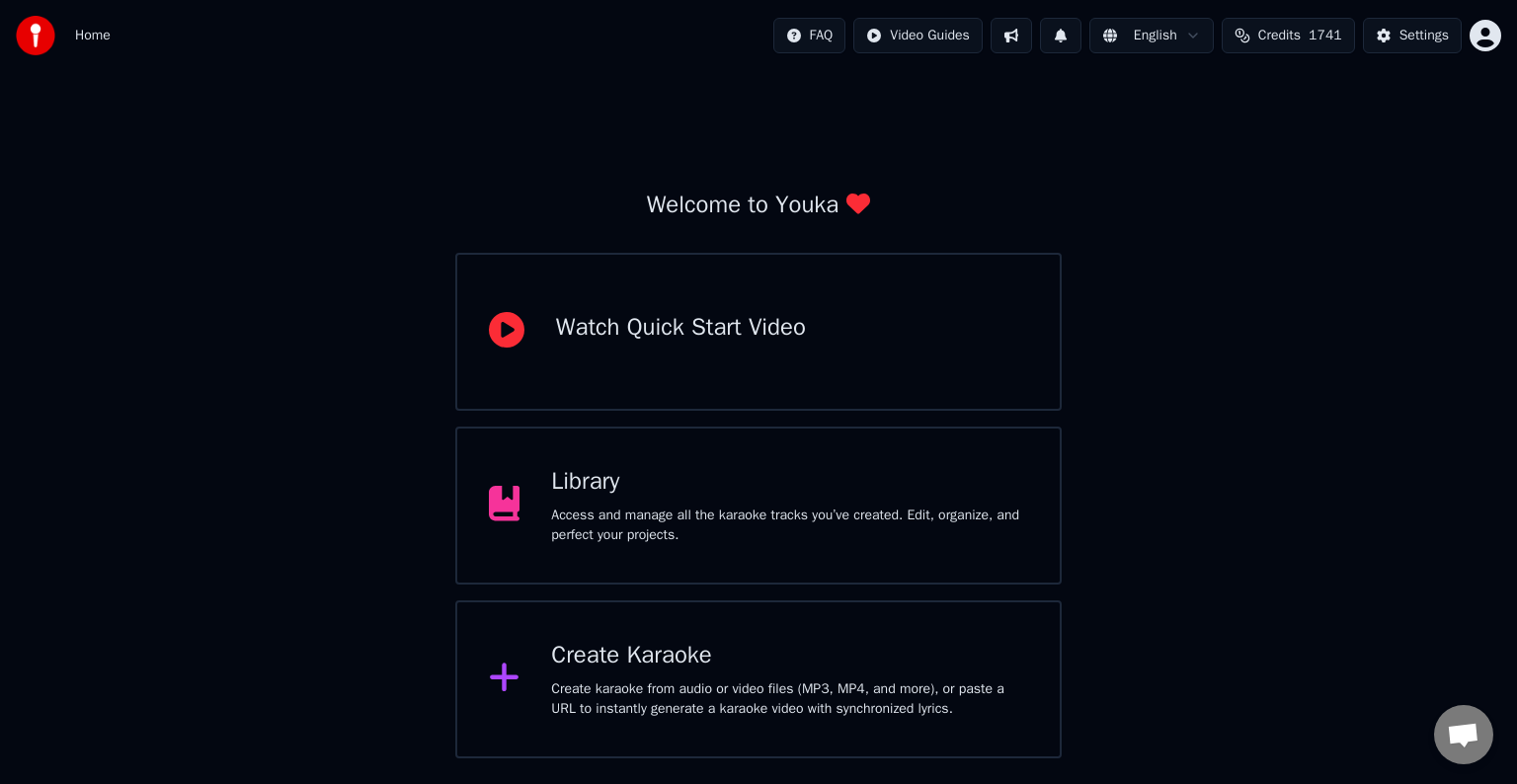 scroll, scrollTop: 0, scrollLeft: 0, axis: both 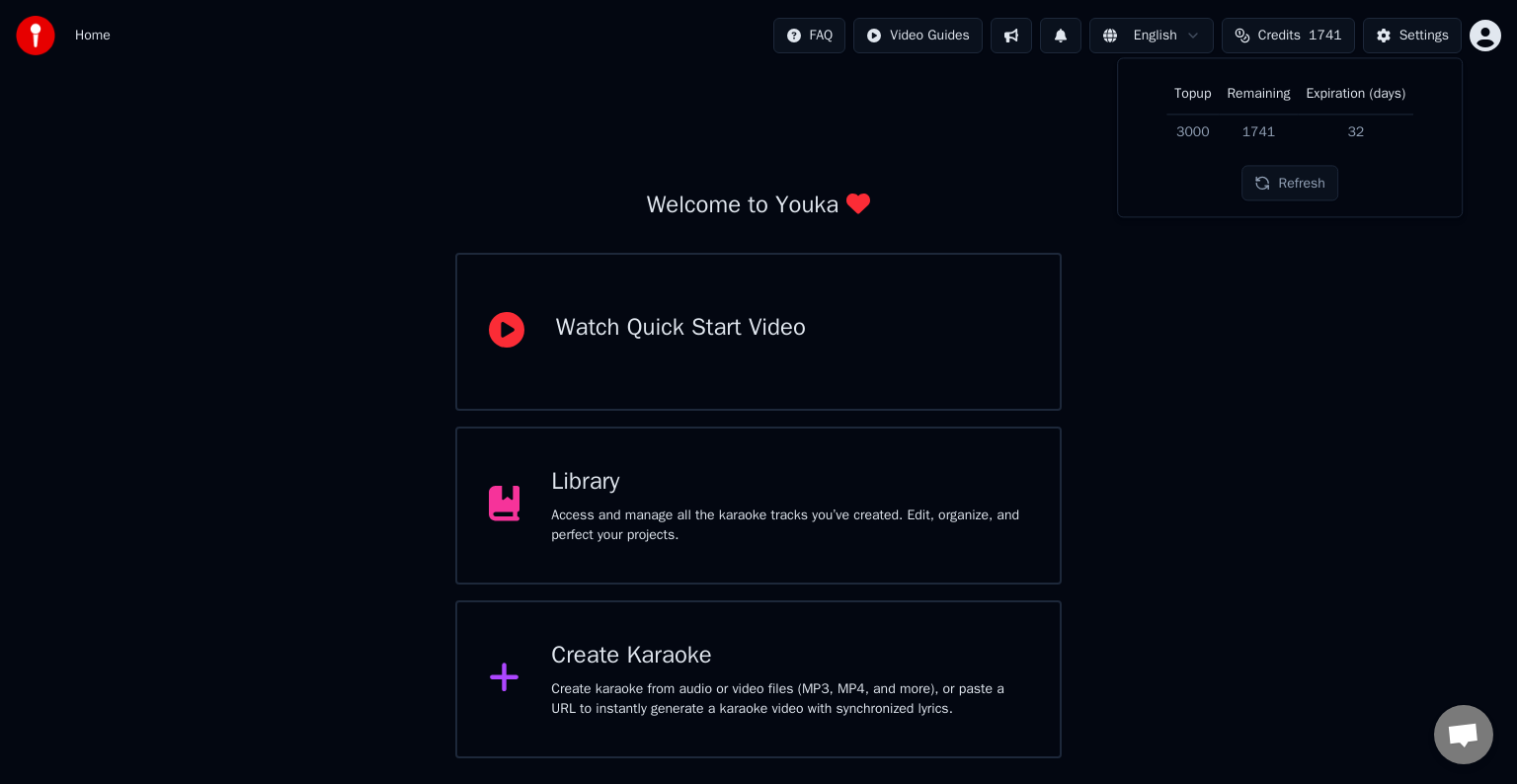 click on "Credits" at bounding box center (1279, 36) 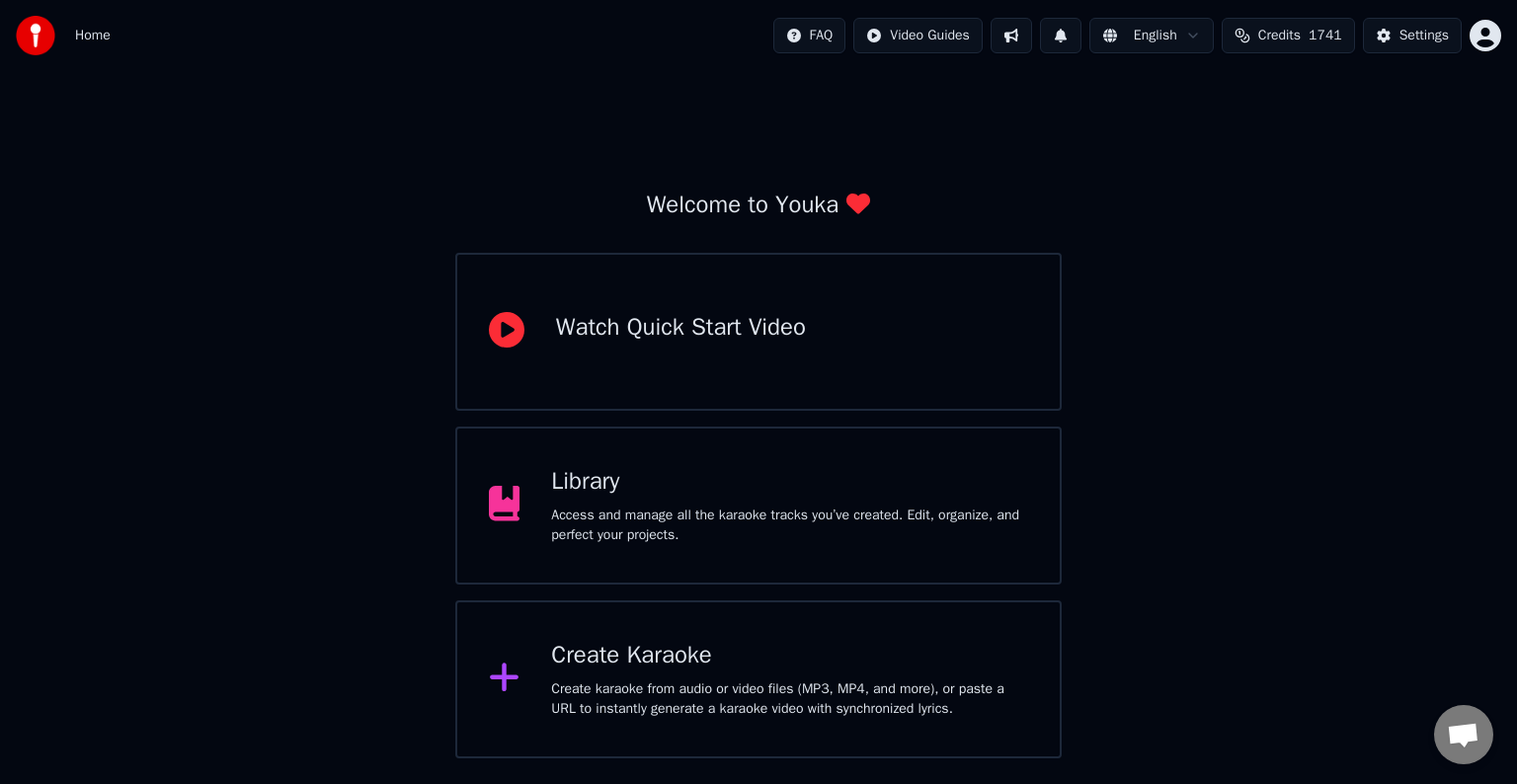 click on "Create Karaoke" at bounding box center (789, 656) 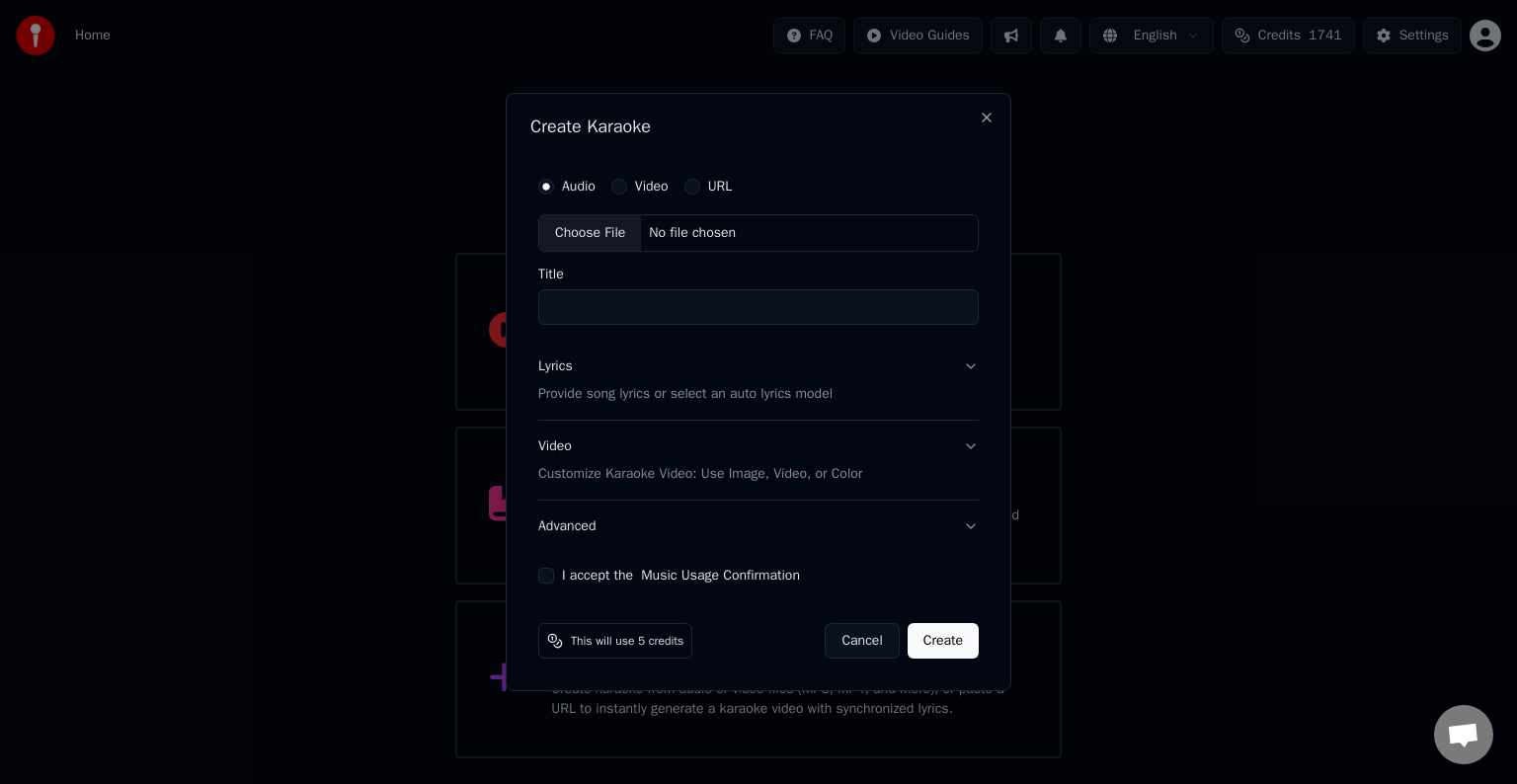 click on "Choose File" at bounding box center [590, 233] 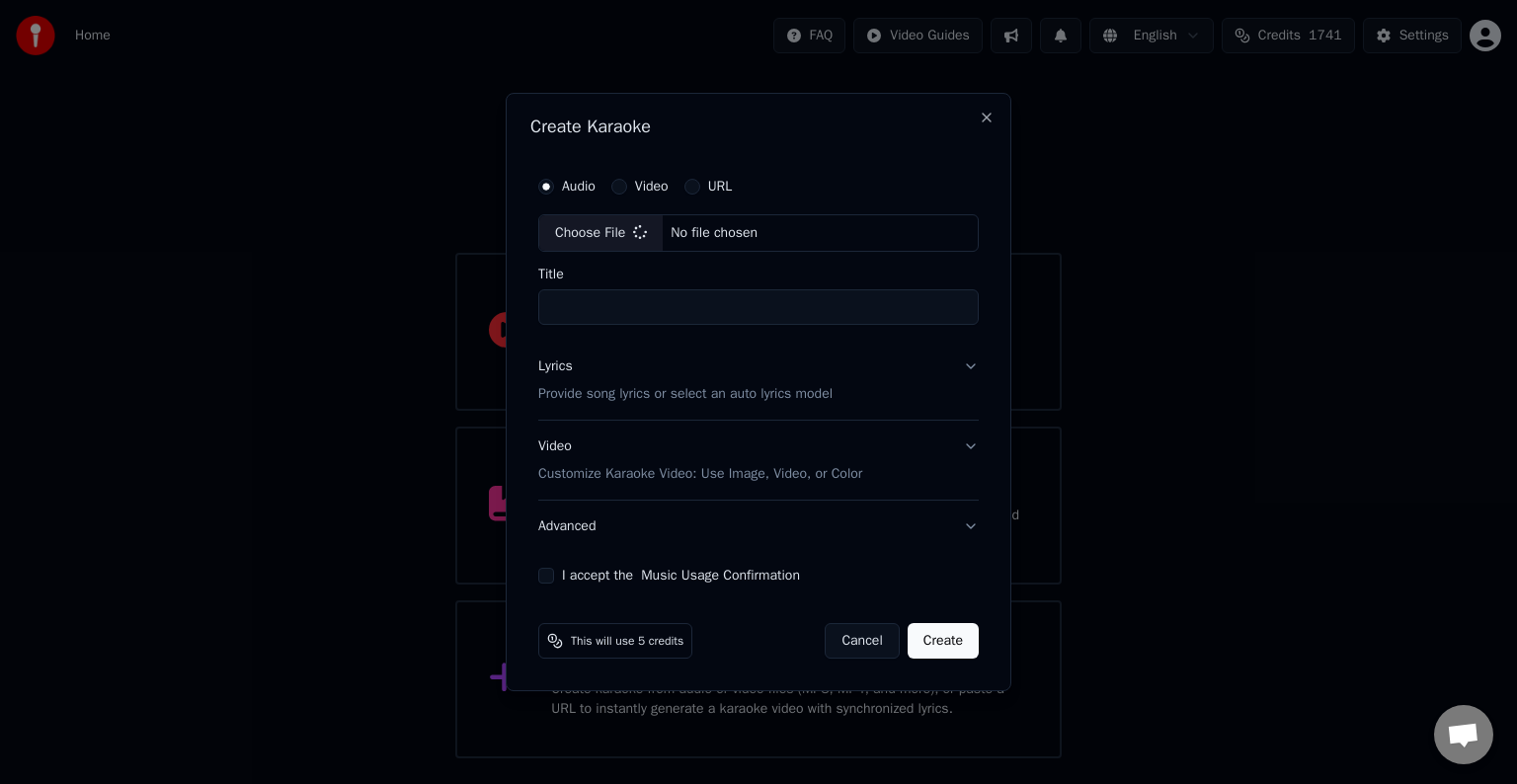 type on "**********" 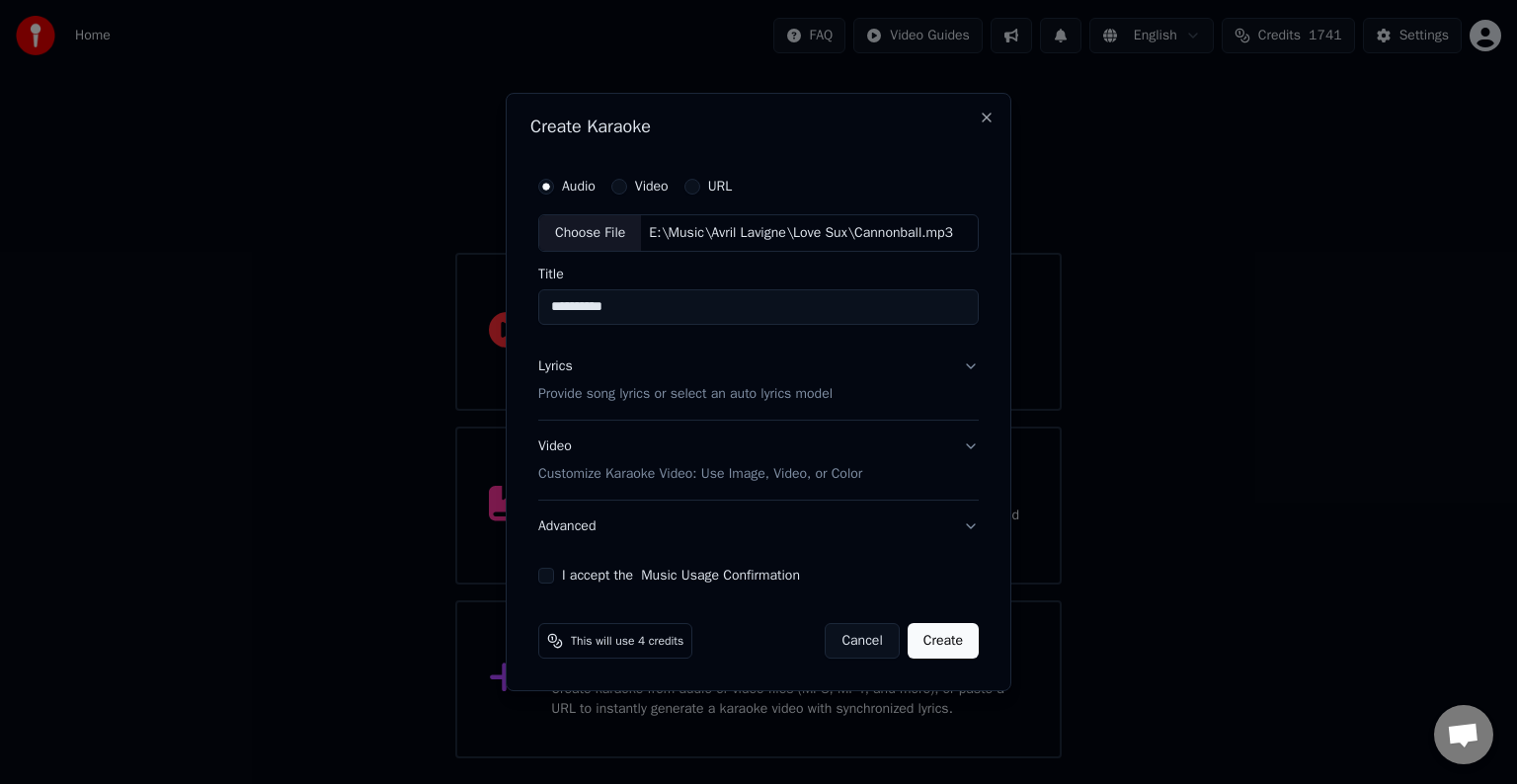 click on "Lyrics Provide song lyrics or select an auto lyrics model" at bounding box center [758, 380] 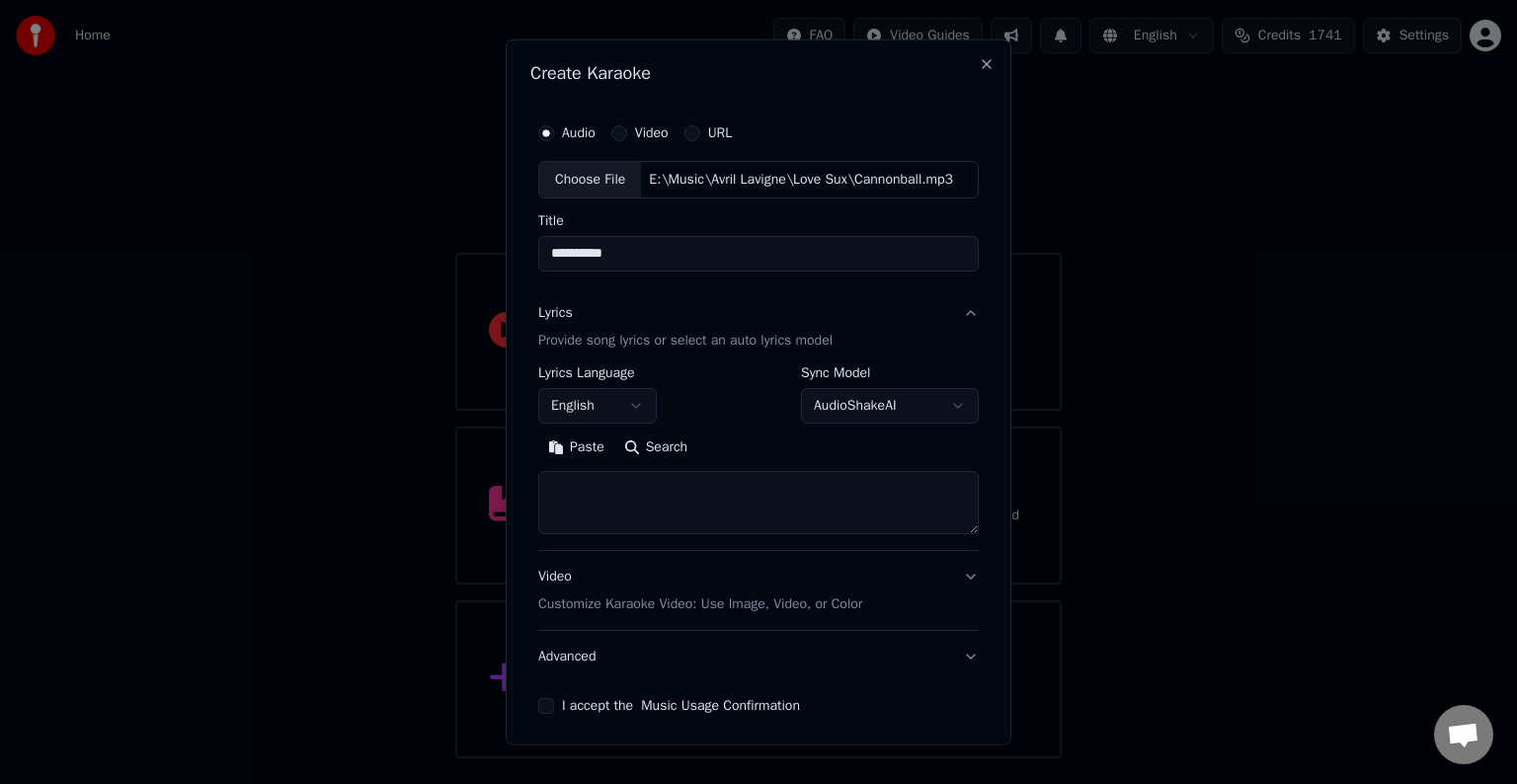 click at bounding box center [758, 503] 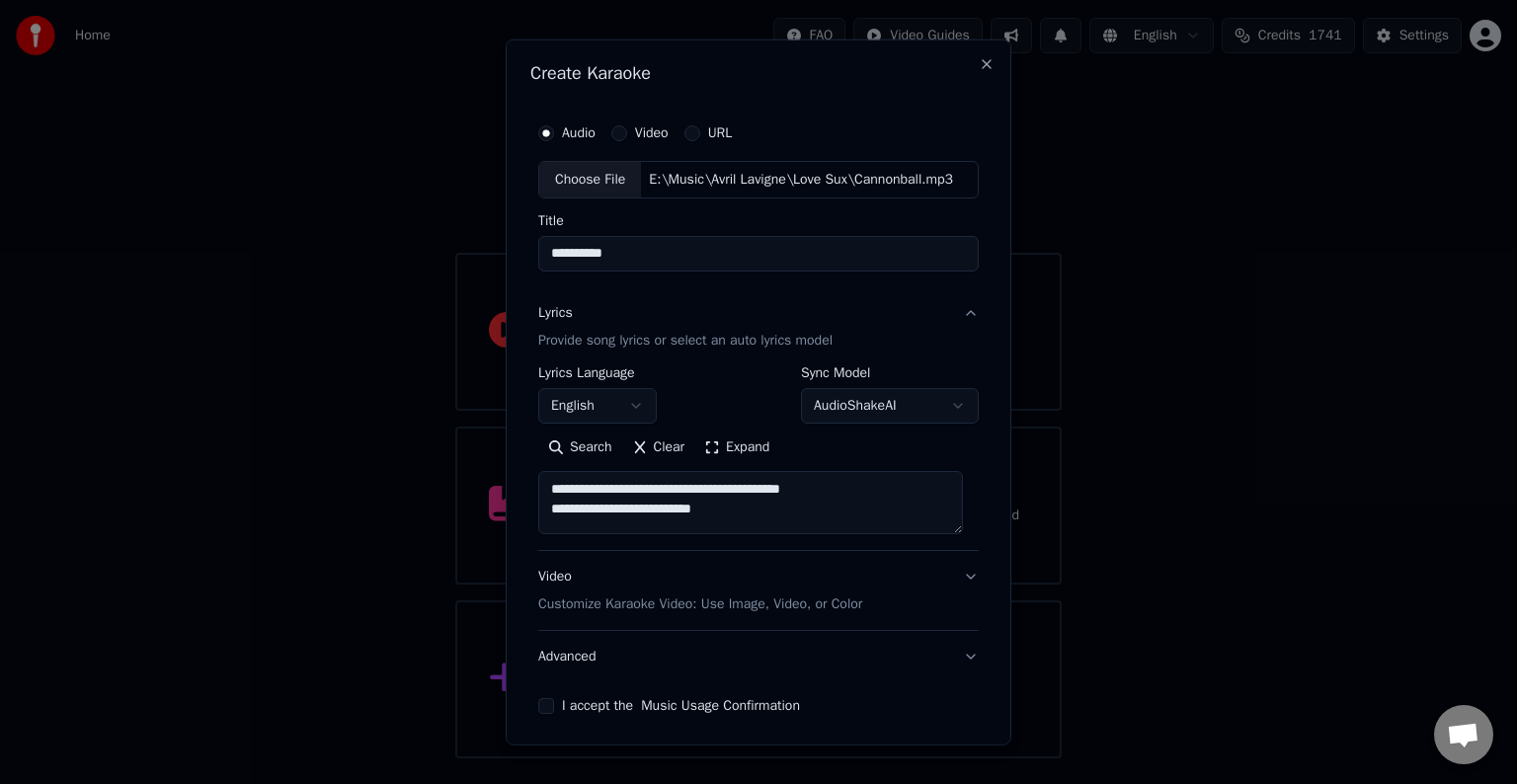 scroll, scrollTop: 4, scrollLeft: 0, axis: vertical 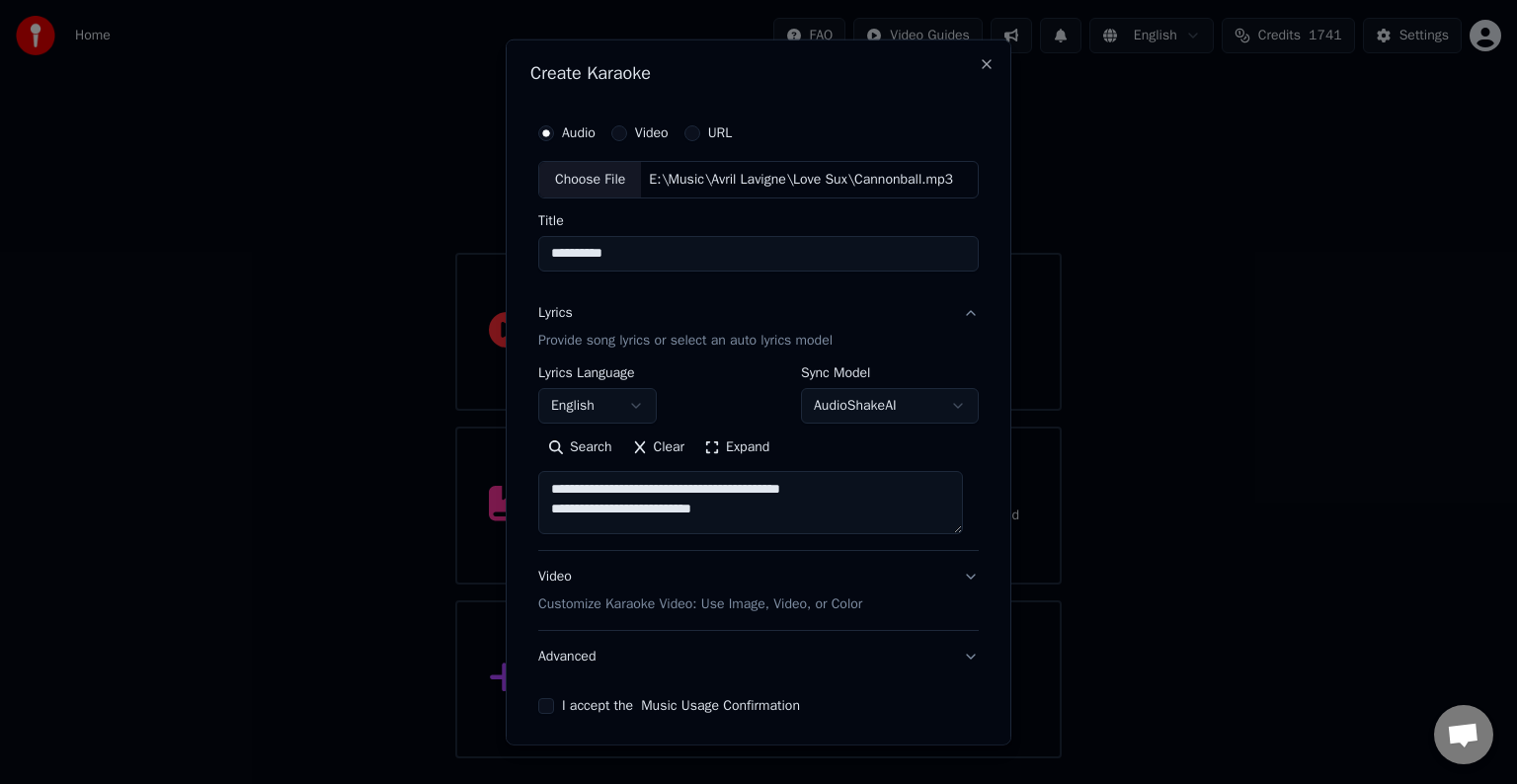 paste on "**********" 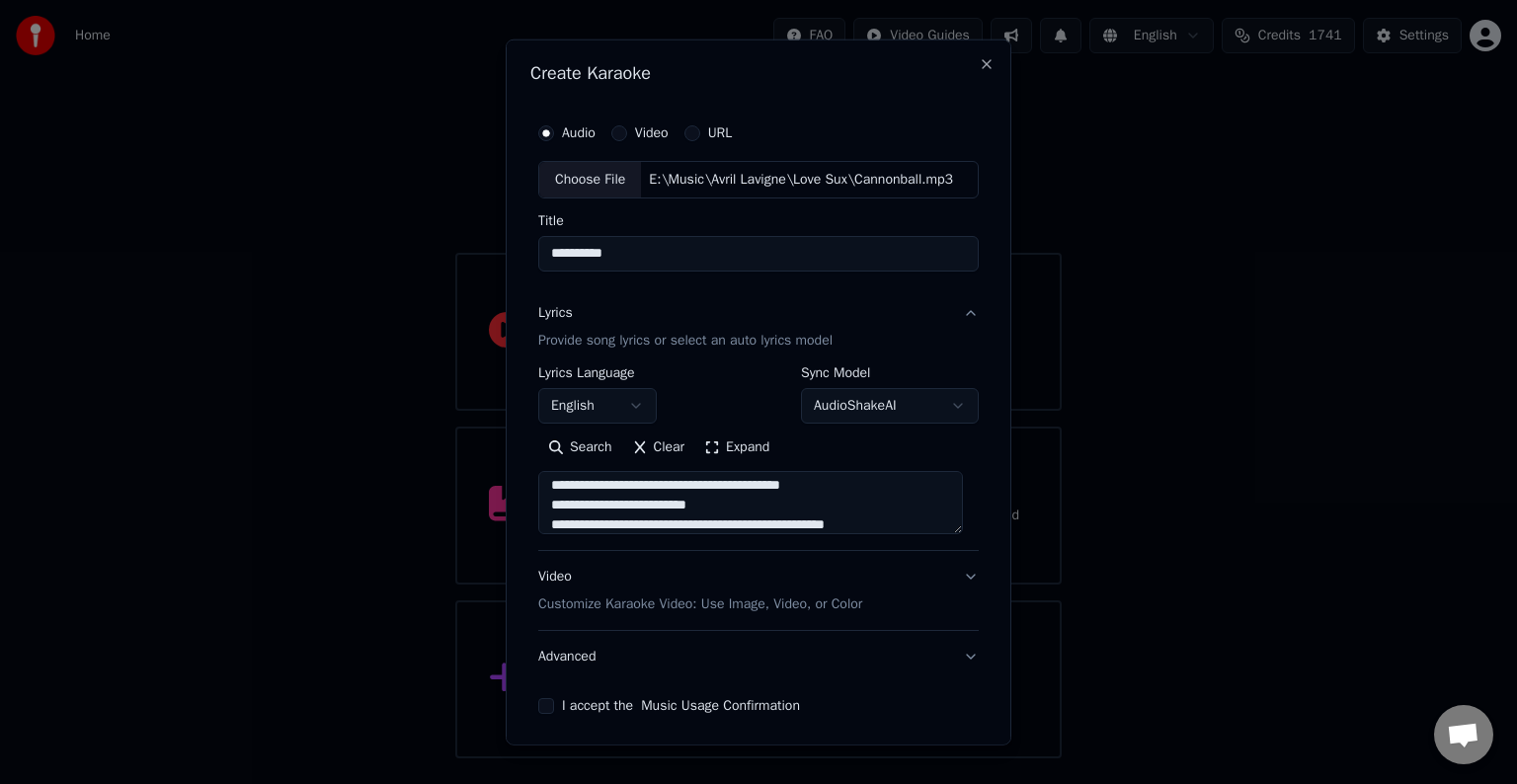 scroll, scrollTop: 83, scrollLeft: 0, axis: vertical 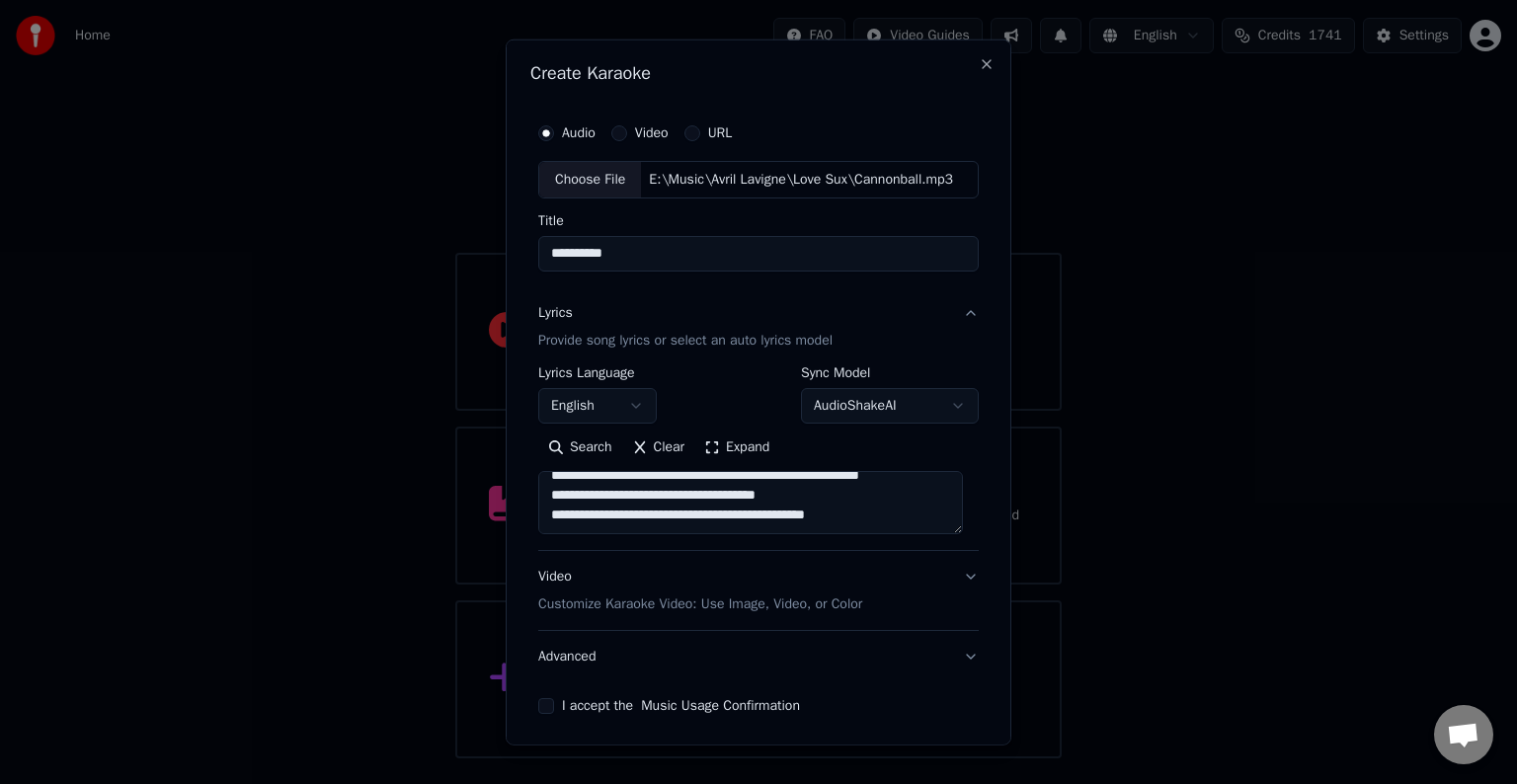 paste on "**********" 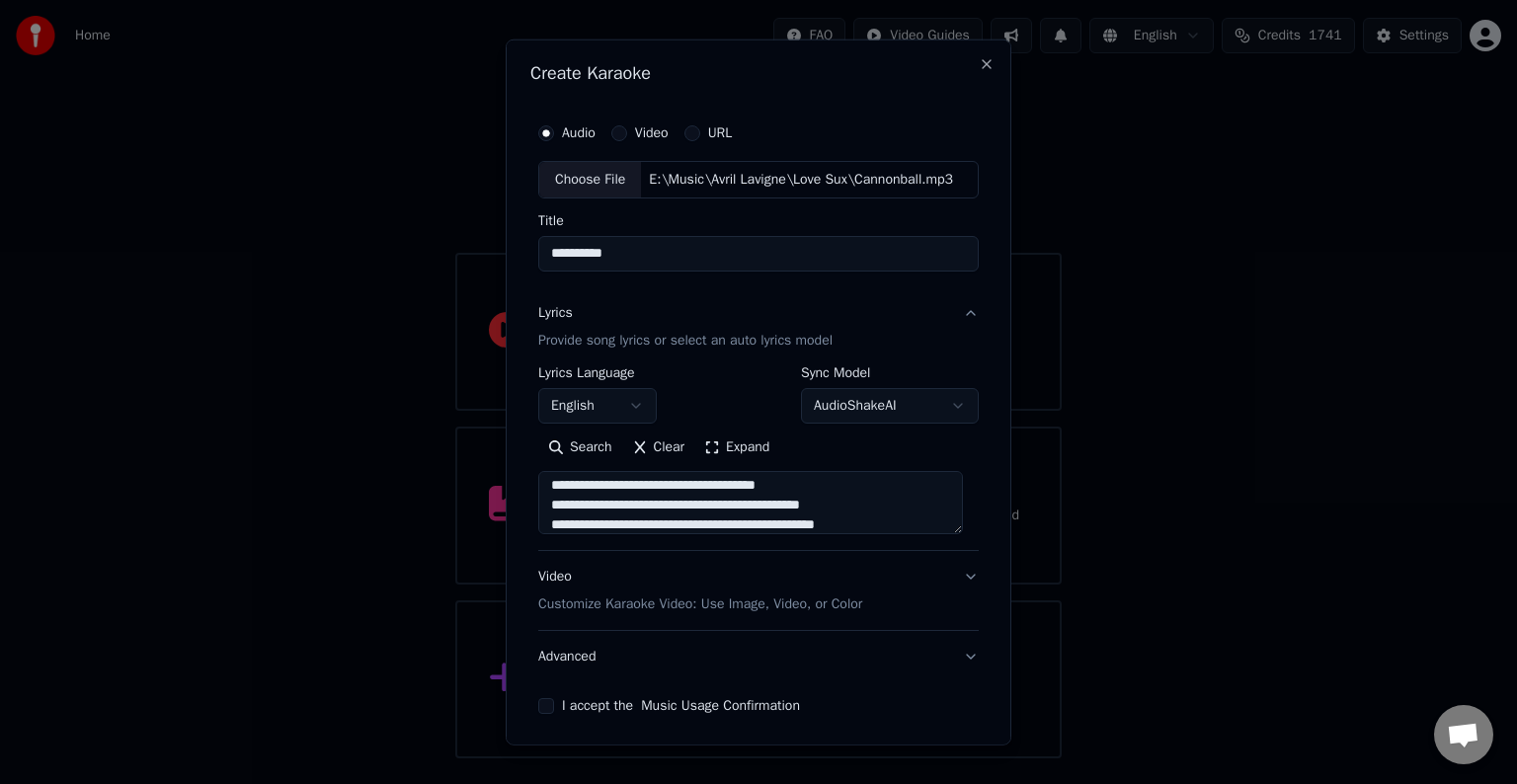 scroll, scrollTop: 122, scrollLeft: 0, axis: vertical 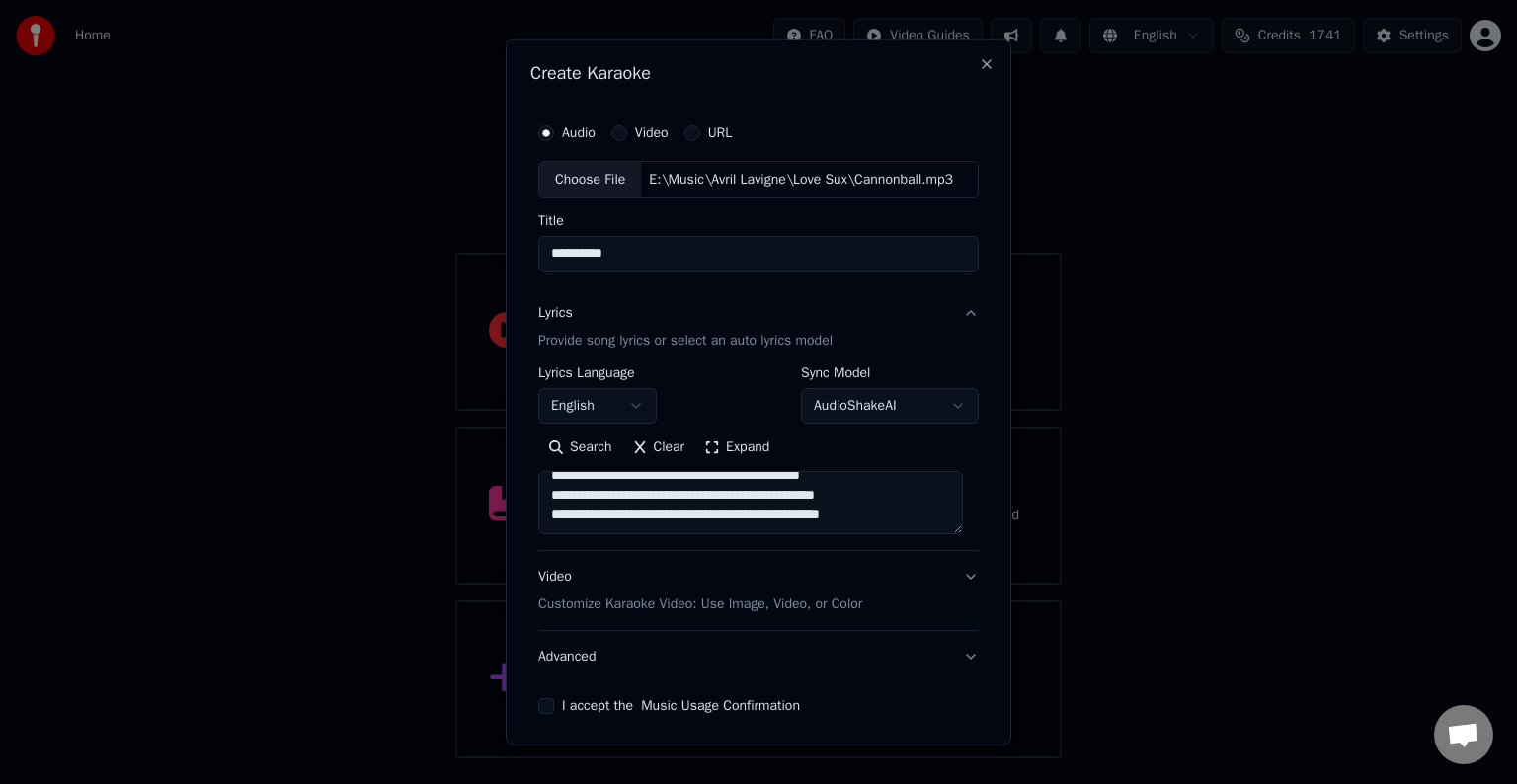 paste on "**********" 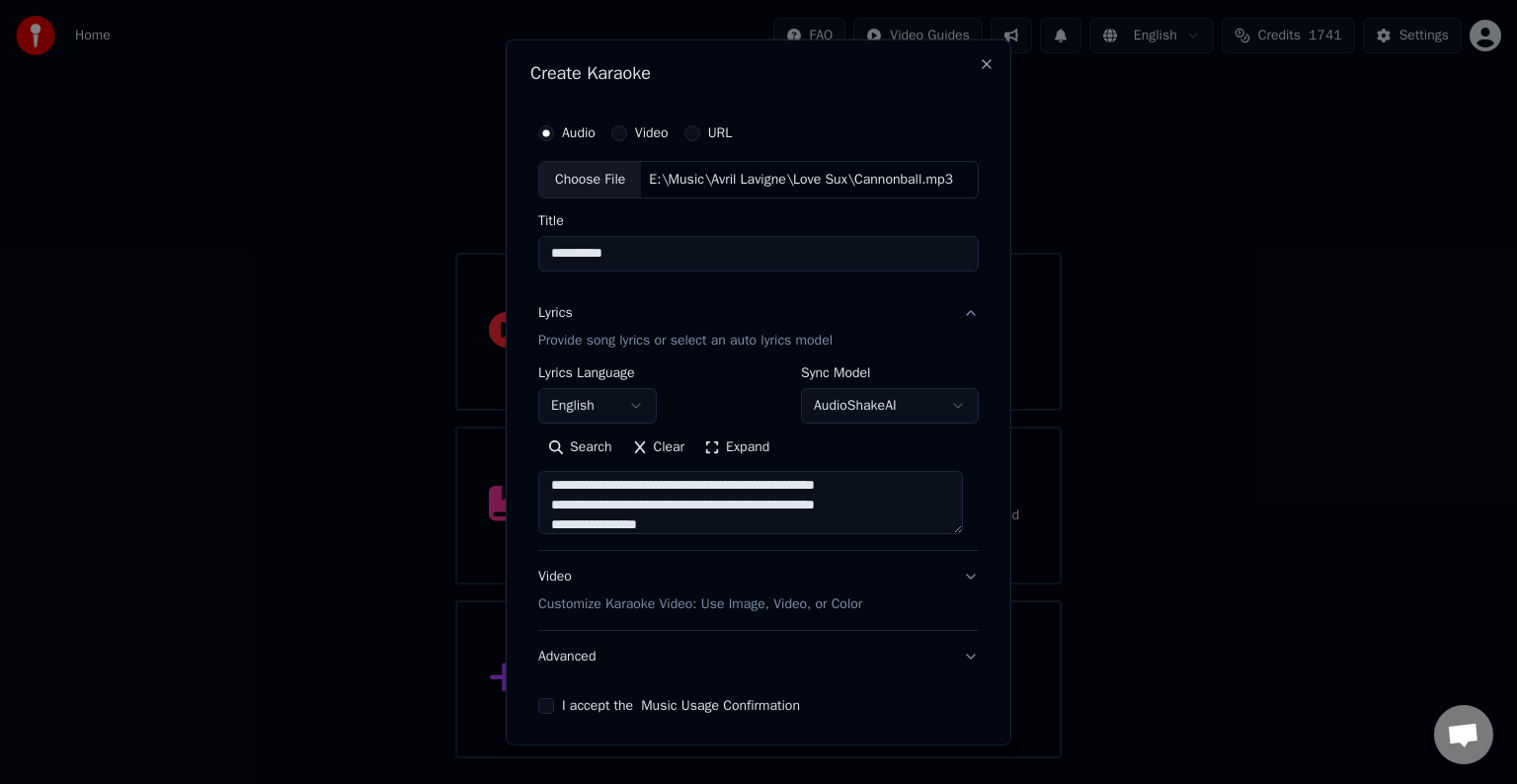 scroll, scrollTop: 300, scrollLeft: 0, axis: vertical 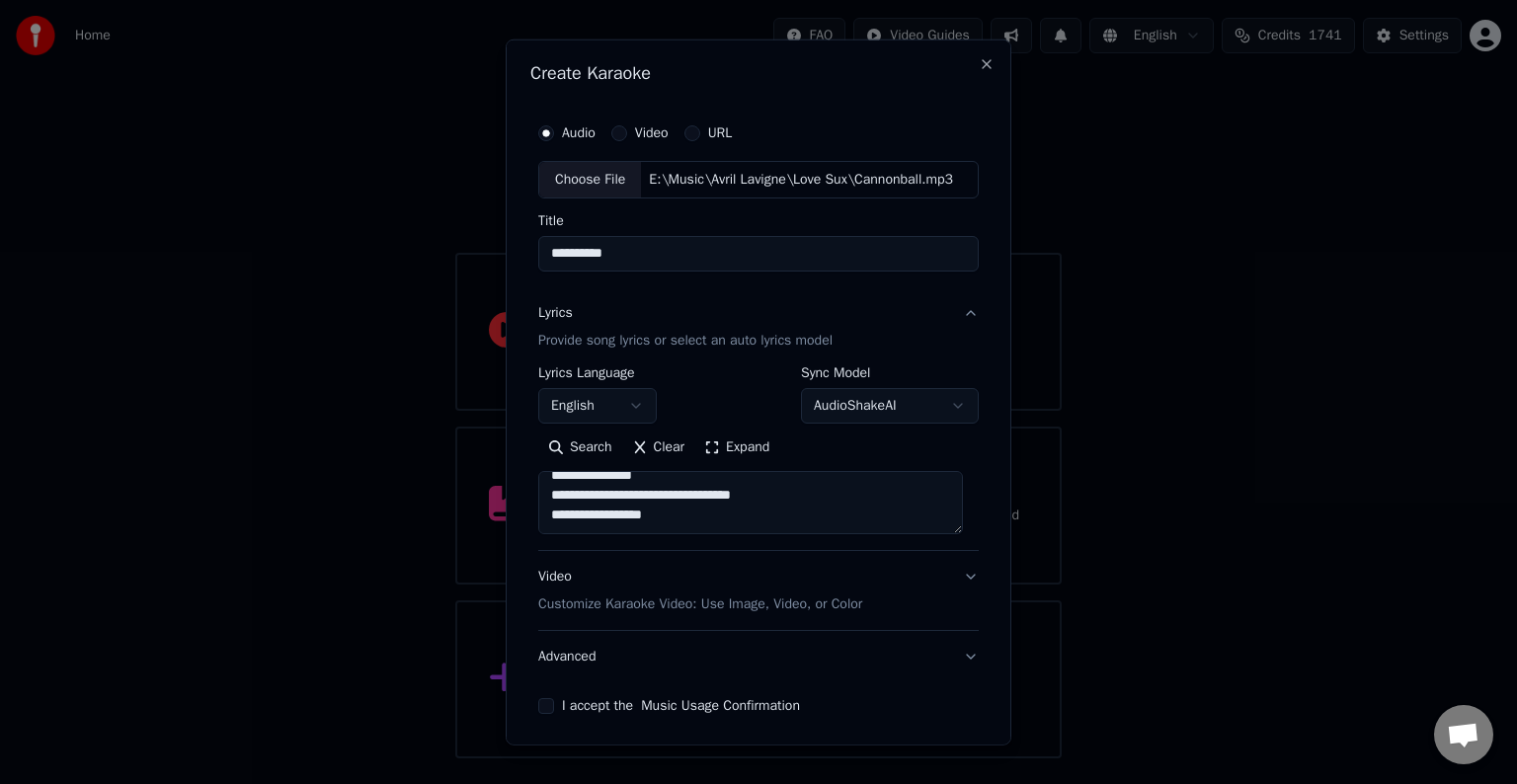 paste on "**********" 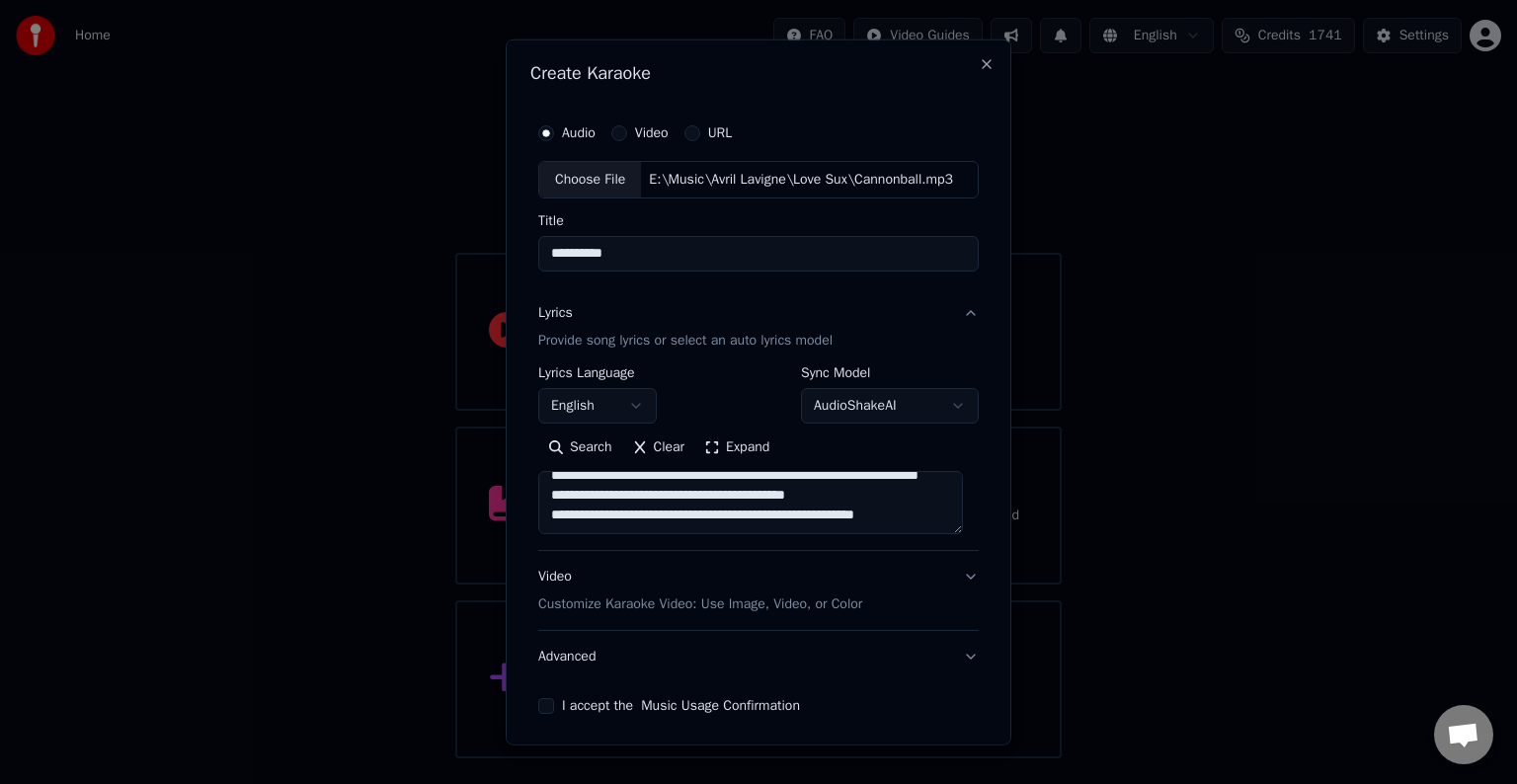 scroll, scrollTop: 399, scrollLeft: 0, axis: vertical 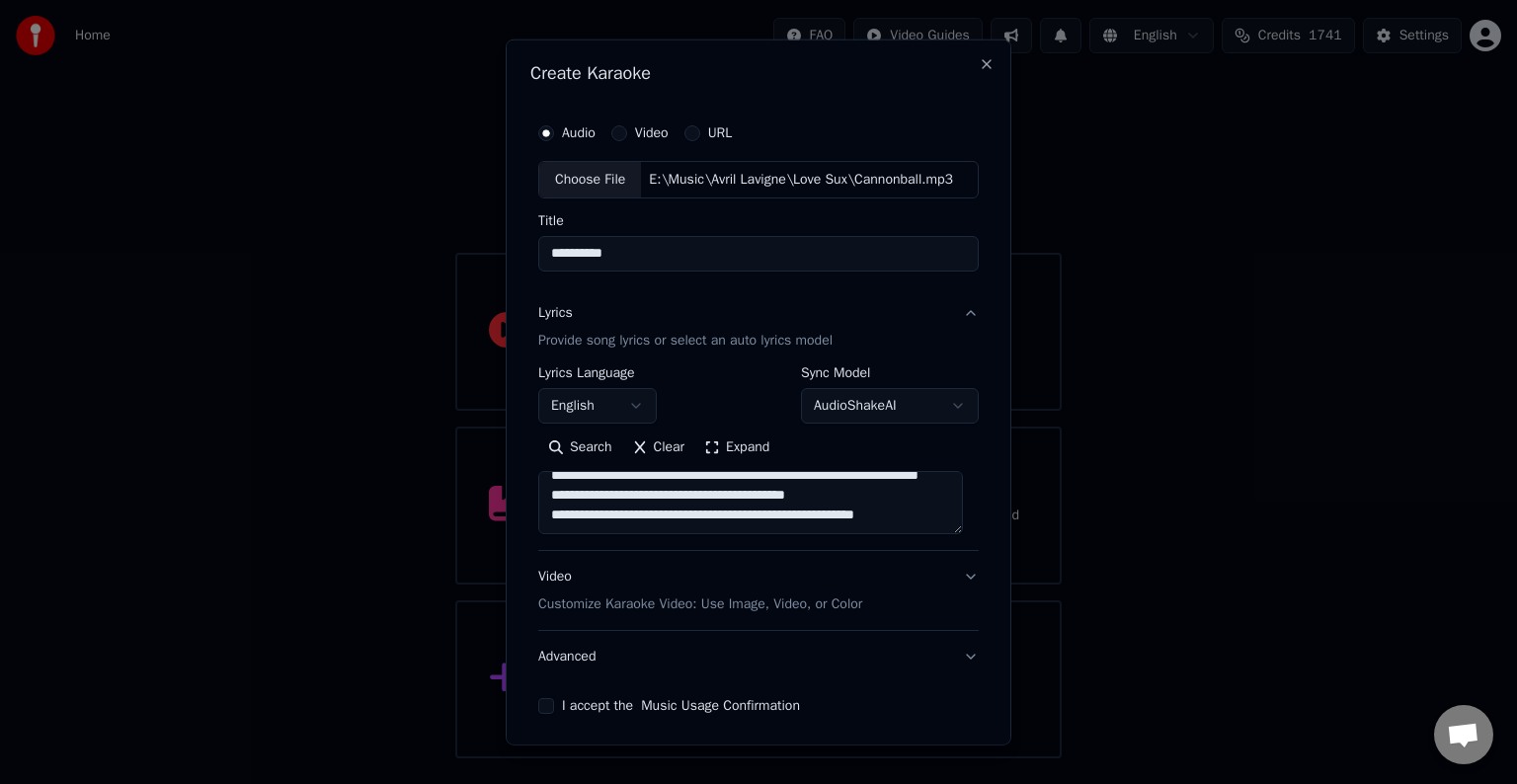 paste on "**********" 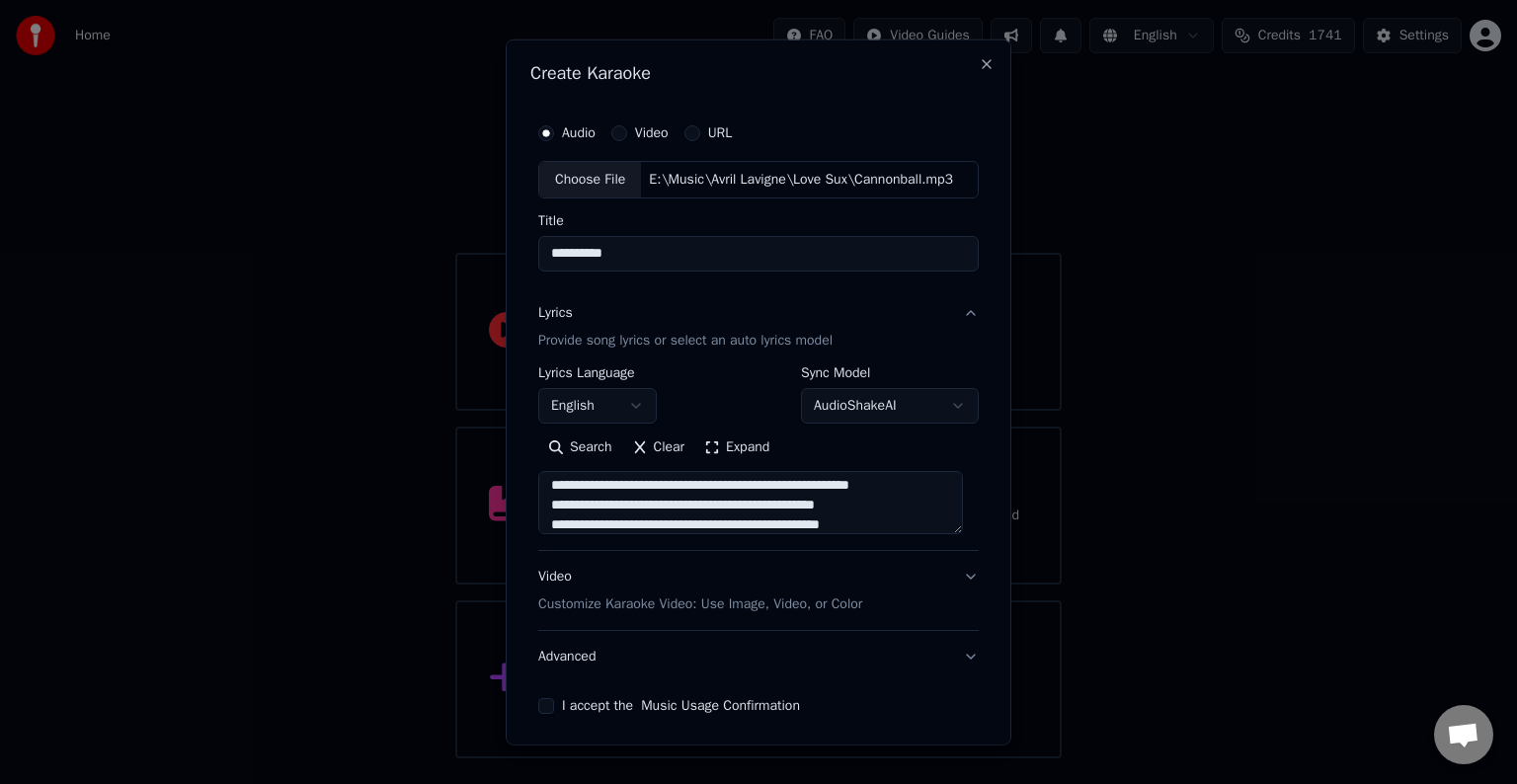 scroll, scrollTop: 438, scrollLeft: 0, axis: vertical 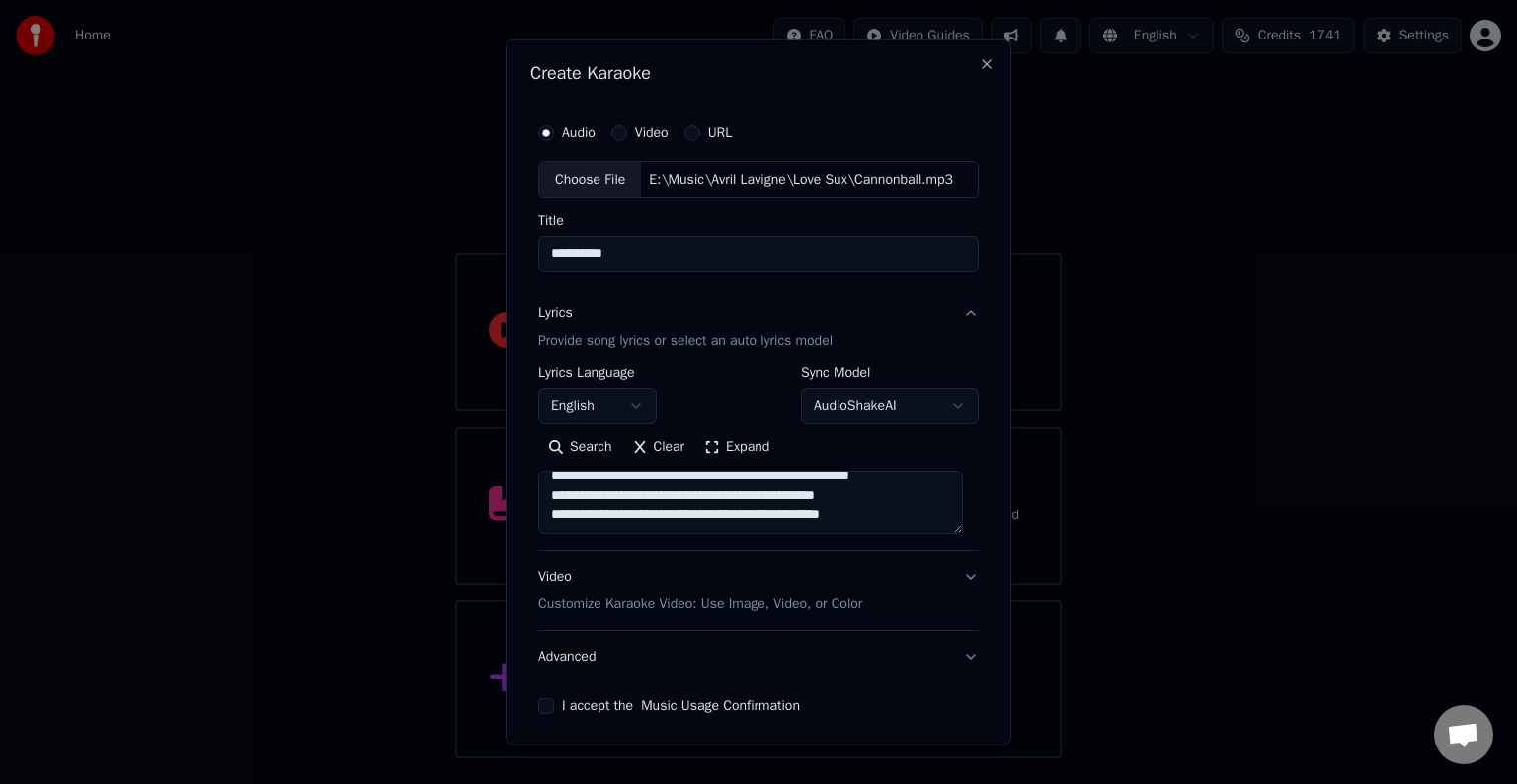 paste on "**********" 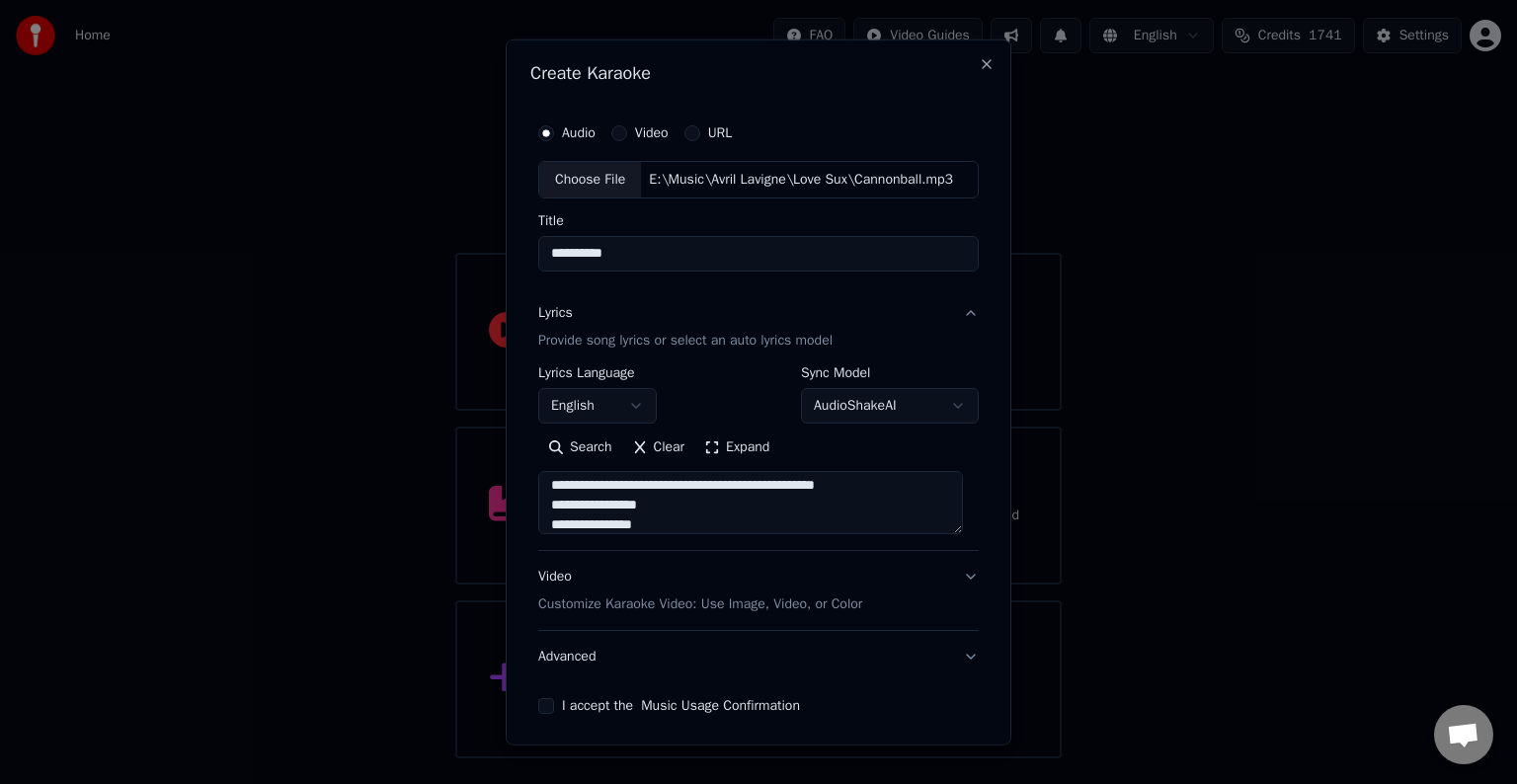 scroll, scrollTop: 596, scrollLeft: 0, axis: vertical 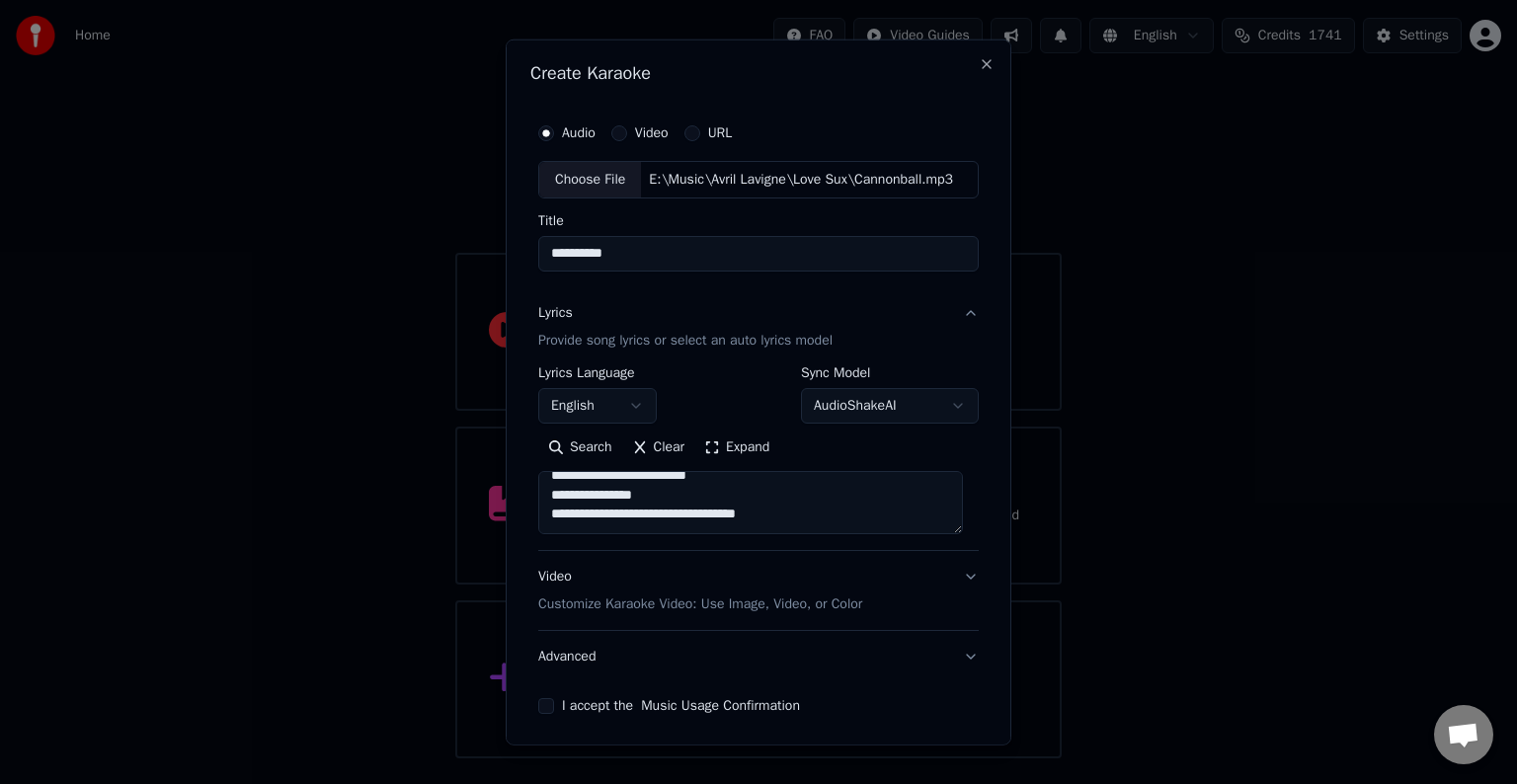 paste on "**********" 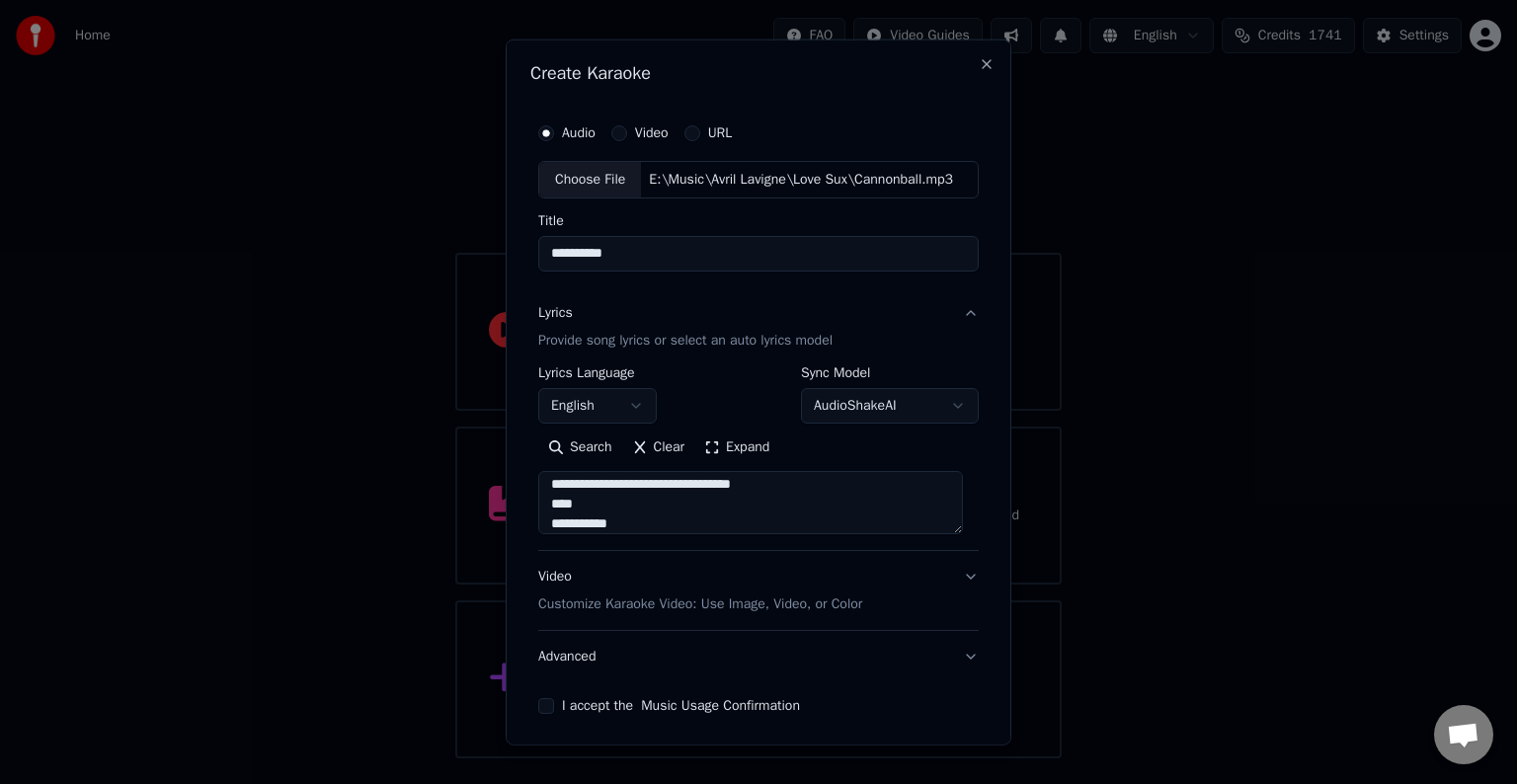 scroll, scrollTop: 636, scrollLeft: 0, axis: vertical 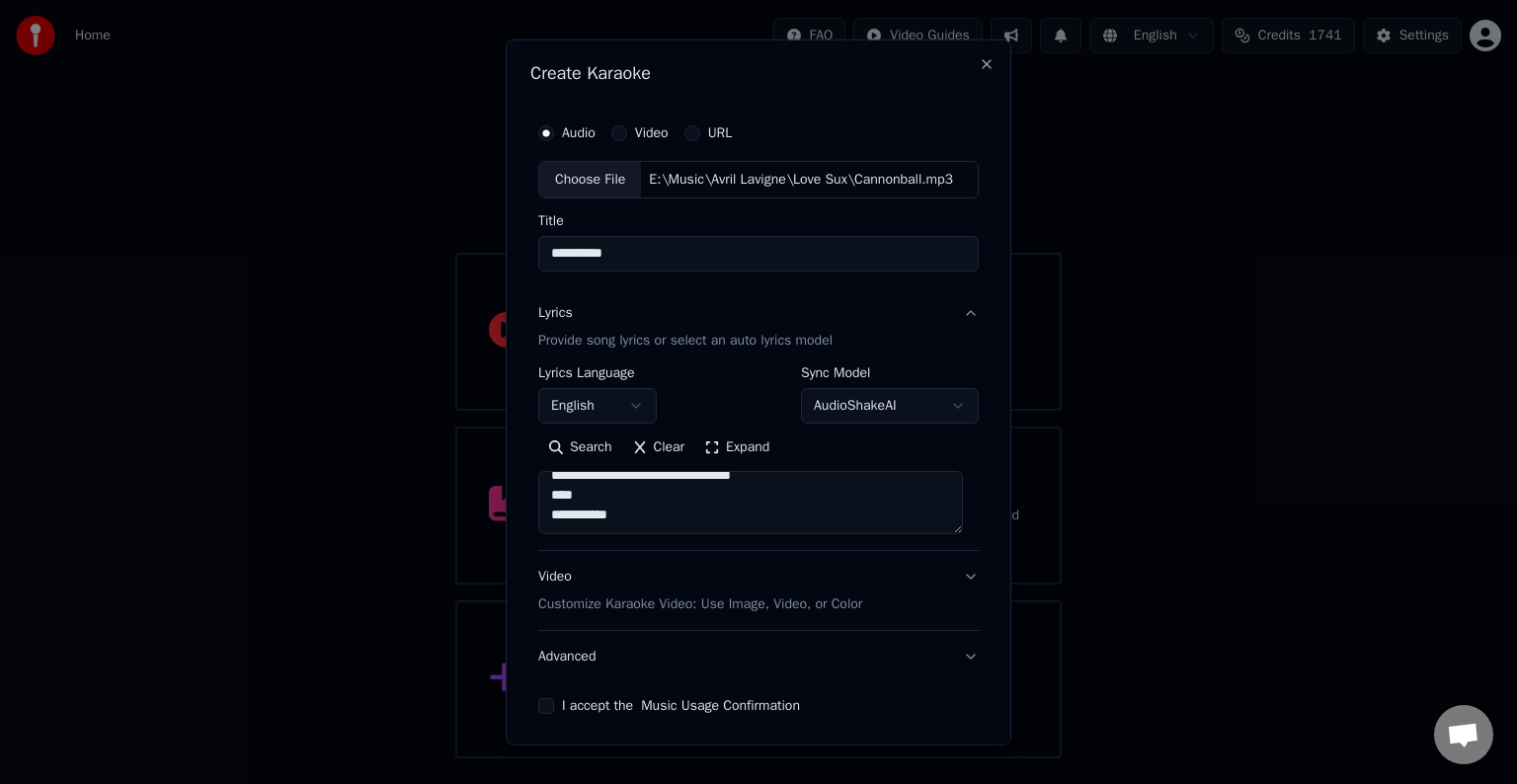 paste on "**********" 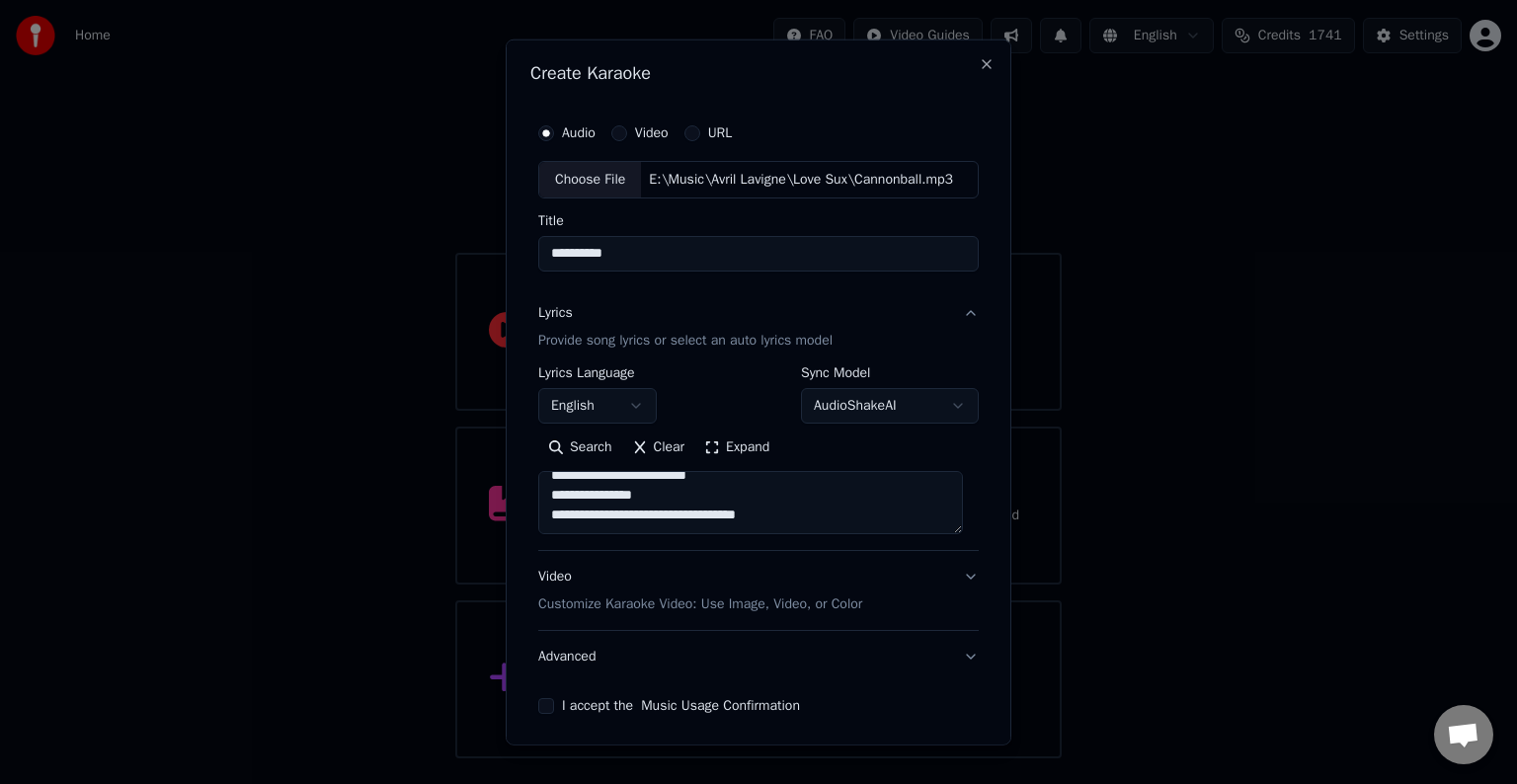 scroll, scrollTop: 794, scrollLeft: 0, axis: vertical 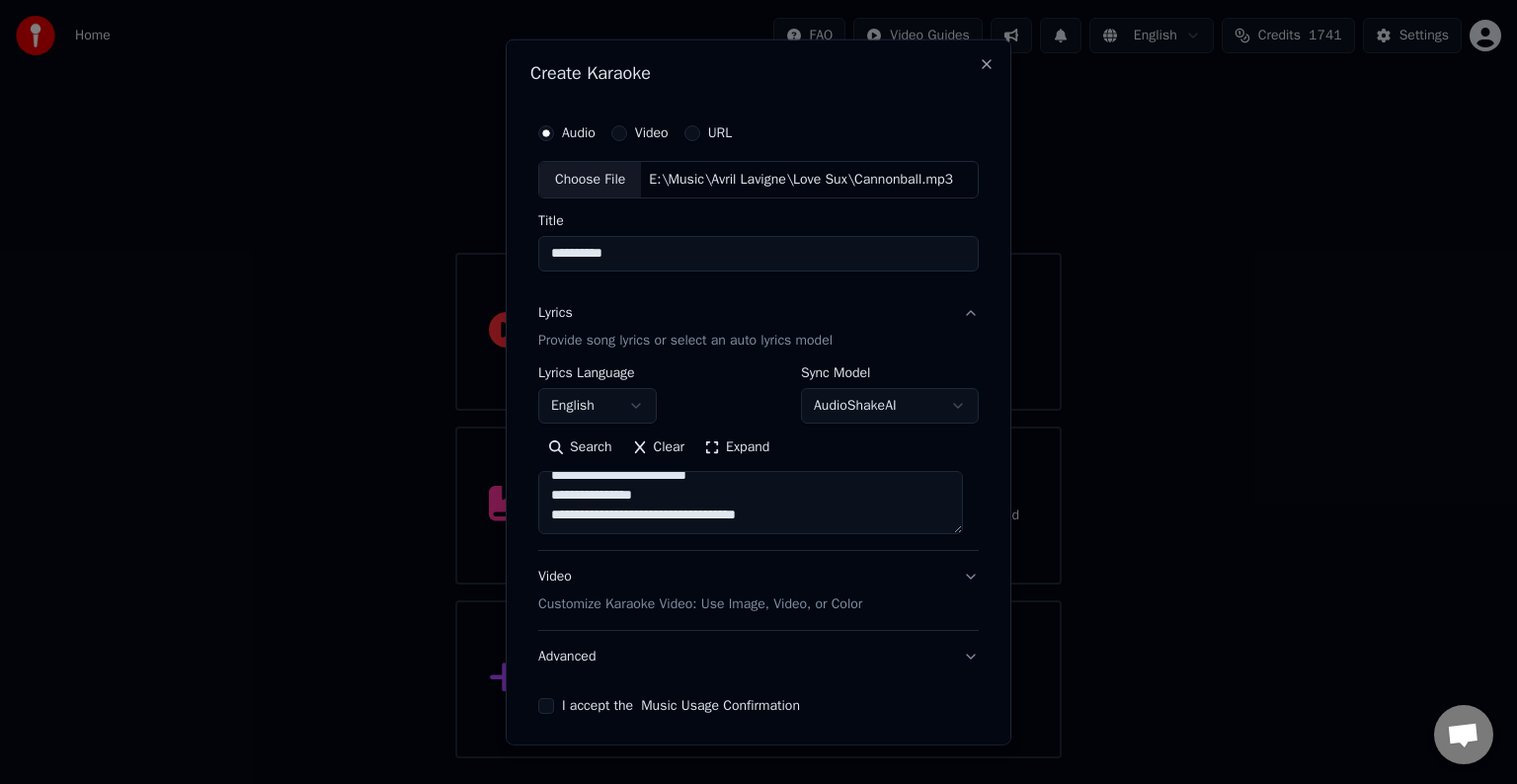 paste on "**********" 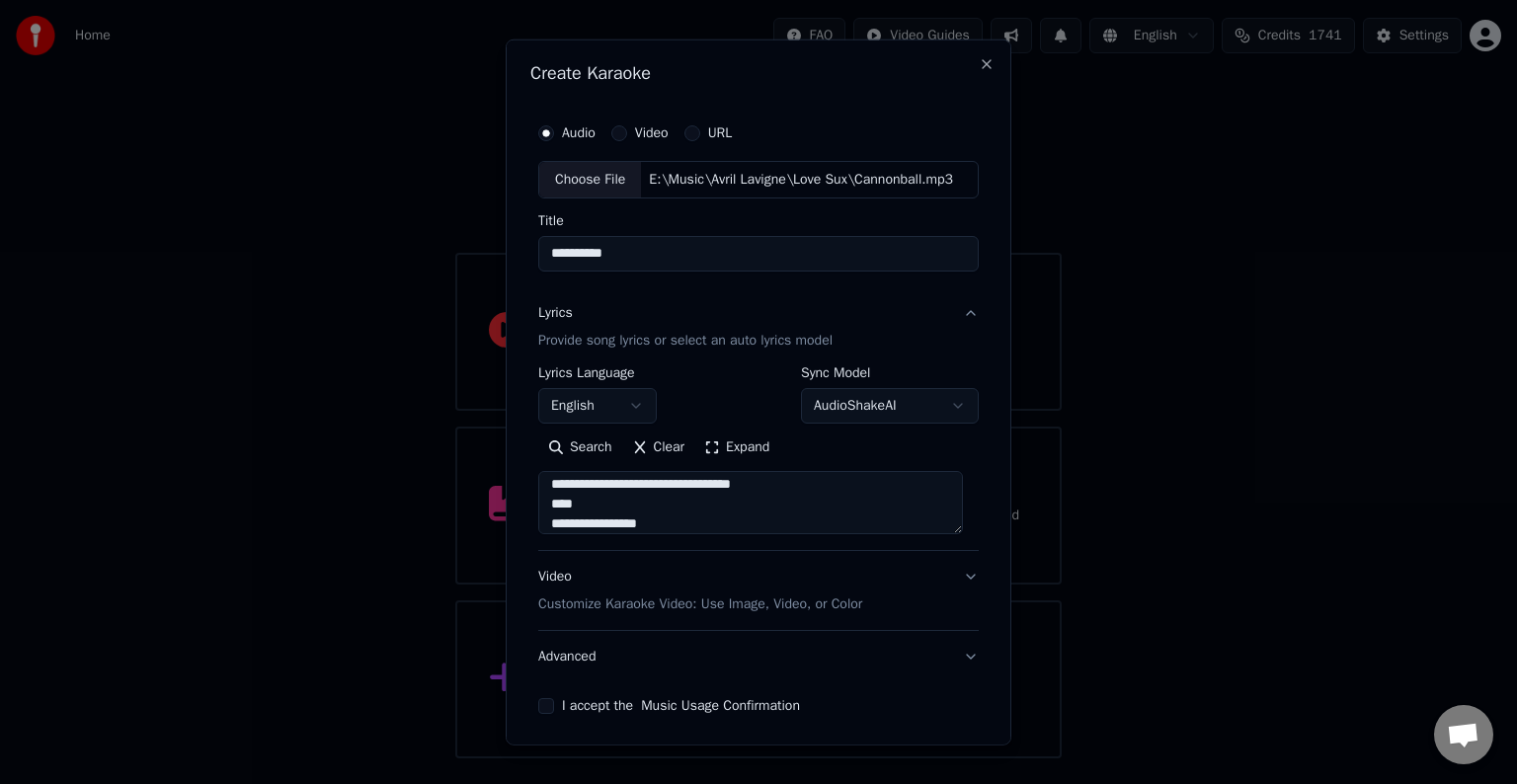 scroll, scrollTop: 853, scrollLeft: 0, axis: vertical 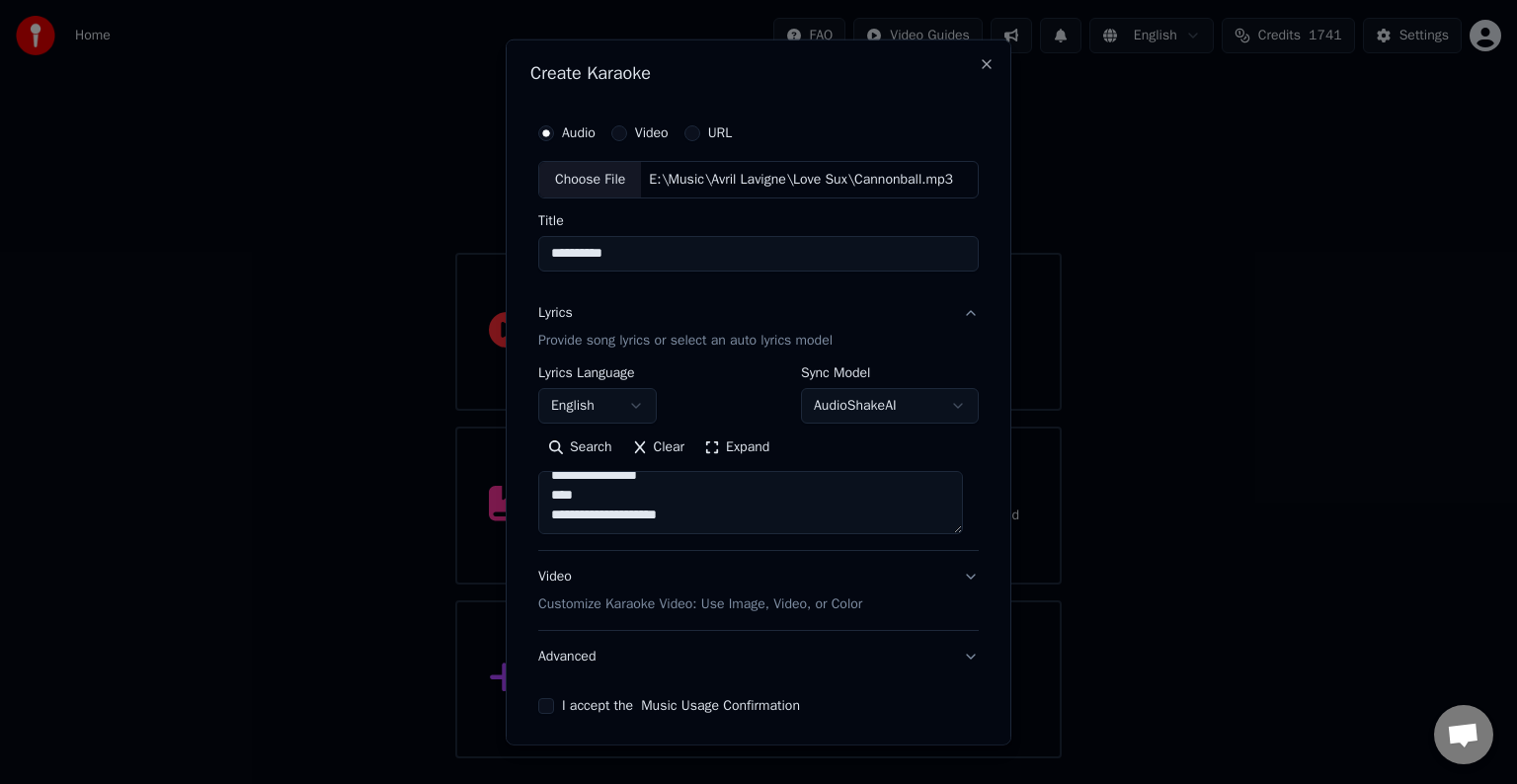 type on "**********" 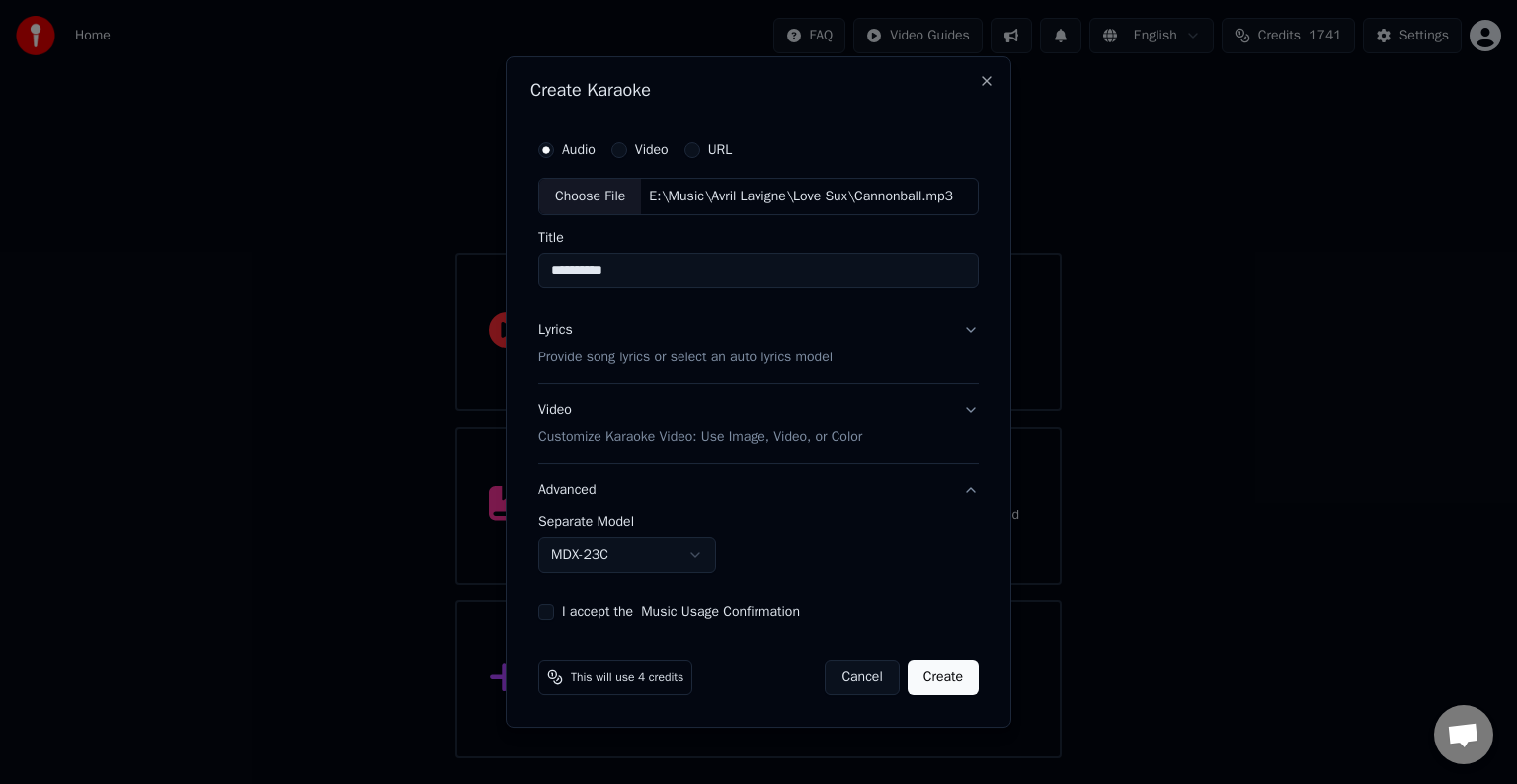 click on "Home FAQ Video Guides English Credits 1741 Settings Welcome to Youka Watch Quick Start Video Library Access and manage all the karaoke tracks you’ve created. Edit, organize, and perfect your projects. Create Karaoke Create karaoke from audio or video files (MP3, MP4, and more), or paste a URL to instantly generate a karaoke video with synchronized lyrics. Chat [PERSON] from Youka Desktop More channels Continue on Email Network offline. Reconnecting... No messages can be received or sent for now. Youka Desktop Hello! How can I help you?  Sunday, [DATE] I think there is a glitch in the program; when I spend my credits to create a video, and I provide the lyrics, the resulting video does not sync the lyrics and is forcing me to spend extra credits to sync them again; it has happened to me with my last 3 videos [DATE] [PERSON] There is an issue with the auto lyric sync service. In this case the credits are refunded automatically. You can sync the lyrics by using the lyrics editor [DATE] [DATE] [DATE] [PERSON]" at bounding box center [758, 379] 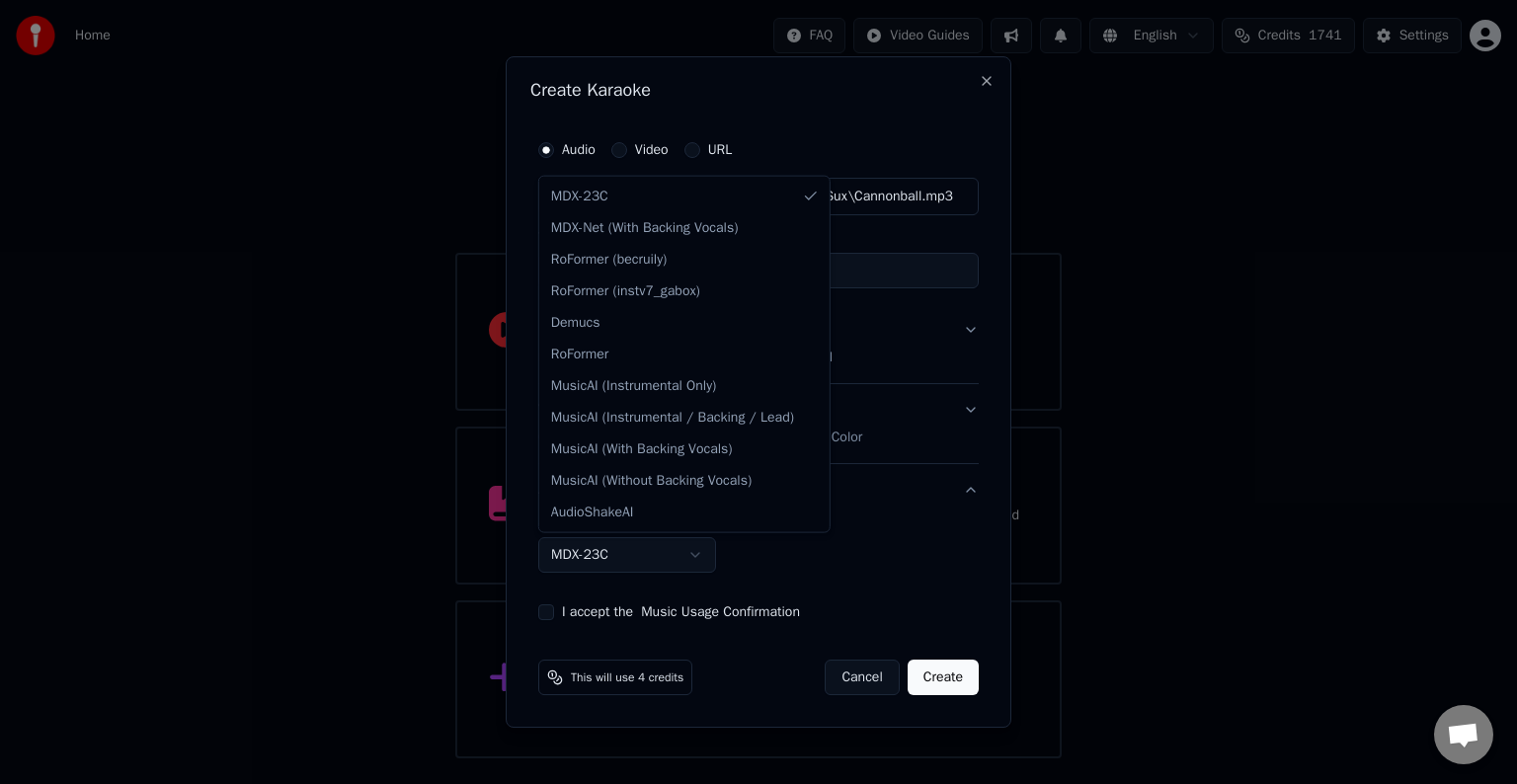 select on "**********" 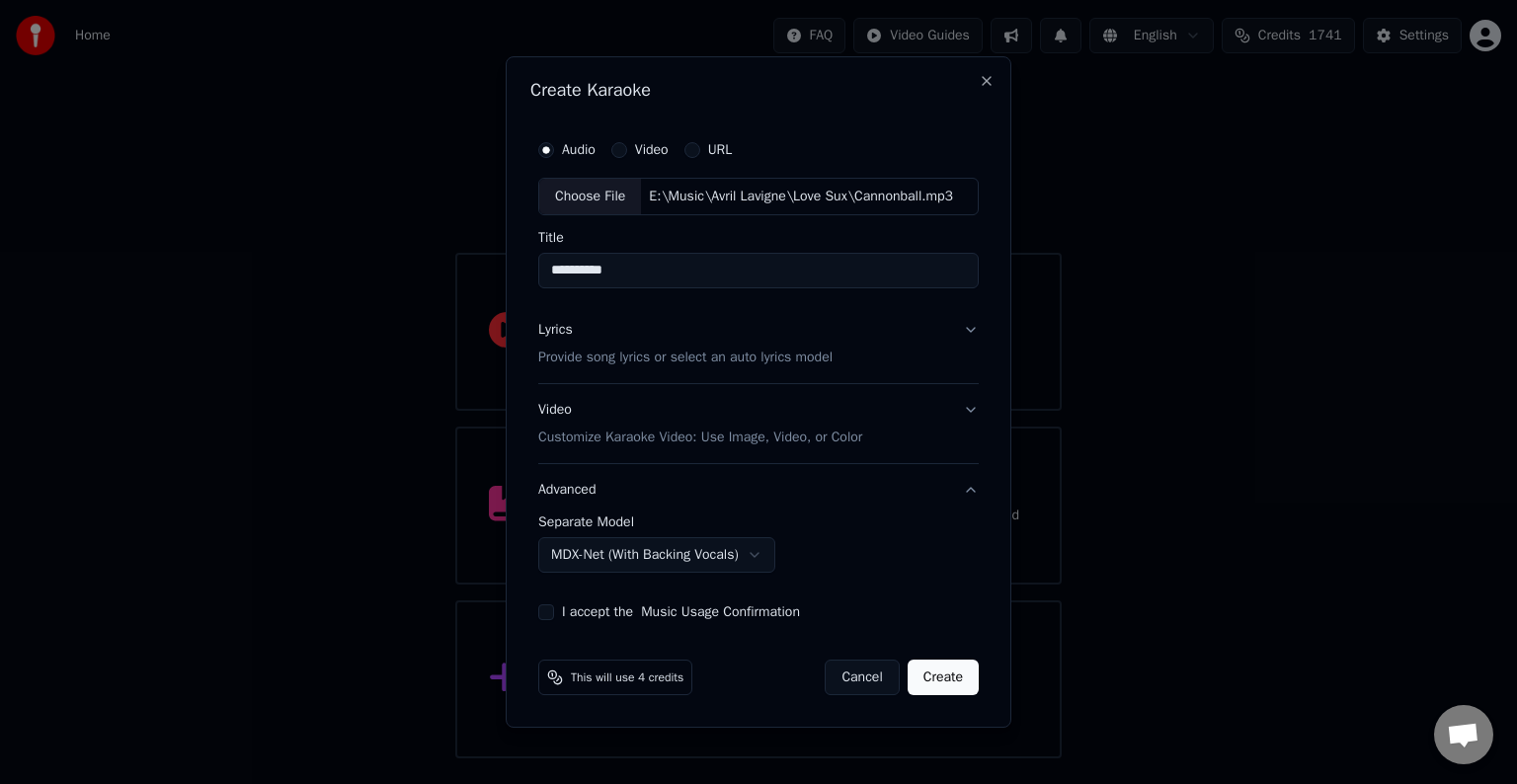 click on "**********" at bounding box center (758, 375) 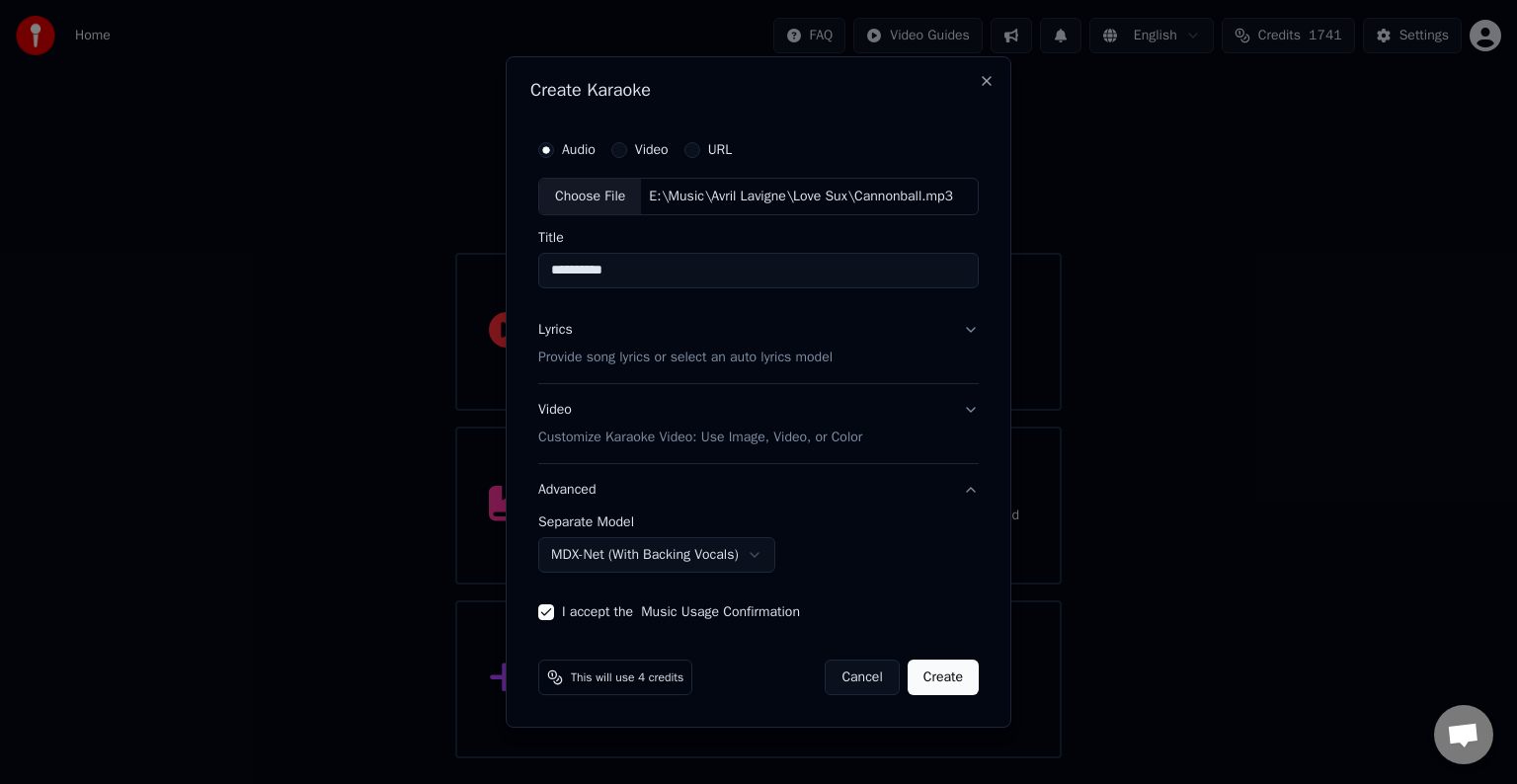 click on "Create" at bounding box center [943, 677] 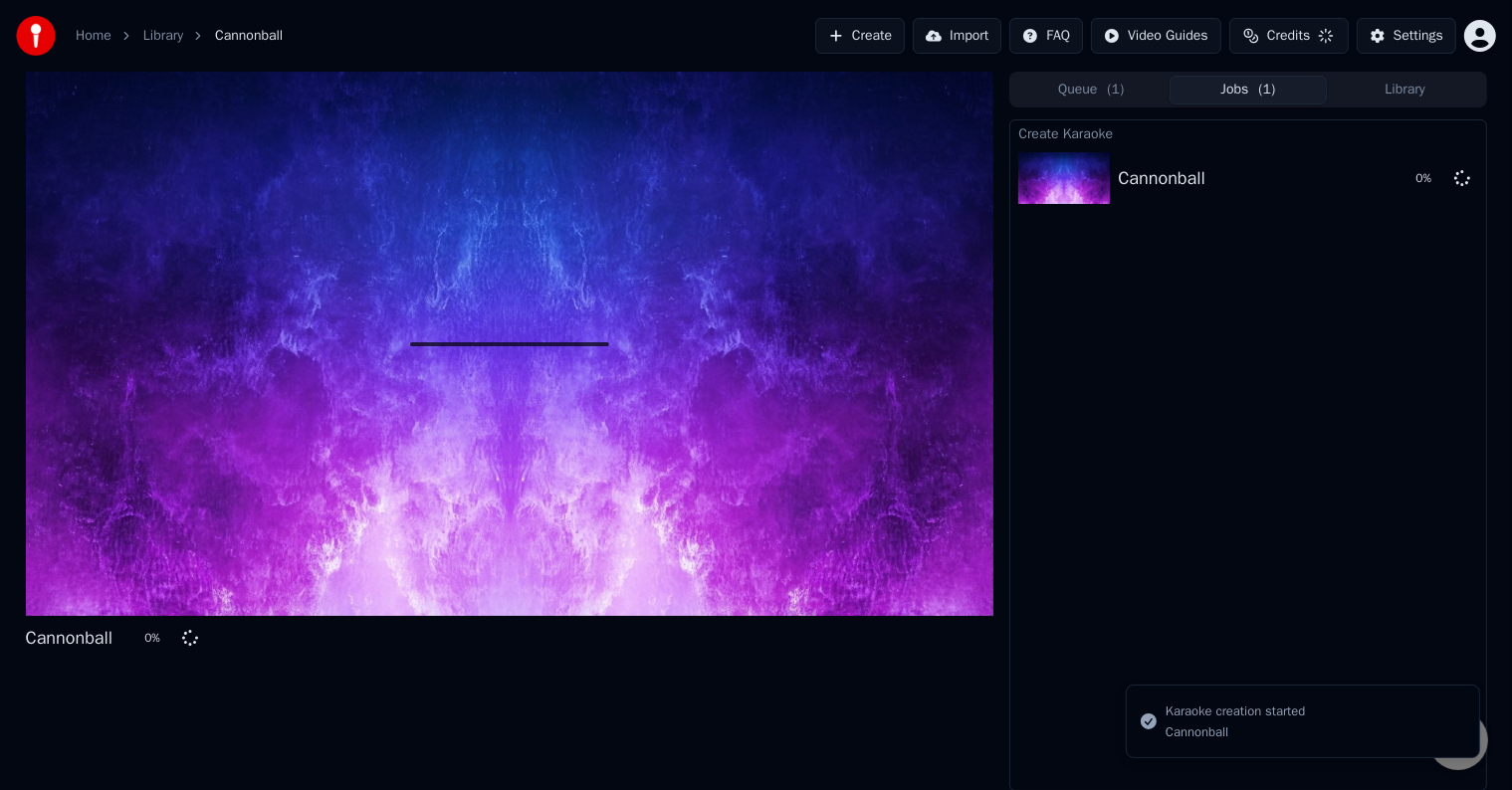 click on "Create" at bounding box center (860, 36) 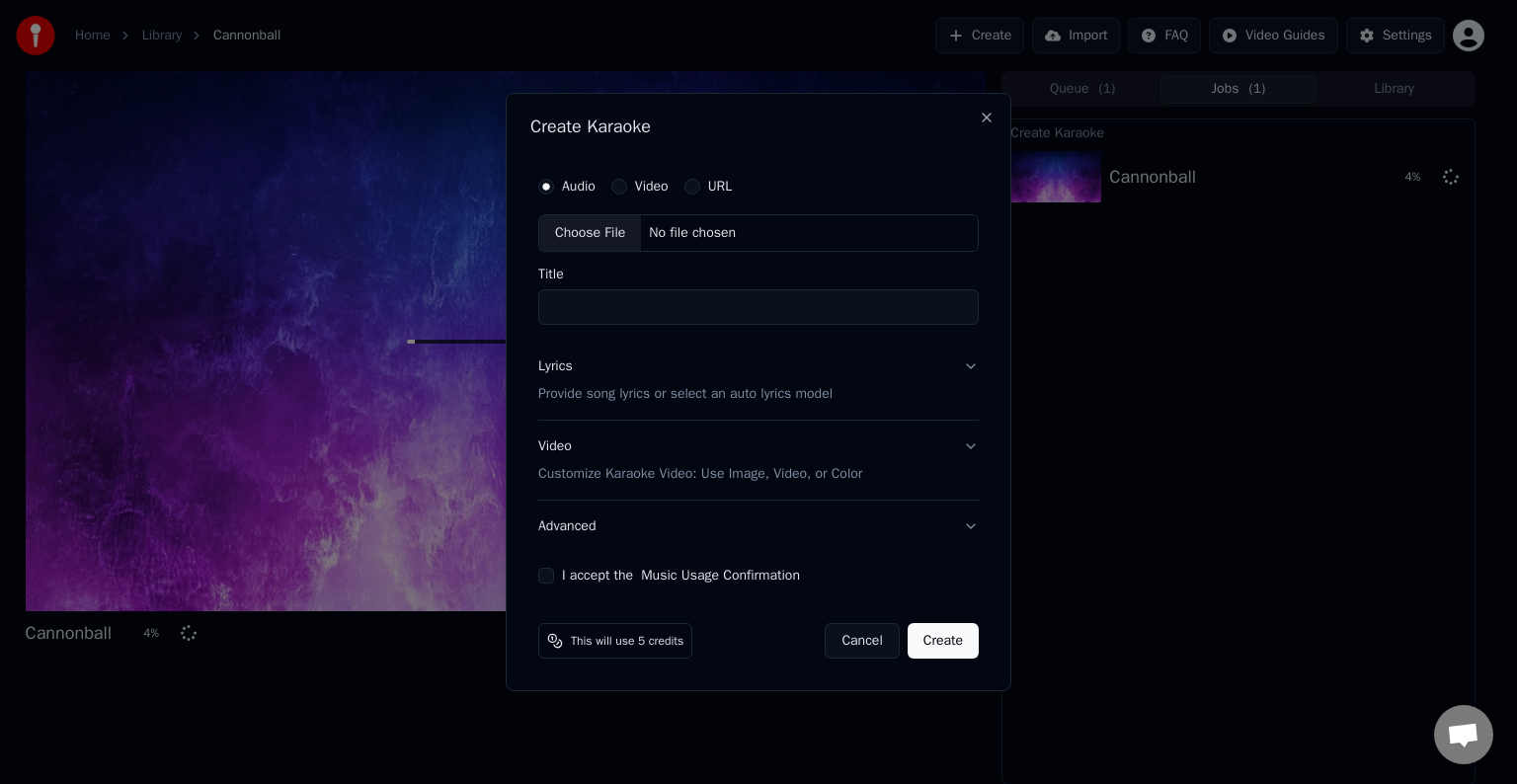 click on "Choose File" at bounding box center (590, 233) 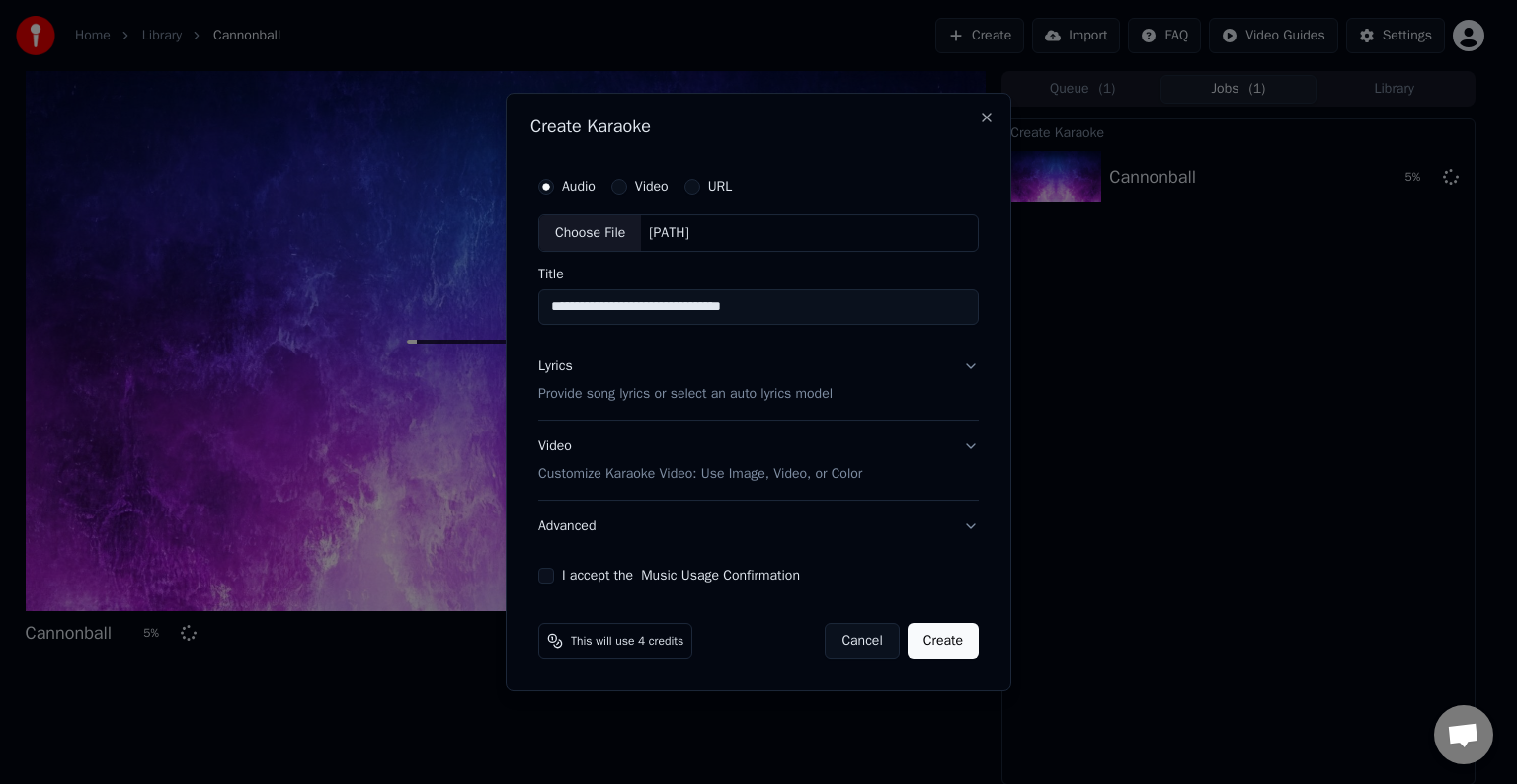 drag, startPoint x: 853, startPoint y: 308, endPoint x: 598, endPoint y: 320, distance: 255.2822 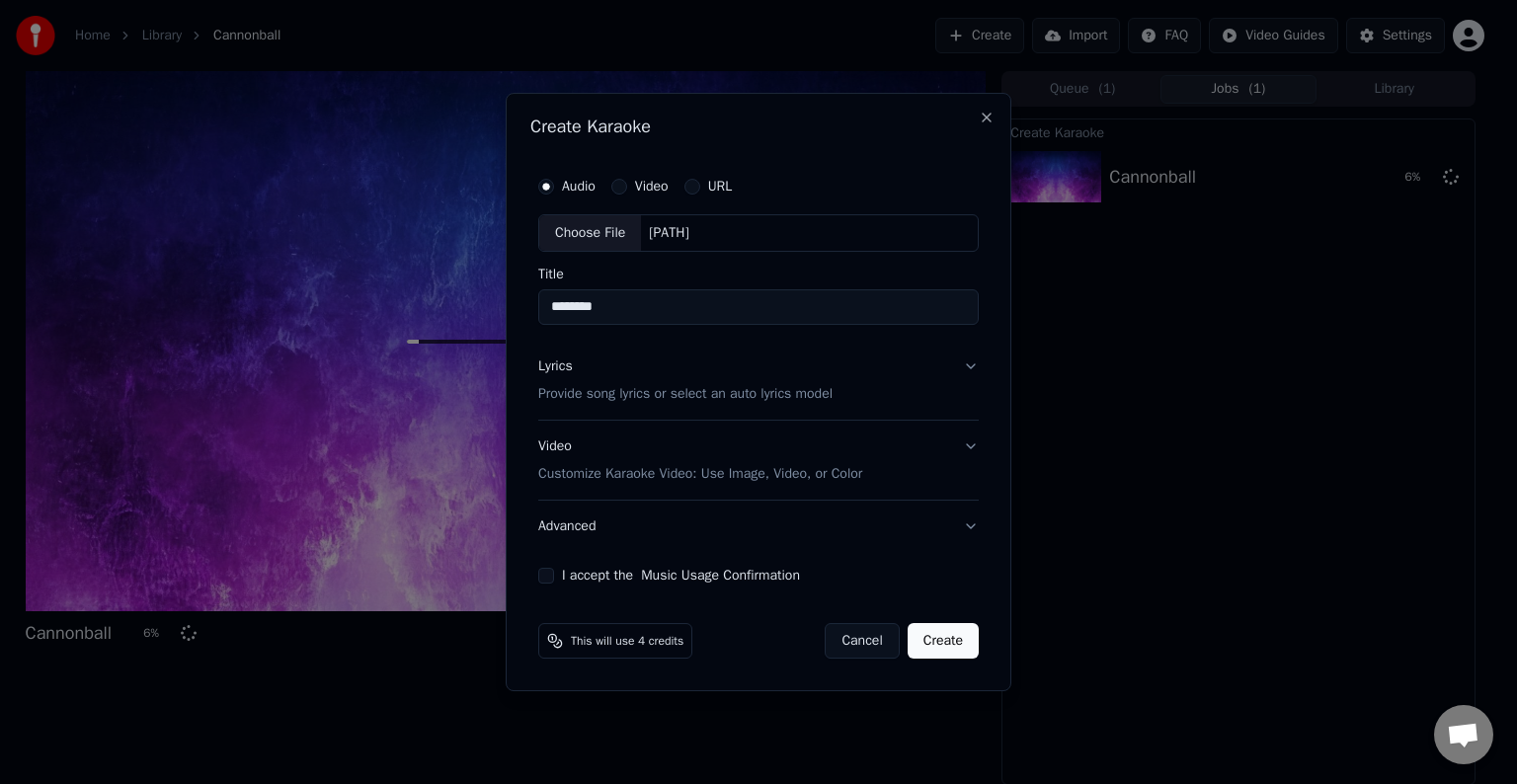 type on "********" 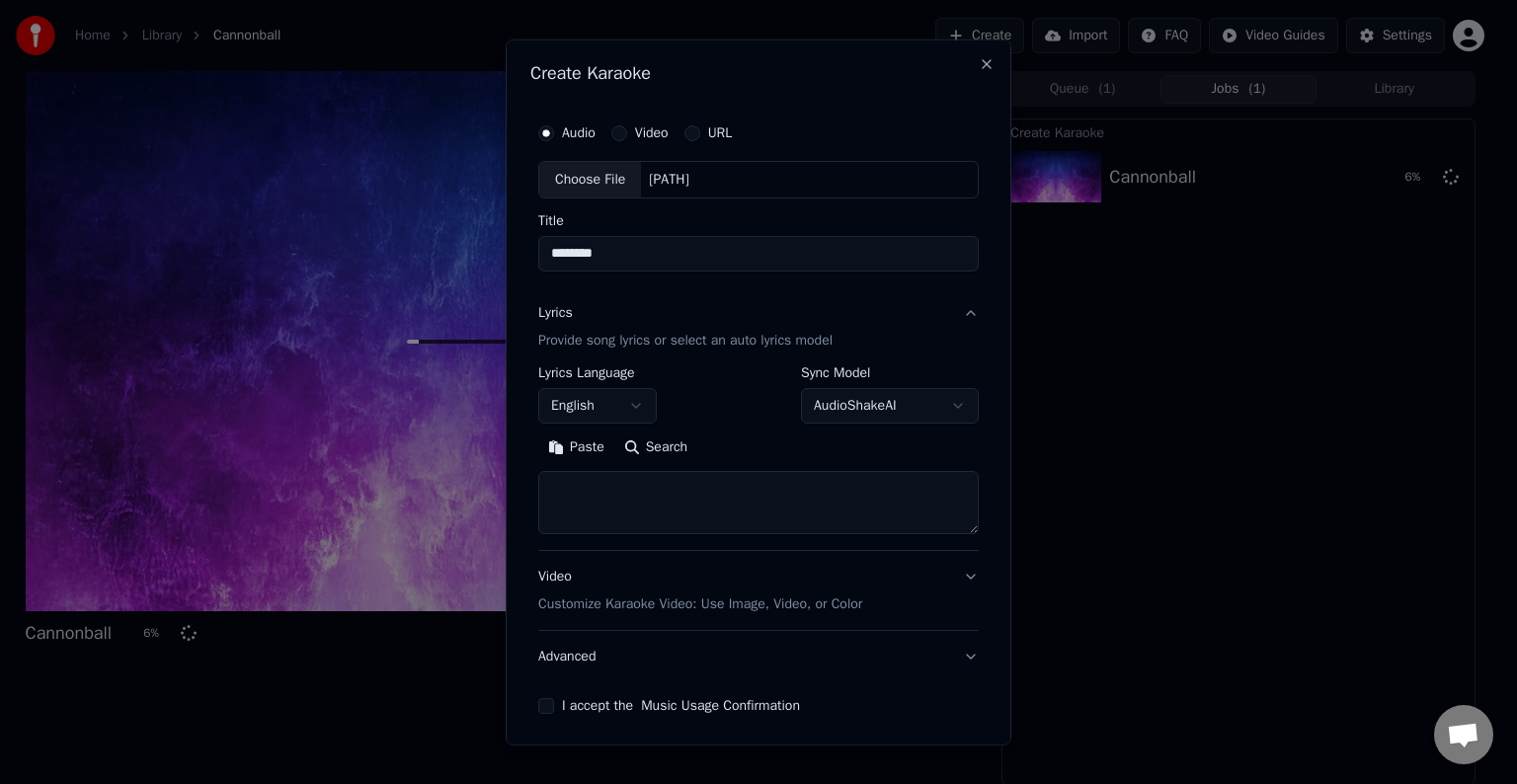 click at bounding box center [758, 503] 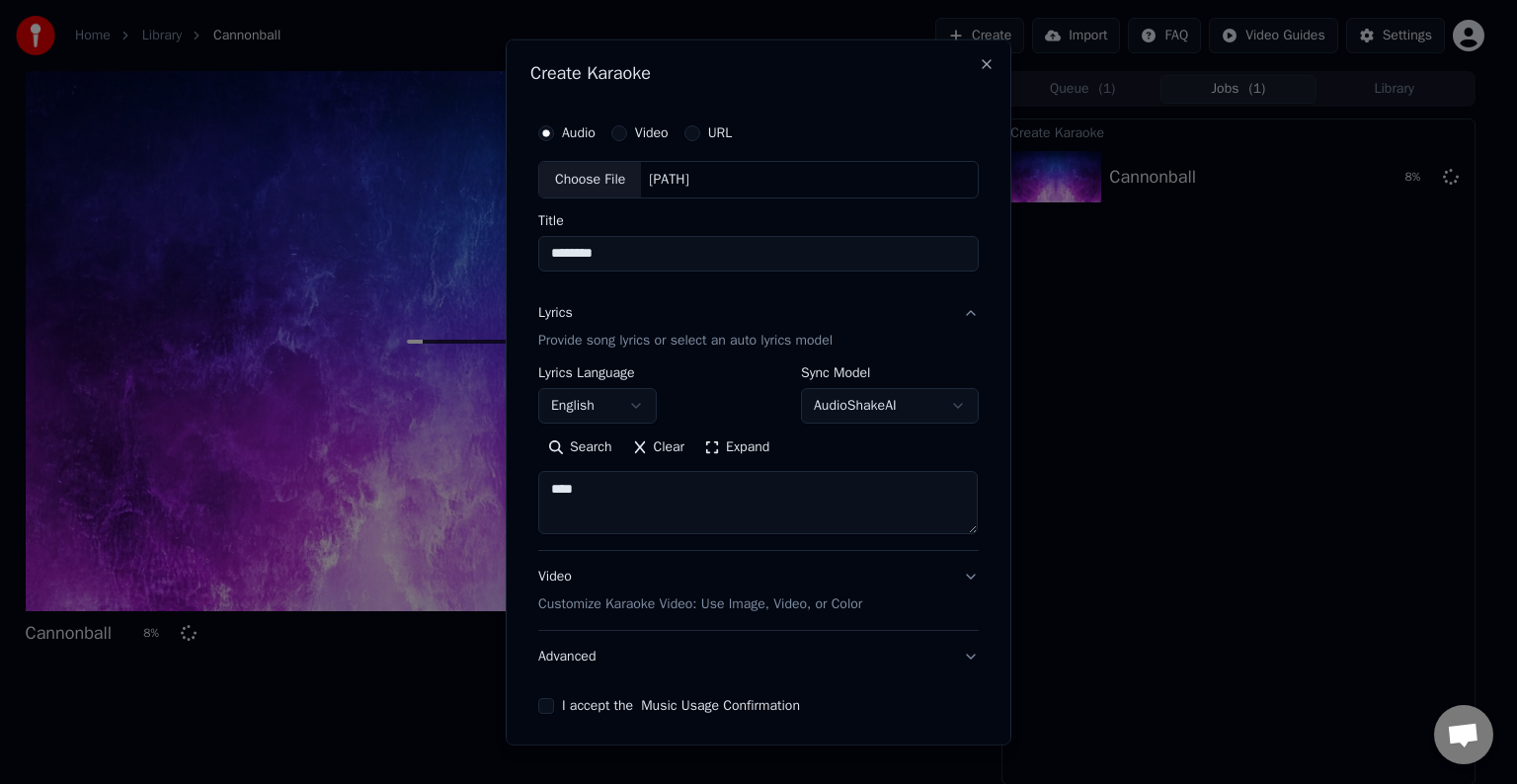 paste on "**********" 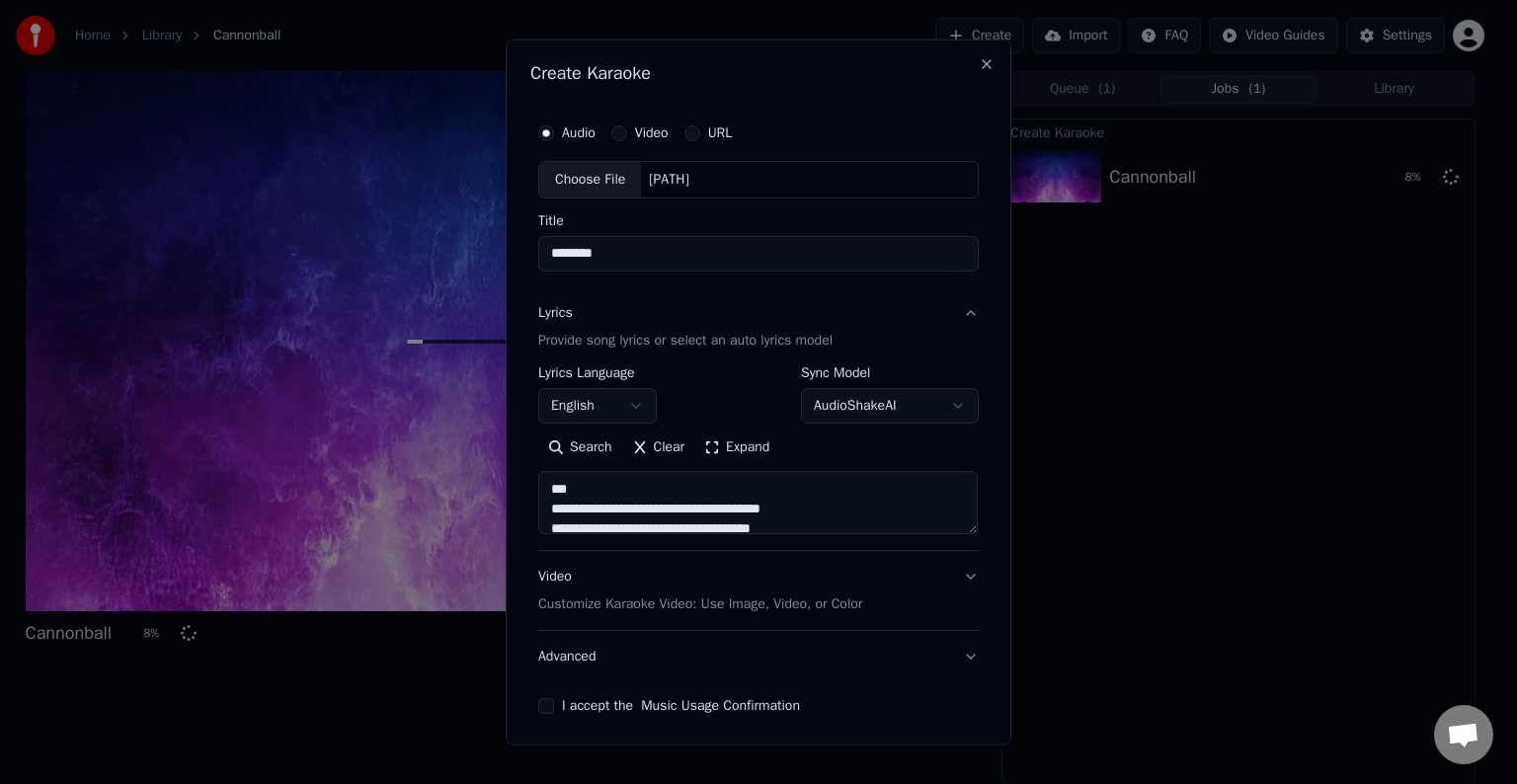 scroll, scrollTop: 63, scrollLeft: 0, axis: vertical 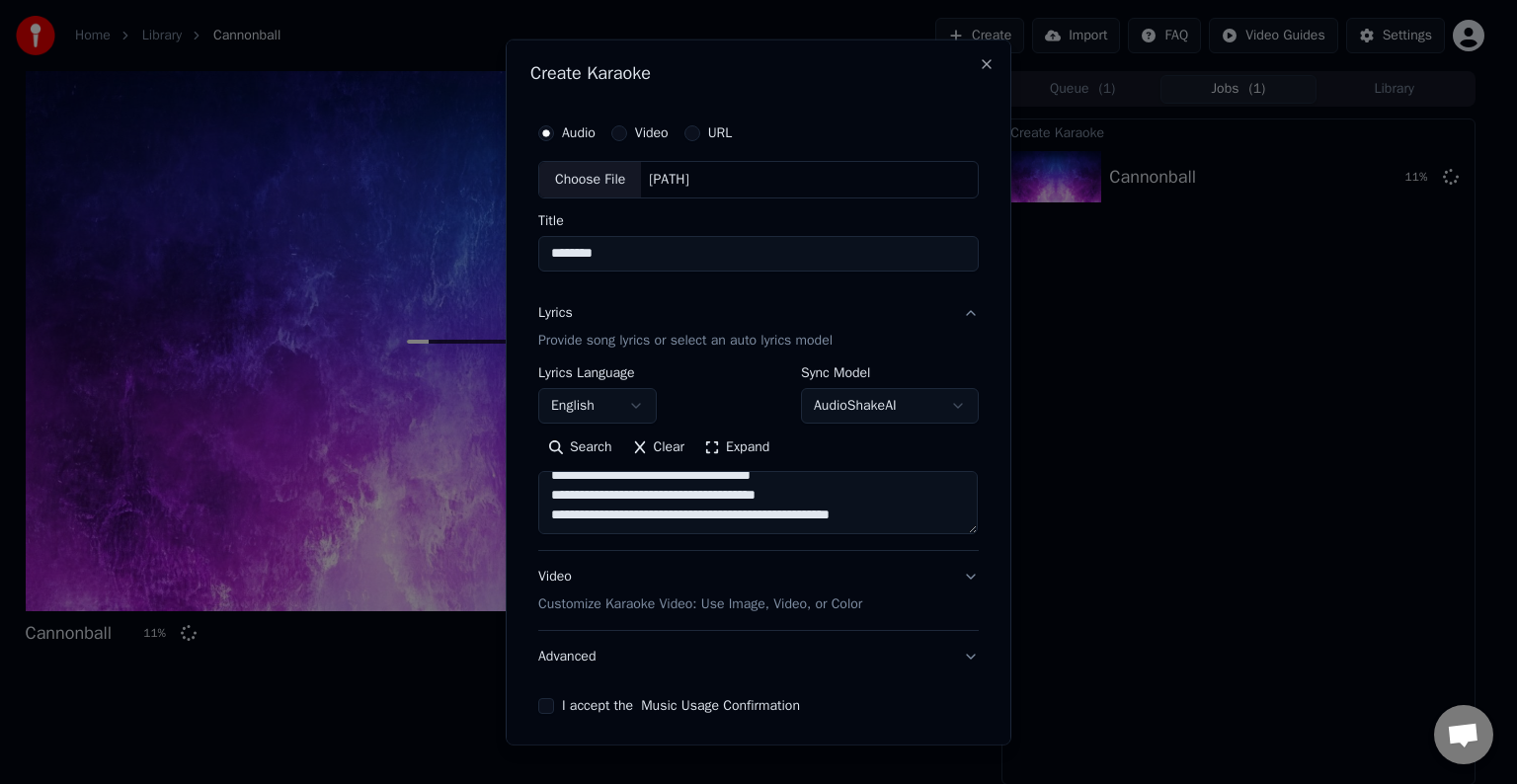 paste on "**********" 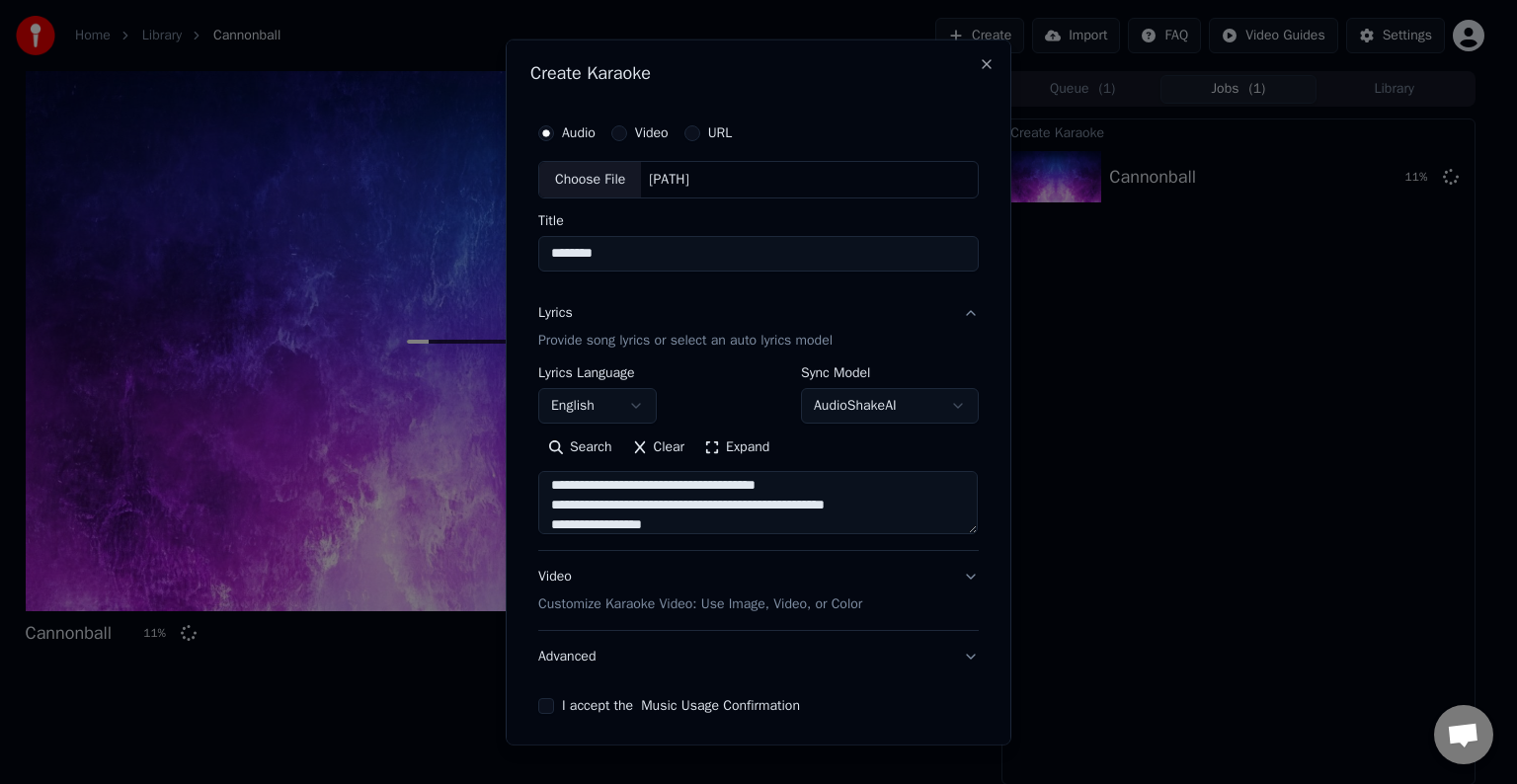 scroll, scrollTop: 103, scrollLeft: 0, axis: vertical 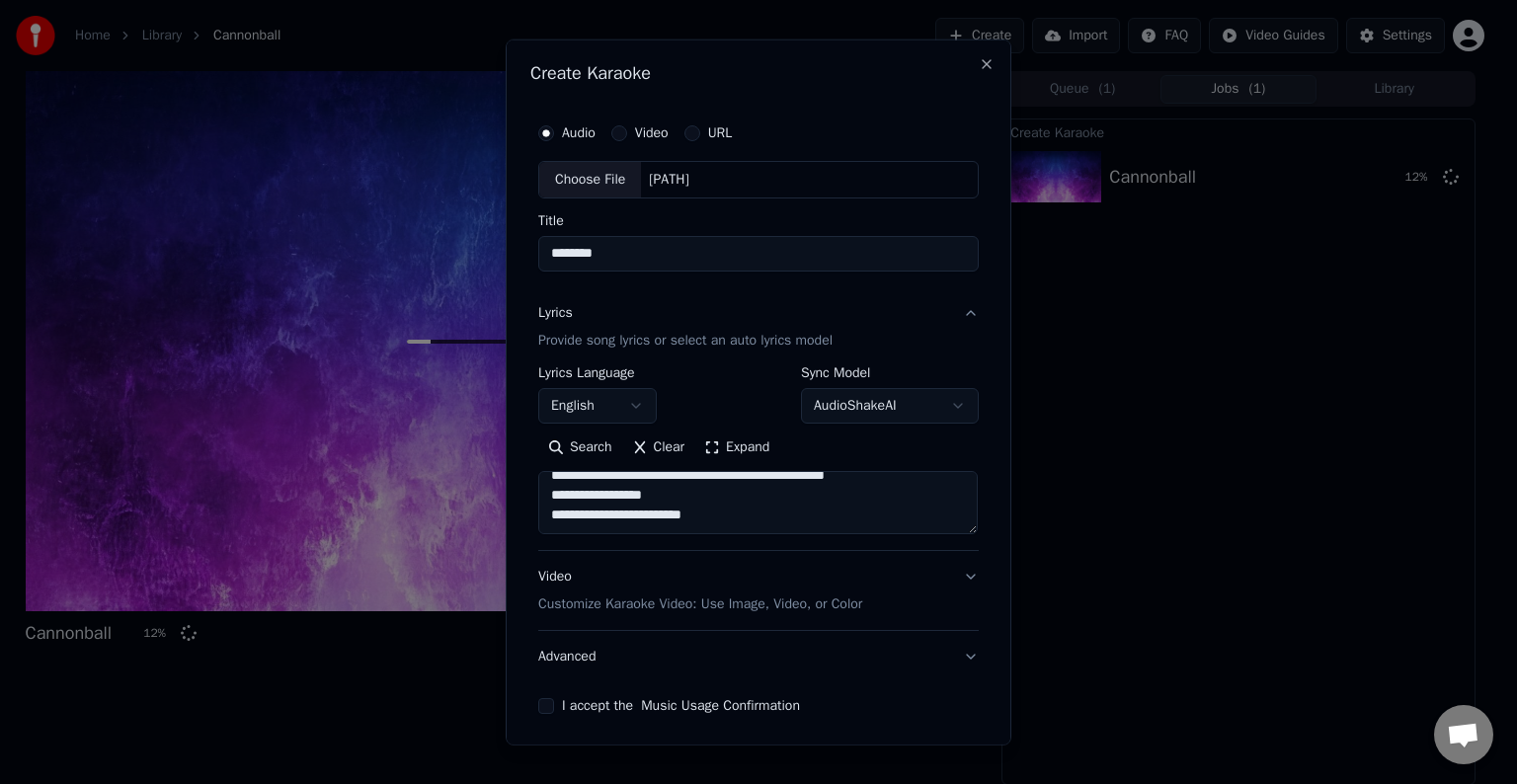 paste on "**********" 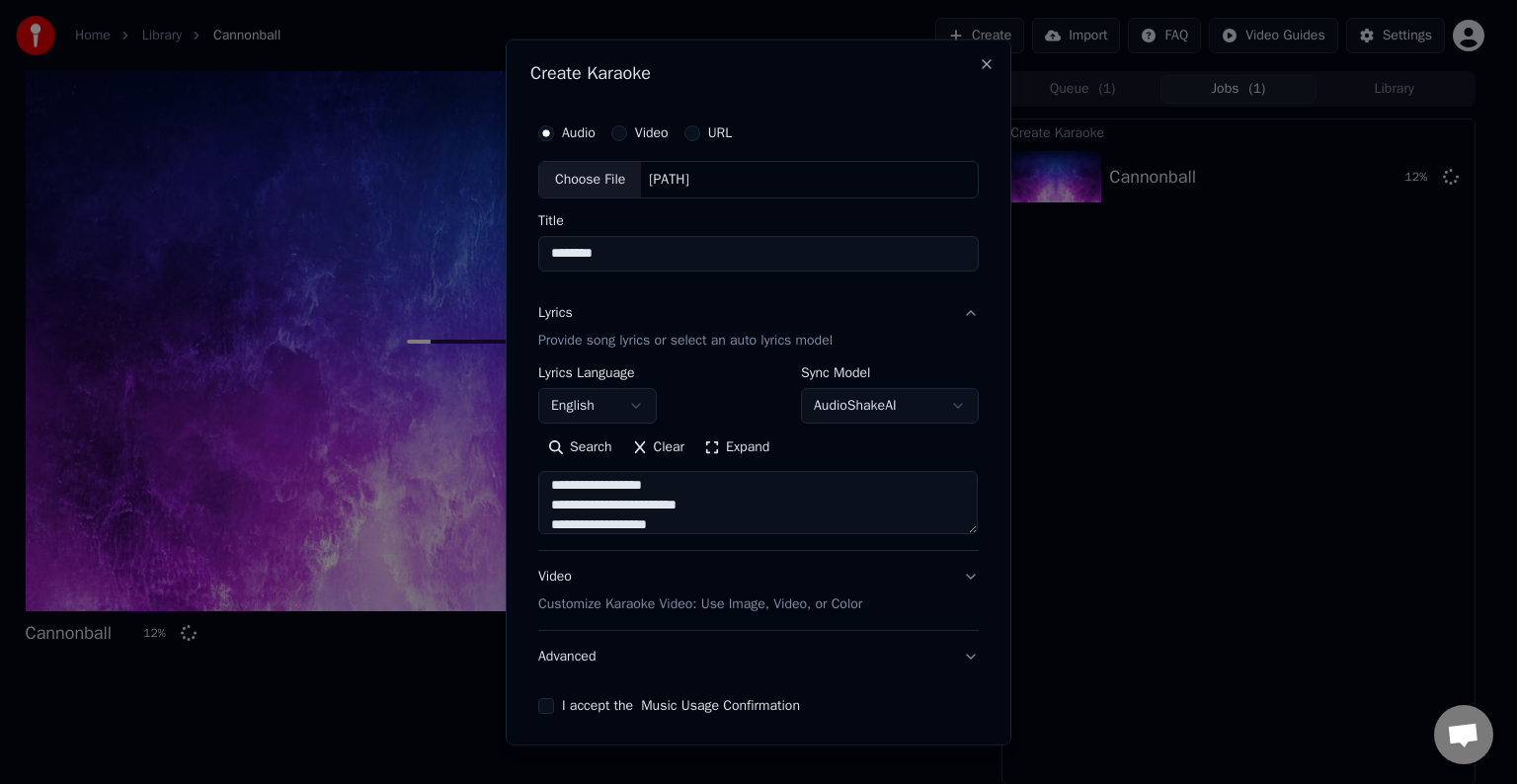 scroll, scrollTop: 182, scrollLeft: 0, axis: vertical 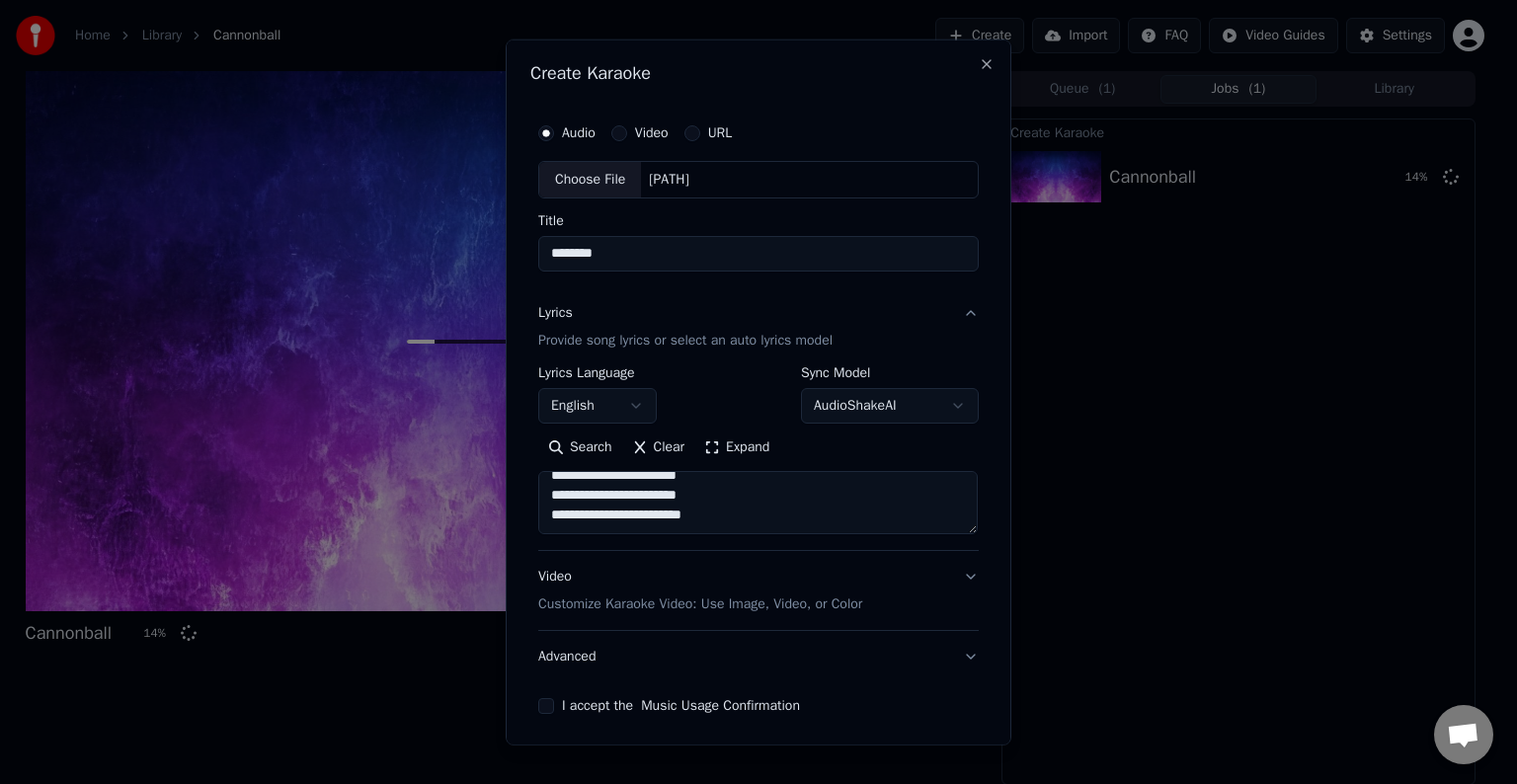 paste on "**********" 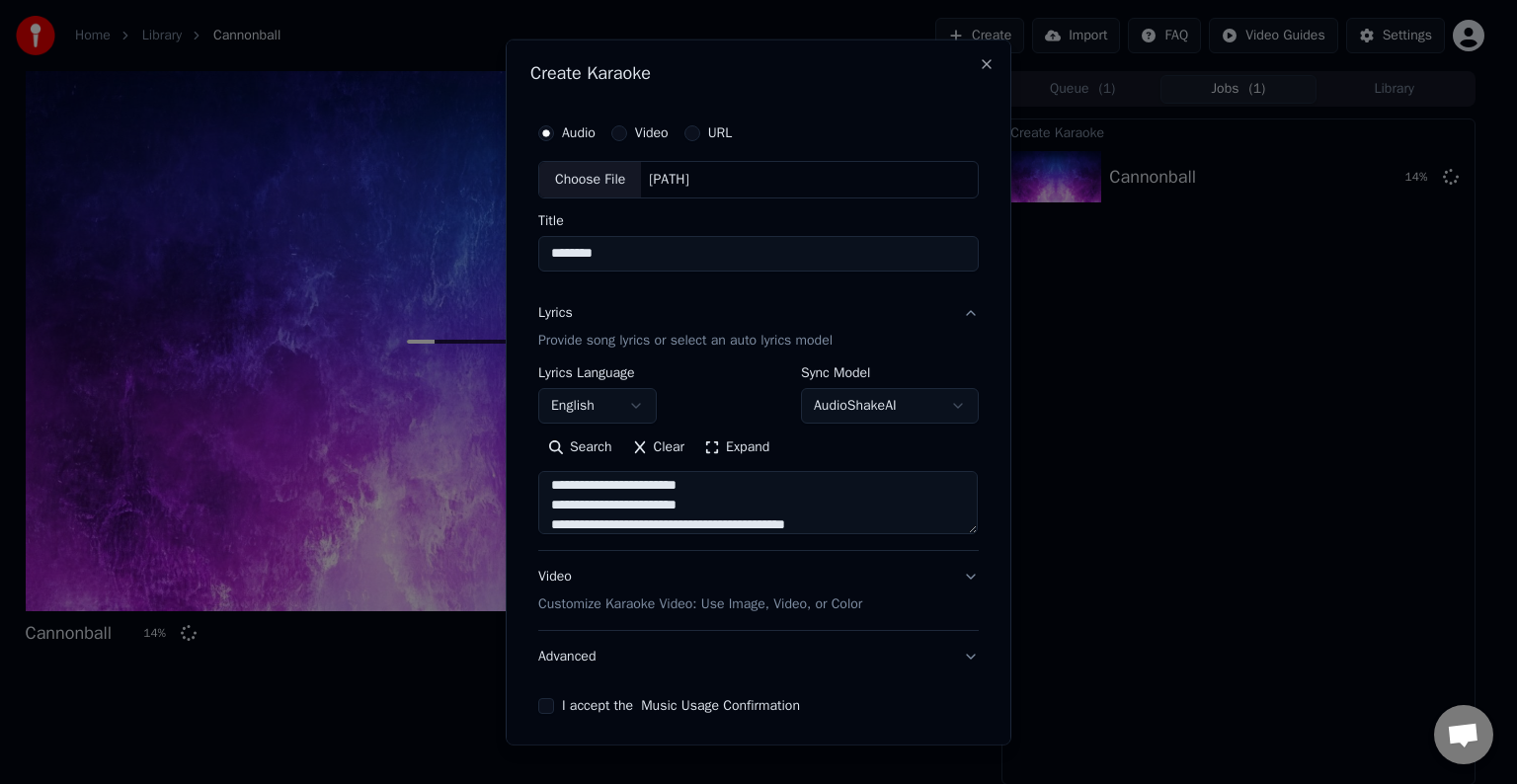 scroll, scrollTop: 261, scrollLeft: 0, axis: vertical 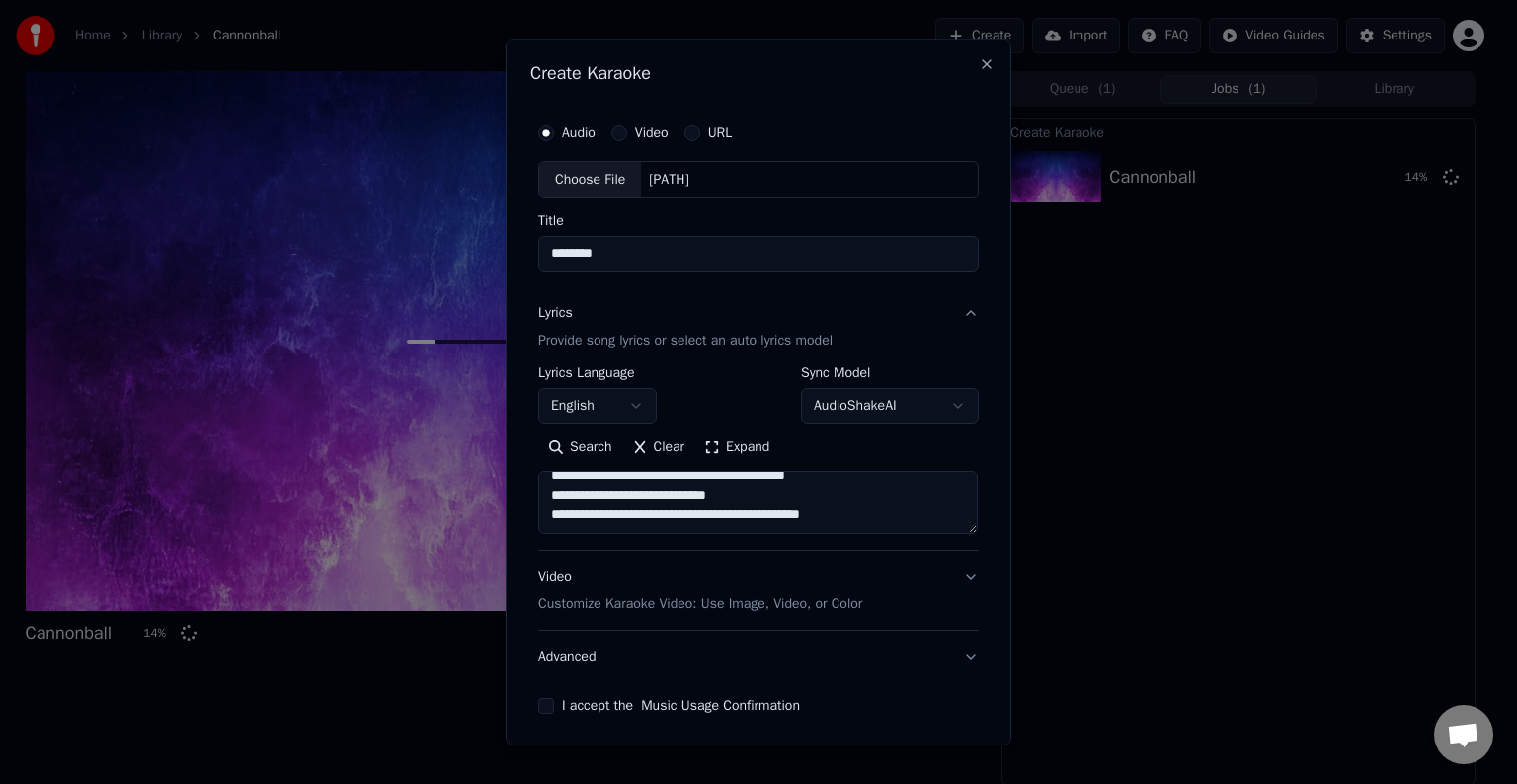 click on "**********" at bounding box center [758, 503] 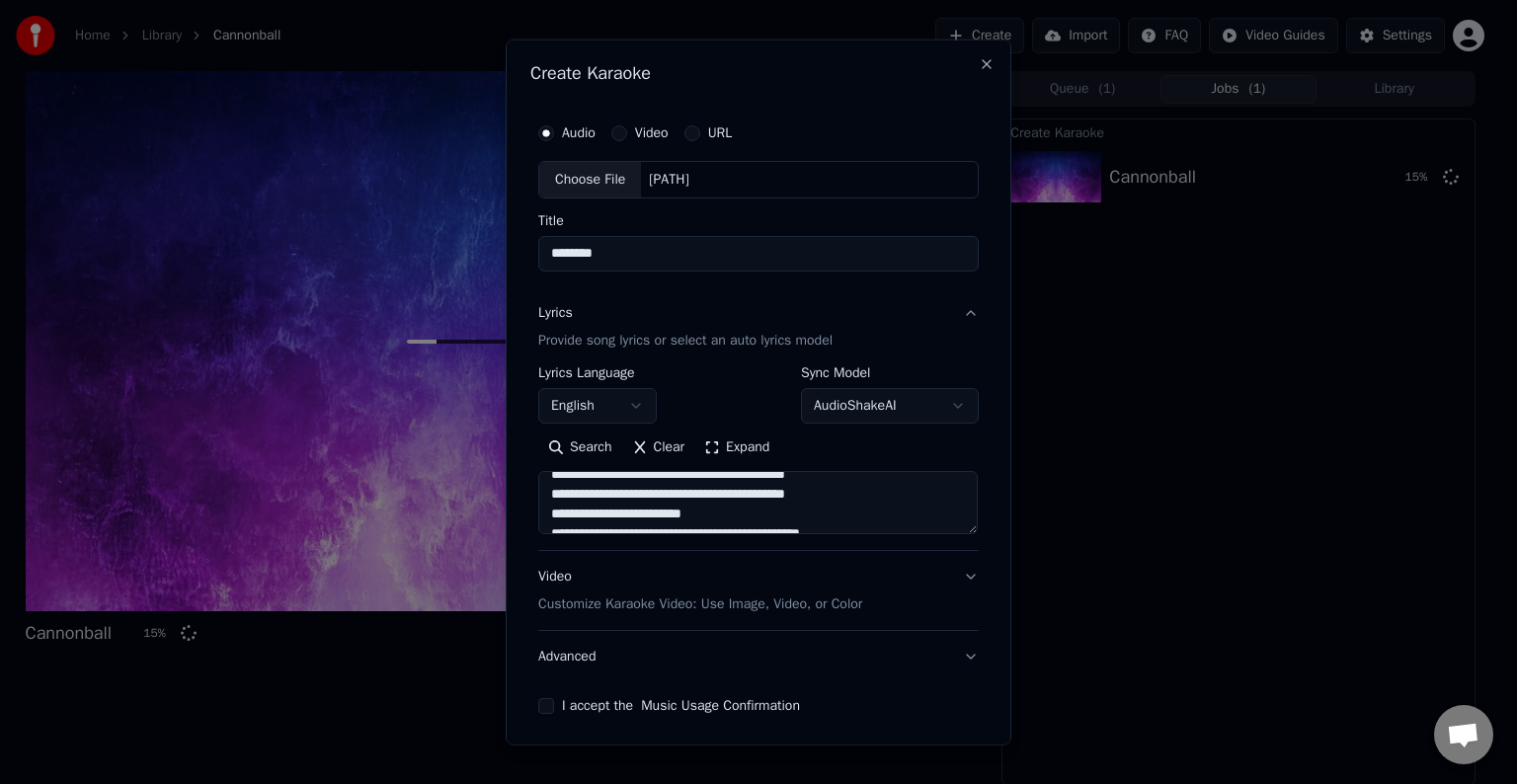 scroll, scrollTop: 224, scrollLeft: 0, axis: vertical 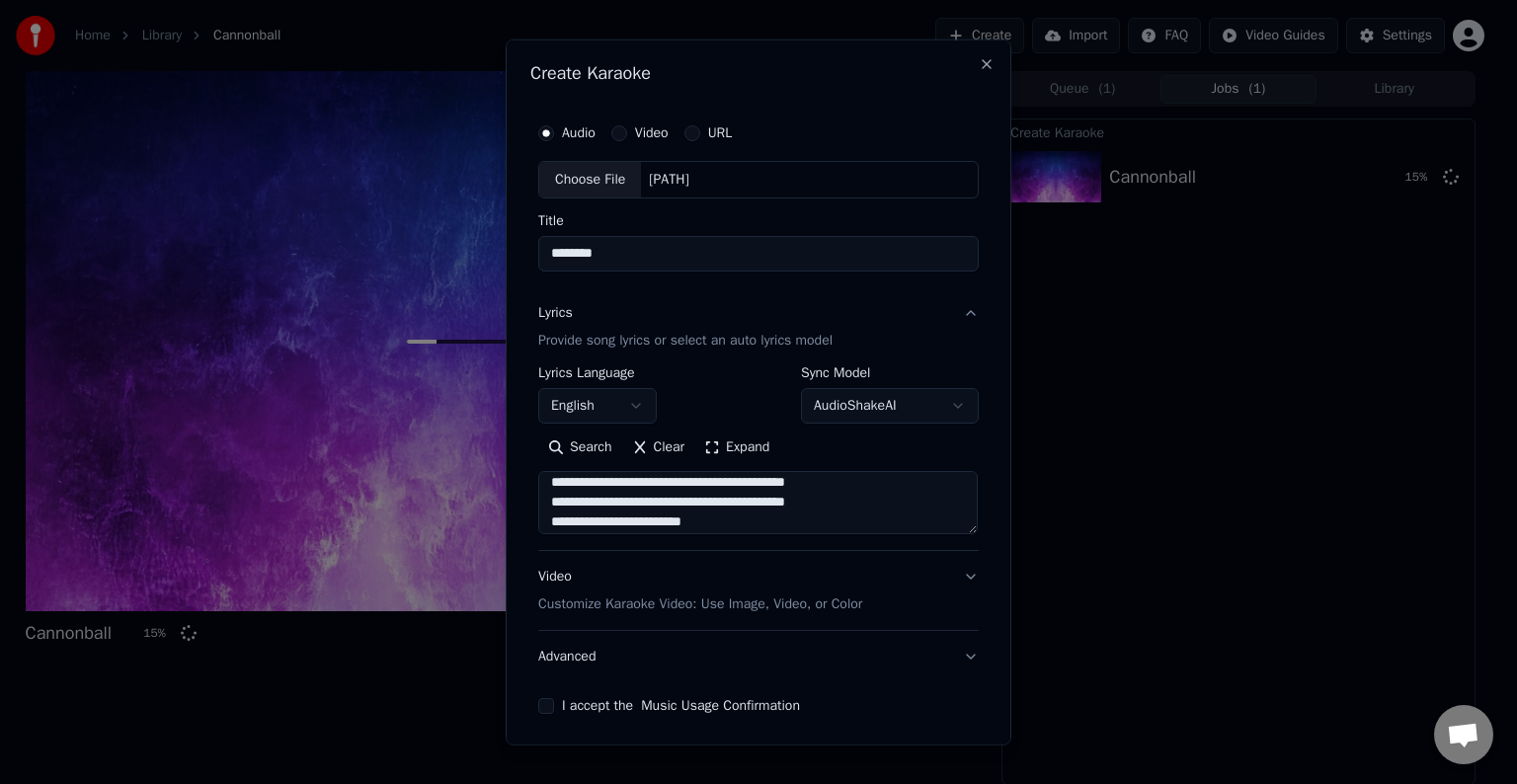 drag, startPoint x: 835, startPoint y: 503, endPoint x: 783, endPoint y: 509, distance: 52.34501 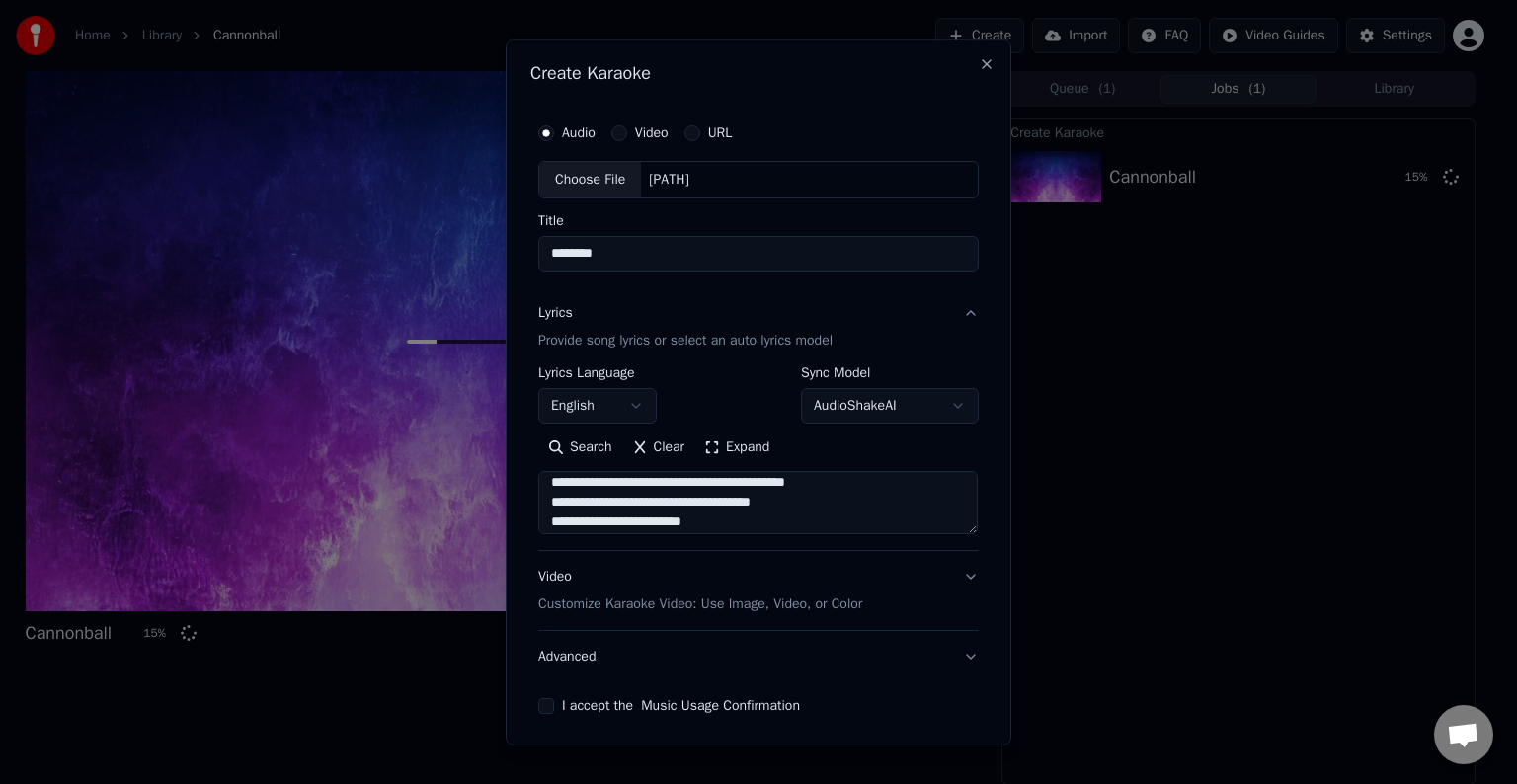 scroll, scrollTop: 270, scrollLeft: 0, axis: vertical 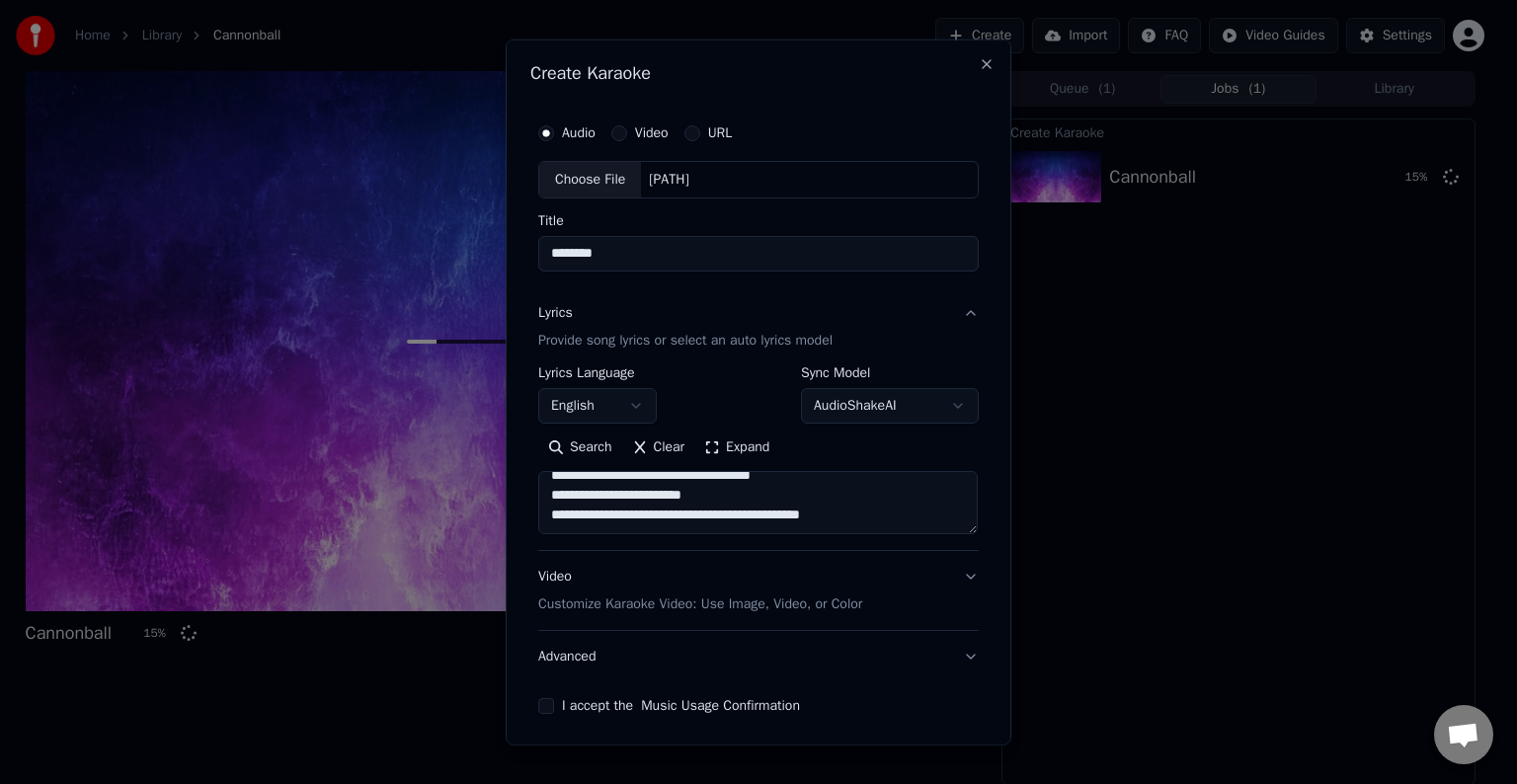 click on "**********" at bounding box center [758, 503] 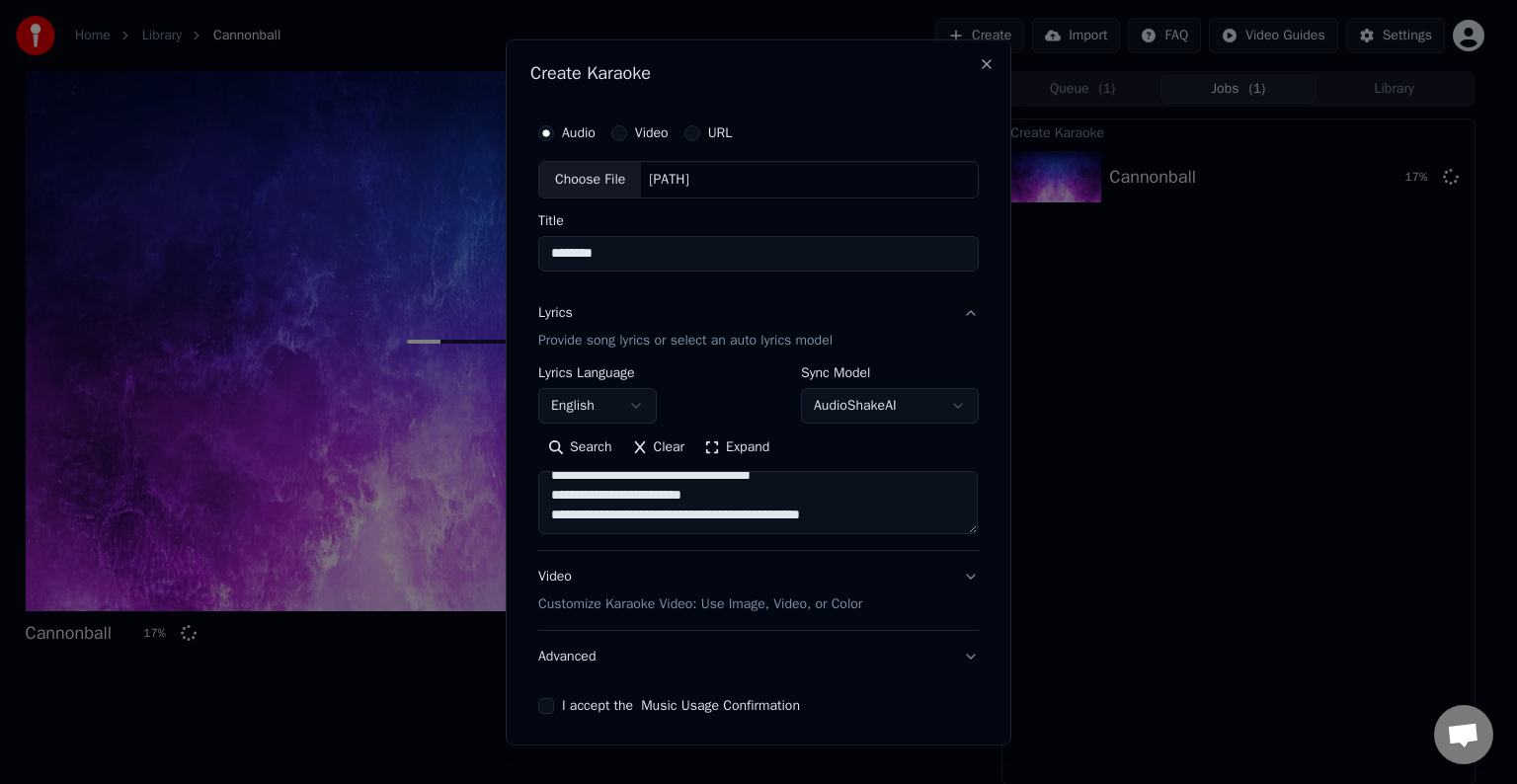paste on "**********" 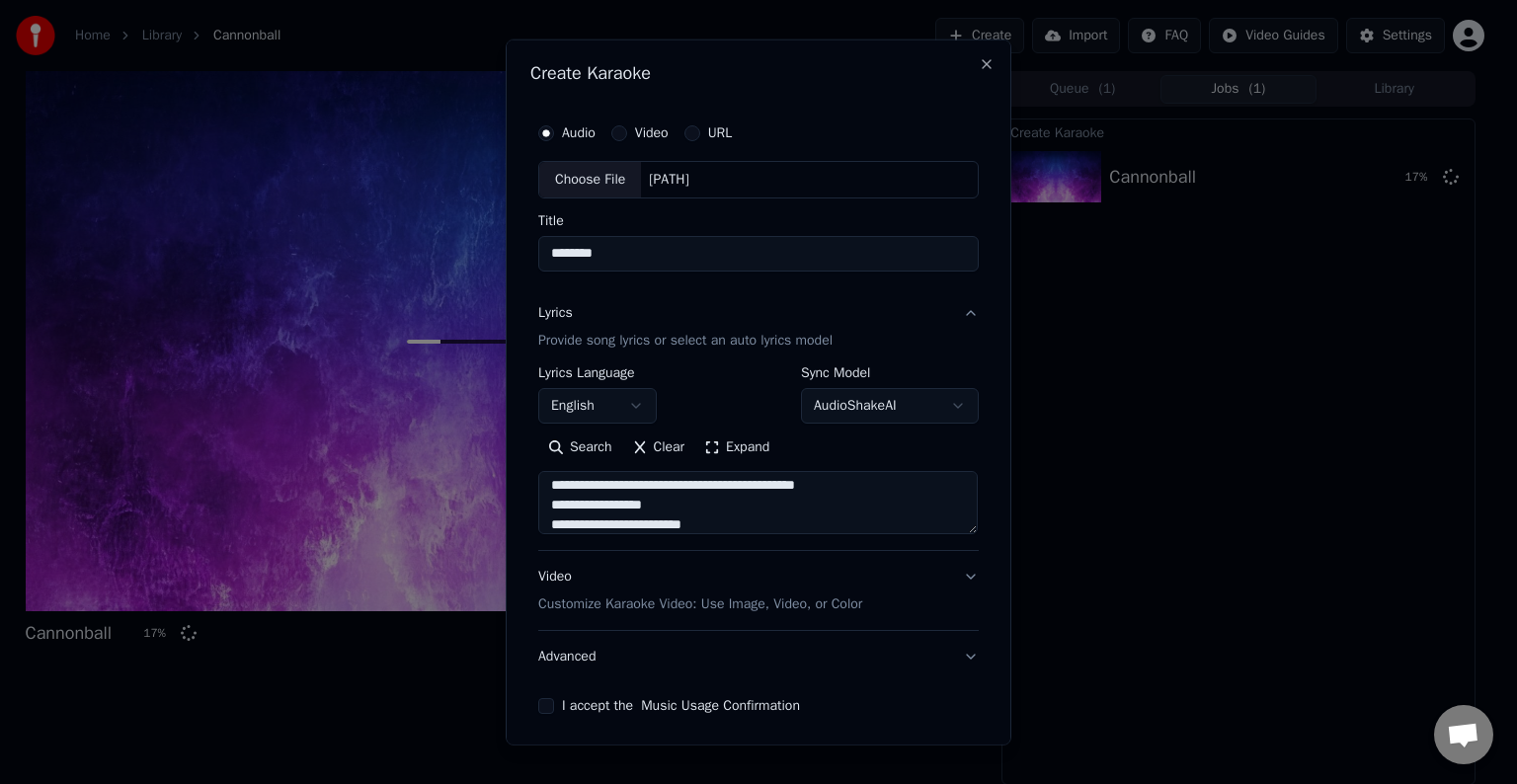 scroll, scrollTop: 300, scrollLeft: 0, axis: vertical 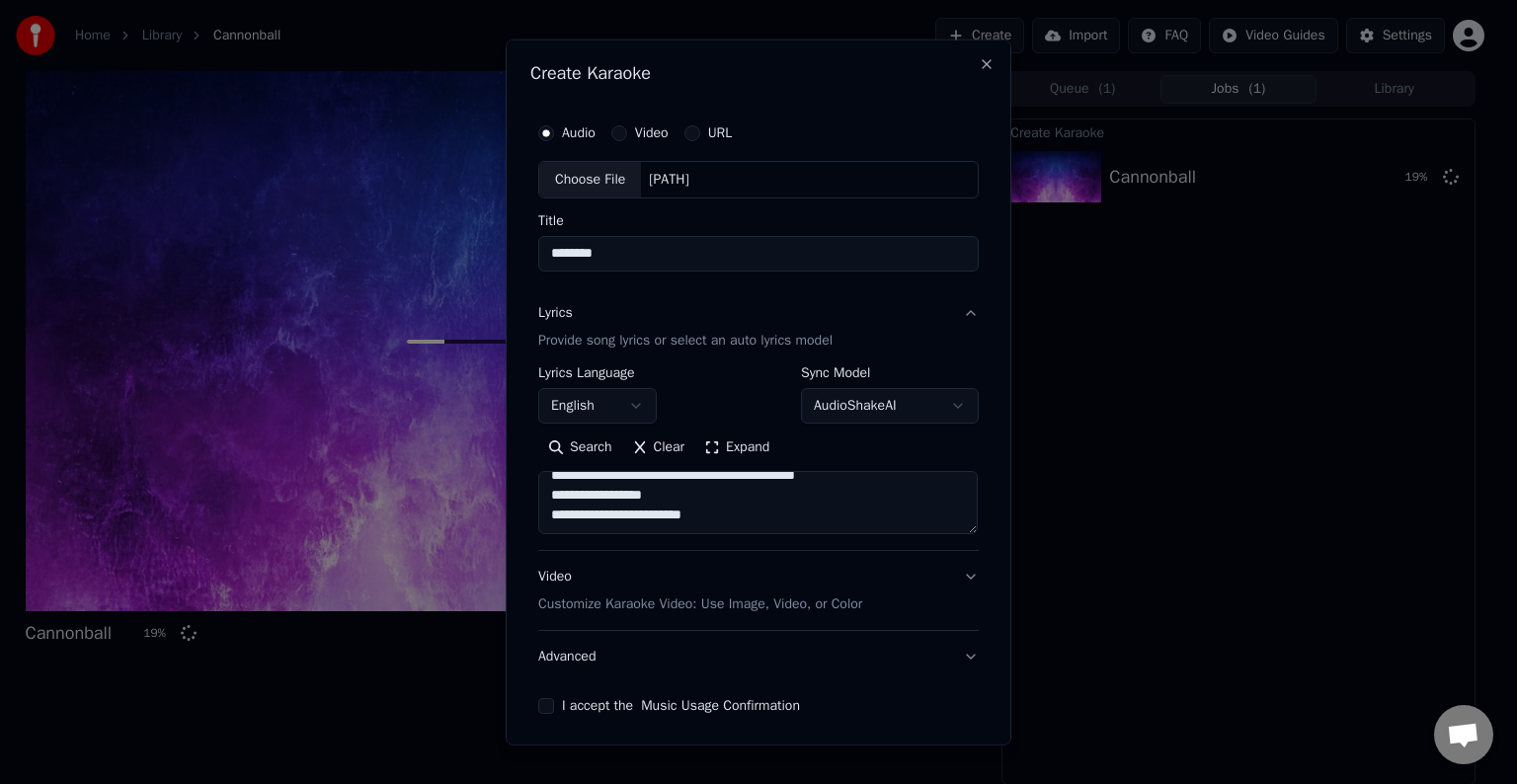paste on "**********" 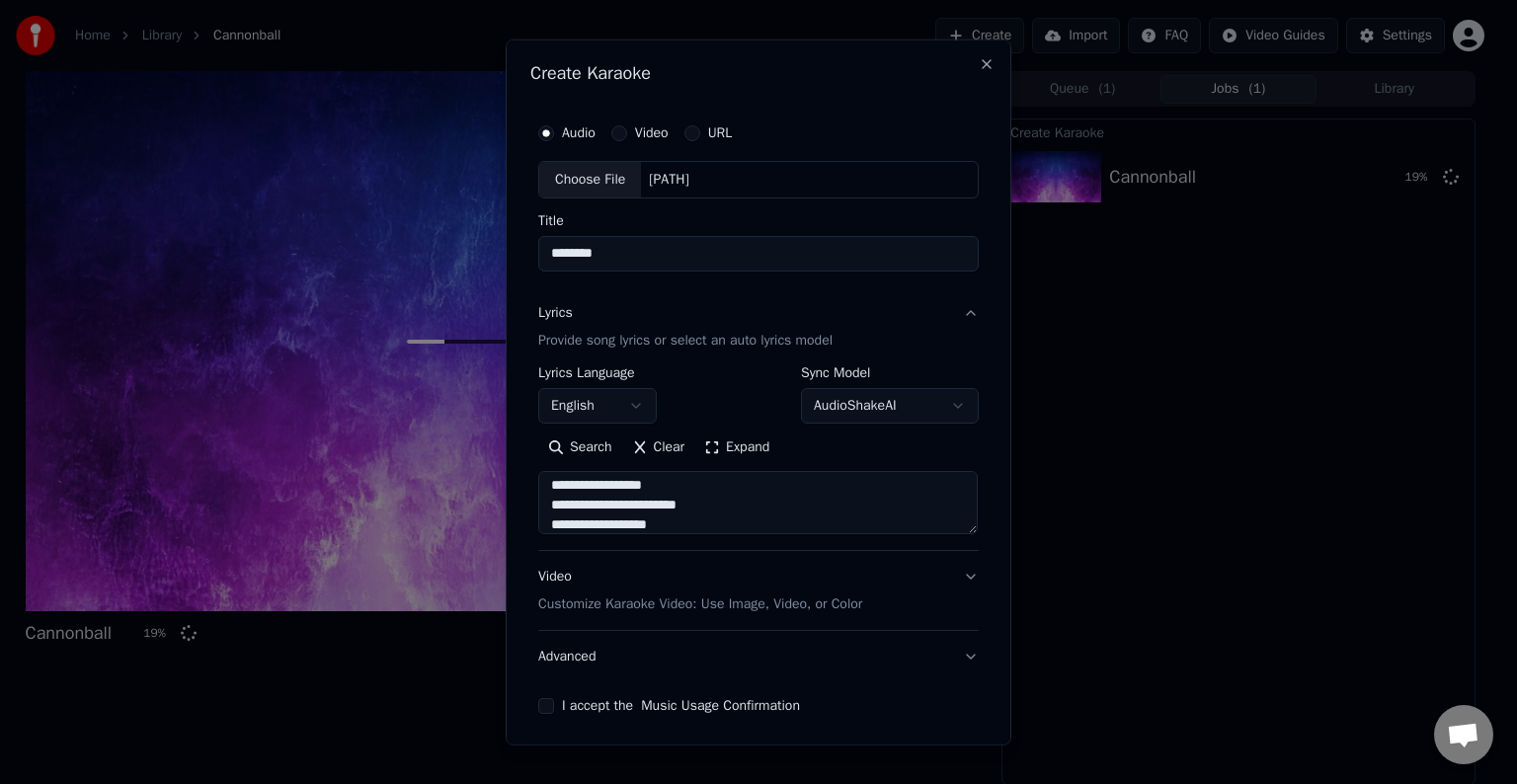scroll, scrollTop: 379, scrollLeft: 0, axis: vertical 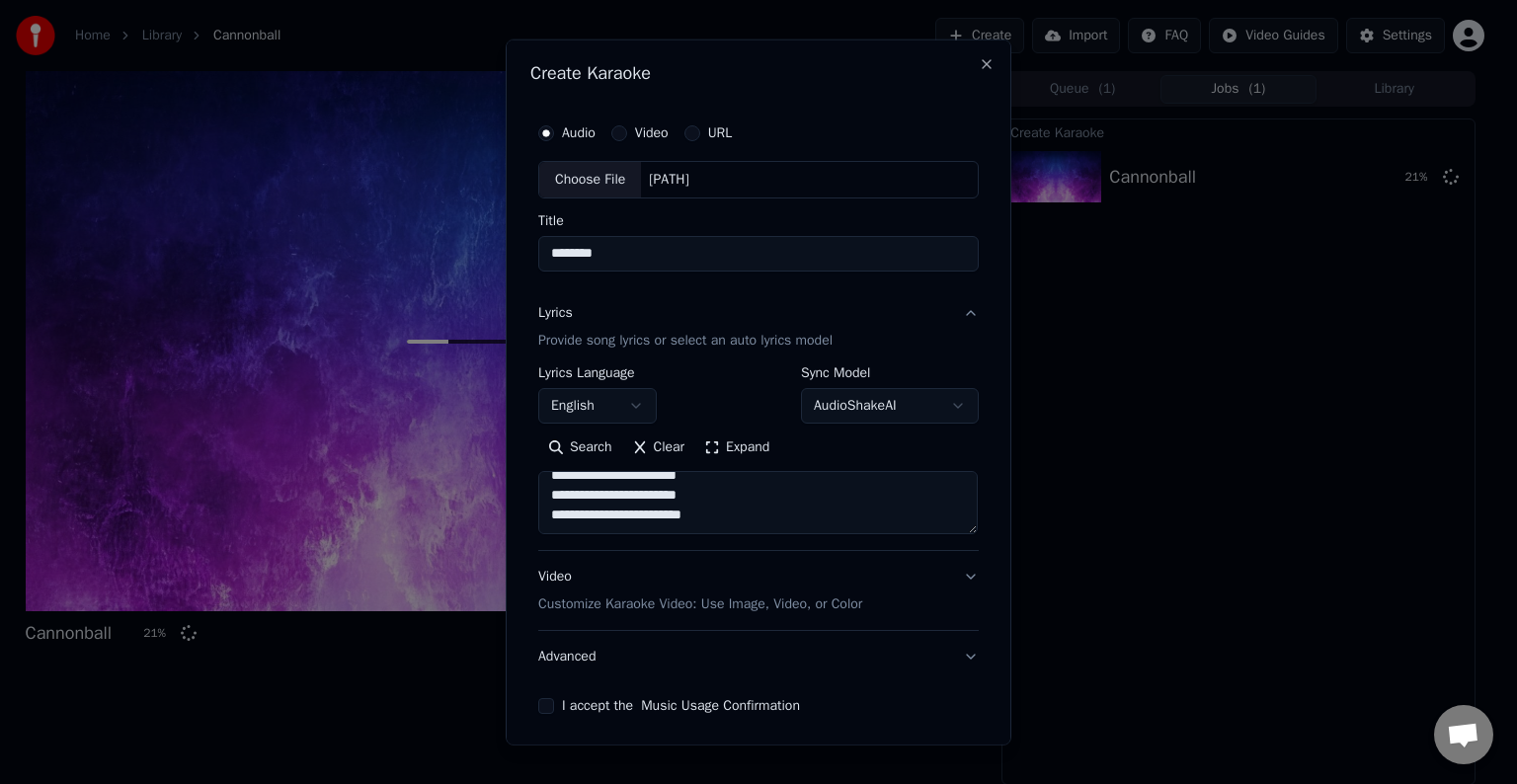 paste on "**********" 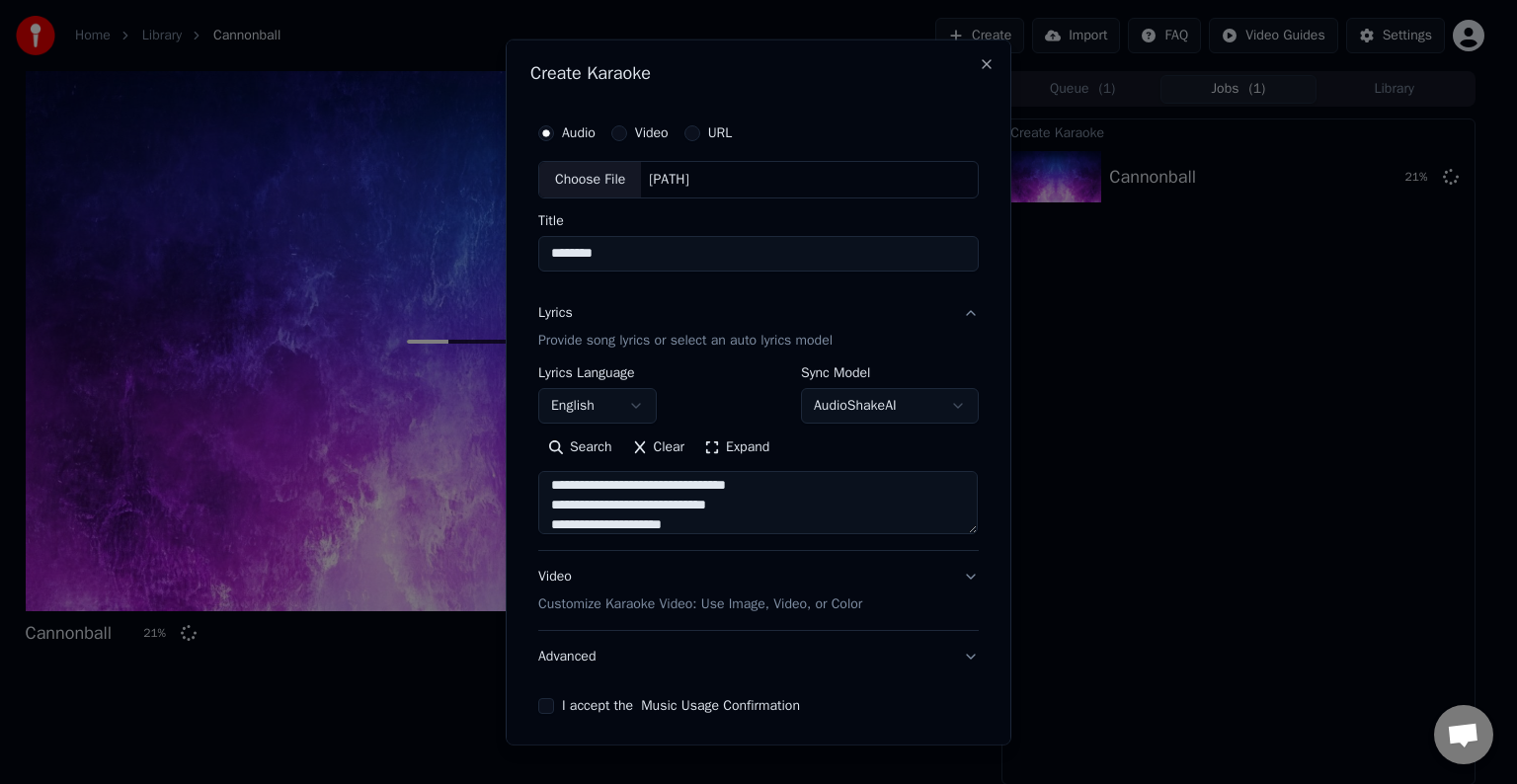 scroll, scrollTop: 458, scrollLeft: 0, axis: vertical 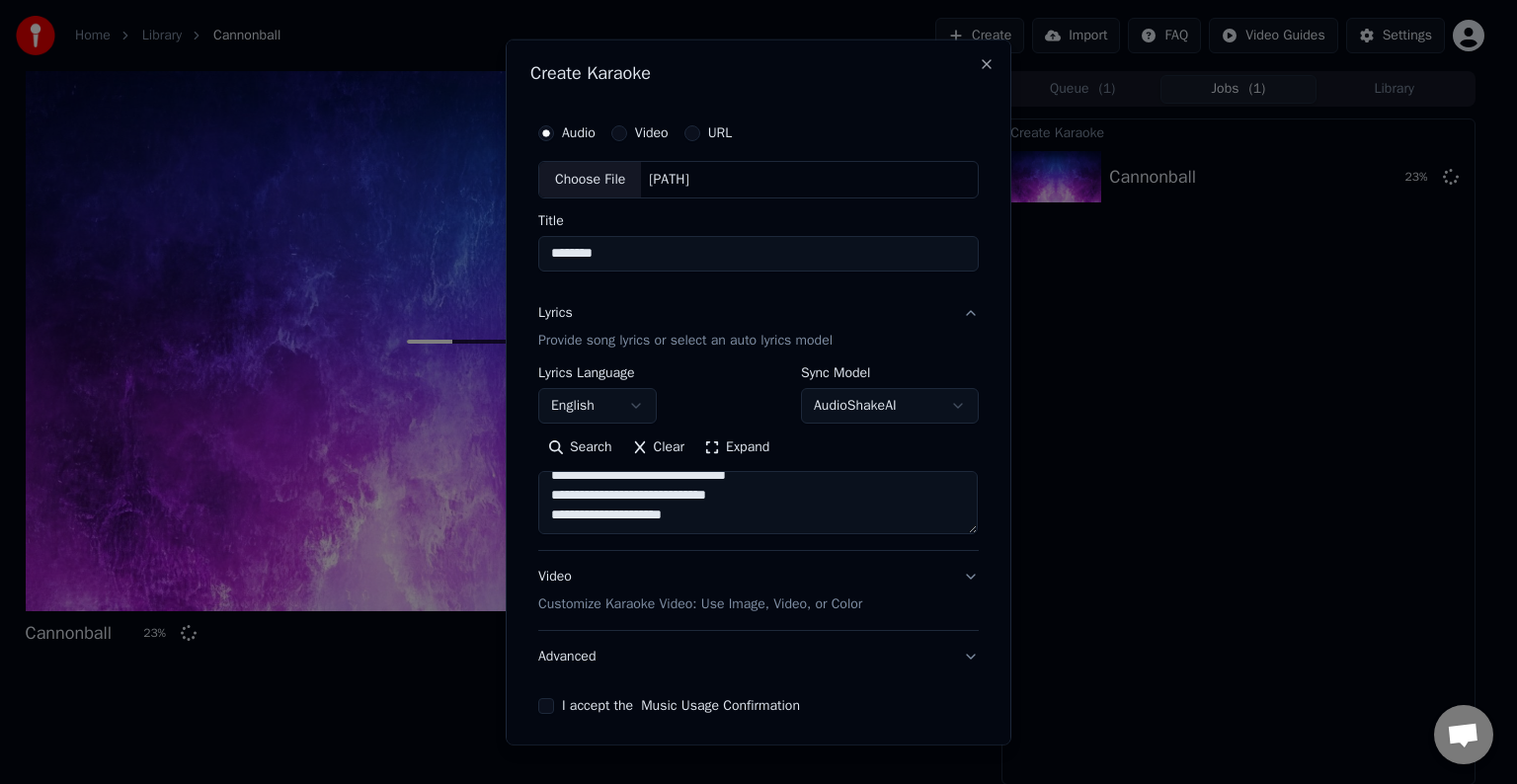 paste on "**********" 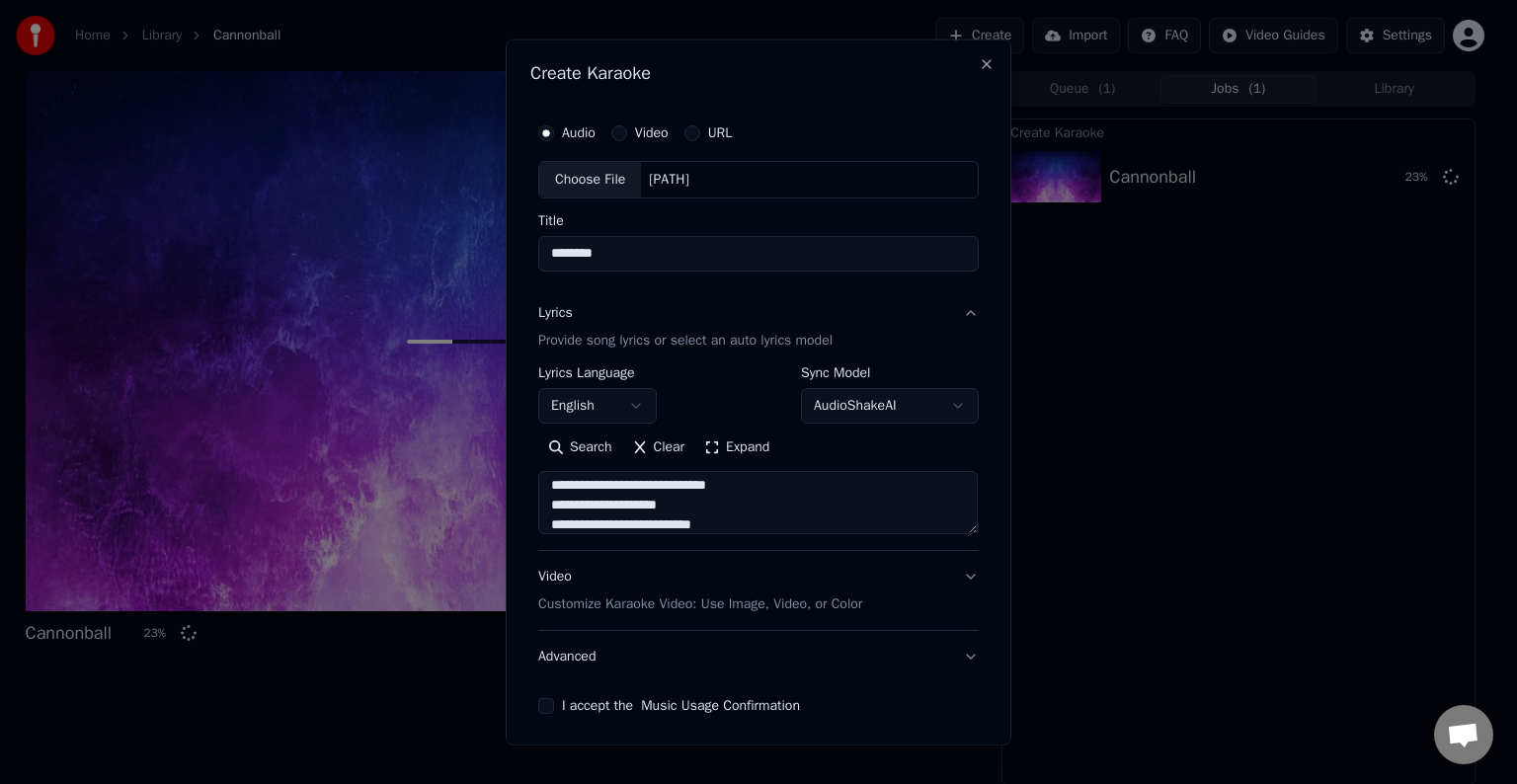 scroll, scrollTop: 656, scrollLeft: 0, axis: vertical 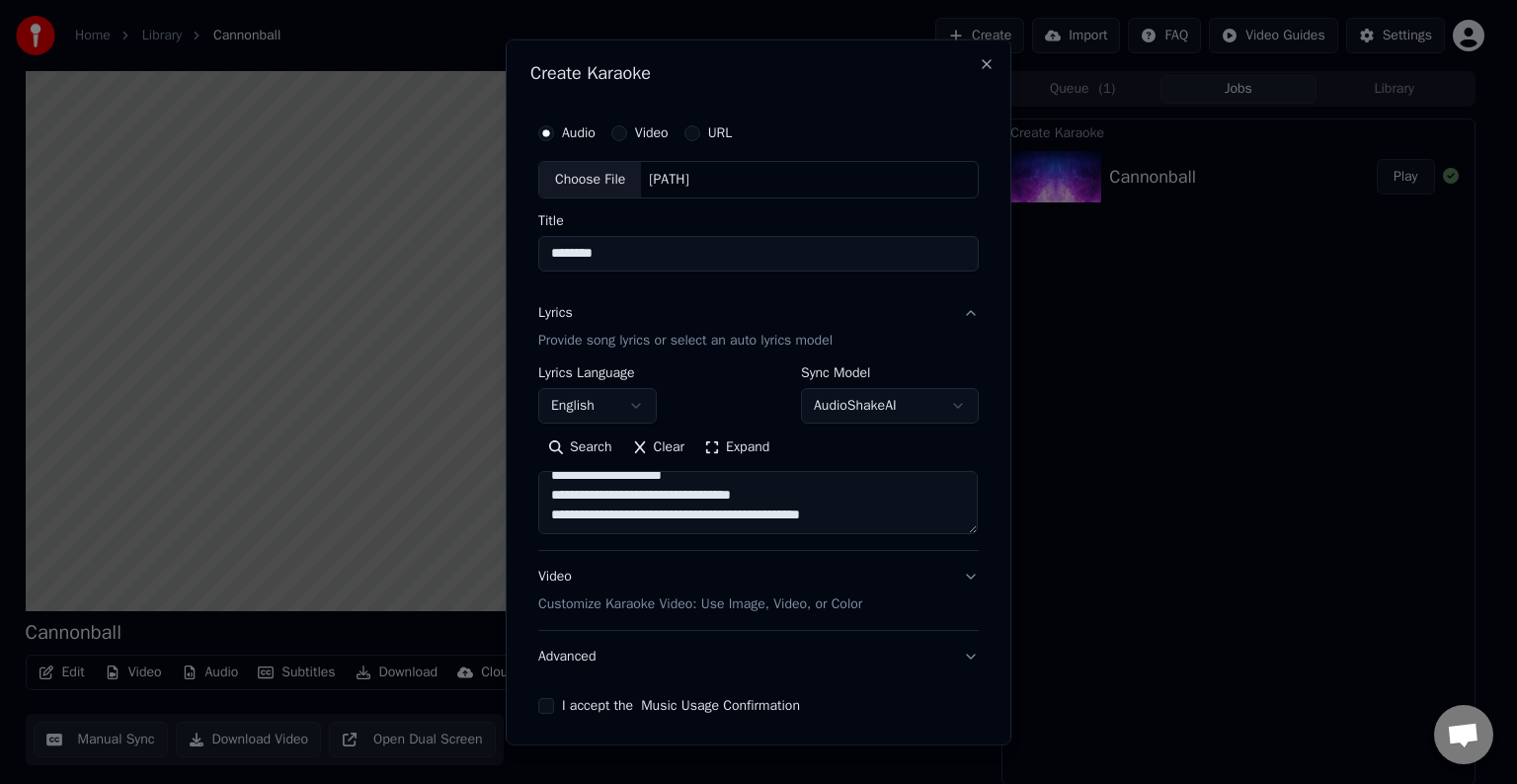 paste on "**********" 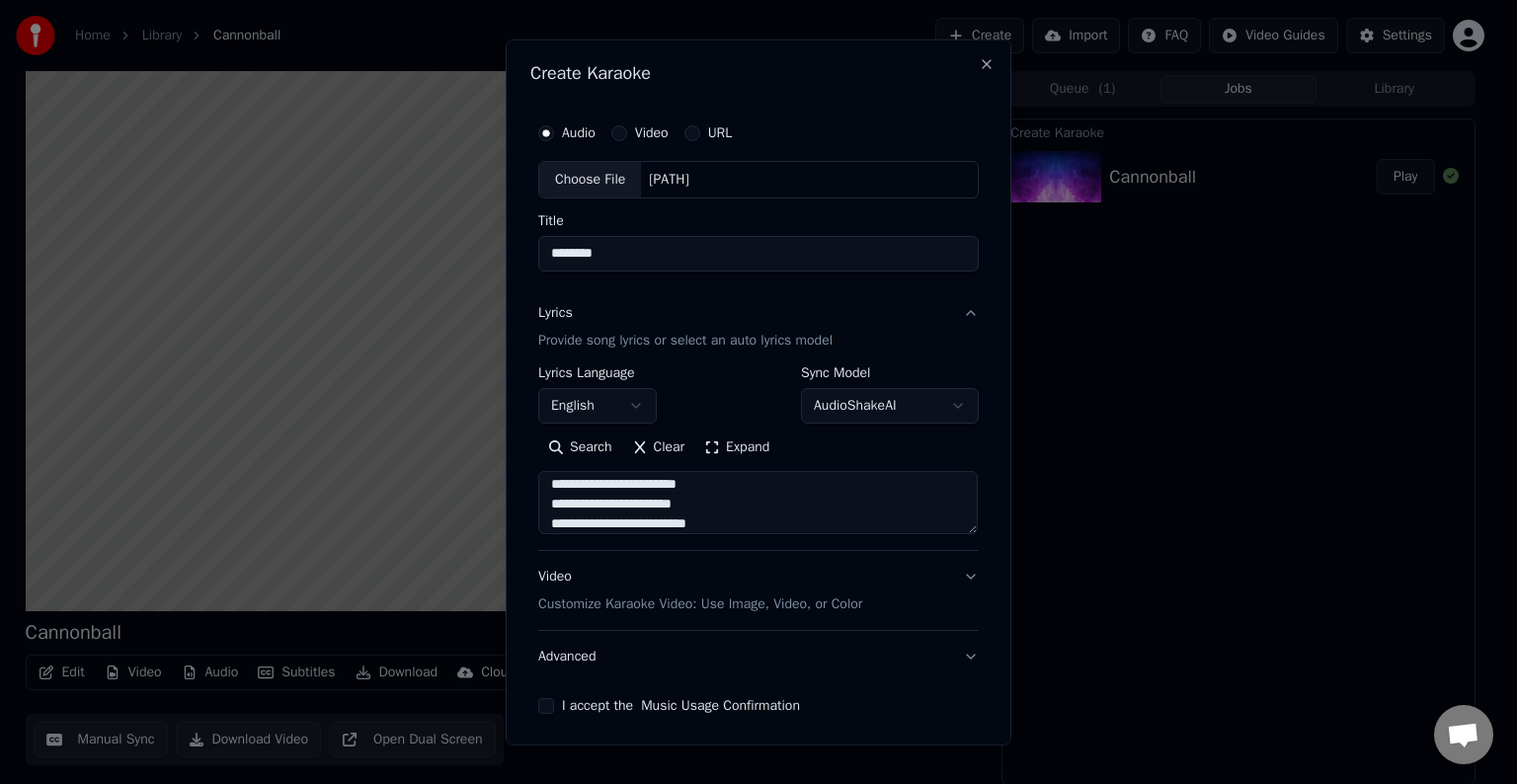 scroll, scrollTop: 735, scrollLeft: 0, axis: vertical 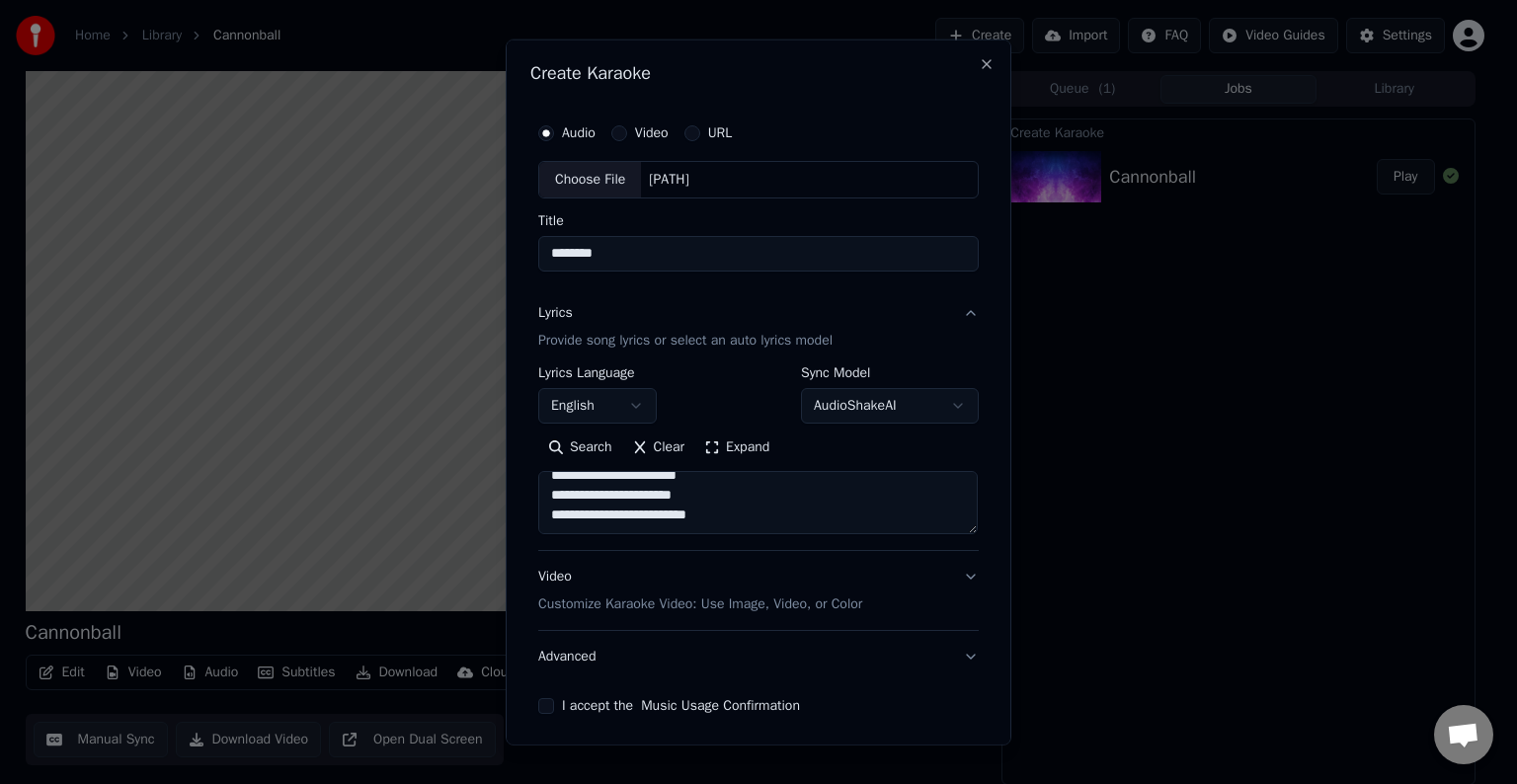 paste on "**********" 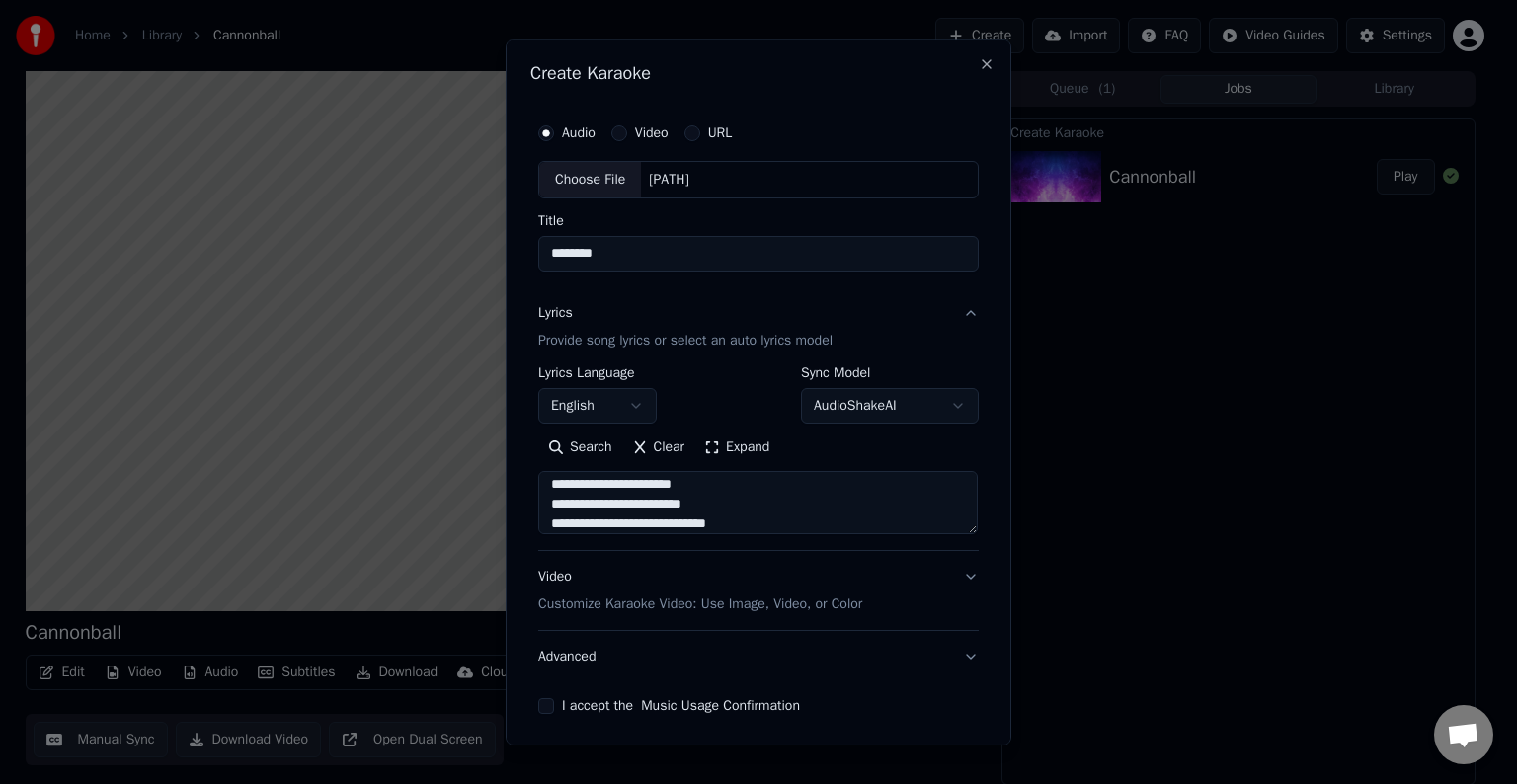 scroll, scrollTop: 873, scrollLeft: 0, axis: vertical 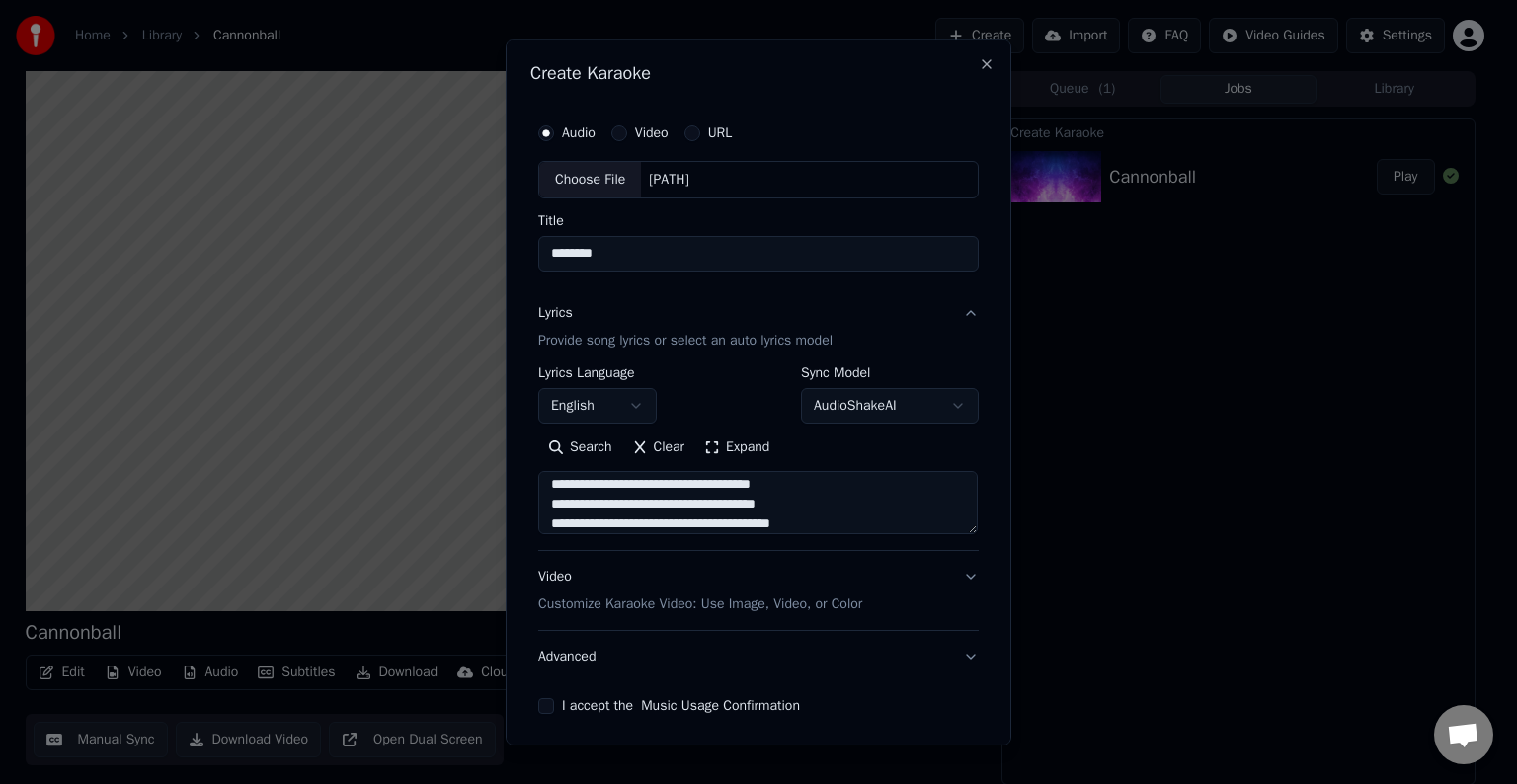 type on "**********" 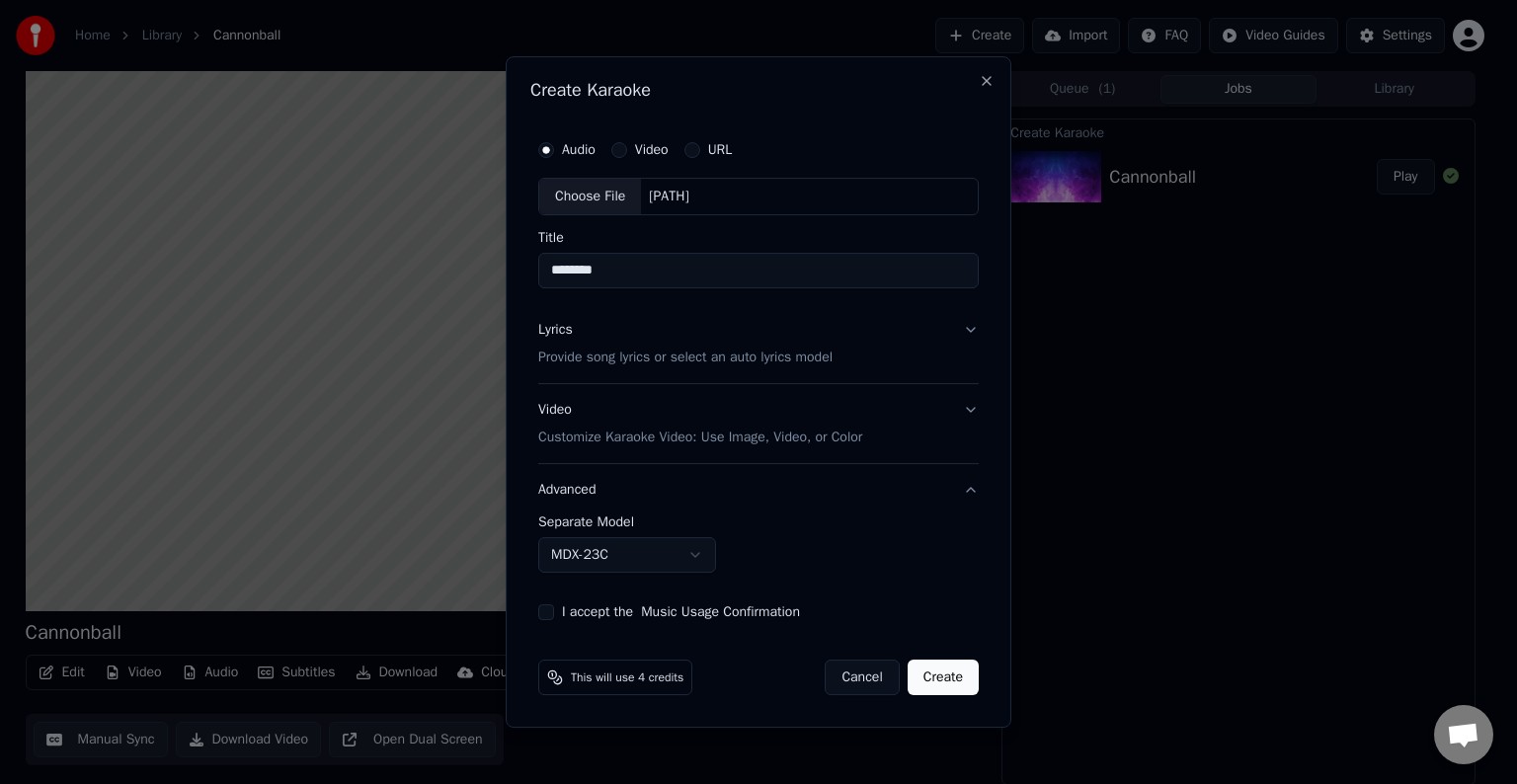 click on "Home Library Cannonball Create Import FAQ Video Guides Settings Cannonball BPM 185 Key C# Edit Video Audio Subtitles Download Cloud Library Manual Sync Download Video Open Dual Screen Queue ( 1 ) Jobs Library Create Karaoke Cannonball Play Chat Adam from Youka Desktop More channels Continue on Email Network offline. Reconnecting... No messages can be received or sent for now. Youka Desktop Hello! How can I help you? Sunday, [DATE] I think there is a glitch in the program; when I spend my credits to create a video, and I provide the lyrics, the resulting video does not sync the lyrics and is forcing me to spend extra credits to sync them again; it has happened to me with my last 3 videos [DATE] Adam There is an issue with the auto lyric sync service. In this case the credits are refunded automatically. You can sync the lyrics by using the lyrics editor [DATE] So, I make the video, and the credits to sync the lyrics the second time are refunded? [DATE] [DATE] Adam [DATE] Send a file Send a file" at bounding box center [750, 392] 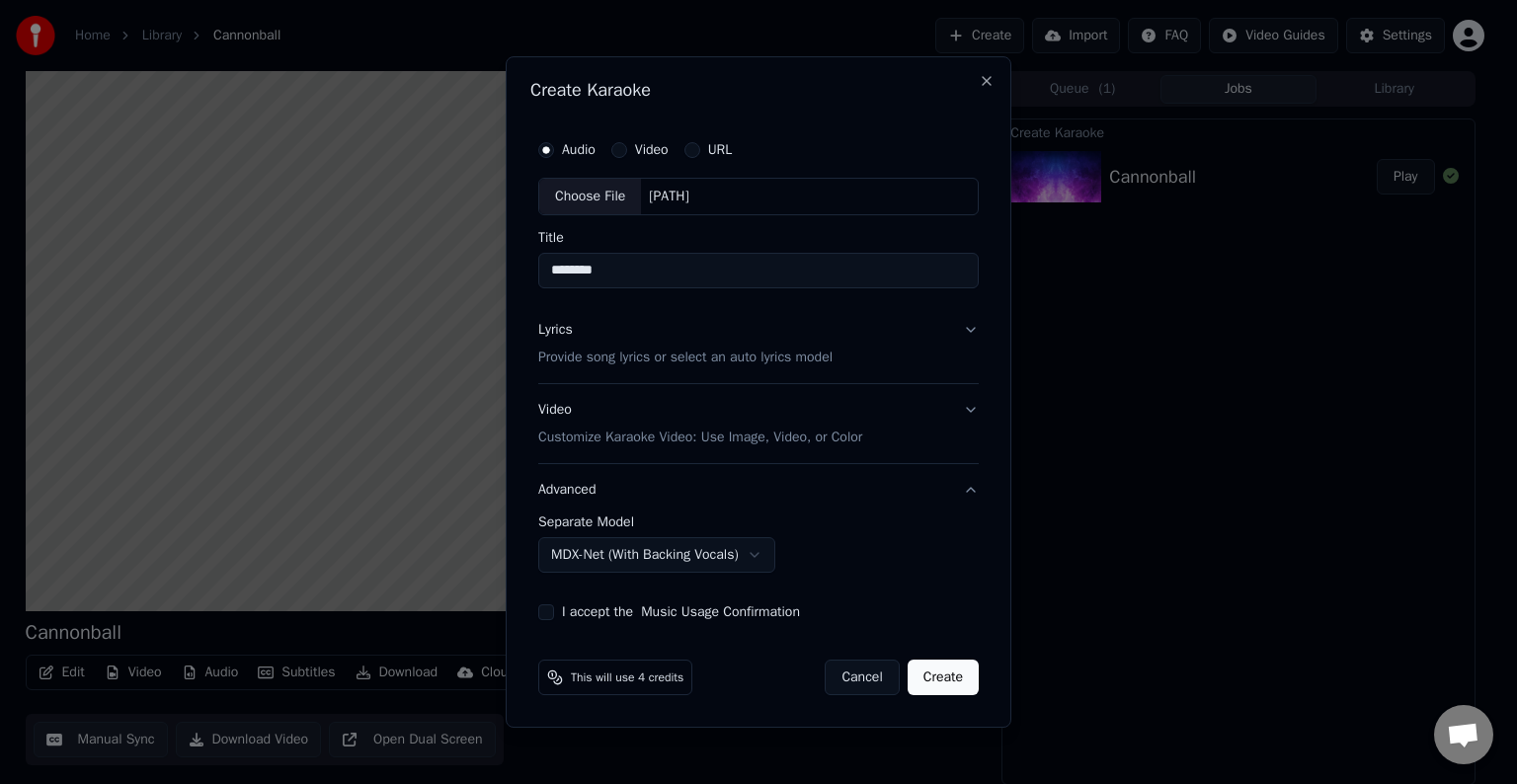 click on "I accept the   Music Usage Confirmation" at bounding box center (546, 612) 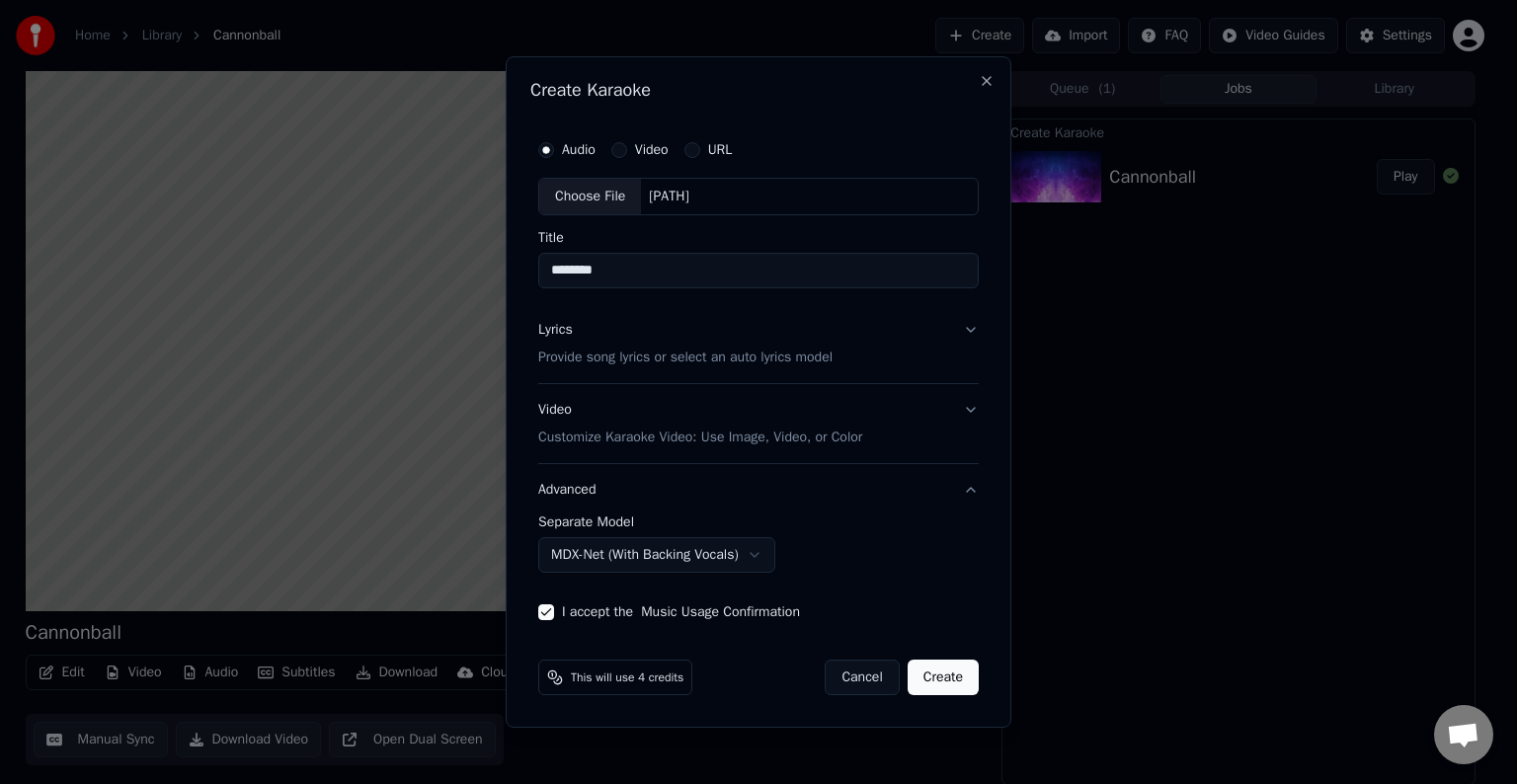 click on "Create" at bounding box center [943, 677] 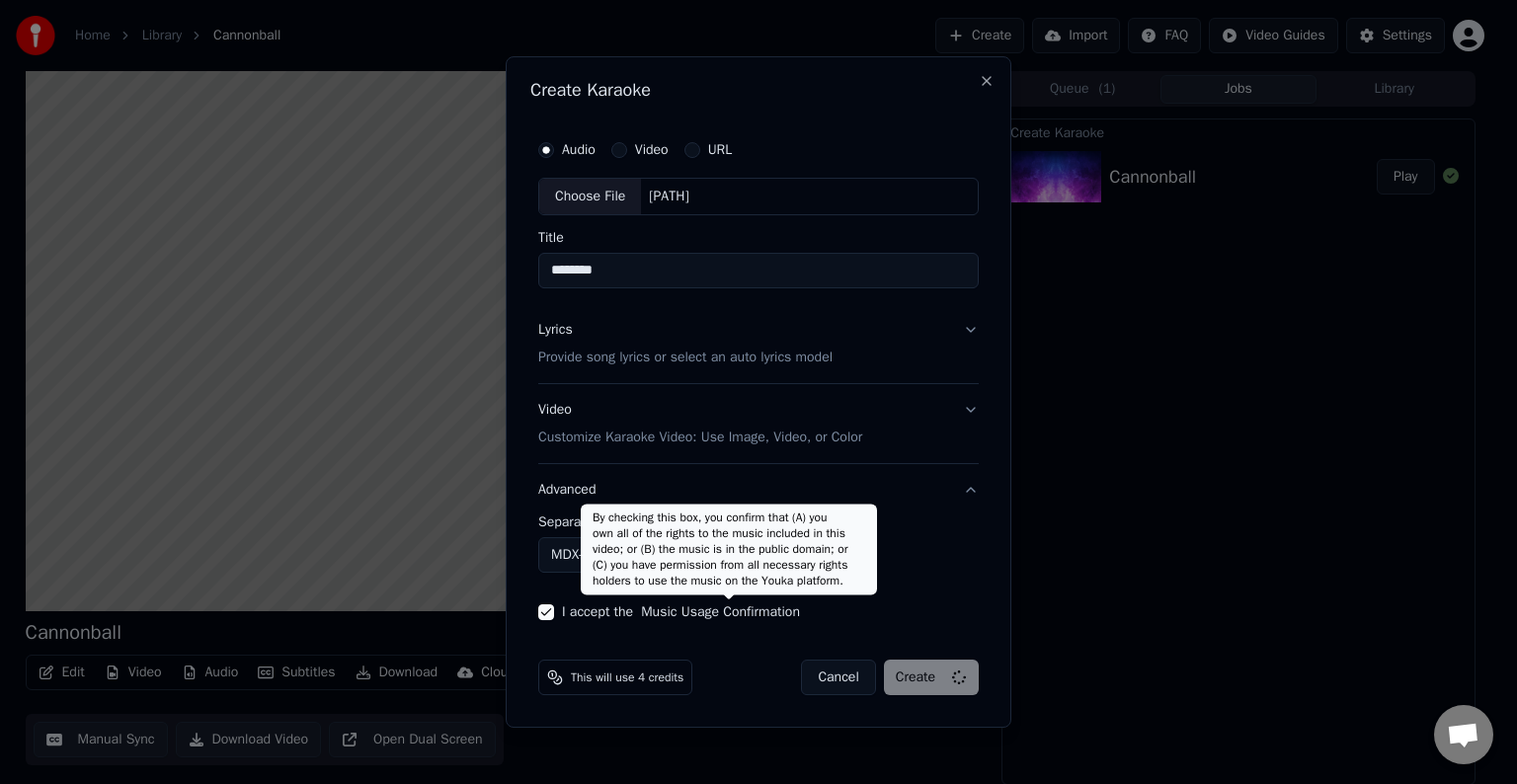 select on "******" 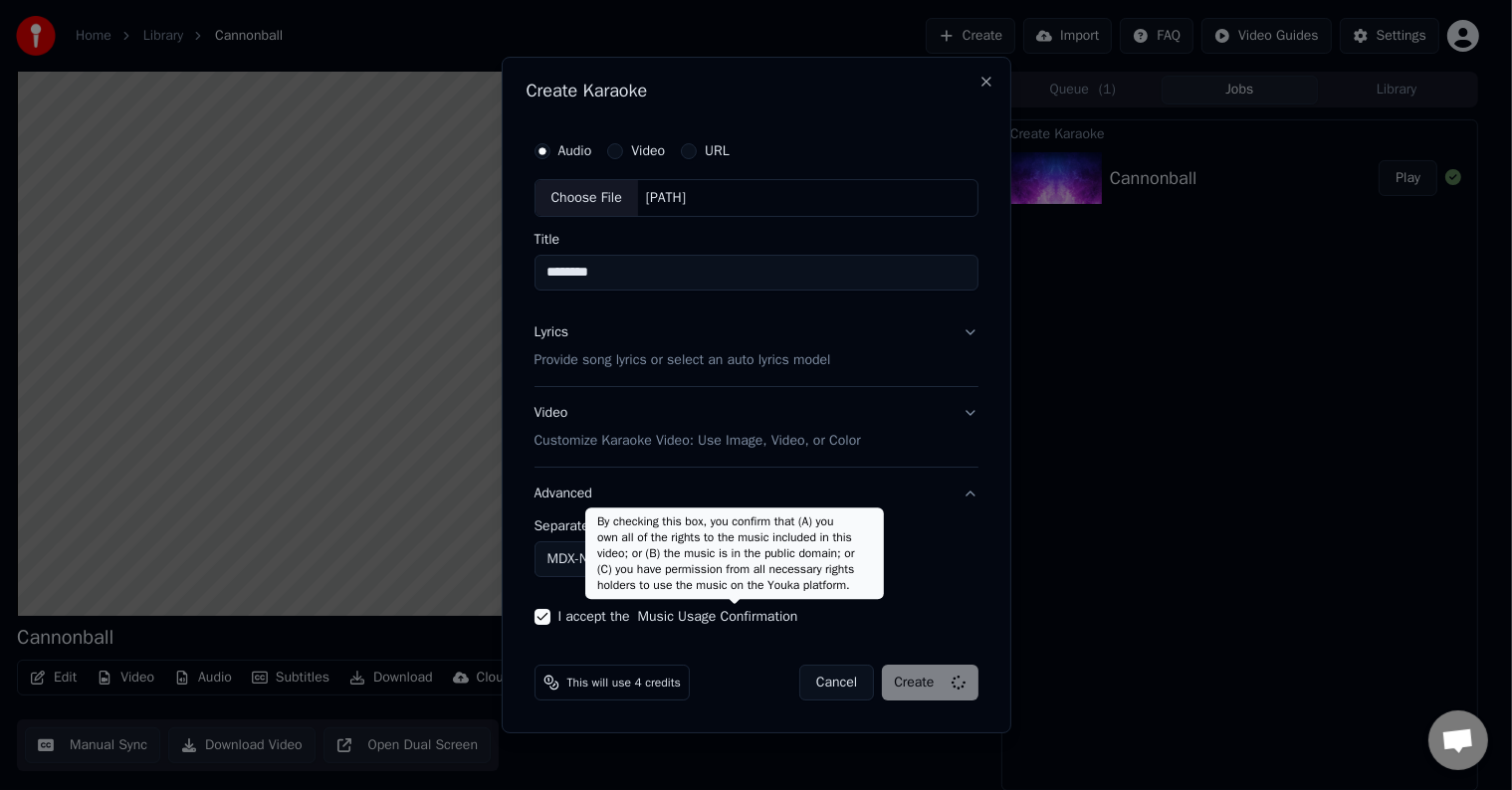 type 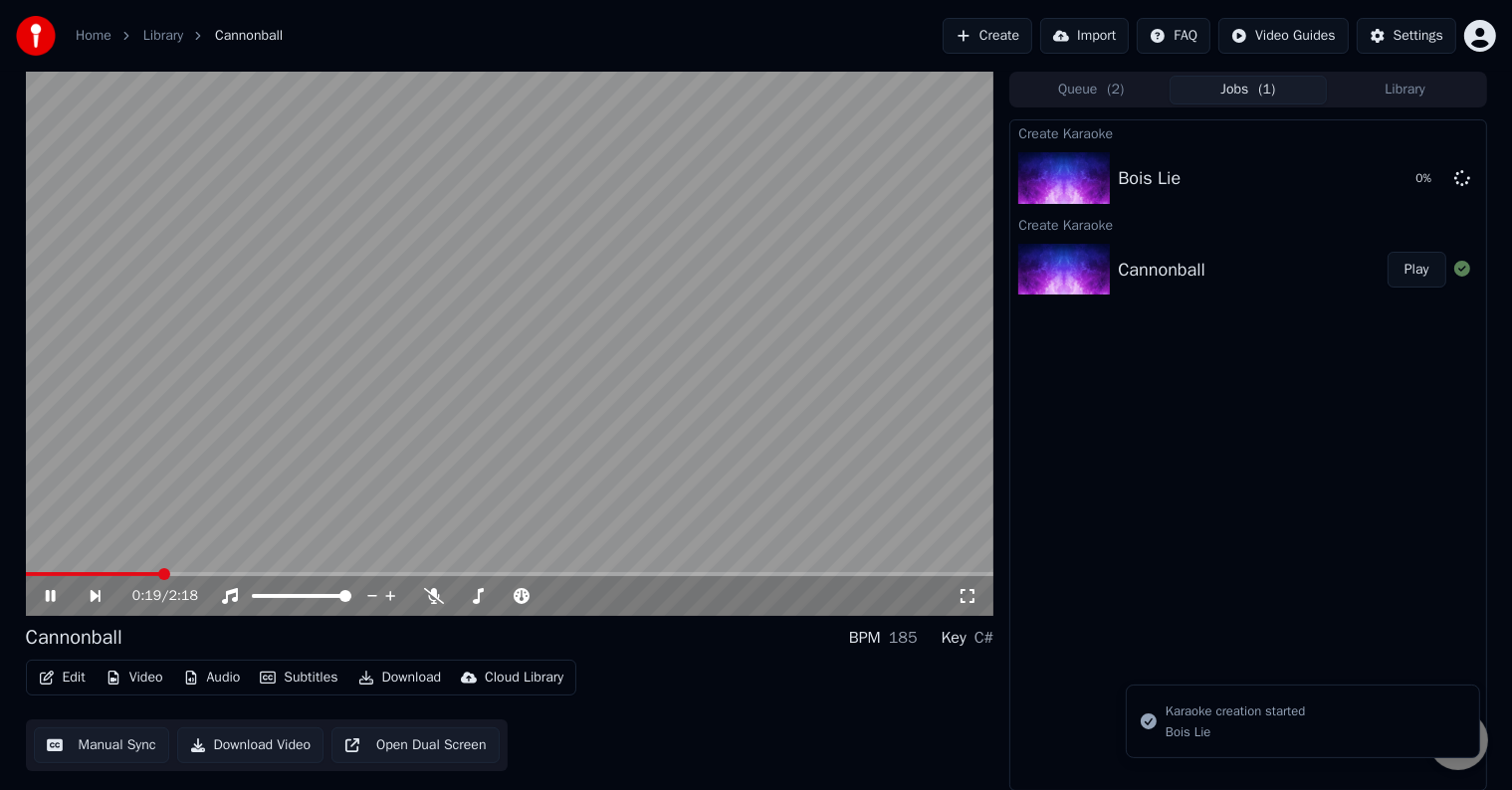 click 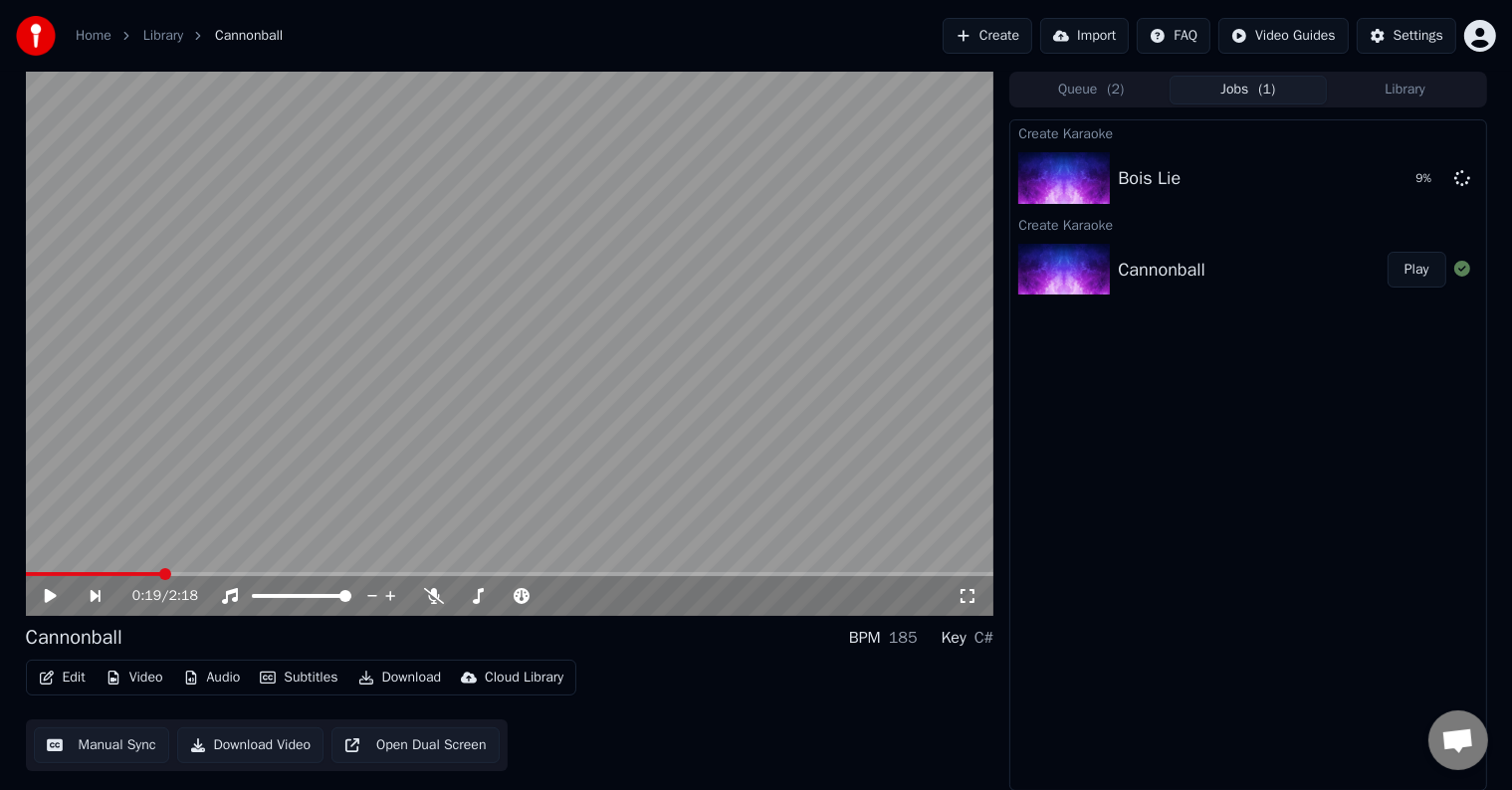 click on "Create" at bounding box center (987, 36) 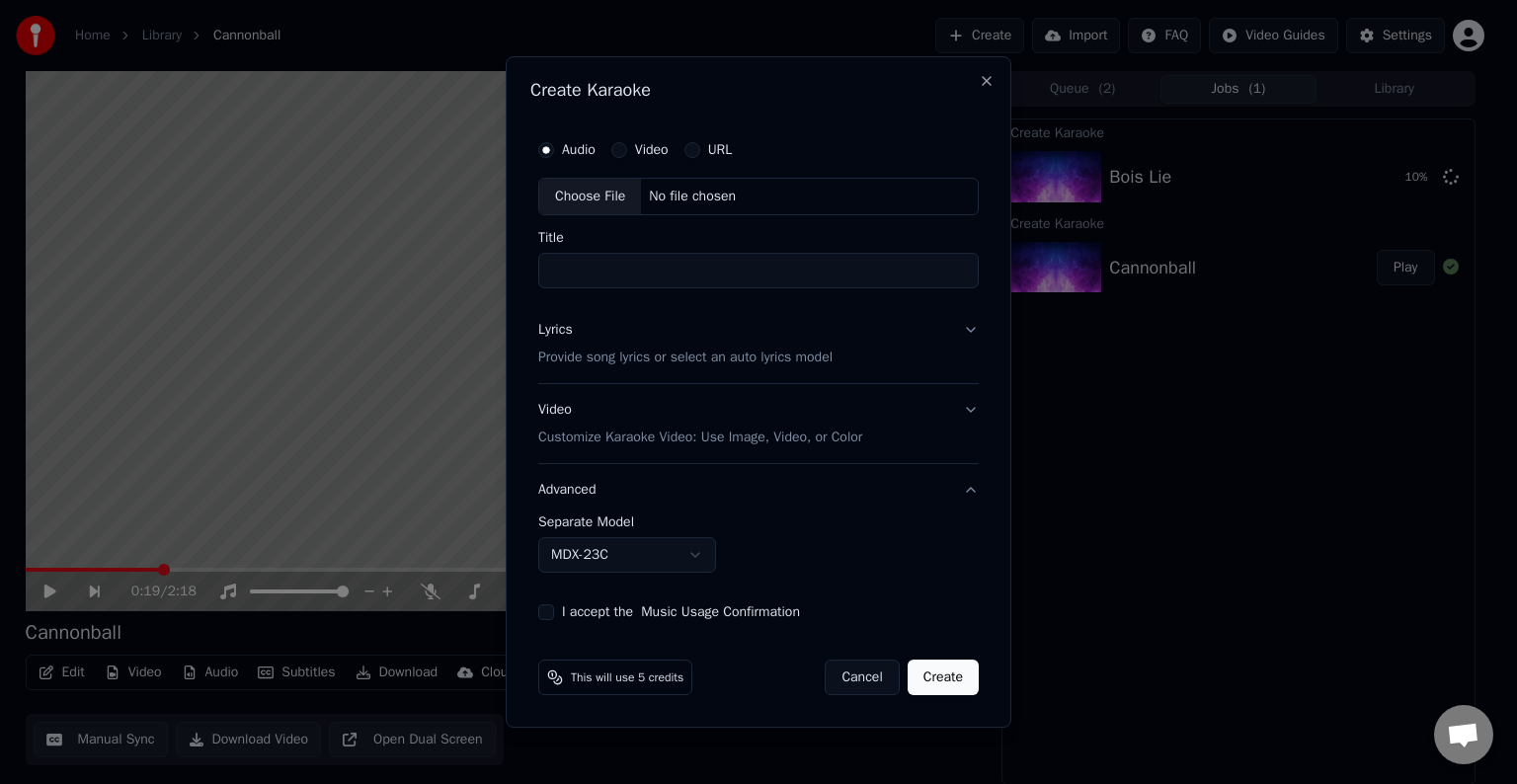 click on "Choose File" at bounding box center [590, 196] 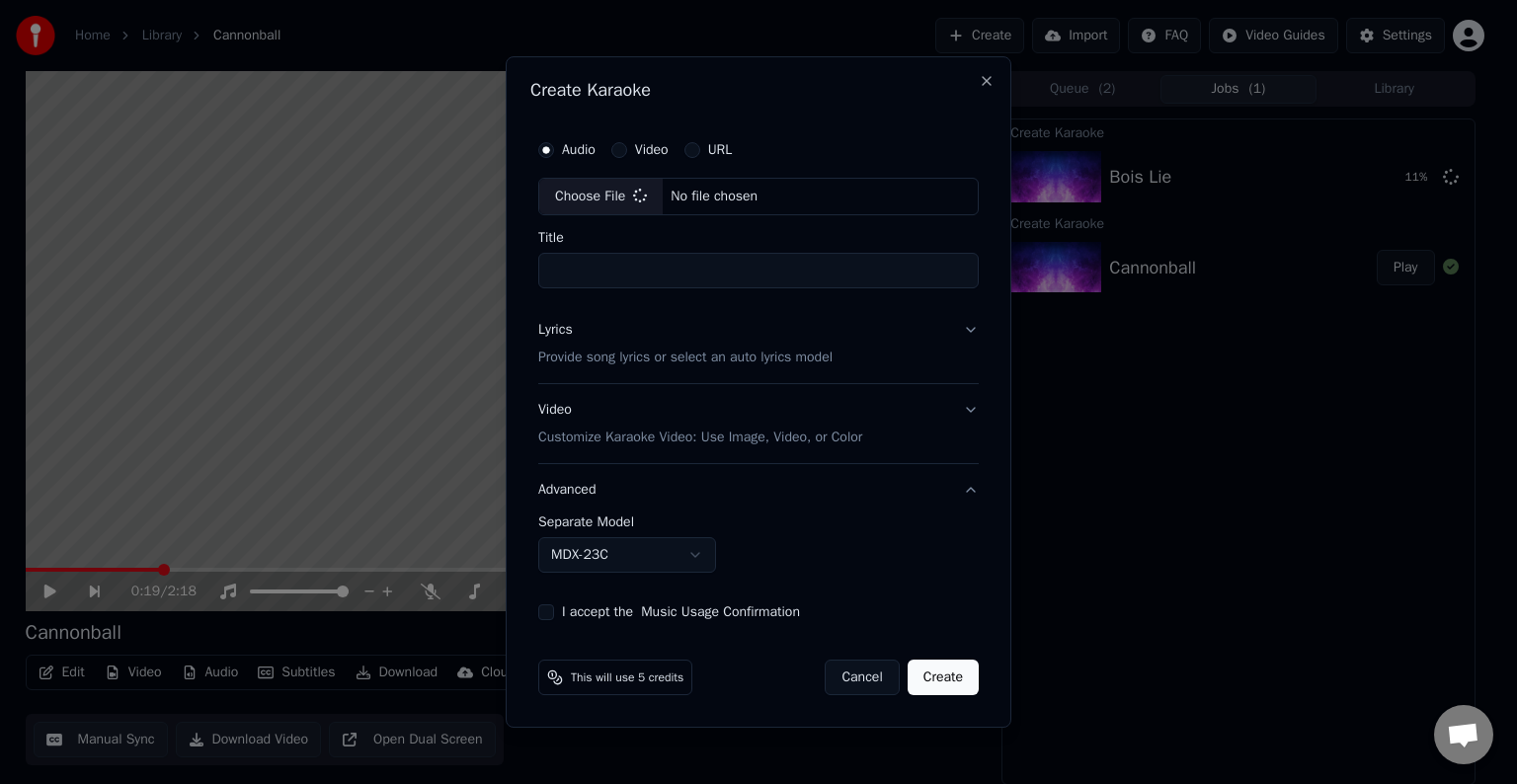 type on "*******" 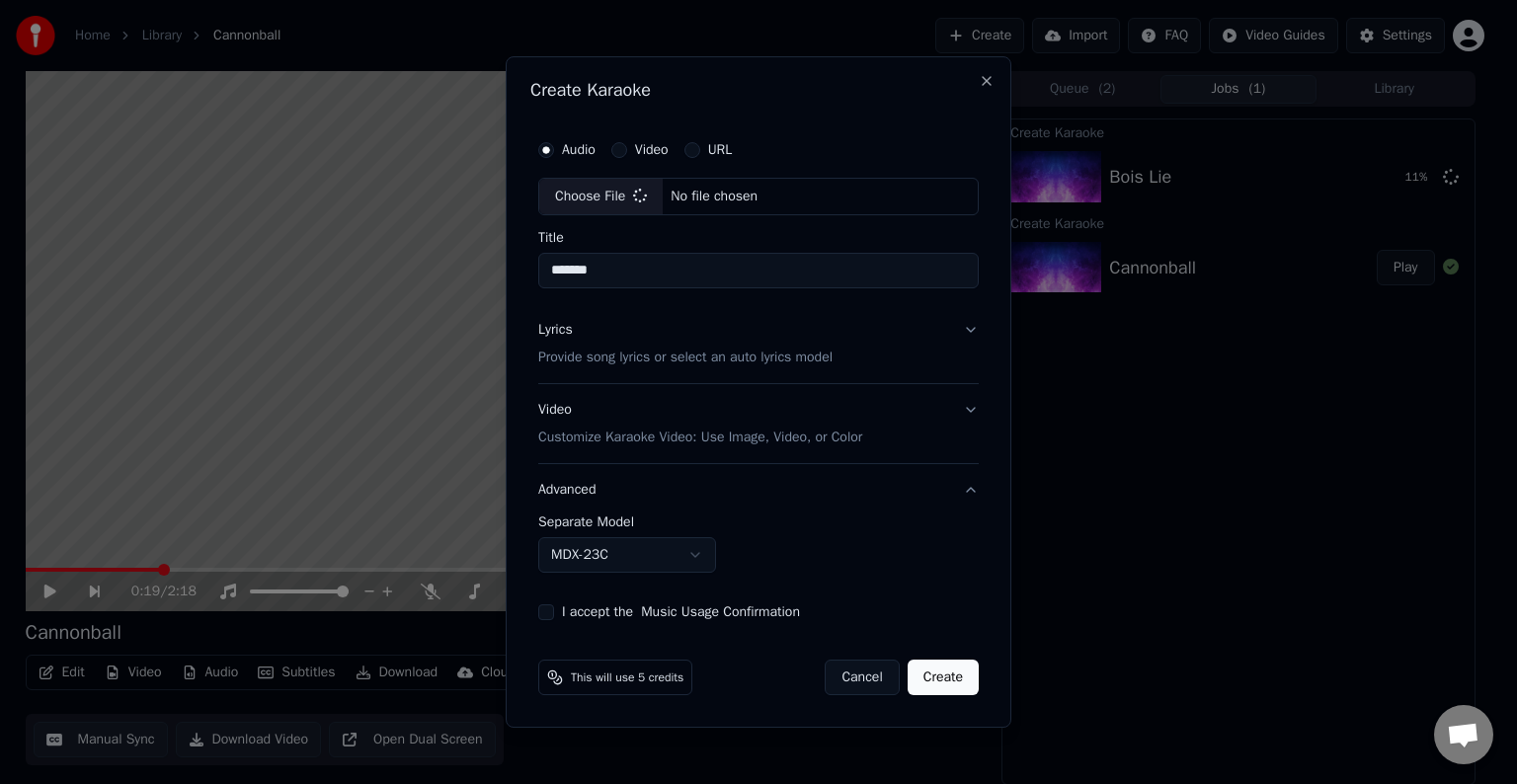click on "Lyrics Provide song lyrics or select an auto lyrics model" at bounding box center [758, 344] 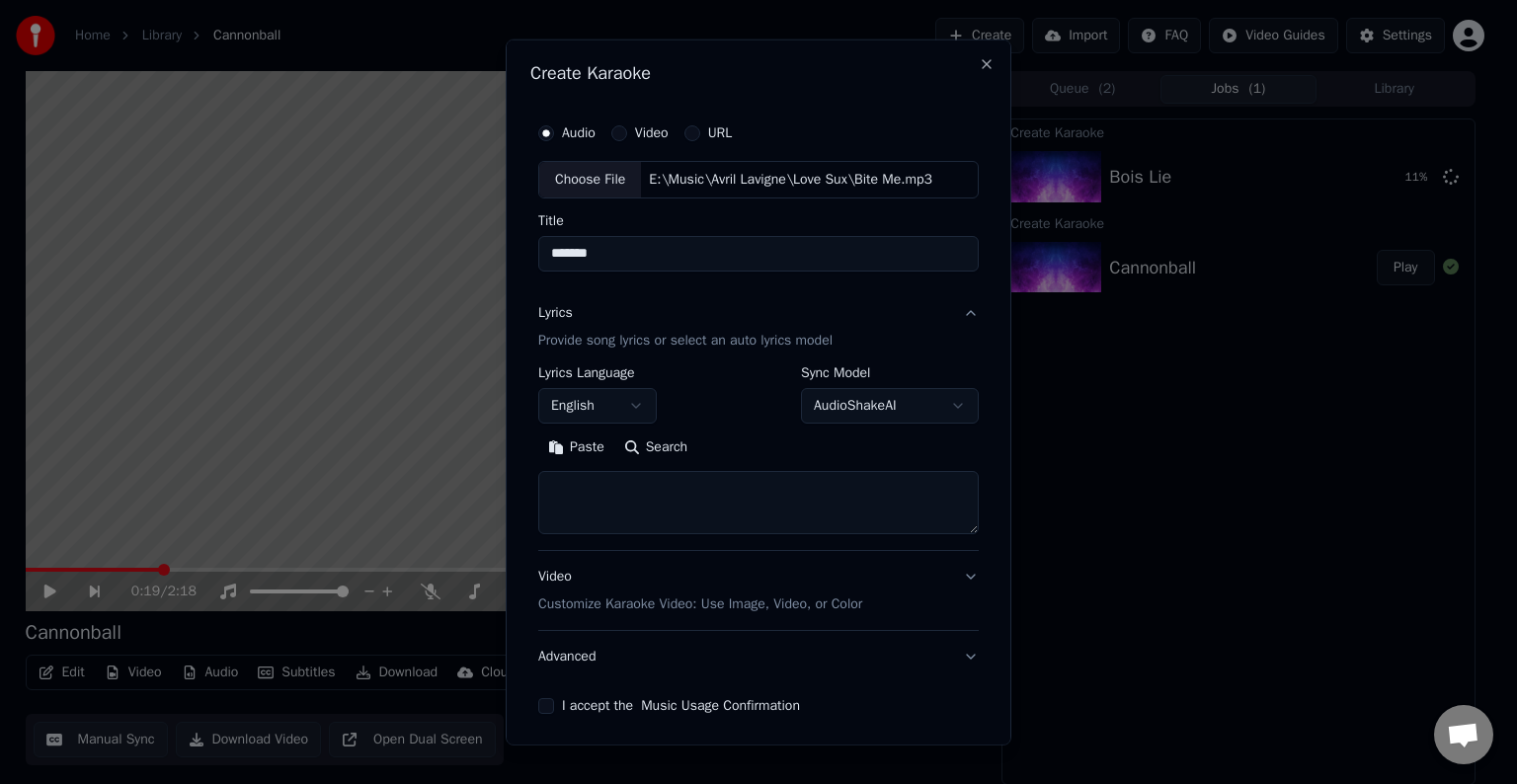 click at bounding box center (758, 503) 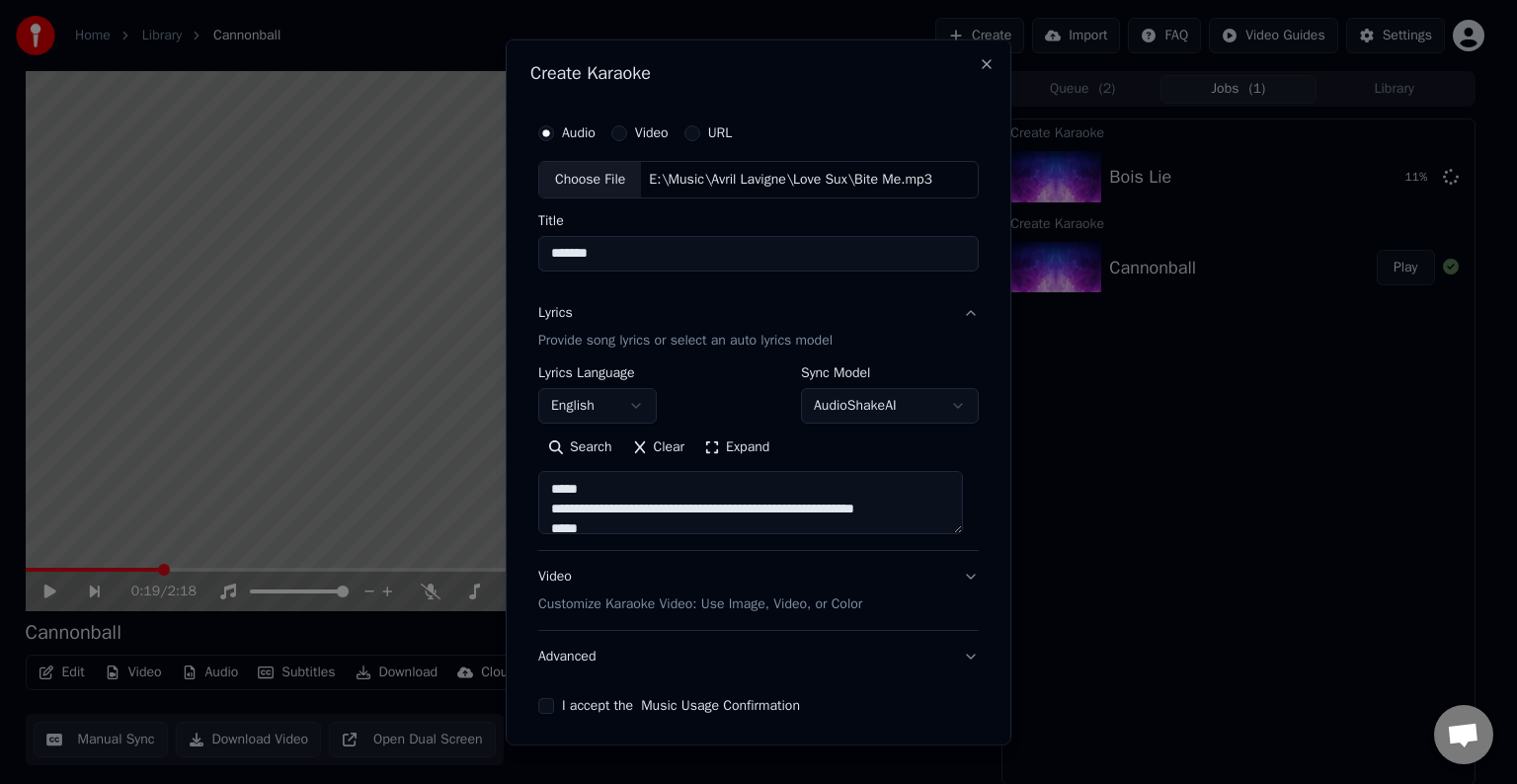 scroll, scrollTop: 63, scrollLeft: 0, axis: vertical 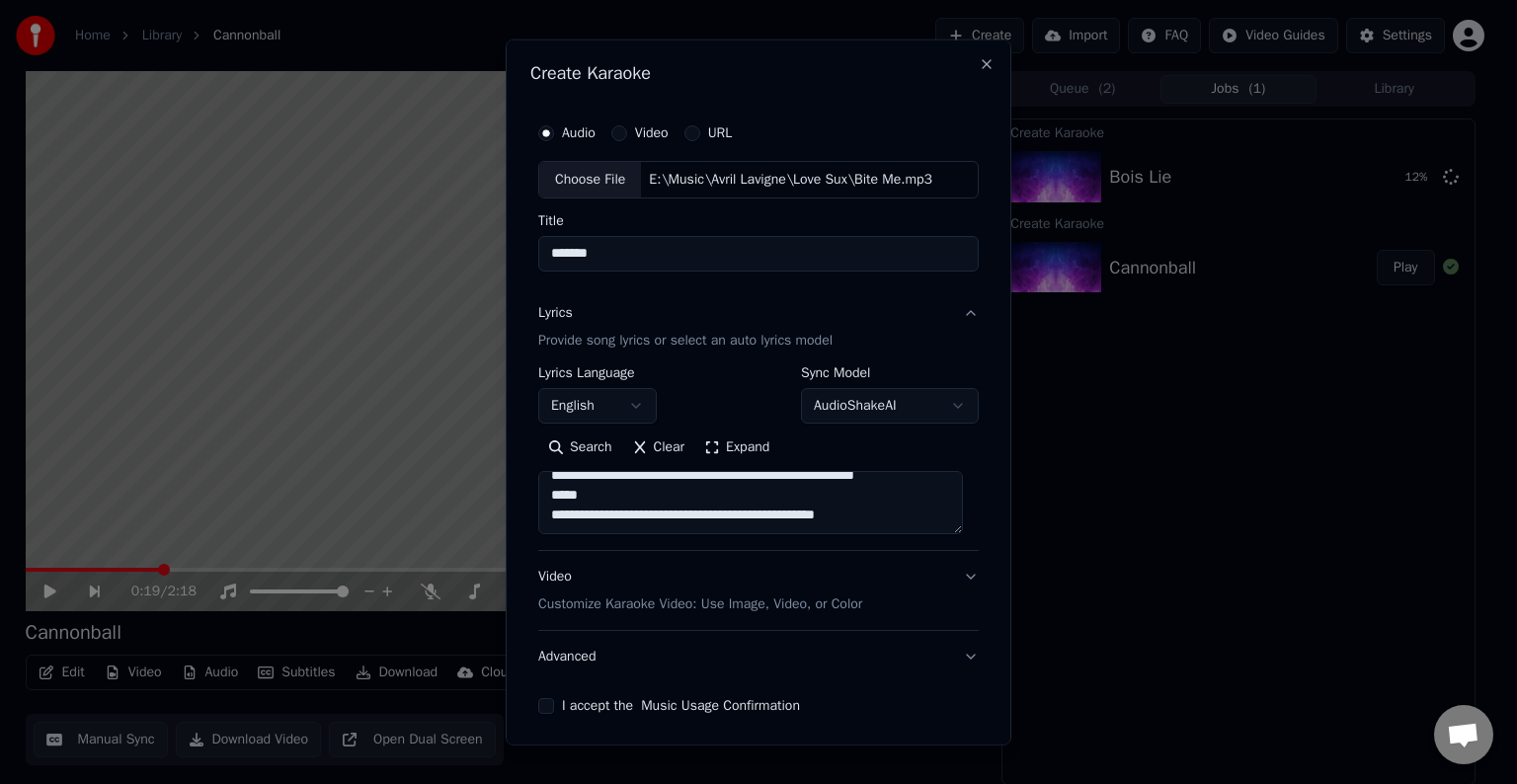 paste on "**********" 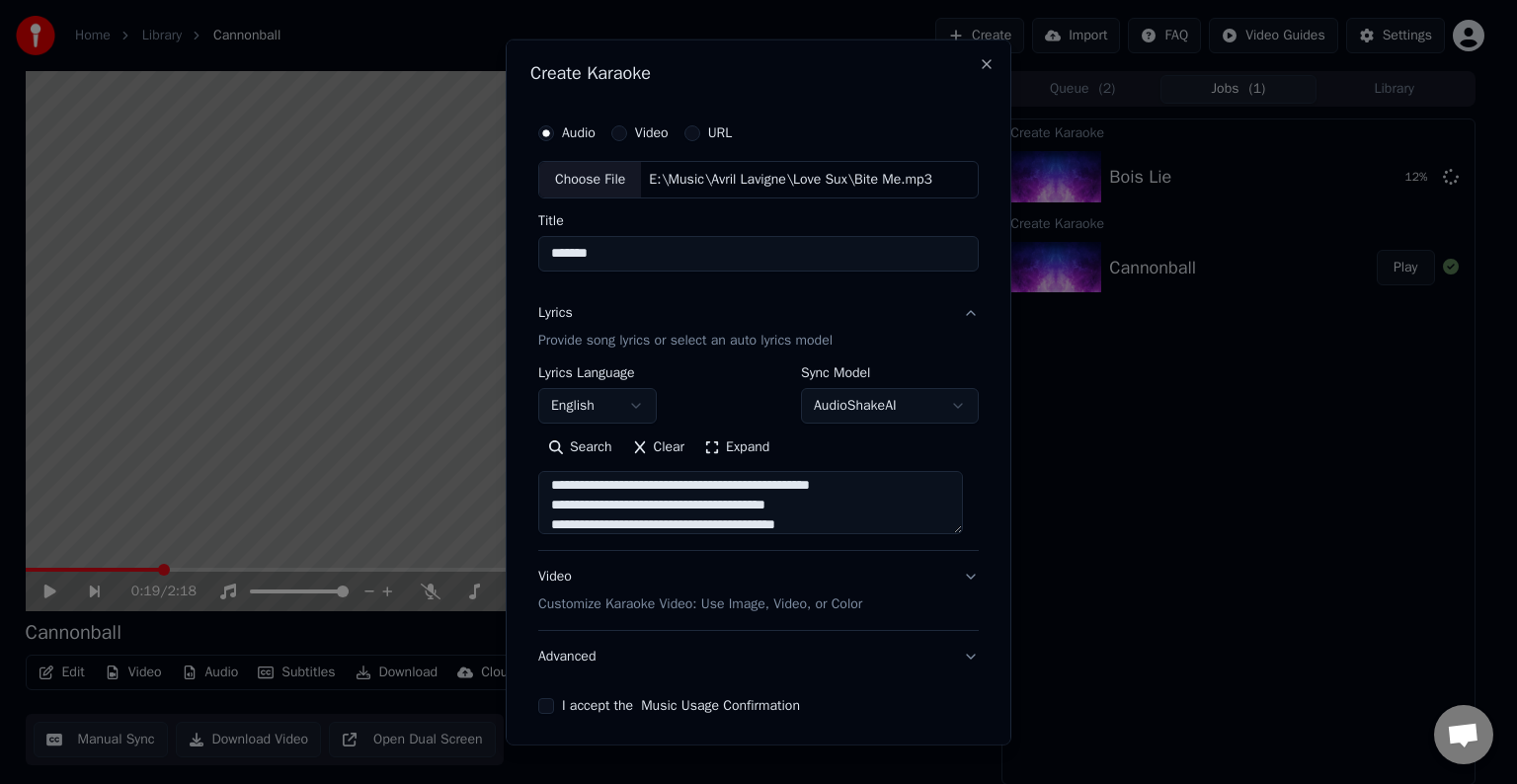 scroll, scrollTop: 142, scrollLeft: 0, axis: vertical 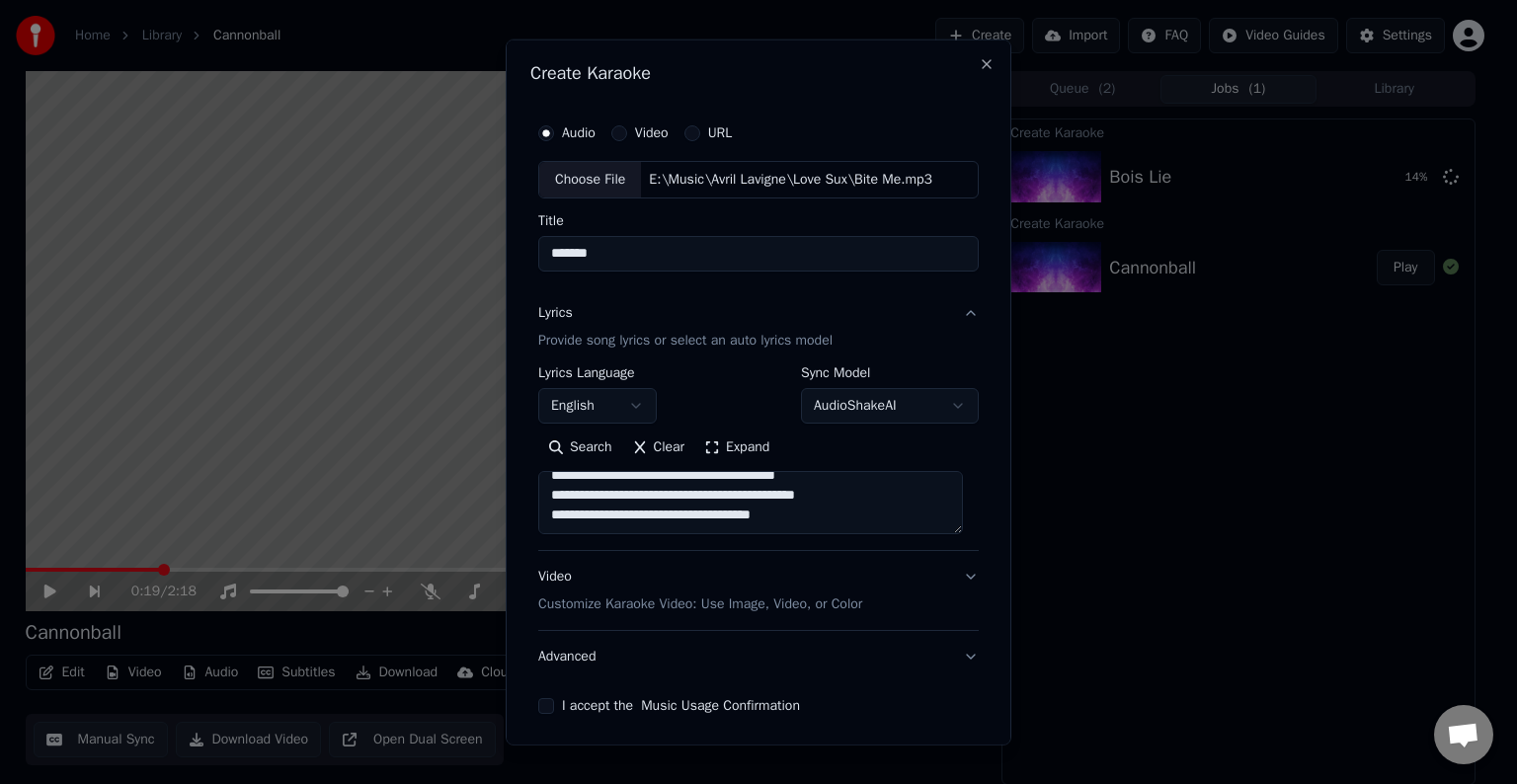 paste on "**********" 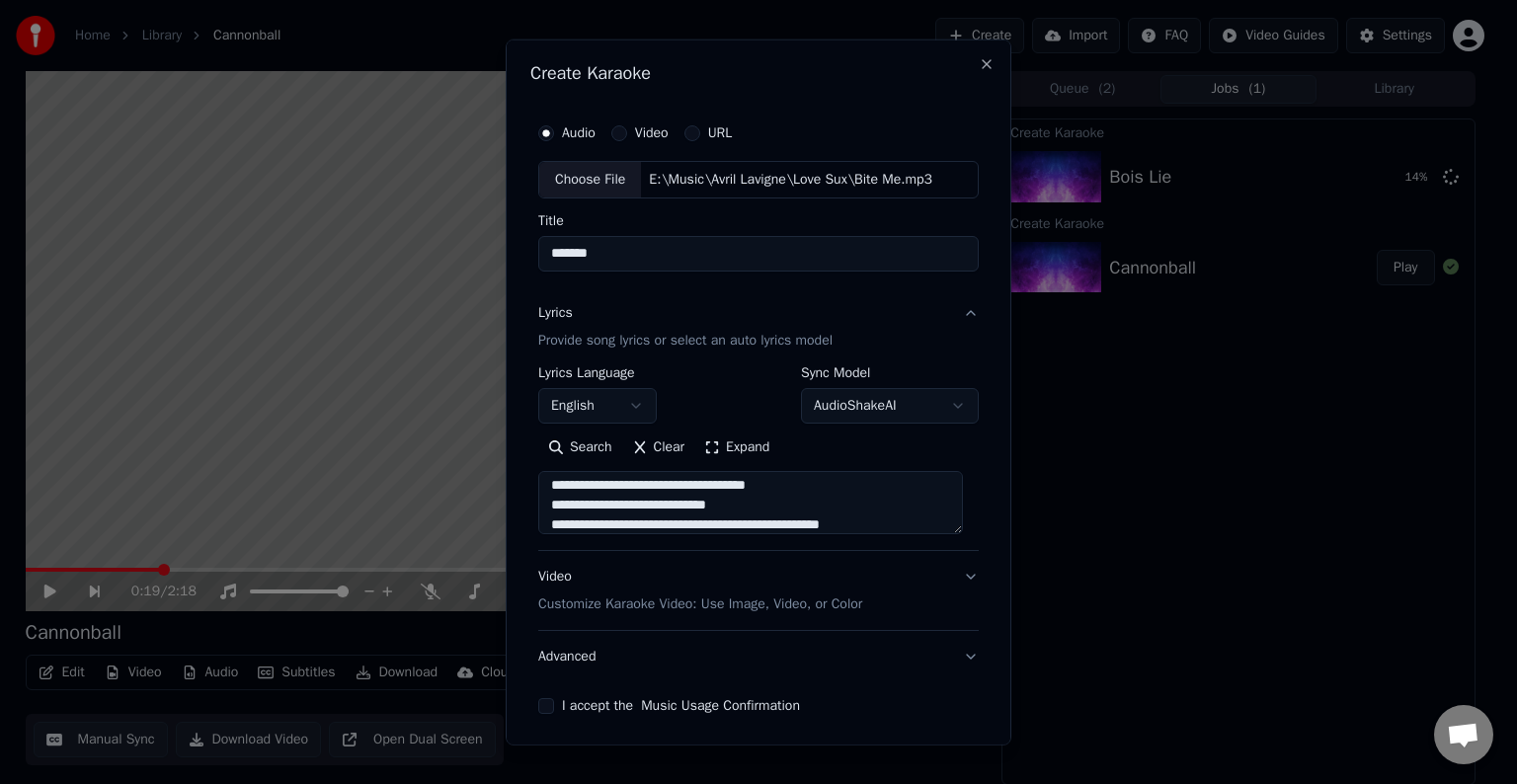 scroll, scrollTop: 182, scrollLeft: 0, axis: vertical 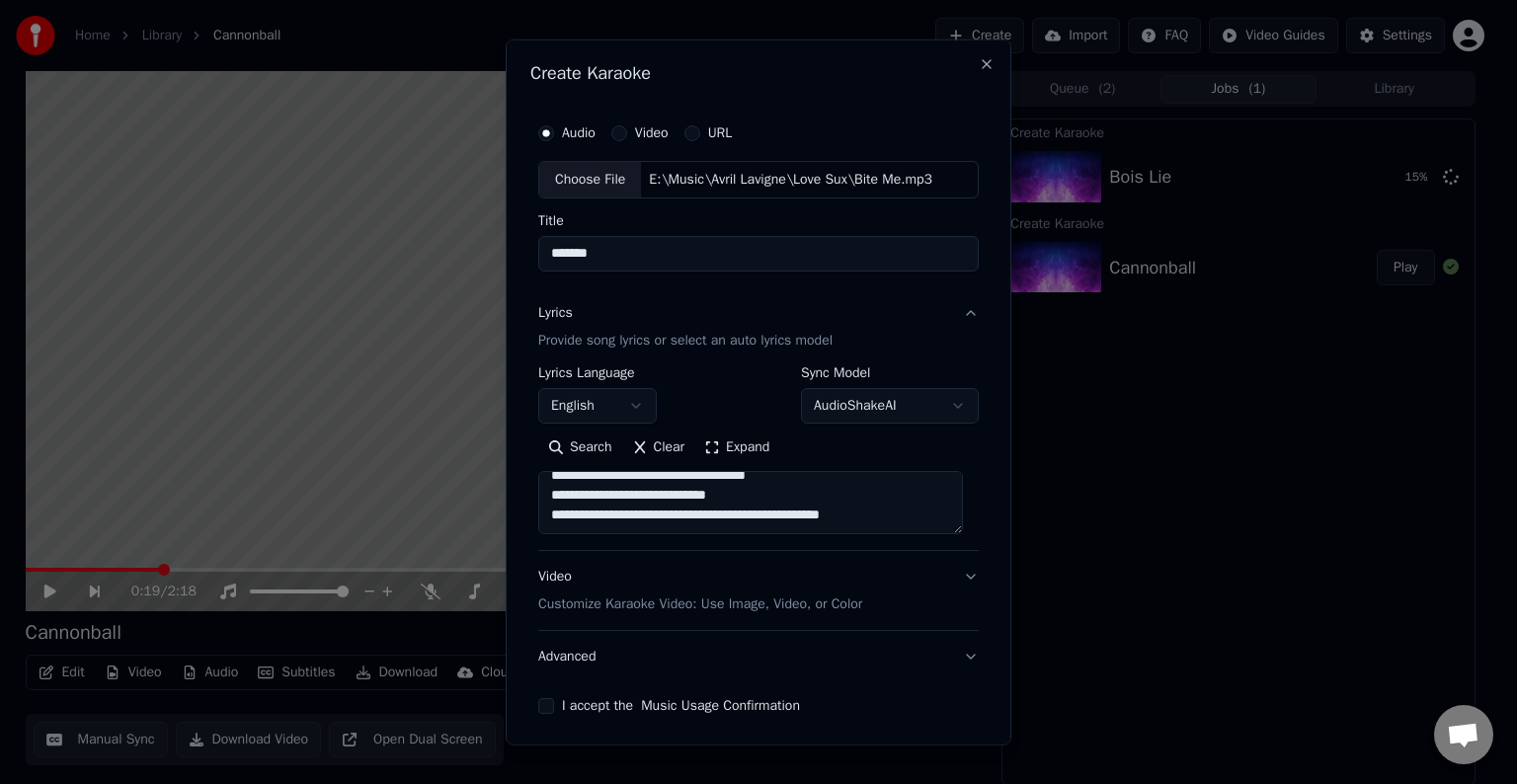 paste on "**********" 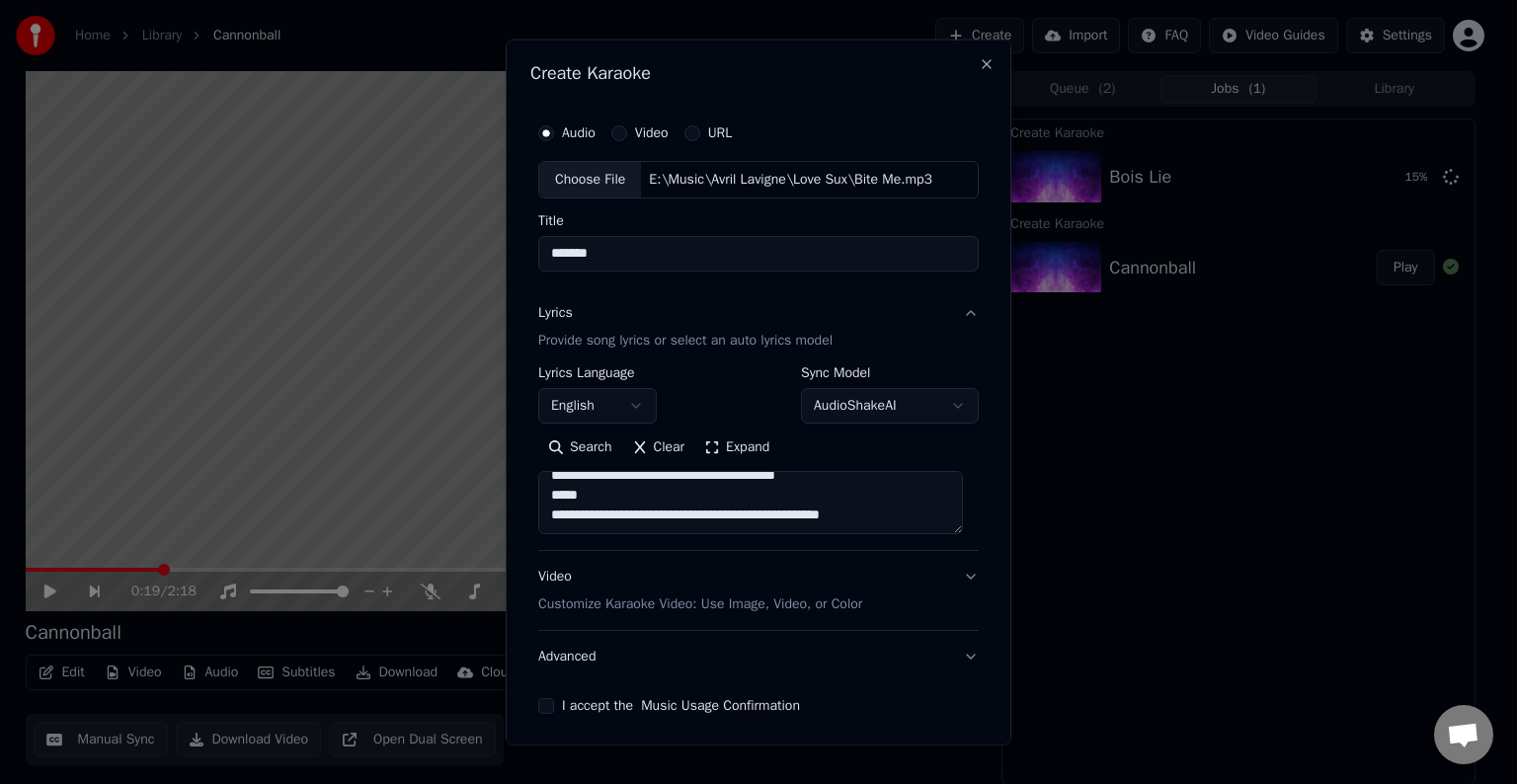 scroll, scrollTop: 359, scrollLeft: 0, axis: vertical 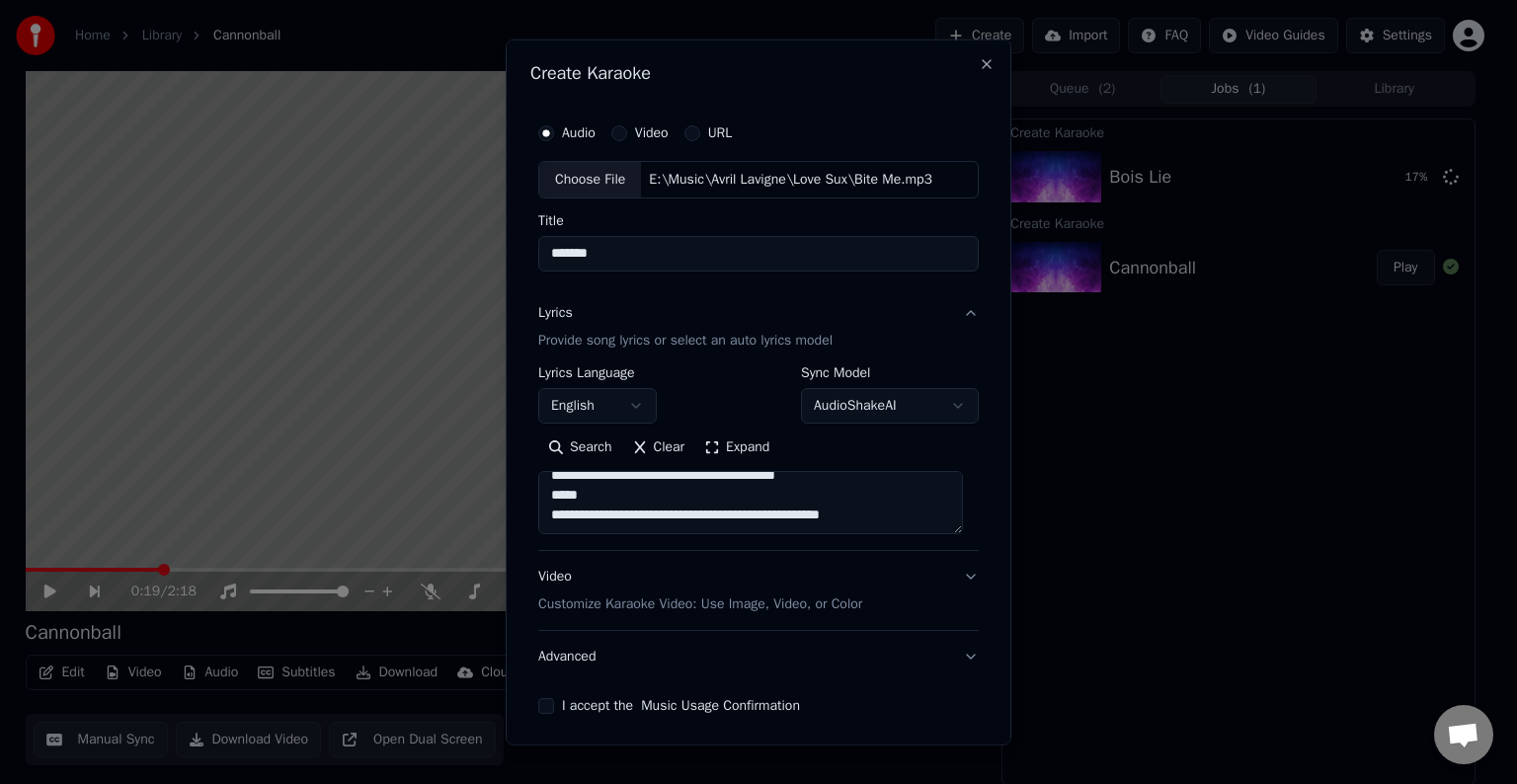 paste on "**********" 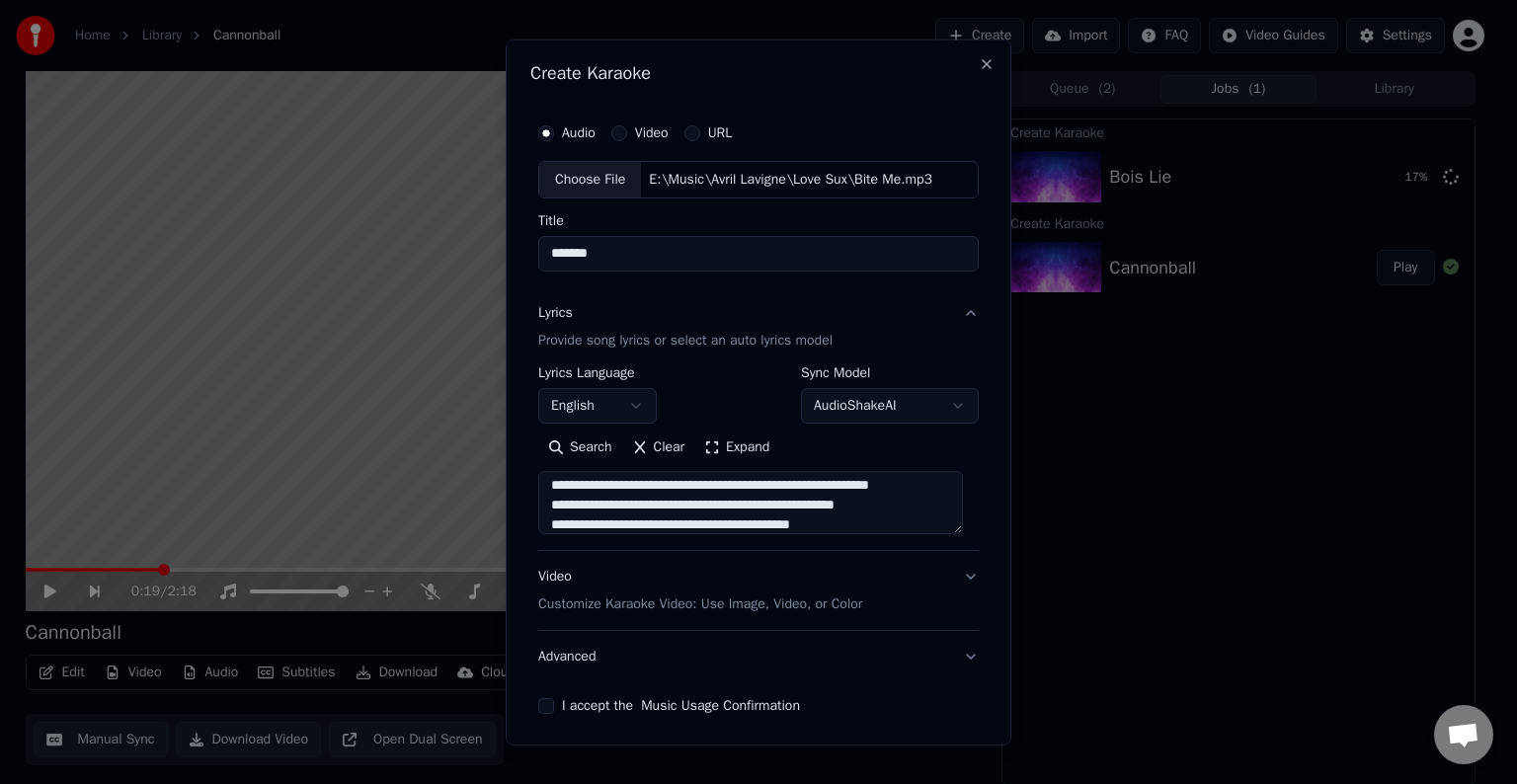 scroll, scrollTop: 498, scrollLeft: 0, axis: vertical 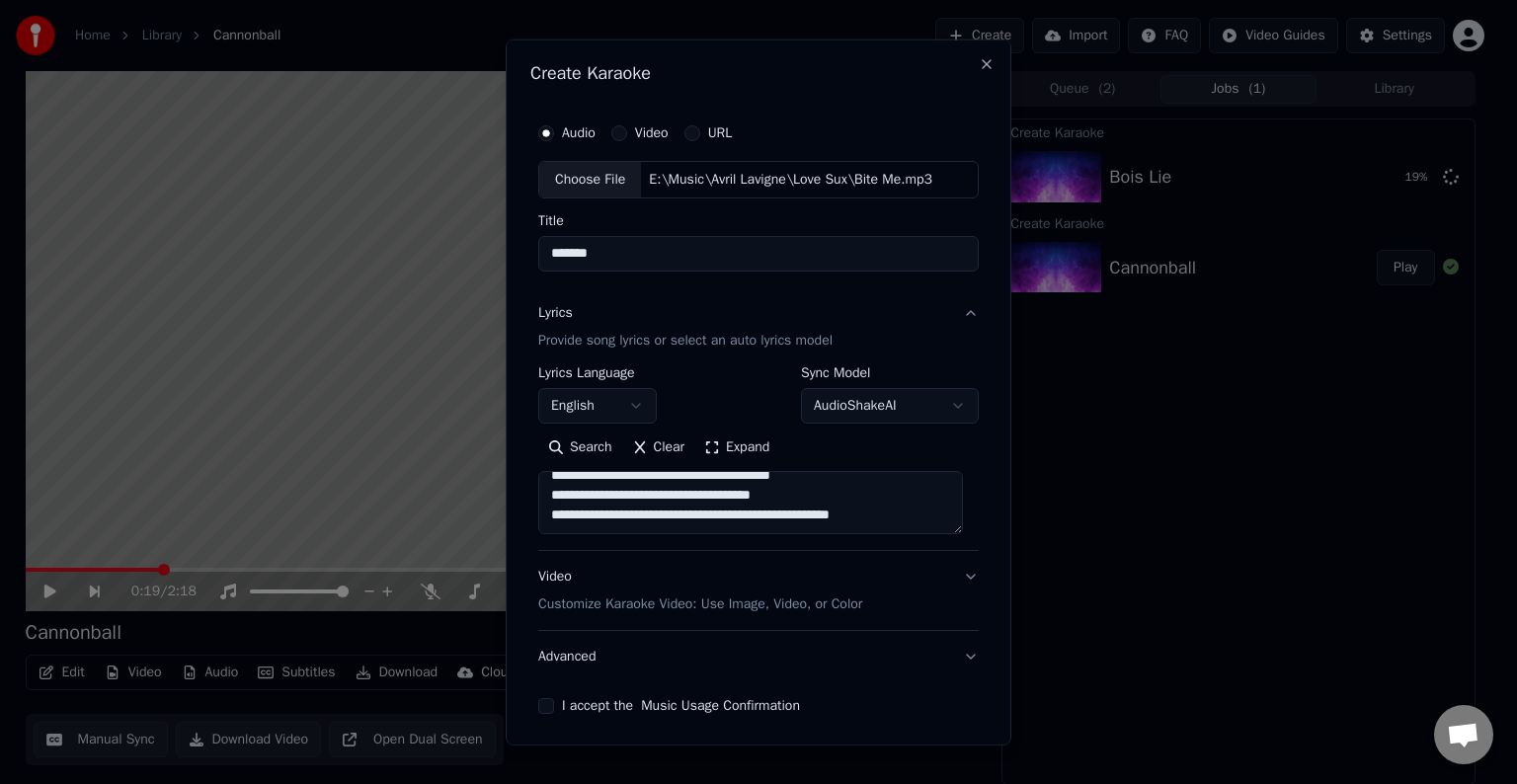 paste on "**********" 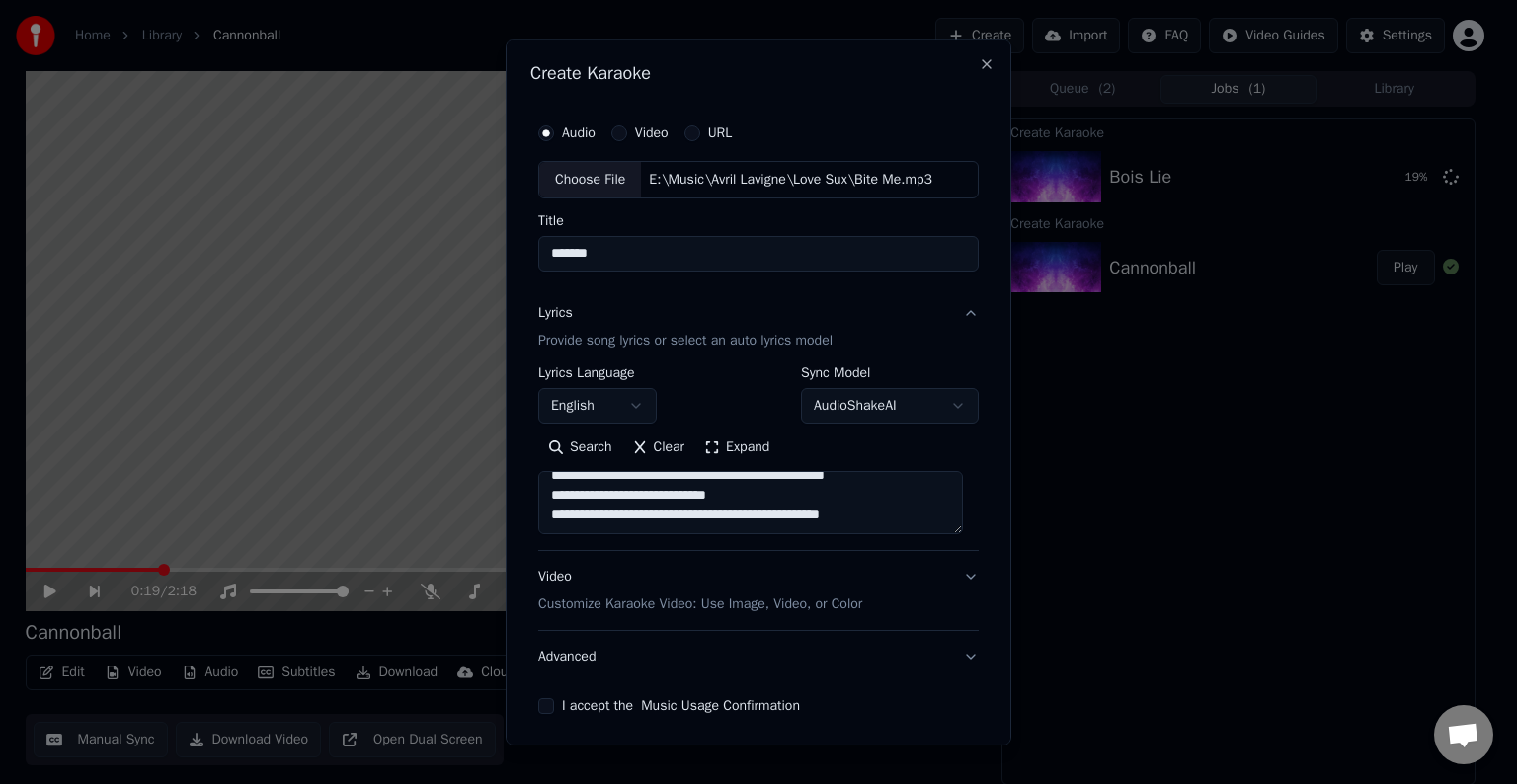 scroll, scrollTop: 537, scrollLeft: 0, axis: vertical 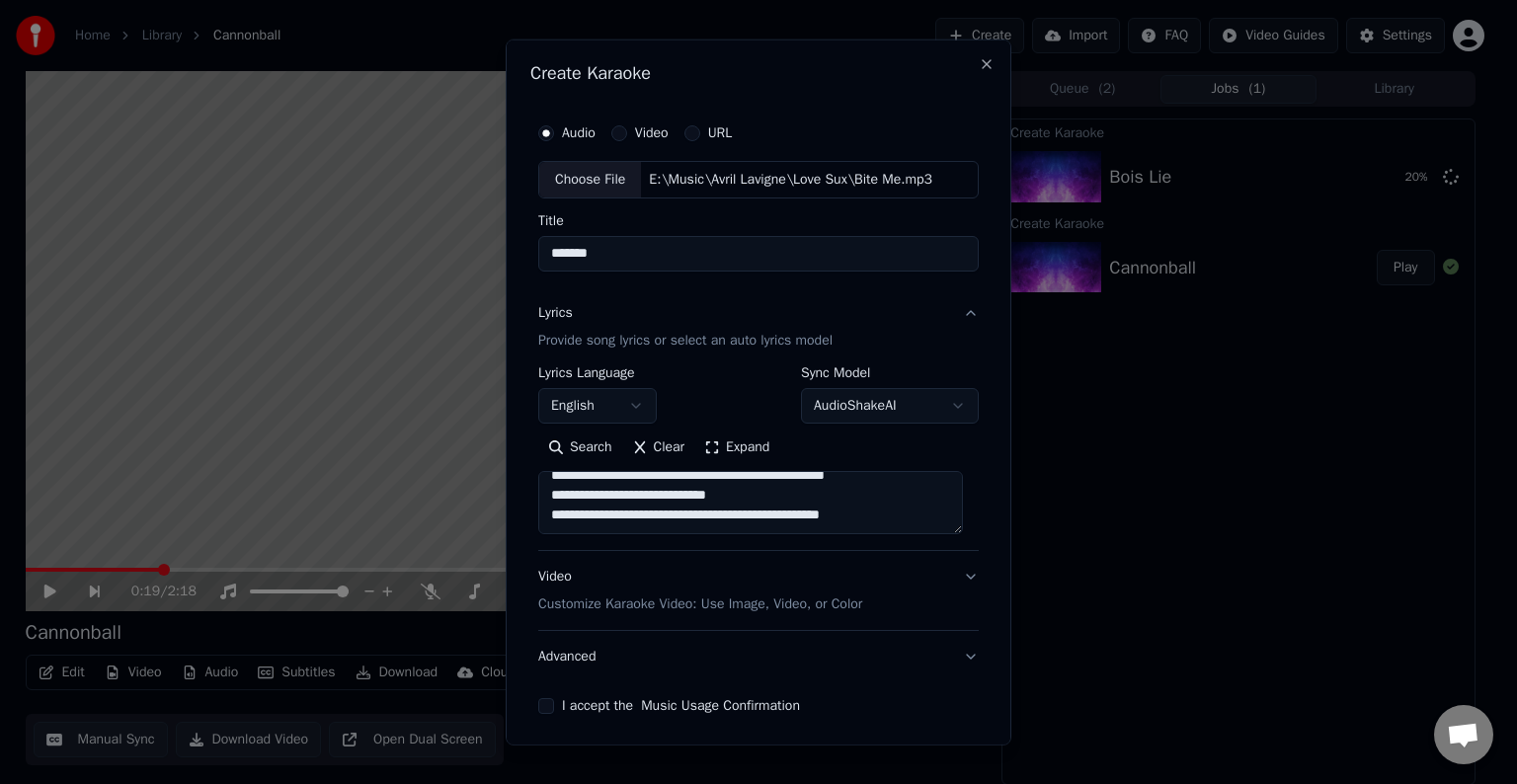 paste on "**********" 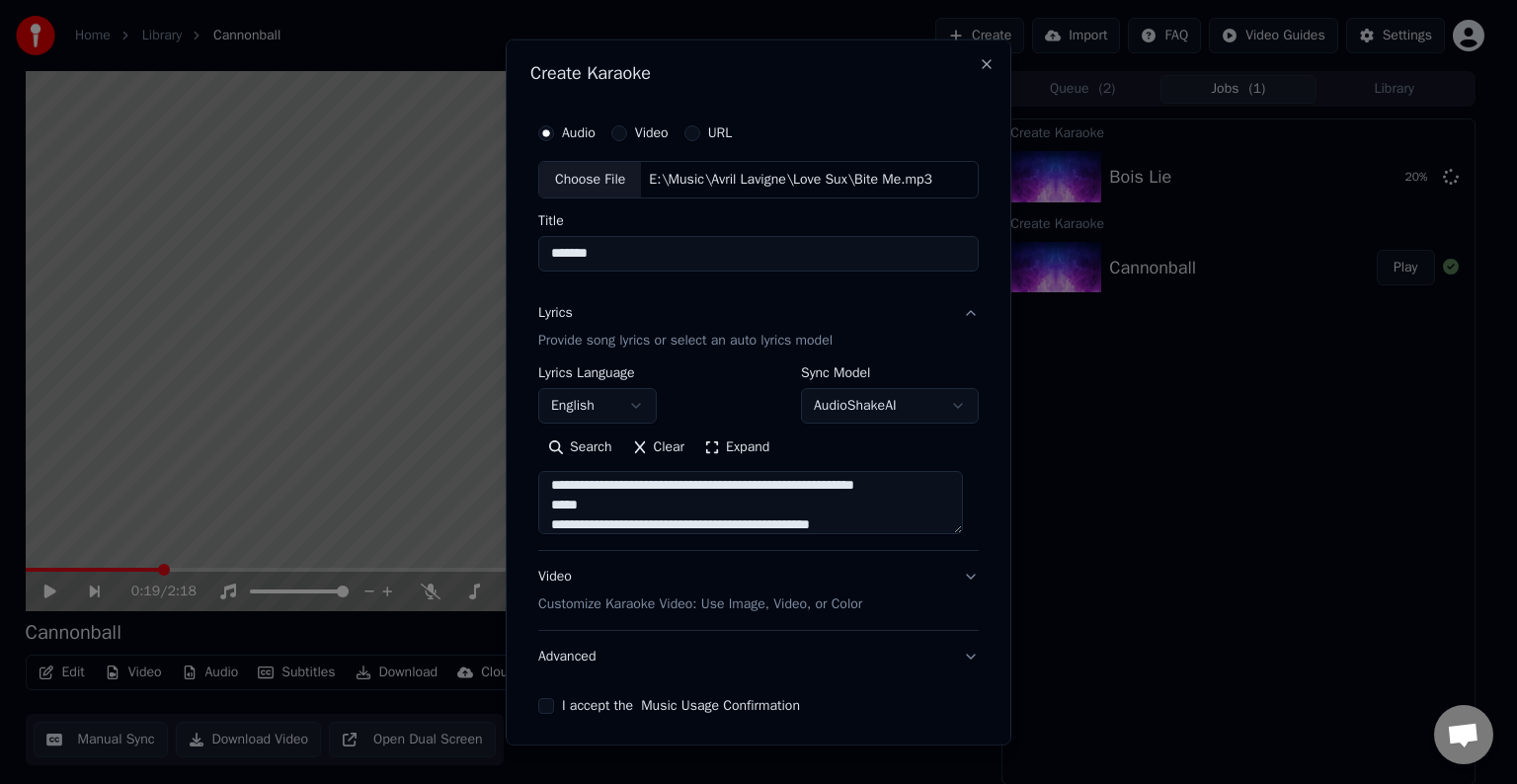 scroll, scrollTop: 715, scrollLeft: 0, axis: vertical 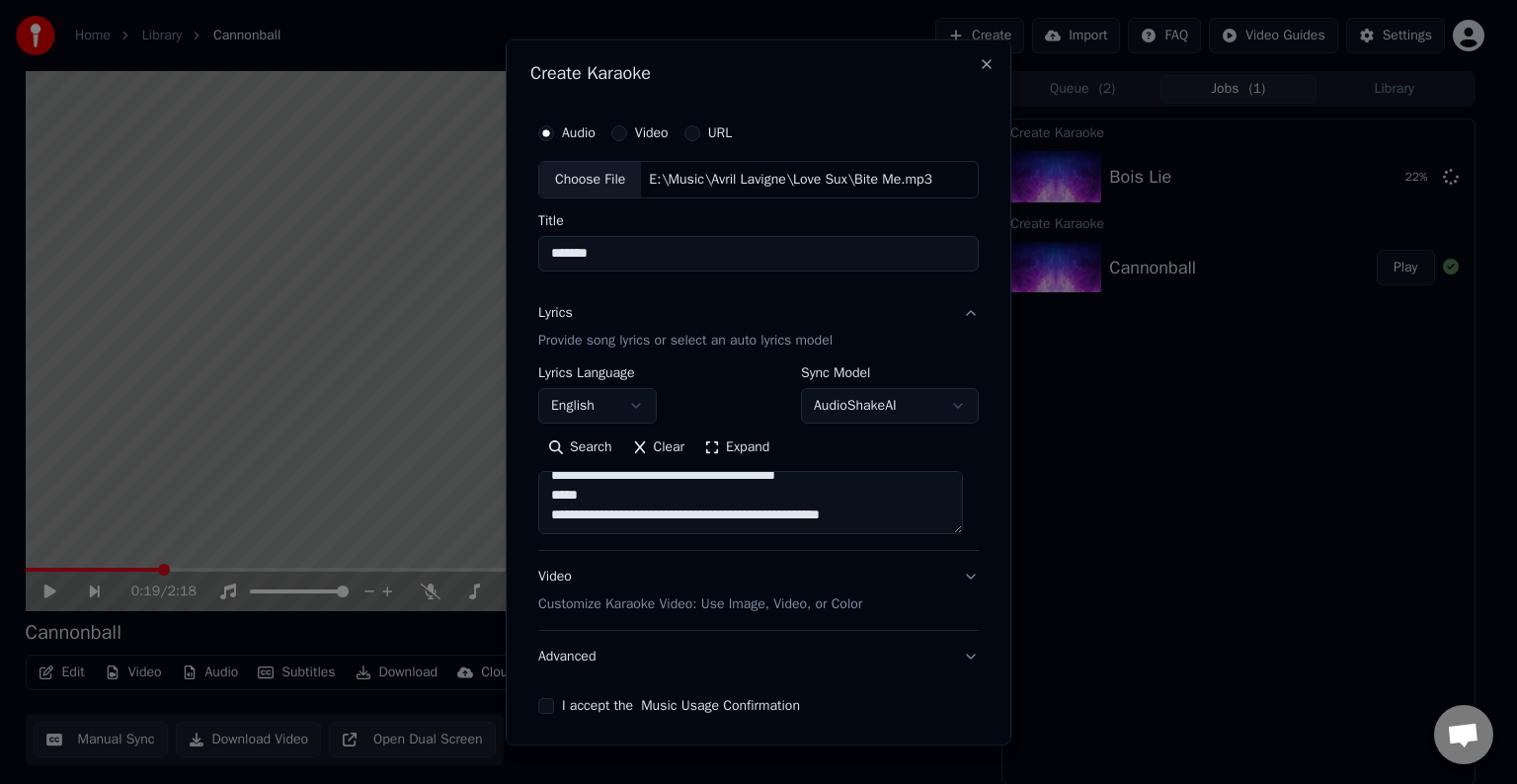 paste on "**********" 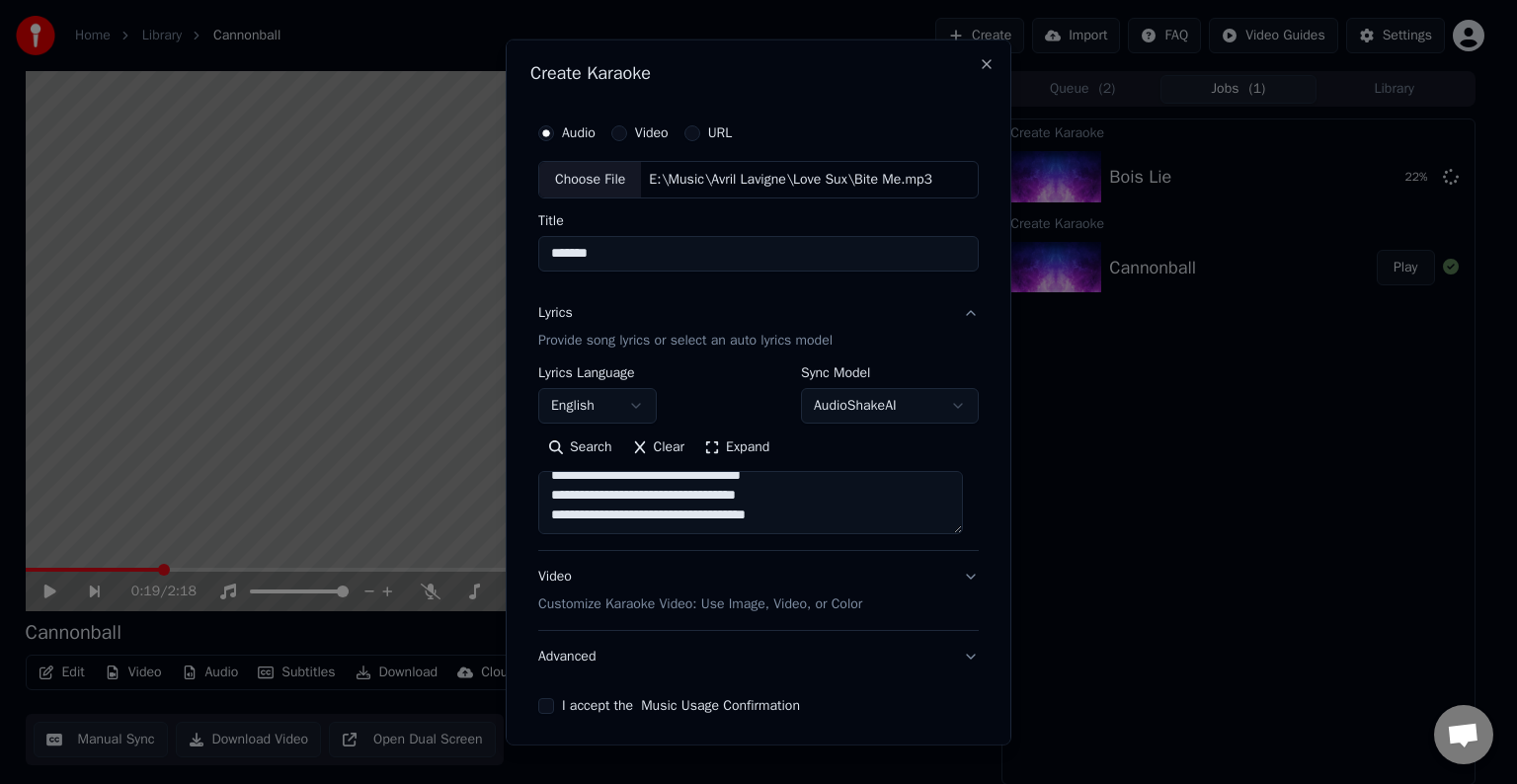 scroll, scrollTop: 873, scrollLeft: 0, axis: vertical 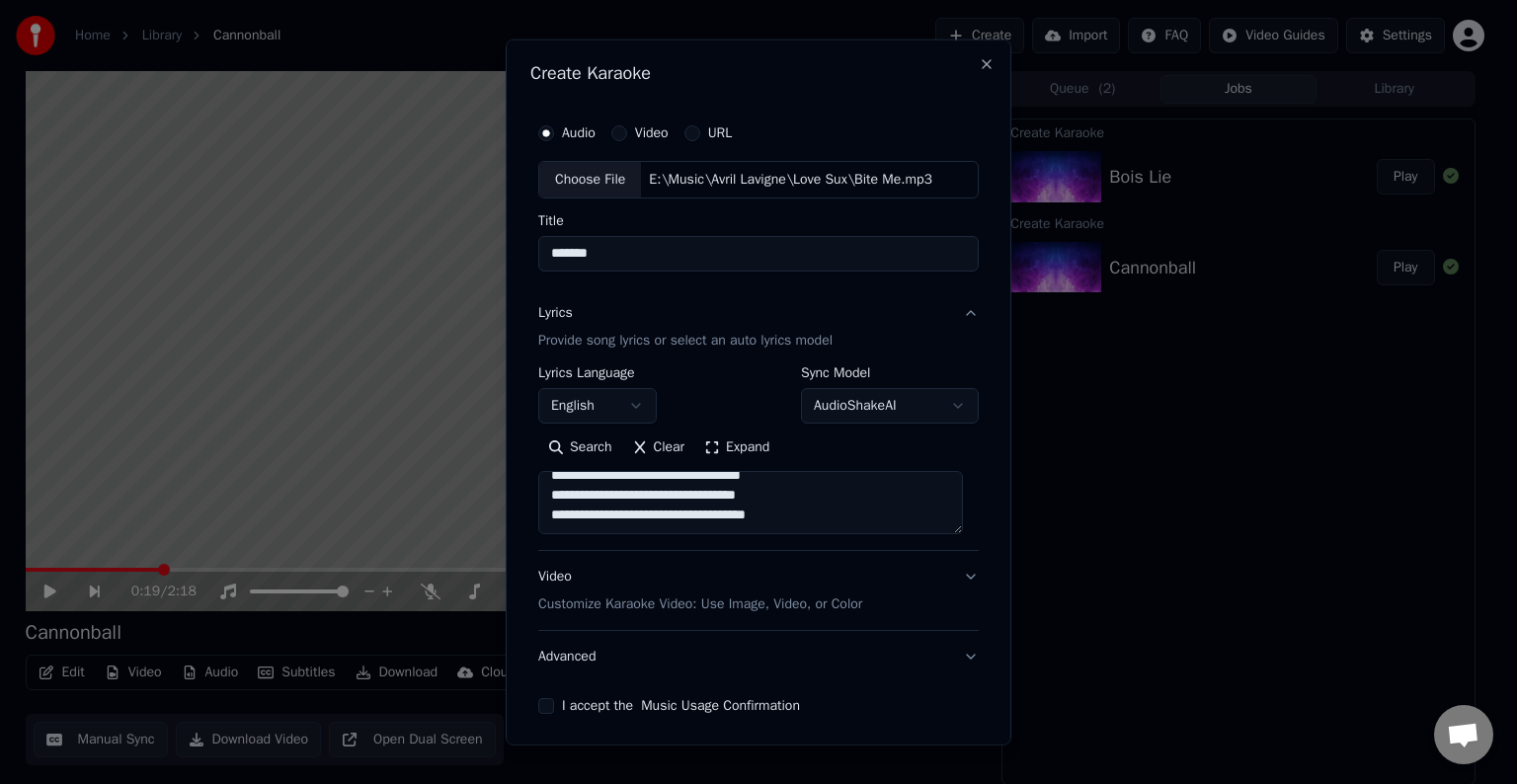 paste on "**********" 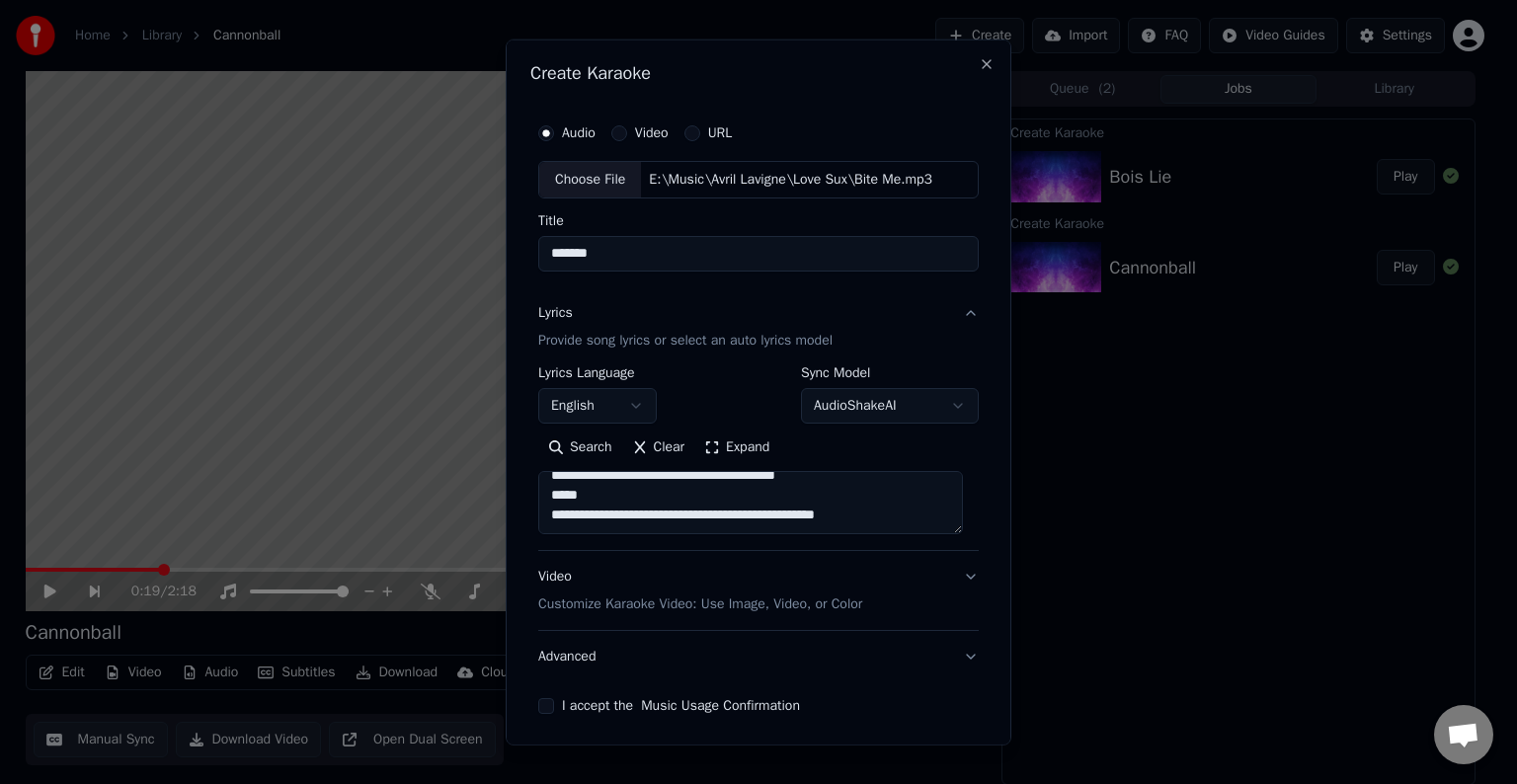 scroll, scrollTop: 1026, scrollLeft: 0, axis: vertical 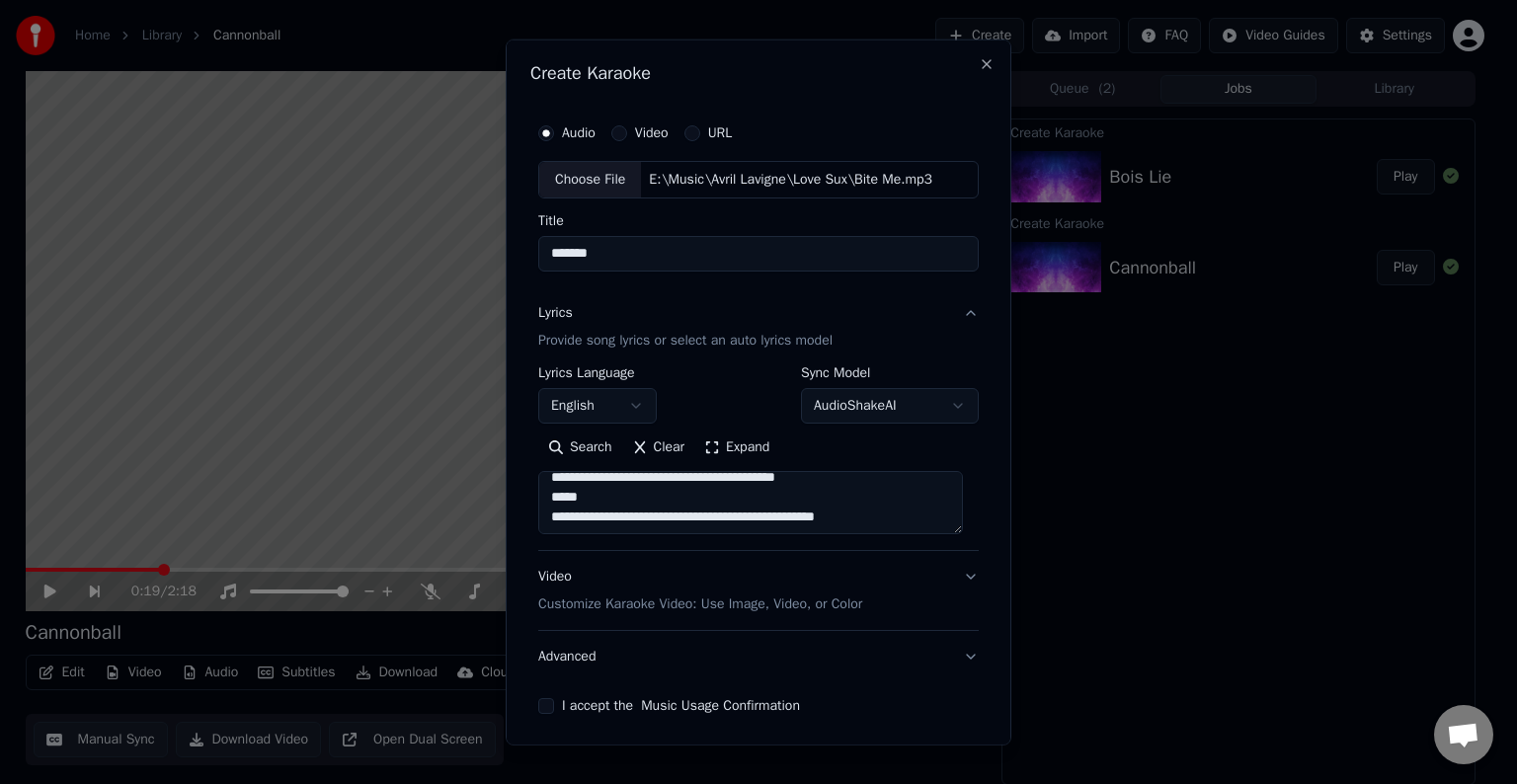 click at bounding box center (751, 503) 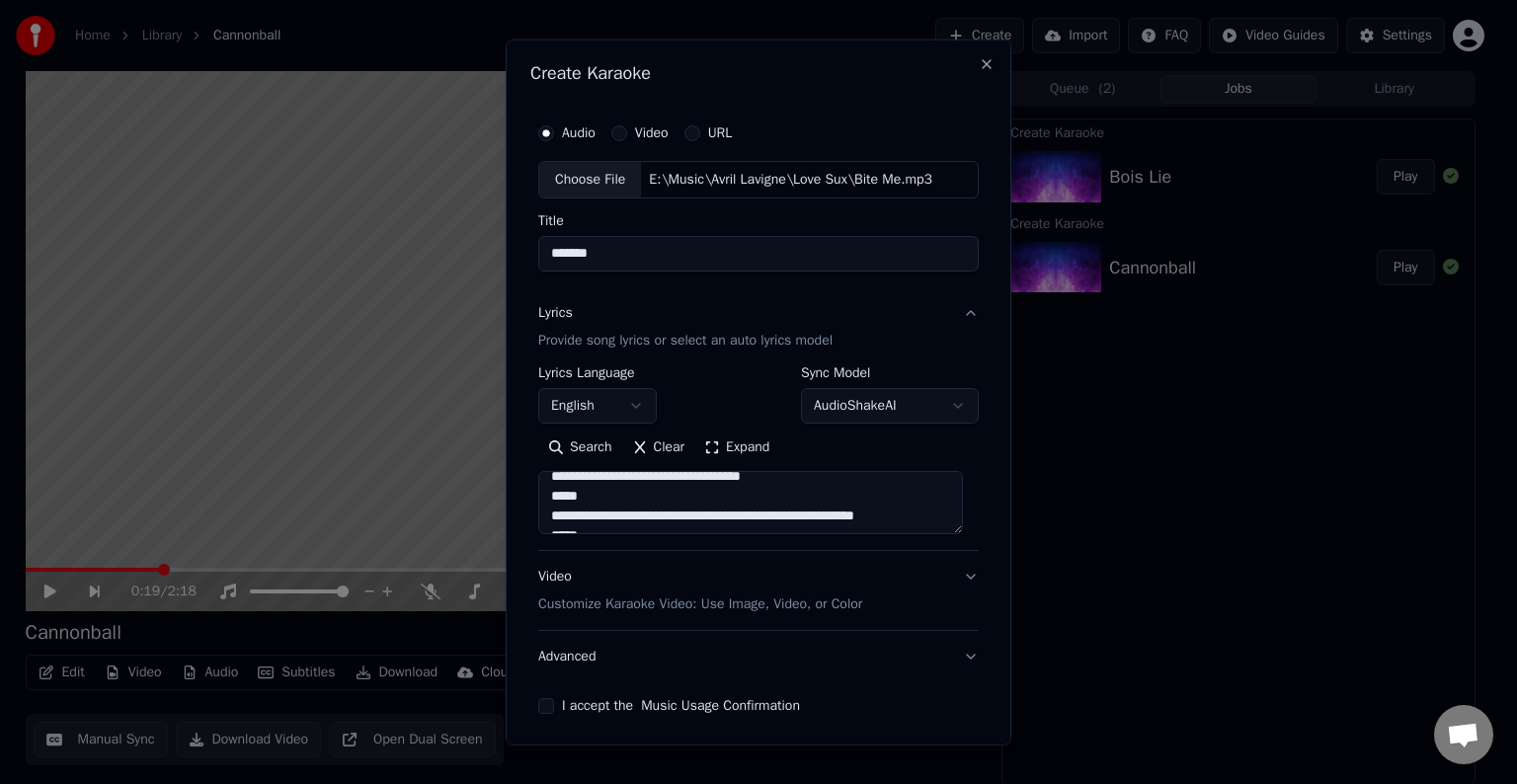 scroll, scrollTop: 1039, scrollLeft: 0, axis: vertical 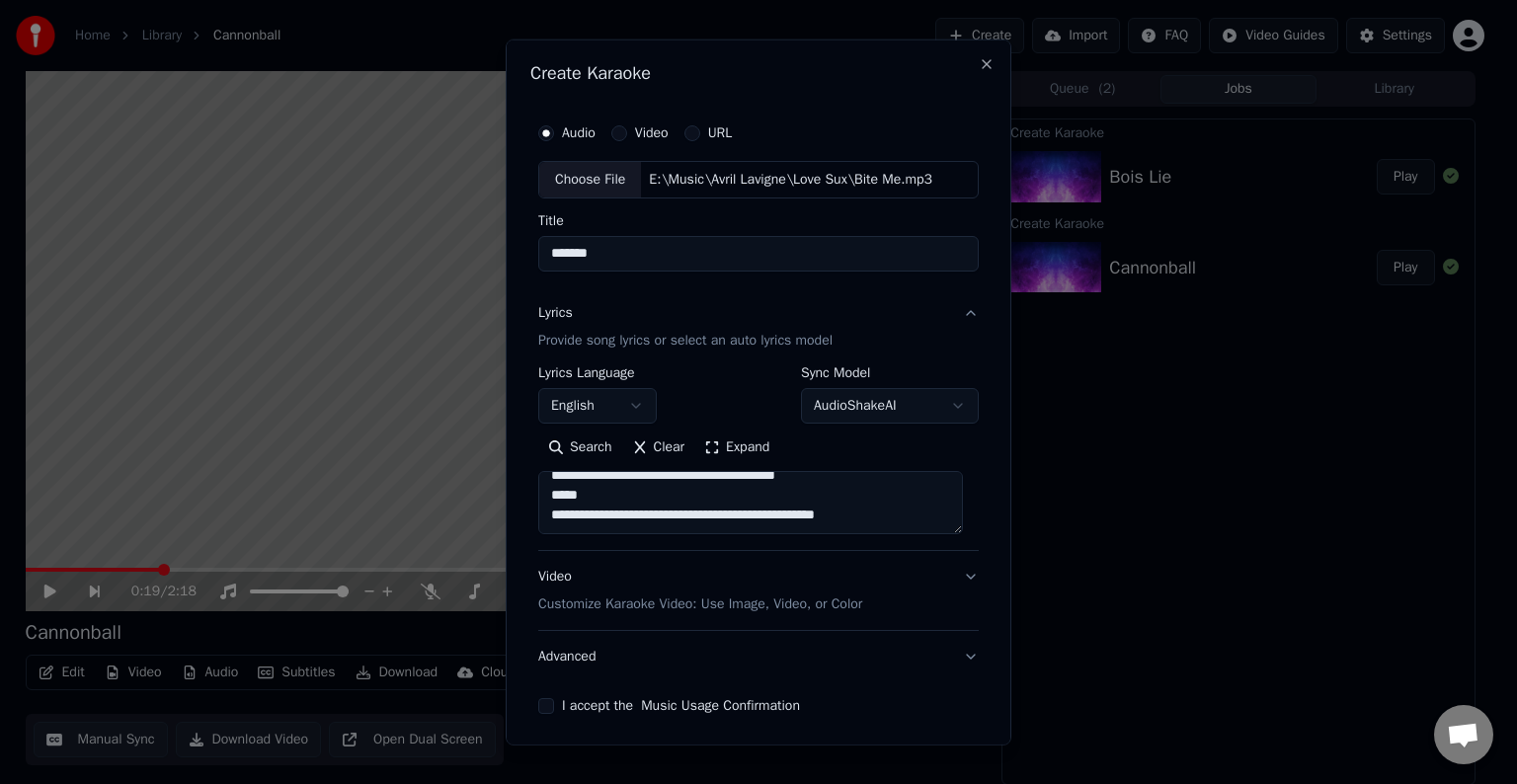 type on "**********" 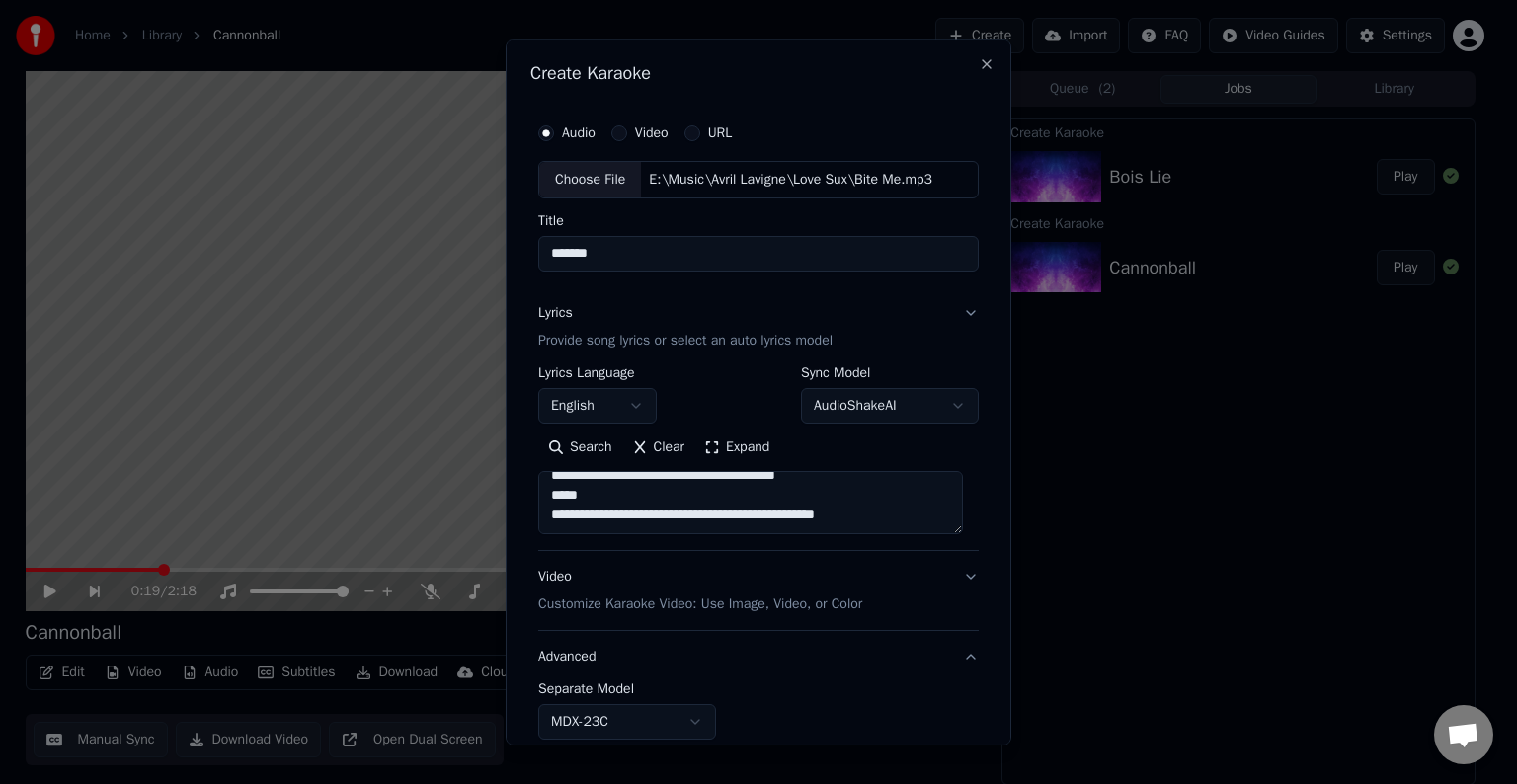 scroll, scrollTop: 940, scrollLeft: 0, axis: vertical 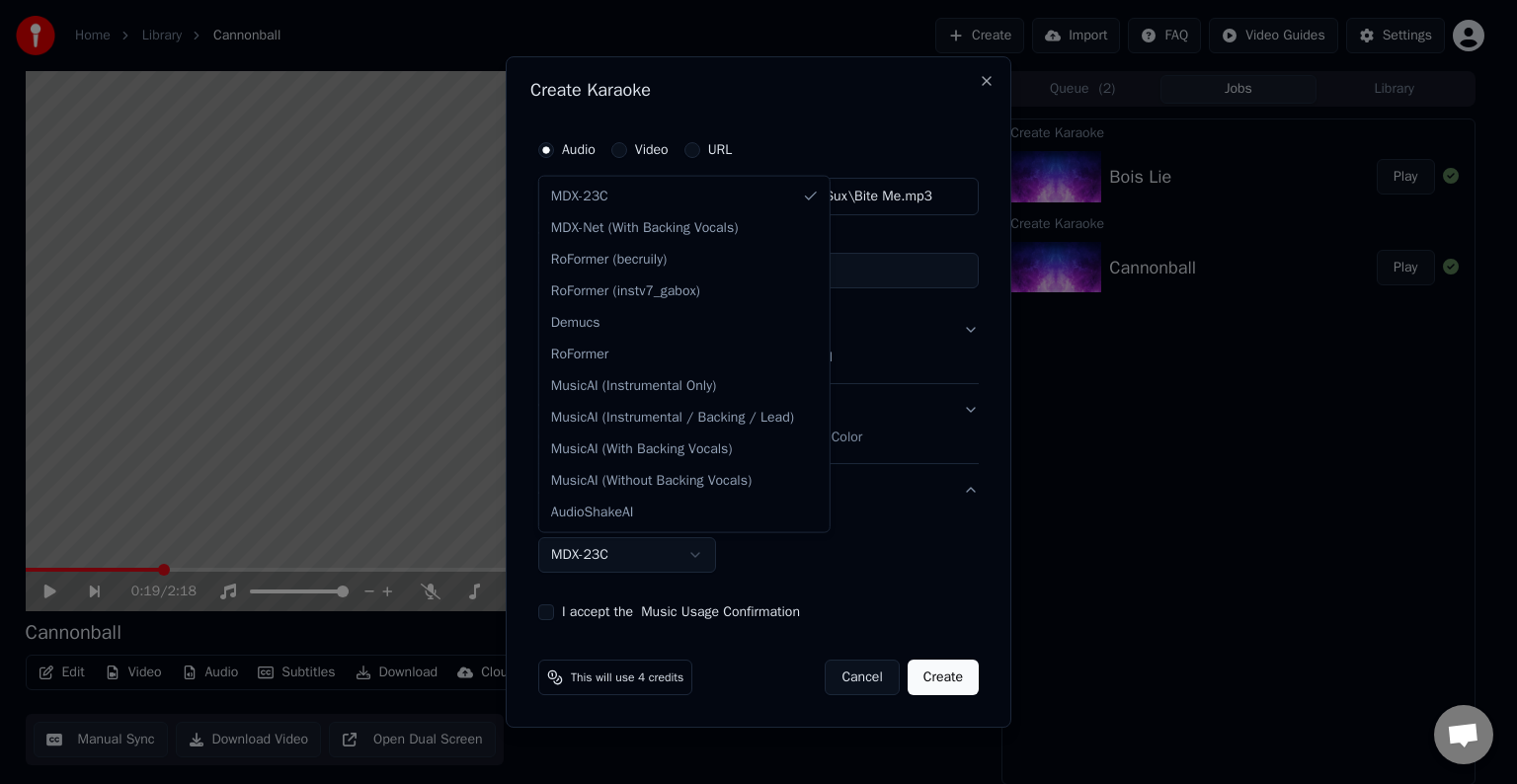 click on "Home Library Cannonball Create Import FAQ Video Guides Settings 0:19  /  2:18 Cannonball BPM 185 Key C# Edit Video Audio Subtitles Download Cloud Library Manual Sync Download Video Open Dual Screen Queue ( 2 ) Jobs Library Create Karaoke Bois Lie Play Create Karaoke Cannonball Play Chat Adam from Youka Desktop More channels Continue on Email Network offline. Reconnecting... No messages can be received or sent for now. Youka Desktop Hello! How can I help you?  Sunday, [DATE] I think there is a glitch in the program; when I spend my credits to create a video, and I provide the lyrics, the resulting video does not sync the lyrics and is forcing me to spend extra credits to sync them again; it has happened to me with my last 3 videos [DATE] Adam There is an issue with the auto lyric sync service. In this case the credits are refunded automatically. You can sync the lyrics by using the lyrics editor [DATE] So, I make the video, and the credits to sync the lyrics the second time are refunded? [DATE] Adam" at bounding box center (750, 392) 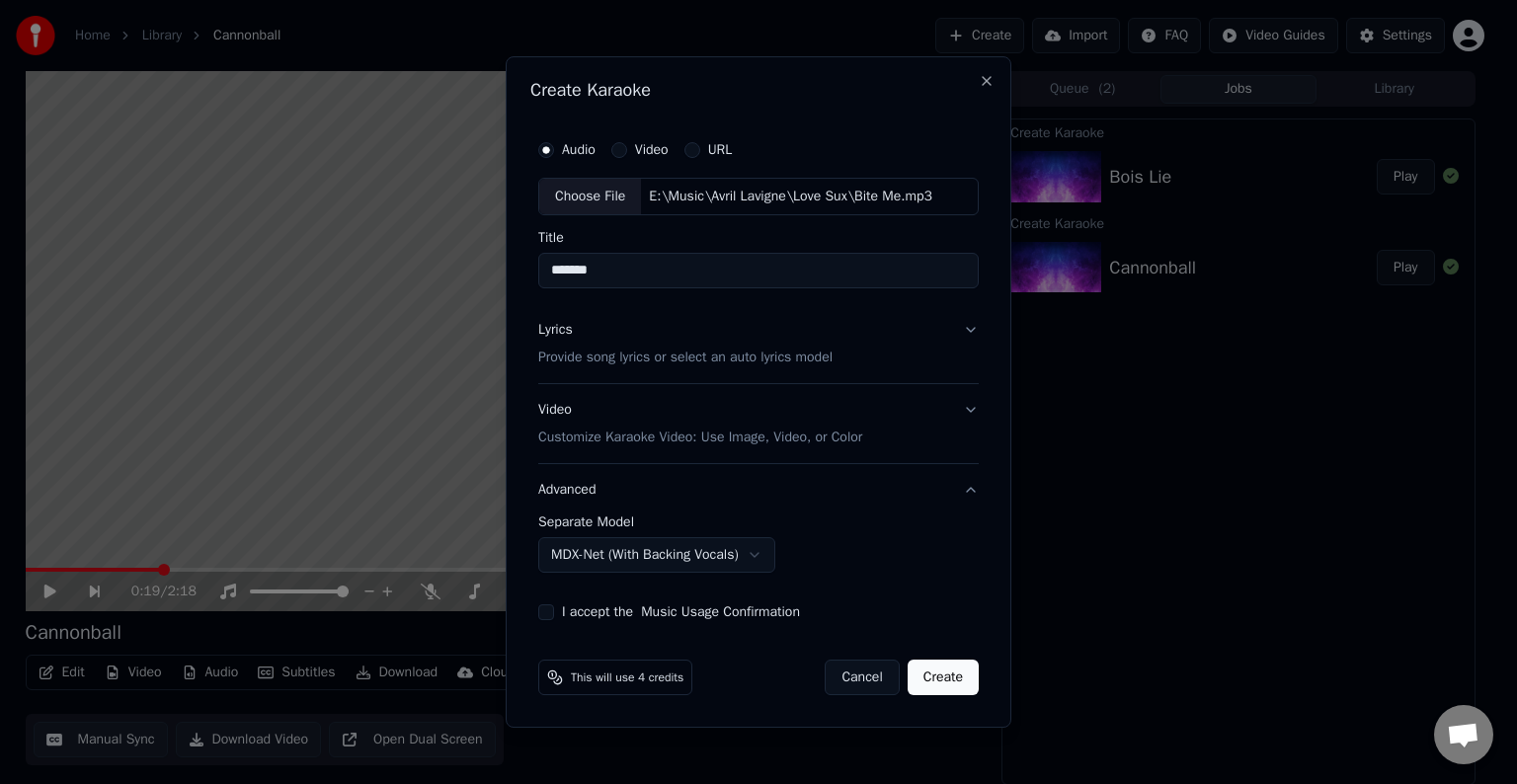 click on "I accept the   Music Usage Confirmation" at bounding box center (546, 612) 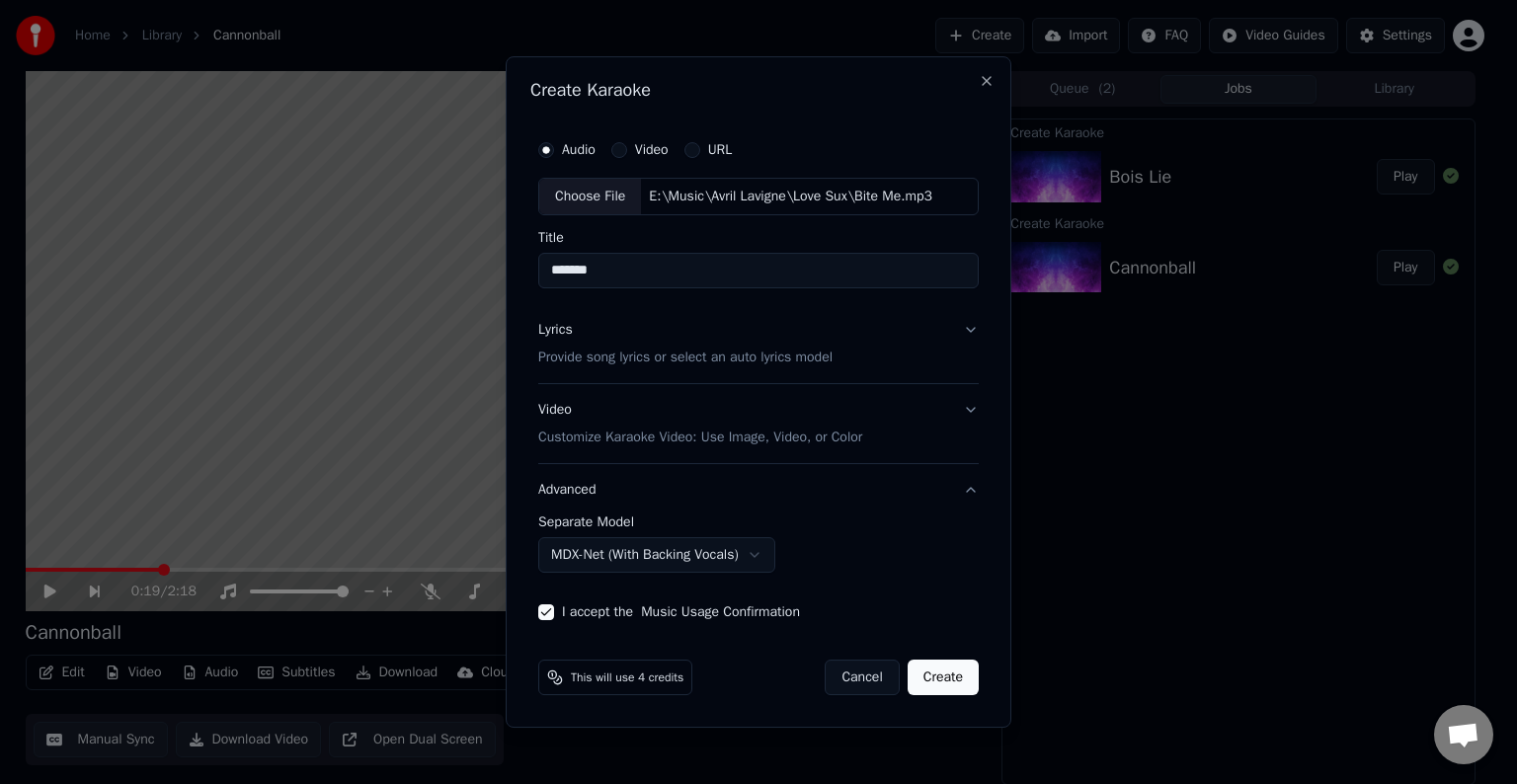 click on "Create" at bounding box center (943, 677) 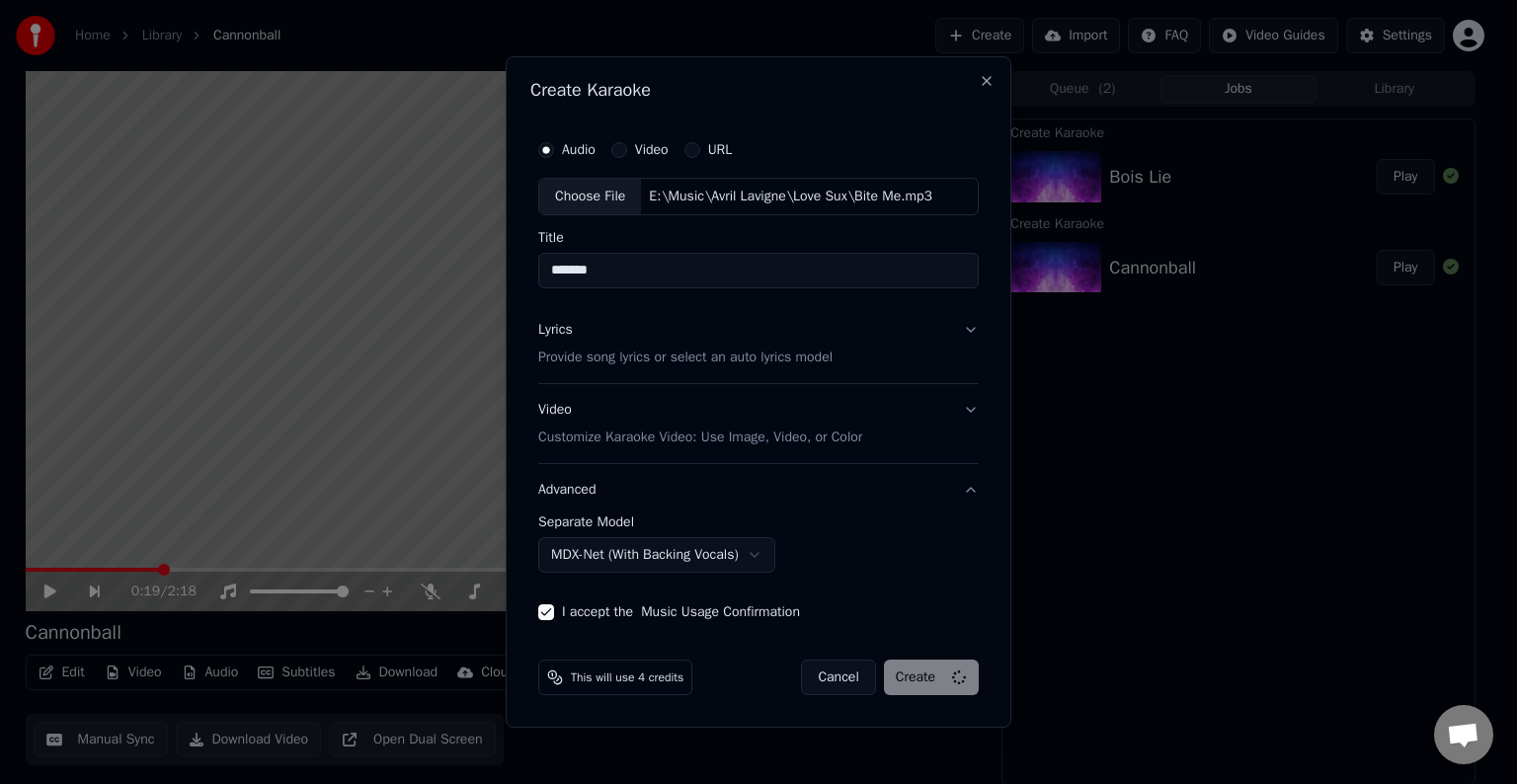 select on "******" 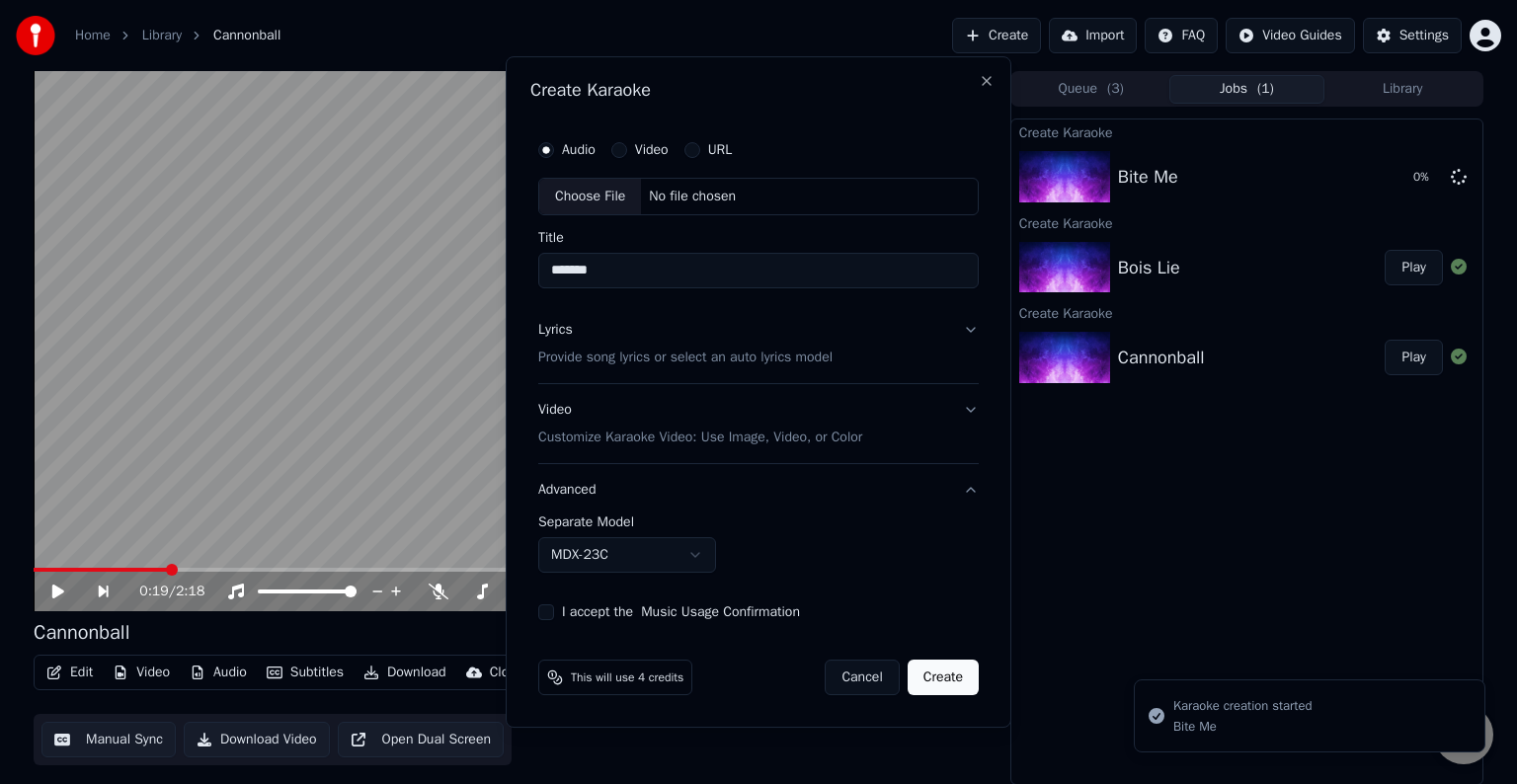 type 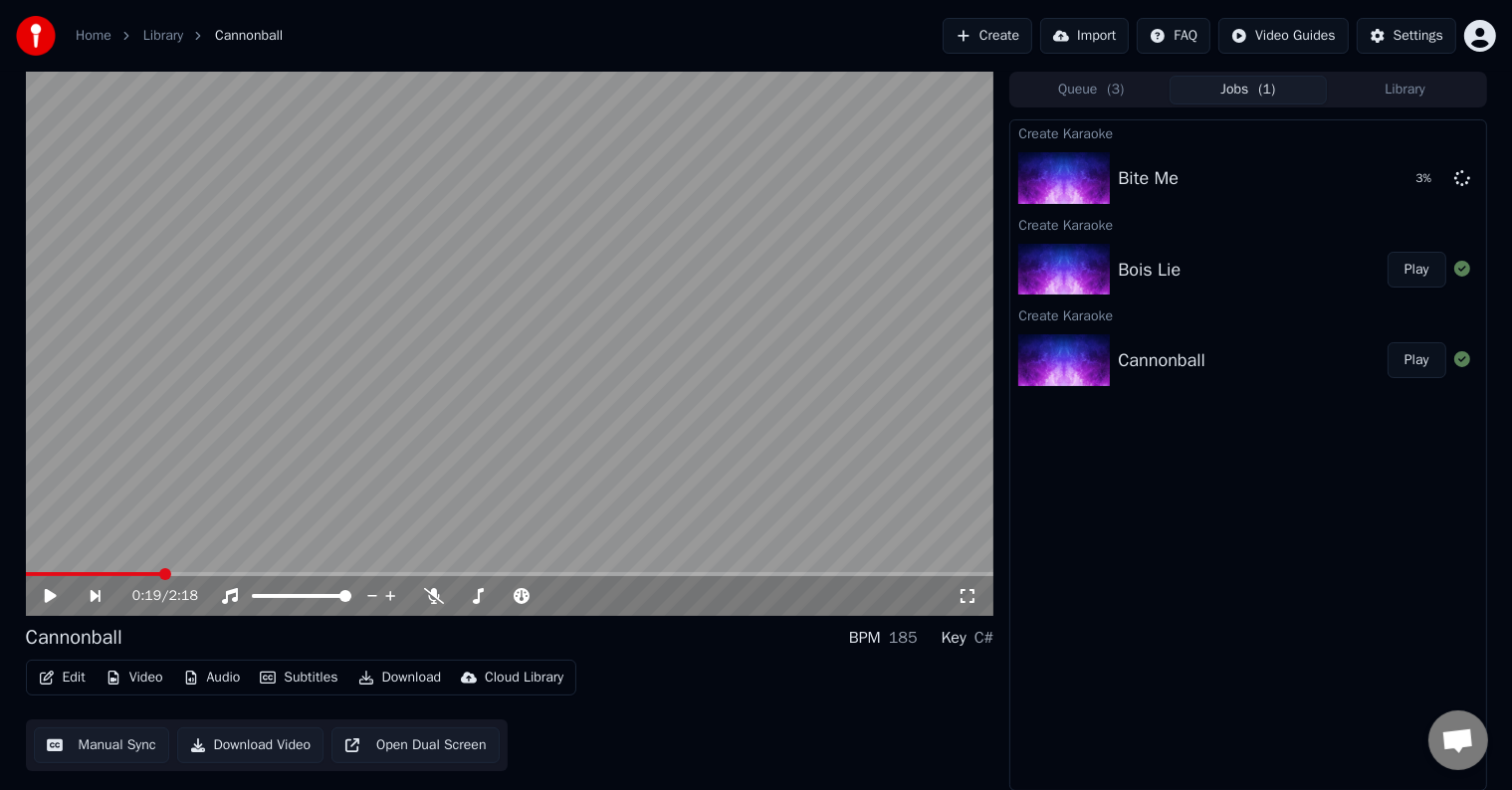 click on "Create" at bounding box center [987, 36] 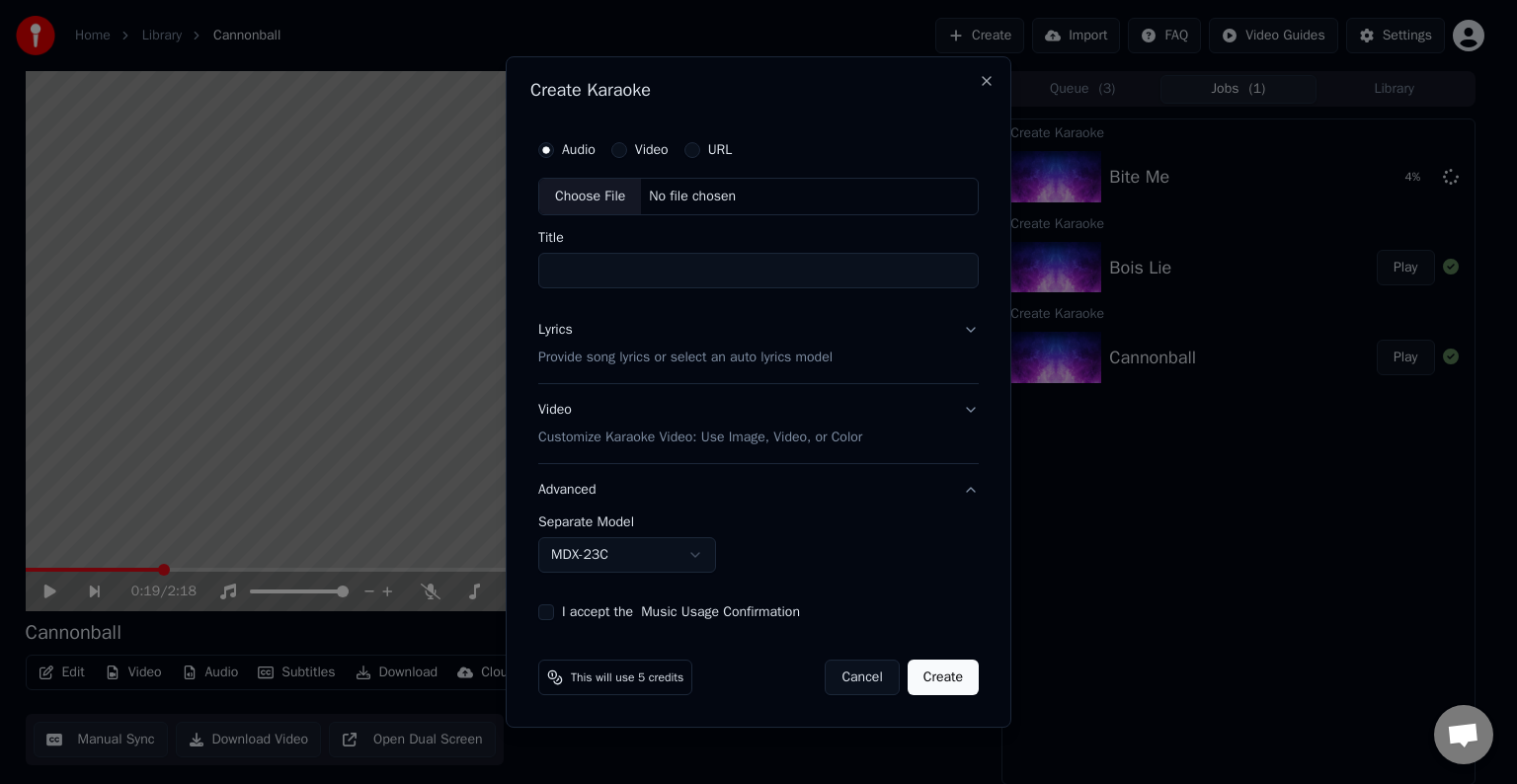 click on "Choose File" at bounding box center (590, 196) 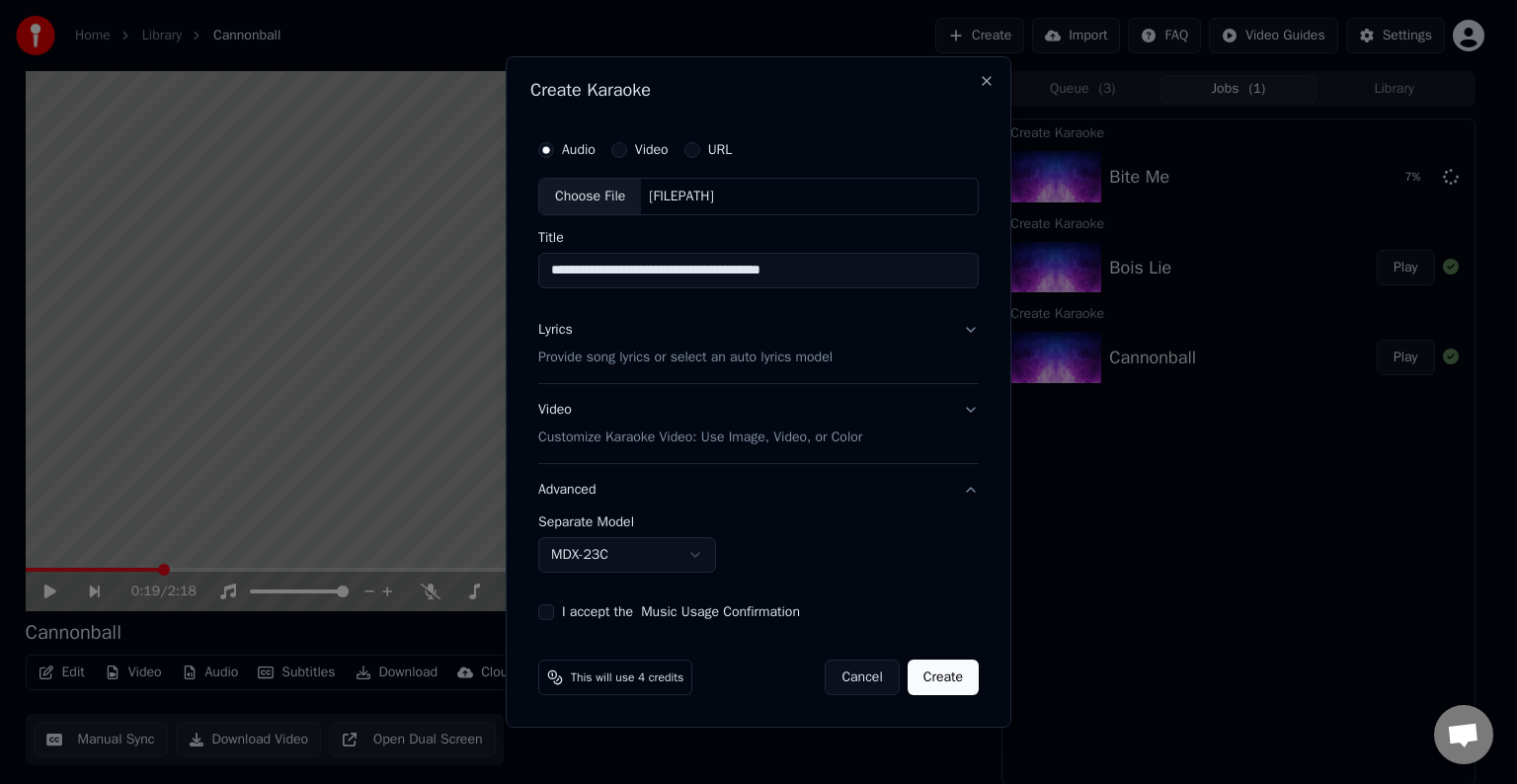 drag, startPoint x: 848, startPoint y: 274, endPoint x: 713, endPoint y: 282, distance: 135.23683 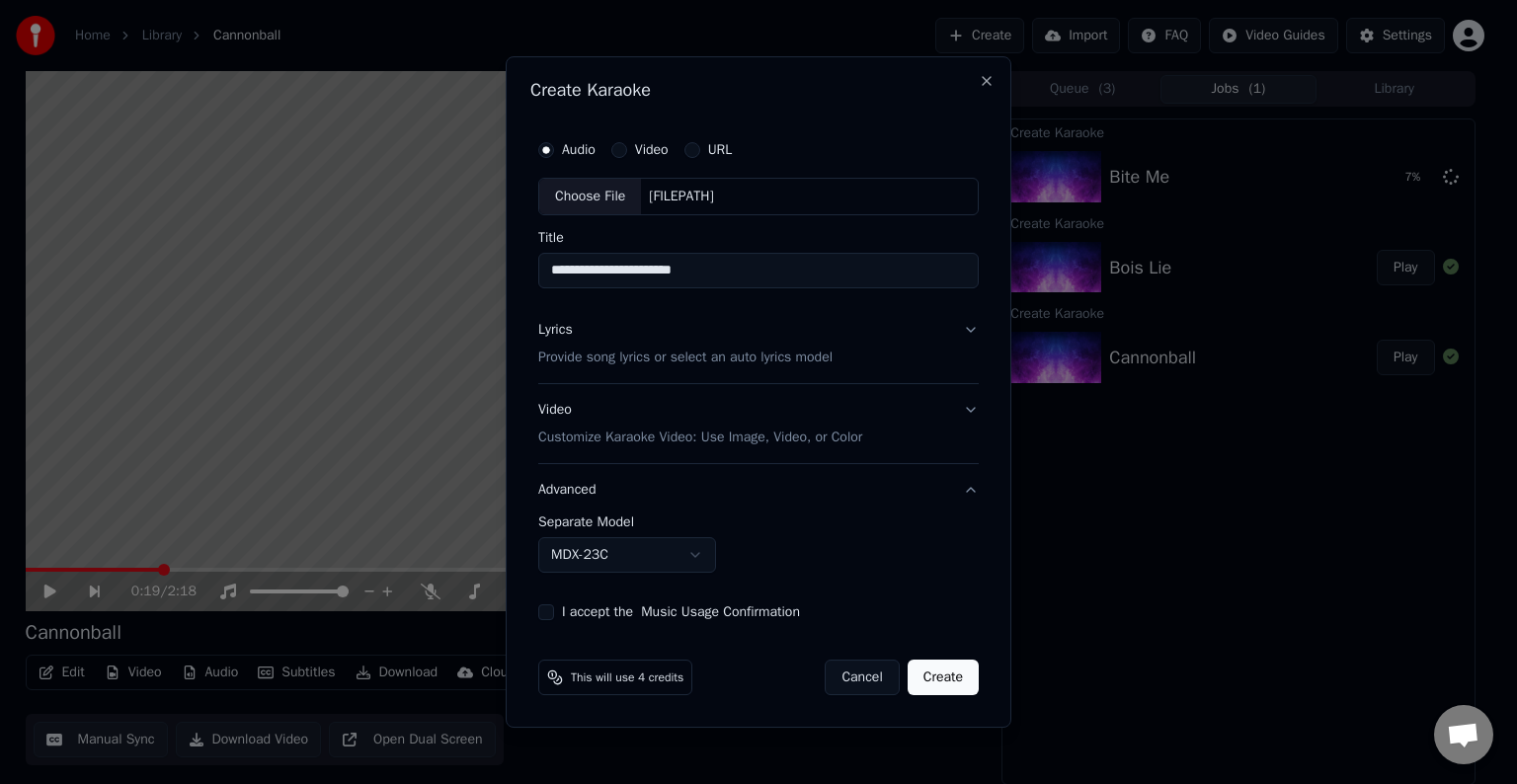 type on "**********" 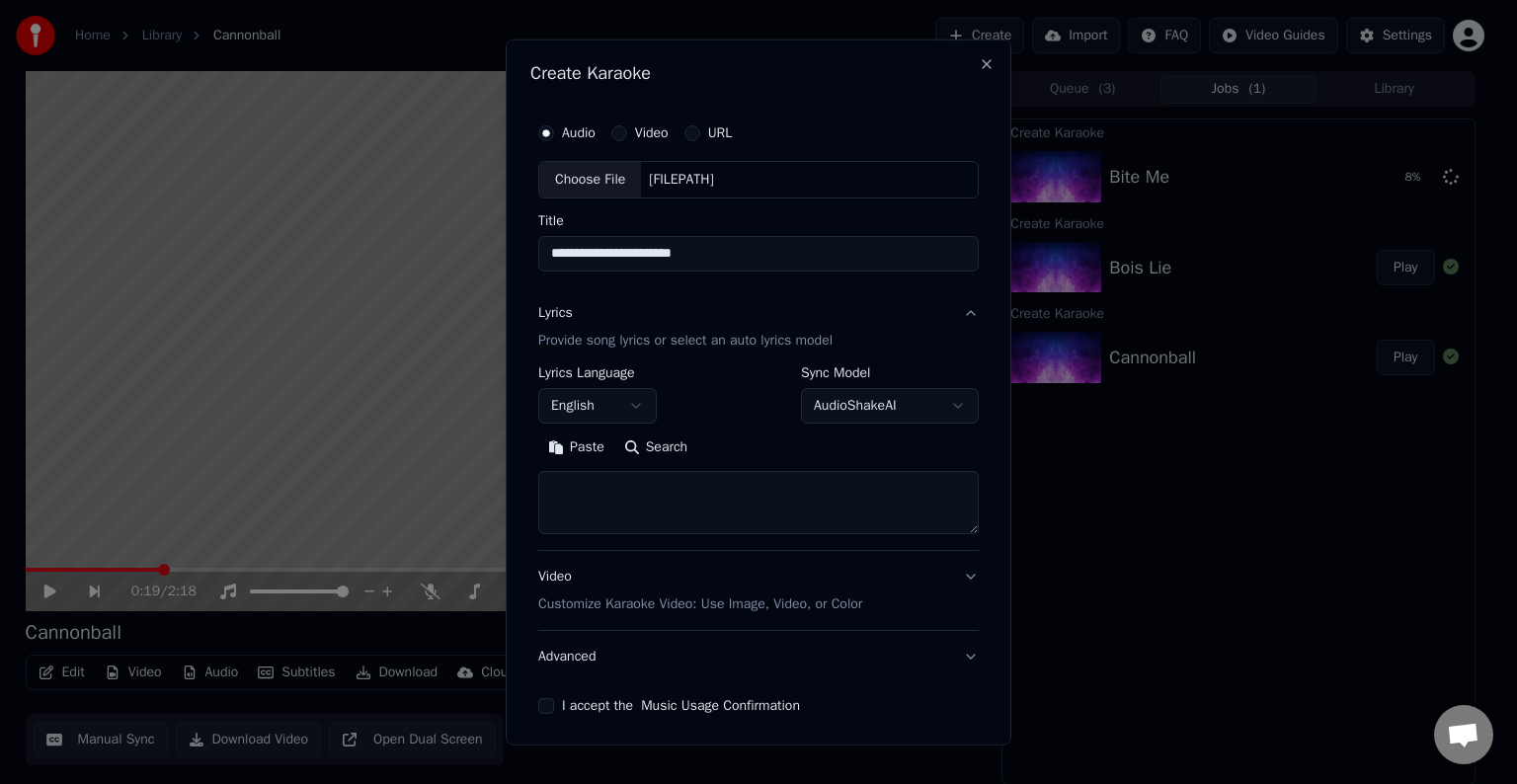 click at bounding box center [758, 503] 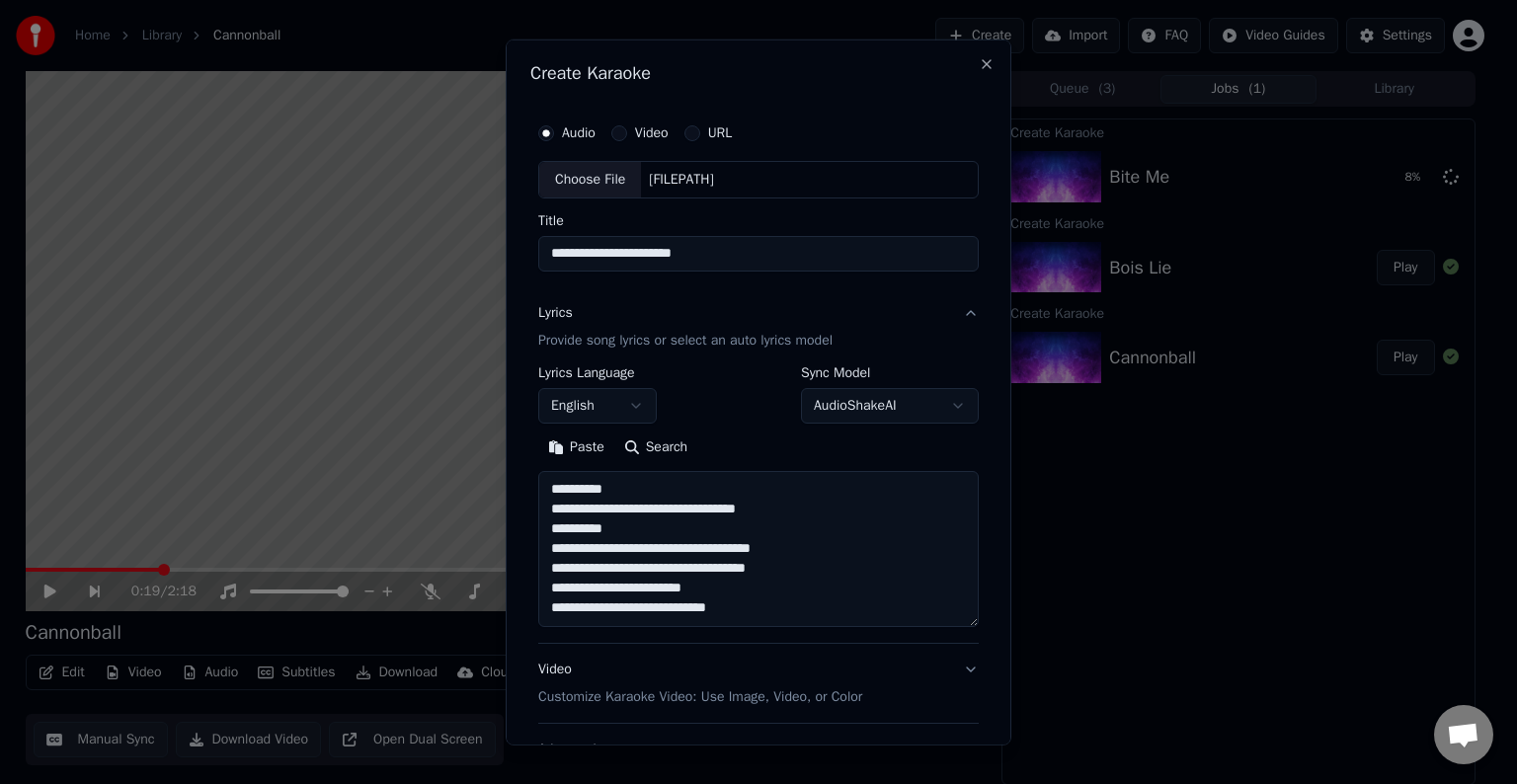 scroll, scrollTop: 103, scrollLeft: 0, axis: vertical 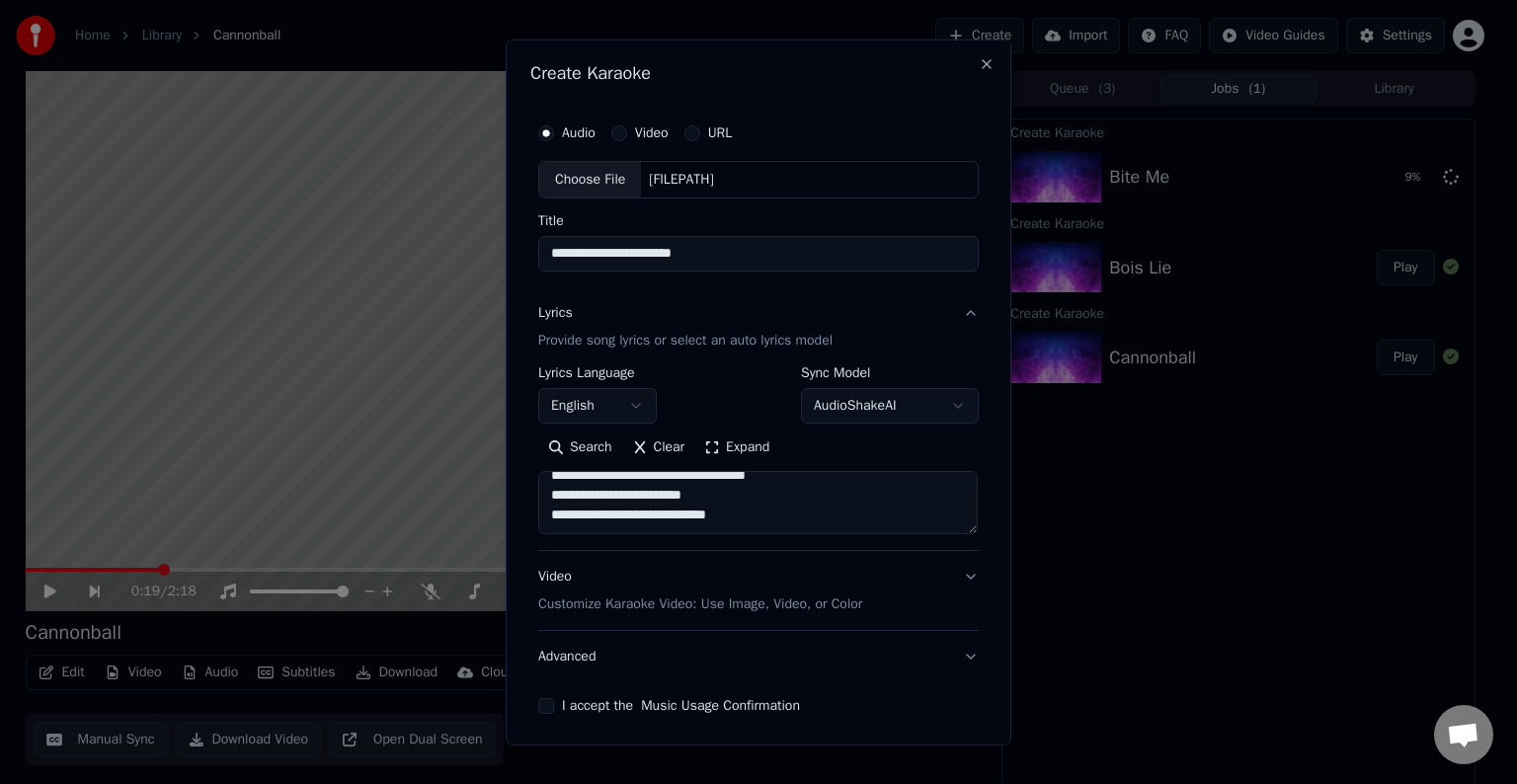 paste on "**********" 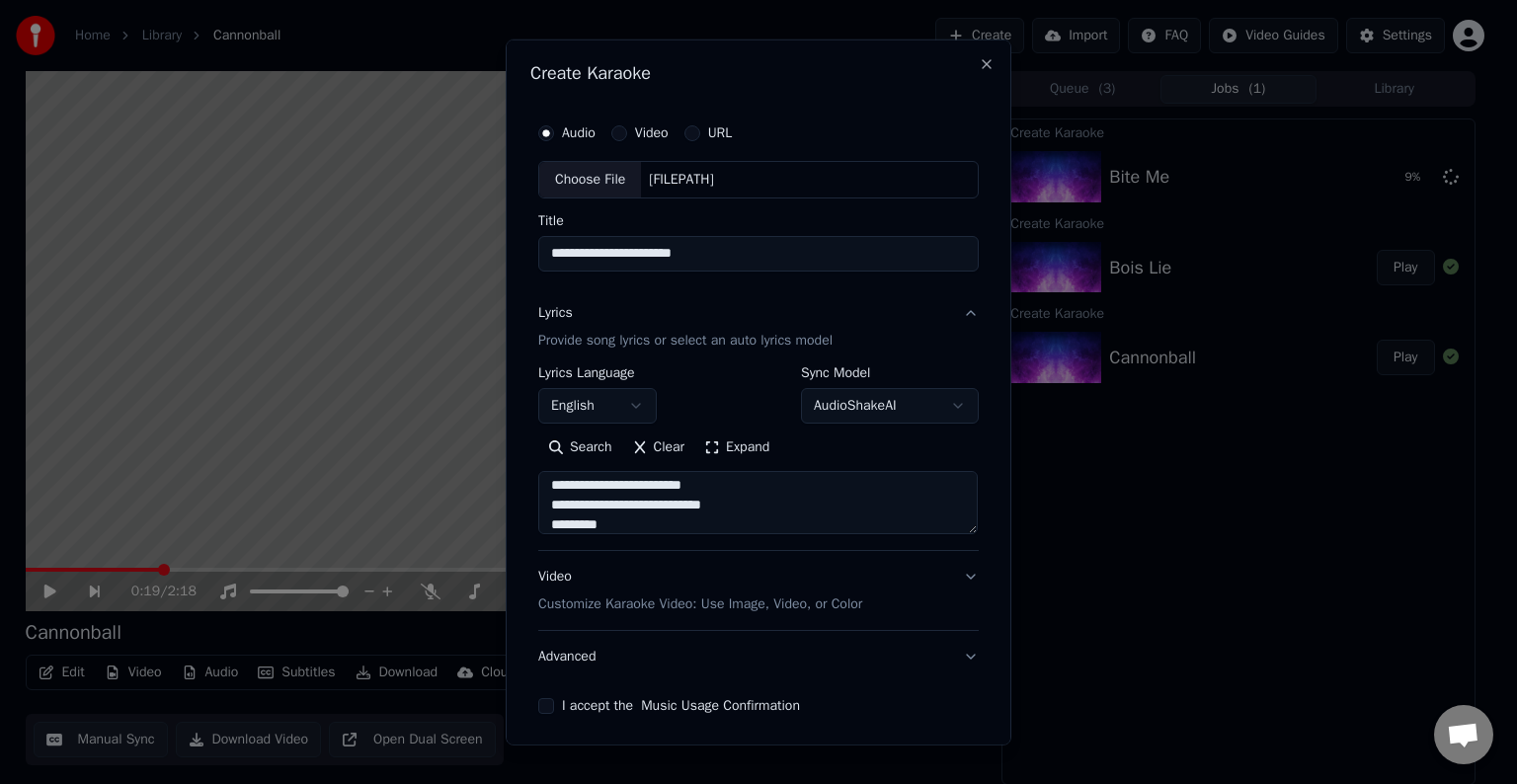 scroll, scrollTop: 162, scrollLeft: 0, axis: vertical 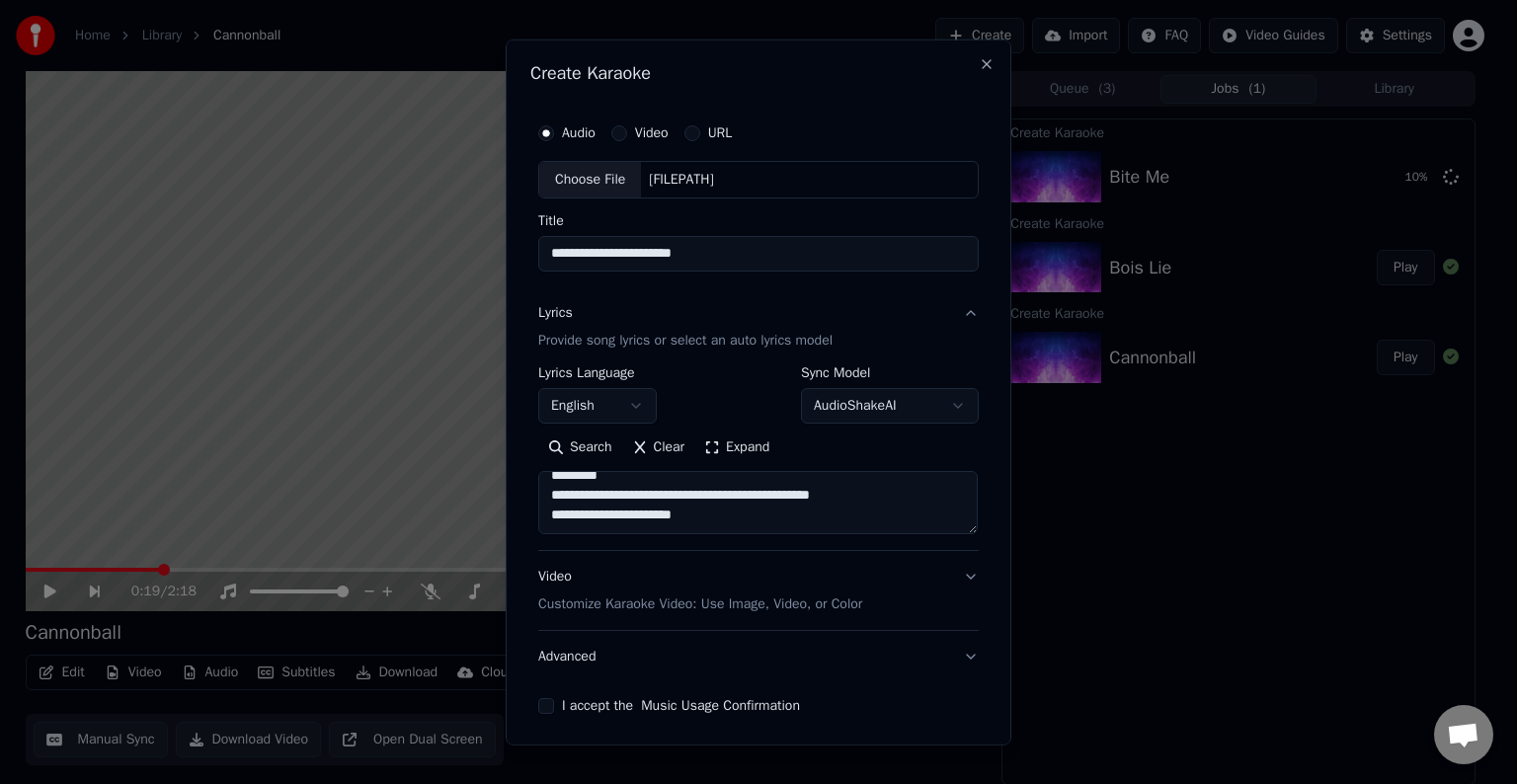 drag, startPoint x: 711, startPoint y: 484, endPoint x: 864, endPoint y: 490, distance: 153.1176 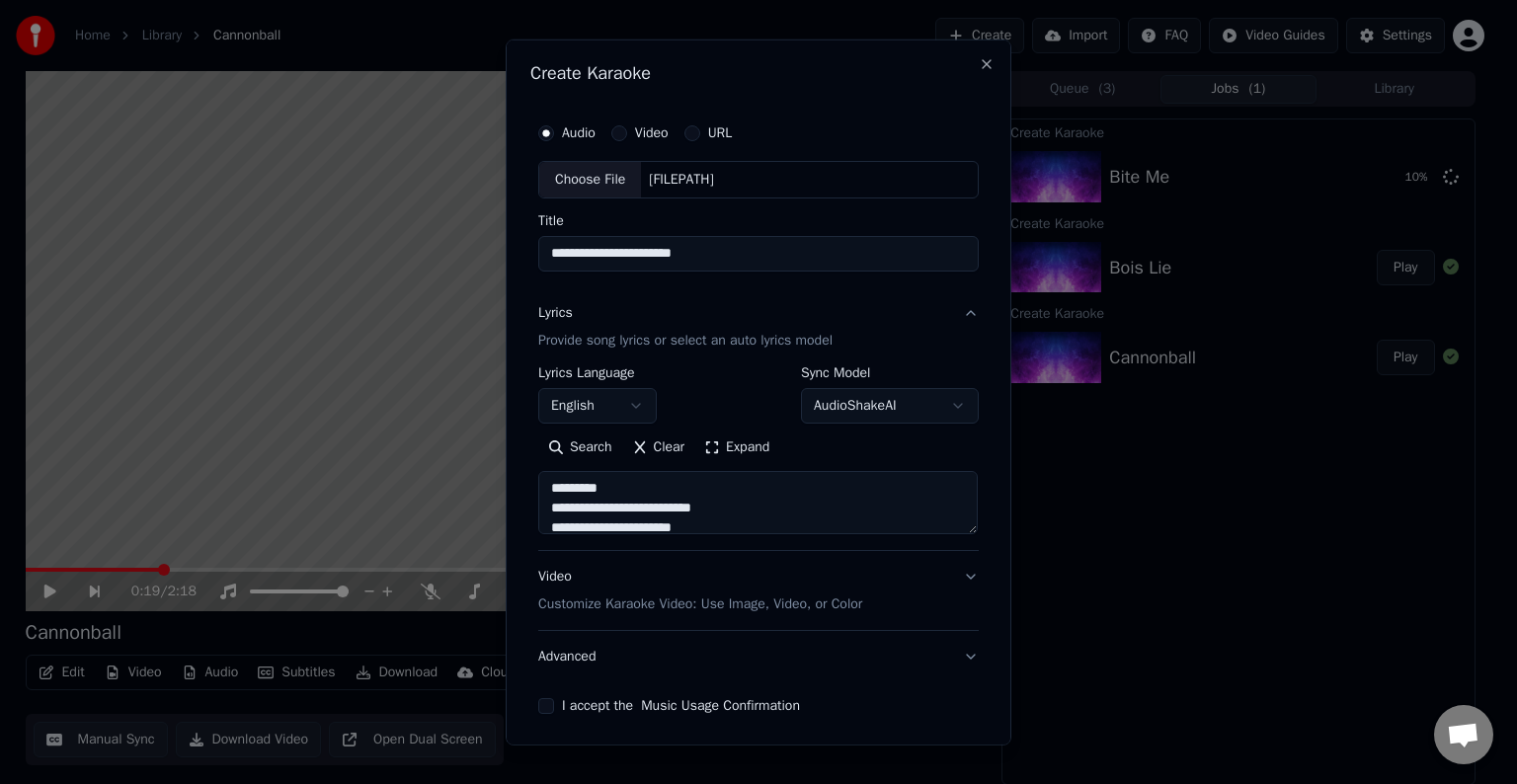 scroll, scrollTop: 136, scrollLeft: 0, axis: vertical 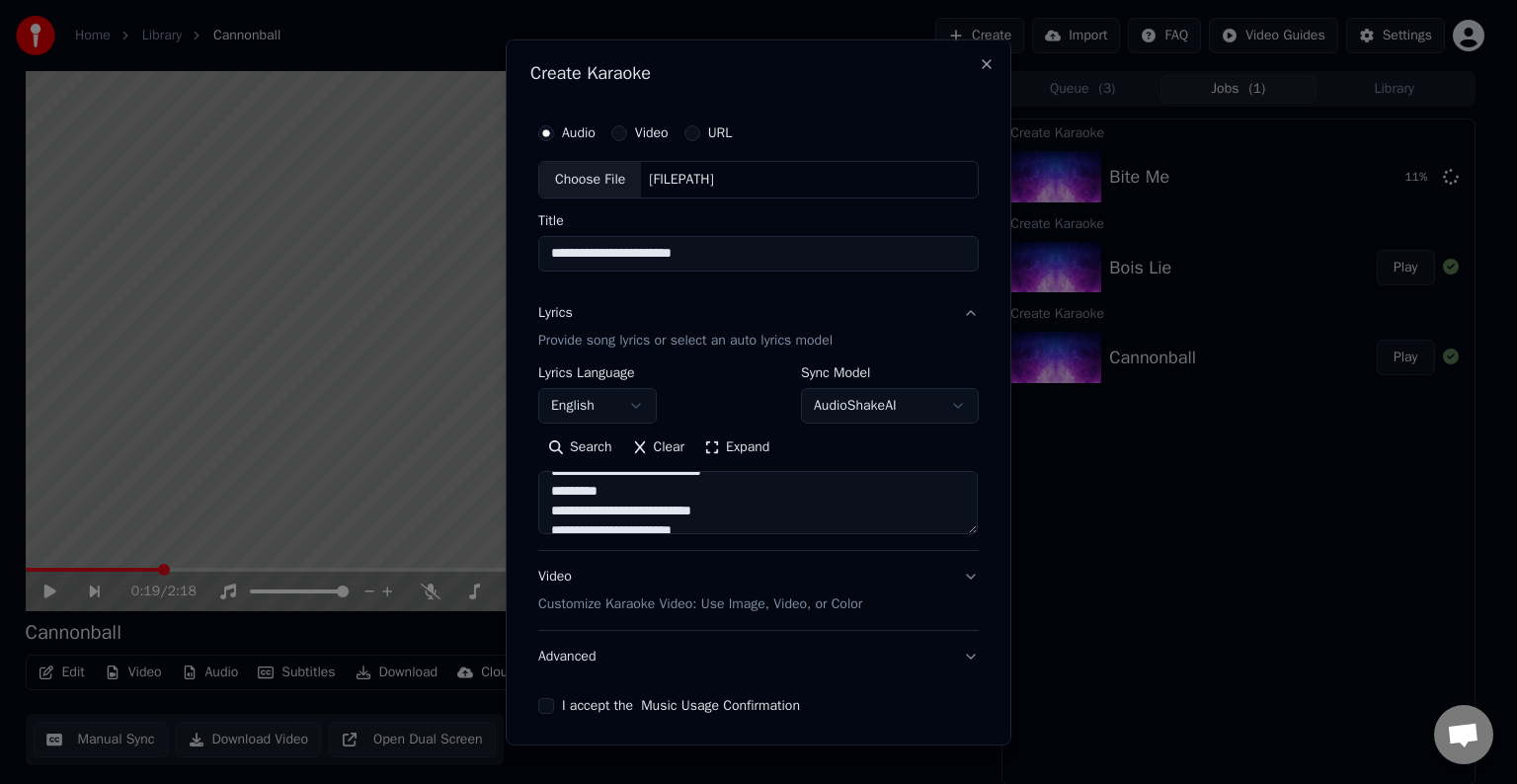 click on "**********" at bounding box center [758, 503] 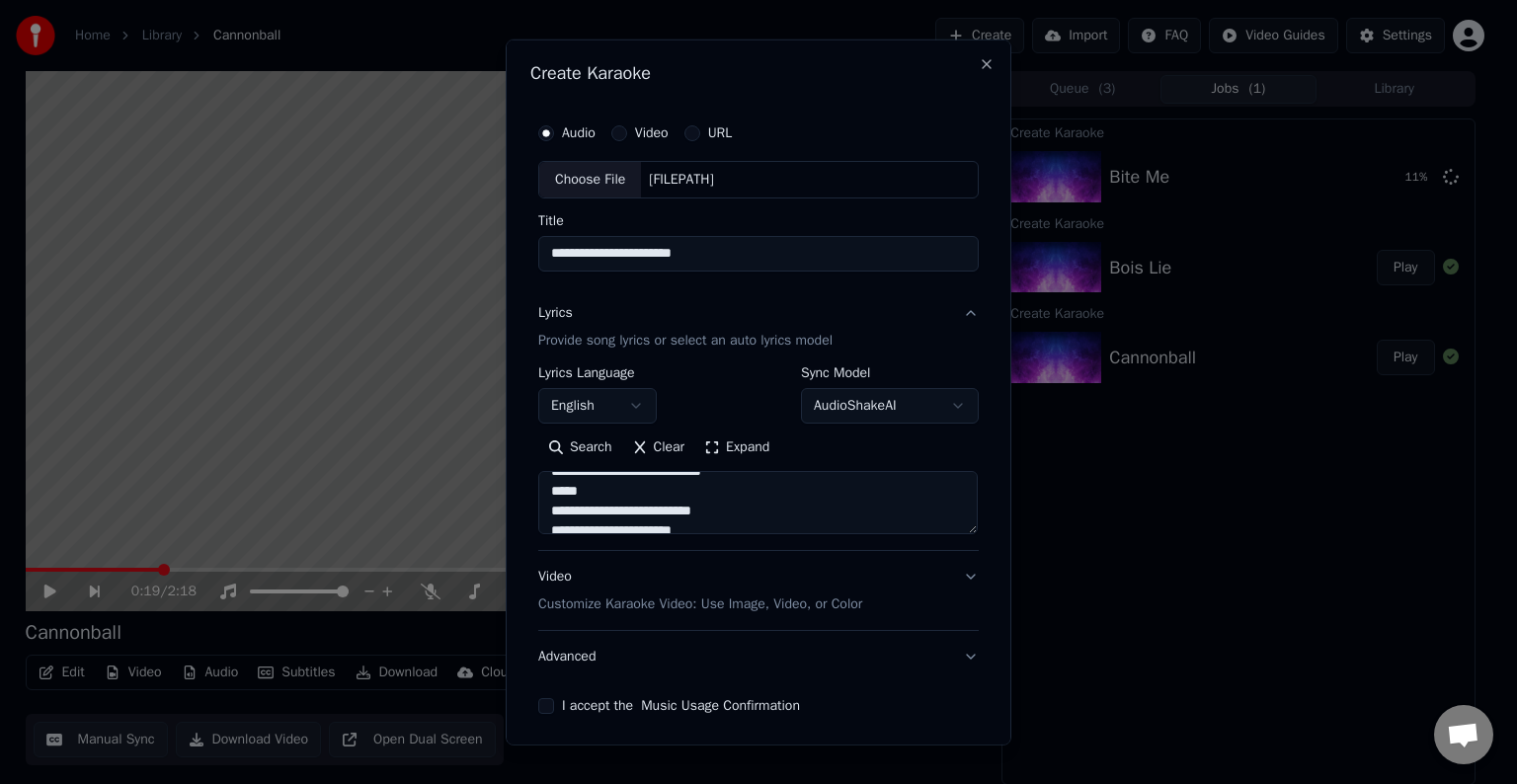 scroll, scrollTop: 171, scrollLeft: 0, axis: vertical 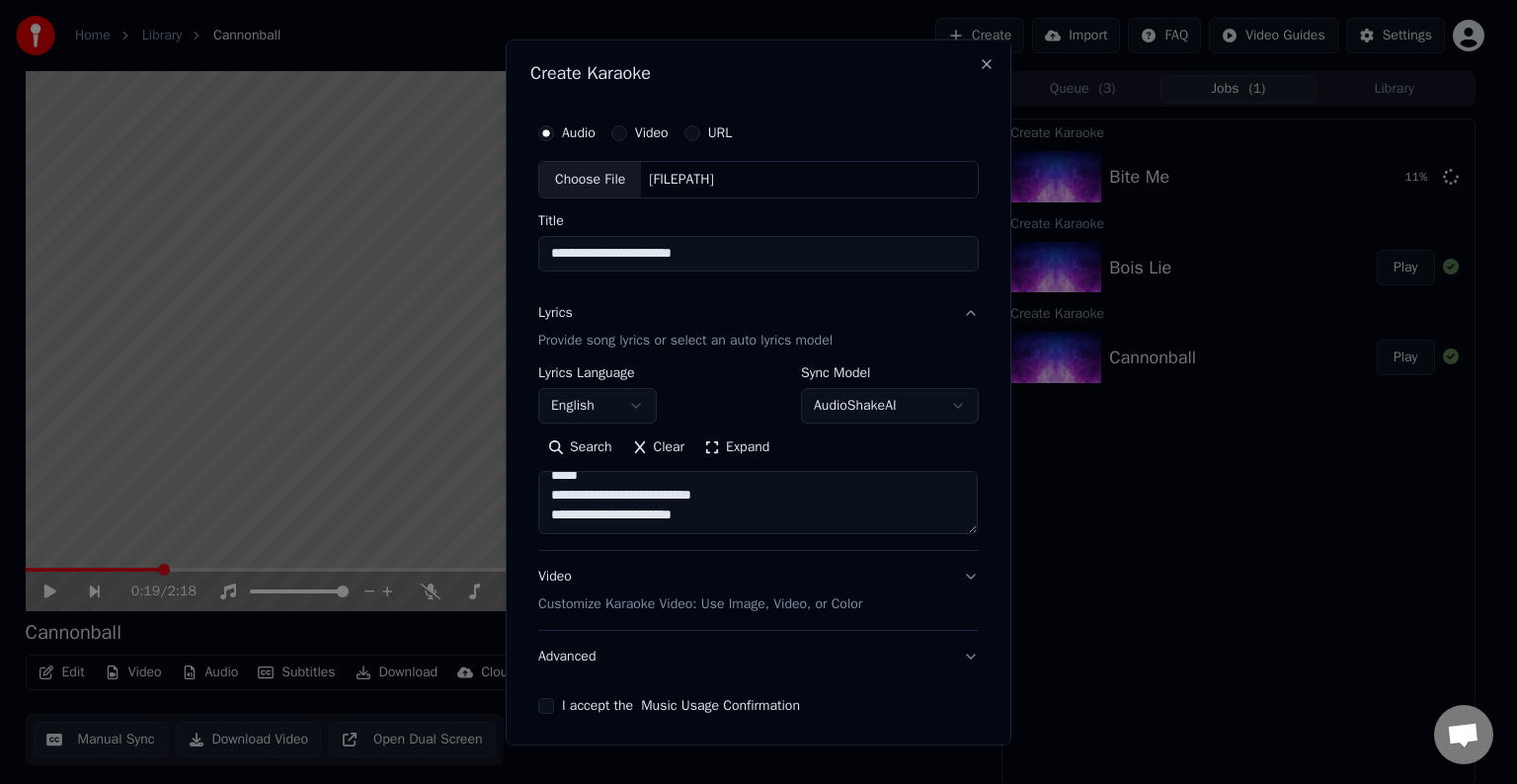 click on "**********" at bounding box center [758, 503] 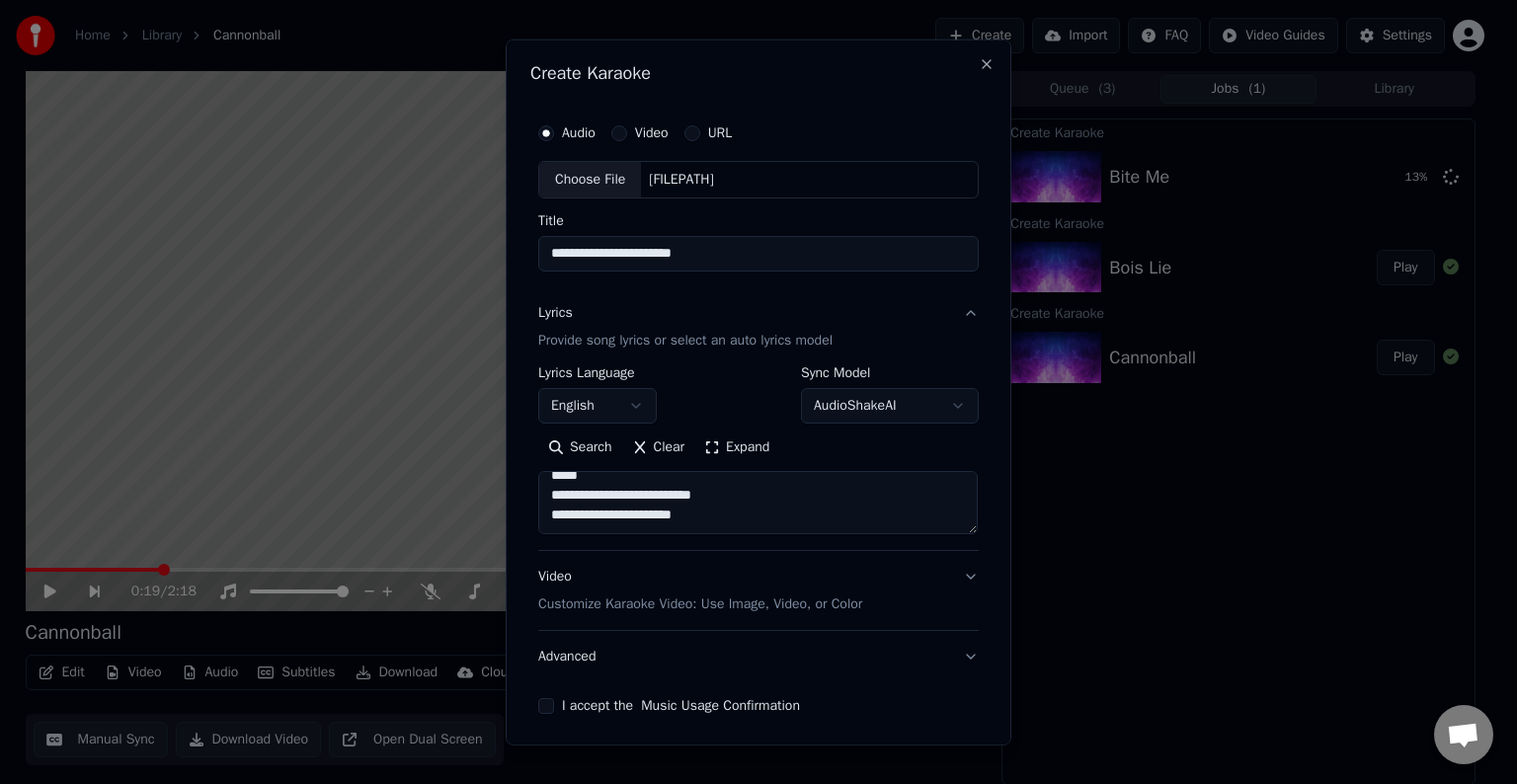 paste on "**********" 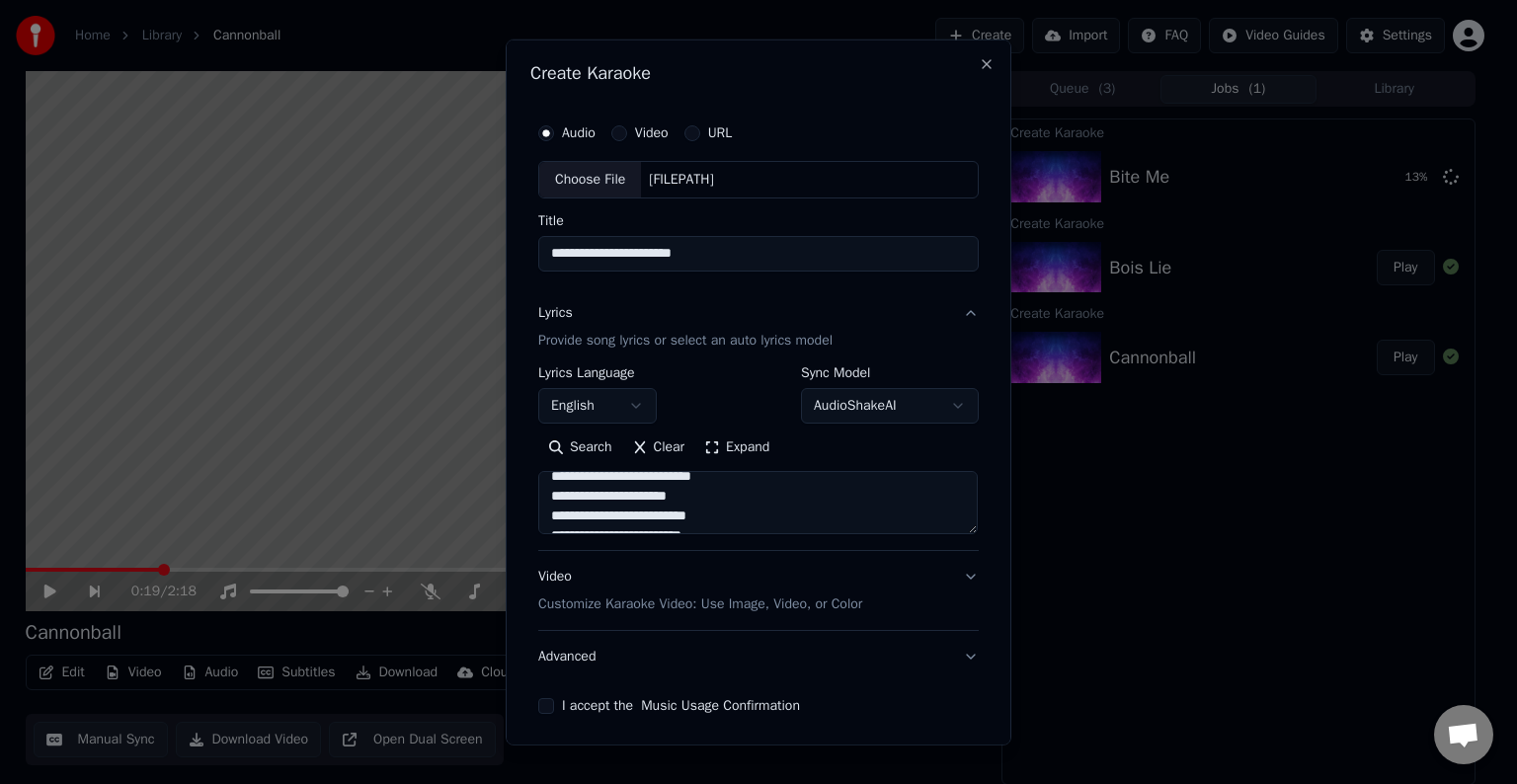 scroll, scrollTop: 320, scrollLeft: 0, axis: vertical 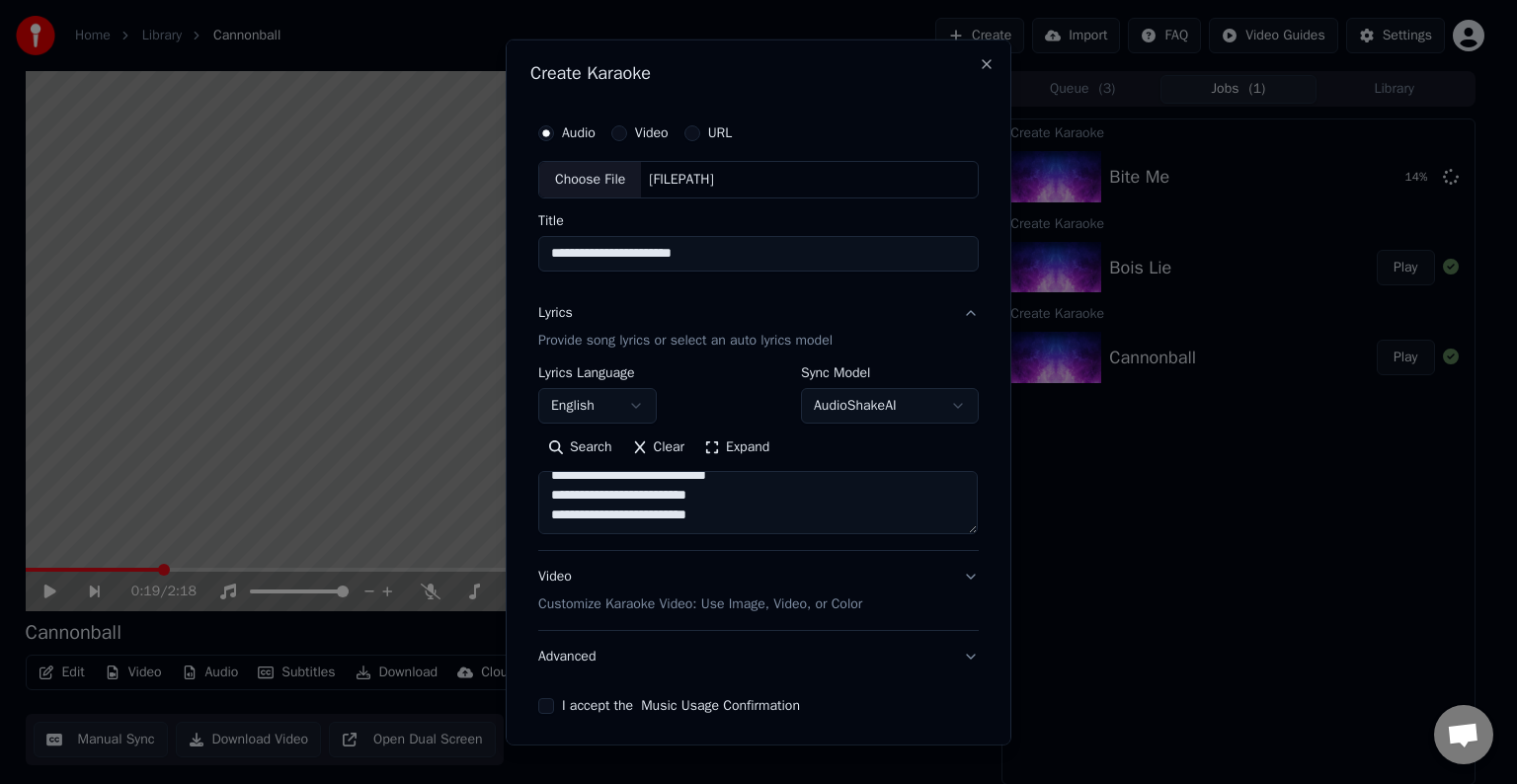 click on "**********" at bounding box center [758, 503] 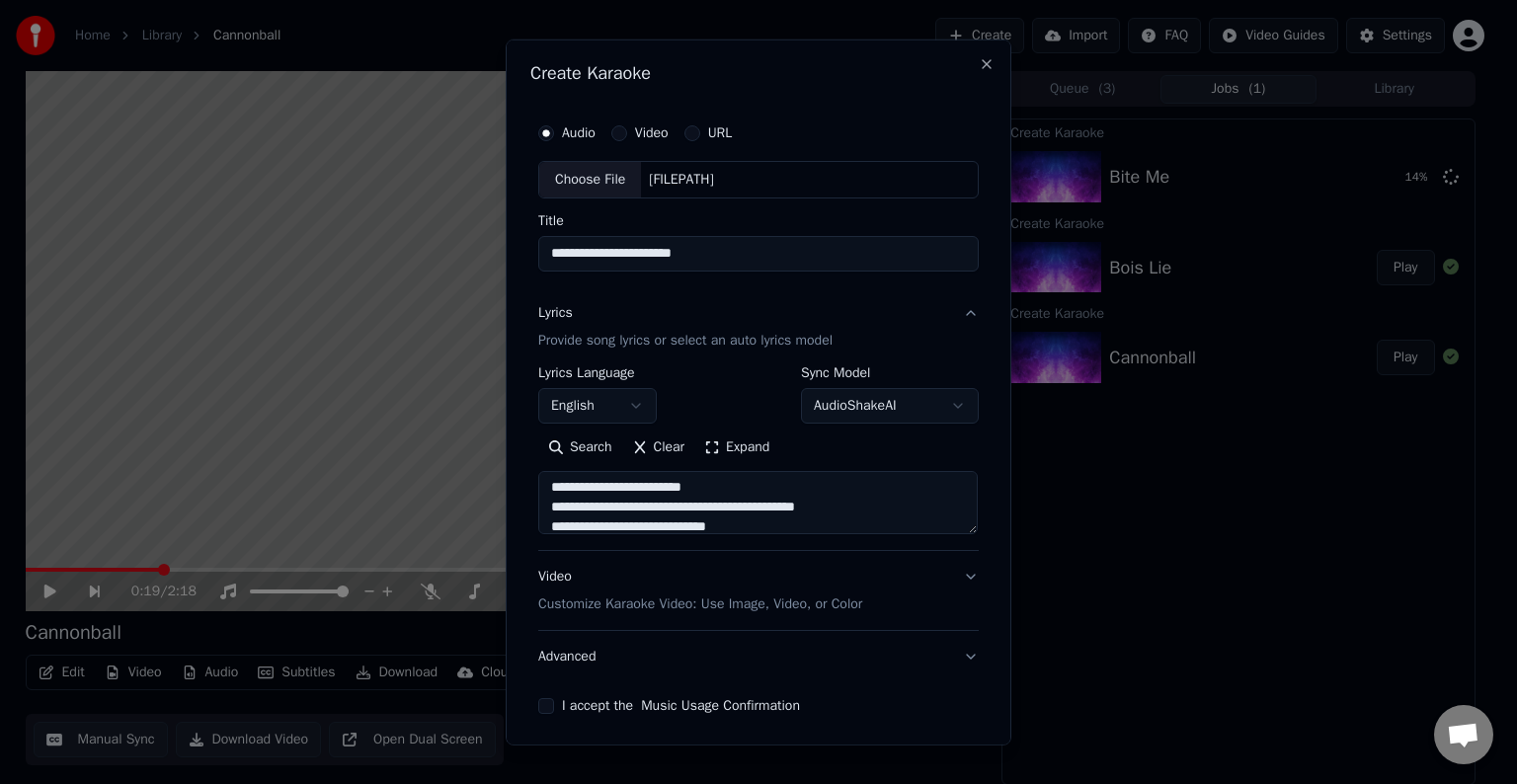 scroll, scrollTop: 257, scrollLeft: 0, axis: vertical 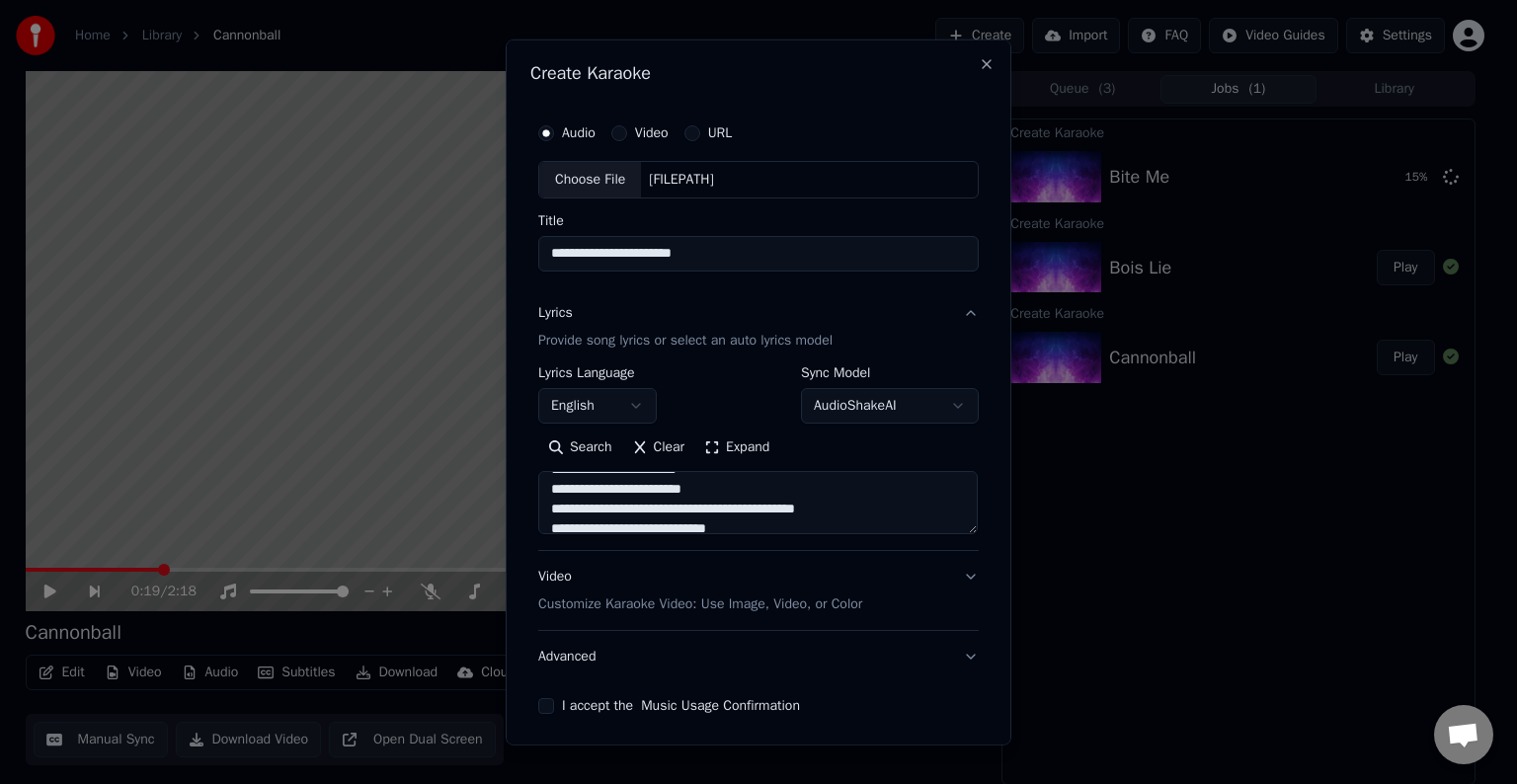 drag, startPoint x: 841, startPoint y: 505, endPoint x: 775, endPoint y: 517, distance: 67.08204 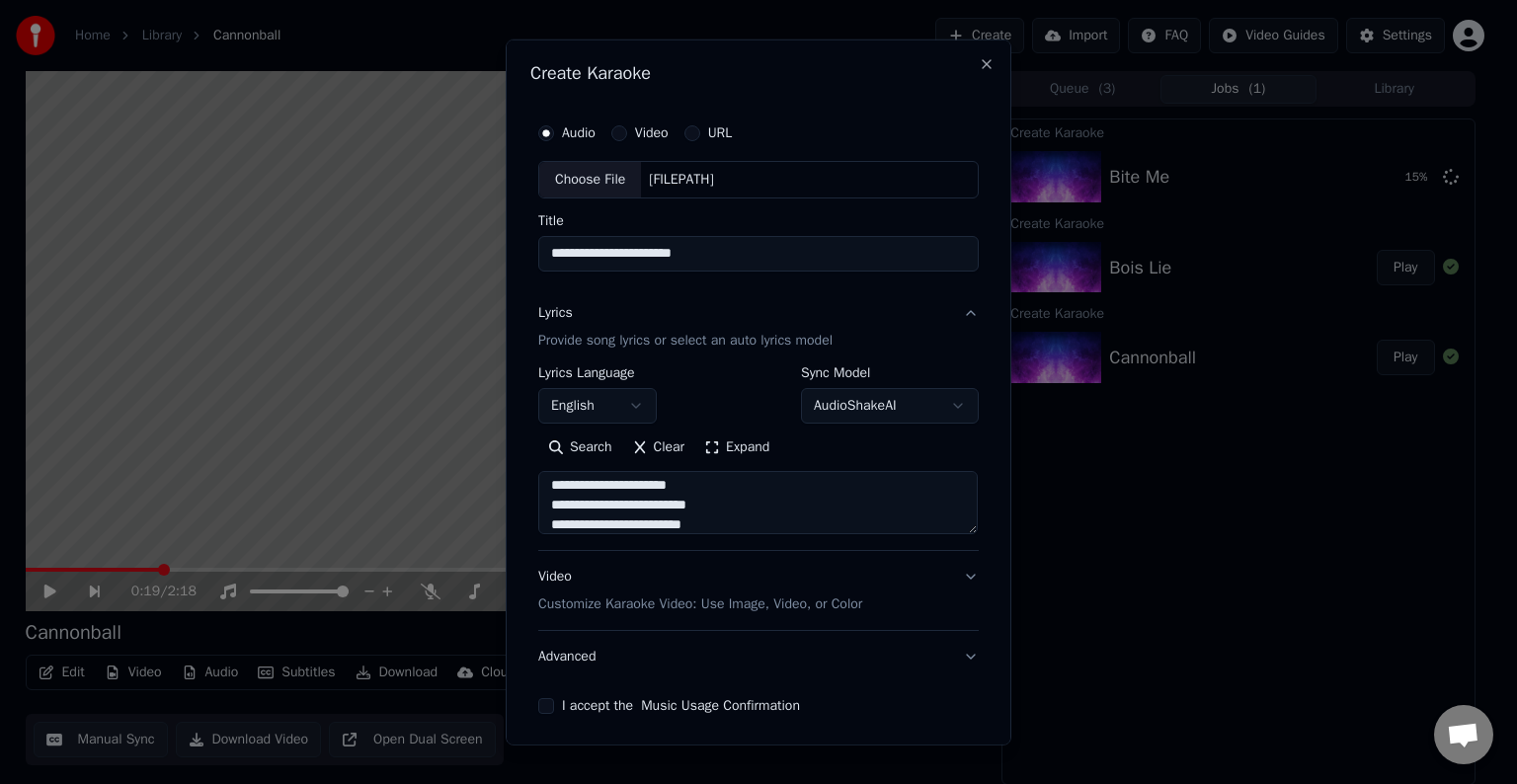 scroll, scrollTop: 180, scrollLeft: 0, axis: vertical 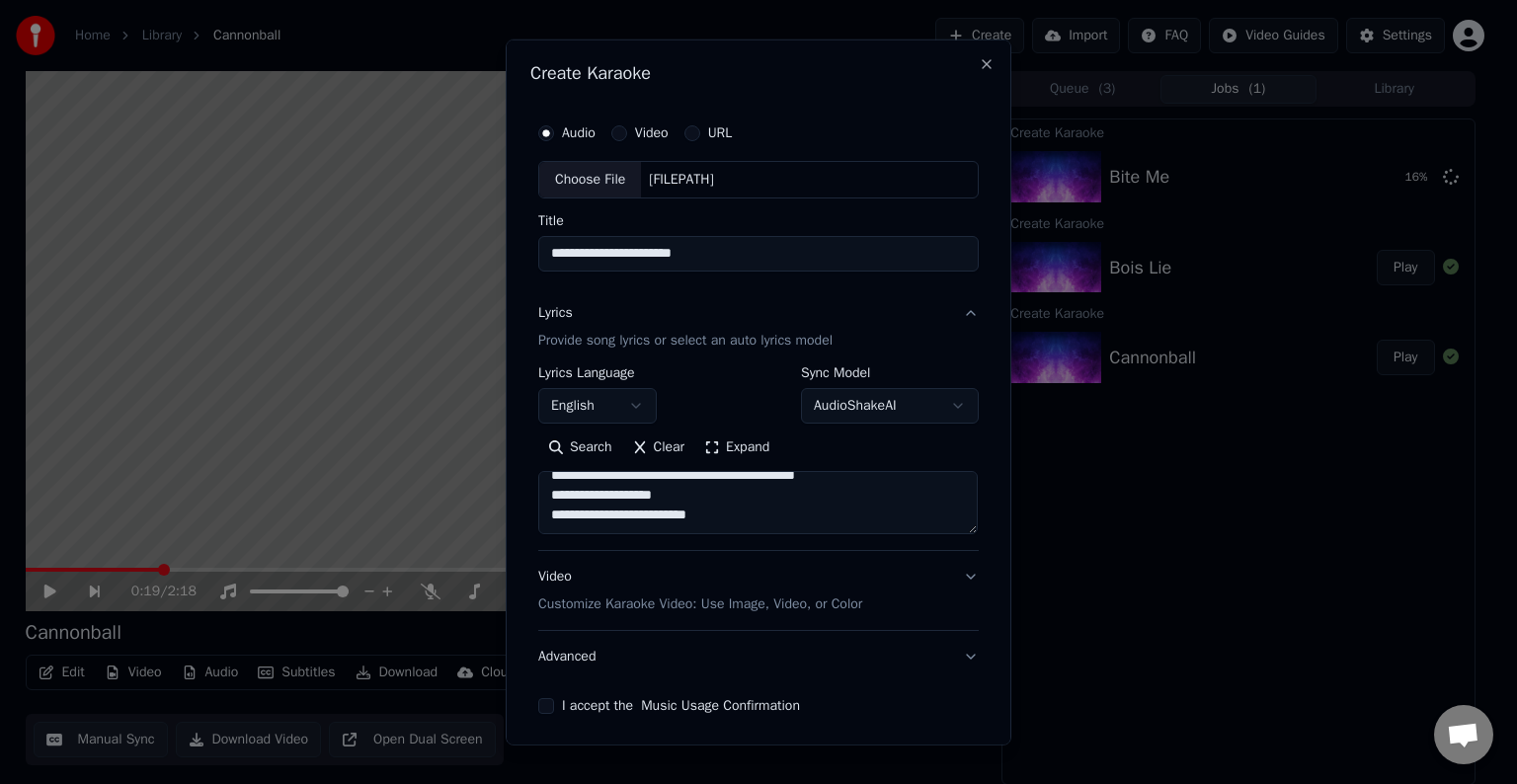 drag, startPoint x: 537, startPoint y: 505, endPoint x: 850, endPoint y: 596, distance: 325.9601 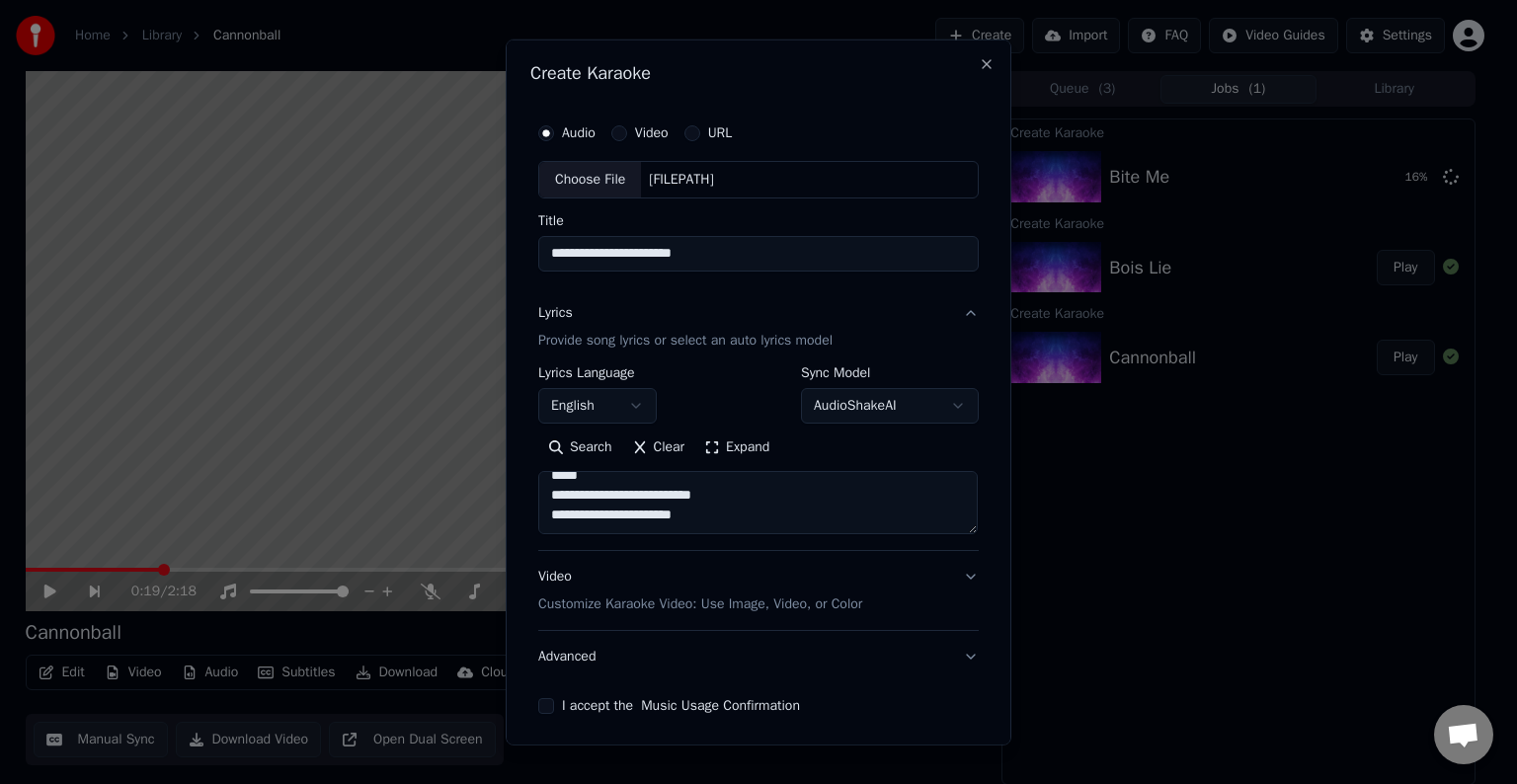scroll, scrollTop: 171, scrollLeft: 0, axis: vertical 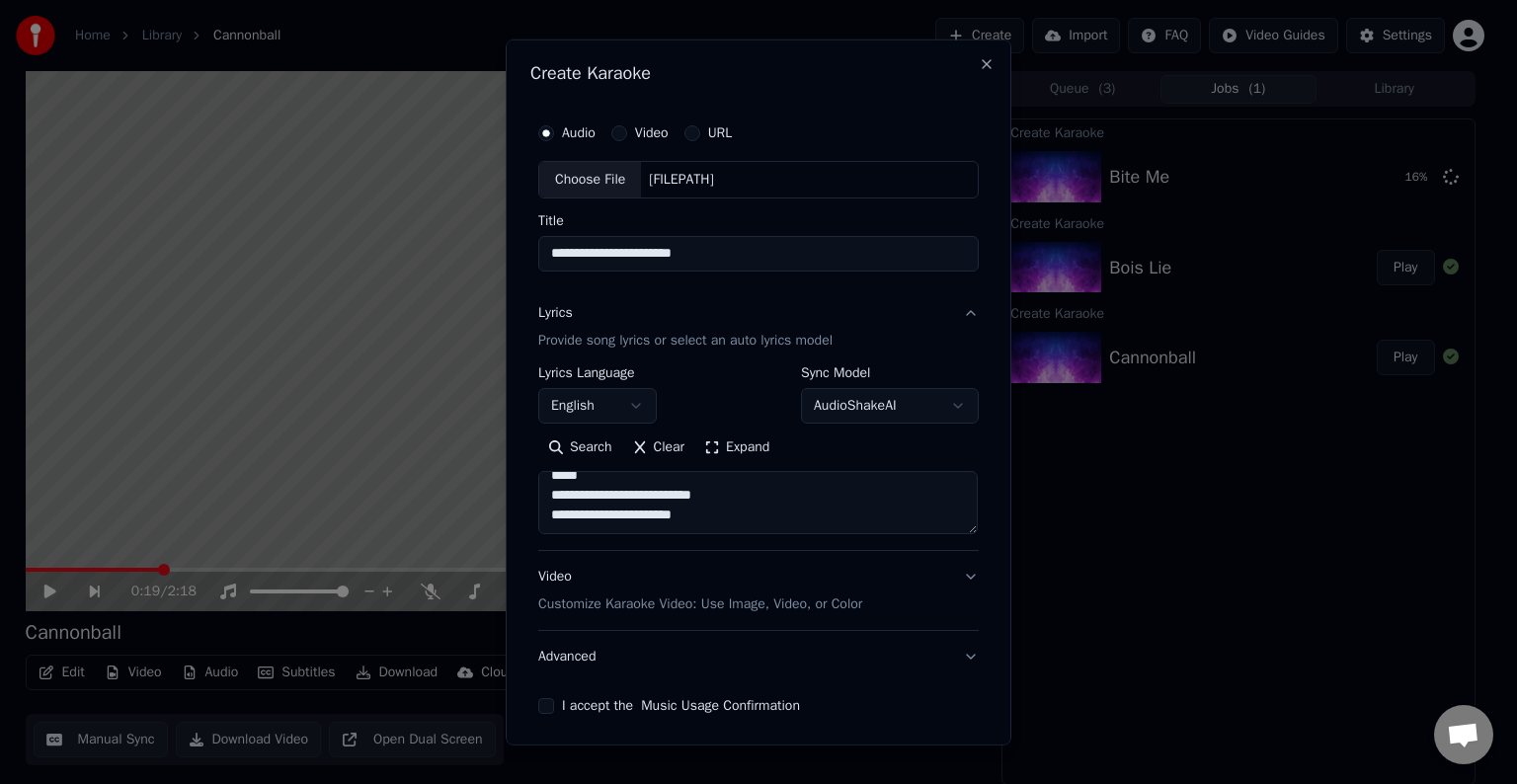paste on "**********" 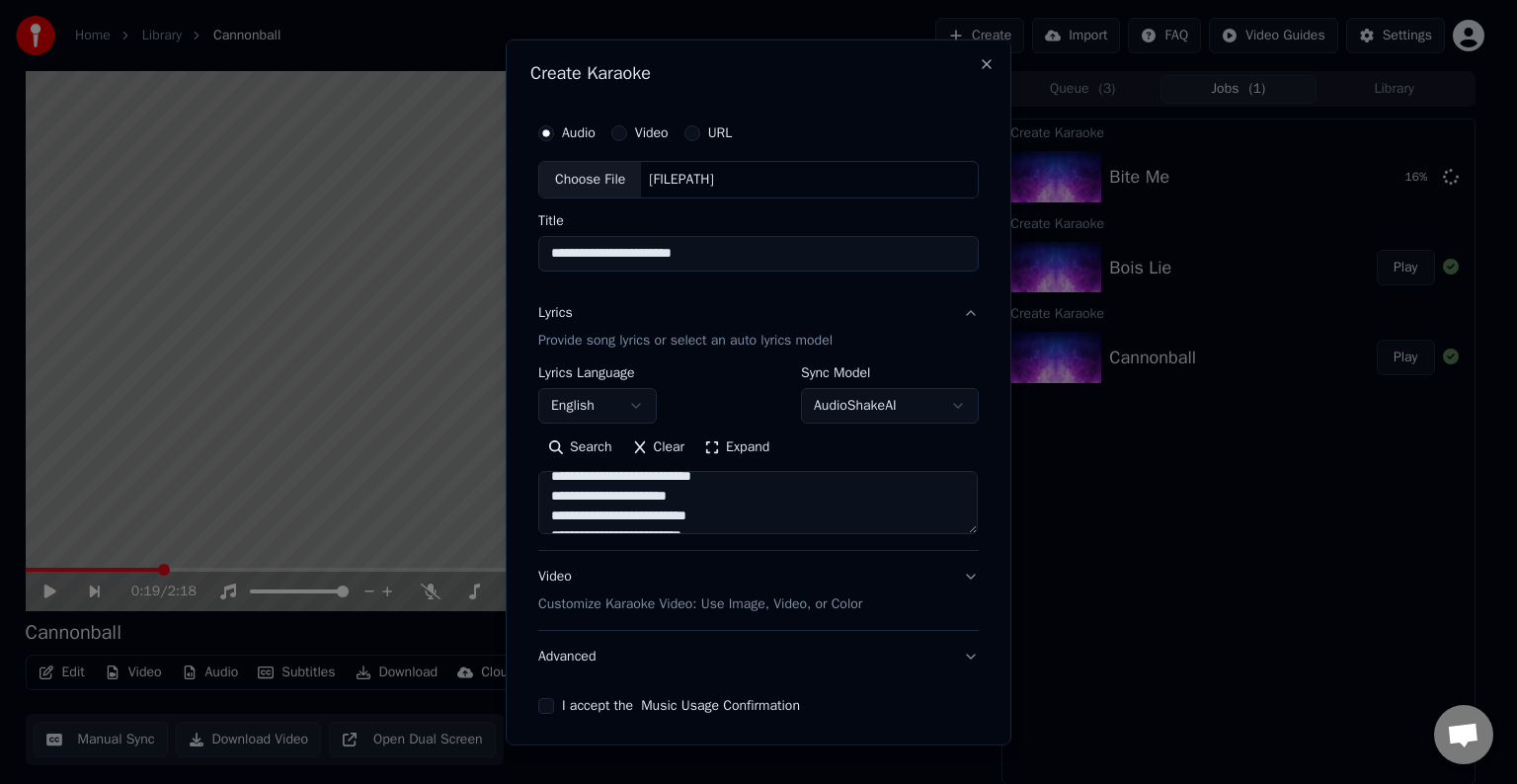 scroll, scrollTop: 320, scrollLeft: 0, axis: vertical 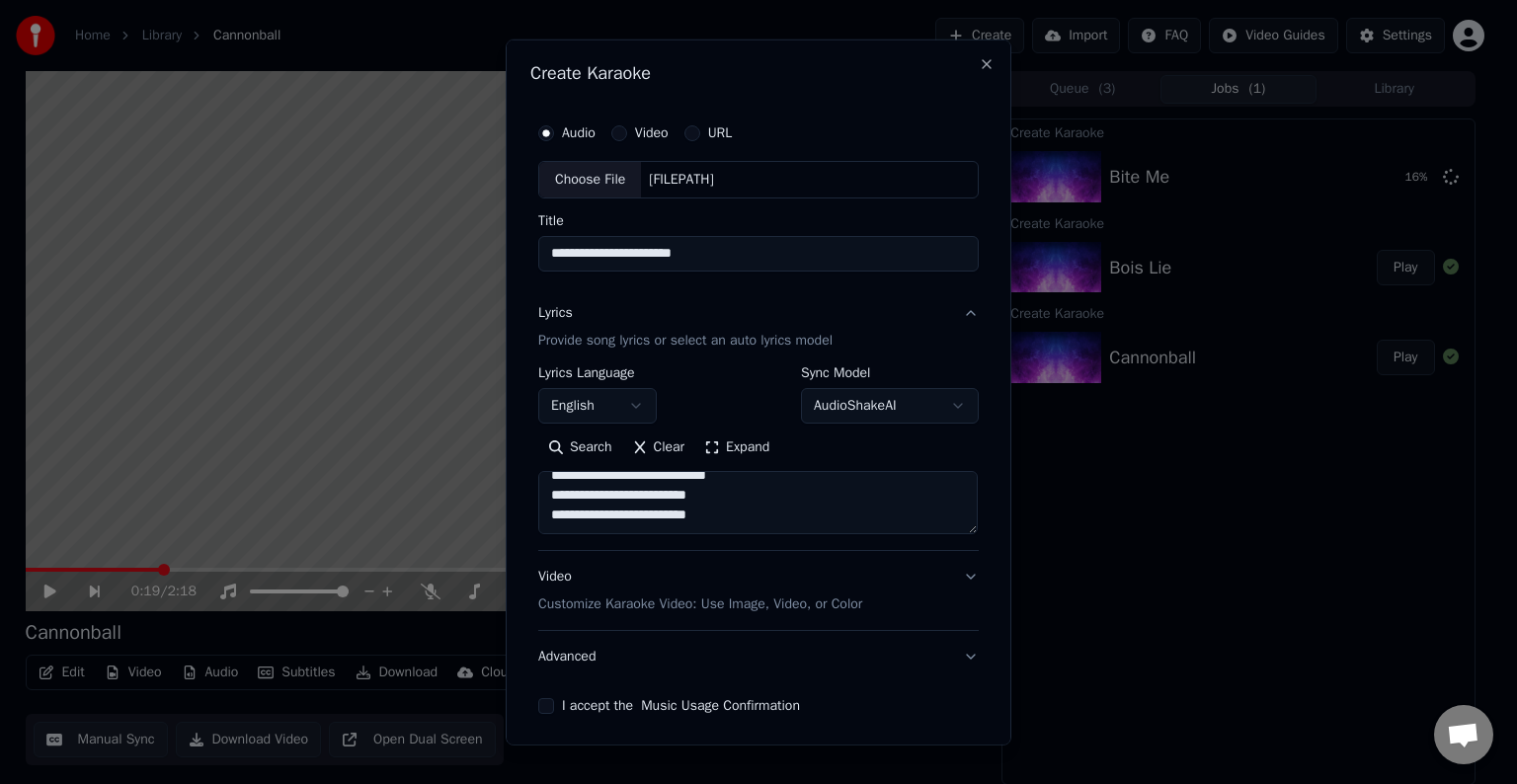 click on "**********" at bounding box center (758, 503) 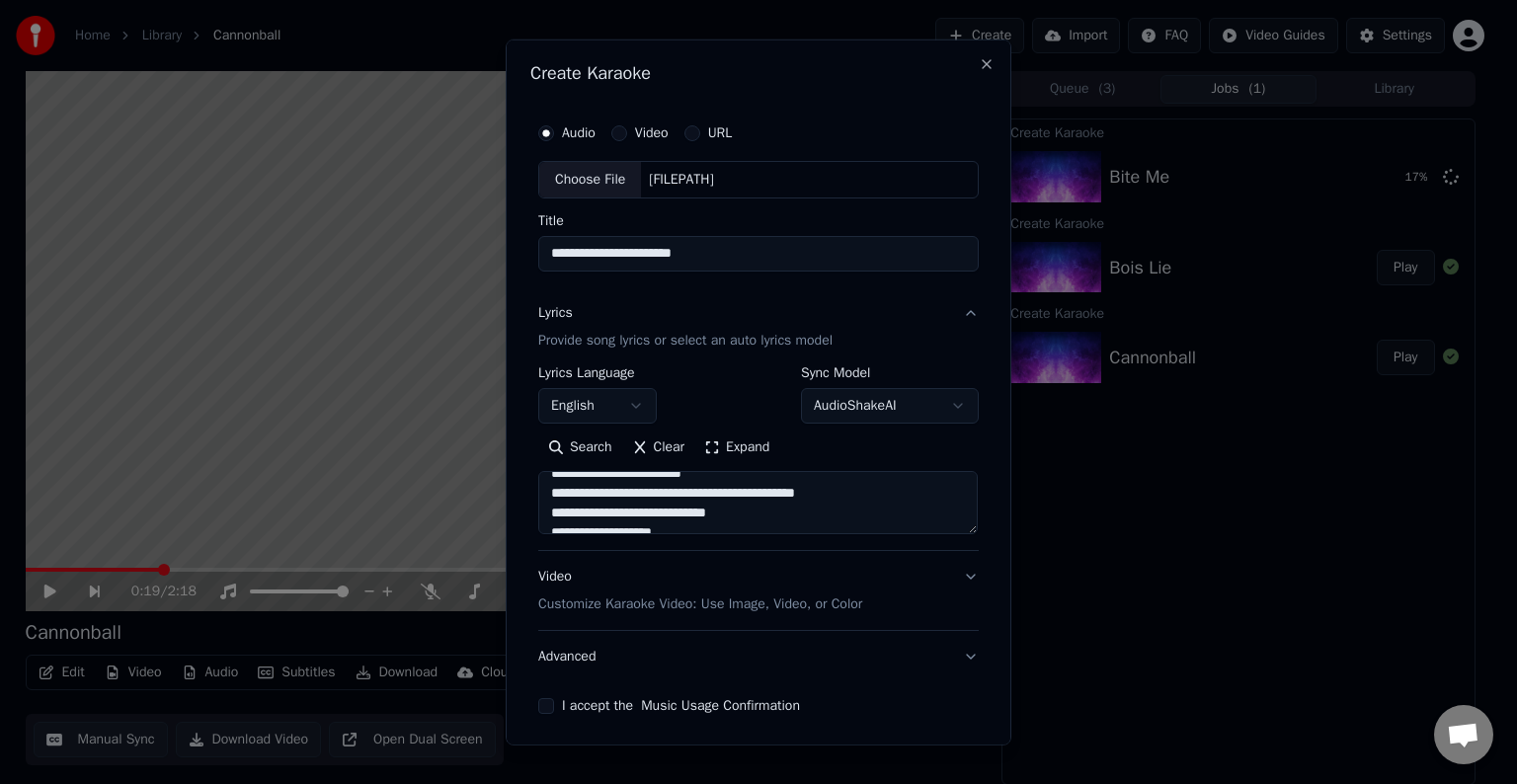 scroll, scrollTop: 263, scrollLeft: 0, axis: vertical 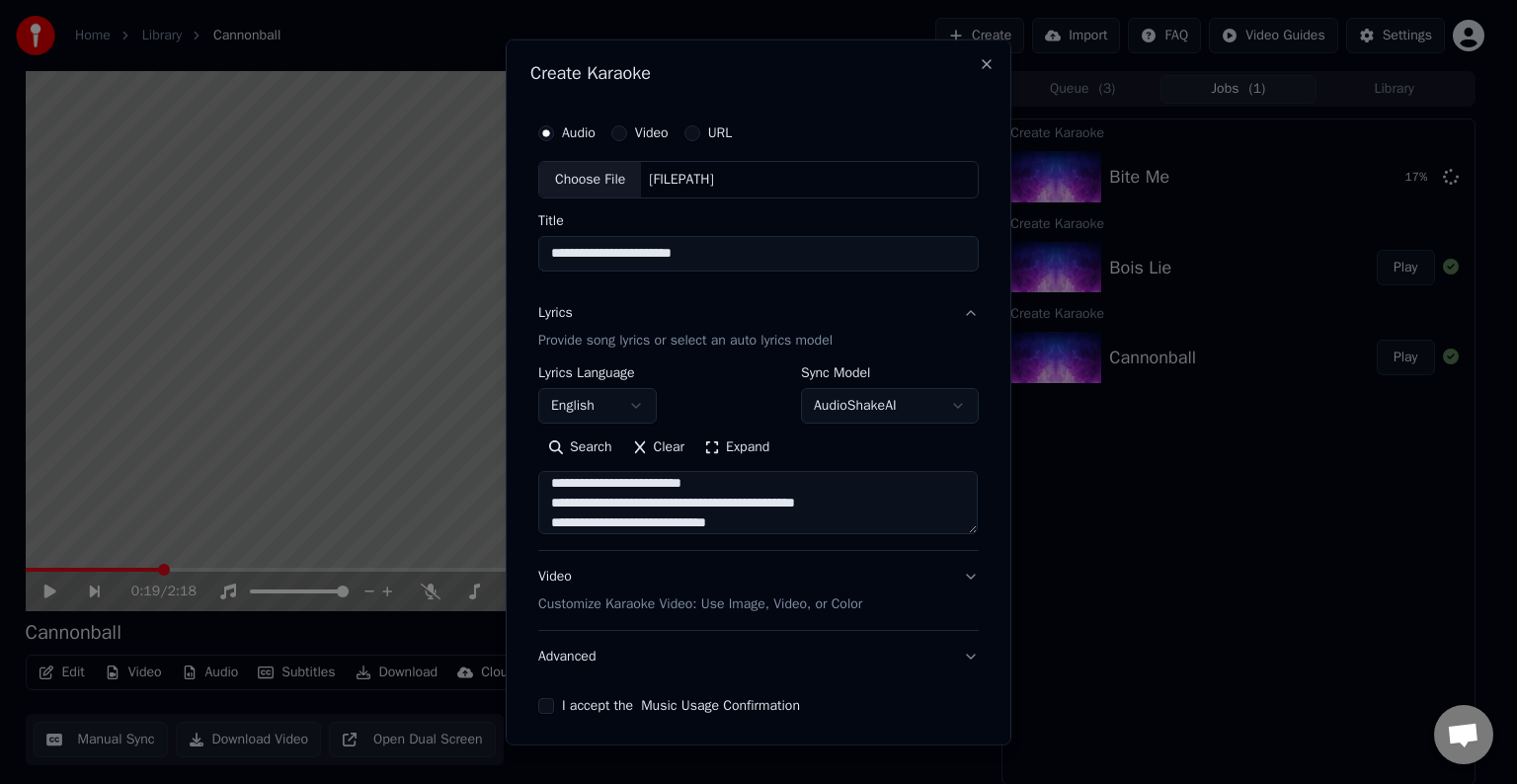 drag, startPoint x: 766, startPoint y: 497, endPoint x: 833, endPoint y: 502, distance: 67.18631 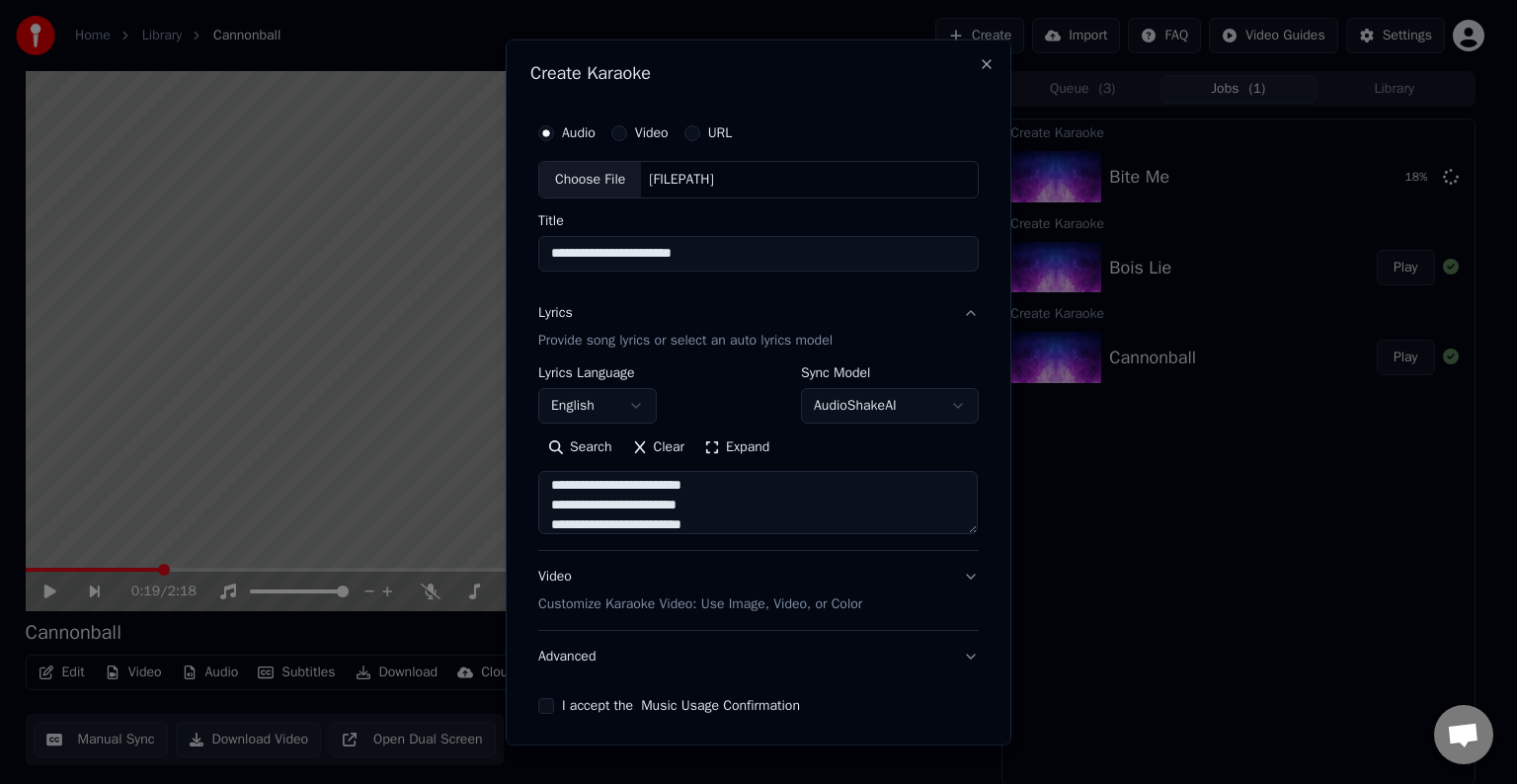 scroll, scrollTop: 217, scrollLeft: 0, axis: vertical 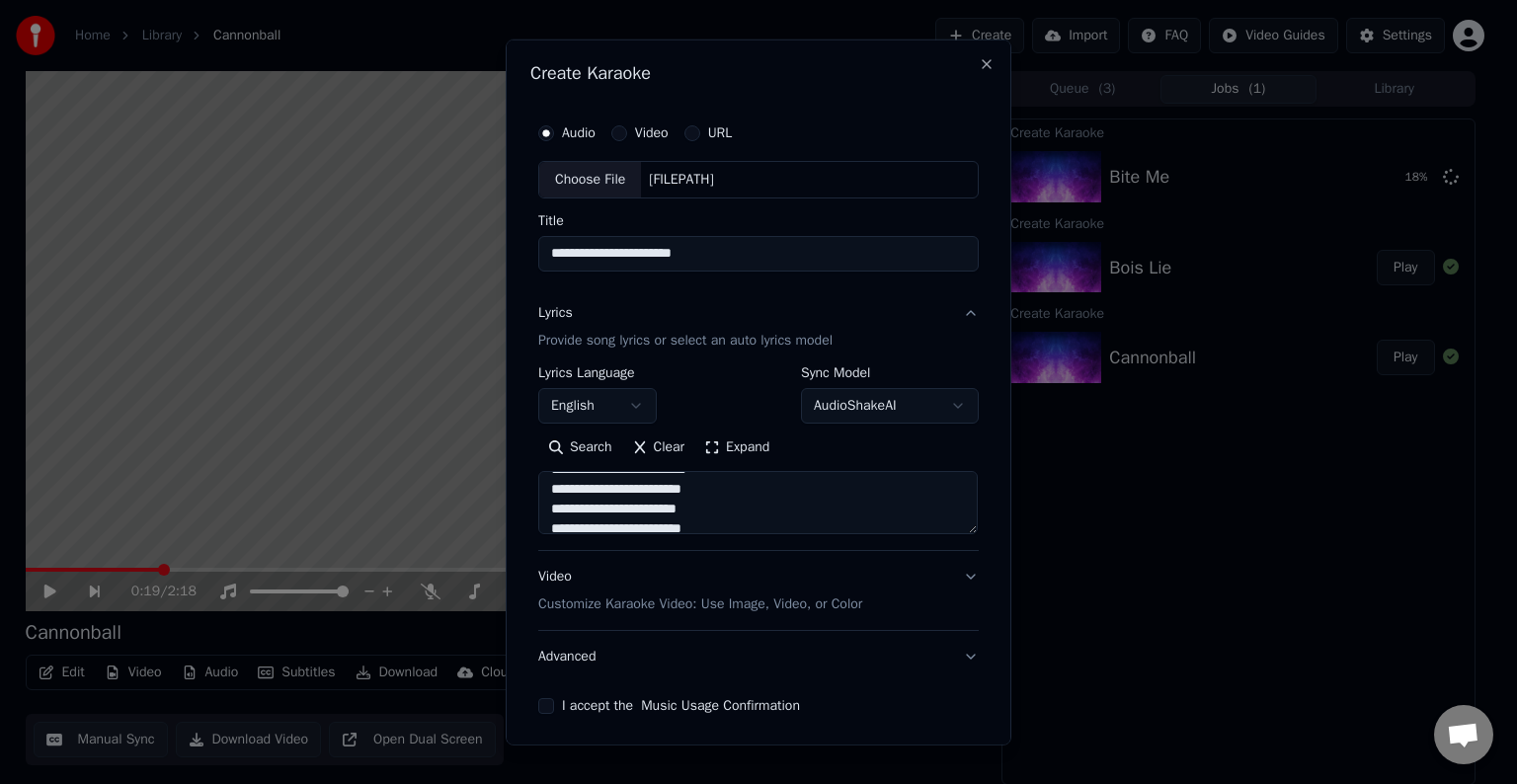 drag, startPoint x: 713, startPoint y: 512, endPoint x: 648, endPoint y: 510, distance: 65.0308 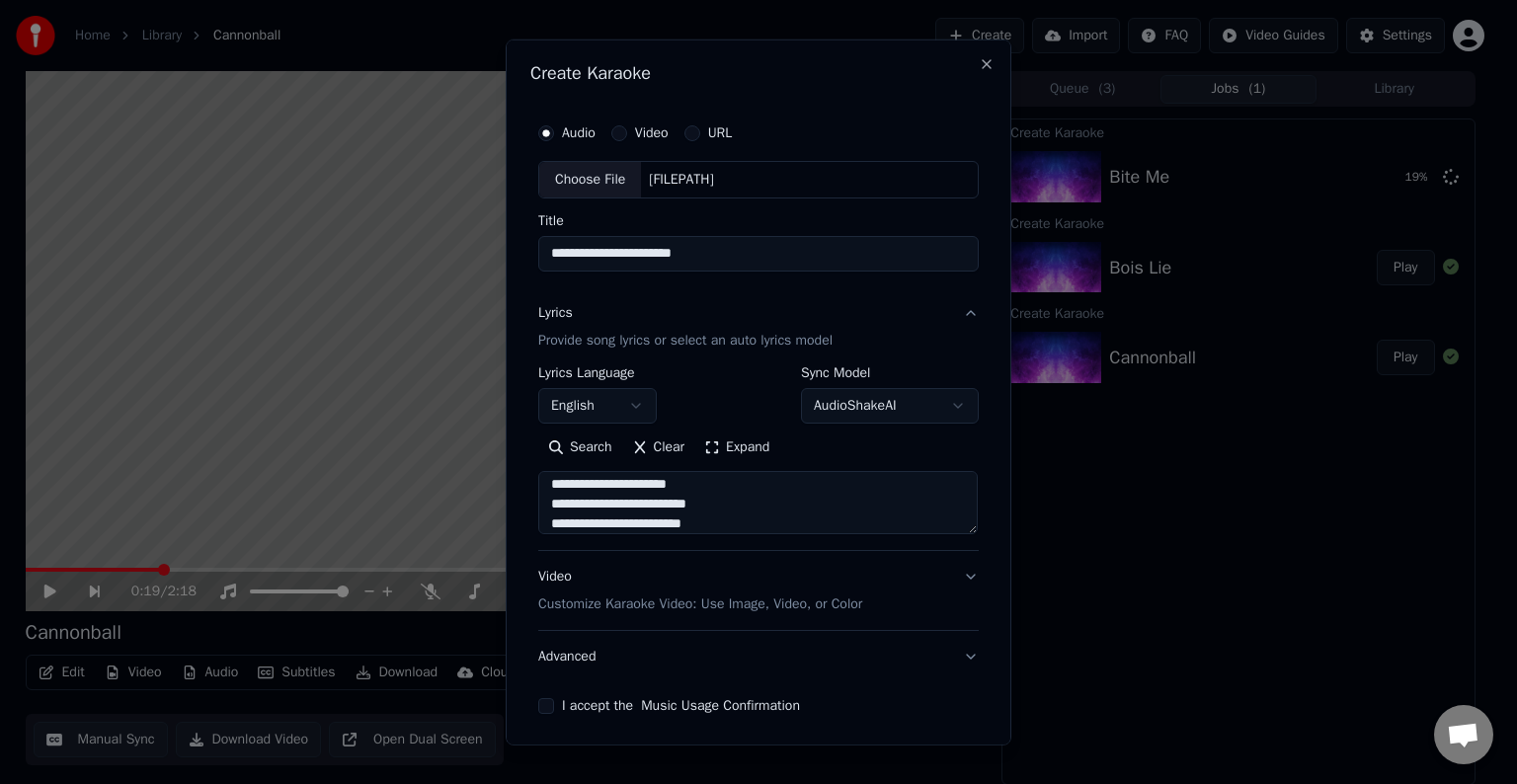 scroll, scrollTop: 182, scrollLeft: 0, axis: vertical 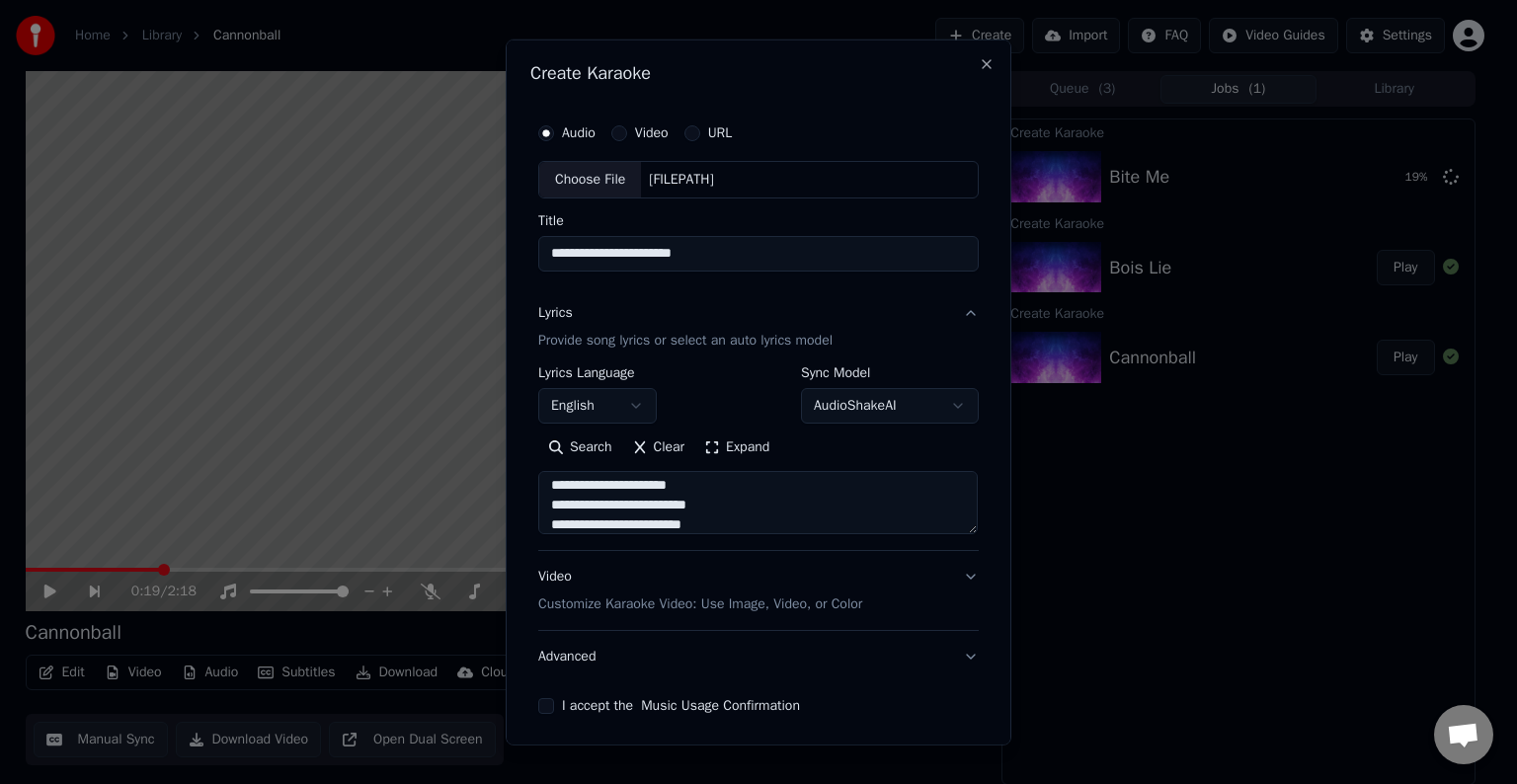 click on "**********" at bounding box center (758, 503) 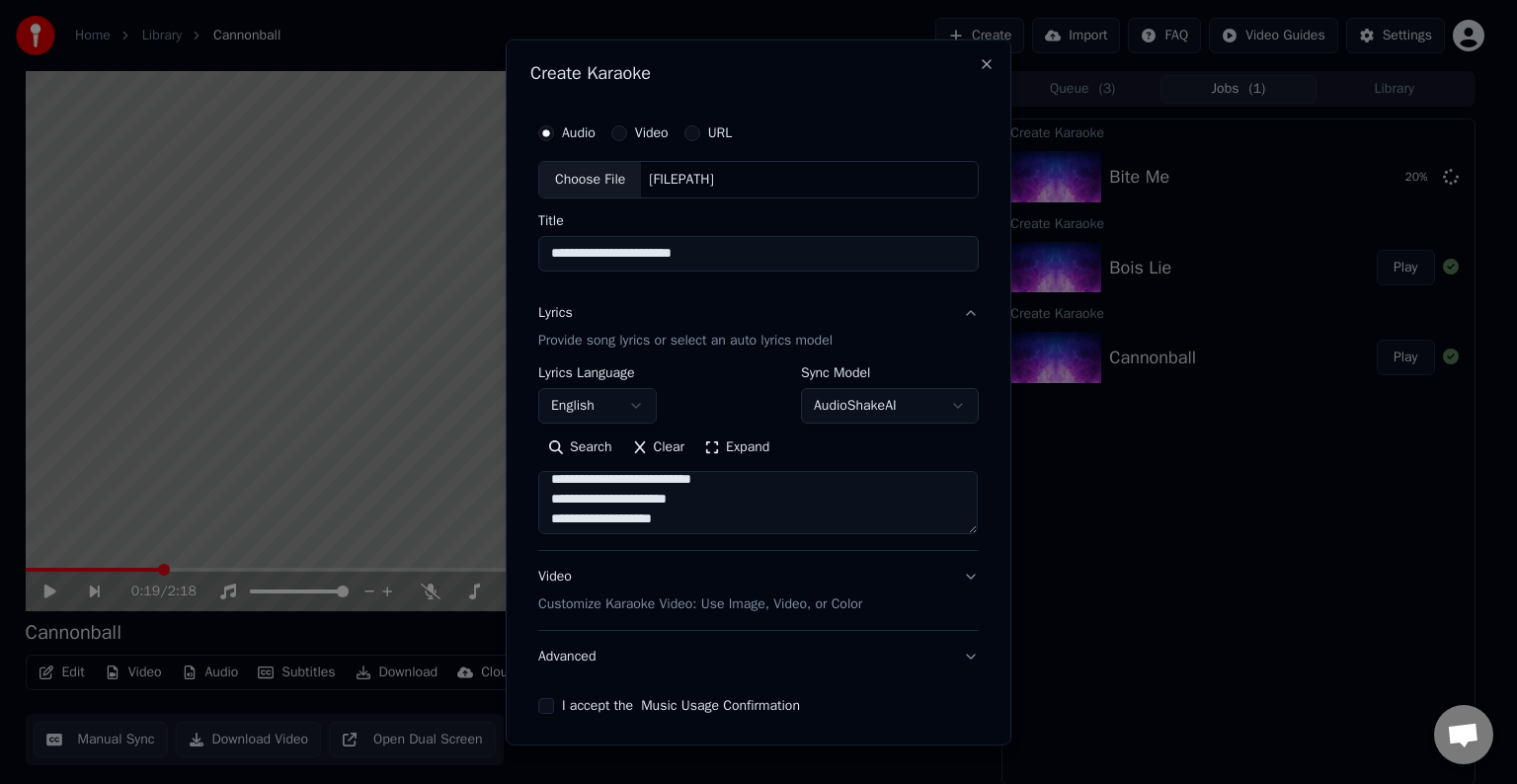 scroll, scrollTop: 329, scrollLeft: 0, axis: vertical 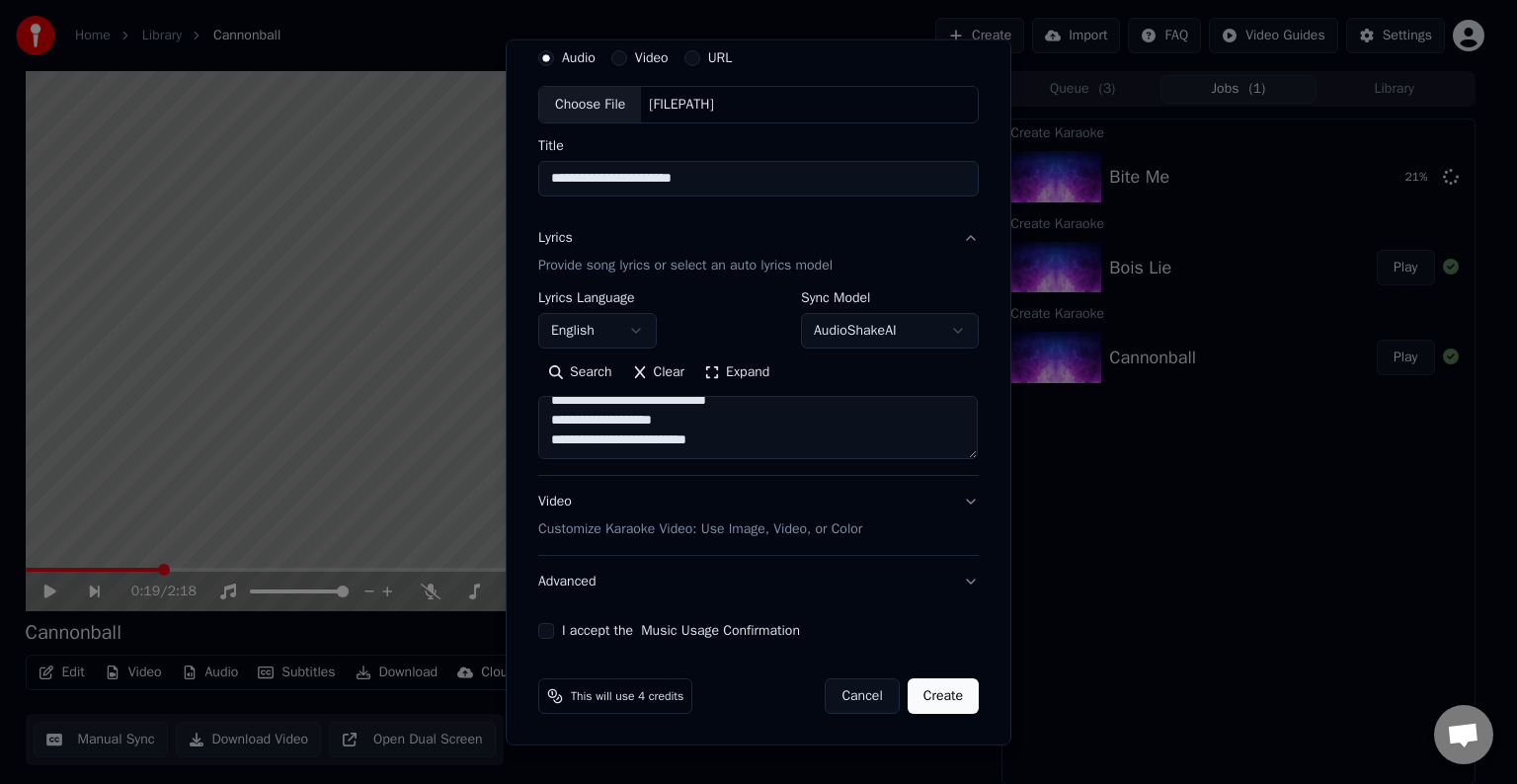 click on "**********" at bounding box center [758, 428] 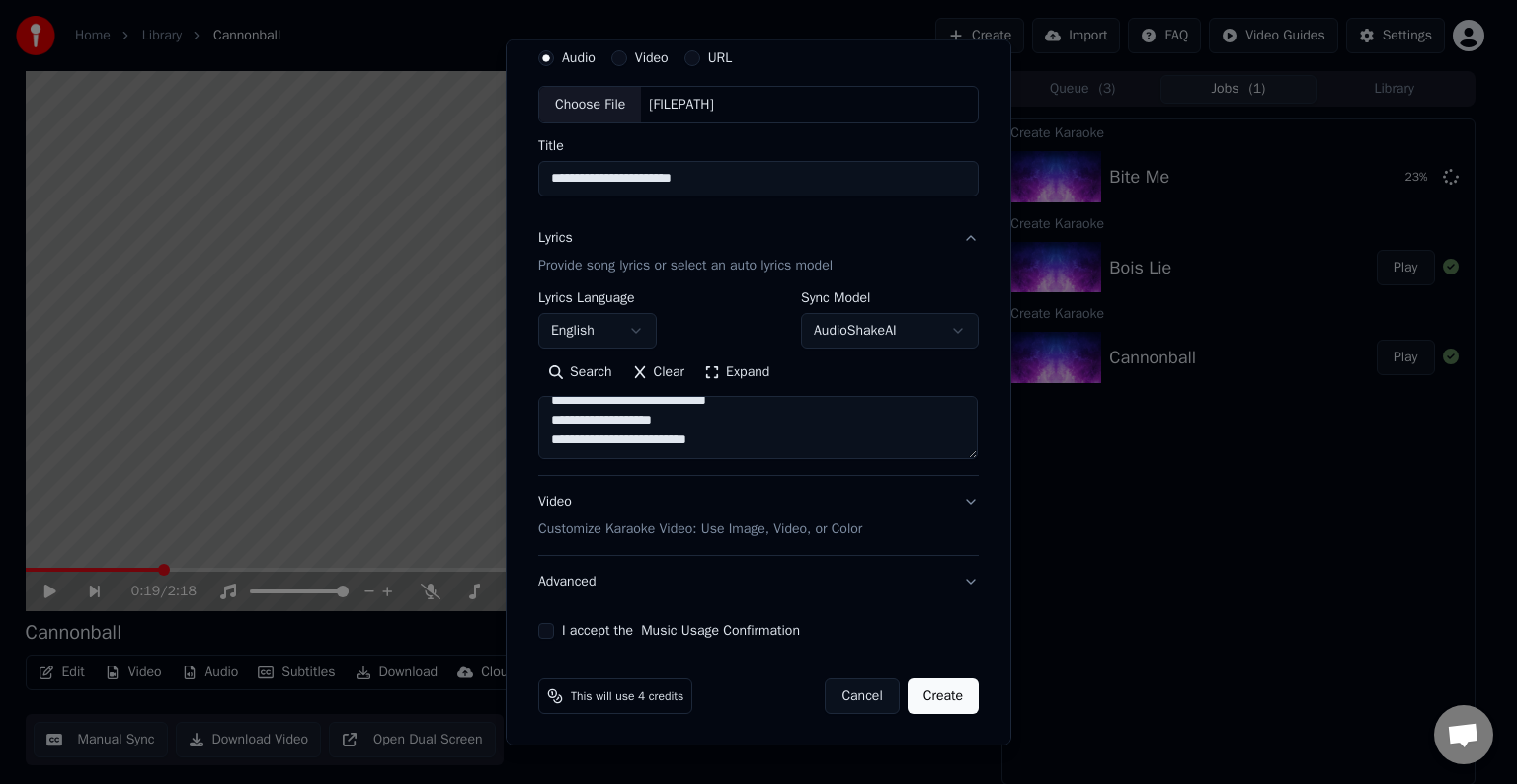 paste on "**********" 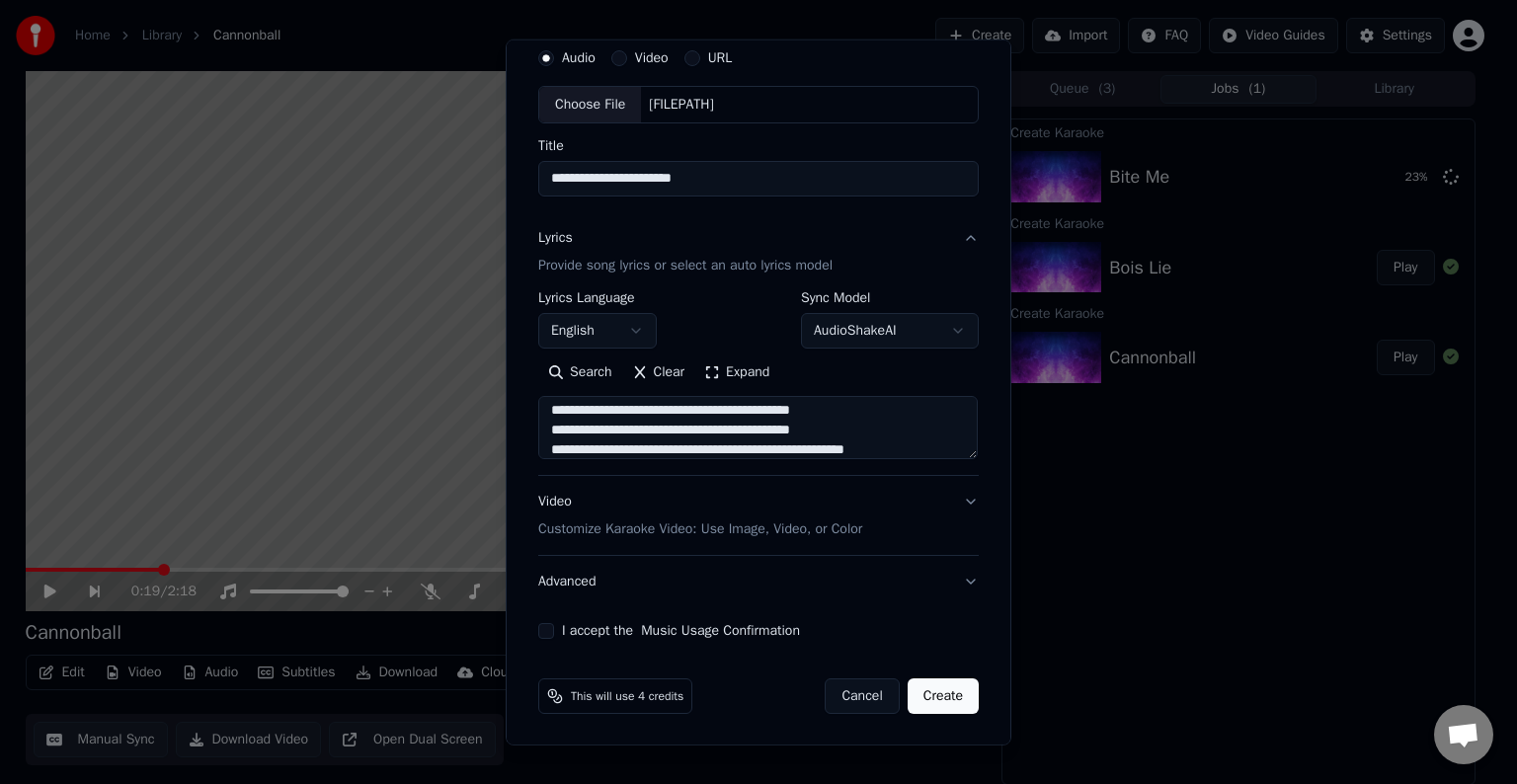 scroll, scrollTop: 478, scrollLeft: 0, axis: vertical 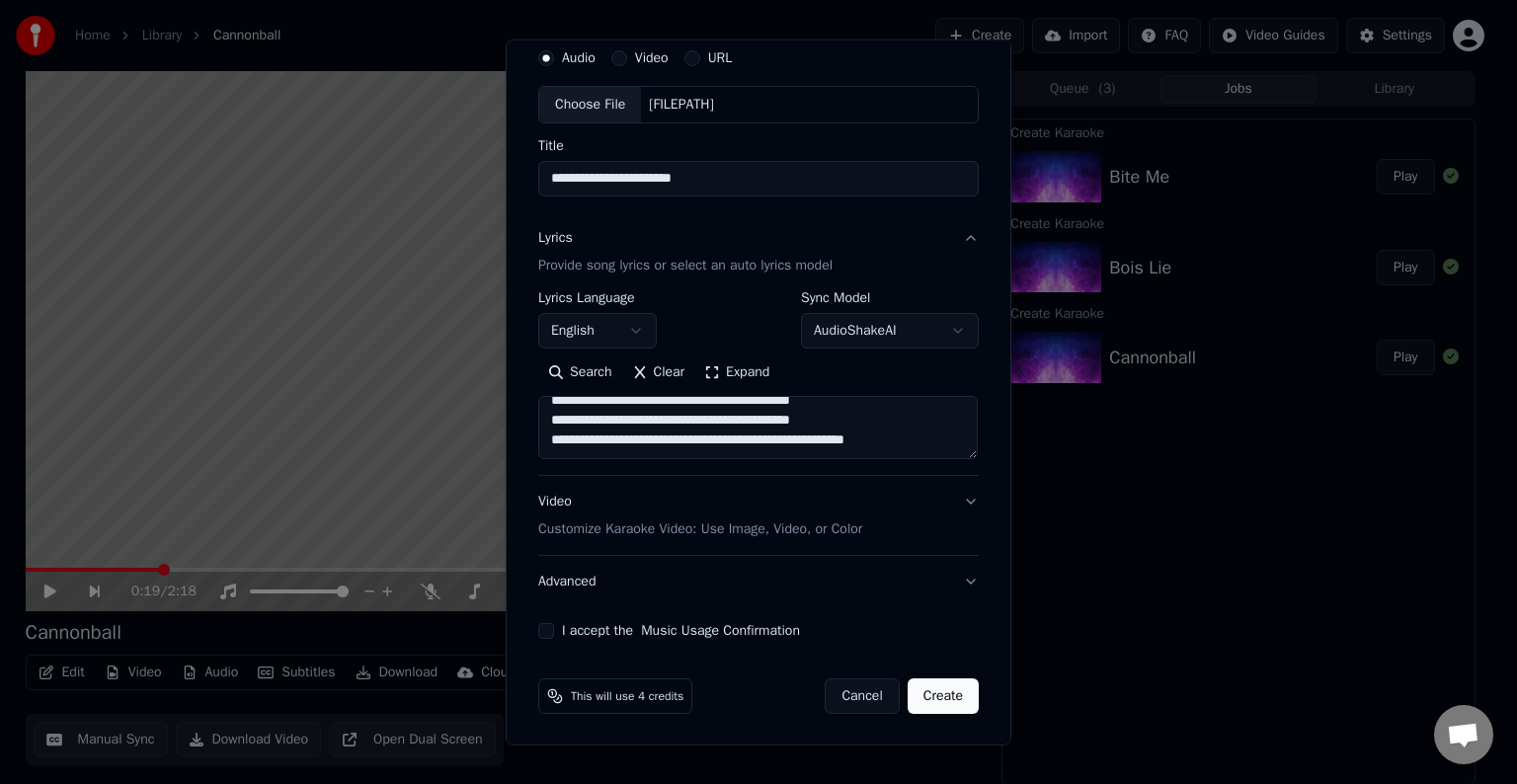 paste on "**********" 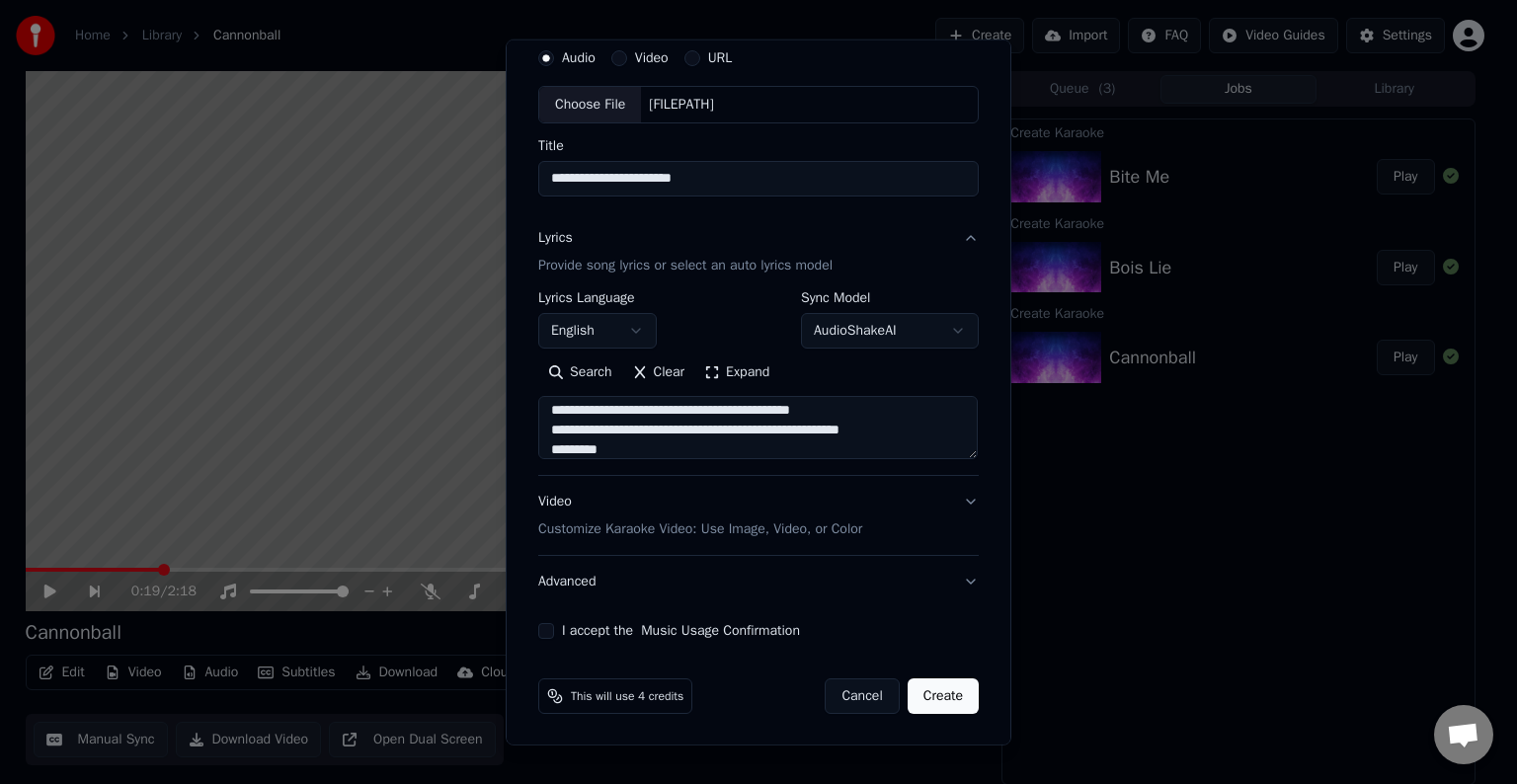 scroll, scrollTop: 537, scrollLeft: 0, axis: vertical 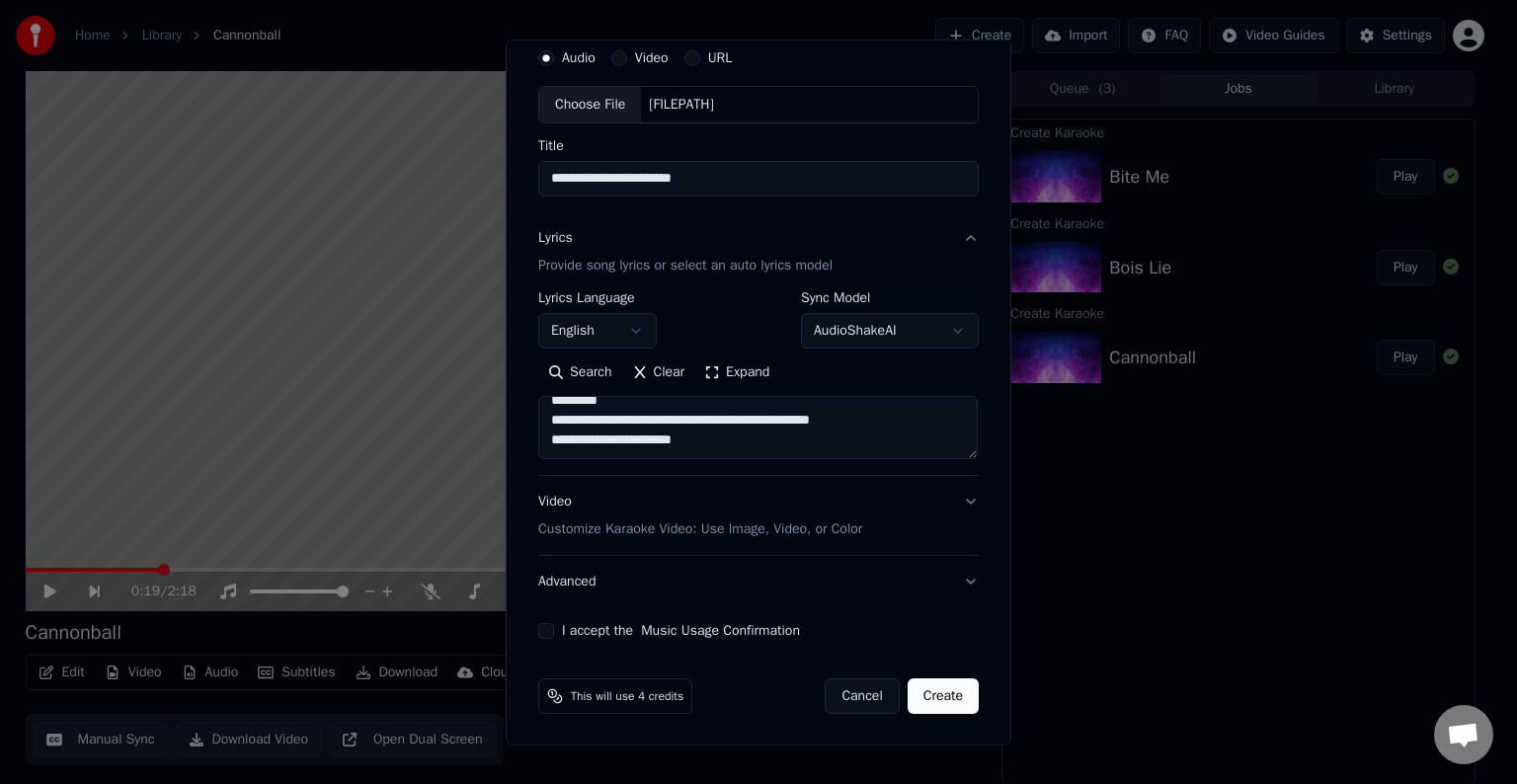drag, startPoint x: 712, startPoint y: 411, endPoint x: 853, endPoint y: 415, distance: 141.05673 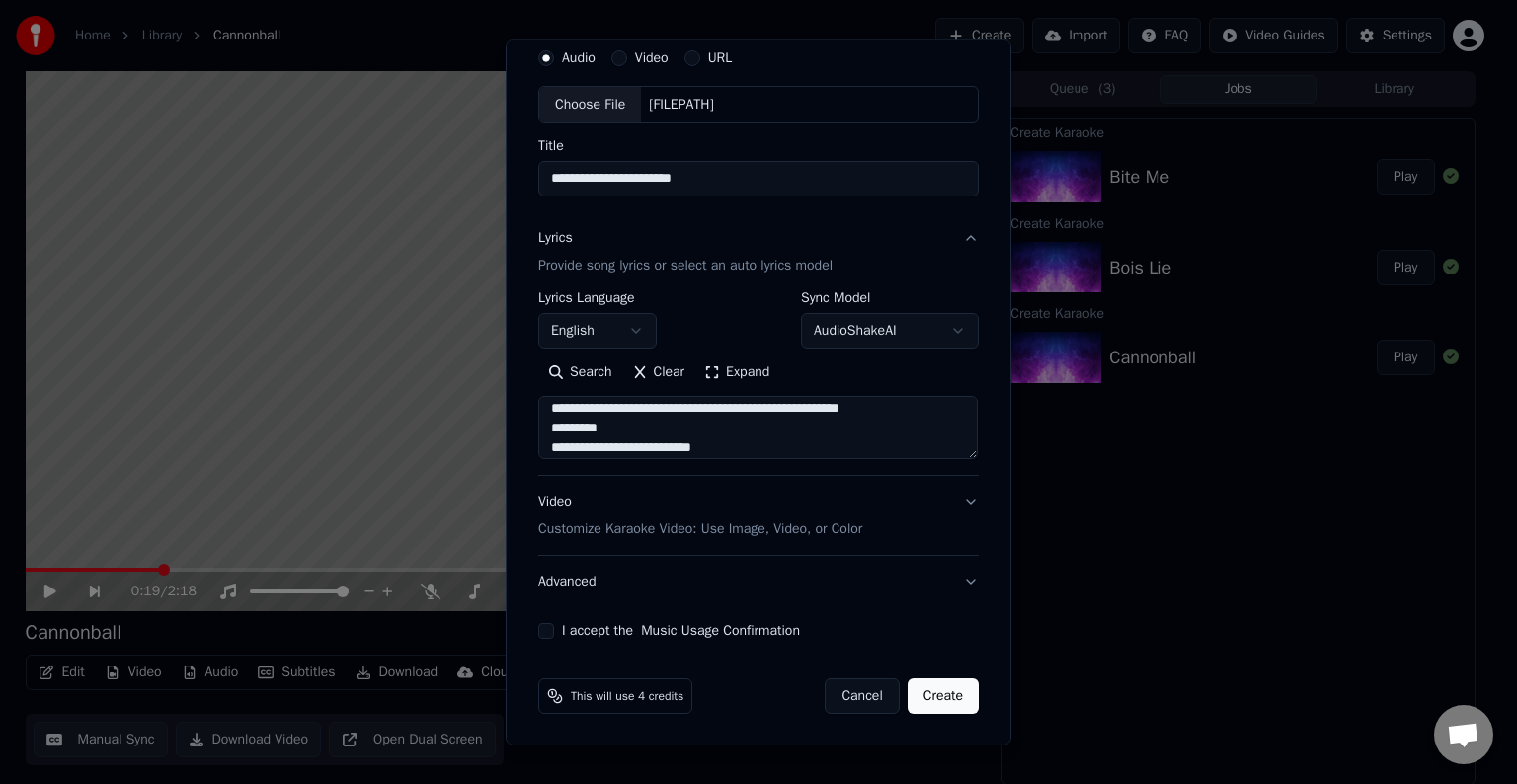 scroll, scrollTop: 498, scrollLeft: 0, axis: vertical 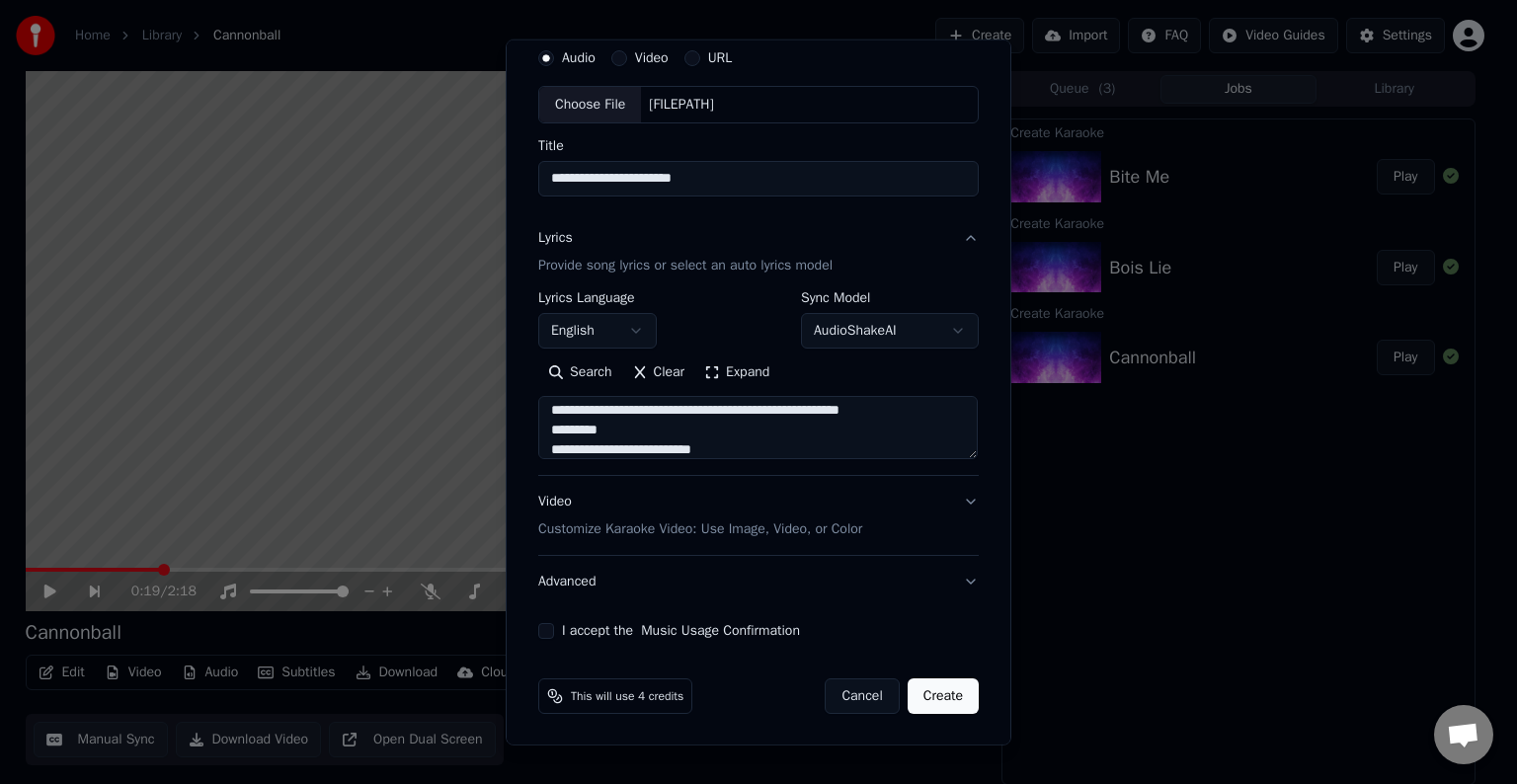 click on "**********" at bounding box center [758, 428] 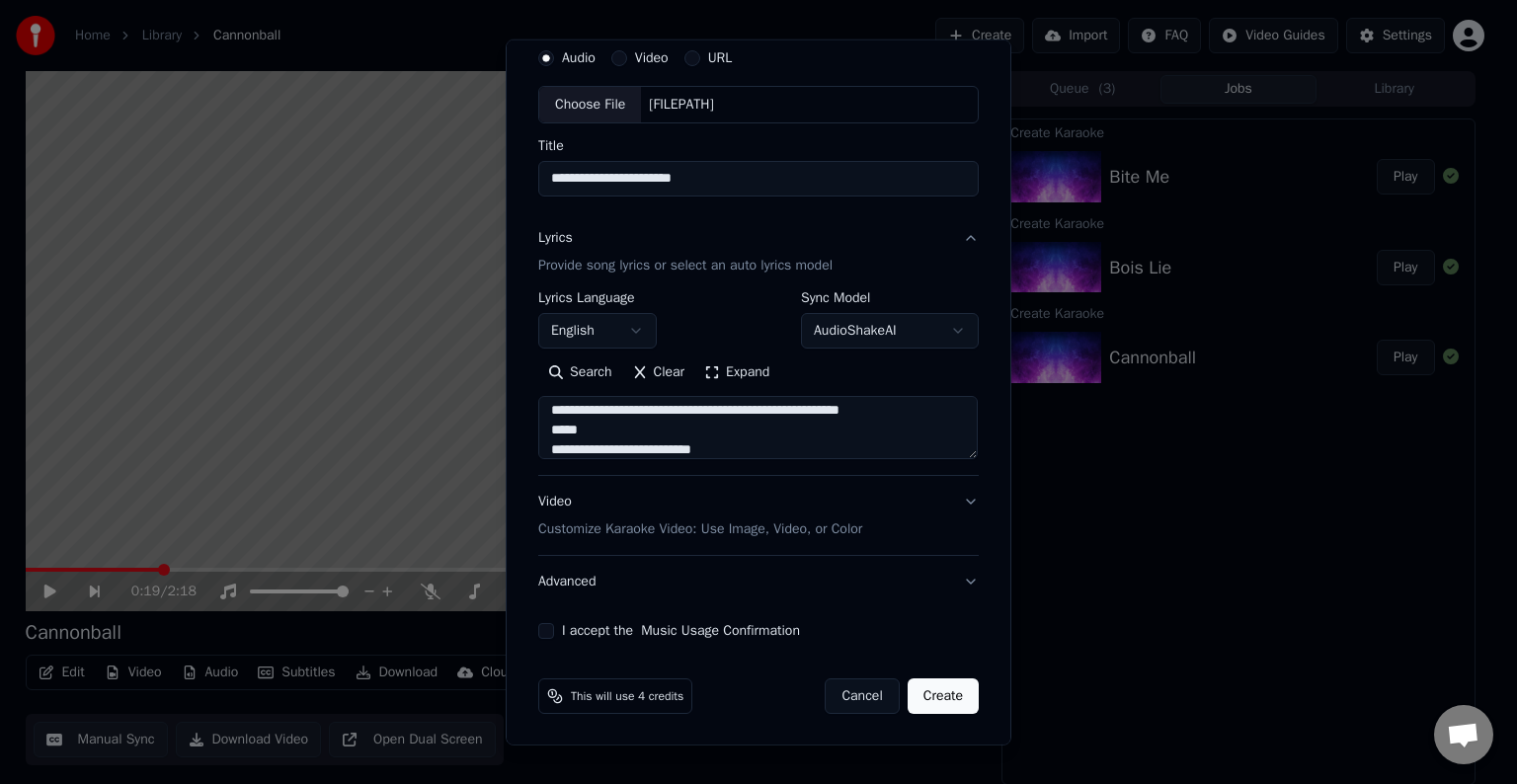 scroll, scrollTop: 546, scrollLeft: 0, axis: vertical 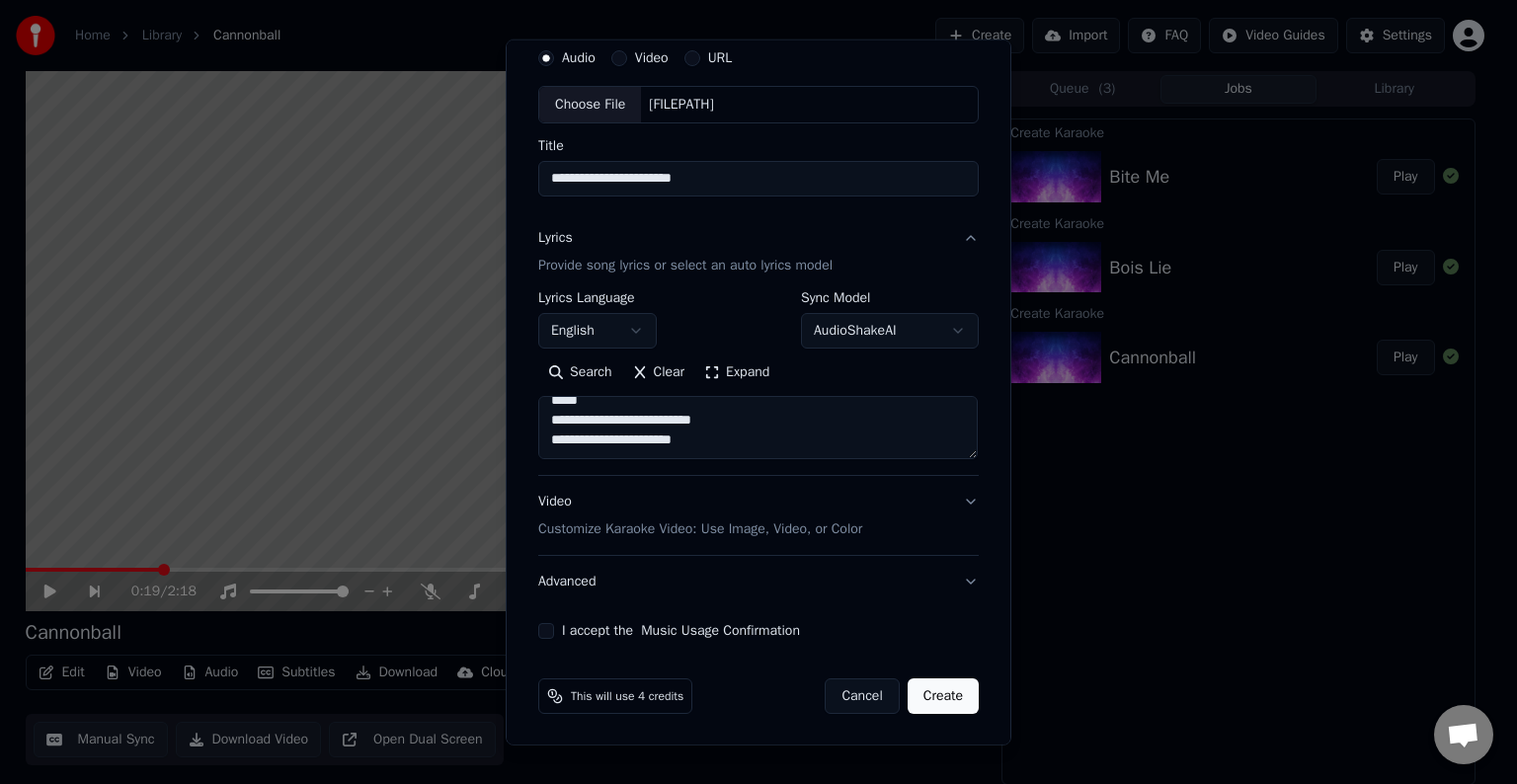 click on "[REDACTED]
[REDACTED]
[REDACTED]
[REDACTED]
[REDACTED]
[REDACTED]
[REDACTED]
[REDACTED]
[REDACTED]
[REDACTED]
[REDACTED]
[REDACTED]
[REDACTED]
[REDACTED]
[REDACTED]
[REDACTED]
[REDACTED]
[REDACTED]
[REDACTED]
[REDACTED]
[REDACTED]
[REDACTED]
[REDACTED]
[REDACTED]
[REDACTED]
[REDACTED]
[REDACTED]
[REDACTED]
[REDACTED]
[REDACTED]
[REDACTED]
[REDACTED]
[REDACTED]" at bounding box center (758, 428) 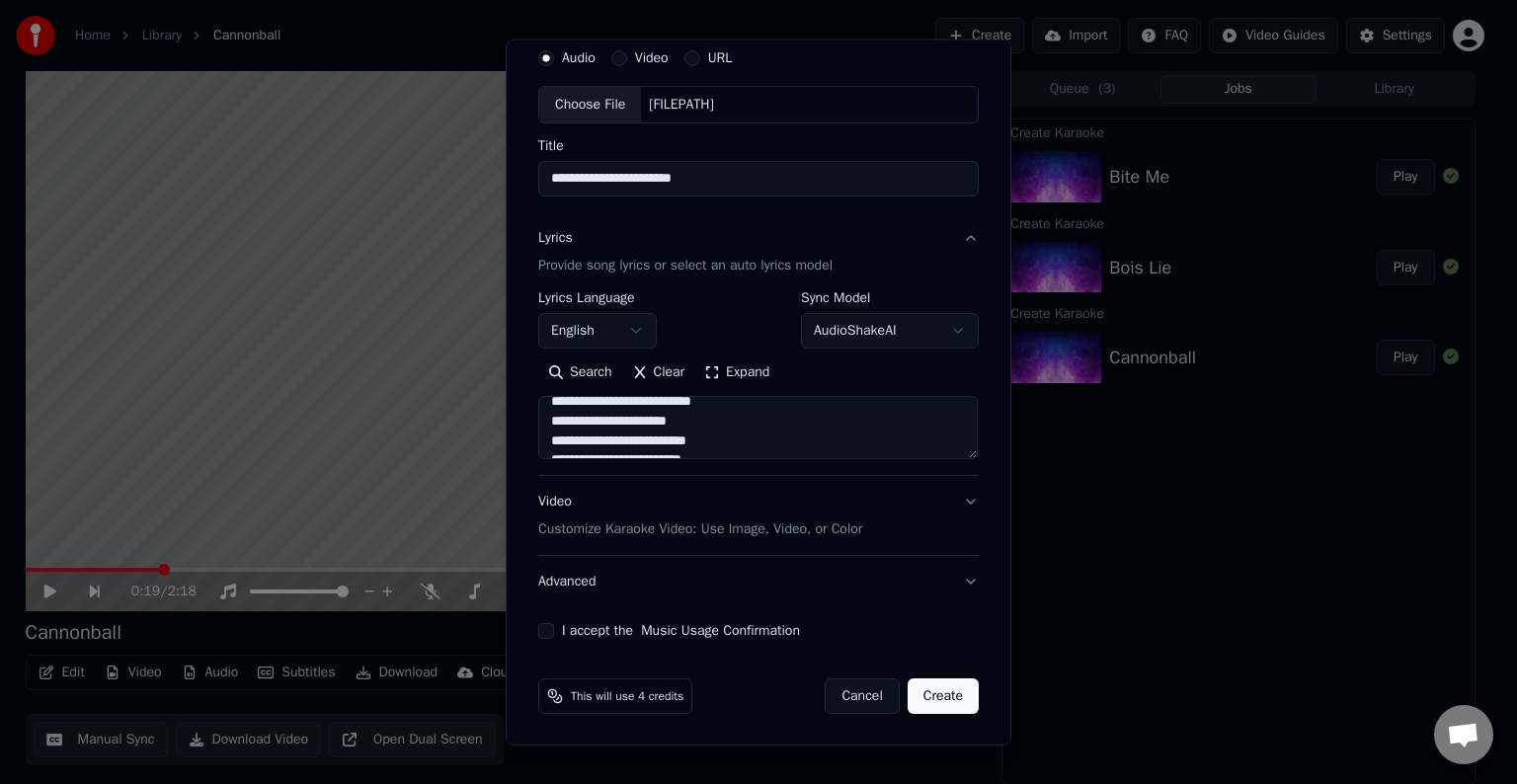 scroll, scrollTop: 695, scrollLeft: 0, axis: vertical 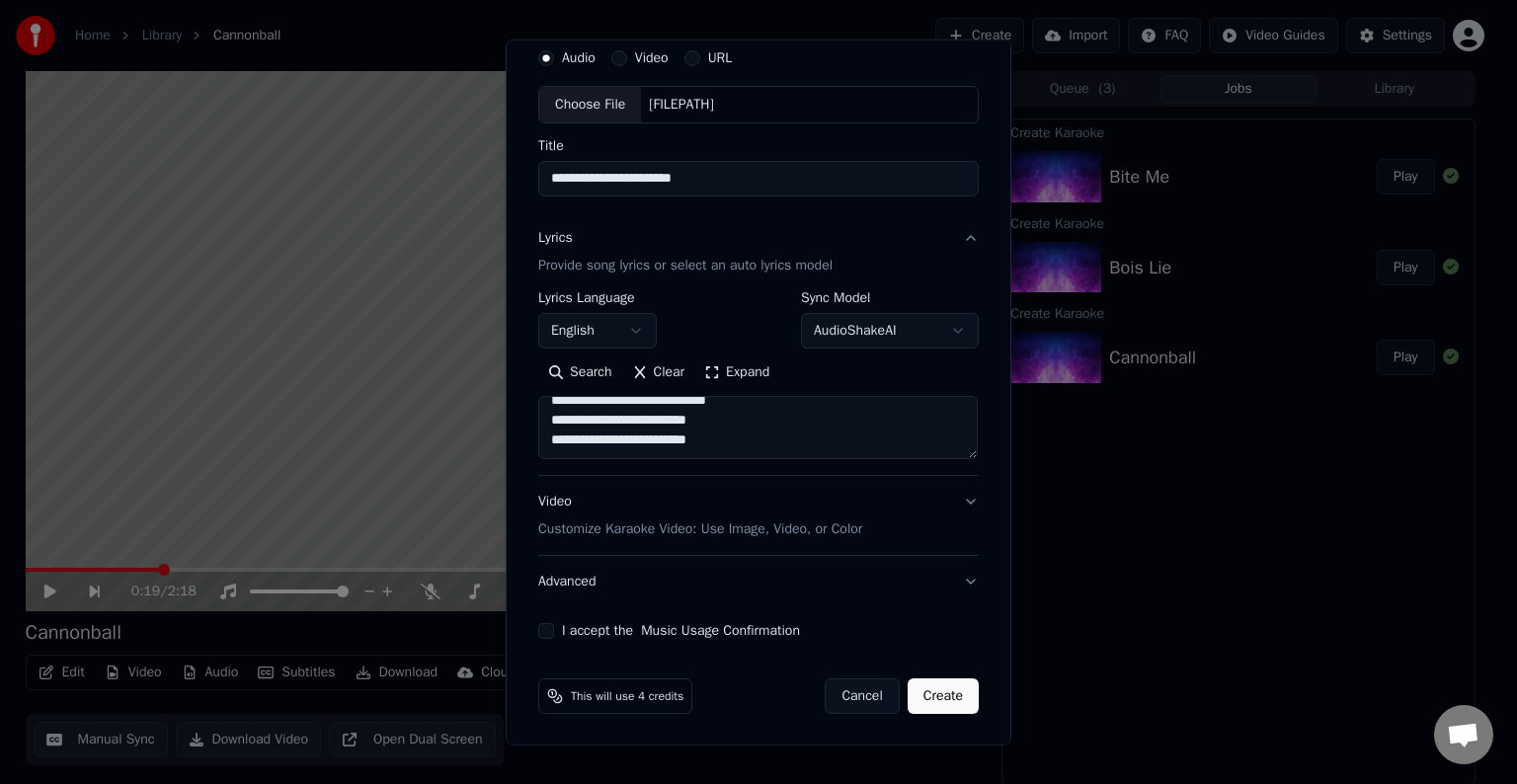 click at bounding box center [758, 428] 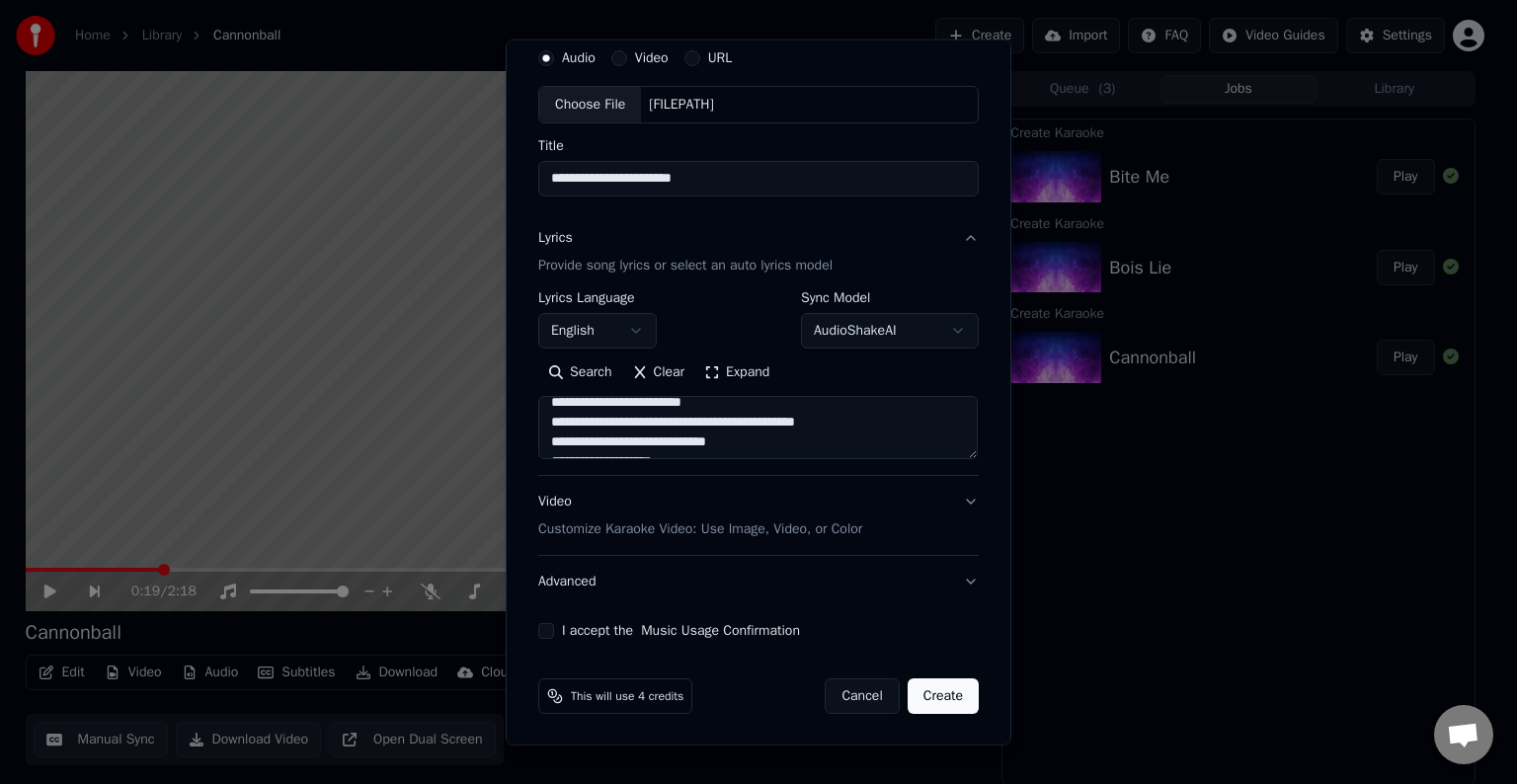 scroll, scrollTop: 640, scrollLeft: 0, axis: vertical 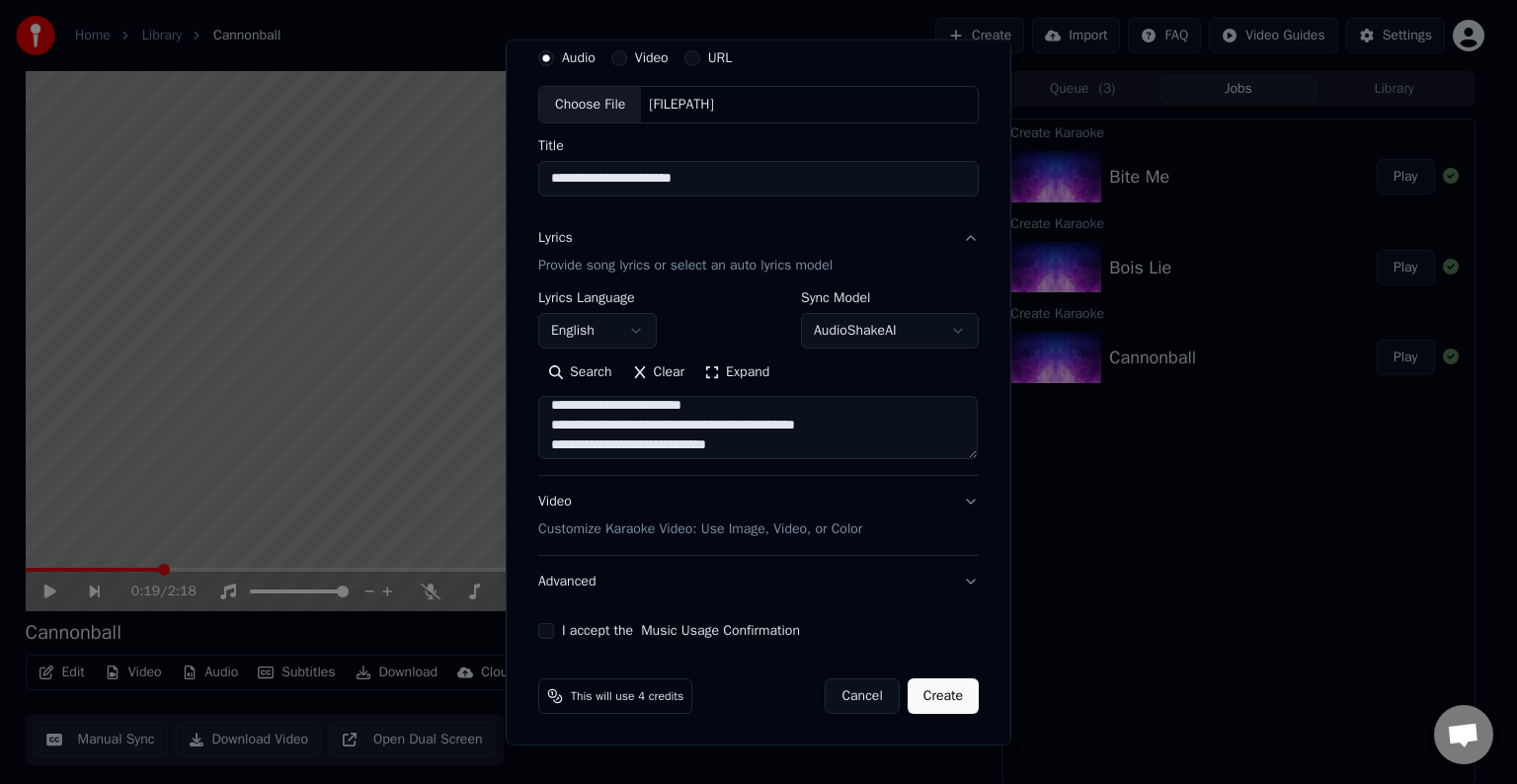 drag, startPoint x: 764, startPoint y: 420, endPoint x: 830, endPoint y: 428, distance: 66.48308 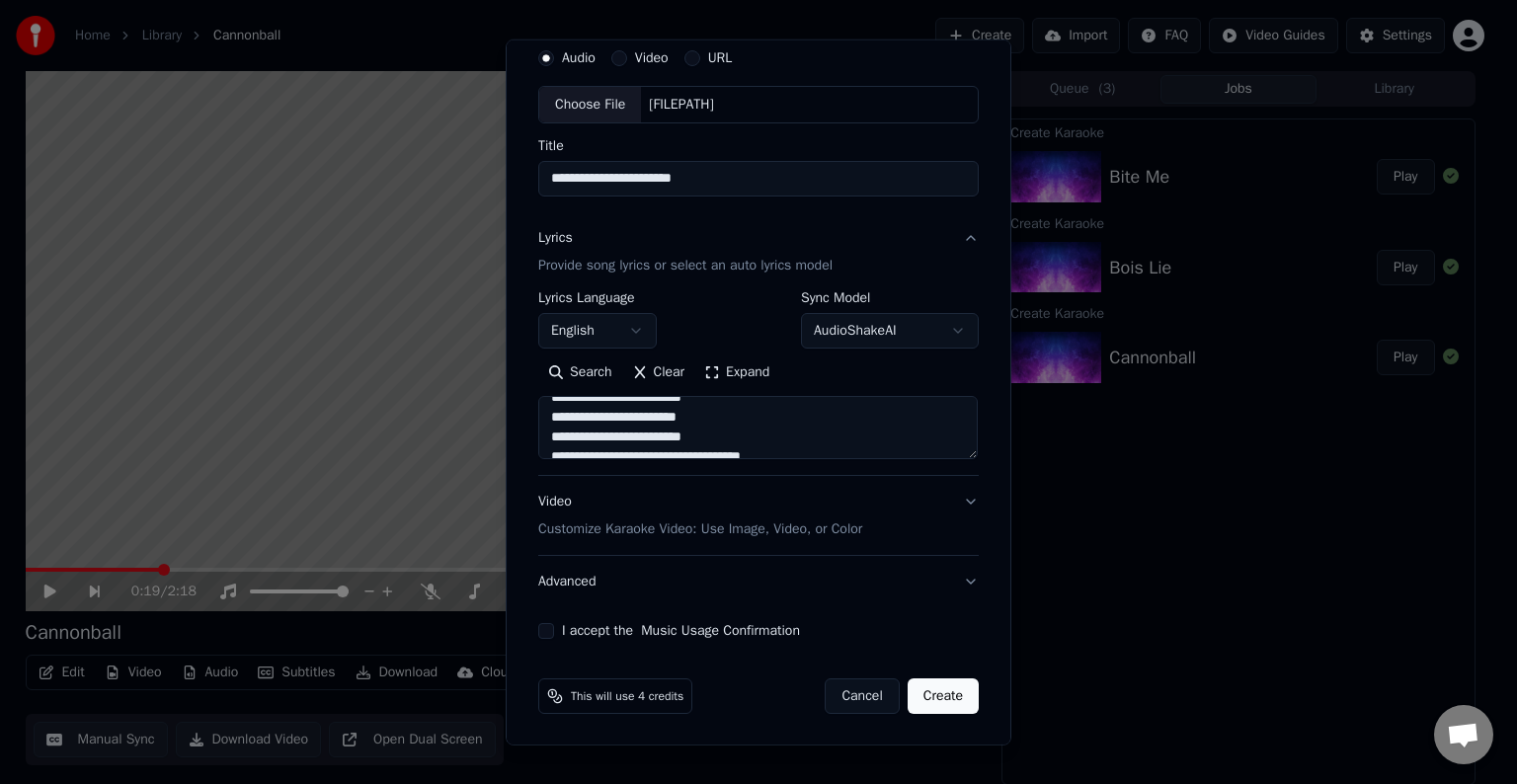 scroll, scrollTop: 600, scrollLeft: 0, axis: vertical 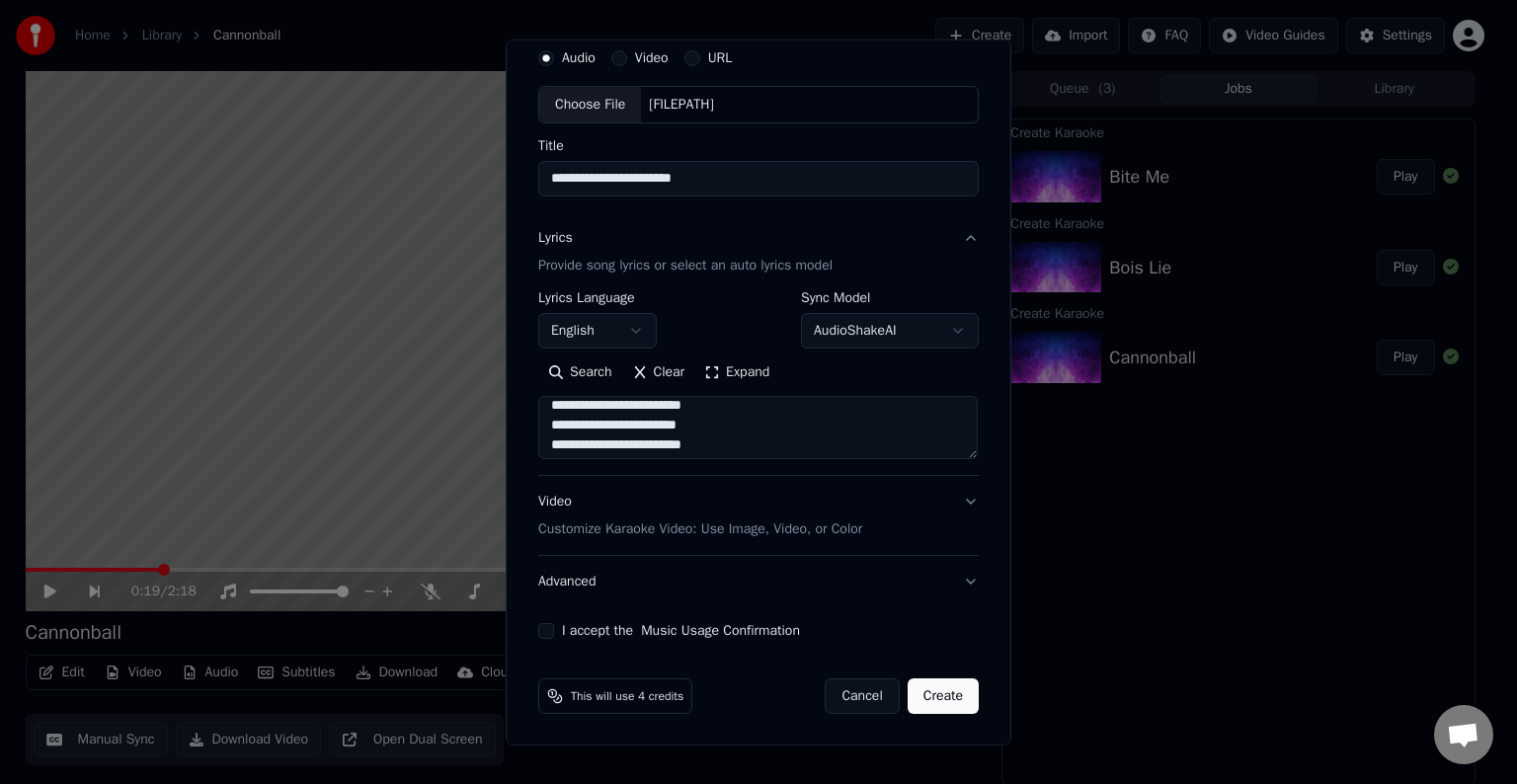 drag, startPoint x: 717, startPoint y: 421, endPoint x: 652, endPoint y: 421, distance: 65 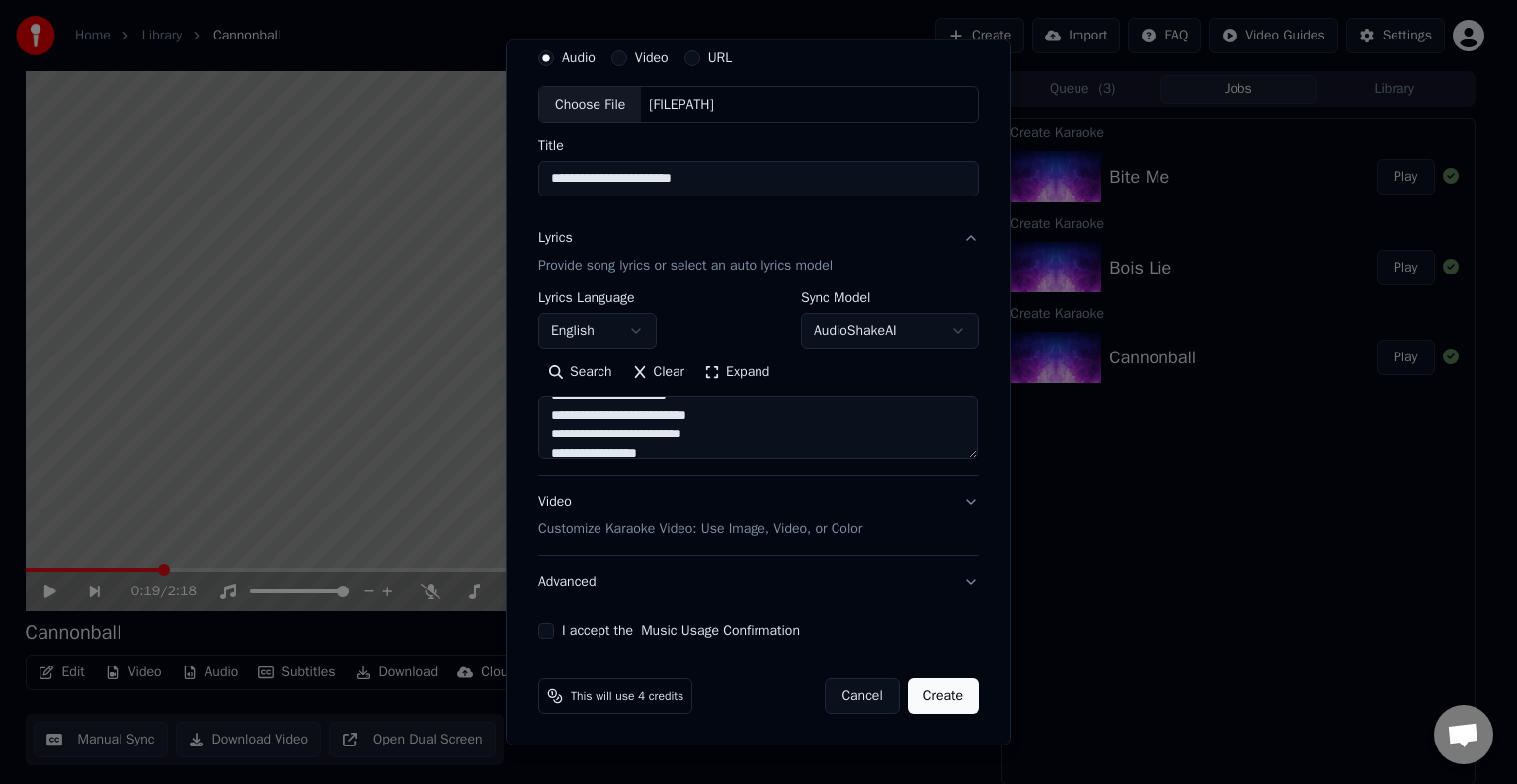 scroll, scrollTop: 565, scrollLeft: 0, axis: vertical 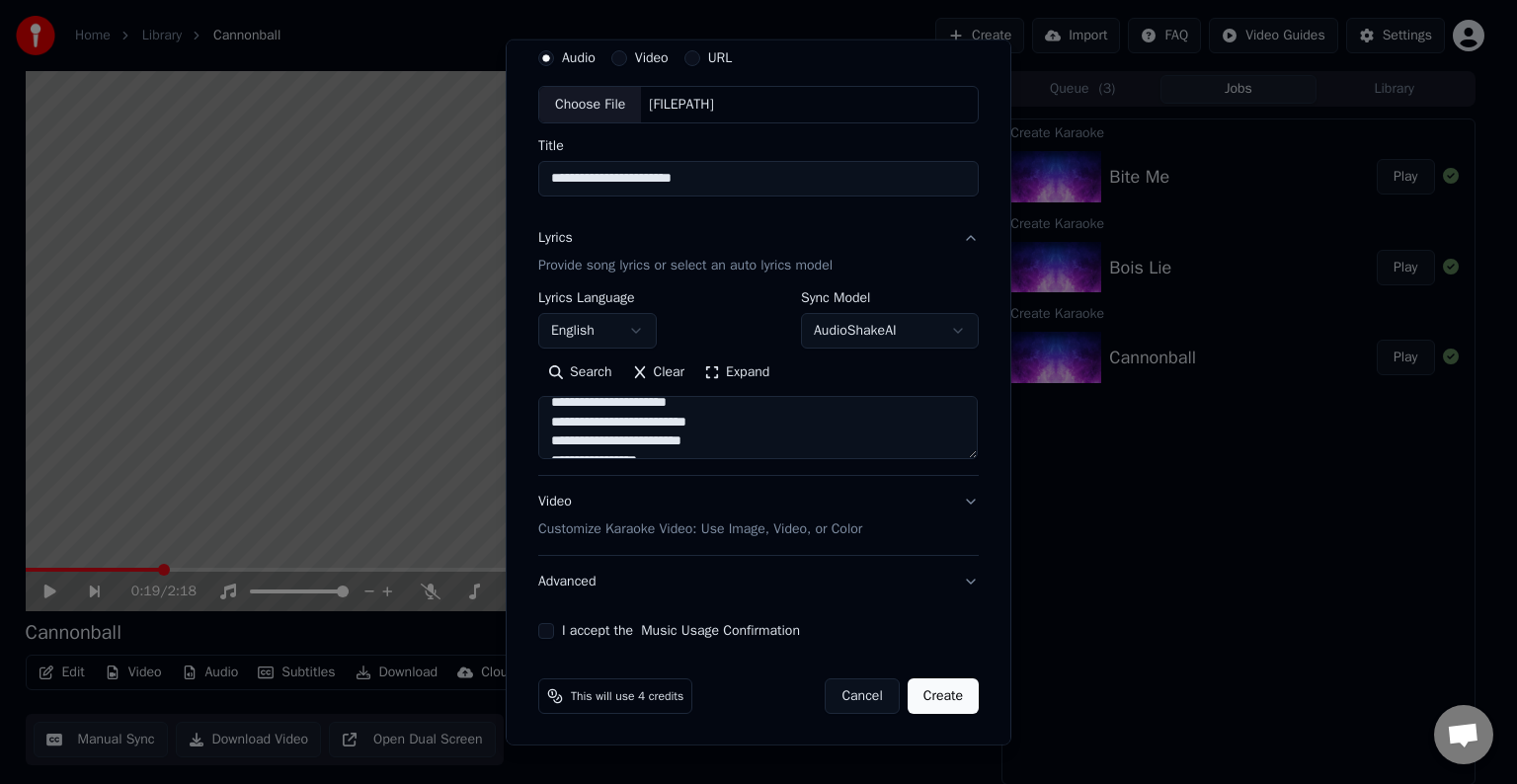drag, startPoint x: 669, startPoint y: 422, endPoint x: 718, endPoint y: 420, distance: 49.040799 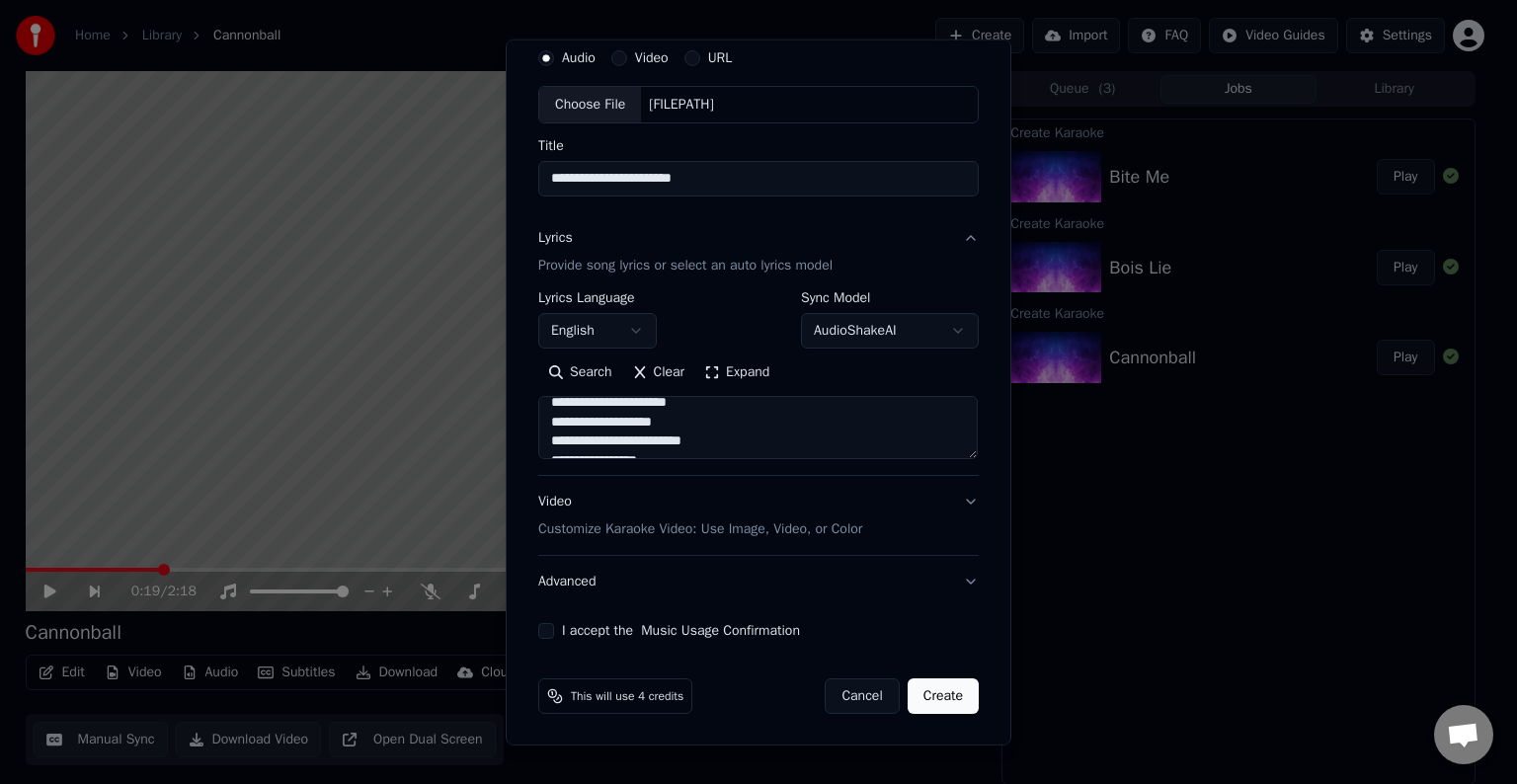 scroll, scrollTop: 703, scrollLeft: 0, axis: vertical 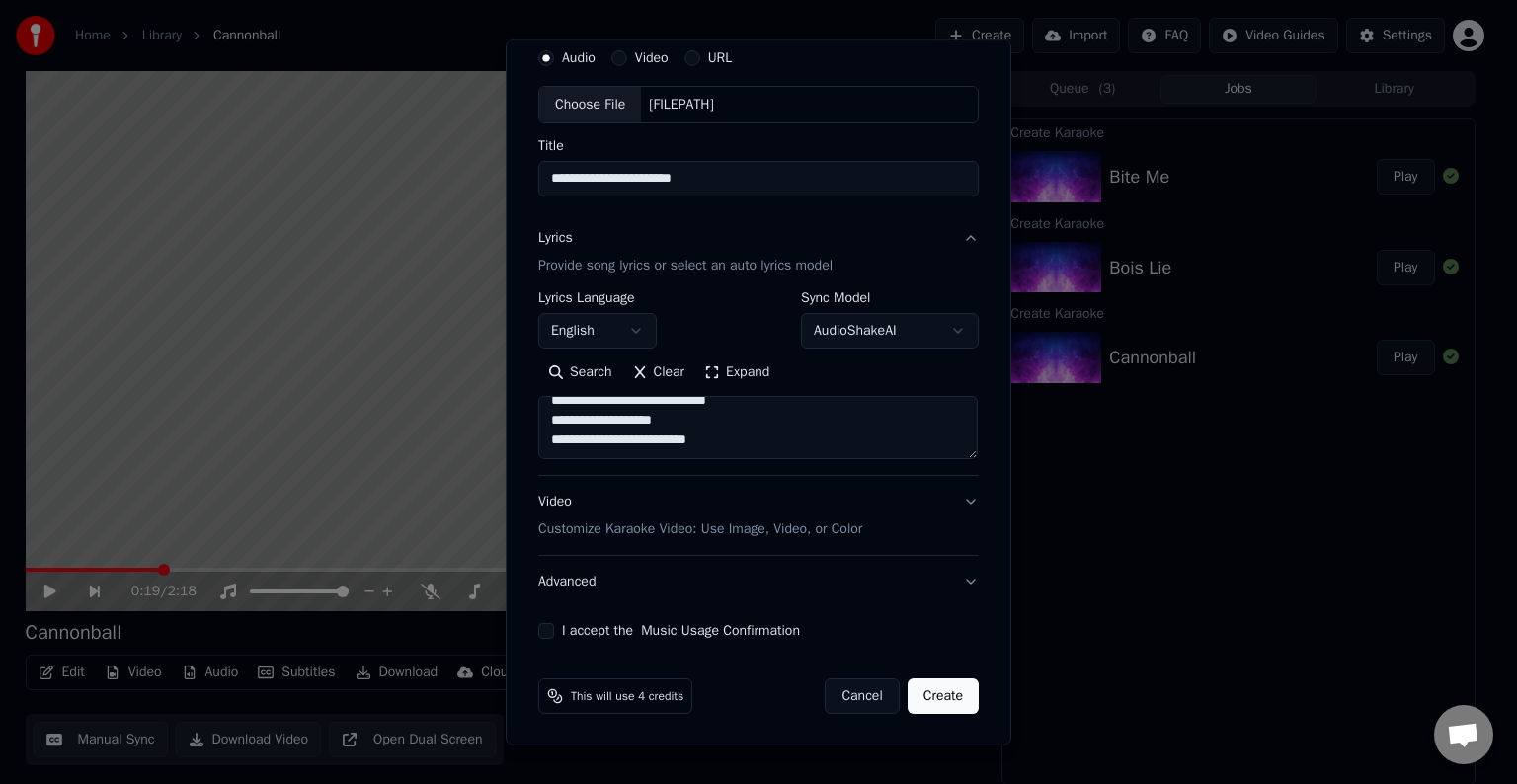 click at bounding box center (758, 428) 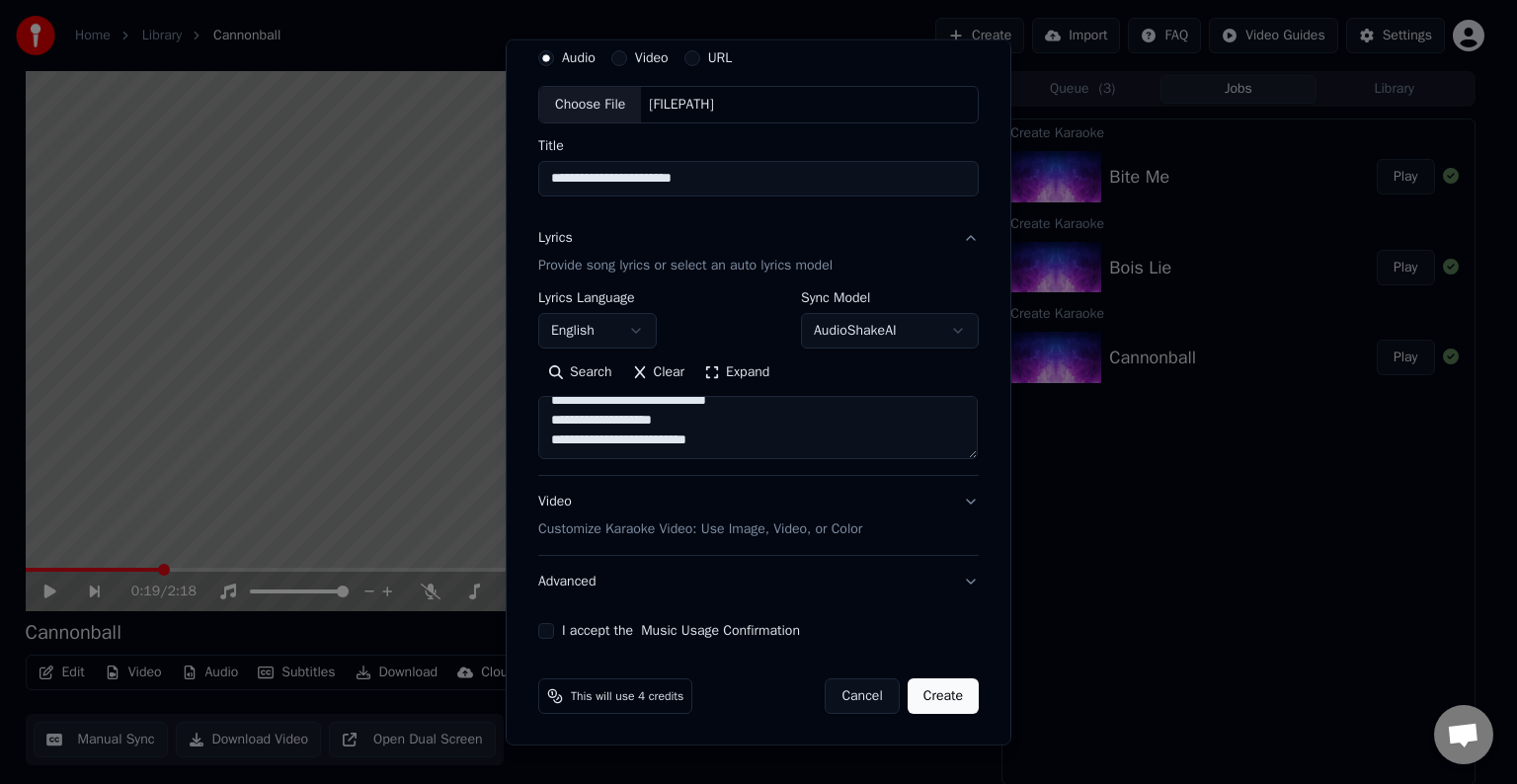 paste on "**********" 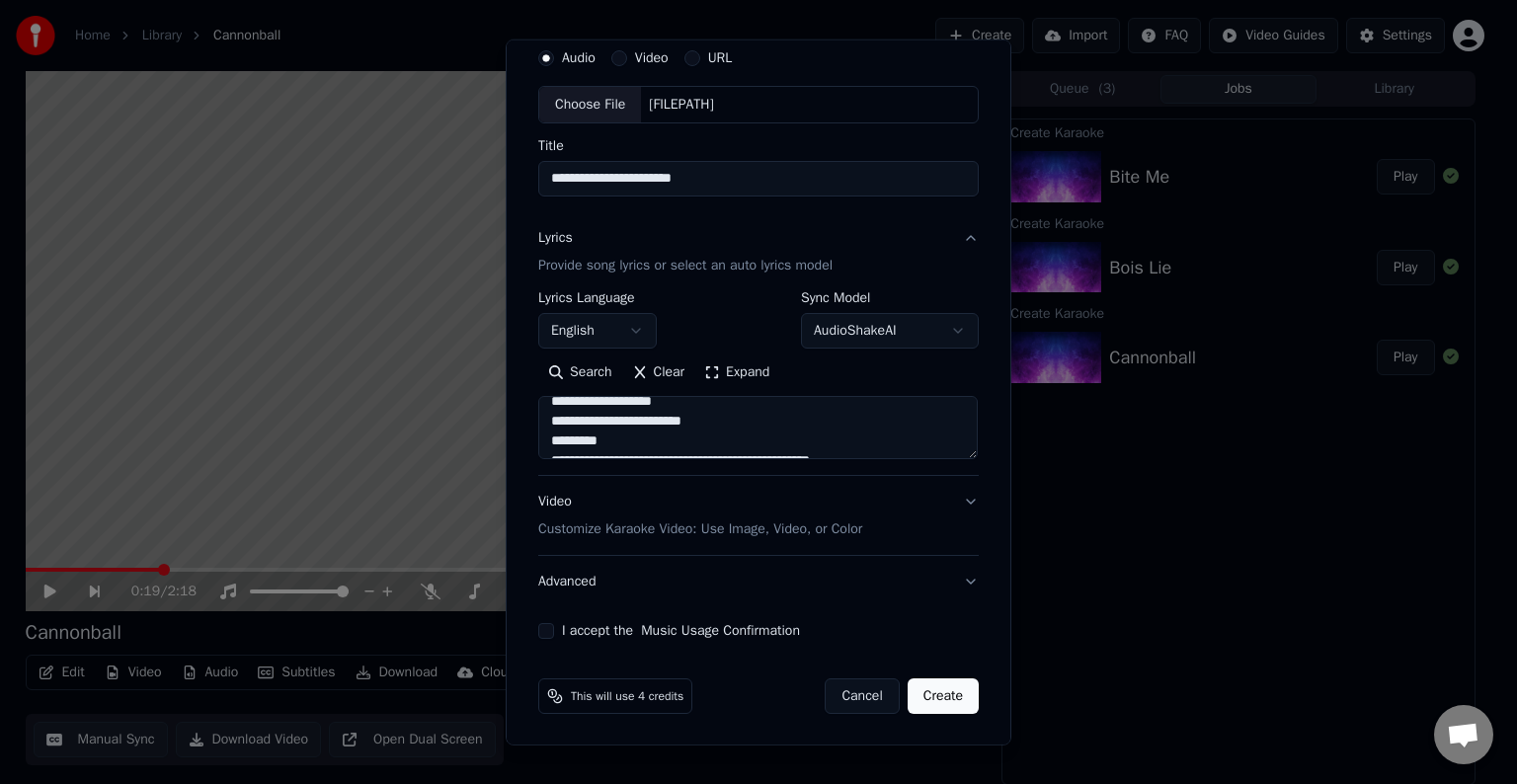 scroll, scrollTop: 754, scrollLeft: 0, axis: vertical 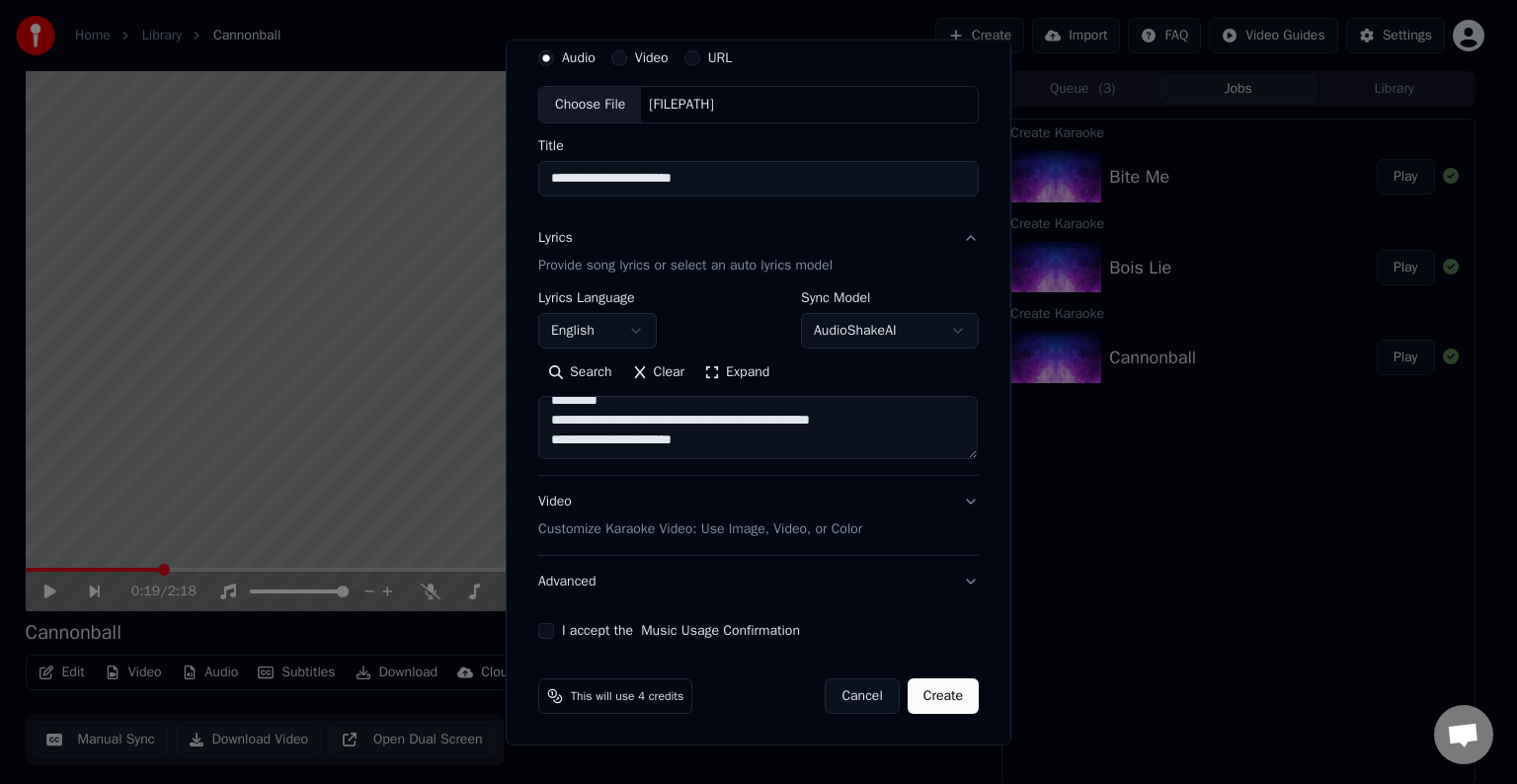 drag, startPoint x: 711, startPoint y: 413, endPoint x: 861, endPoint y: 419, distance: 150.11995 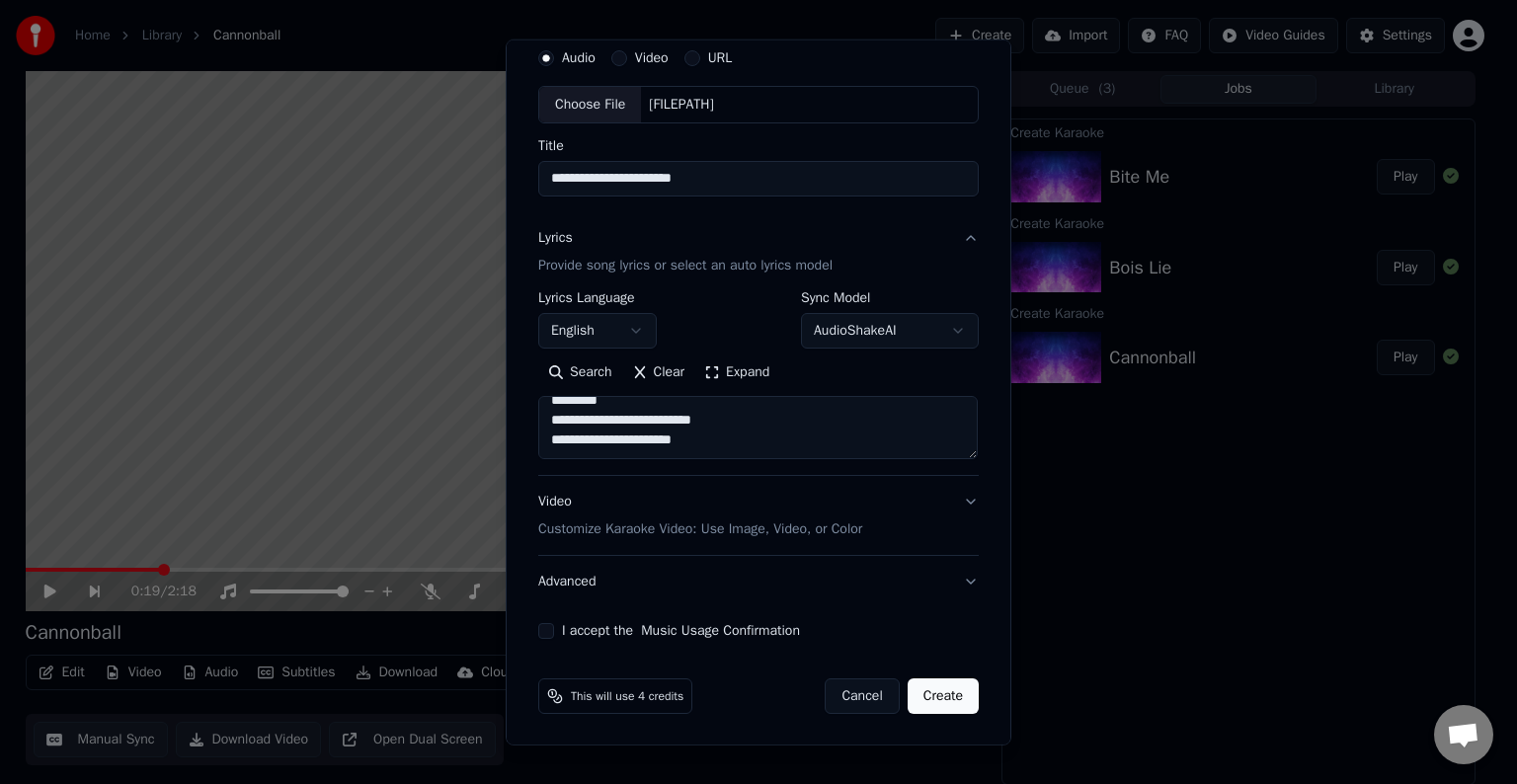 scroll, scrollTop: 729, scrollLeft: 0, axis: vertical 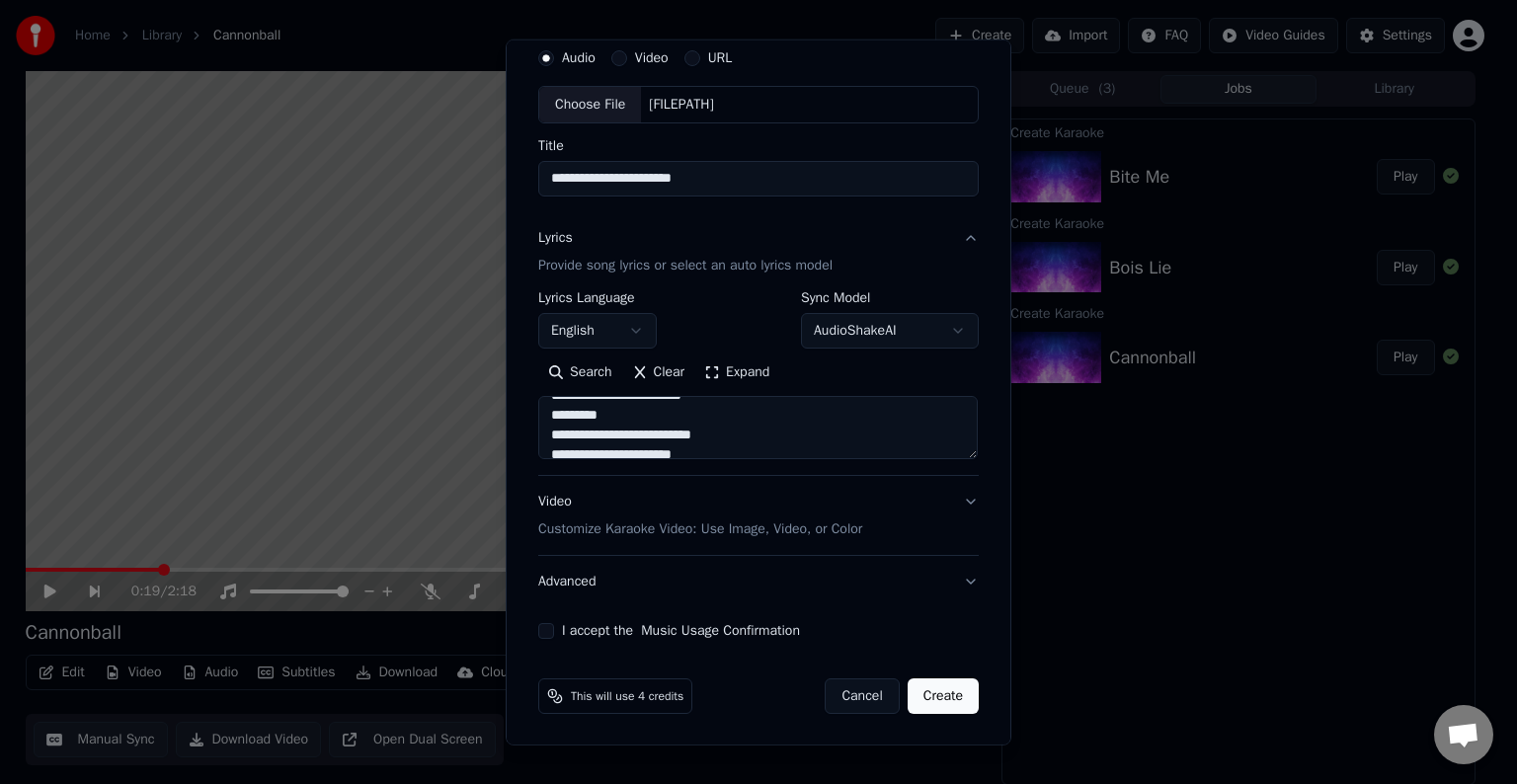 click at bounding box center [758, 428] 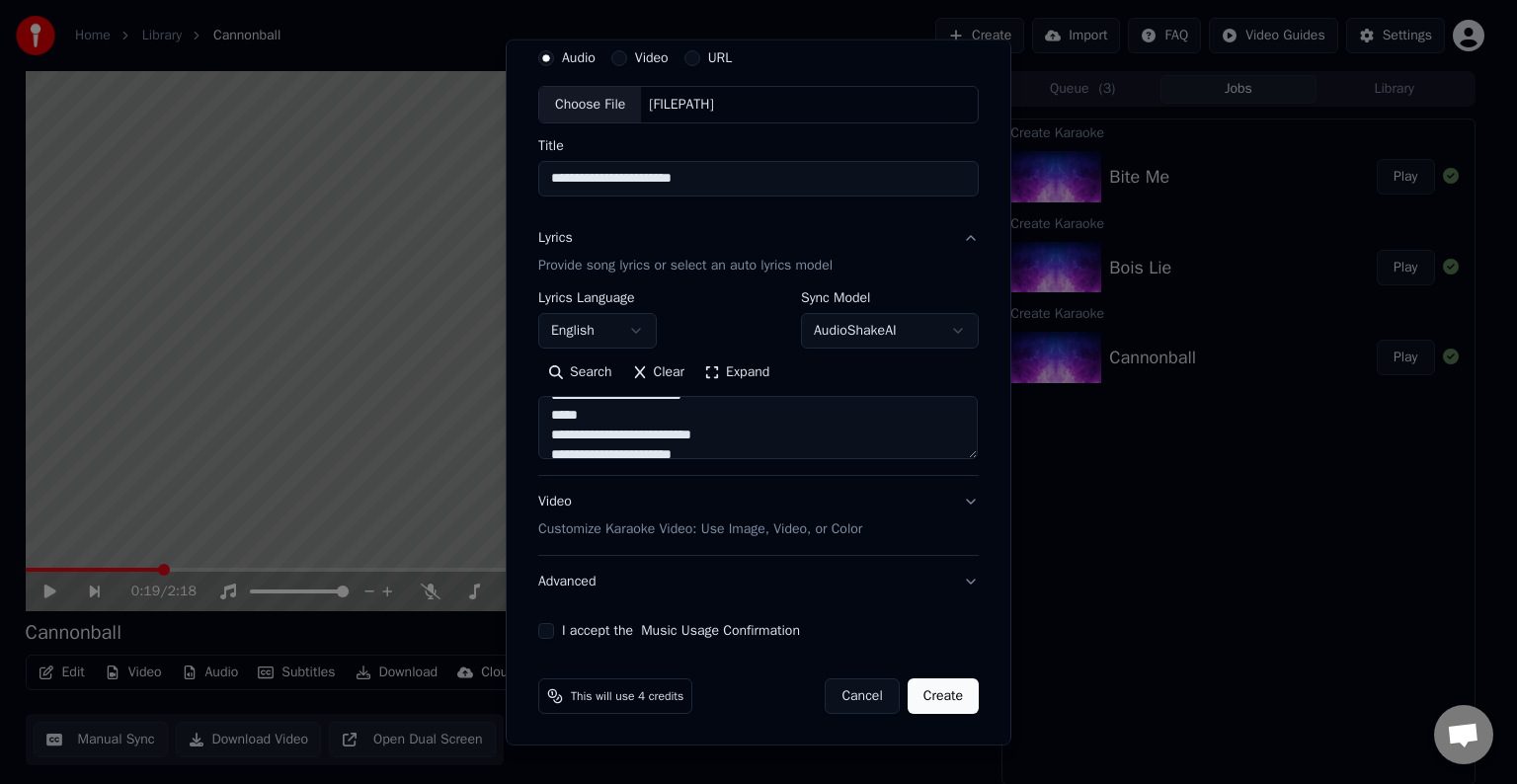scroll, scrollTop: 762, scrollLeft: 0, axis: vertical 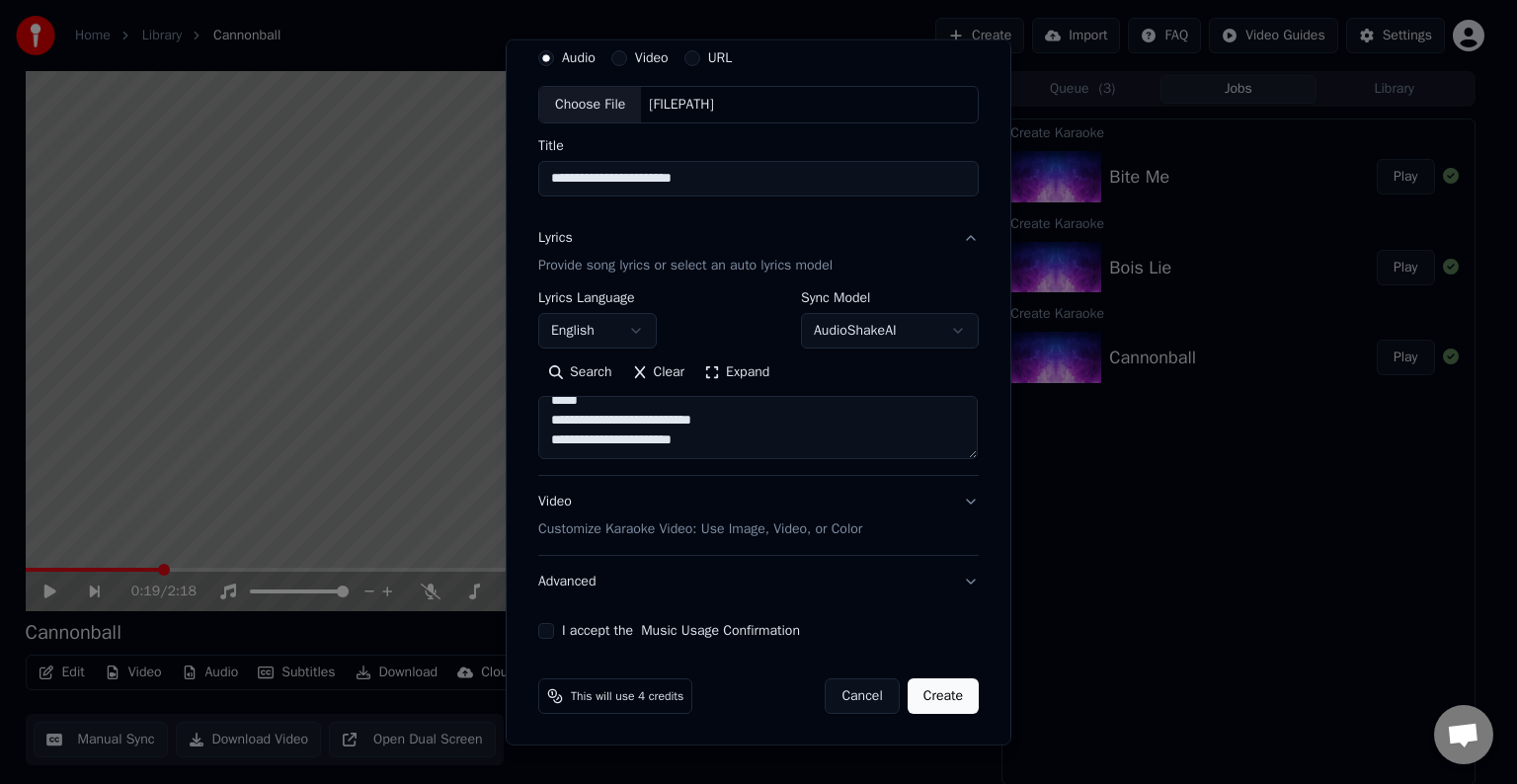 click at bounding box center (758, 428) 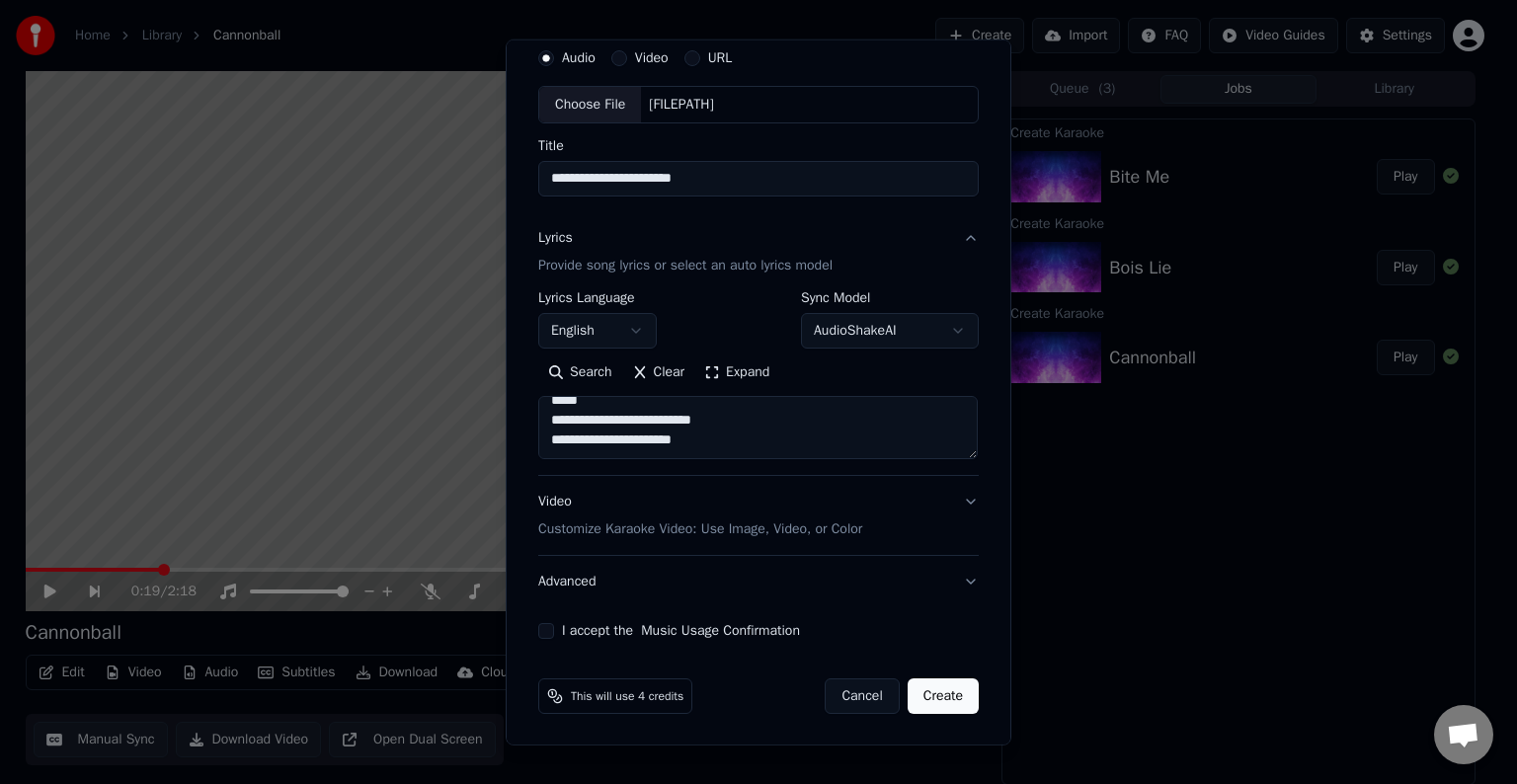 paste on "**********" 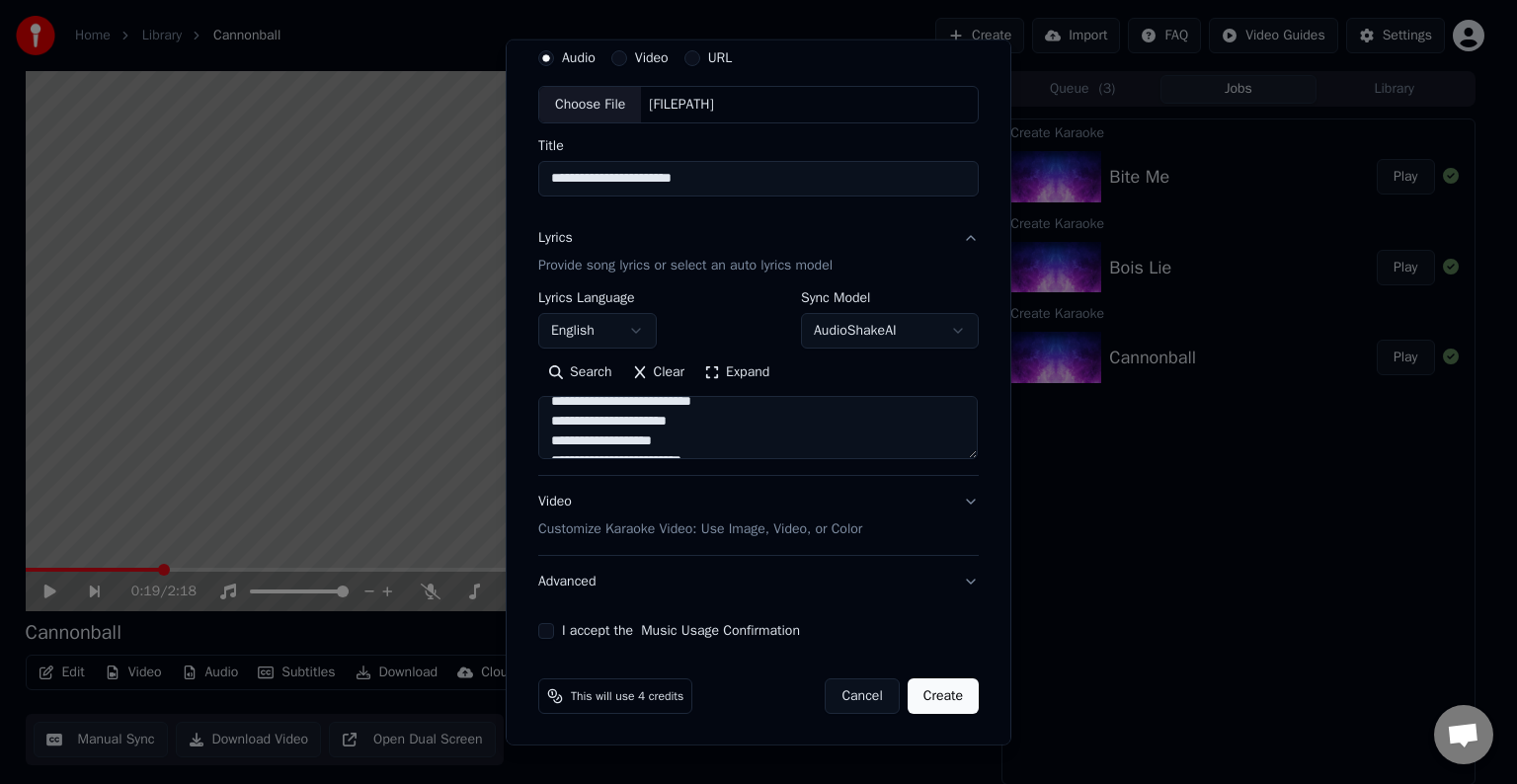 scroll, scrollTop: 893, scrollLeft: 0, axis: vertical 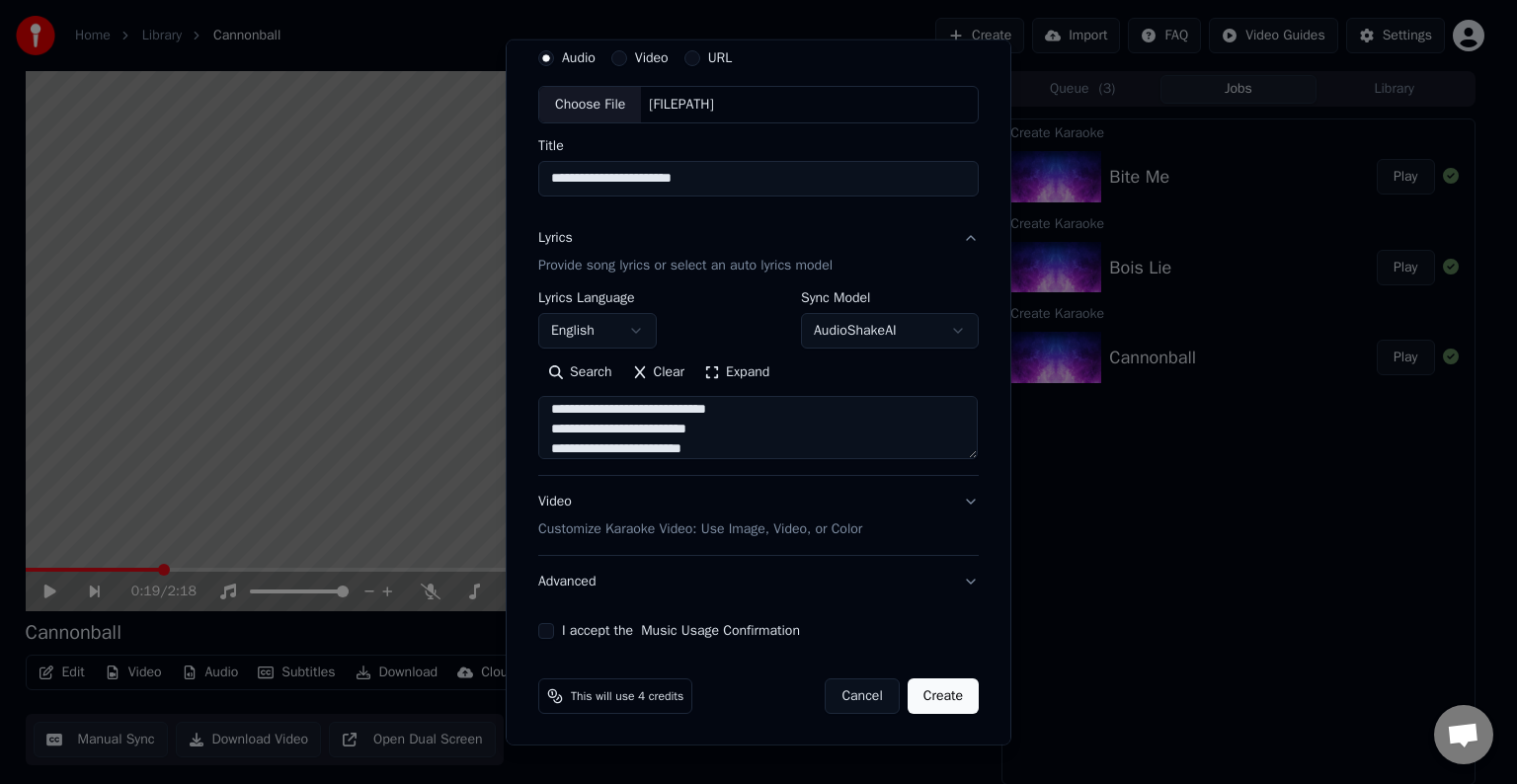 click at bounding box center (758, 428) 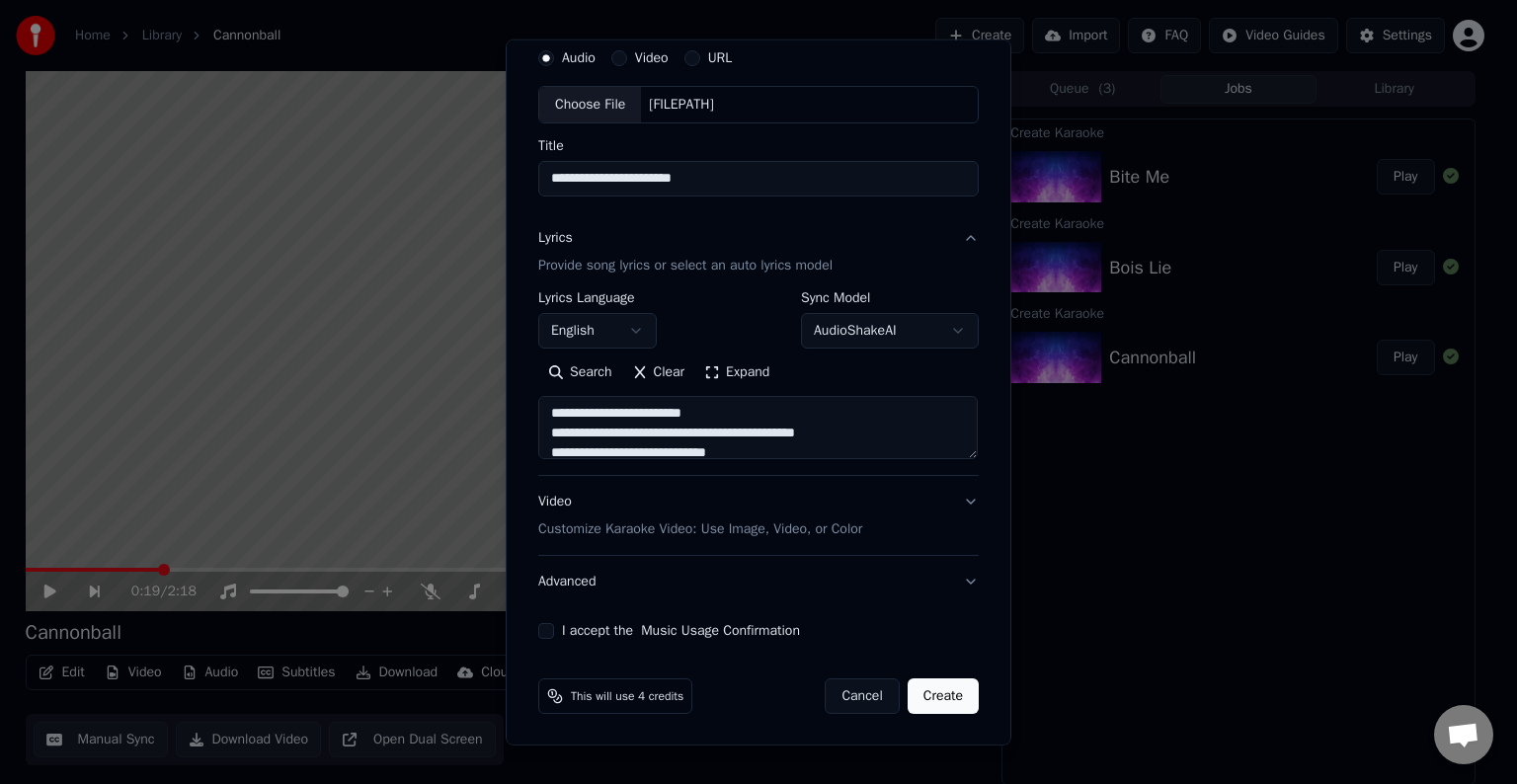 scroll, scrollTop: 849, scrollLeft: 0, axis: vertical 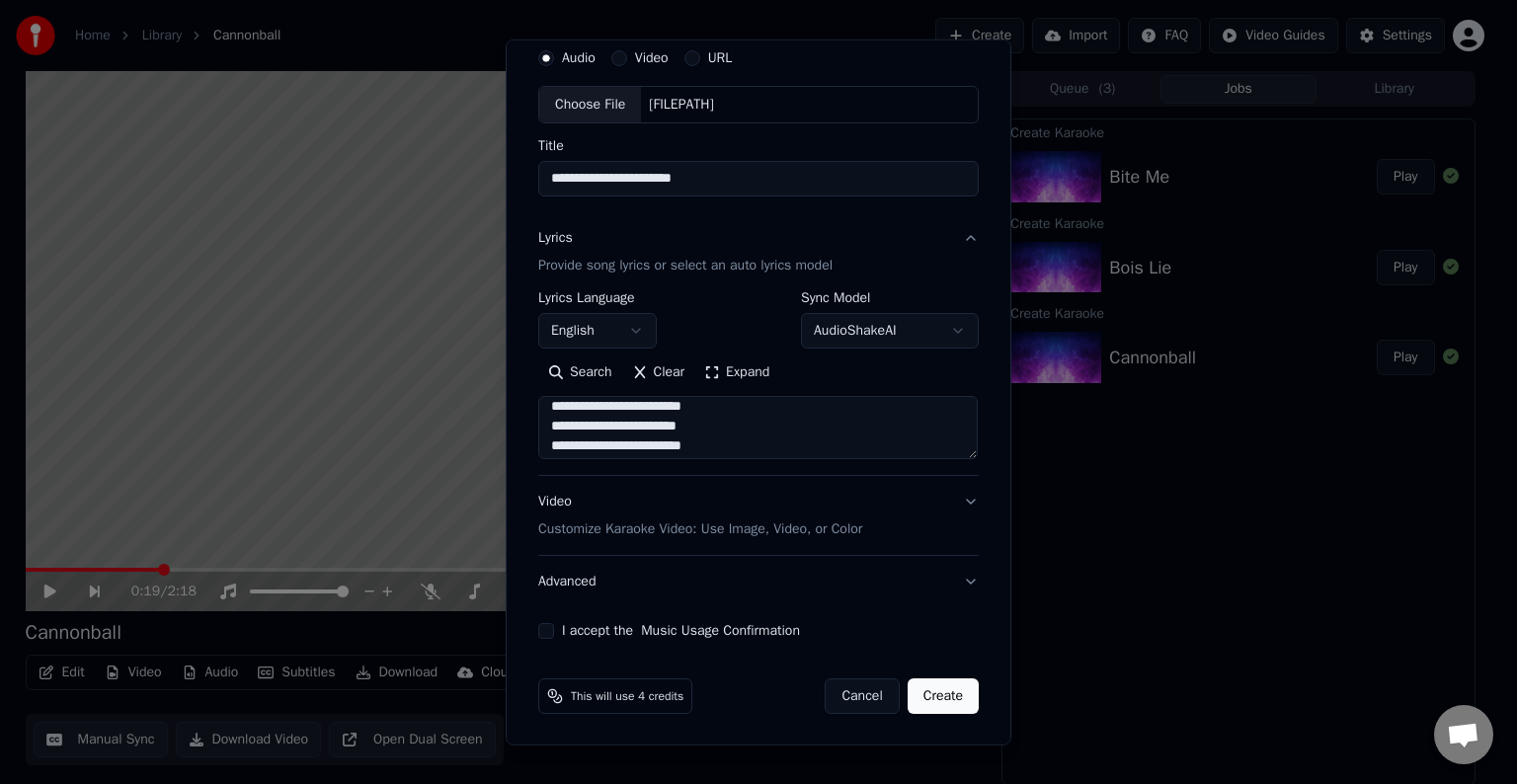 drag, startPoint x: 718, startPoint y: 424, endPoint x: 641, endPoint y: 418, distance: 77.23341 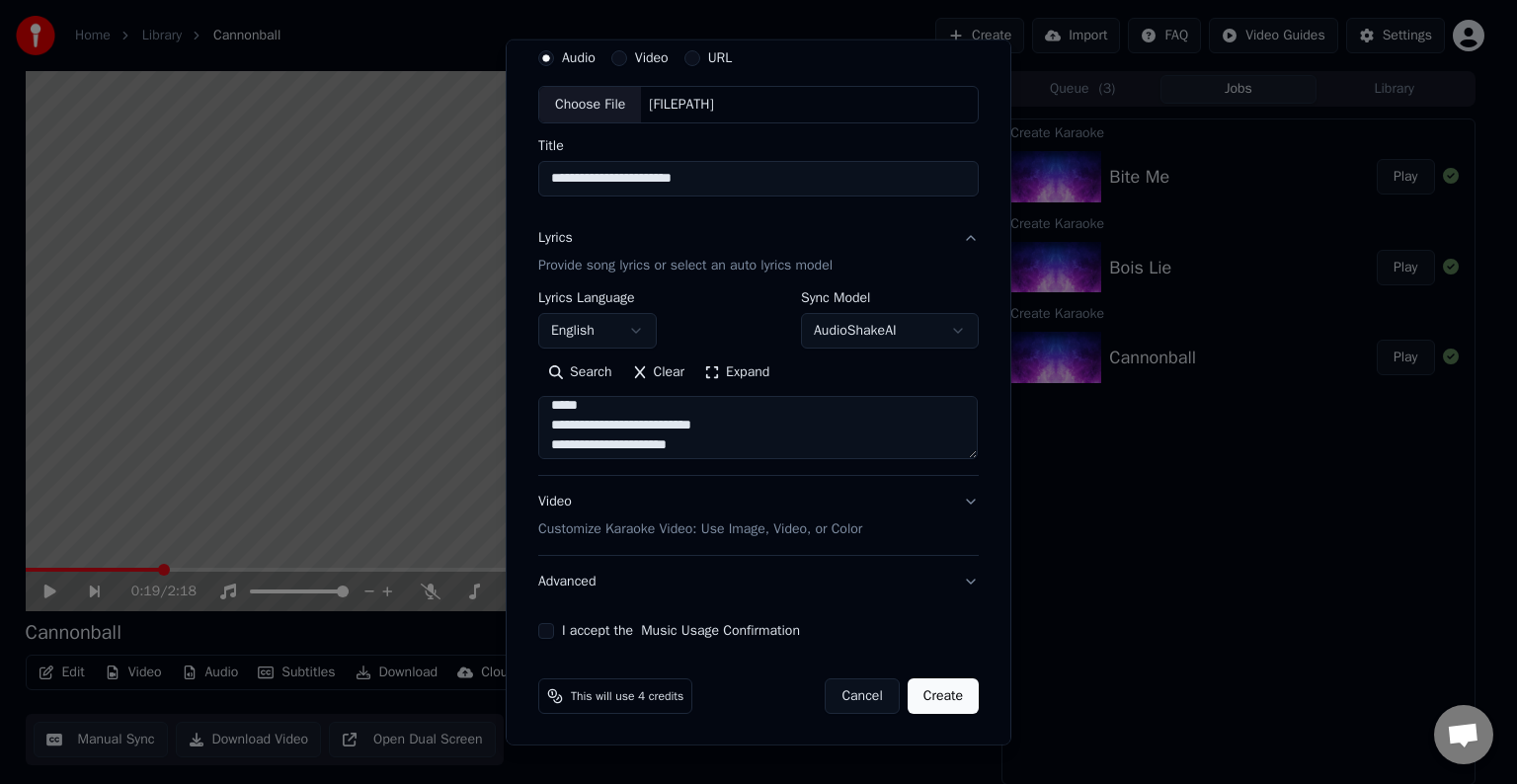 scroll, scrollTop: 901, scrollLeft: 0, axis: vertical 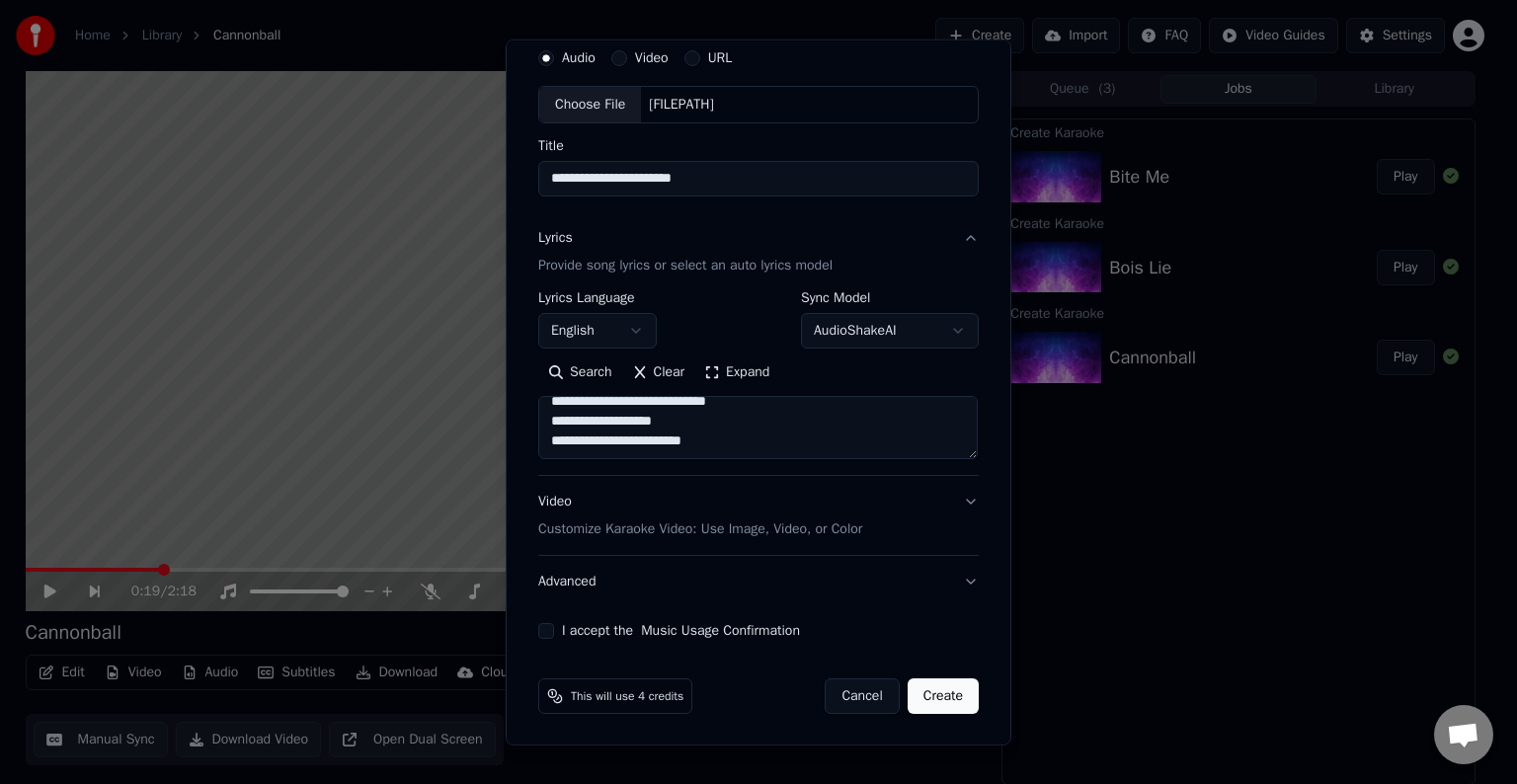 click at bounding box center [758, 428] 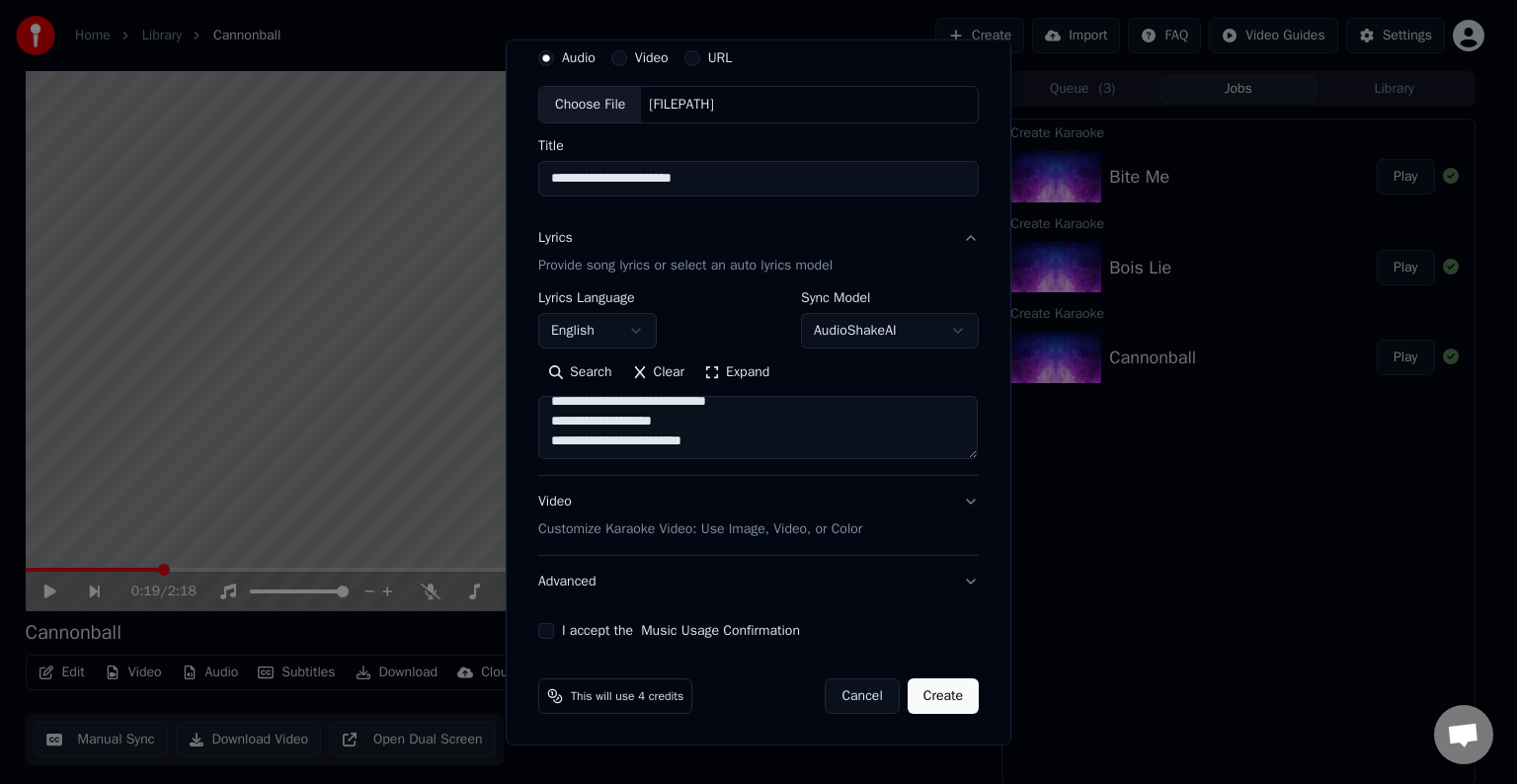 click on "Advanced" at bounding box center (758, 582) 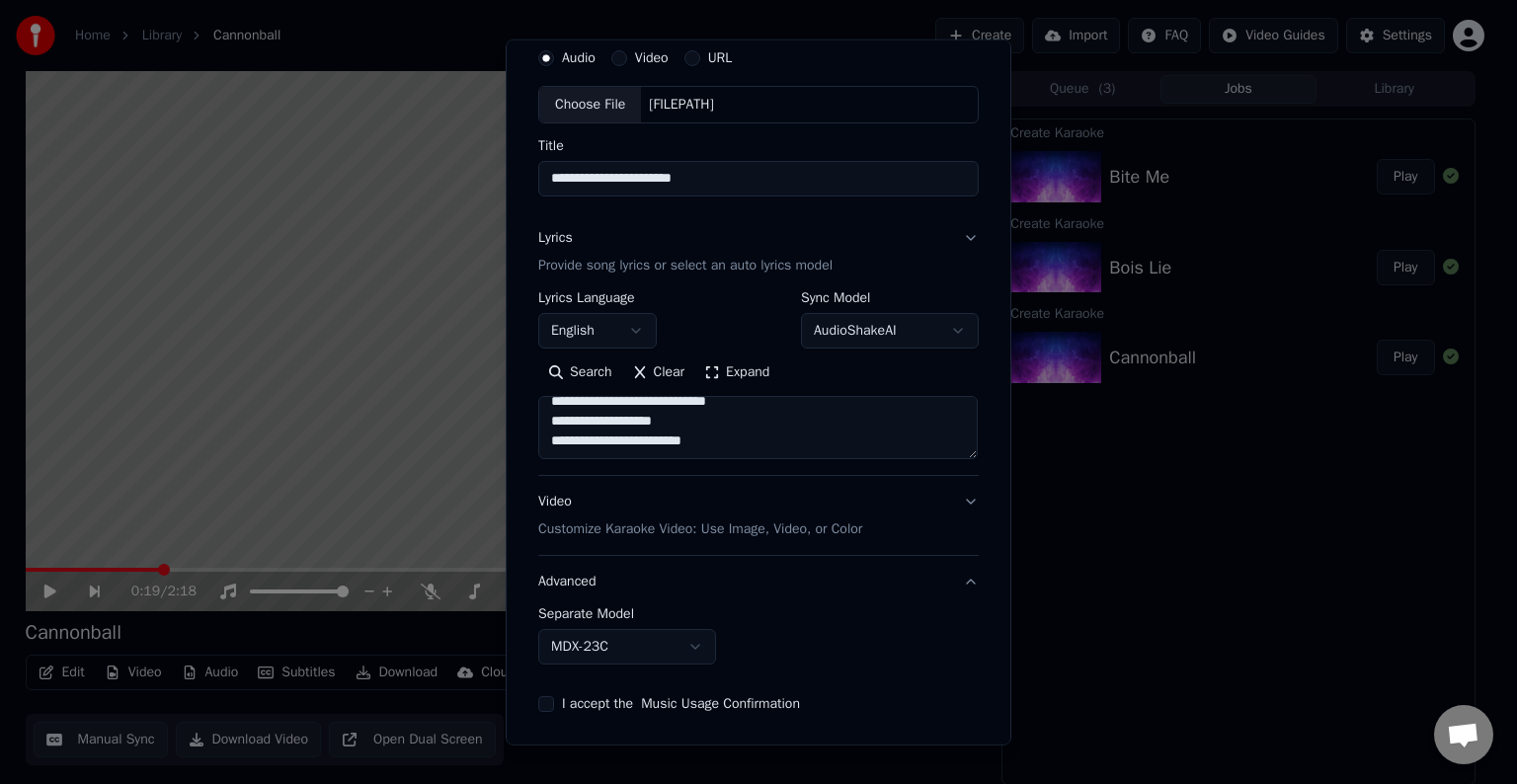 scroll, scrollTop: 0, scrollLeft: 0, axis: both 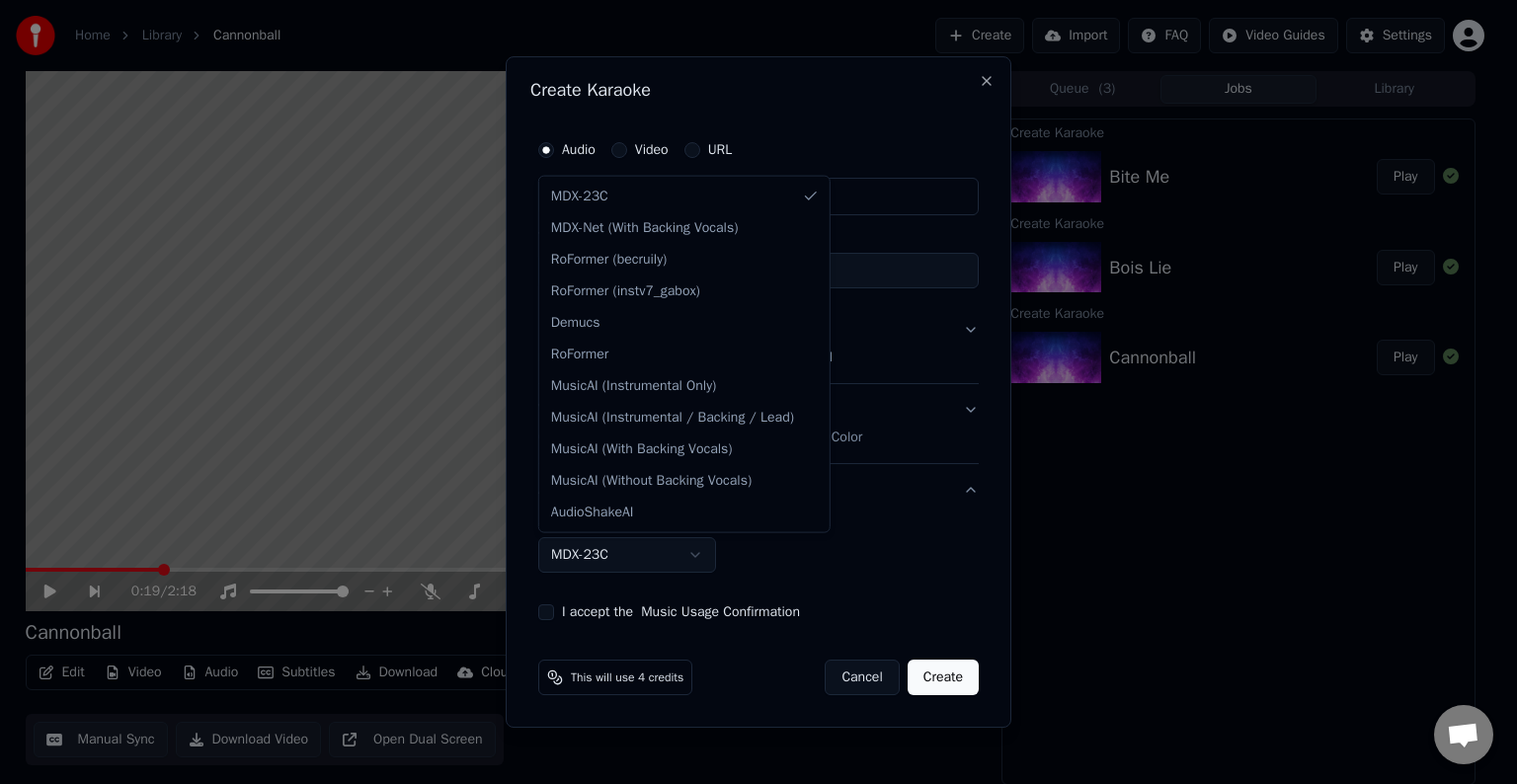 click on "Home Library Cannonball Create Import FAQ Video Guides Settings 0:19 / 2:18 Cannonball BPM 185 Key C# Edit Video Audio Subtitles Download Cloud Library Manual Sync Download Video Open Dual Screen Queue ( 3 ) Jobs Library Create Karaoke Bite Me Play Create Karaoke Bois Lie Play Create Karaoke Cannonball Play Chat Adam from Youka Desktop More channels Continue on Email Network offline. Reconnecting... No messages can be received or sent for now. Youka Desktop Hello! How can I help you? Sunday, [DATE] I think there is a glitch in the program; when I spend my credits to create a video, and I provide the lyrics, the resulting video does not sync the lyrics and is forcing me to spend extra credits to sync them again; it has happened to me with my last 3 videos [DATE] Adam There is an issue with the auto lyric sync service. In this case the credits are refunded automatically. You can sync the lyrics by using the lyrics editor [DATE] [DATE] [DATE] Adam Only the auto-sync credits are refunded. Crisp" at bounding box center (750, 392) 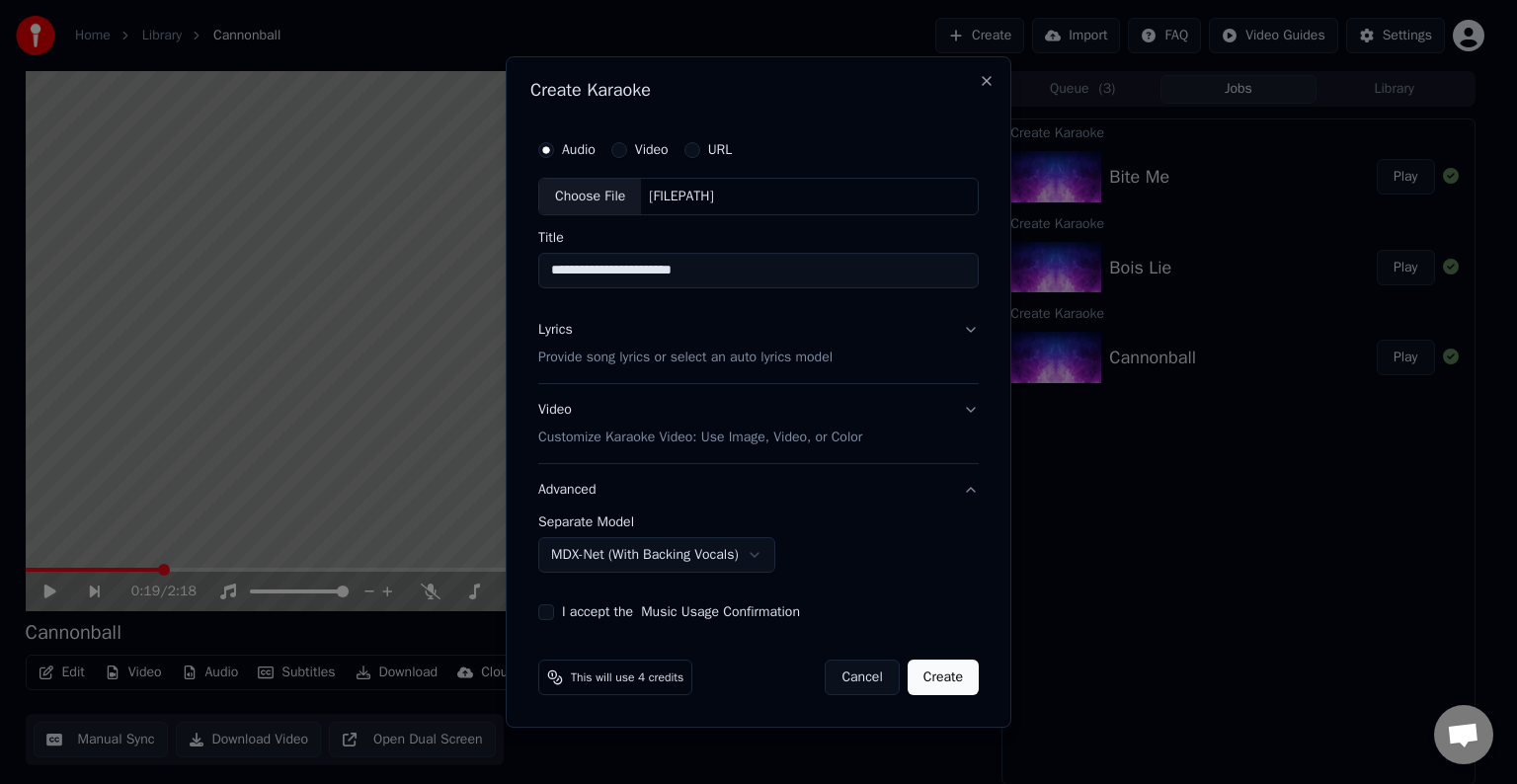 click on "I accept the   Music Usage Confirmation" at bounding box center [546, 612] 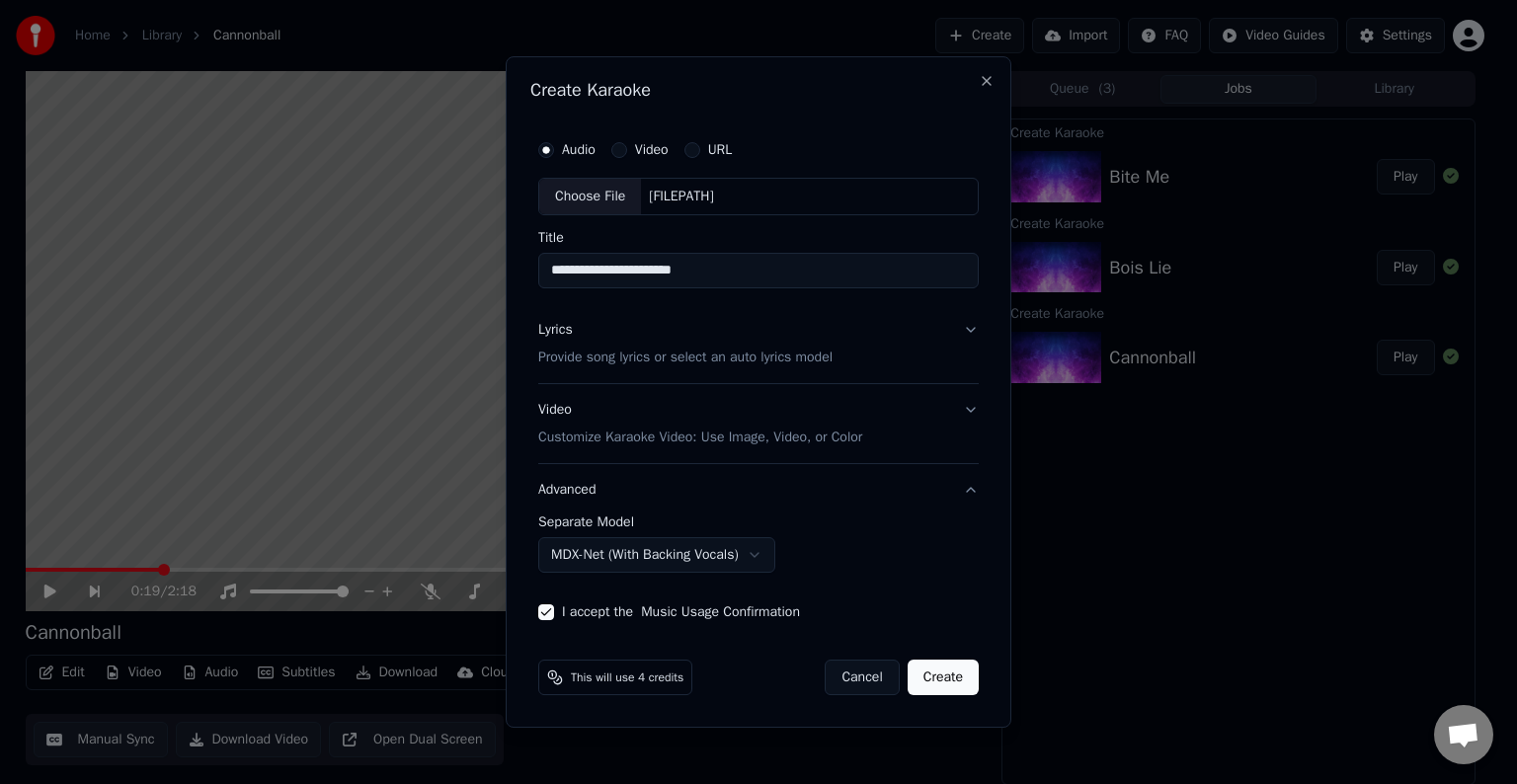 click on "Create" at bounding box center [943, 677] 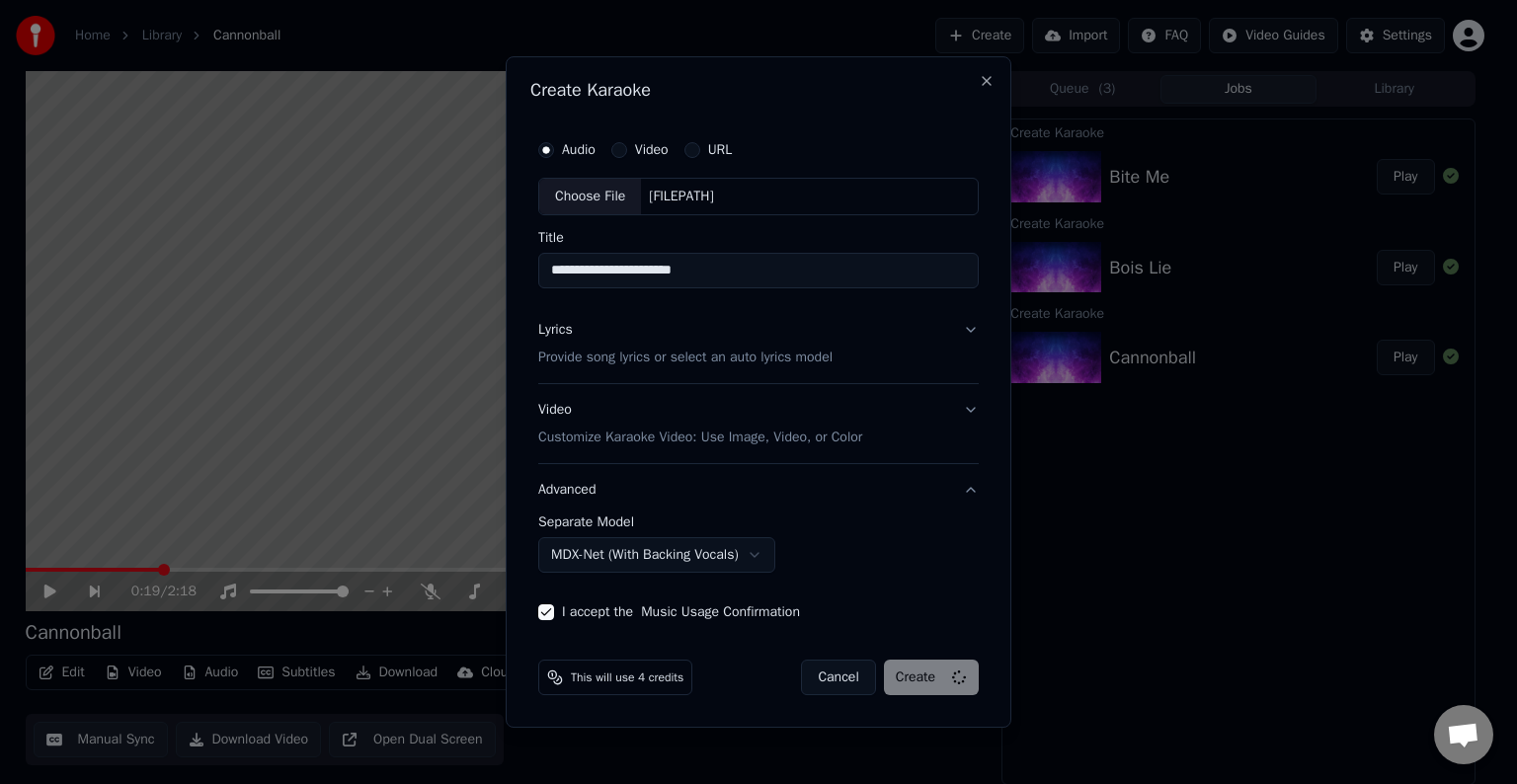 select on "******" 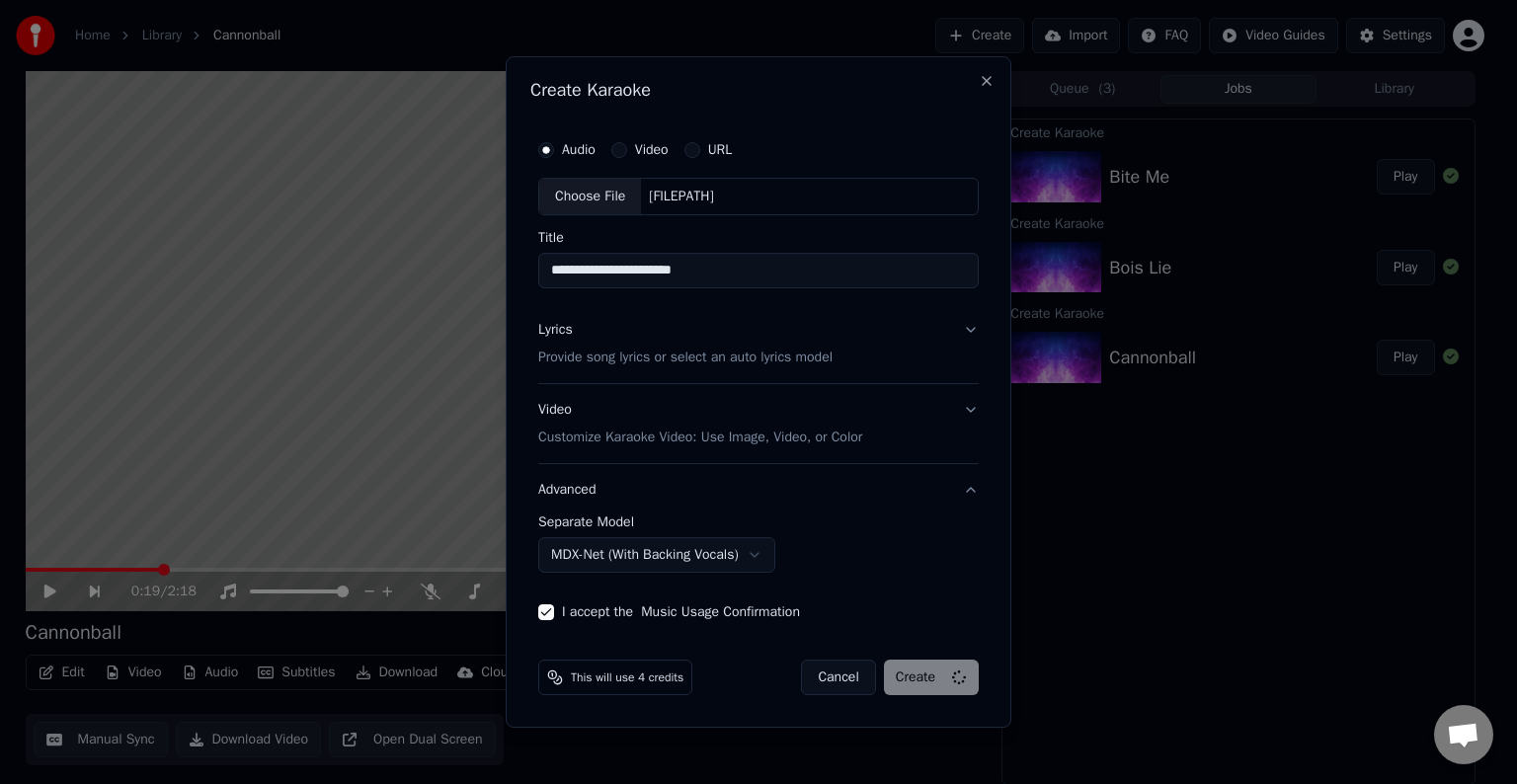 type 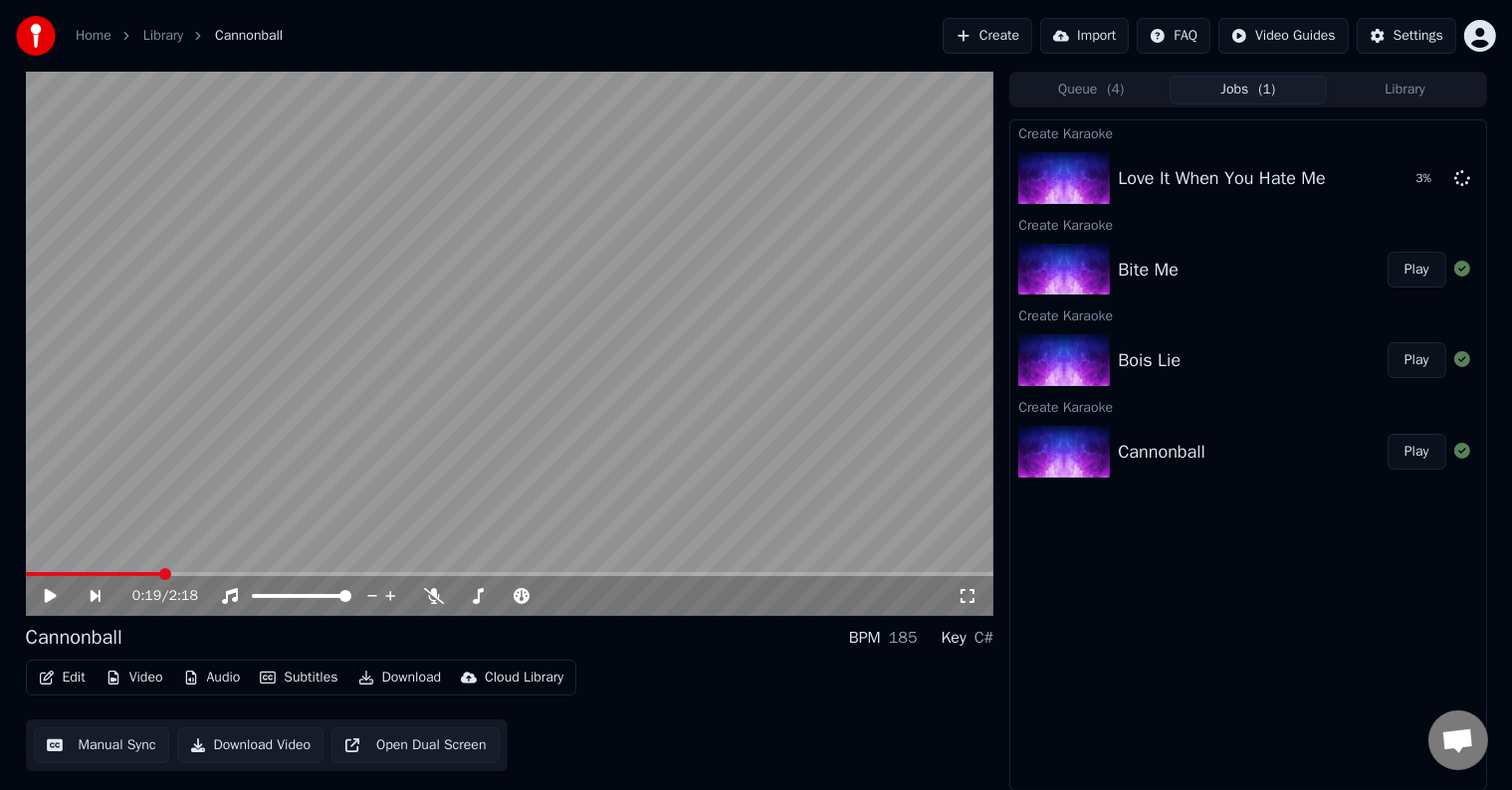 click on "Create" at bounding box center [987, 36] 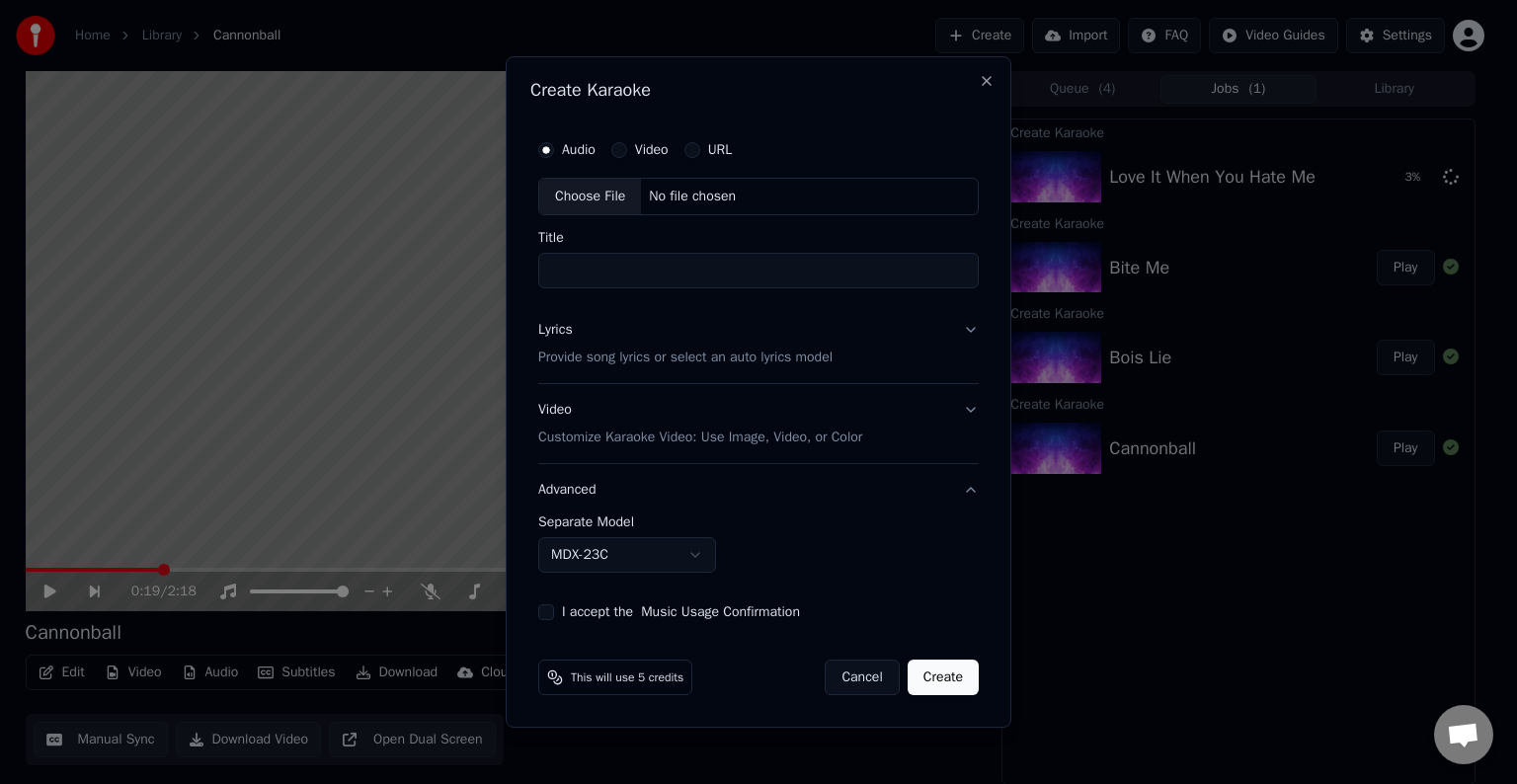 click on "Choose File" at bounding box center (590, 196) 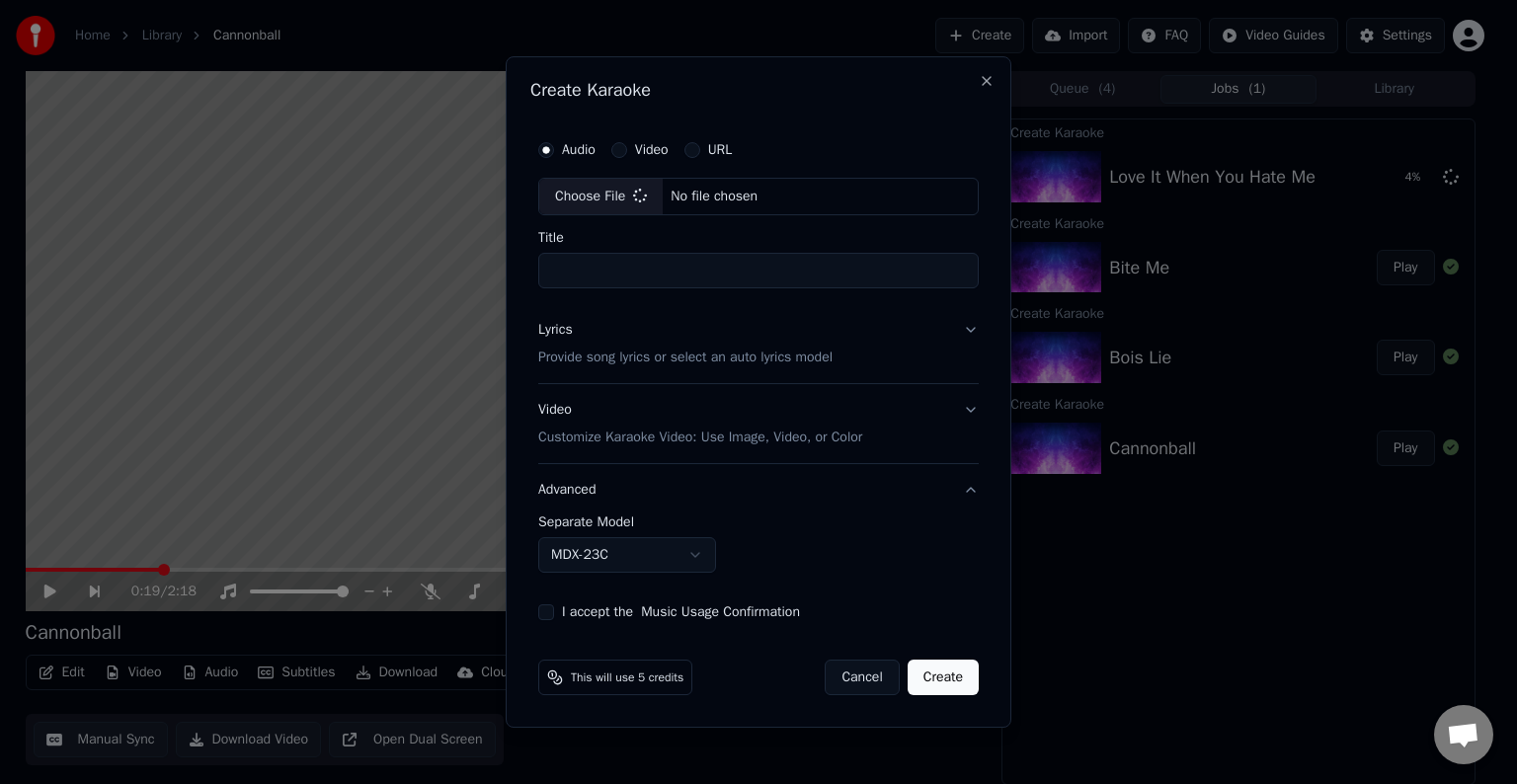 type on "********" 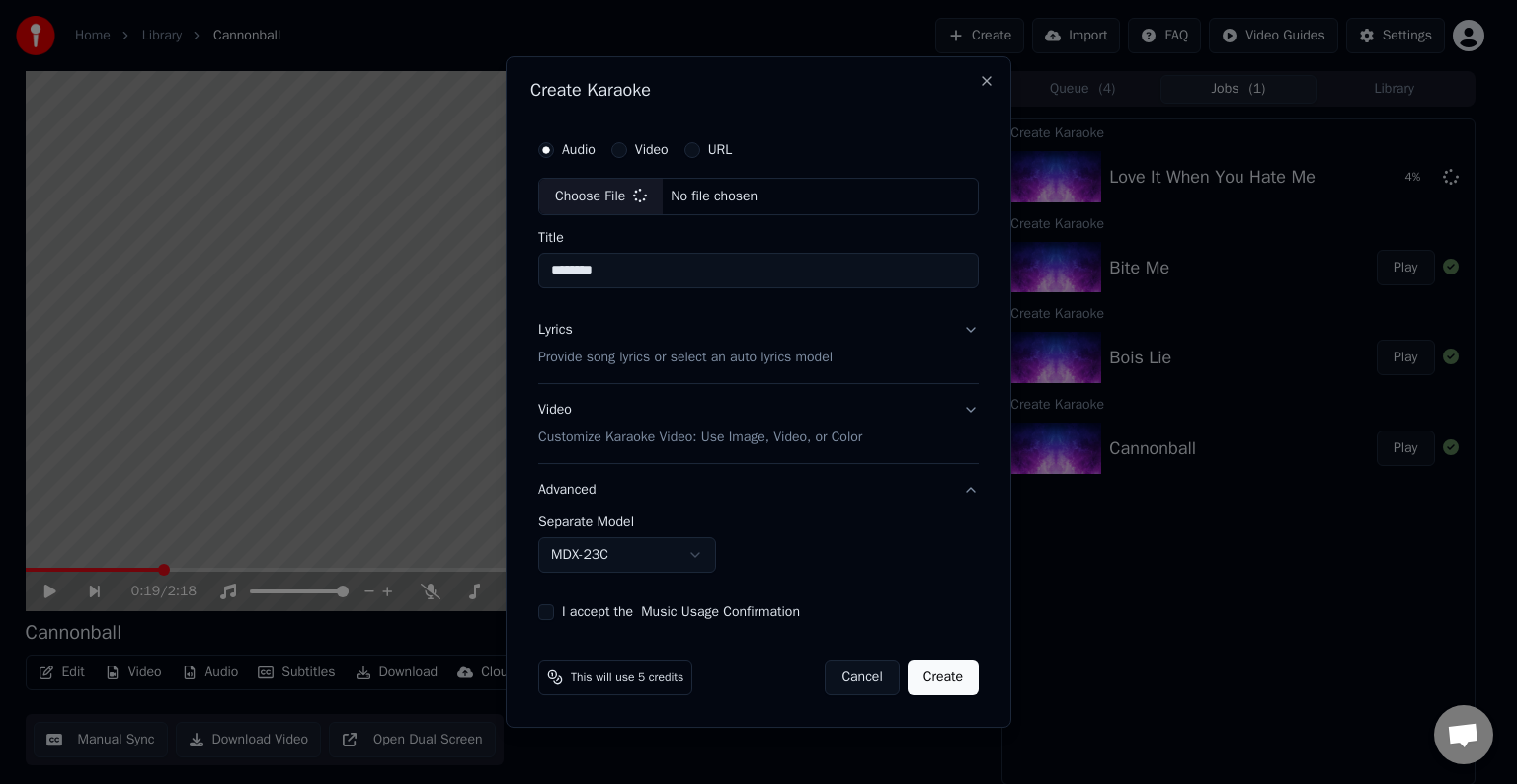 click on "Lyrics Provide song lyrics or select an auto lyrics model" at bounding box center (758, 344) 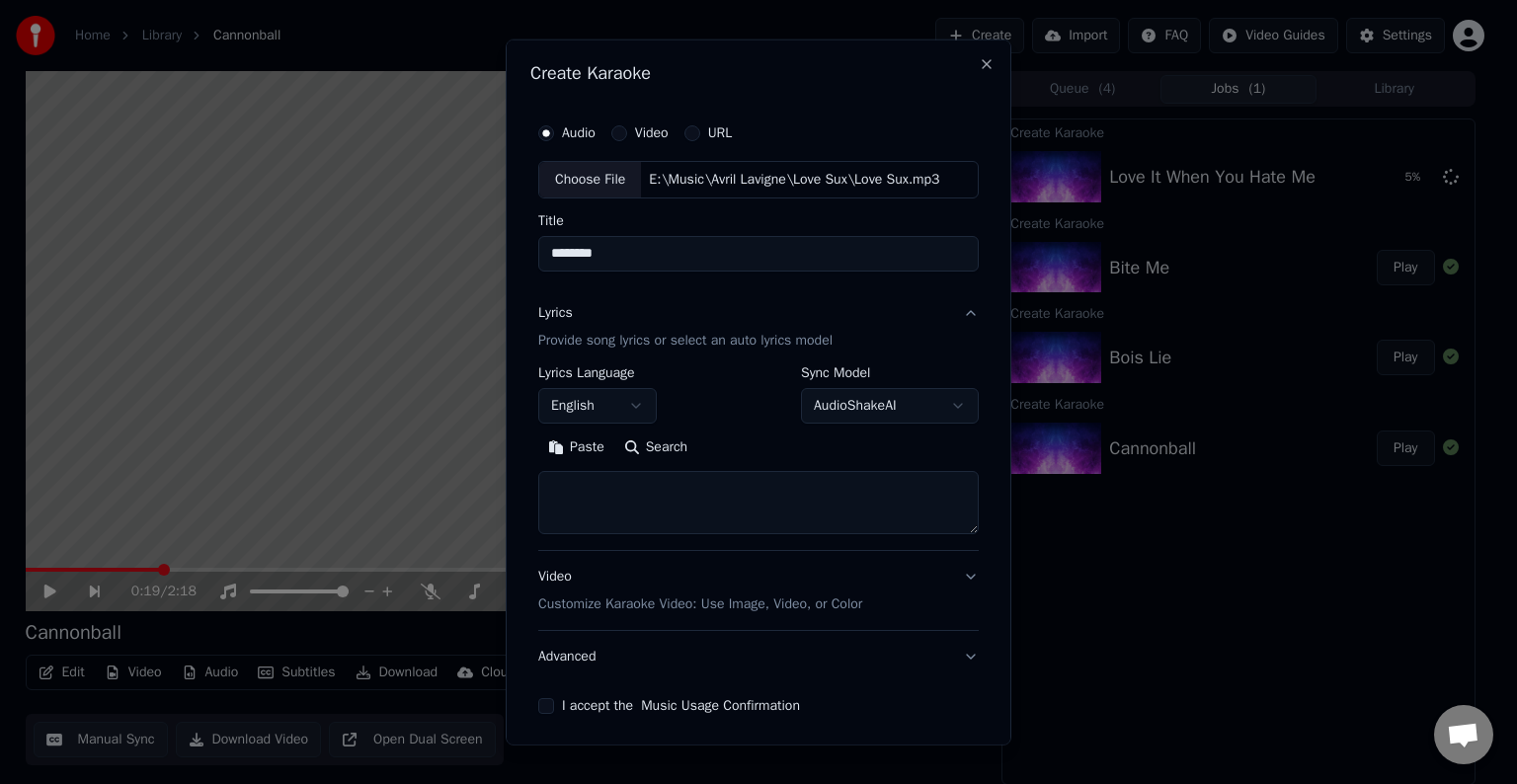 click at bounding box center [758, 503] 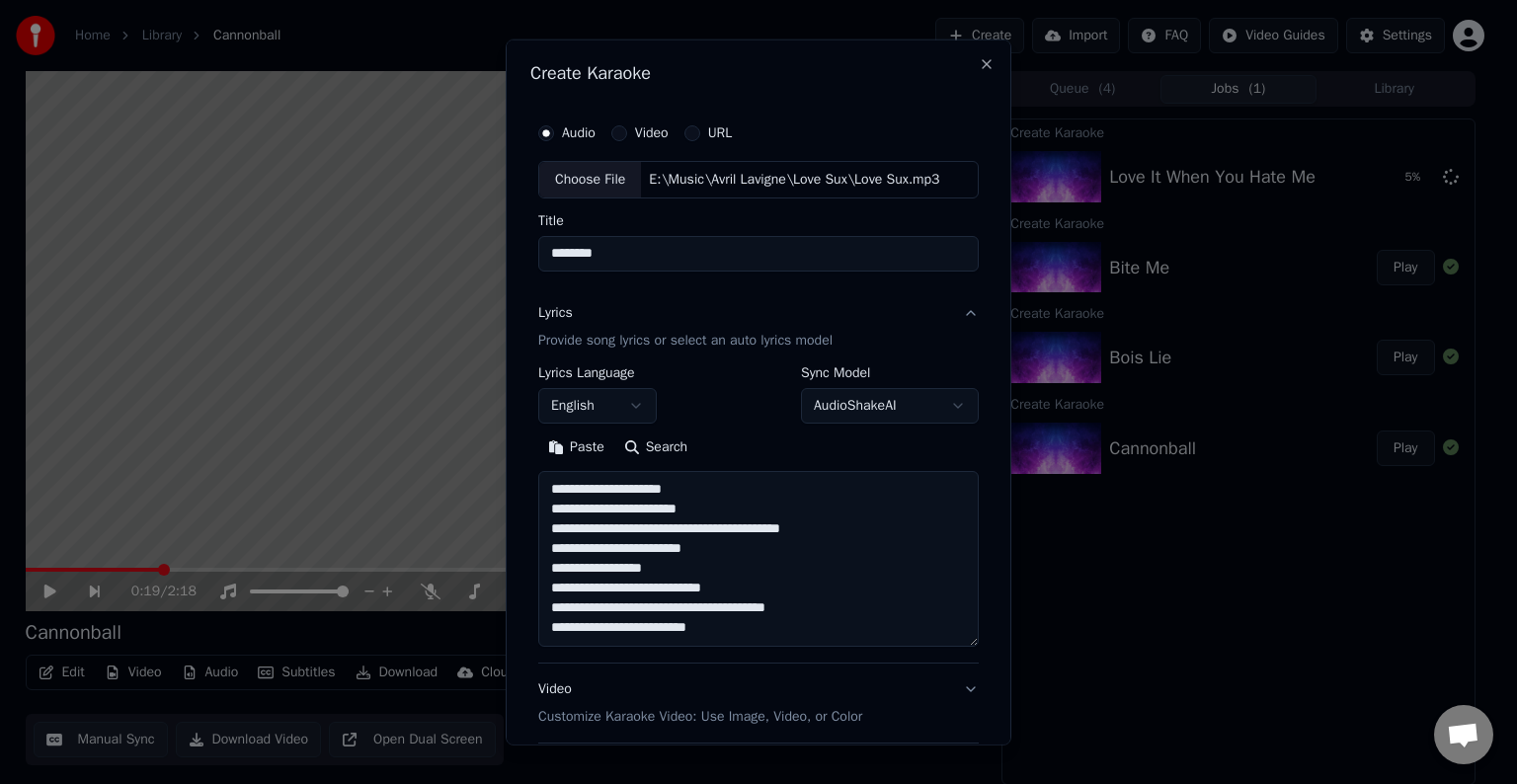 scroll, scrollTop: 122, scrollLeft: 0, axis: vertical 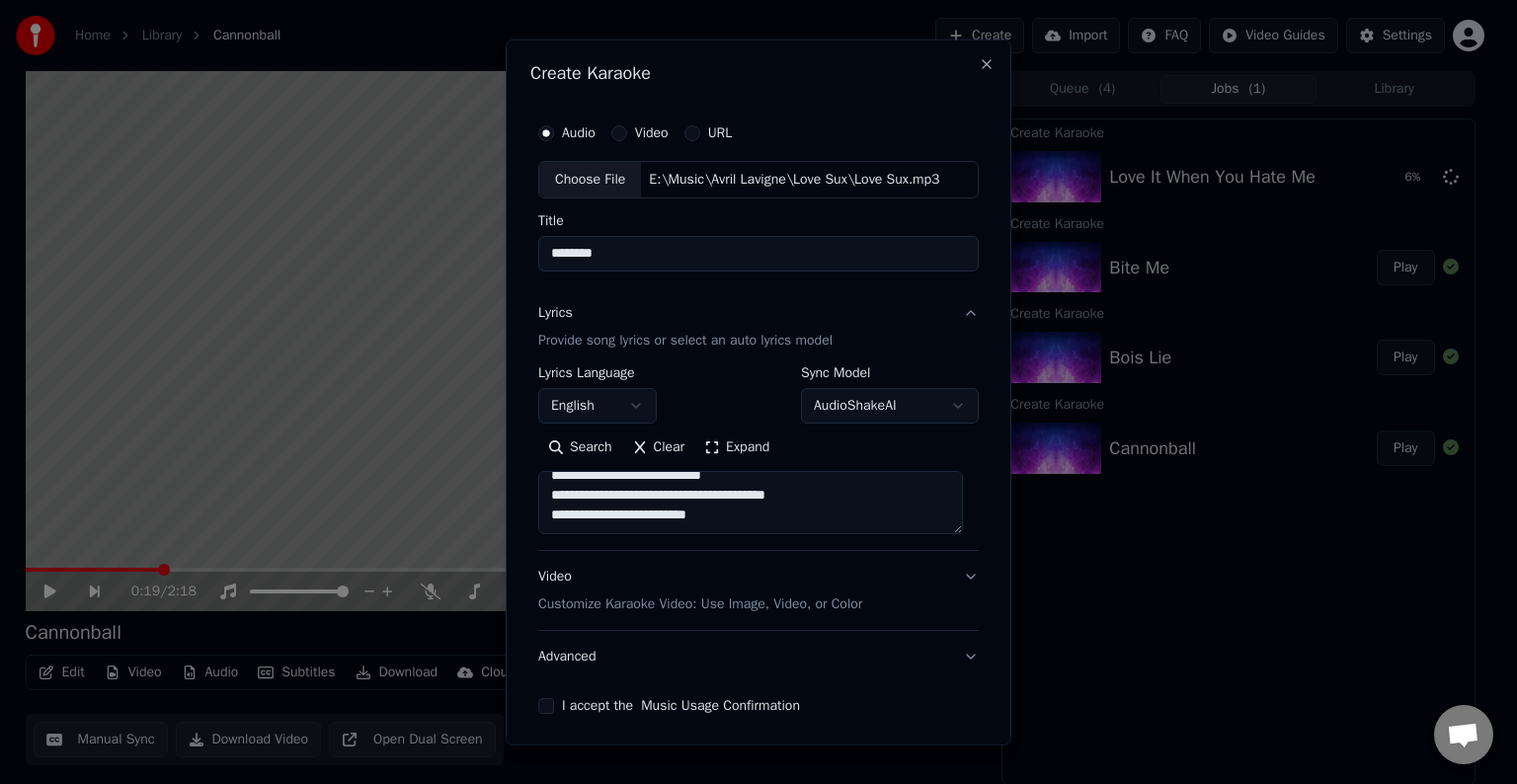 paste on "**********" 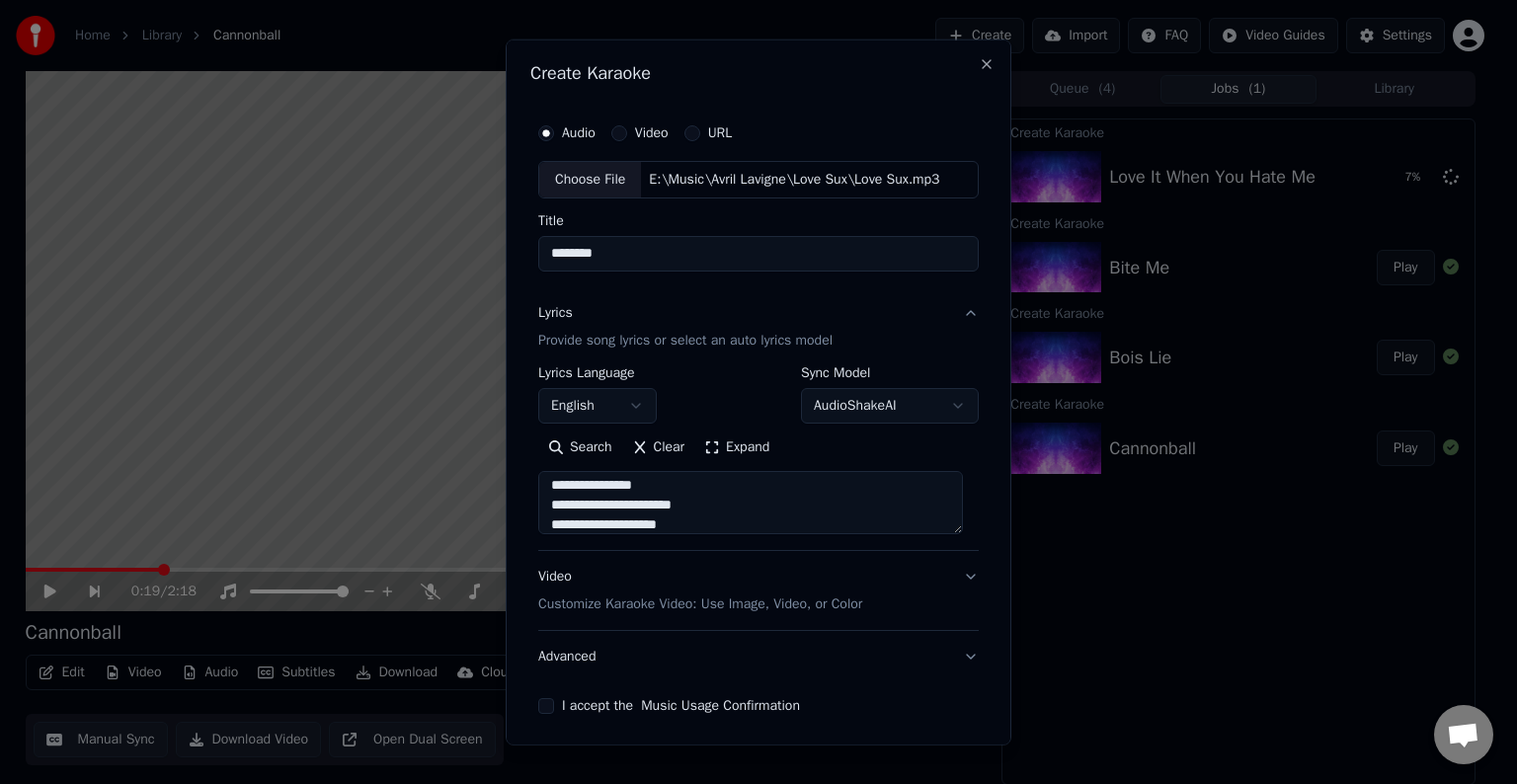 scroll, scrollTop: 182, scrollLeft: 0, axis: vertical 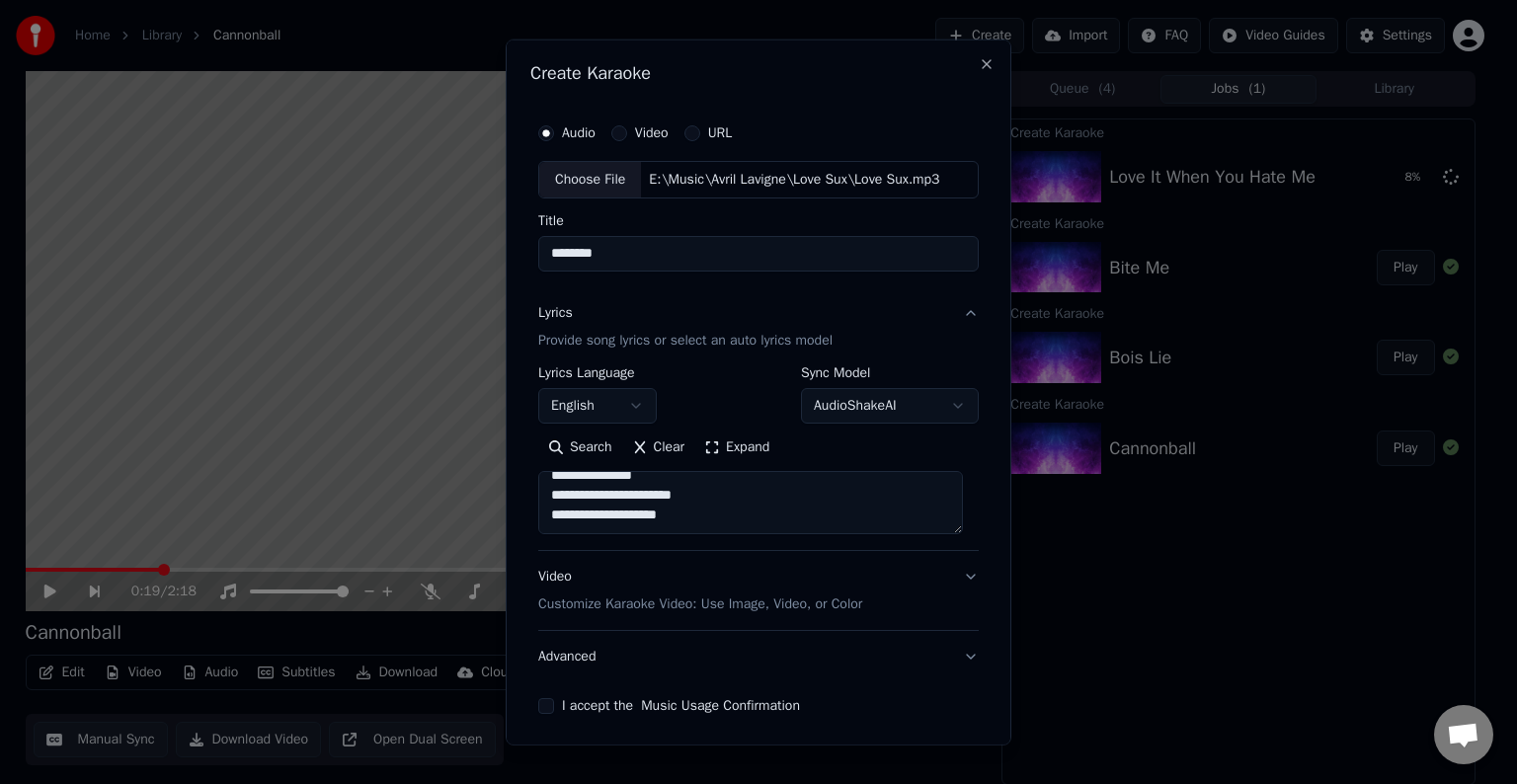 paste on "**********" 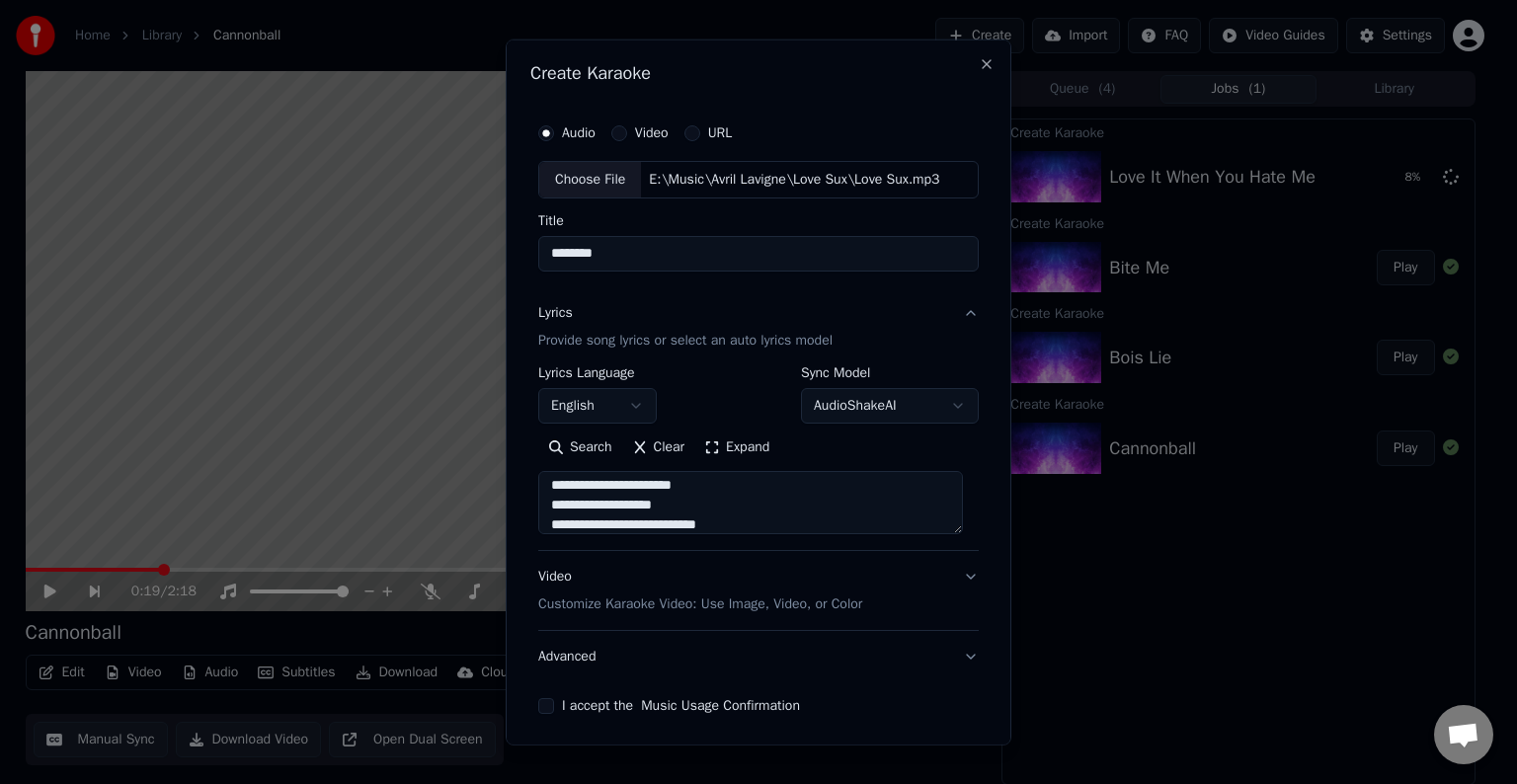 scroll, scrollTop: 340, scrollLeft: 0, axis: vertical 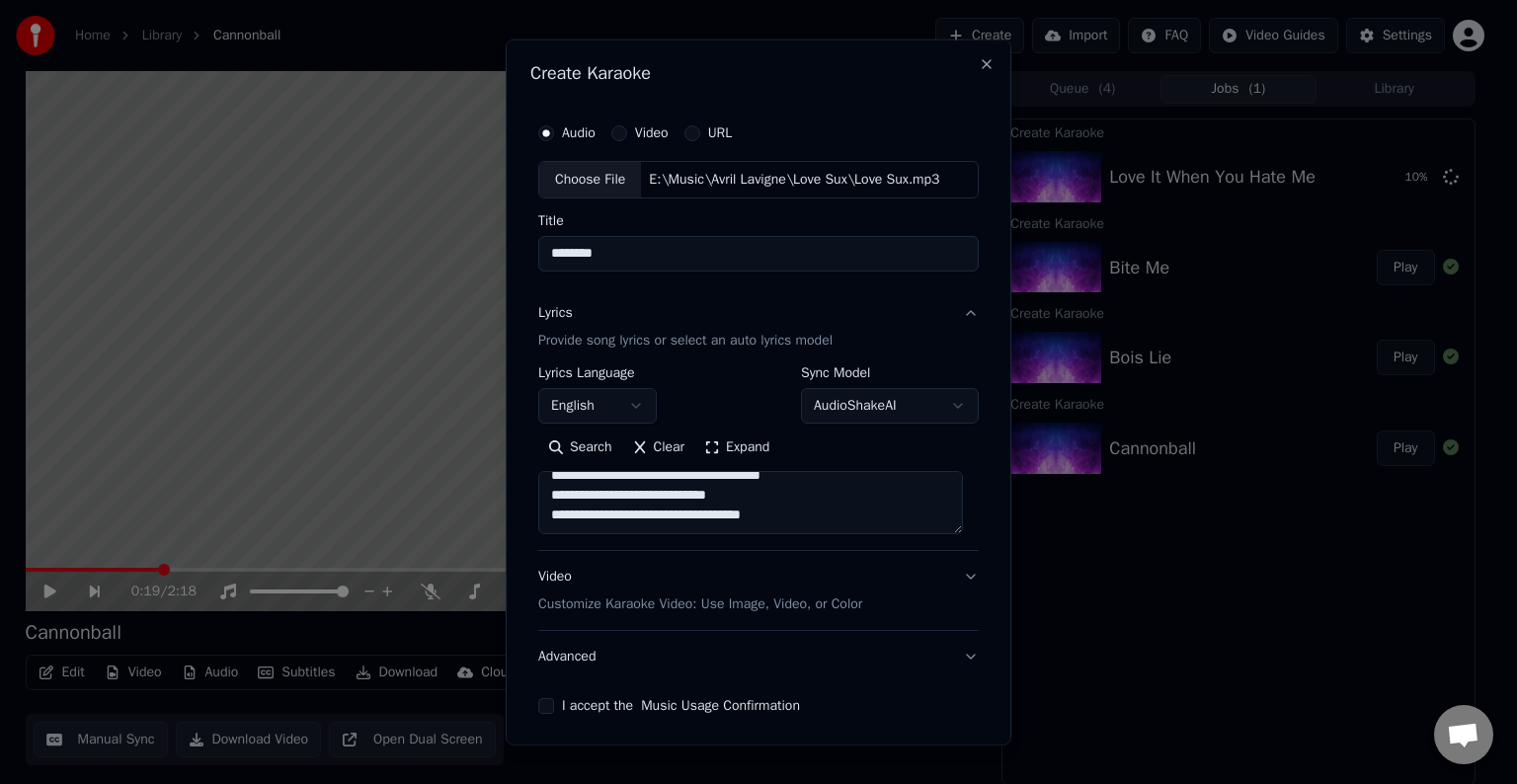 paste on "**********" 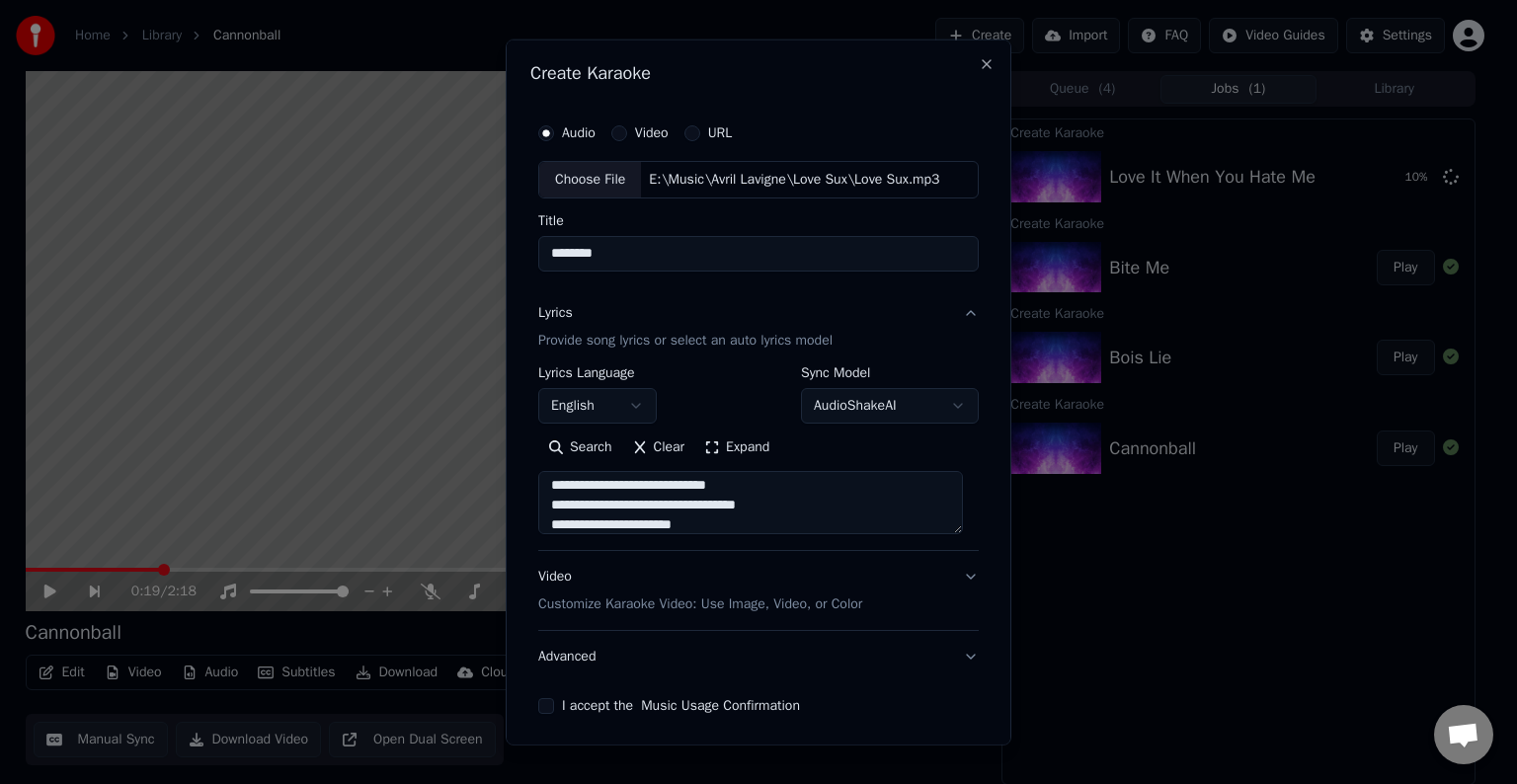 scroll, scrollTop: 478, scrollLeft: 0, axis: vertical 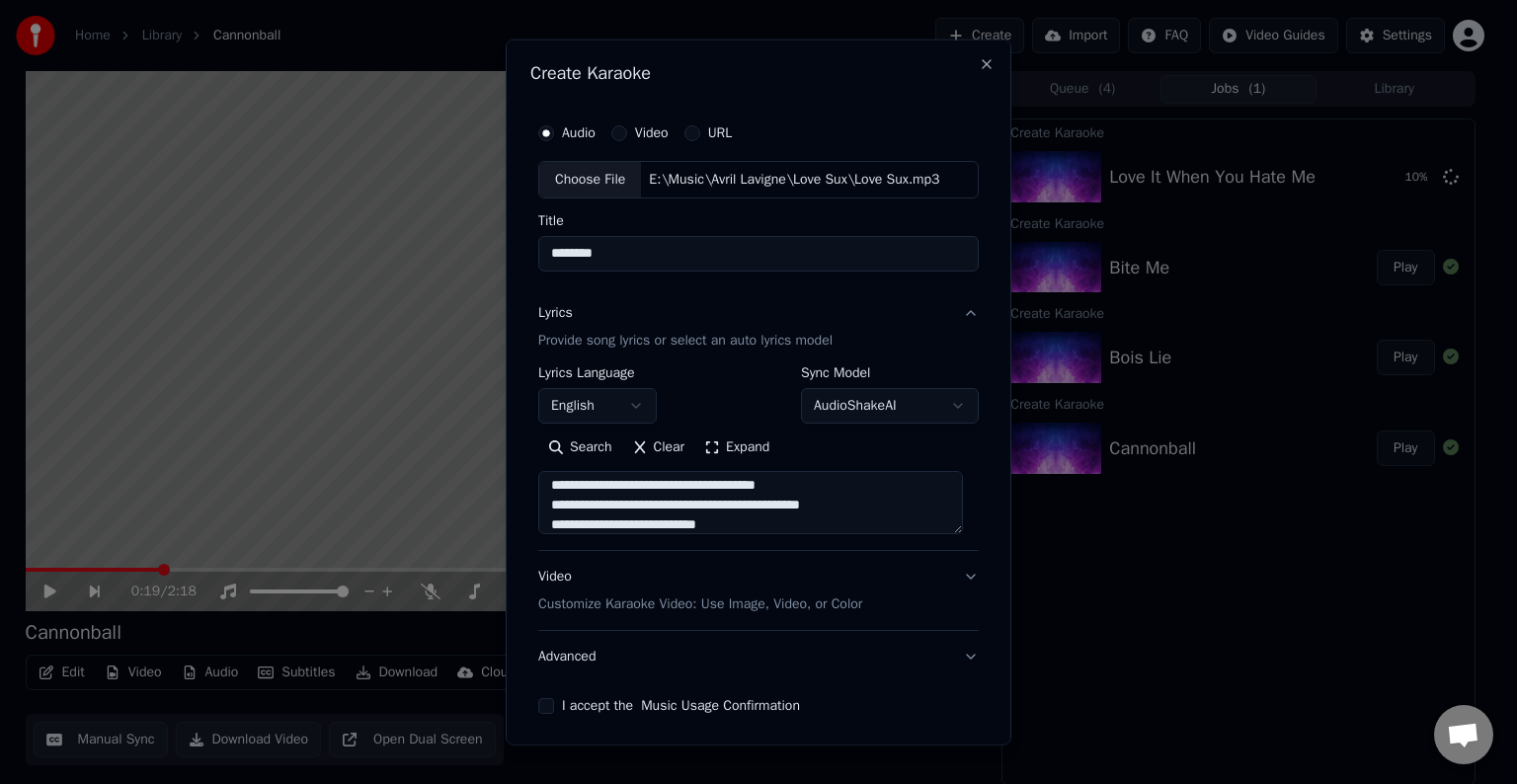 click on "**********" at bounding box center [751, 503] 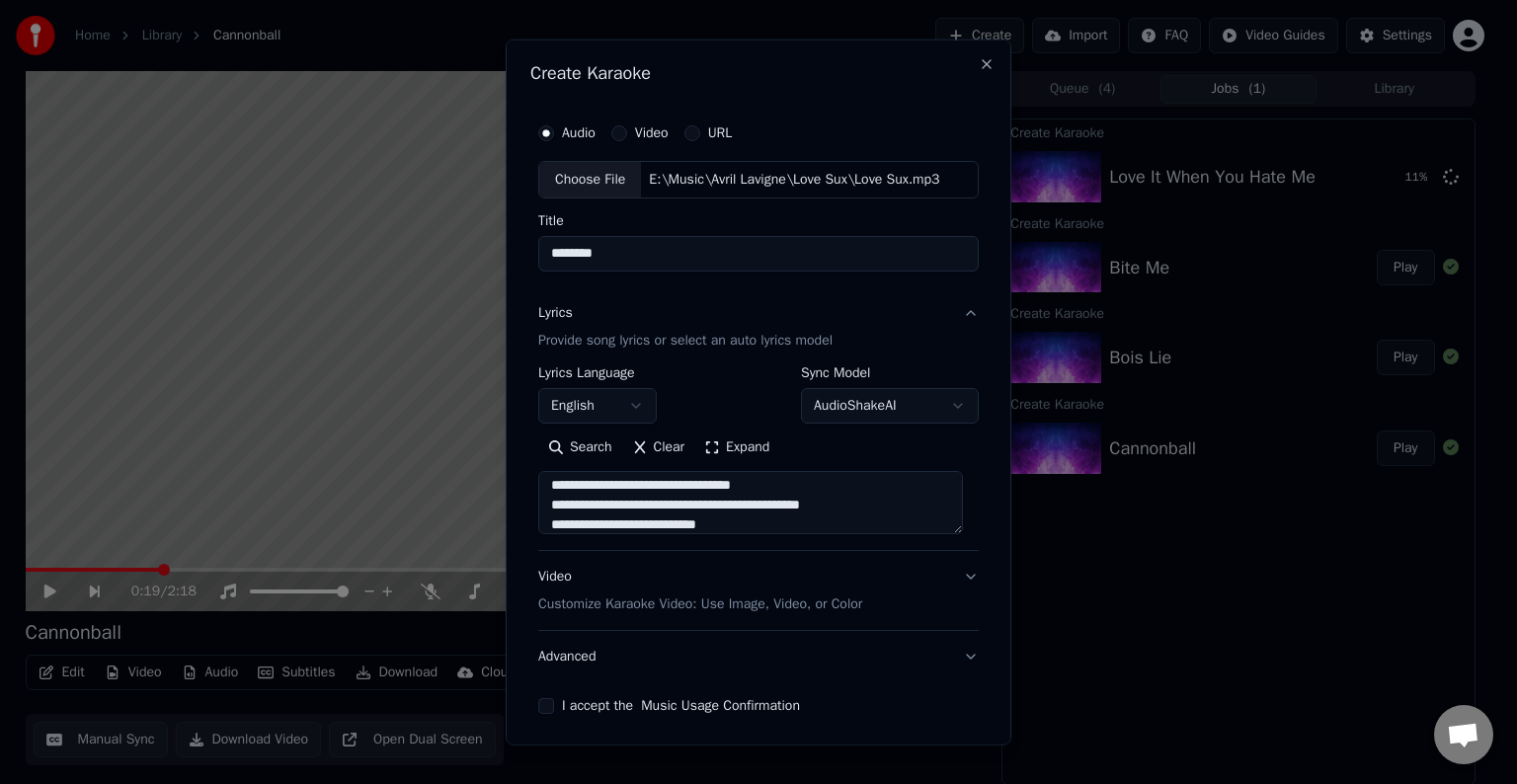click on "**********" at bounding box center [751, 503] 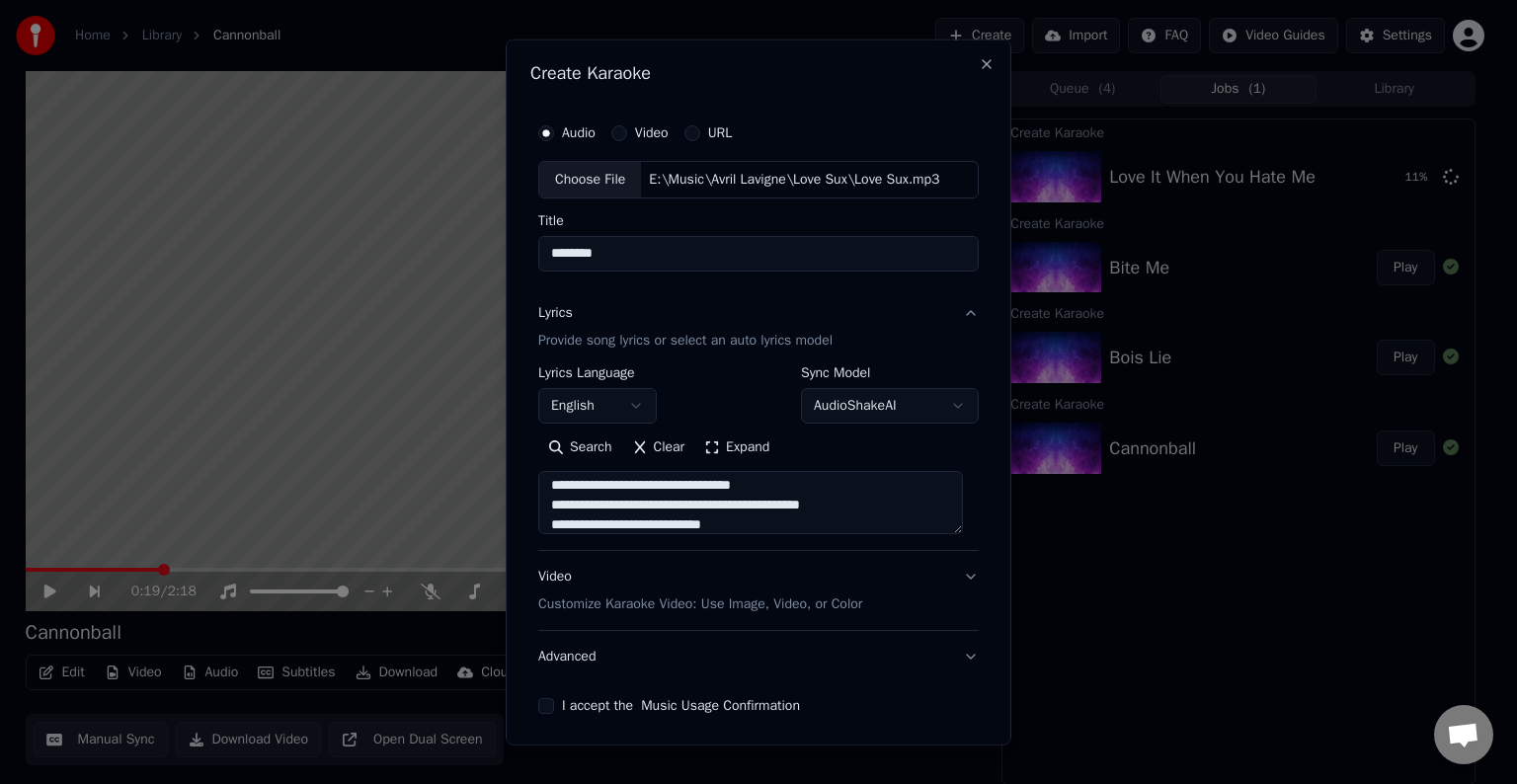 scroll, scrollTop: 498, scrollLeft: 0, axis: vertical 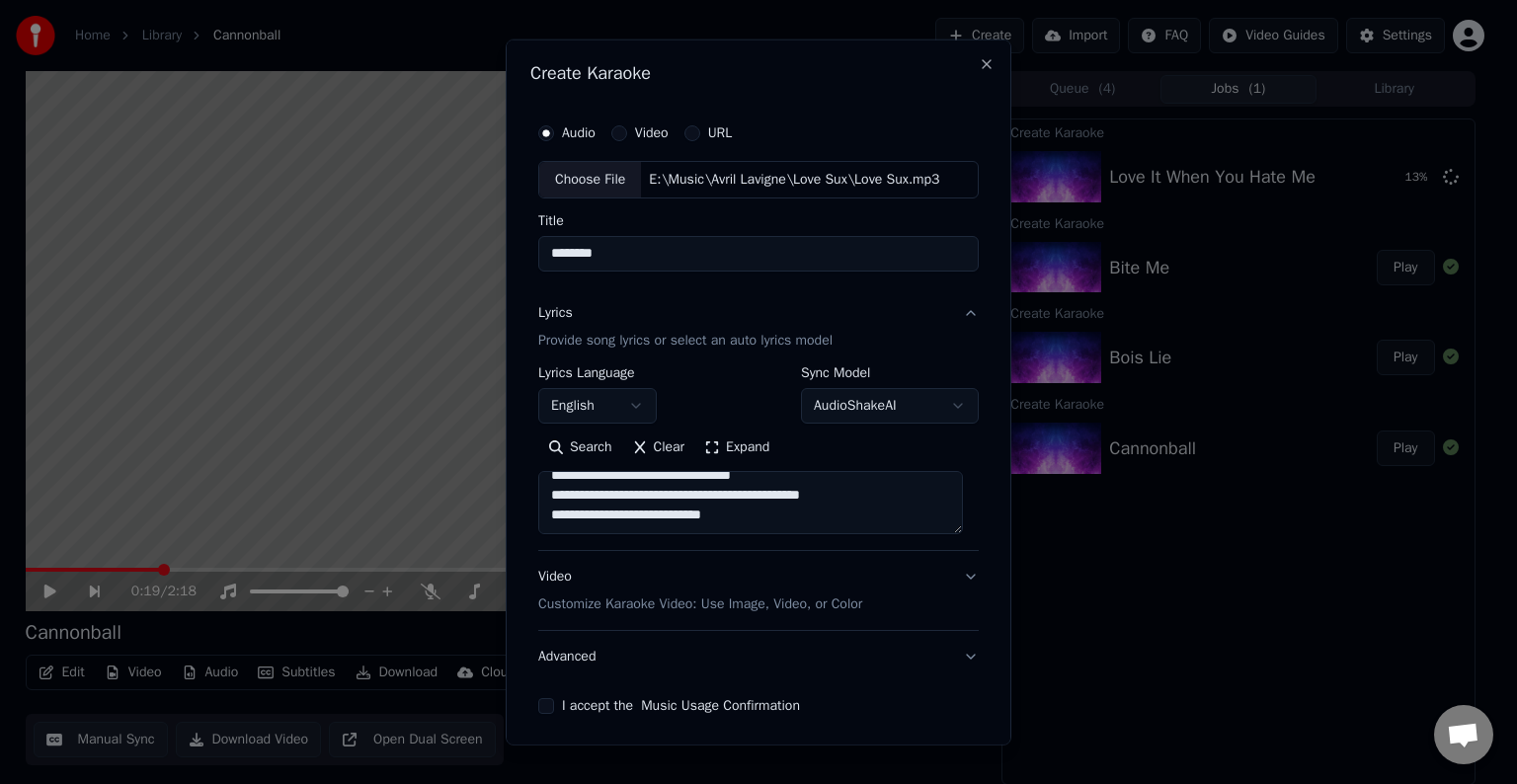 paste on "**********" 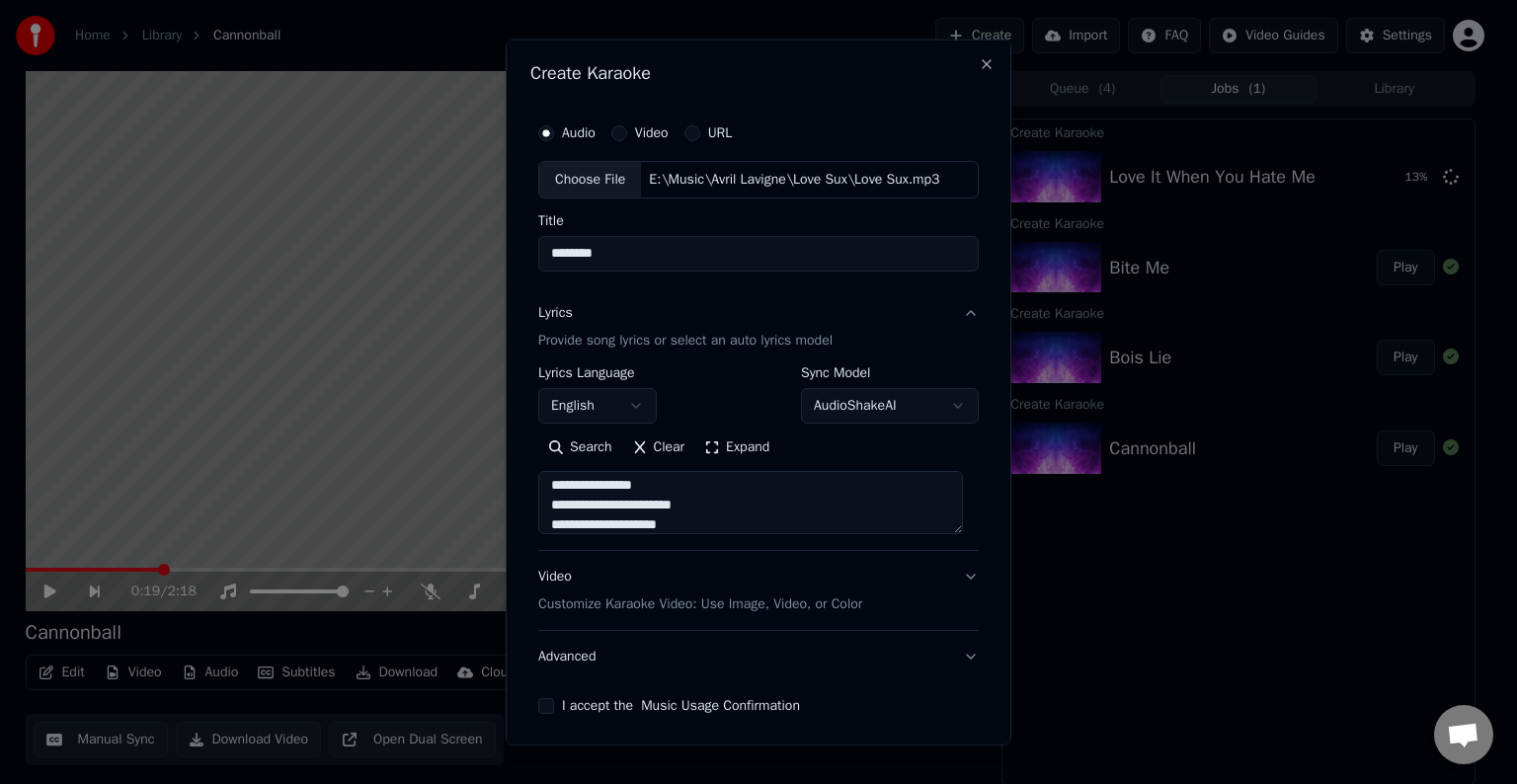 scroll, scrollTop: 557, scrollLeft: 0, axis: vertical 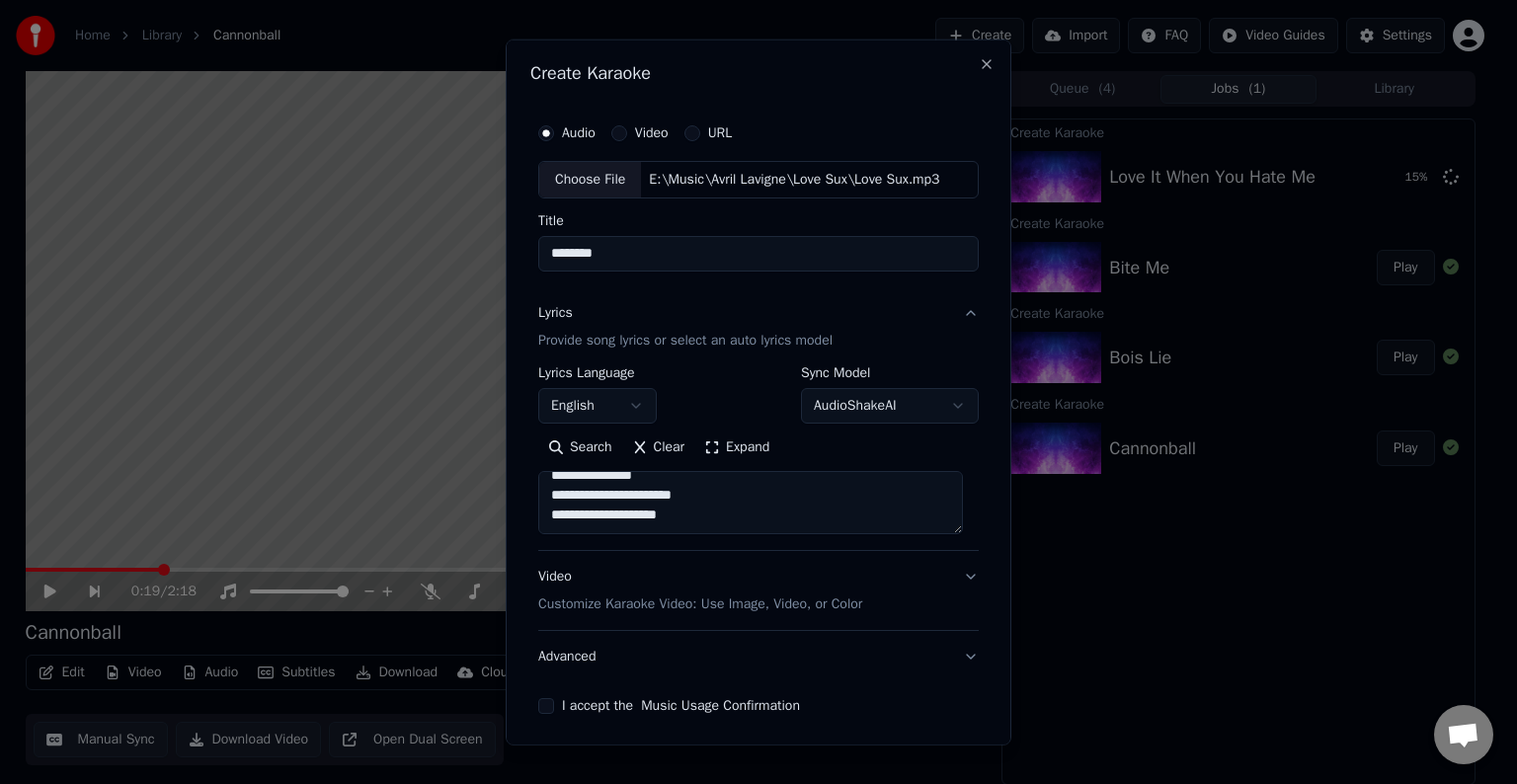 paste on "**********" 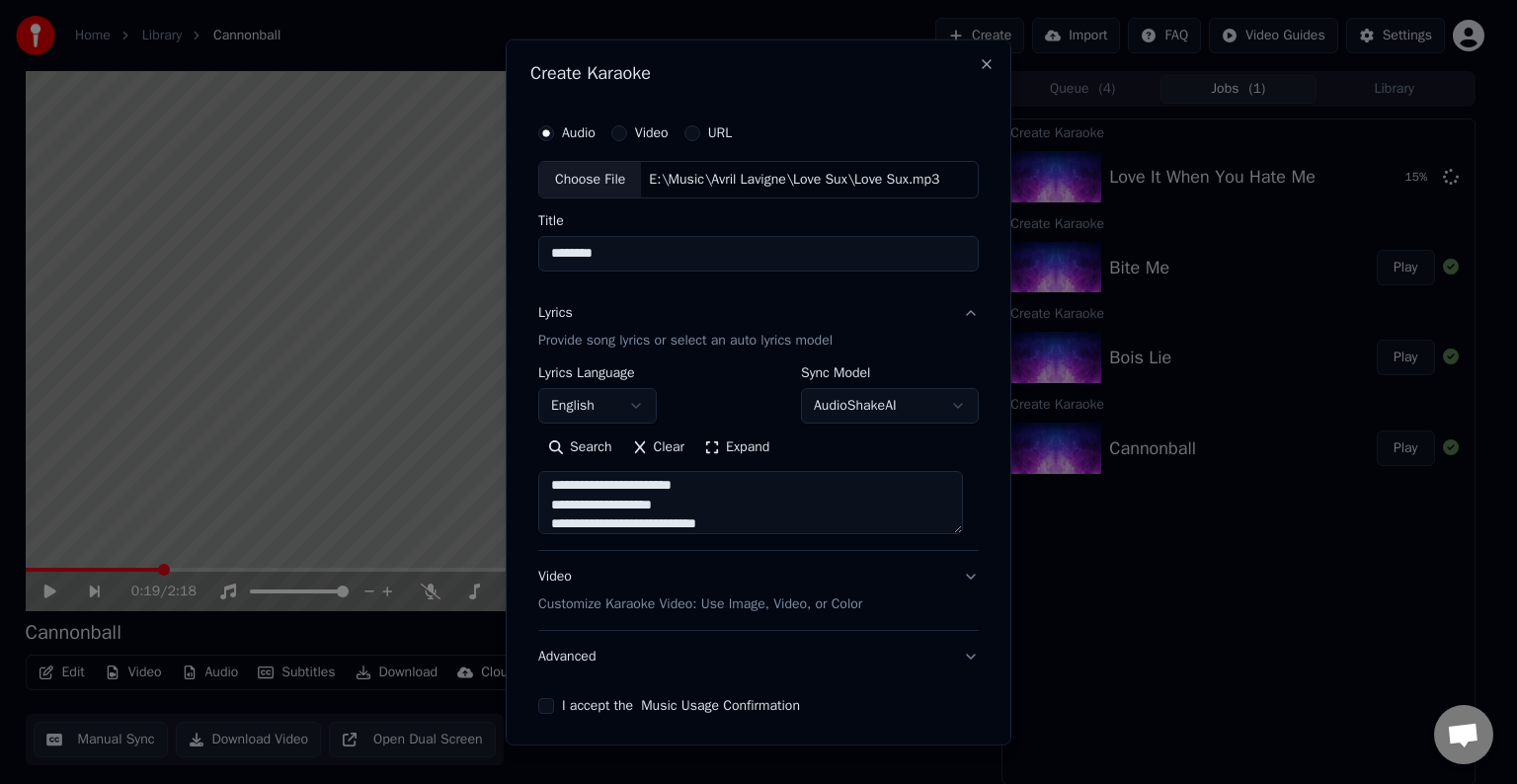 scroll, scrollTop: 715, scrollLeft: 0, axis: vertical 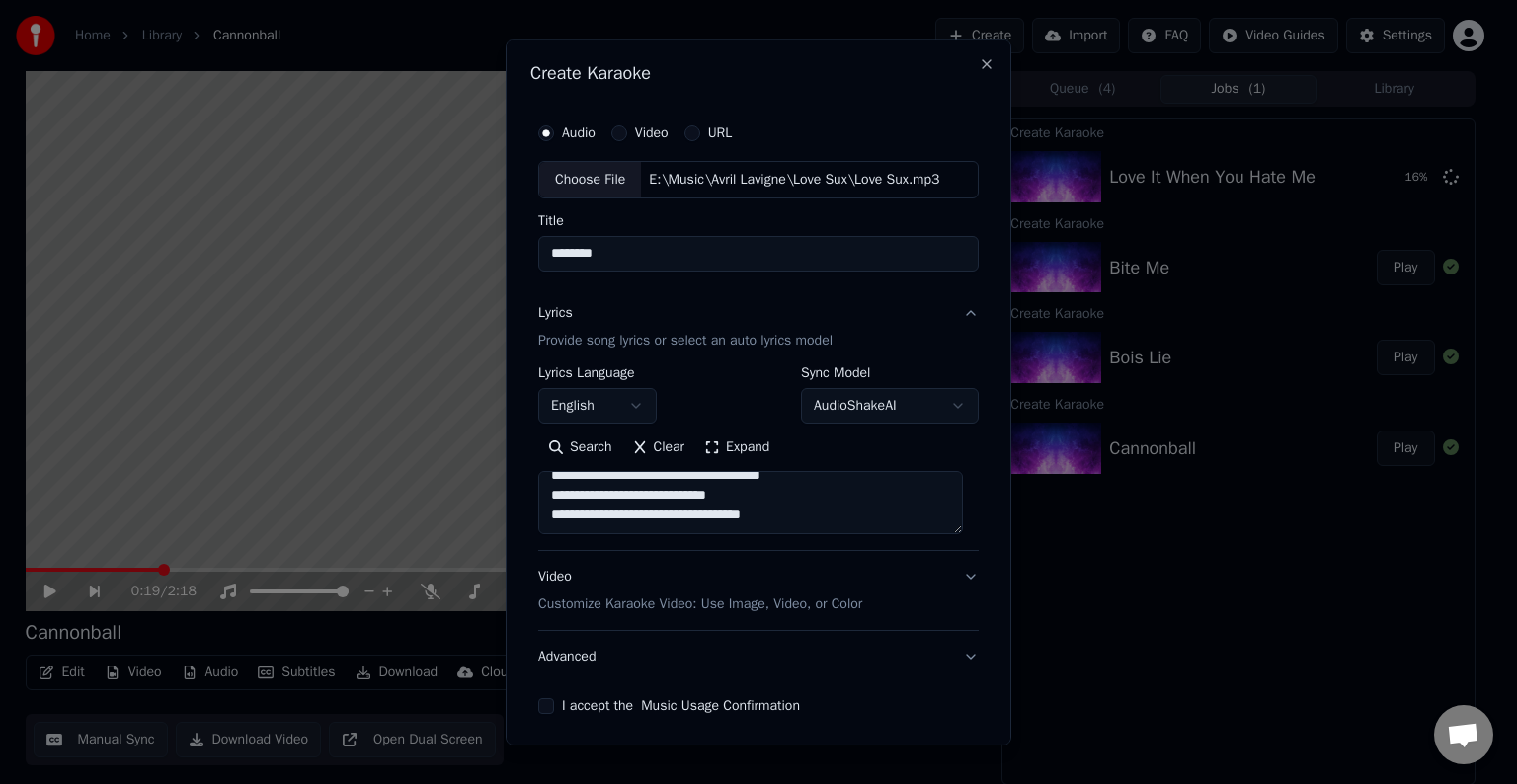 paste on "**********" 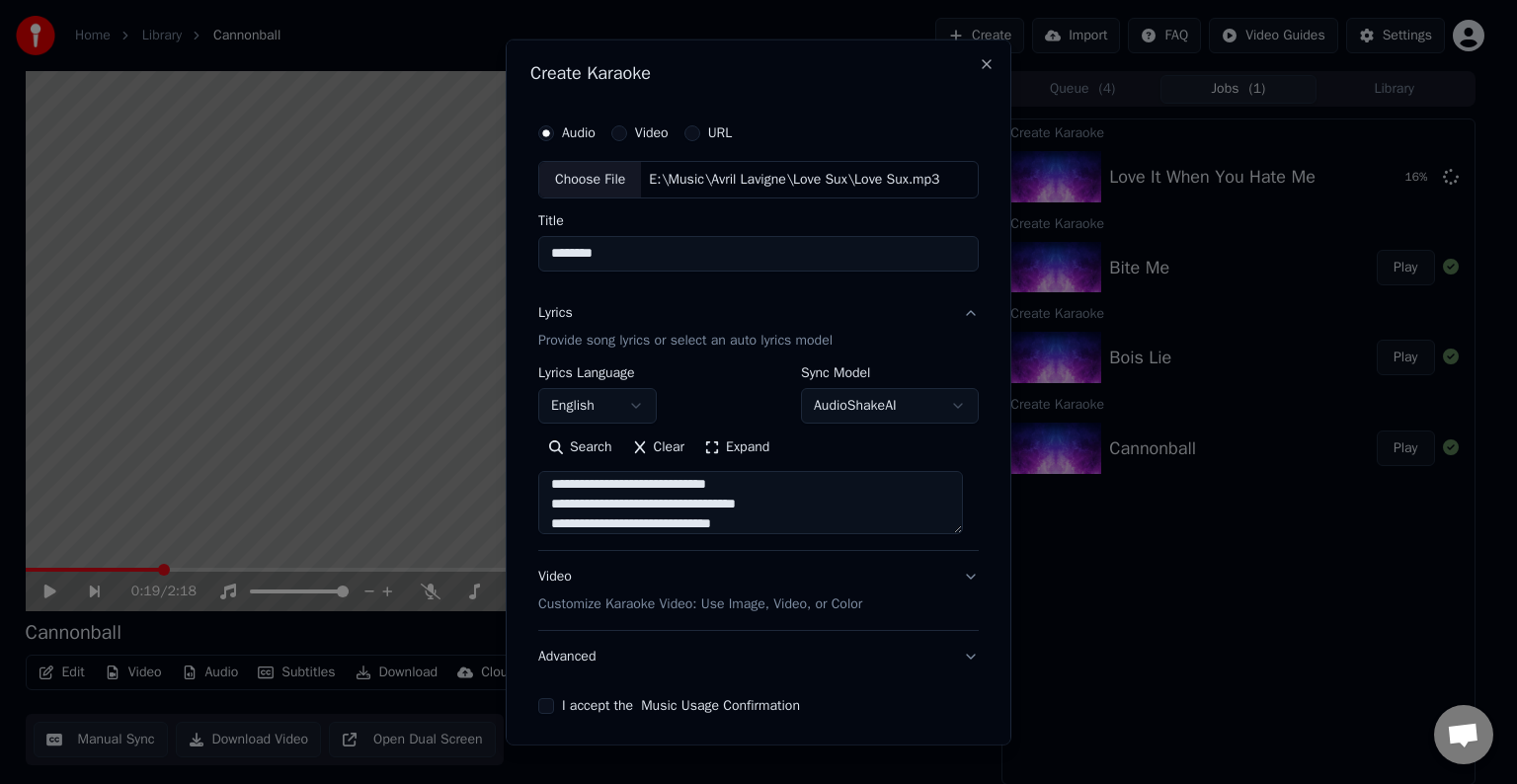 scroll, scrollTop: 873, scrollLeft: 0, axis: vertical 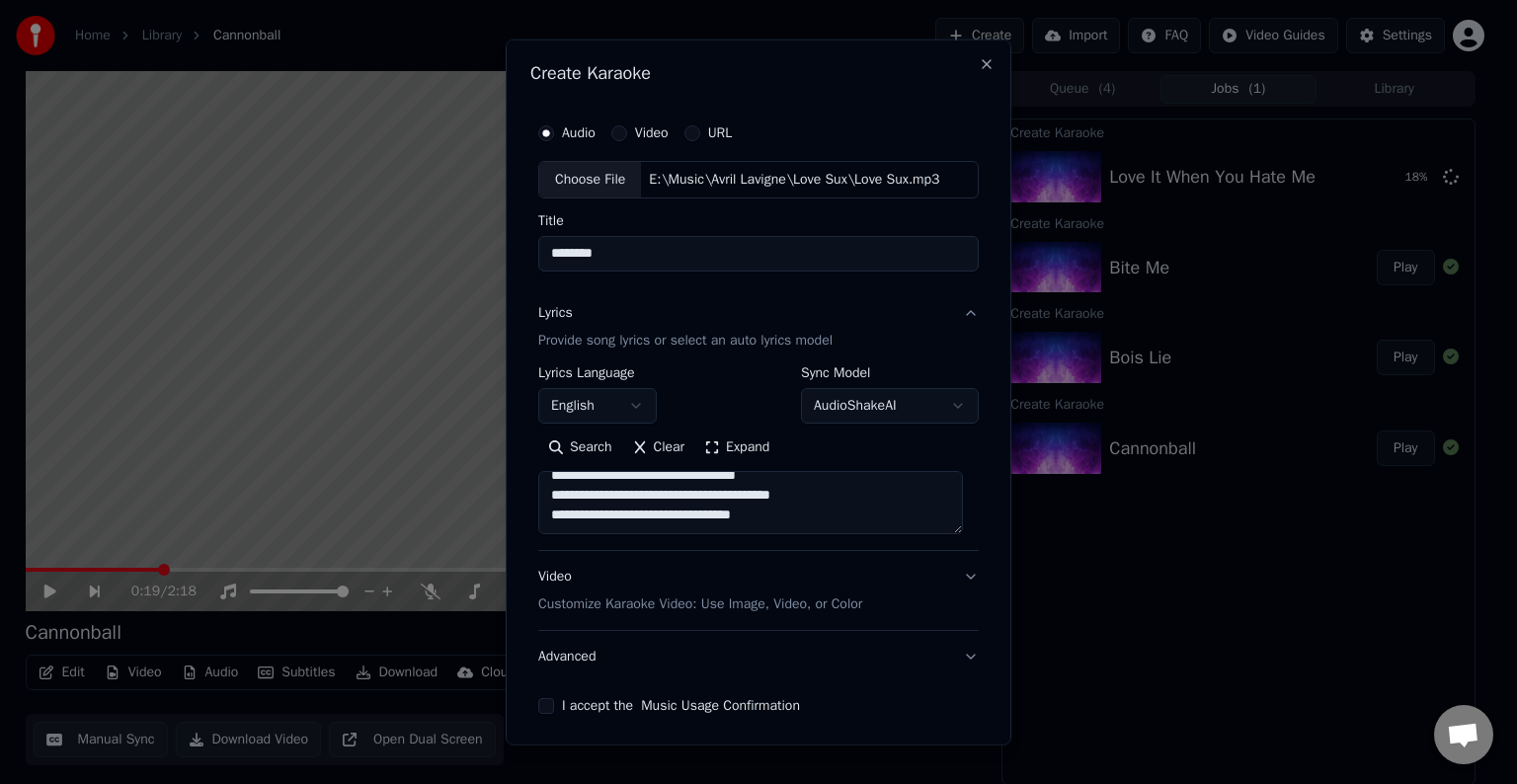 paste on "**********" 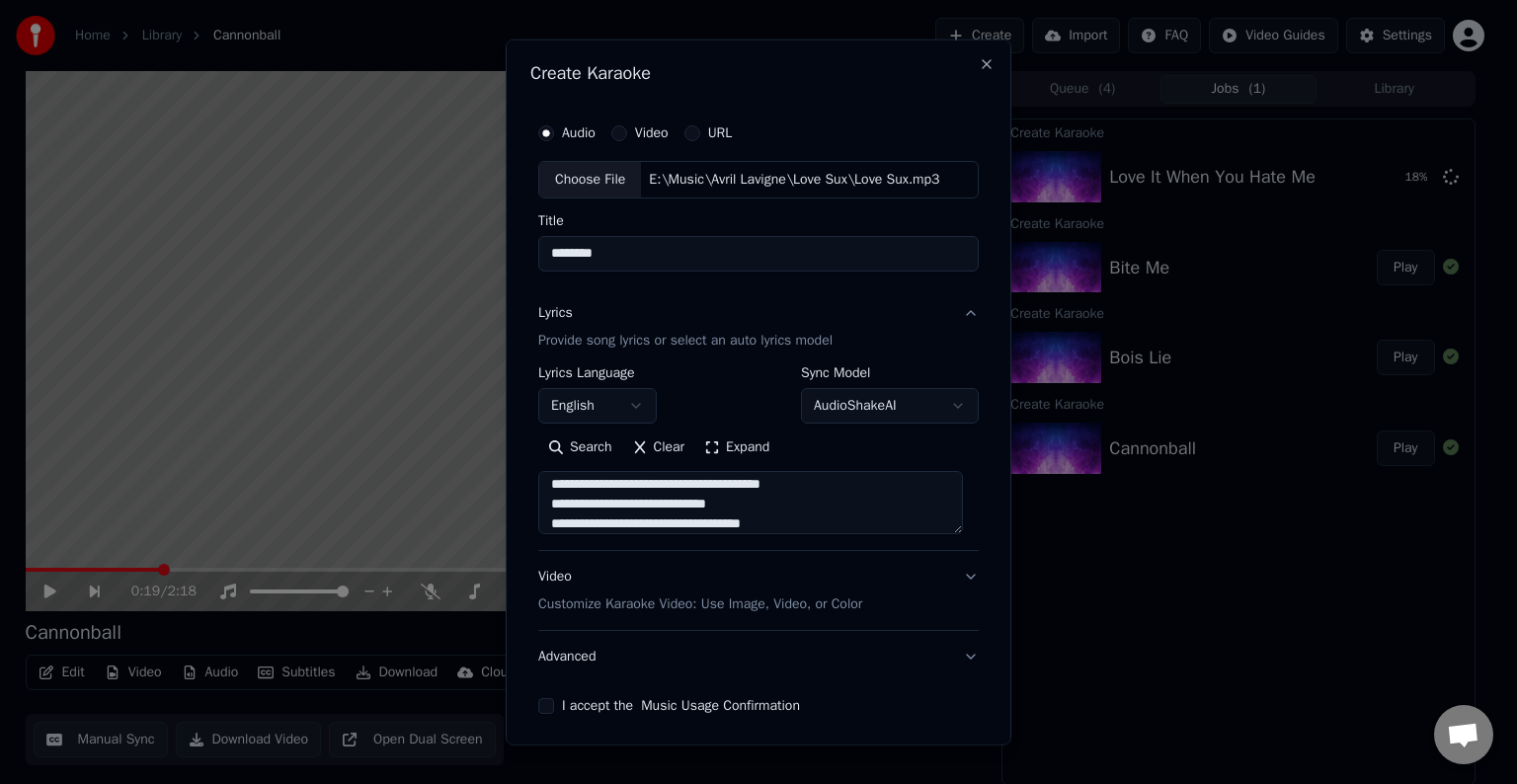 scroll, scrollTop: 1051, scrollLeft: 0, axis: vertical 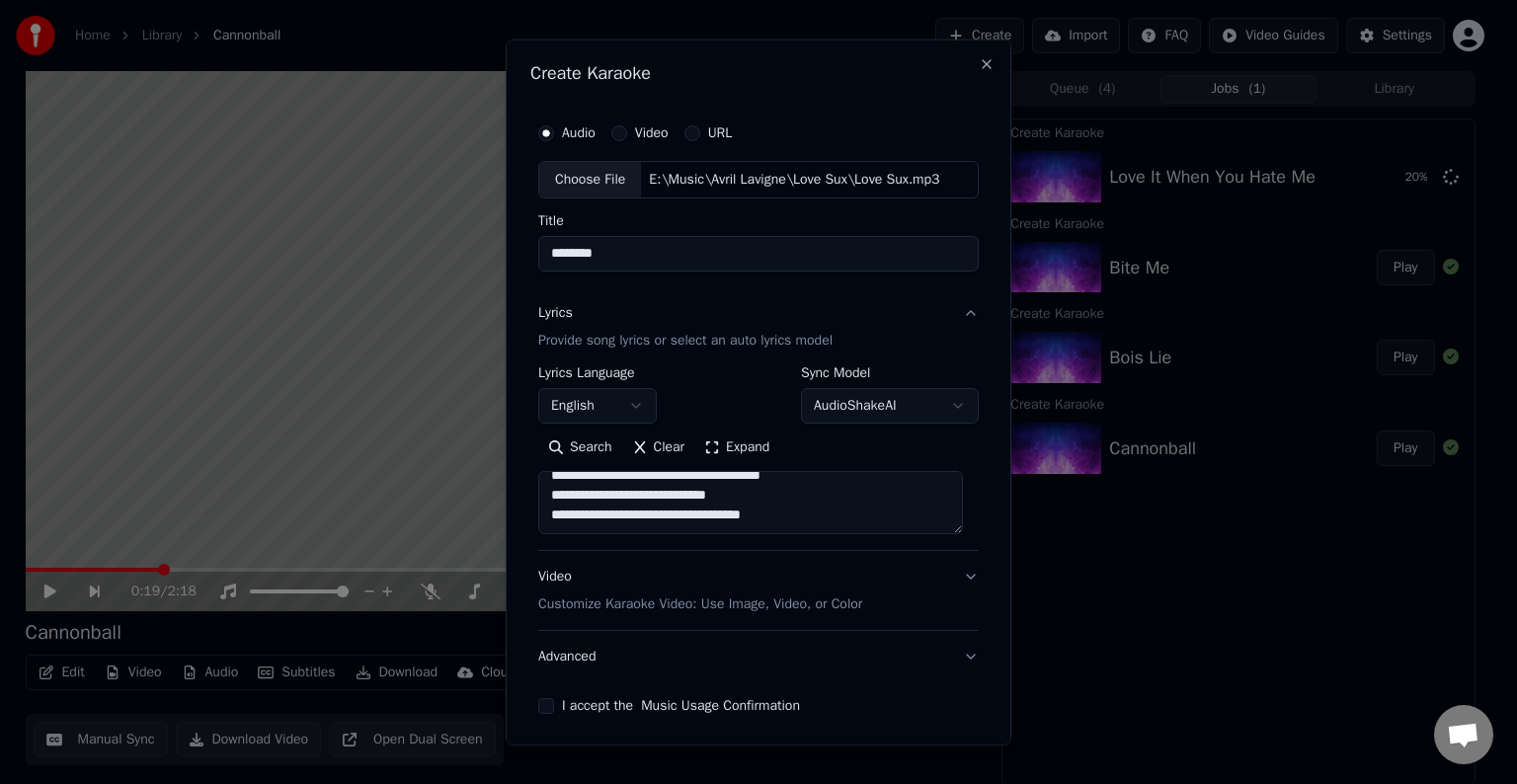 paste on "**********" 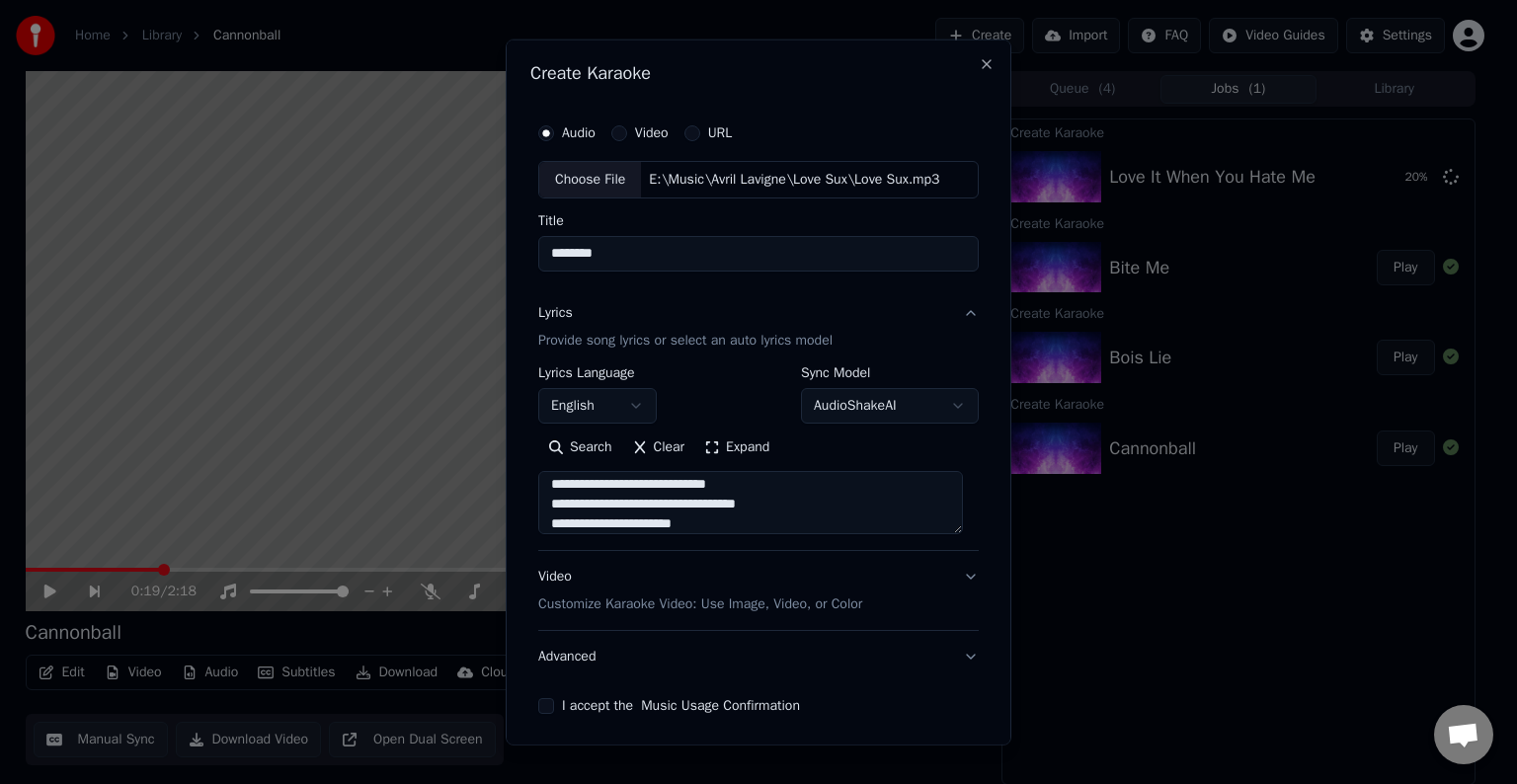 scroll, scrollTop: 1110, scrollLeft: 0, axis: vertical 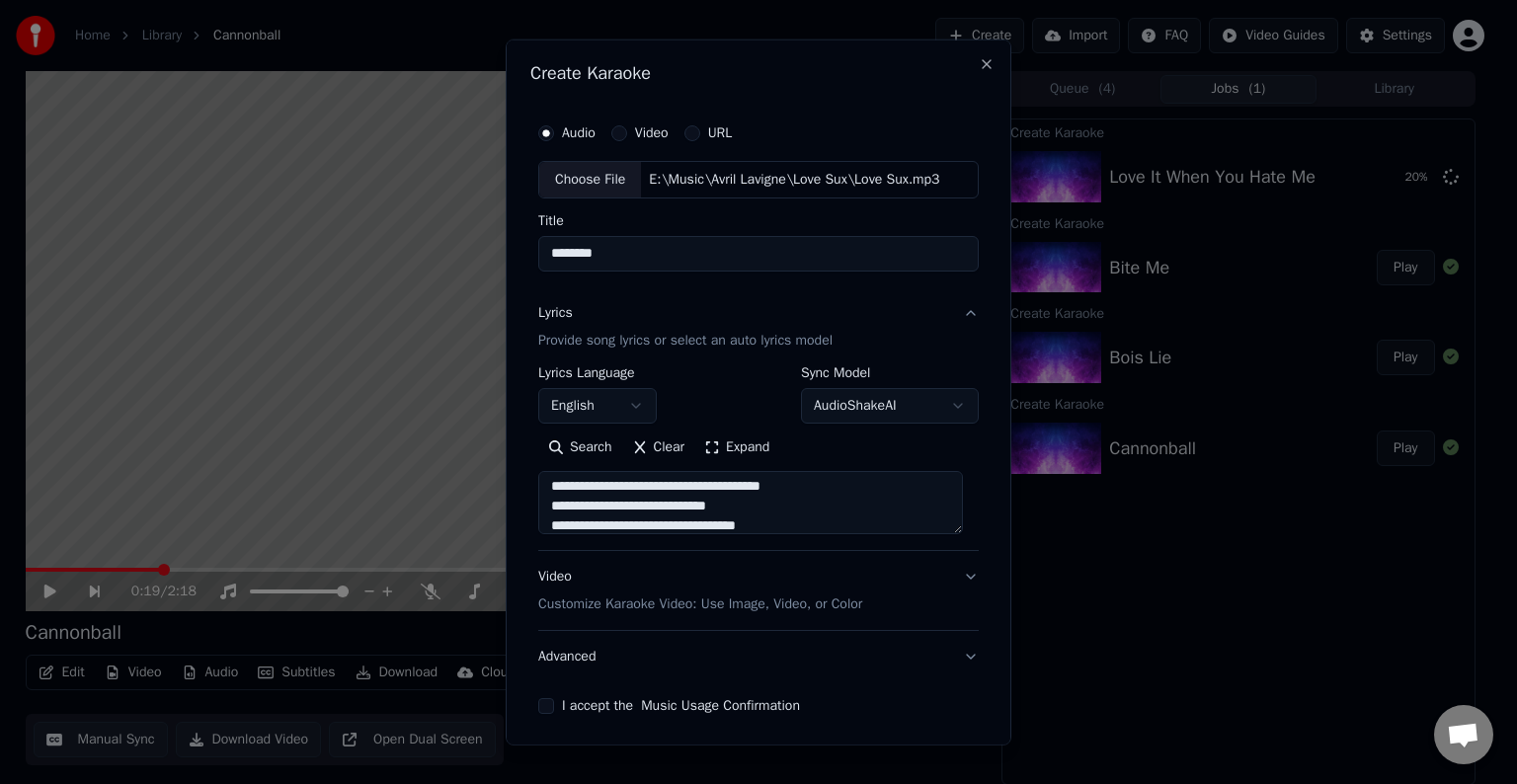 drag, startPoint x: 663, startPoint y: 485, endPoint x: 800, endPoint y: 487, distance: 137.0146 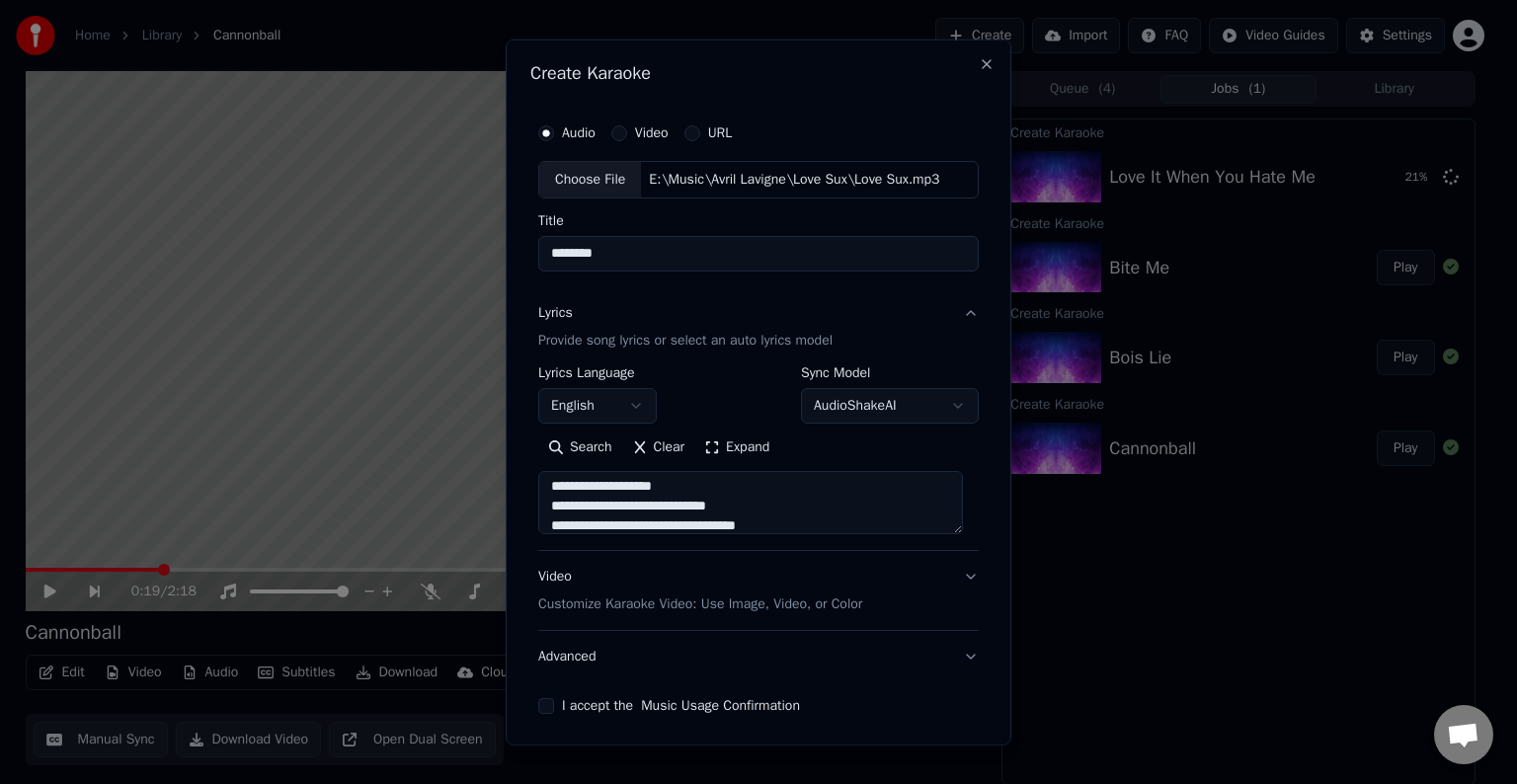 scroll, scrollTop: 1118, scrollLeft: 0, axis: vertical 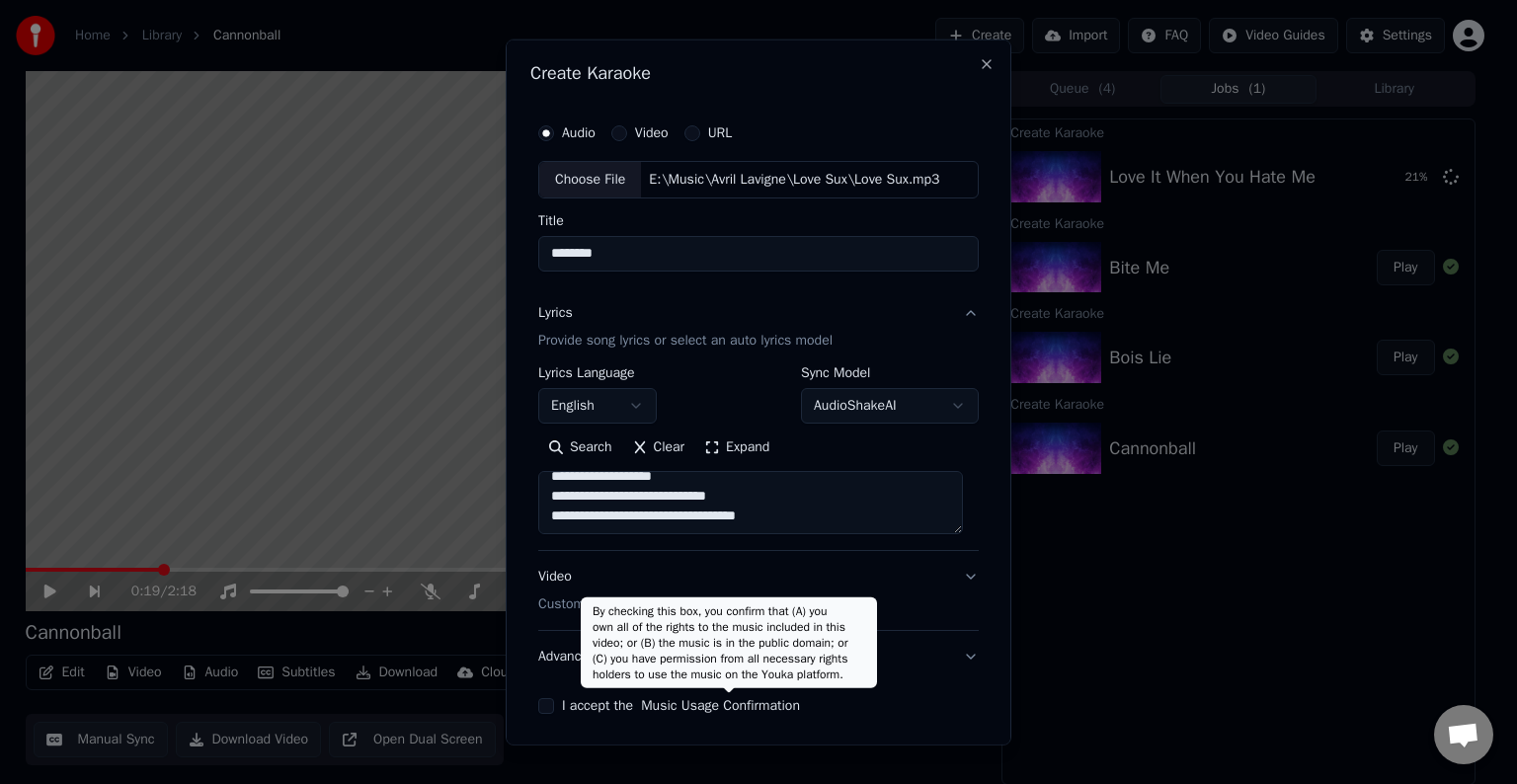 type on "**********" 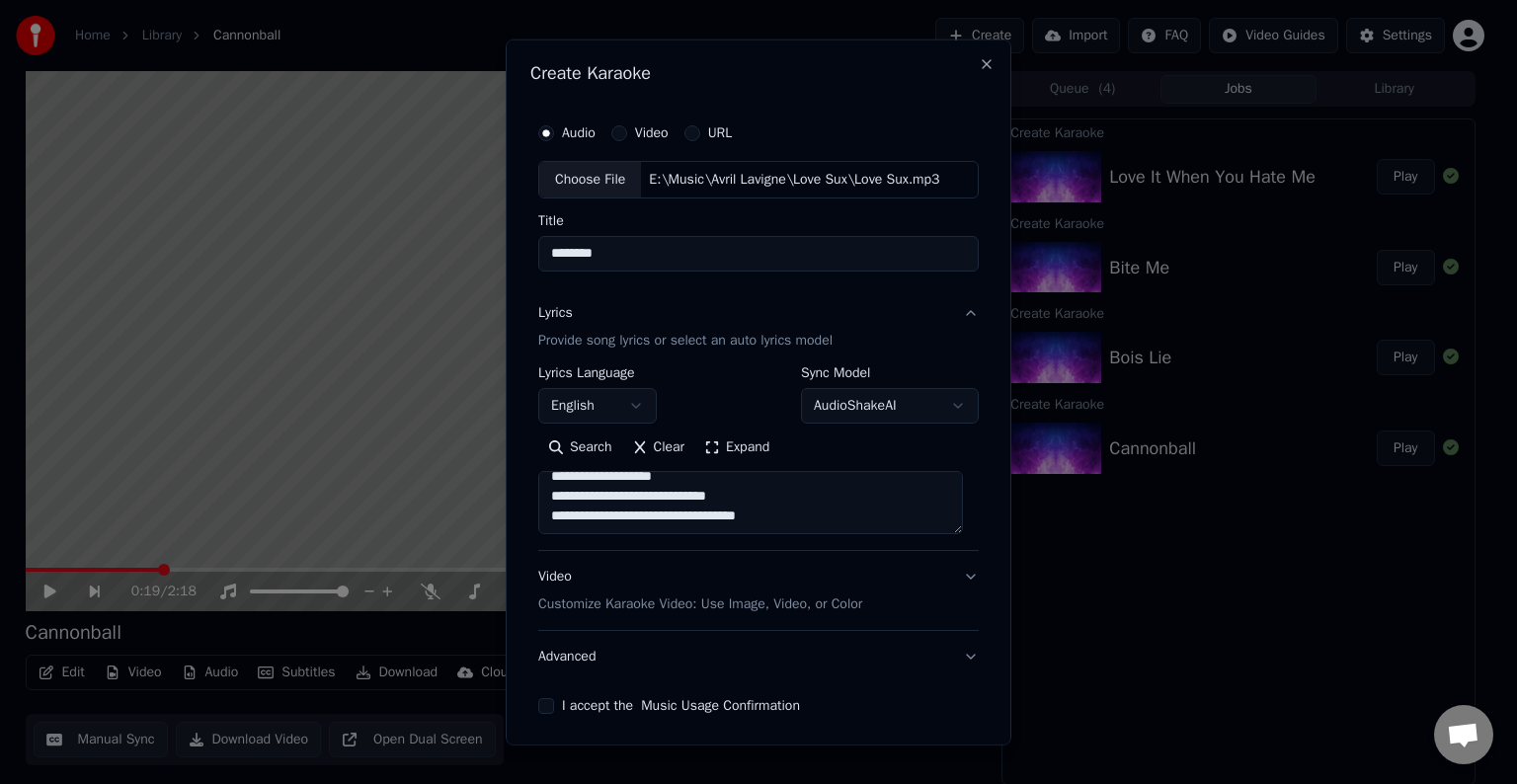 click on "Advanced" at bounding box center (758, 657) 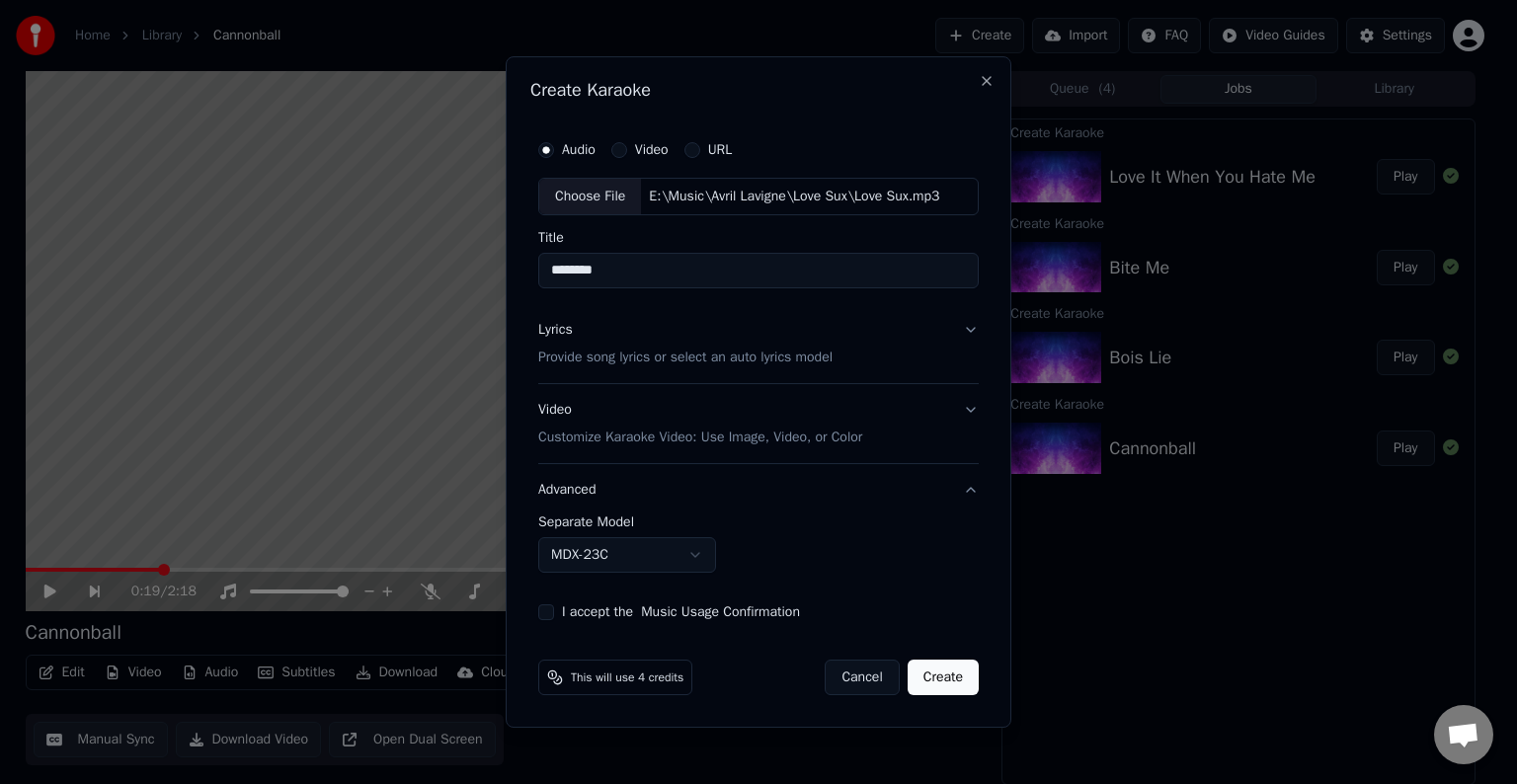 click on "Home Library Cannonball Create Import FAQ Video Guides Settings 0:19  /  2:18 Cannonball BPM 185 Key C# Edit Video Audio Subtitles Download Cloud Library Manual Sync Download Video Open Dual Screen Queue ( 4 ) Jobs Library Create Karaoke Love It When You Hate Me Play Create Karaoke Bite Me Play Create Karaoke Bois Lie Play Create Karaoke Cannonball Play Chat Adam from Youka Desktop More channels Continue on Email Network offline. Reconnecting... No messages can be received or sent for now. Youka Desktop Hello! How can I help you?  Sunday, [DATE] I think there is a glitch in the program; when I spend my credits to create a video, and I provide the lyrics, the resulting video does not sync the lyrics and is forcing me to spend extra credits to sync them again; it has happened to me with my last 3 videos [DATE] Adam There is an issue with the auto lyric sync service. In this case the credits are refunded automatically. You can sync the lyrics by using the lyrics editor [DATE] [DATE] [DATE] Adam URL" at bounding box center (750, 392) 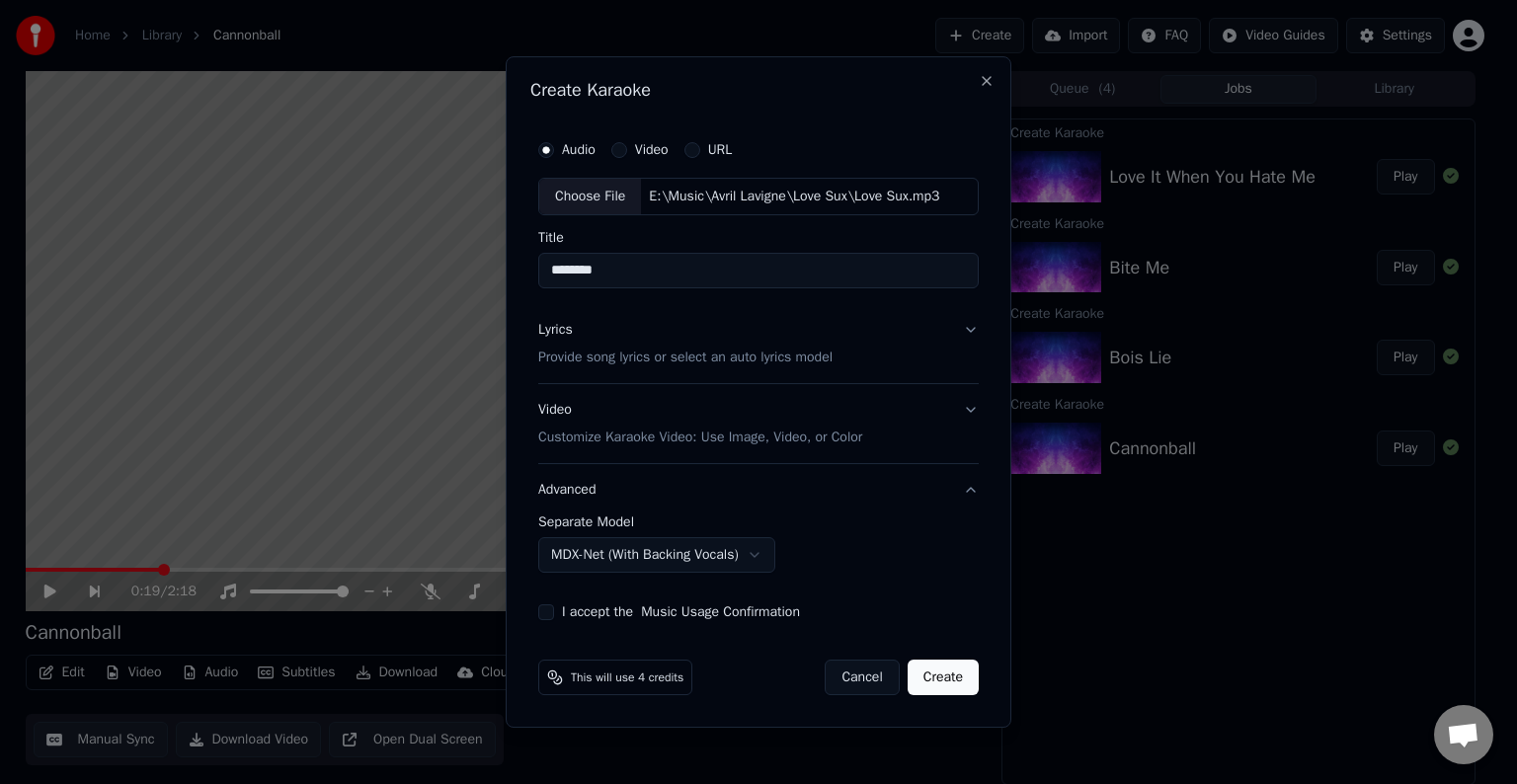 click on "I accept the   Music Usage Confirmation" at bounding box center (546, 612) 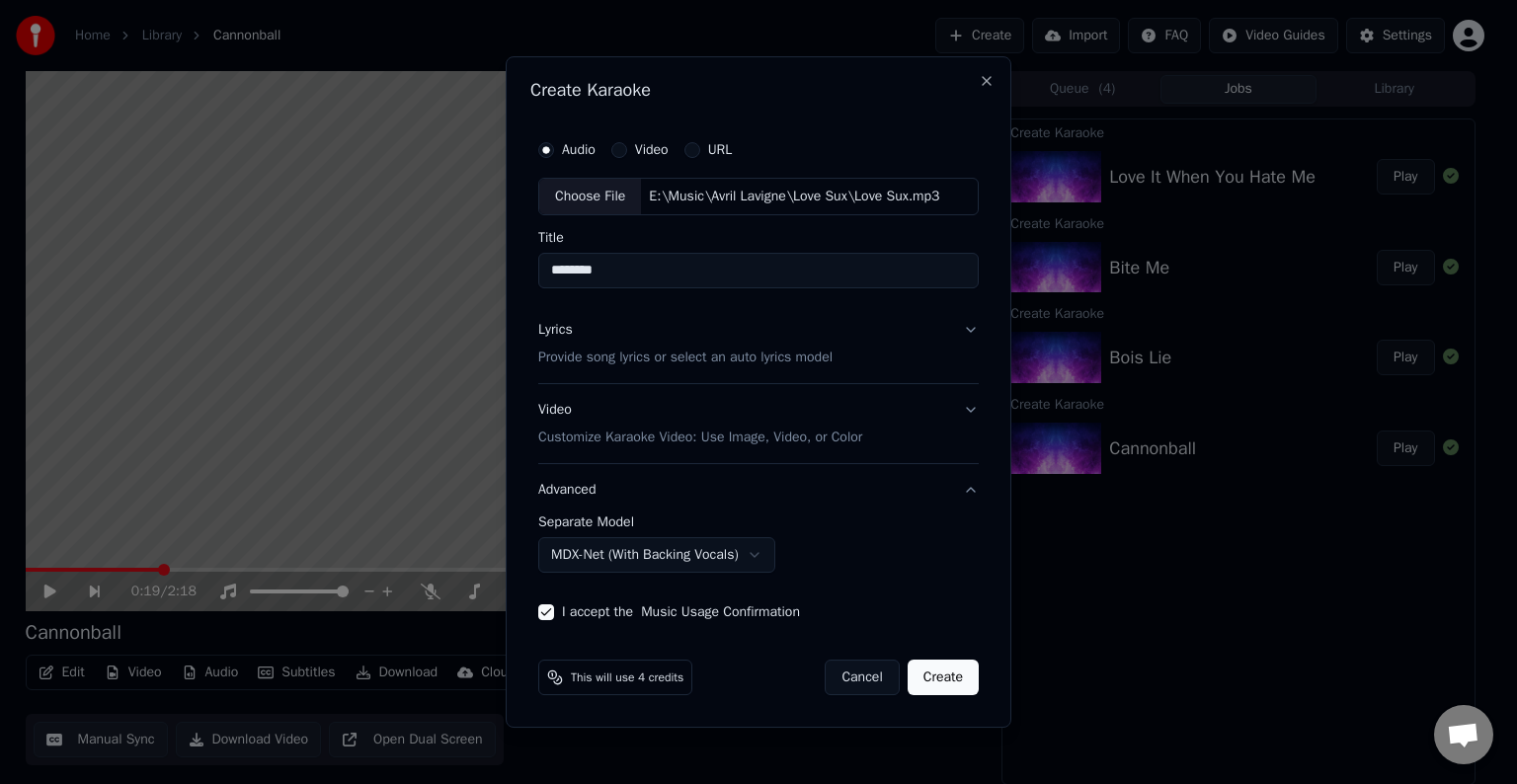 click on "Create" at bounding box center [943, 677] 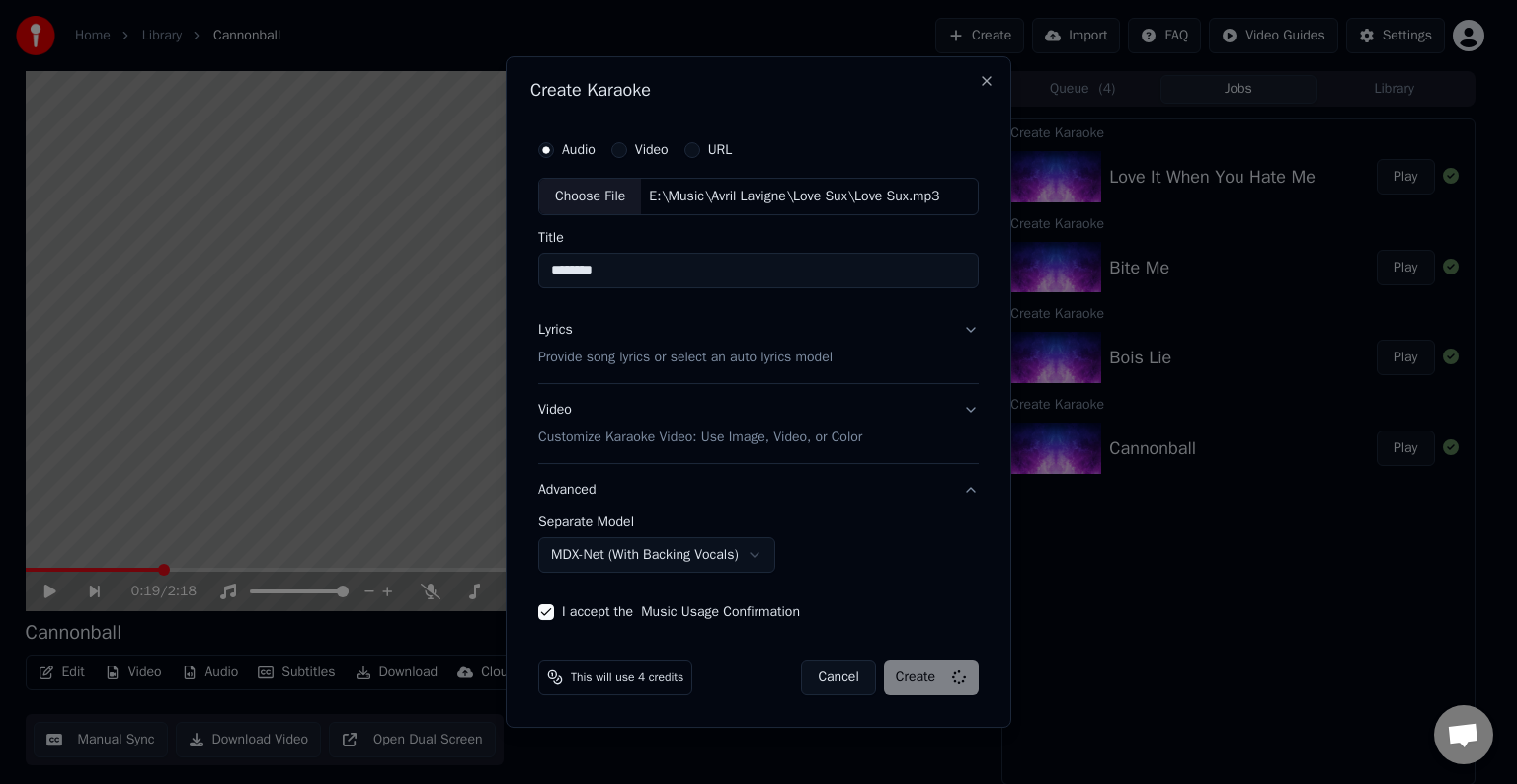 select on "******" 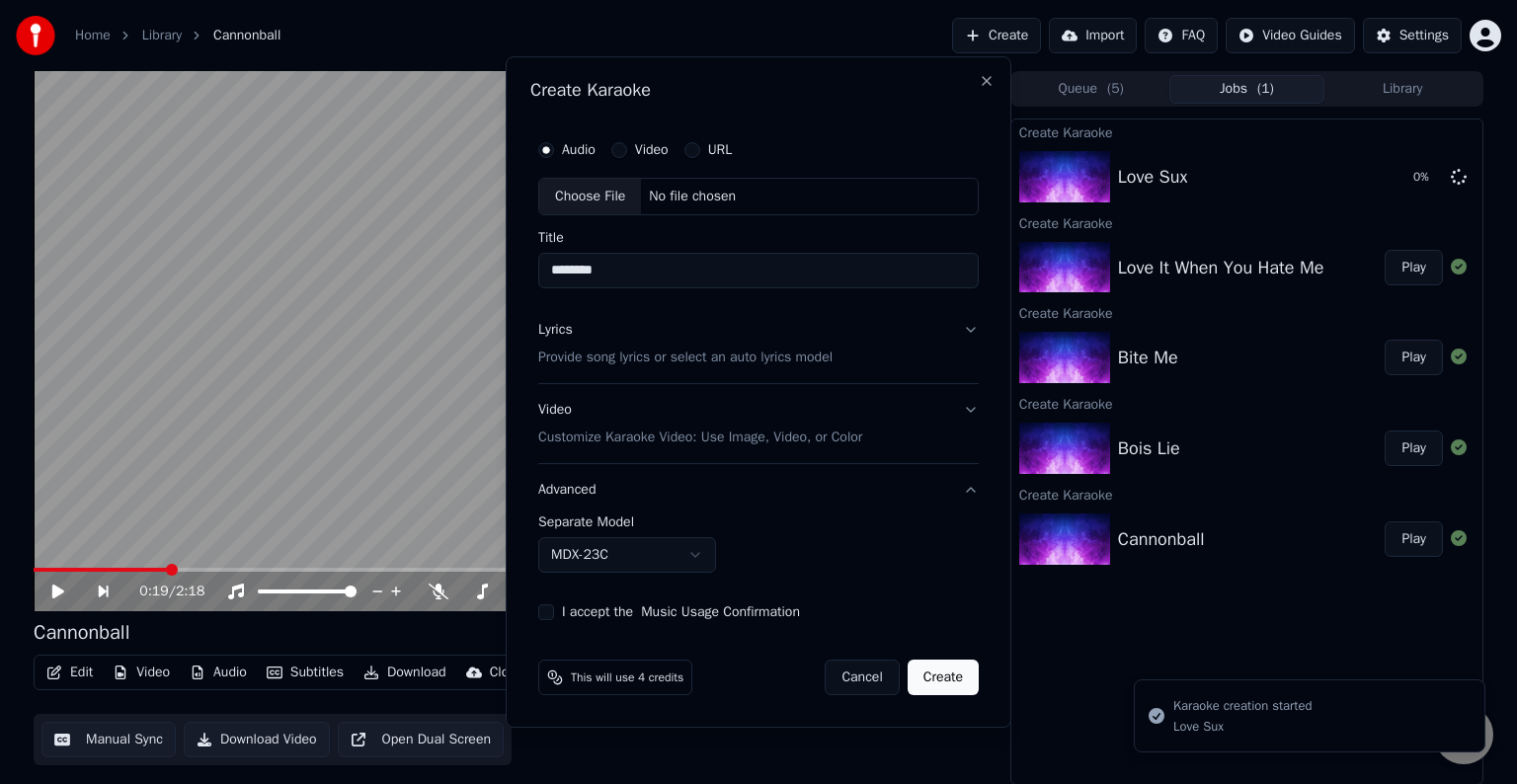 type 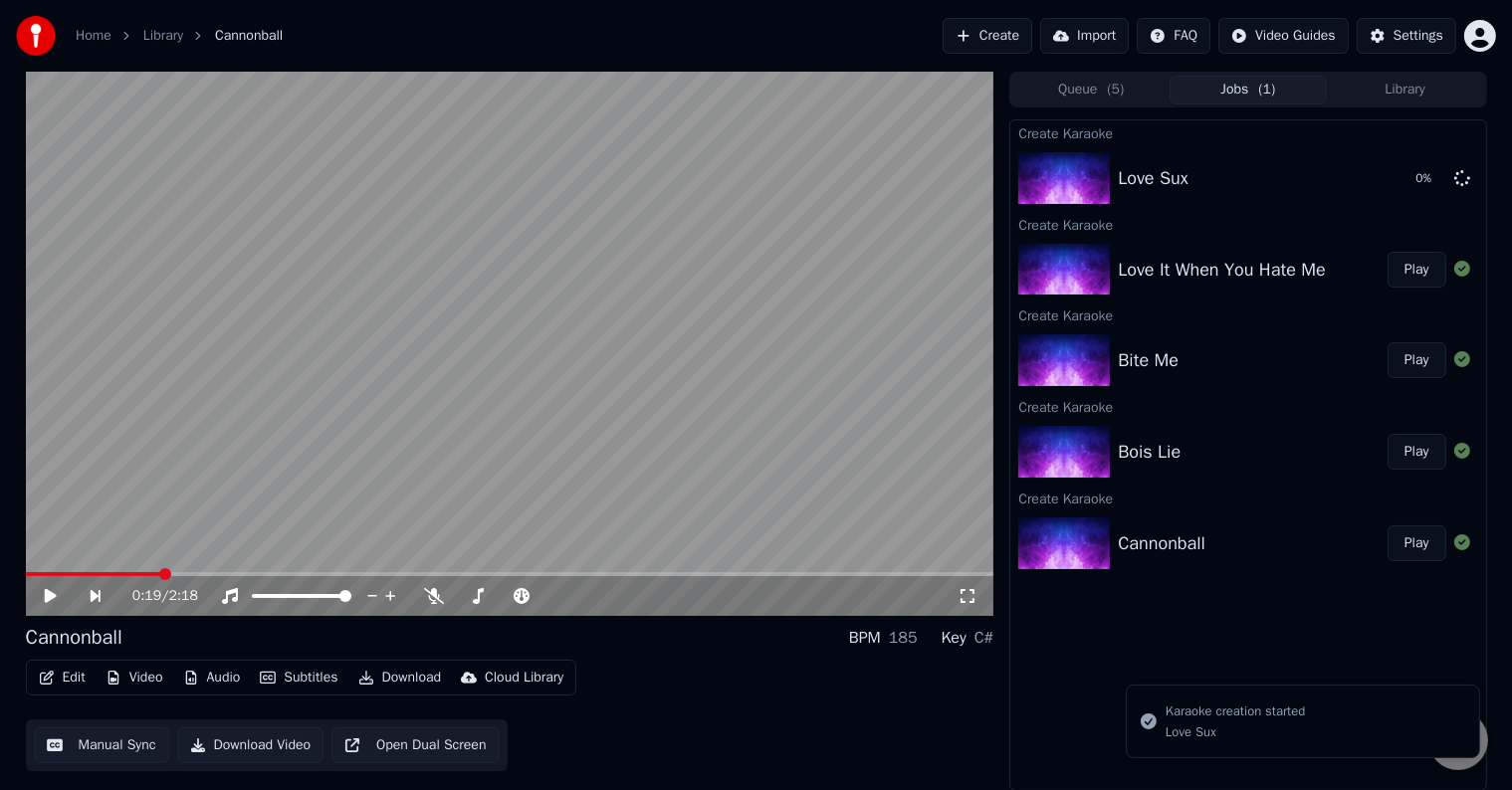 click on "Create" at bounding box center (987, 36) 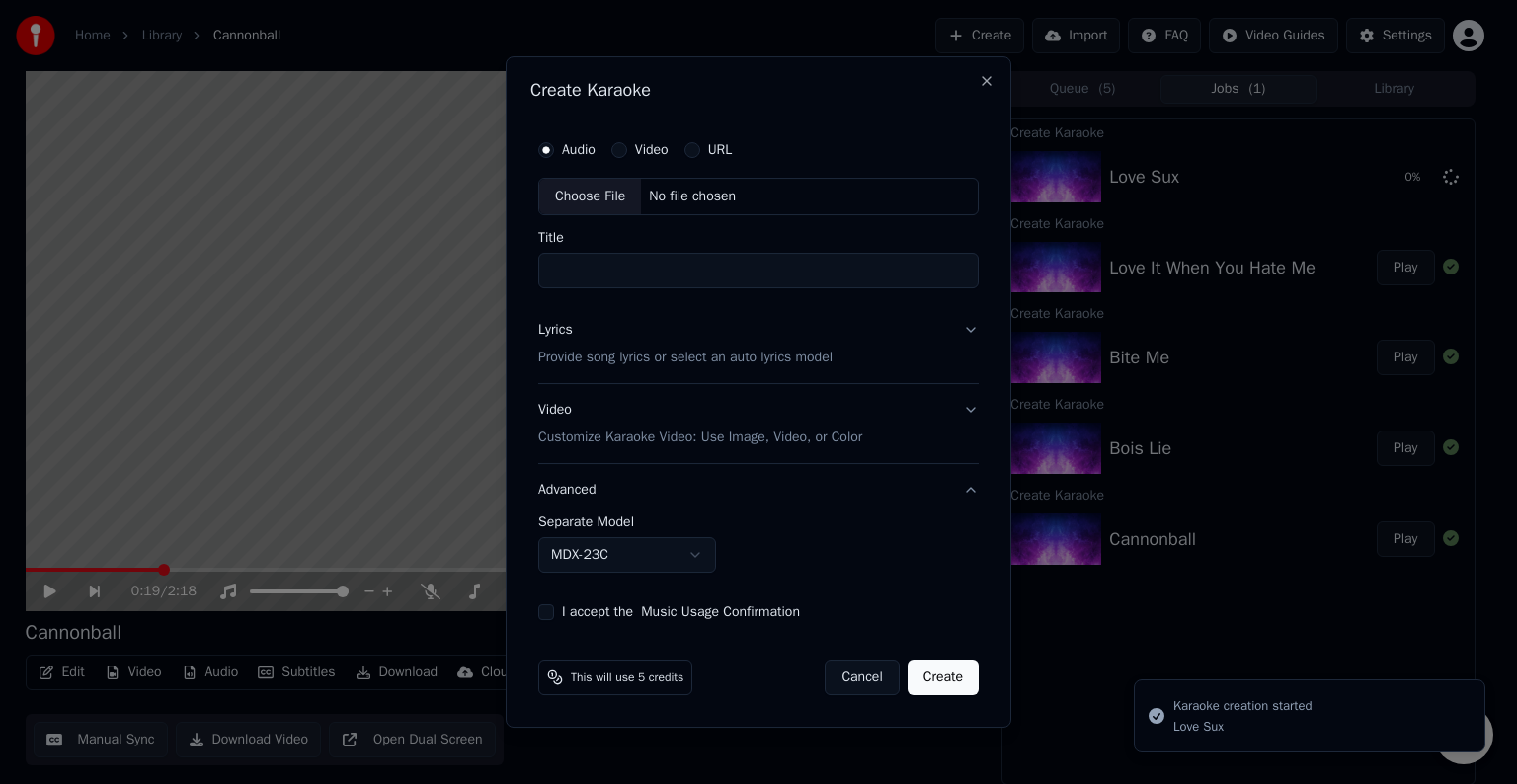 click on "Choose File" at bounding box center [590, 196] 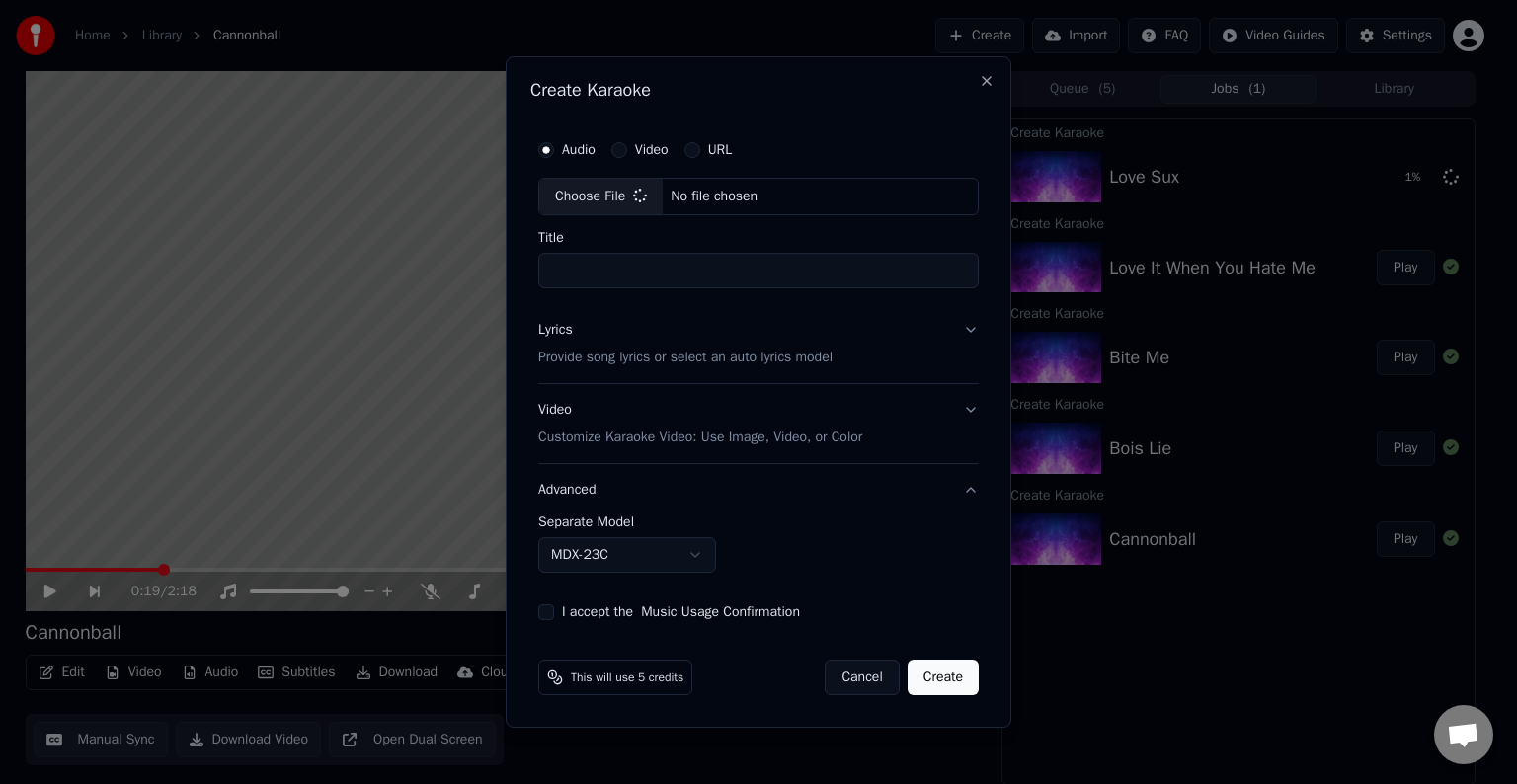 click on "Lyrics Provide song lyrics or select an auto lyrics model" at bounding box center (758, 344) 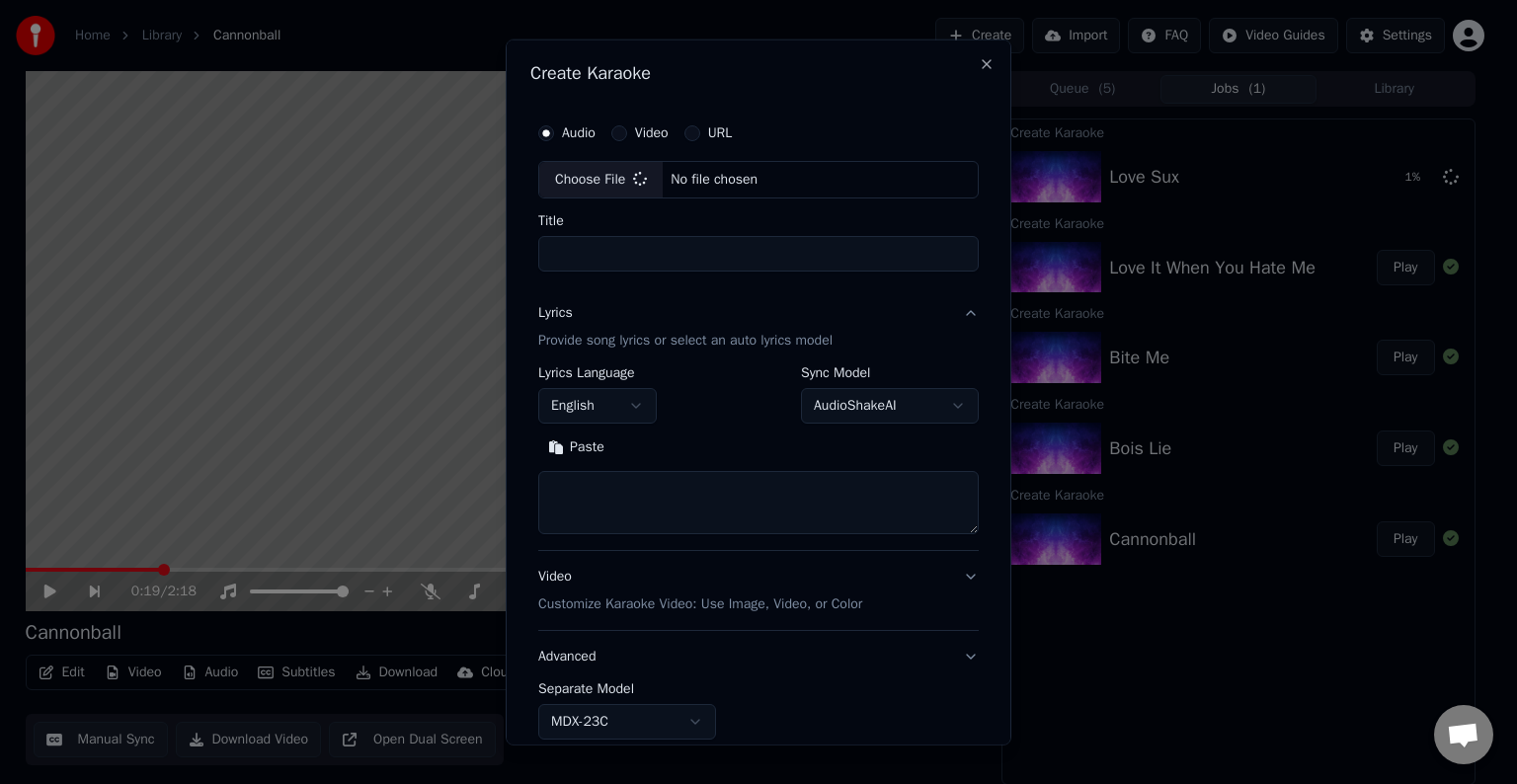 type on "**********" 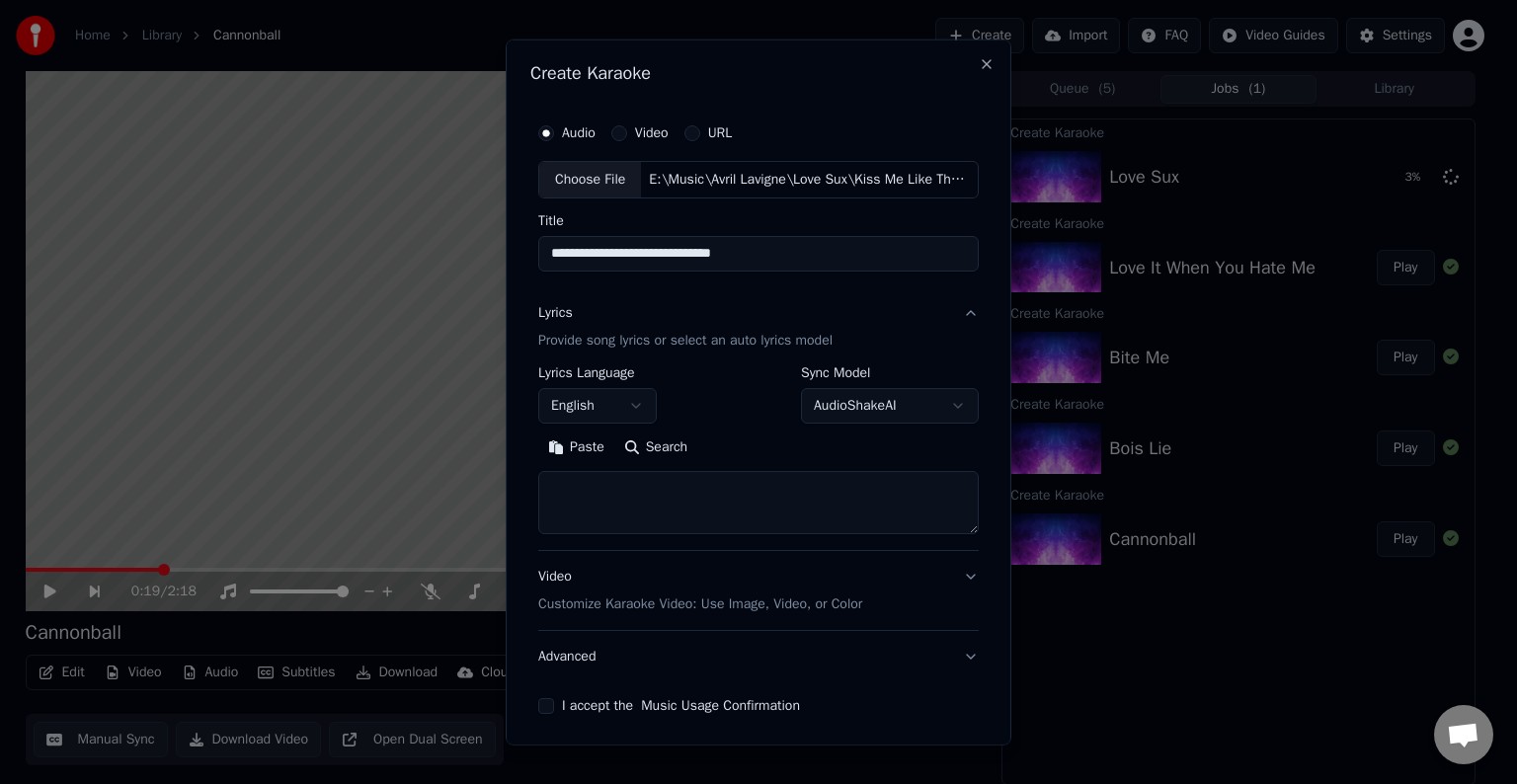 type 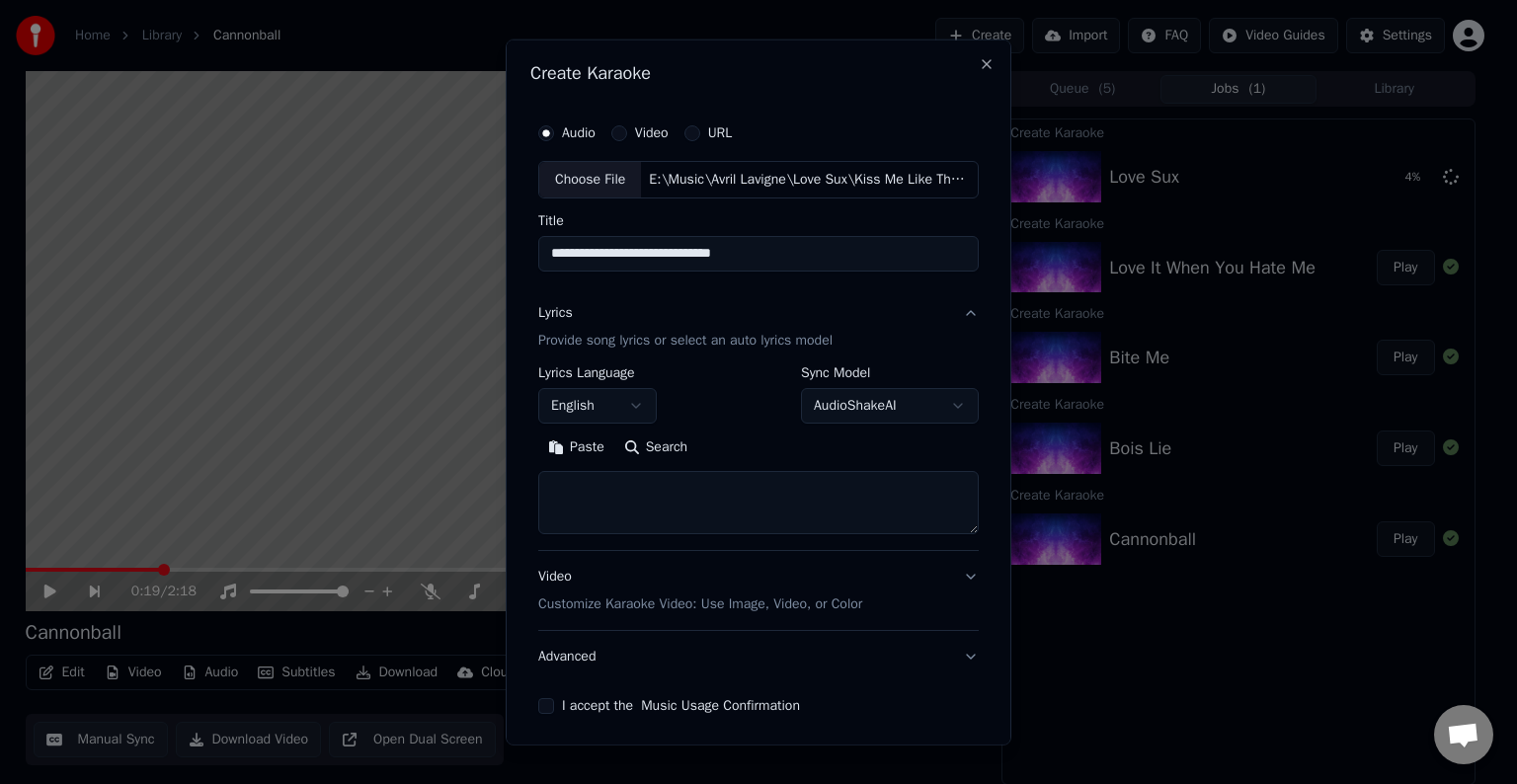 click at bounding box center [758, 503] 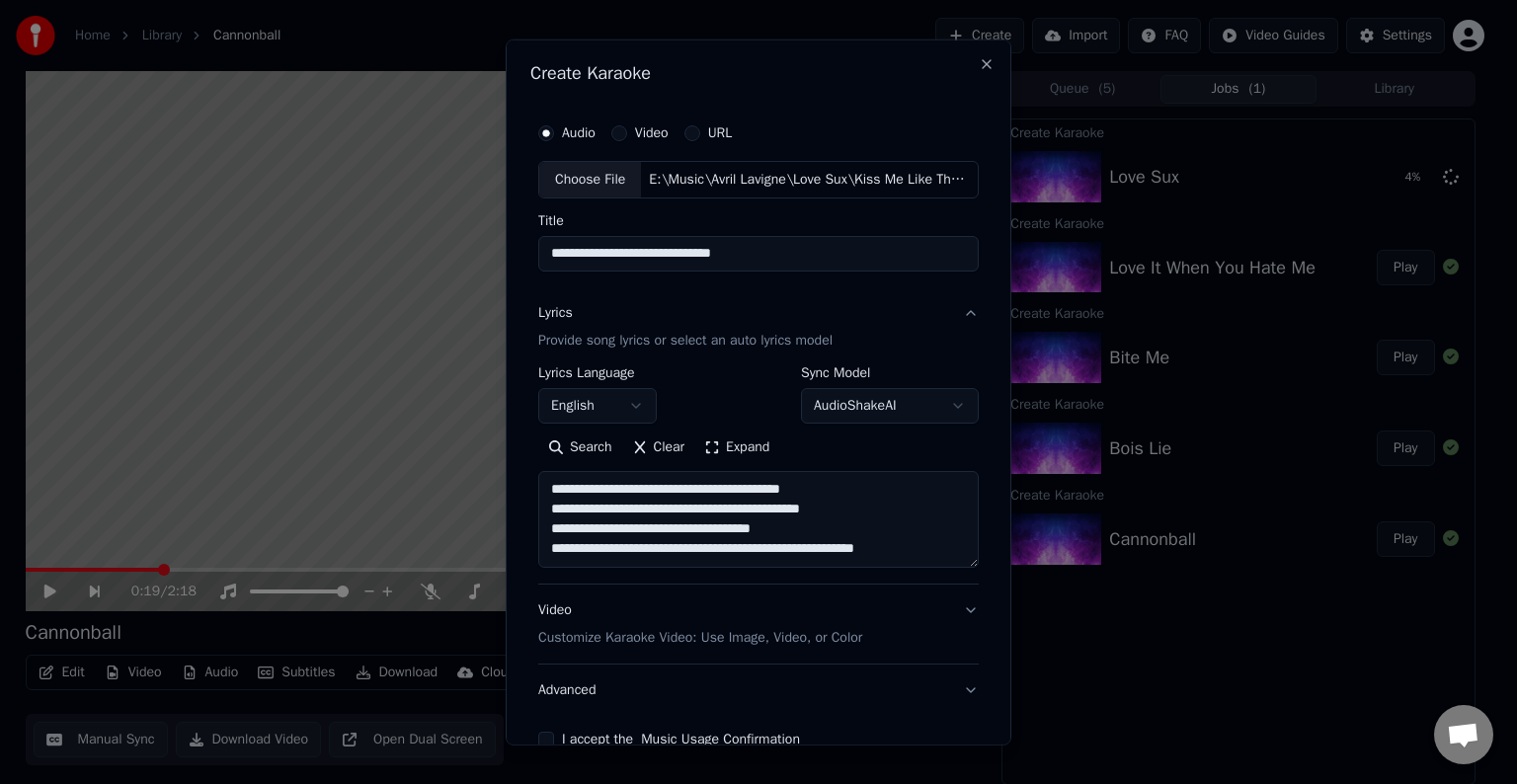 scroll, scrollTop: 43, scrollLeft: 0, axis: vertical 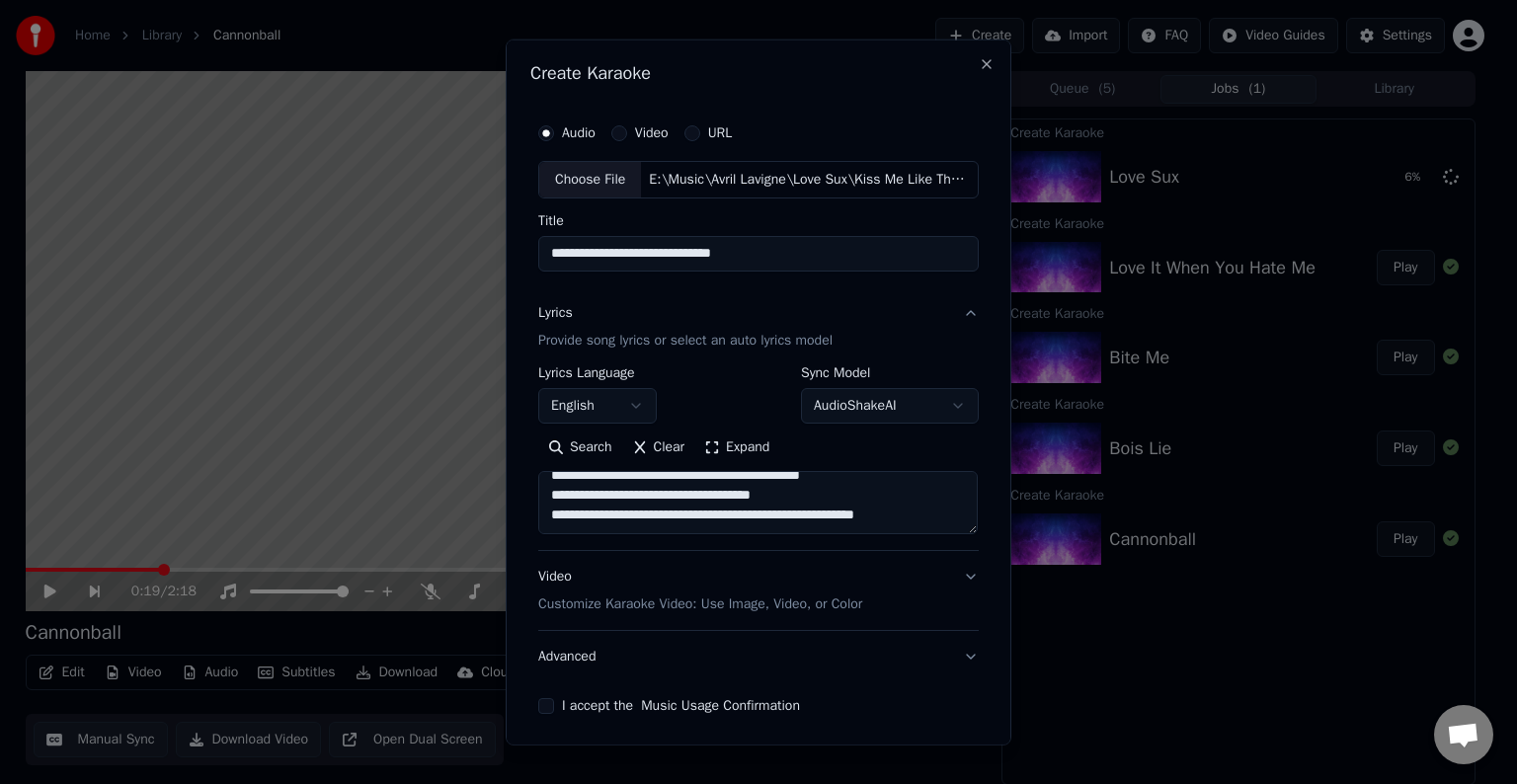paste on "**********" 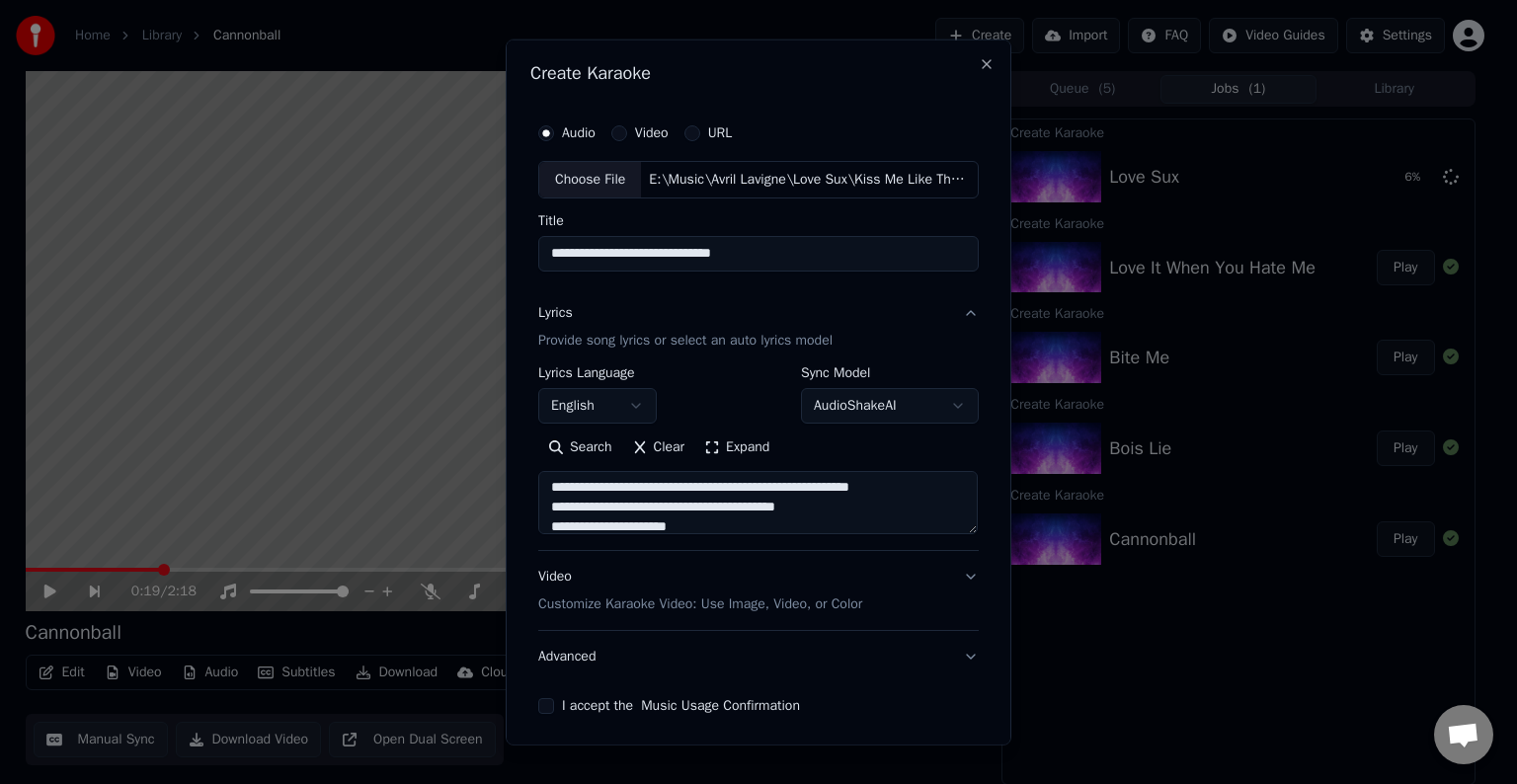 scroll, scrollTop: 59, scrollLeft: 0, axis: vertical 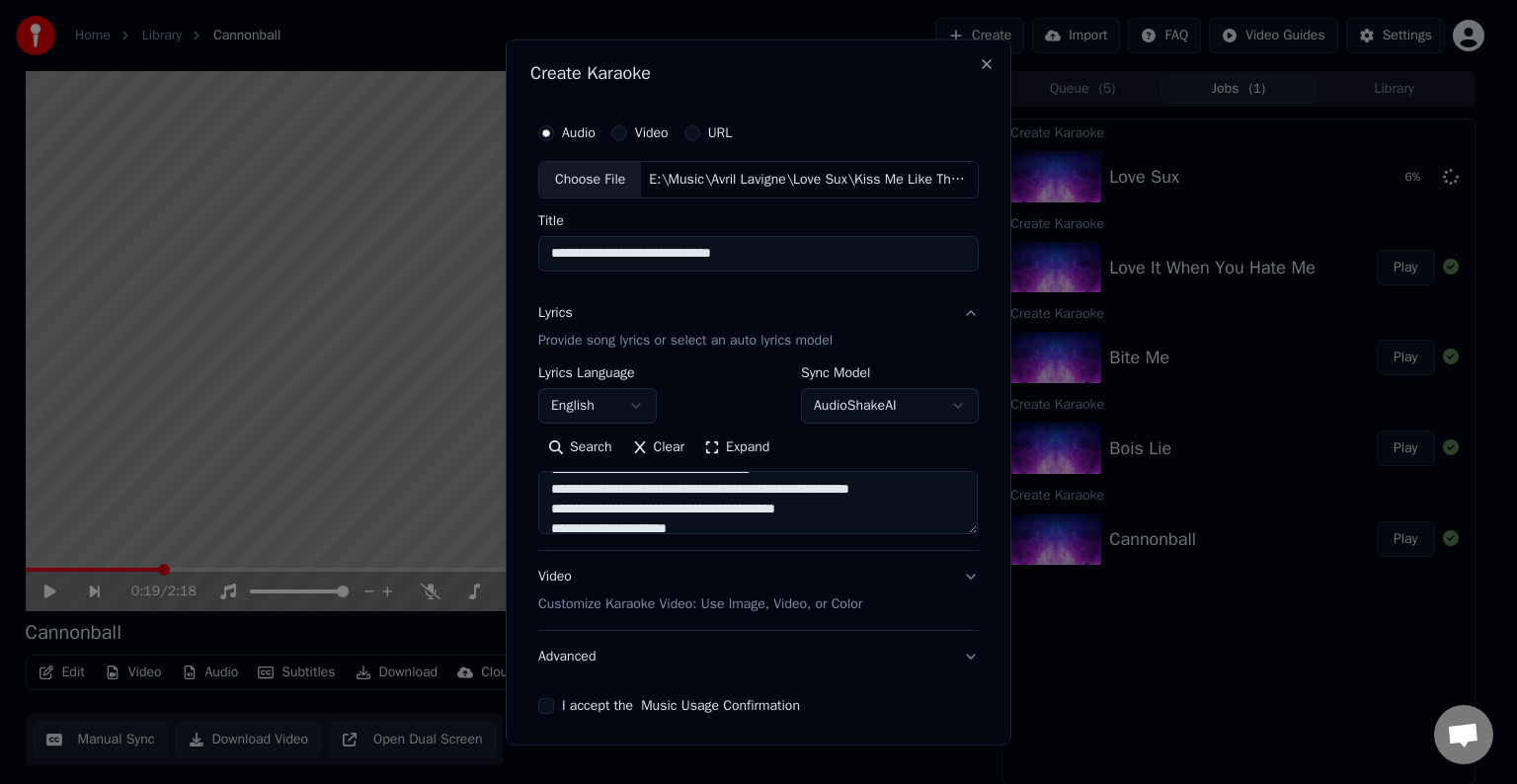drag, startPoint x: 839, startPoint y: 510, endPoint x: 751, endPoint y: 513, distance: 88.05112 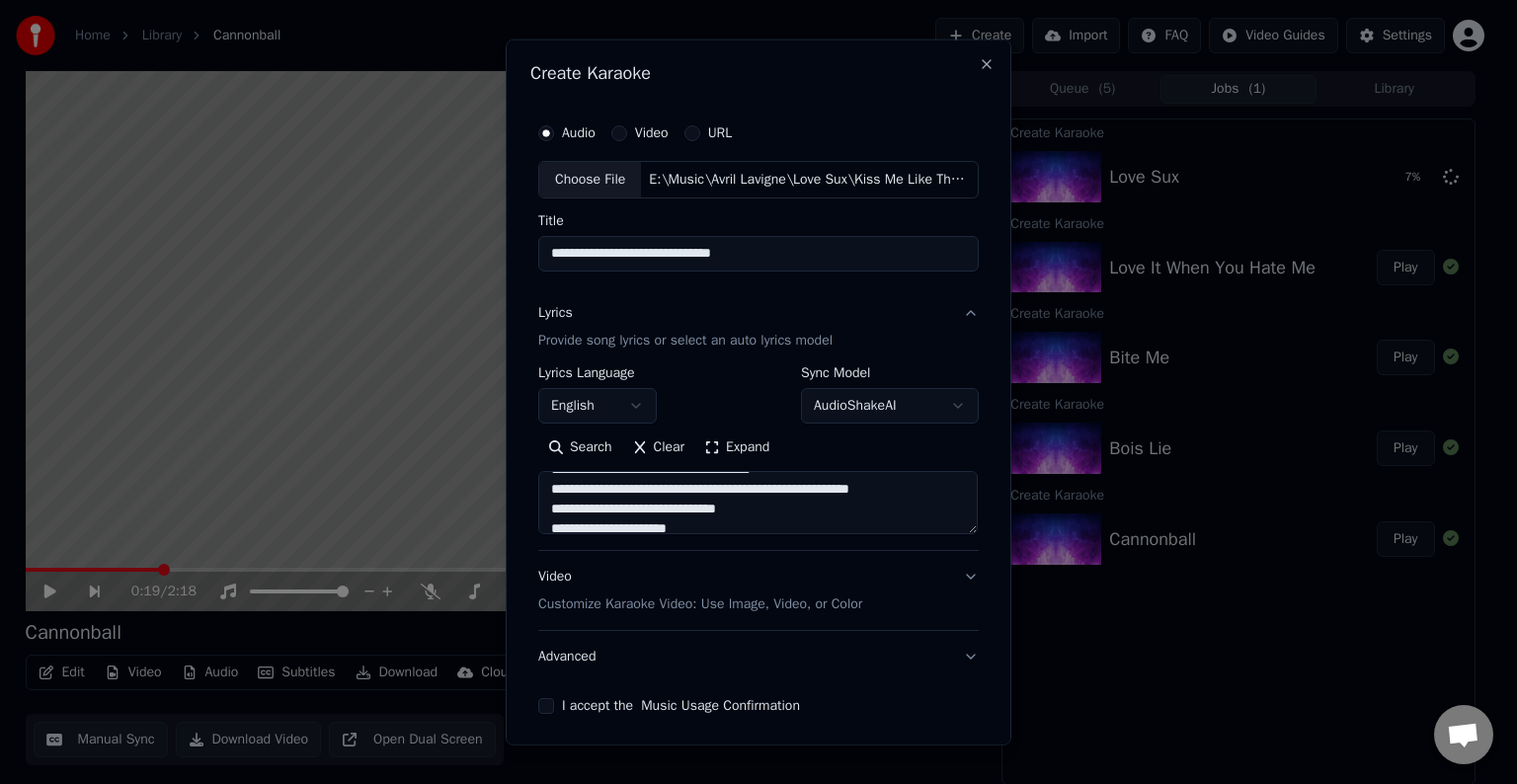 scroll, scrollTop: 131, scrollLeft: 0, axis: vertical 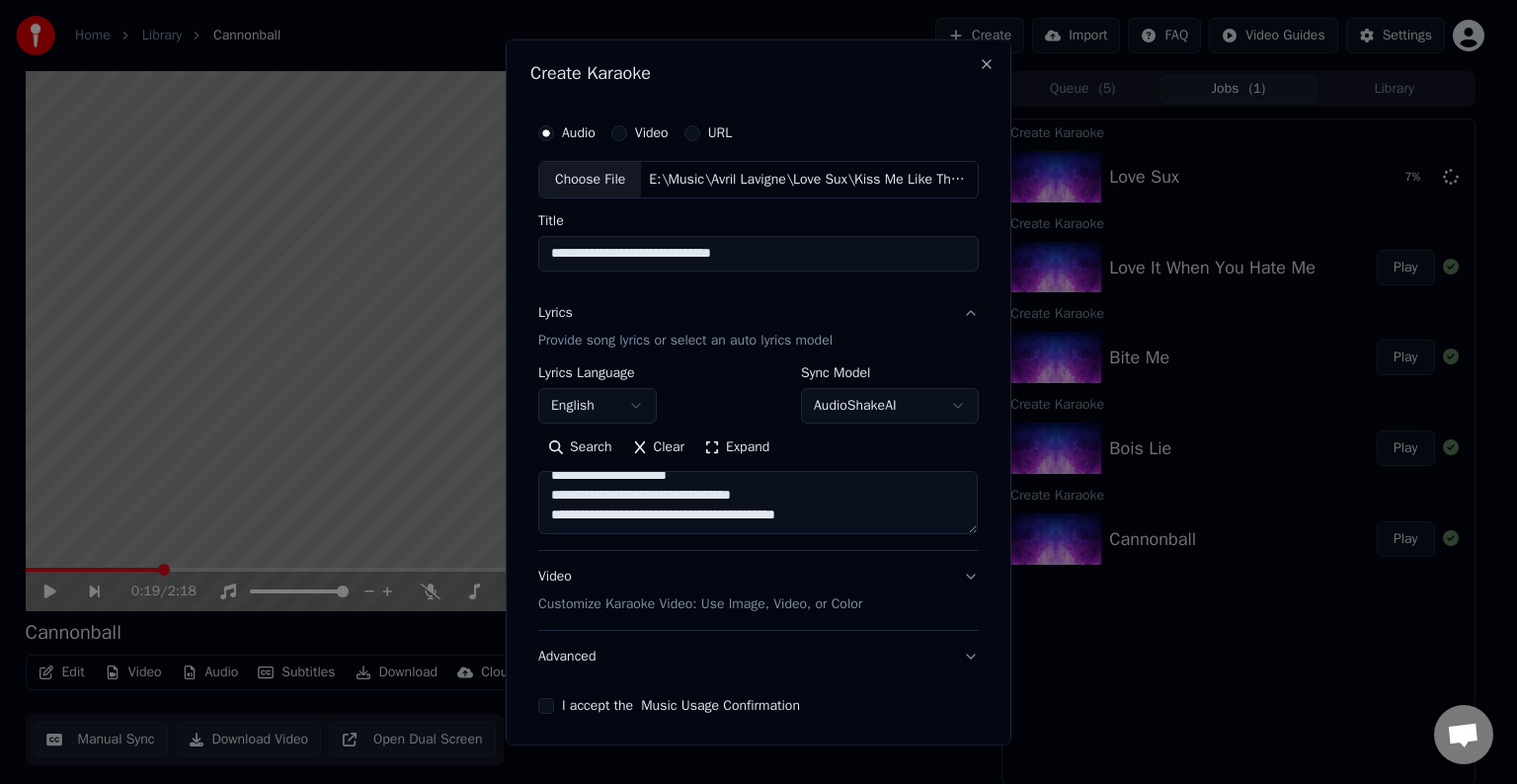 click on "**********" at bounding box center (758, 503) 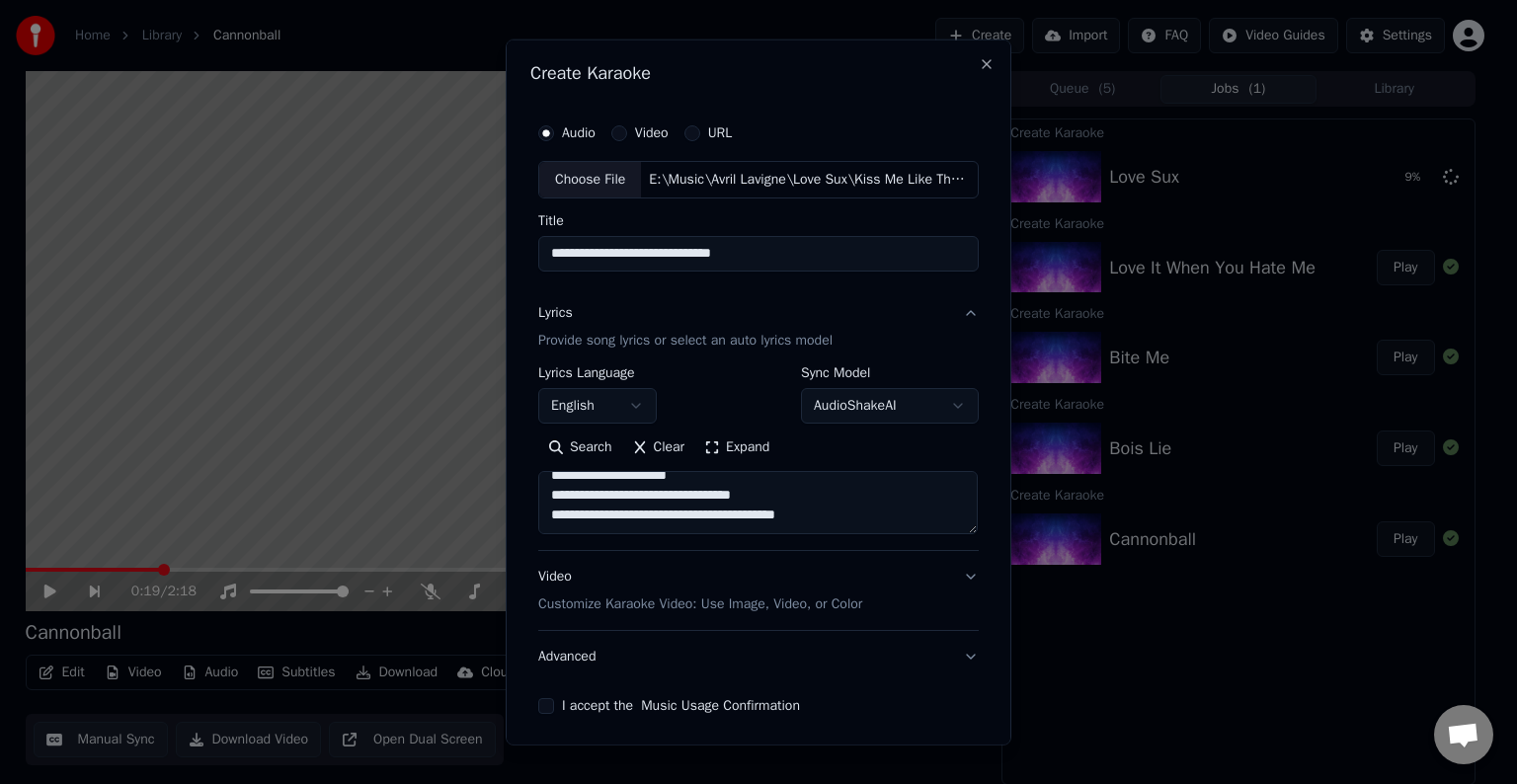 paste on "**********" 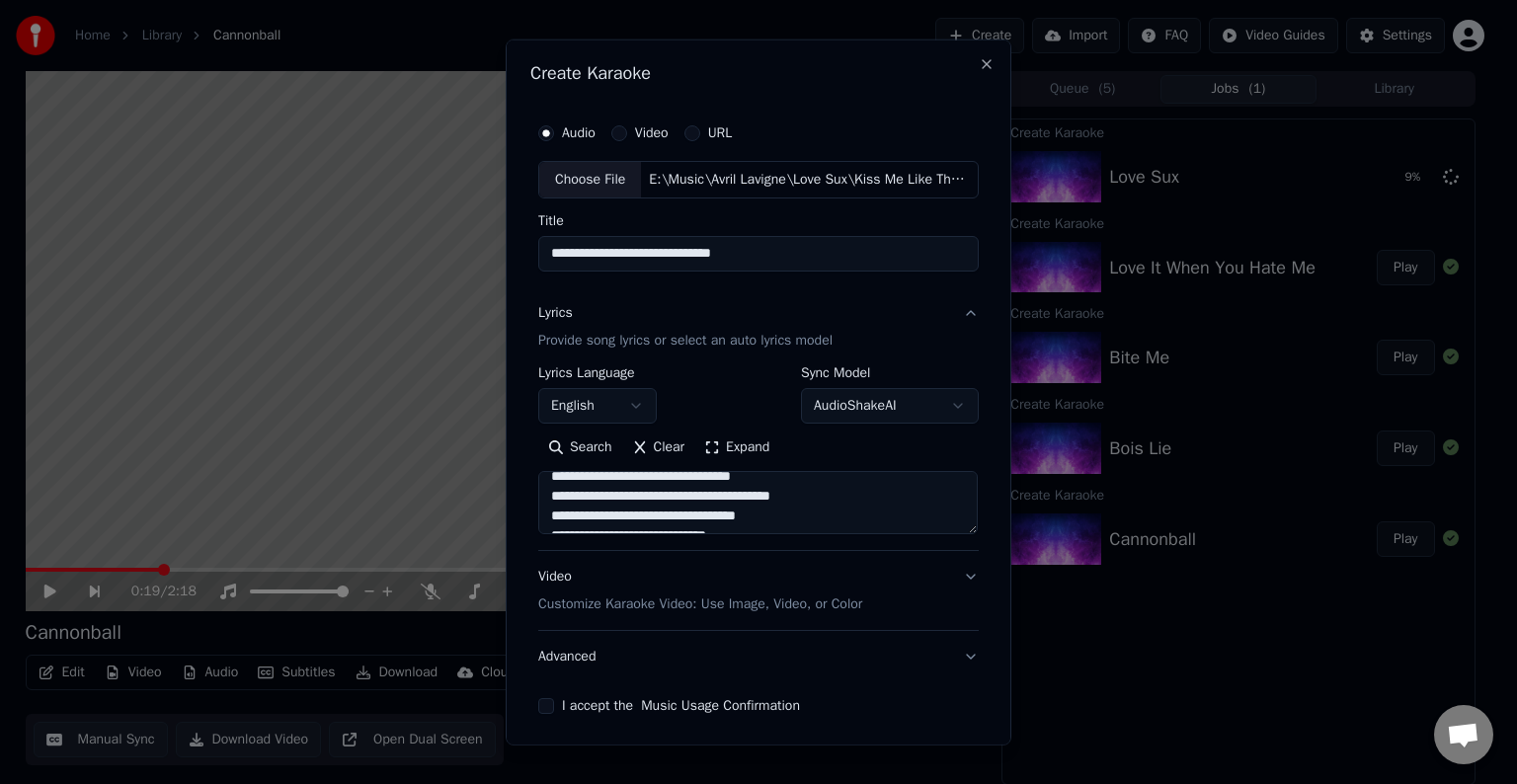 scroll, scrollTop: 221, scrollLeft: 0, axis: vertical 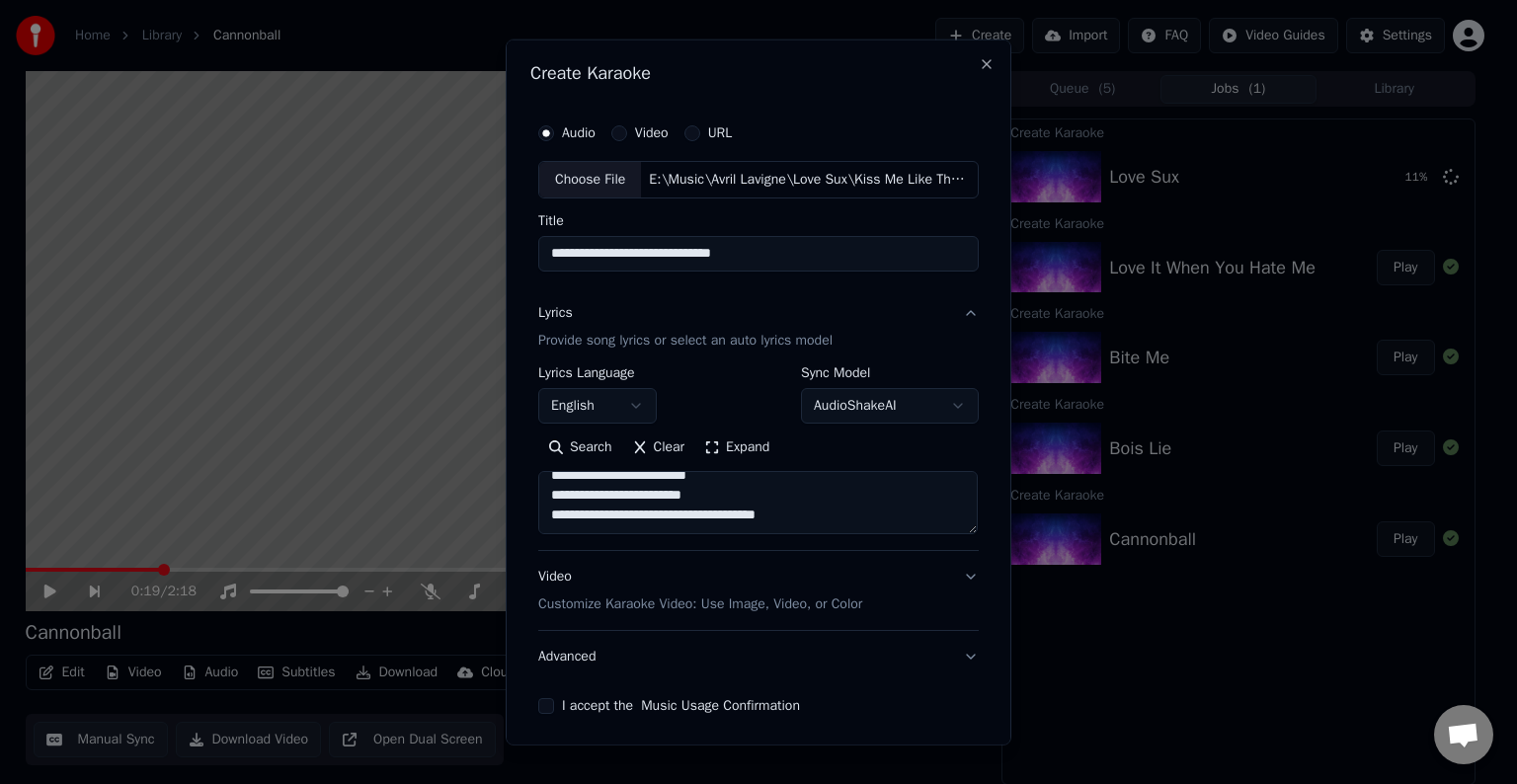 paste on "**********" 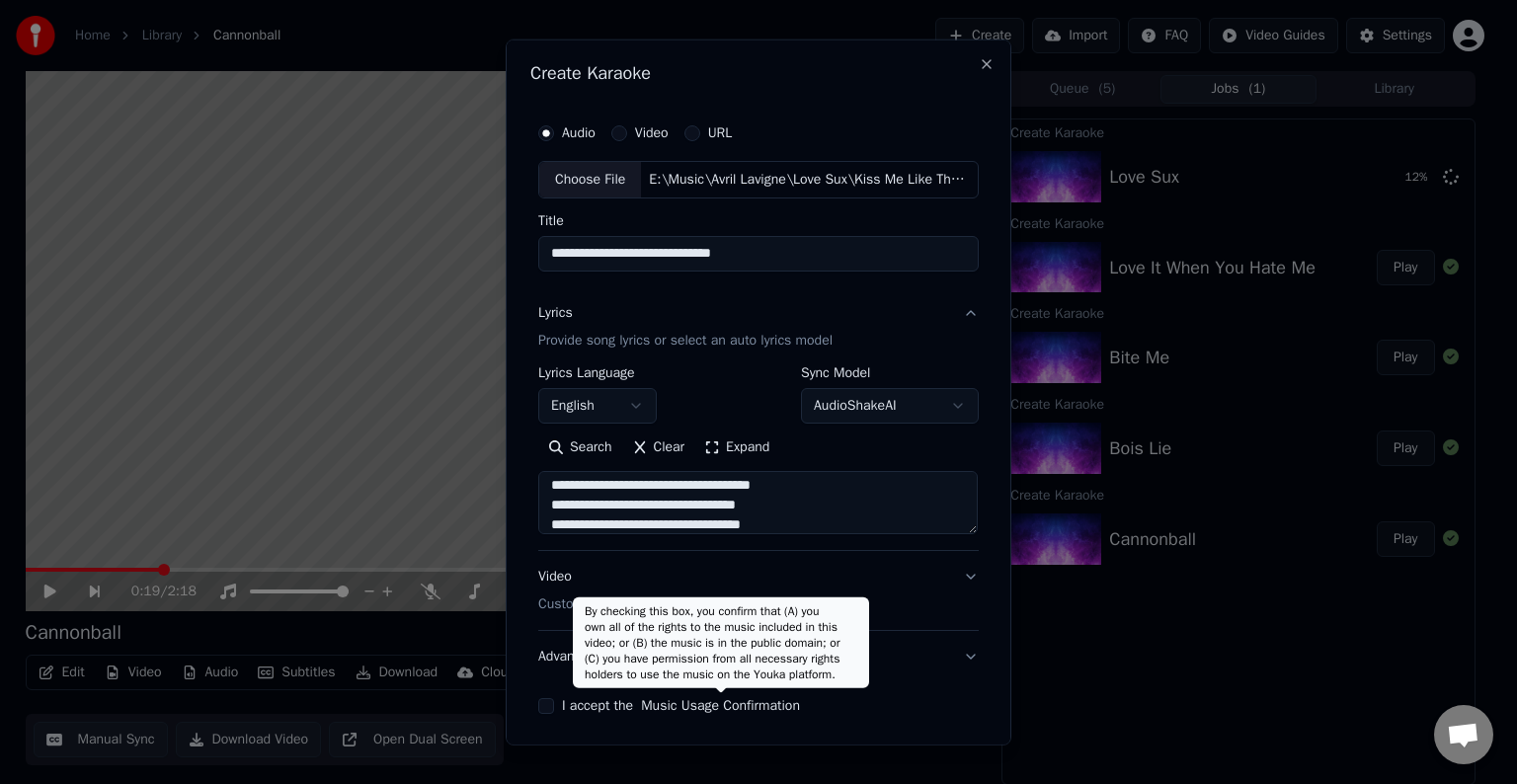 scroll, scrollTop: 261, scrollLeft: 0, axis: vertical 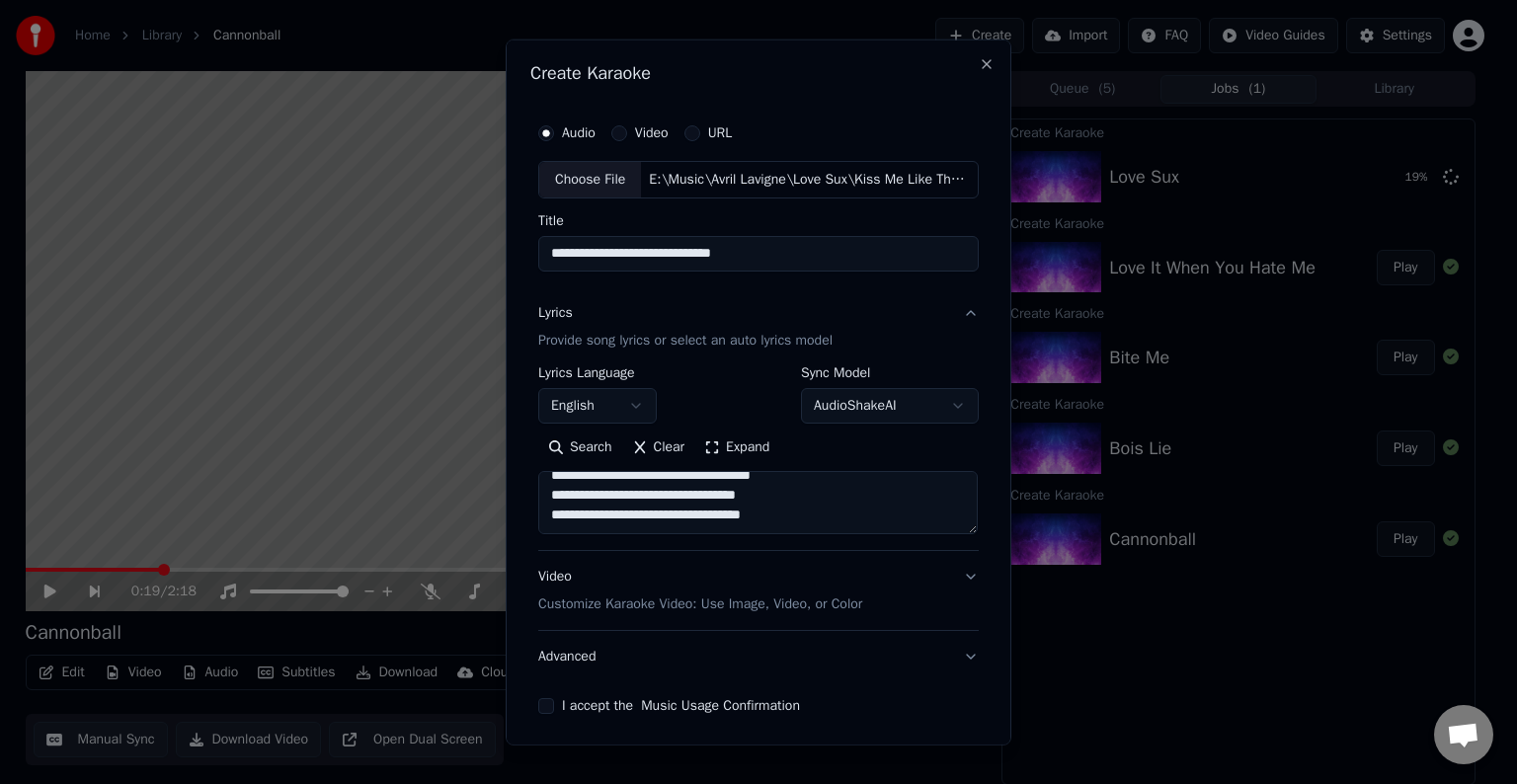 paste on "**********" 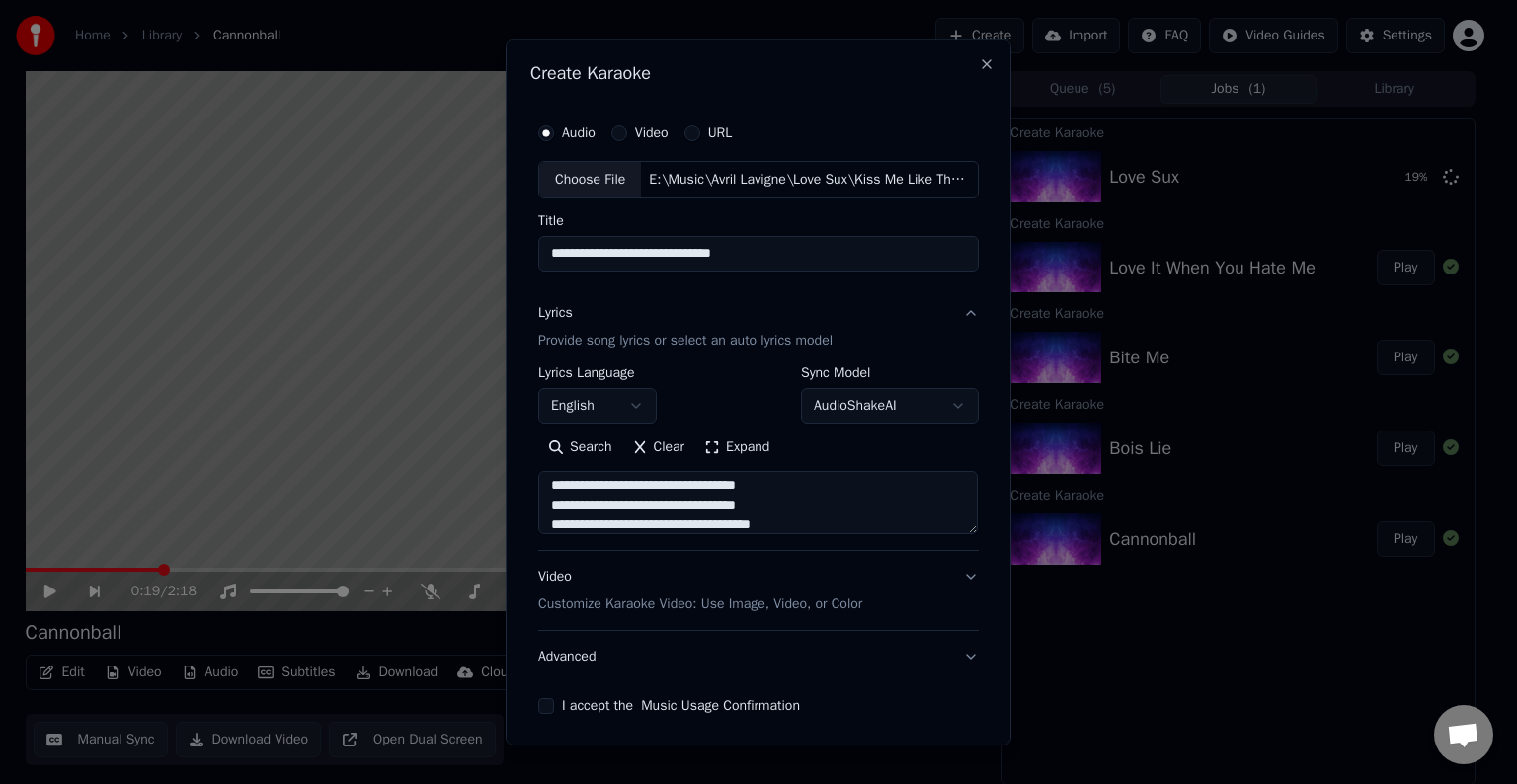 scroll, scrollTop: 340, scrollLeft: 0, axis: vertical 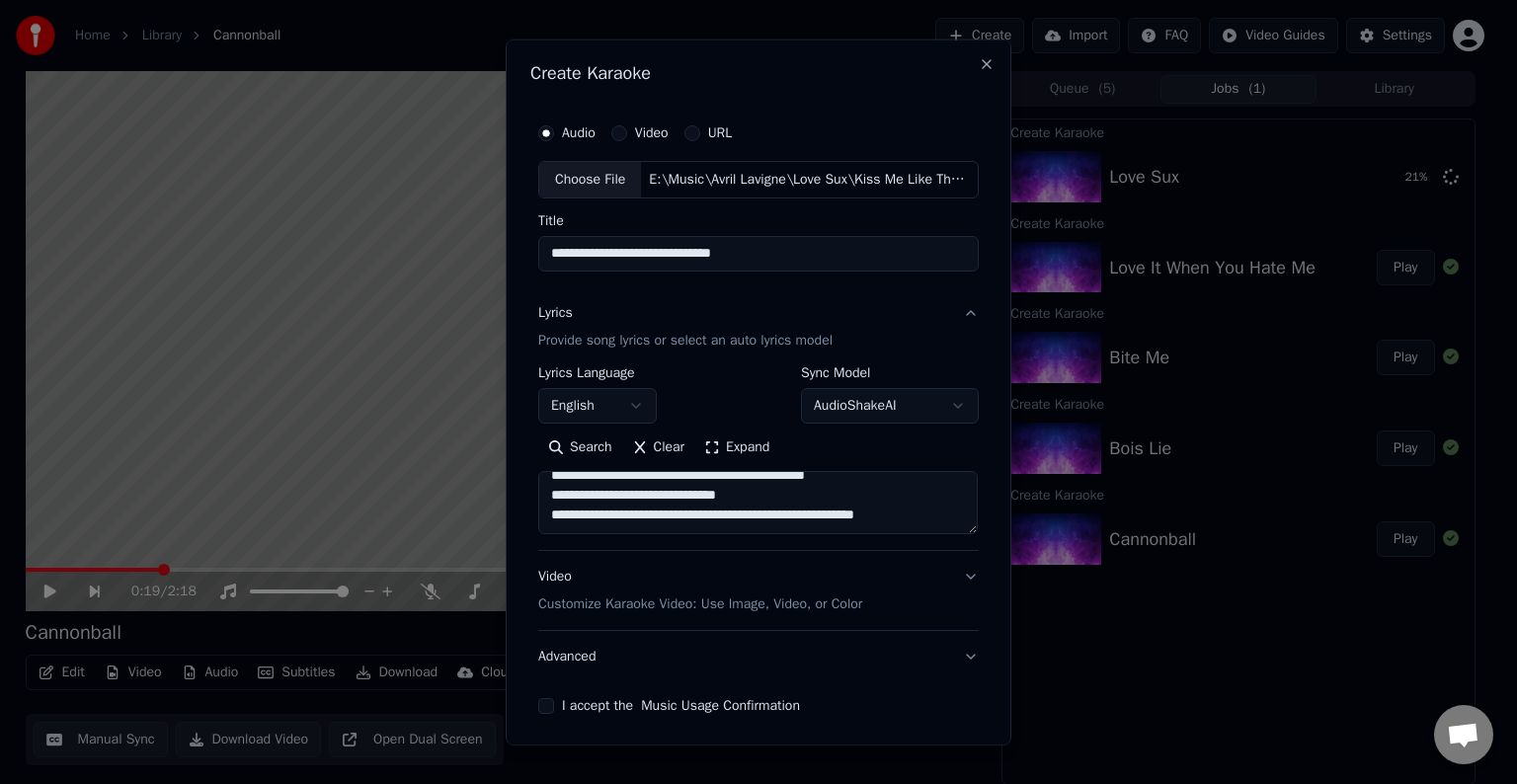 paste on "**********" 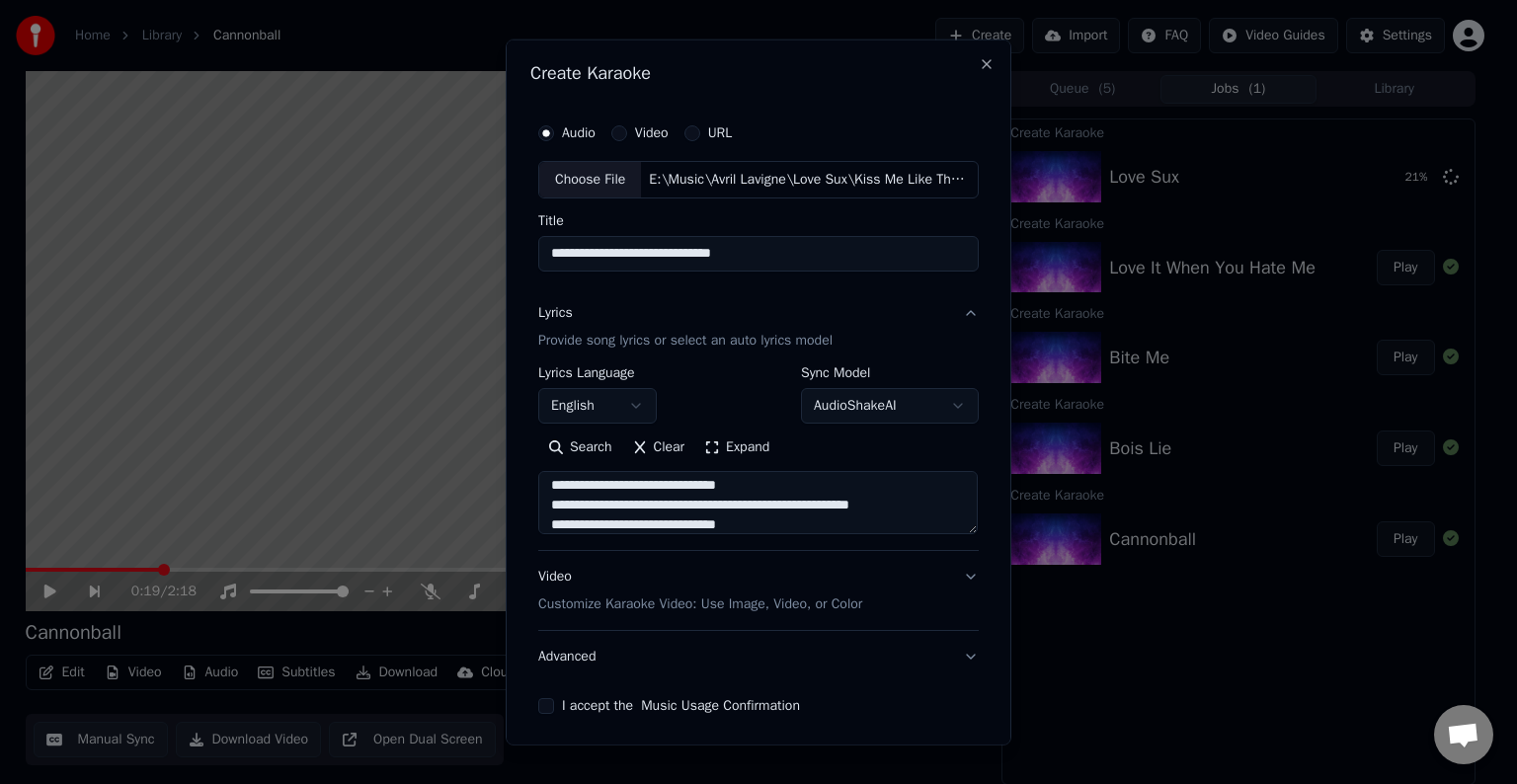 scroll, scrollTop: 419, scrollLeft: 0, axis: vertical 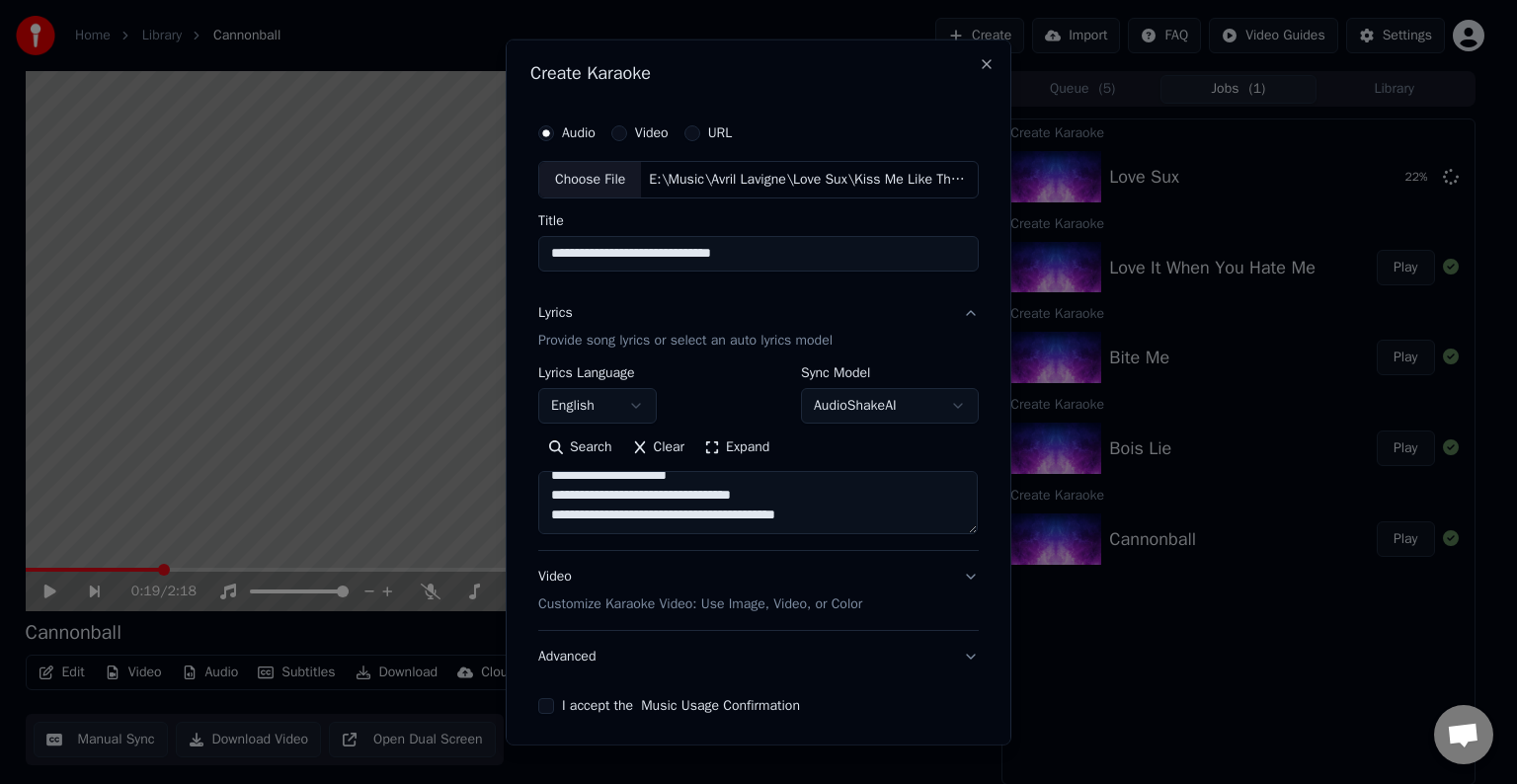 paste on "**********" 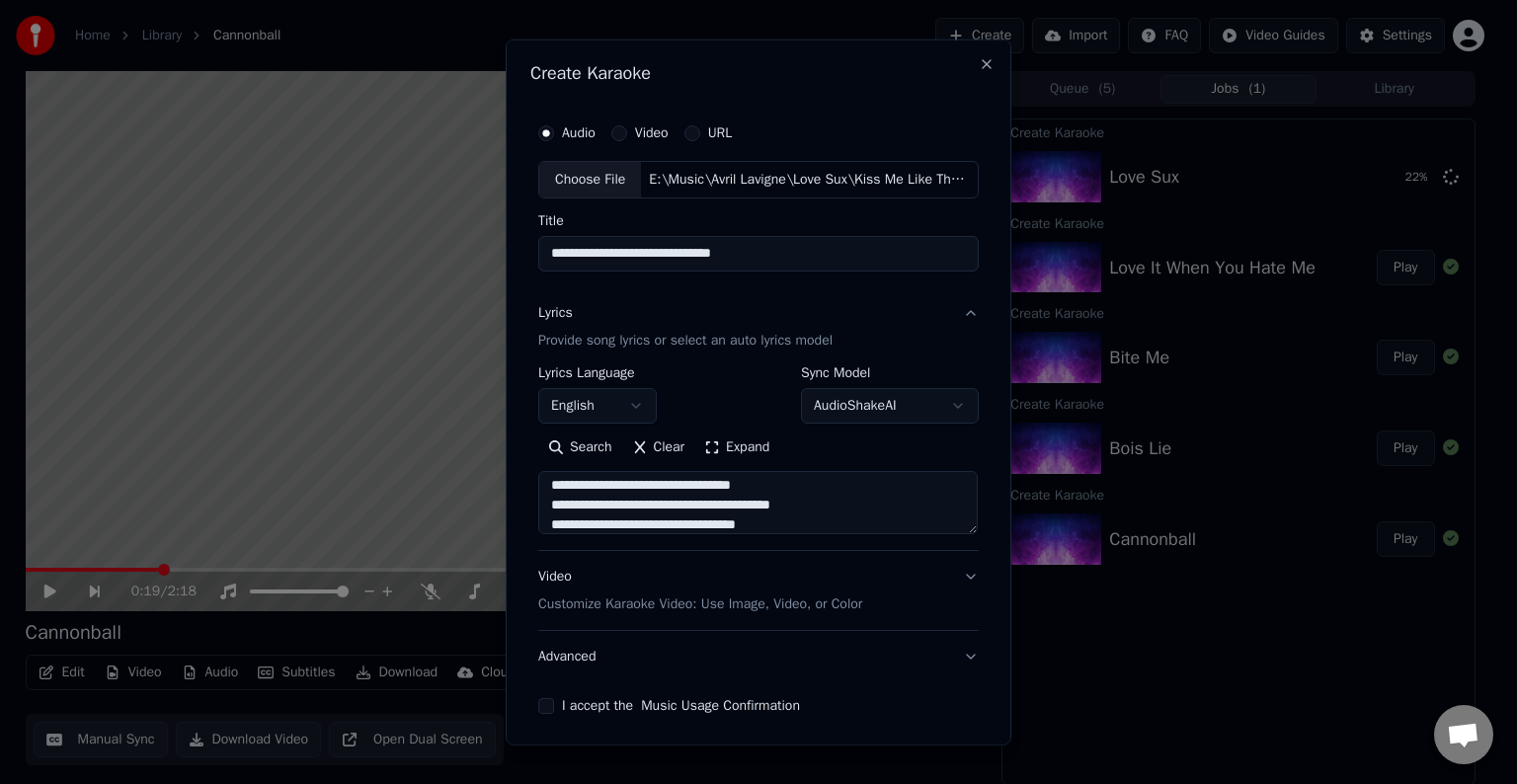 scroll, scrollTop: 517, scrollLeft: 0, axis: vertical 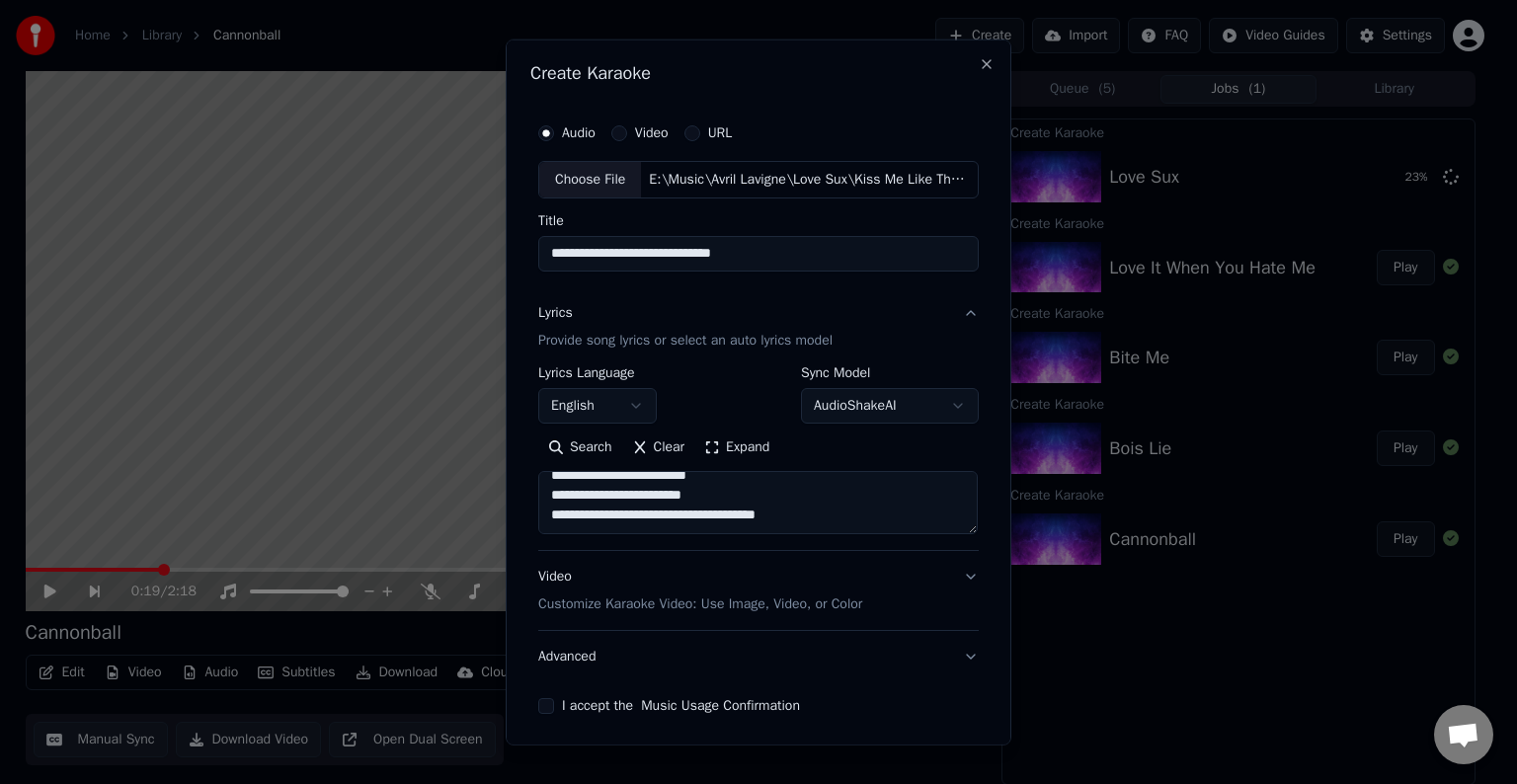 paste on "**********" 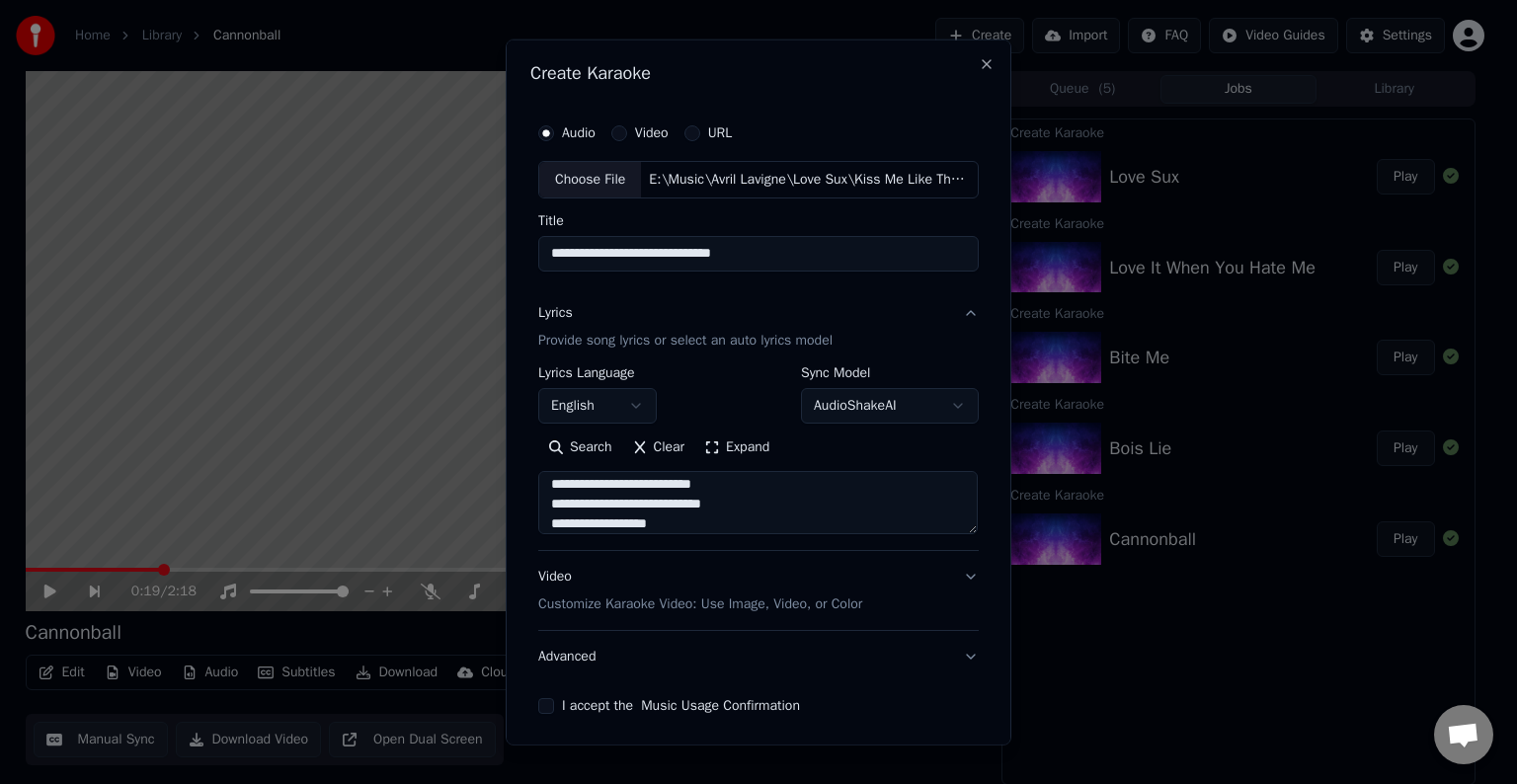 scroll, scrollTop: 616, scrollLeft: 0, axis: vertical 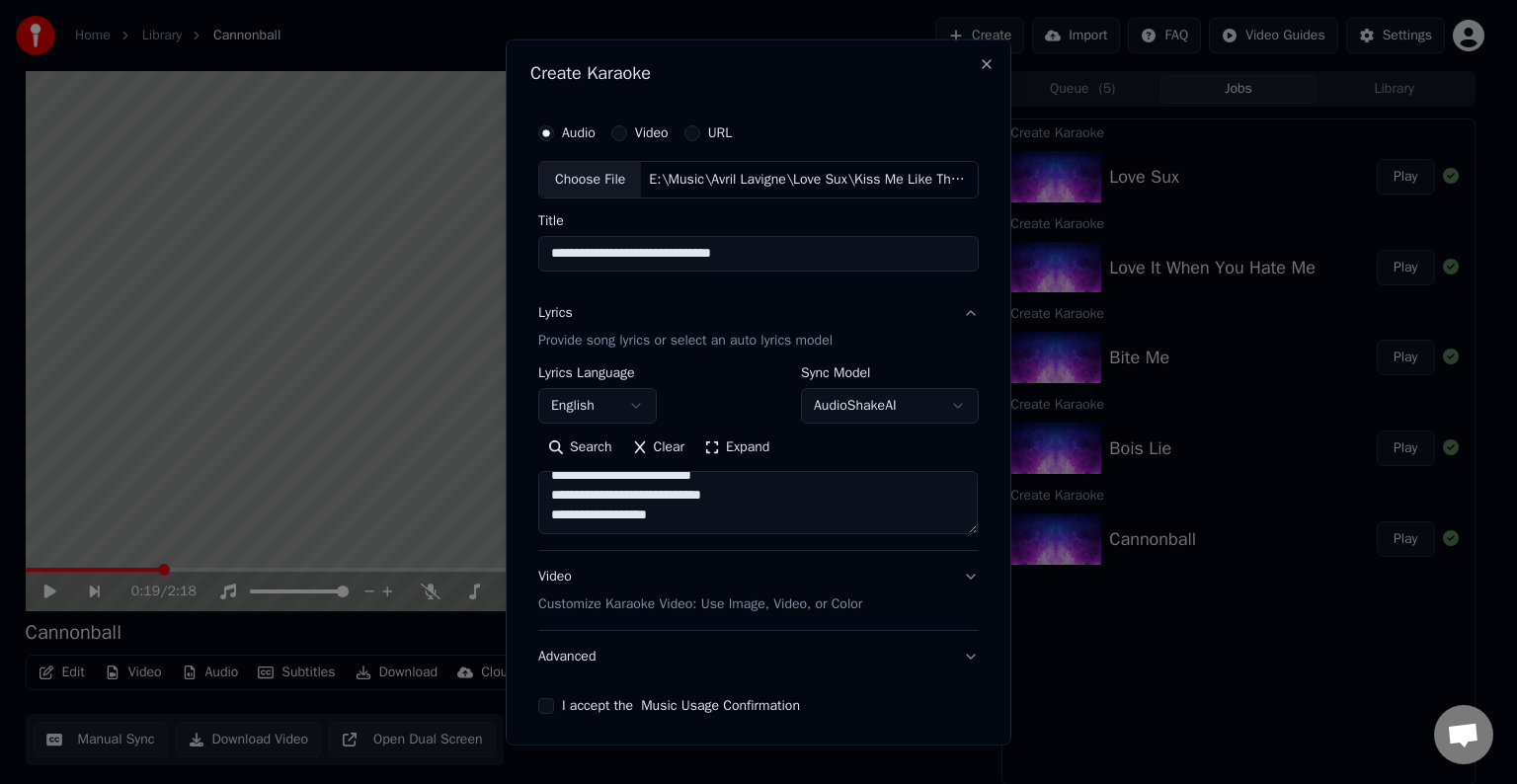 paste on "**********" 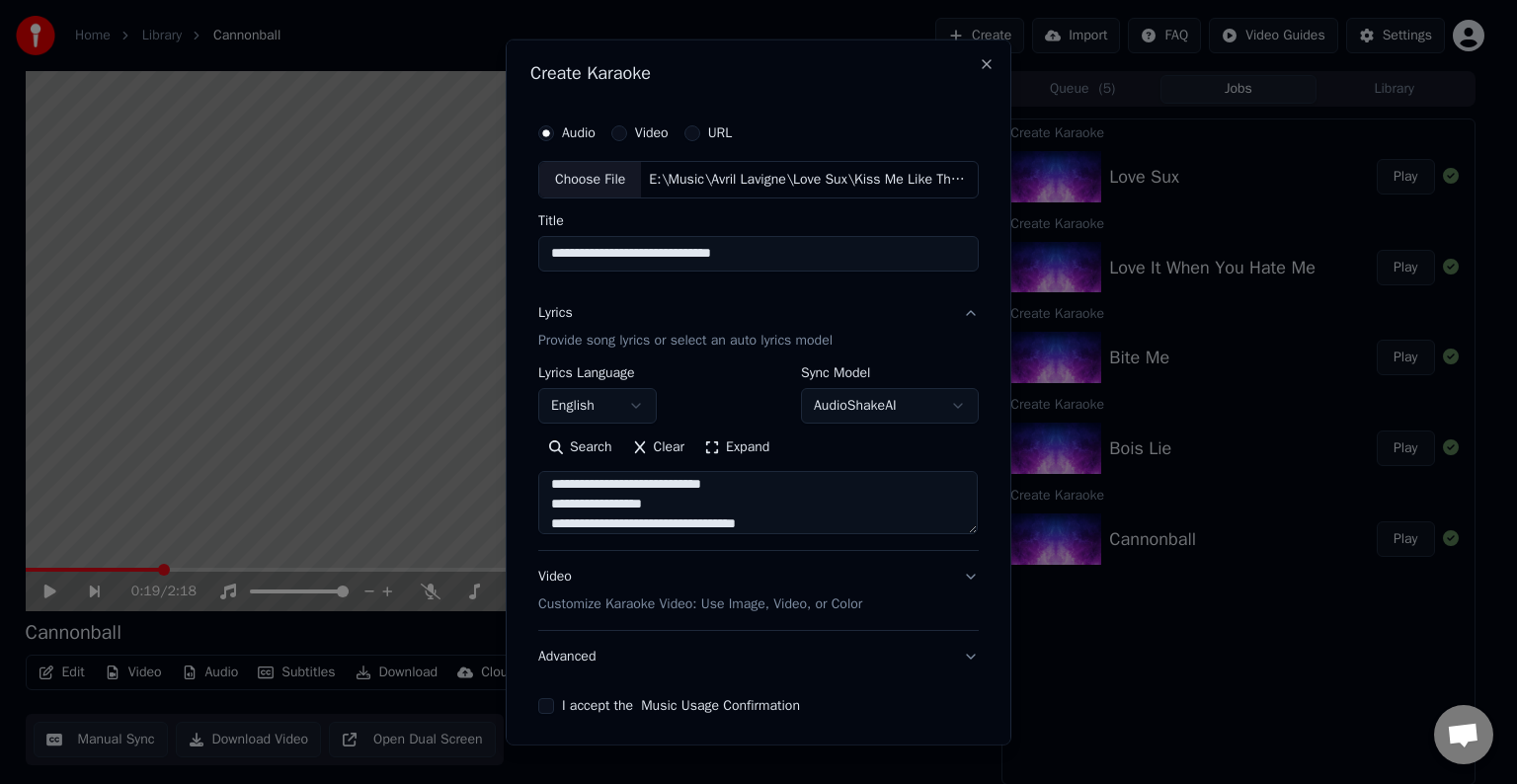 scroll, scrollTop: 715, scrollLeft: 0, axis: vertical 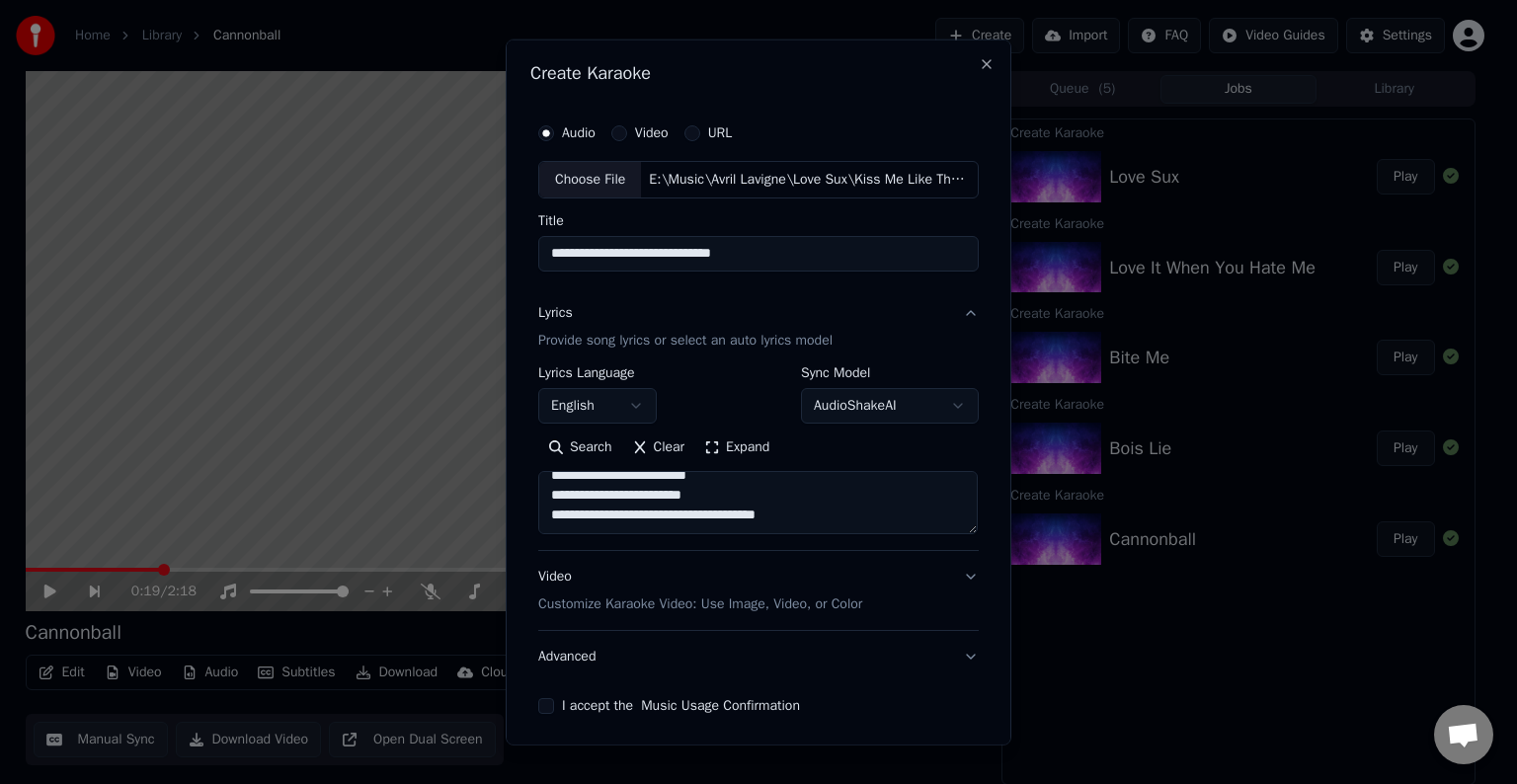 paste on "**********" 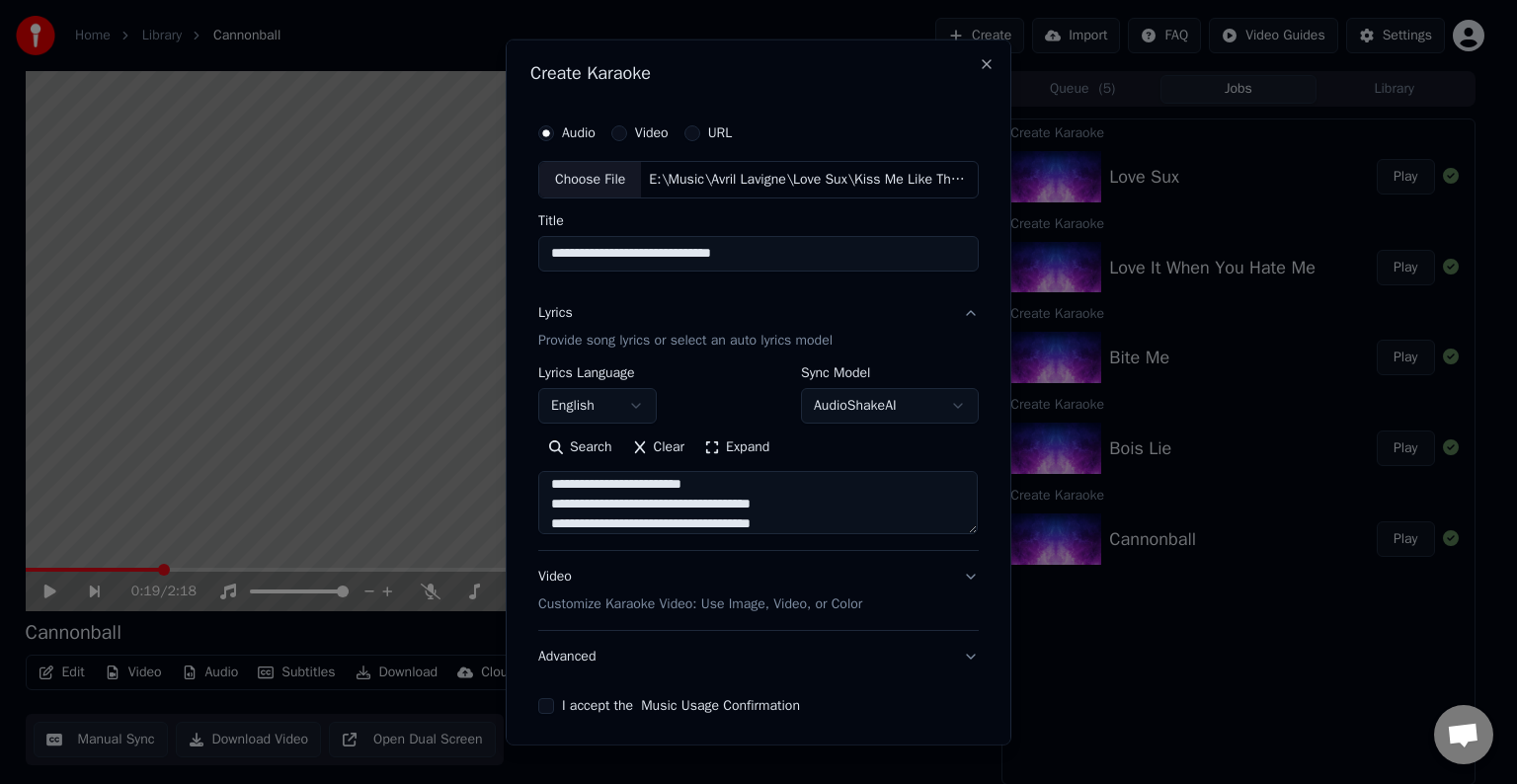 scroll, scrollTop: 735, scrollLeft: 0, axis: vertical 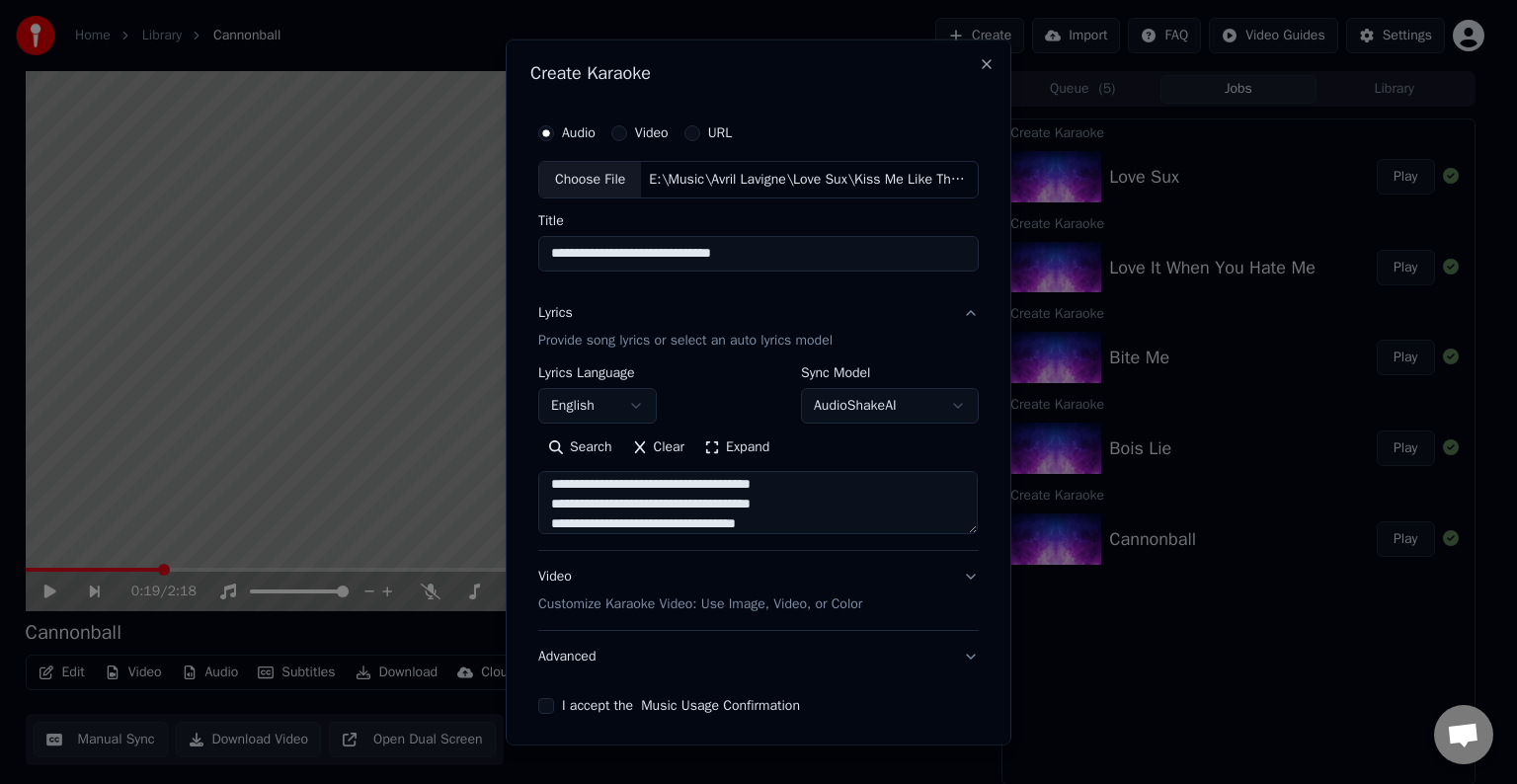 type on "**********" 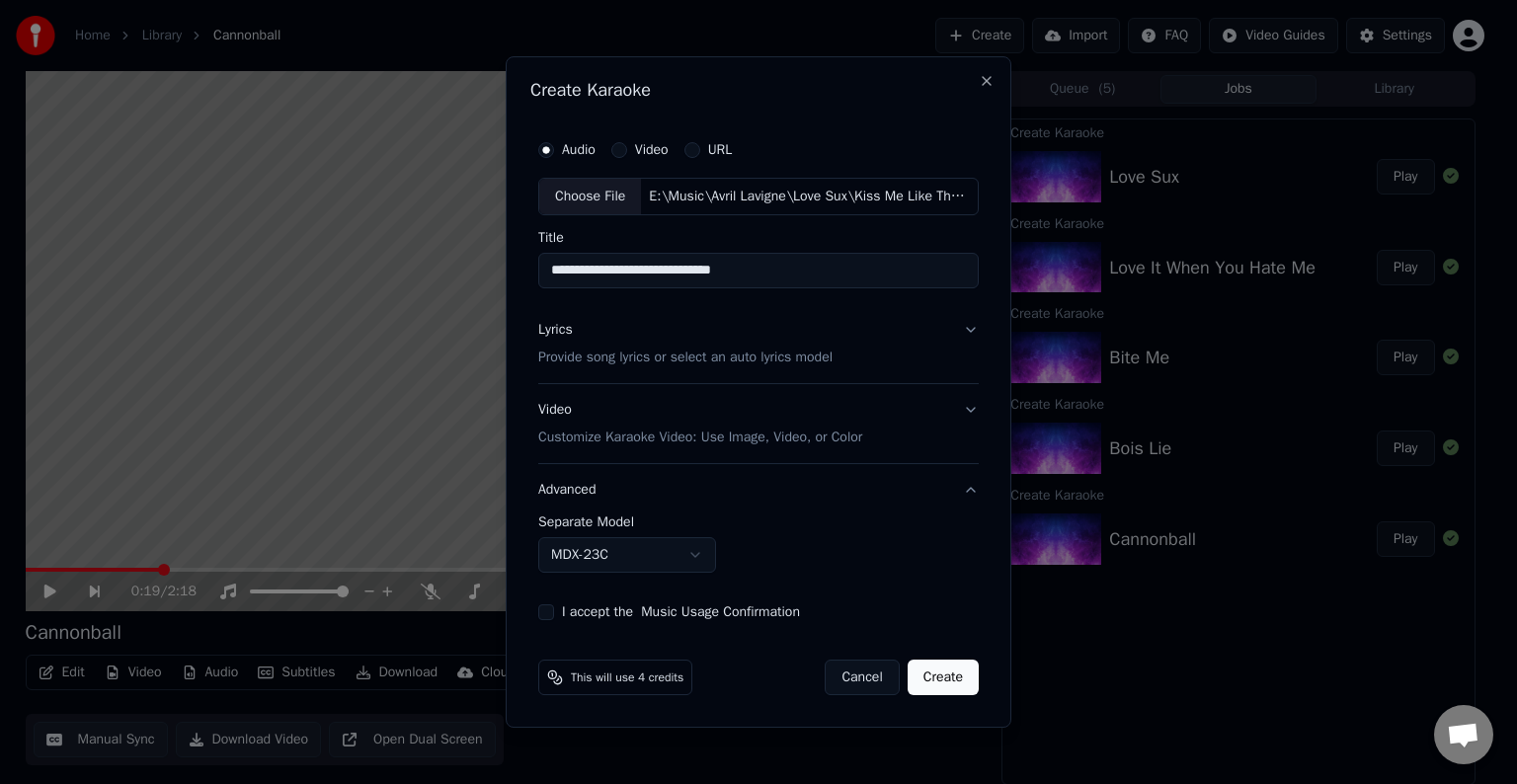 click on "Home Library Cannonball Create Import FAQ Video Guides Settings 0:19  /  2:18 Cannonball BPM 185 Key C# Edit Video Audio Subtitles Download Cloud Library Manual Sync Download Video Open Dual Screen Queue ( 5 ) Jobs Library Create Karaoke Love Sux Play Create Karaoke Love It When You Hate Me Play Create Karaoke Bite Me Play Create Karaoke Bois Lie Play Create Karaoke Cannonball Play Chat Adam from Youka Desktop More channels Continue on Email Network offline. Reconnecting... No messages can be received or sent for now. Youka Desktop Hello! How can I help you?  Sunday, [DATE] I think there is a glitch in the program; when I spend my credits to create a video, and I provide the lyrics, the resulting video does not sync the lyrics and is forcing me to spend extra credits to sync them again; it has happened to me with my last 3 videos [DATE] Adam There is an issue with the auto lyric sync service. In this case the credits are refunded automatically. You can sync the lyrics by using the lyrics editor [DATE] [DATE]" at bounding box center [750, 392] 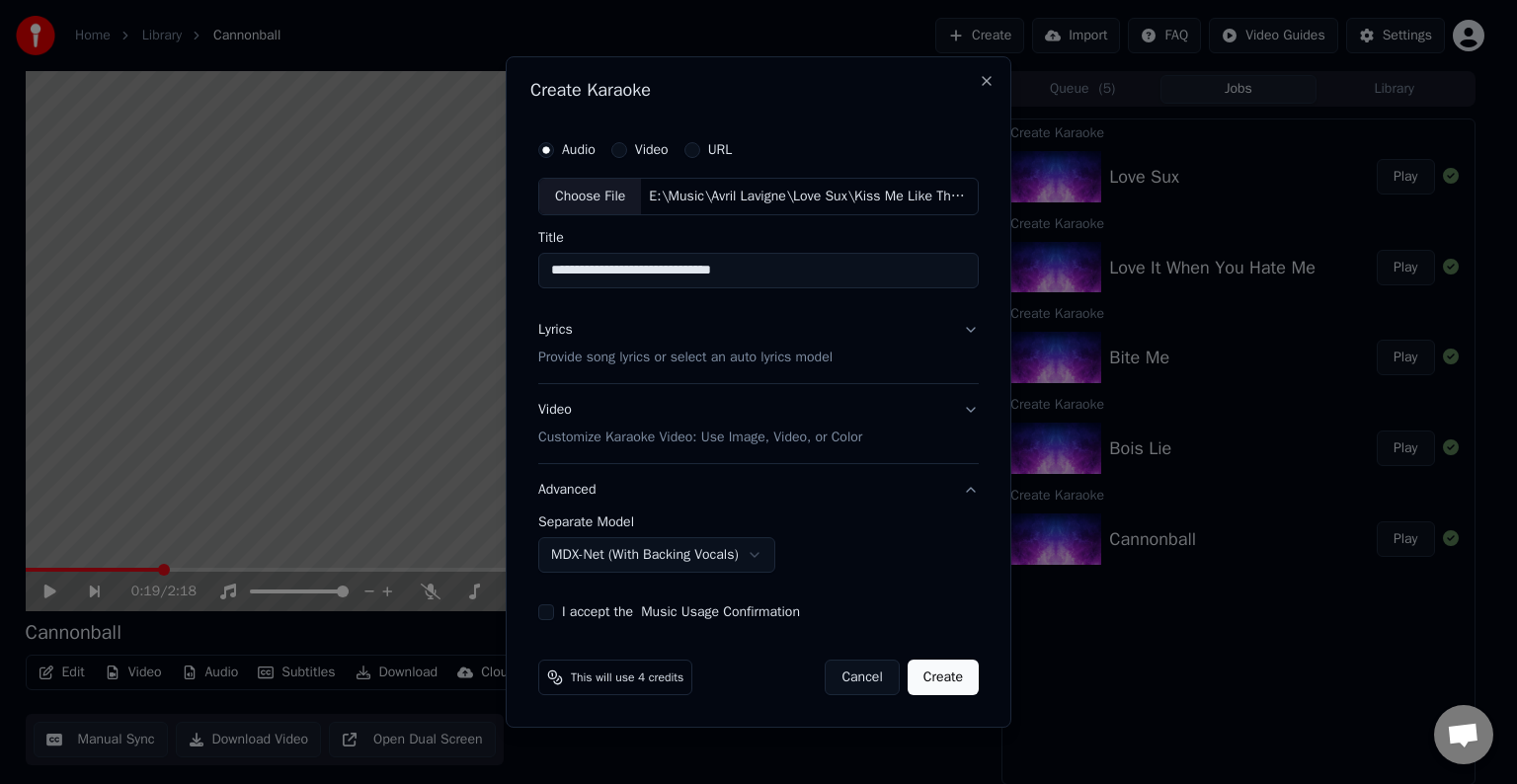 click on "I accept the   Music Usage Confirmation" at bounding box center [546, 612] 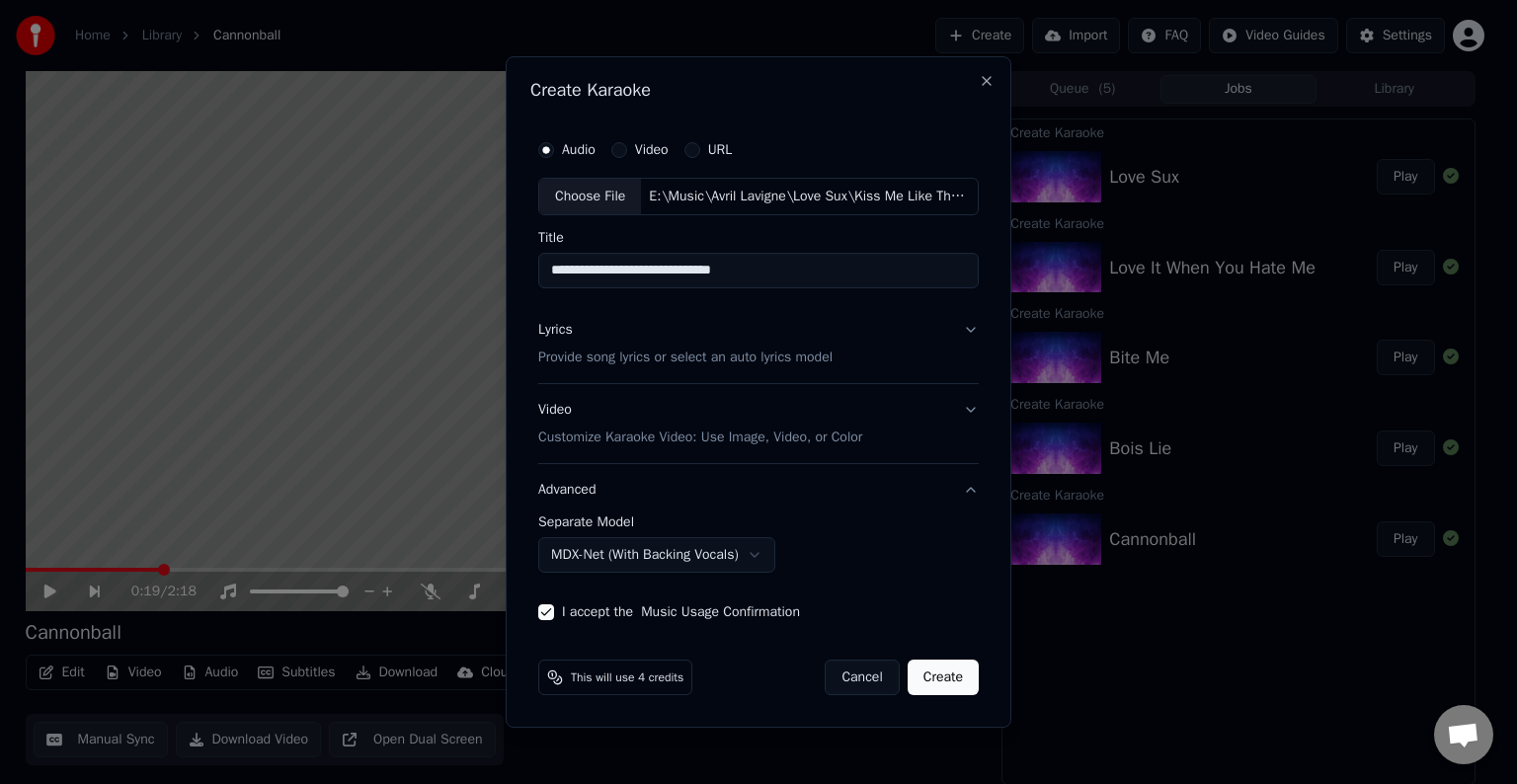 click on "Create" at bounding box center (943, 677) 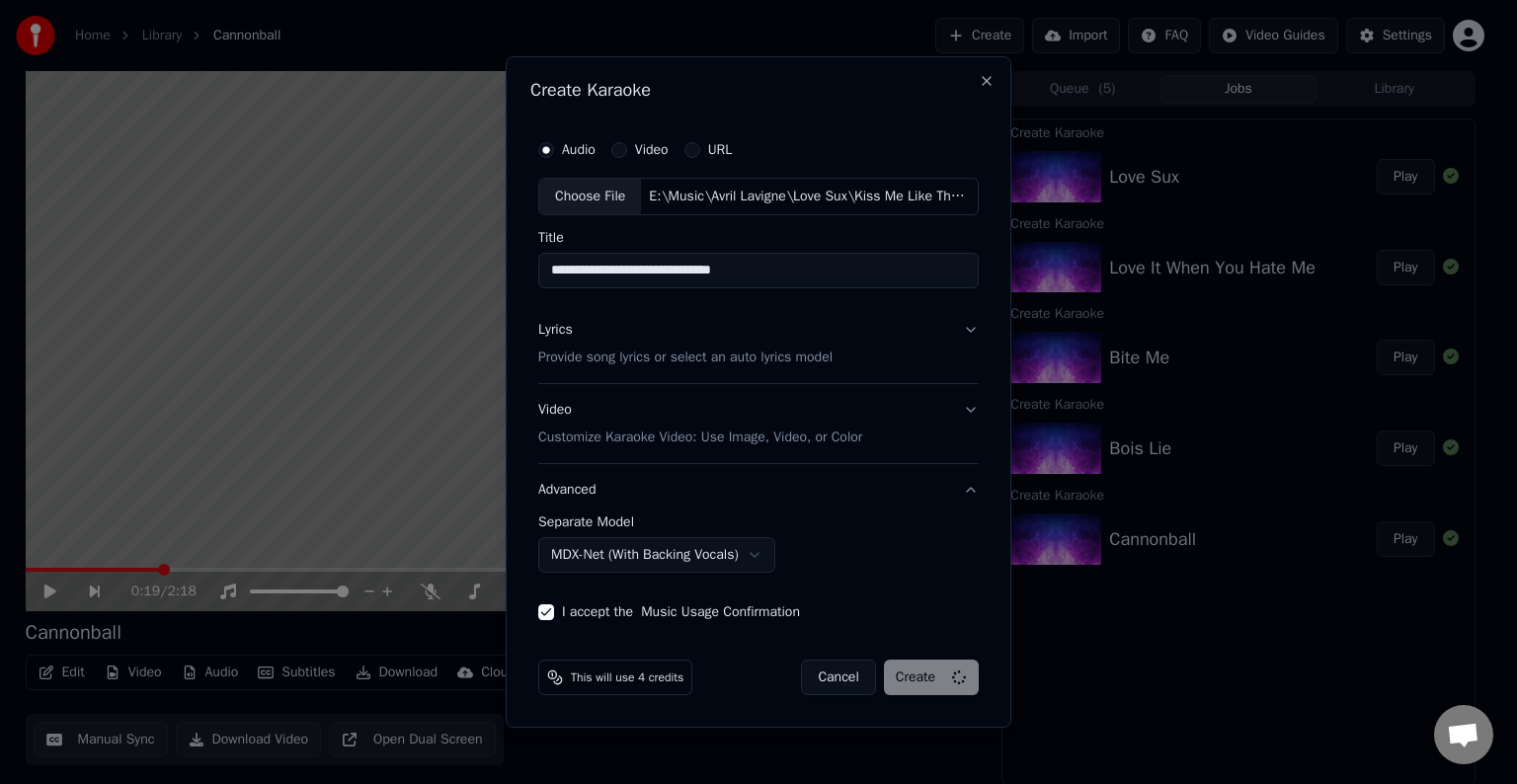 select on "******" 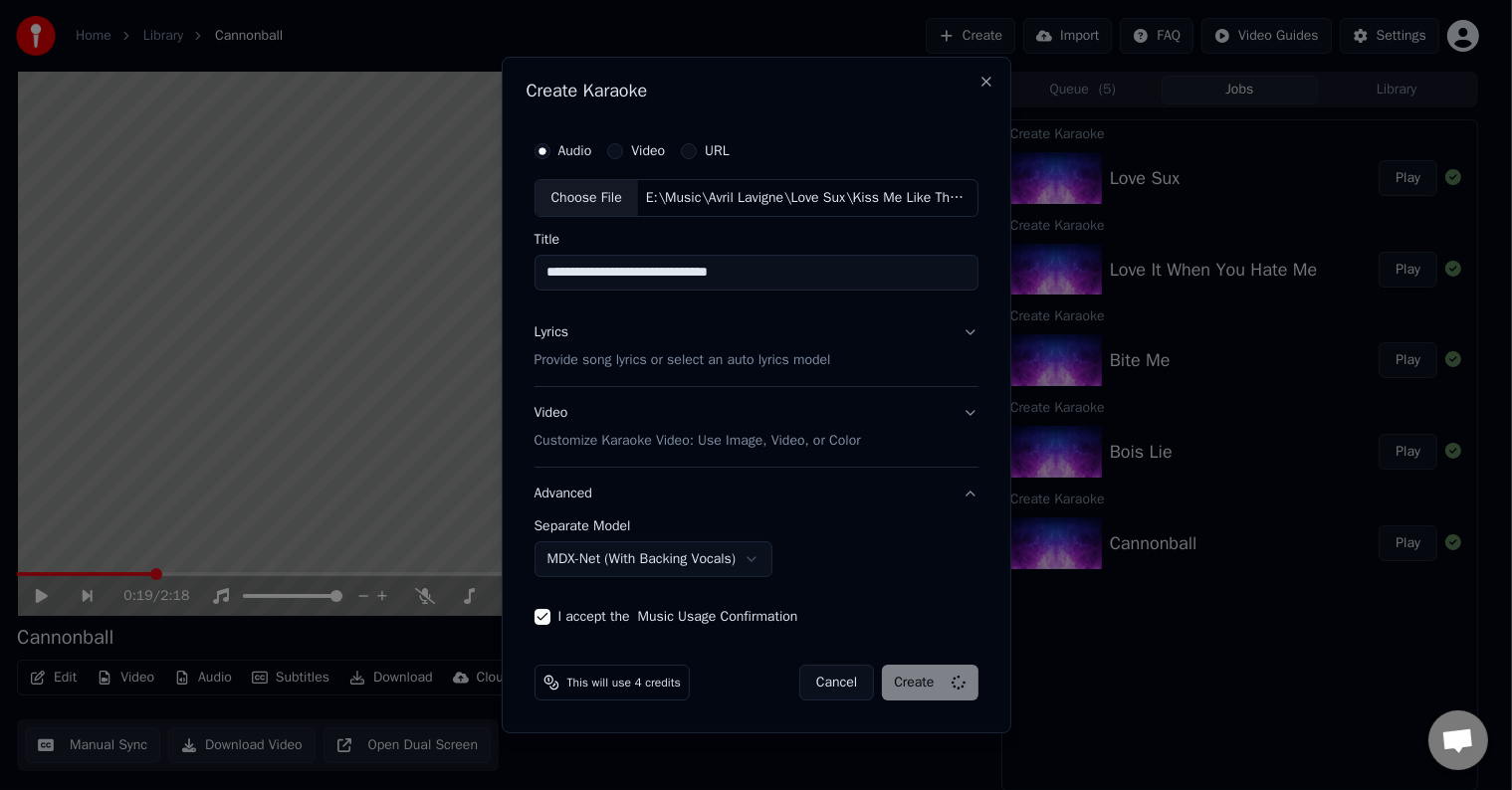 type 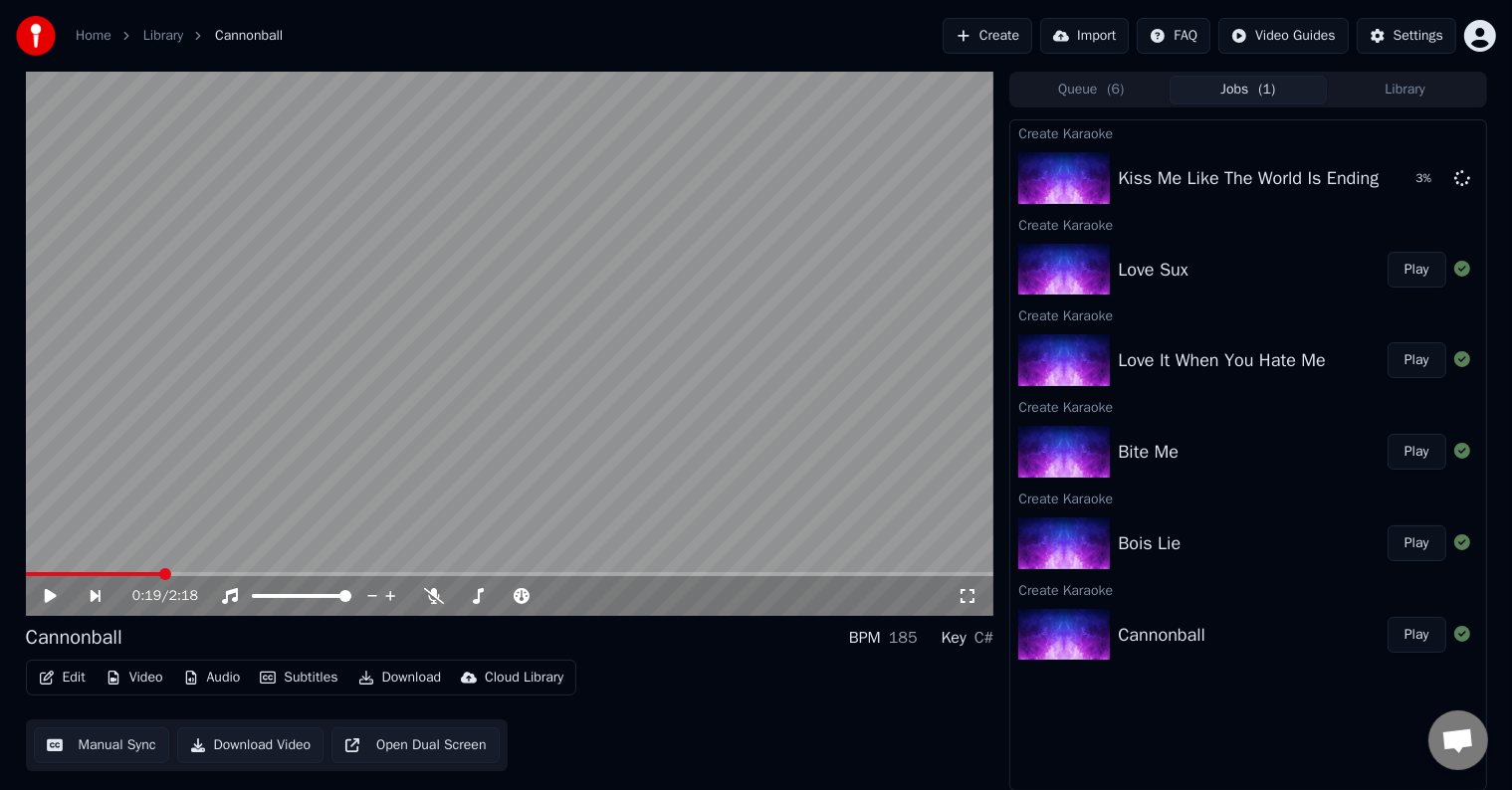 click on "Create" at bounding box center [987, 36] 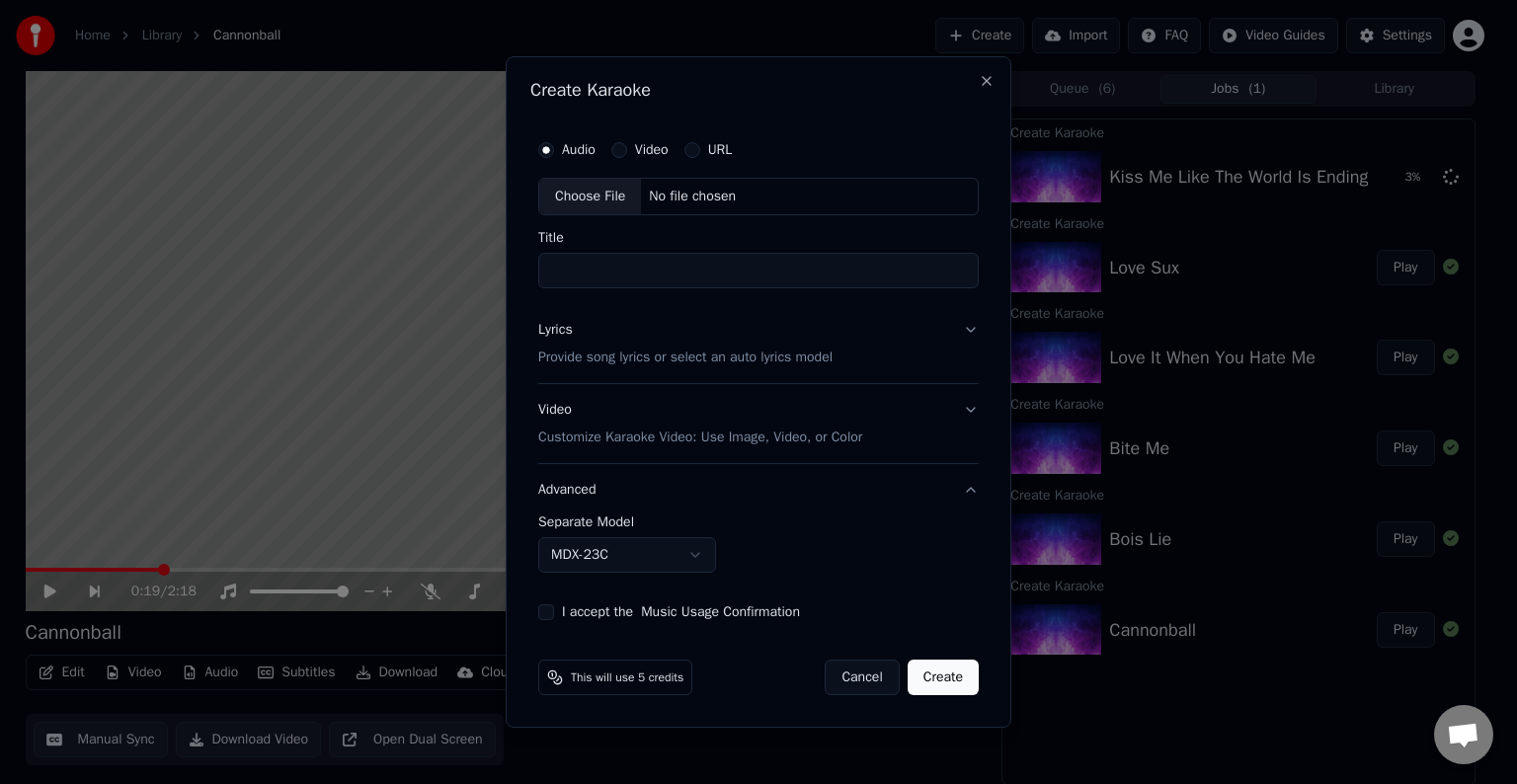 click on "Choose File" at bounding box center (590, 196) 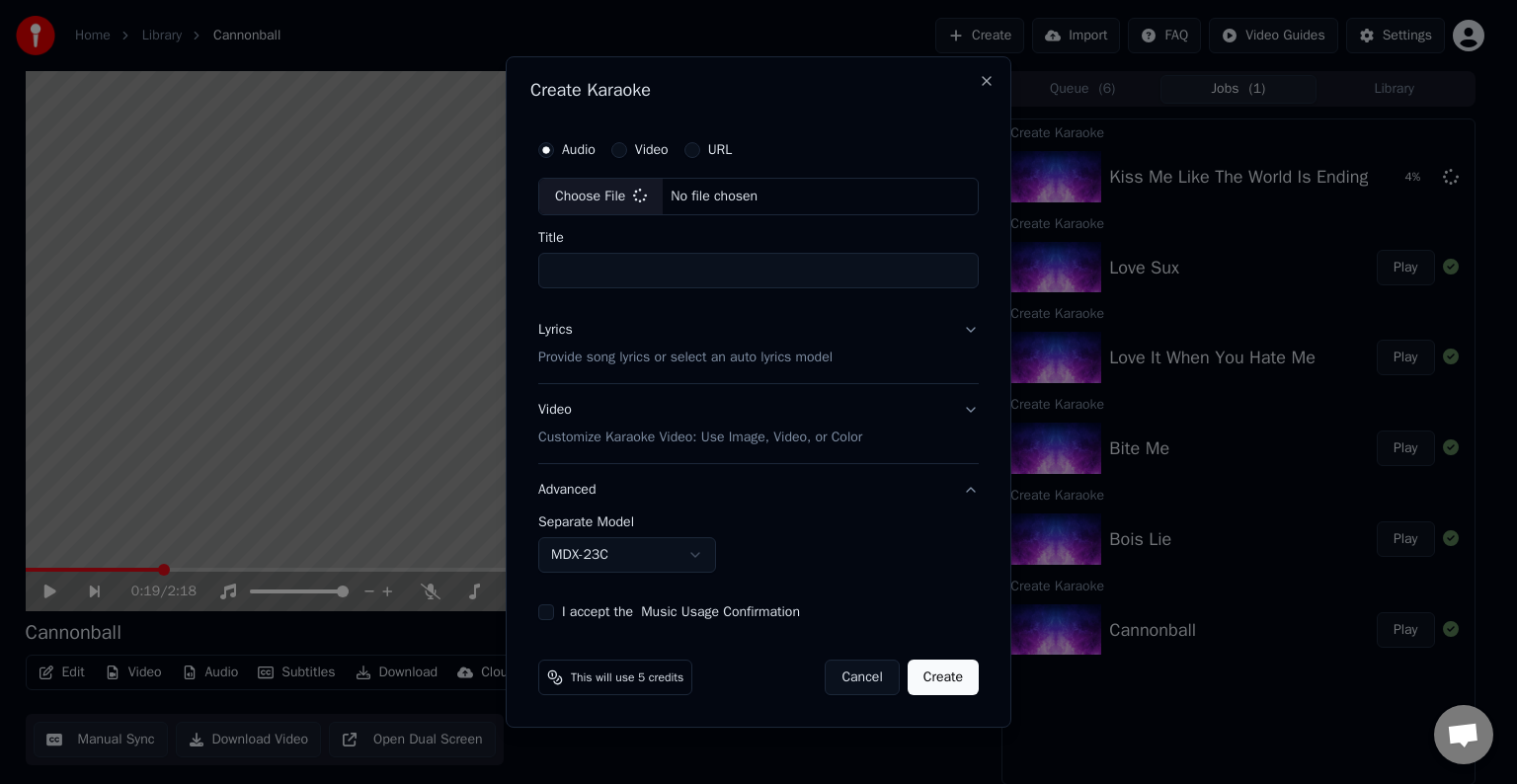 click on "Lyrics Provide song lyrics or select an auto lyrics model" at bounding box center [758, 344] 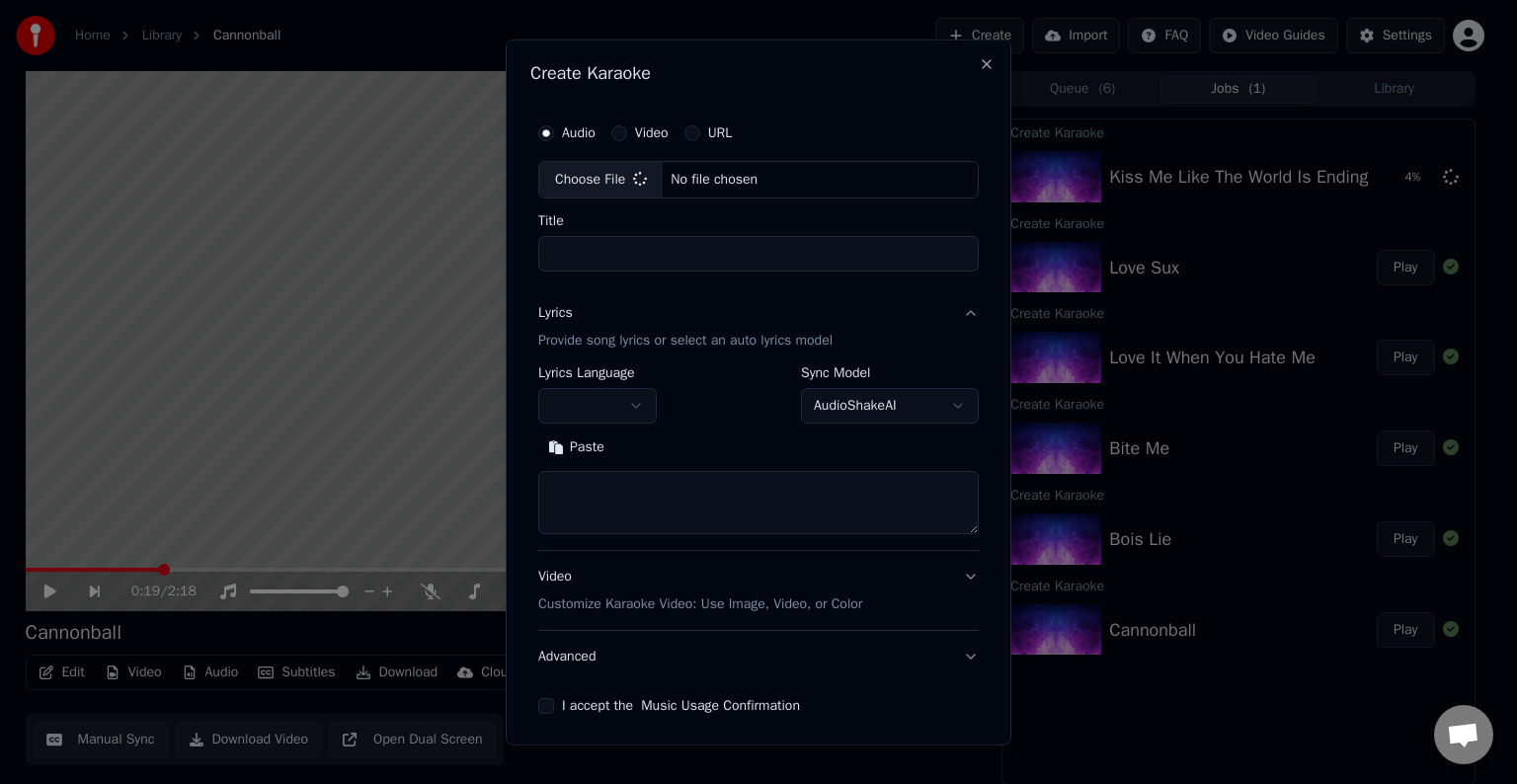 type on "*********" 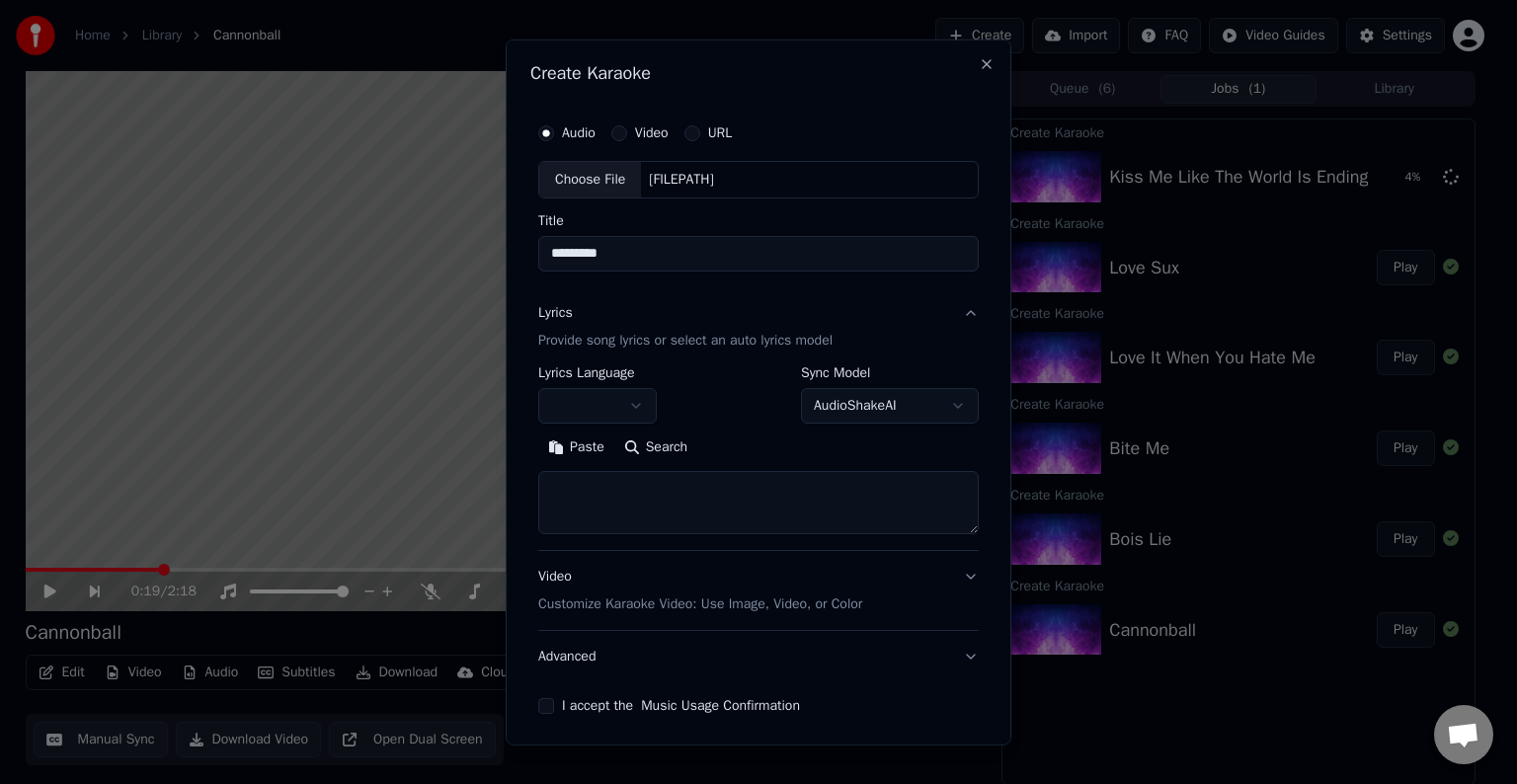 click at bounding box center [758, 503] 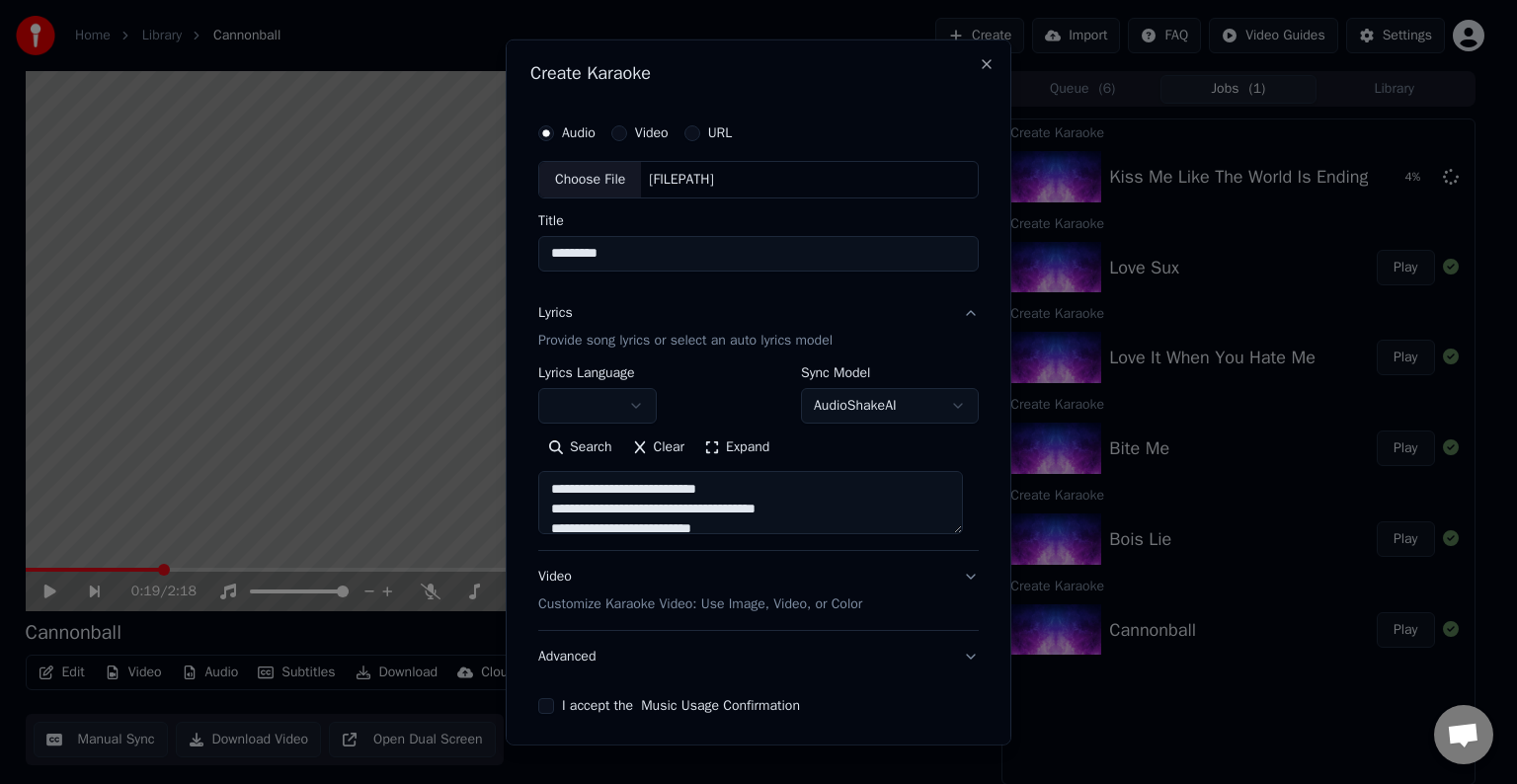 scroll, scrollTop: 43, scrollLeft: 0, axis: vertical 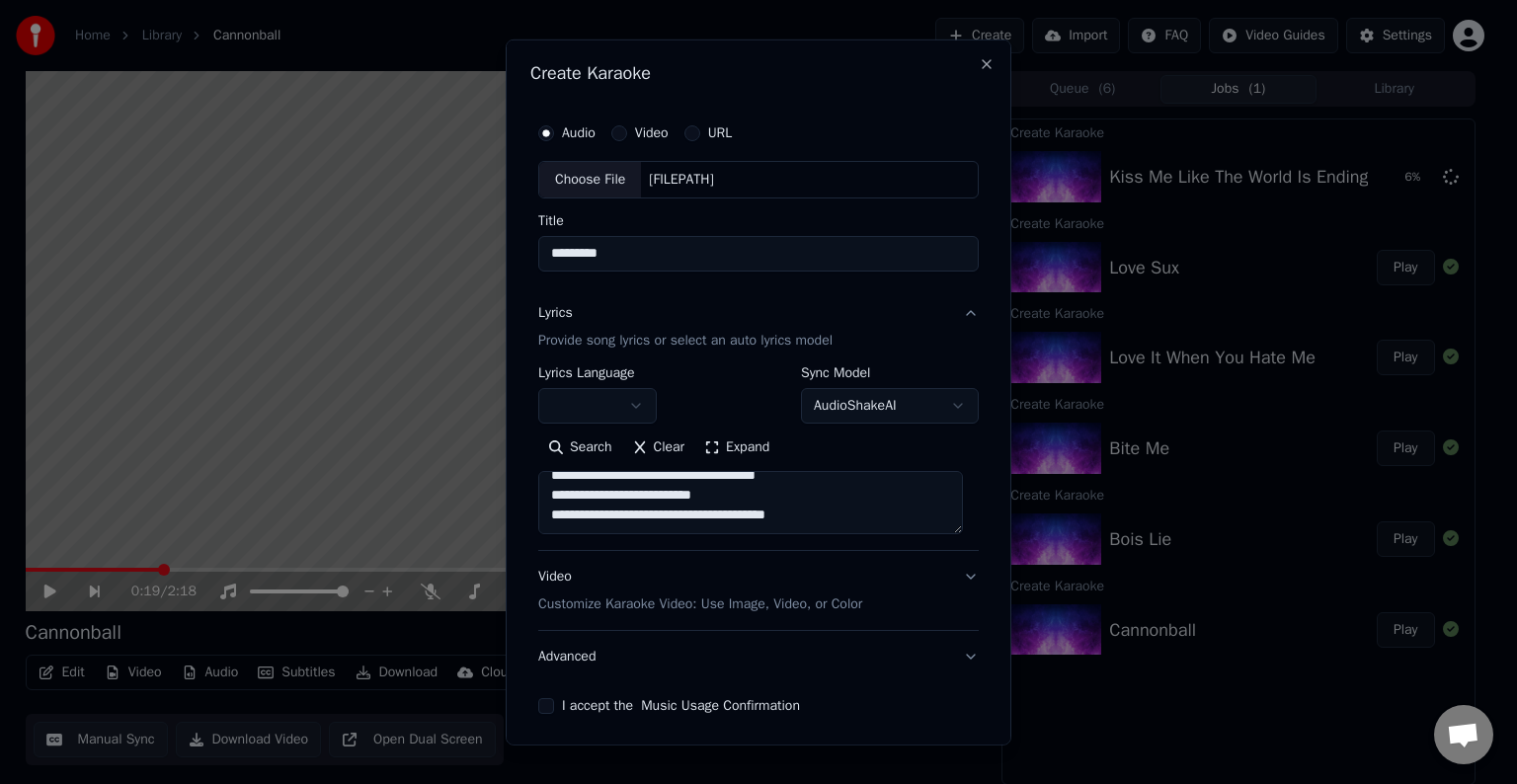 paste on "**********" 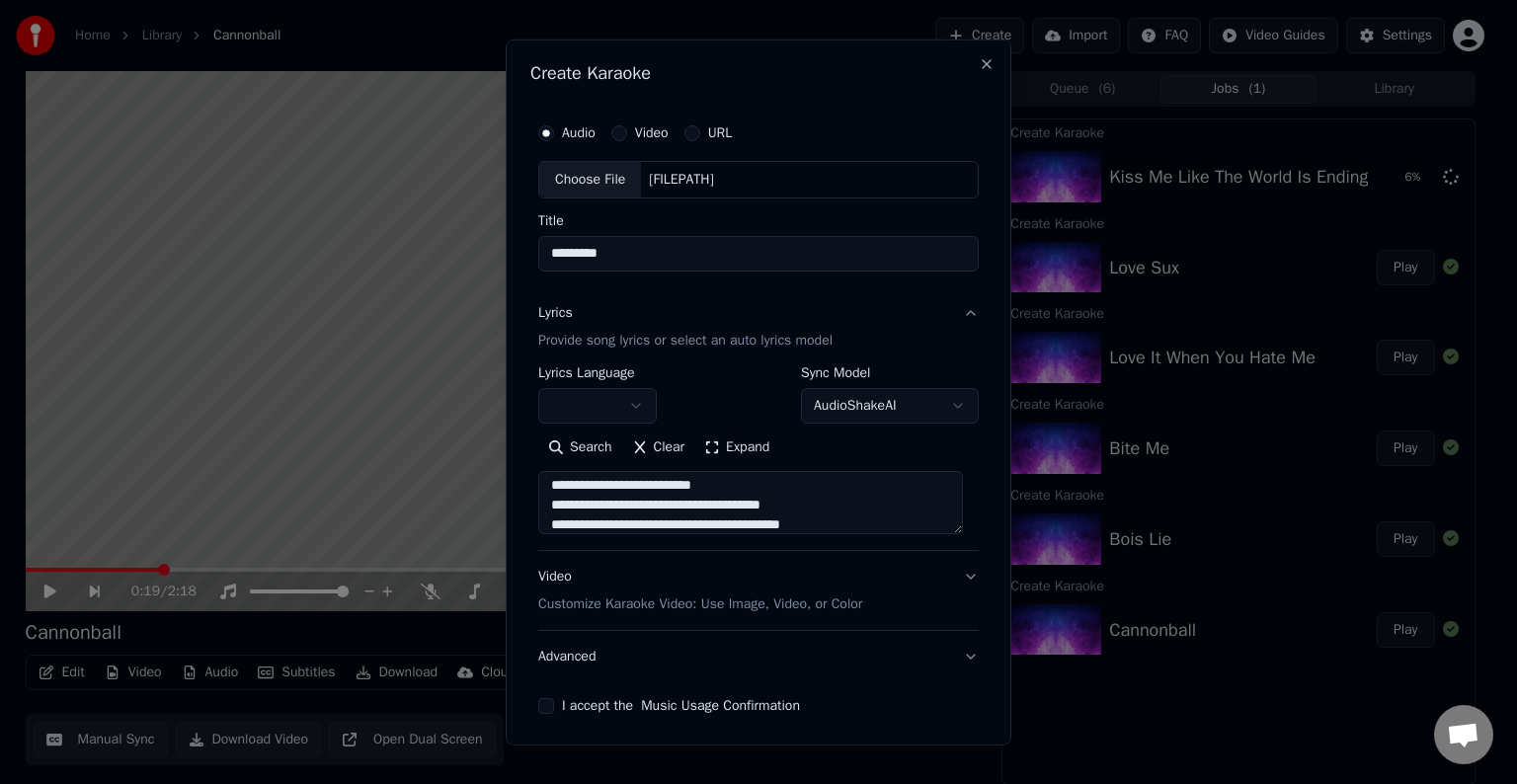 scroll, scrollTop: 83, scrollLeft: 0, axis: vertical 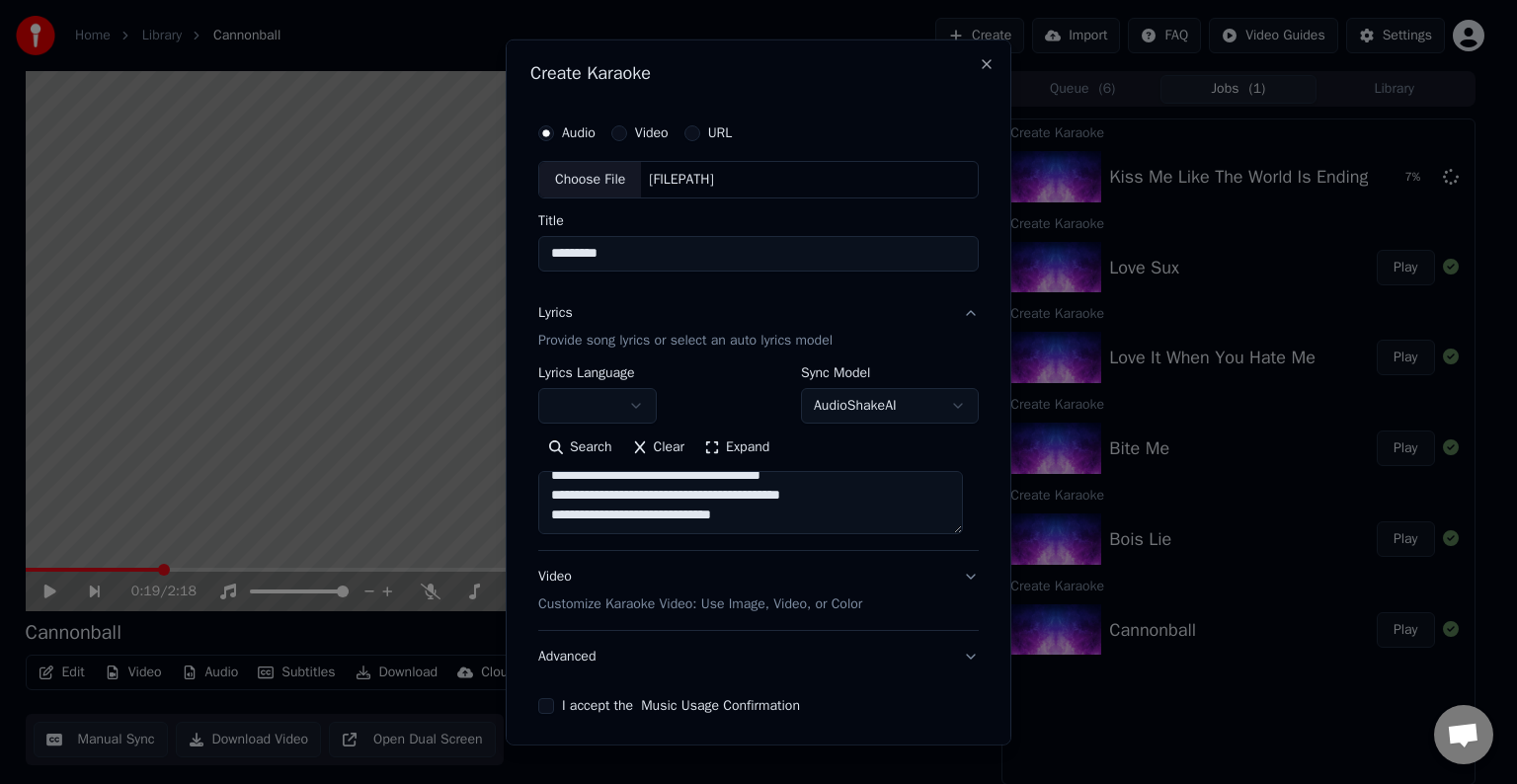 paste on "[REDACTED]
[REDACTED]
[REDACTED]
[REDACTED]
[REDACTED]
[REDACTED]
[REDACTED]
[REDACTED]
[REDACTED]" 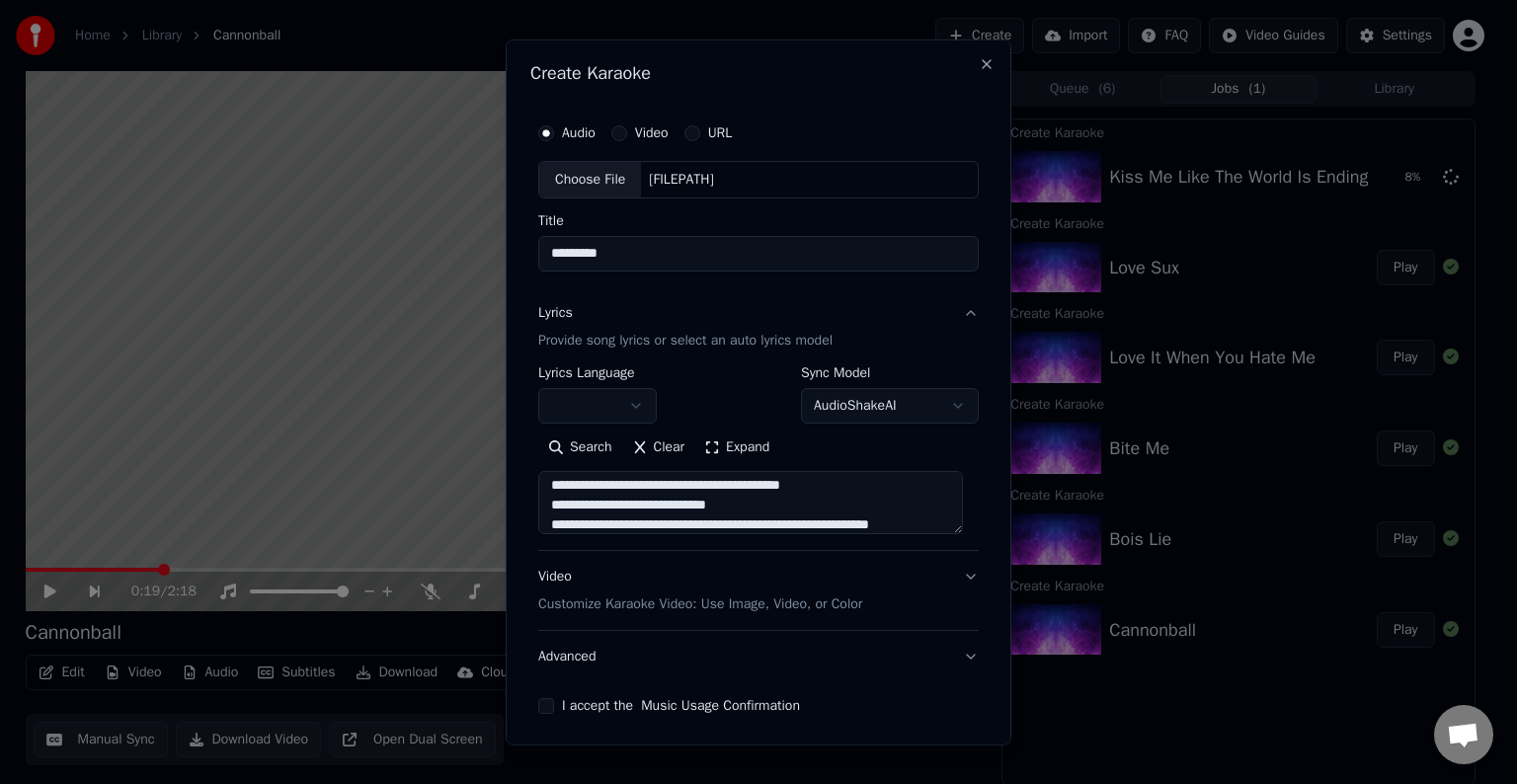 scroll, scrollTop: 261, scrollLeft: 0, axis: vertical 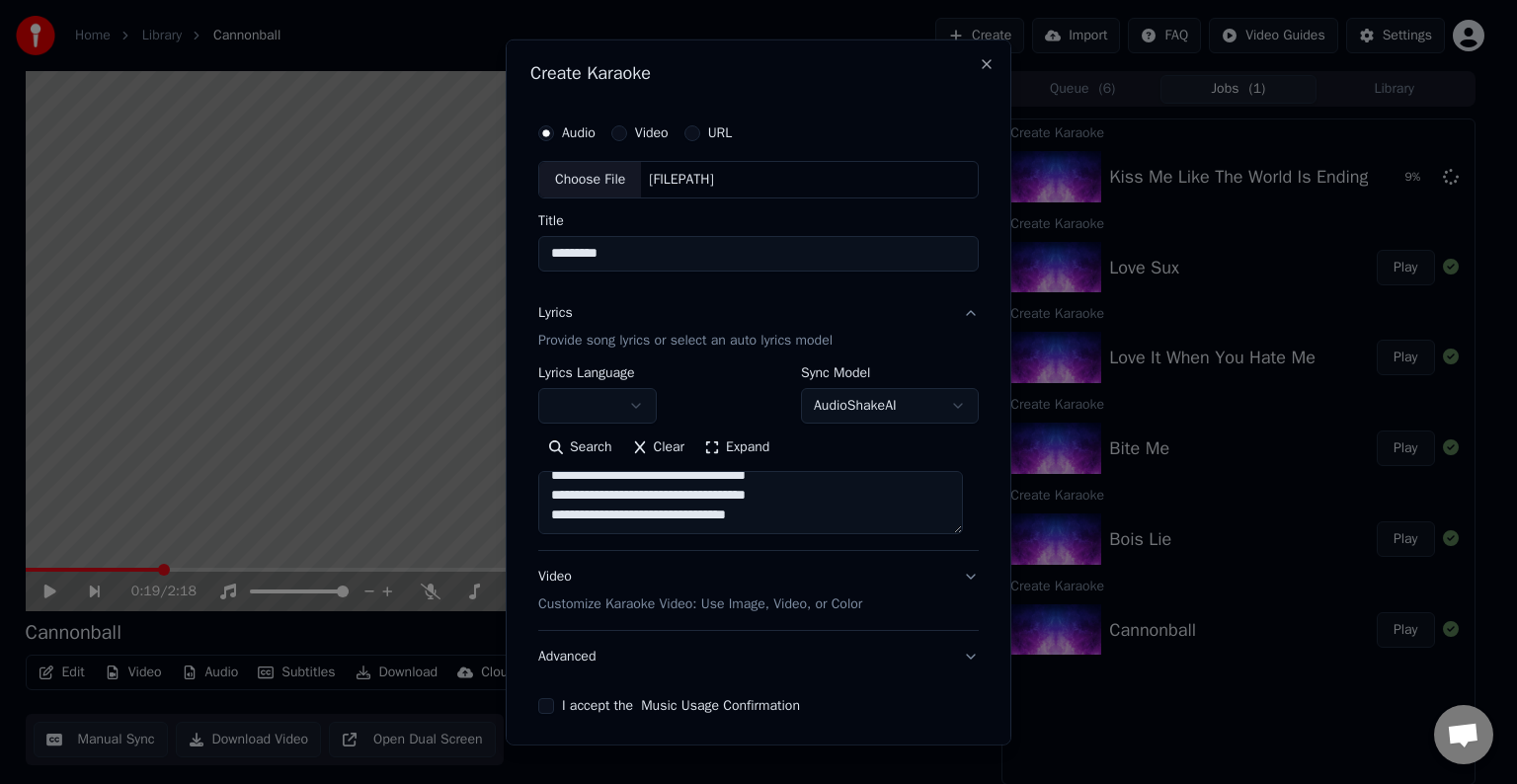 paste on "**********" 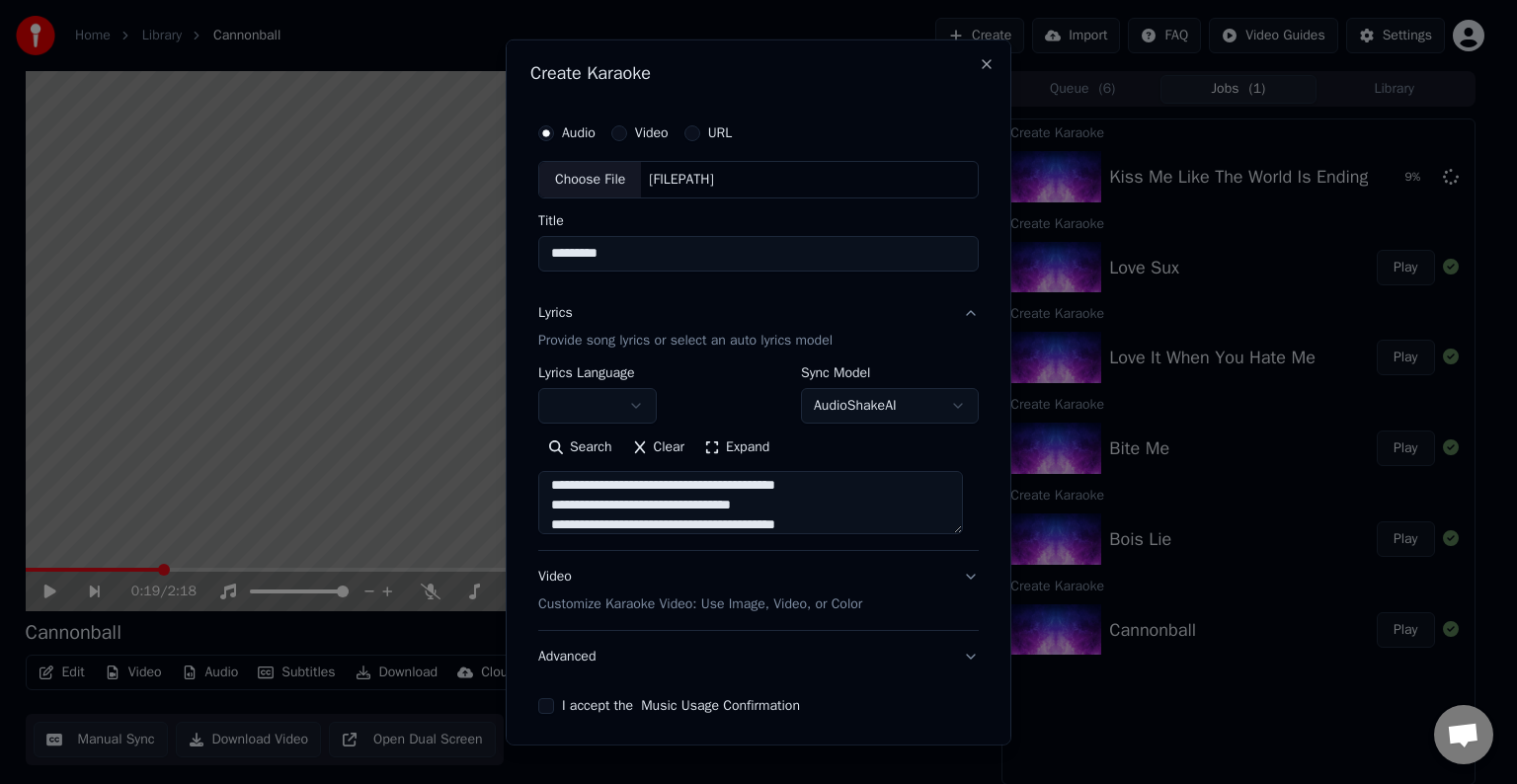 scroll, scrollTop: 340, scrollLeft: 0, axis: vertical 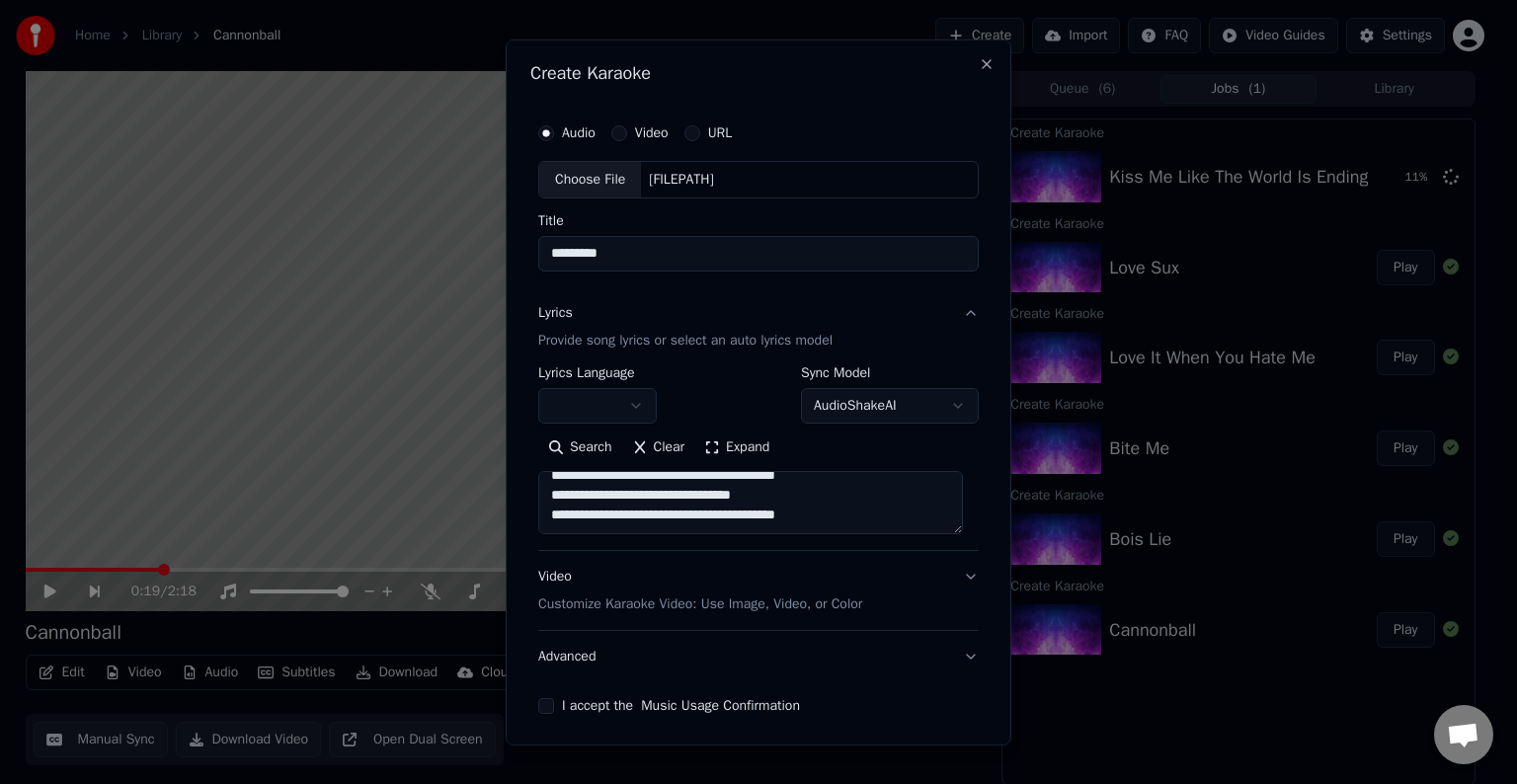 paste on "**********" 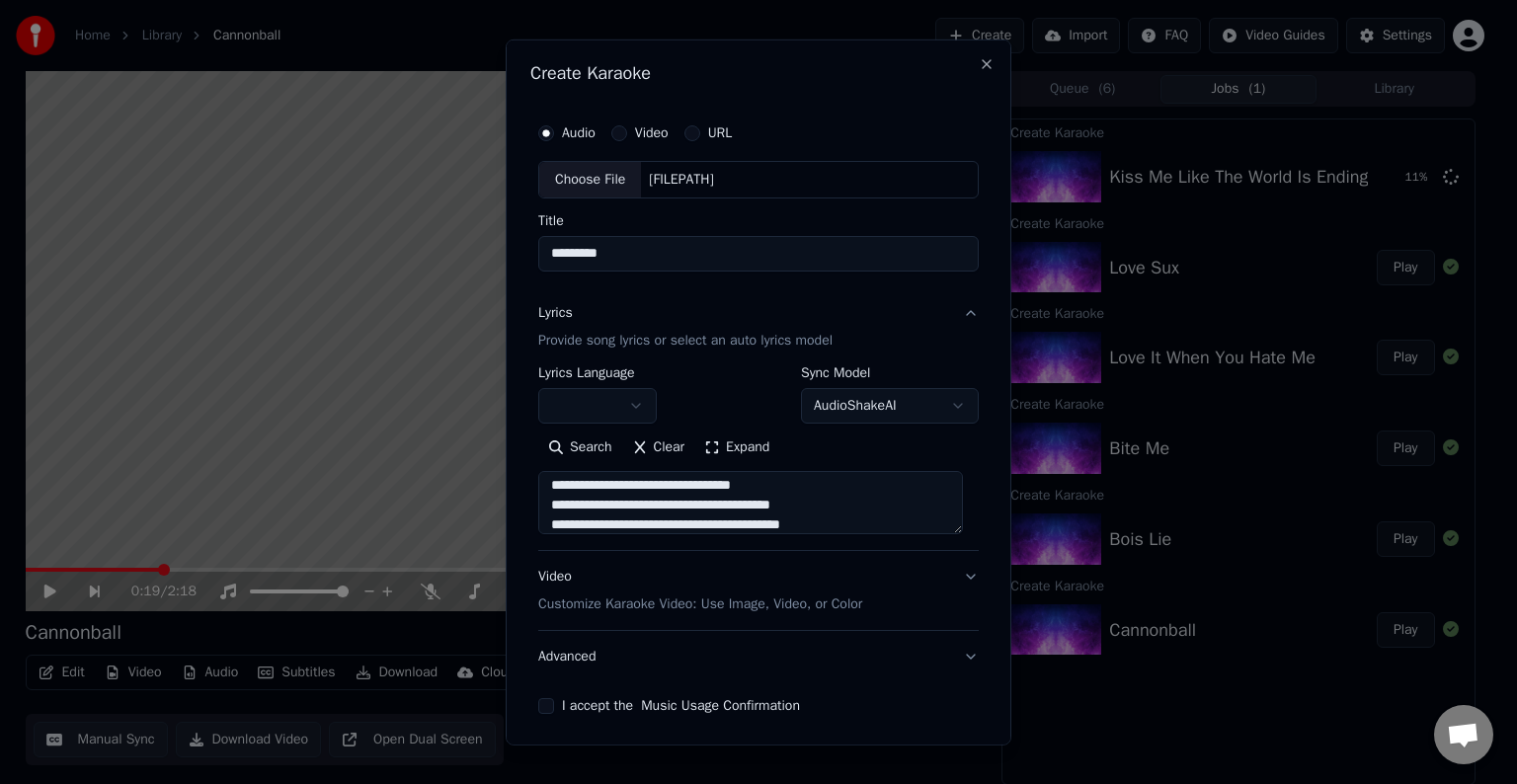 scroll, scrollTop: 379, scrollLeft: 0, axis: vertical 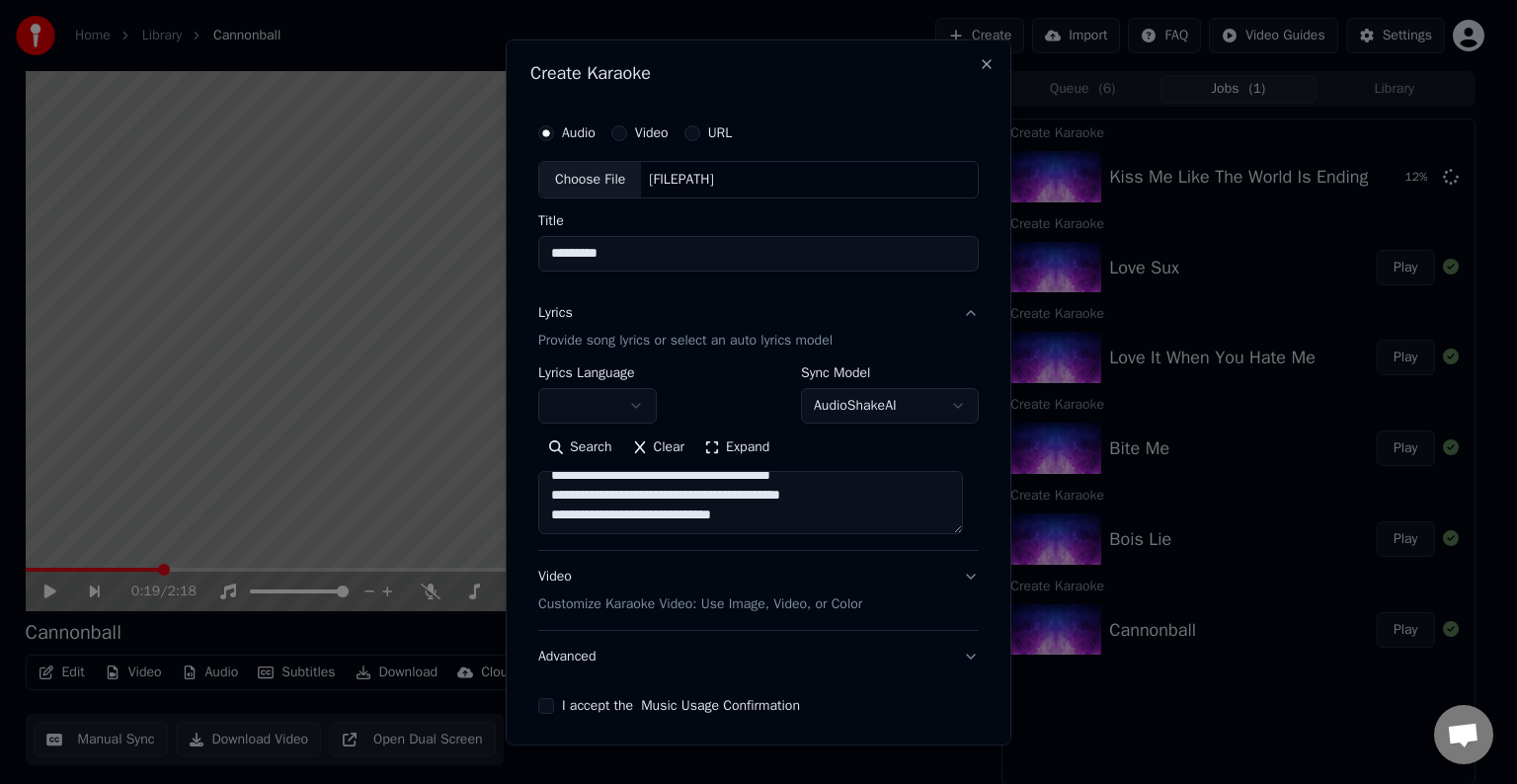 paste on "**********" 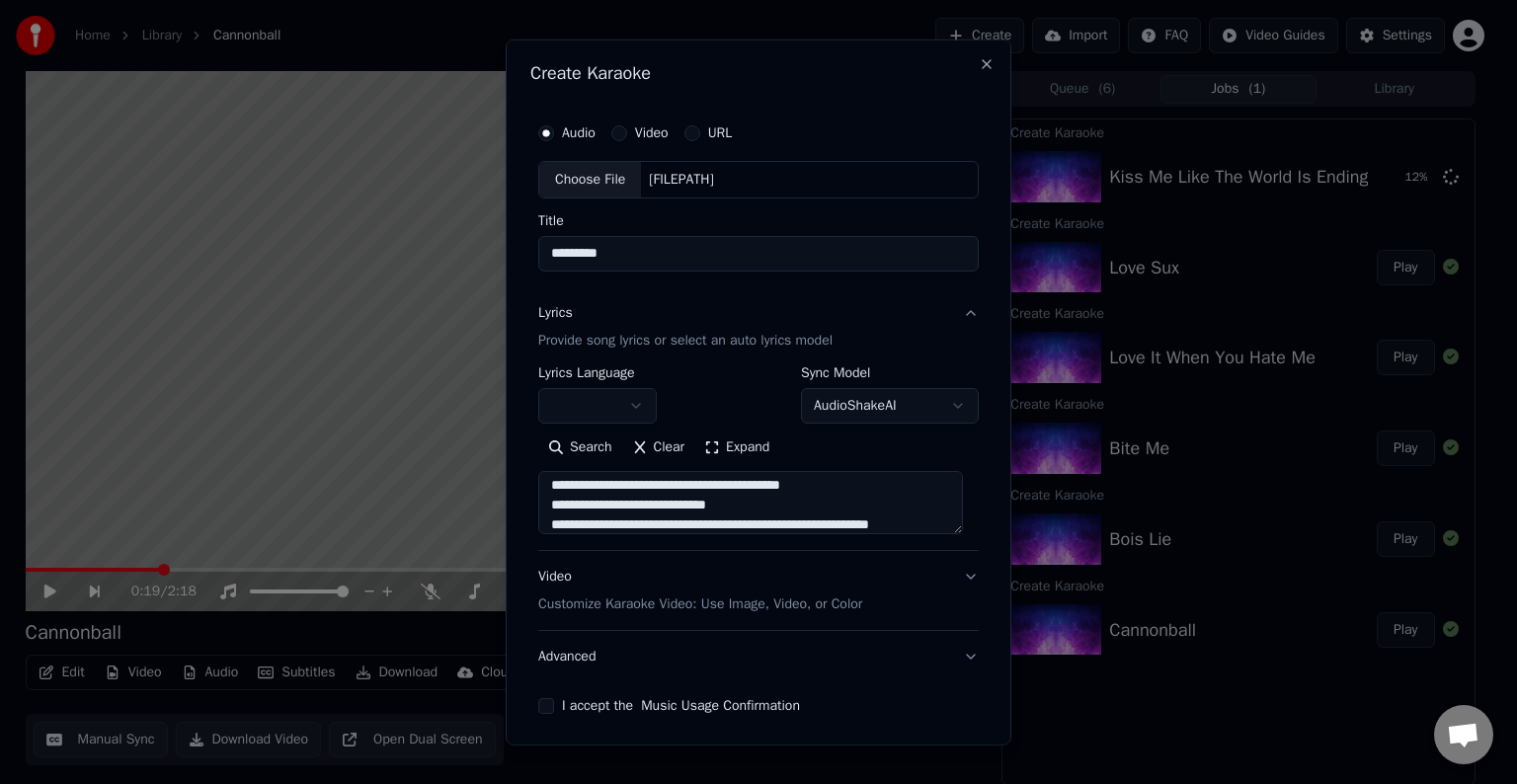 scroll, scrollTop: 557, scrollLeft: 0, axis: vertical 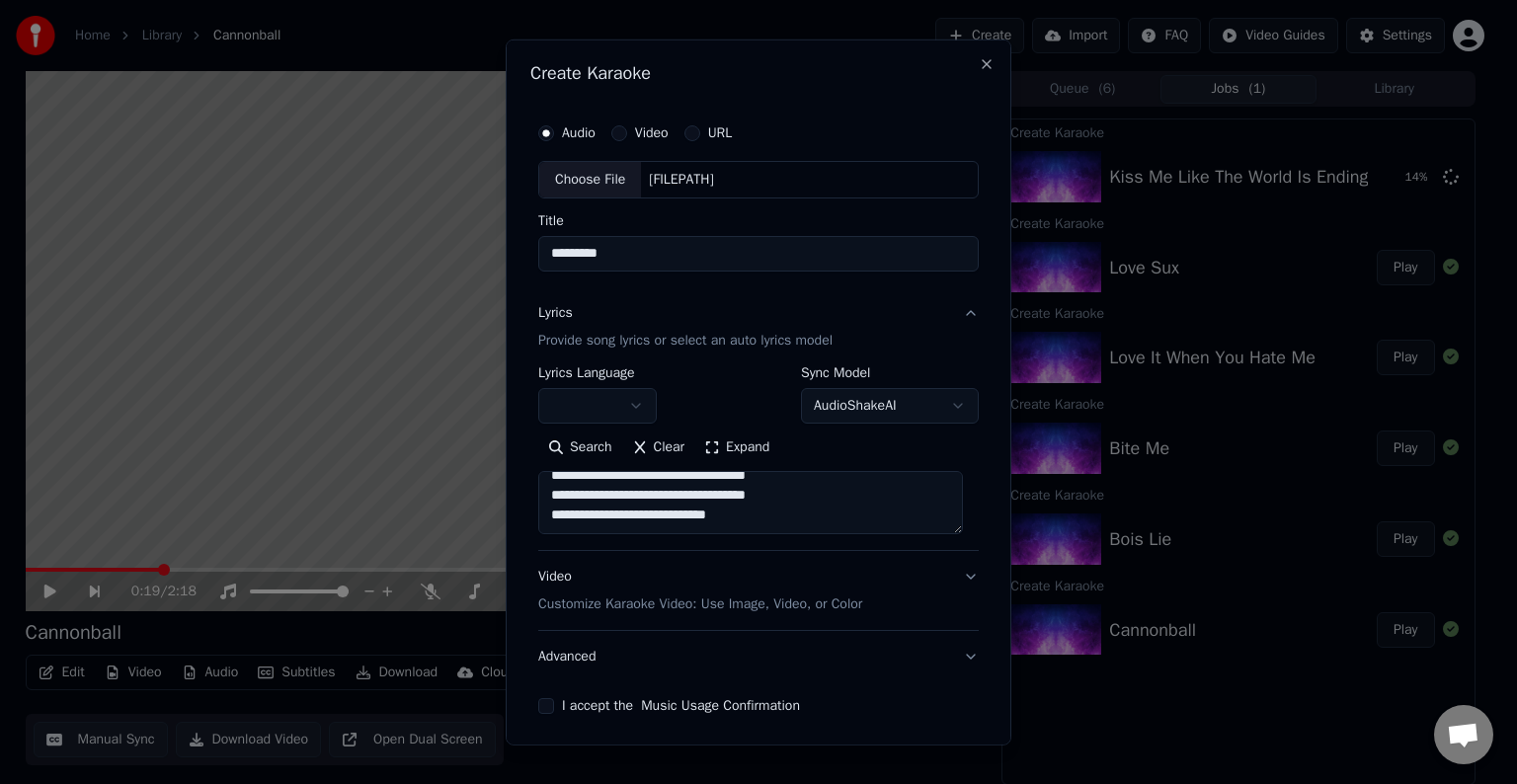 paste on "**********" 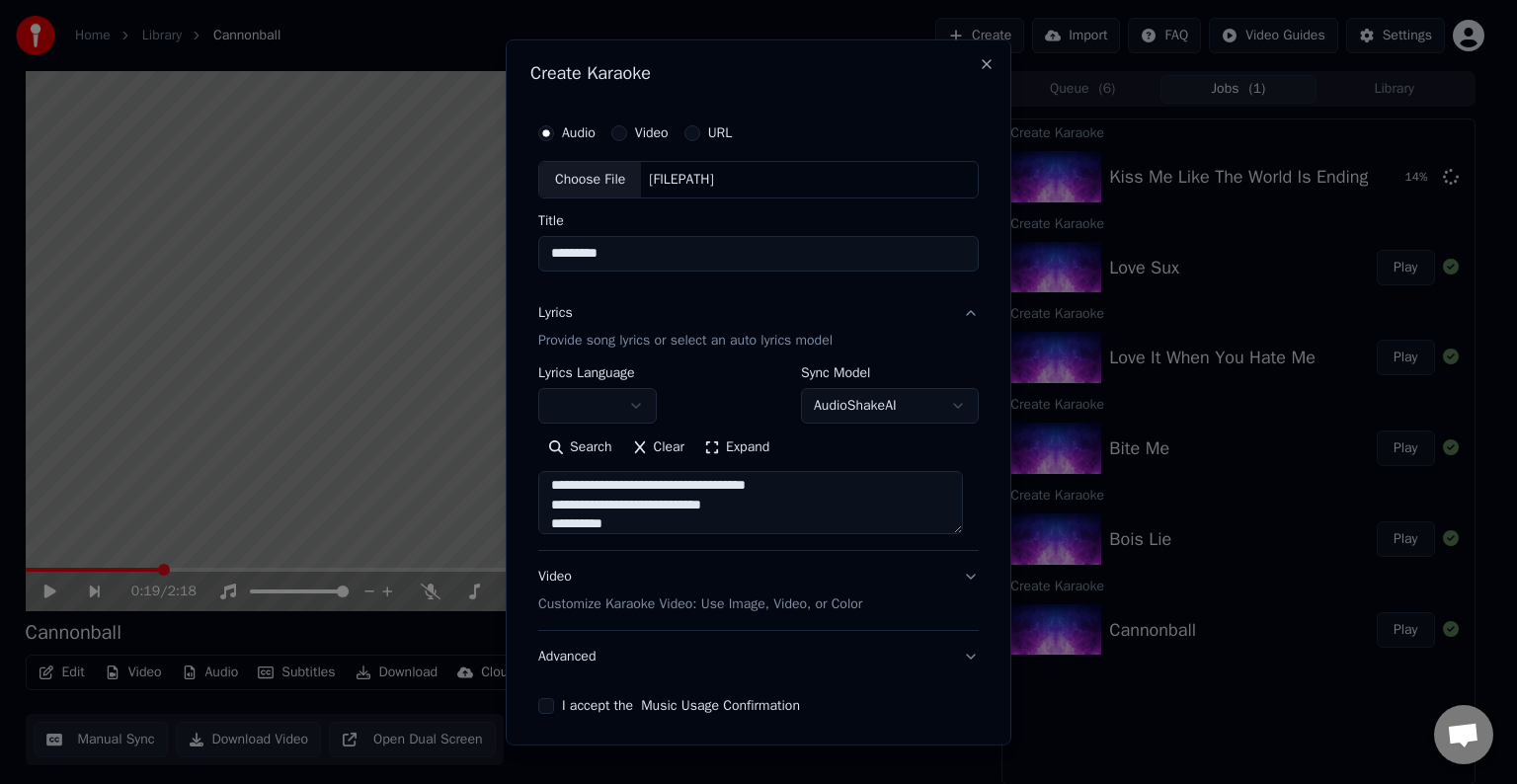 scroll, scrollTop: 656, scrollLeft: 0, axis: vertical 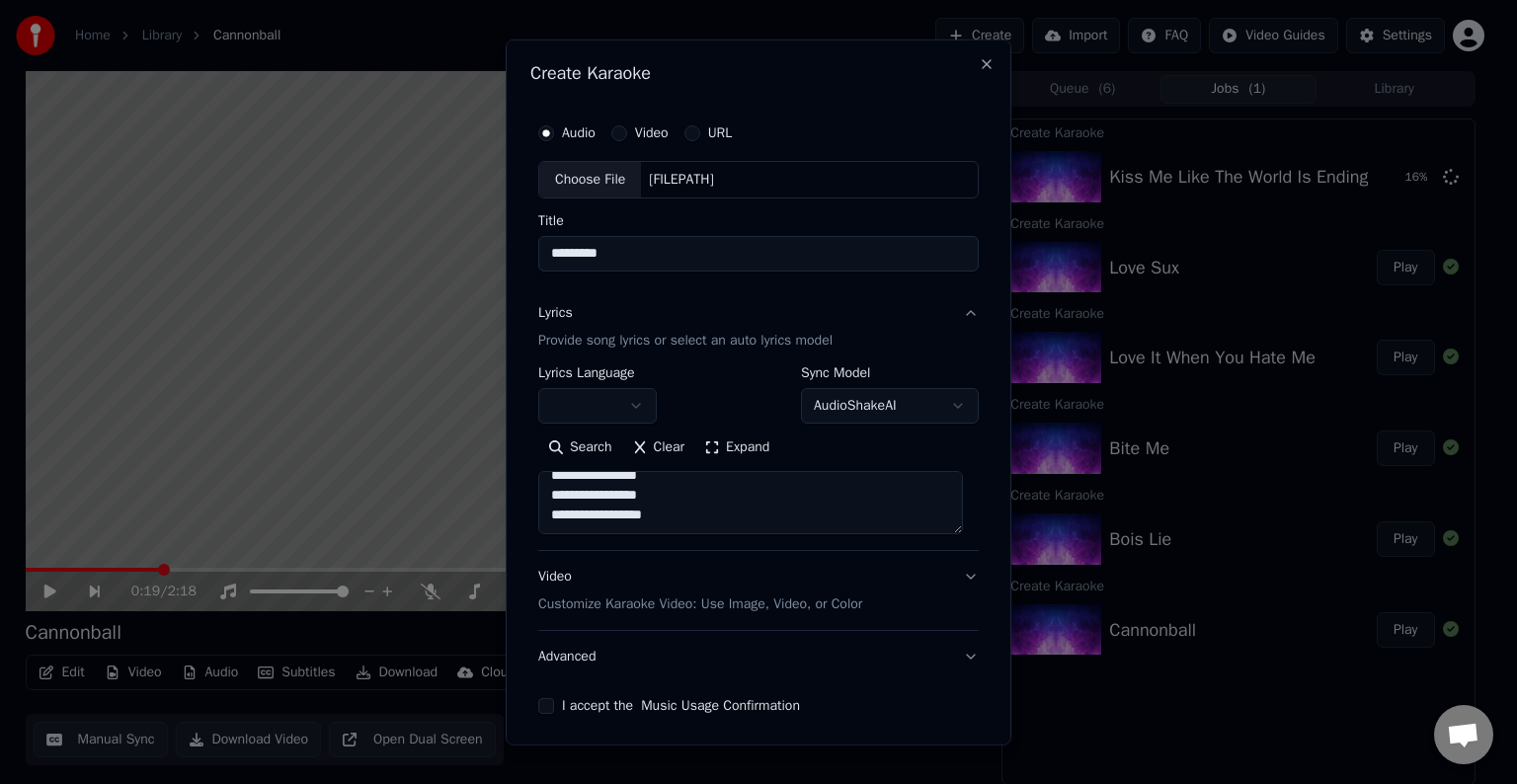 paste on "**********" 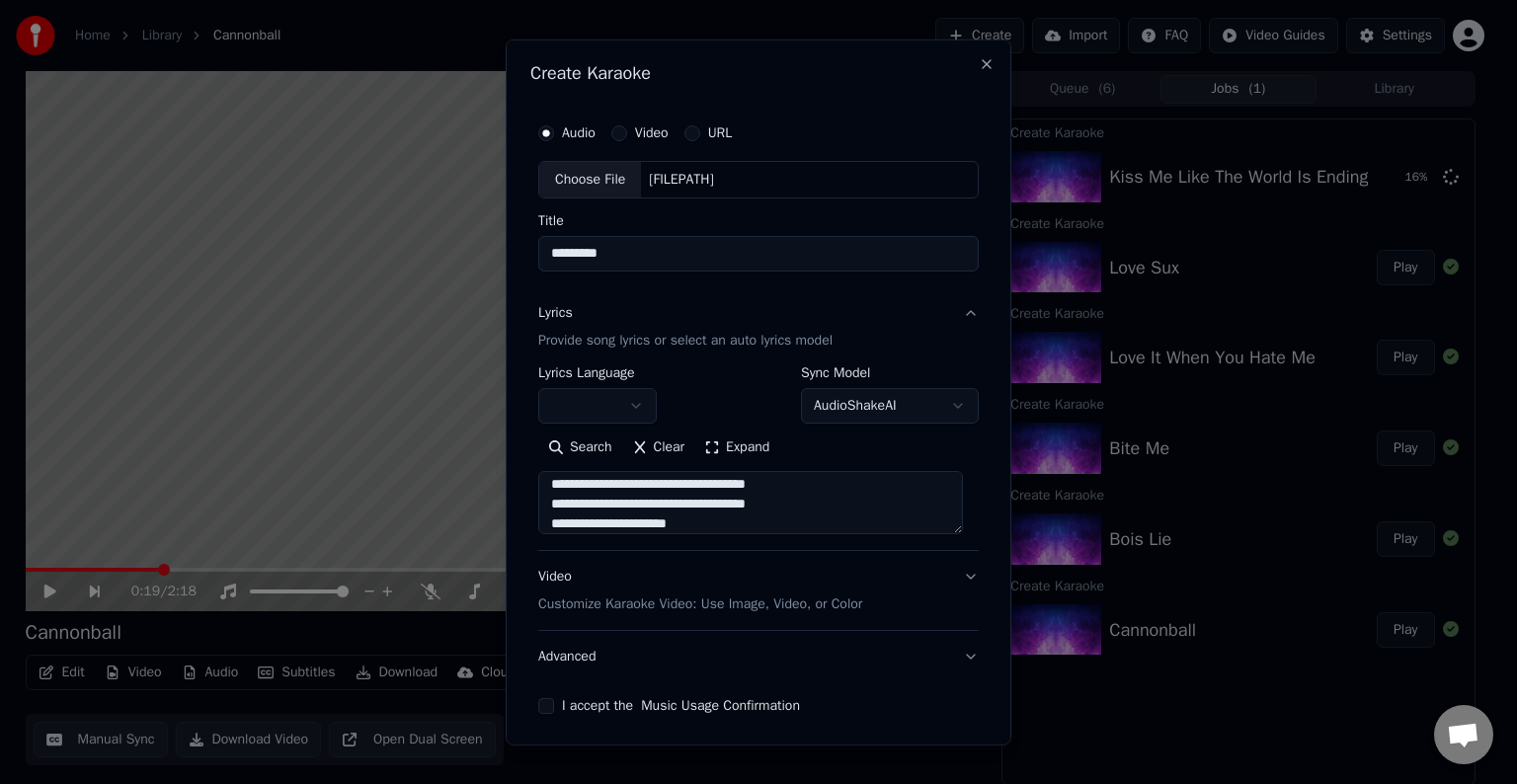 scroll, scrollTop: 912, scrollLeft: 0, axis: vertical 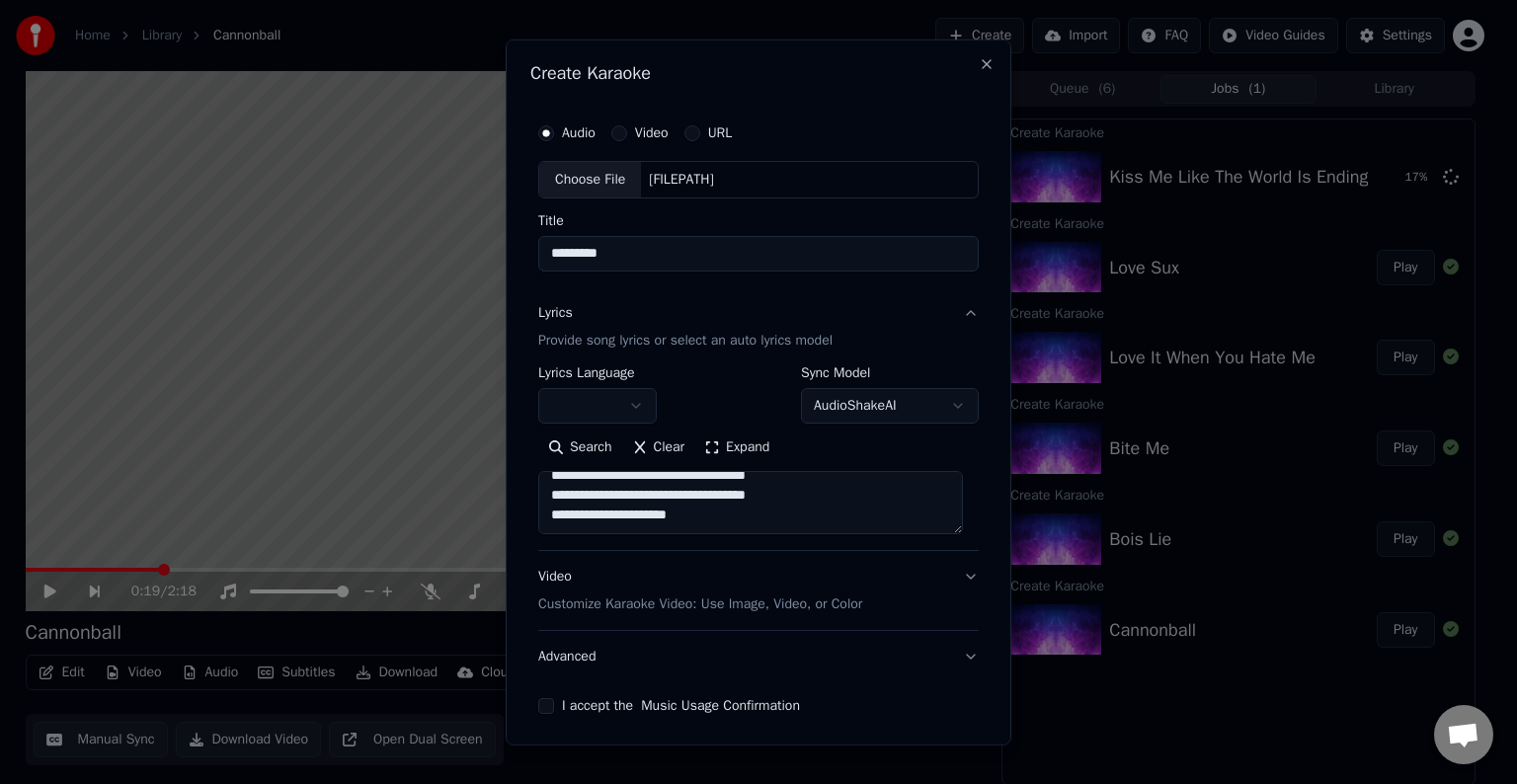 paste on "***" 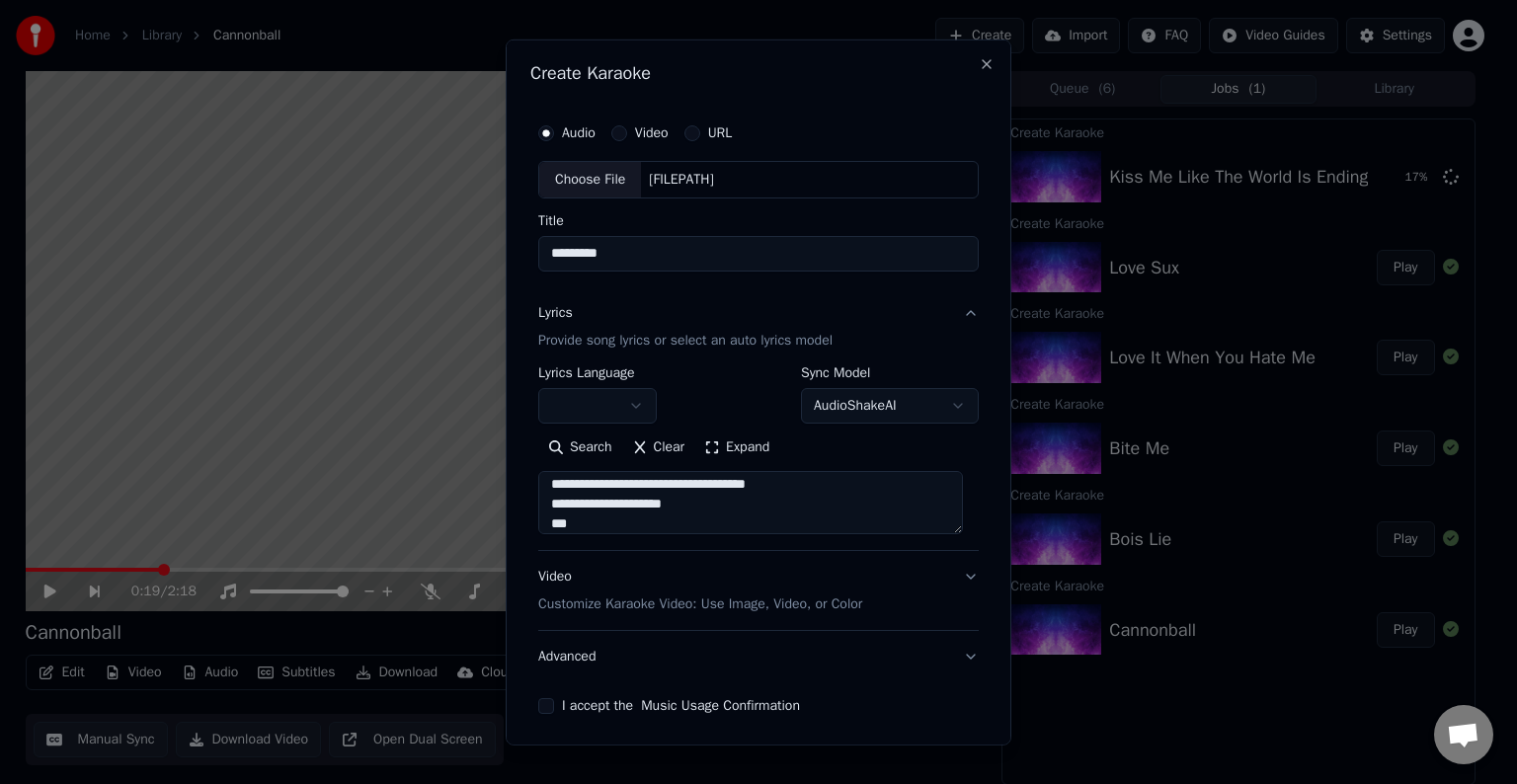 type on "**********" 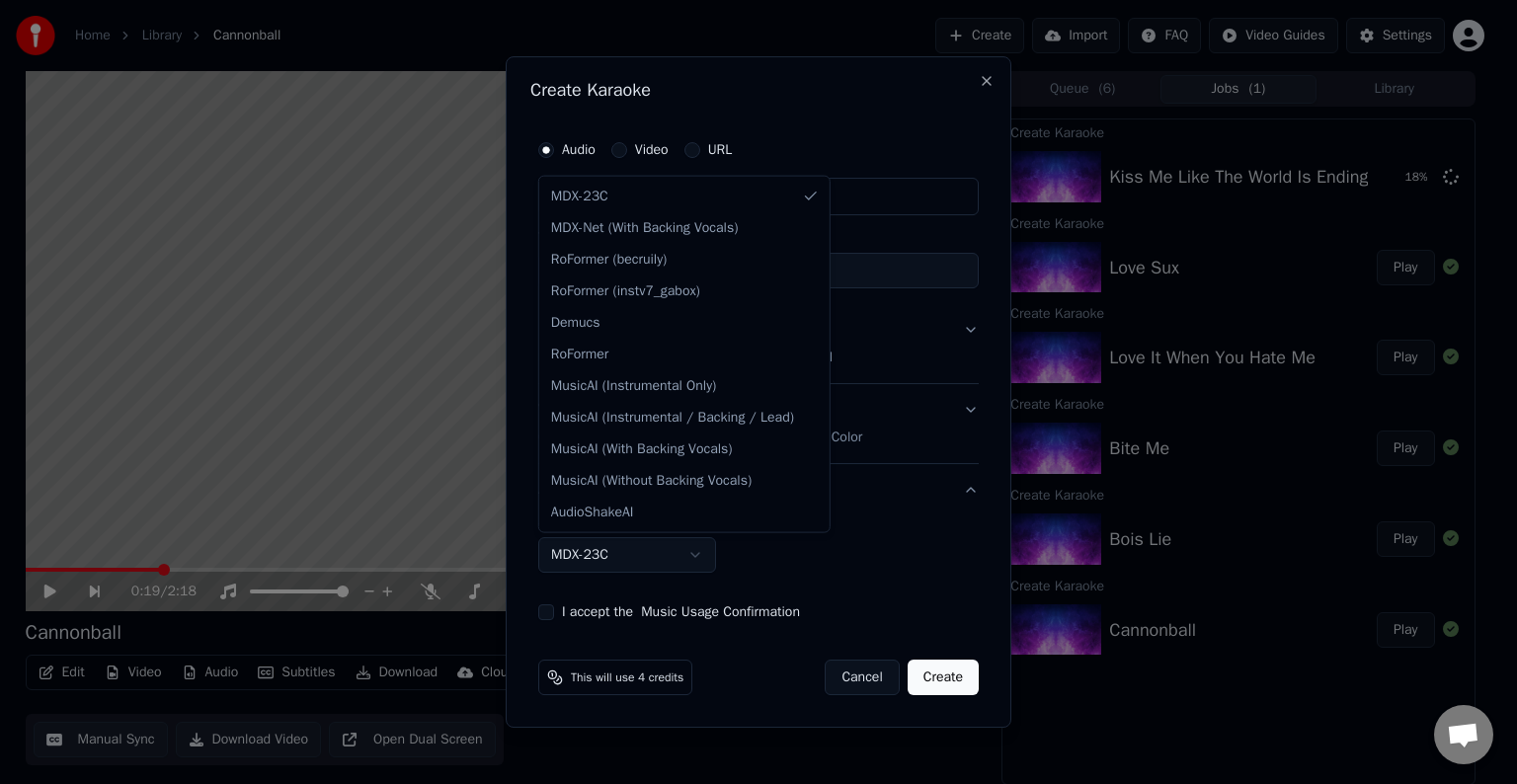 click on "Home Library Cannonball Create Import FAQ Video Guides Settings 0:19  /  2:18 Cannonball BPM 185 Key C# Edit Video Audio Subtitles Download Cloud Library Manual Sync Download Video Open Dual Screen Queue ( 6 ) Jobs ( 1 ) Library Create Karaoke Kiss Me Like The World Is Ending 18 % Create Karaoke Love Sux Play Create Karaoke Love It When You Hate Me Play Create Karaoke Bite Me Play Create Karaoke Bois Lie Play Create Karaoke Cannonball Play Chat [NAME] from Youka Desktop More channels Continue on Email Network offline. Reconnecting... No messages can be received or sent for now. Youka Desktop Hello! How can I help you? Sunday, [DATE] I think there is a glitch in the program; when I spend my credits to create a video, and I provide the lyrics, the resulting video does not sync the lyrics and is forcing me to spend extra credits to sync them again; it has happened to me with my last 3 videos [DATE] [NAME] [DATE] So, I make the video, and the credits to sync the lyrics the second time are refunded? [DATE]" at bounding box center [750, 392] 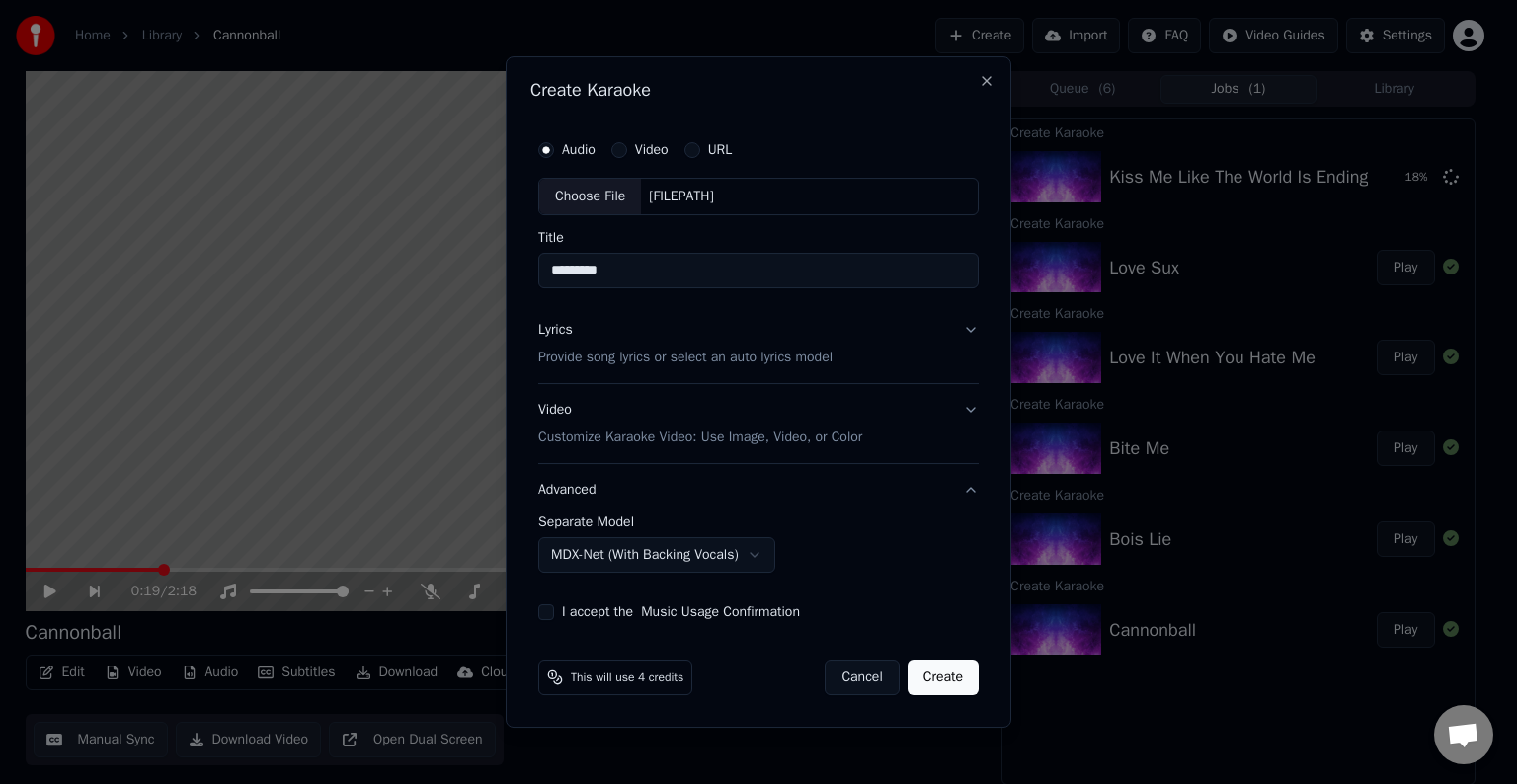 click on "I accept the   Music Usage Confirmation" at bounding box center [546, 612] 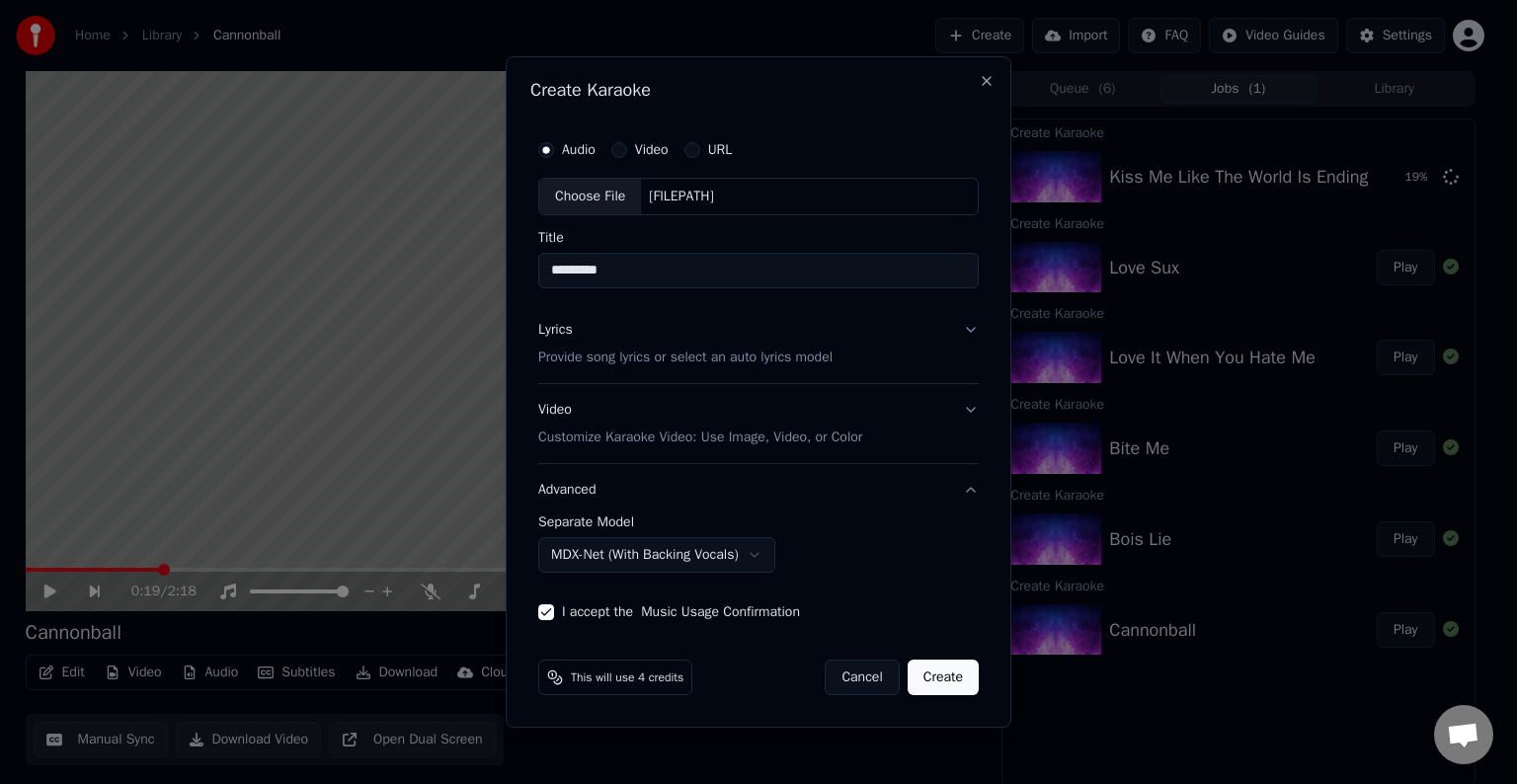 click on "Create" at bounding box center (943, 677) 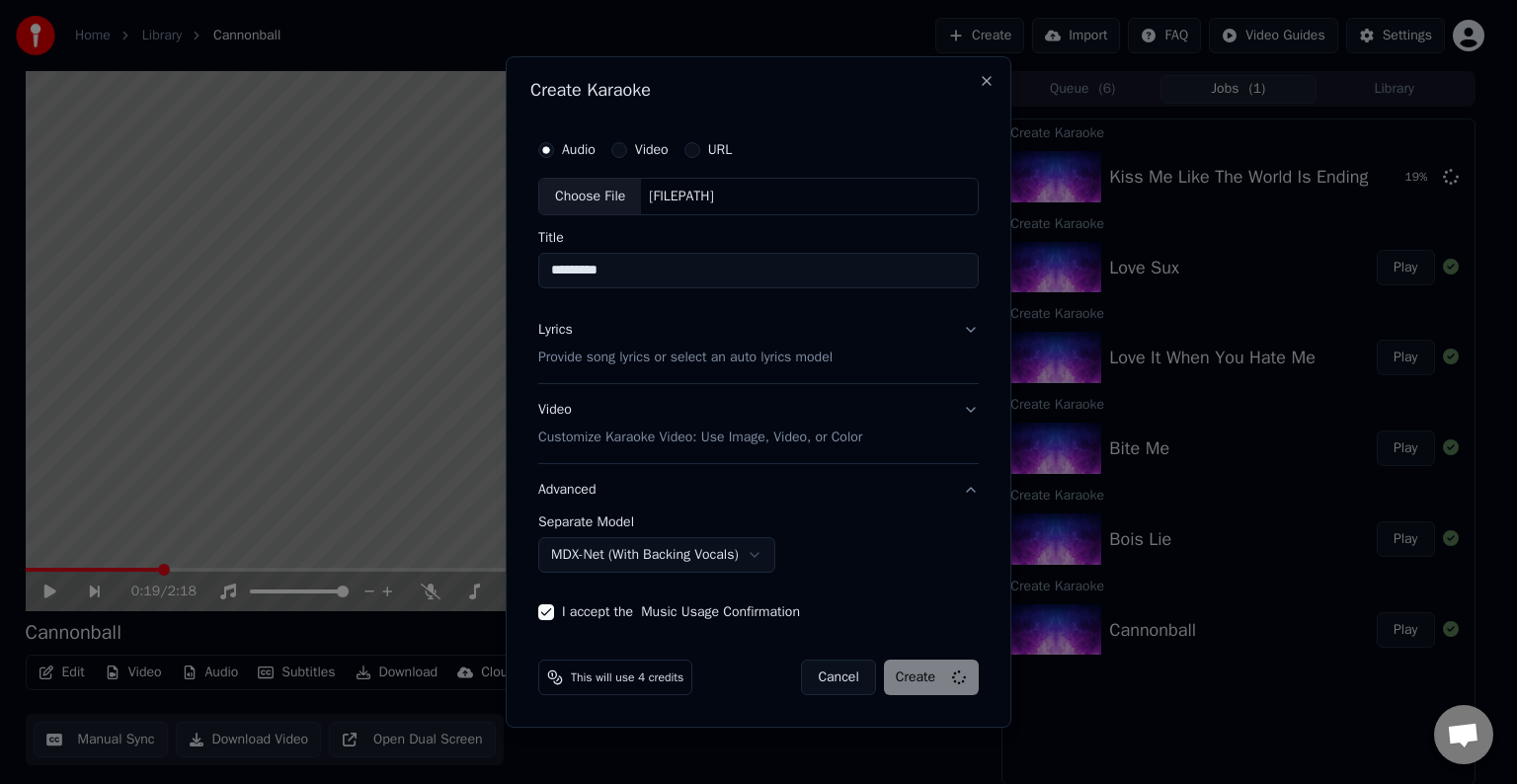select on "******" 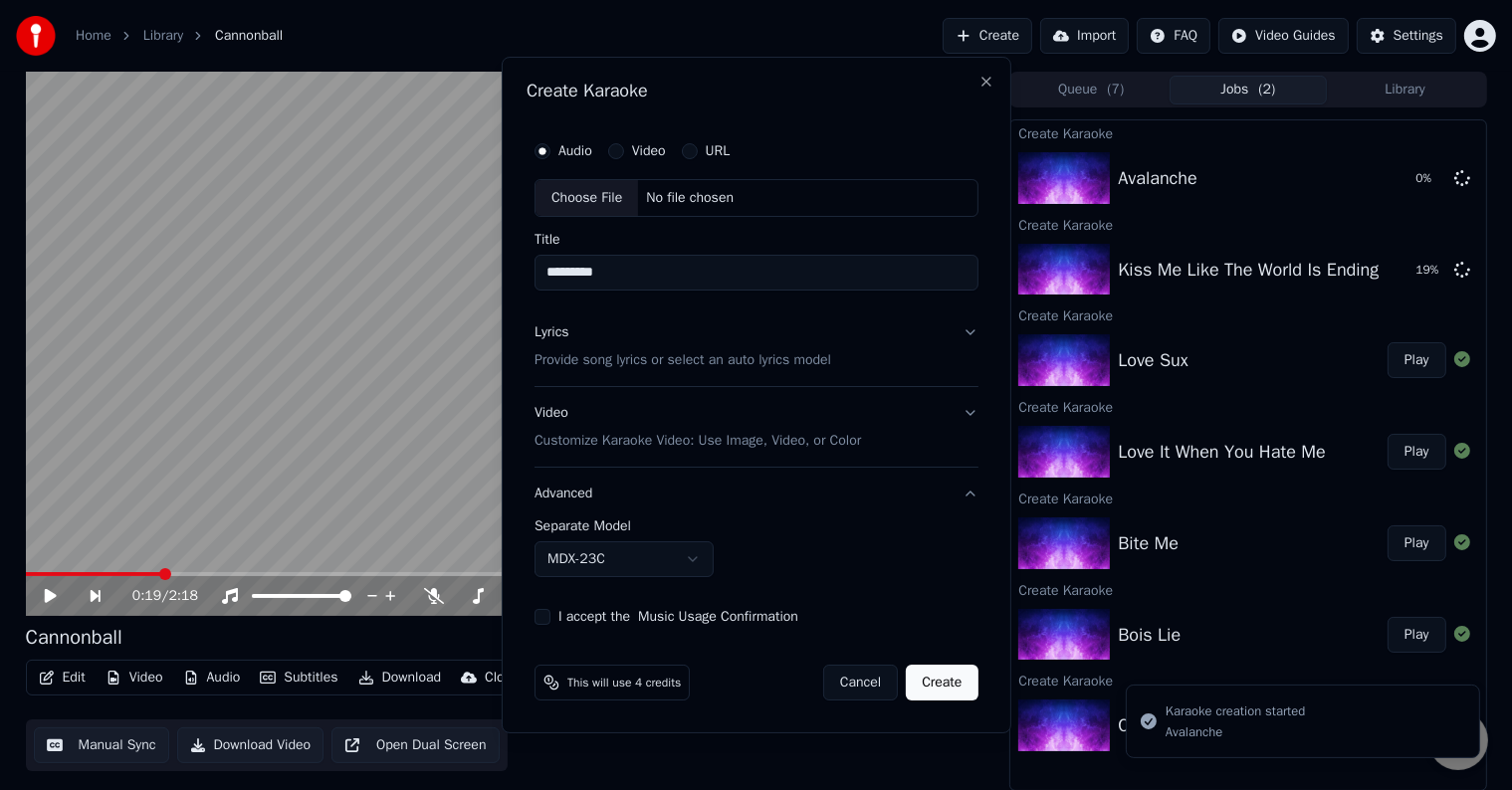 type 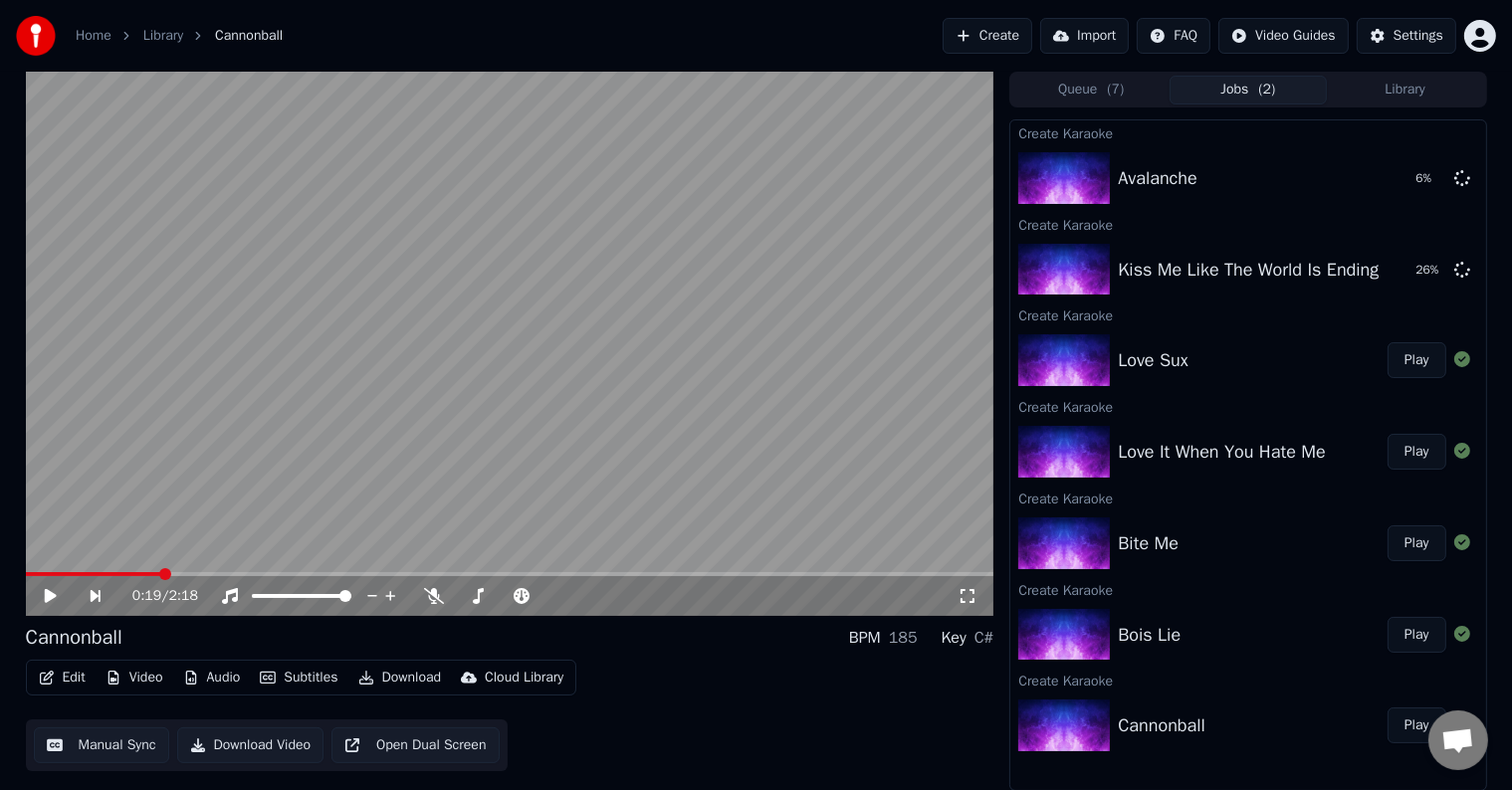 click on "Create" at bounding box center [987, 36] 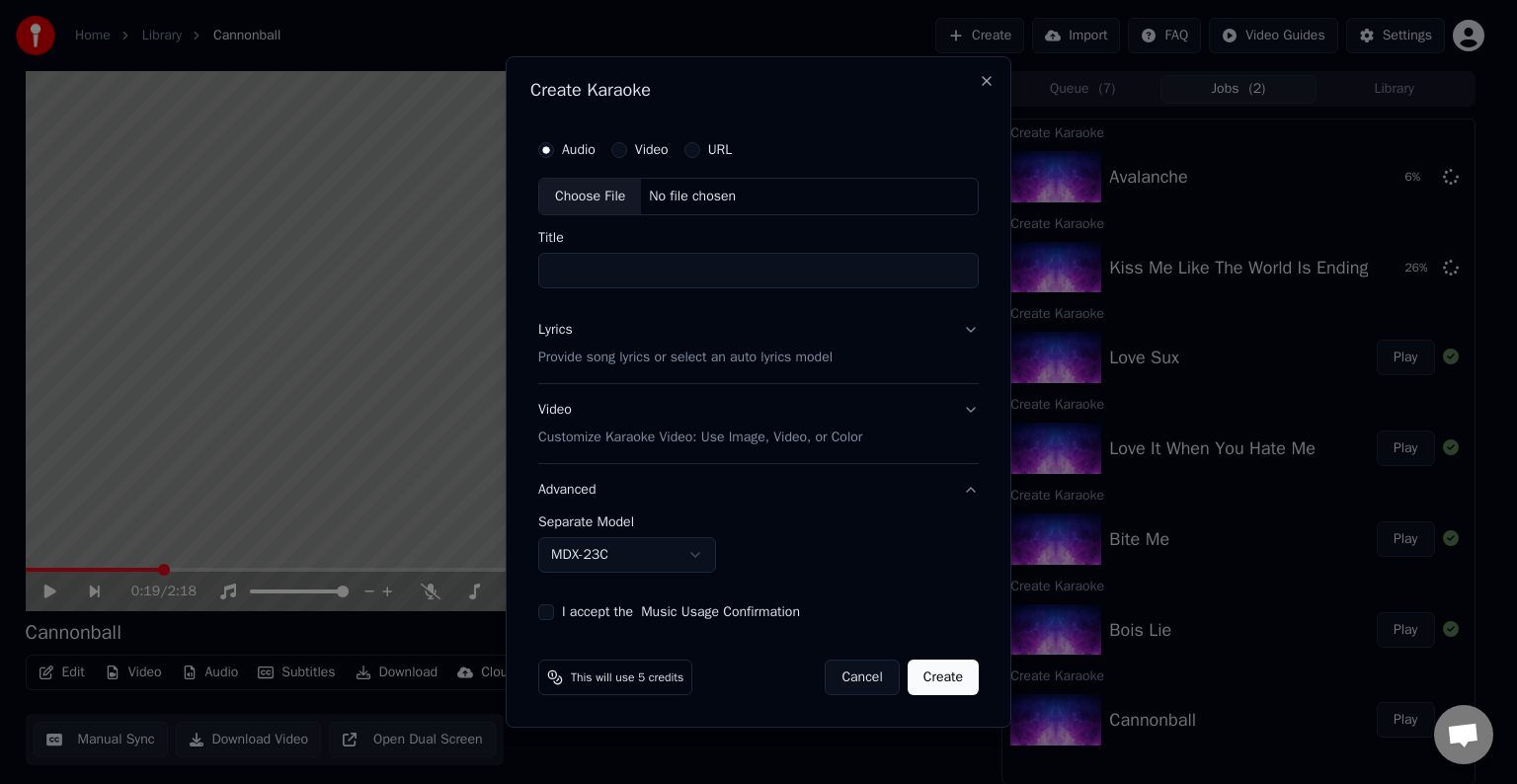 click on "Choose File" at bounding box center (590, 196) 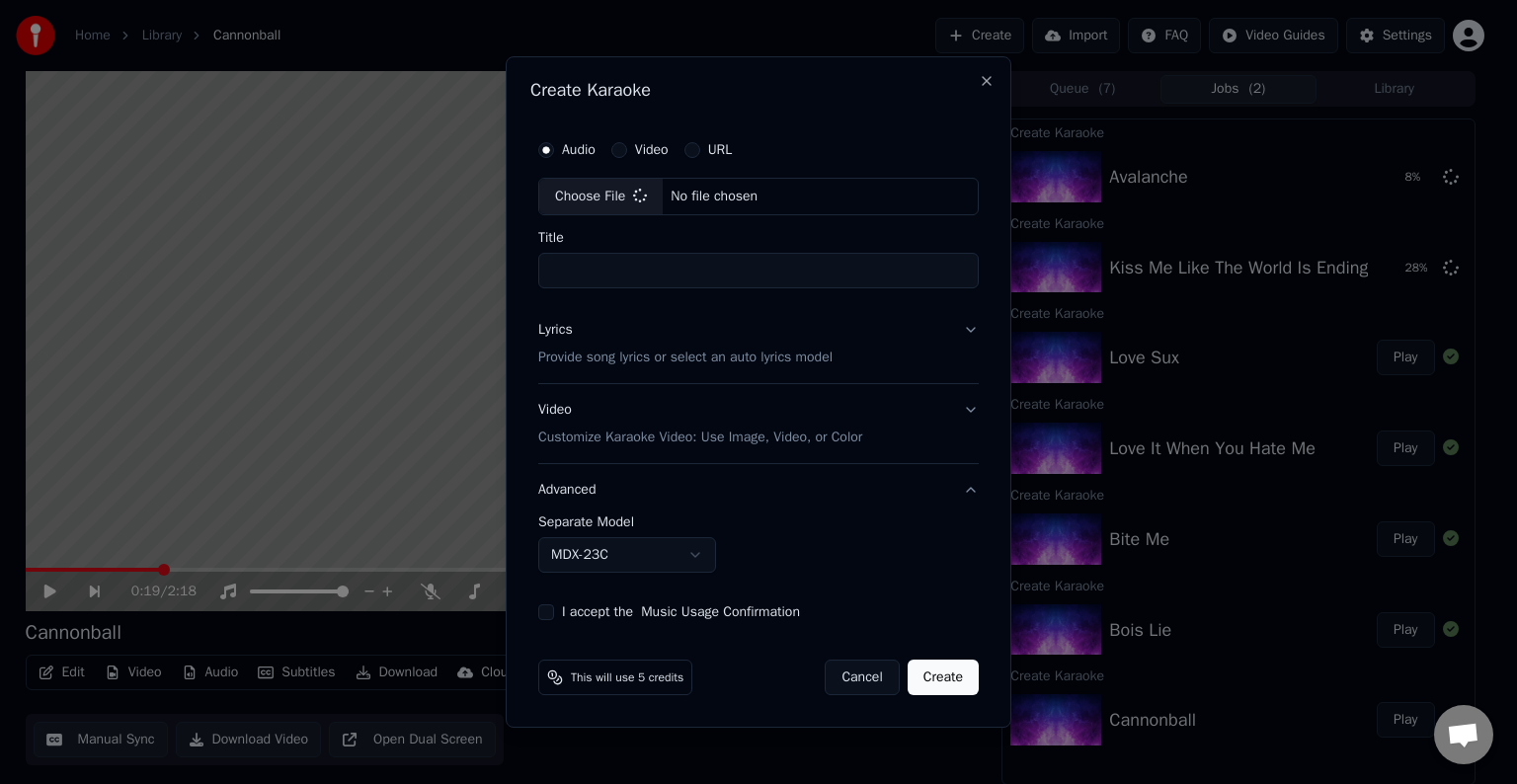 type on "*******" 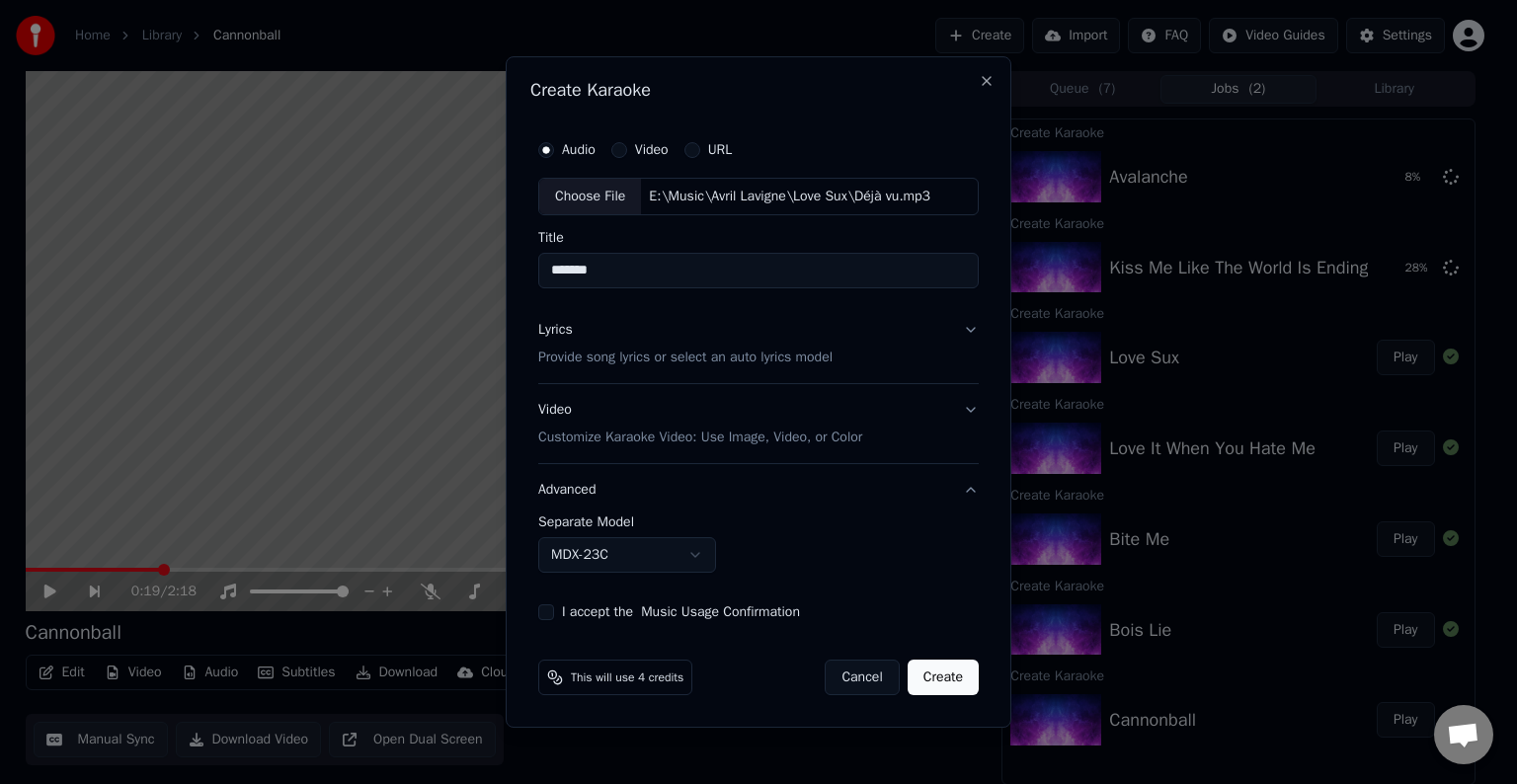 click on "Lyrics Provide song lyrics or select an auto lyrics model" at bounding box center (758, 344) 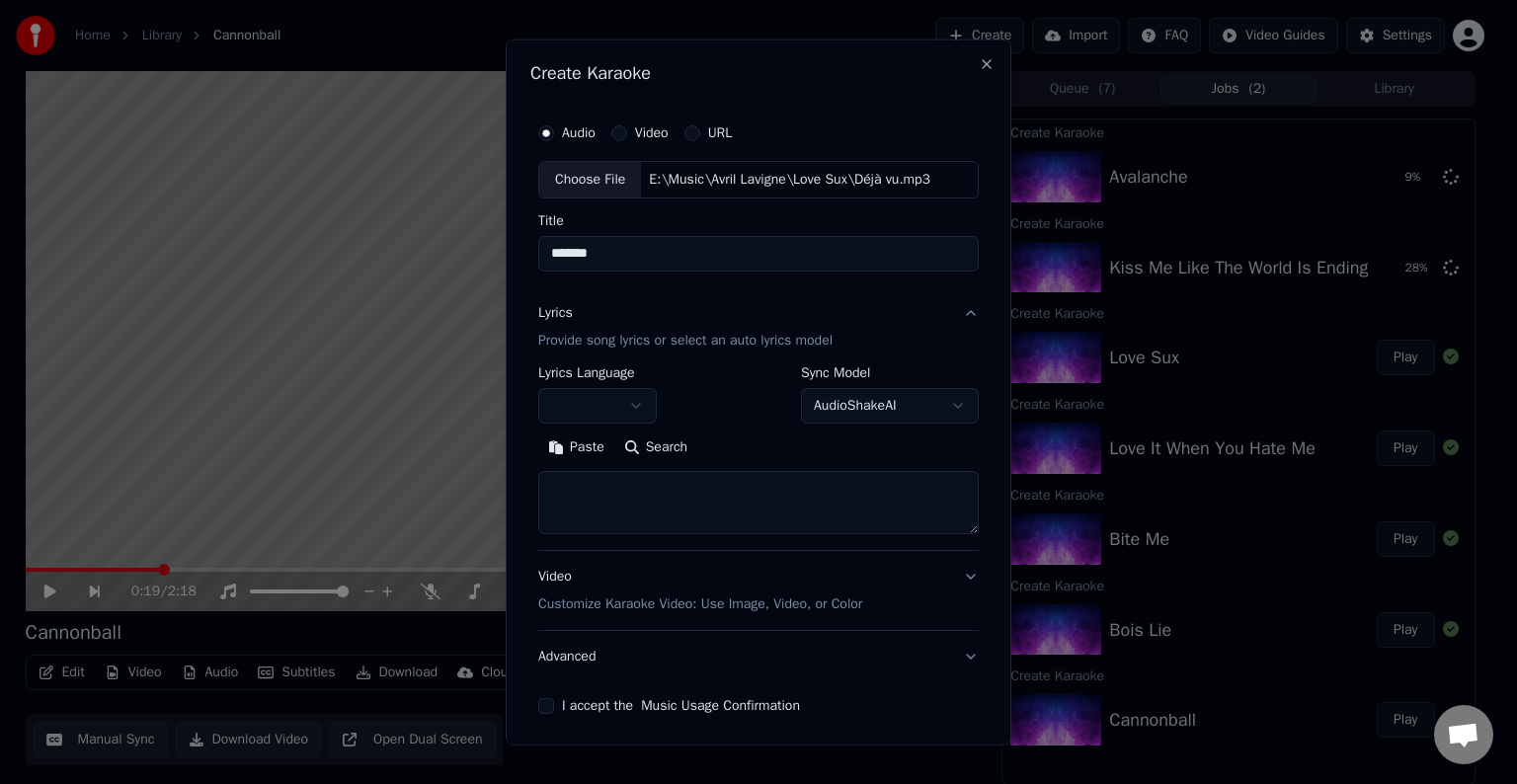 click at bounding box center (758, 503) 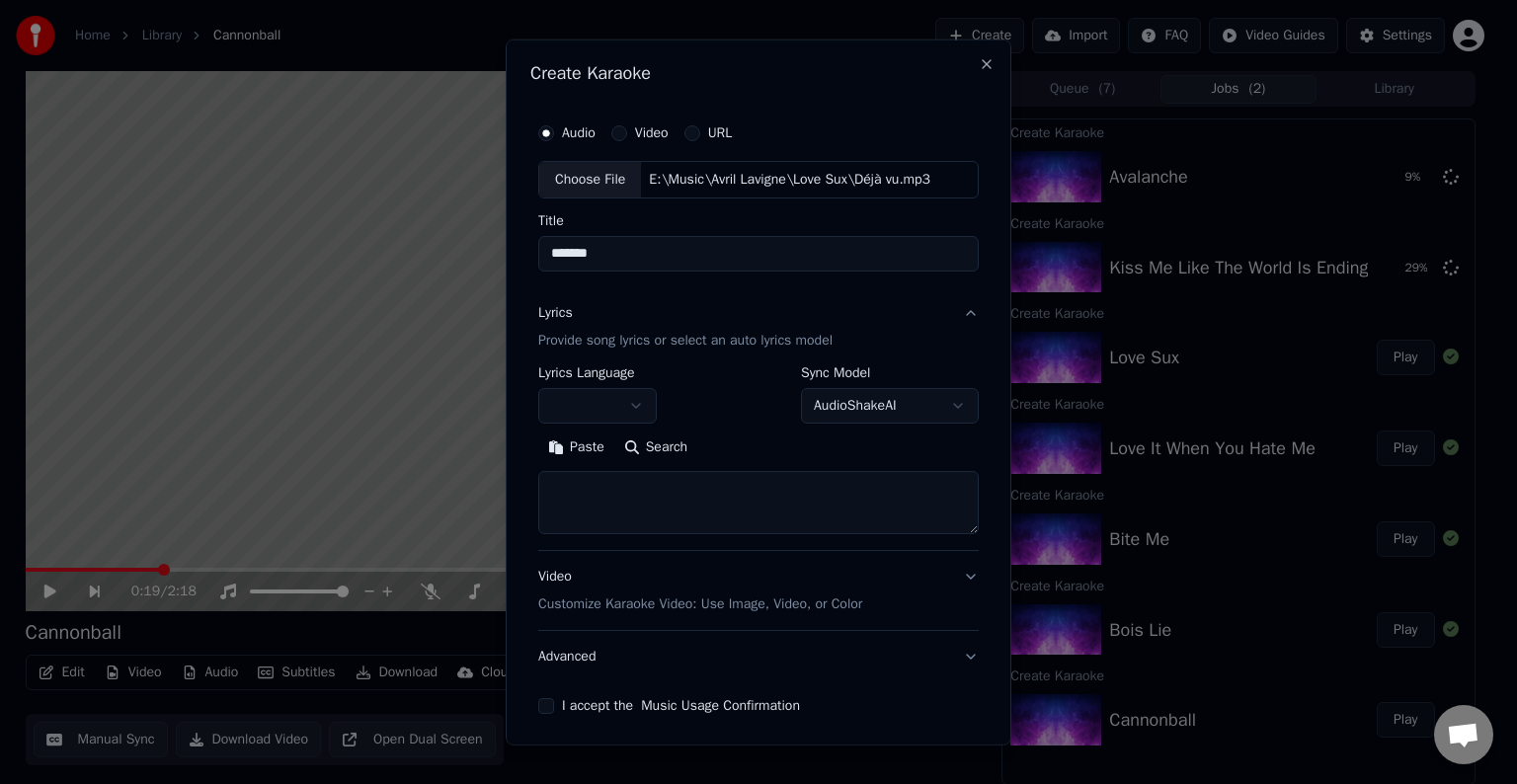 paste on "**********" 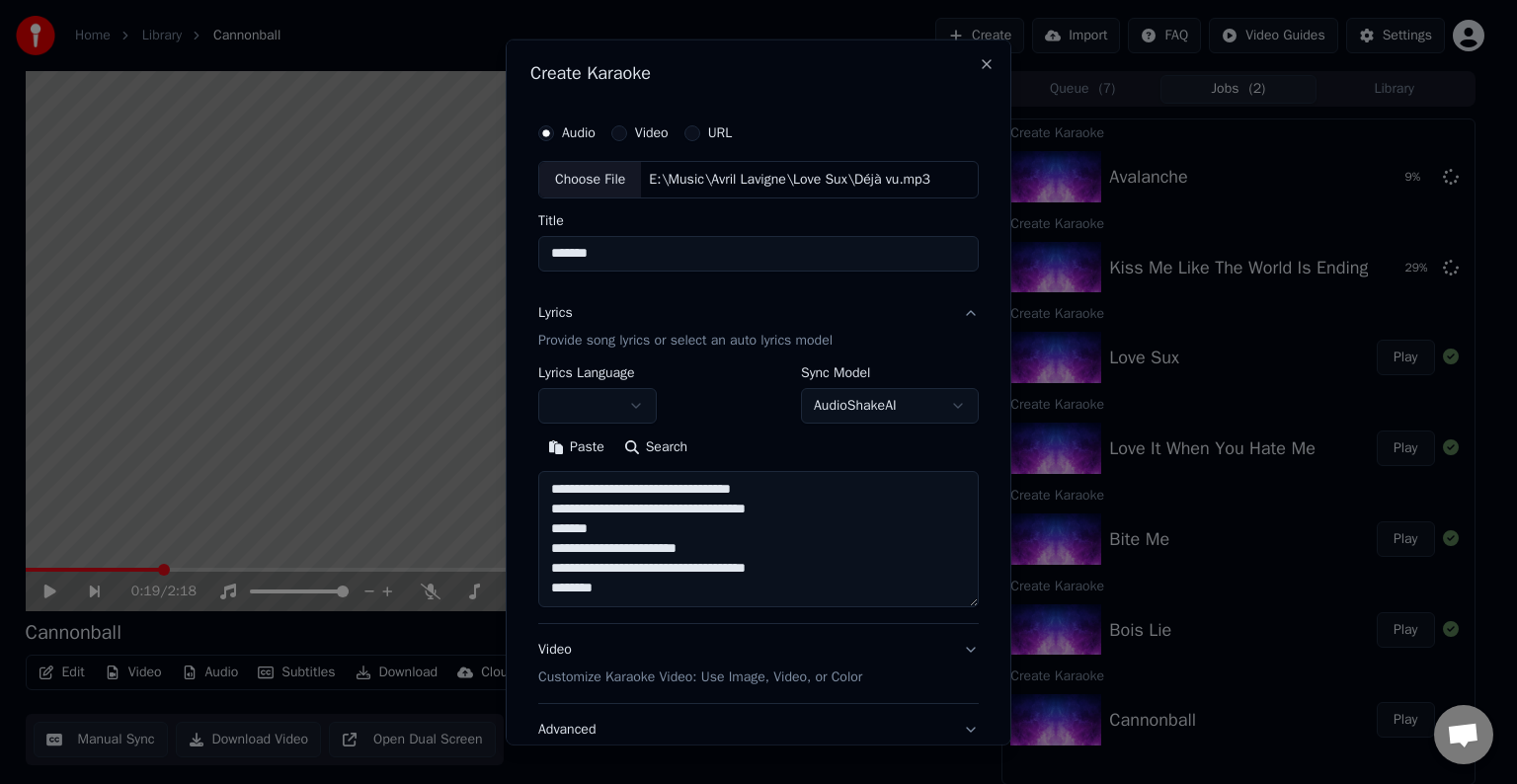 scroll, scrollTop: 83, scrollLeft: 0, axis: vertical 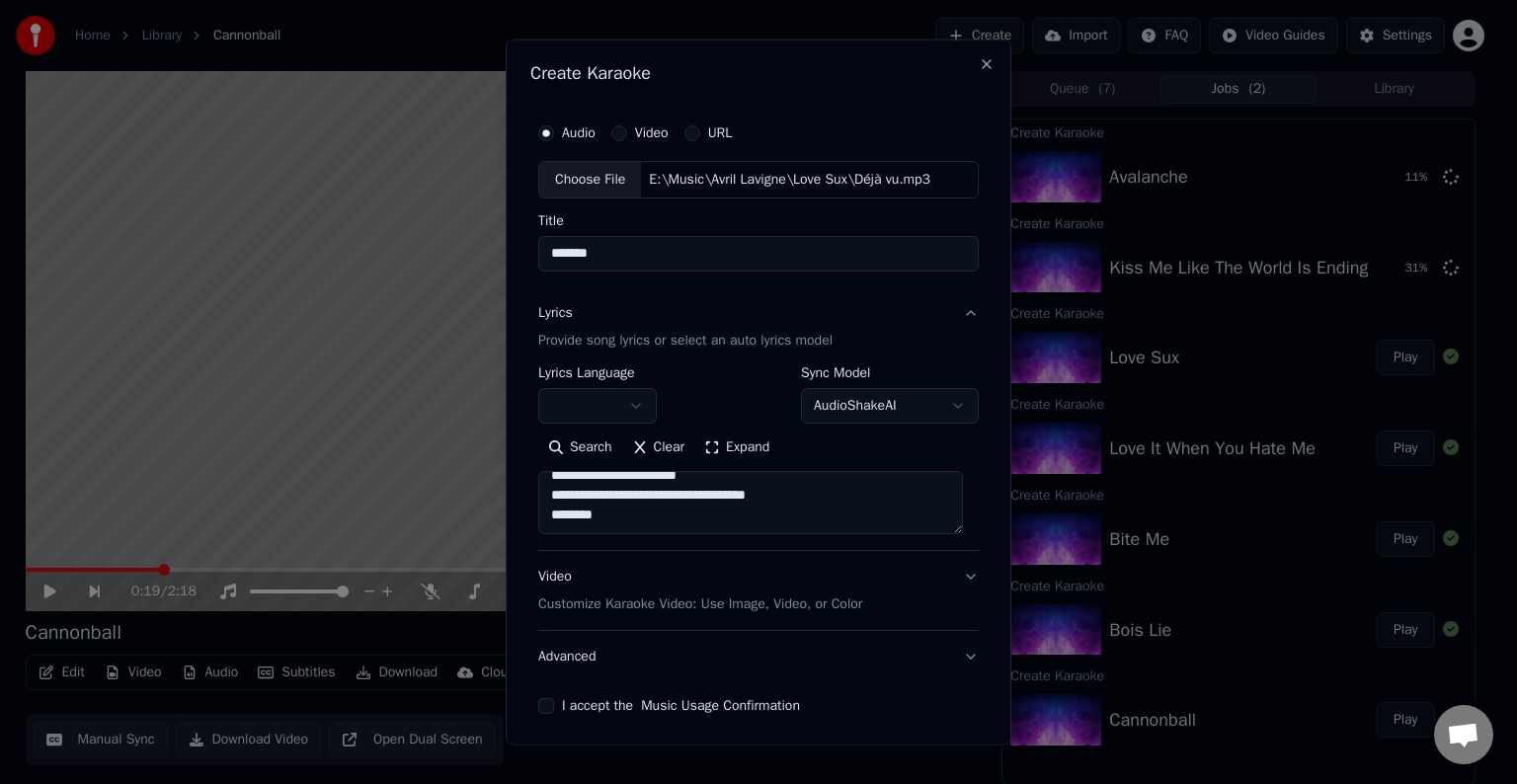 paste on "**********" 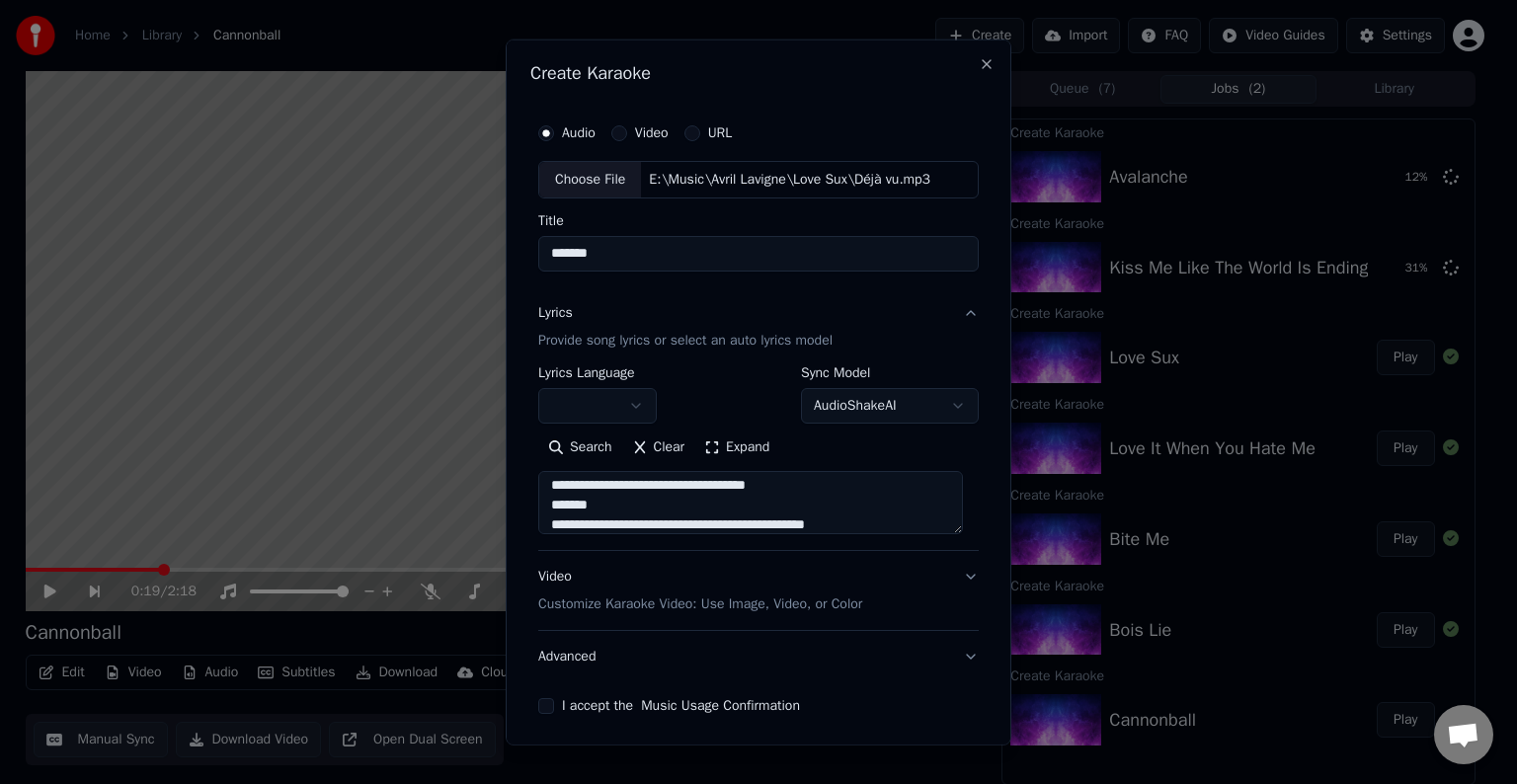 scroll, scrollTop: 162, scrollLeft: 0, axis: vertical 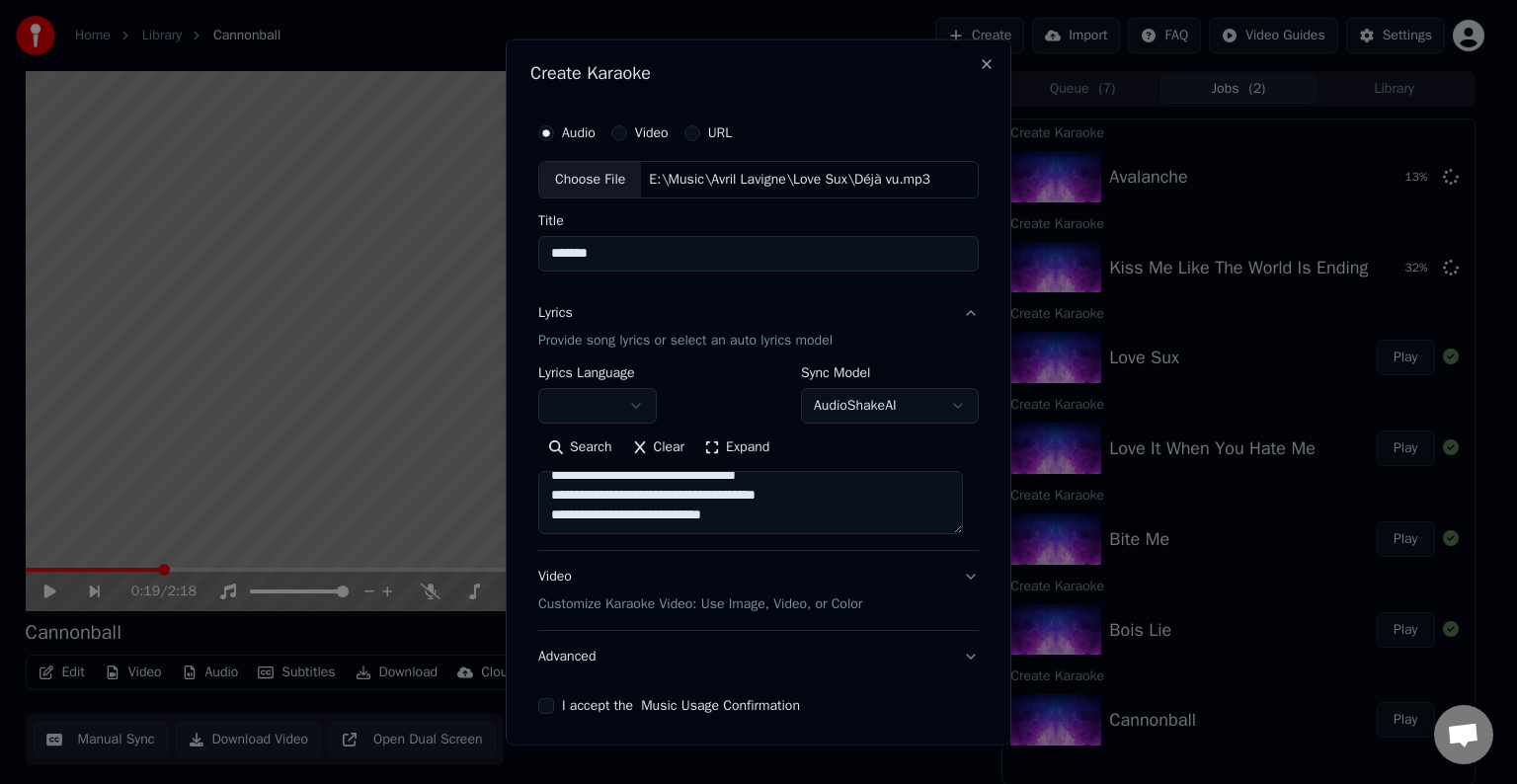 paste on "**********" 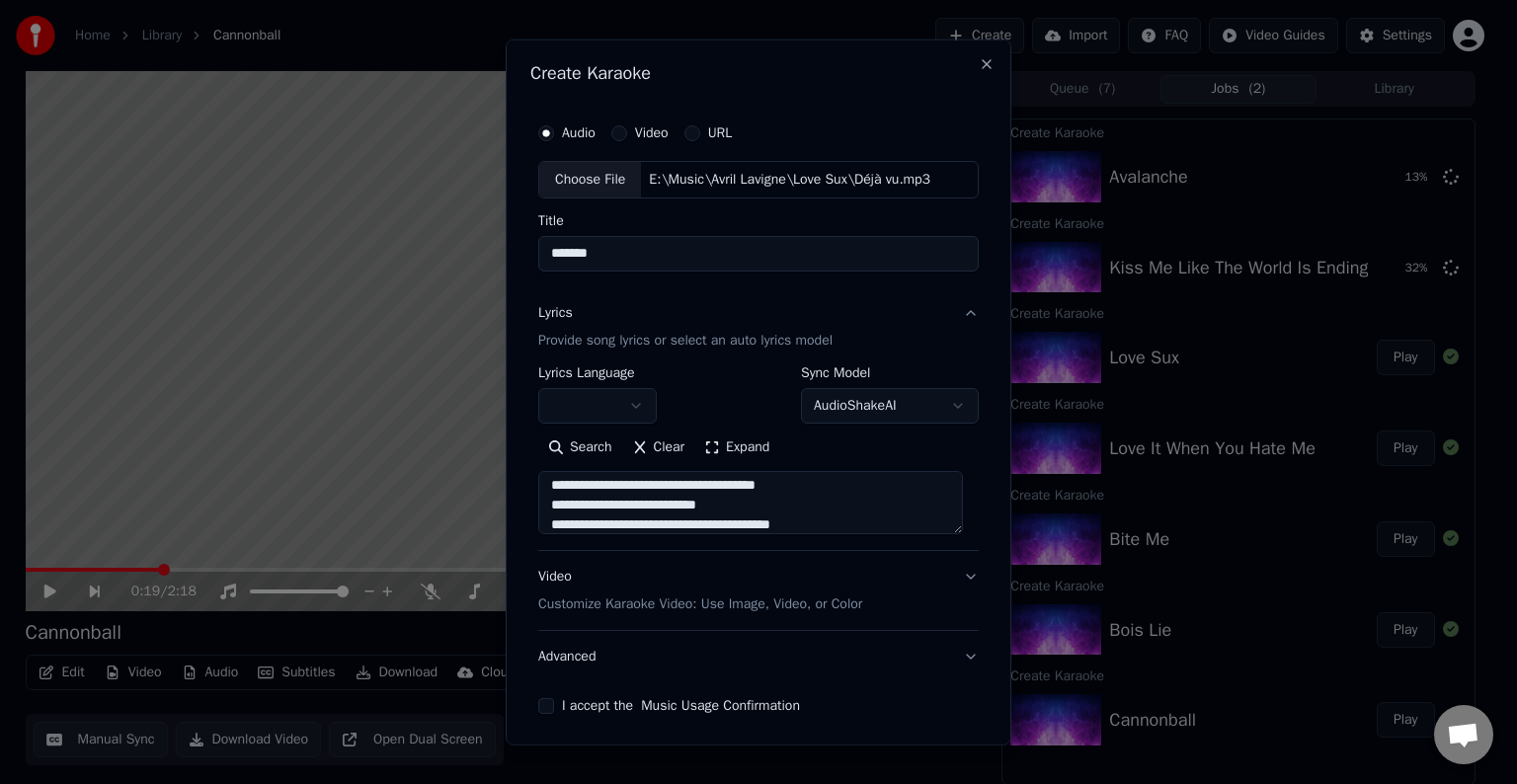 scroll, scrollTop: 221, scrollLeft: 0, axis: vertical 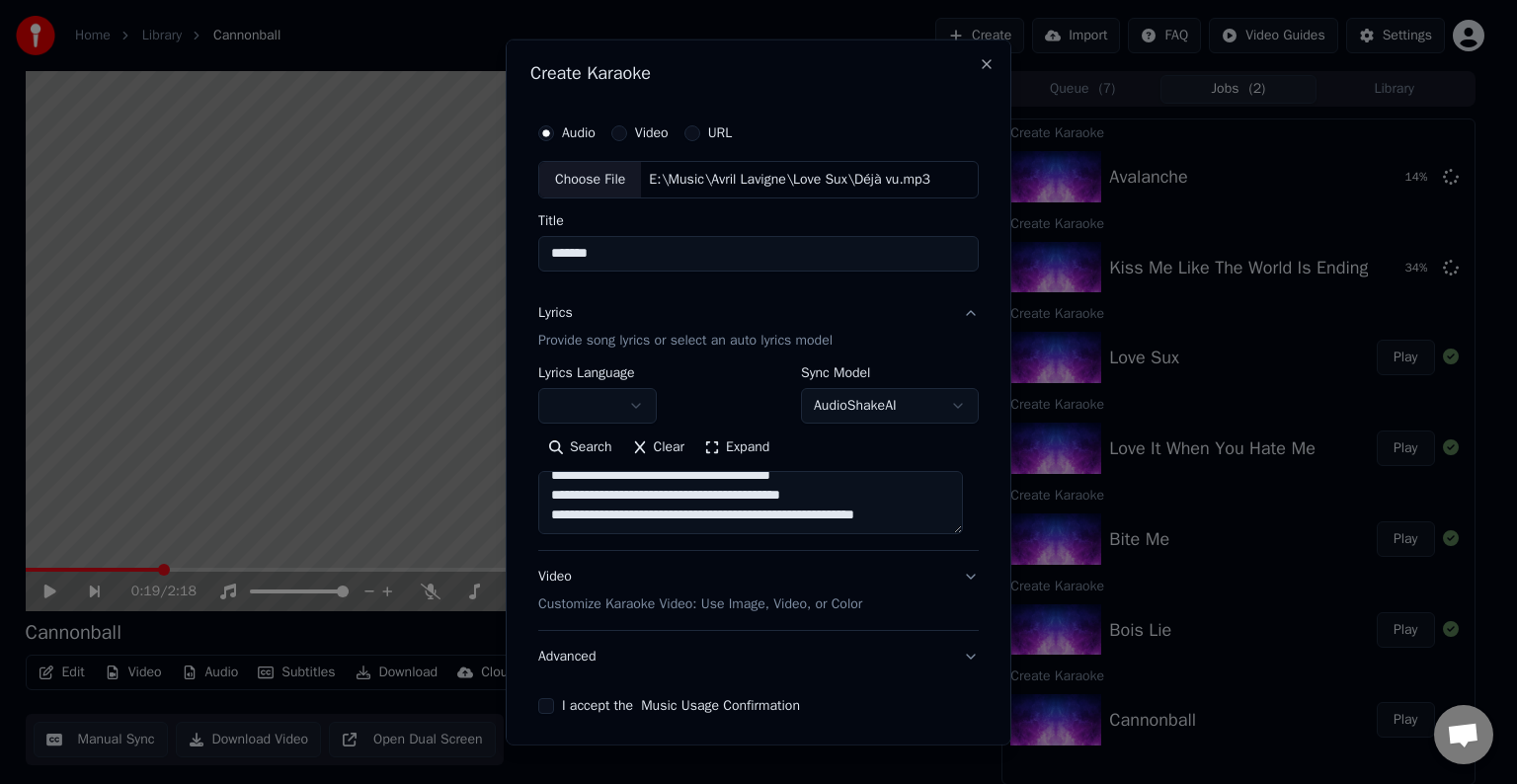 paste on "[REDACTED]
[REDACTED]
[REDACTED]
[REDACTED]
[REDACTED]
[REDACTED]
[REDACTED]
[REDACTED]
[REDACTED]
[REDACTED]
[REDACTED]" 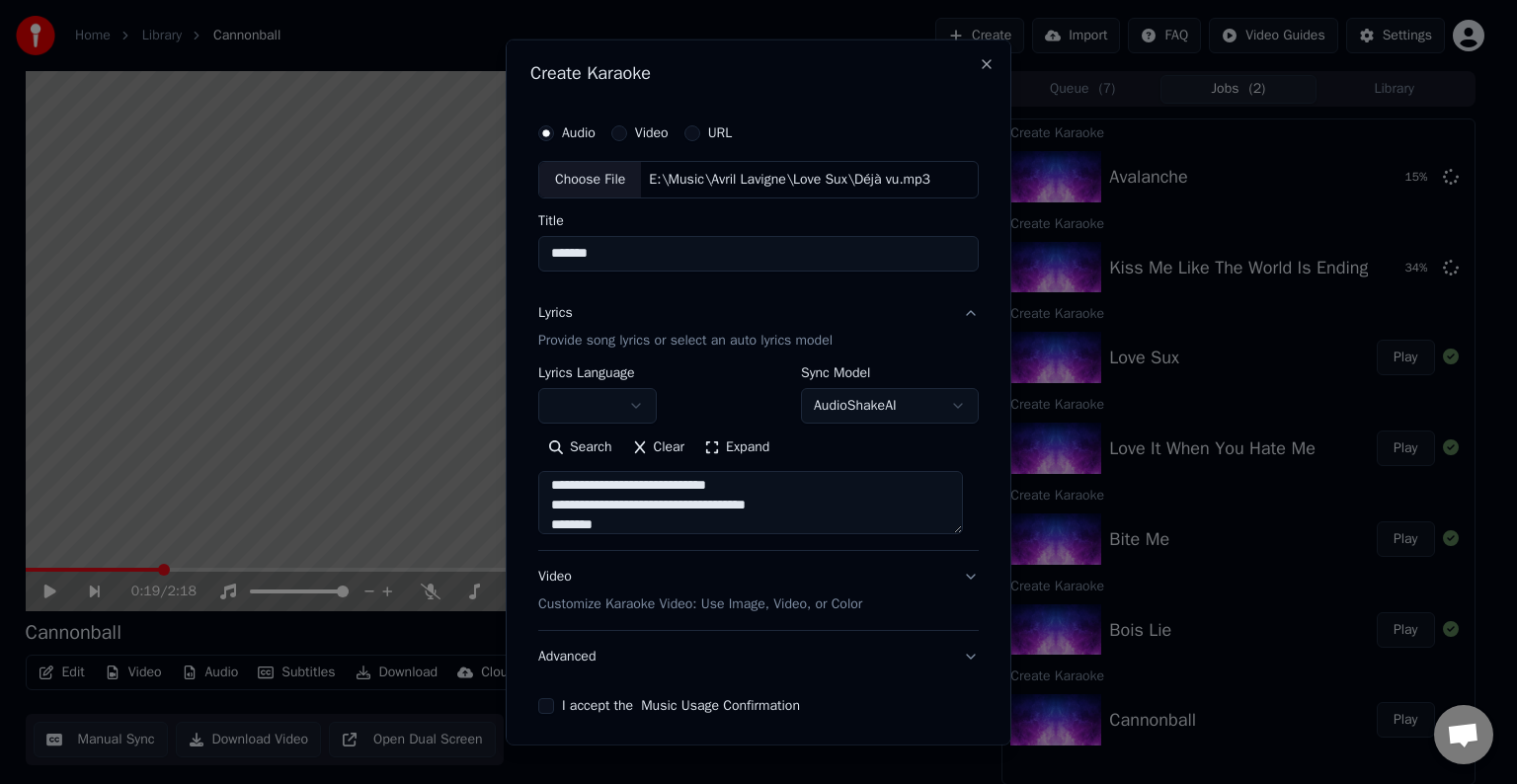 scroll, scrollTop: 438, scrollLeft: 0, axis: vertical 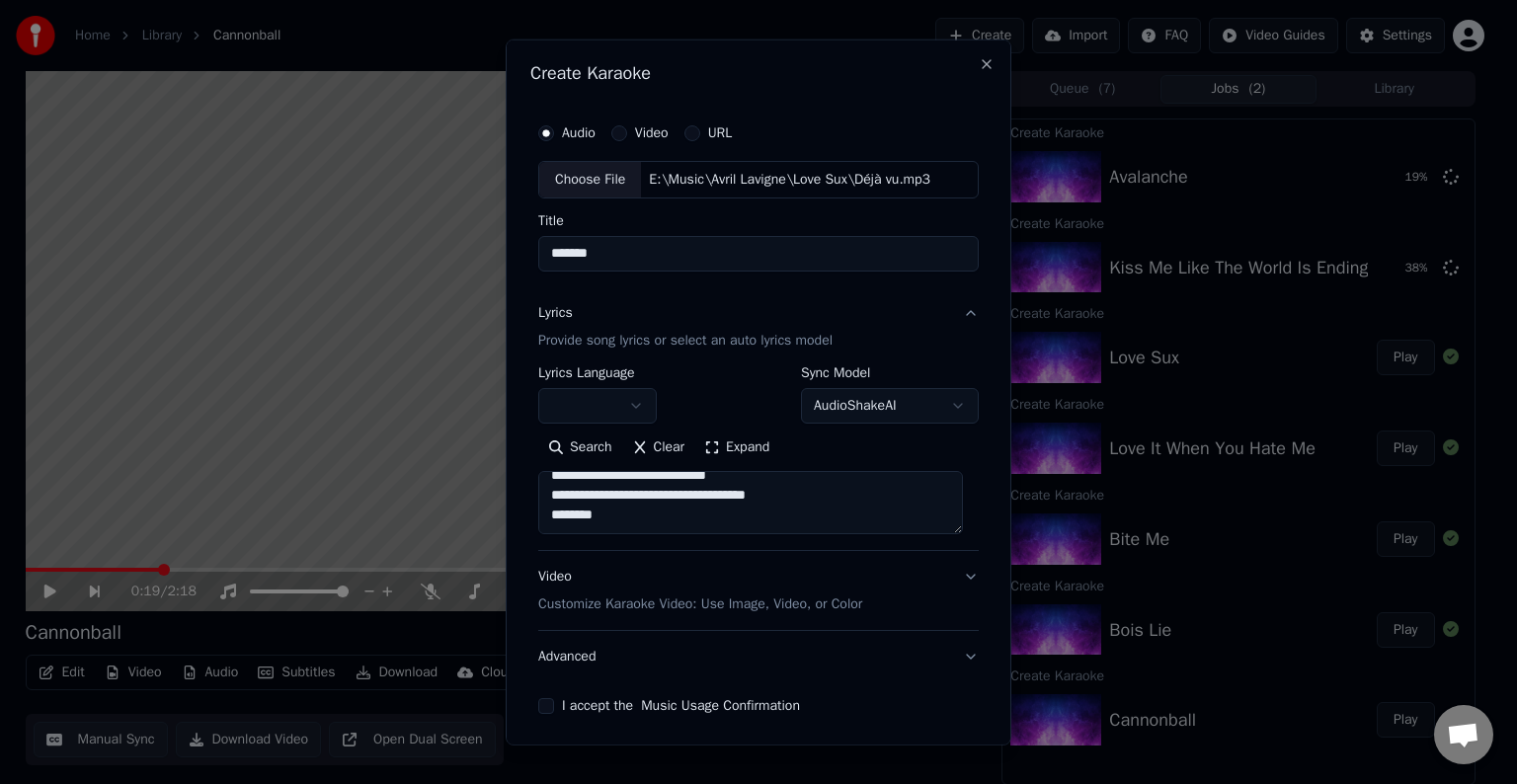 paste on "**********" 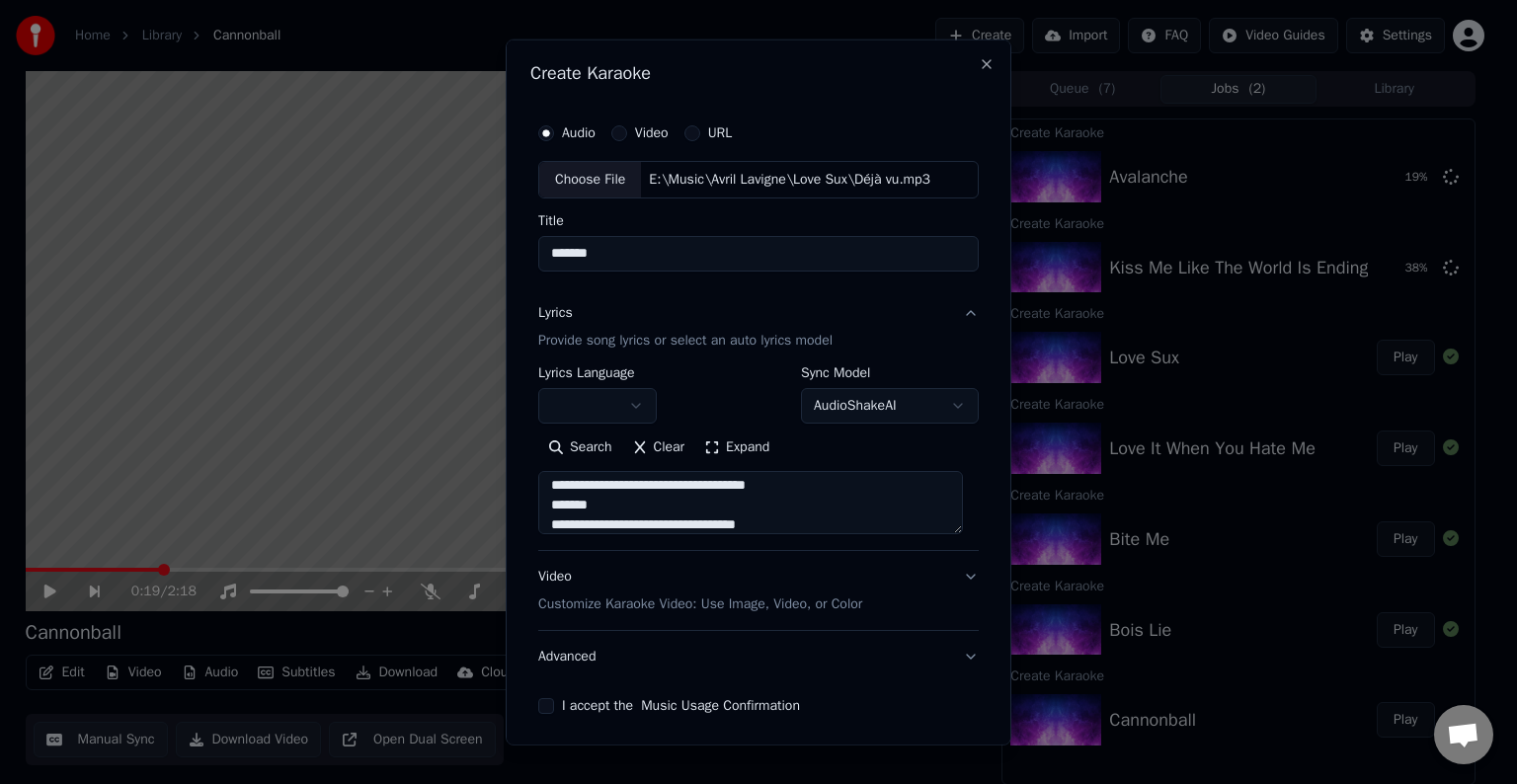 scroll, scrollTop: 478, scrollLeft: 0, axis: vertical 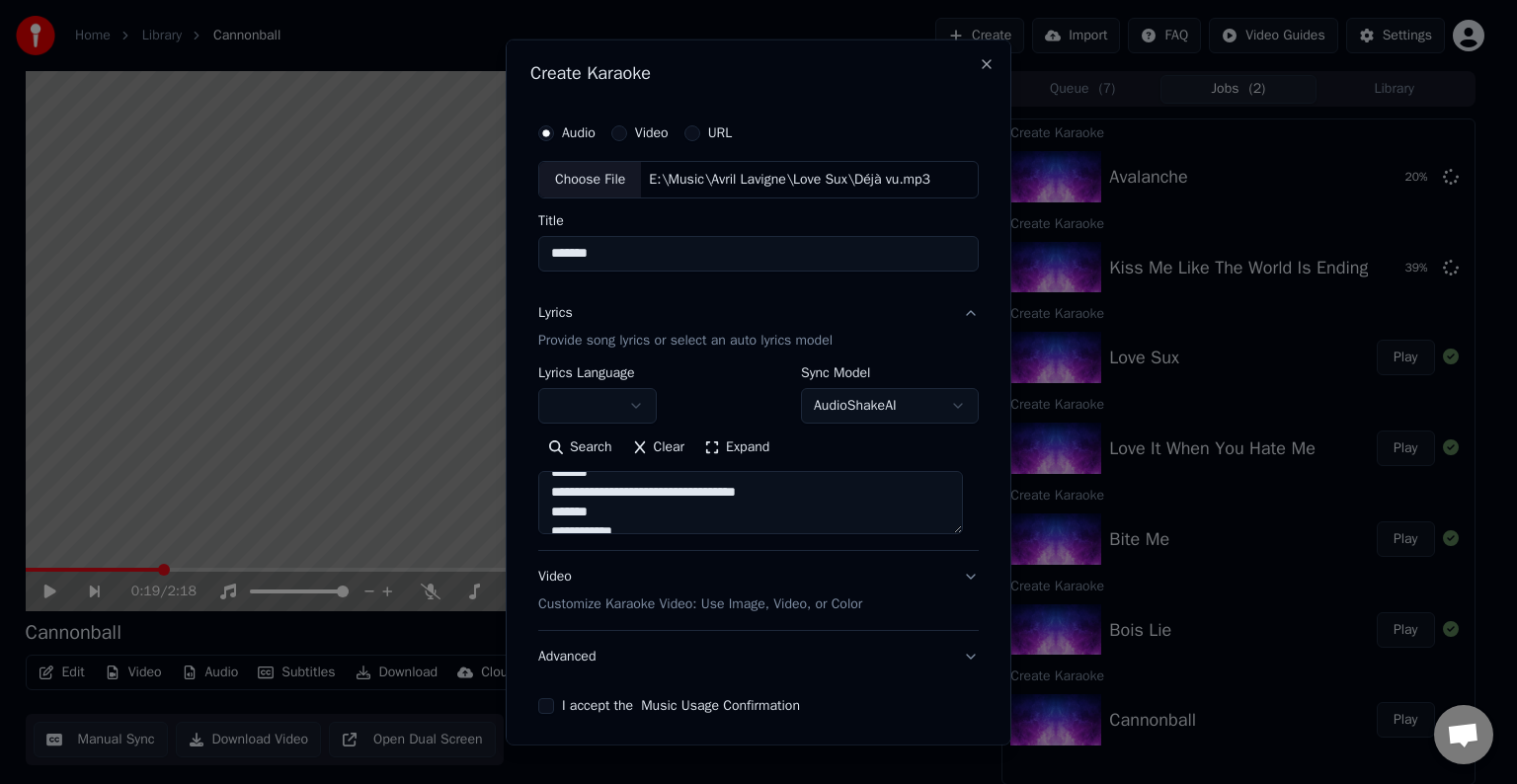 drag, startPoint x: 636, startPoint y: 484, endPoint x: 797, endPoint y: 494, distance: 161.31026 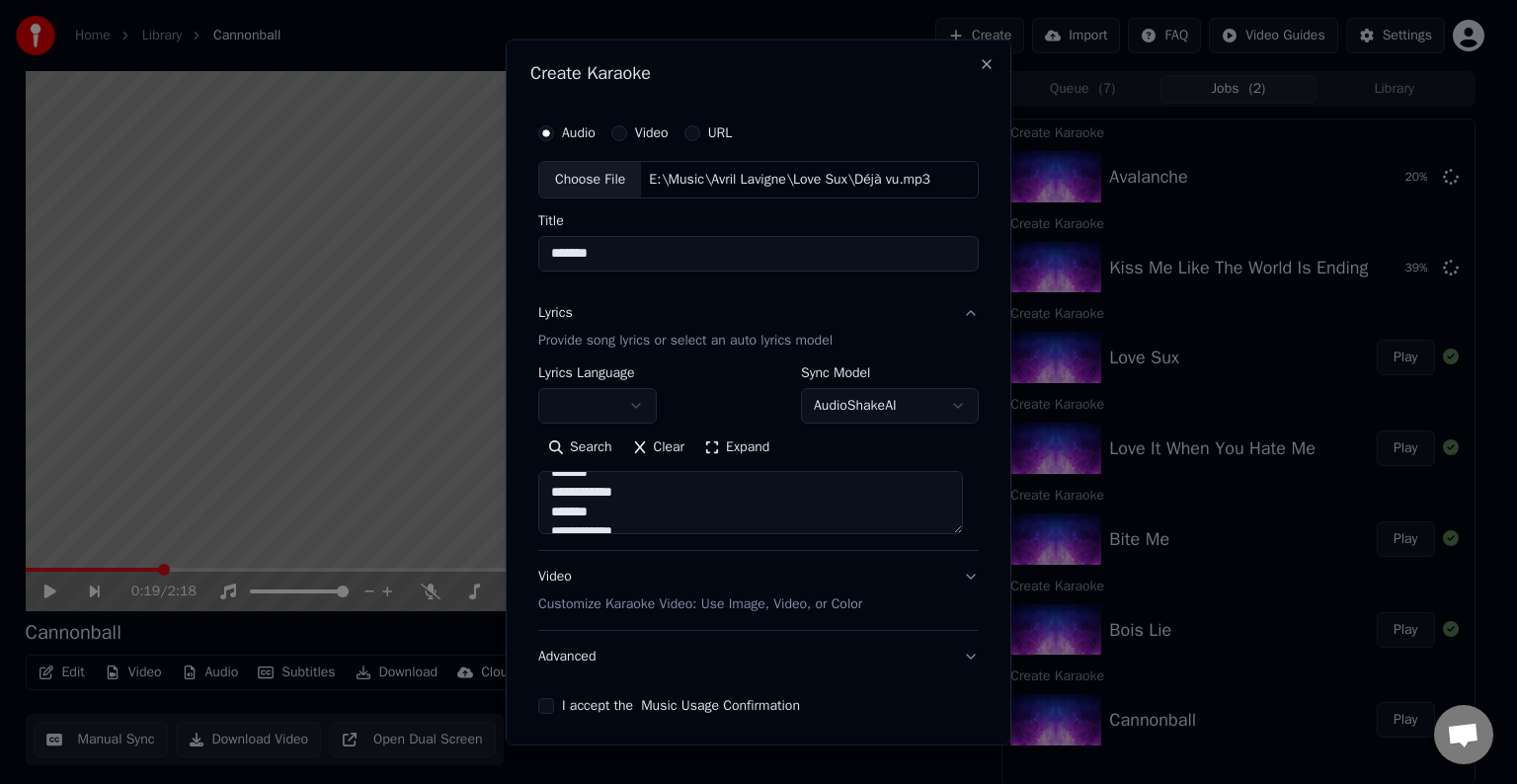 scroll, scrollTop: 487, scrollLeft: 0, axis: vertical 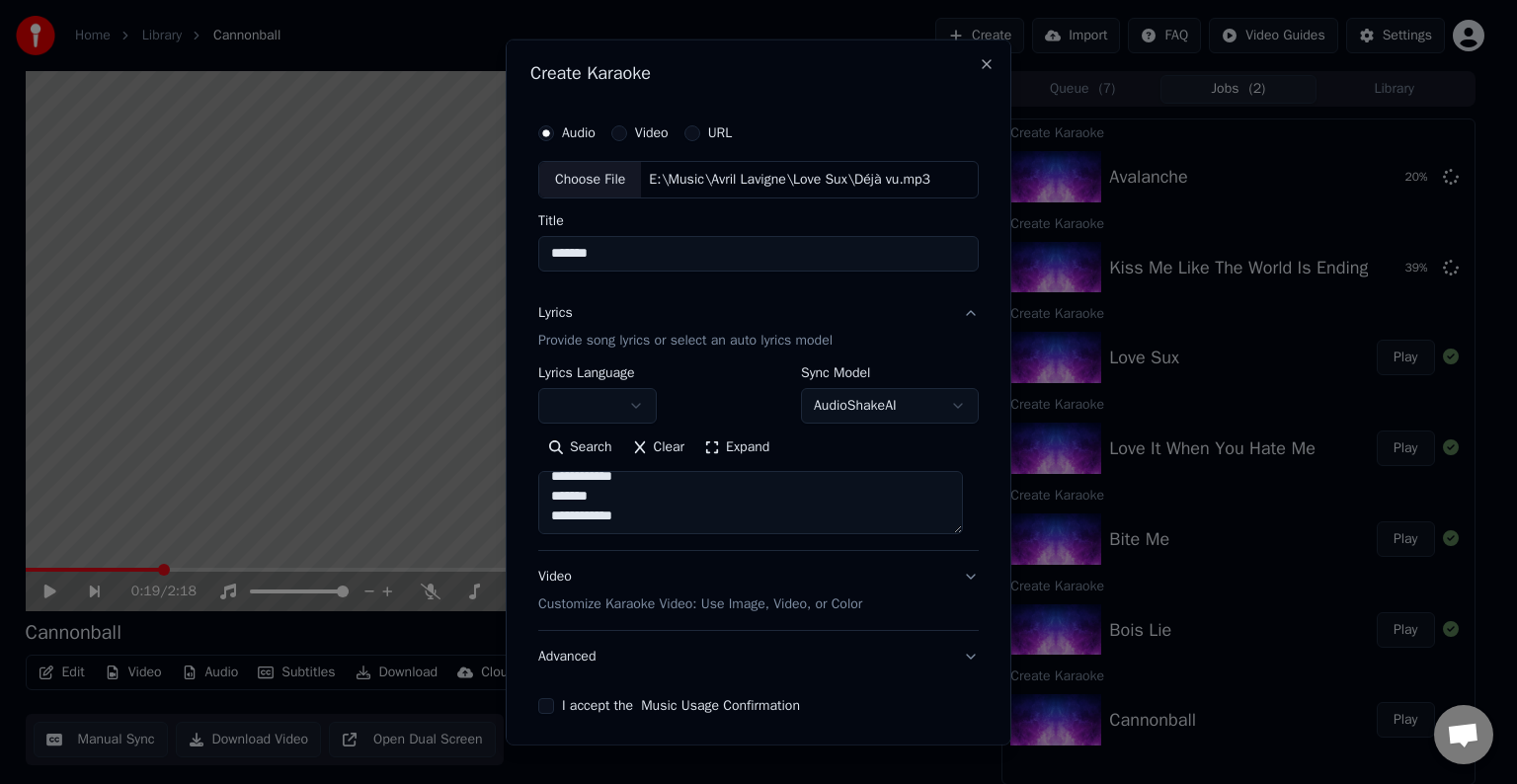 click on "**********" at bounding box center [751, 503] 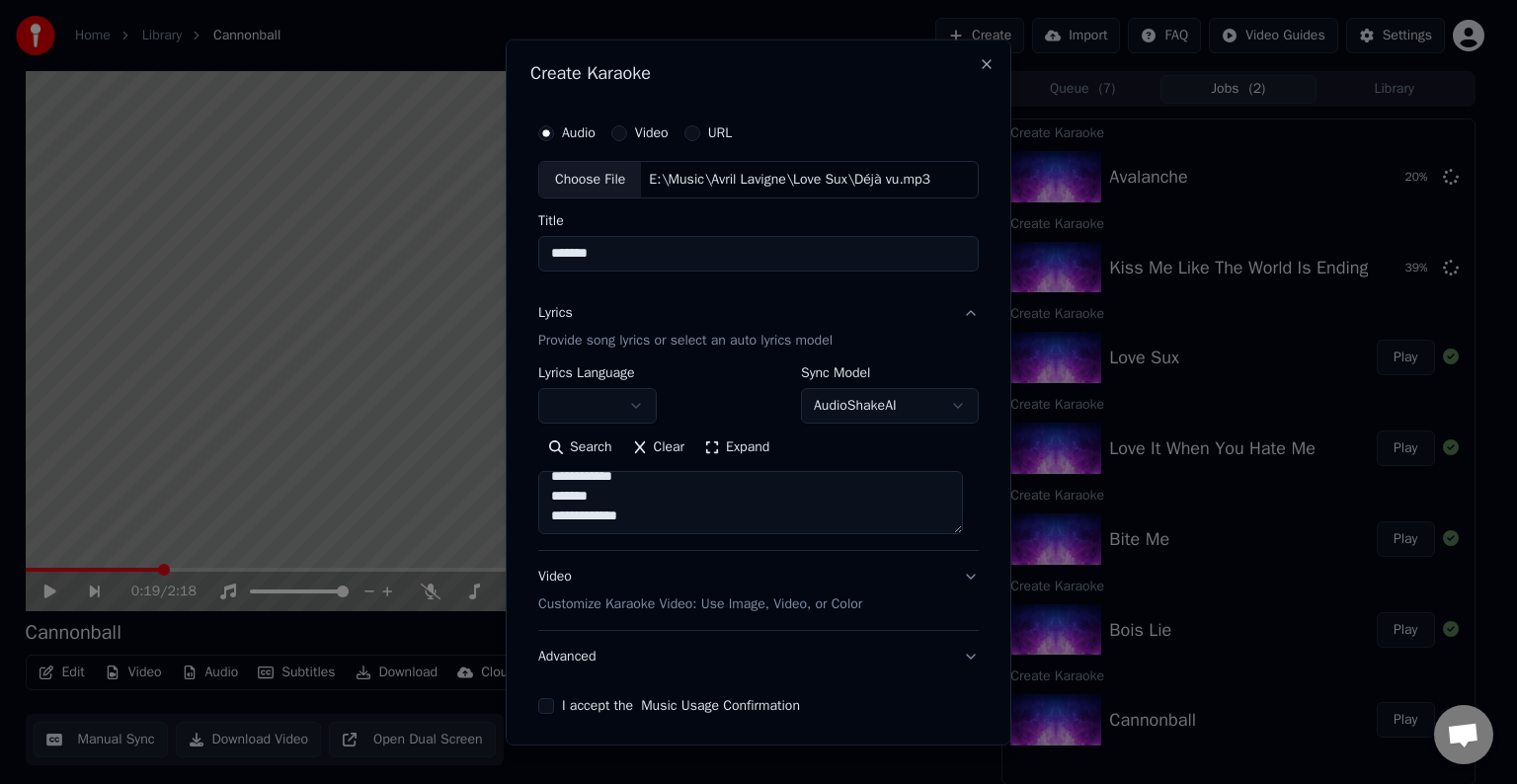 scroll, scrollTop: 498, scrollLeft: 0, axis: vertical 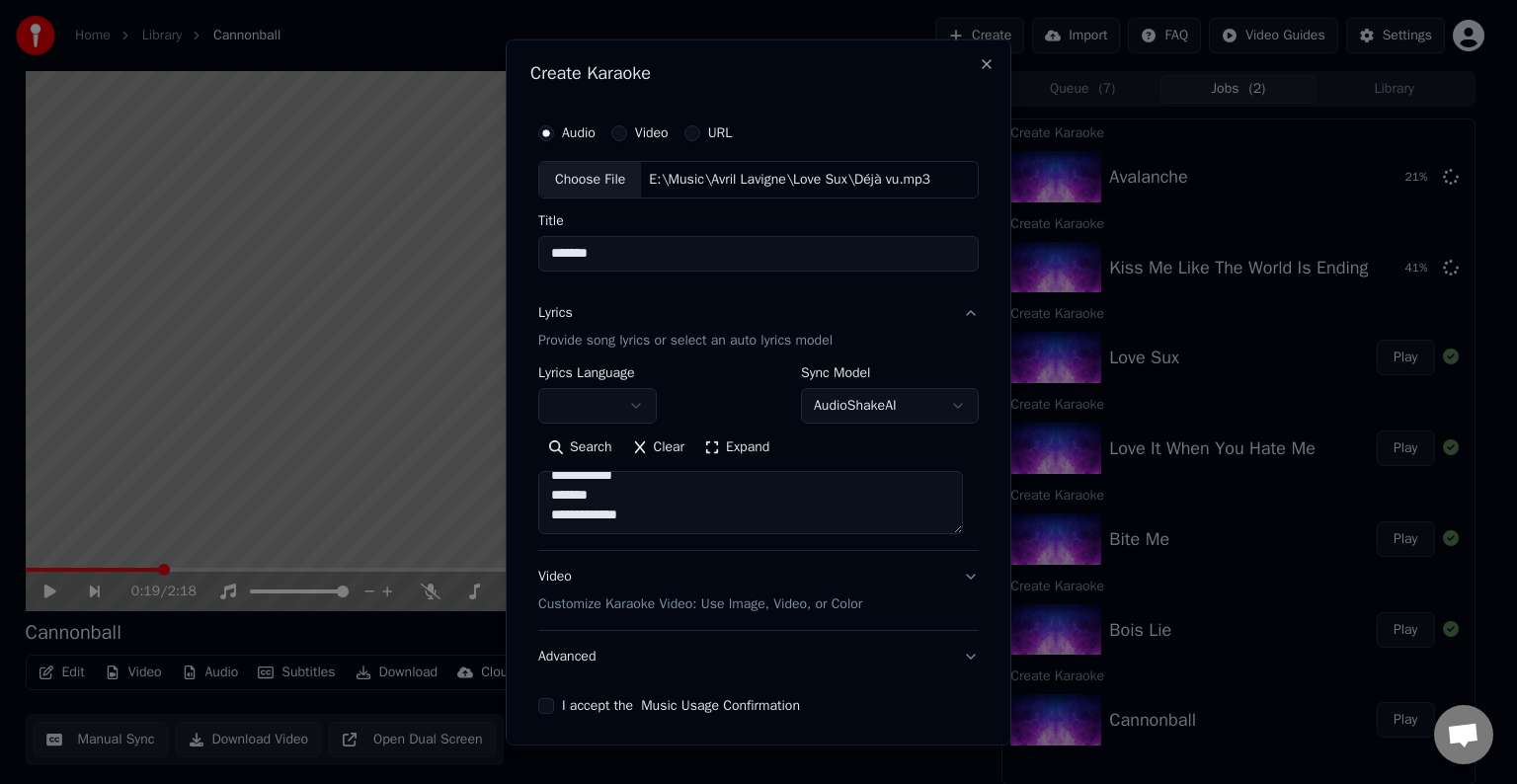 paste on "**********" 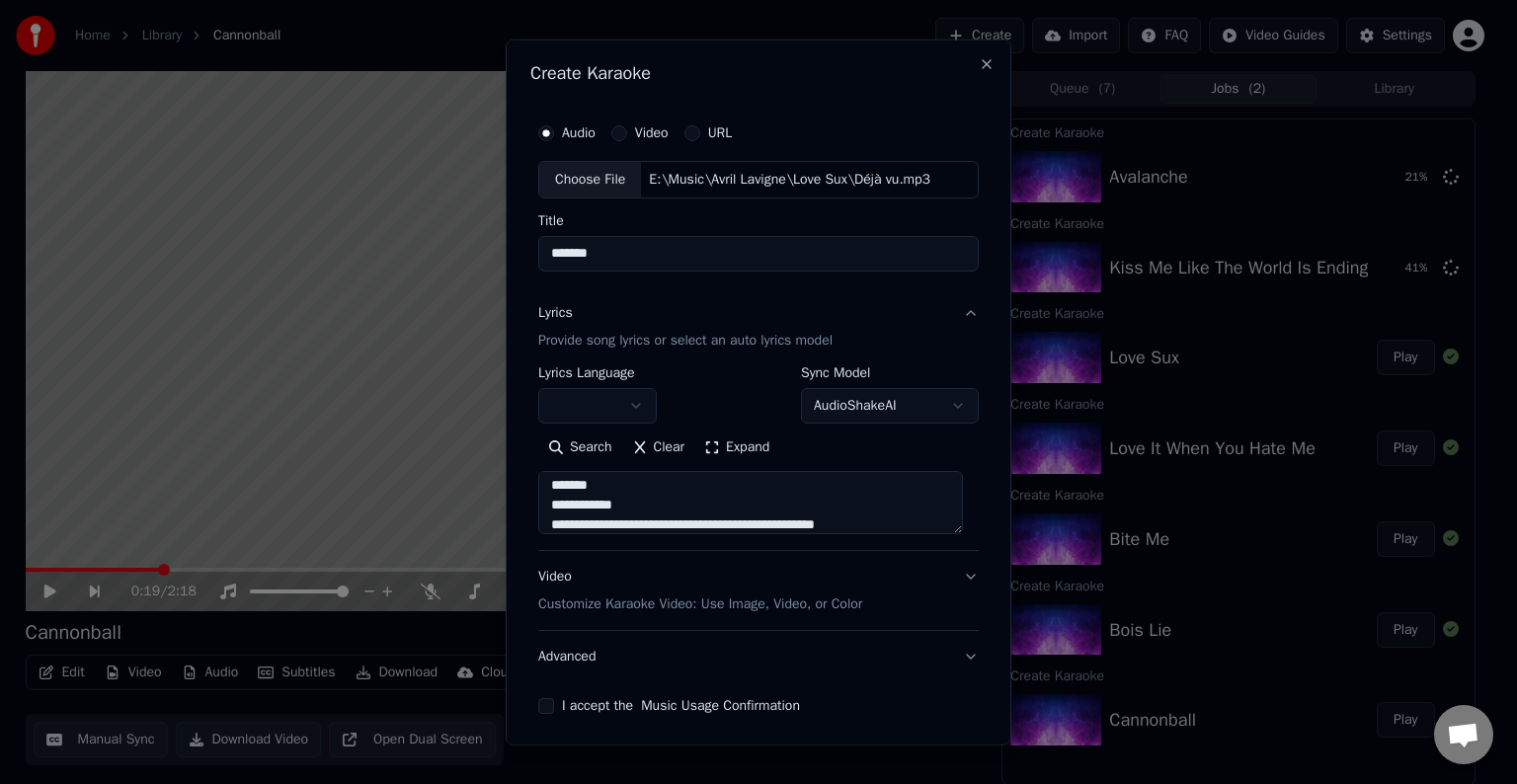 scroll, scrollTop: 577, scrollLeft: 0, axis: vertical 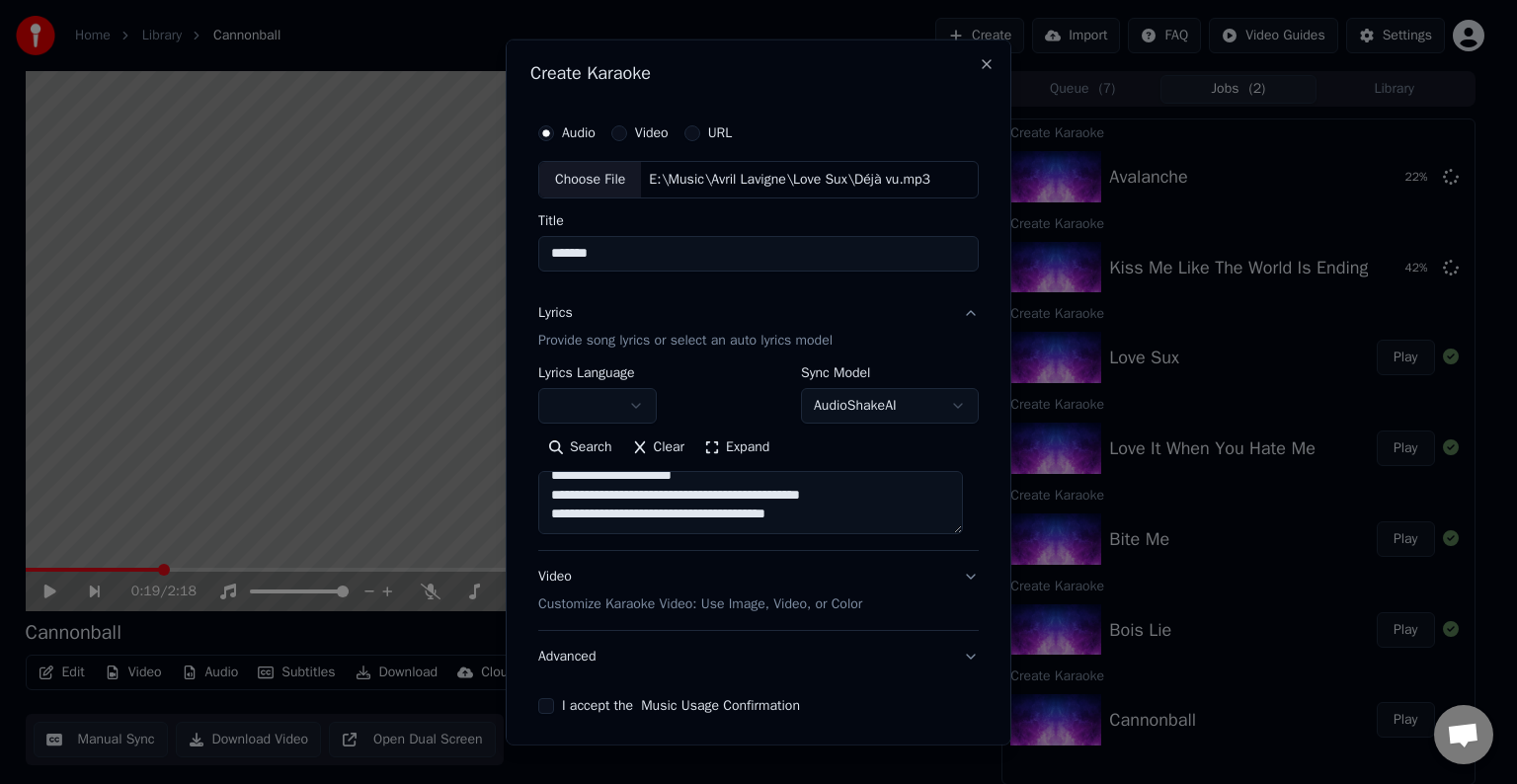 paste on "**********" 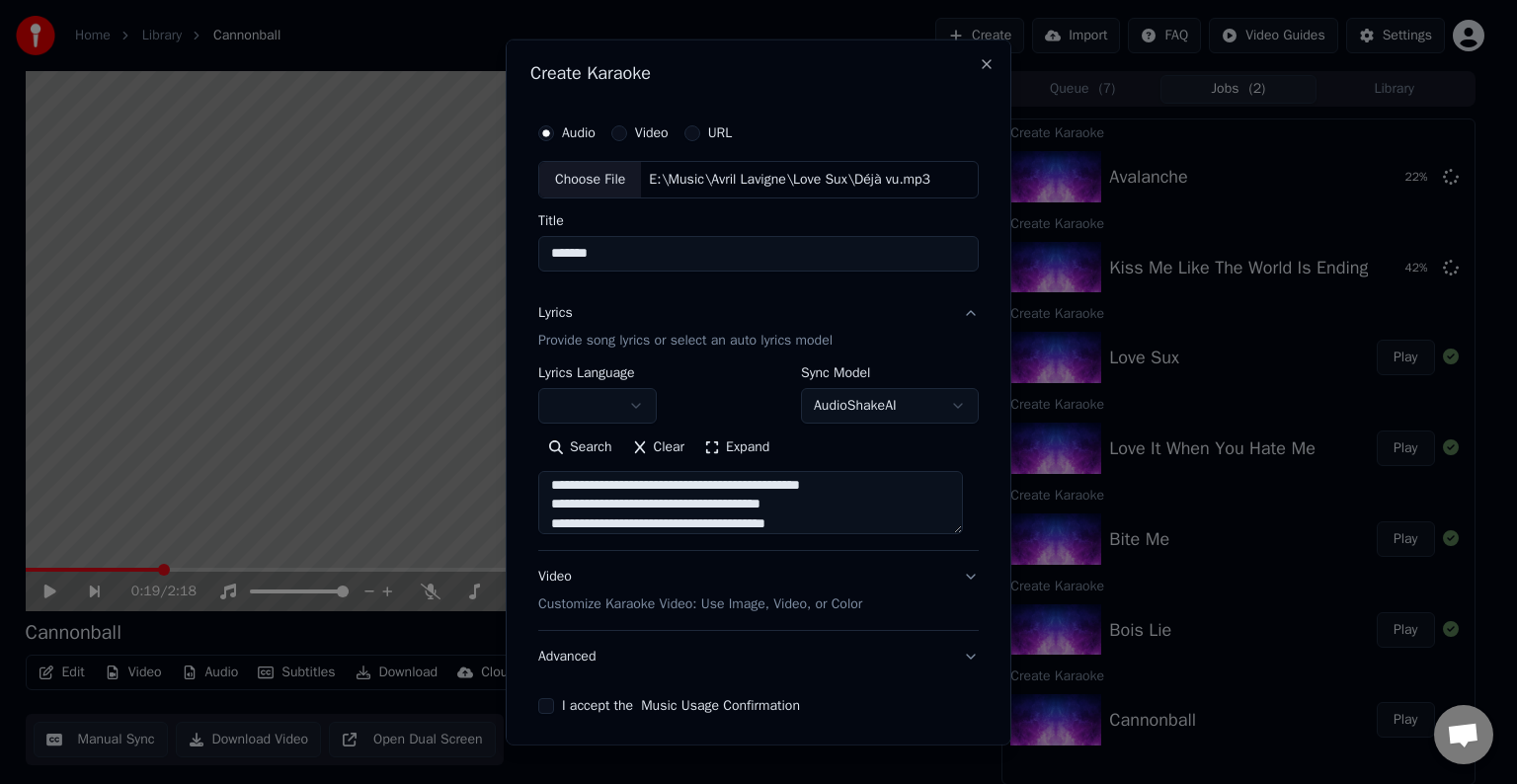 scroll, scrollTop: 636, scrollLeft: 0, axis: vertical 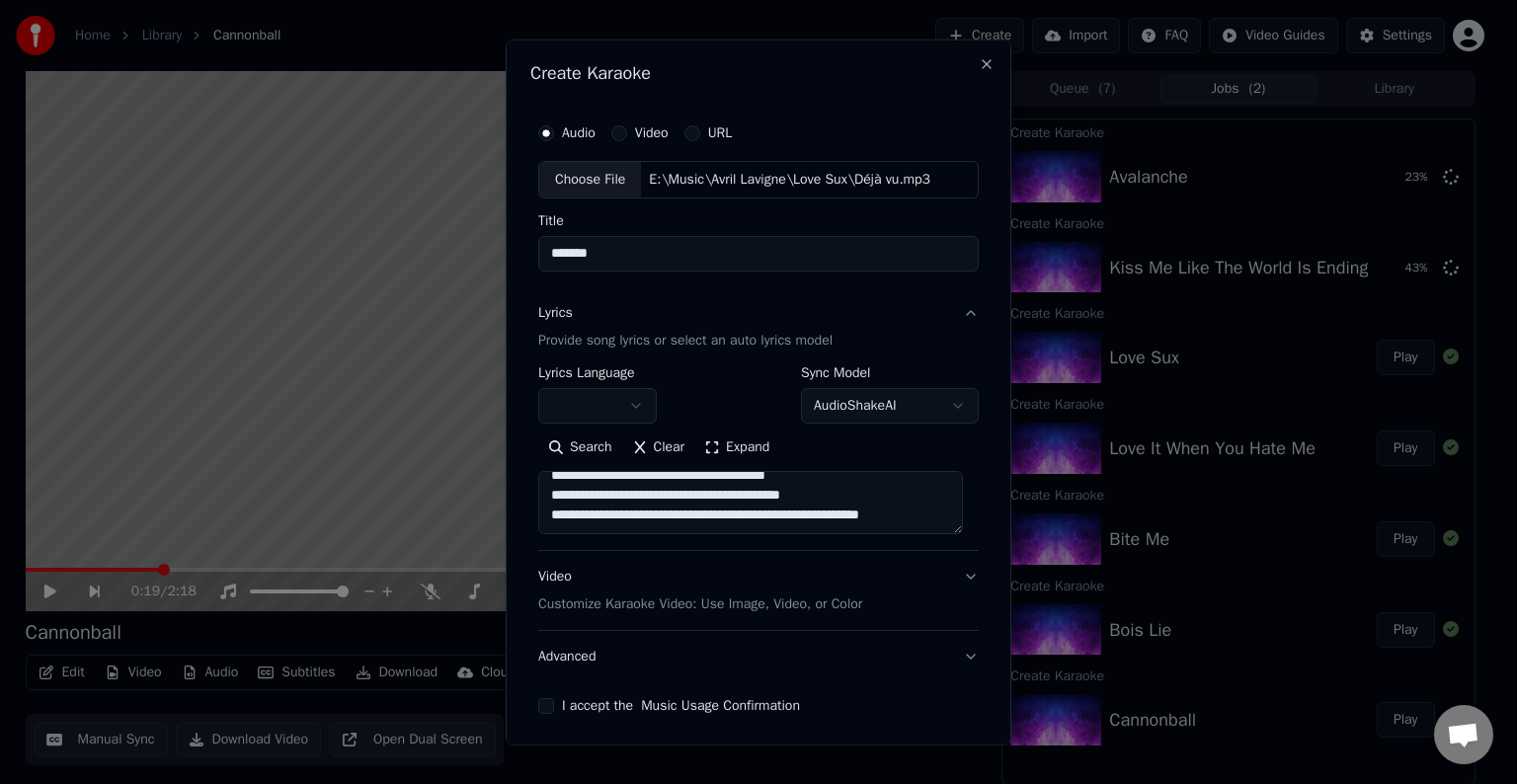 paste on "[REDACTED]
[REDACTED]
[REDACTED]
[REDACTED]
[REDACTED]
[REDACTED]
[REDACTED]
[REDACTED]
[REDACTED]
[REDACTED]
[REDACTED]" 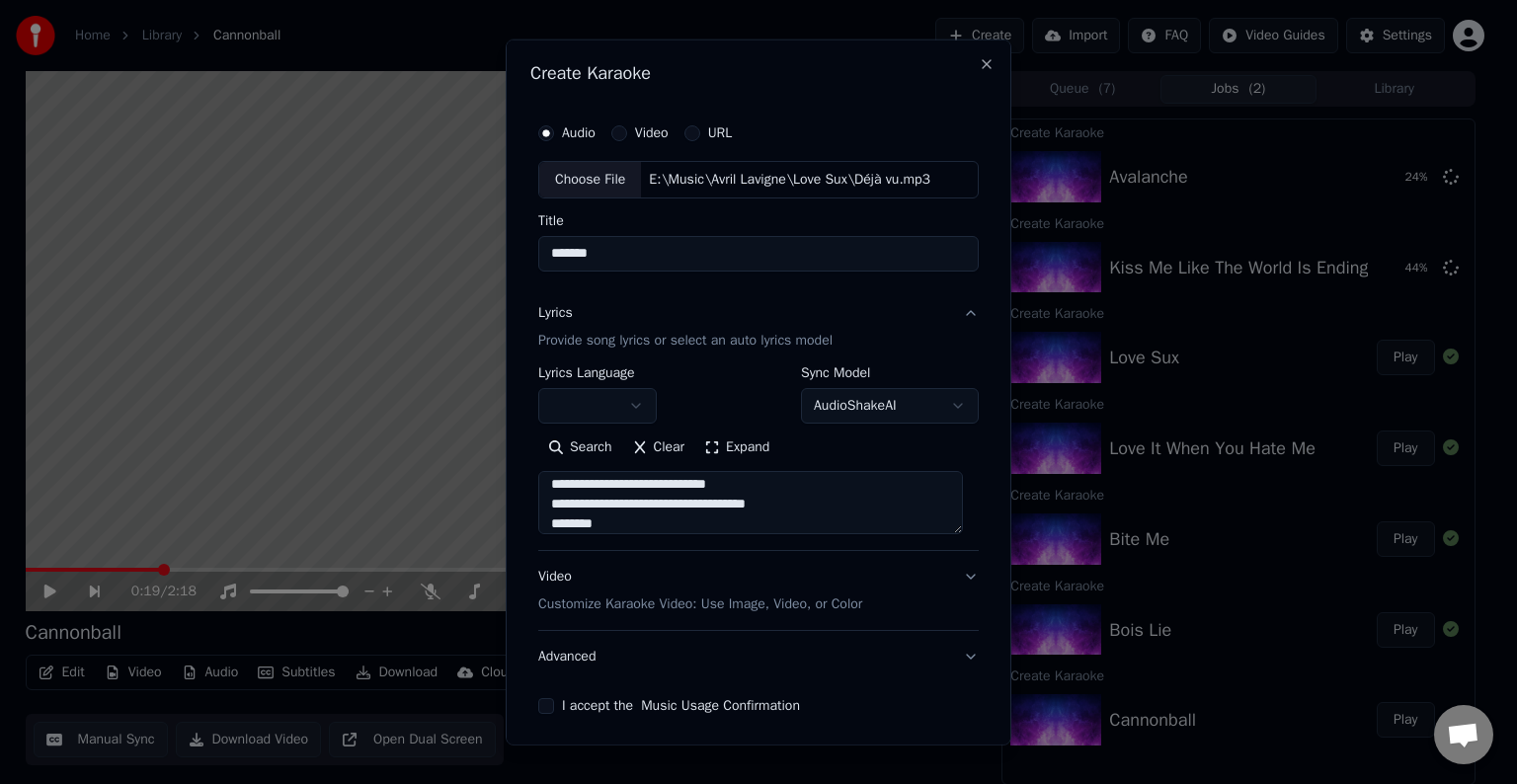 scroll, scrollTop: 853, scrollLeft: 0, axis: vertical 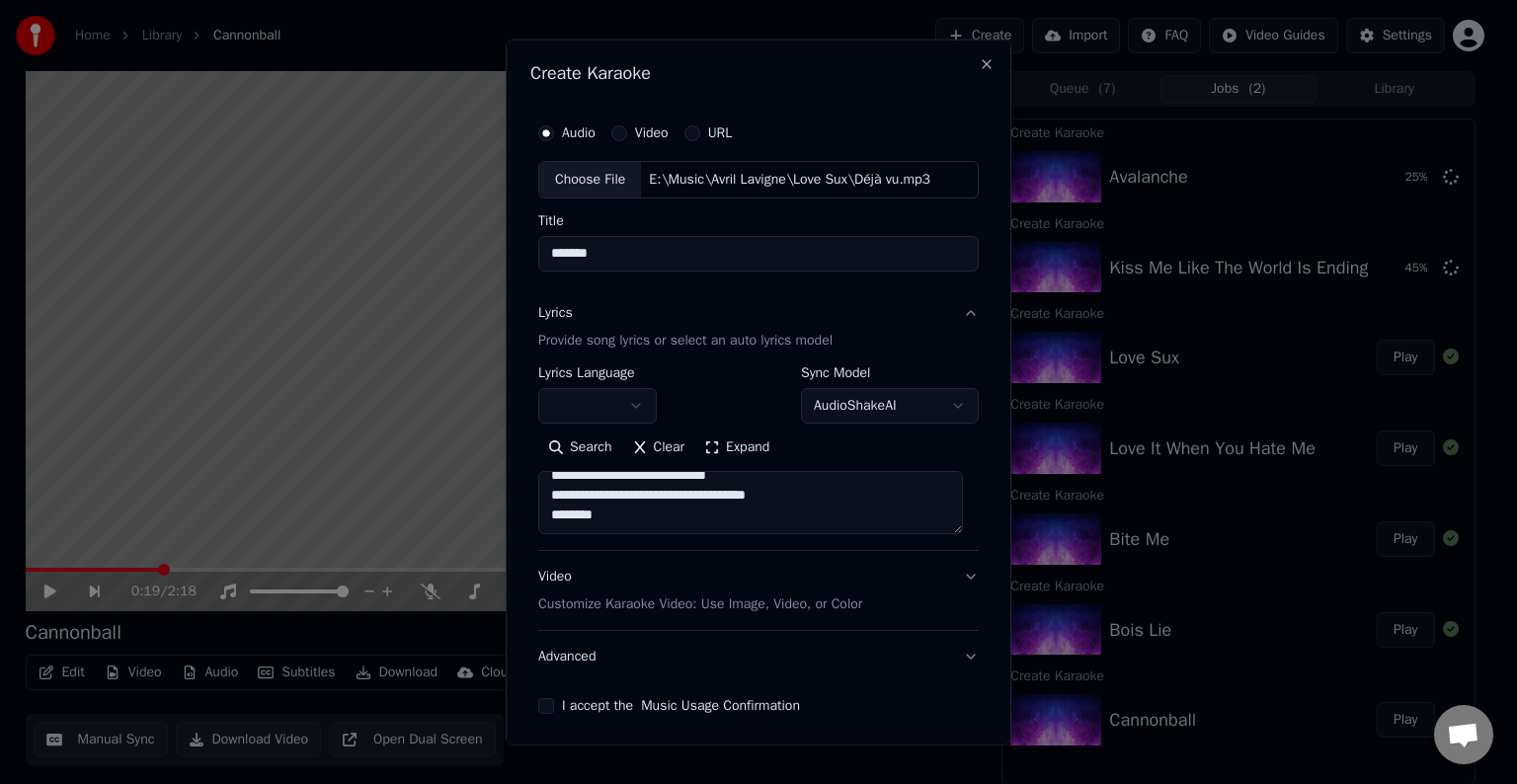 paste on "**********" 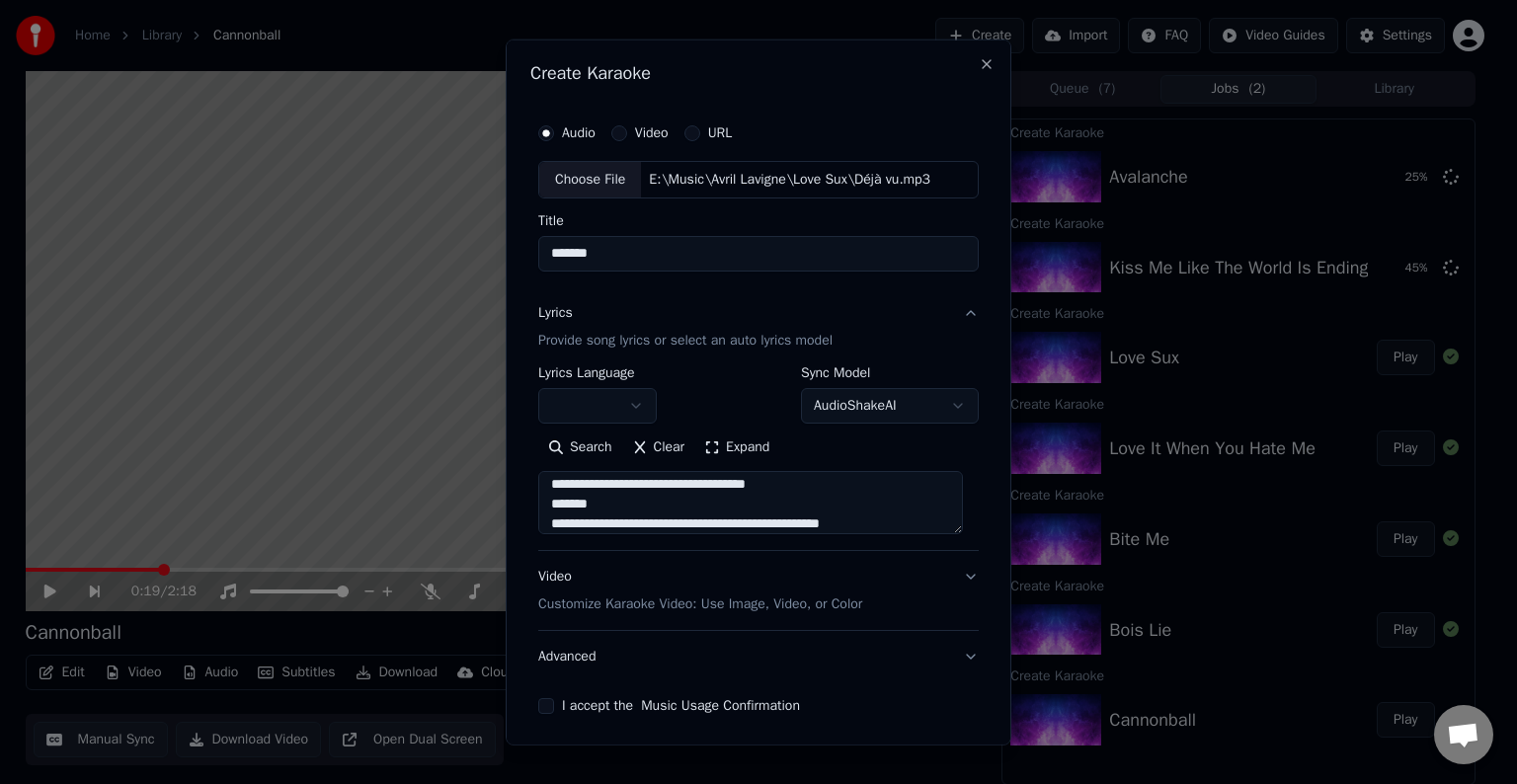 scroll, scrollTop: 1011, scrollLeft: 0, axis: vertical 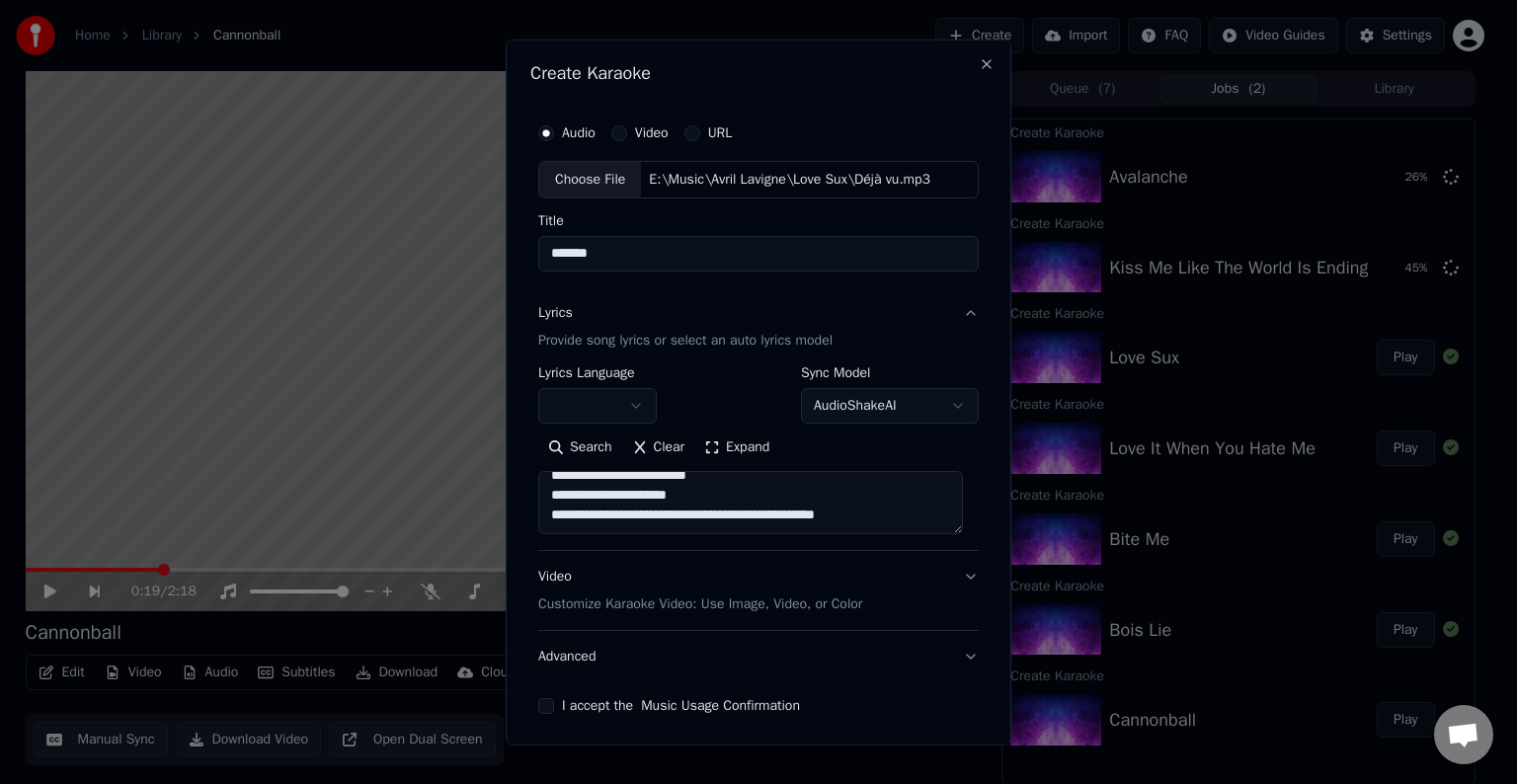 drag, startPoint x: 757, startPoint y: 503, endPoint x: 873, endPoint y: 506, distance: 116.03879 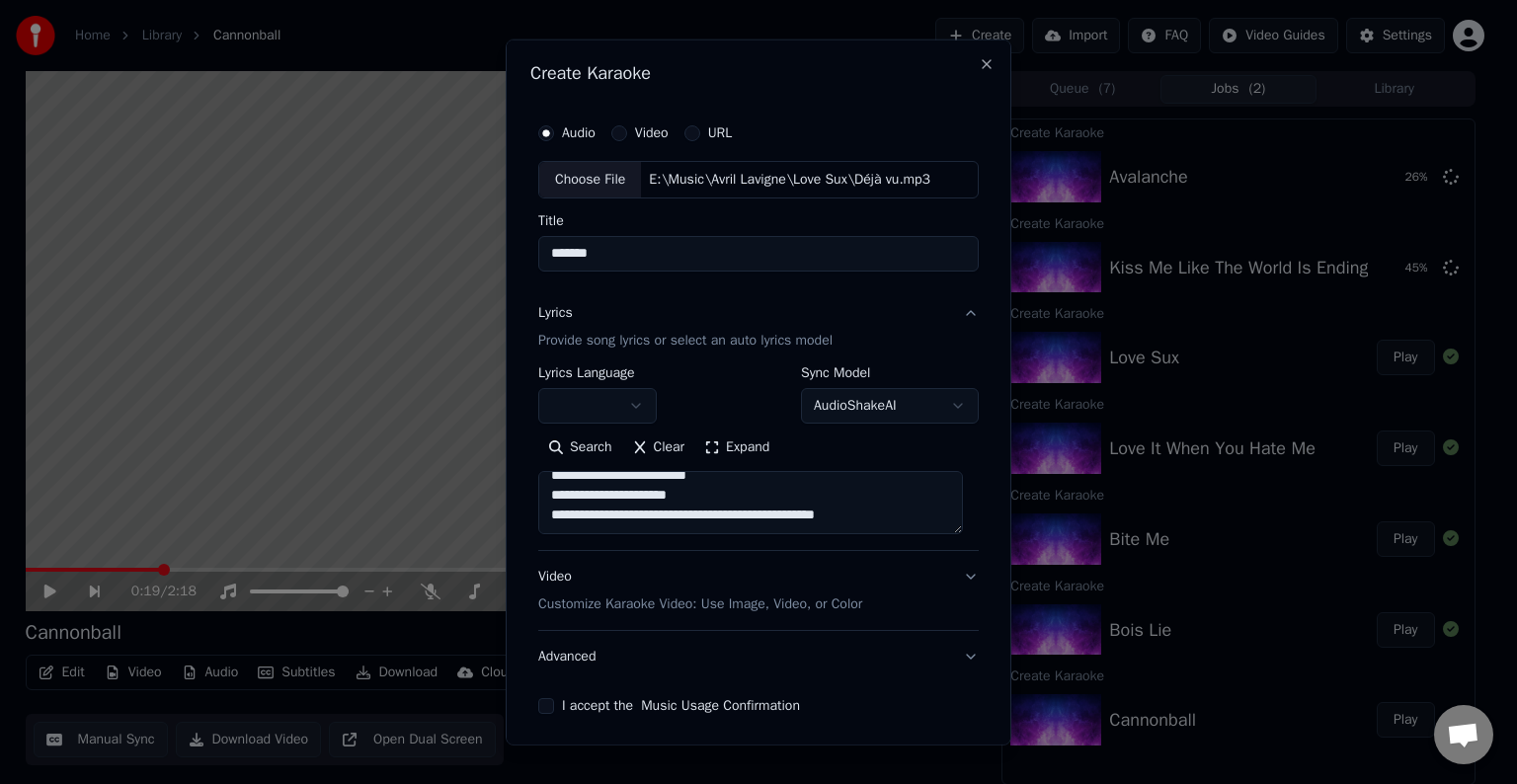 click at bounding box center (751, 503) 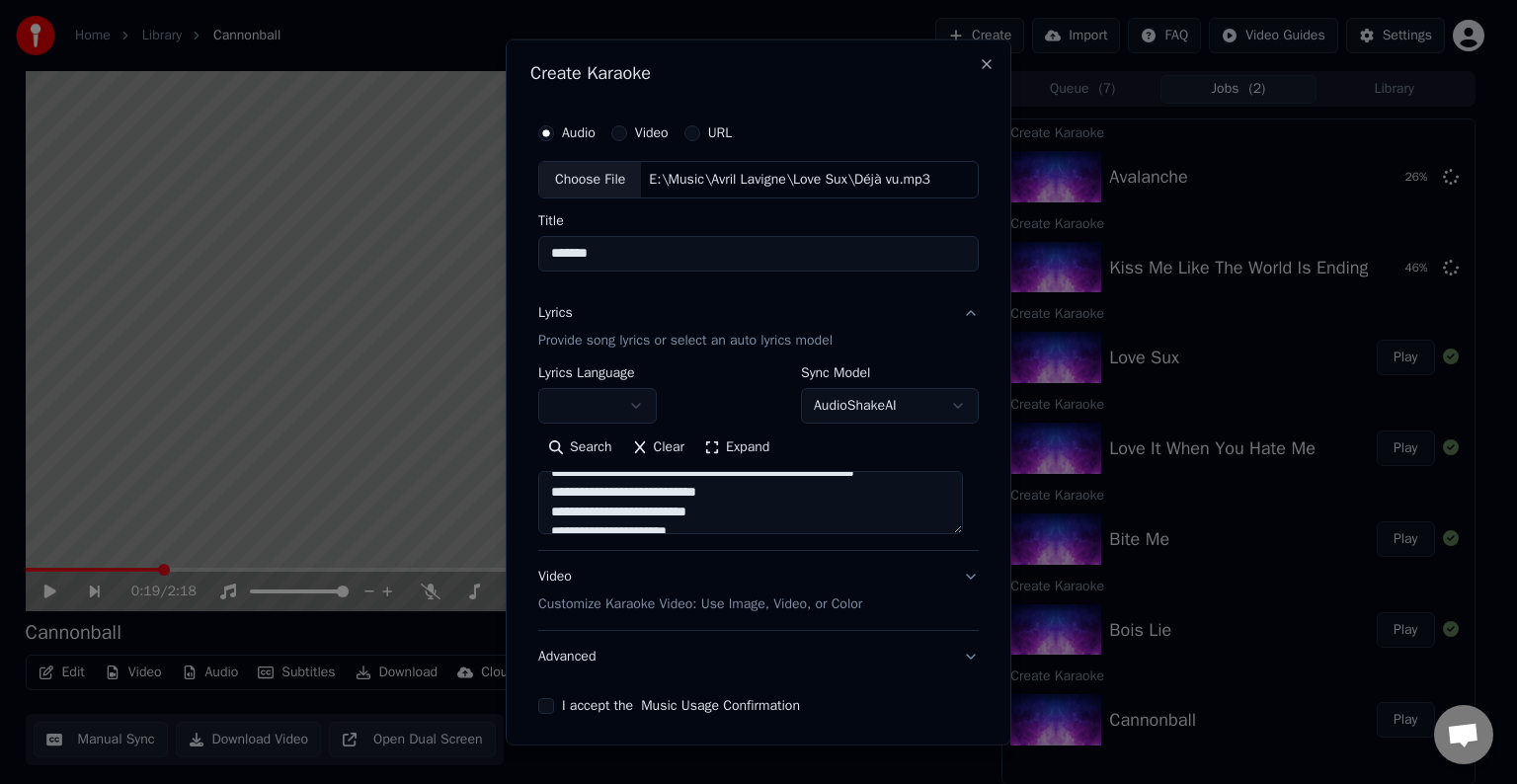 scroll, scrollTop: 935, scrollLeft: 0, axis: vertical 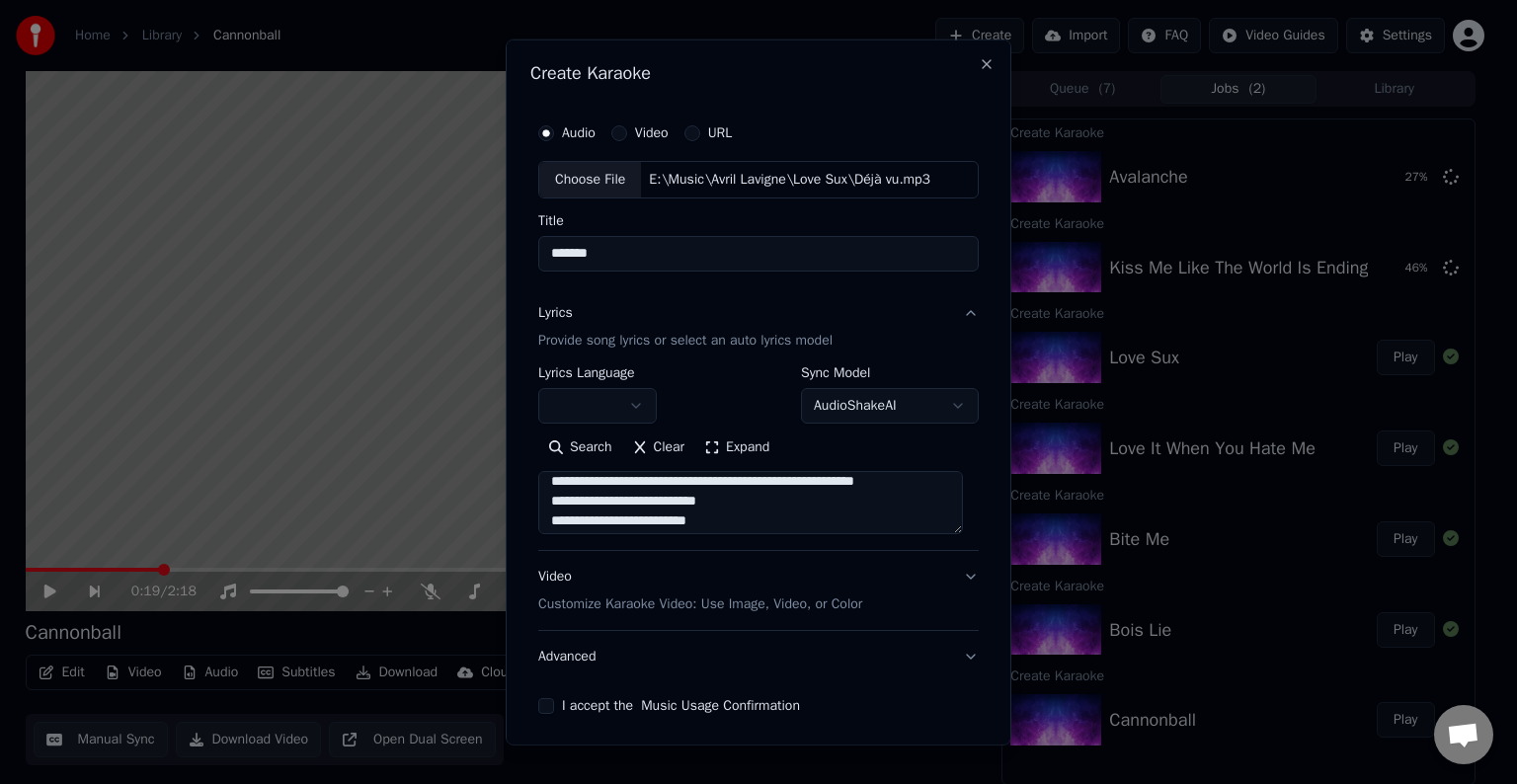 drag, startPoint x: 768, startPoint y: 504, endPoint x: 786, endPoint y: 489, distance: 23.43075 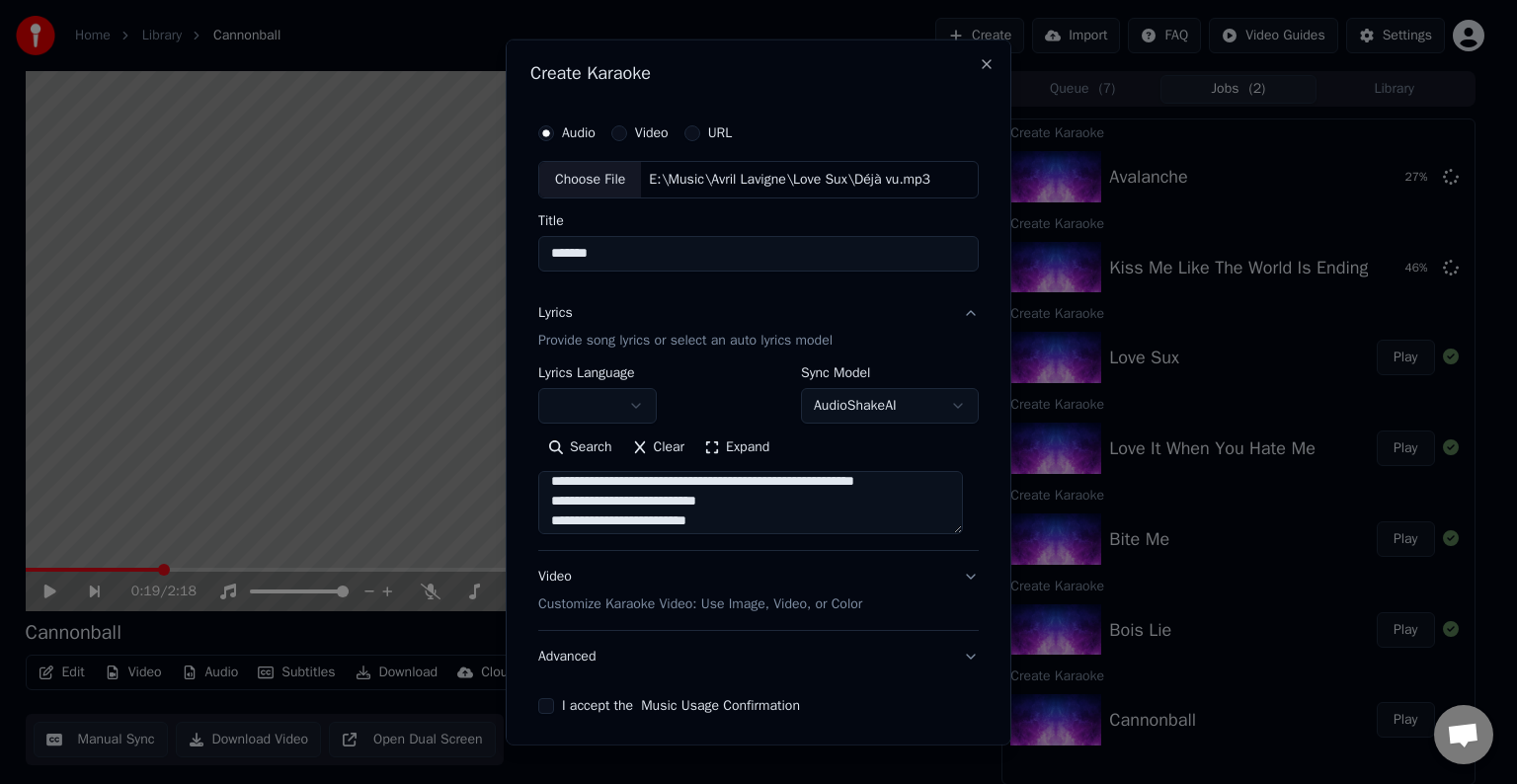 click at bounding box center (751, 503) 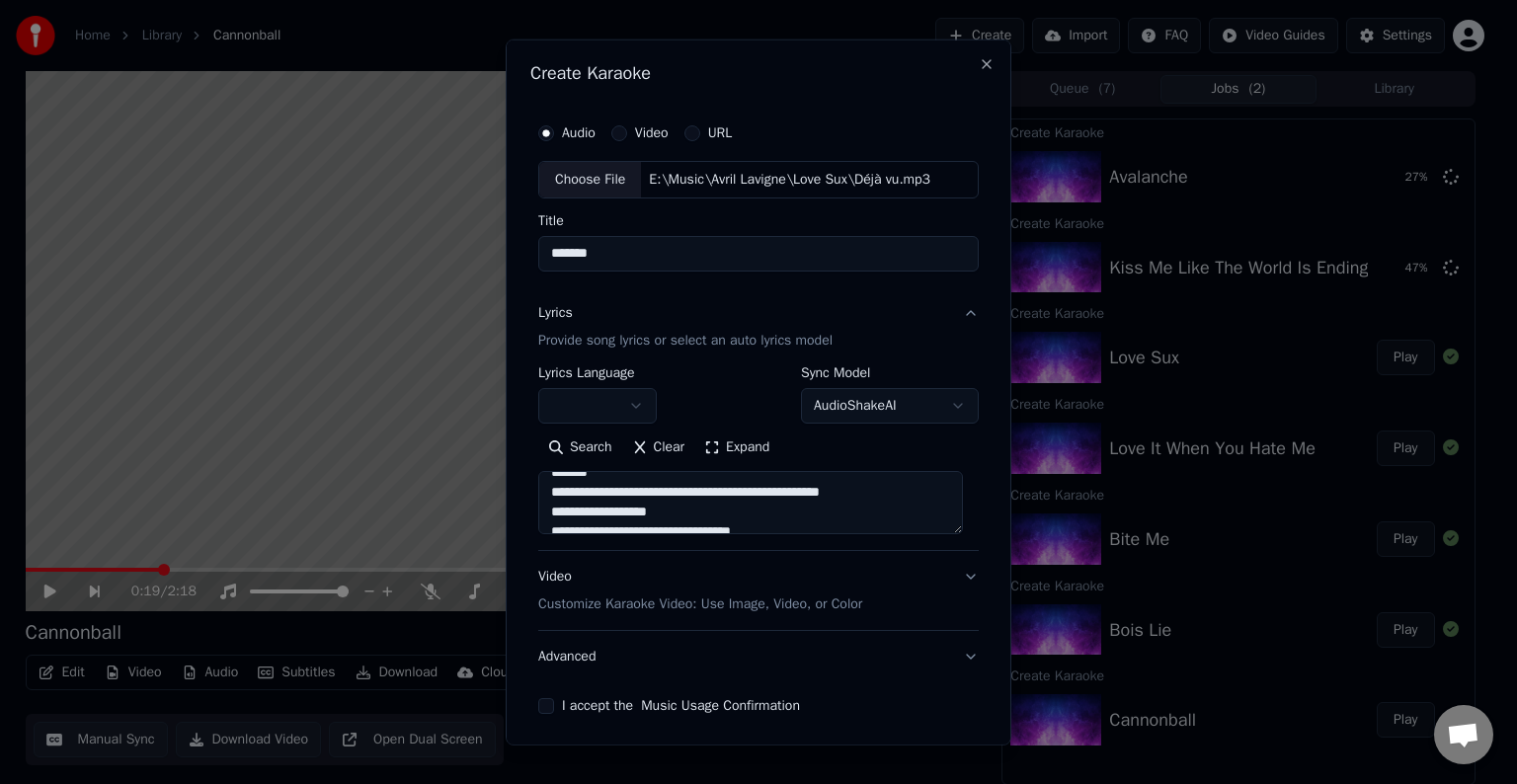 scroll, scrollTop: 881, scrollLeft: 0, axis: vertical 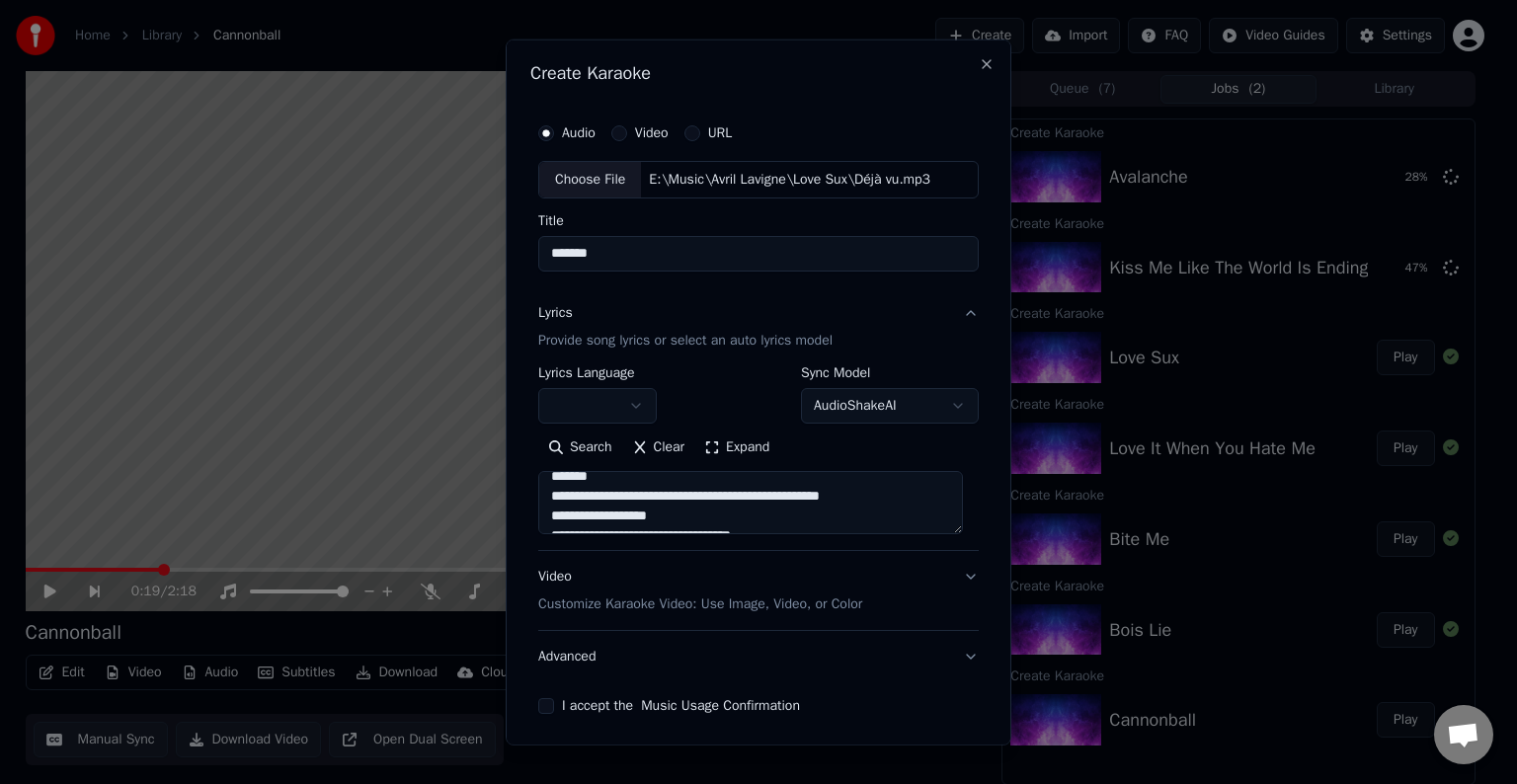 drag, startPoint x: 876, startPoint y: 496, endPoint x: 761, endPoint y: 502, distance: 115.15642 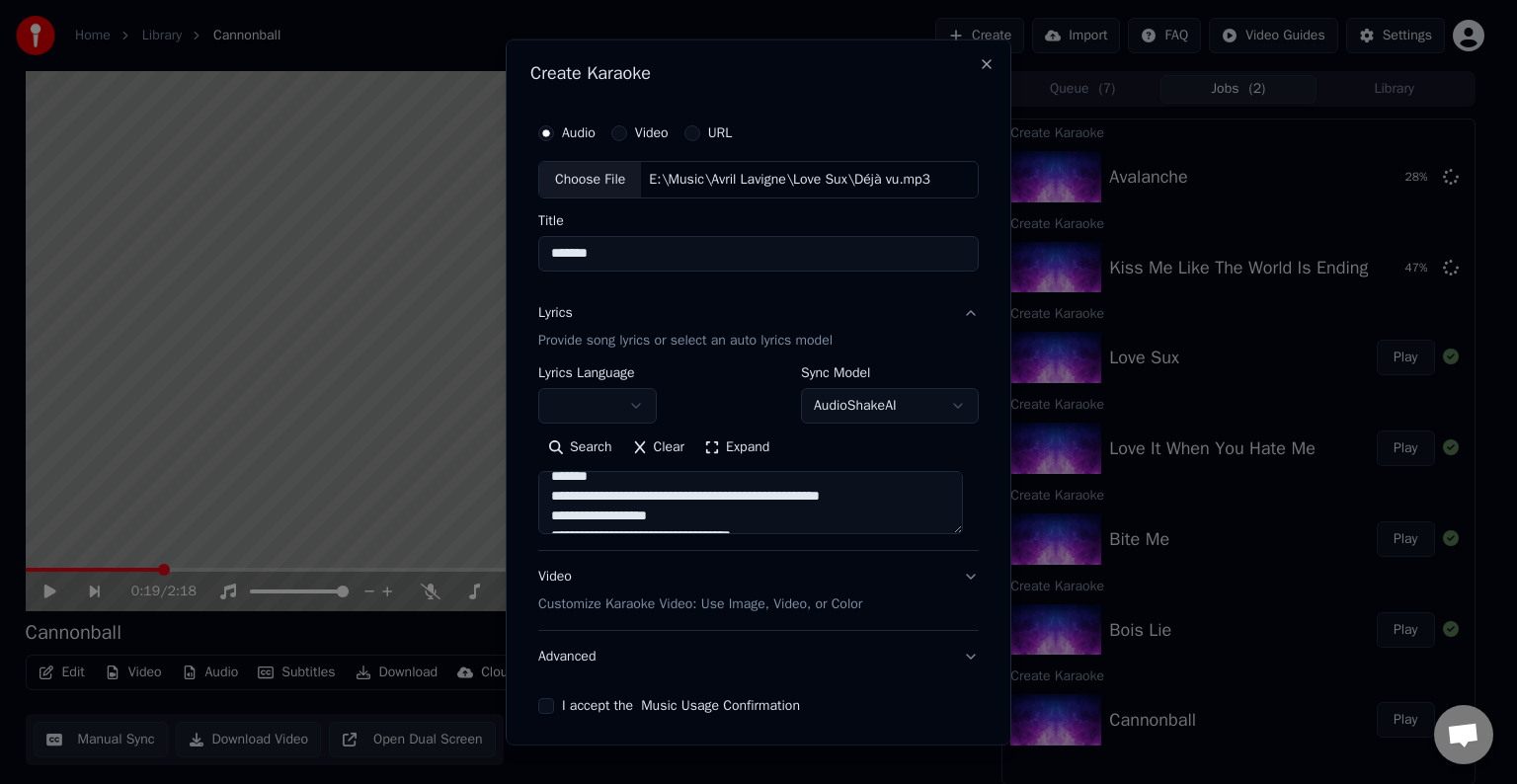 click at bounding box center [751, 503] 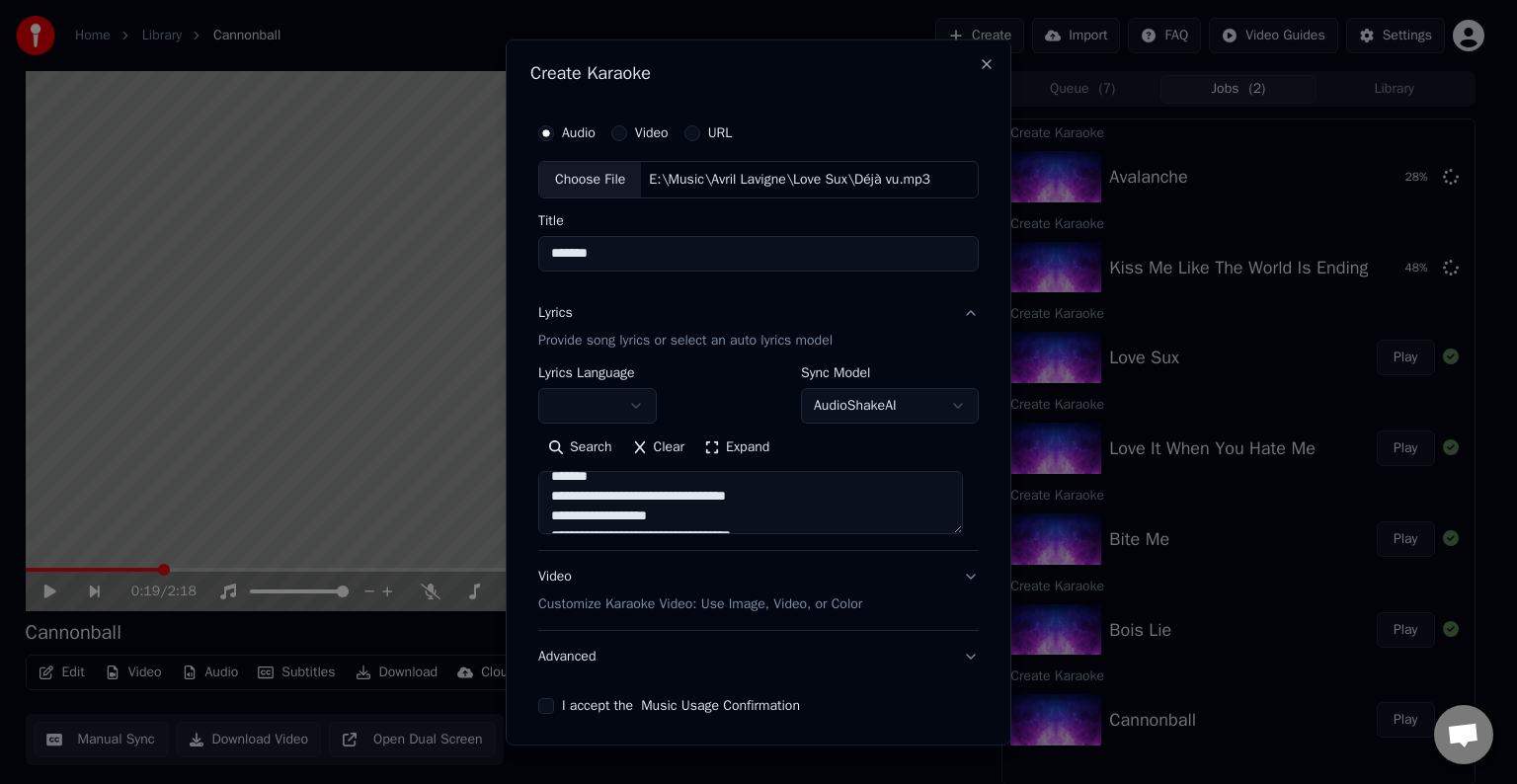 scroll, scrollTop: 999, scrollLeft: 0, axis: vertical 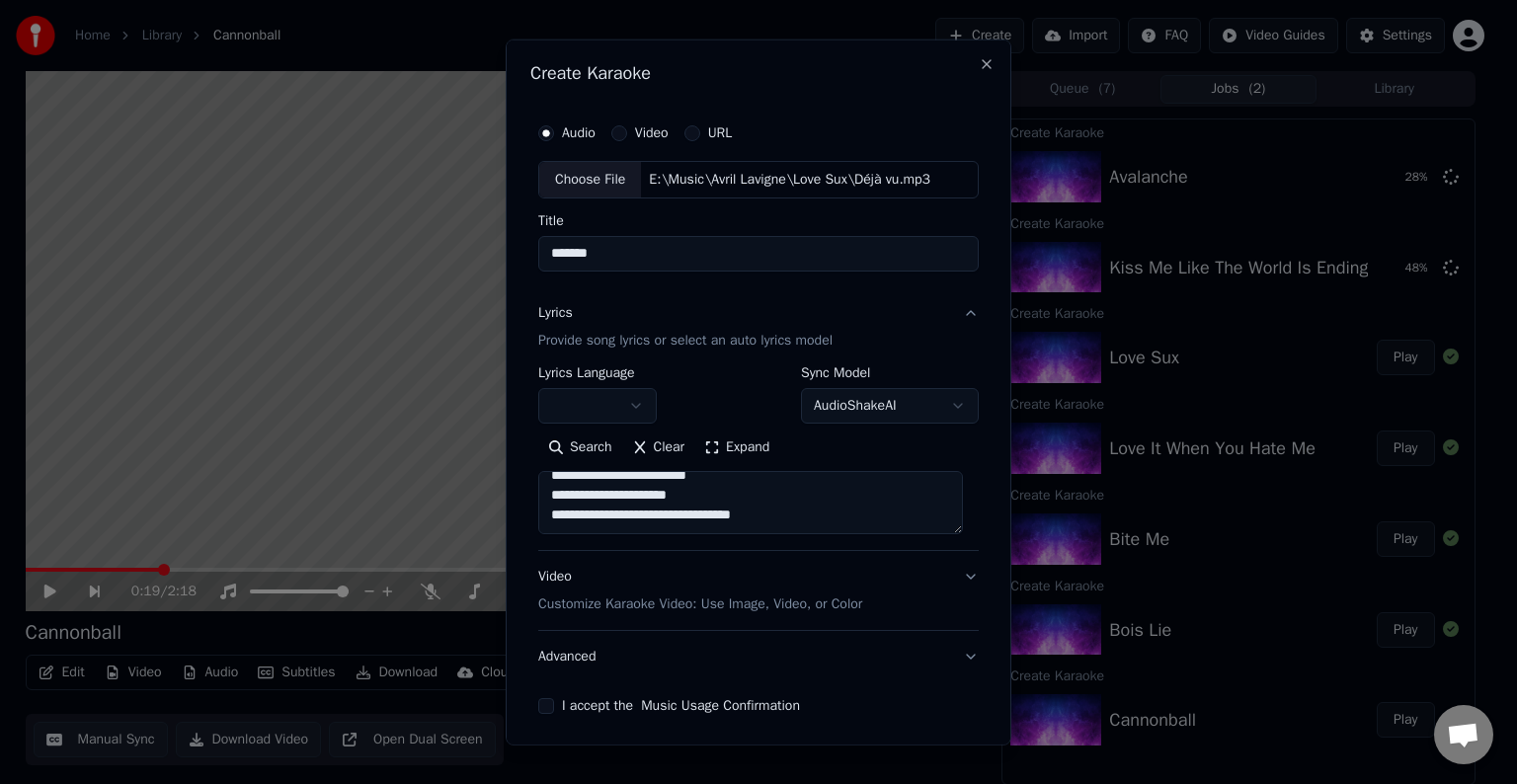 click at bounding box center [751, 503] 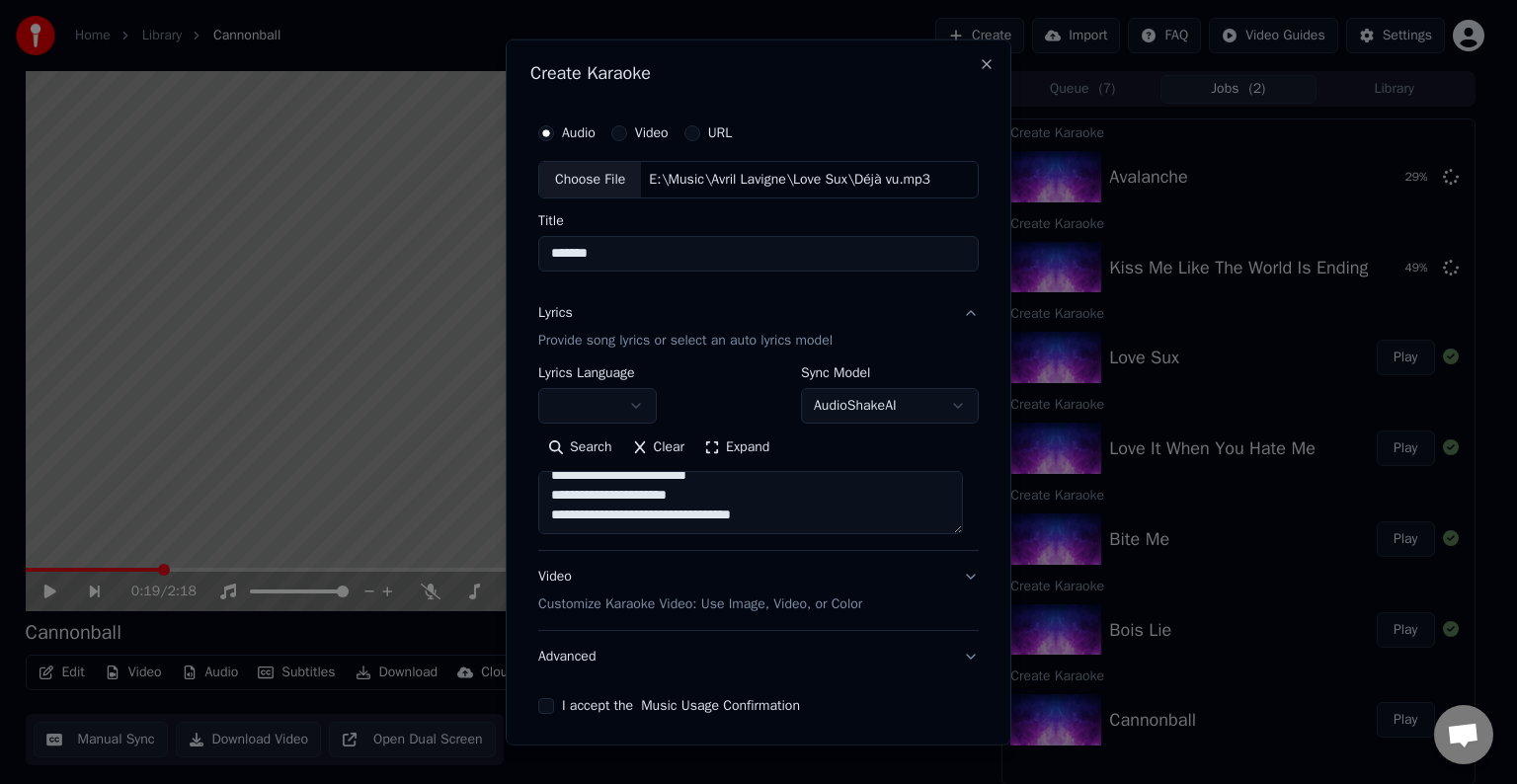 paste on "[REDACTED]
[REDACTED]
[REDACTED]
[REDACTED]
[REDACTED]
[REDACTED]
[REDACTED]
[REDACTED]
[REDACTED]
[REDACTED]
[REDACTED]" 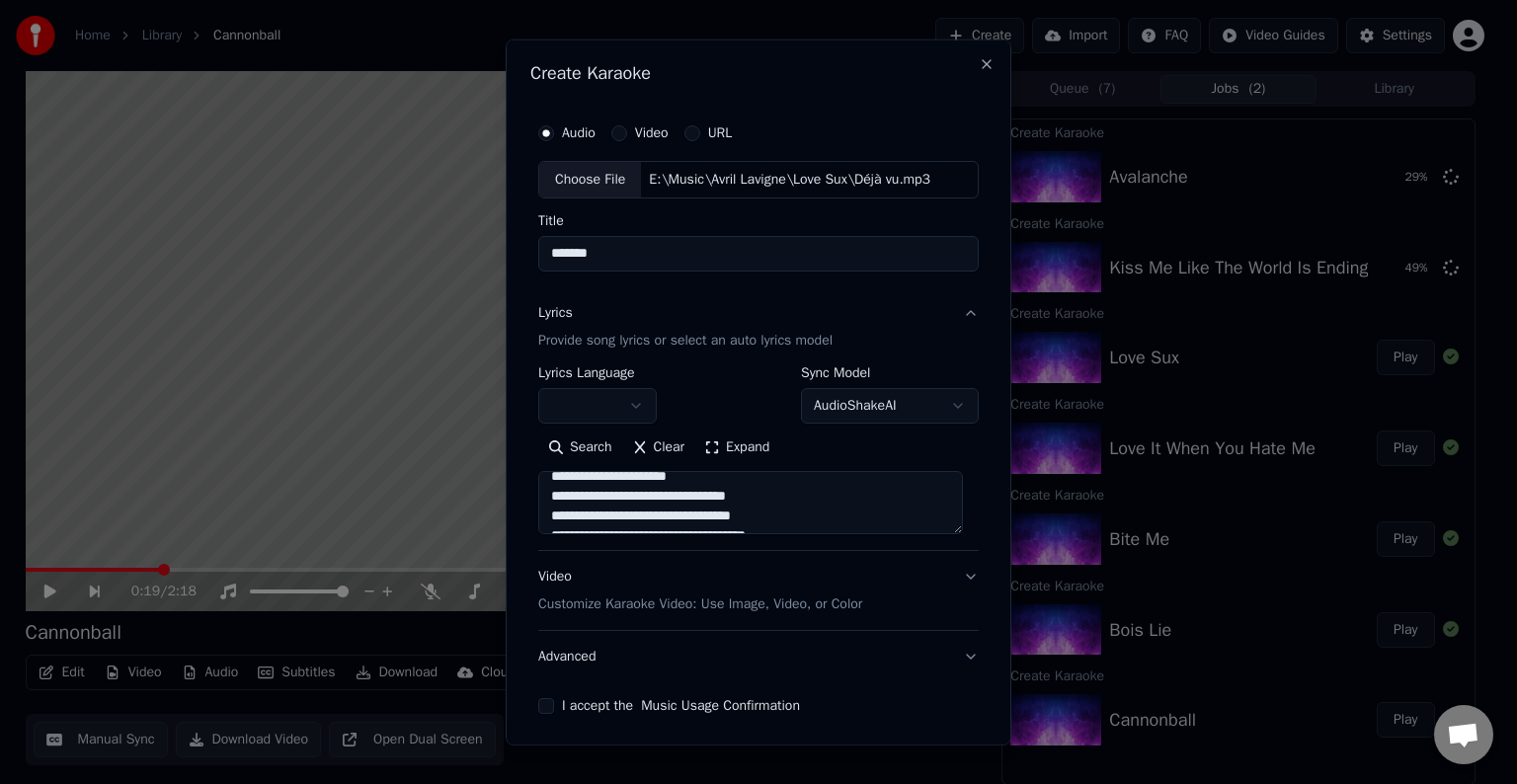 scroll, scrollTop: 1209, scrollLeft: 0, axis: vertical 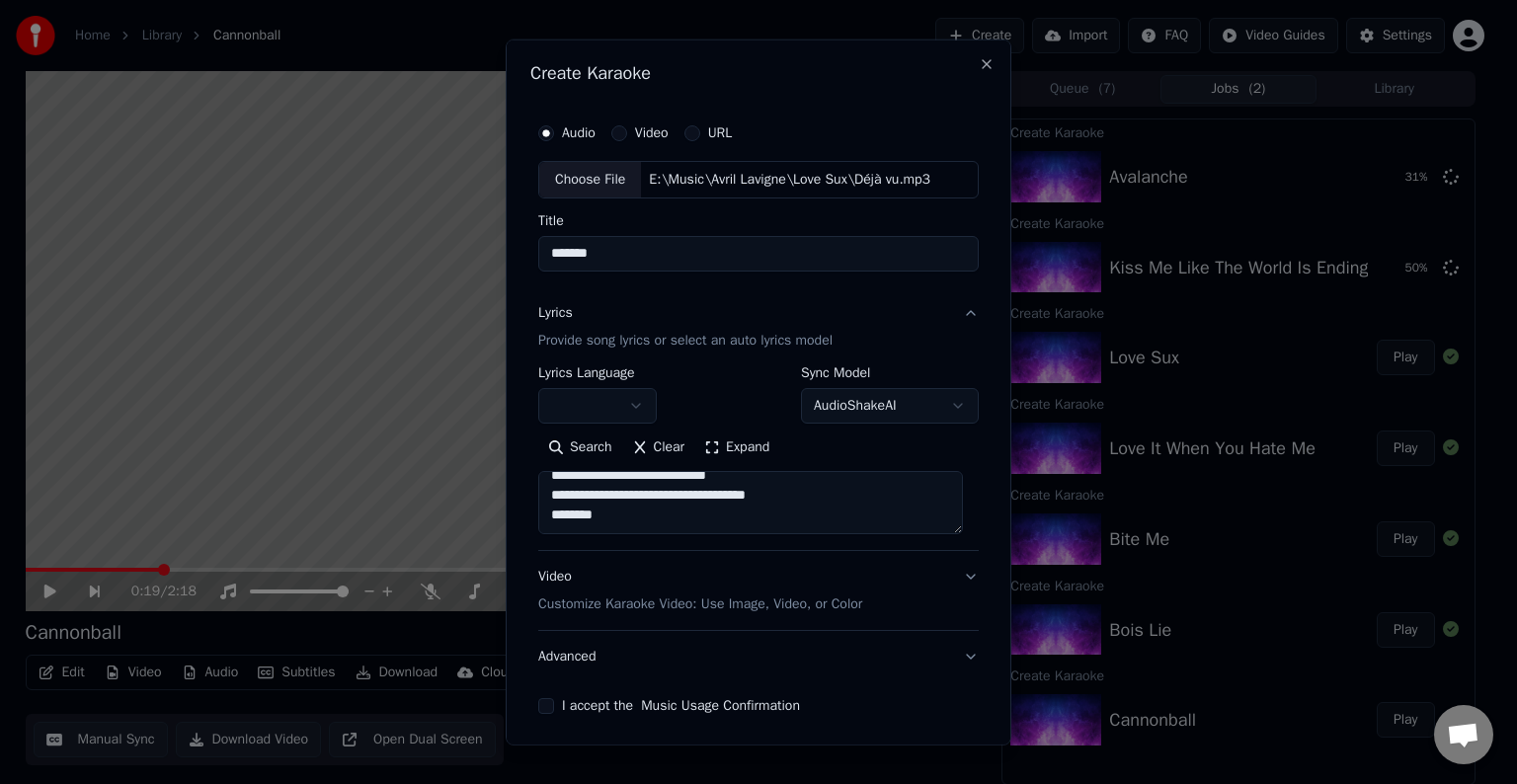paste on "**********" 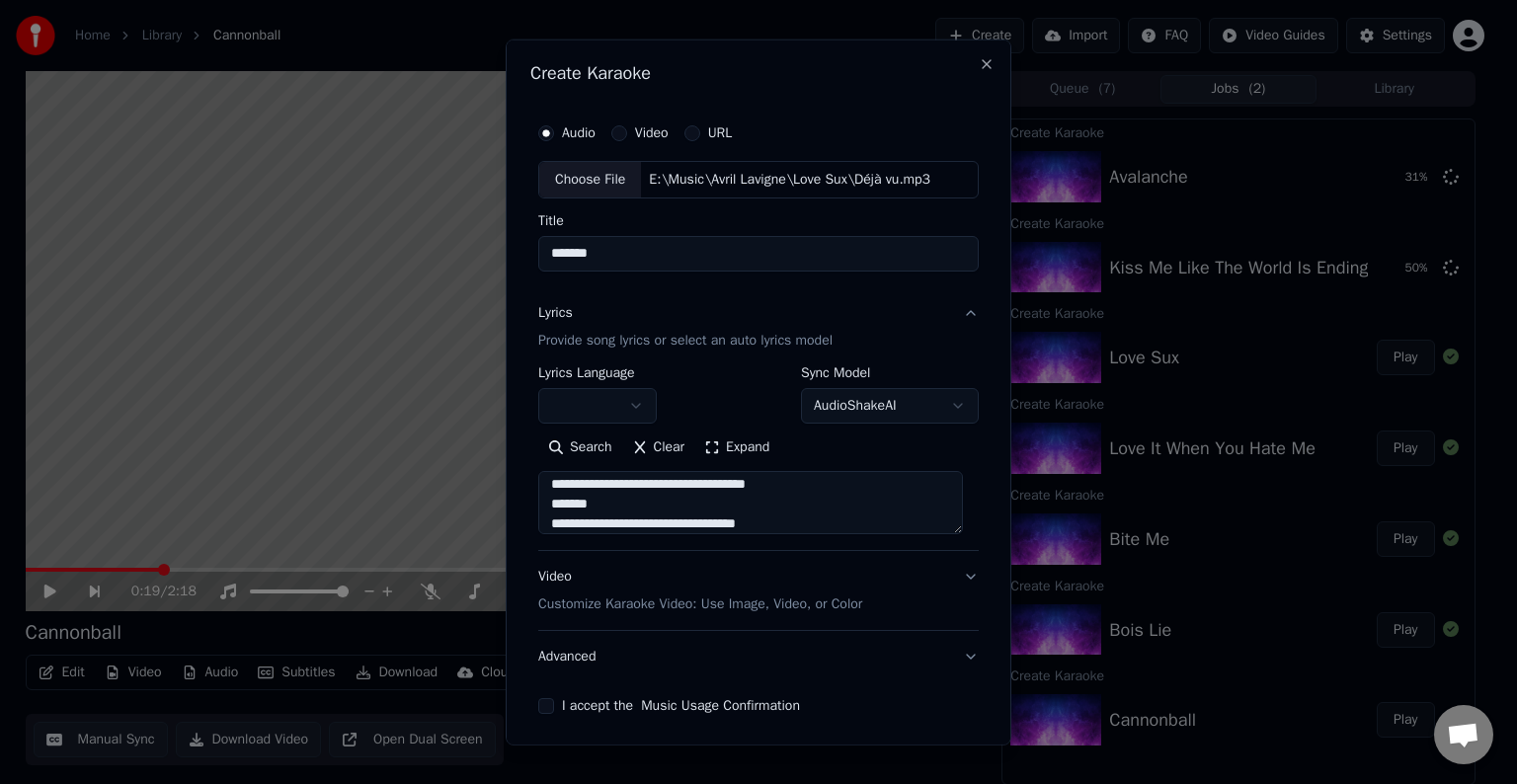 scroll, scrollTop: 1268, scrollLeft: 0, axis: vertical 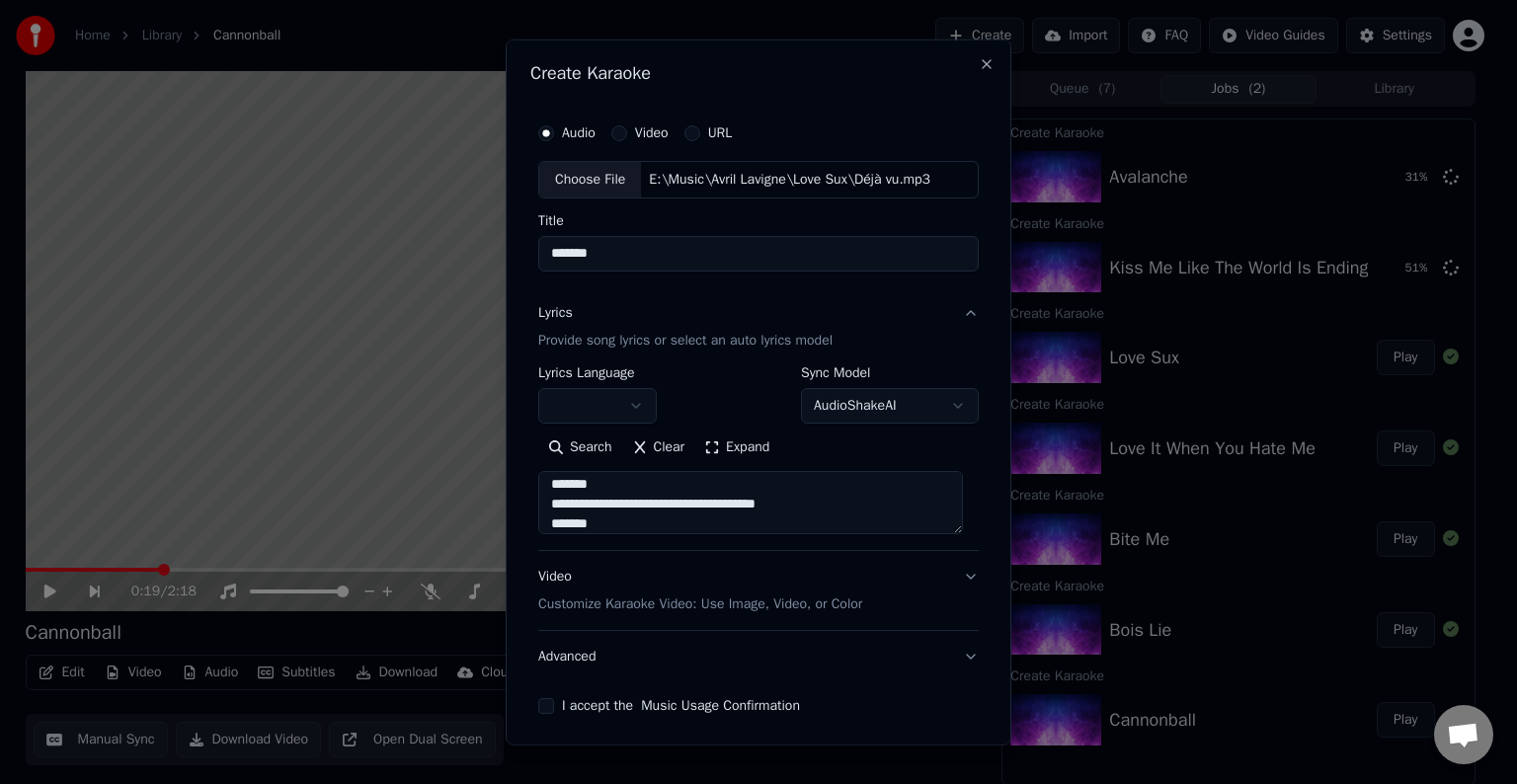drag, startPoint x: 671, startPoint y: 508, endPoint x: 838, endPoint y: 506, distance: 167.01198 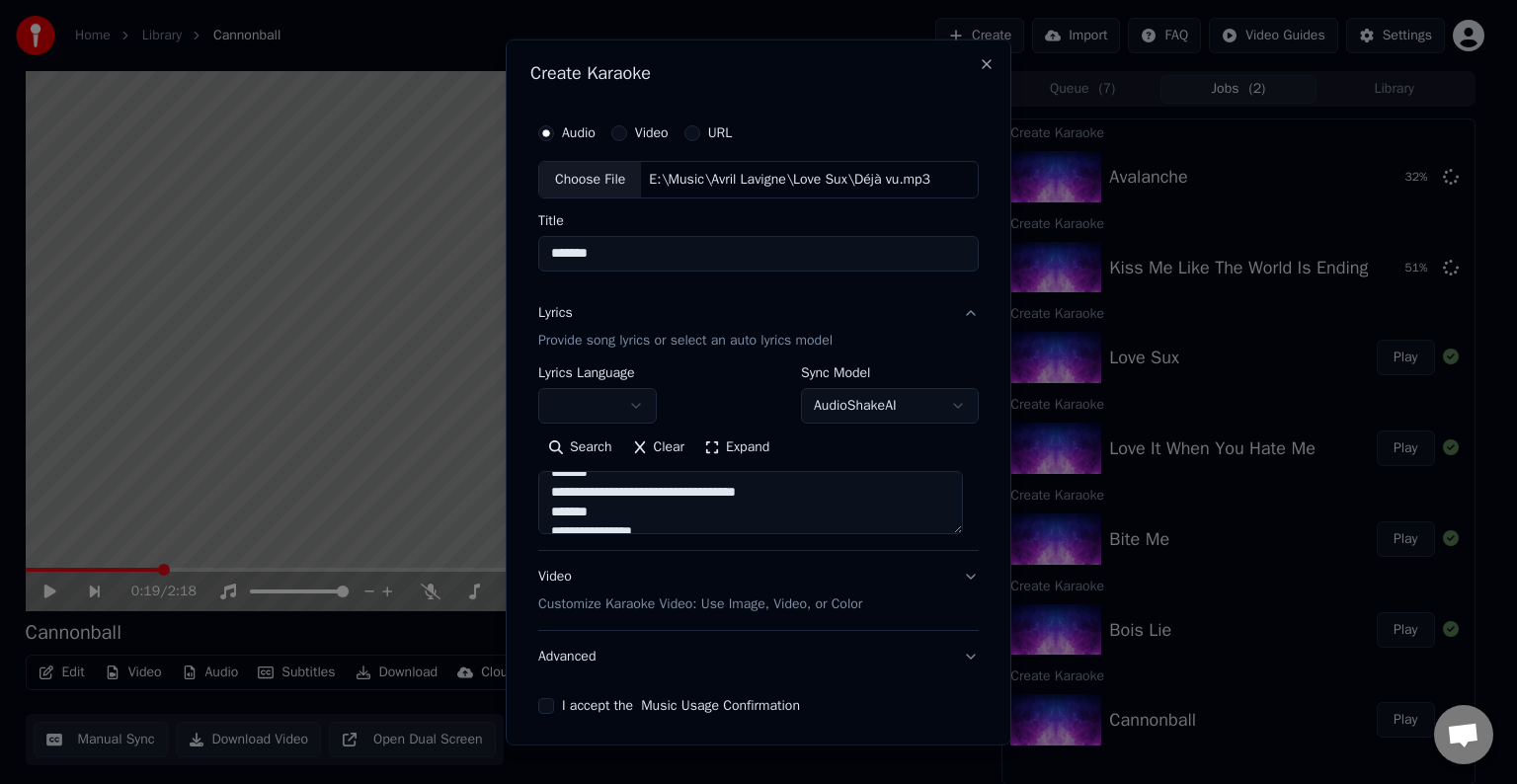 scroll, scrollTop: 1230, scrollLeft: 0, axis: vertical 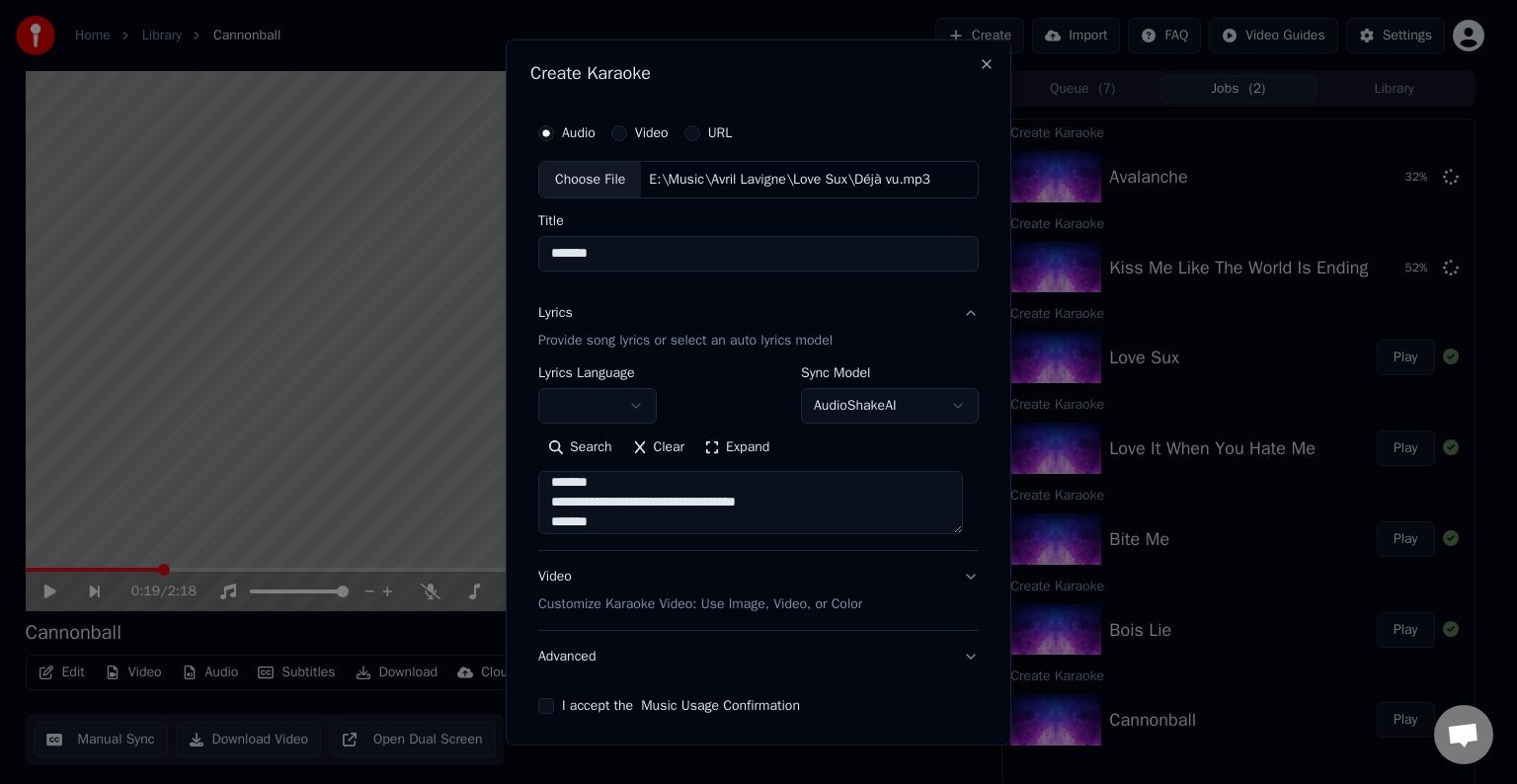 drag, startPoint x: 787, startPoint y: 502, endPoint x: 648, endPoint y: 504, distance: 139.01439 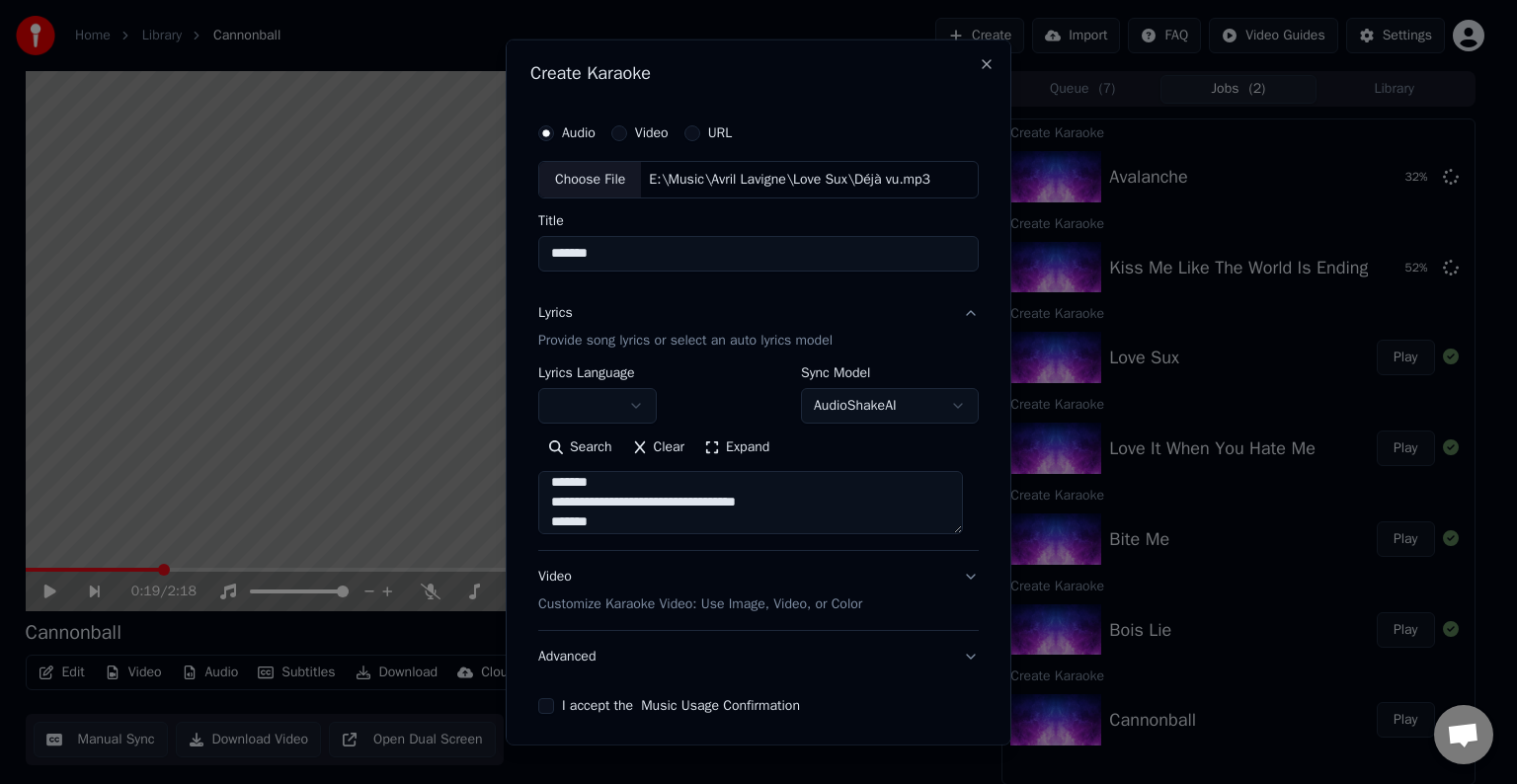 click at bounding box center [751, 503] 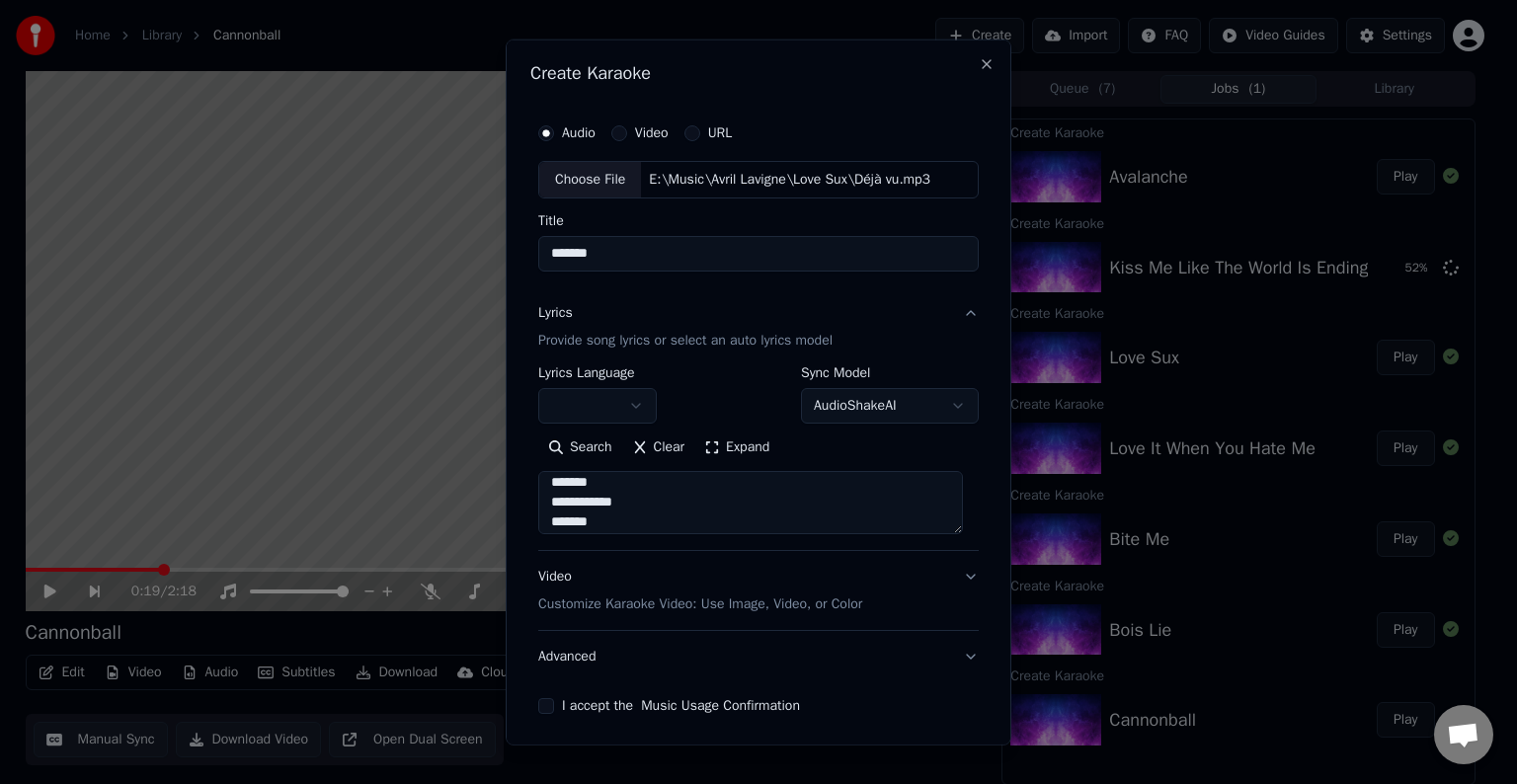 scroll, scrollTop: 1276, scrollLeft: 0, axis: vertical 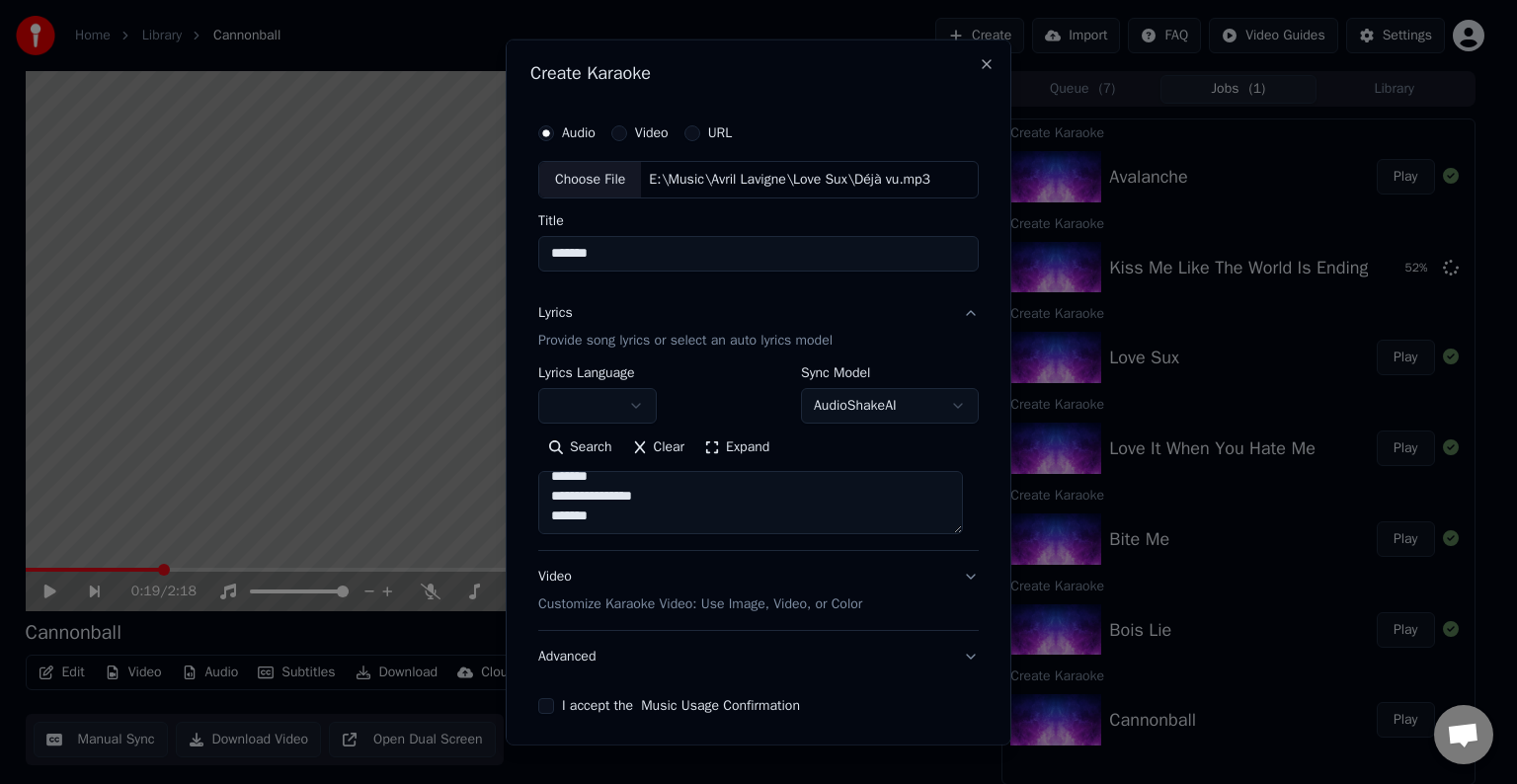 type on "**********" 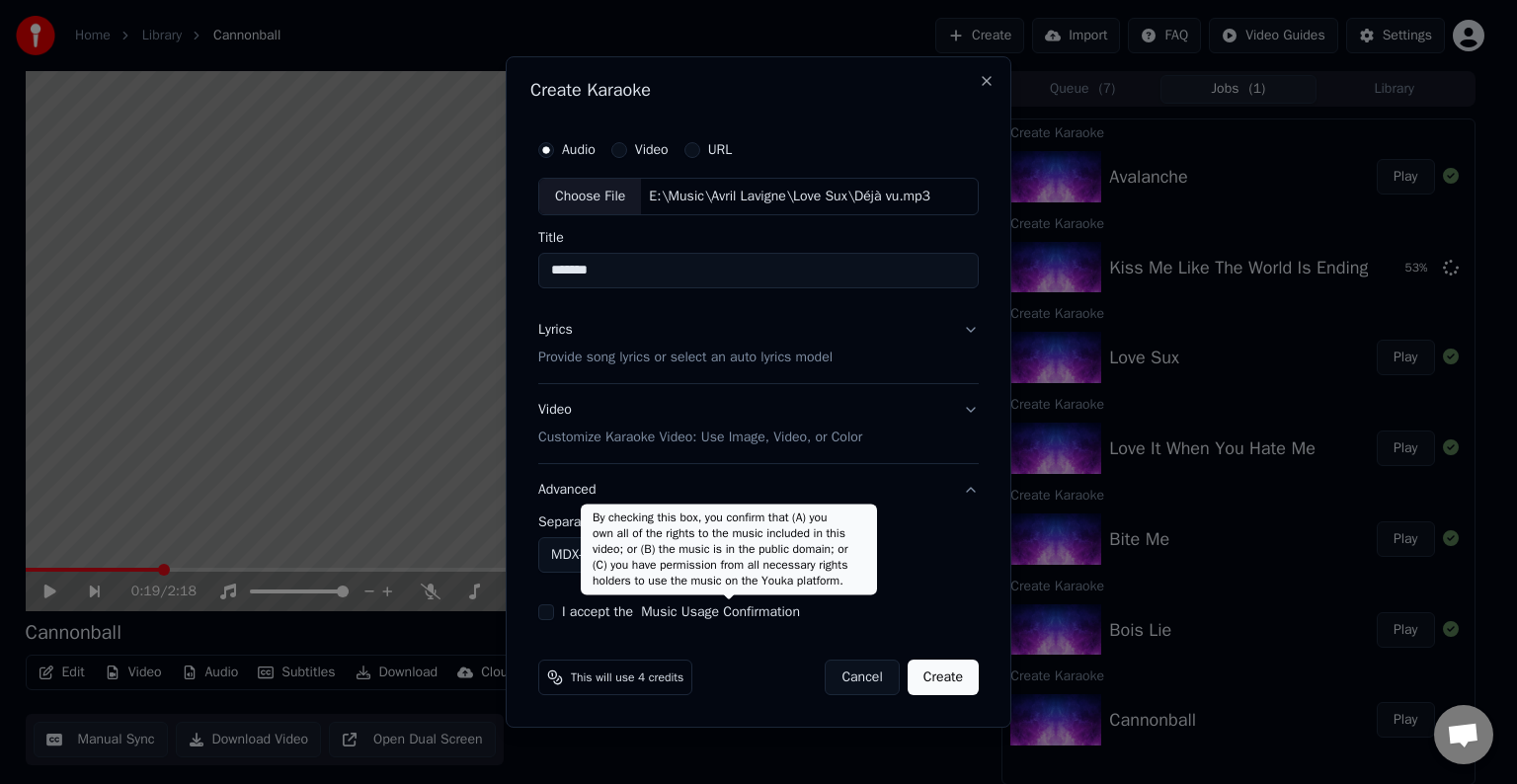 click on "Home Library Cannonball Create Import FAQ Video Guides Settings 0:19  /  2:18 Cannonball BPM 185 Key C# Edit Video Audio Subtitles Download Cloud Library Manual Sync Download Video Open Dual Screen Queue ( 7 ) Jobs ( 1 ) Library Create Karaoke Avalanche Play Create Karaoke Kiss Me Like The World Is Ending 53 % Create Karaoke Love Sux Play Create Karaoke Love It When You Hate Me Play Create Karaoke Bite Me Play Create Karaoke Bois Lie Play Create Karaoke Cannonball Play Chat Adam from Youka Desktop More channels Continue on Email Network offline. Reconnecting... No messages can be received or sent for now. Youka Desktop Hello! How can I help you?  Sunday, 20 July I think there is a glitch in the program; when I spend my credits to create a video, and I provide the lyrics, the resulting video does not sync the lyrics and is forcing me to spend extra credits to sync them again; it has happened to me with my last 3 videos 7/20/2025 Adam 7/20/2025 7/20/2025 7/20/2025 Adam Only the auto-sync credits are refunded." at bounding box center (750, 392) 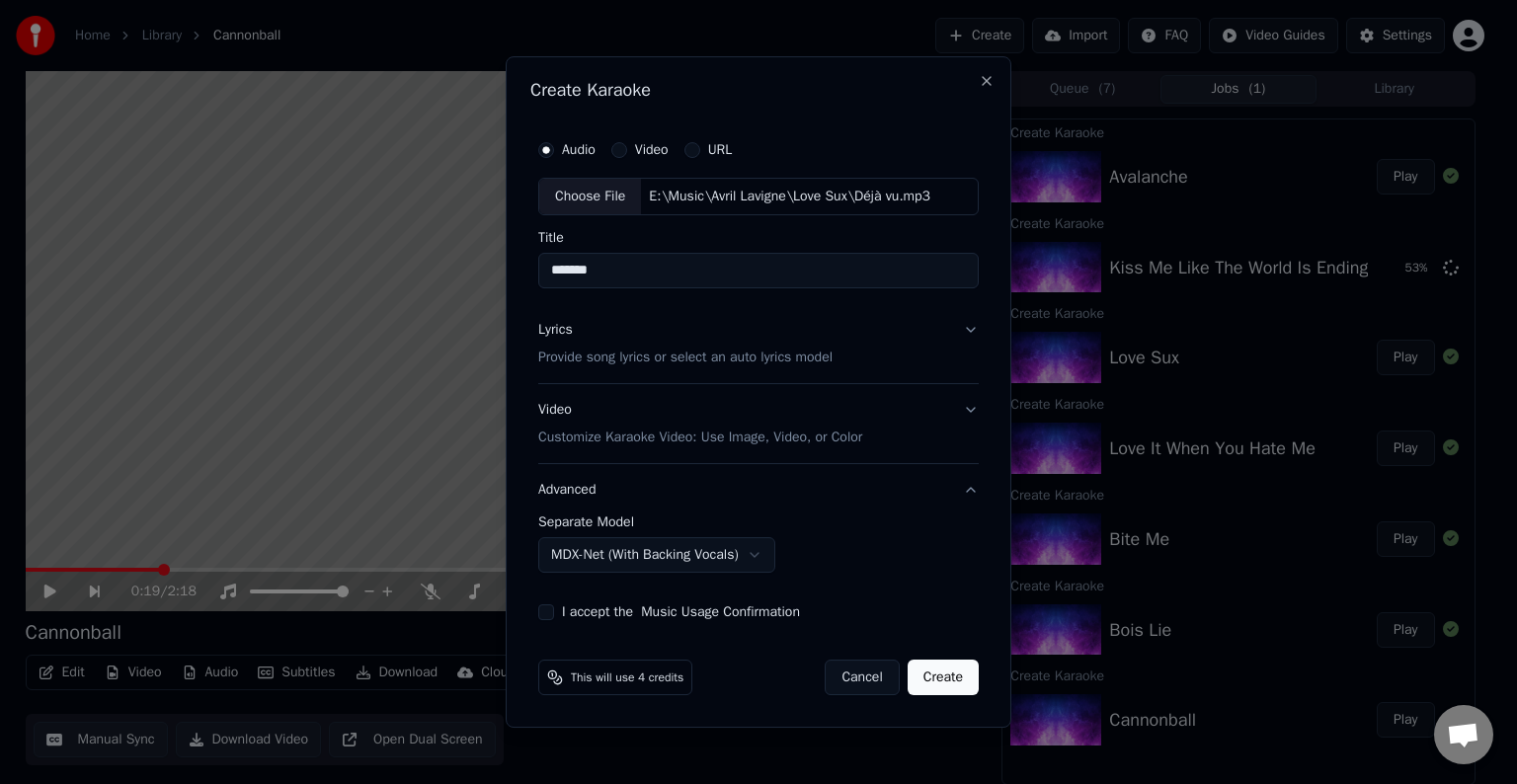 click on "I accept the   Music Usage Confirmation" at bounding box center (546, 612) 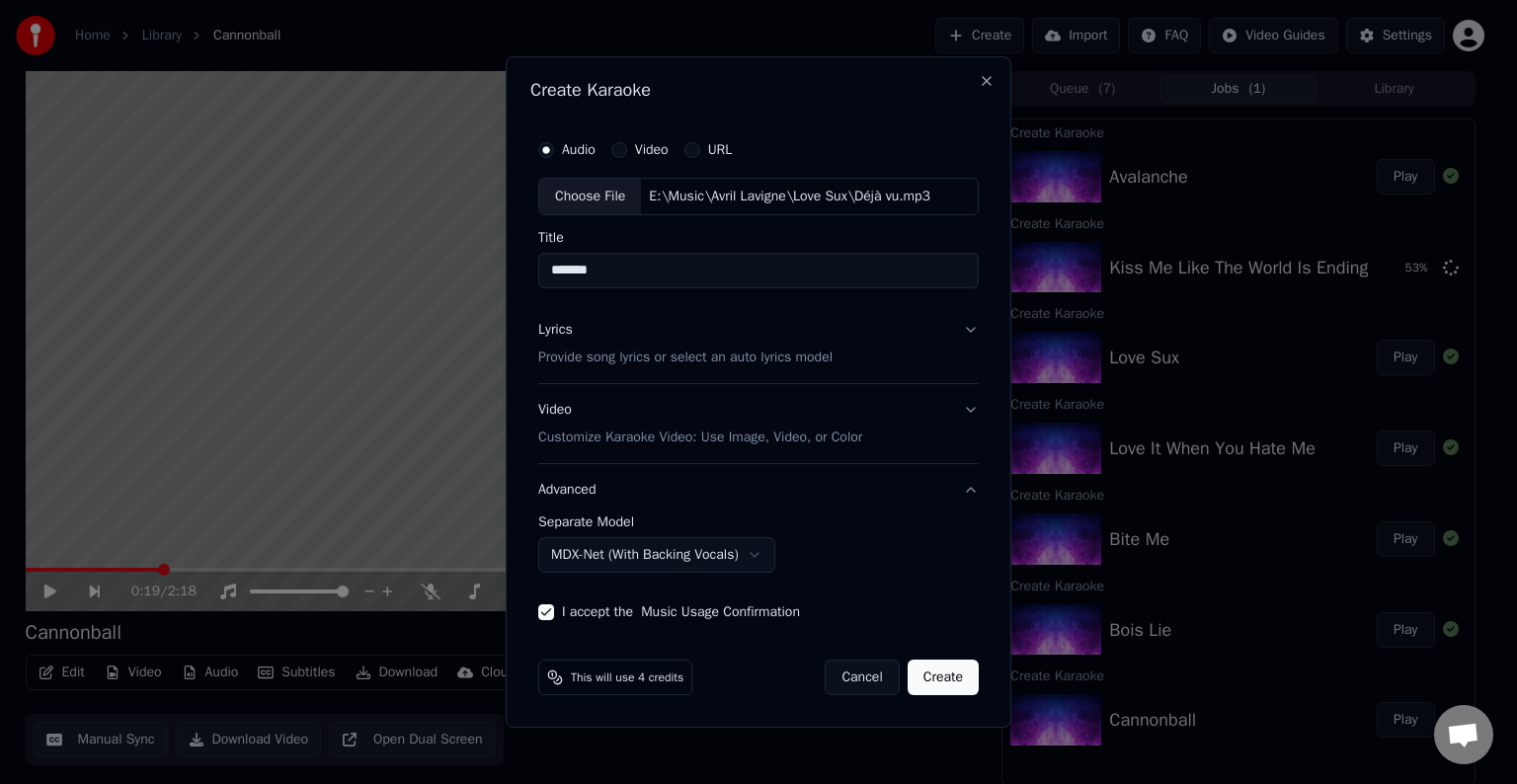 click on "Create" at bounding box center [943, 677] 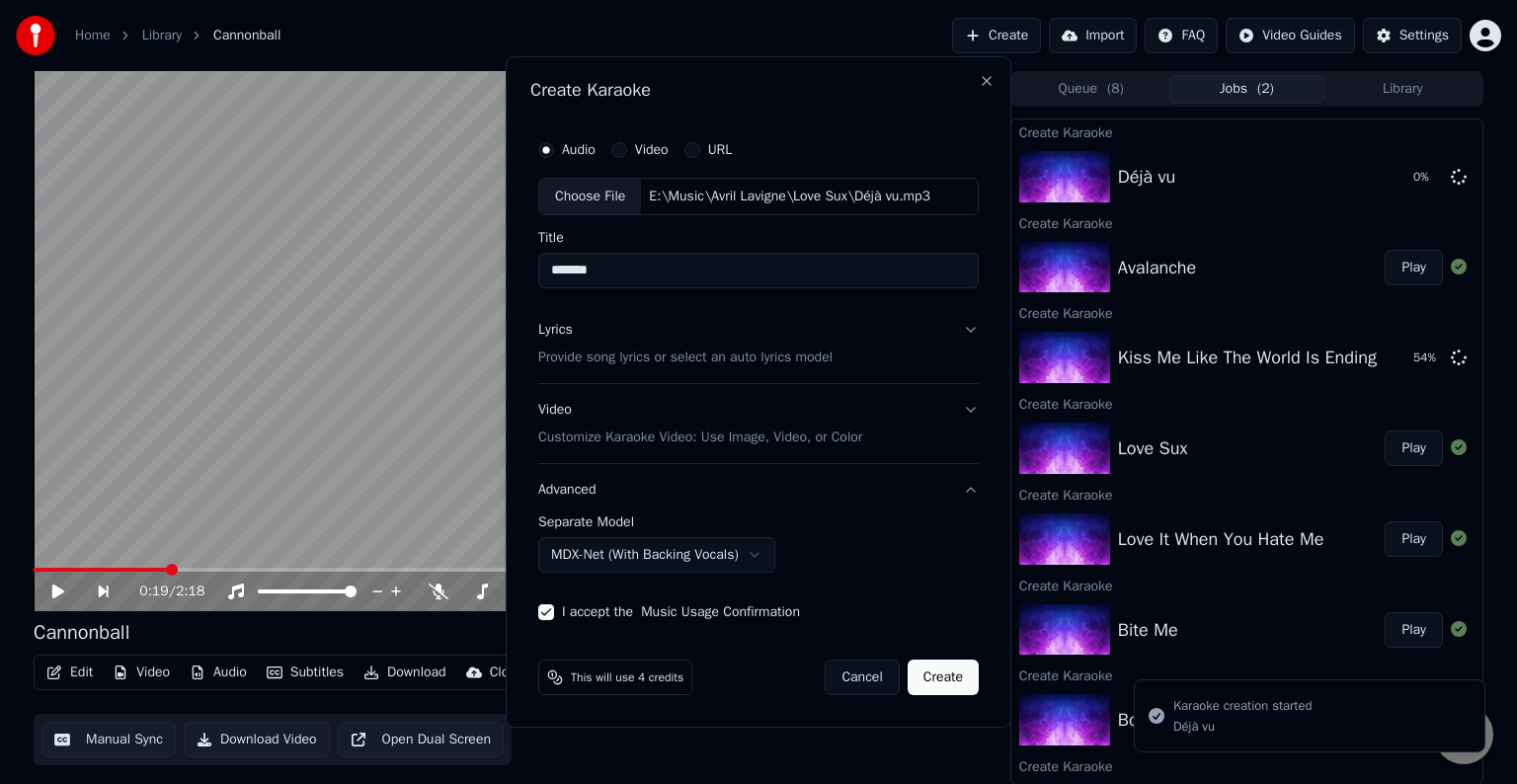 select on "******" 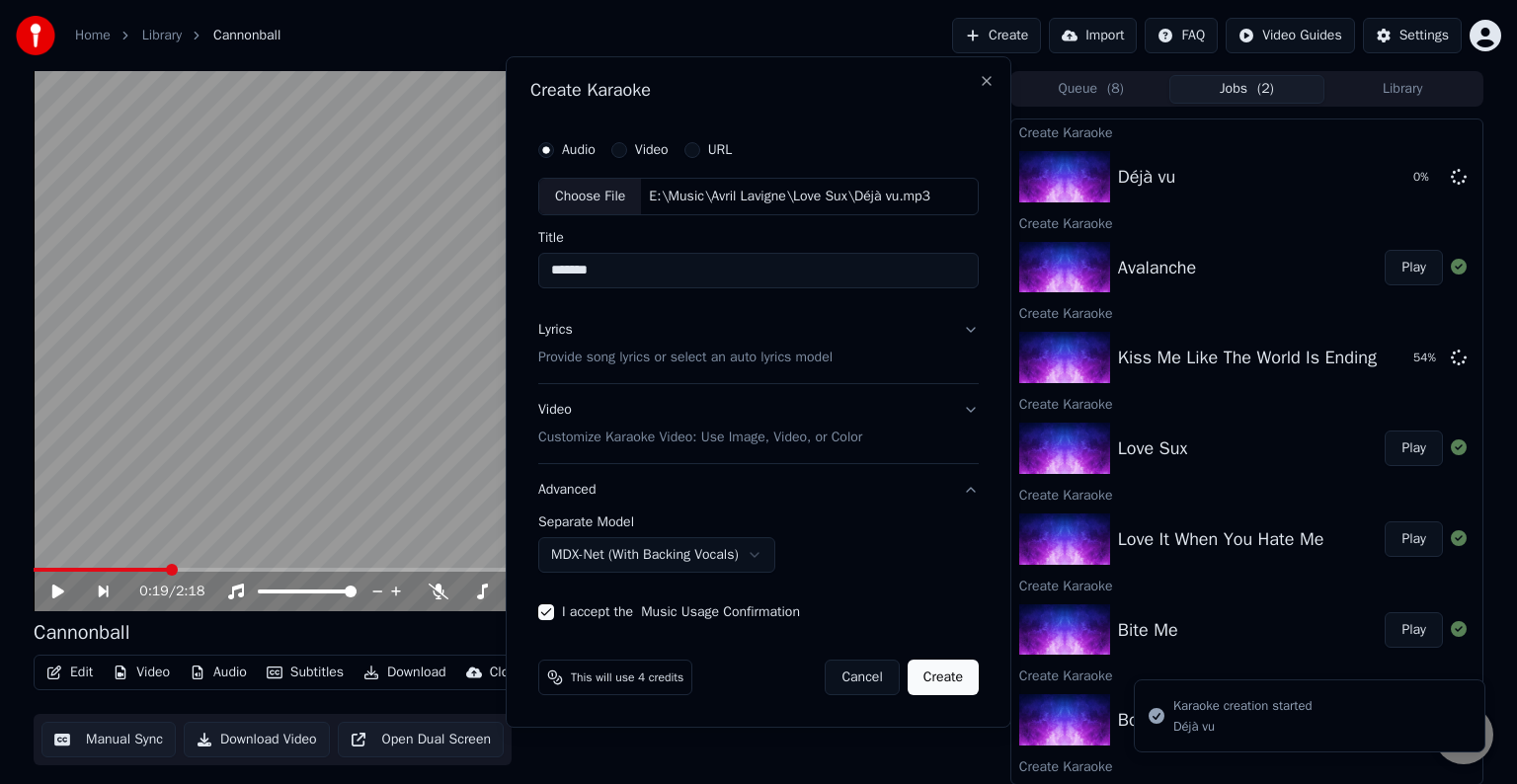 type 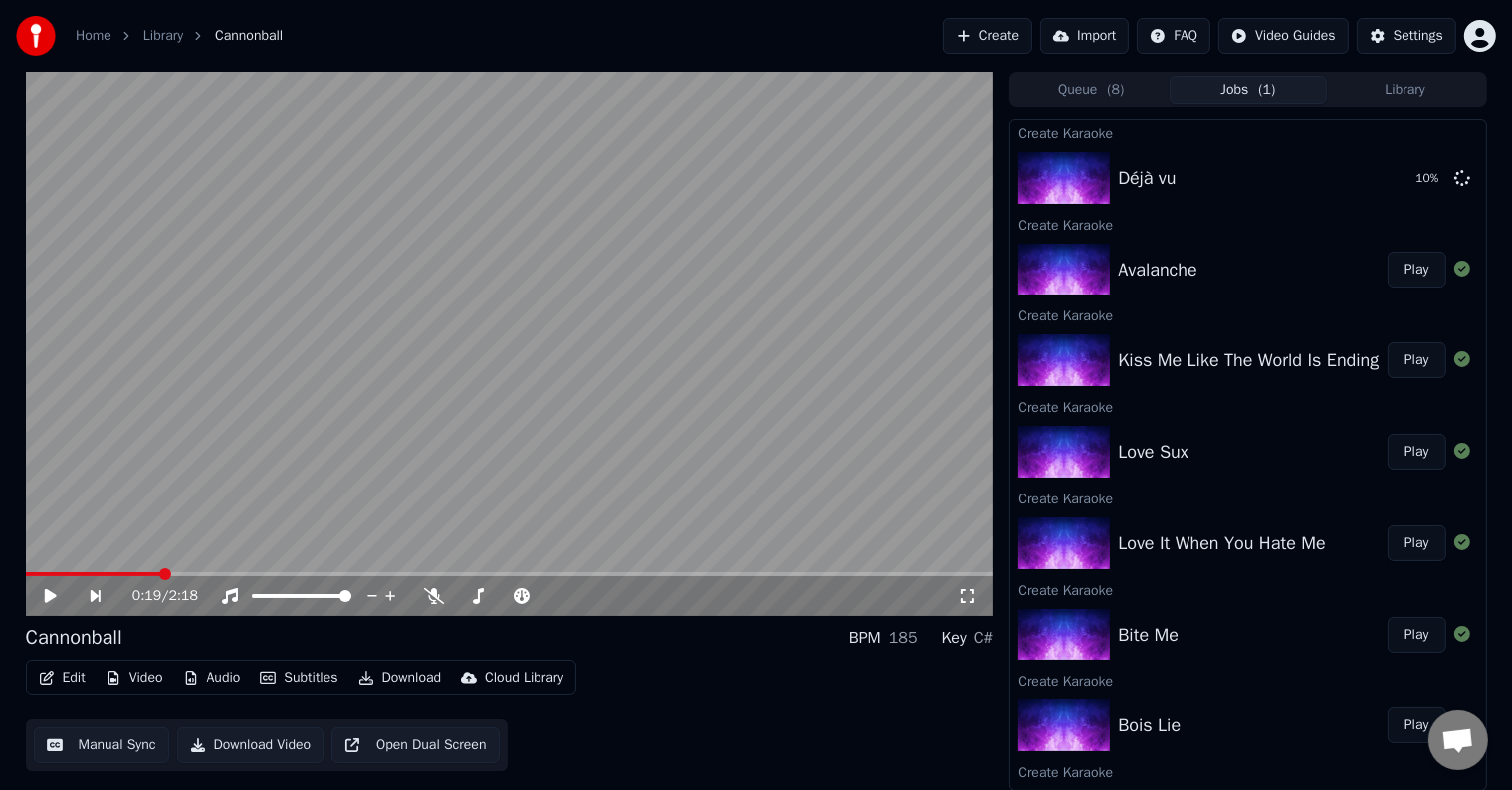 click on "Create" at bounding box center [987, 36] 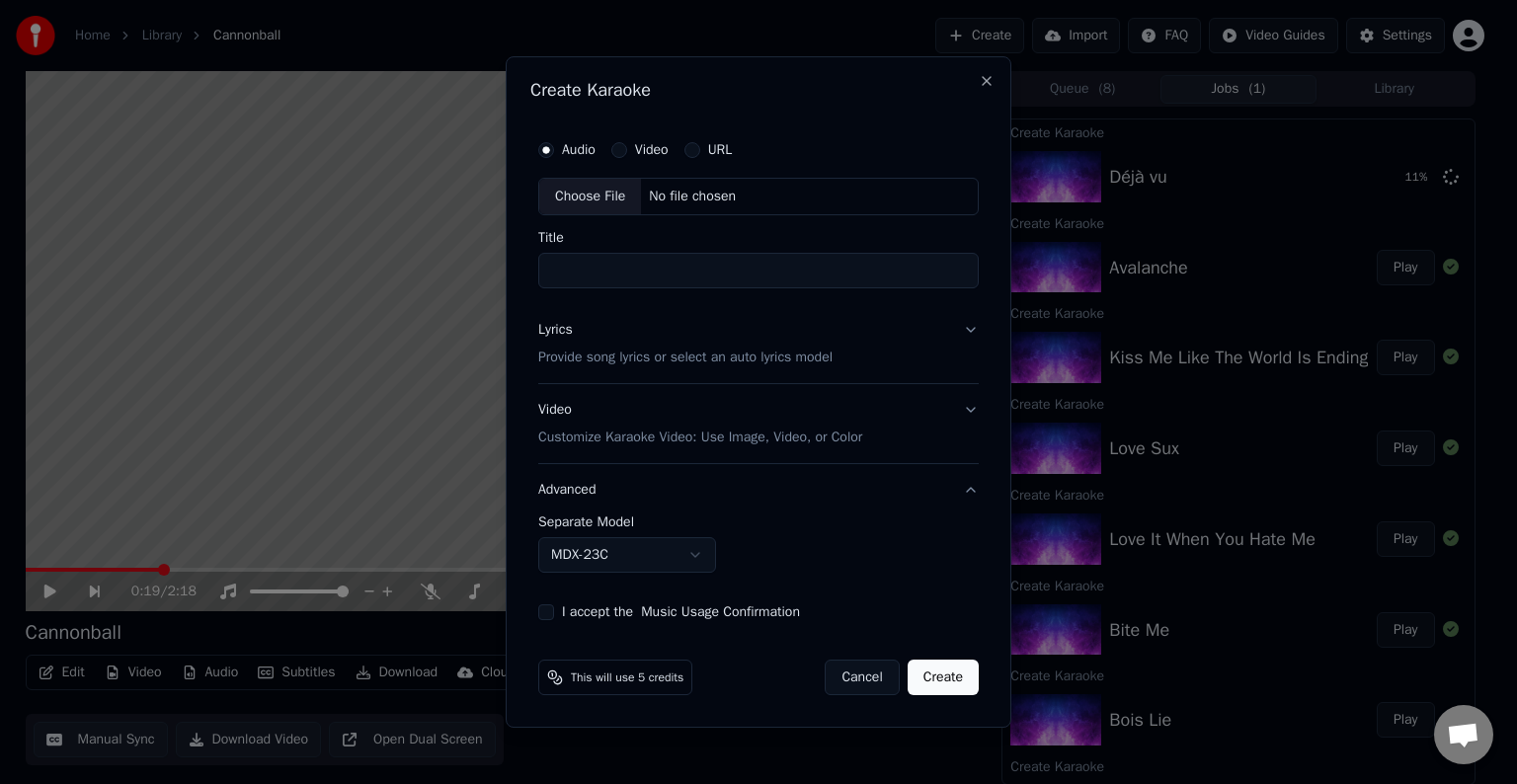 click on "Choose File" at bounding box center (590, 196) 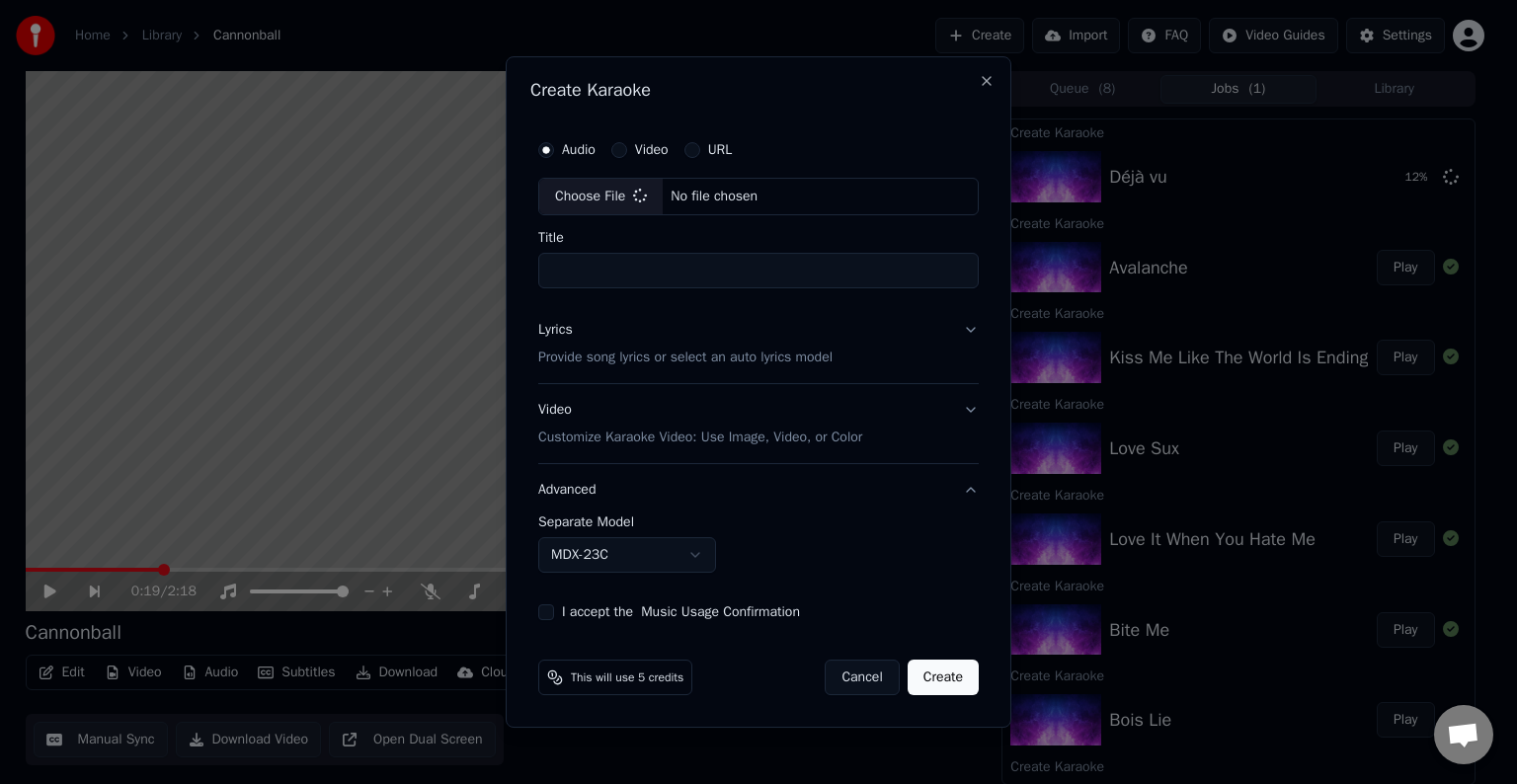 type on "****" 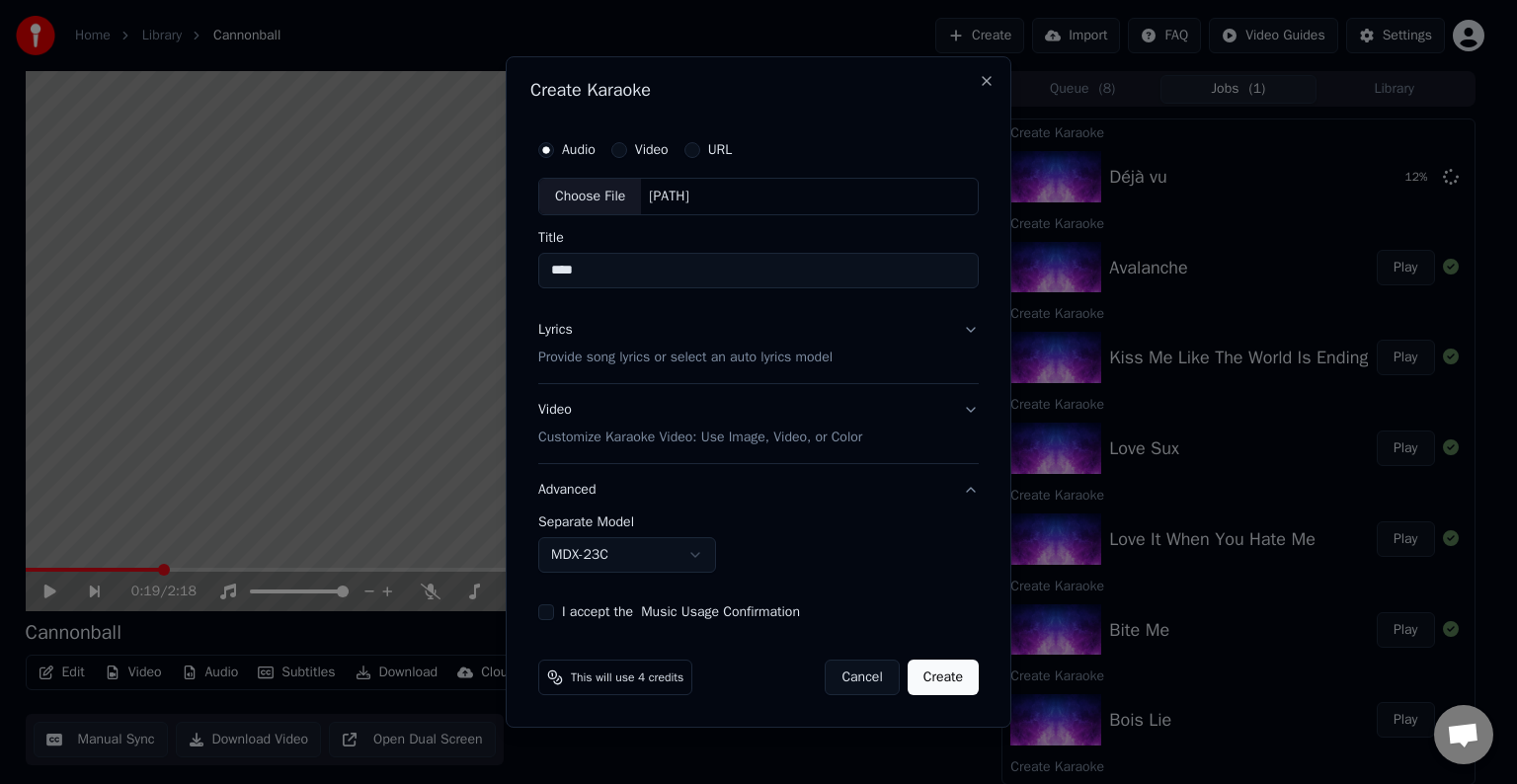 click on "Lyrics Provide song lyrics or select an auto lyrics model" at bounding box center [758, 344] 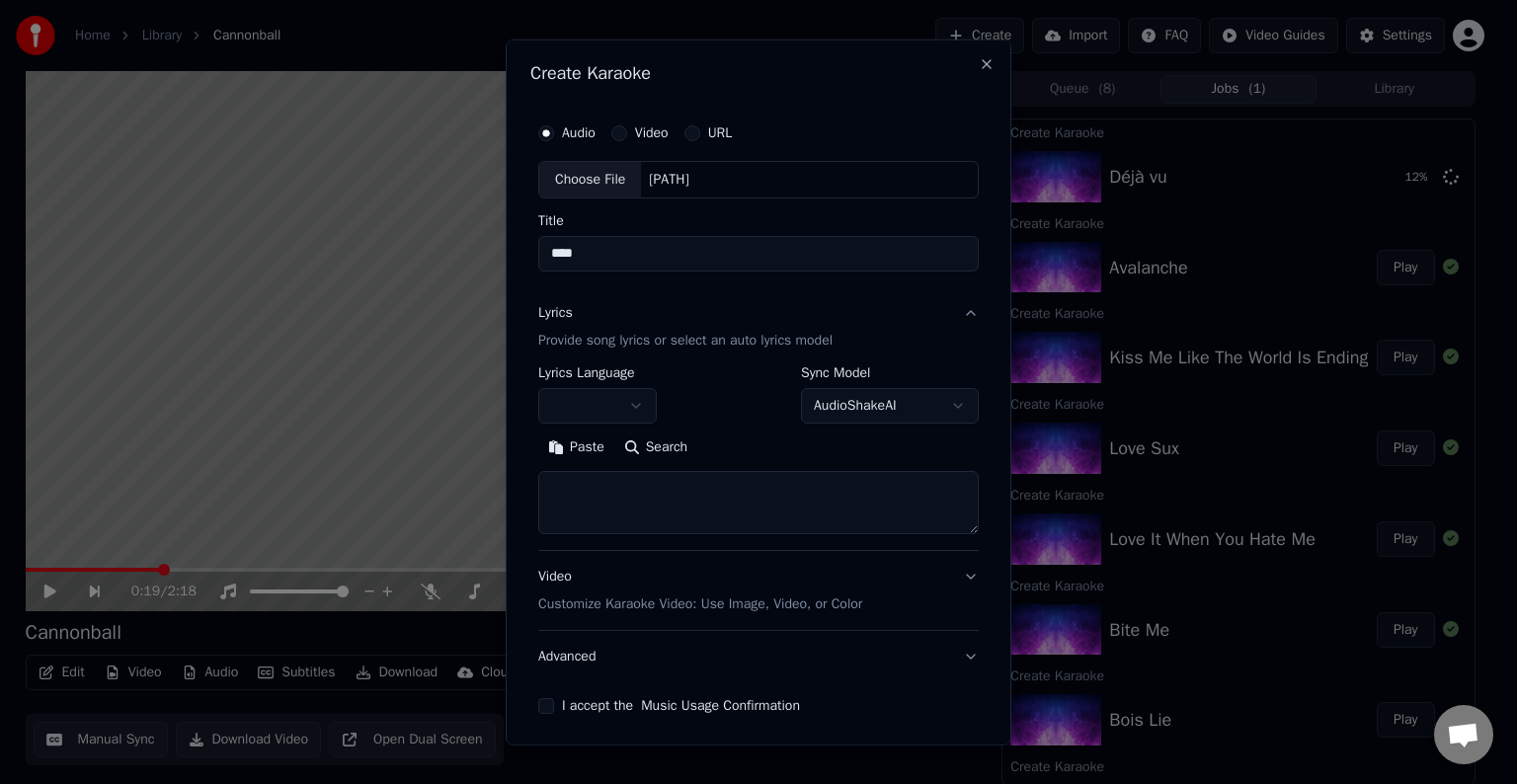 click at bounding box center [758, 503] 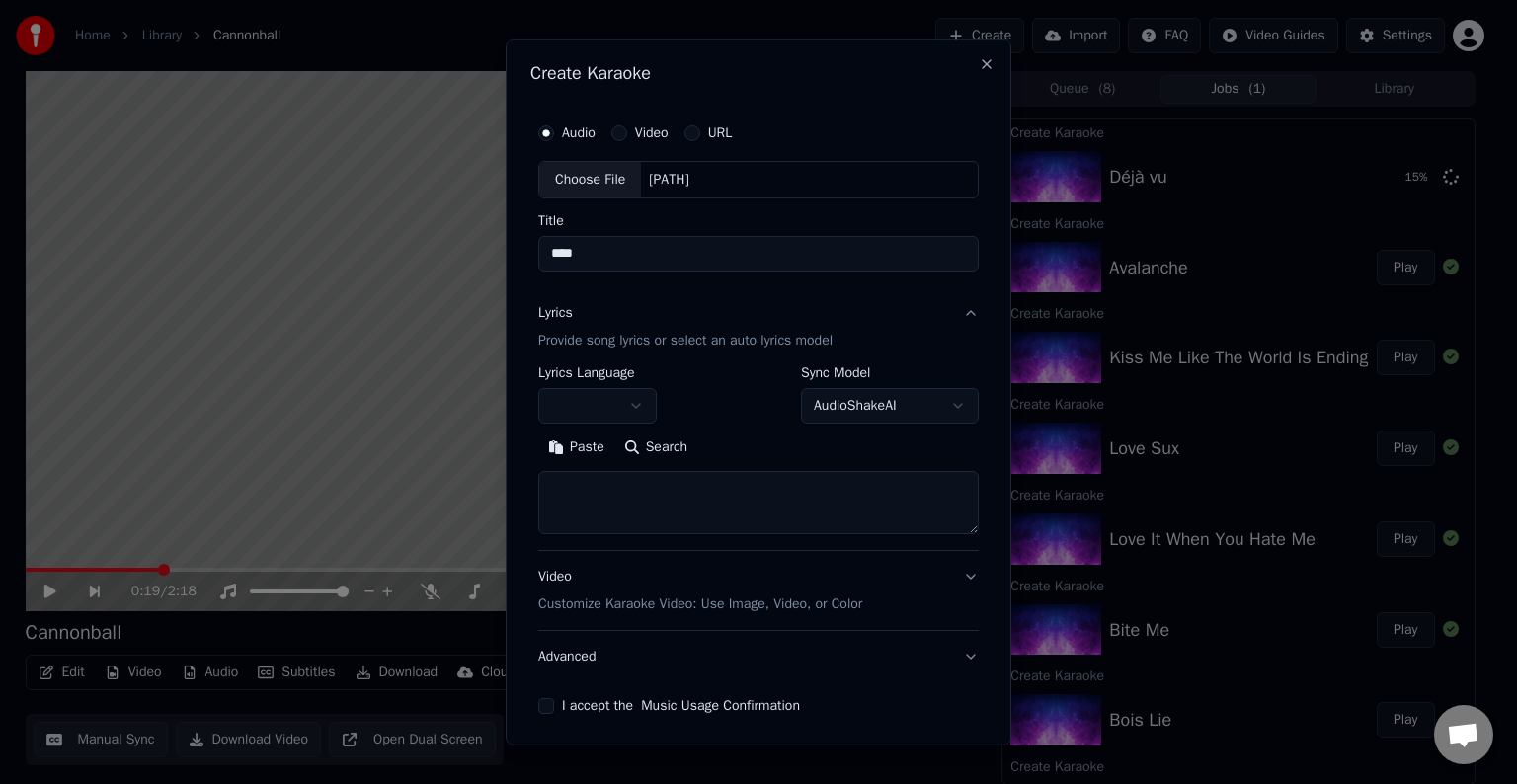 paste on "**********" 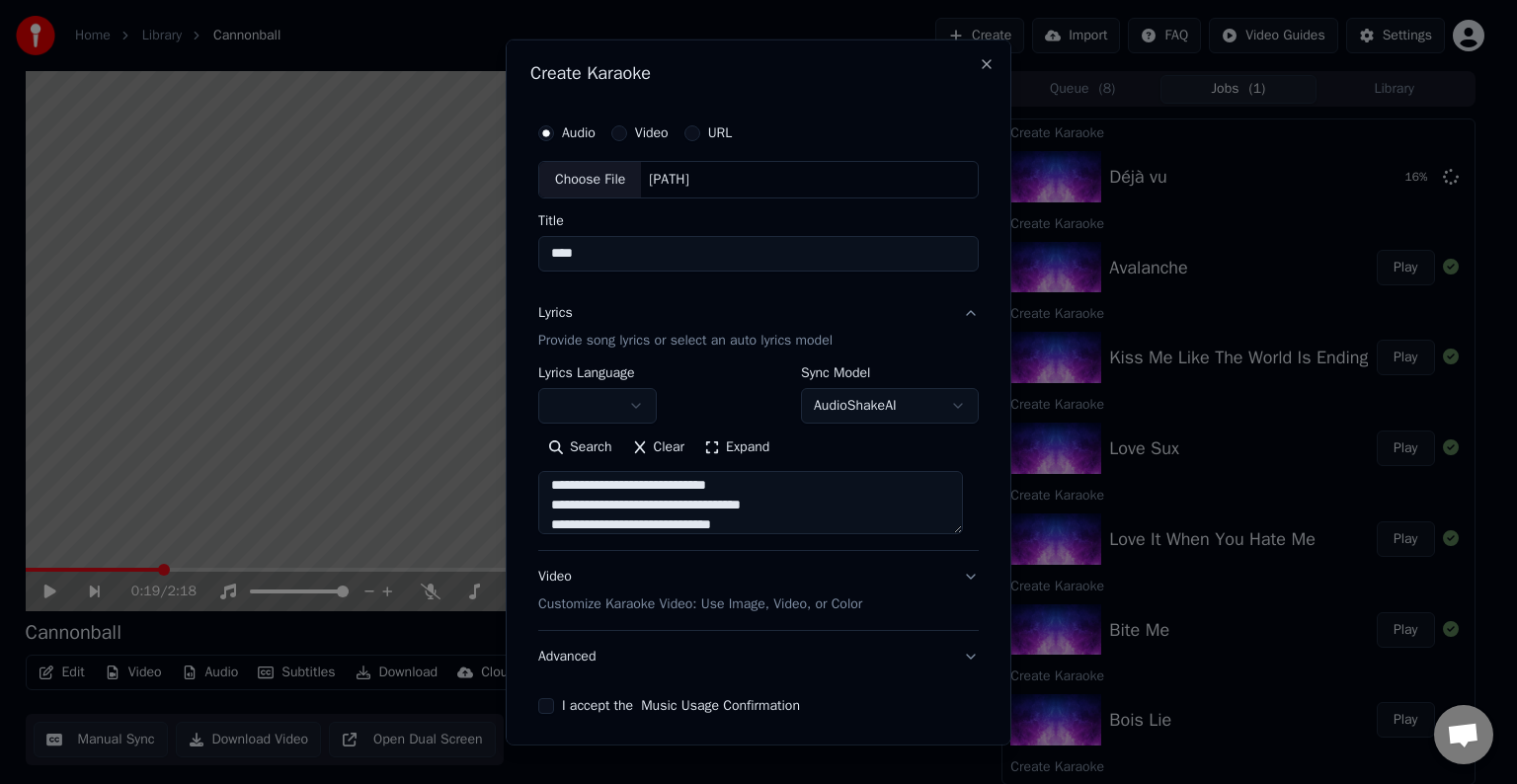 scroll, scrollTop: 2, scrollLeft: 0, axis: vertical 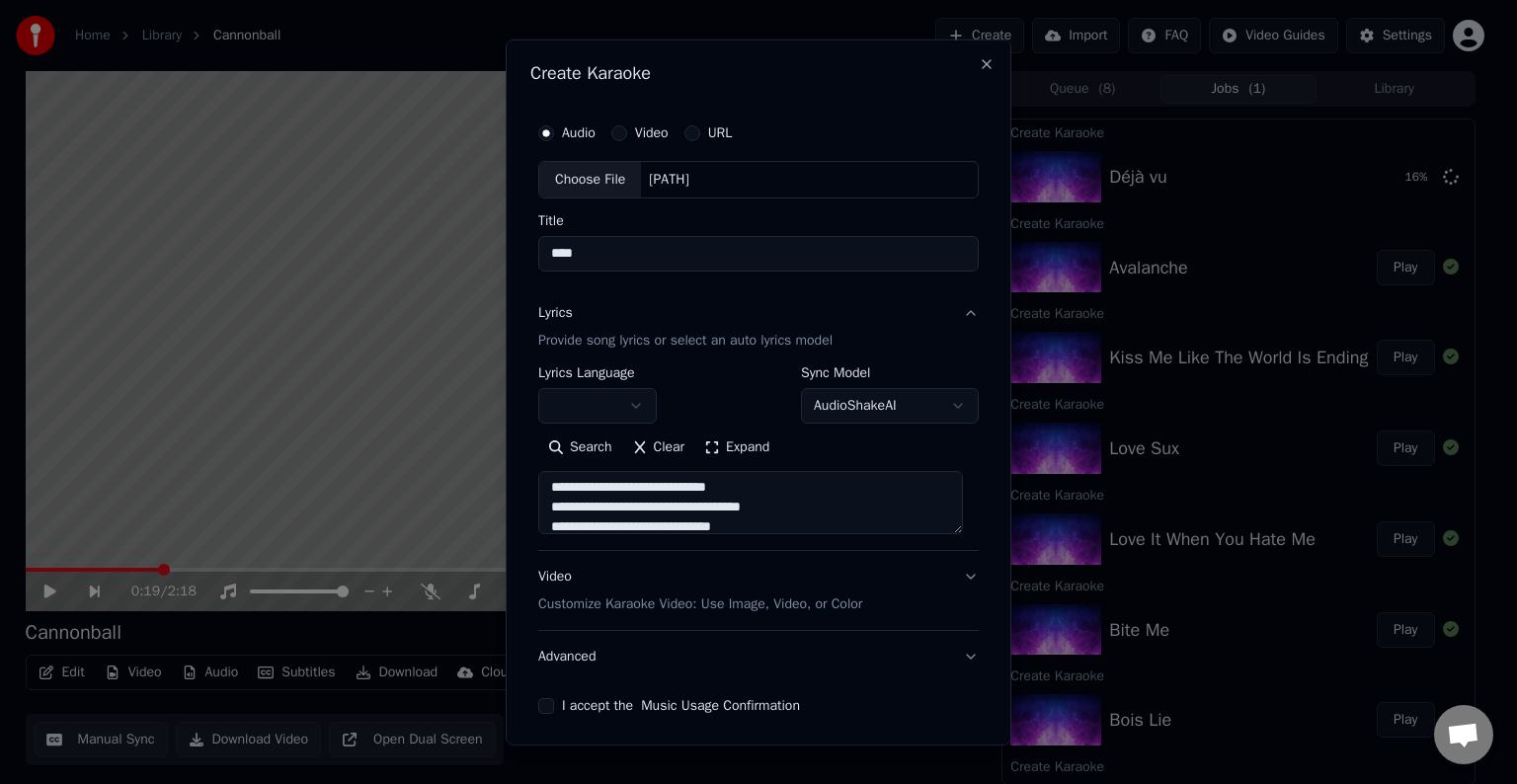 drag, startPoint x: 810, startPoint y: 502, endPoint x: 743, endPoint y: 508, distance: 67.26812 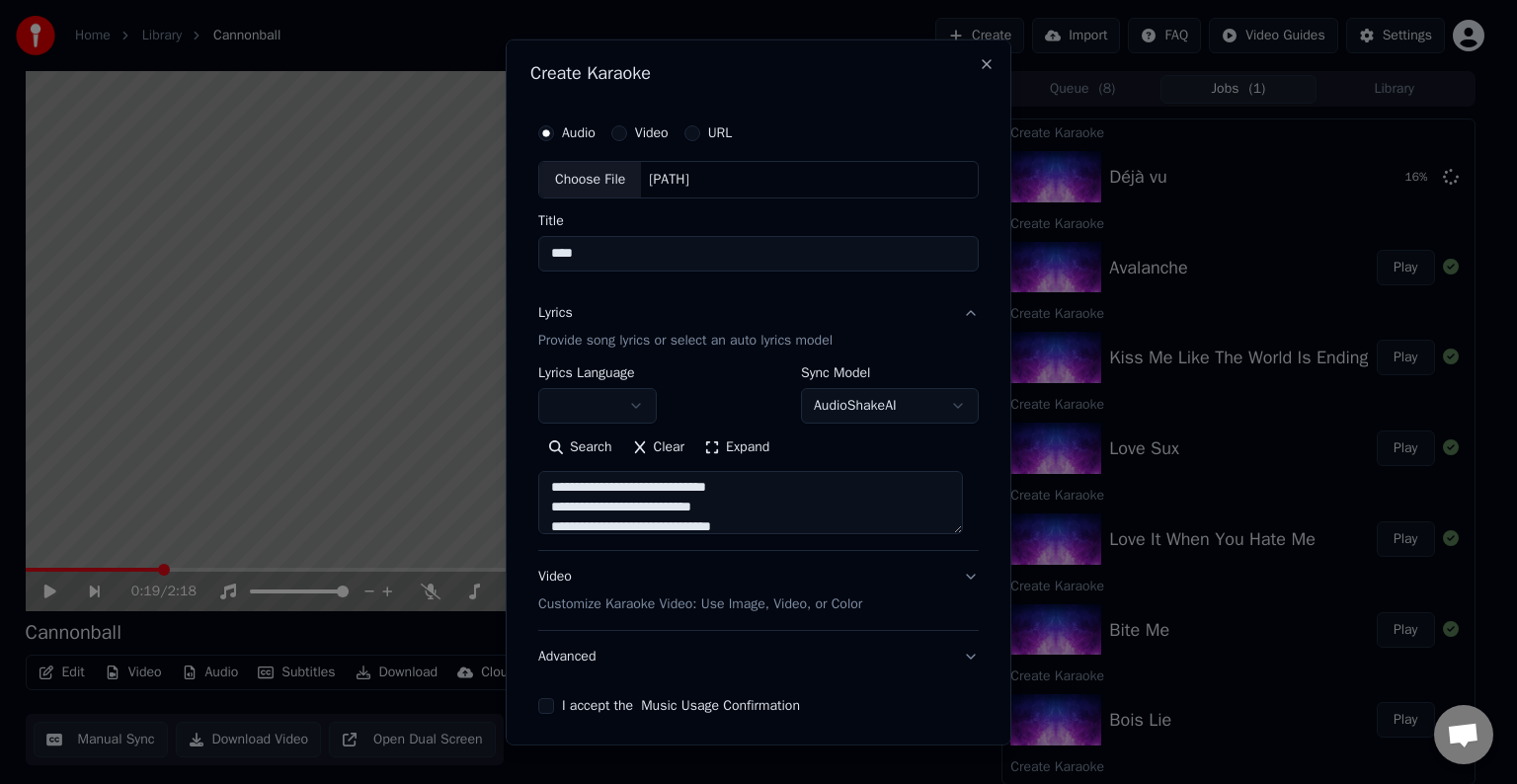 scroll, scrollTop: 52, scrollLeft: 0, axis: vertical 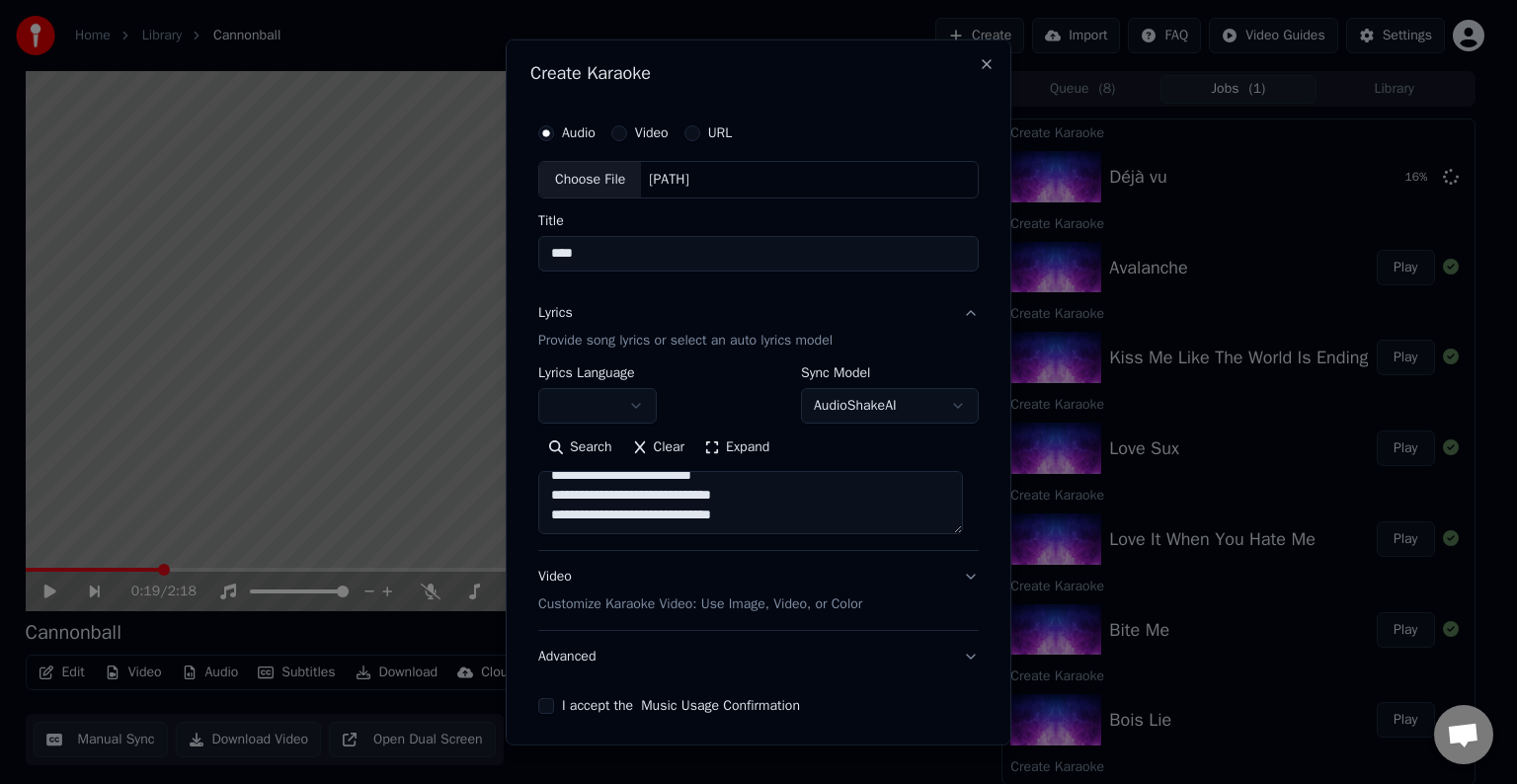 click on "**********" at bounding box center (751, 503) 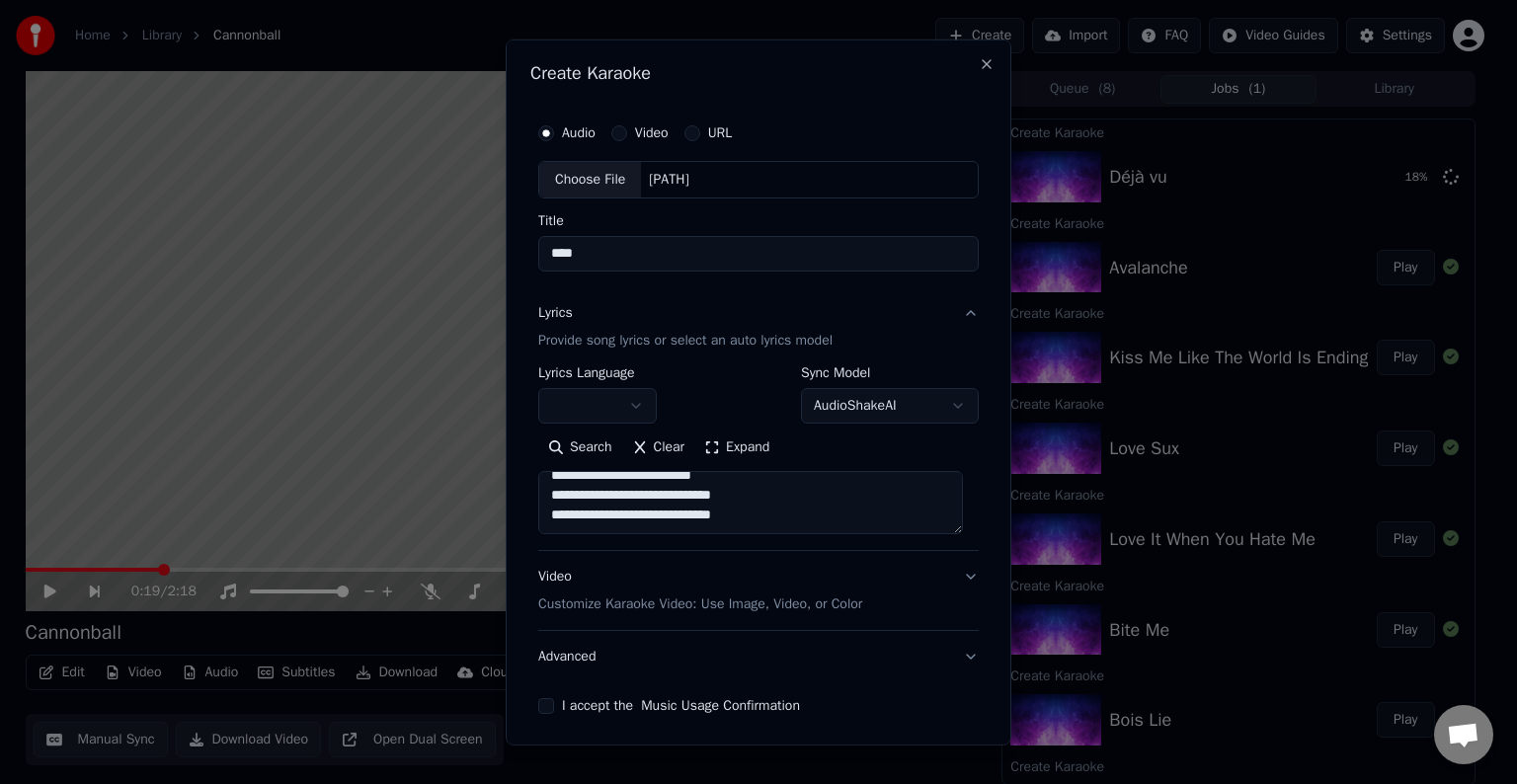 paste on "**********" 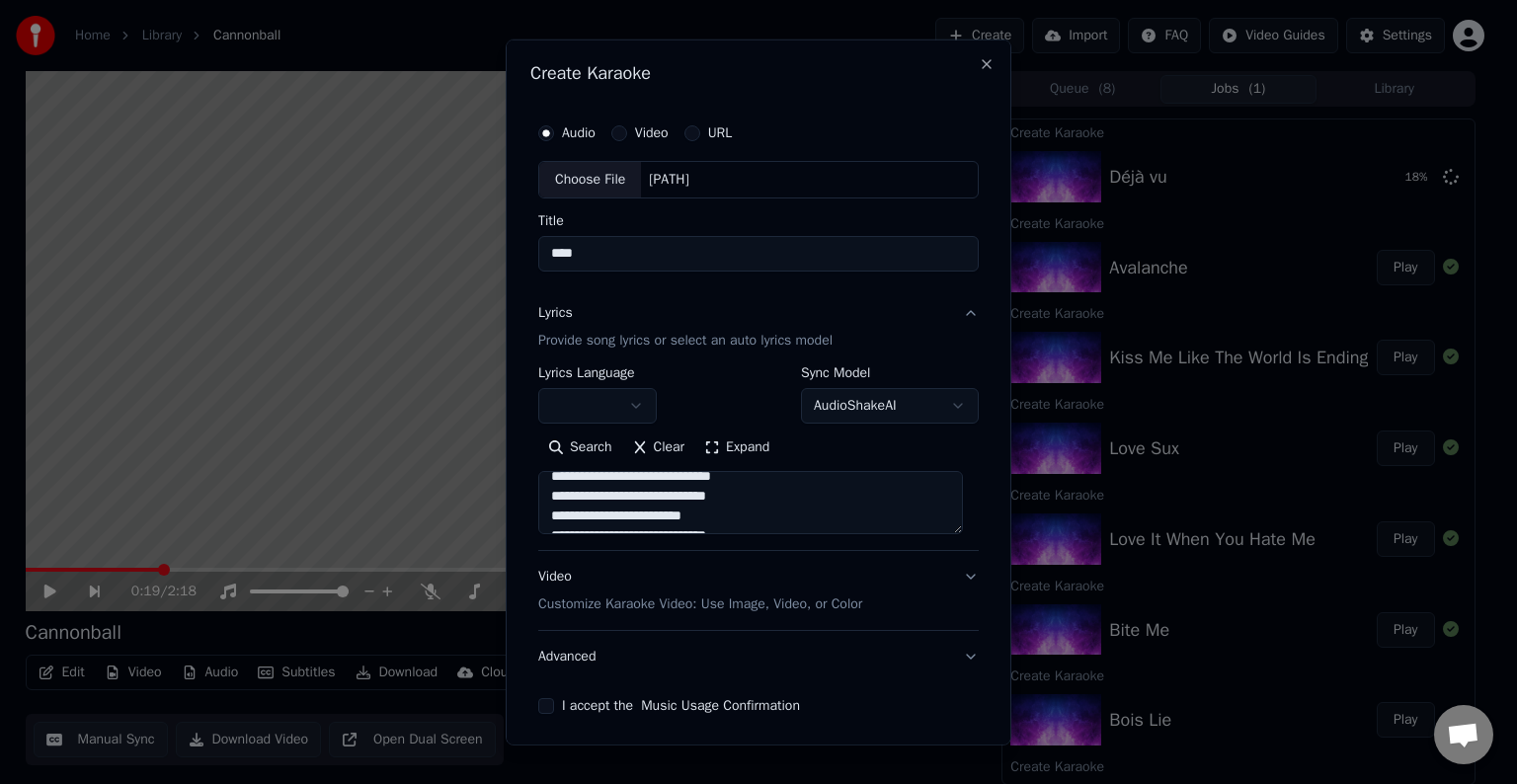 scroll, scrollTop: 103, scrollLeft: 0, axis: vertical 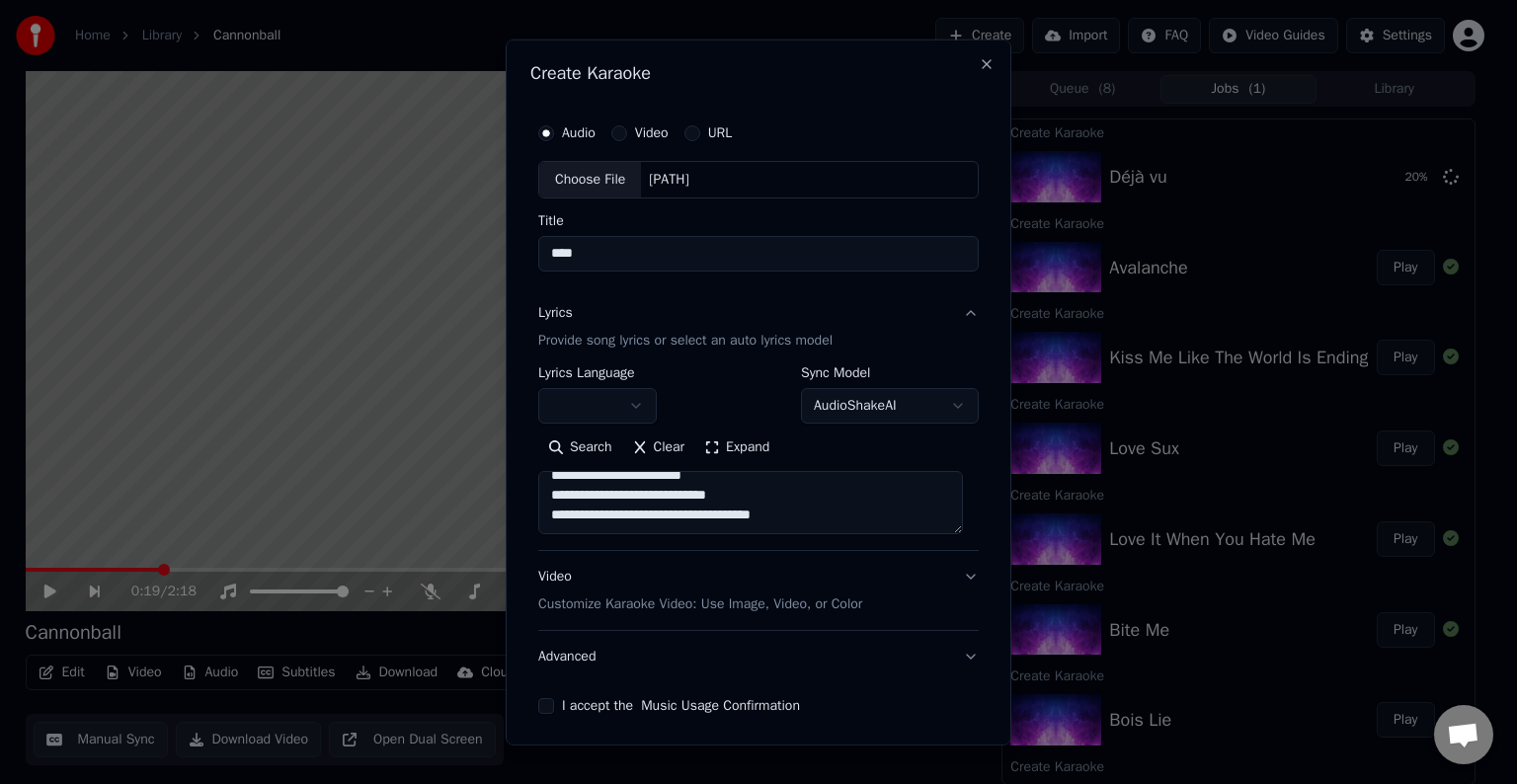 paste on "**********" 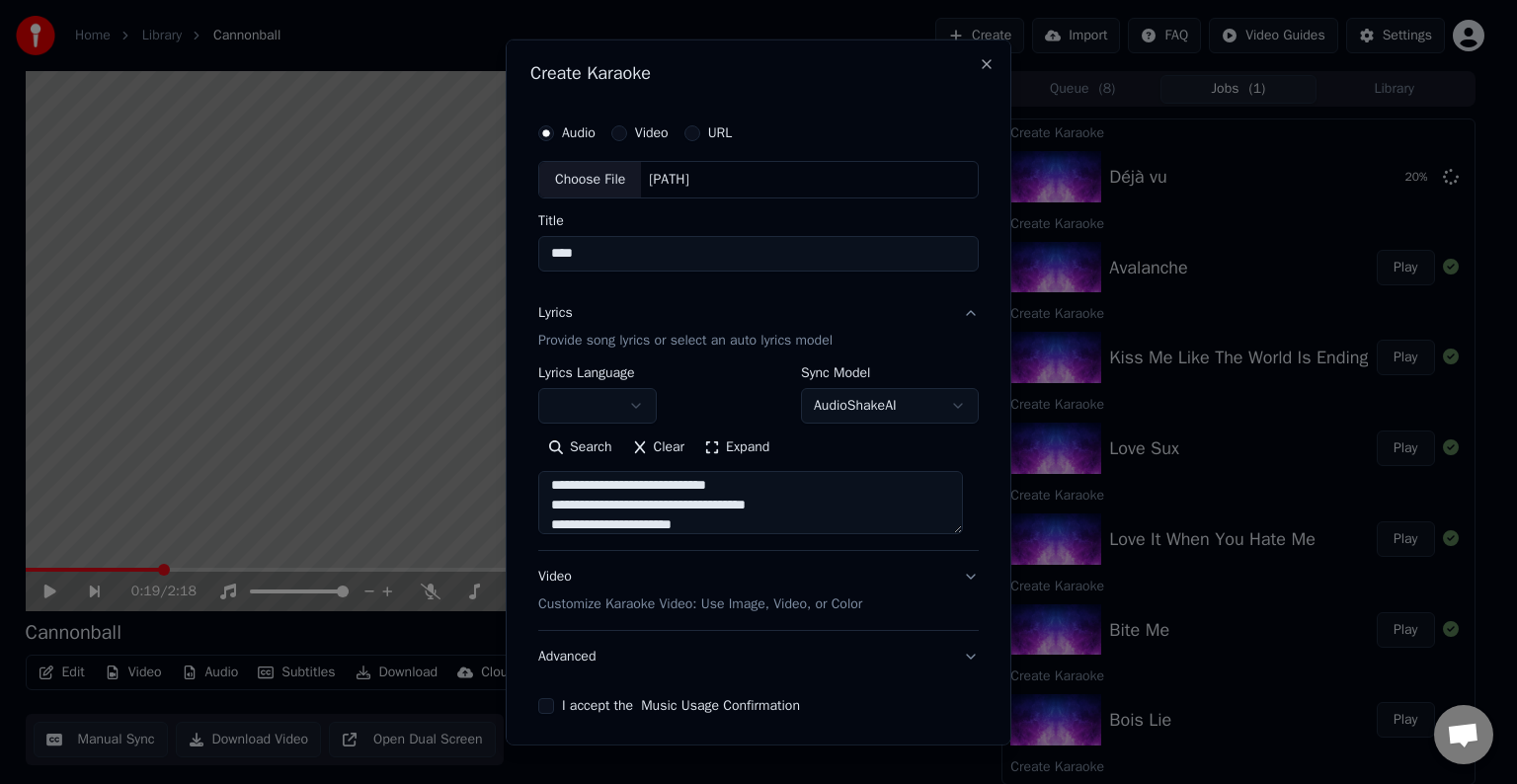 scroll, scrollTop: 261, scrollLeft: 0, axis: vertical 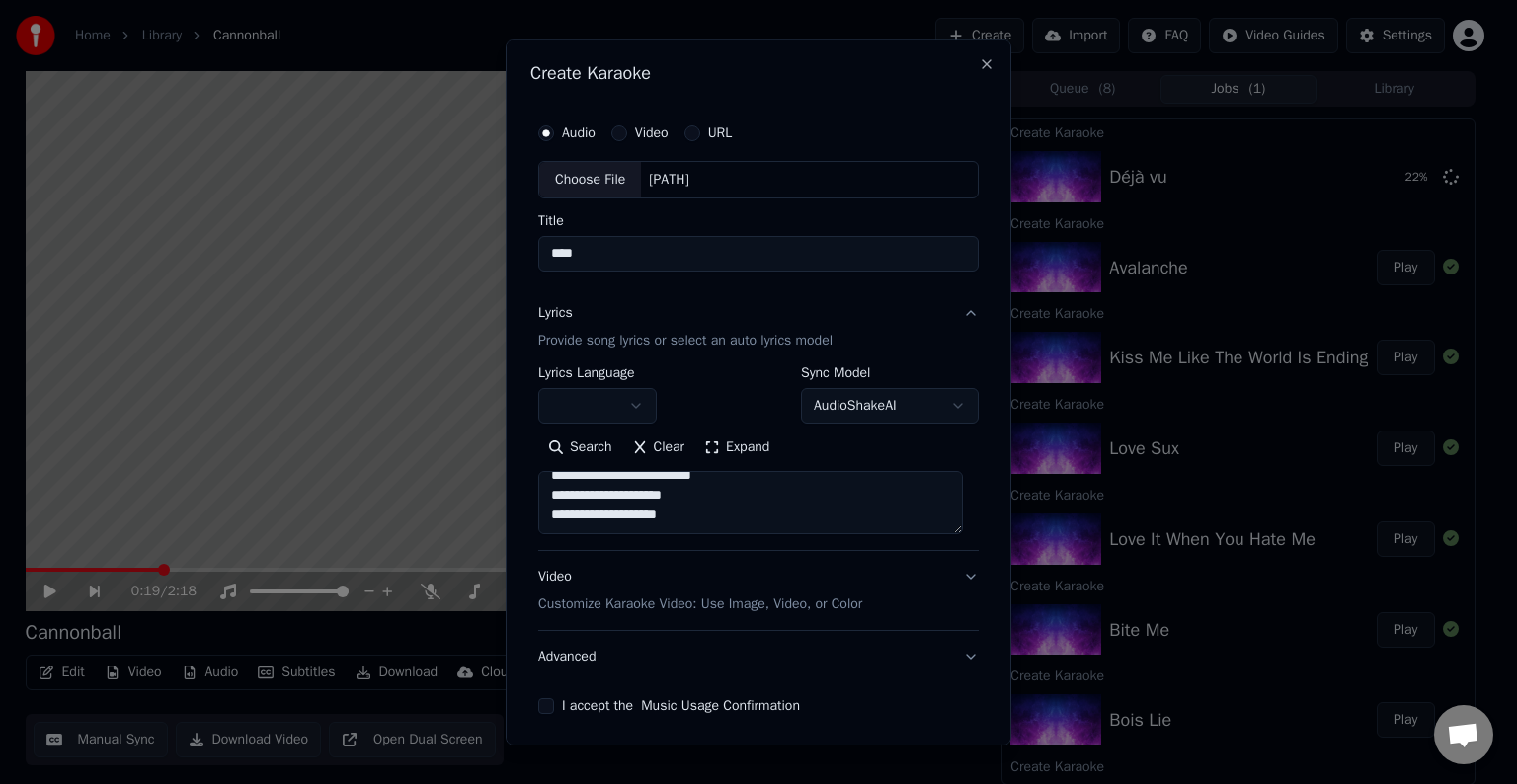 paste on "**********" 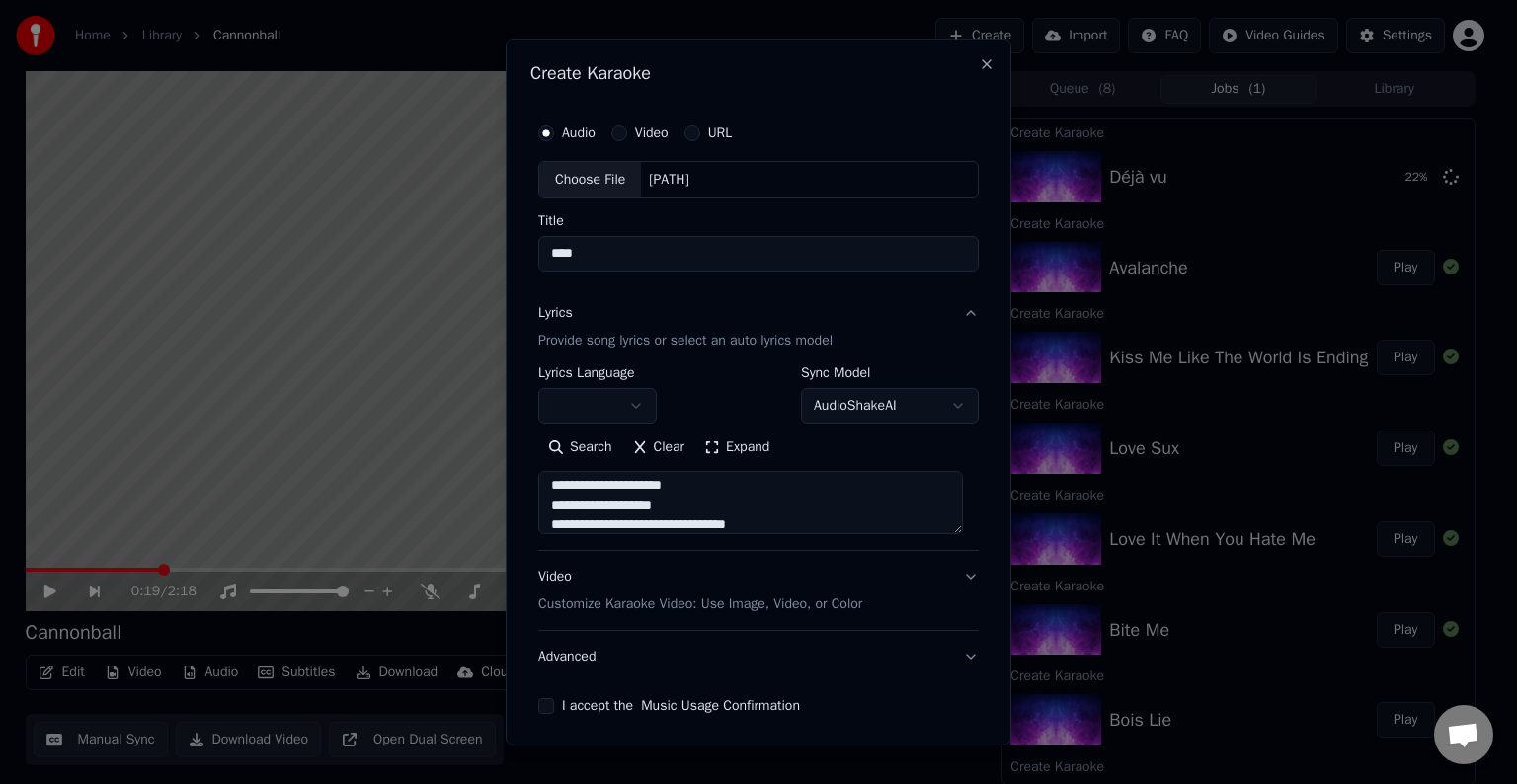 scroll, scrollTop: 320, scrollLeft: 0, axis: vertical 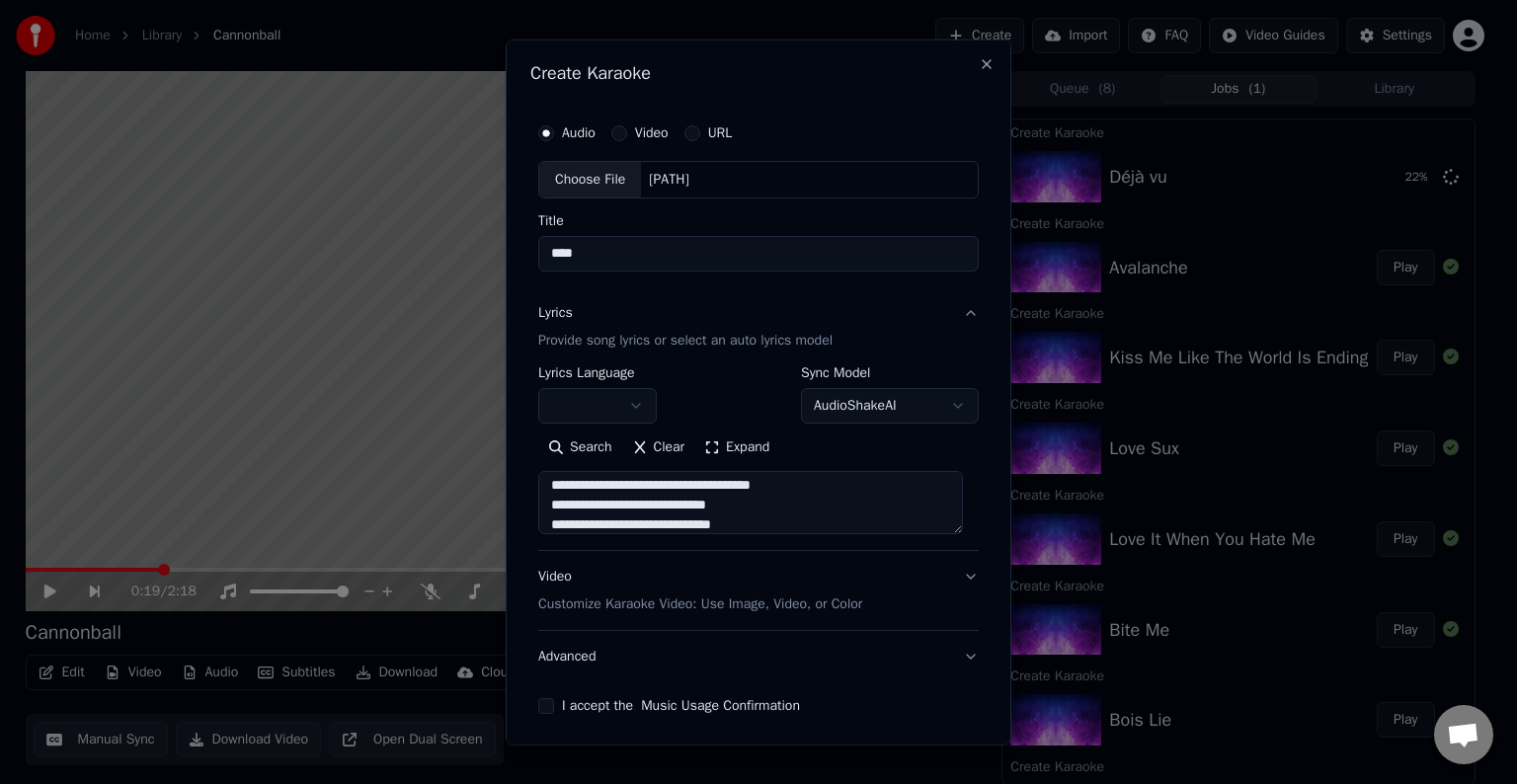 drag, startPoint x: 819, startPoint y: 492, endPoint x: 762, endPoint y: 490, distance: 57.035077 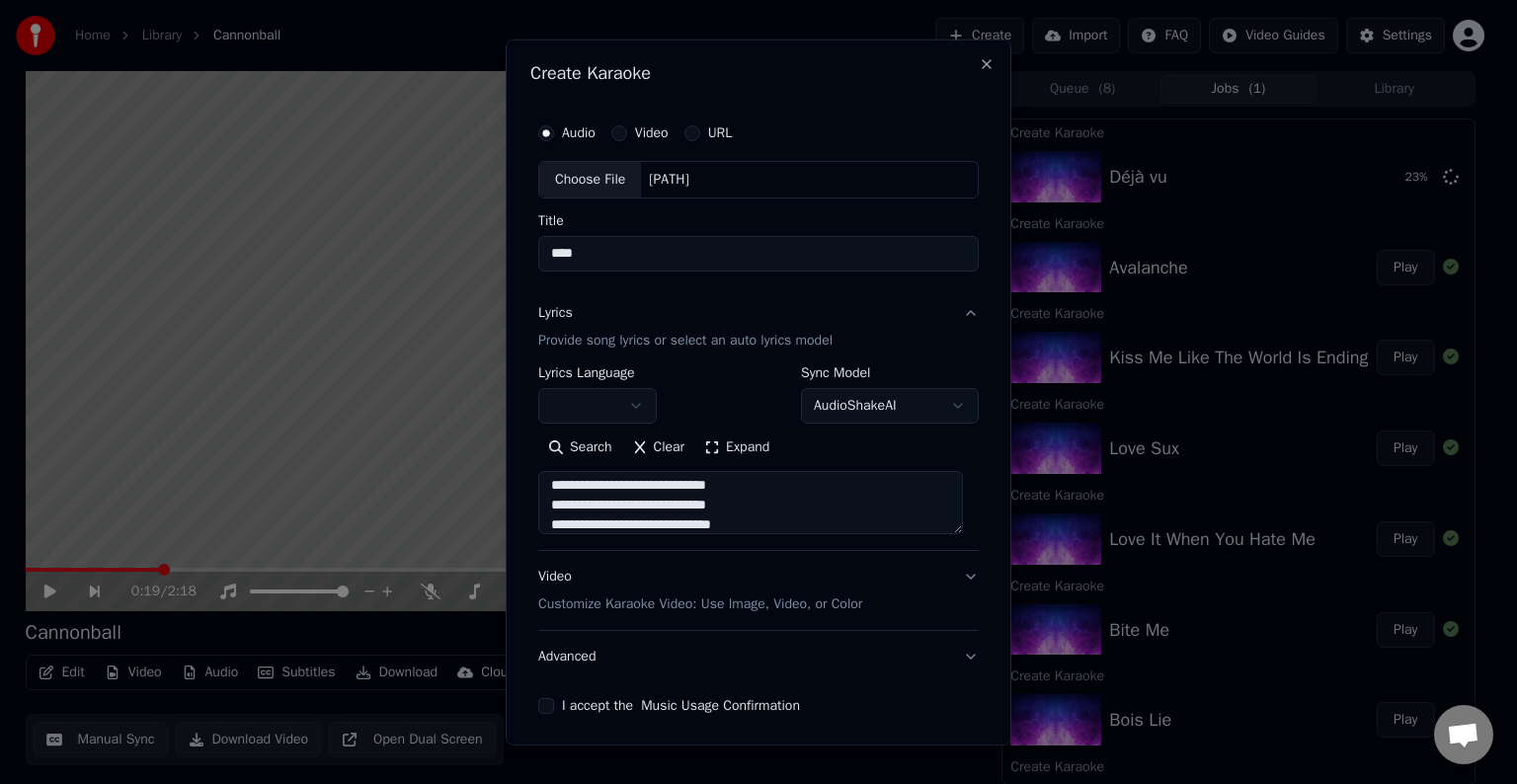 scroll, scrollTop: 329, scrollLeft: 0, axis: vertical 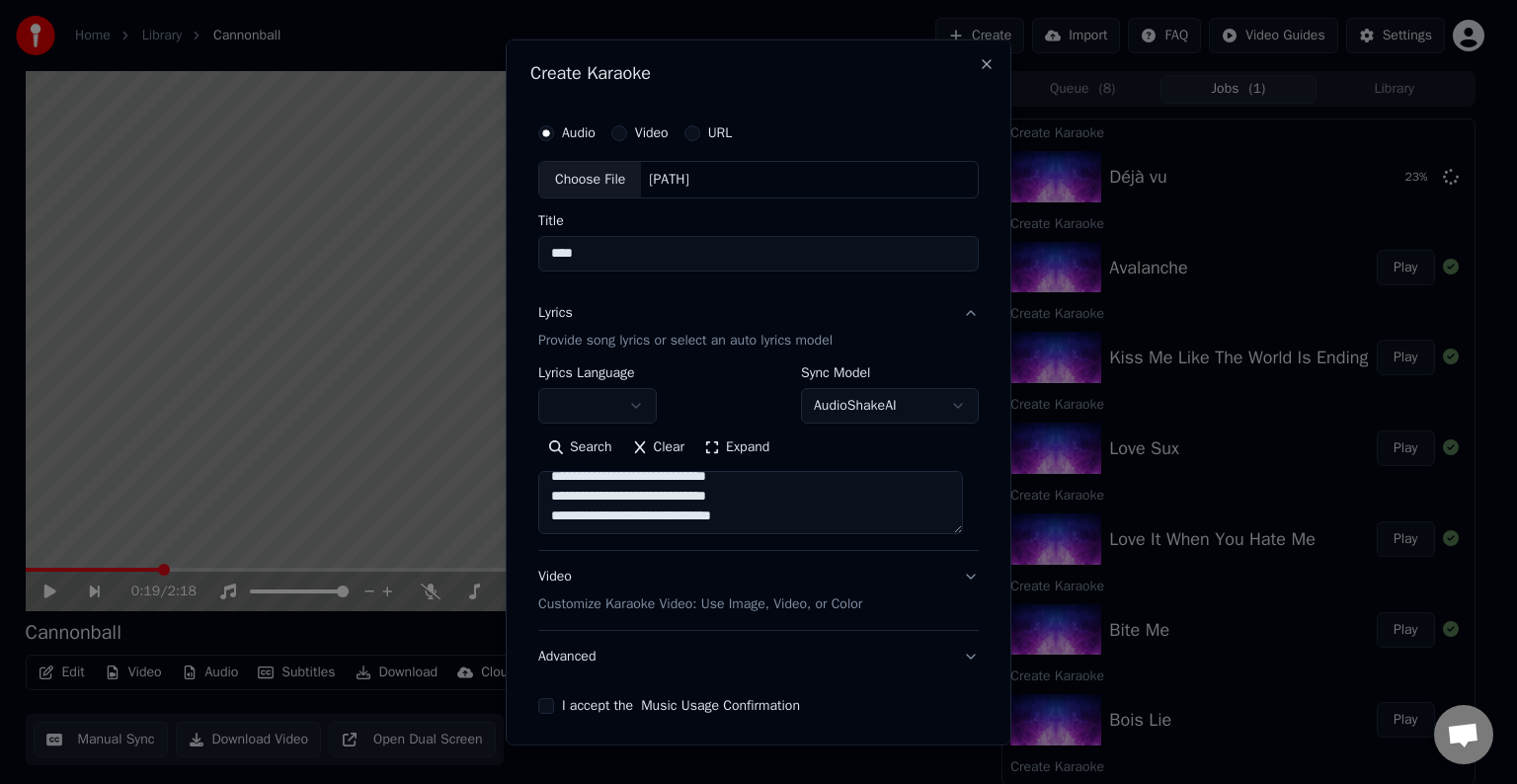 click on "**********" at bounding box center (751, 503) 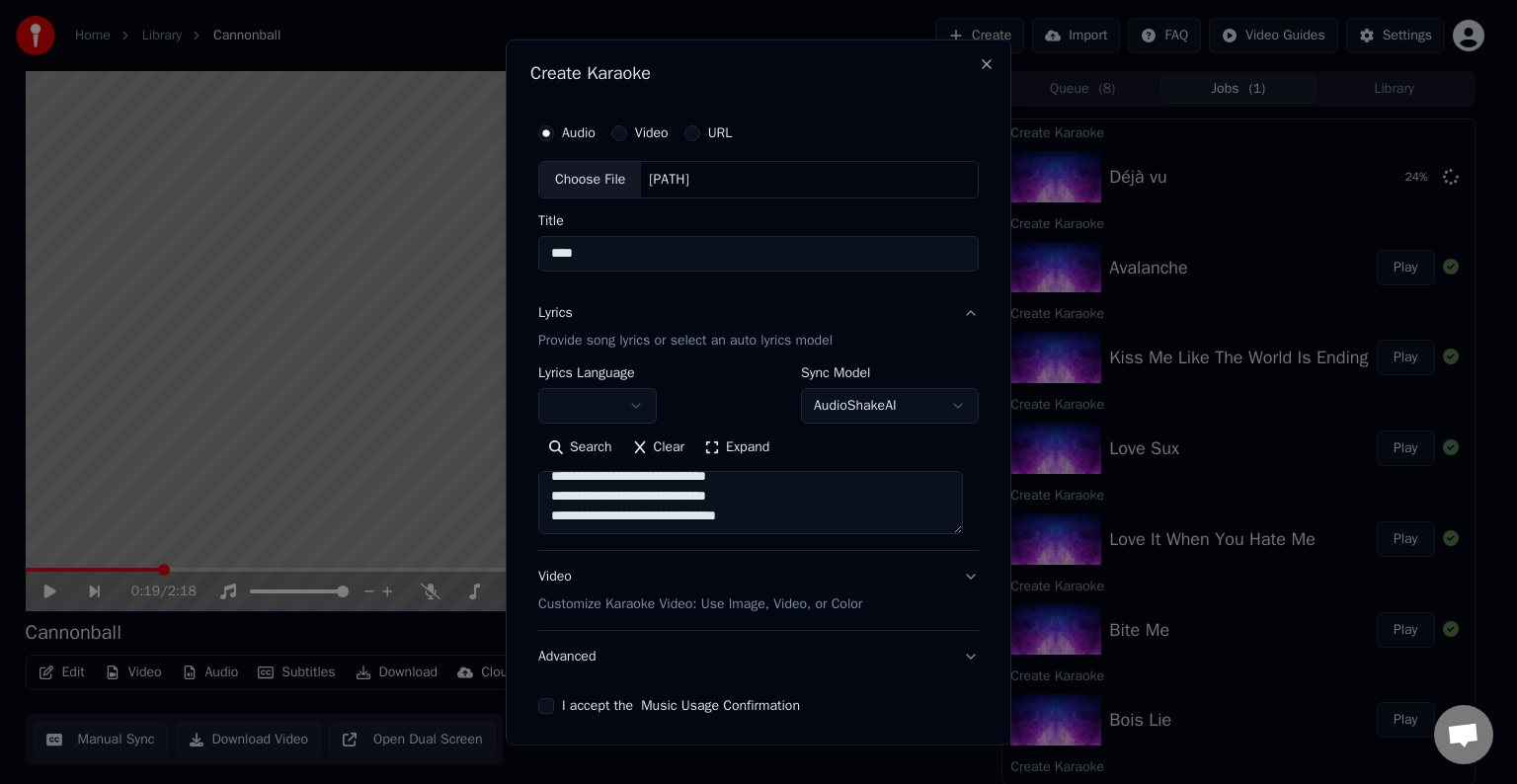 scroll, scrollTop: 340, scrollLeft: 0, axis: vertical 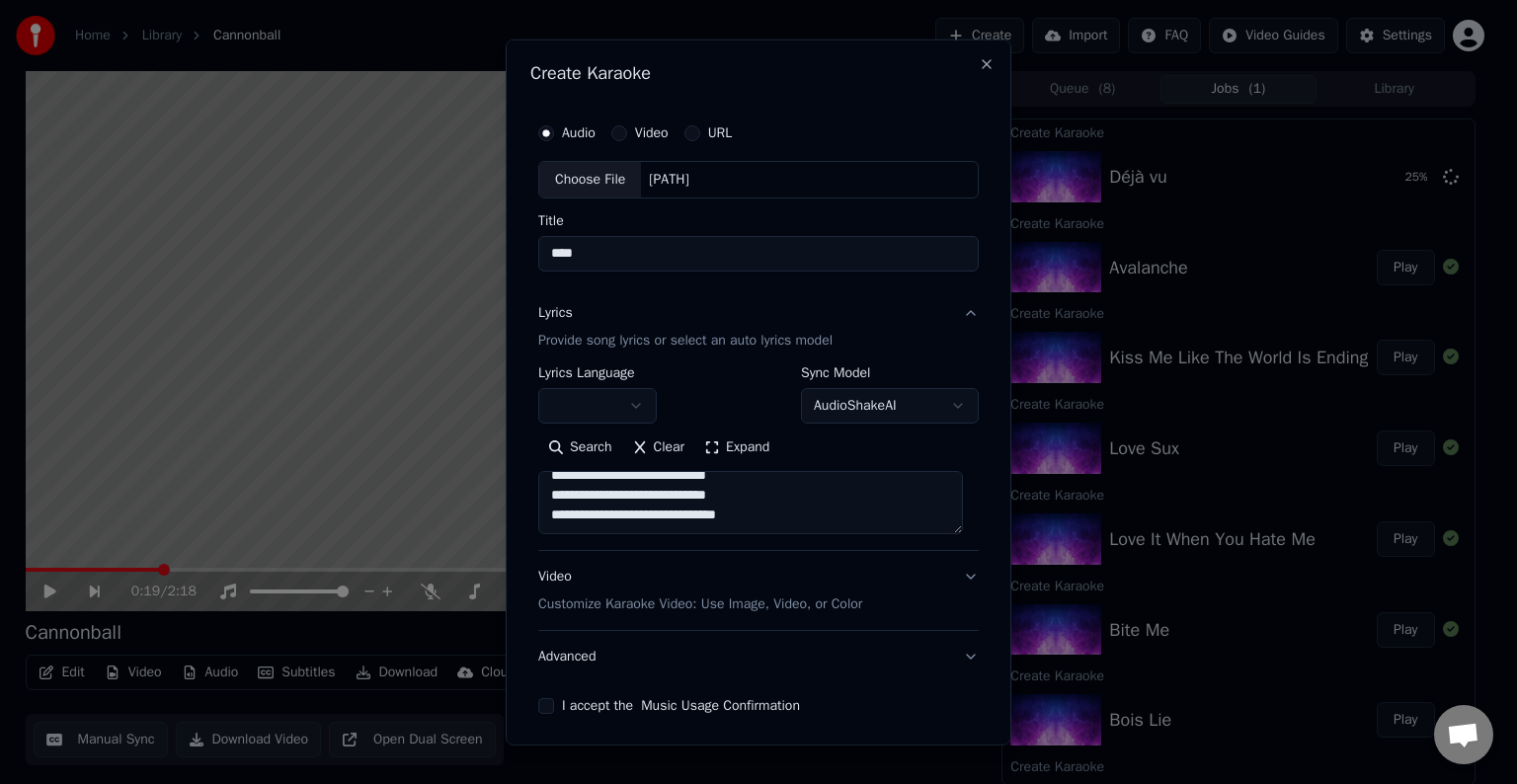 paste on "**********" 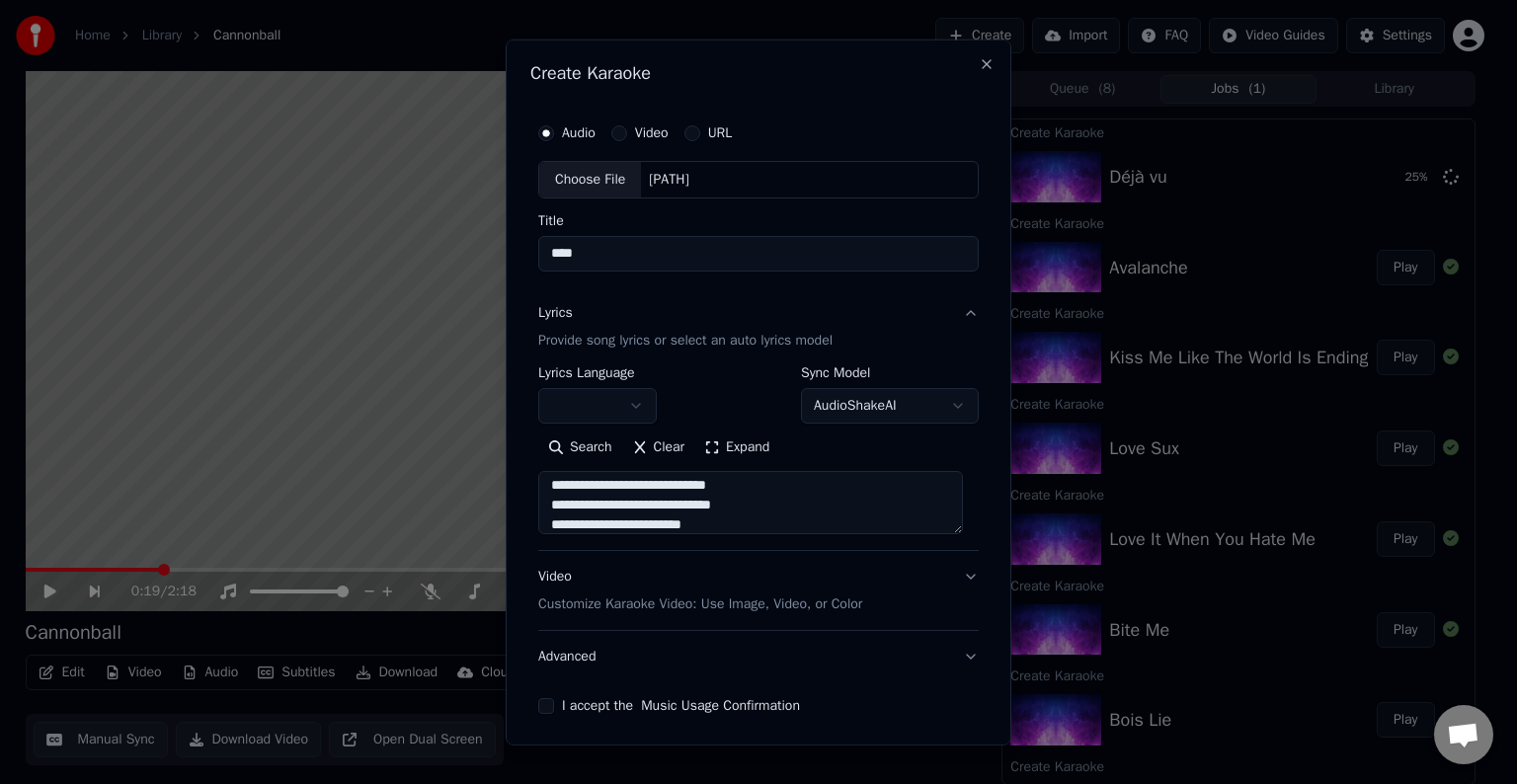 scroll, scrollTop: 399, scrollLeft: 0, axis: vertical 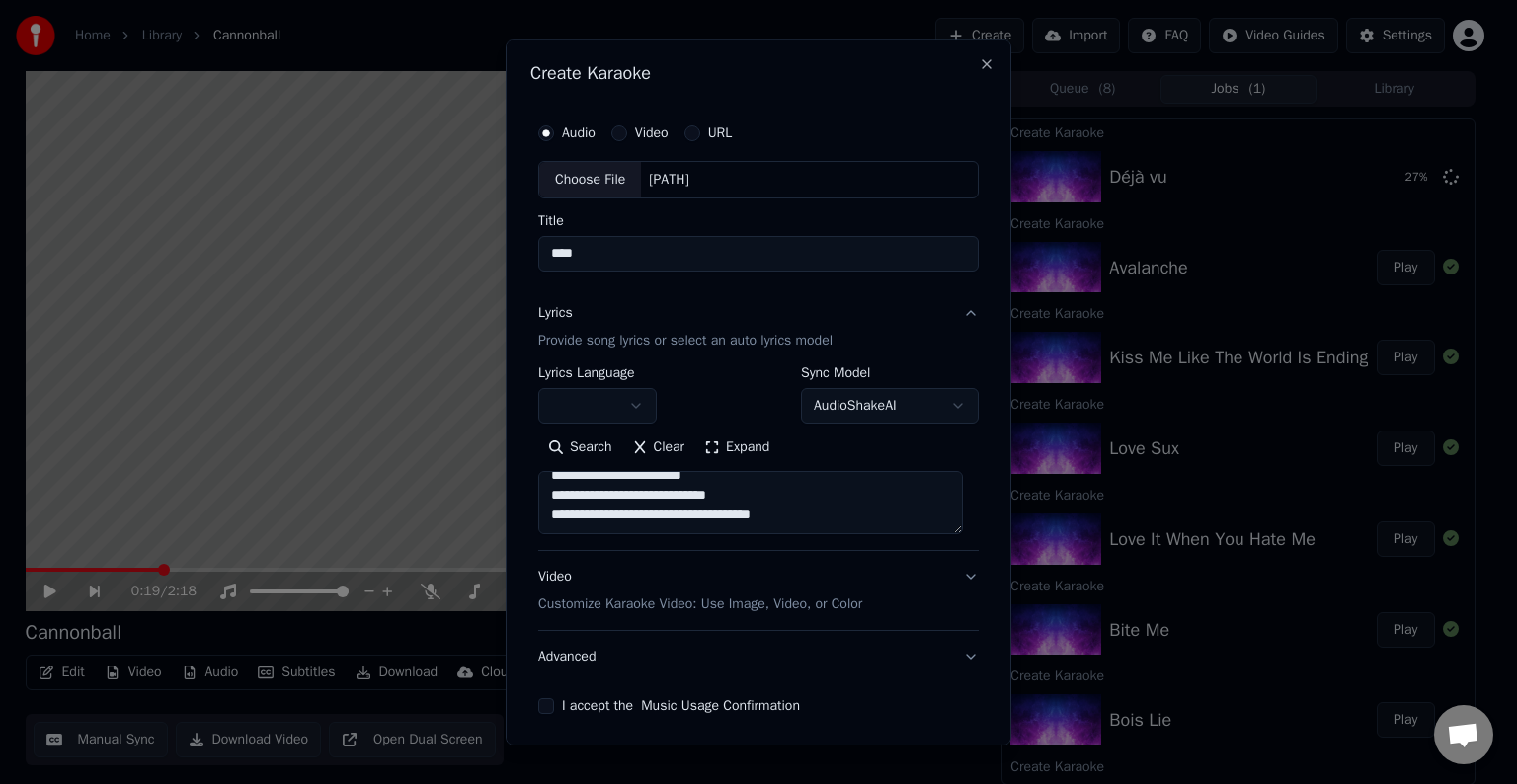 paste on "**********" 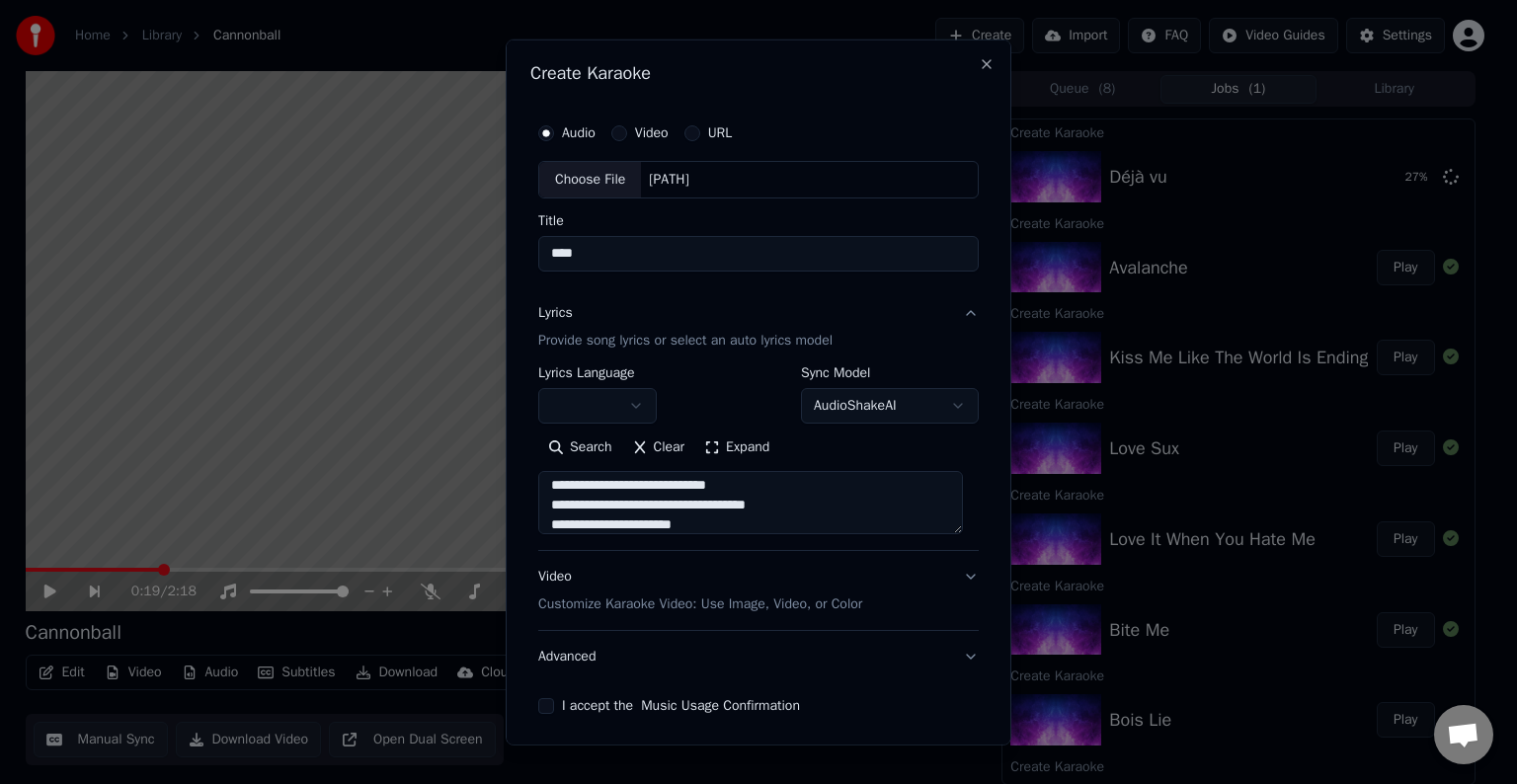 scroll, scrollTop: 557, scrollLeft: 0, axis: vertical 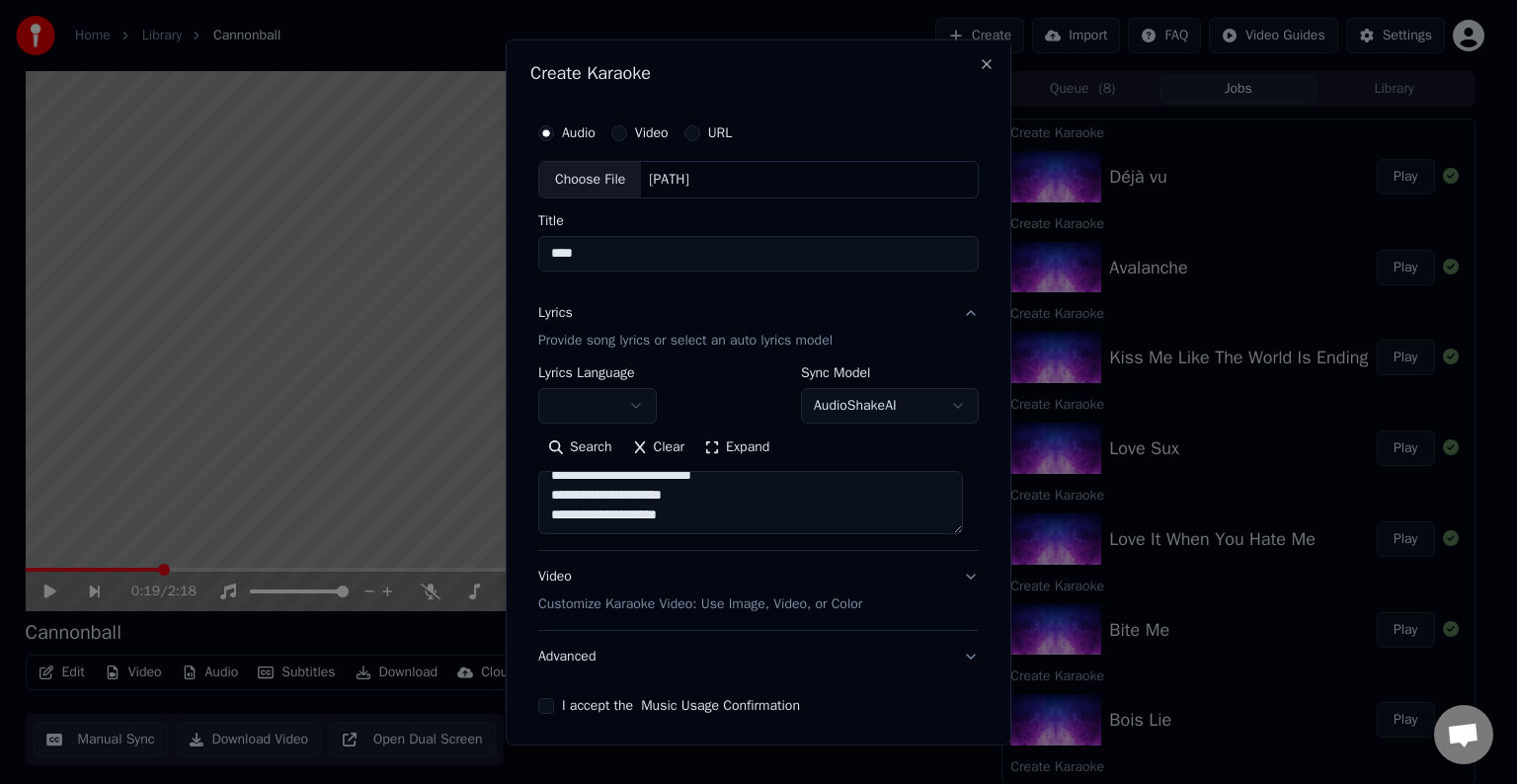 paste on "**********" 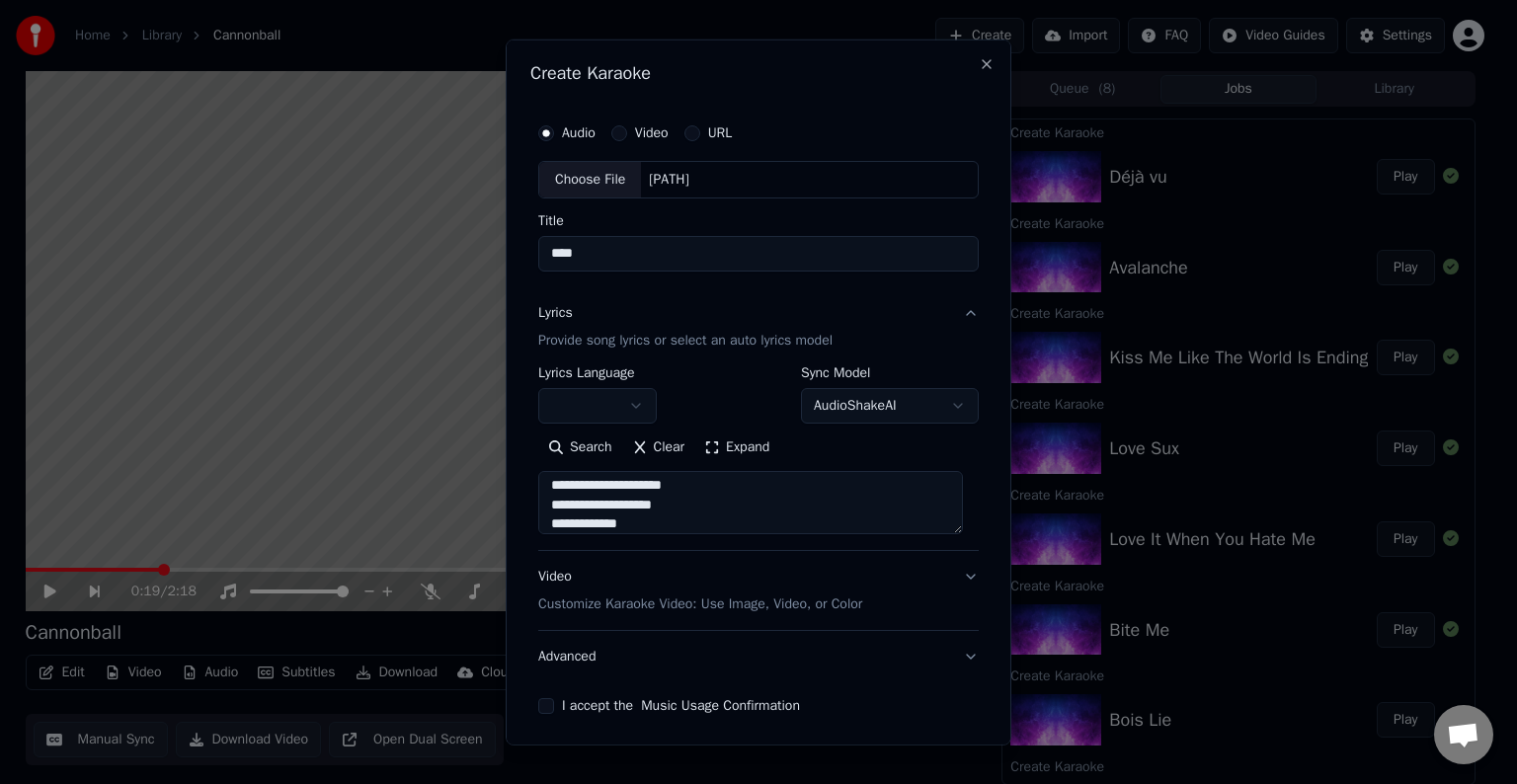 scroll, scrollTop: 715, scrollLeft: 0, axis: vertical 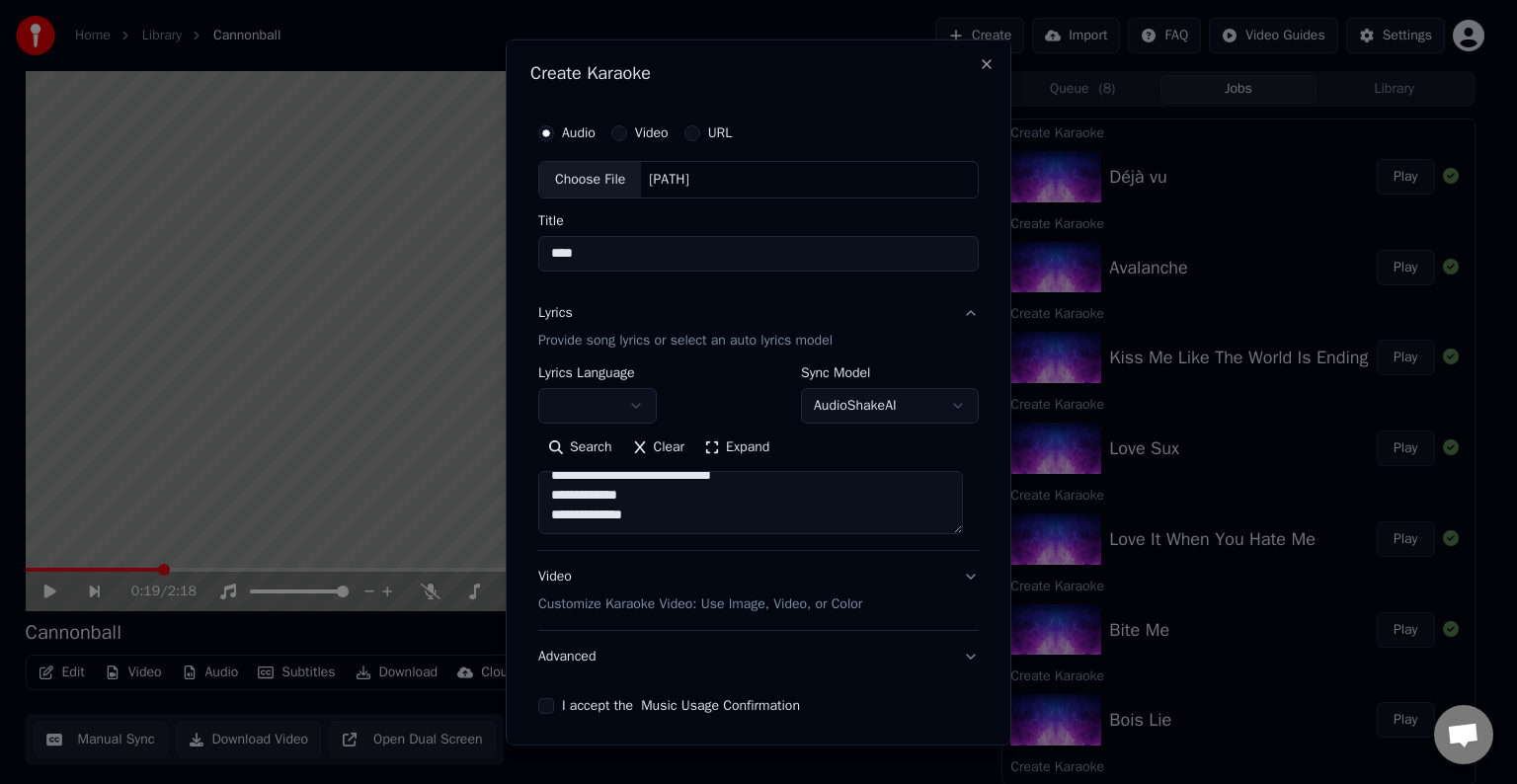 paste on "**********" 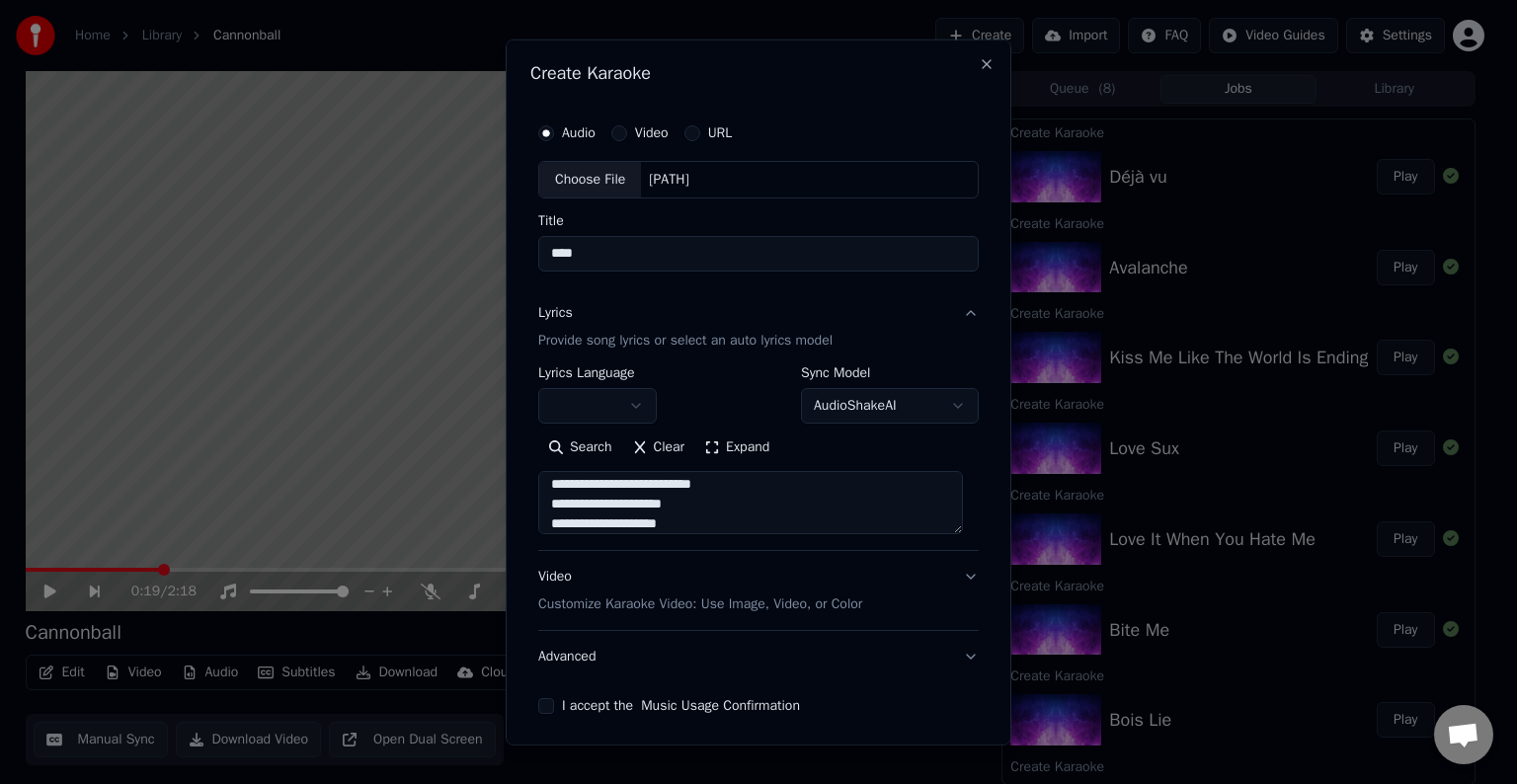 scroll, scrollTop: 873, scrollLeft: 0, axis: vertical 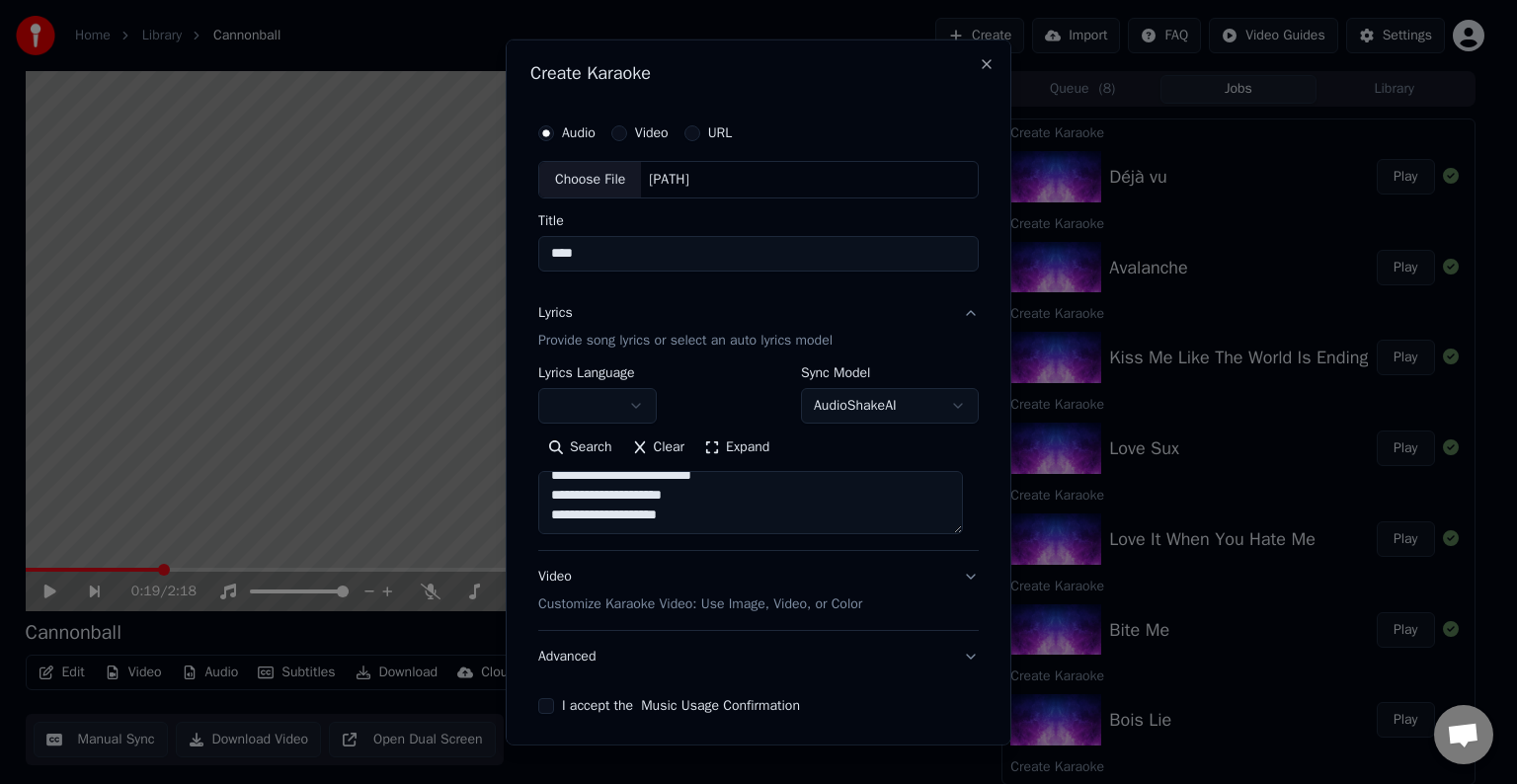 paste on "**********" 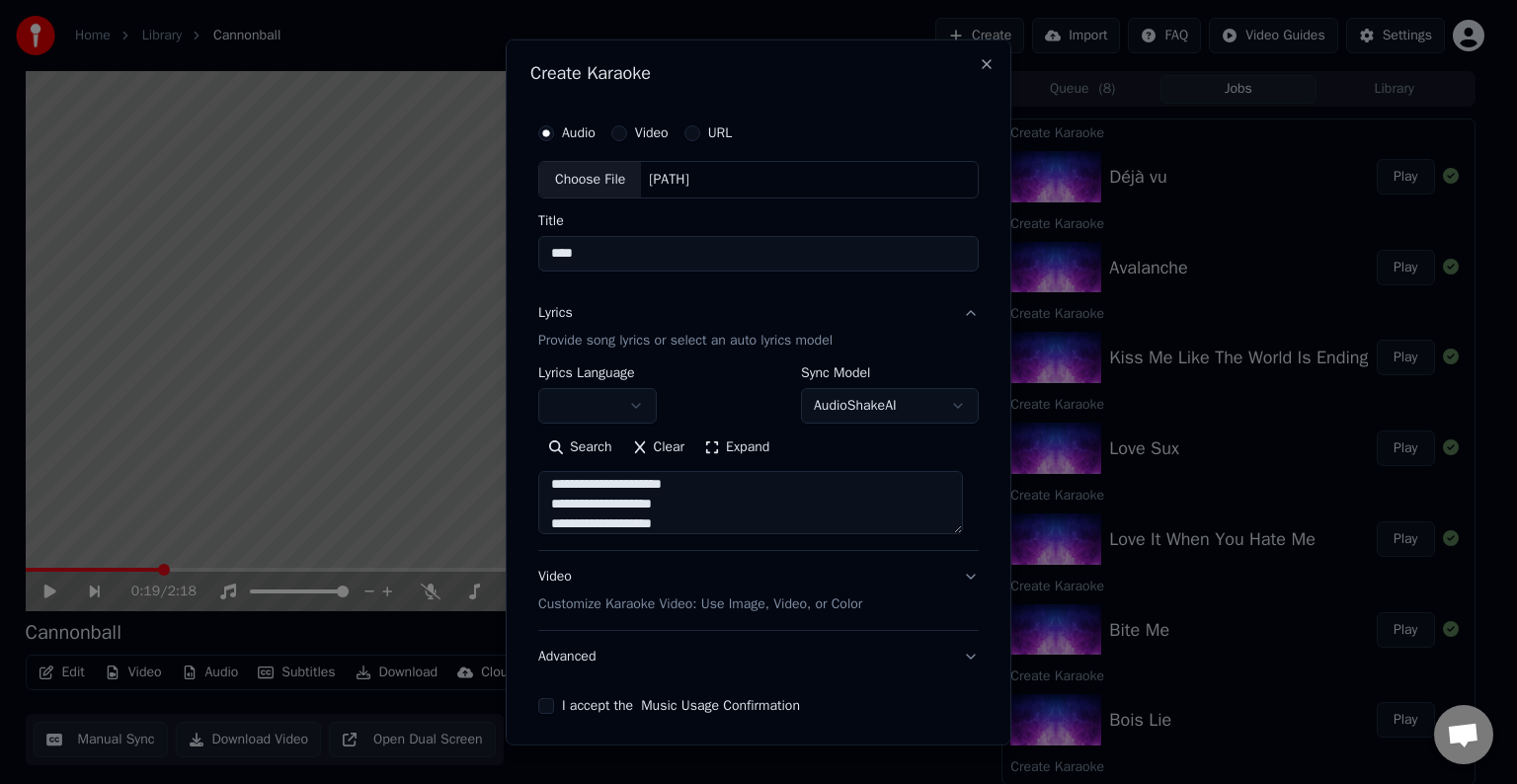 scroll, scrollTop: 893, scrollLeft: 0, axis: vertical 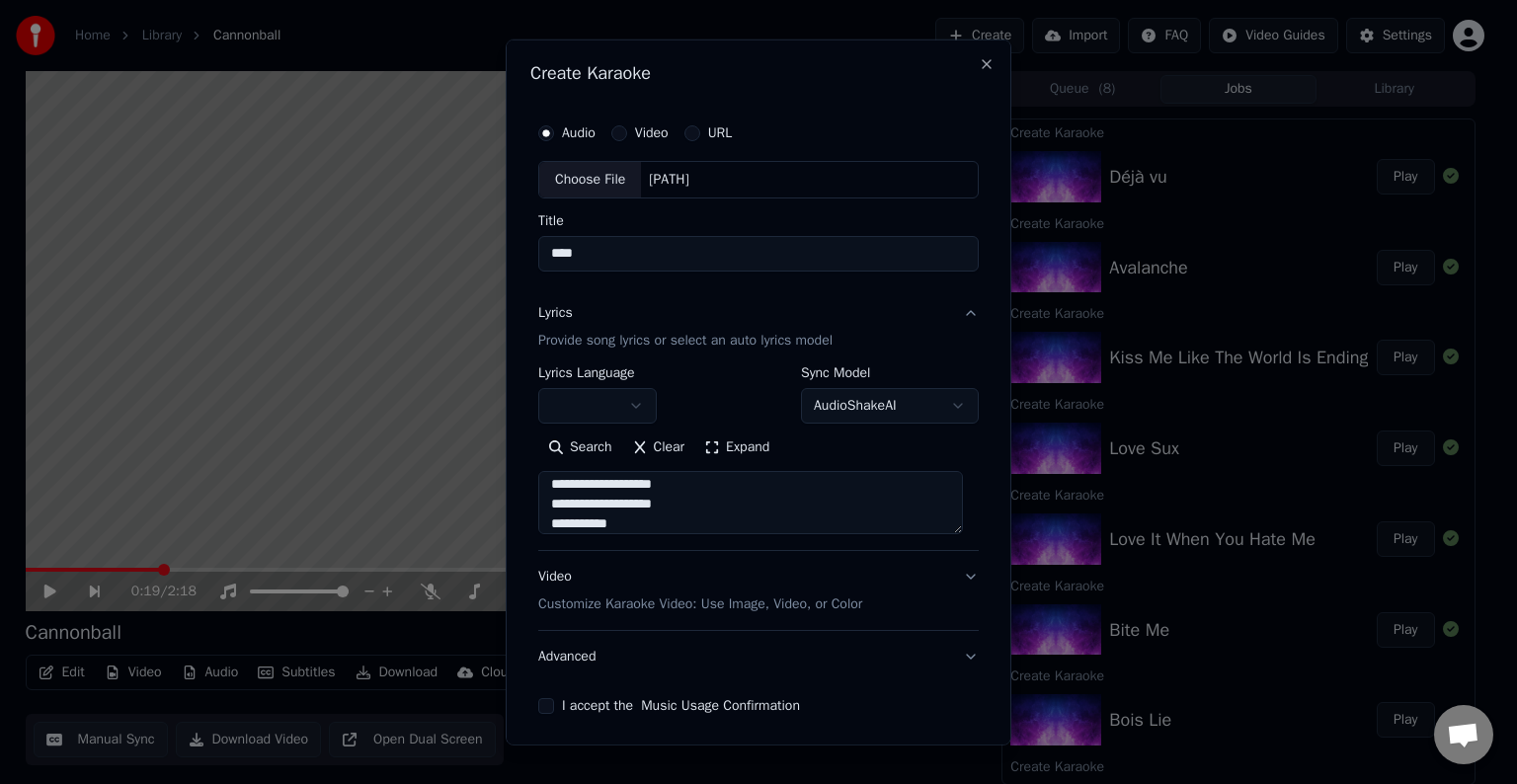 type on "**********" 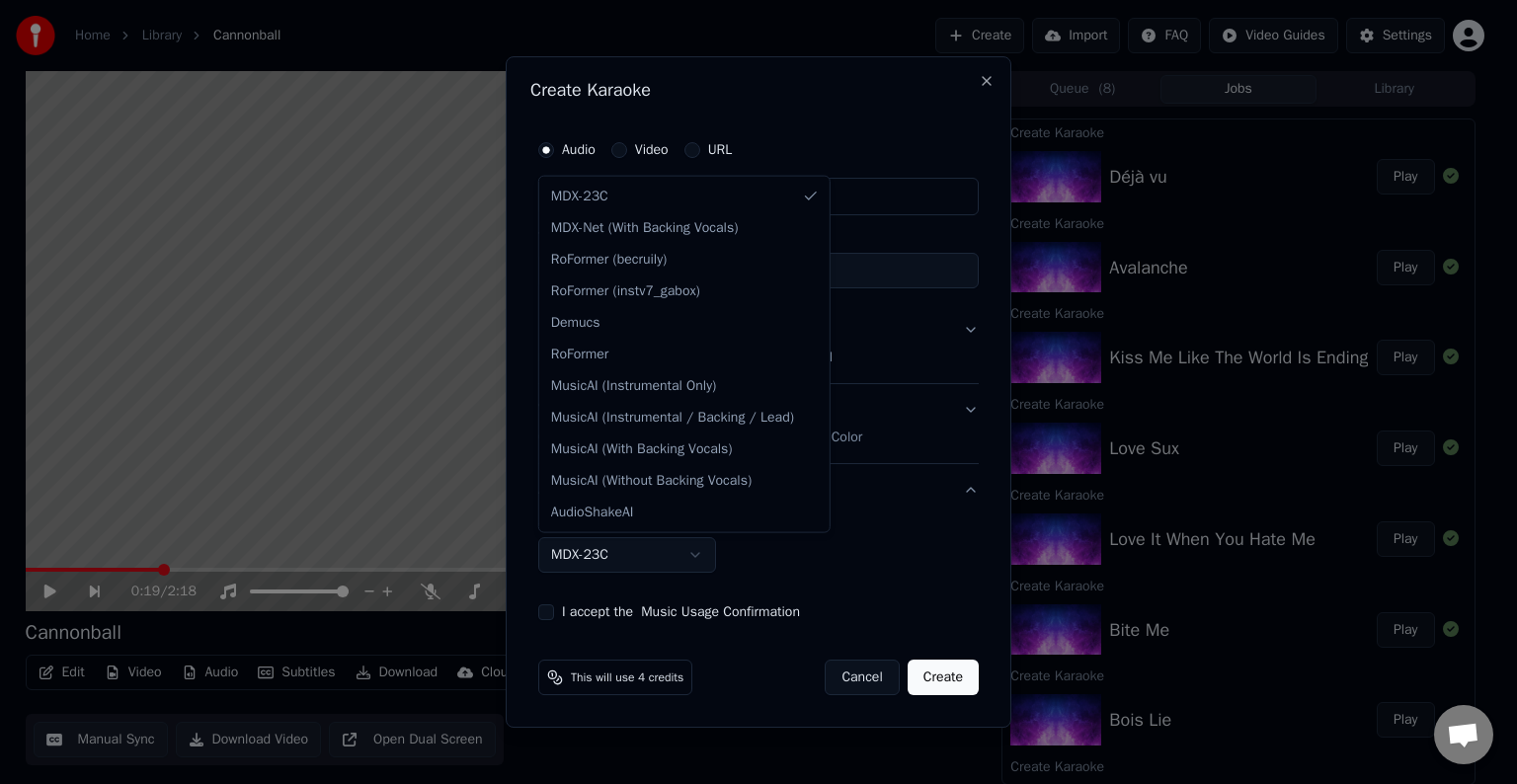 click on "Home Library Cannonball Create Import FAQ Video Guides Settings 0:19 / 2:18 Cannonball BPM 185 Key C# Edit Video Audio Subtitles Download Cloud Library Manual Sync Download Video Open Dual Screen Queue ( 8 ) Jobs Library Create Karaoke Déjà vu Play Create Karaoke Avalanche Play Create Karaoke Kiss Me Like The World Is Ending Play Create Karaoke Love Sux Play Create Karaoke Love It When You Hate Me Play Create Karaoke Bite Me Play Create Karaoke Bois Lie Play Create Karaoke Cannonball Play Chat Adam from Youka Desktop More channels Continue on Email Network offline. Reconnecting... No messages can be received or sent for now. Youka Desktop Hello! How can I help you? Sunday, [DATE] I think there is a glitch in the program; when I spend my credits to create a video, and I provide the lyrics, the resulting video does not sync the lyrics and is forcing me to spend extra credits to sync them again; it has happened to me with my last 3 videos [DATE] Adam [DATE] [DATE] [DATE] Adam [DATE] Crisp" at bounding box center [750, 392] 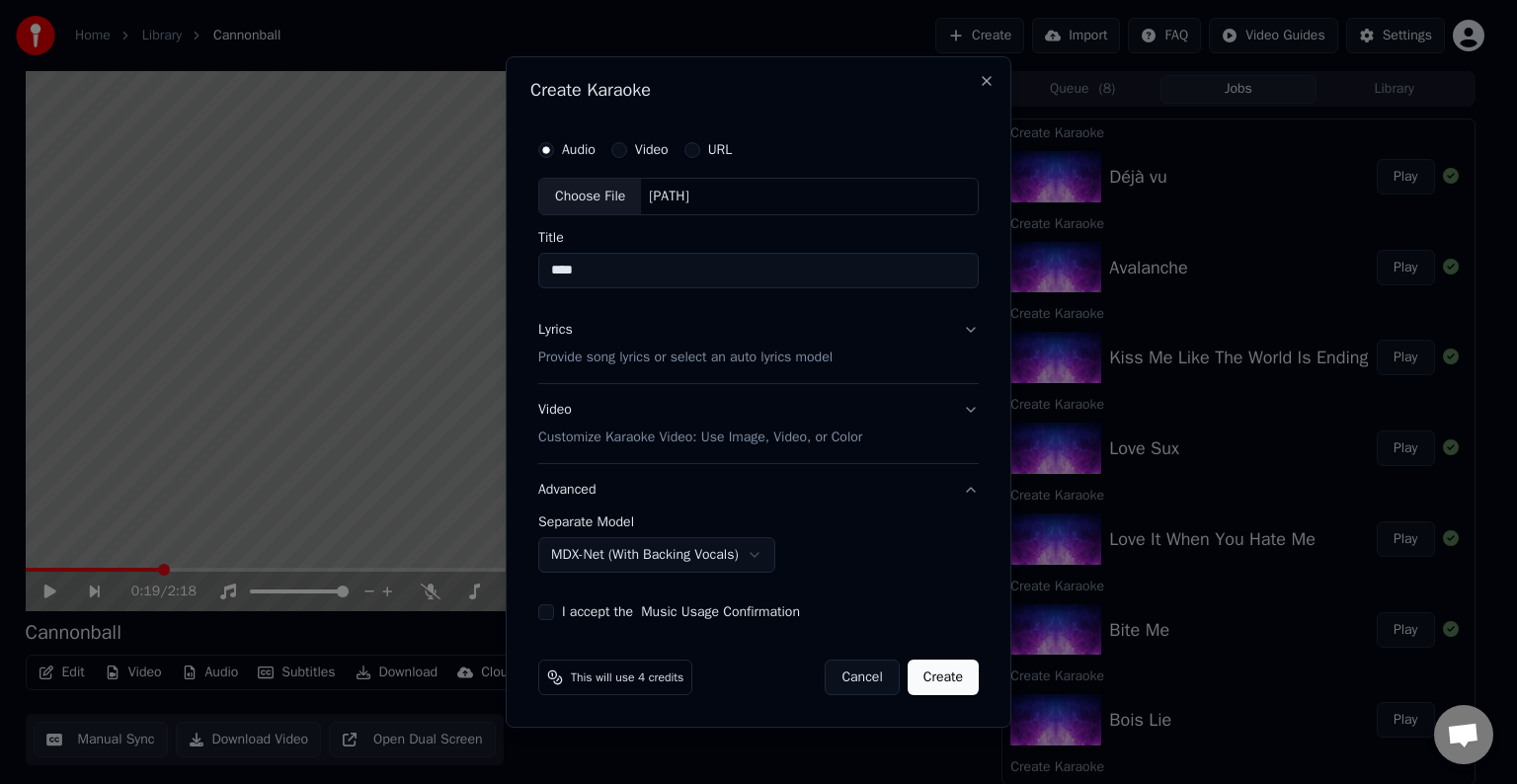 click on "I accept the   Music Usage Confirmation" at bounding box center (546, 612) 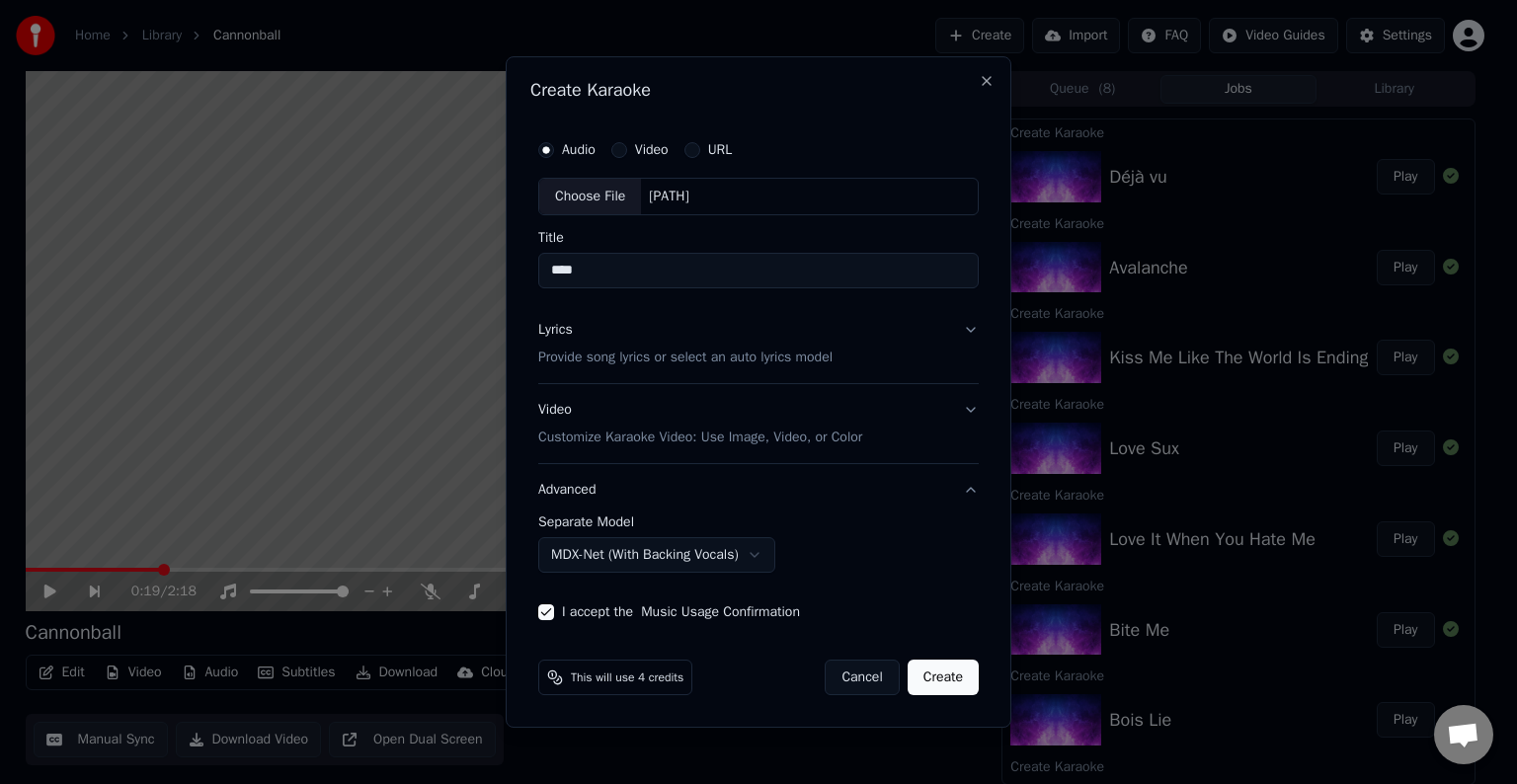 click on "Create" at bounding box center [943, 677] 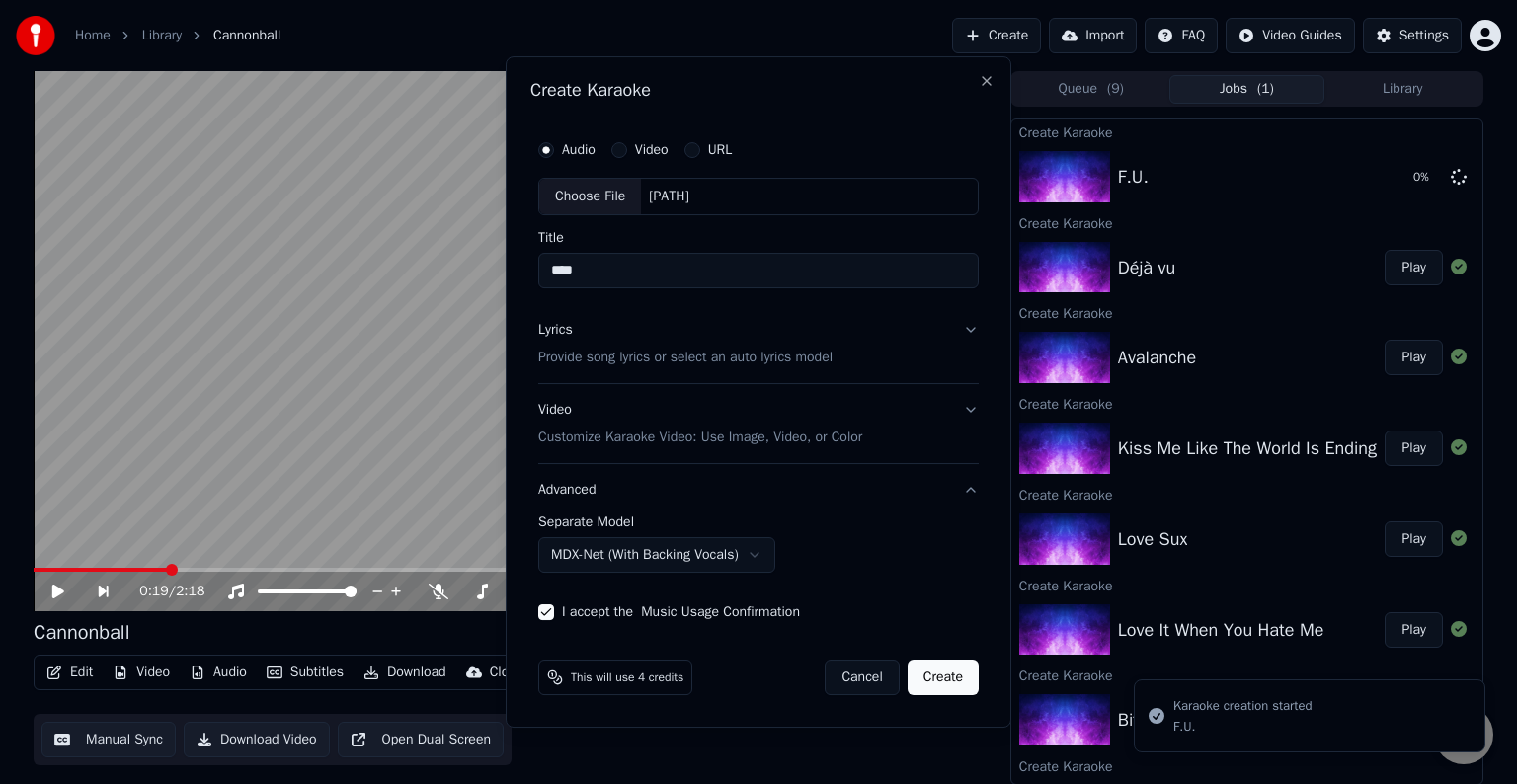select on "******" 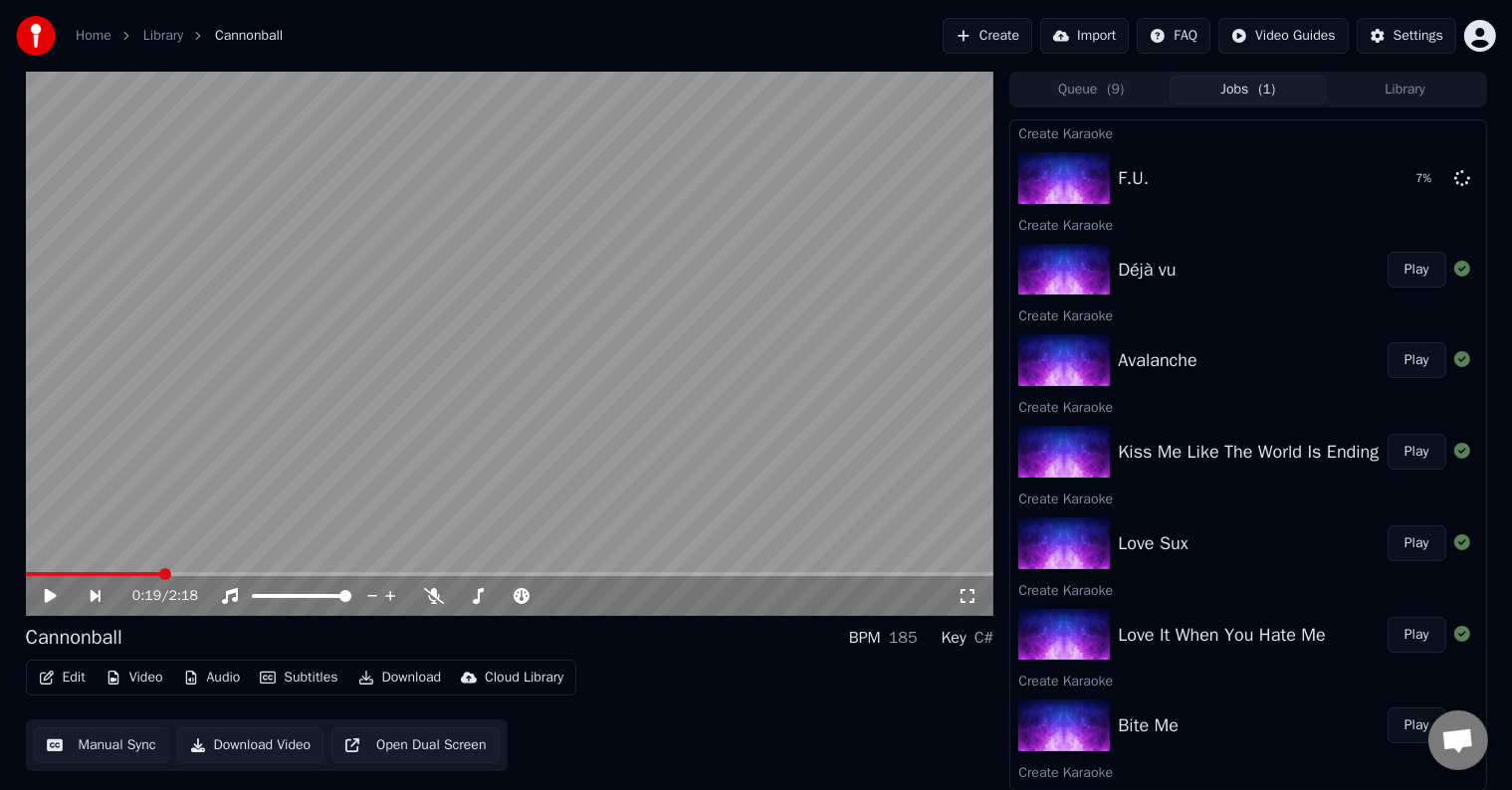 click on "Create" at bounding box center [987, 36] 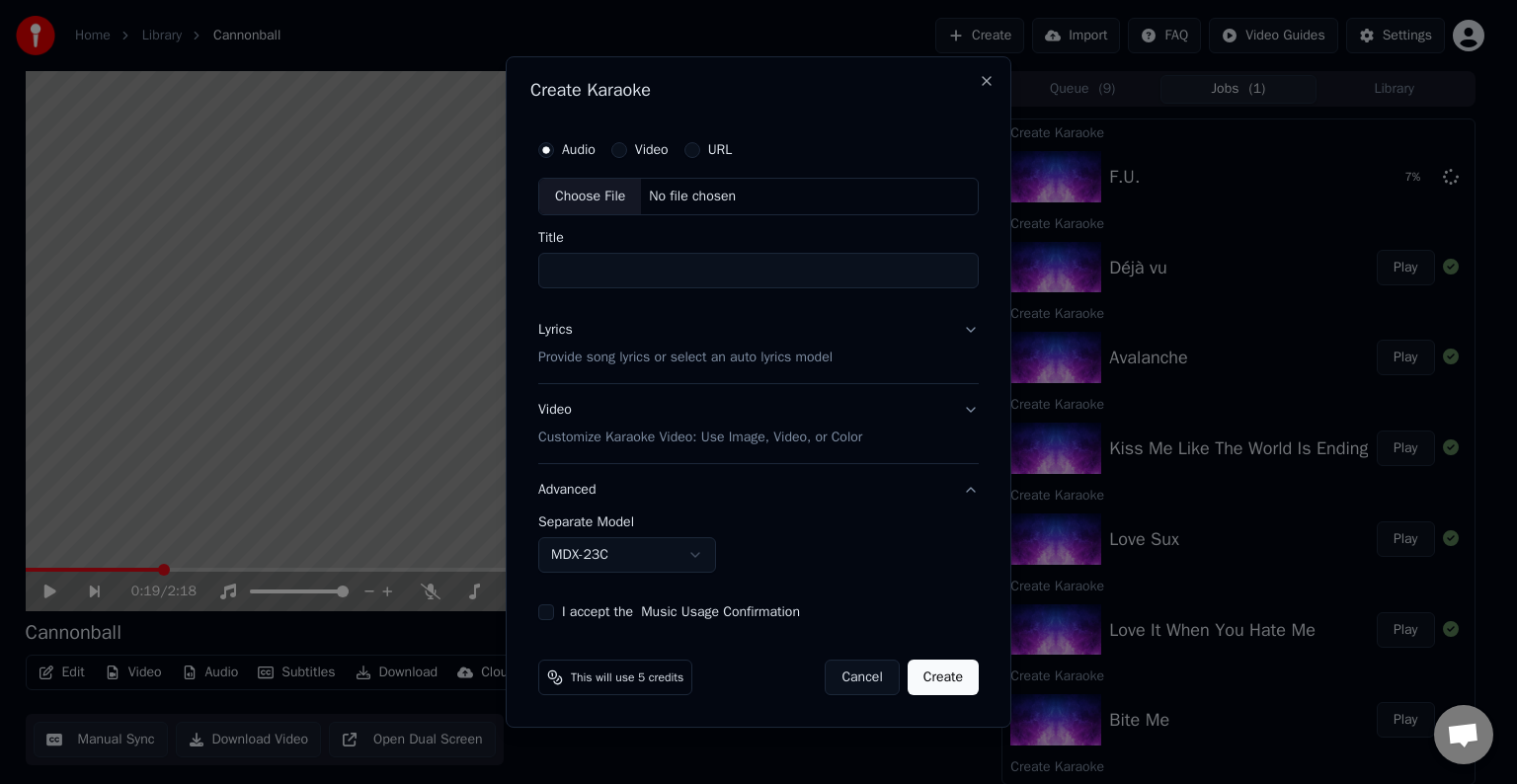 click on "Choose File" at bounding box center [590, 196] 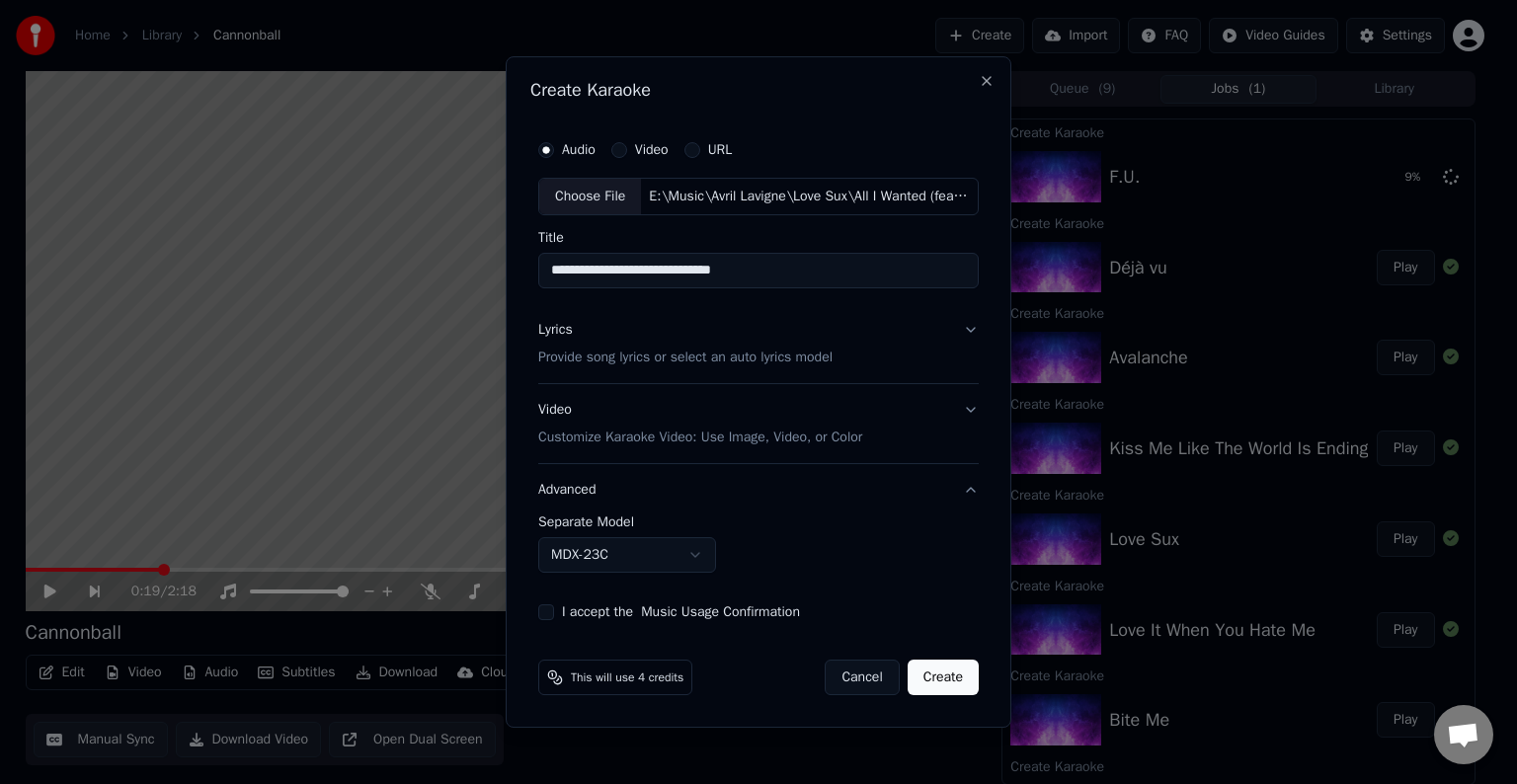 drag, startPoint x: 768, startPoint y: 272, endPoint x: 628, endPoint y: 284, distance: 140.51334 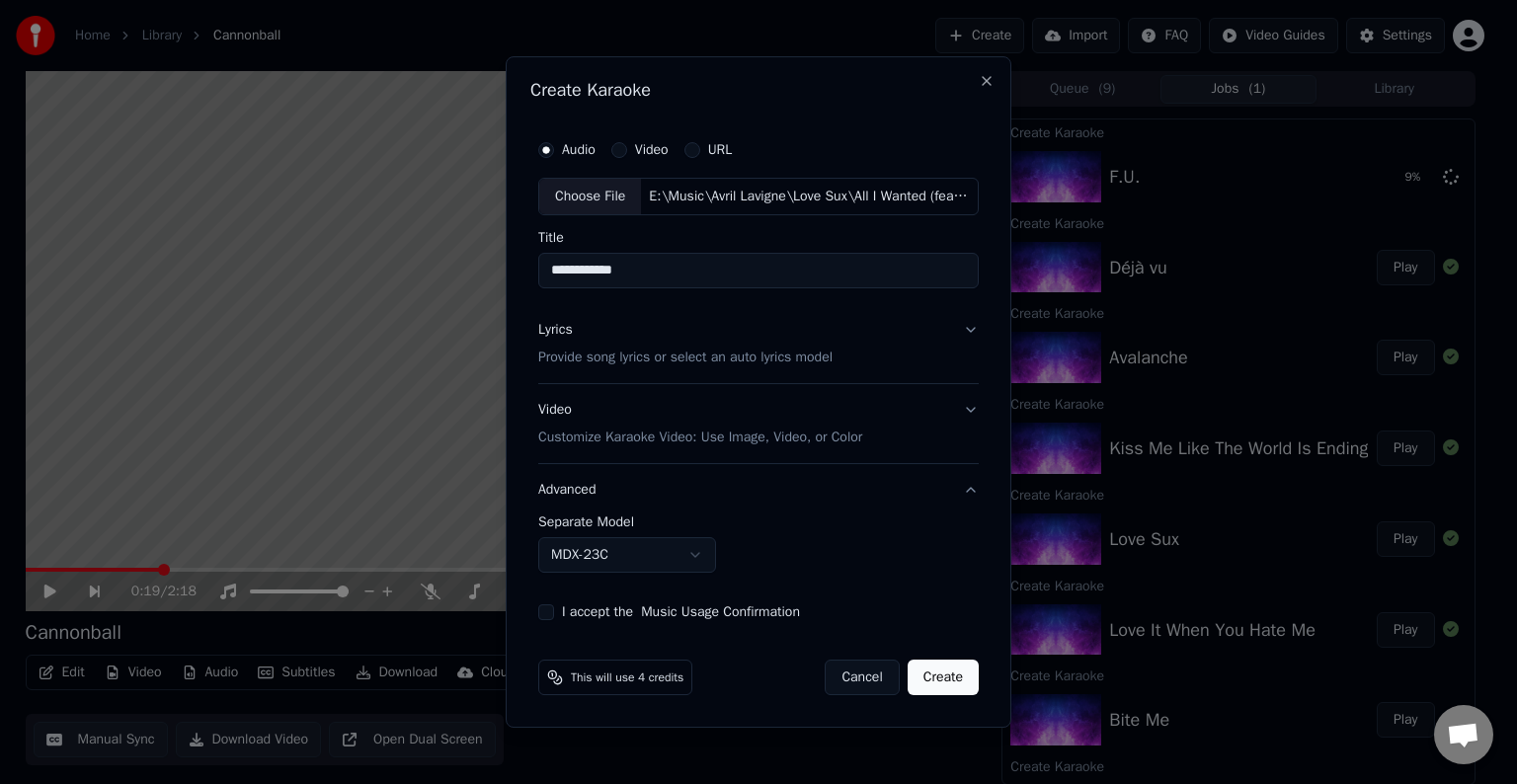 type on "**********" 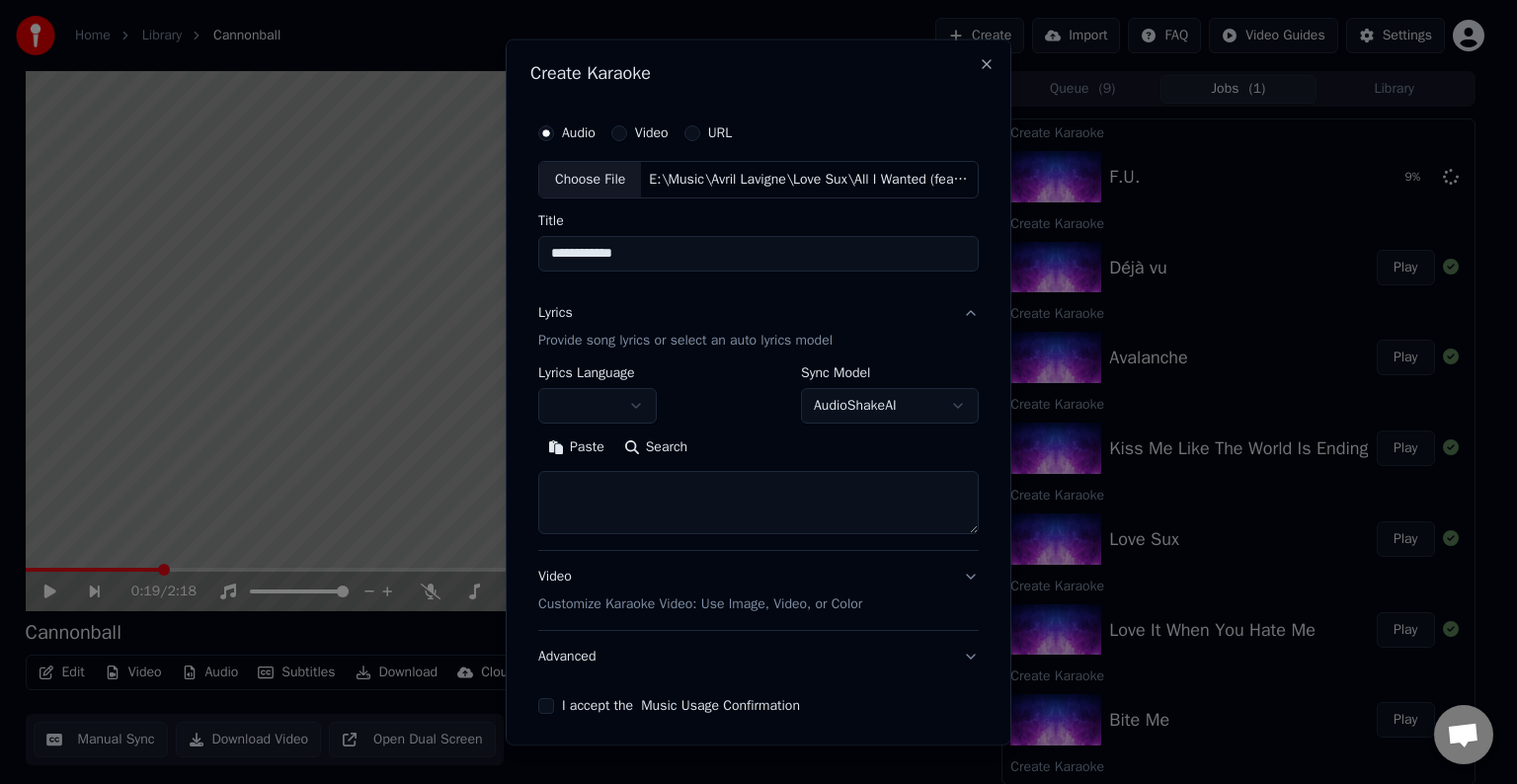 click at bounding box center [758, 503] 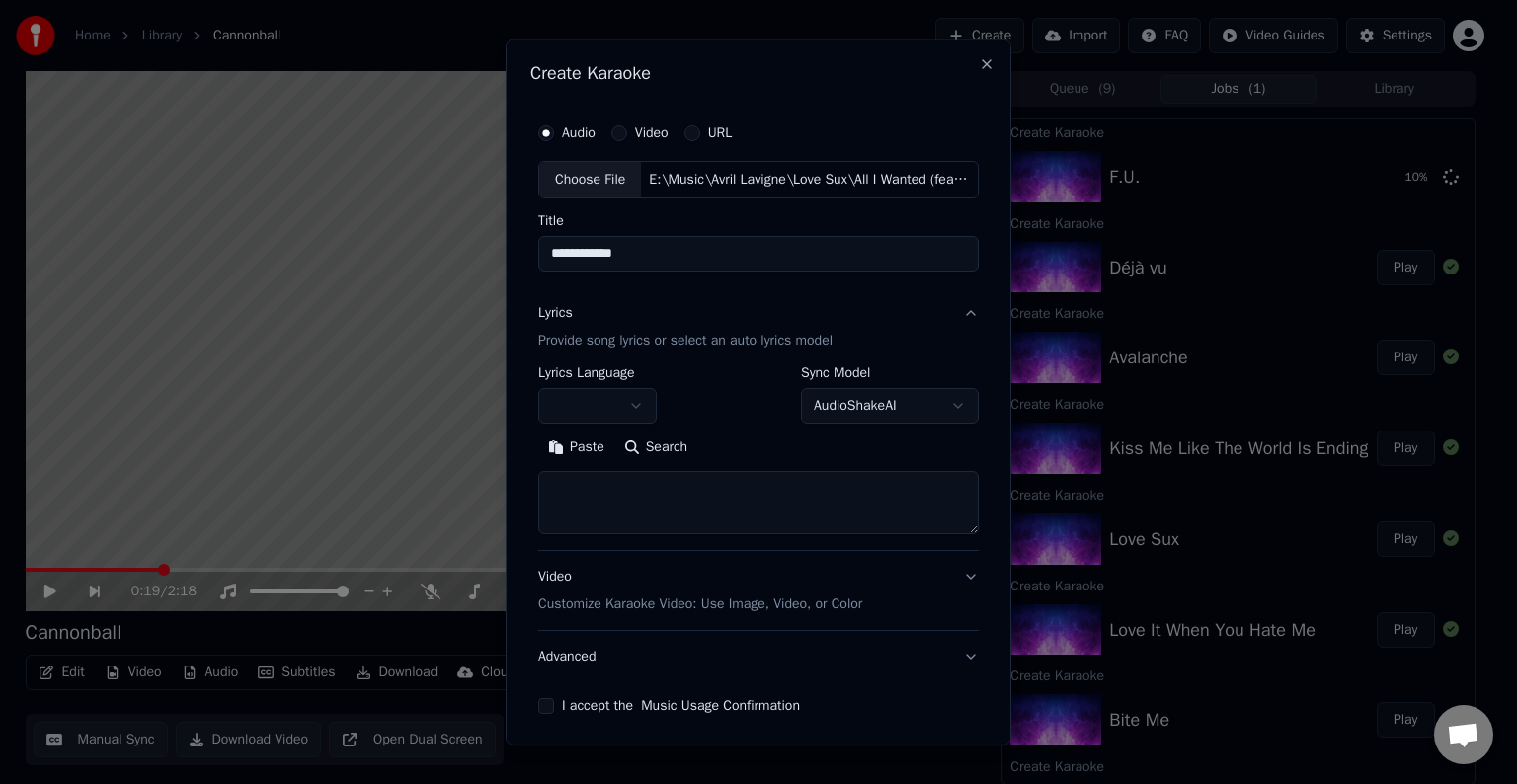 paste on "**********" 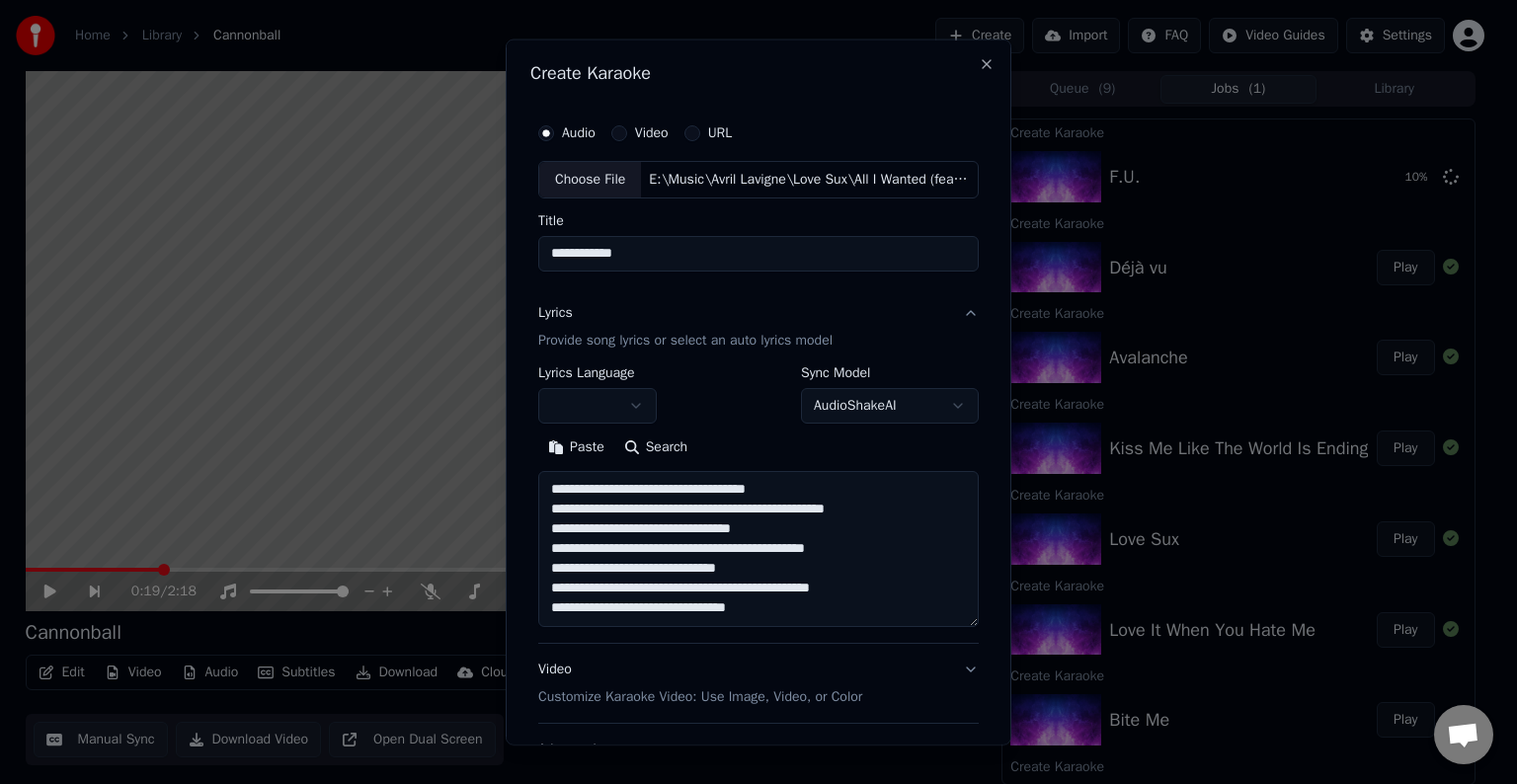 scroll, scrollTop: 103, scrollLeft: 0, axis: vertical 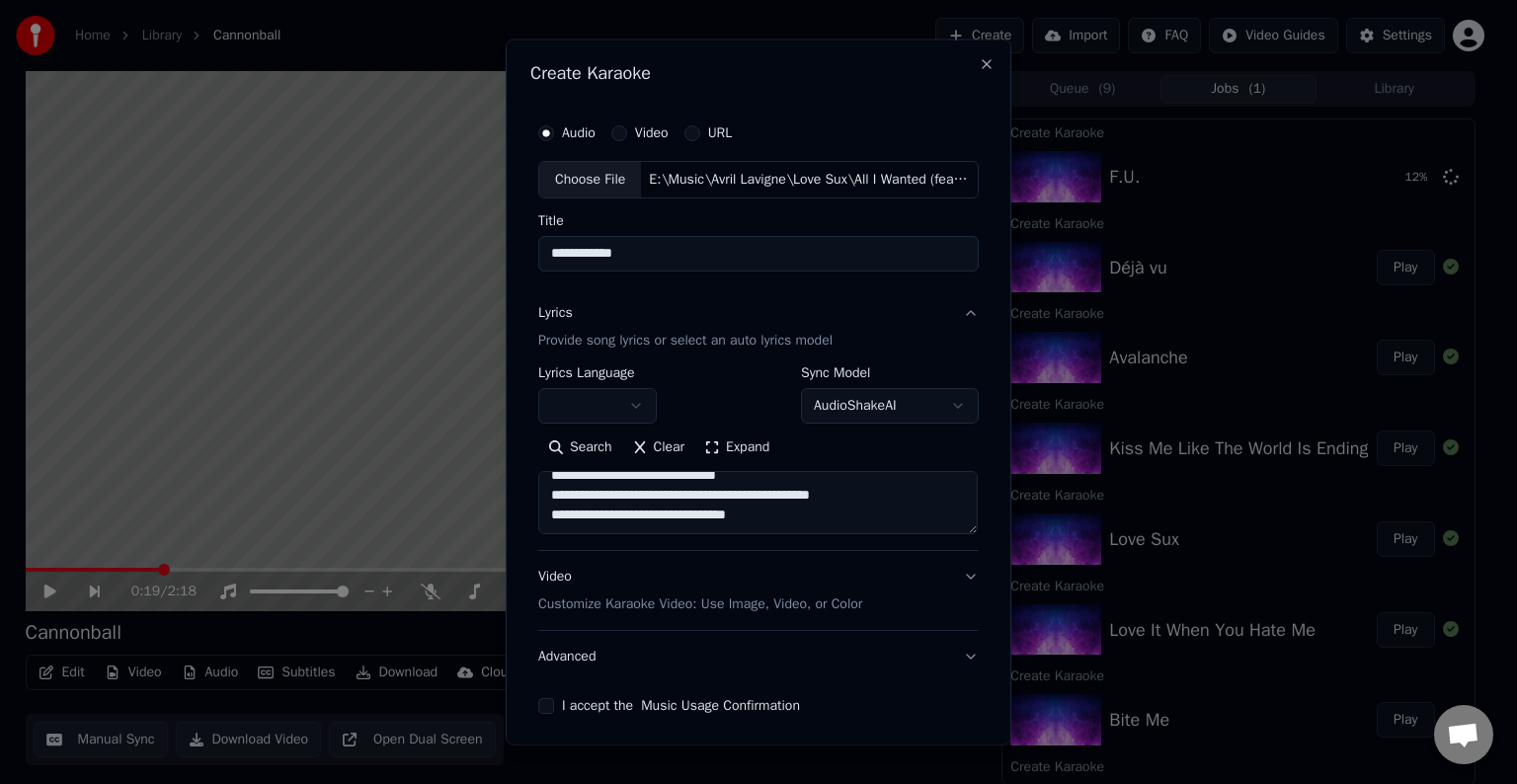 paste on "**********" 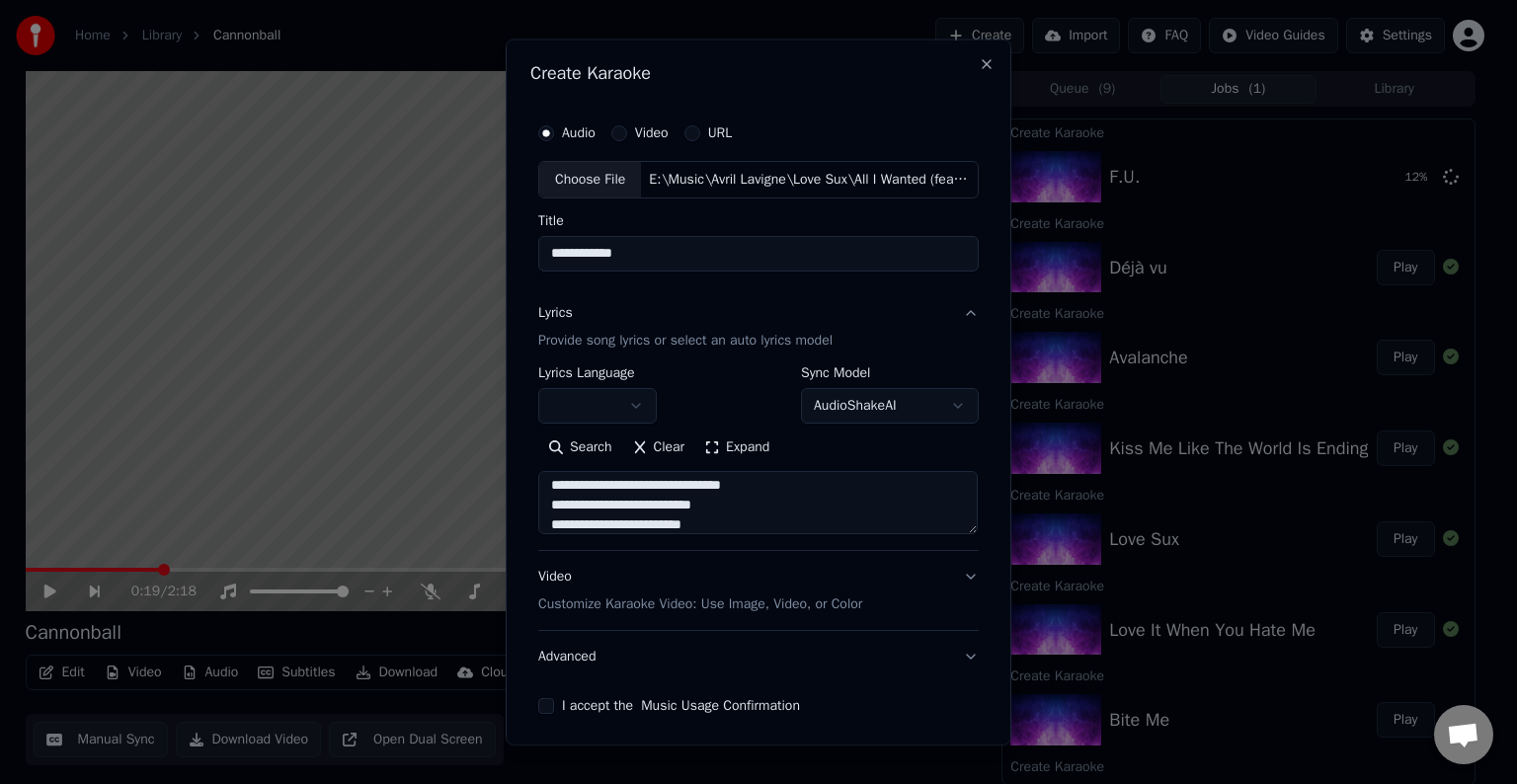 scroll, scrollTop: 241, scrollLeft: 0, axis: vertical 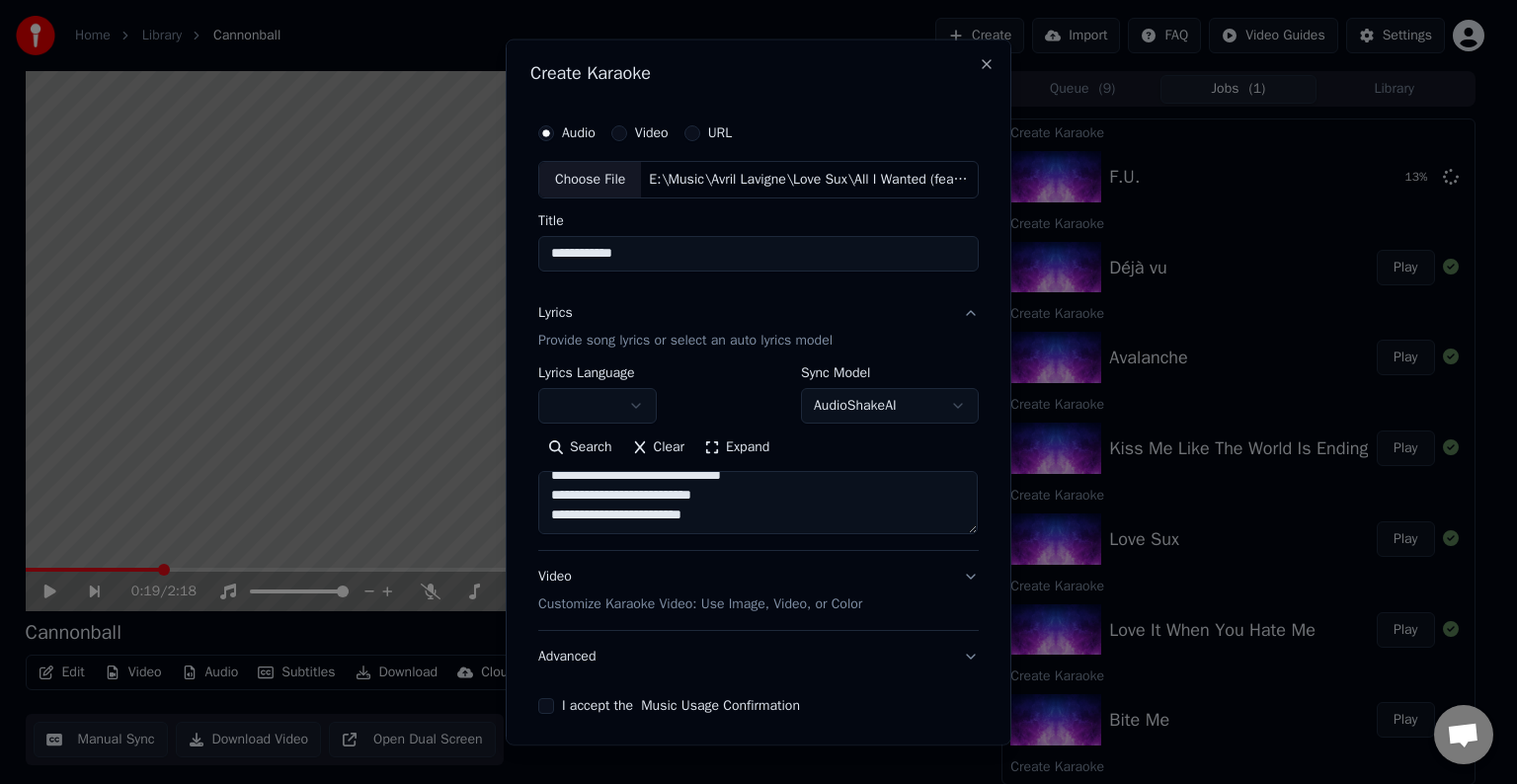 paste on "**********" 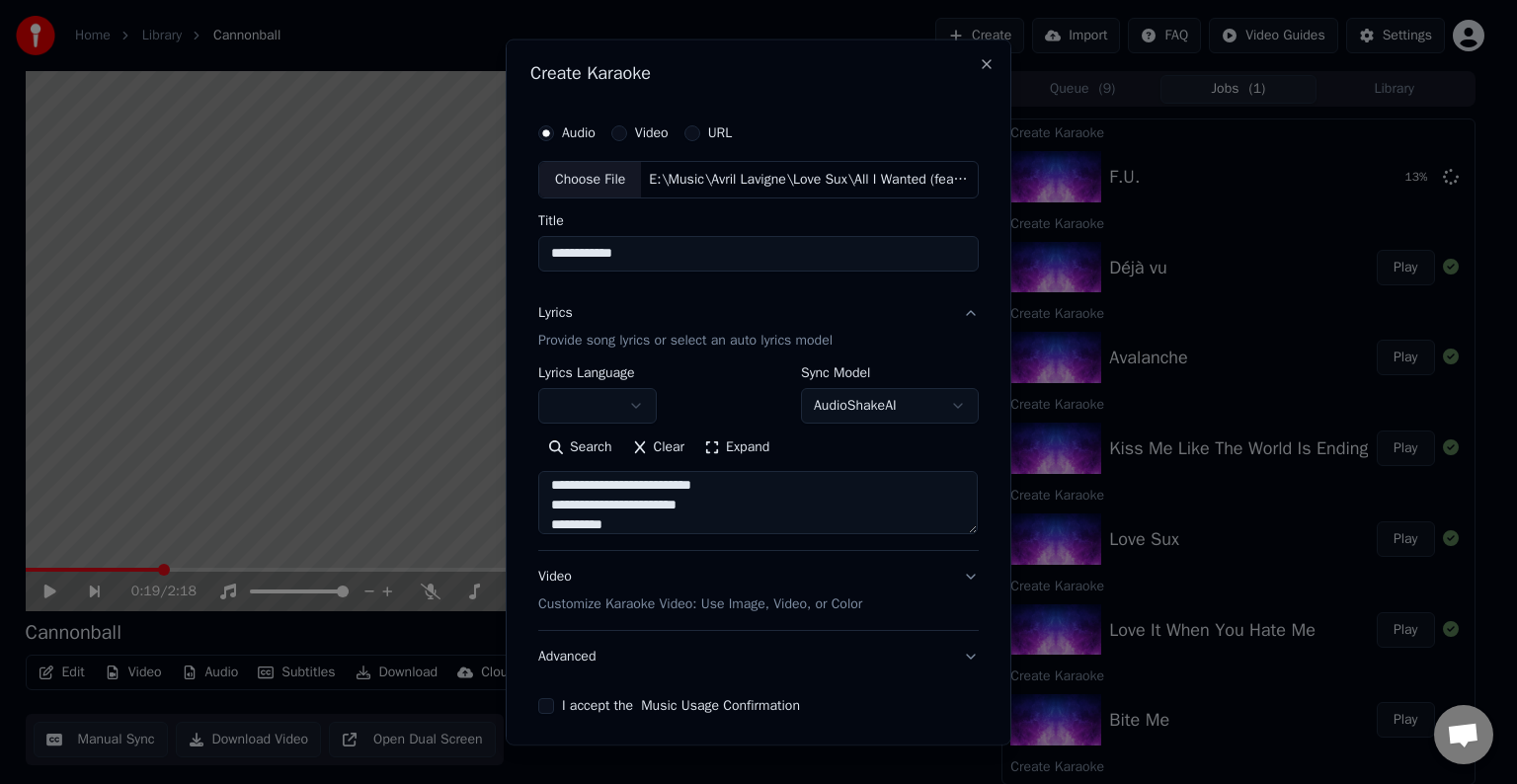 scroll, scrollTop: 320, scrollLeft: 0, axis: vertical 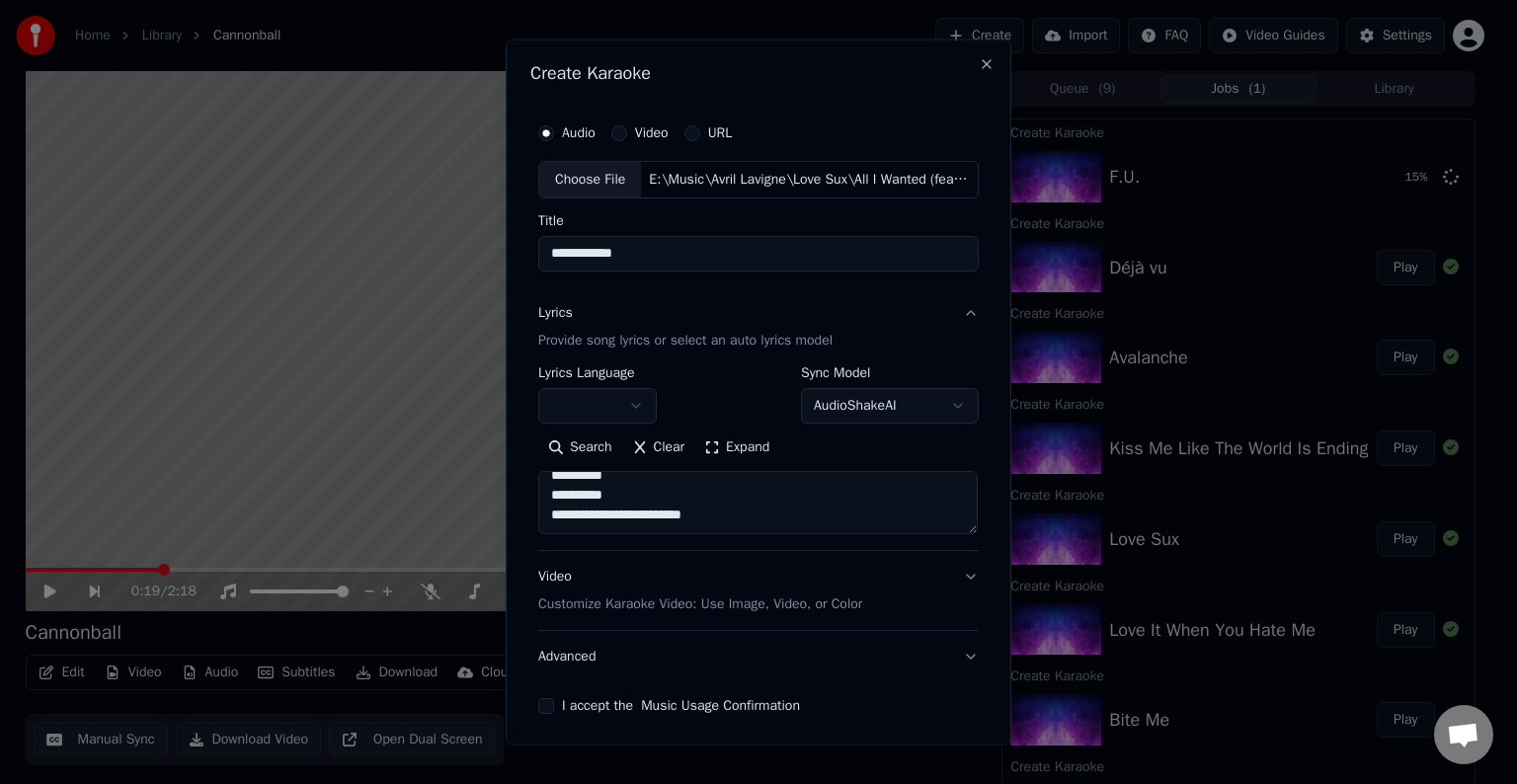 paste on "**********" 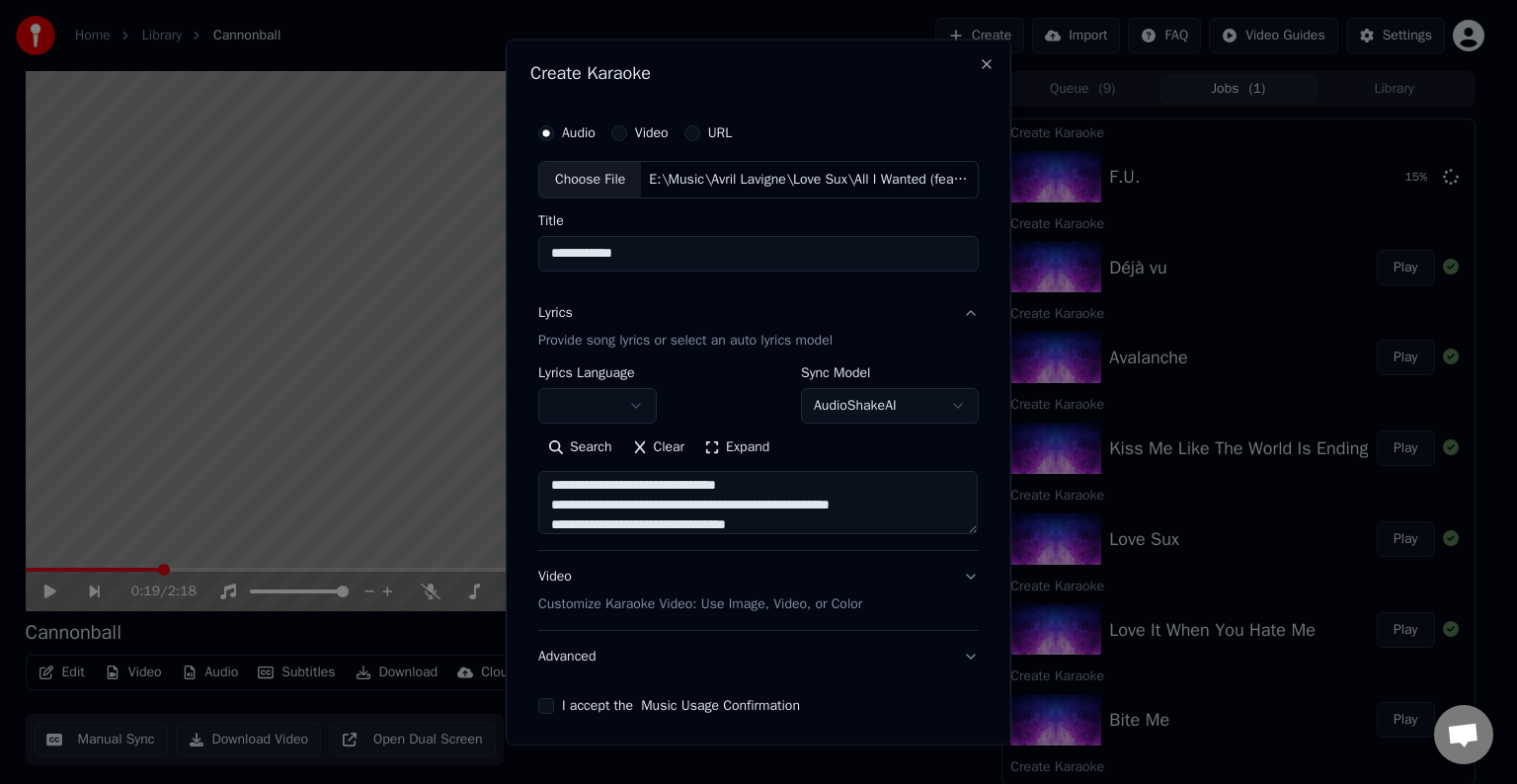 scroll, scrollTop: 458, scrollLeft: 0, axis: vertical 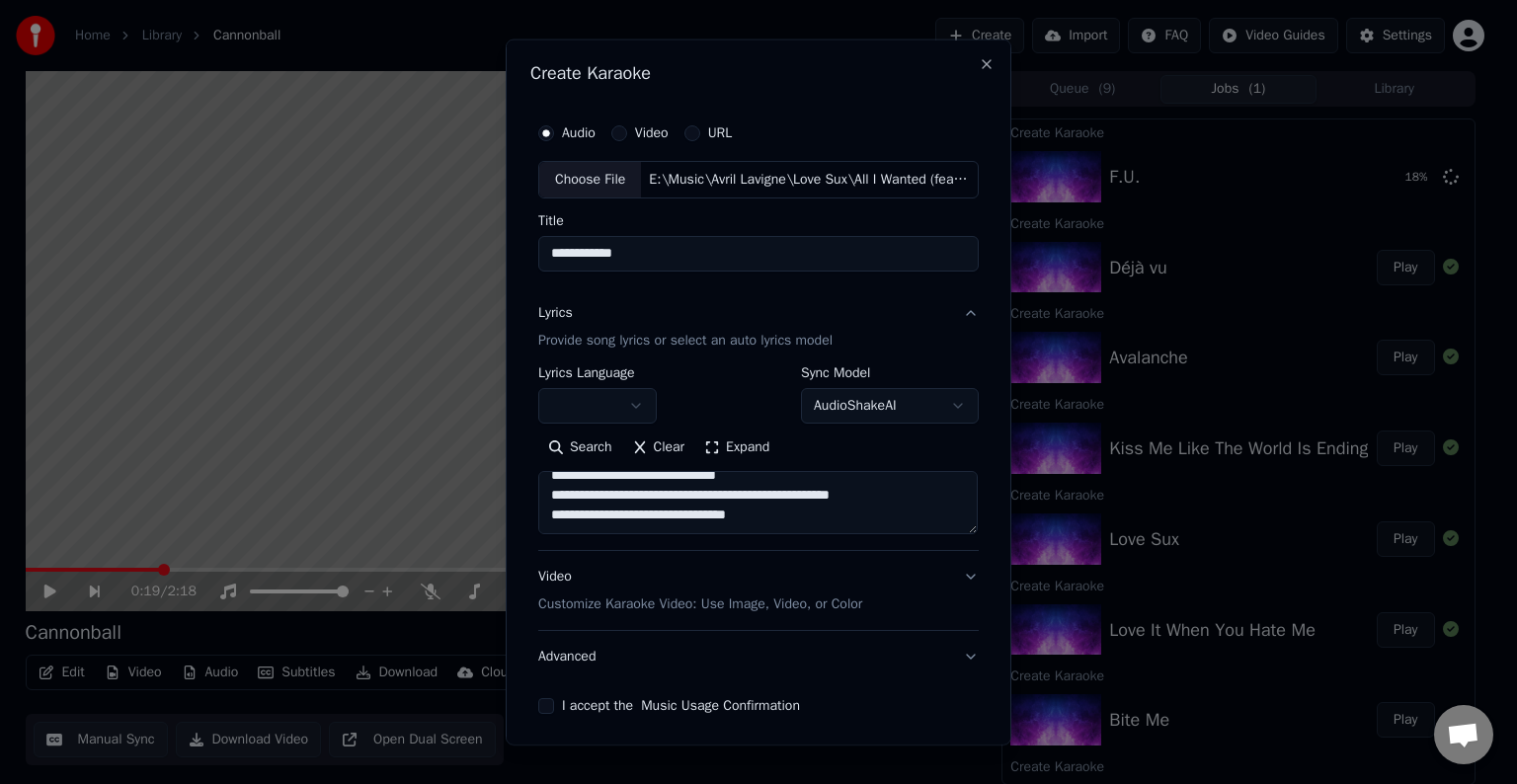 paste on "**********" 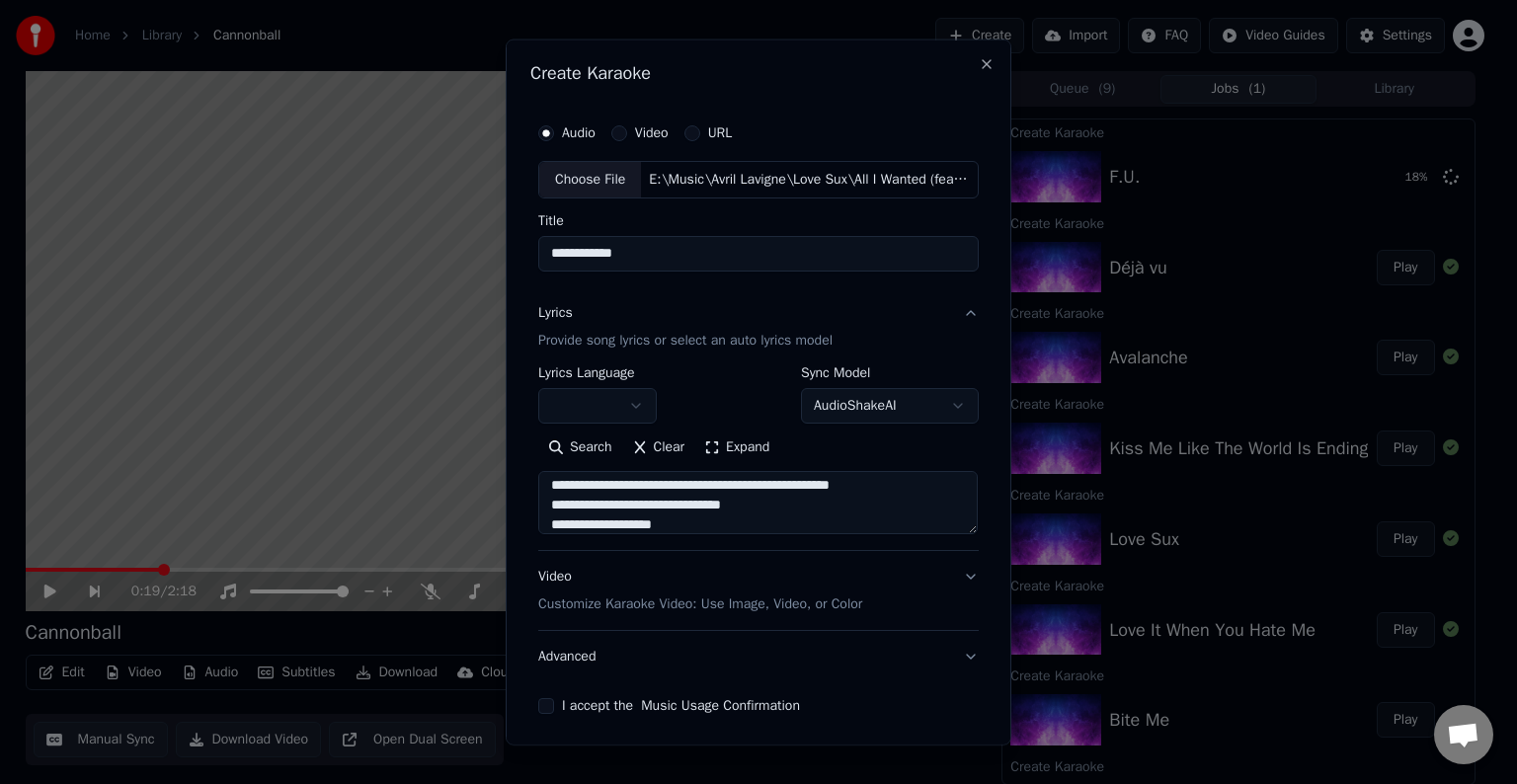 scroll, scrollTop: 596, scrollLeft: 0, axis: vertical 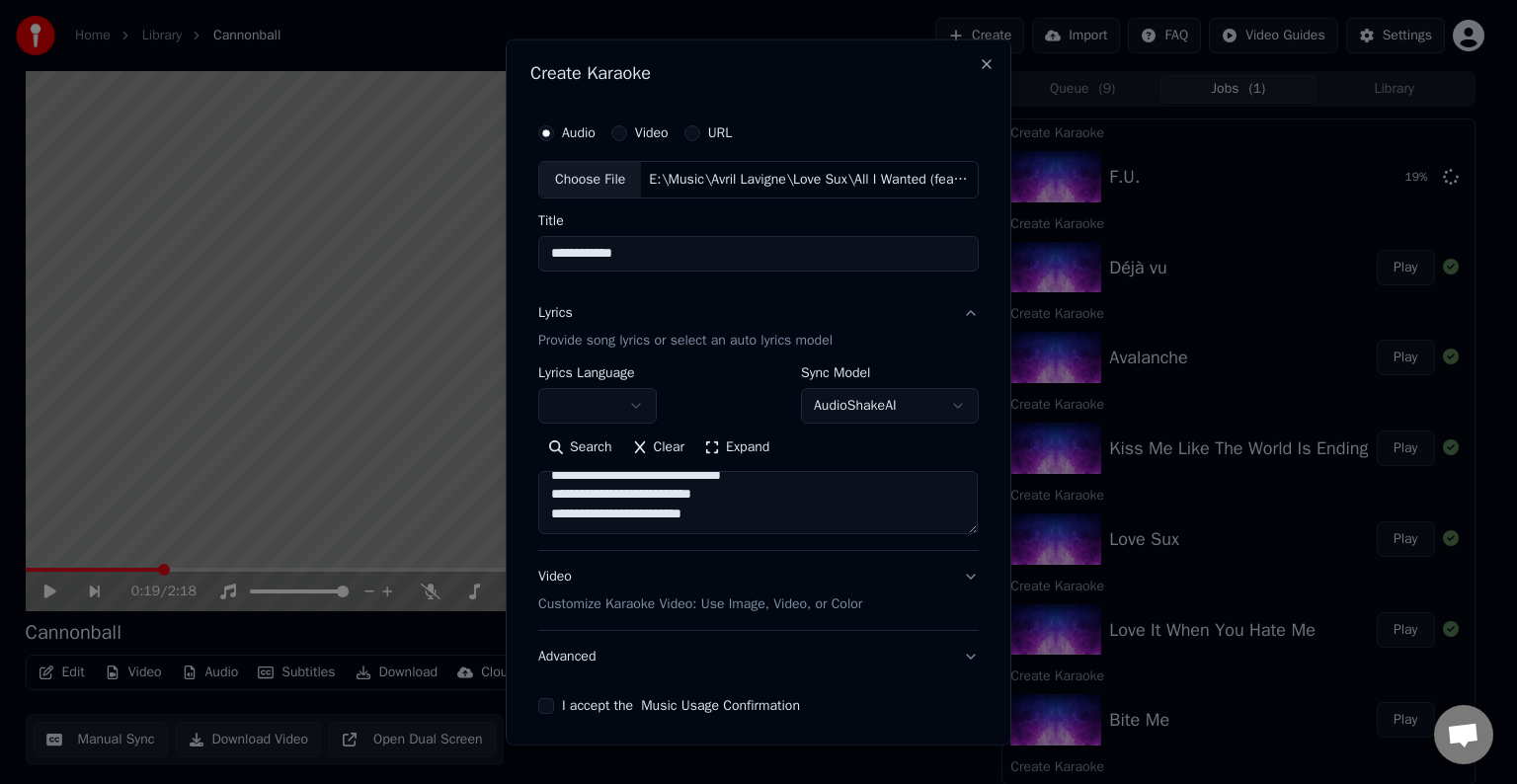 paste on "**********" 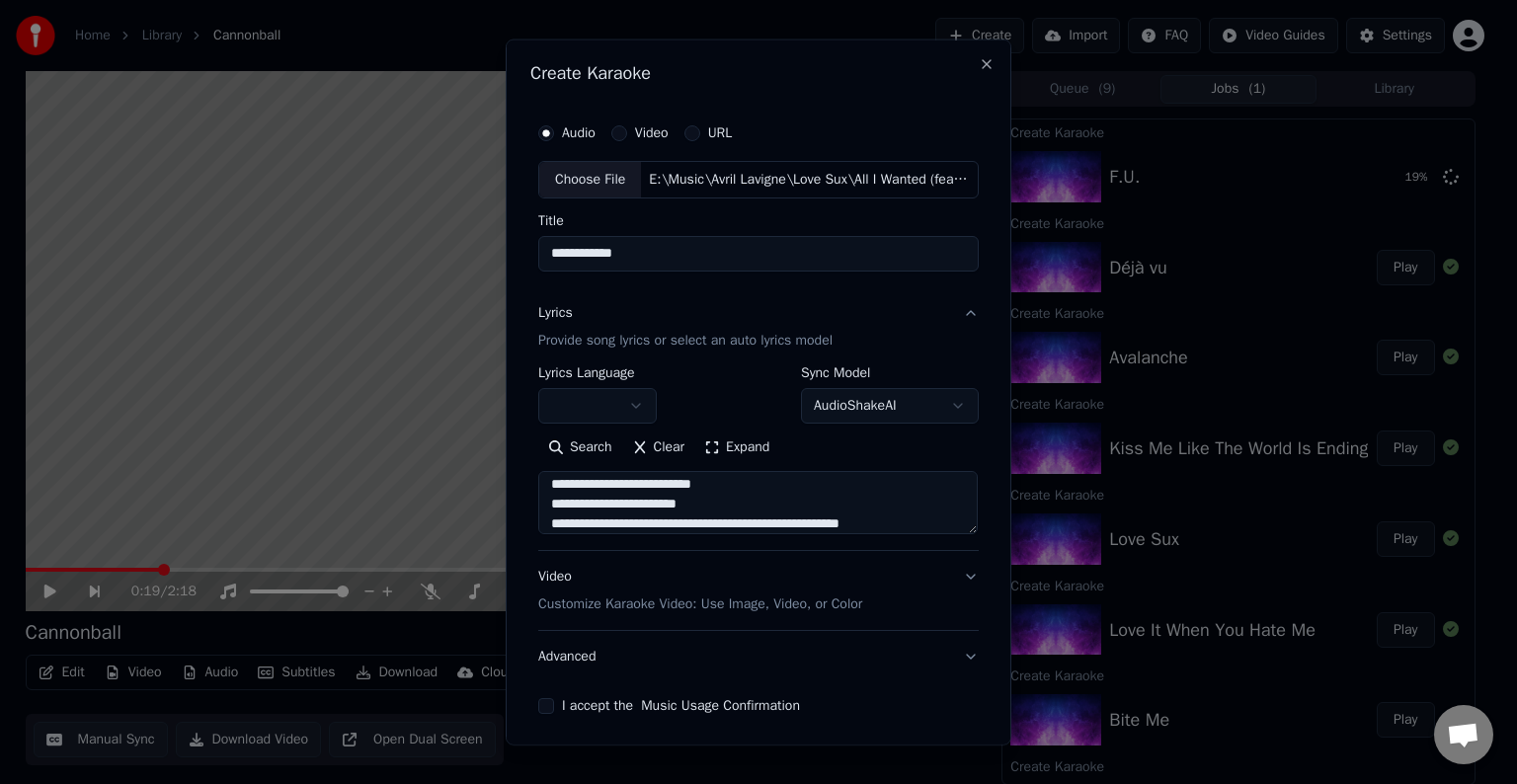 scroll, scrollTop: 675, scrollLeft: 0, axis: vertical 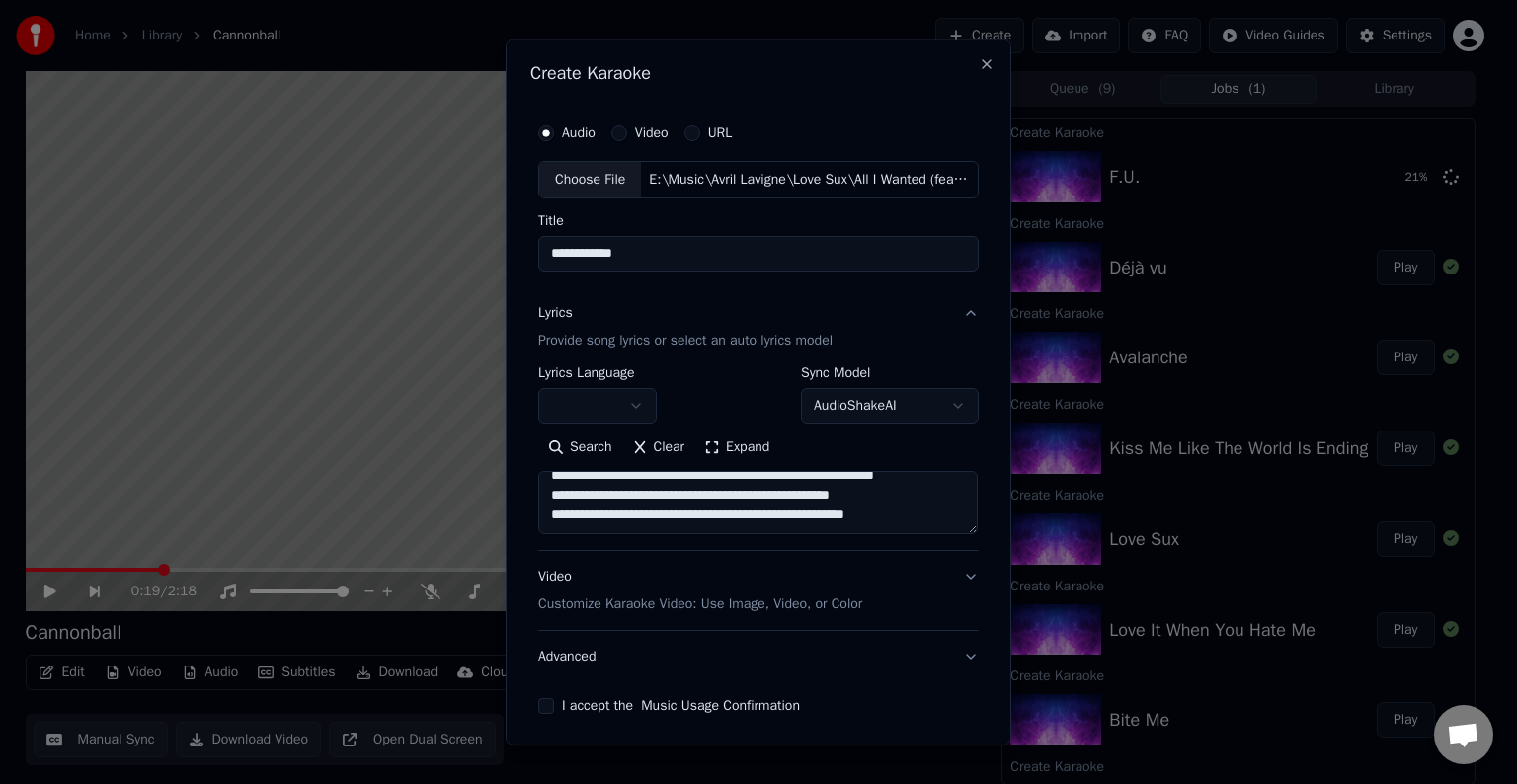 paste on "**********" 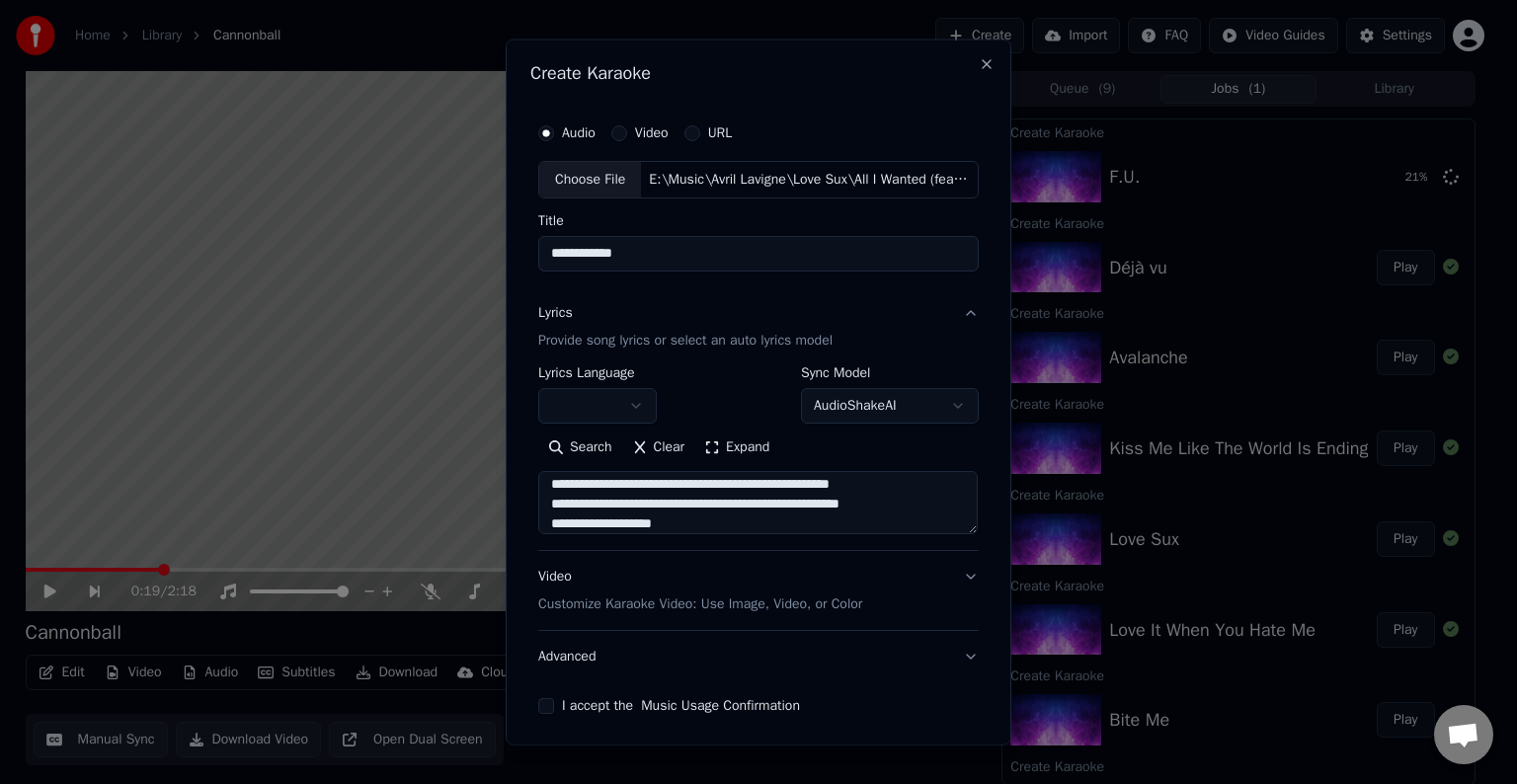 scroll, scrollTop: 814, scrollLeft: 0, axis: vertical 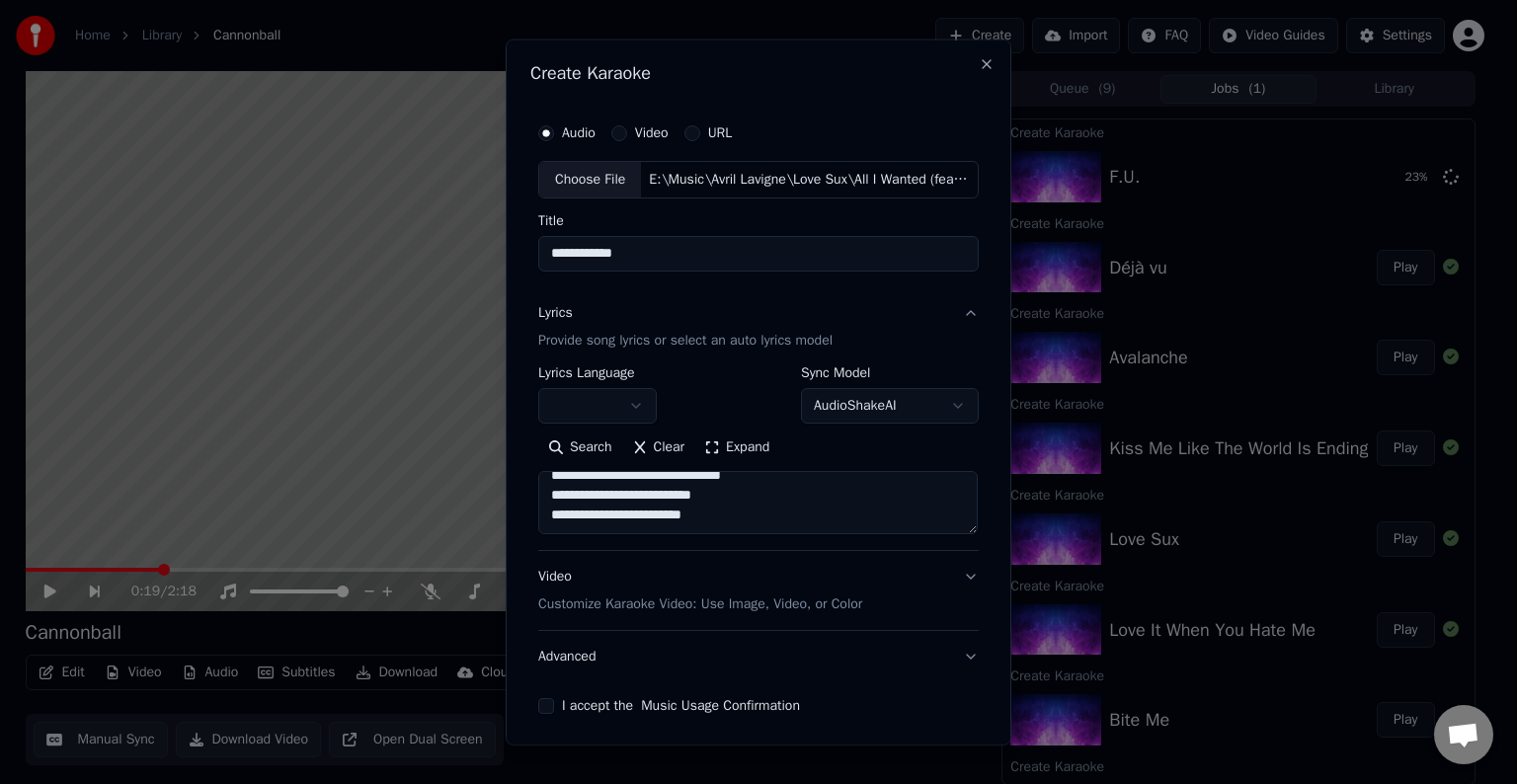 paste on "**********" 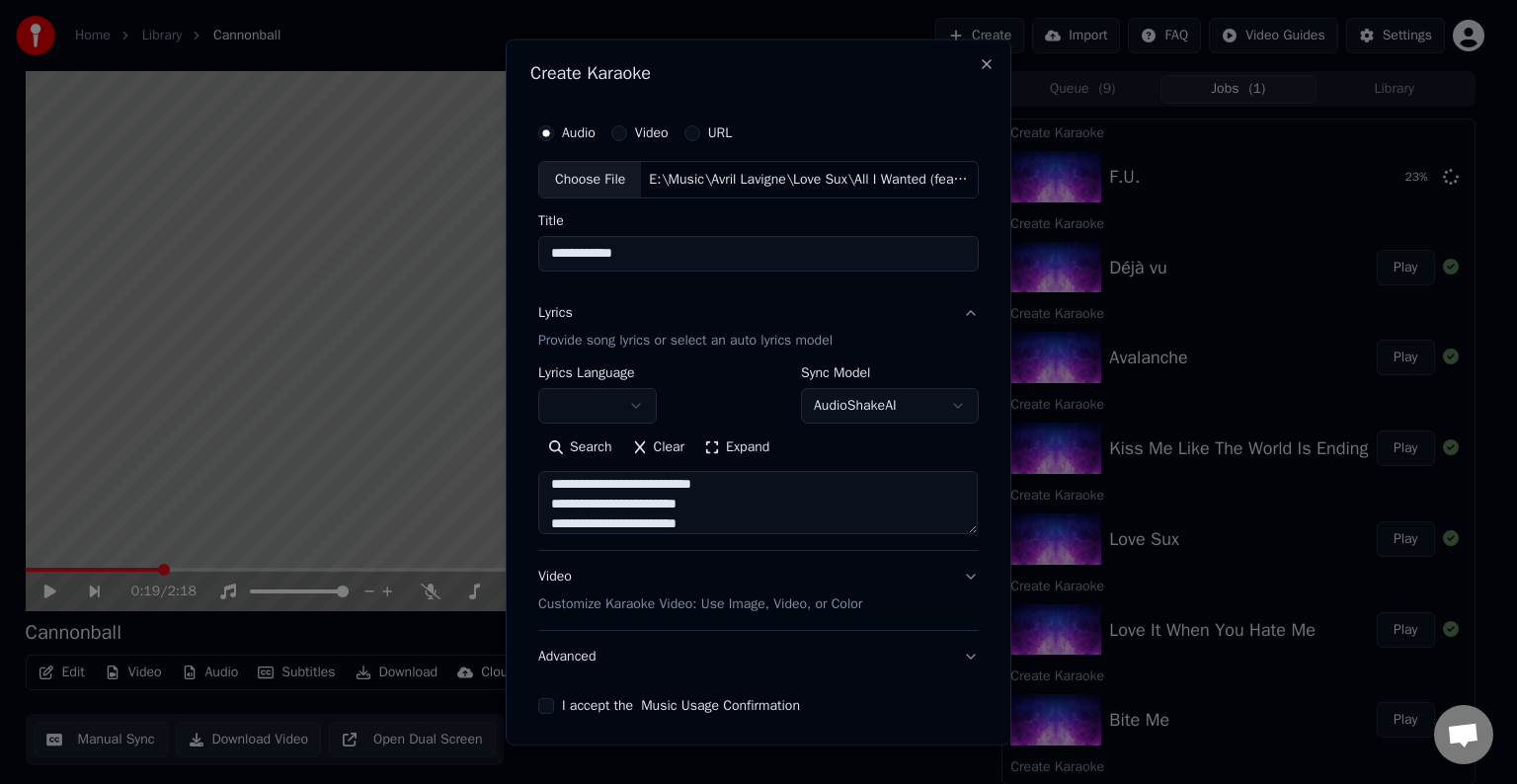 scroll, scrollTop: 873, scrollLeft: 0, axis: vertical 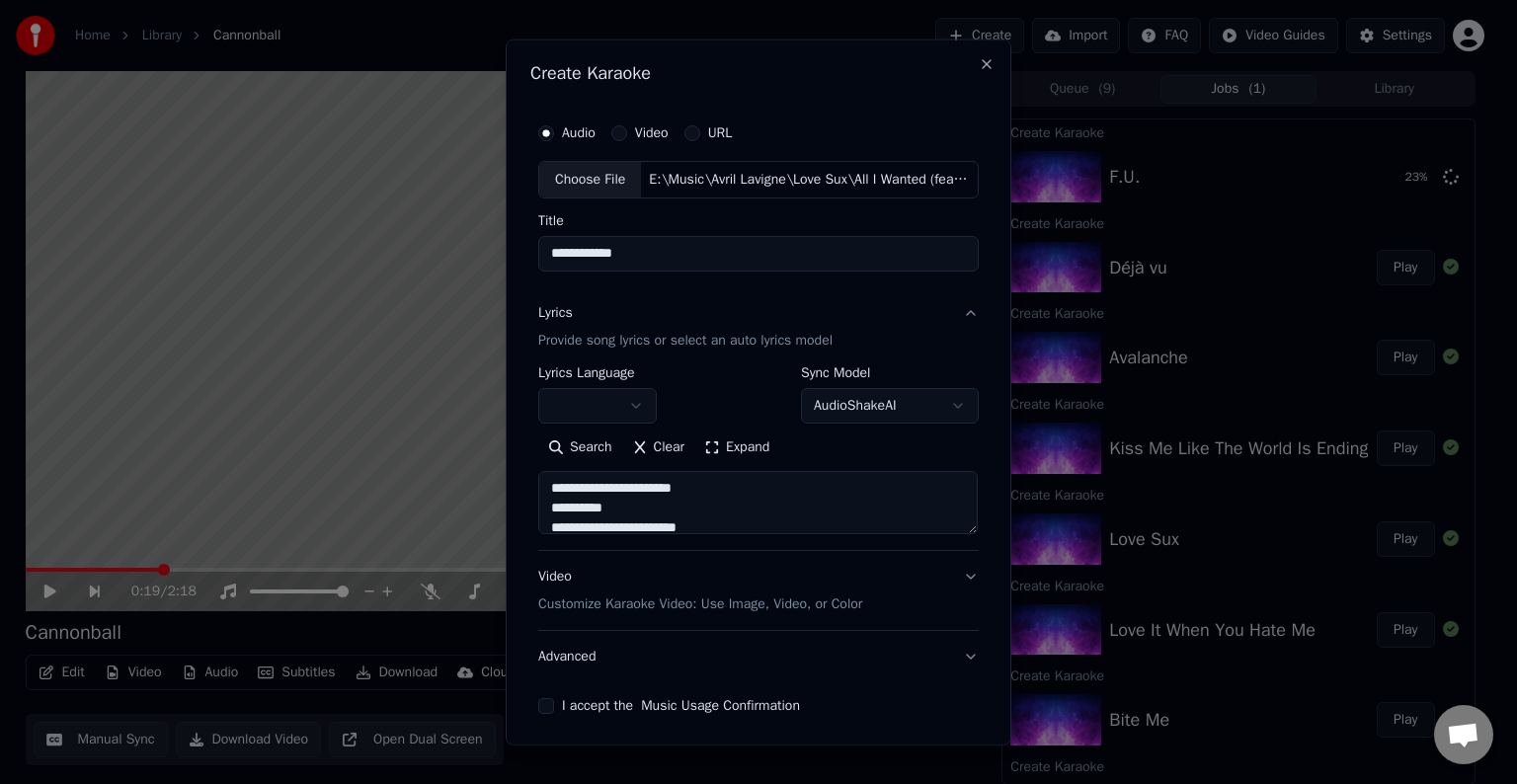 drag, startPoint x: 718, startPoint y: 482, endPoint x: 621, endPoint y: 498, distance: 98.31073 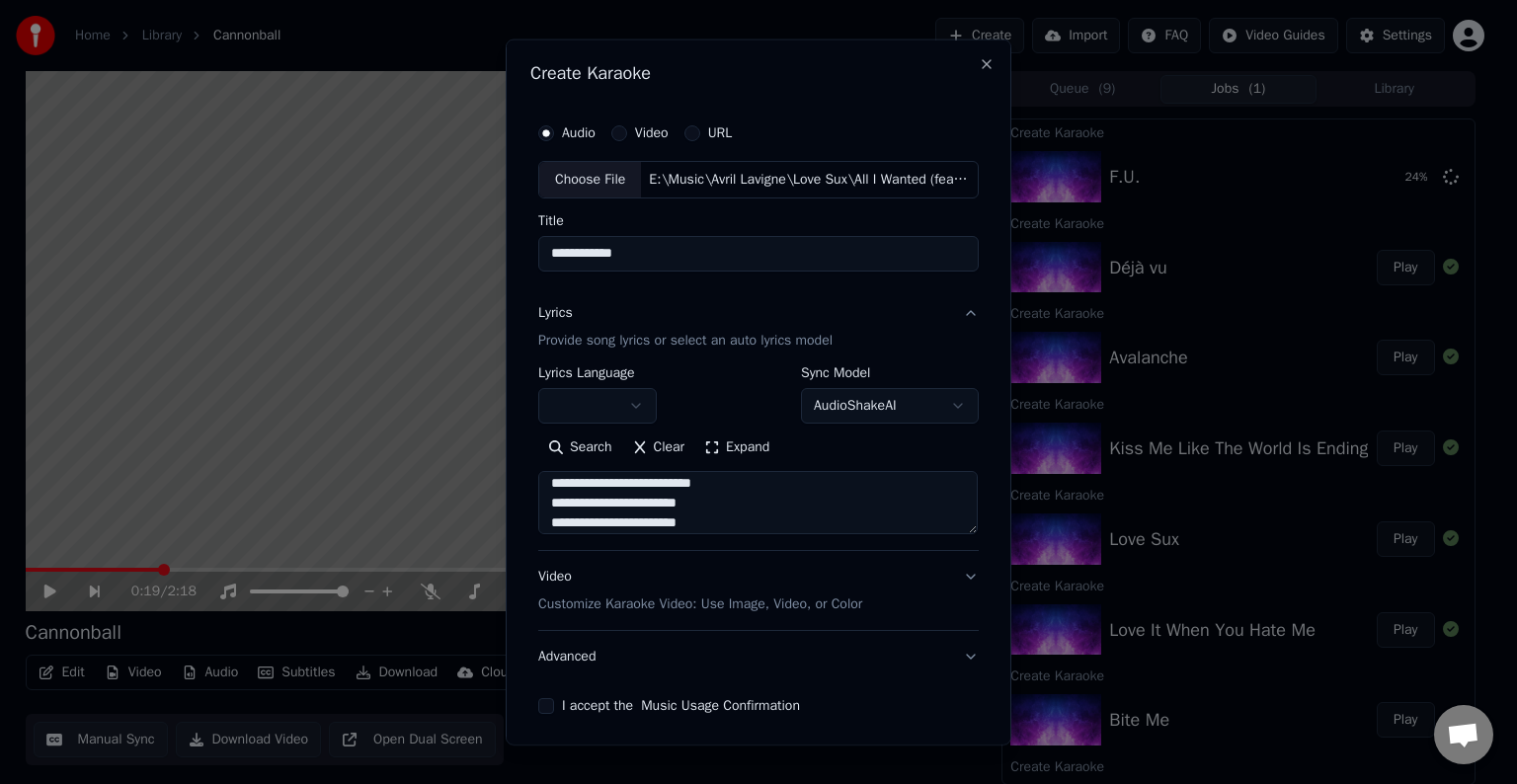 scroll, scrollTop: 881, scrollLeft: 0, axis: vertical 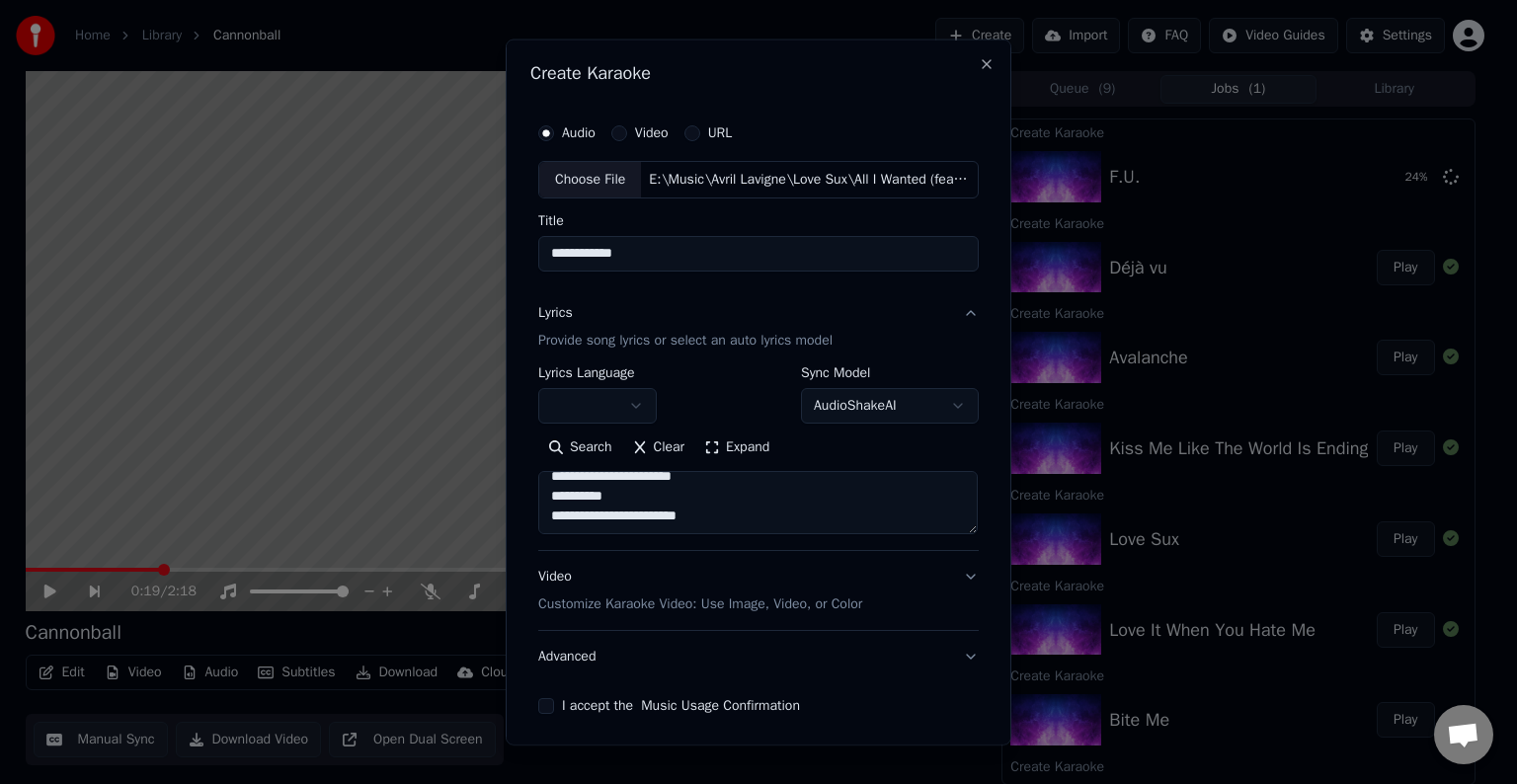 drag, startPoint x: 624, startPoint y: 490, endPoint x: 738, endPoint y: 492, distance: 114.01754 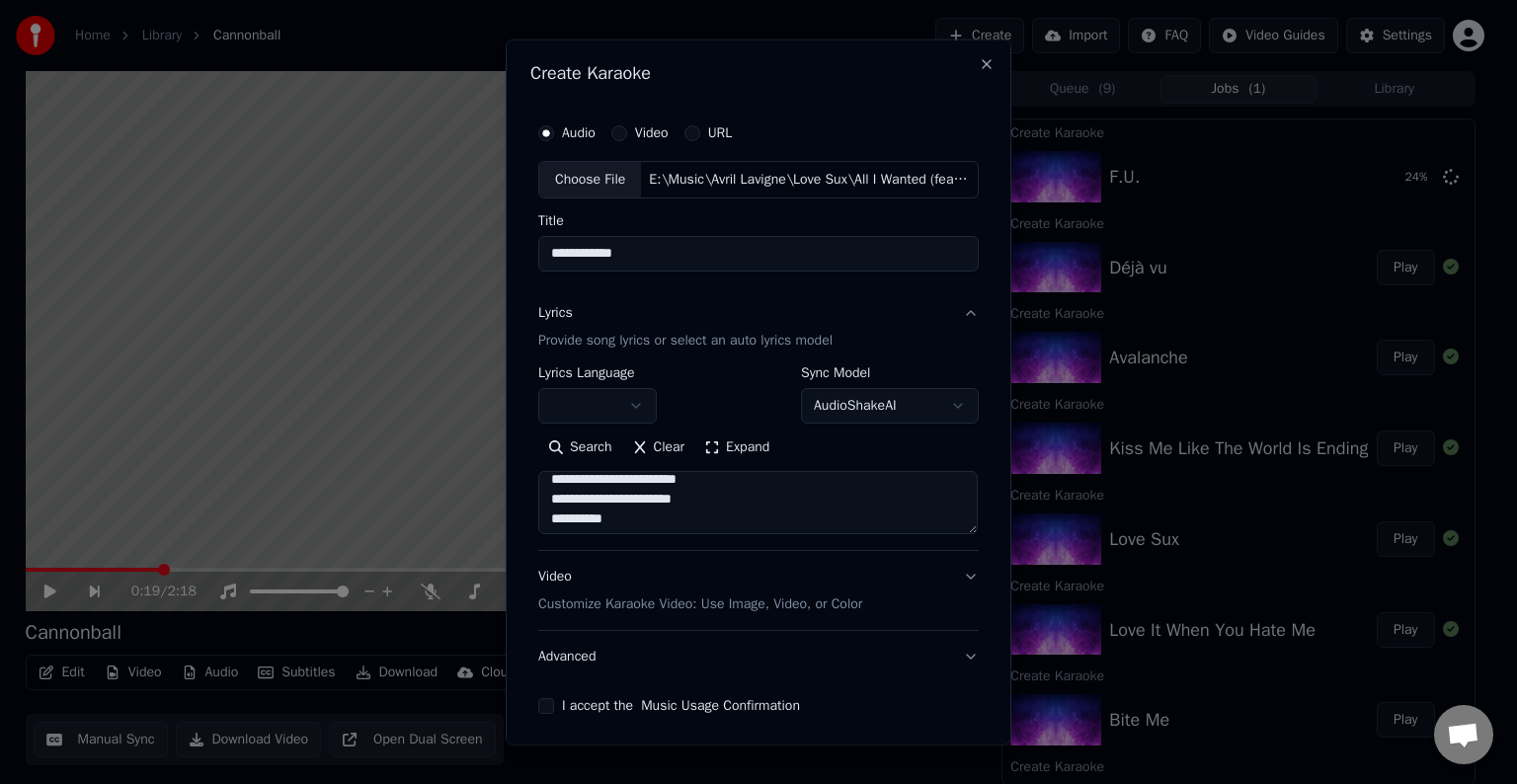 scroll, scrollTop: 853, scrollLeft: 0, axis: vertical 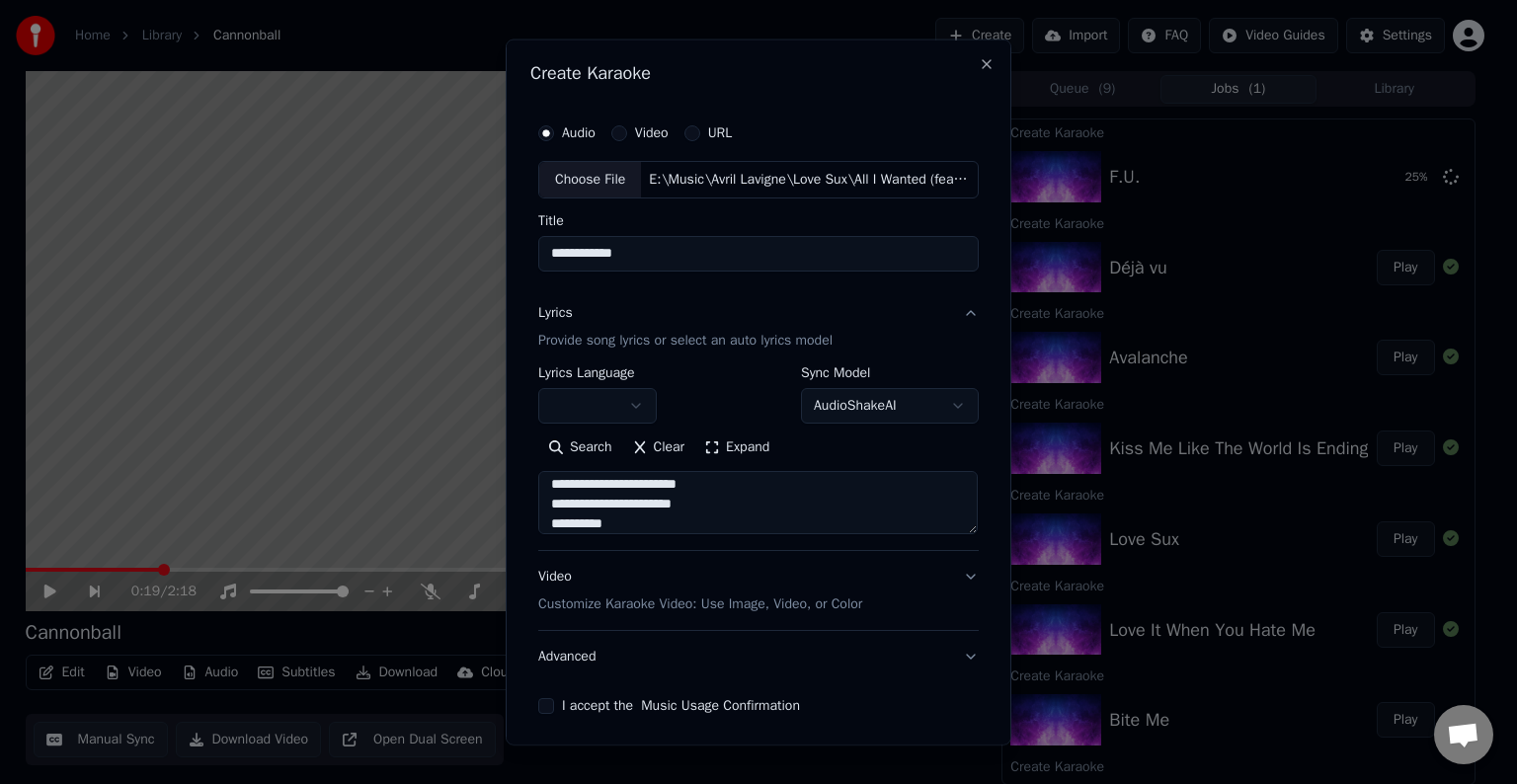 drag, startPoint x: 738, startPoint y: 492, endPoint x: 628, endPoint y: 488, distance: 110.0727 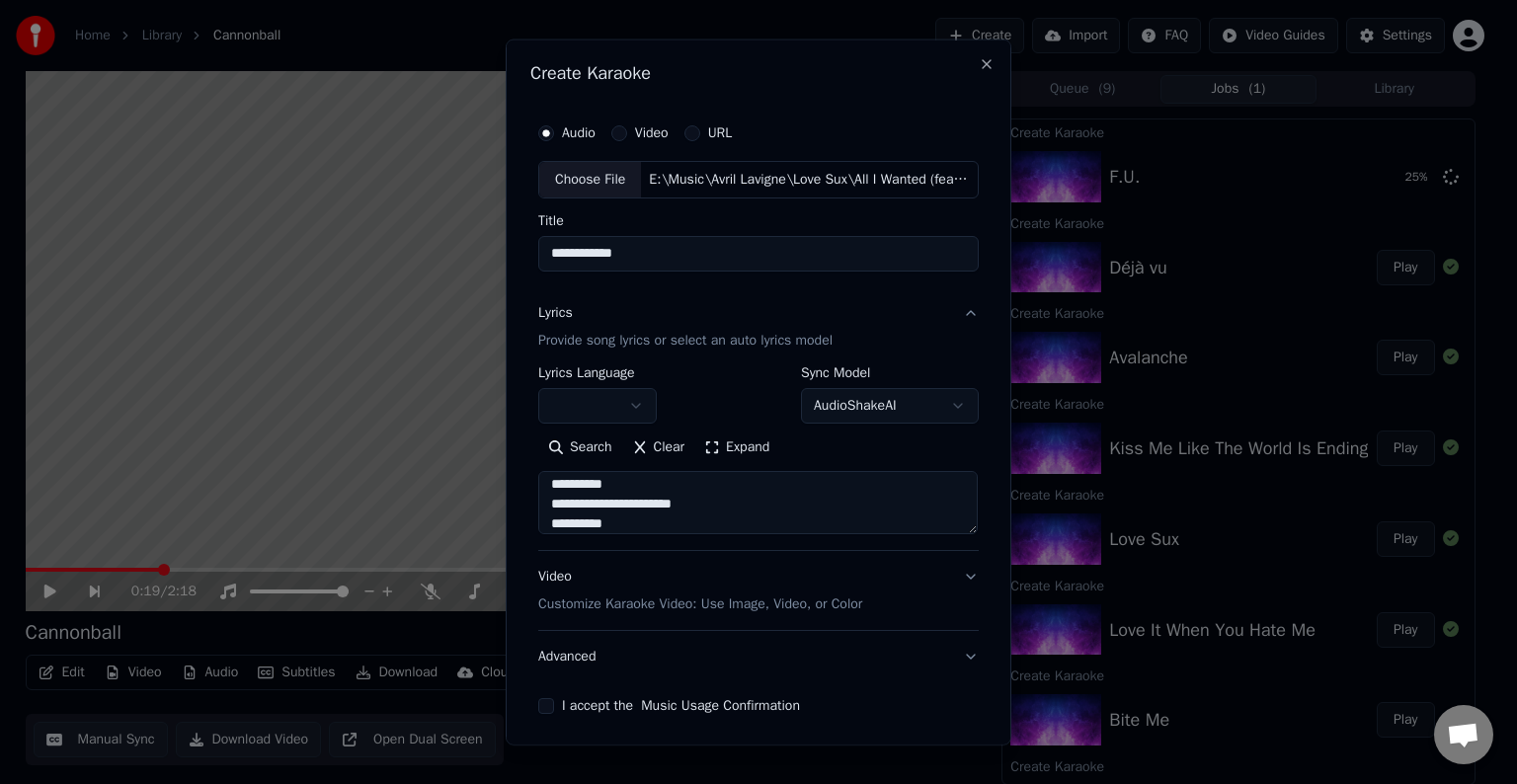drag, startPoint x: 625, startPoint y: 506, endPoint x: 715, endPoint y: 507, distance: 90.00556 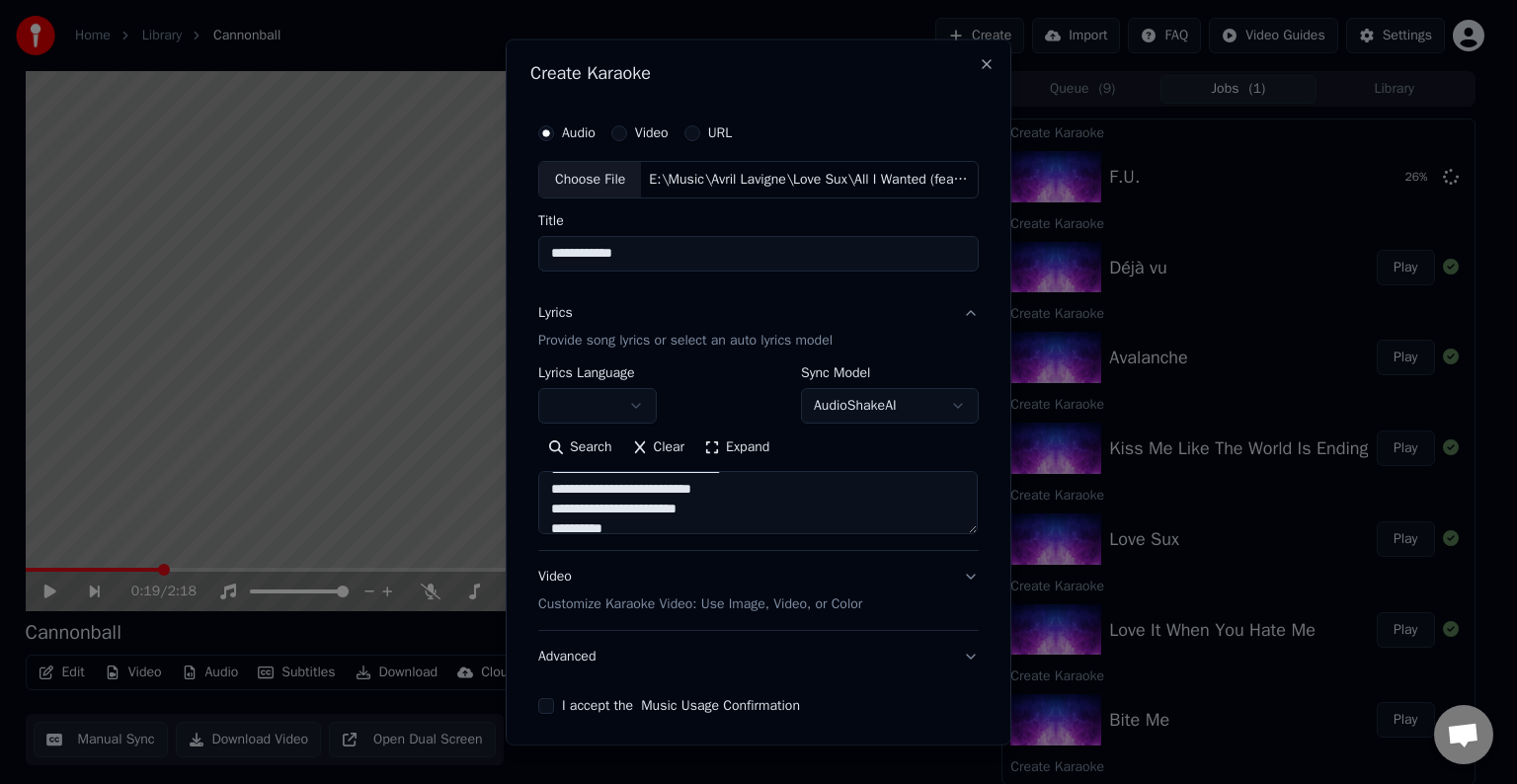 scroll, scrollTop: 881, scrollLeft: 0, axis: vertical 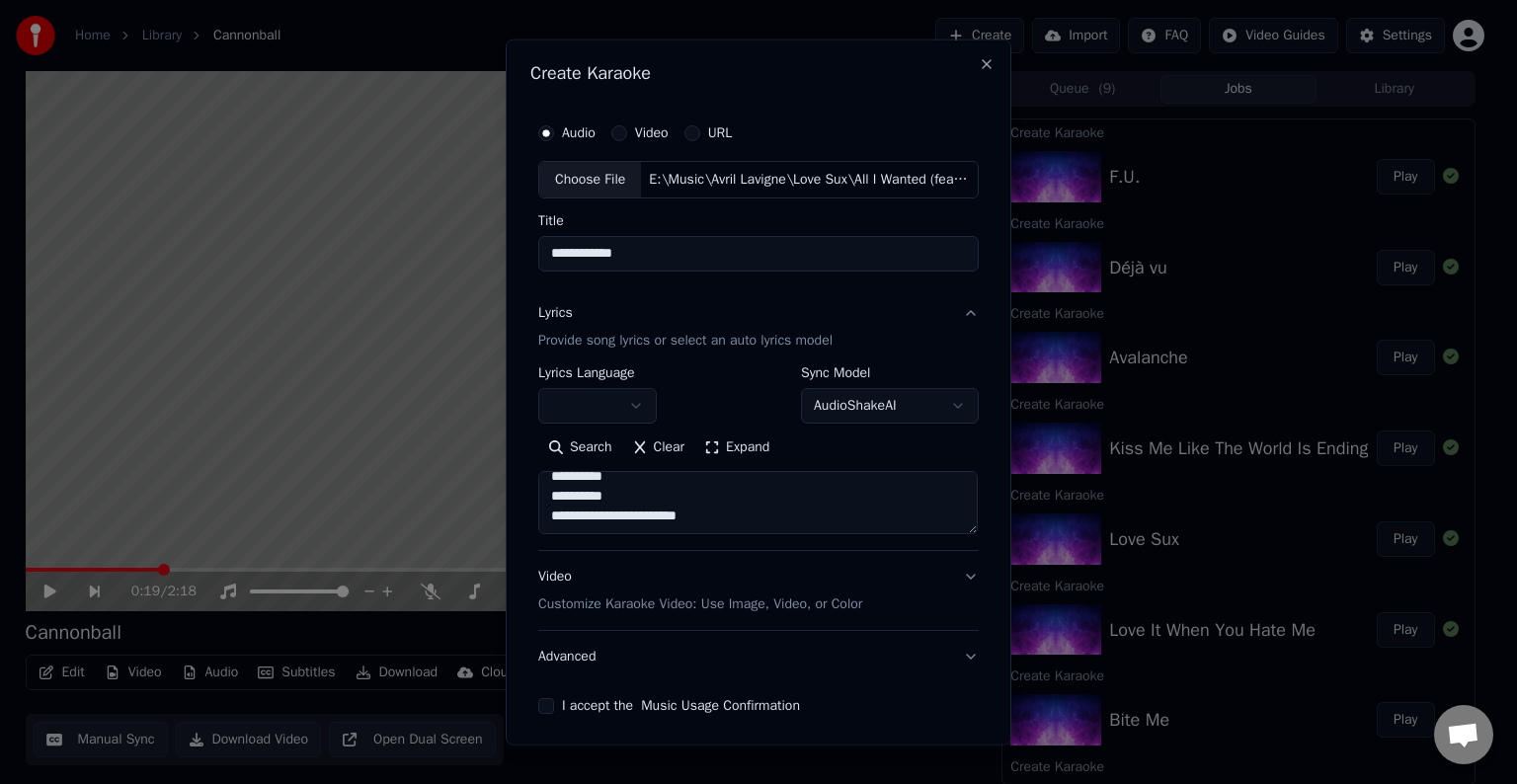 type on "**********" 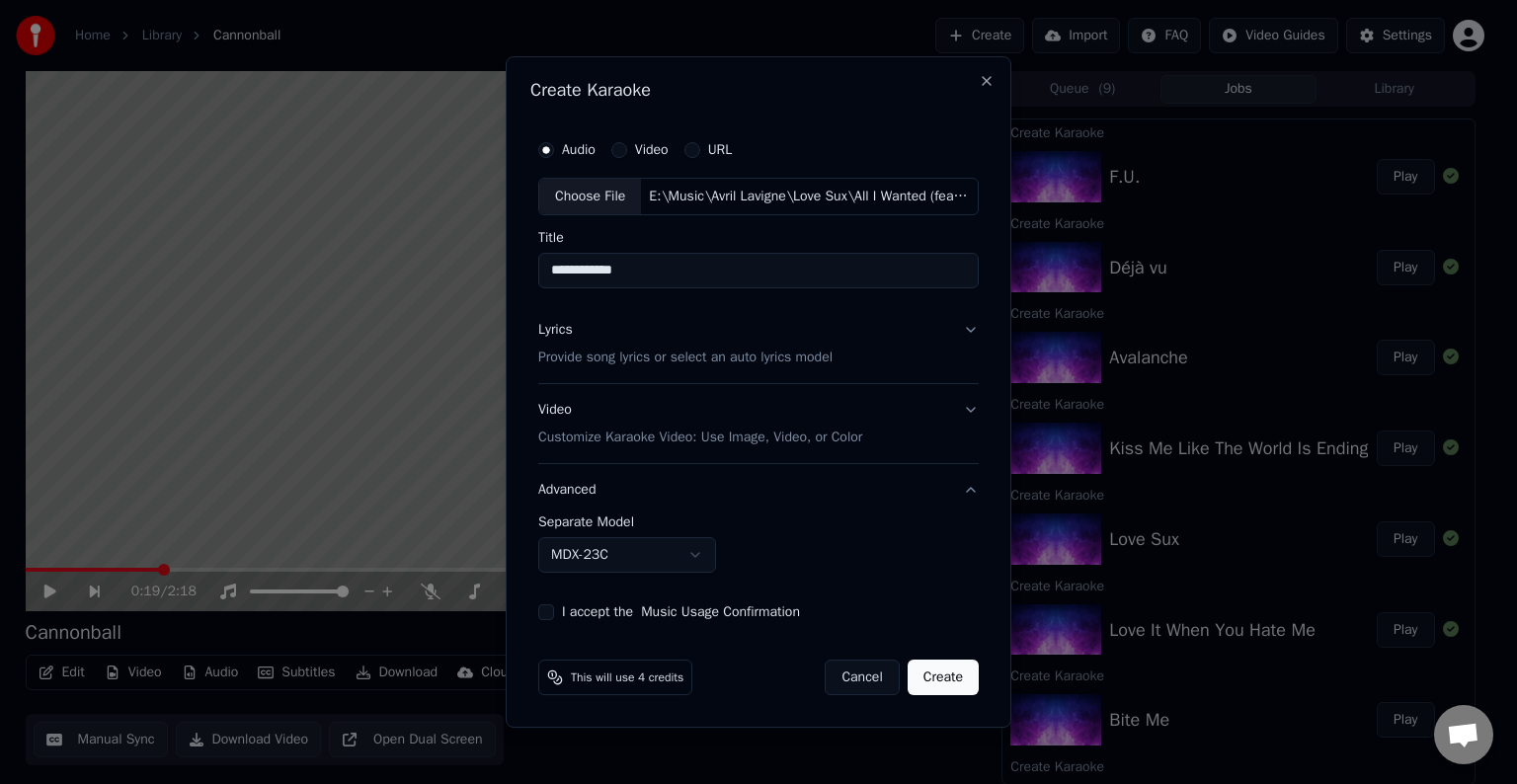 click on "Home Library Cannonball Create Import FAQ Video Guides Settings 0:19  /  2:18 Cannonball BPM 185 Key C# Edit Video Audio Subtitles Download Cloud Library Manual Sync Download Video Open Dual Screen Queue ( 9 ) Jobs Library Create Karaoke F.U. Play Create Karaoke Déjà vu Play Create Karaoke Avalanche Play Create Karaoke Kiss Me Like The World Is Ending Play Create Karaoke Love Sux Play Create Karaoke Love It When You Hate Me Play Create Karaoke Bite Me Play Create Karaoke Bois Lie Play Create Karaoke Cannonball Play Chat [NAME] from Youka Desktop More channels Continue on Email Network offline. Reconnecting... No messages can be received or sent for now. Youka Desktop Hello! How can I help you? Sunday, [DATE] I think there is a glitch in the program; when I spend my credits to create a video, and I provide the lyrics, the resulting video does not sync the lyrics and is forcing me to spend extra credits to sync them again; it has happened to me with my last 3 videos [DATE] [NAME] [DATE] [DATE] [NAME] URL" at bounding box center [750, 392] 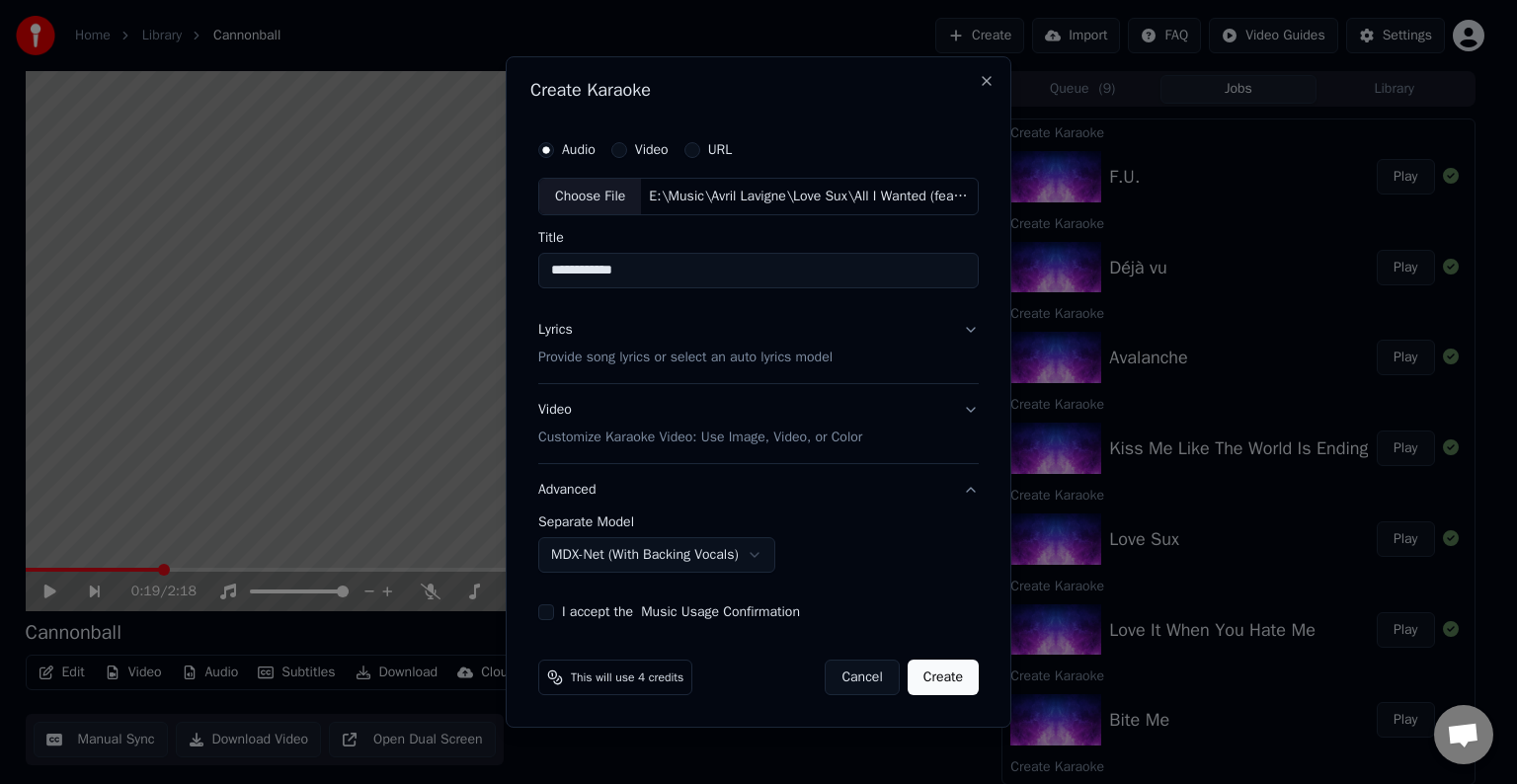 click on "I accept the   Music Usage Confirmation" at bounding box center (546, 612) 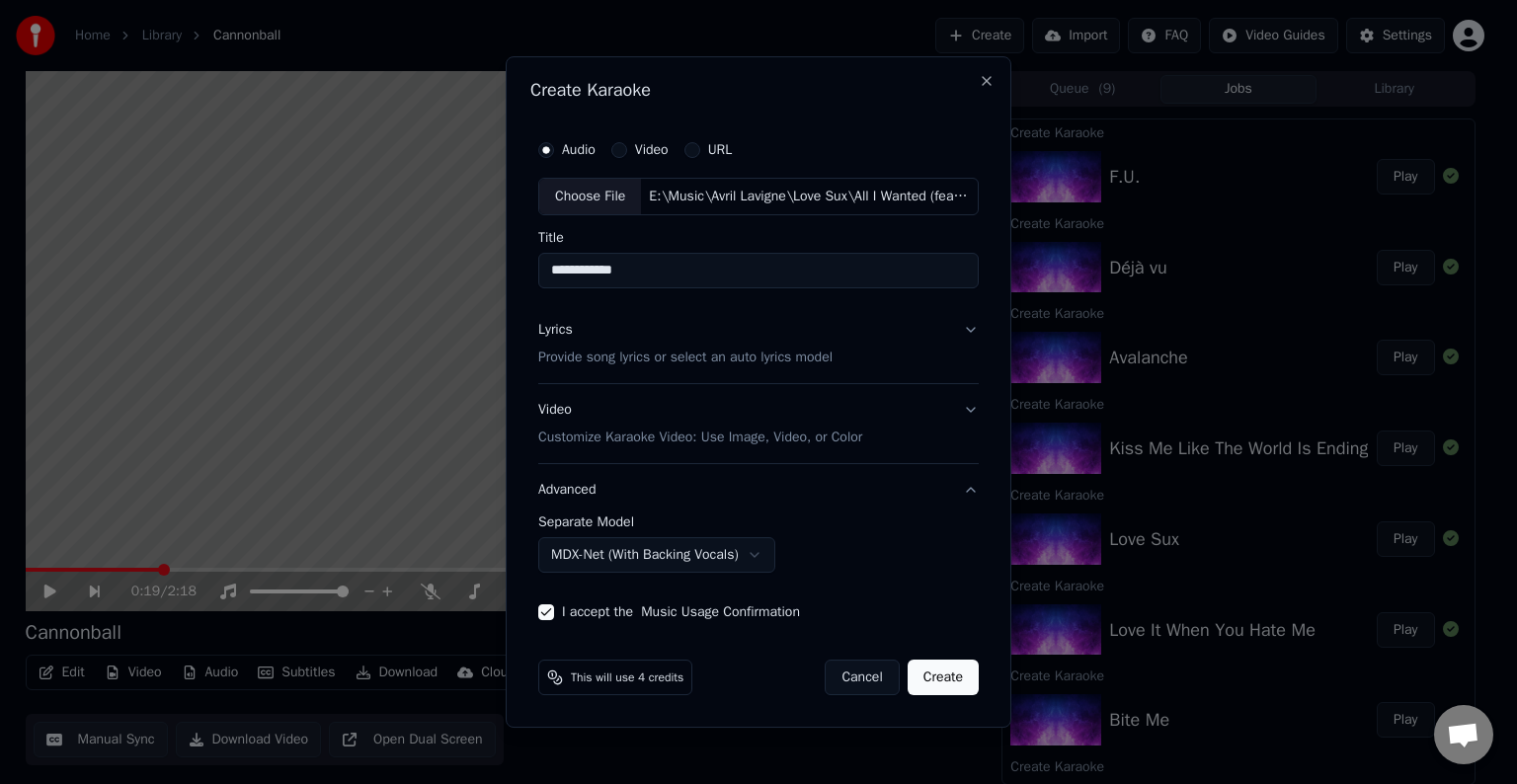 click on "Create" at bounding box center (943, 677) 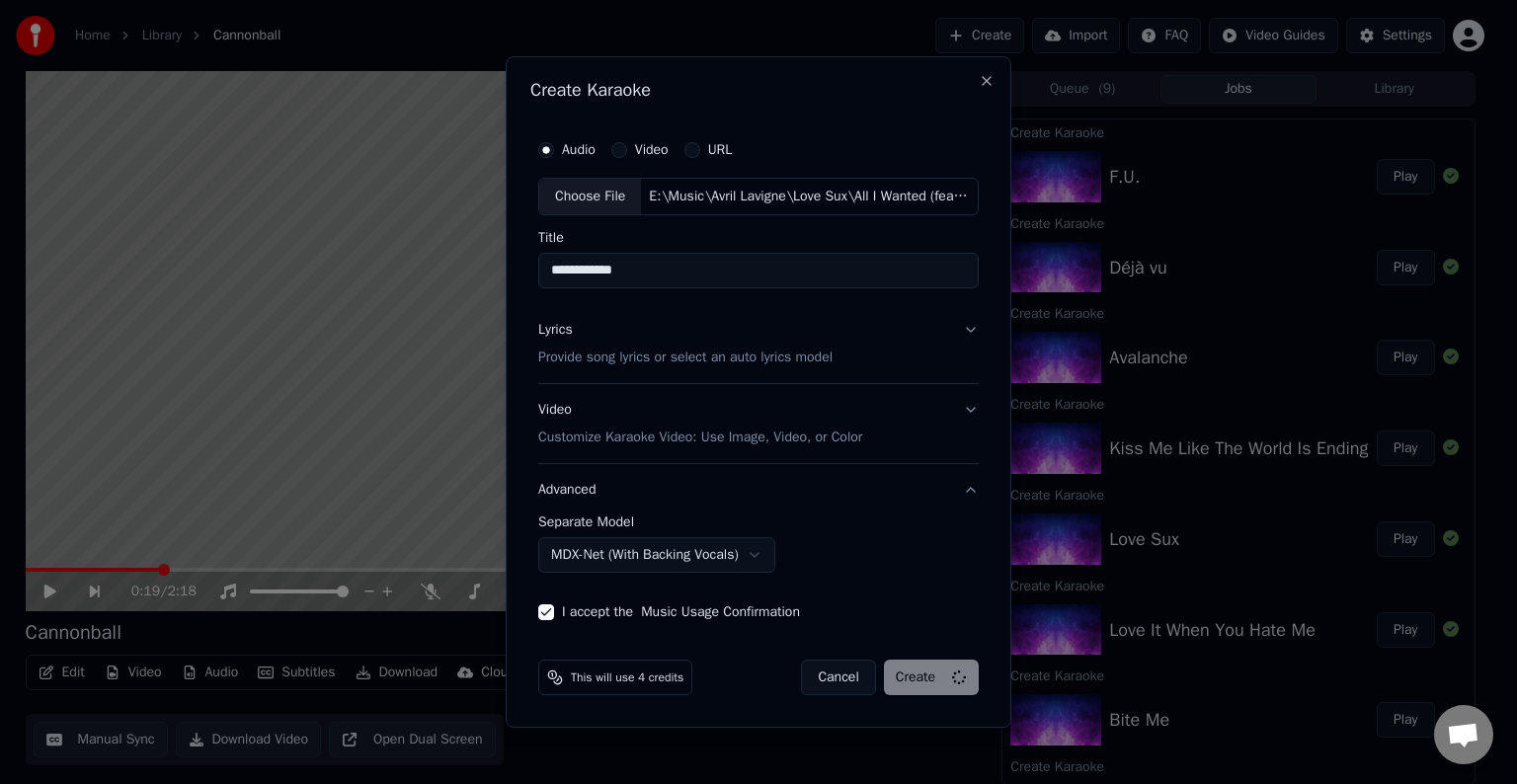 select on "******" 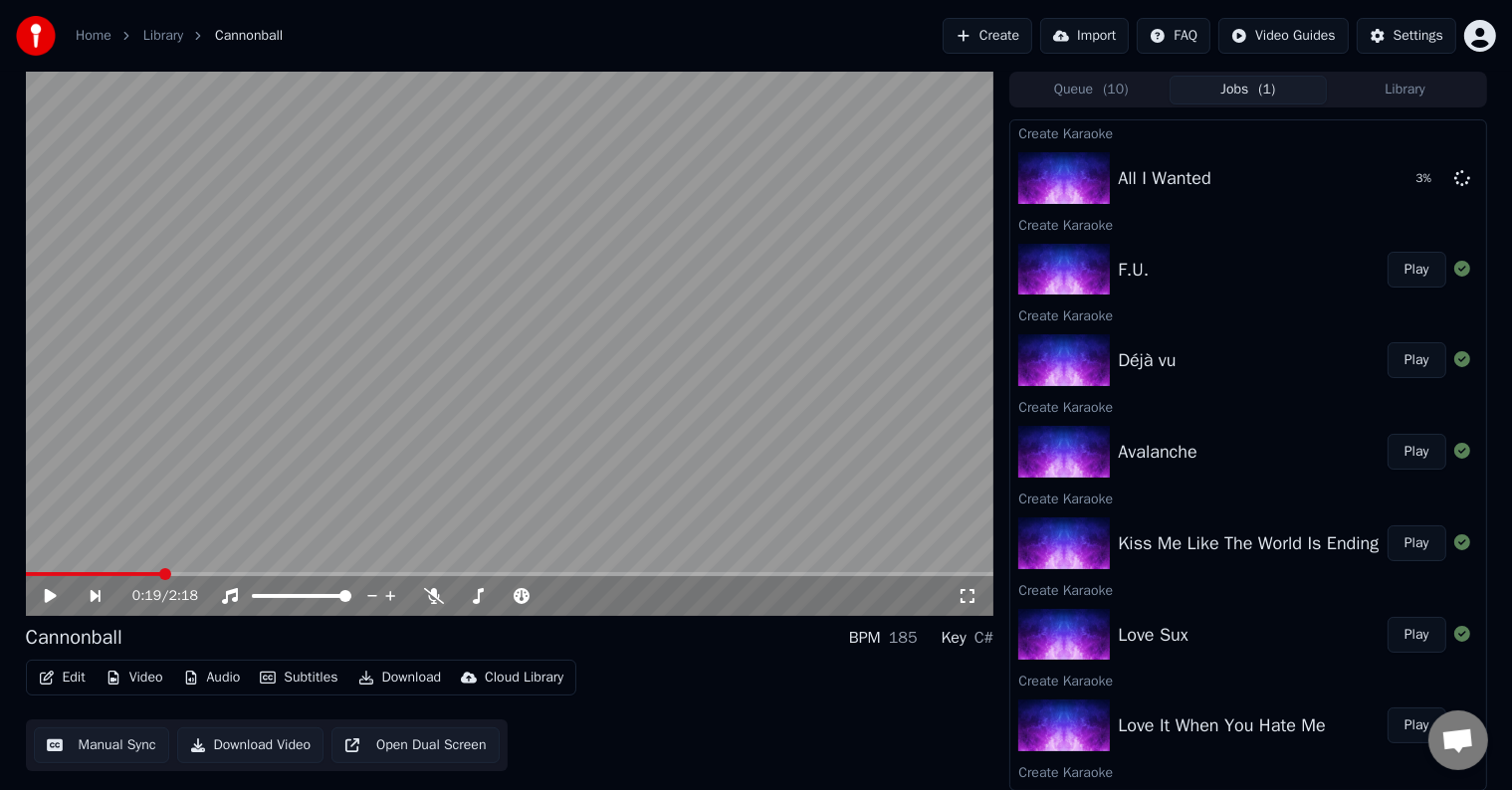 click on "Create" at bounding box center (987, 36) 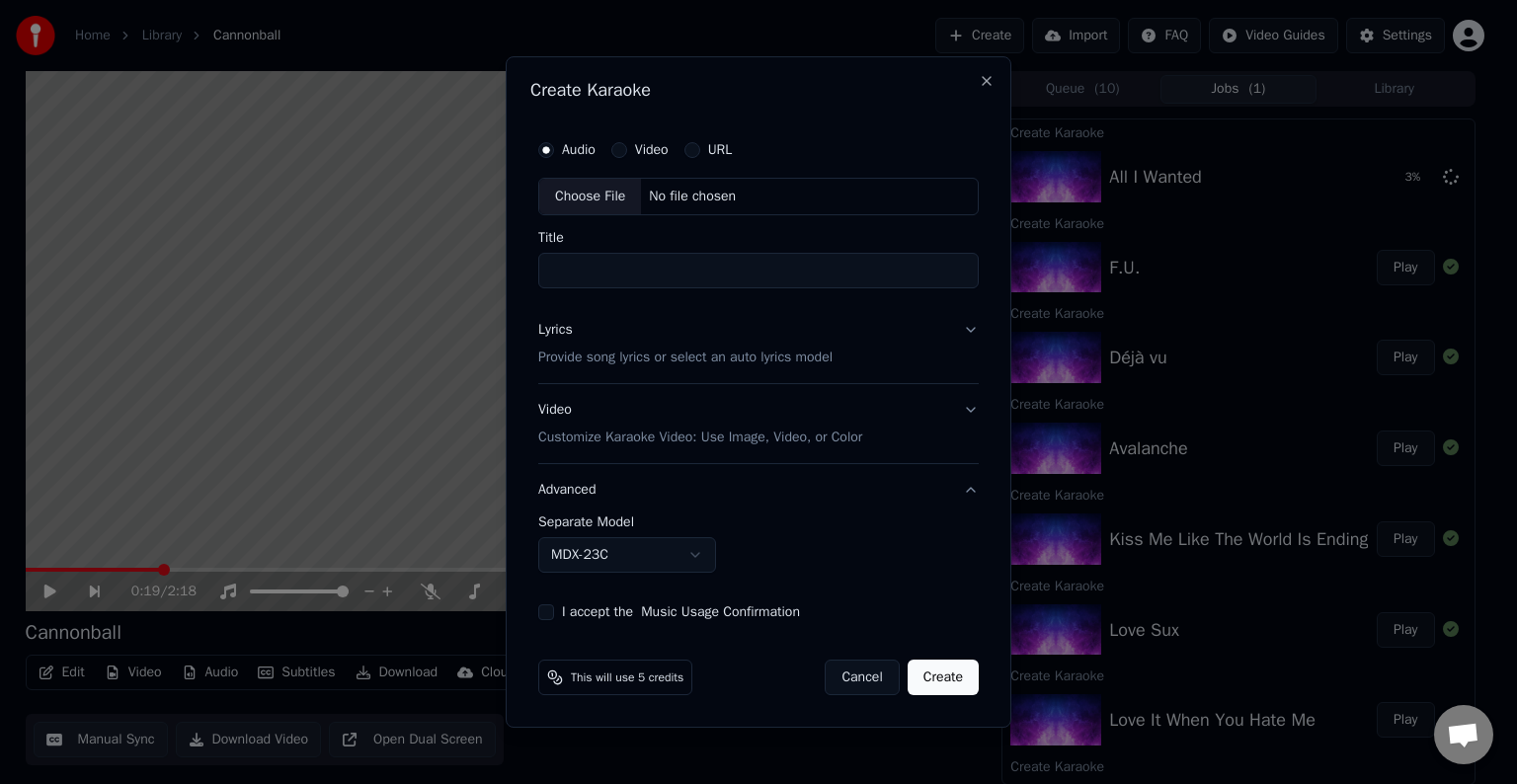 click on "Choose File" at bounding box center [590, 196] 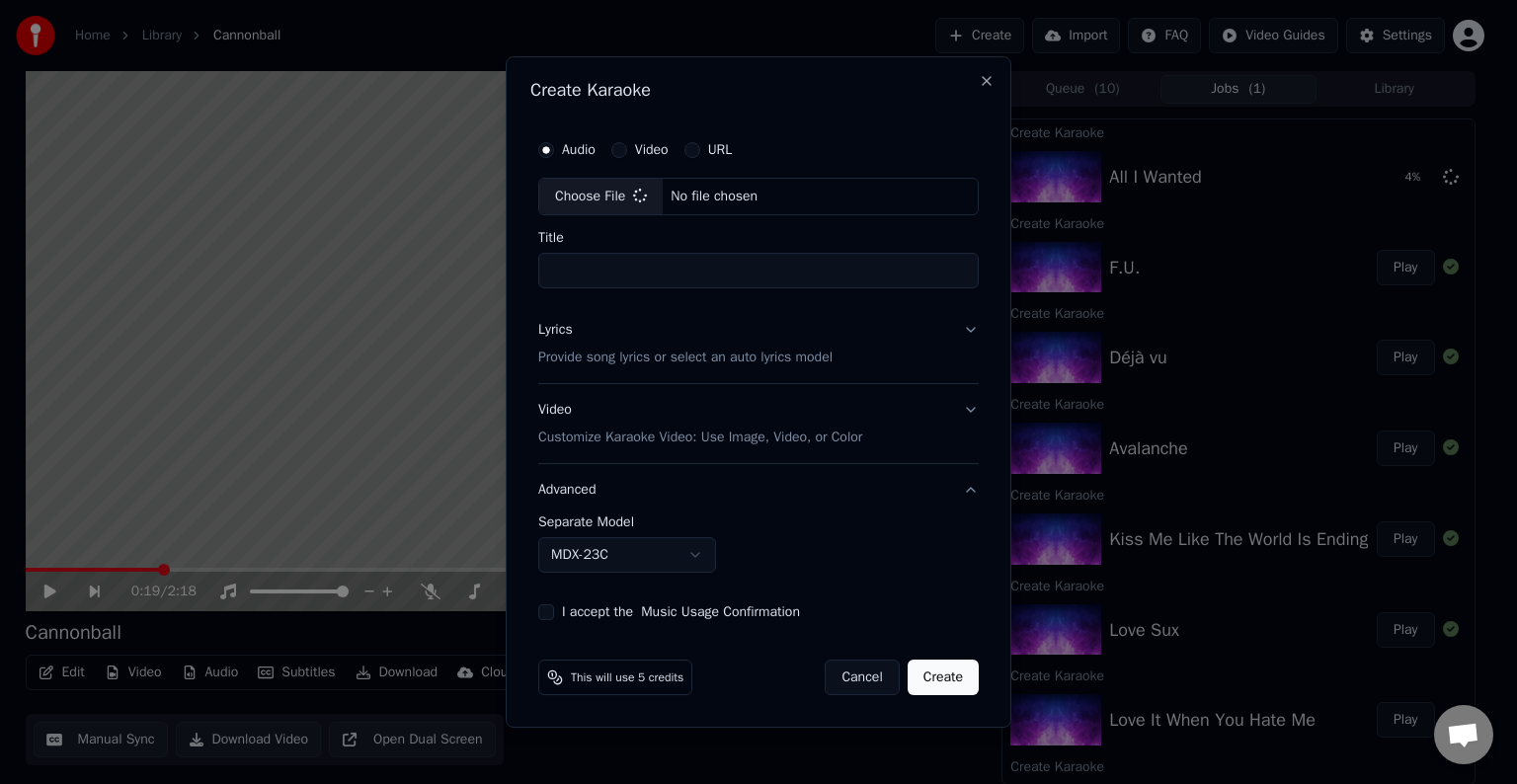 click on "Lyrics Provide song lyrics or select an auto lyrics model" at bounding box center (758, 344) 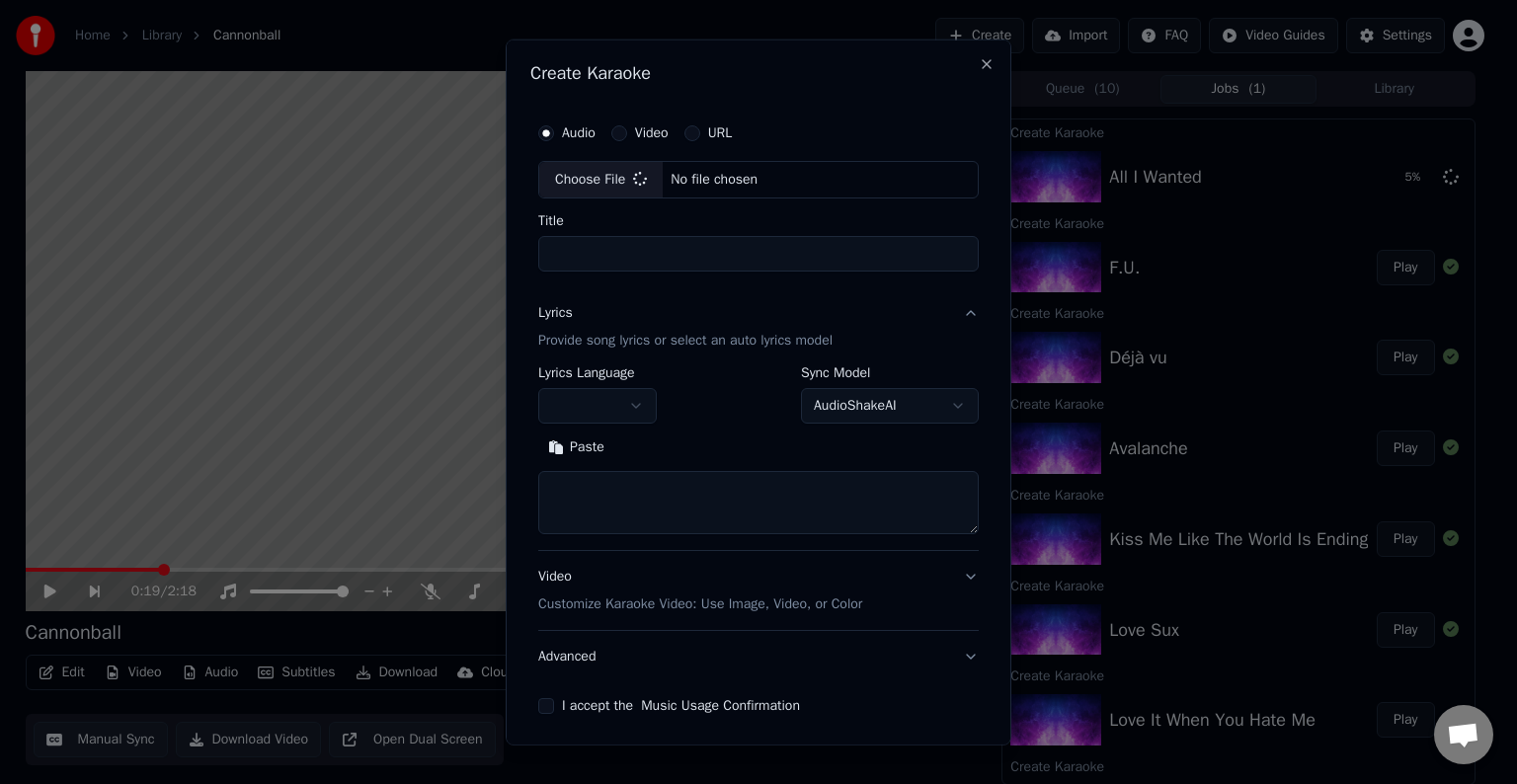 type on "**********" 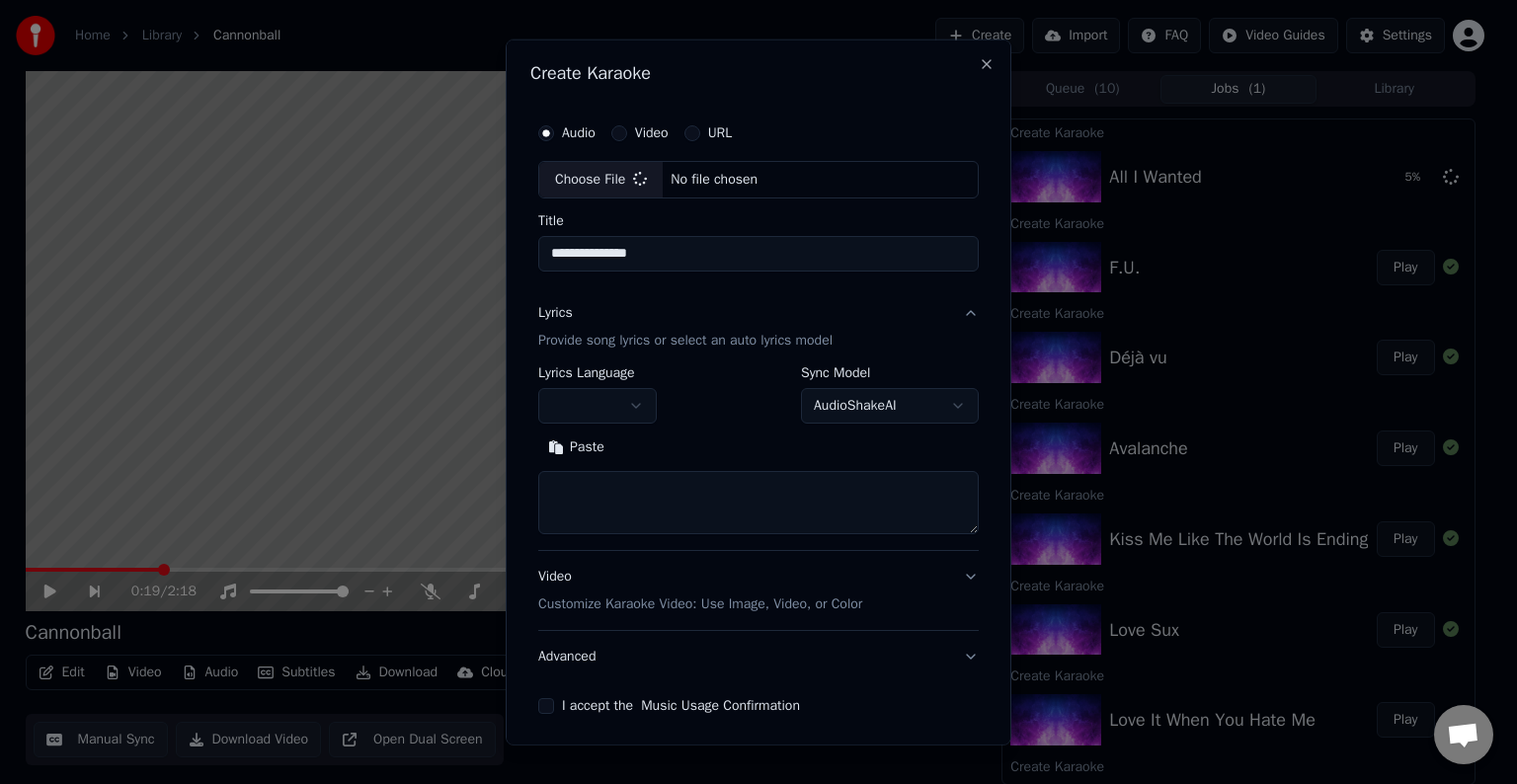 click at bounding box center [758, 503] 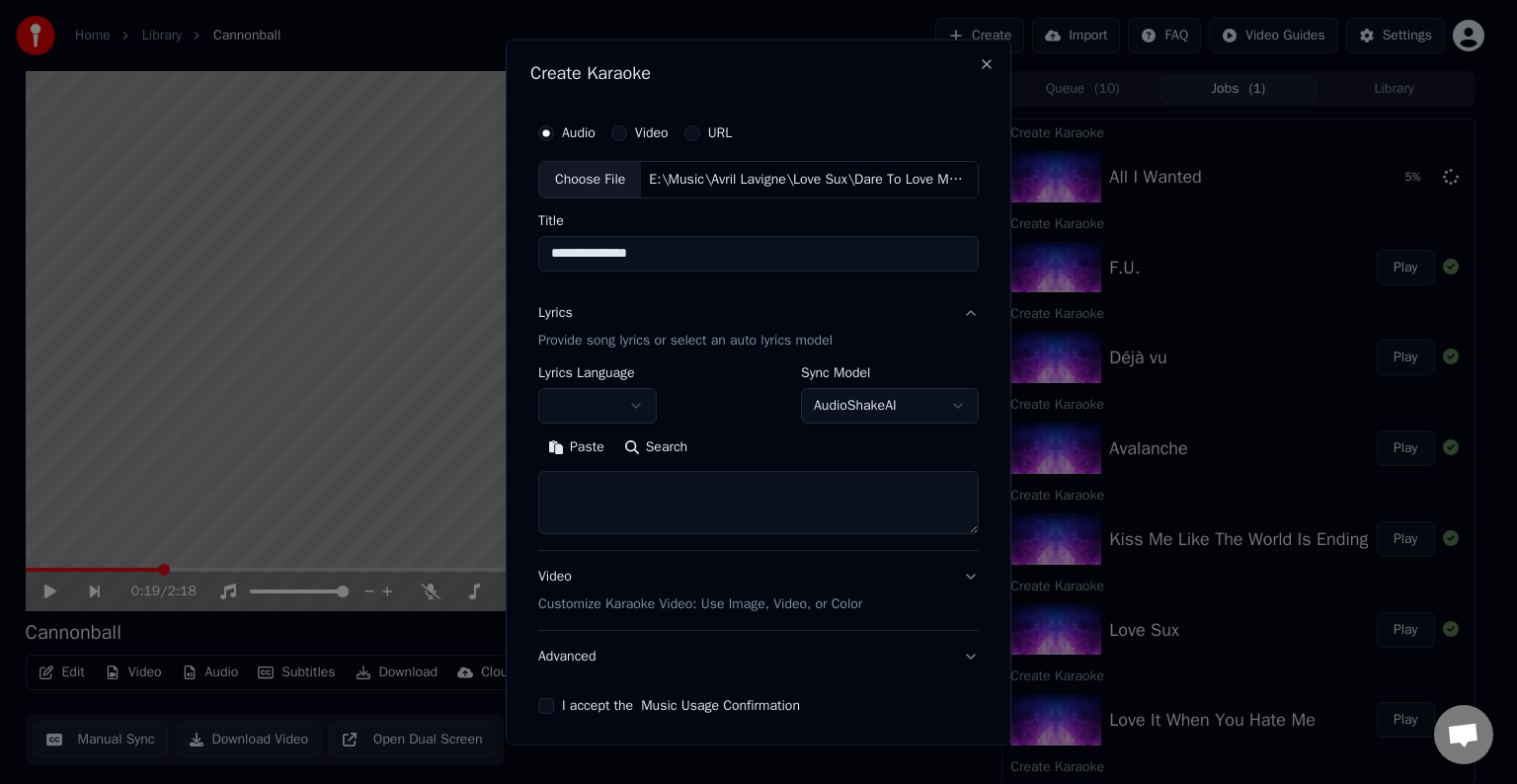 paste on "**********" 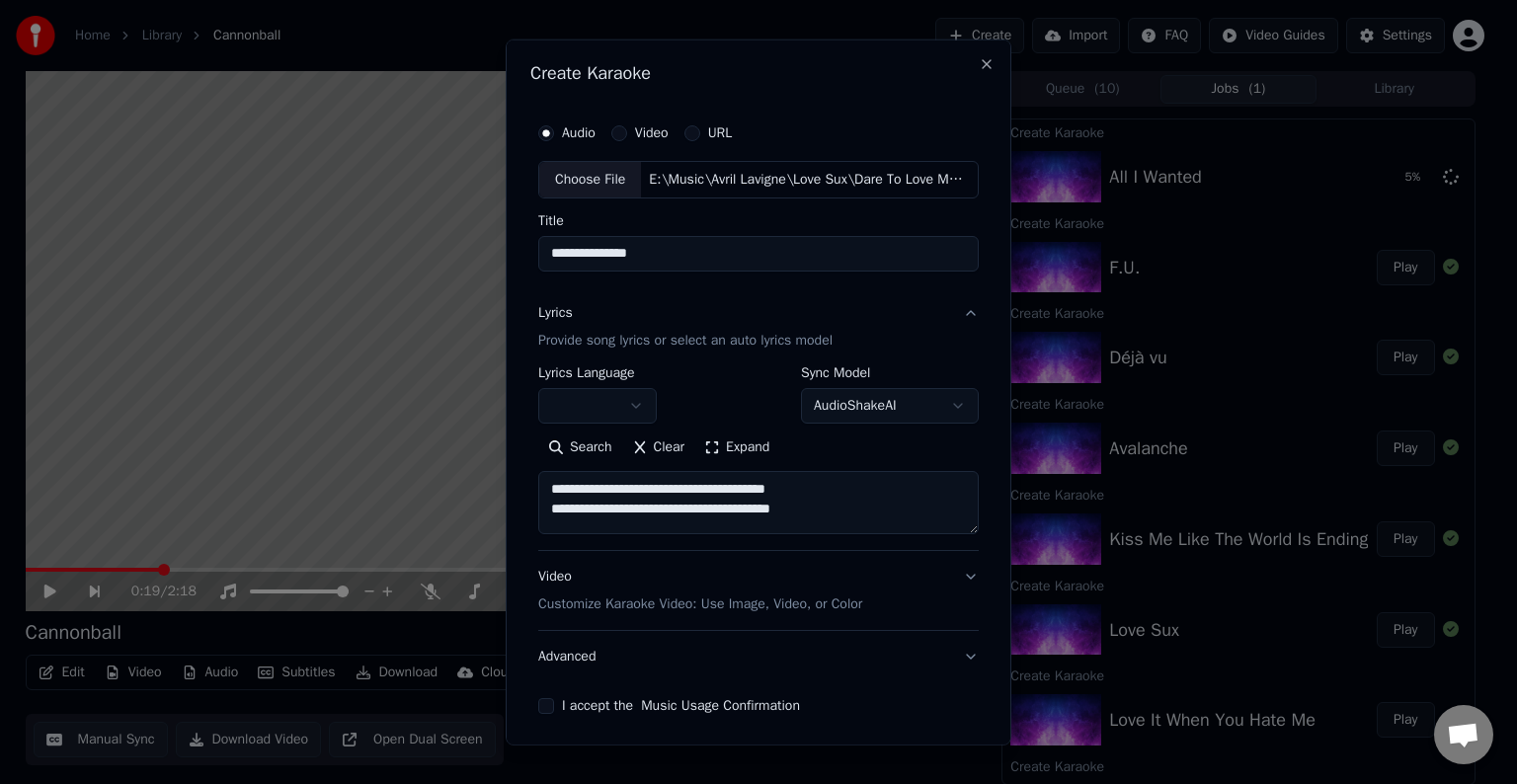 scroll, scrollTop: 4, scrollLeft: 0, axis: vertical 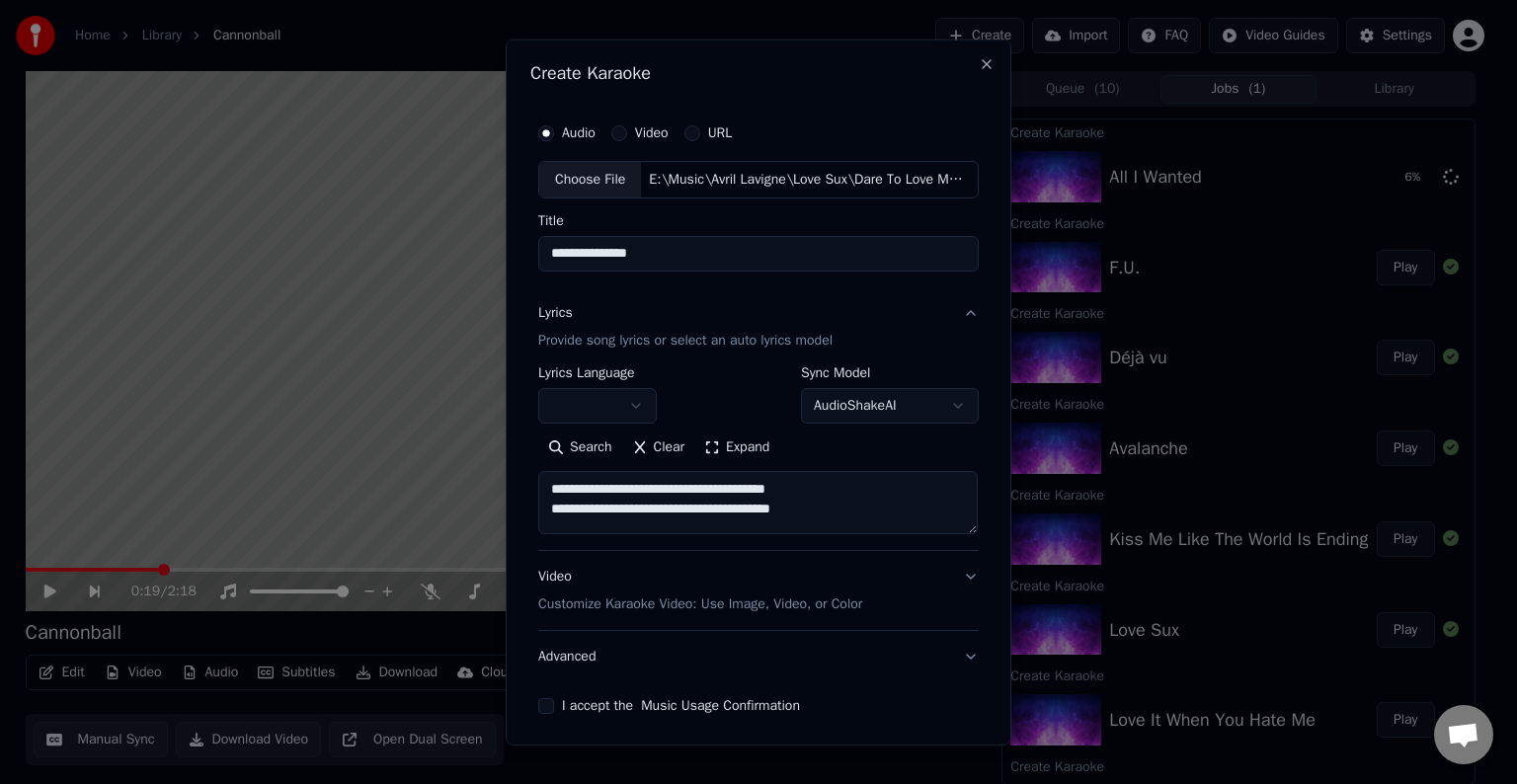 paste on "**********" 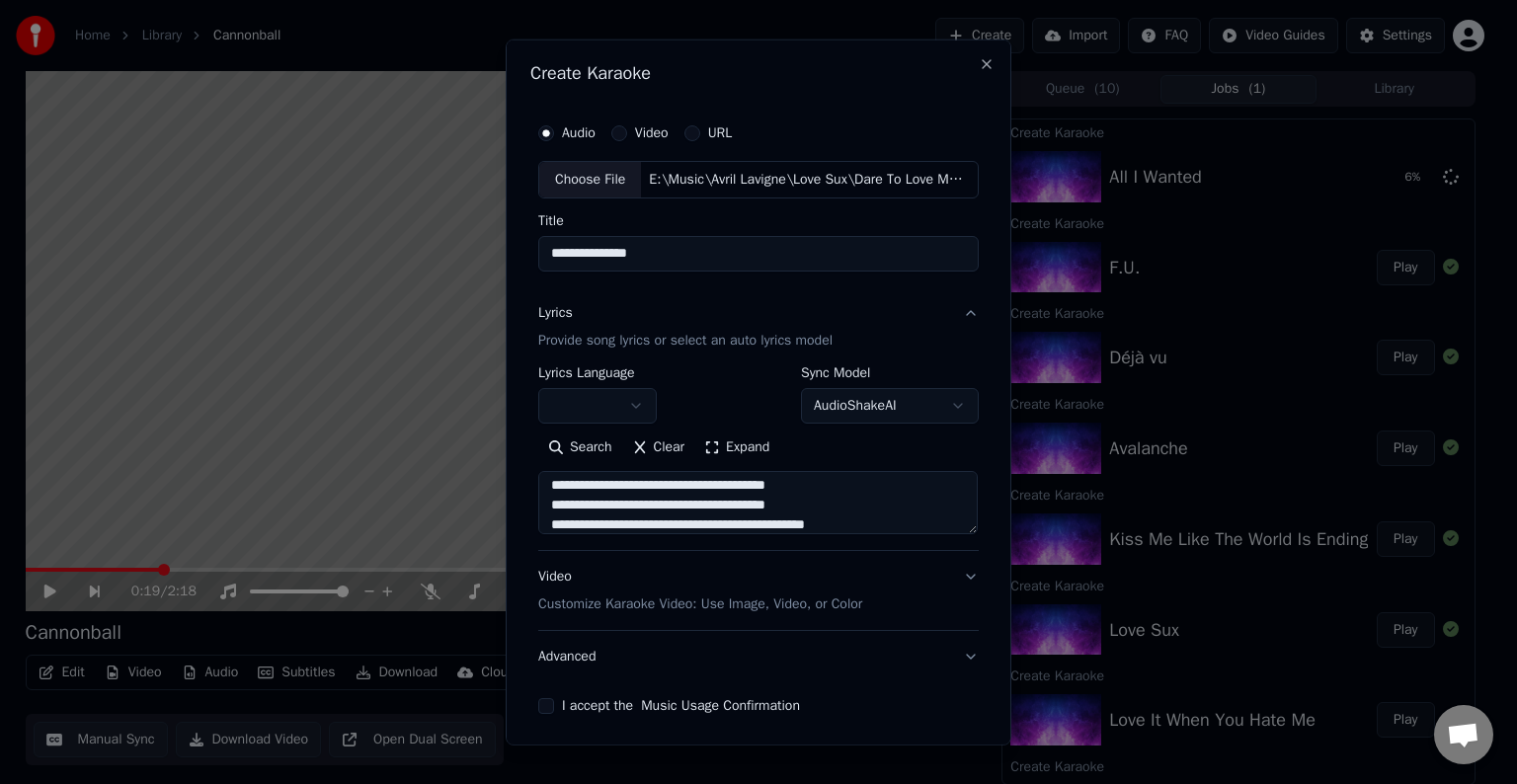 scroll, scrollTop: 83, scrollLeft: 0, axis: vertical 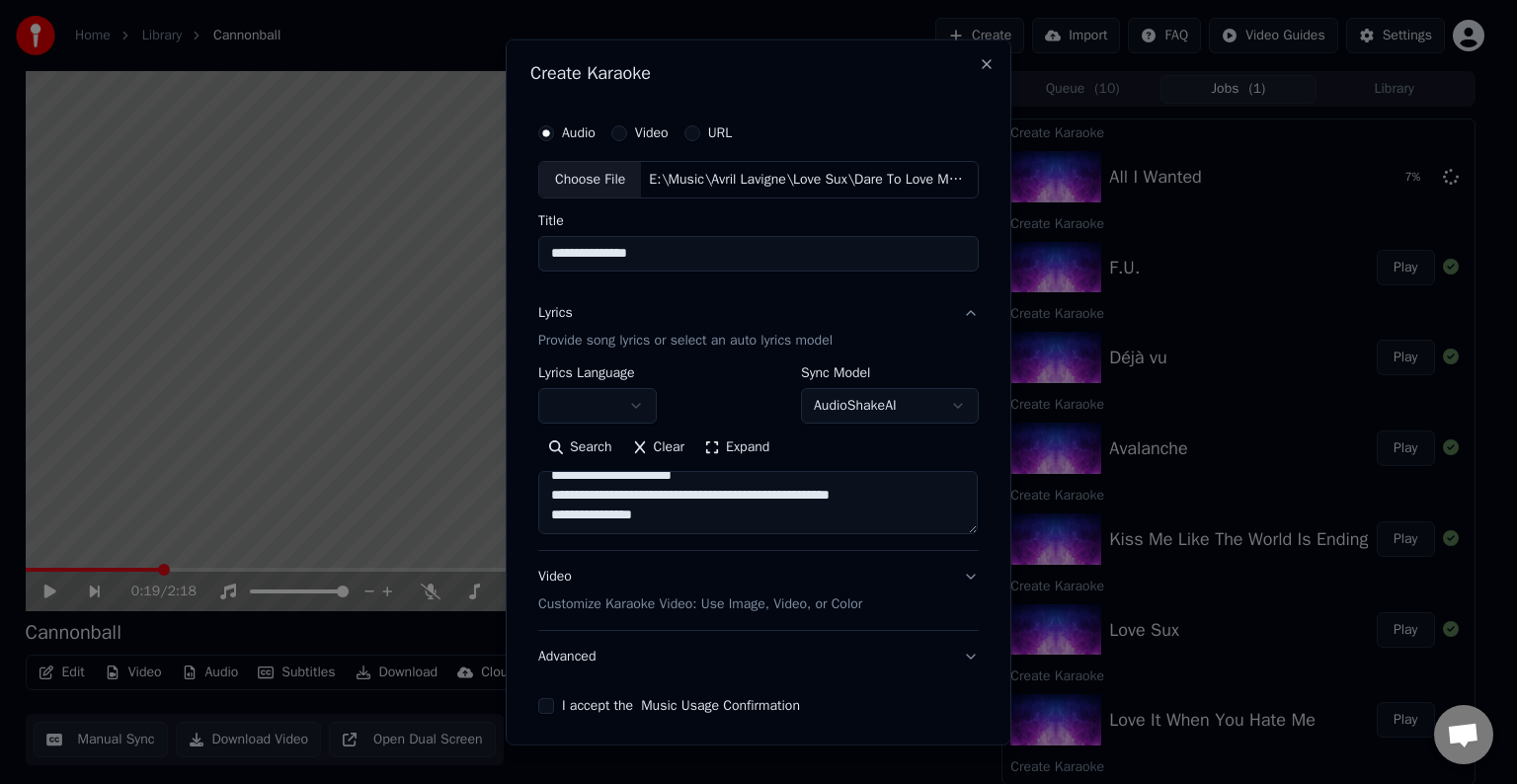 paste on "**********" 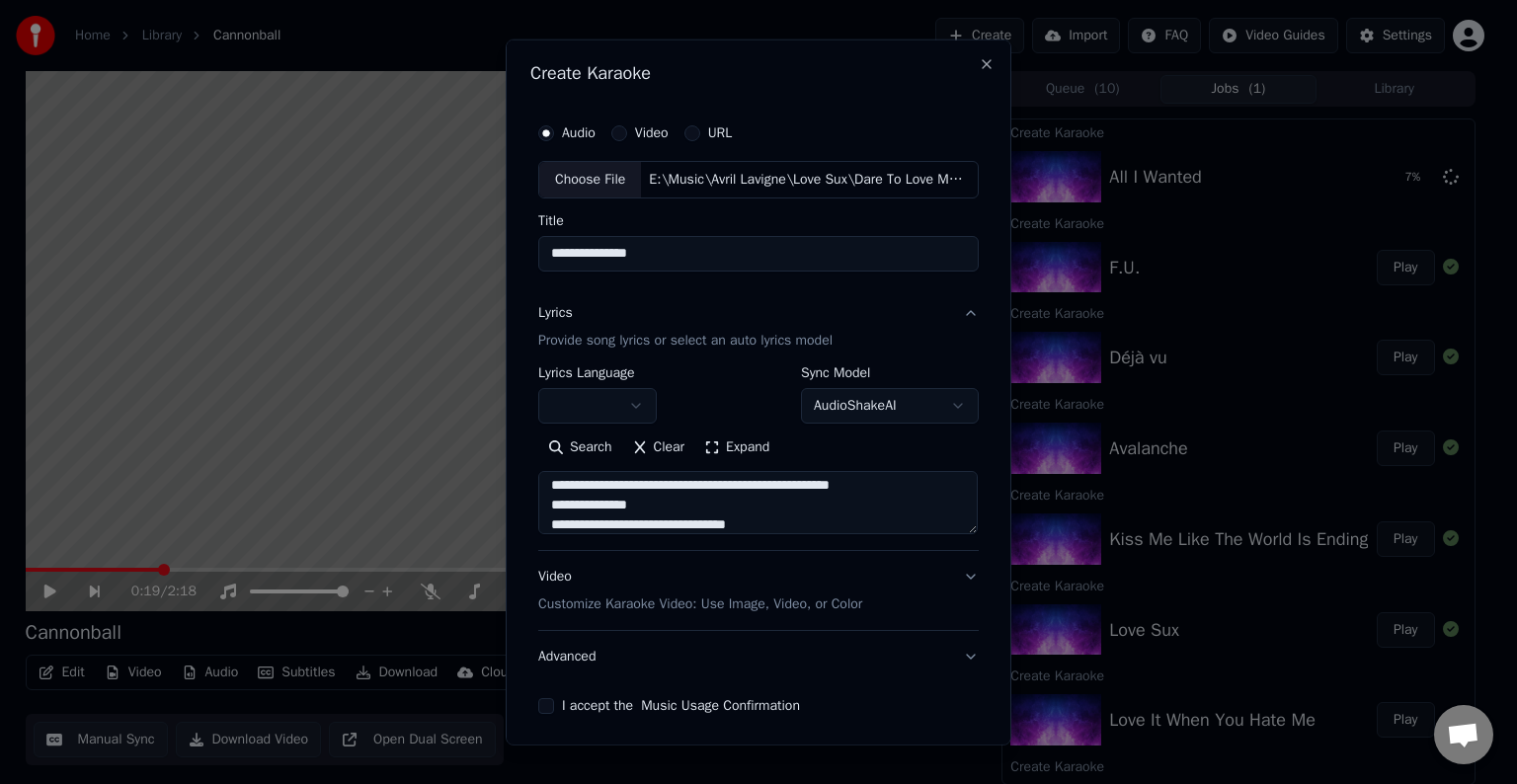 scroll, scrollTop: 142, scrollLeft: 0, axis: vertical 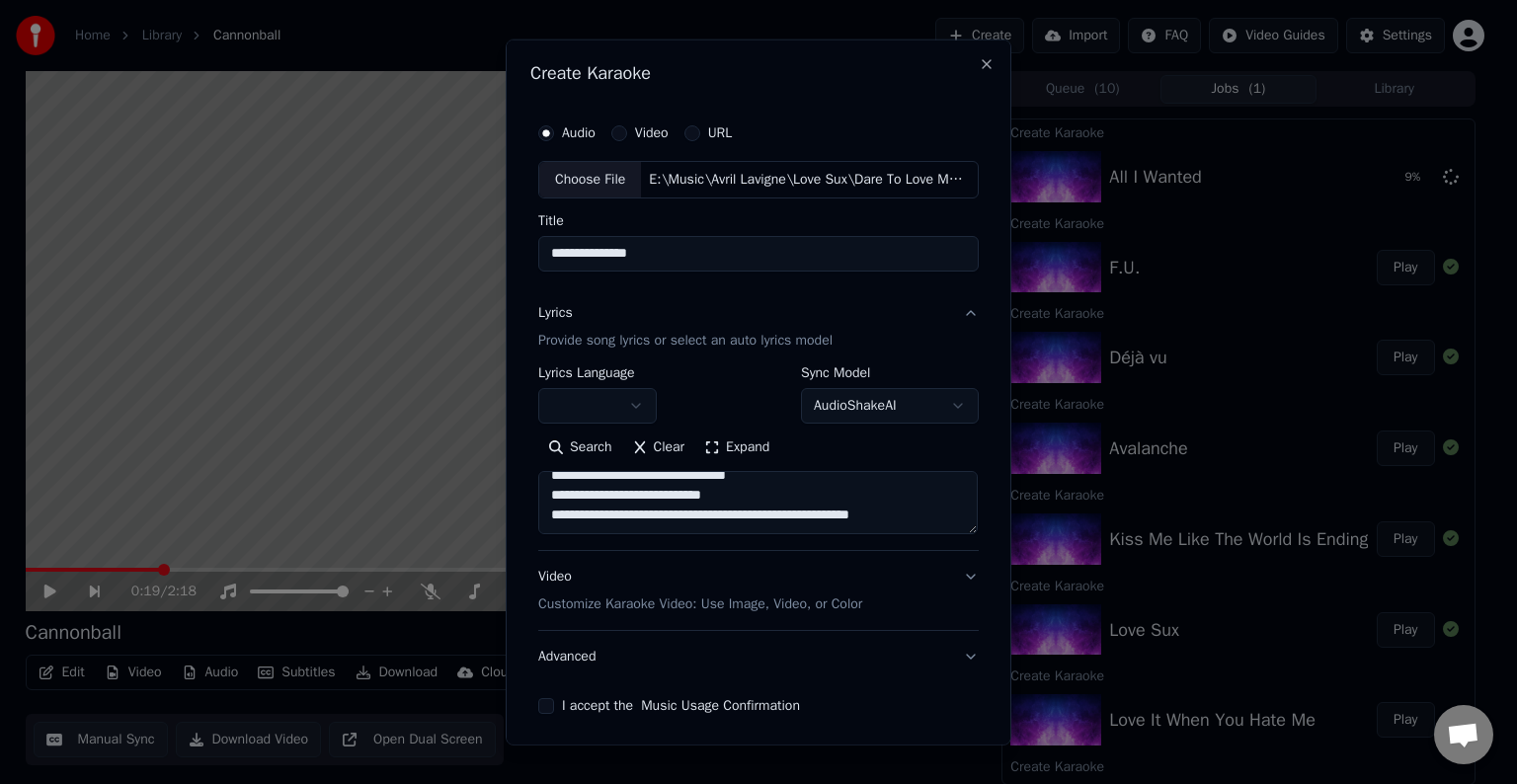 paste on "**********" 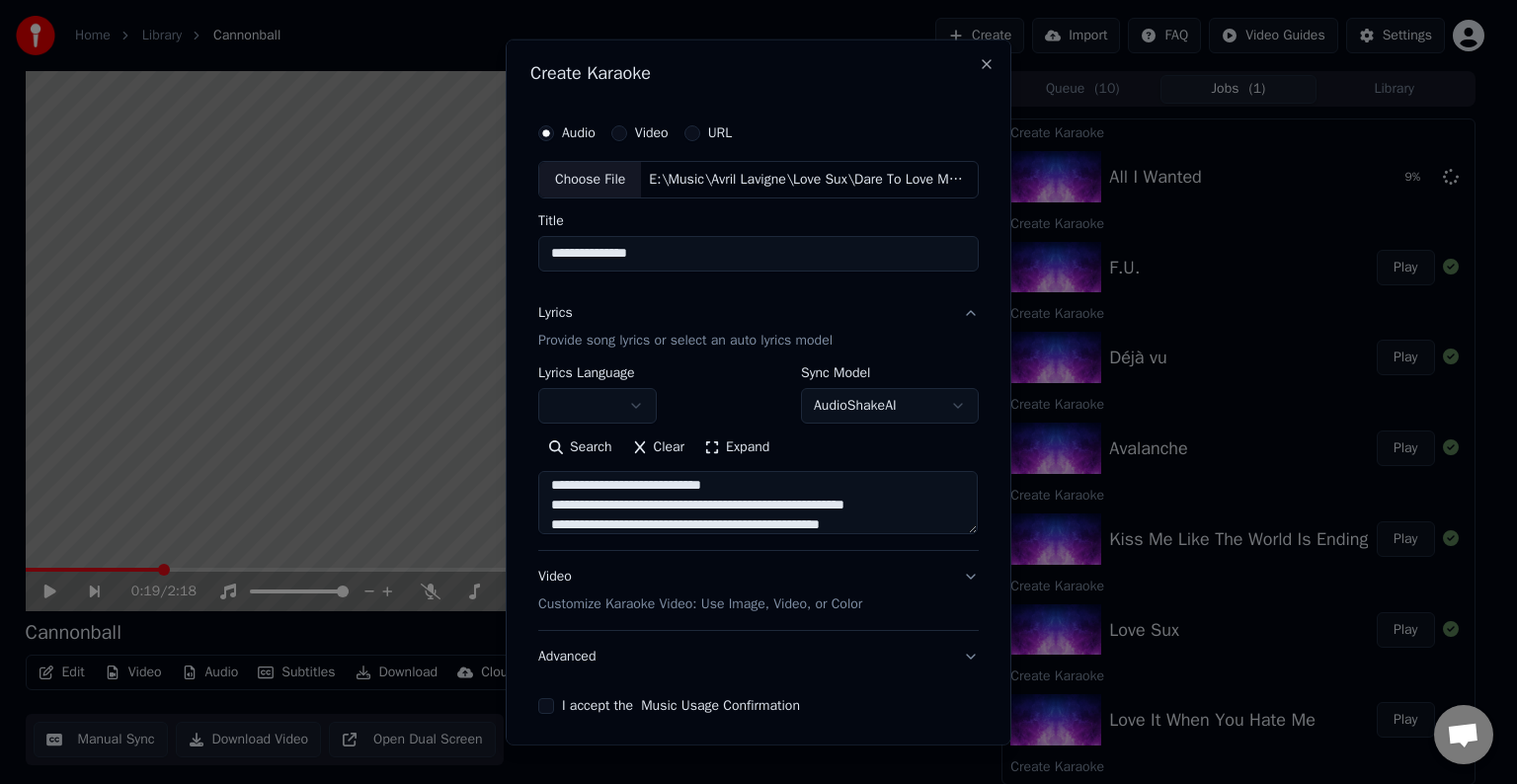 scroll, scrollTop: 280, scrollLeft: 0, axis: vertical 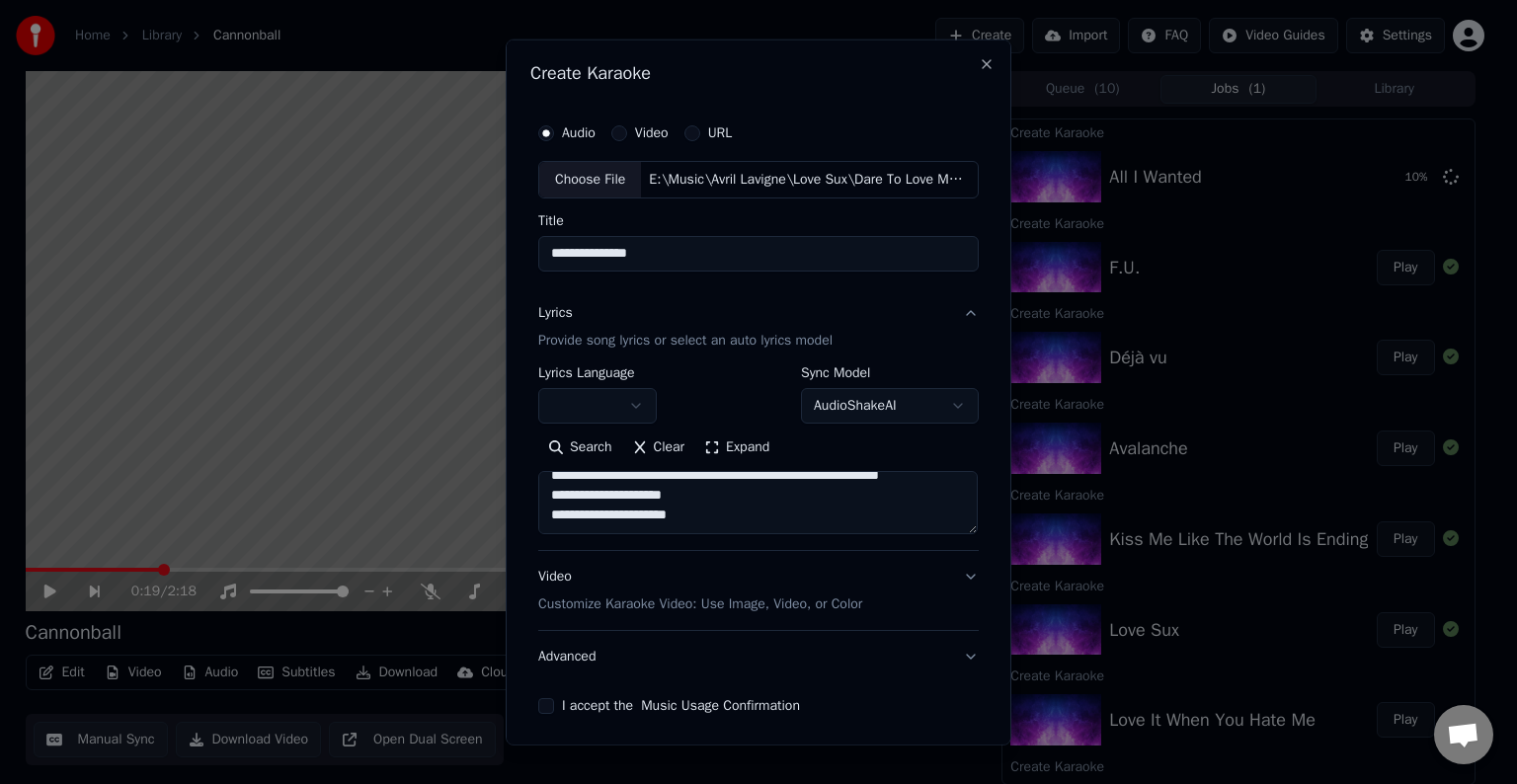 paste on "**********" 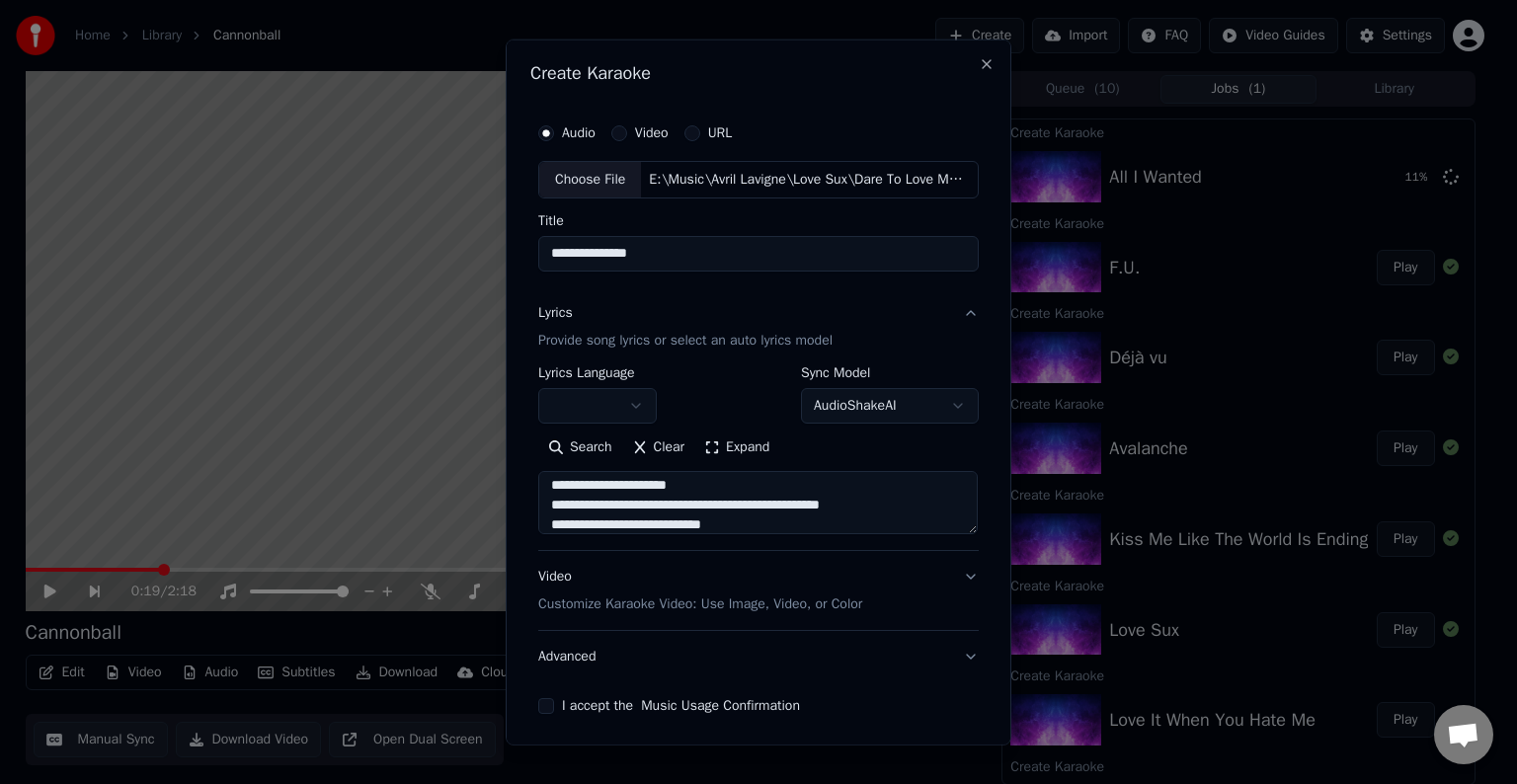scroll, scrollTop: 359, scrollLeft: 0, axis: vertical 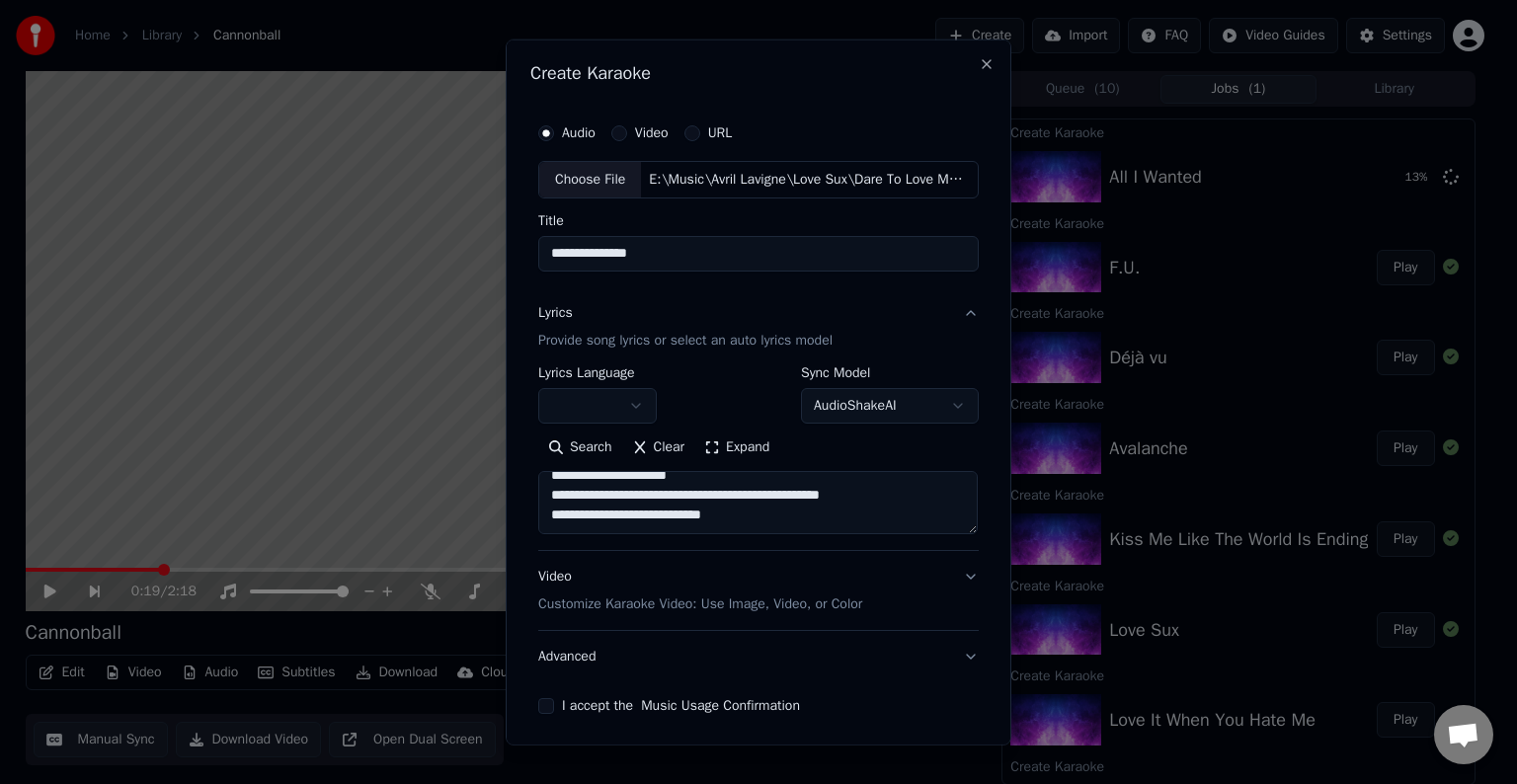 paste 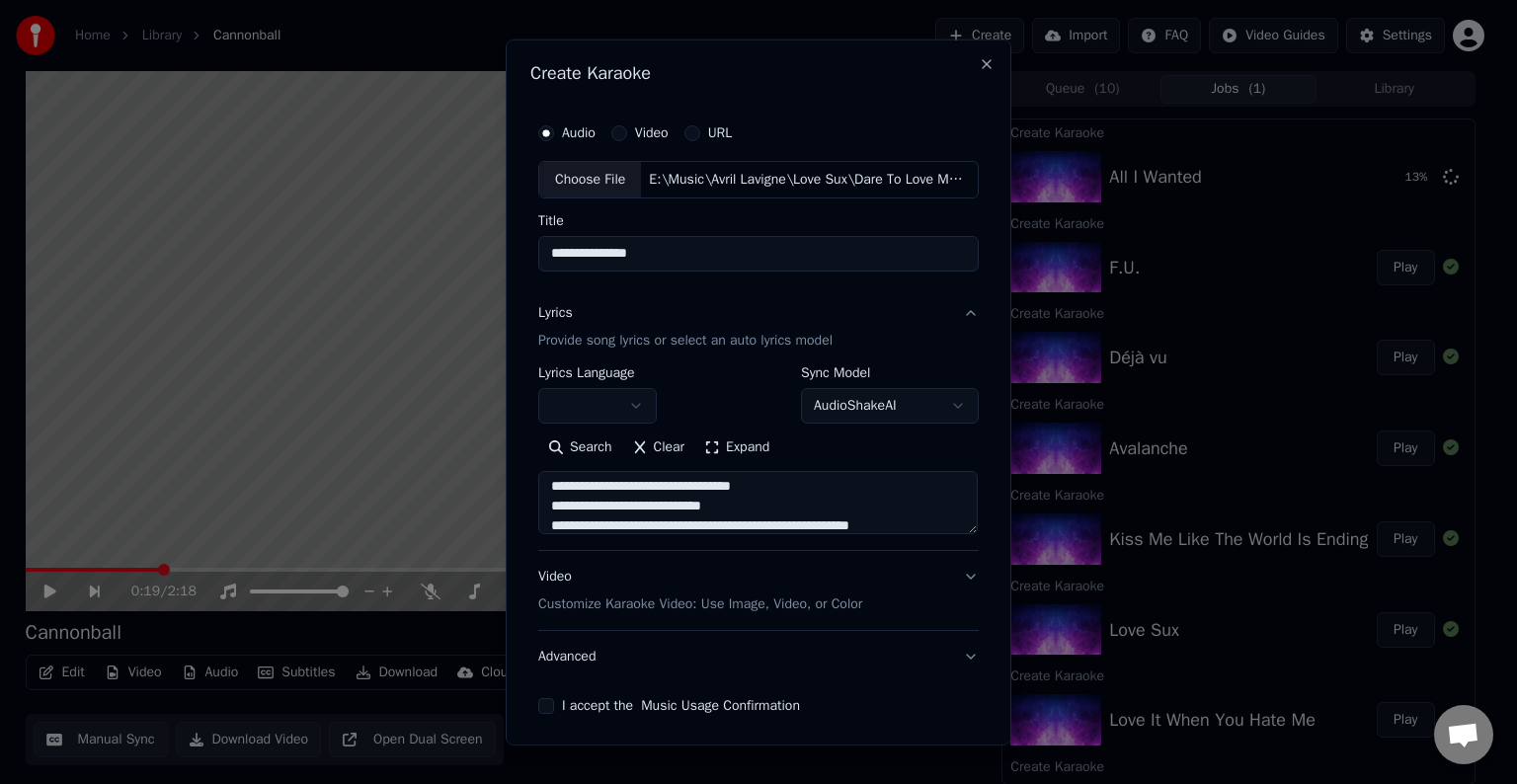 scroll, scrollTop: 391, scrollLeft: 0, axis: vertical 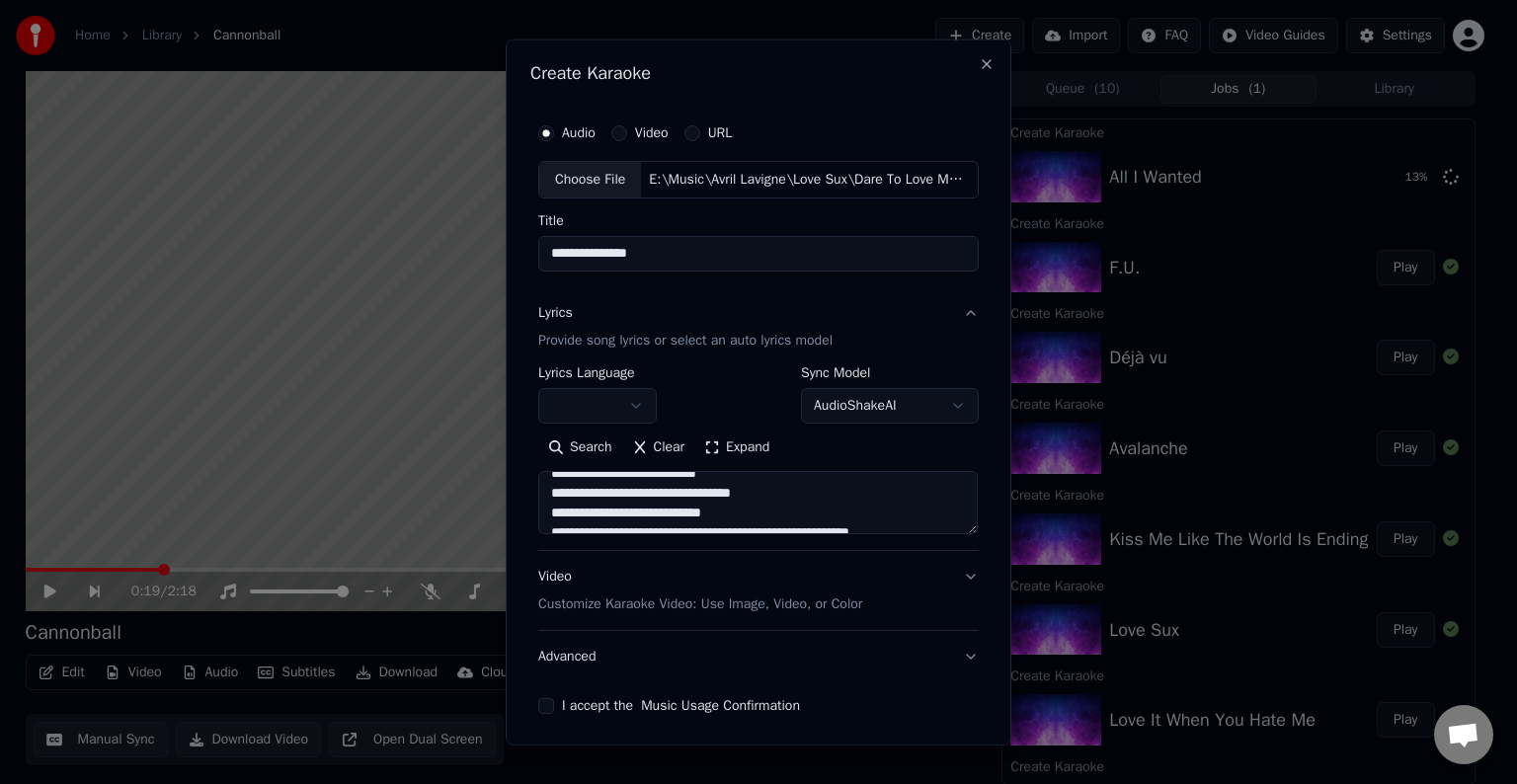 click on "**********" at bounding box center [758, 503] 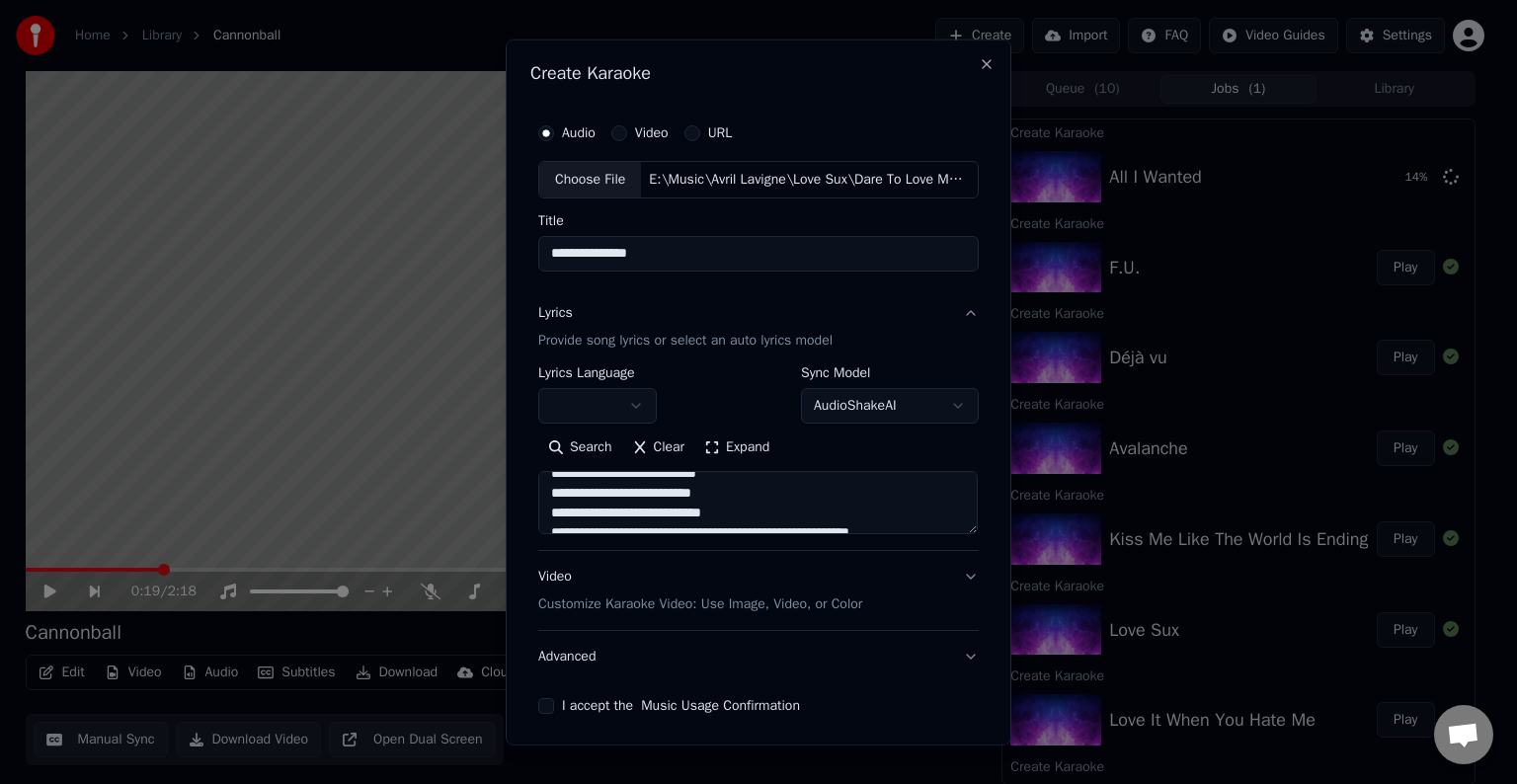 scroll, scrollTop: 428, scrollLeft: 0, axis: vertical 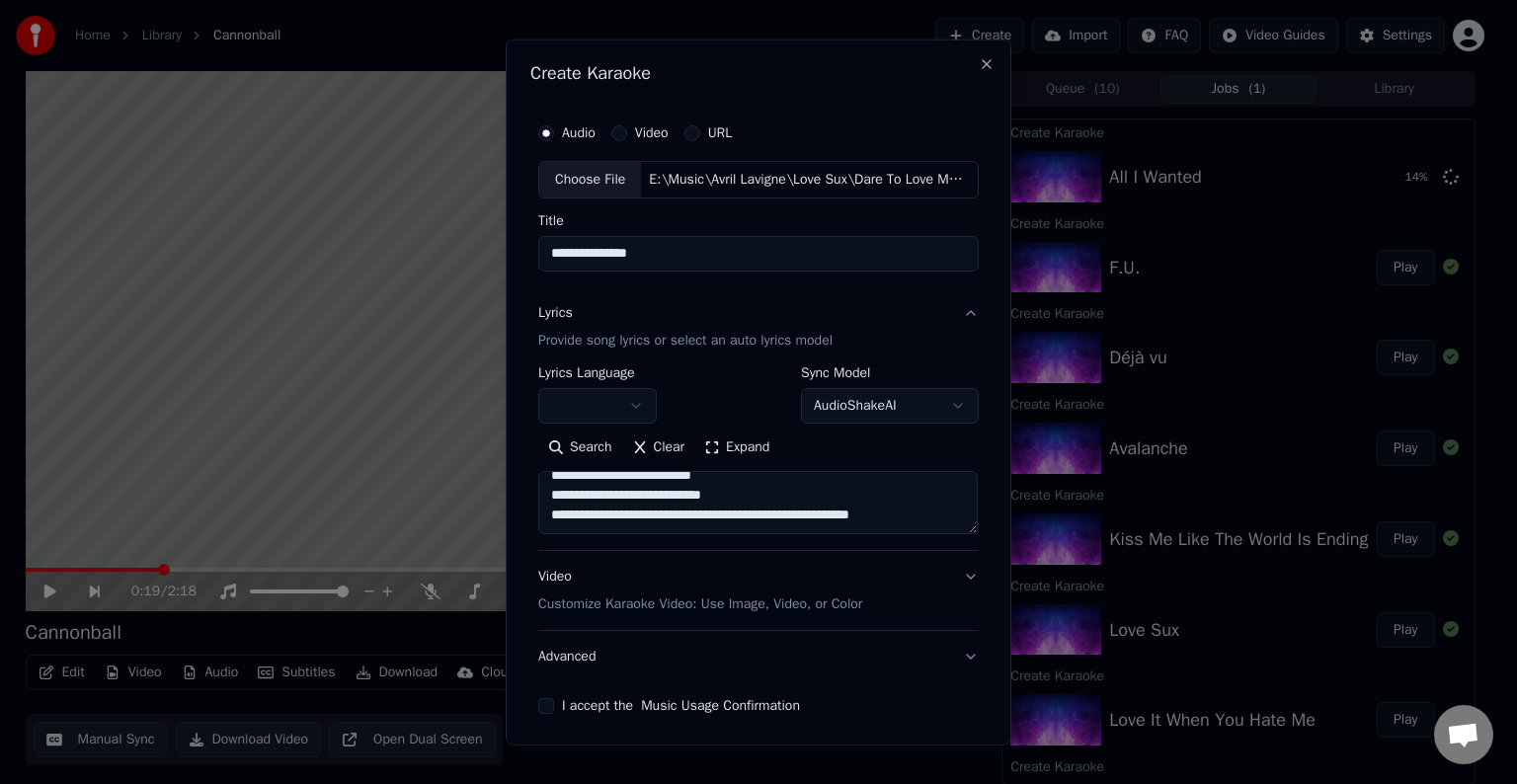 click on "**********" at bounding box center [758, 503] 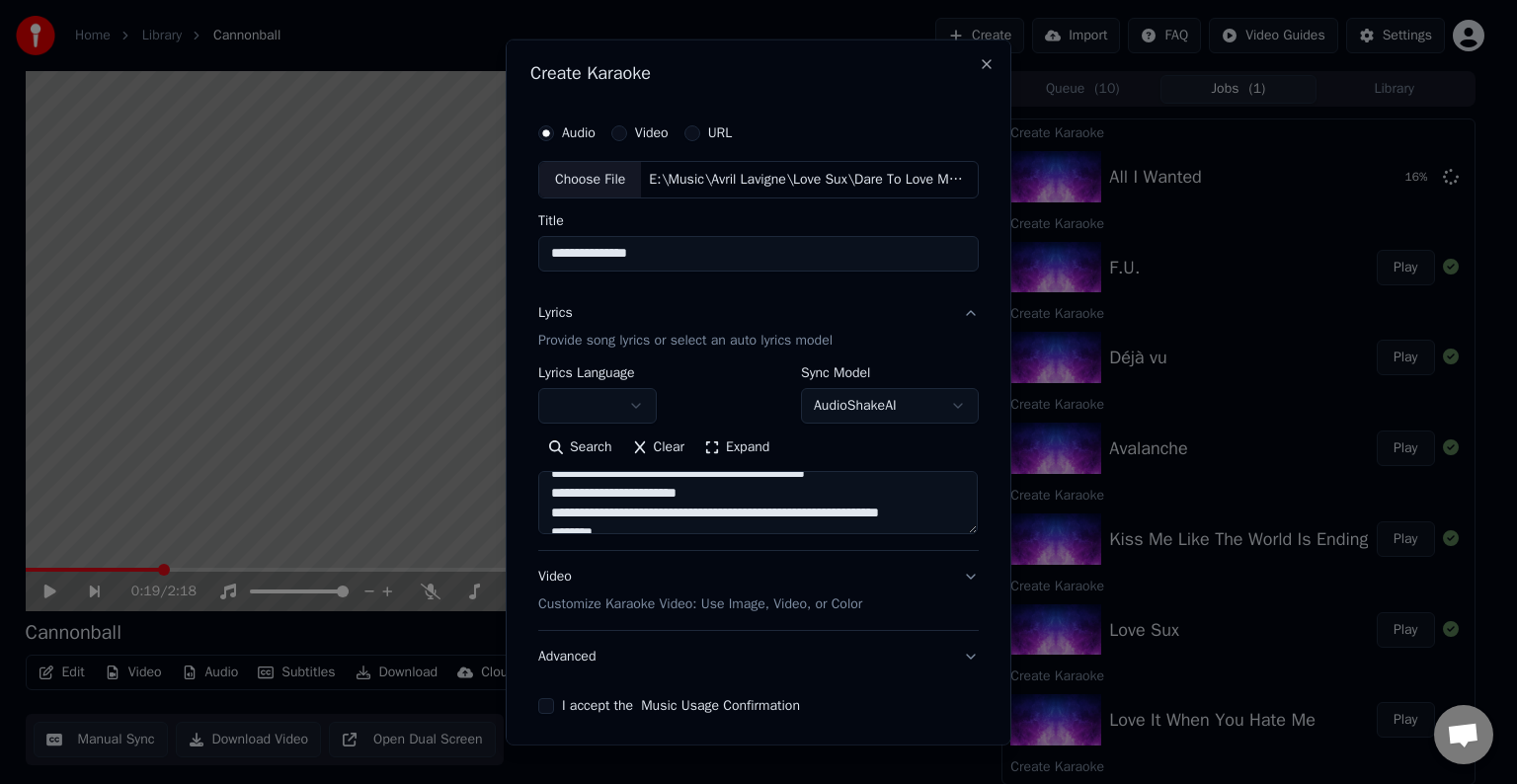 scroll, scrollTop: 510, scrollLeft: 0, axis: vertical 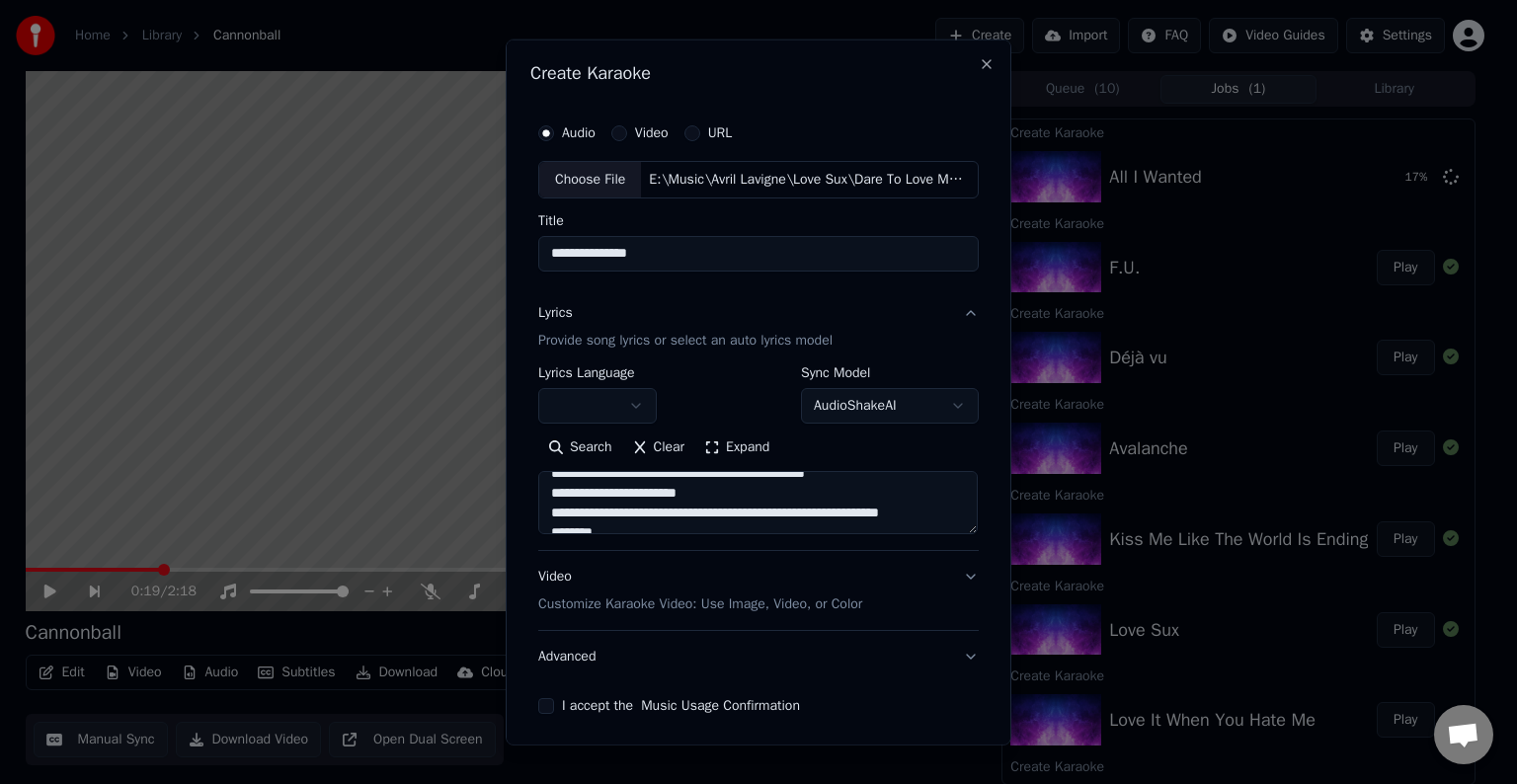 drag, startPoint x: 707, startPoint y: 493, endPoint x: 541, endPoint y: 494, distance: 166.00301 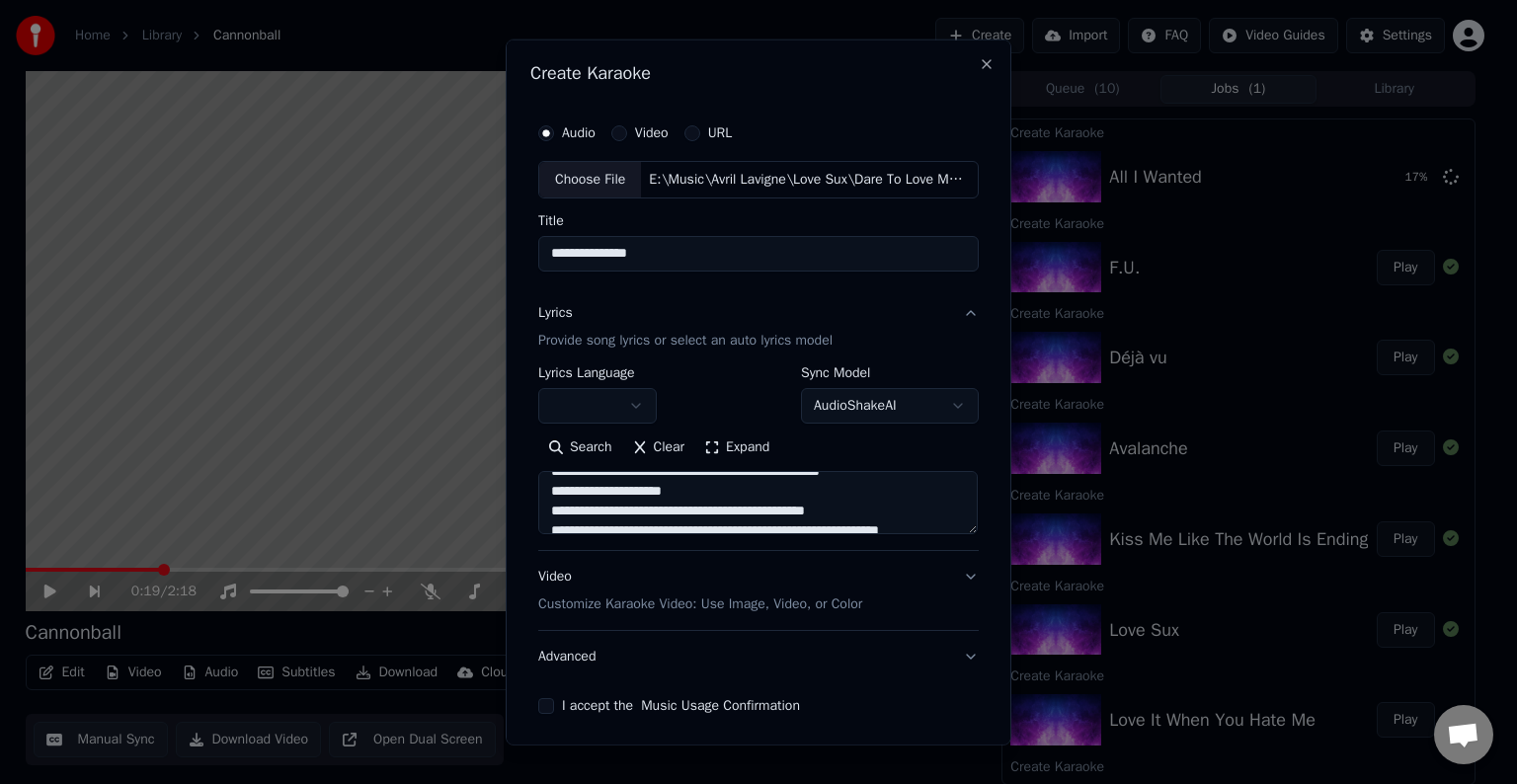 scroll, scrollTop: 468, scrollLeft: 0, axis: vertical 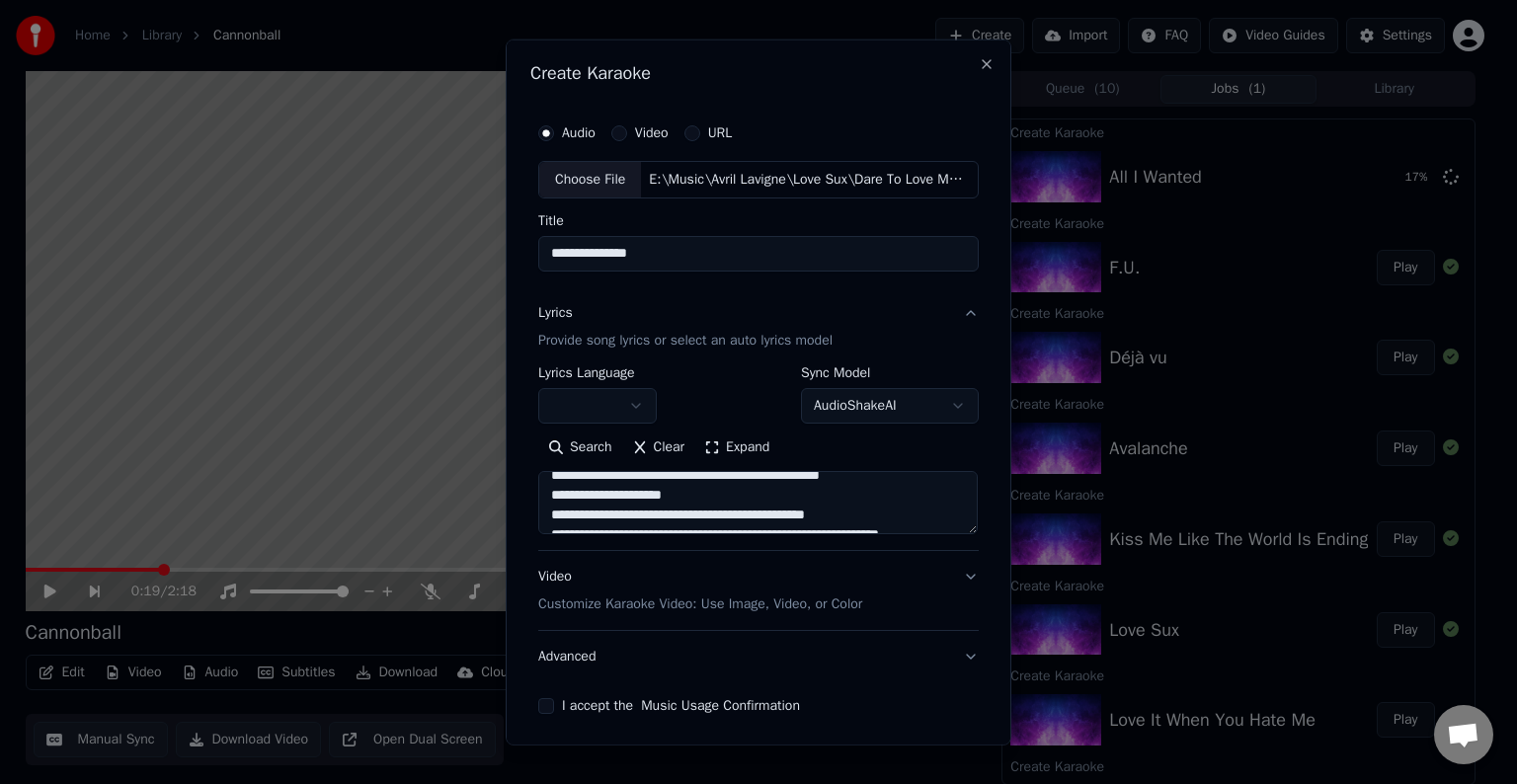drag, startPoint x: 691, startPoint y: 498, endPoint x: 527, endPoint y: 496, distance: 164.01219 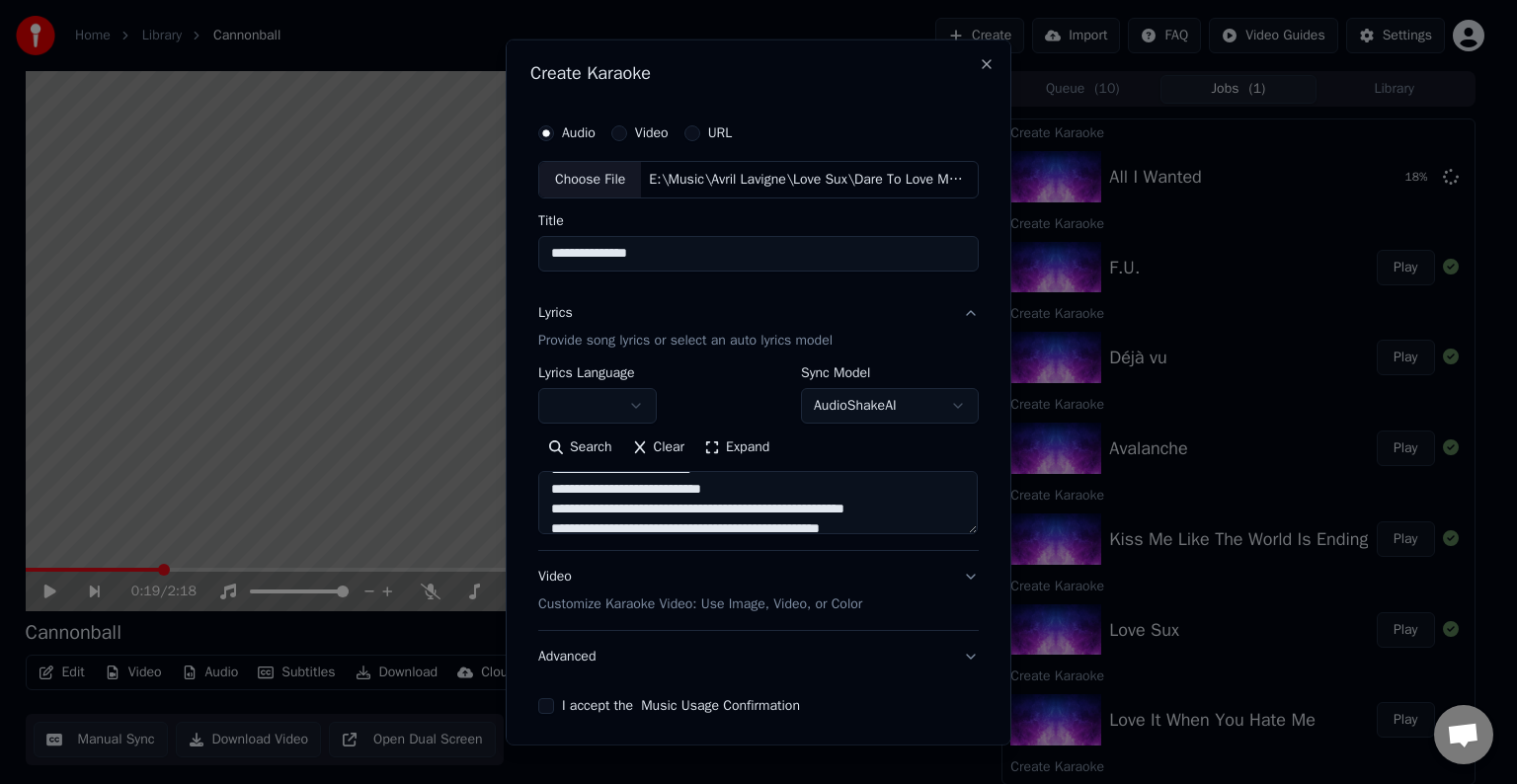 scroll, scrollTop: 566, scrollLeft: 0, axis: vertical 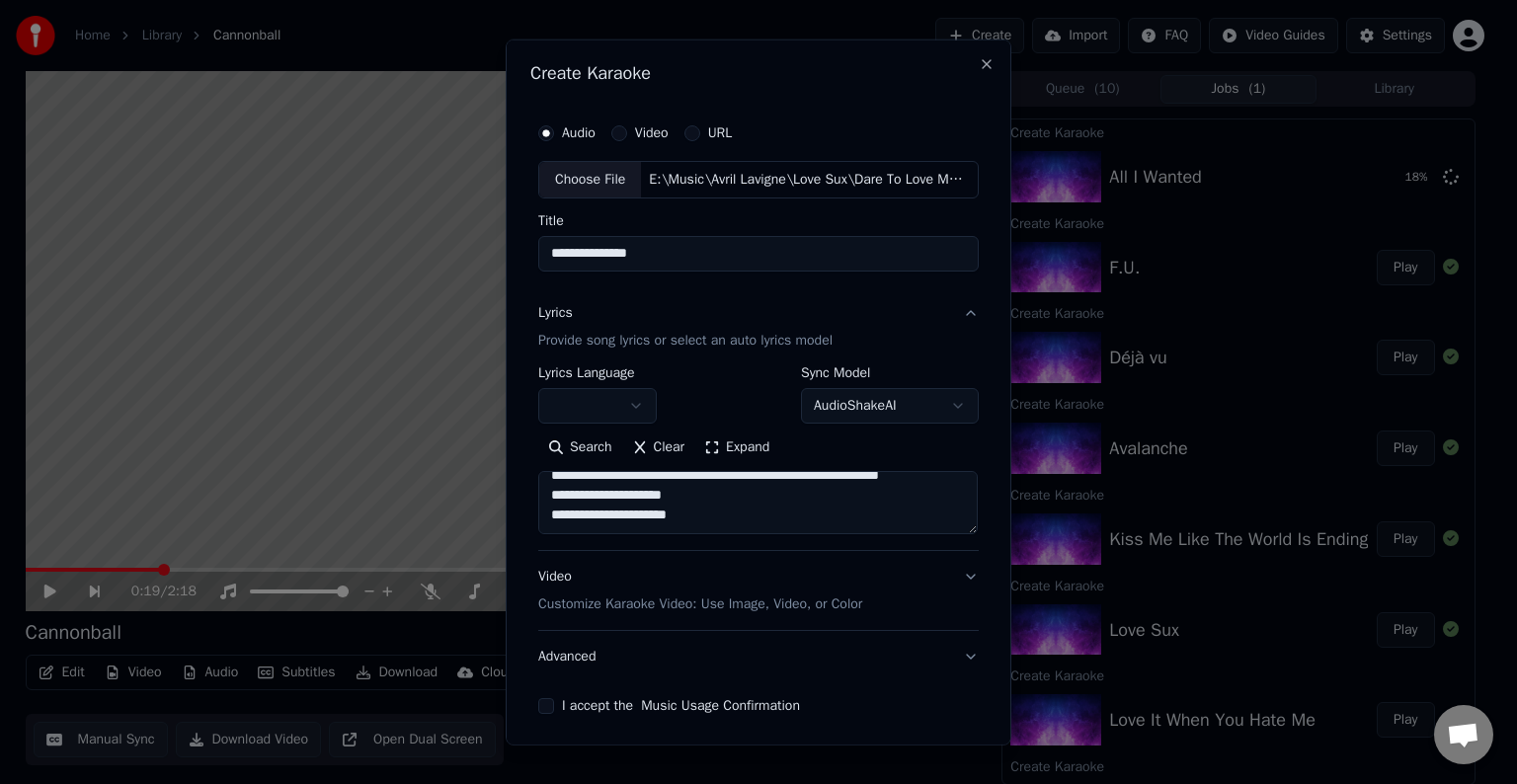 click at bounding box center (758, 503) 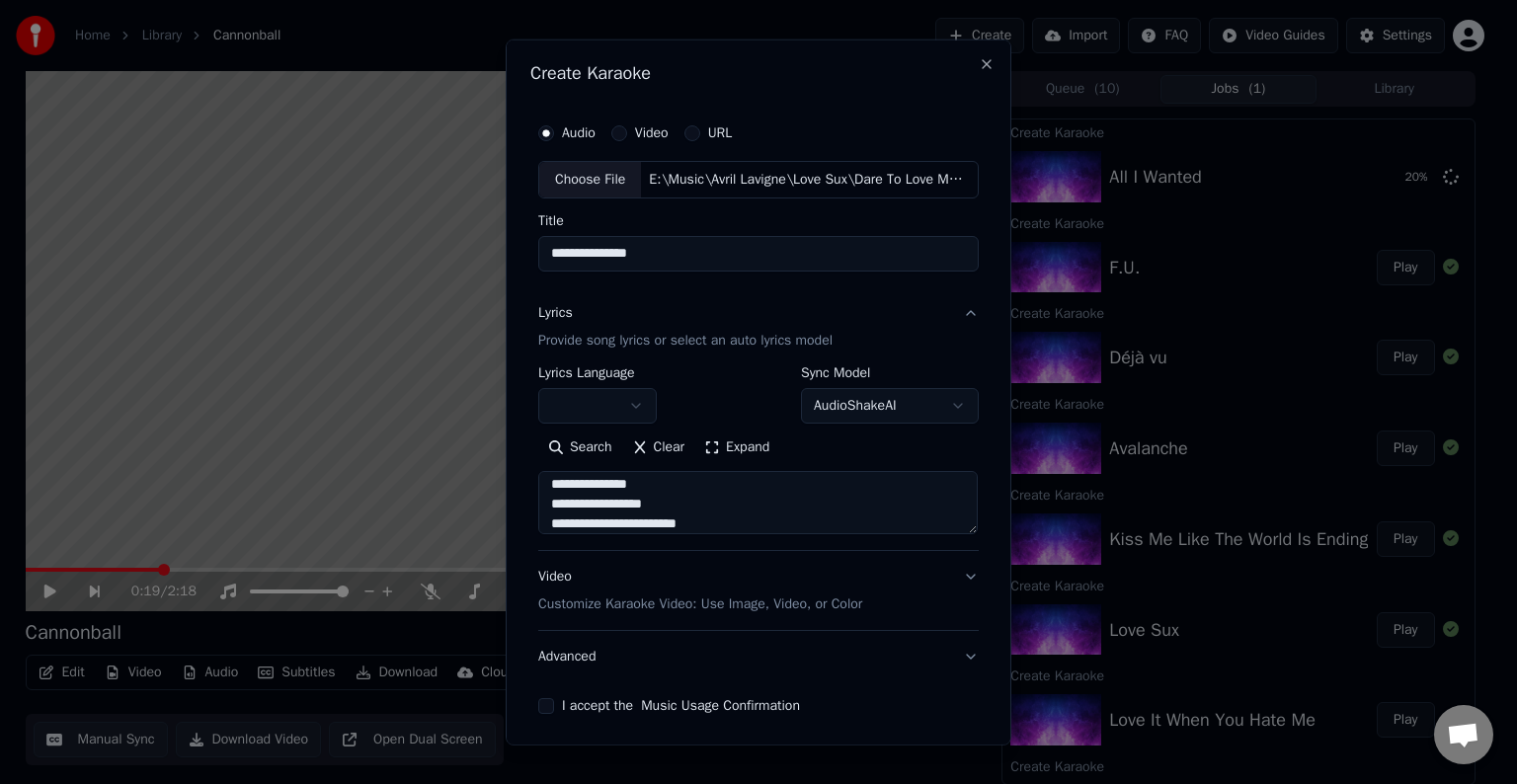 scroll, scrollTop: 754, scrollLeft: 0, axis: vertical 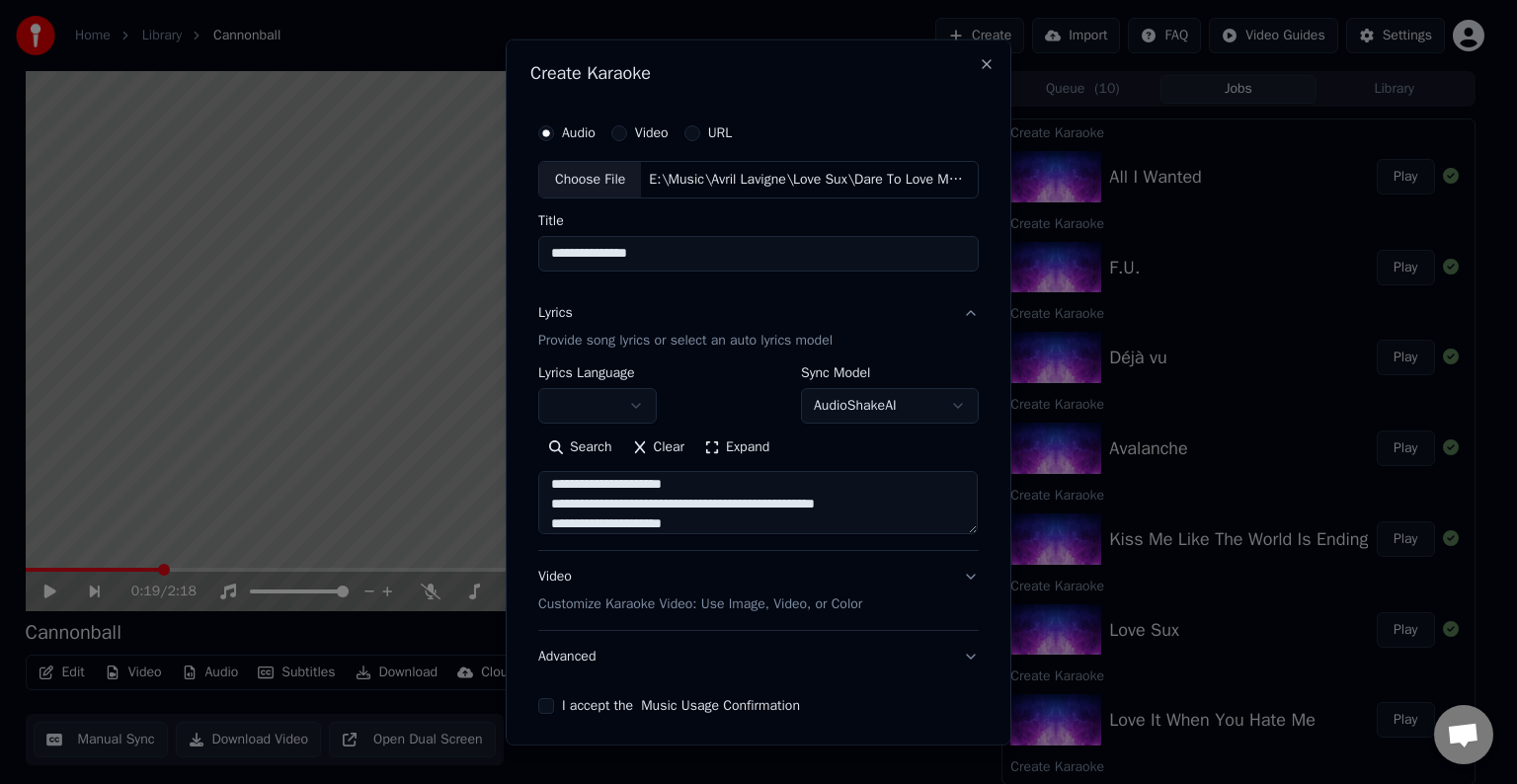 drag, startPoint x: 900, startPoint y: 504, endPoint x: 535, endPoint y: 513, distance: 365.11094 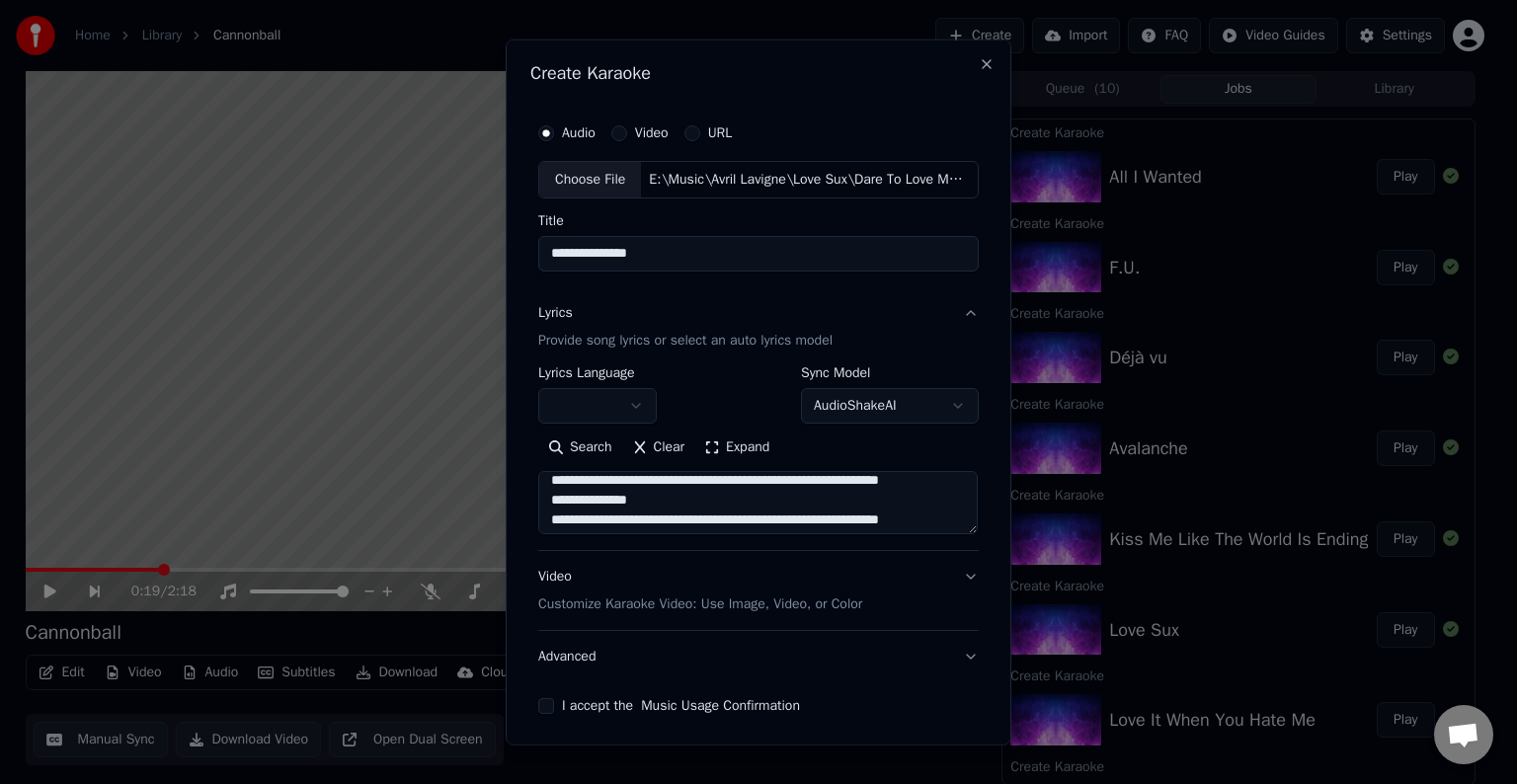 scroll, scrollTop: 874, scrollLeft: 0, axis: vertical 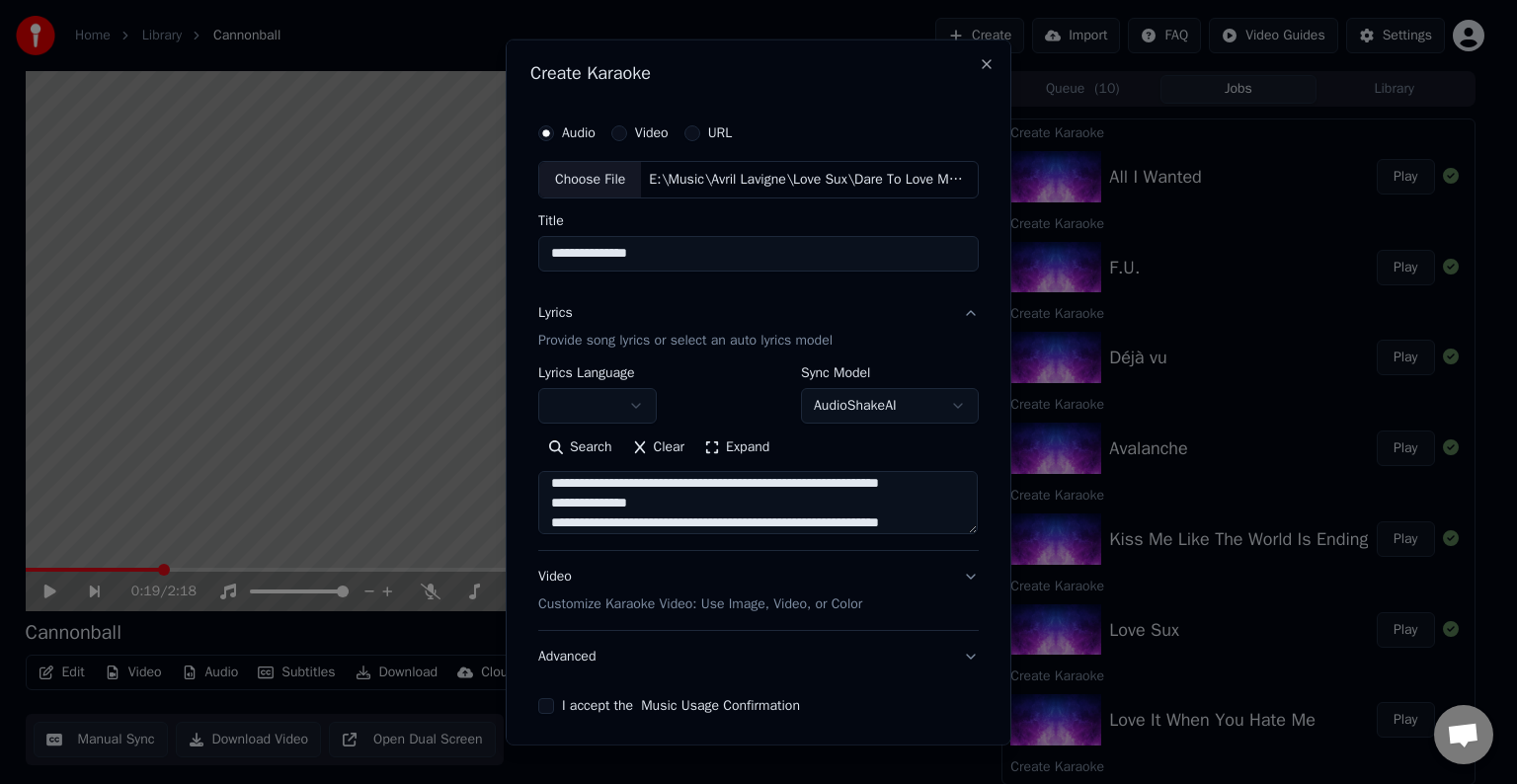 click at bounding box center (758, 503) 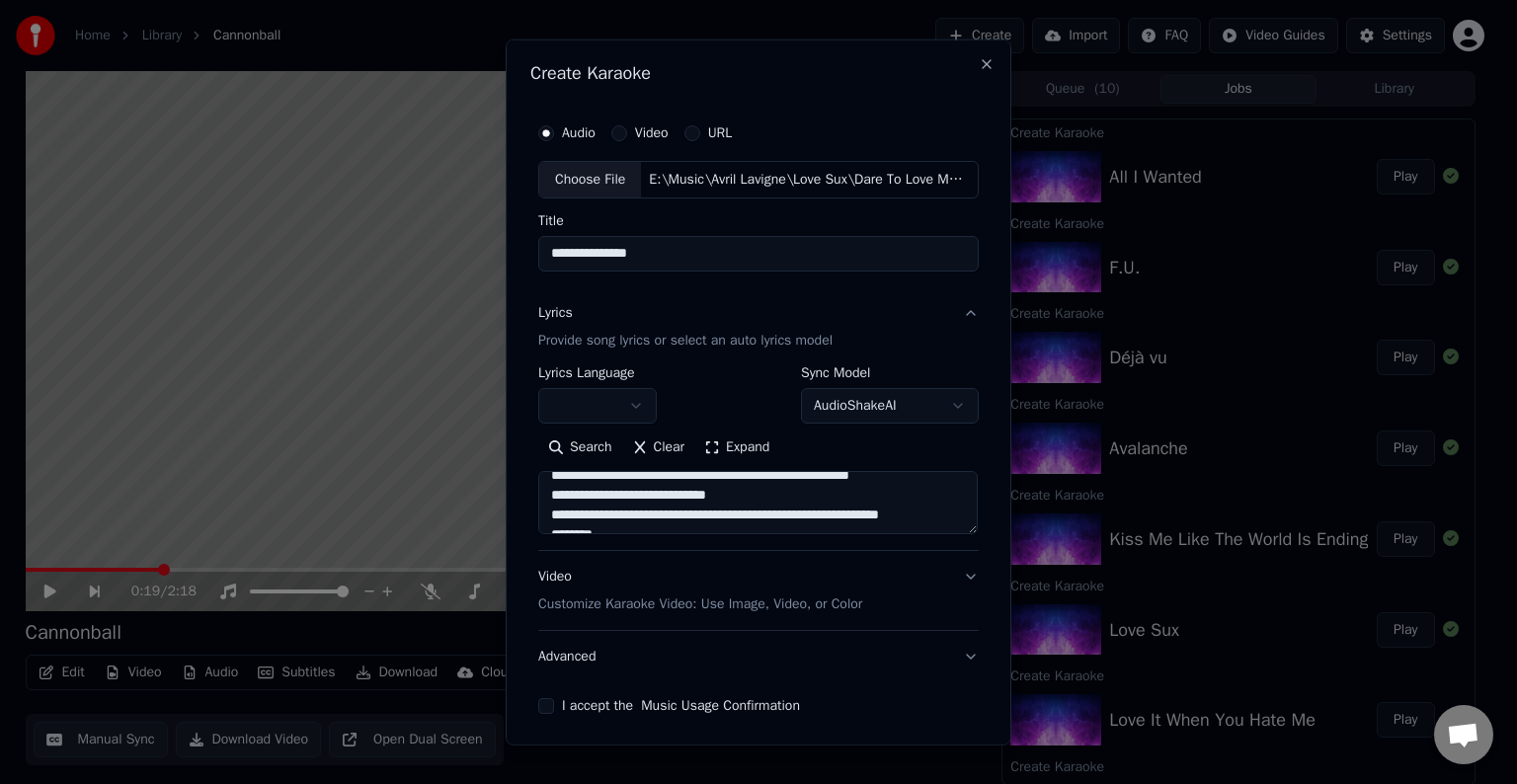 scroll, scrollTop: 837, scrollLeft: 0, axis: vertical 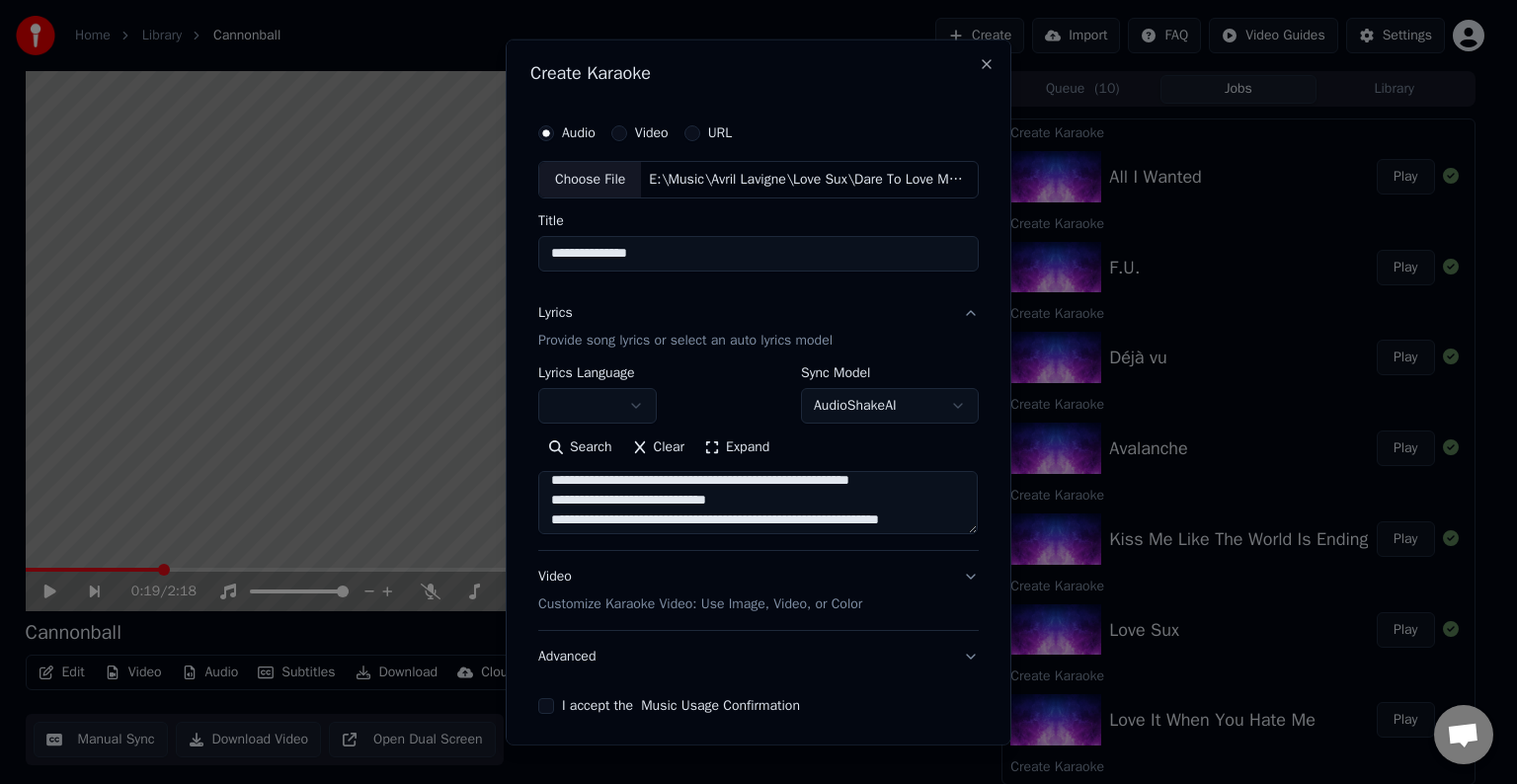drag, startPoint x: 727, startPoint y: 496, endPoint x: 529, endPoint y: 498, distance: 198.01 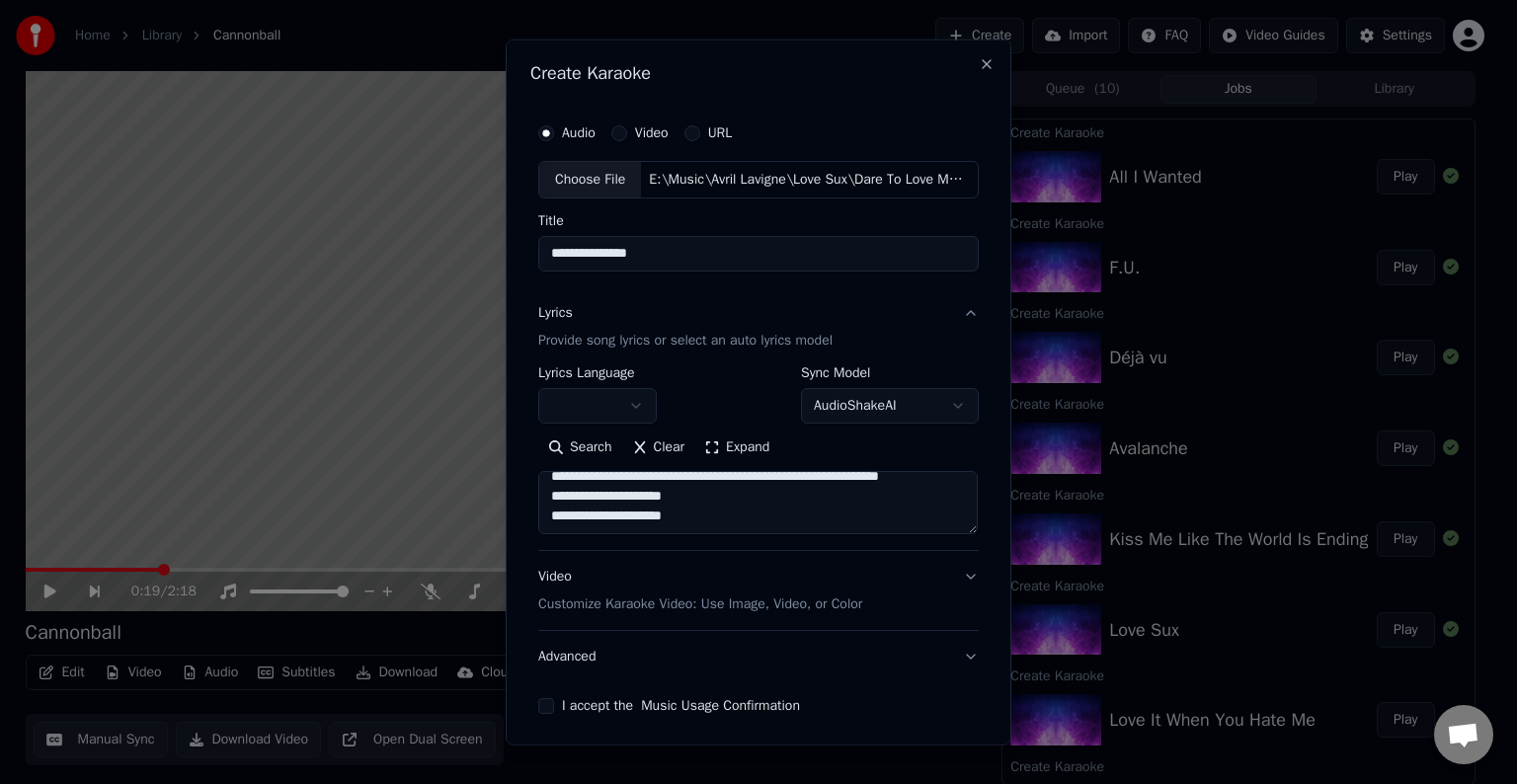 drag, startPoint x: 687, startPoint y: 517, endPoint x: 541, endPoint y: 511, distance: 146.12324 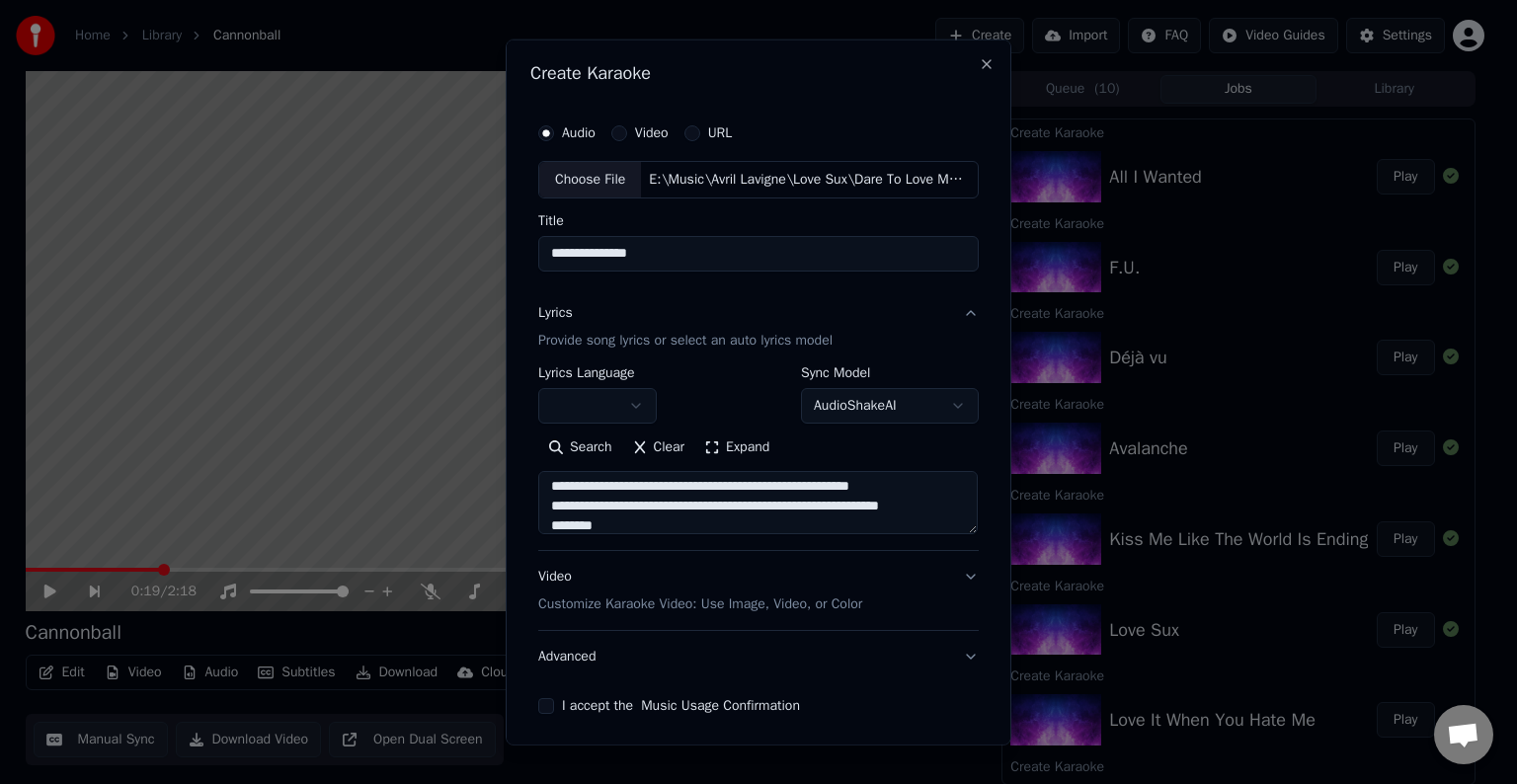 scroll, scrollTop: 822, scrollLeft: 0, axis: vertical 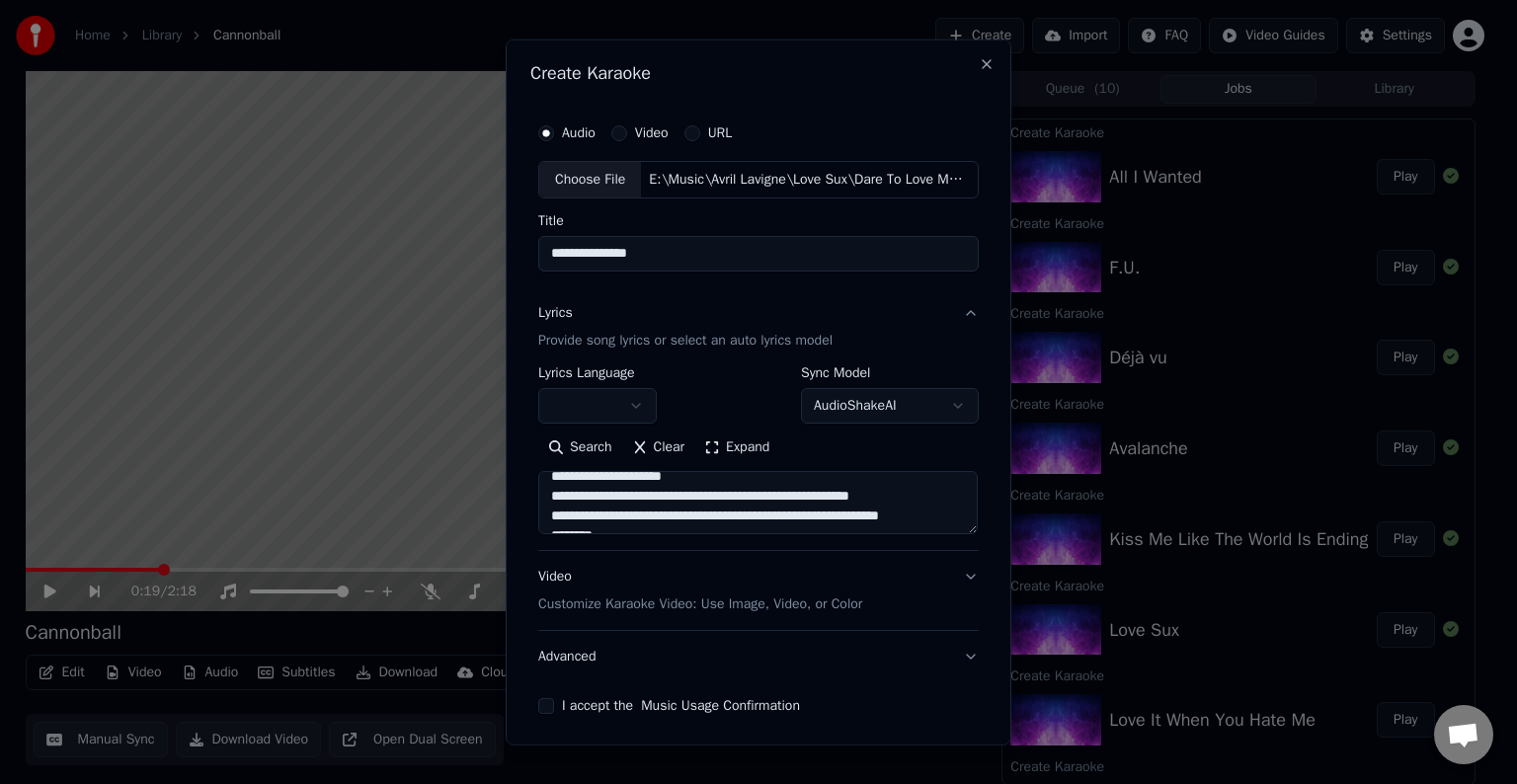 click at bounding box center [758, 503] 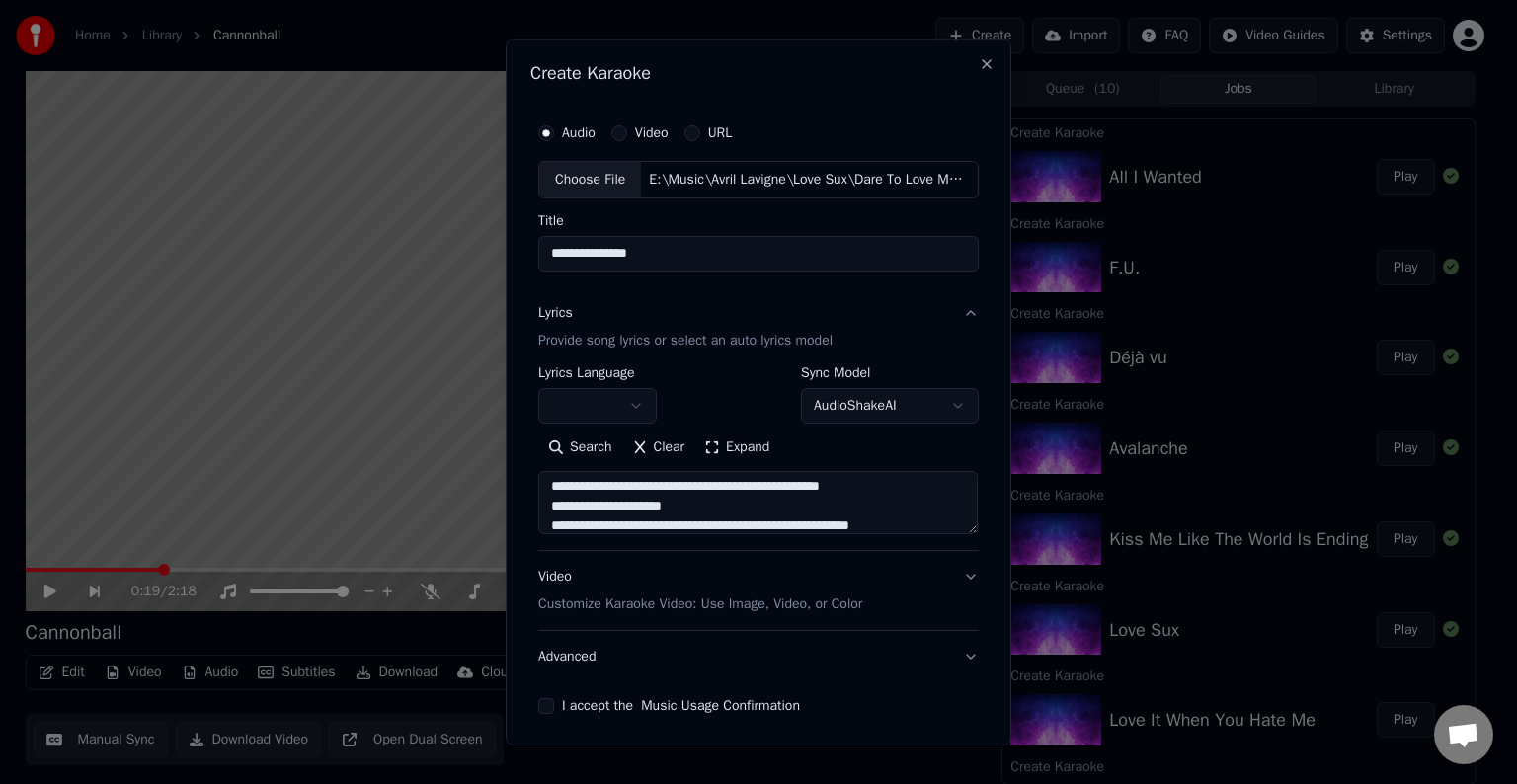scroll, scrollTop: 790, scrollLeft: 0, axis: vertical 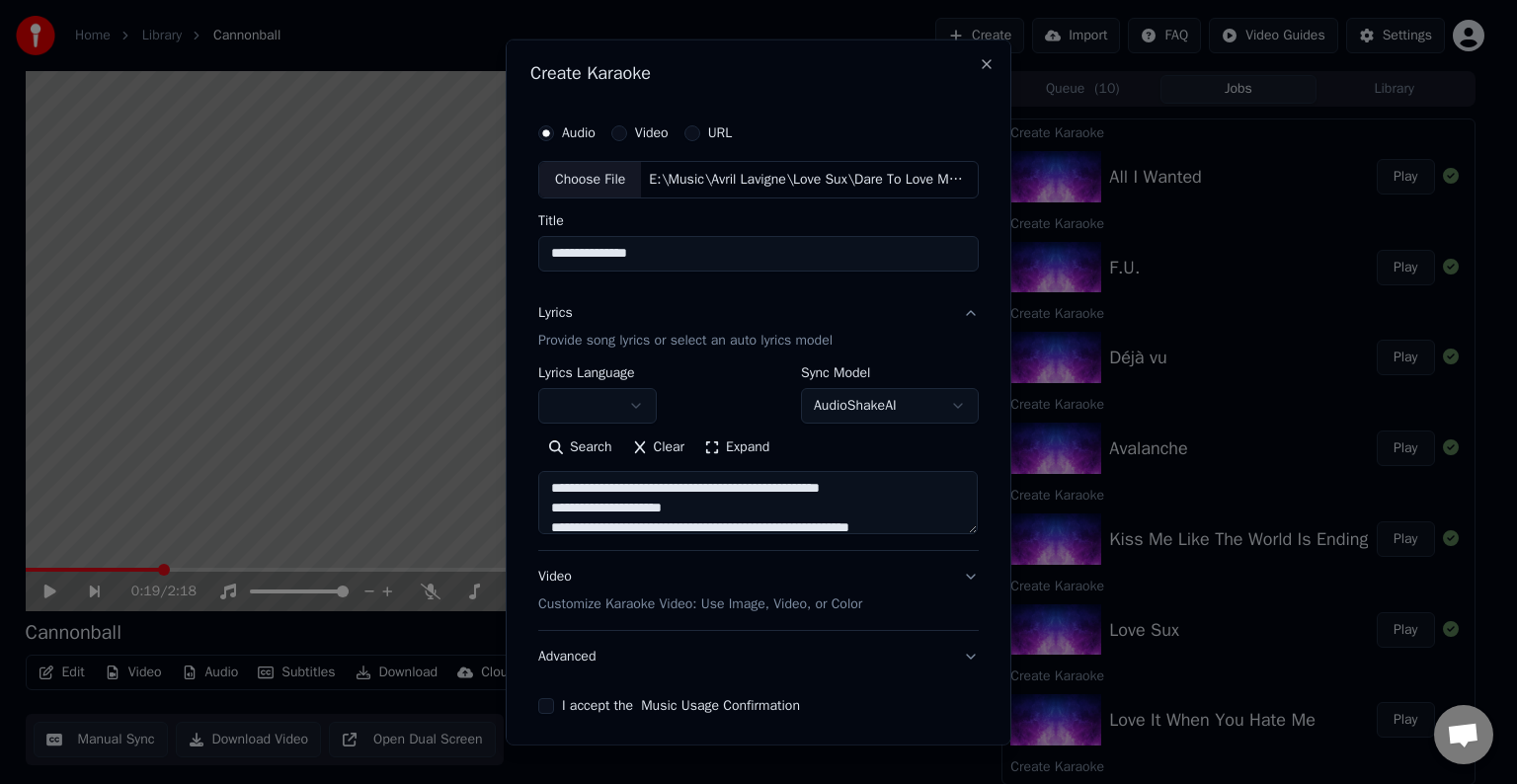 drag, startPoint x: 680, startPoint y: 510, endPoint x: 542, endPoint y: 506, distance: 138.05796 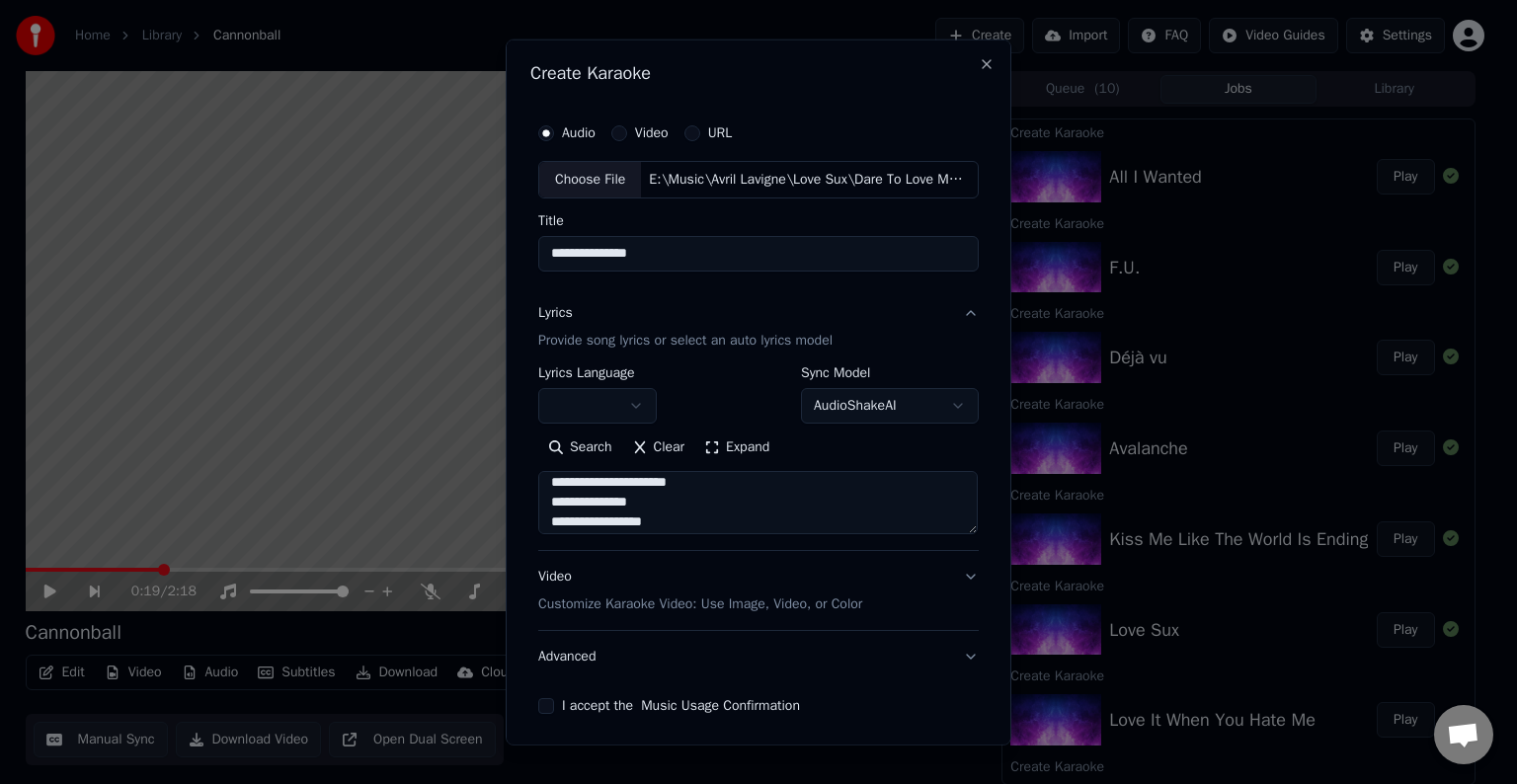 scroll, scrollTop: 881, scrollLeft: 0, axis: vertical 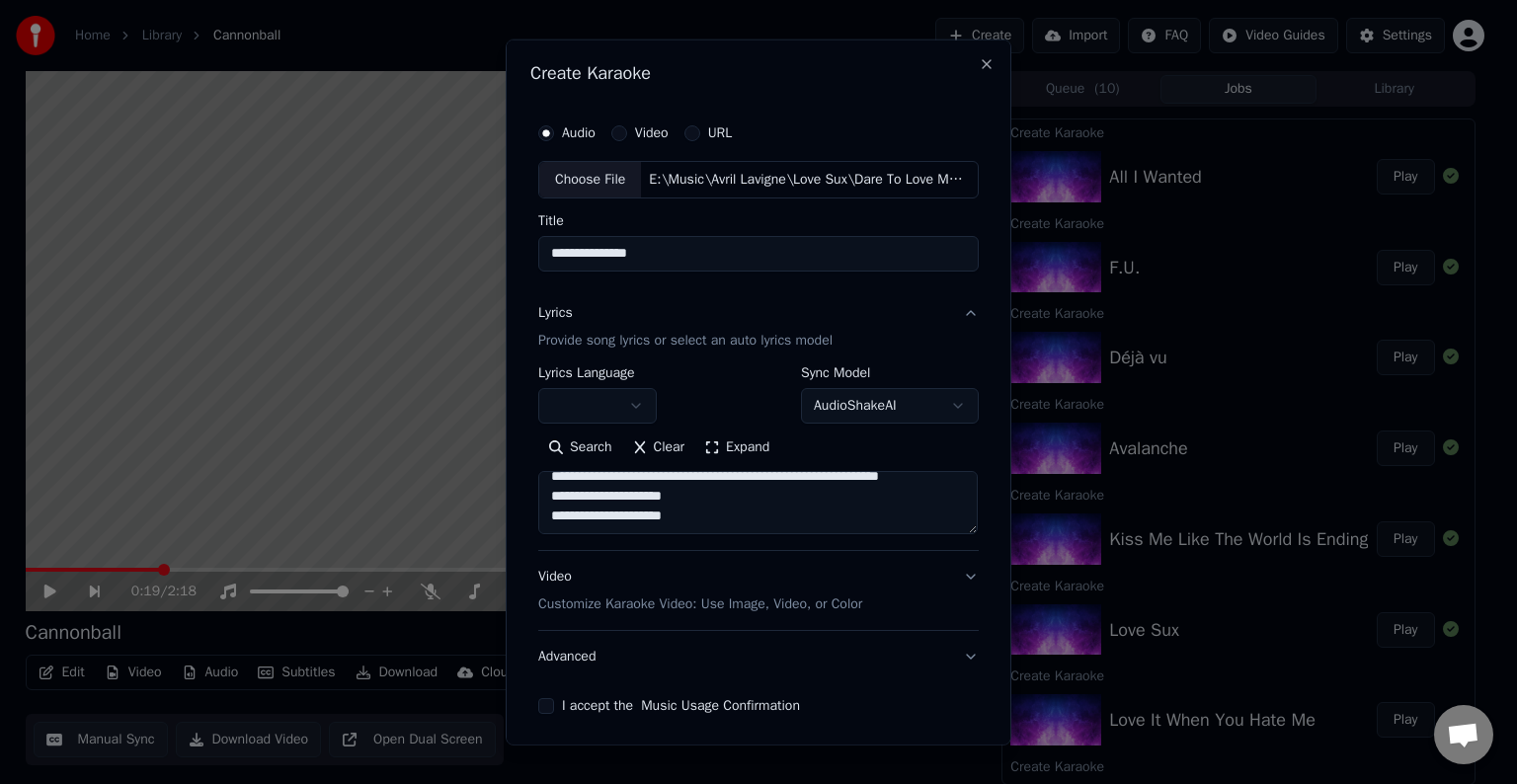 click at bounding box center [758, 503] 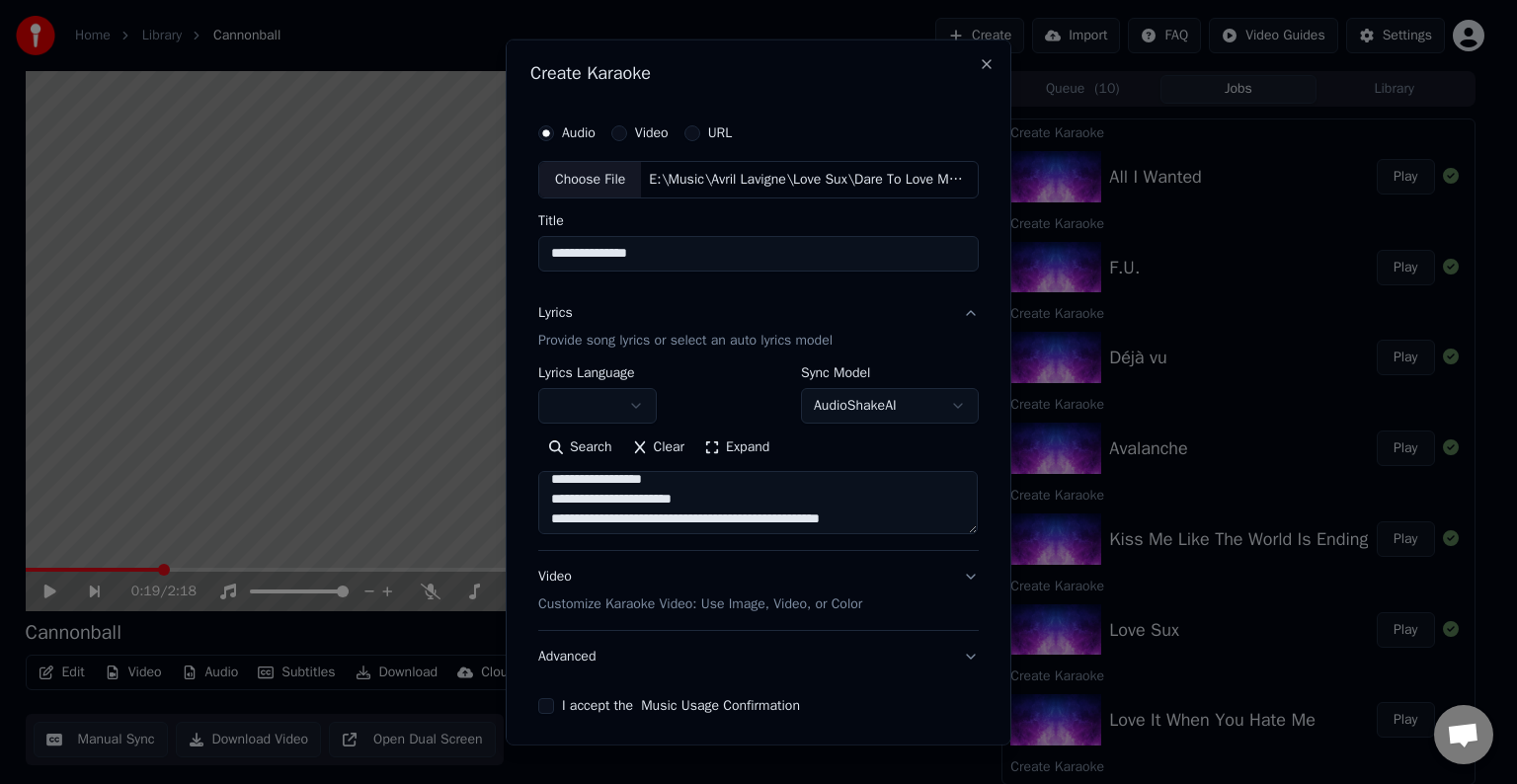 scroll, scrollTop: 881, scrollLeft: 0, axis: vertical 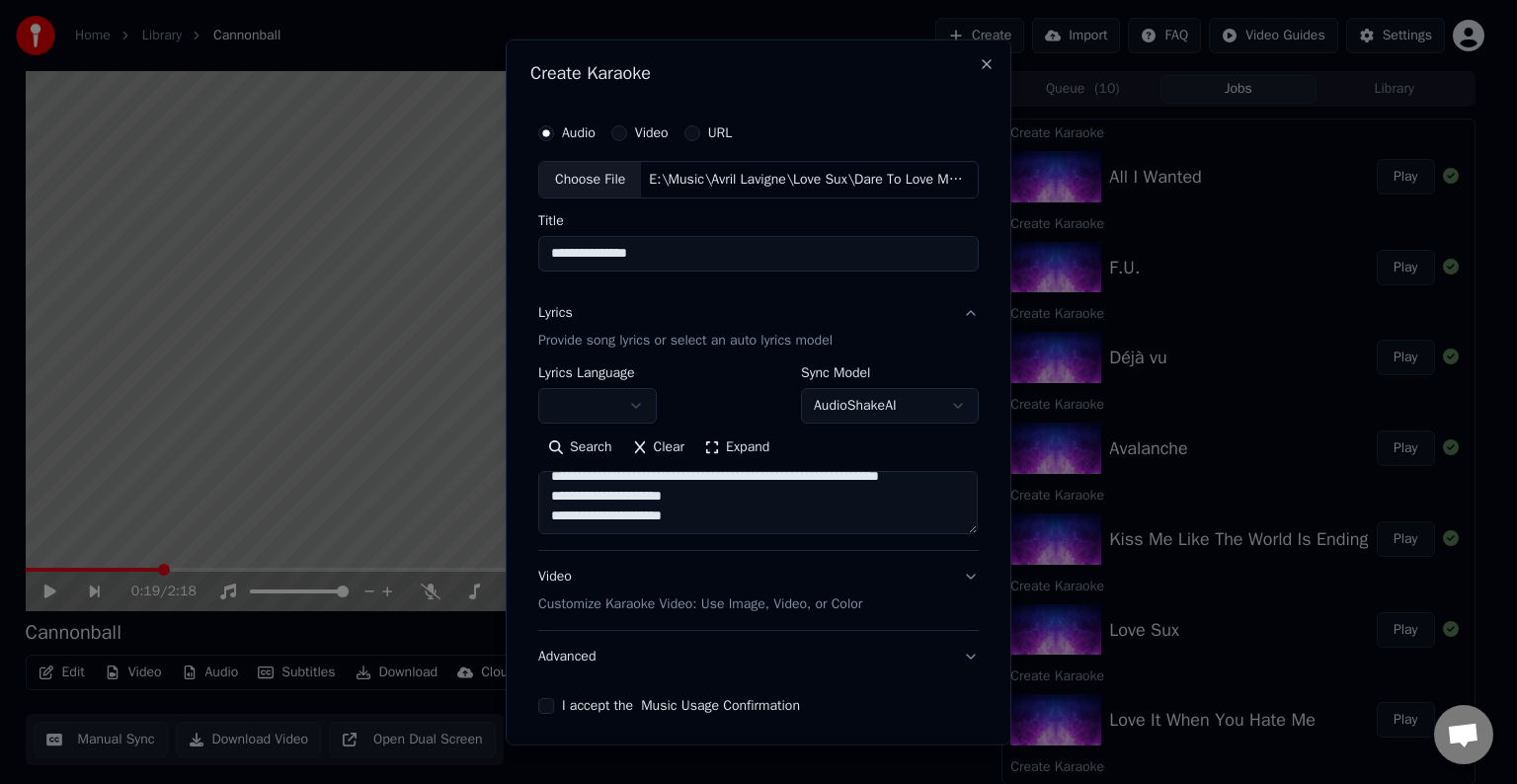 click at bounding box center [758, 503] 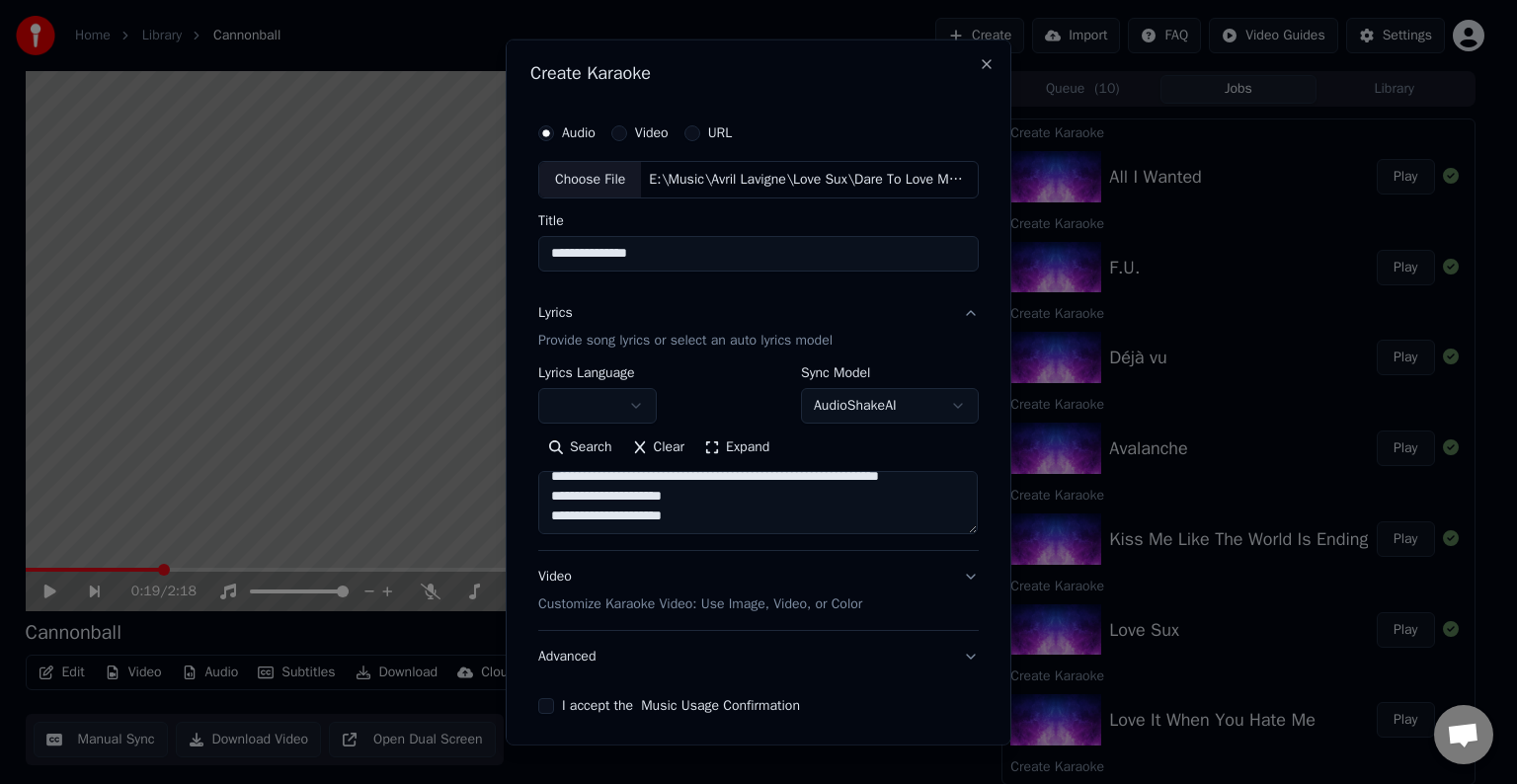 click at bounding box center (758, 503) 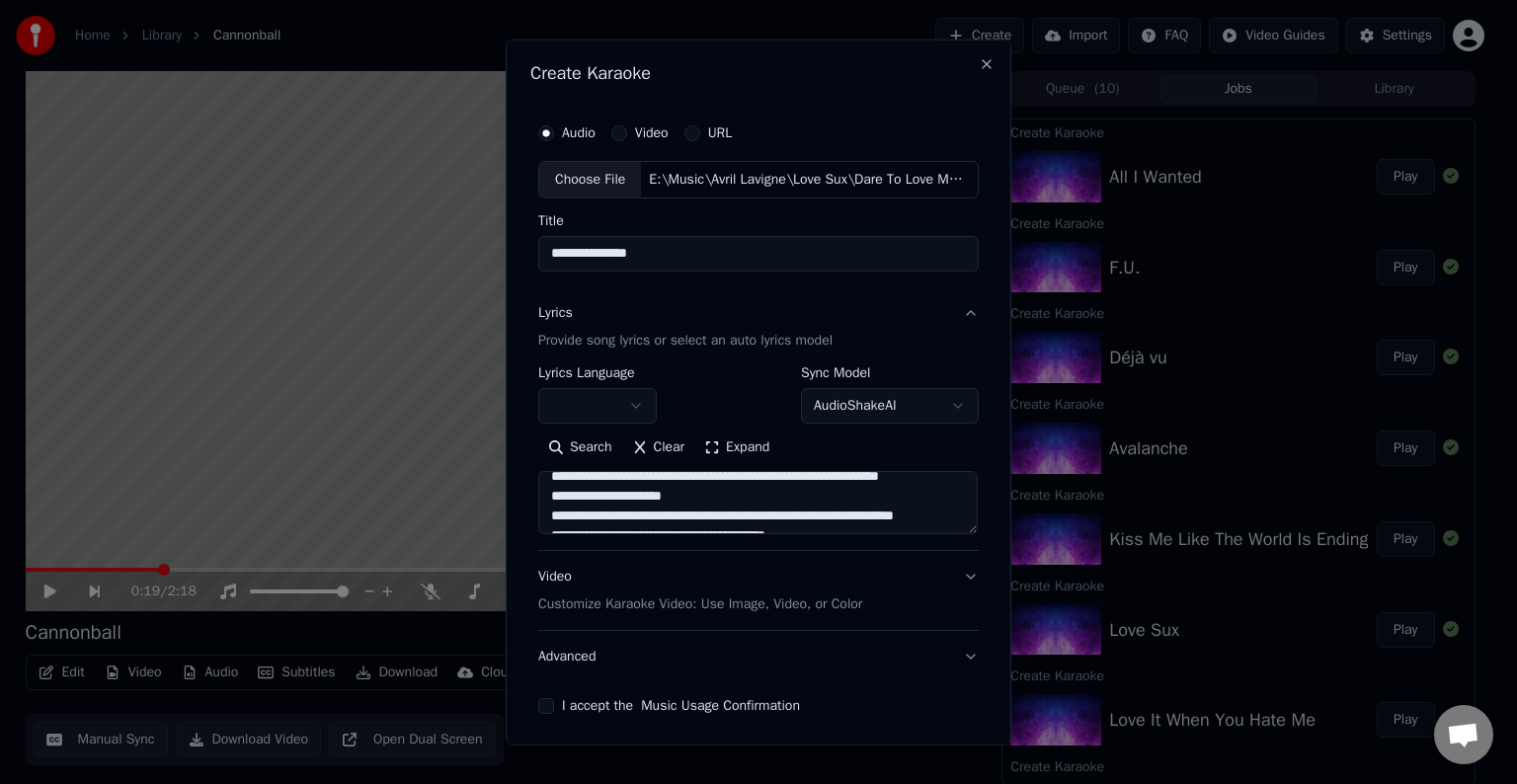 scroll, scrollTop: 912, scrollLeft: 0, axis: vertical 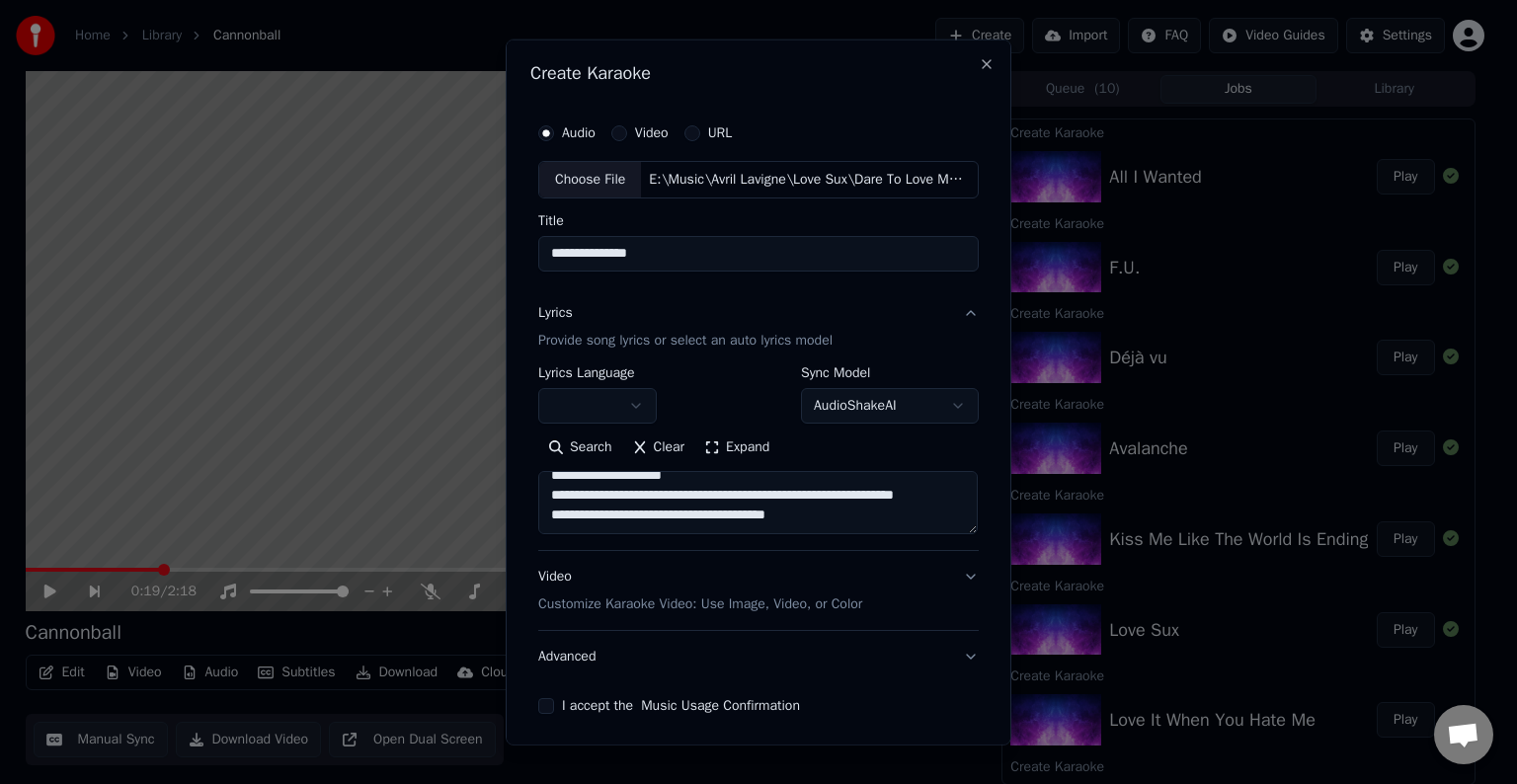 click at bounding box center (758, 503) 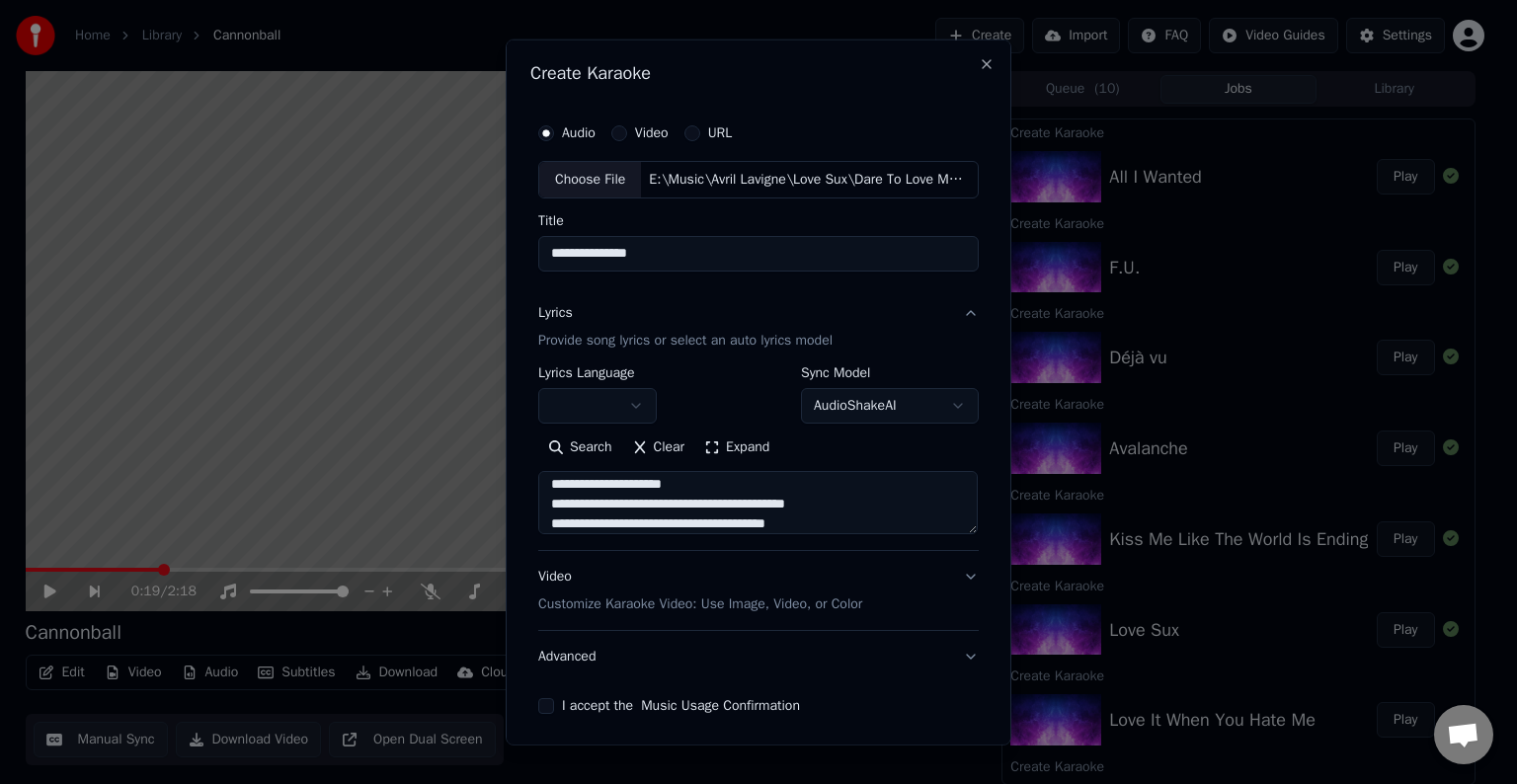 scroll, scrollTop: 920, scrollLeft: 0, axis: vertical 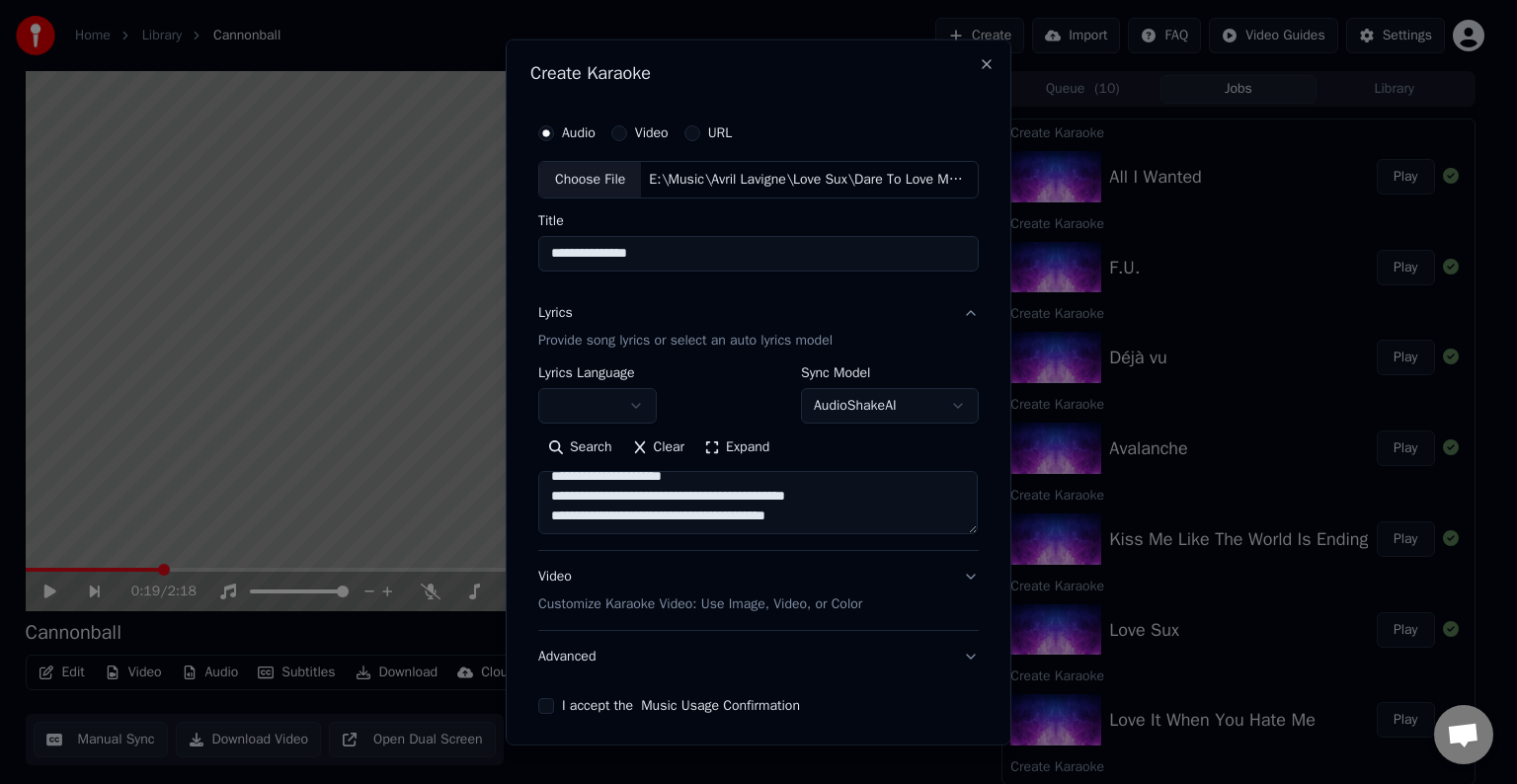 type on "**********" 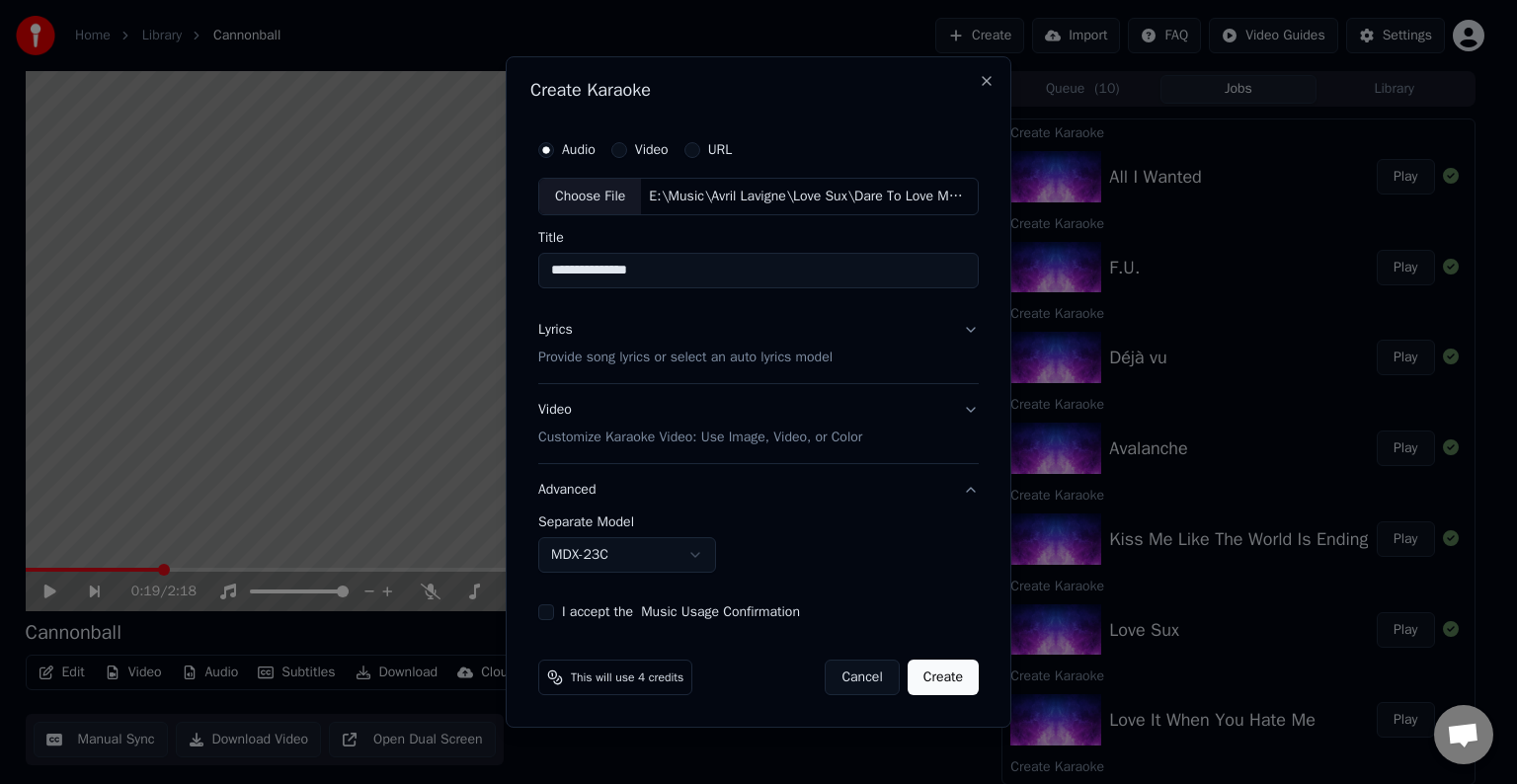 click on "Home Library Cannonball Create Import FAQ Video Guides Settings 0:19  /  2:18 Cannonball BPM 185 Key C# Edit Video Audio Subtitles Download Cloud Library Manual Sync Download Video Open Dual Screen Queue ( 10 ) Jobs Library Create Karaoke All I Wanted Play Create Karaoke F.U. Play Create Karaoke Déjà vu Play Create Karaoke Avalanche Play Create Karaoke Kiss Me Like The World Is Ending Play Create Karaoke Love Sux Play Create Karaoke Love It When You Hate Me Play Create Karaoke Bite Me Play Create Karaoke Bois Lie Play Create Karaoke Cannonball Play Chat [PERSON] from Youka Desktop More channels Continue on Email Network offline. Reconnecting... No messages can be received or sent for now. Youka Desktop Hello! How can I help you?  Sunday, [DATE] I think there is a glitch in the program; when I spend my credits to create a video, and I provide the lyrics, the resulting video does not sync the lyrics and is forcing me to spend extra credits to sync them again; it has happened to me with my last 3 videos [DATE]" at bounding box center (750, 392) 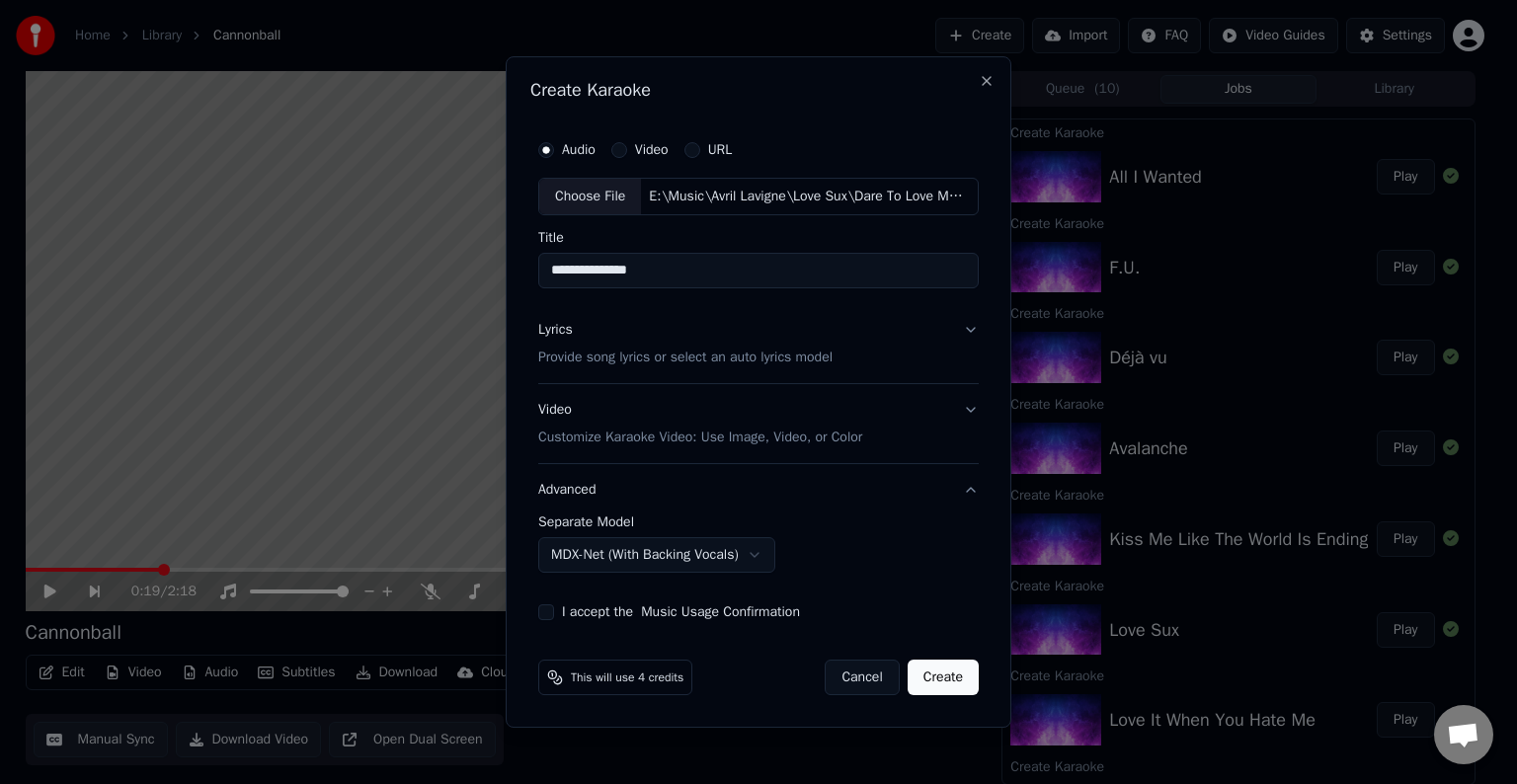 click on "I accept the   Music Usage Confirmation" at bounding box center [546, 612] 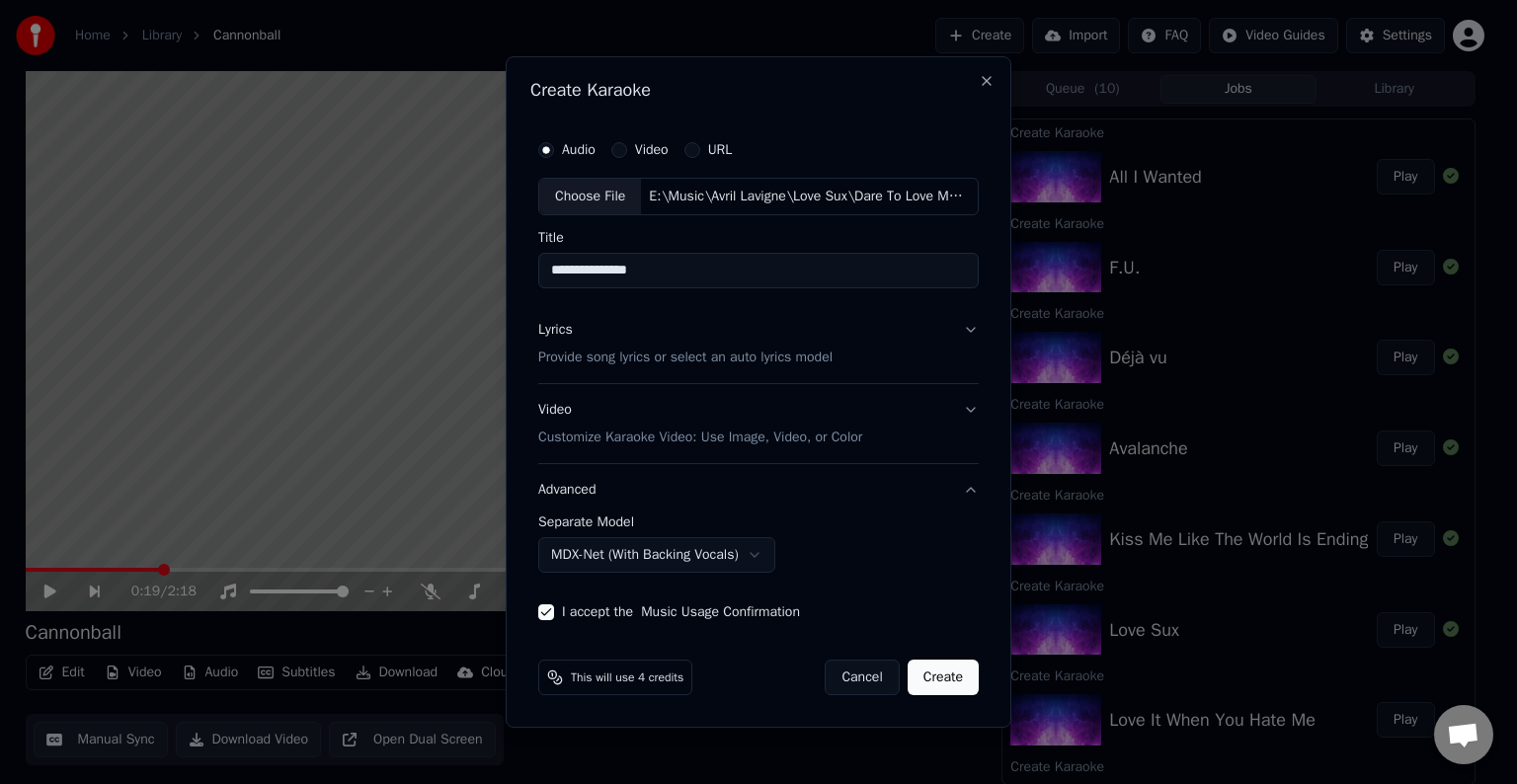 click on "Create" at bounding box center (943, 677) 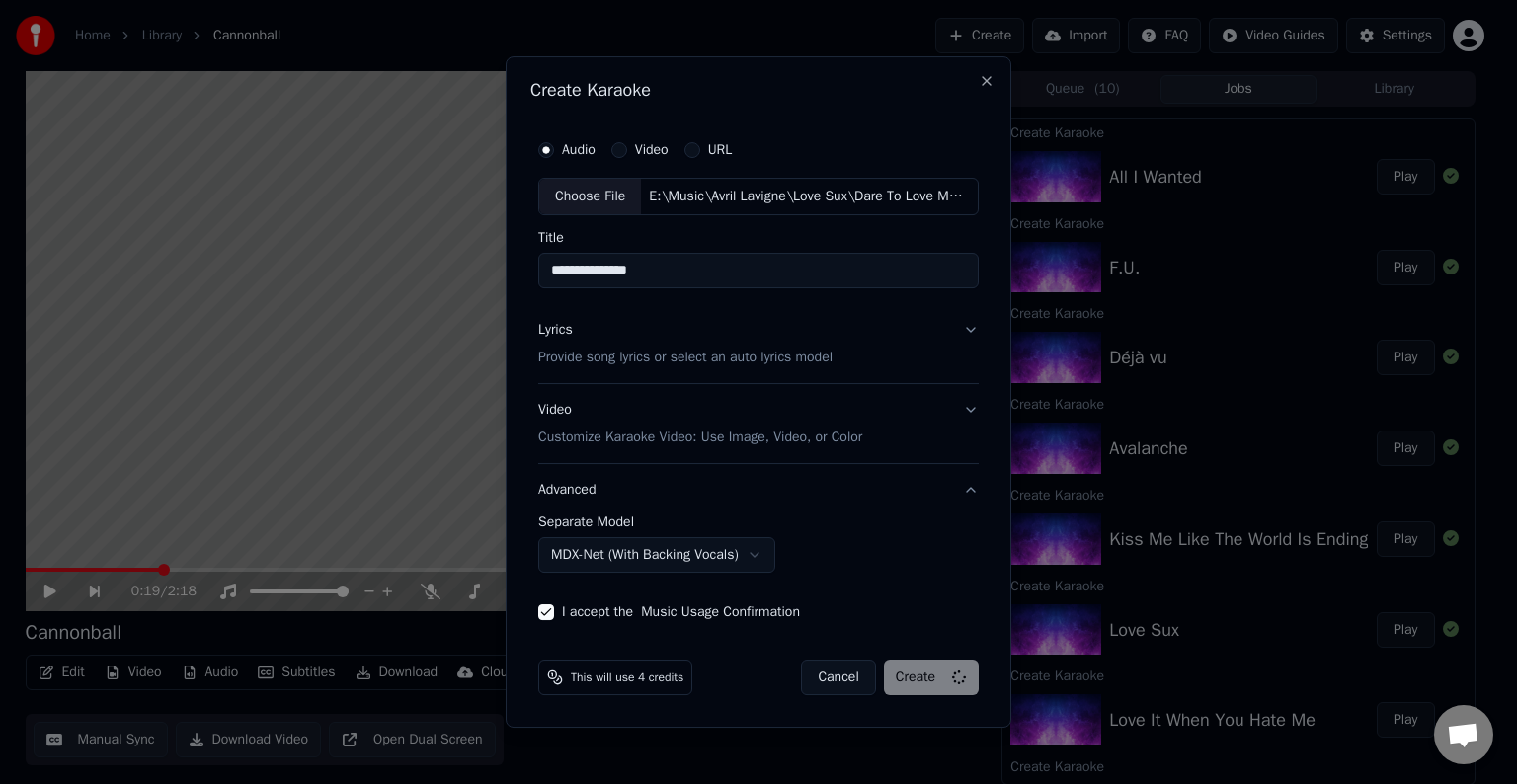 select on "******" 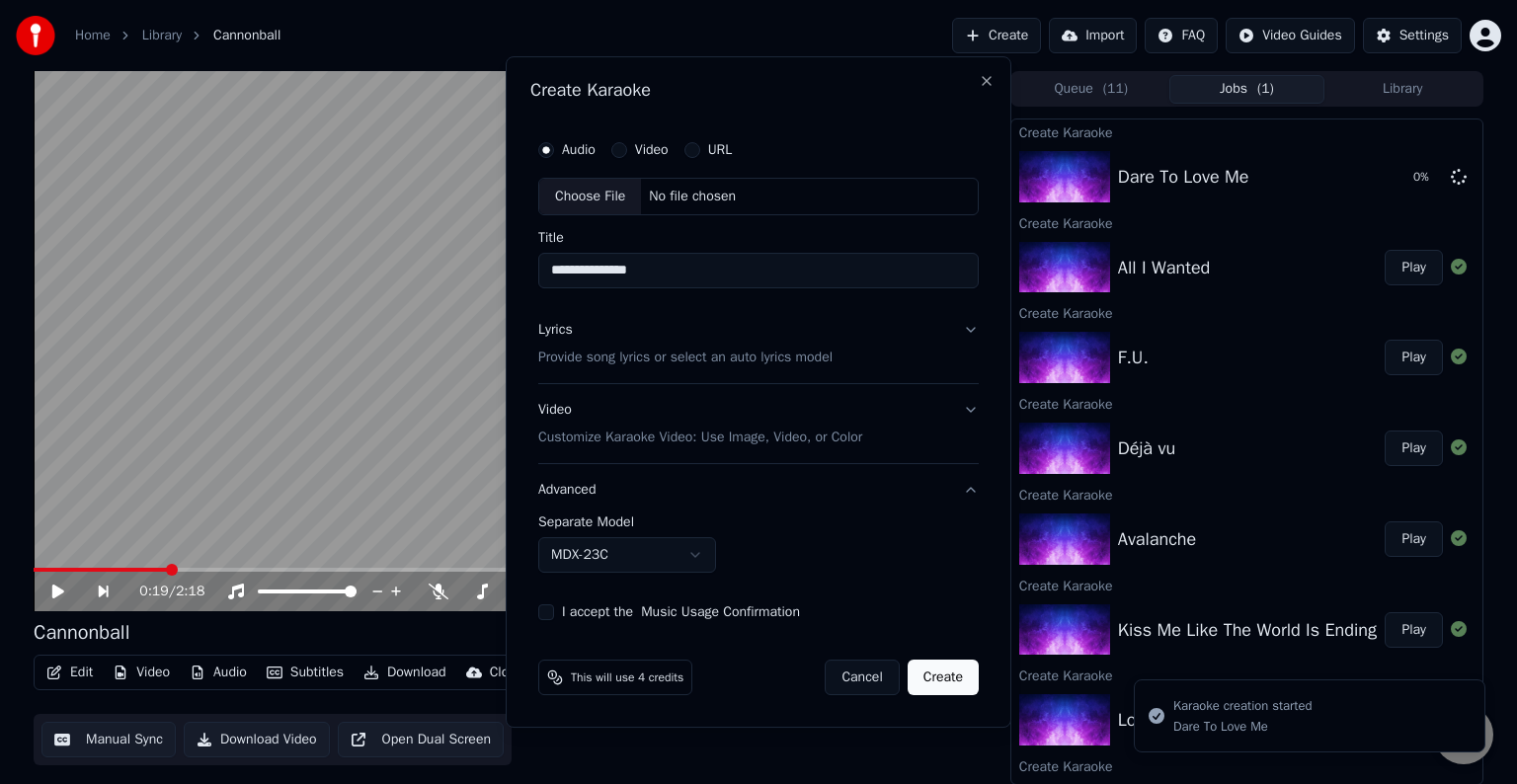 type 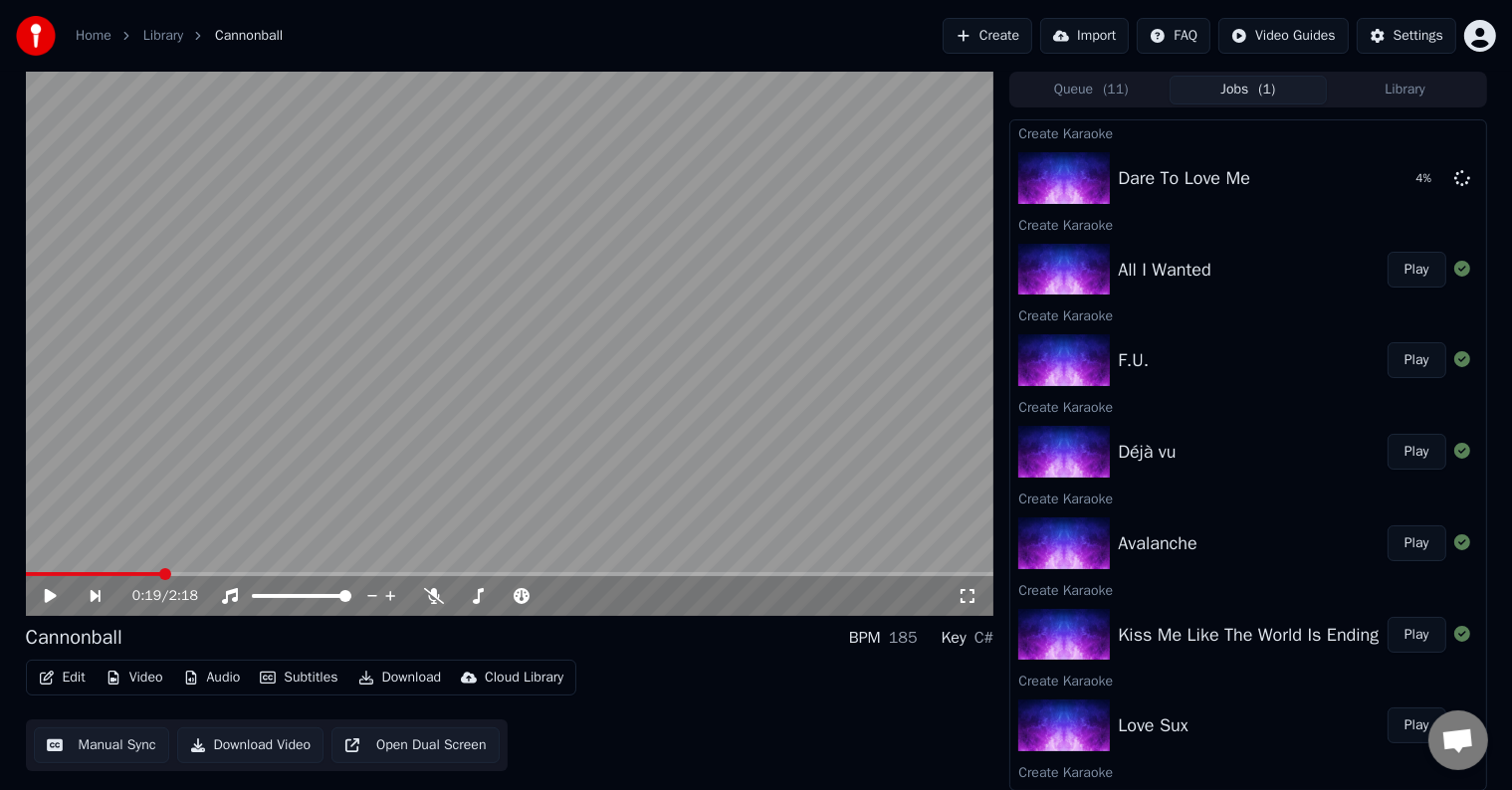 click on "Create" at bounding box center [987, 36] 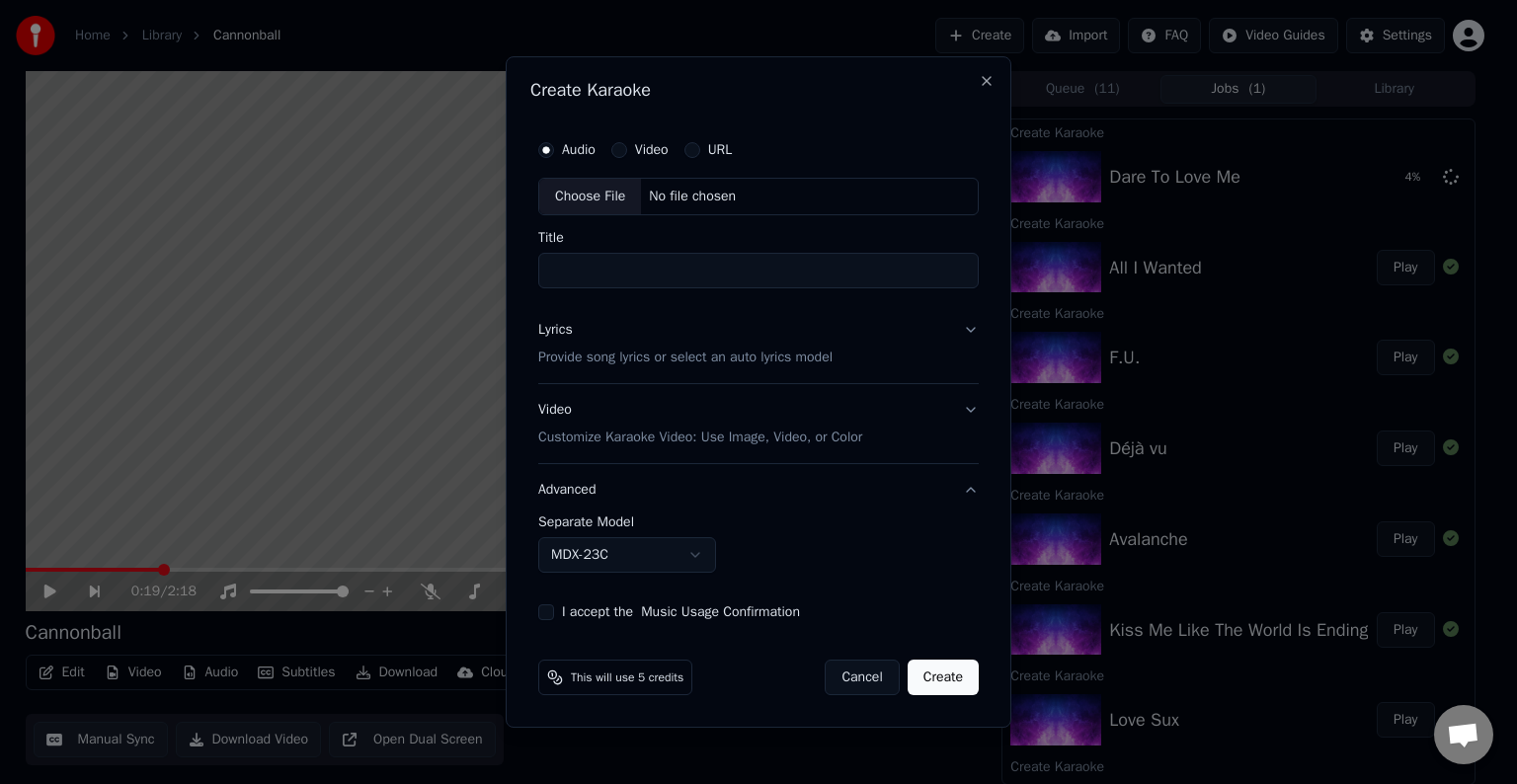 click on "Choose File" at bounding box center (590, 196) 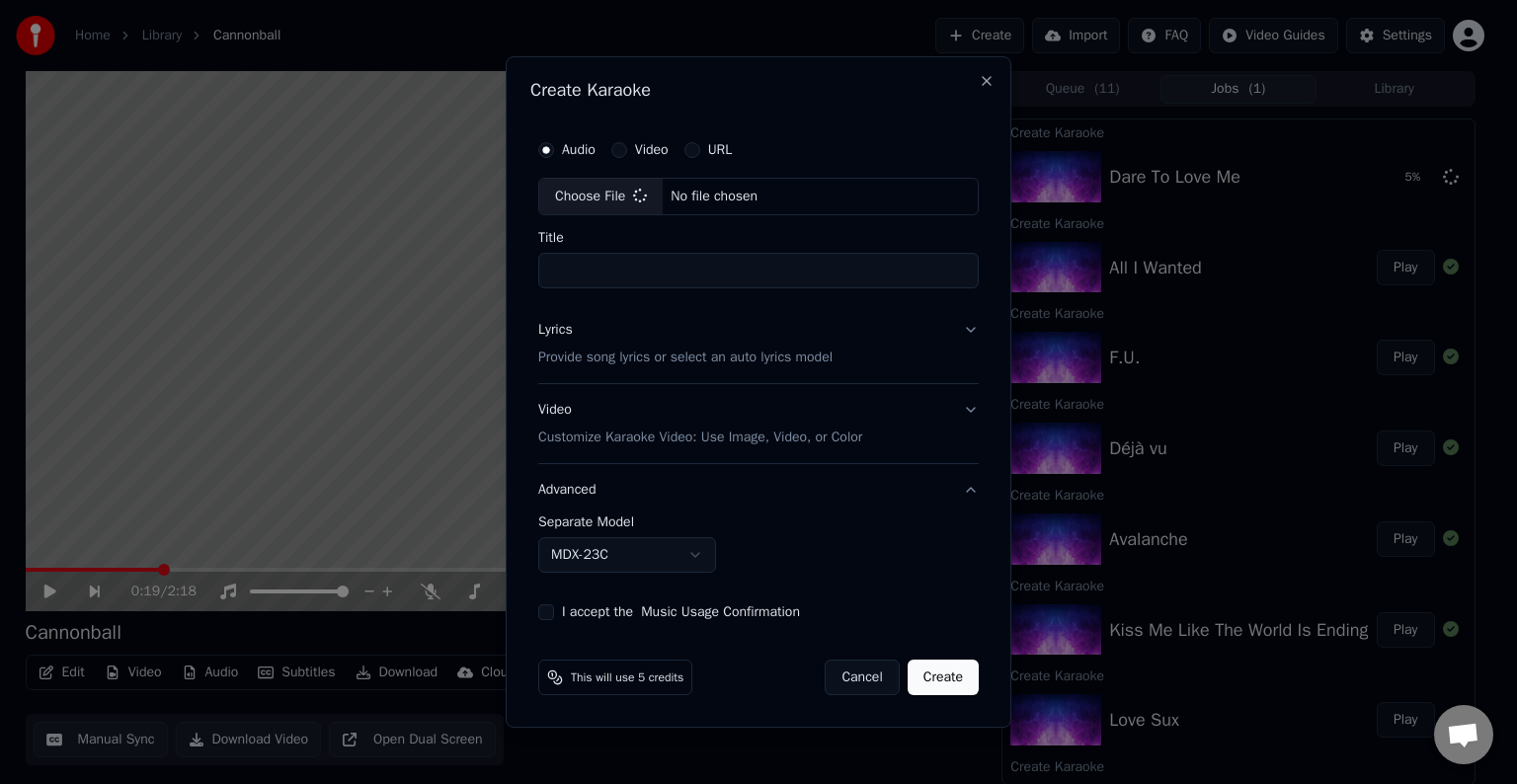 click on "Lyrics Provide song lyrics or select an auto lyrics model" at bounding box center (758, 344) 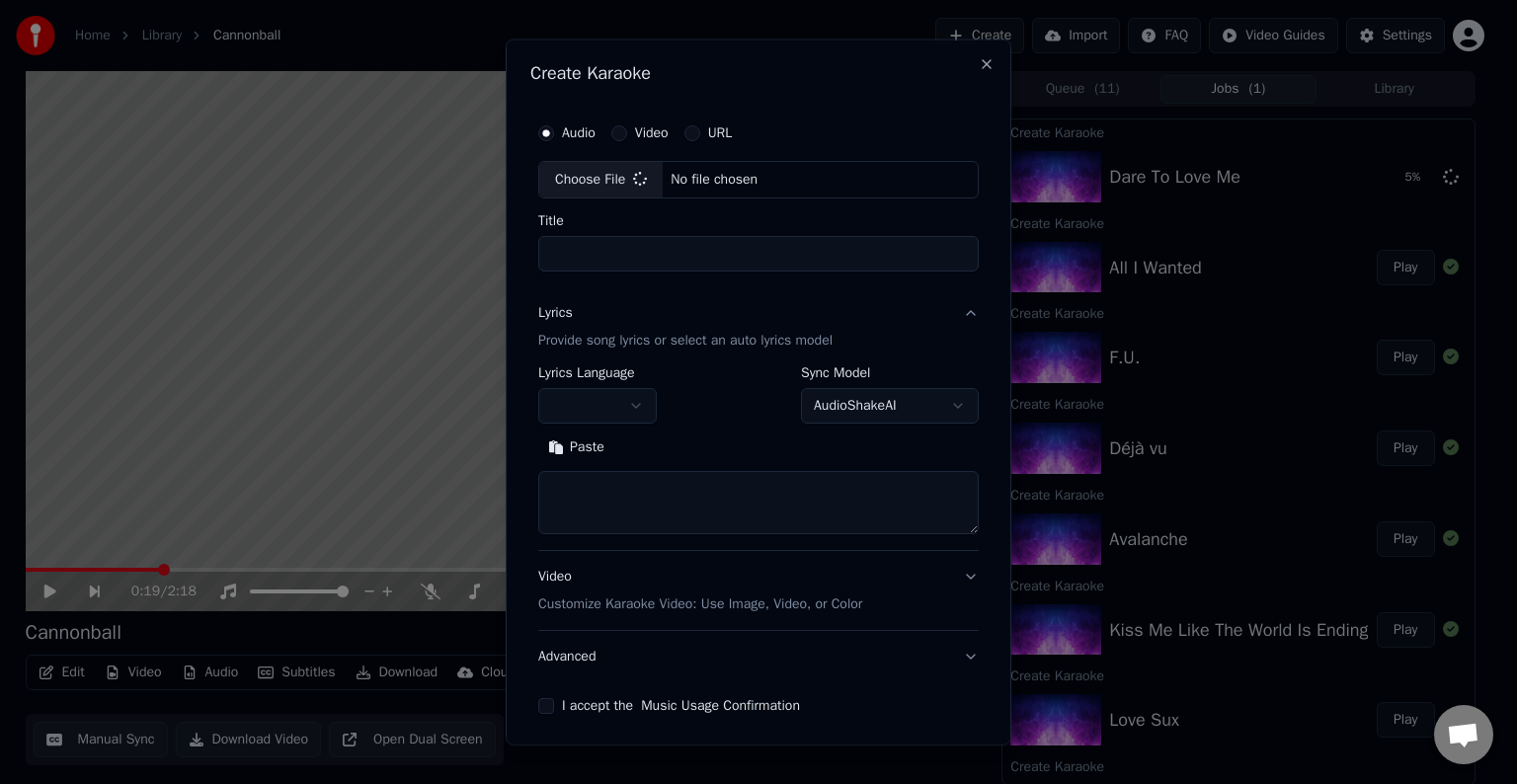 type on "**********" 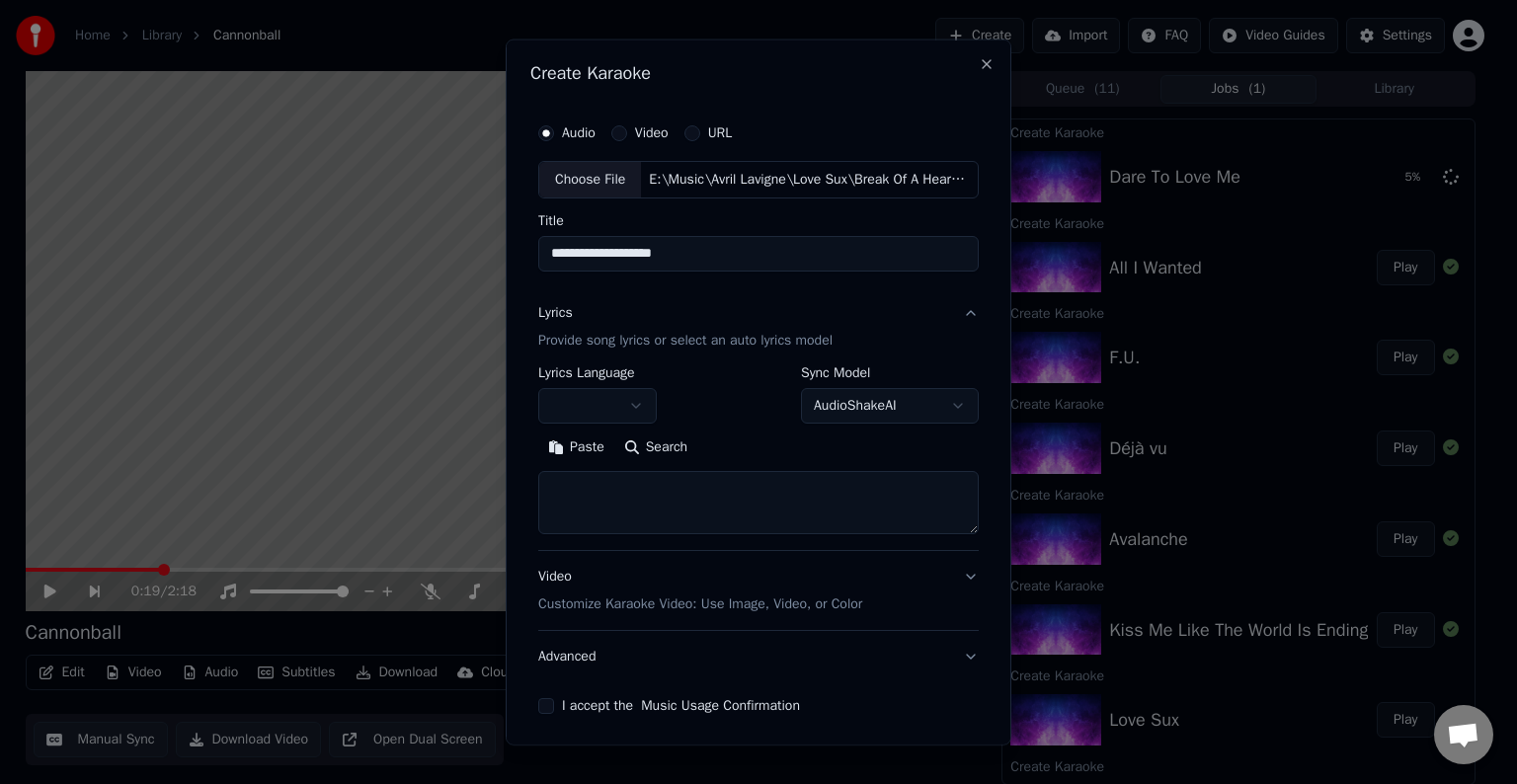click at bounding box center (758, 503) 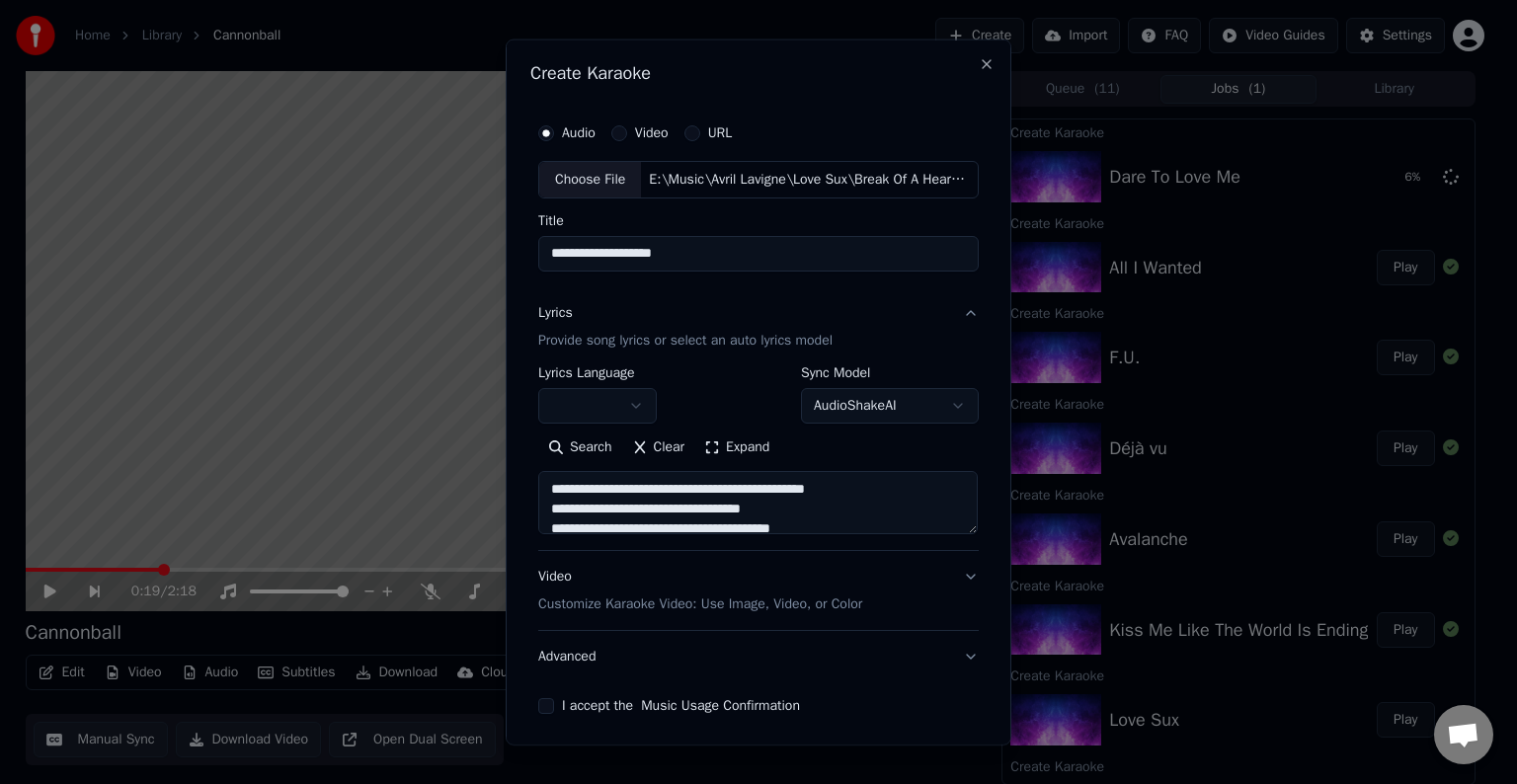 scroll, scrollTop: 43, scrollLeft: 0, axis: vertical 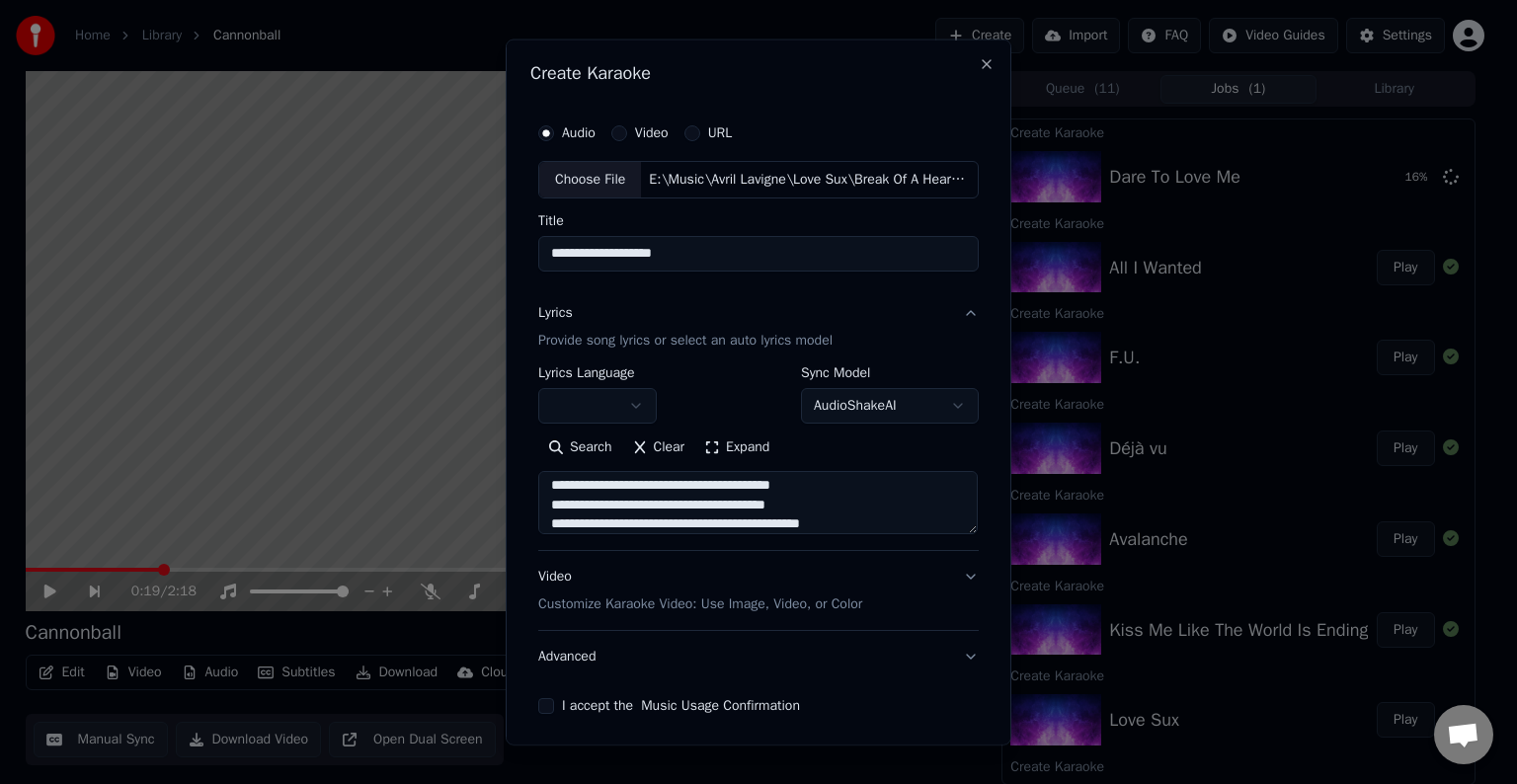 drag, startPoint x: 810, startPoint y: 500, endPoint x: 718, endPoint y: 502, distance: 92.0217 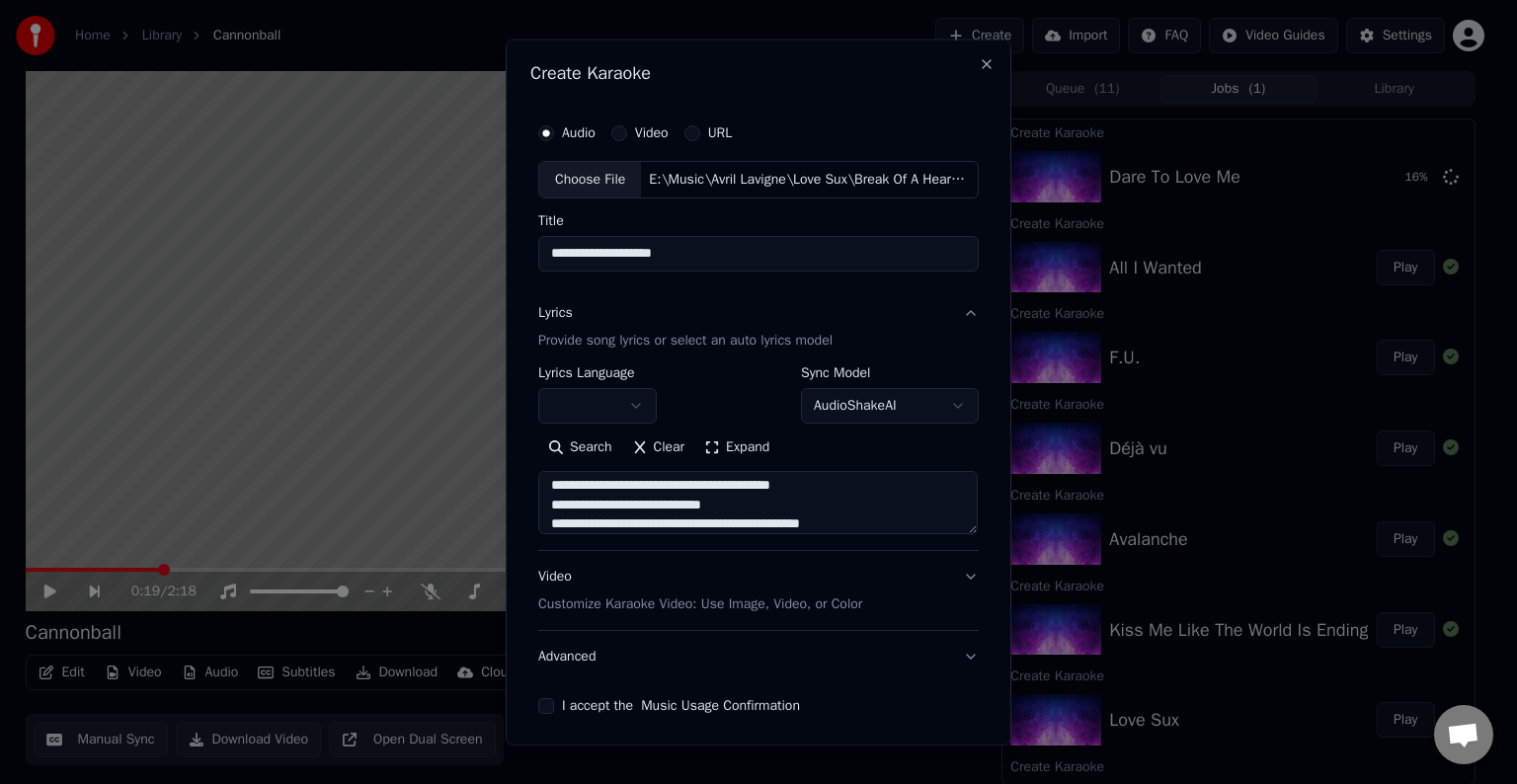 drag, startPoint x: 826, startPoint y: 494, endPoint x: 762, endPoint y: 491, distance: 64.070274 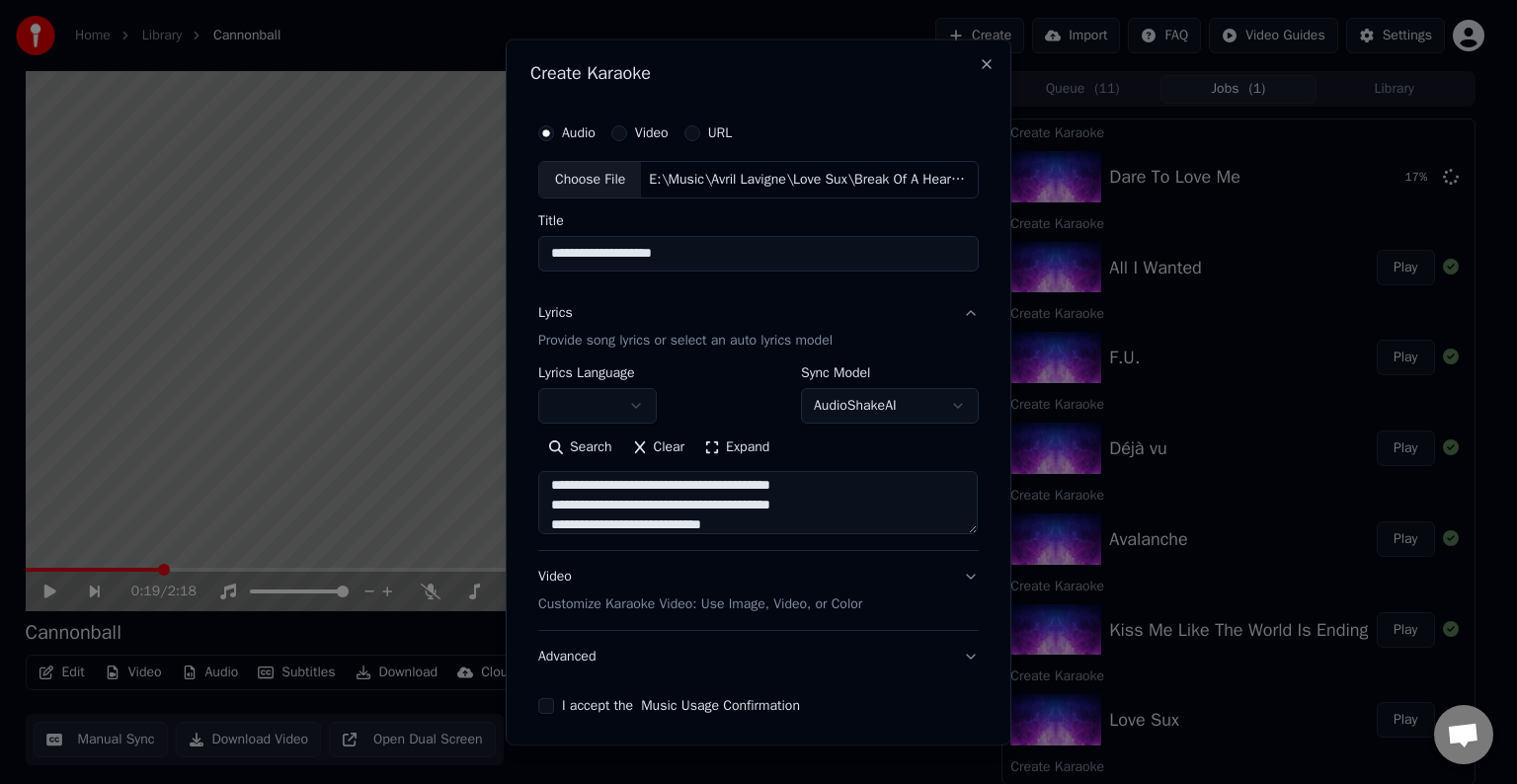 scroll, scrollTop: 537, scrollLeft: 0, axis: vertical 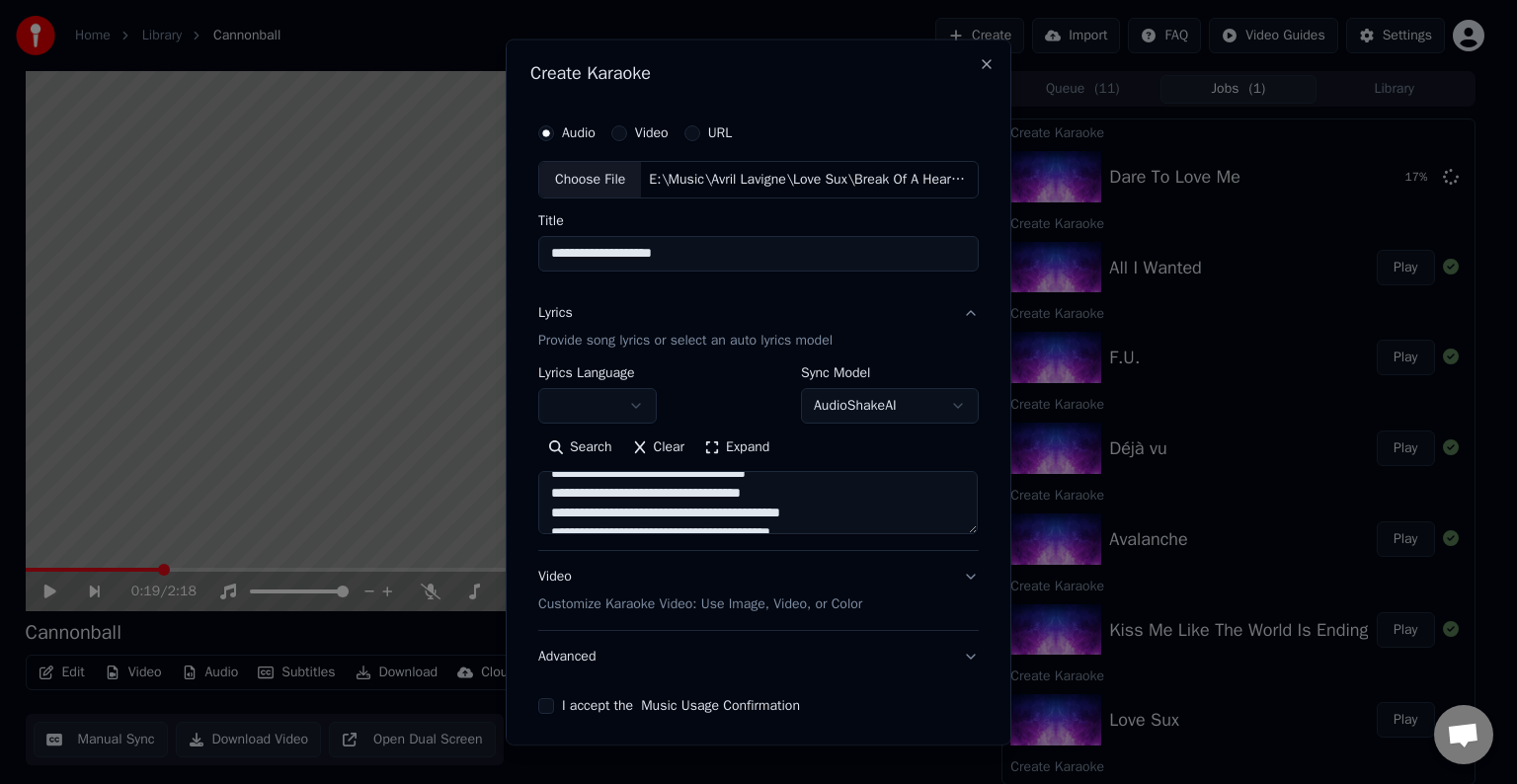 drag, startPoint x: 788, startPoint y: 490, endPoint x: 711, endPoint y: 498, distance: 77.41447 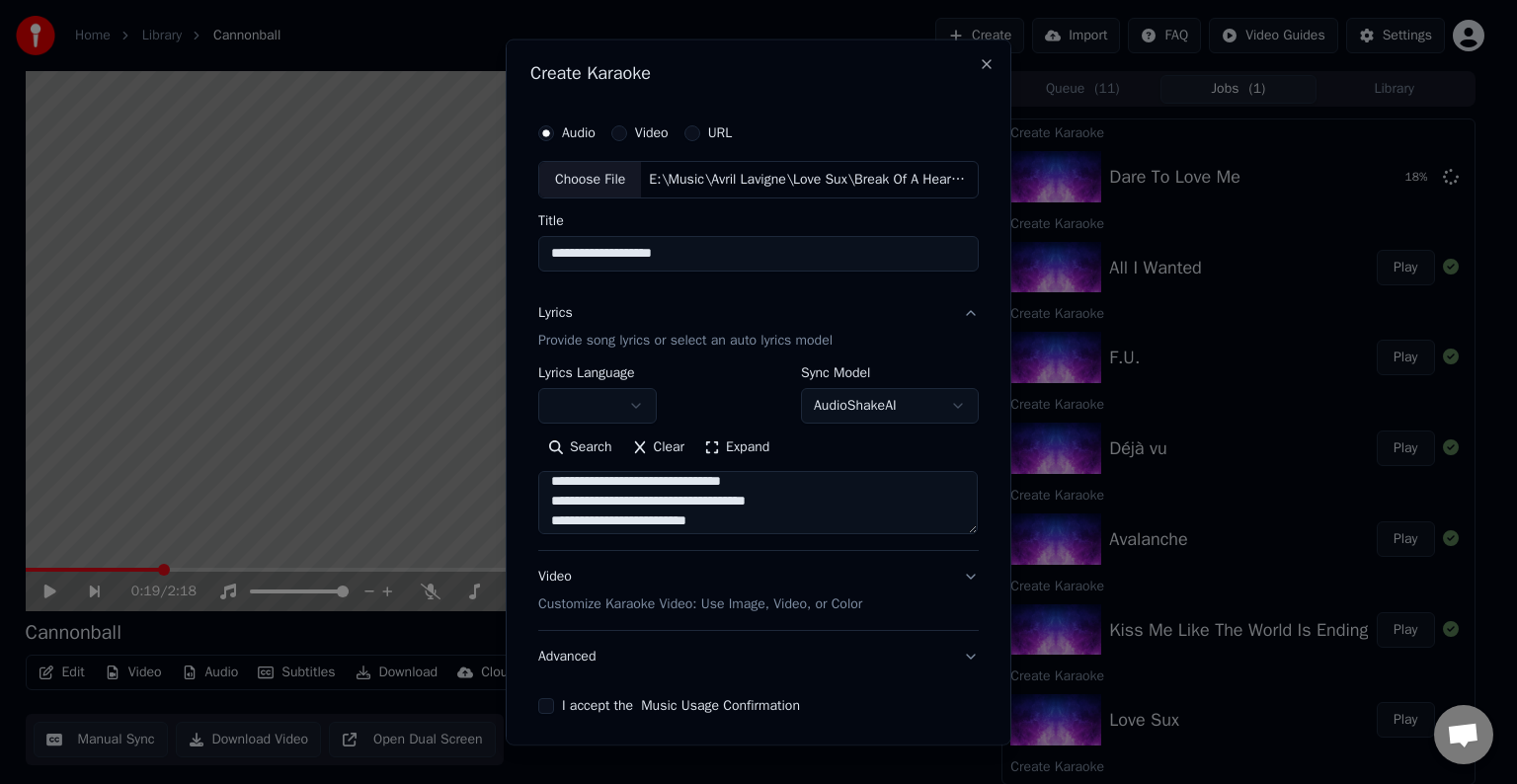 scroll, scrollTop: 458, scrollLeft: 0, axis: vertical 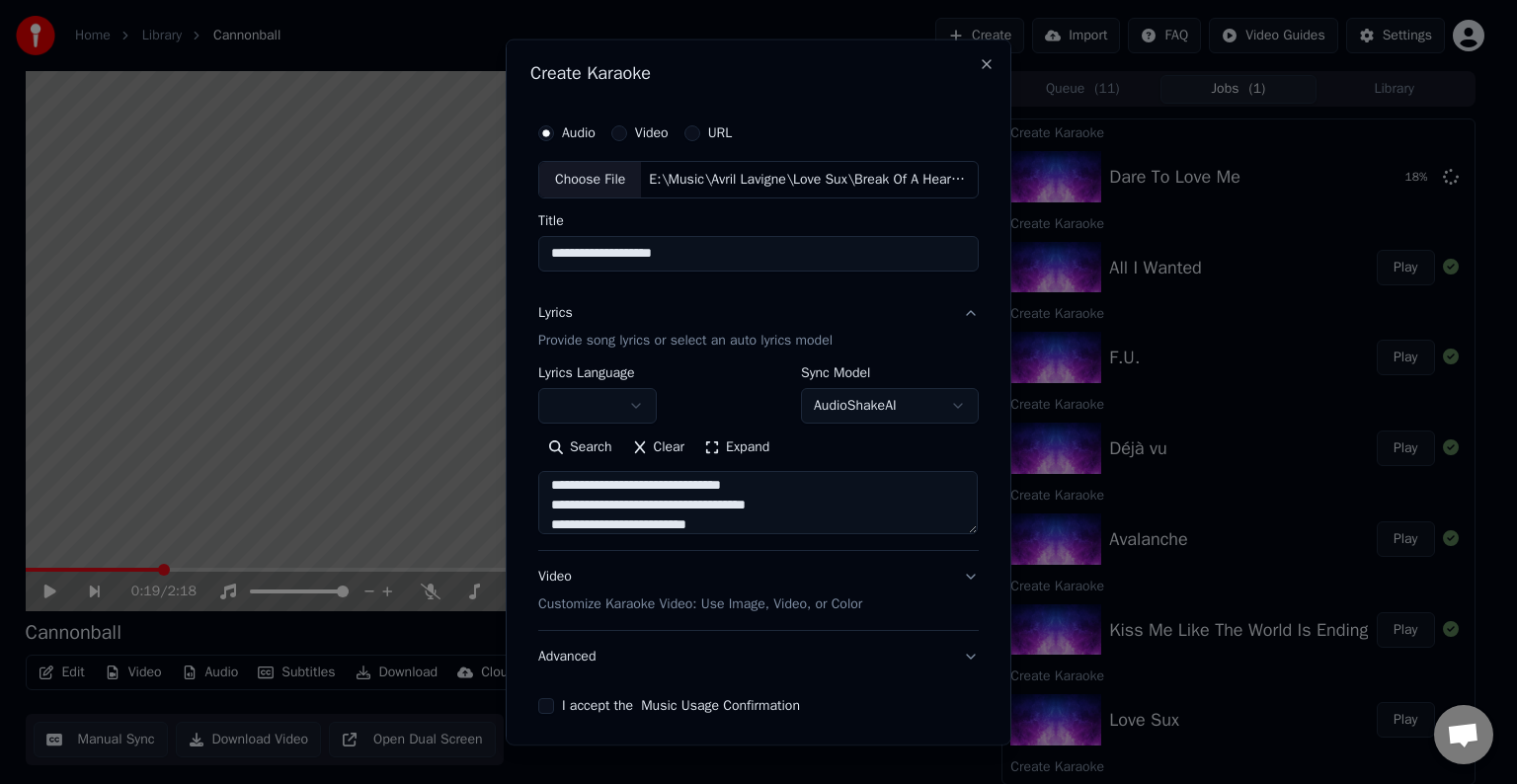 drag, startPoint x: 770, startPoint y: 502, endPoint x: 711, endPoint y: 503, distance: 59.00847 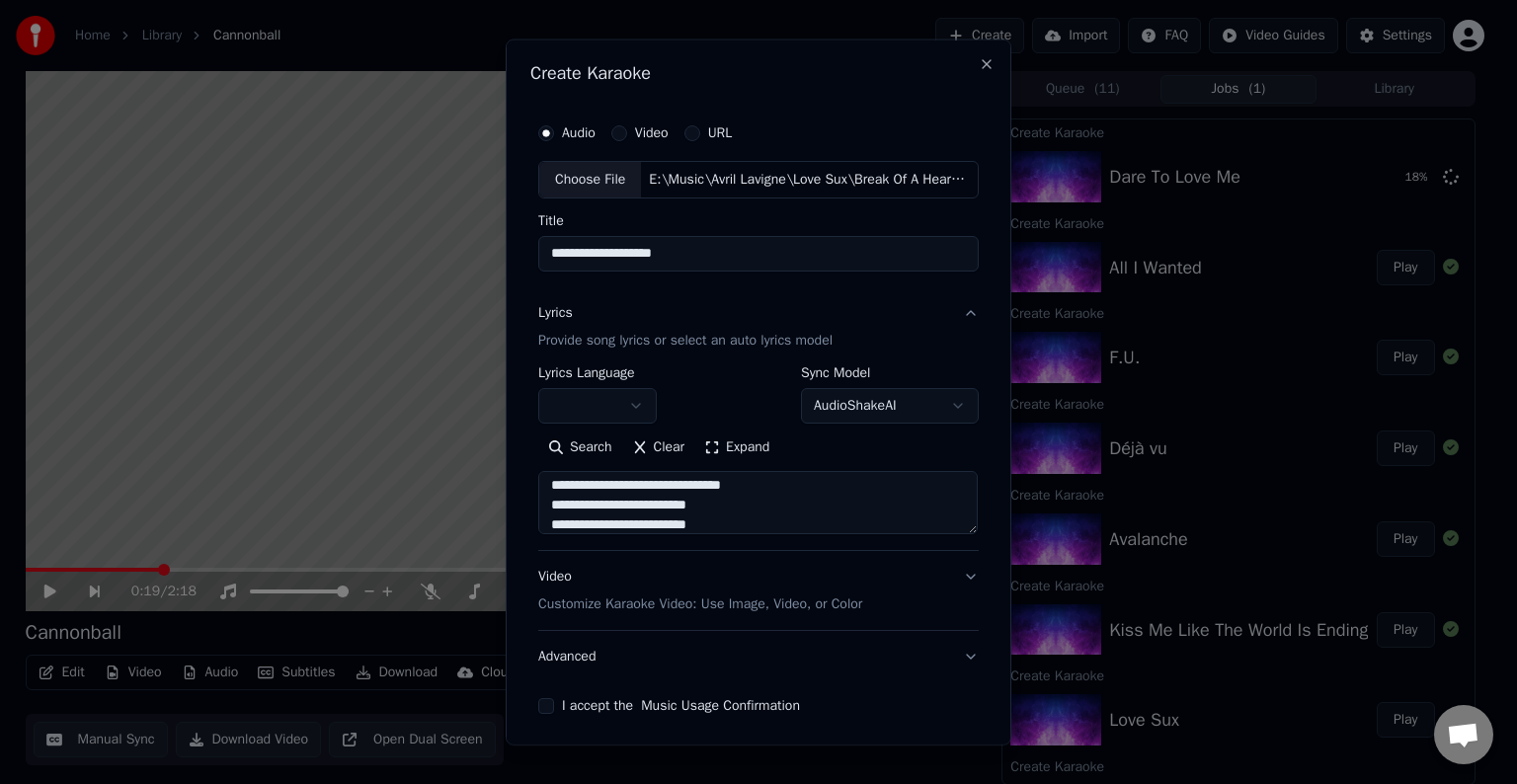 scroll, scrollTop: 604, scrollLeft: 0, axis: vertical 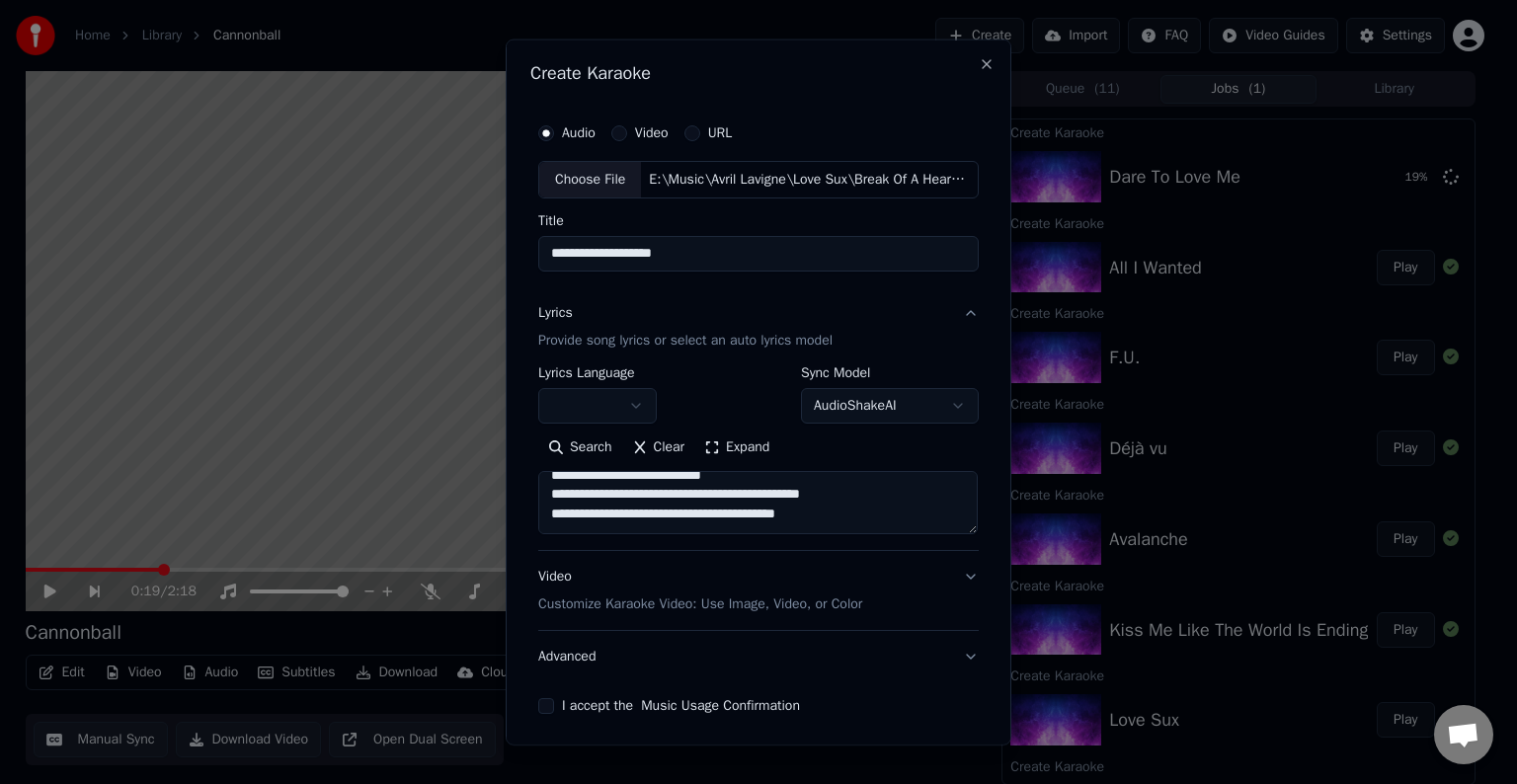 click at bounding box center (758, 503) 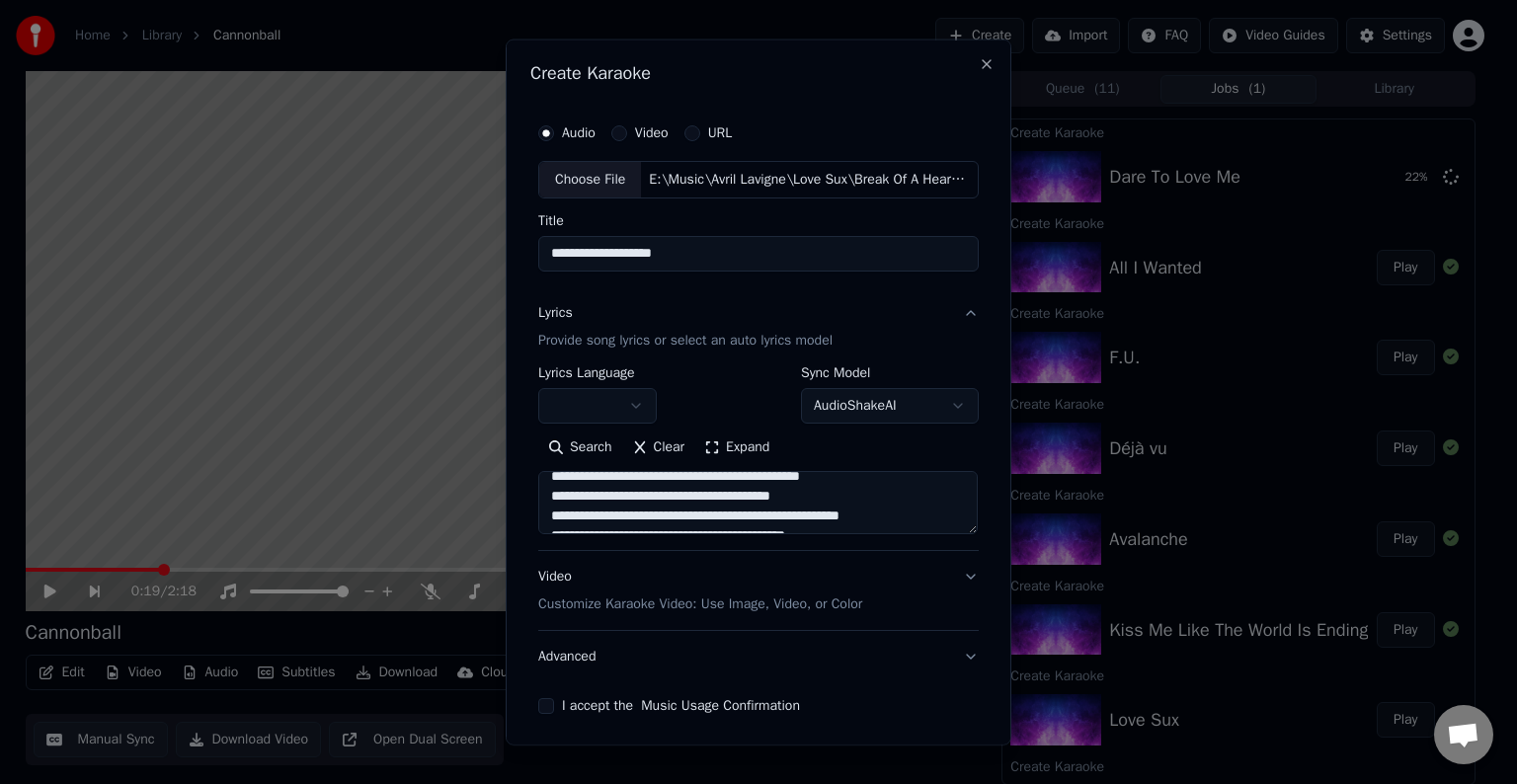 scroll, scrollTop: 675, scrollLeft: 0, axis: vertical 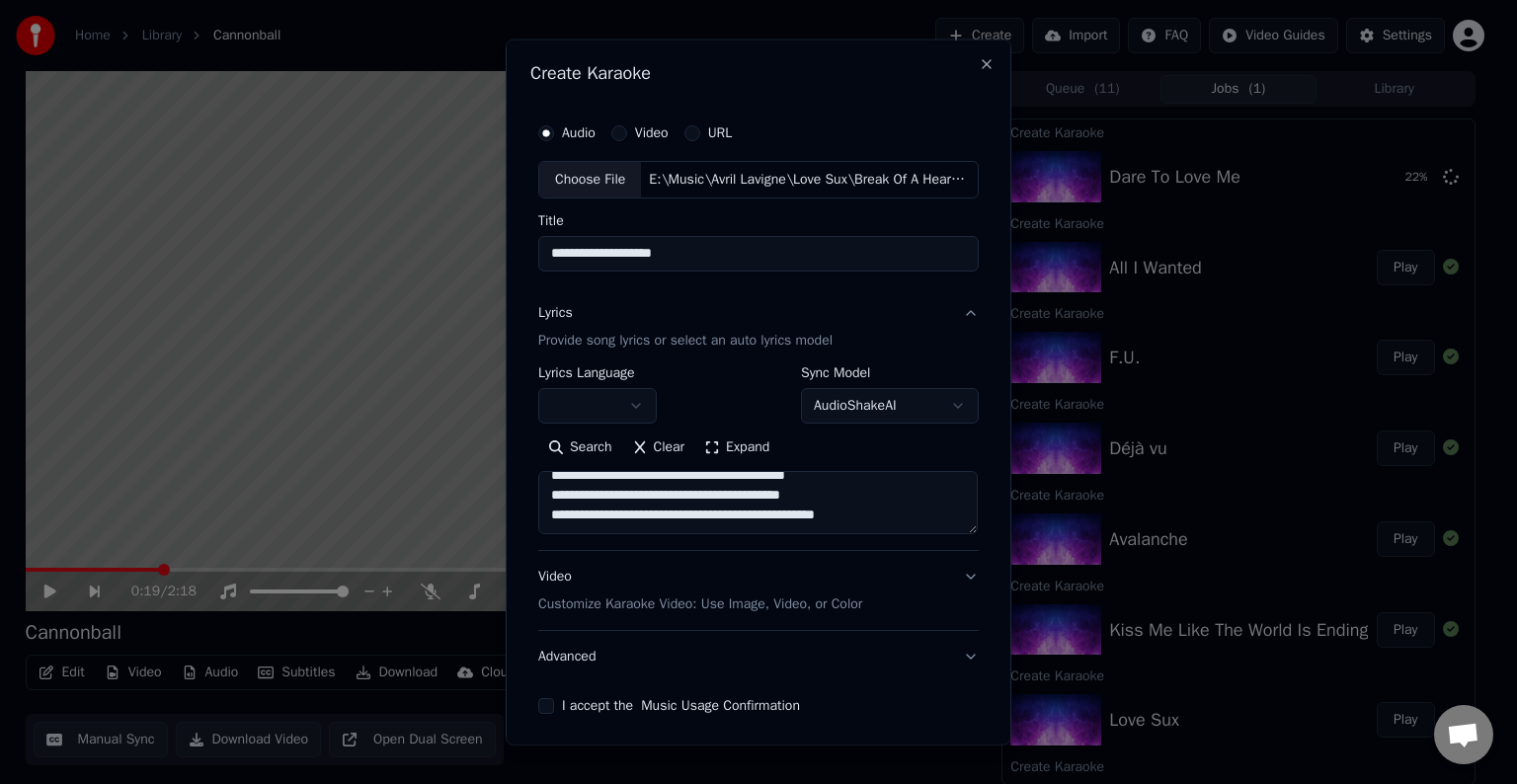 click at bounding box center (758, 503) 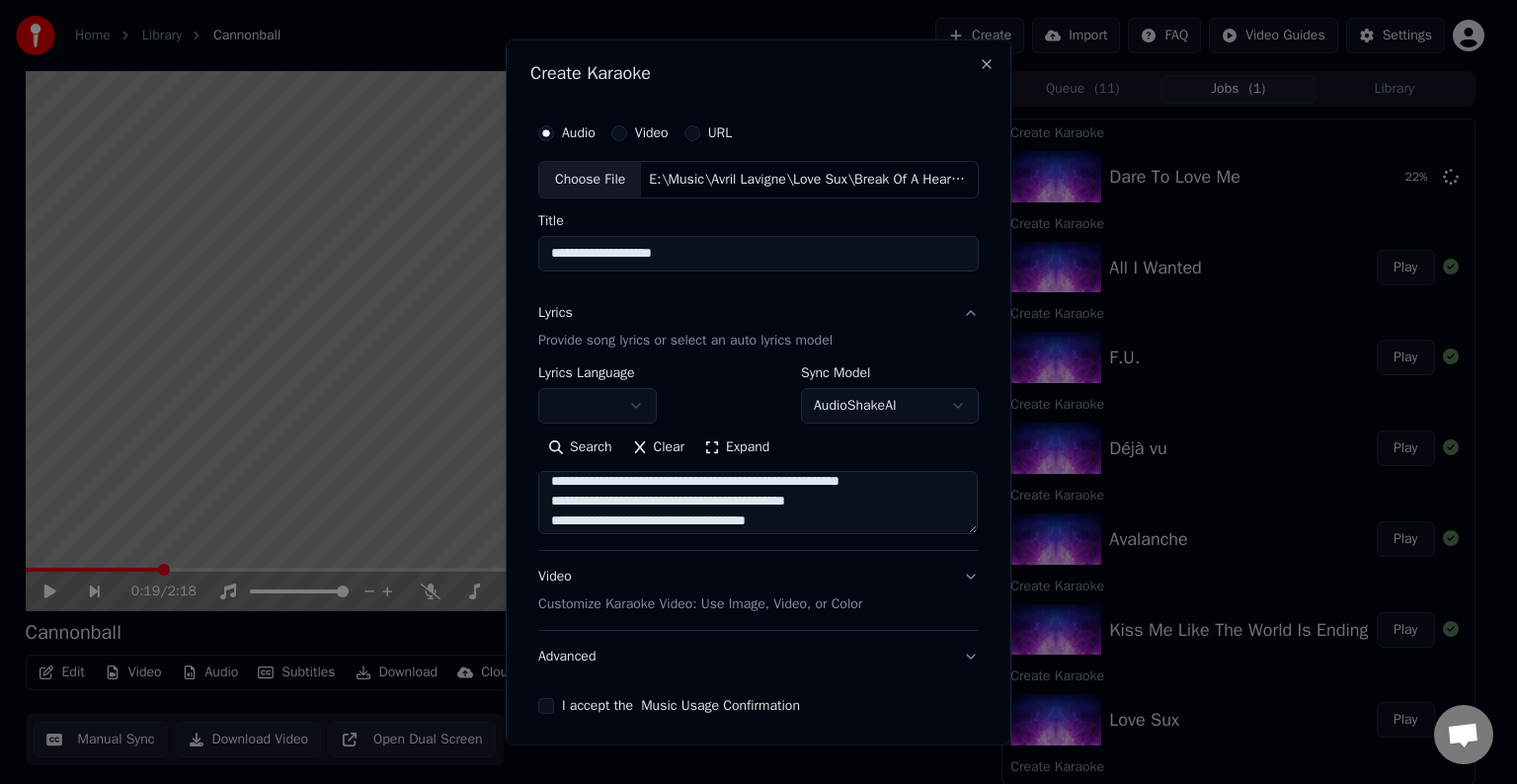 scroll, scrollTop: 640, scrollLeft: 0, axis: vertical 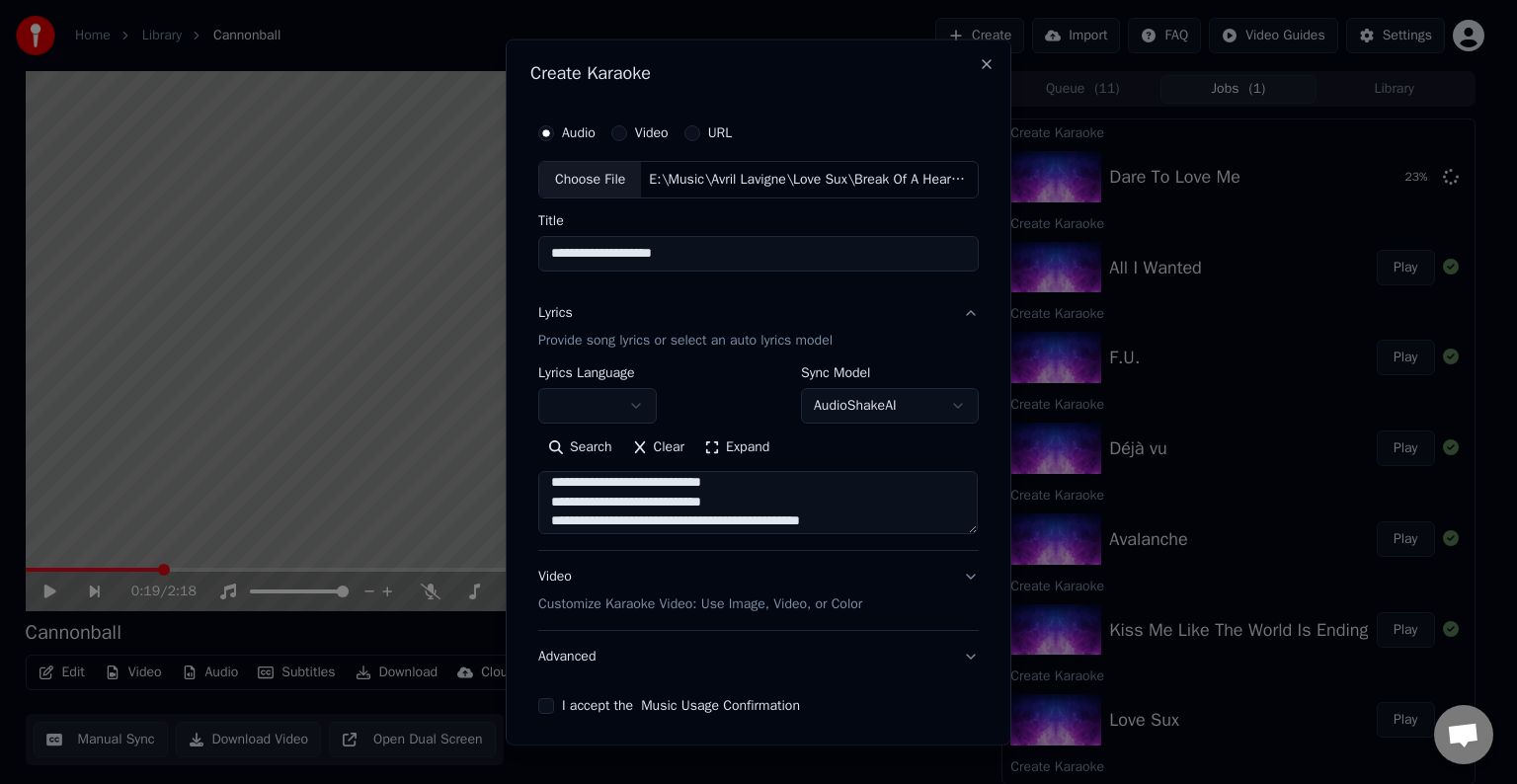 drag, startPoint x: 695, startPoint y: 482, endPoint x: 638, endPoint y: 504, distance: 61.09828 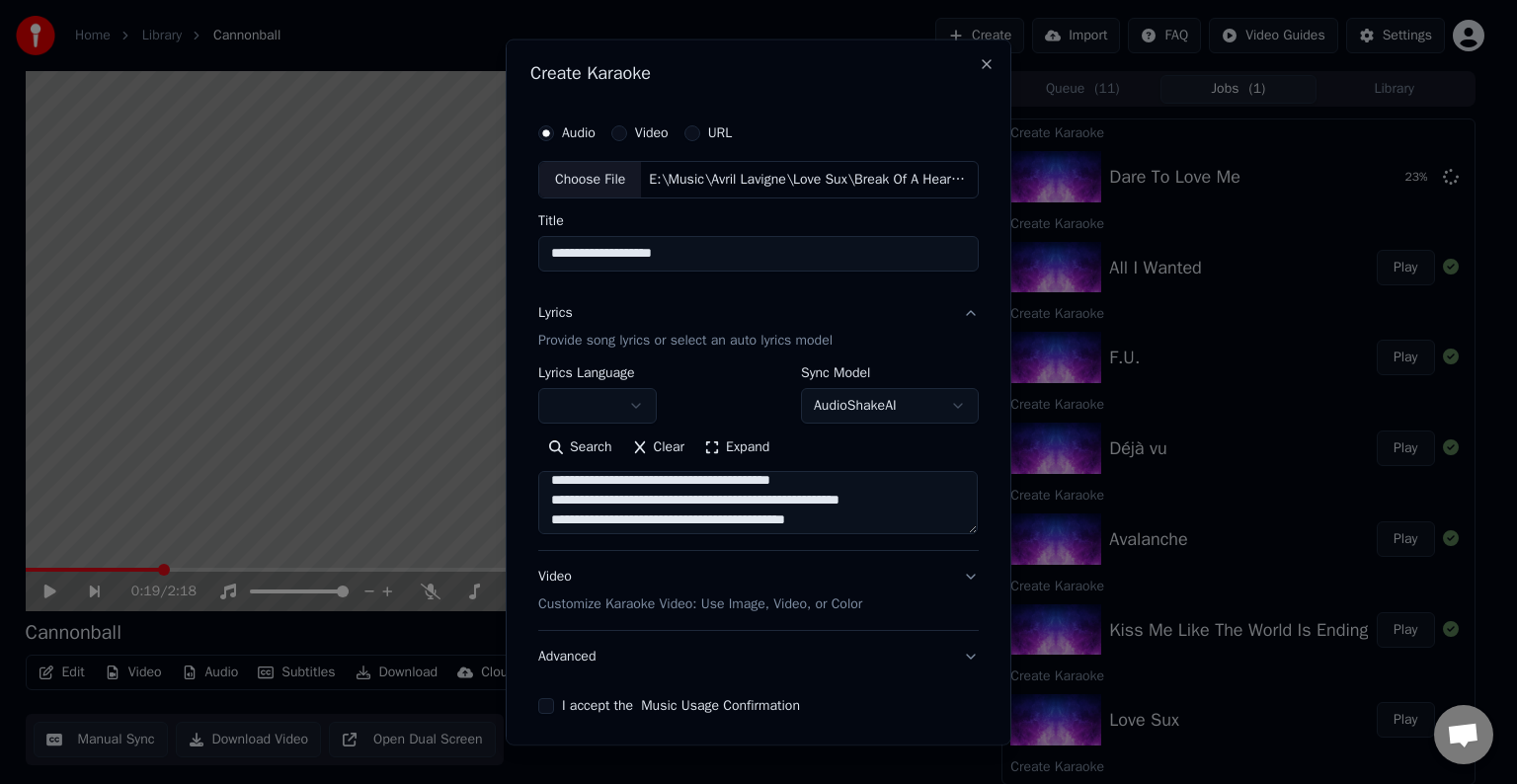 scroll, scrollTop: 626, scrollLeft: 0, axis: vertical 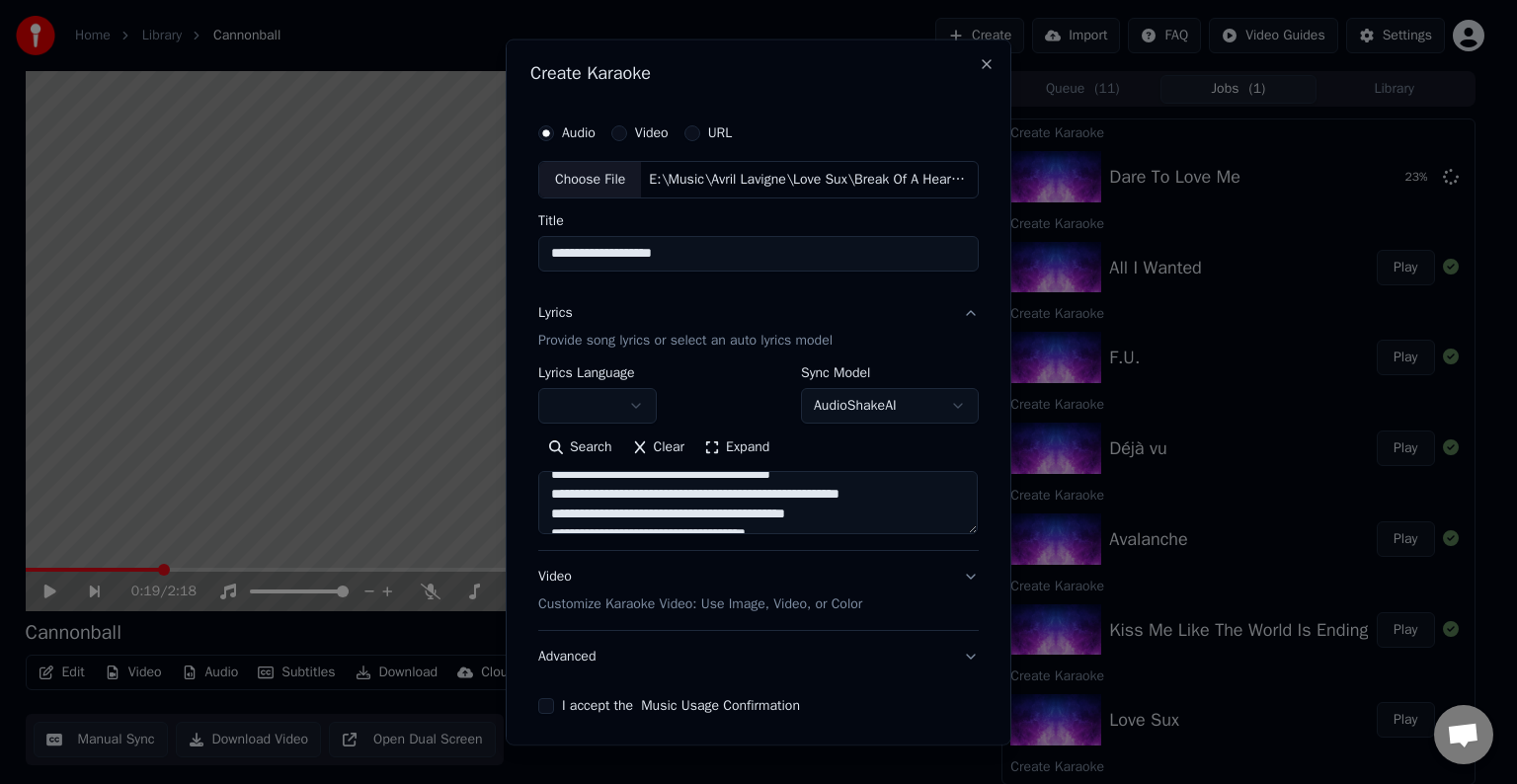 click at bounding box center (758, 503) 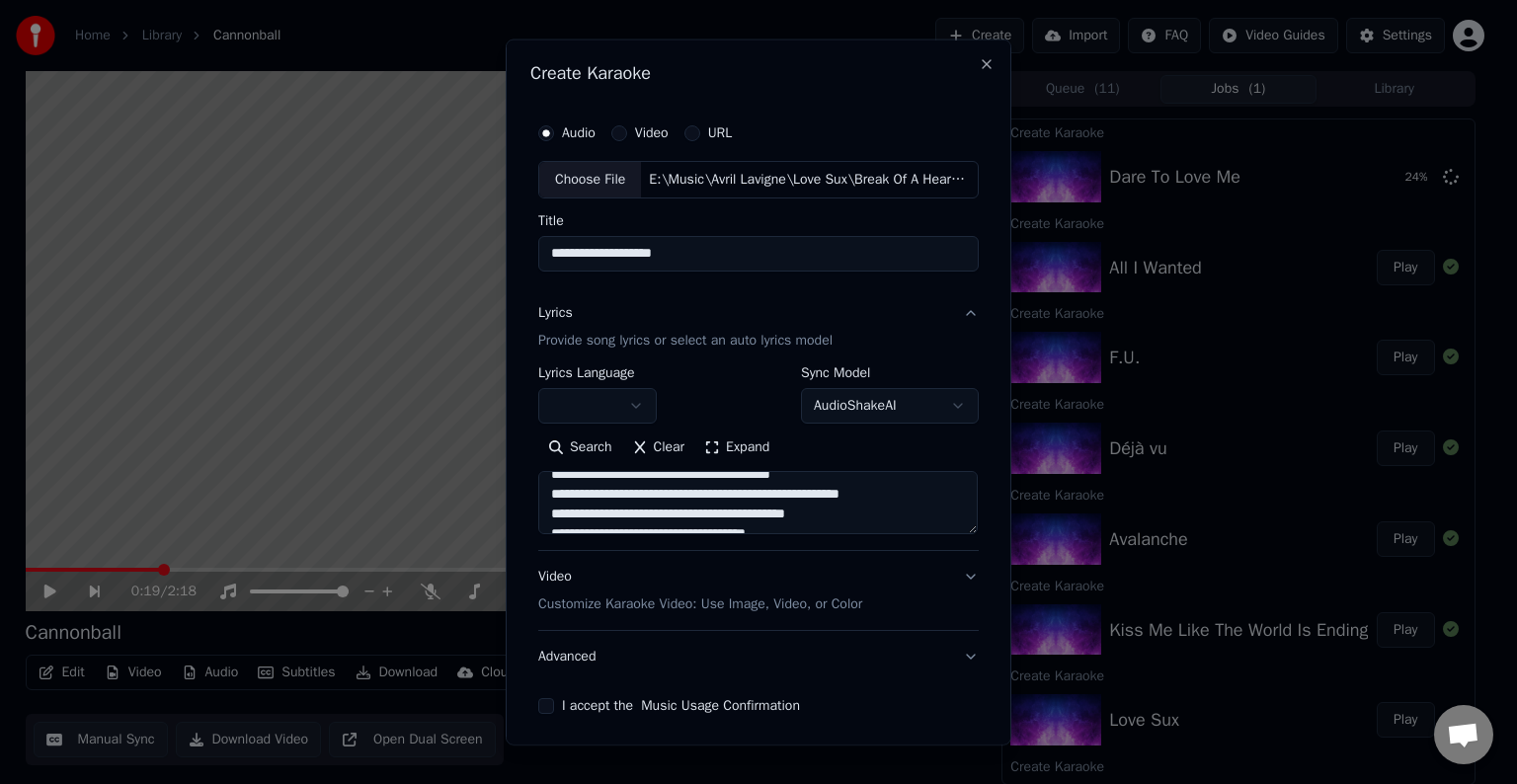 drag, startPoint x: 599, startPoint y: 490, endPoint x: 694, endPoint y: 497, distance: 95.25755 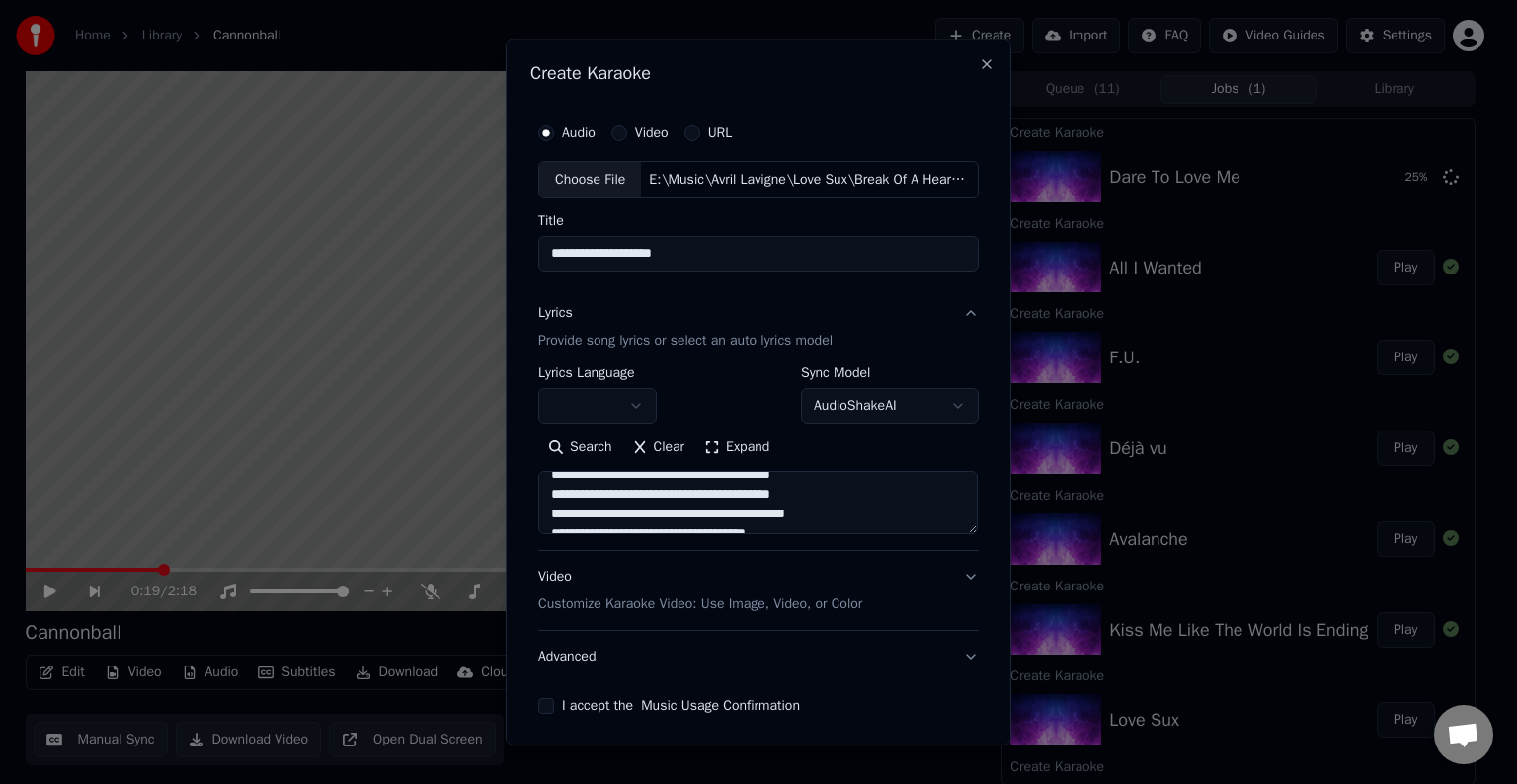 drag, startPoint x: 782, startPoint y: 492, endPoint x: 682, endPoint y: 490, distance: 100.02 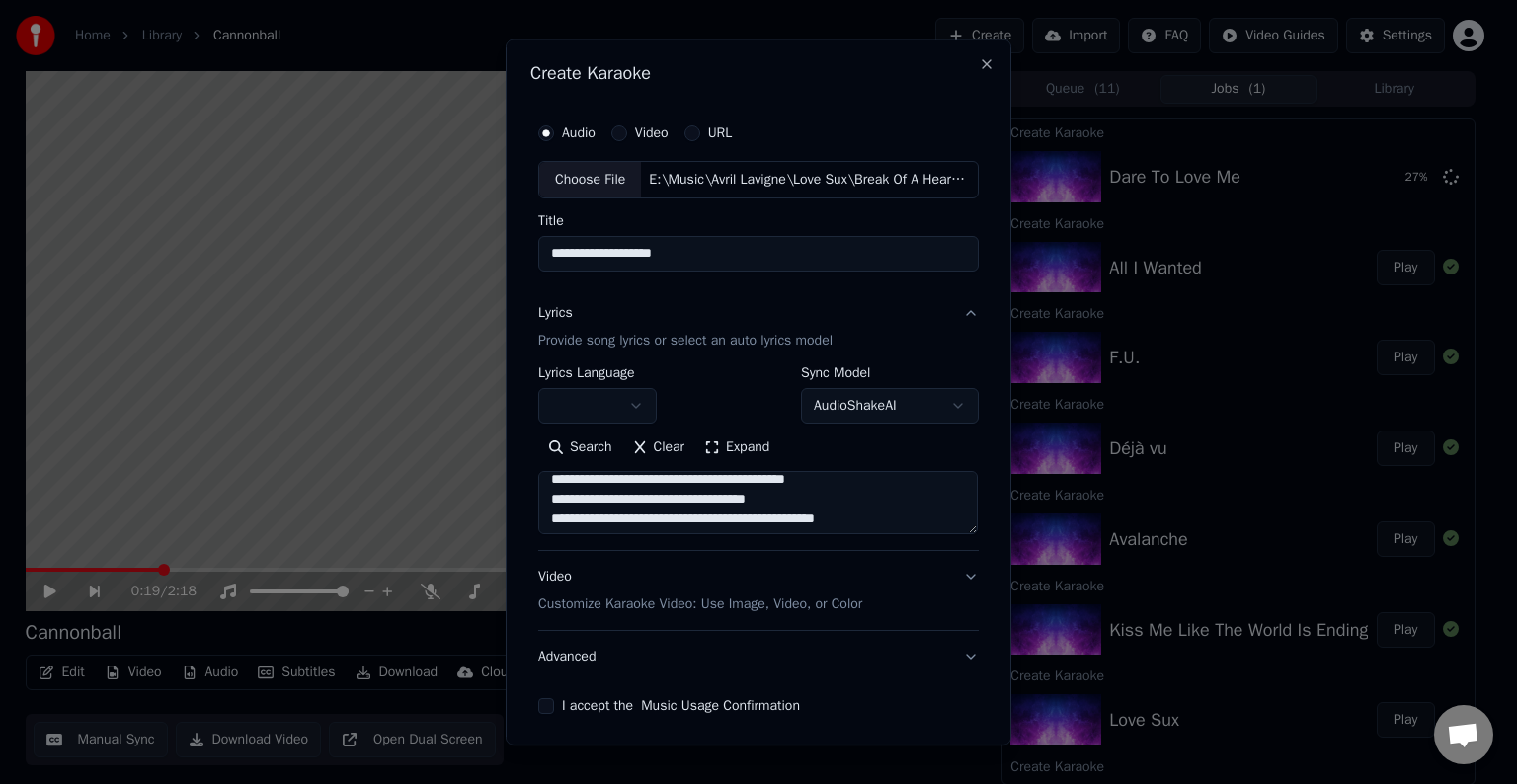 scroll, scrollTop: 664, scrollLeft: 0, axis: vertical 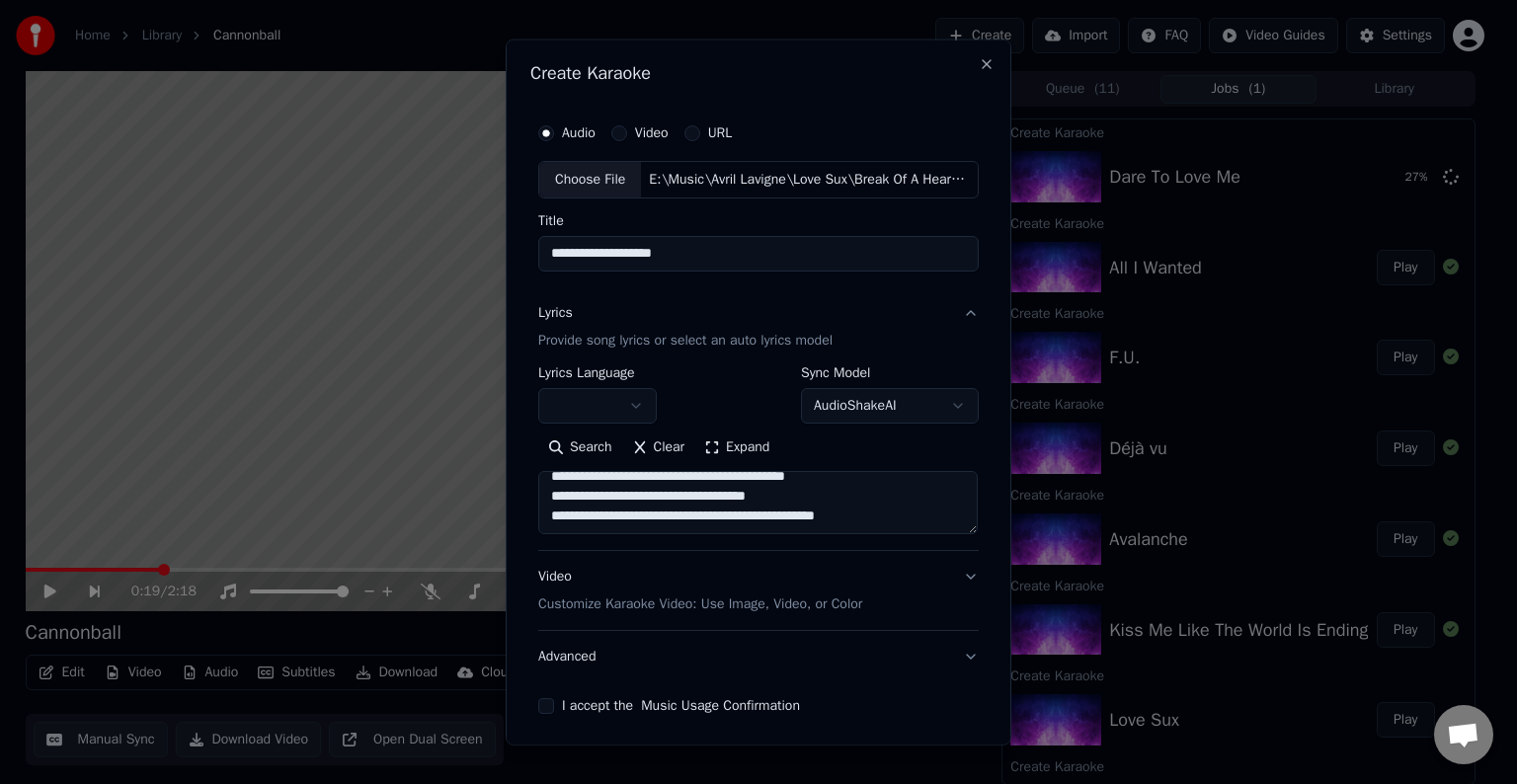 click at bounding box center [758, 503] 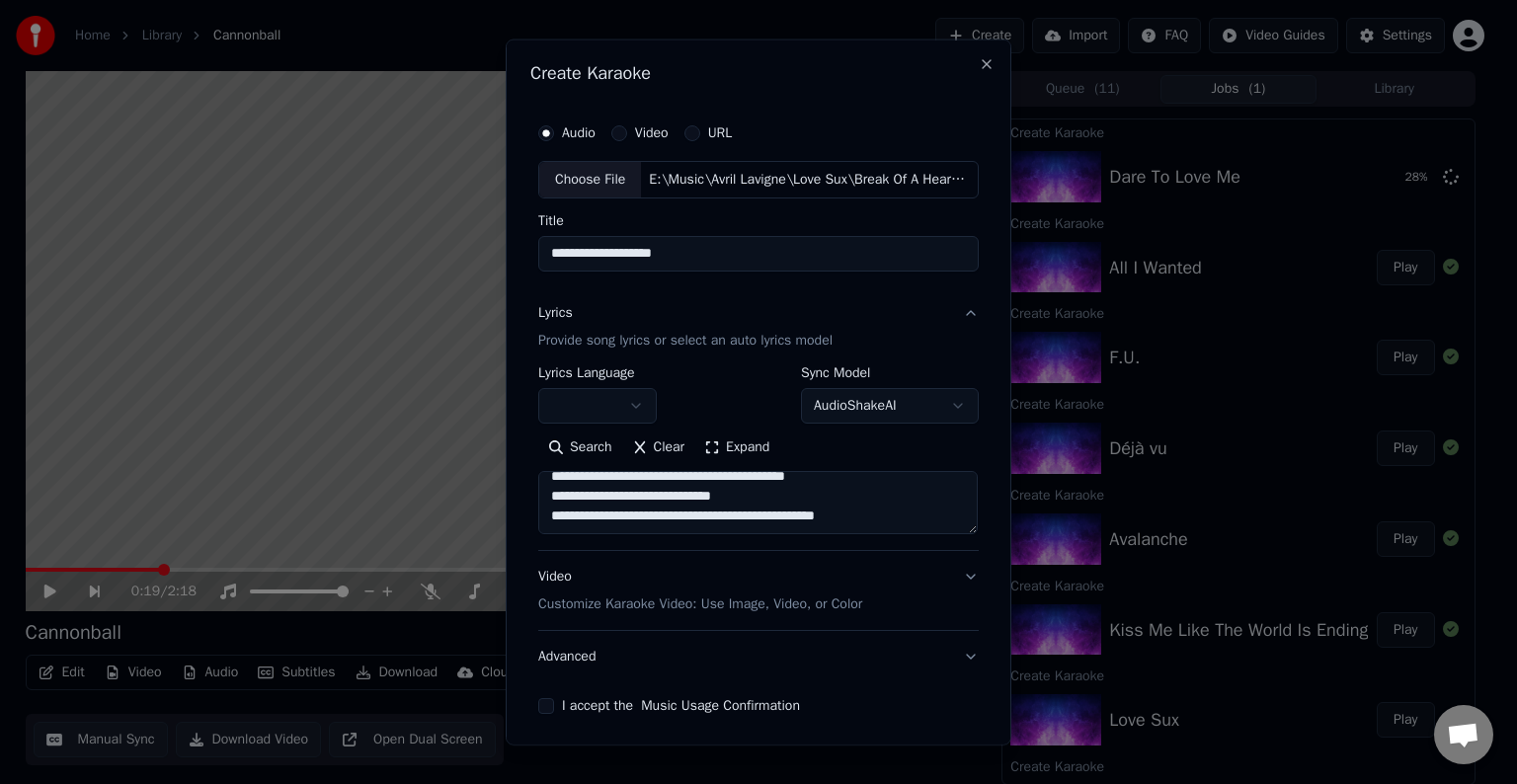 click at bounding box center [758, 503] 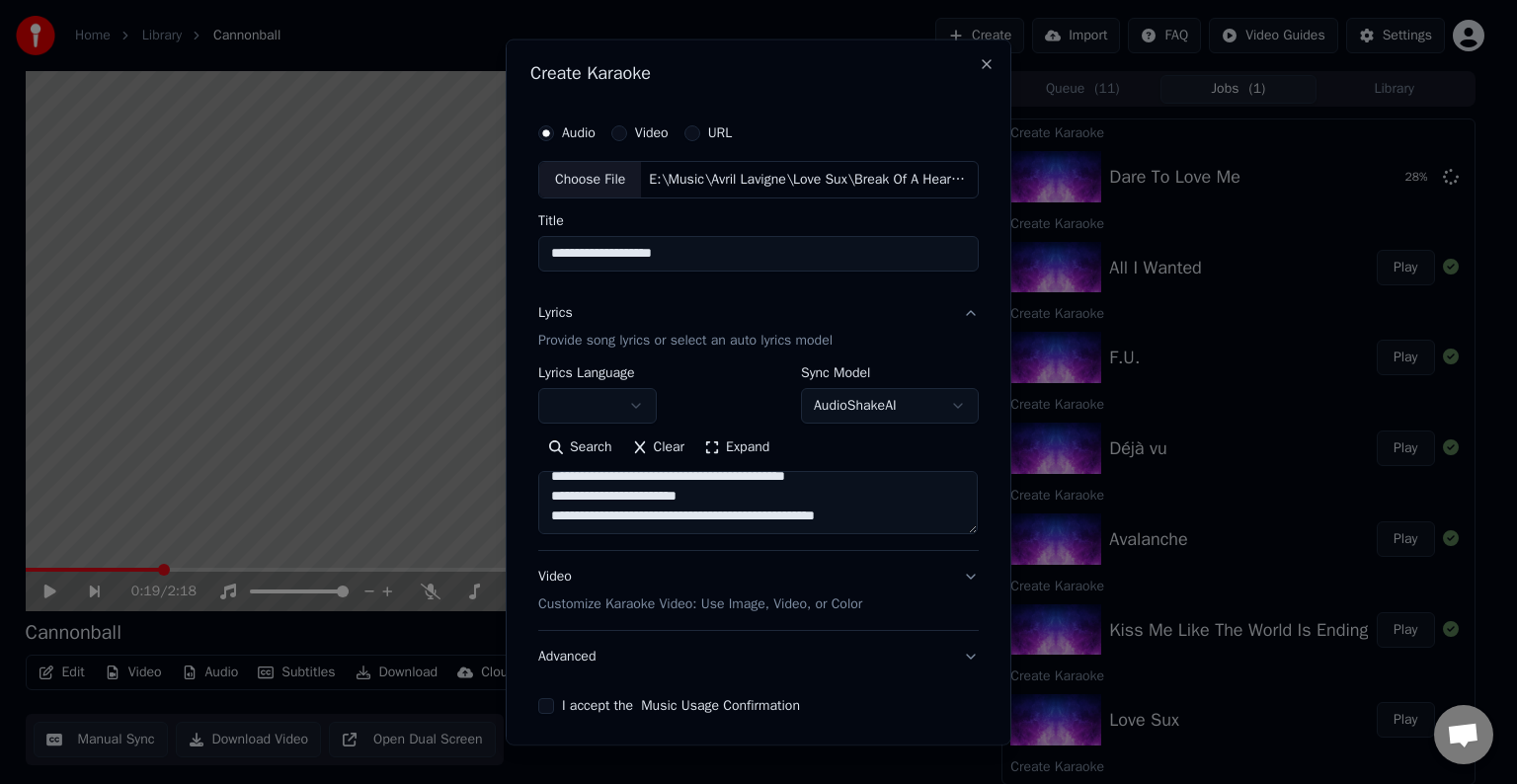 click at bounding box center (758, 503) 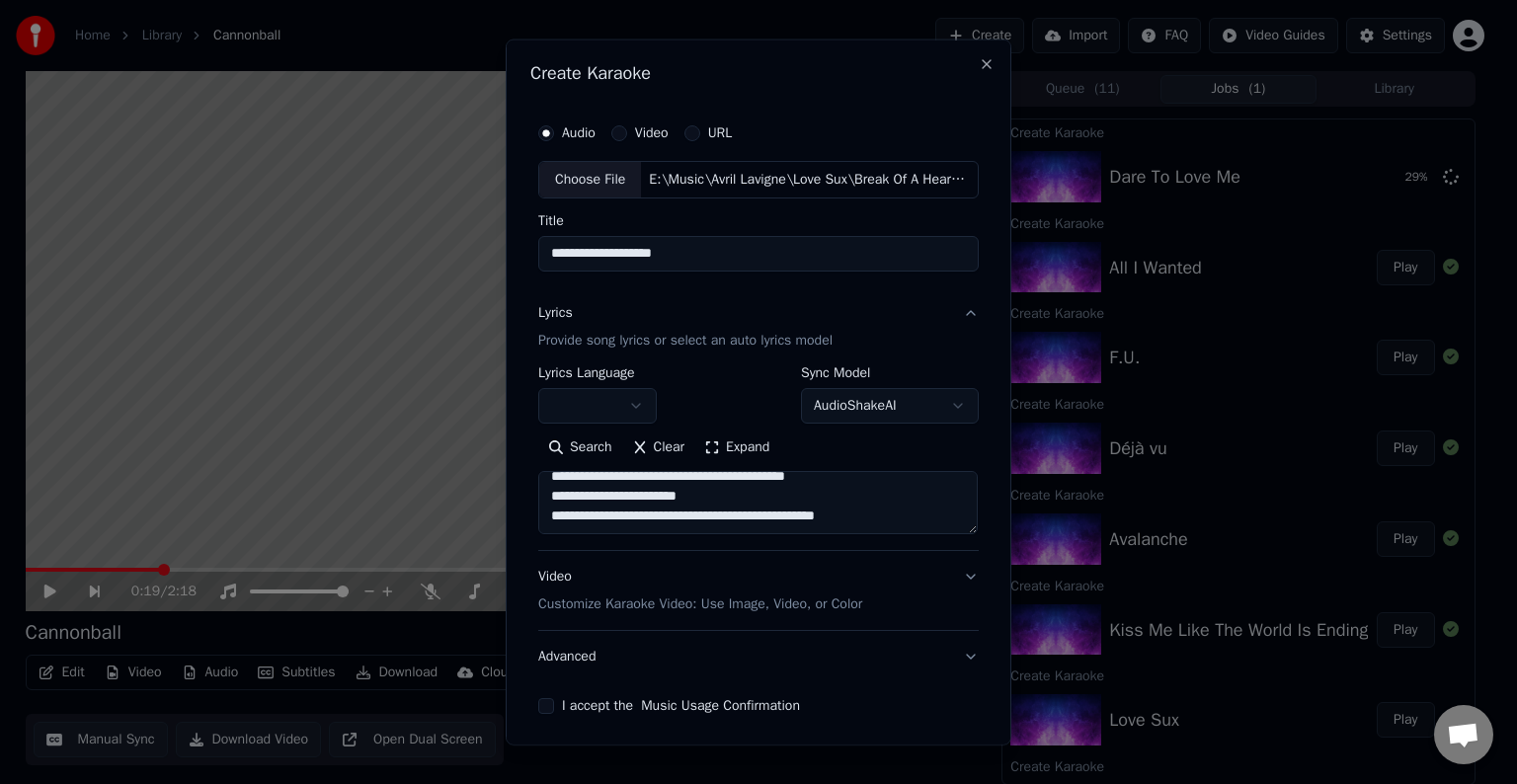 type on "**********" 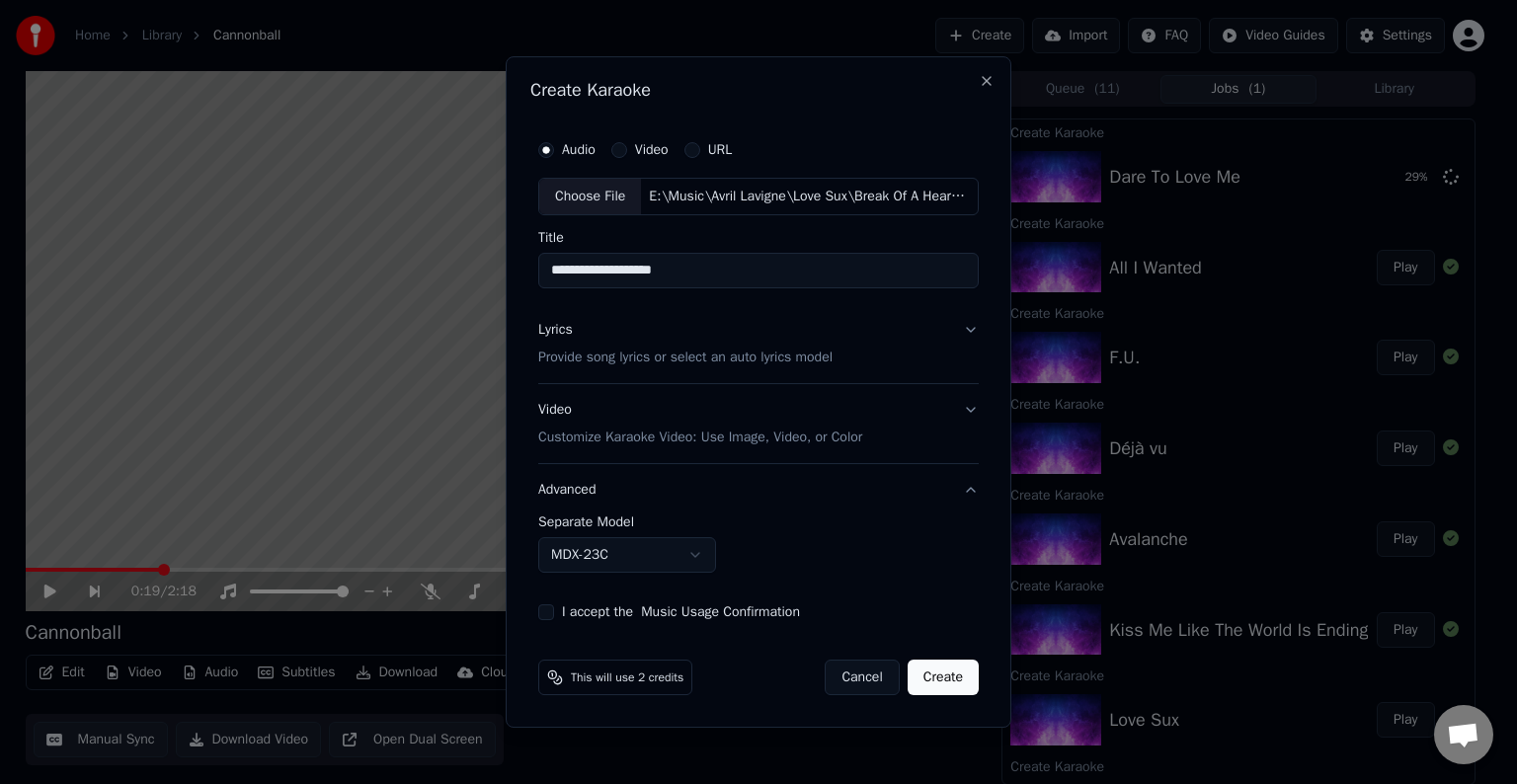click on "Home Library Cannonball Create Import FAQ Video Guides Settings 0:19  /  2:18 Cannonball BPM 185 Key C# Edit Video Audio Subtitles Download Cloud Library Manual Sync Download Video Open Dual Screen Queue ( 11 ) Jobs ( 1 ) Library Create Karaoke Dare To Love Me 29 % Create Karaoke All I Wanted Play Create Karaoke F.U. Play Create Karaoke Déjà vu Play Create Karaoke Avalanche Play Create Karaoke Kiss Me Like The World Is Ending Play Create Karaoke Love Sux Play Create Karaoke Love It When You Hate Me Play Create Karaoke Bite Me Play Create Karaoke Bois Lie Play Create Karaoke Cannonball Play Chat Adam from Youka Desktop More channels Continue on Email Network offline. Reconnecting... No messages can be received or sent for now. Youka Desktop Hello! How can I help you?  Sunday, [DATE] [DATE] Adam There is an issue with the auto lyric sync service. In this case the credits are refunded automatically. You can sync the lyrics by using the lyrics editor [DATE] [DATE] [DATE] [DATE] Adam [DATE] Send a file" at bounding box center [750, 392] 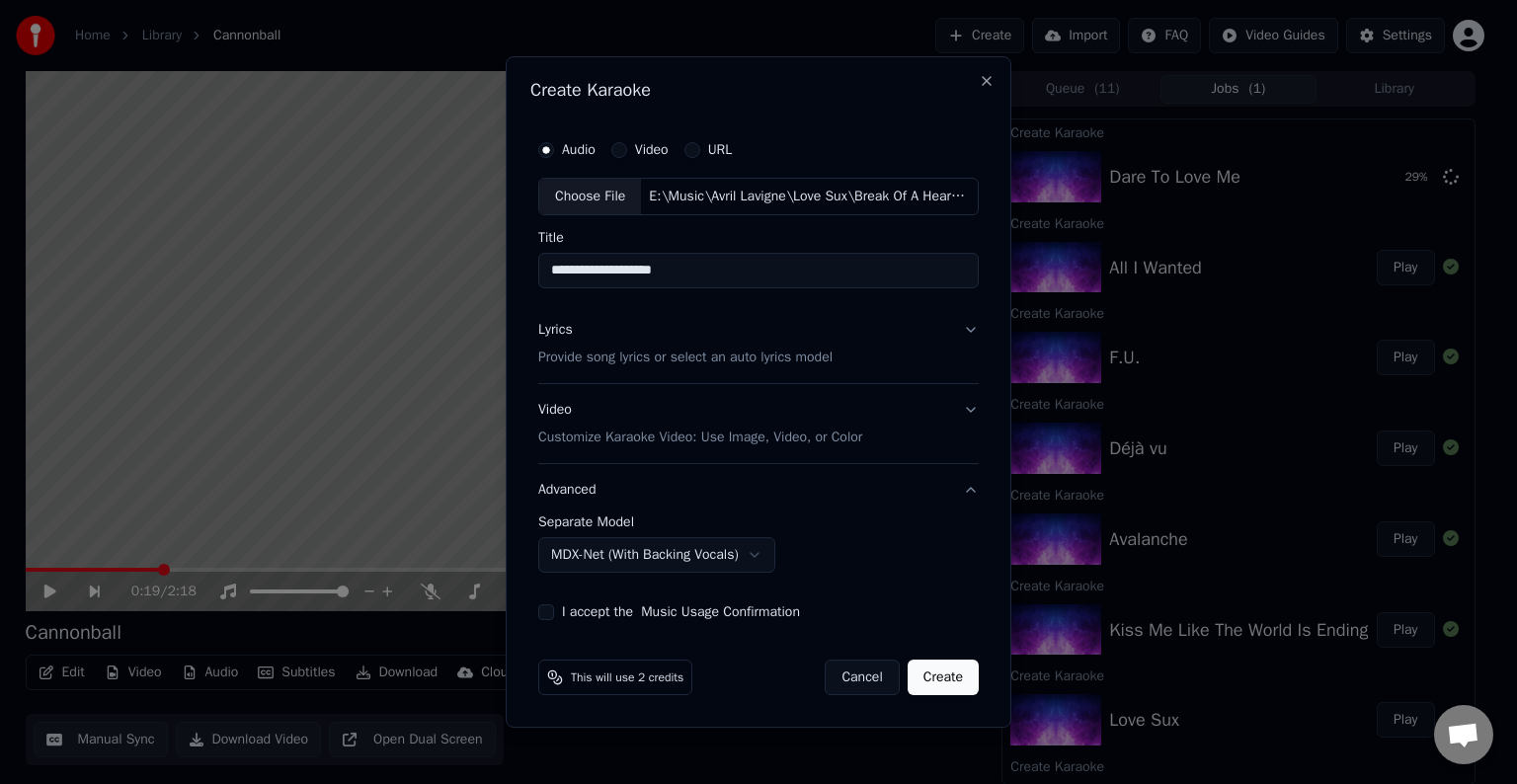 click on "I accept the   Music Usage Confirmation" at bounding box center [758, 612] 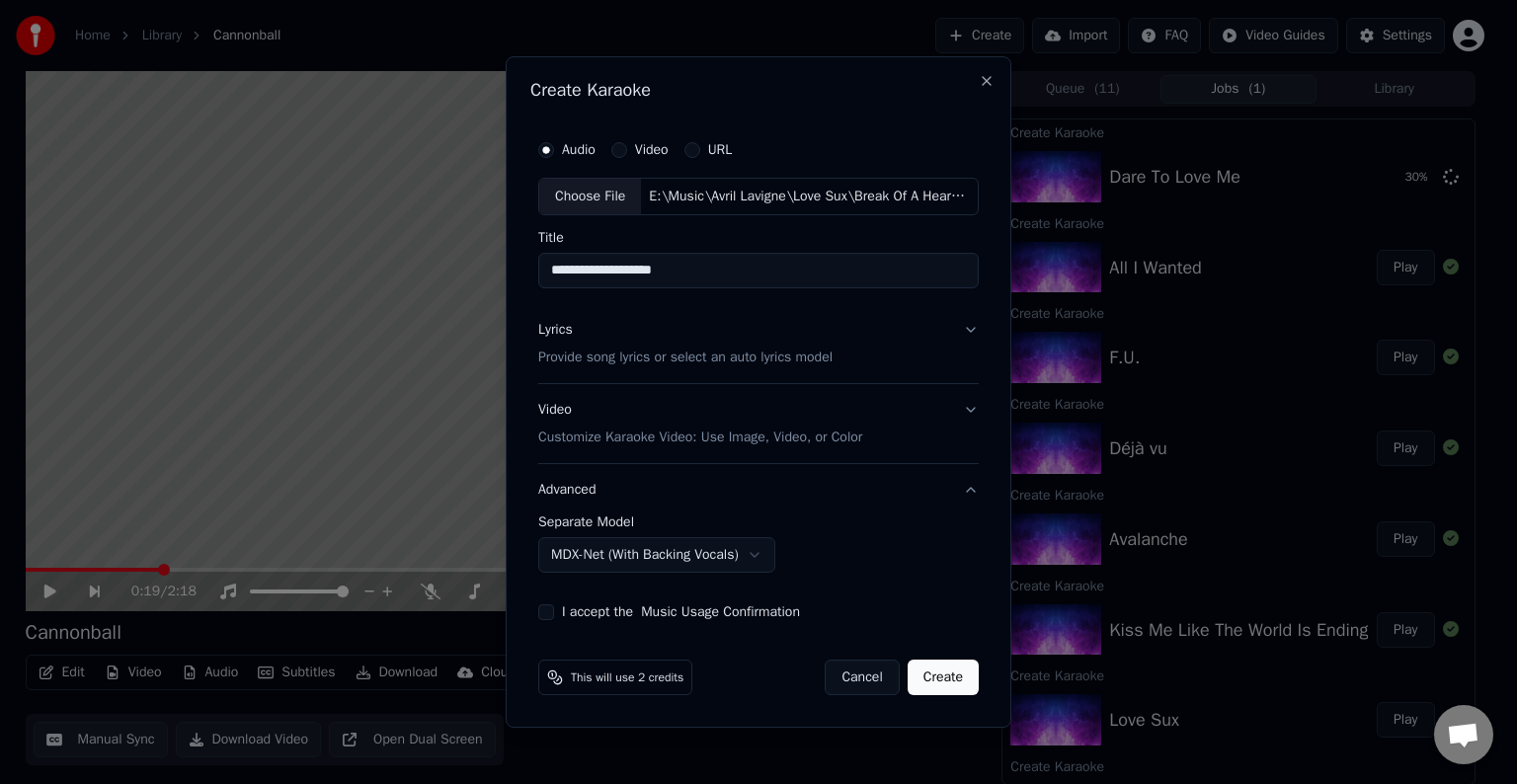 click on "I accept the   Music Usage Confirmation" at bounding box center [758, 612] 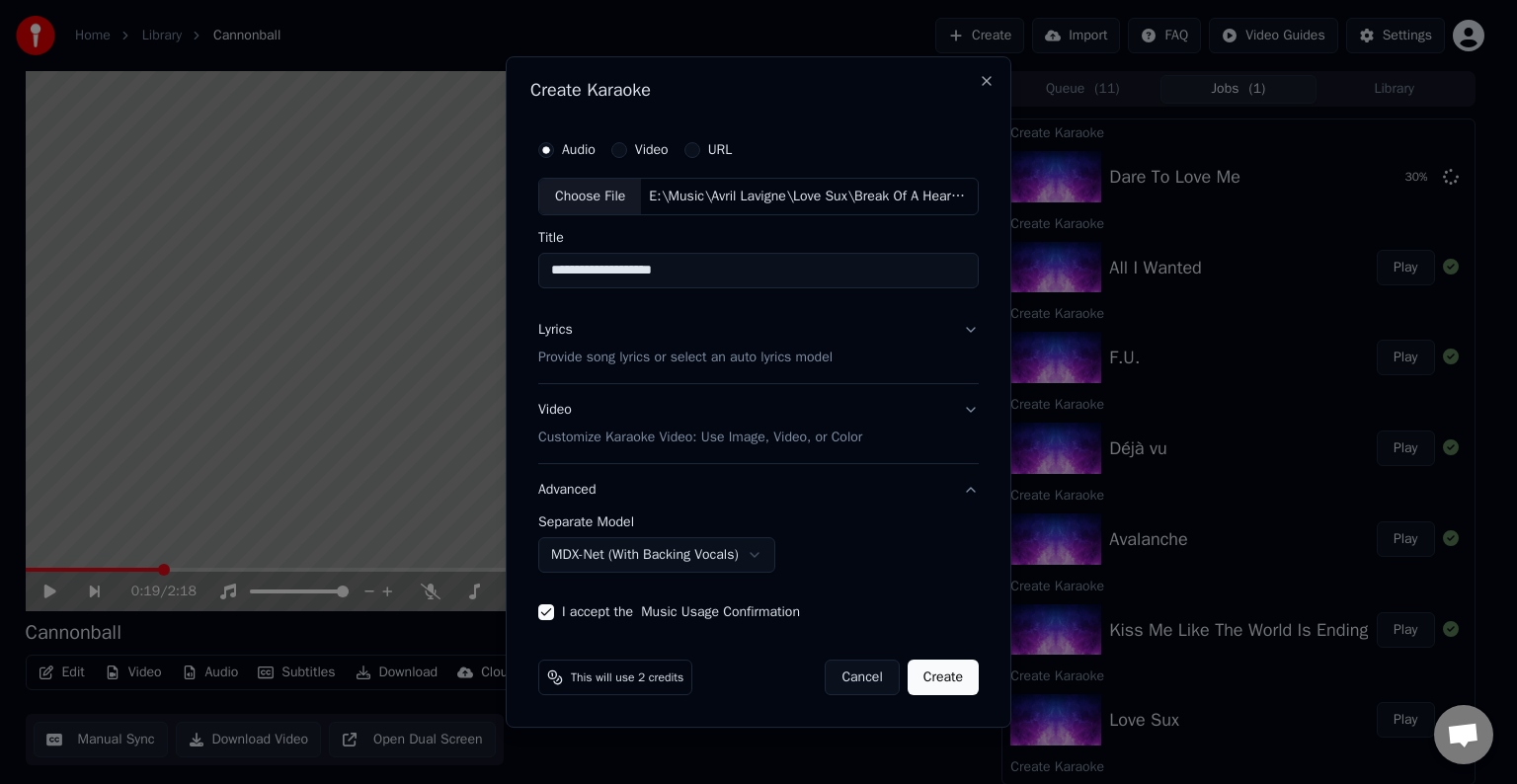 click on "Create" at bounding box center (943, 677) 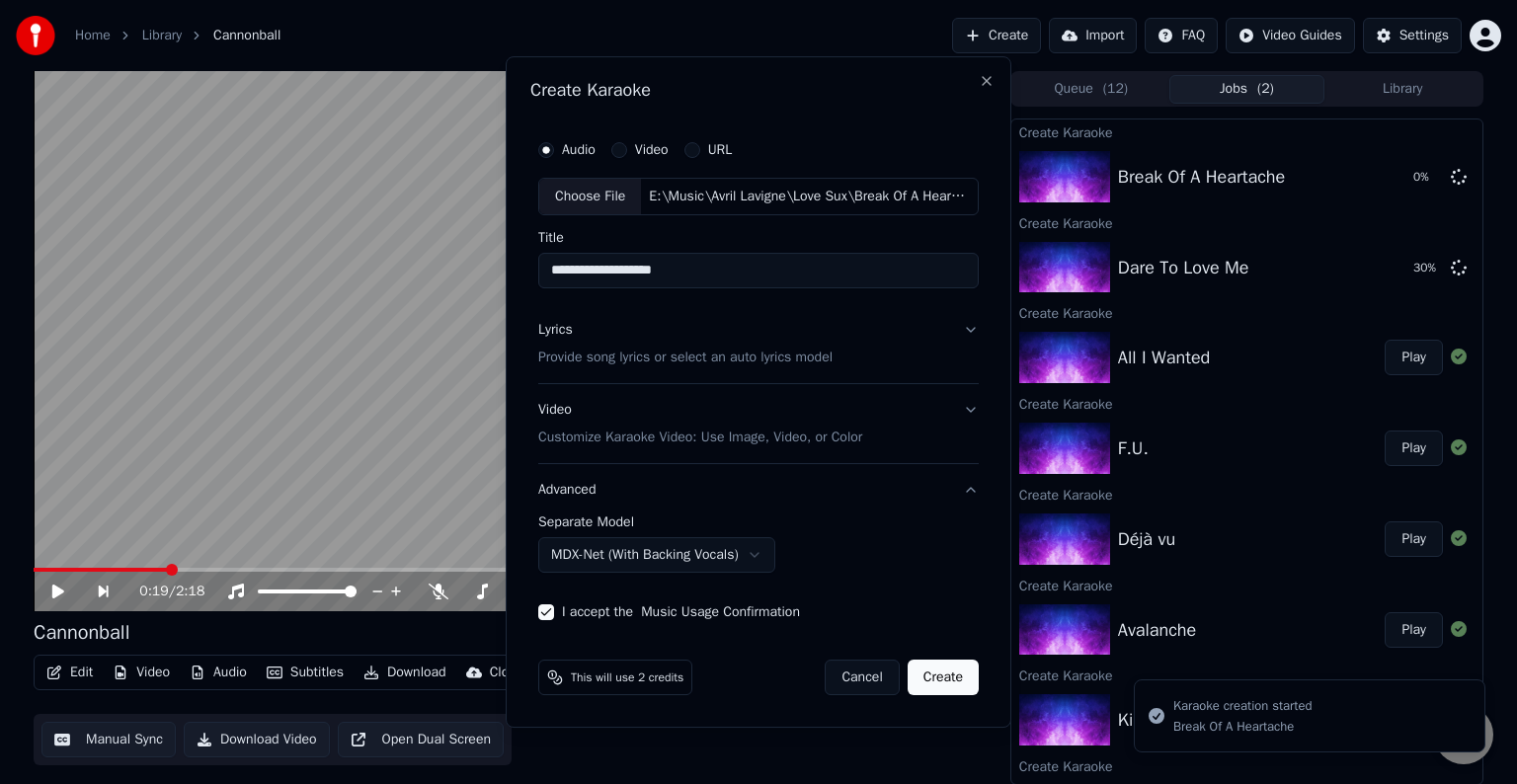 select on "******" 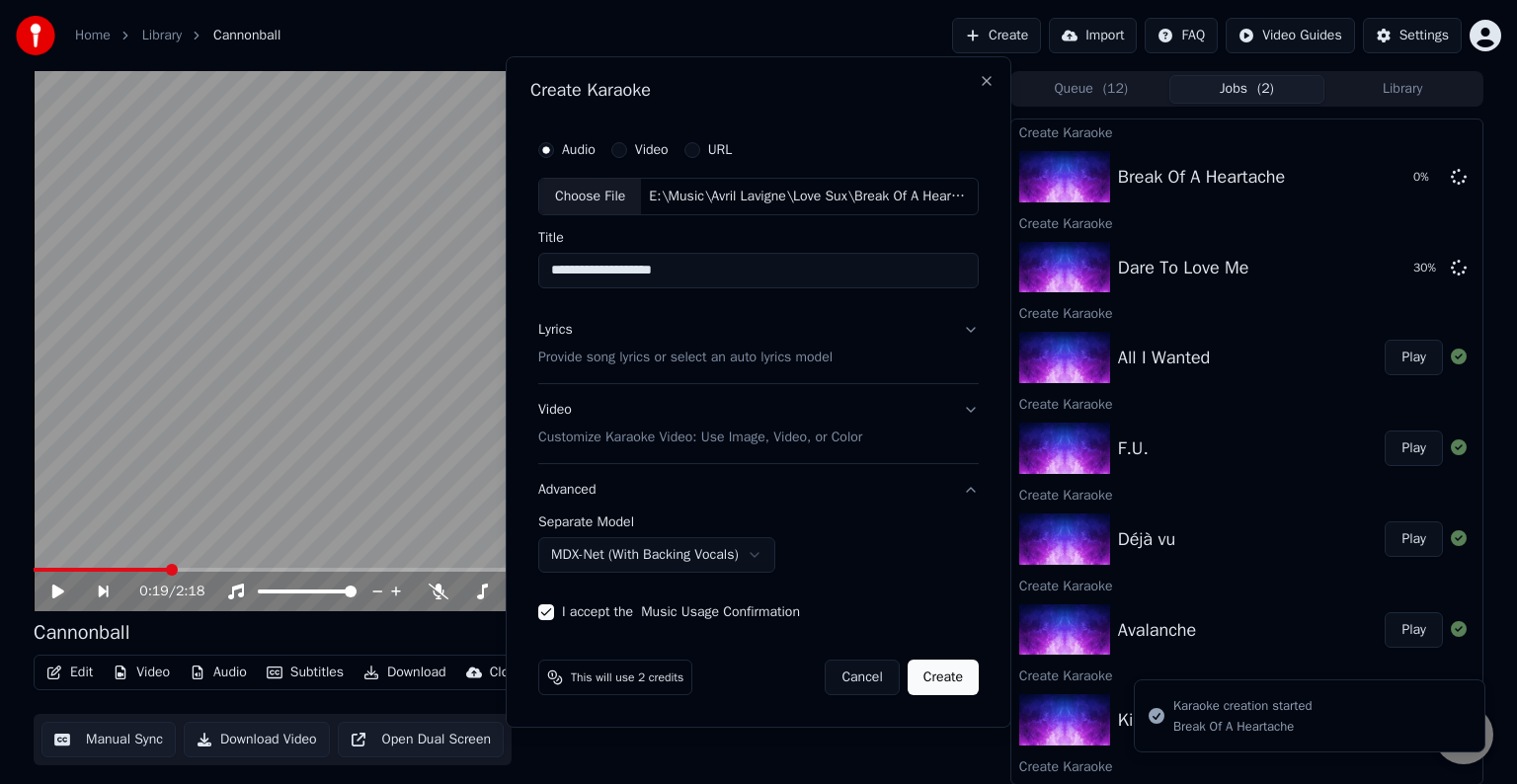 type 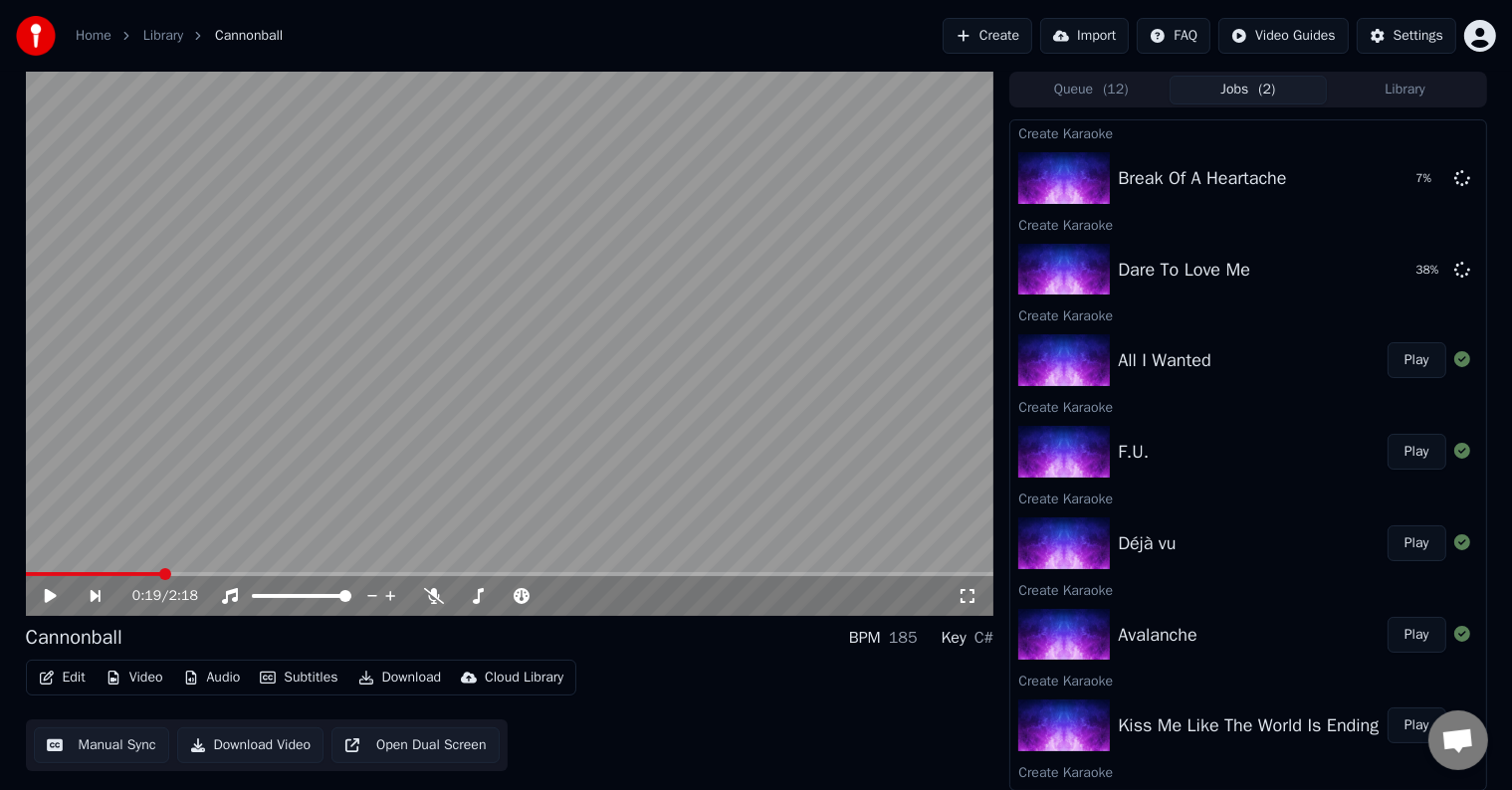 click on "Create" at bounding box center [987, 36] 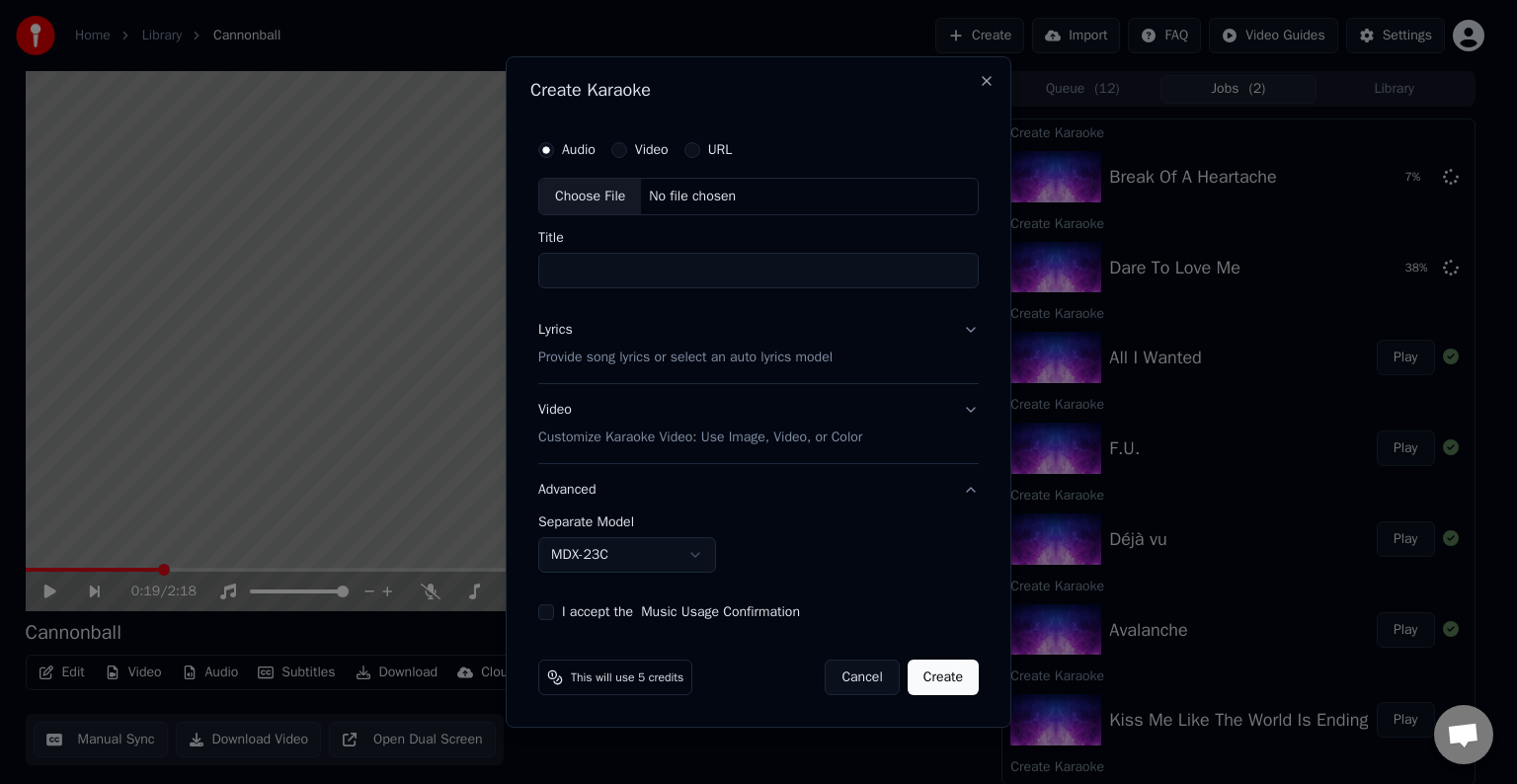 click on "Choose File" at bounding box center [590, 196] 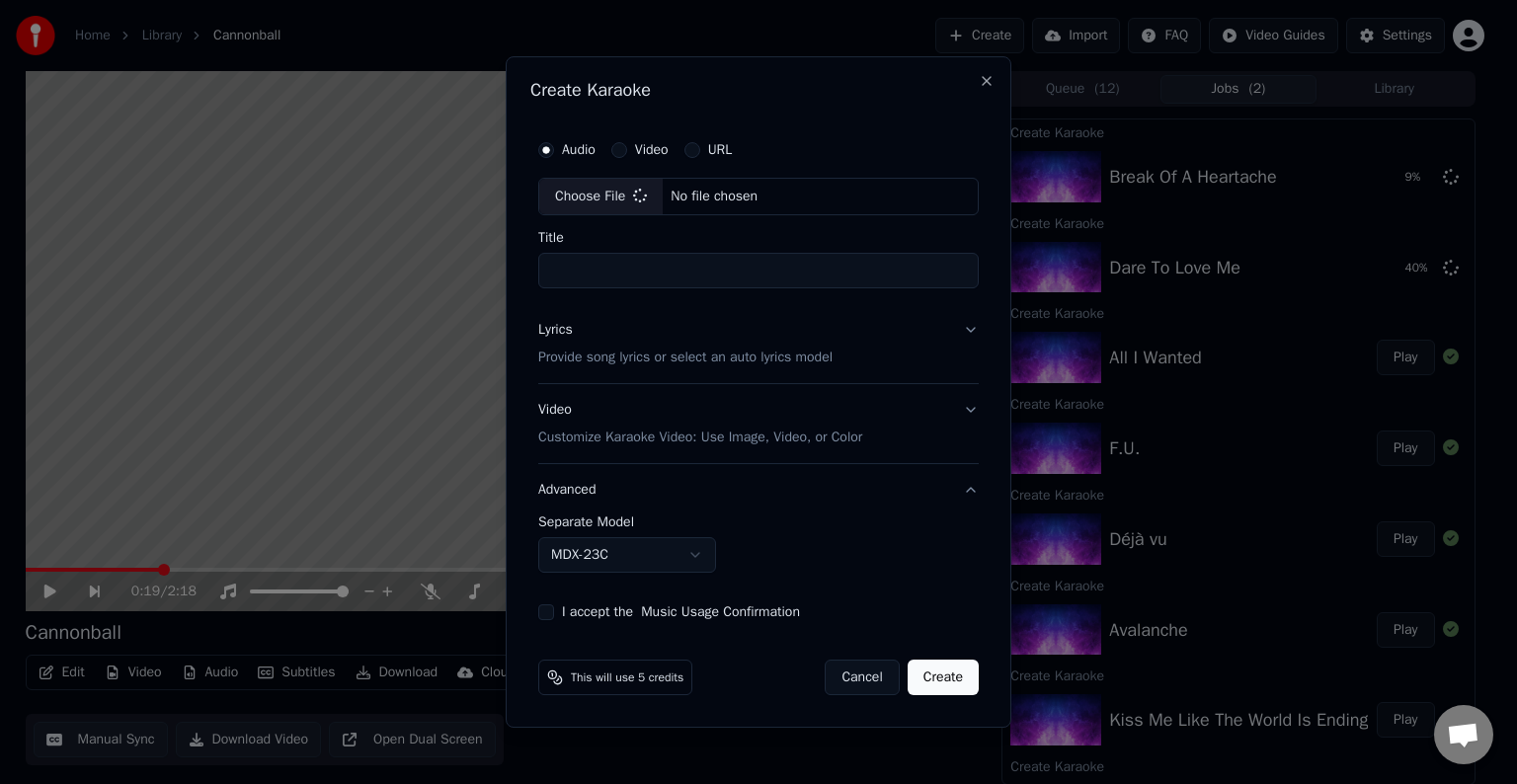 type on "**********" 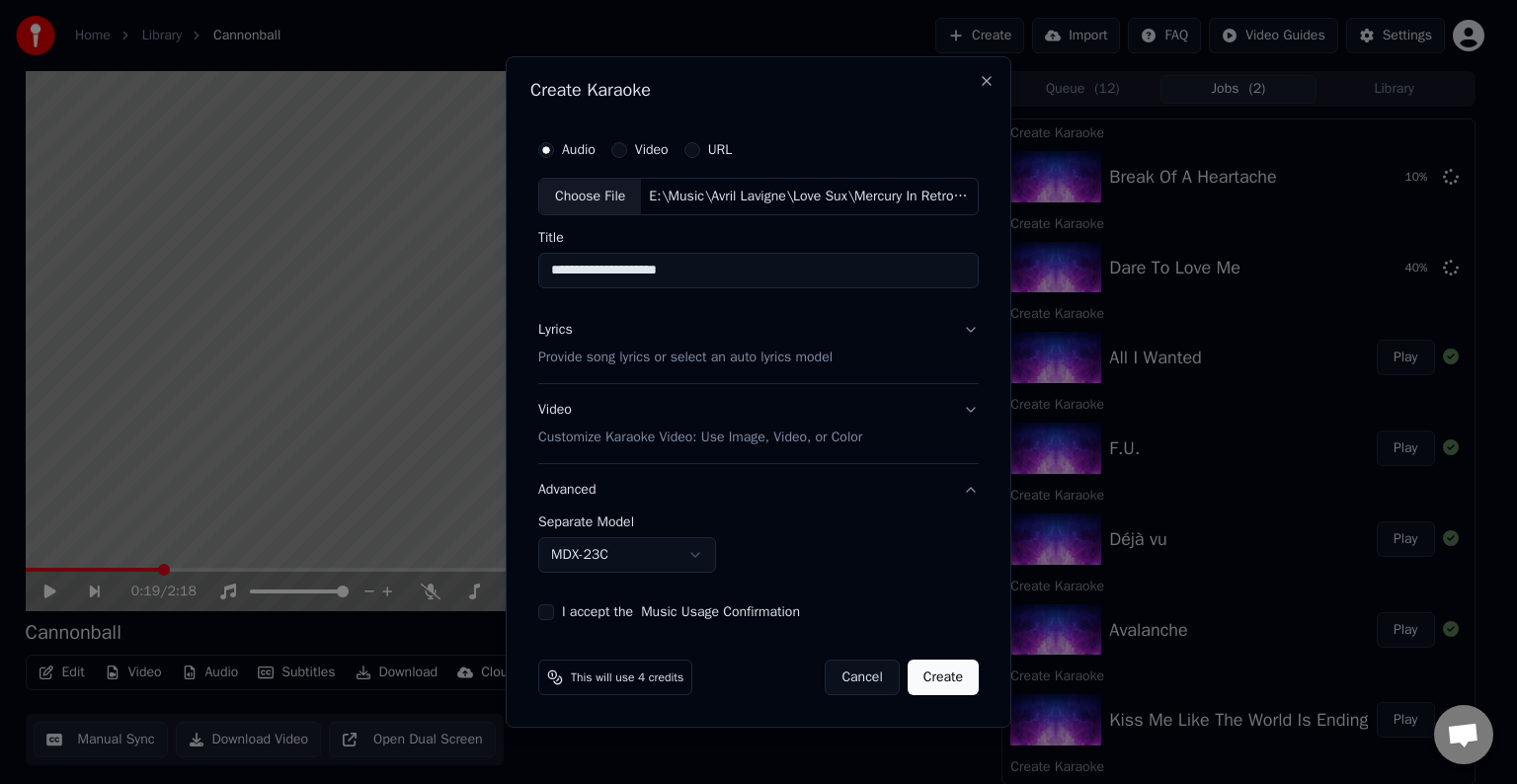 click on "Lyrics Provide song lyrics or select an auto lyrics model" at bounding box center (758, 344) 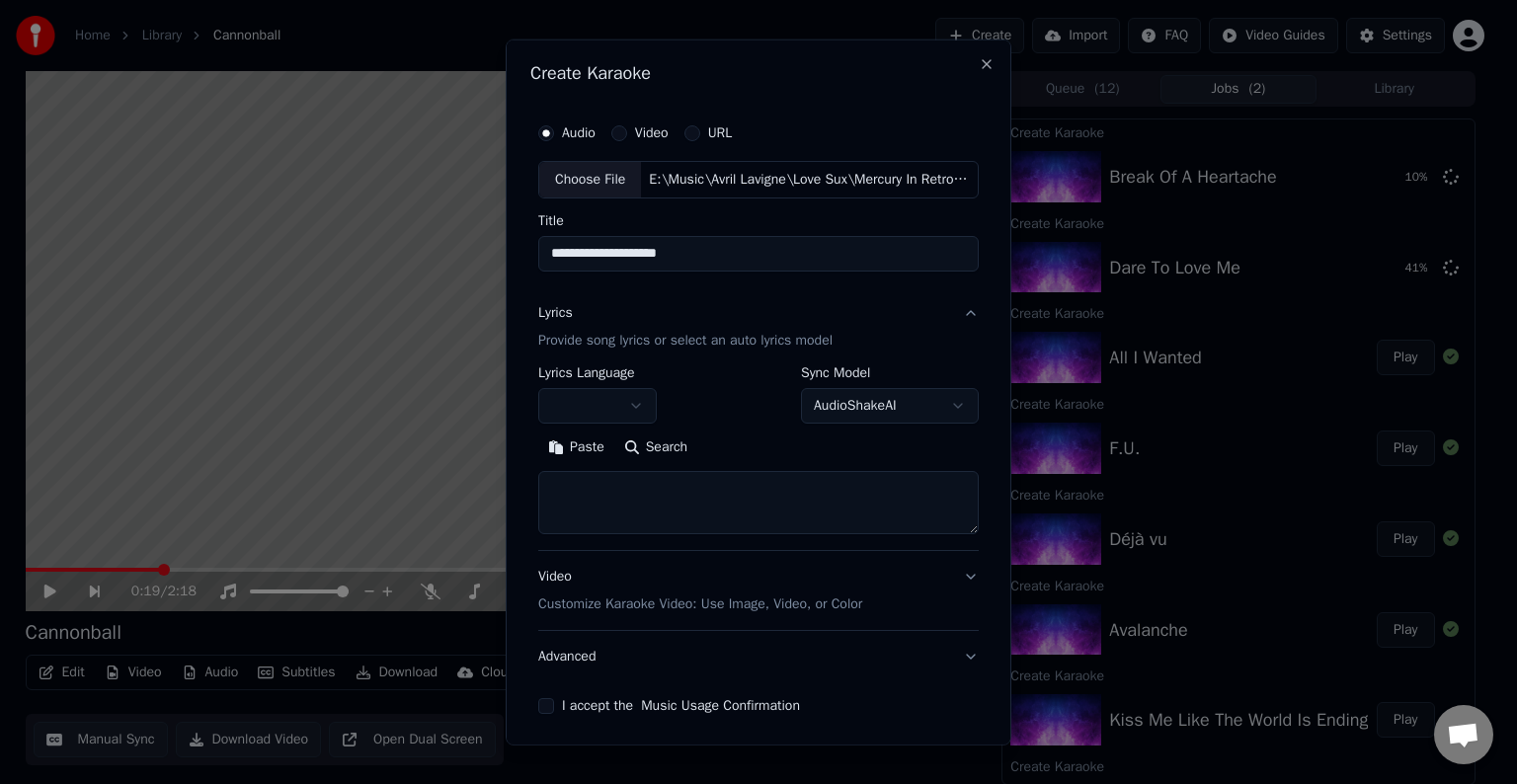click at bounding box center [758, 503] 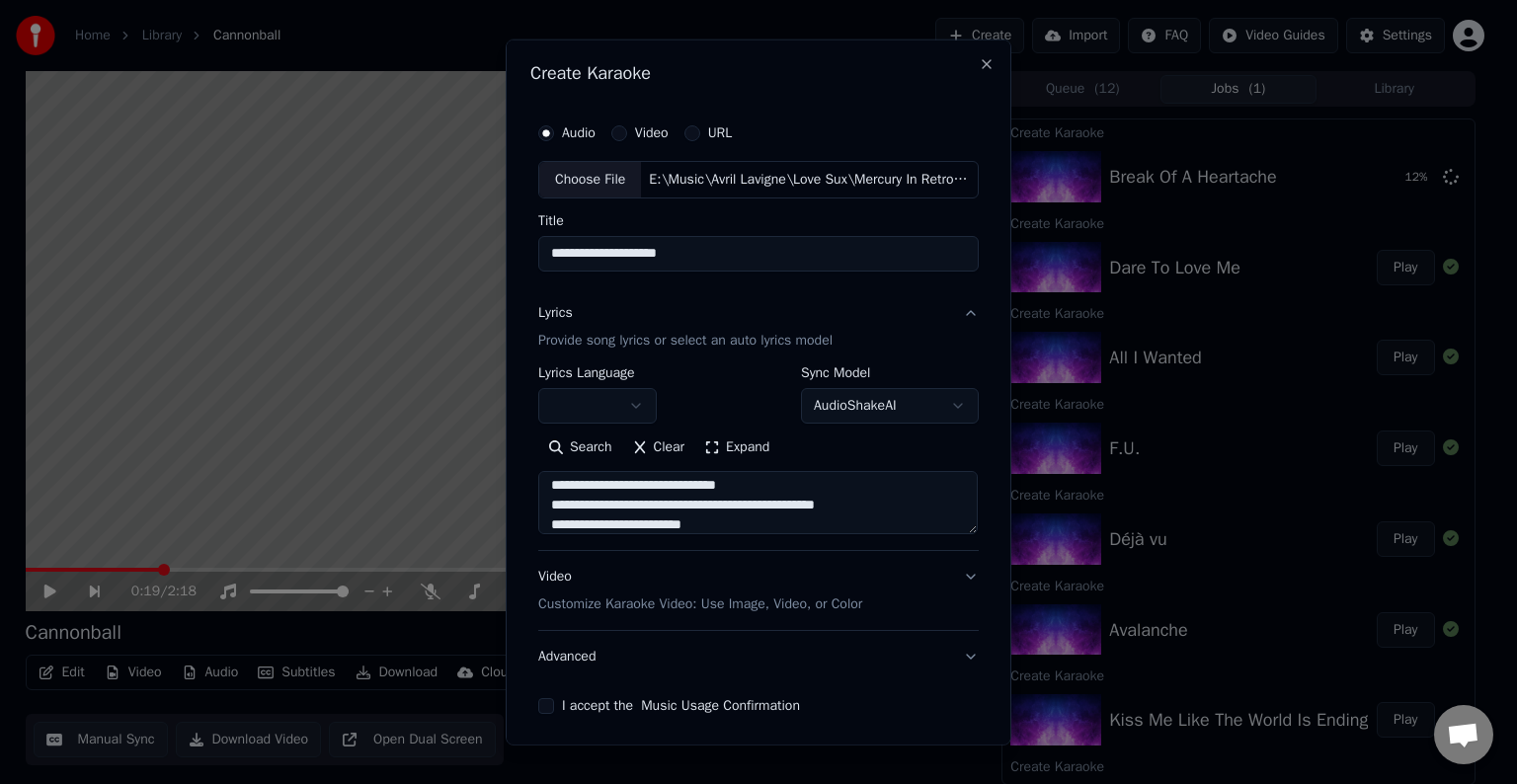 scroll, scrollTop: 122, scrollLeft: 0, axis: vertical 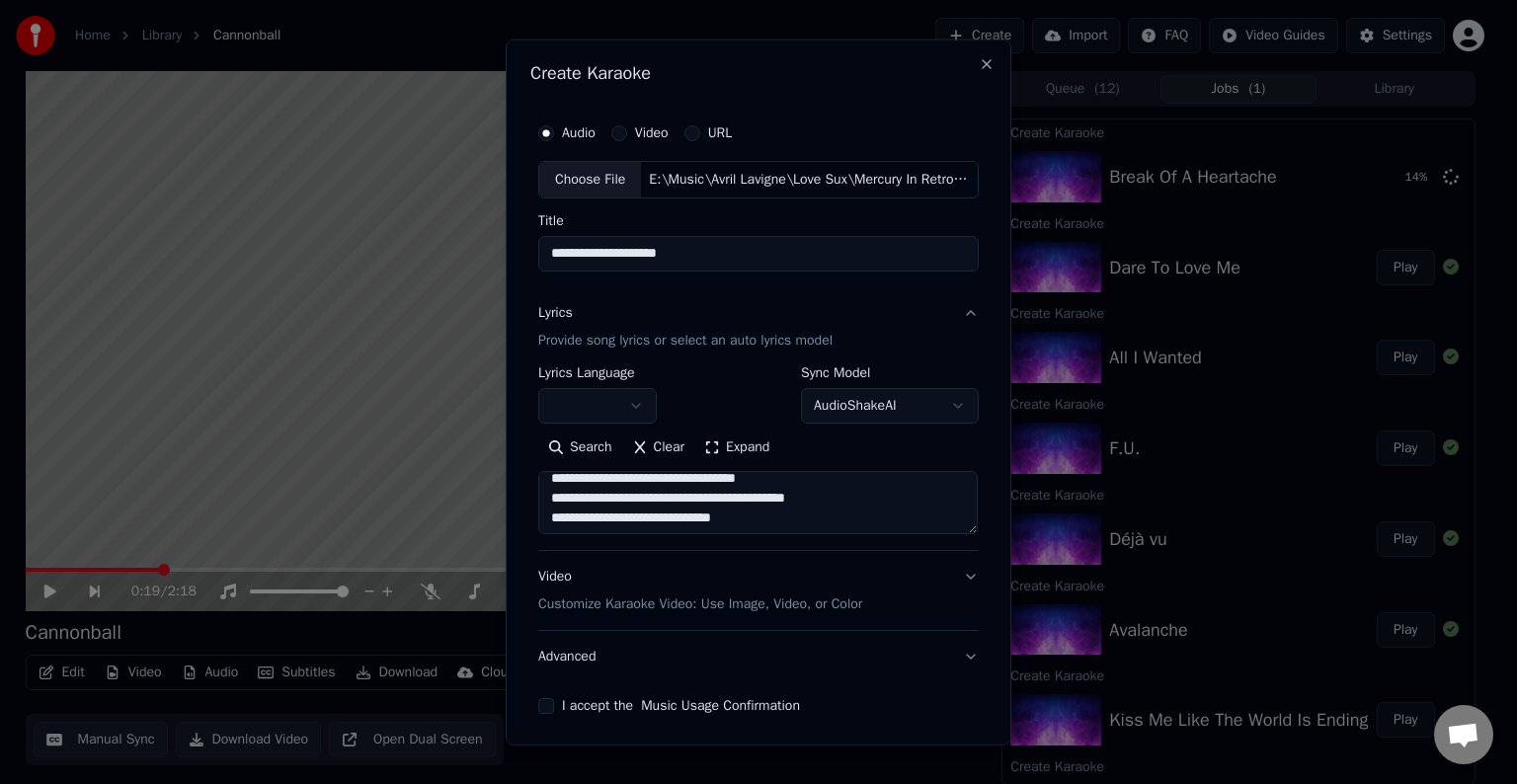 drag, startPoint x: 603, startPoint y: 512, endPoint x: 541, endPoint y: 512, distance: 62 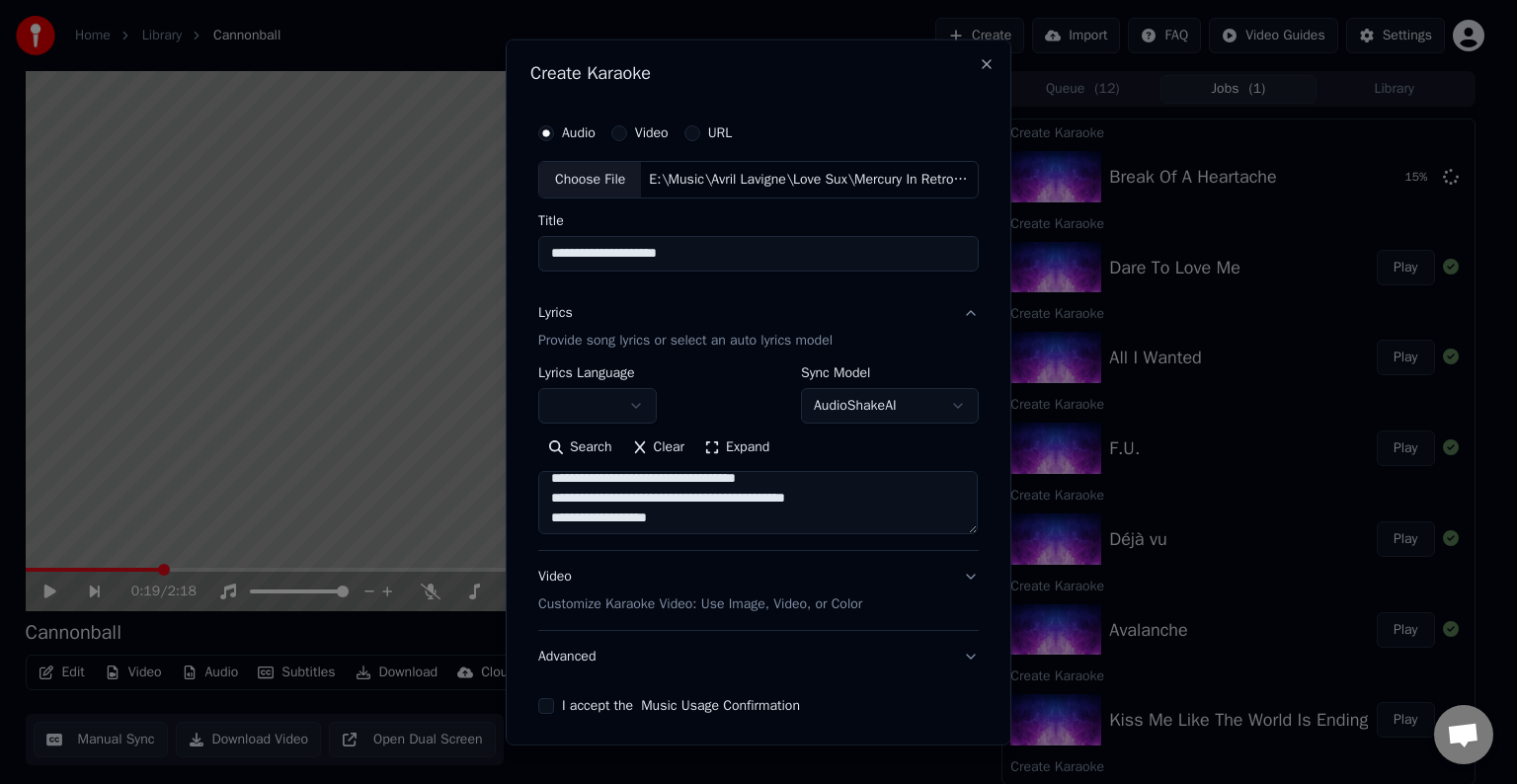 drag, startPoint x: 602, startPoint y: 494, endPoint x: 541, endPoint y: 494, distance: 61 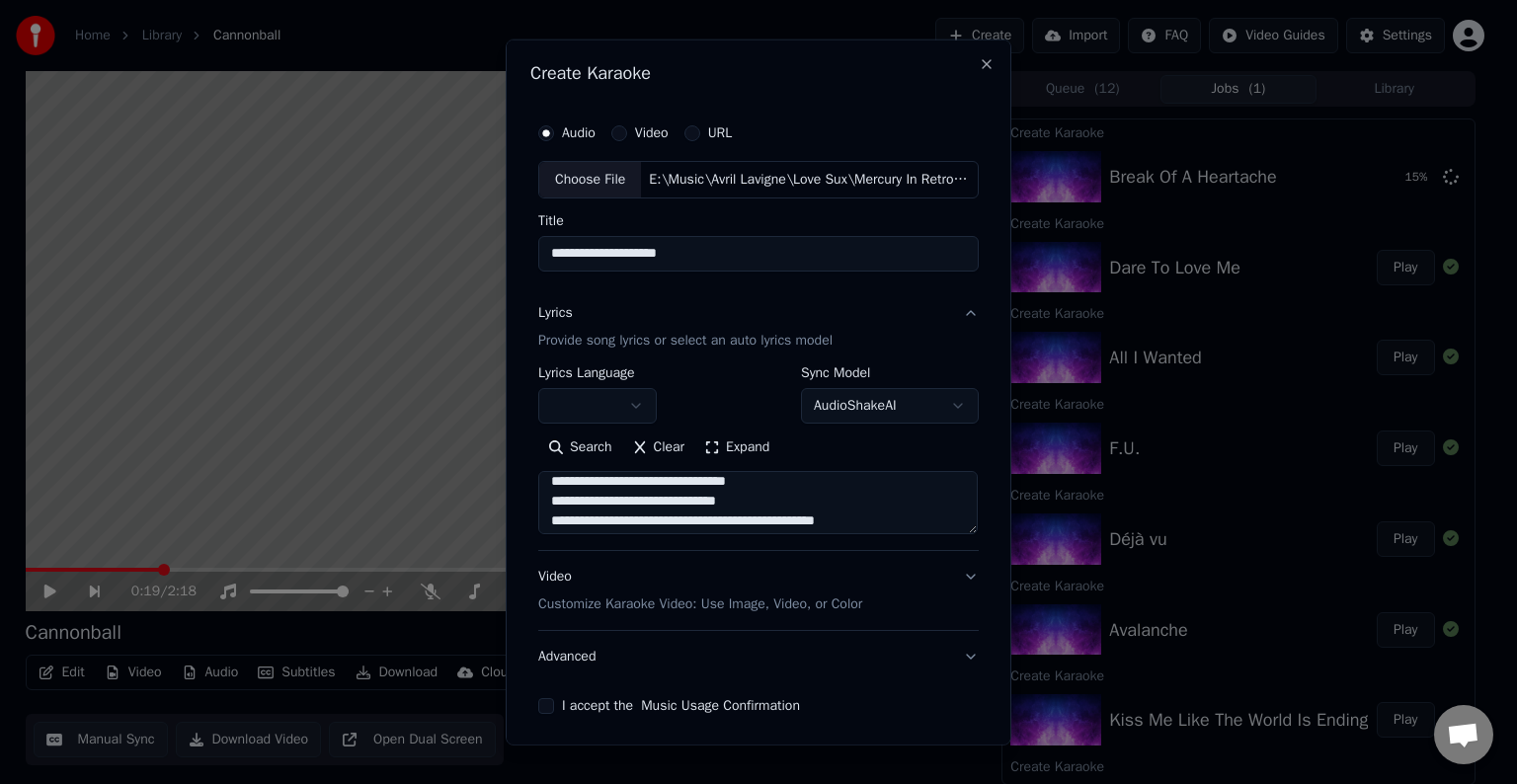drag, startPoint x: 601, startPoint y: 479, endPoint x: 548, endPoint y: 493, distance: 54.8179 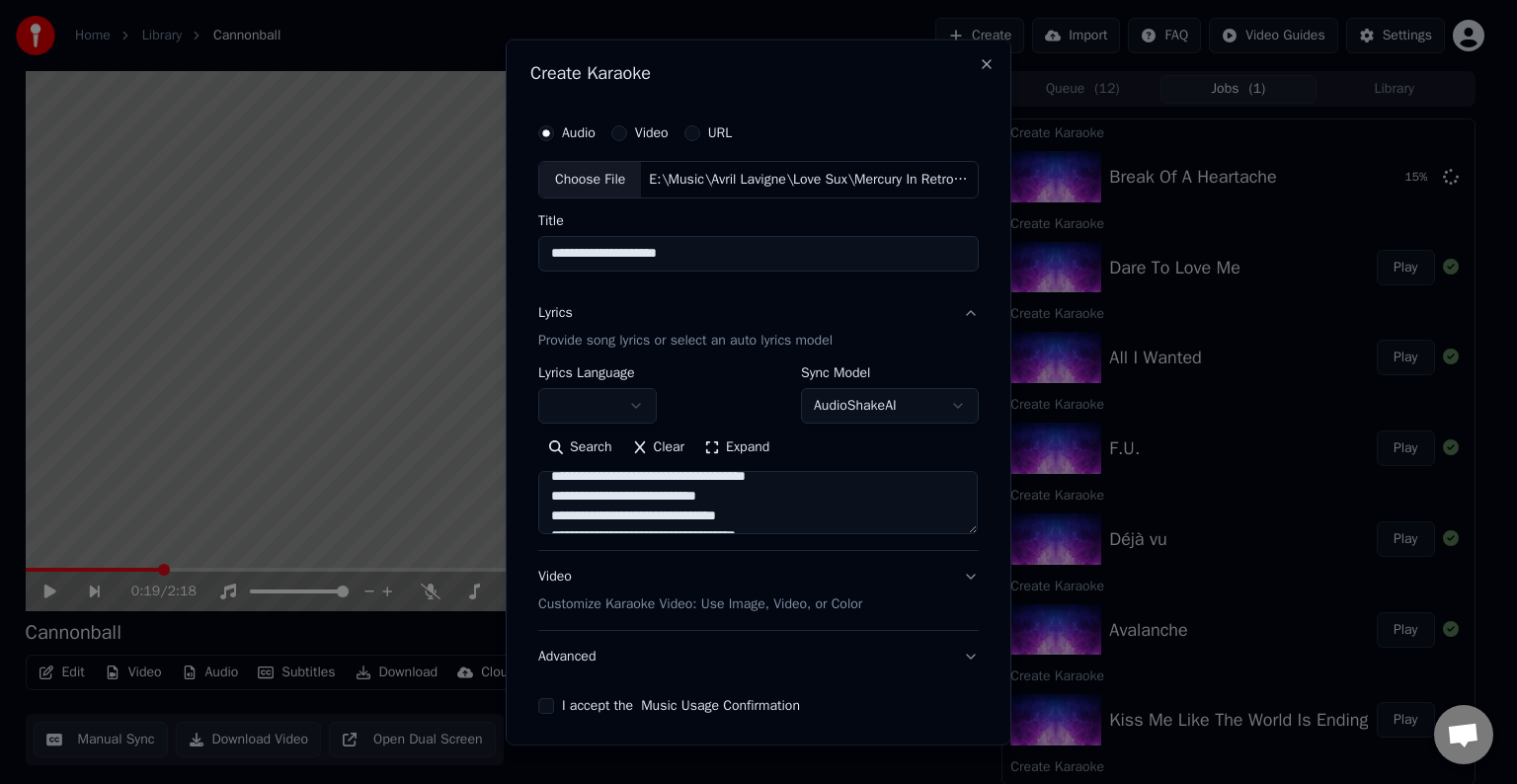 scroll, scrollTop: 138, scrollLeft: 0, axis: vertical 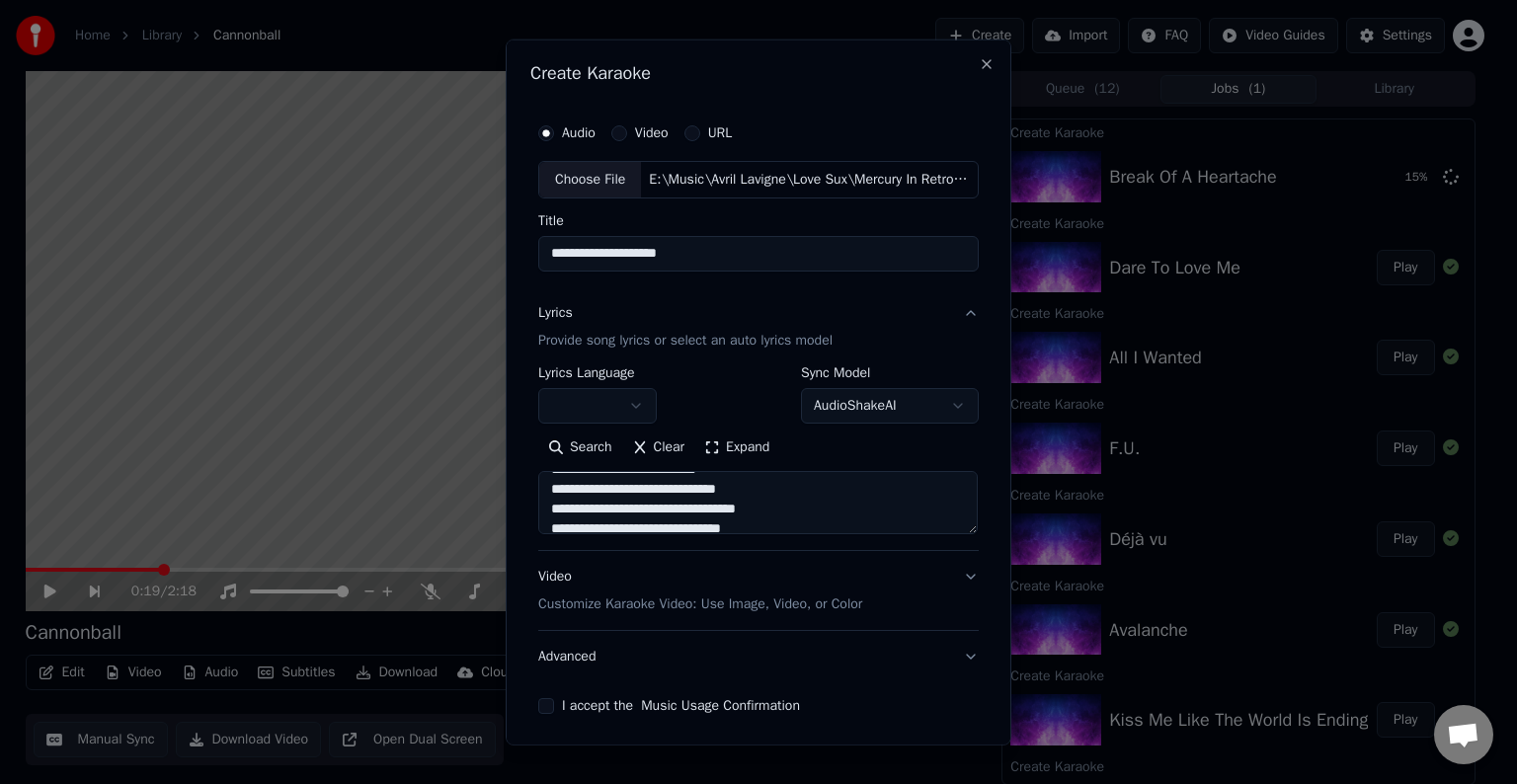 click on "**********" at bounding box center (758, 503) 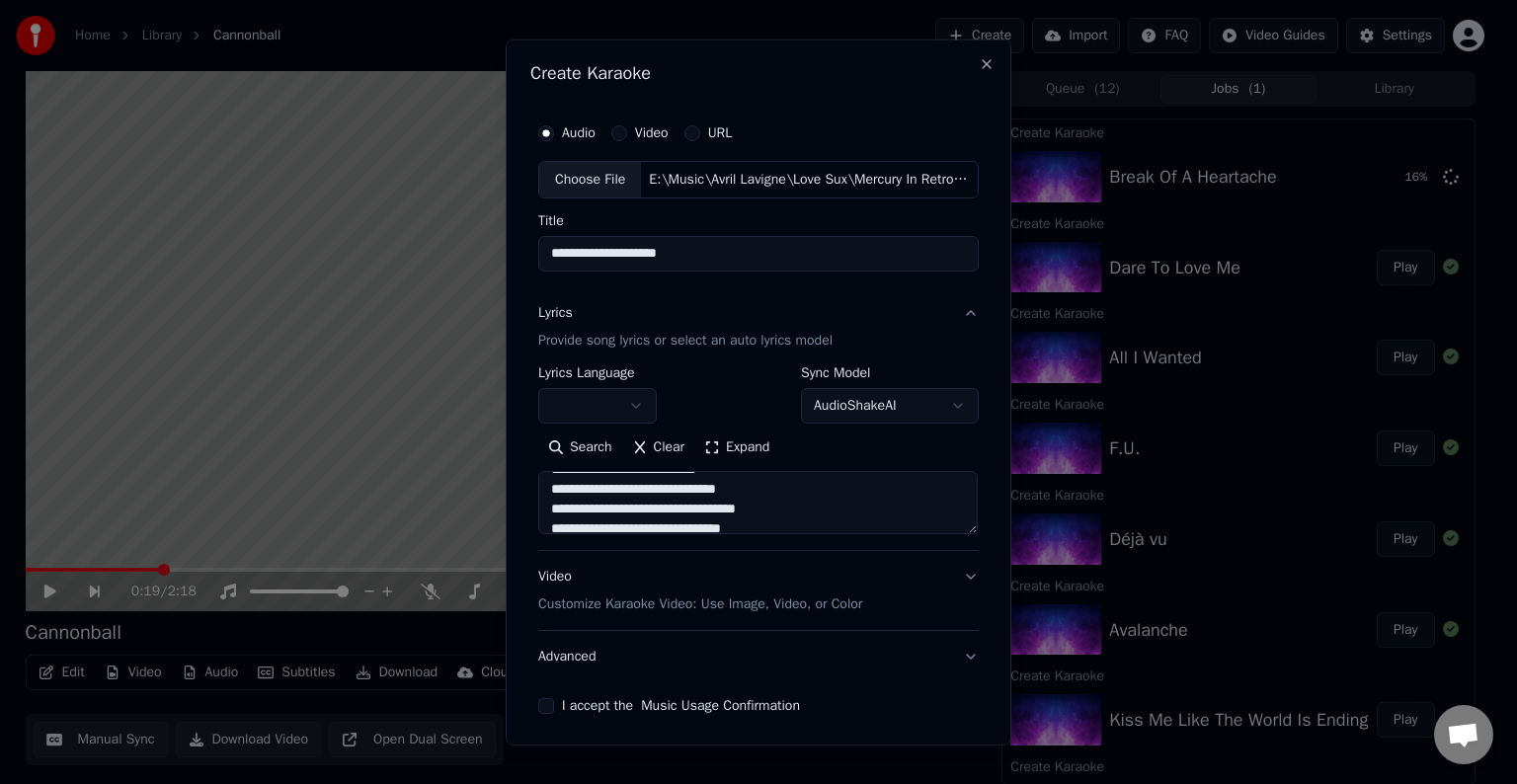 drag, startPoint x: 544, startPoint y: 506, endPoint x: 602, endPoint y: 510, distance: 58.137767 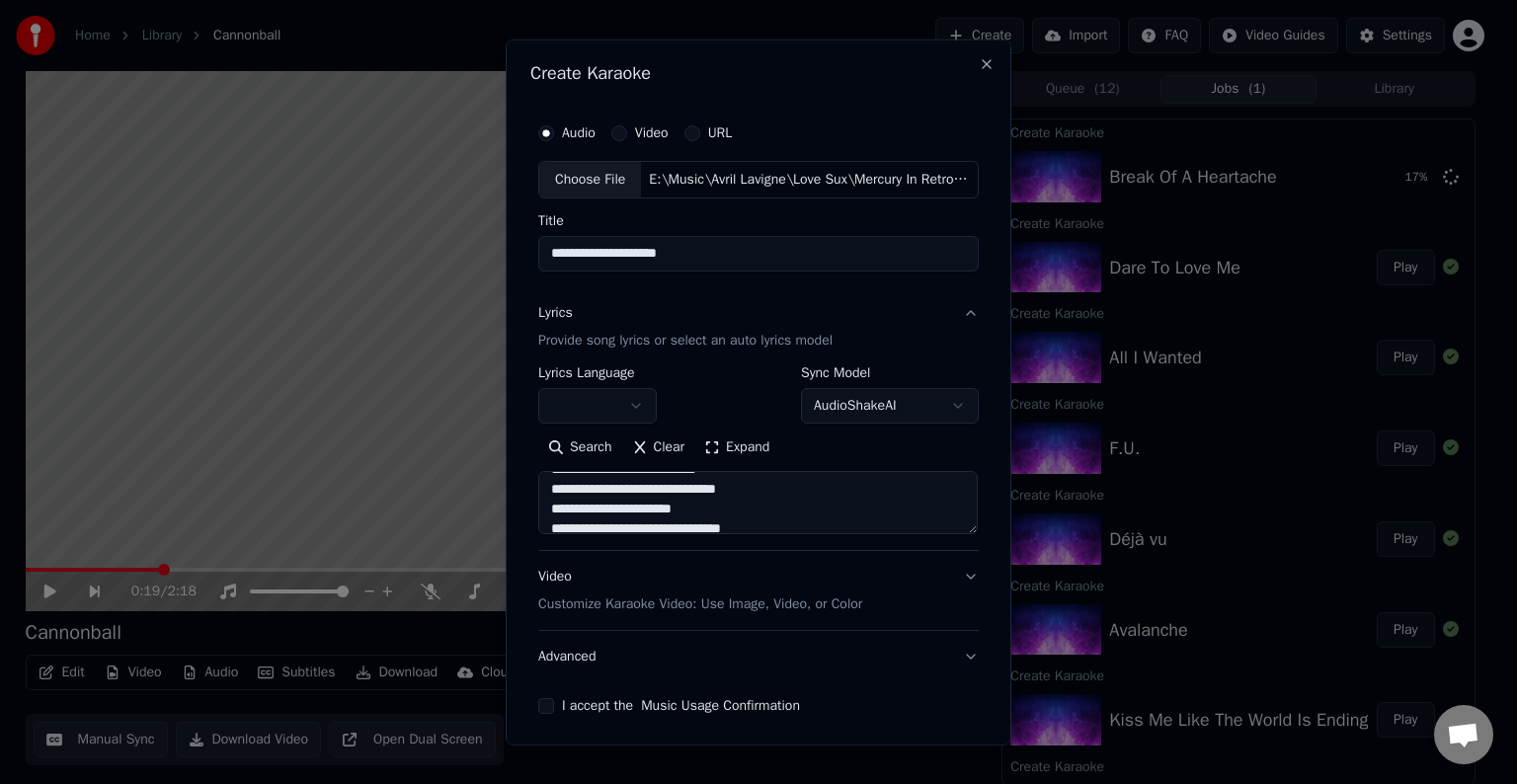 scroll, scrollTop: 210, scrollLeft: 0, axis: vertical 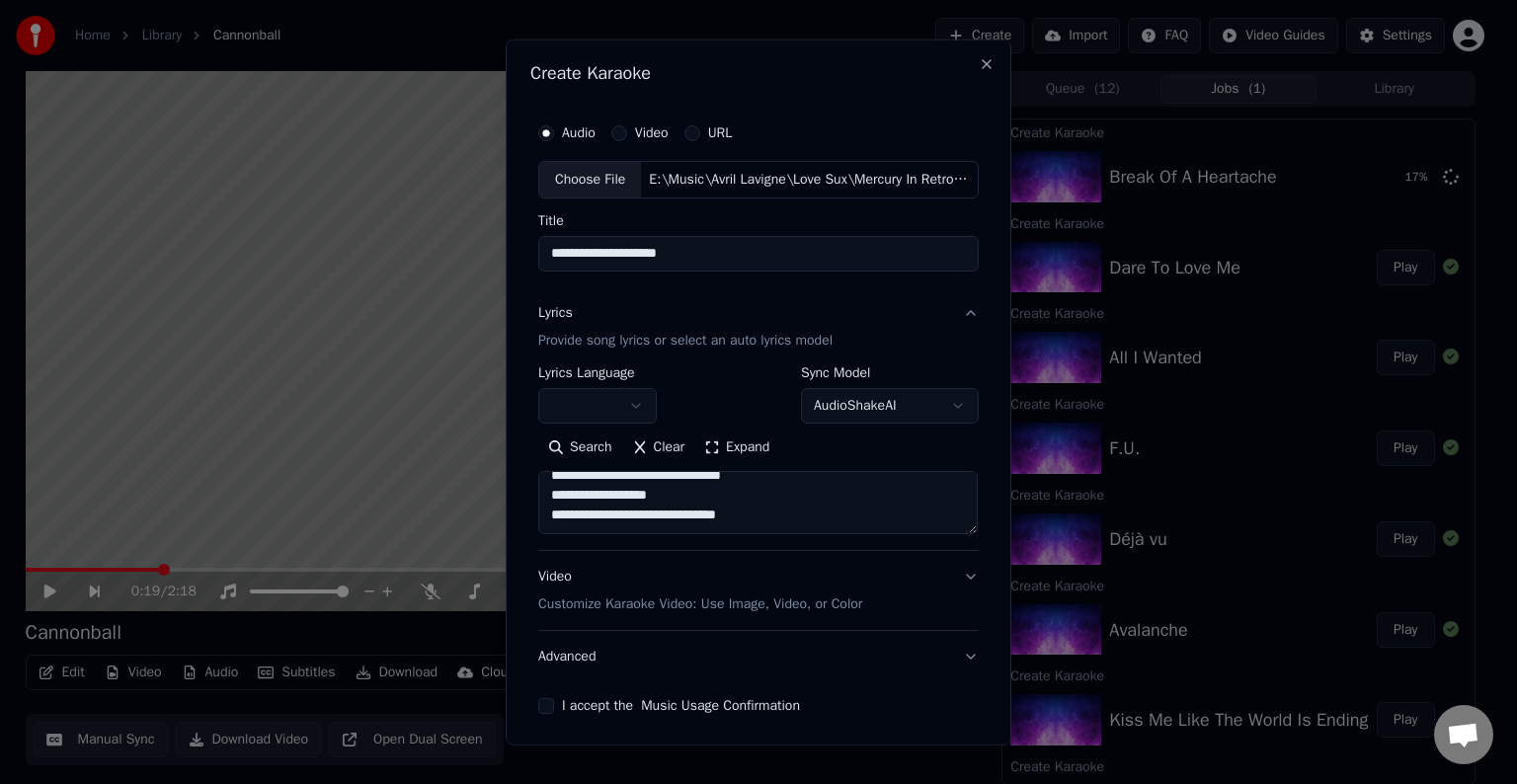 click on "**********" at bounding box center (758, 503) 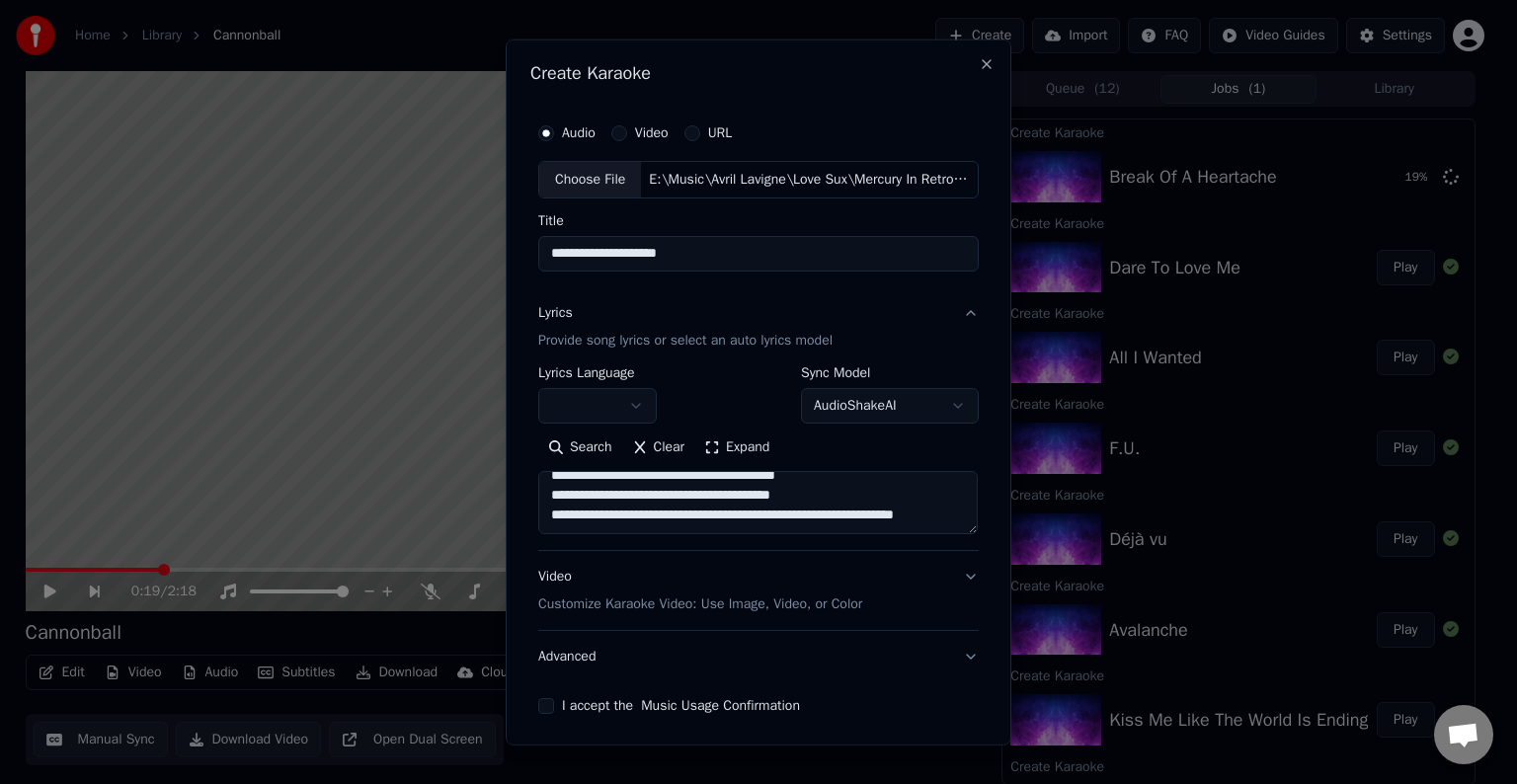 scroll, scrollTop: 379, scrollLeft: 0, axis: vertical 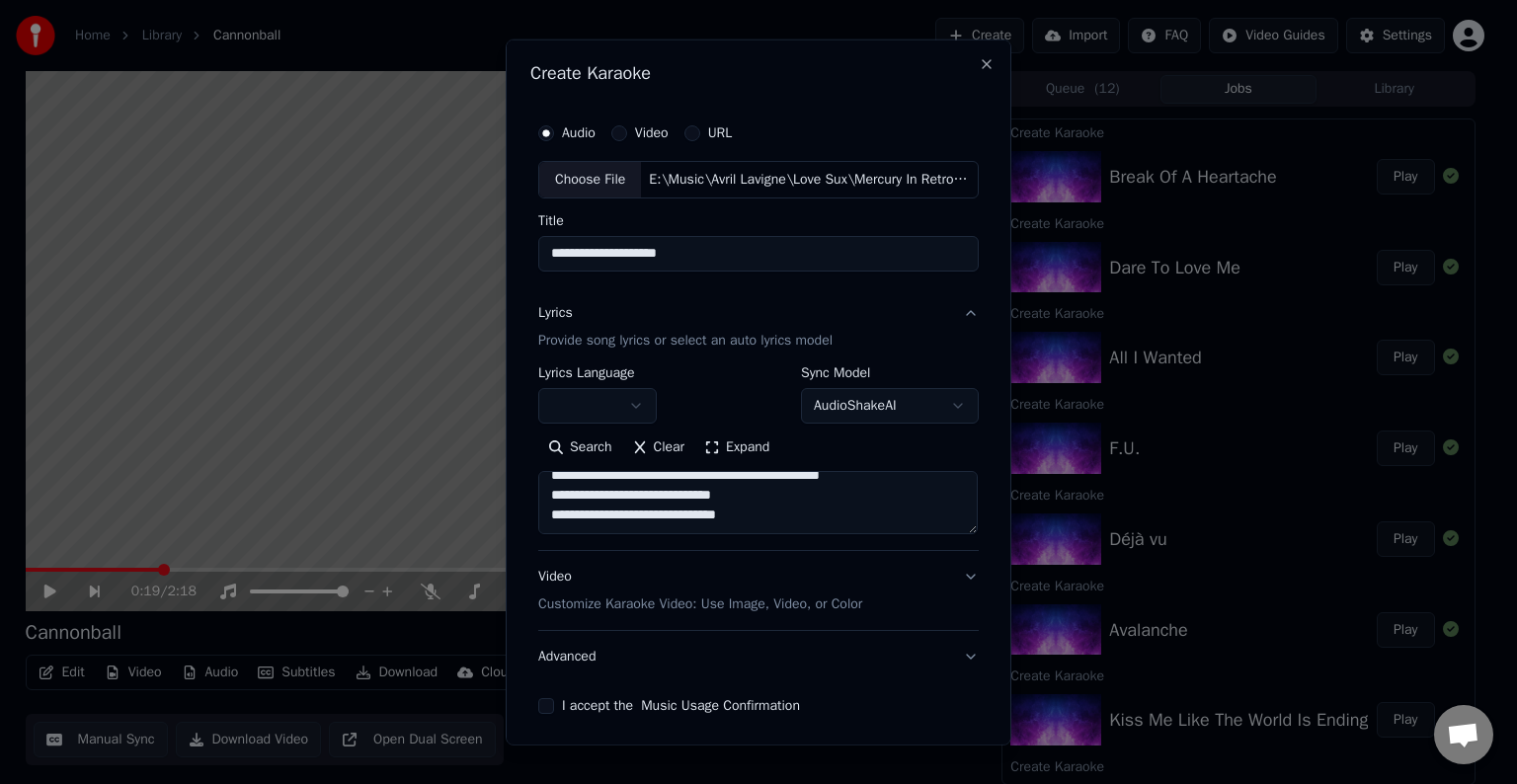 drag, startPoint x: 600, startPoint y: 495, endPoint x: 531, endPoint y: 499, distance: 69.11584 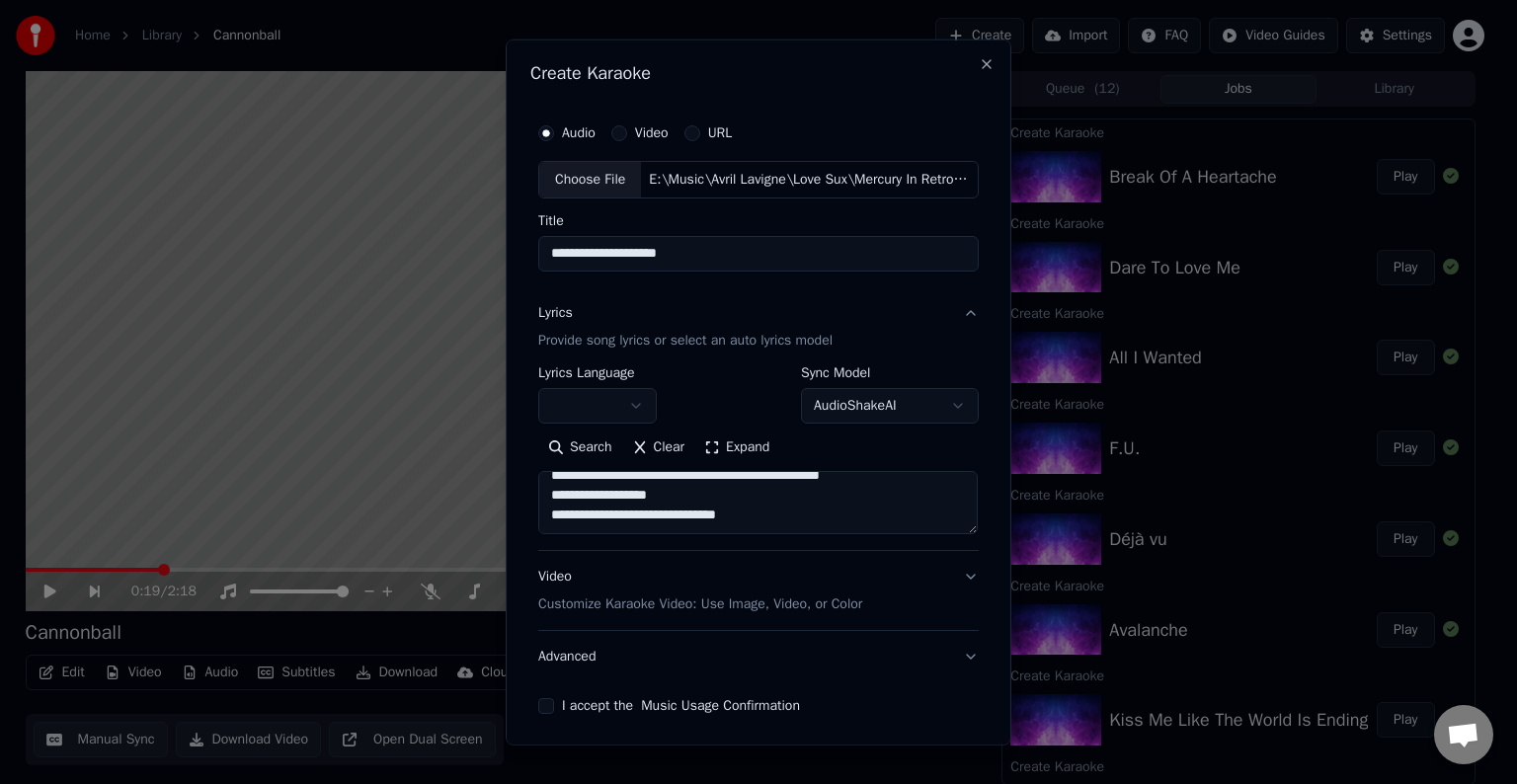 scroll, scrollTop: 510, scrollLeft: 0, axis: vertical 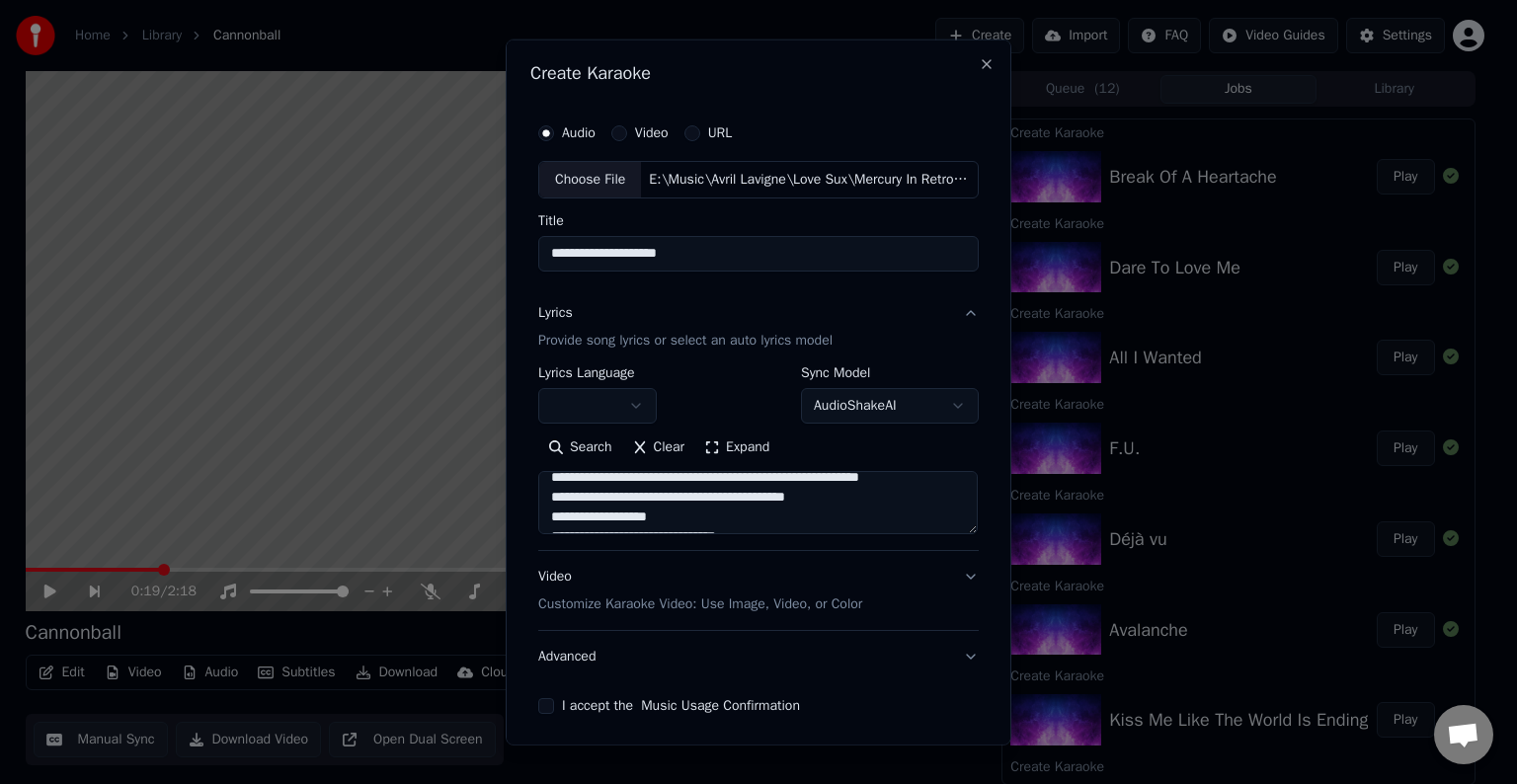 drag, startPoint x: 605, startPoint y: 510, endPoint x: 541, endPoint y: 511, distance: 64.00781 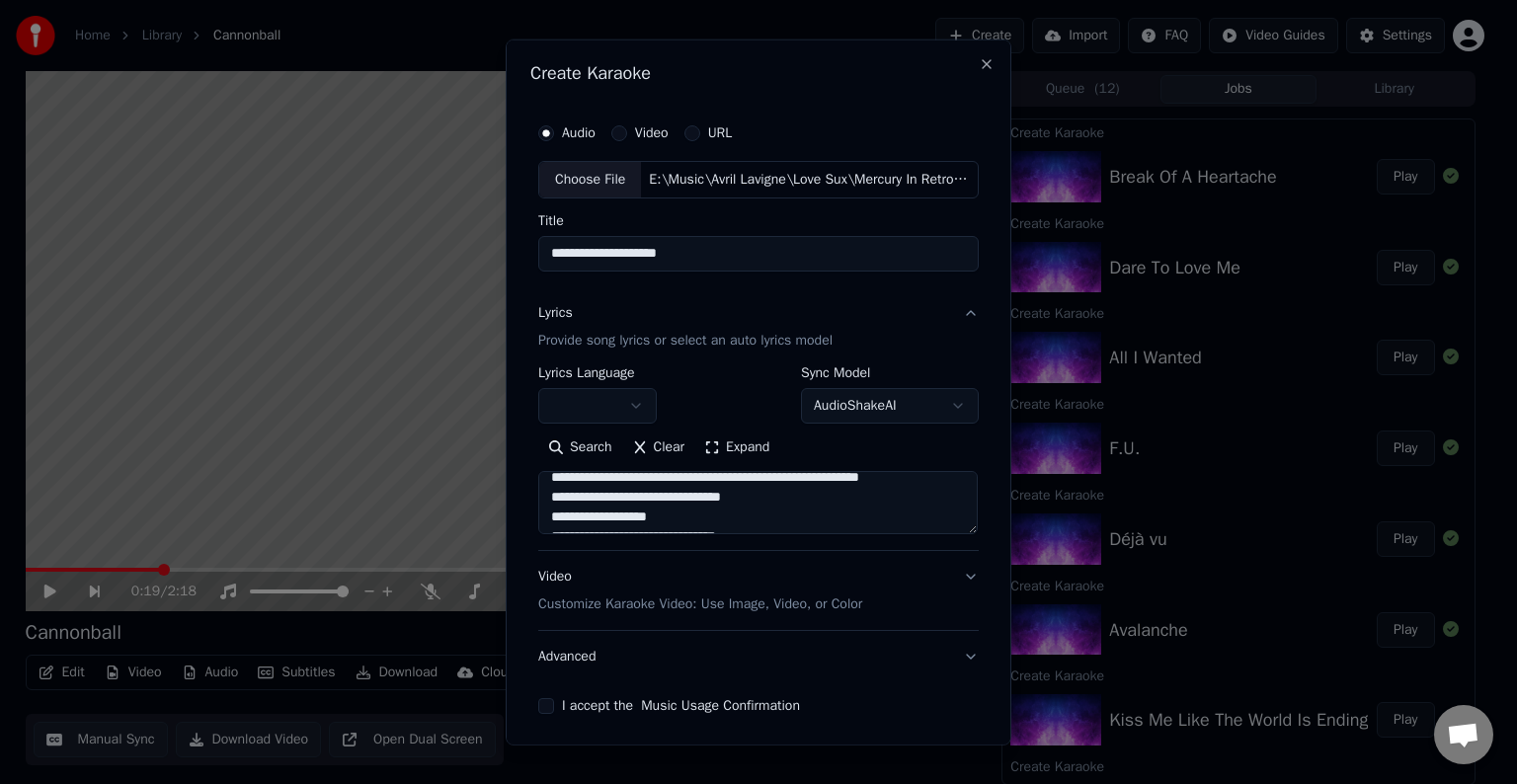 drag, startPoint x: 901, startPoint y: 502, endPoint x: 749, endPoint y: 496, distance: 152.11837 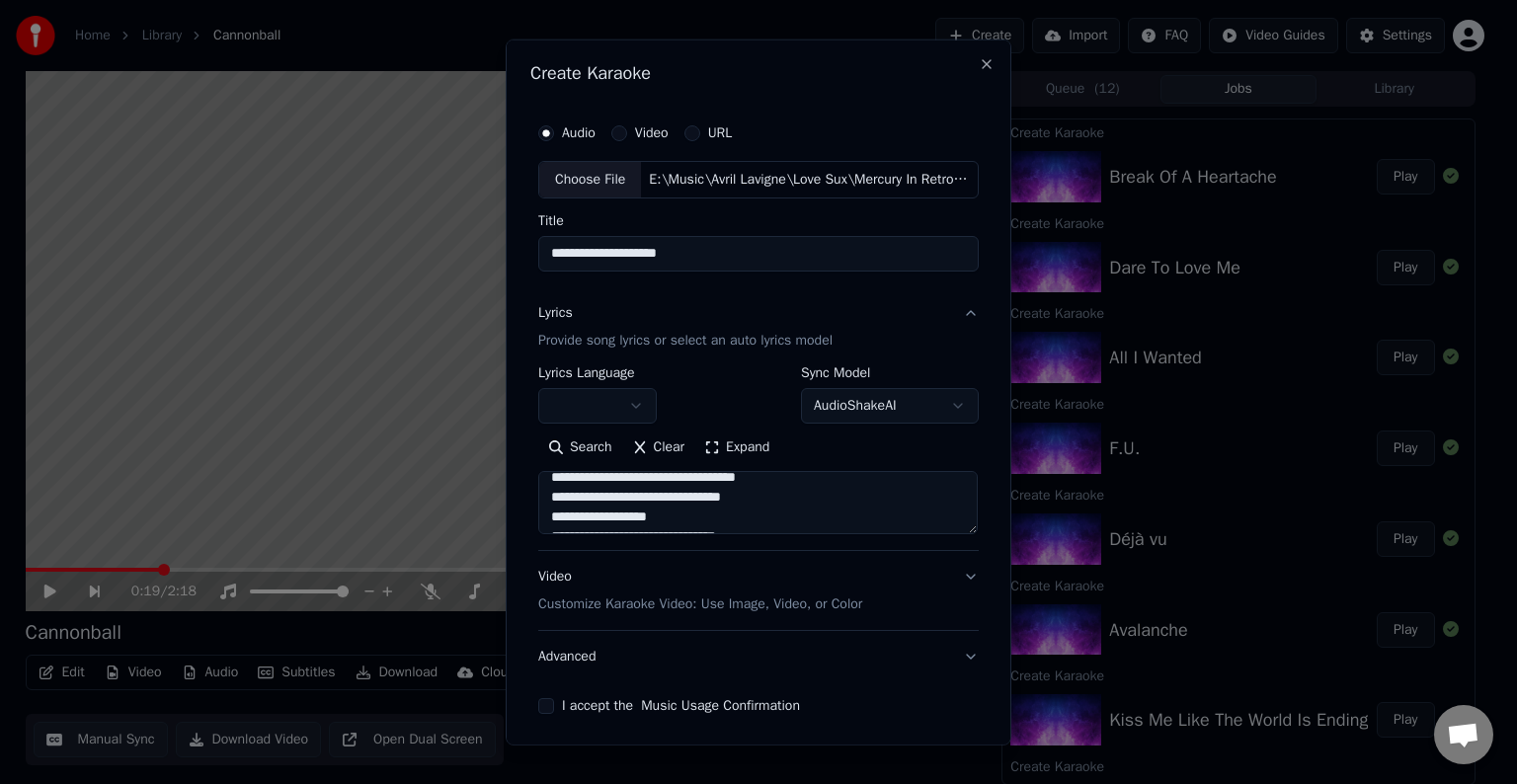 drag, startPoint x: 601, startPoint y: 494, endPoint x: 533, endPoint y: 494, distance: 68 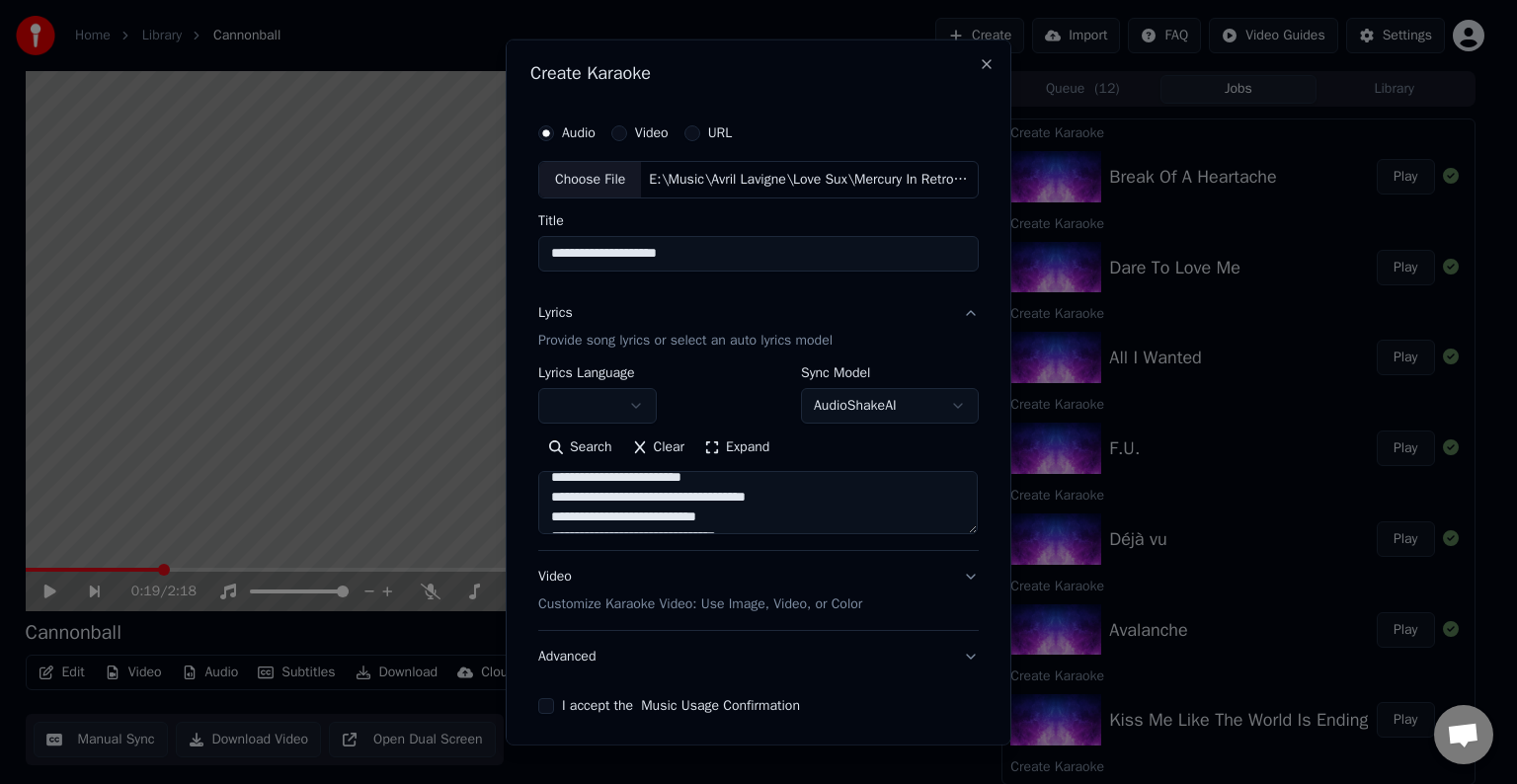 scroll, scrollTop: 546, scrollLeft: 0, axis: vertical 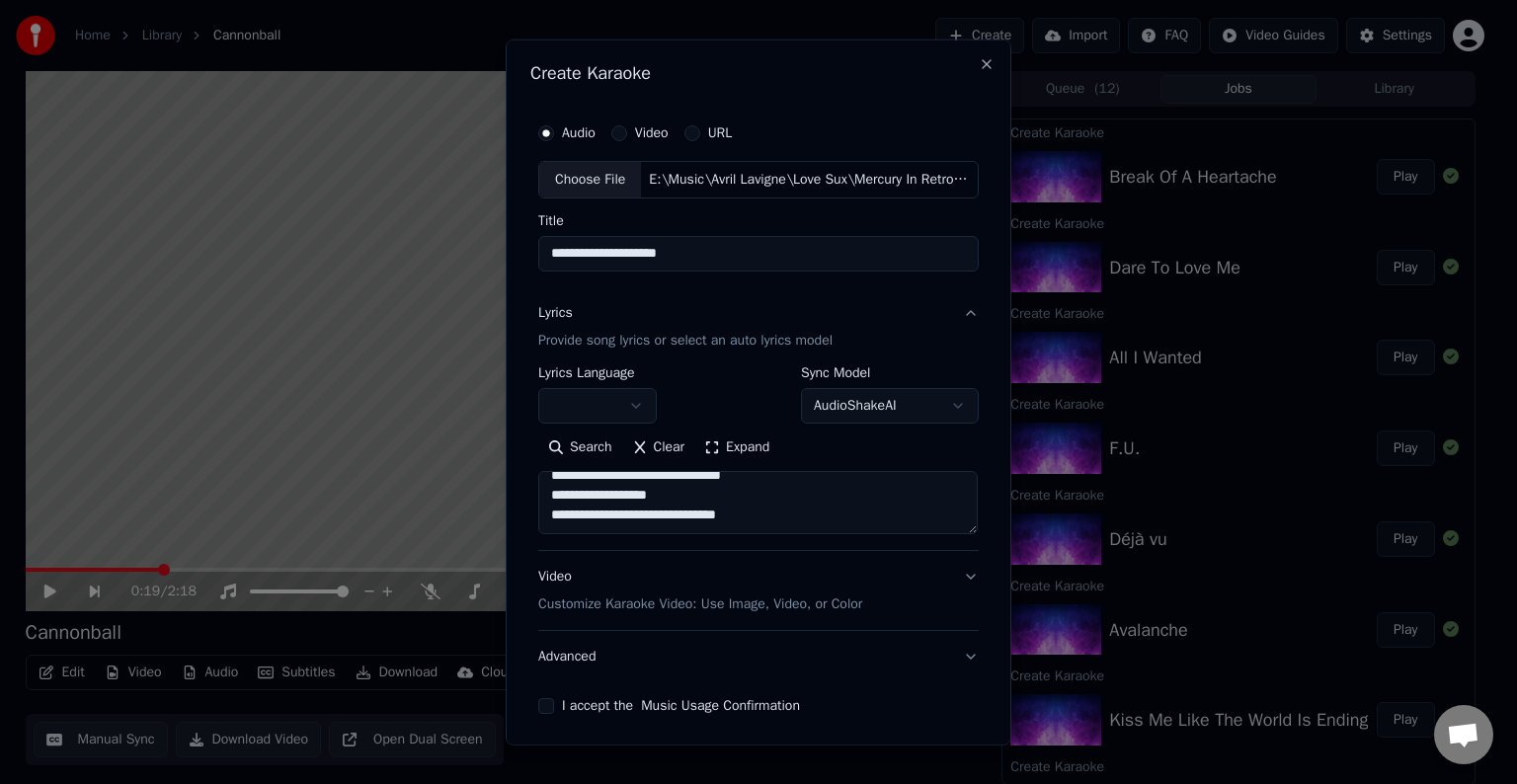 click at bounding box center (758, 503) 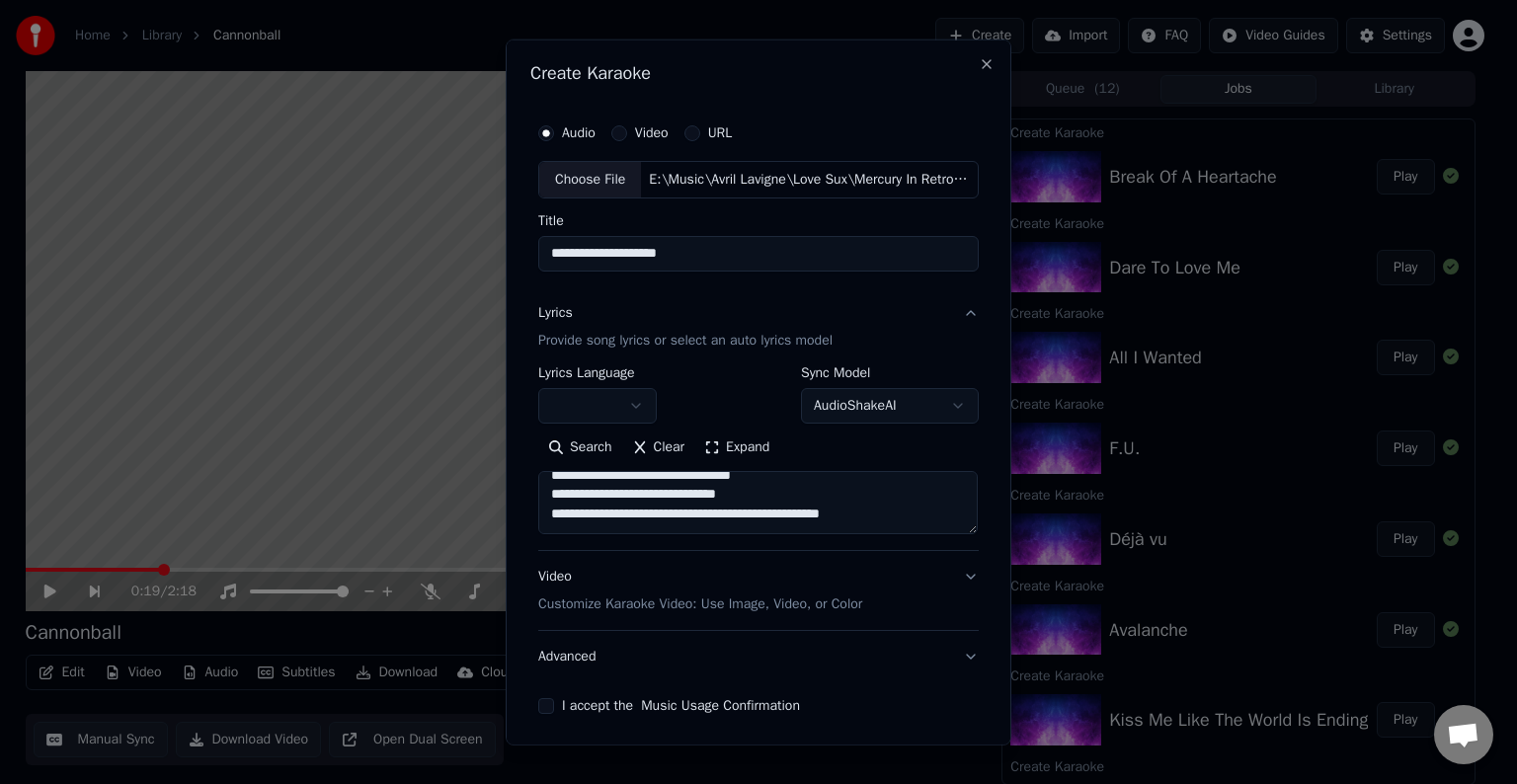 scroll, scrollTop: 616, scrollLeft: 0, axis: vertical 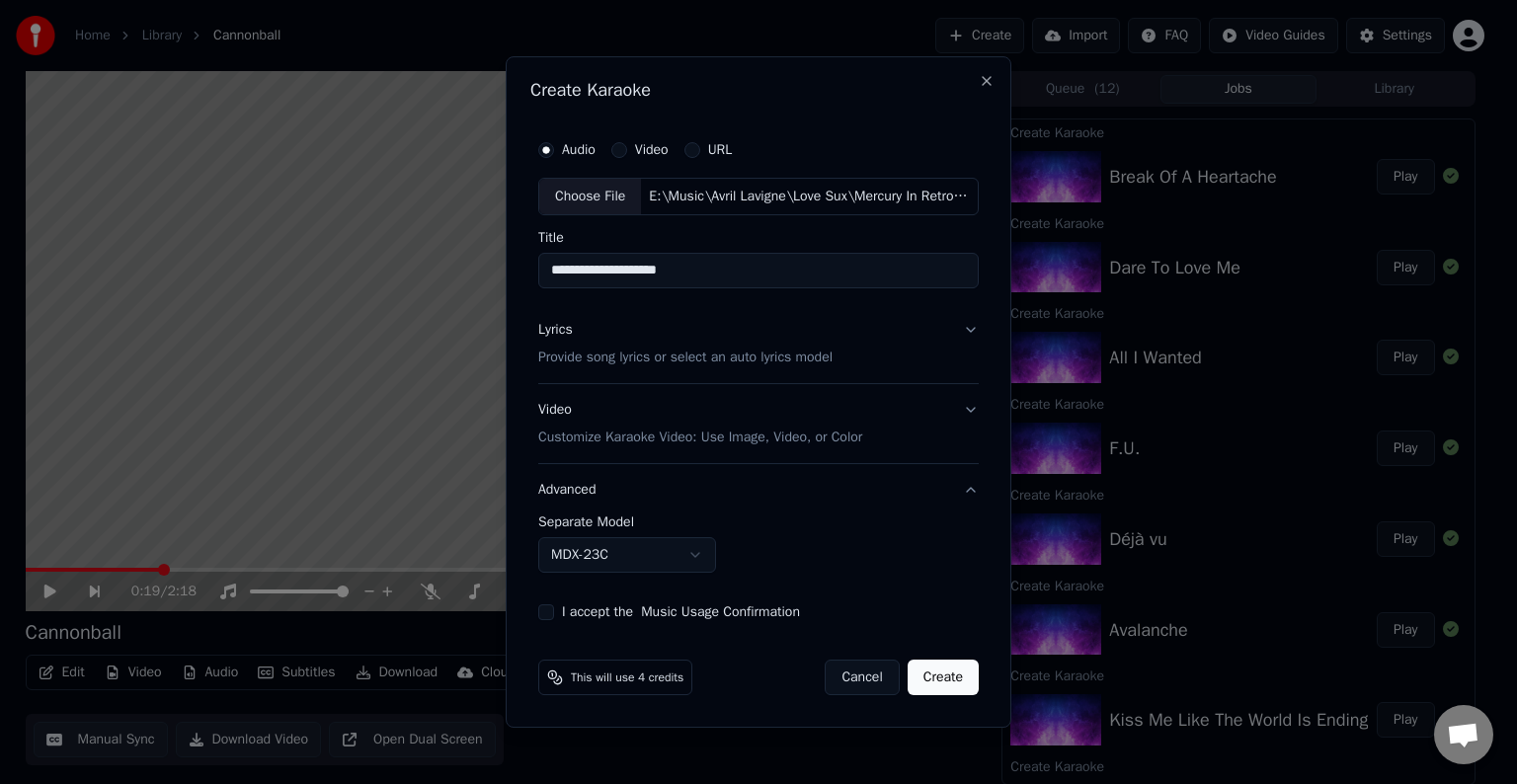 click on "**********" at bounding box center (758, 552) 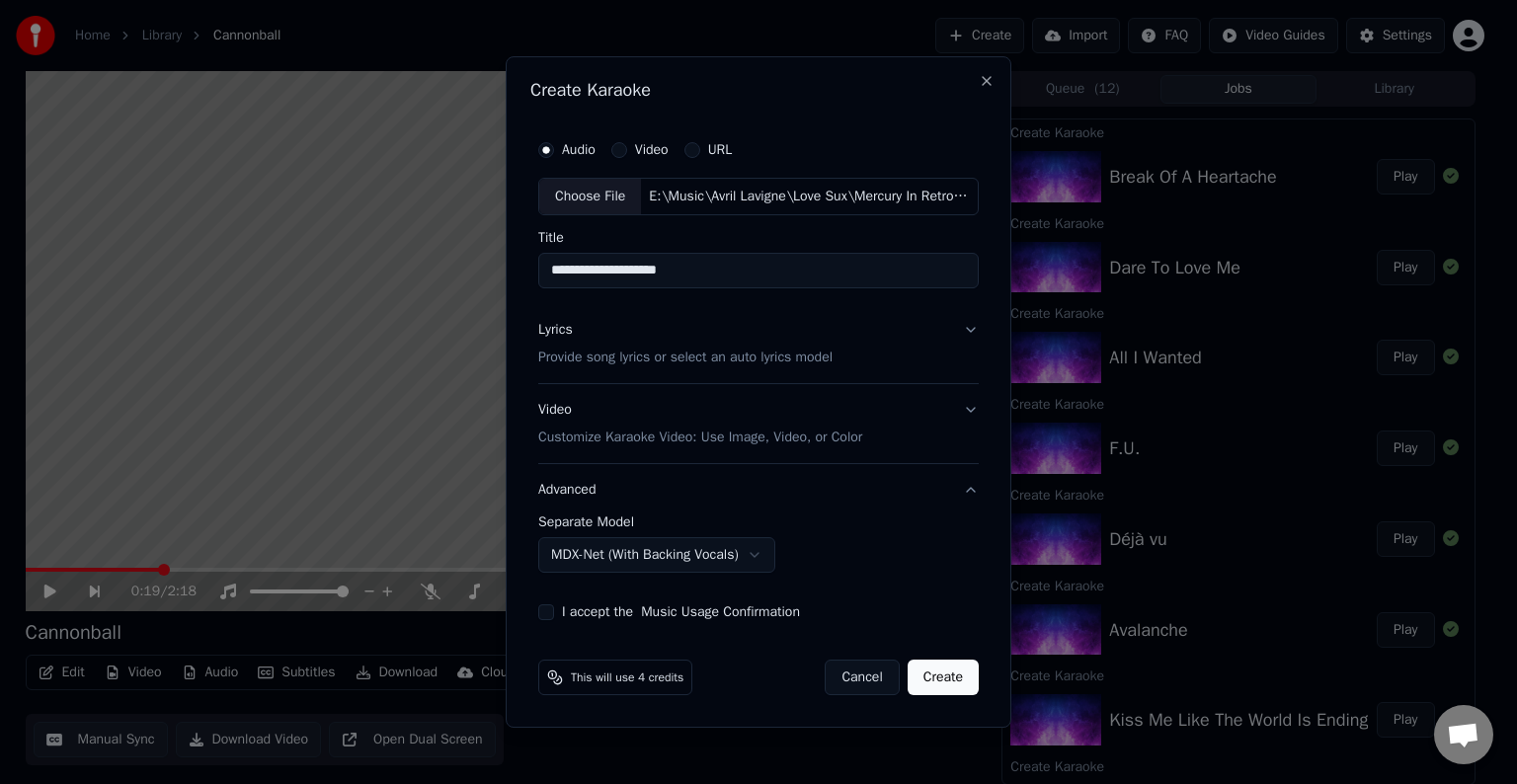 click on "I accept the   Music Usage Confirmation" at bounding box center (546, 612) 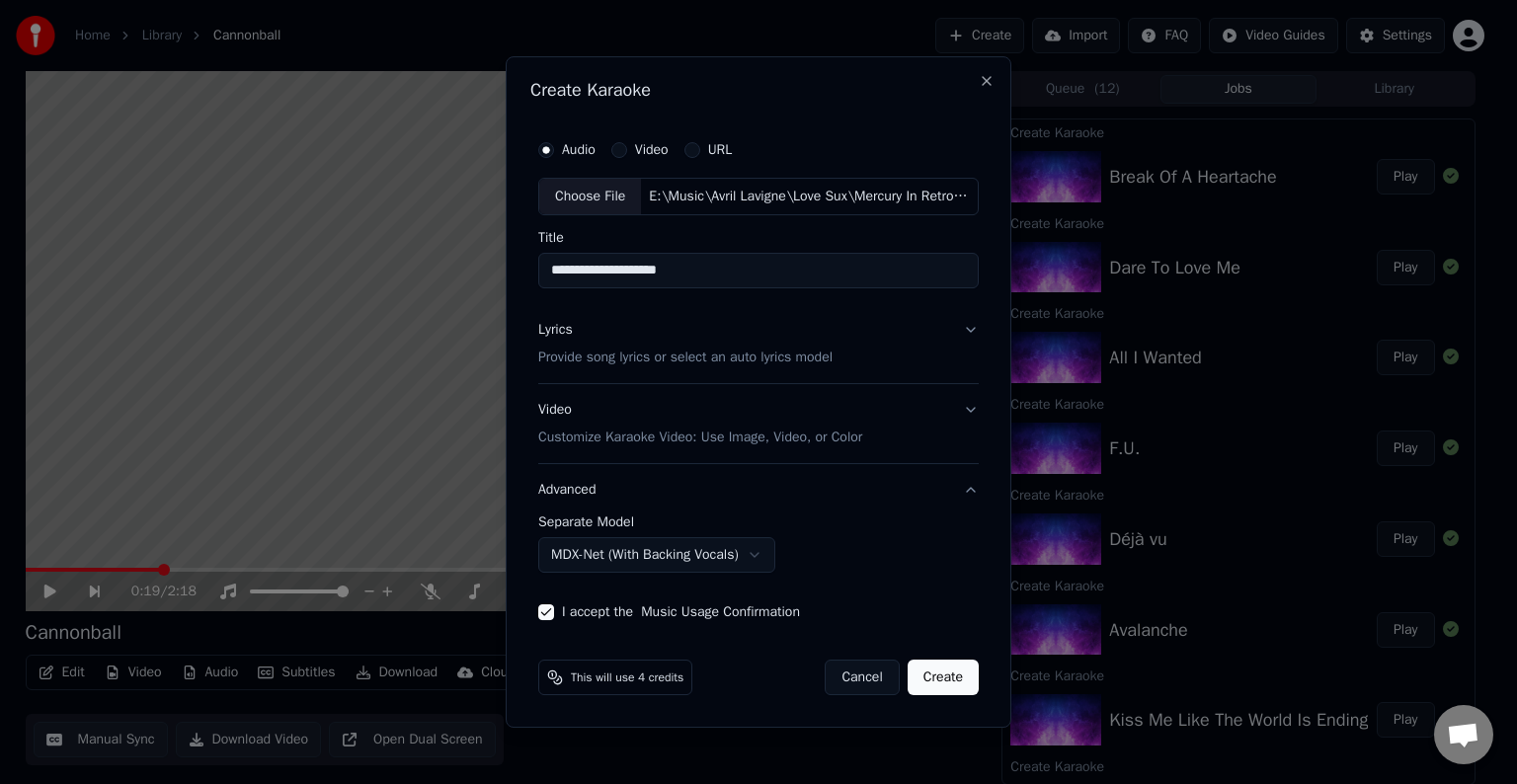 click on "Create" at bounding box center (943, 677) 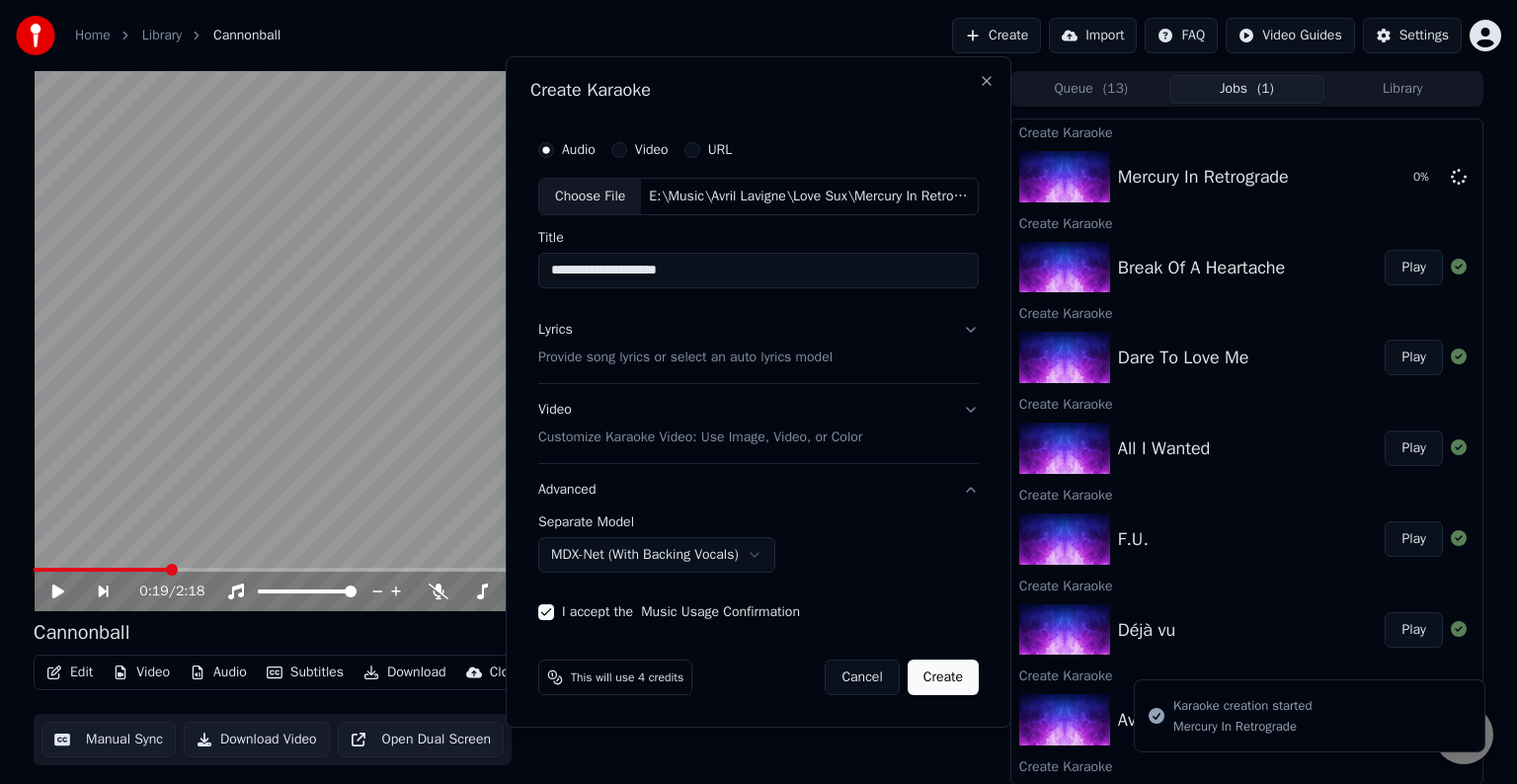 select on "******" 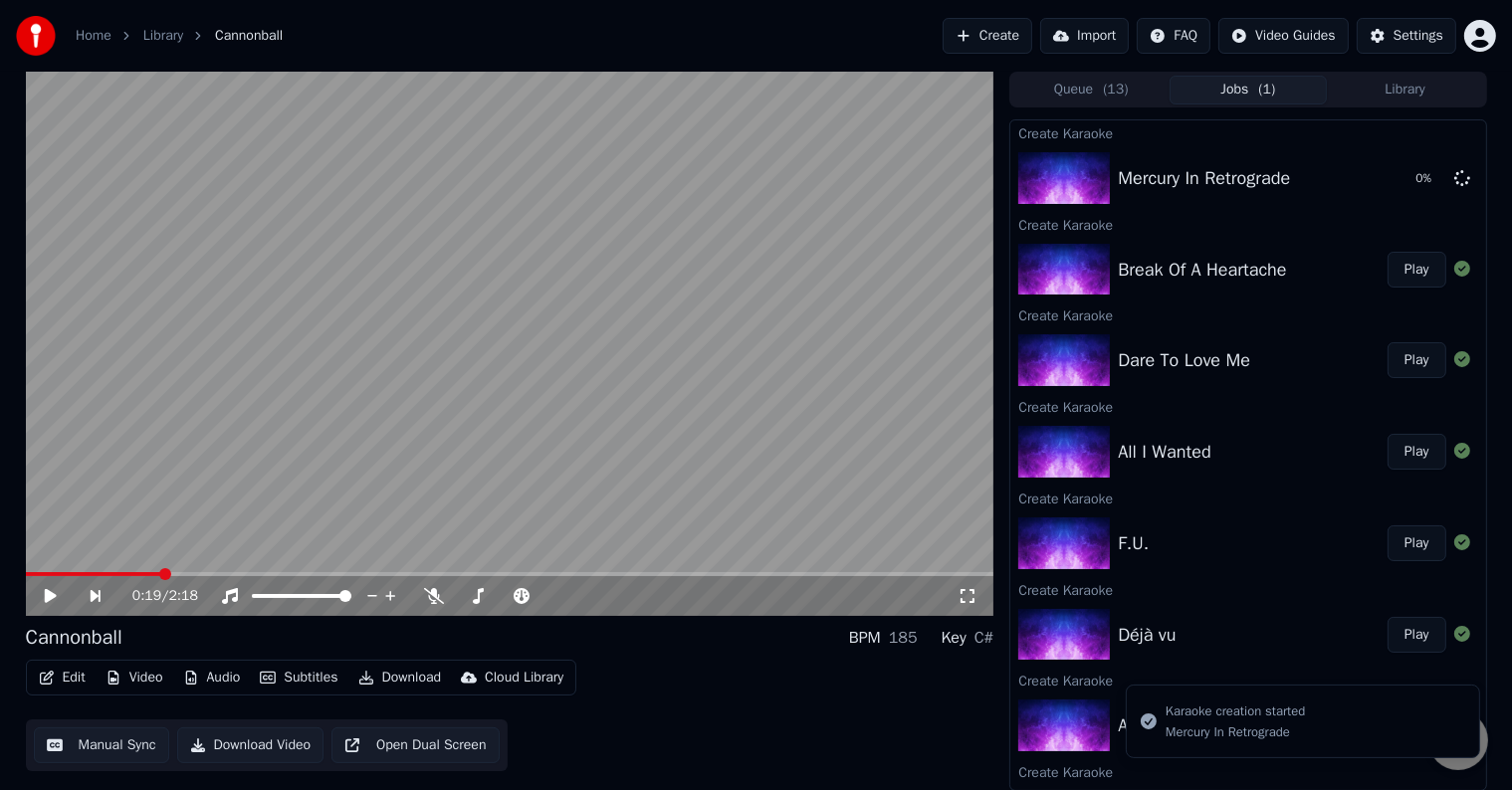 click on "Create" at bounding box center [987, 36] 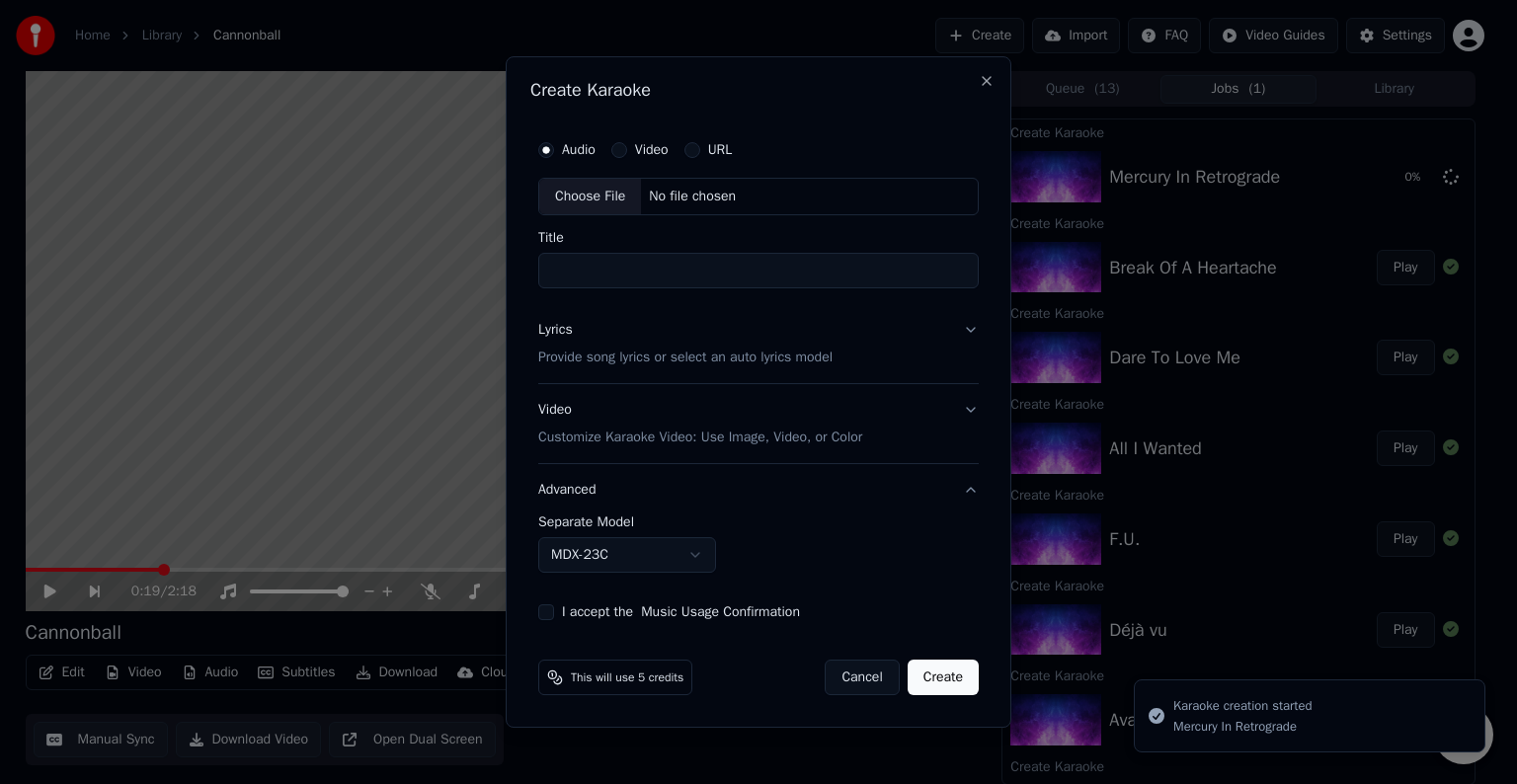 click on "Choose File" at bounding box center (590, 196) 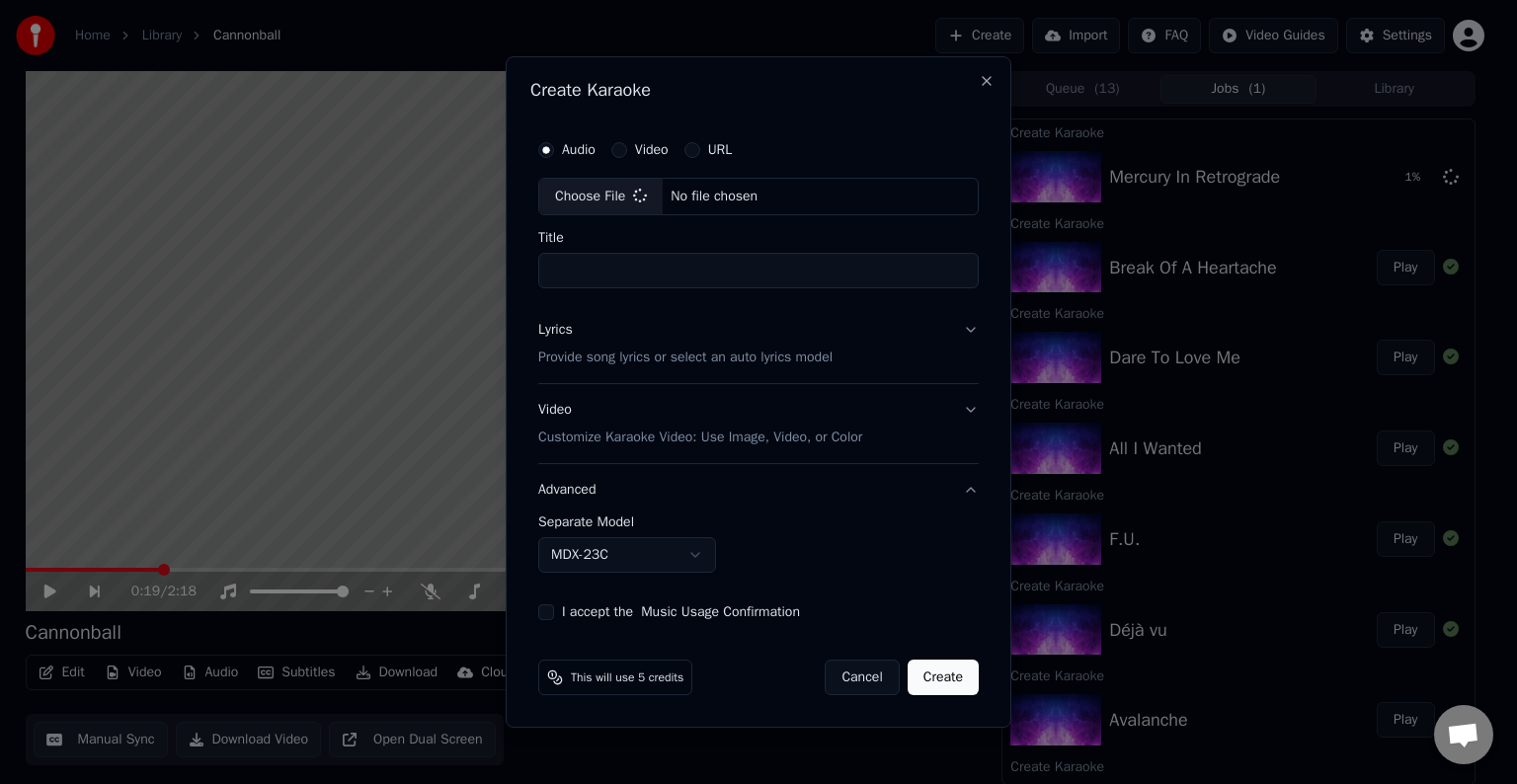 type on "**********" 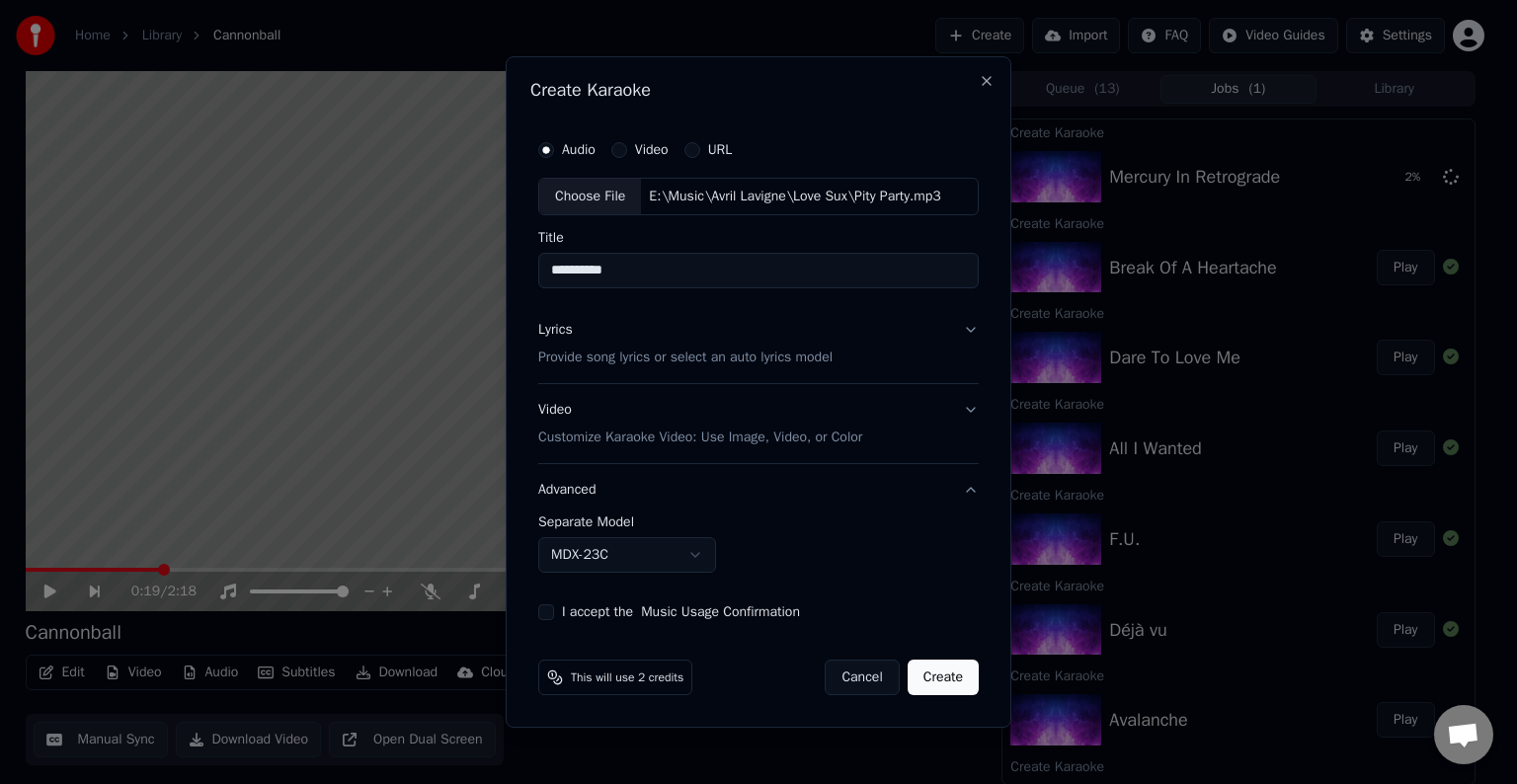 click on "Lyrics Provide song lyrics or select an auto lyrics model" at bounding box center (758, 344) 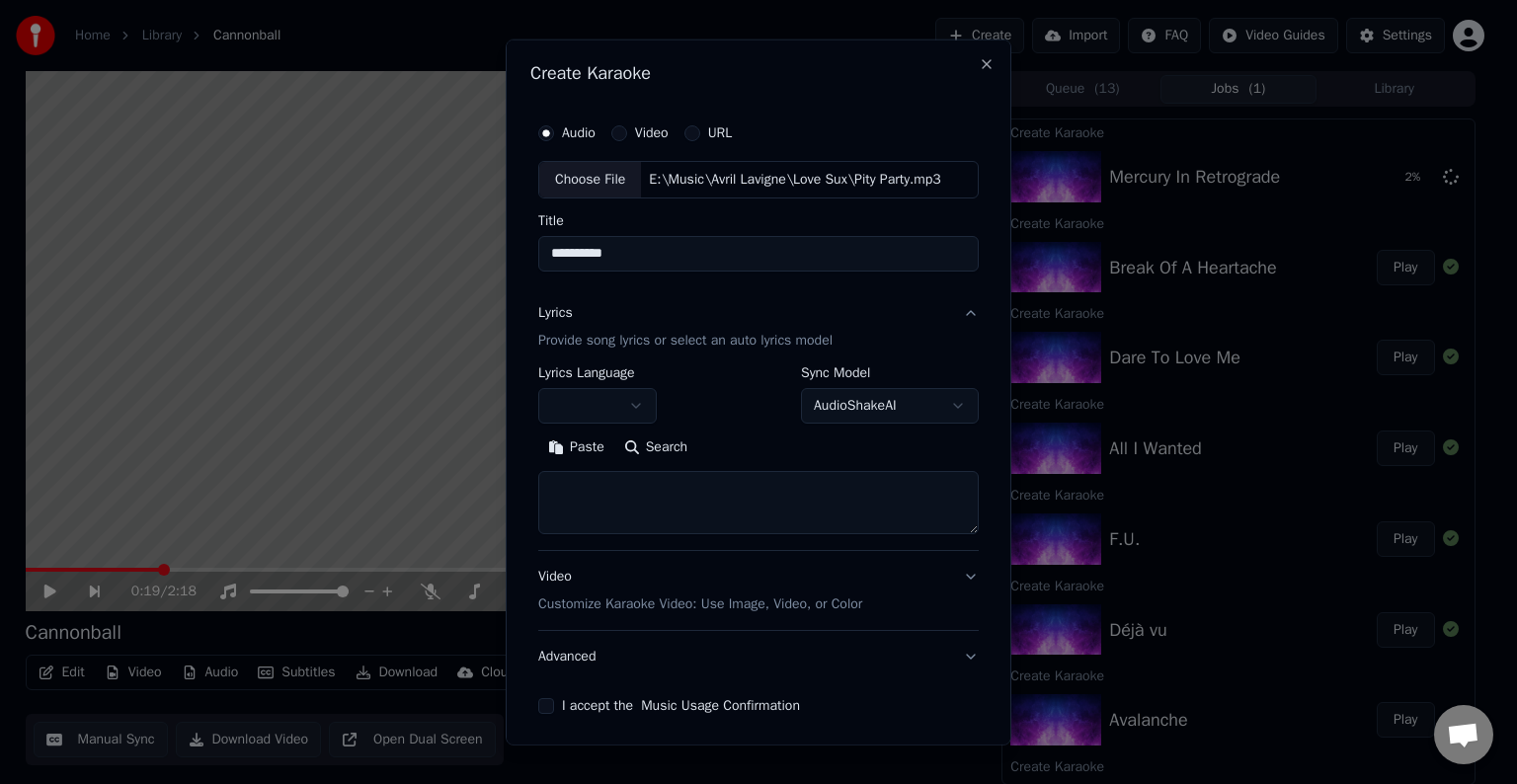 click at bounding box center [758, 503] 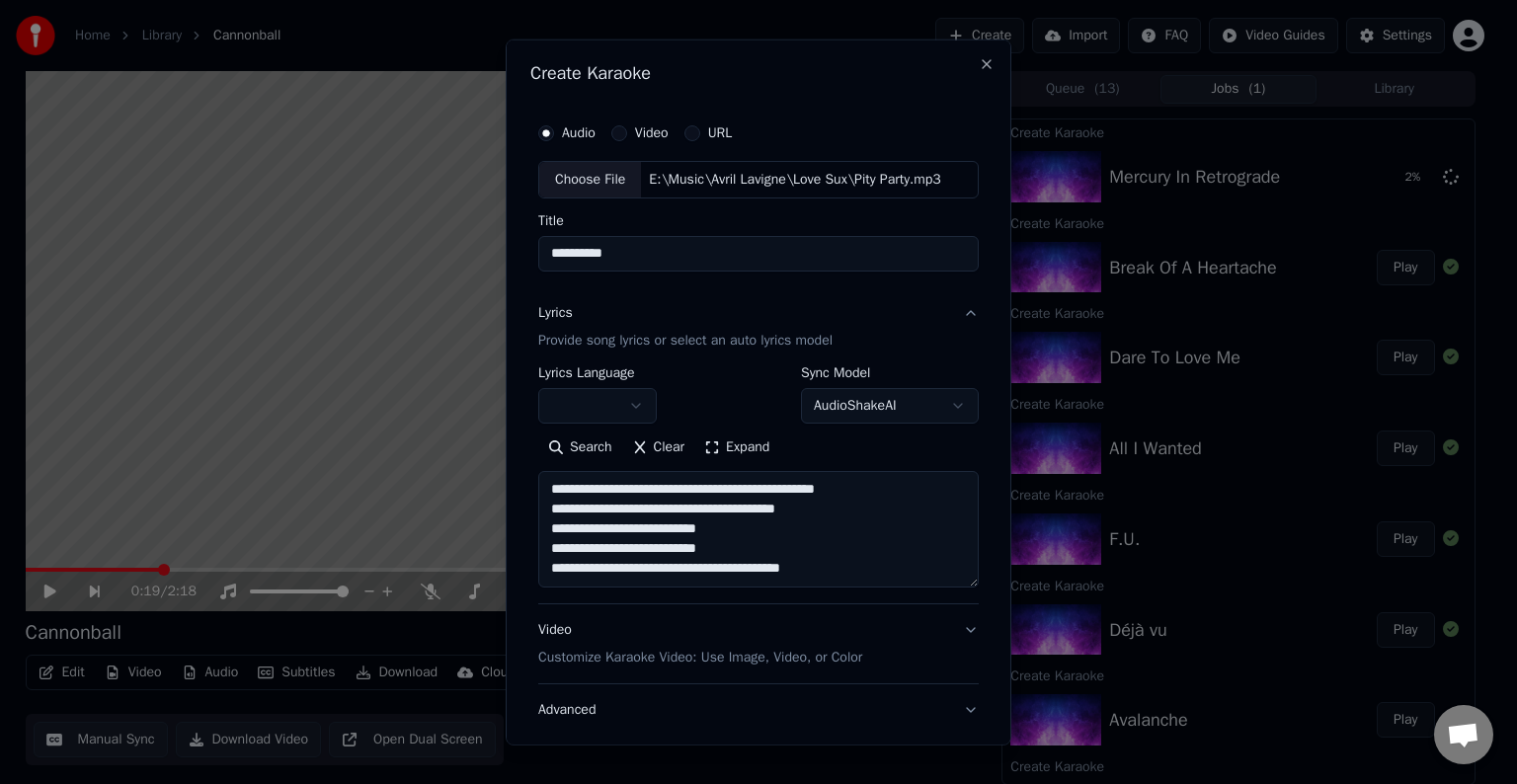 scroll, scrollTop: 63, scrollLeft: 0, axis: vertical 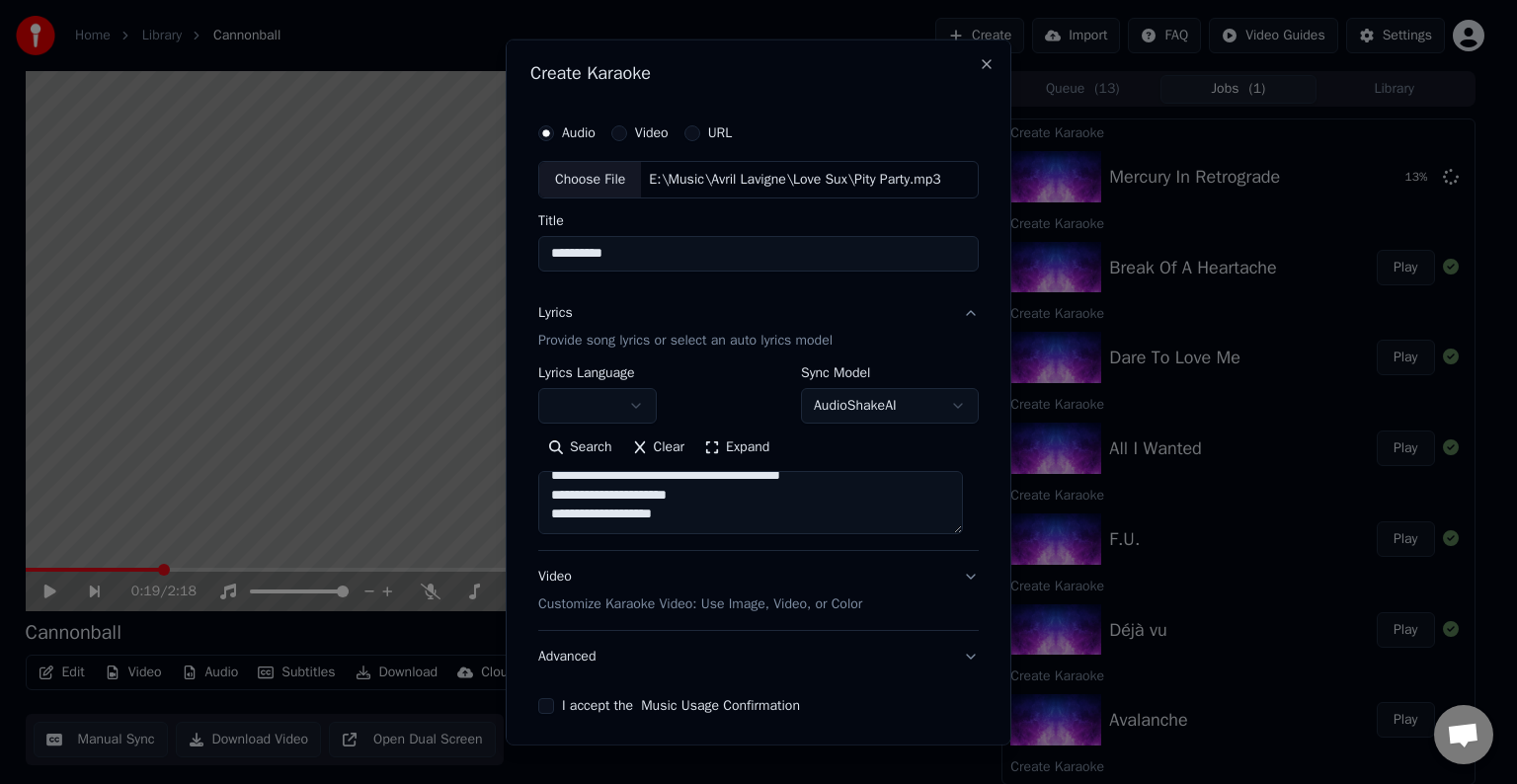 click at bounding box center [751, 503] 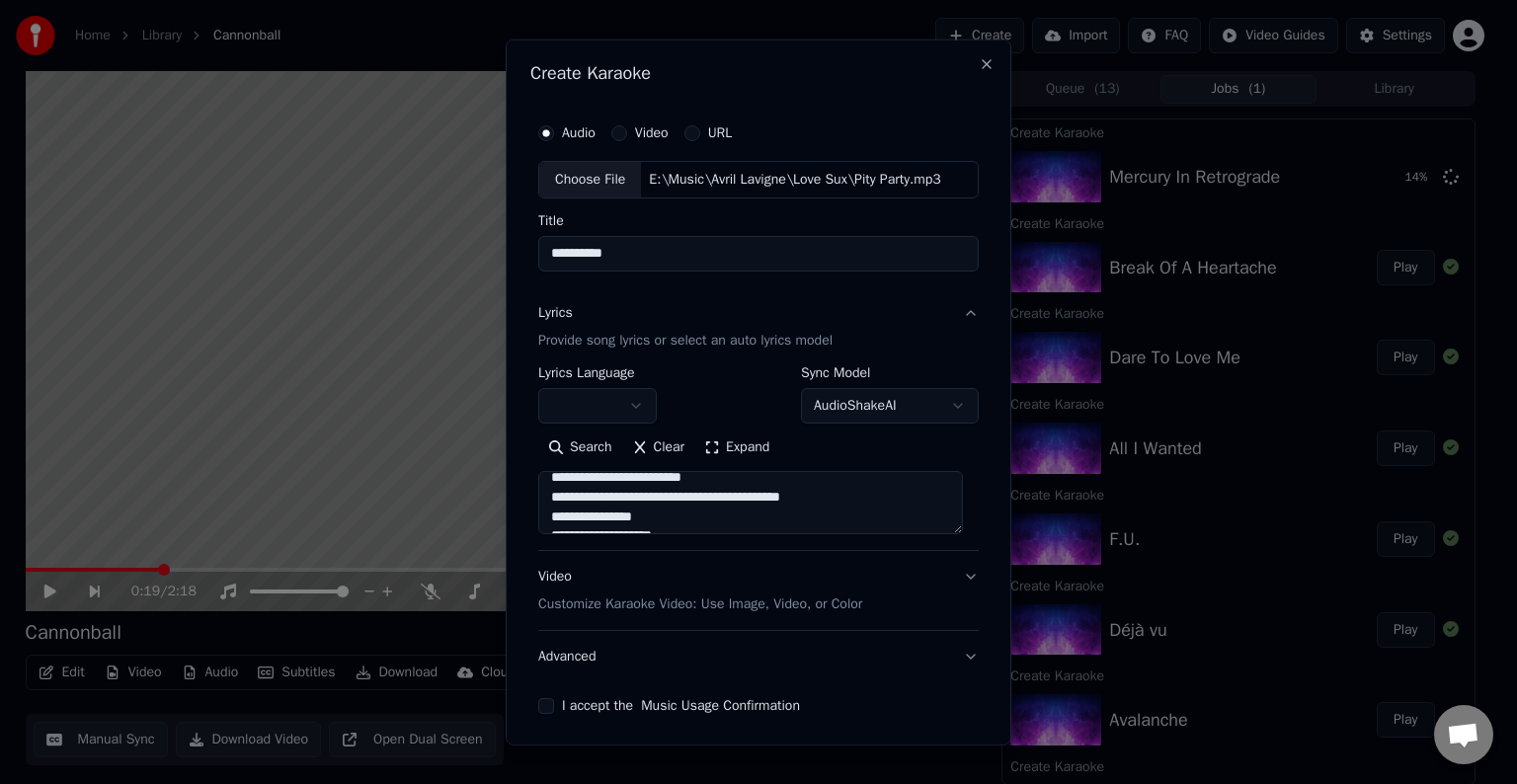 scroll, scrollTop: 539, scrollLeft: 0, axis: vertical 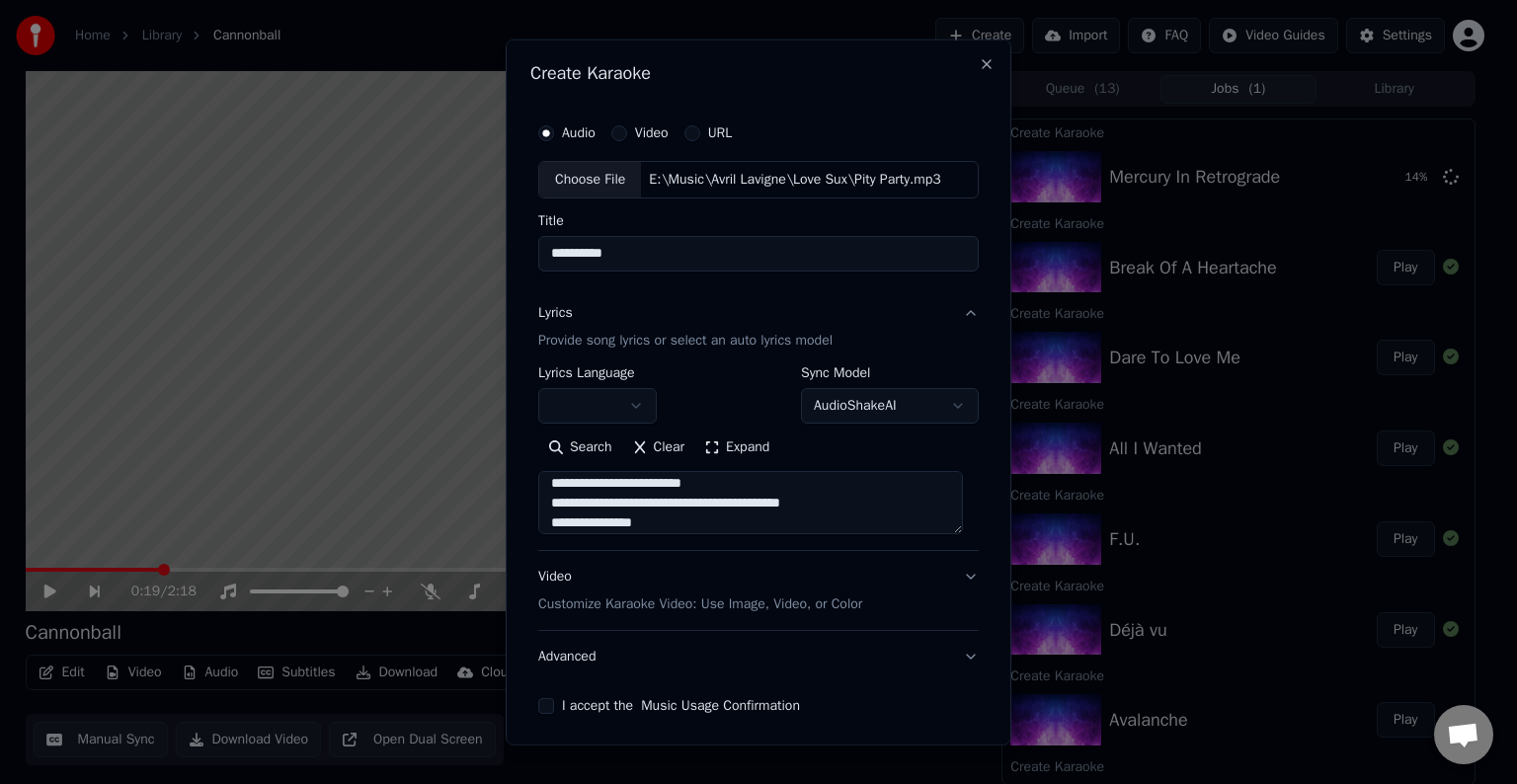 drag, startPoint x: 855, startPoint y: 510, endPoint x: 782, endPoint y: 503, distance: 73.334848 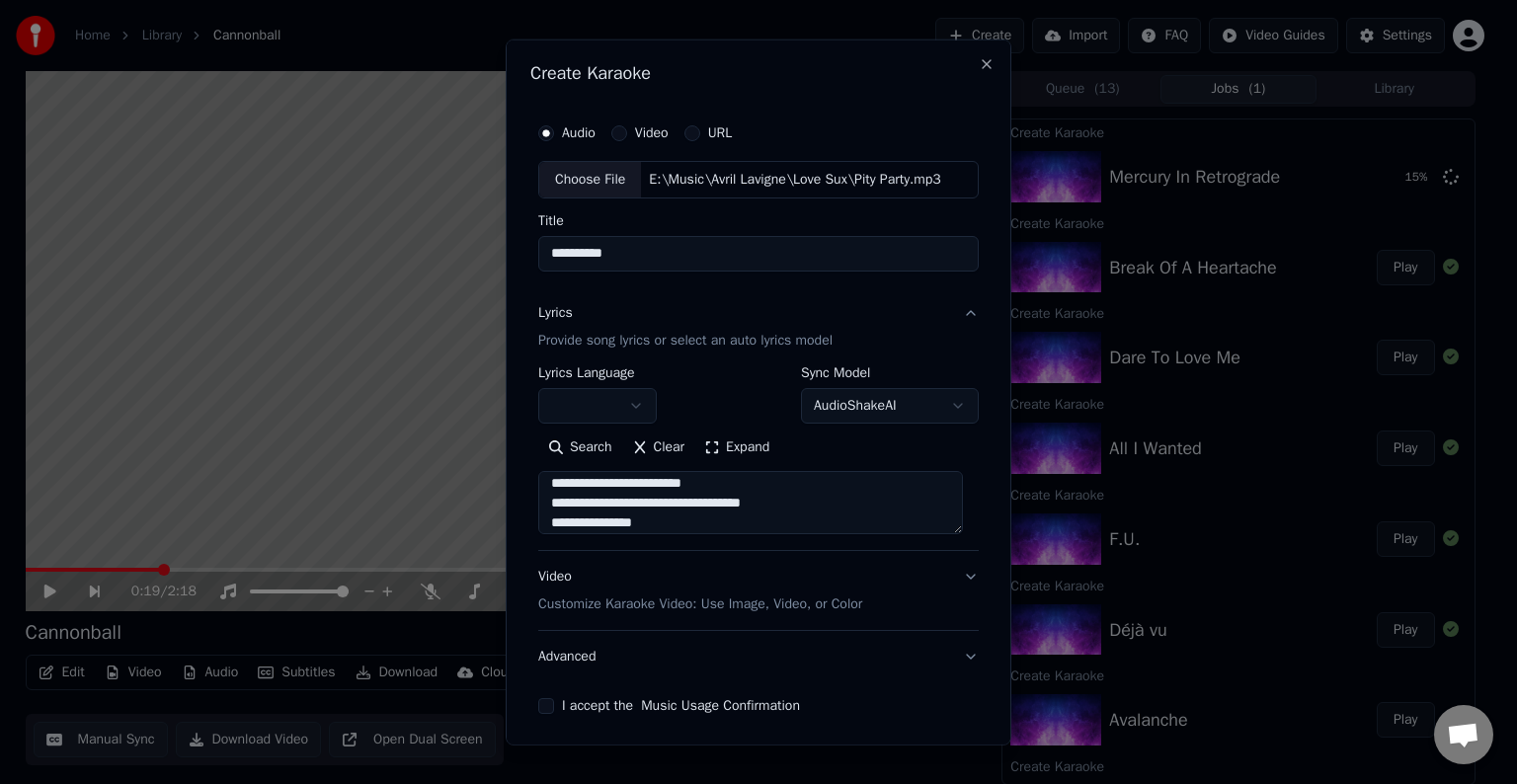 click at bounding box center [751, 503] 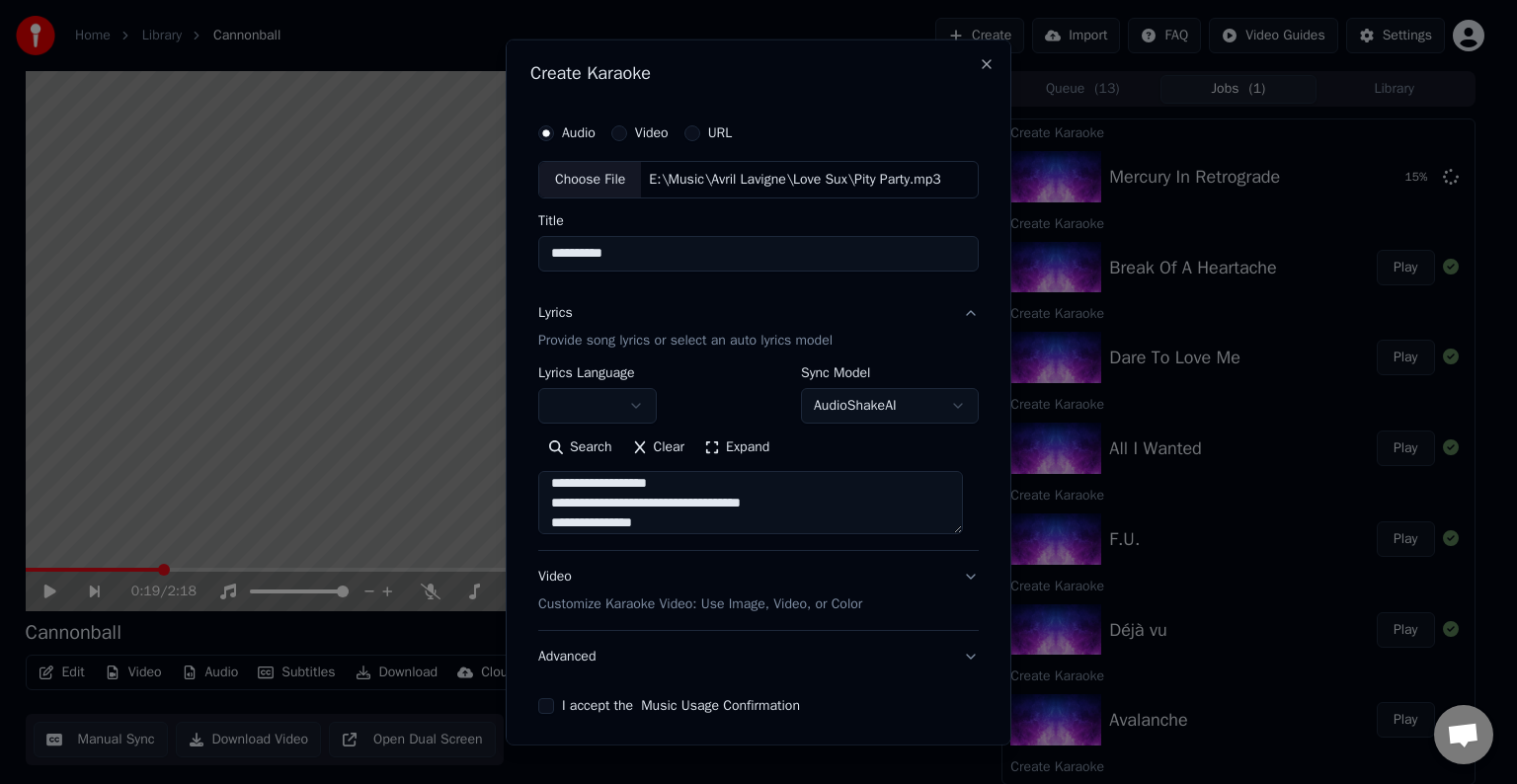 scroll, scrollTop: 586, scrollLeft: 0, axis: vertical 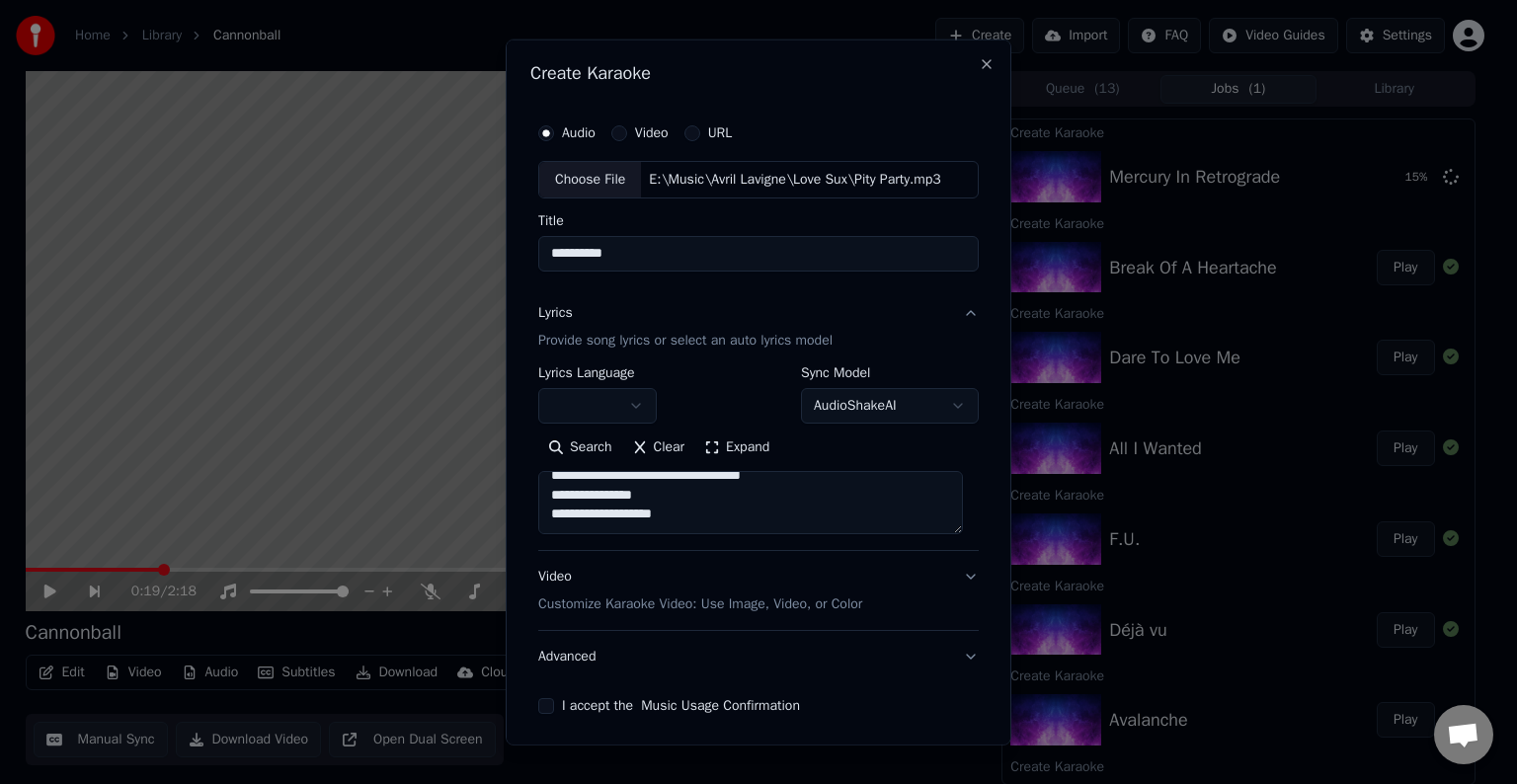 click at bounding box center (751, 503) 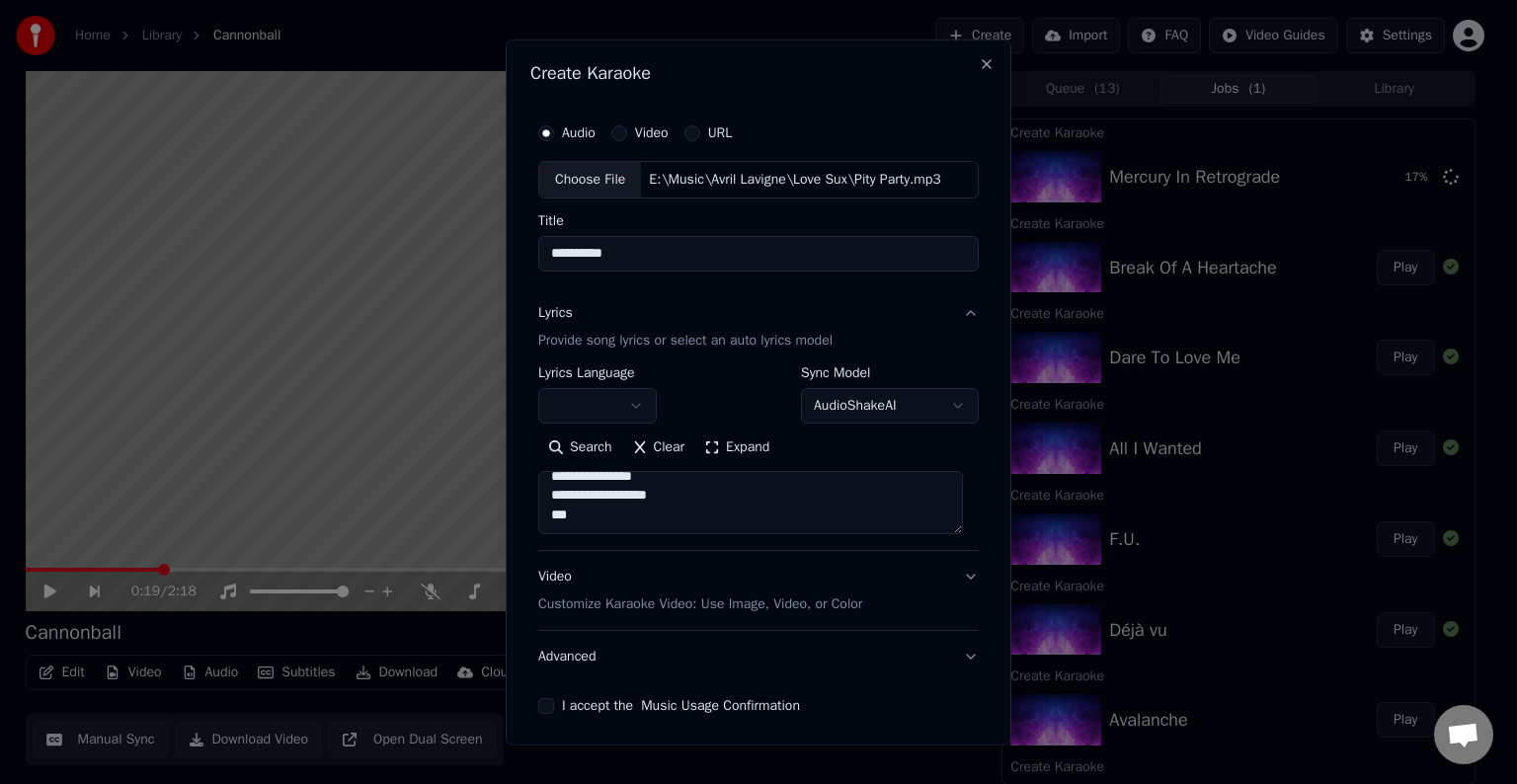 type on "**********" 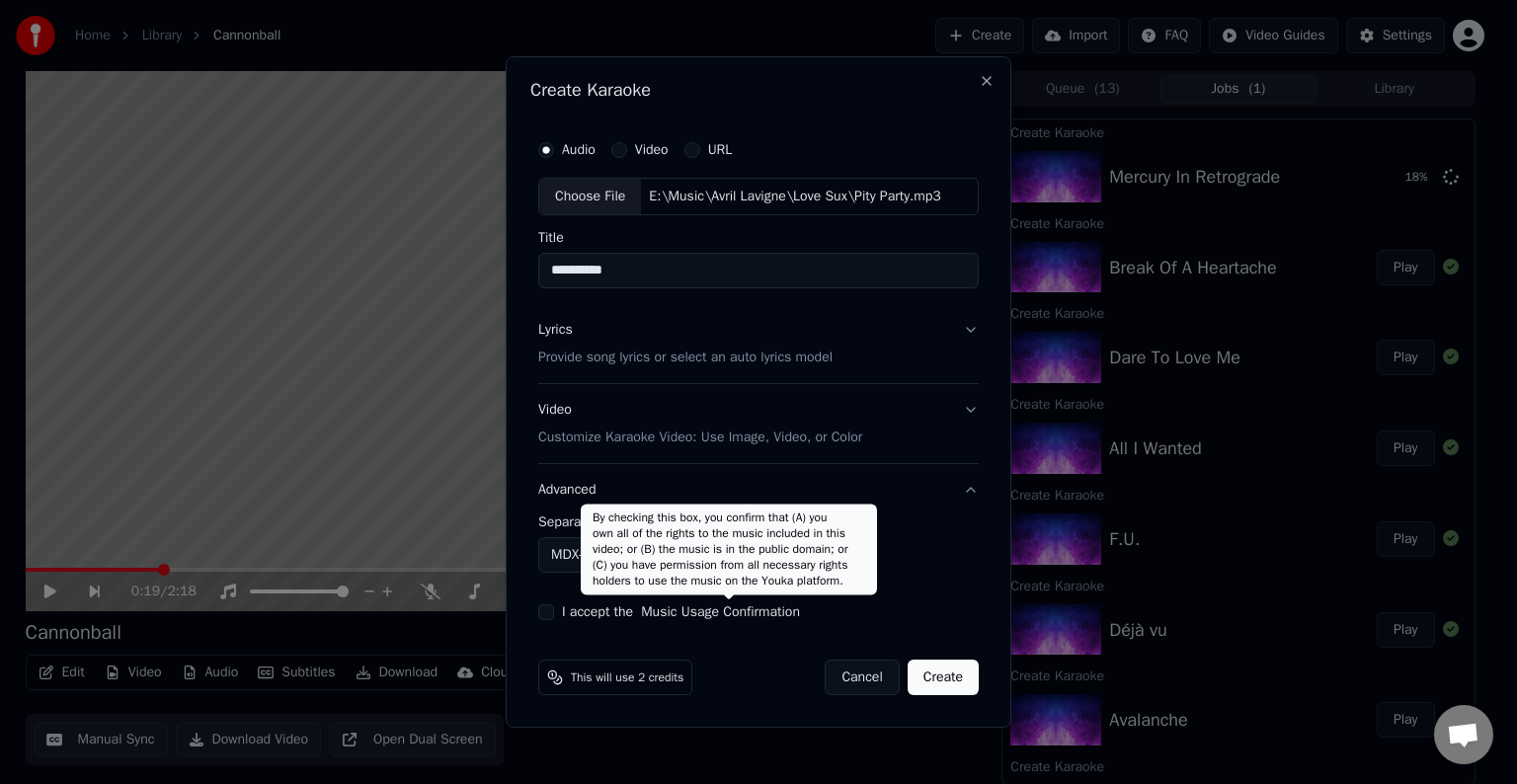 click on "Home Library Cannonball Create Import FAQ Video Guides Settings 0:19  /  2:18 Cannonball BPM 185 Key C# Edit Video Audio Subtitles Download Cloud Library Manual Sync Download Video Open Dual Screen Queue ( 13 ) Jobs ( 1 ) Library Create Karaoke Mercury In Retrograde 18 % Create Karaoke Break Of A Heartache Play Create Karaoke Dare To Love Me Play Create Karaoke All I Wanted Play Create Karaoke F.U. Play Create Karaoke Déjà vu Play Create Karaoke Avalanche Play Create Karaoke Kiss Me Like The World Is Ending Play Create Karaoke Love Sux Play Create Karaoke Love It When You Hate Me Play Create Karaoke Bite Me Play Create Karaoke Bois Lie Play Create Karaoke Cannonball Play Chat Adam from Youka Desktop More channels Continue on Email Network offline. Reconnecting... No messages can be received or sent for now. Youka Desktop Hello! How can I help you?  Sunday, [DATE] [DATE] Adam [DATE] So, I make the video, and the credits to sync the lyrics the second time are refunded? [DATE] [DATE] Adam Crisp" at bounding box center (750, 392) 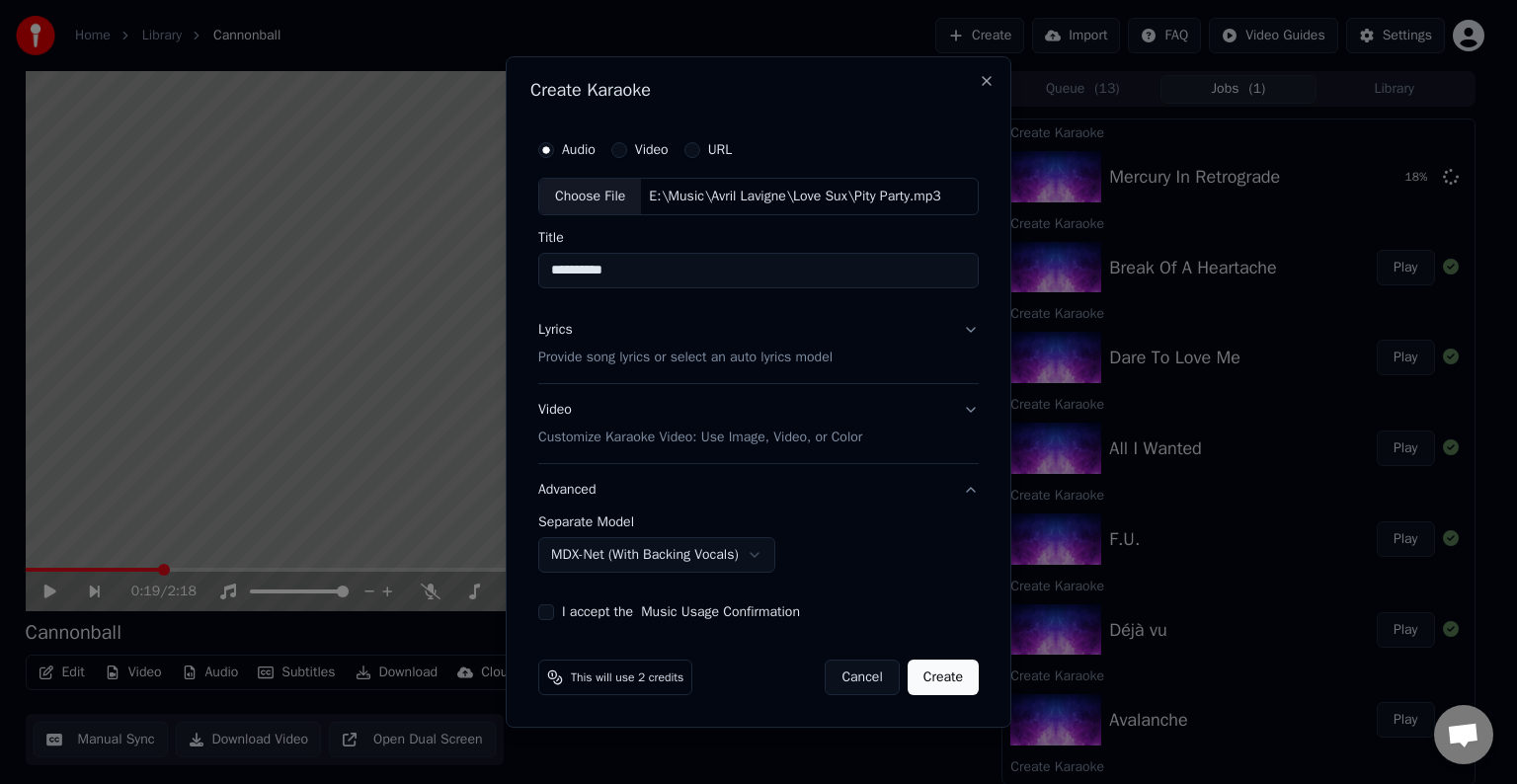click on "I accept the   Music Usage Confirmation" at bounding box center (546, 612) 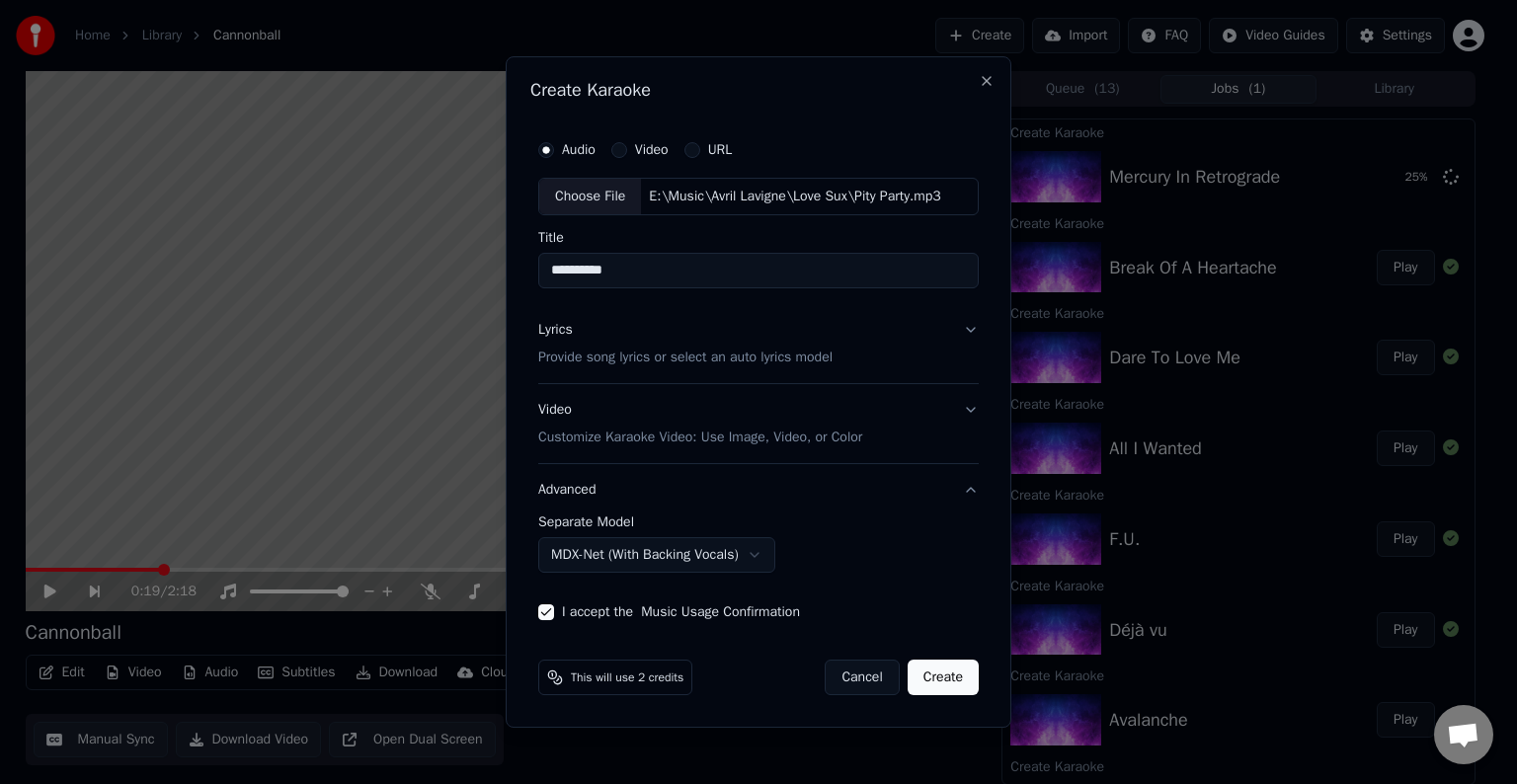click on "Create" at bounding box center [943, 677] 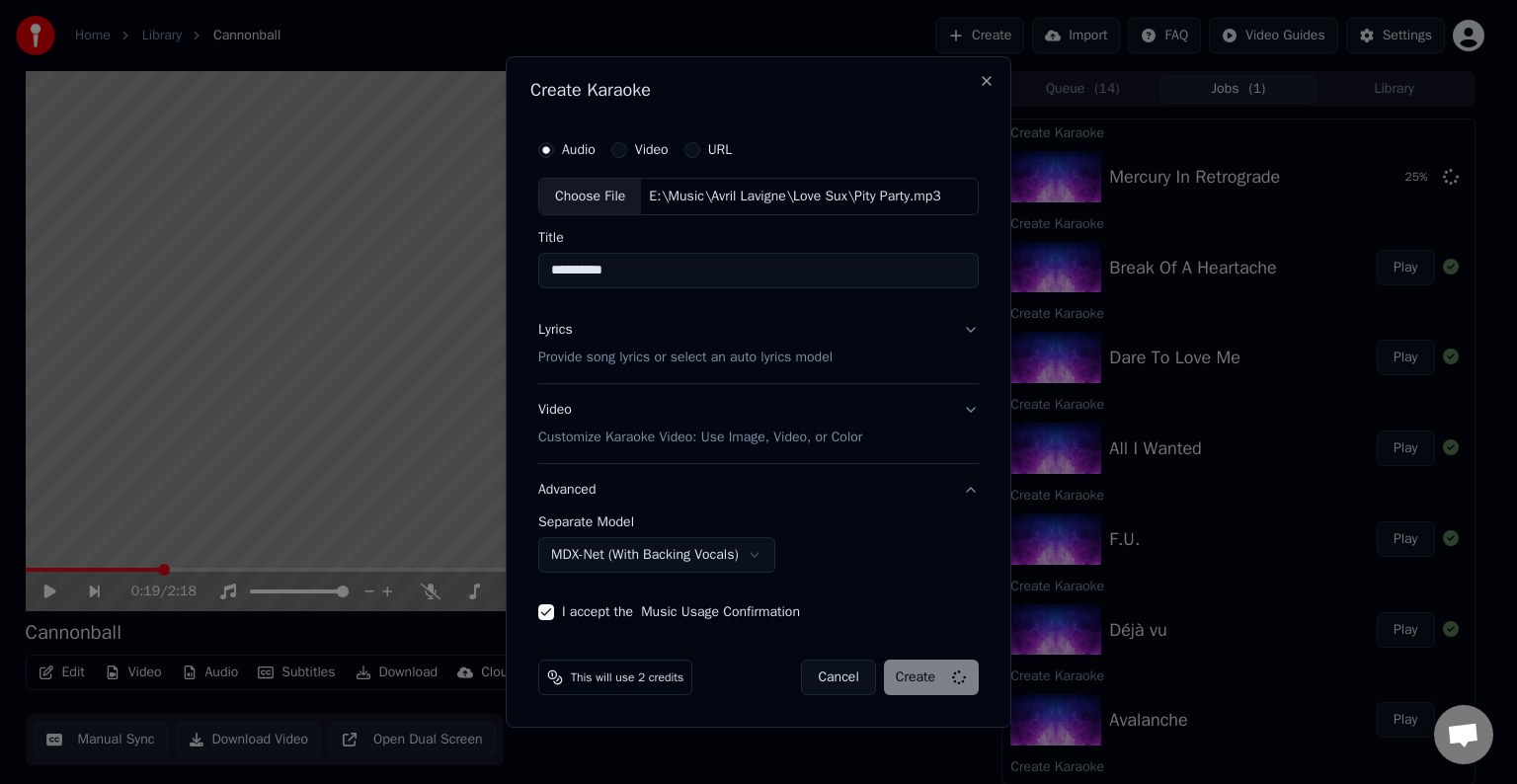 select on "******" 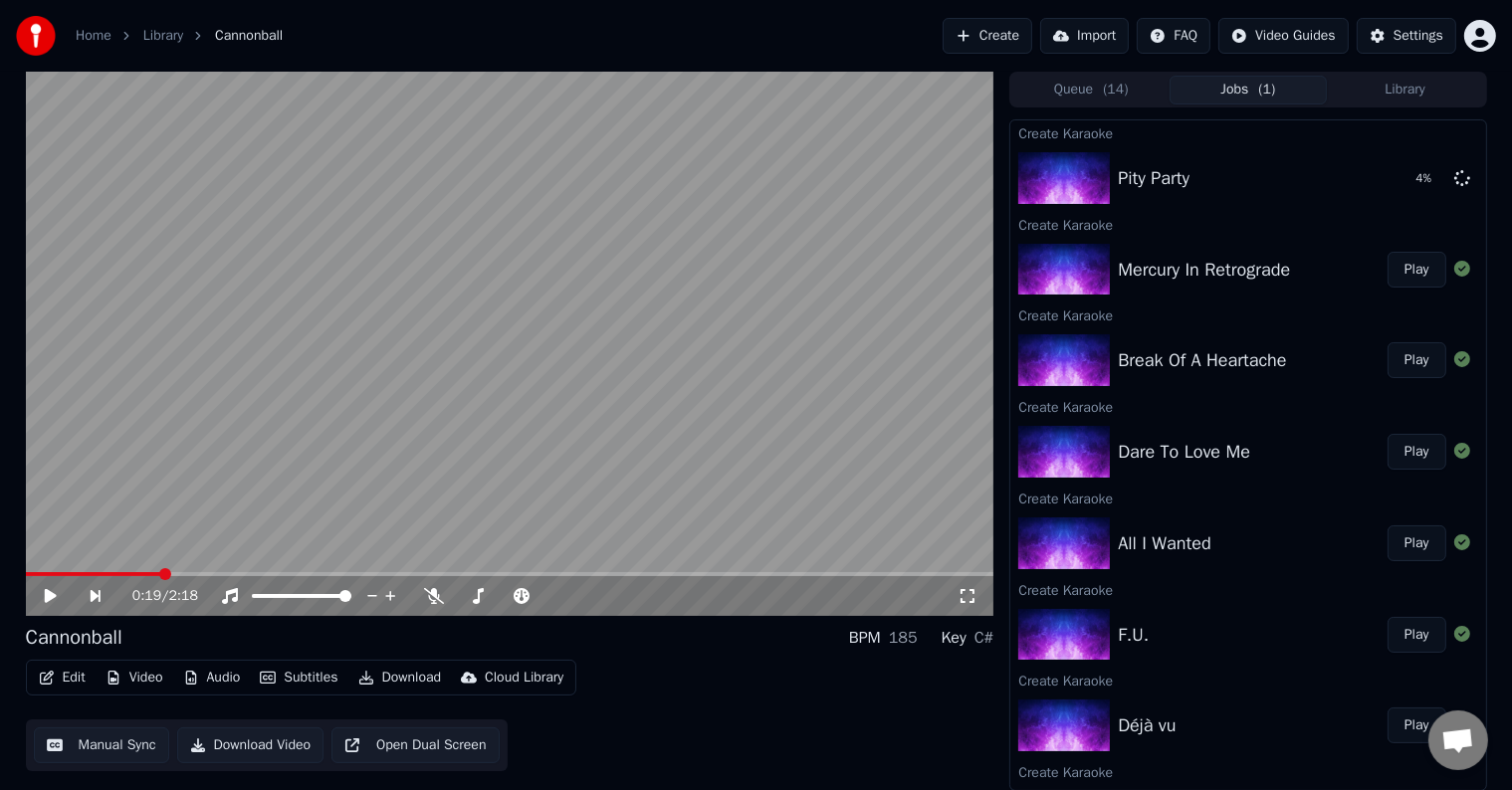 click on "Create" at bounding box center [987, 36] 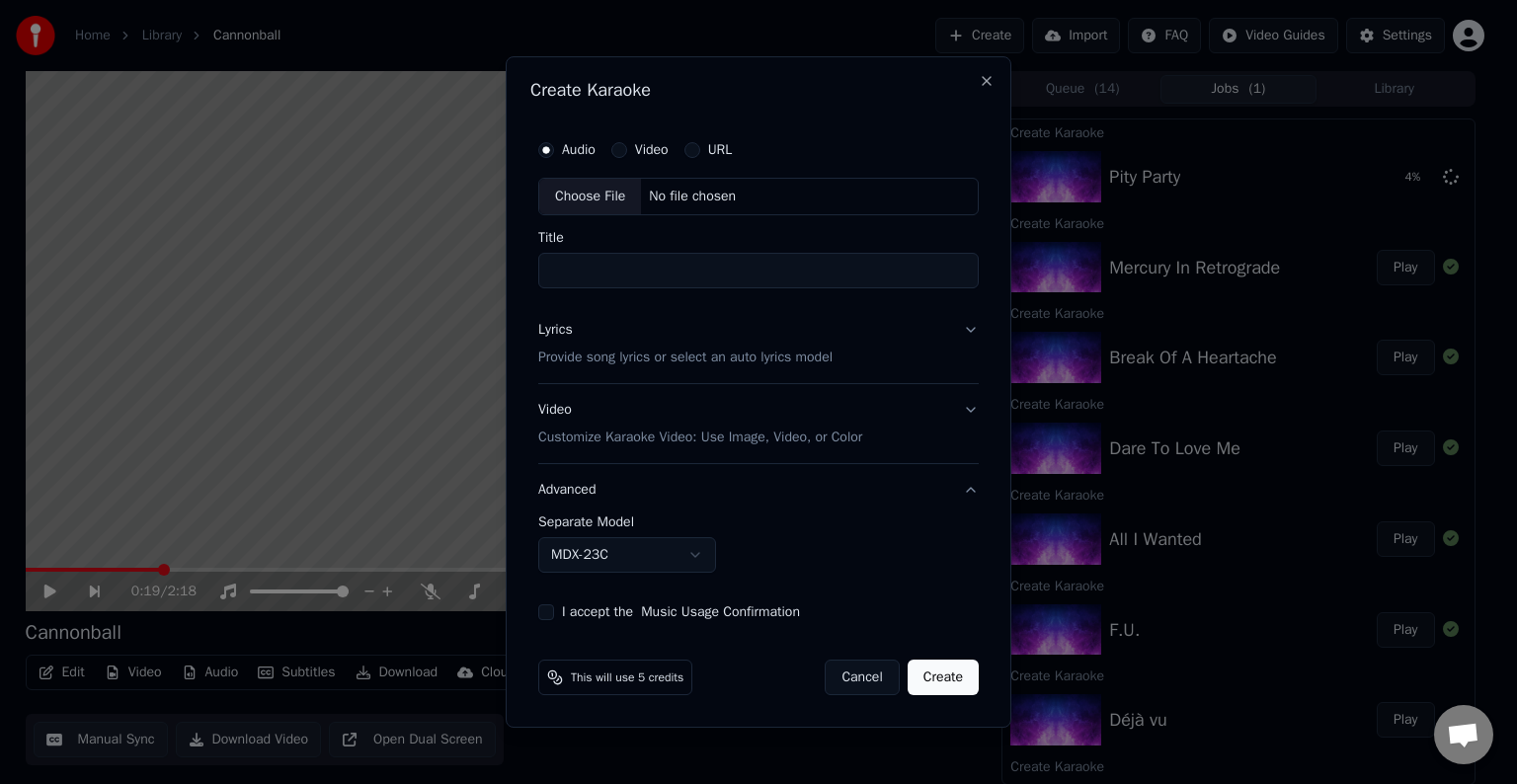 click on "Choose File" at bounding box center (590, 196) 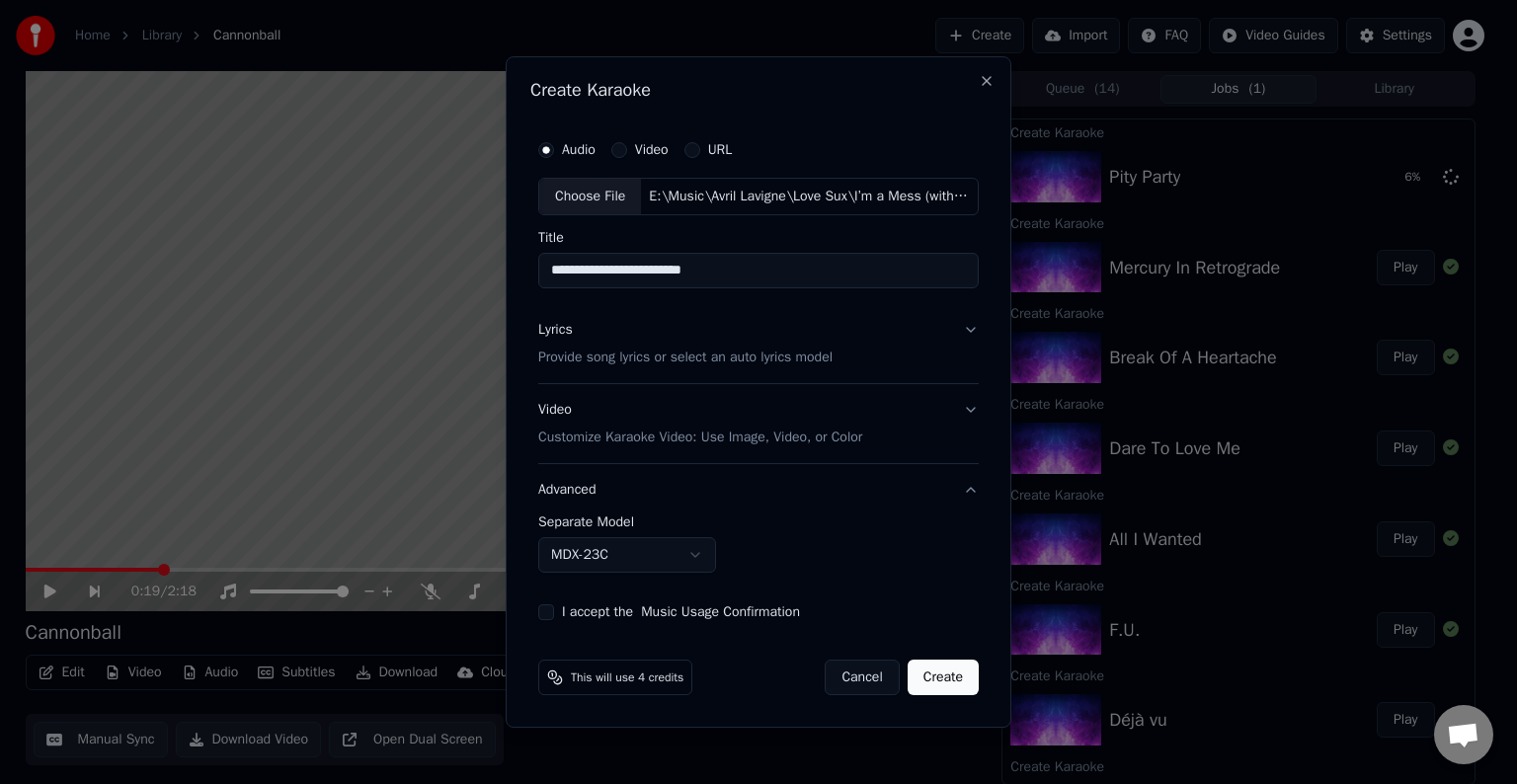 drag, startPoint x: 788, startPoint y: 276, endPoint x: 620, endPoint y: 287, distance: 168.35973 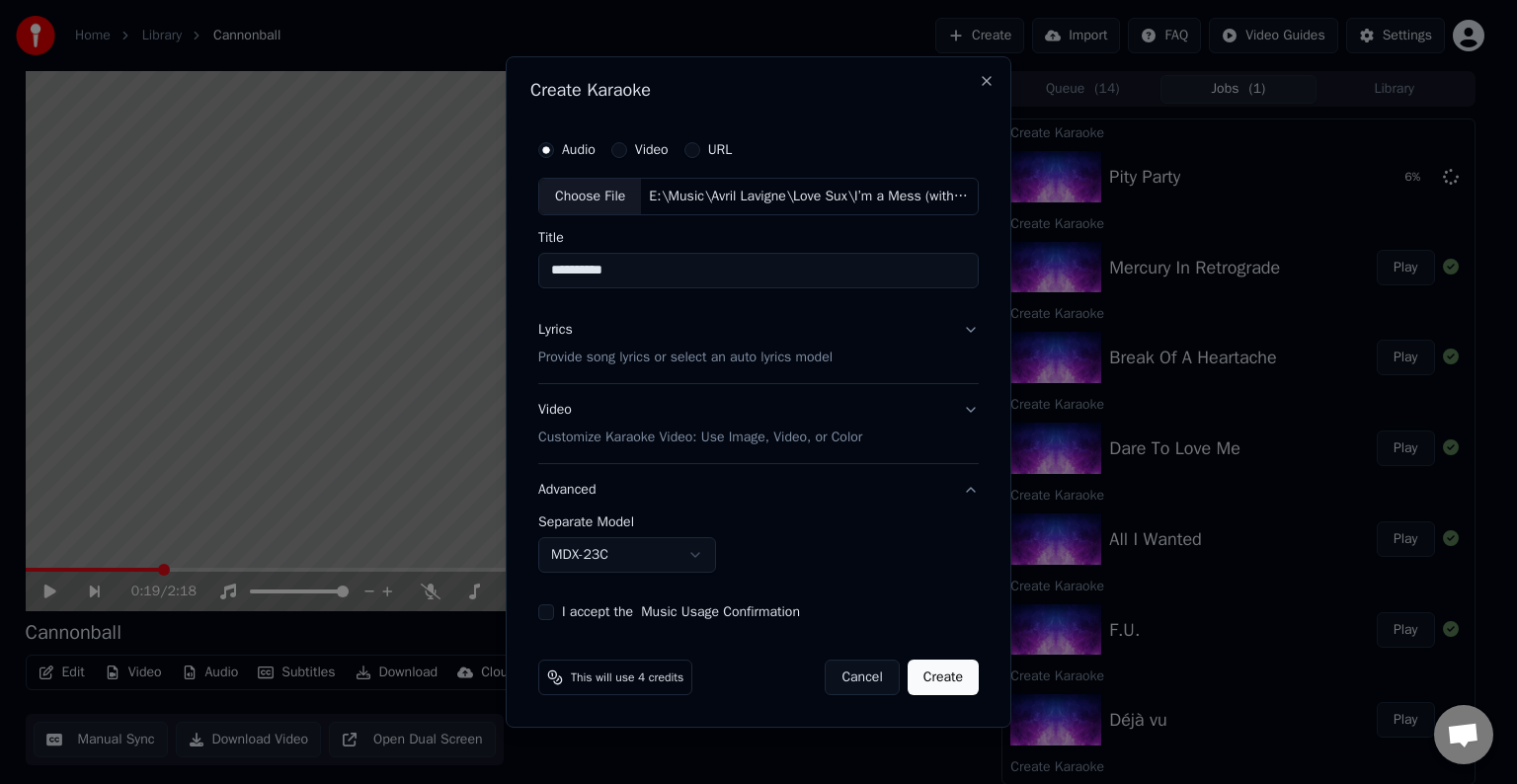 type on "**********" 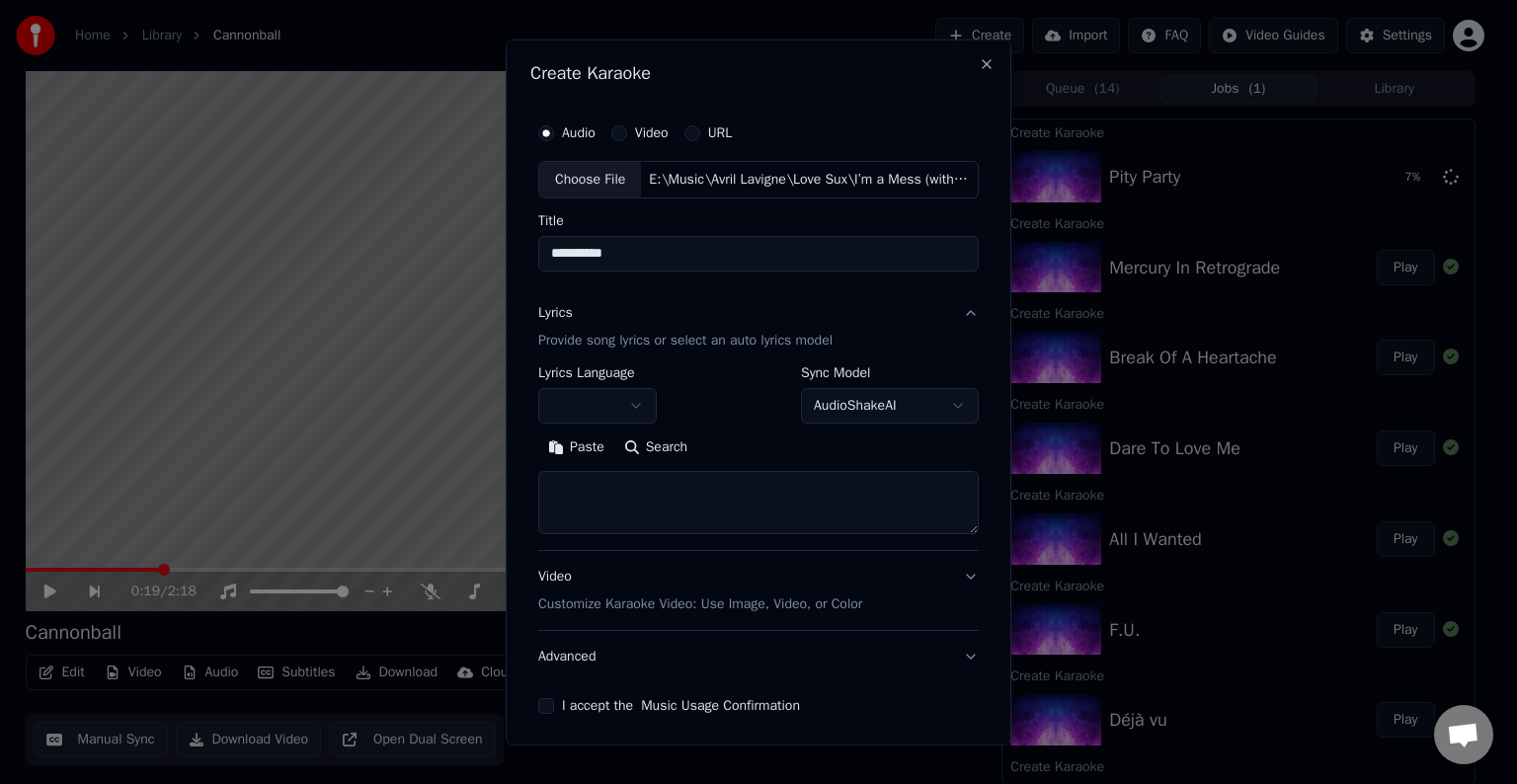 click at bounding box center (758, 503) 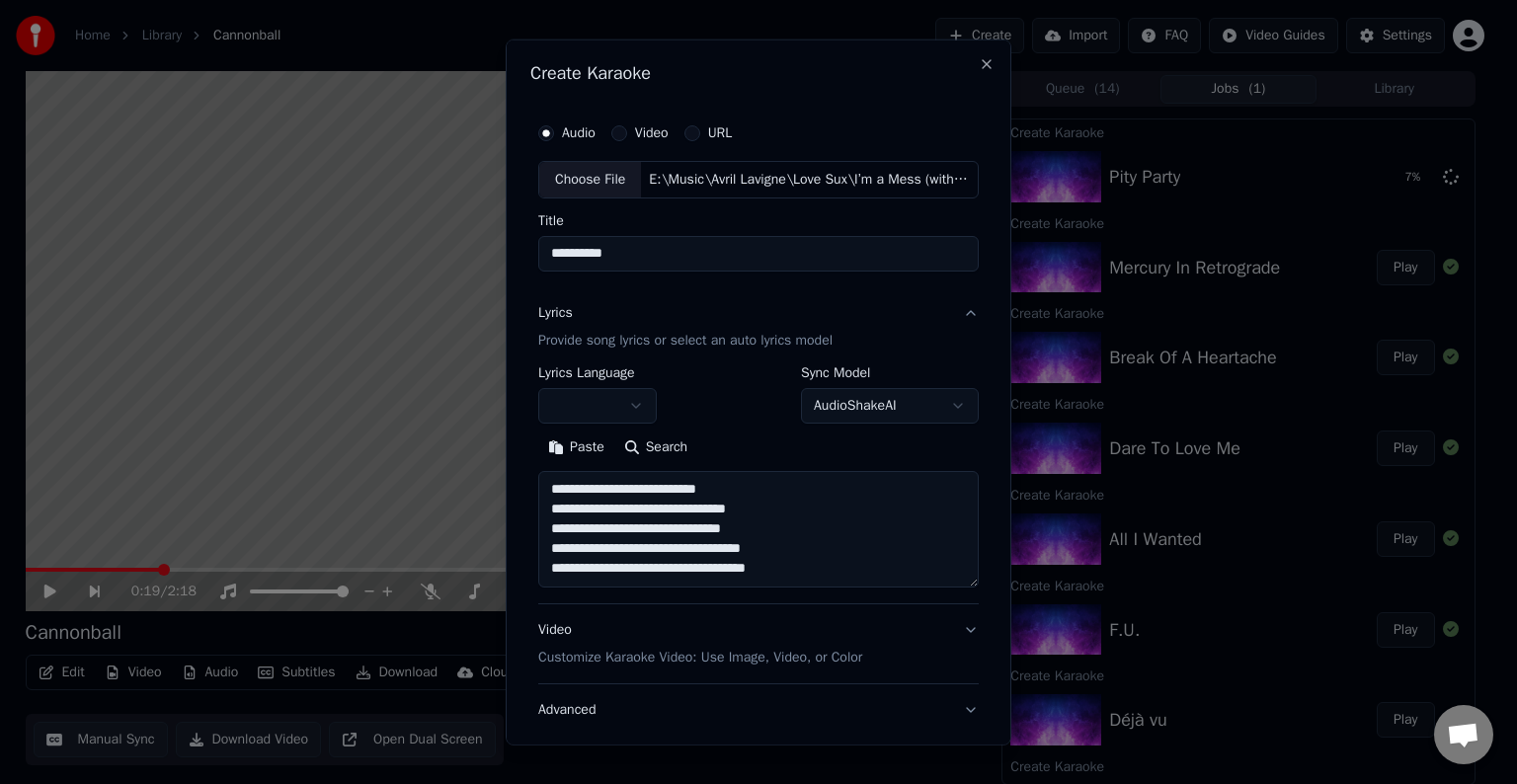scroll, scrollTop: 63, scrollLeft: 0, axis: vertical 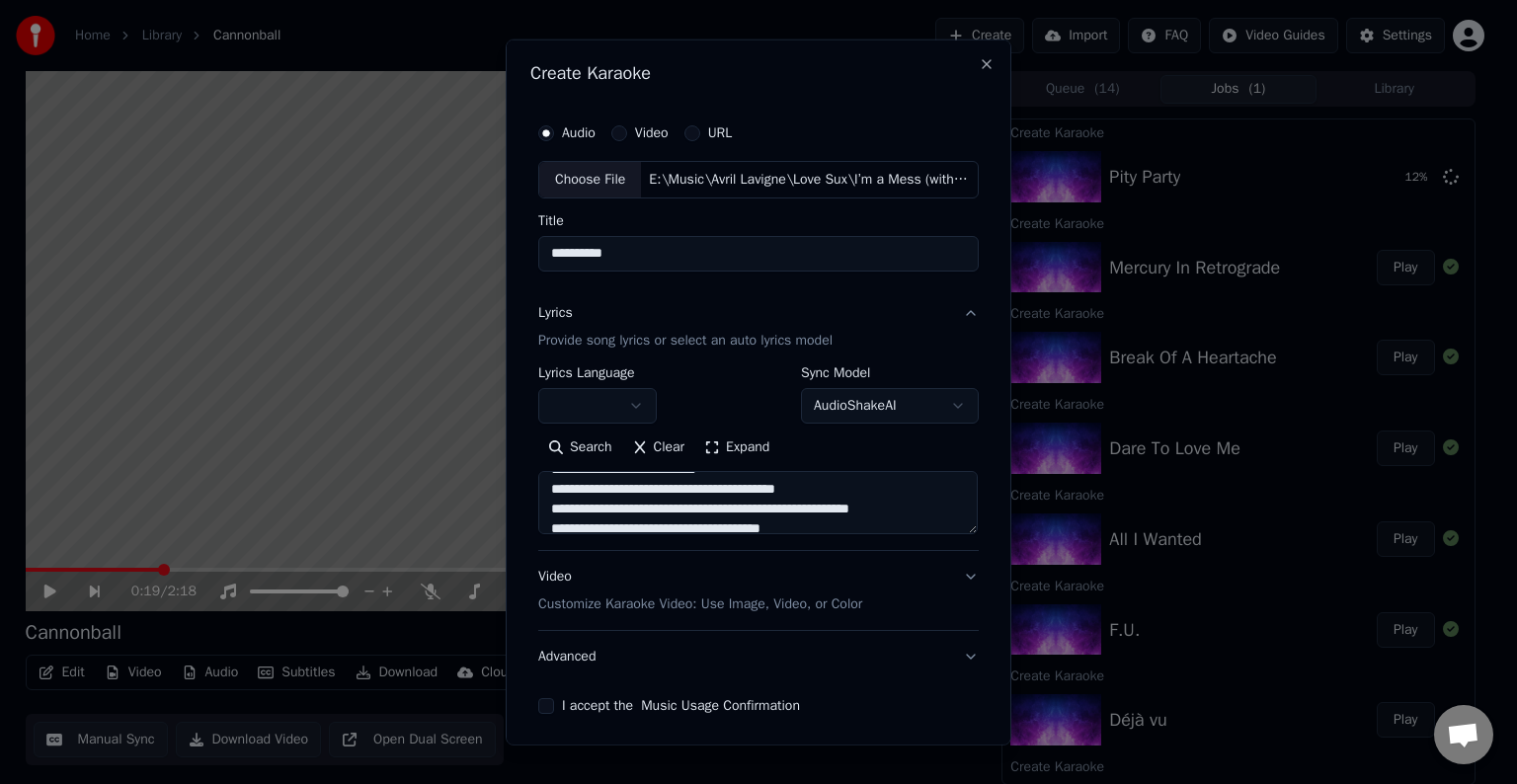 drag, startPoint x: 806, startPoint y: 511, endPoint x: 912, endPoint y: 511, distance: 106 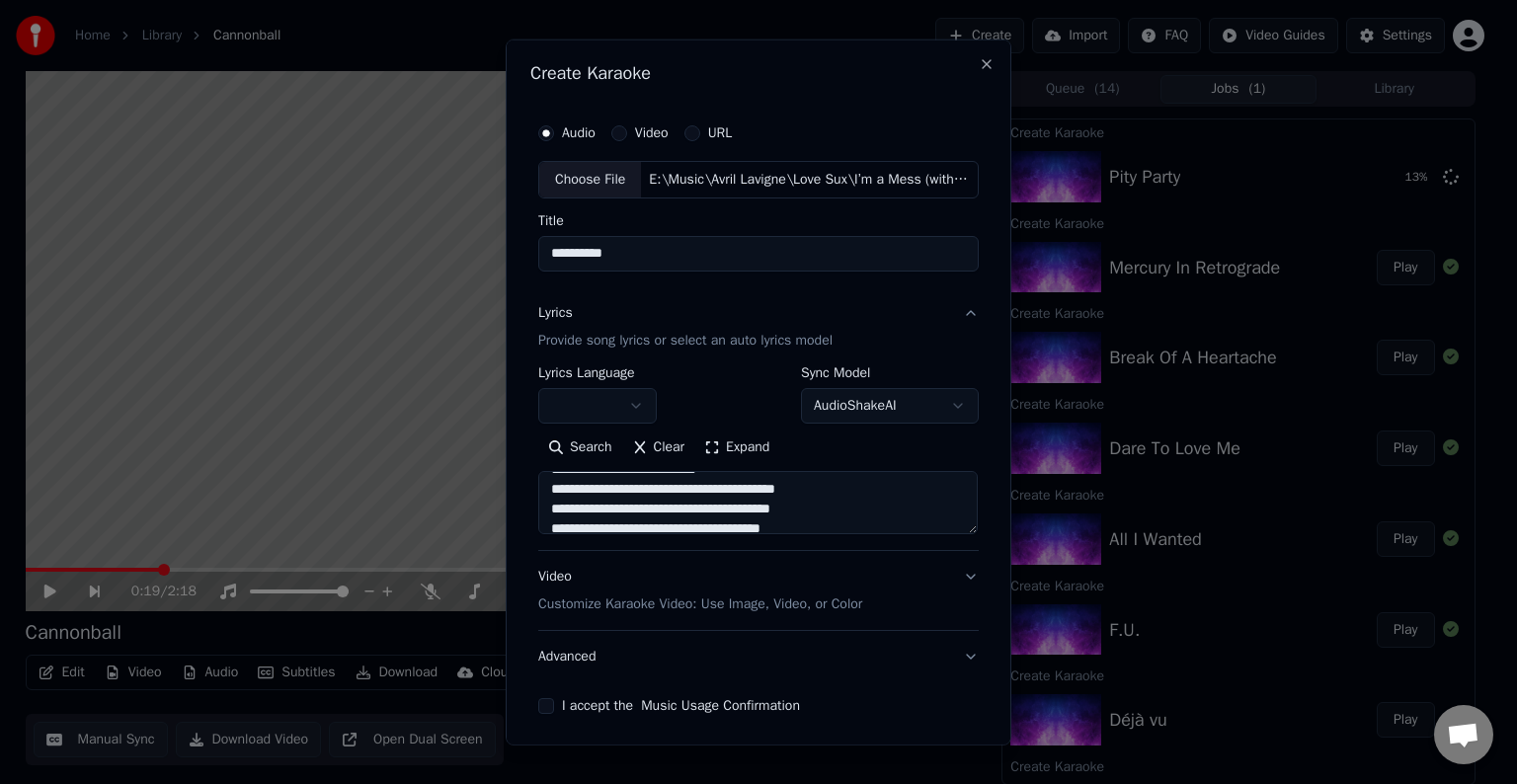 drag, startPoint x: 829, startPoint y: 486, endPoint x: 783, endPoint y: 490, distance: 46.173586 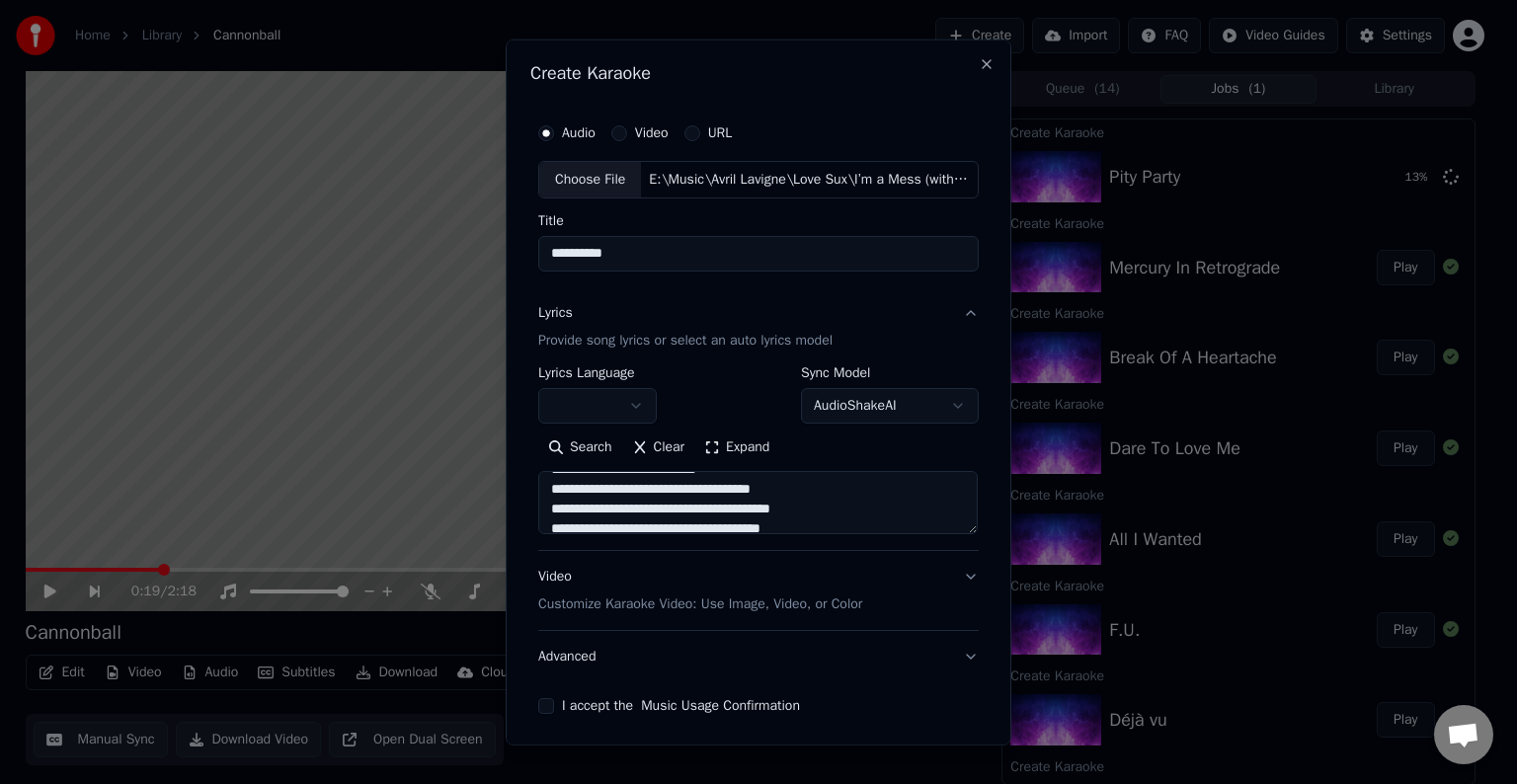 scroll, scrollTop: 329, scrollLeft: 0, axis: vertical 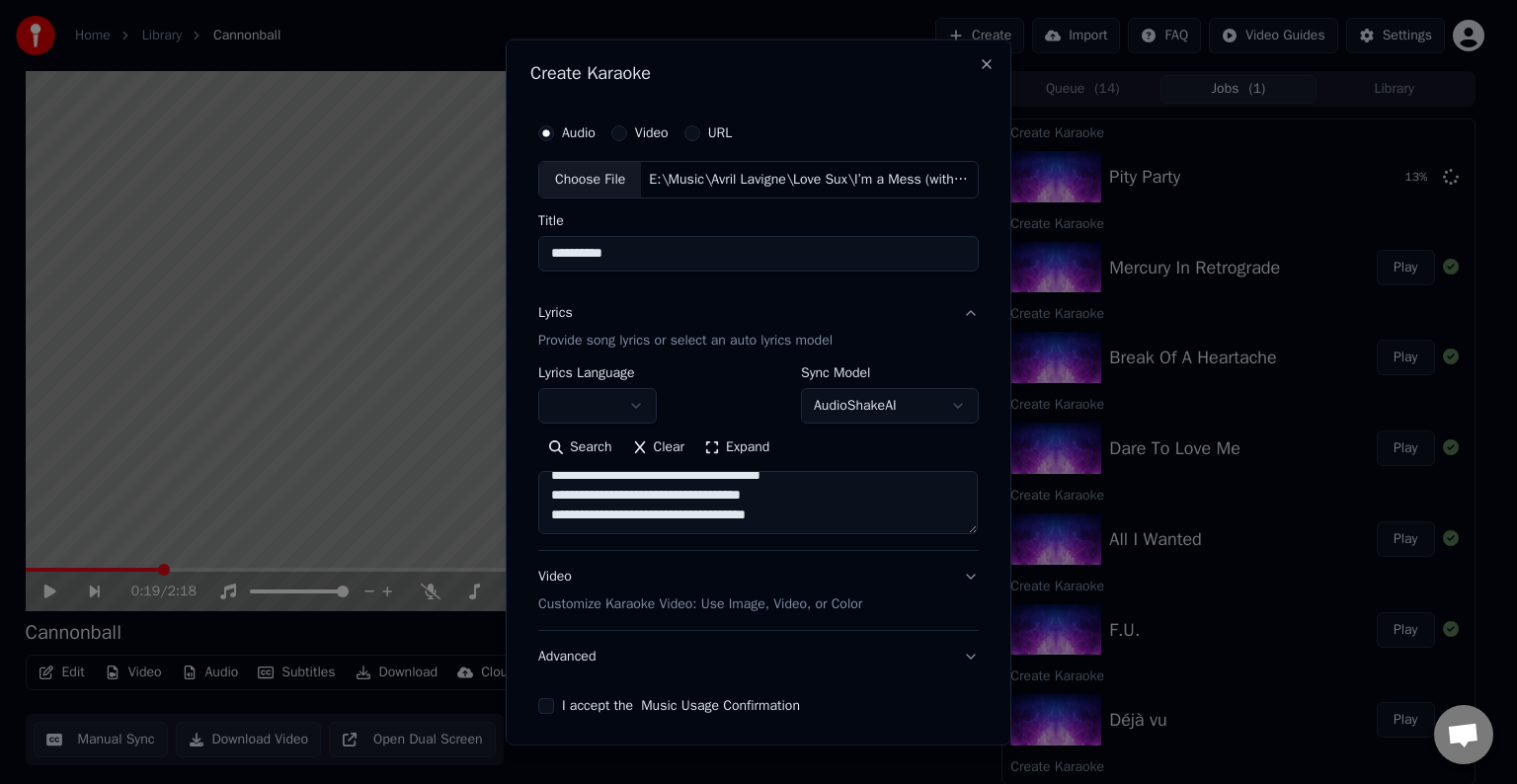 click on "**********" at bounding box center (758, 503) 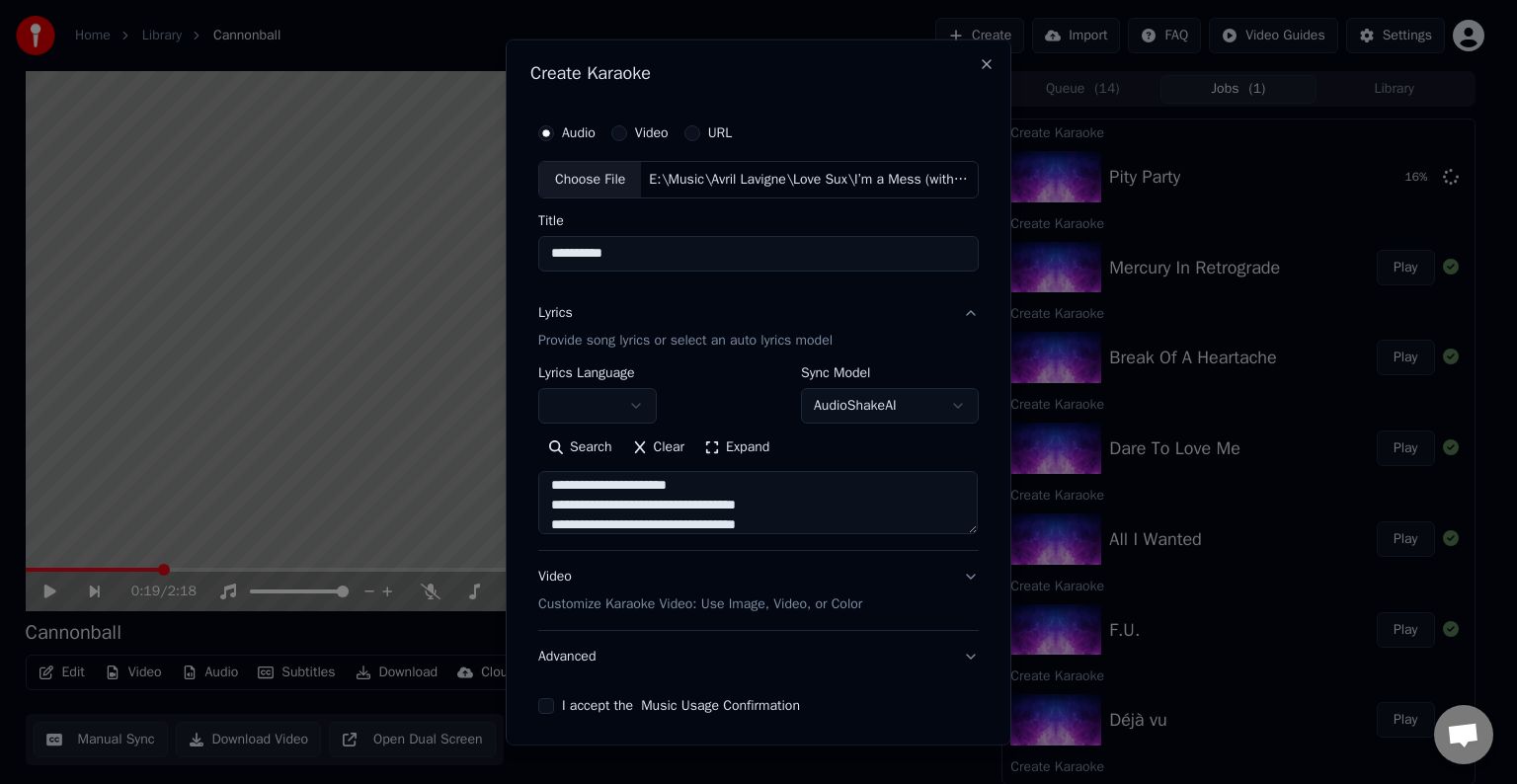 scroll, scrollTop: 418, scrollLeft: 0, axis: vertical 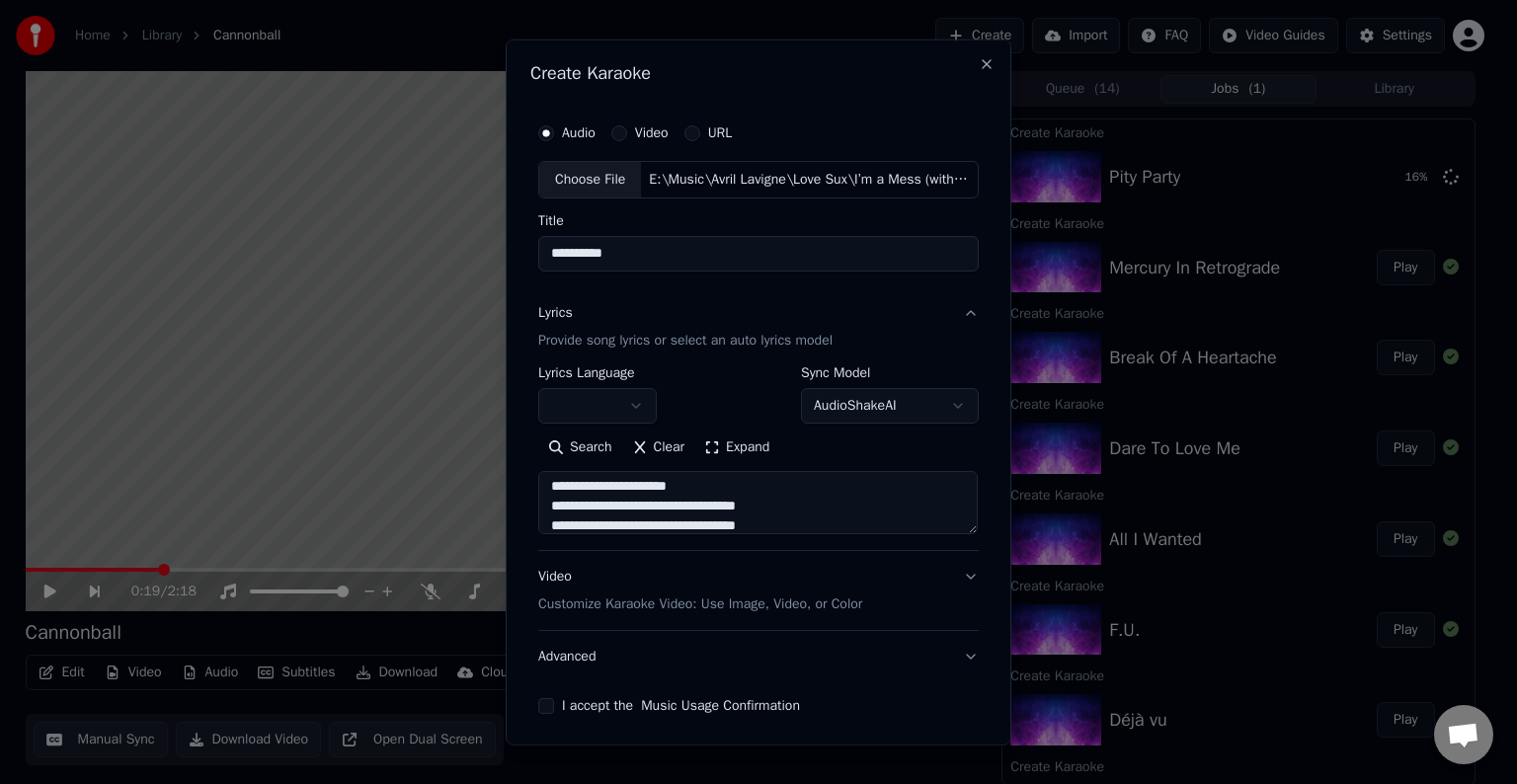 drag, startPoint x: 773, startPoint y: 502, endPoint x: 669, endPoint y: 503, distance: 104.004808 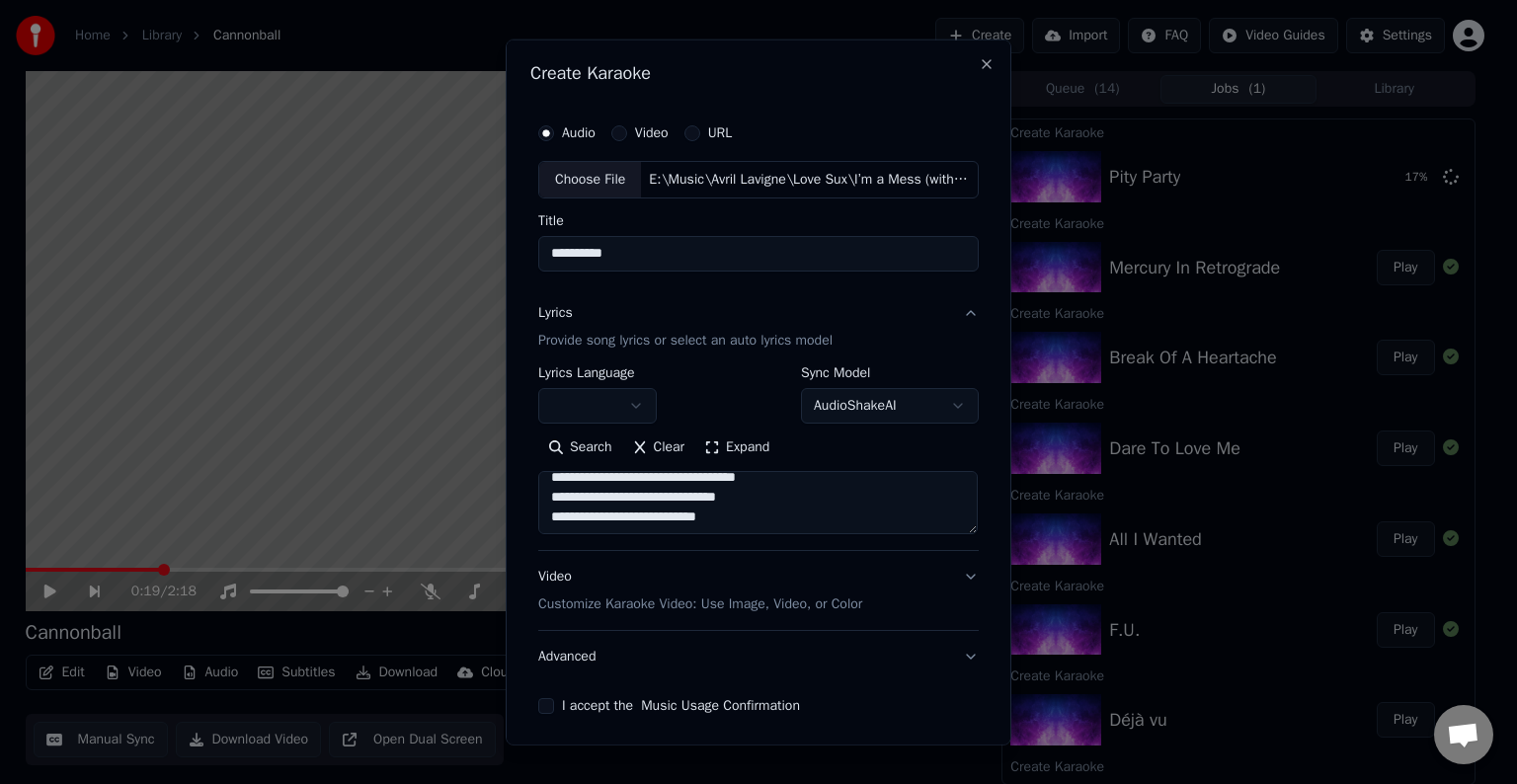 click on "**********" at bounding box center (758, 503) 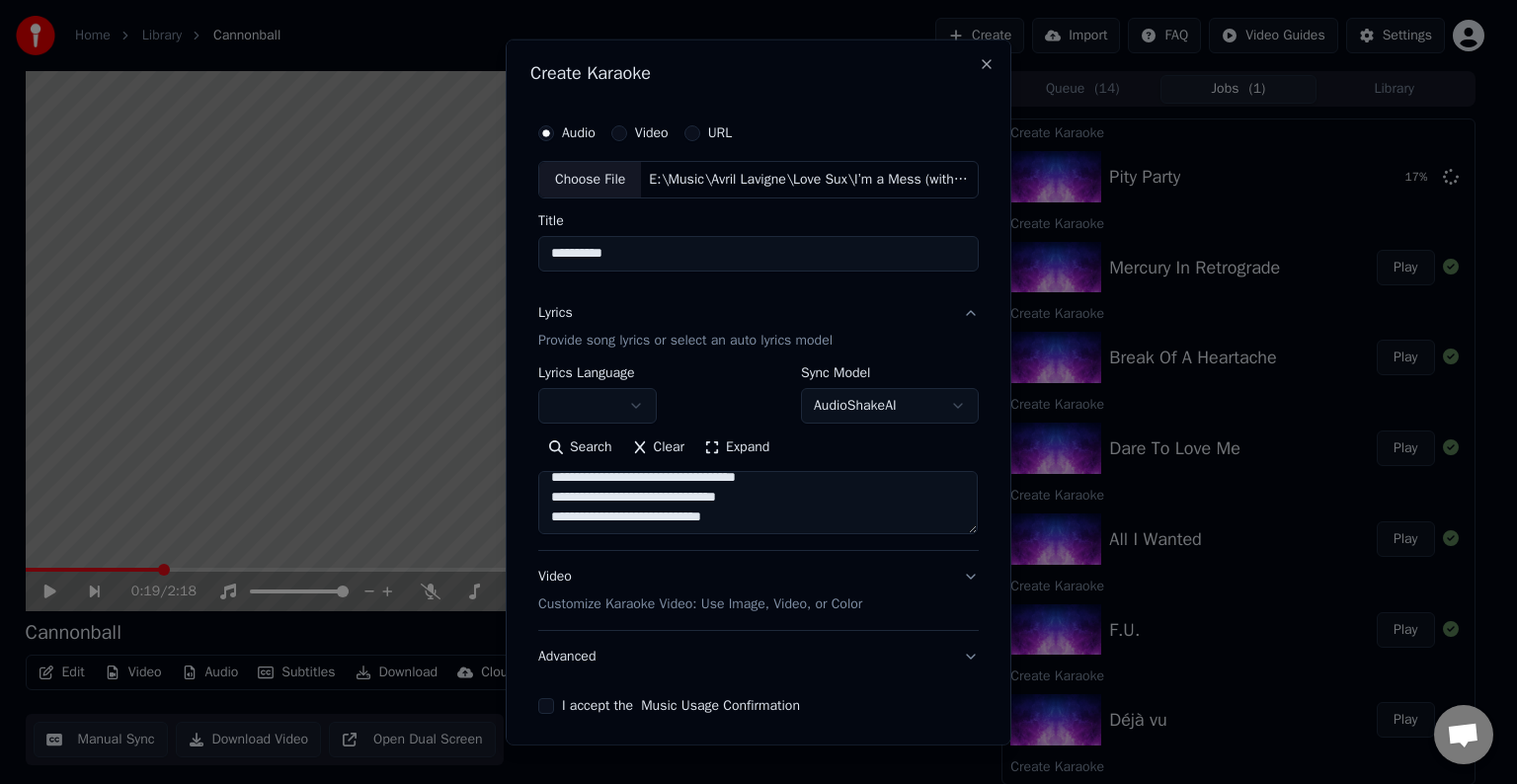 scroll, scrollTop: 478, scrollLeft: 0, axis: vertical 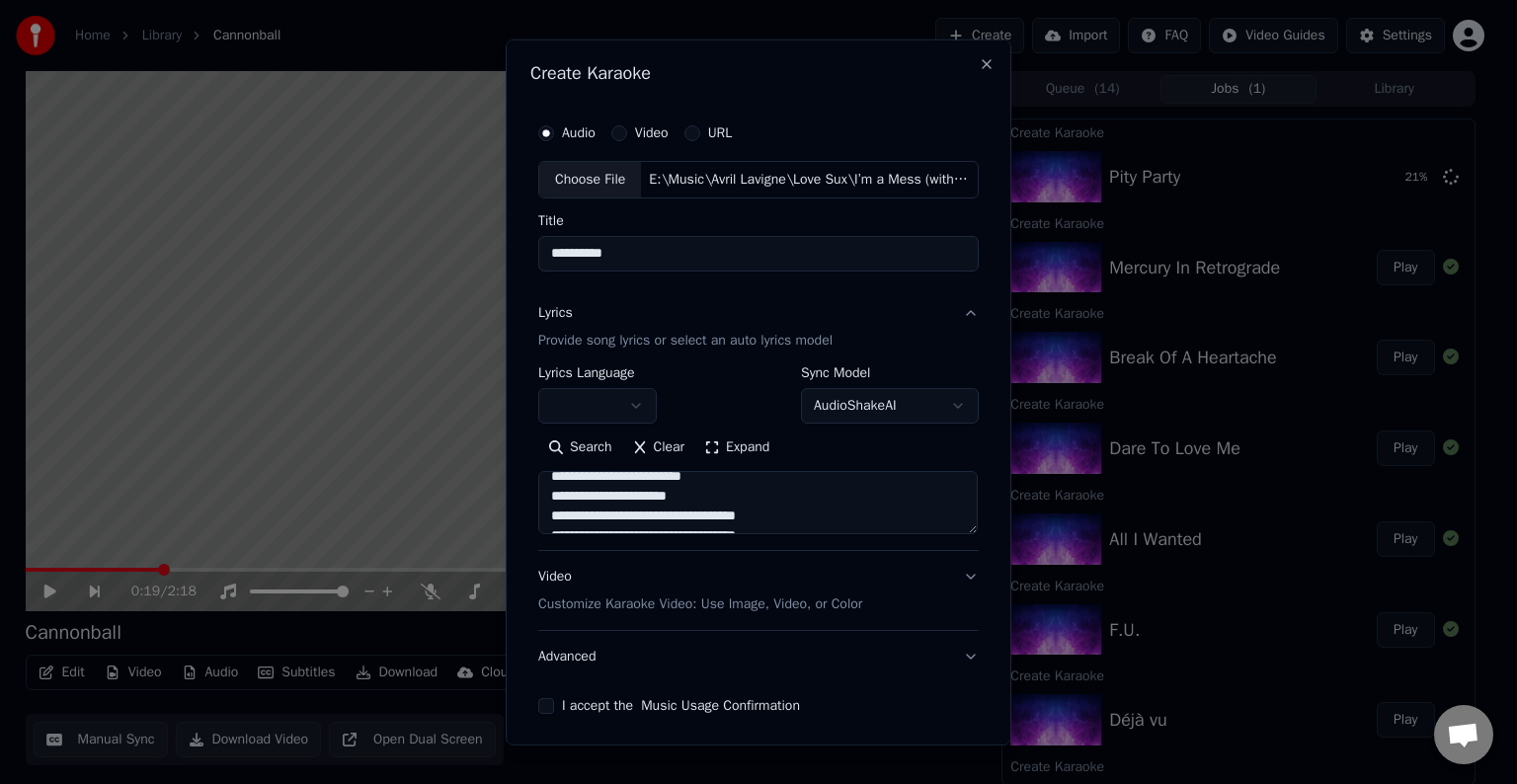 drag, startPoint x: 773, startPoint y: 512, endPoint x: 672, endPoint y: 512, distance: 101 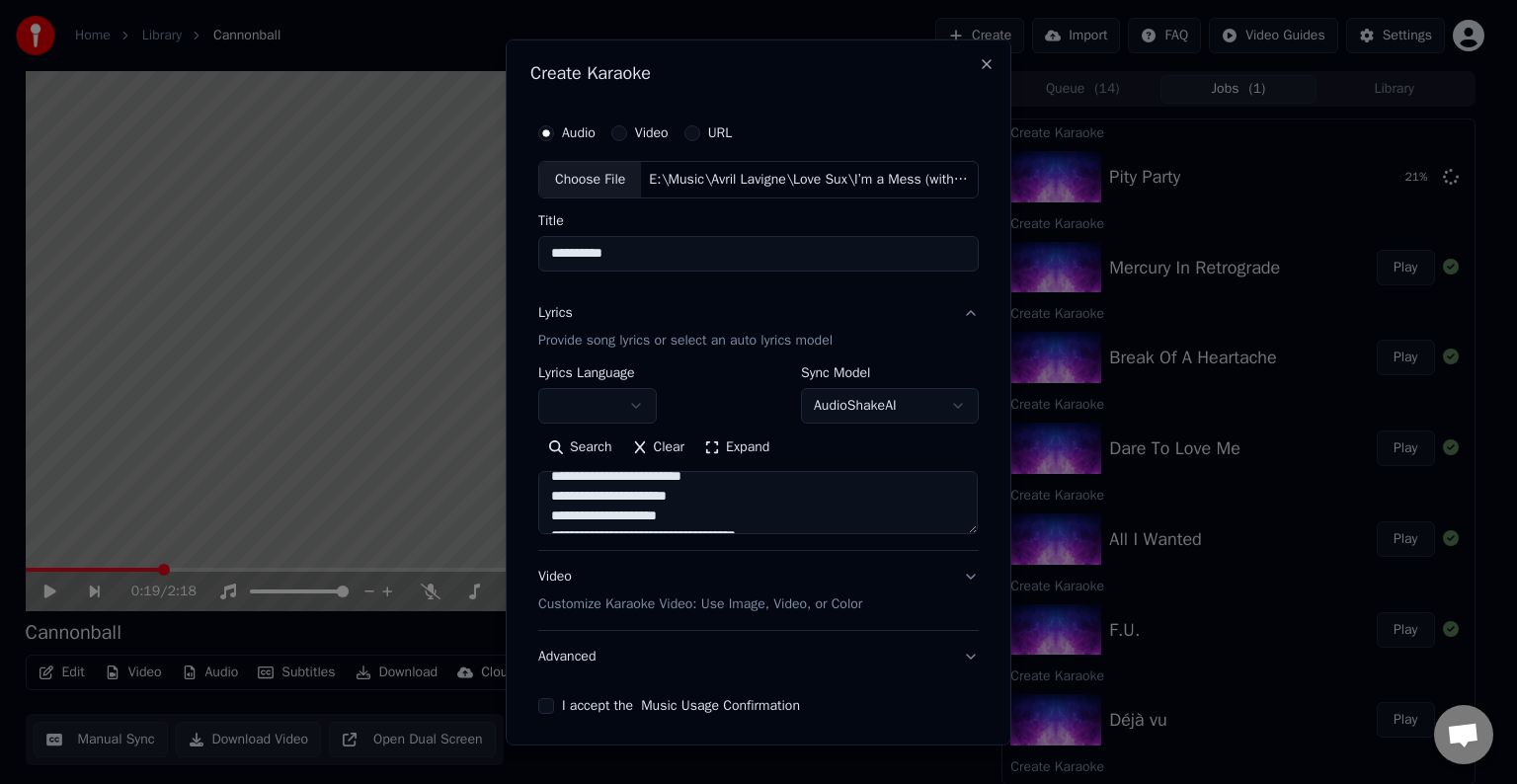 type on "**********" 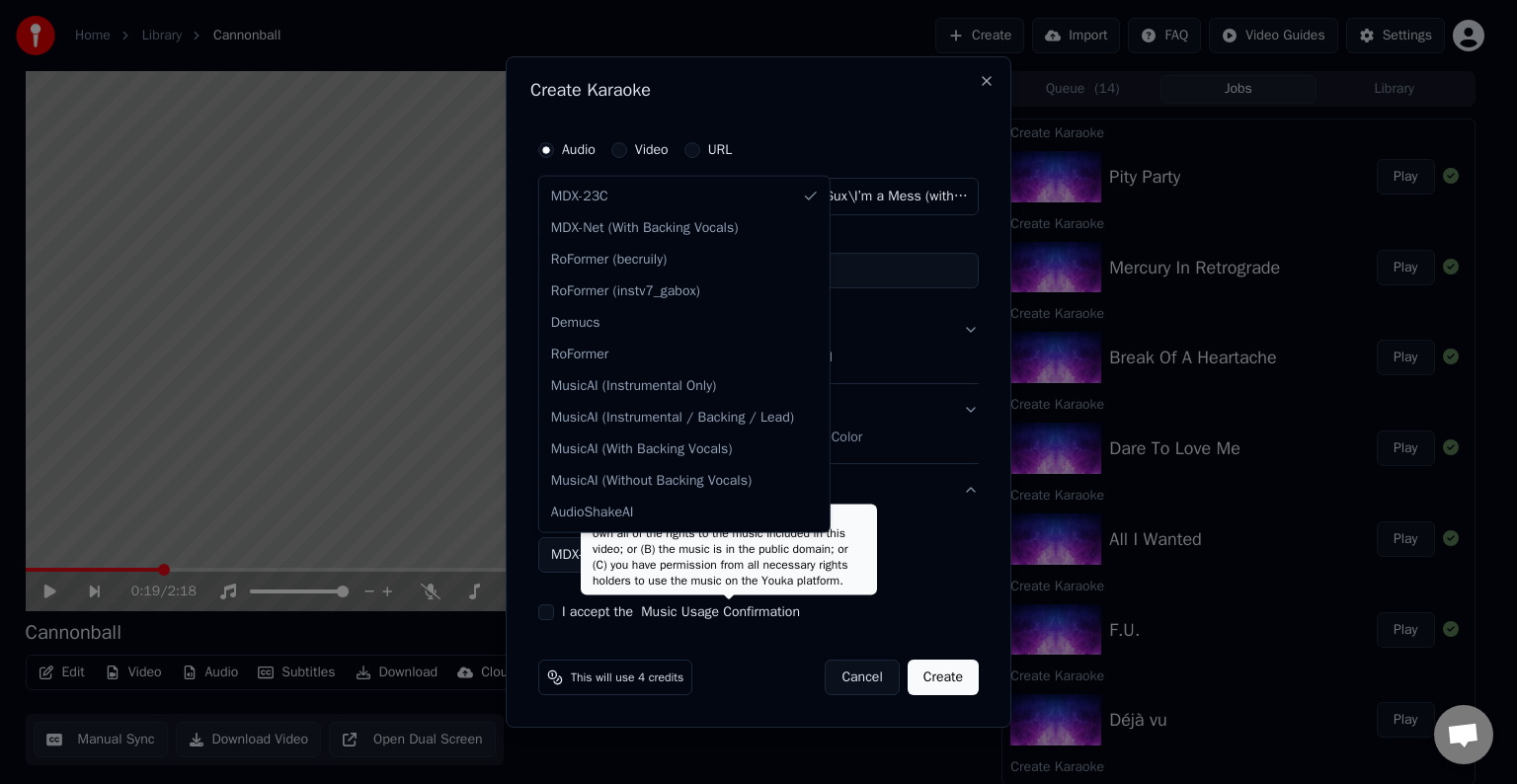 click on "Home Library Cannonball Create Import FAQ Video Guides Settings 0:19  /  2:18 Cannonball BPM 185 Key C# Edit Video Audio Subtitles Download Cloud Library Manual Sync Download Video Open Dual Screen Queue ( 14 ) Jobs Library Create Karaoke Pity Party Play Create Karaoke Mercury In Retrograde Play Create Karaoke Break Of A Heartache Play Create Karaoke Dare To Love Me Play Create Karaoke All I Wanted Play Create Karaoke F.U. Play Create Karaoke Déjà vu Play Create Karaoke Avalanche Play Create Karaoke Kiss Me Like The World Is Ending Play Create Karaoke Love Sux Play Create Karaoke Love It When You Hate Me Play Create Karaoke Bite Me Play Create Karaoke Bois Lie Play Create Karaoke Cannonball Play Chat [NAME] from Youka Desktop More channels Continue on Email Network offline. Reconnecting... No messages can be received or sent for now. Youka Desktop Hello! How can I help you?  Sunday, [DATE] 7/20/2025 [NAME] 7/20/2025 So, I make the video, and the credits to sync the lyrics the second time are refunded? [NAME] URL" at bounding box center (750, 392) 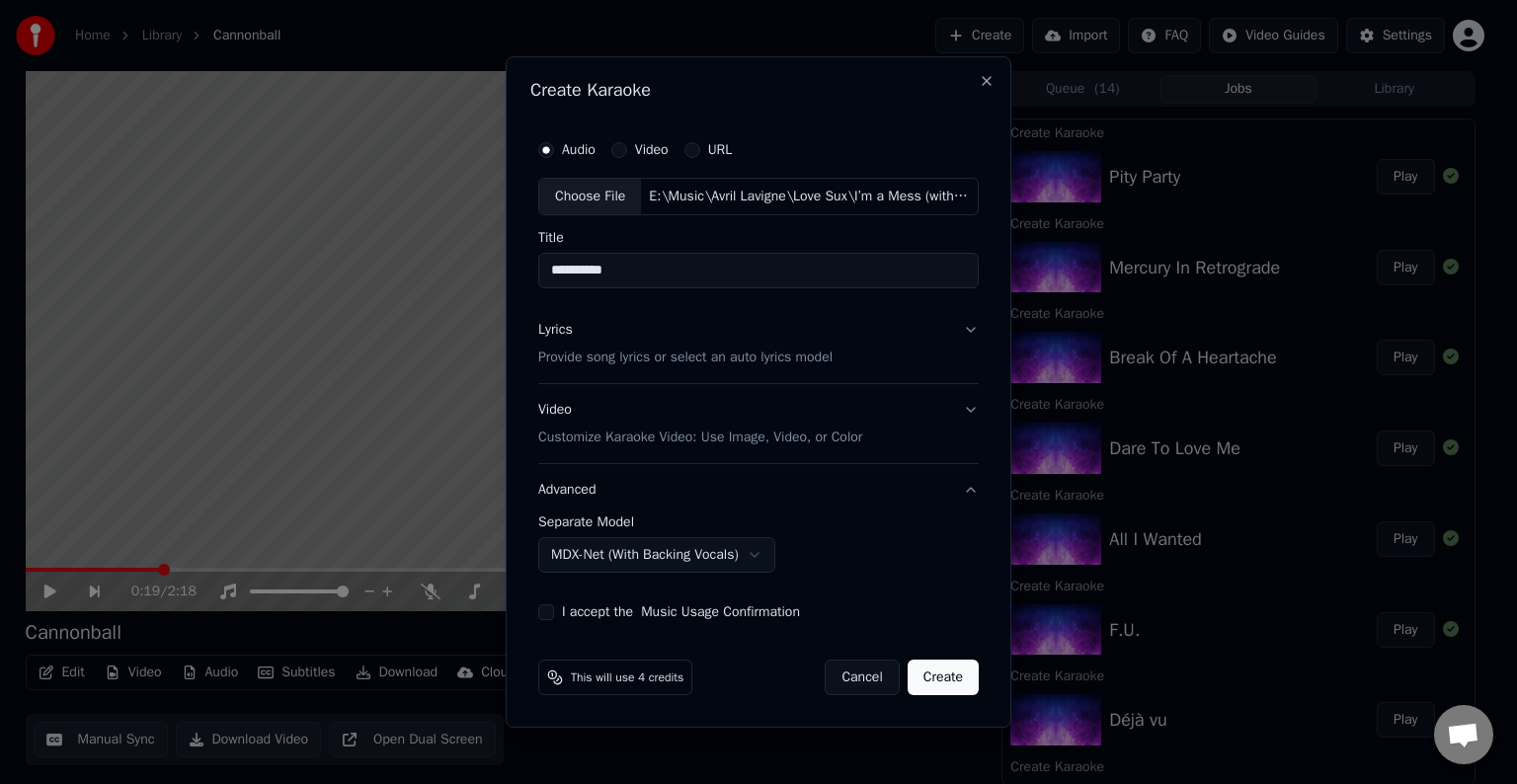 click on "I accept the   Music Usage Confirmation" at bounding box center [758, 612] 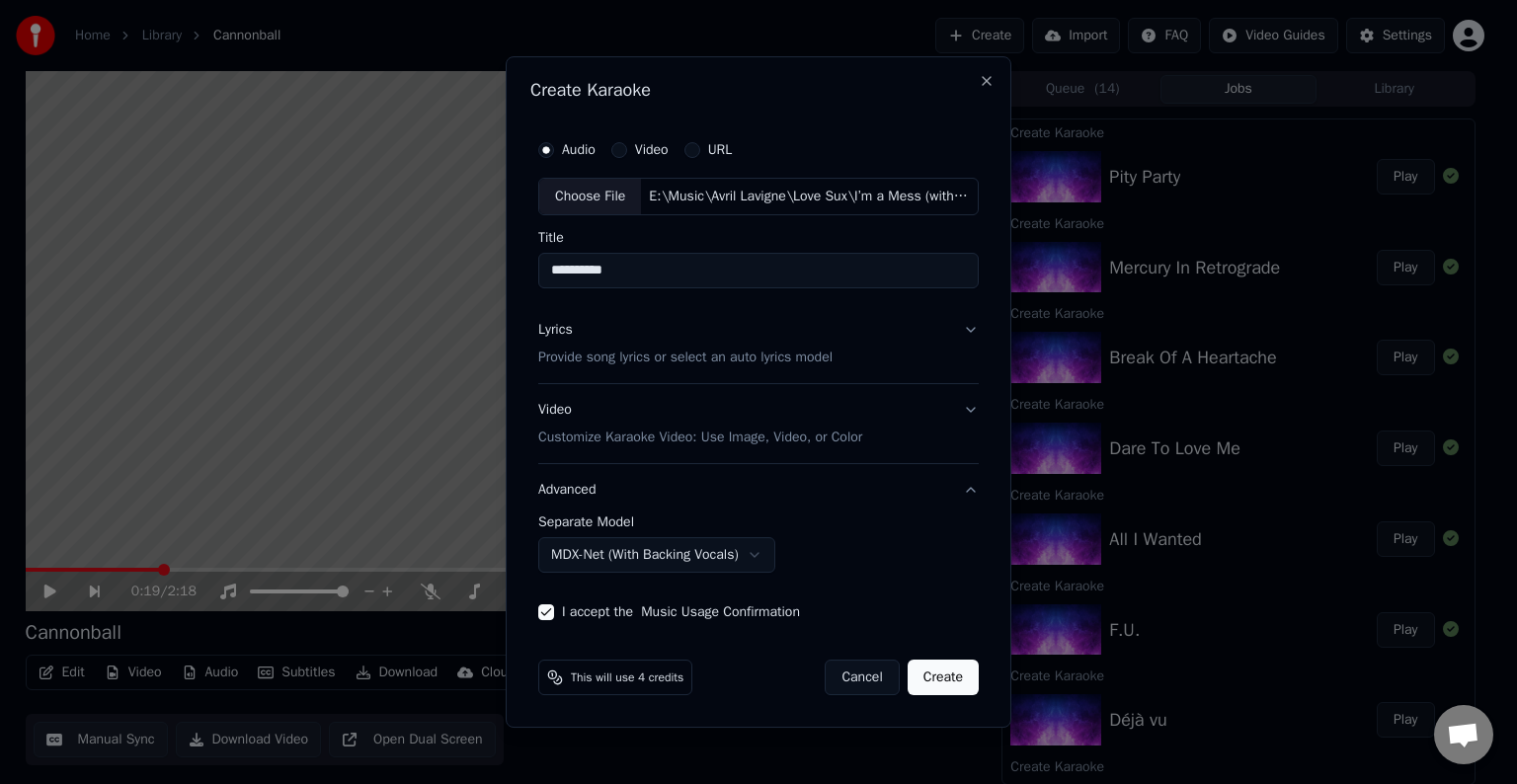 click on "Create" at bounding box center [943, 677] 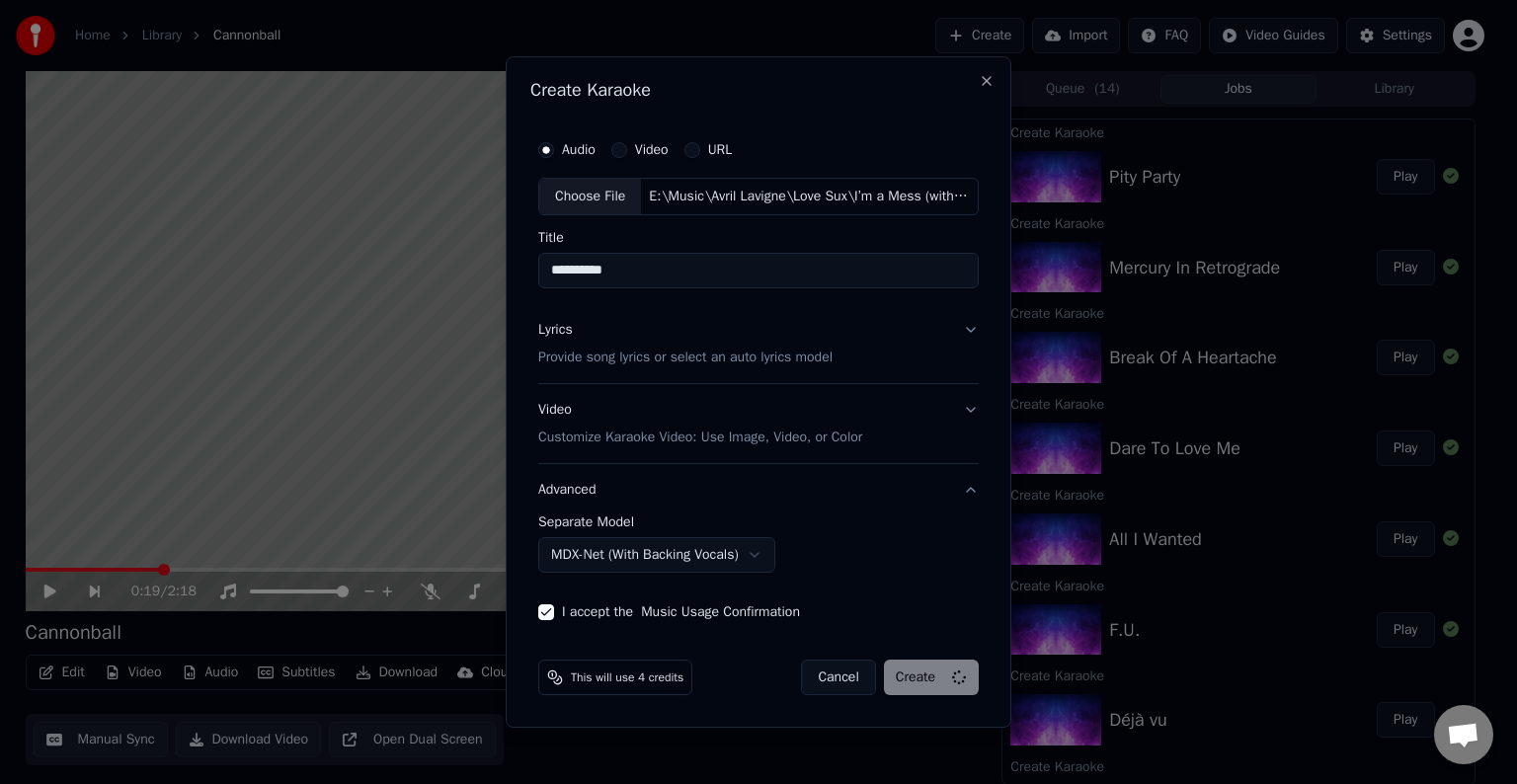 select on "******" 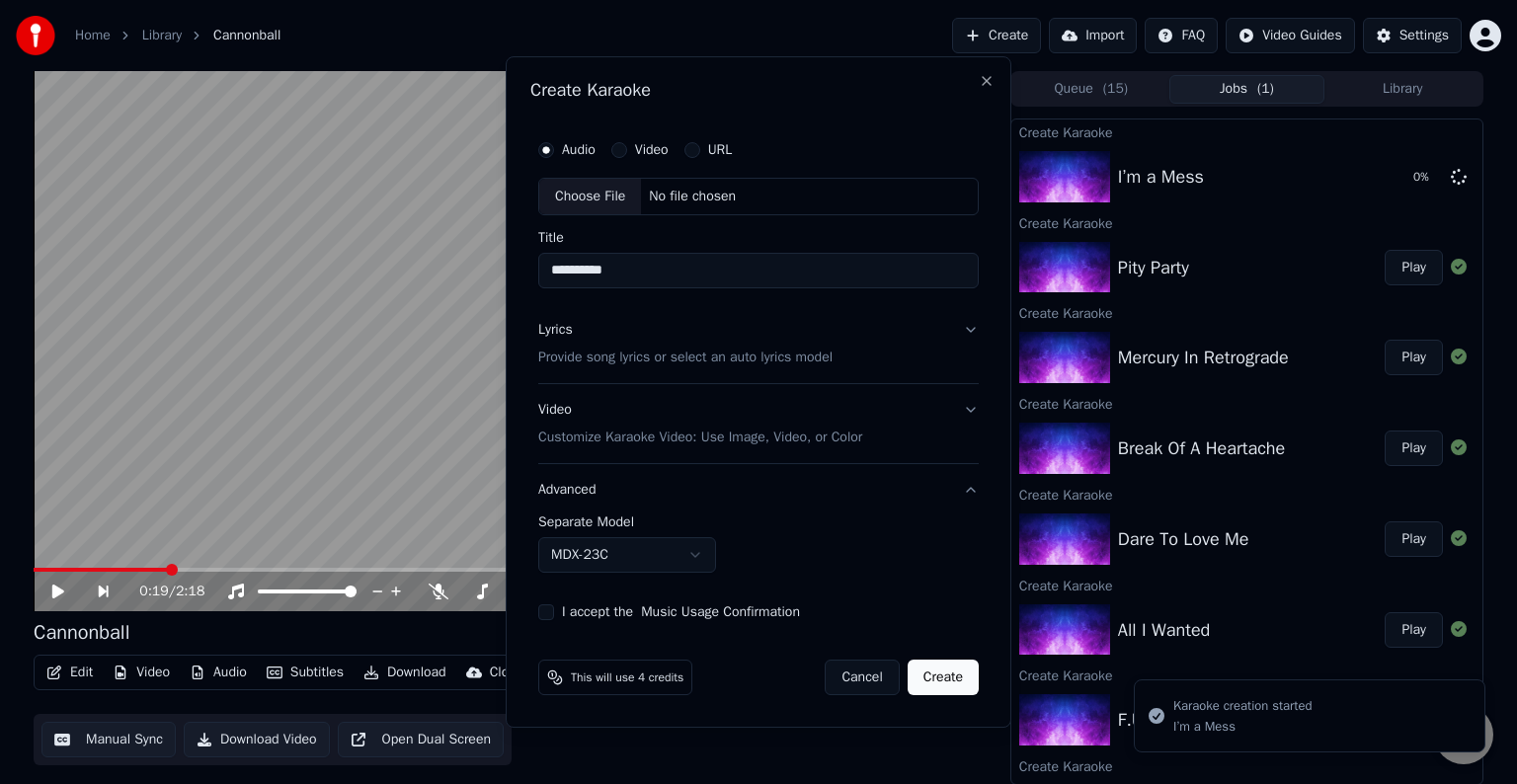type 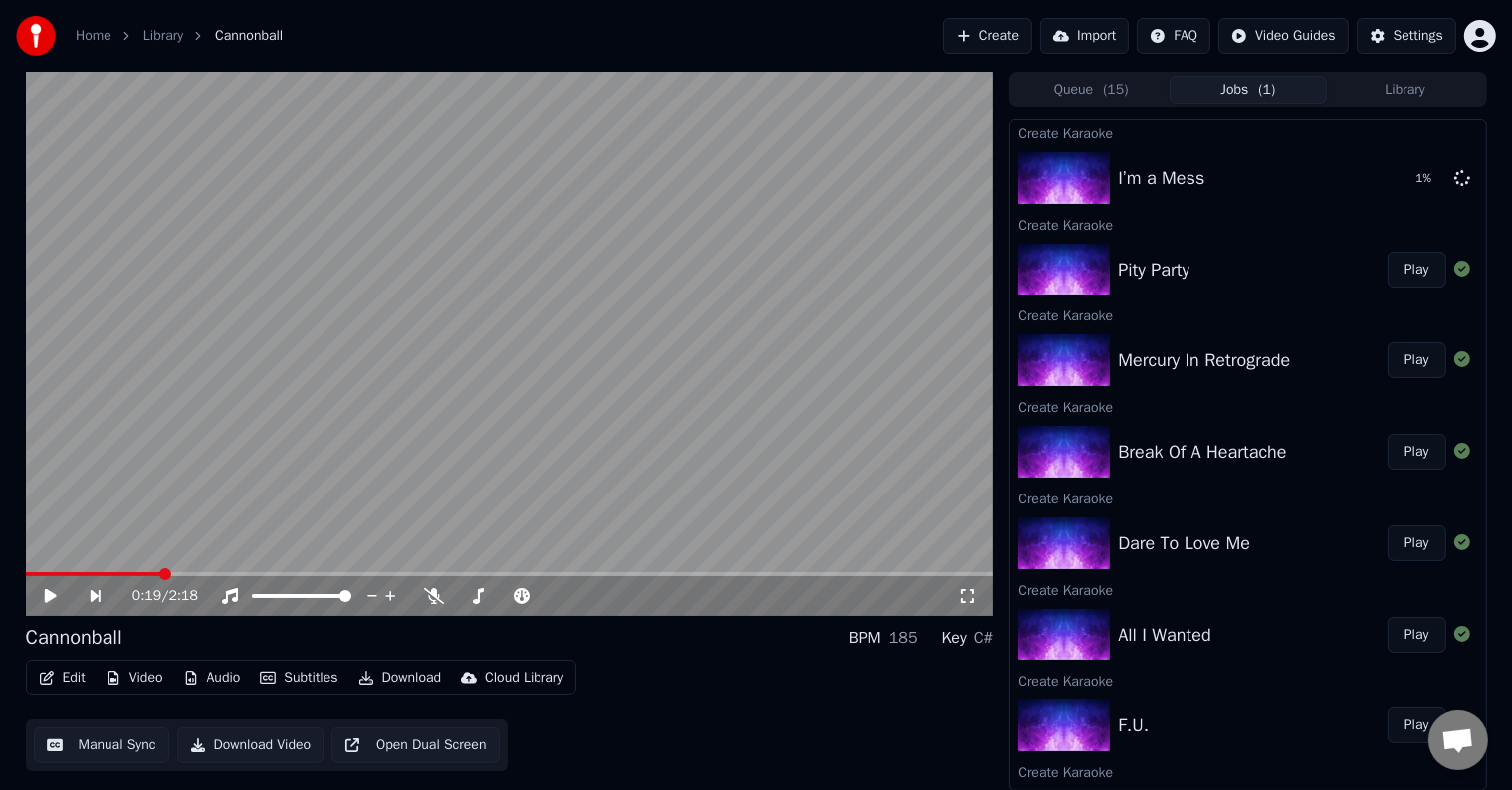 click on "Home" at bounding box center [94, 36] 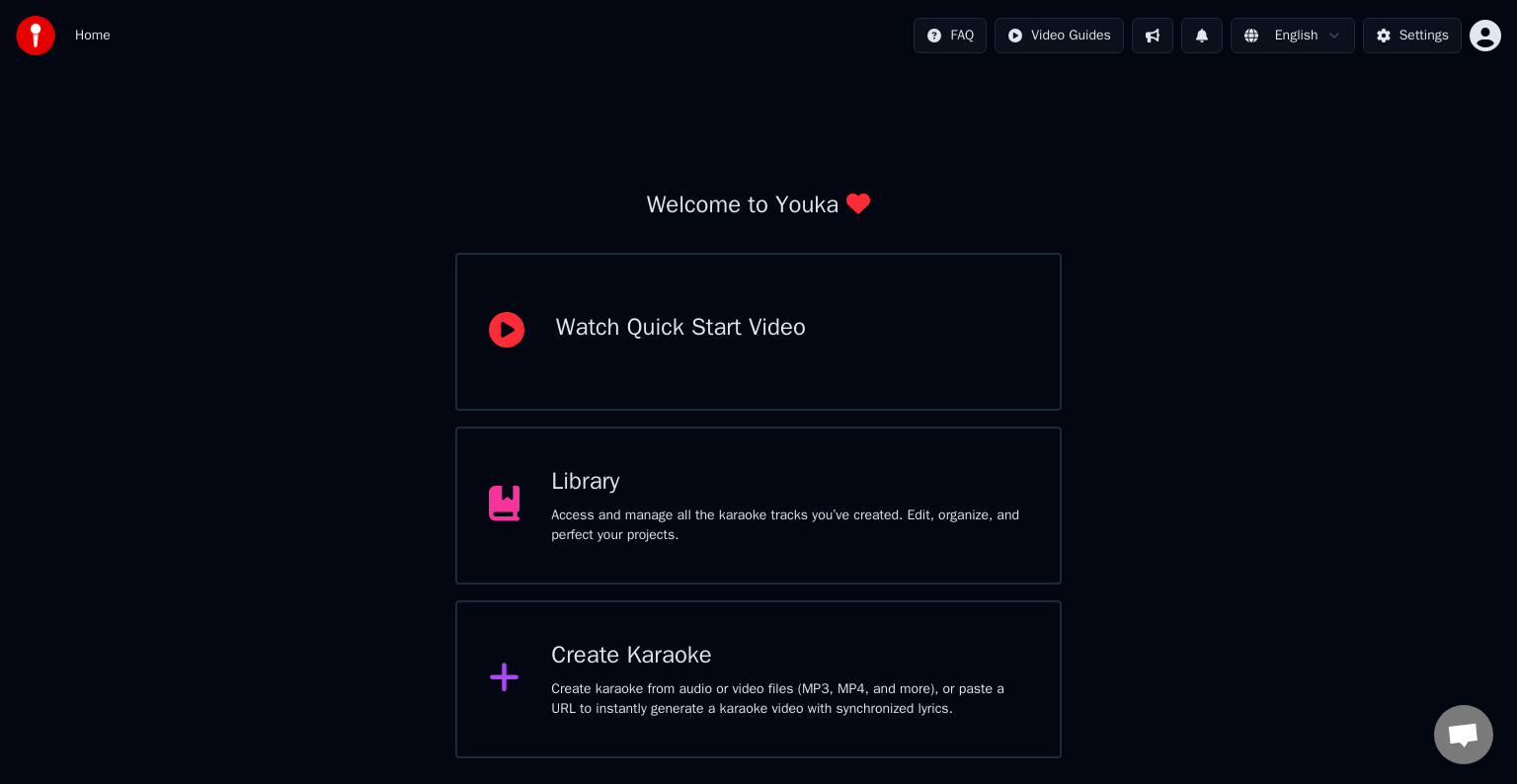 click on "Access and manage all the karaoke tracks you’ve created. Edit, organize, and perfect your projects." at bounding box center [789, 525] 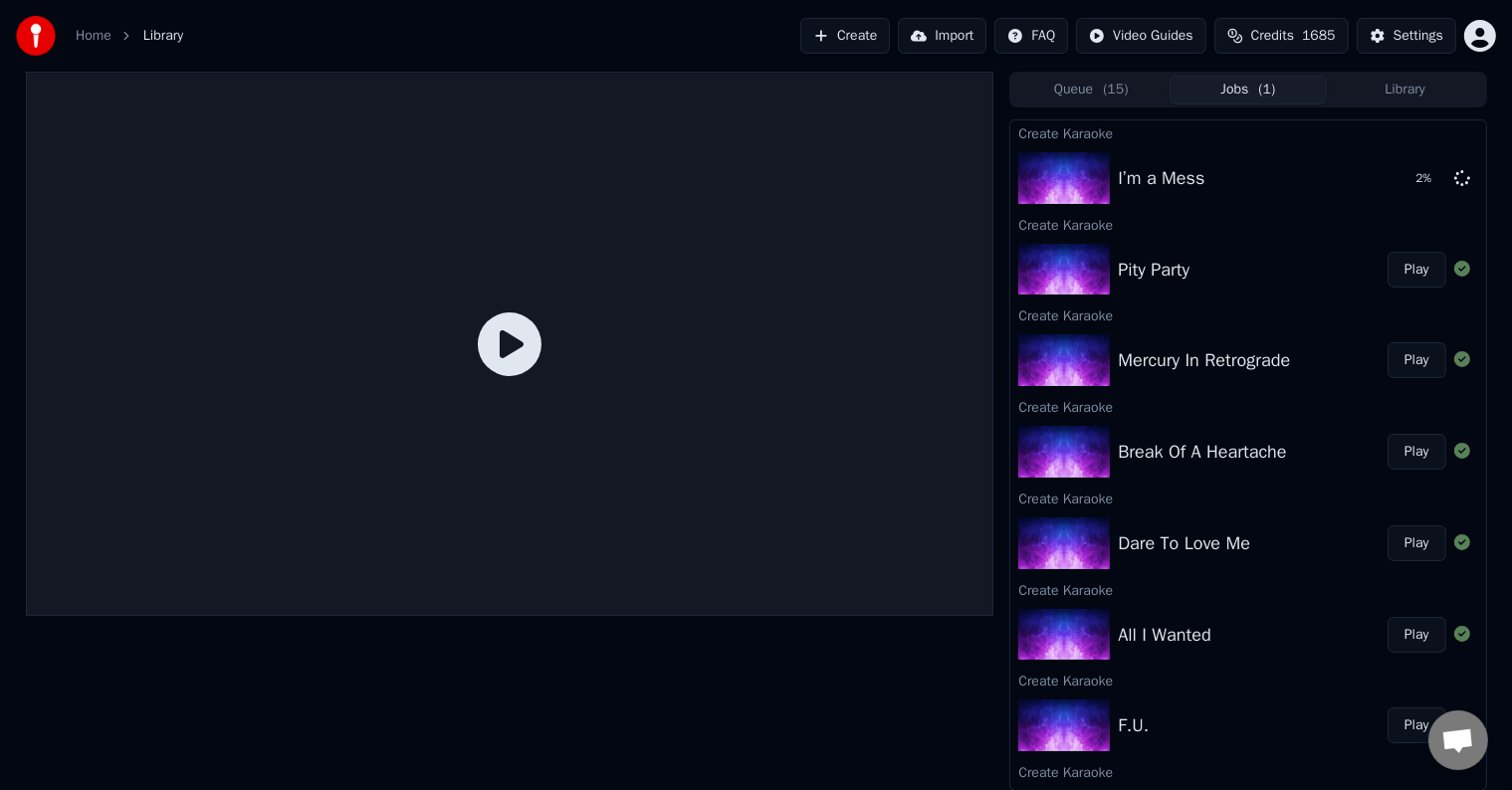 click on "Credits" at bounding box center (1272, 36) 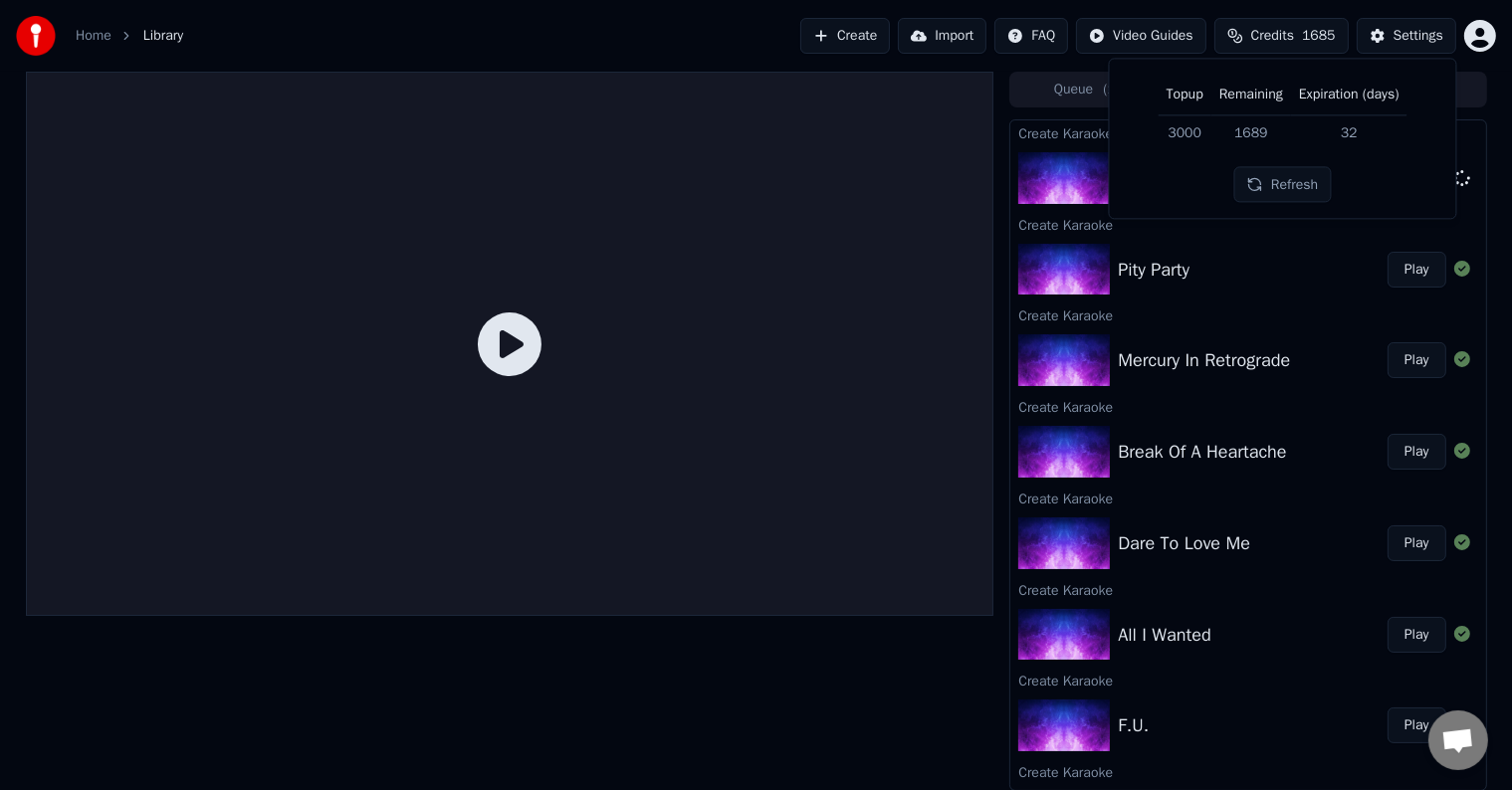 click on "Credits" at bounding box center [1272, 36] 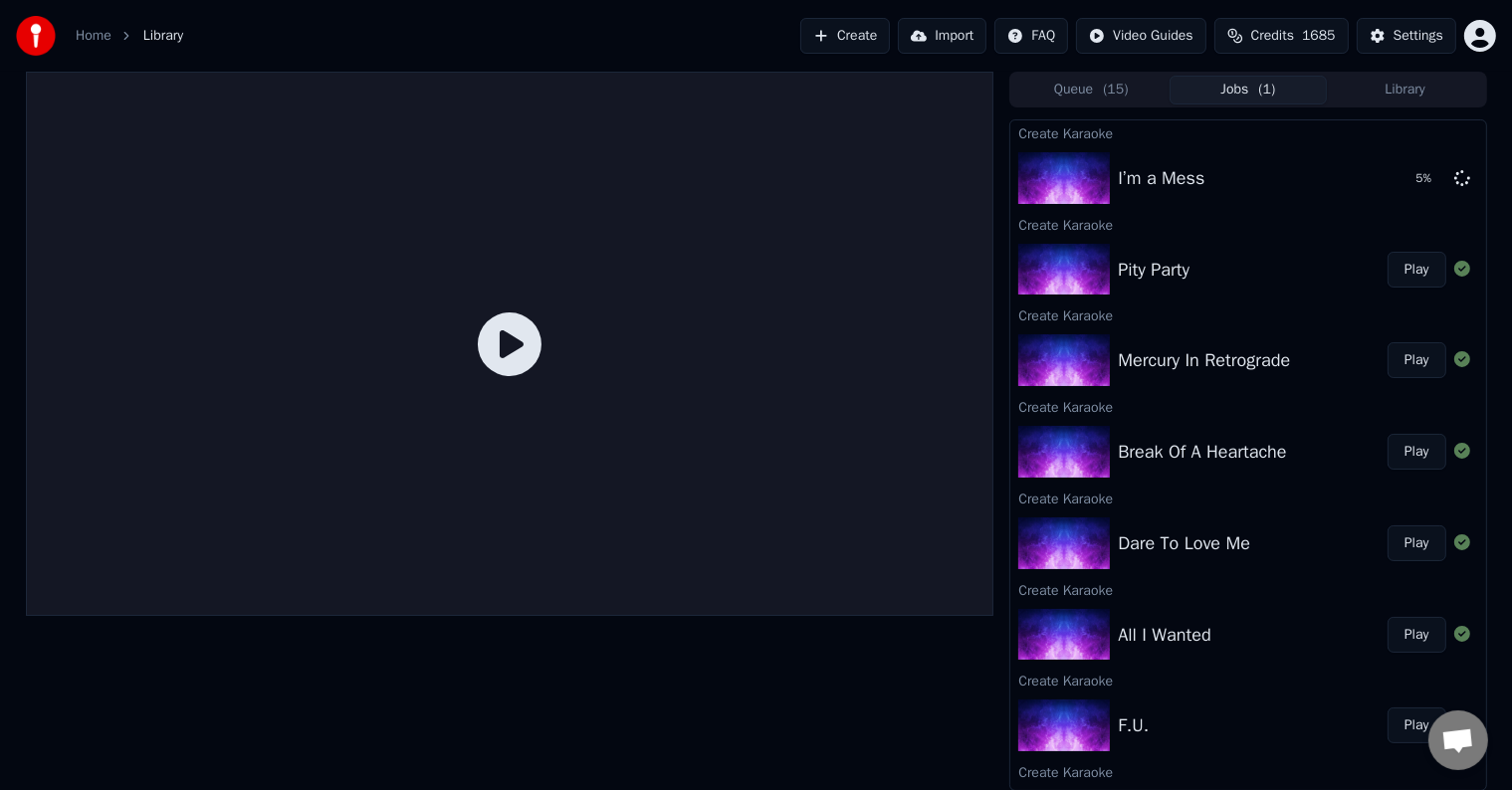 click on "Library" at bounding box center (1405, 90) 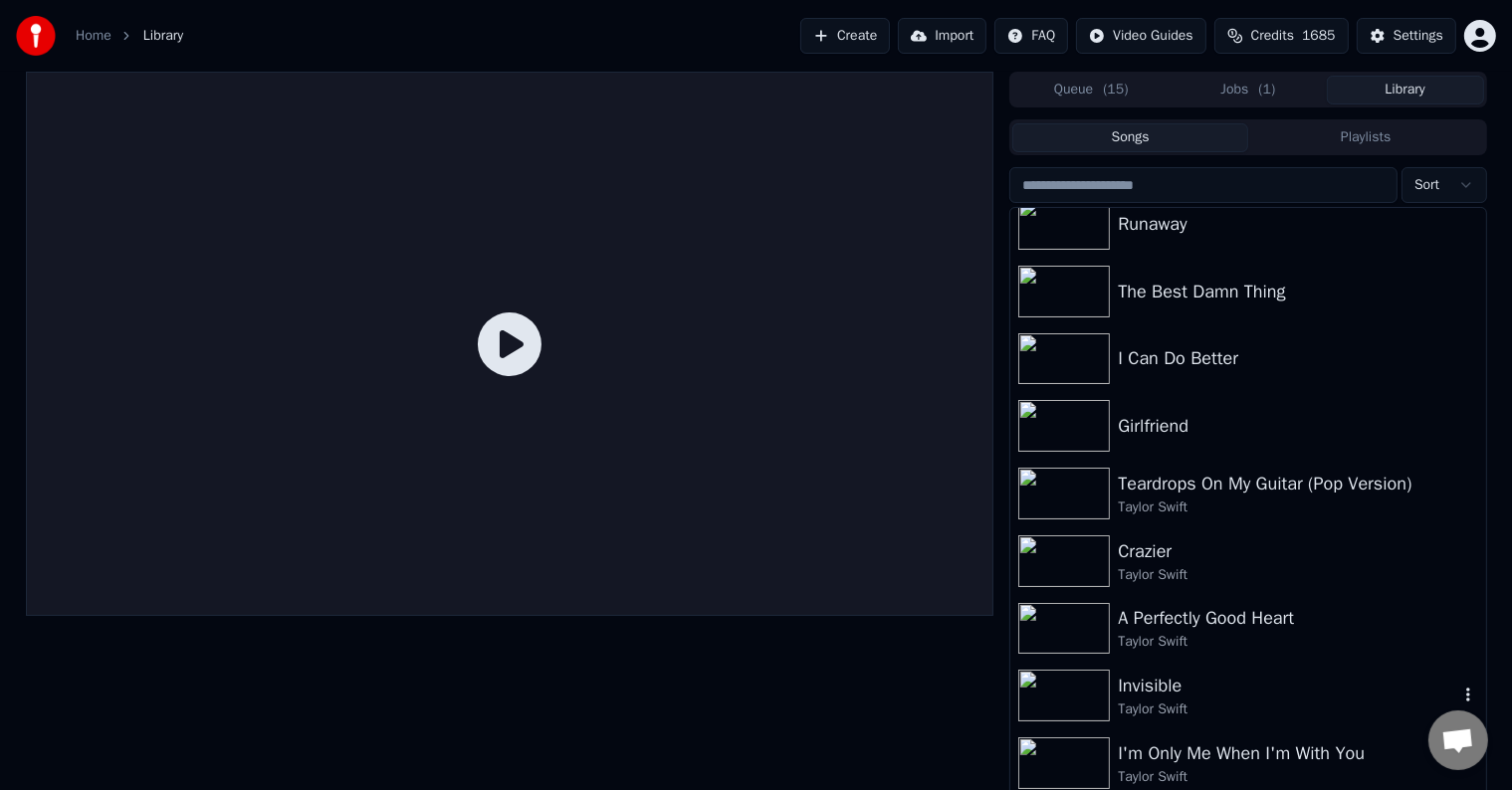 scroll, scrollTop: 4346, scrollLeft: 0, axis: vertical 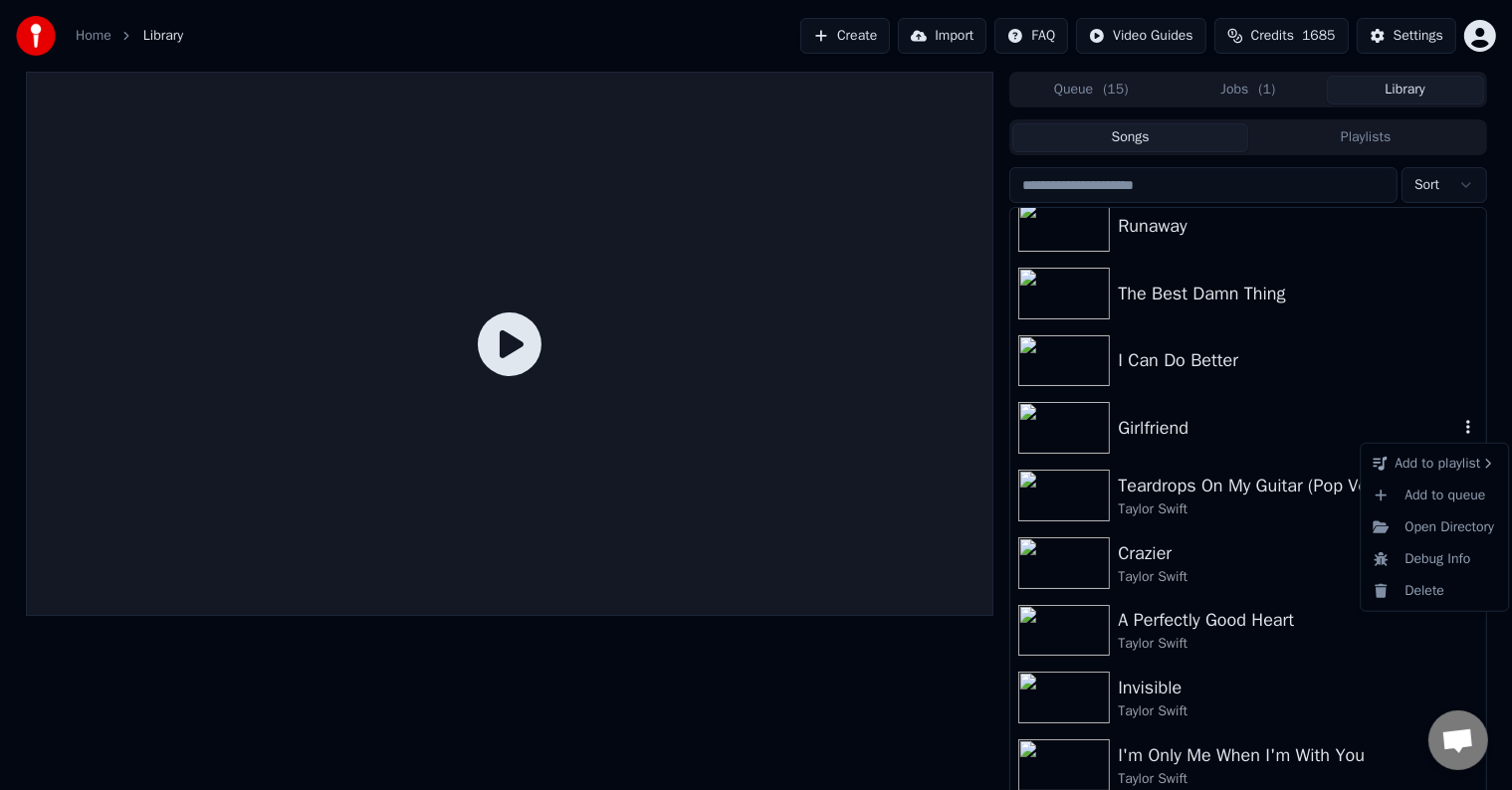 click 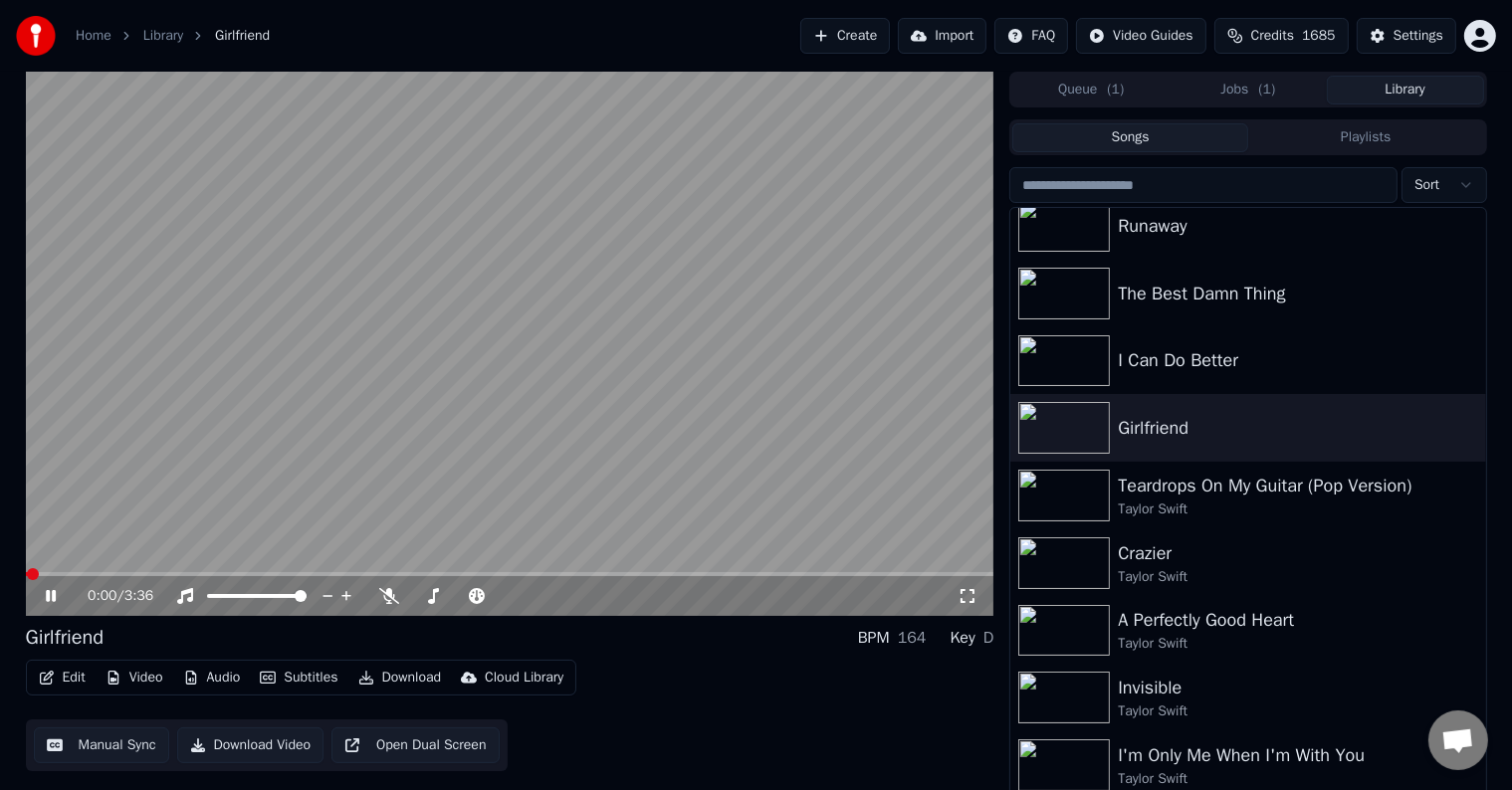 click 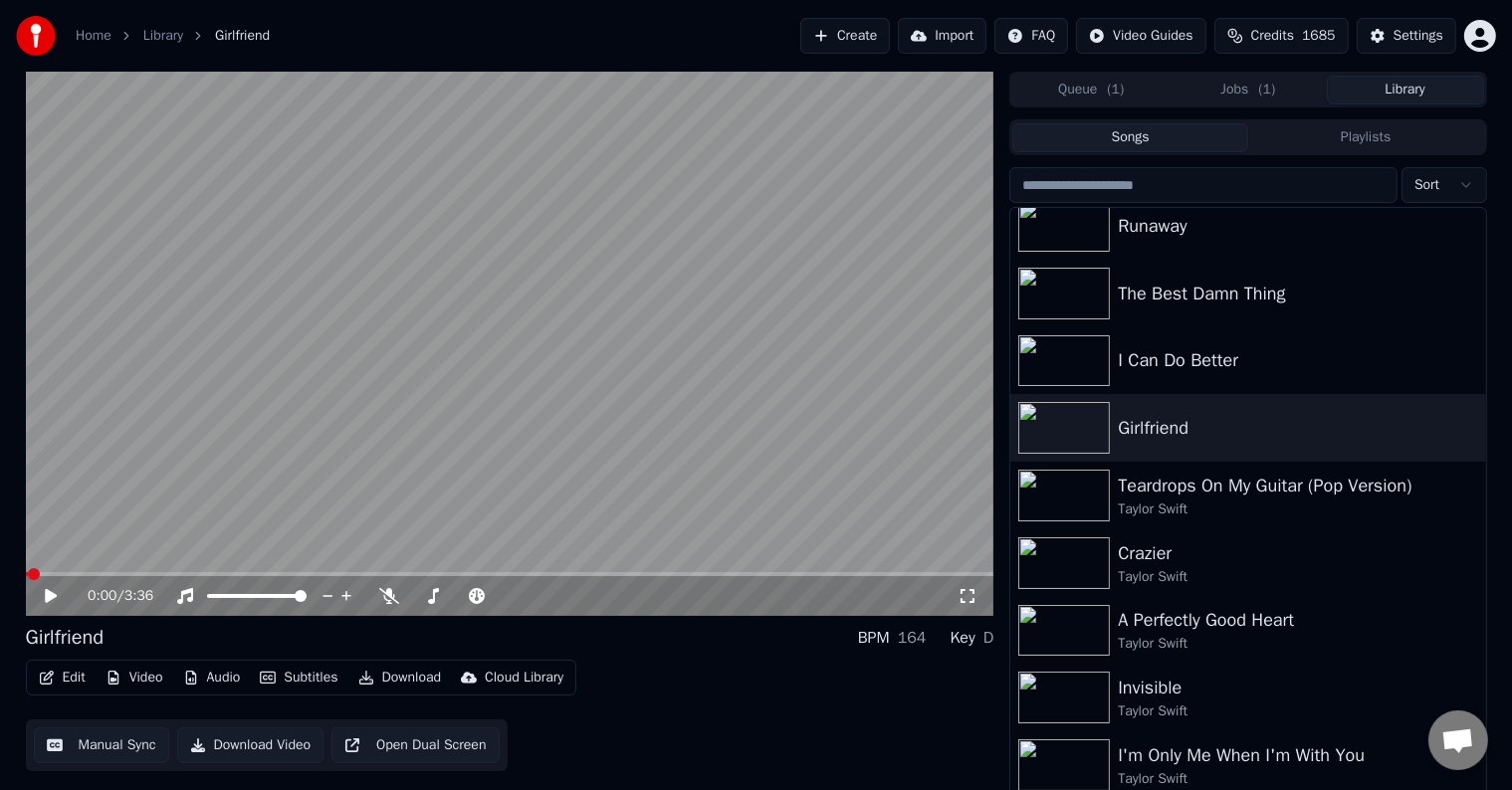 click 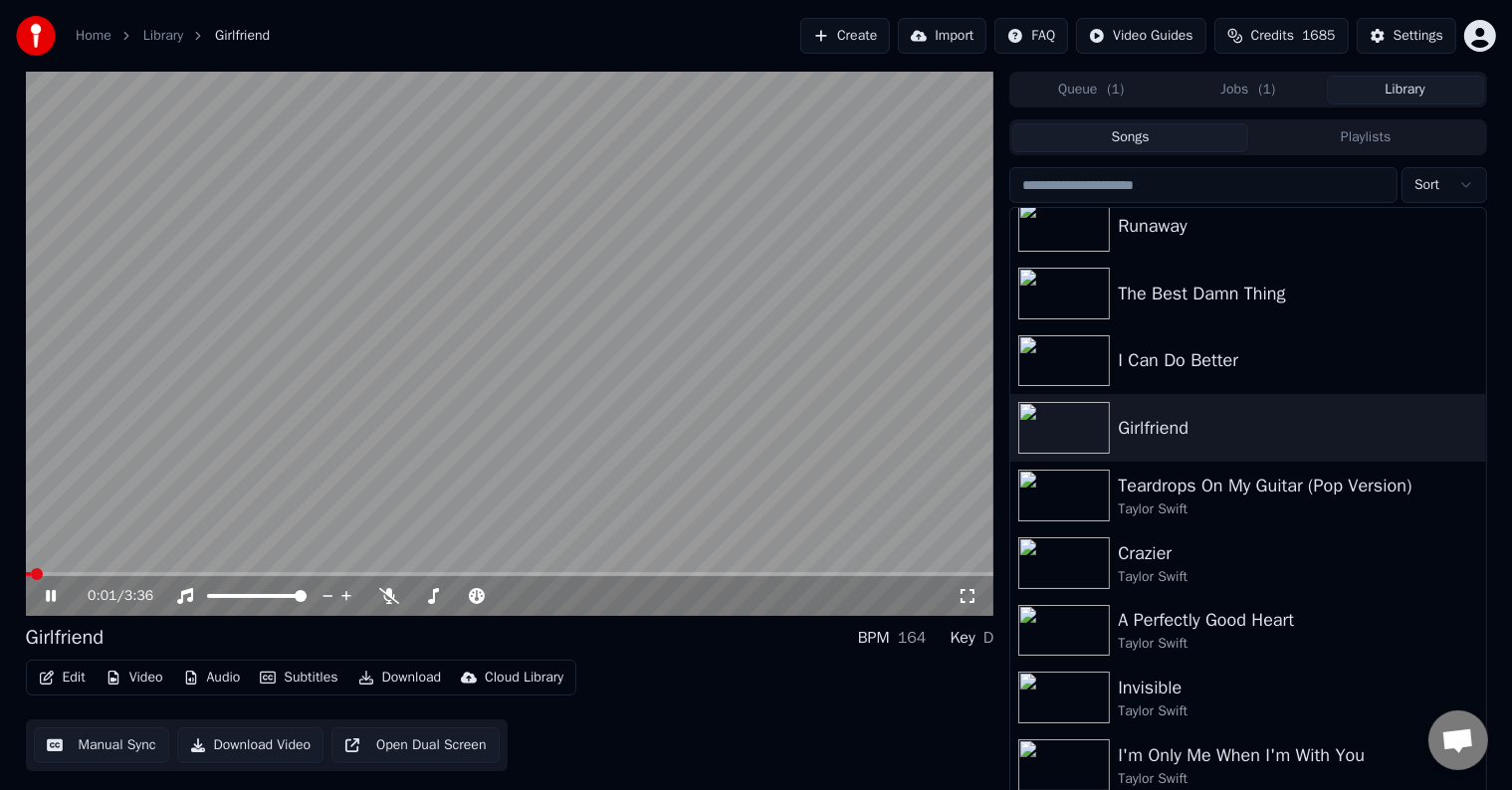 click on "0:01  /  3:36" at bounding box center [510, 596] 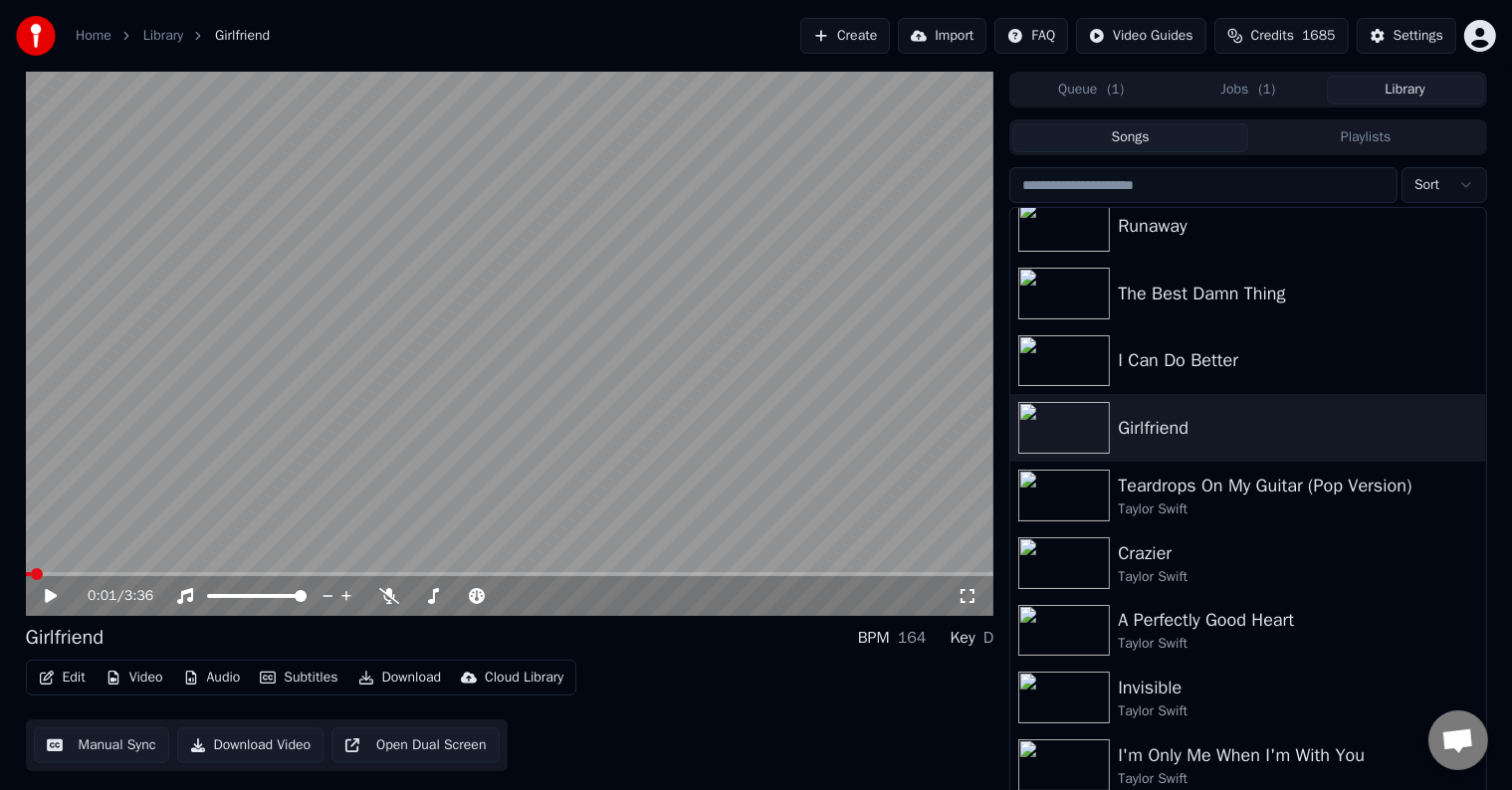 click on "Edit" at bounding box center (62, 678) 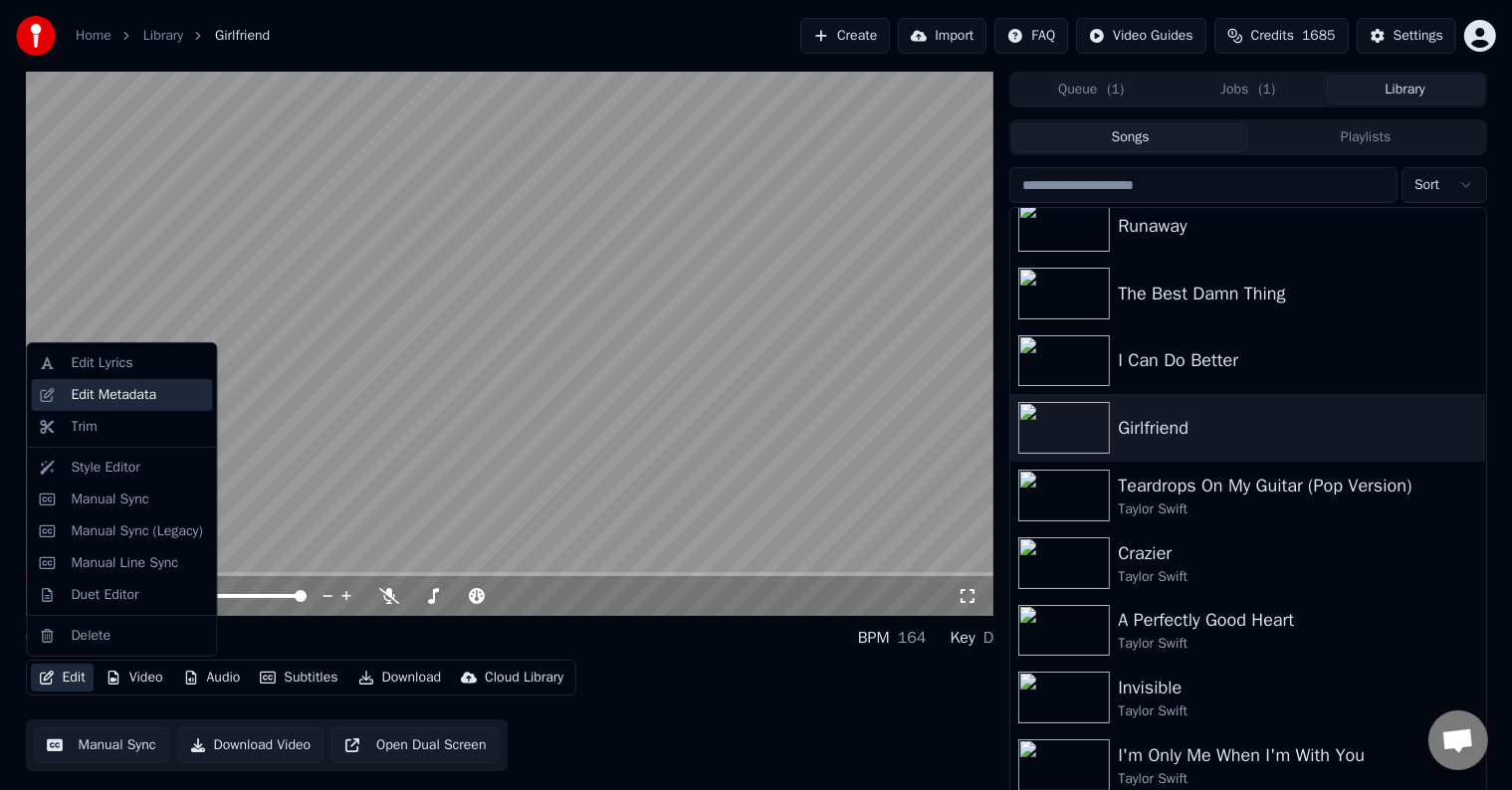 click on "Edit Metadata" at bounding box center (113, 395) 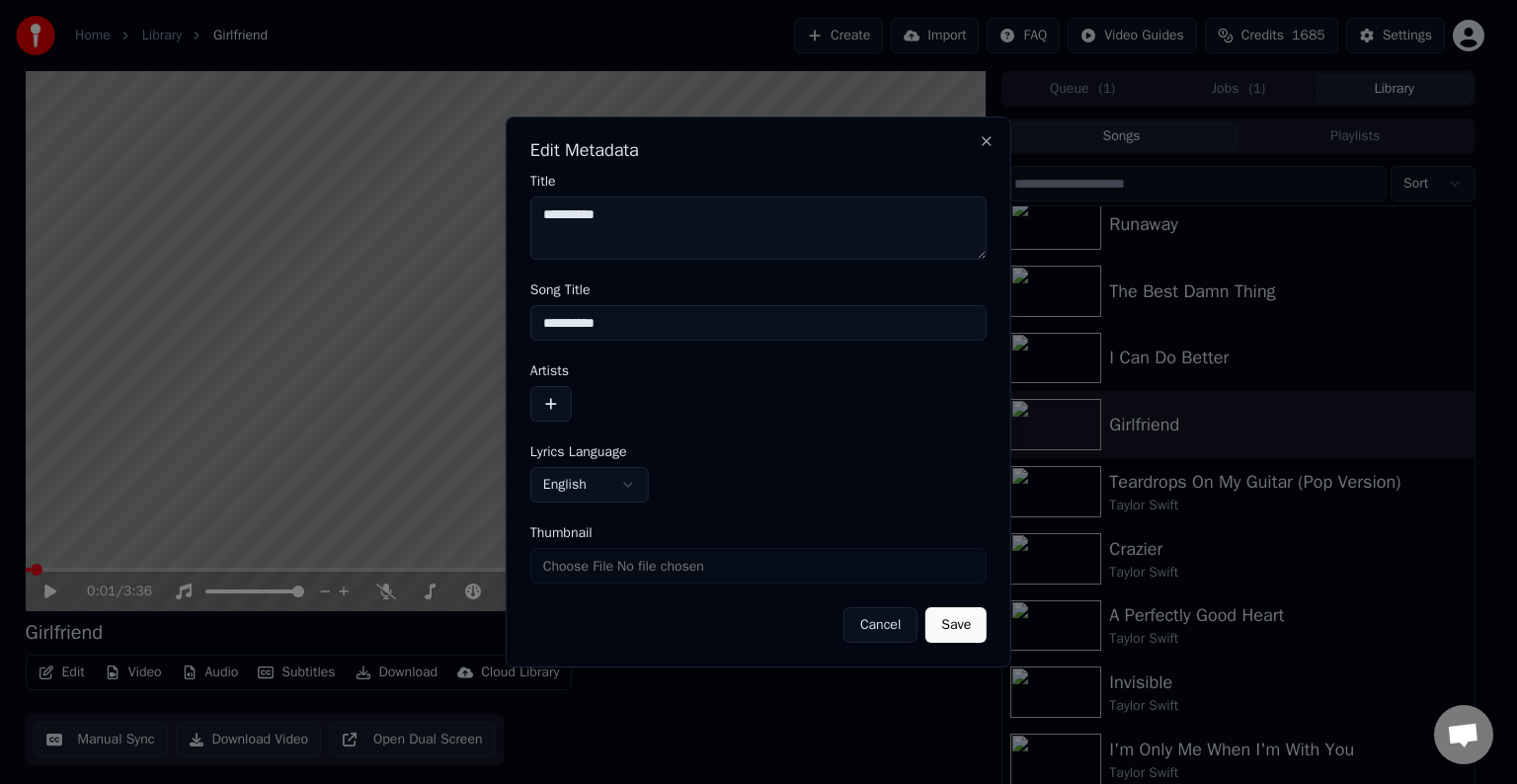 click on "**********" at bounding box center [758, 392] 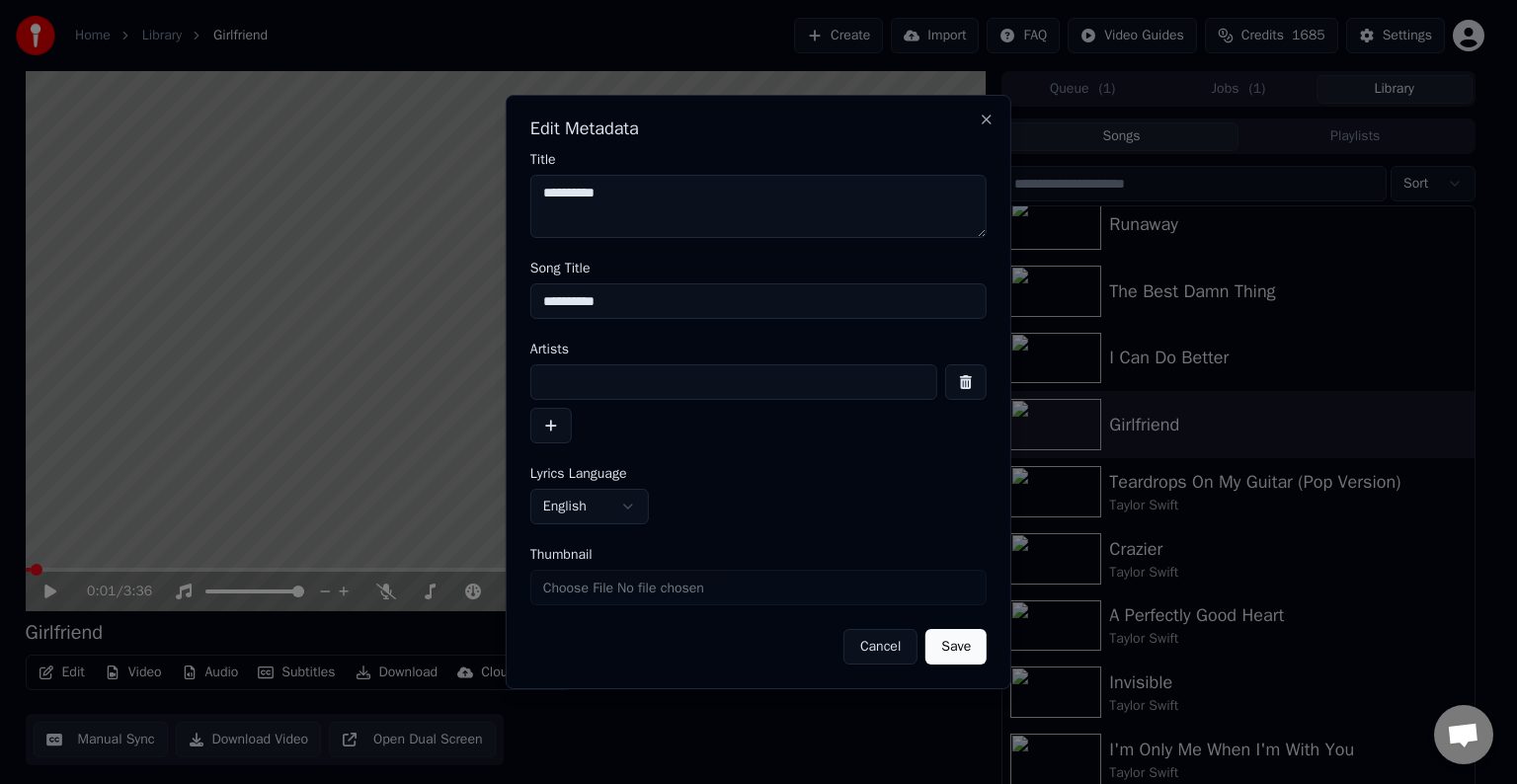 click at bounding box center [734, 382] 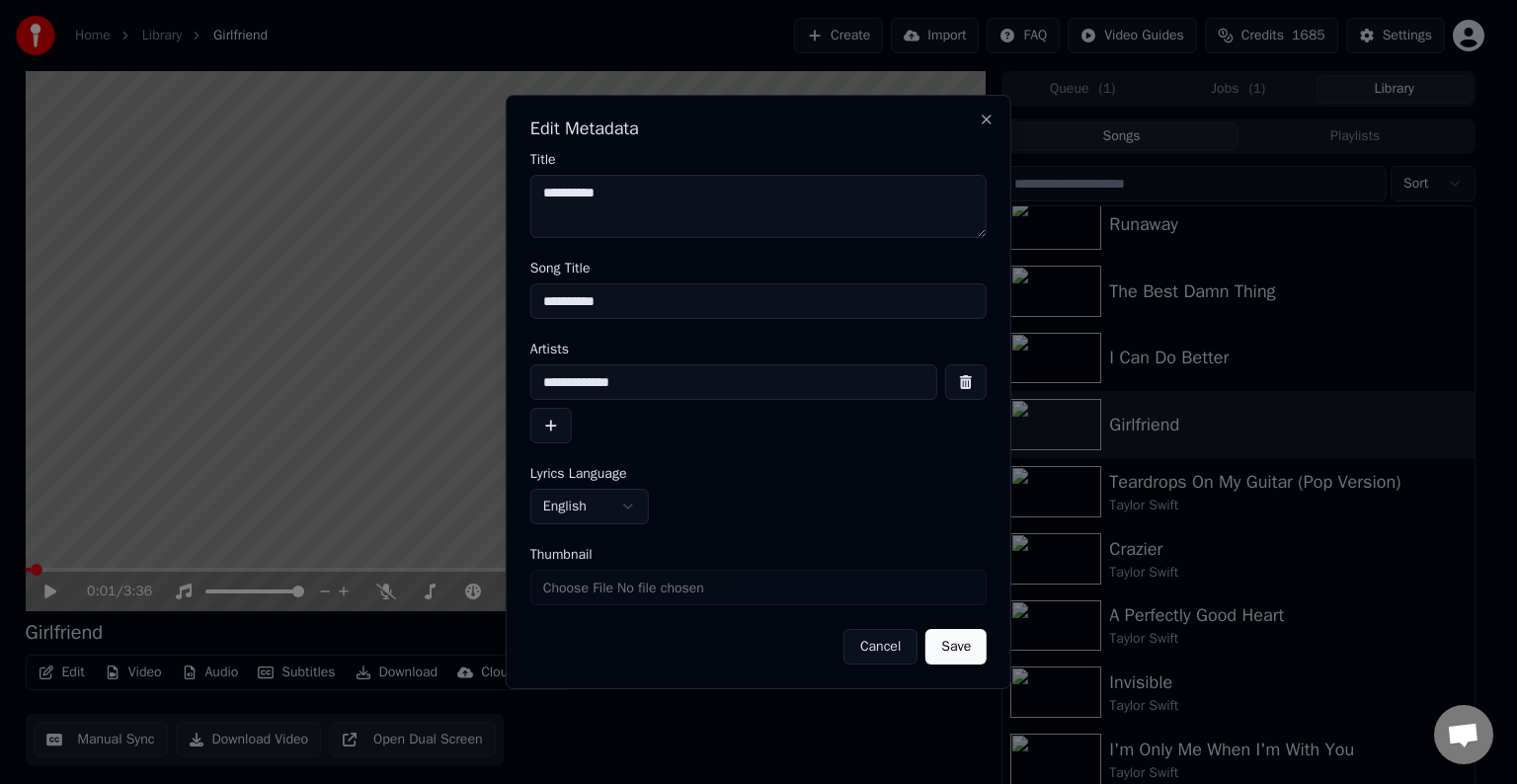 drag, startPoint x: 632, startPoint y: 386, endPoint x: 432, endPoint y: 383, distance: 200.0225 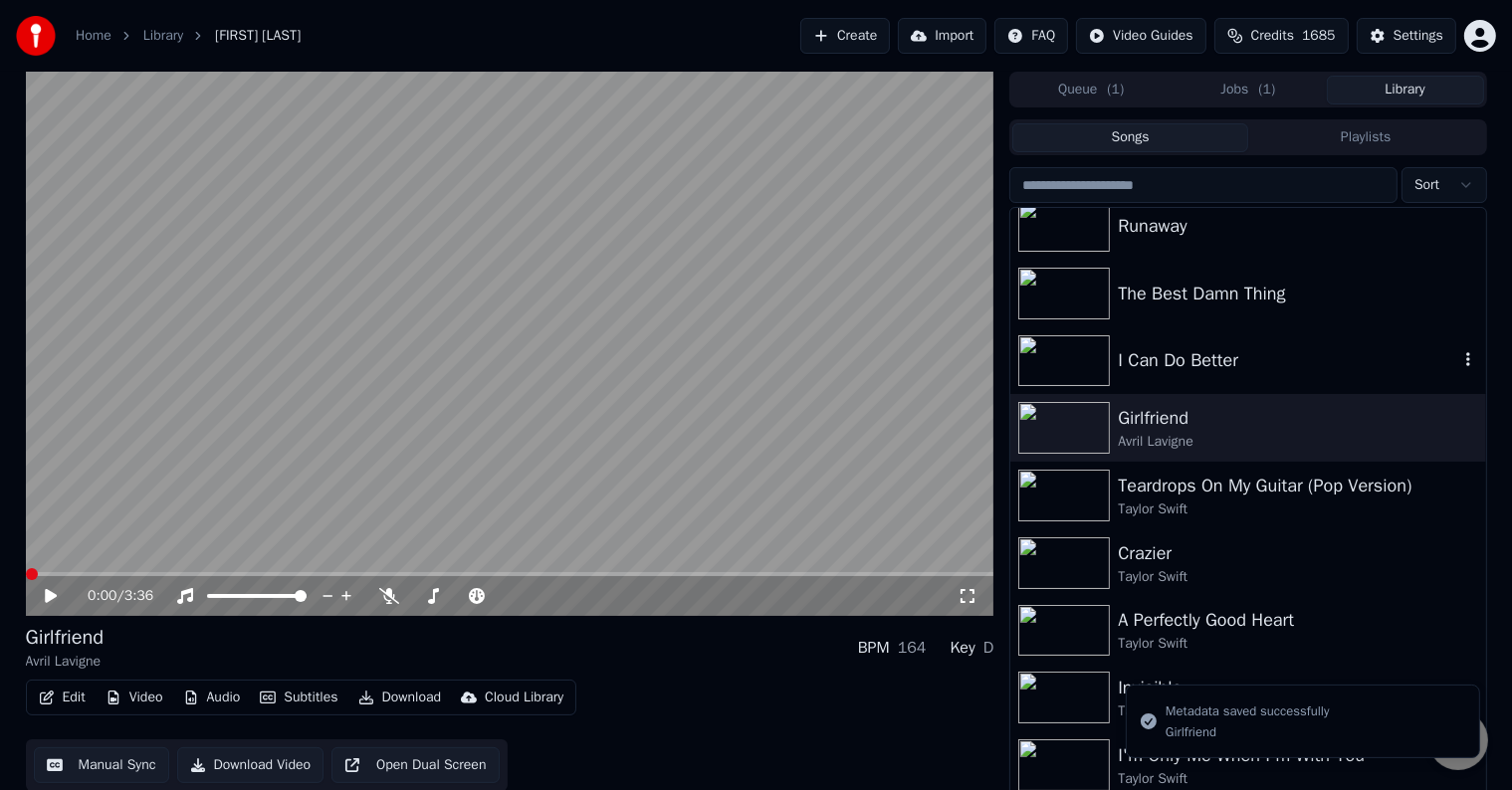 click on "I Can Do Better" at bounding box center [1287, 360] 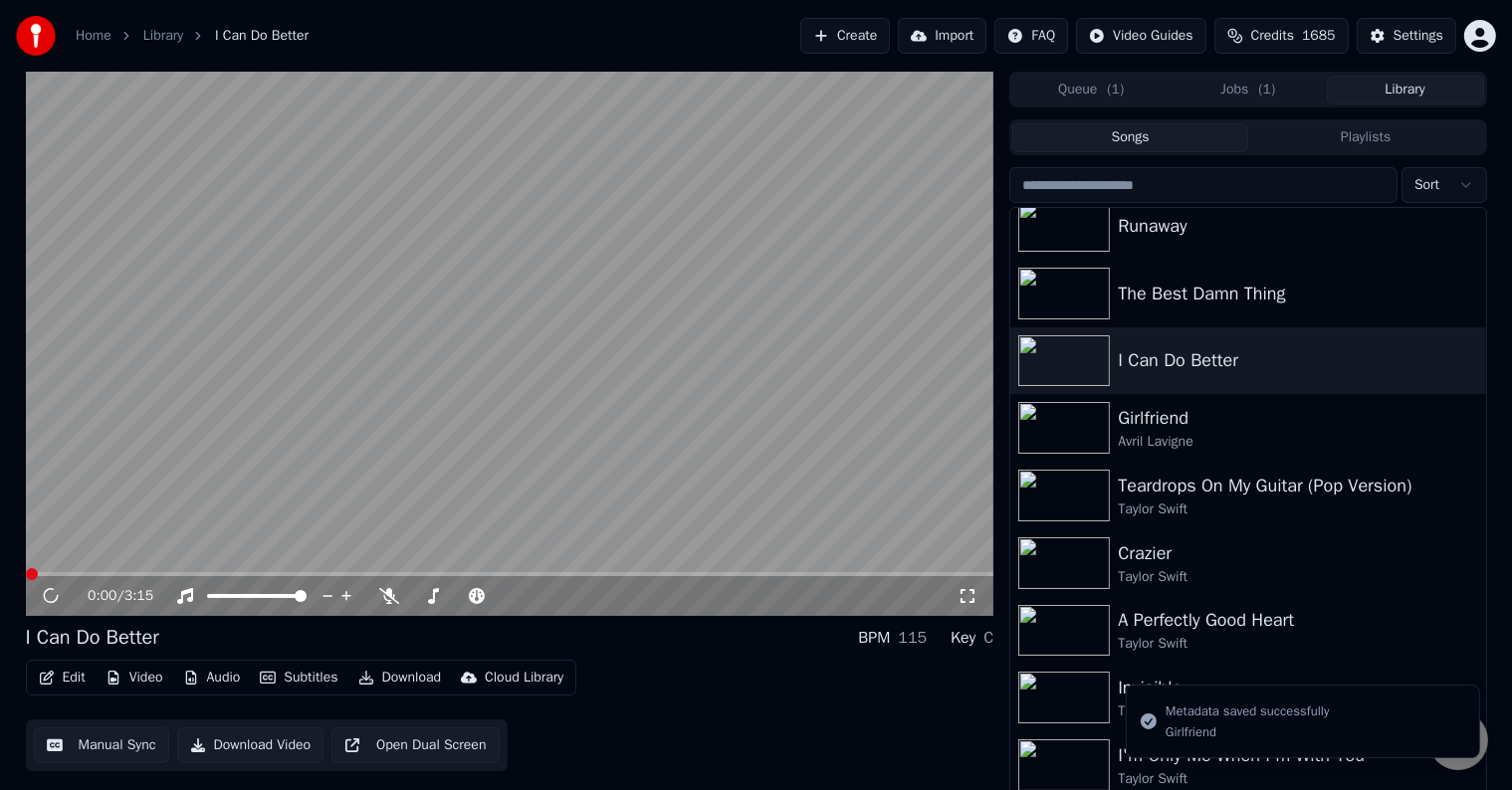 click on "Edit" at bounding box center [62, 678] 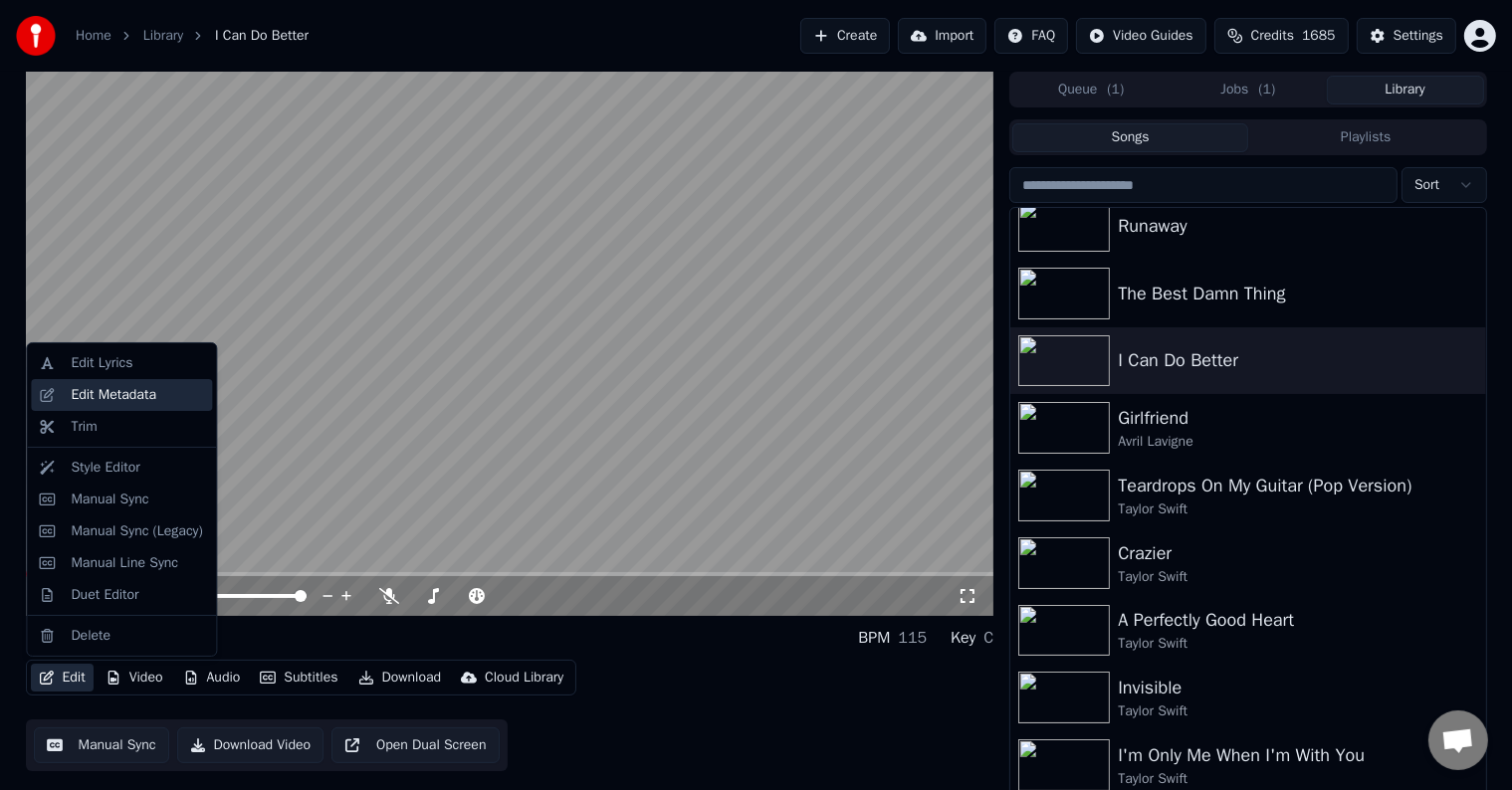 click on "Edit Metadata" at bounding box center (113, 395) 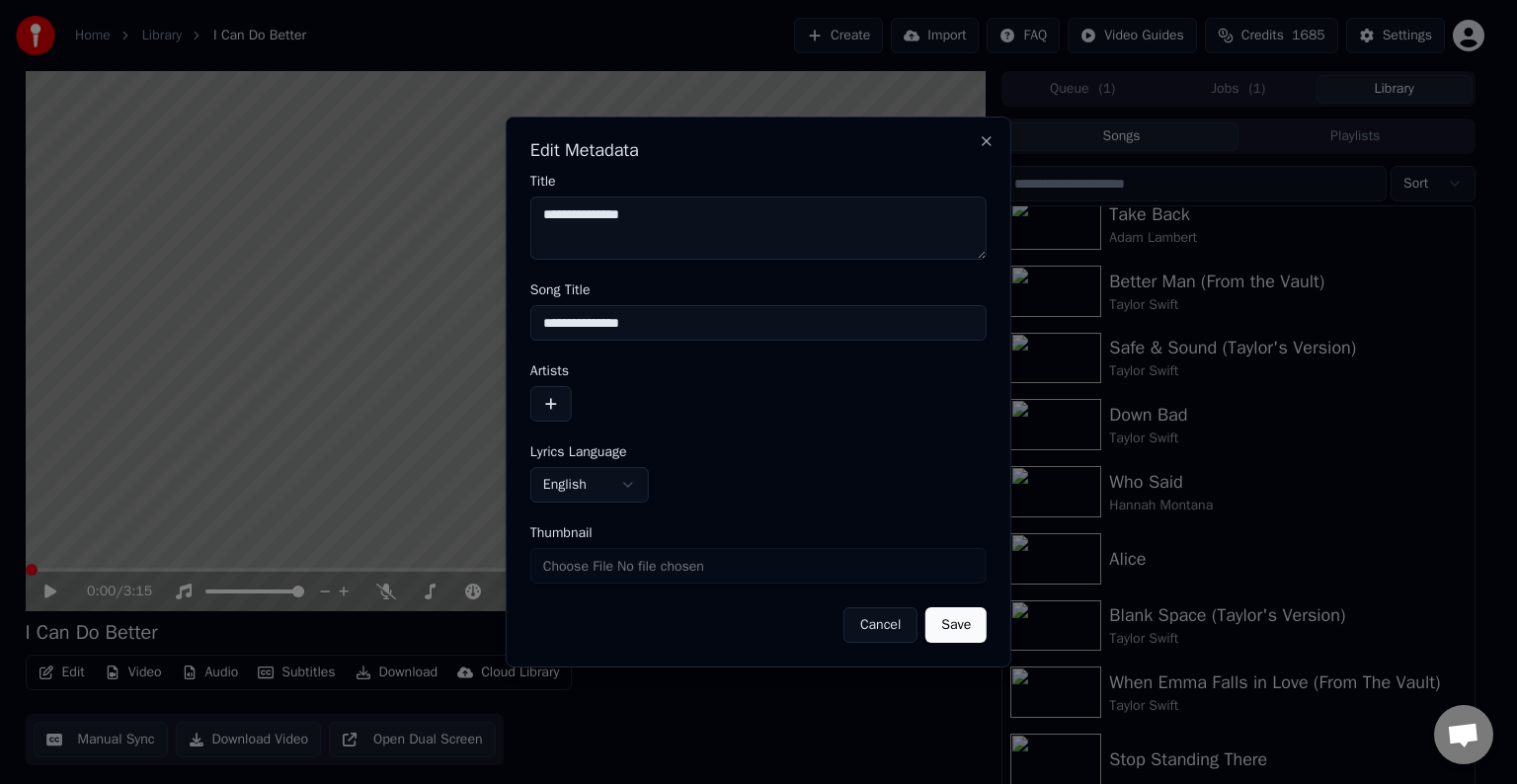 click at bounding box center (551, 404) 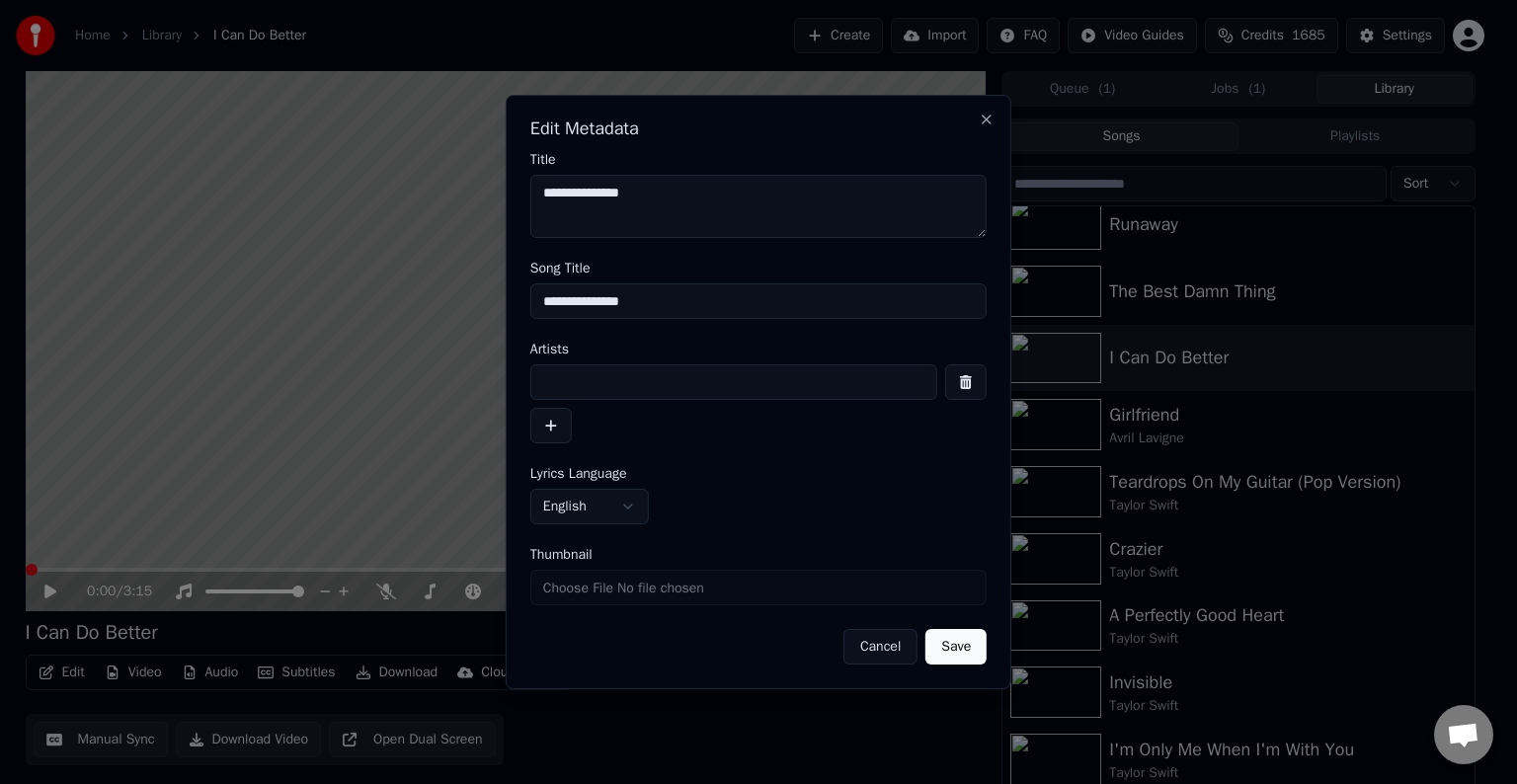 click at bounding box center (758, 404) 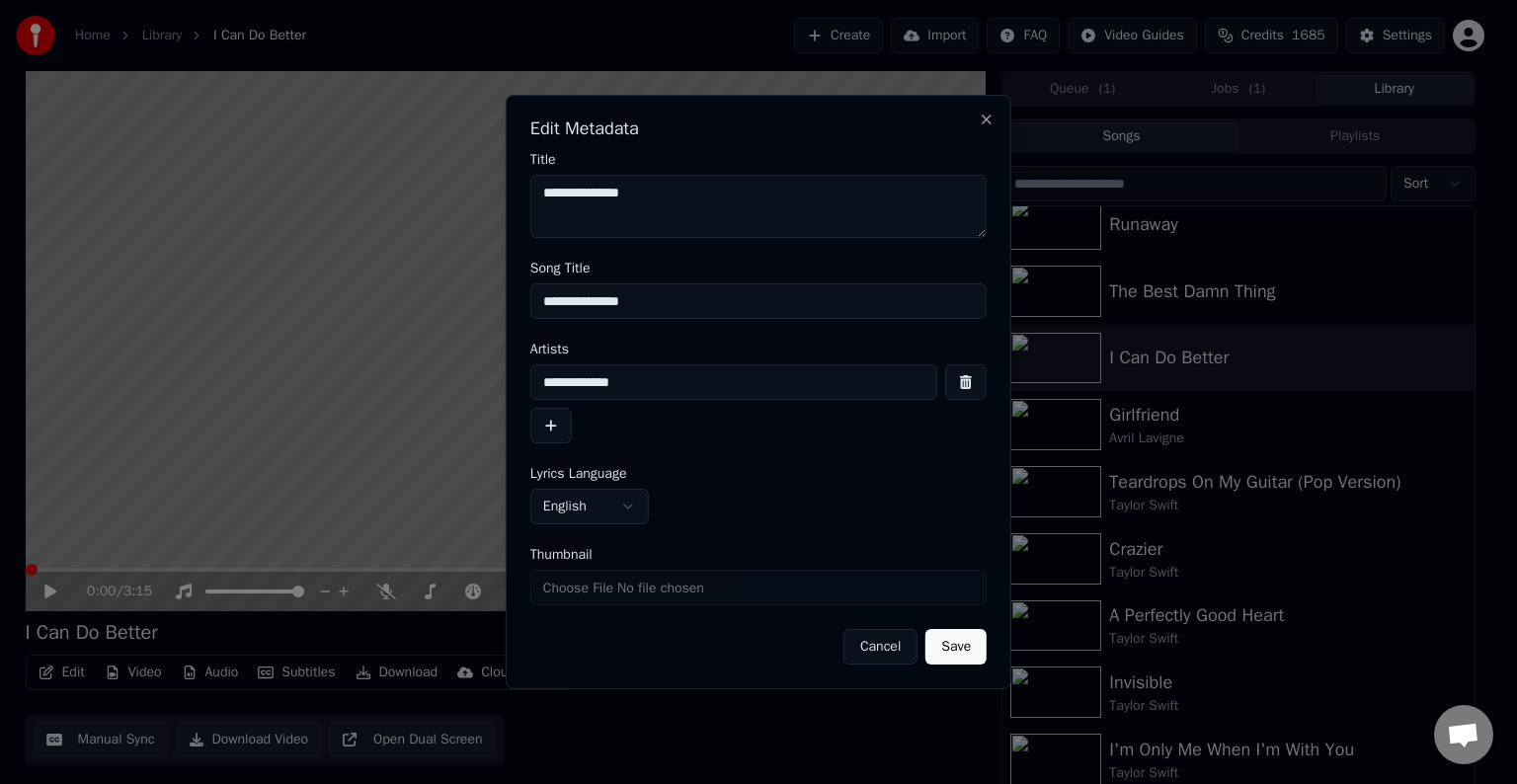 type on "**********" 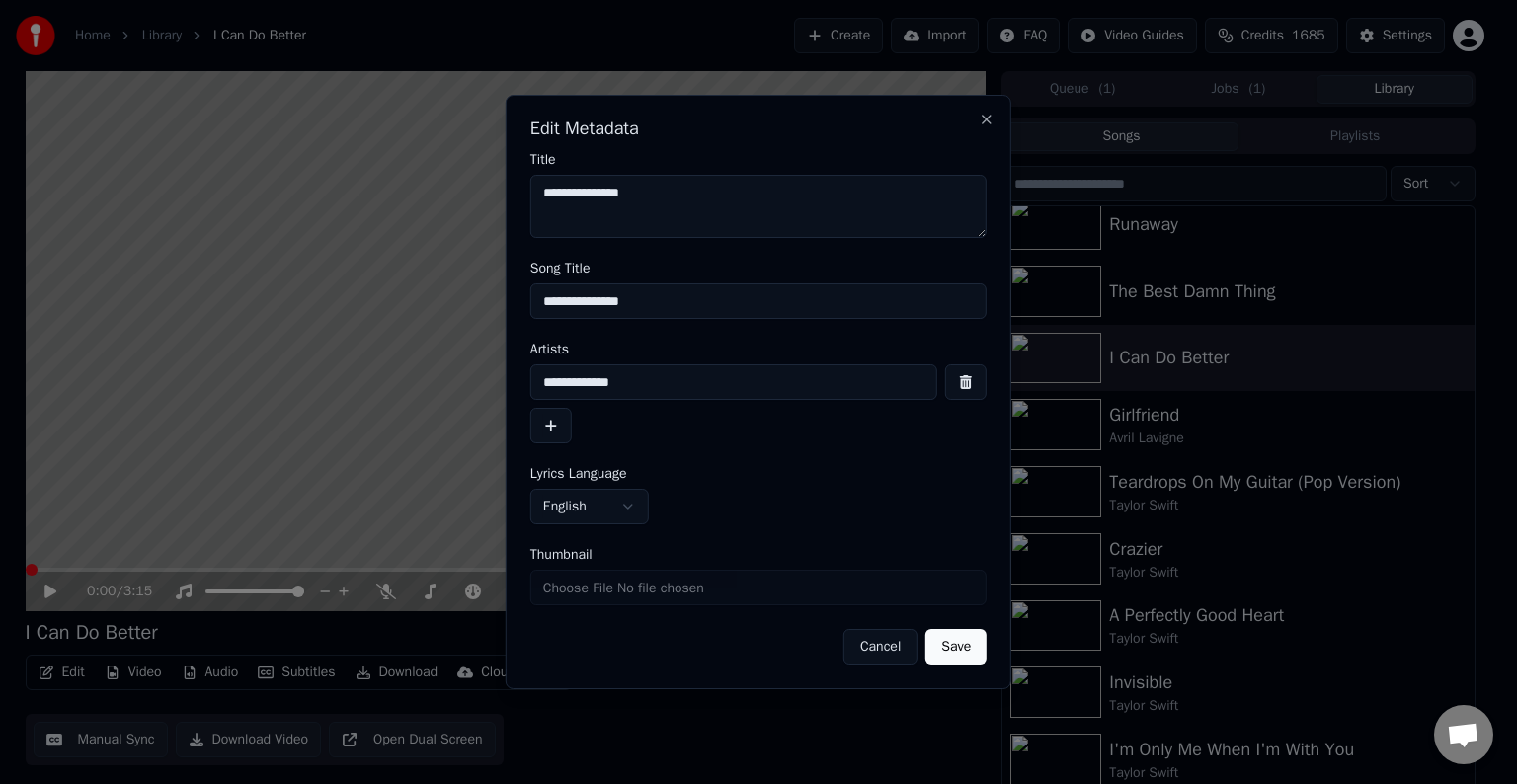 click on "Save" at bounding box center [956, 647] 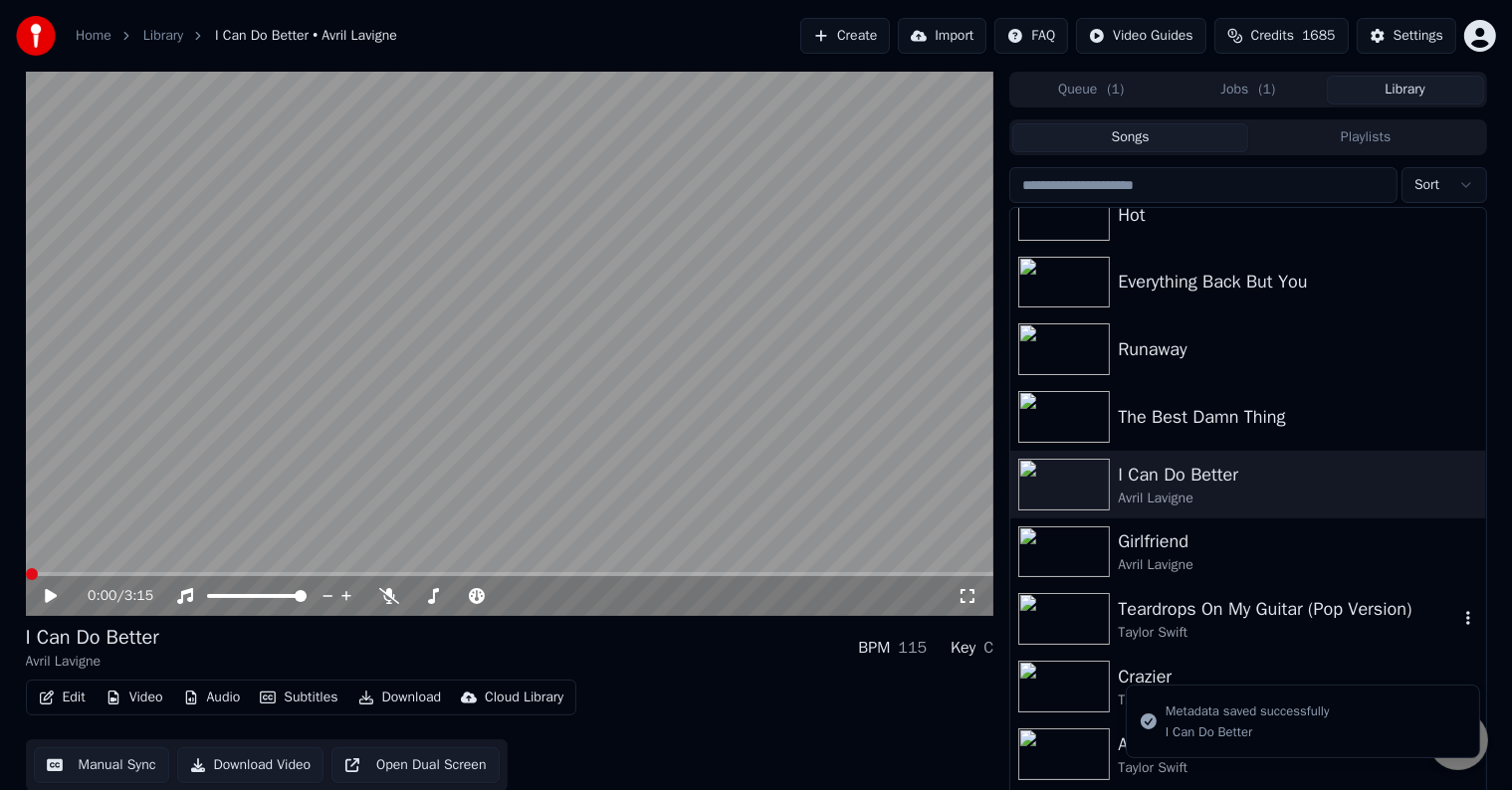 scroll, scrollTop: 4173, scrollLeft: 0, axis: vertical 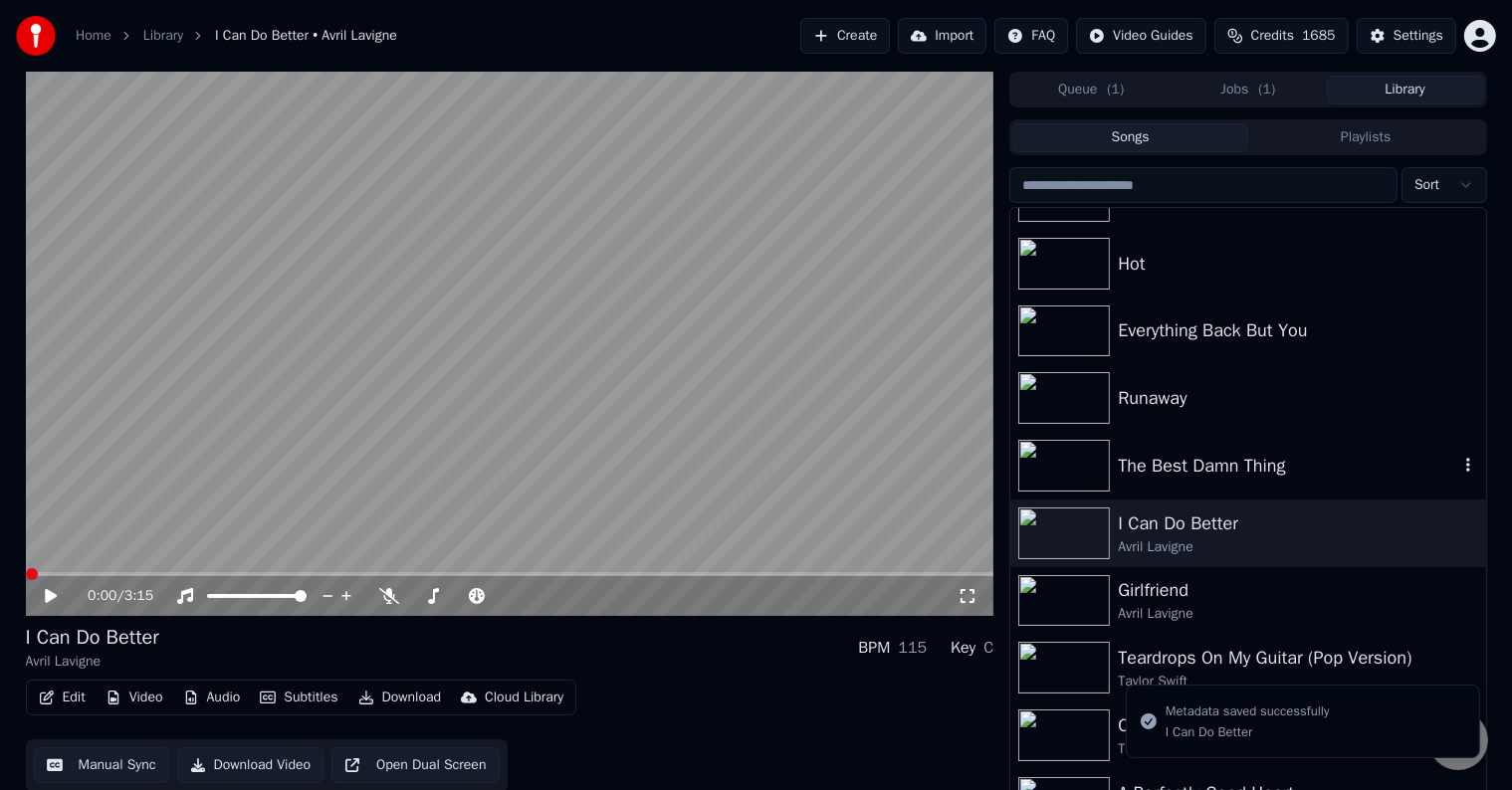 click on "The Best Damn Thing" at bounding box center [1287, 466] 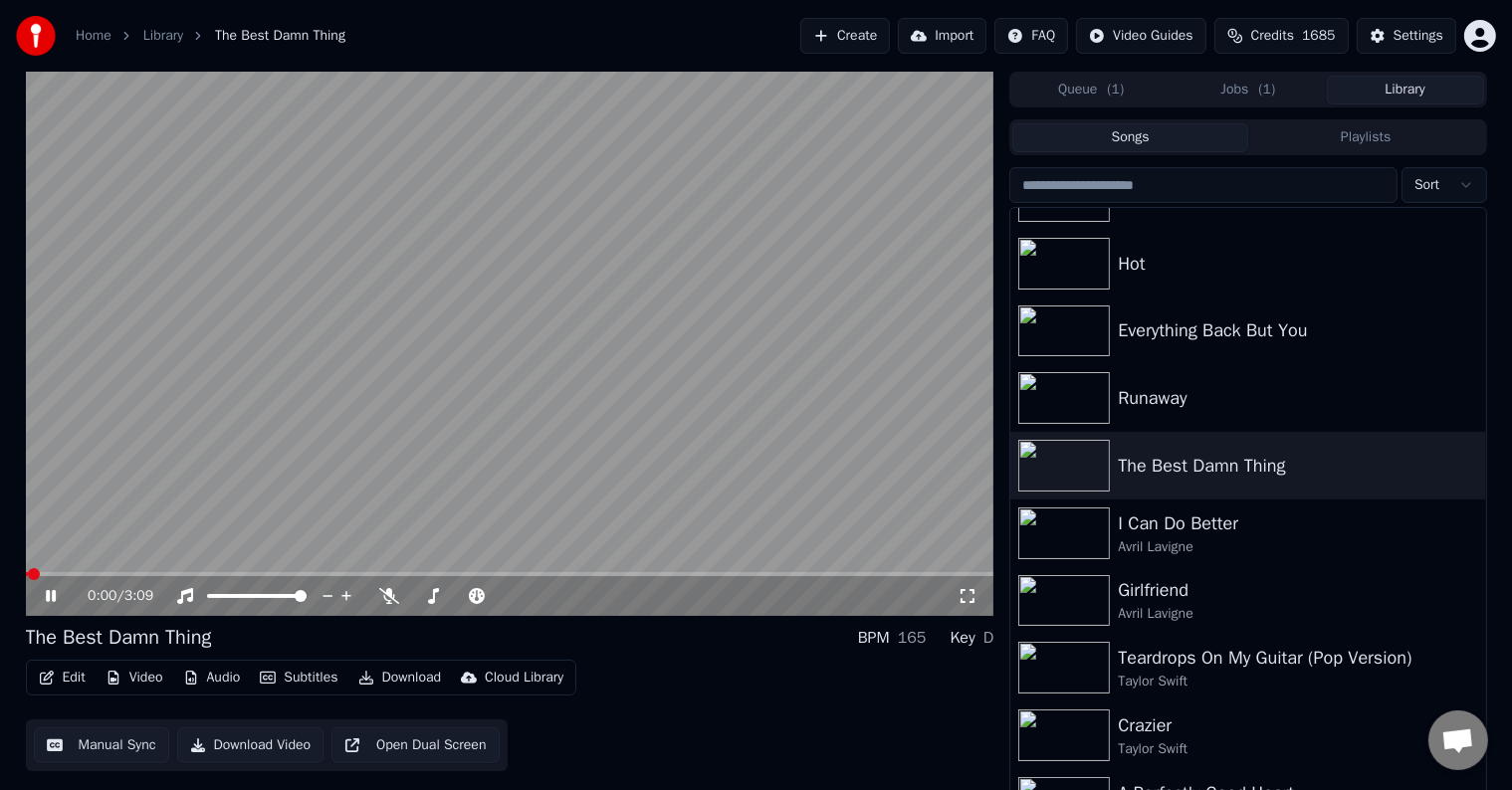 click on "Edit" at bounding box center (62, 678) 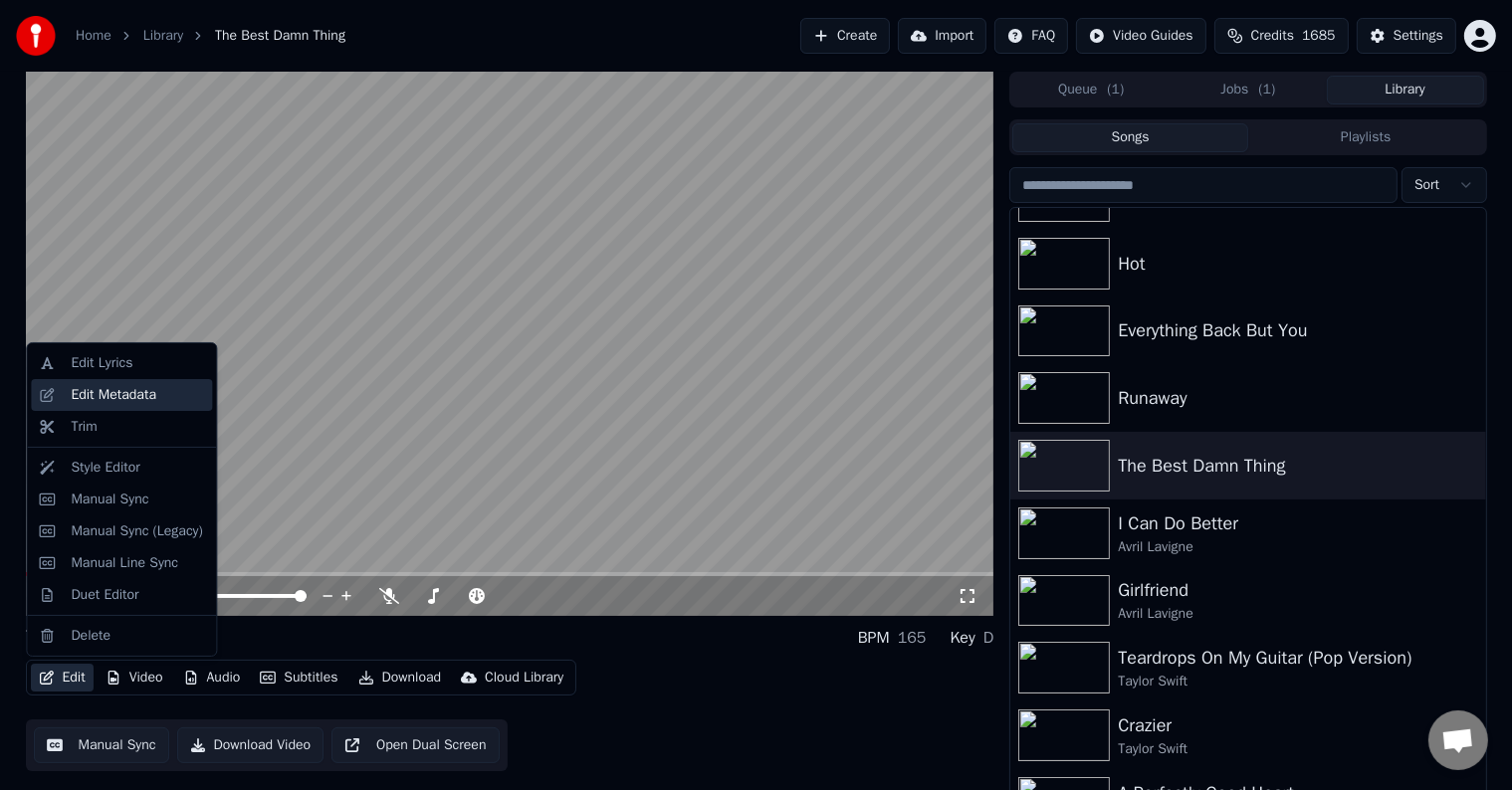 click on "Edit Metadata" at bounding box center (113, 395) 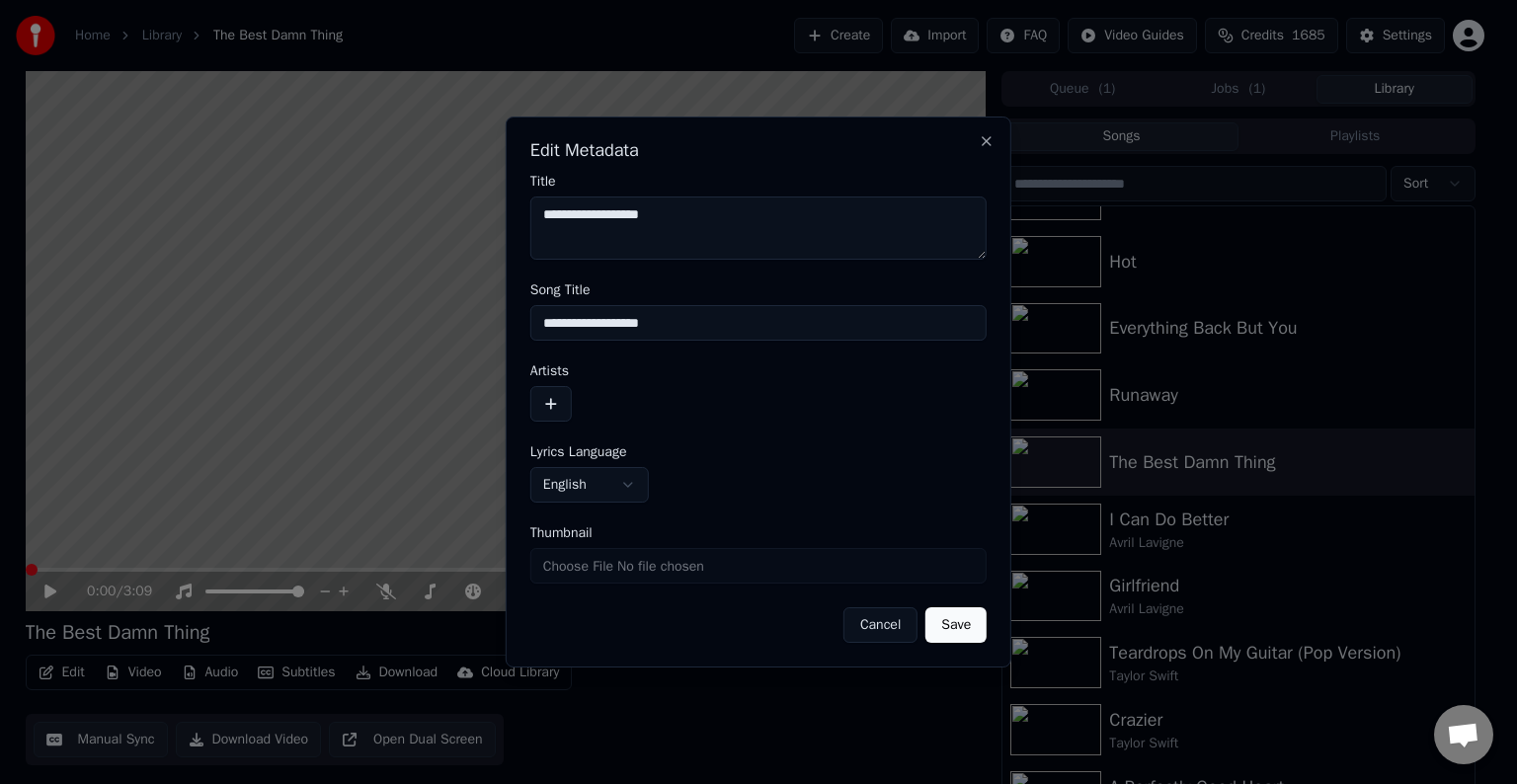 click at bounding box center [551, 404] 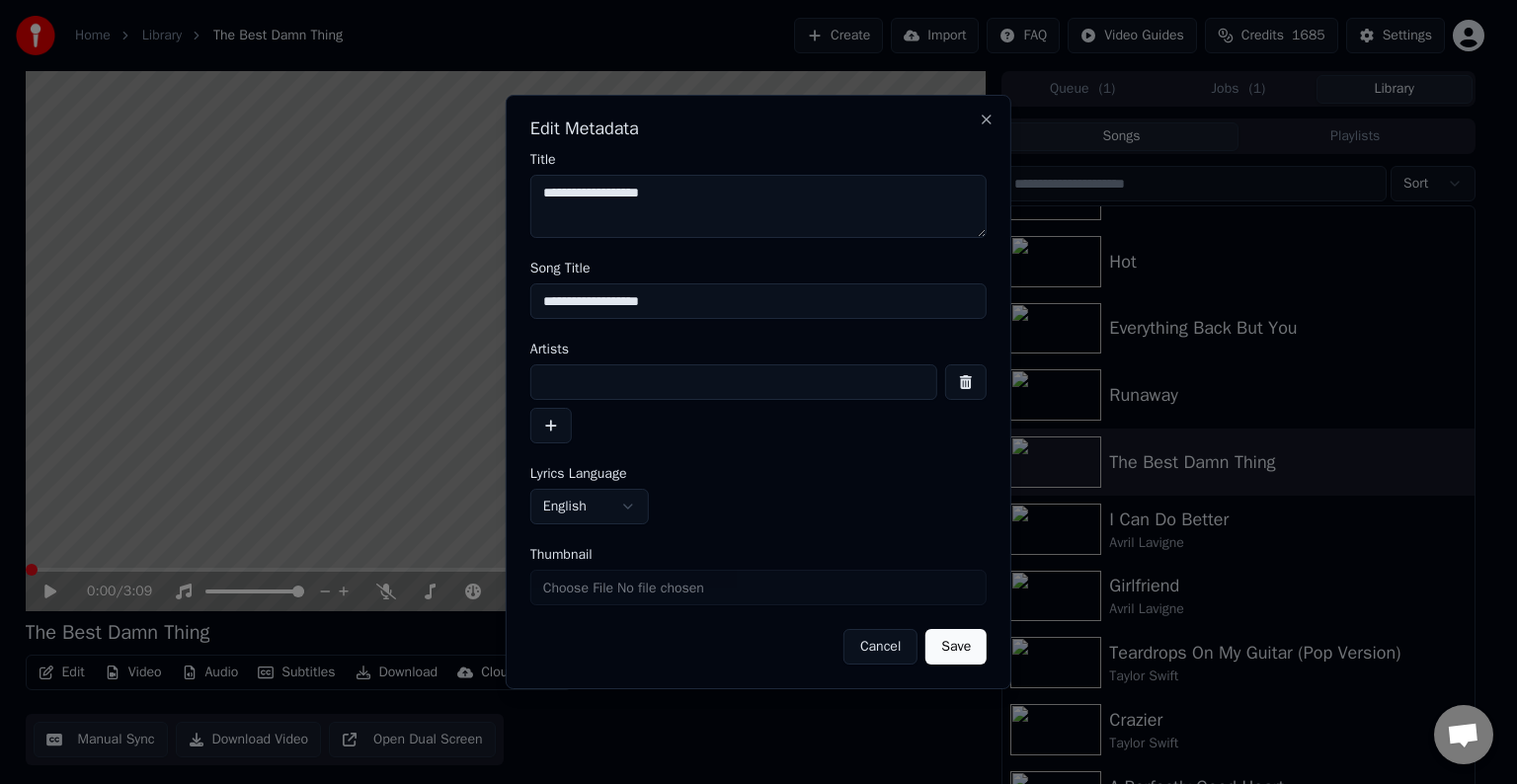 click at bounding box center [734, 382] 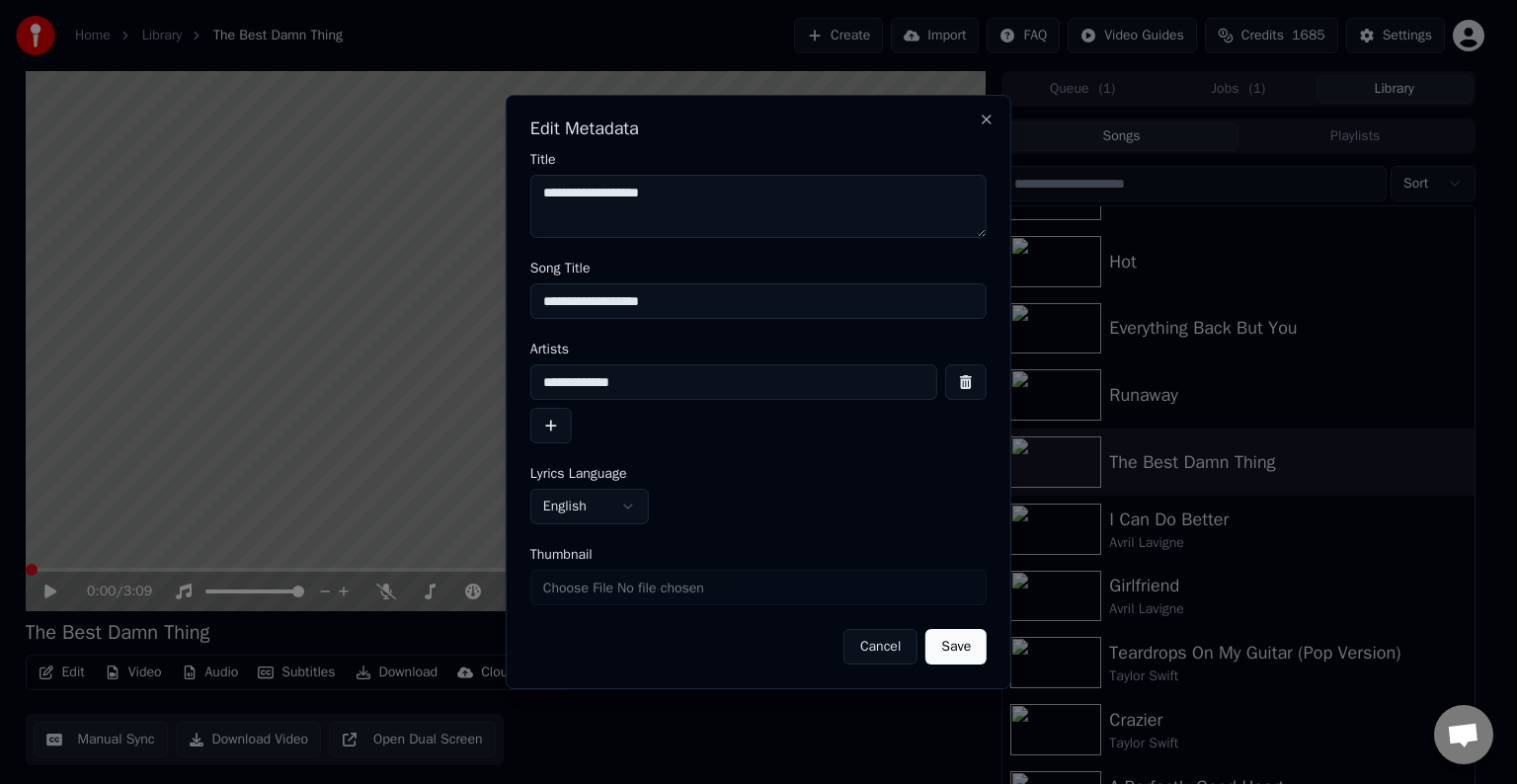 type on "**********" 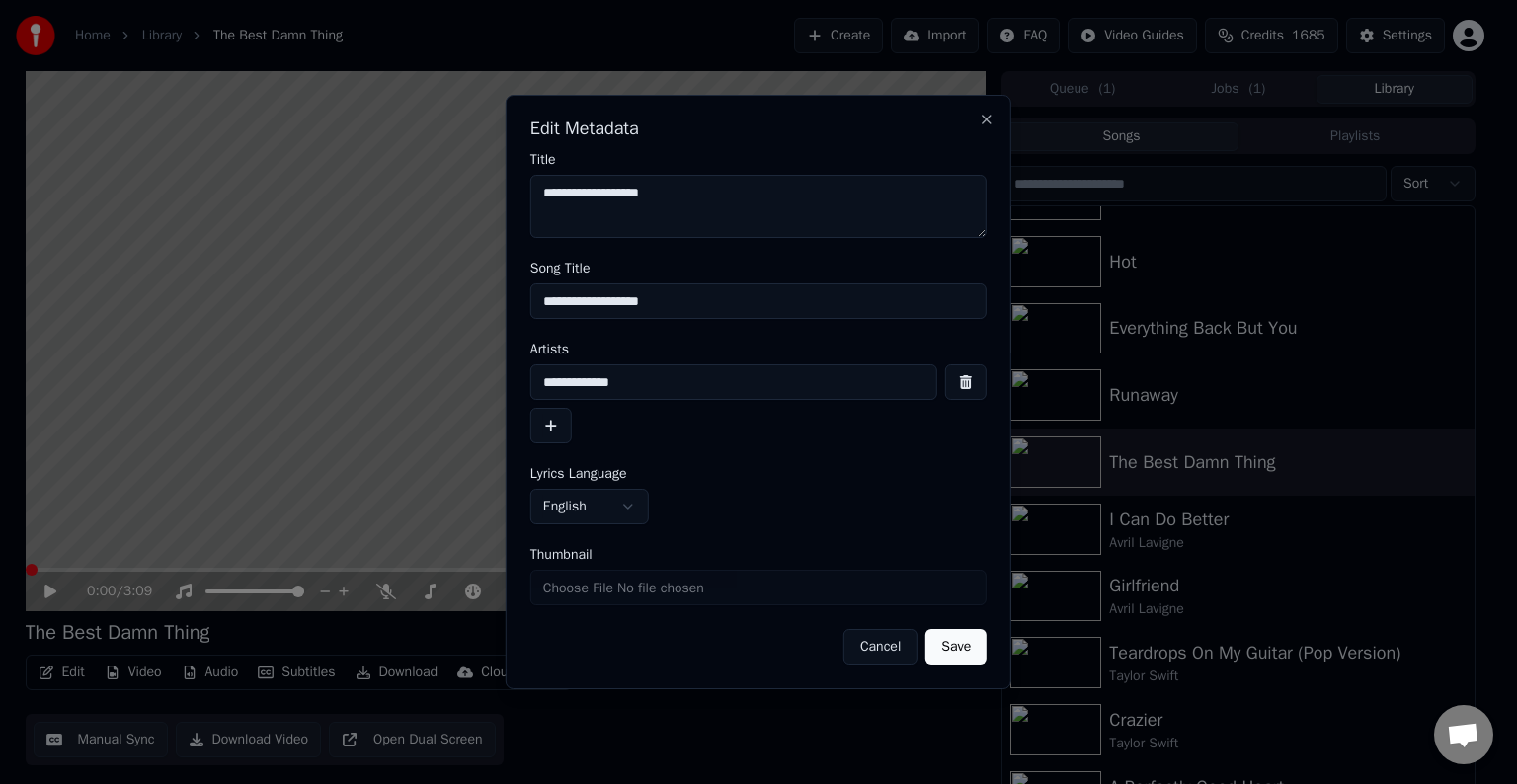 click on "Save" at bounding box center (956, 647) 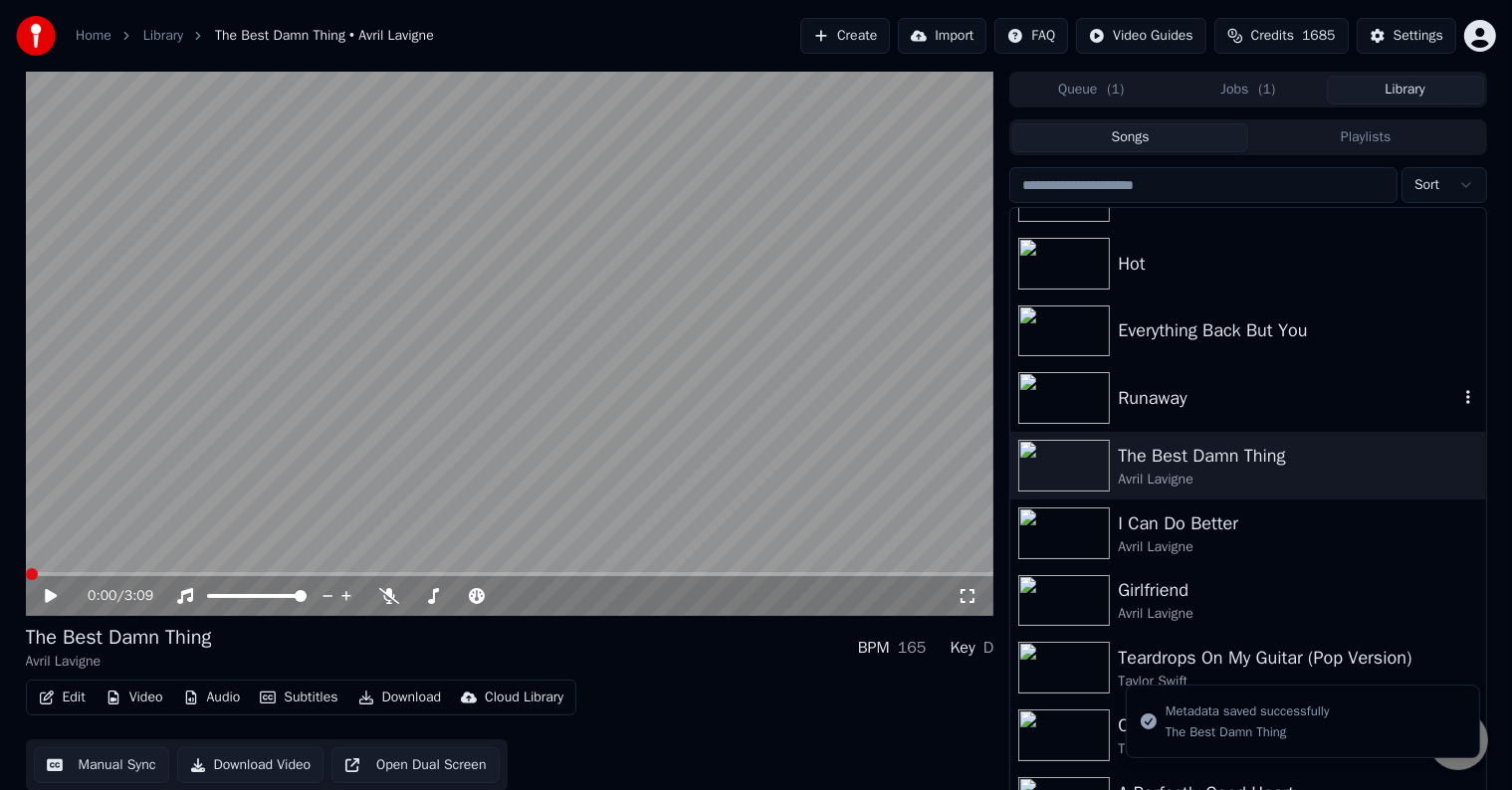 click on "Runaway" at bounding box center [1247, 398] 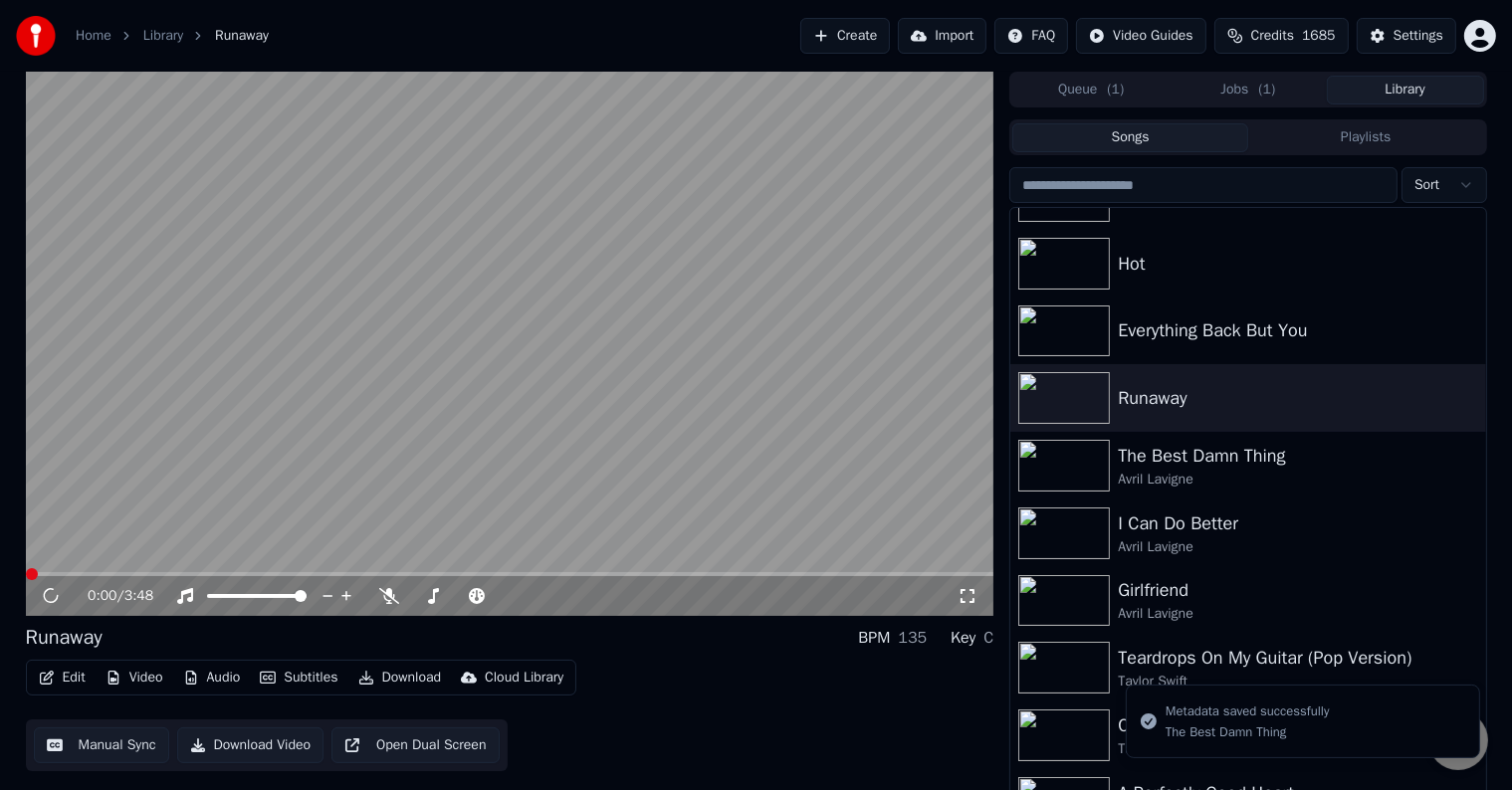 click on "Edit" at bounding box center [62, 678] 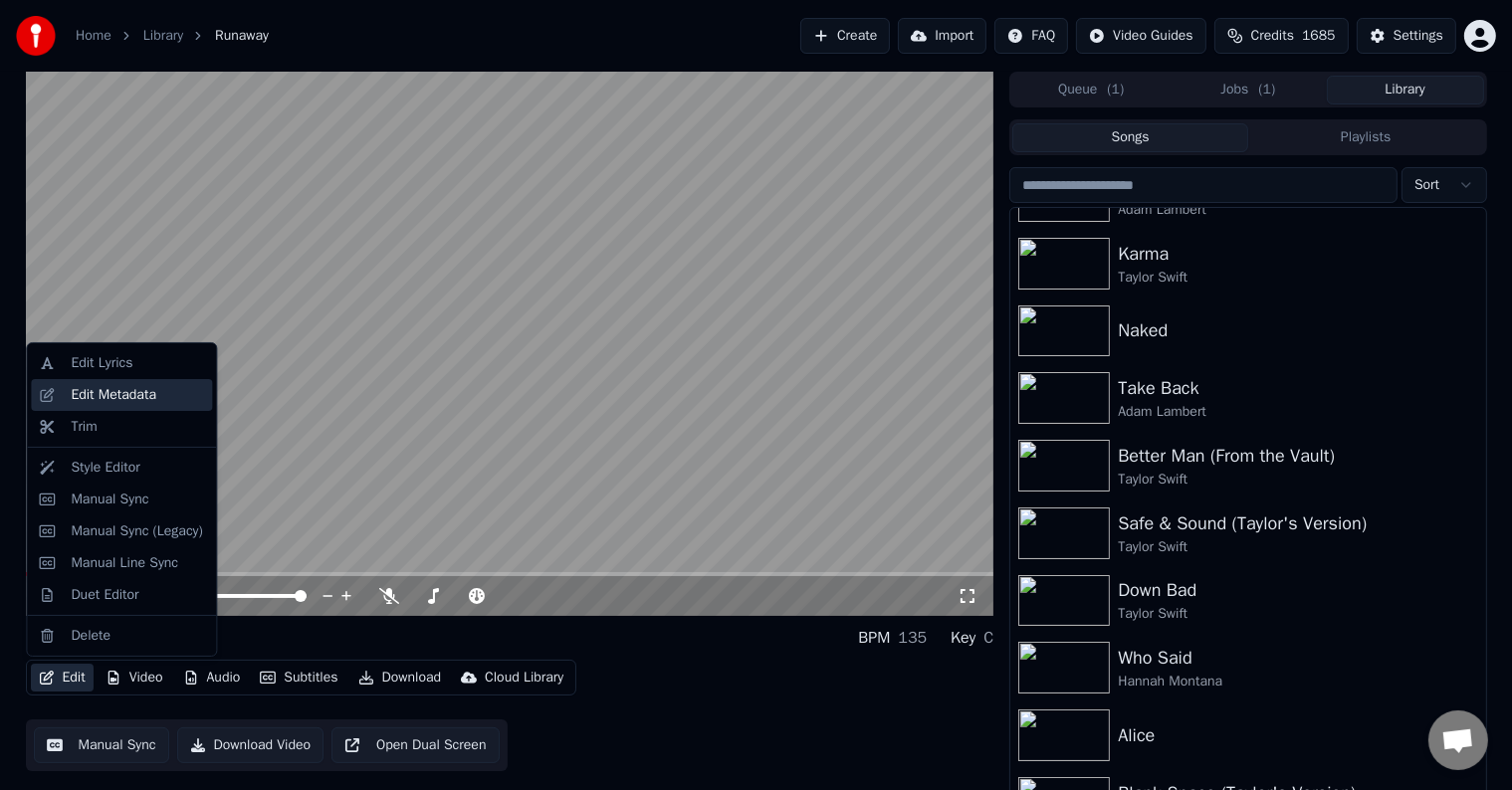 click on "Edit Metadata" at bounding box center (113, 395) 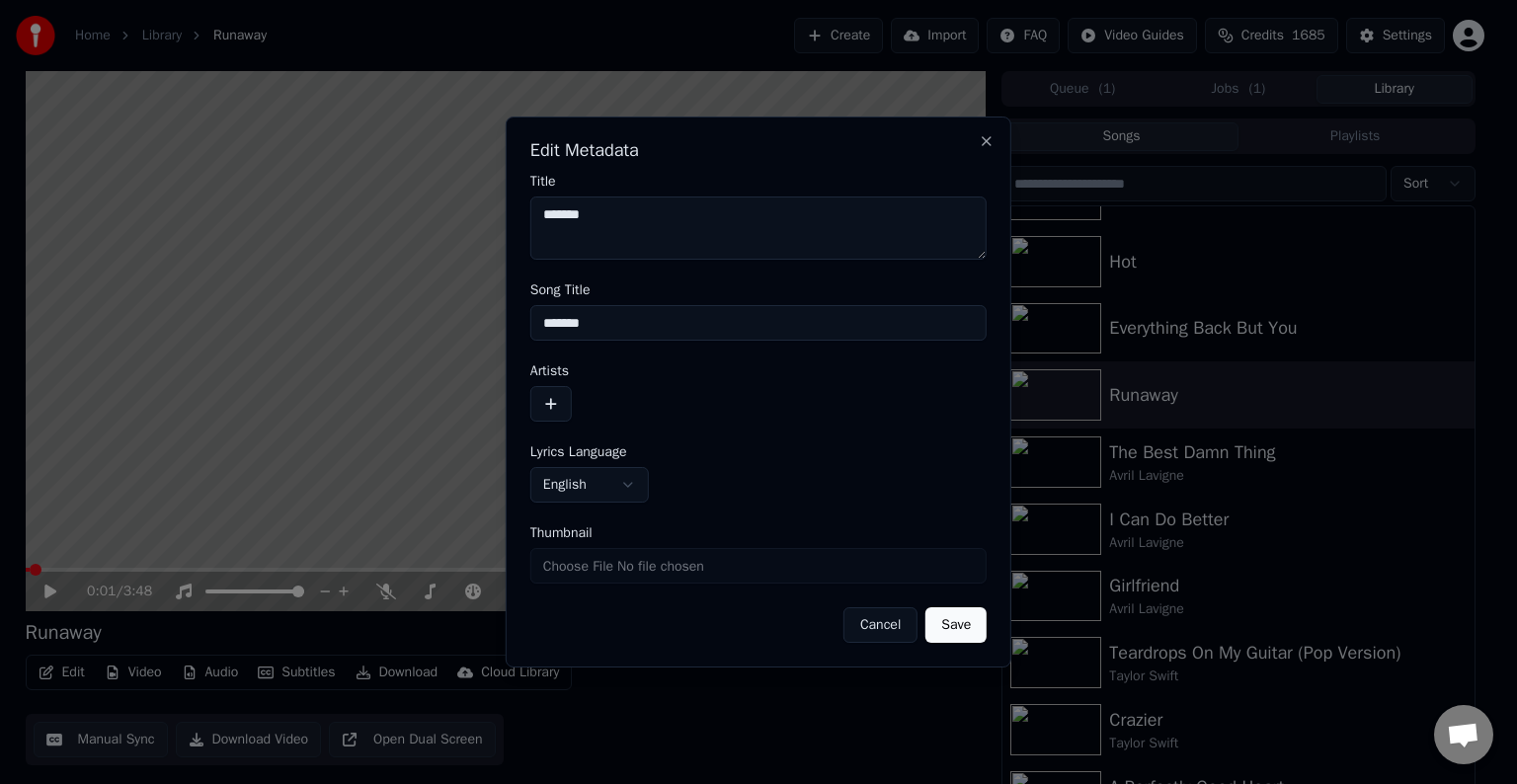 click at bounding box center (551, 404) 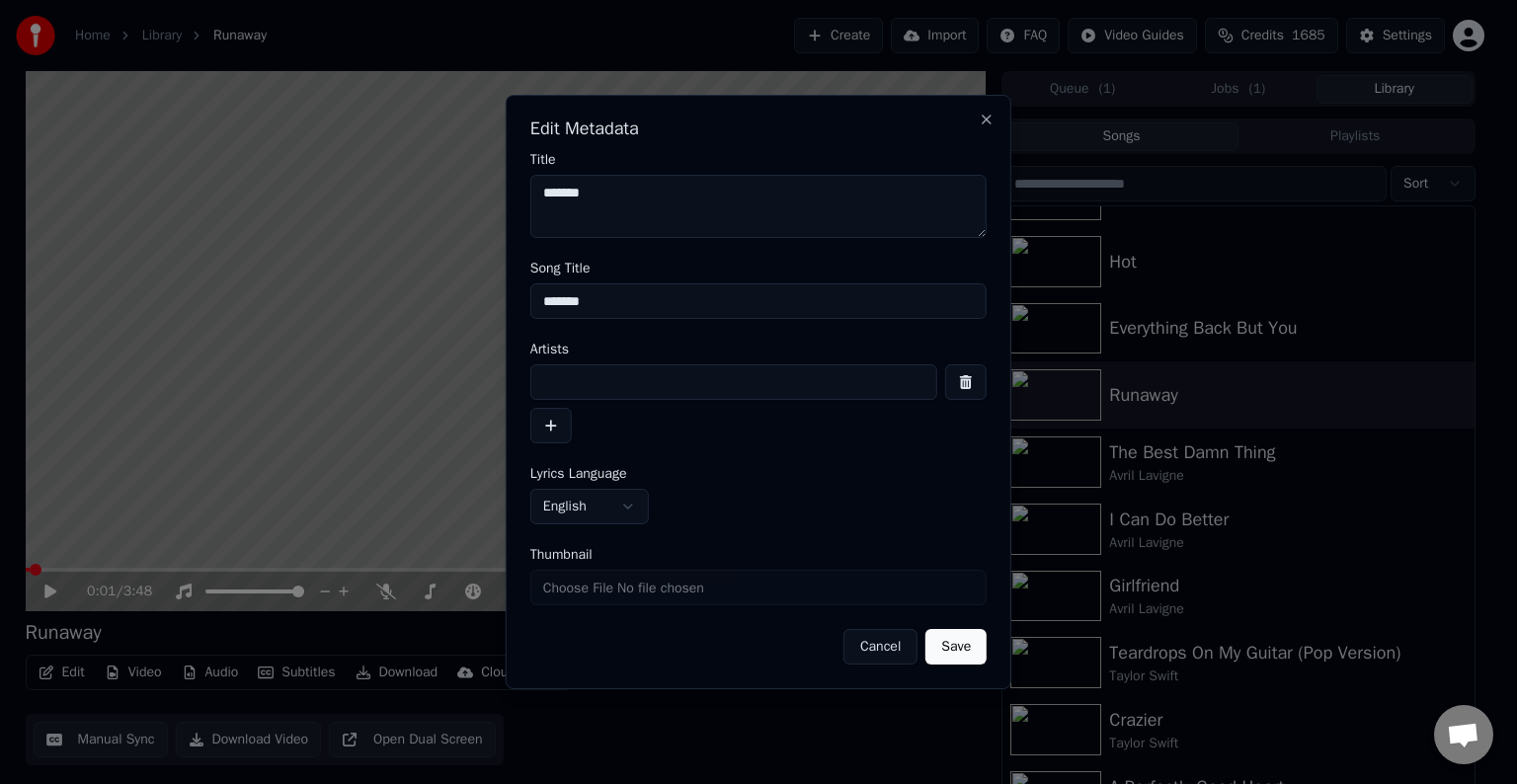 click at bounding box center [734, 382] 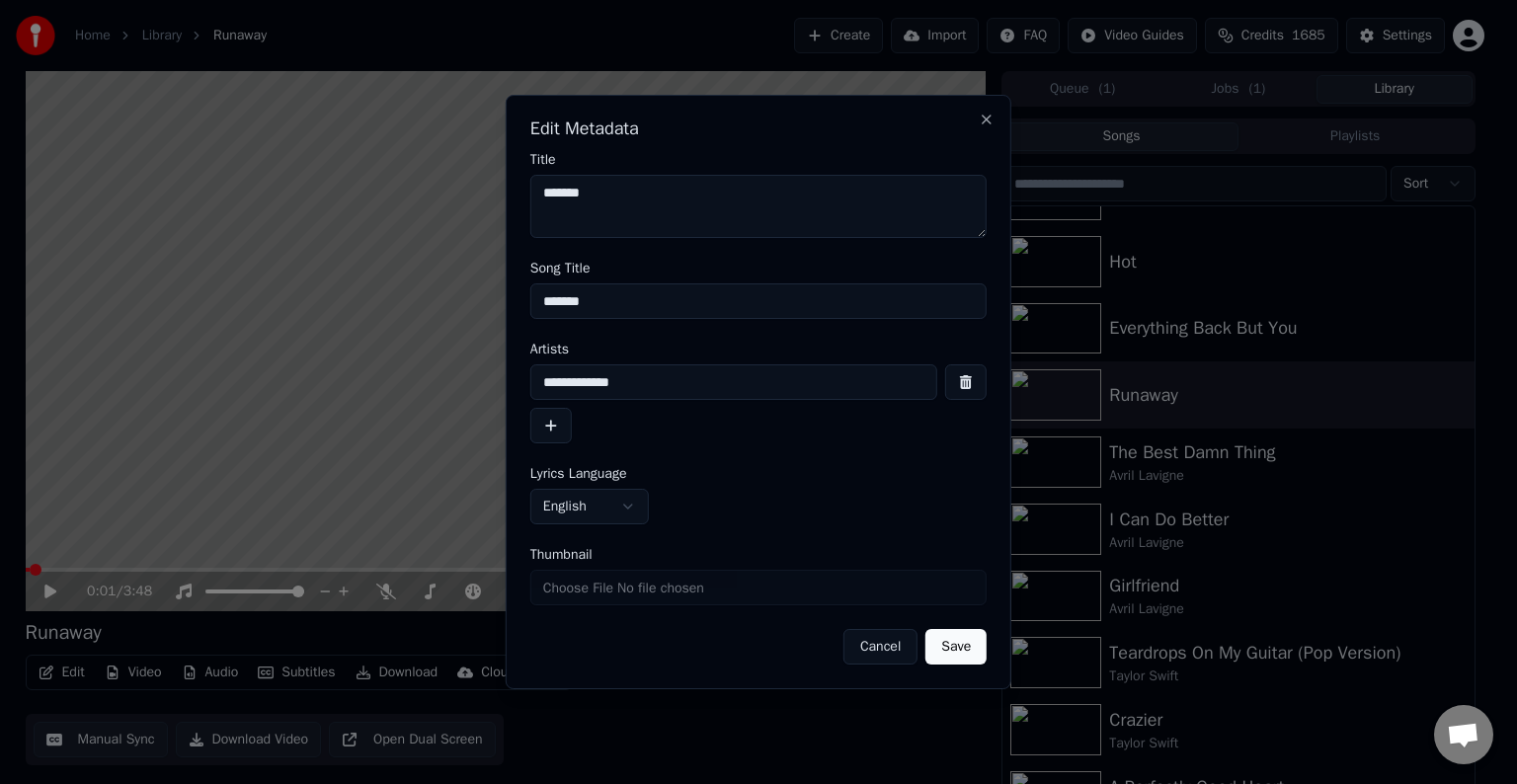 type on "**********" 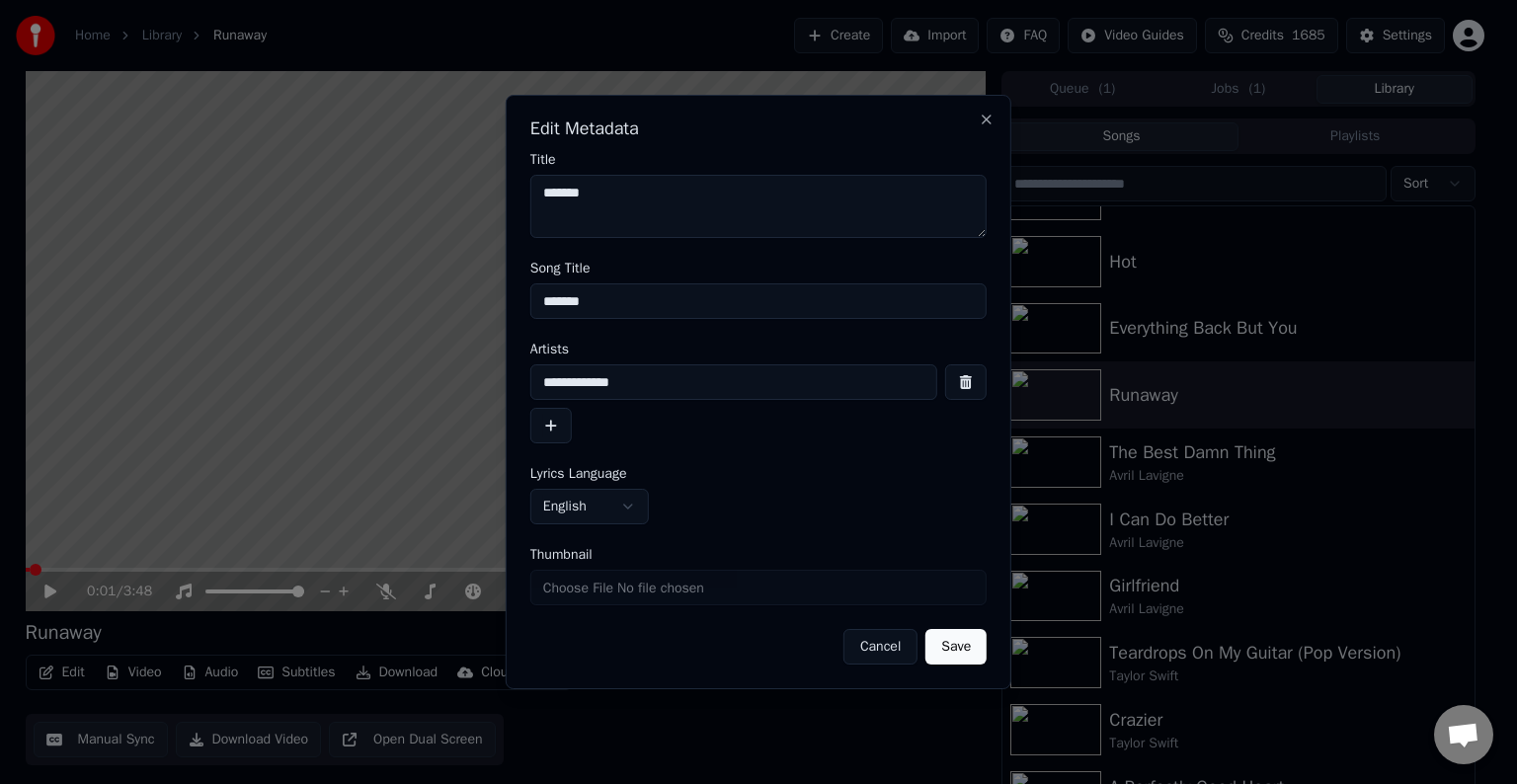 click on "Save" at bounding box center (956, 647) 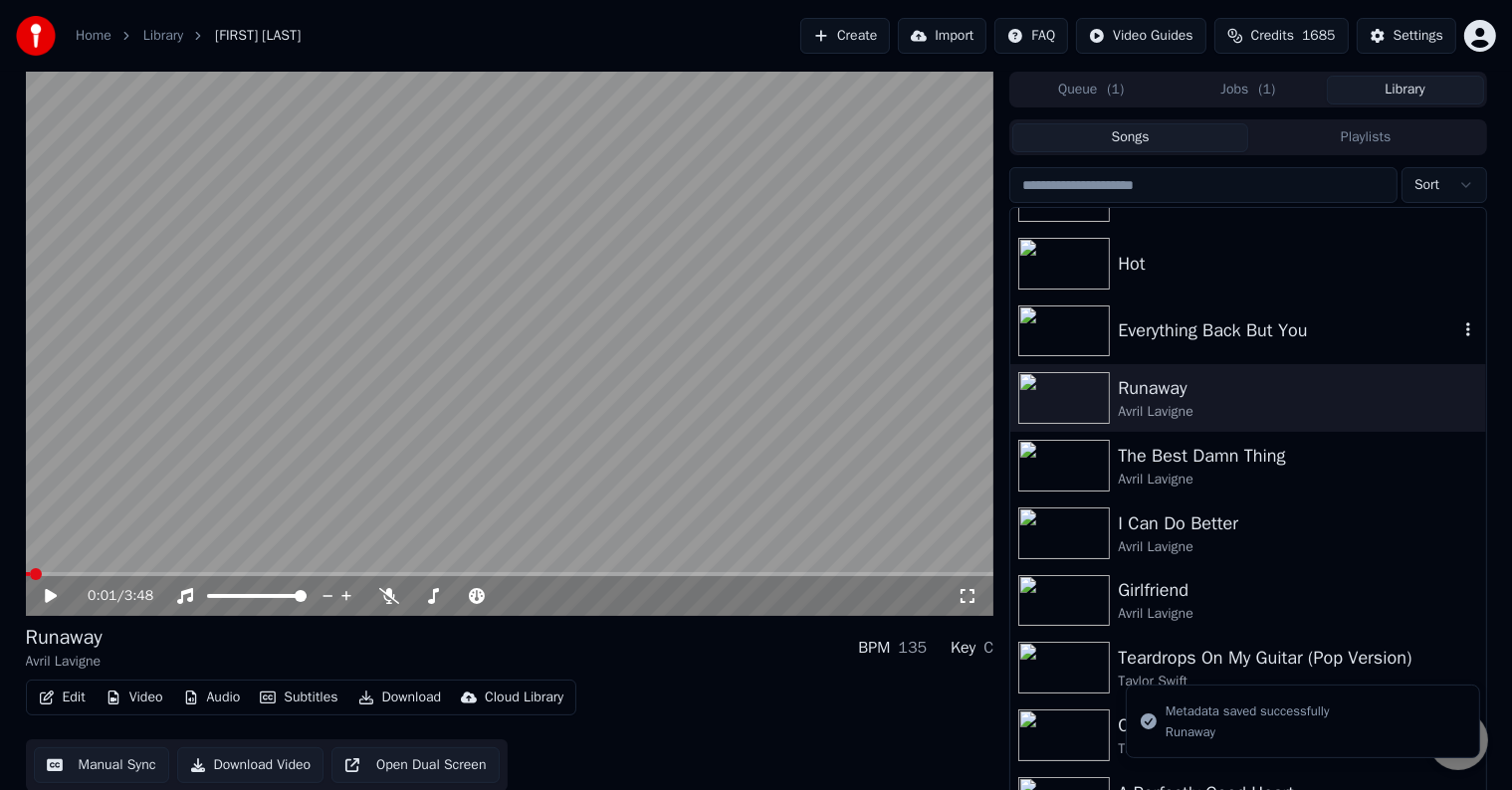 click on "Everything Back But You" at bounding box center (1247, 331) 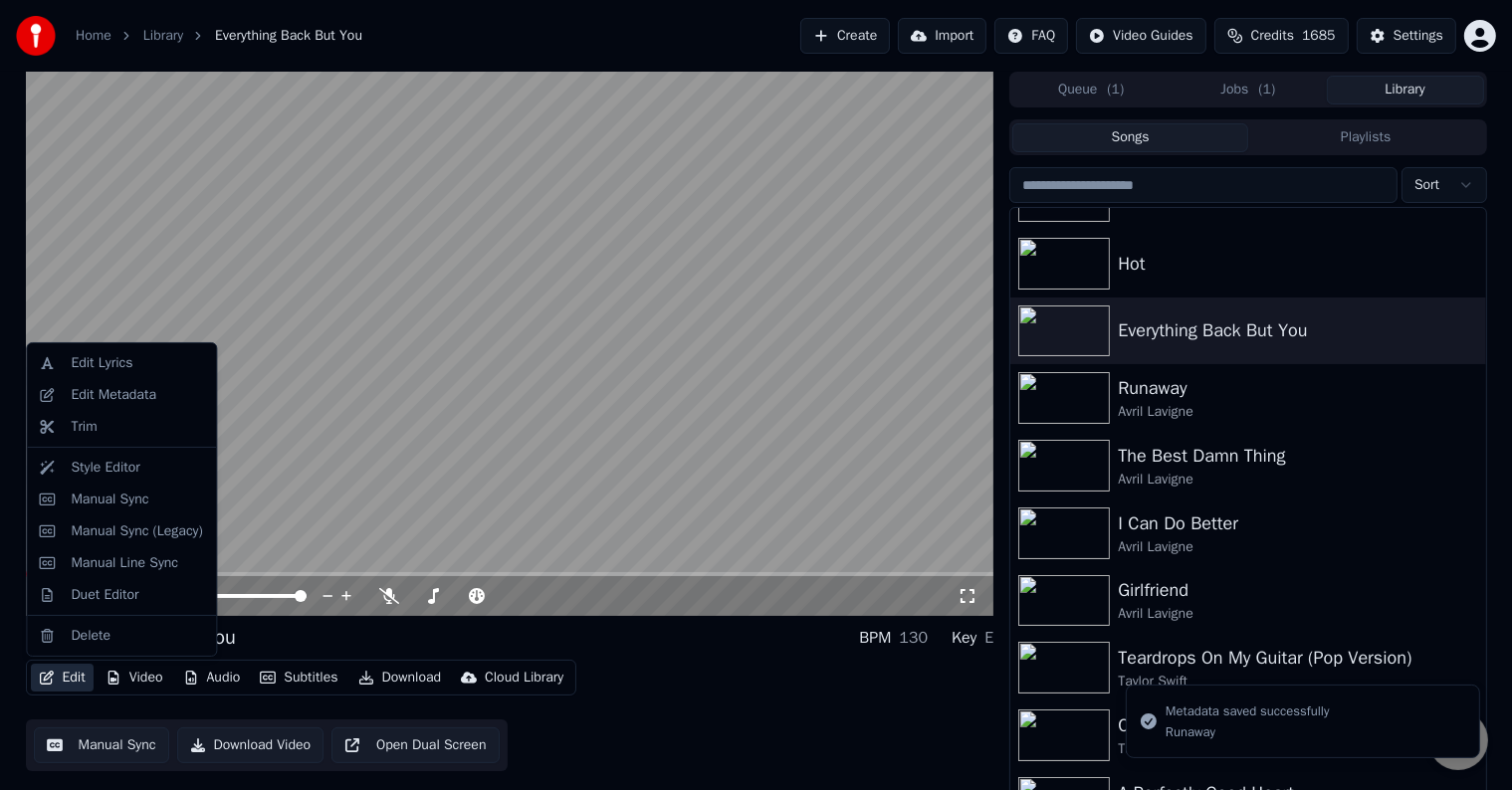 click 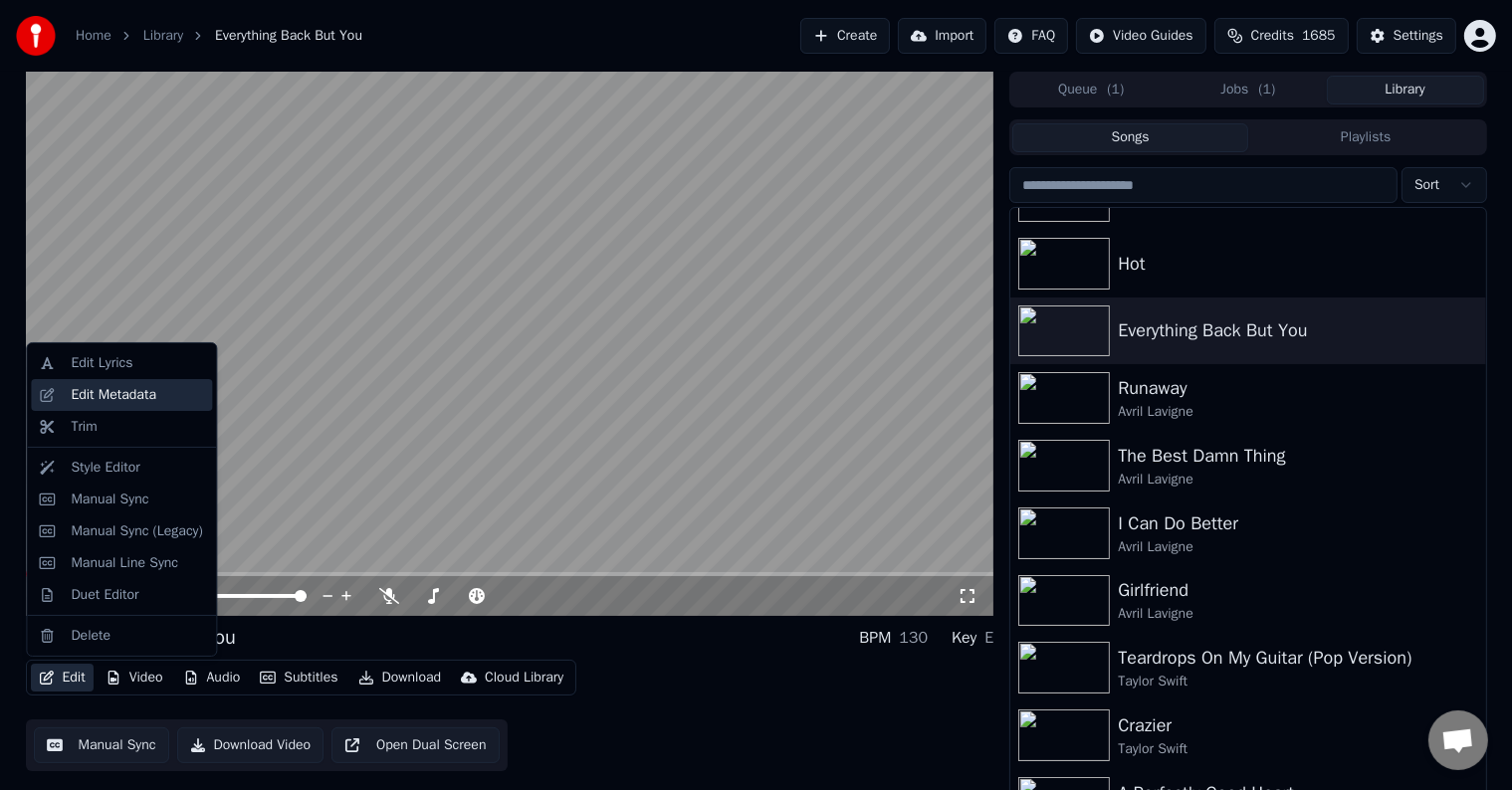 click on "Edit Metadata" at bounding box center [113, 395] 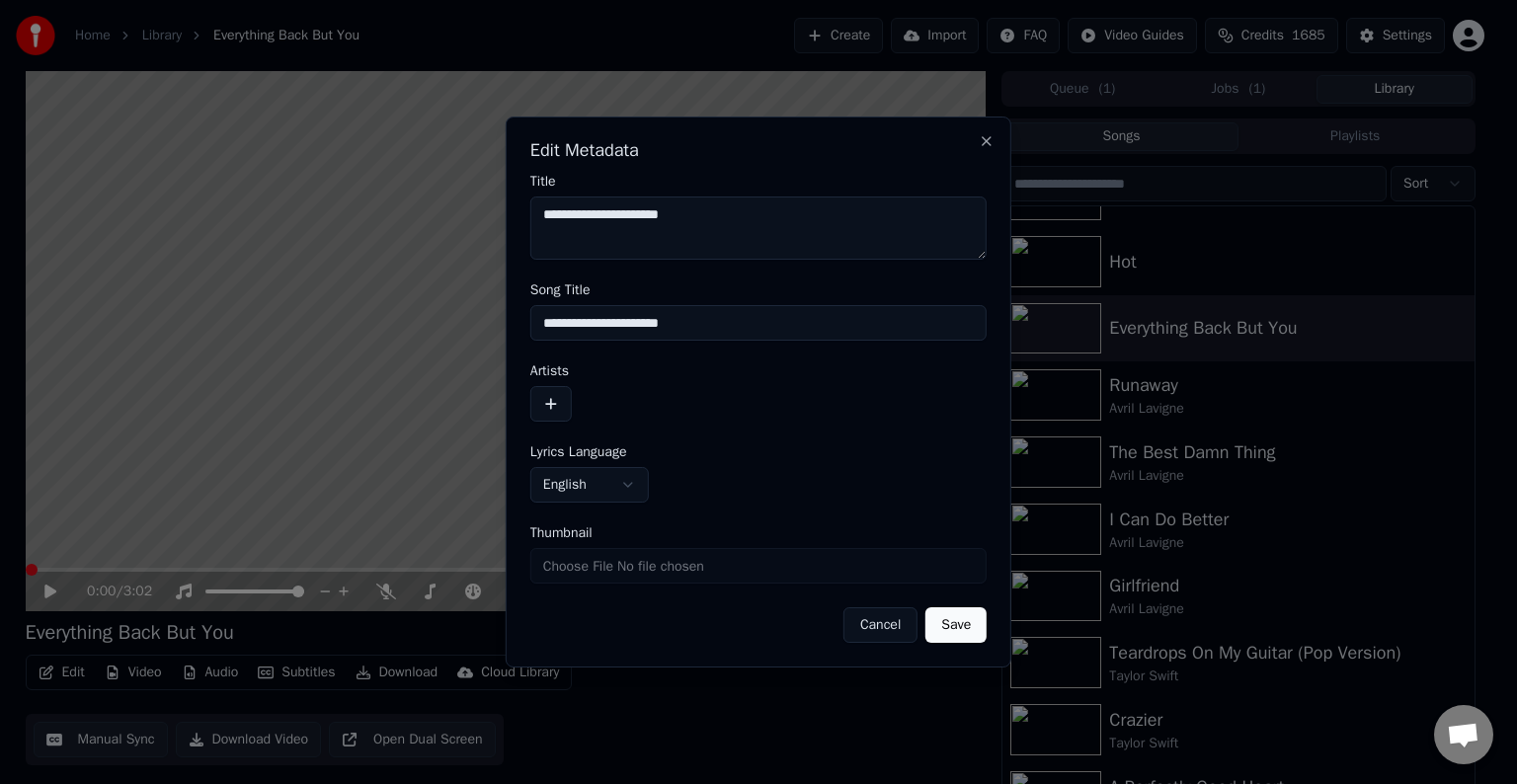 click at bounding box center (551, 404) 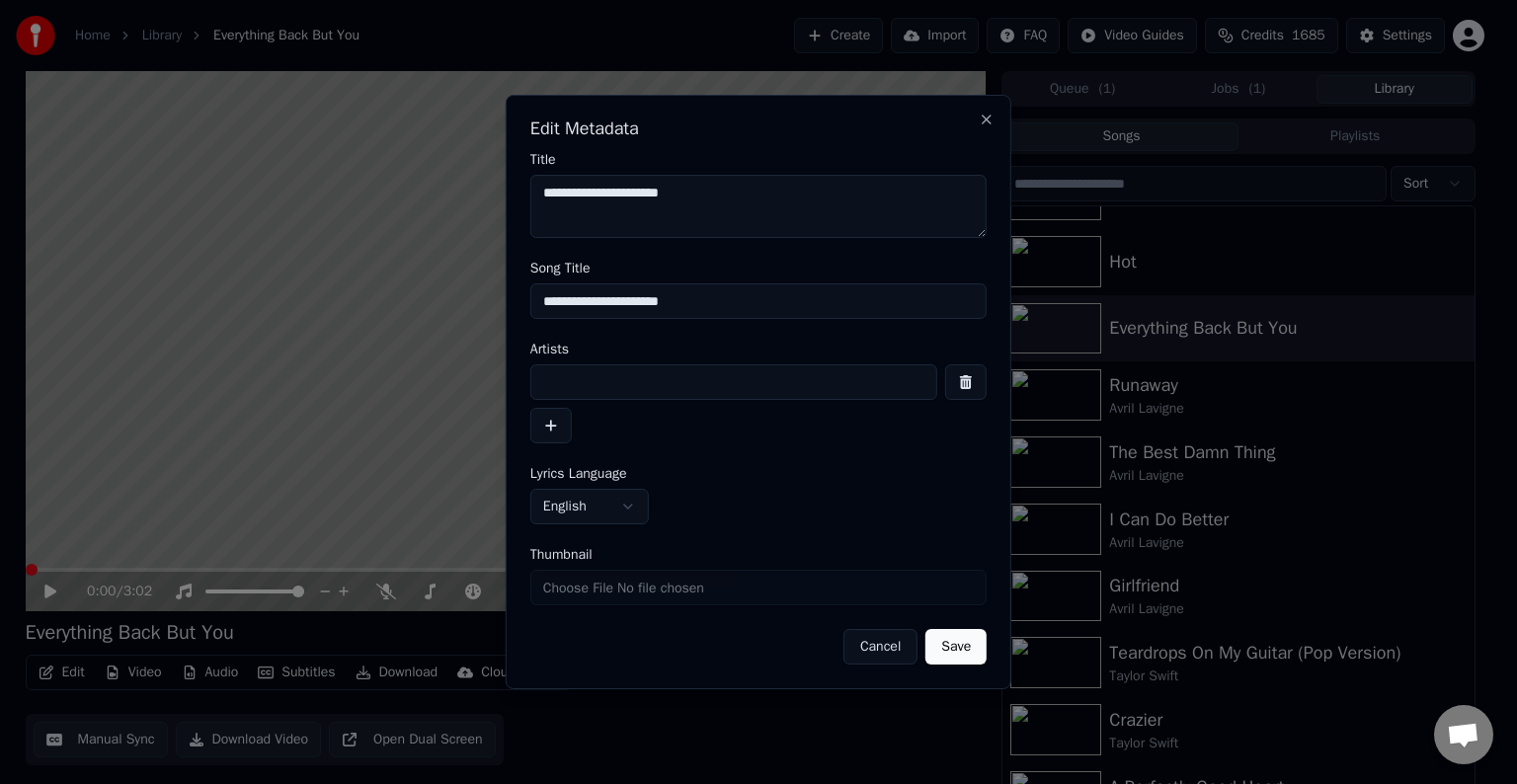 click at bounding box center (734, 382) 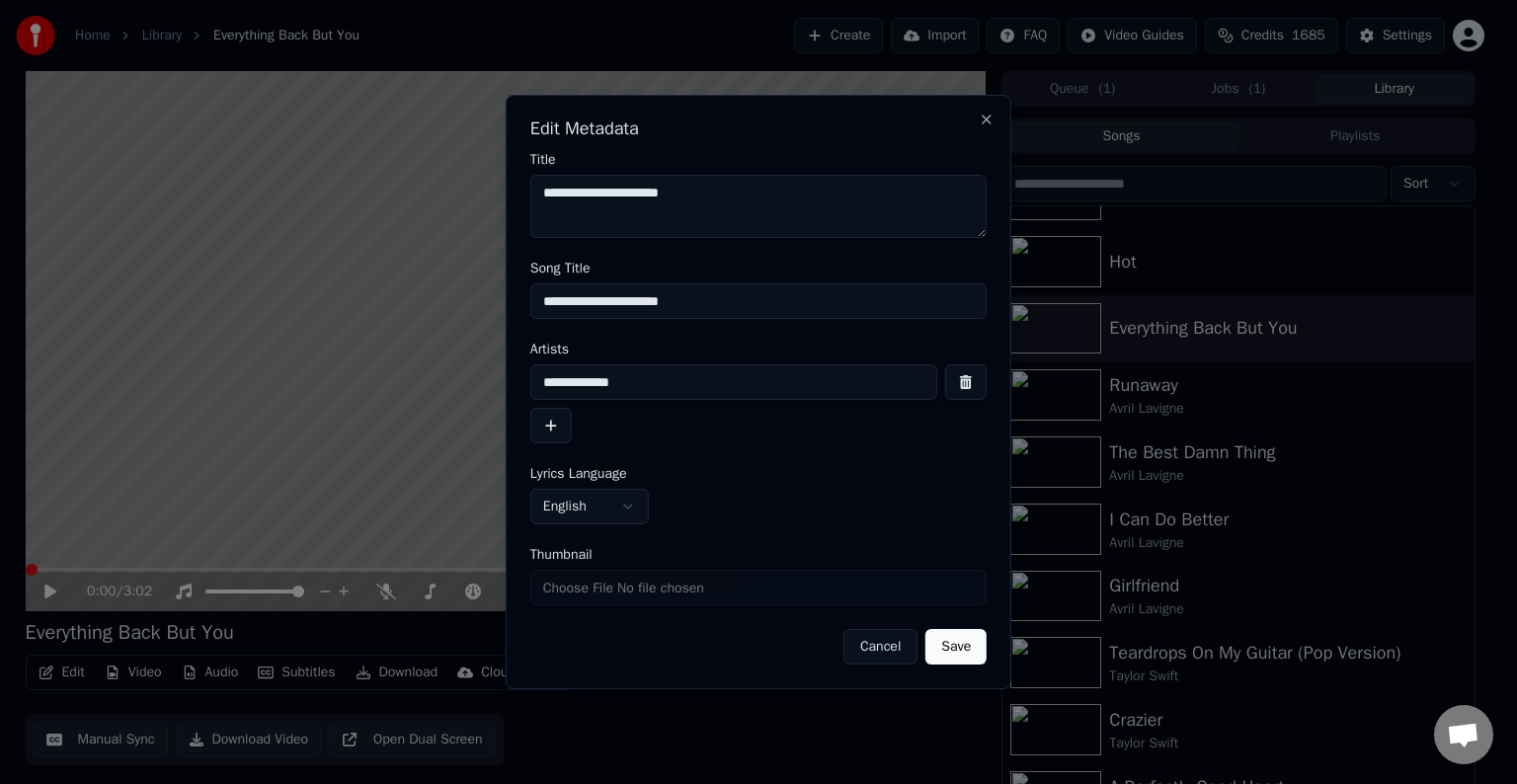 type on "**********" 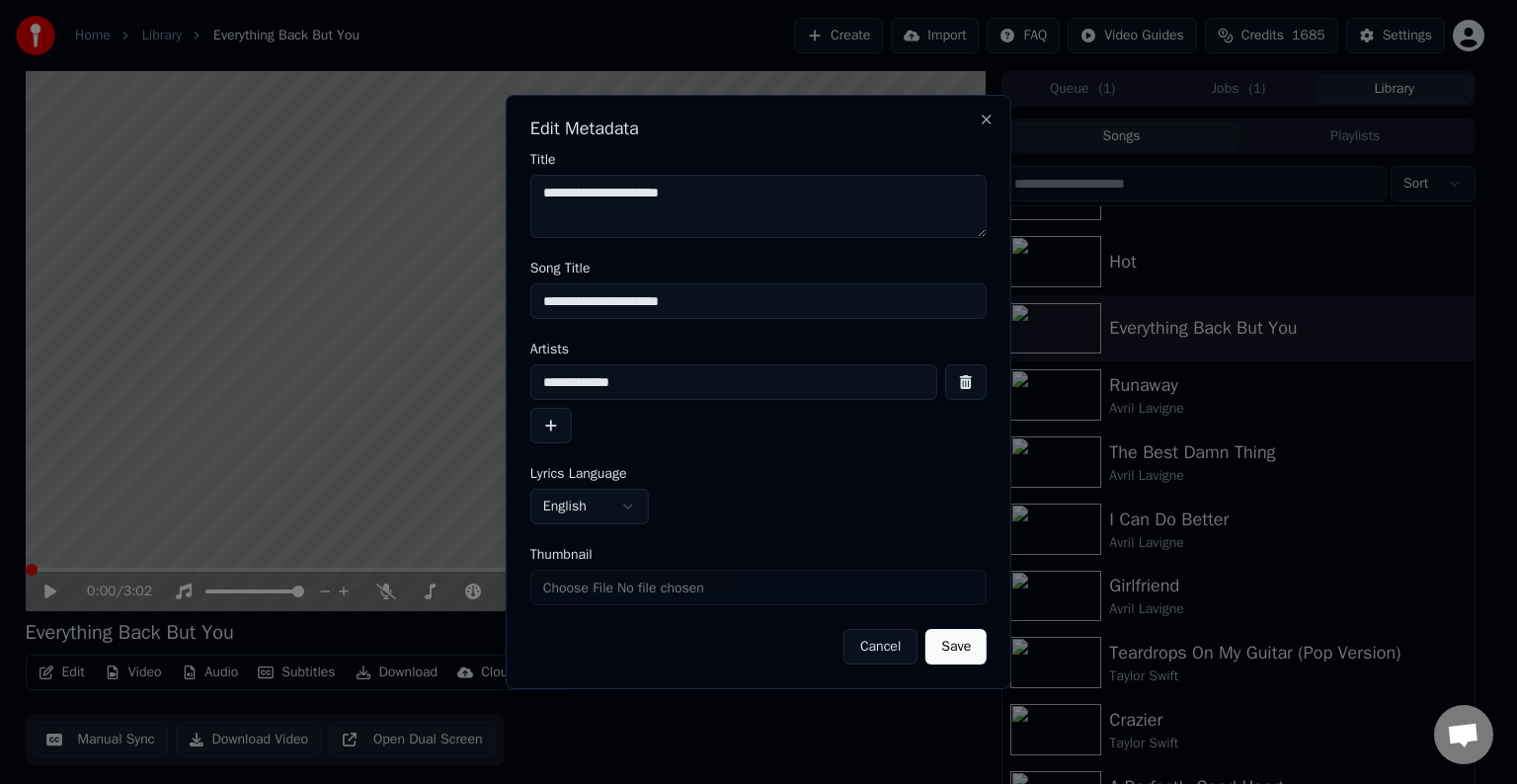 click on "Save" at bounding box center [956, 647] 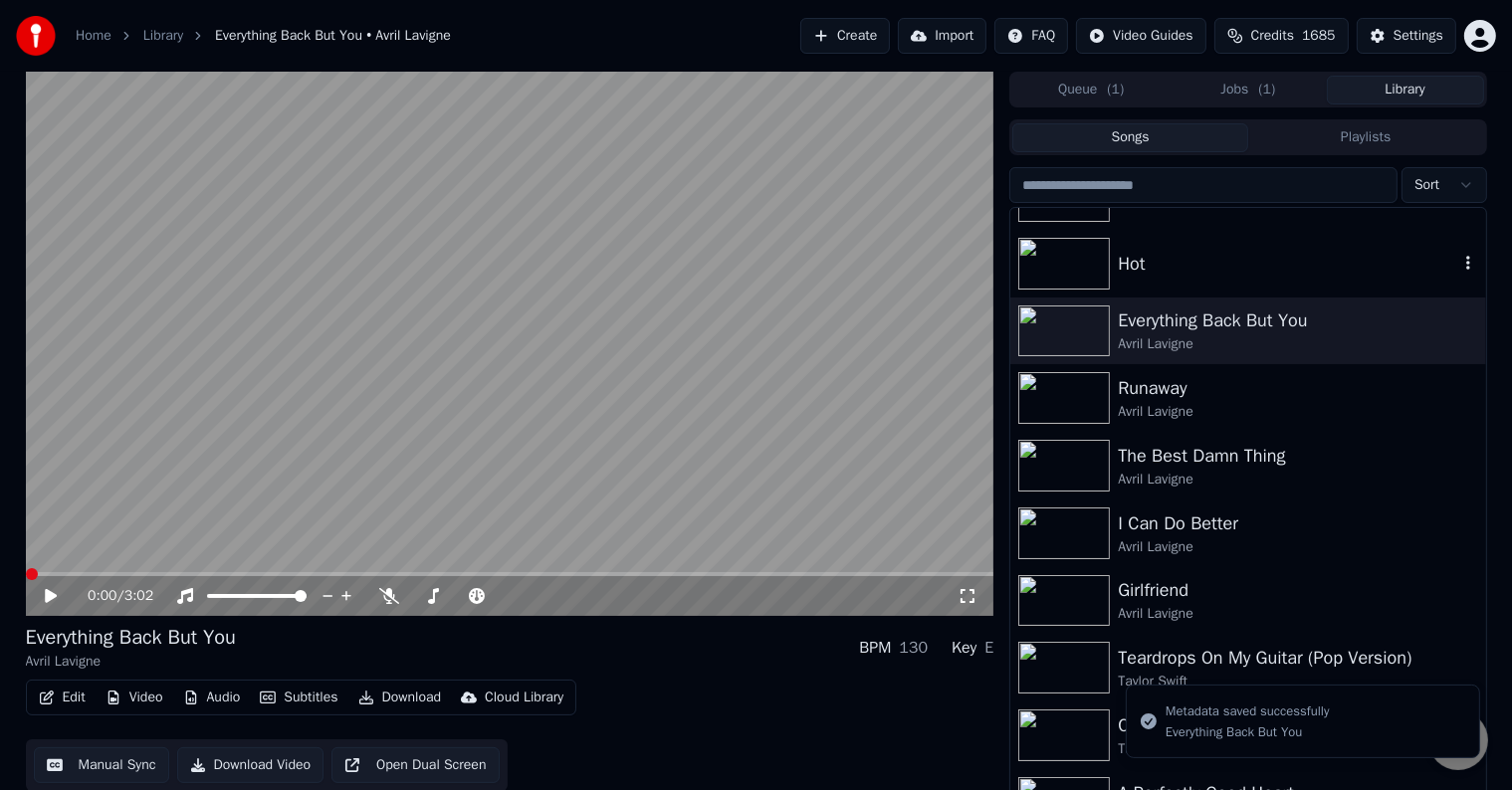 click on "Hot" at bounding box center (1287, 264) 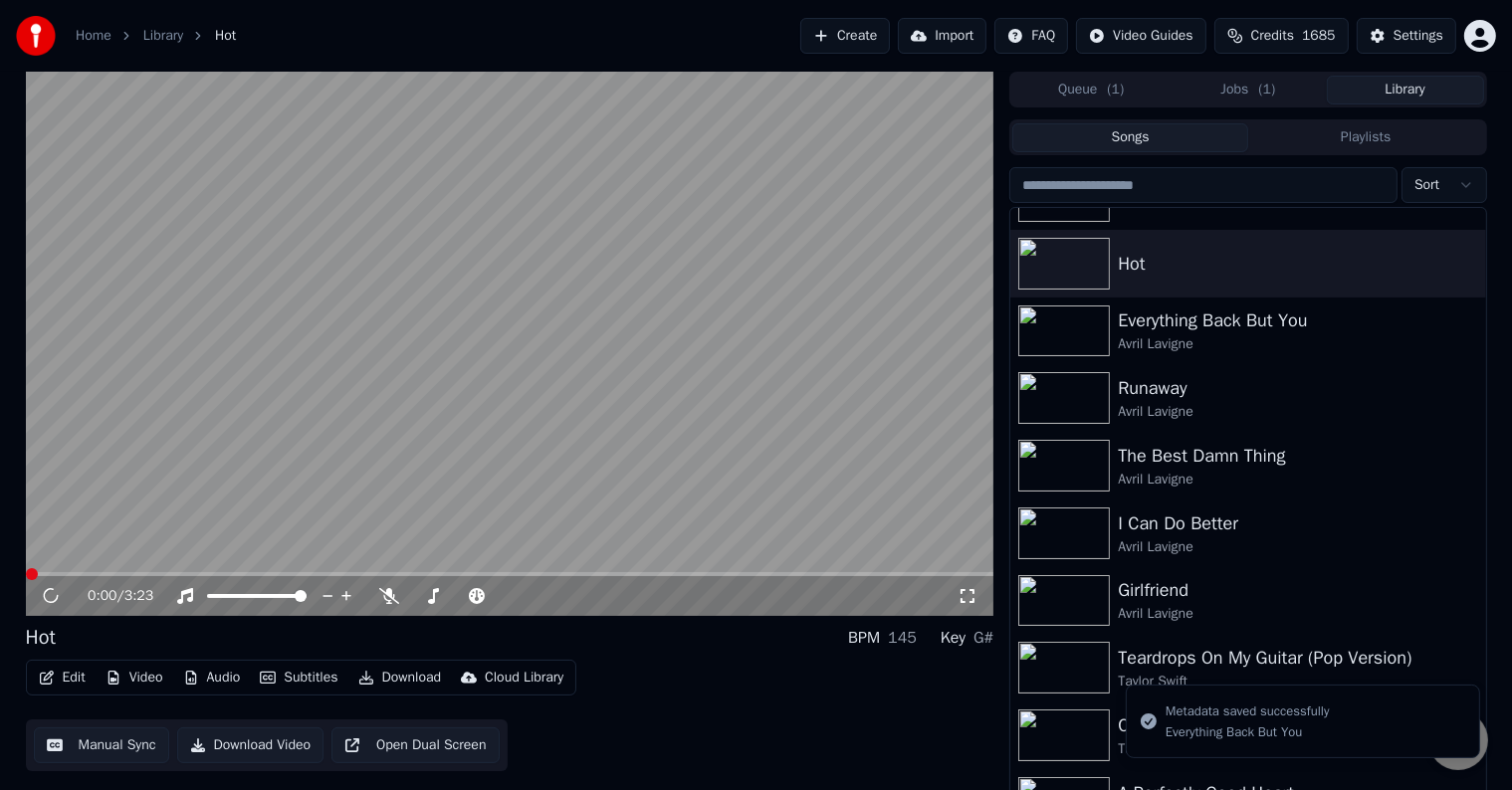 click on "Edit" at bounding box center (62, 678) 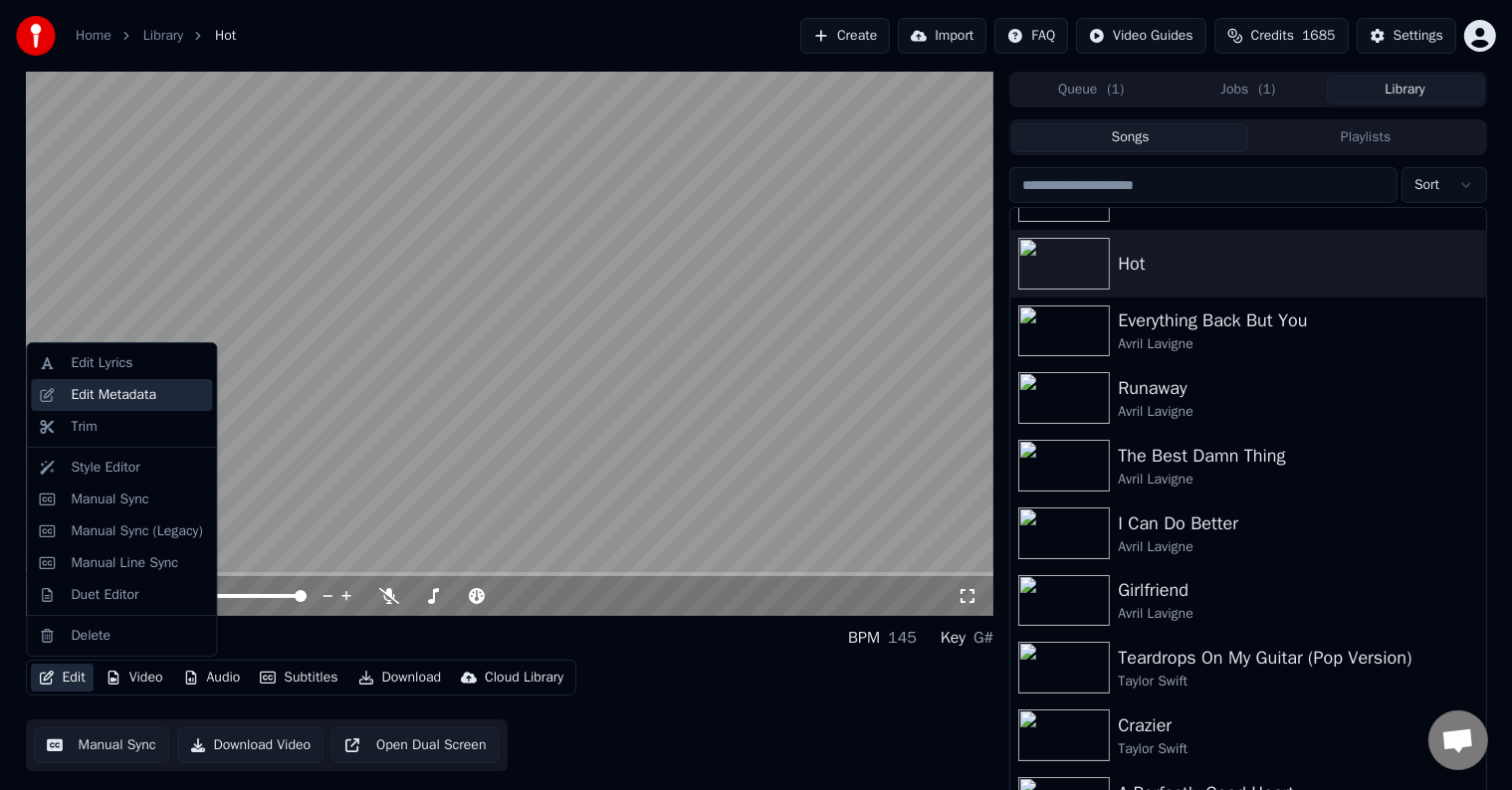click on "Edit Metadata" at bounding box center [113, 395] 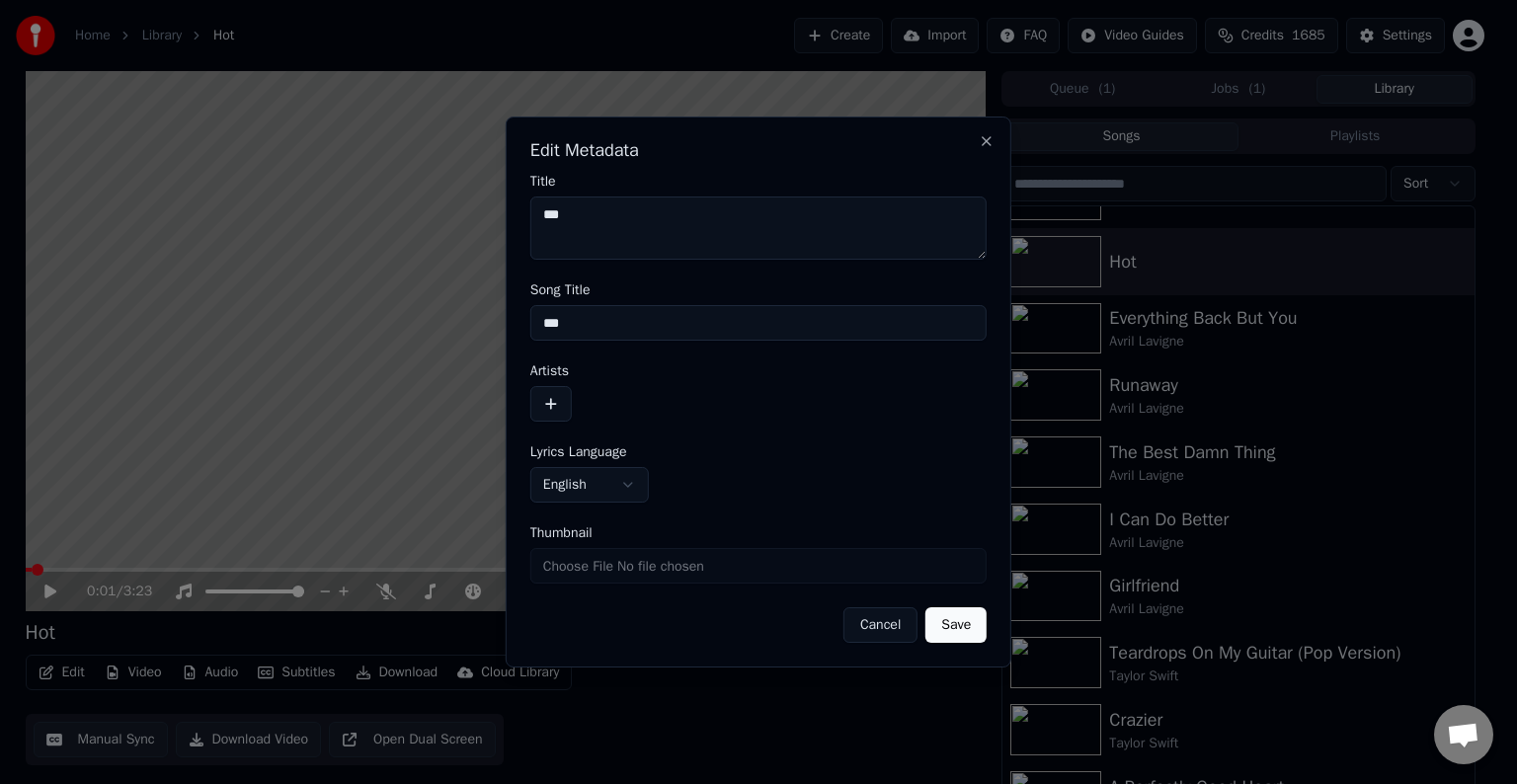 click at bounding box center (551, 404) 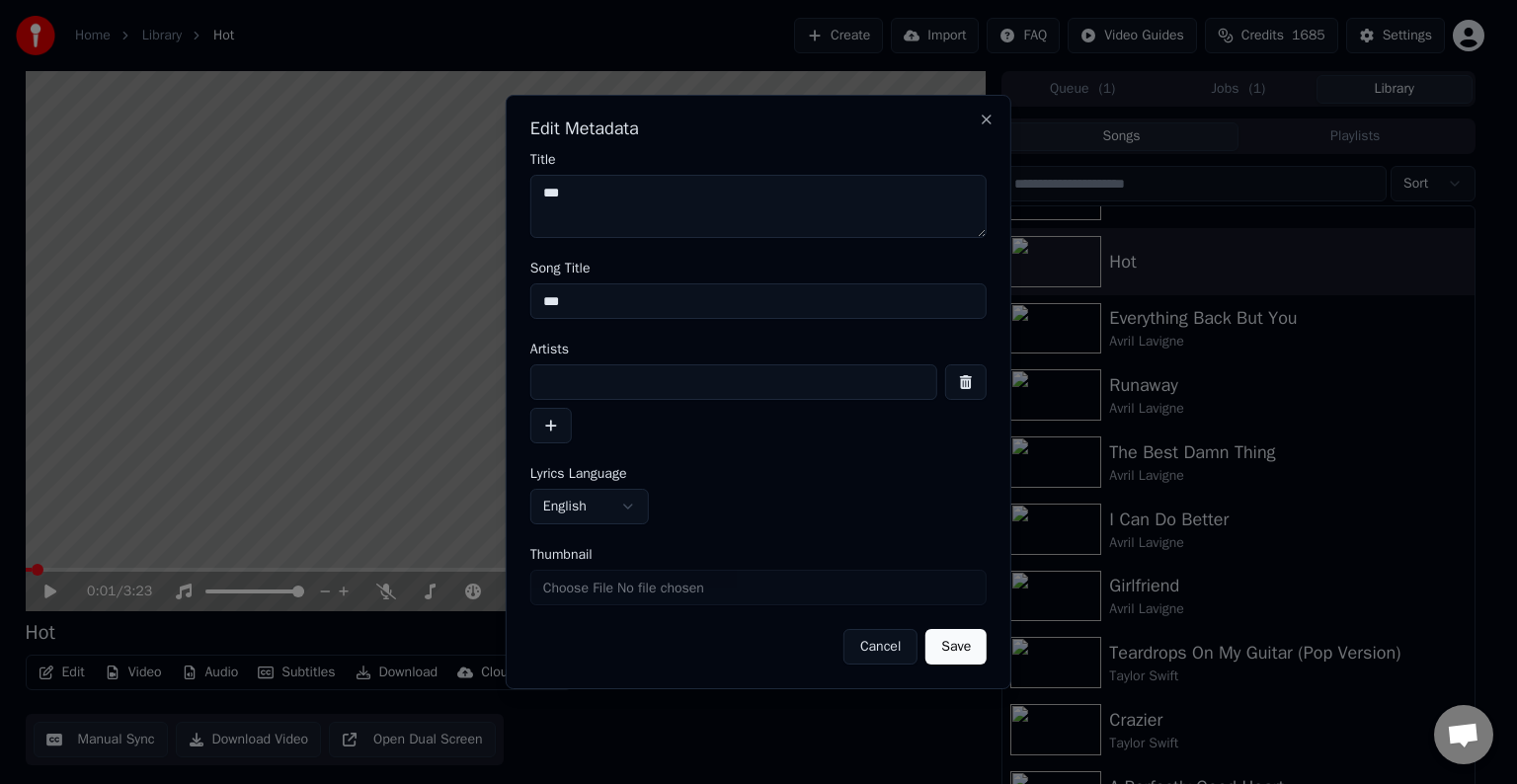 click at bounding box center [734, 382] 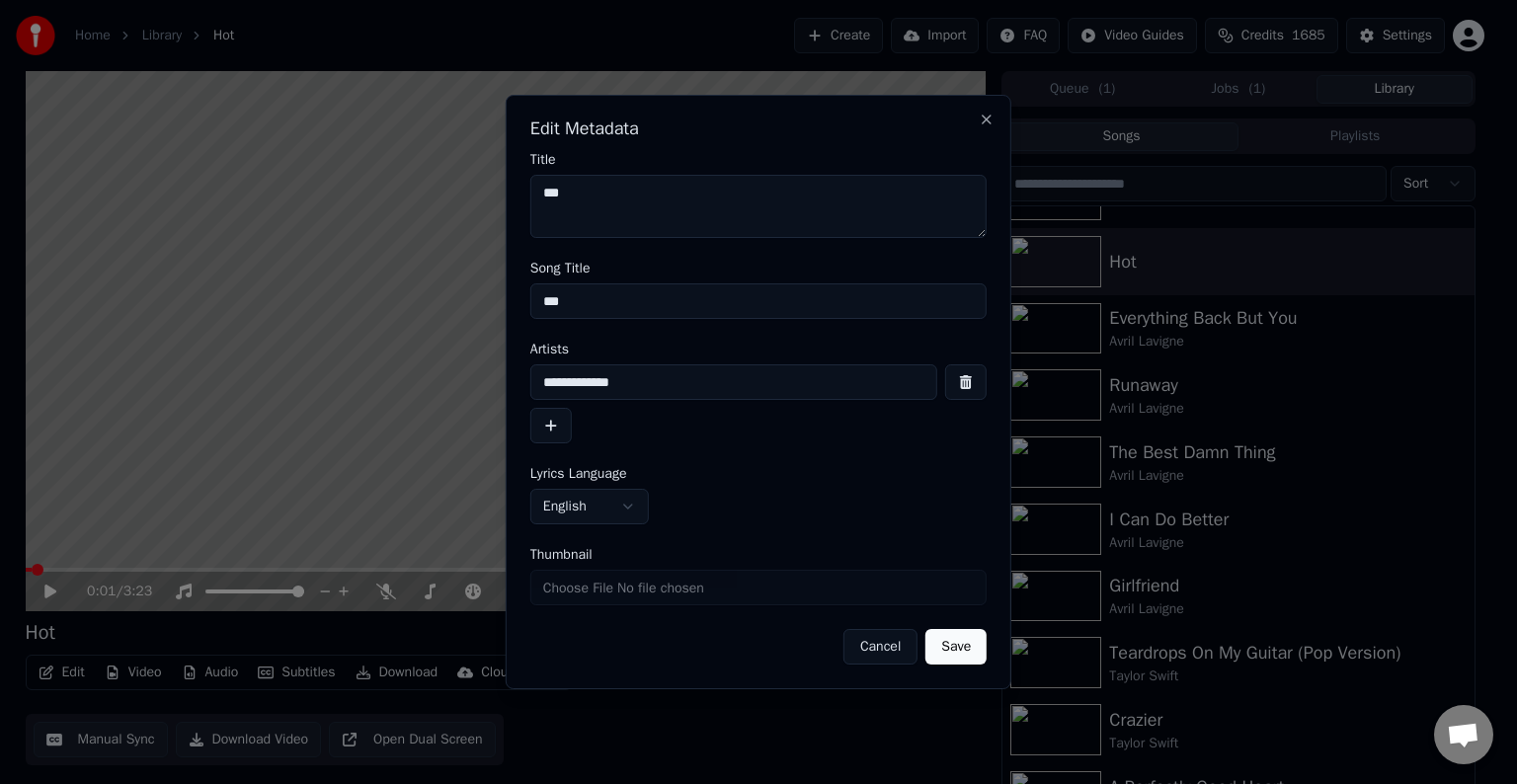 type on "**********" 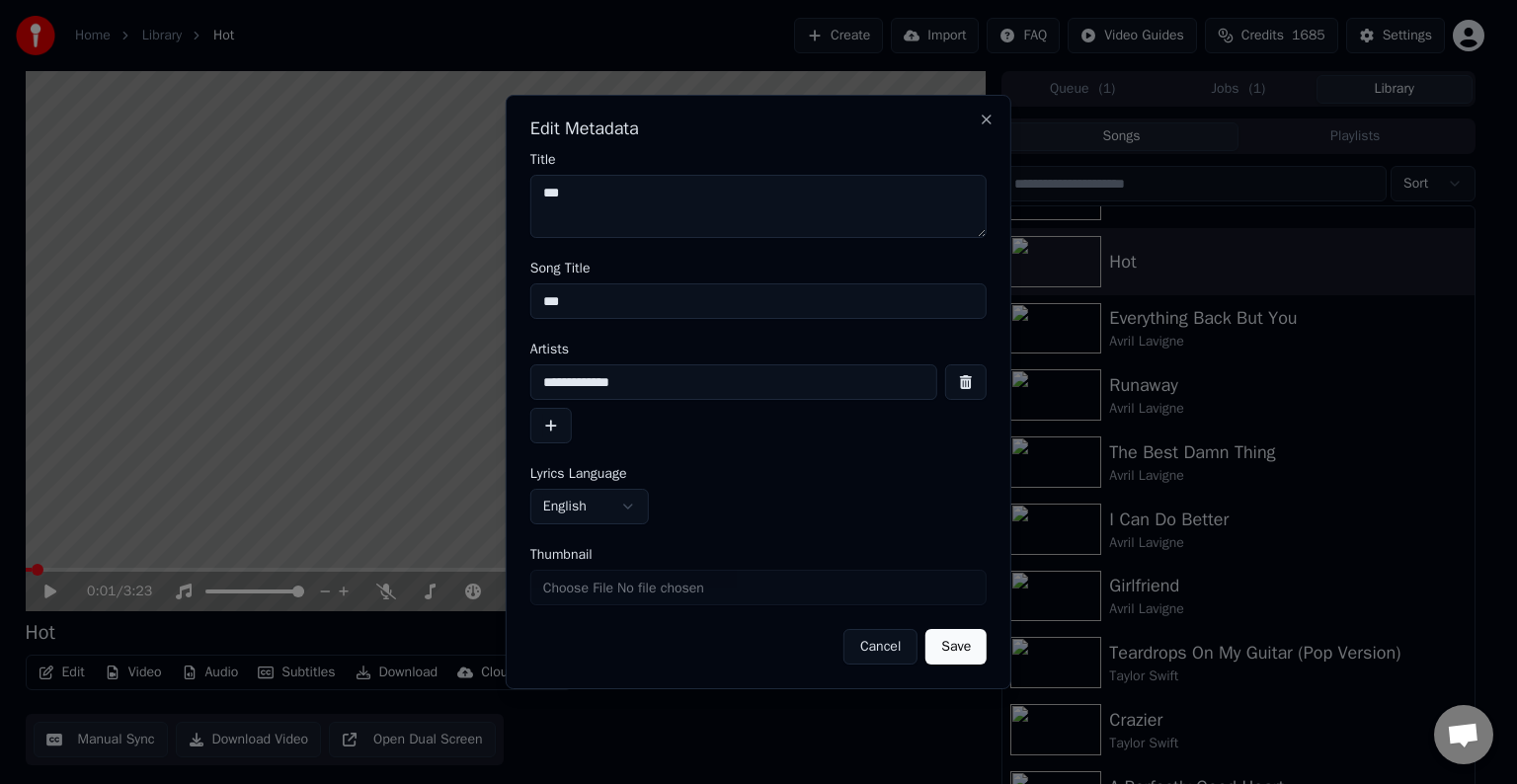 click on "Save" at bounding box center (956, 647) 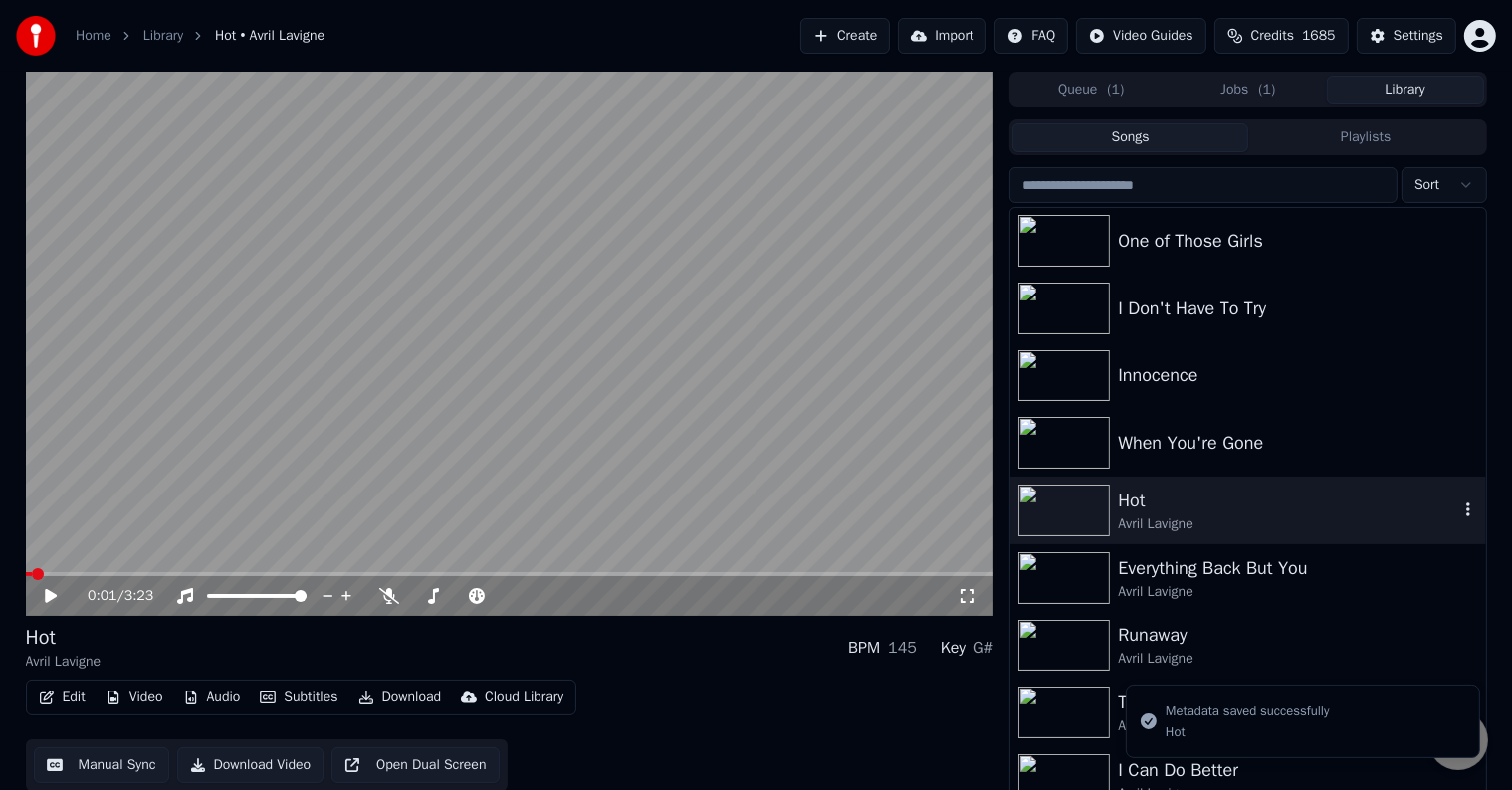 scroll, scrollTop: 3829, scrollLeft: 0, axis: vertical 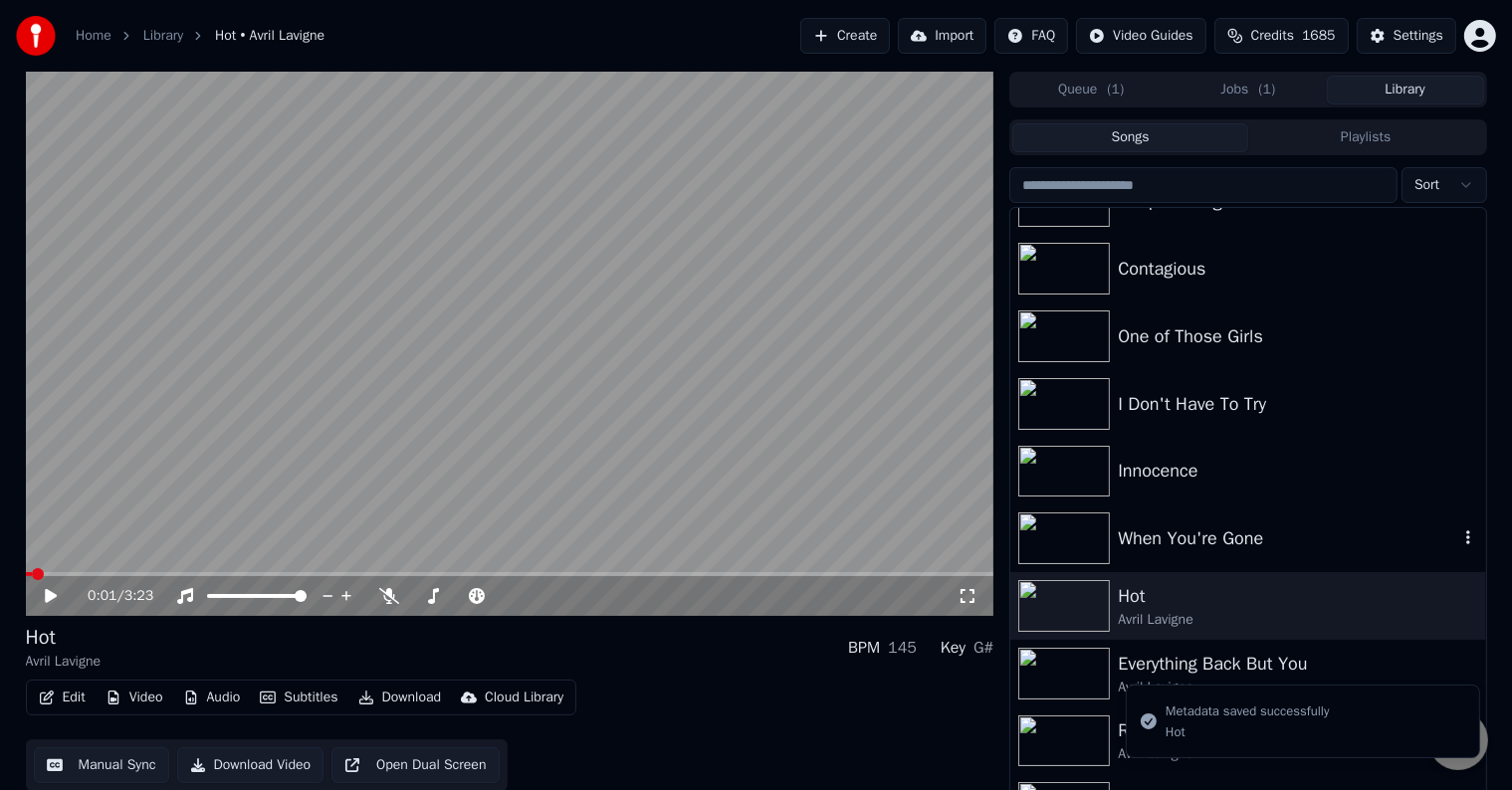 click on "When You're Gone" at bounding box center [1287, 538] 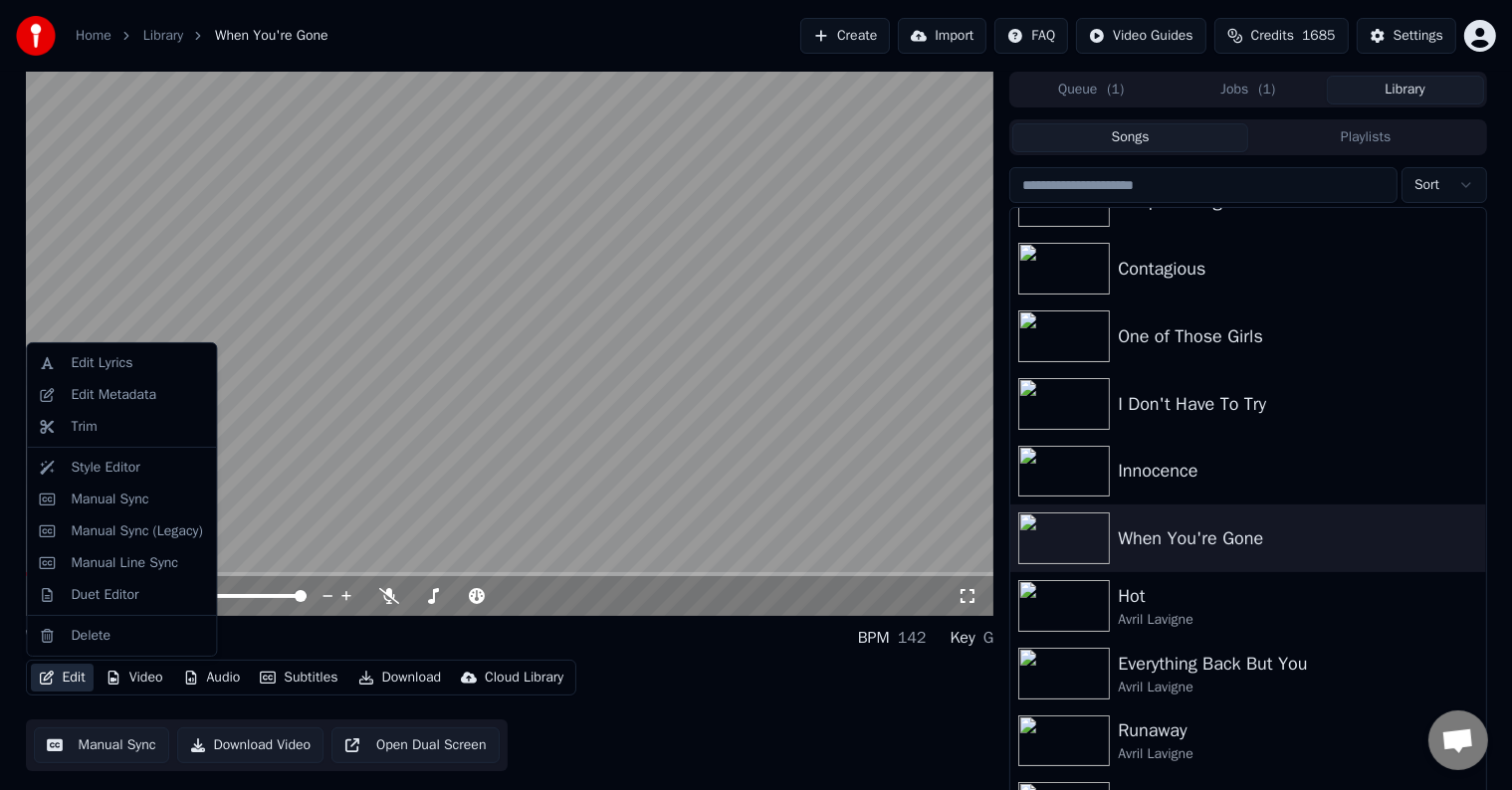 click on "Edit" at bounding box center (62, 678) 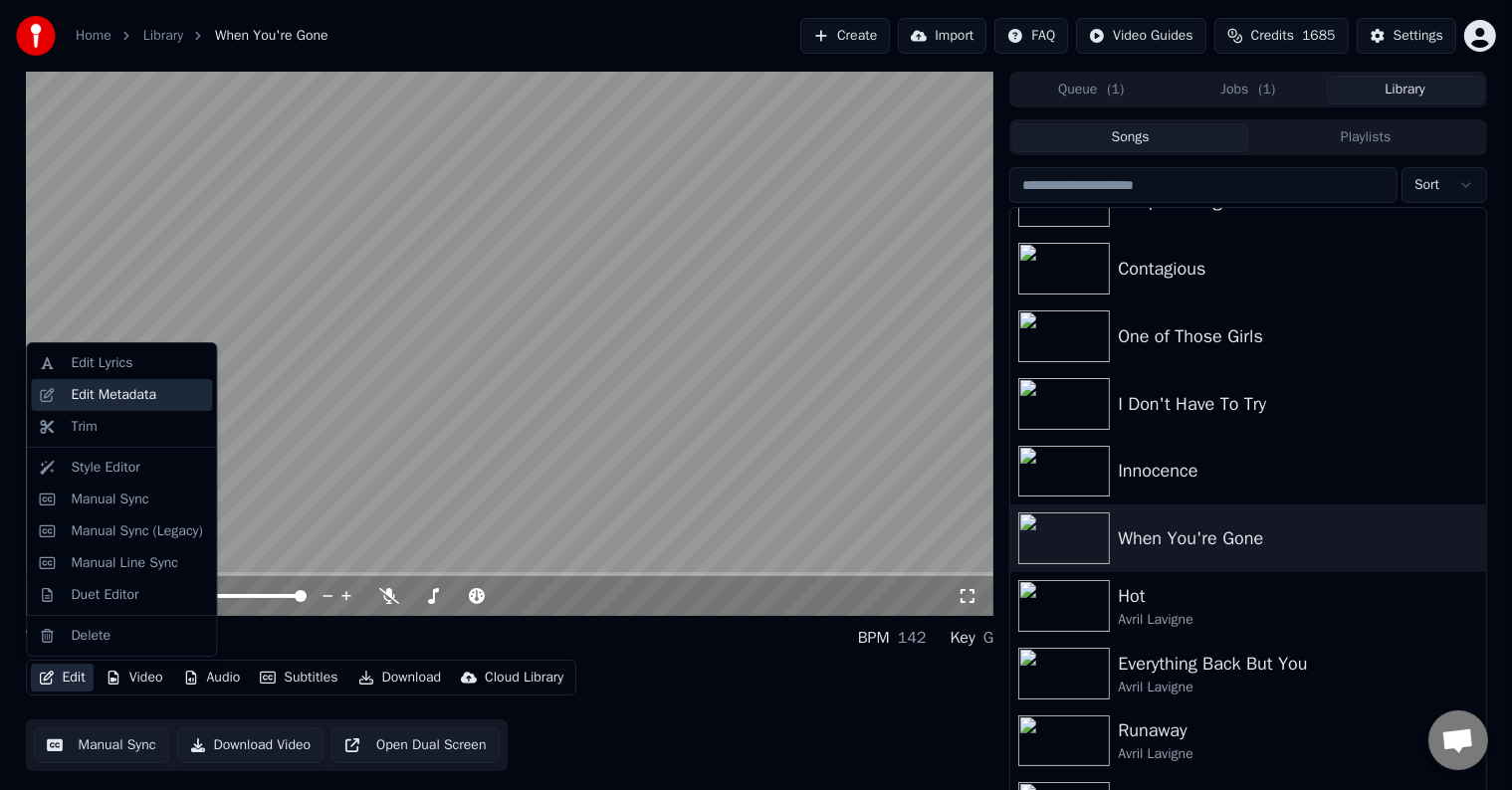 click on "Edit Metadata" at bounding box center (113, 395) 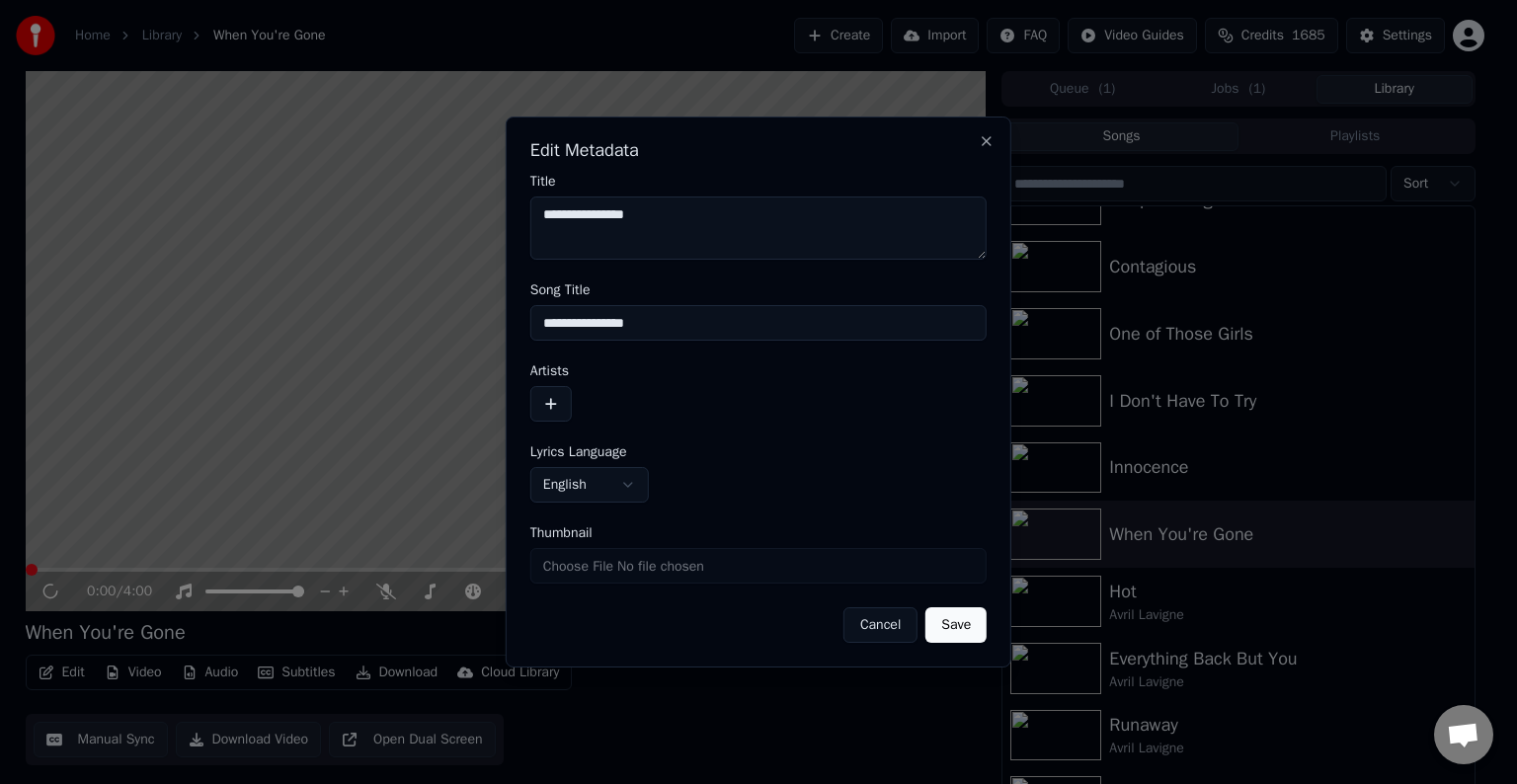 click at bounding box center (551, 404) 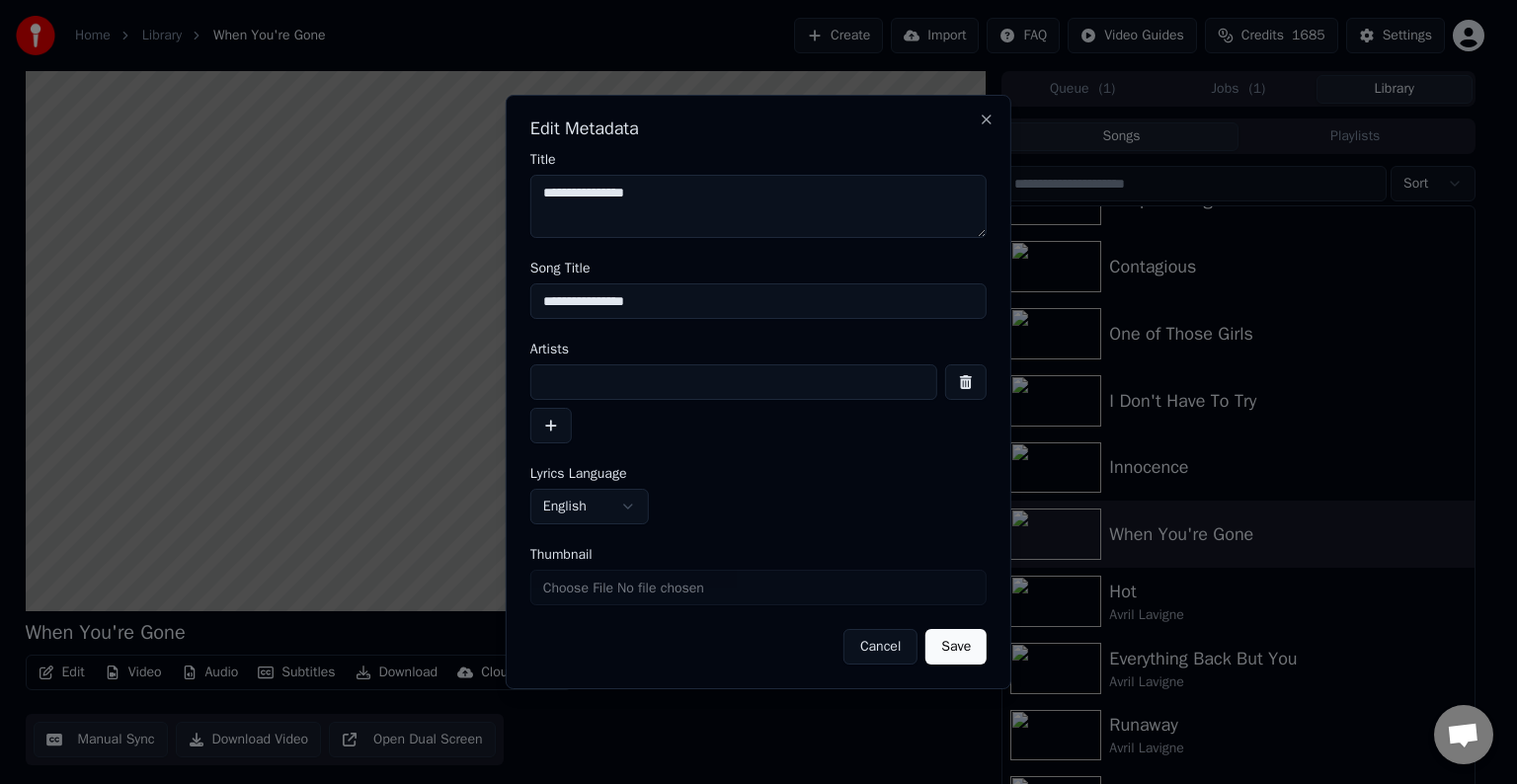click at bounding box center (734, 382) 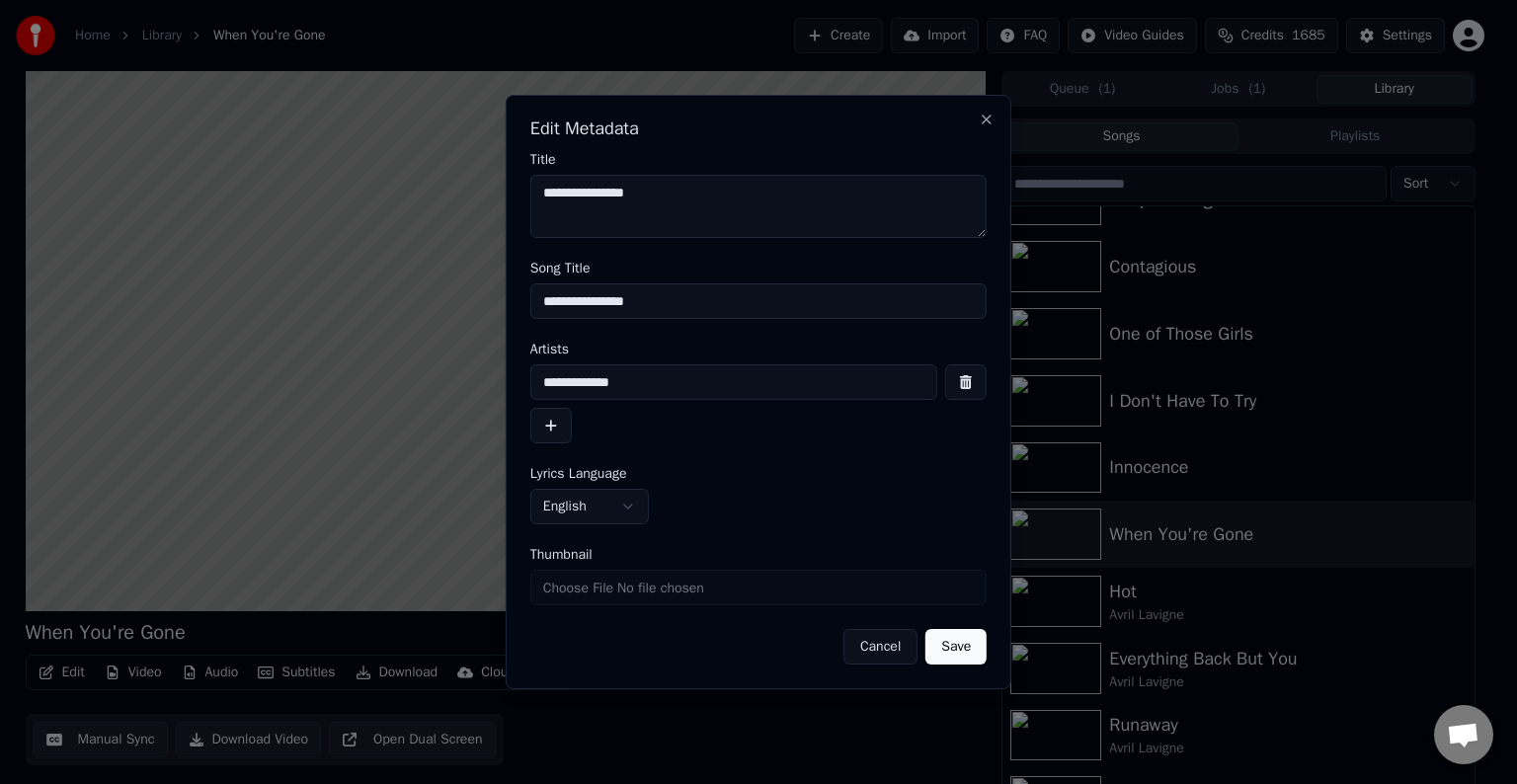 type on "**********" 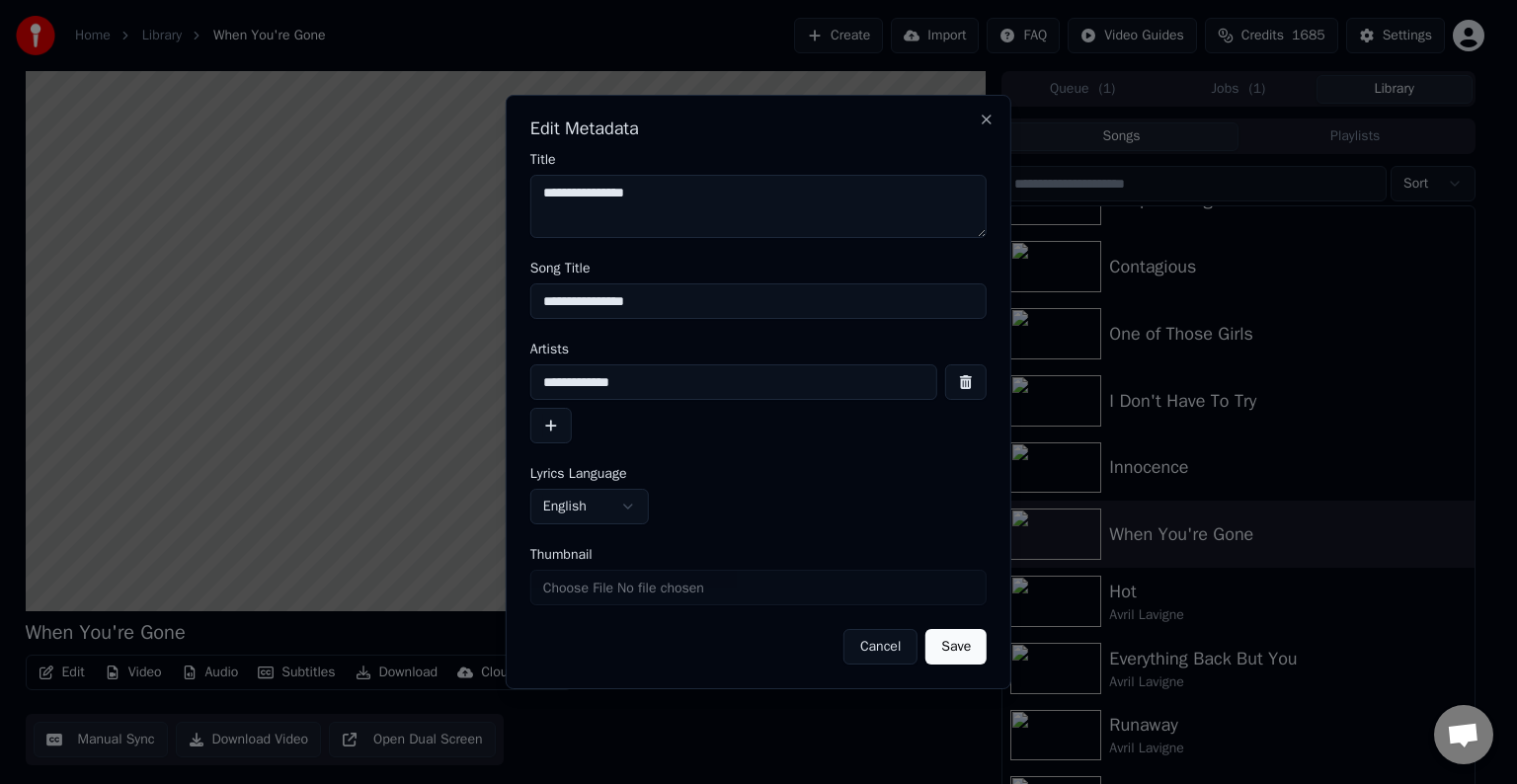 click on "Save" at bounding box center (956, 647) 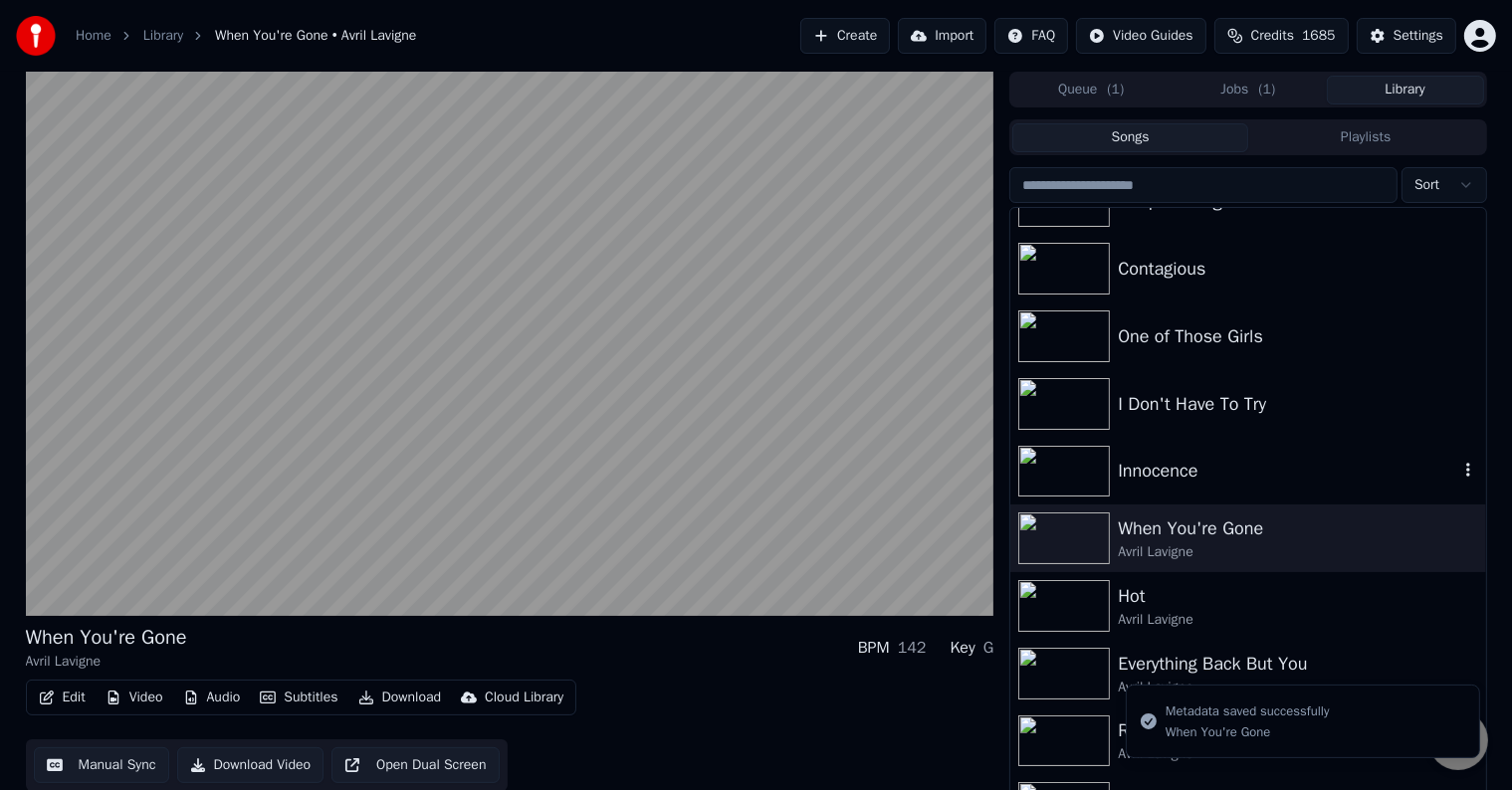 click on "Innocence" at bounding box center [1287, 471] 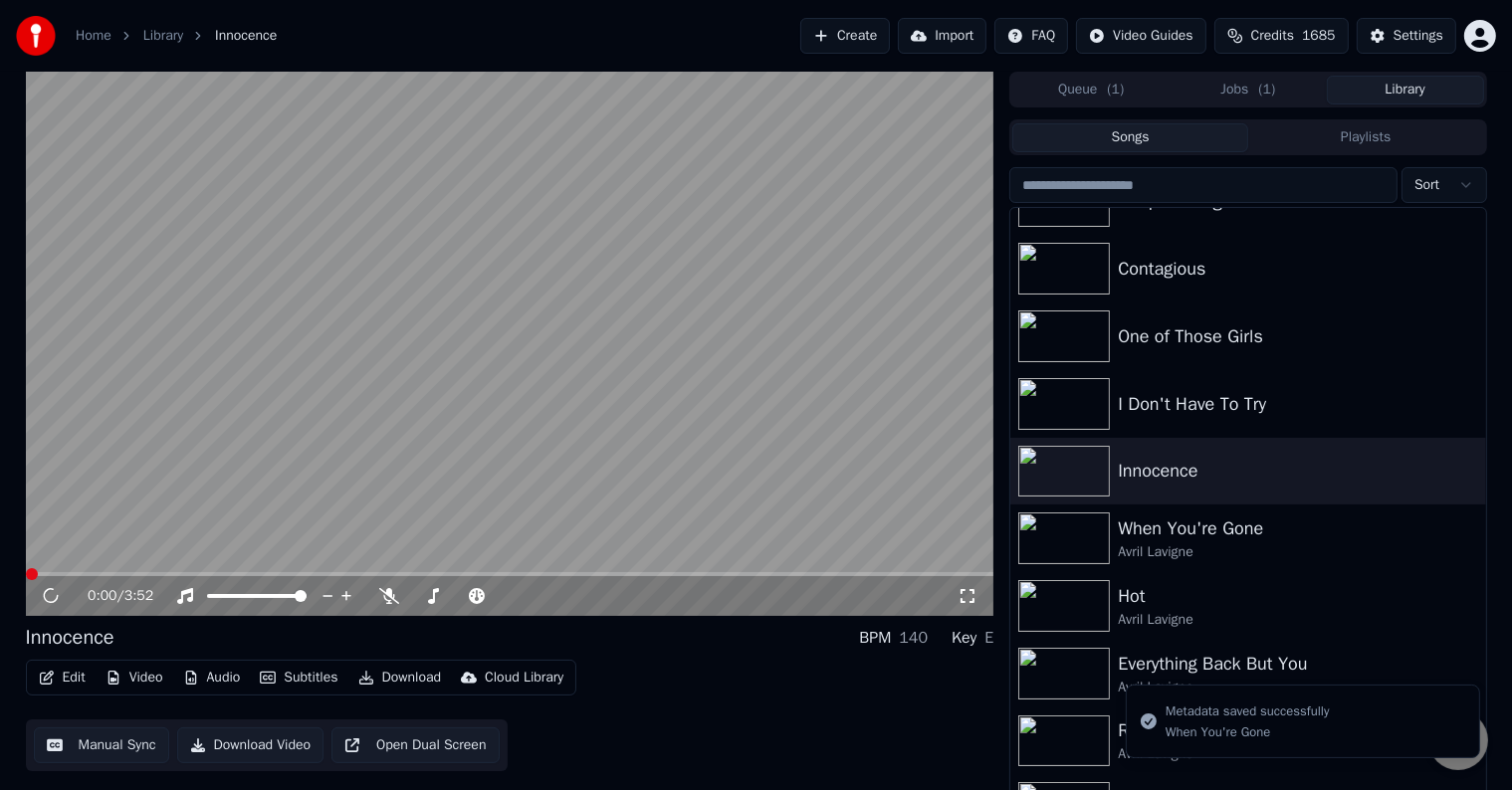 click on "Edit" at bounding box center [62, 678] 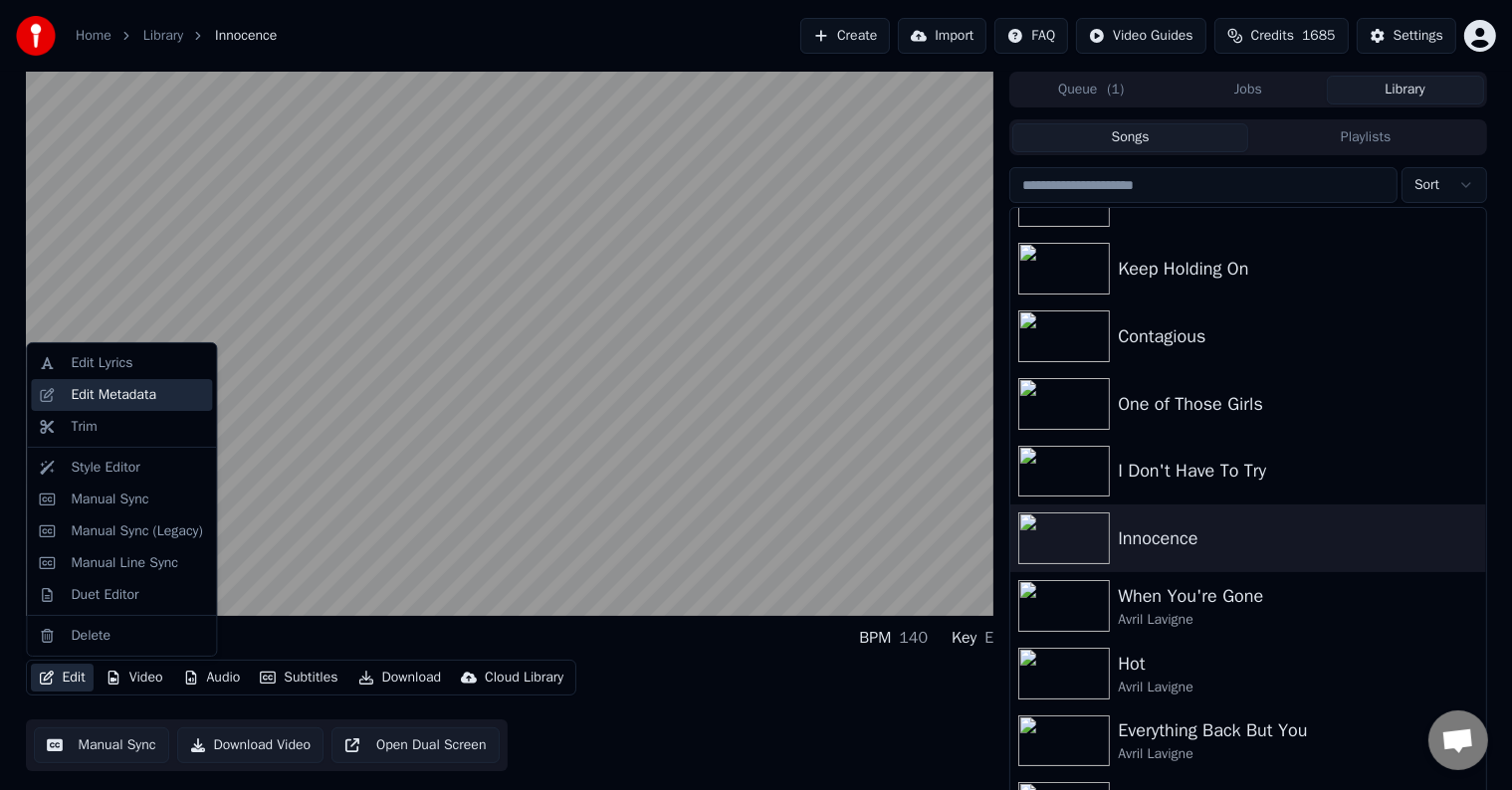 click on "Edit Metadata" at bounding box center [113, 395] 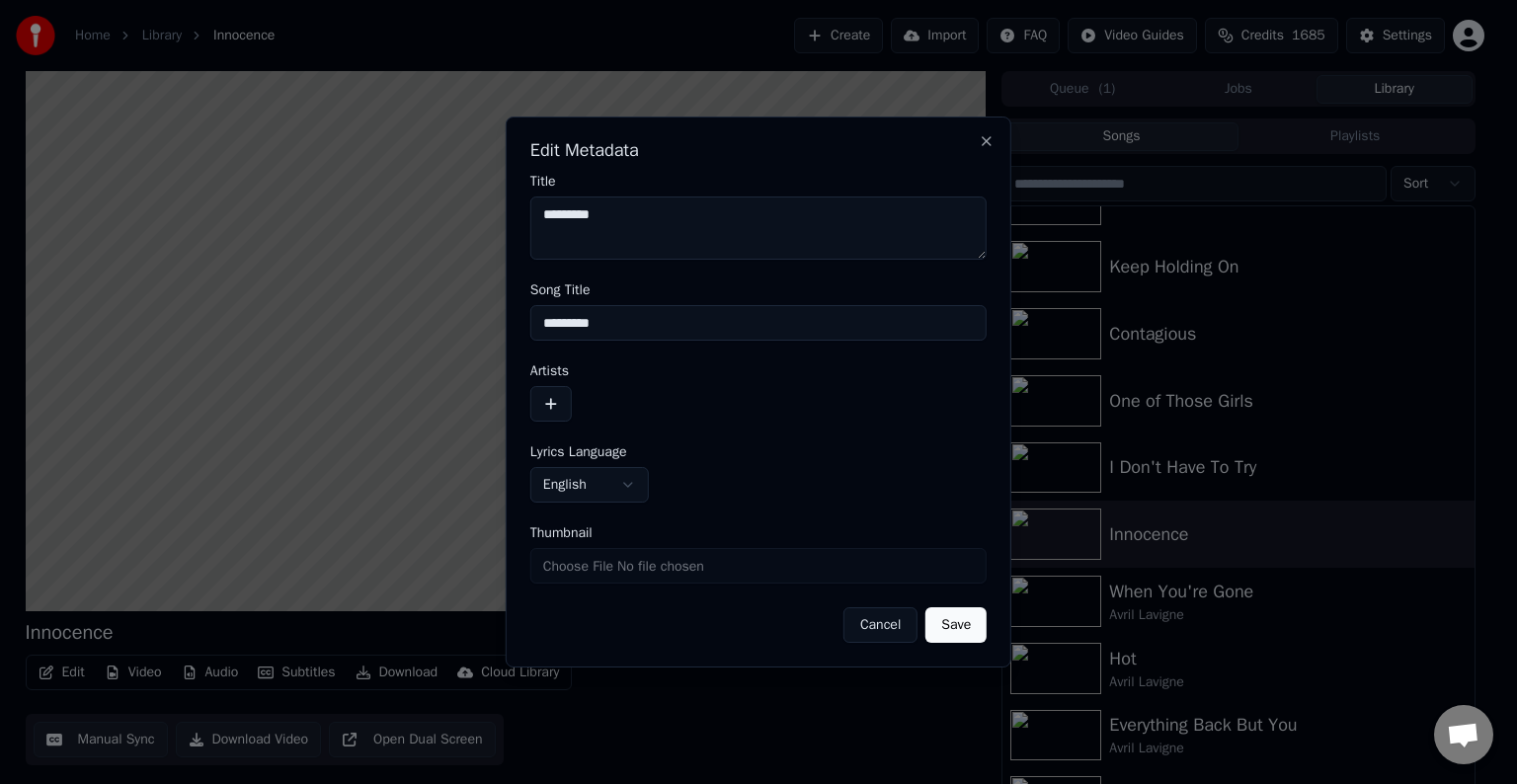 click on "Artists" at bounding box center (758, 393) 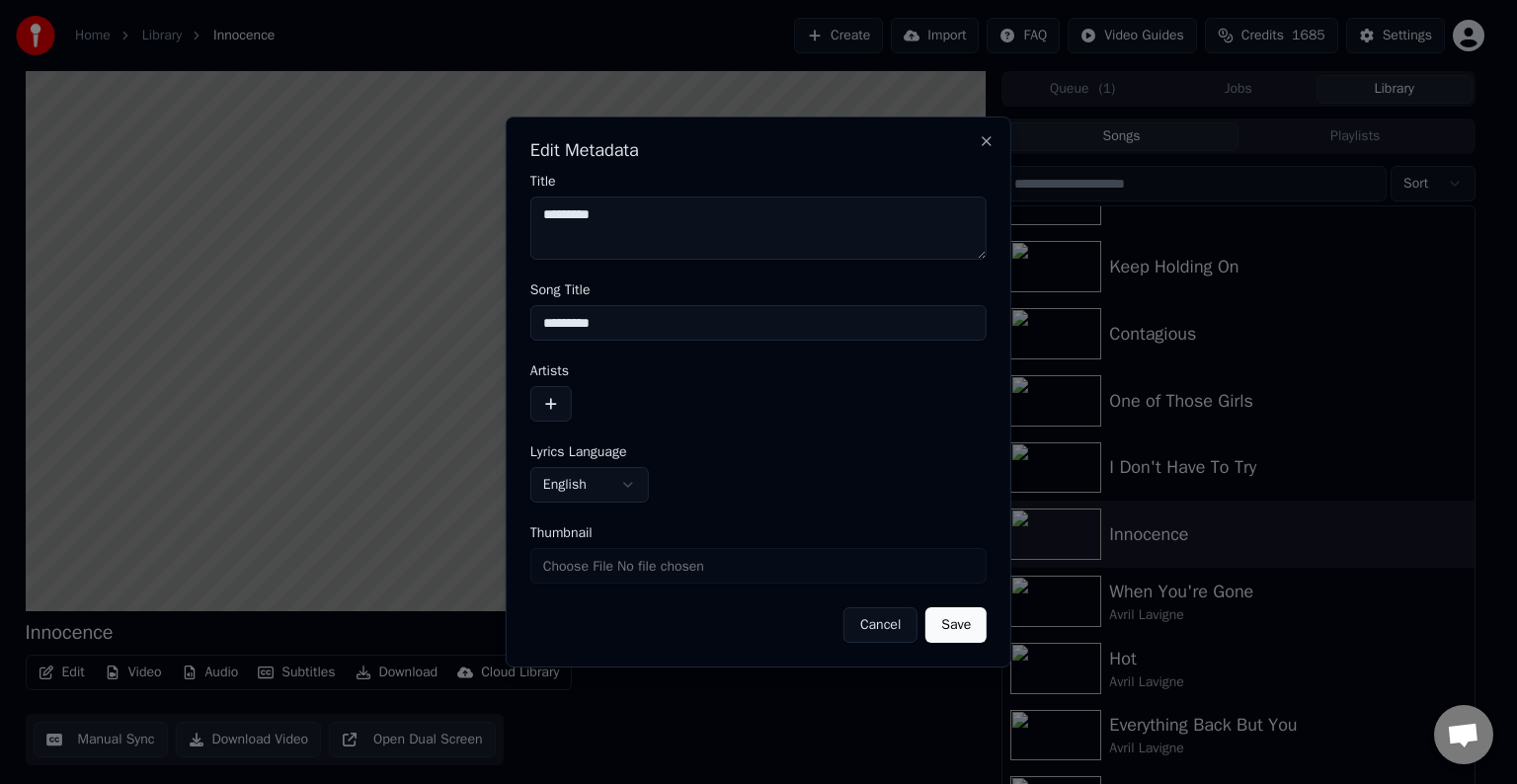 click at bounding box center [551, 404] 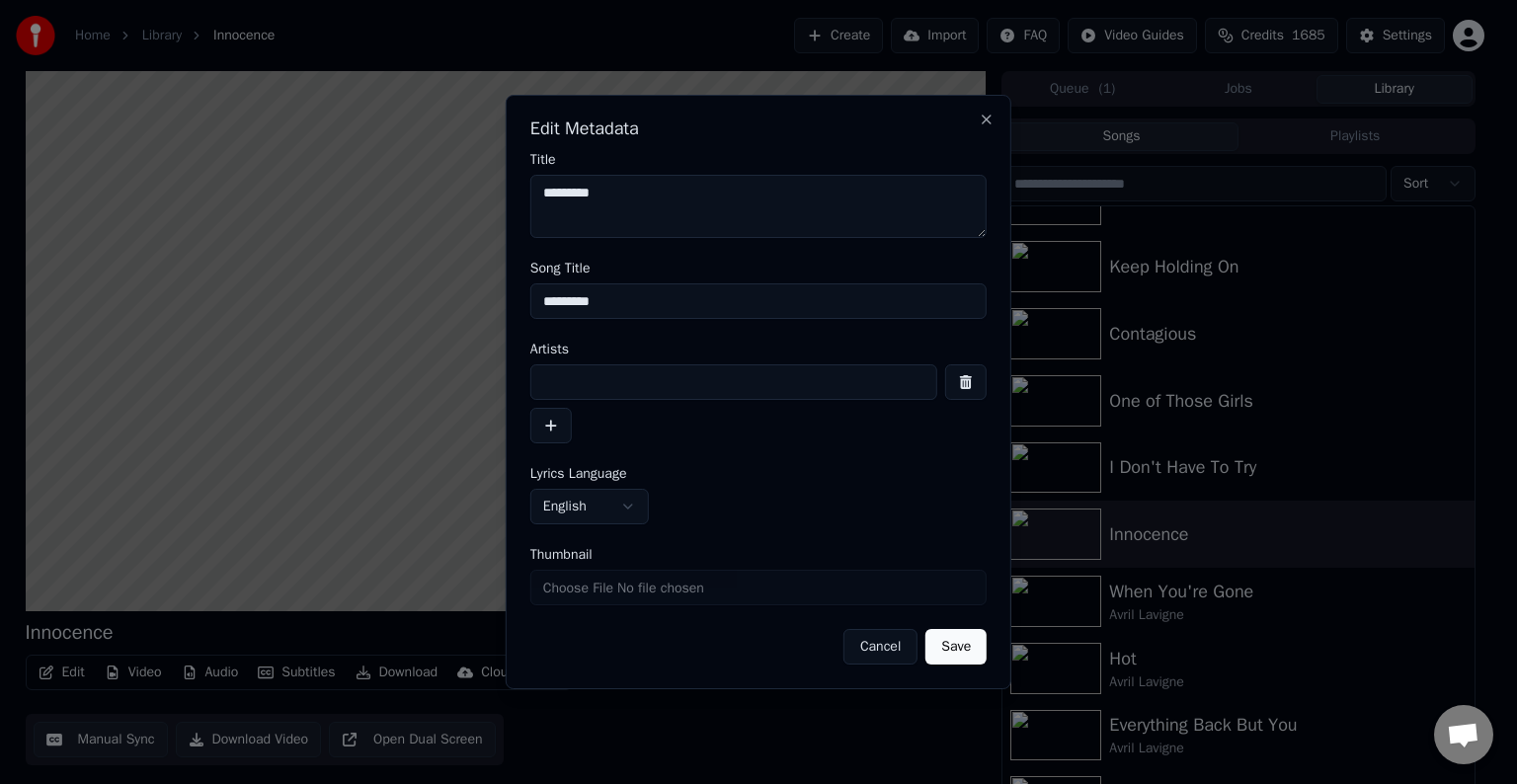 click at bounding box center (734, 382) 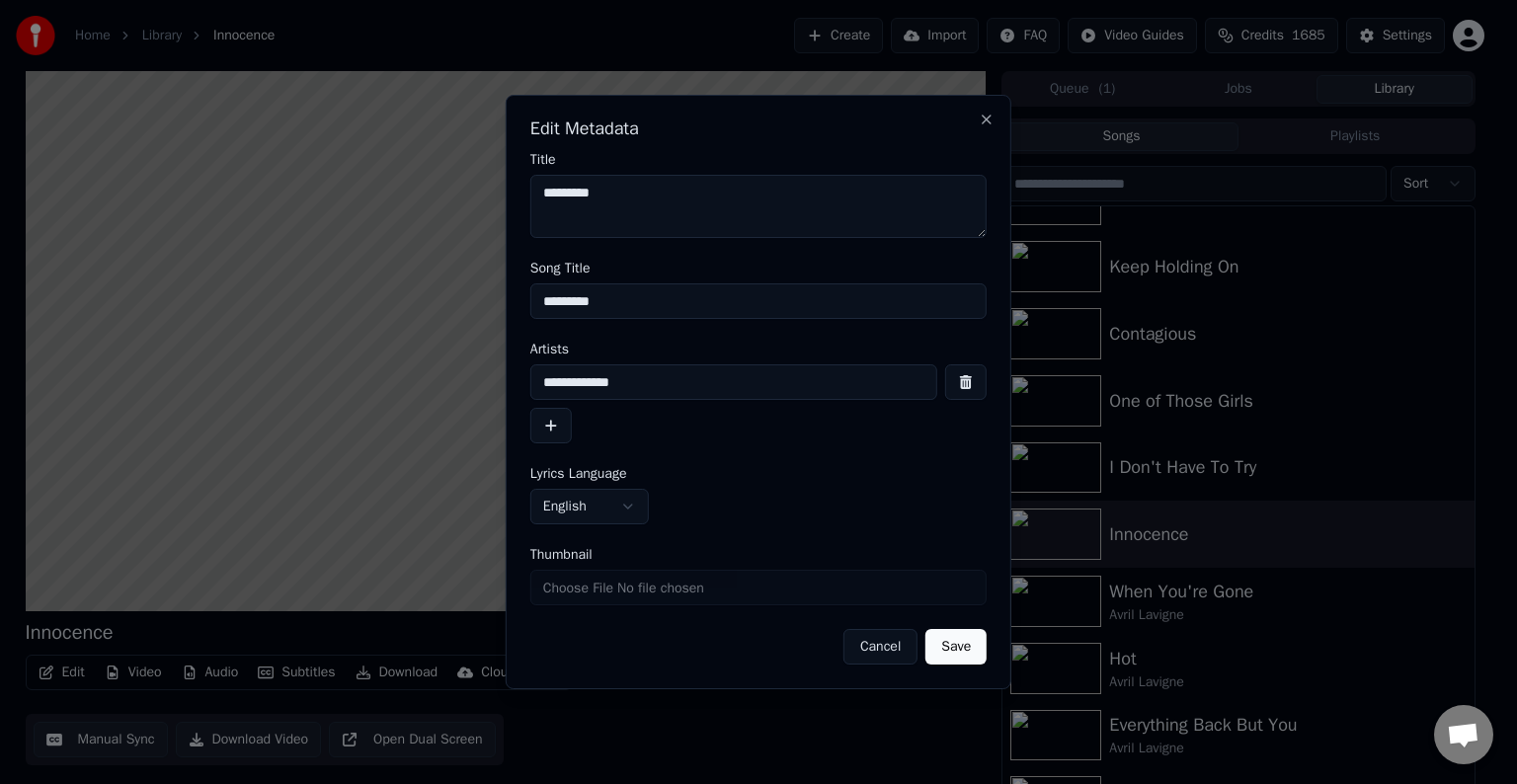 type on "**********" 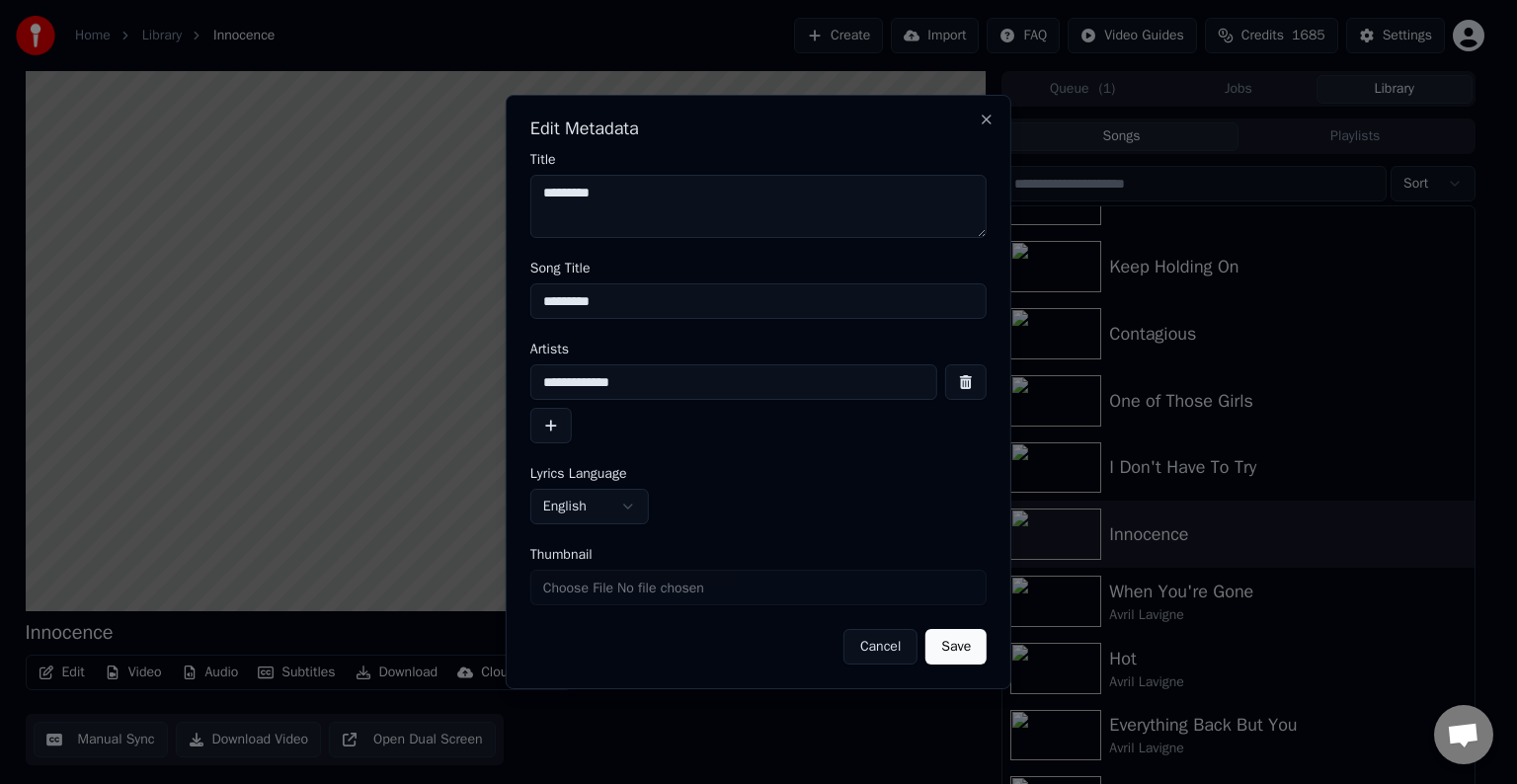 click on "Save" at bounding box center (956, 647) 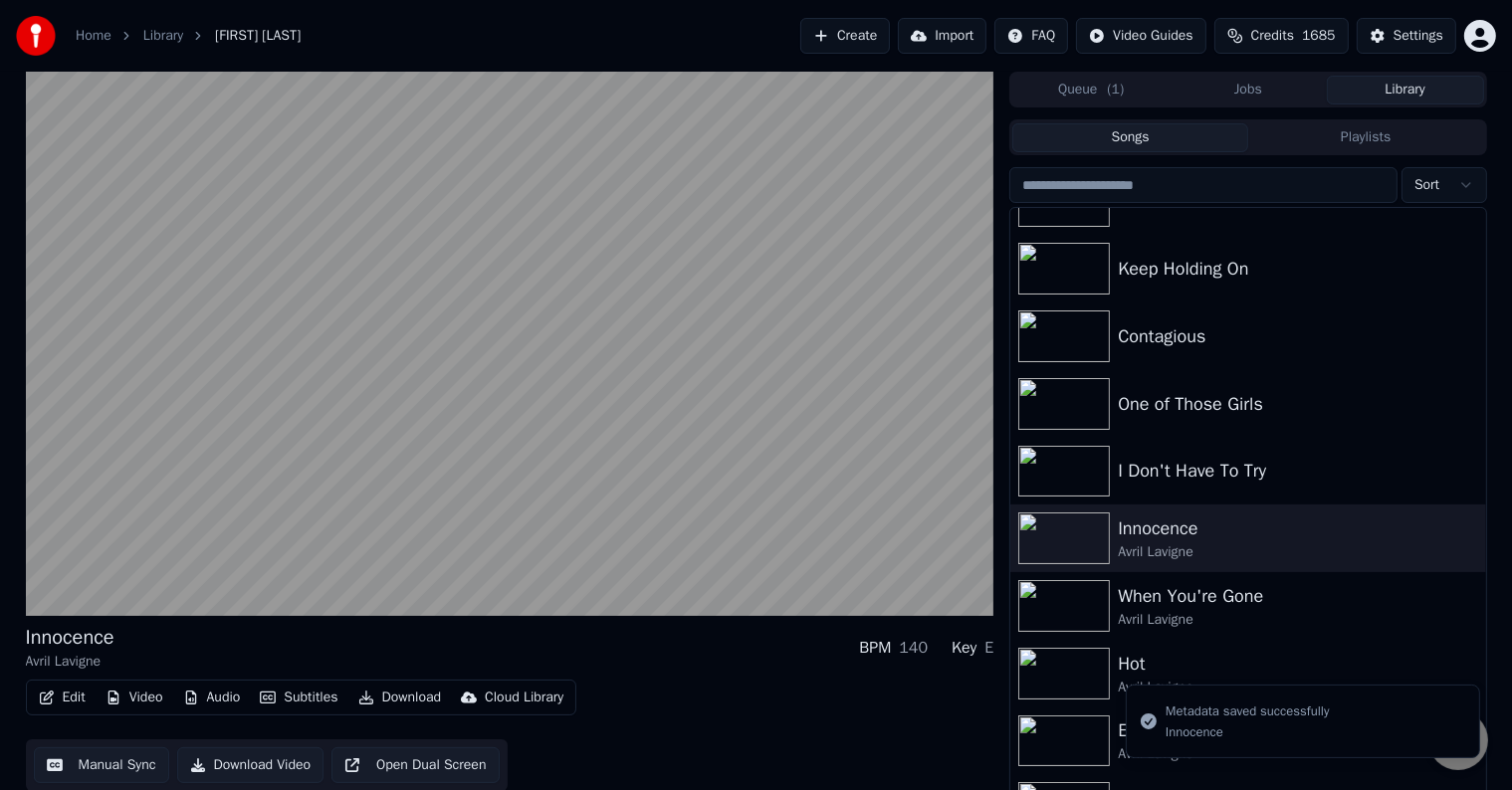 click on "I Don't Have To Try" at bounding box center [1297, 471] 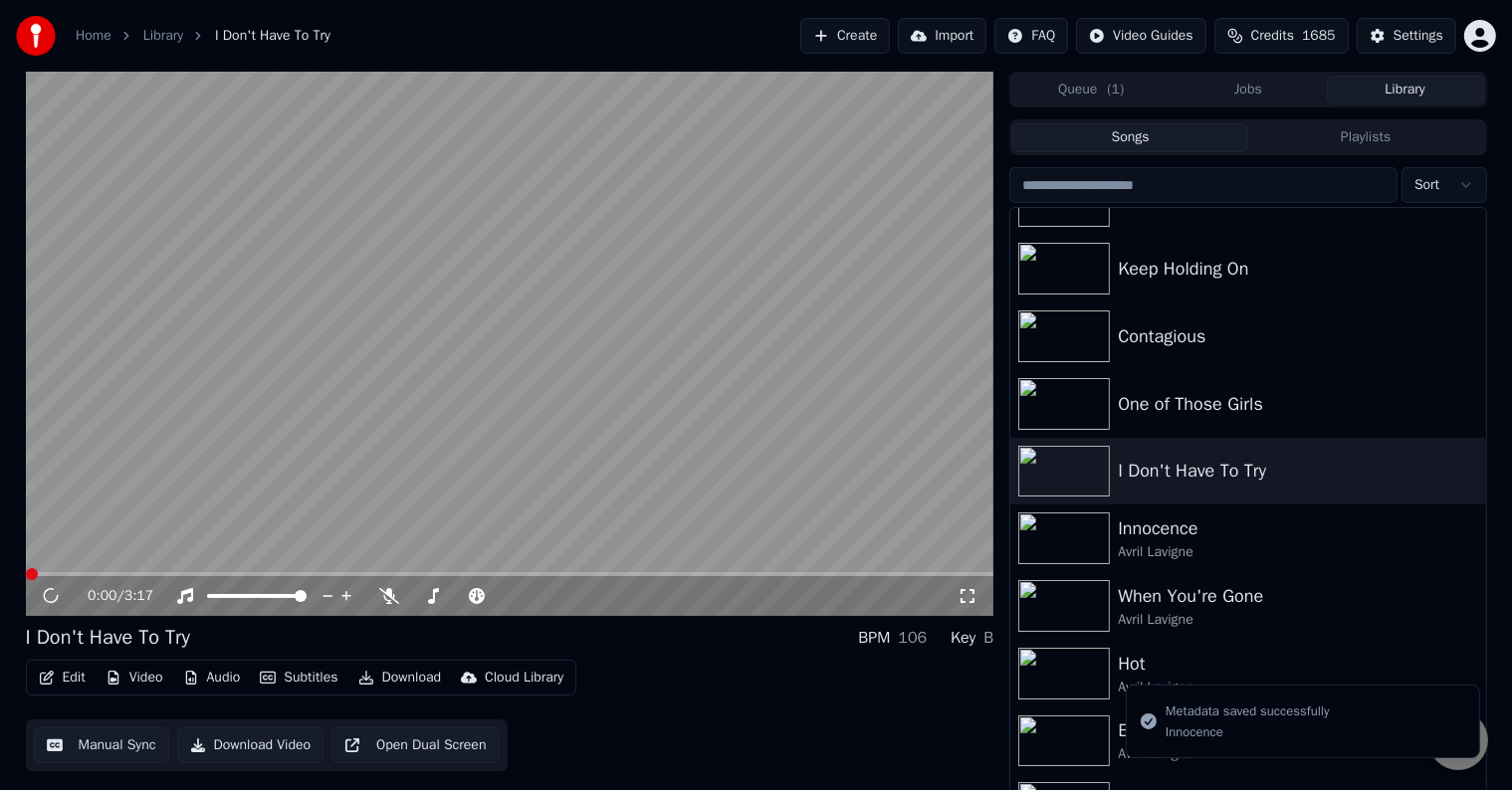 click on "Edit" at bounding box center (62, 678) 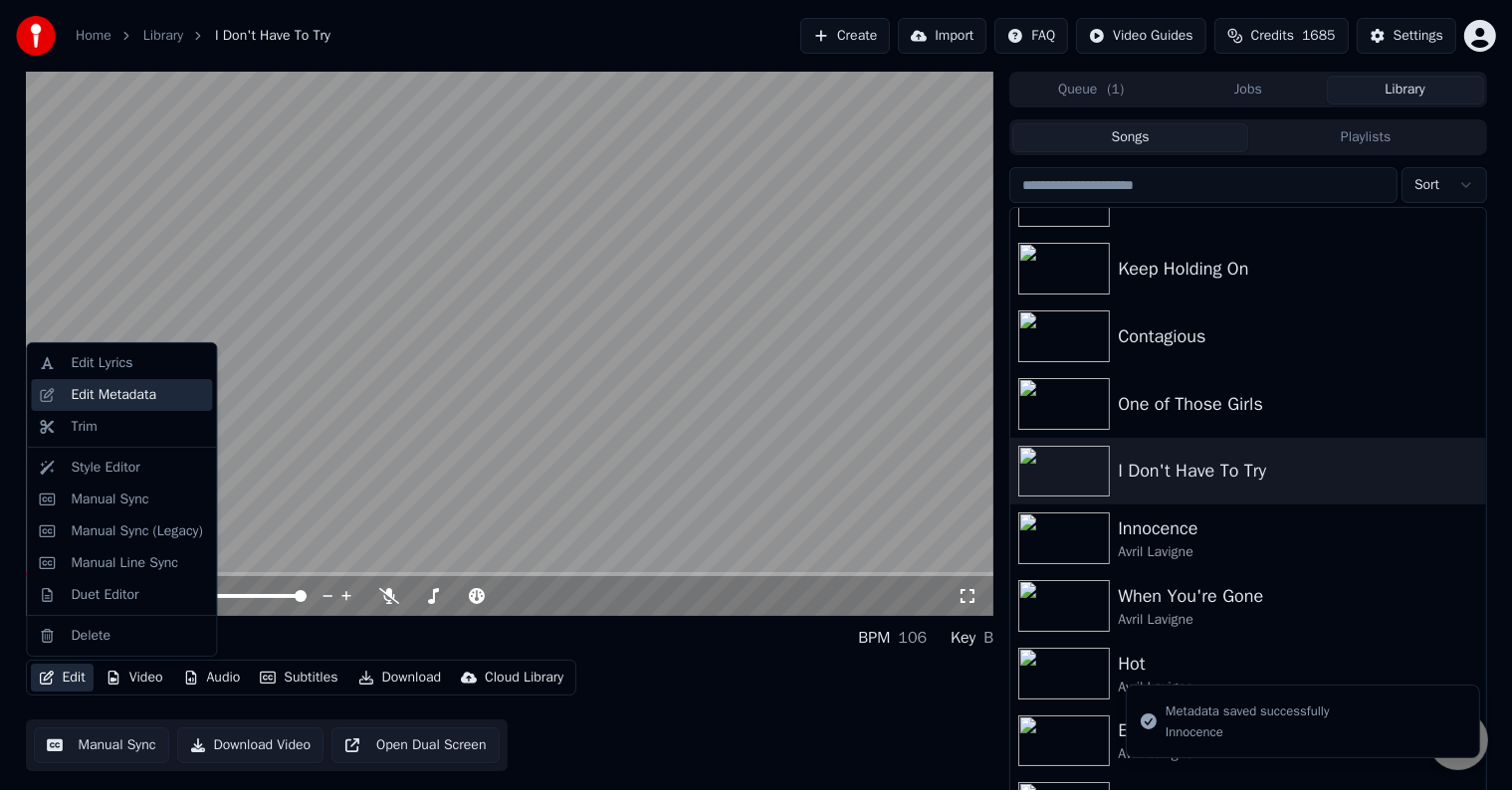 click on "Edit Metadata" at bounding box center [113, 395] 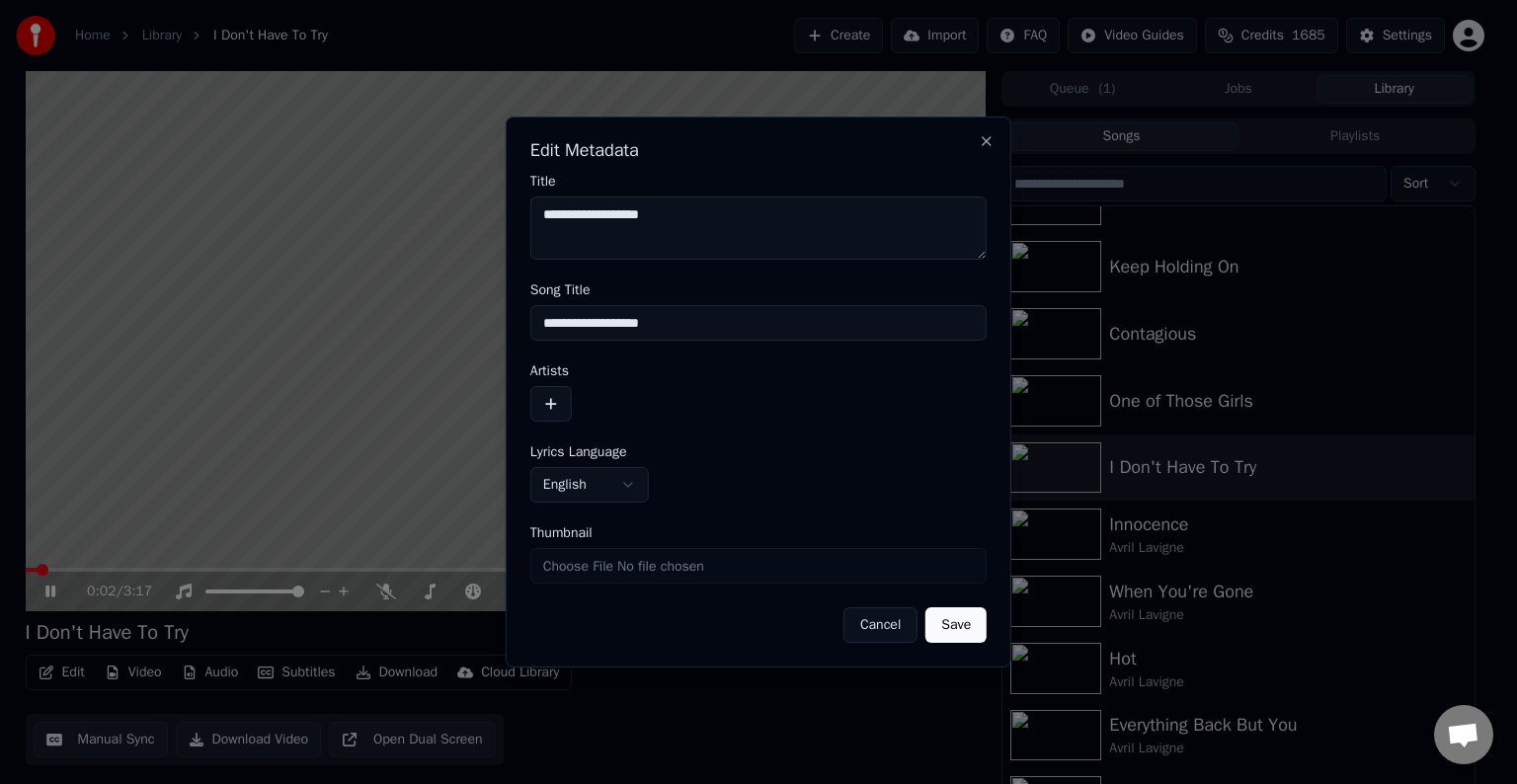 click on "Artists" at bounding box center (758, 393) 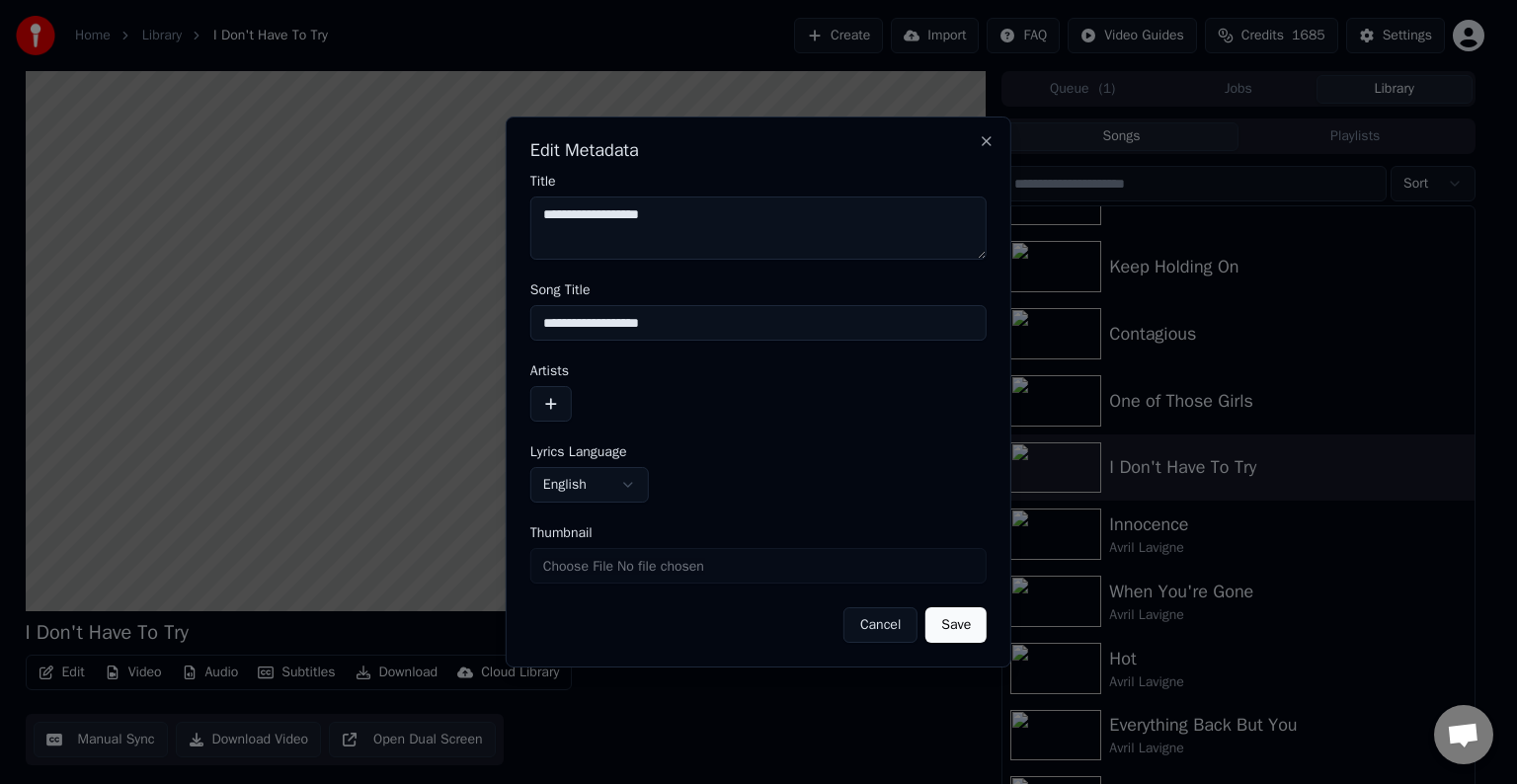 click at bounding box center [551, 404] 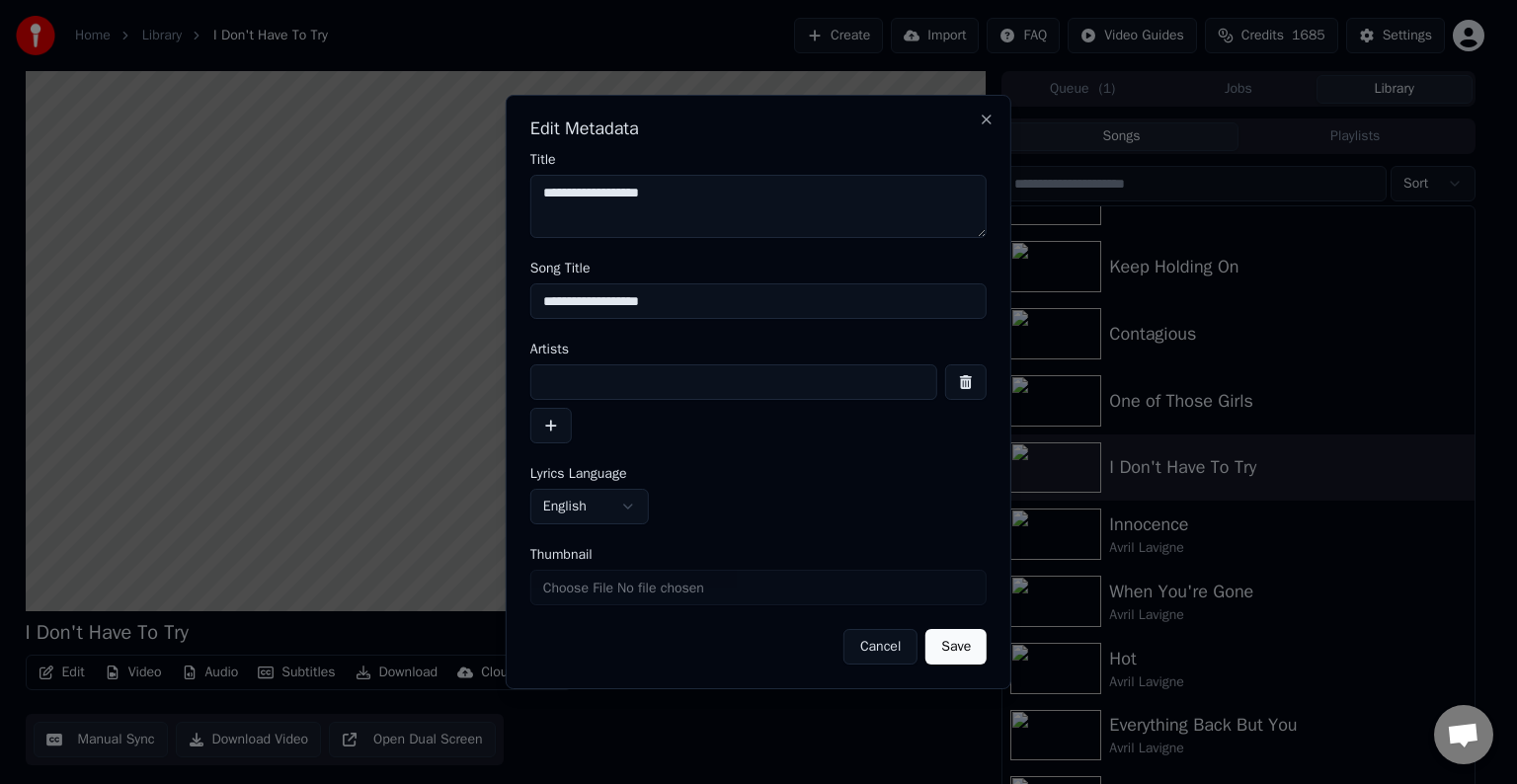 click at bounding box center (734, 382) 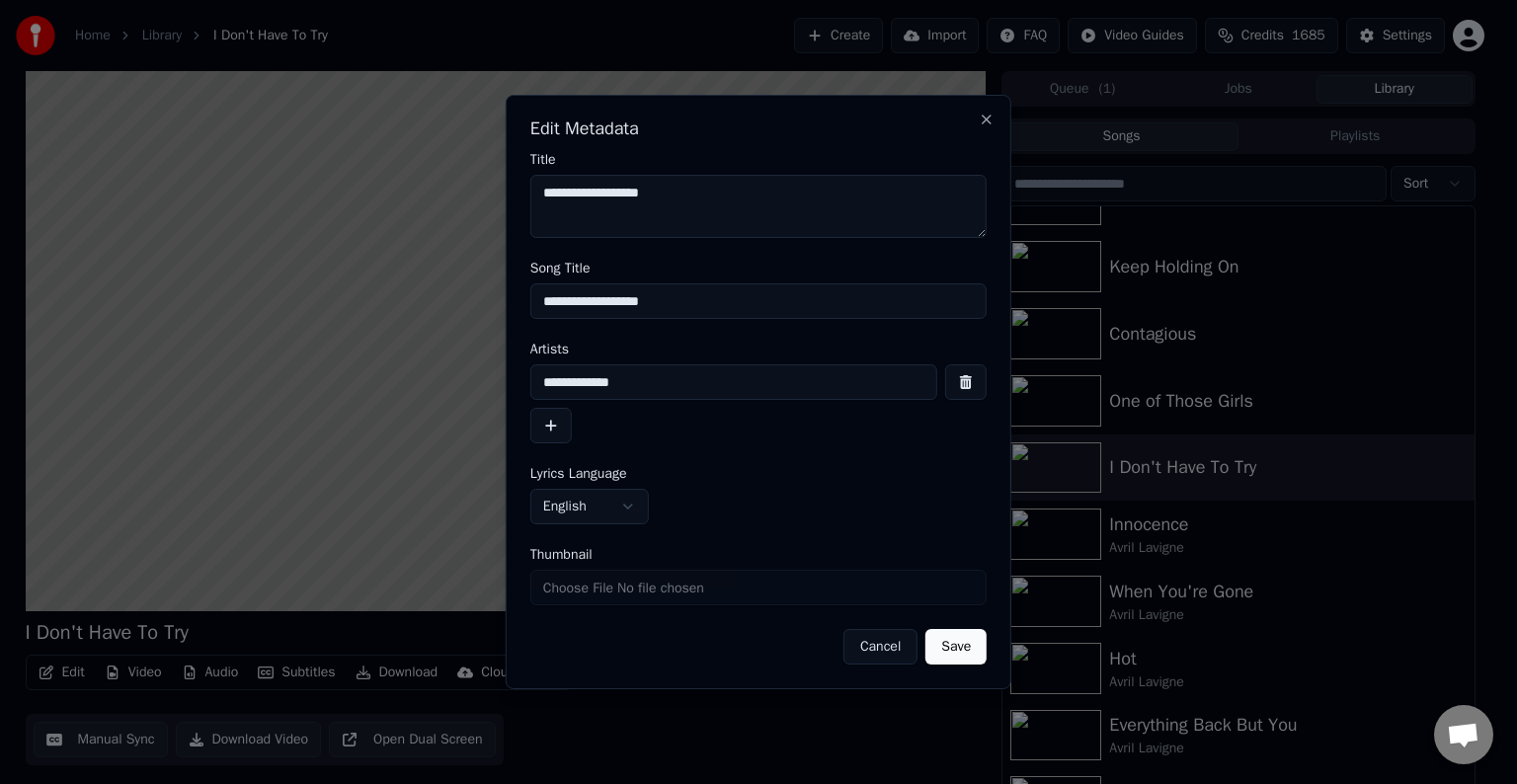 type on "**********" 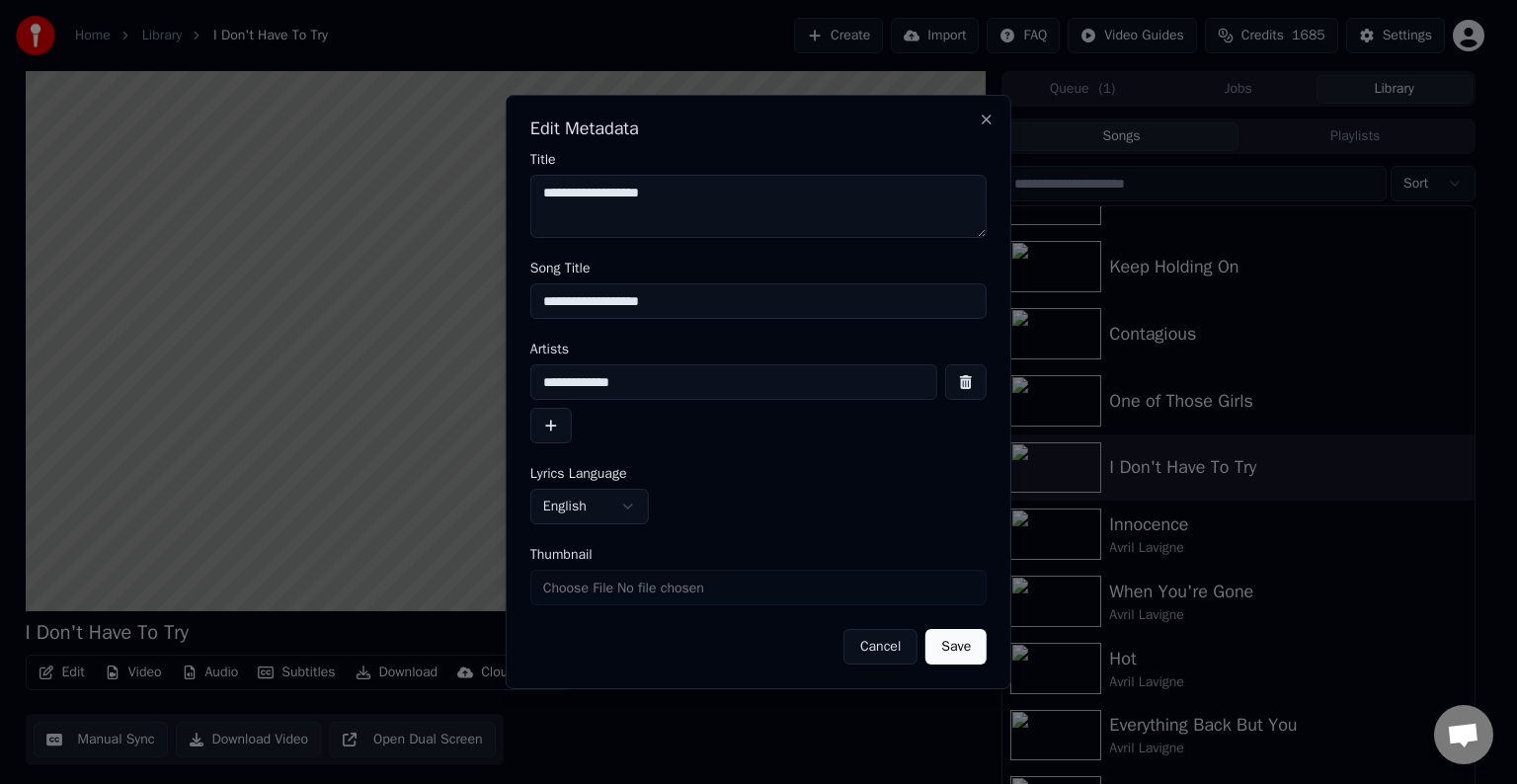 click on "Save" at bounding box center [956, 647] 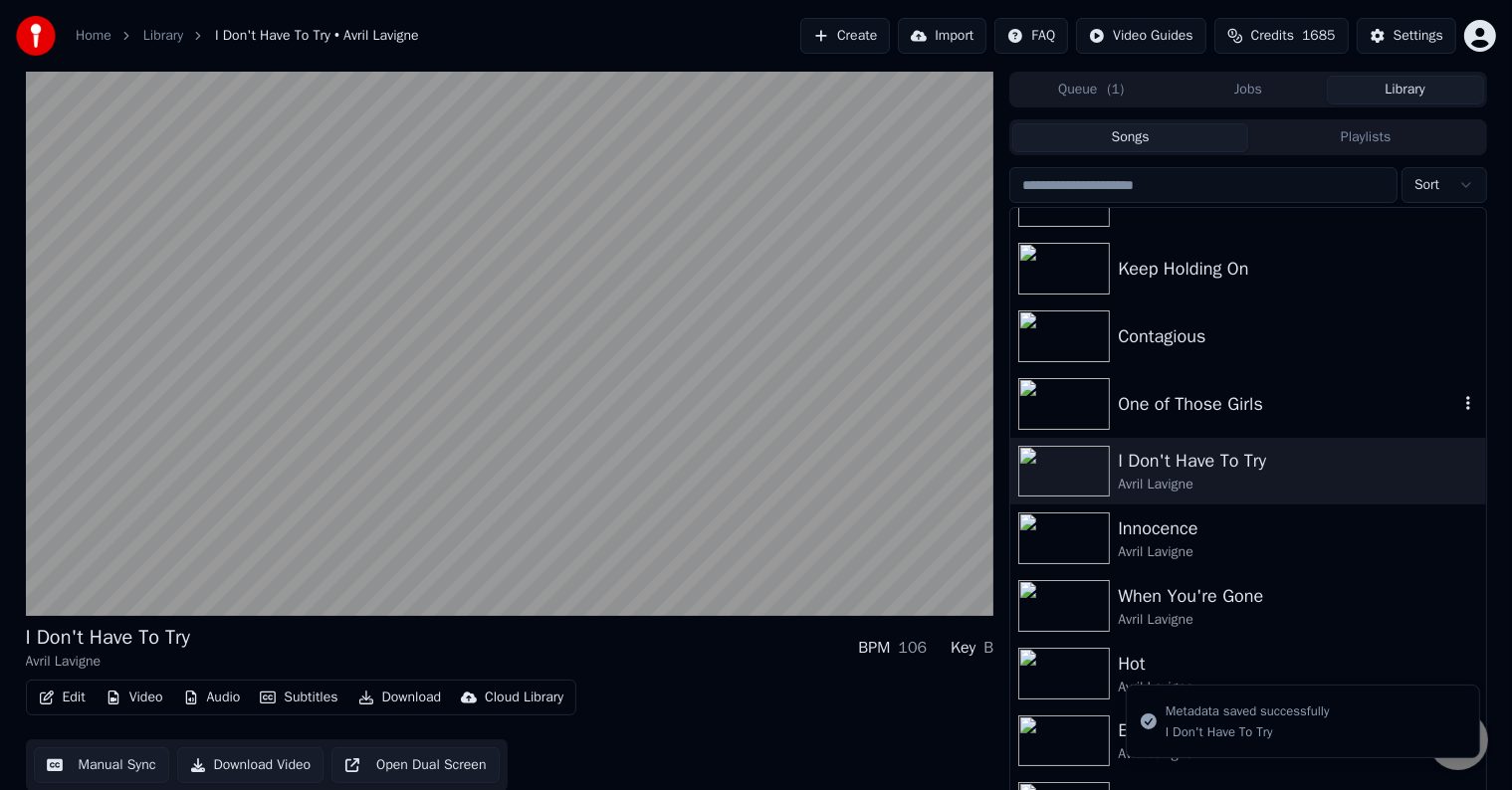 click on "One of Those Girls" at bounding box center [1287, 404] 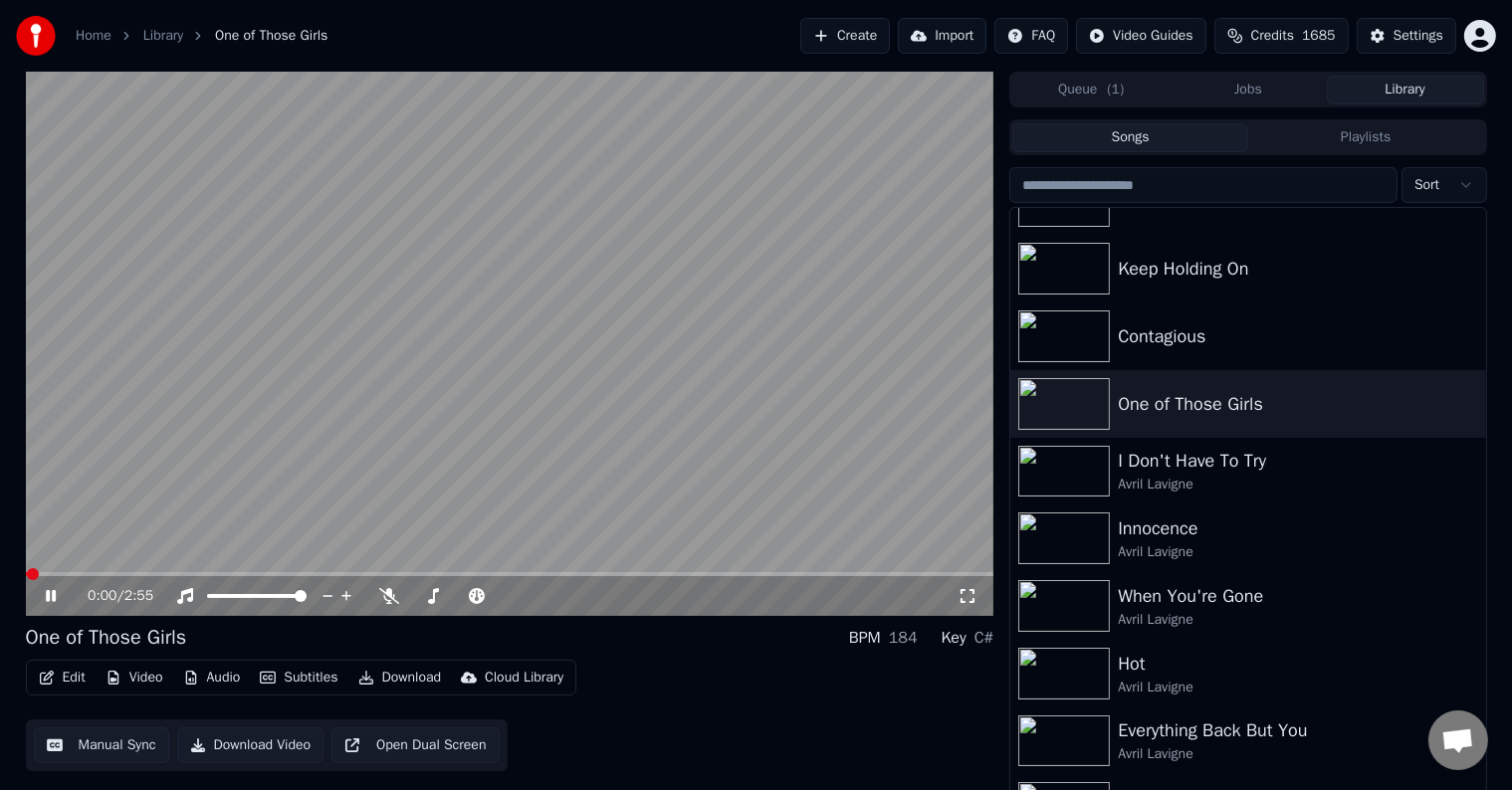 click on "Edit" at bounding box center [62, 678] 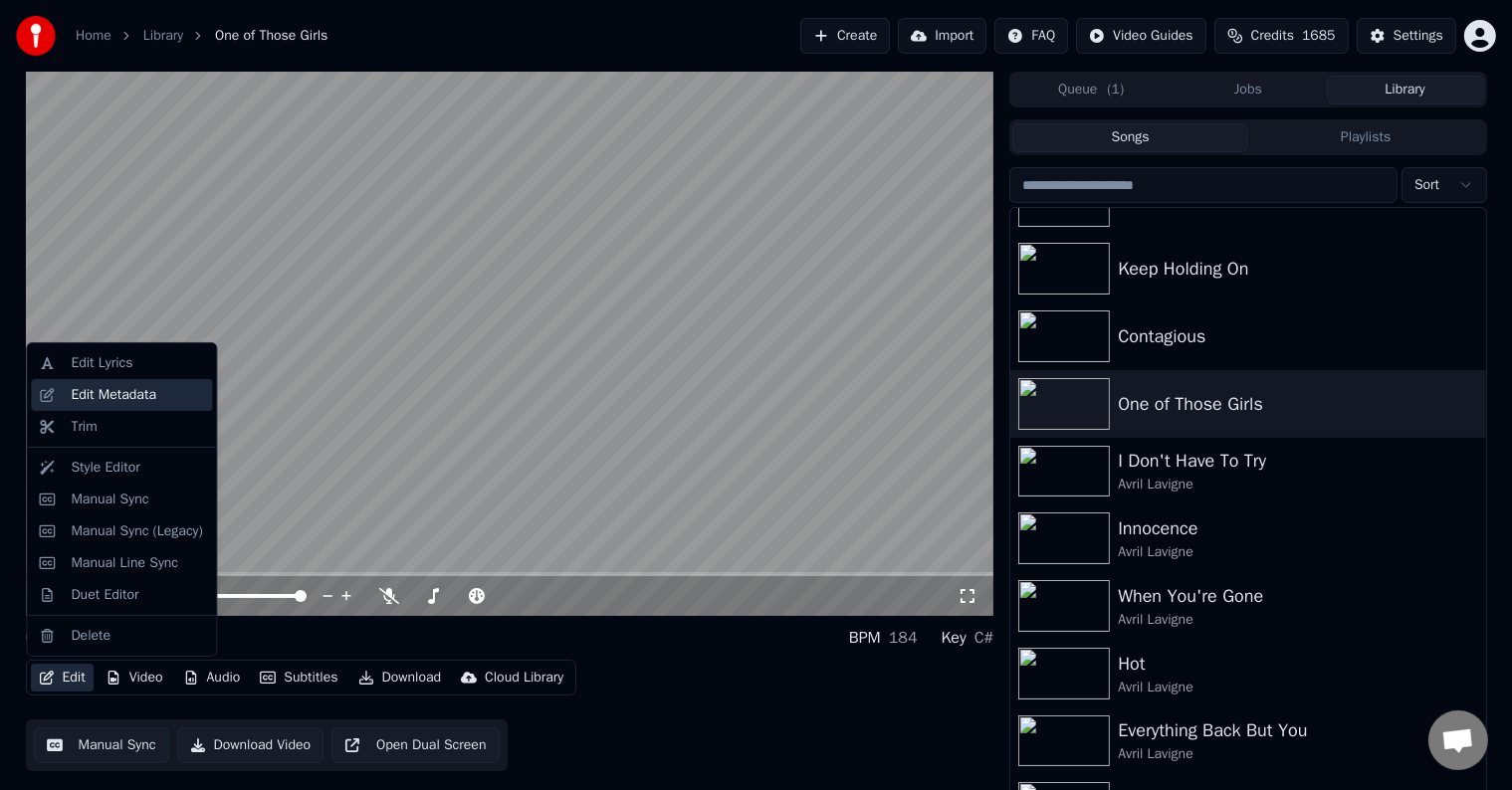 click on "Edit Metadata" at bounding box center (113, 395) 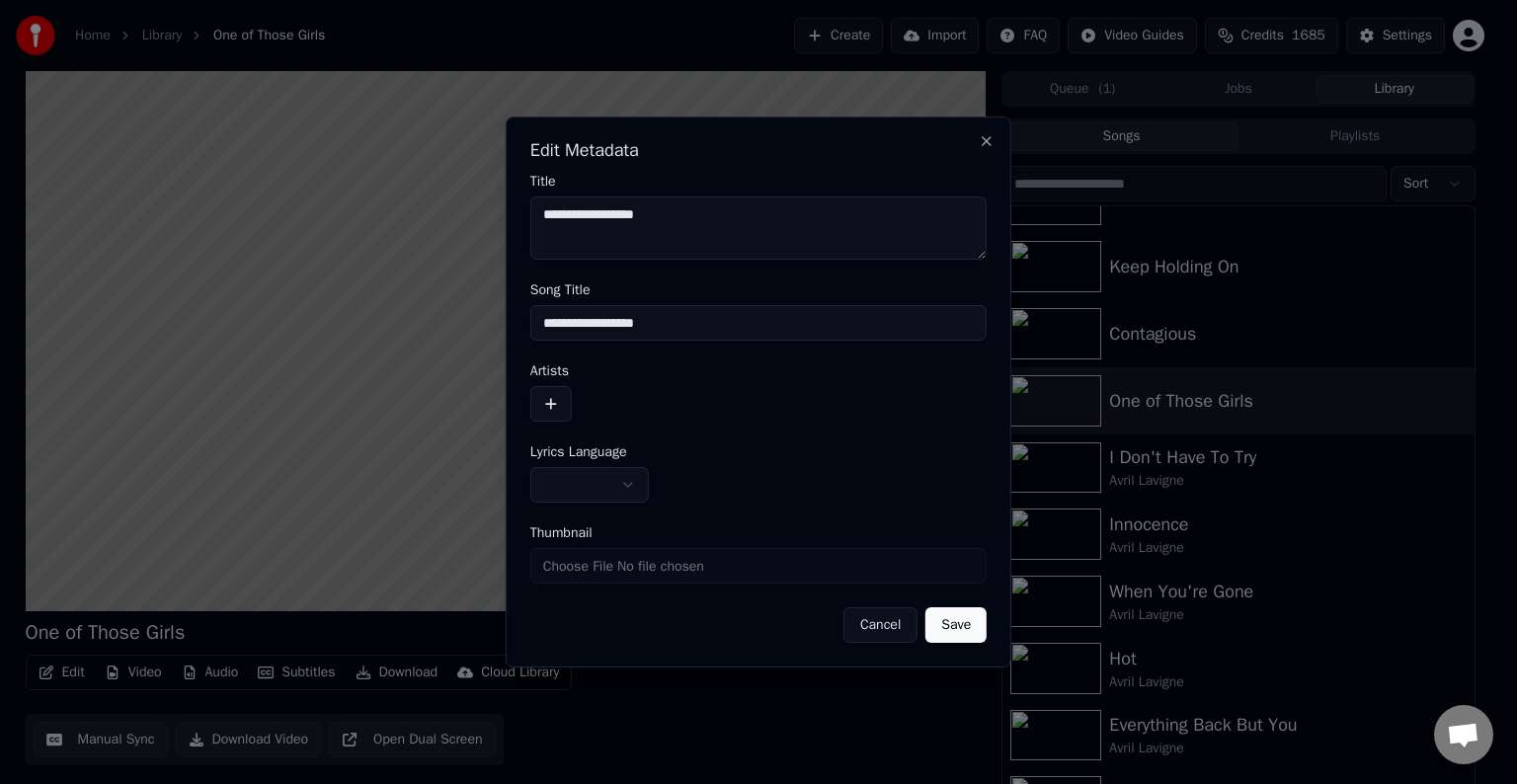 click at bounding box center (551, 404) 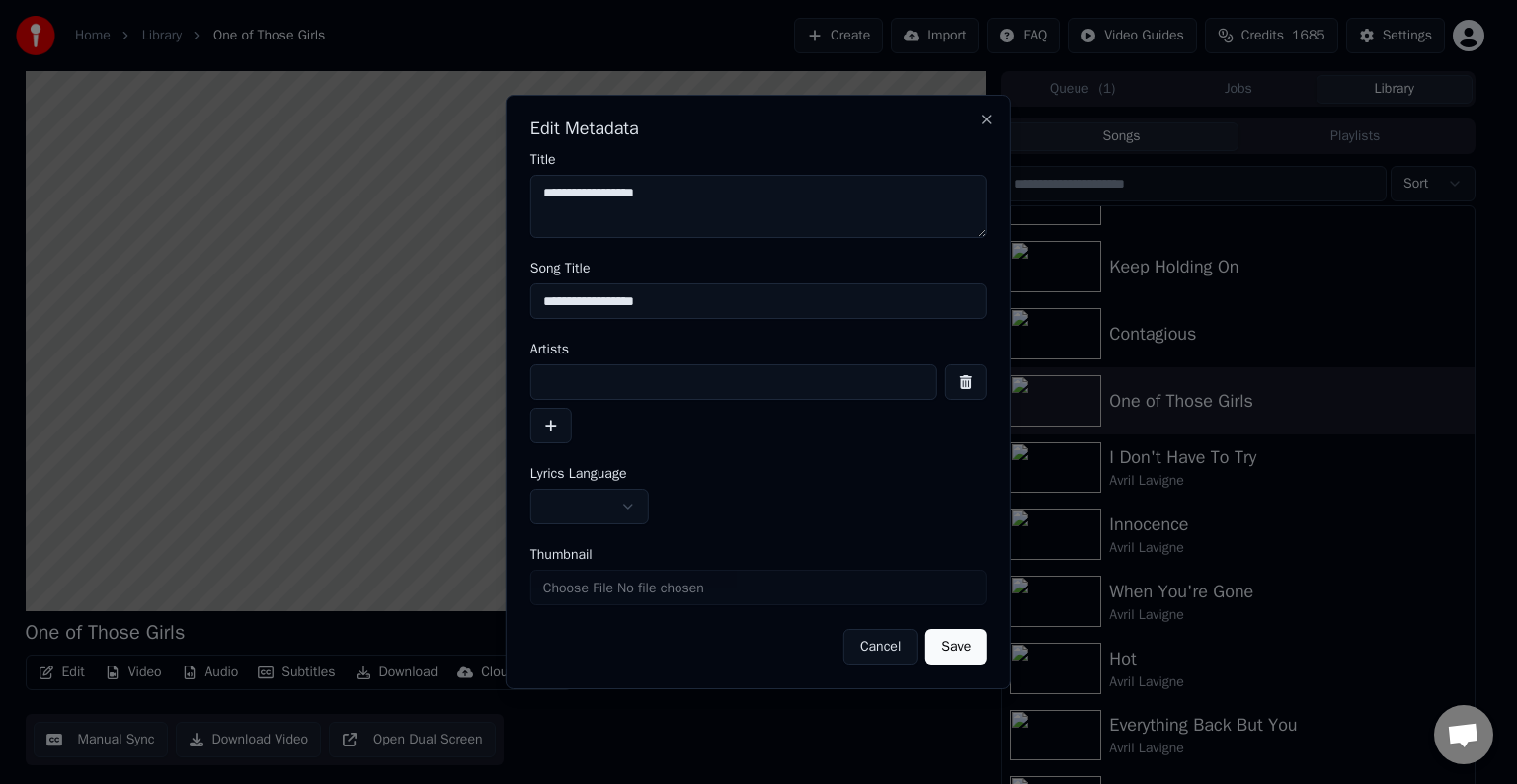click at bounding box center [734, 382] 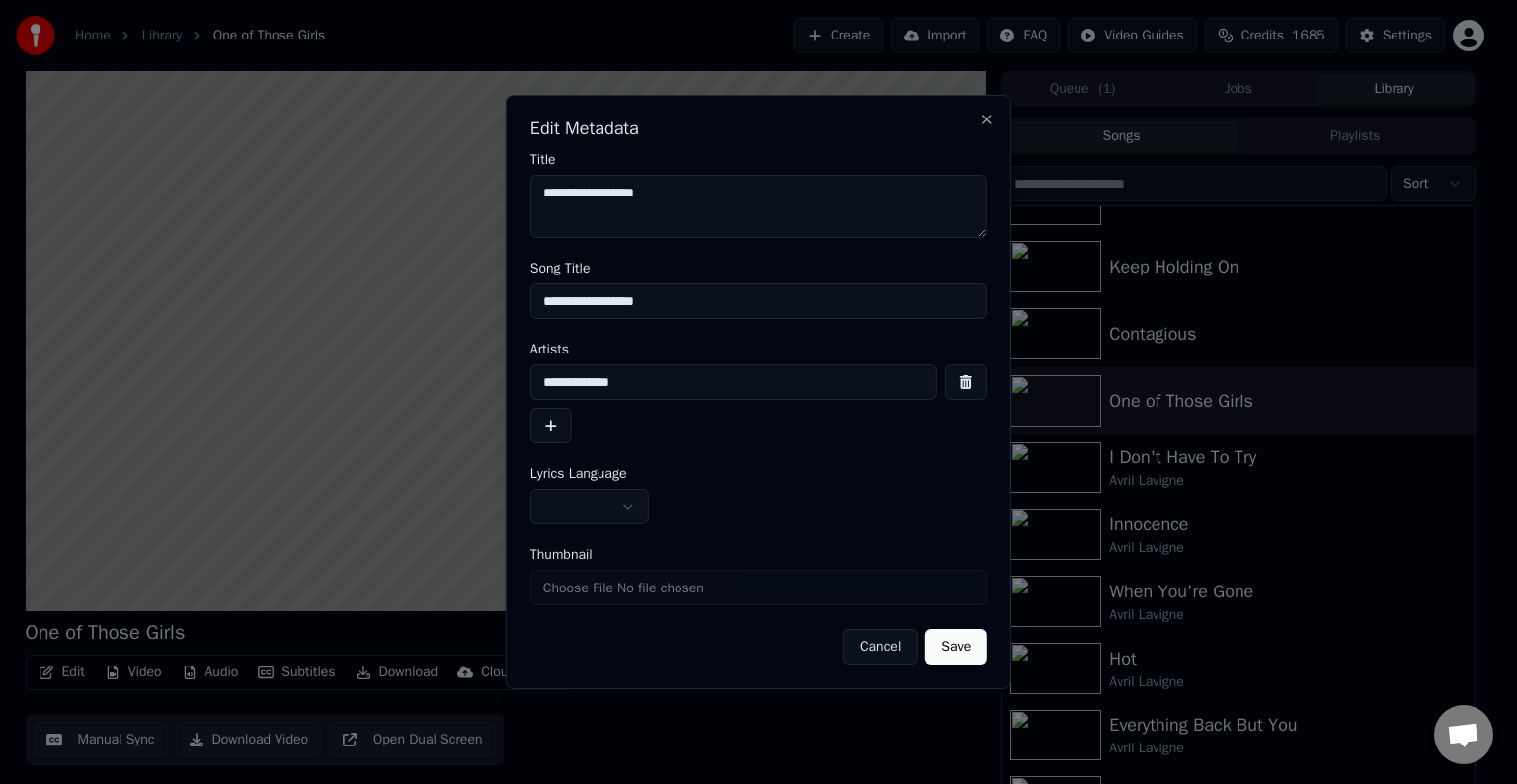 type on "**********" 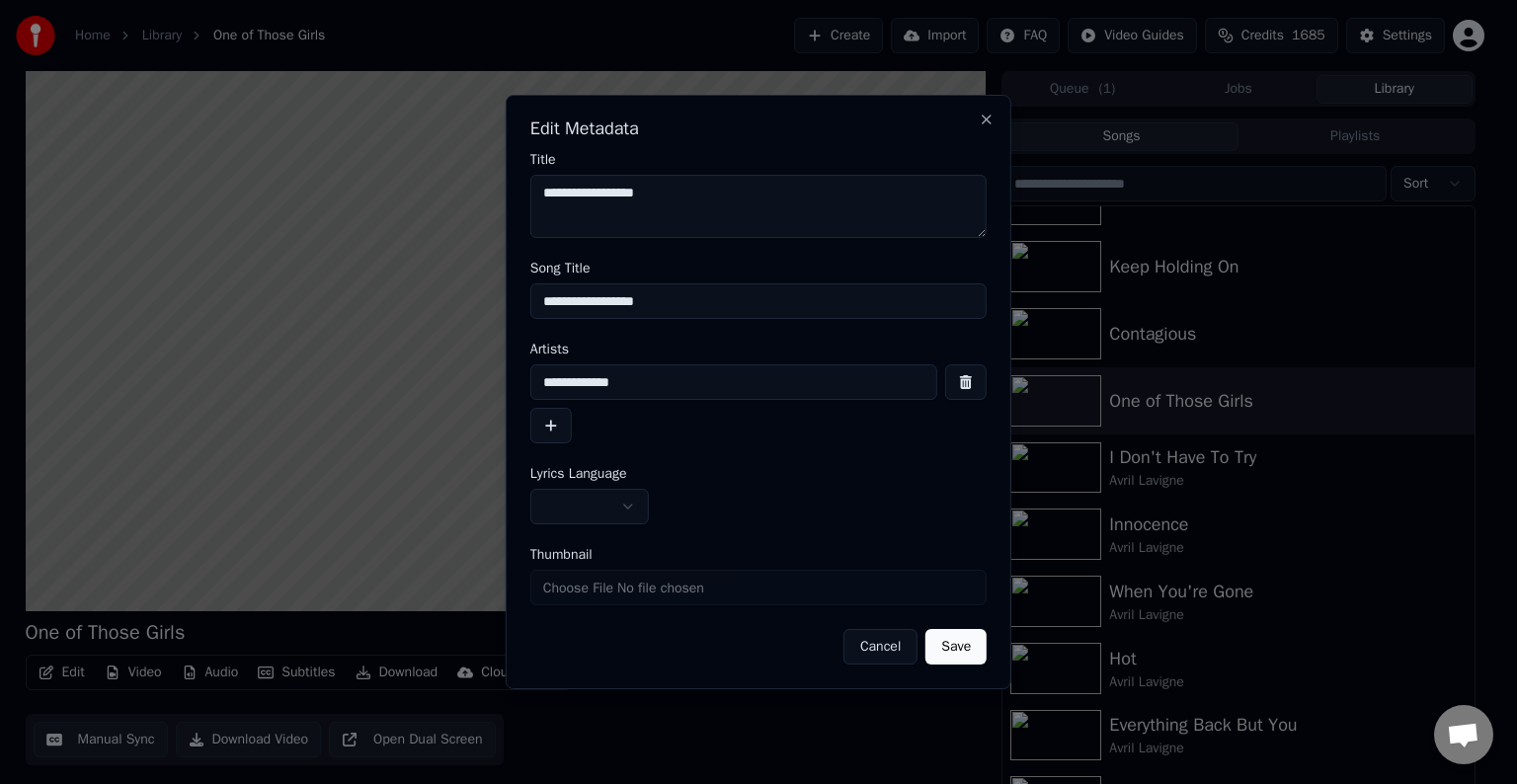 click on "Save" at bounding box center (956, 647) 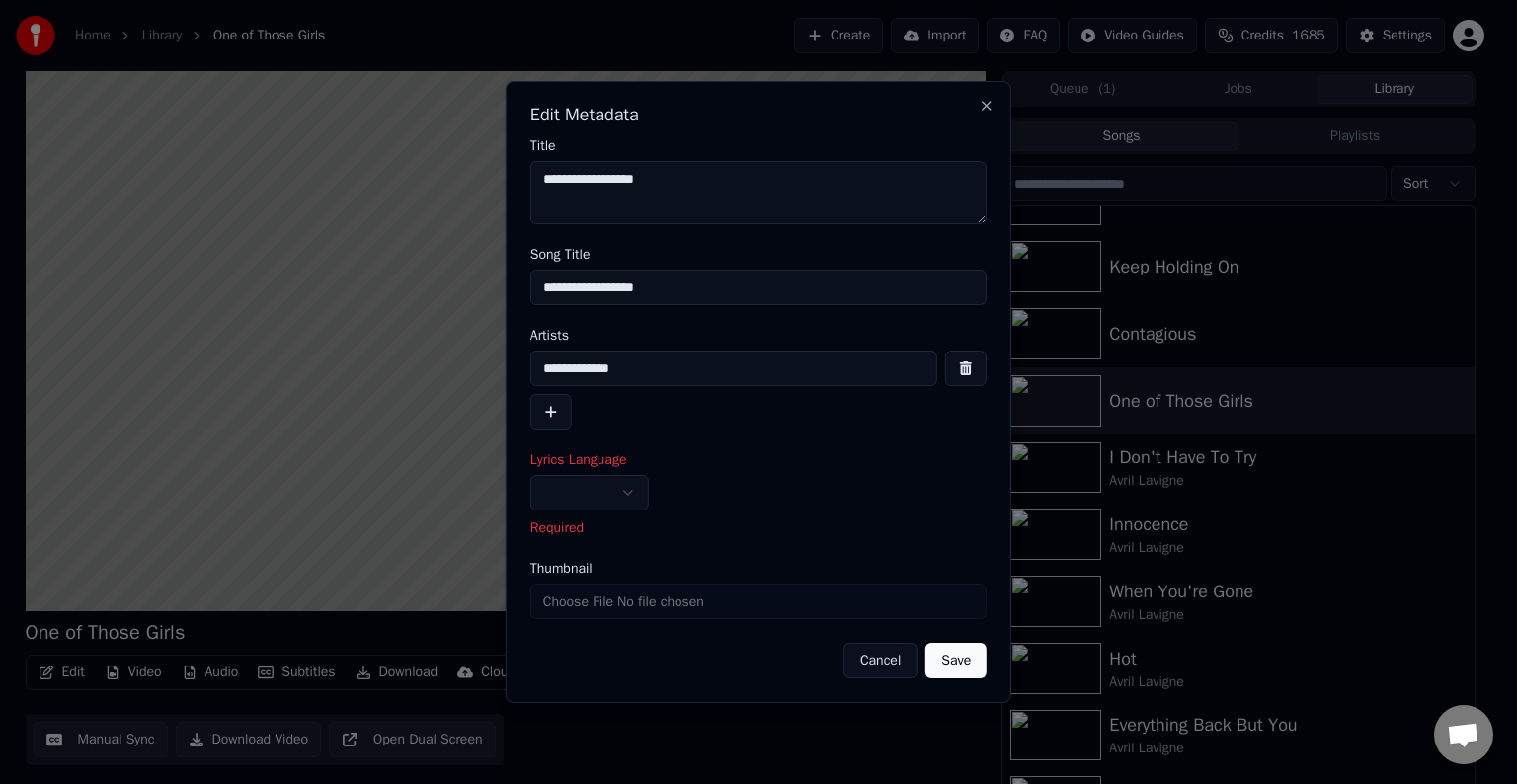 click at bounding box center (590, 493) 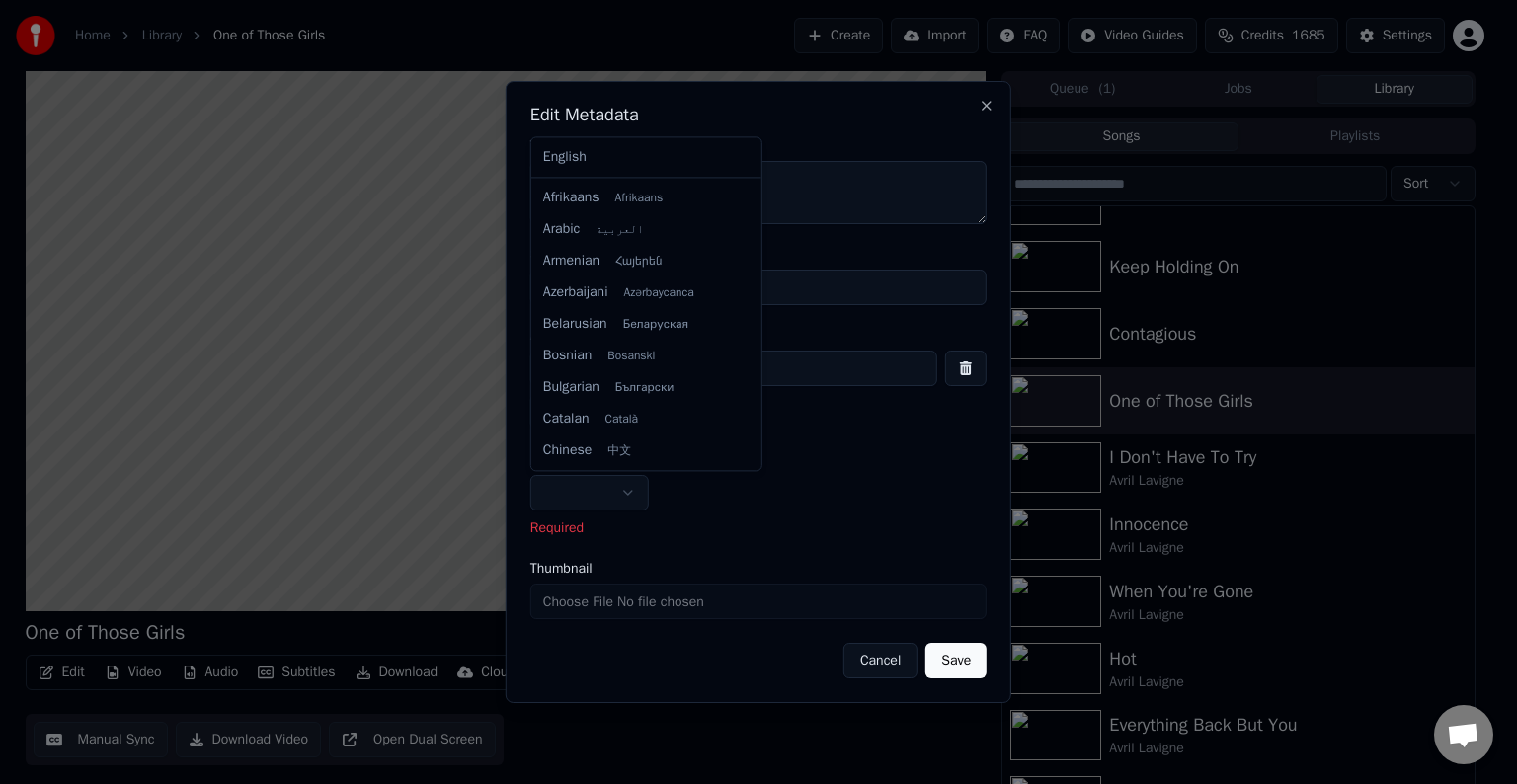 click on "Home Library One of Those Girls Create Import FAQ Video Guides Credits 1685 Settings One of Those Girls BPM 184 Key C# Edit Video Audio Subtitles Download Cloud Library Manual Sync Download Video Open Dual Screen Queue ( 1 ) Jobs Library Songs Playlists Sort What the Hell I Will Be Alone Keep Holding On Contagious One of Those Girls I Don't Have To Try Avril Lavigne Innocence Avril Lavigne When You're Gone Avril Lavigne Hot Avril Lavigne Everything Back But You Avril Lavigne Runaway Avril Lavigne The Best Damn Thing Avril Lavigne Chat [NAME] from Youka Desktop More channels Continue on Email Network offline. Reconnecting... No messages can be received or sent for now. Youka Desktop Hello! How can I help you?  Sunday, [DATE] I think there is a glitch in the program; when I spend my credits to create a video, and I provide the lyrics, the resulting video does not sync the lyrics and is forcing me to spend extra credits to sync them again; it has happened to me with my last 3 videos [DATE] [NAME] [DATE] [NAME]" at bounding box center (750, 392) 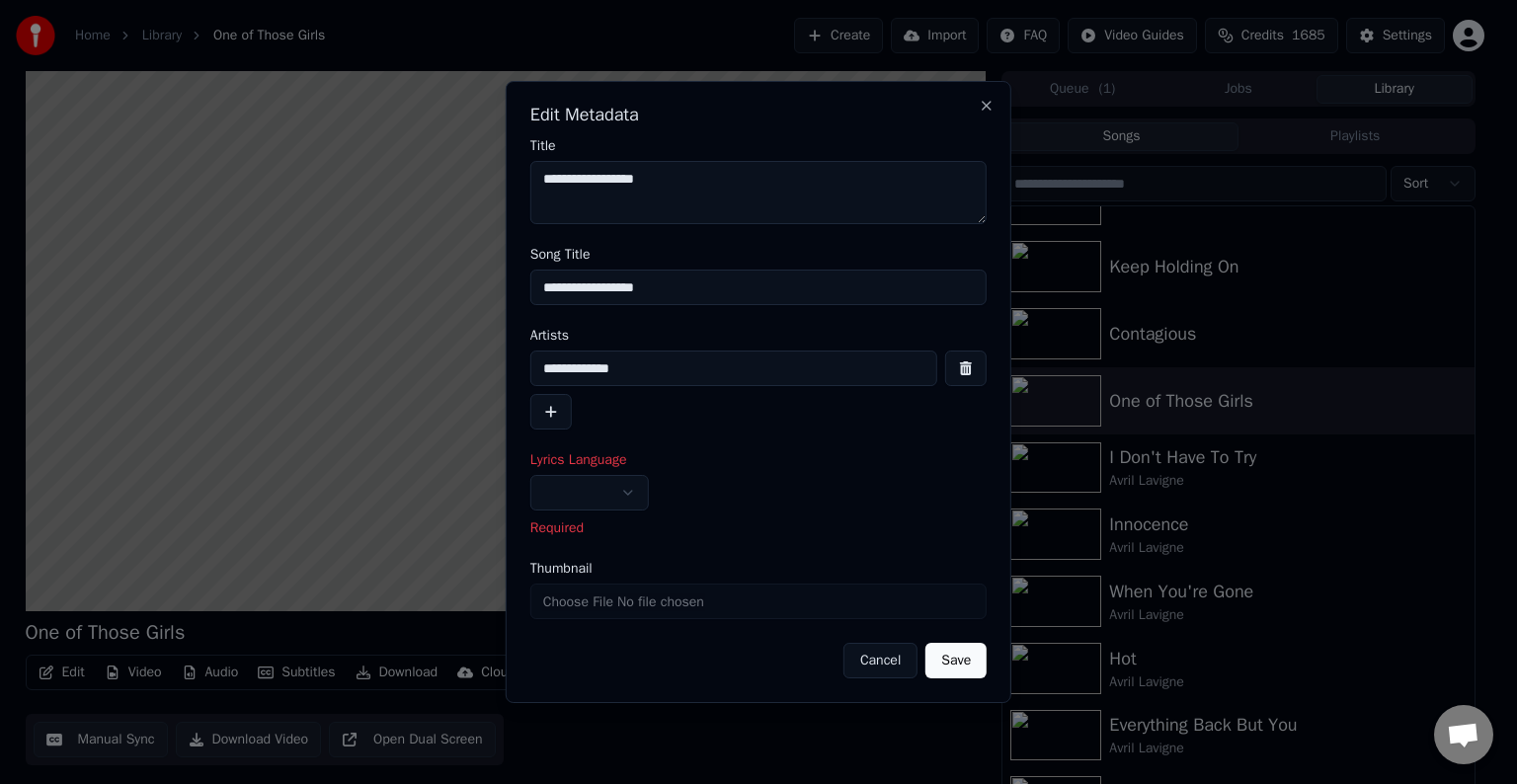 click on "Home Library One of Those Girls Create Import FAQ Video Guides Credits 1685 Settings One of Those Girls BPM 184 Key C# Edit Video Audio Subtitles Download Cloud Library Manual Sync Download Video Open Dual Screen Queue ( 1 ) Jobs Library Songs Playlists Sort What the Hell I Will Be Alone Keep Holding On Contagious One of Those Girls I Don't Have To Try Avril Lavigne Innocence Avril Lavigne When You're Gone Avril Lavigne Hot Avril Lavigne Everything Back But You Avril Lavigne Runaway Avril Lavigne The Best Damn Thing Avril Lavigne Chat [NAME] from Youka Desktop More channels Continue on Email Network offline. Reconnecting... No messages can be received or sent for now. Youka Desktop Hello! How can I help you?  Sunday, [DATE] I think there is a glitch in the program; when I spend my credits to create a video, and I provide the lyrics, the resulting video does not sync the lyrics and is forcing me to spend extra credits to sync them again; it has happened to me with my last 3 videos [DATE] [NAME] [DATE] [NAME]" at bounding box center (750, 392) 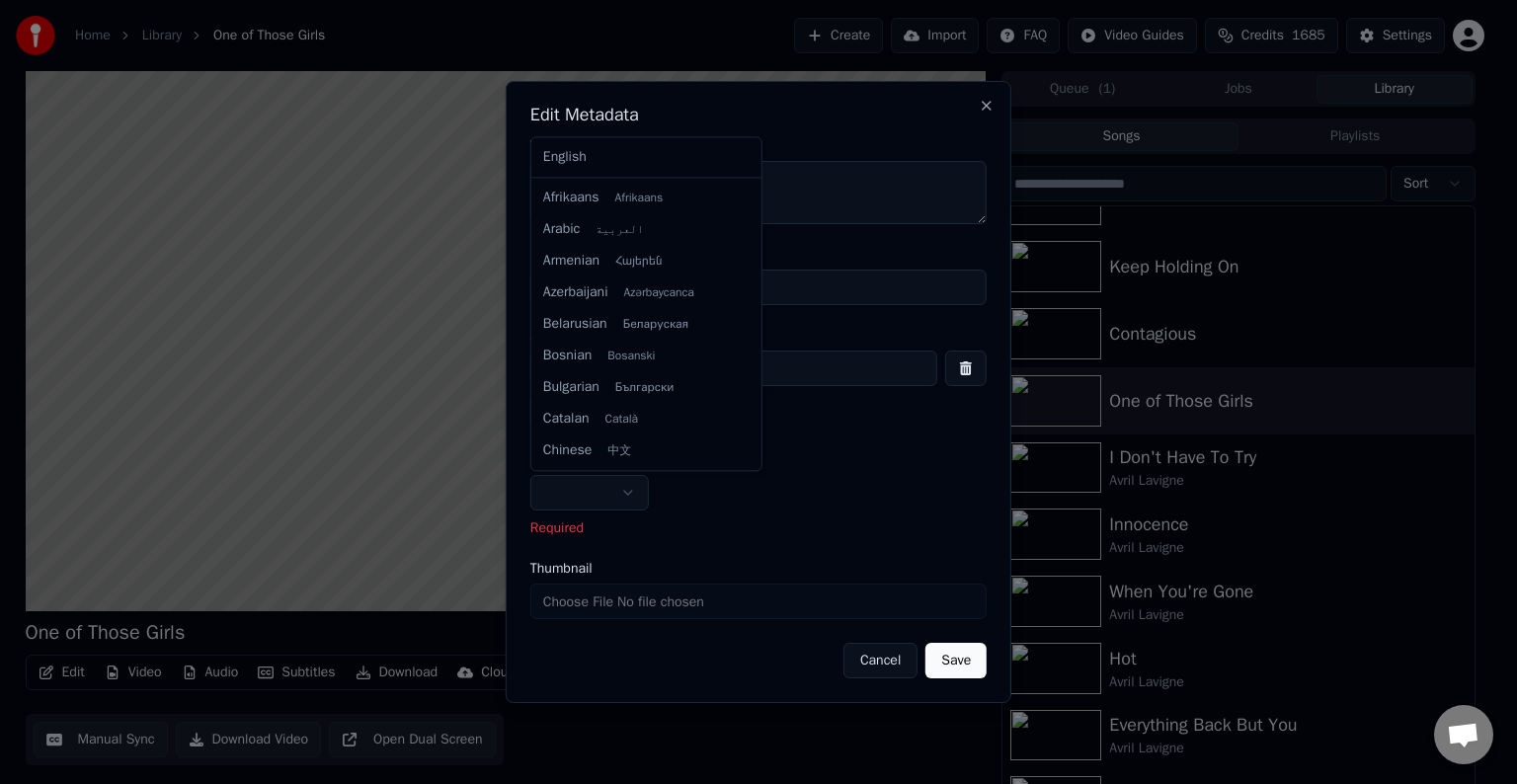 select on "**" 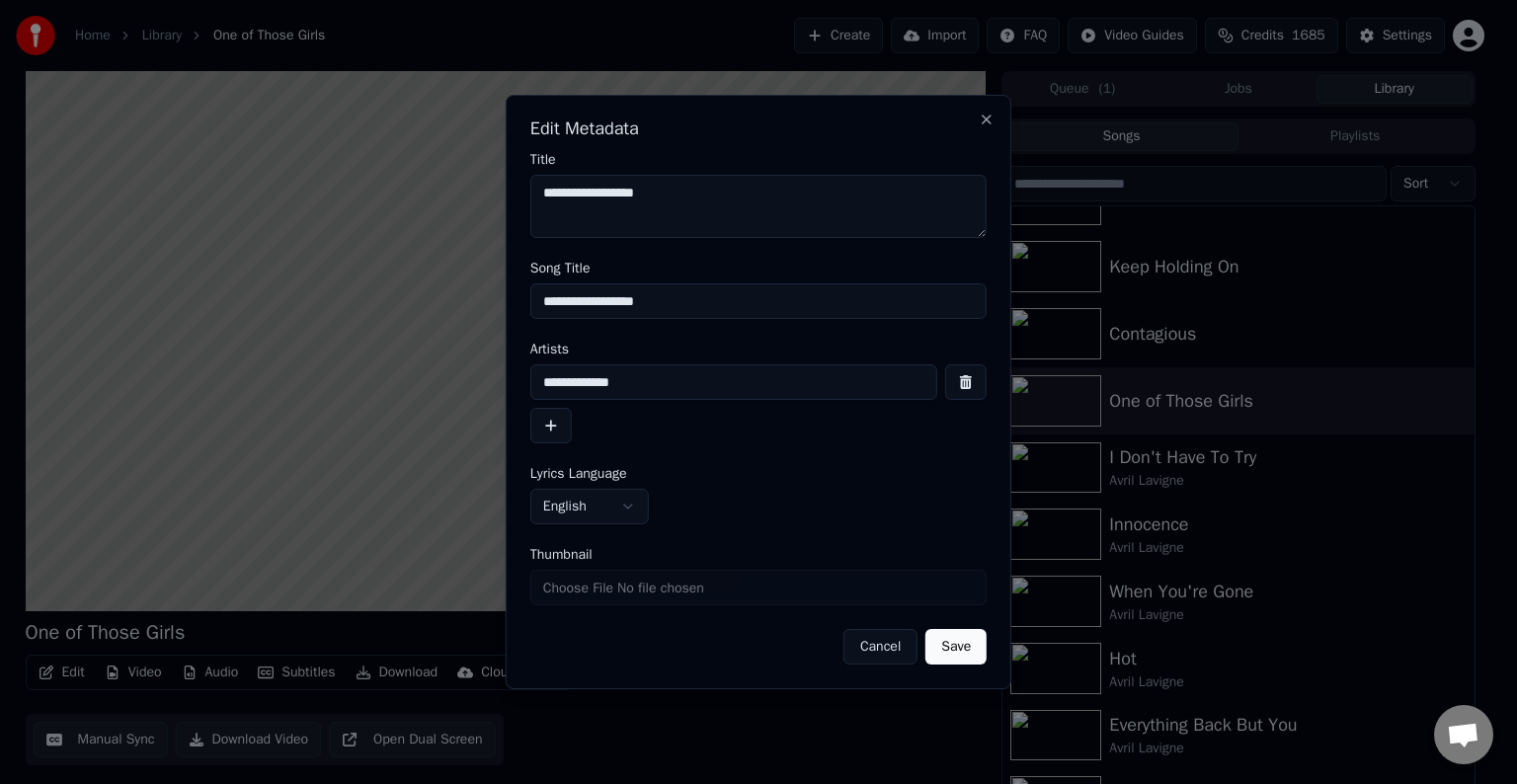 click on "Save" at bounding box center (956, 647) 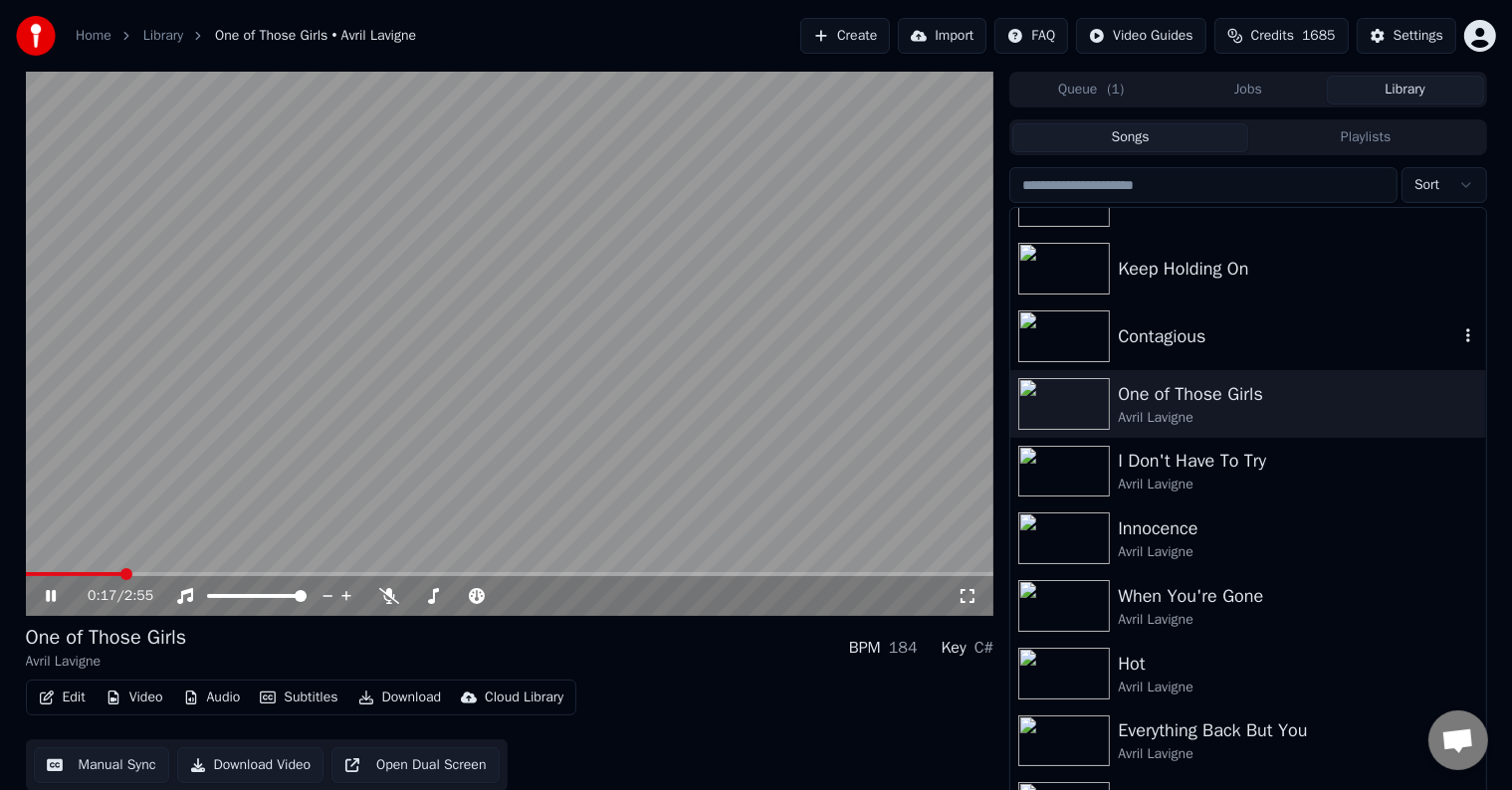 click on "Contagious" at bounding box center [1287, 336] 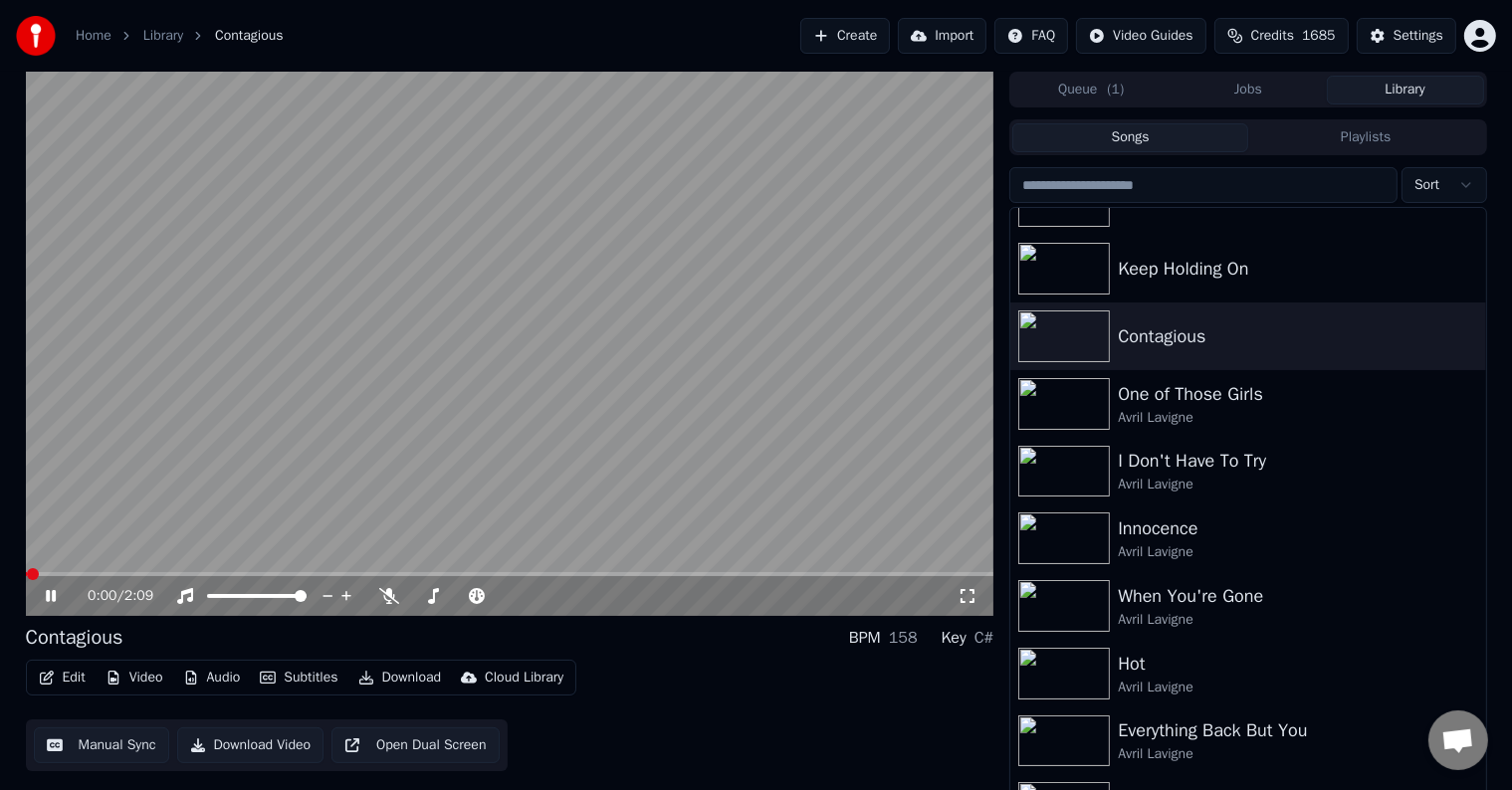 click on "Edit" at bounding box center [62, 678] 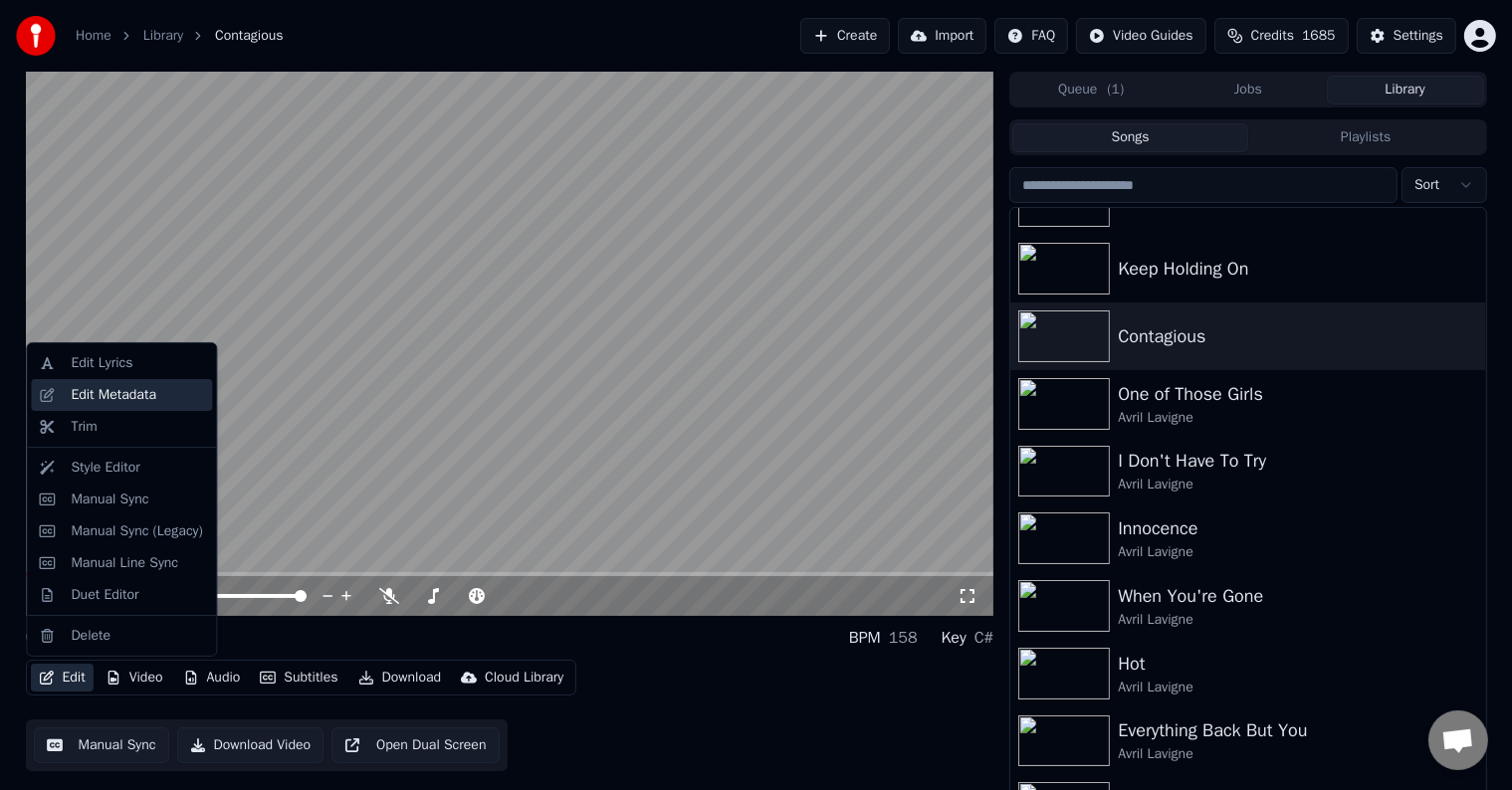 click on "Edit Metadata" at bounding box center [113, 395] 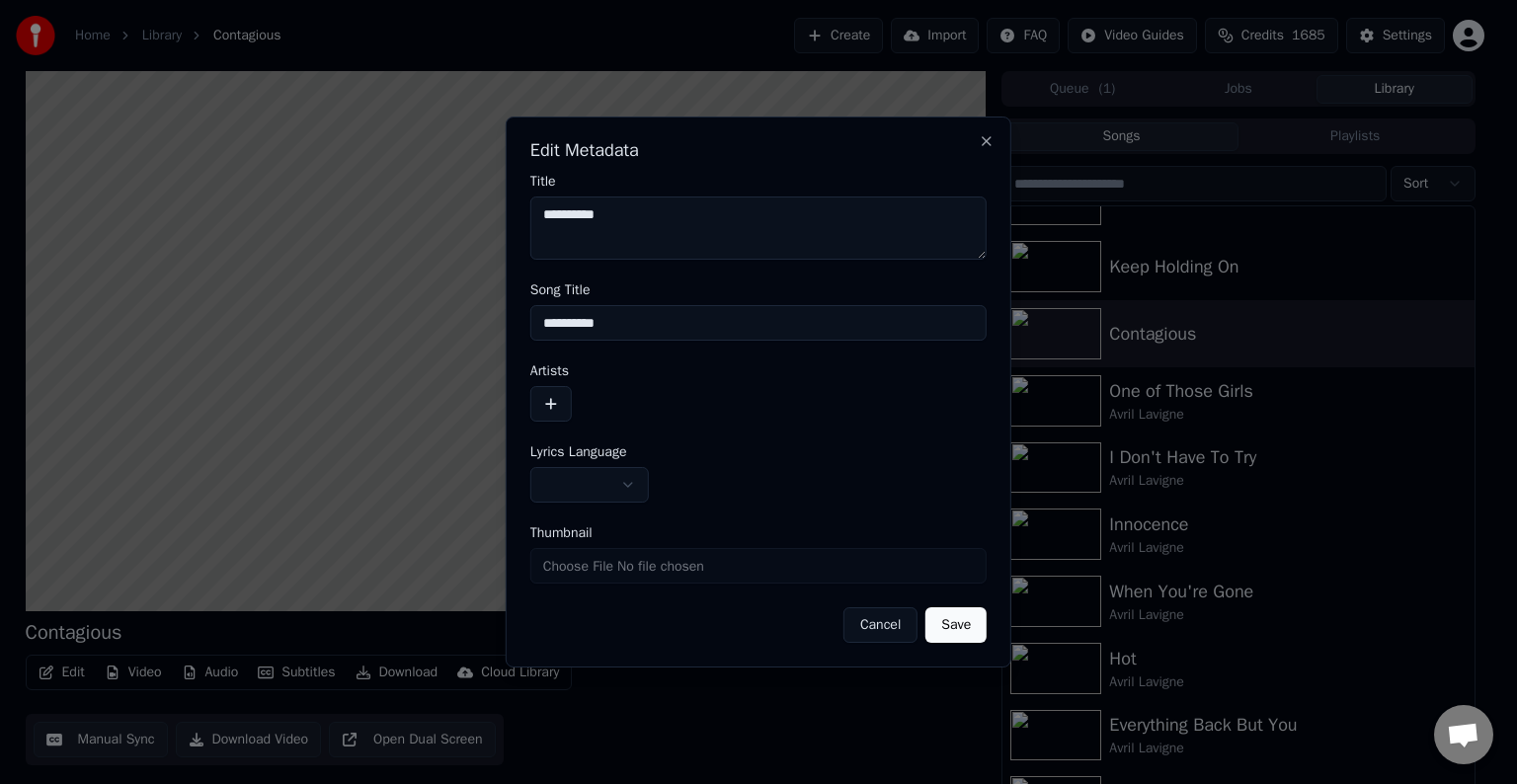 click at bounding box center (551, 404) 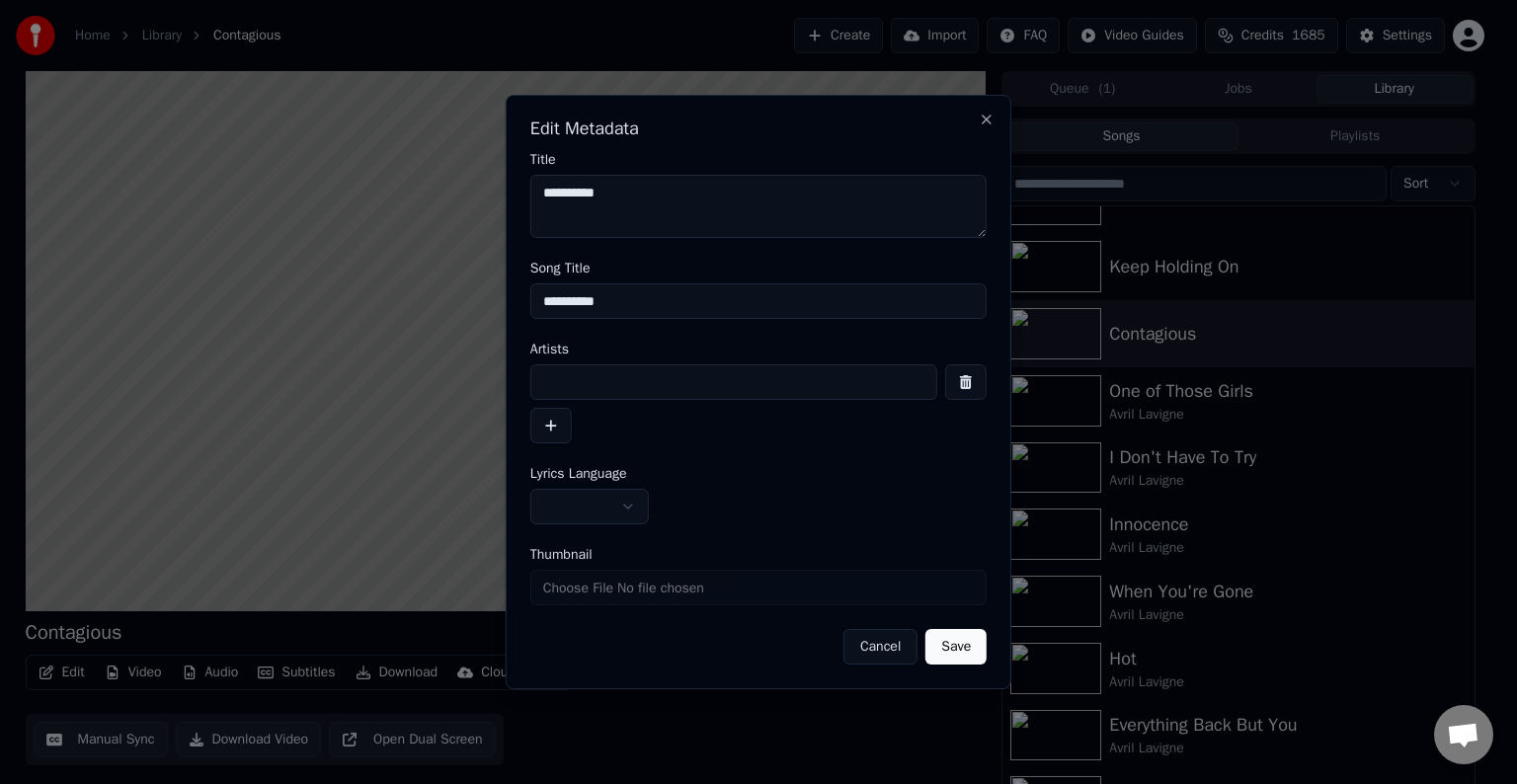 click at bounding box center [734, 382] 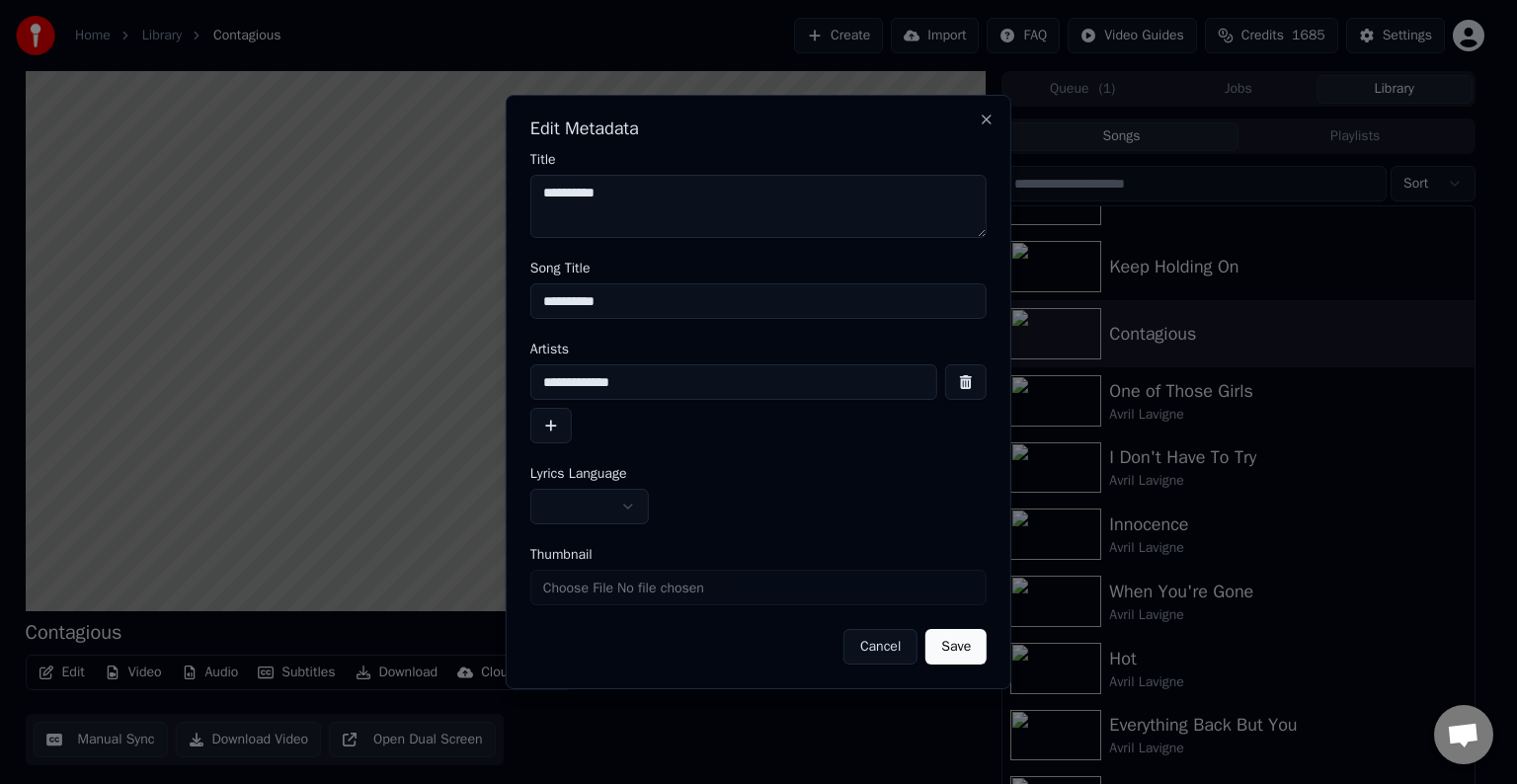 type on "**********" 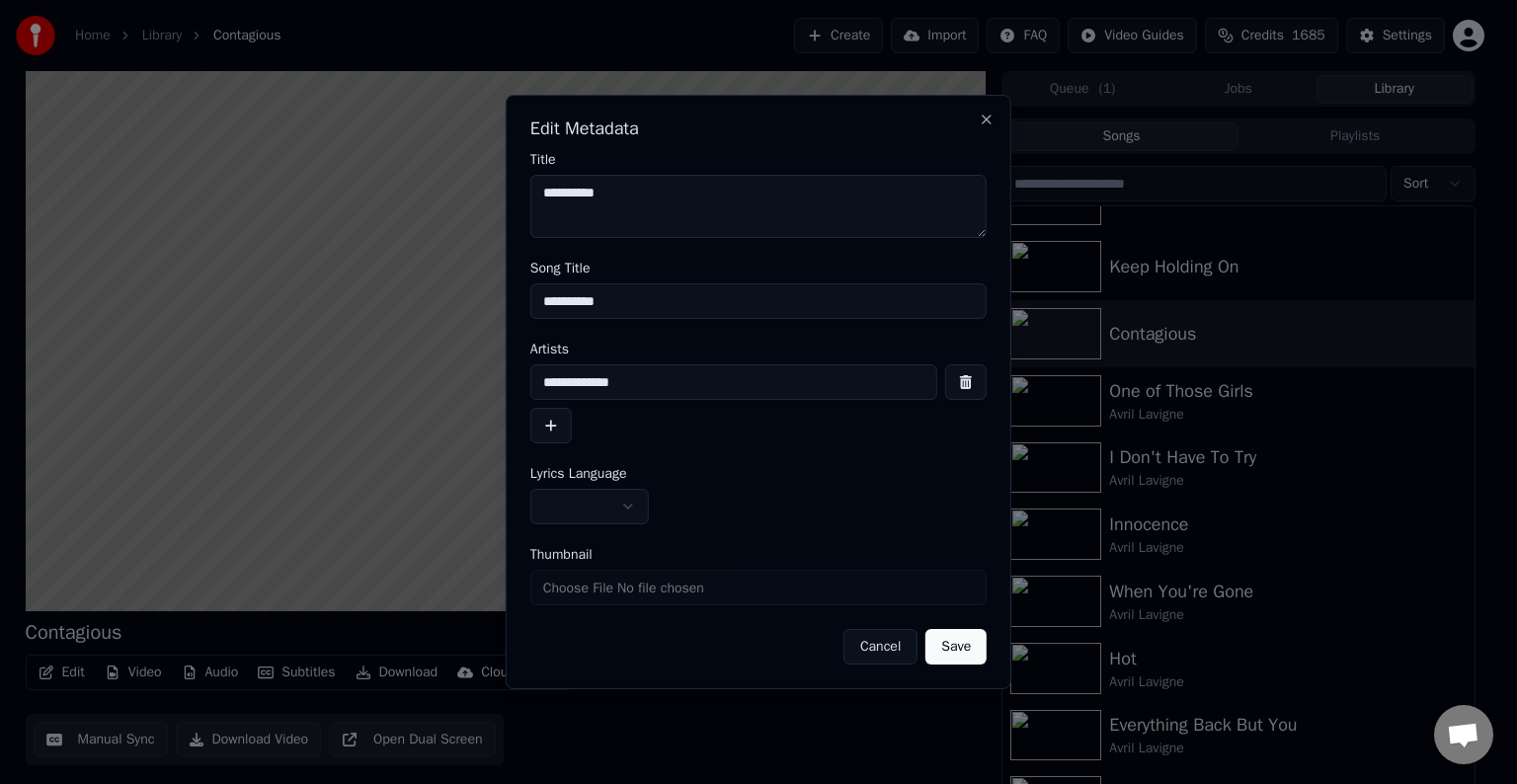 click on "Home Library Contagious Create Import FAQ Video Guides Credits 1685 Settings Contagious BPM 158 Key C# Edit Video Audio Subtitles Download Cloud Library Manual Sync Download Video Open Dual Screen Queue ( 1 ) Jobs Library Songs Playlists Sort What the Hell I Will Be Alone Keep Holding On Contagious One of Those Girls Avril Lavigne I Don't Have To Try Avril Lavigne Innocence Avril Lavigne When You're Gone Avril Lavigne Hot Avril Lavigne Everything Back But You Avril Lavigne Runaway Avril Lavigne The Best Damn Thing Avril Lavigne Chat [NAME] from Youka Desktop More channels Continue on Email Network offline. Reconnecting... No messages can be received or sent for now. Youka Desktop Hello! How can I help you?  Sunday, [DATE] I think there is a glitch in the program; when I spend my credits to create a video, and I provide the lyrics, the resulting video does not sync the lyrics and is forcing me to spend extra credits to sync them again; it has happened to me with my last 3 videos [DATE] [NAME] [DATE] [NAME]" at bounding box center [750, 392] 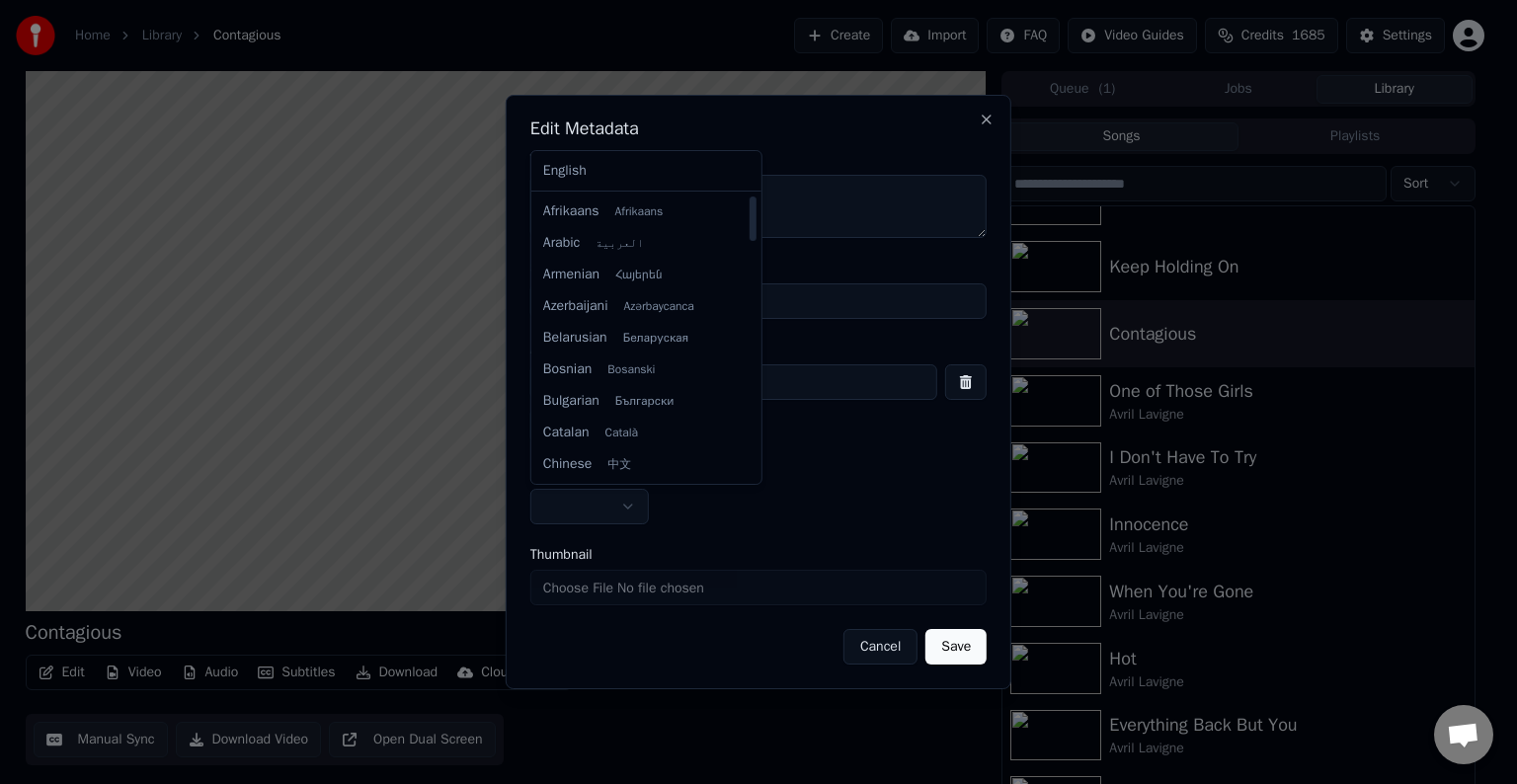 select on "**" 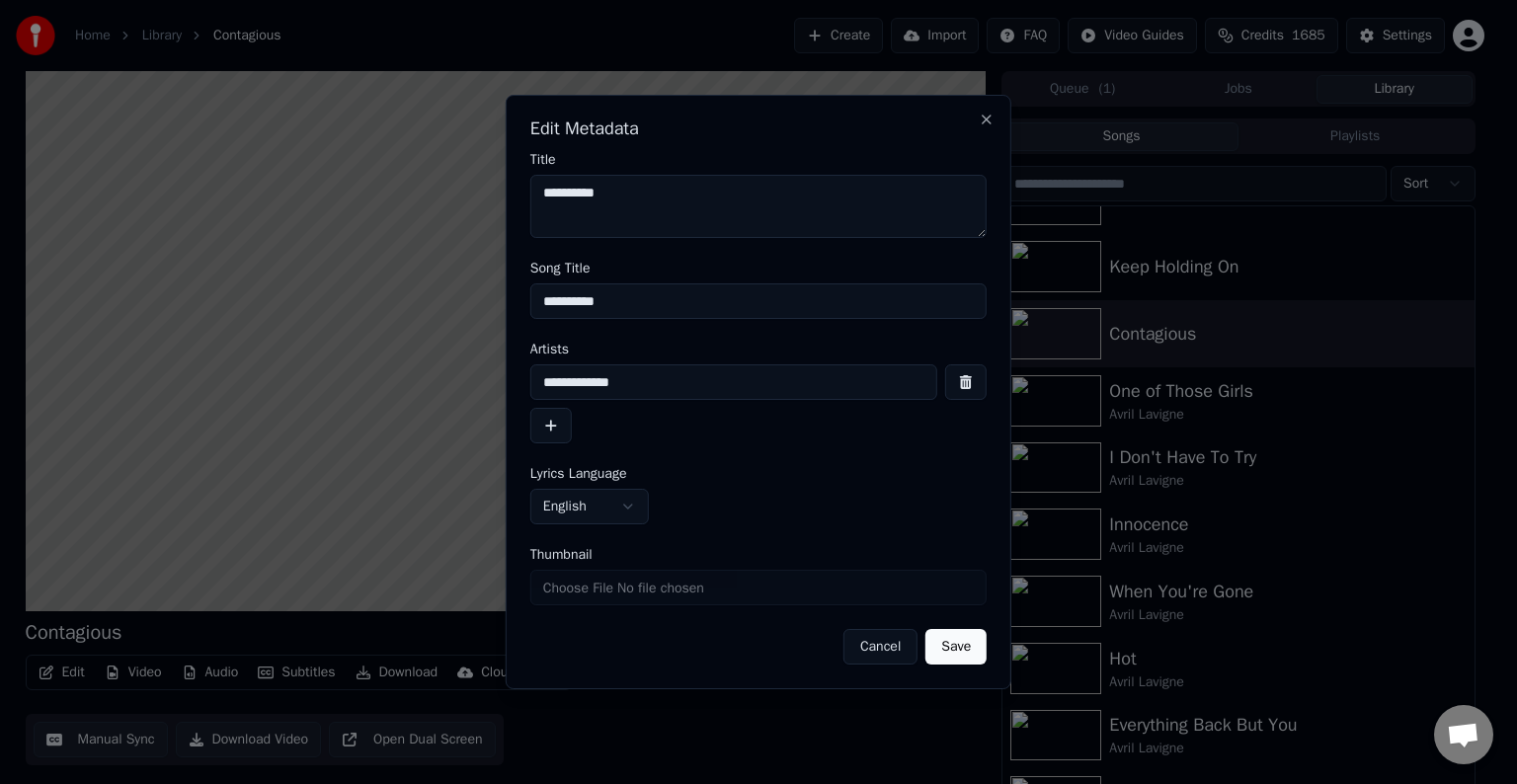 click on "Save" at bounding box center (956, 647) 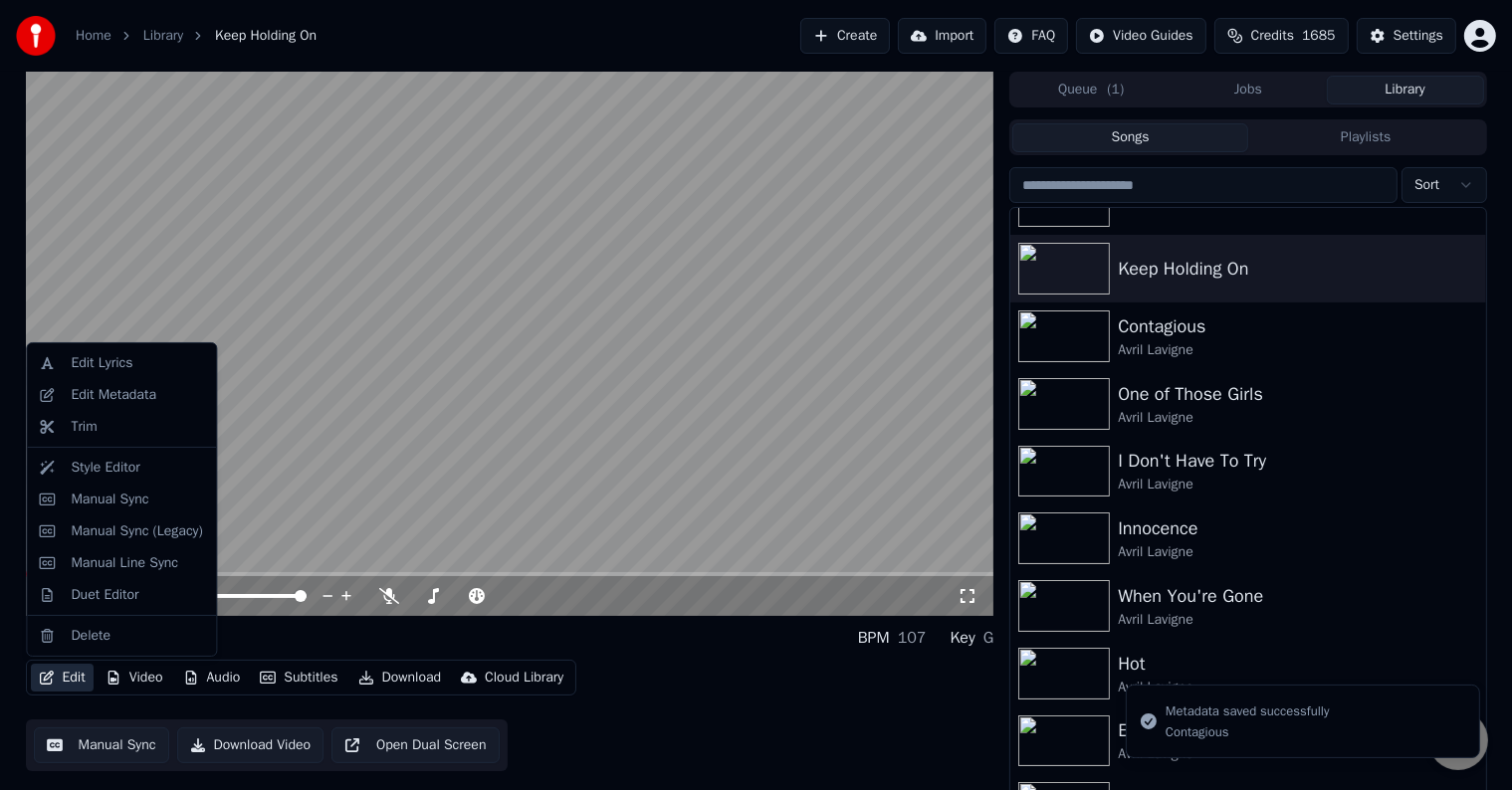 click on "Edit" at bounding box center [62, 678] 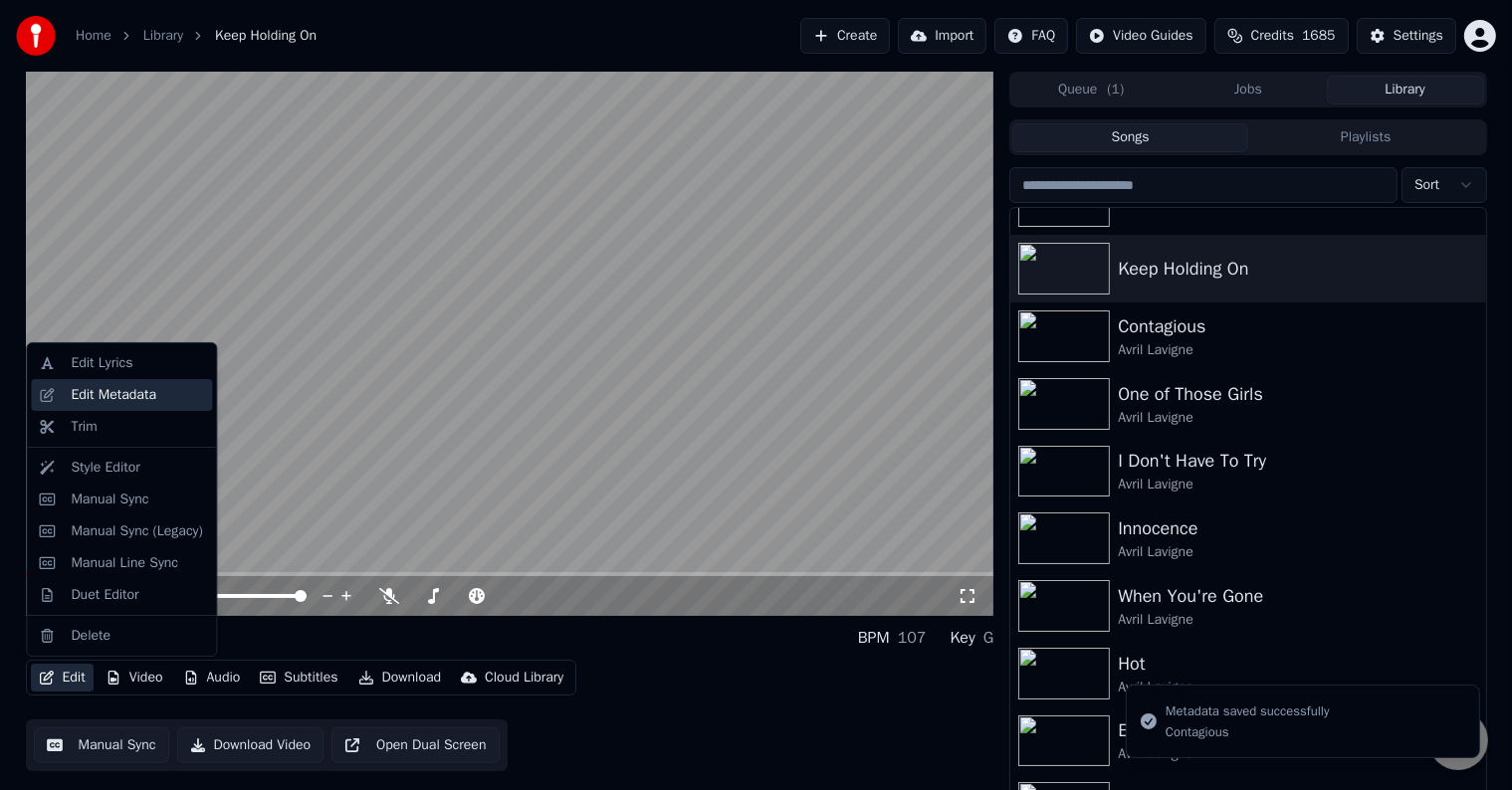 click on "Edit Metadata" at bounding box center (113, 395) 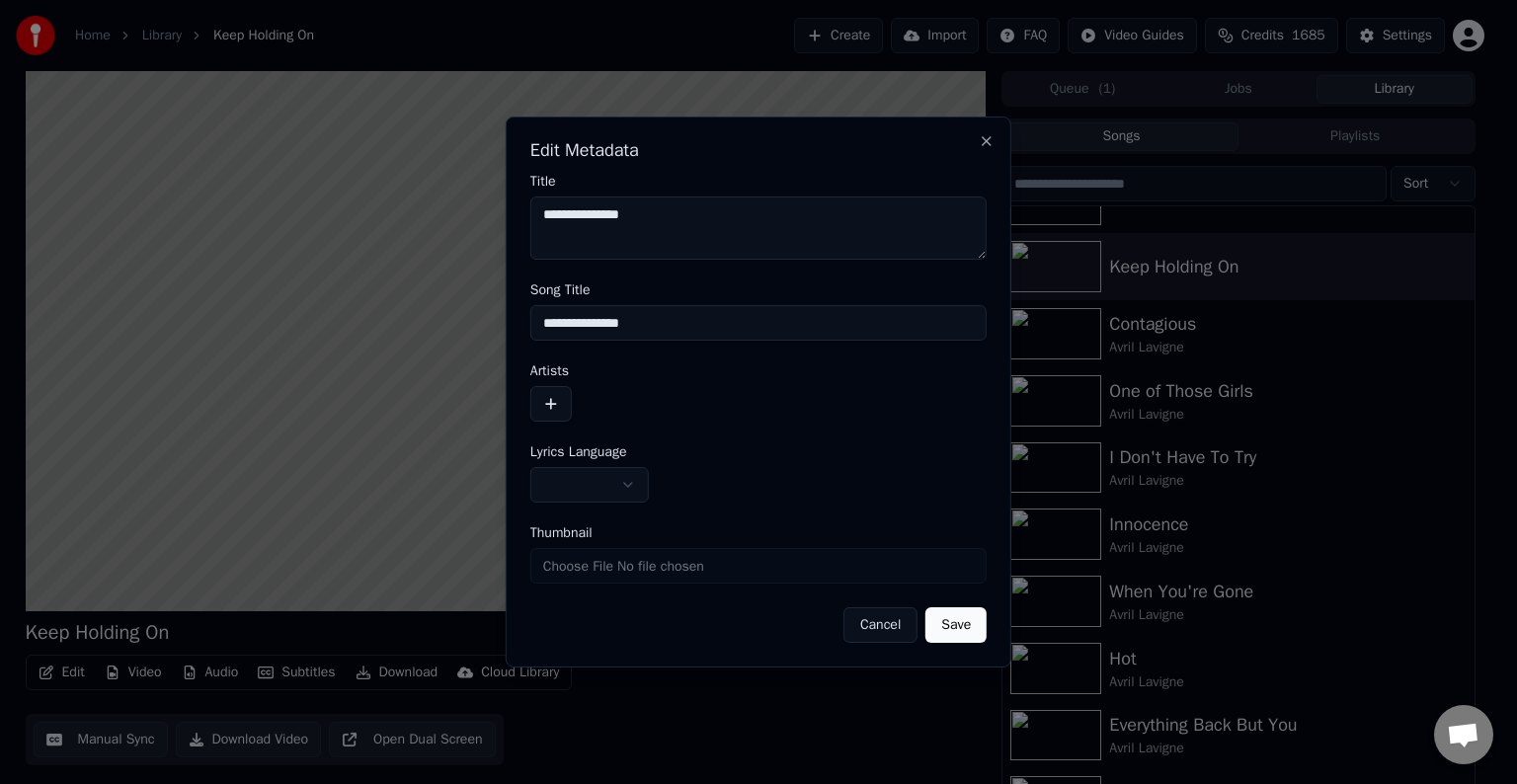 click at bounding box center [551, 404] 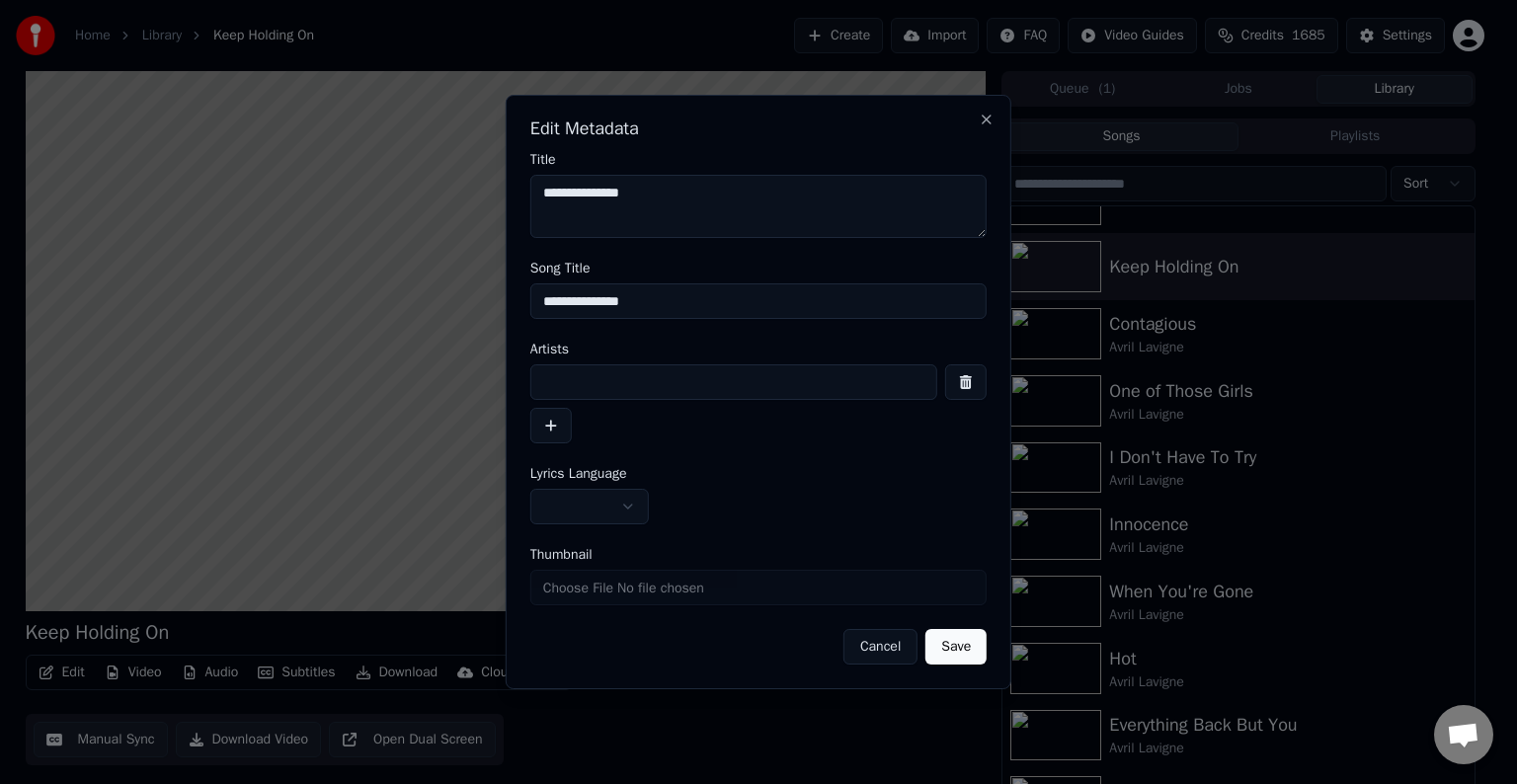 click at bounding box center [734, 382] 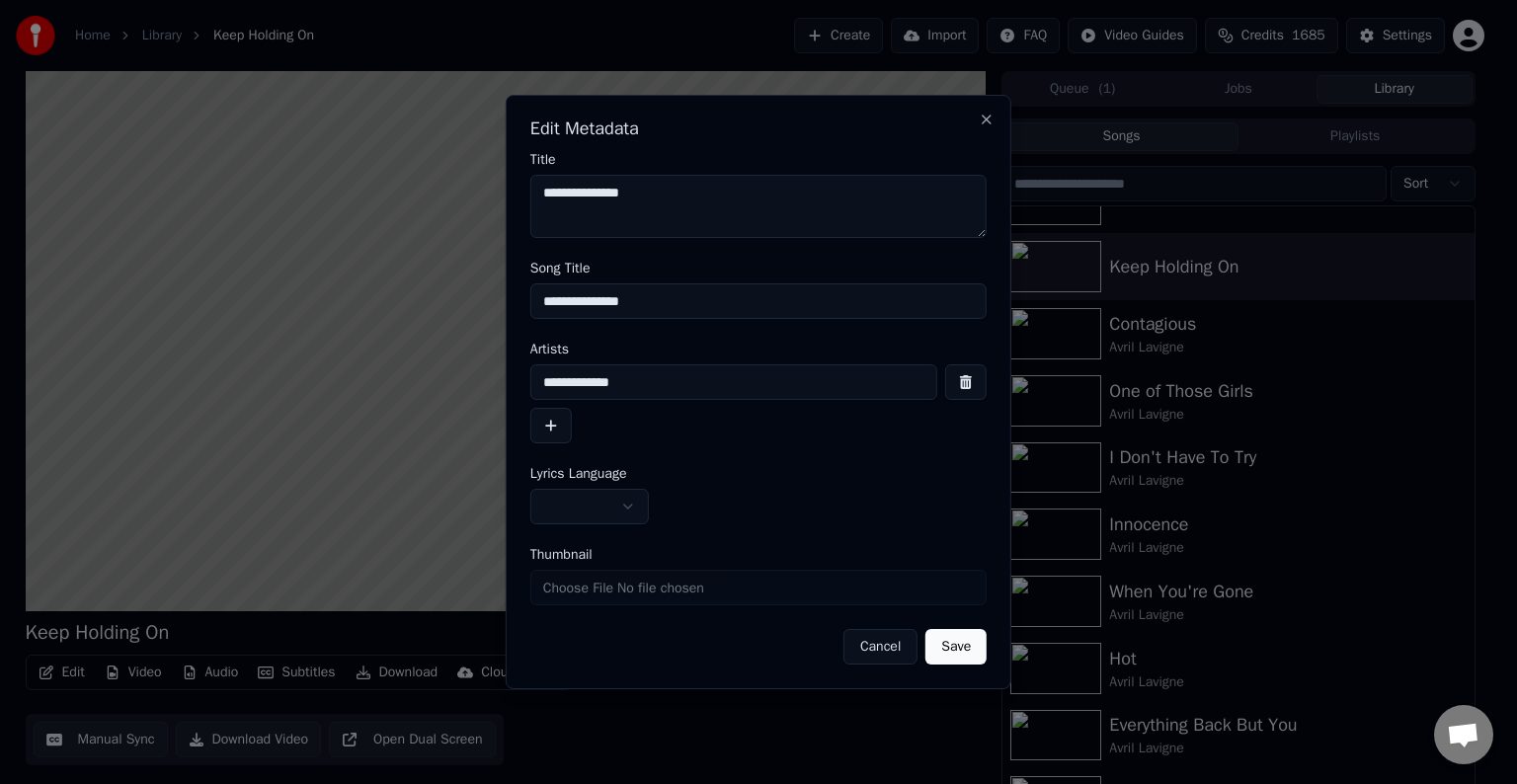 type on "**********" 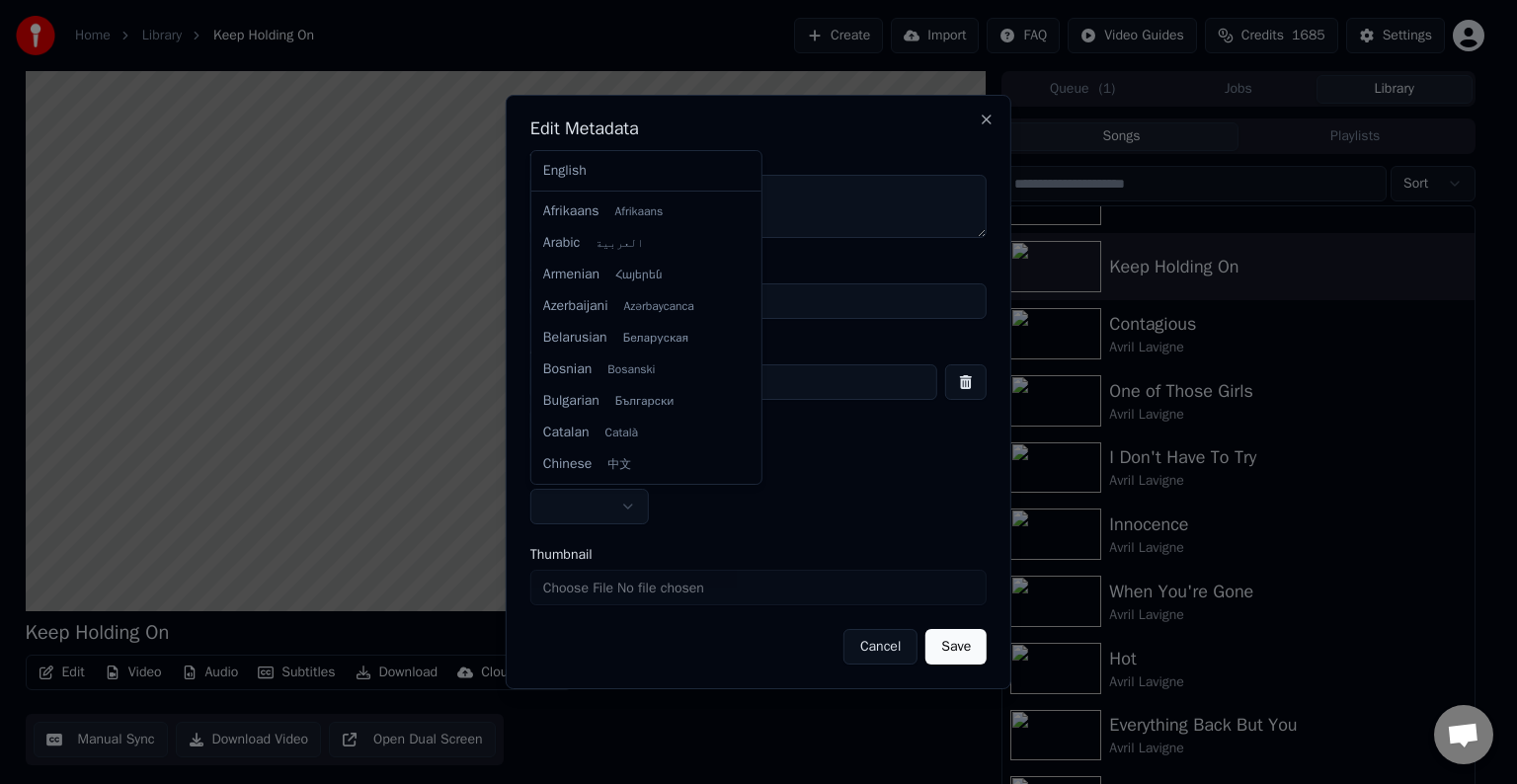 click on "Home Library Keep Holding On Create Import FAQ Video Guides Credits 1685 Settings Keep Holding On BPM 107 Key G Edit Video Audio Subtitles Download Cloud Library Manual Sync Download Video Open Dual Screen Queue ( 1 ) Jobs Library Songs Playlists Sort What the Hell I Will Be Alone Keep Holding On Contagious [ARTIST] One of Those Girls [ARTIST] I Don't Have To Try [ARTIST] Innocence [ARTIST] When You're Gone [ARTIST] Hot [ARTIST] Everything Back But You [ARTIST] Runaway [ARTIST] The Best Damn Thing [ARTIST] Chat [PERSON] from Youka Desktop More channels Continue on Email Network offline. Reconnecting... No messages can be received or sent for now. Youka Desktop Hello! How can I help you?  Sunday, [DATE] I think there is a glitch in the program; when I spend my credits to create a video, and I provide the lyrics, the resulting video does not sync the lyrics and is forcing me to spend extra credits to sync them again; it has happened to me with my last 3 videos [DATE]" at bounding box center (750, 392) 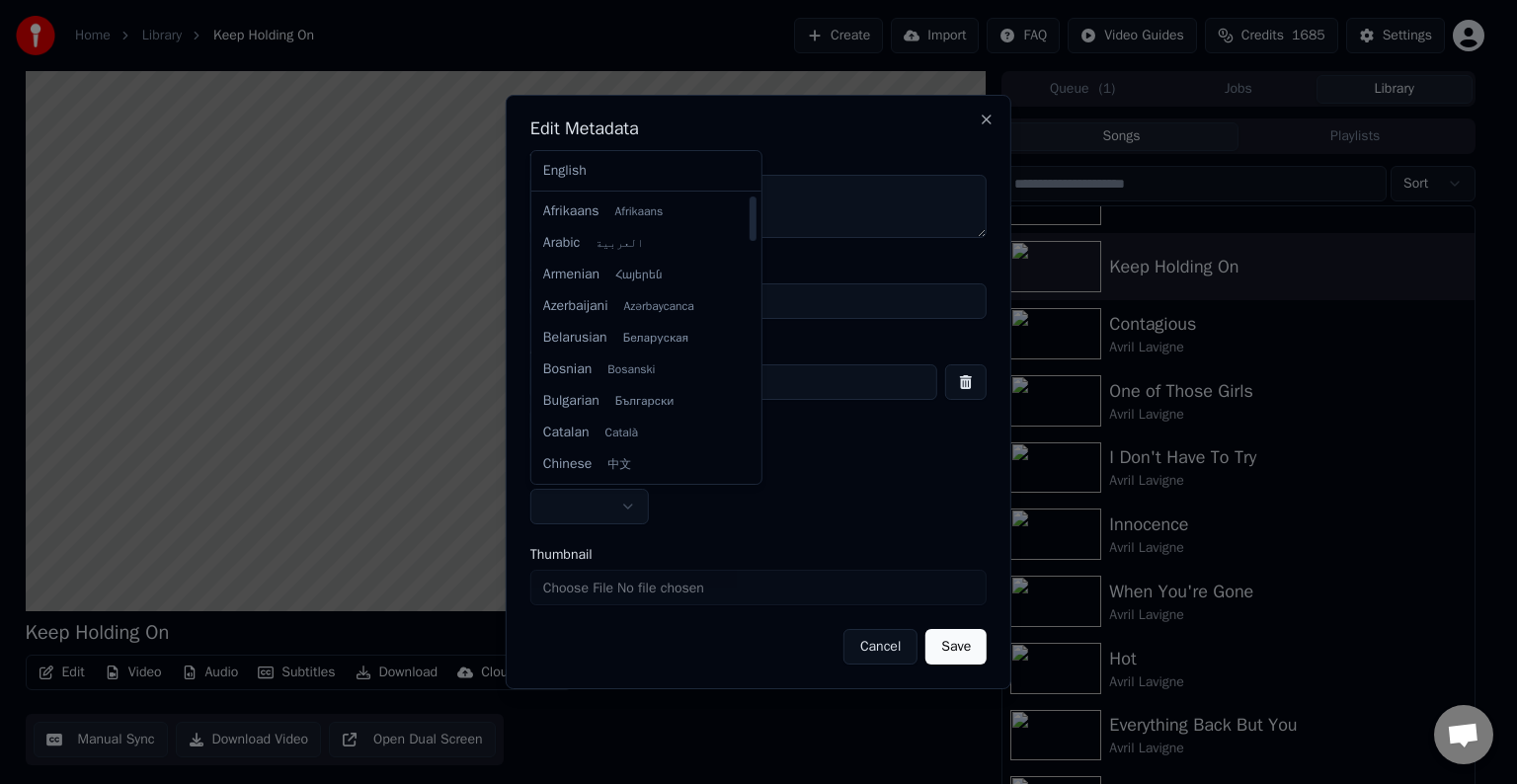 select on "**" 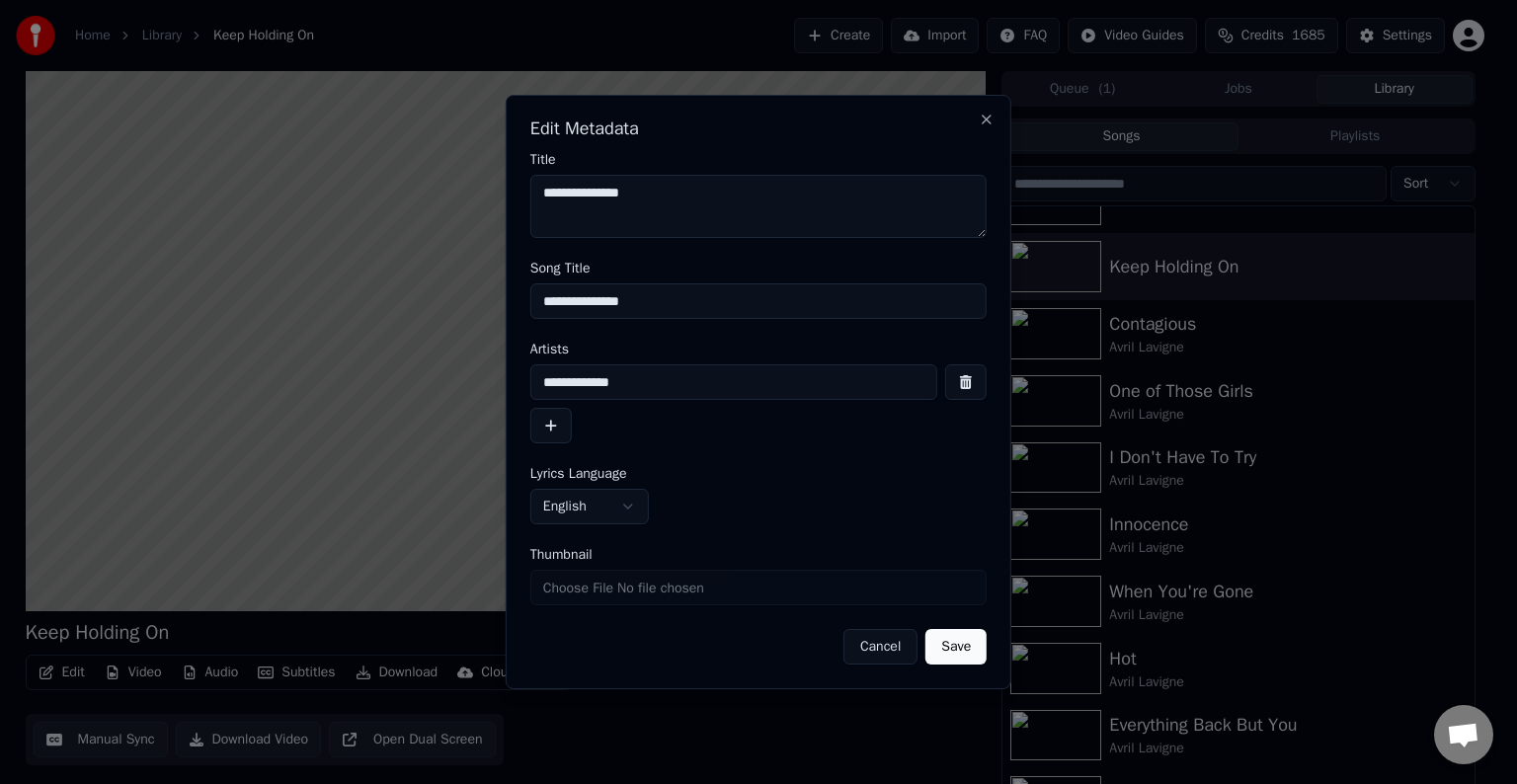 click on "Save" at bounding box center [956, 647] 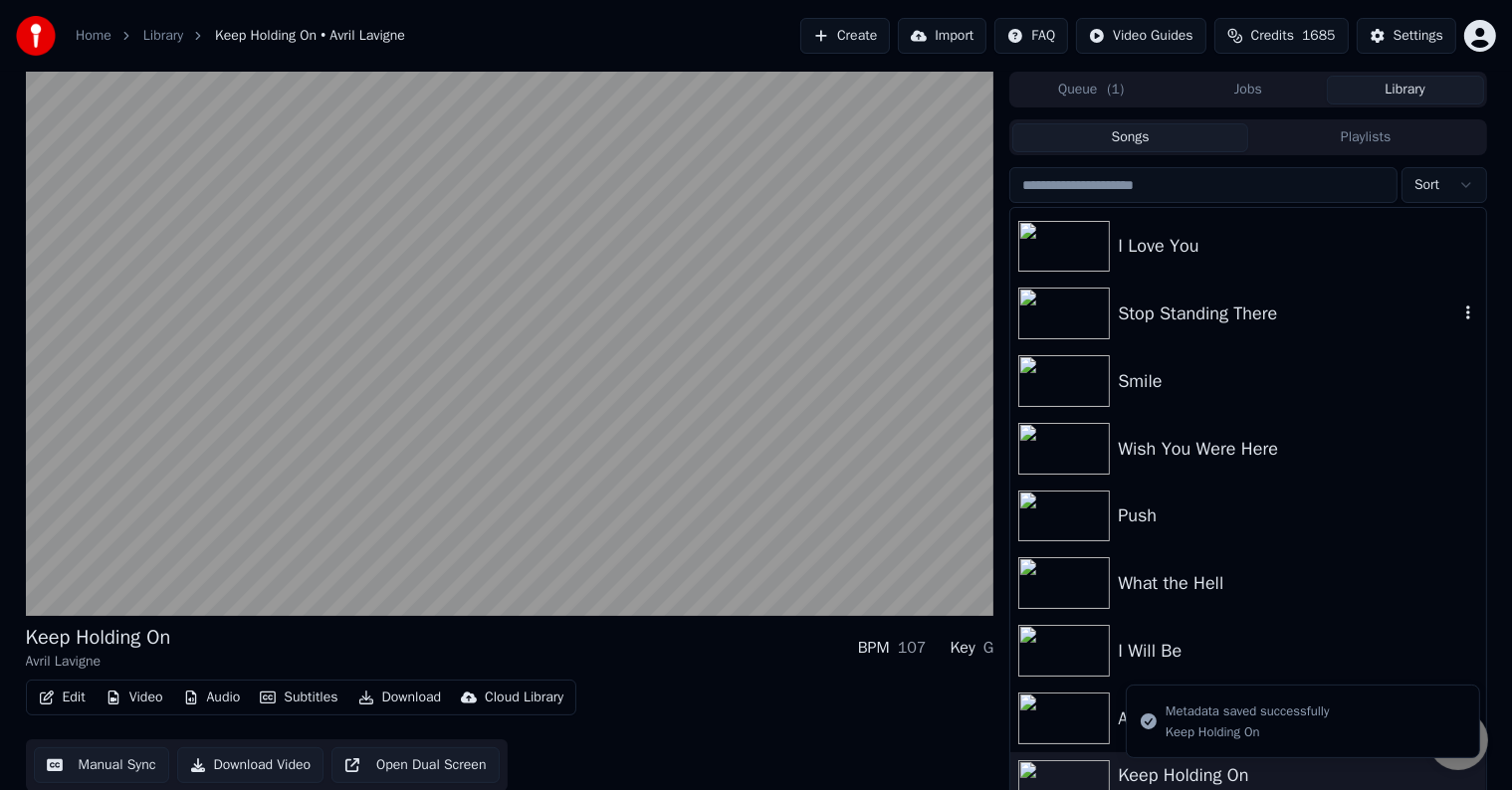 scroll, scrollTop: 3301, scrollLeft: 0, axis: vertical 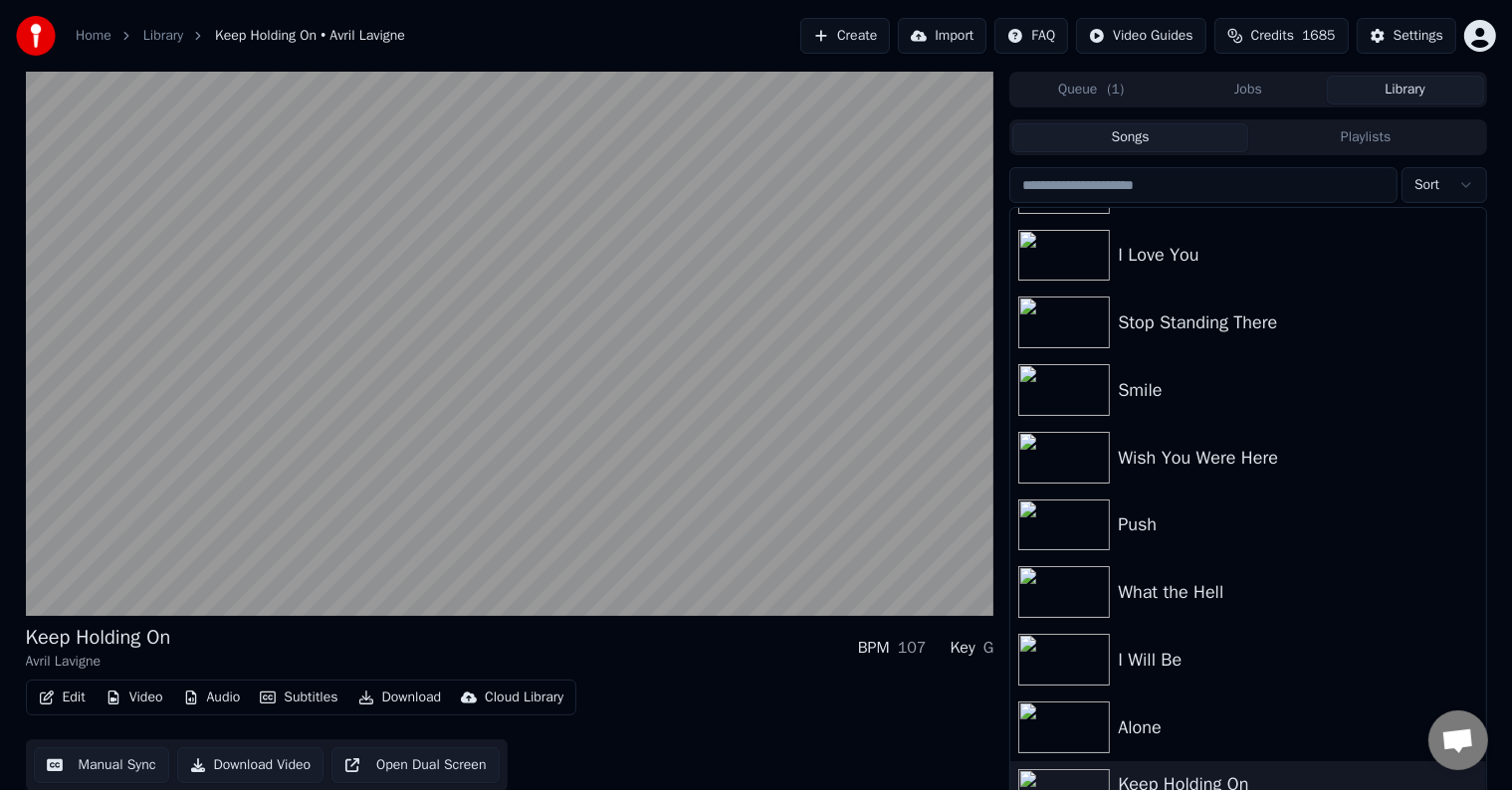 click at bounding box center [1068, 727] 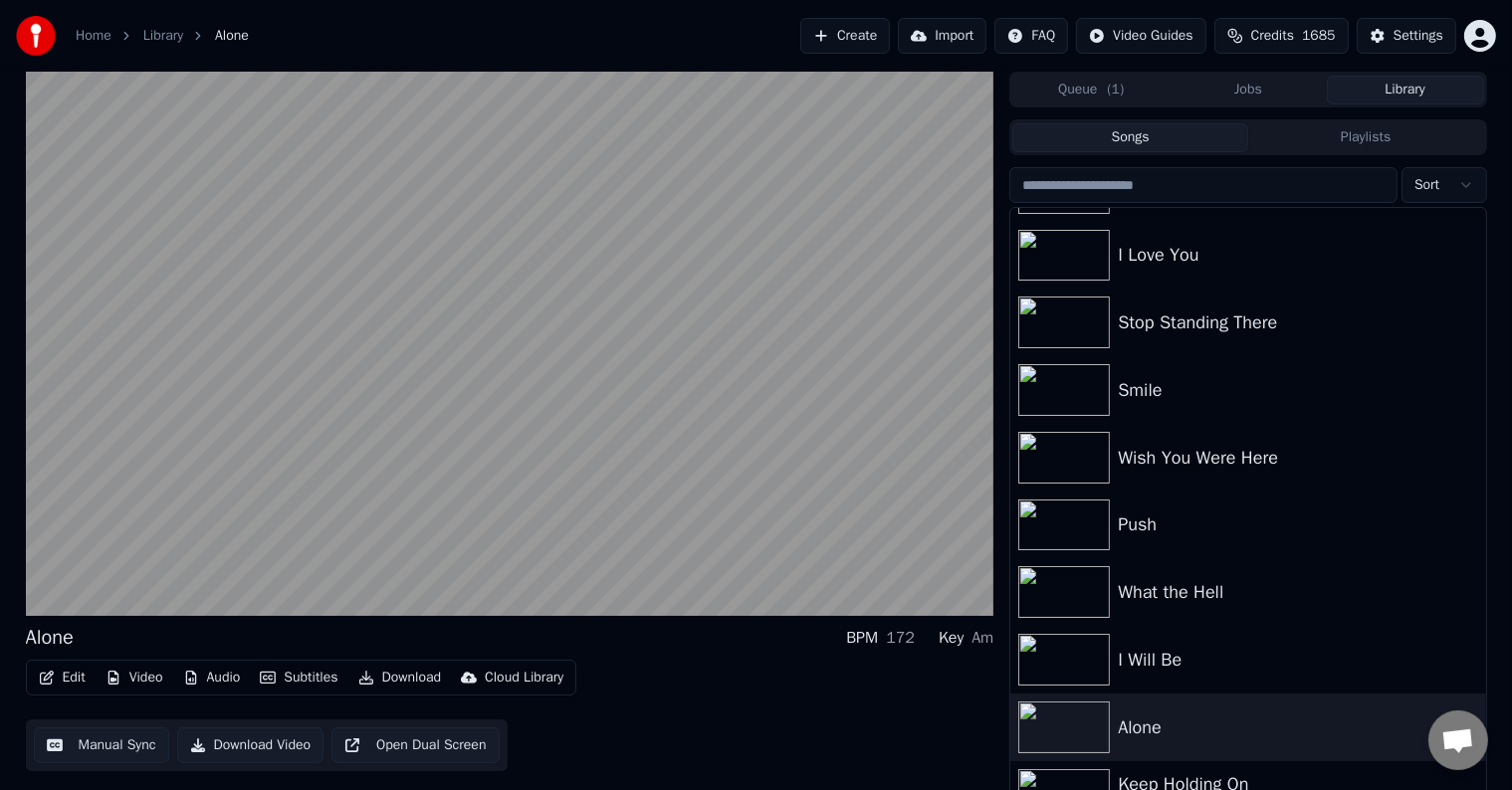 click on "Edit" at bounding box center (62, 678) 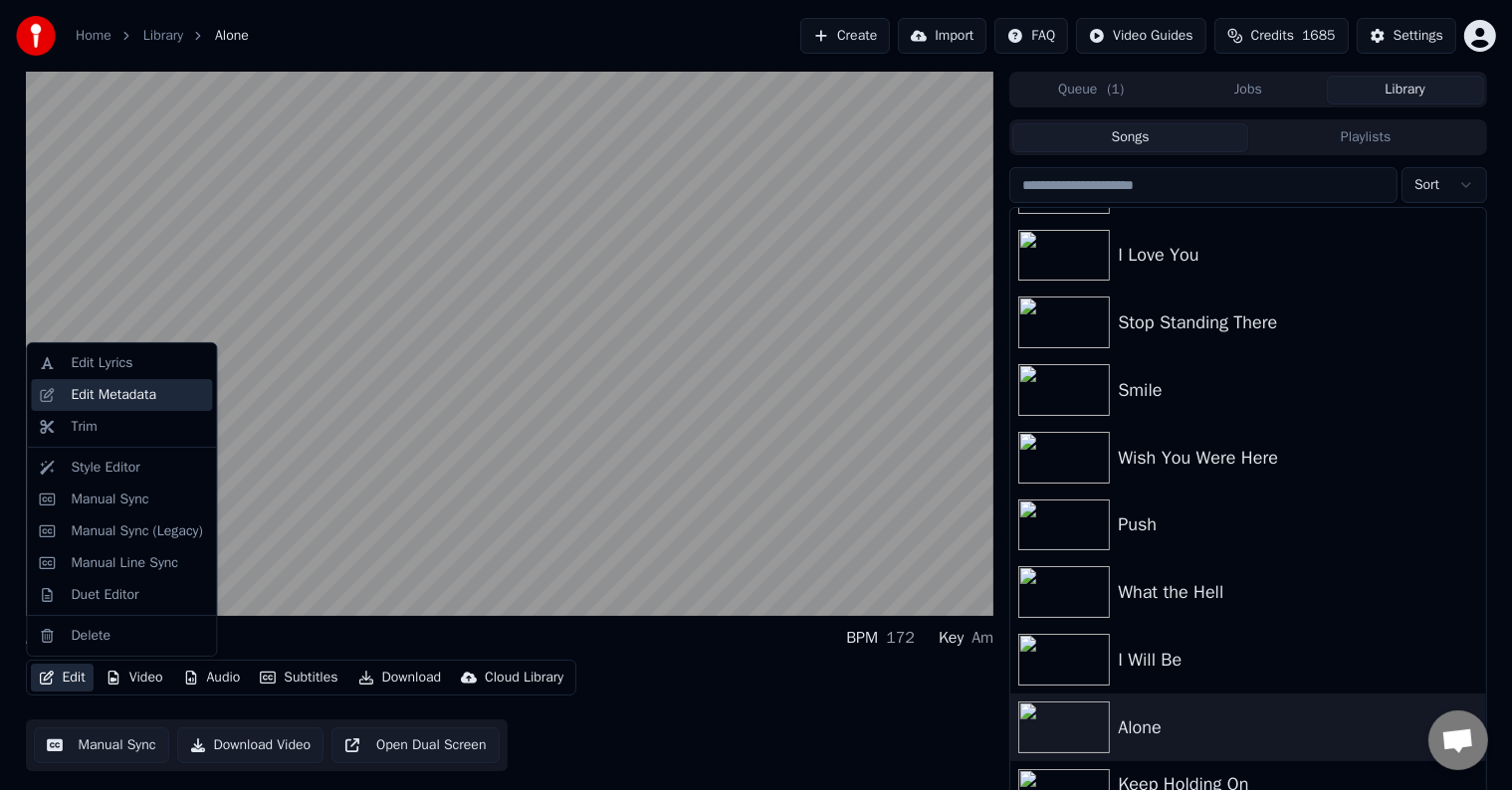 click on "Edit Metadata" at bounding box center (113, 395) 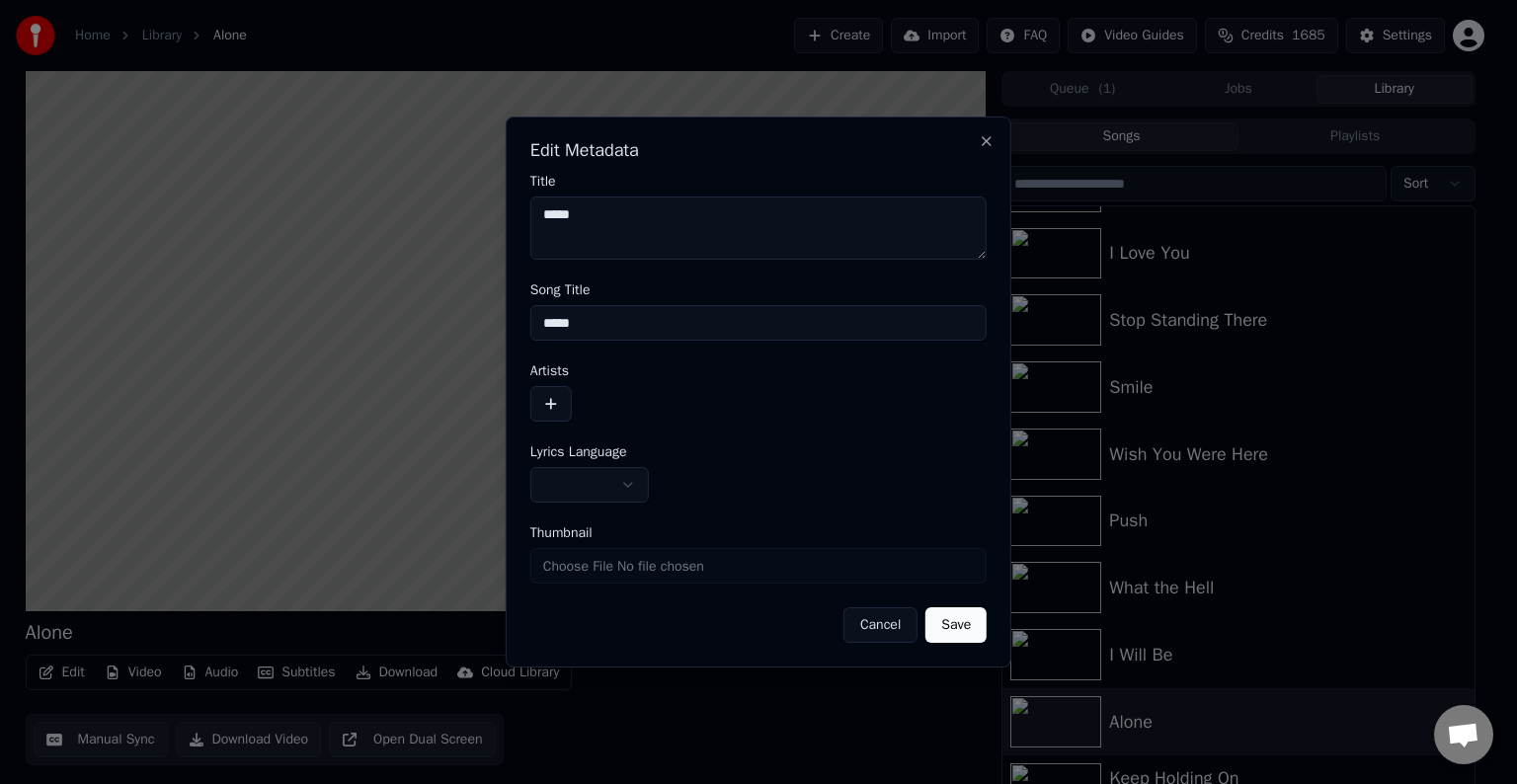 click at bounding box center [551, 404] 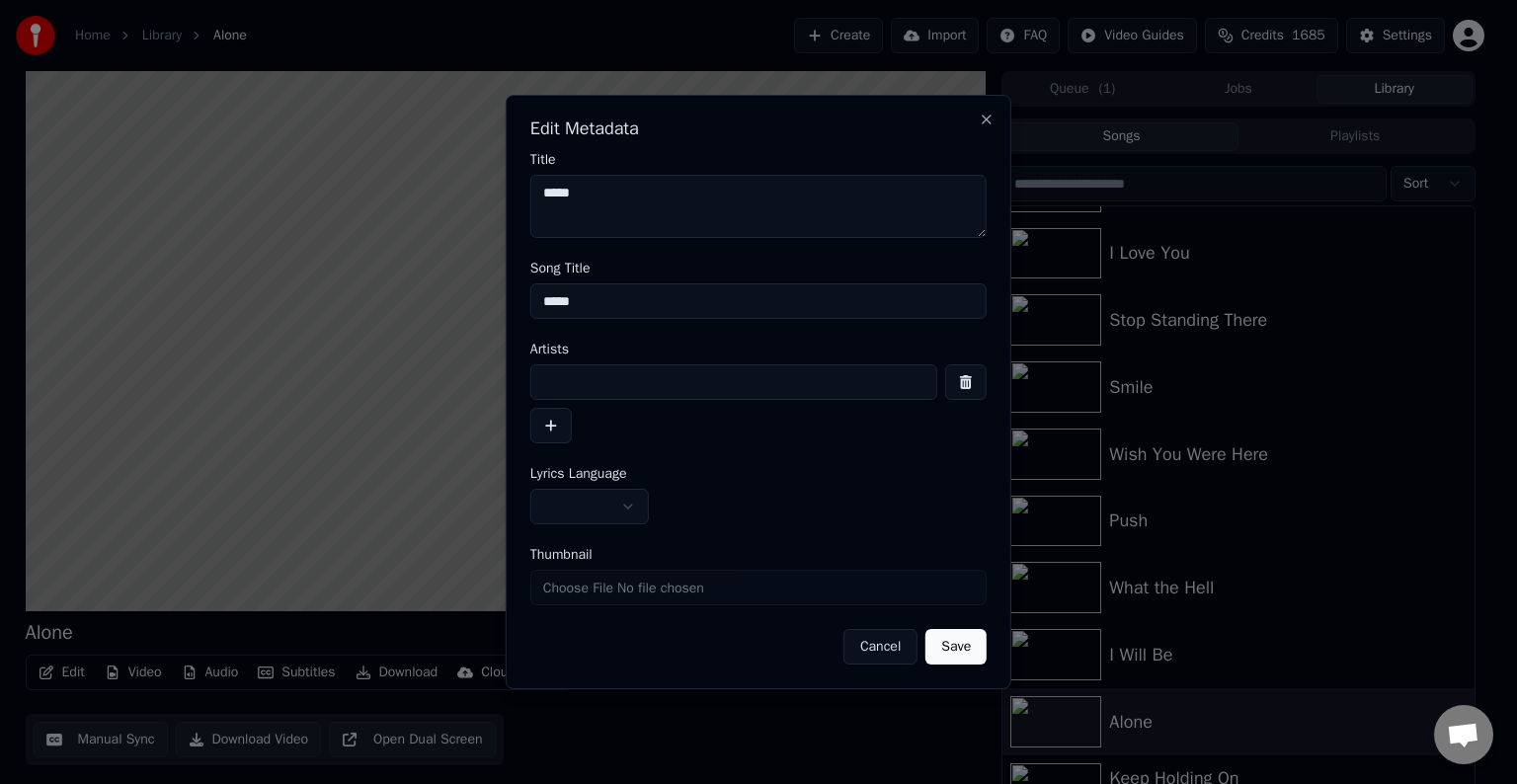 click at bounding box center (734, 382) 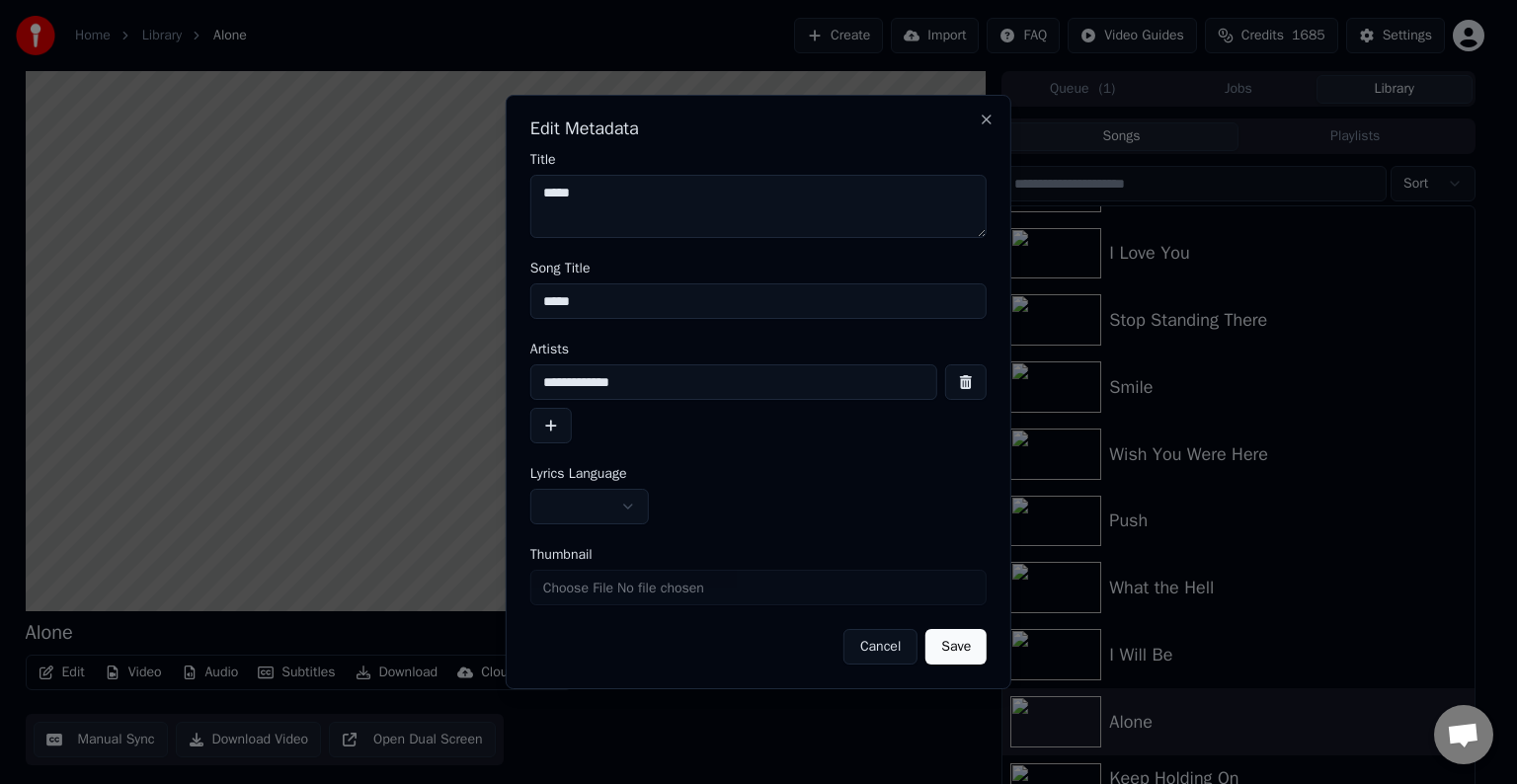 type on "**********" 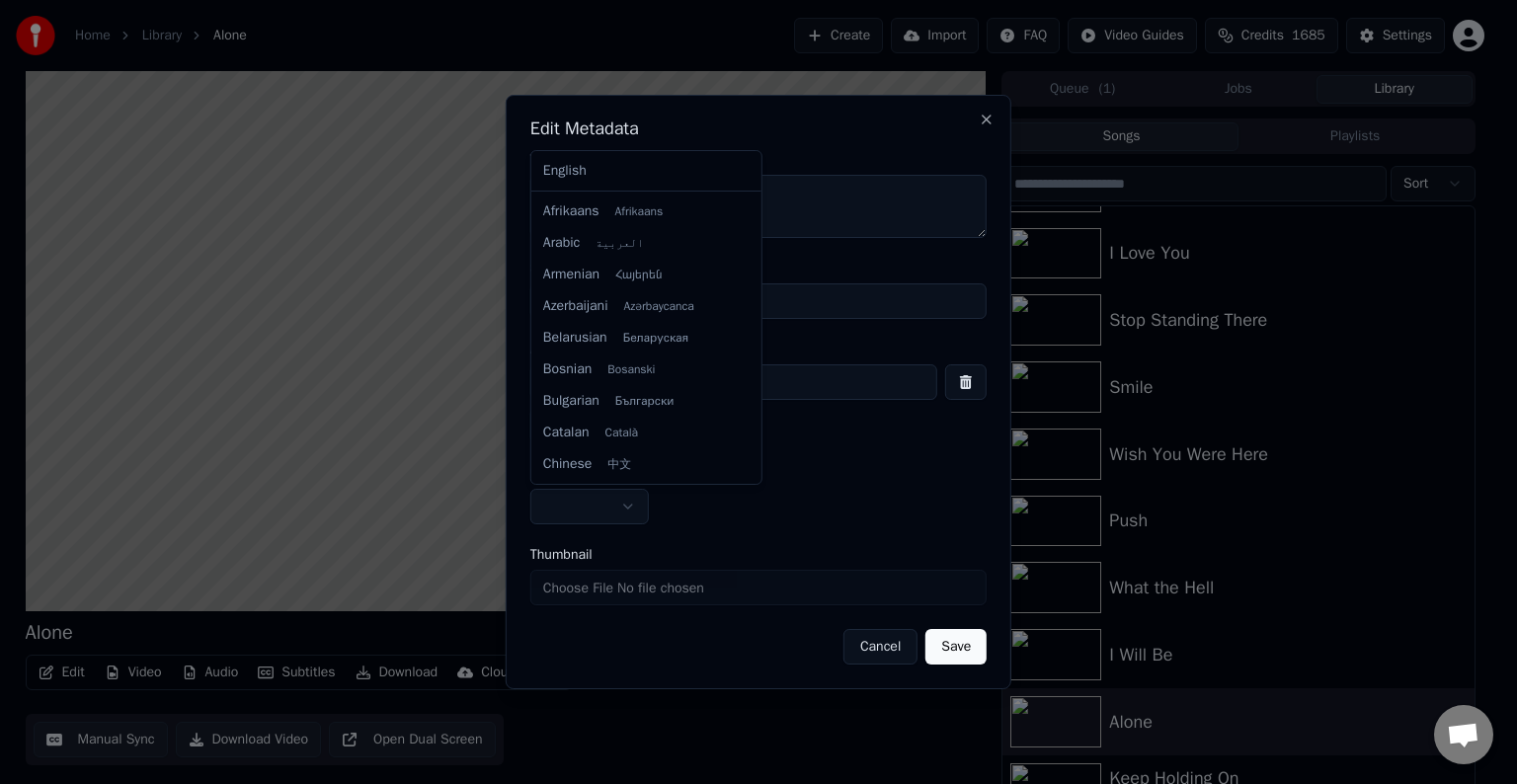 click on "Home Library Alone Create Import FAQ Video Guides Credits 1685 Settings Alone BPM 172 Key Am Edit Video Audio Subtitles Download Cloud Library Manual Sync Download Video Open Dual Screen Queue ( 1 ) Jobs Library Songs Playlists Sort Not Enough Everybody Hurts I Love You Stop Standing There Smile Wish You Were Here Push What the Hell I Will Be Alone Keep Holding On Avril Lavigne Contagious Avril Lavigne Chat Adam from Youka Desktop More channels Continue on Email Network offline. Reconnecting... No messages can be received or sent for now. Youka Desktop Hello! How can I help you?  Sunday, [DATE] I think there is a glitch in the program; when I spend my credits to create a video, and I provide the lyrics, the resulting video does not sync the lyrics and is forcing me to spend extra credits to sync them again; it has happened to me with my last 3 videos [DATE] Adam [DATE] So, I make the video, and the credits to sync the lyrics the second time are refunded? [DATE] [DATE] Adam [DATE] Send a file" at bounding box center (750, 392) 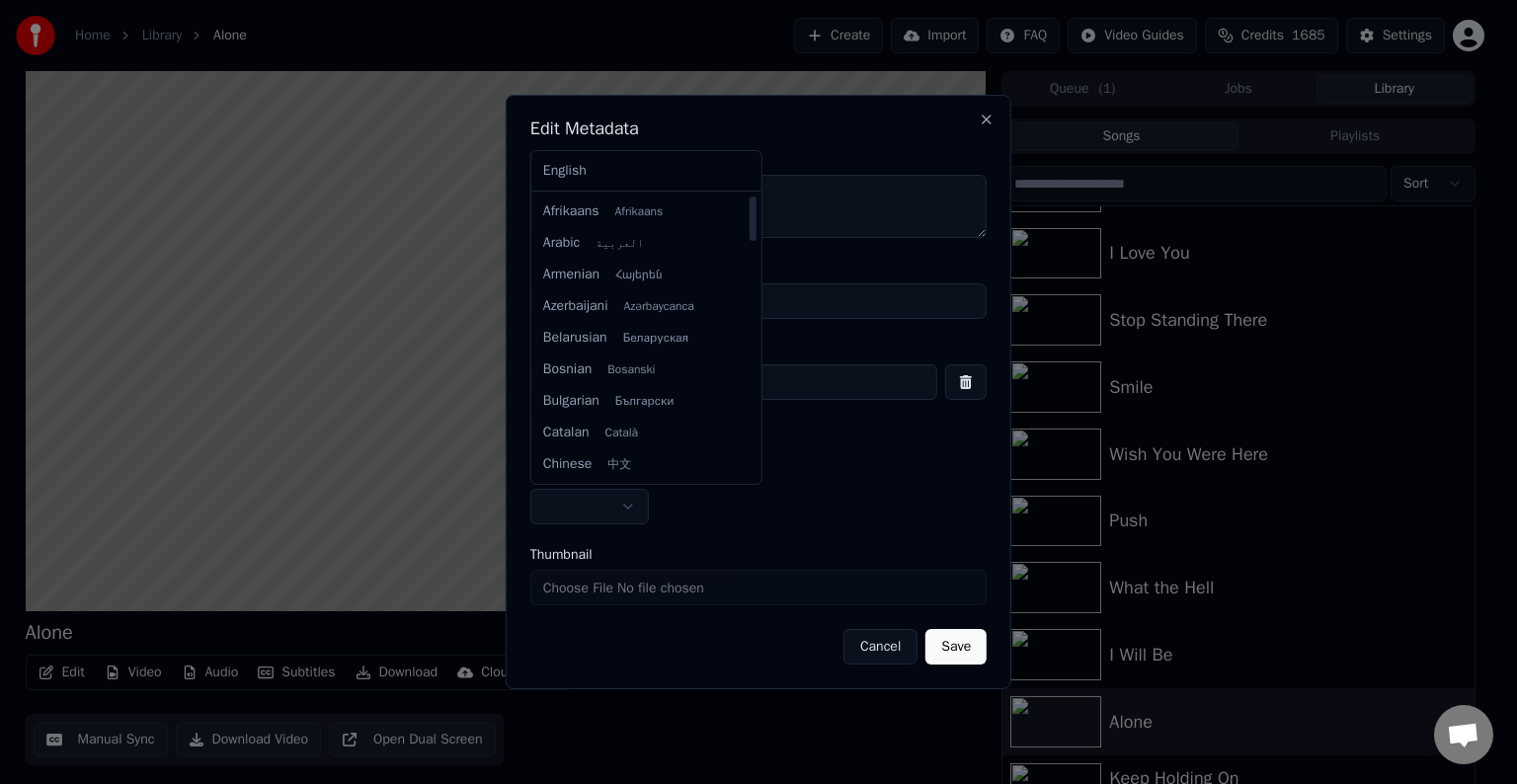 select on "**" 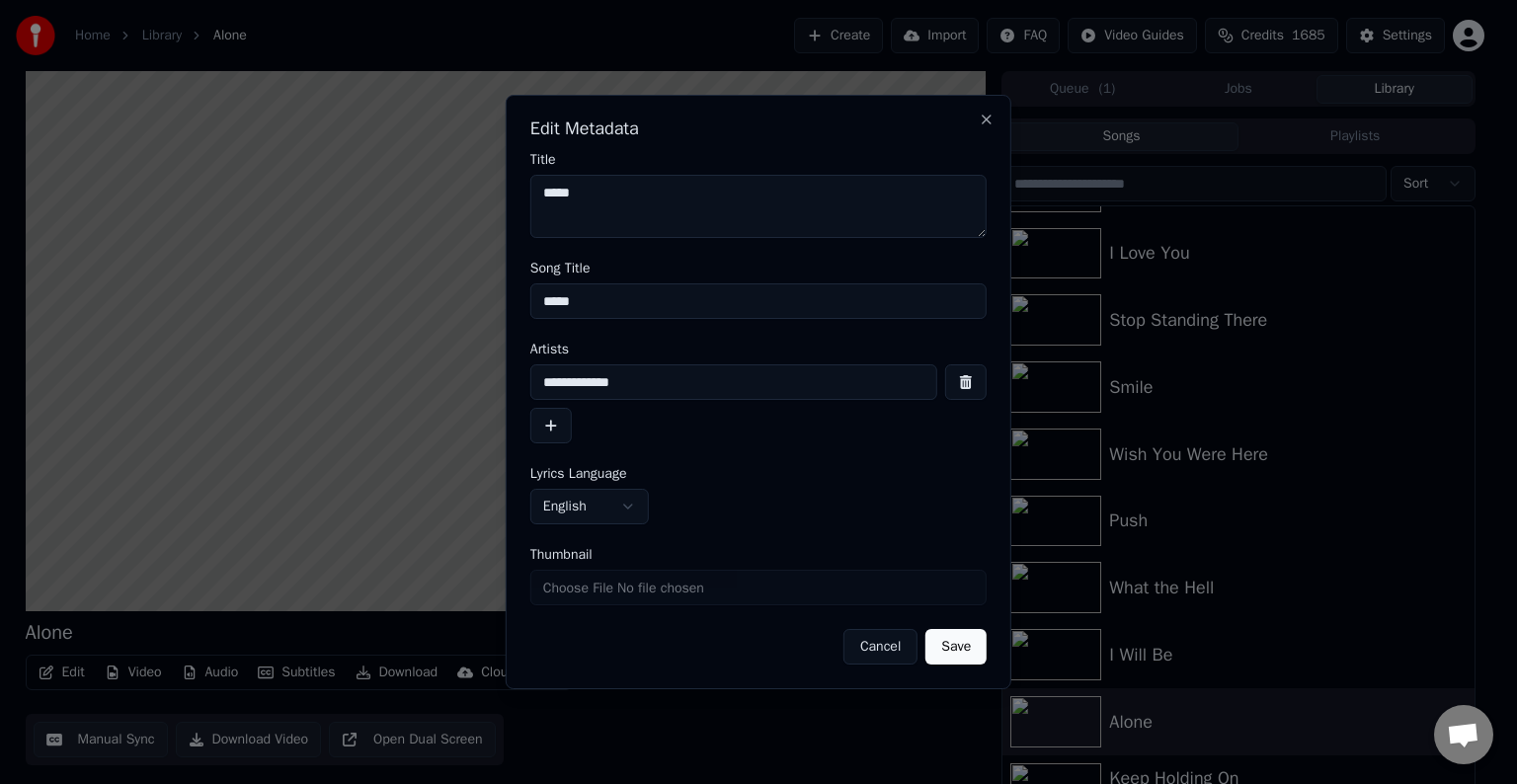 click on "Save" at bounding box center (956, 647) 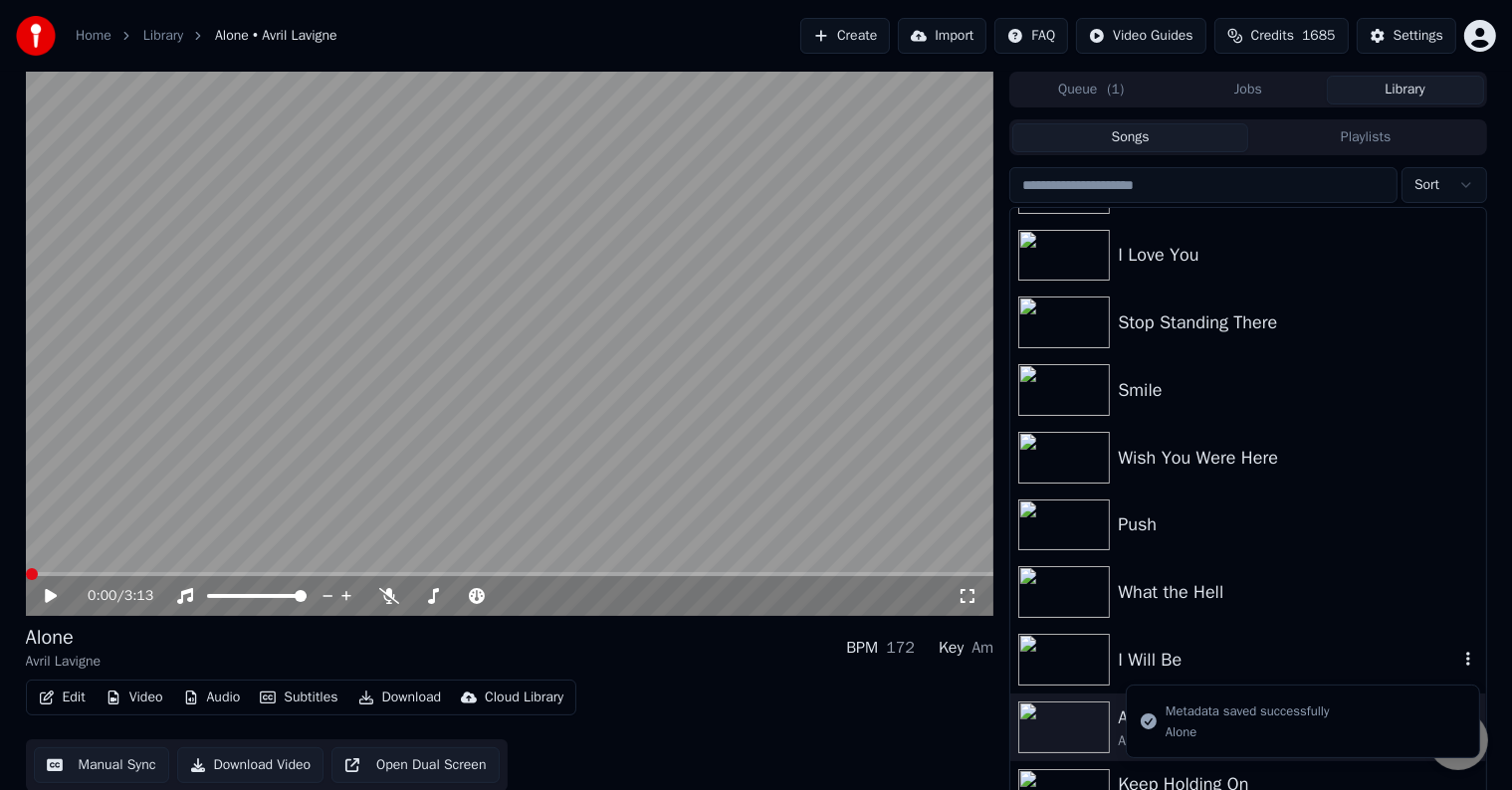 click on "I Will Be" at bounding box center [1287, 660] 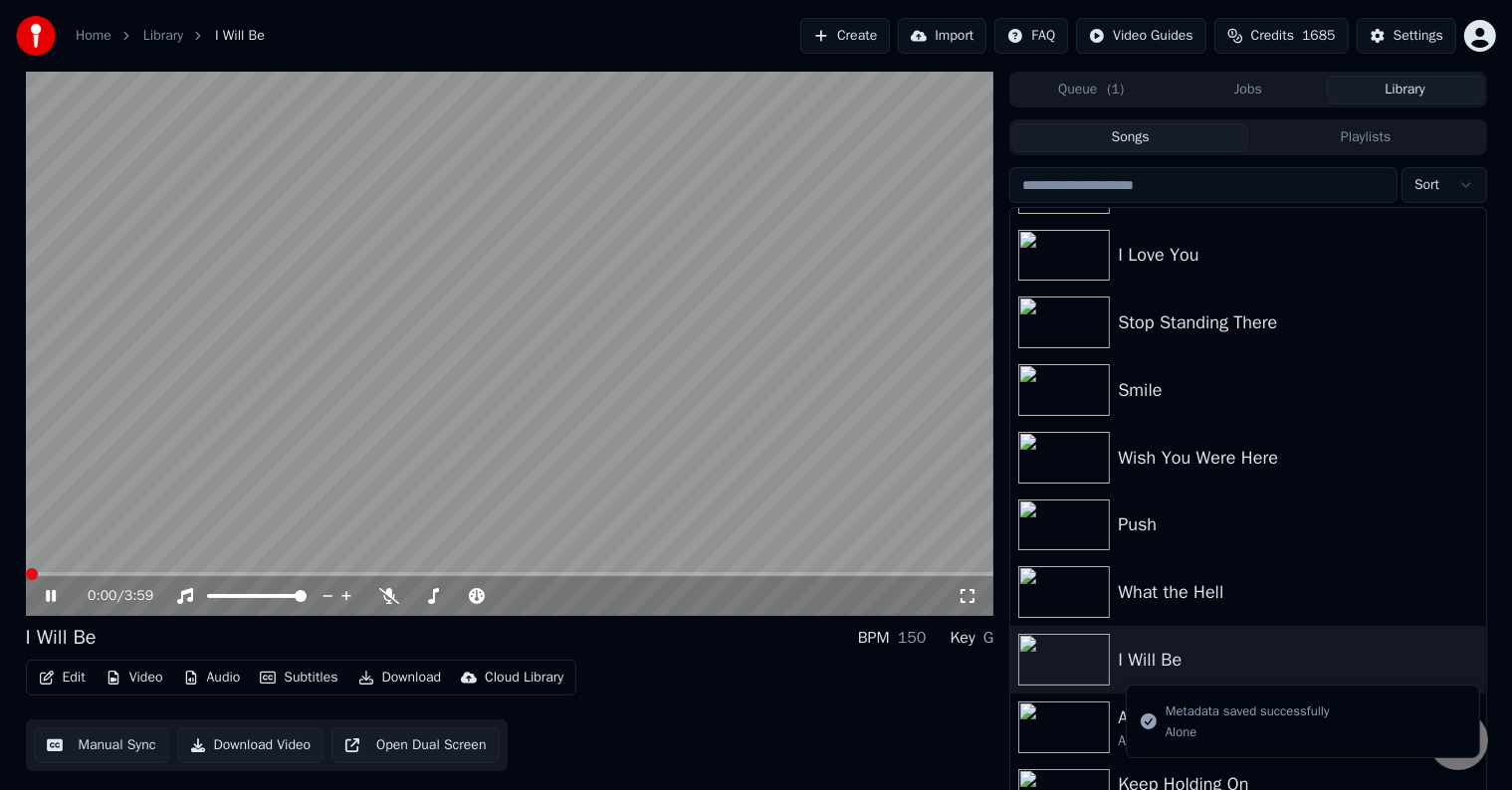 click on "Edit" at bounding box center (62, 678) 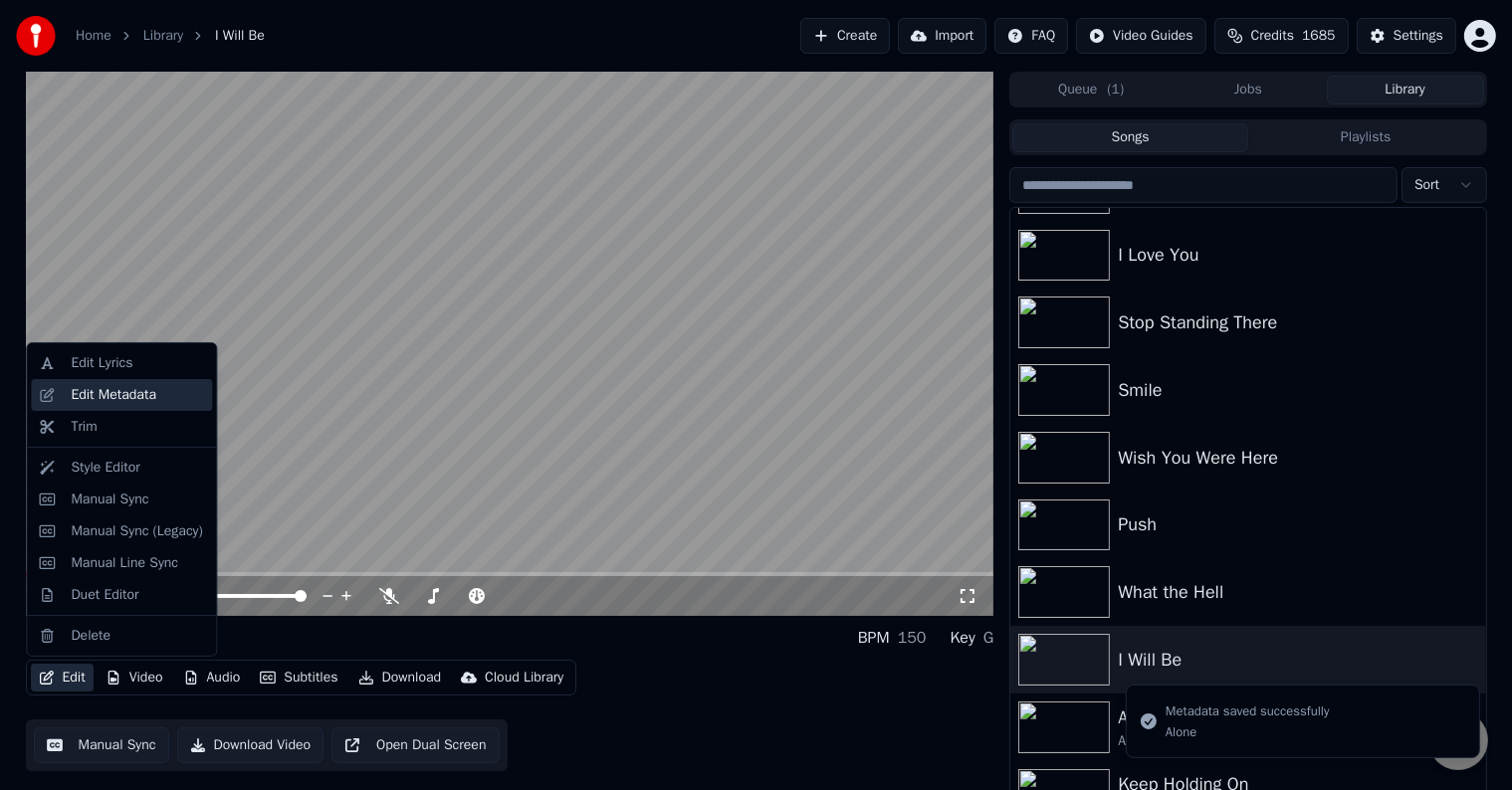 click on "Edit Metadata" at bounding box center [113, 395] 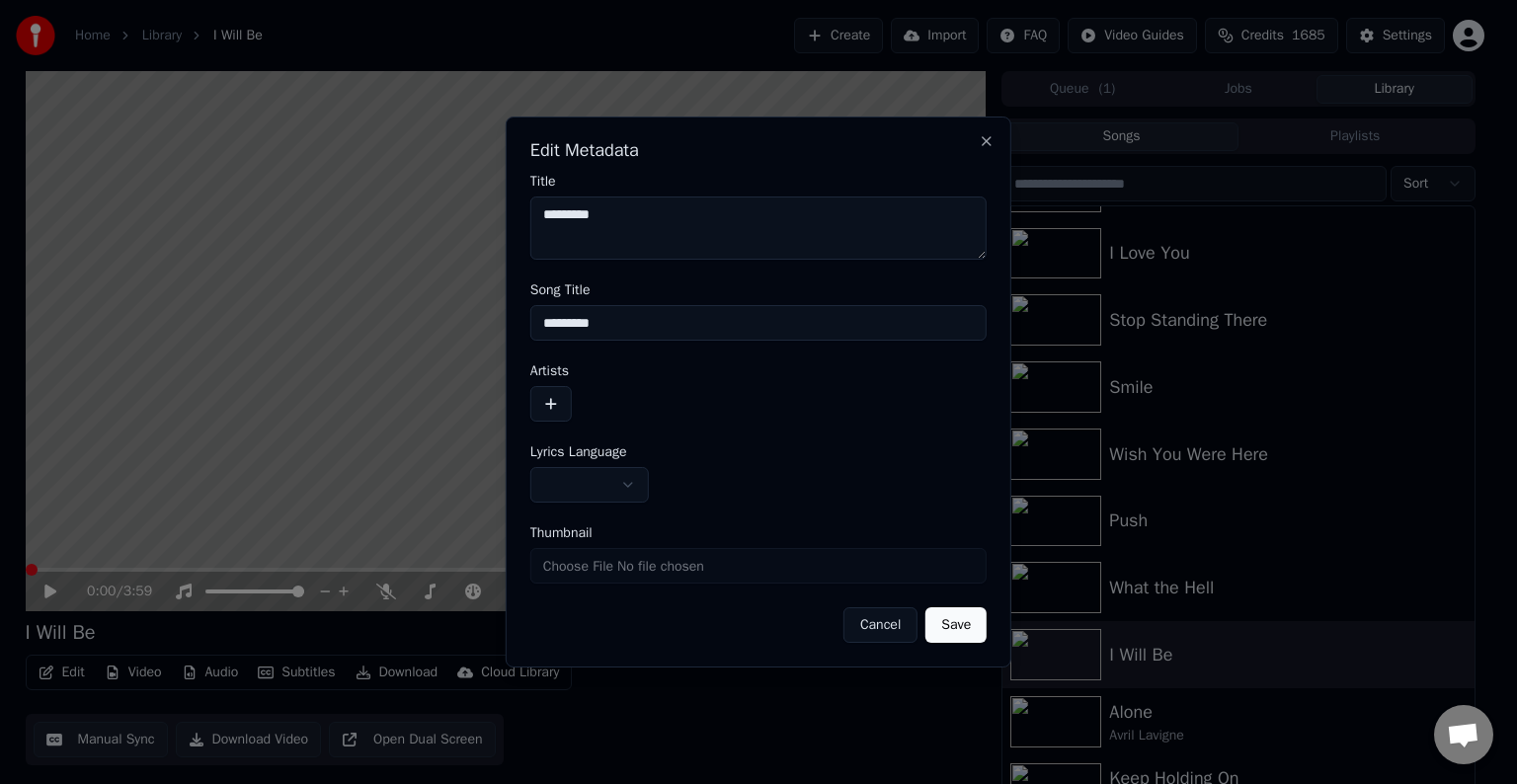 click at bounding box center [551, 404] 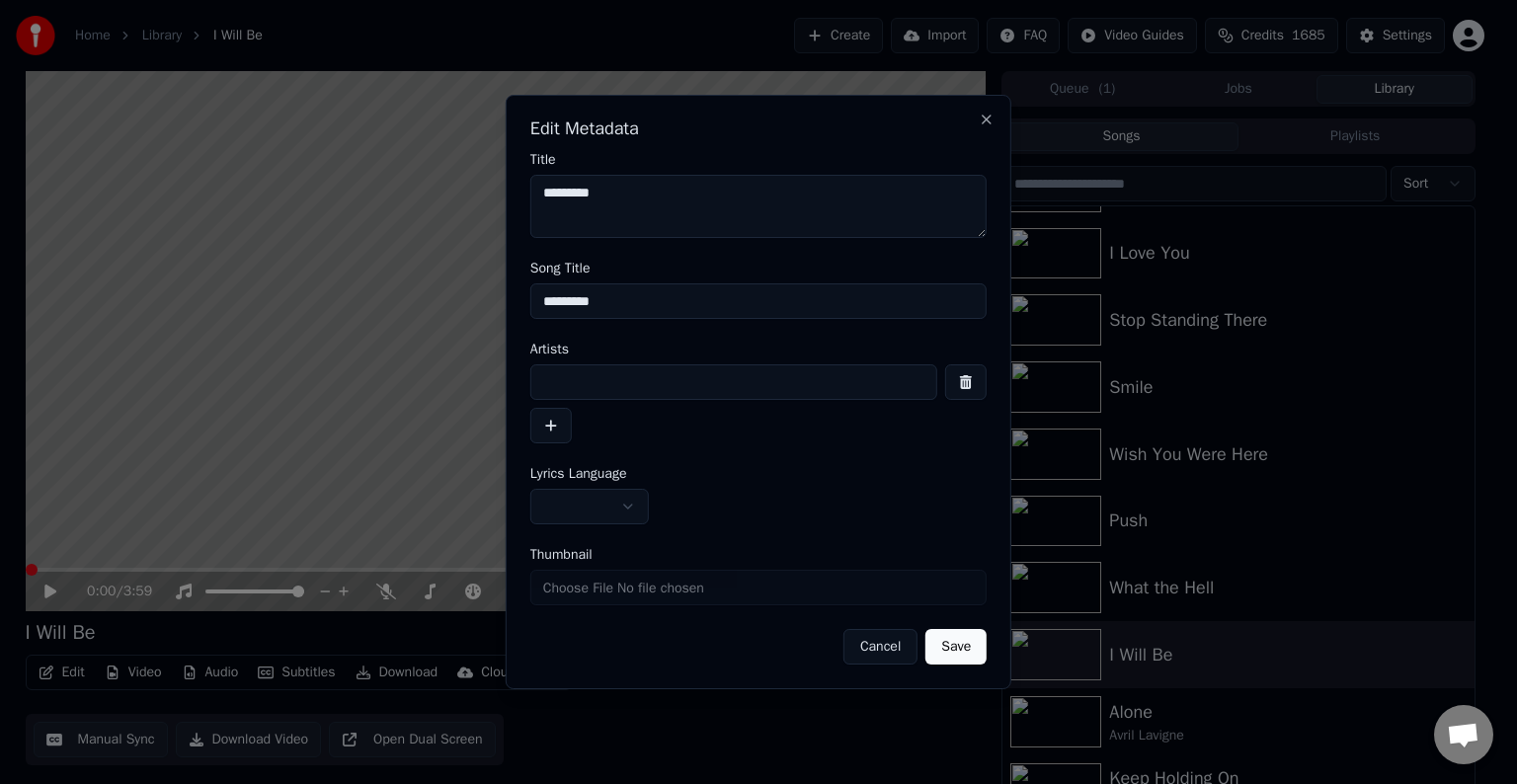 click at bounding box center [734, 382] 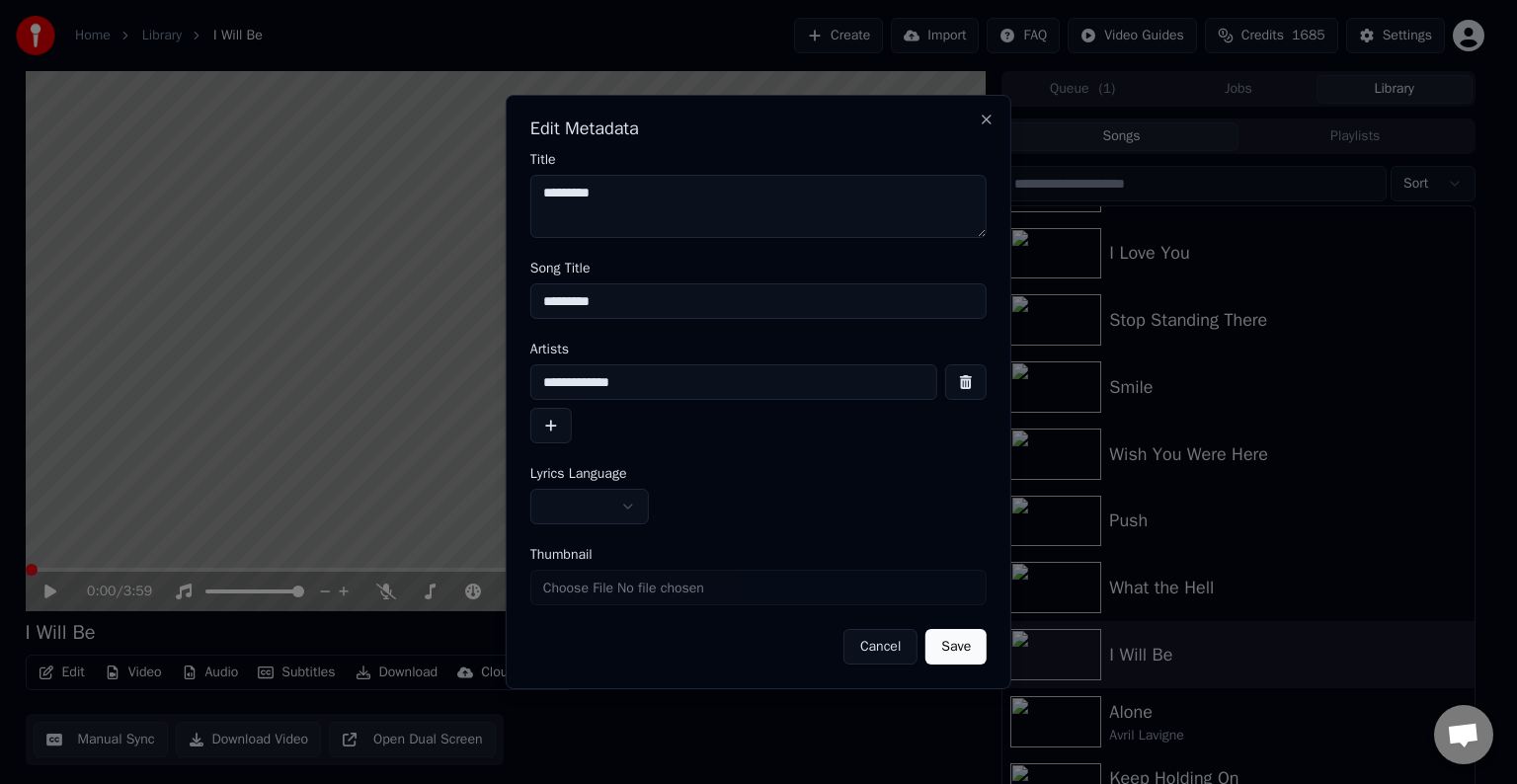 type on "**********" 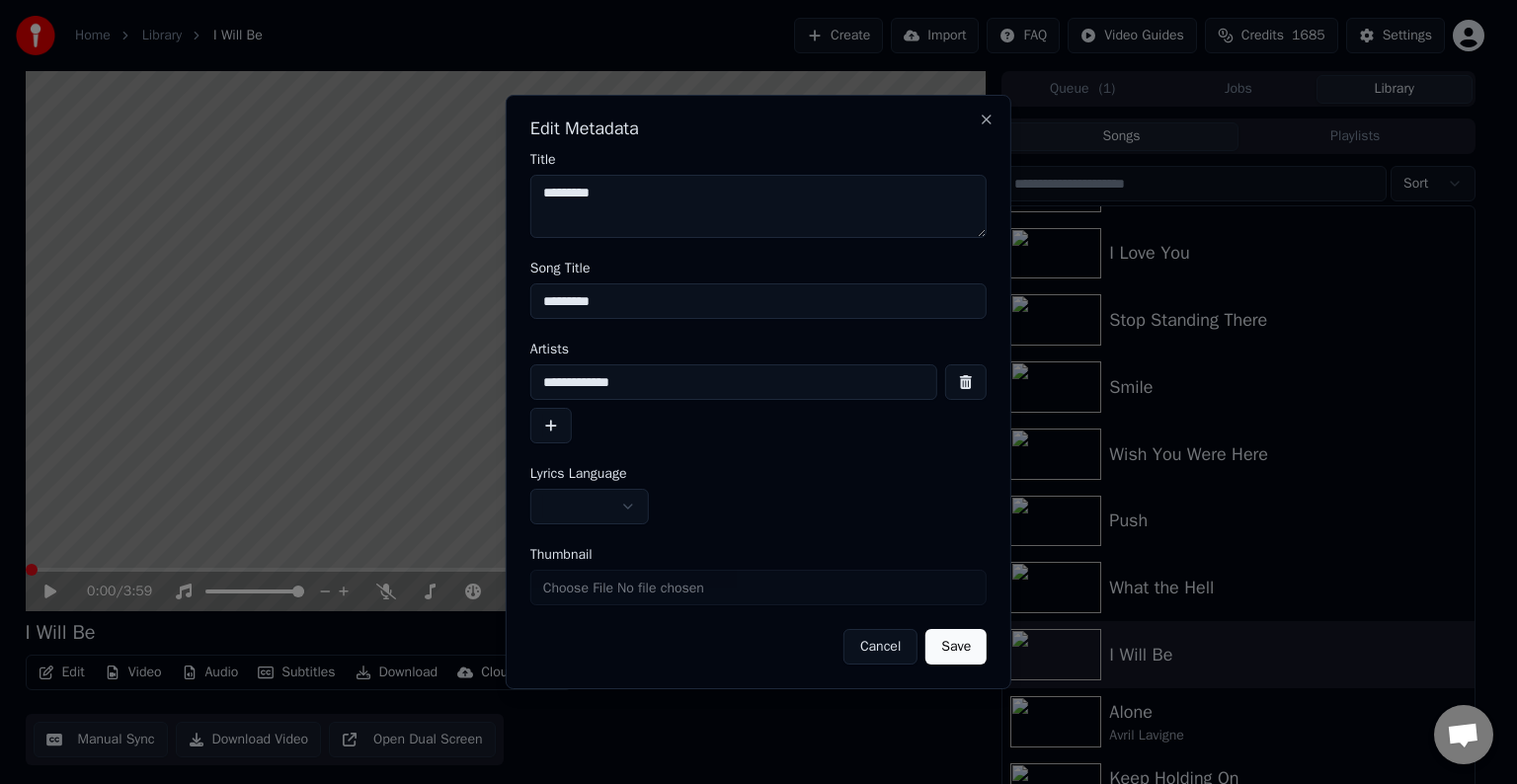 click at bounding box center [590, 507] 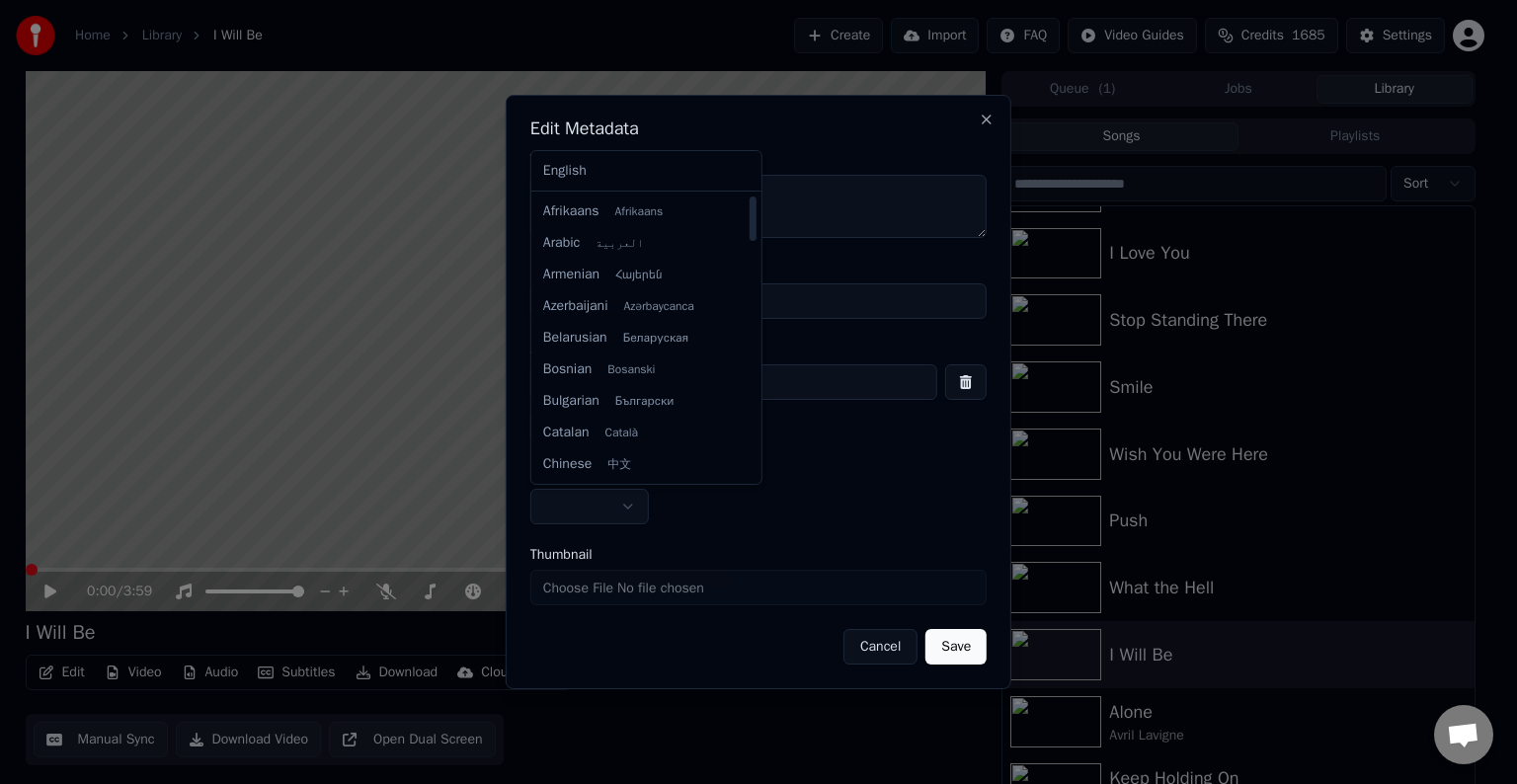 select on "**" 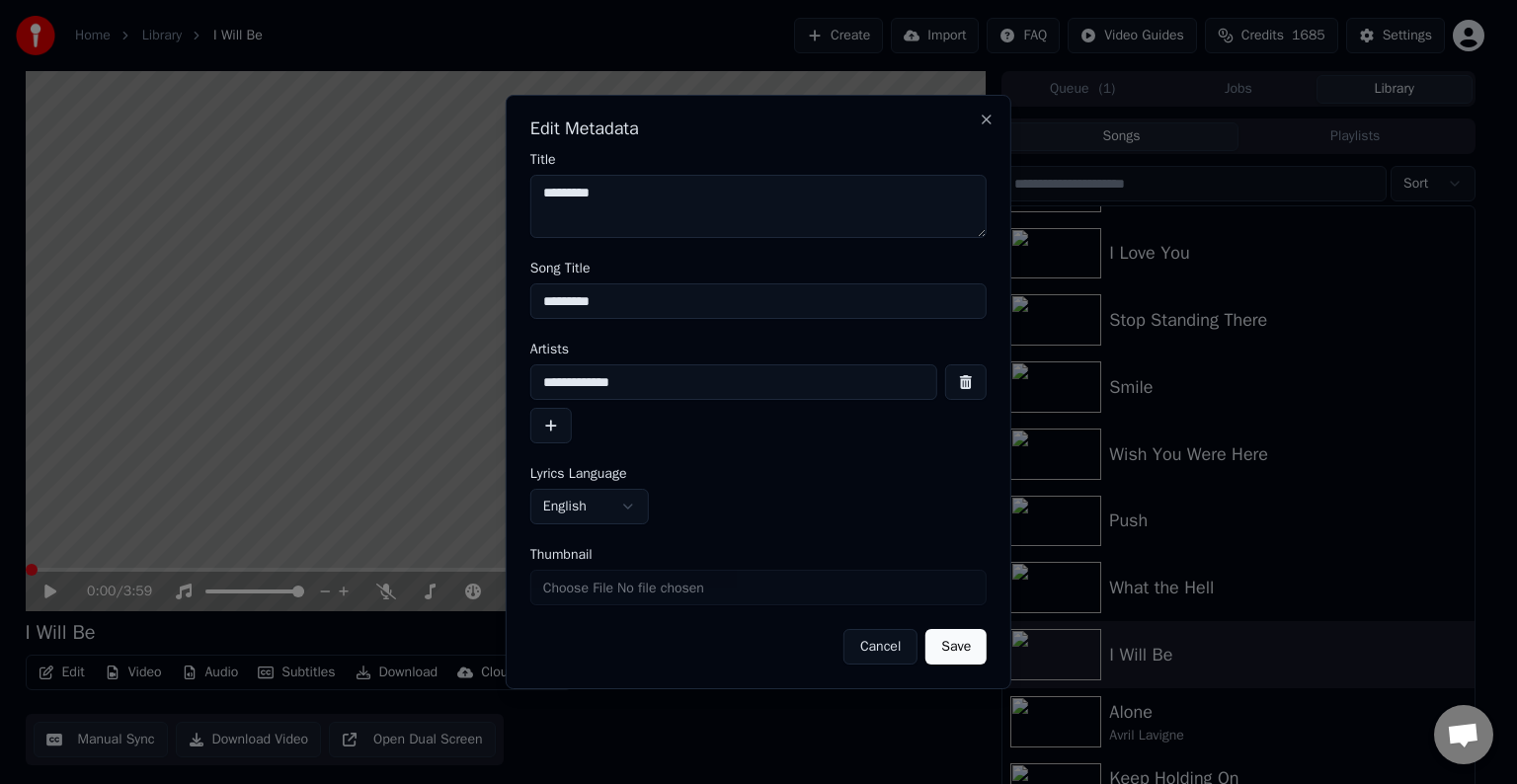 click on "Save" at bounding box center (956, 647) 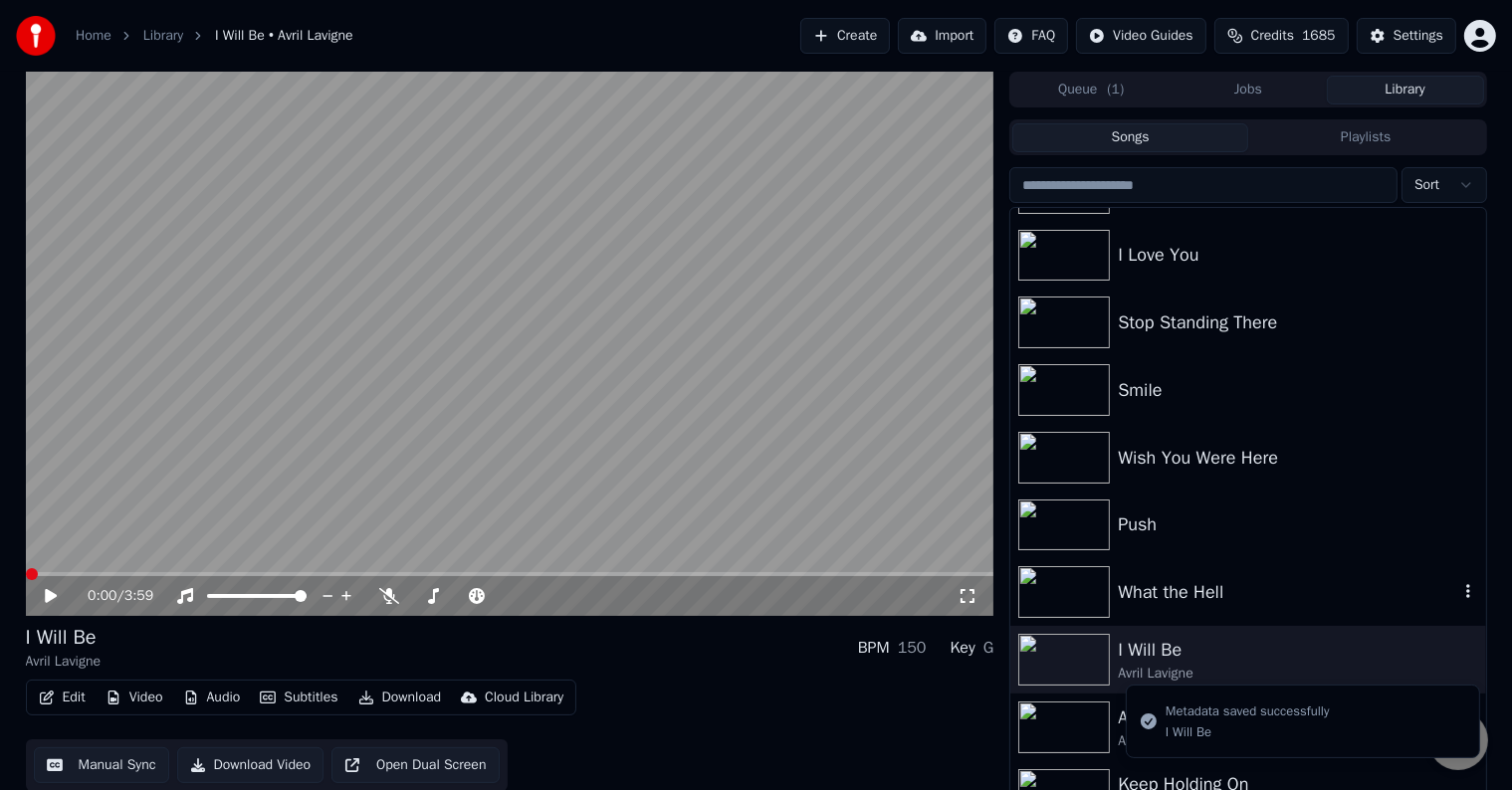 click on "What the Hell" at bounding box center [1287, 592] 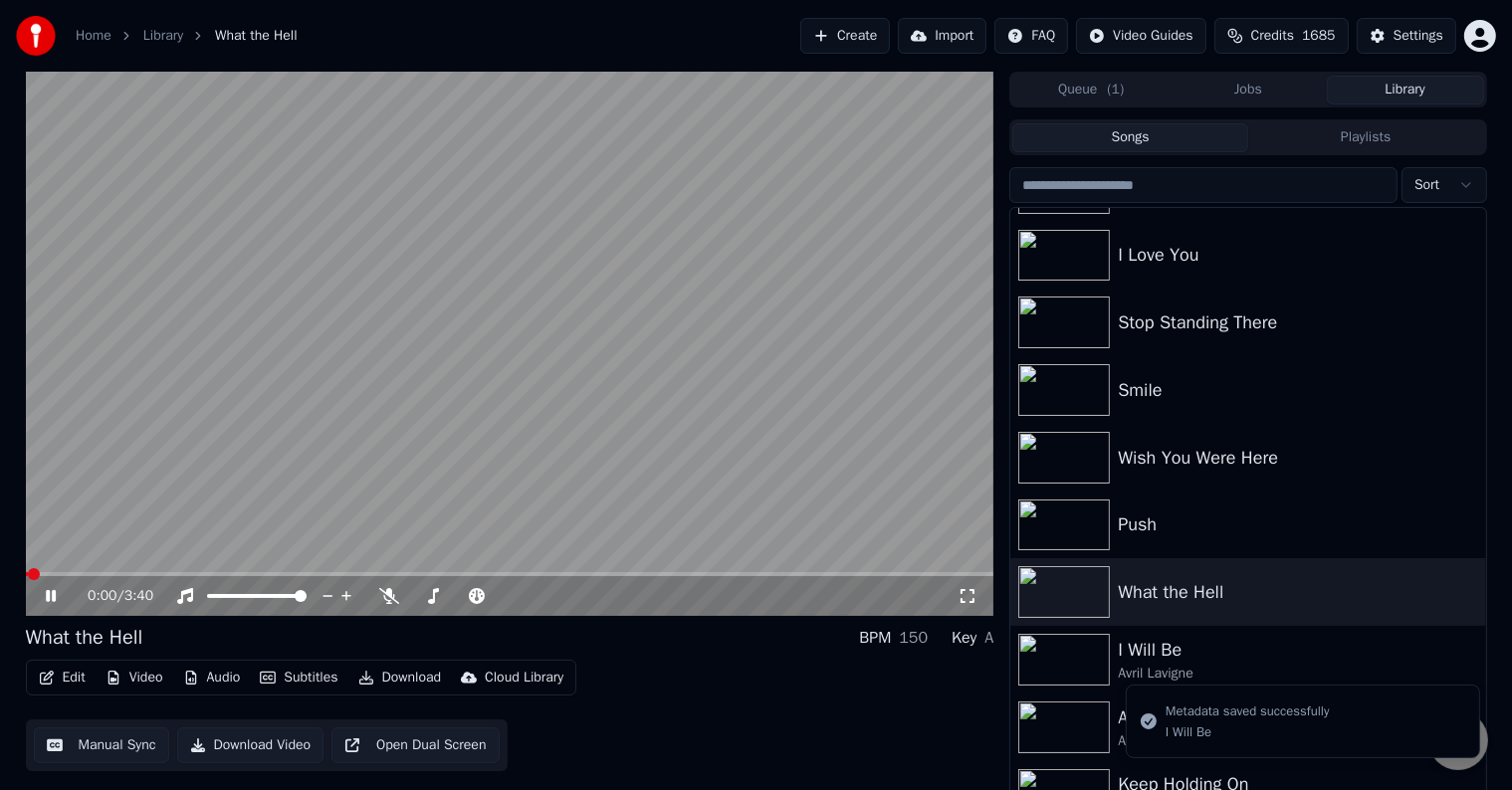 click on "Edit Video Audio Subtitles Download Cloud Library" at bounding box center (302, 678) 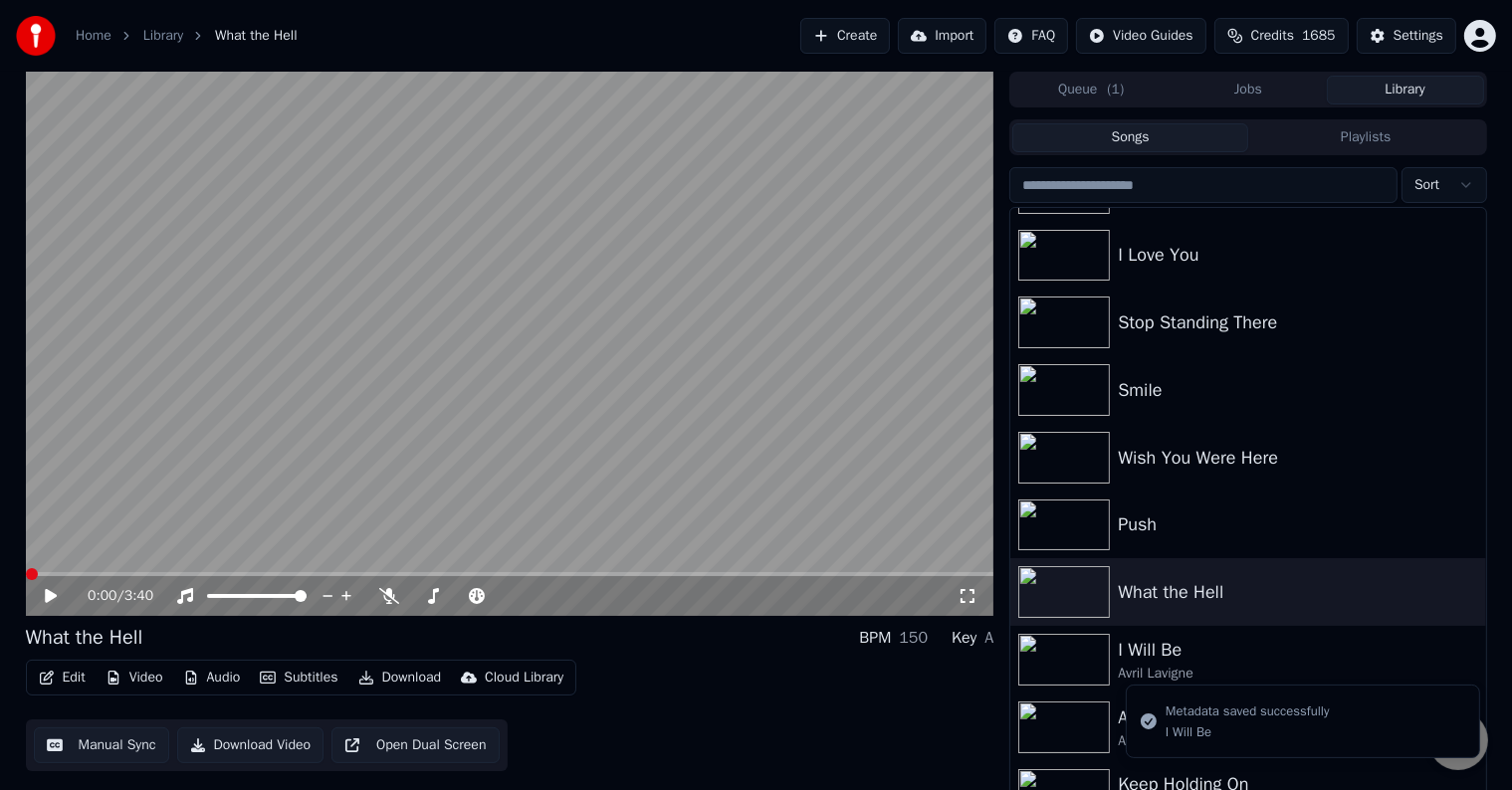 click on "Edit" at bounding box center [62, 678] 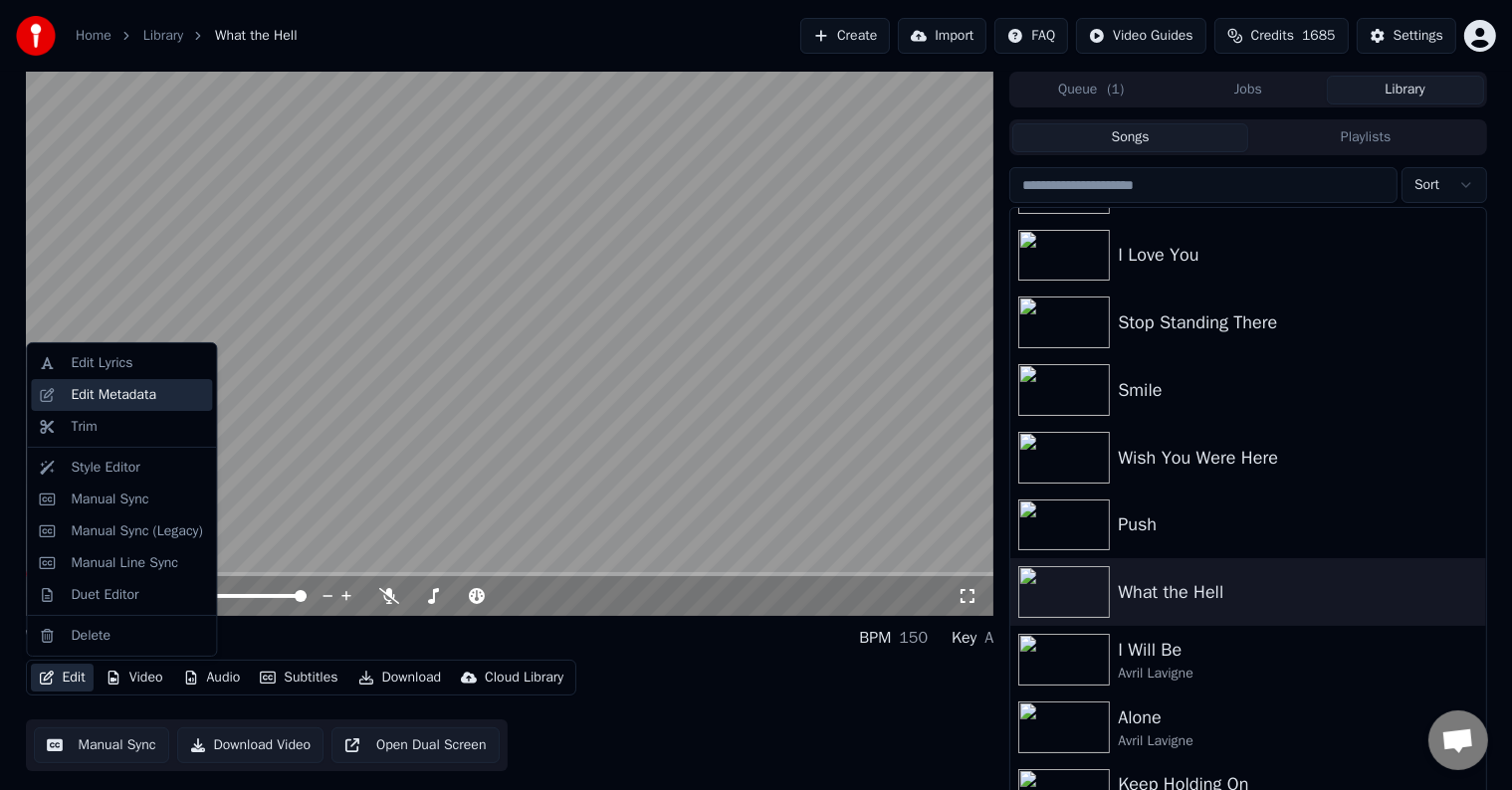 click on "Edit Metadata" at bounding box center [113, 395] 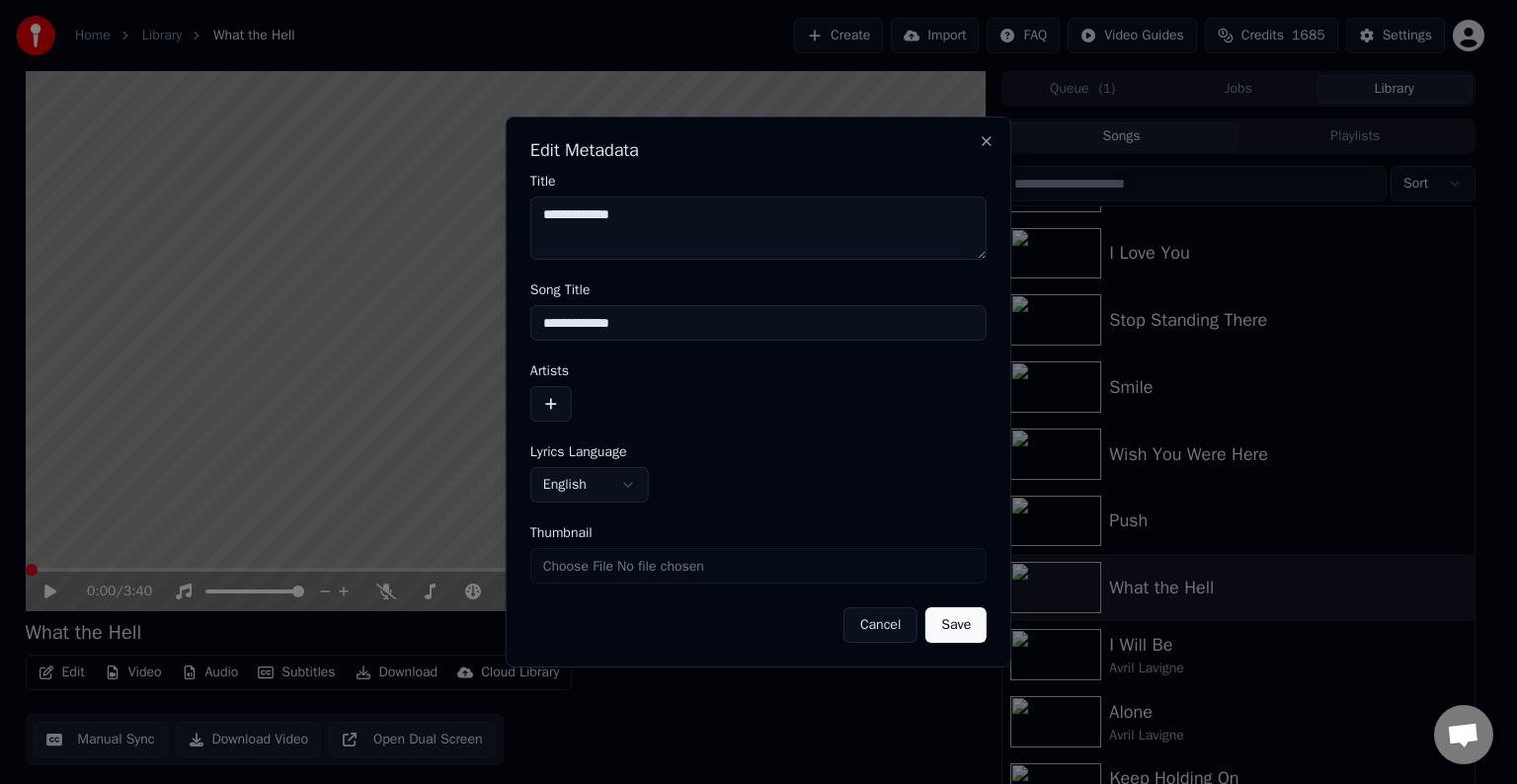 click at bounding box center (551, 404) 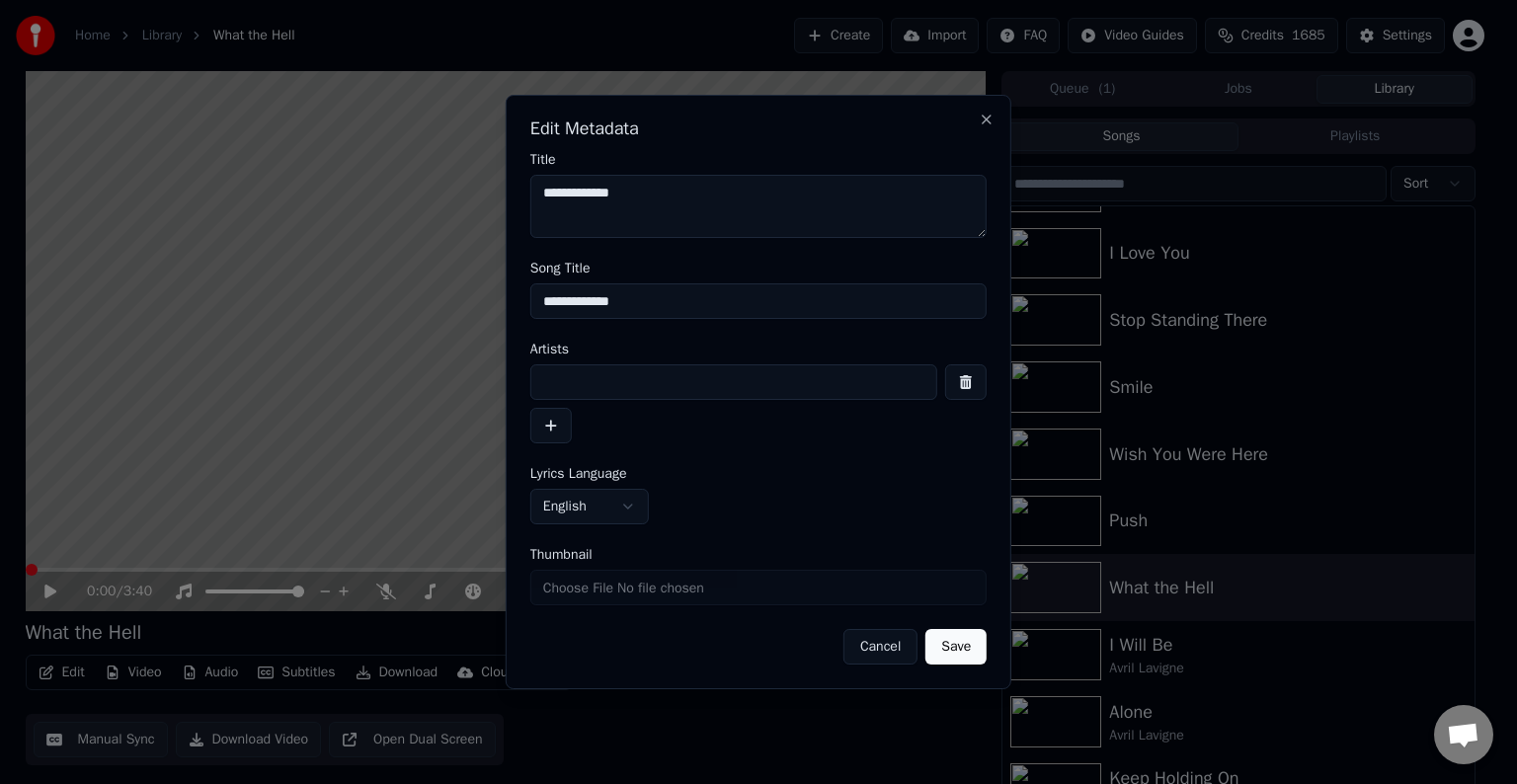 click at bounding box center [734, 382] 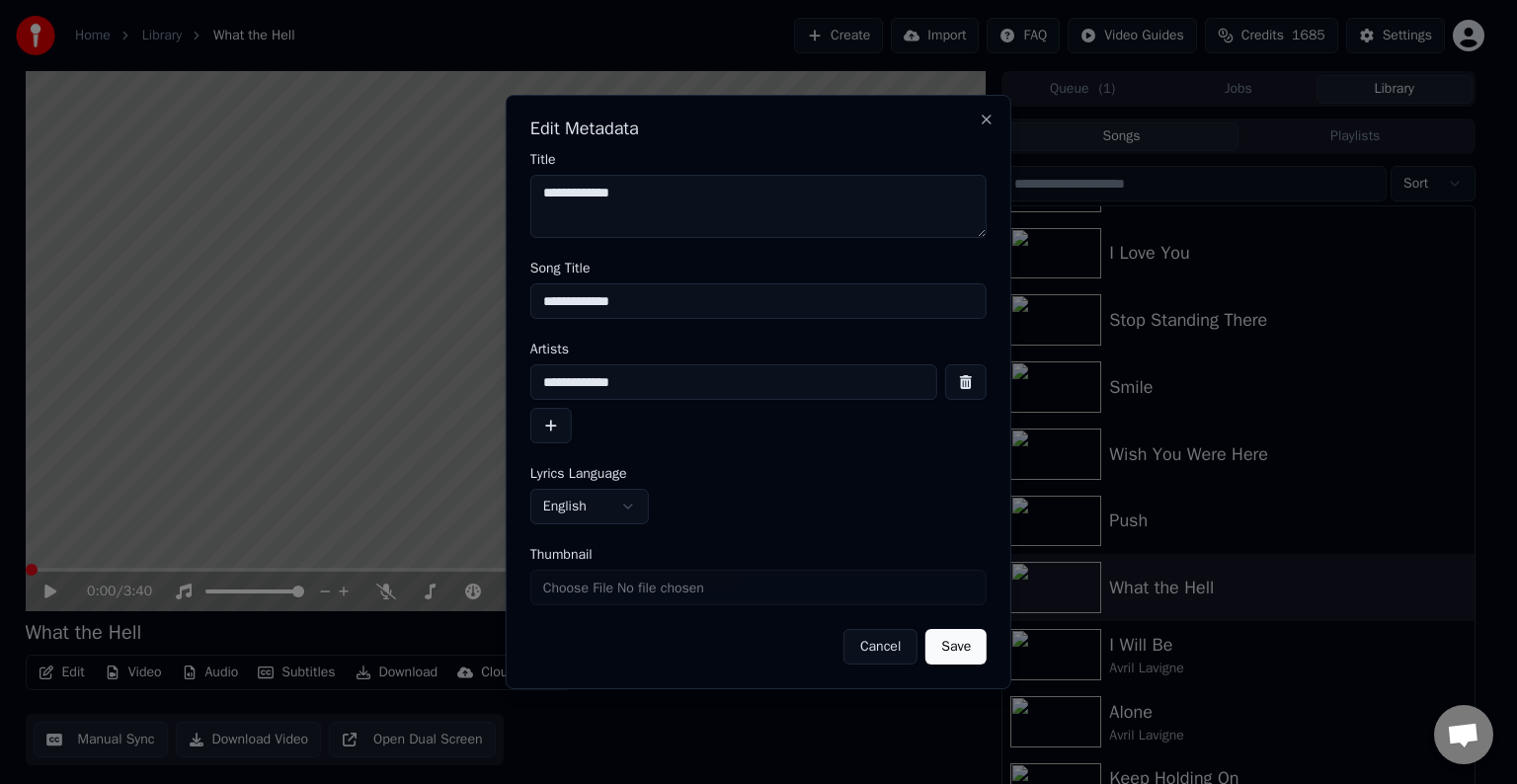 type on "**********" 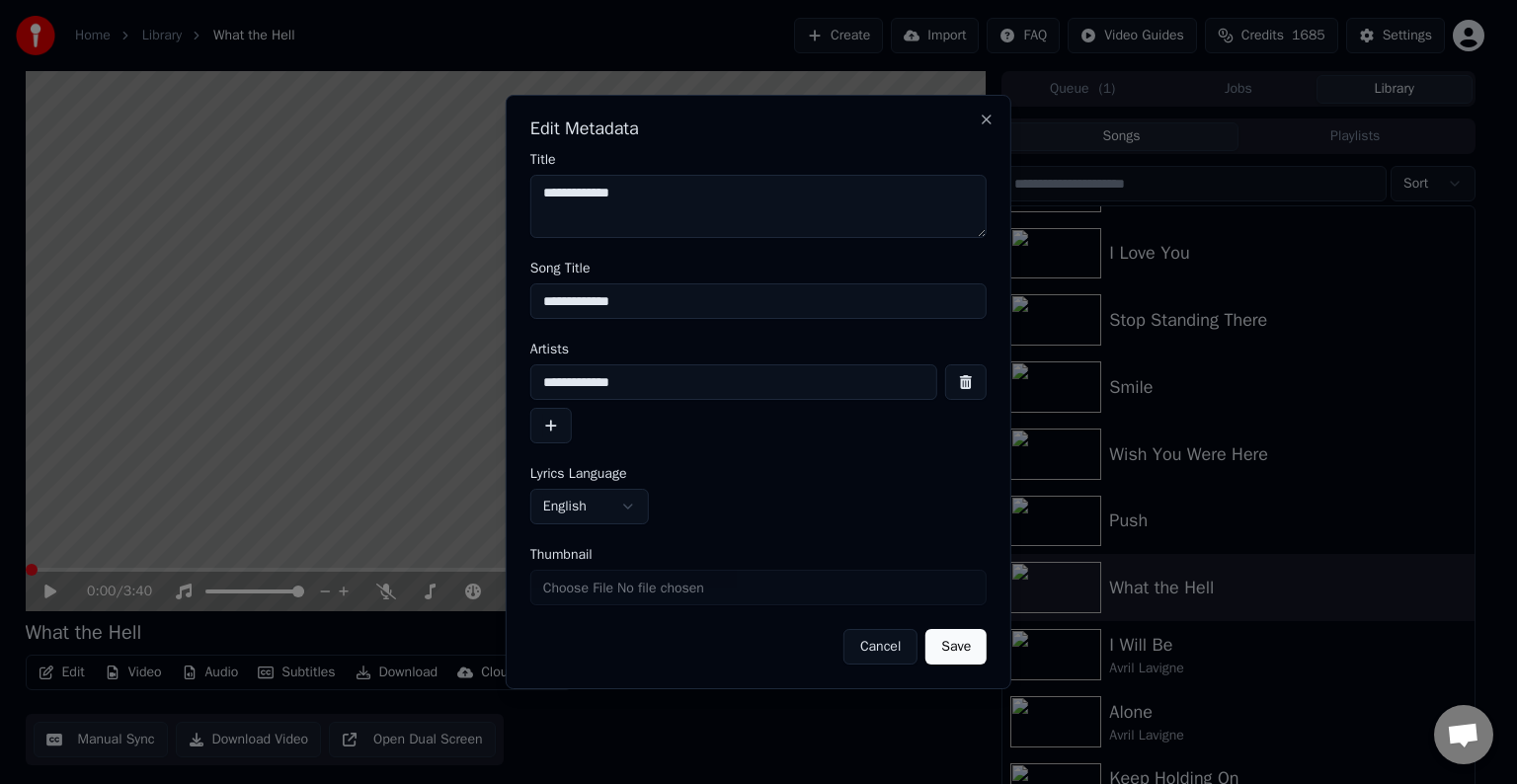 click on "English" at bounding box center (590, 507) 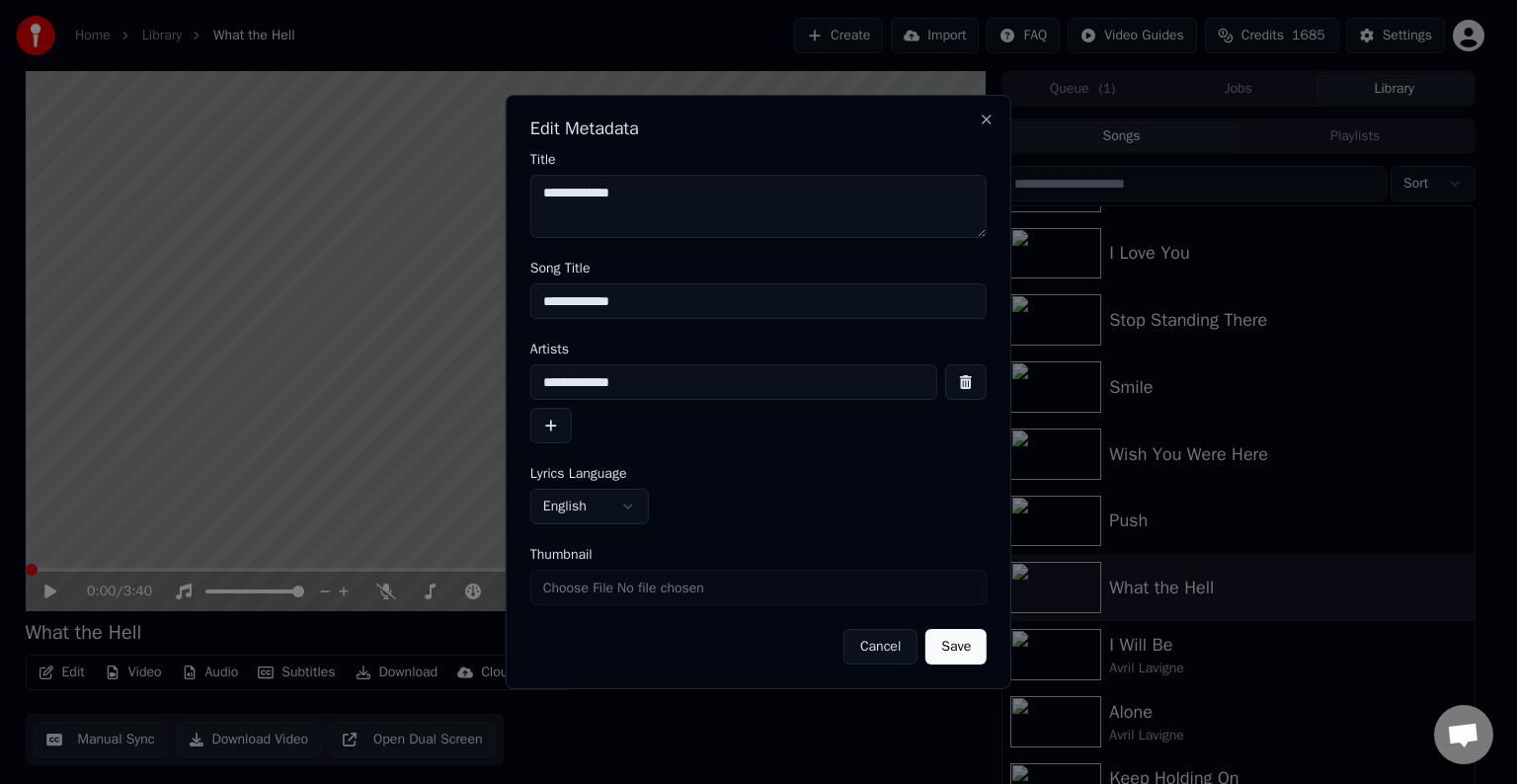 click on "Save" at bounding box center [956, 647] 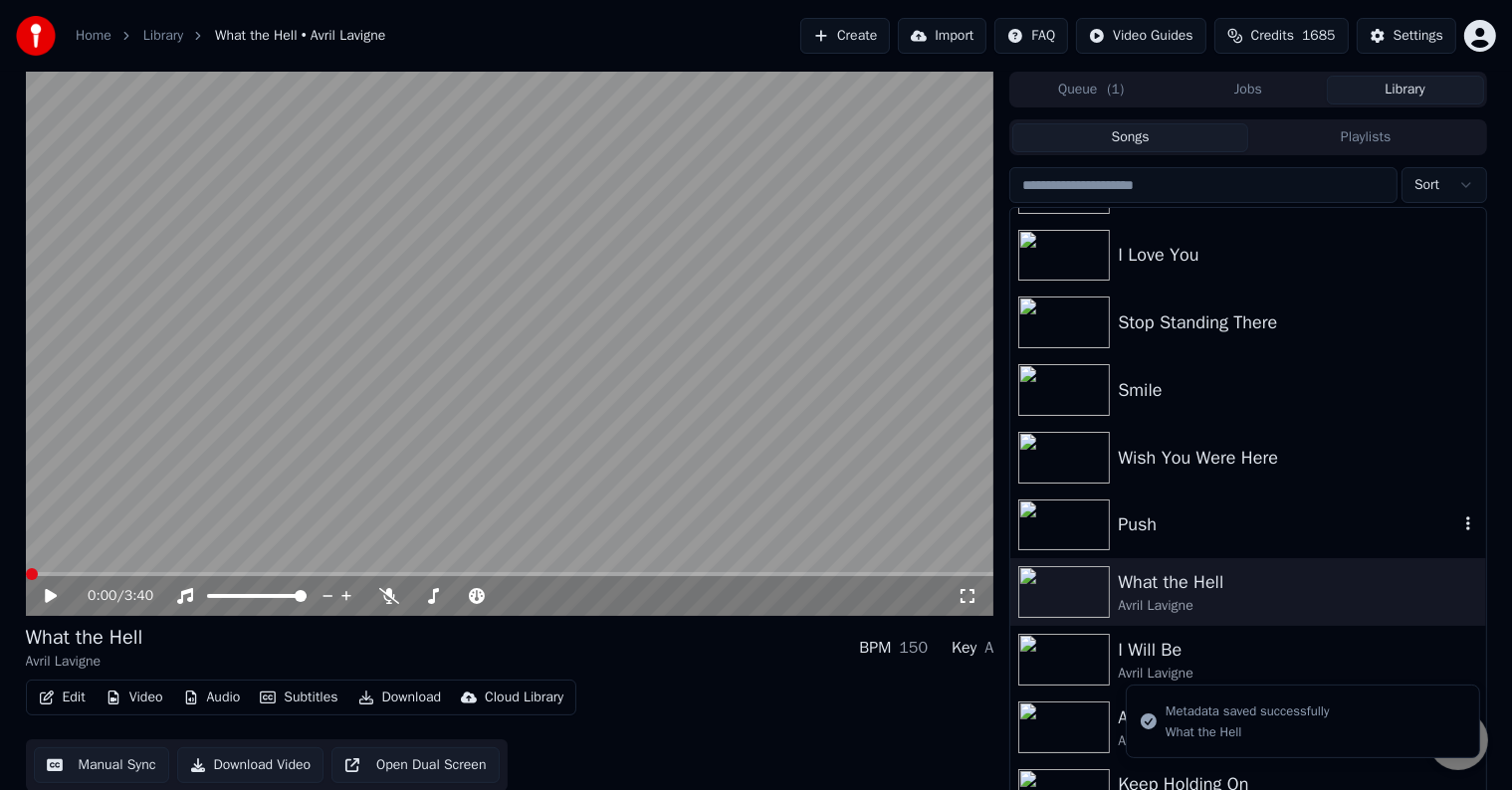 click on "Push" at bounding box center [1287, 524] 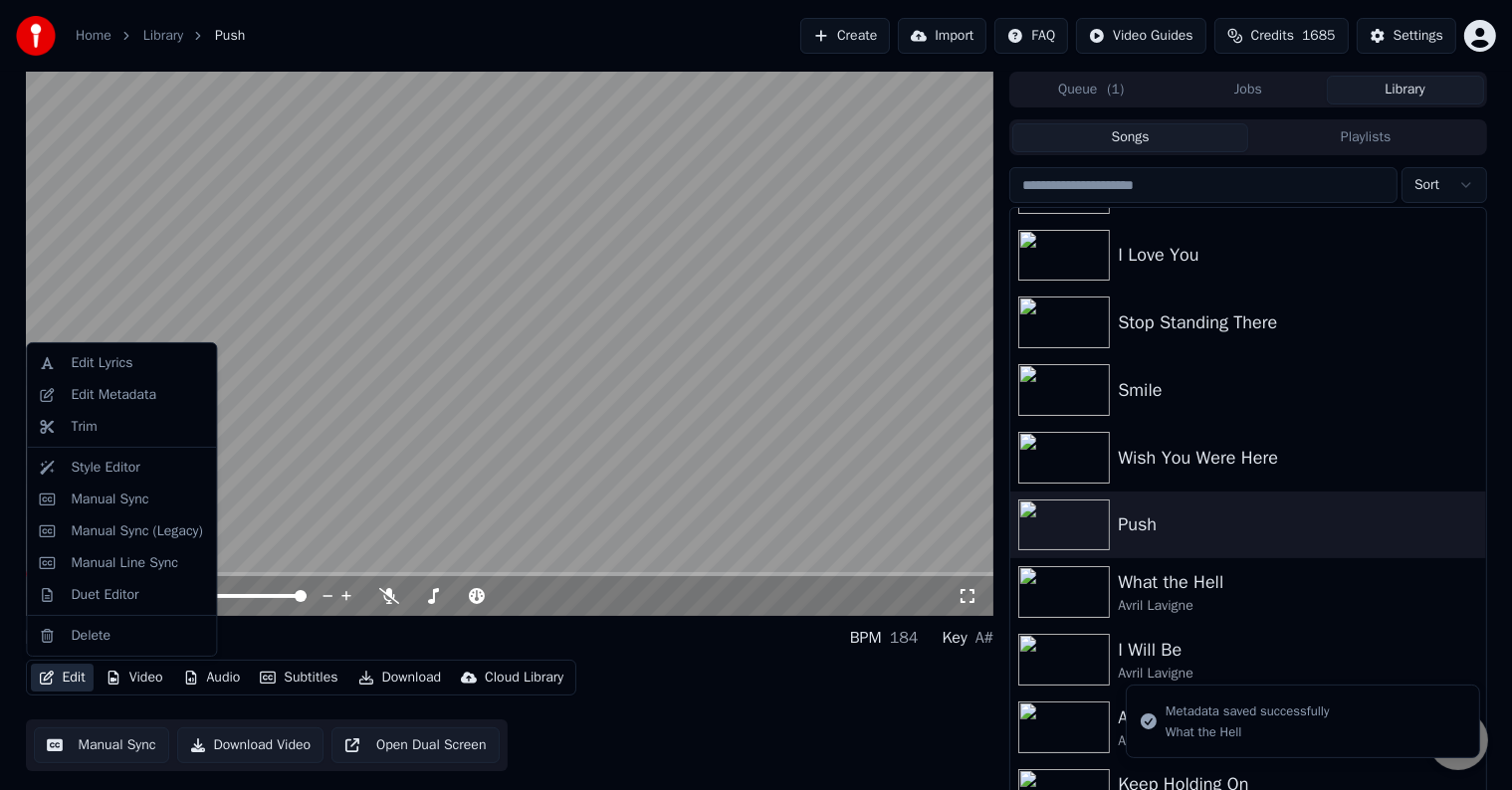 click on "Edit" at bounding box center (62, 678) 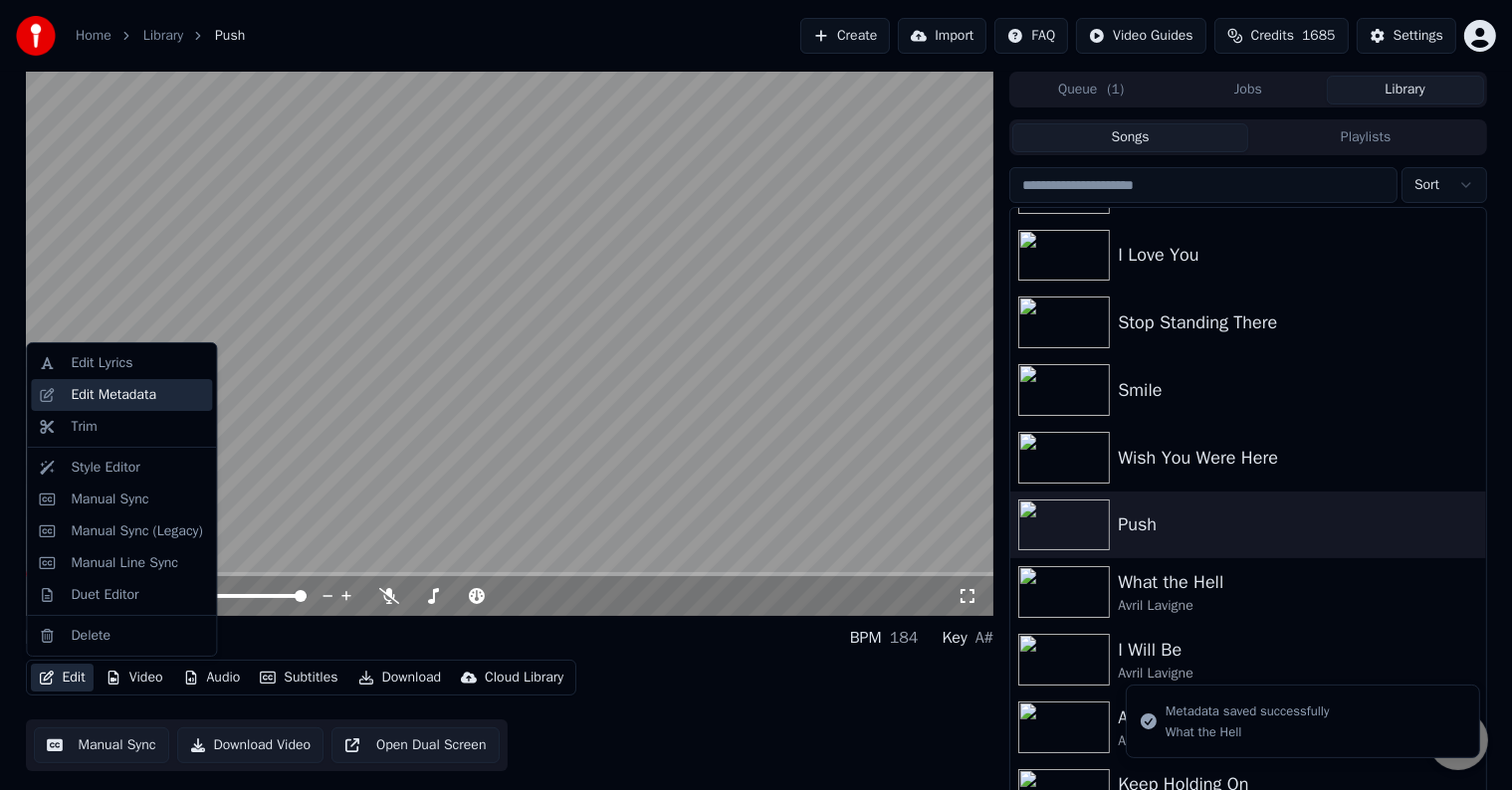 click on "Edit Metadata" at bounding box center [113, 395] 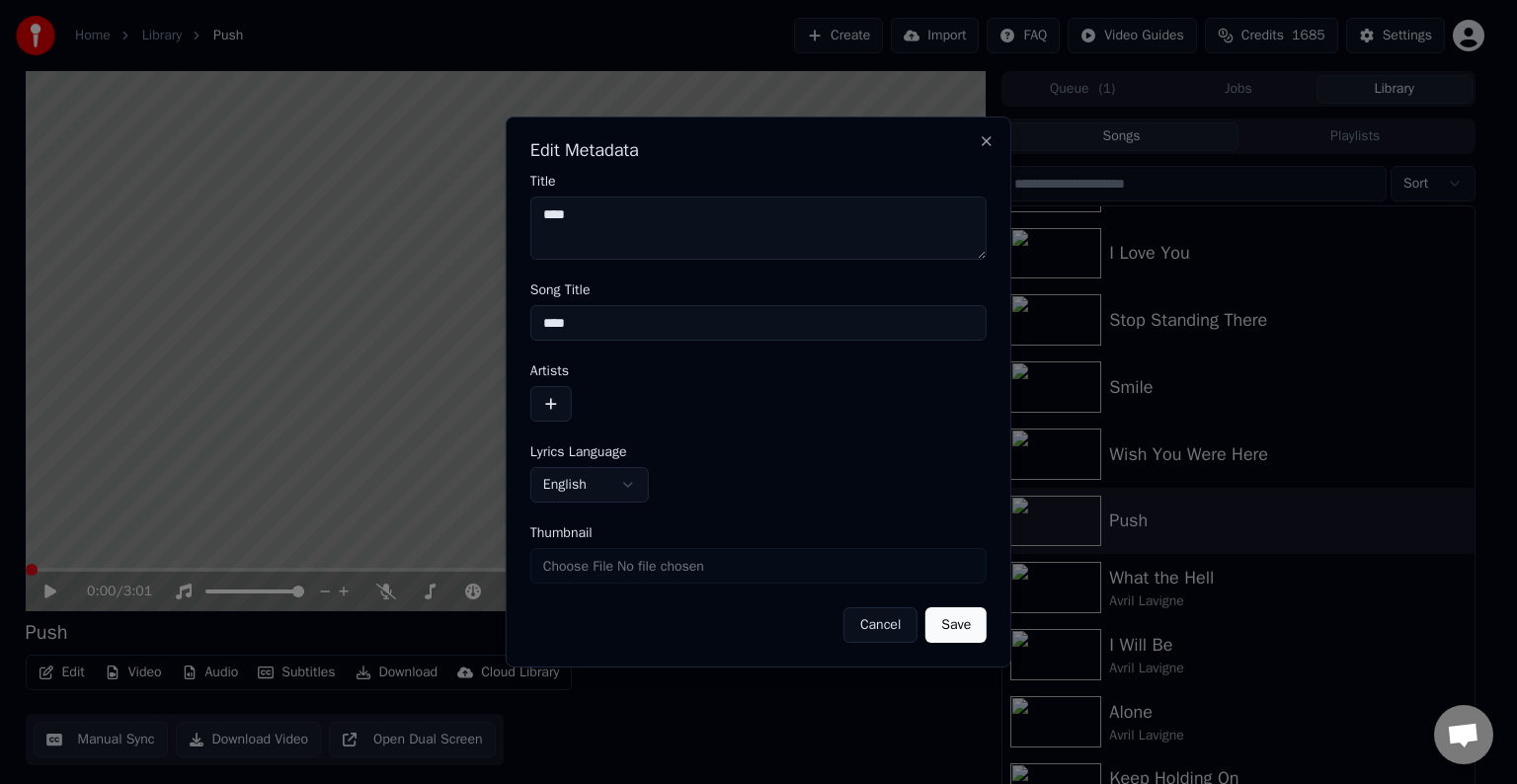 click at bounding box center [551, 404] 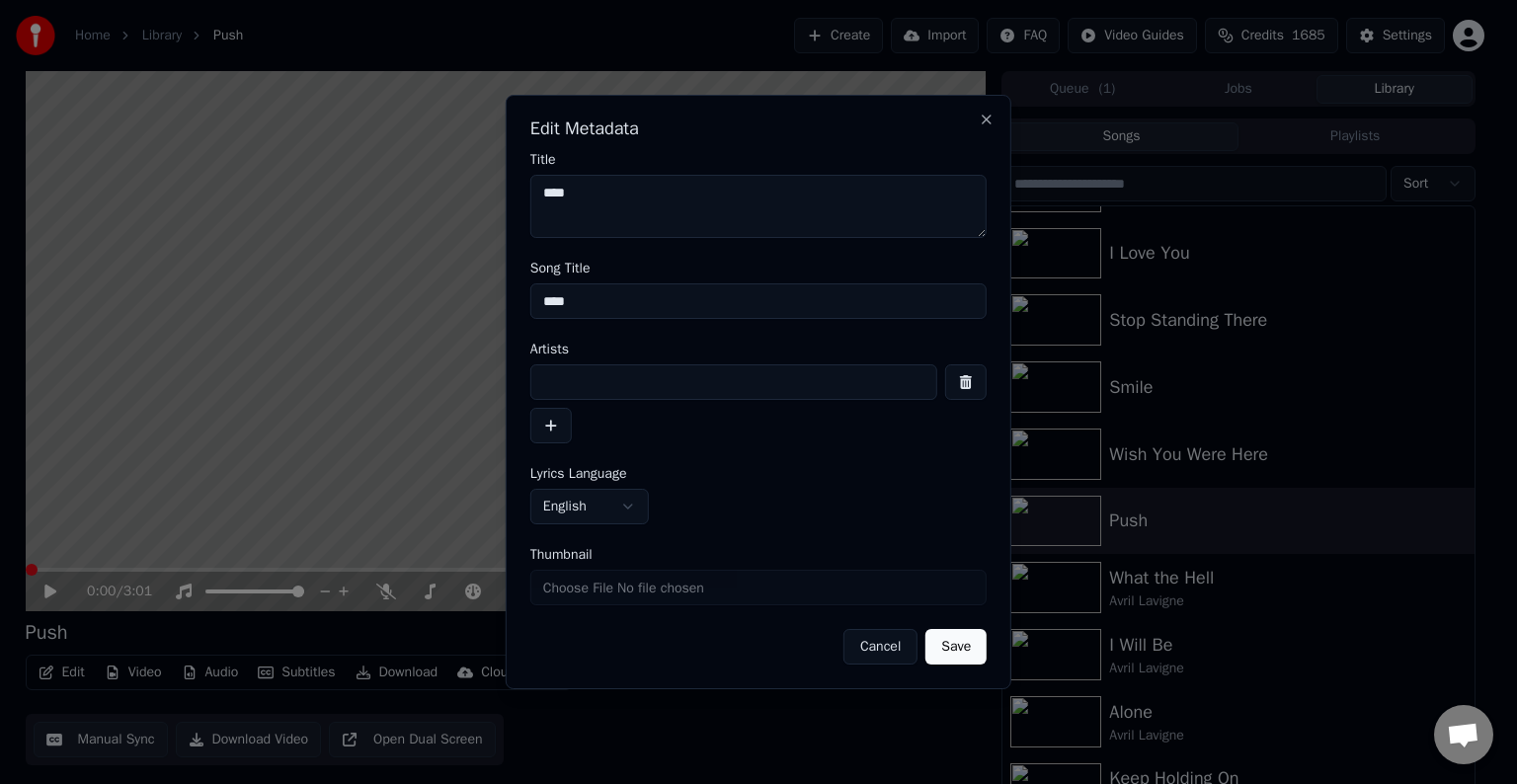 click at bounding box center (734, 382) 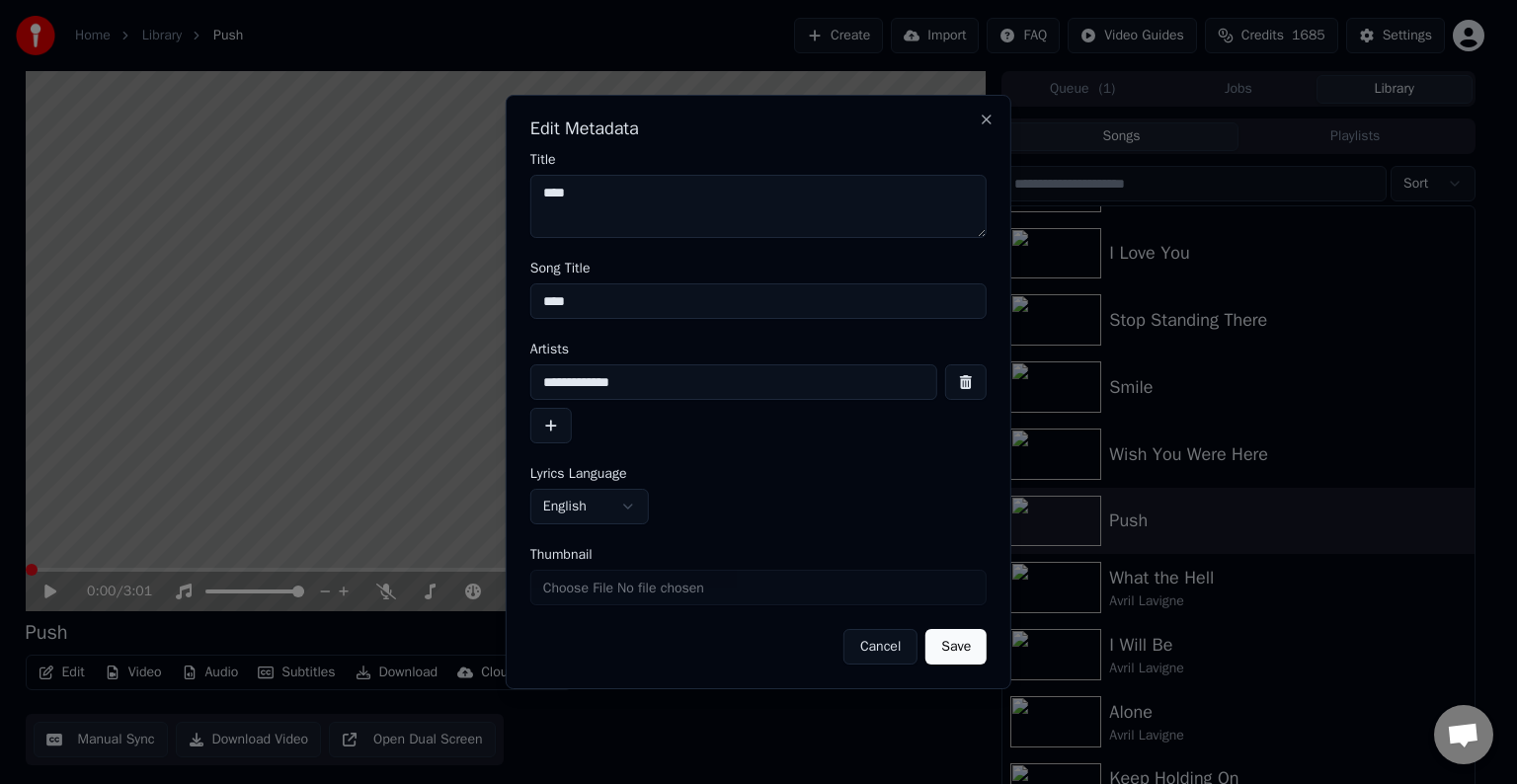 type on "**********" 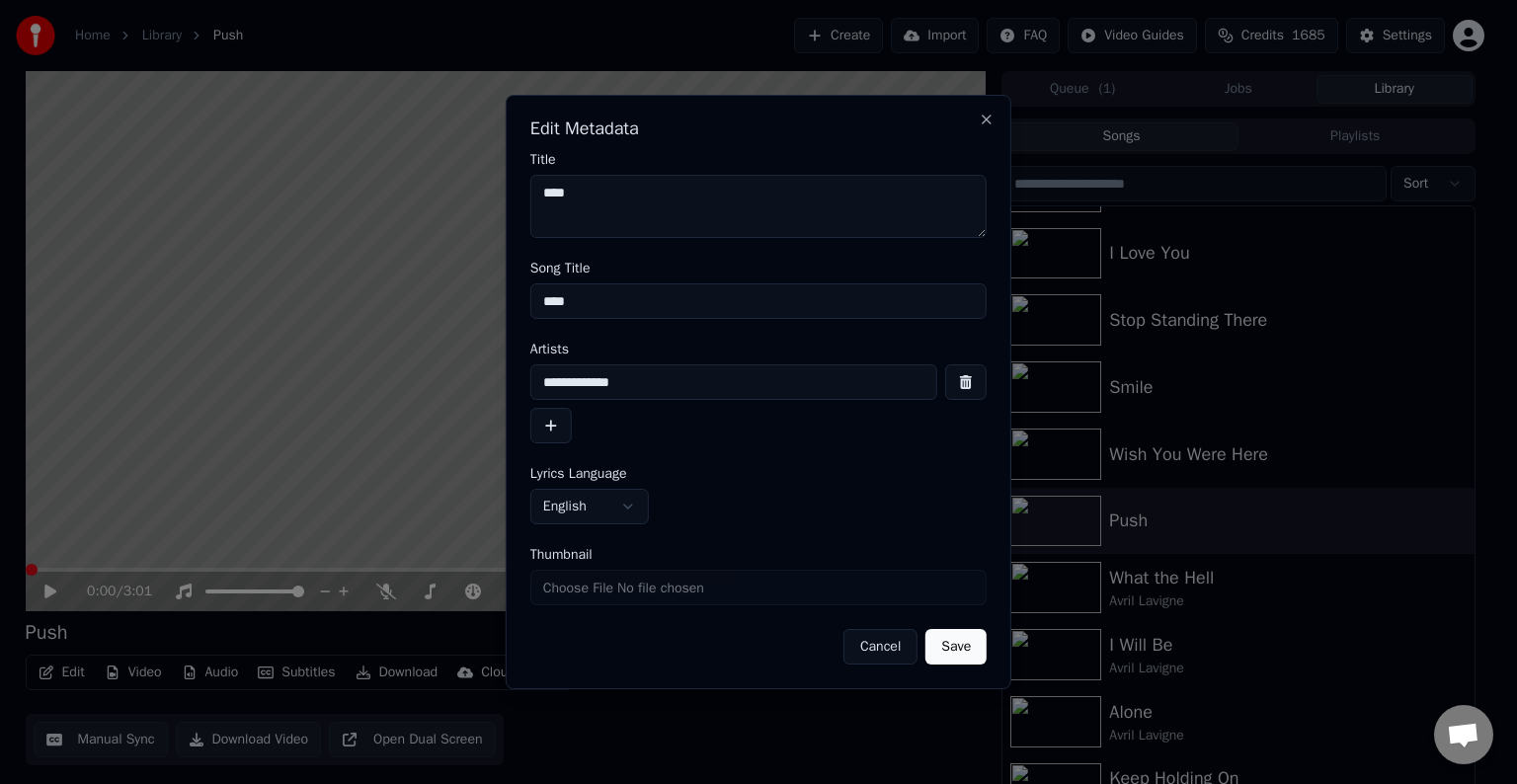 click on "Save" at bounding box center [956, 647] 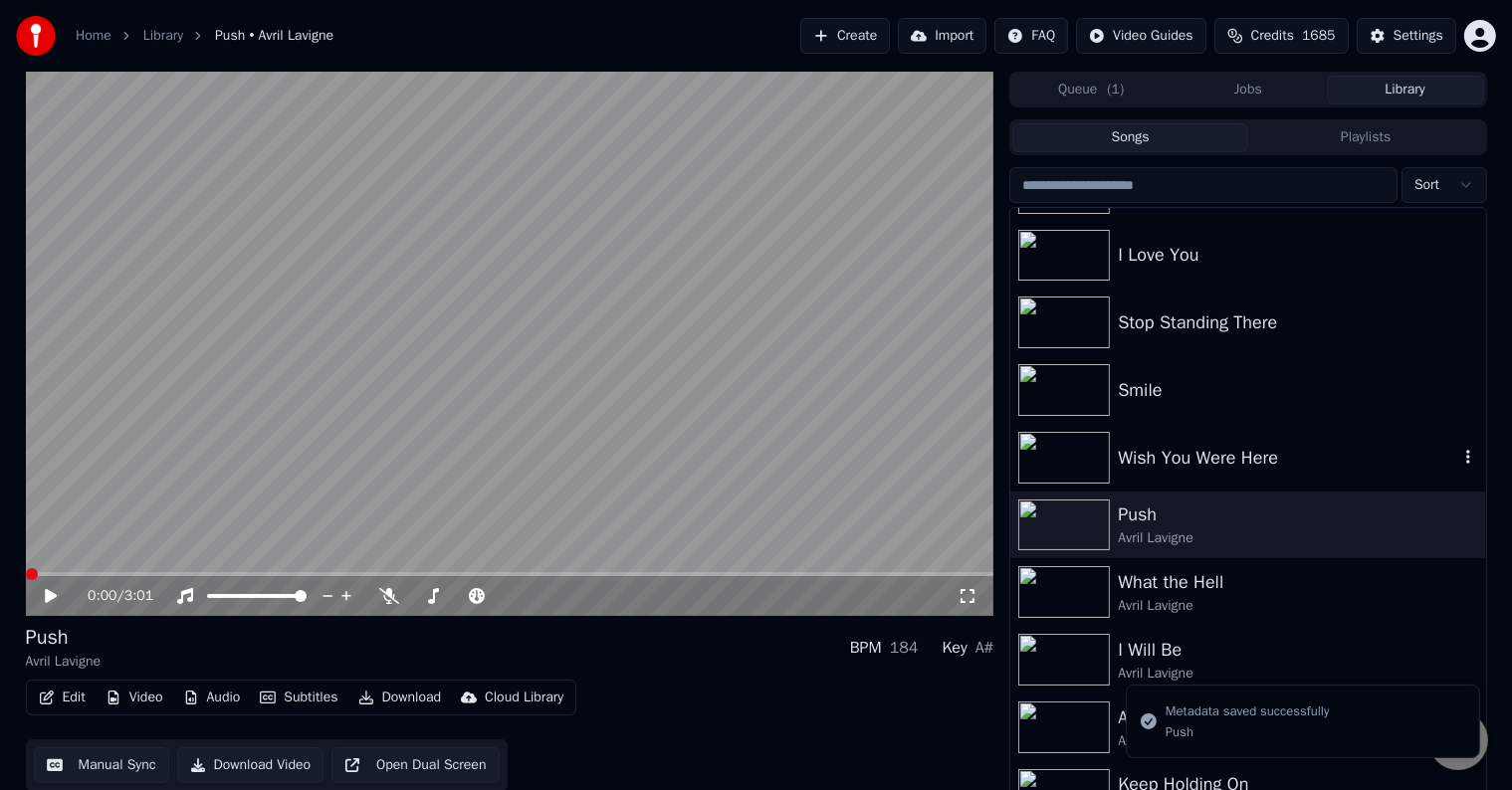 click on "Wish You Were Here" at bounding box center [1287, 458] 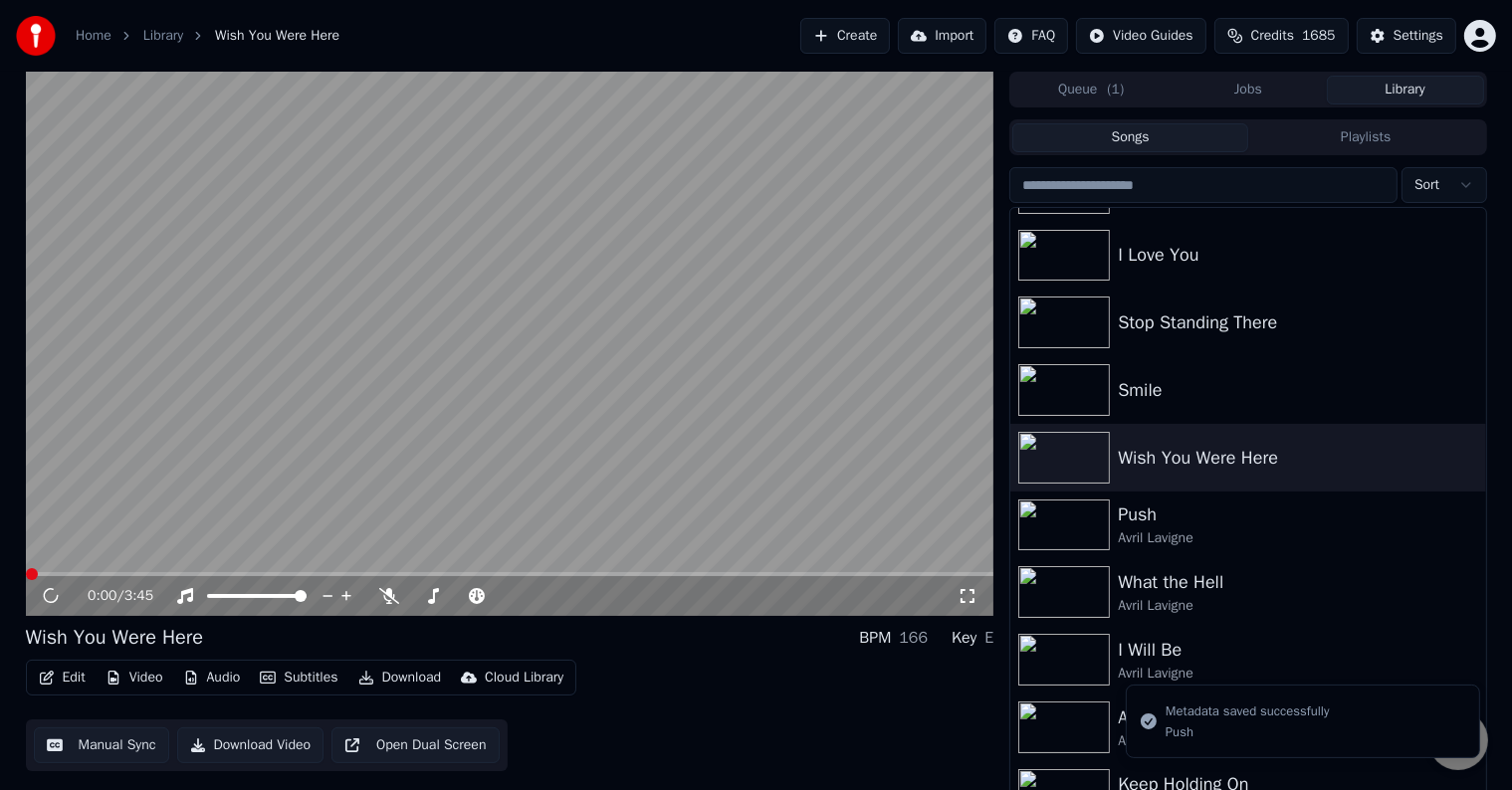 click on "Edit" at bounding box center [62, 678] 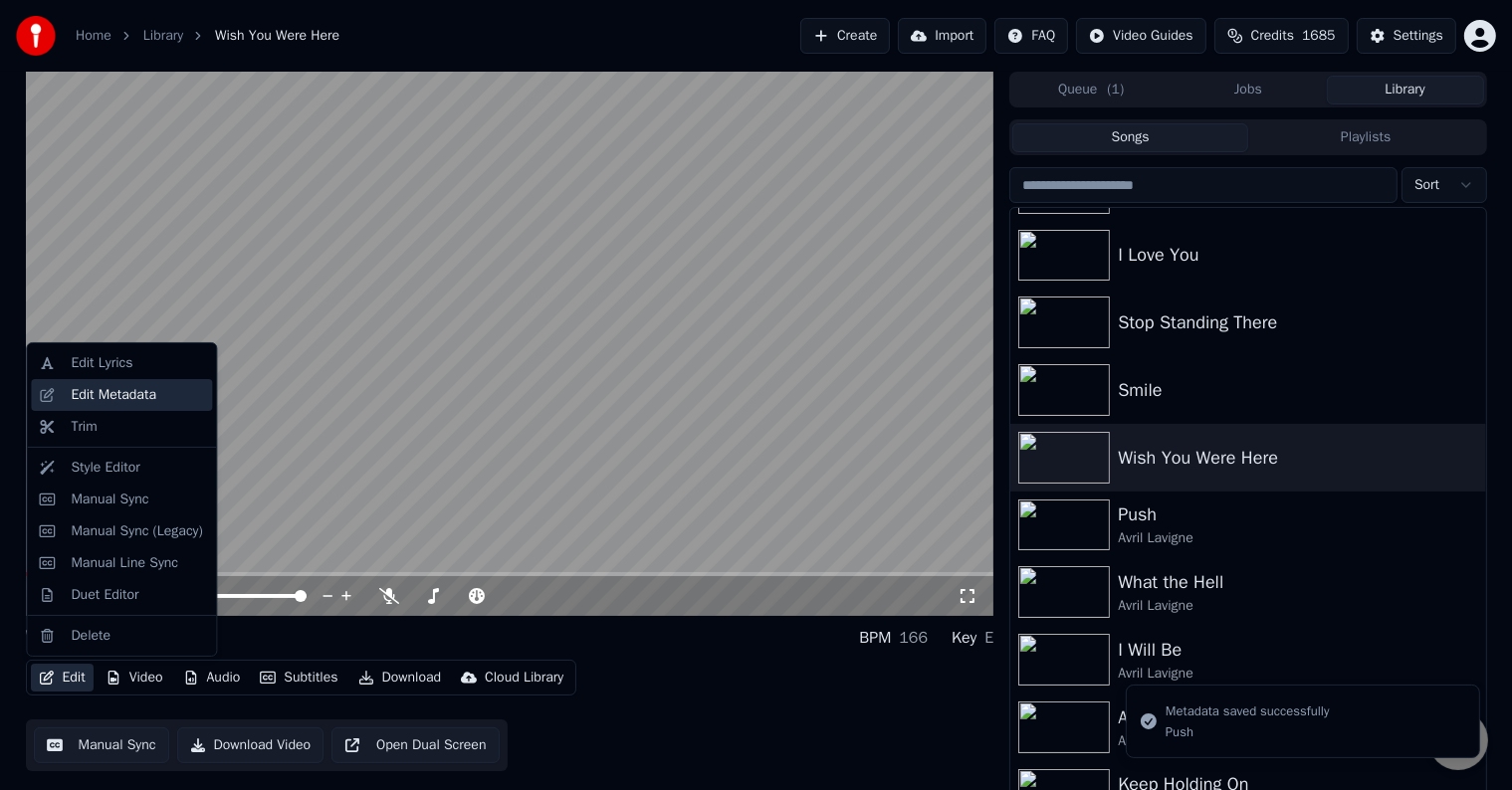 click on "Edit Metadata" at bounding box center [113, 395] 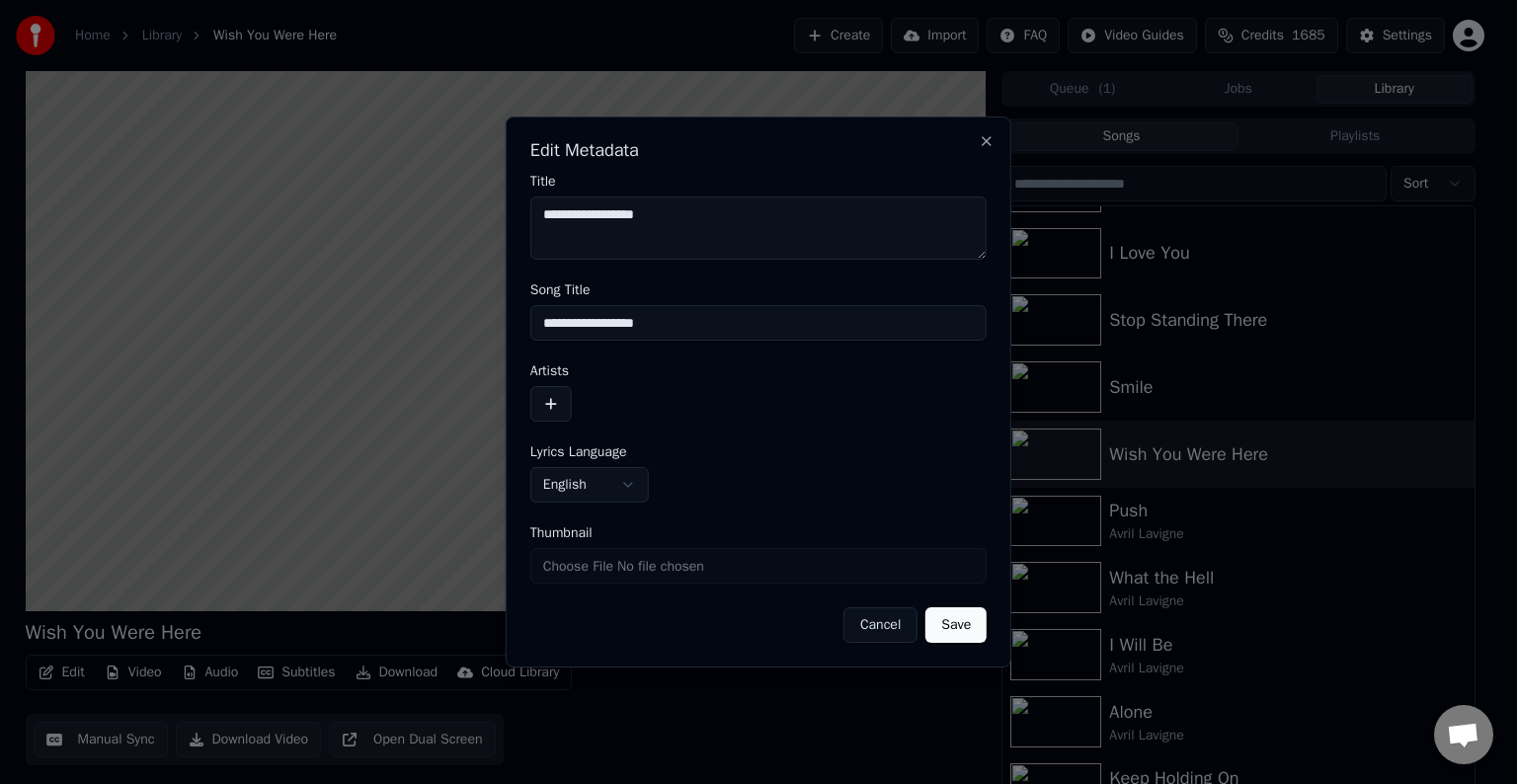 click at bounding box center (551, 404) 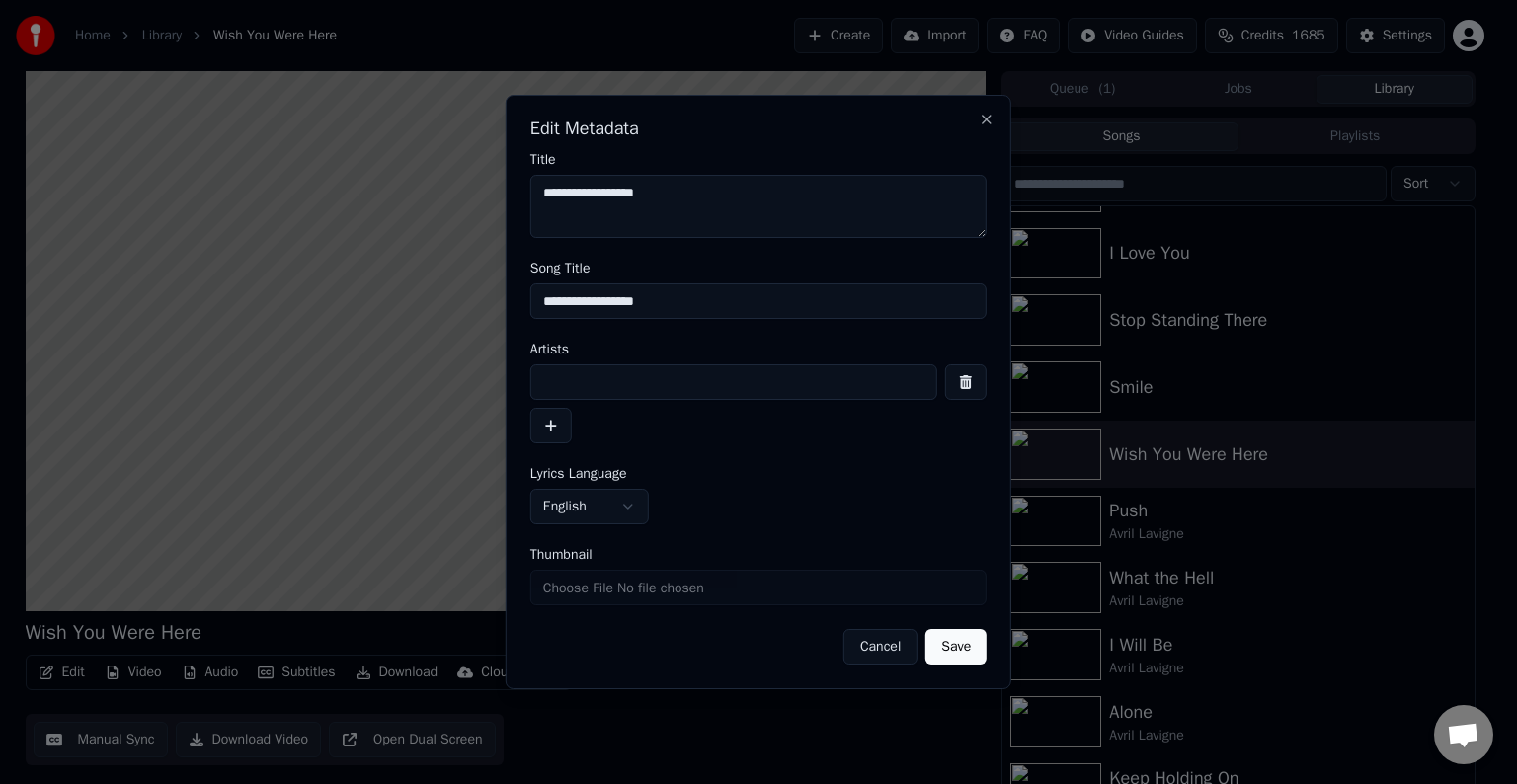 click at bounding box center (734, 382) 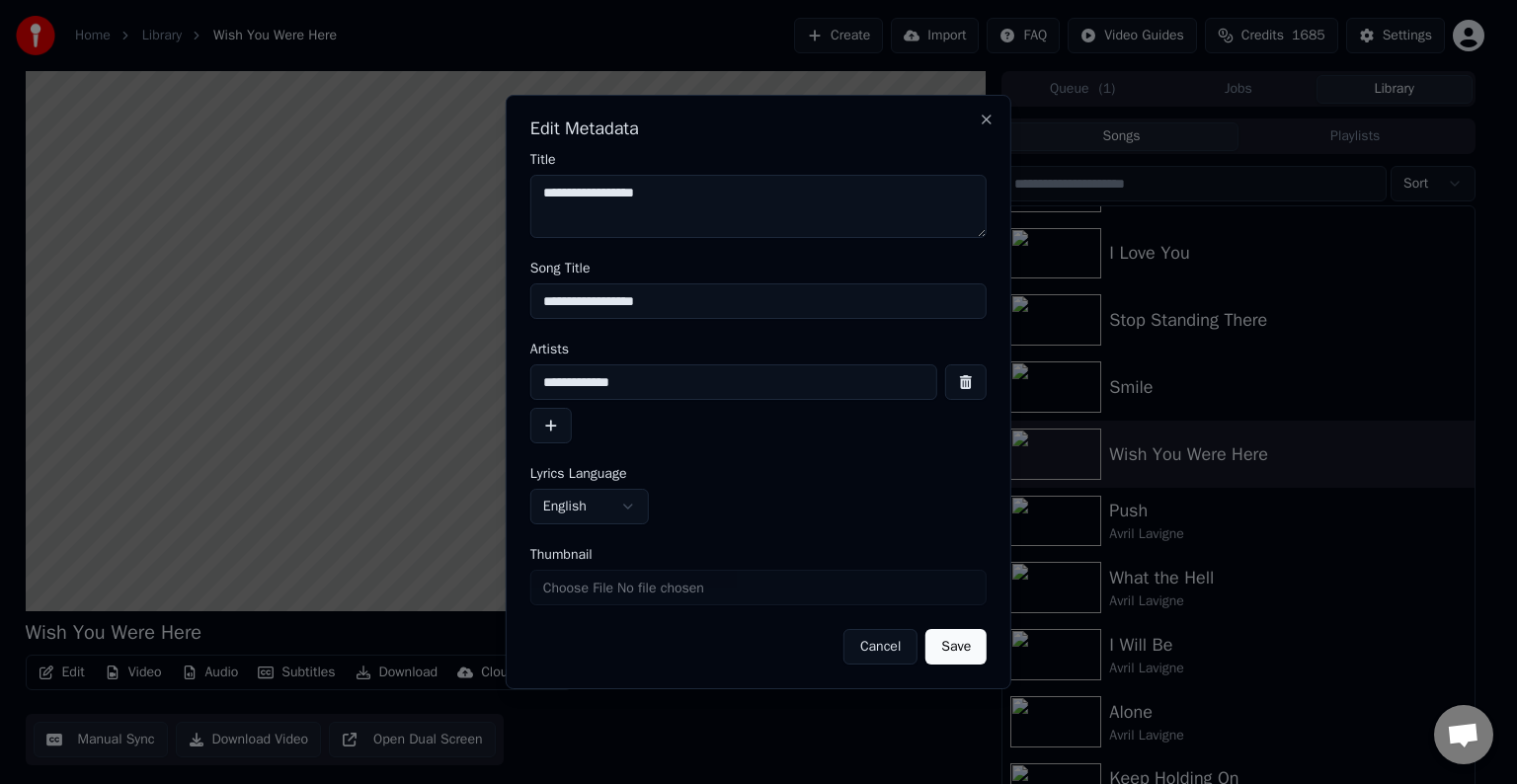 type on "**********" 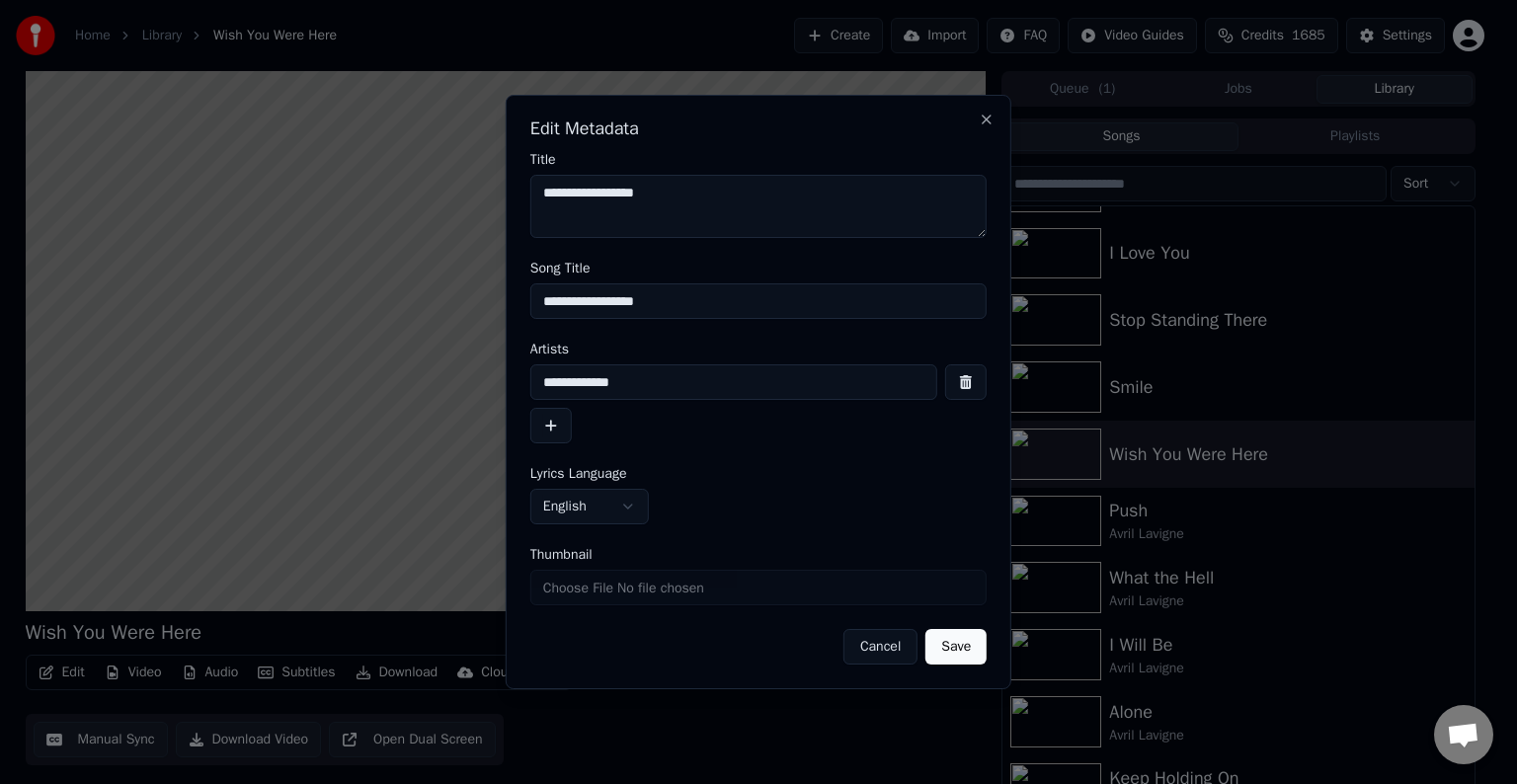 click on "Save" at bounding box center [956, 647] 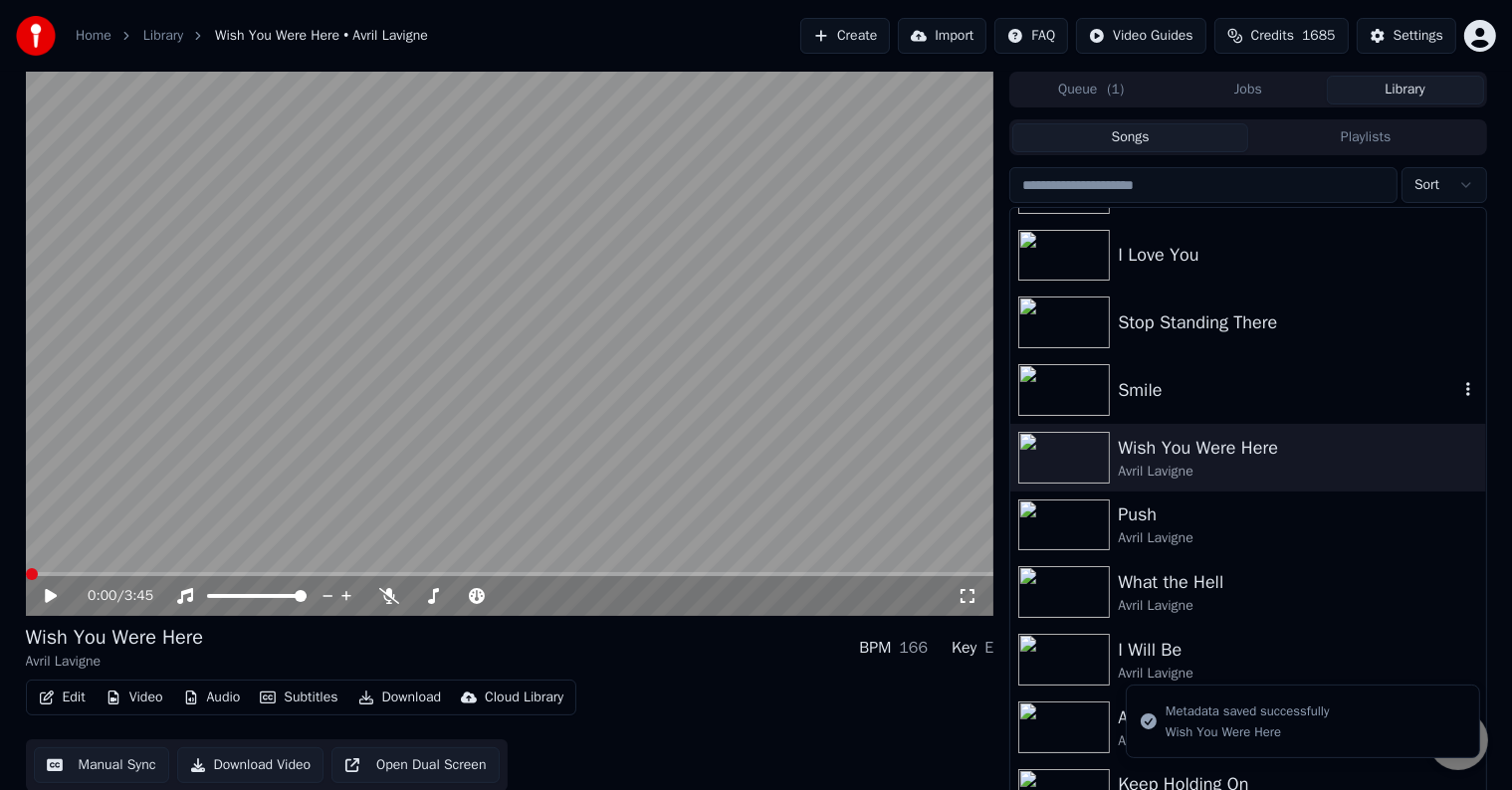 click on "Smile" at bounding box center [1247, 390] 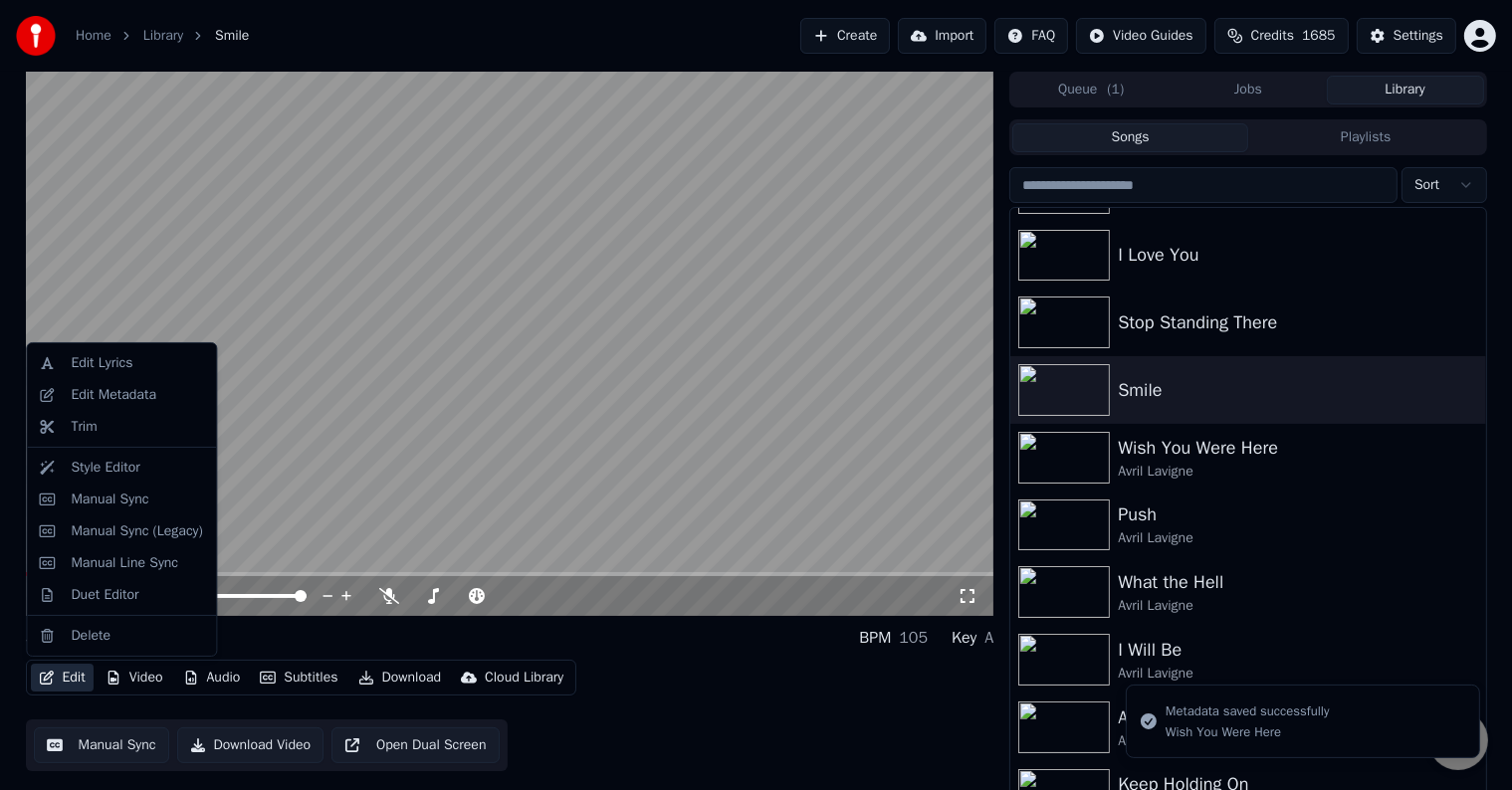 click 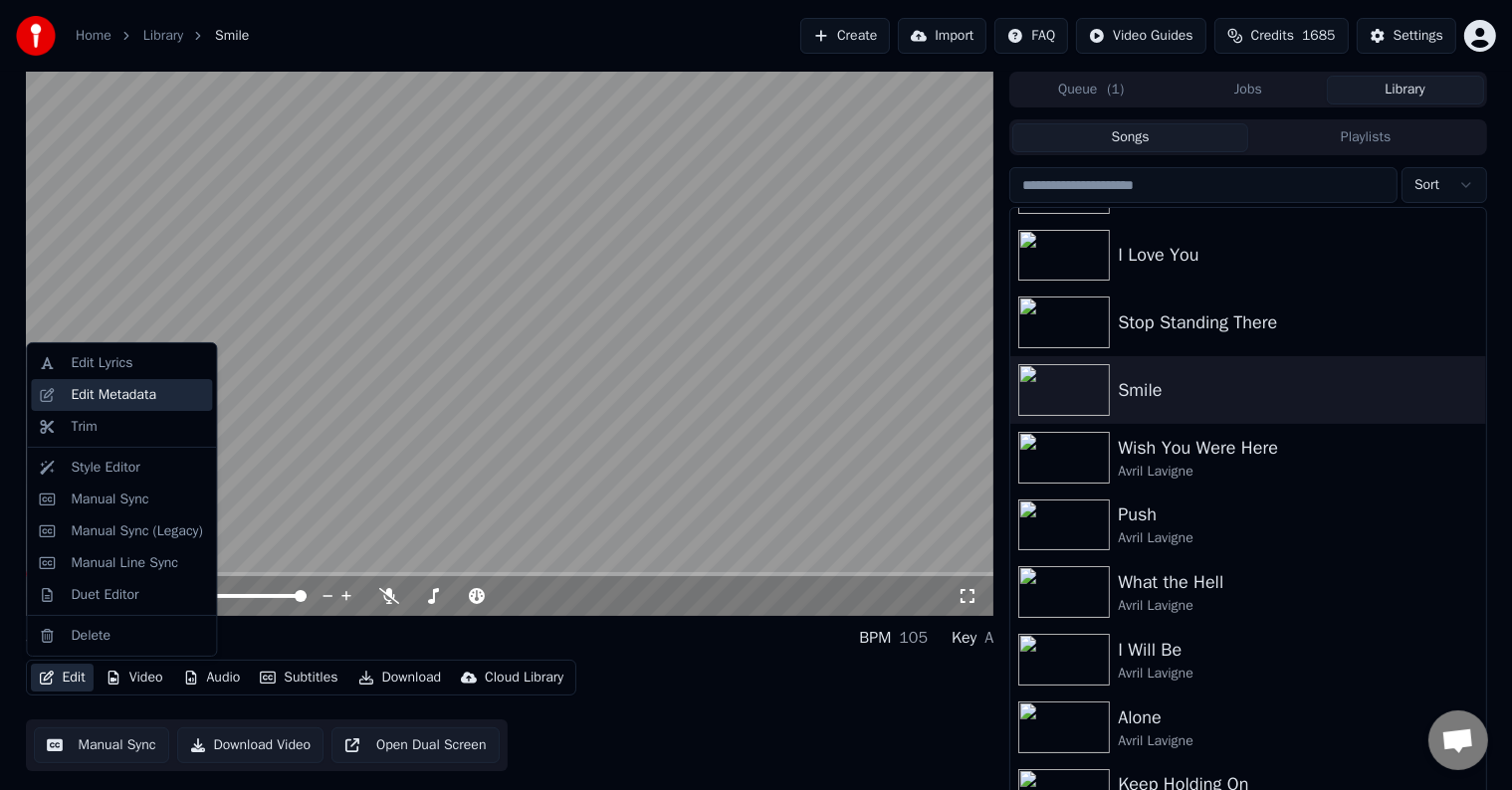 click on "Edit Metadata" at bounding box center [113, 395] 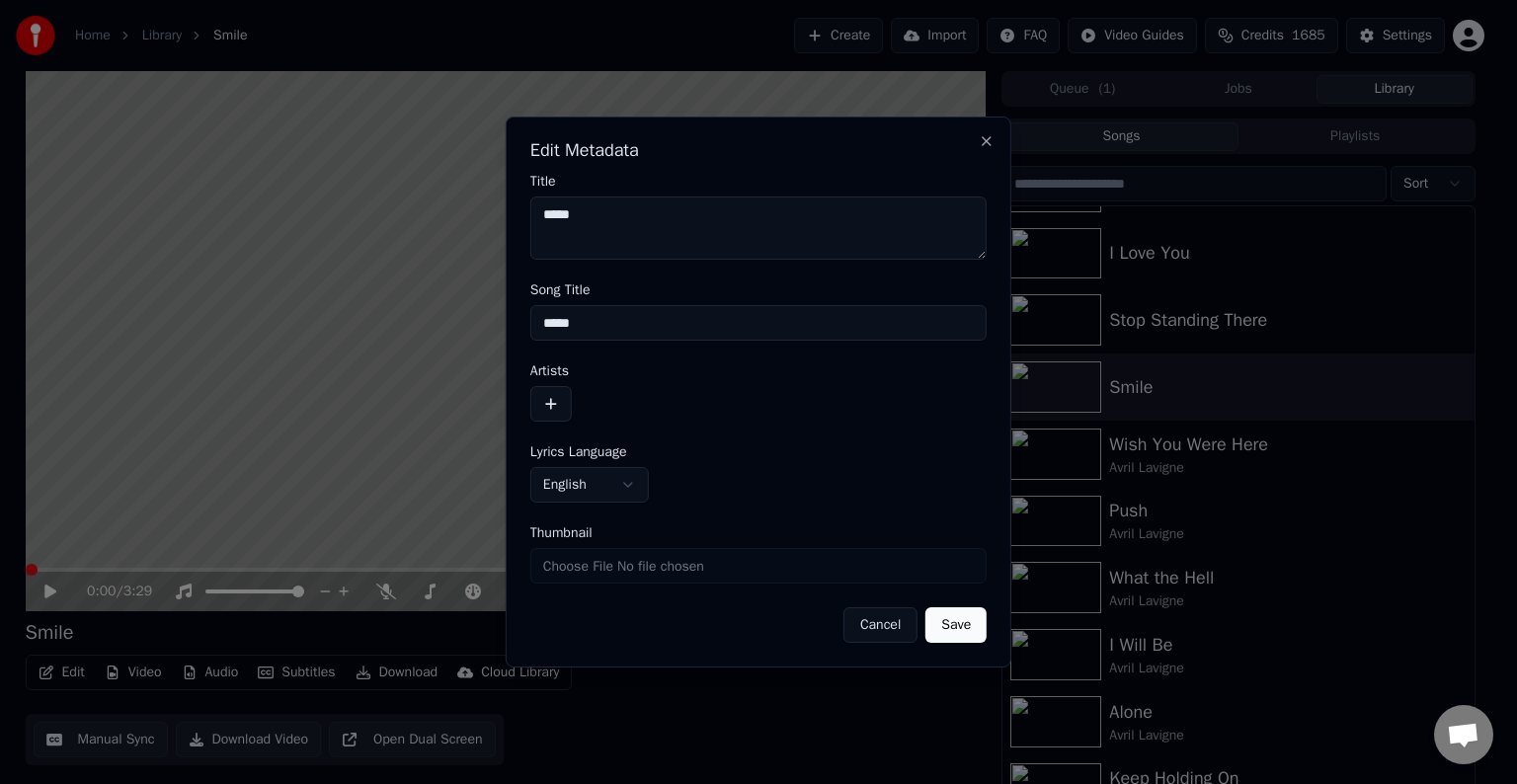 click at bounding box center [551, 404] 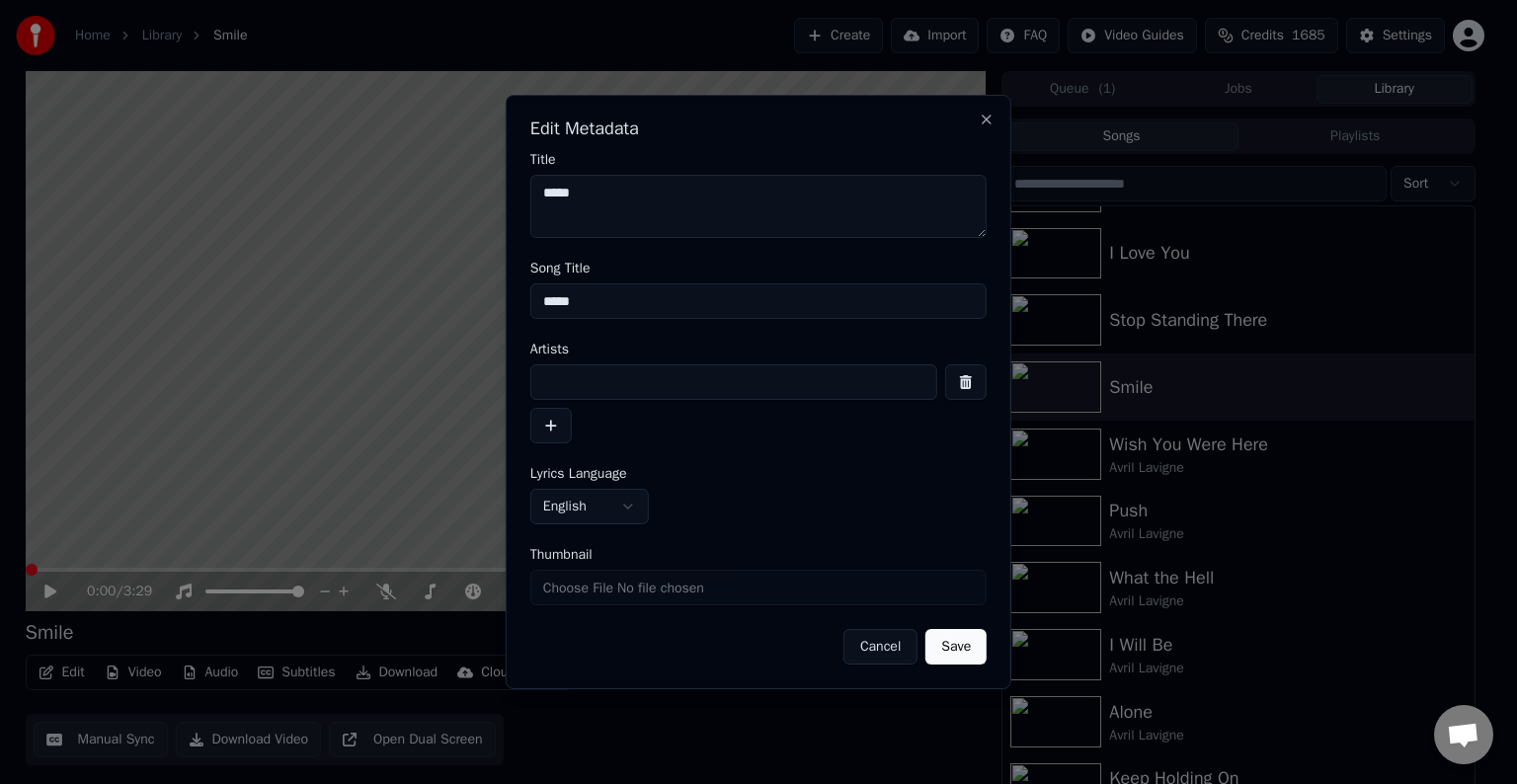 click at bounding box center [734, 382] 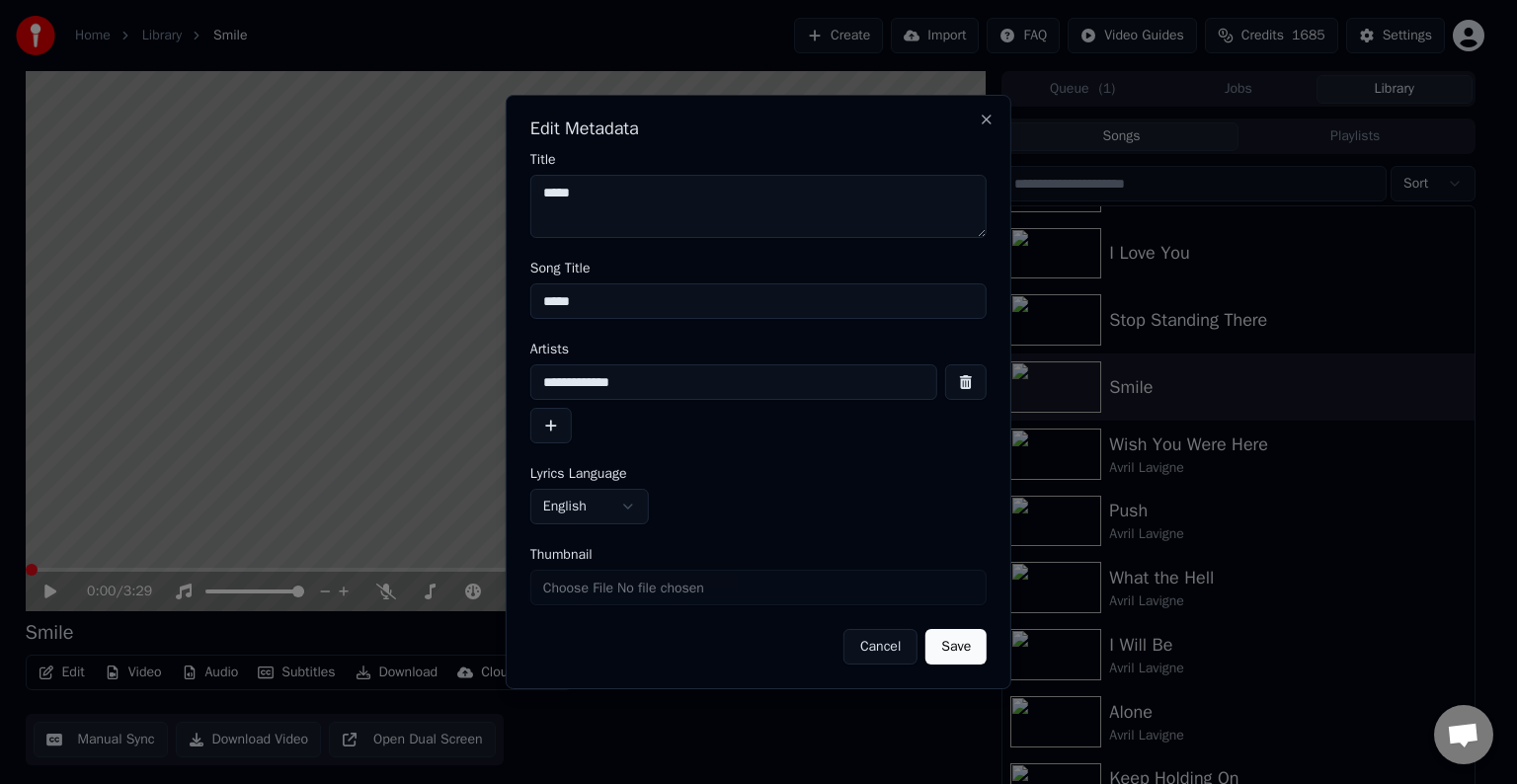 type on "**********" 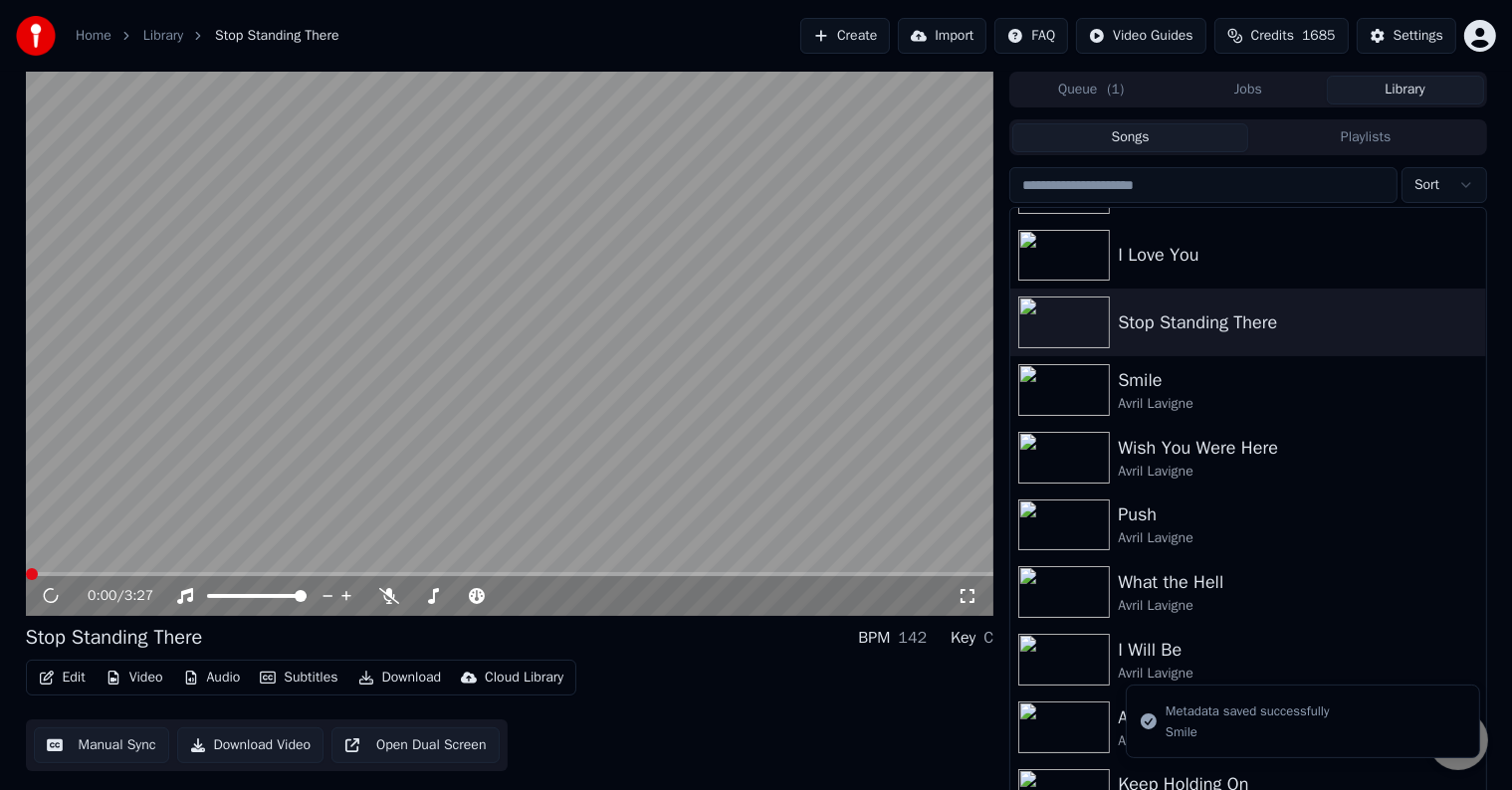 click on "Edit" at bounding box center (62, 678) 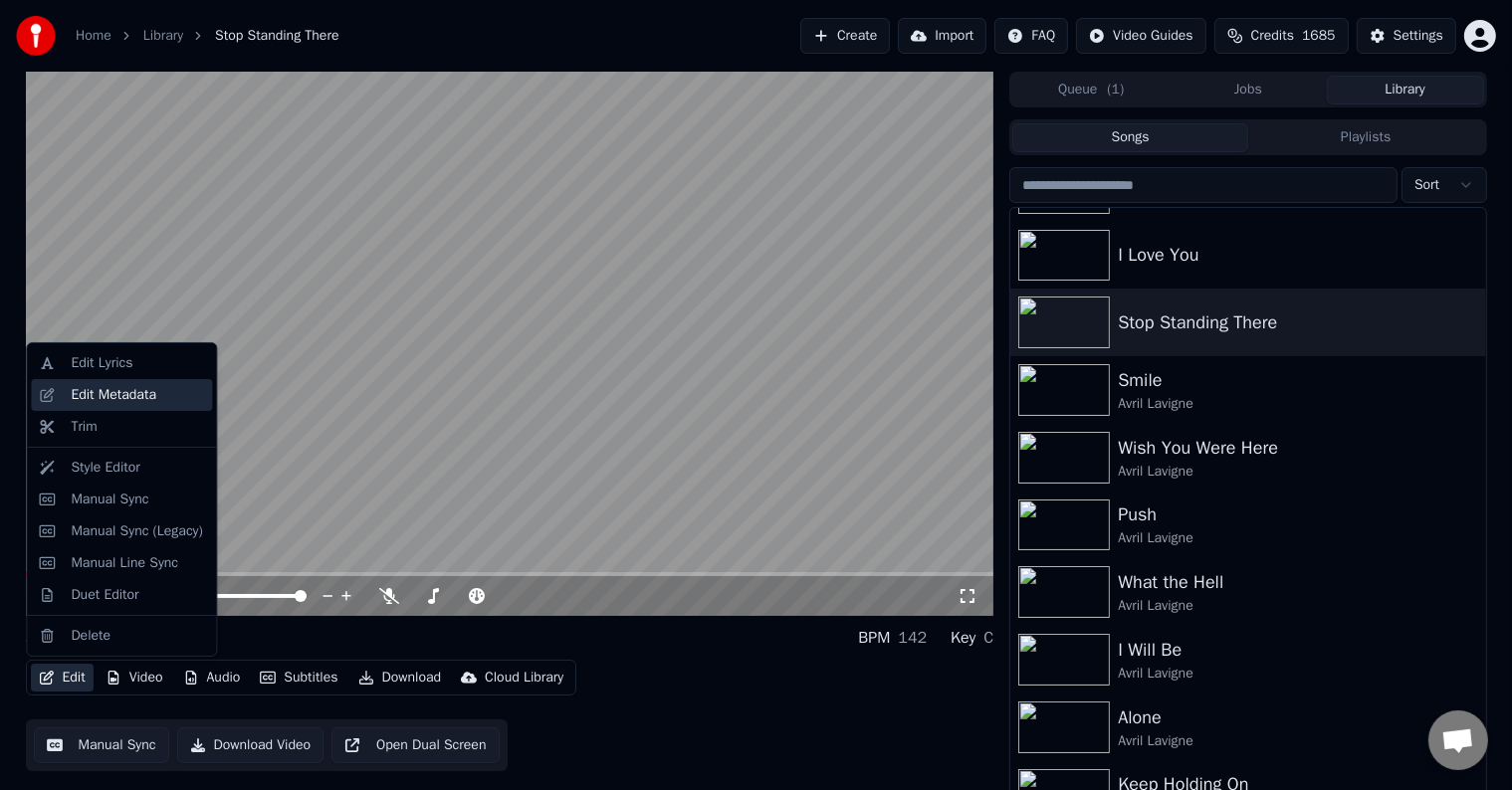 click on "Edit Metadata" at bounding box center [113, 395] 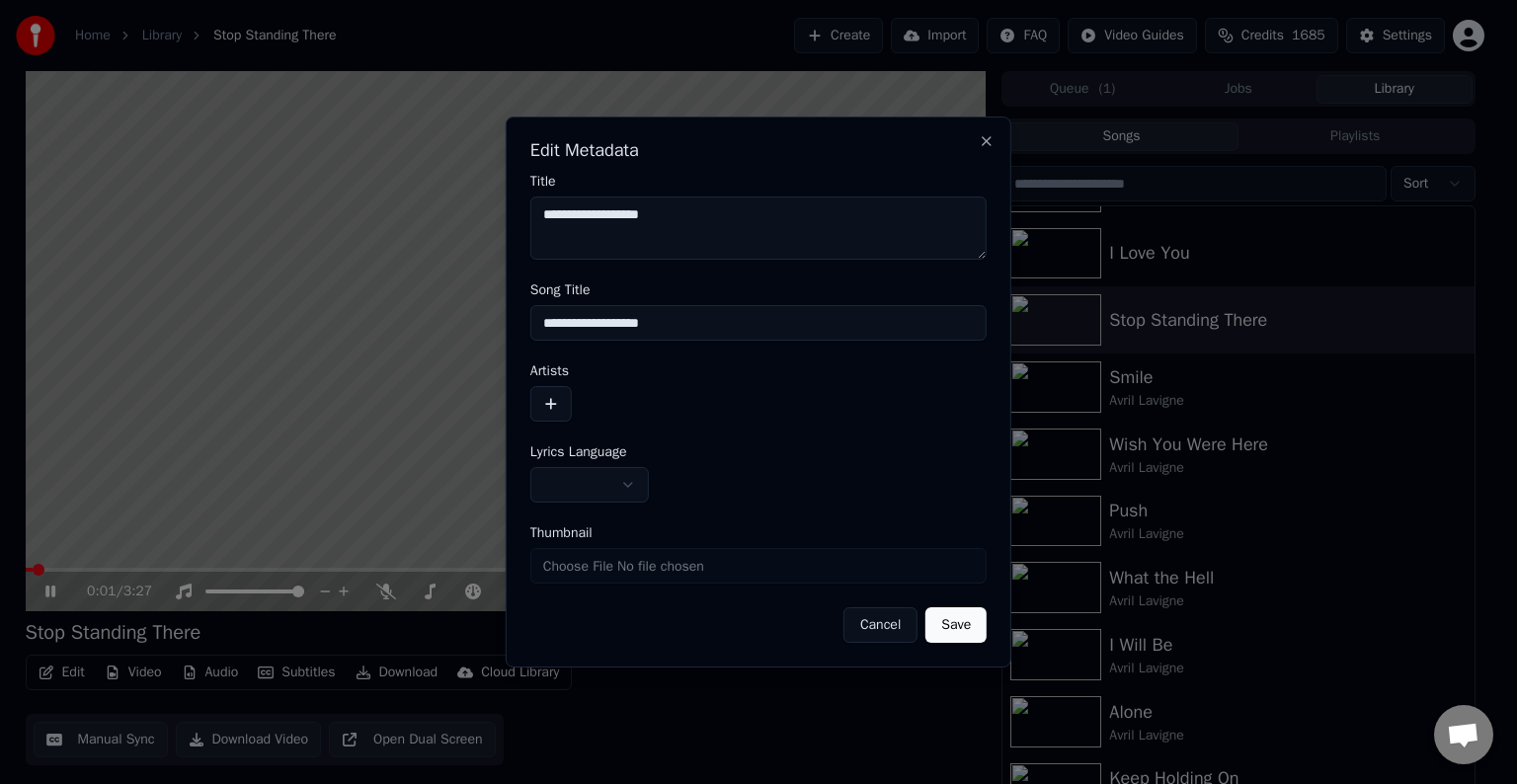 click at bounding box center (551, 404) 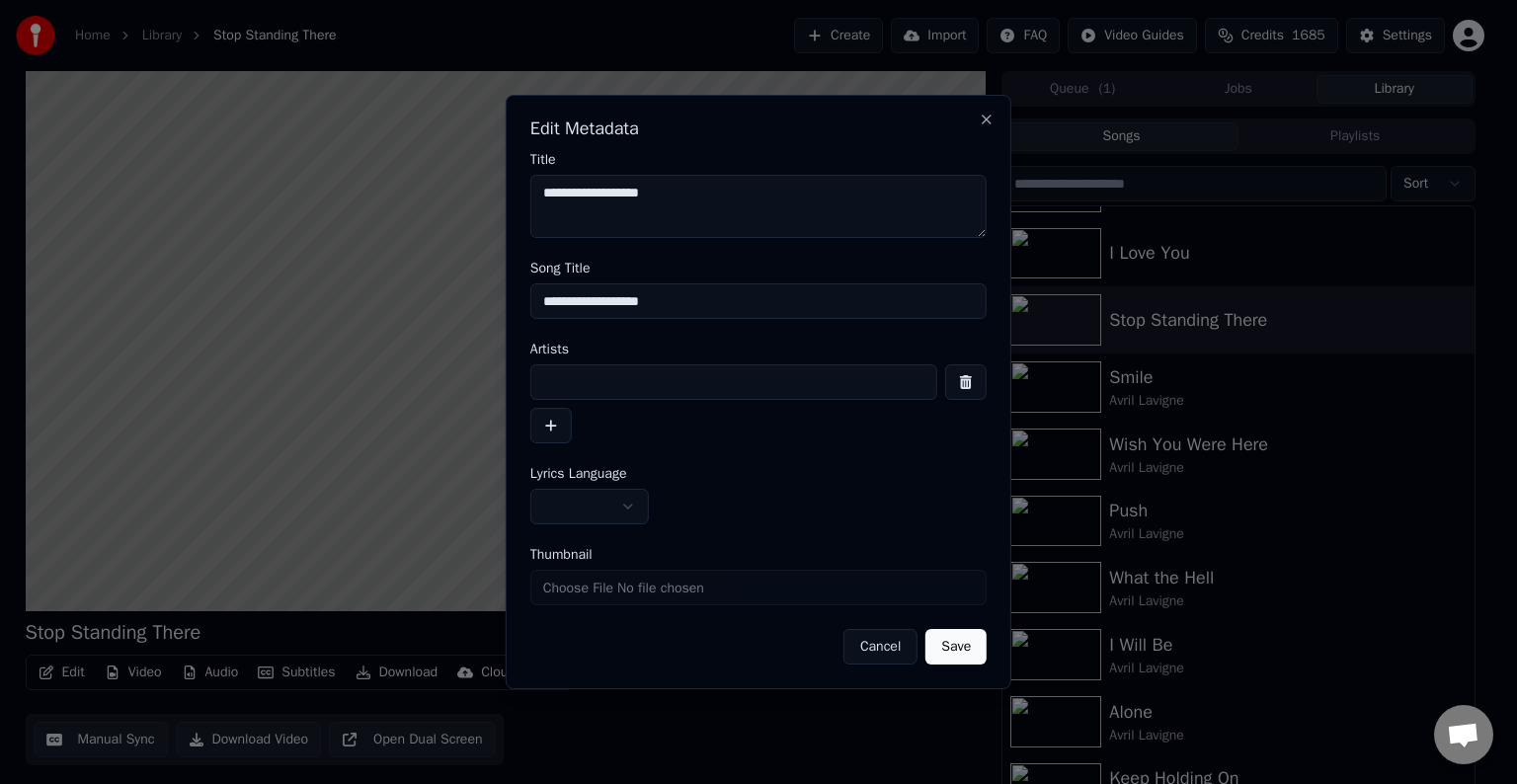 click at bounding box center (734, 382) 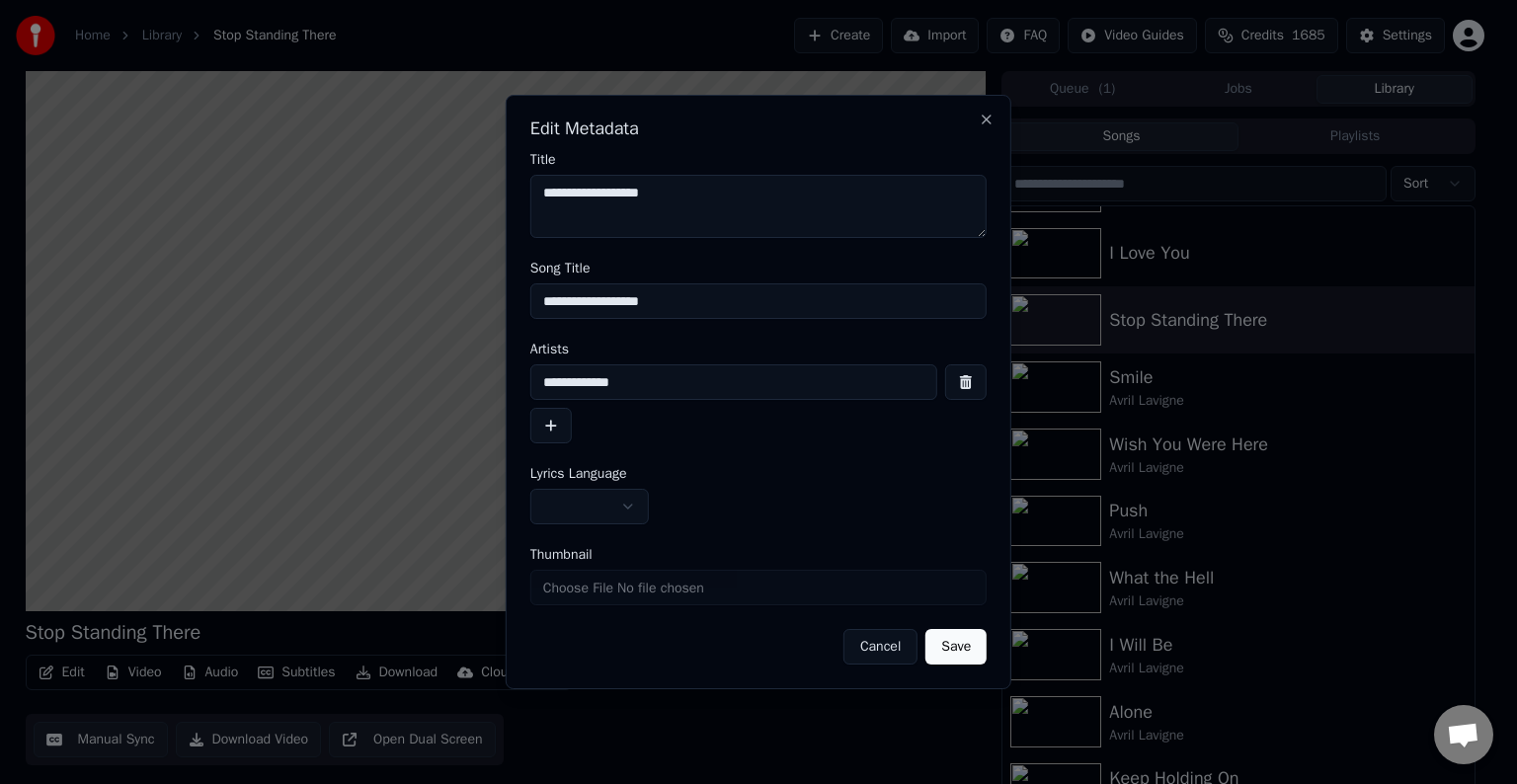 type on "**********" 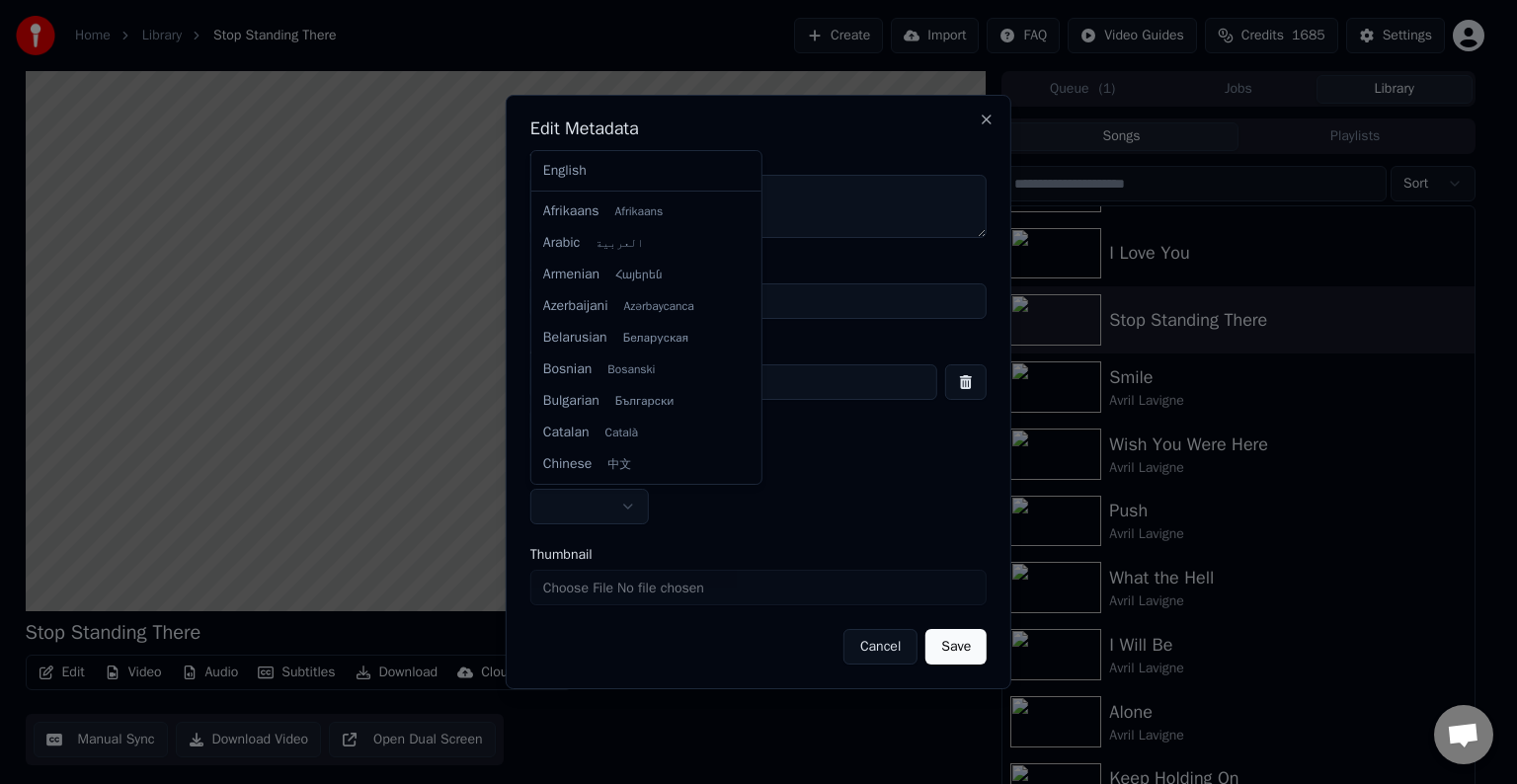 click on "Home Library Stop Standing There Create Import FAQ Video Guides Credits 1685 Settings Stop Standing There BPM 142 Key C Edit Video Audio Subtitles Download Cloud Library Manual Sync Download Video Open Dual Screen Queue ( 1 ) Jobs Library Songs Playlists Sort Not Enough Everybody Hurts I Love You Stop Standing There Smile Avril Lavigne Wish You Were Here Avril Lavigne Push Avril Lavigne What the Hell Avril Lavigne I Will Be Avril Lavigne Alone Avril Lavigne Keep Holding On Avril Lavigne Contagious Avril Lavigne Chat Adam from Youka Desktop More channels Continue on Email Network offline. Reconnecting... No messages can be received or sent for now. Youka Desktop Hello! How can I help you?  Sunday, [DATE] I think there is a glitch in the program; when I spend my credits to create a video, and I provide the lyrics, the resulting video does not sync the lyrics and is forcing me to spend extra credits to sync them again; it has happened to me with my last 3 videos [DATE] Adam [DATE] [DATE] Adam" at bounding box center [750, 392] 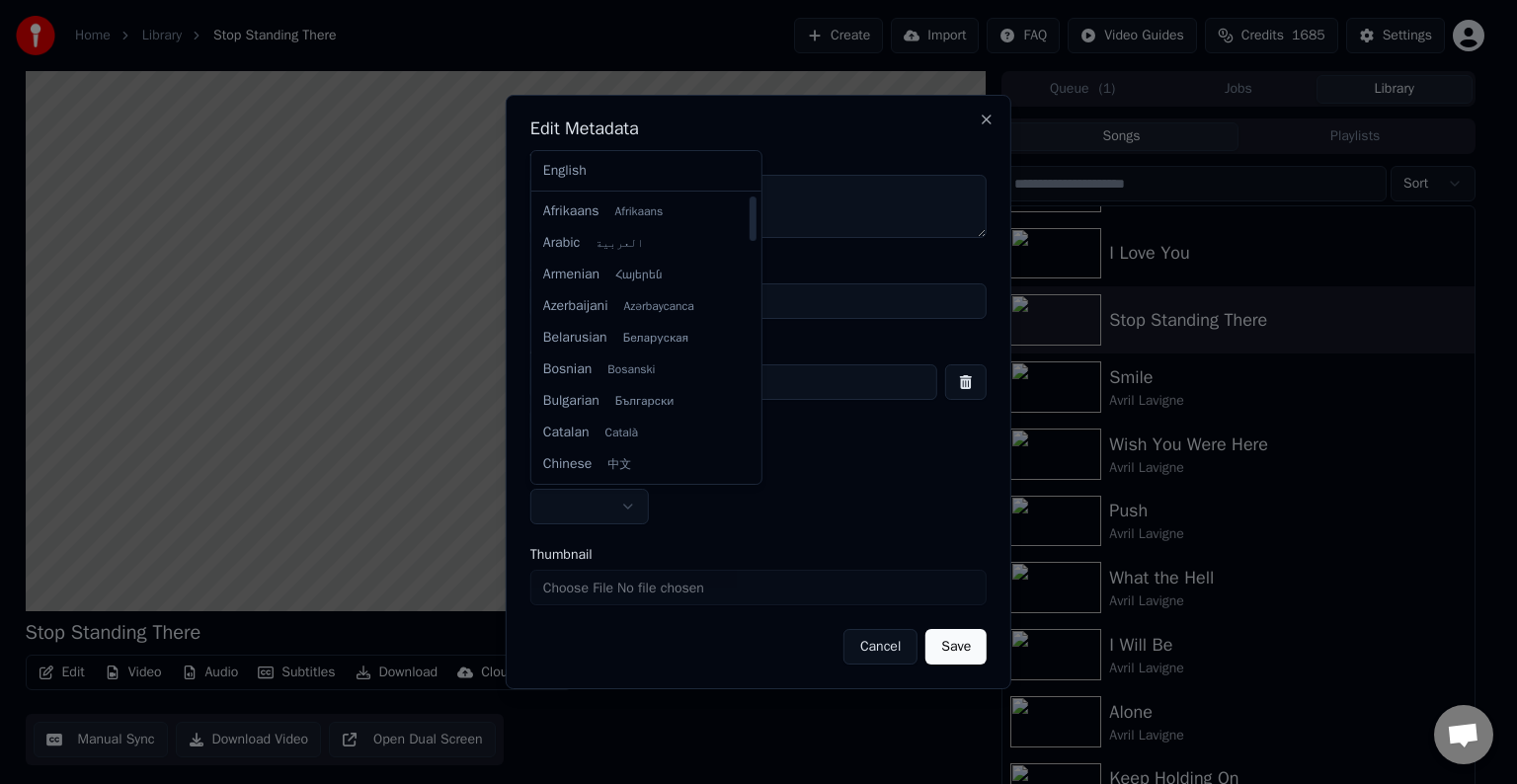 select on "**" 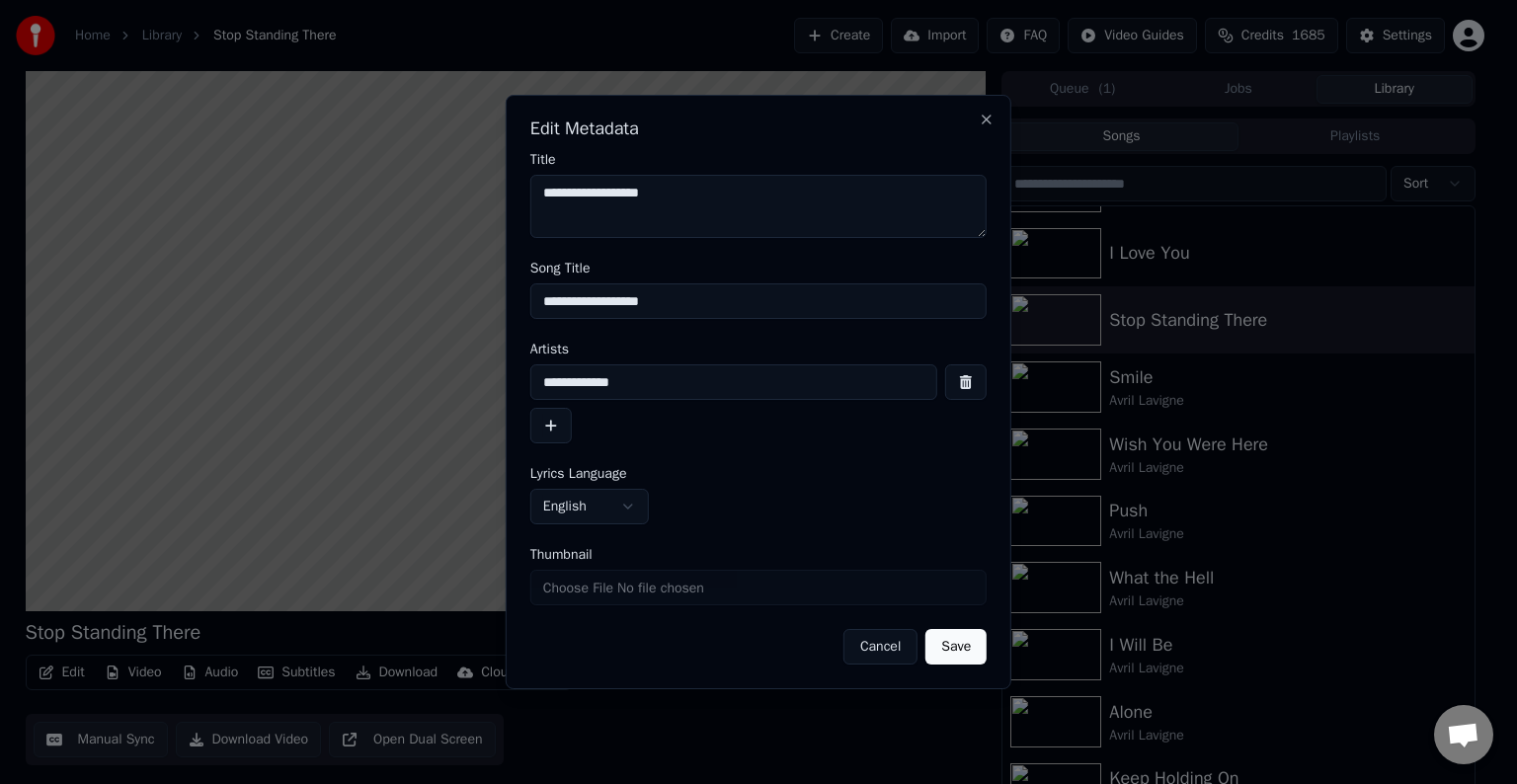 type 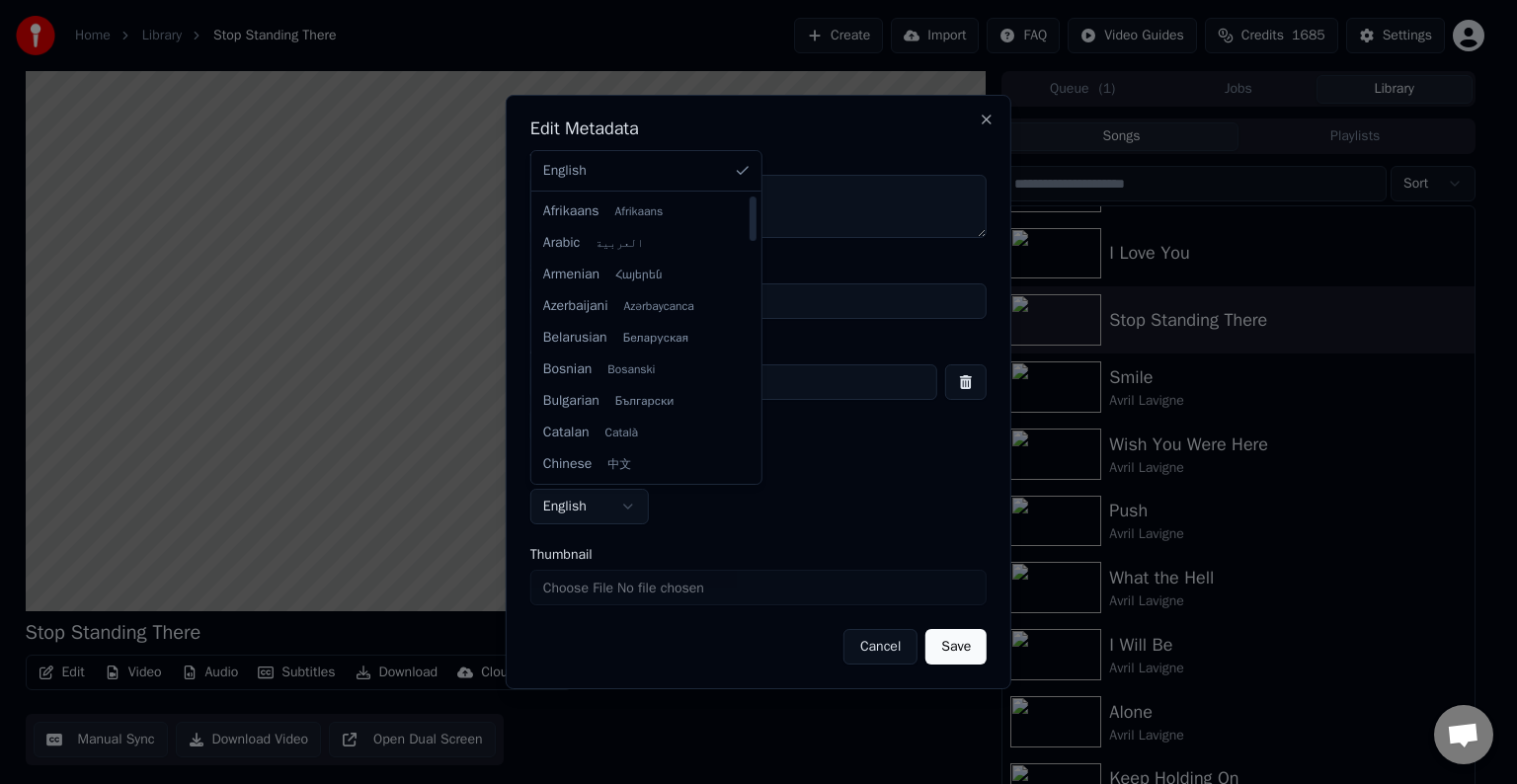 click on "Home Library Stop Standing There Create Import FAQ Video Guides Credits 1685 Settings Stop Standing There BPM 142 Key C Edit Video Audio Subtitles Download Cloud Library Manual Sync Download Video Open Dual Screen Queue ( 1 ) Jobs Library Songs Playlists Sort Not Enough Everybody Hurts I Love You Stop Standing There Smile Avril Lavigne Wish You Were Here Avril Lavigne Push Avril Lavigne What the Hell Avril Lavigne I Will Be Avril Lavigne Alone Avril Lavigne Keep Holding On Avril Lavigne Contagious Avril Lavigne Chat Adam from Youka Desktop More channels Continue on Email Network offline. Reconnecting... No messages can be received or sent for now. Youka Desktop Hello! How can I help you?  Sunday, [DATE] I think there is a glitch in the program; when I spend my credits to create a video, and I provide the lyrics, the resulting video does not sync the lyrics and is forcing me to spend extra credits to sync them again; it has happened to me with my last 3 videos [DATE] Adam [DATE] [DATE] Adam" at bounding box center [750, 392] 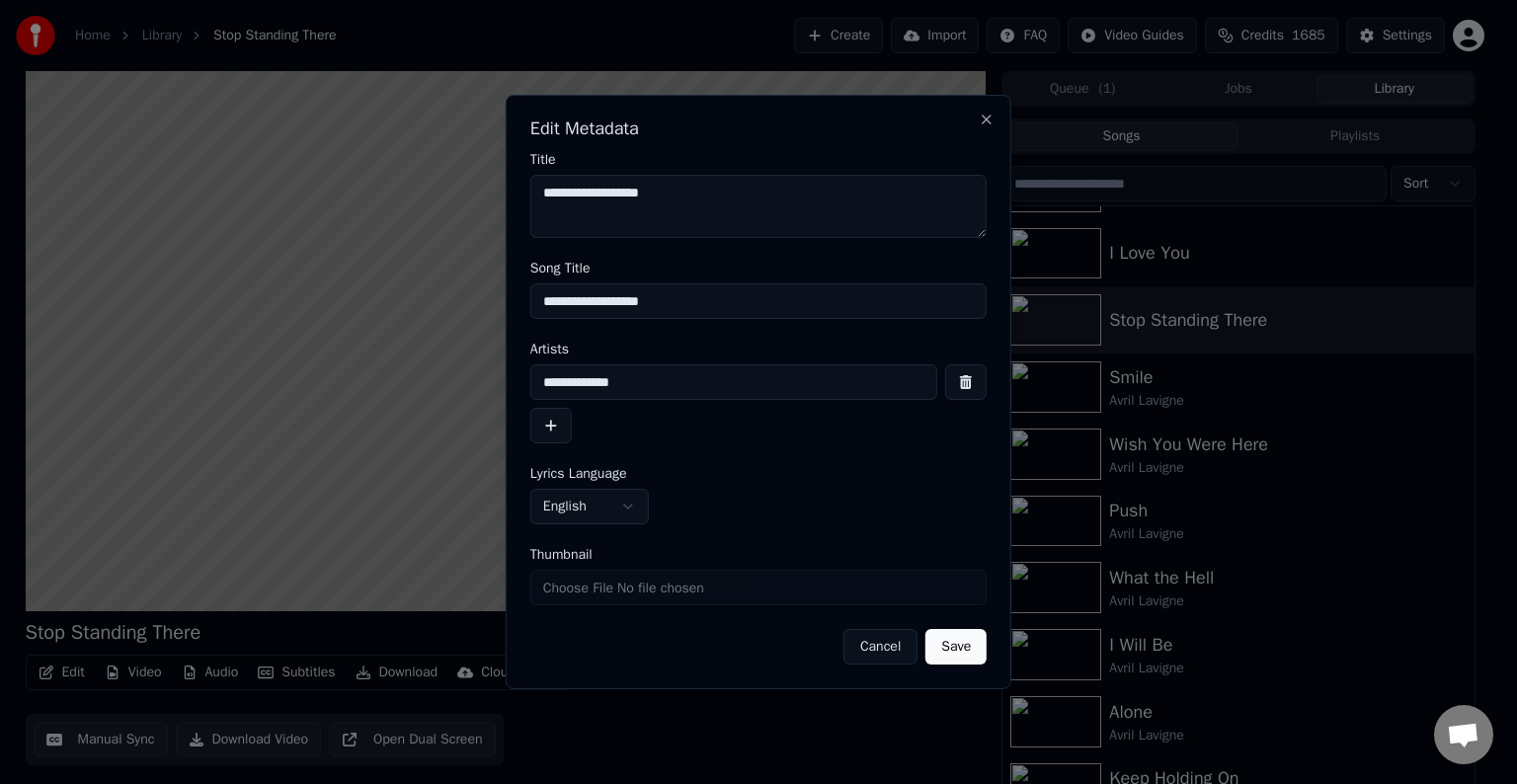click on "Save" at bounding box center [956, 647] 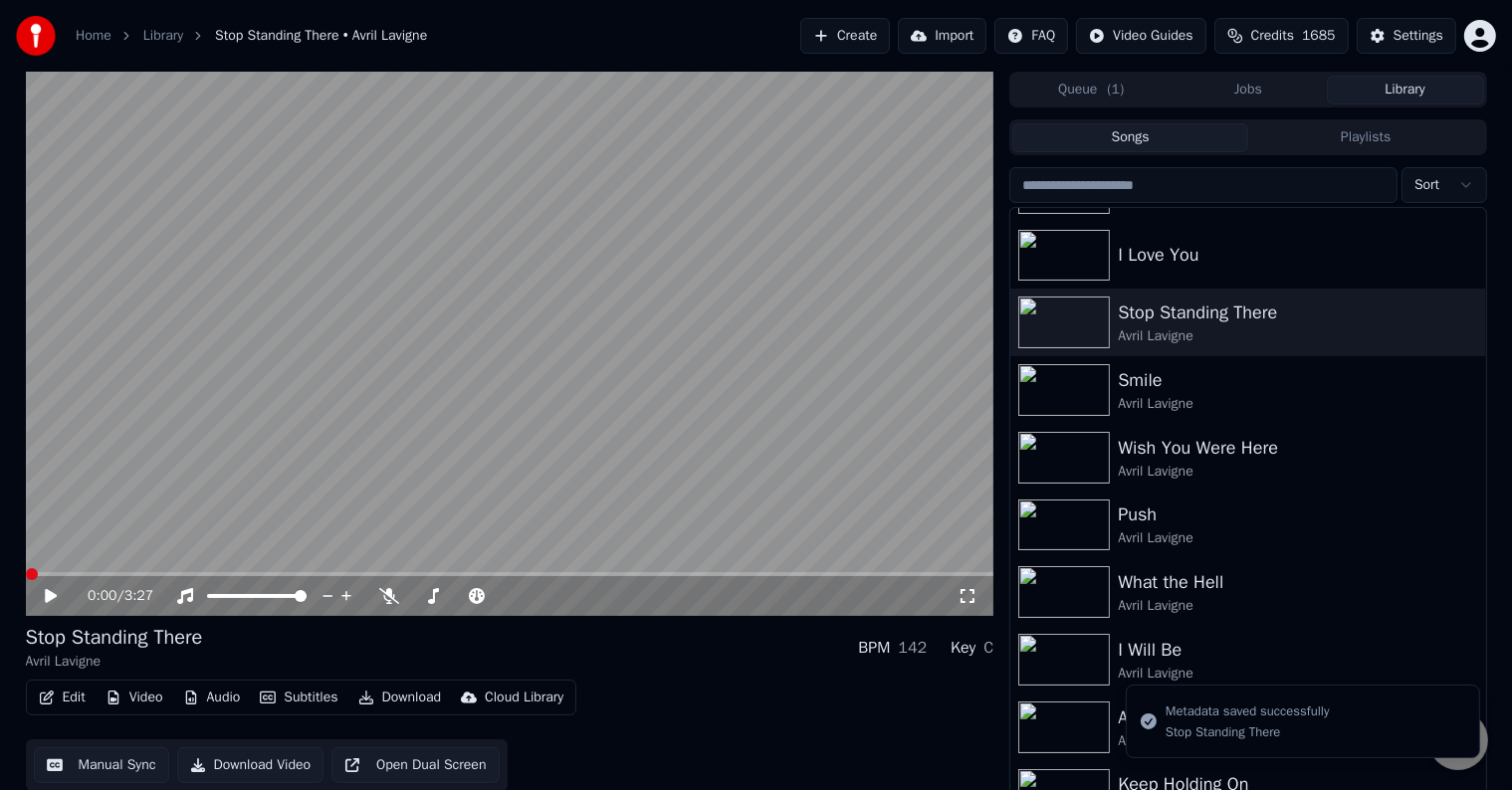 click on "I Love You" at bounding box center [1247, 256] 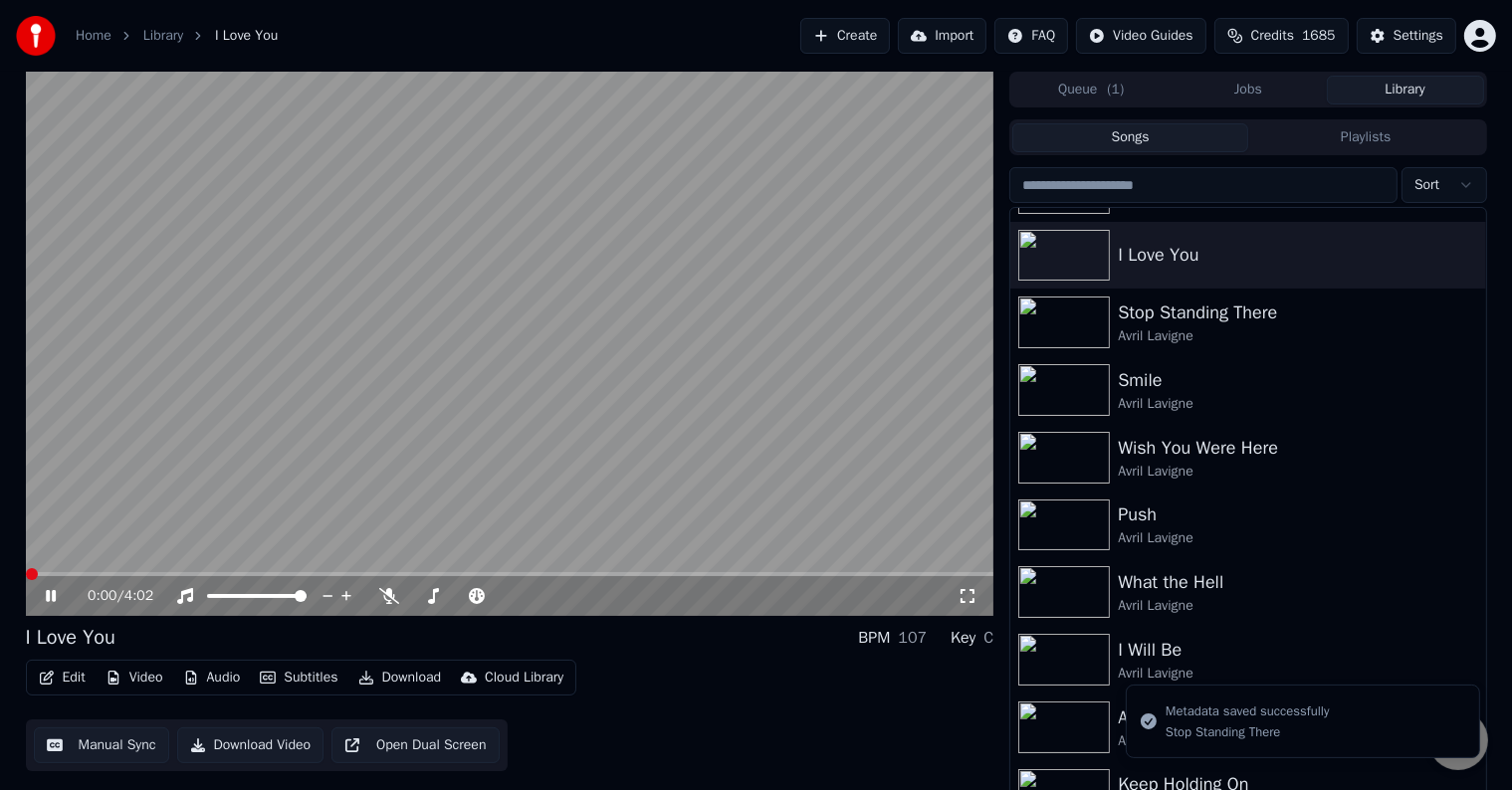 click on "Edit" at bounding box center (62, 678) 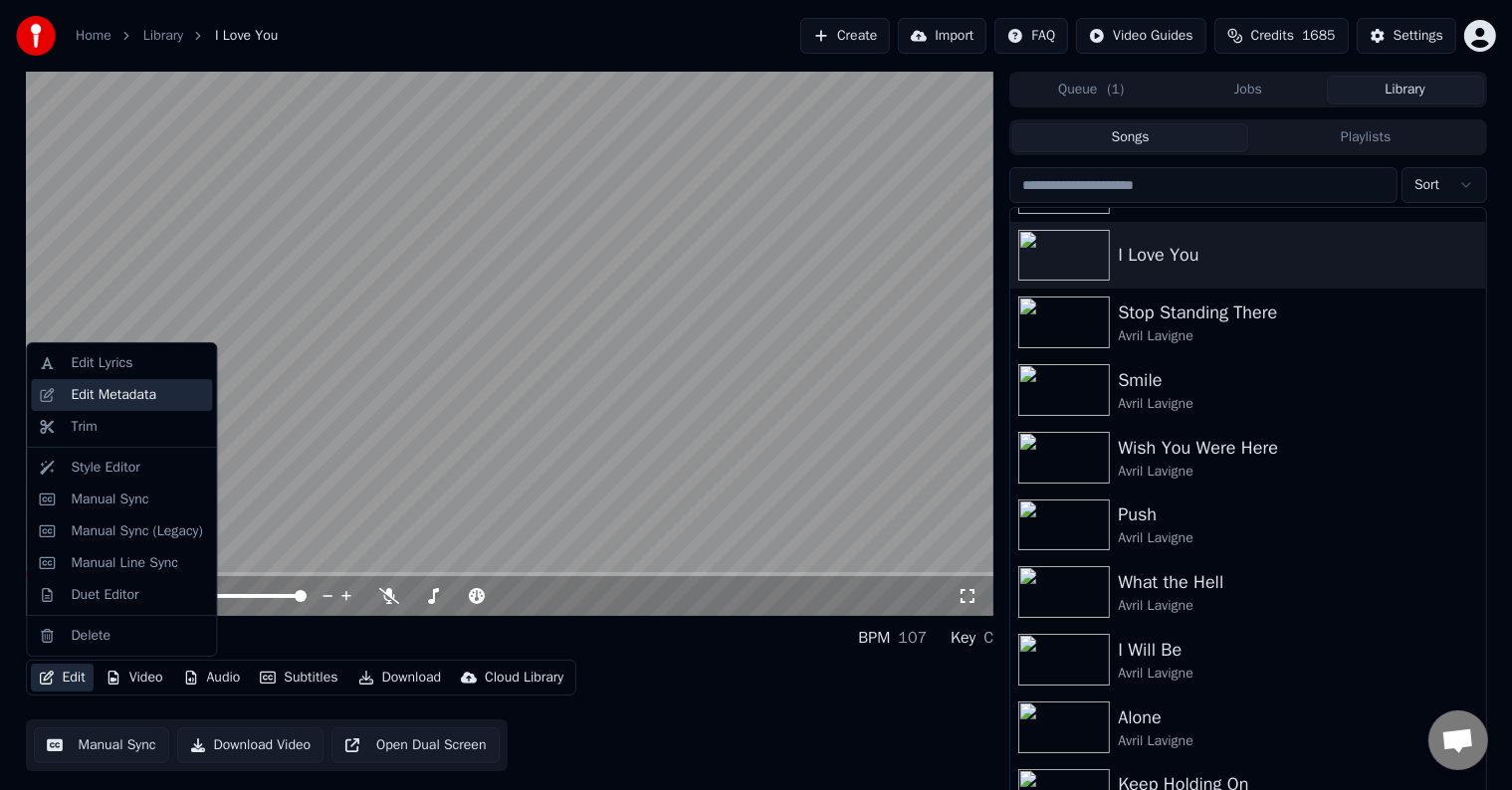 click on "Edit Metadata" at bounding box center [113, 395] 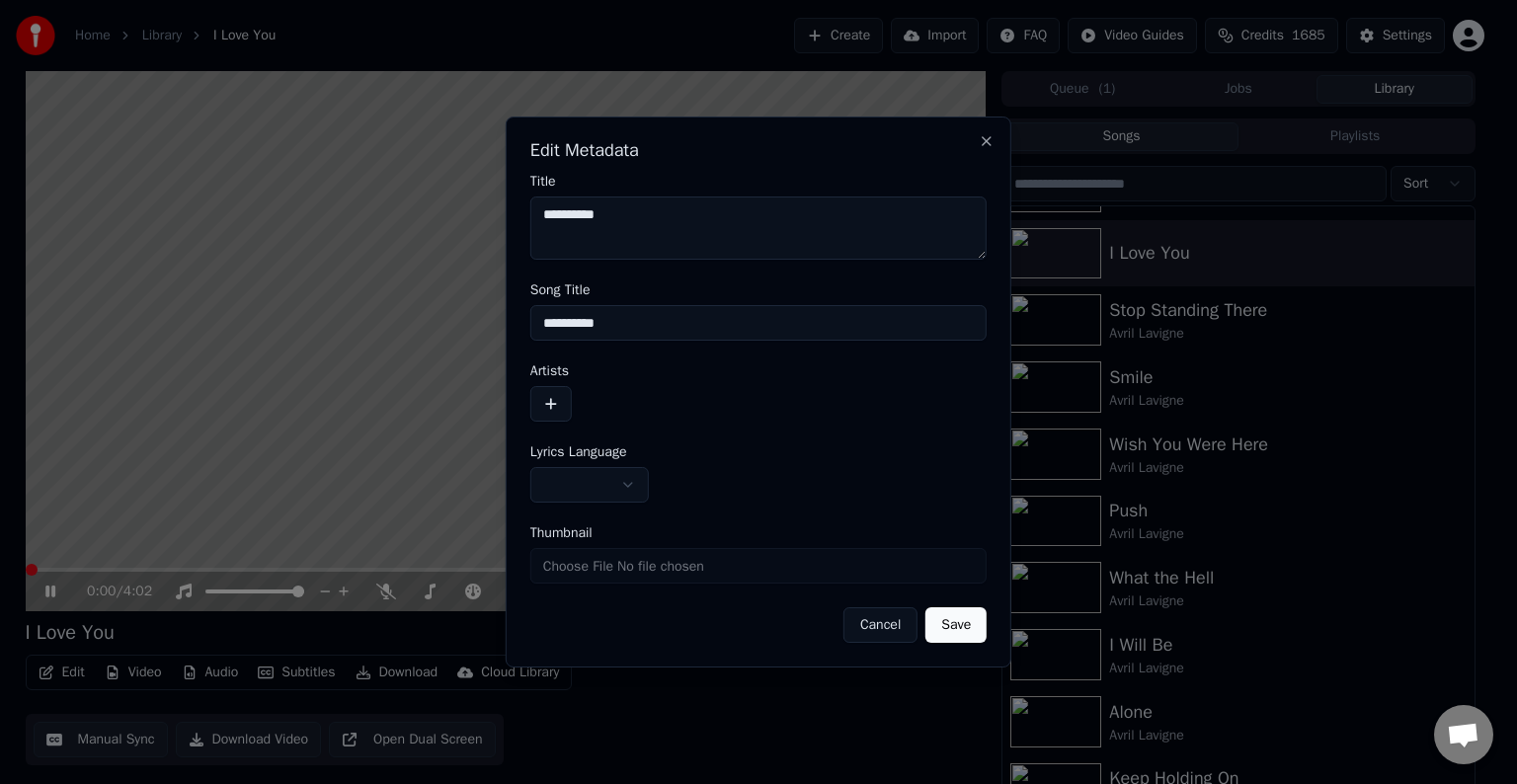 click at bounding box center [551, 404] 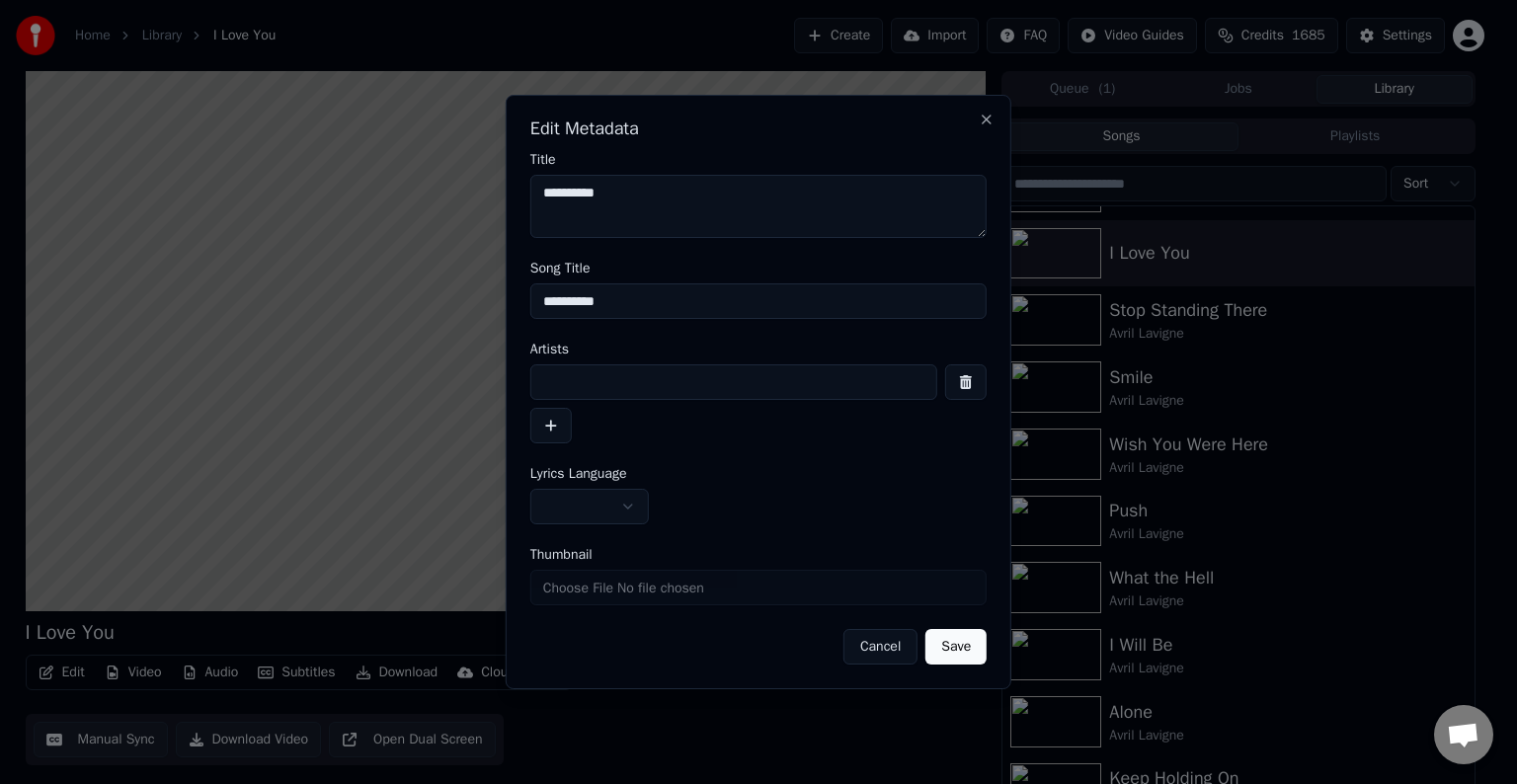 click at bounding box center [734, 382] 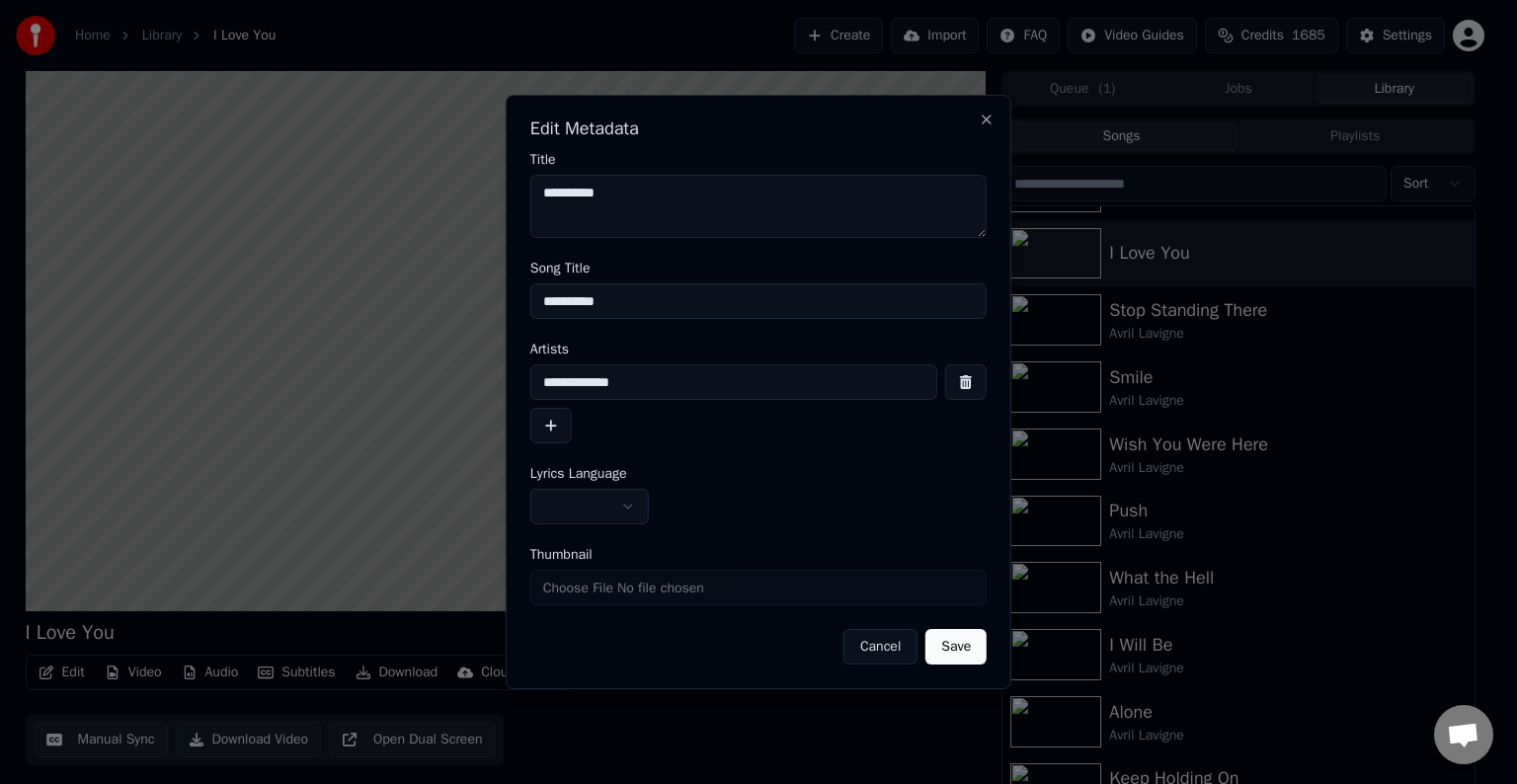 type on "**********" 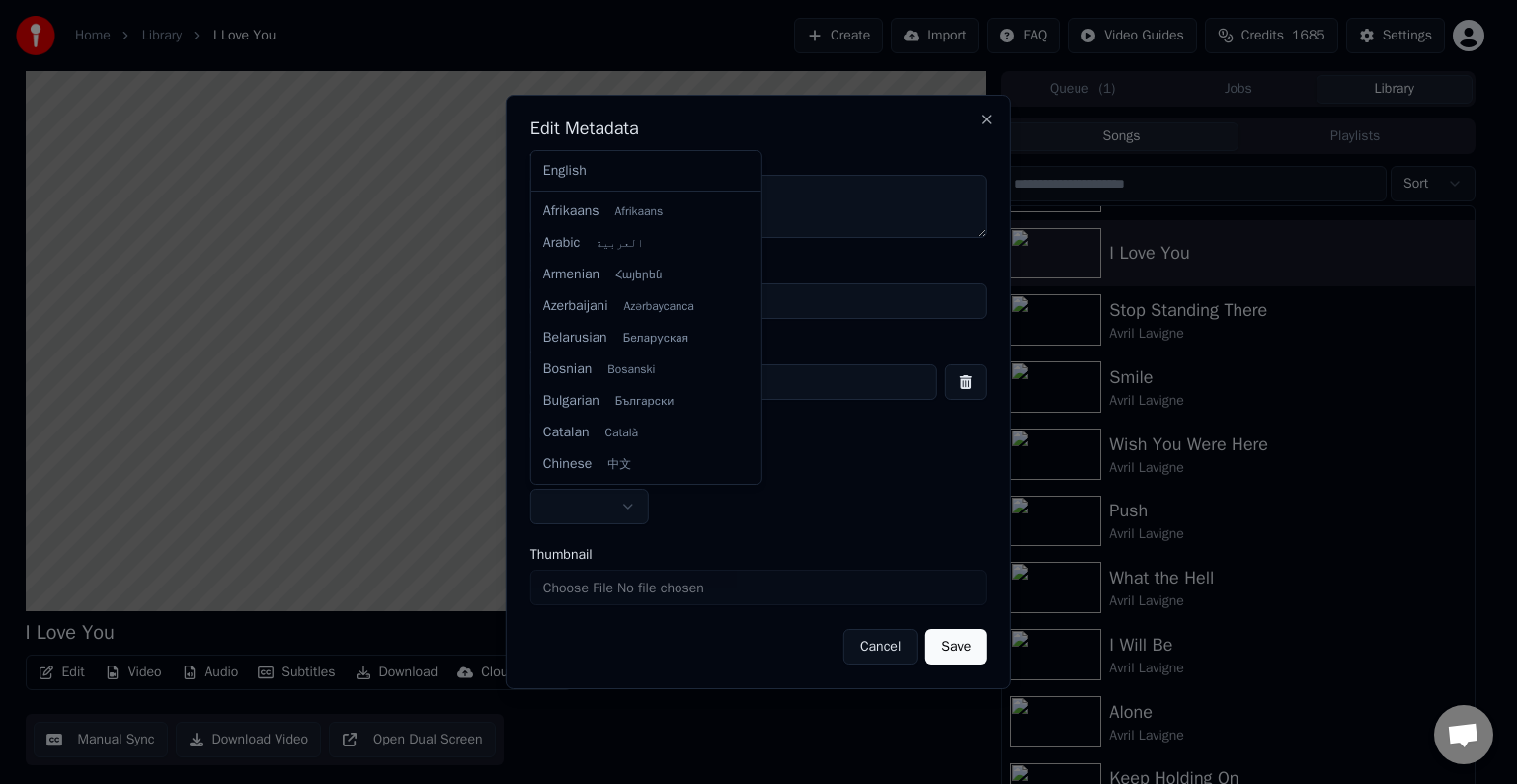 click on "Home Library I Love You Create Import FAQ Video Guides Credits 1685 Settings I Love You BPM 107 Key C Edit Video Audio Subtitles Download Cloud Library Manual Sync Download Video Open Dual Screen Queue ( 1 ) Jobs Library Songs Playlists Sort Not Enough Everybody Hurts I Love You Stop Standing There Avril Lavigne Smile Avril Lavigne Wish You Were Here Avril Lavigne Push Avril Lavigne What the Hell Avril Lavigne I Will Be Avril Lavigne Alone Avril Lavigne Keep Holding On Avril Lavigne Contagious Avril Lavigne Chat [NAME] from Youka Desktop More channels Continue on Email Network offline. Reconnecting... No messages can be received or sent for now. Youka Desktop Hello! How can I help you?  Sunday, [DATE] I think there is a glitch in the program; when I spend my credits to create a video, and I provide the lyrics, the resulting video does not sync the lyrics and is forcing me to spend extra credits to sync them again; it has happened to me with my last 3 videos [DATE] [DATE] [DATE] [DATE] [DATE]" at bounding box center (750, 392) 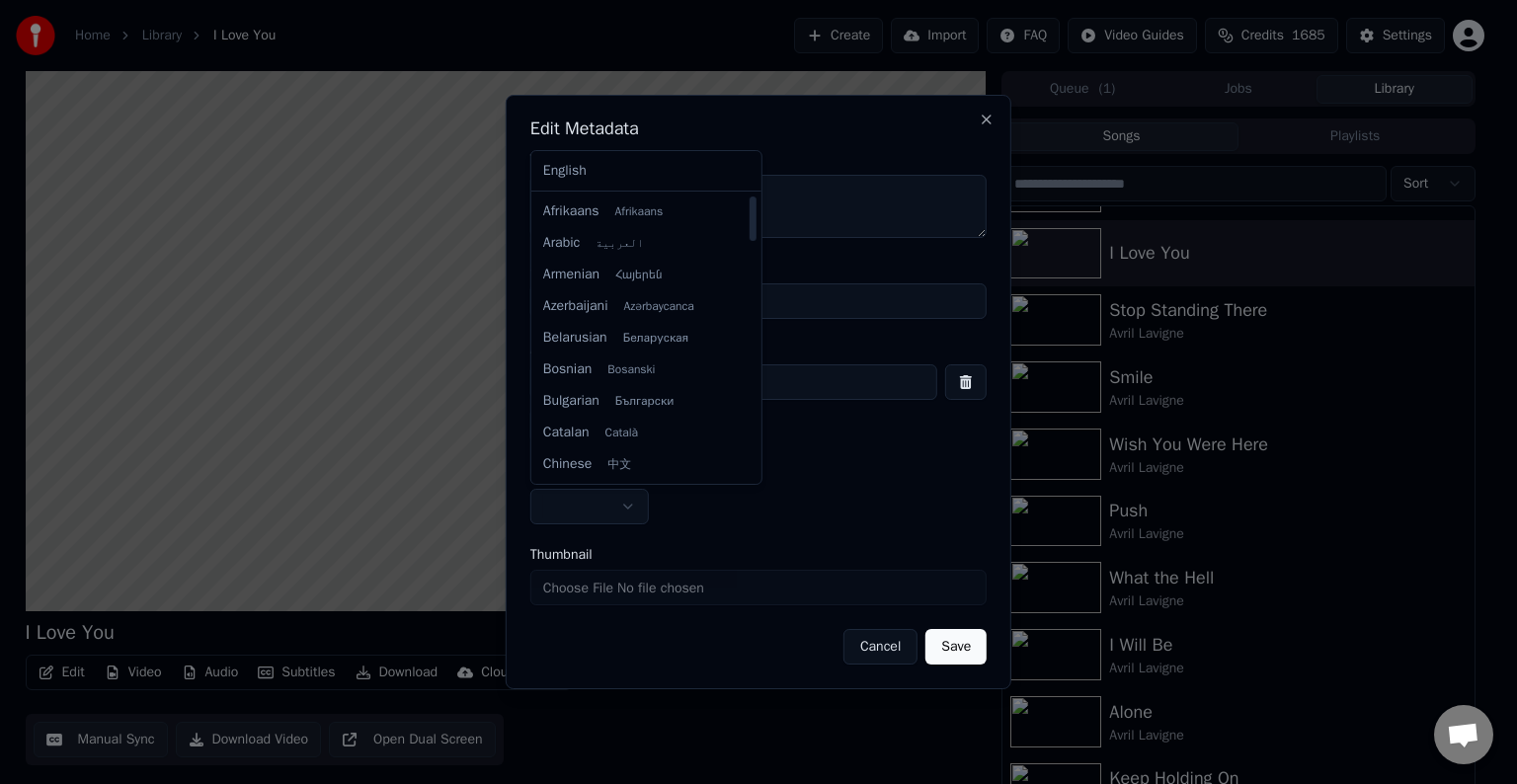 select on "**" 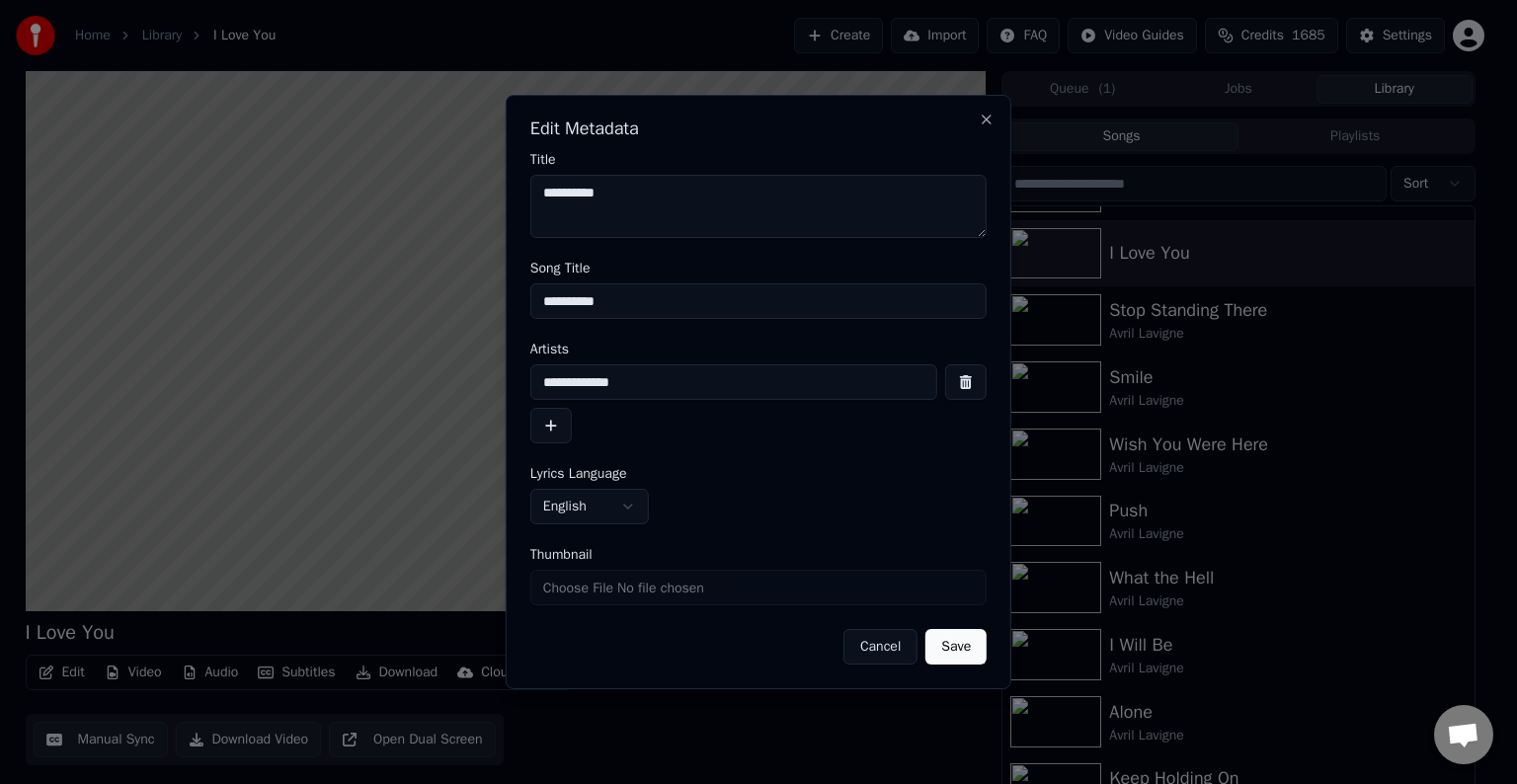 click on "Save" at bounding box center (956, 647) 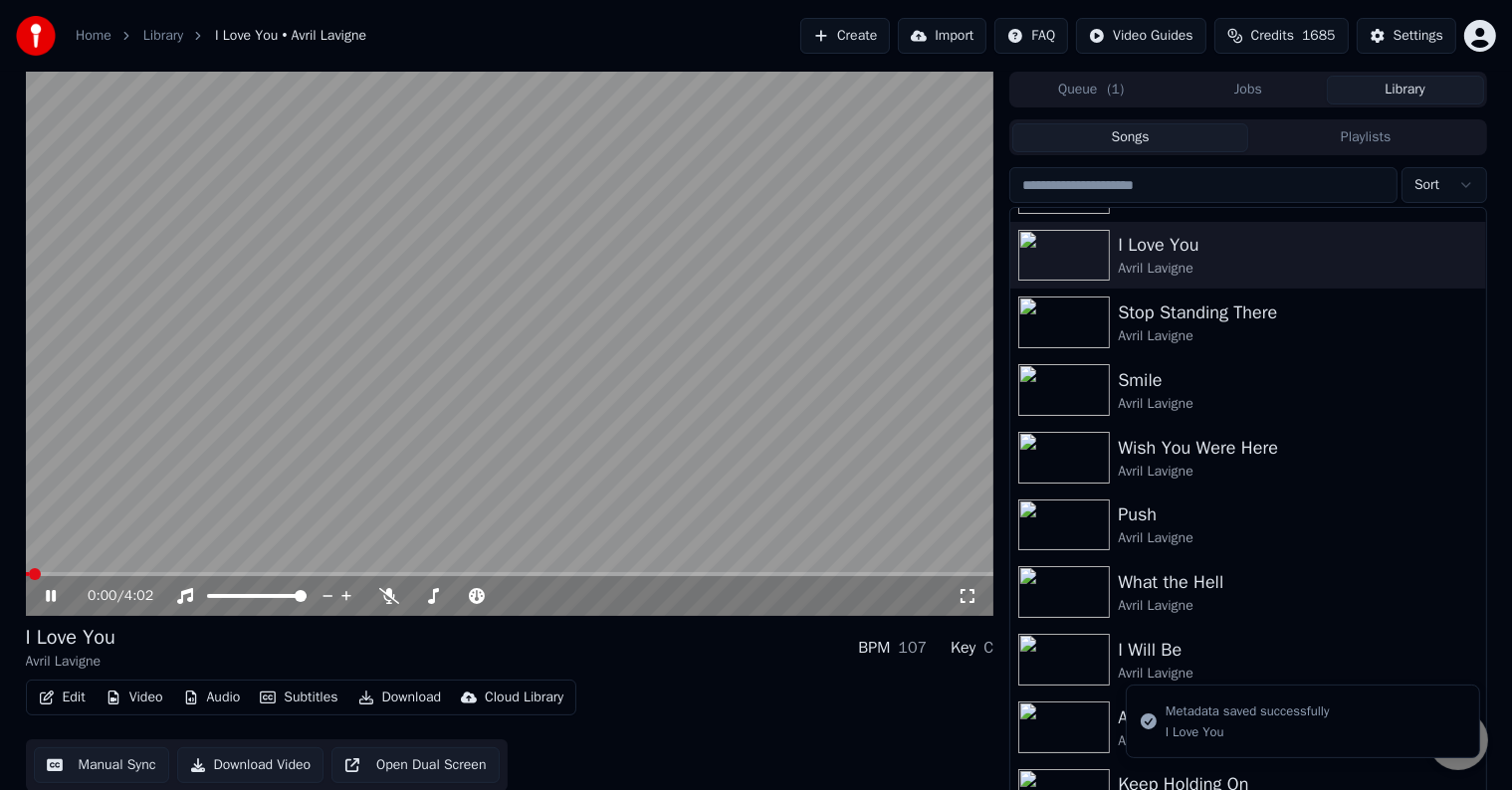click 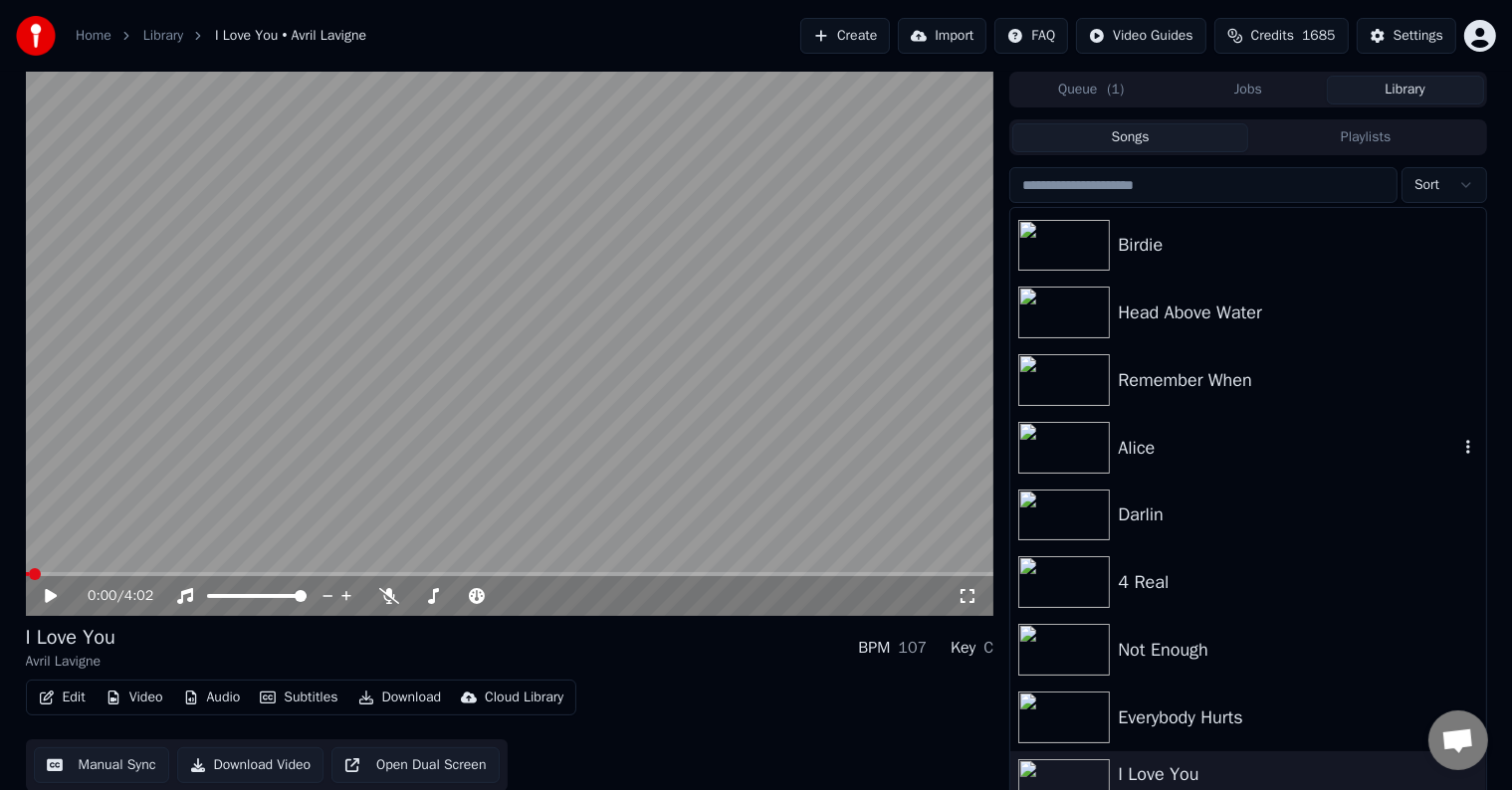 scroll, scrollTop: 2766, scrollLeft: 0, axis: vertical 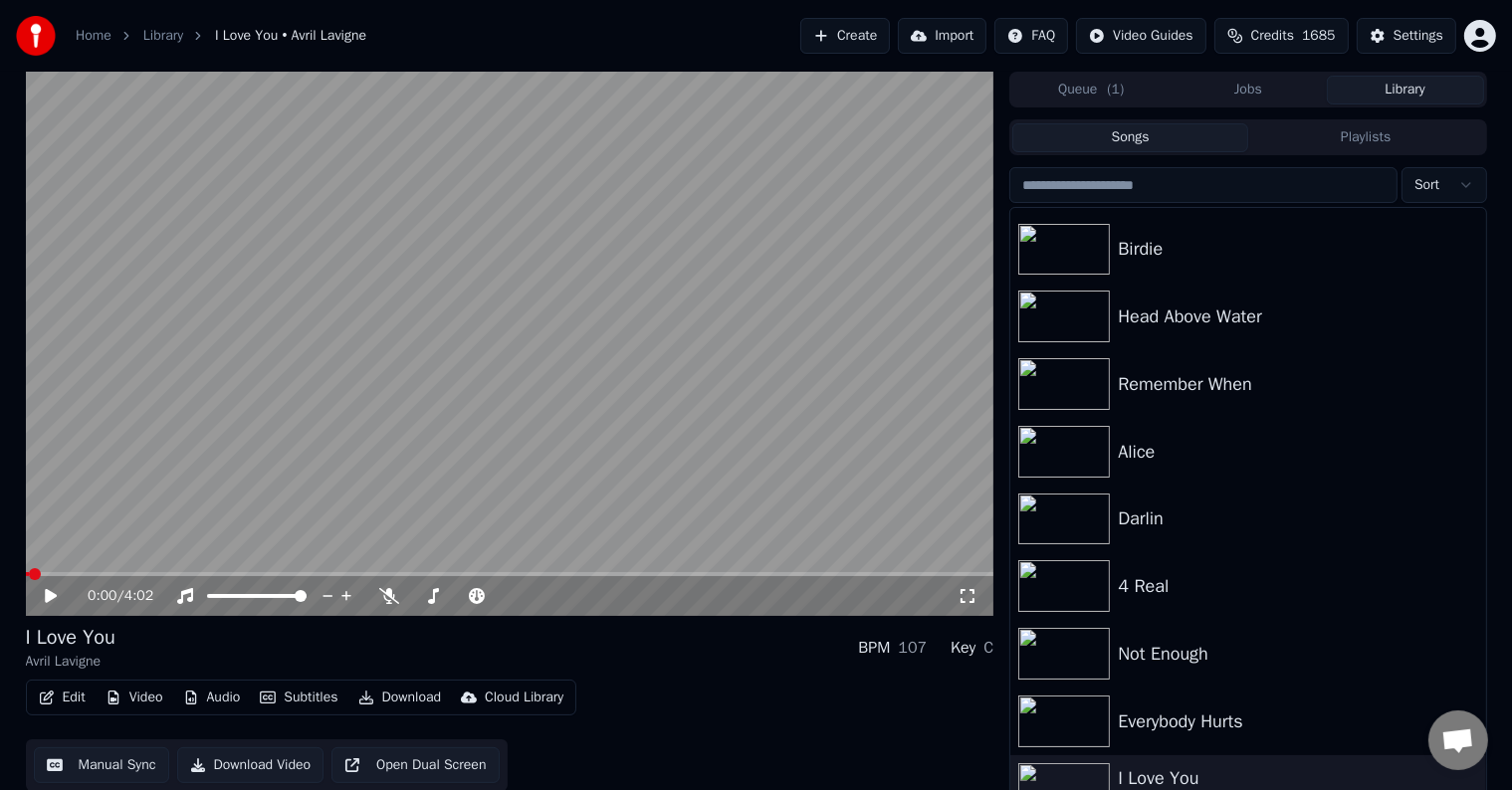 click on "Everybody Hurts" at bounding box center [1287, 721] 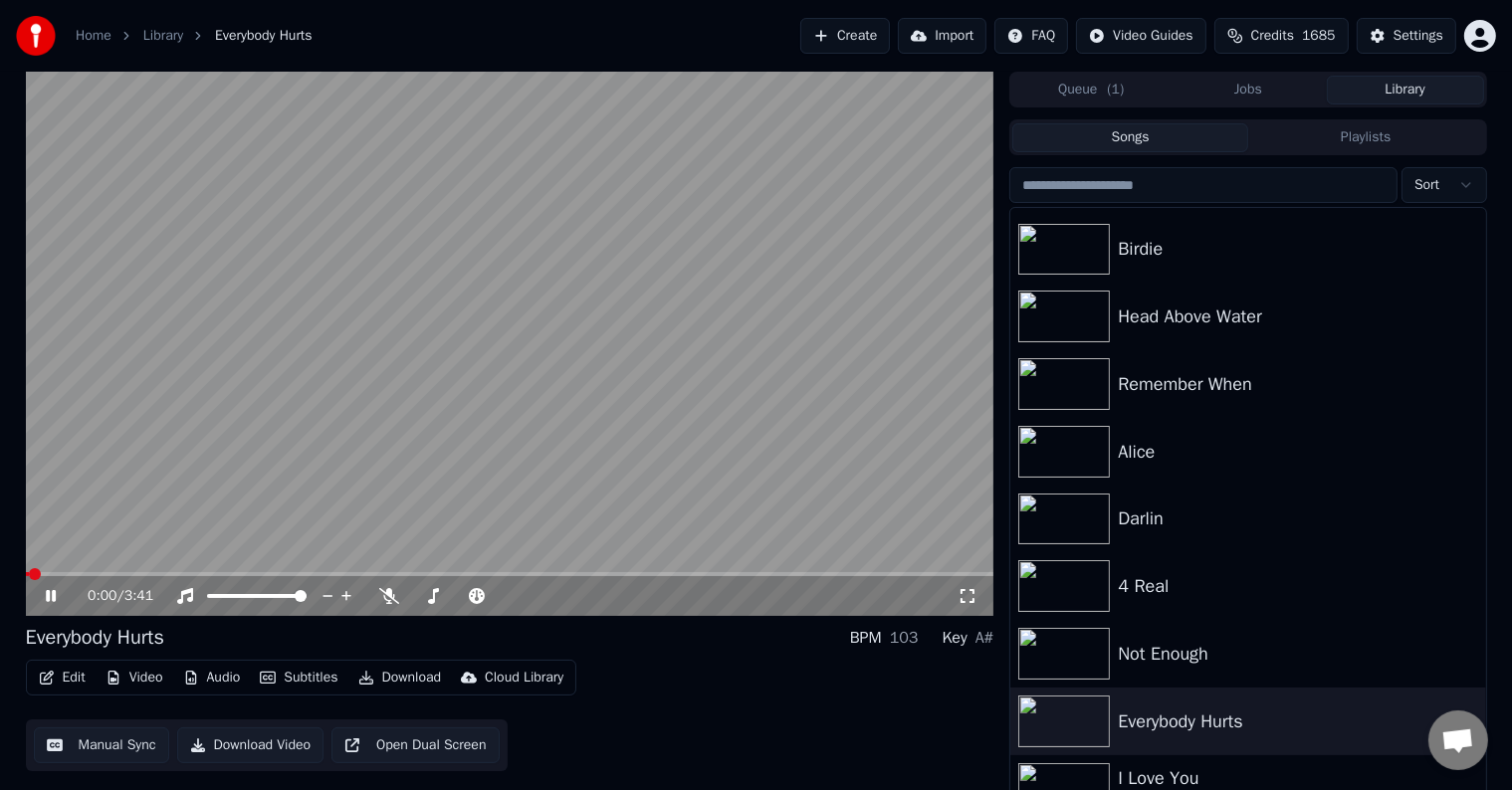 click 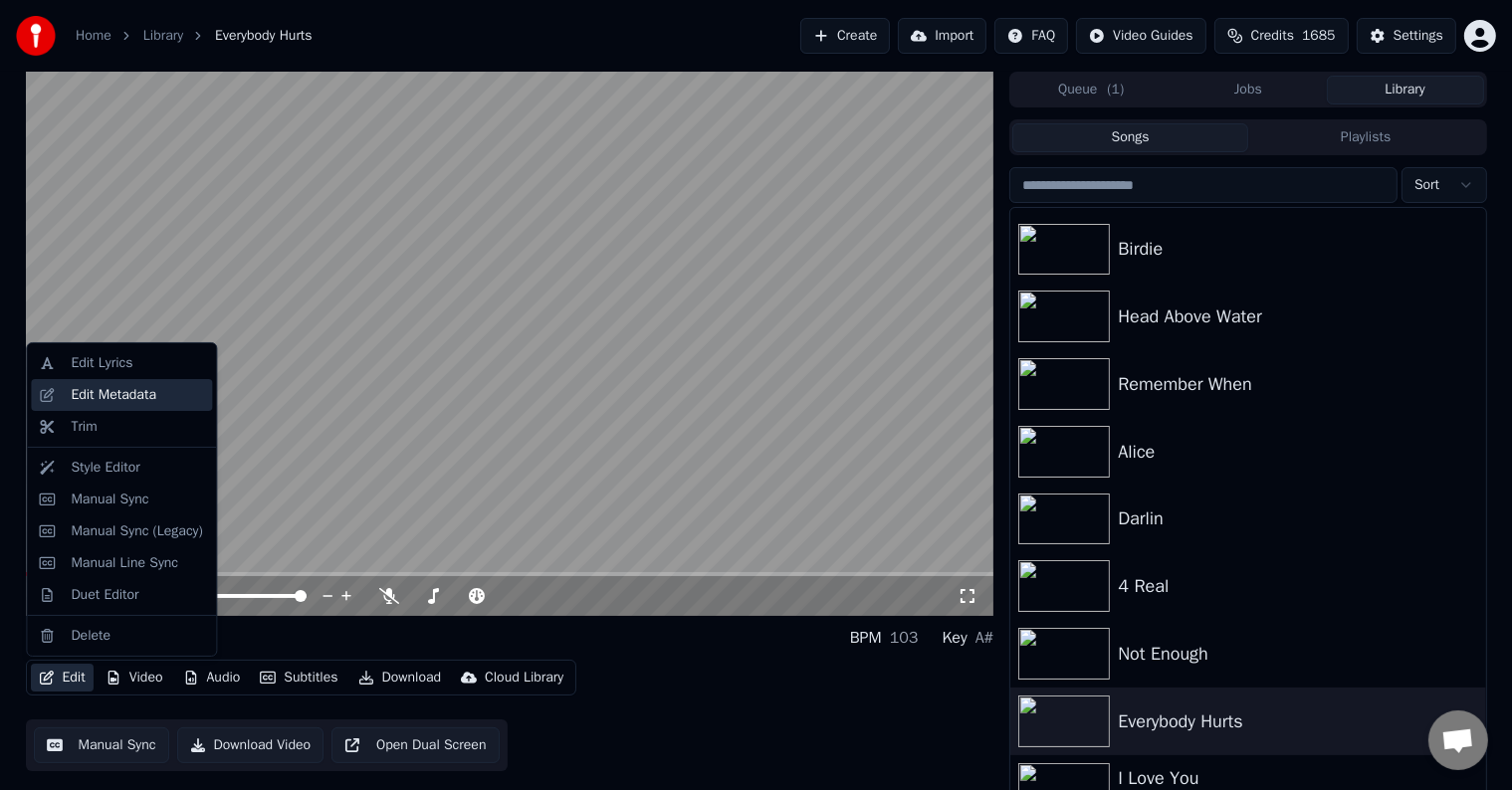 click on "Edit Metadata" at bounding box center (113, 395) 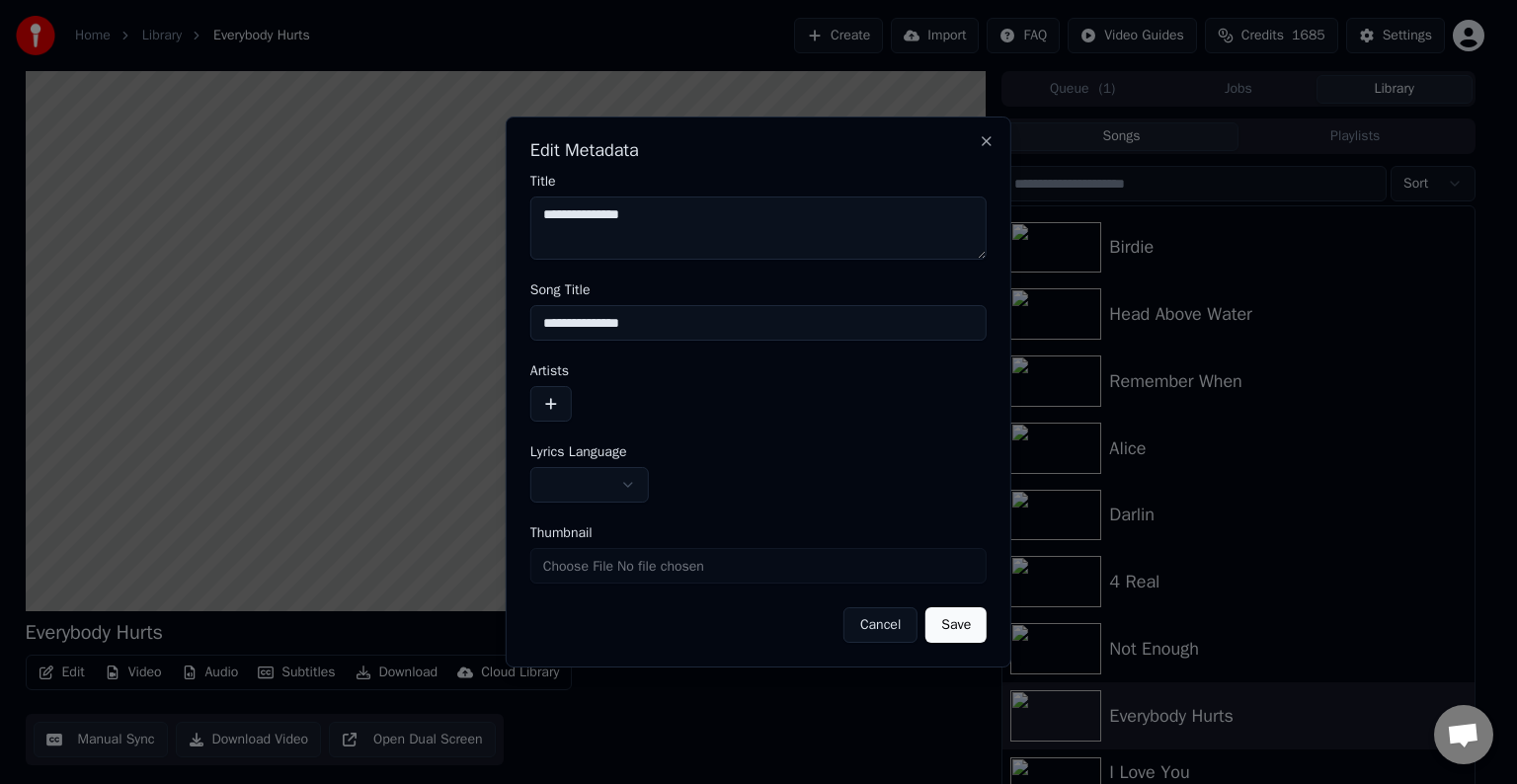 click at bounding box center [551, 404] 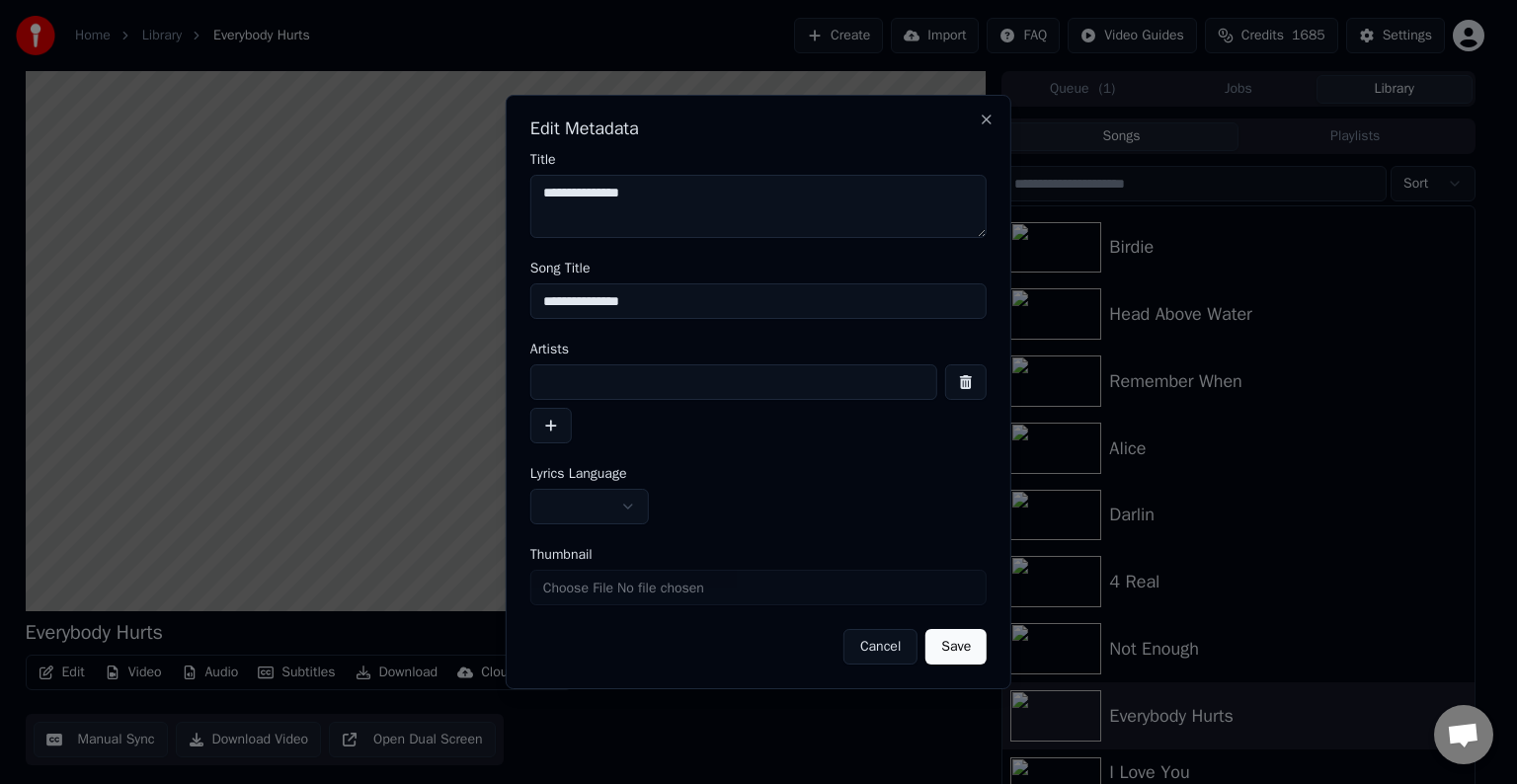 click at bounding box center [734, 382] 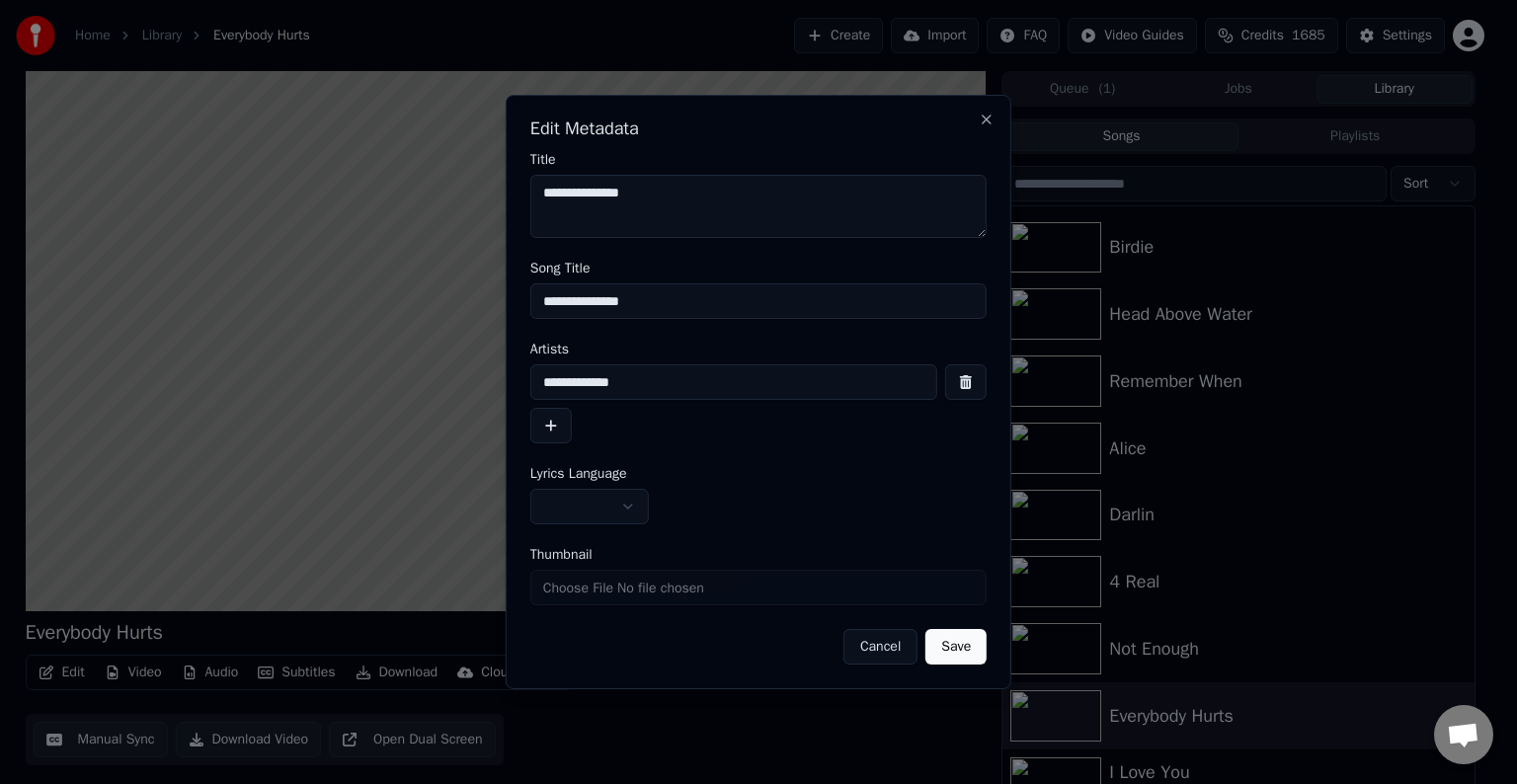 type on "**********" 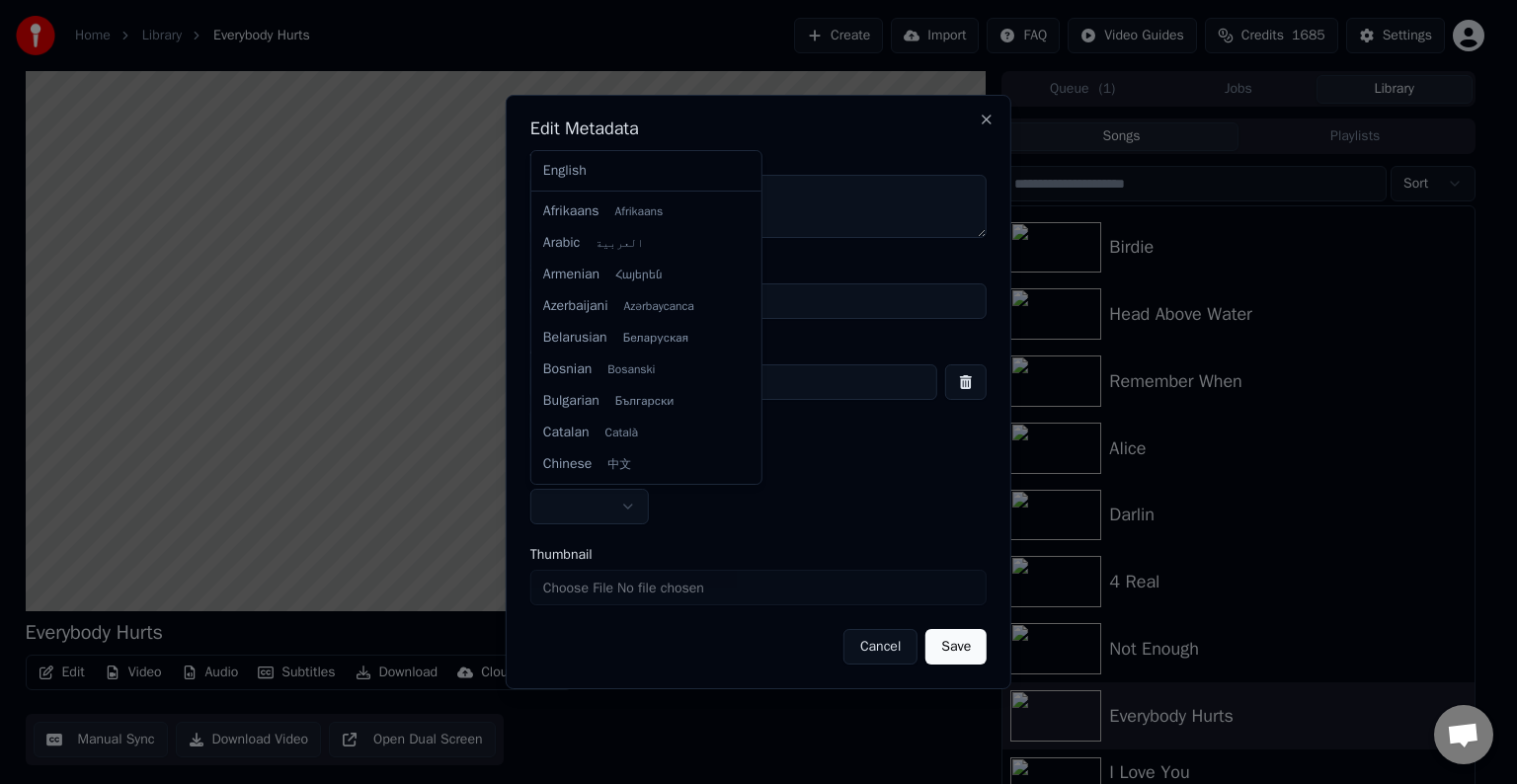 click on "Home Library Everybody Hurts Create Import FAQ Video Guides Credits 1685 Settings Everybody Hurts BPM 103 Key A# Edit Video Audio Subtitles Download Cloud Library Manual Sync Download Video Open Dual Screen Queue ( 1 ) Jobs Library Songs Playlists Sort Dumb Blonde Tell Me It's Over Birdie Head Above Water Remember When Alice Darlin 4 Real Not Enough Everybody Hurts I Love You Avril Lavigne Stop Standing There Avril Lavigne Smile Avril Lavigne Chat [NAME] from Youka Desktop More channels Continue on Email Network offline. Reconnecting... No messages can be received or sent for now. Youka Desktop Hello! How can I help you?  Sunday, [DATE] I think there is a glitch in the program; when I spend my credits to create a video, and I provide the lyrics, the resulting video does not sync the lyrics and is forcing me to spend extra credits to sync them again; it has happened to me with my last 3 videos 7/20/2025 [NAME] 7/20/2025 So, I make the video, and the credits to sync the lyrics the second time are refunded? [NAME]" at bounding box center [750, 392] 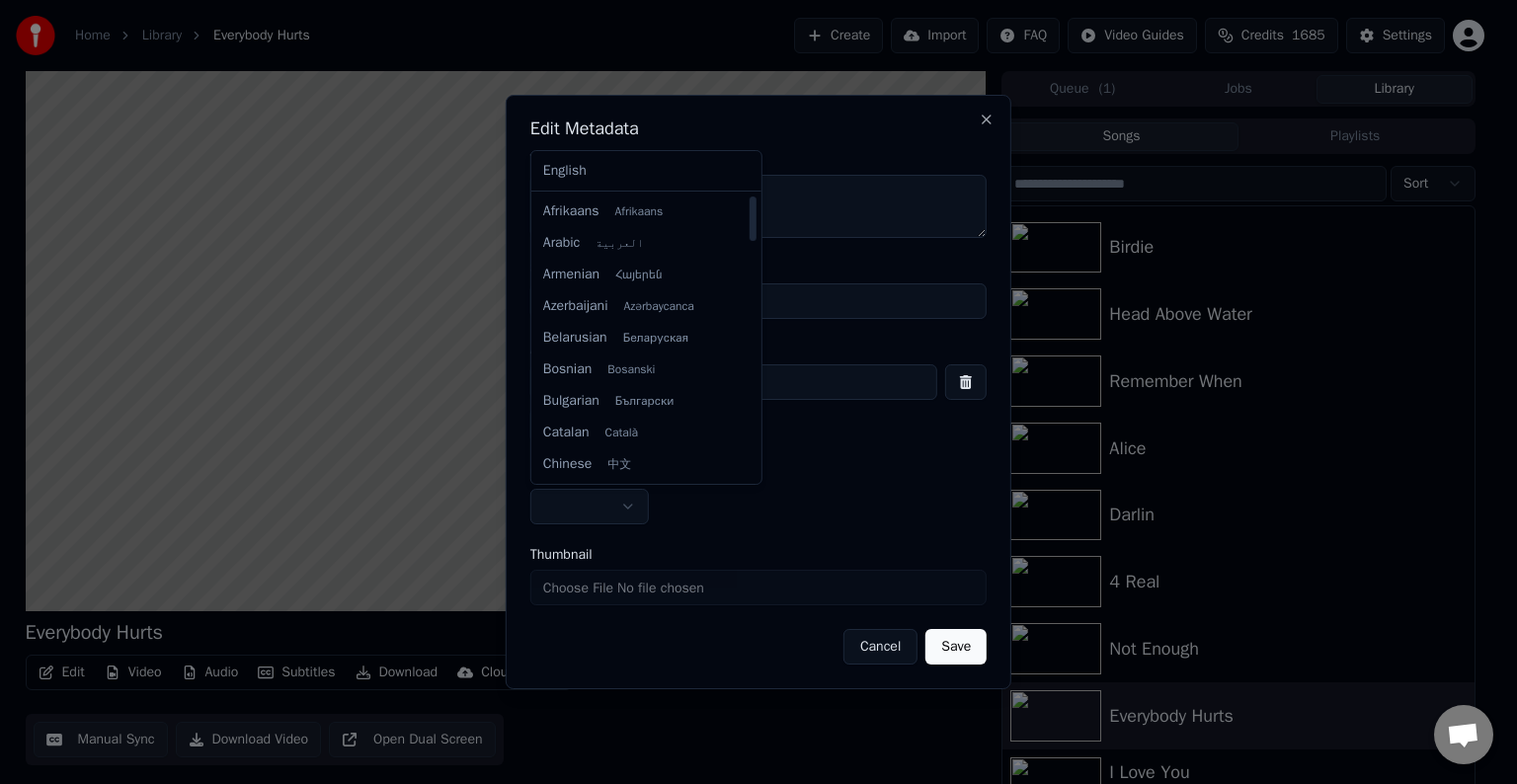 select on "**" 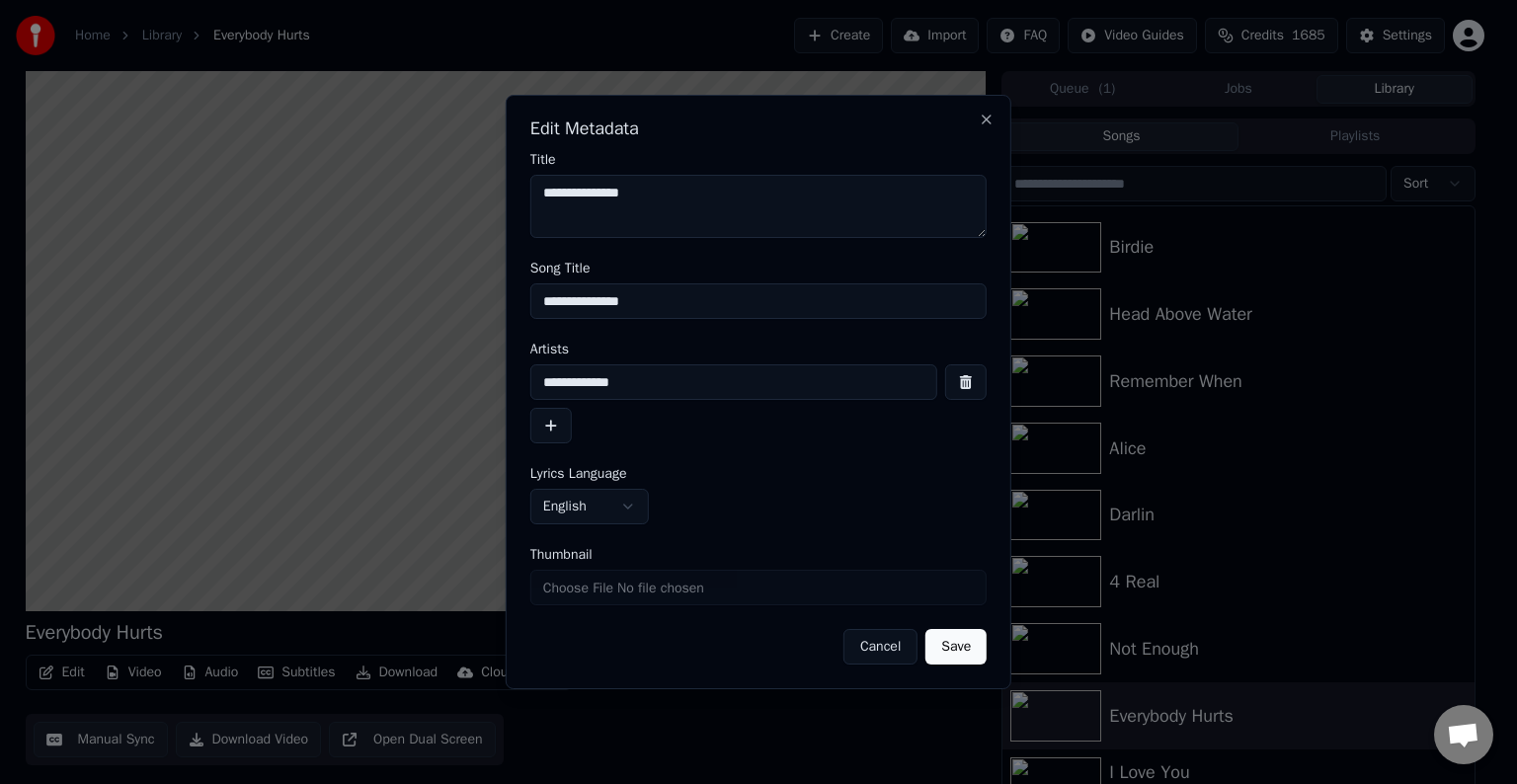 click on "**********" at bounding box center (758, 409) 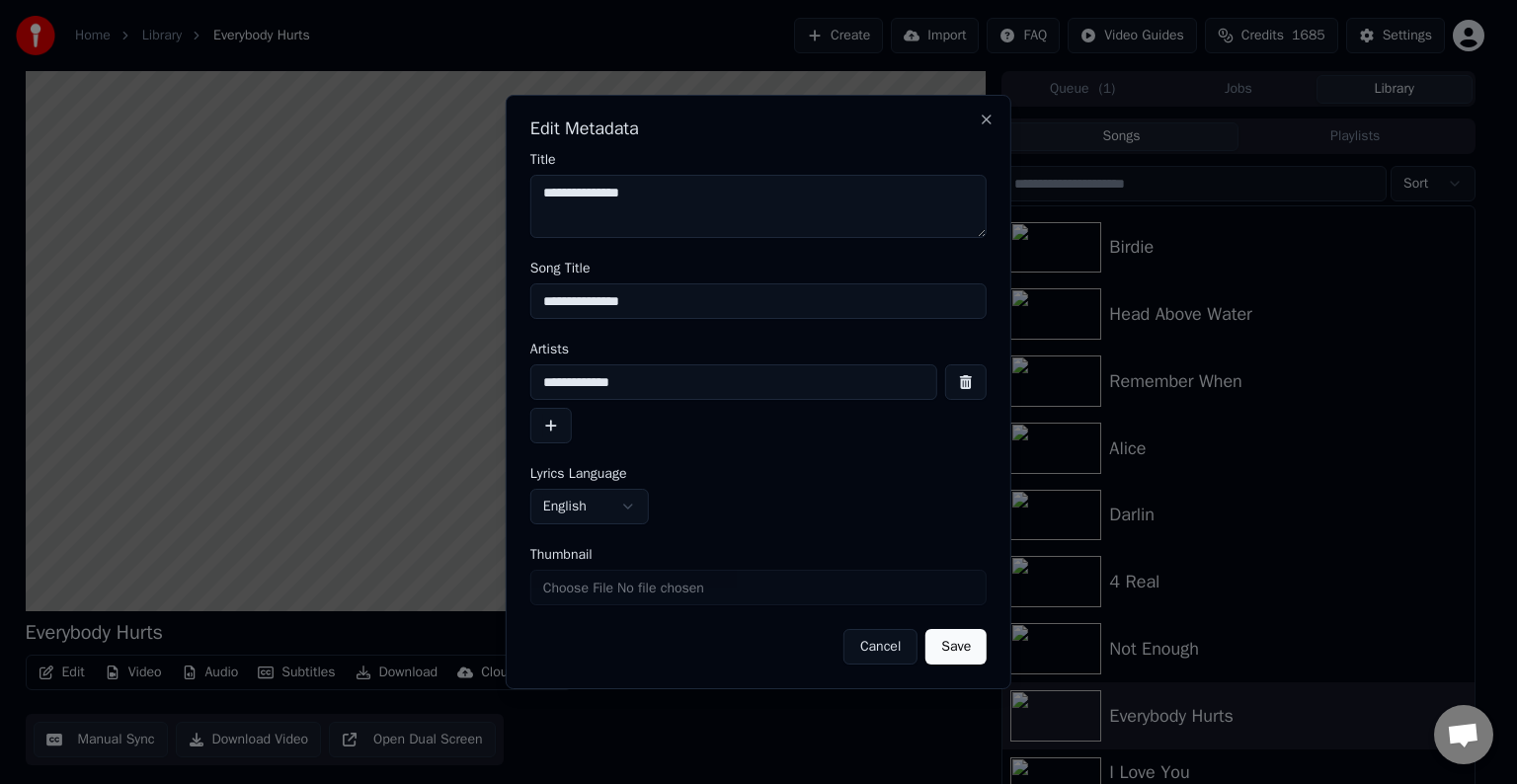 click on "Save" at bounding box center (956, 647) 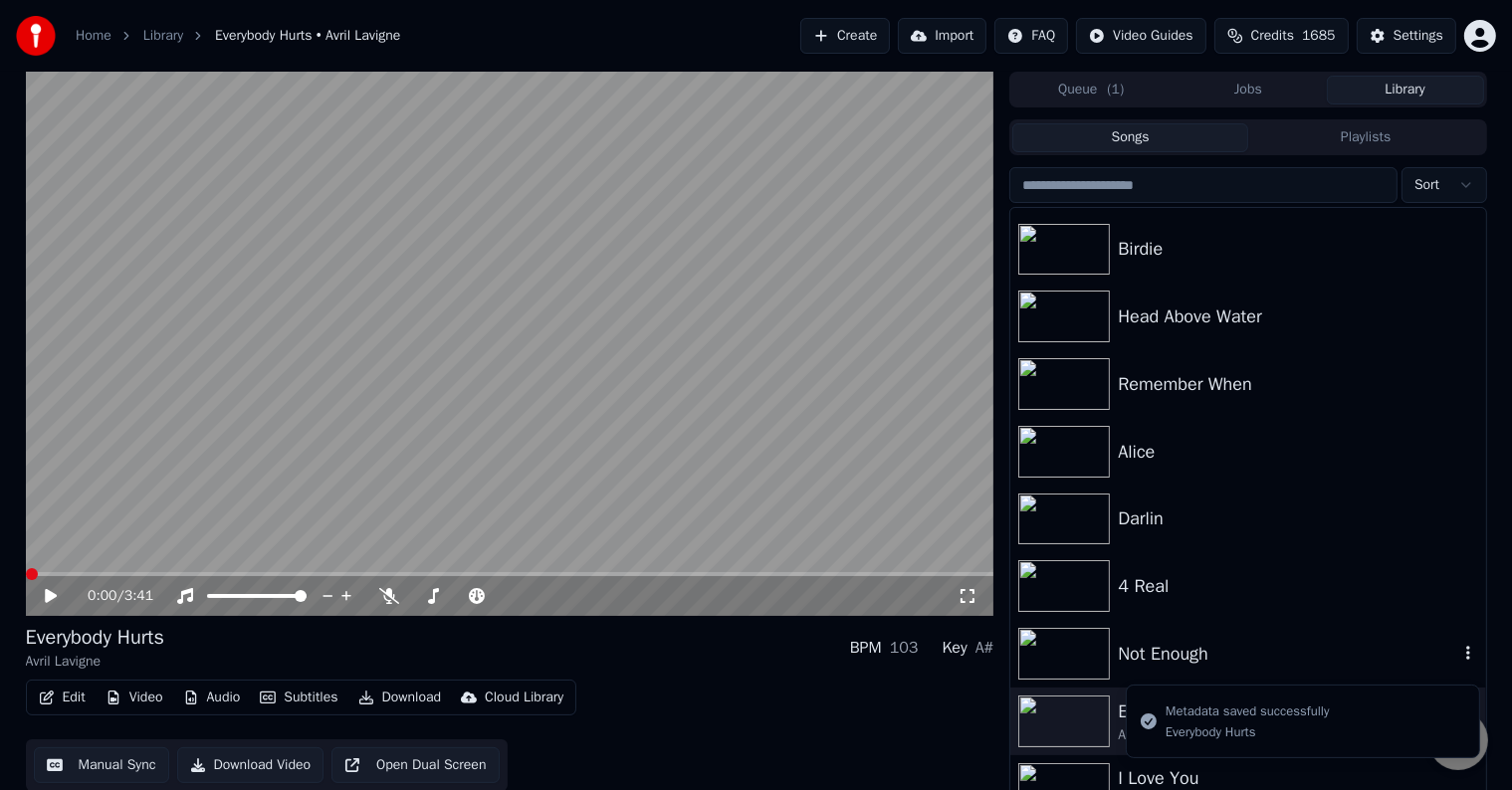 click on "Not Enough" at bounding box center (1247, 654) 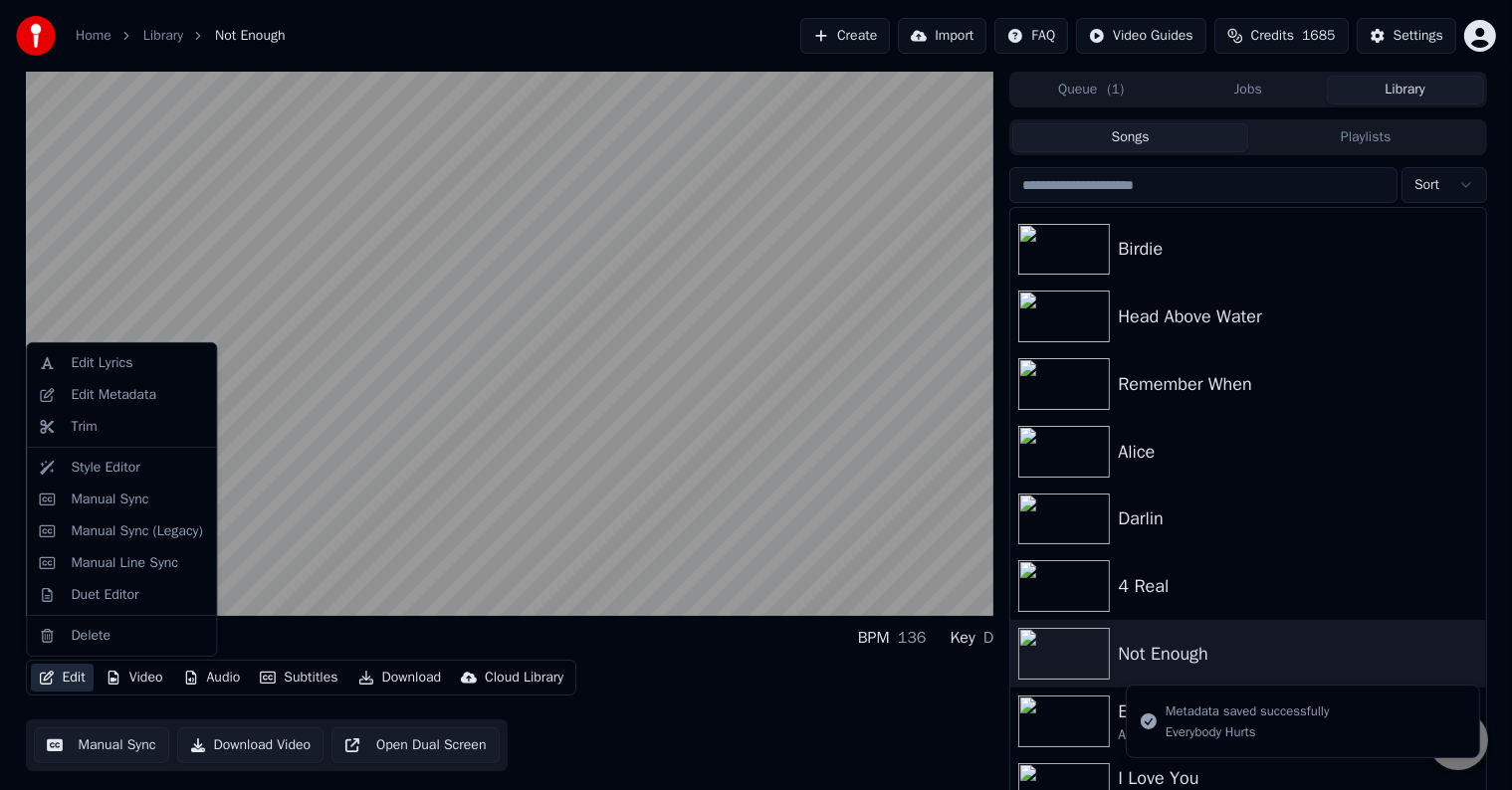 click 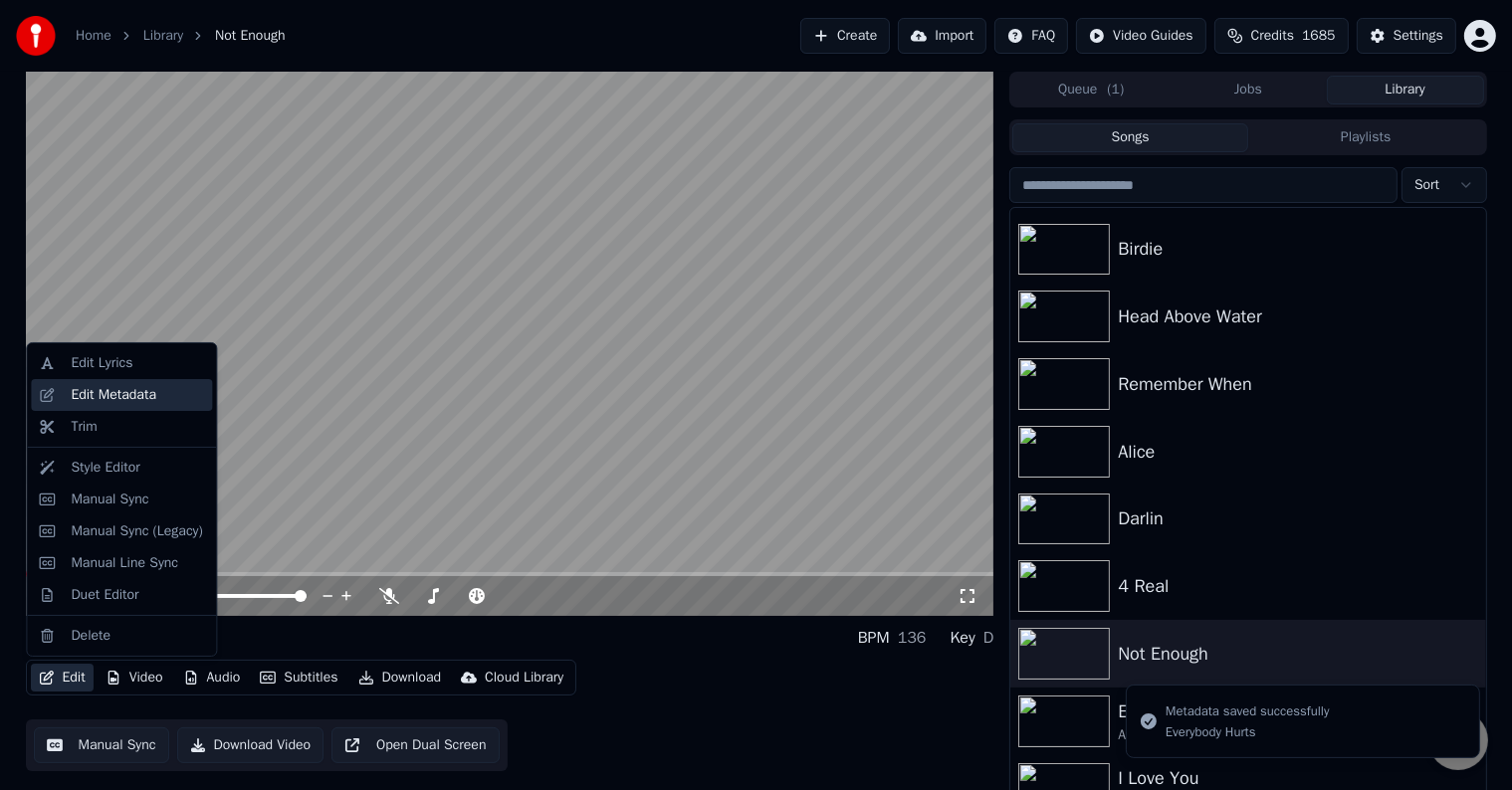 click on "Edit Metadata" at bounding box center [113, 395] 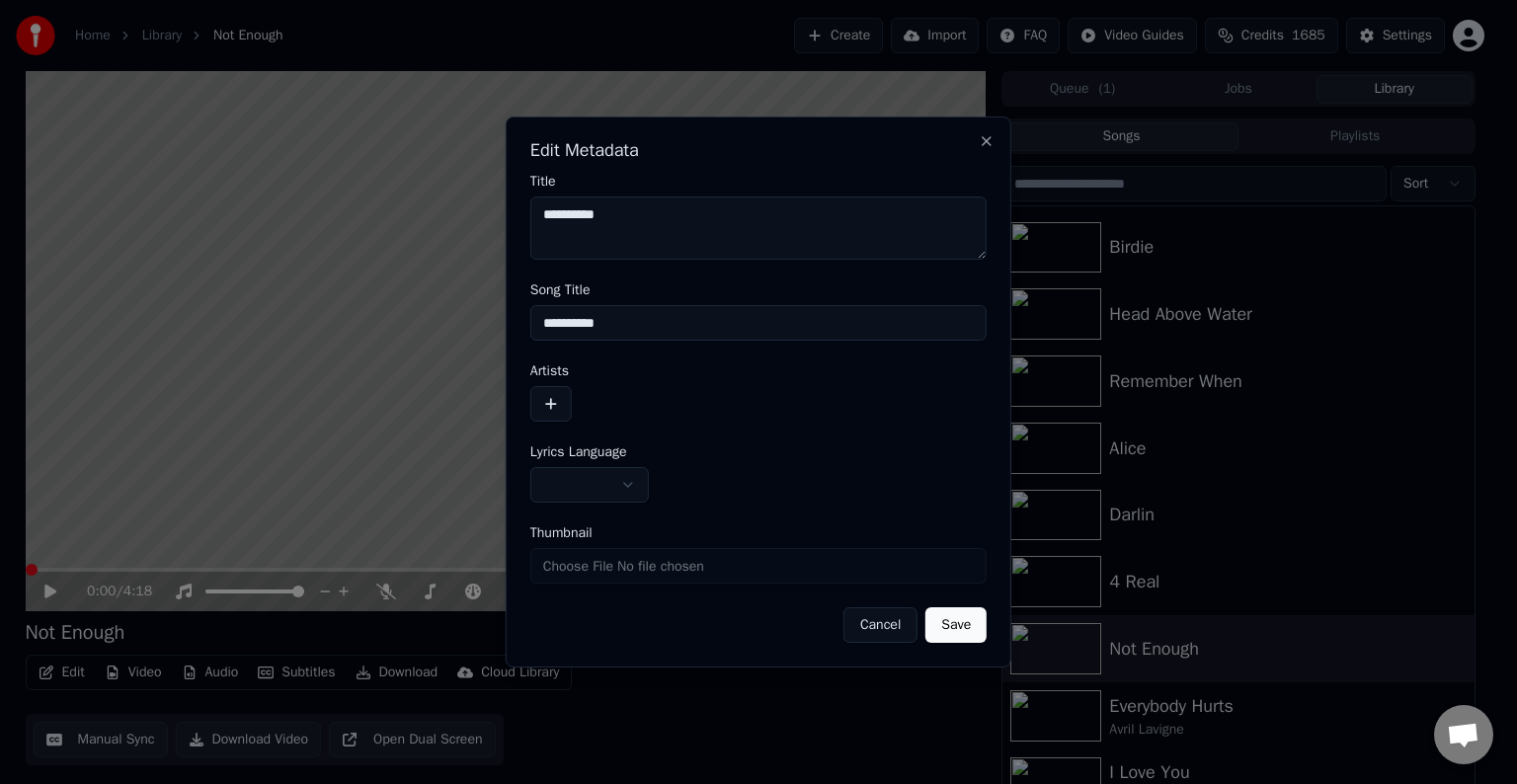 click on "**********" at bounding box center [758, 409] 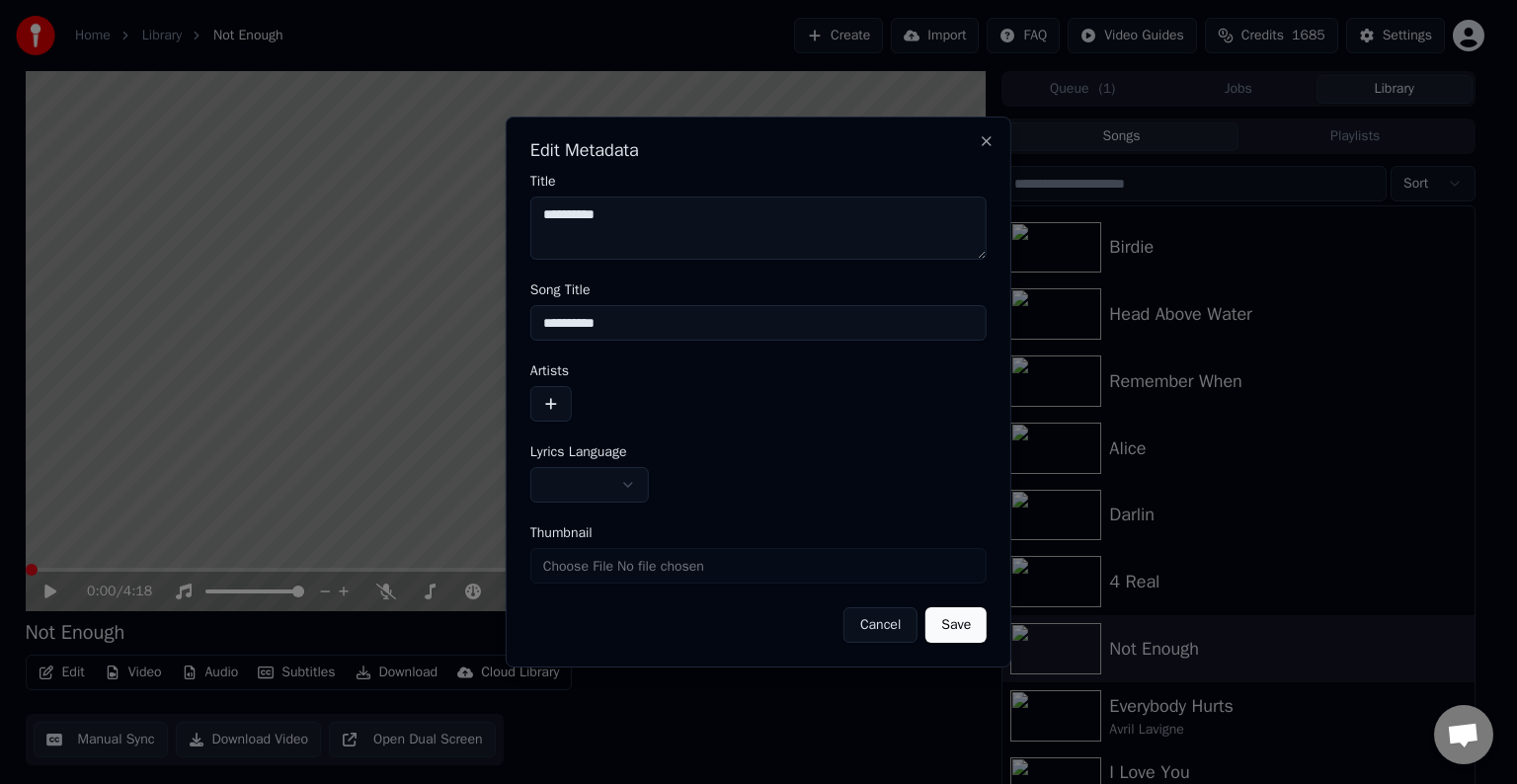 click on "**********" at bounding box center (758, 409) 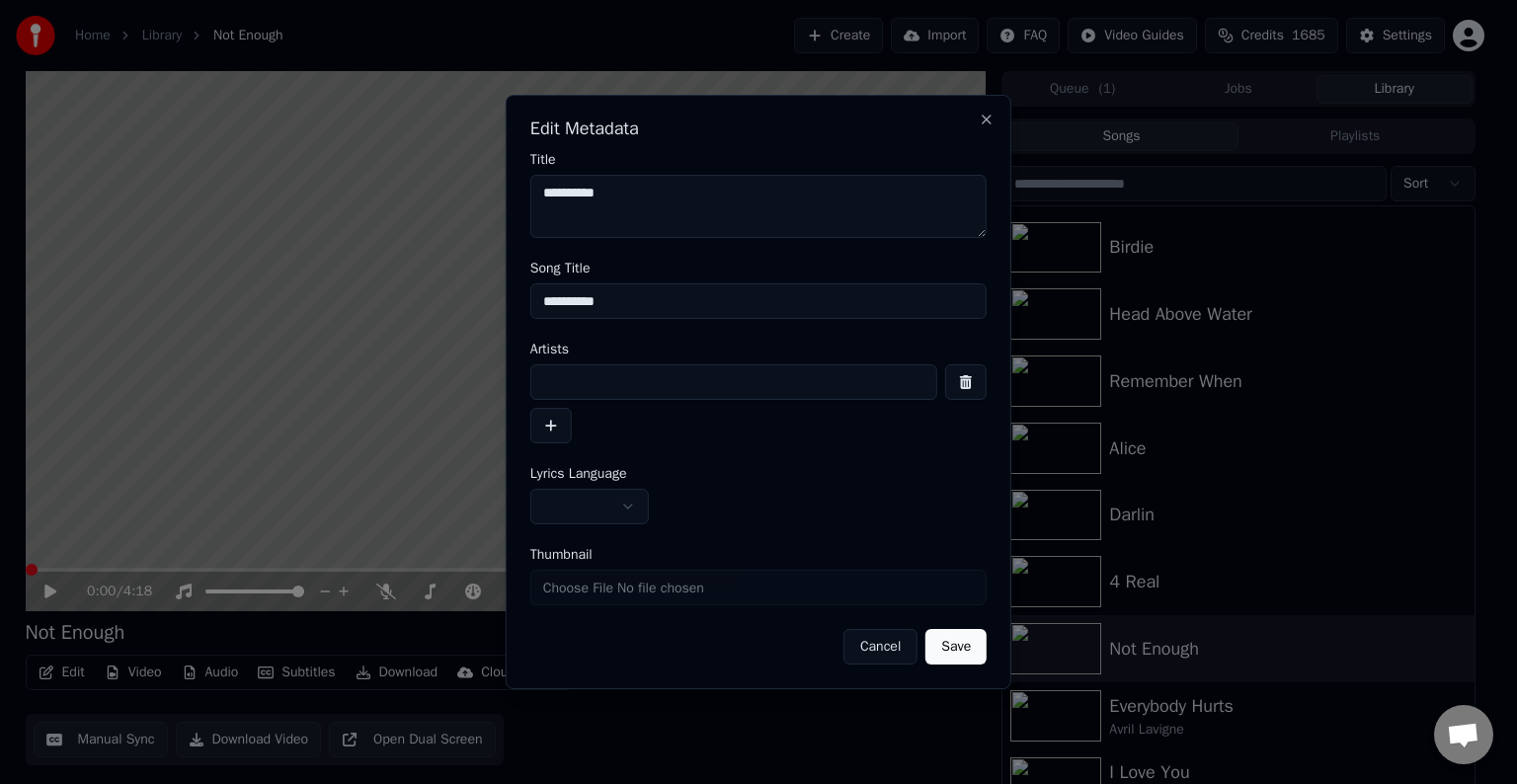 click at bounding box center (734, 382) 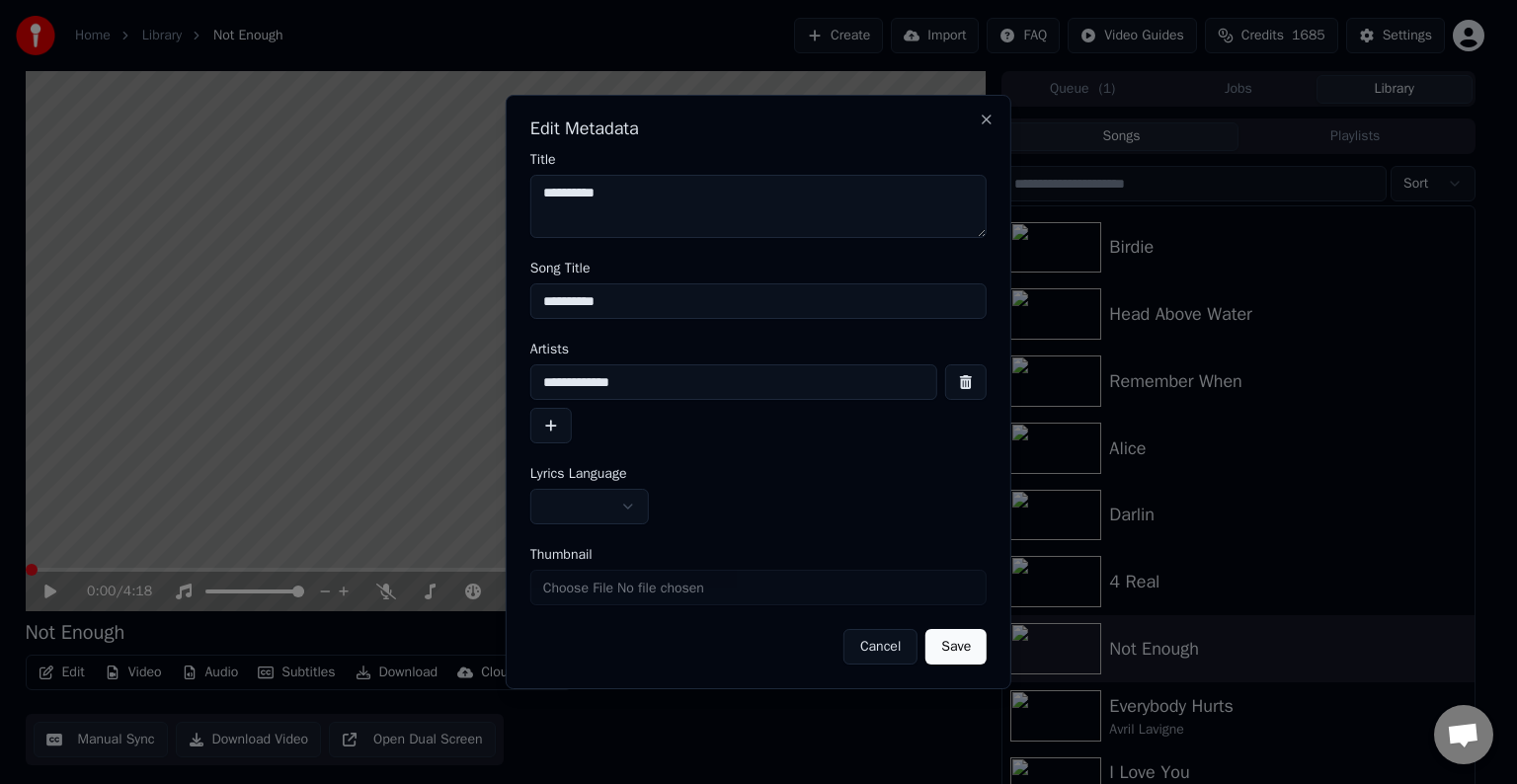 type on "**********" 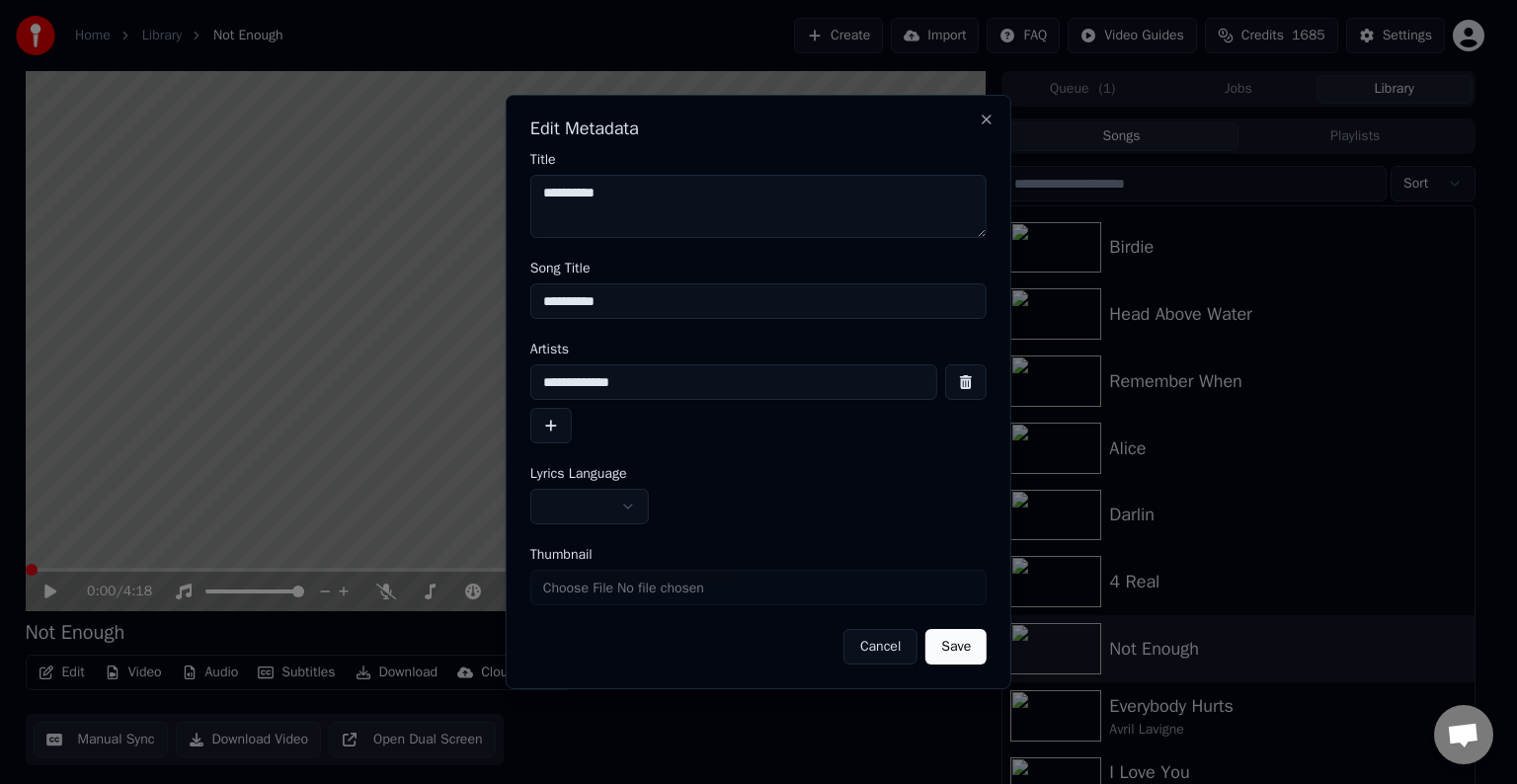 click on "Home Library Not Enough Create Import FAQ Video Guides Credits 1685 Settings 0:00 / 4:18 Not Enough BPM 136 Key D Edit Video Audio Subtitles Download Cloud Library Manual Sync Download Video Open Dual Screen Queue ( 1 ) Jobs Library Songs Playlists Sort Dumb Blonde Tell Me It's Over Birdie Head Above Water Remember When Alice Darlin 4 Real Not Enough Everybody Hurts Avril Lavigne I Love You Avril Lavigne Stop Standing There Avril Lavigne Smile Avril Lavigne Chat Adam from Youka Desktop More channels Continue on Email Network offline. Reconnecting... No messages can be received or sent for now. Youka Desktop Hello! How can I help you? Sunday, [DATE] I think there is a glitch in the program; when I spend my credits to create a video, and I provide the lyrics, the resulting video does not sync the lyrics and is forcing me to spend extra credits to sync them again; it has happened to me with my last 3 videos [DATE] Adam [DATE] [DATE] [DATE] Adam Only the auto-sync credits are refunded. [DATE]" at bounding box center [750, 392] 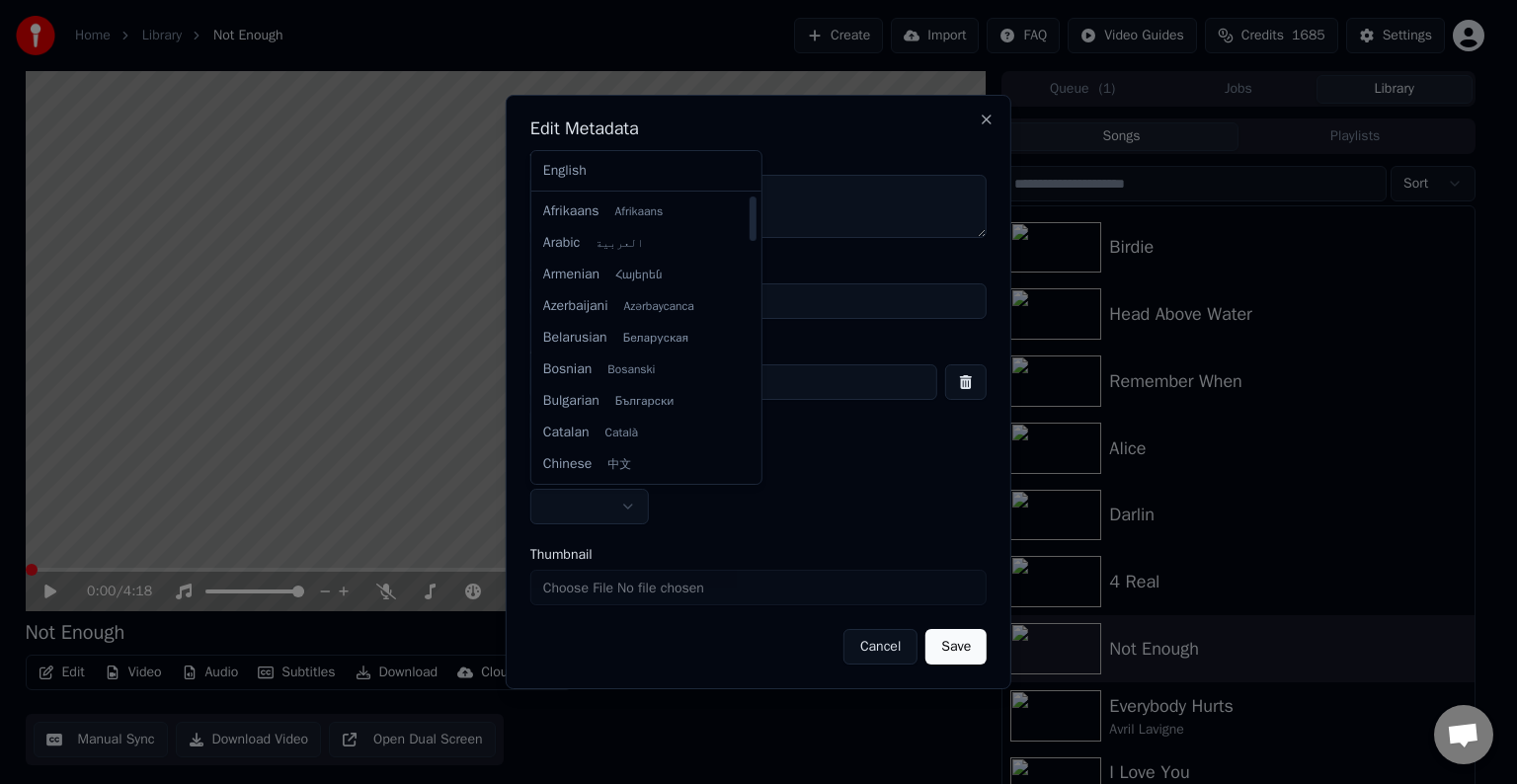 select on "**" 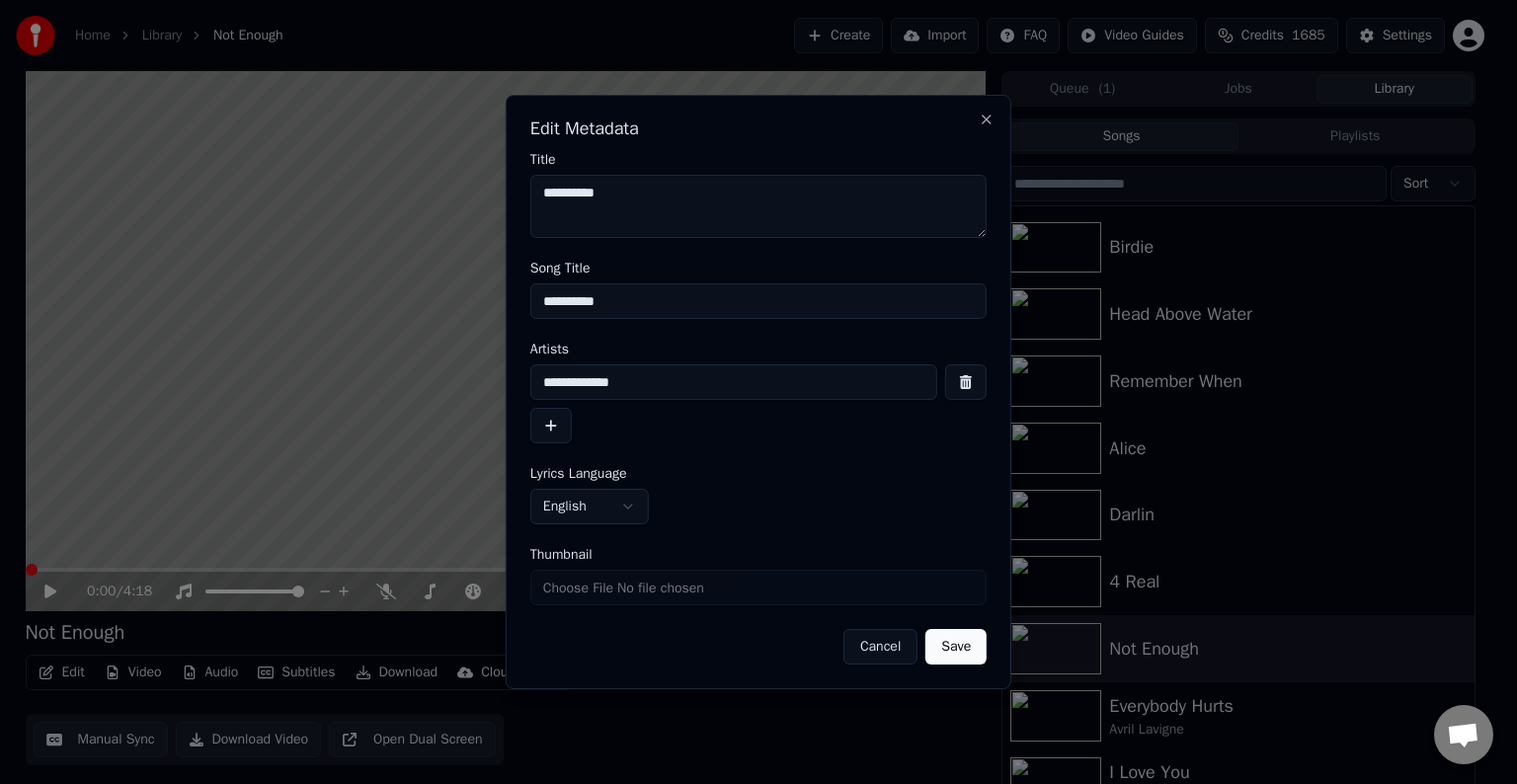 click on "Save" at bounding box center [956, 647] 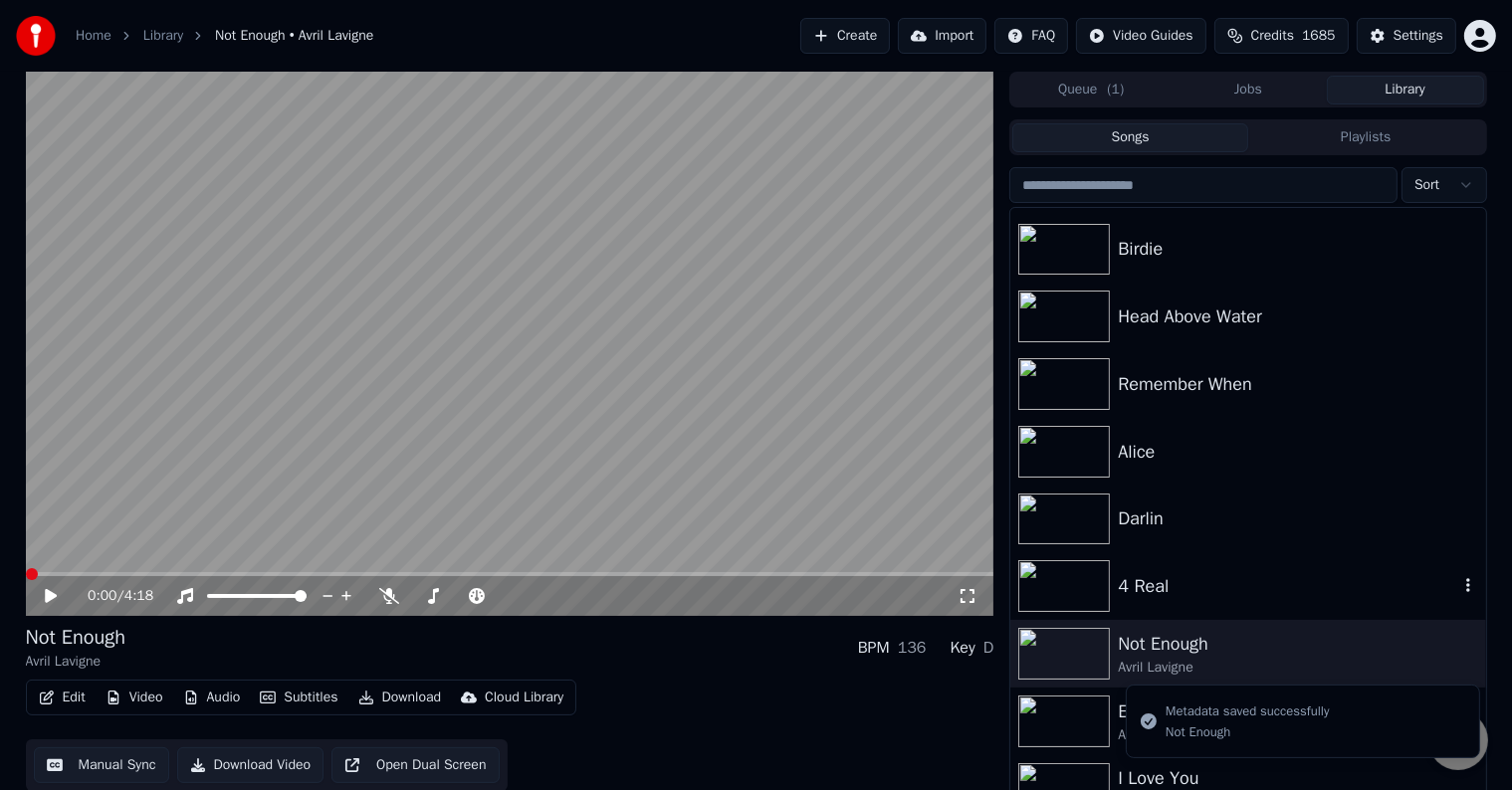 click on "4 Real" at bounding box center (1287, 586) 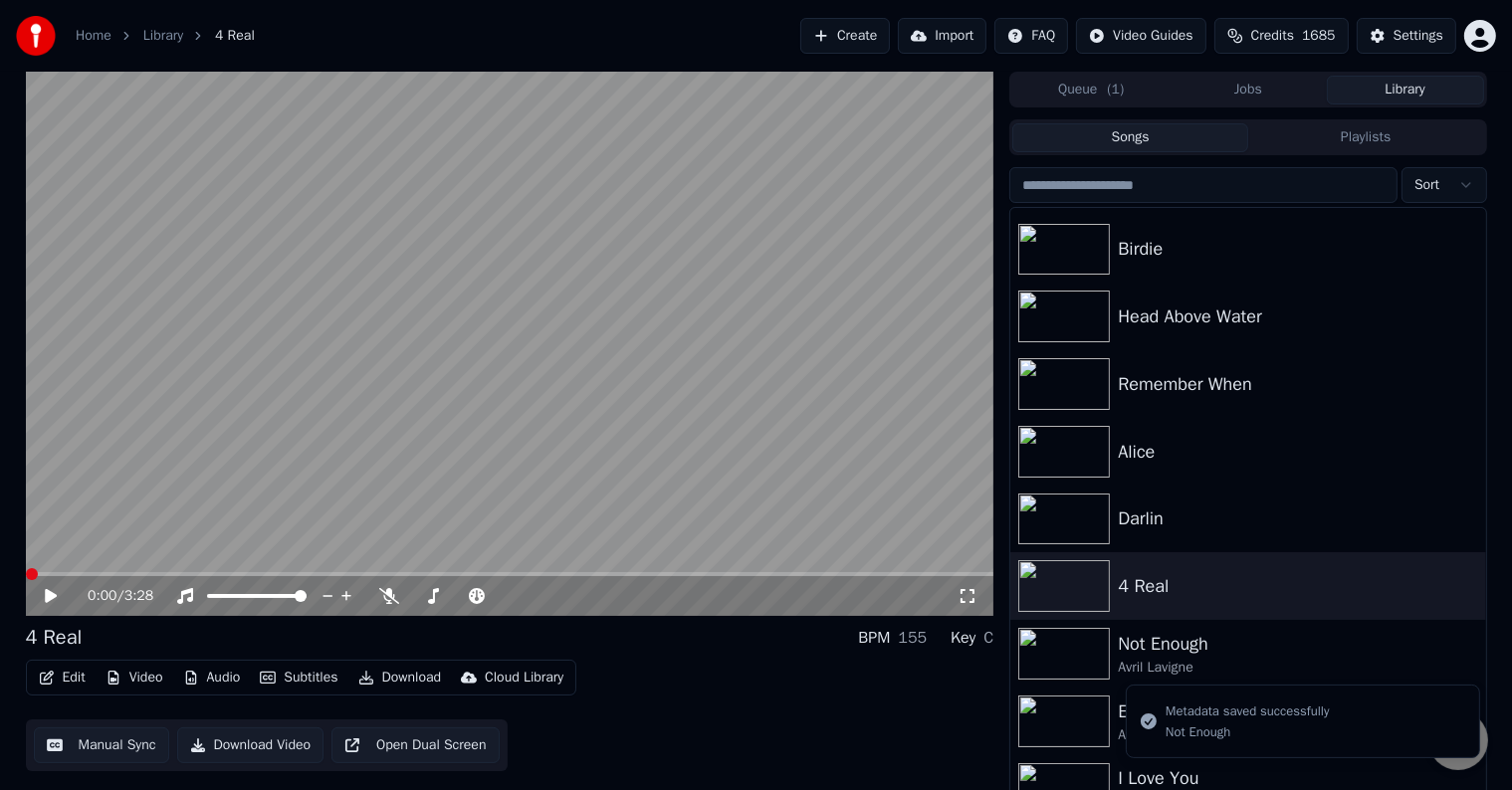 click on "Edit Video Audio Subtitles Download Cloud Library Manual Sync Download Video Open Dual Screen" at bounding box center [510, 715] 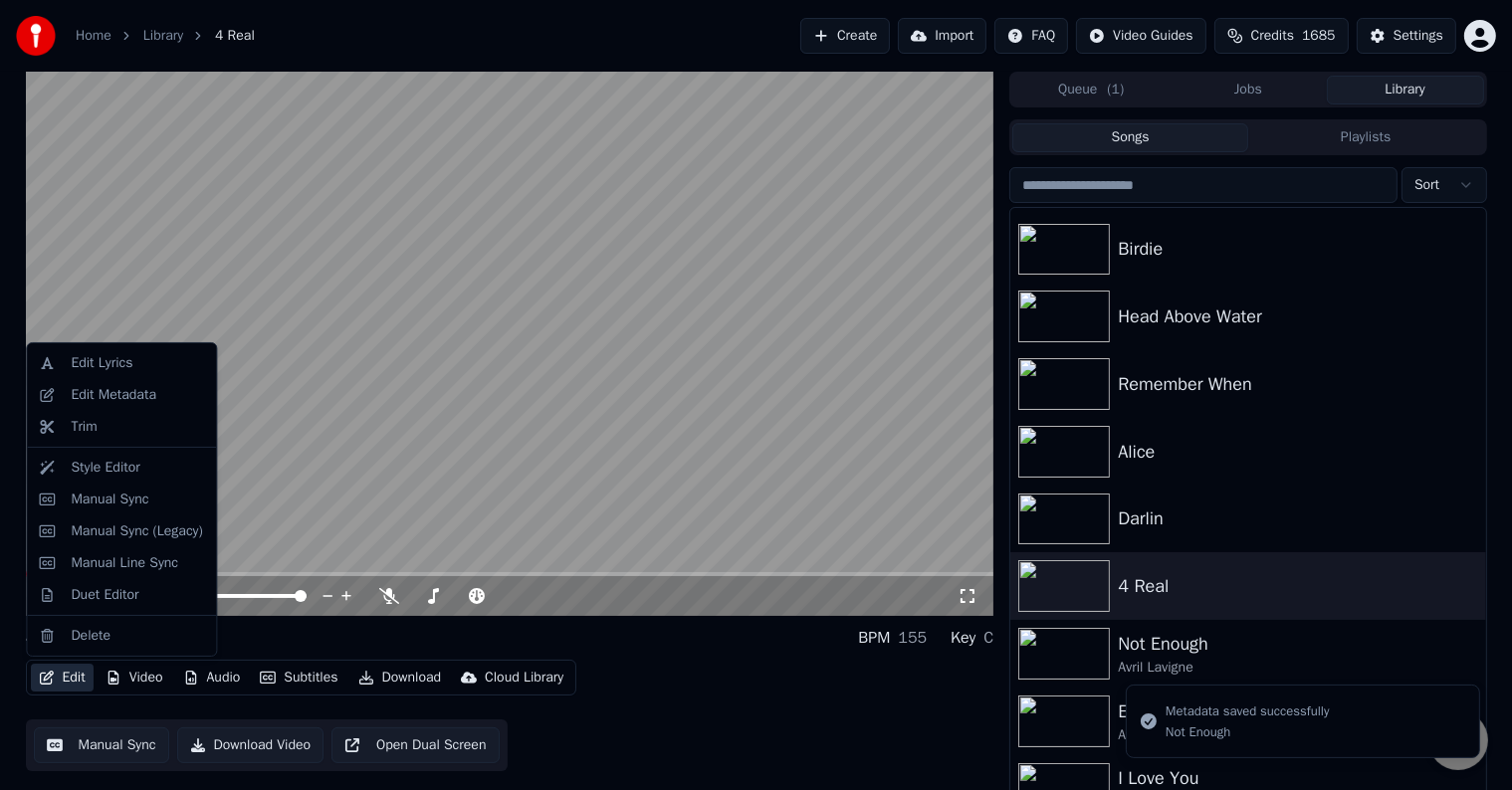 click on "Edit" at bounding box center (62, 678) 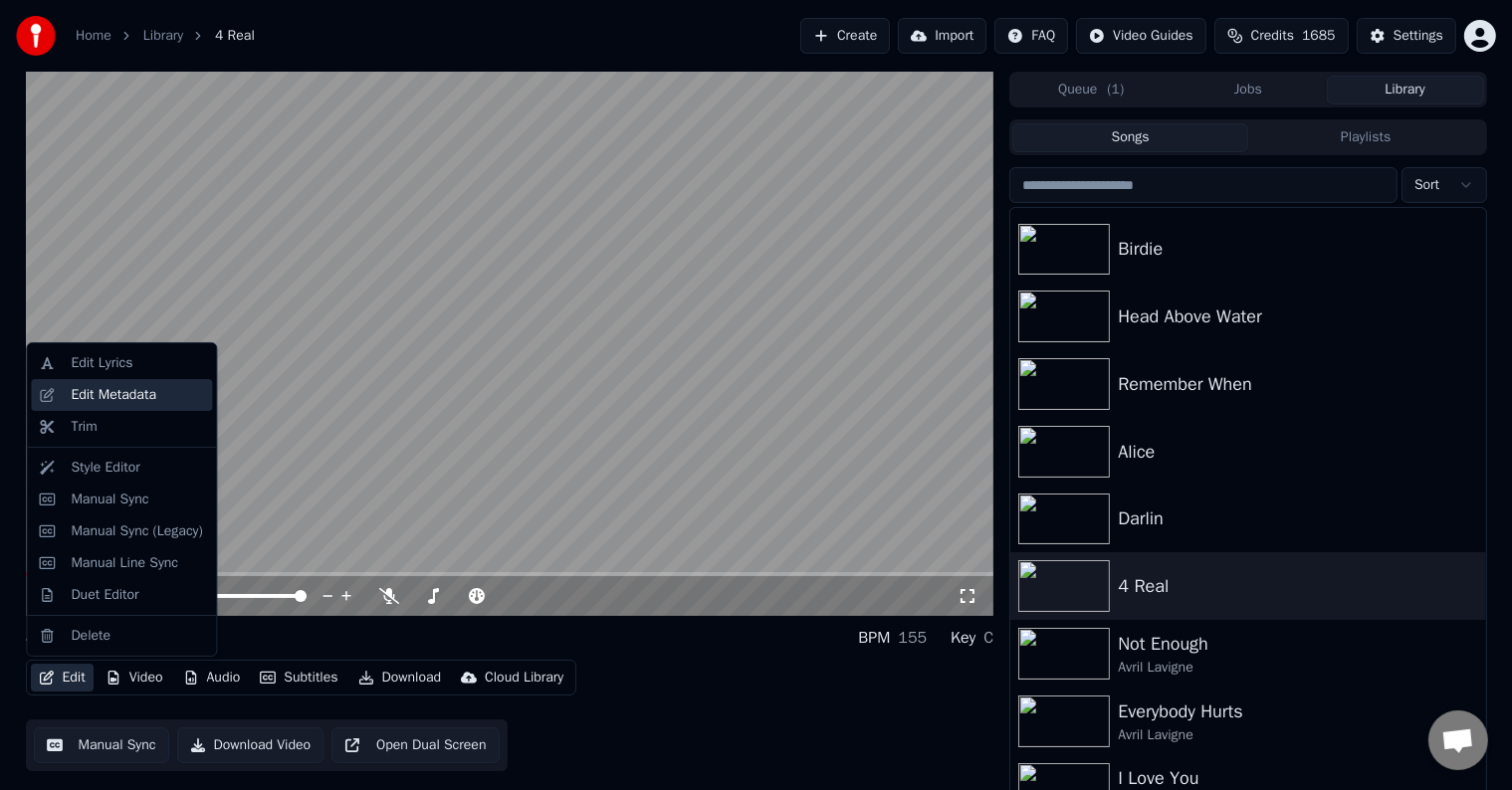 click on "Edit Metadata" at bounding box center [113, 395] 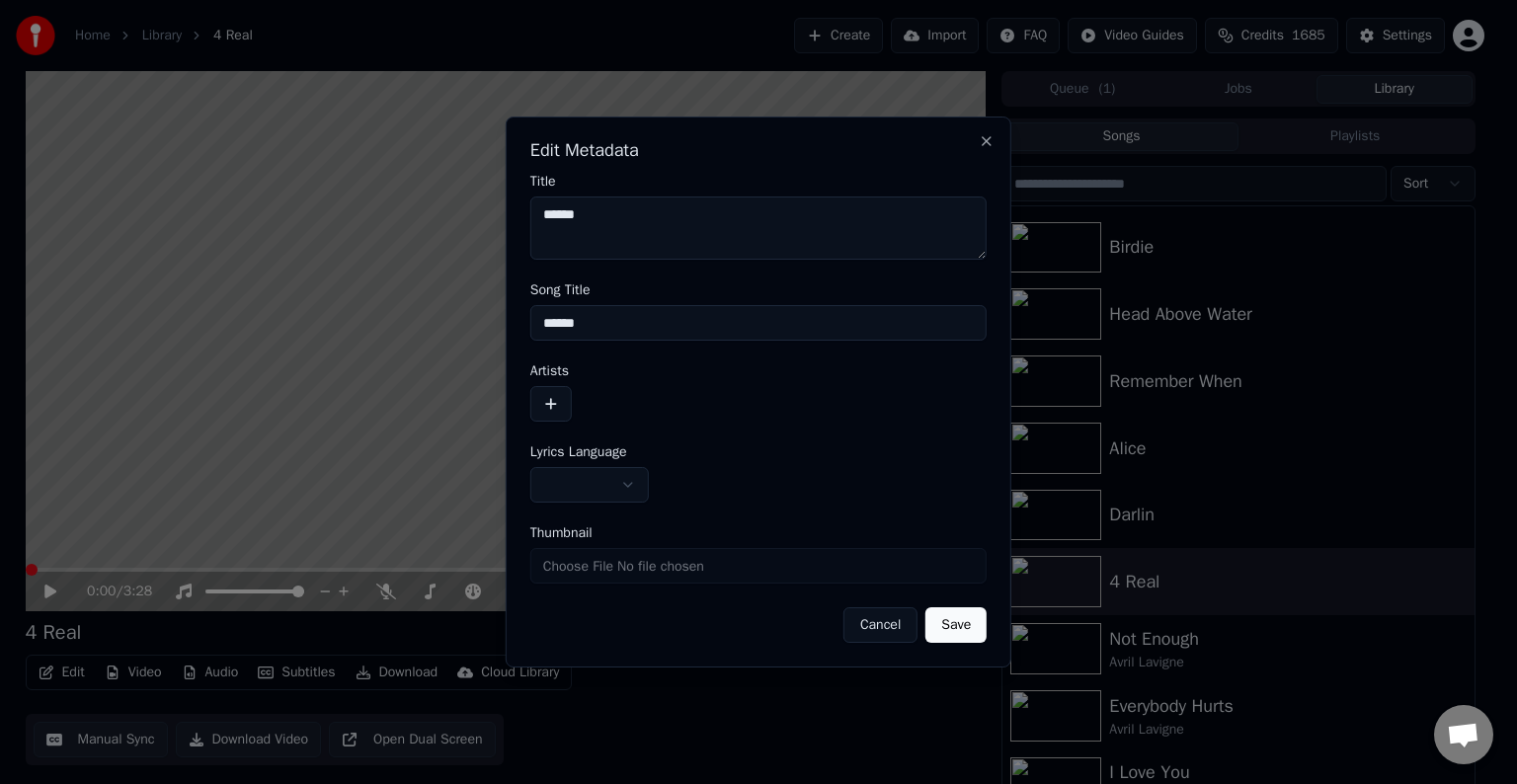click at bounding box center (551, 404) 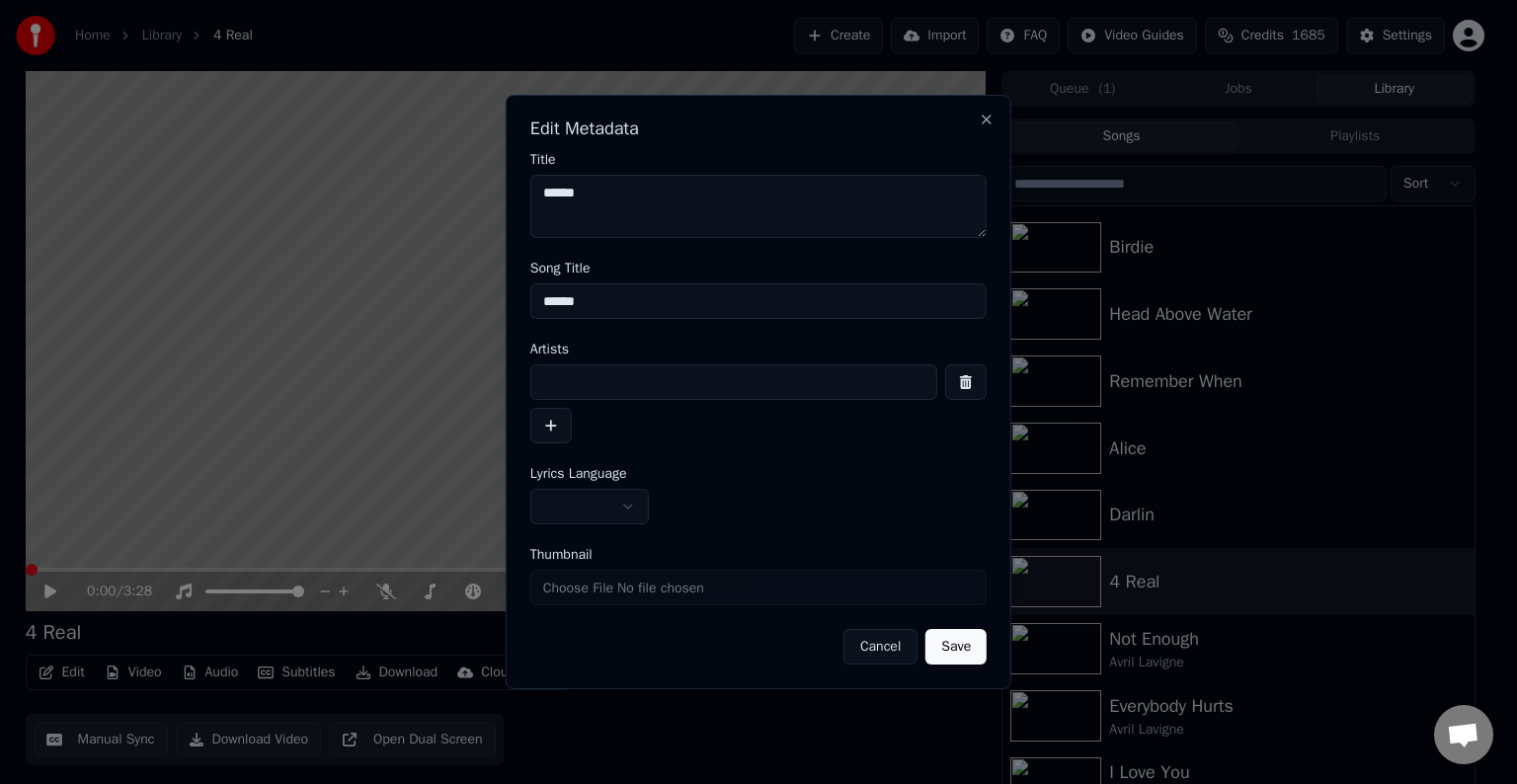 click at bounding box center (734, 382) 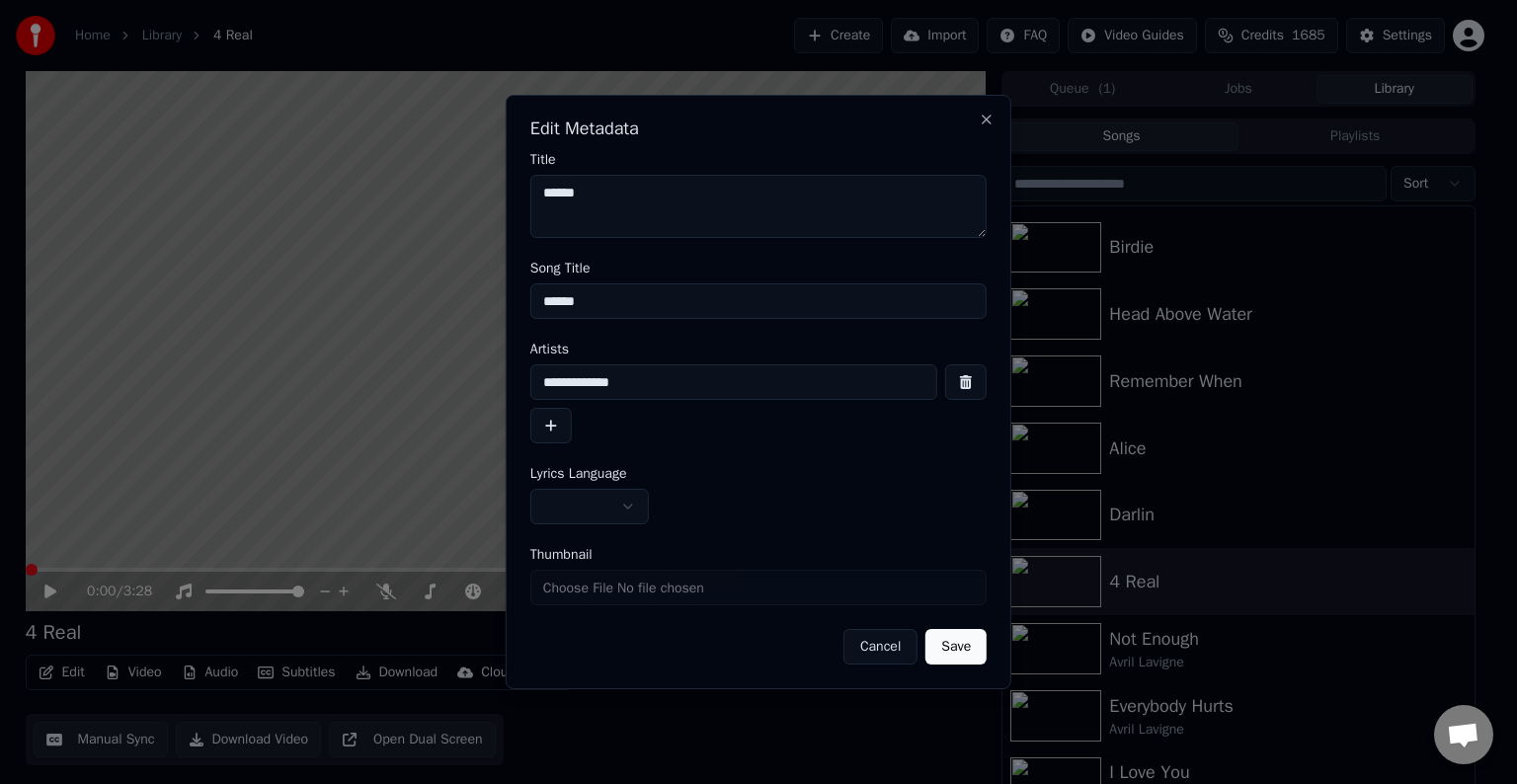 type on "**********" 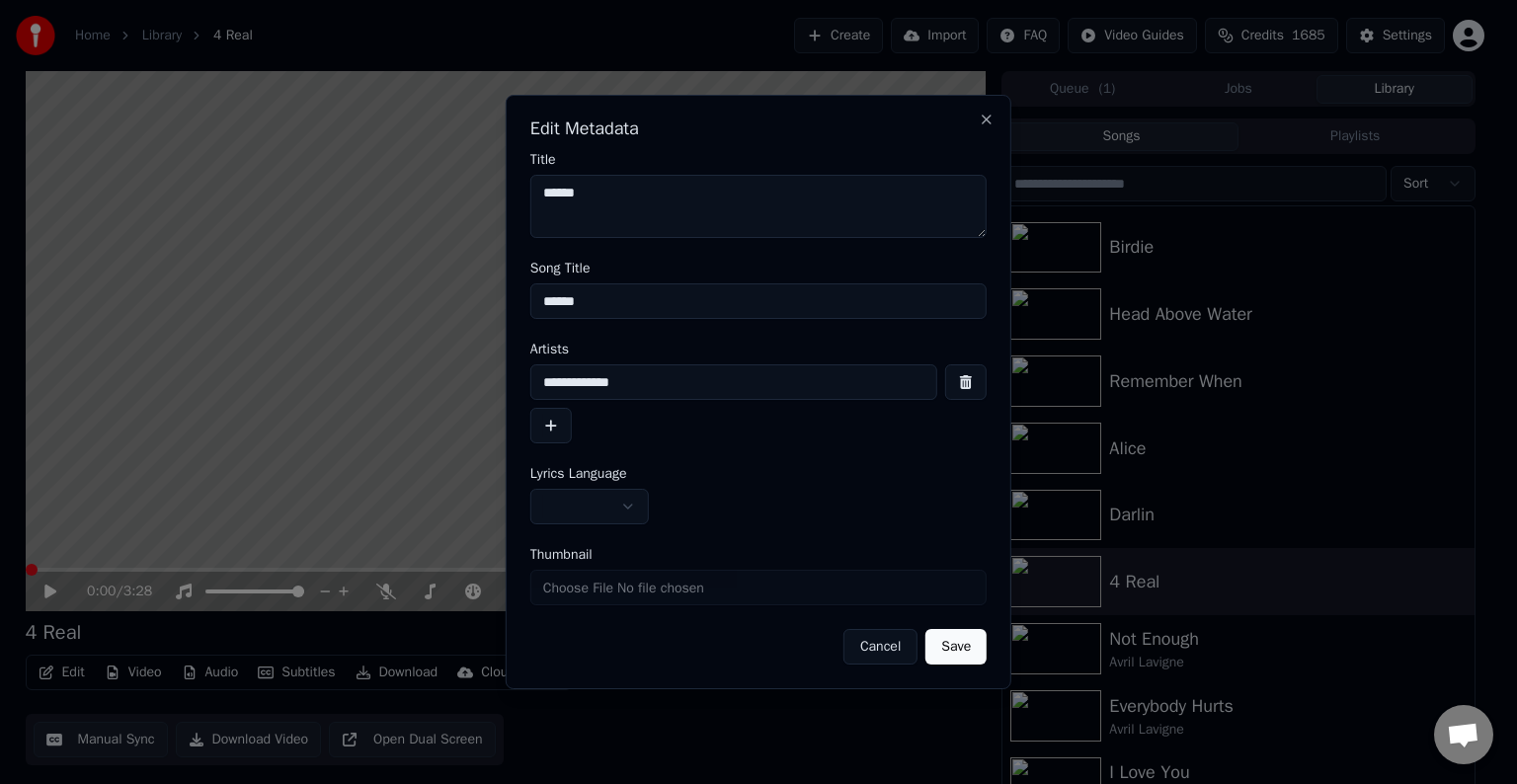 click on "Home Library 4 Real Create Import FAQ Video Guides Credits 1685 Settings 0:00  /  3:28 4 Real BPM 155 Key C Edit Video Audio Subtitles Download Cloud Library Manual Sync Download Video Open Dual Screen Queue ( 1 ) Jobs Library Songs Playlists Sort Dumb Blonde Tell Me It's Over Birdie Head Above Water Remember When Alice Darlin 4 Real Not Enough Avril Lavigne Everybody Hurts Avril Lavigne I Love You Avril Lavigne Stop Standing There Avril Lavigne Smile Avril Lavigne Chat Adam from Youka Desktop More channels Continue on Email Network offline. Reconnecting... No messages can be received or sent for now. Youka Desktop Hello! How can I help you?  Sunday, [DATE] I think there is a glitch in the program; when I spend my credits to create a video, and I provide the lyrics, the resulting video does not sync the lyrics and is forcing me to spend extra credits to sync them again; it has happened to me with my last 3 videos [DATE] Adam [DATE] [DATE] [DATE] Adam Only the auto-sync credits are refunded. Crisp" at bounding box center [750, 392] 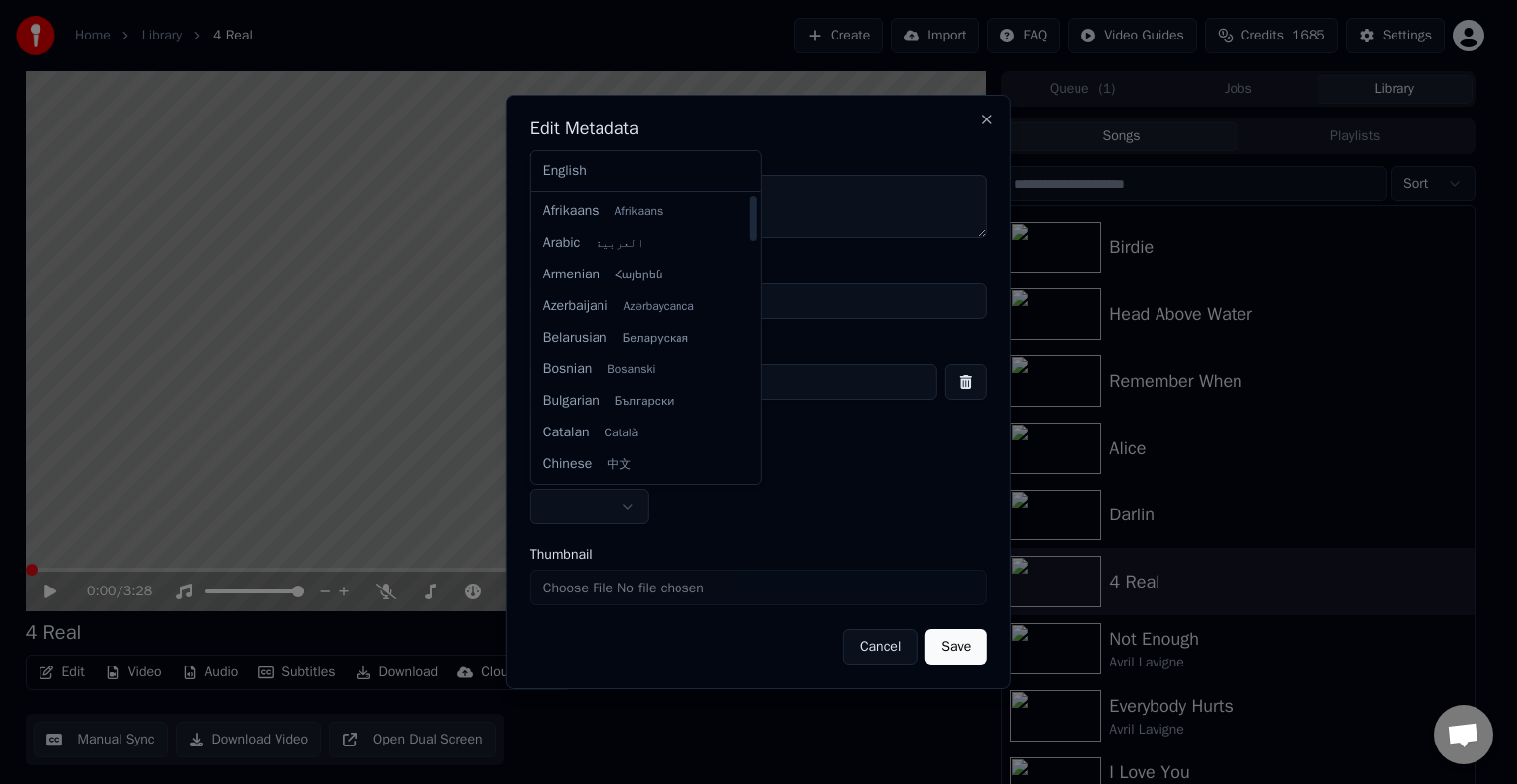 select on "**" 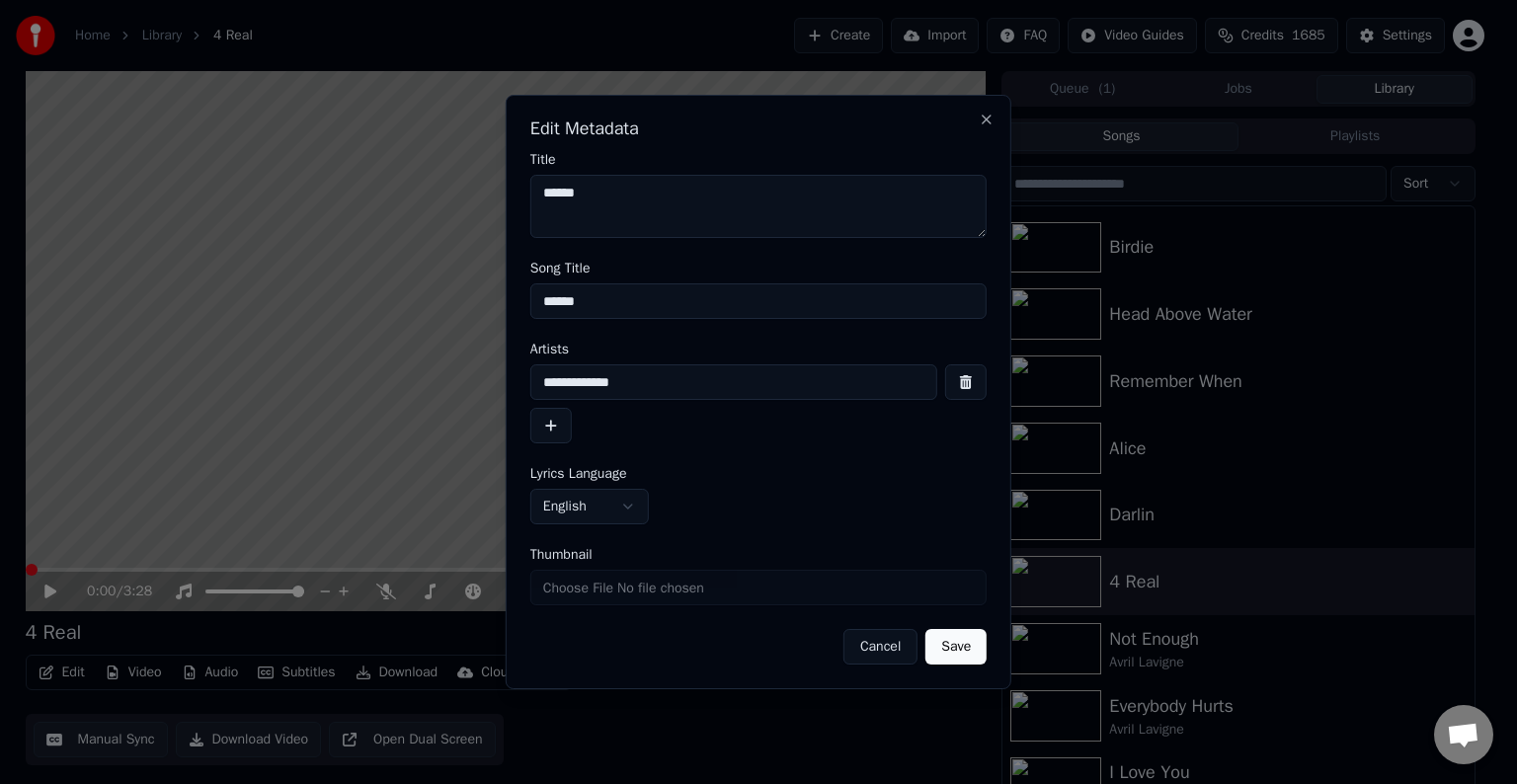 click on "Save" at bounding box center (956, 647) 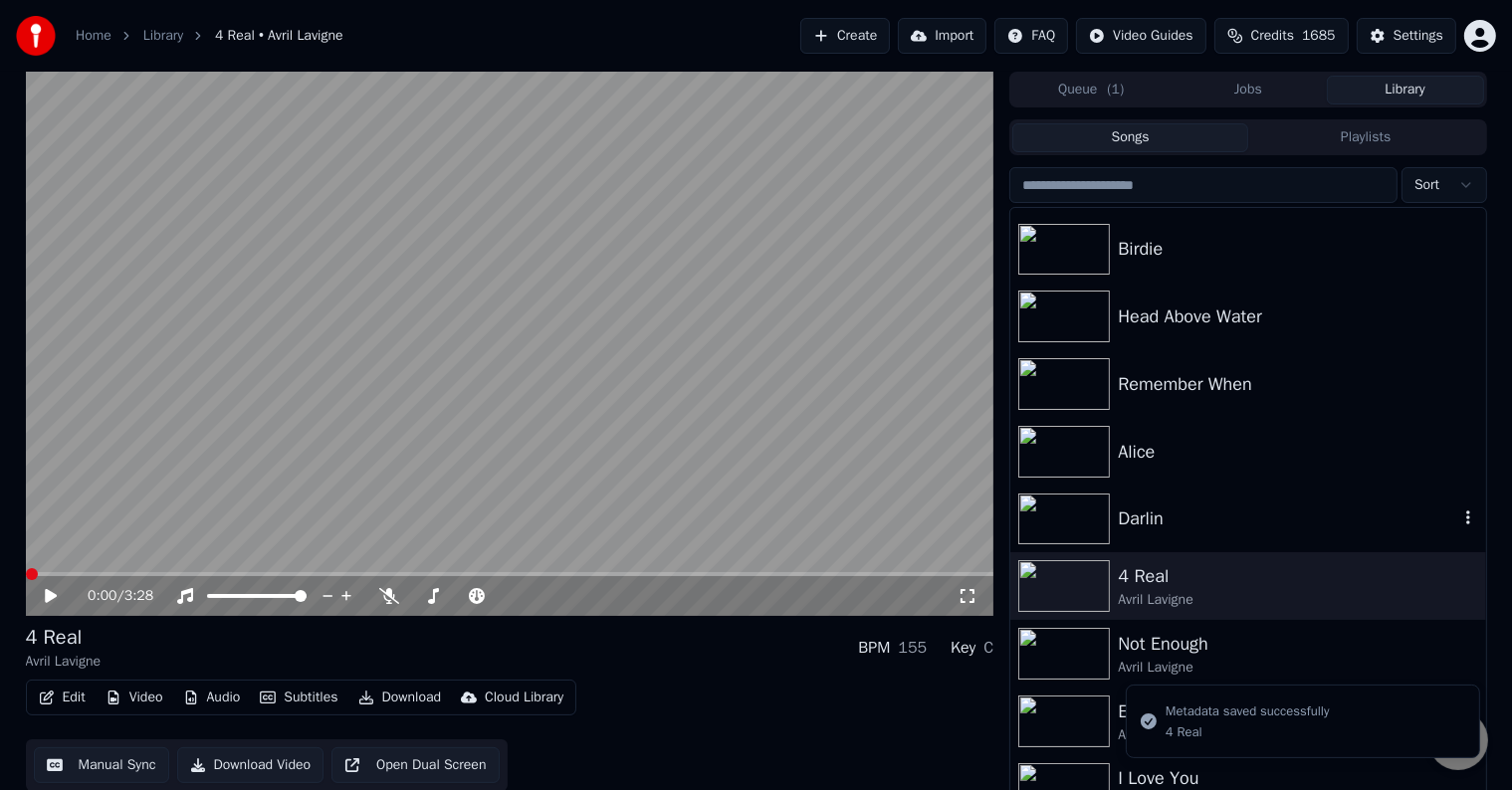 click on "Darlin" at bounding box center [1287, 518] 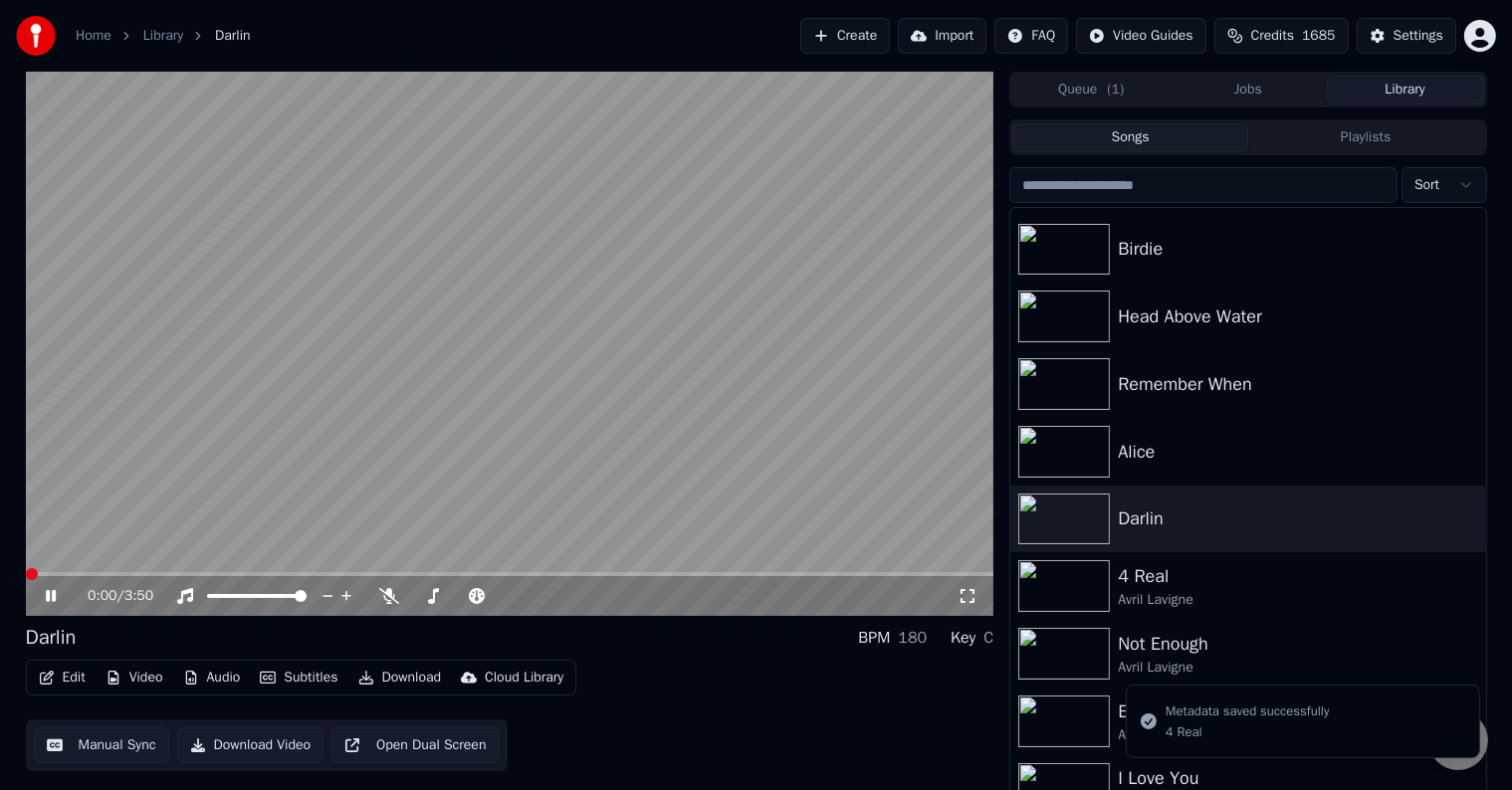 click on "Edit Video Audio Subtitles Download Cloud Library Manual Sync Download Video Open Dual Screen" at bounding box center [510, 715] 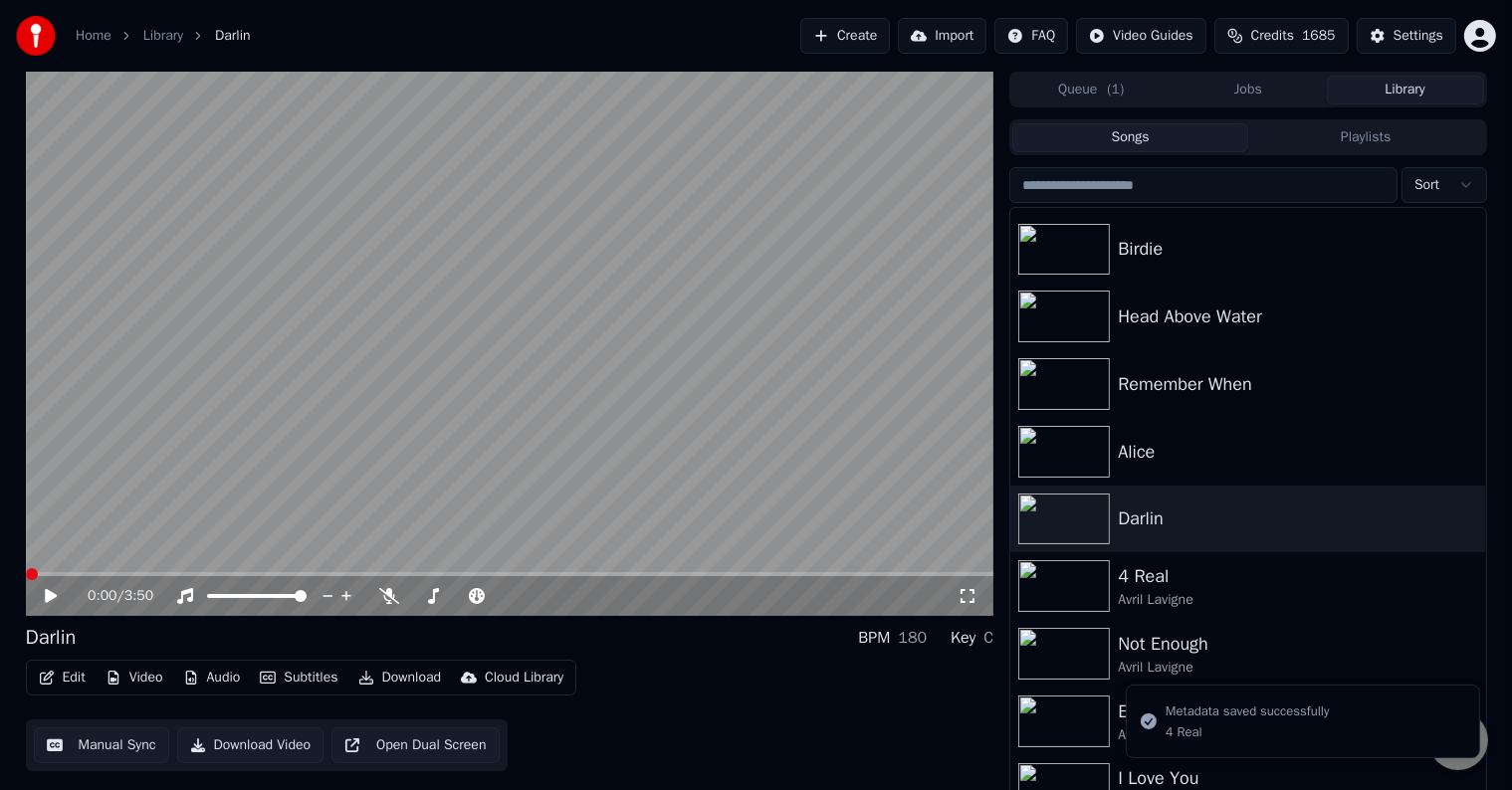 click on "Edit" at bounding box center [62, 678] 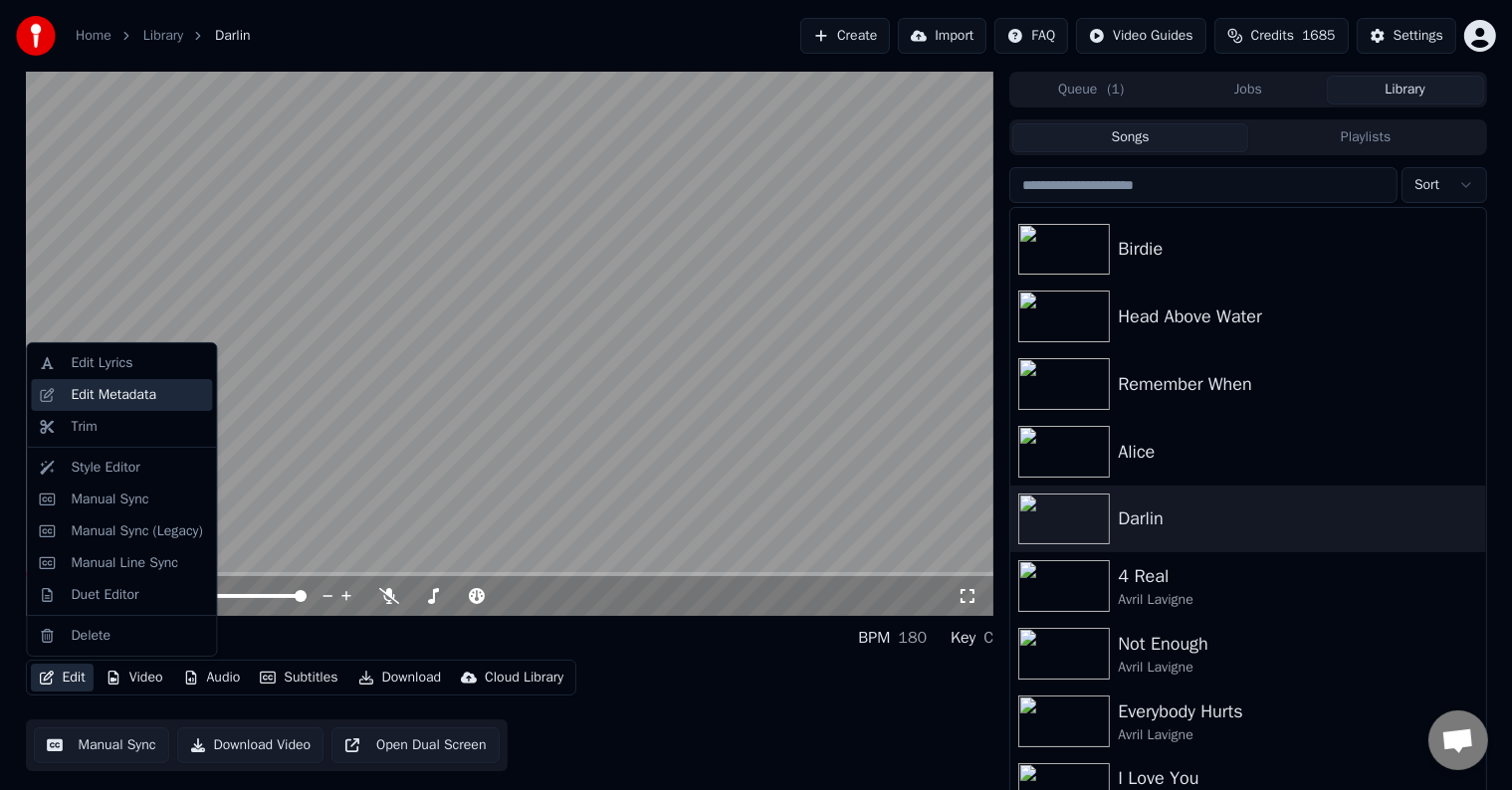 click on "Edit Metadata" at bounding box center [113, 395] 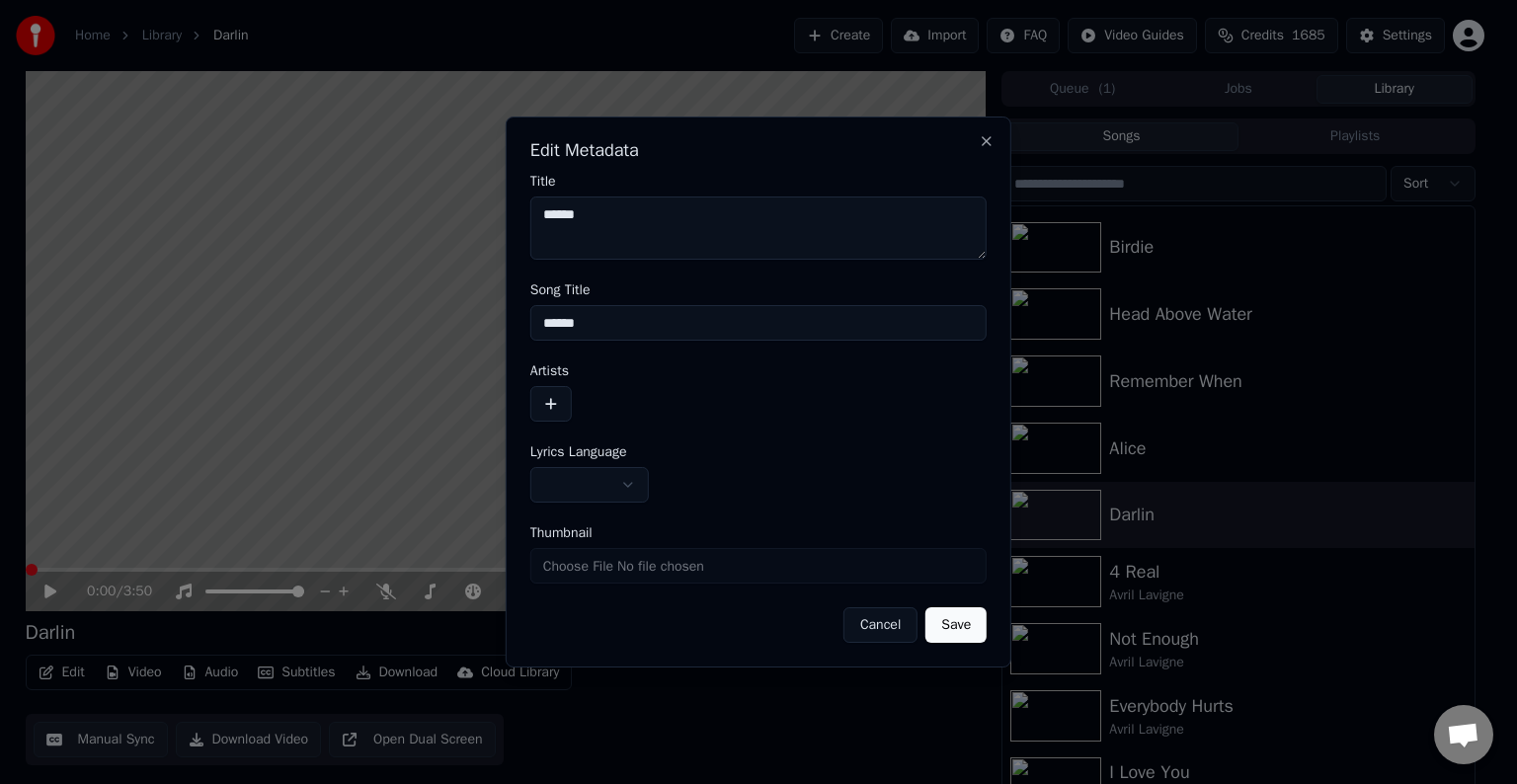 click at bounding box center [551, 404] 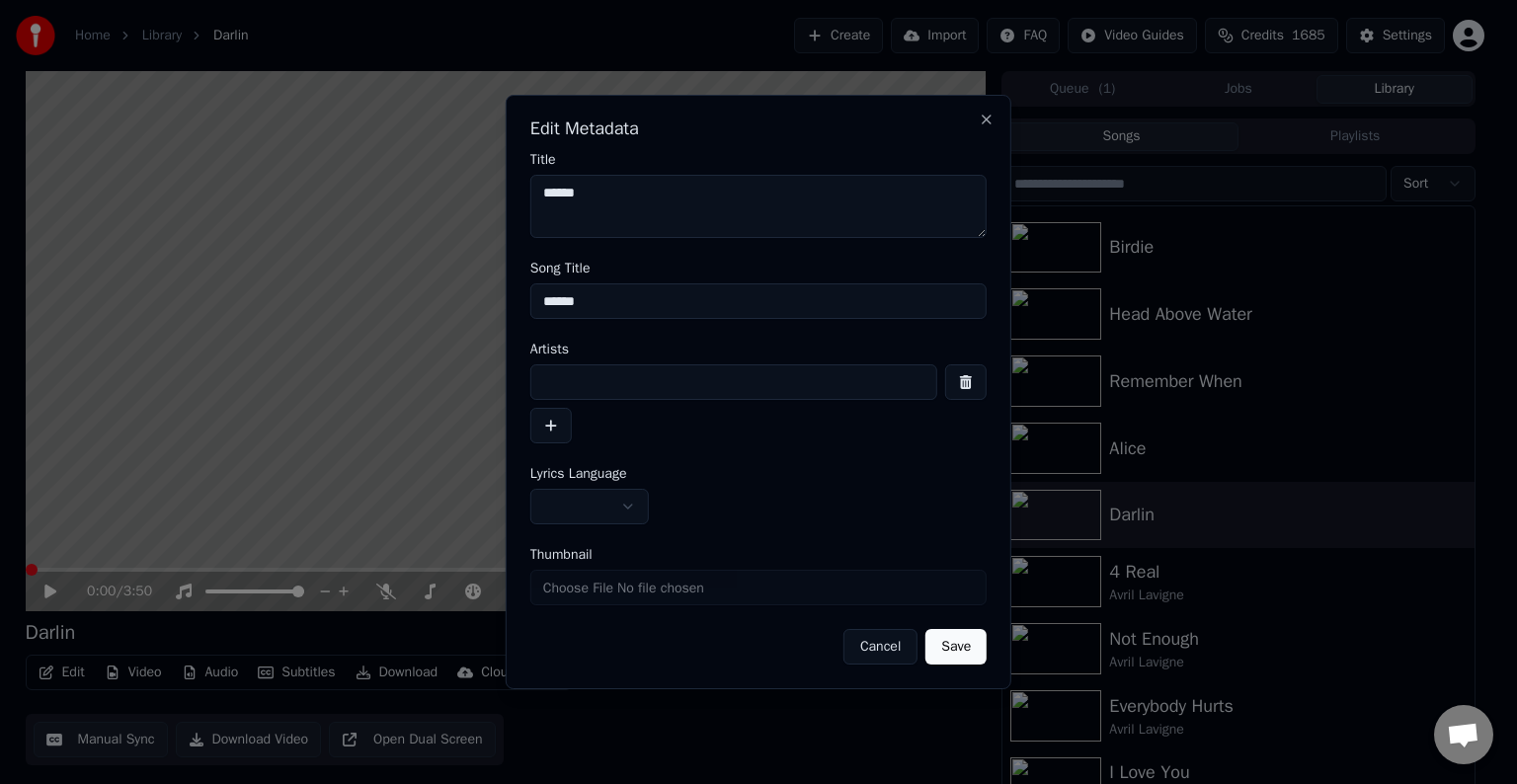 click at bounding box center (734, 382) 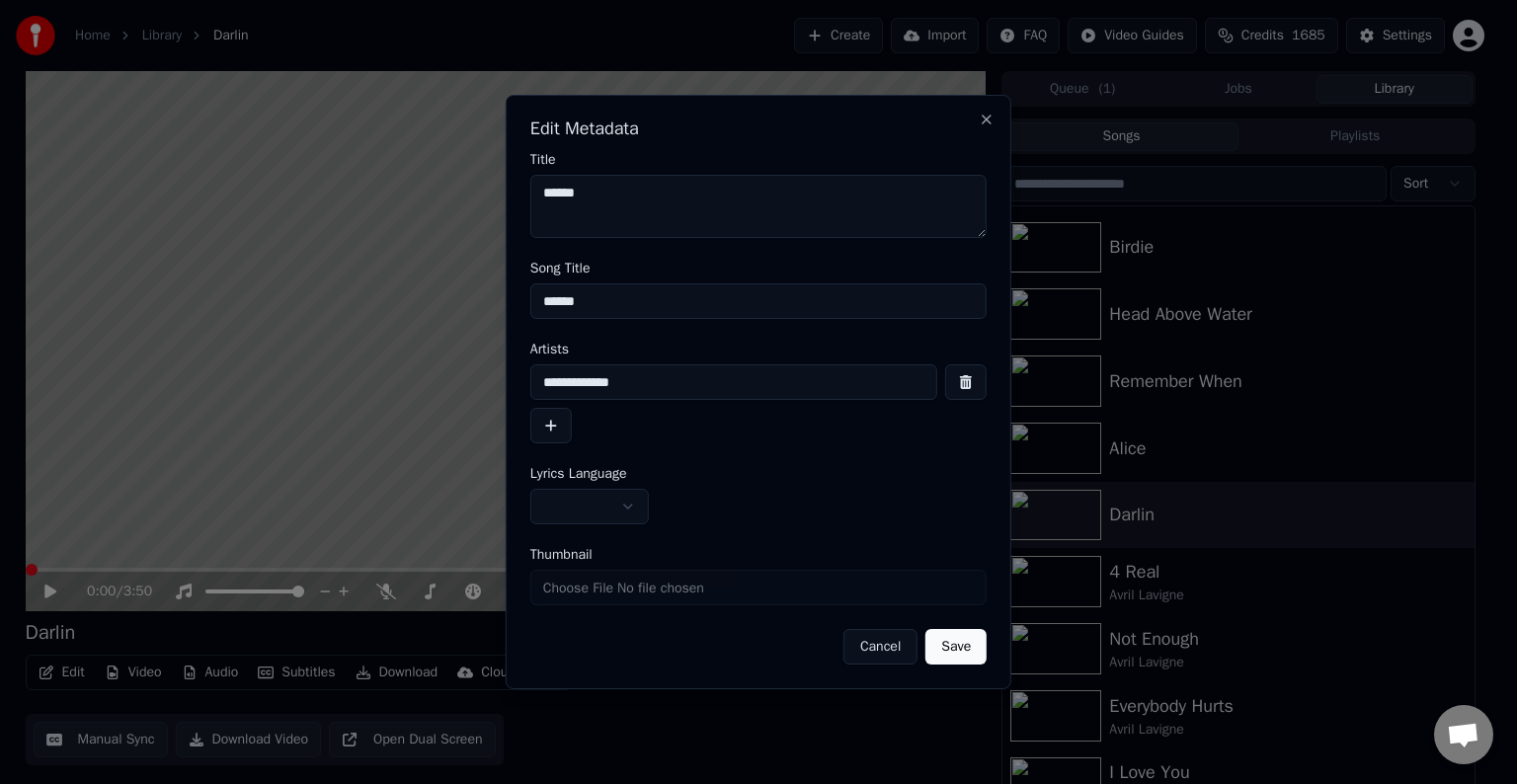 type on "**********" 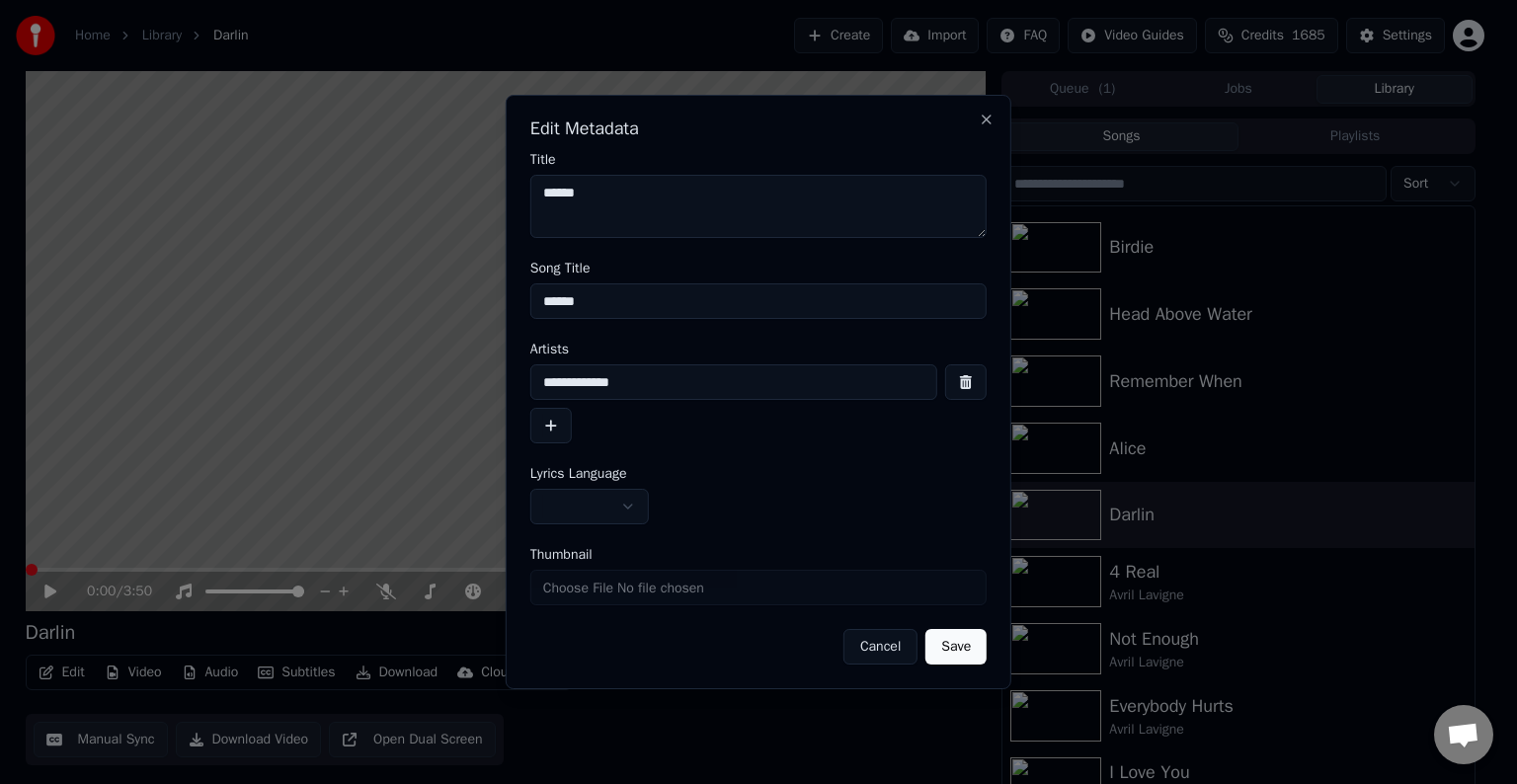 click on "Home Library Darlin Create Import FAQ Video Guides Credits 1685 Settings 0:00  /  3:50 Darlin BPM 180 Key C Edit Video Audio Subtitles Download Cloud Library Manual Sync Download Video Open Dual Screen Queue ( 1 ) Jobs Library Songs Playlists Sort Dumb Blonde Tell Me It's Over Birdie Head Above Water Remember When Alice Darlin 4 Real Avril Lavigne Not Enough Avril Lavigne Everybody Hurts Avril Lavigne I Love You Avril Lavigne Stop Standing There Avril Lavigne Smile Avril Lavigne Chat Adam from Youka Desktop More channels Continue on Email Network offline. Reconnecting... No messages can be received or sent for now. Youka Desktop Hello! How can I help you?  Sunday, 20 July I think there is a glitch in the program; when I spend my credits to create a video, and I provide the lyrics, the resulting video does not sync the lyrics and is forcing me to spend extra credits to sync them again; it has happened to me with my last 3 videos 7/20/2025 Adam 7/20/2025 7/20/2025 7/20/2025 Adam 7/20/2025 Send a file We run on" at bounding box center (750, 392) 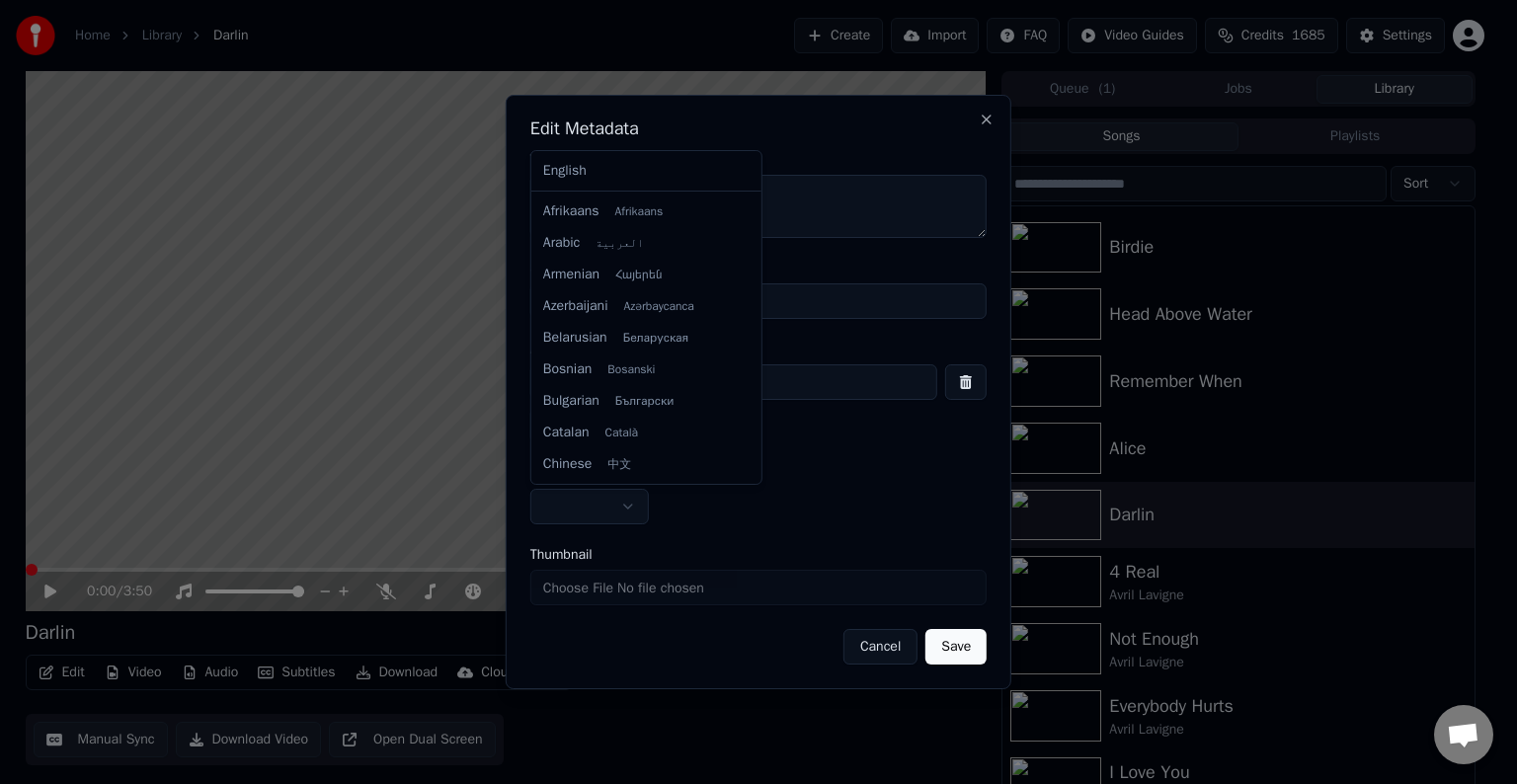 select on "**" 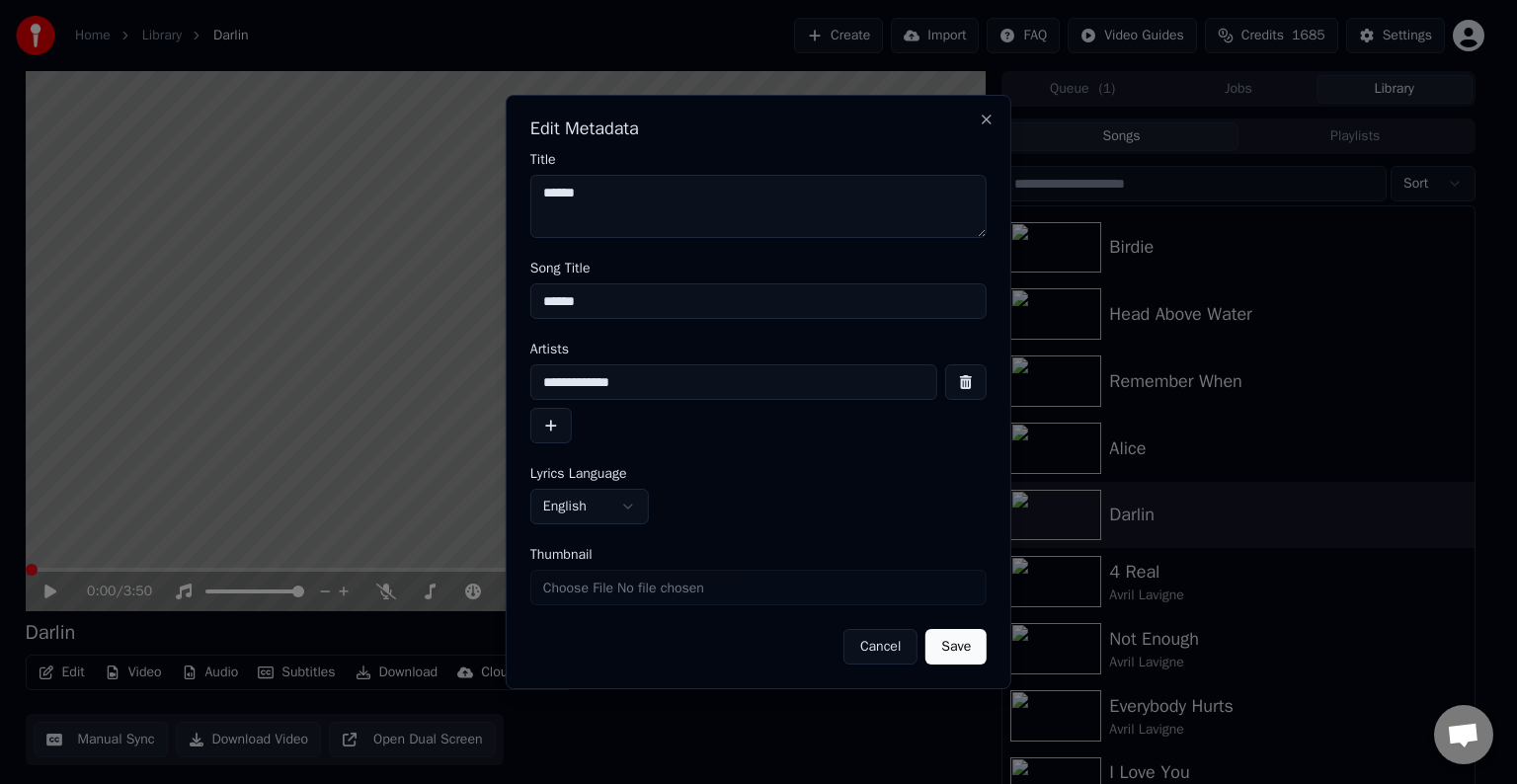 click on "Save" at bounding box center (956, 647) 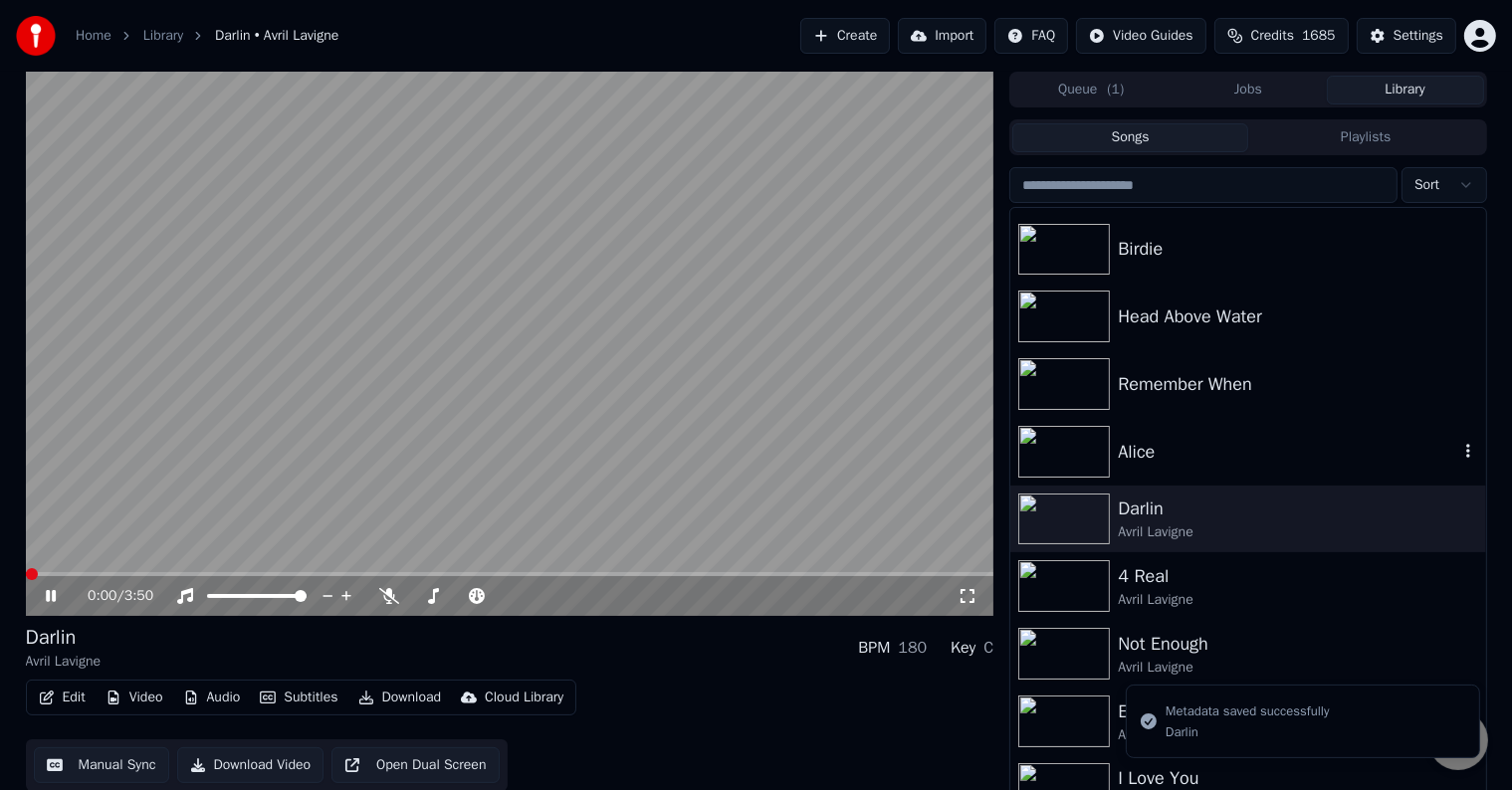 click at bounding box center [1064, 452] 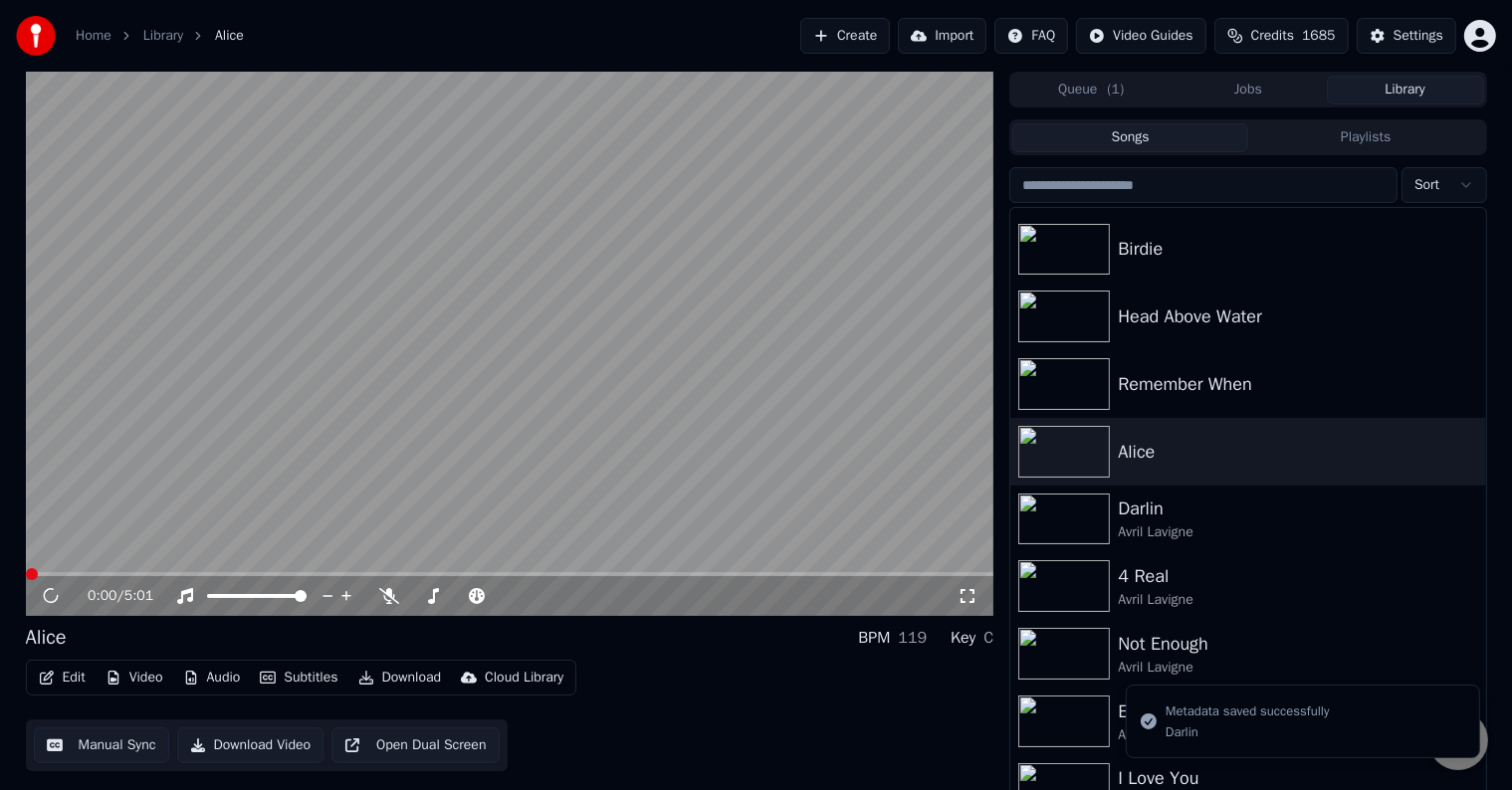 click 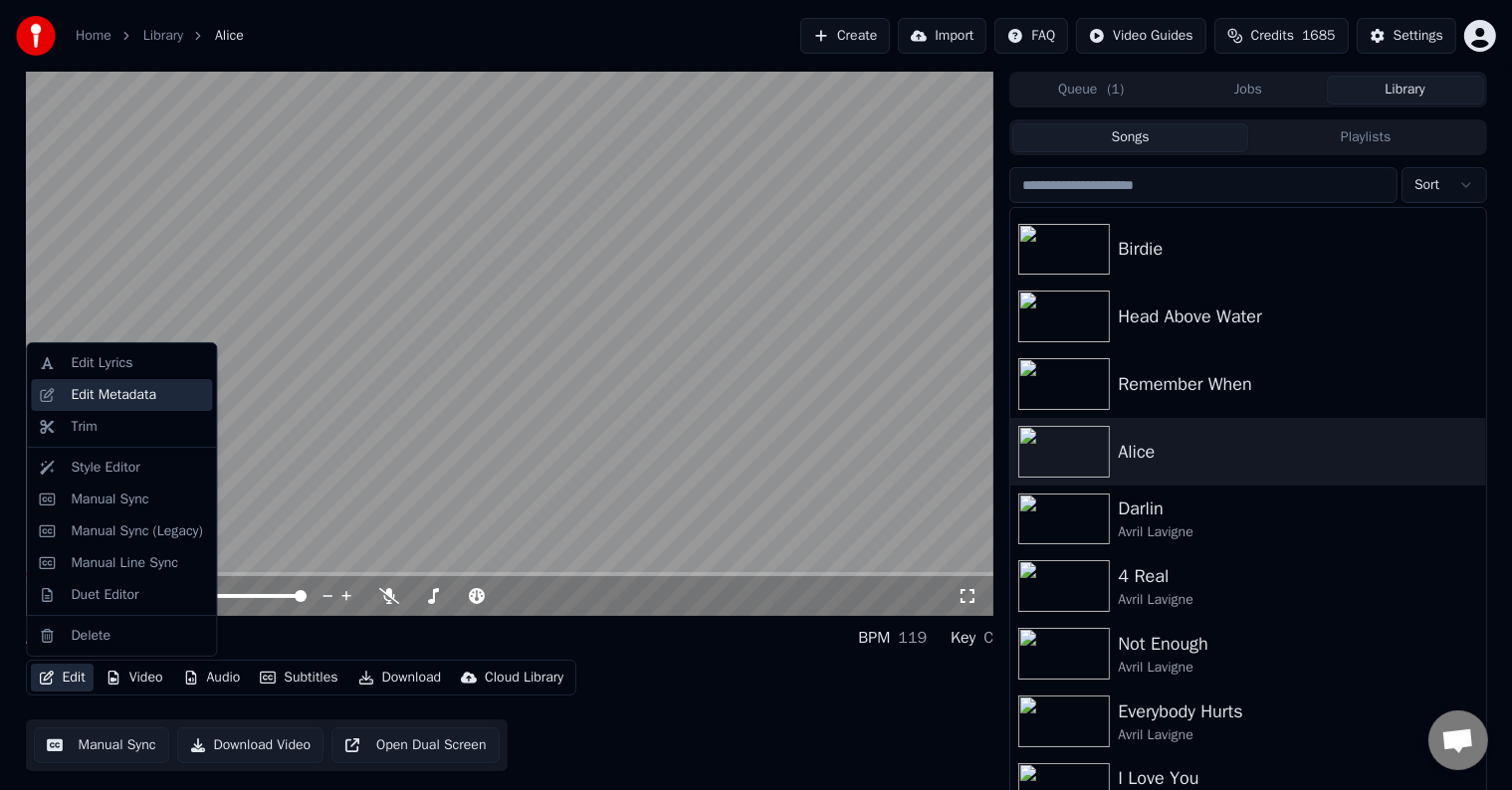 click on "Edit Metadata" at bounding box center [113, 395] 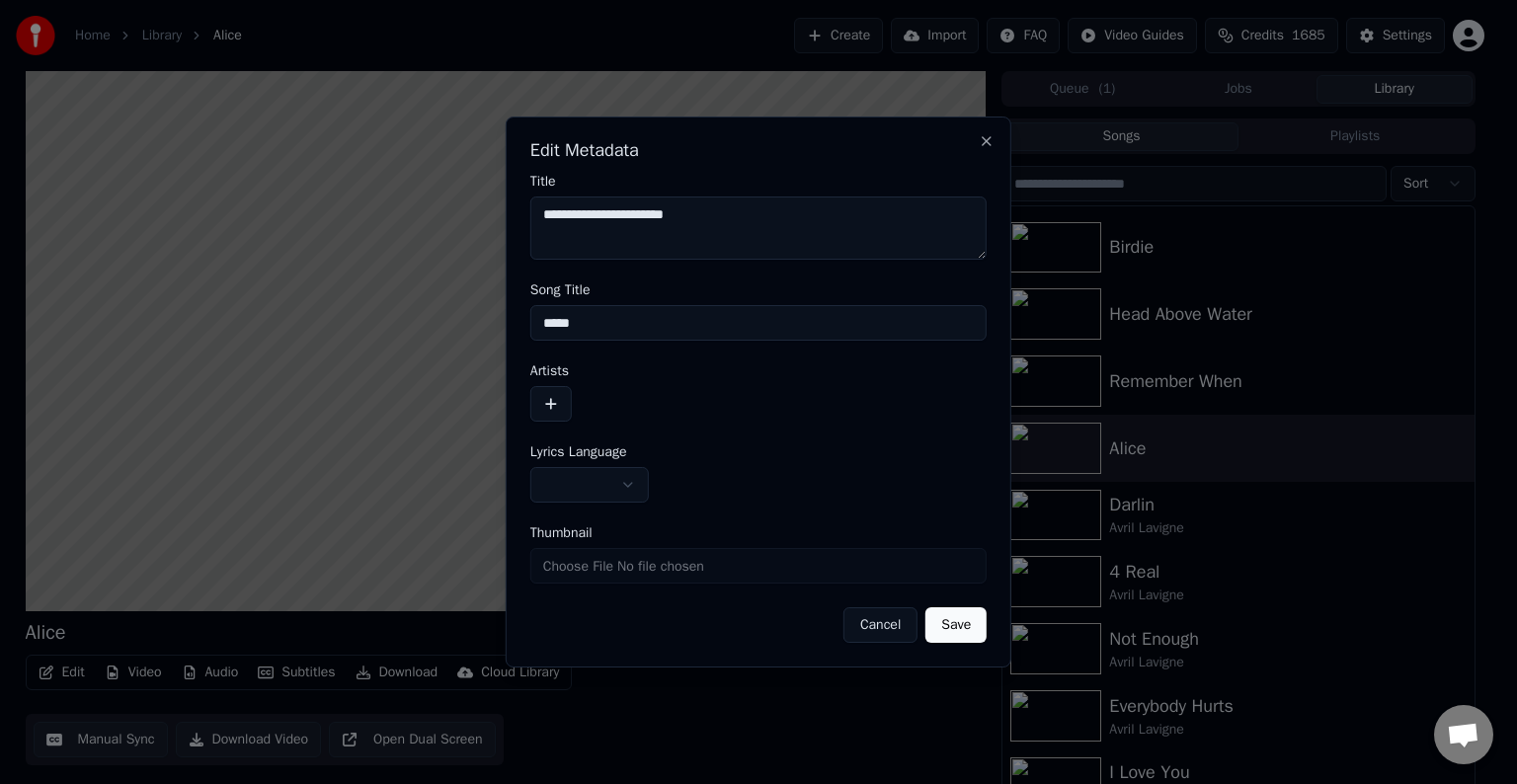 click at bounding box center (551, 404) 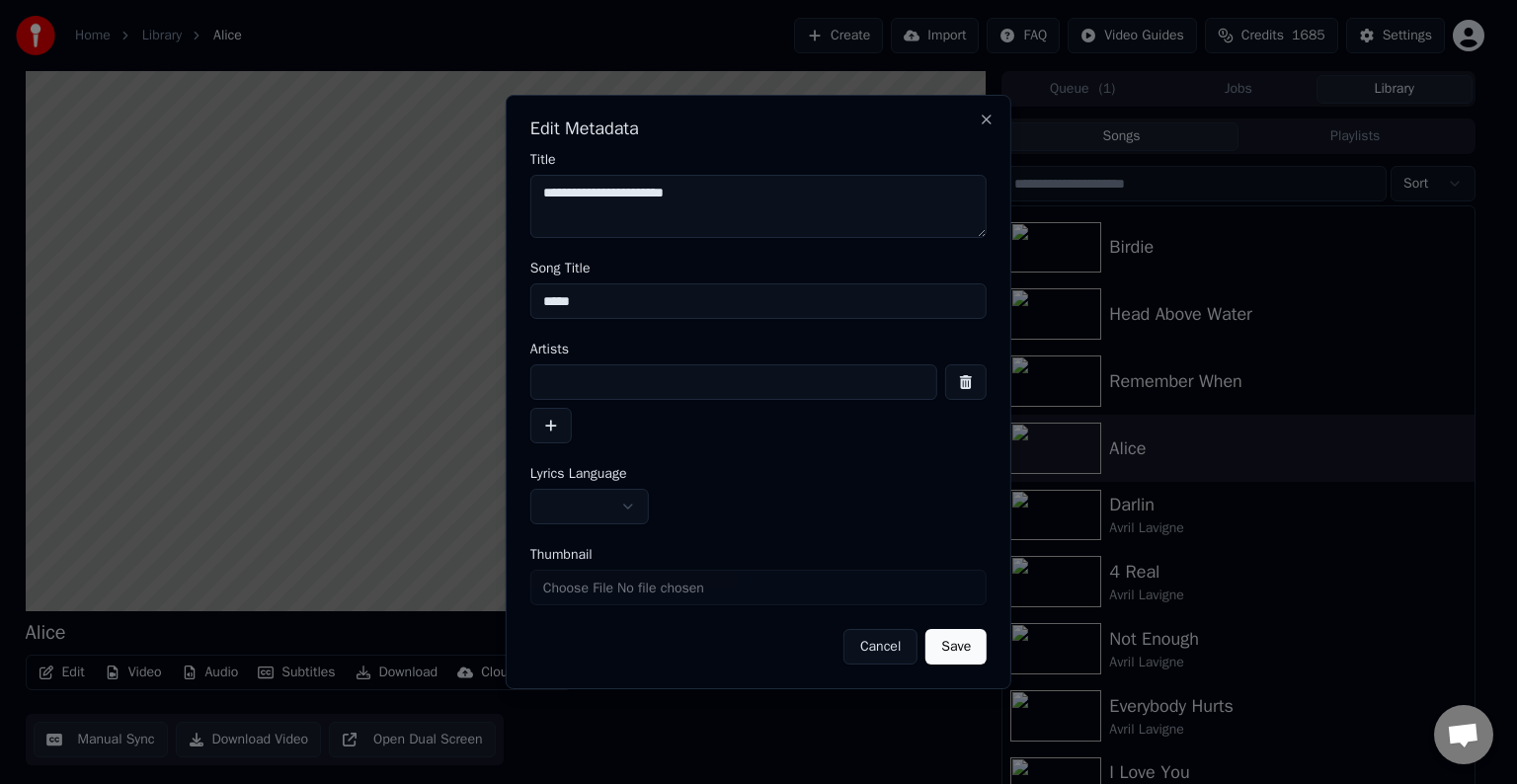 click at bounding box center (734, 382) 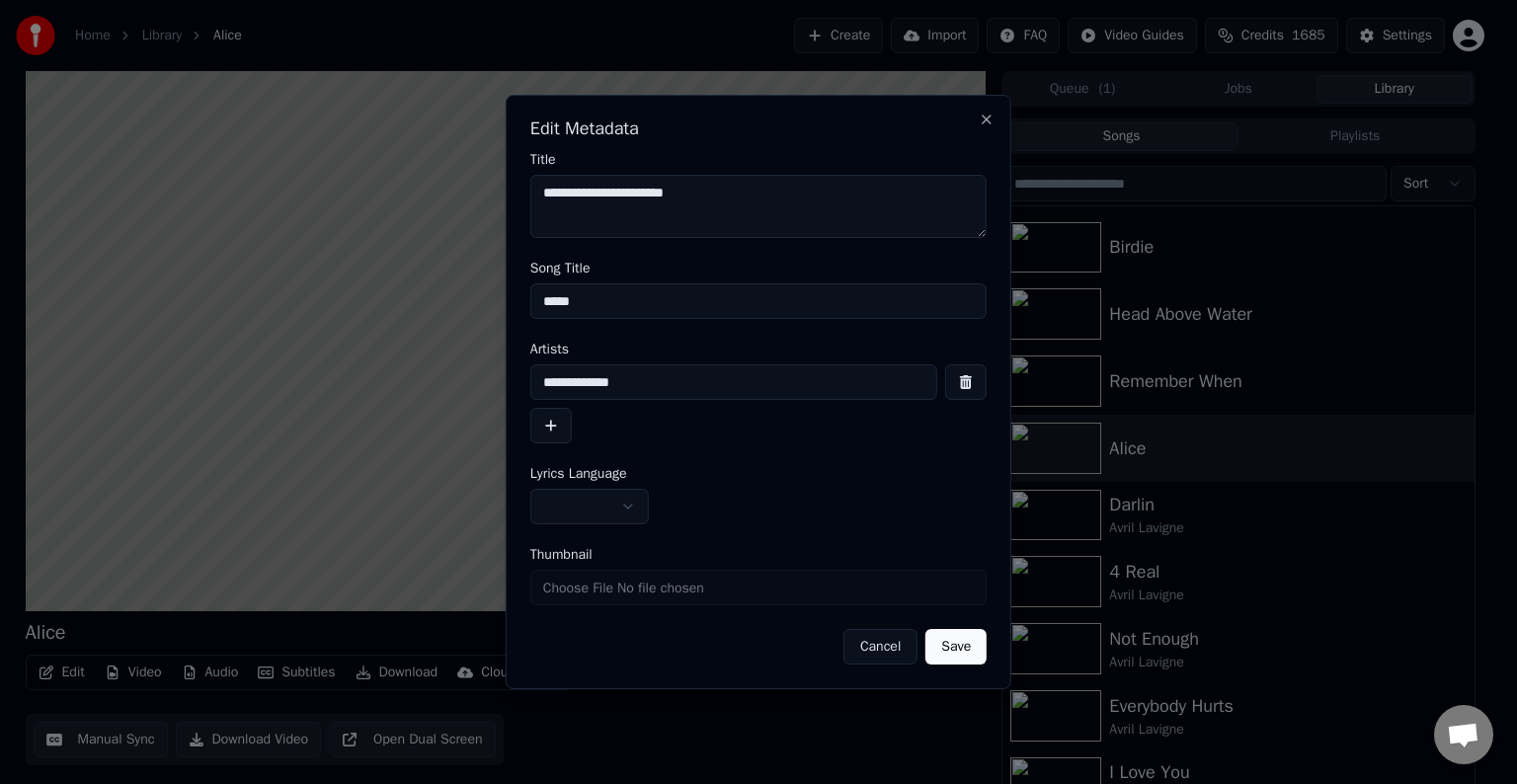 type on "**********" 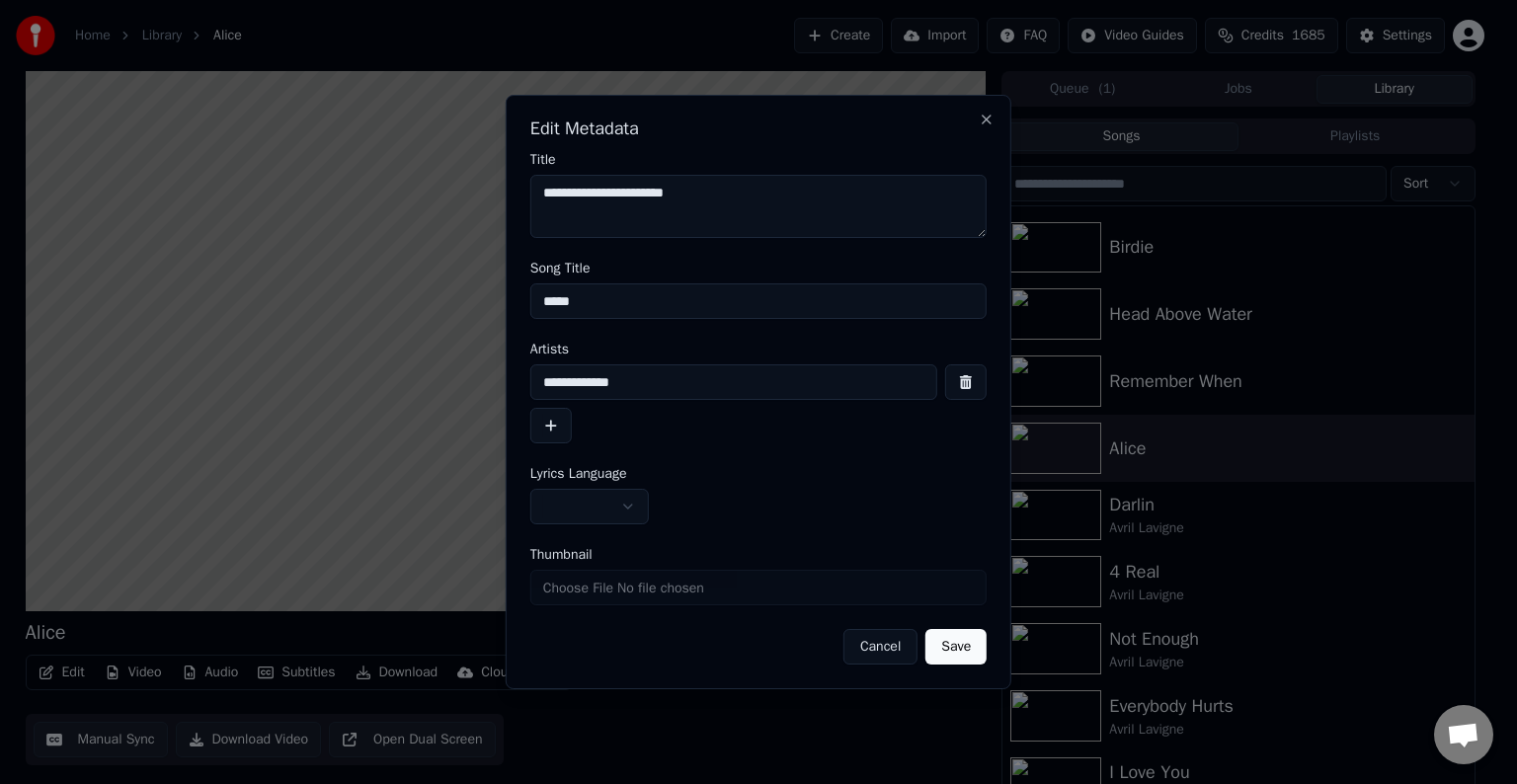 click on "Home Library Alice Create Import FAQ Video Guides Credits 1685 Settings Alice BPM 119 Key C Edit Video Audio Subtitles Download Cloud Library Manual Sync Download Video Open Dual Screen Queue ( 1 ) Jobs Library Songs Playlists Sort Dumb Blonde Tell Me It's Over Birdie Head Above Water Remember When Alice Darlin Avril Lavigne 4 Real Avril Lavigne Not Enough Avril Lavigne Everybody Hurts Avril Lavigne I Love You Avril Lavigne Stop Standing There Avril Lavigne Smile Avril Lavigne Chat Adam from Youka Desktop More channels Continue on Email Network offline. Reconnecting... No messages can be received or sent for now. Youka Desktop Hello! How can I help you?  Sunday, [DATE] I think there is a glitch in the program; when I spend my credits to create a video, and I provide the lyrics, the resulting video does not sync the lyrics and is forcing me to spend extra credits to sync them again; it has happened to me with my last 3 videos [DATE] Adam [DATE] [DATE] Adam [DATE] Send a file Send a file" at bounding box center [750, 392] 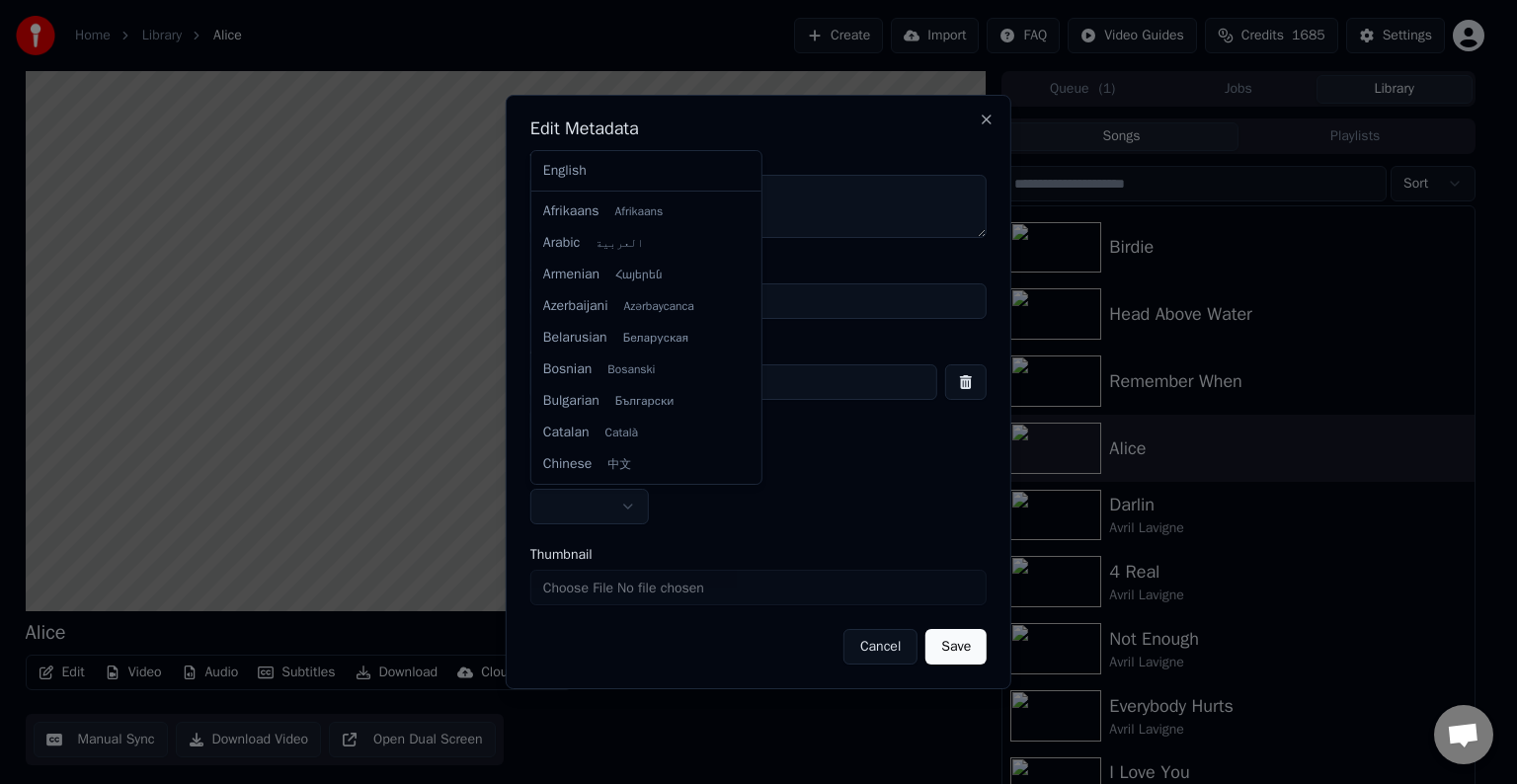 select on "**" 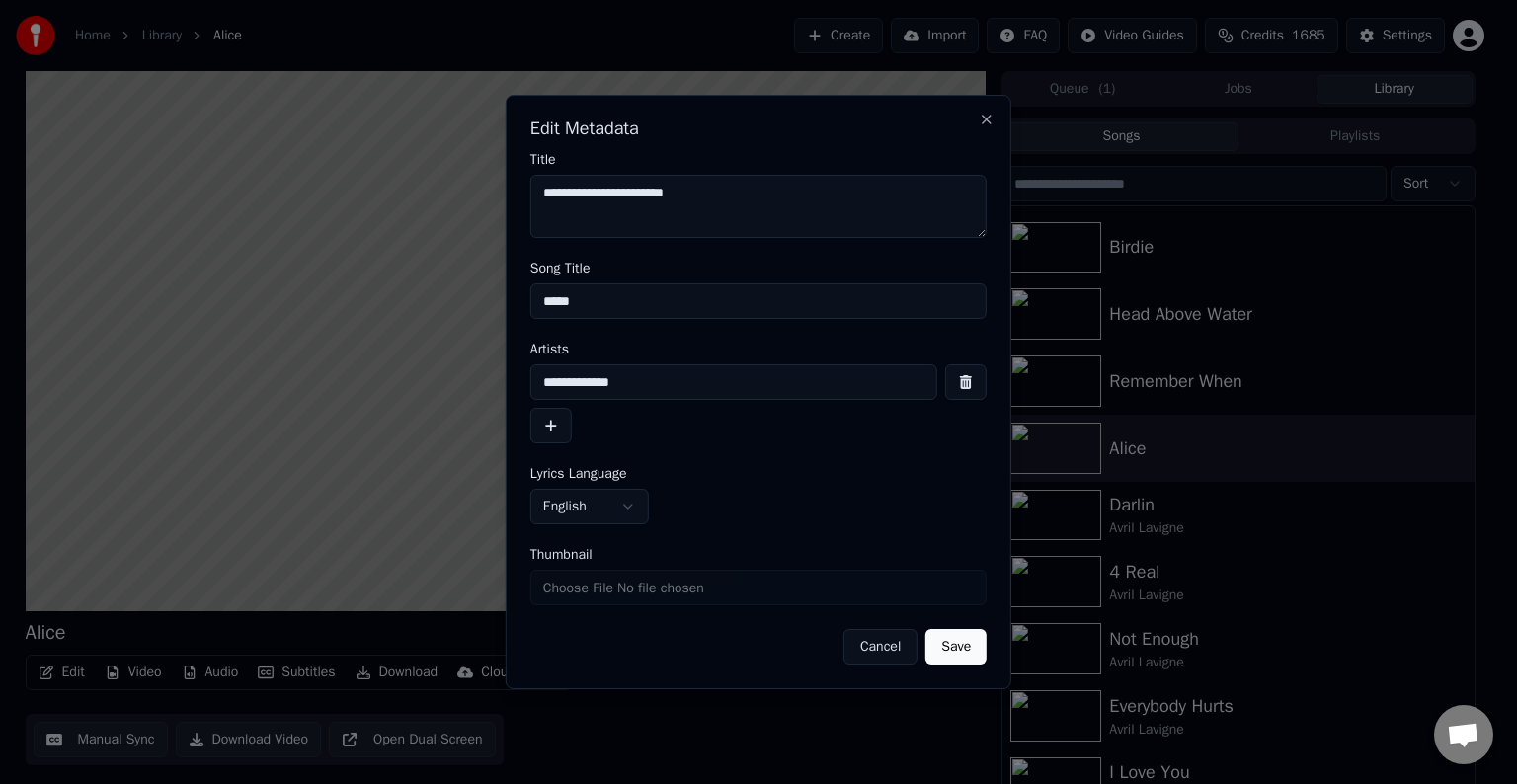 click on "Save" at bounding box center [956, 647] 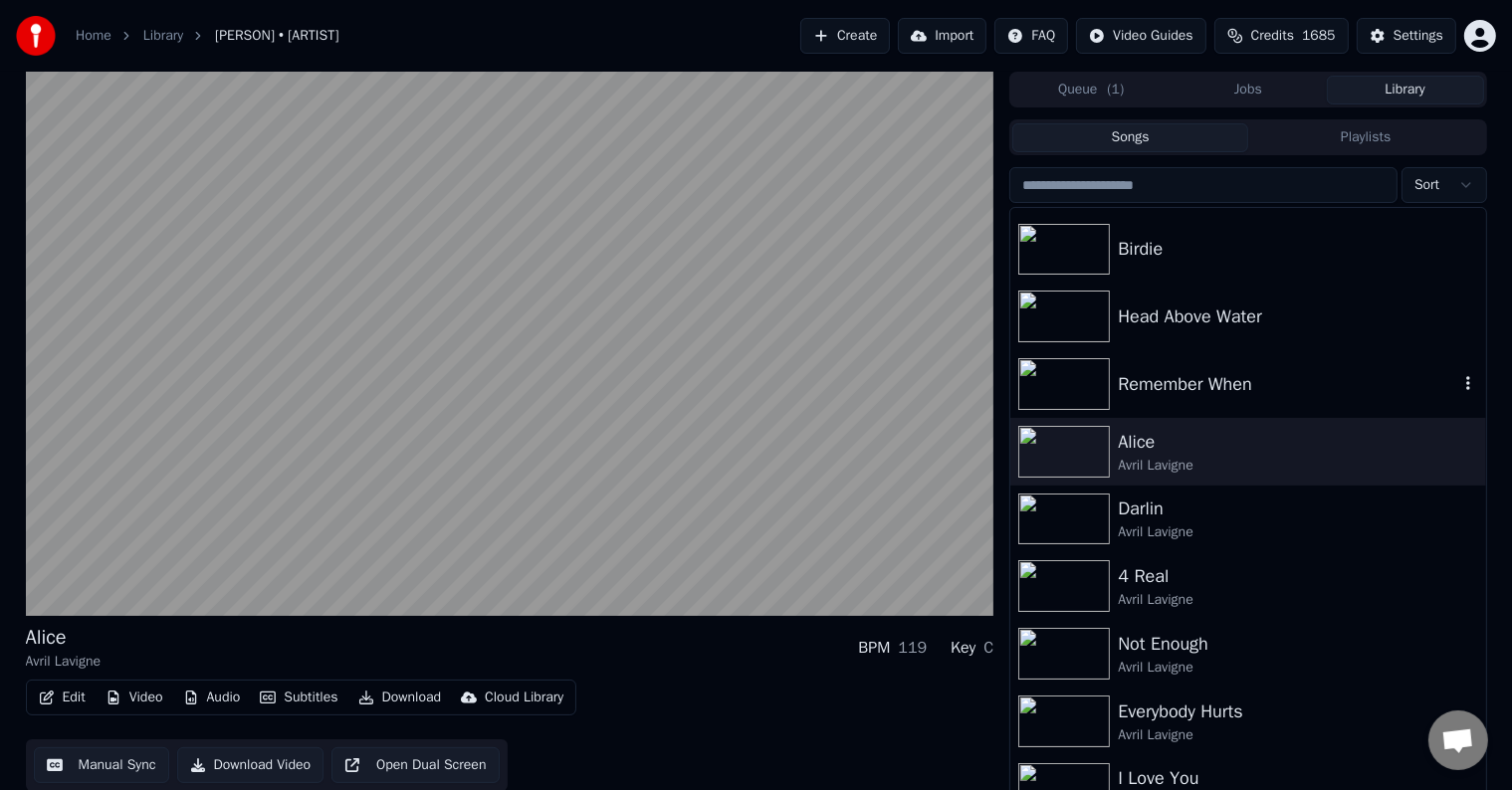 click on "Remember When" at bounding box center (1247, 384) 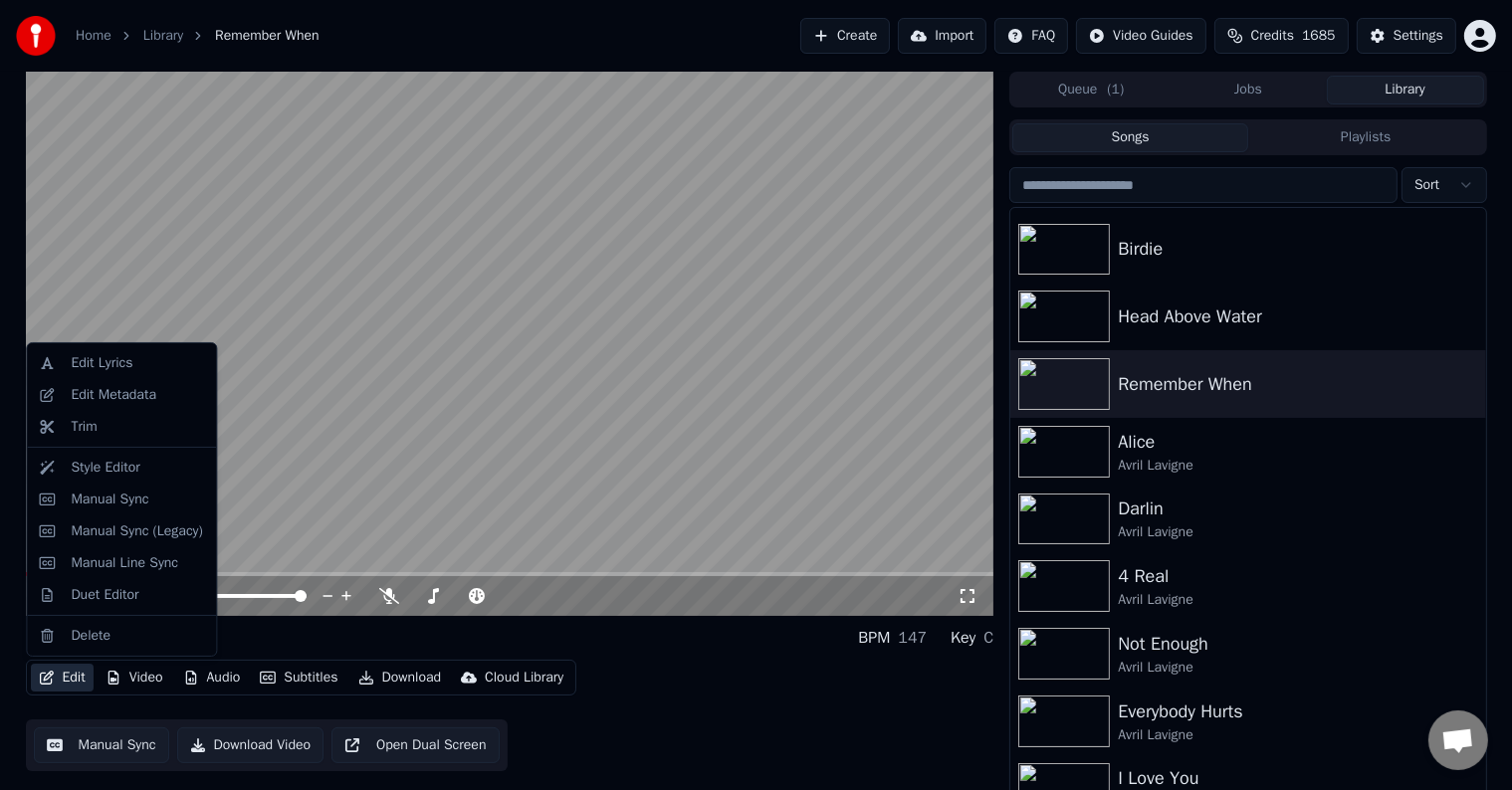 click on "Edit" at bounding box center [62, 678] 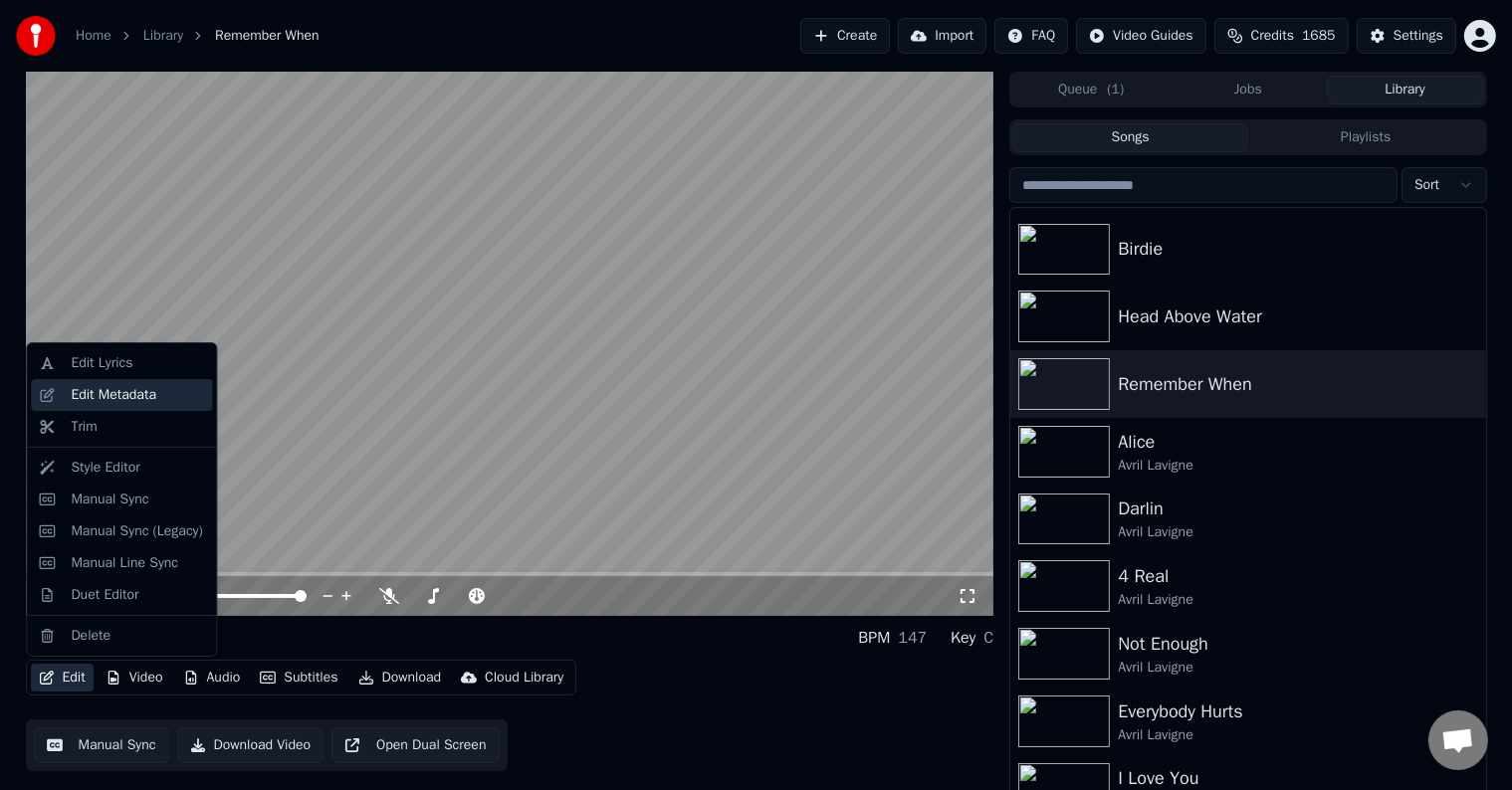 click on "Edit Metadata" at bounding box center (113, 395) 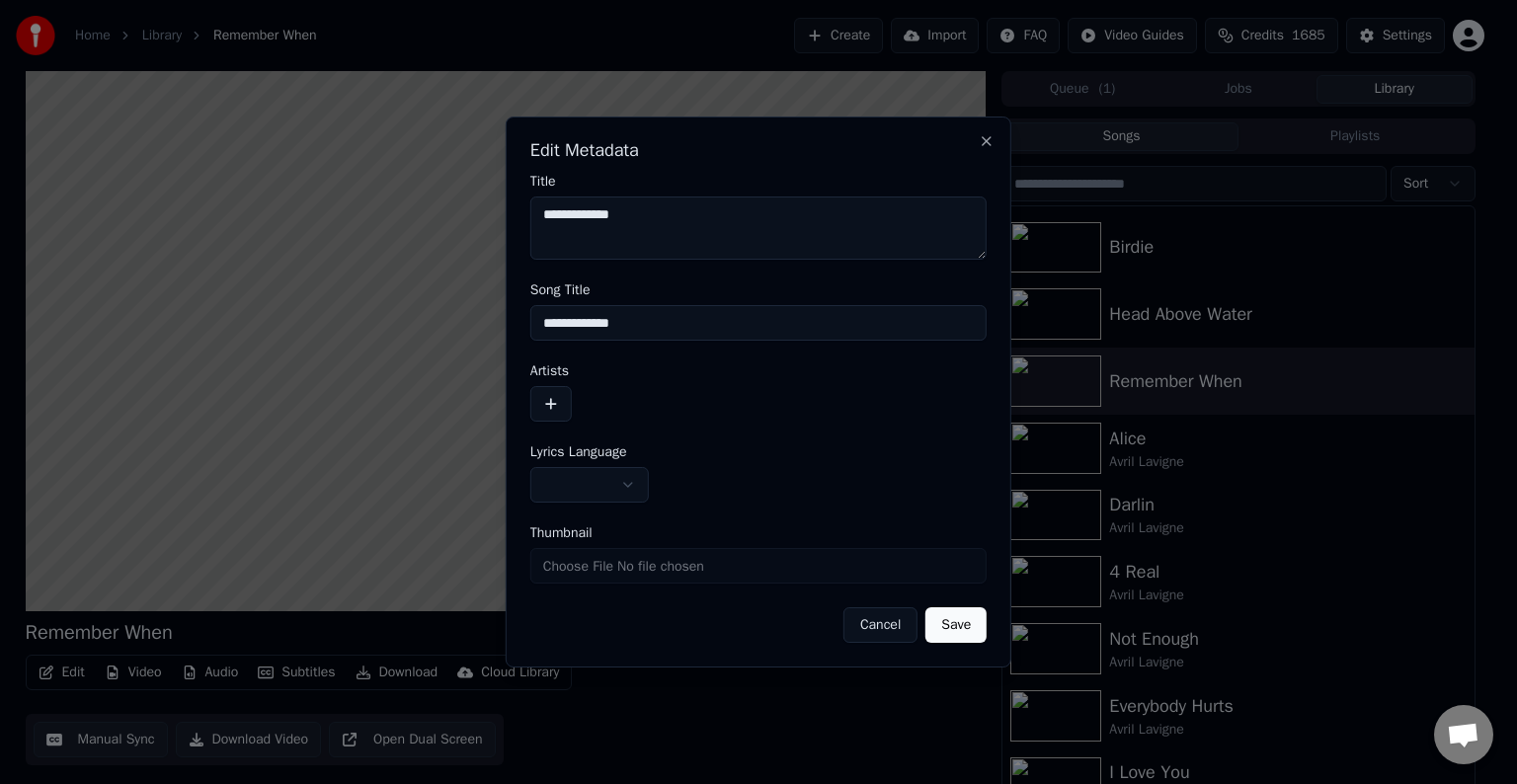 click at bounding box center [551, 404] 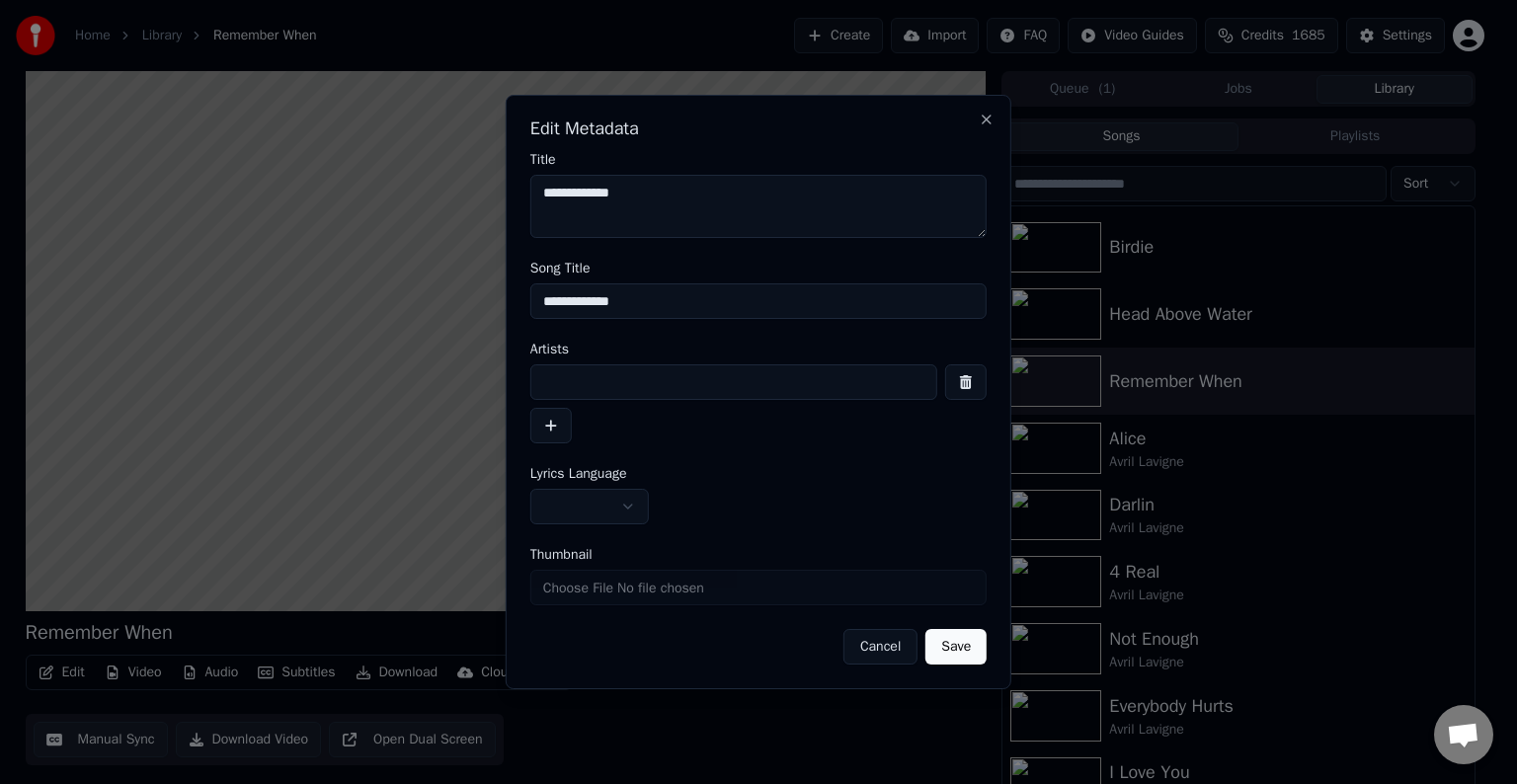 click at bounding box center [734, 382] 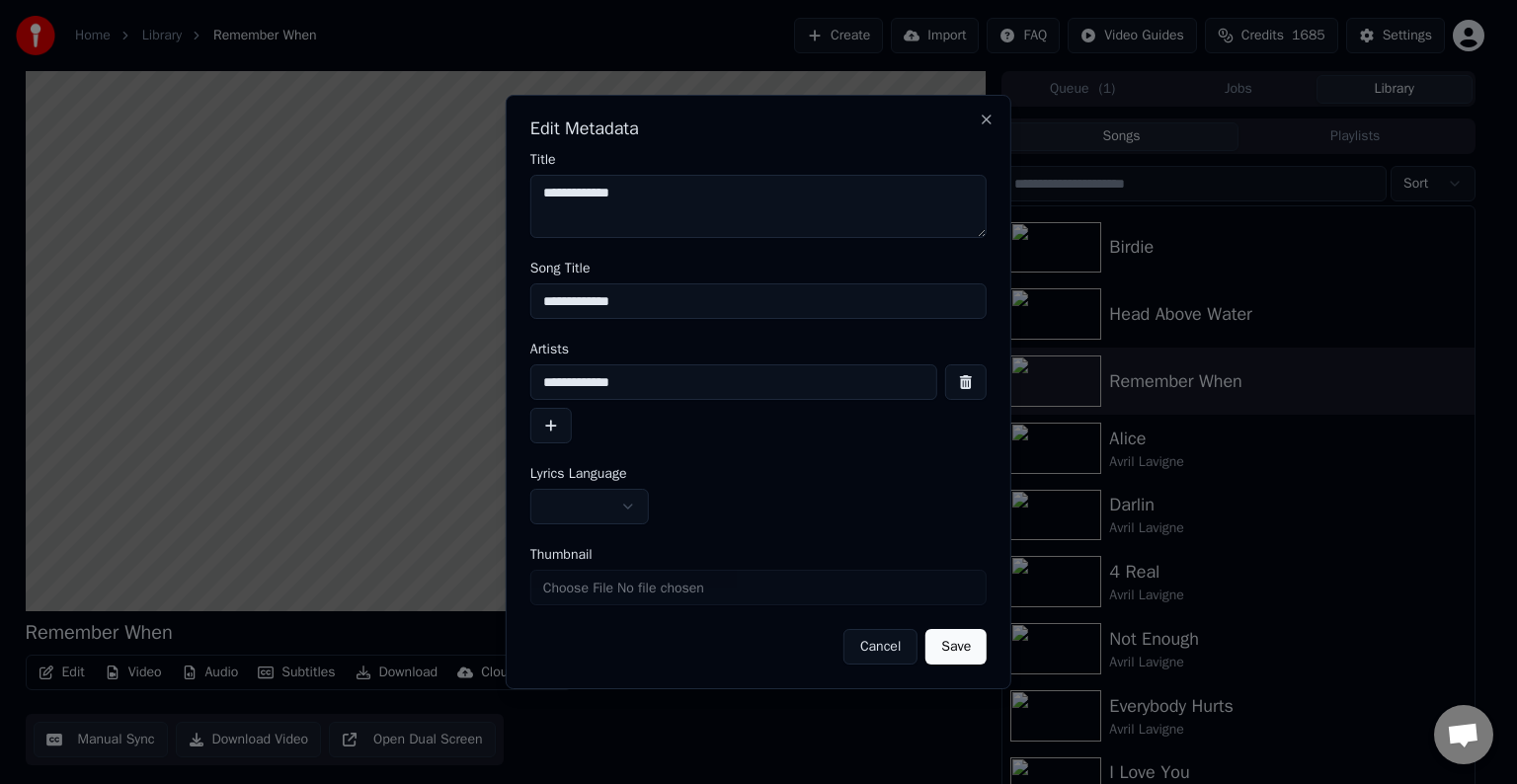 type on "**********" 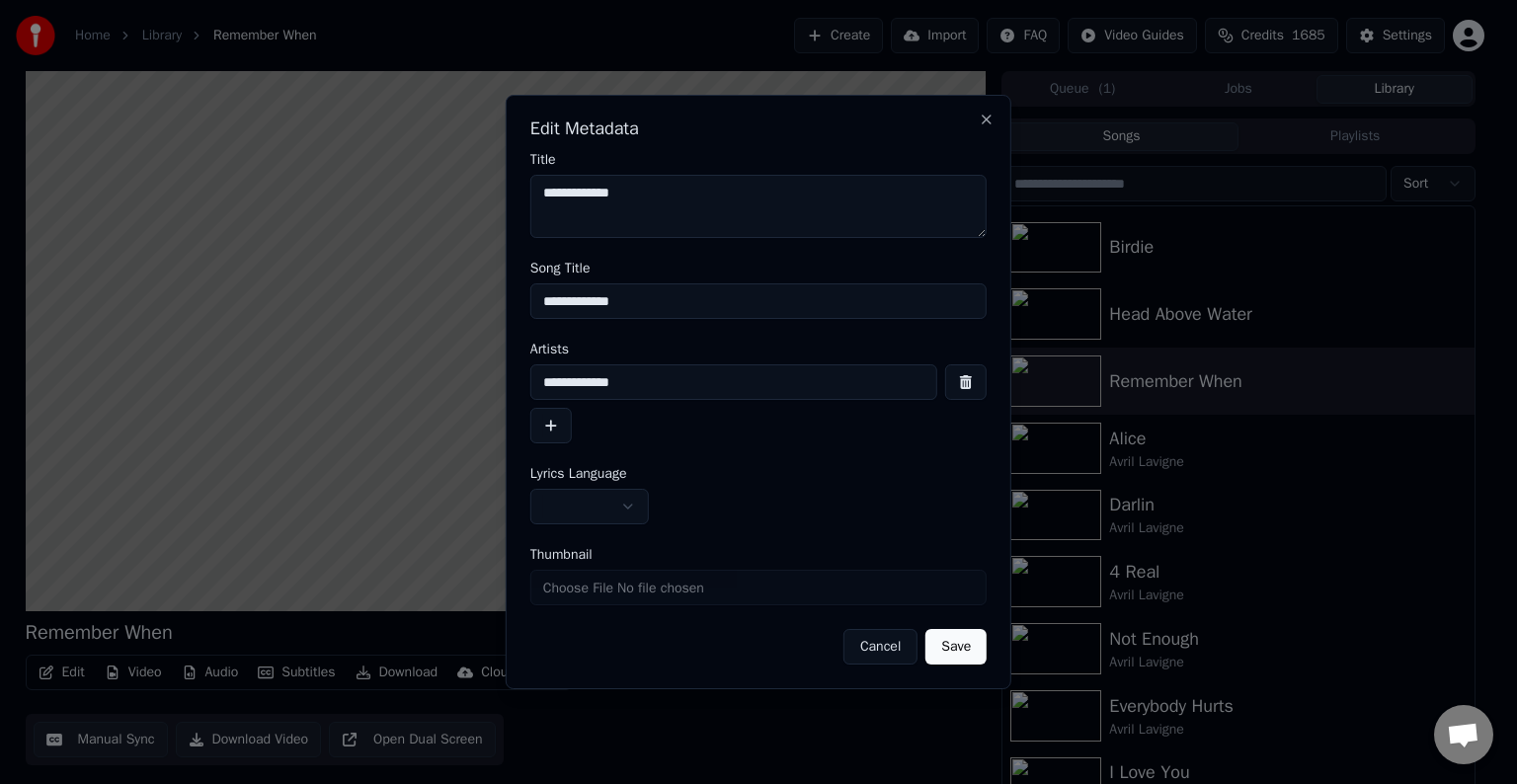 click on "Home Library Remember When Create Import FAQ Video Guides Credits 1685 Settings Remember When BPM 147 Key C Edit Video Audio Subtitles Download Cloud Library Manual Sync Download Video Open Dual Screen Queue ( 1 ) Jobs Library Songs Playlists Sort Dumb Blonde Tell Me It's Over Birdie Head Above Water Remember When Alice Avril Lavigne Darlin Avril Lavigne 4 Real Avril Lavigne Not Enough Avril Lavigne Everybody Hurts Avril Lavigne I Love You Avril Lavigne Stop Standing There Avril Lavigne Smile Avril Lavigne Chat [NAME] from Youka Desktop More channels Continue on Email Network offline. Reconnecting... No messages can be received or sent for now. Youka Desktop Hello! How can I help you?  Sunday, [DATE] I think there is a glitch in the program; when I spend my credits to create a video, and I provide the lyrics, the resulting video does not sync the lyrics and is forcing me to spend extra credits to sync them again; it has happened to me with my last 3 videos [DATE] [DATE] [DATE] [DATE] [DATE] Save" at bounding box center (750, 392) 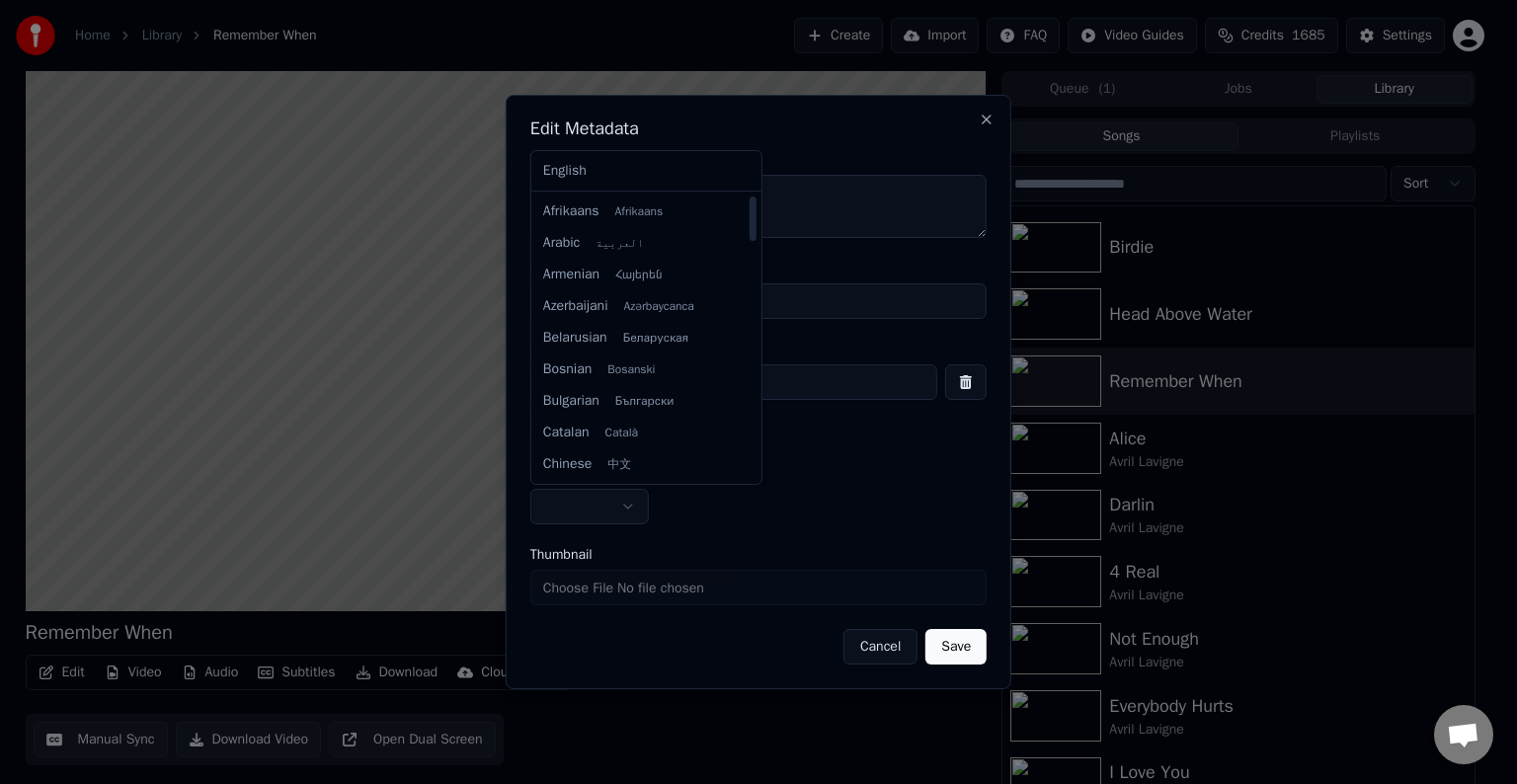 select on "**" 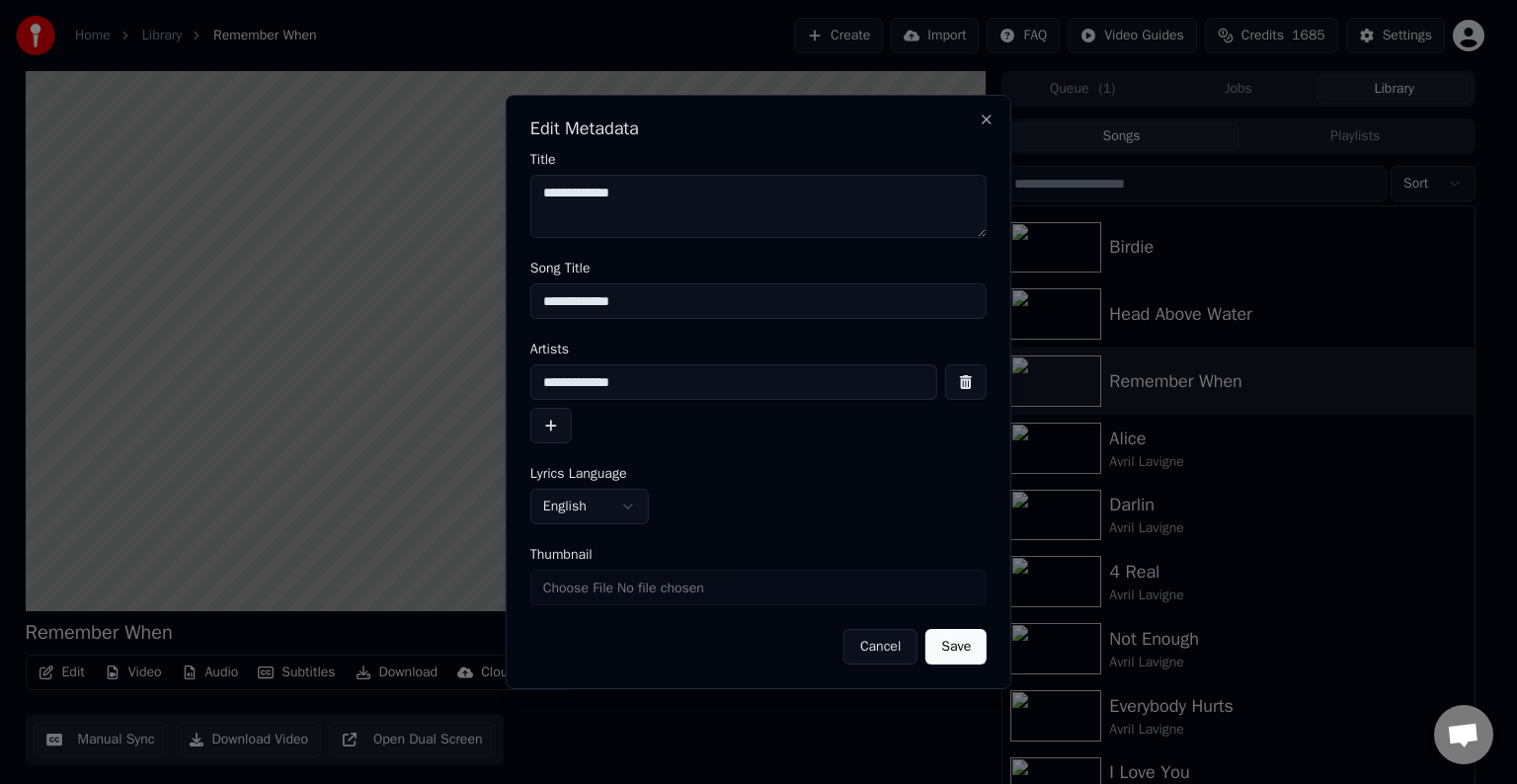 click on "Save" at bounding box center (956, 647) 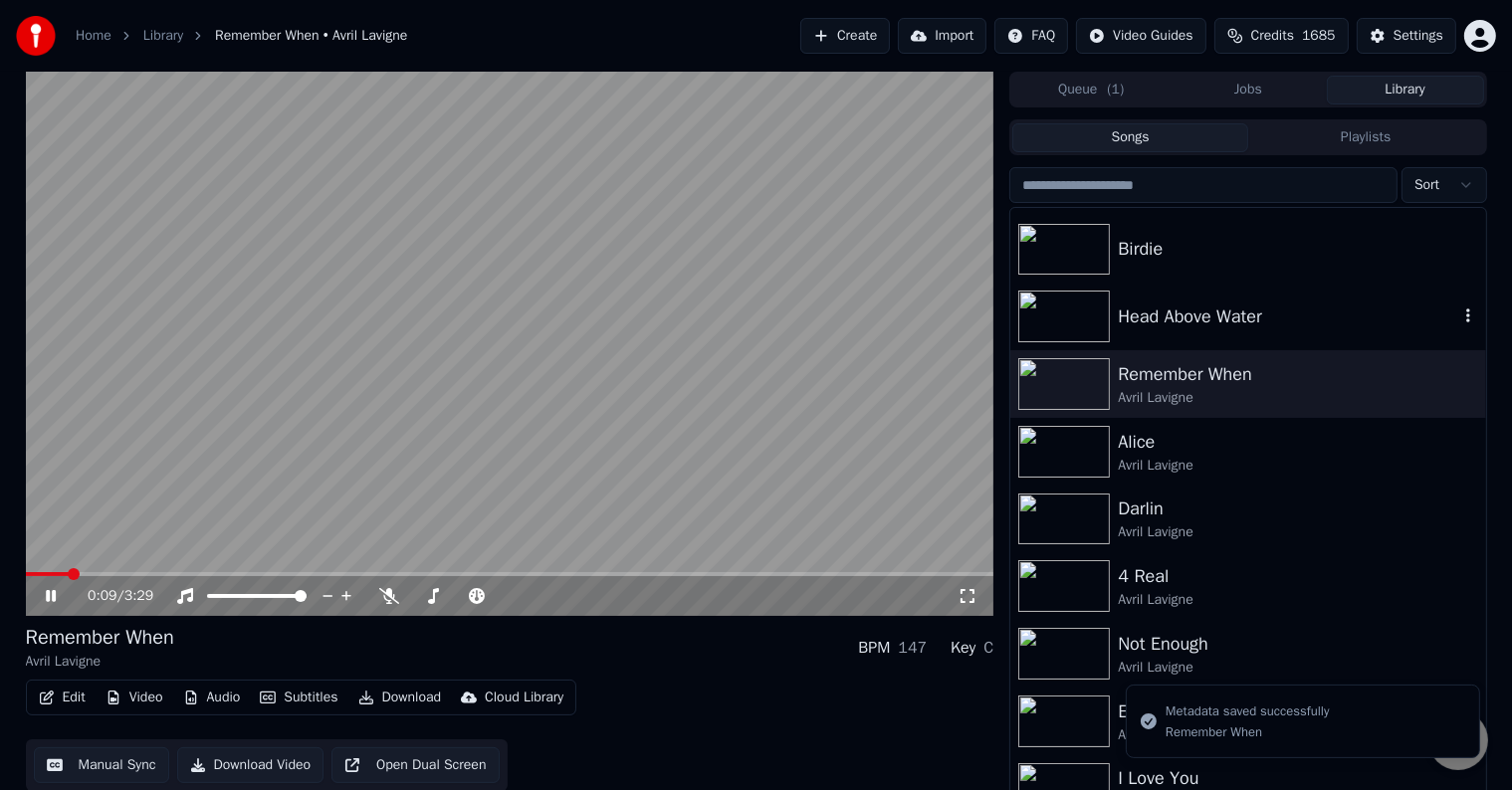 click on "Head Above Water" at bounding box center [1247, 316] 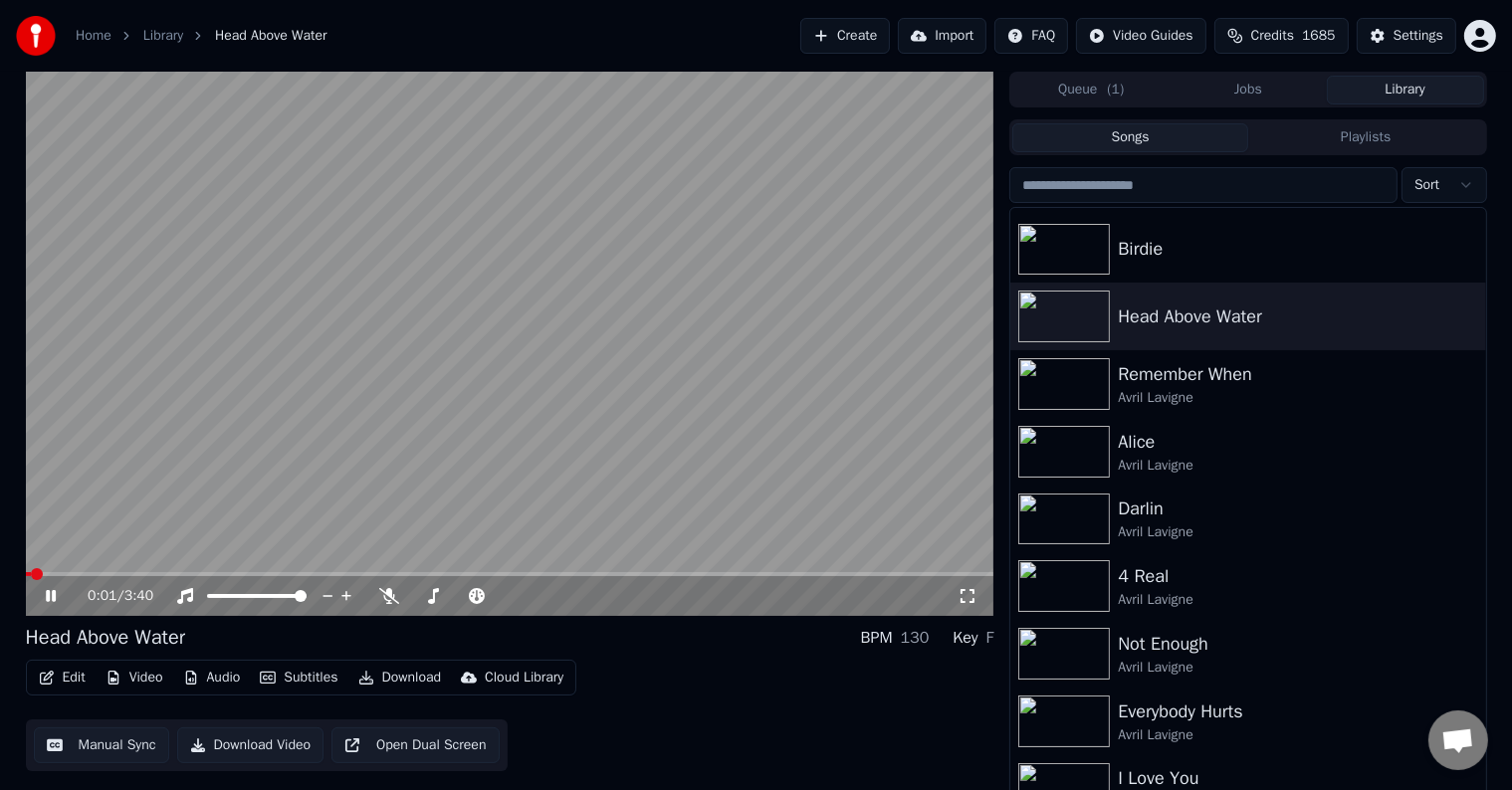 click on "Edit" at bounding box center (62, 678) 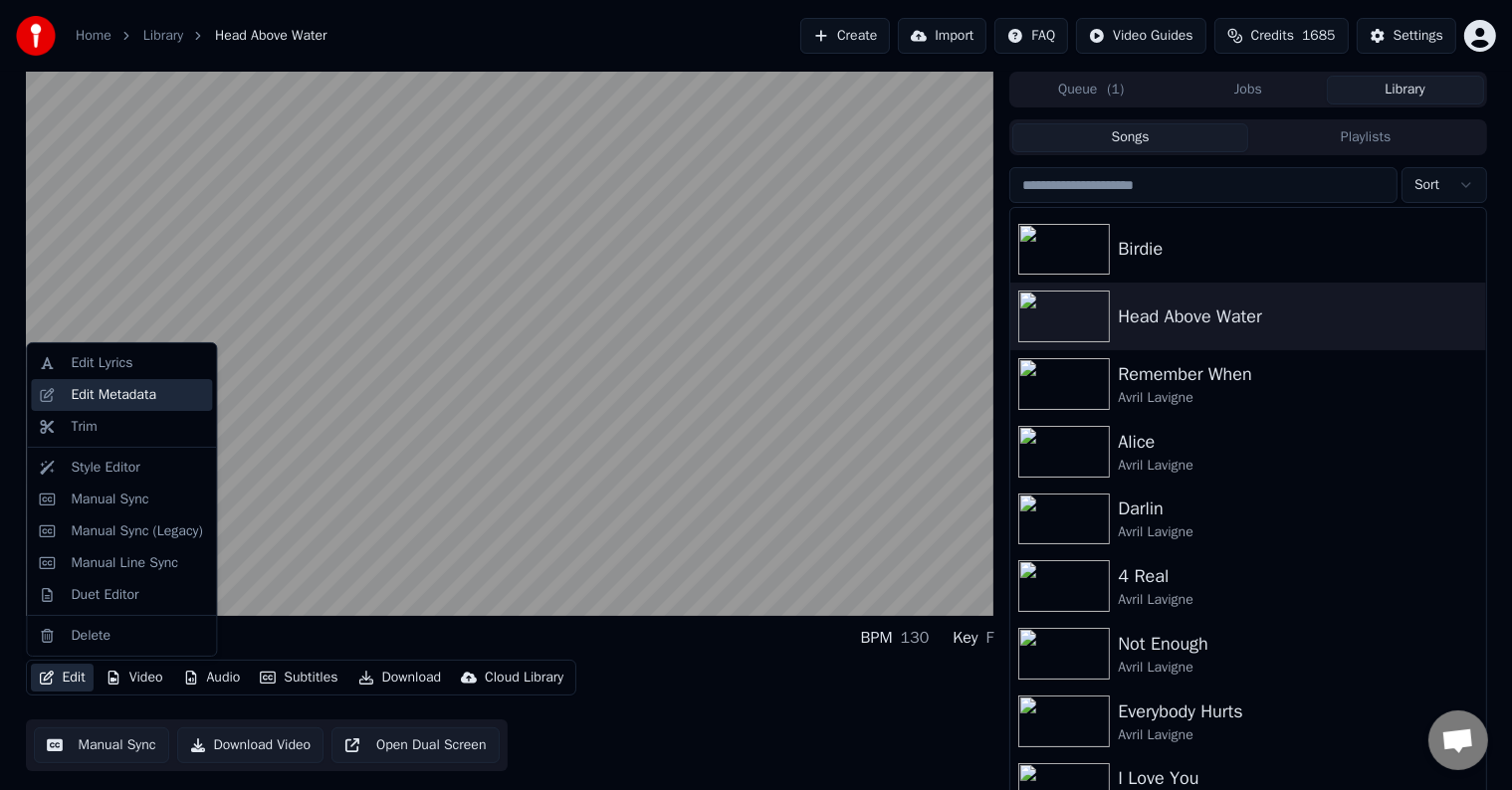 click on "Edit Metadata" at bounding box center [113, 395] 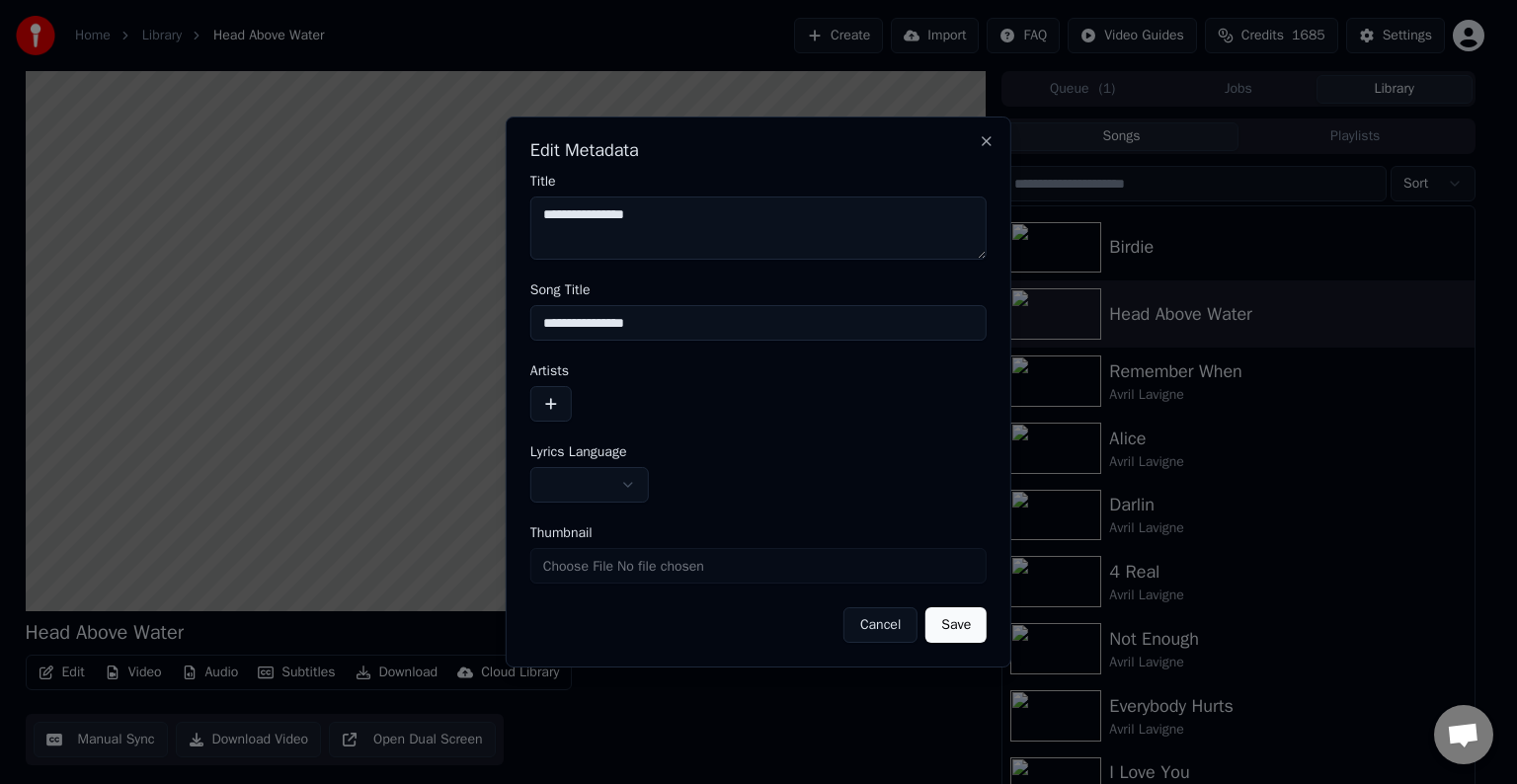 click at bounding box center (551, 404) 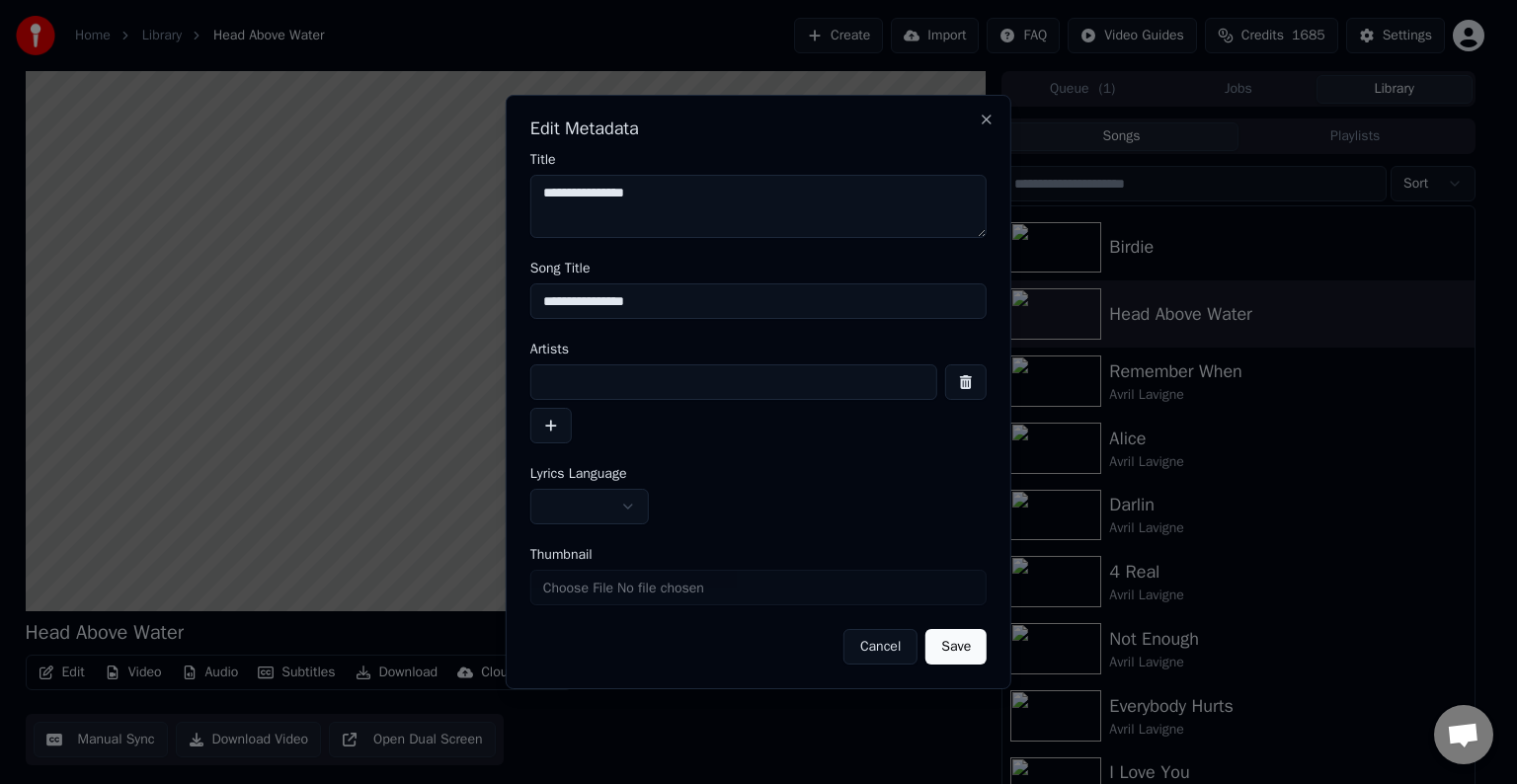 click at bounding box center (734, 382) 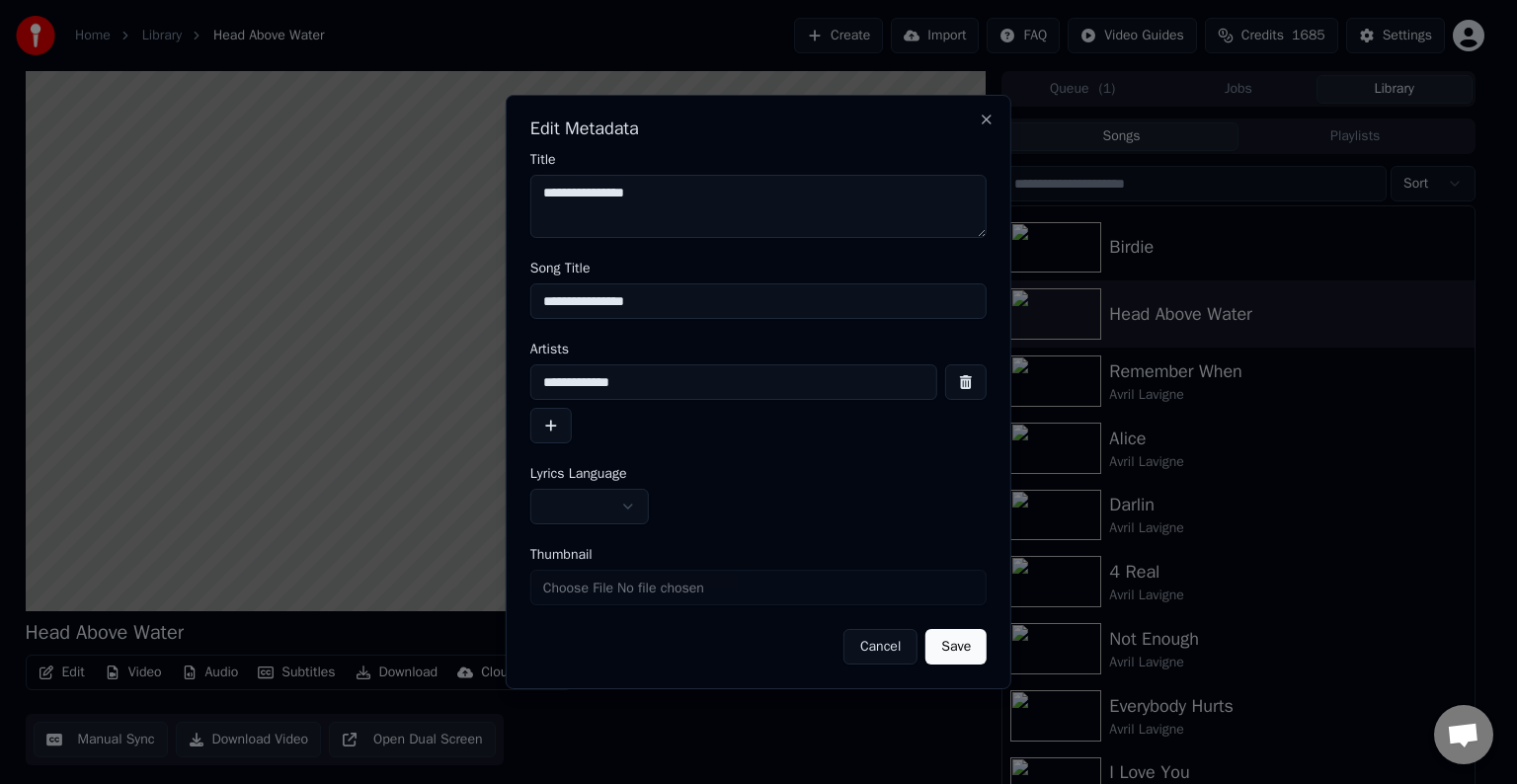 type on "**********" 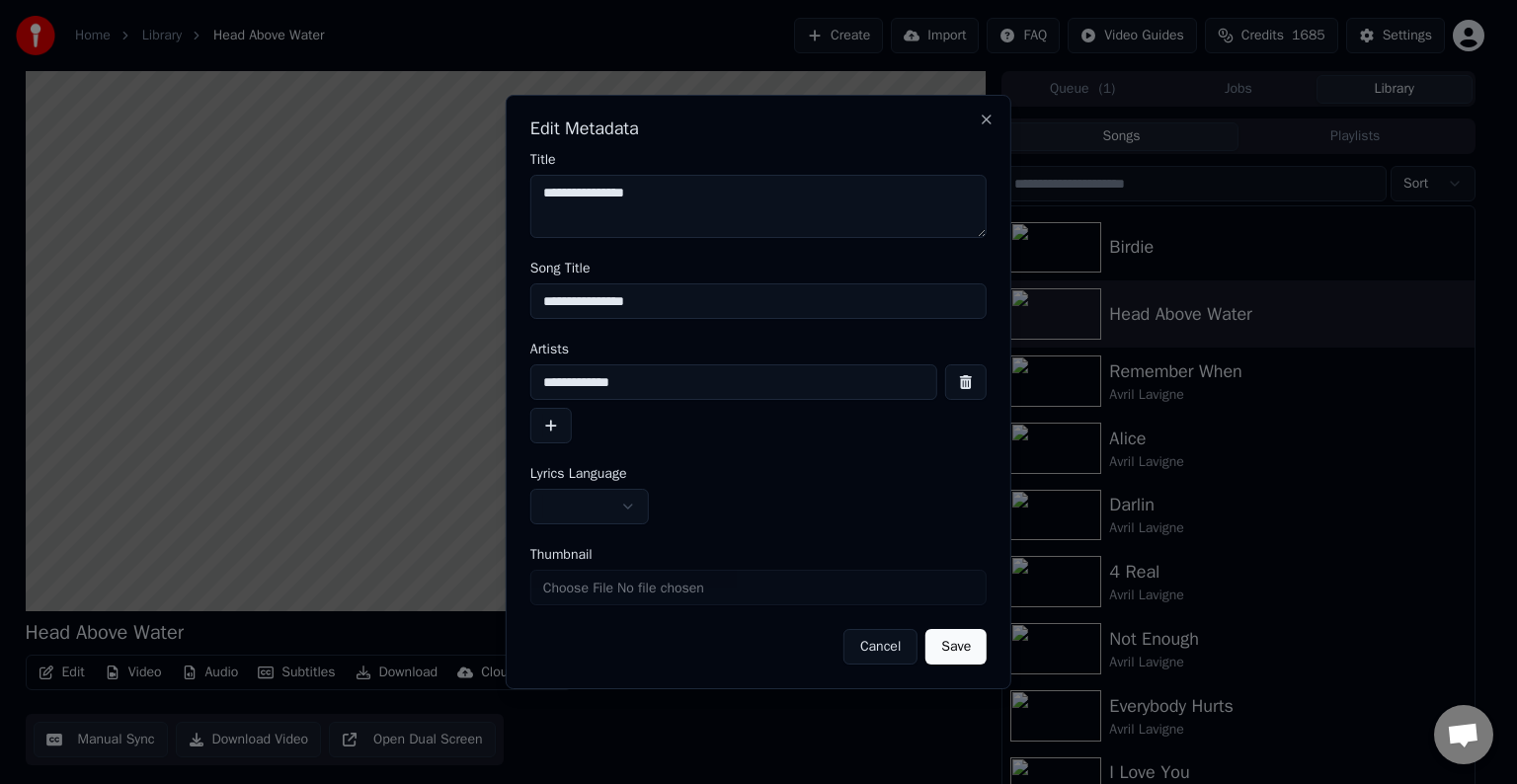 click on "Home Library Head Above Water Create Import FAQ Video Guides Credits 1685 Settings Head Above Water BPM 130 Key F Edit Video Audio Subtitles Download Cloud Library Manual Sync Download Video Open Dual Screen Queue ( 1 ) Jobs Library Songs Playlists Sort Dumb Blonde Tell Me It's Over Birdie Head Above Water Remember When Avril Lavigne Alice Avril Lavigne Darlin Avril Lavigne 4 Real Avril Lavigne Not Enough Avril Lavigne Everybody Hurts Avril Lavigne I Love You Avril Lavigne Stop Standing There Avril Lavigne Smile Avril Lavigne Chat Adam from Youka Desktop More channels Continue on Email Network offline. Reconnecting... No messages can be received or sent for now. Youka Desktop Hello! How can I help you?  Sunday, [DATE] I think there is a glitch in the program; when I spend my credits to create a video, and I provide the lyrics, the resulting video does not sync the lyrics and is forcing me to spend extra credits to sync them again; it has happened to me with my last 3 videos [DATE] Adam [DATE] [DATE]" at bounding box center (750, 392) 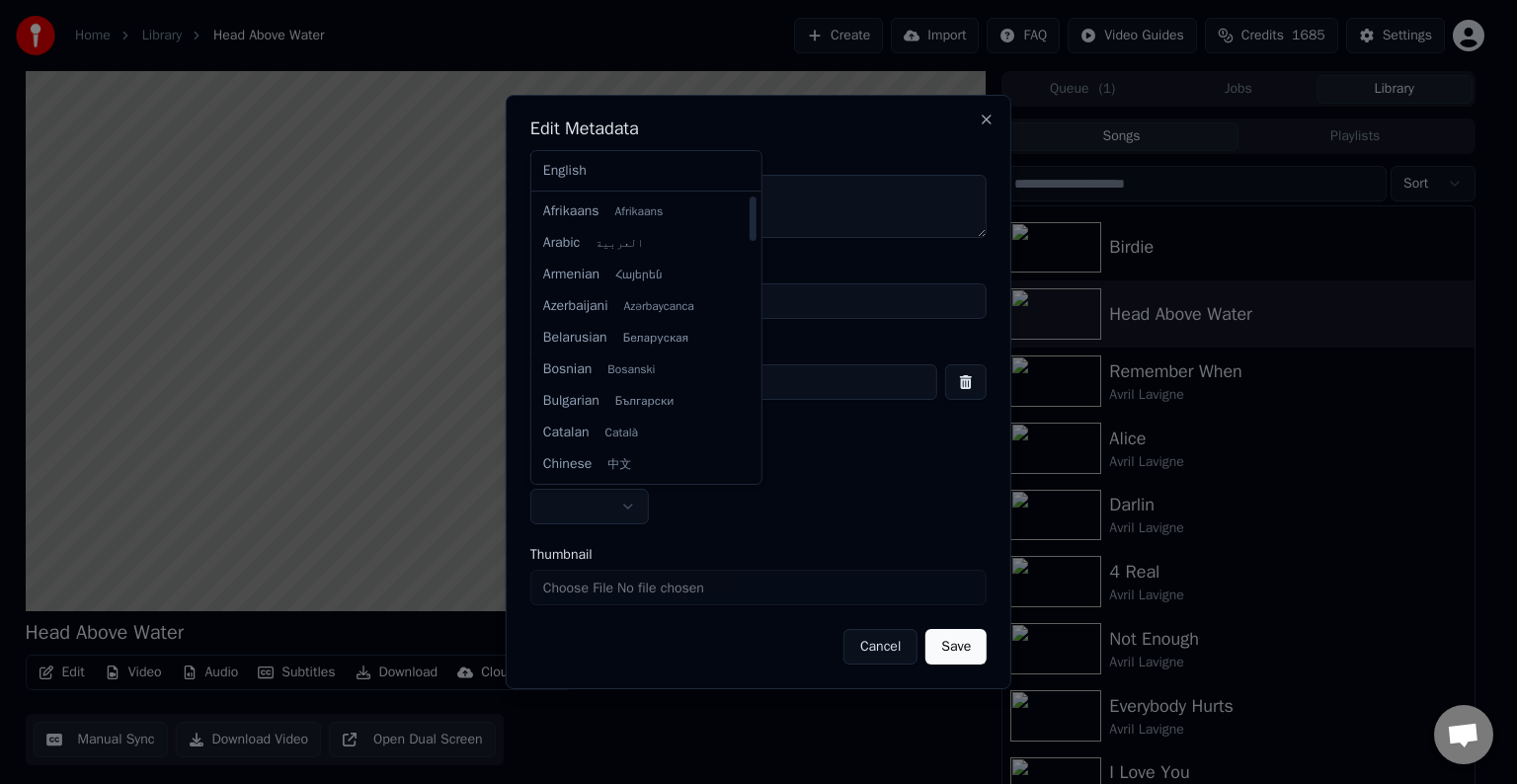 select on "**" 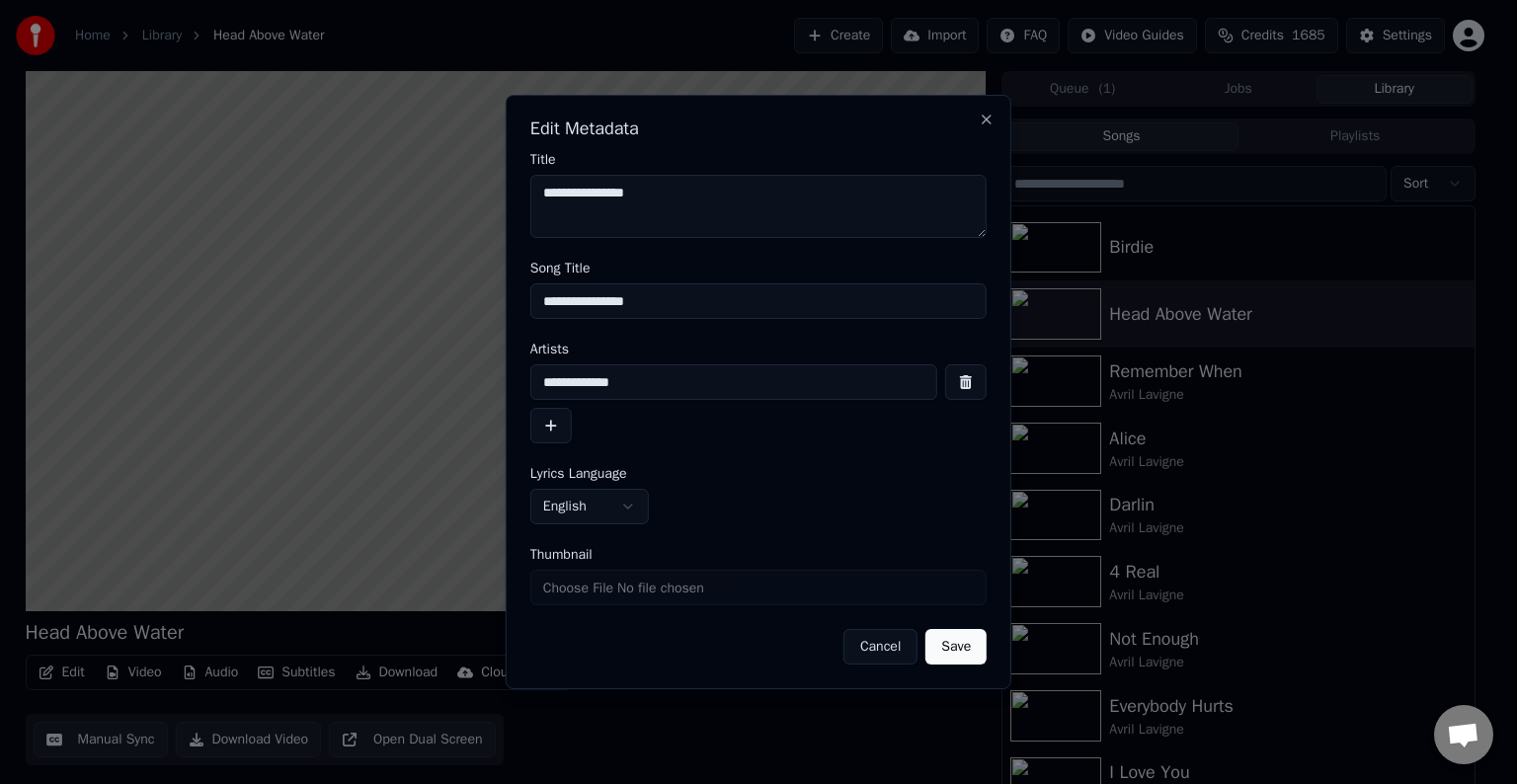 click on "Save" at bounding box center [956, 647] 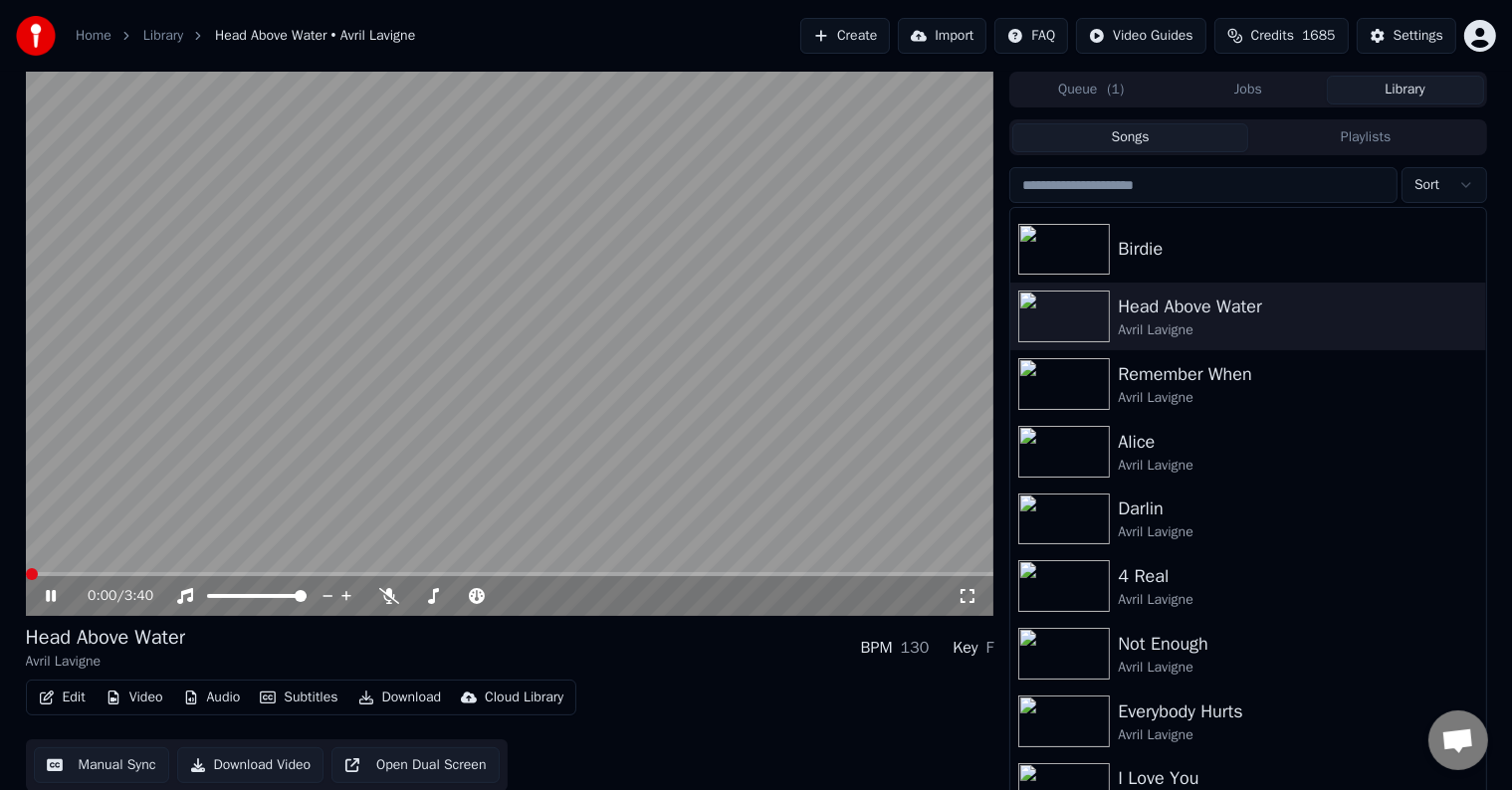 click at bounding box center (32, 574) 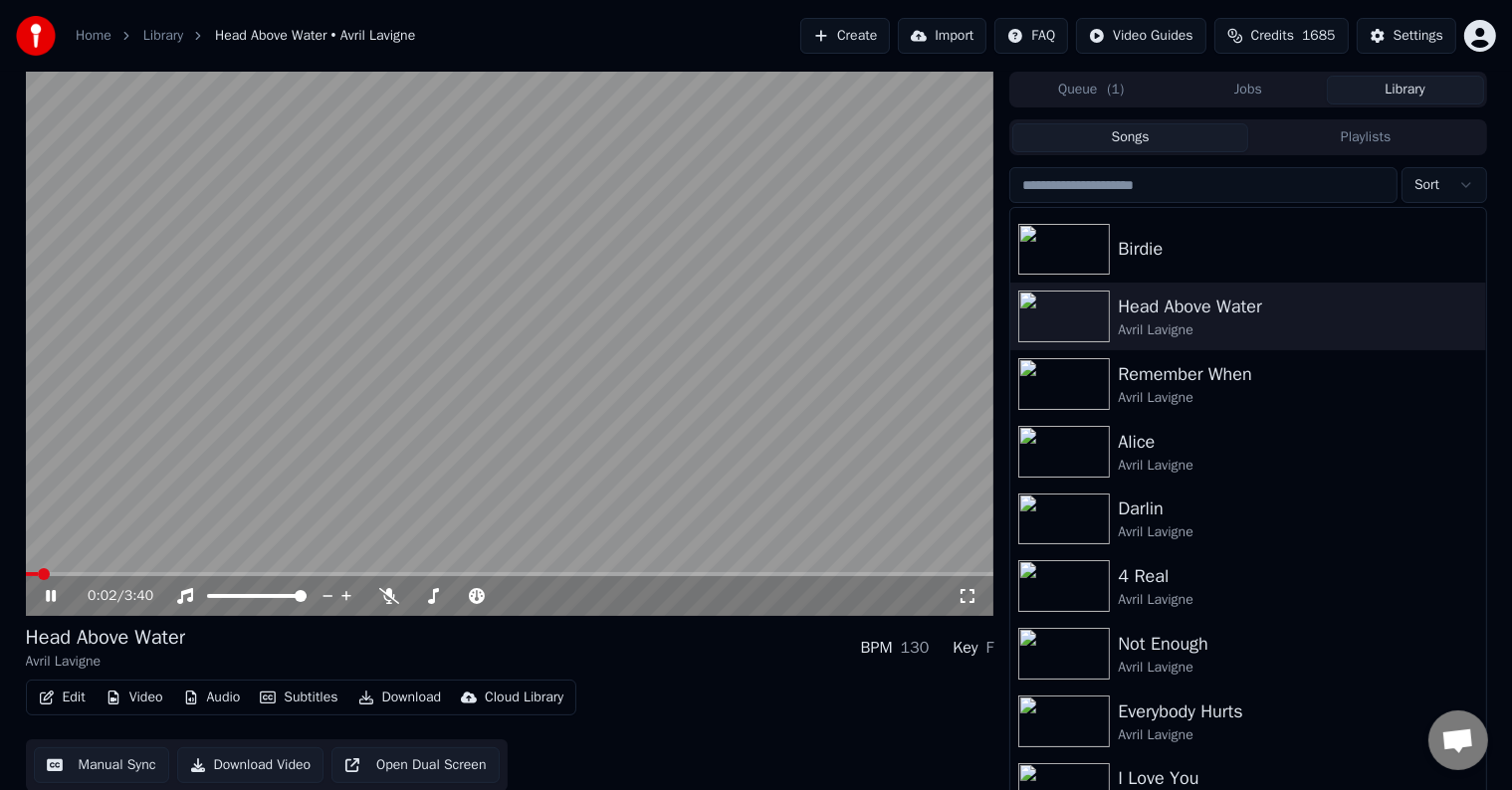 click 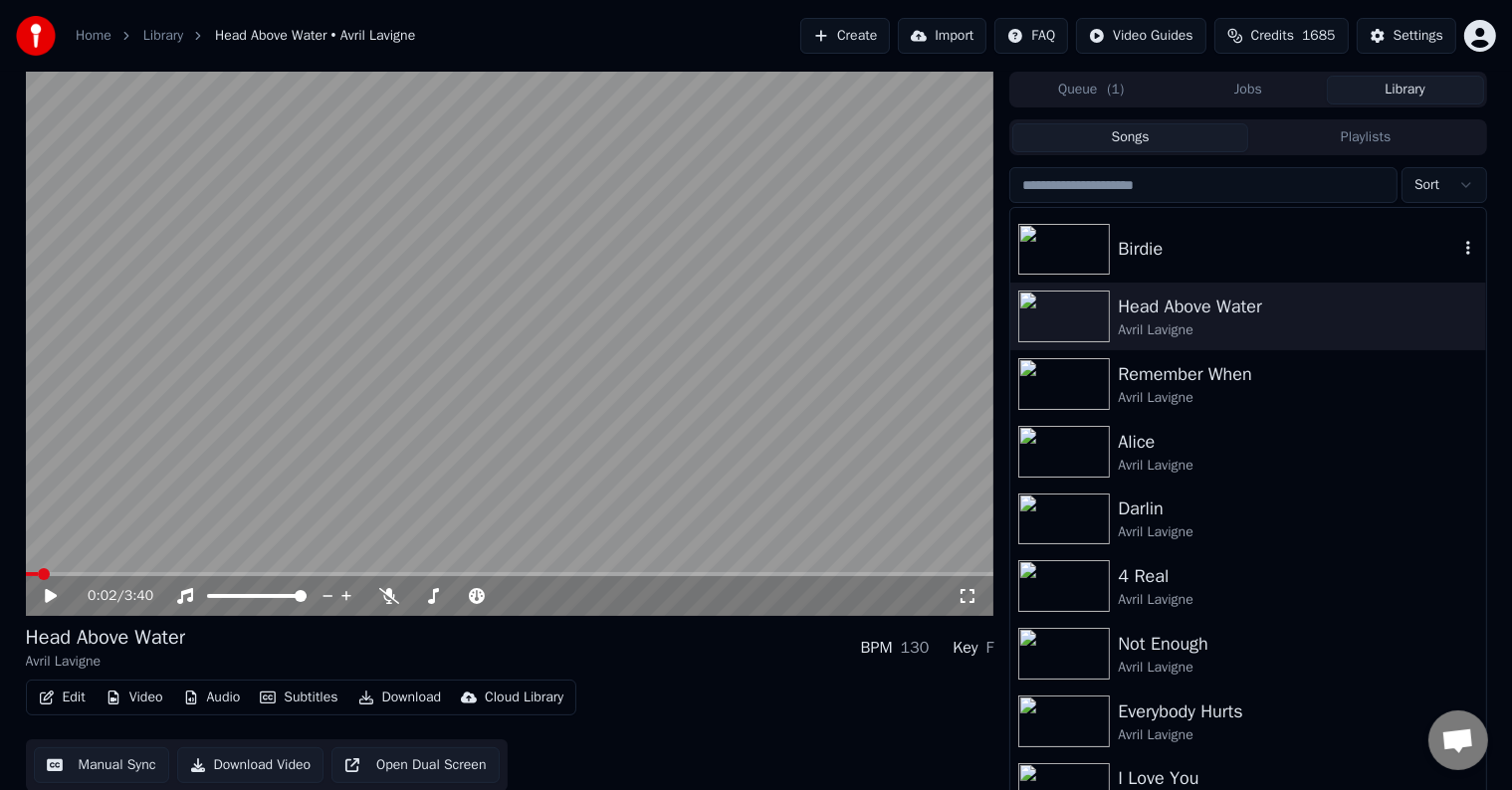 click on "Birdie" at bounding box center [1287, 249] 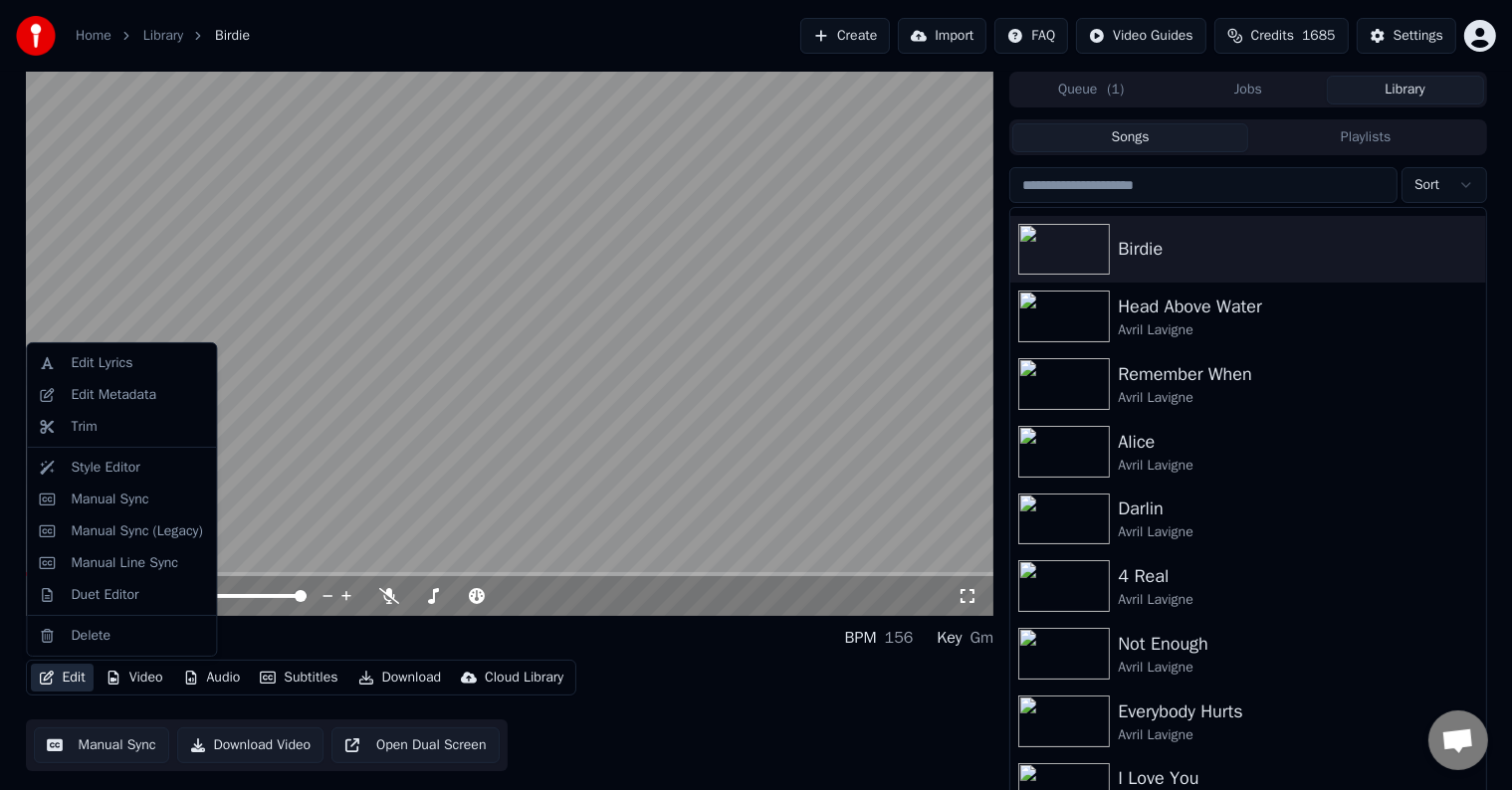 click 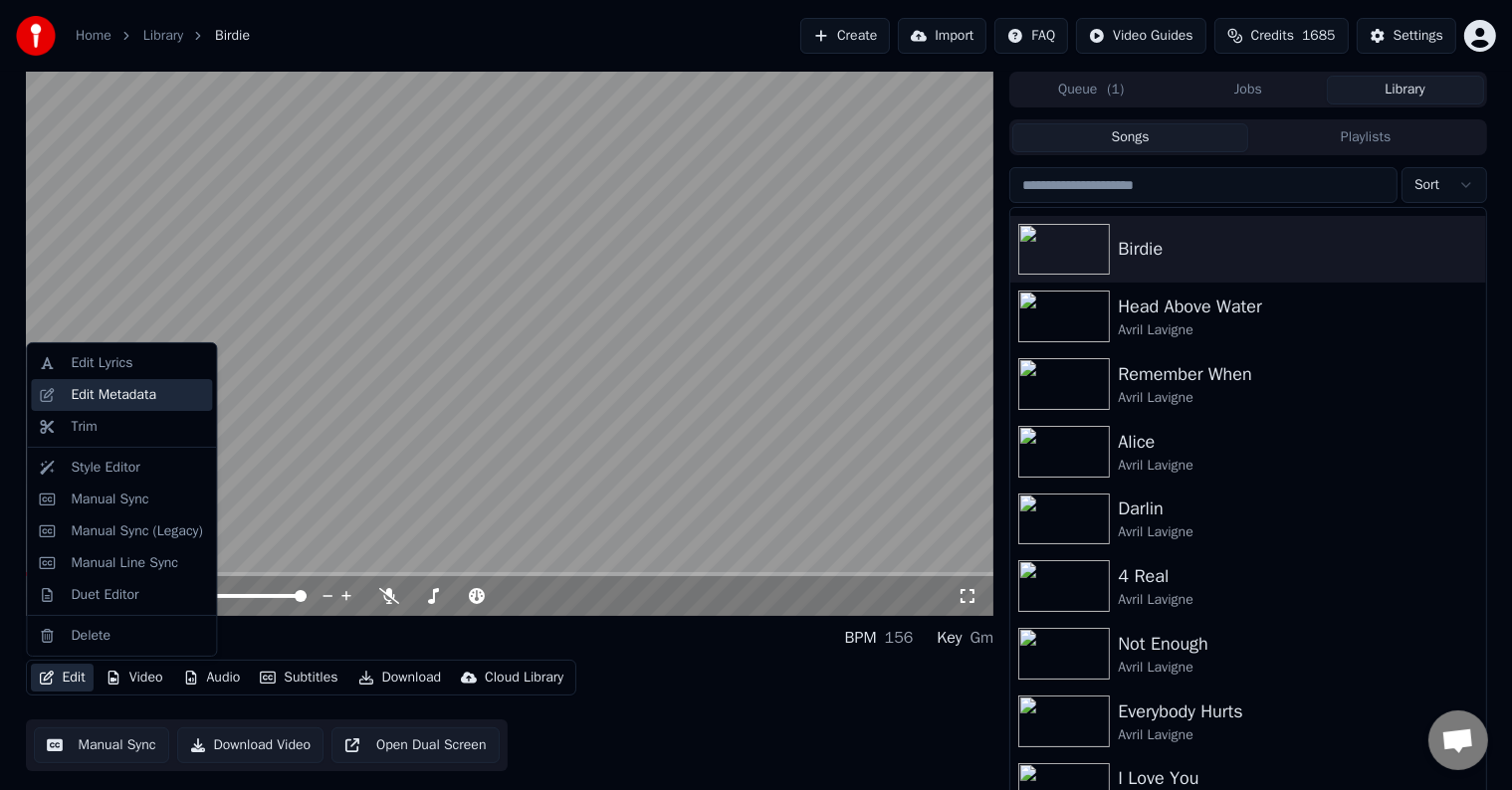 click on "Edit Metadata" at bounding box center [113, 395] 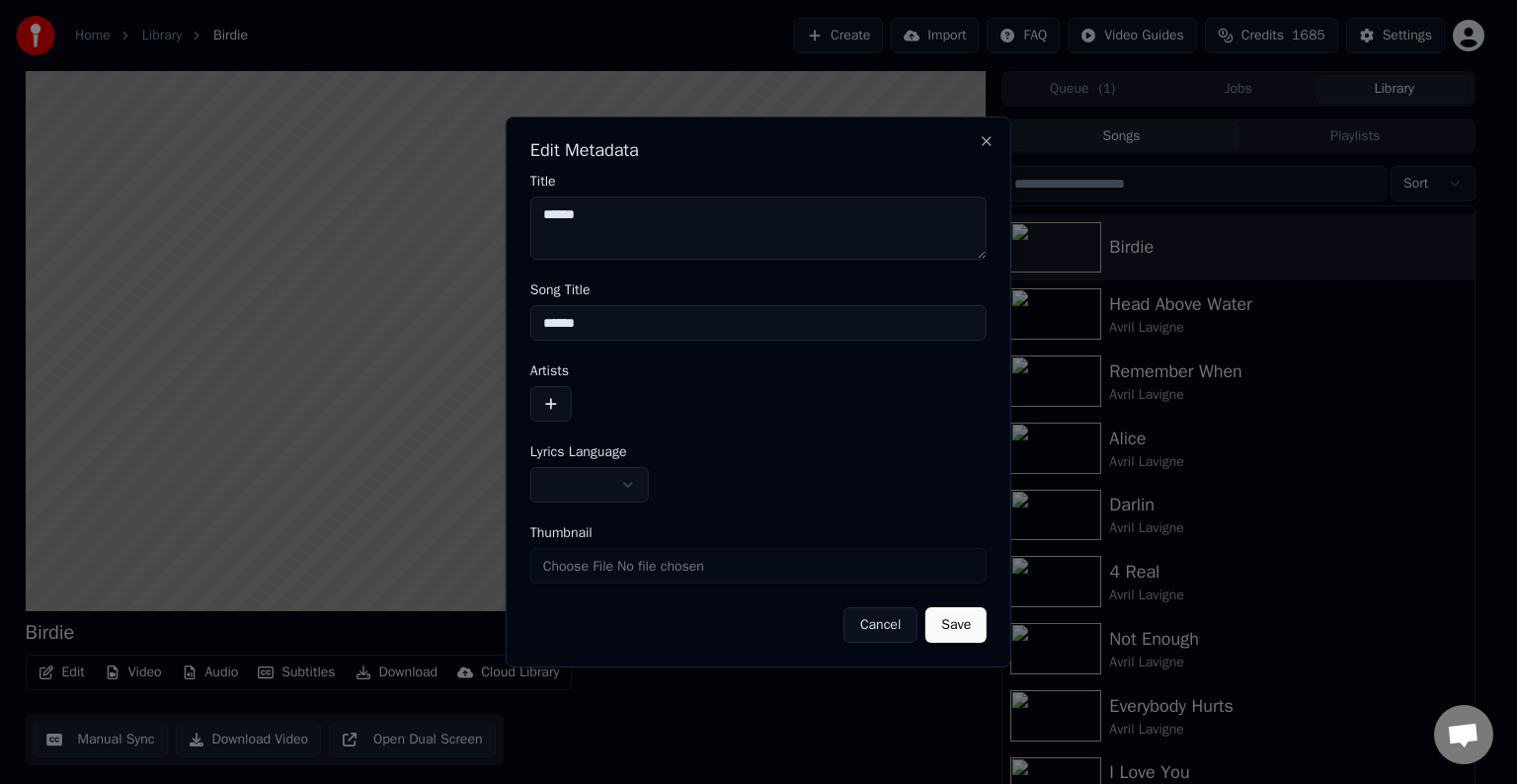 click at bounding box center [551, 404] 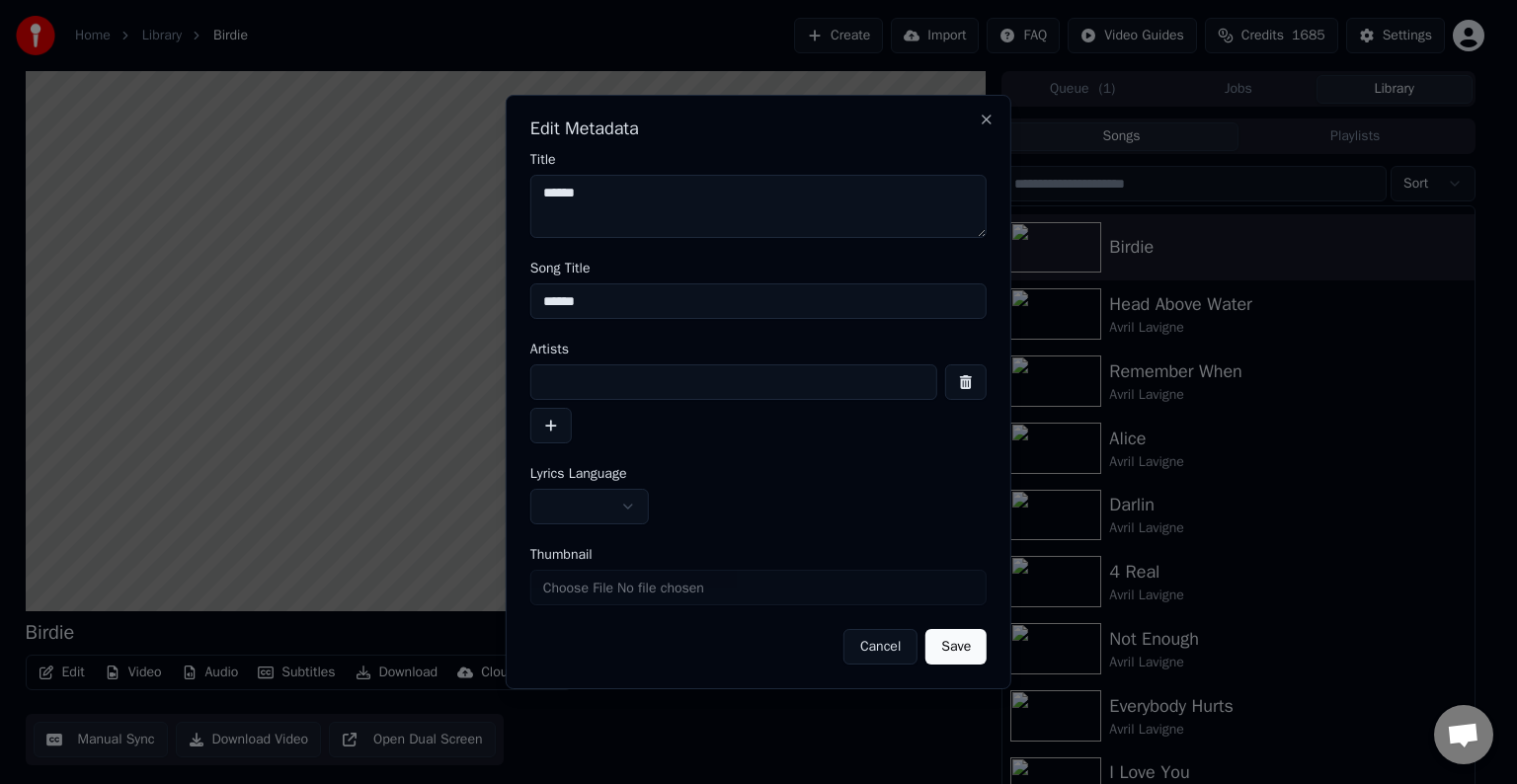 click at bounding box center [734, 382] 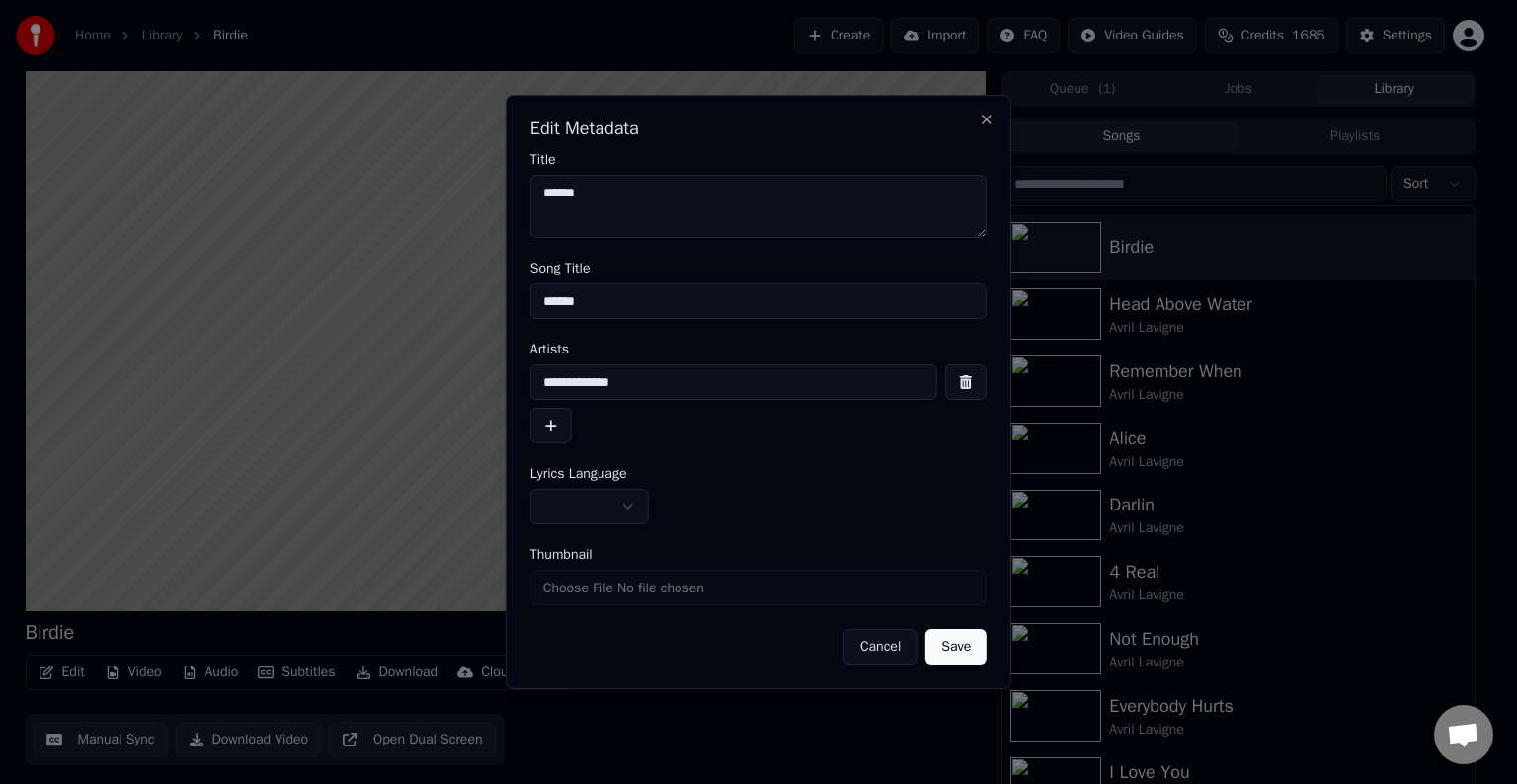type on "**********" 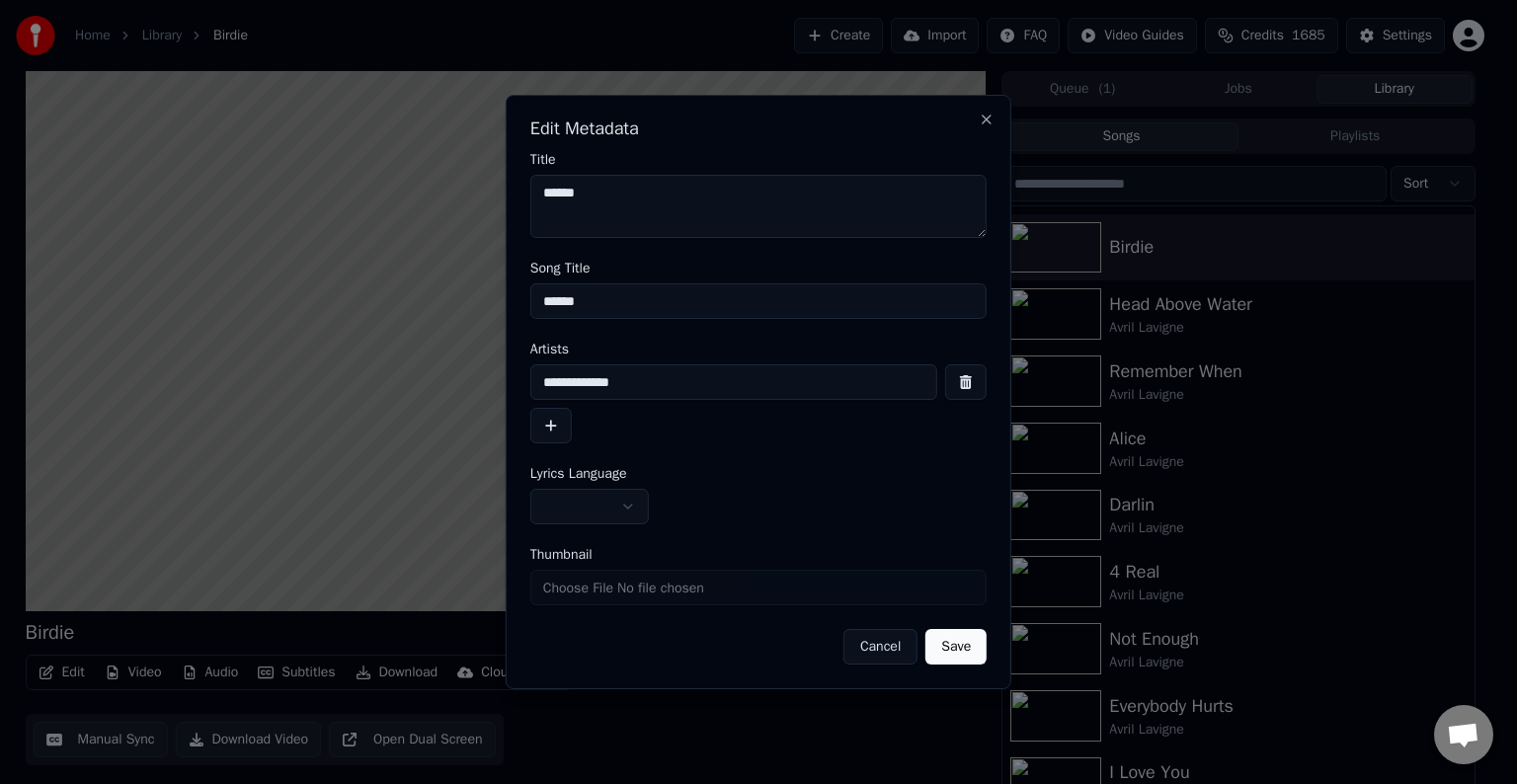 click on "Home Library Birdie Create Import FAQ Video Guides Credits 1685 Settings Birdie BPM 156 Key Gm Edit Video Audio Subtitles Download Cloud Library Manual Sync Download Video Open Dual Screen Queue ( 1 ) Jobs Library Songs Playlists Sort Dumb Blonde Tell Me It's Over Birdie Head Above Water Avril Lavigne Remember When Avril Lavigne Alice Avril Lavigne Darlin Avril Lavigne 4 Real Avril Lavigne Not Enough Avril Lavigne Everybody Hurts Avril Lavigne I Love You Avril Lavigne Stop Standing There Avril Lavigne Smile Avril Lavigne Chat Adam from Youka Desktop More channels Continue on Email Network offline. Reconnecting... No messages can be received or sent for now. Youka Desktop Hello! How can I help you?  Sunday, 20 July I think there is a glitch in the program; when I spend my credits to create a video, and I provide the lyrics, the resulting video does not sync the lyrics and is forcing me to spend extra credits to sync them again; it has happened to me with my last 3 videos 7/20/2025 Adam 7/20/2025 7/20/2025 Adam" at bounding box center [750, 392] 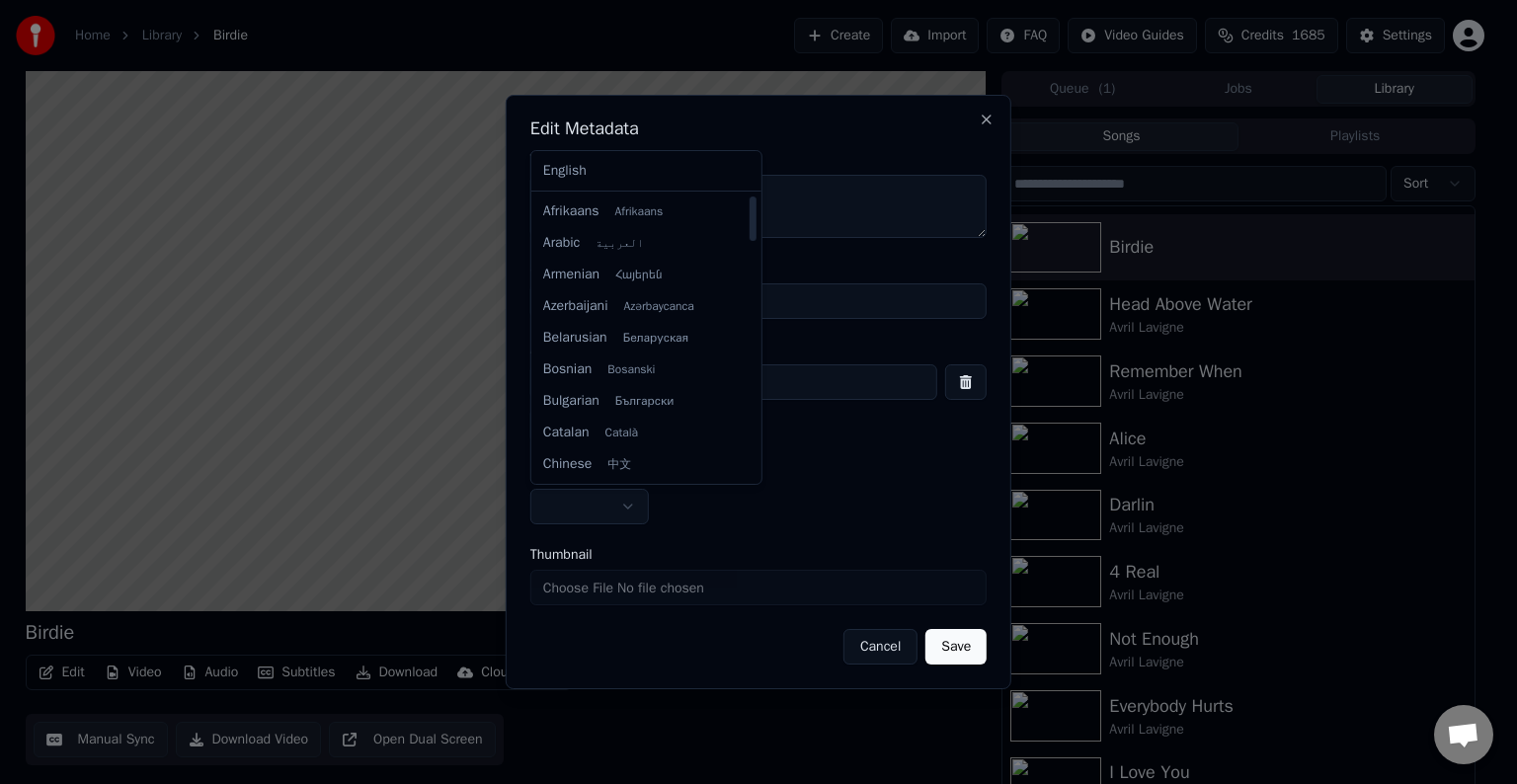 select on "**" 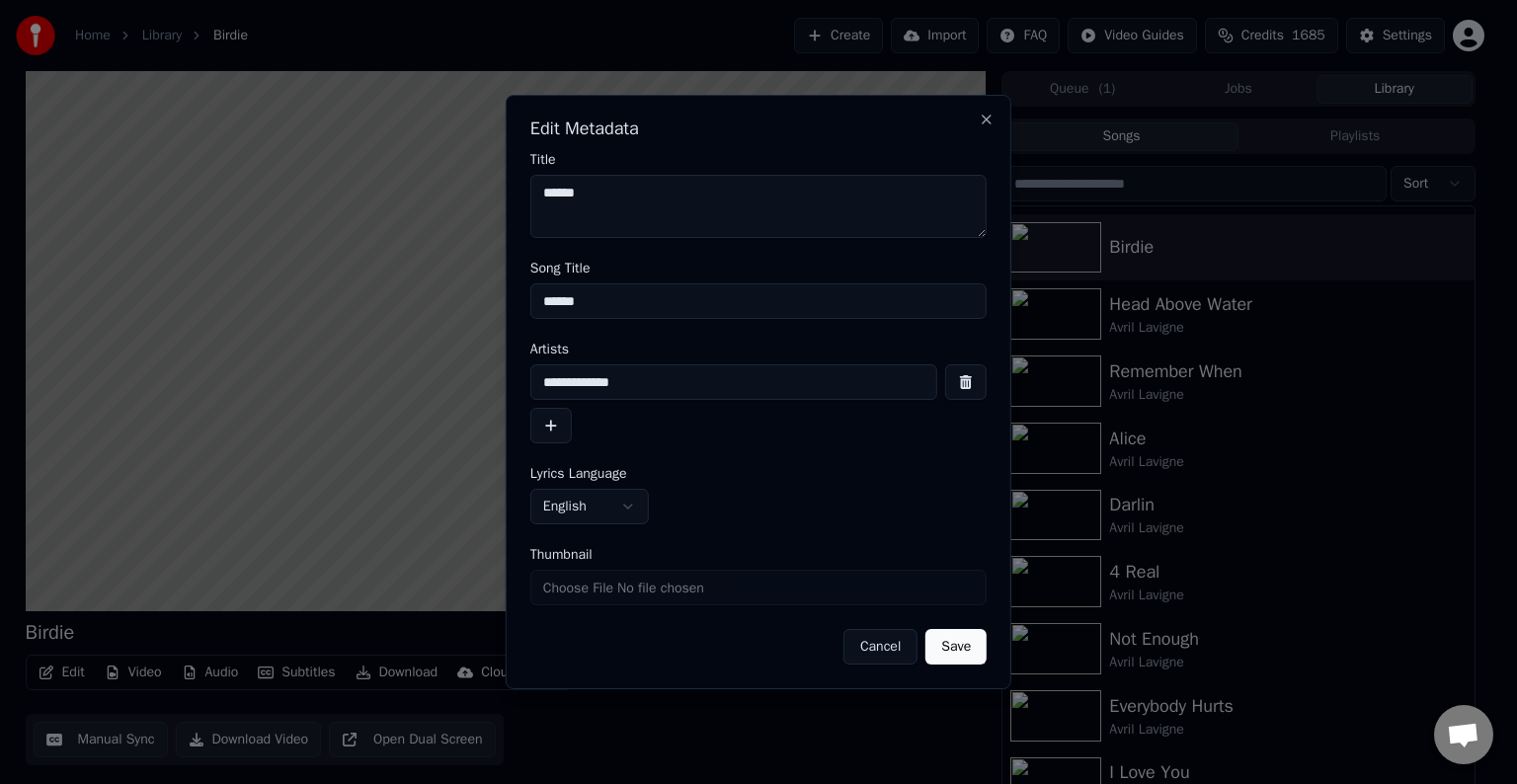 click on "Save" at bounding box center [956, 647] 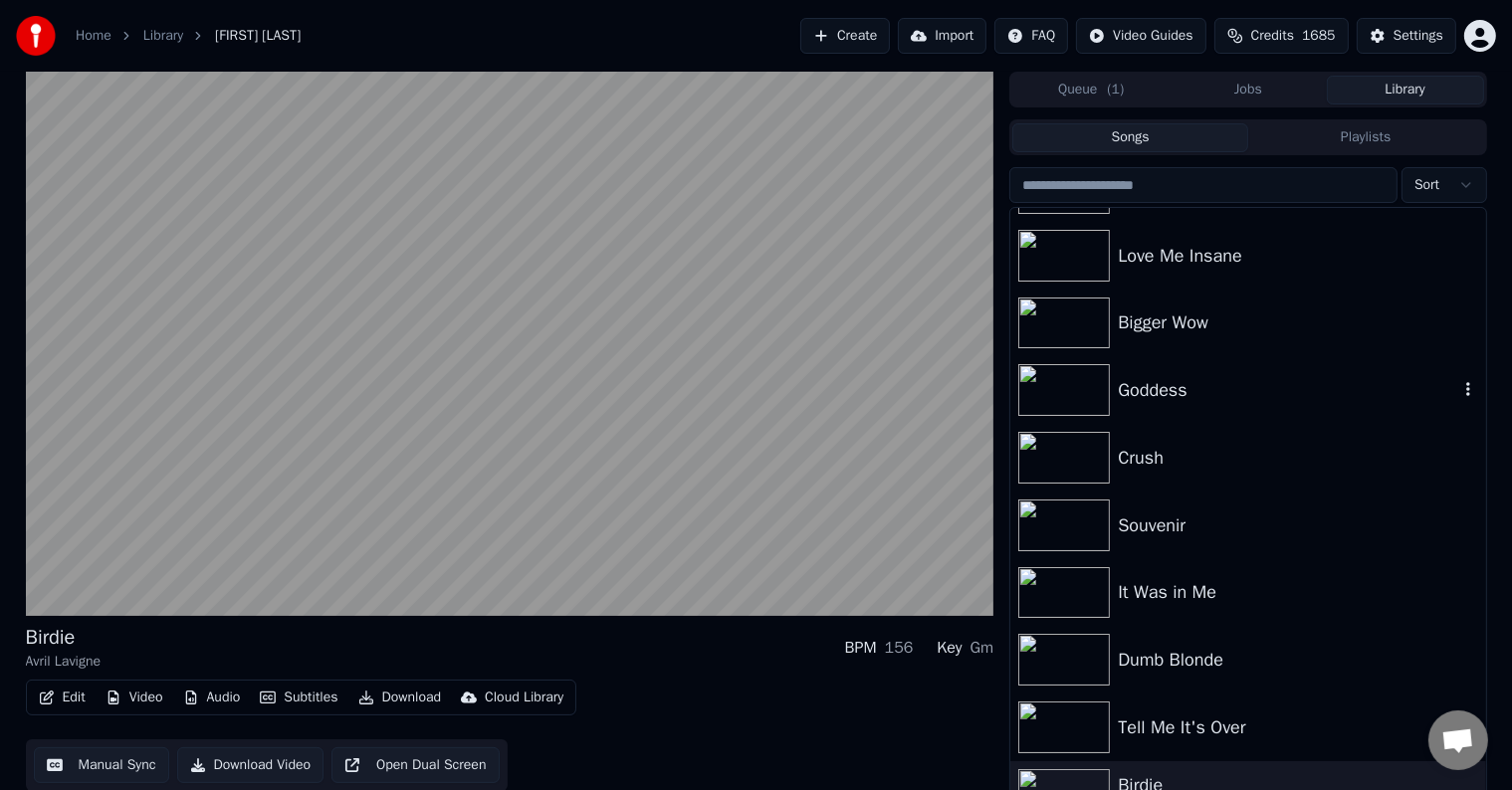 scroll, scrollTop: 2217, scrollLeft: 0, axis: vertical 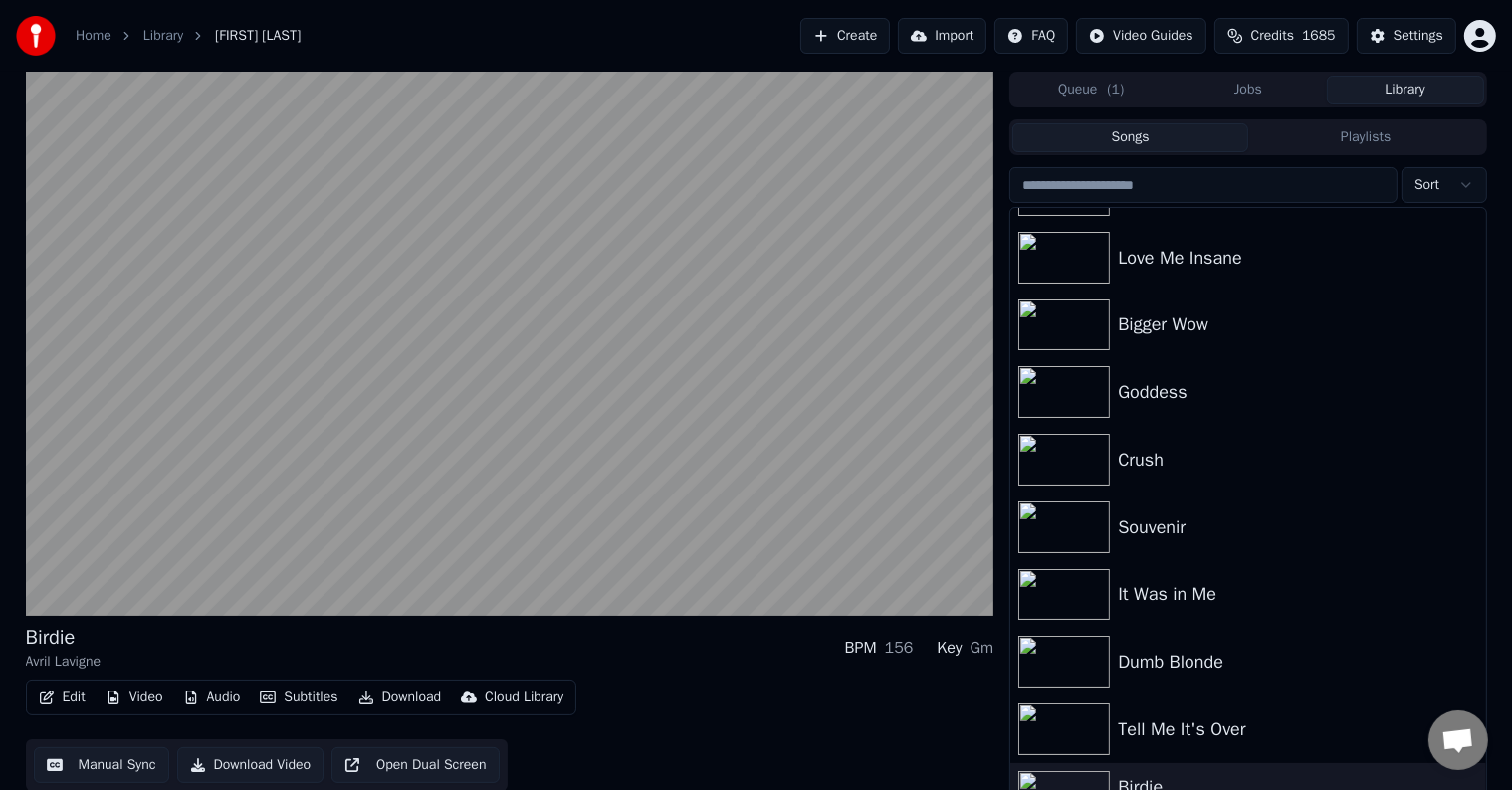 click on "Tell Me It's Over" at bounding box center [1247, 729] 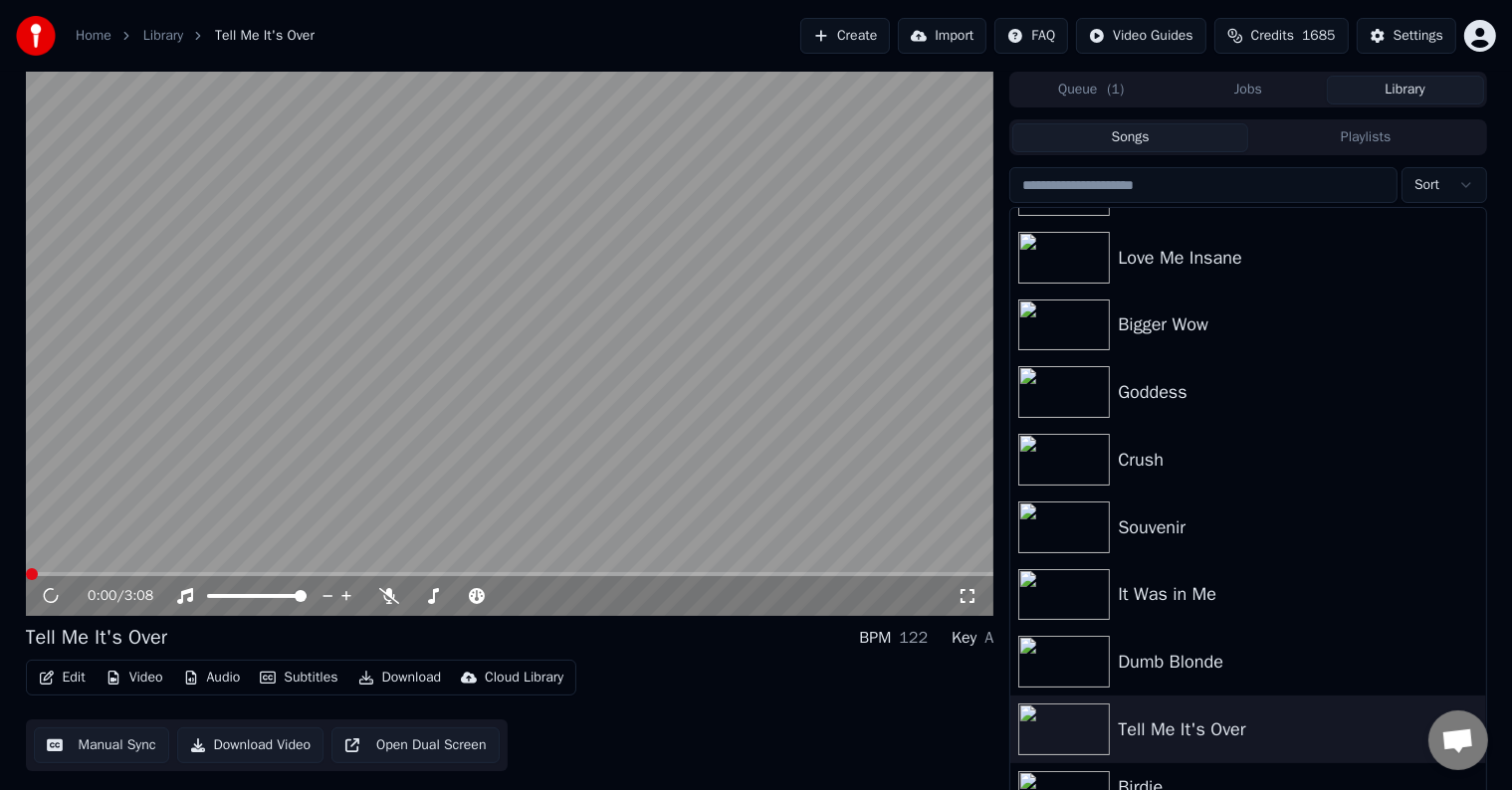 click on "Edit" at bounding box center (62, 678) 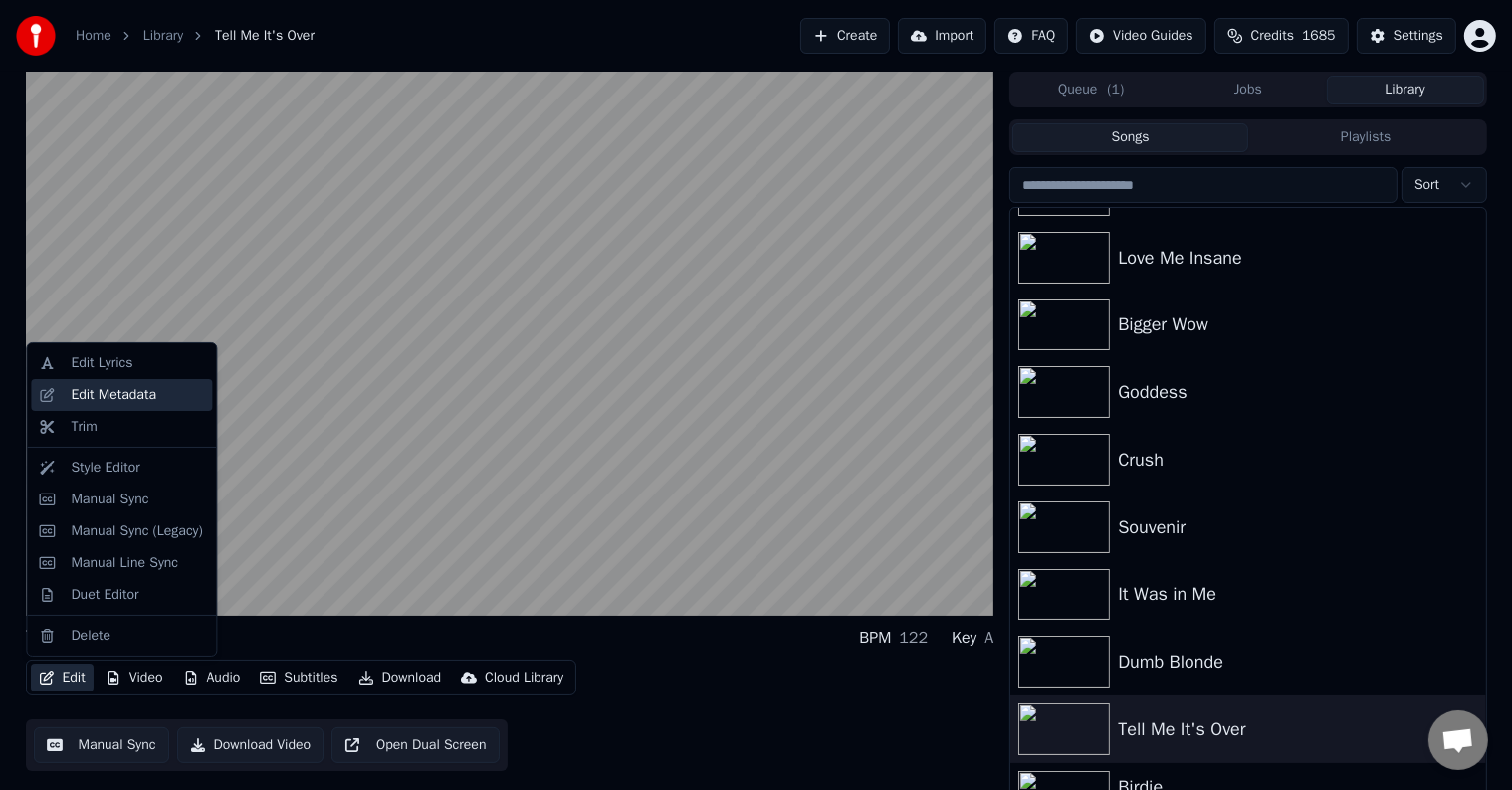 click on "Edit Metadata" at bounding box center [113, 395] 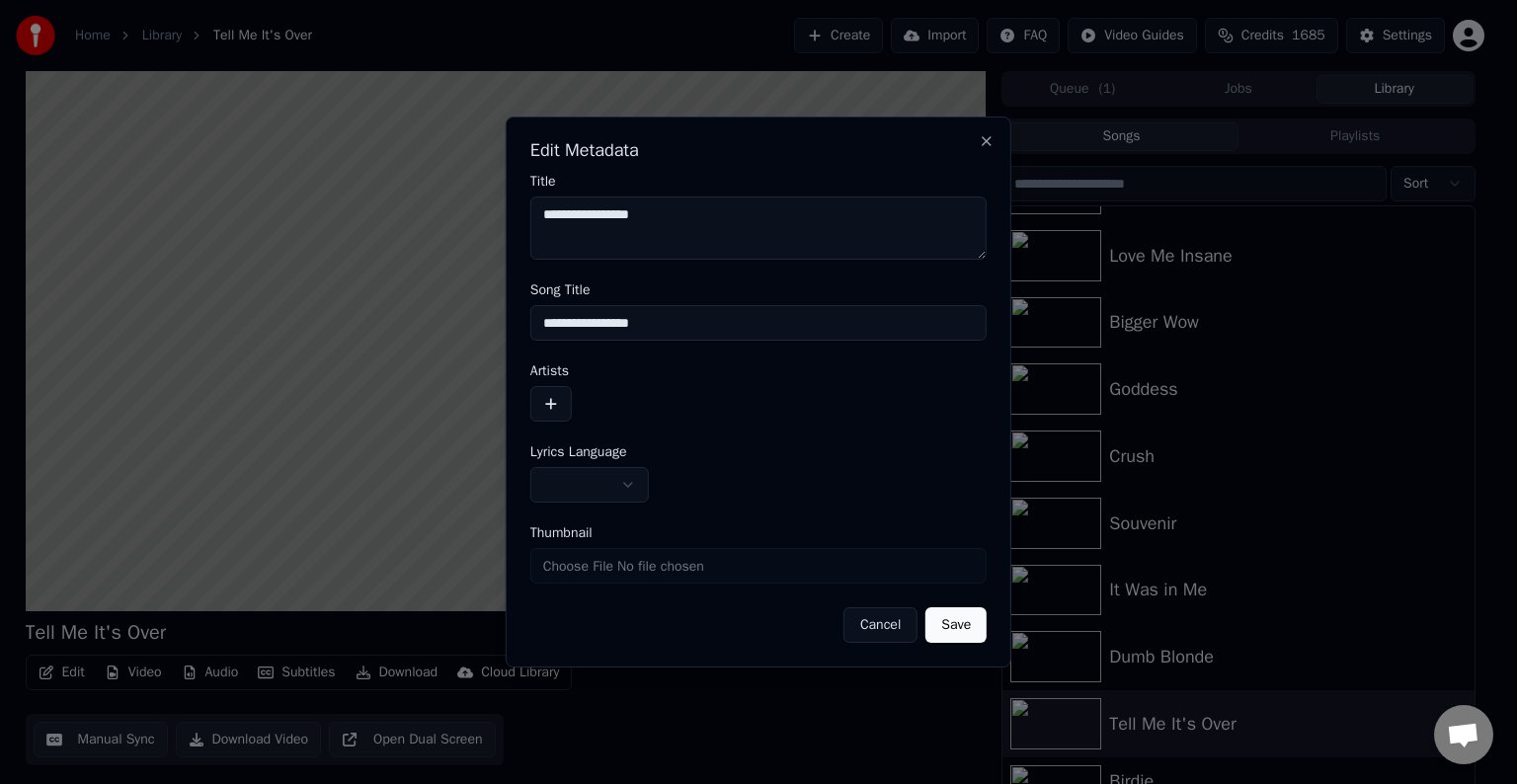 click at bounding box center [551, 404] 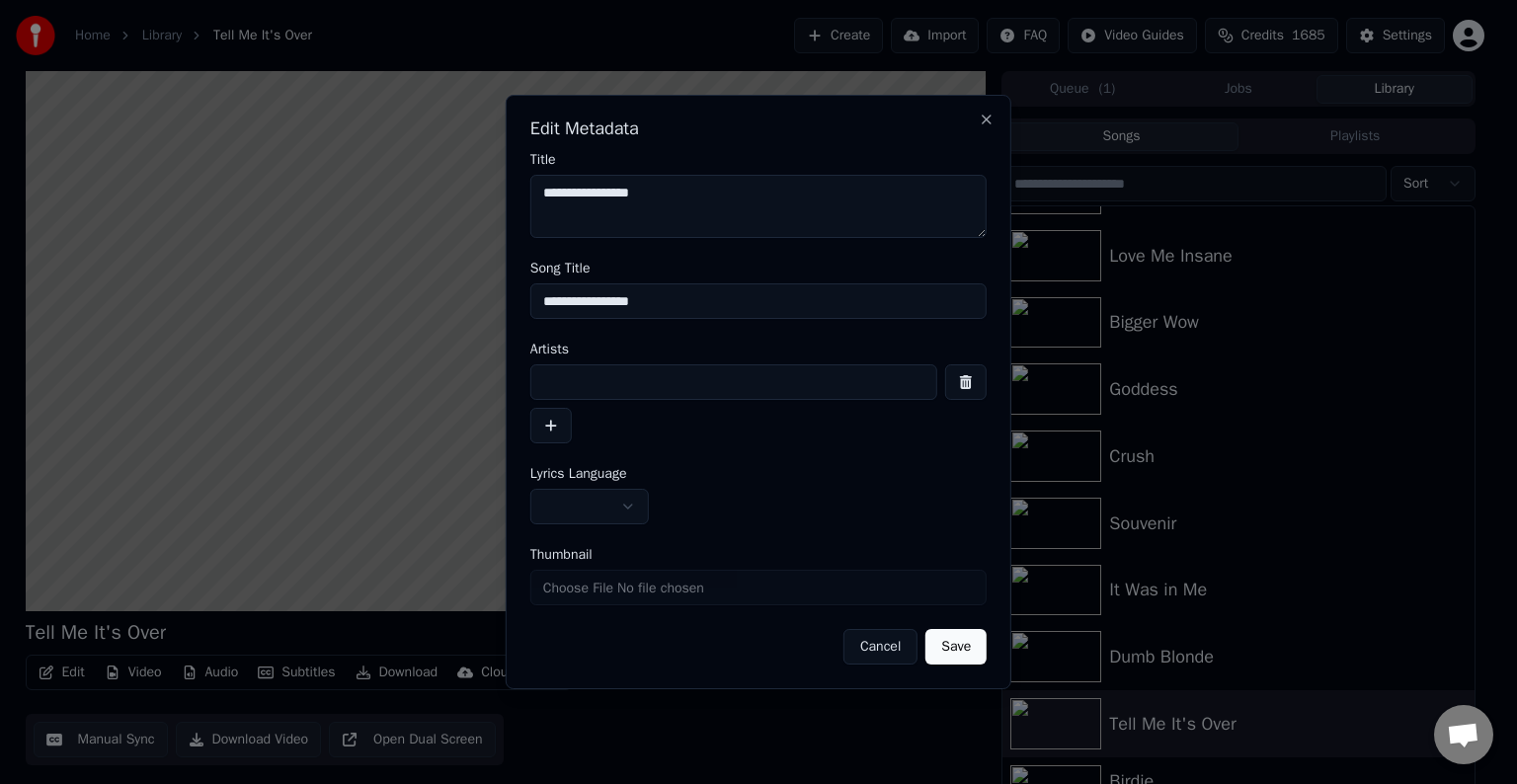click at bounding box center (734, 382) 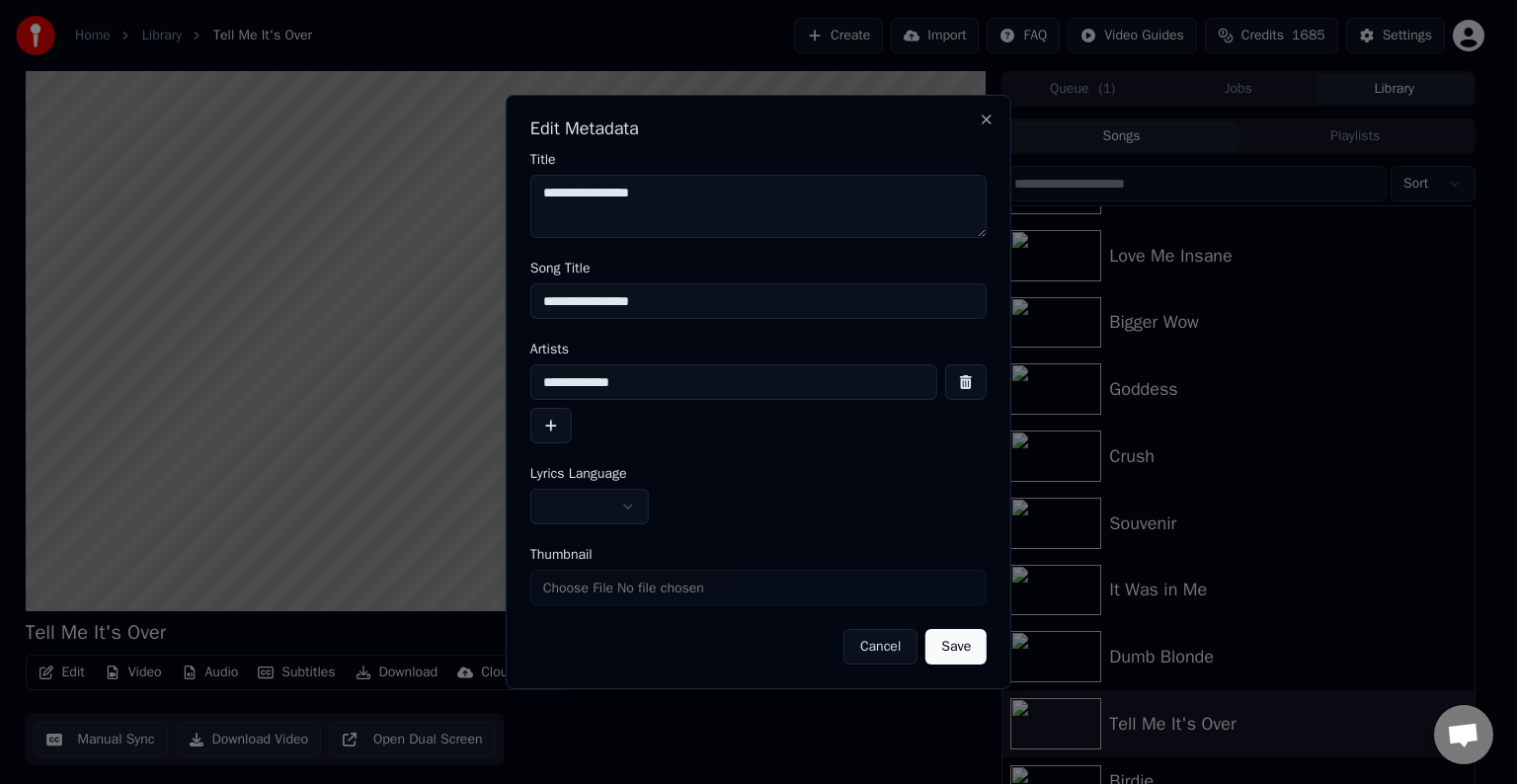 type on "**********" 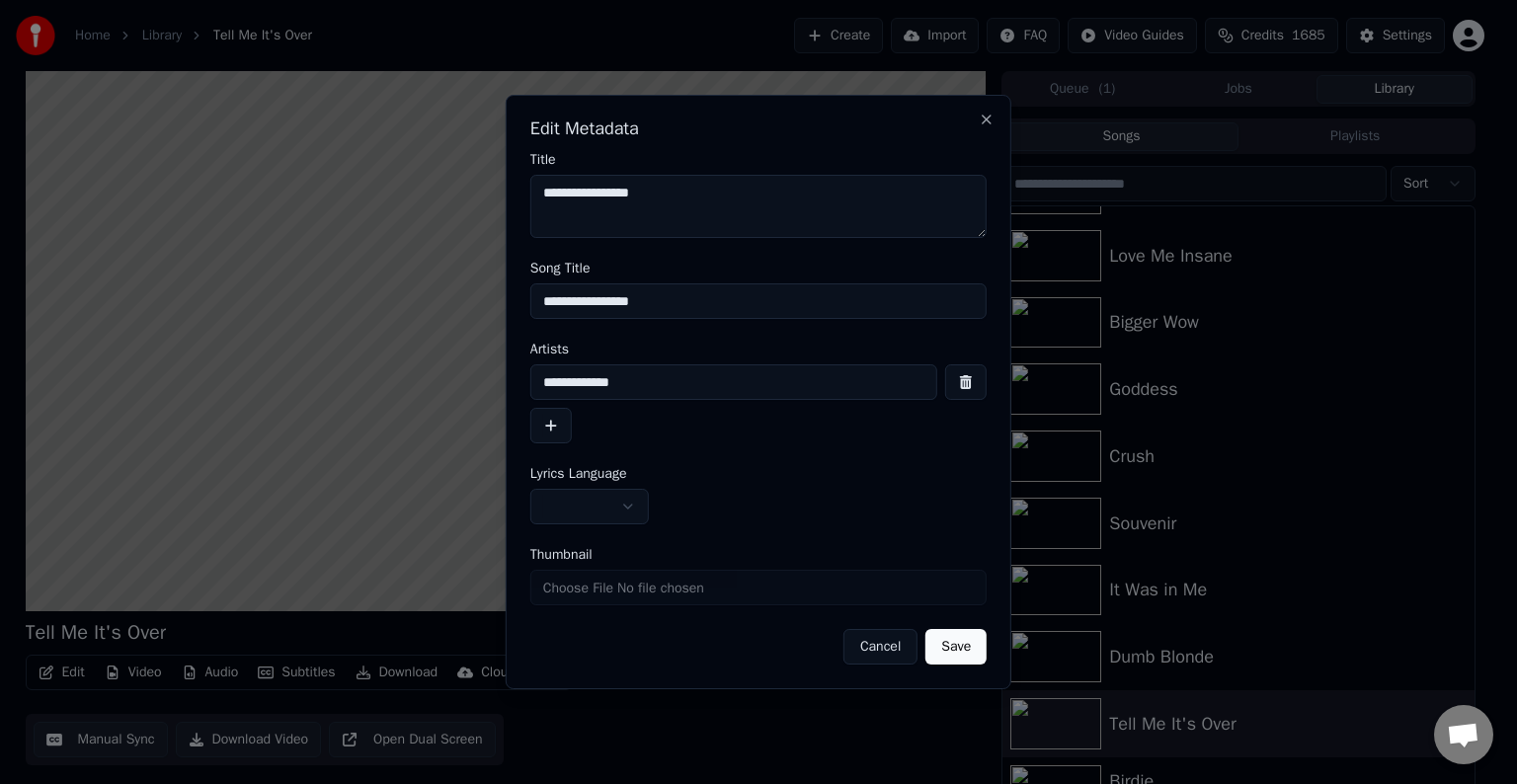 click on "Home Library Tell Me It's Over Create Import FAQ Video Guides Credits 1685 Settings Tell Me It's Over BPM 122 Key A Edit Video Audio Subtitles Download Cloud Library Manual Sync Download Video Open Dual Screen Queue ( 1 ) Jobs Library Songs Playlists Sort Losing Grip Love Me Insane Bigger Wow Goddess Crush Souvenir It Was in Me Dumb Blonde Tell Me It's Over [ARTIST] [ARTIST] Head Above Water [ARTIST] Remember When [ARTIST] Chat [NAME] from Youka Desktop More channels Continue on Email Network offline. Reconnecting... No messages can be received or sent for now. Youka Desktop Hello! How can I help you? Sunday, [DATE] I think there is a glitch in the program; when I spend my credits to create a video, and I provide the lyrics, the resulting video does not sync the lyrics and is forcing me to spend extra credits to sync them again; it has happened to me with my last 3 videos [DATE] [NAME] [DATE] So, I make the video, and the credits to sync the lyrics the second time are refunded? [DATE] [NAME]" at bounding box center [750, 392] 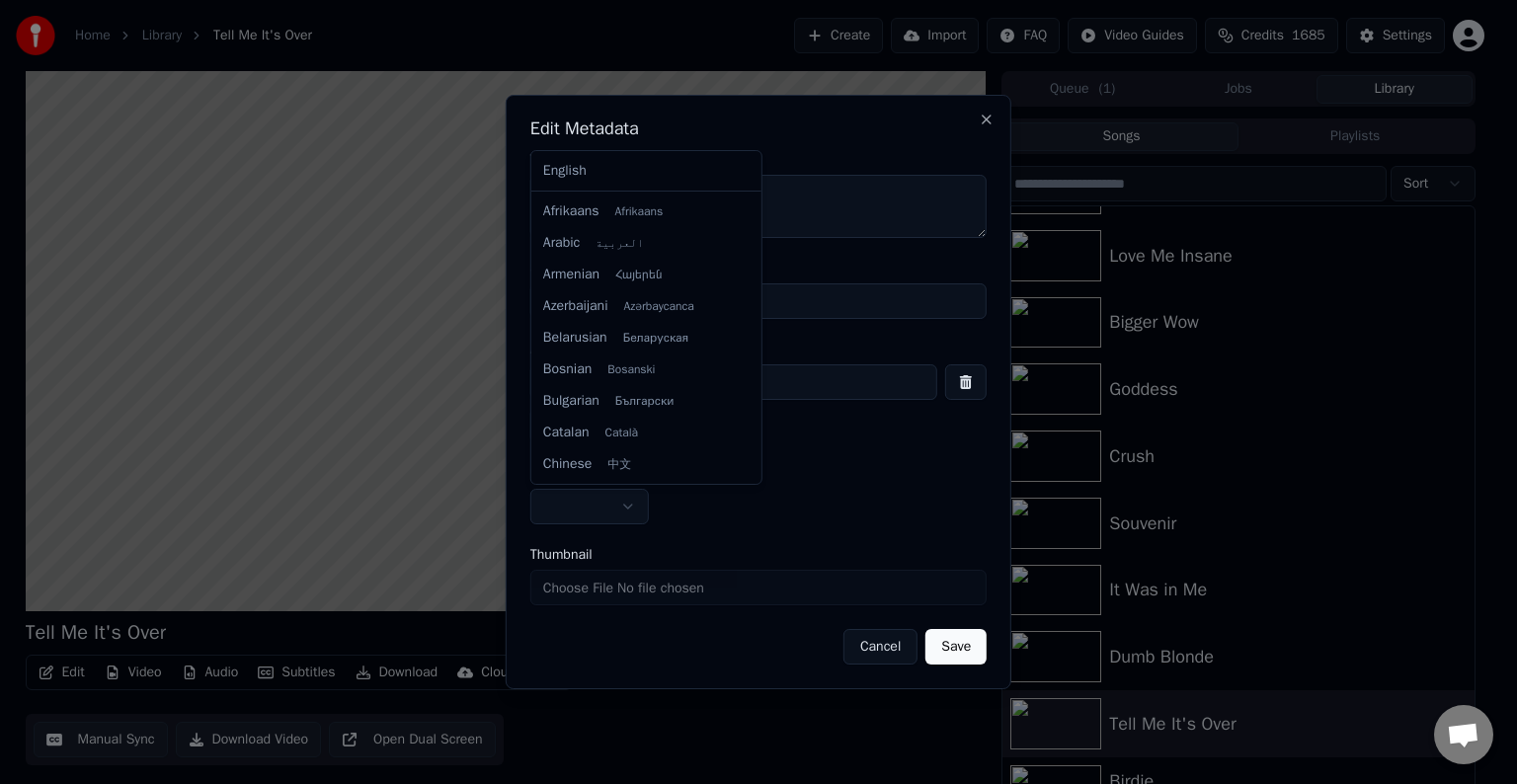select on "**" 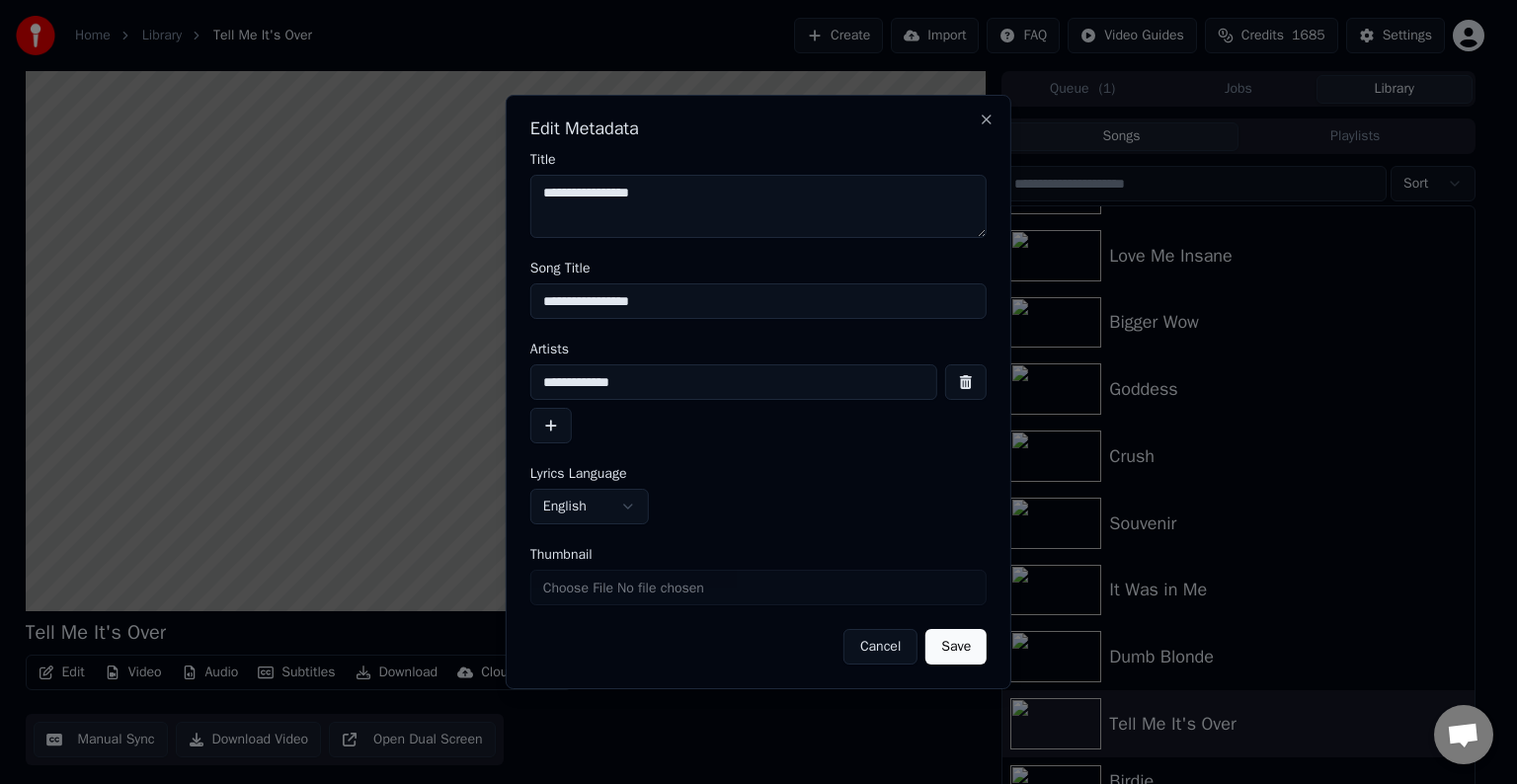 click on "Save" at bounding box center (956, 647) 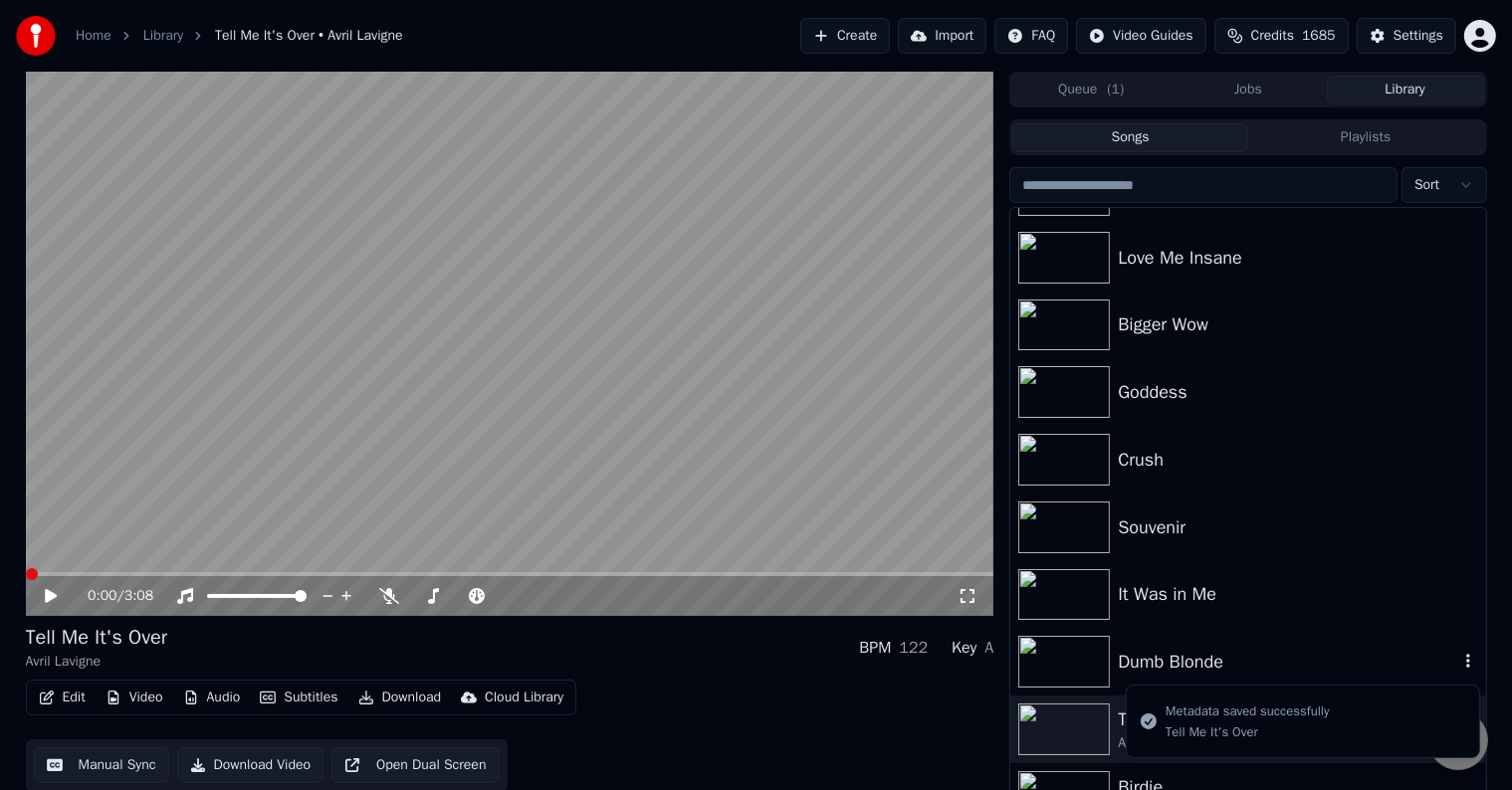 click on "Dumb Blonde" at bounding box center [1287, 662] 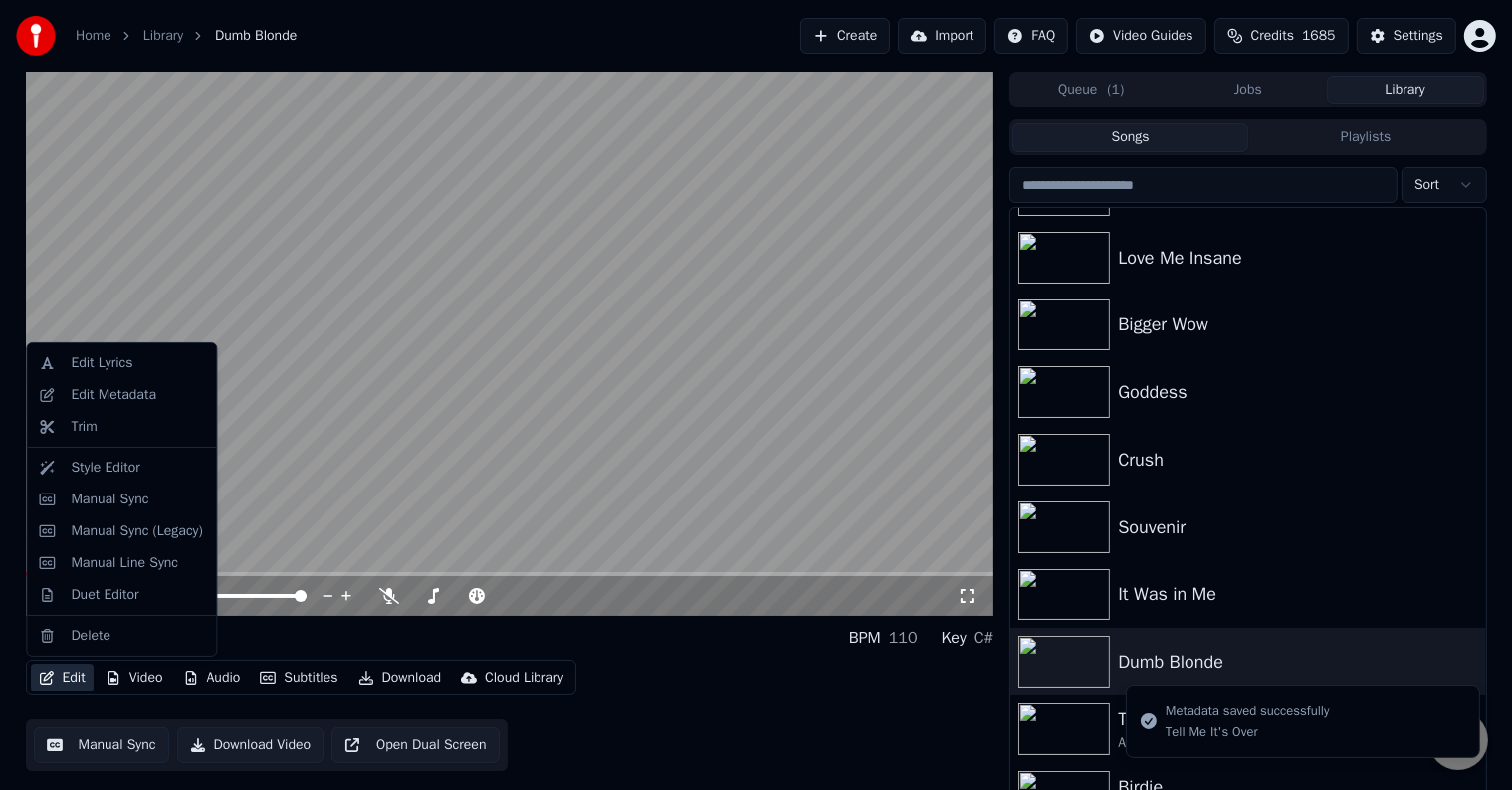 click on "Edit" at bounding box center (62, 678) 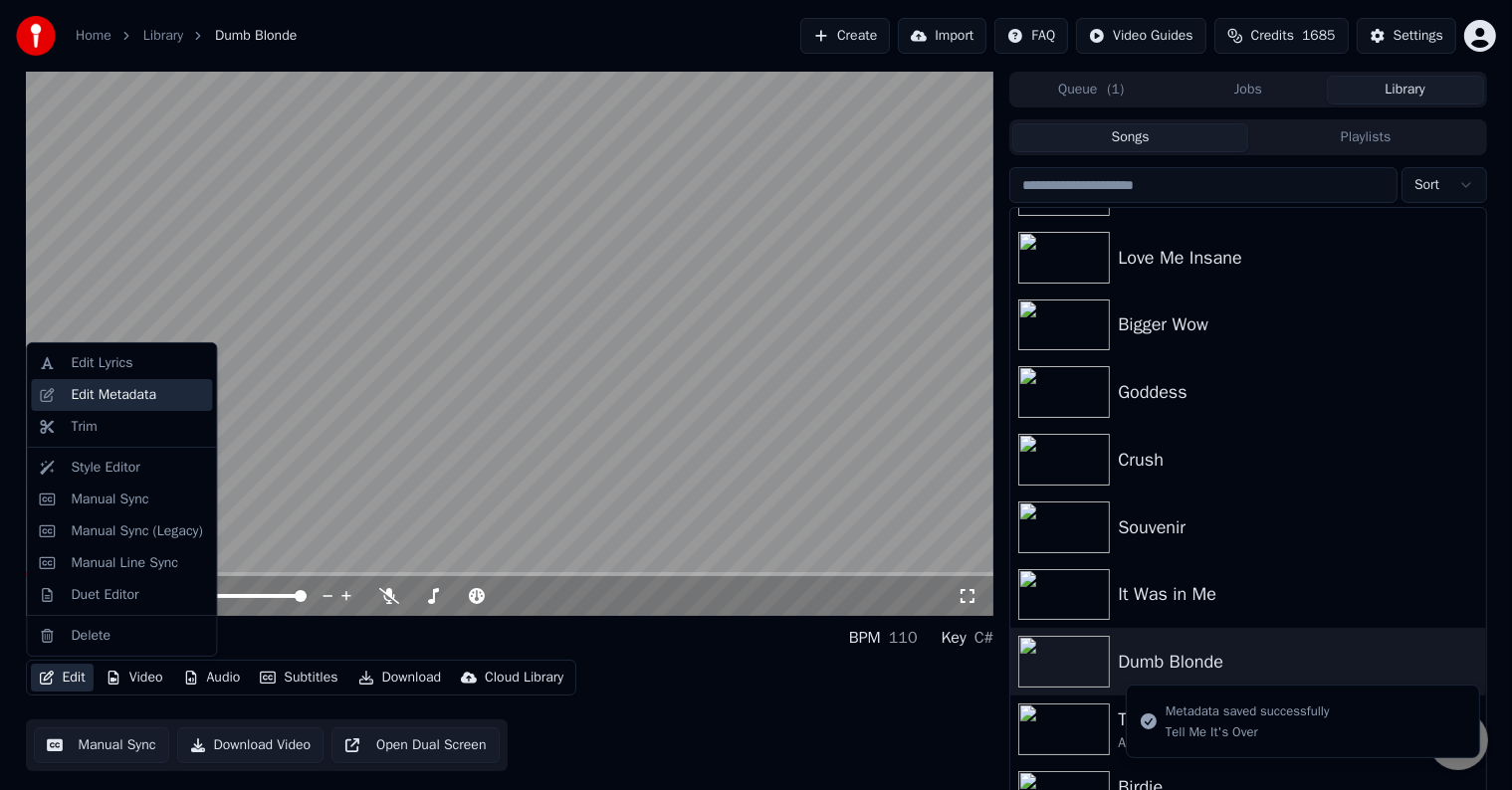 click on "Edit Metadata" at bounding box center [113, 395] 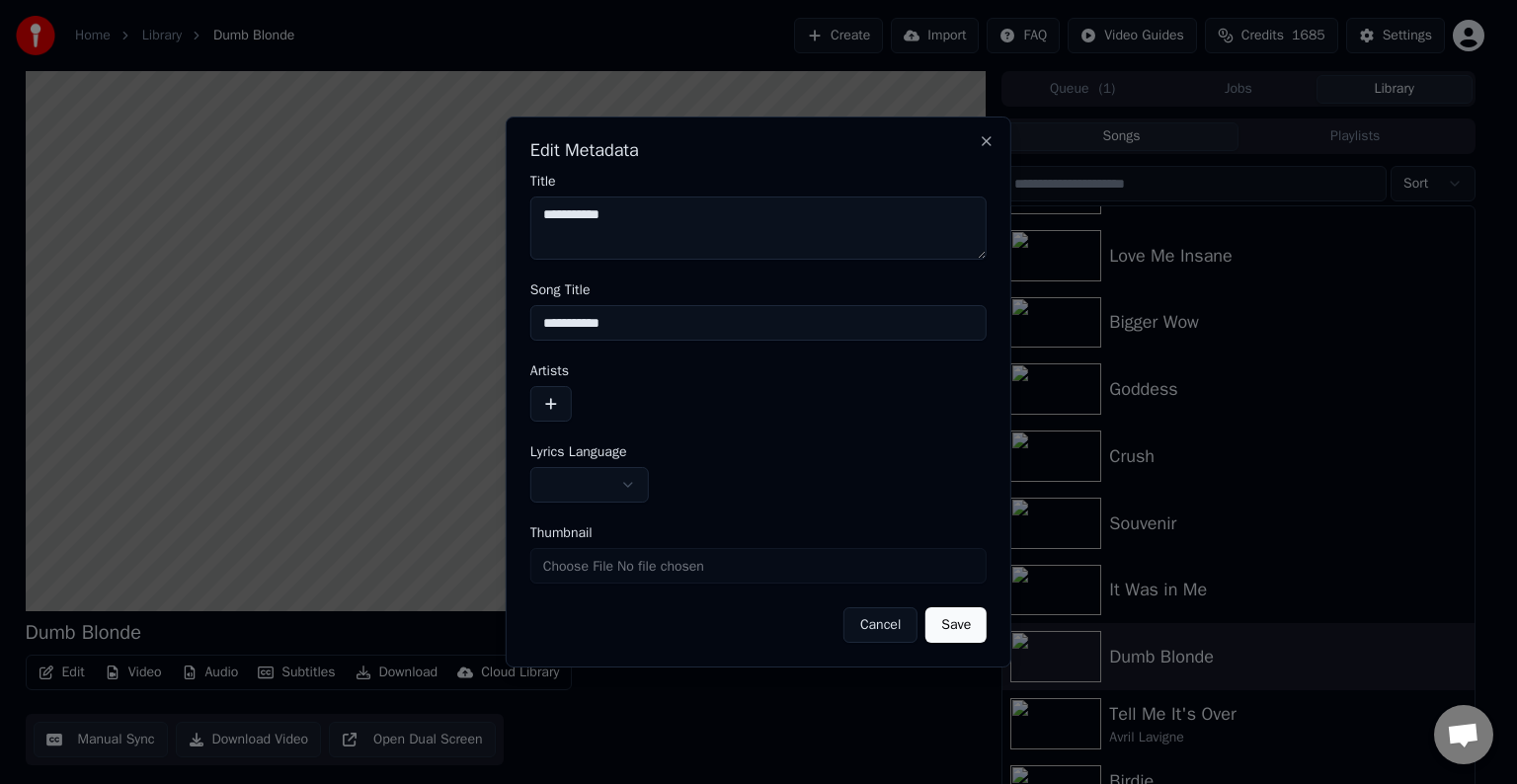 click at bounding box center (551, 404) 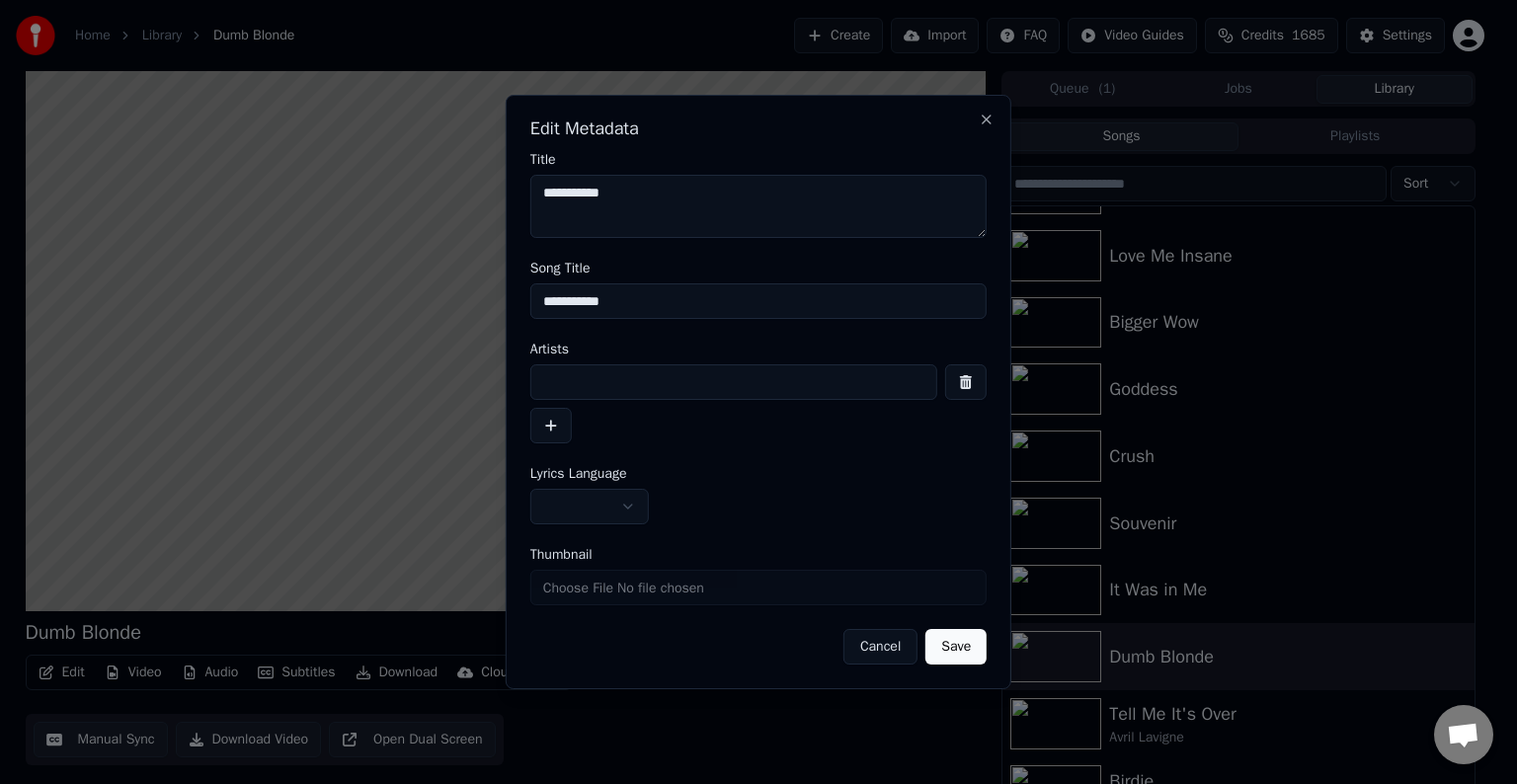 click at bounding box center (734, 382) 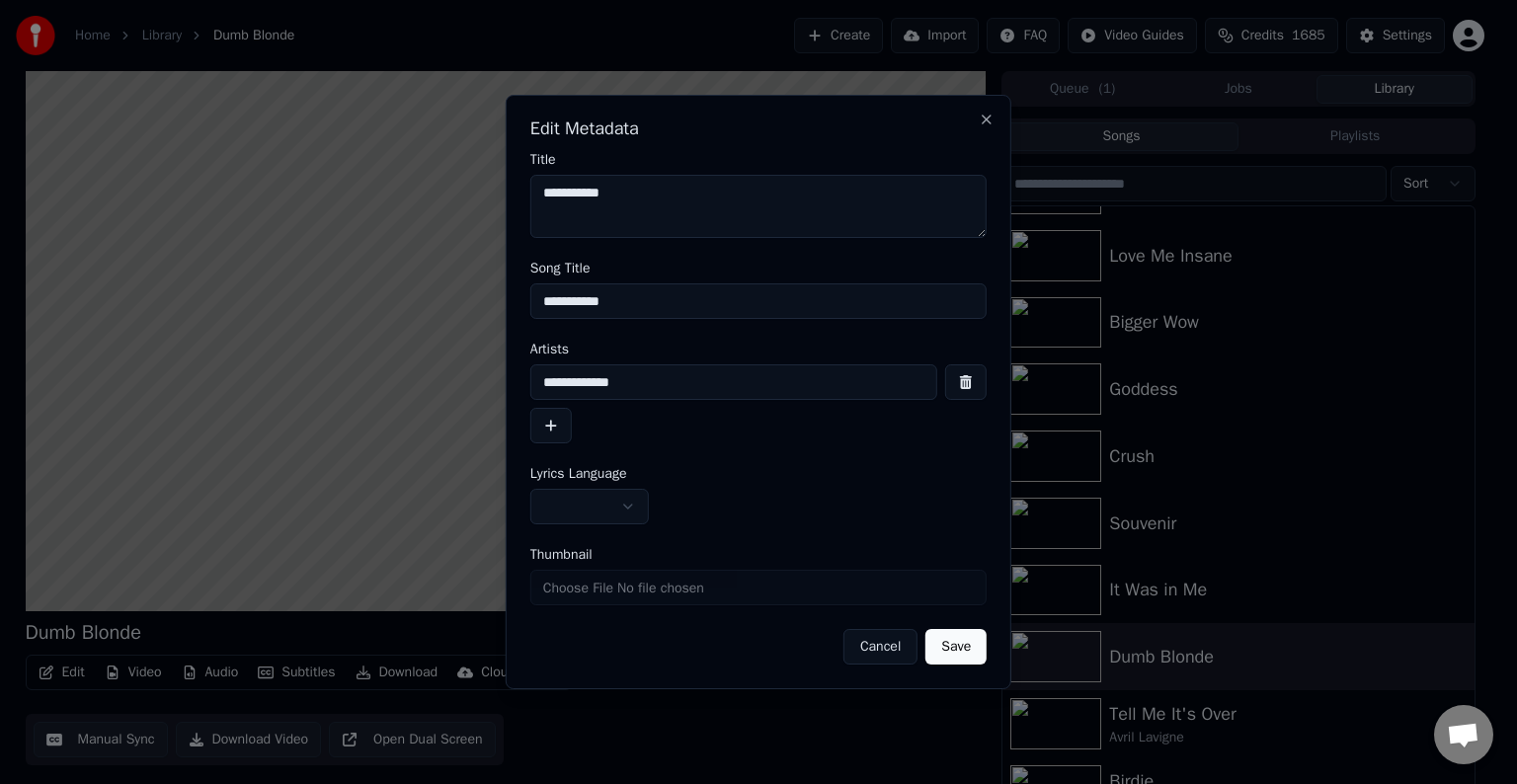 type on "**********" 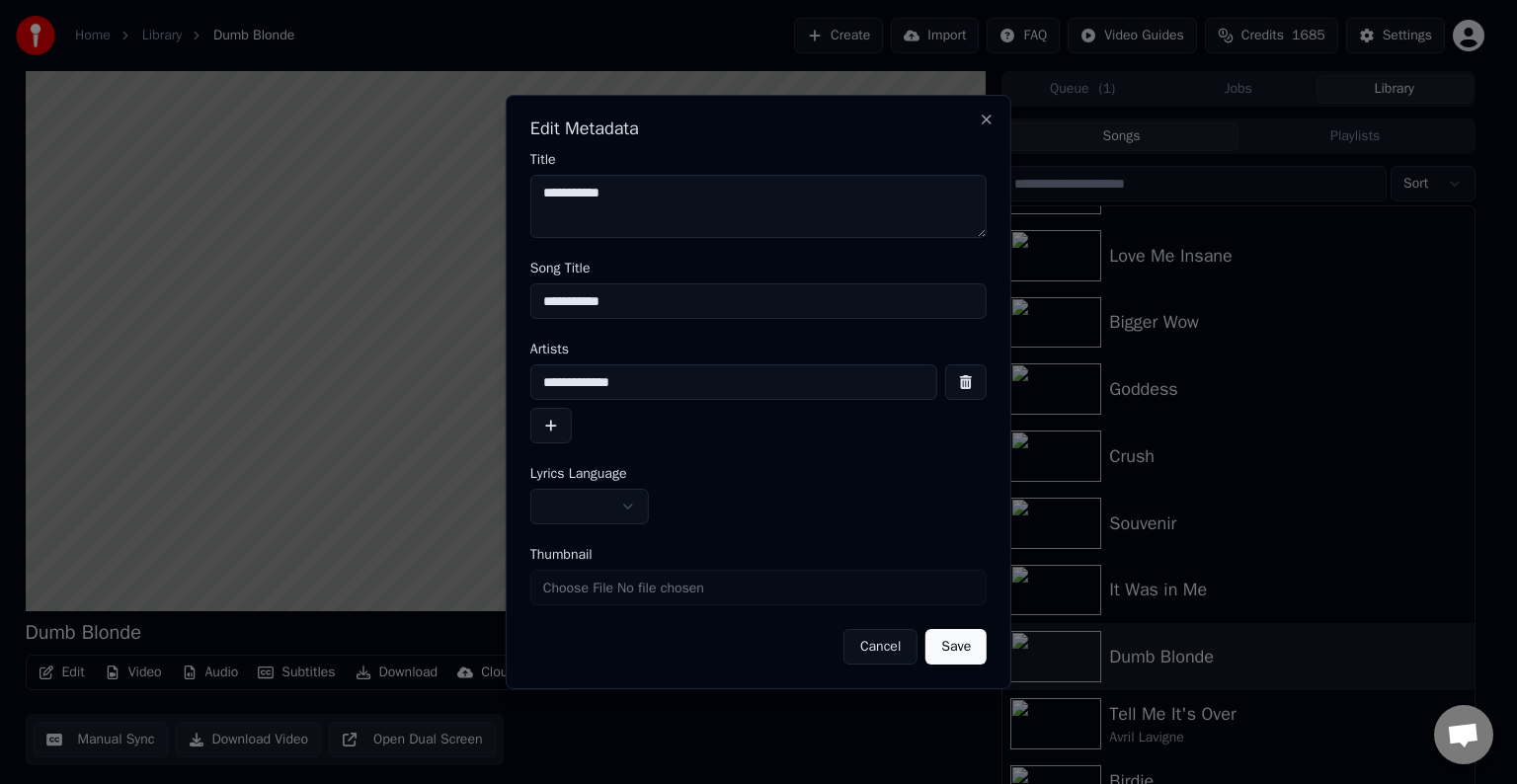 click on "Home Library Dumb Blonde Create Import FAQ Video Guides Credits 1685 Settings Dumb Blonde BPM 110 Key C# Edit Video Audio Subtitles Download Cloud Library Manual Sync Download Video Open Dual Screen Queue ( 1 ) Jobs Library Songs Playlists Sort Losing Grip Love Me Insane Bigger Wow Goddess Crush Souvenir It Was in Me Dumb Blonde Tell Me It's Over Avril Lavigne Birdie Avril Lavigne Head Above Water Avril Lavigne Remember When Avril Lavigne Chat Adam from Youka Desktop More channels Continue on Email Network offline. Reconnecting... No messages can be received or sent for now. Youka Desktop Hello! How can I help you? Sunday, [DATE] I think there is a glitch in the program; when I spend my credits to create a video, and I provide the lyrics, the resulting video does not sync the lyrics and is forcing me to spend extra credits to sync them again; it has happened to me with my last 3 videos [DATE] Adam [DATE] So, I make the video, and the credits to sync the lyrics the second time are refunded? [DATE]" at bounding box center [750, 392] 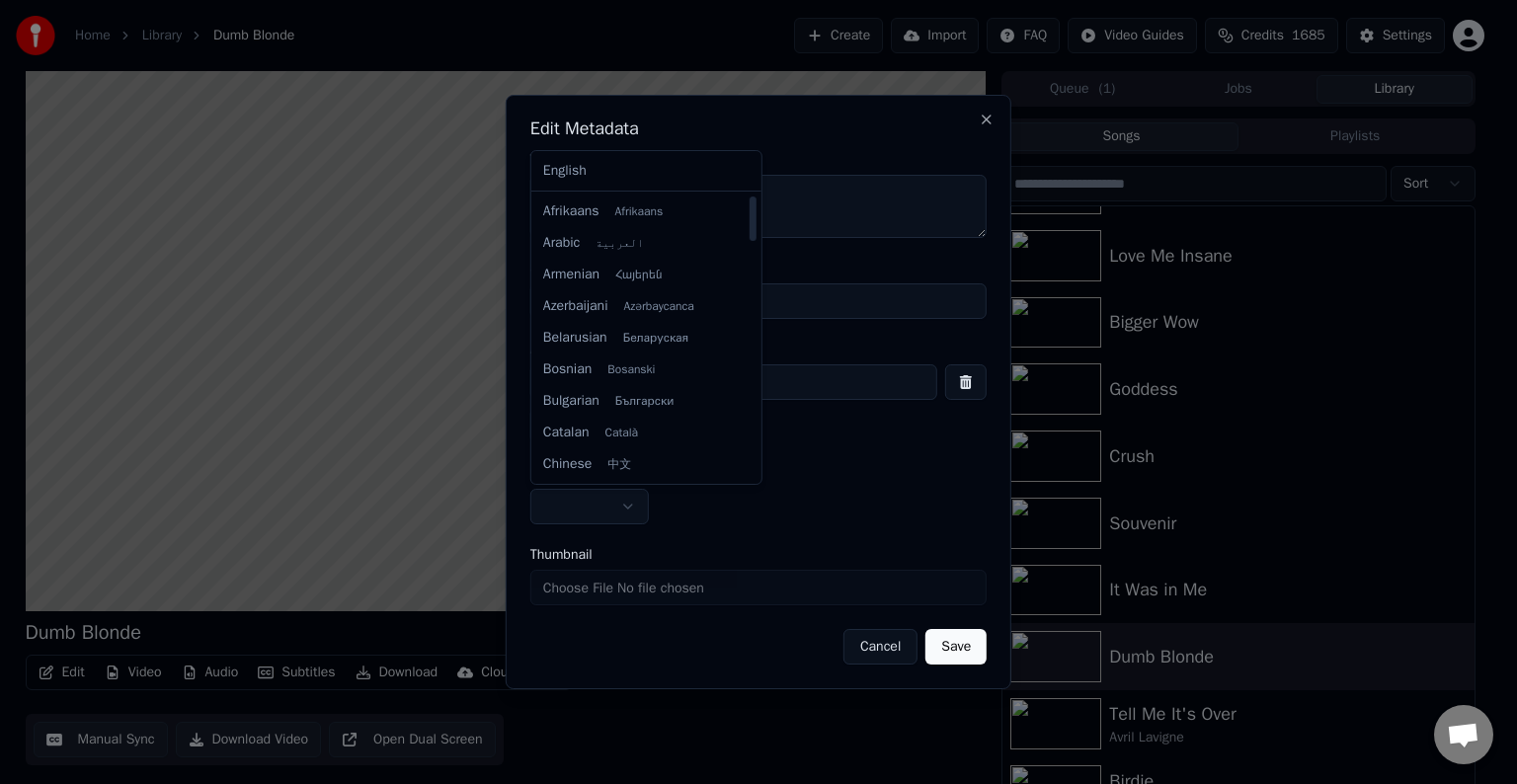 select on "**" 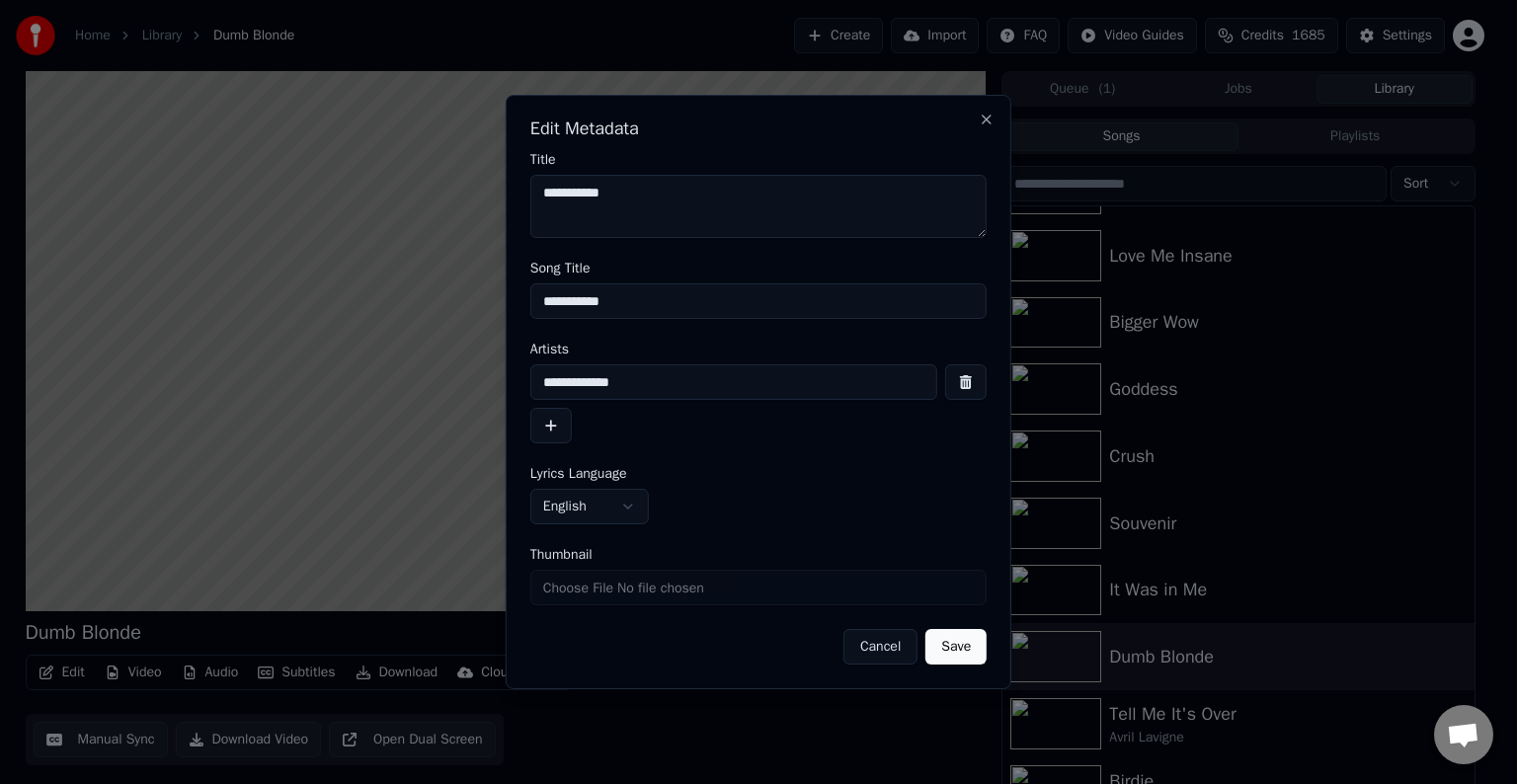 click on "Save" at bounding box center (956, 647) 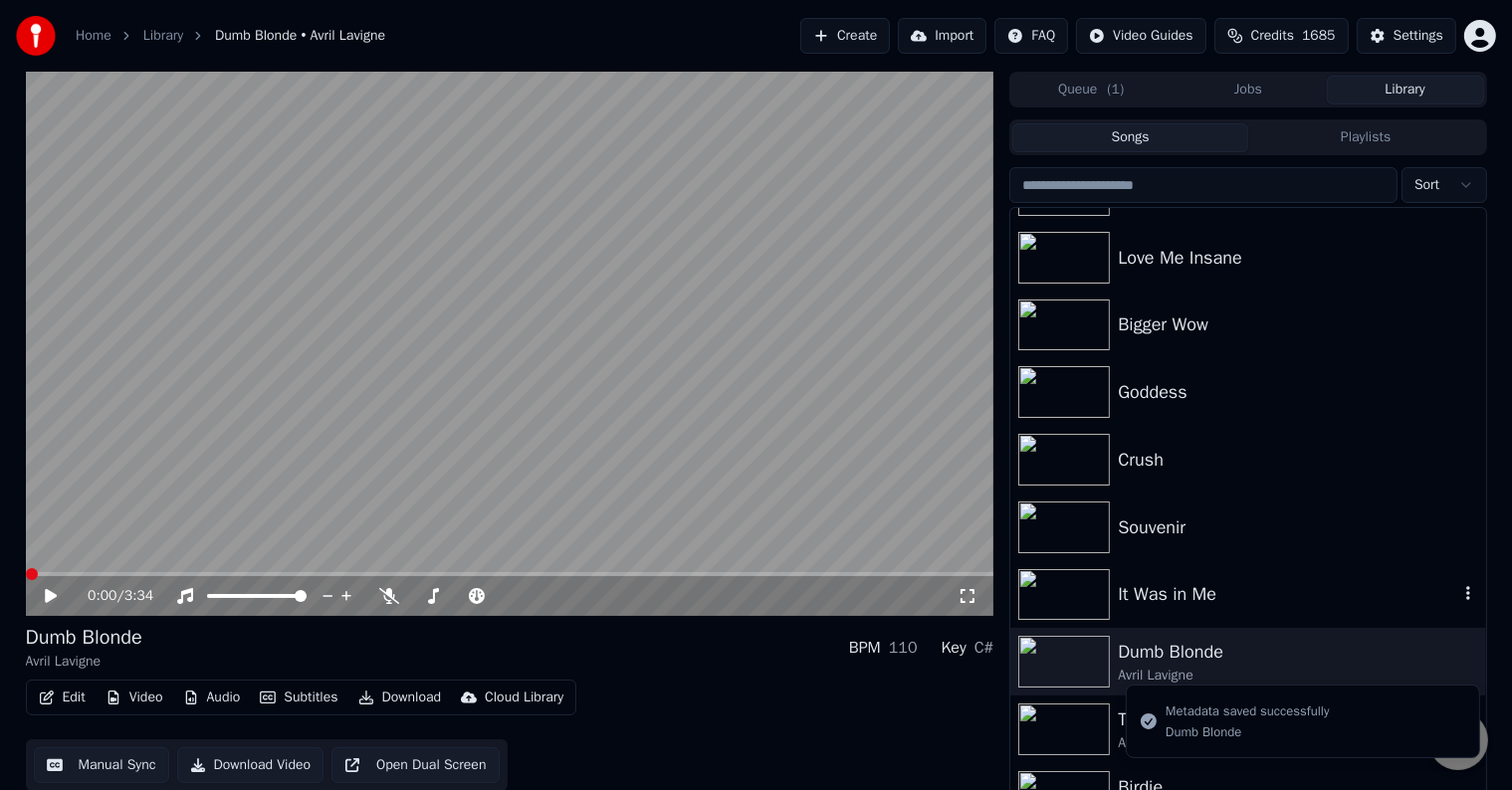 click on "It Was in Me" at bounding box center (1287, 594) 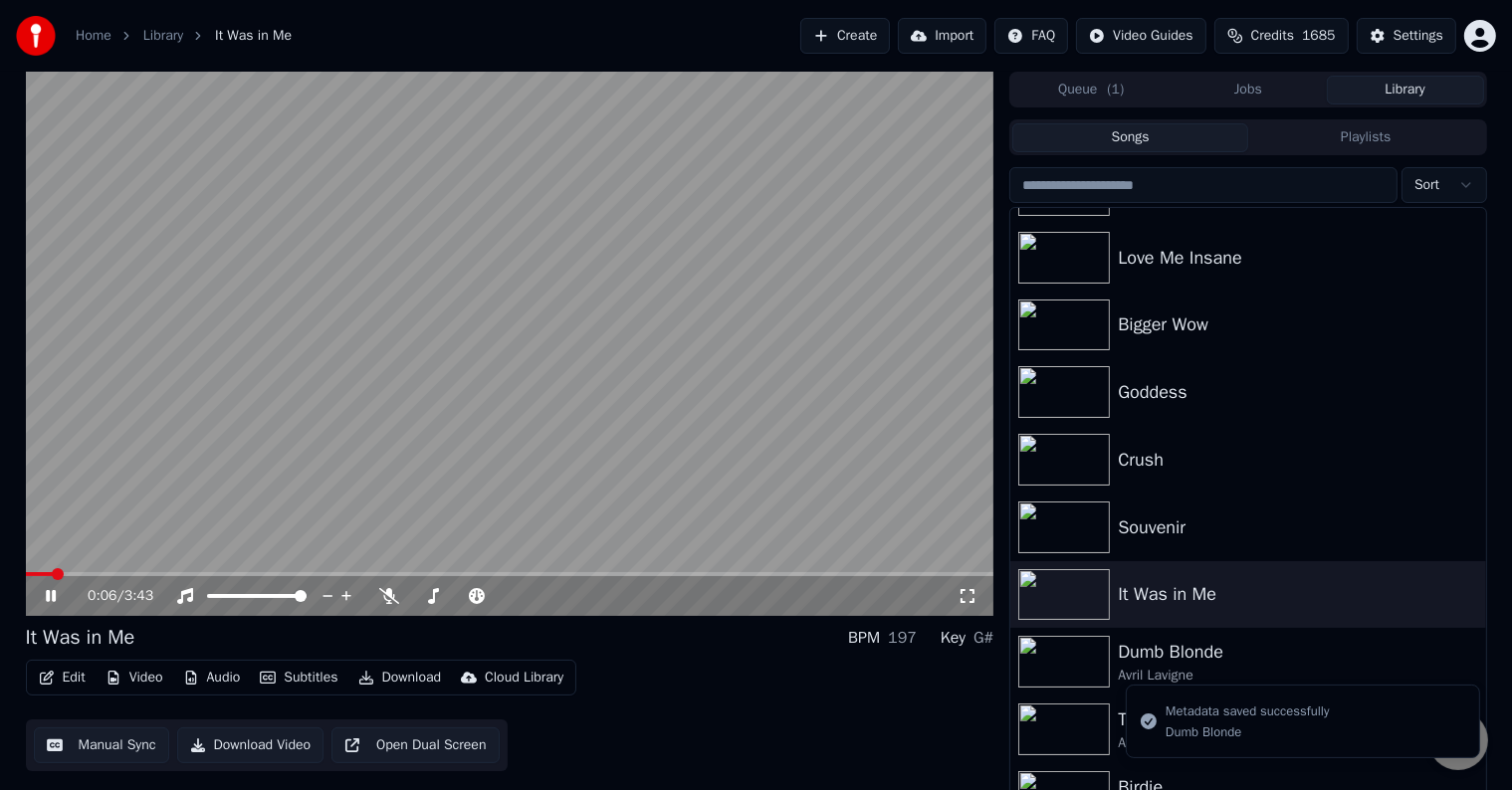 click 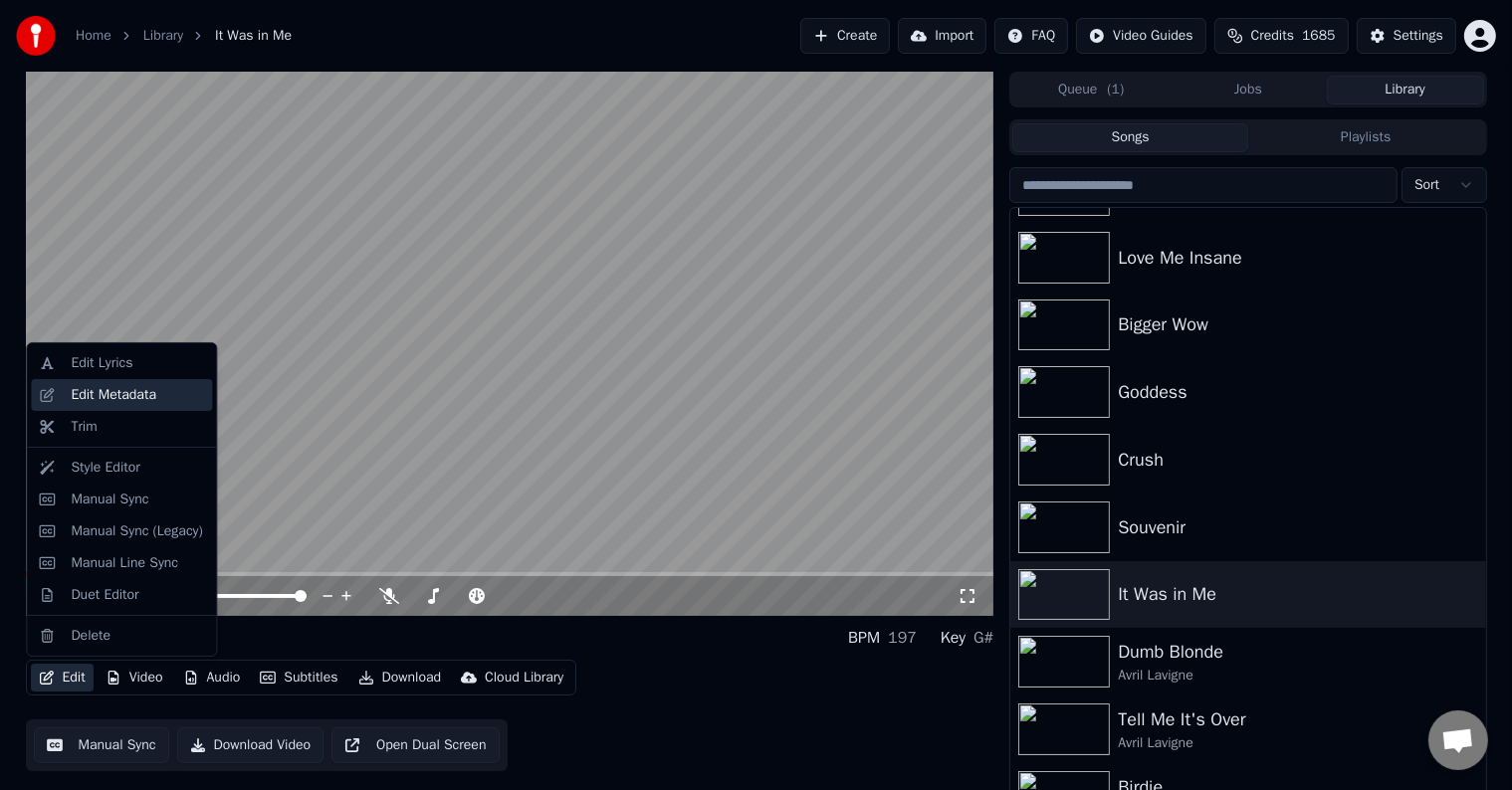 click on "Edit Metadata" at bounding box center [113, 395] 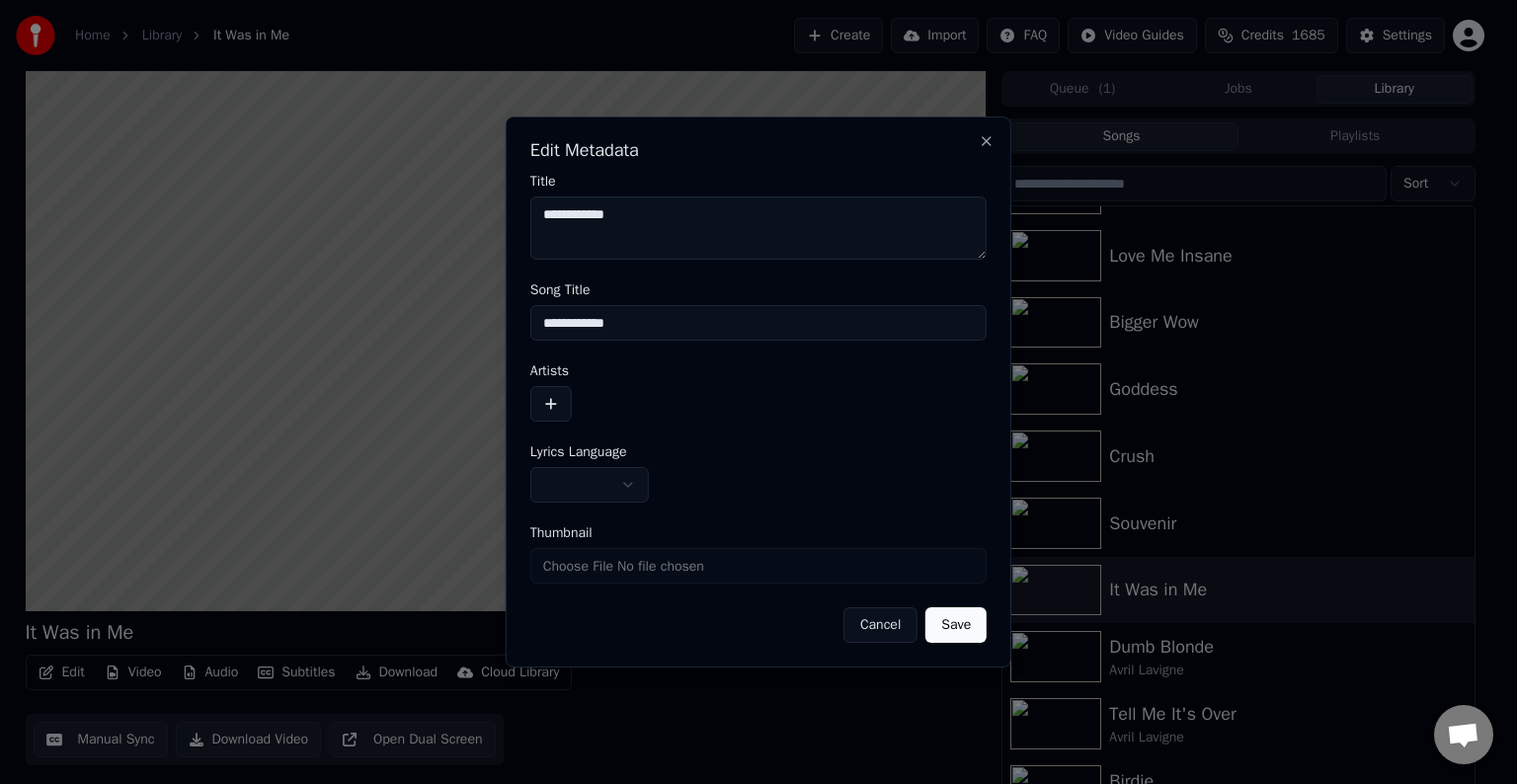 click at bounding box center [551, 404] 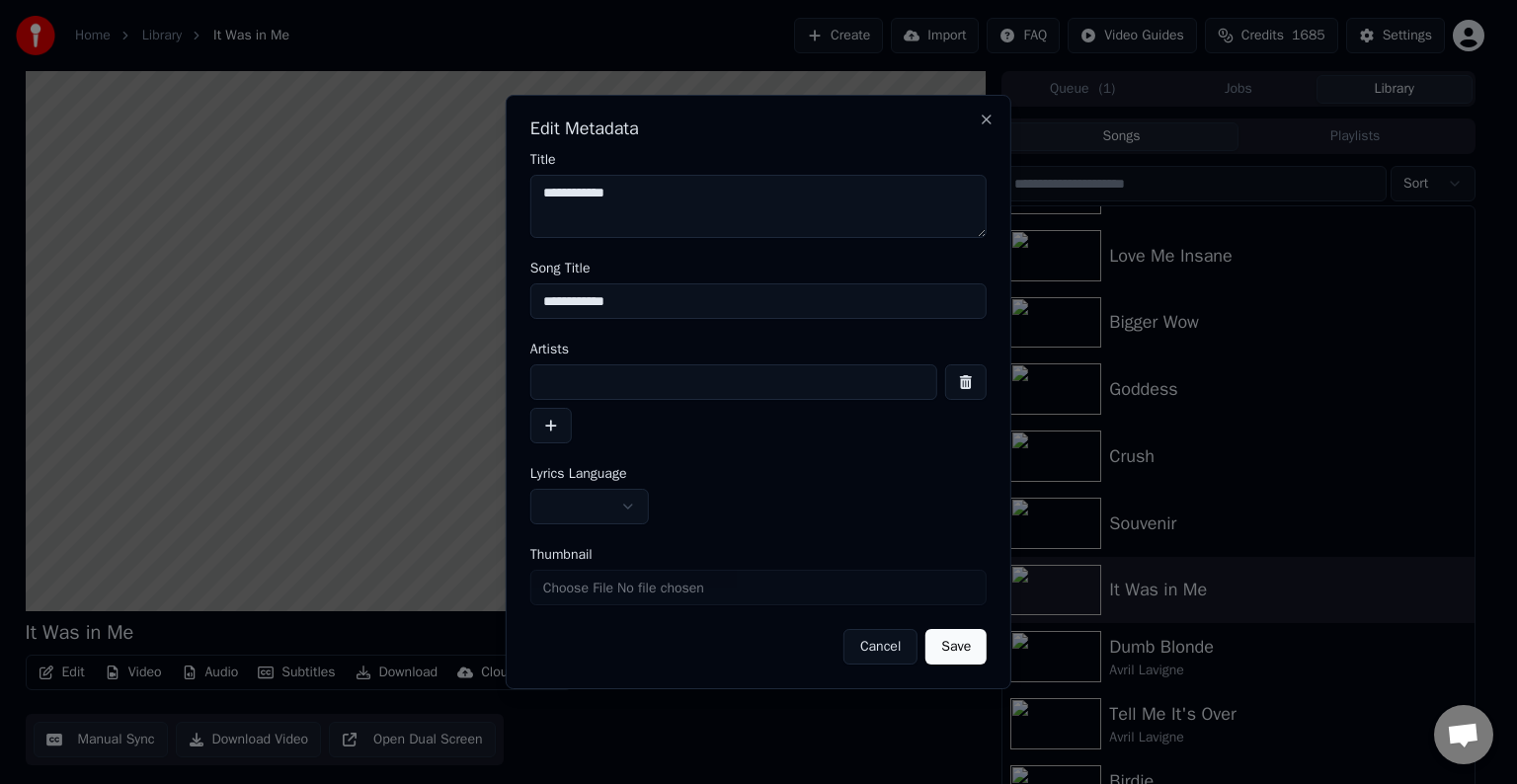 click at bounding box center [734, 382] 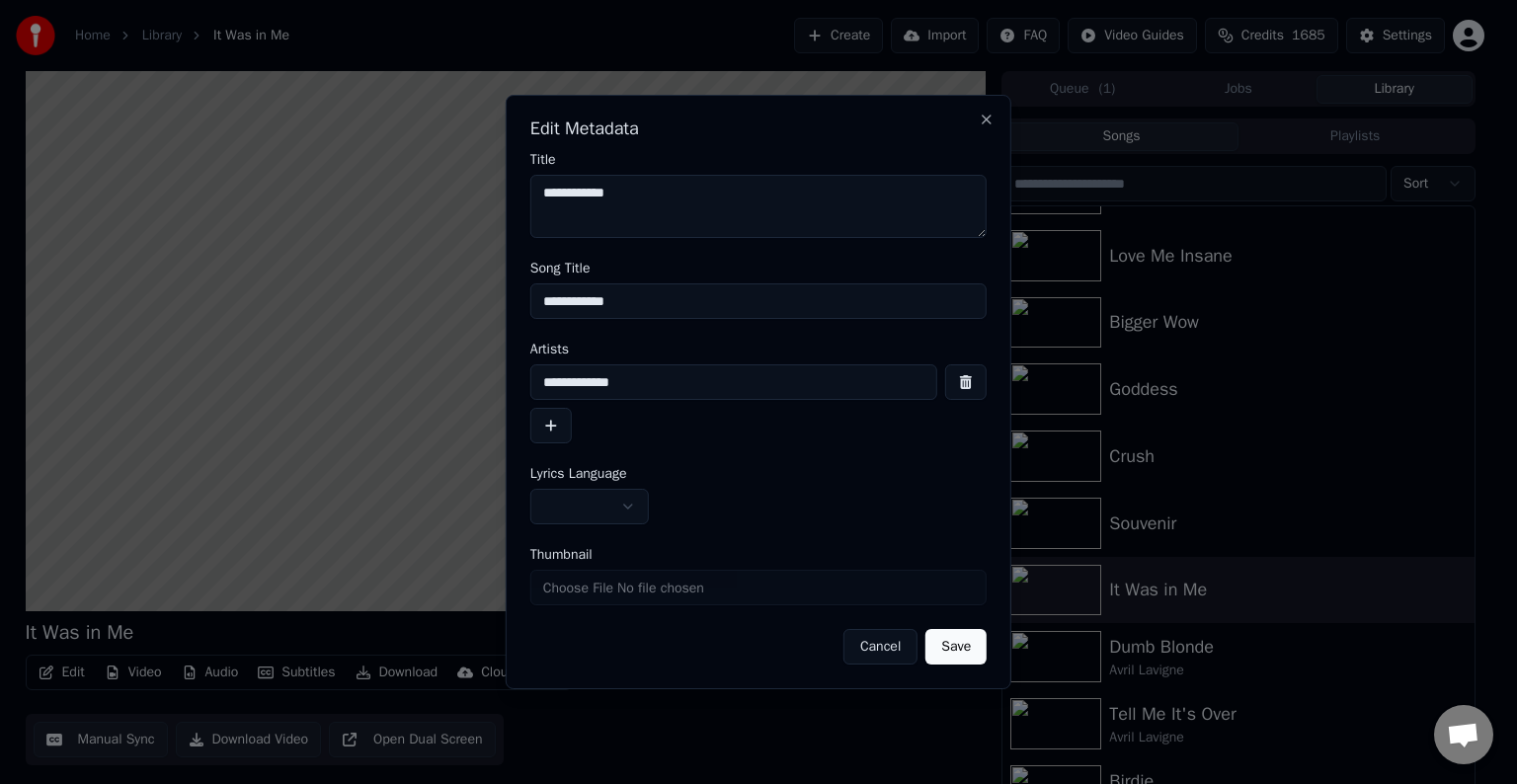 type on "**********" 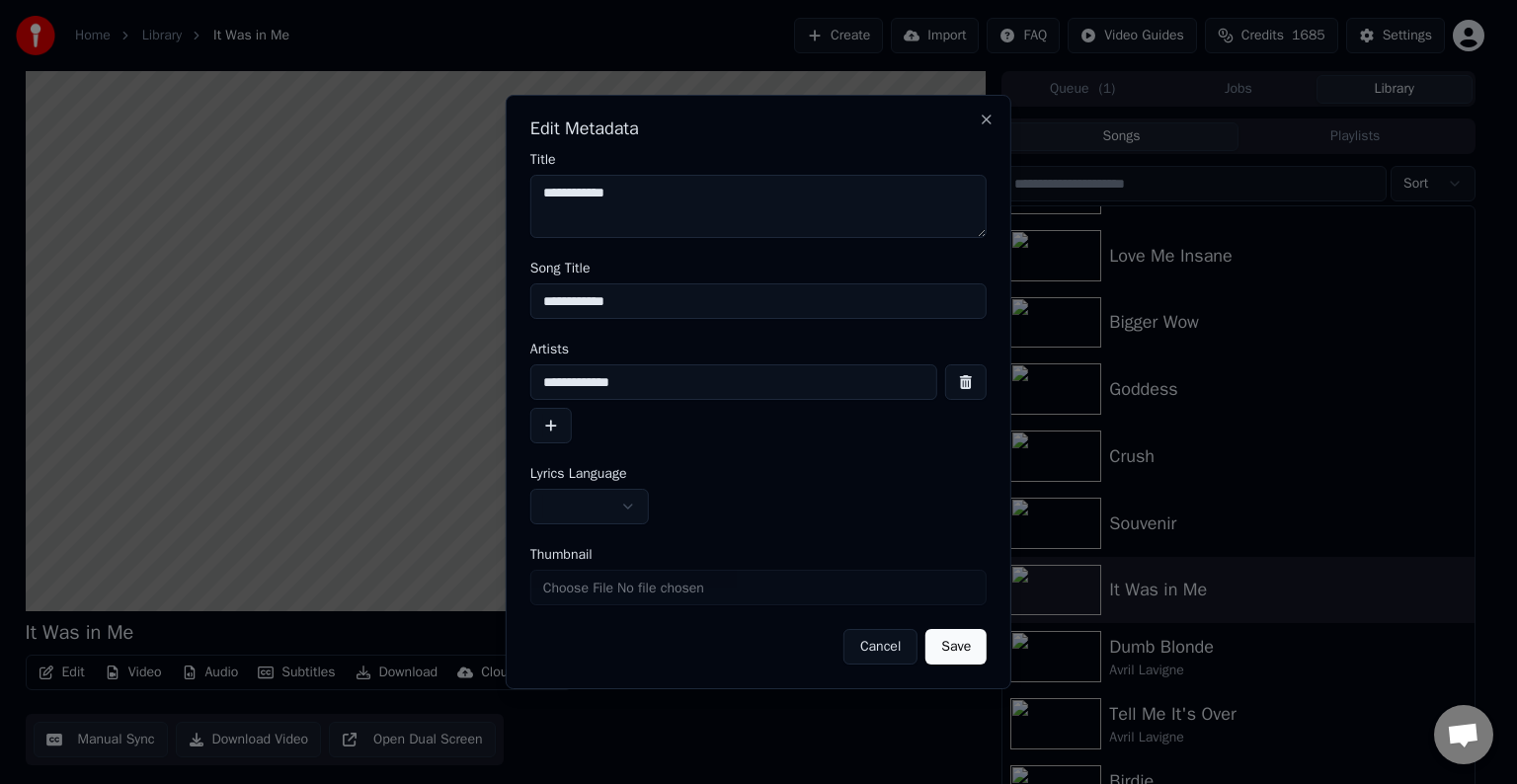 click on "Home Library It Was in Me Create Import FAQ Video Guides Credits 1685 Settings It Was in Me BPM 197 Key G# Edit Video Audio Subtitles Download Cloud Library Manual Sync Download Video Open Dual Screen Queue ( 1 ) Jobs Library Songs Playlists Sort Losing Grip Love Me Insane Bigger Wow Goddess Crush Souvenir It Was in Me Dumb Blonde Avril Lavigne Tell Me It's Over Avril Lavigne Birdie Avril Lavigne Head Above Water Avril Lavigne Remember When Avril Lavigne Chat Adam from Youka Desktop More channels Continue on Email Network offline. Reconnecting... No messages can be received or sent for now. Youka Desktop Hello! How can I help you?  Sunday, [DATE] I think there is a glitch in the program; when I spend my credits to create a video, and I provide the lyrics, the resulting video does not sync the lyrics and is forcing me to spend extra credits to sync them again; it has happened to me with my last 3 videos [DATE] Adam [DATE] [DATE] Adam Only the auto-sync credits are refunded. [DATE] Crisp" at bounding box center [750, 392] 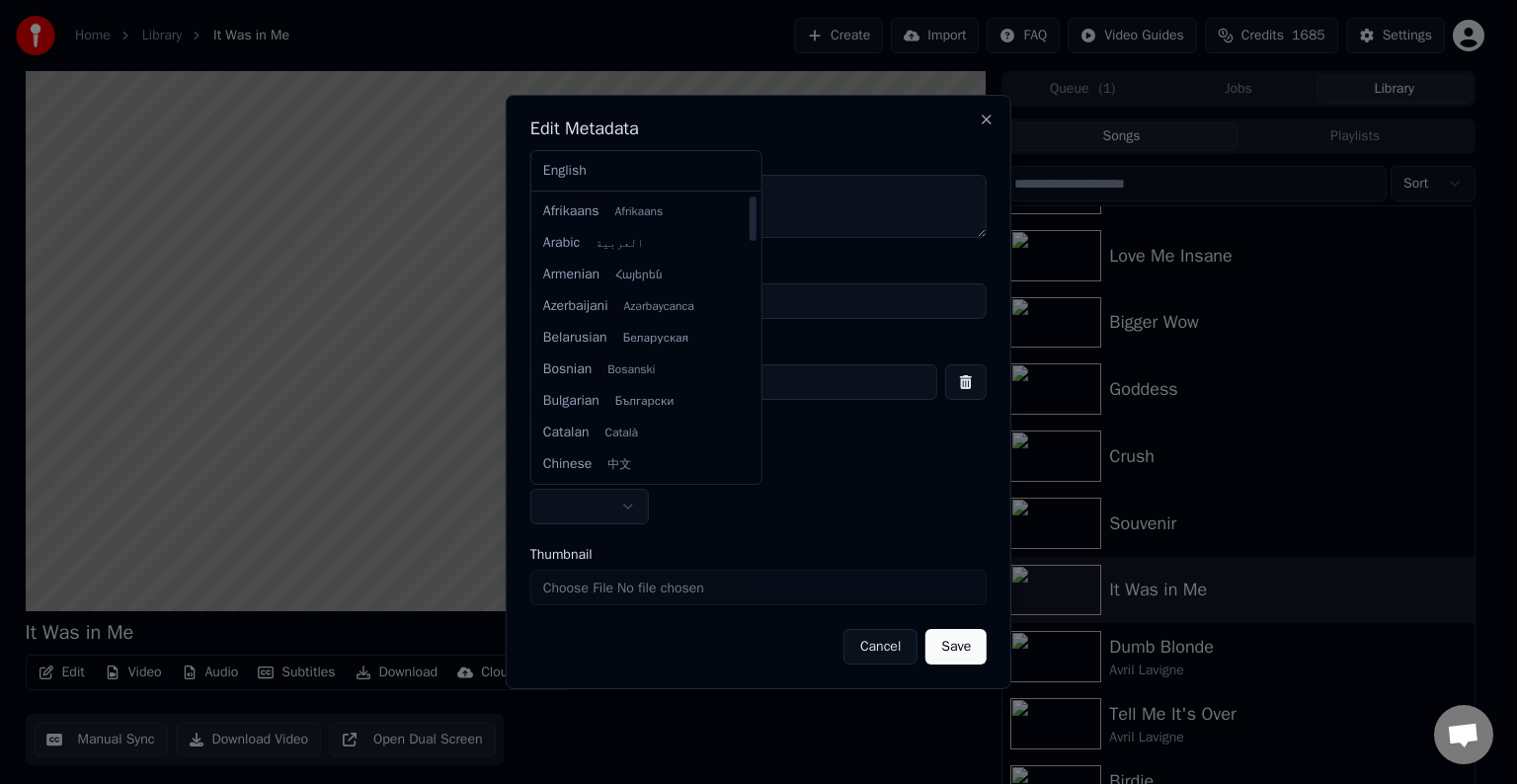 select on "**" 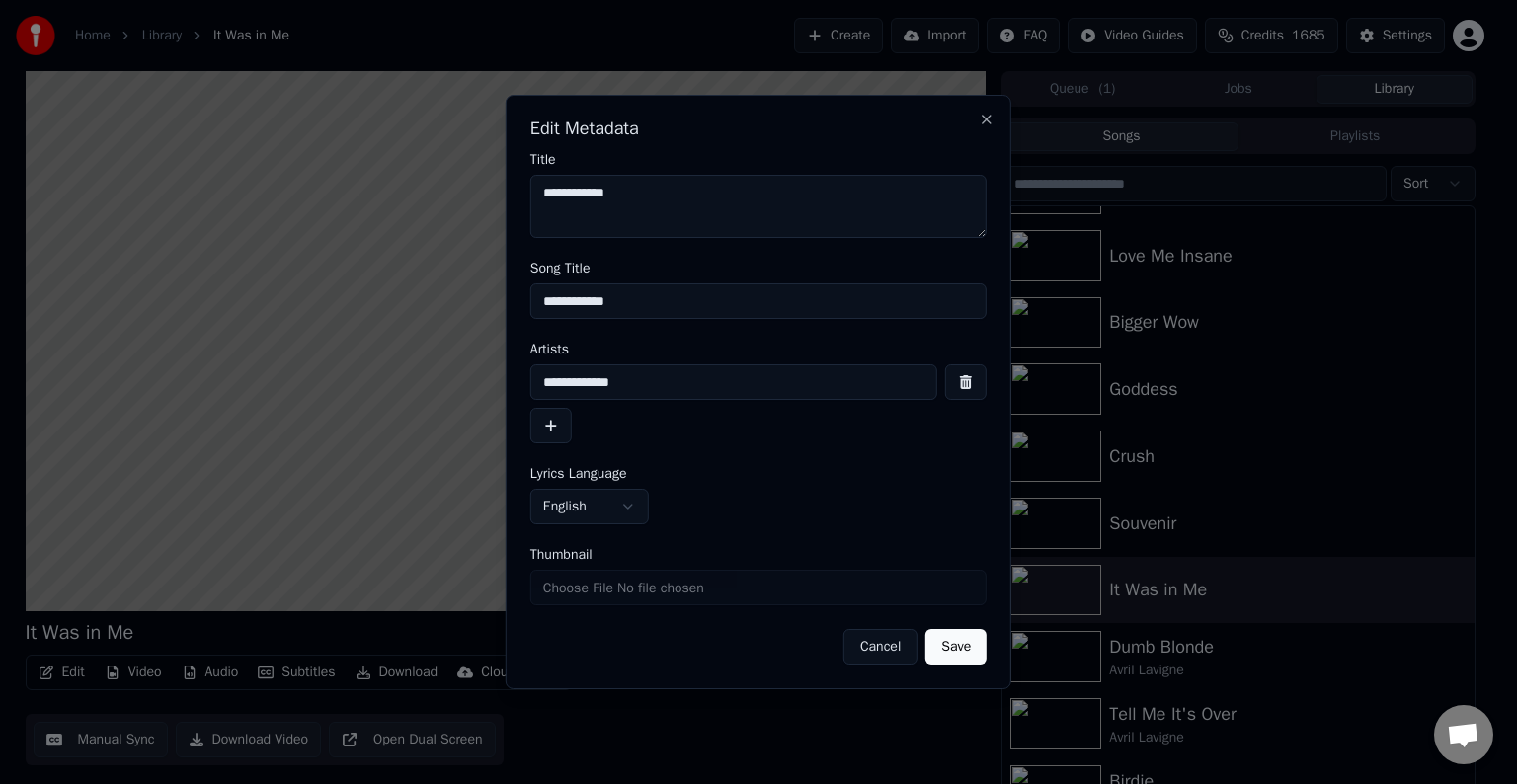 click on "Save" at bounding box center [956, 647] 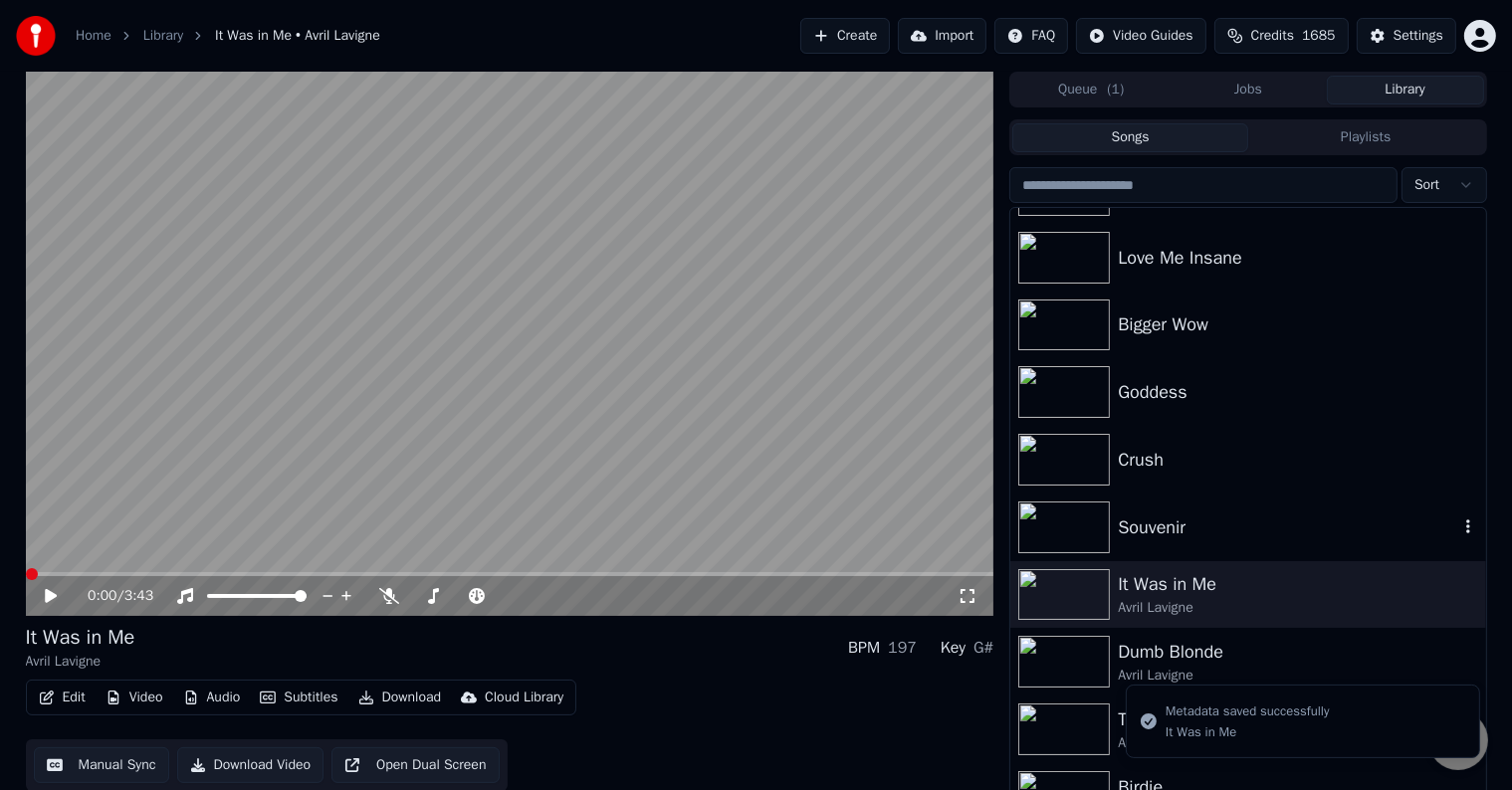click on "Souvenir" at bounding box center (1287, 527) 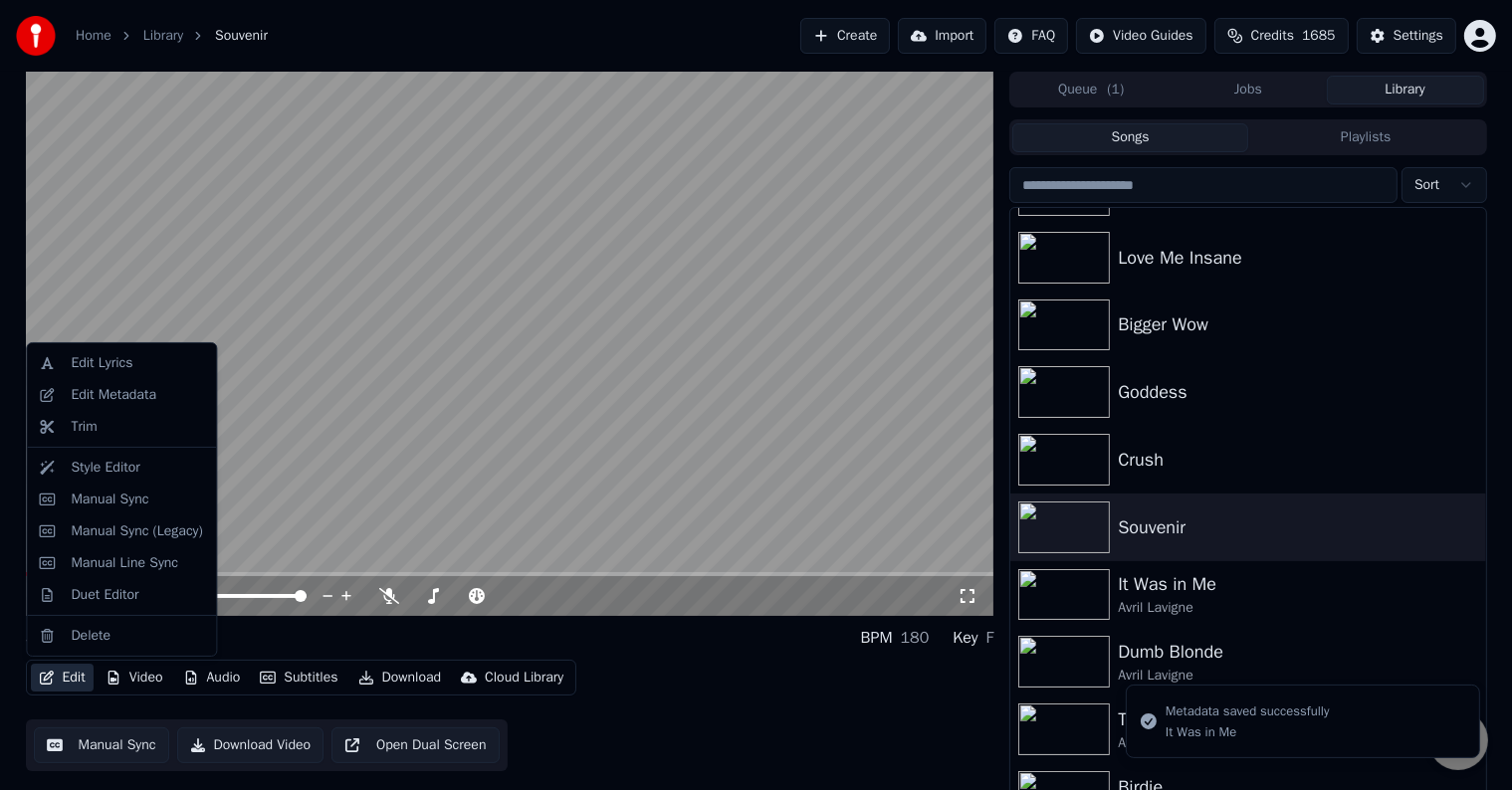 click on "Edit" at bounding box center (62, 678) 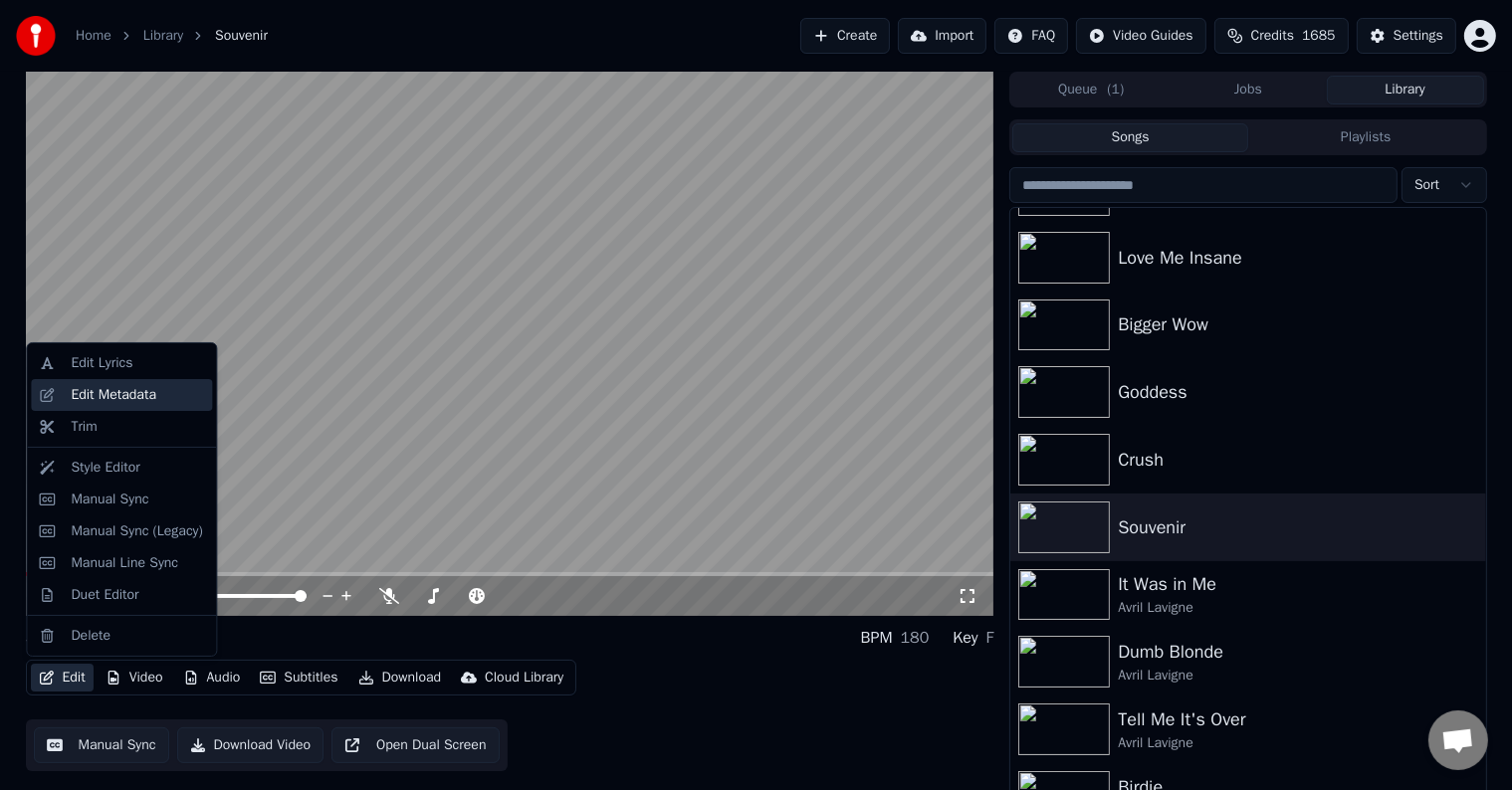 click on "Edit Metadata" at bounding box center [113, 395] 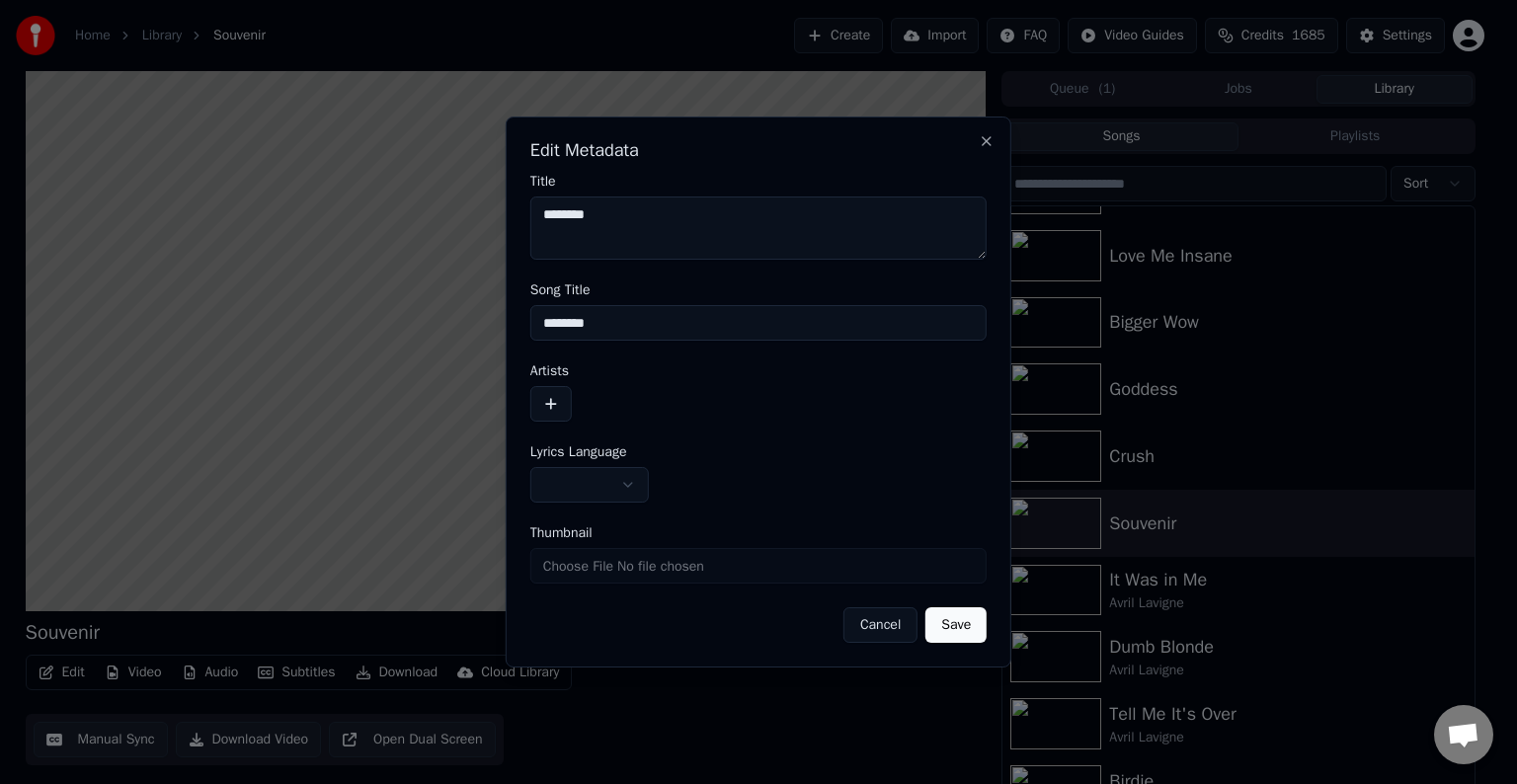 click at bounding box center [758, 404] 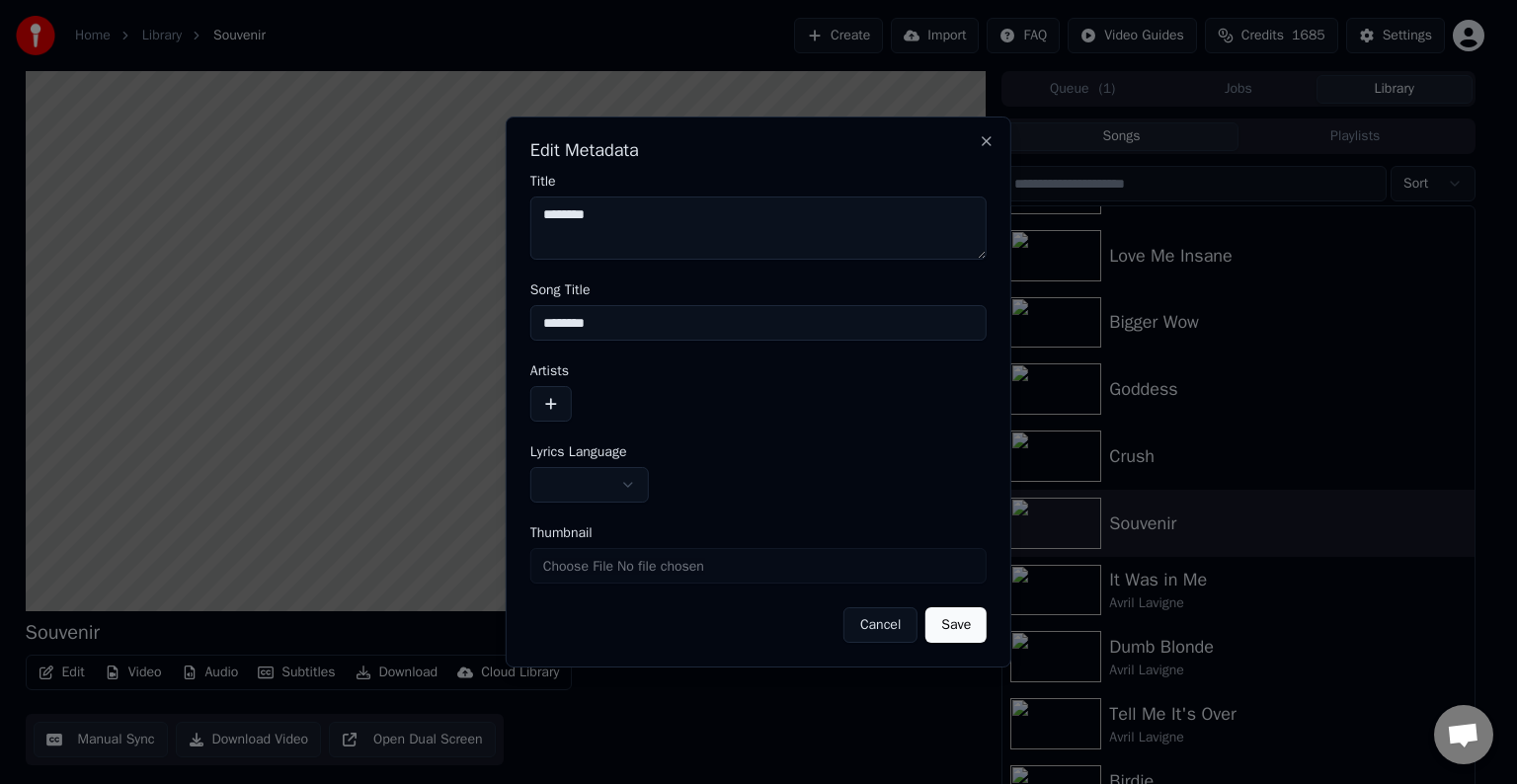 click at bounding box center [551, 404] 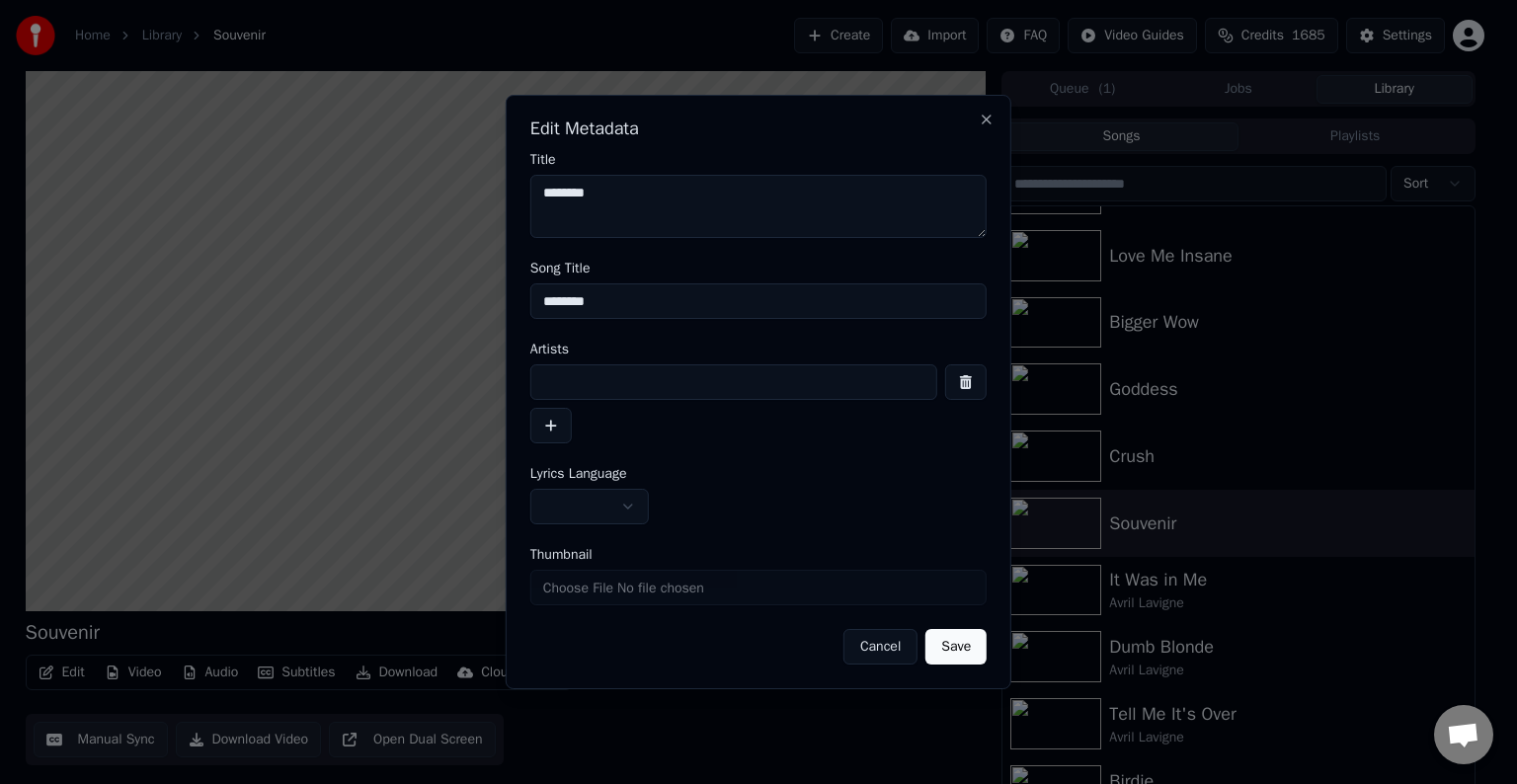 type 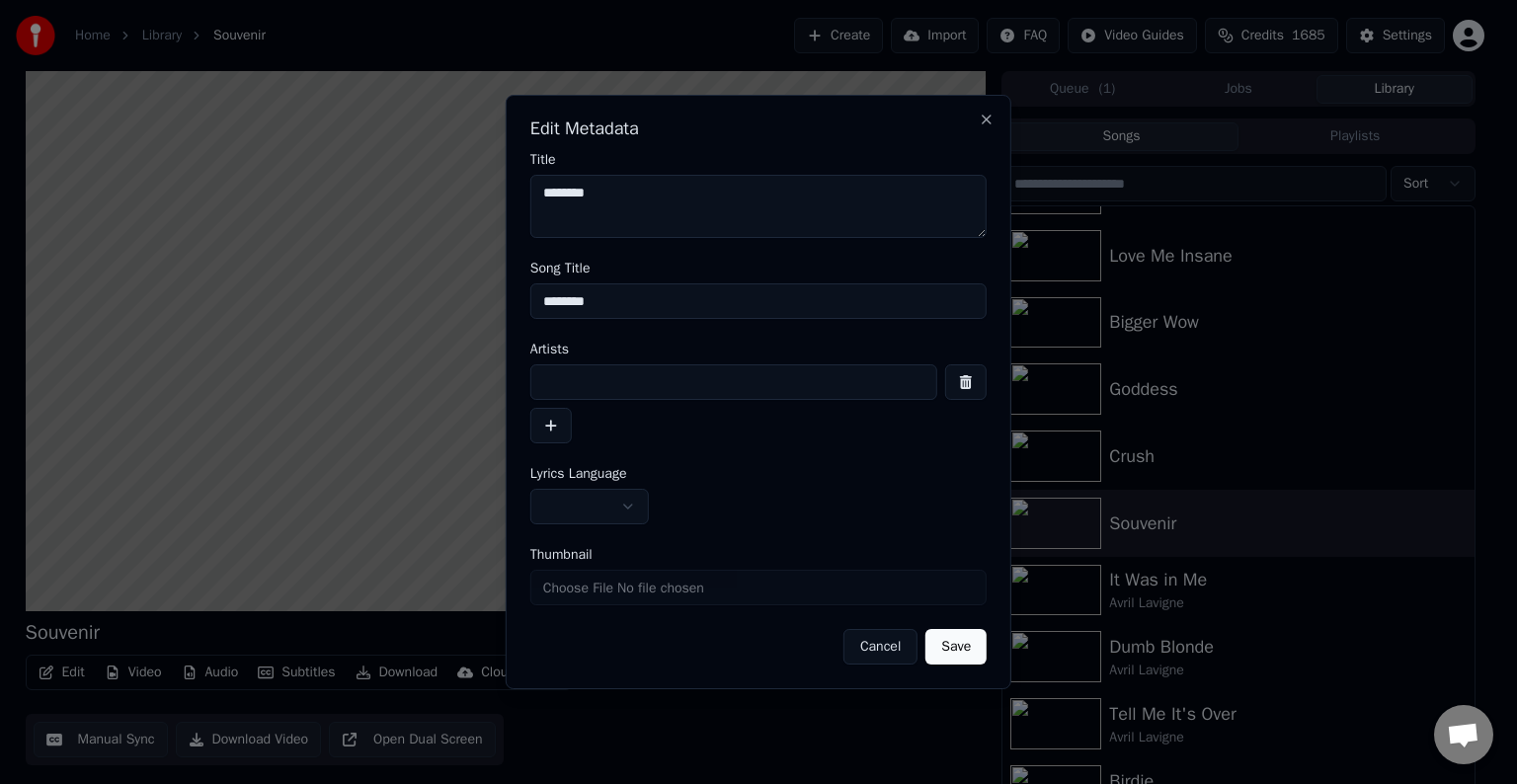 click at bounding box center [734, 382] 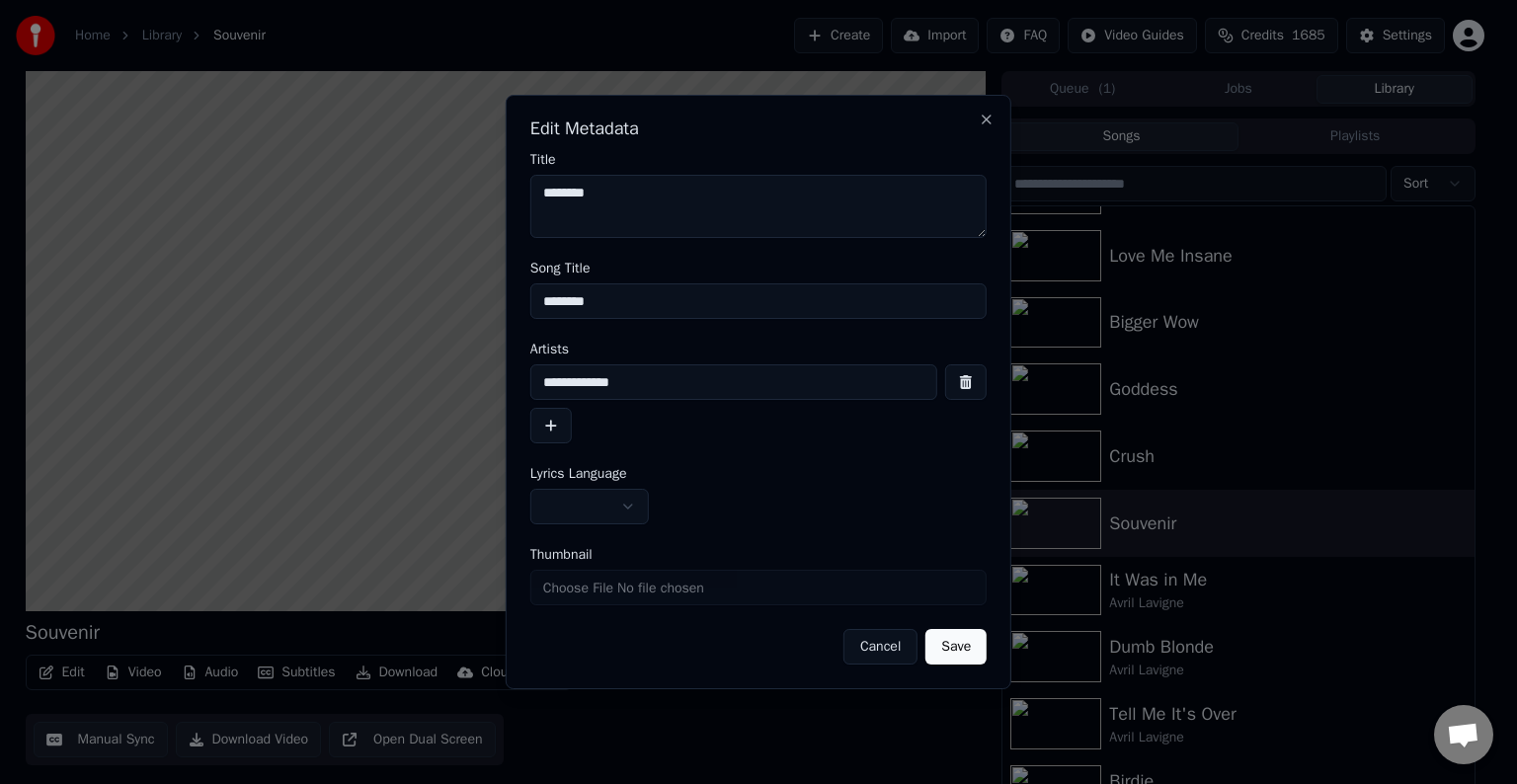 type on "**********" 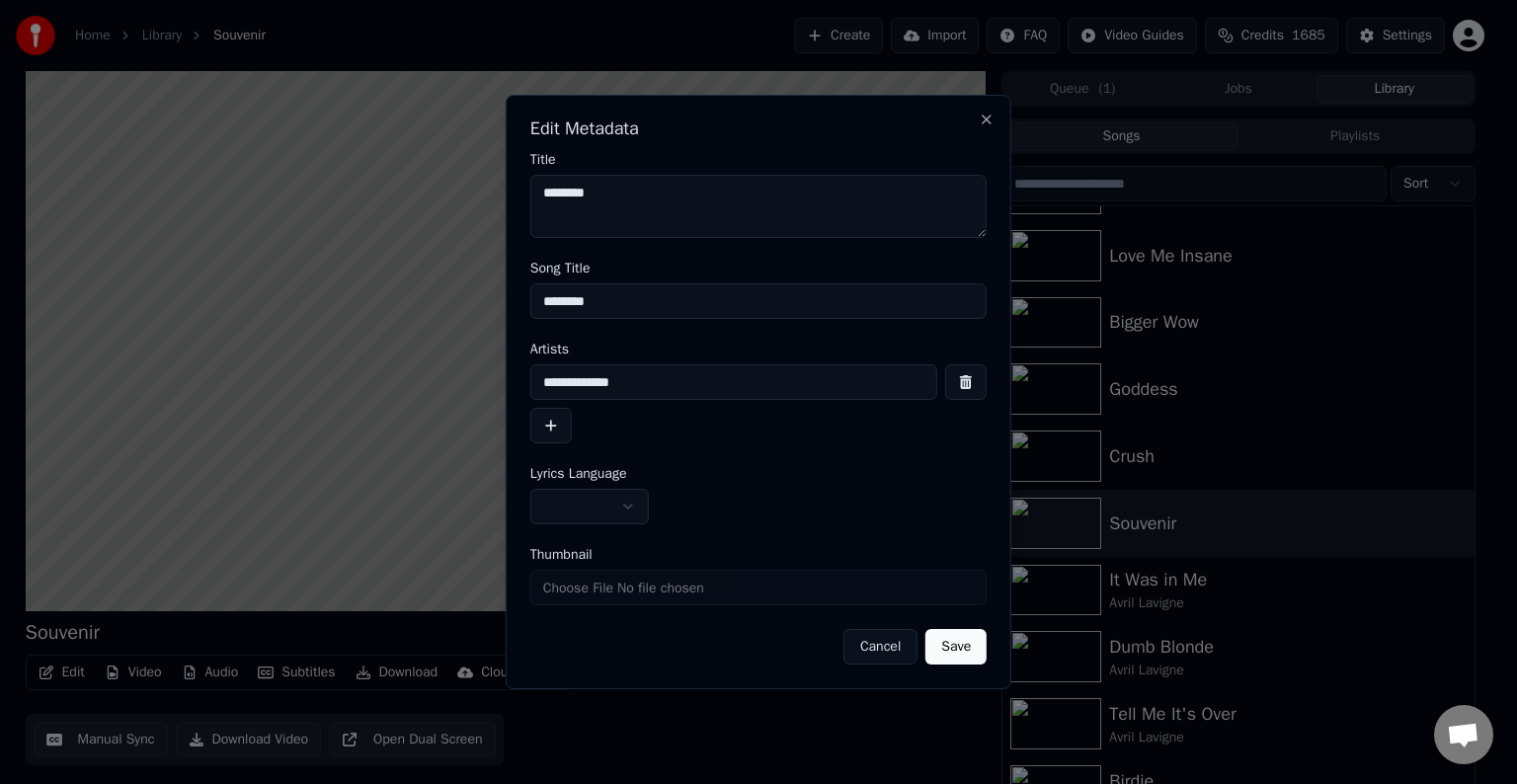 click at bounding box center [590, 507] 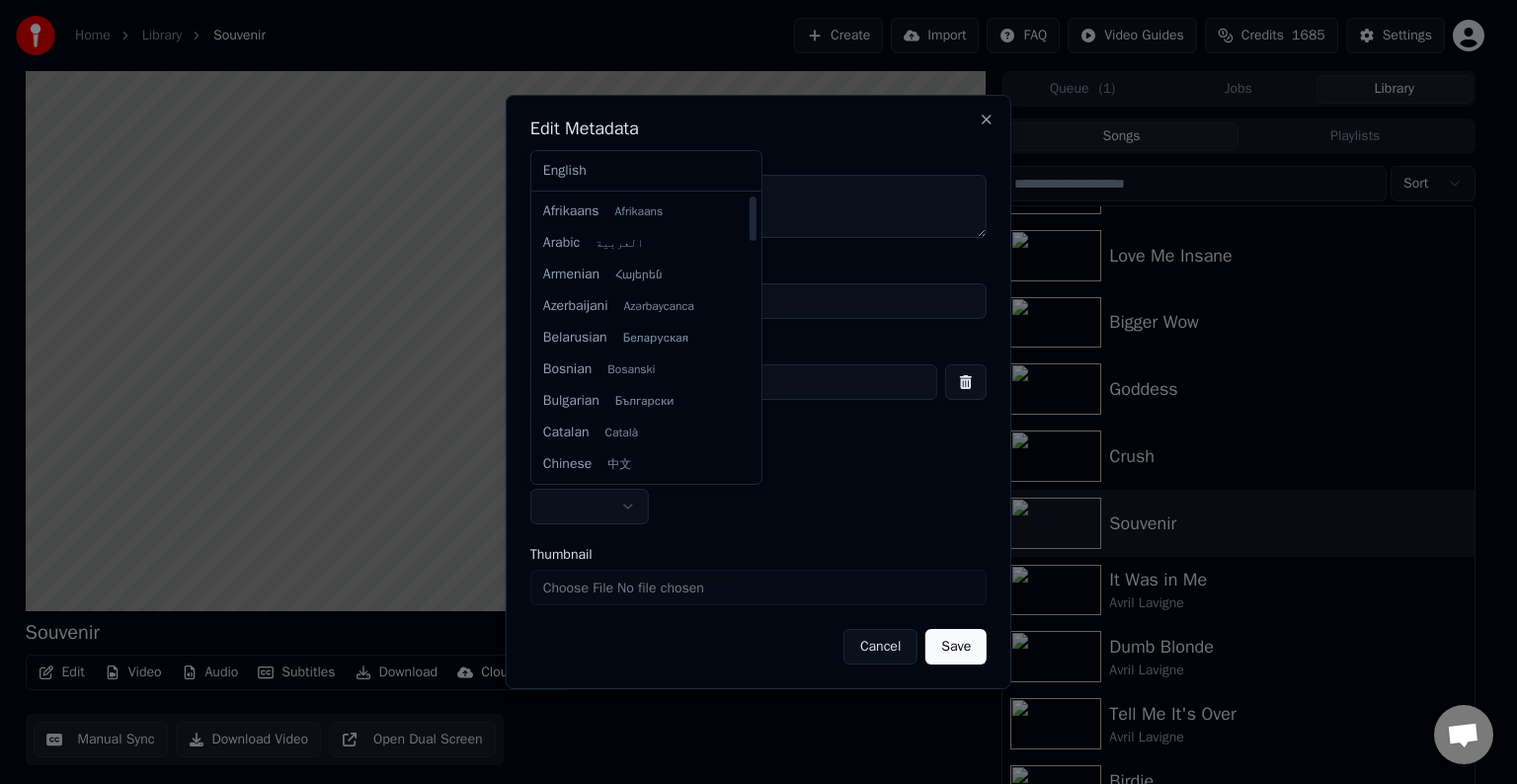 select on "**" 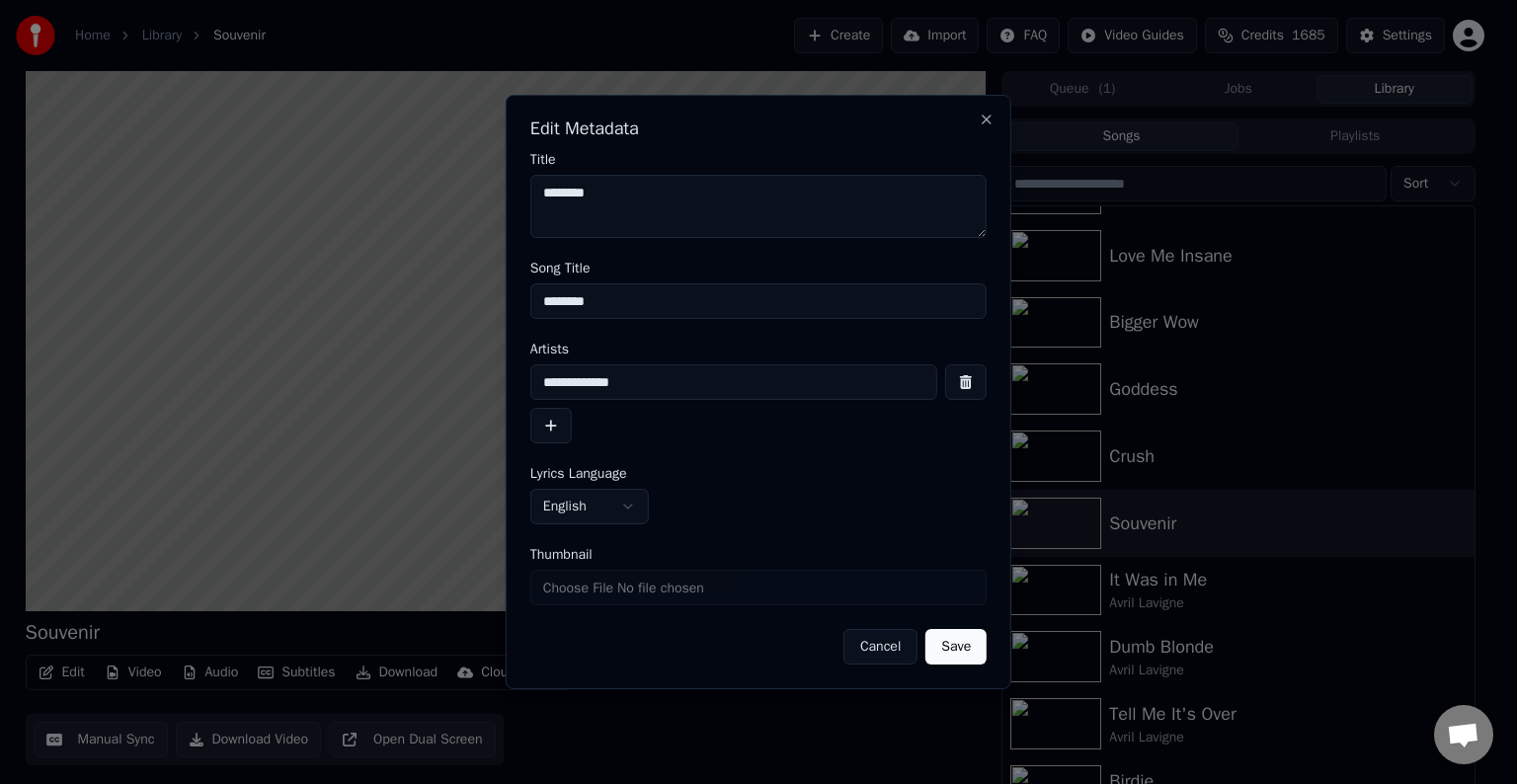 click on "Save" at bounding box center [956, 647] 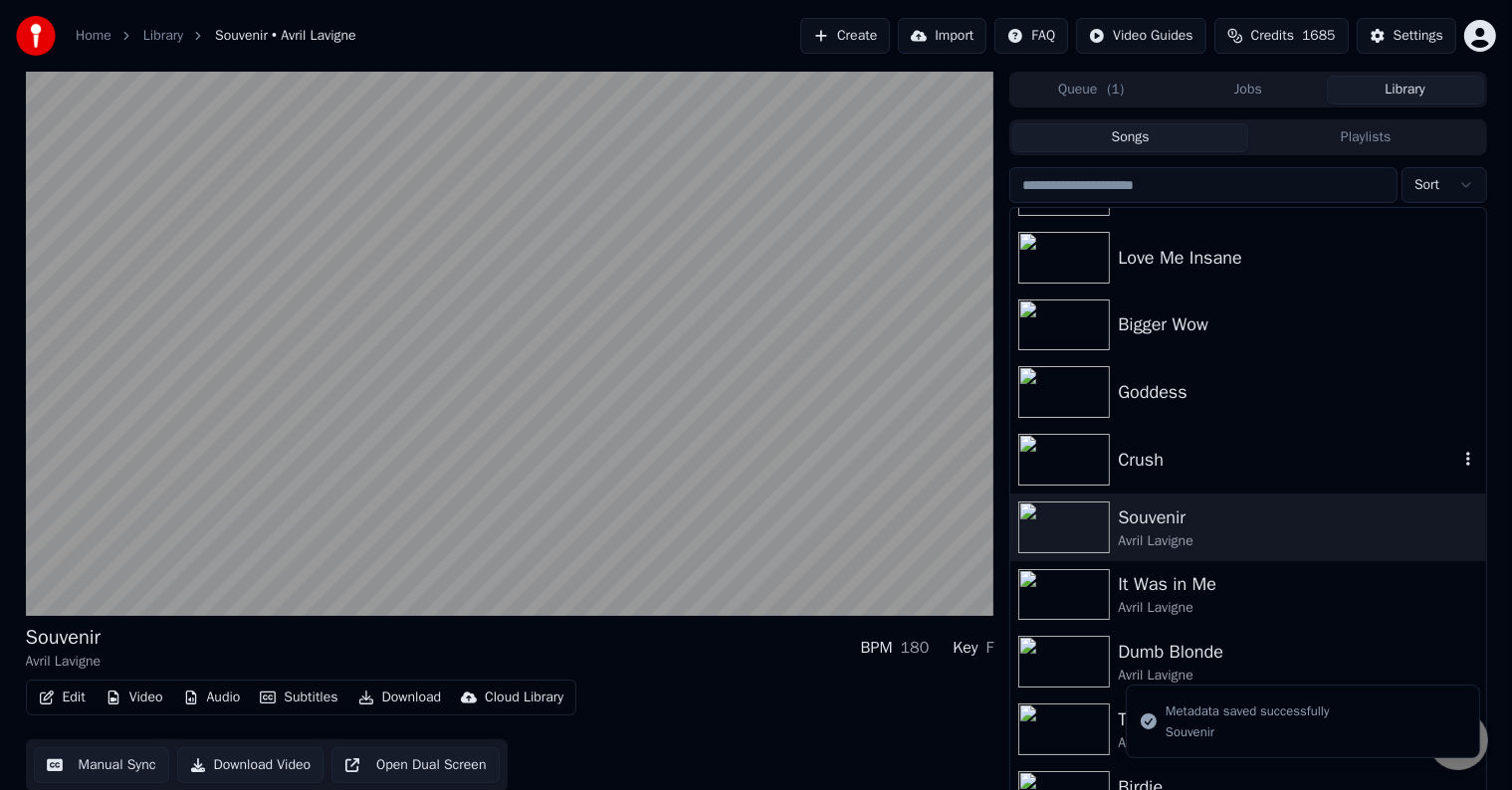 click on "Crush" at bounding box center (1287, 460) 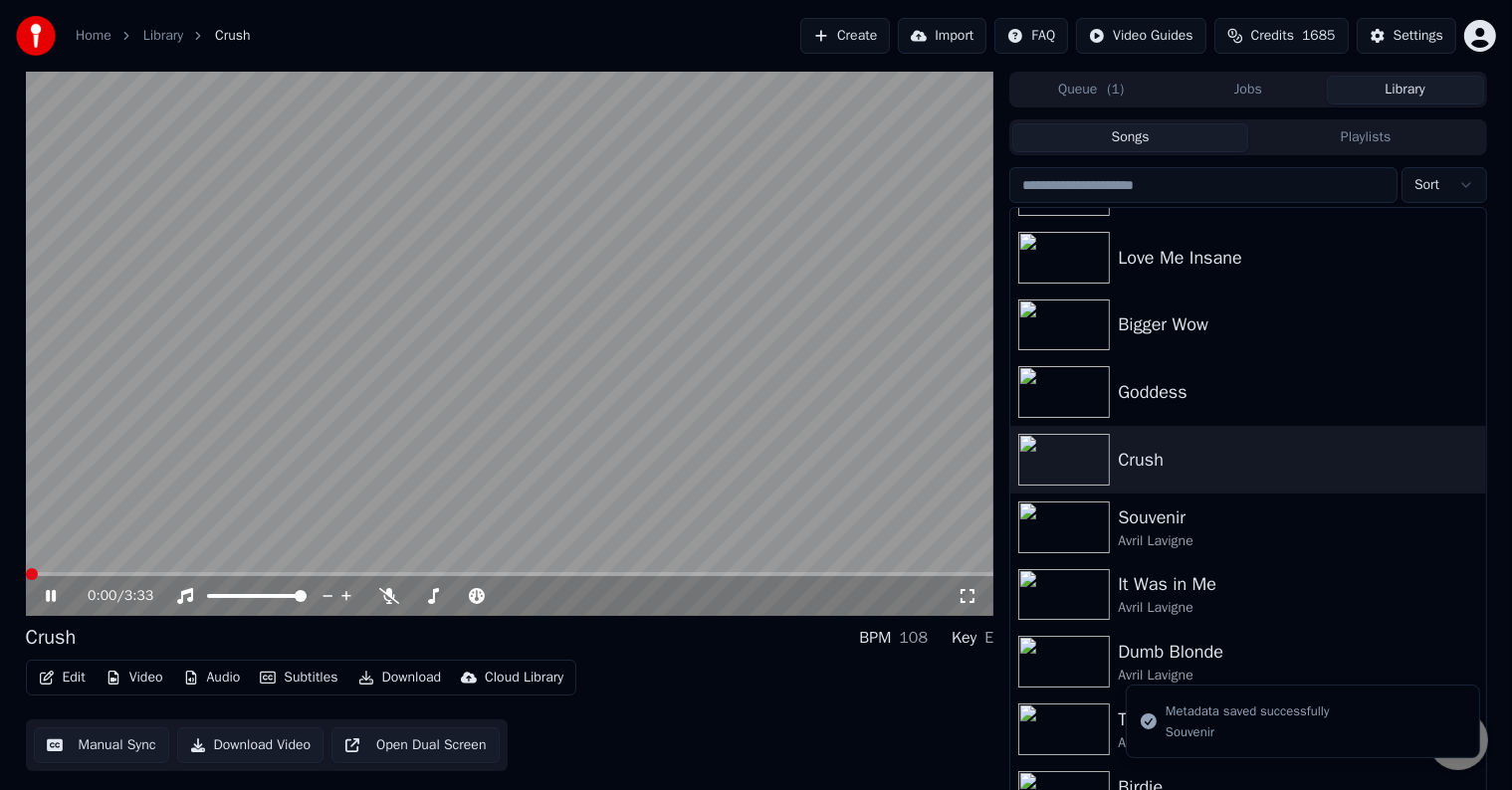 click on "Edit" at bounding box center [62, 678] 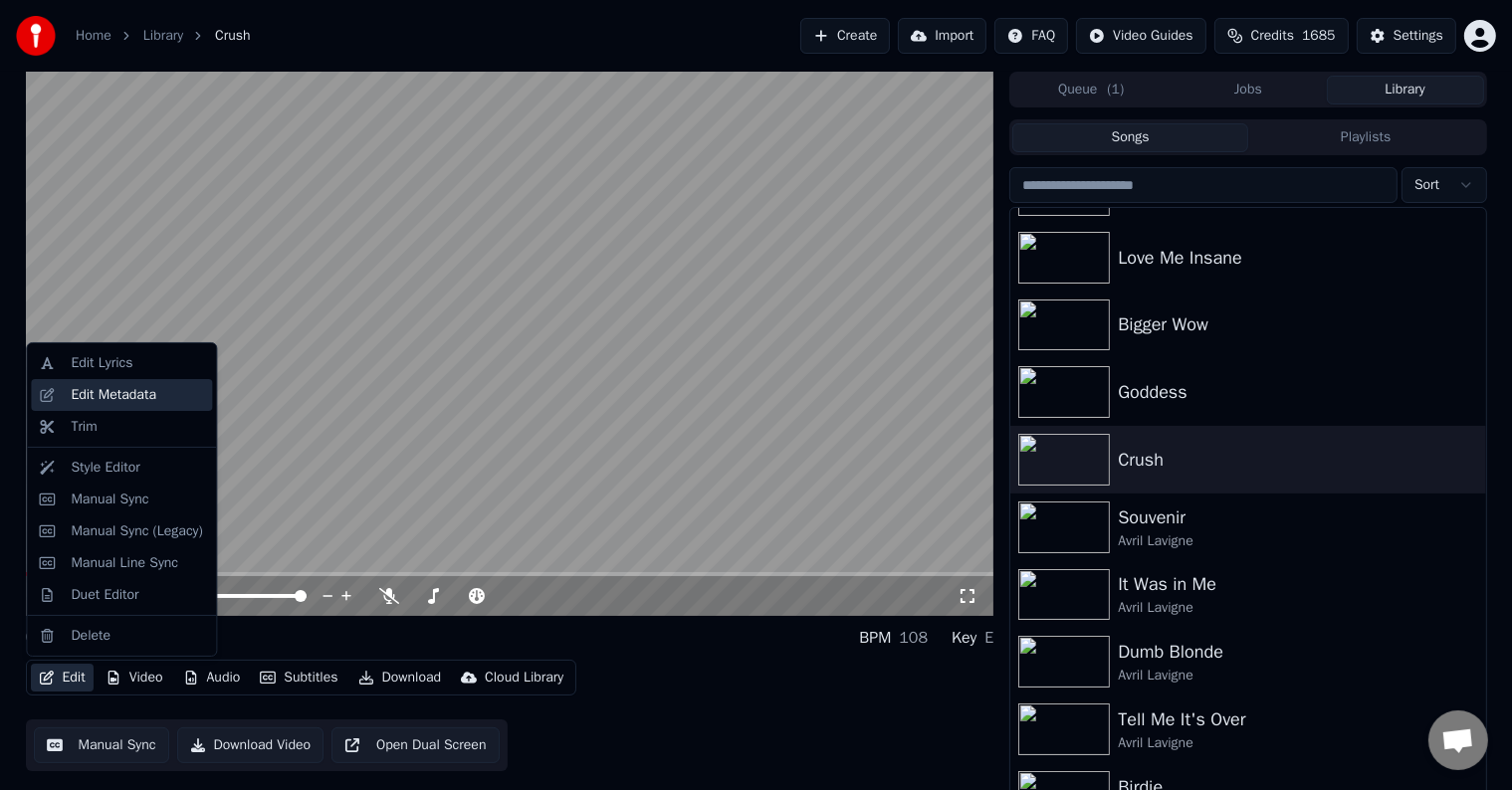 click on "Edit Metadata" at bounding box center (113, 395) 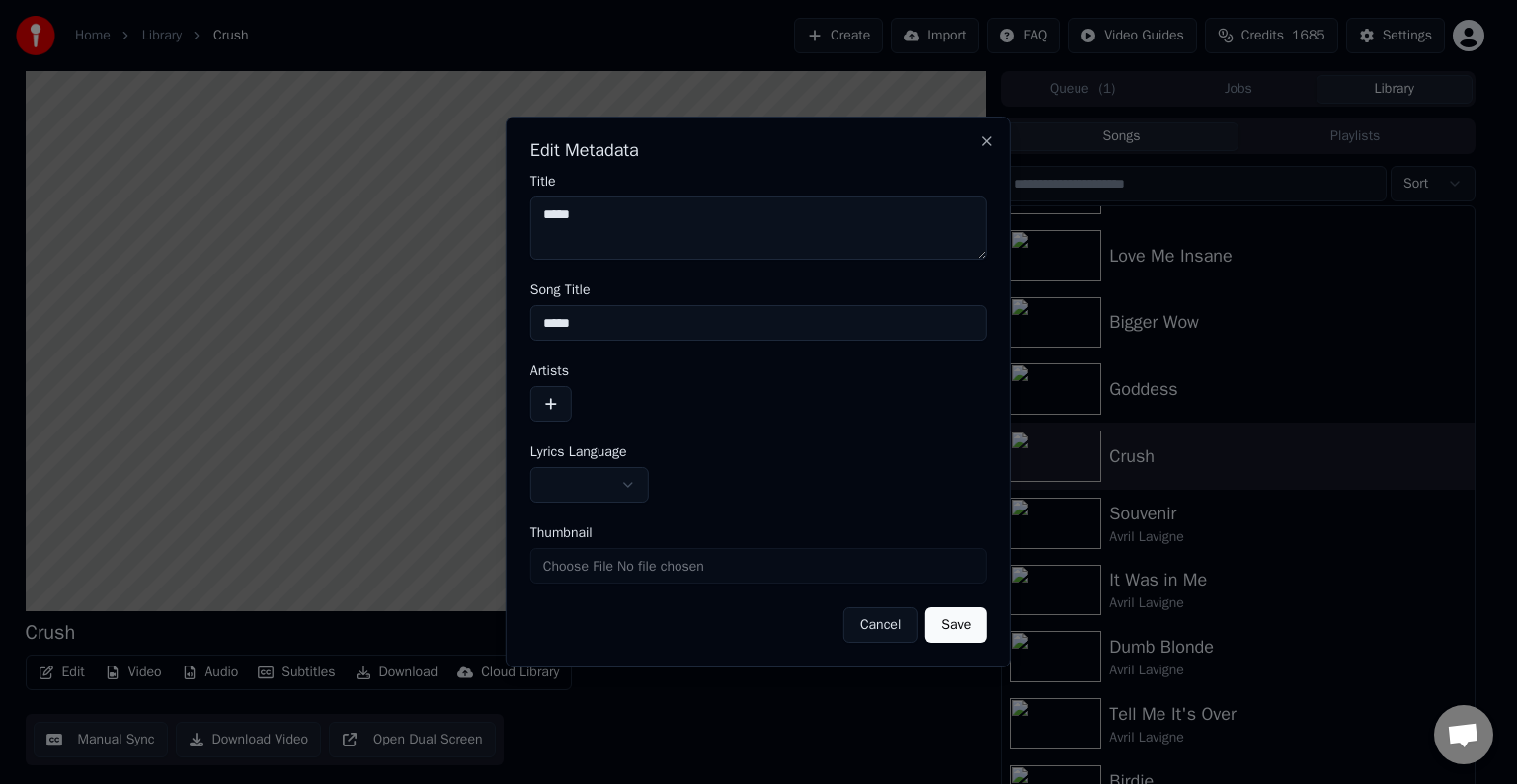 click at bounding box center (551, 404) 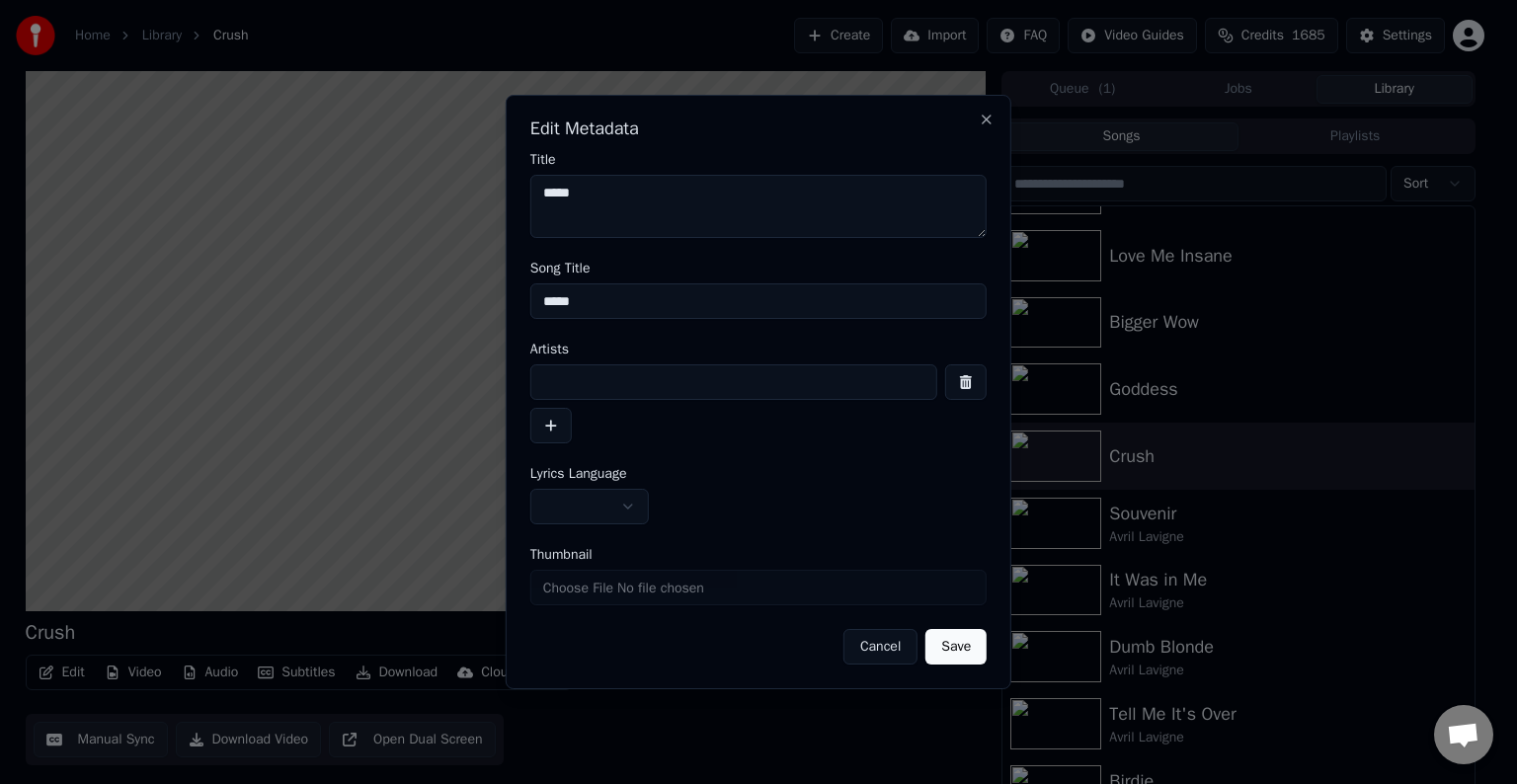 click at bounding box center [734, 382] 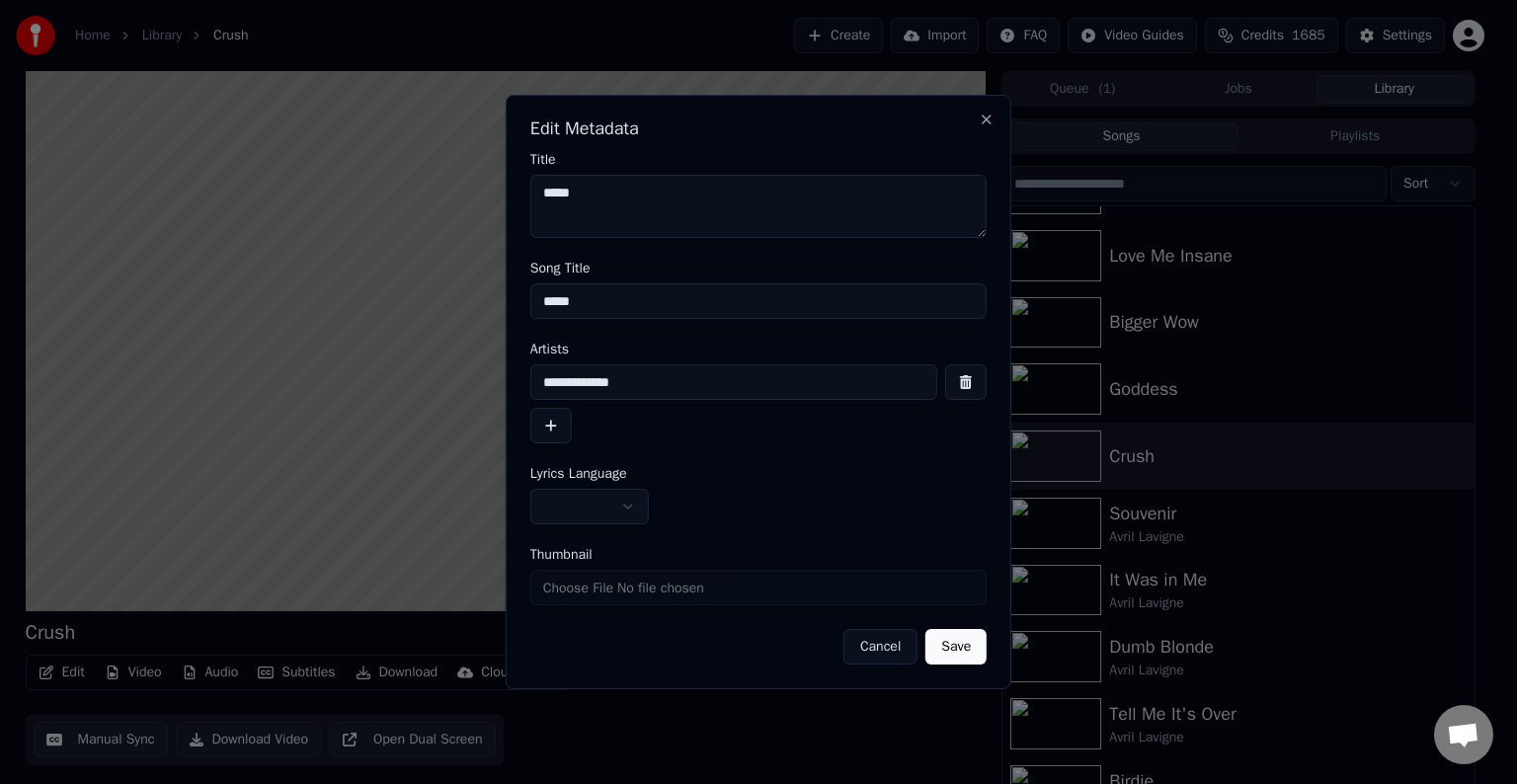 type on "**********" 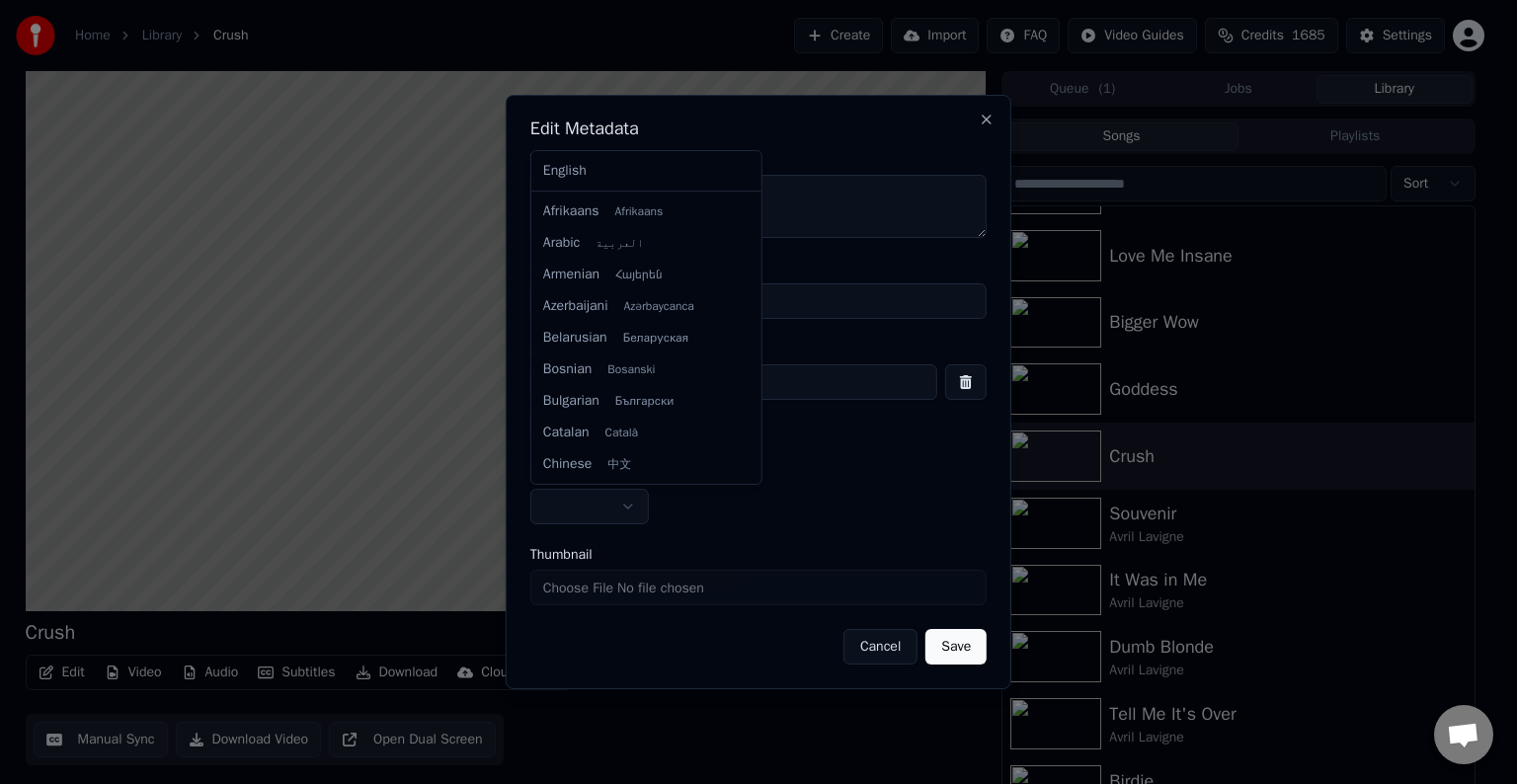 click on "Home Library Crush Create Import FAQ Video Guides Credits 1685 Settings Crush BPM 108 Key E Edit Video Audio Subtitles Download Cloud Library Manual Sync Download Video Open Dual Screen Queue ( 1 ) Jobs Library Songs Playlists Sort Losing Grip Love Me Insane Bigger Wow Goddess Crush Souvenir Avril Lavigne It Was in Me Avril Lavigne Dumb Blonde Avril Lavigne Tell Me It's Over Avril Lavigne Birdie Avril Lavigne Head Above Water Avril Lavigne Remember When Avril Lavigne Chat [NAME] from Youka Desktop More channels Continue on Email Network offline. Reconnecting... No messages can be received or sent for now. Youka Desktop Hello! How can I help you?  Sunday, [DATE] I think there is a glitch in the program; when I spend my credits to create a video, and I provide the lyrics, the resulting video does not sync the lyrics and is forcing me to spend extra credits to sync them again; it has happened to me with my last 3 videos 7/20/2025 [NAME] 7/20/2025 7/20/2025 7/20/2025 [NAME] 7/20/2025" at bounding box center (750, 392) 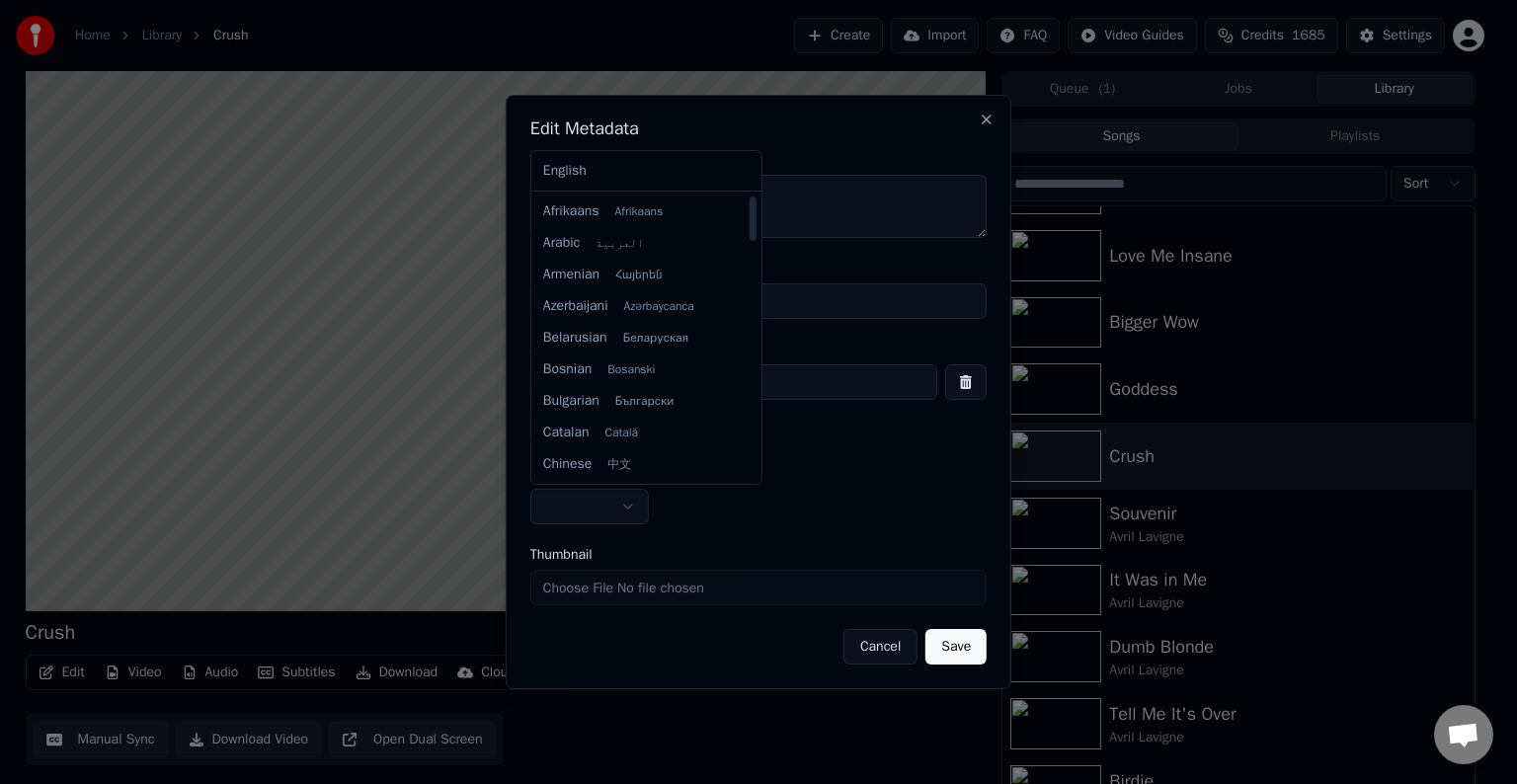 select on "**" 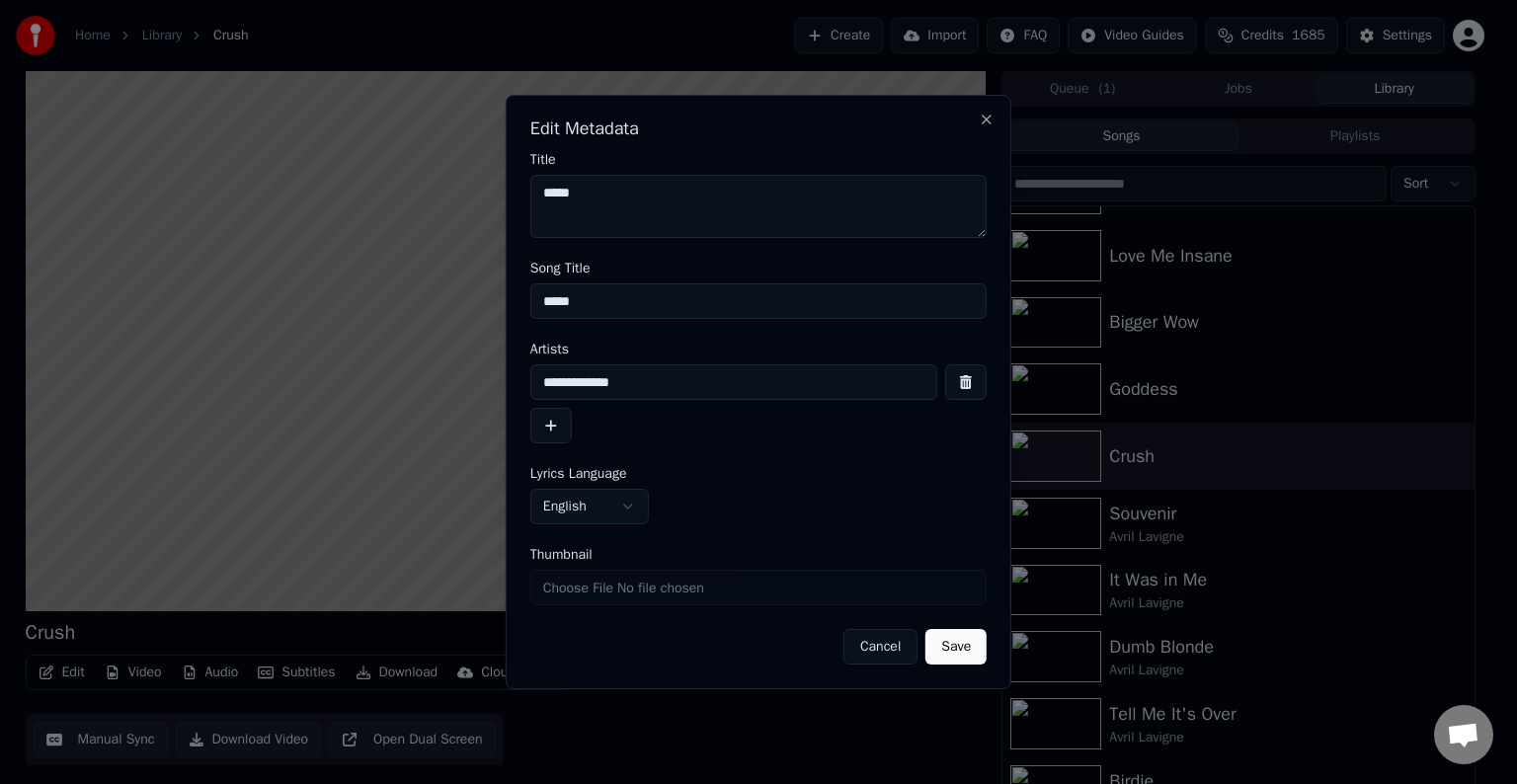 click on "Save" at bounding box center [956, 647] 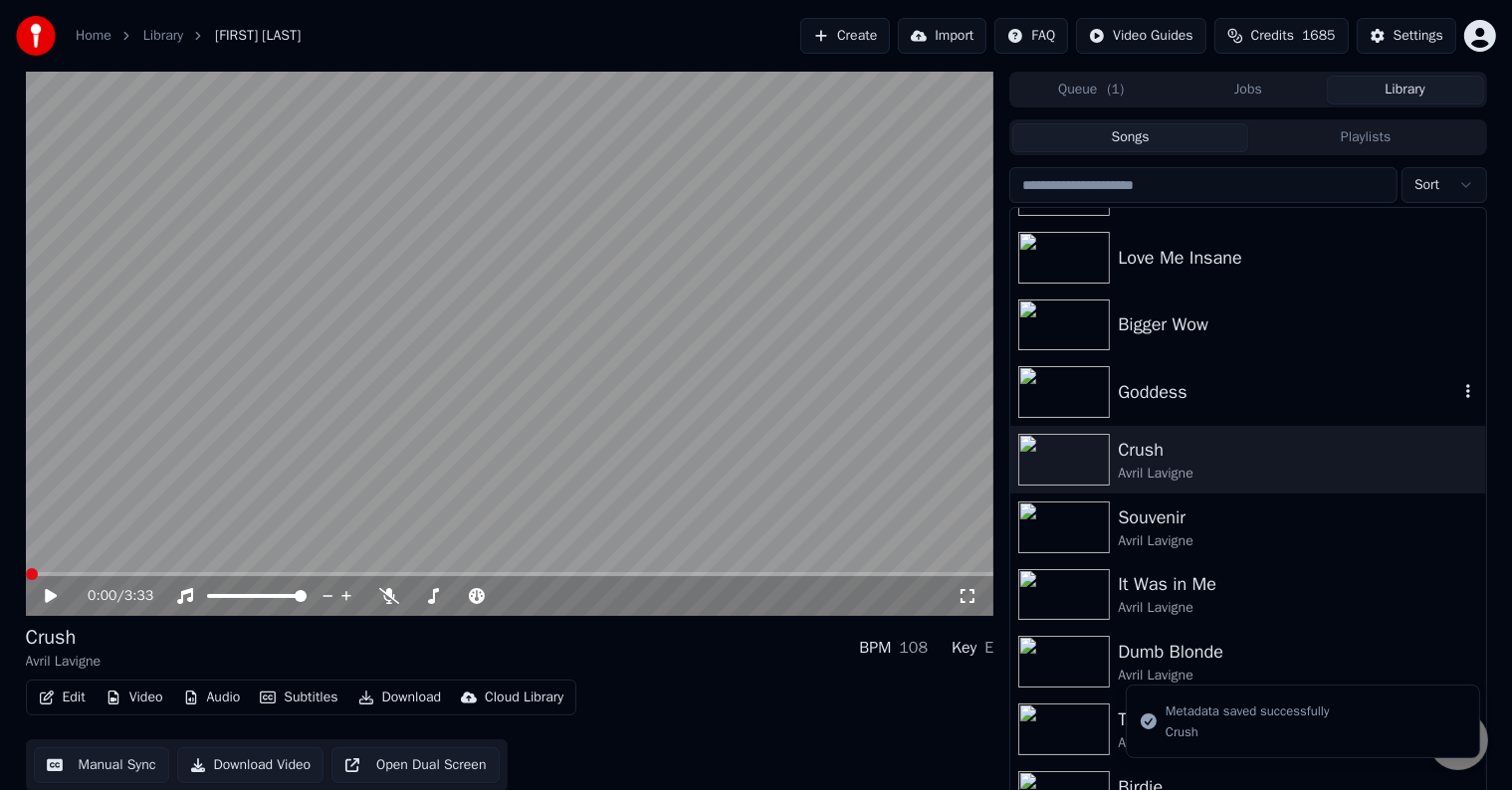 click on "Goddess" at bounding box center (1287, 392) 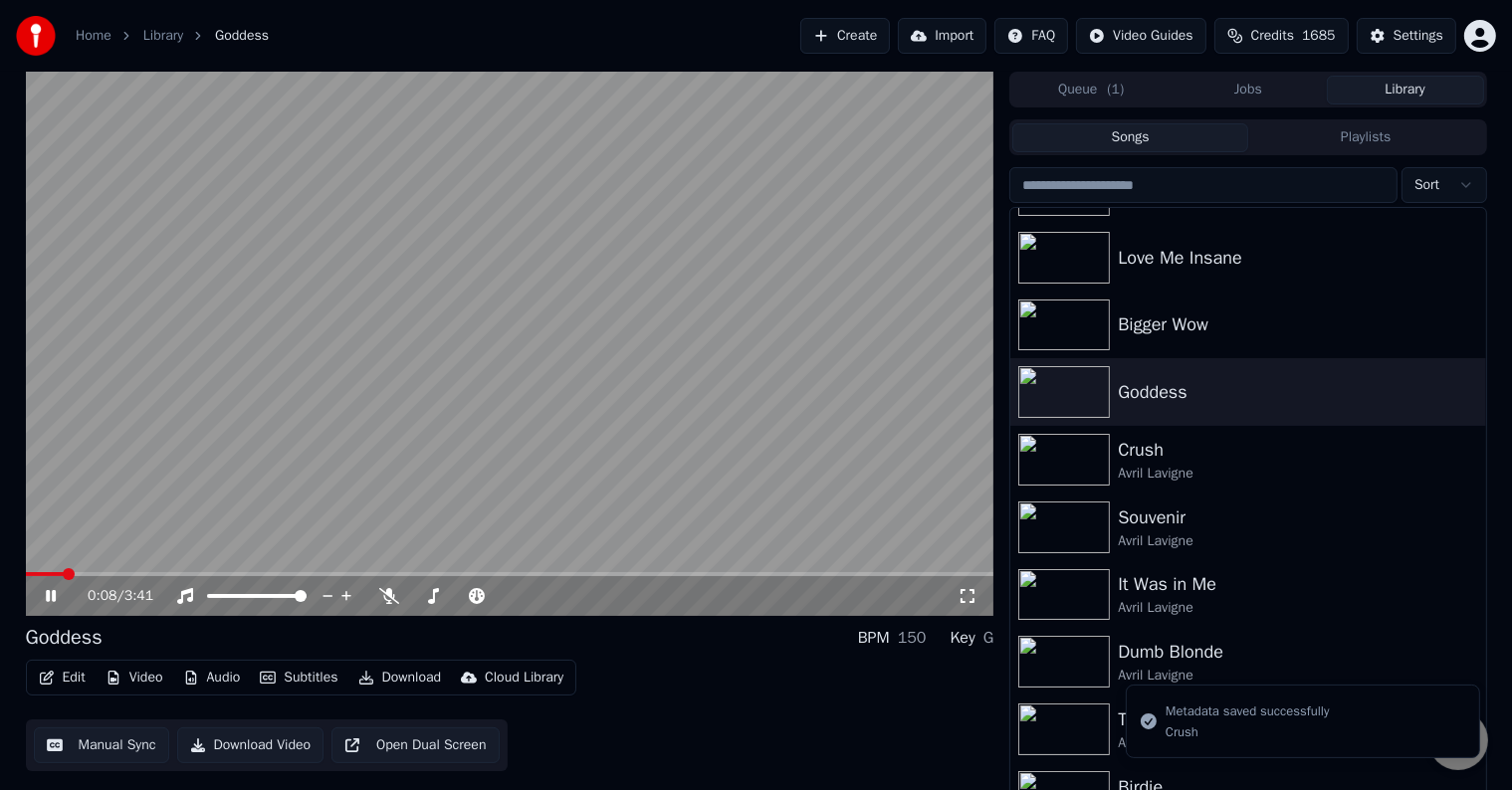 click on "Edit" at bounding box center [62, 678] 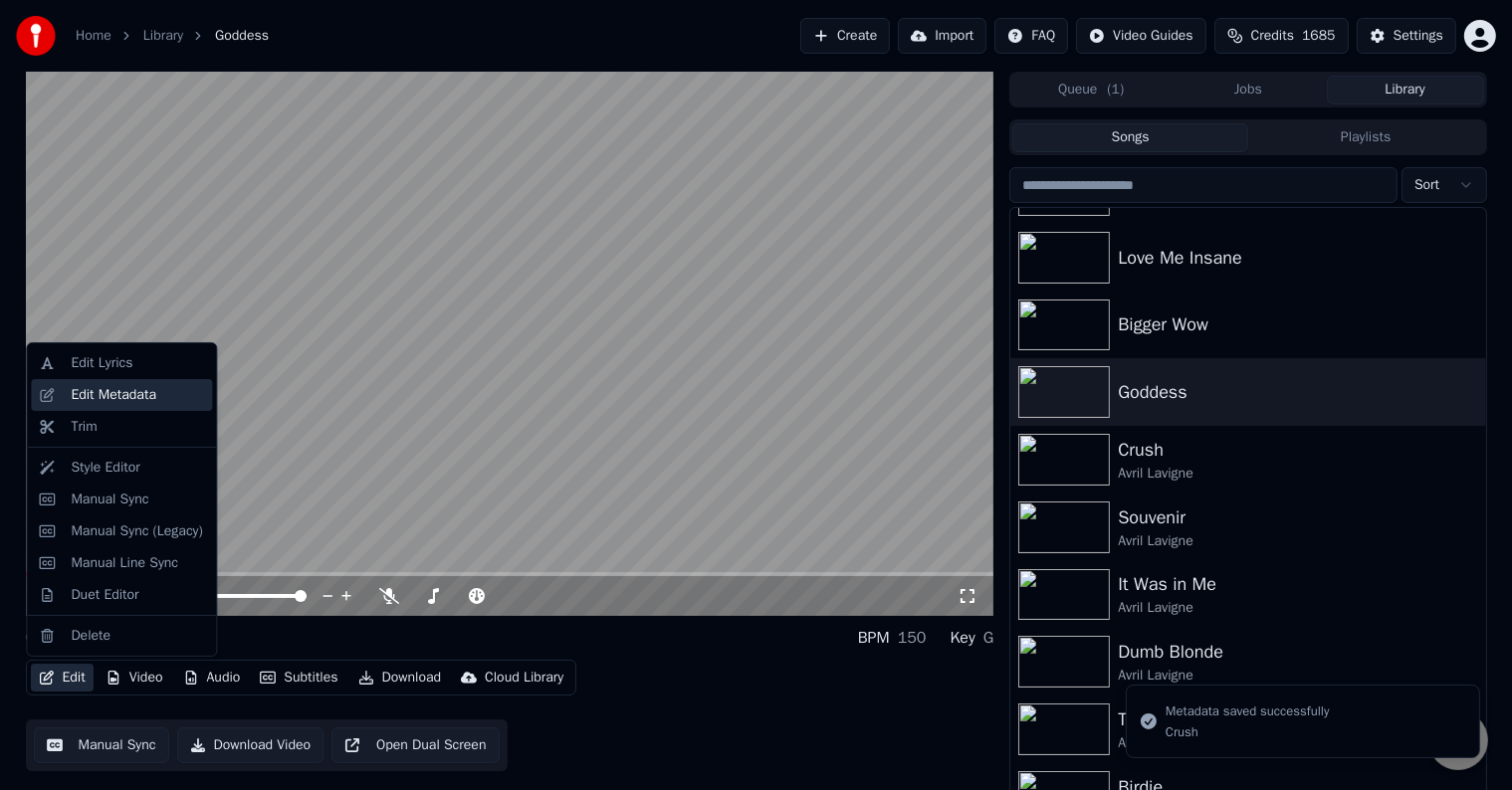 click on "Edit Metadata" at bounding box center [113, 395] 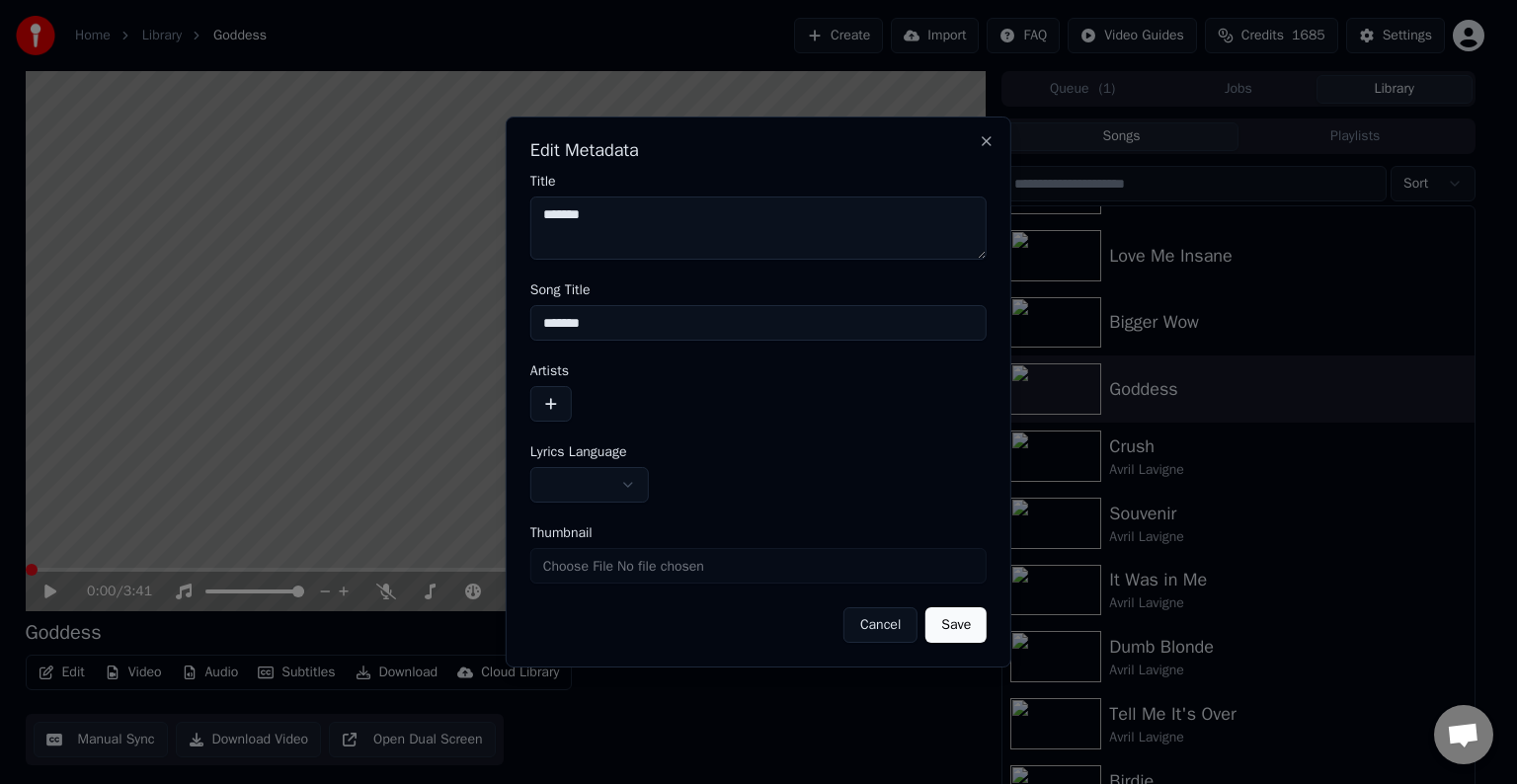 click at bounding box center [551, 404] 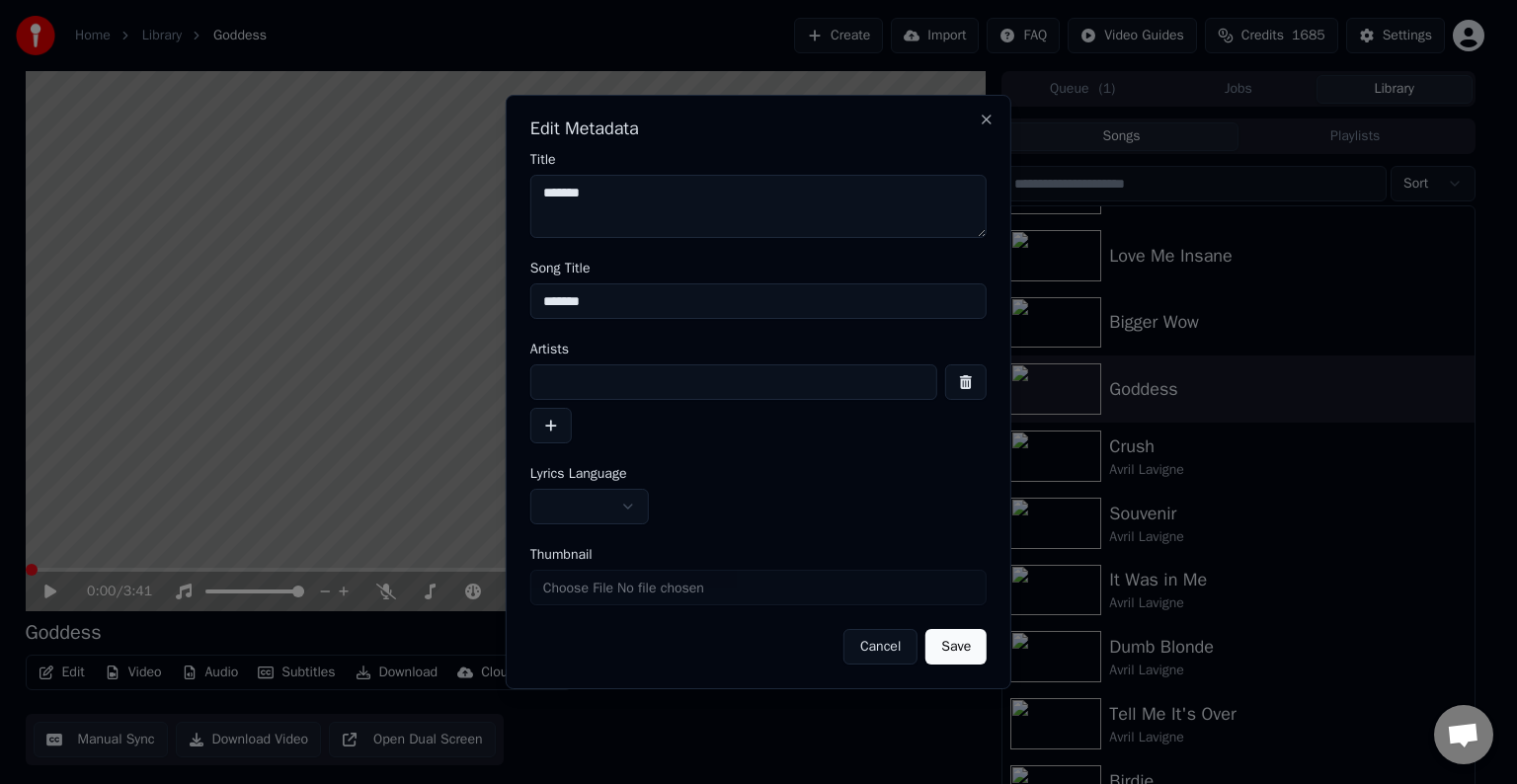 click at bounding box center [734, 382] 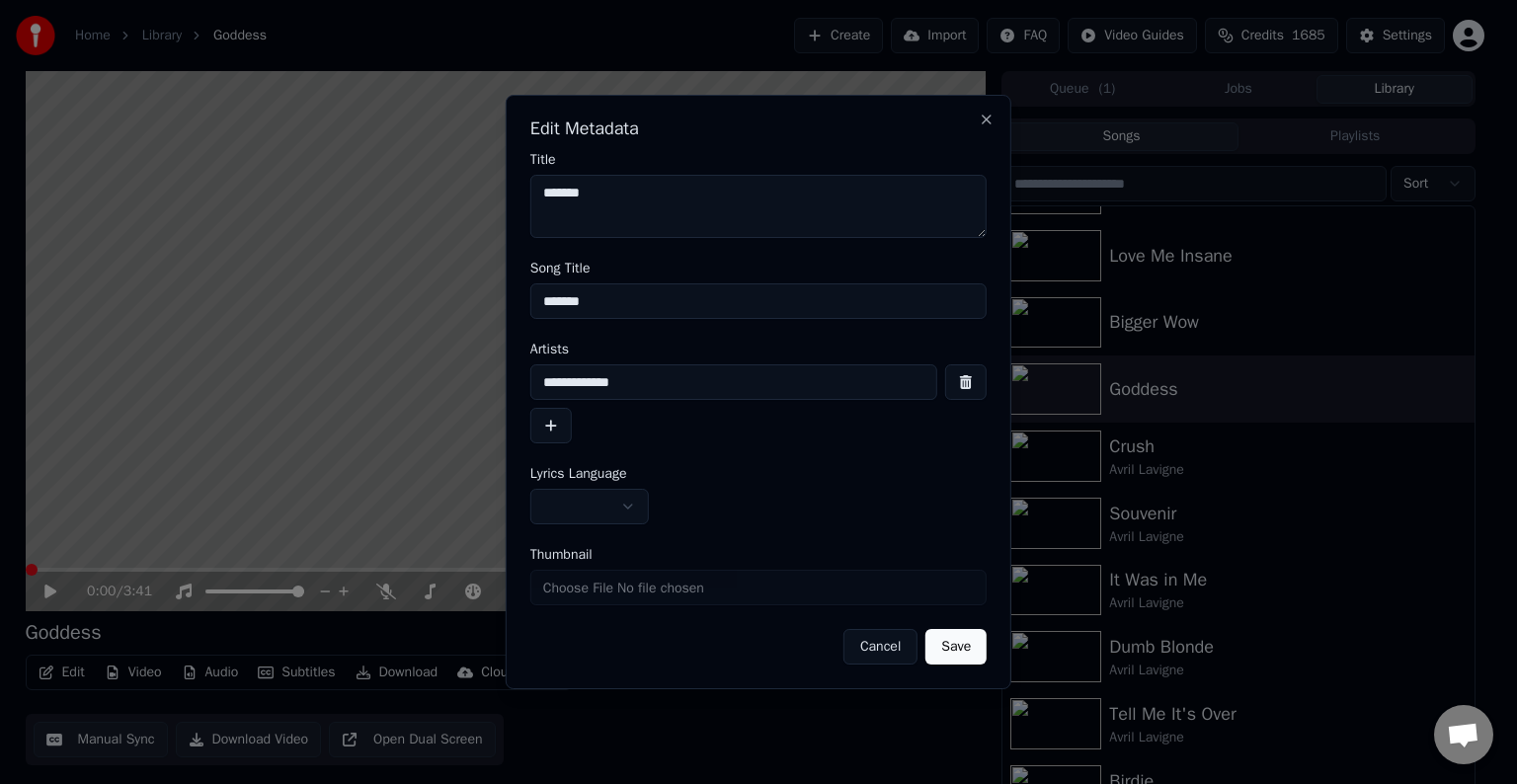type on "**********" 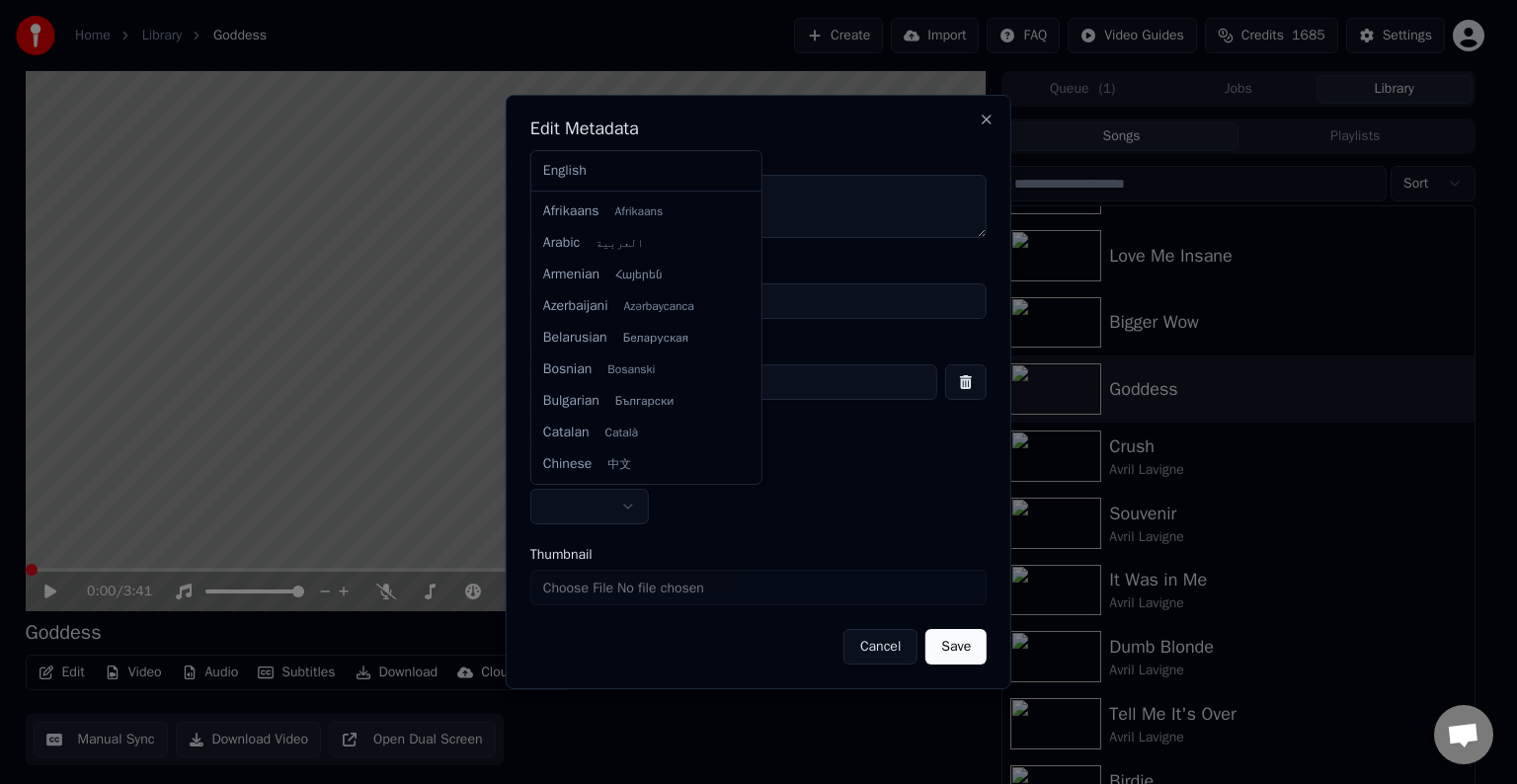 click on "Home Library Goddess Create Import FAQ Video Guides Credits 1685 Settings 0:00  /  3:41 Goddess BPM 150 Key G Edit Video Audio Subtitles Download Cloud Library Manual Sync Download Video Open Dual Screen Queue ( 1 ) Jobs Library Songs Playlists Sort Losing Grip Love Me Insane Bigger Wow Goddess Crush [ARTIST] Souvenir [ARTIST] It Was in Me [ARTIST] Dumb Blonde [ARTIST] Tell Me It's Over [ARTIST] Birdie [ARTIST] Head Above Water [ARTIST] Remember When [ARTIST] Chat [PERSON] from Youka Desktop More channels Continue on Email Network offline. Reconnecting... No messages can be received or sent for now. Youka Desktop Hello! How can I help you?  Sunday, [DATE] I think there is a glitch in the program; when I spend my credits to create a video, and I provide the lyrics, the resulting video does not sync the lyrics and is forcing me to spend extra credits to sync them again; it has happened to me with my last 3 videos [DATE] [PERSON] [DATE] [DATE] [DATE] [PERSON] [DATE]" at bounding box center [750, 392] 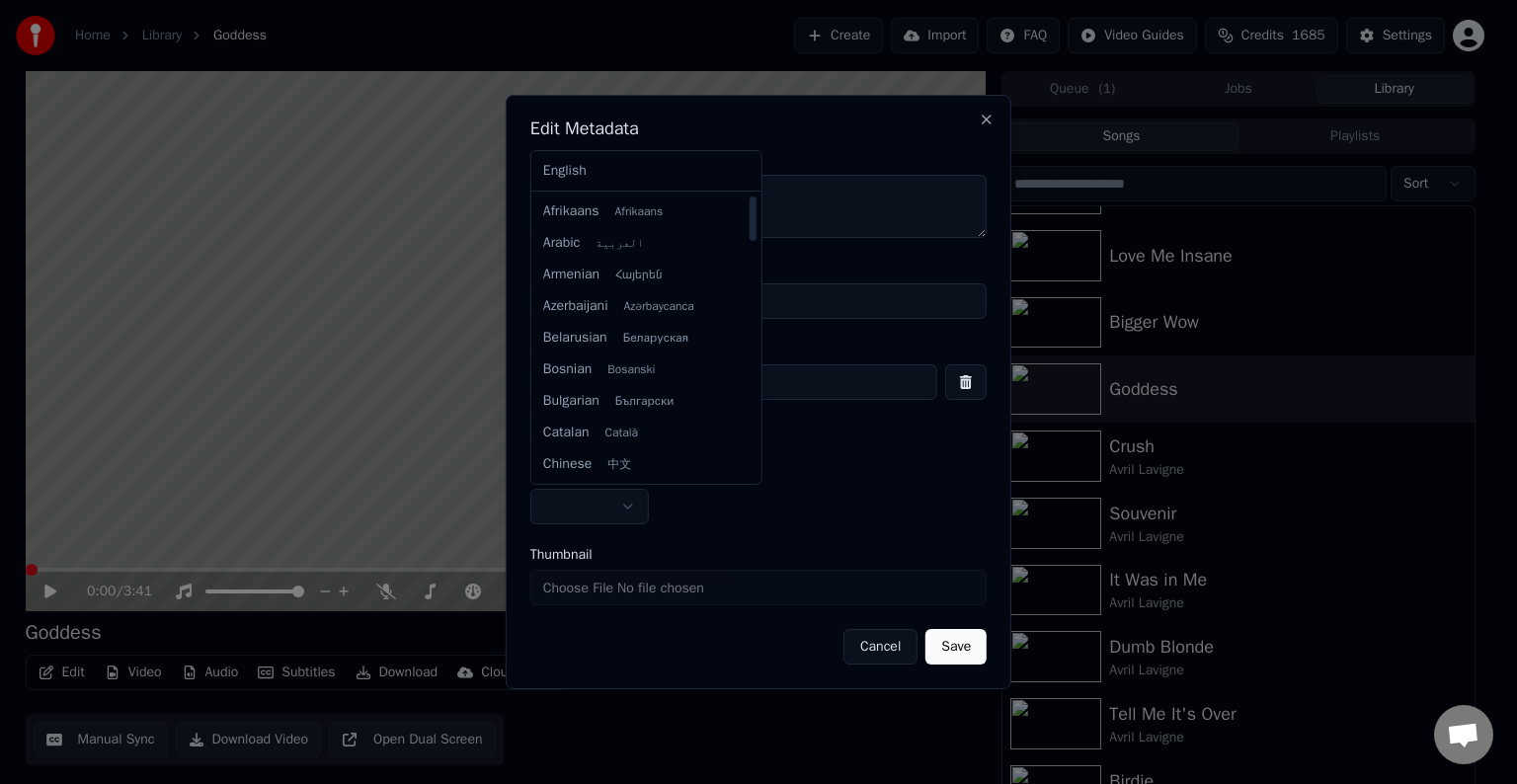select on "**" 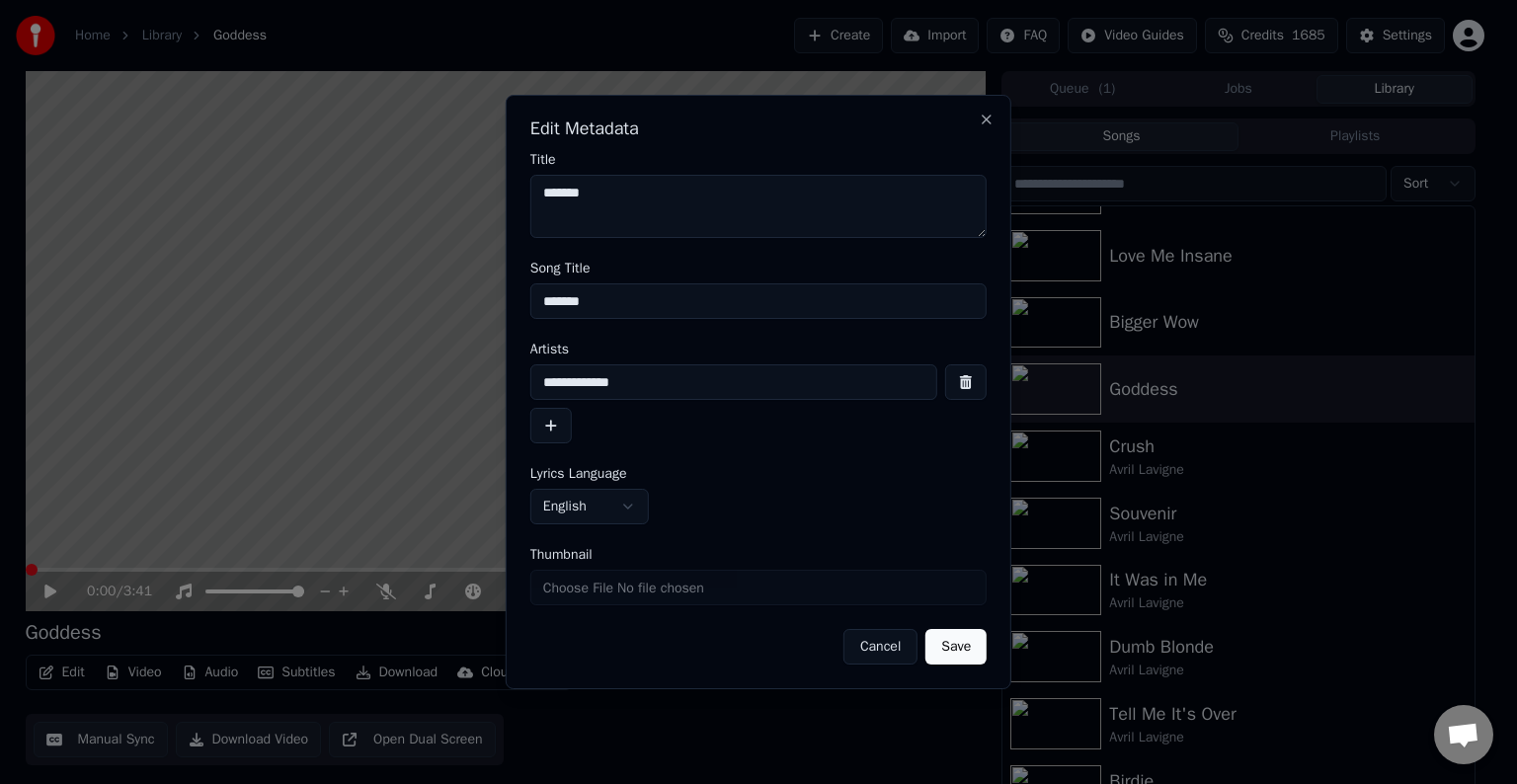 click on "Save" at bounding box center (956, 647) 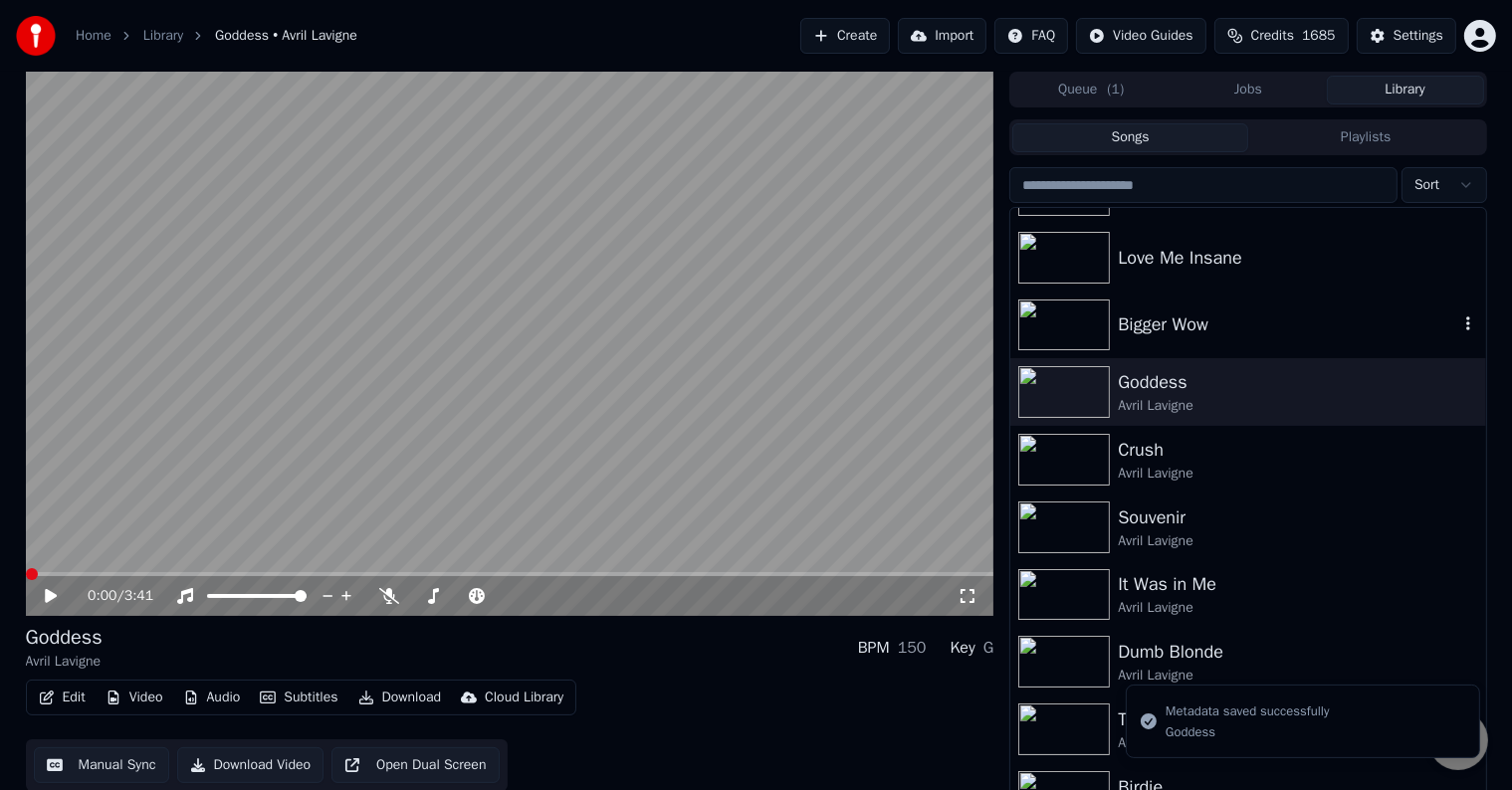 click on "Bigger Wow" at bounding box center [1287, 324] 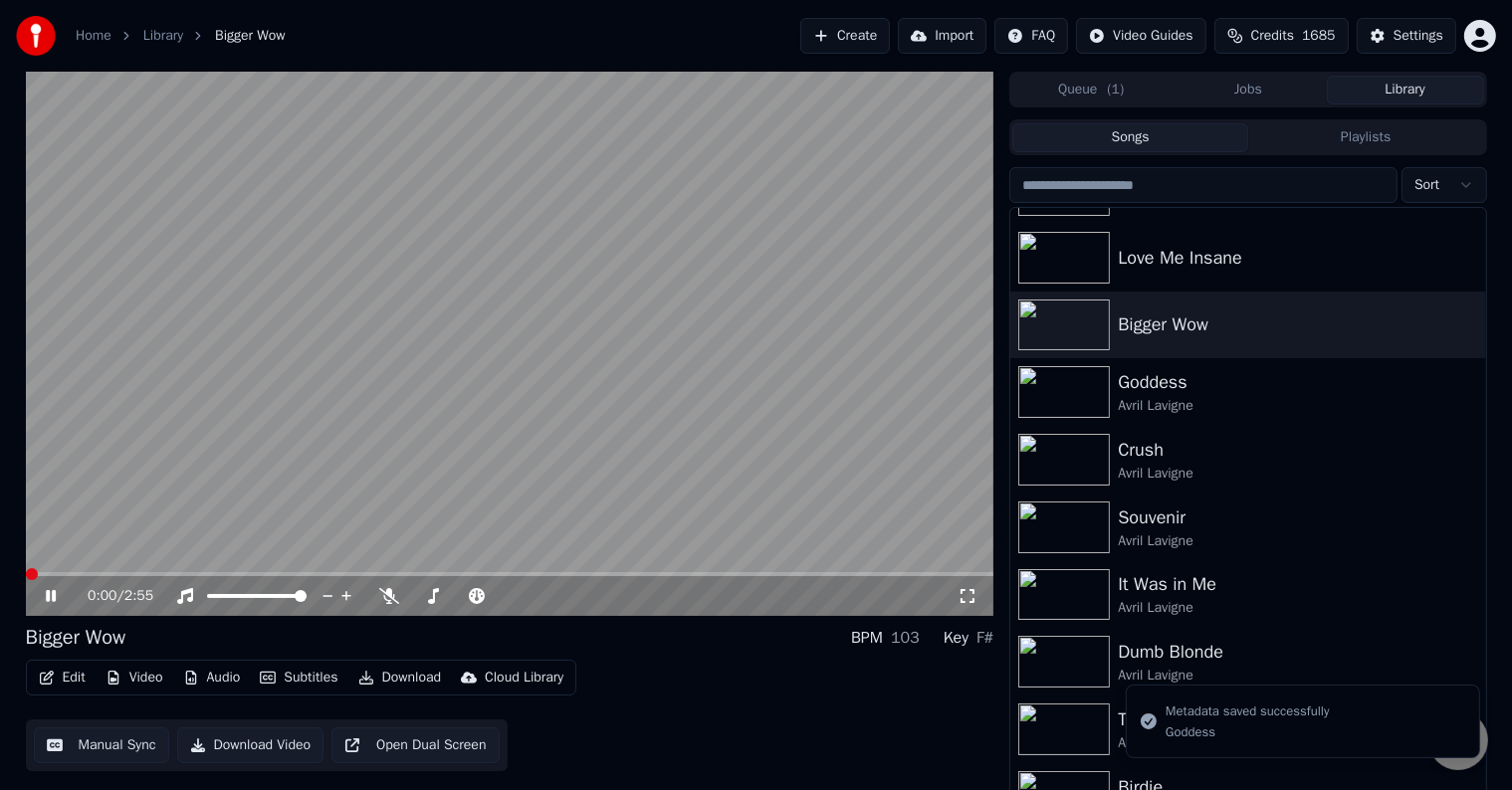 click on "Edit" at bounding box center [62, 678] 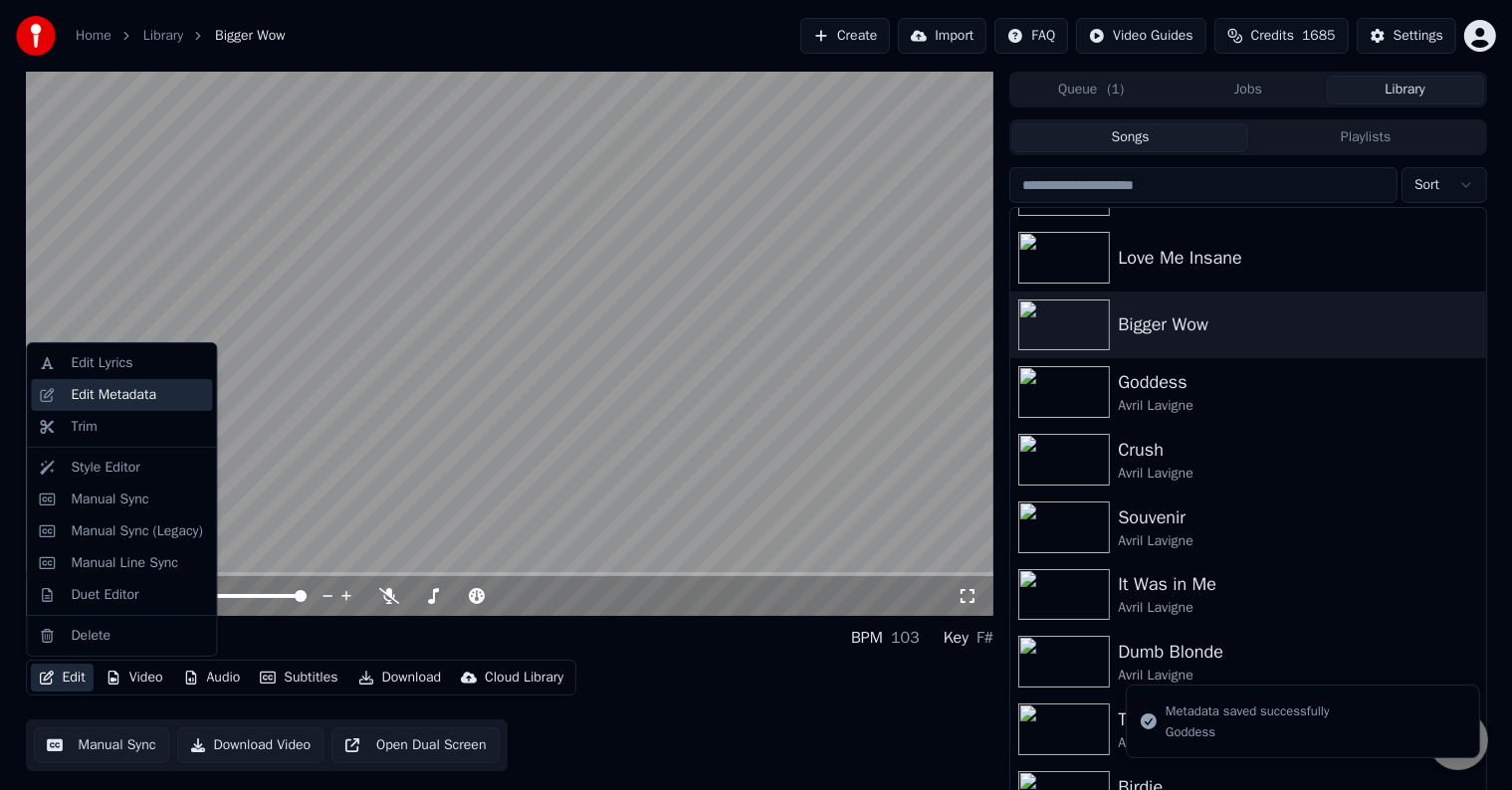 click on "Edit Metadata" at bounding box center [113, 395] 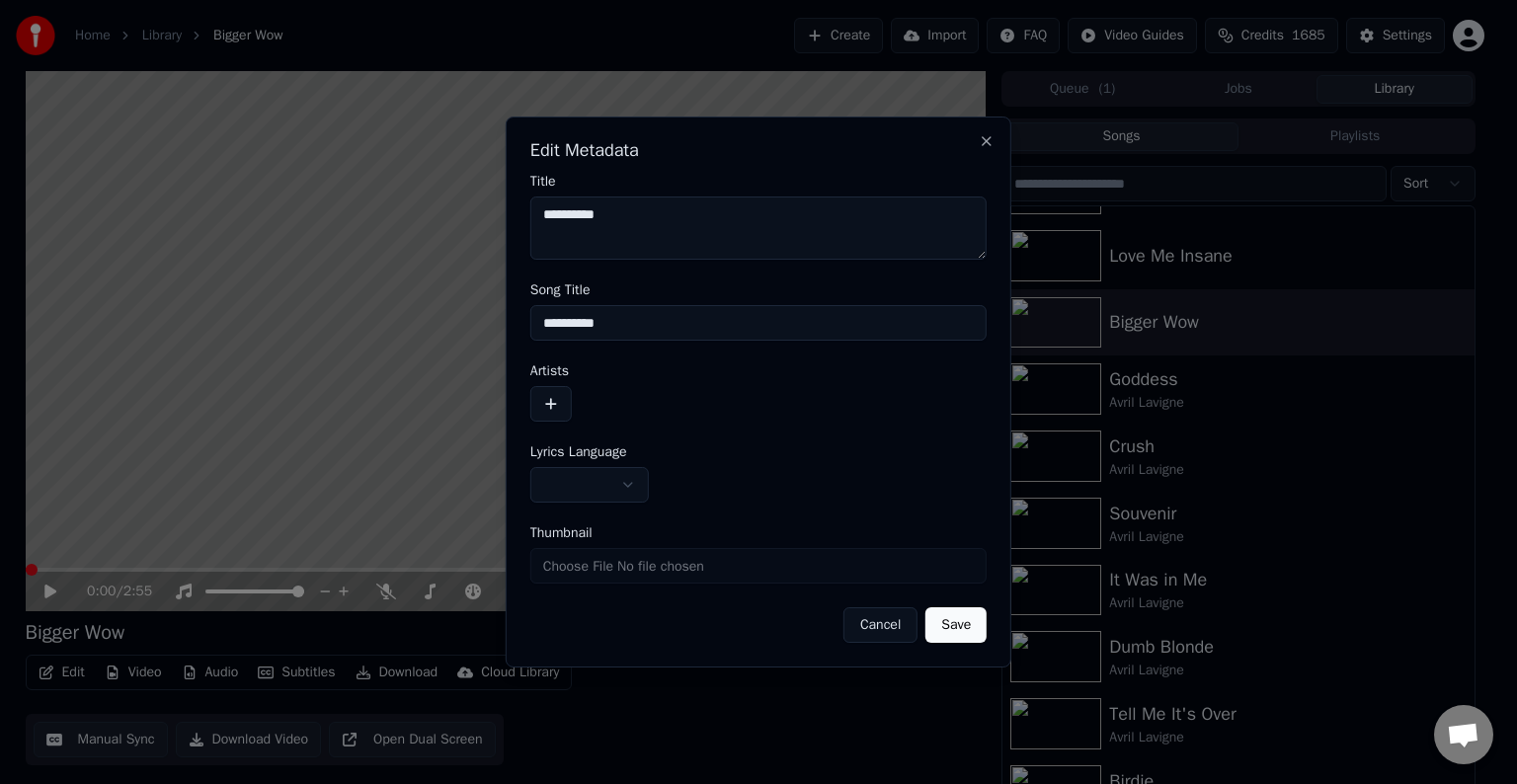 click at bounding box center [551, 404] 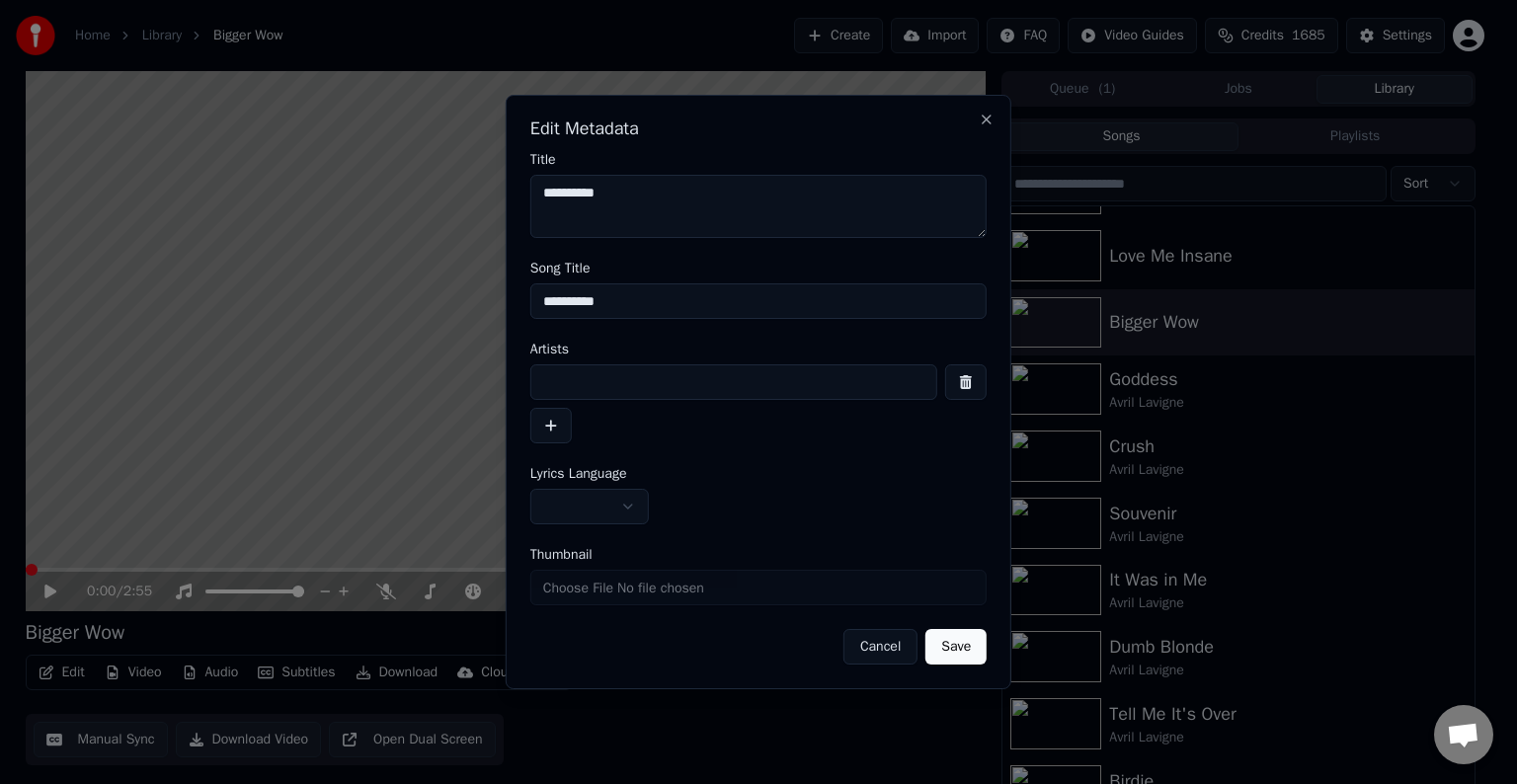 click at bounding box center (734, 382) 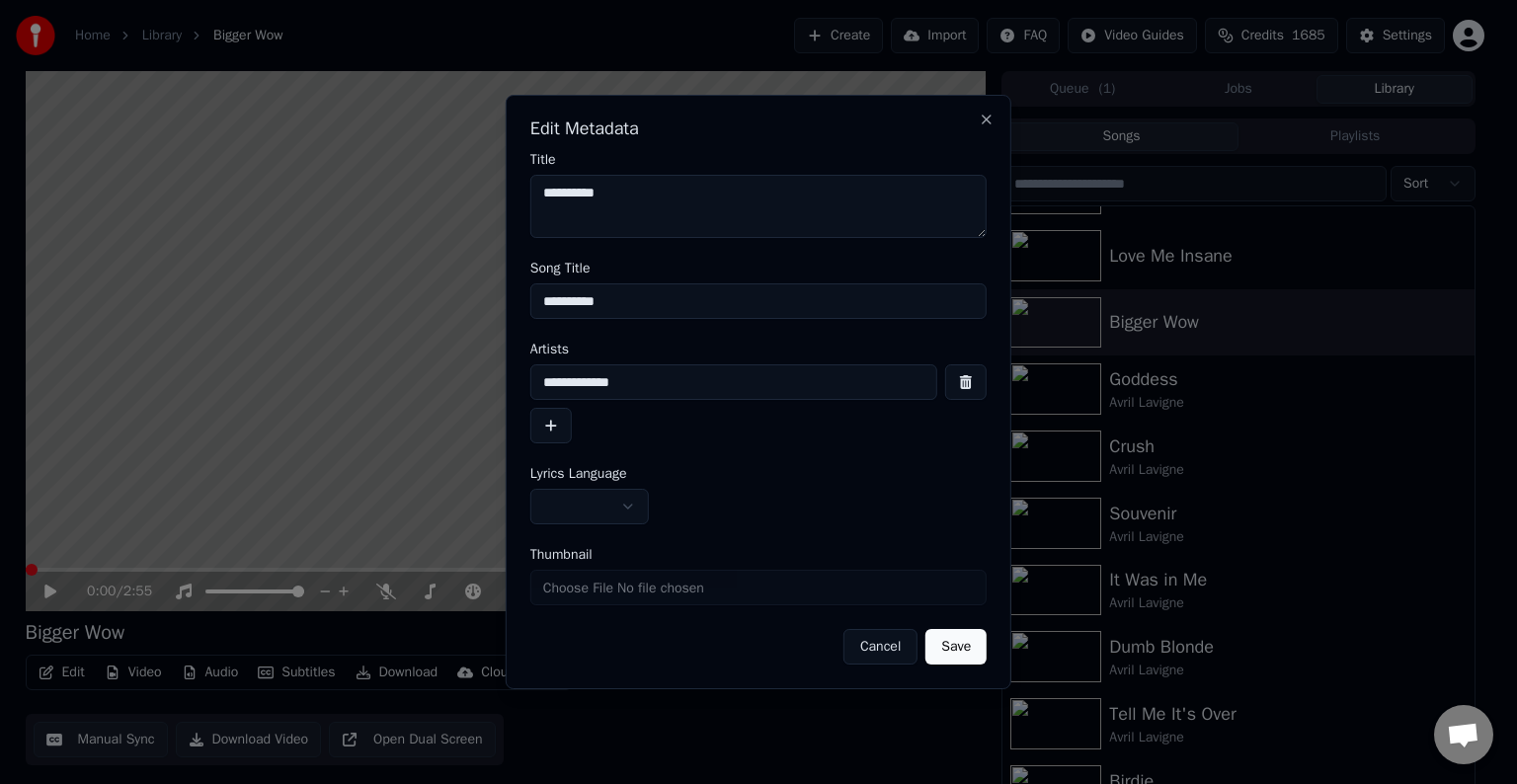 type on "**********" 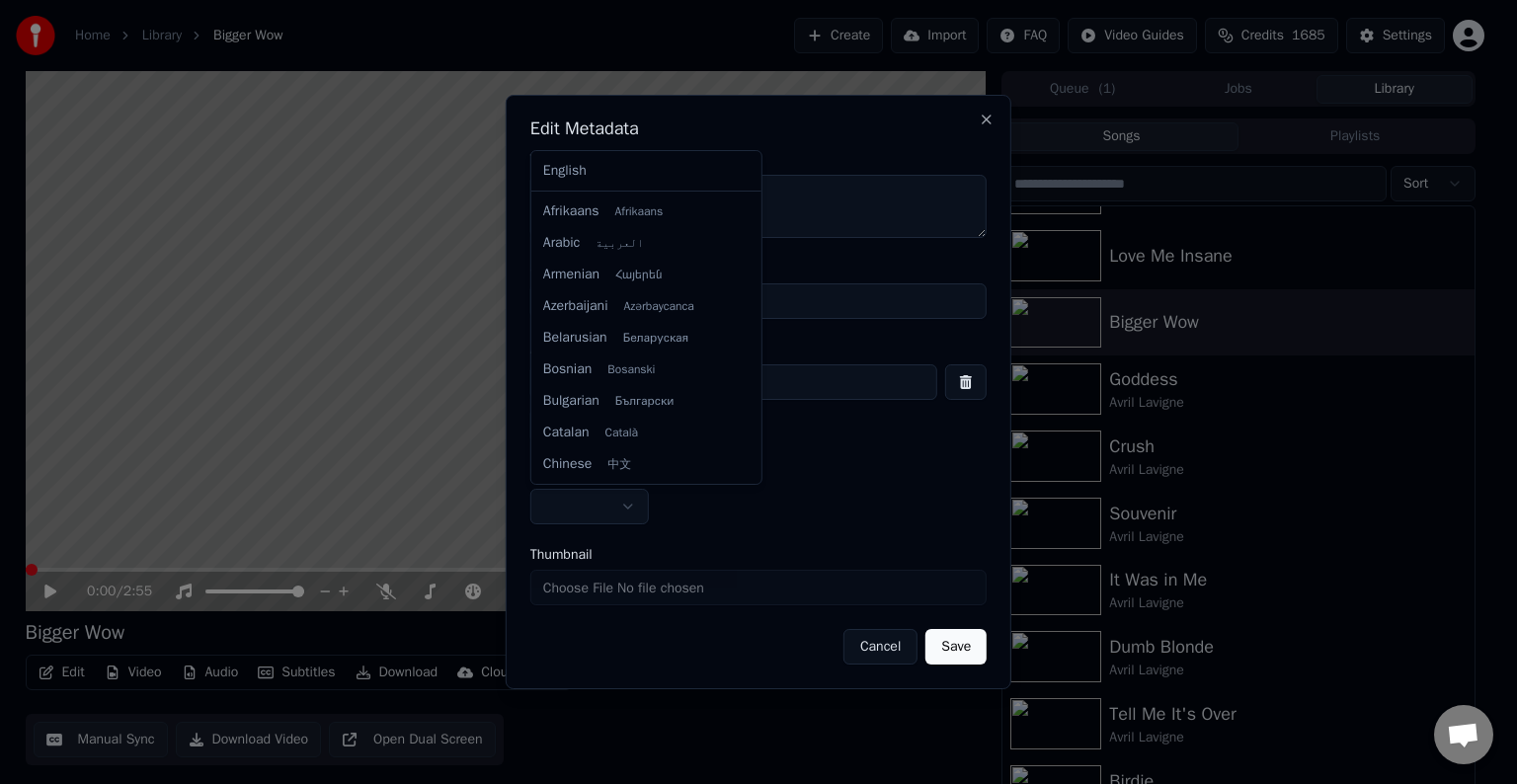 click on "Home Library Bigger Wow Create Import FAQ Video Guides Credits 1685 Settings 0:00  /  2:55 Bigger Wow BPM 103 Key F# Edit Video Audio Subtitles Download Cloud Library Manual Sync Download Video Open Dual Screen Queue ( 1 ) Jobs Library Songs Playlists Sort Losing Grip Love Me Insane Bigger Wow Goddess Avril Lavigne Crush Avril Lavigne Souvenir Avril Lavigne It Was in Me Avril Lavigne Dumb Blonde Avril Lavigne Tell Me It's Over Avril Lavigne Birdie Avril Lavigne Head Above Water Avril Lavigne Remember When Avril Lavigne Chat [NAME] from Youka Desktop More channels Continue on Email Network offline. Reconnecting... No messages can be received or sent for now. Youka Desktop Hello! How can I help you?  Sunday, [DATE] I think there is a glitch in the program; when I spend my credits to create a video, and I provide the lyrics, the resulting video does not sync the lyrics and is forcing me to spend extra credits to sync them again; it has happened to me with my last 3 videos 7/20/2025 [NAME] 7/20/2025 7/20/2025 [NAME]" at bounding box center [750, 392] 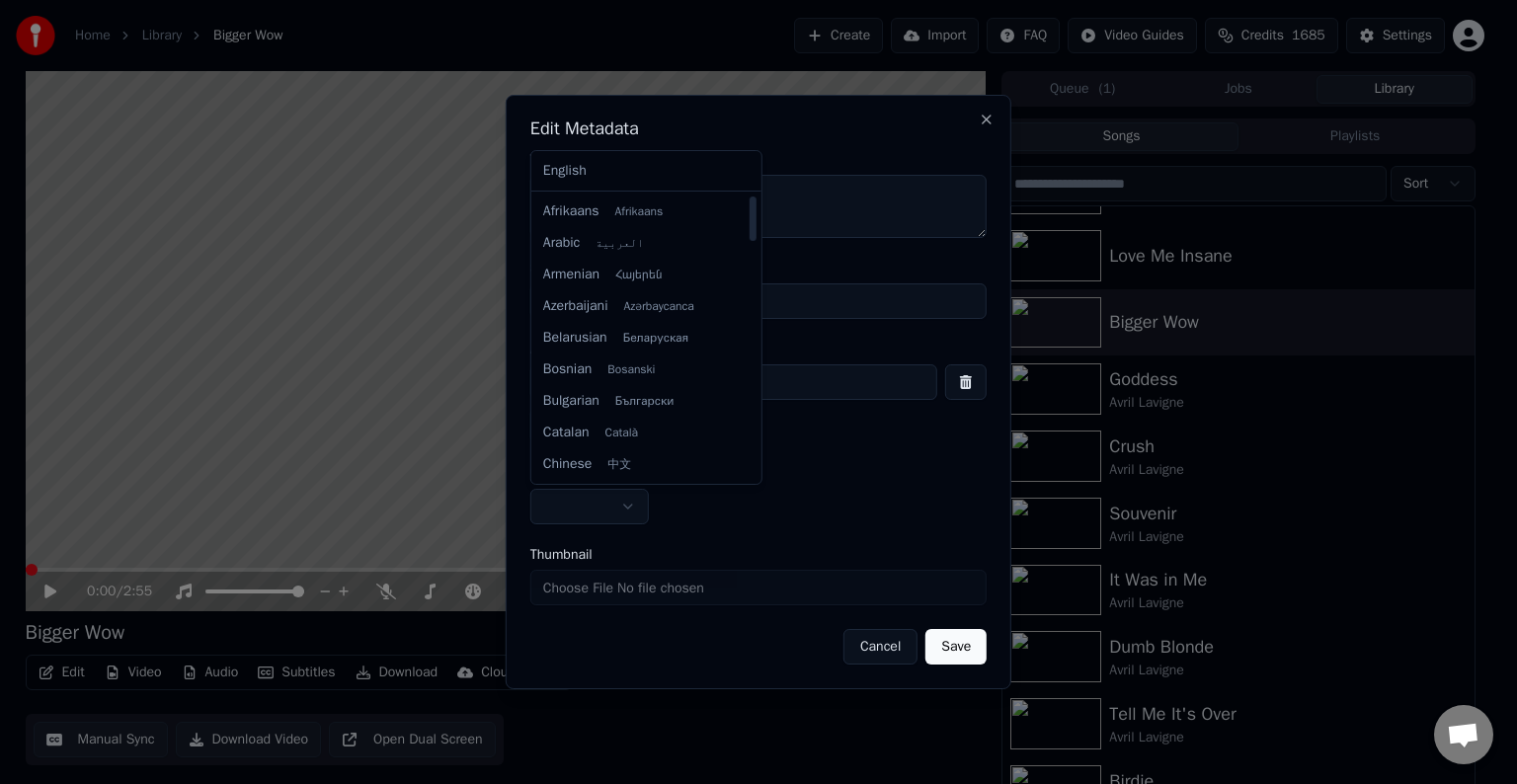 select on "**" 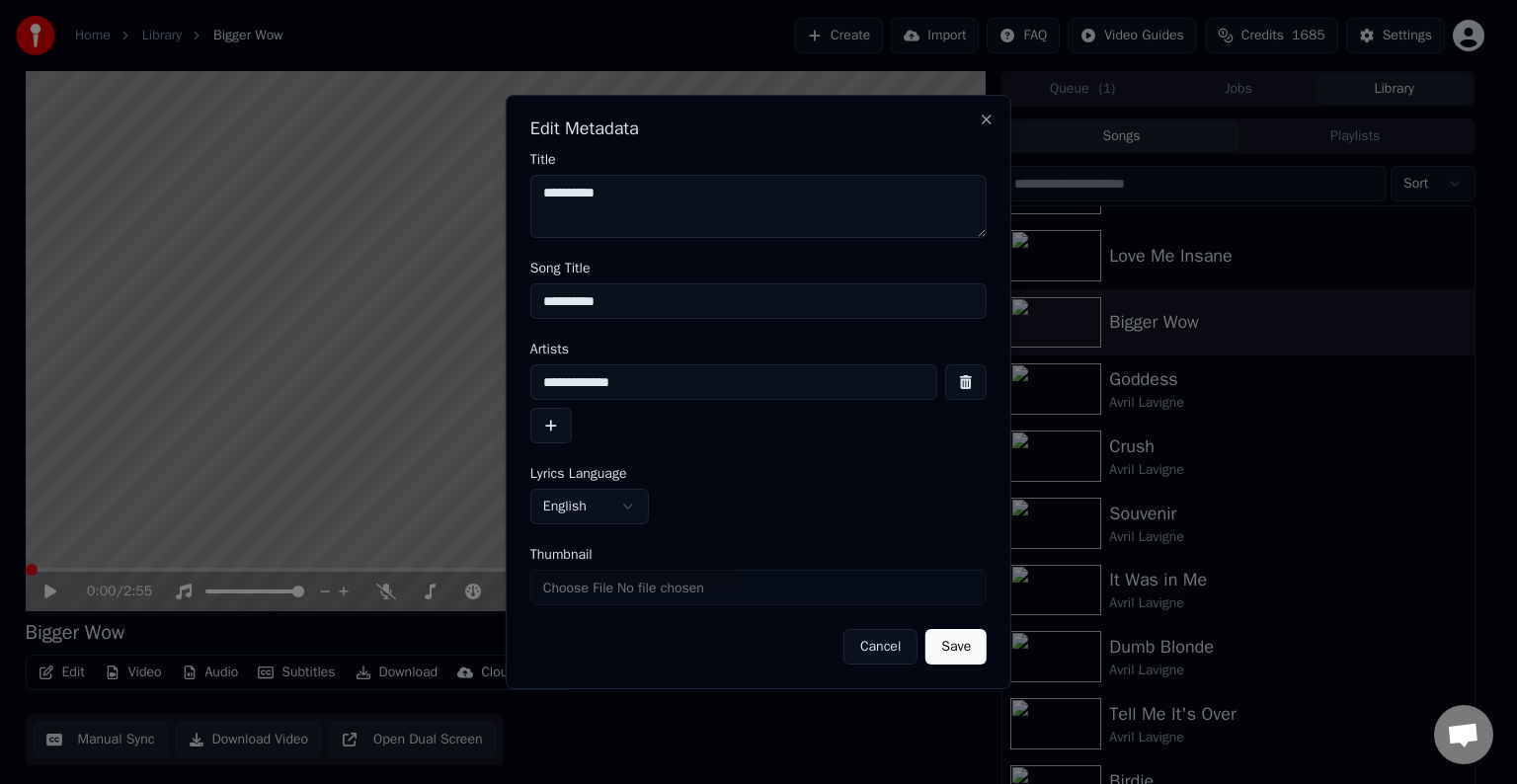 click on "Save" at bounding box center (956, 647) 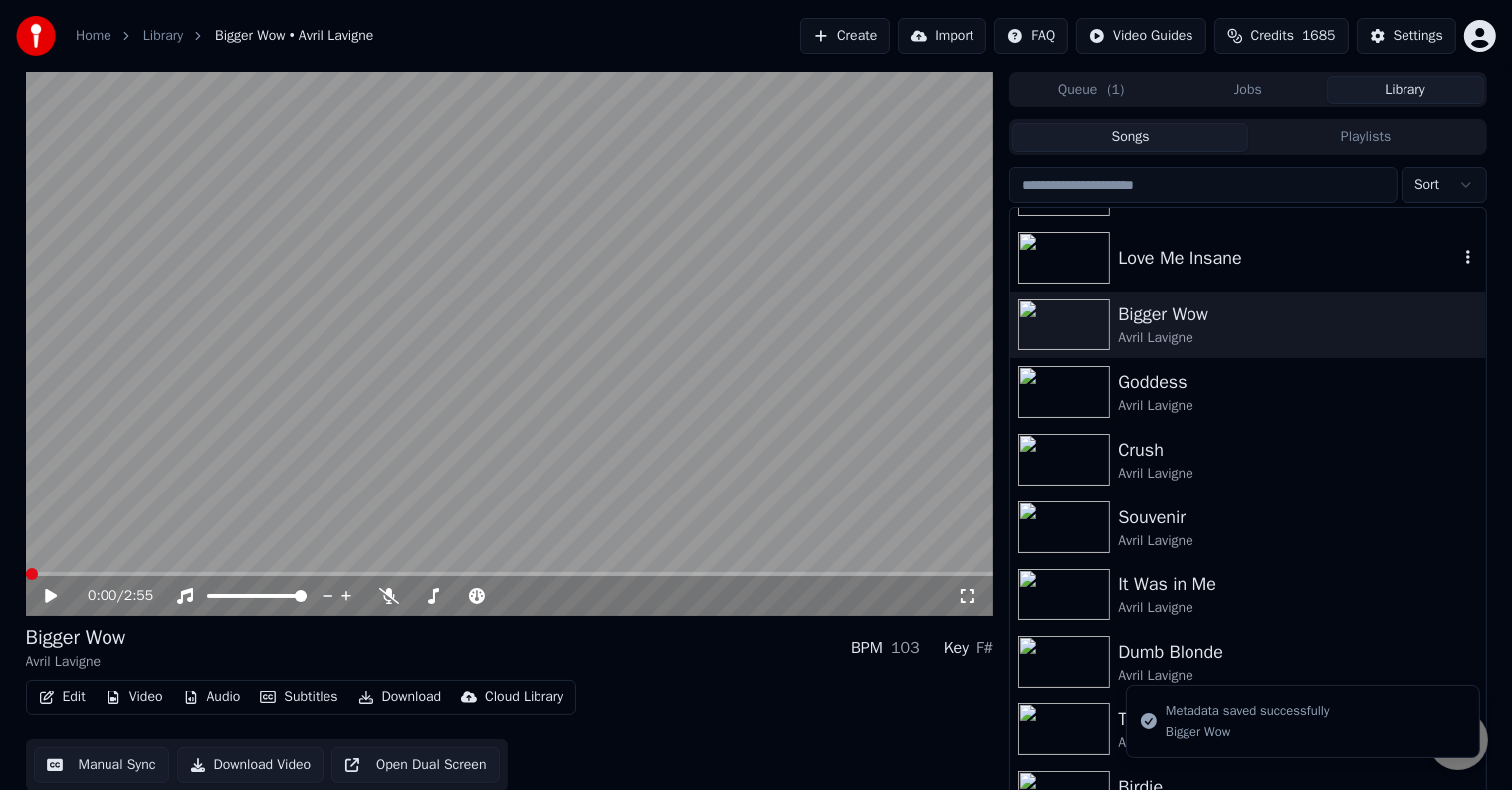click on "Love Me Insane" at bounding box center (1287, 258) 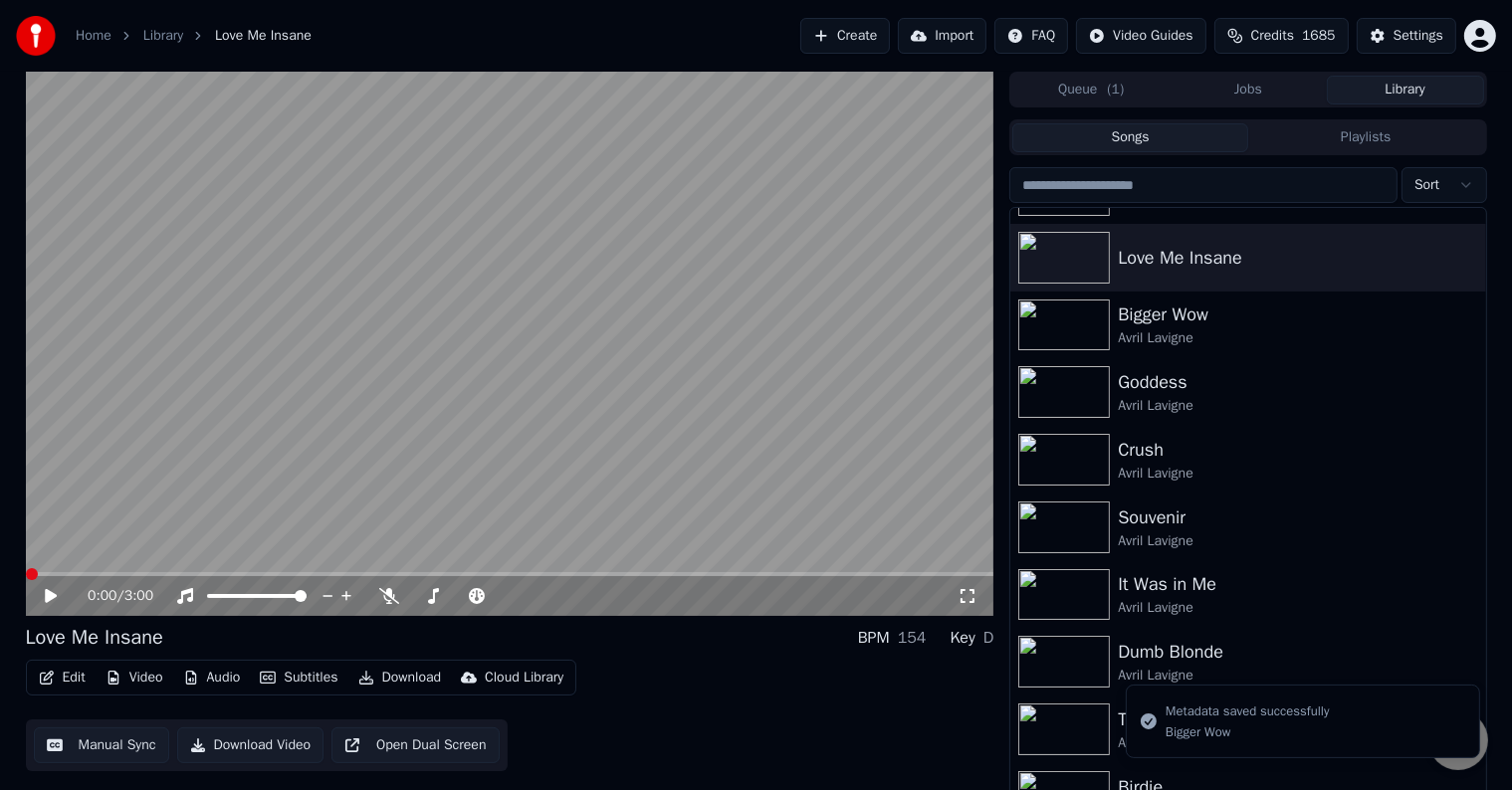 click on "Edit" at bounding box center (62, 678) 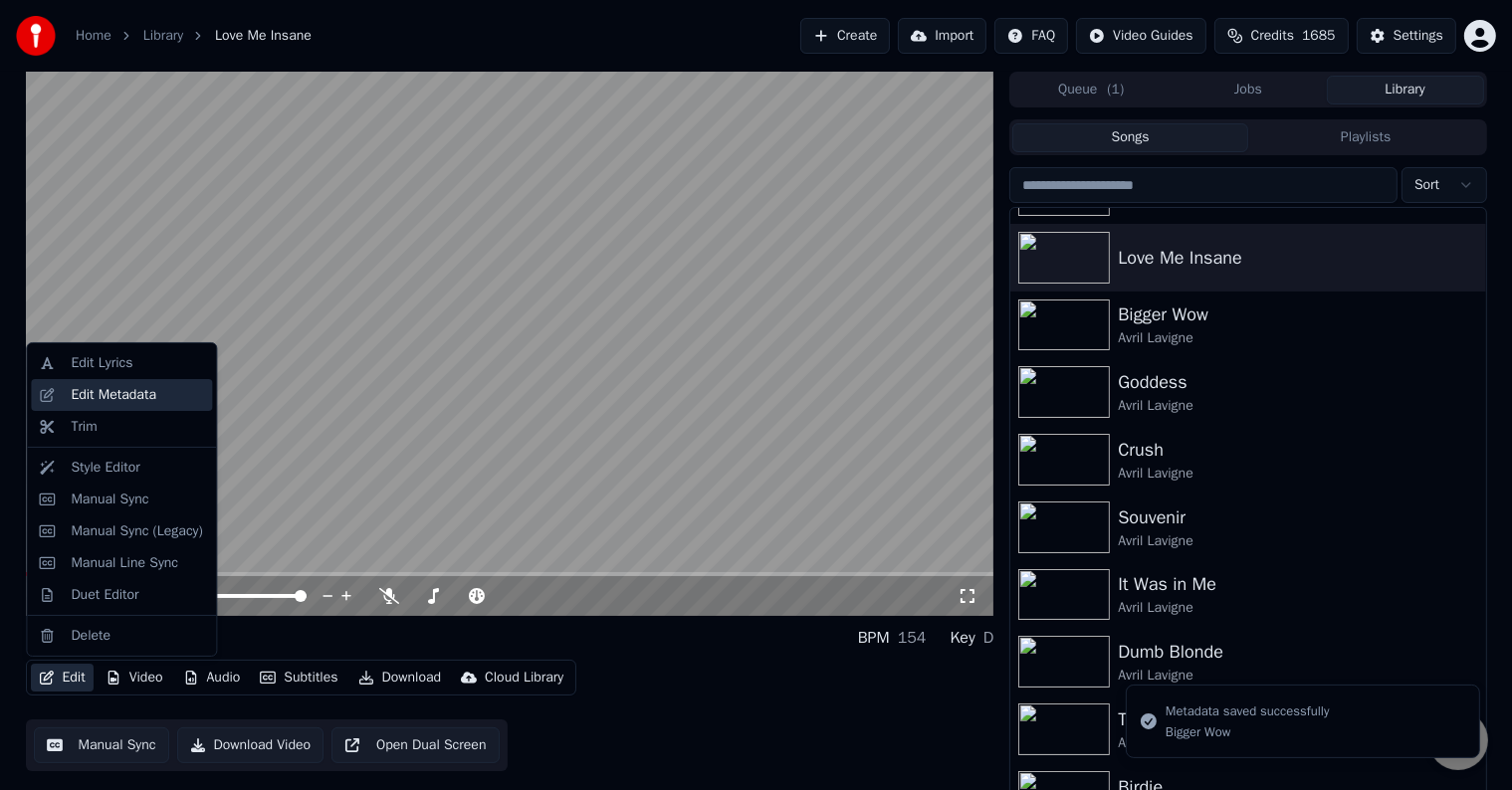click on "Edit Metadata" at bounding box center (113, 395) 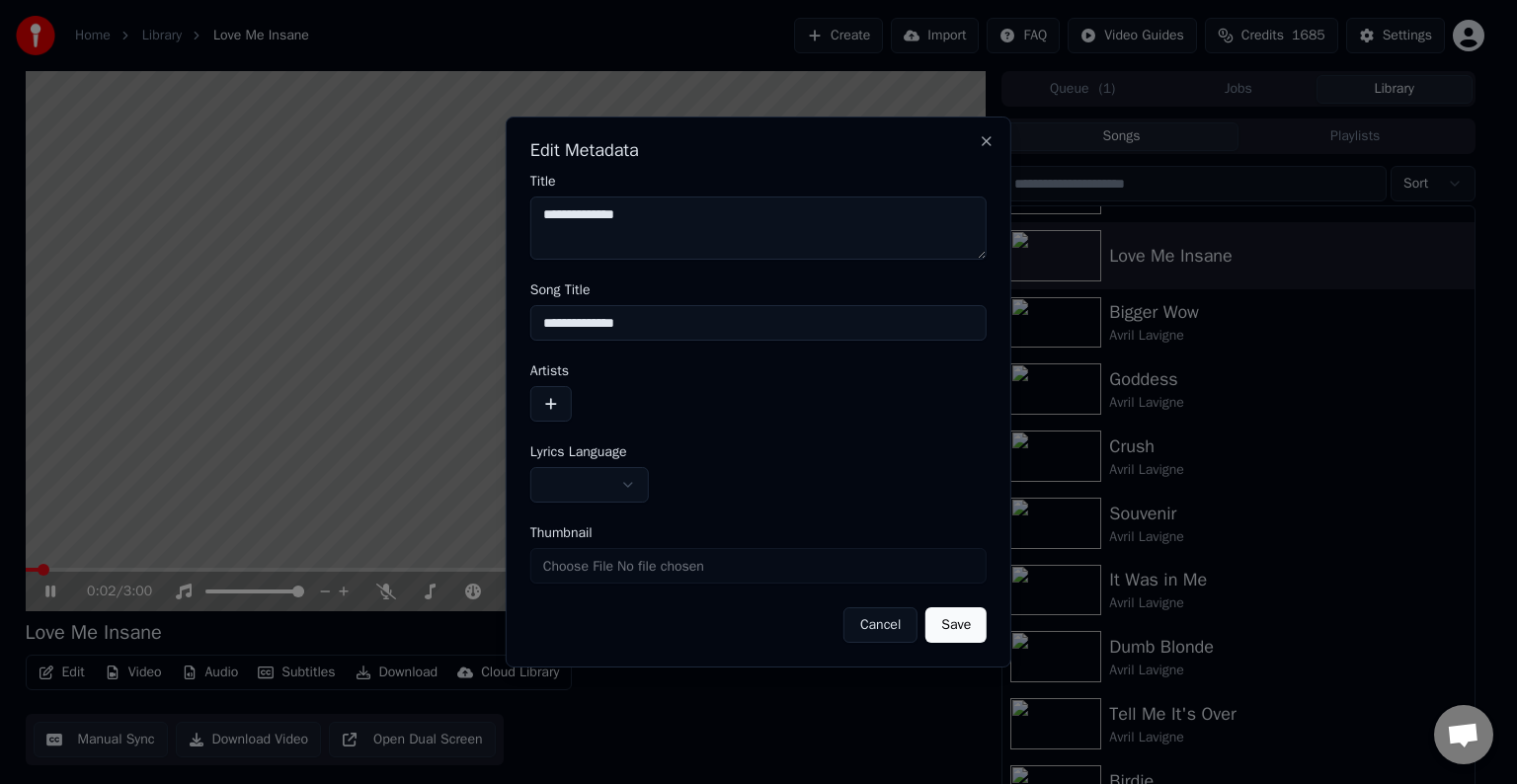 click on "**********" at bounding box center [758, 409] 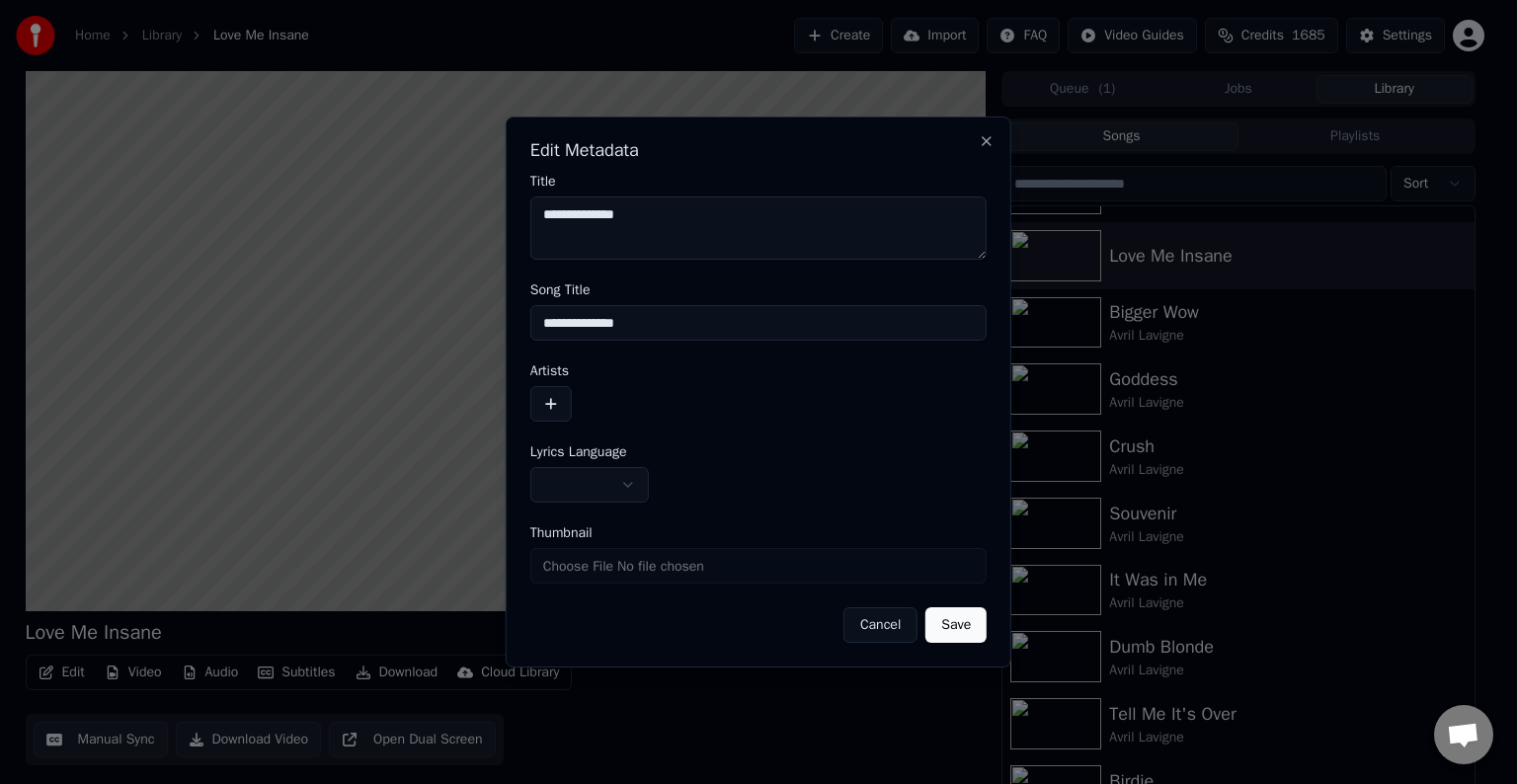 click at bounding box center (551, 404) 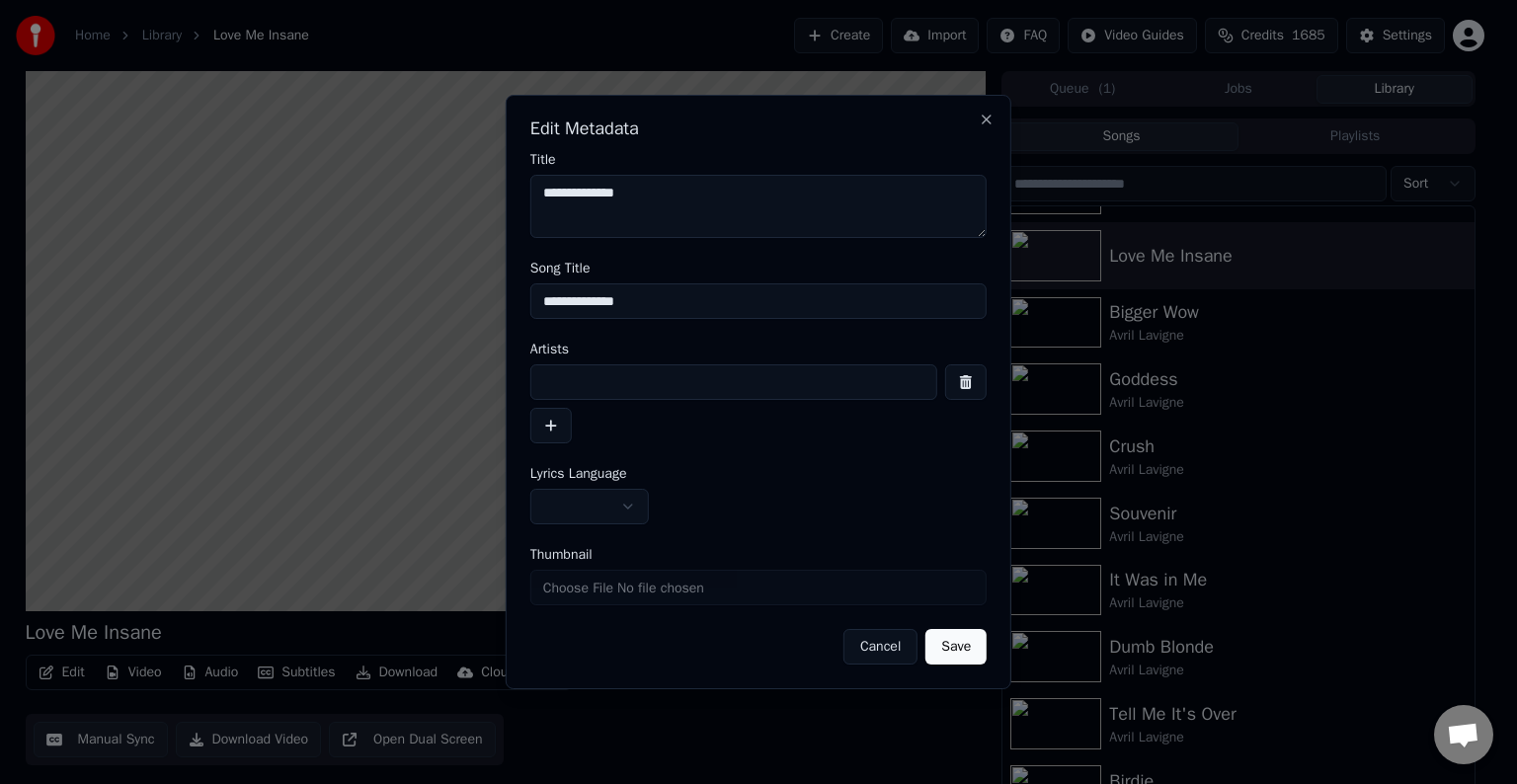click at bounding box center (734, 382) 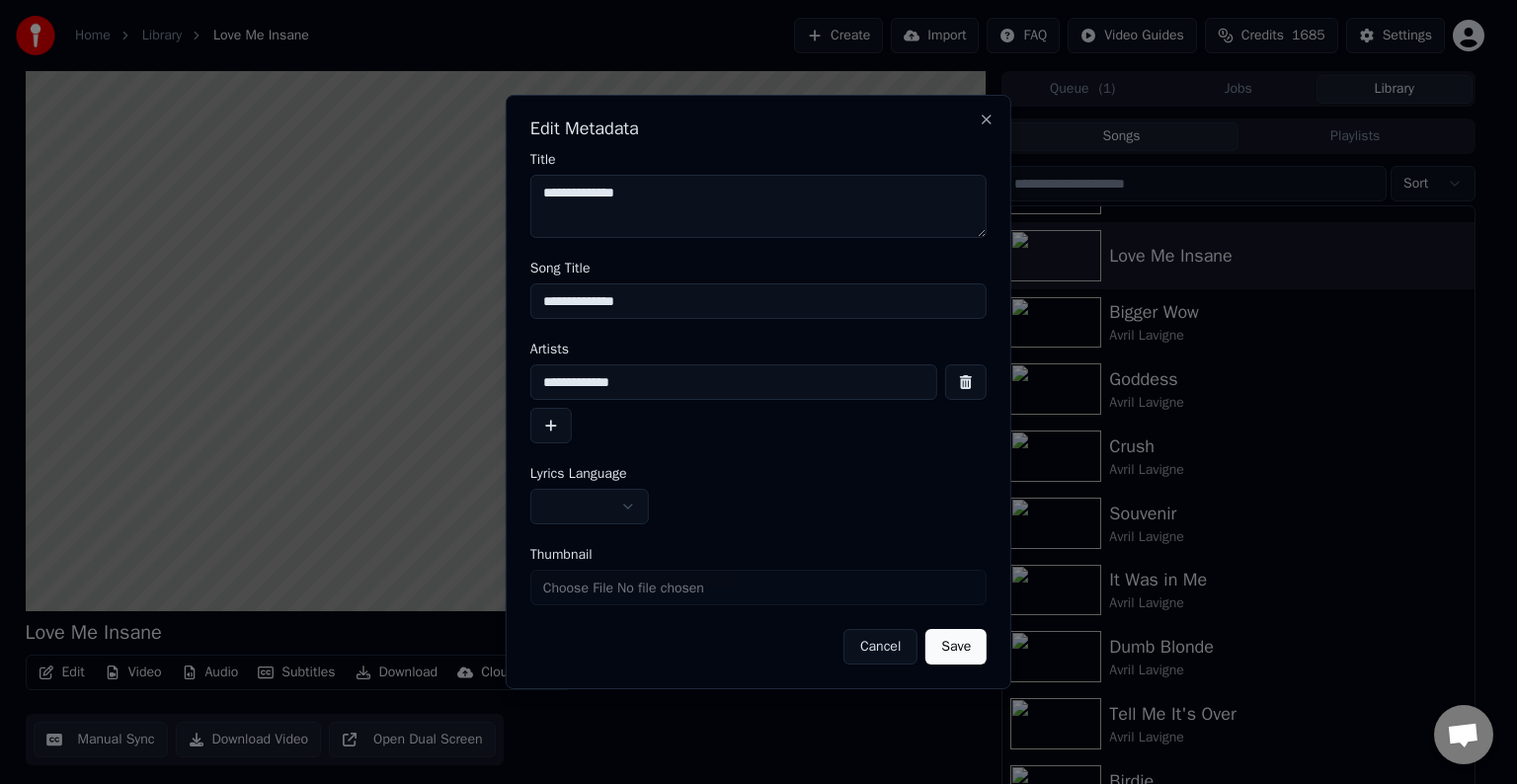 type on "**********" 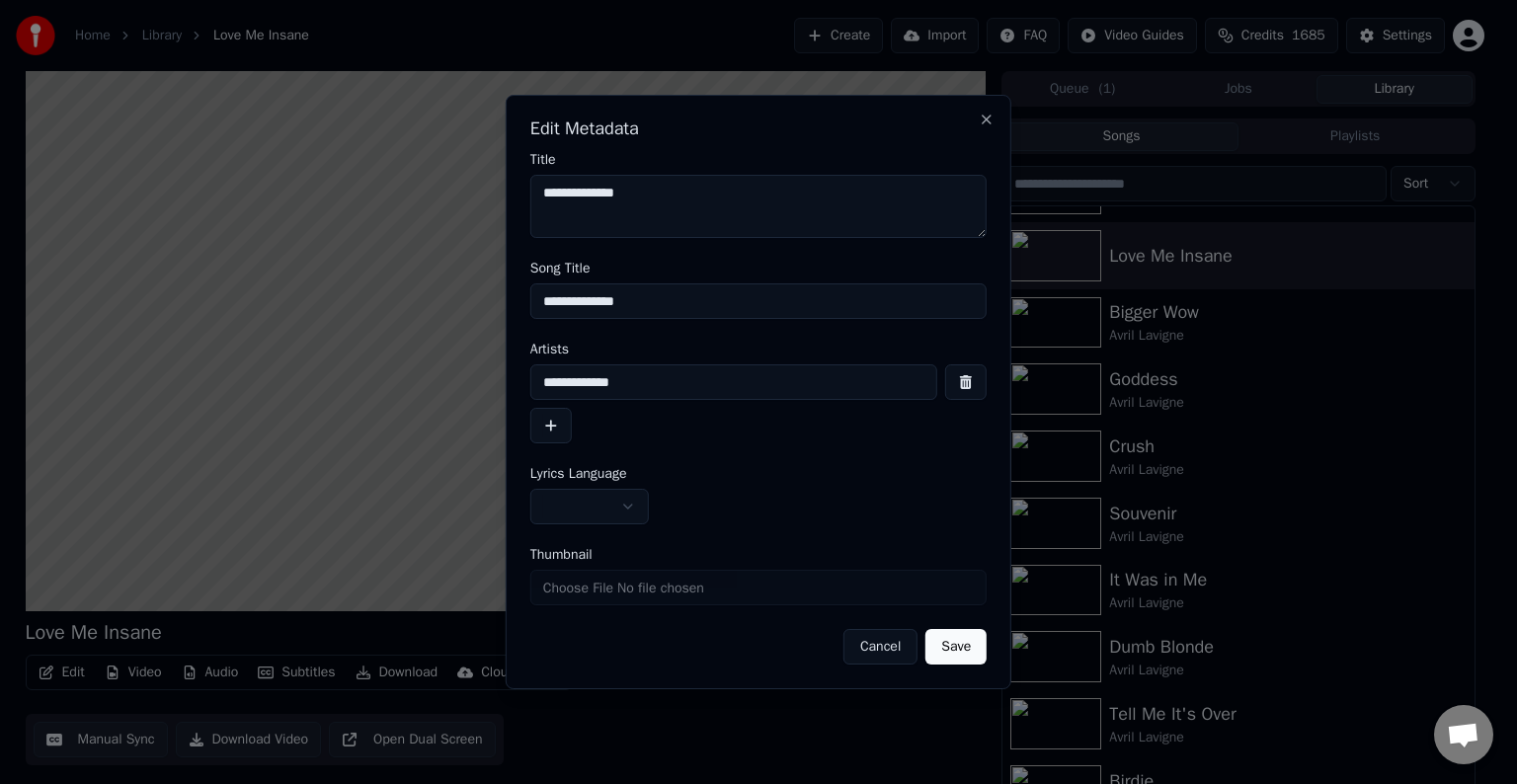 click on "Home Library Love Me Insane Create Import FAQ Video Guides Credits 1685 Settings Love Me Insane BPM 154 Key D Edit Video Audio Subtitles Download Cloud Library Manual Sync Download Video Open Dual Screen Queue ( 1 ) Jobs Library Songs Playlists Sort Losing Grip Love Me Insane Bigger Wow Avril Lavigne Goddess Avril Lavigne Crush Avril Lavigne Souvenir Avril Lavigne It Was in Me Avril Lavigne Dumb Blonde Avril Lavigne Tell Me It's Over Avril Lavigne Birdie Avril Lavigne Head Above Water Avril Lavigne Remember When Avril Lavigne Chat Adam from Youka Desktop More channels Continue on Email Network offline. Reconnecting... No messages can be received or sent for now. Youka Desktop Hello! How can I help you?  Sunday, 20 July I think there is a glitch in the program; when I spend my credits to create a video, and I provide the lyrics, the resulting video does not sync the lyrics and is forcing me to spend extra credits to sync them again; it has happened to me with my last 3 videos 7/20/2025 Adam 7/20/2025 7/20/2025" at bounding box center (750, 392) 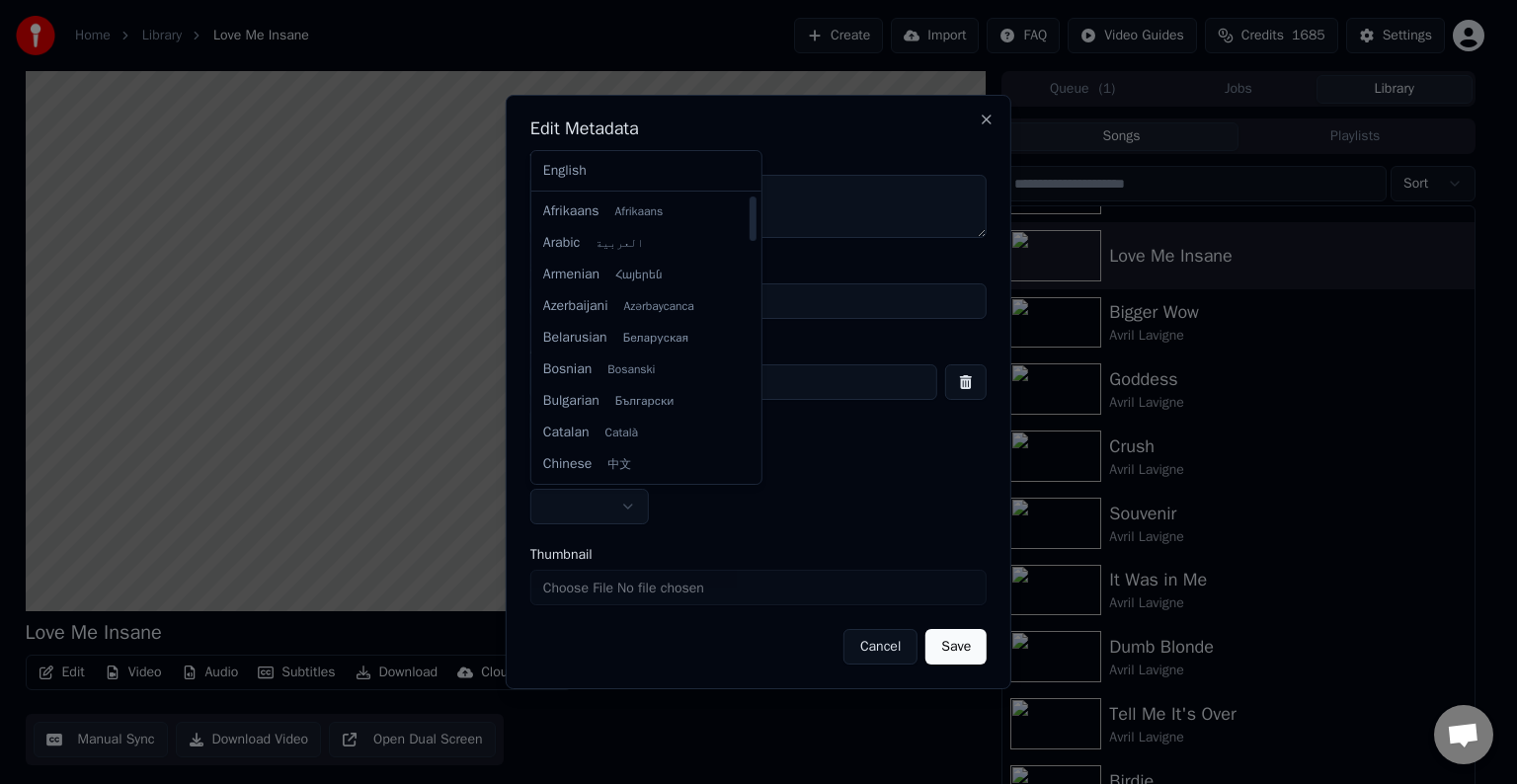 select on "**" 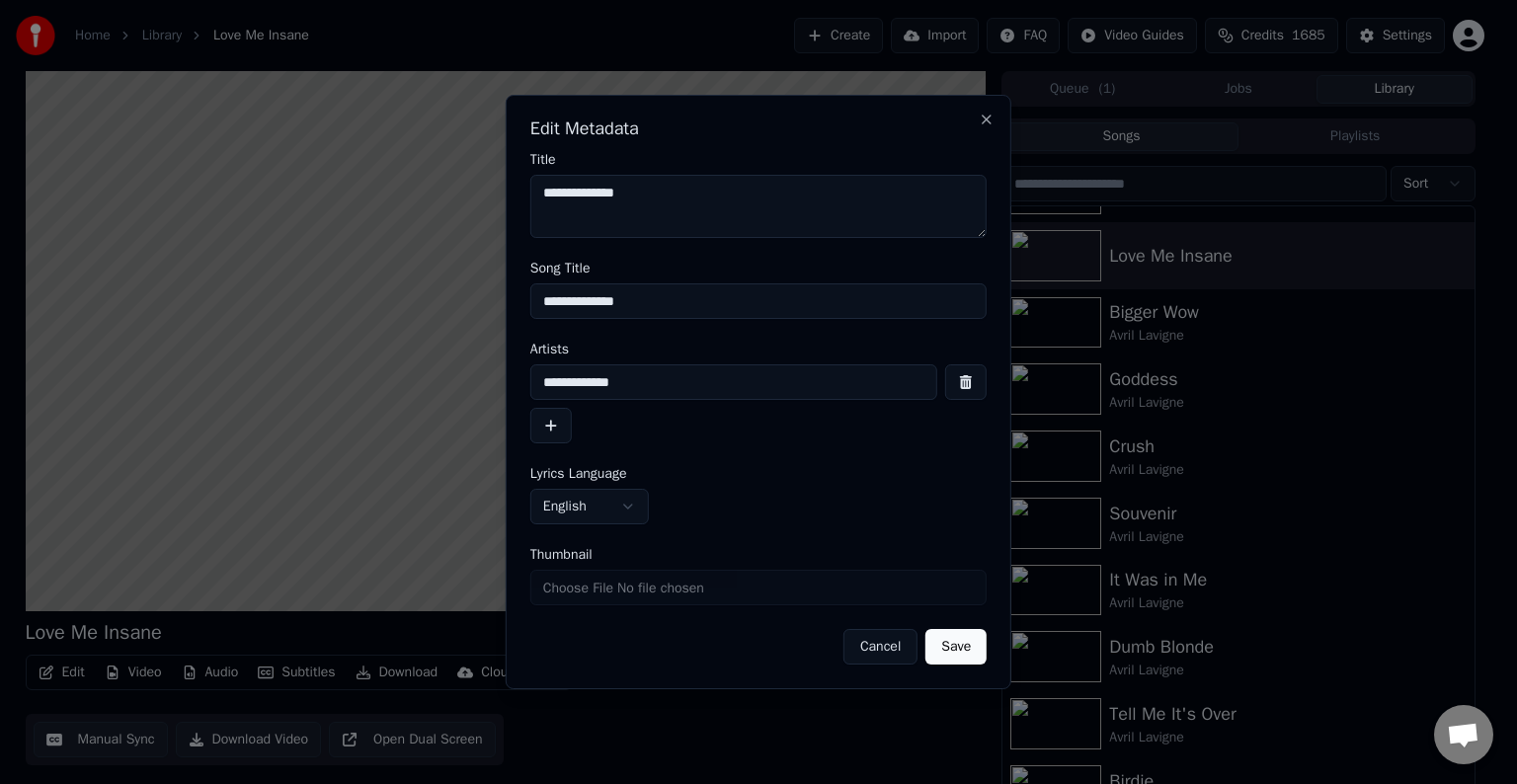 click on "Save" at bounding box center (956, 647) 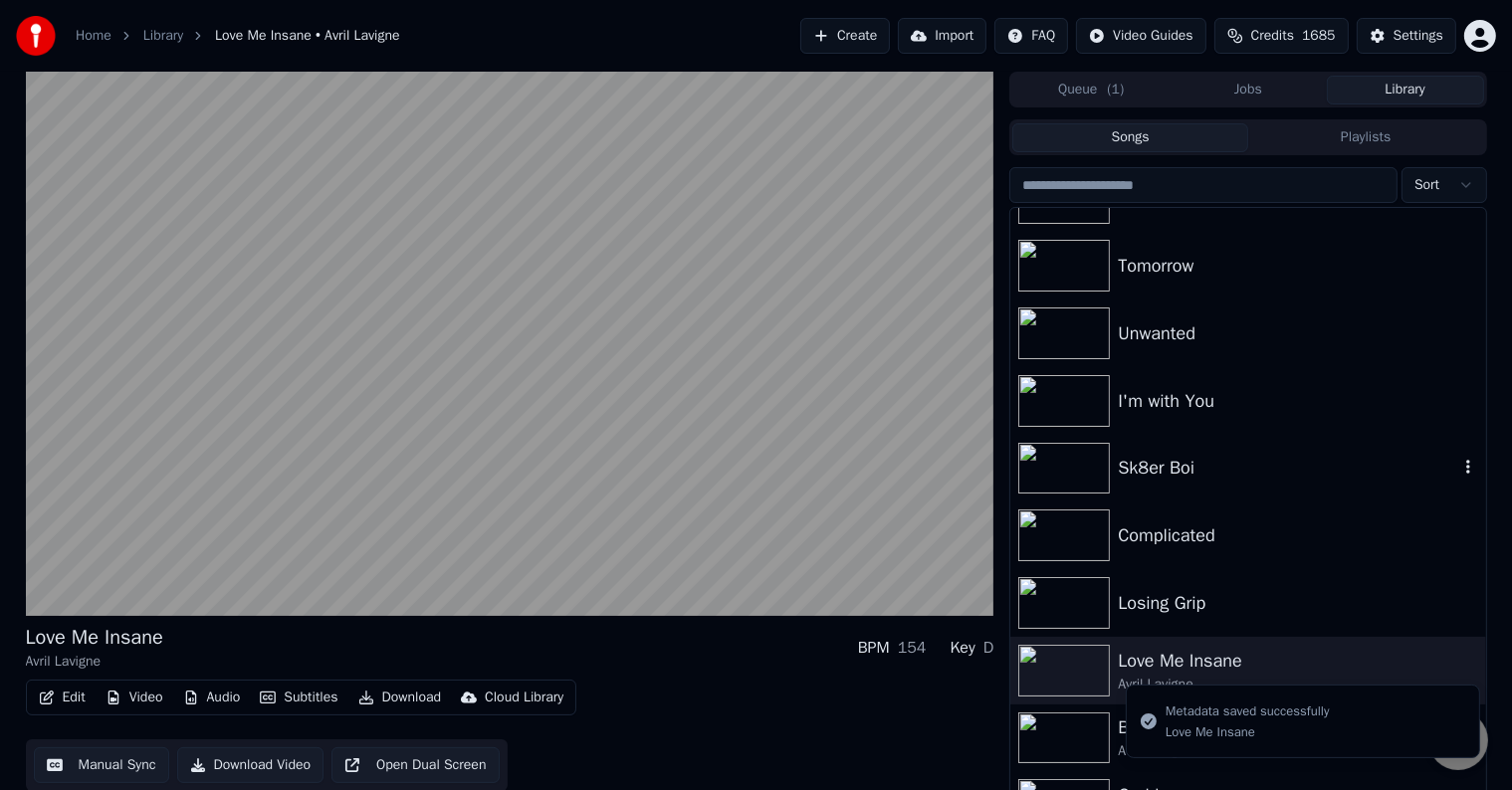 scroll, scrollTop: 1785, scrollLeft: 0, axis: vertical 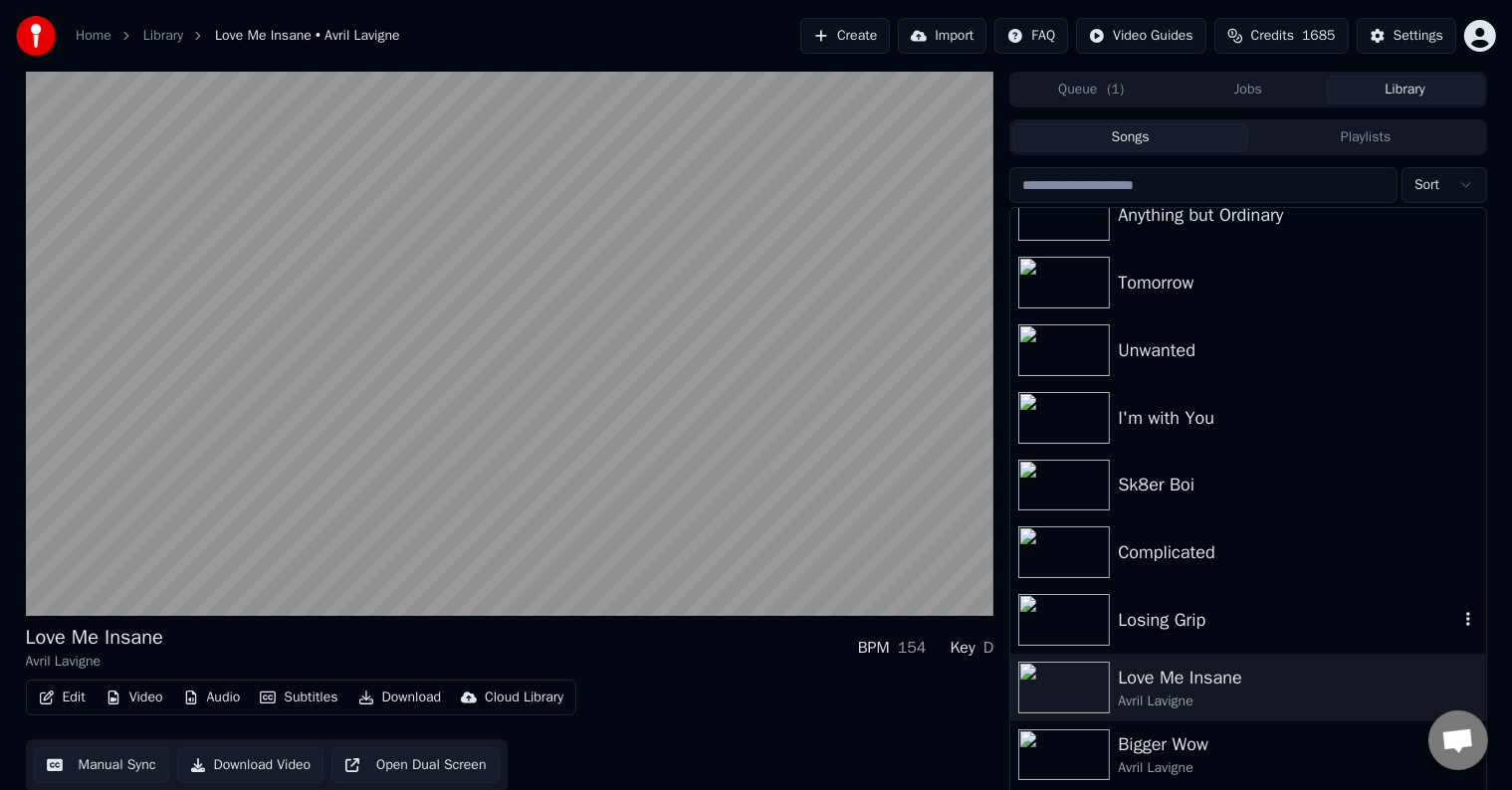 click on "Losing Grip" at bounding box center (1287, 620) 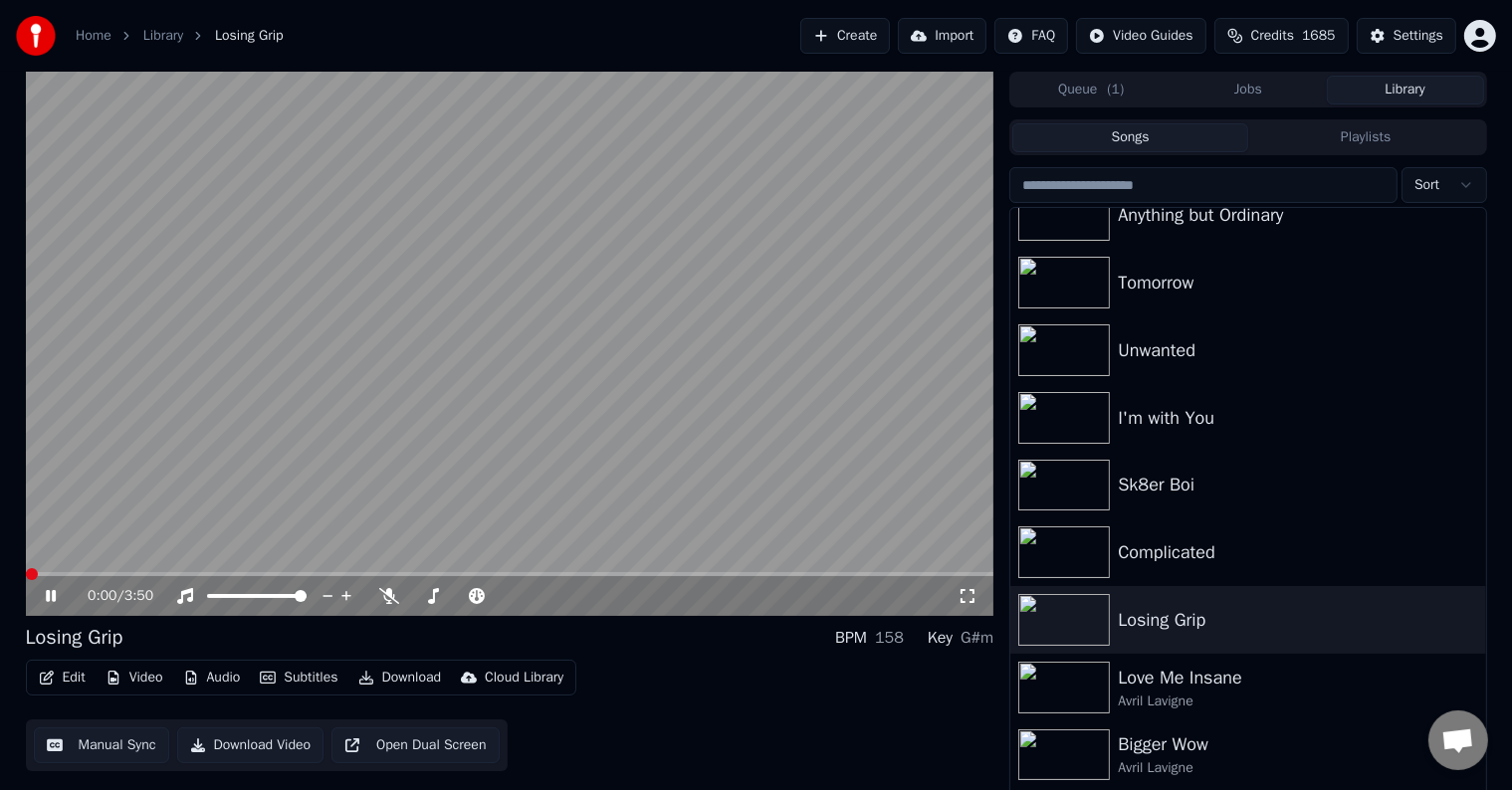 click on "Edit" at bounding box center [62, 678] 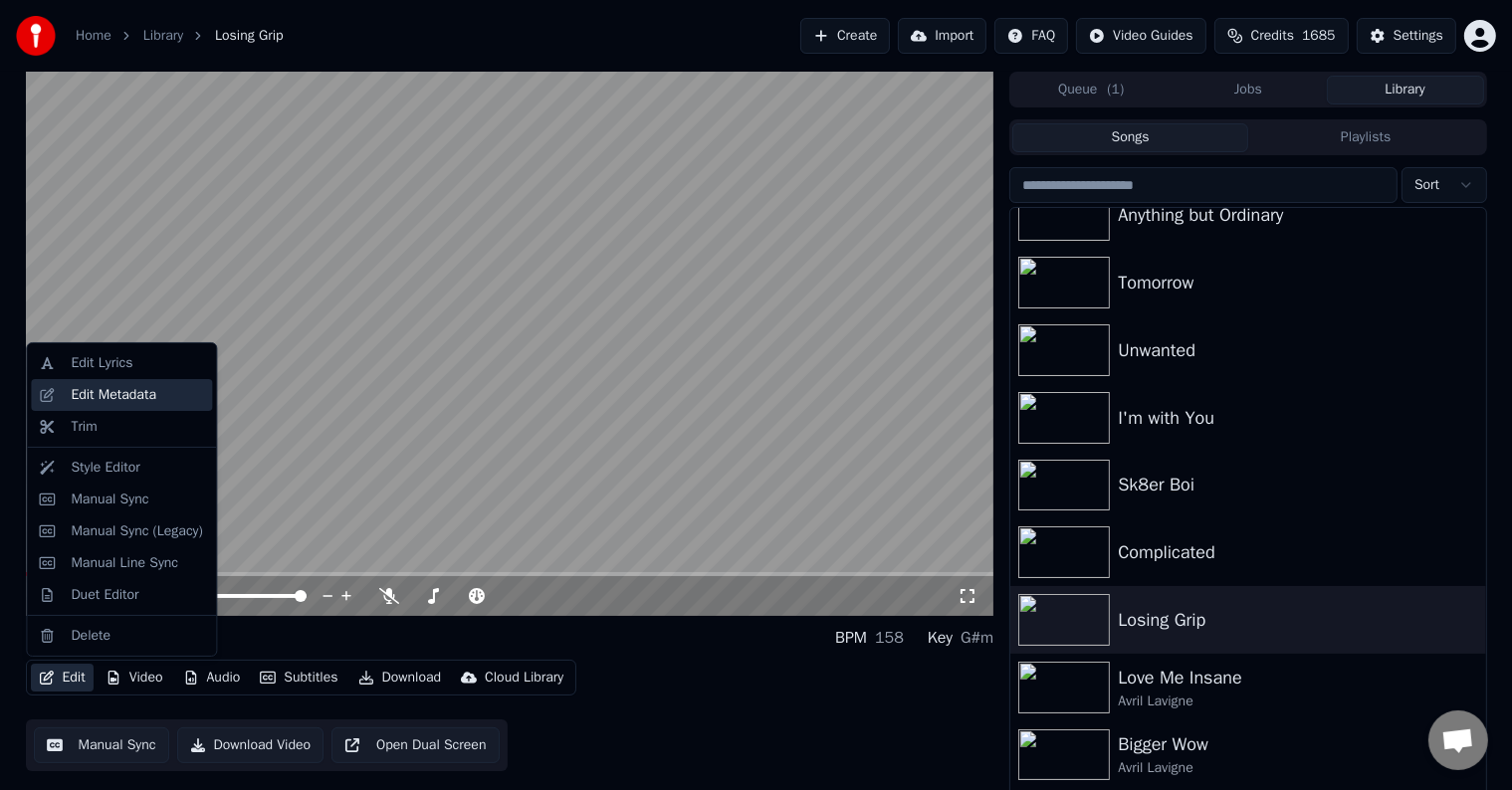 click on "Edit Metadata" at bounding box center [113, 395] 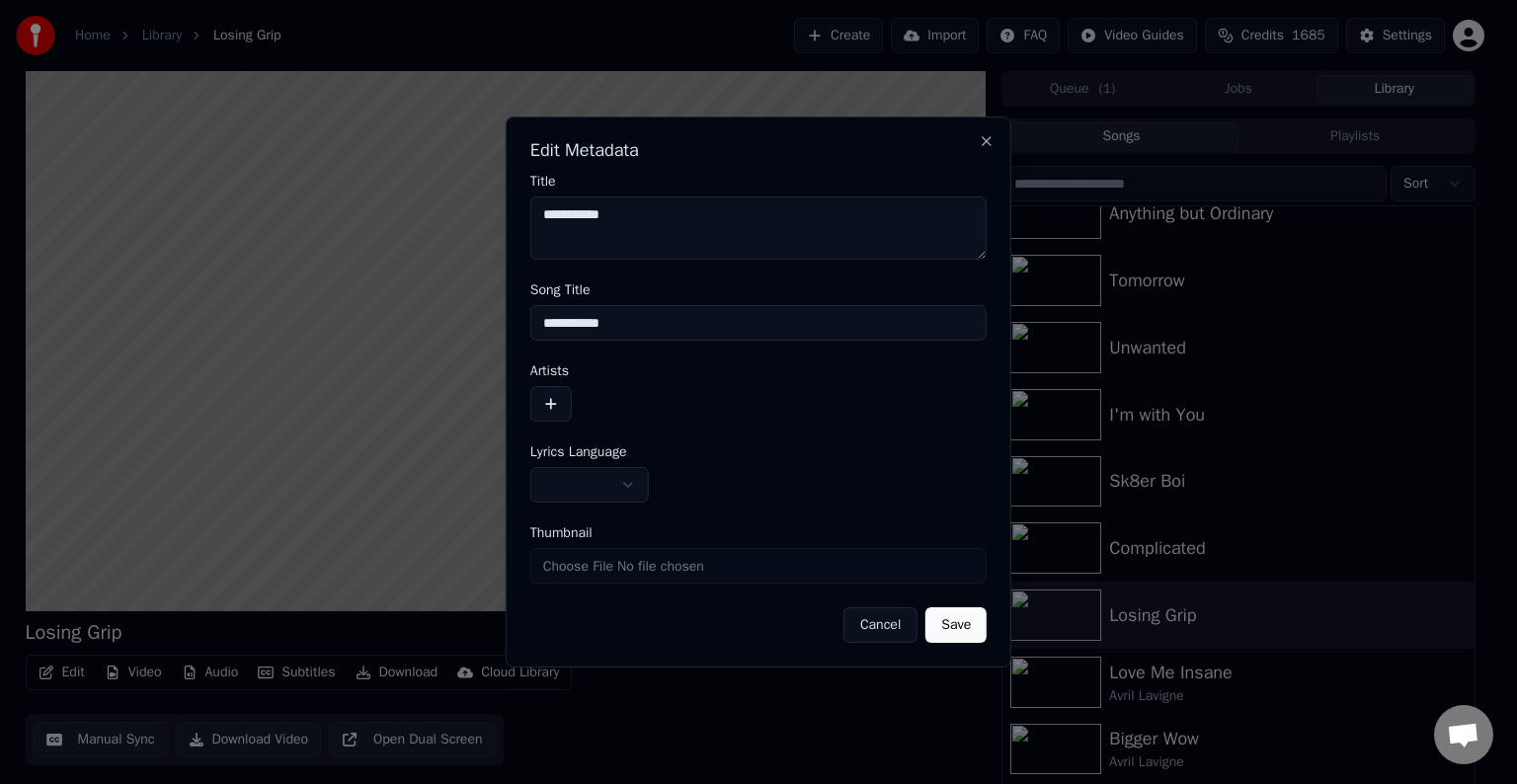 click on "**********" at bounding box center (758, 409) 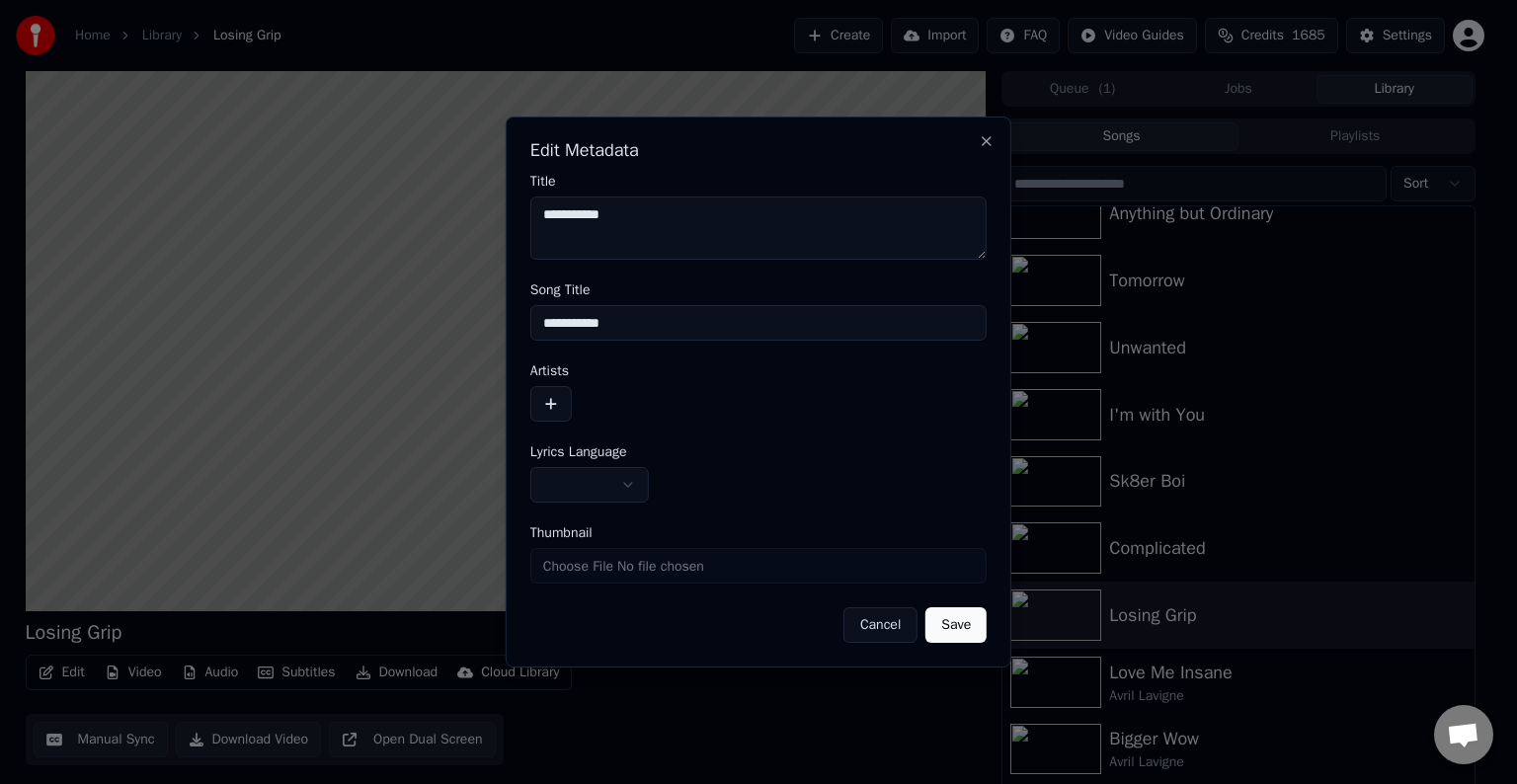 click at bounding box center (551, 404) 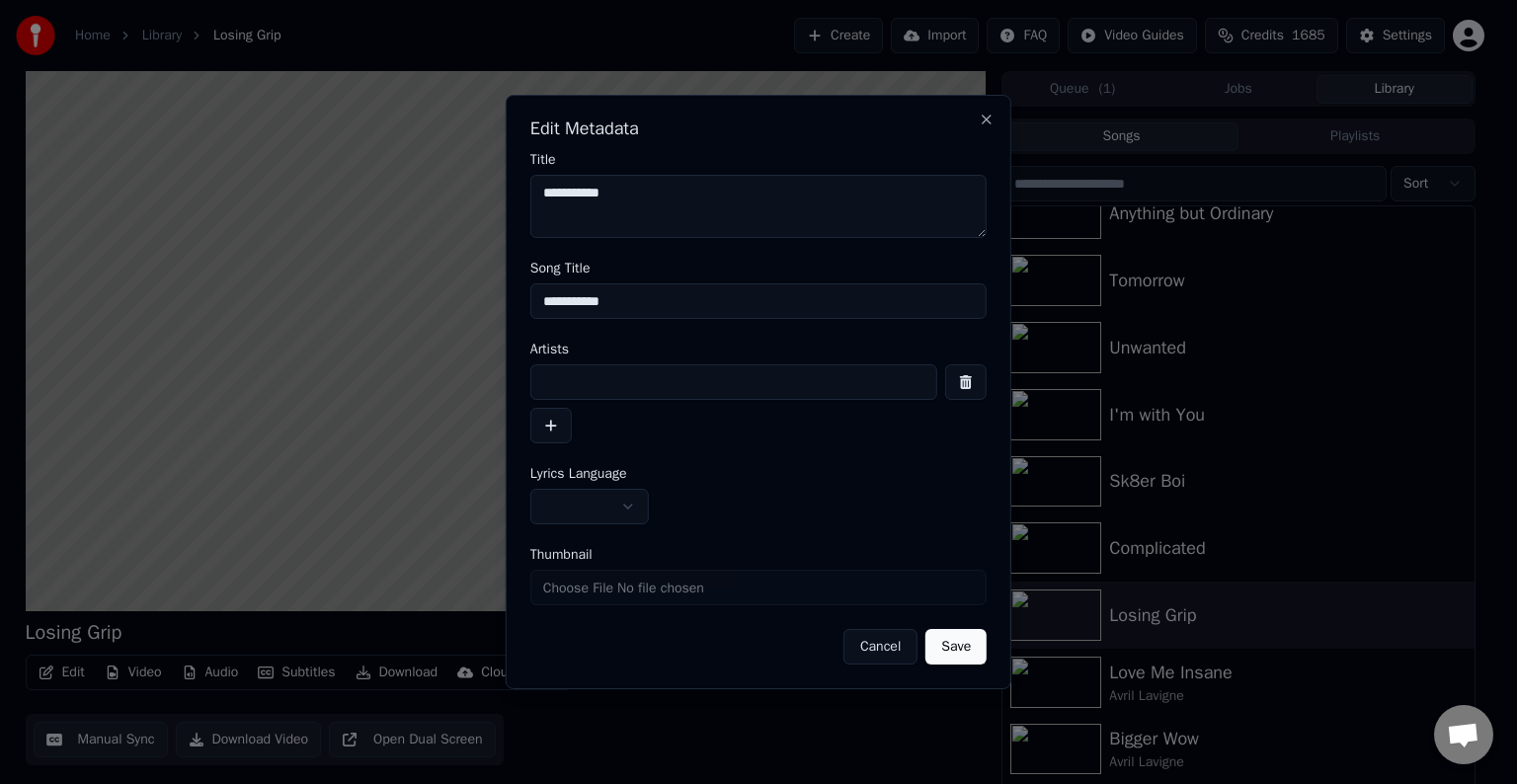 click at bounding box center [734, 382] 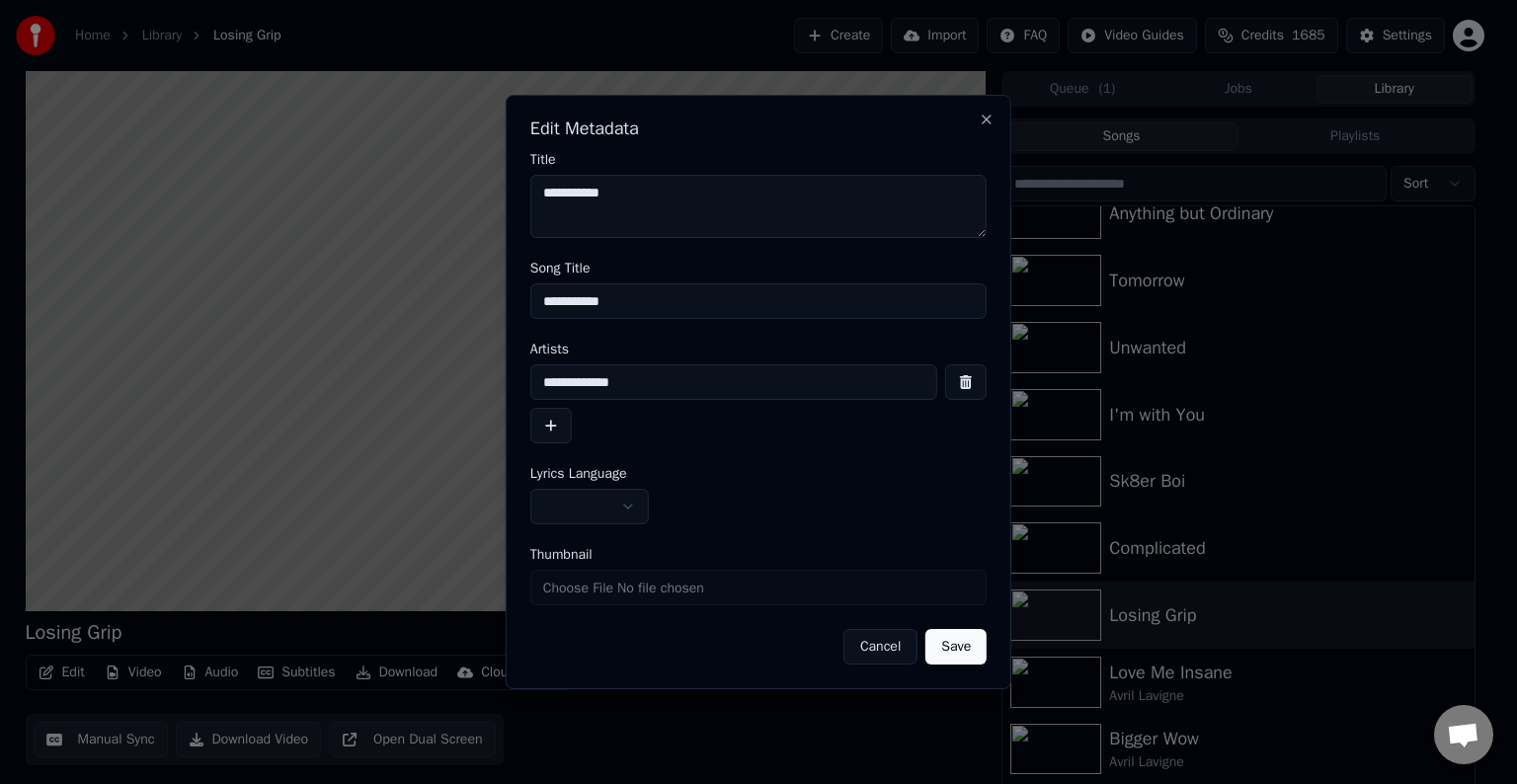 type on "**********" 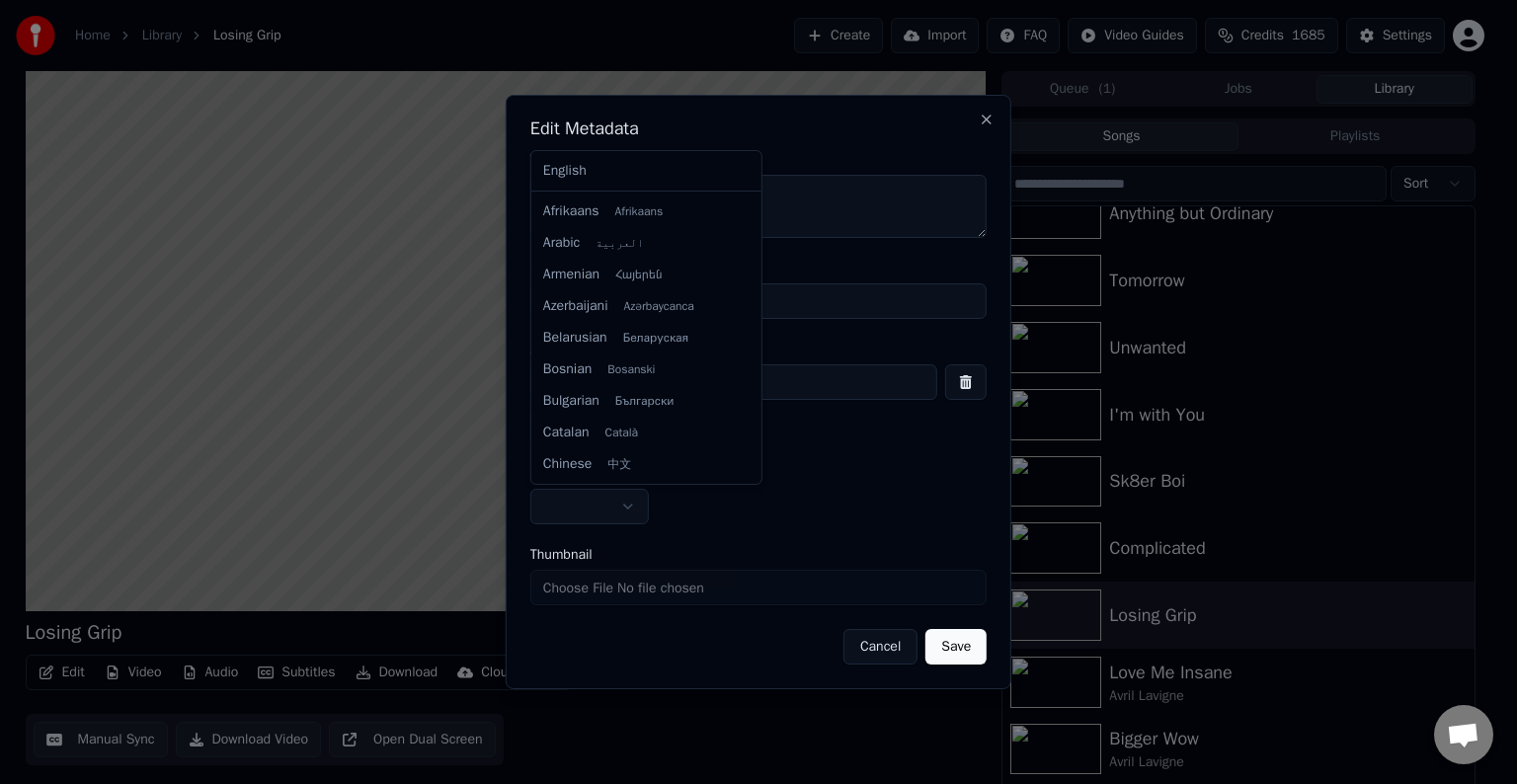 click on "Home Library Losing Grip Create Import FAQ Video Guides Credits 1685 Settings Losing Grip BPM 158 Key G#m Edit Video Audio Subtitles Download Cloud Library Manual Sync Download Video Open Dual Screen Queue ( 1 ) Jobs Library Songs Playlists Sort My World Things I'll Never Say Anything but Ordinary Tomorrow Unwanted I'm with You Sk8er Boi Complicated Losing Grip Love Me Insane Avril Lavigne Bigger Wow Avril Lavigne Goddess Avril Lavigne Crush Avril Lavigne Chat Adam from Youka Desktop More channels Continue on Email Network offline. Reconnecting... No messages can be received or sent for now. Youka Desktop Hello! How can I help you?  Sunday, 20 July I think there is a glitch in the program; when I spend my credits to create a video, and I provide the lyrics, the resulting video does not sync the lyrics and is forcing me to spend extra credits to sync them again; it has happened to me with my last 3 videos 7/20/2025 Adam 7/20/2025 7/20/2025 7/20/2025 Adam Only the auto-sync credits are refunded. 7/20/2025 Crisp" at bounding box center [750, 392] 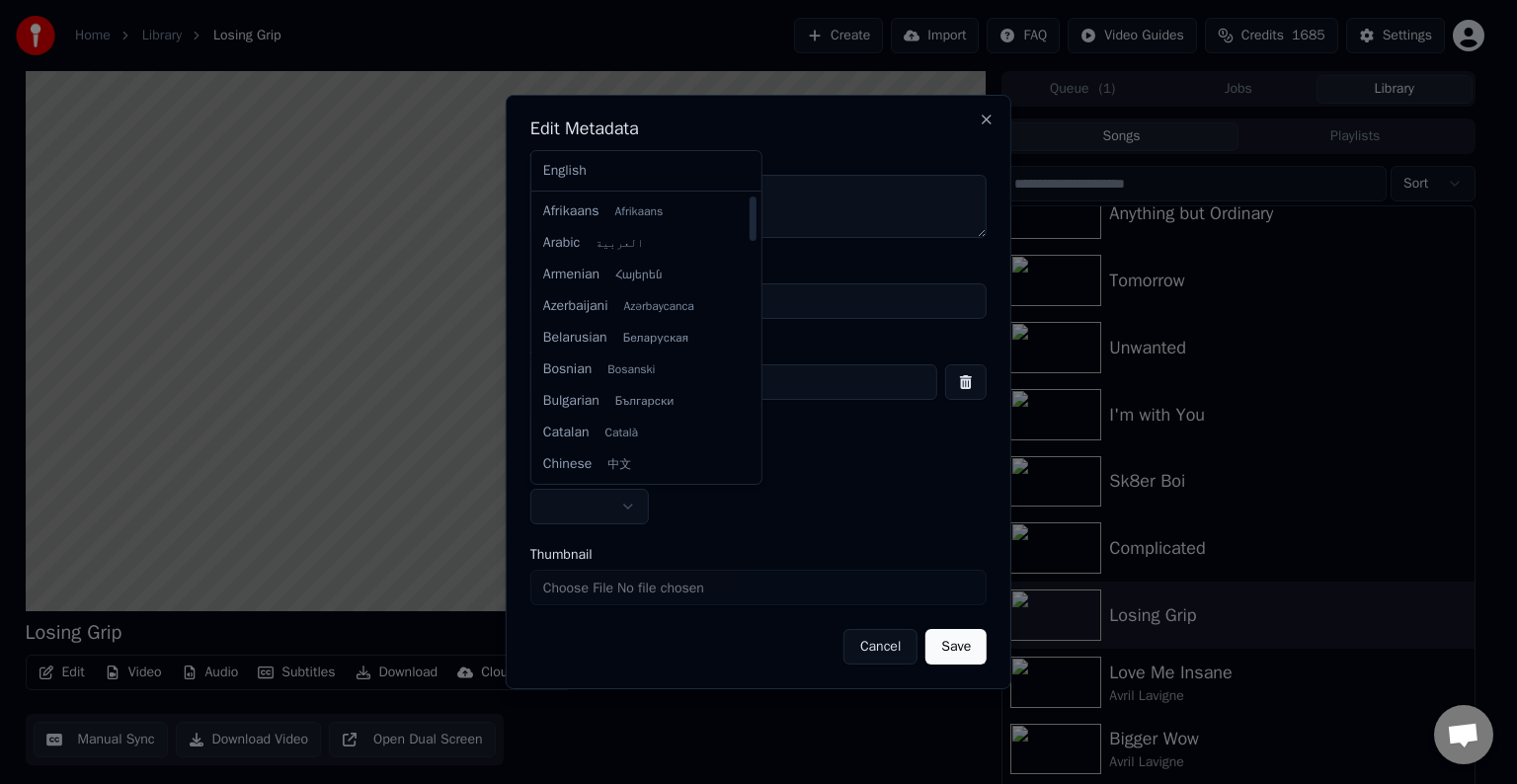 select on "**" 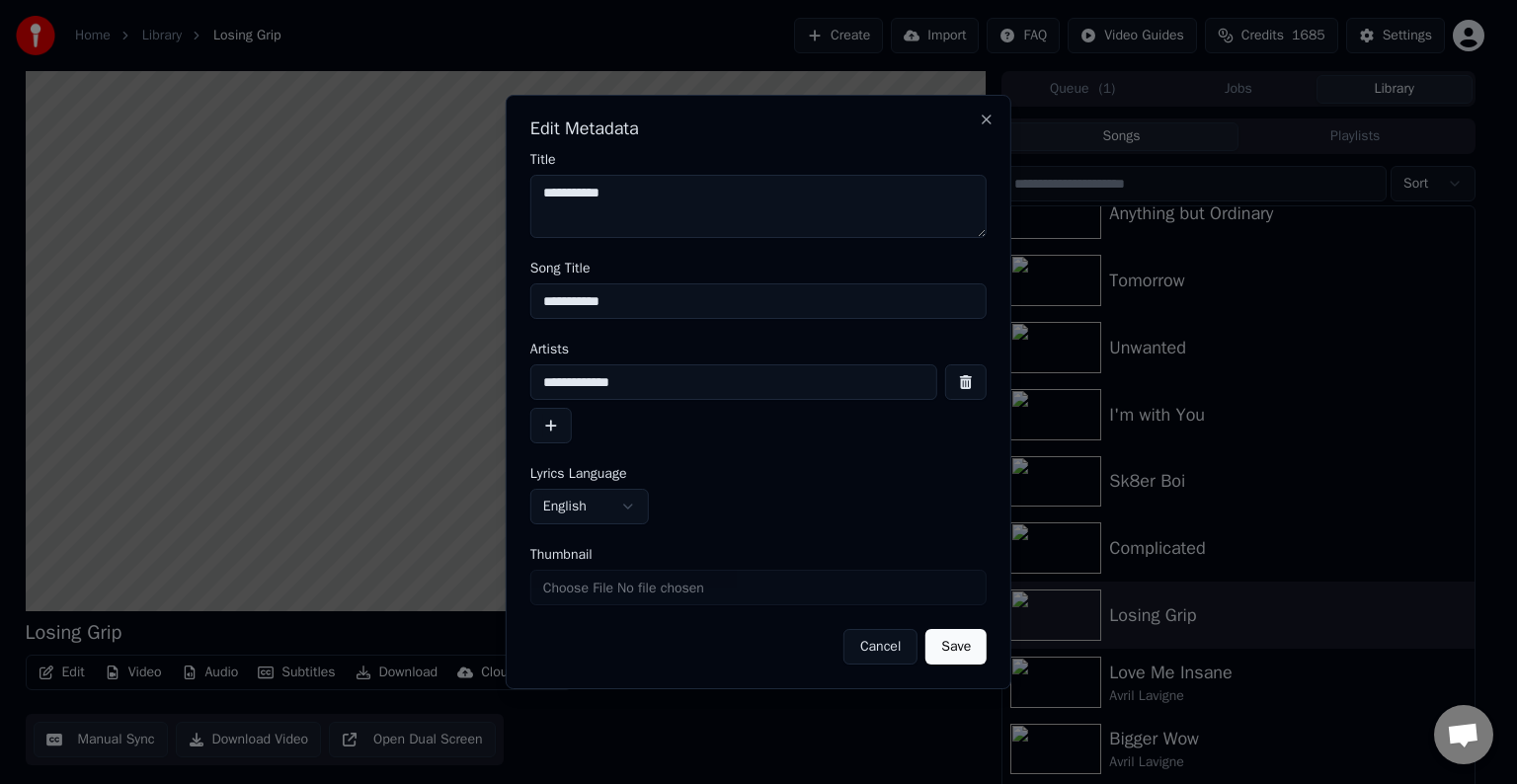click on "Save" at bounding box center (956, 647) 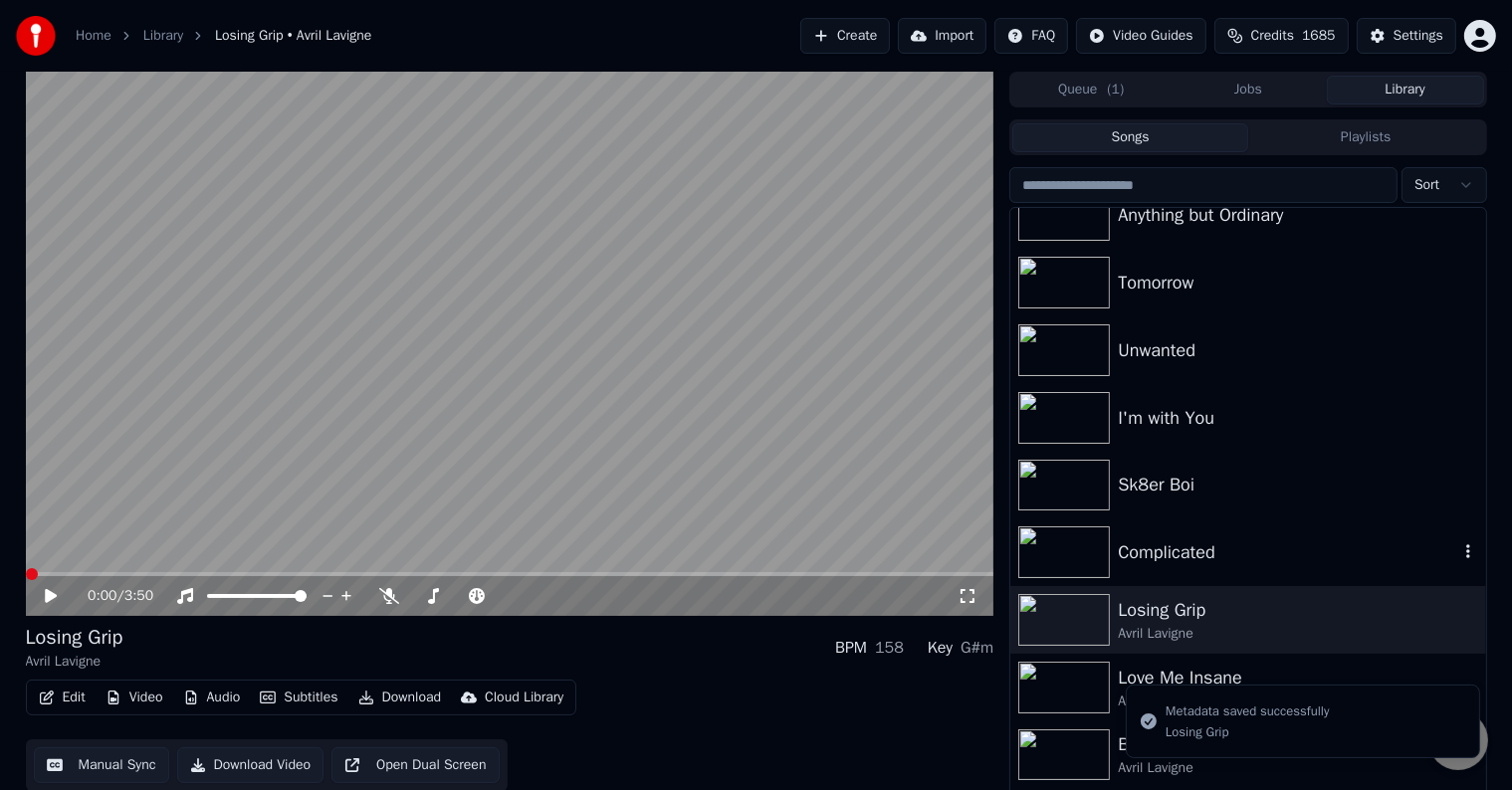 click on "Complicated" at bounding box center (1247, 552) 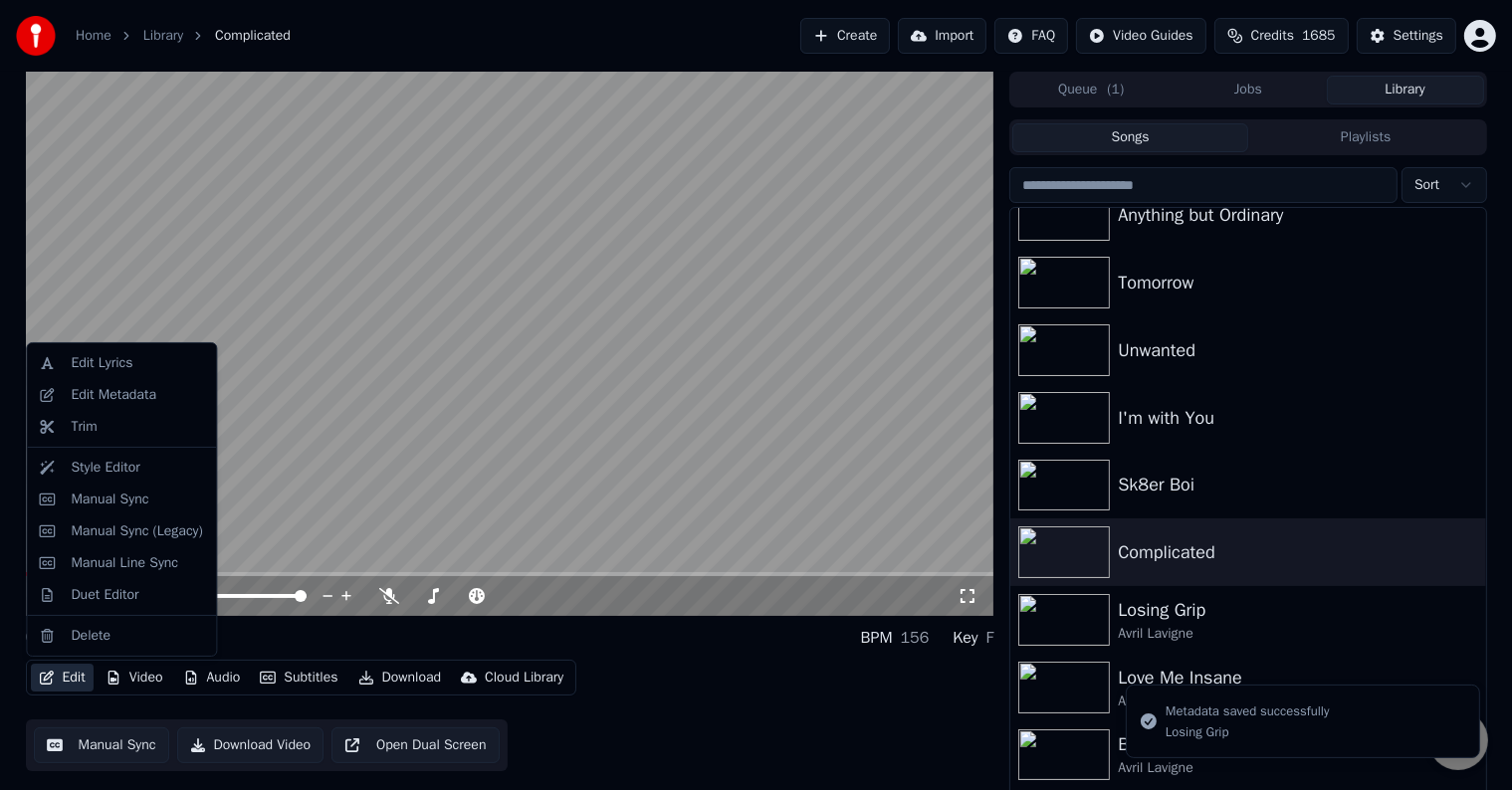 click 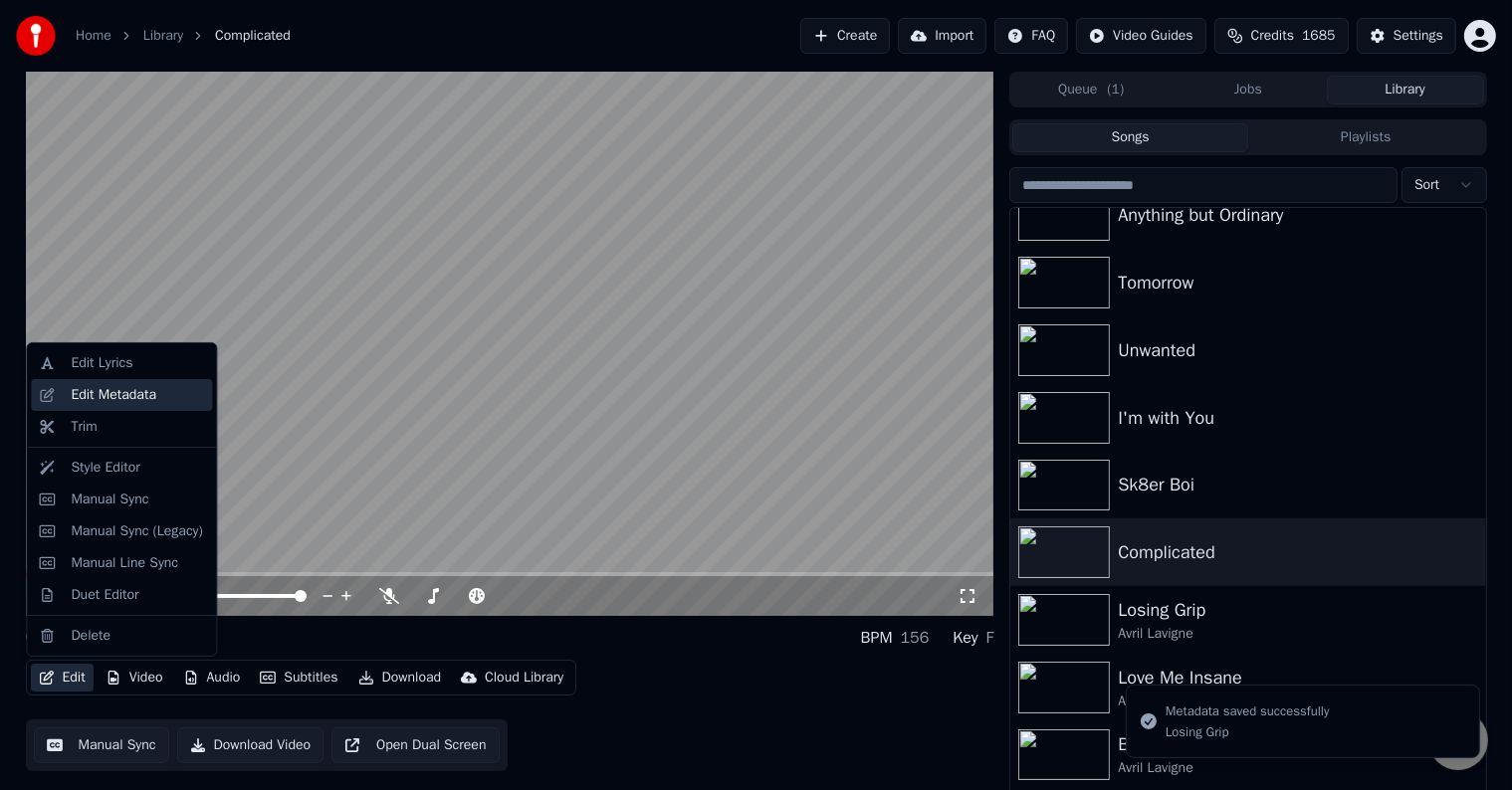click on "Edit Metadata" at bounding box center [113, 395] 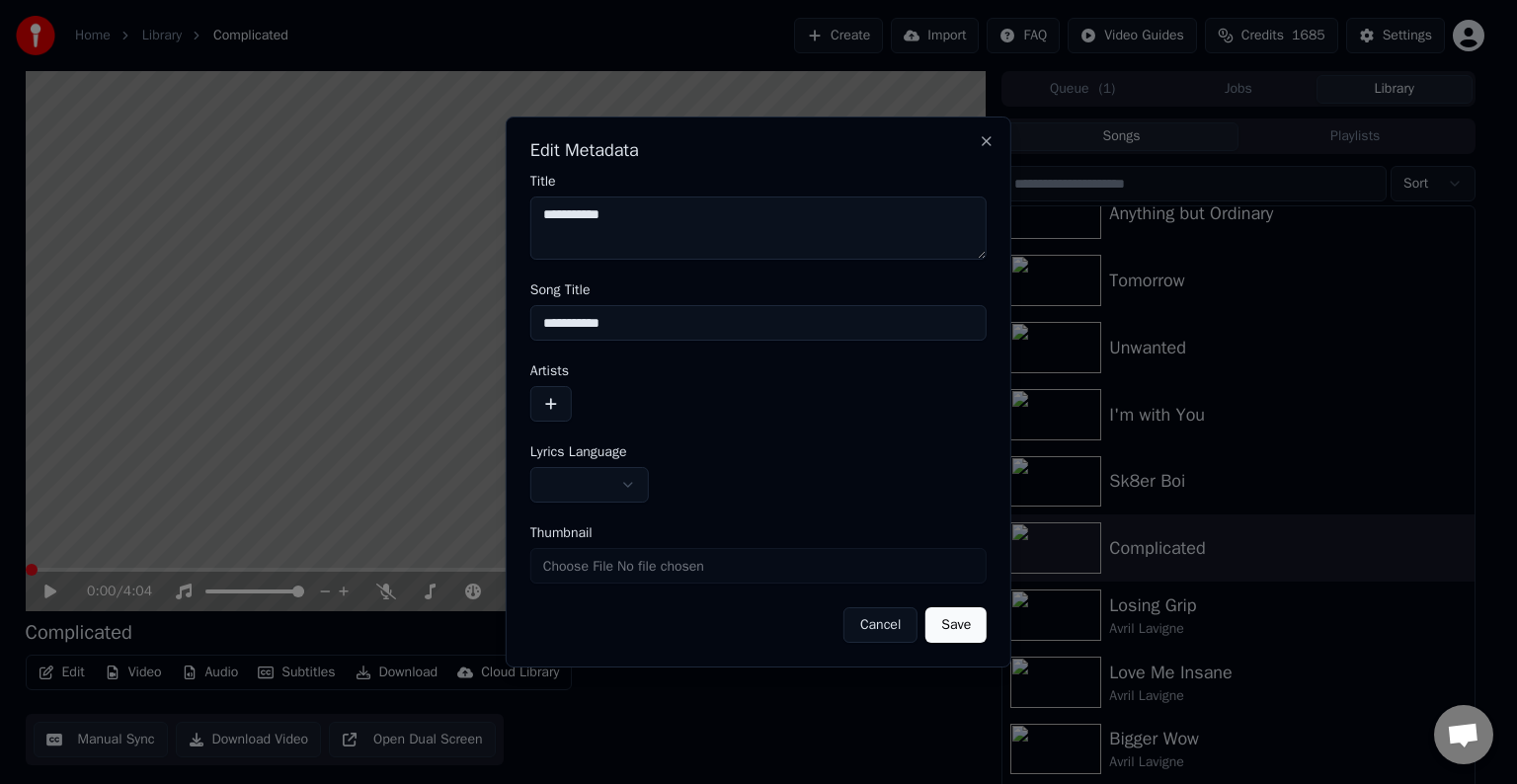 click at bounding box center (551, 404) 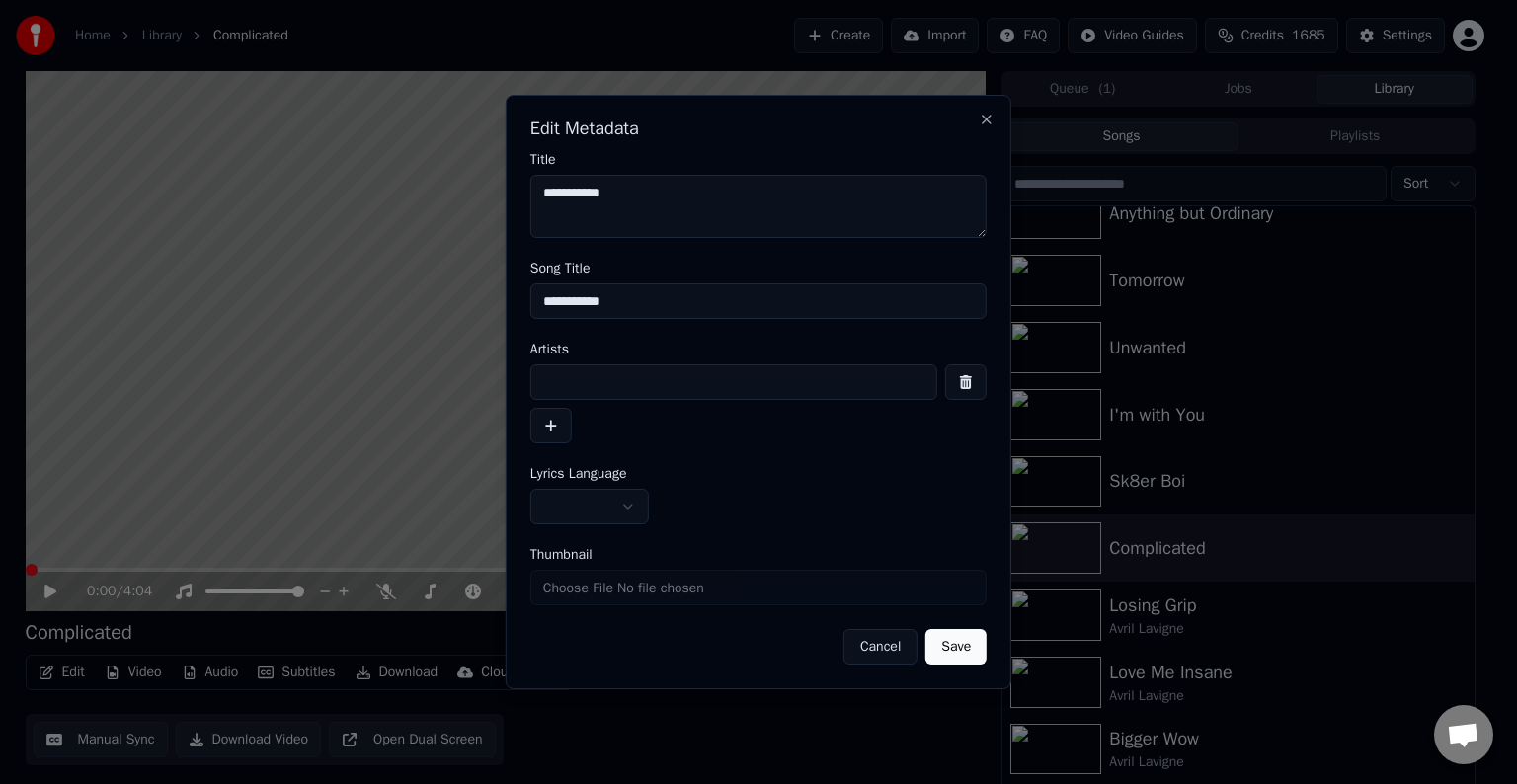 click at bounding box center [734, 382] 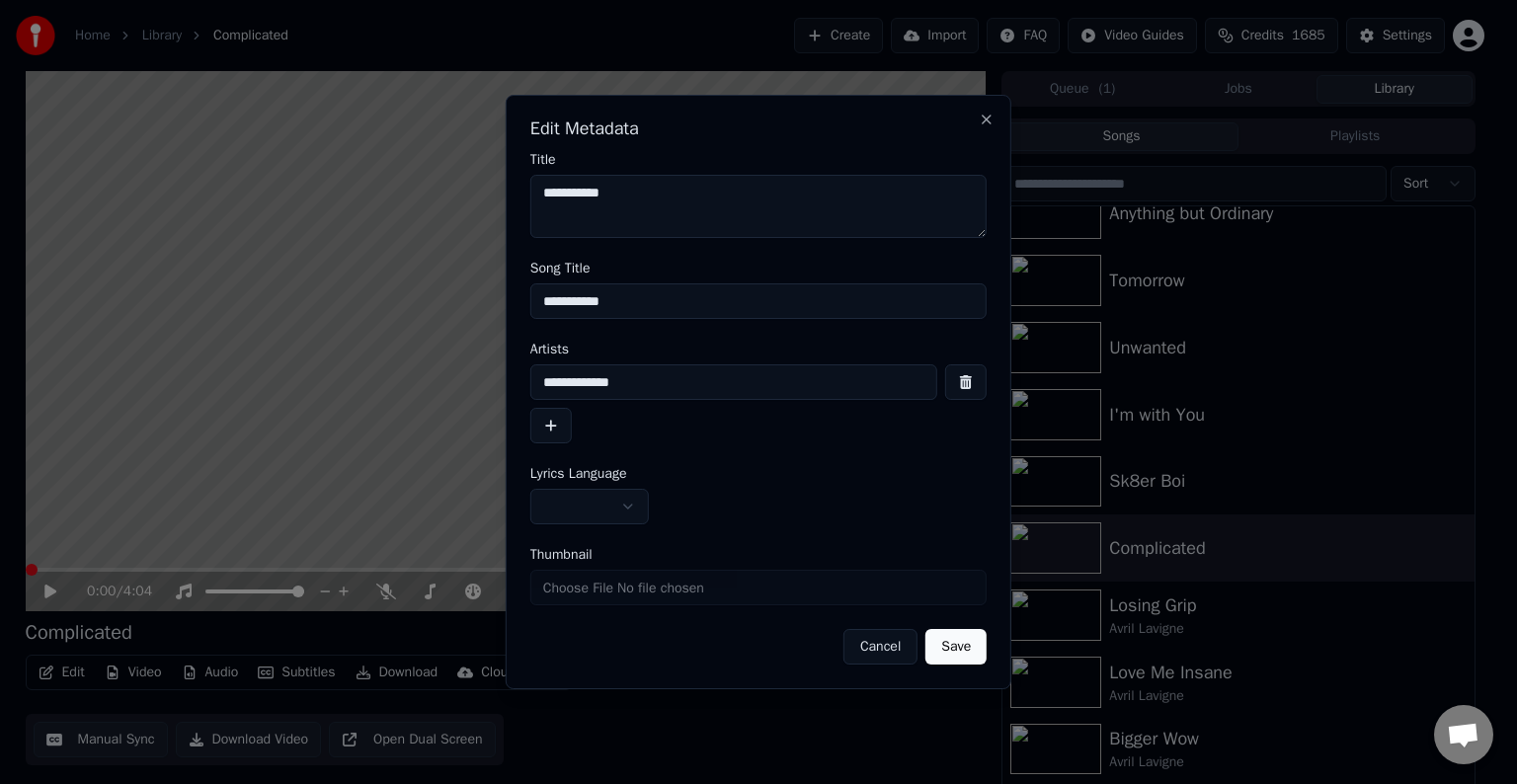 type on "**********" 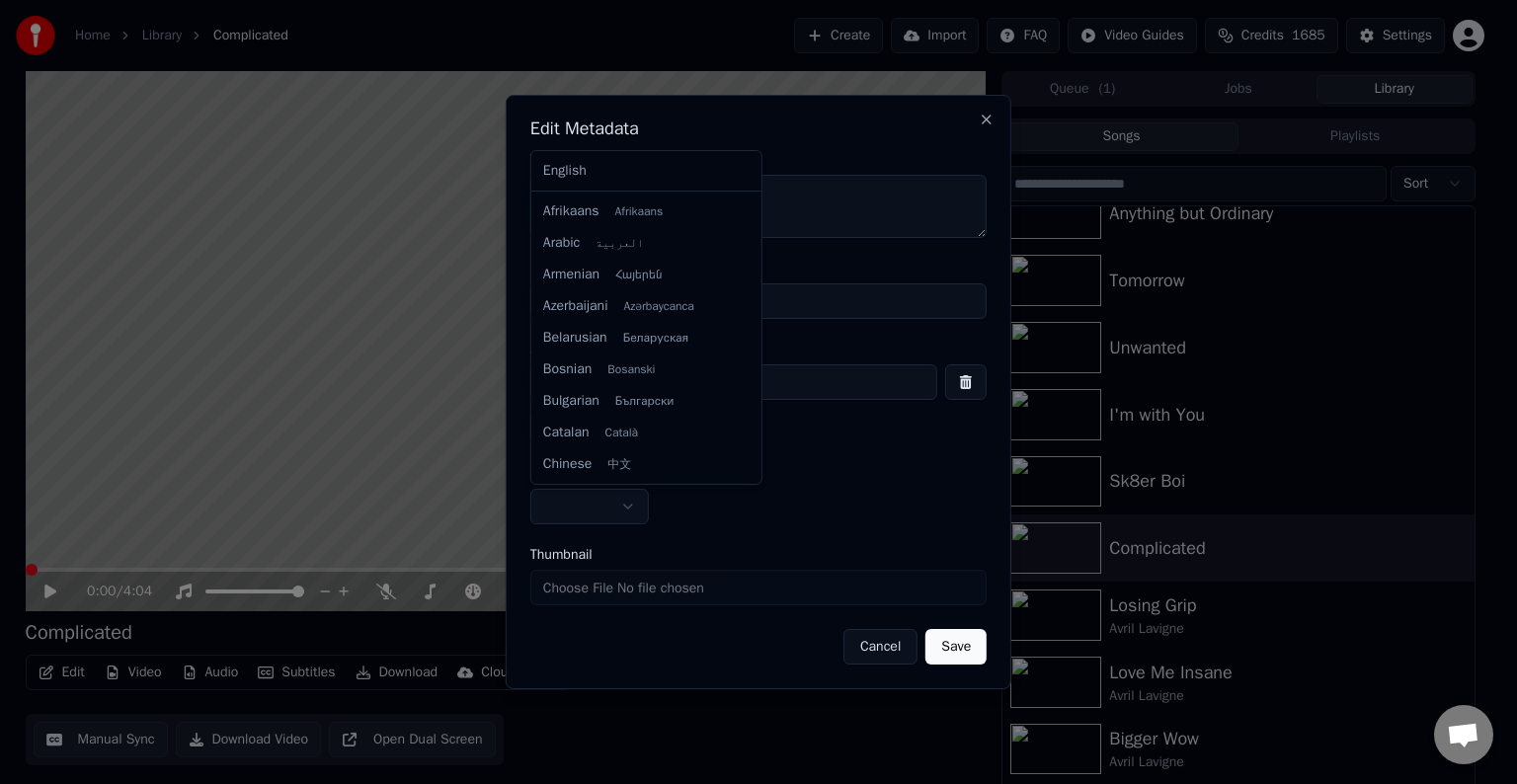 click on "Home Library Complicated Create Import FAQ Video Guides Credits 1685 Settings 0:00  /  4:04 Complicated BPM 156 Key F Edit Video Audio Subtitles Download Cloud Library Manual Sync Download Video Open Dual Screen Queue ( 1 ) Jobs Library Songs Playlists Sort My World Things I'll Never Say Anything but Ordinary Tomorrow Unwanted I'm with You Sk8er Boi Complicated Losing Grip Avril Lavigne Love Me Insane Avril Lavigne Bigger Wow Avril Lavigne Goddess Avril Lavigne Crush Avril Lavigne Chat [NAME] from Youka Desktop More channels Continue on Email Network offline. Reconnecting... No messages can be received or sent for now. Youka Desktop Hello! How can I help you?  Sunday, [DATE] I think there is a glitch in the program; when I spend my credits to create a video, and I provide the lyrics, the resulting video does not sync the lyrics and is forcing me to spend extra credits to sync them again; it has happened to me with my last 3 videos 7/20/2025 [NAME] 7/20/2025 7/20/2025 7/20/2025 [NAME] 7/20/2025 Send a file Crisp" at bounding box center [750, 392] 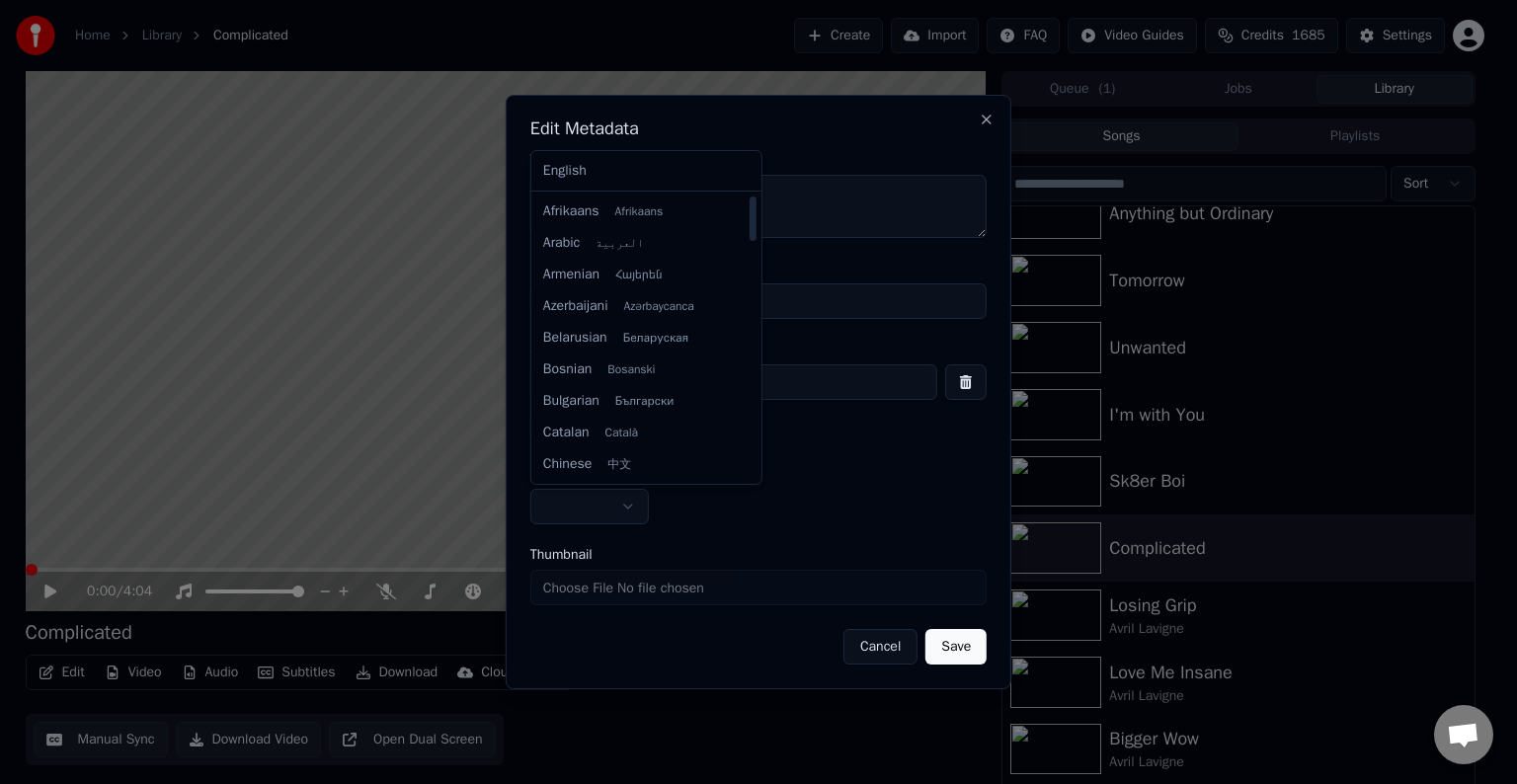 select on "**" 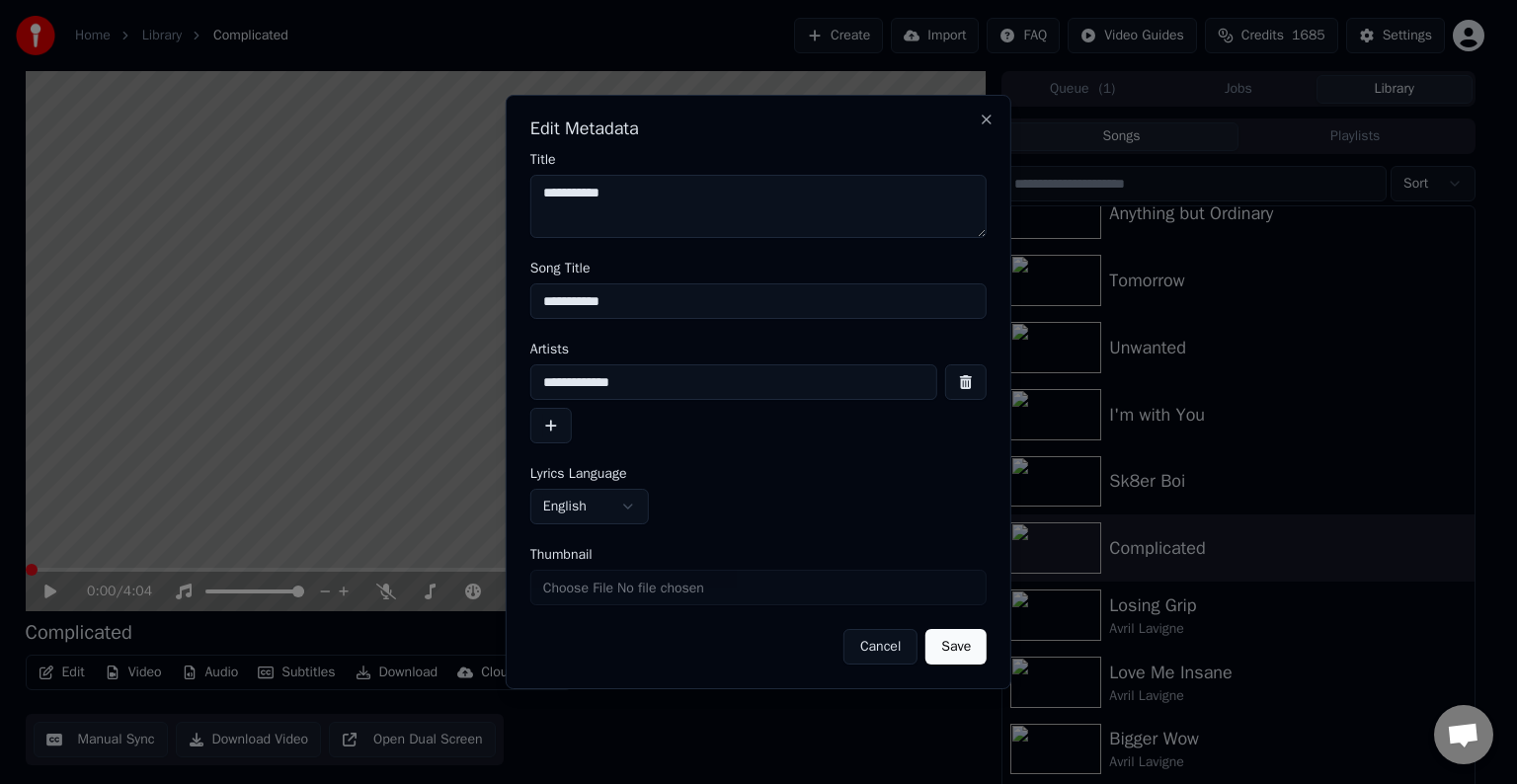 click on "Save" at bounding box center (956, 647) 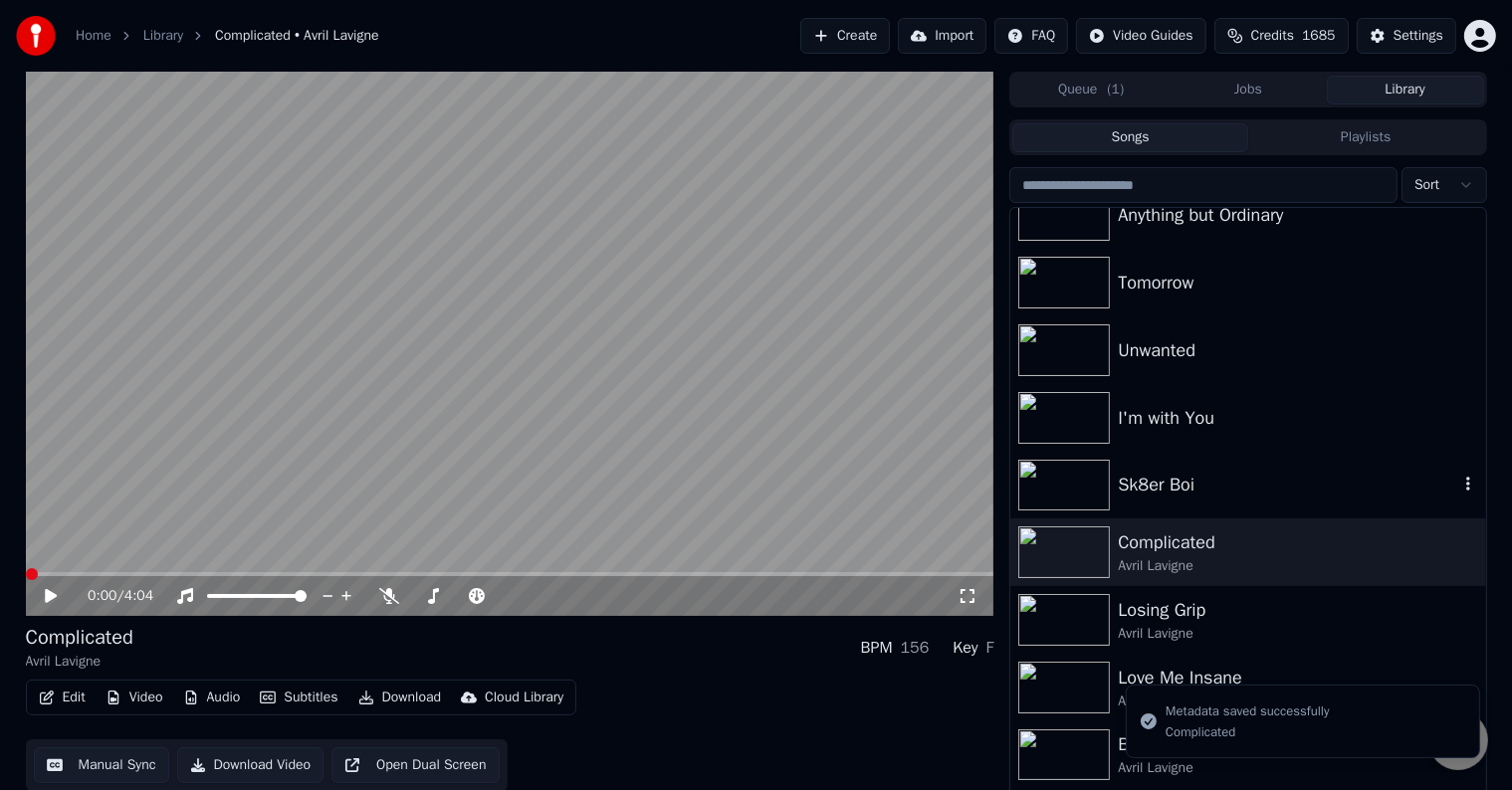 click on "Sk8er Boi" at bounding box center (1287, 485) 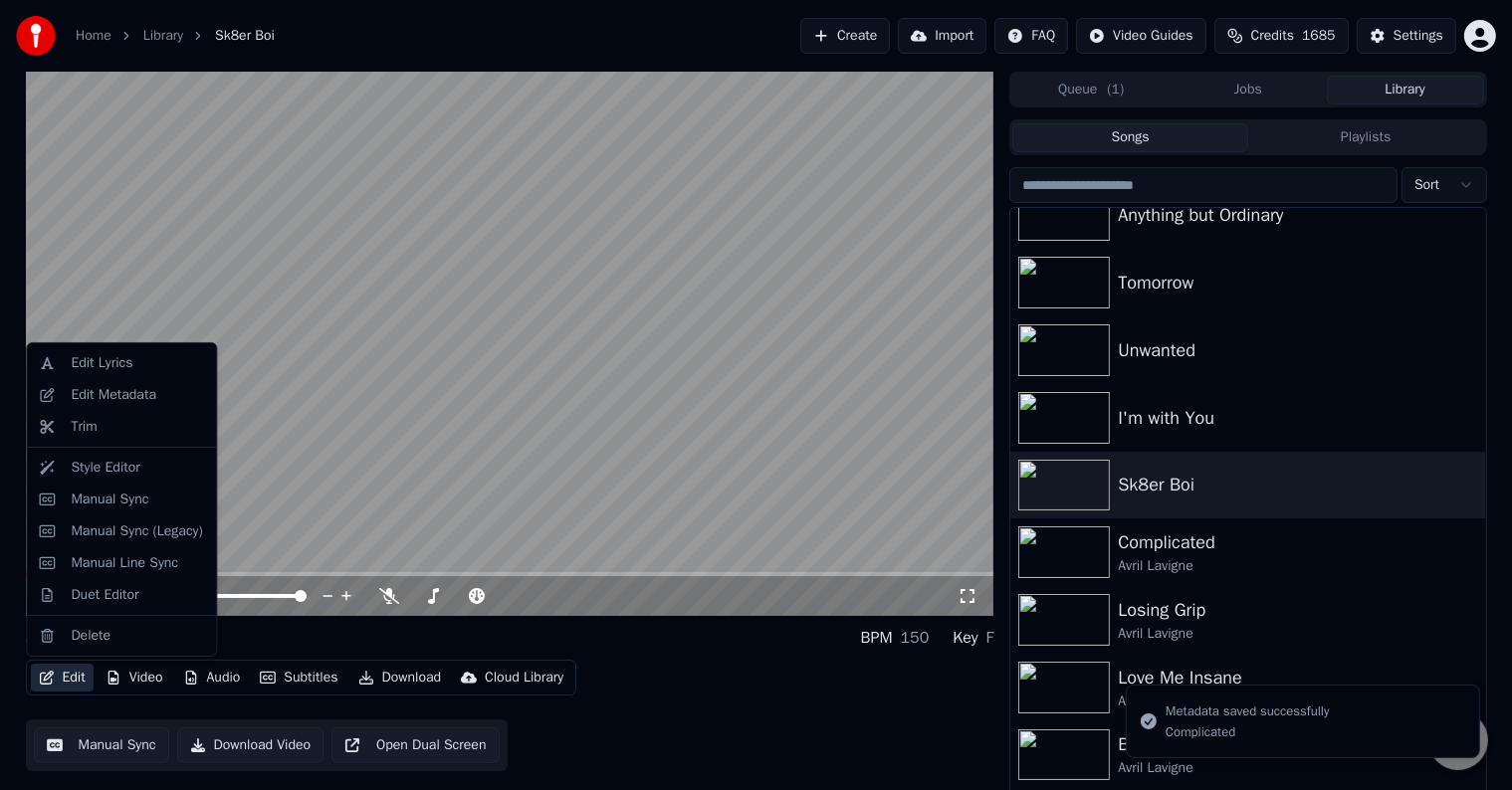 click on "Edit" at bounding box center (62, 678) 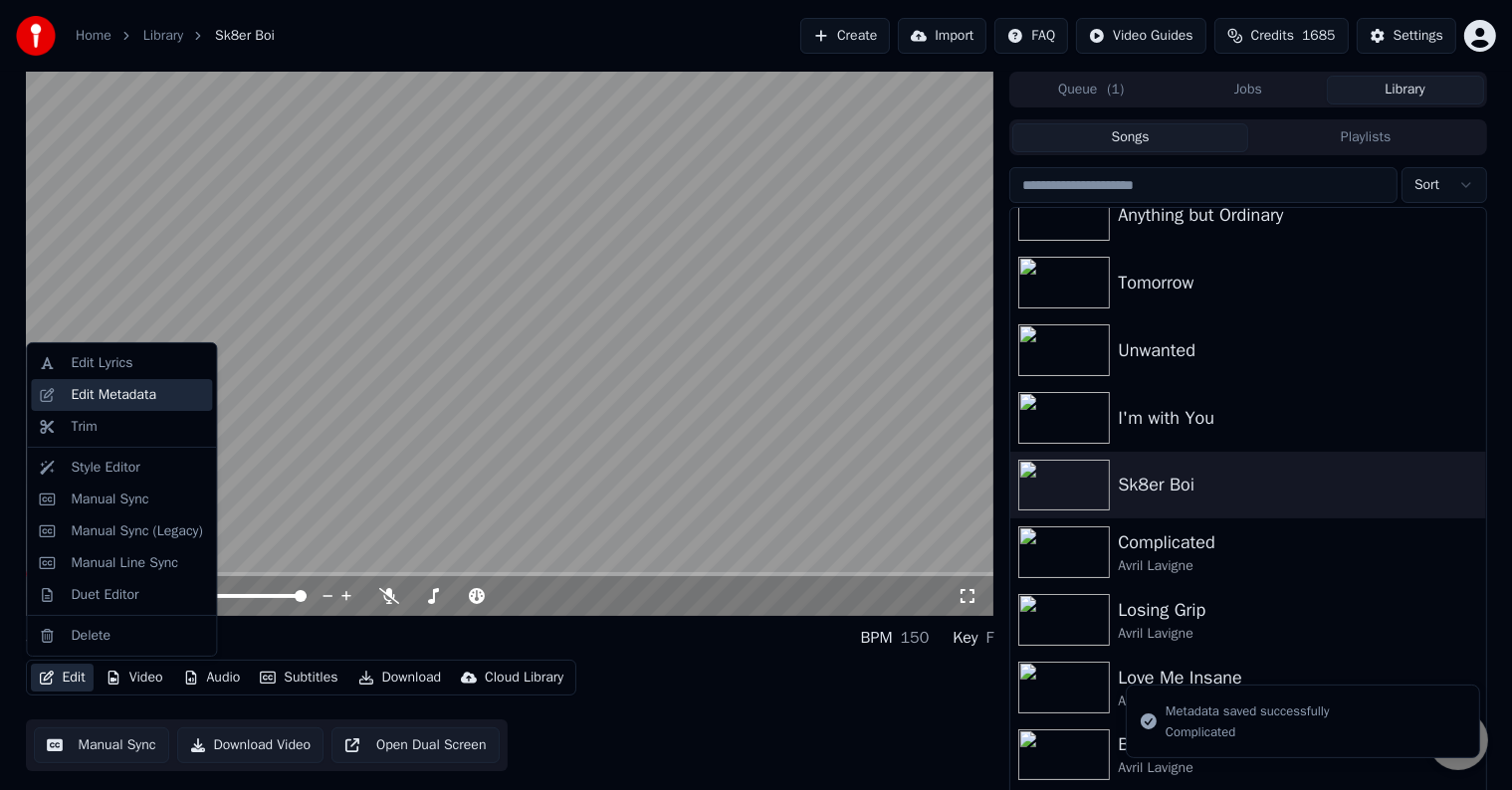 click on "Edit Metadata" at bounding box center (113, 395) 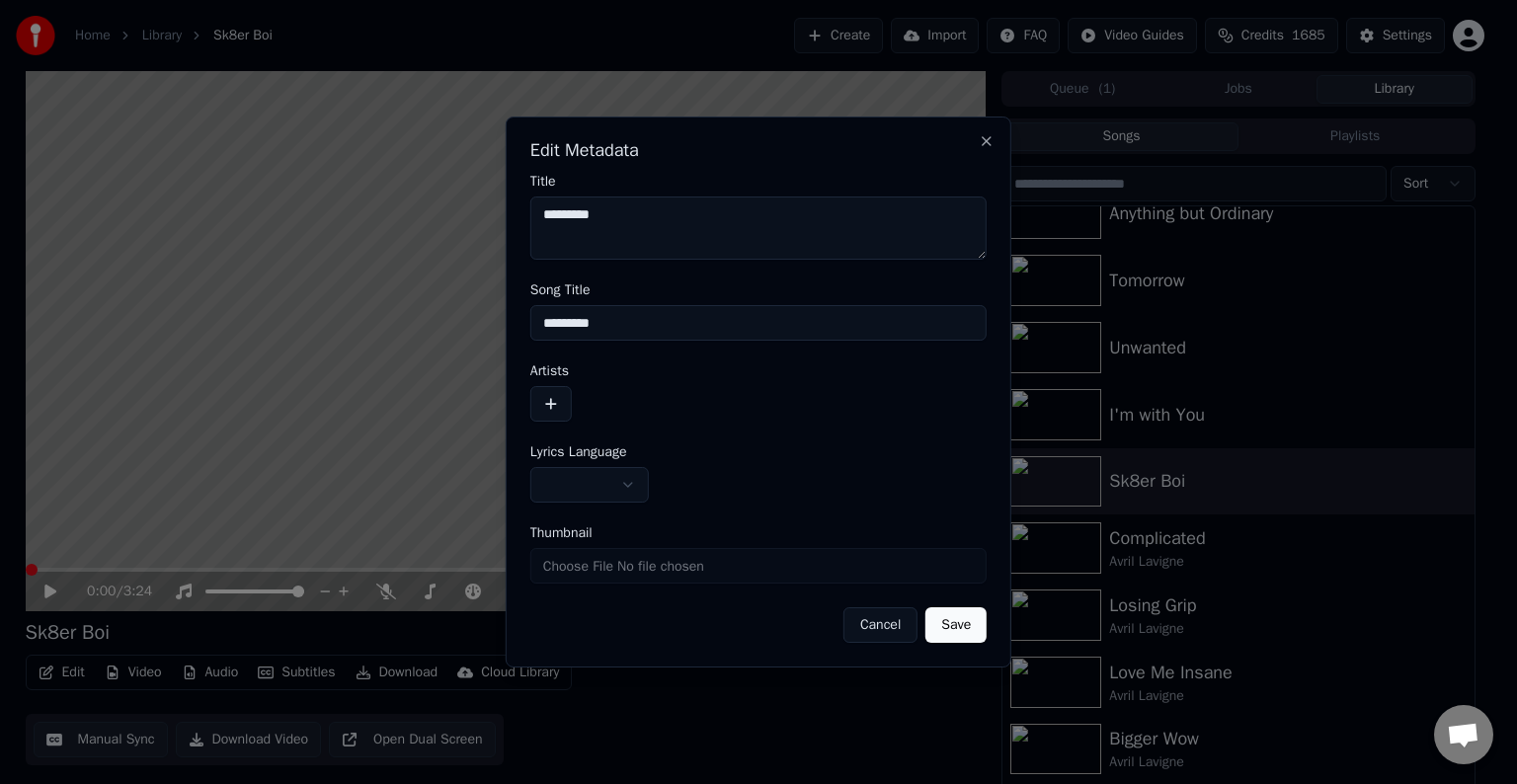 click at bounding box center (551, 404) 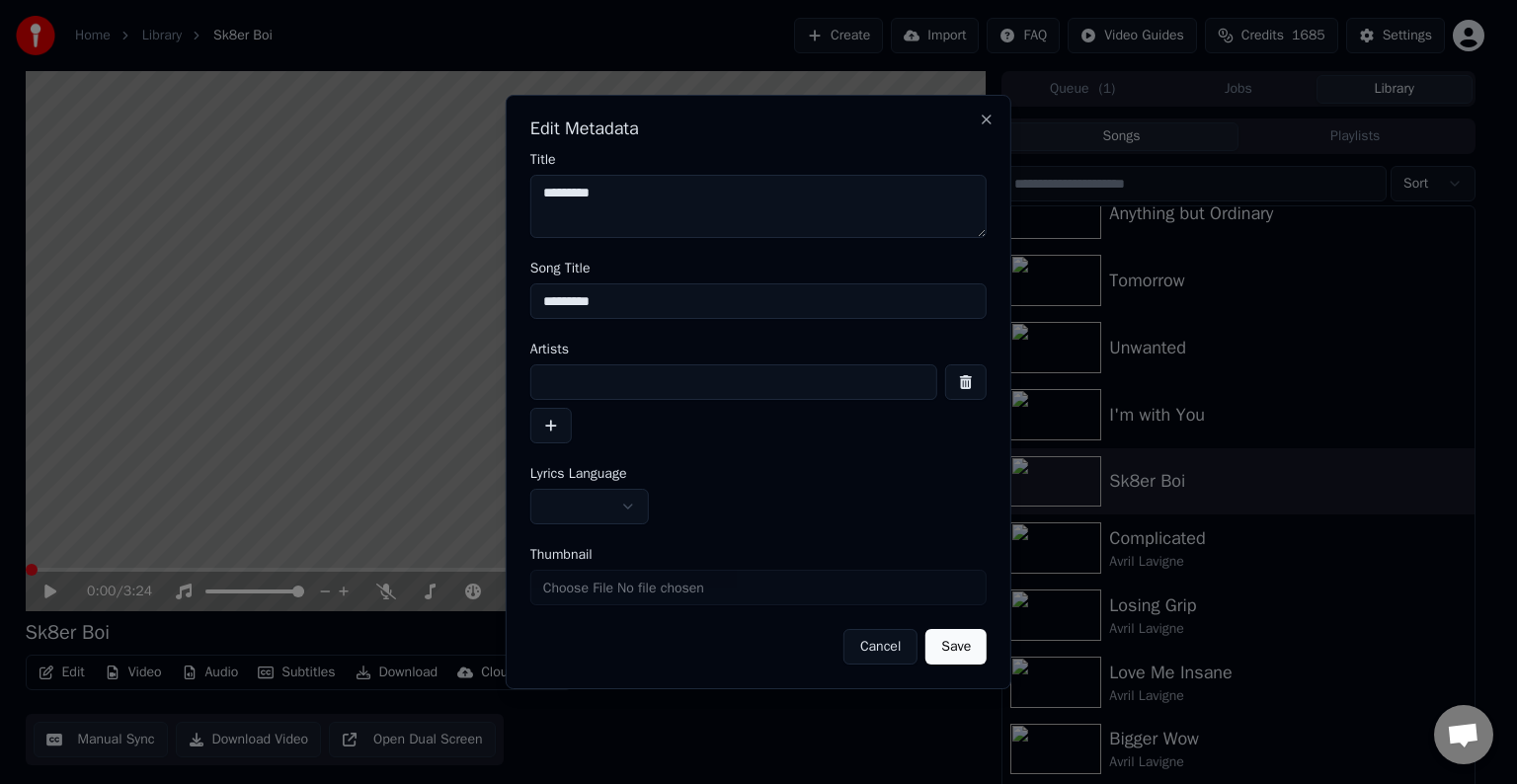 click at bounding box center [734, 382] 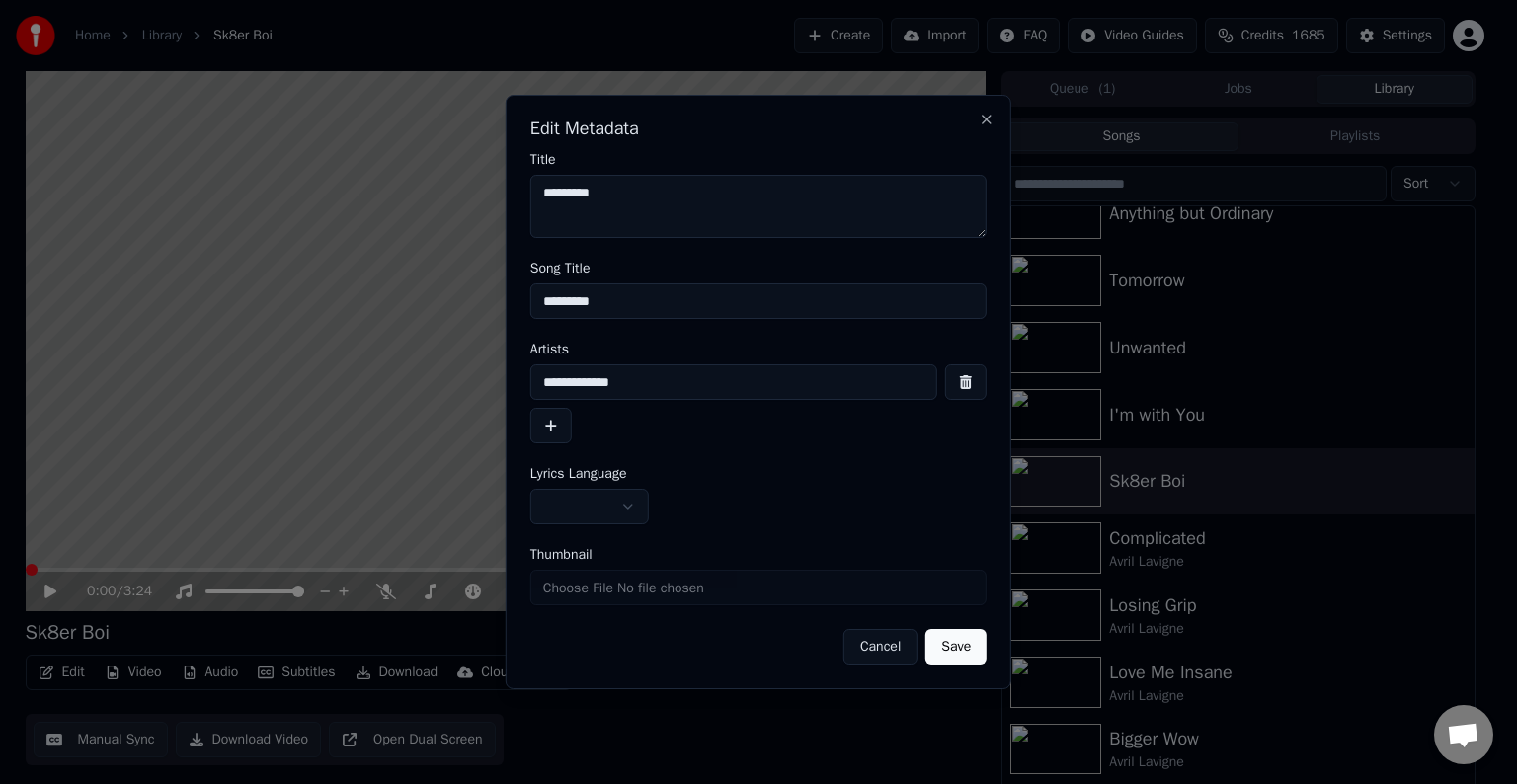 type on "**********" 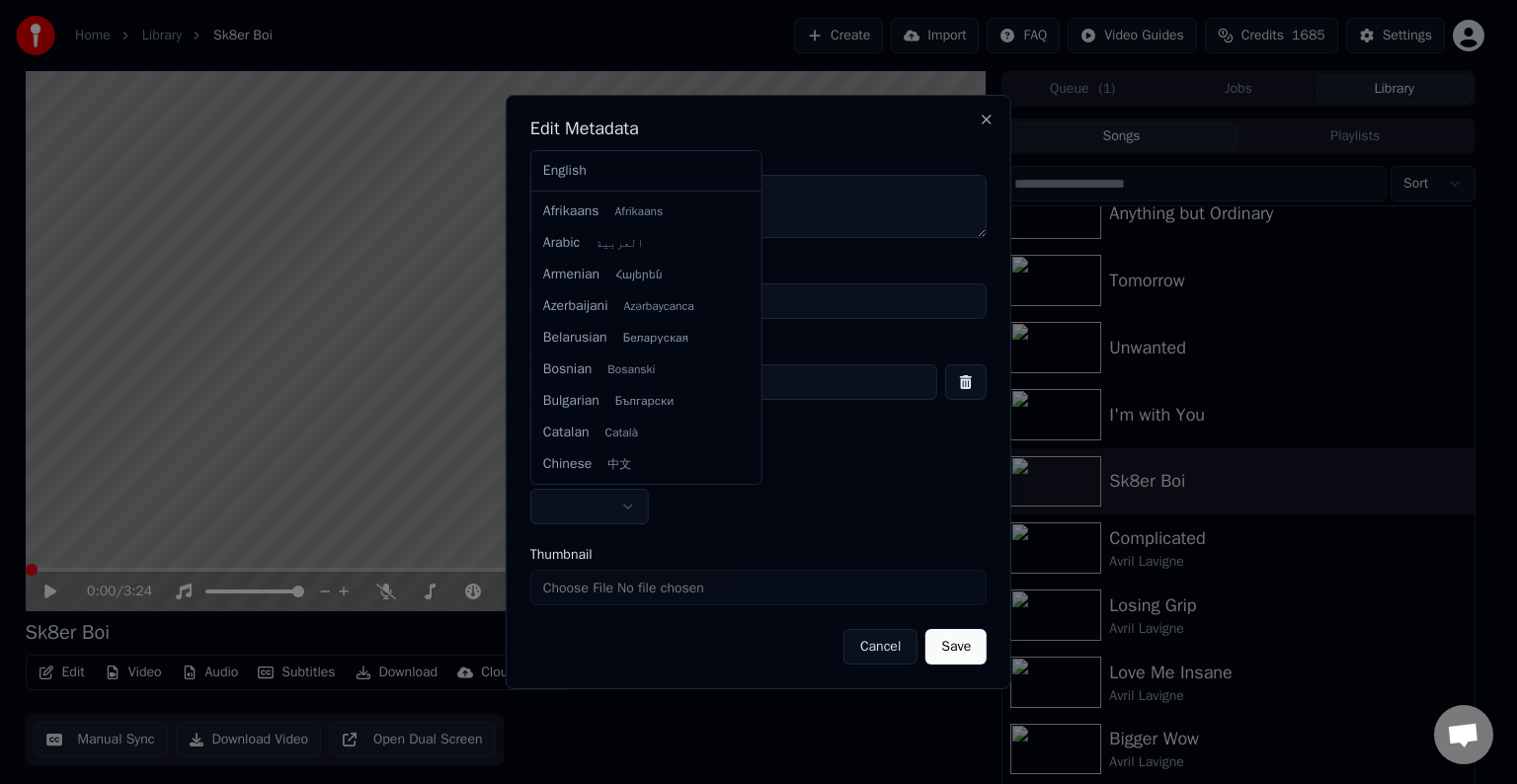 click on "Home Library Sk8er Boi Create Import FAQ Video Guides Credits 1685 Settings 0:00  /  3:24 Sk8er Boi BPM 150 Key F Edit Video Audio Subtitles Download Cloud Library Manual Sync Download Video Open Dual Screen Queue ( 1 ) Jobs Library Songs Playlists Sort My World Things I'll Never Say Anything but Ordinary Tomorrow Unwanted I'm with You Sk8er Boi Complicated [ARTIST] Losing Grip [ARTIST] Love Me Insane [ARTIST] Bigger Wow [ARTIST] Goddess [ARTIST] Crush [ARTIST] Chat [PERSON] from Youka Desktop More channels Continue on Email Network offline. Reconnecting... No messages can be received or sent for now. Youka Desktop Hello! How can I help you?  Sunday, [DATE] I think there is a glitch in the program; when I spend my credits to create a video, and I provide the lyrics, the resulting video does not sync the lyrics and is forcing me to spend extra credits to sync them again; it has happened to me with my last 3 videos [DATE] [PERSON] [DATE] [DATE] [DATE] [PERSON] [DATE] We run on" at bounding box center (750, 392) 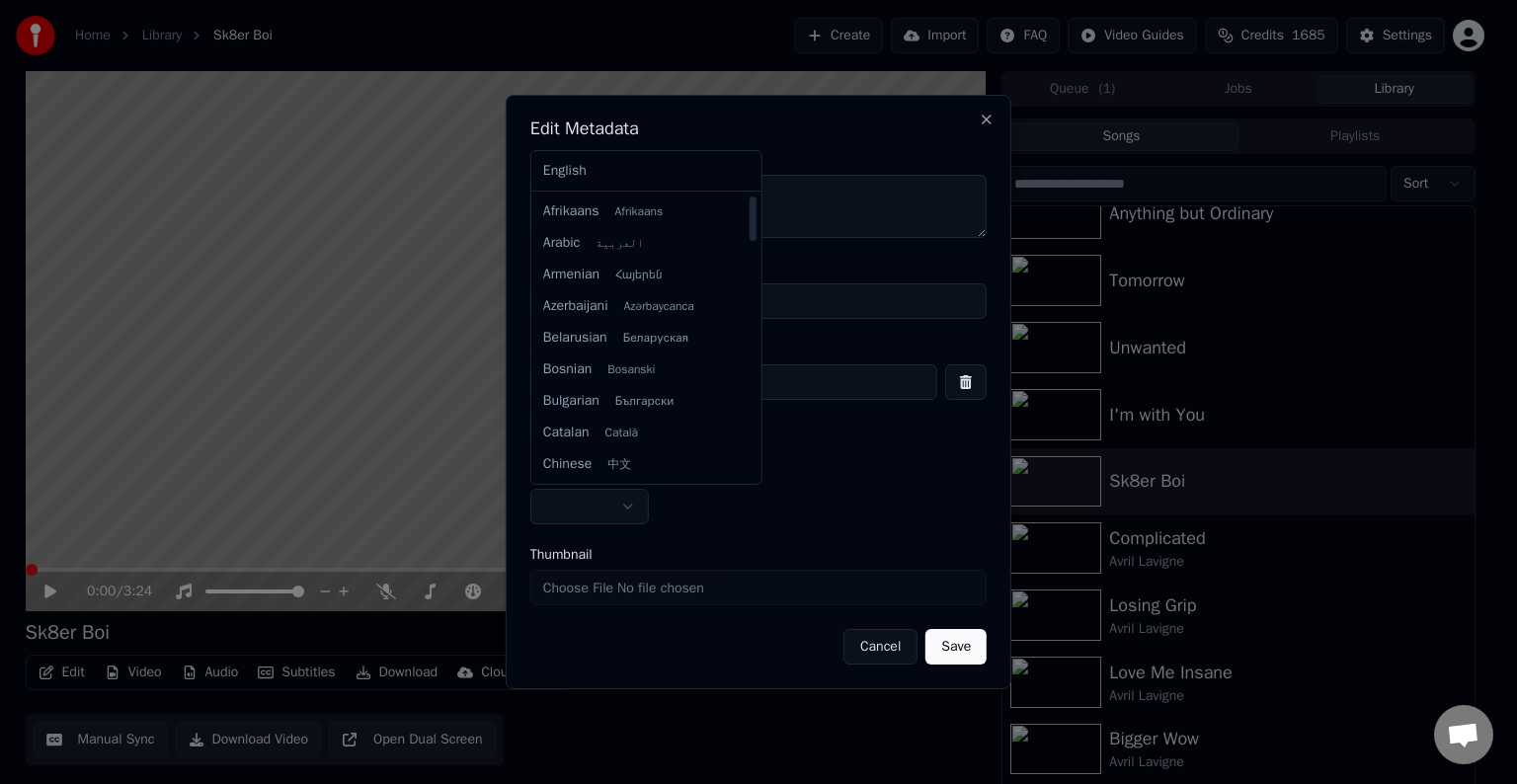 select on "**" 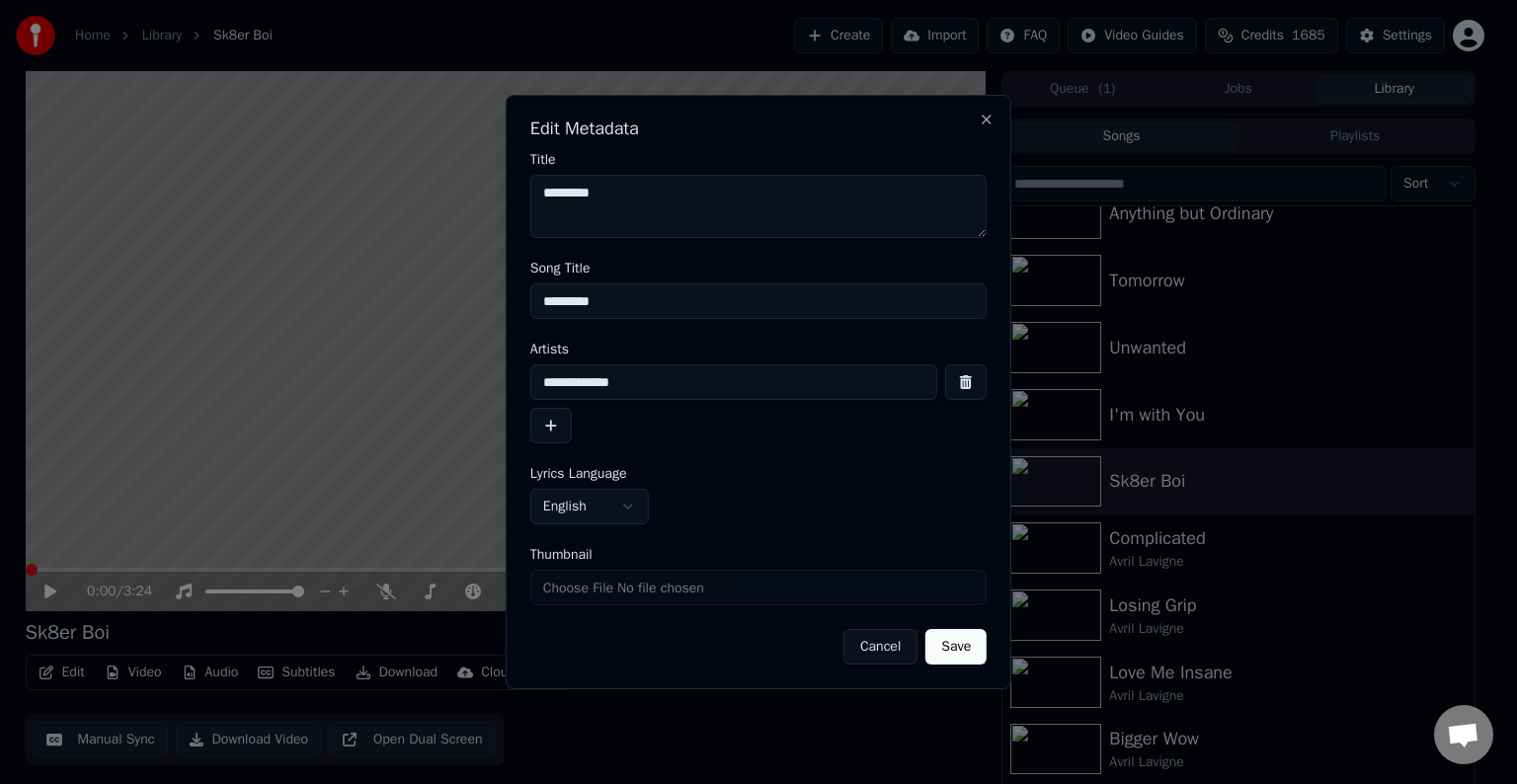 click on "Save" at bounding box center [956, 647] 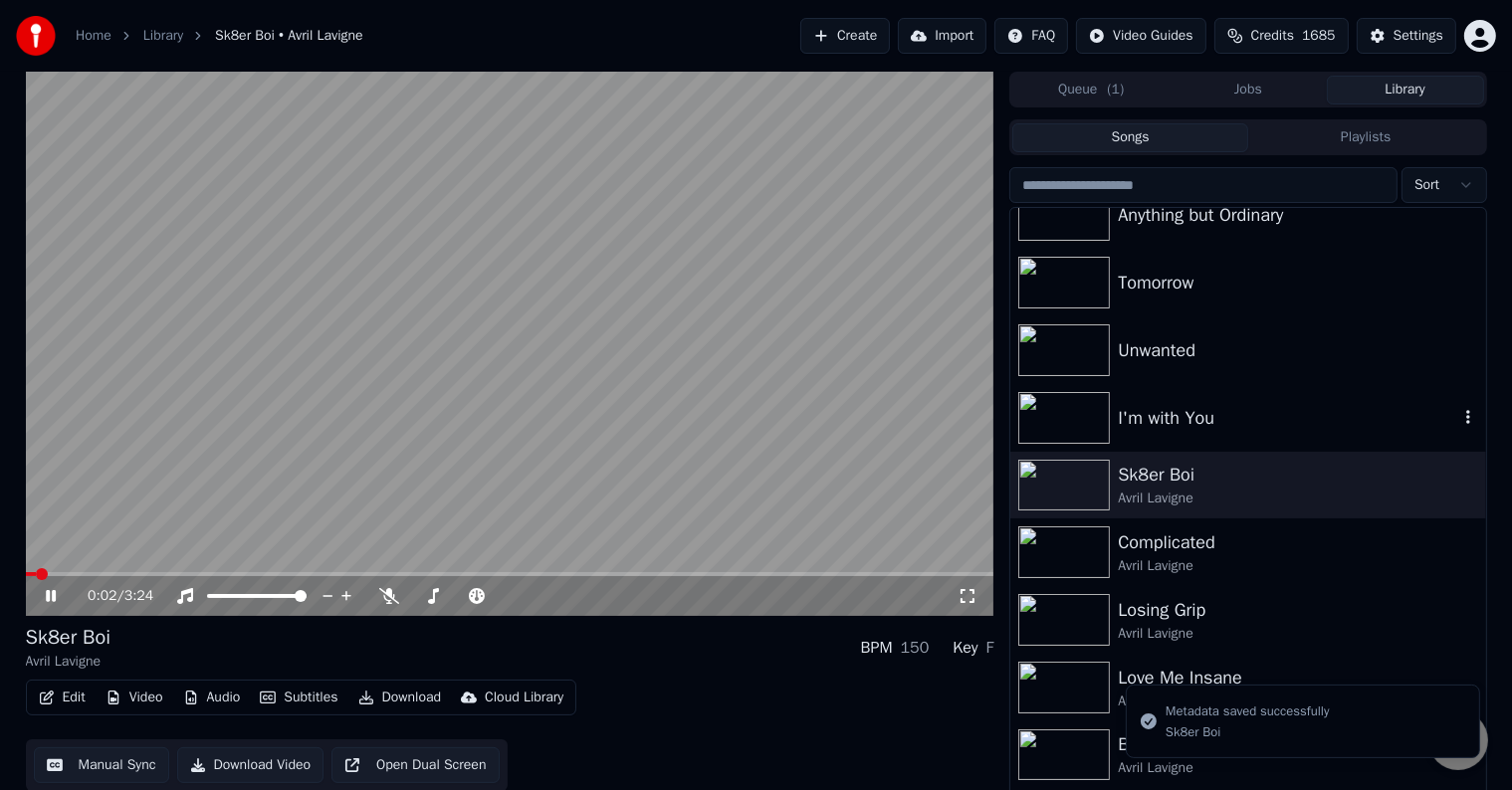 click at bounding box center [1068, 418] 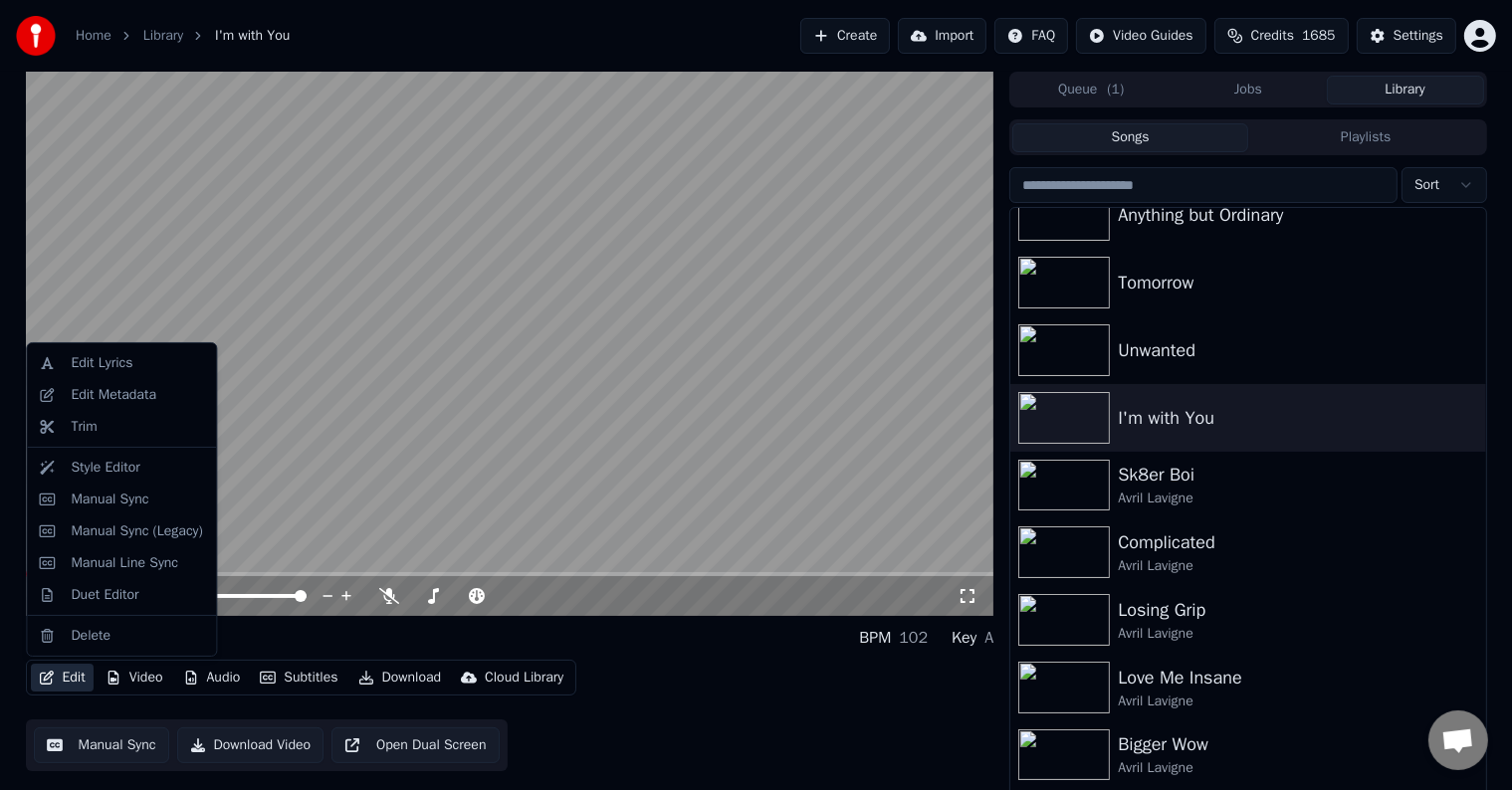 click 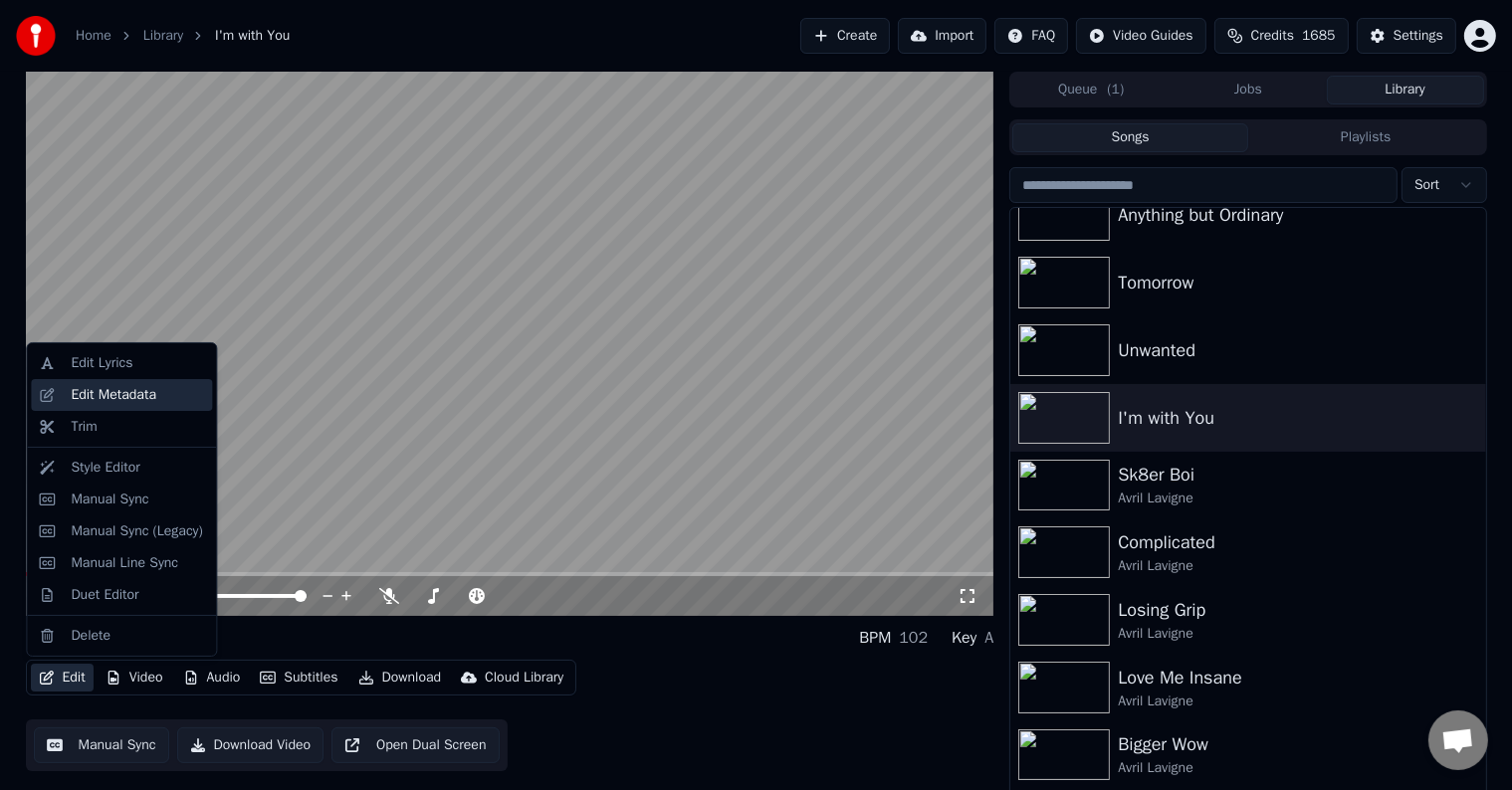 click on "Edit Metadata" at bounding box center [113, 395] 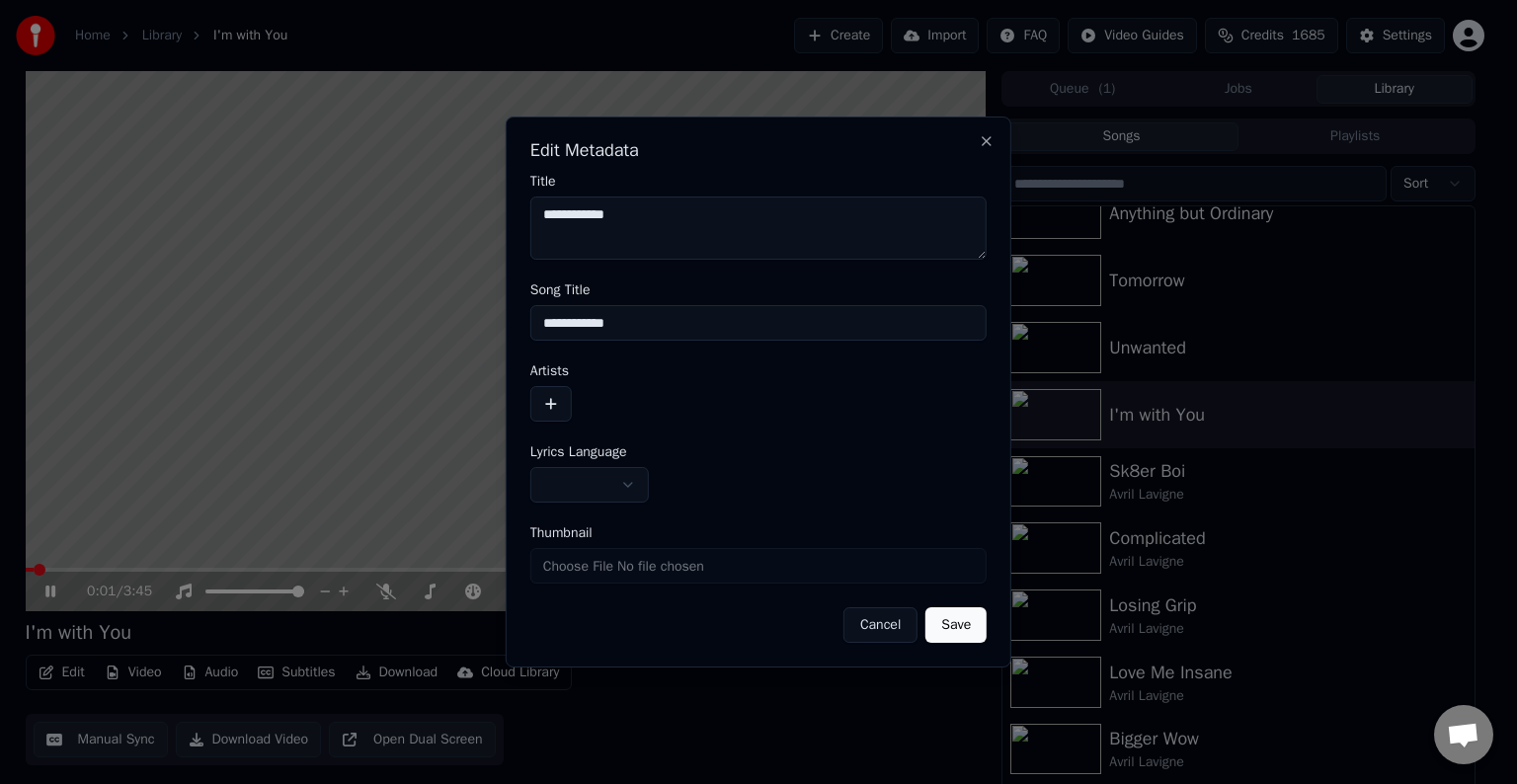 click at bounding box center [551, 404] 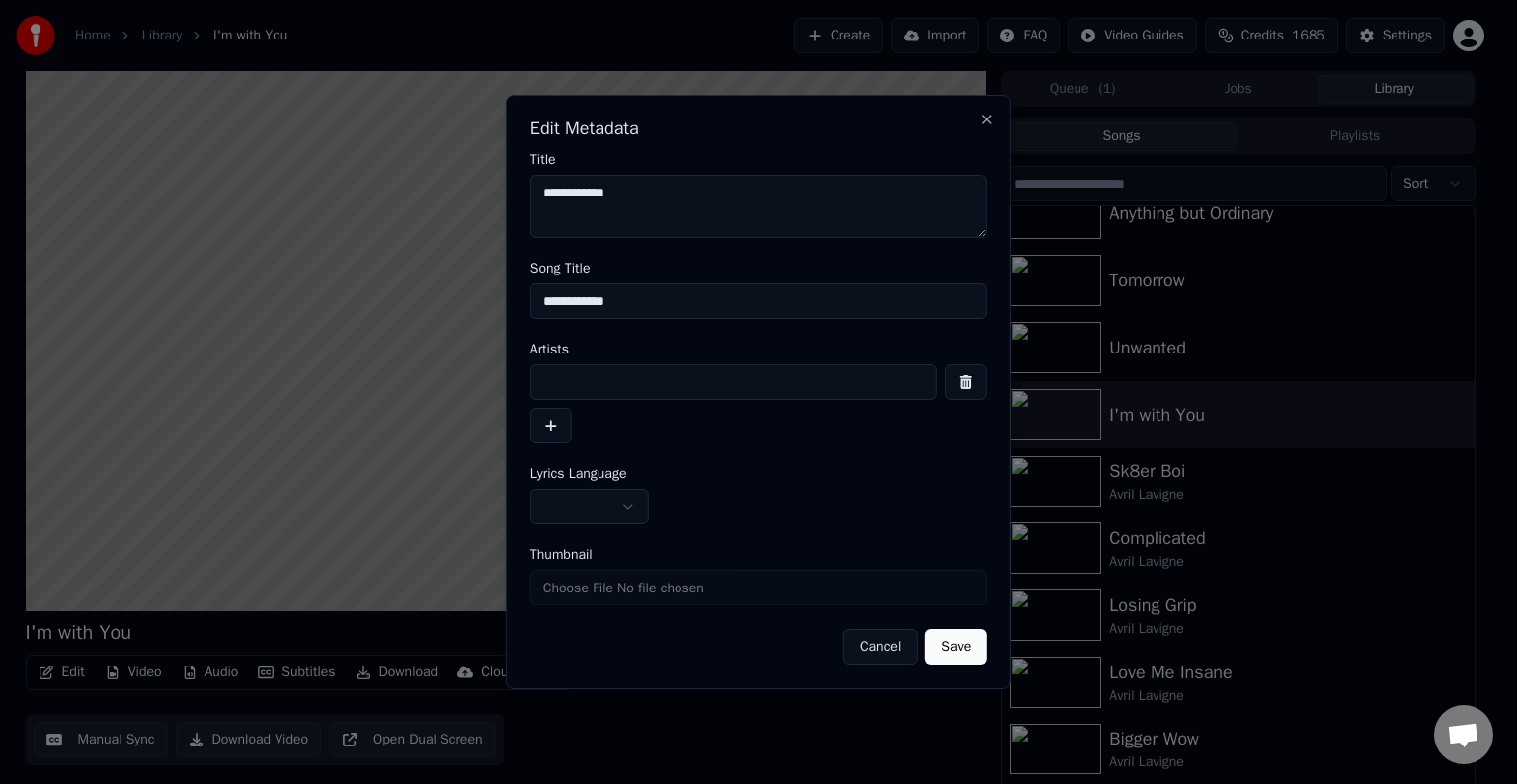 click at bounding box center (734, 382) 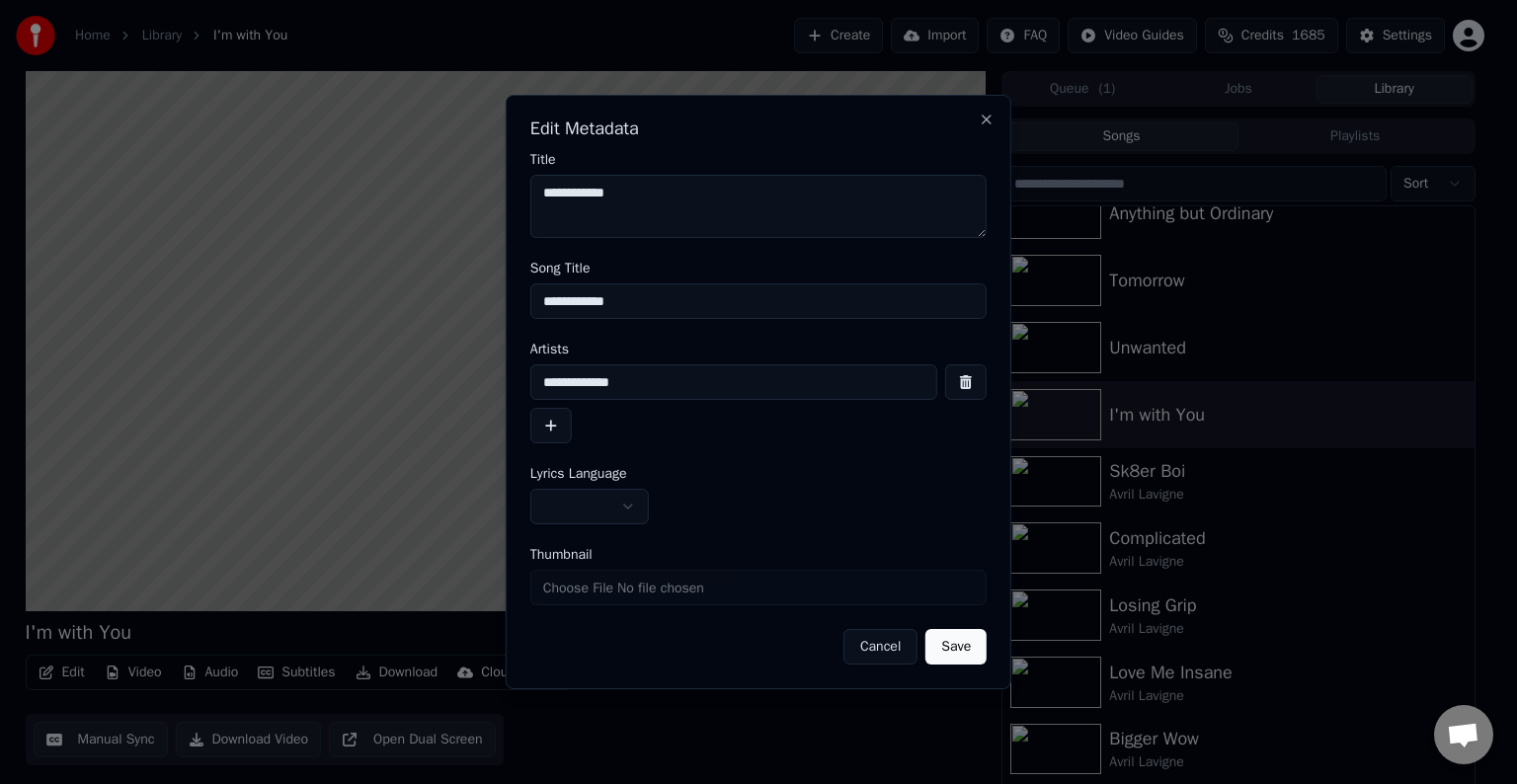 type on "**********" 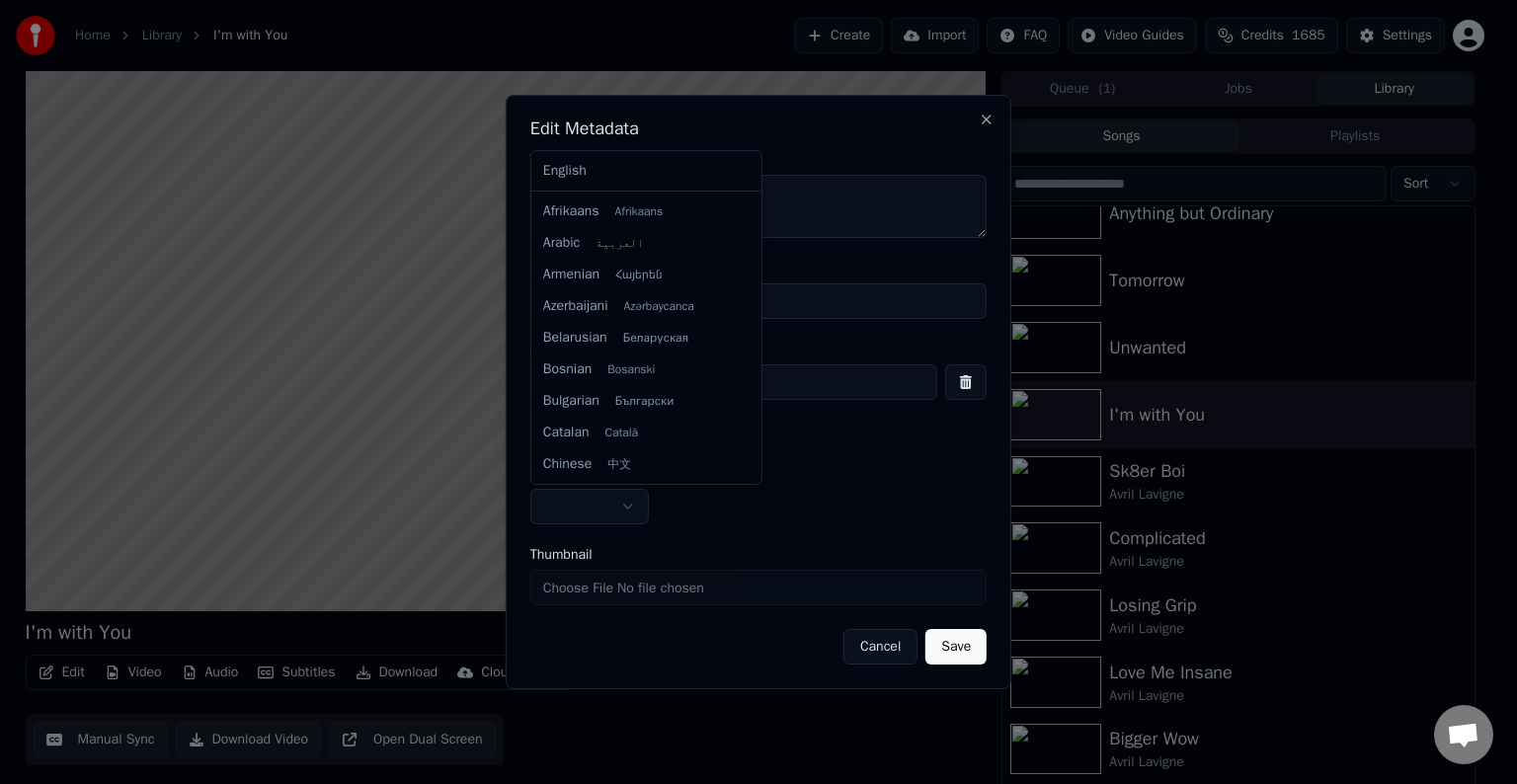 click on "Home Library I'm with You Create Import FAQ Video Guides Credits 1685 Settings I'm with You BPM 102 Key A Edit Video Audio Subtitles Download Cloud Library Manual Sync Download Video Open Dual Screen Queue ( 1 ) Jobs Library Songs Playlists Sort My World Things I'll Never Say Anything but Ordinary Tomorrow Unwanted I'm with You Sk8er Boi Avril Lavigne Complicated Avril Lavigne Losing Grip Avril Lavigne Love Me Insane Avril Lavigne Bigger Wow Avril Lavigne Goddess Avril Lavigne Crush Avril Lavigne Chat [NAME] from Youka Desktop More channels Continue on Email Network offline. Reconnecting... No messages can be received or sent for now. Youka Desktop Hello! How can I help you?  Sunday, [DATE] I think there is a glitch in the program; when I spend my credits to create a video, and I provide the lyrics, the resulting video does not sync the lyrics and is forcing me to spend extra credits to sync them again; it has happened to me with my last 3 videos [DATE] [DATE] [DATE] [DATE] [DATE] Save" at bounding box center [750, 392] 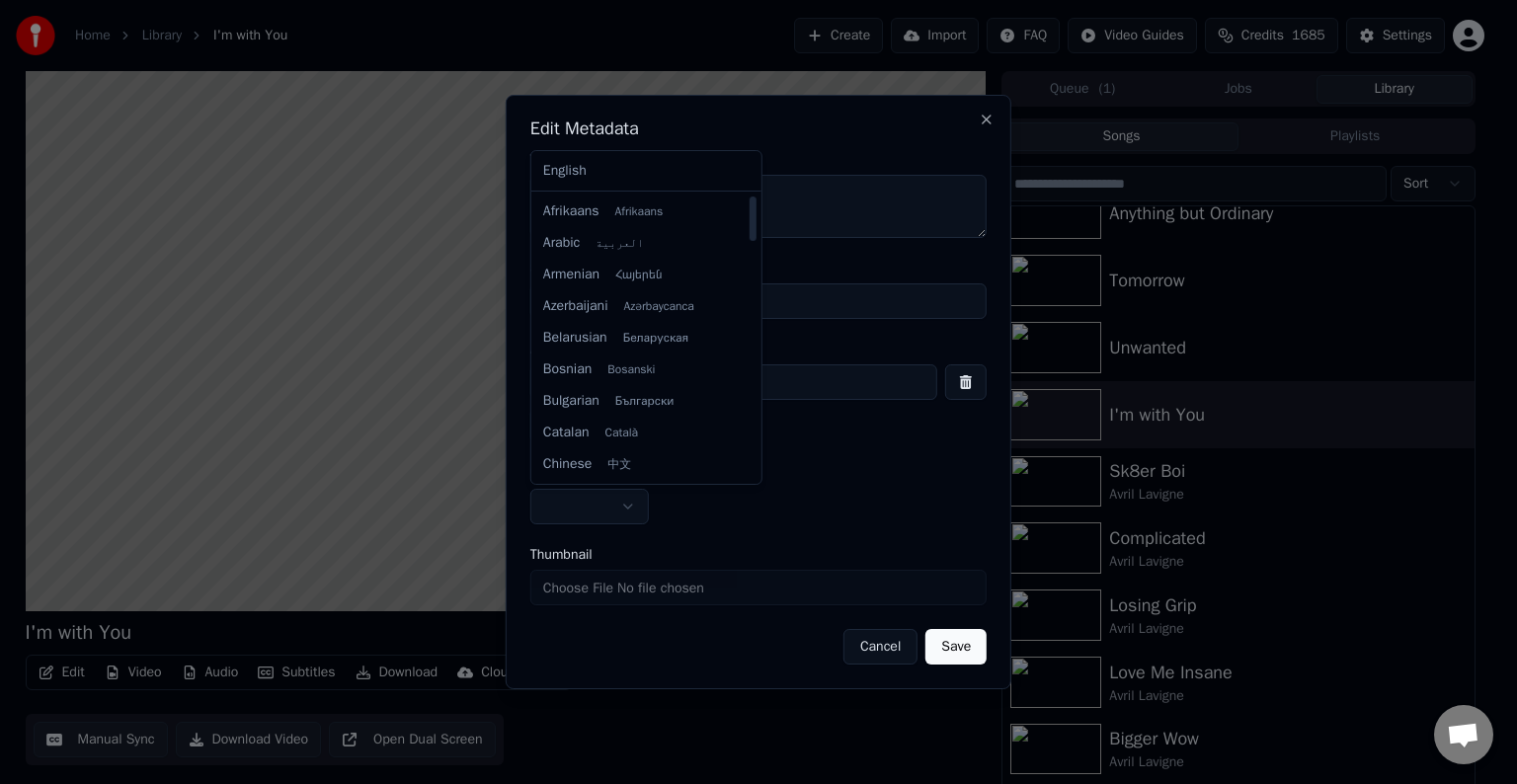select on "**" 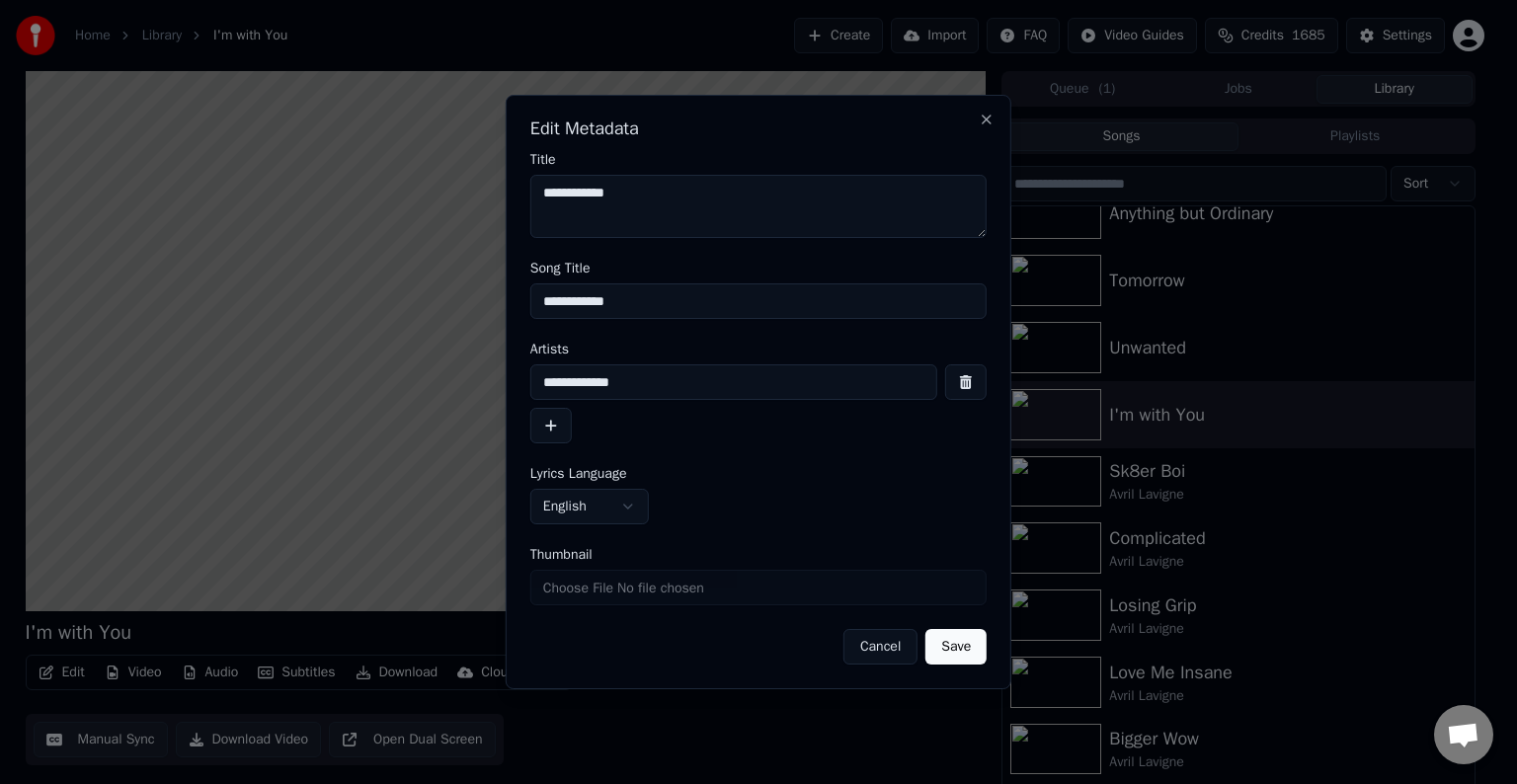 click on "Save" at bounding box center [956, 647] 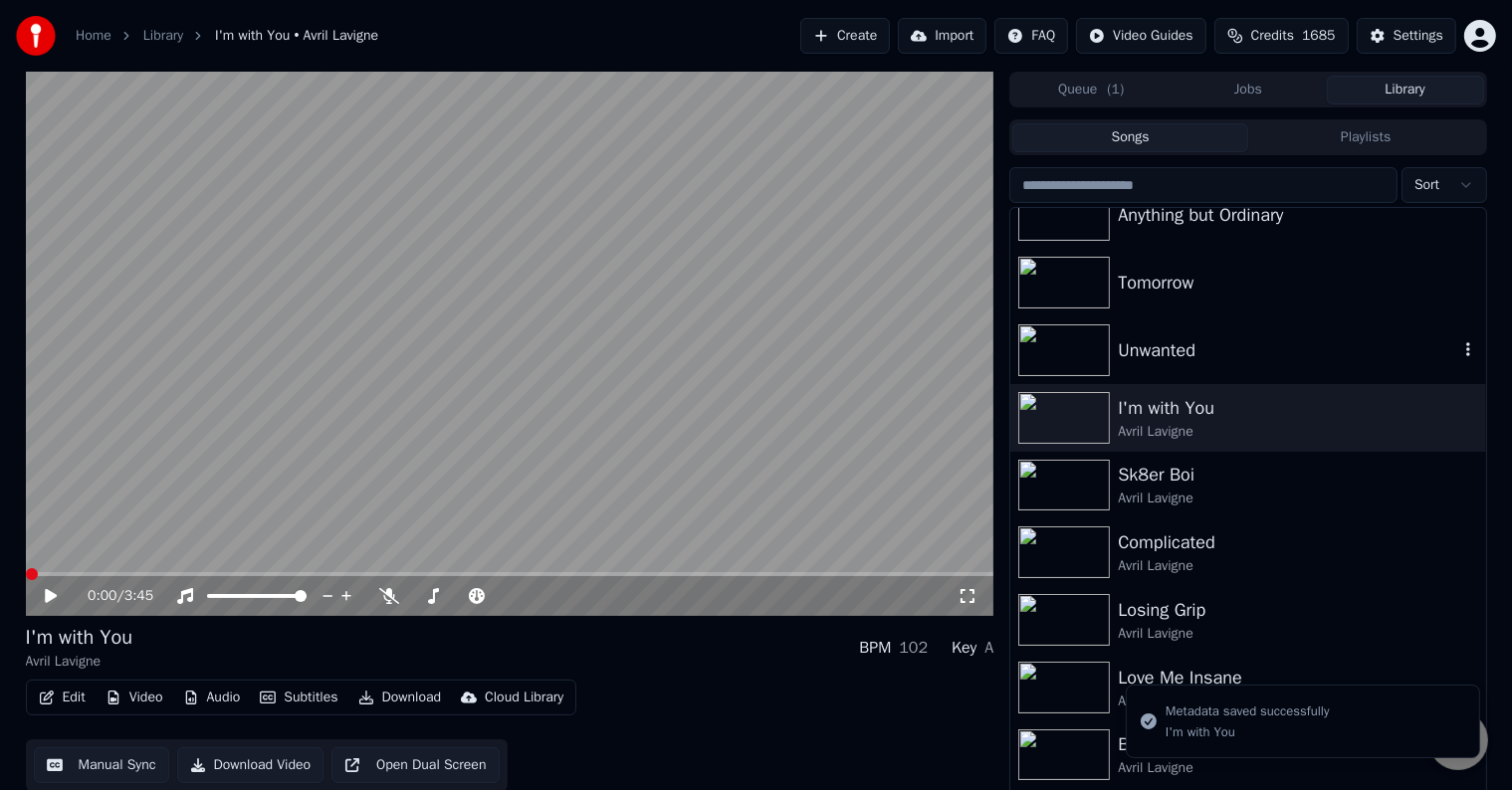 click on "Unwanted" at bounding box center (1287, 350) 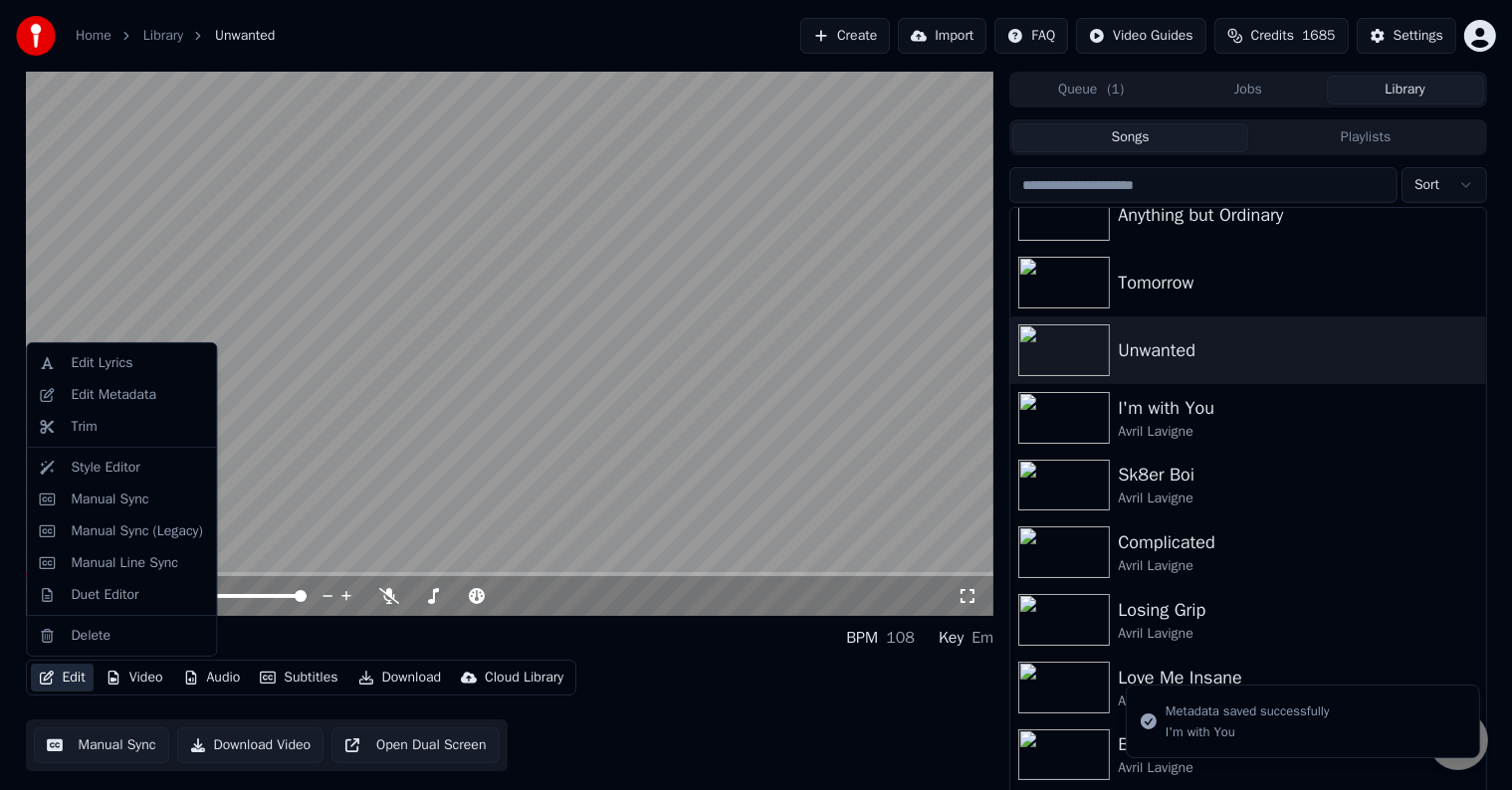 click on "Edit" at bounding box center [62, 678] 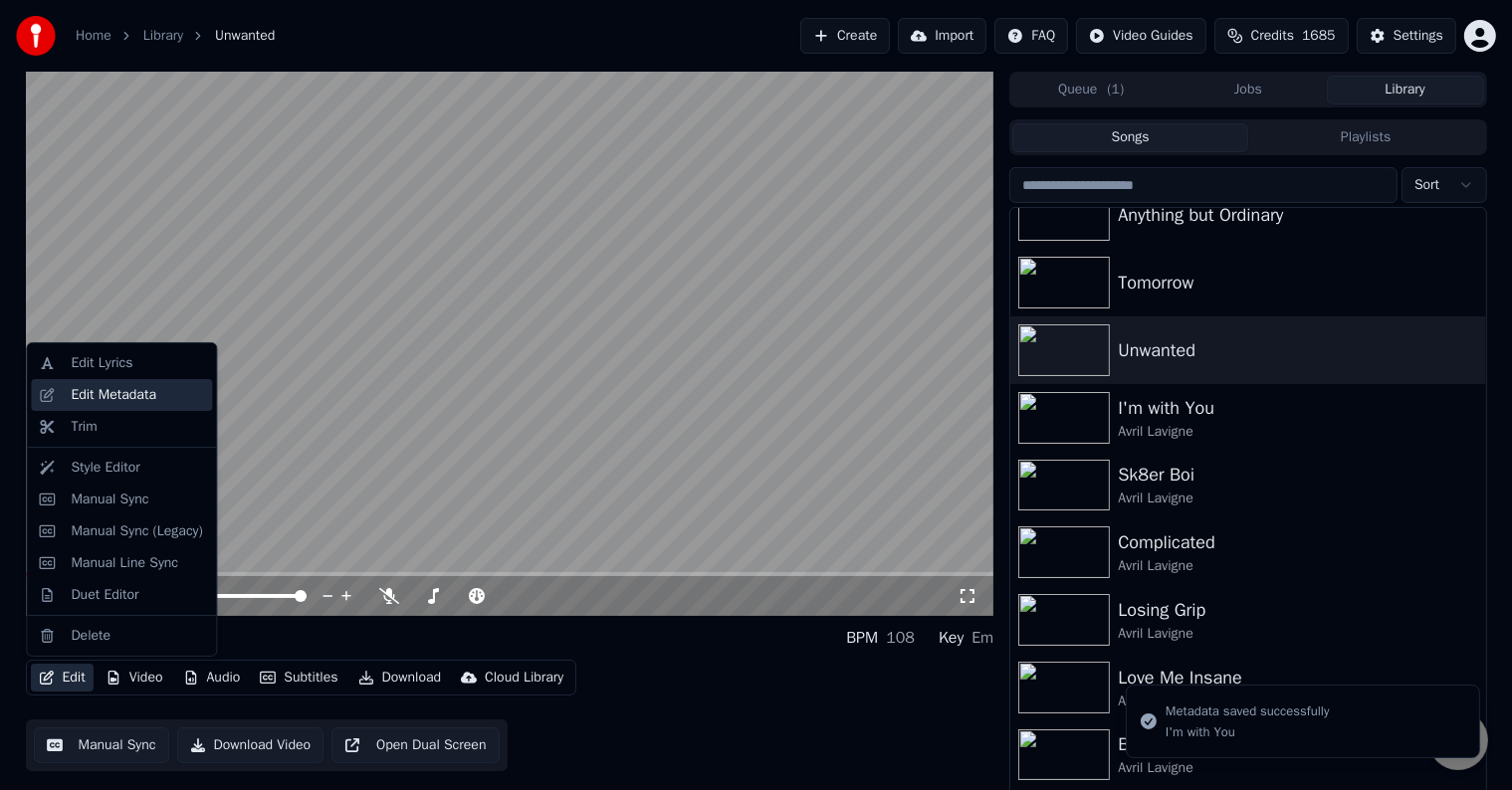 click on "Edit Metadata" at bounding box center [113, 395] 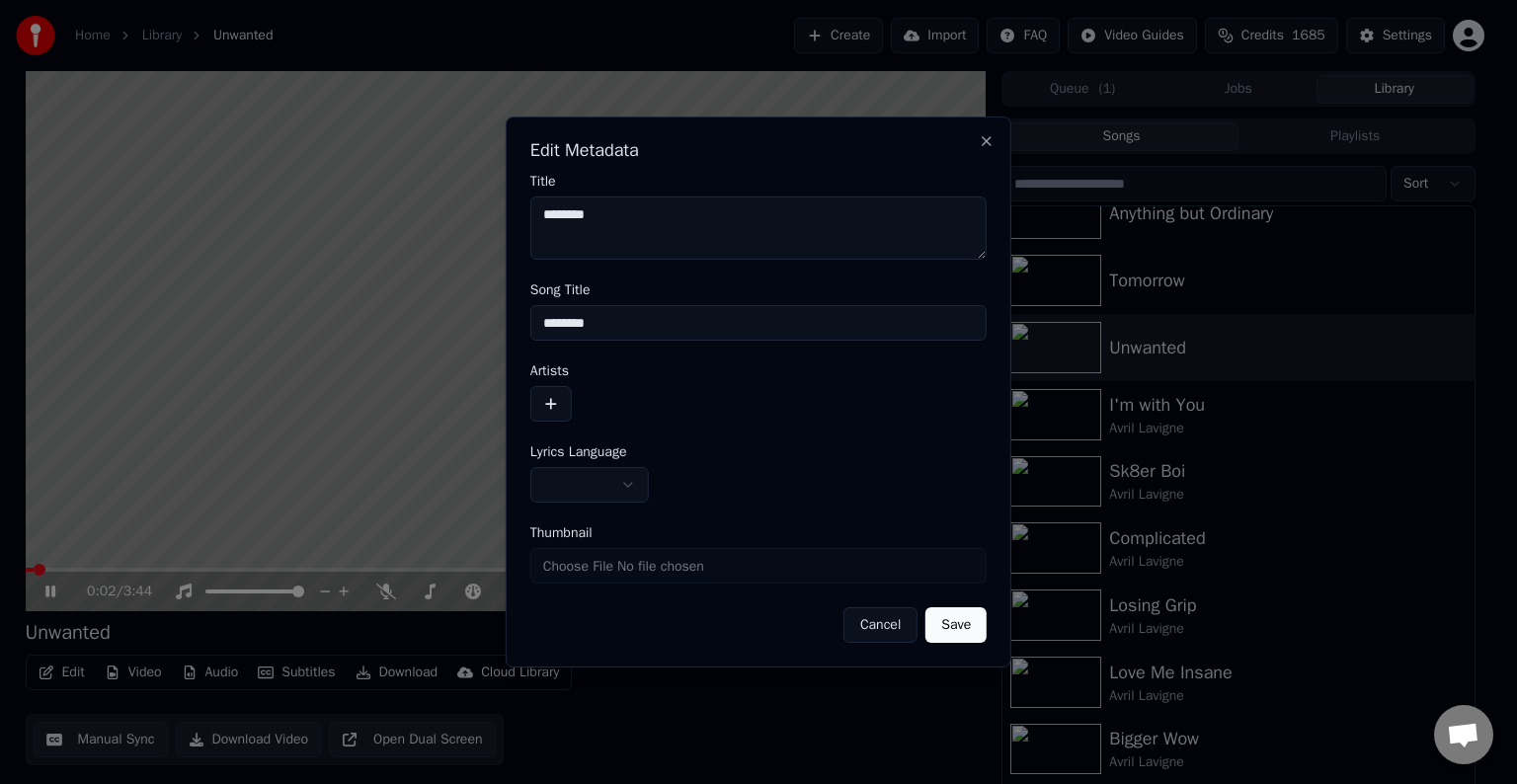 click at bounding box center [551, 404] 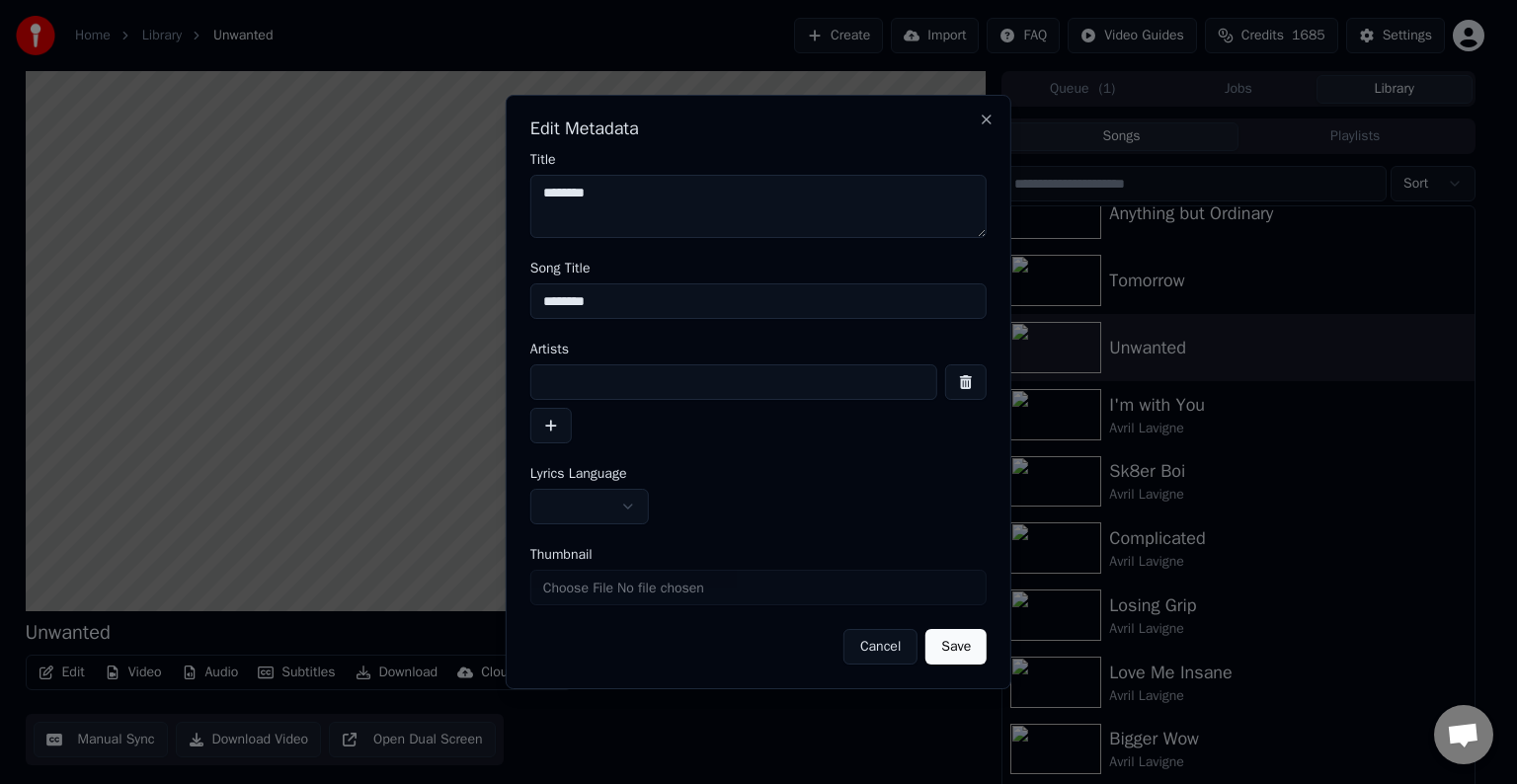 click at bounding box center [734, 382] 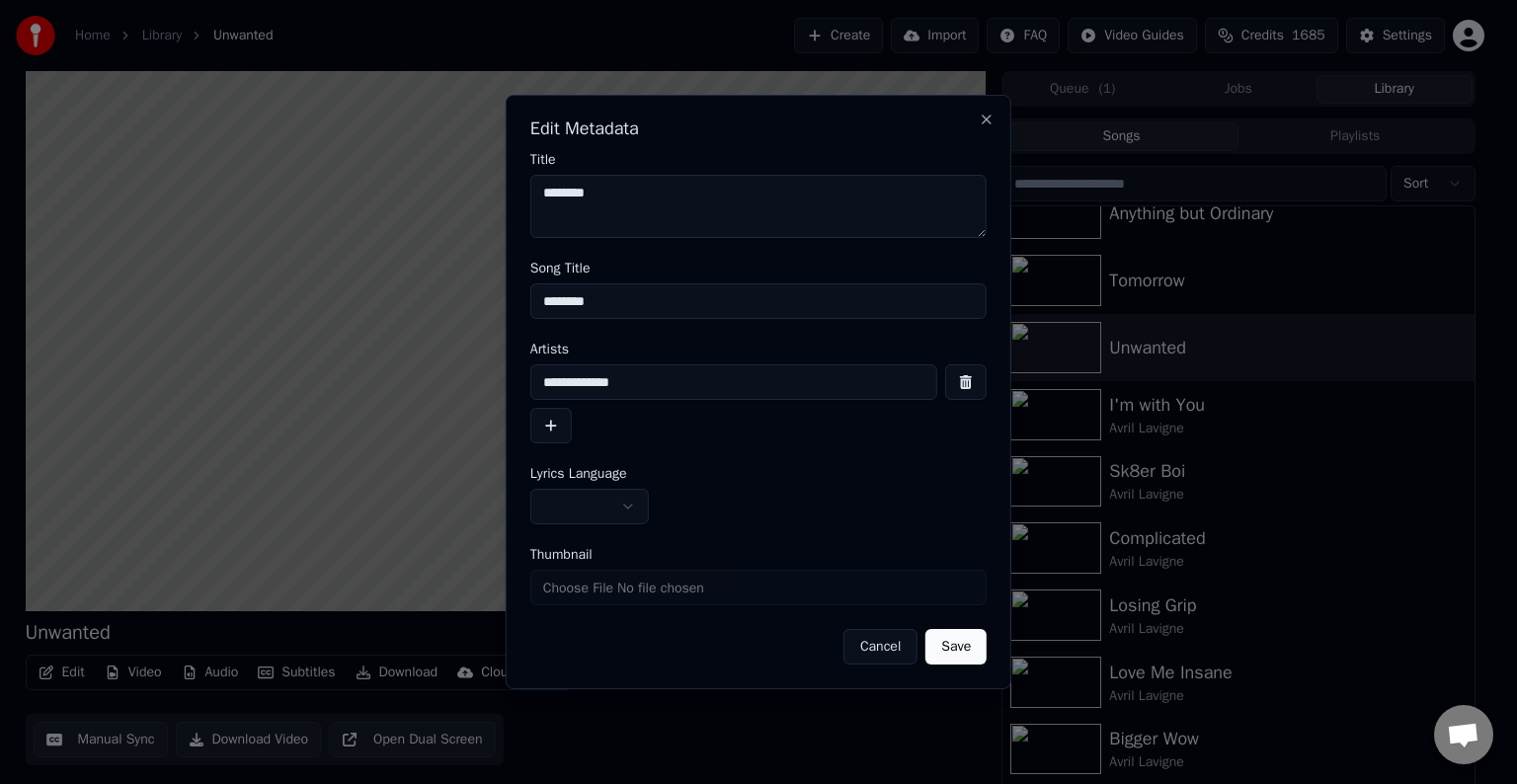 type on "**********" 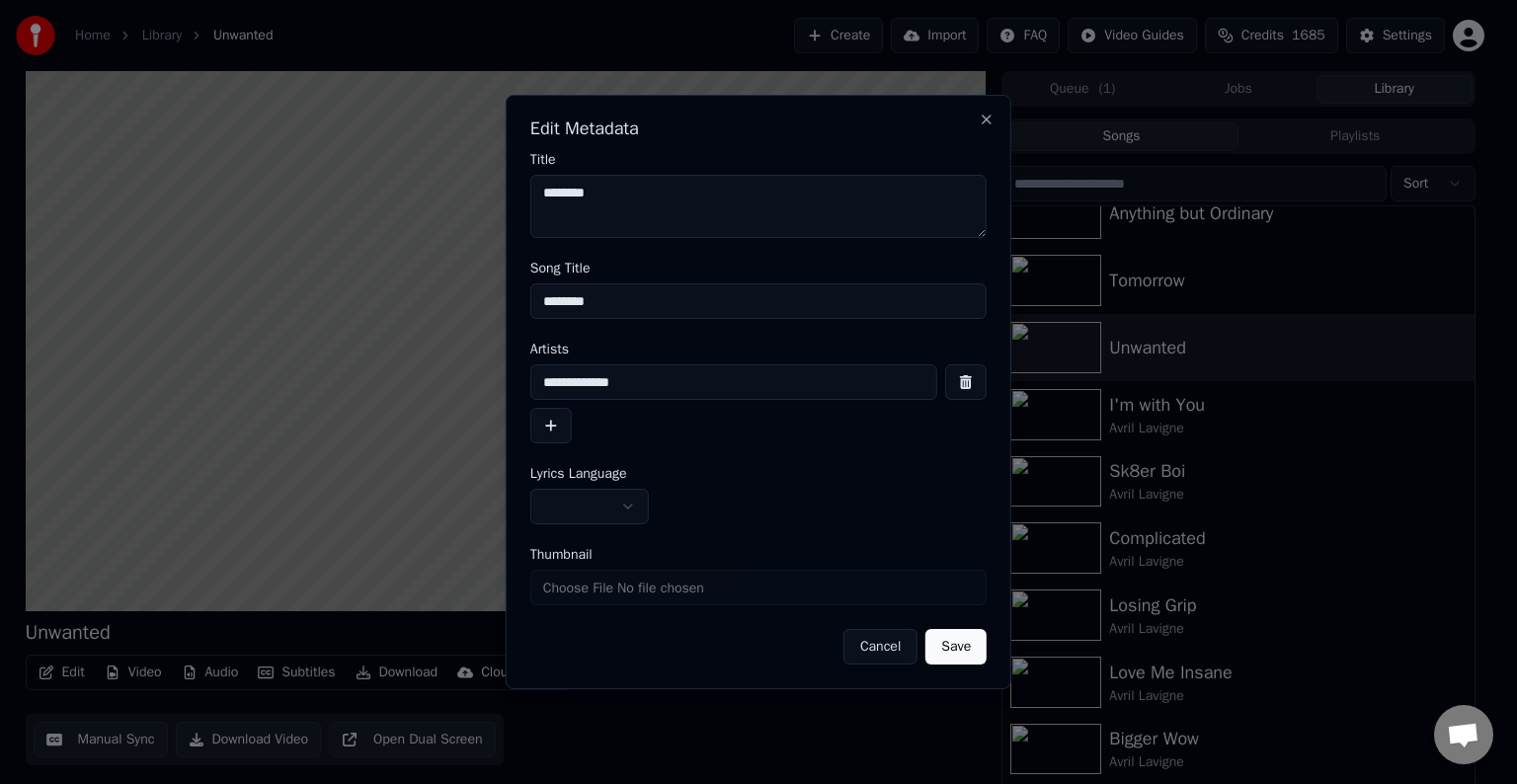 click on "Home Library Unwanted Create Import FAQ Video Guides Credits 1685 Settings Unwanted BPM 108 Key Em Edit Video Audio Subtitles Download Cloud Library Manual Sync Download Video Open Dual Screen Queue ( 1 ) Jobs Library Songs Playlists Sort My World Things I'll Never Say Anything but Ordinary Tomorrow Unwanted I'm with You Avril Lavigne Sk8er Boi Avril Lavigne Complicated Avril Lavigne Losing Grip Avril Lavigne Love Me Insane Avril Lavigne Bigger Wow Avril Lavigne Goddess Avril Lavigne Crush Avril Lavigne Chat [NAME] from Youka Desktop More channels Continue on Email Network offline. Reconnecting... No messages can be received or sent for now. Youka Desktop Hello! How can I help you?  Sunday, [DATE] I think there is a glitch in the program; when I spend my credits to create a video, and I provide the lyrics, the resulting video does not sync the lyrics and is forcing me to spend extra credits to sync them again; it has happened to me with my last 3 videos [DATE] [DATE] [DATE] [DATE] [DATE] Crisp" at bounding box center [750, 392] 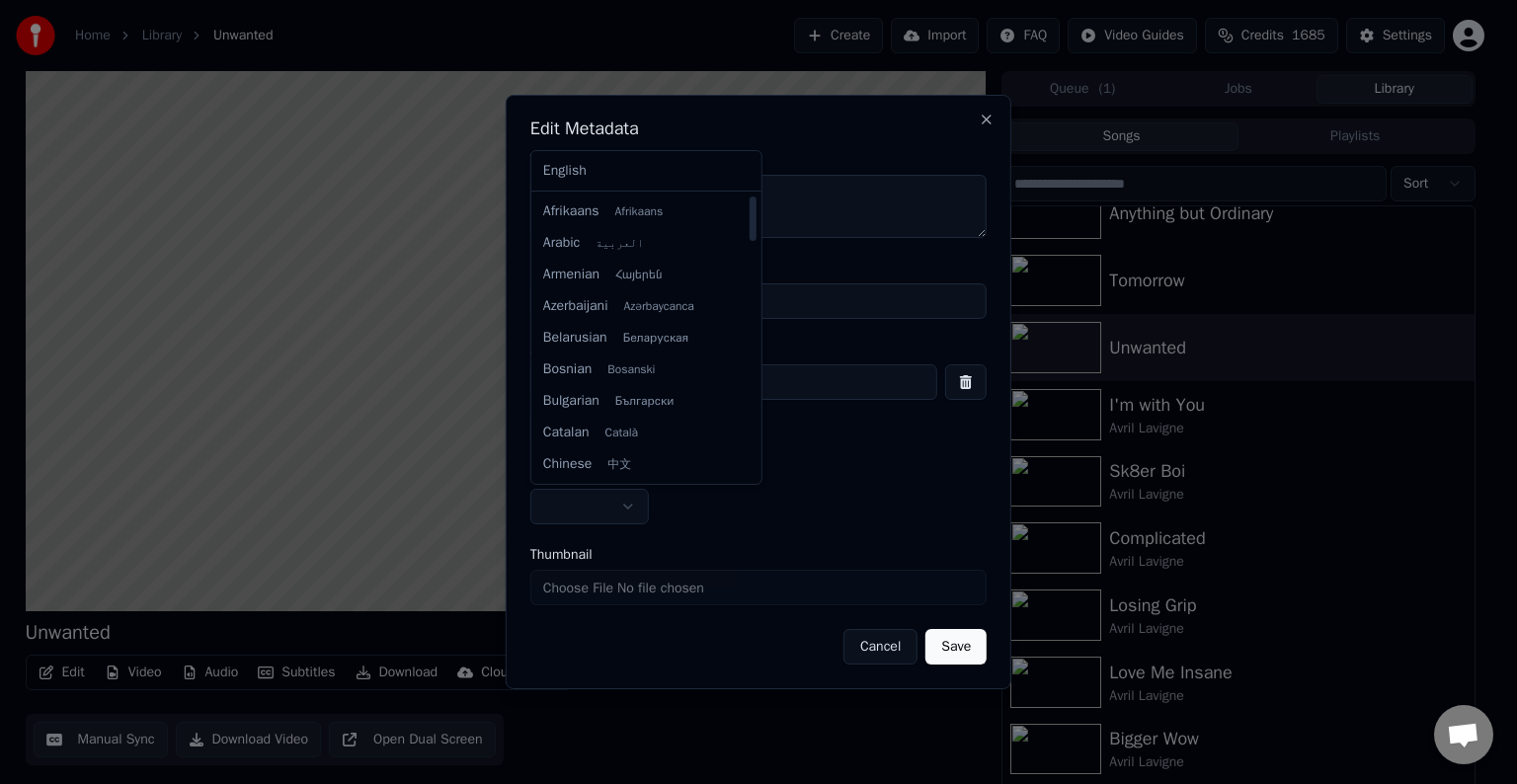 select on "**" 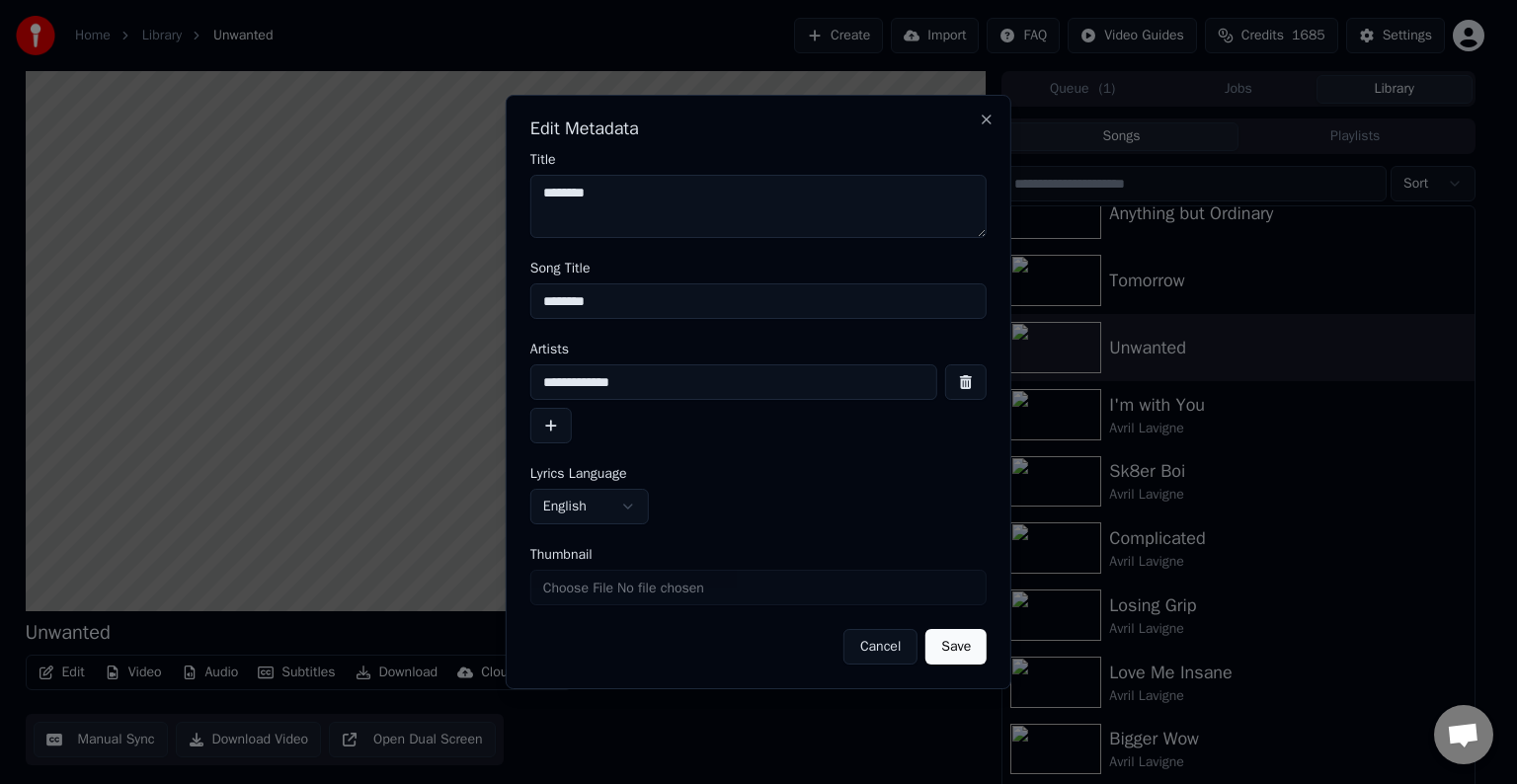 click on "Save" at bounding box center (956, 647) 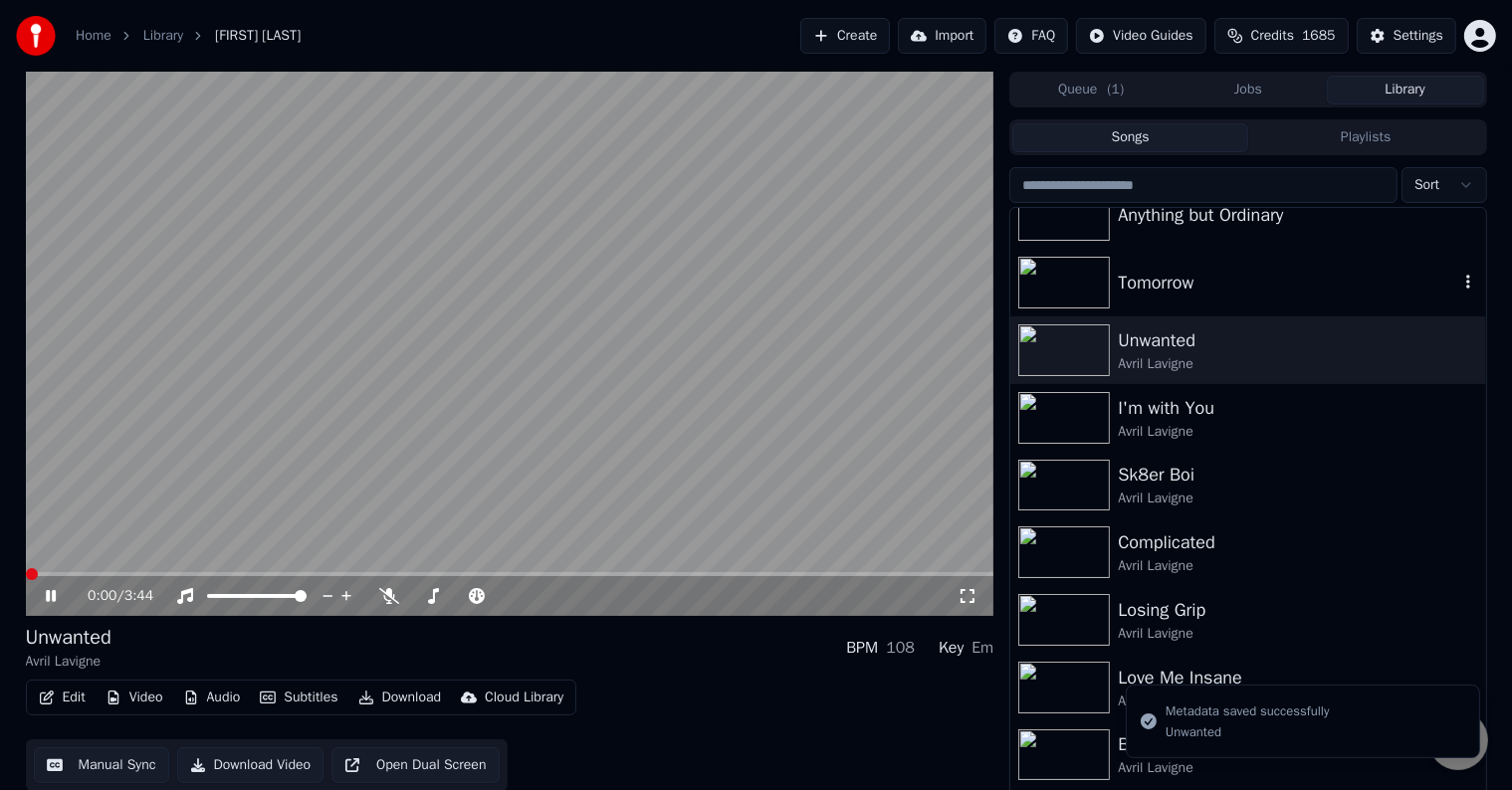 click at bounding box center (1068, 283) 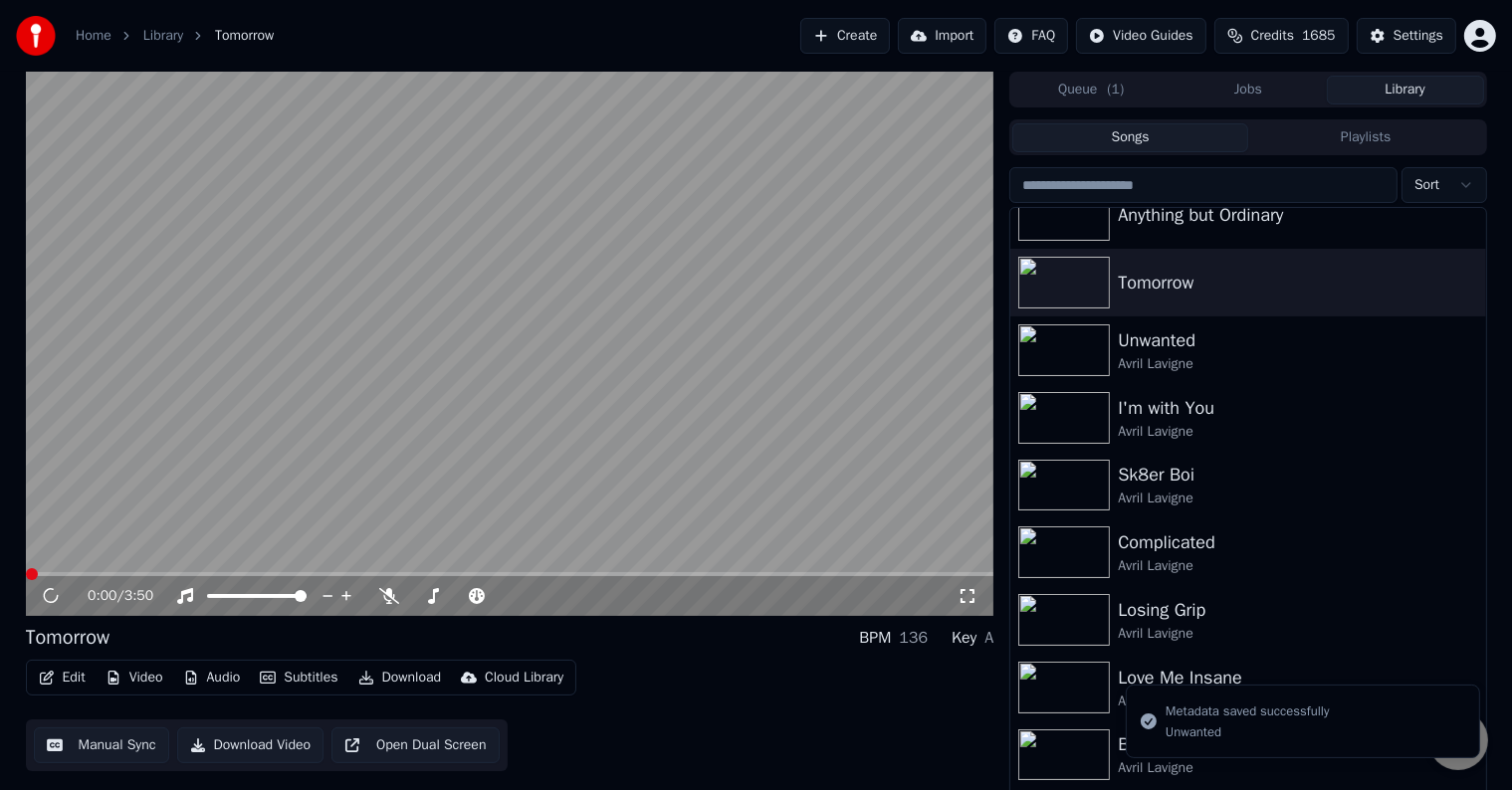 click on "Edit" at bounding box center (62, 678) 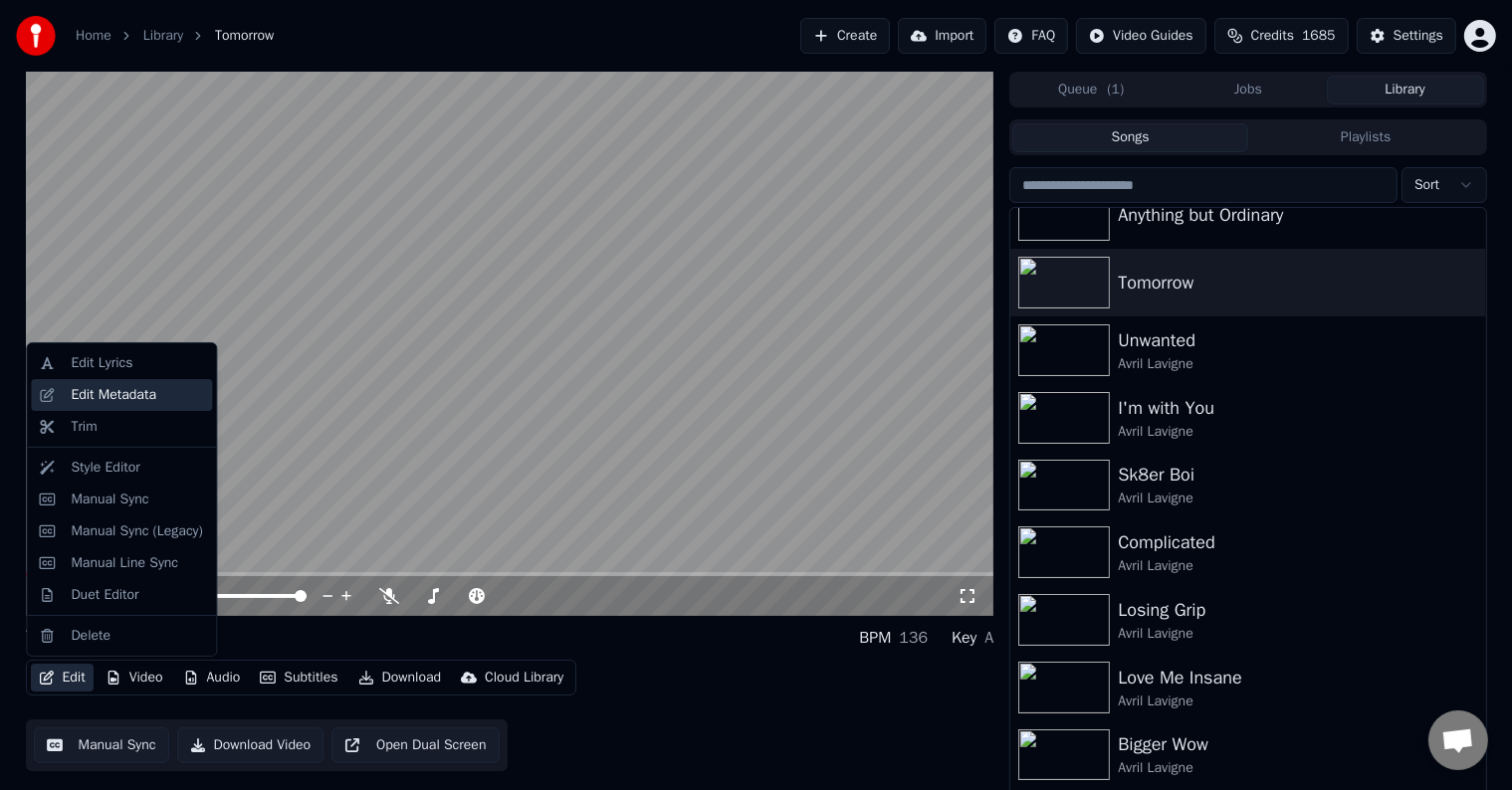 click on "Edit Metadata" at bounding box center (113, 395) 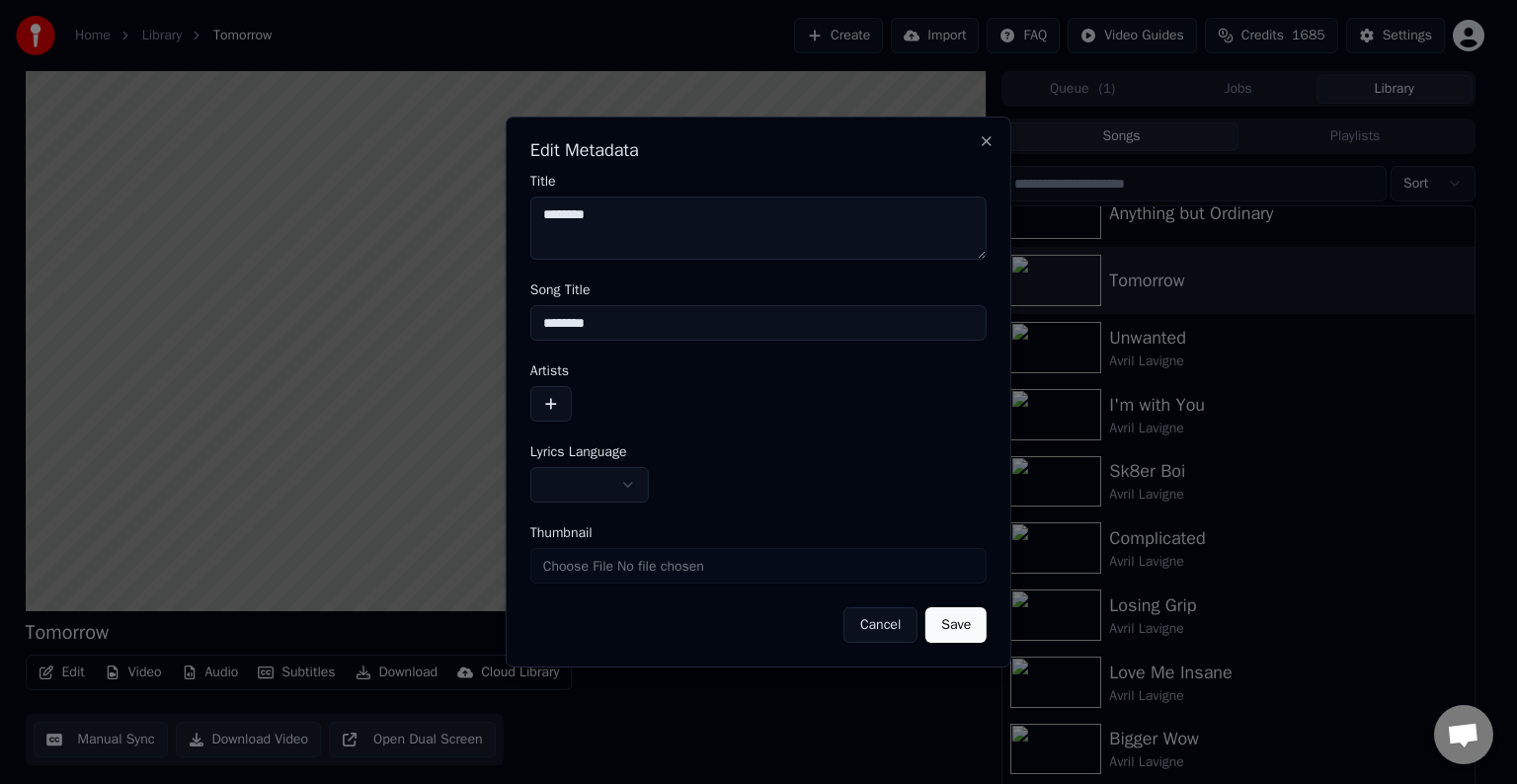 click at bounding box center (551, 404) 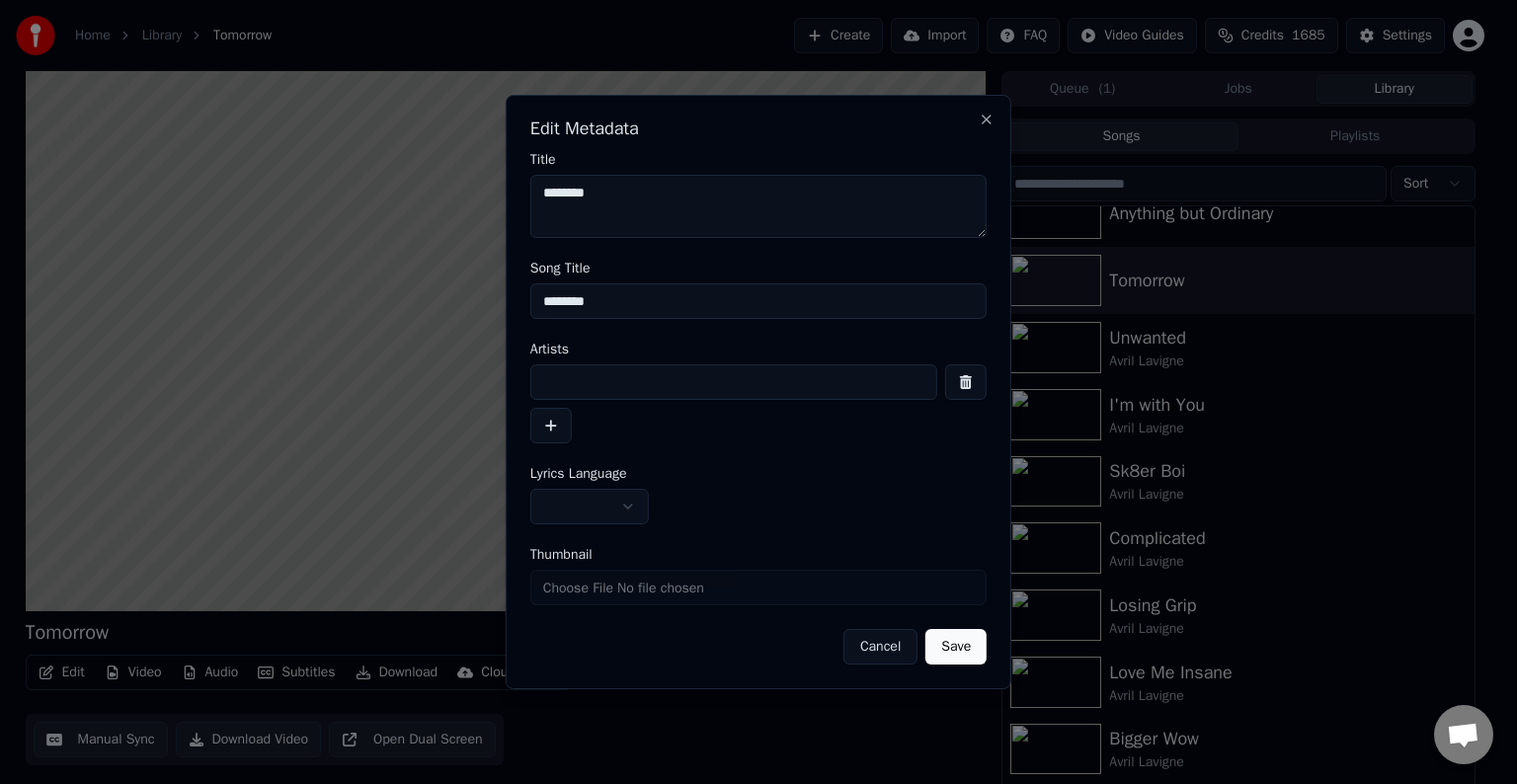 click at bounding box center [734, 382] 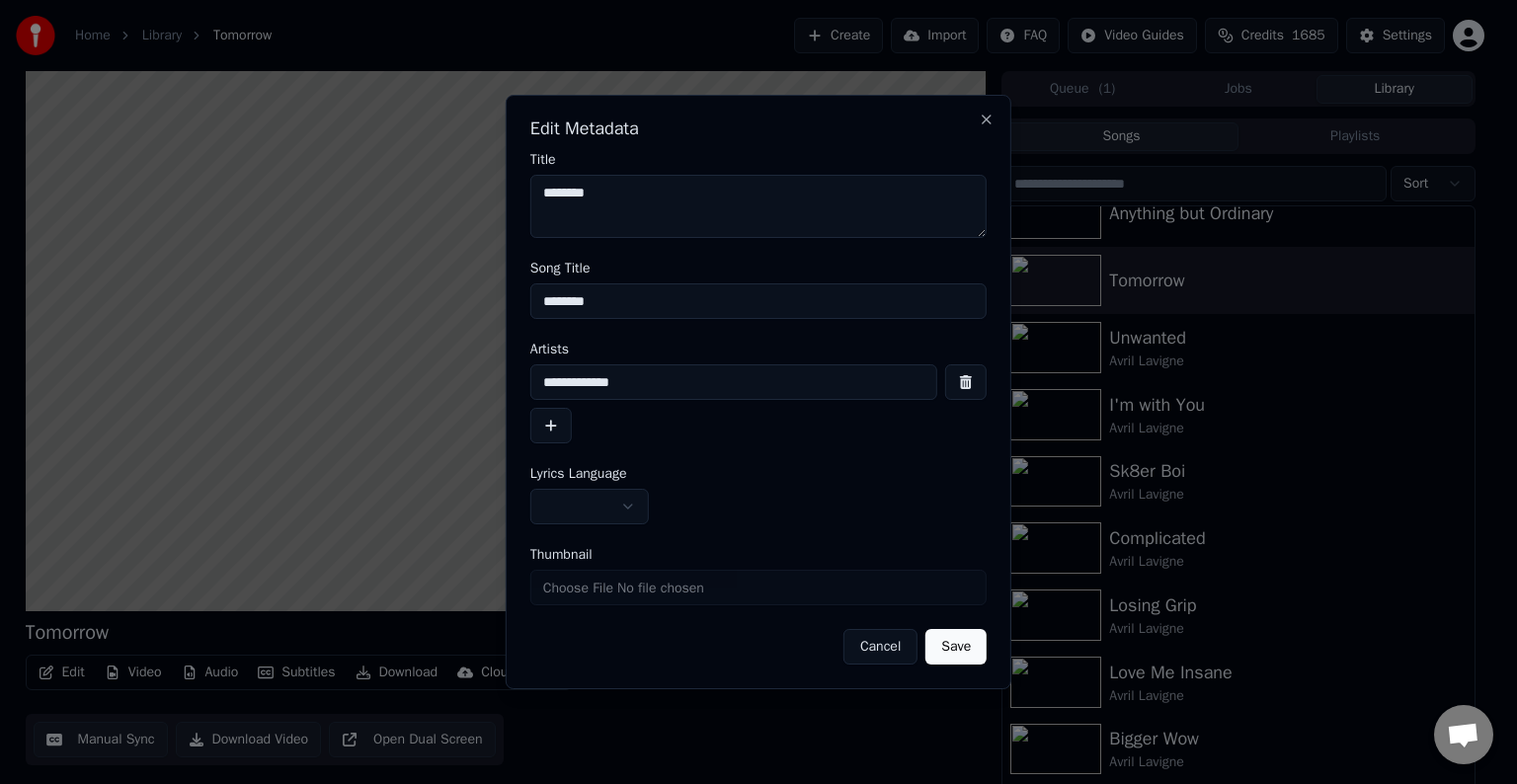 type on "**********" 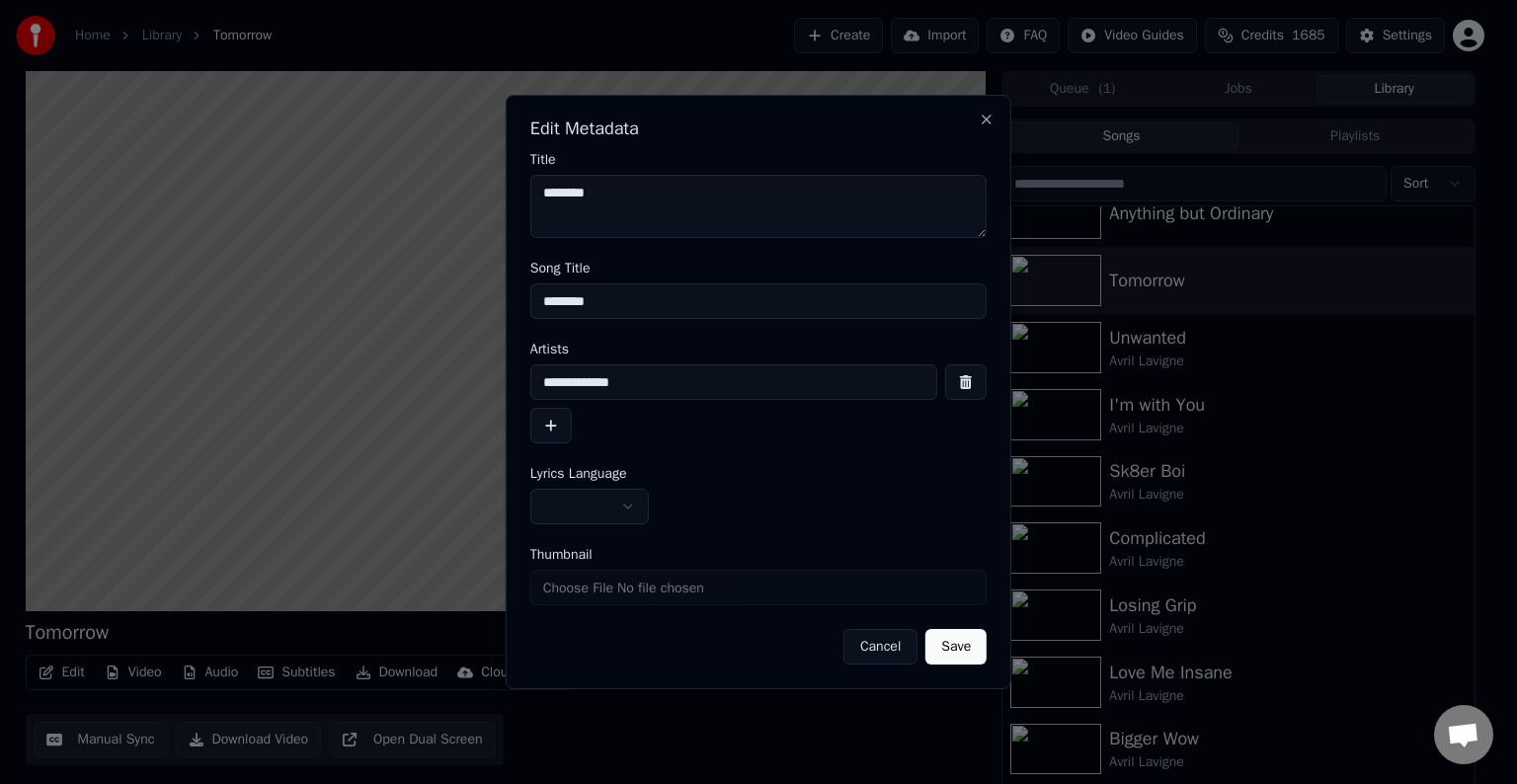 click on "Home Library Tomorrow Create Import FAQ Video Guides Credits 1685 Settings Tomorrow BPM 136 Key A Edit Video Audio Subtitles Download Cloud Library Manual Sync Download Video Open Dual Screen Queue ( 1 ) Jobs Library Songs Playlists Sort My World Things I'll Never Say Anything but Ordinary Tomorrow Unwanted Avril Lavigne I'm with You Avril Lavigne Sk8er Boi Avril Lavigne Complicated Avril Lavigne Losing Grip Avril Lavigne Love Me Insane Avril Lavigne Bigger Wow Avril Lavigne Goddess Avril Lavigne Crush Avril Lavigne Chat Adam from Youka Desktop More channels Continue on Email Network offline. Reconnecting... No messages can be received or sent for now. Youka Desktop Hello! How can I help you?  Sunday, [DATE] I think there is a glitch in the program; when I spend my credits to create a video, and I provide the lyrics, the resulting video does not sync the lyrics and is forcing me to spend extra credits to sync them again; it has happened to me with my last 3 videos [DATE] Adam [DATE] [DATE] [DATE]" at bounding box center [750, 392] 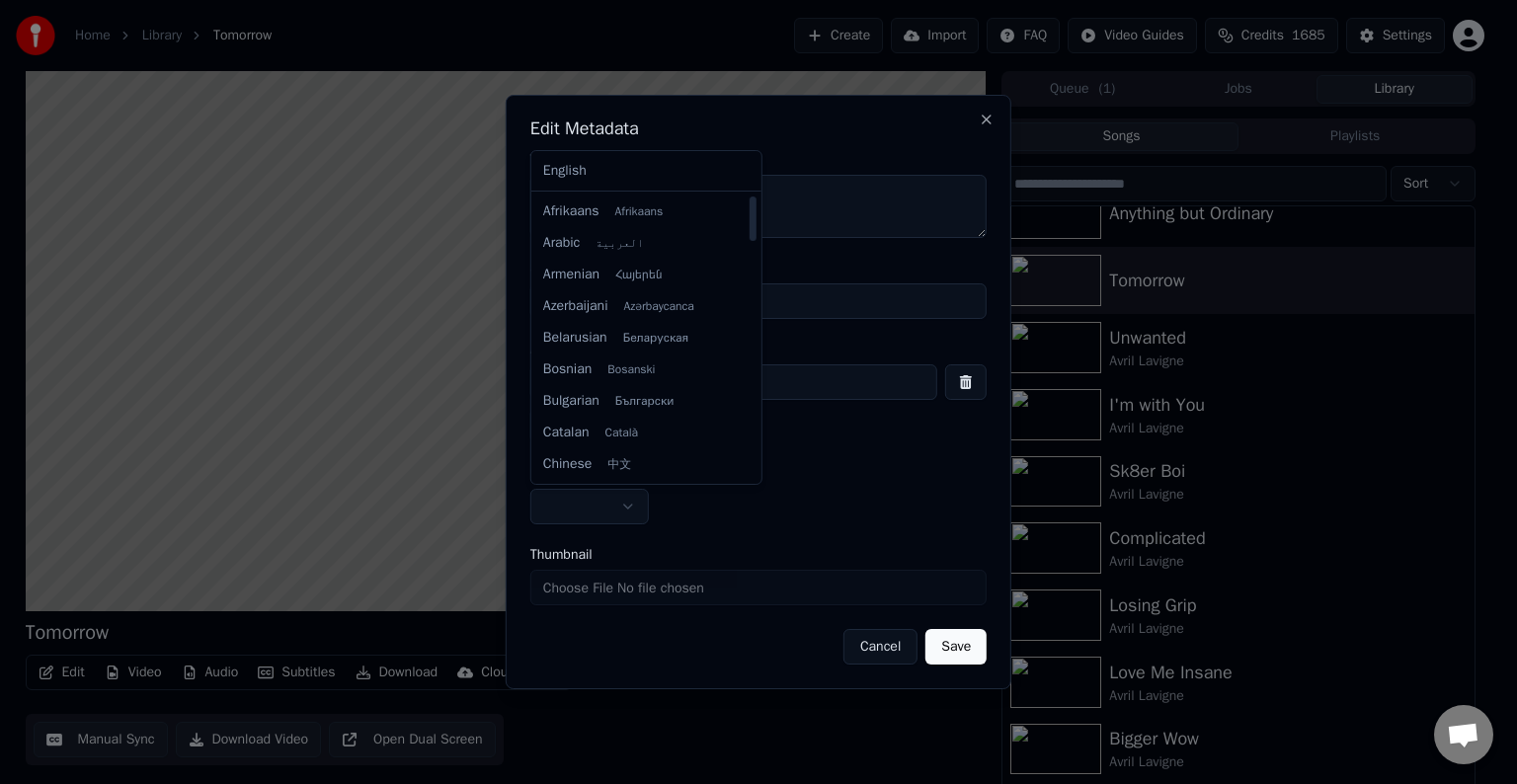 select on "**" 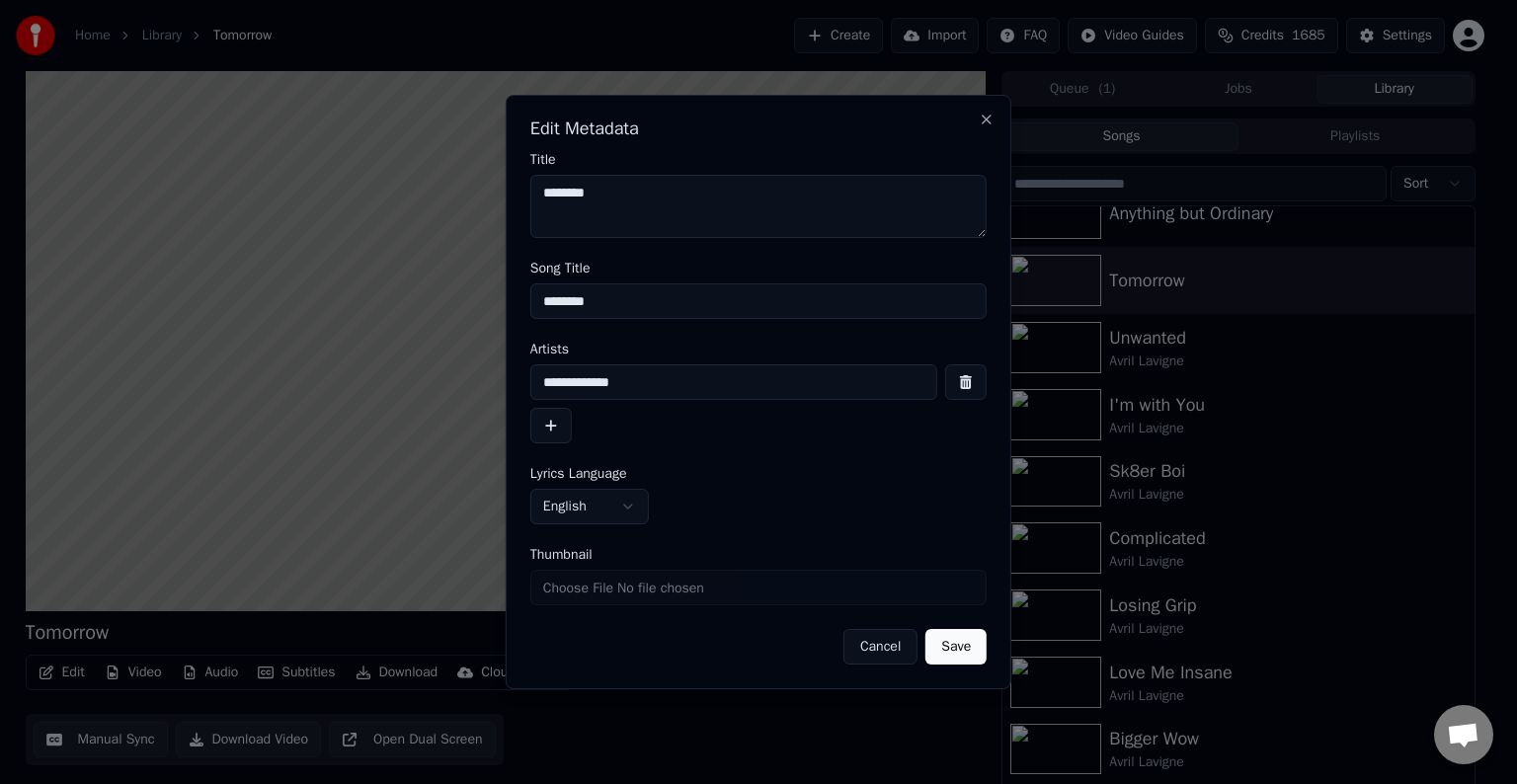 click on "Save" at bounding box center [956, 647] 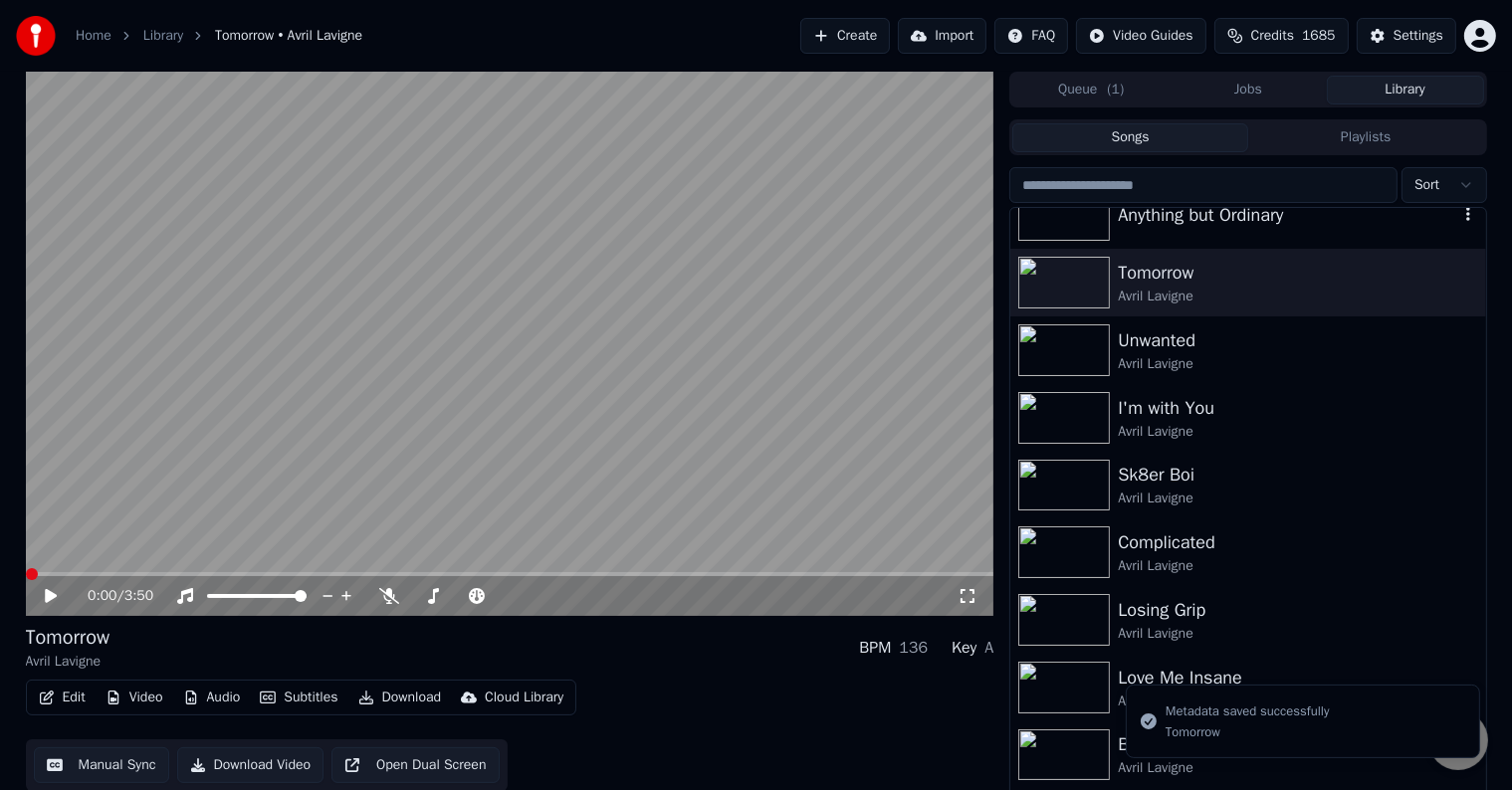click on "Anything but Ordinary" at bounding box center [1247, 216] 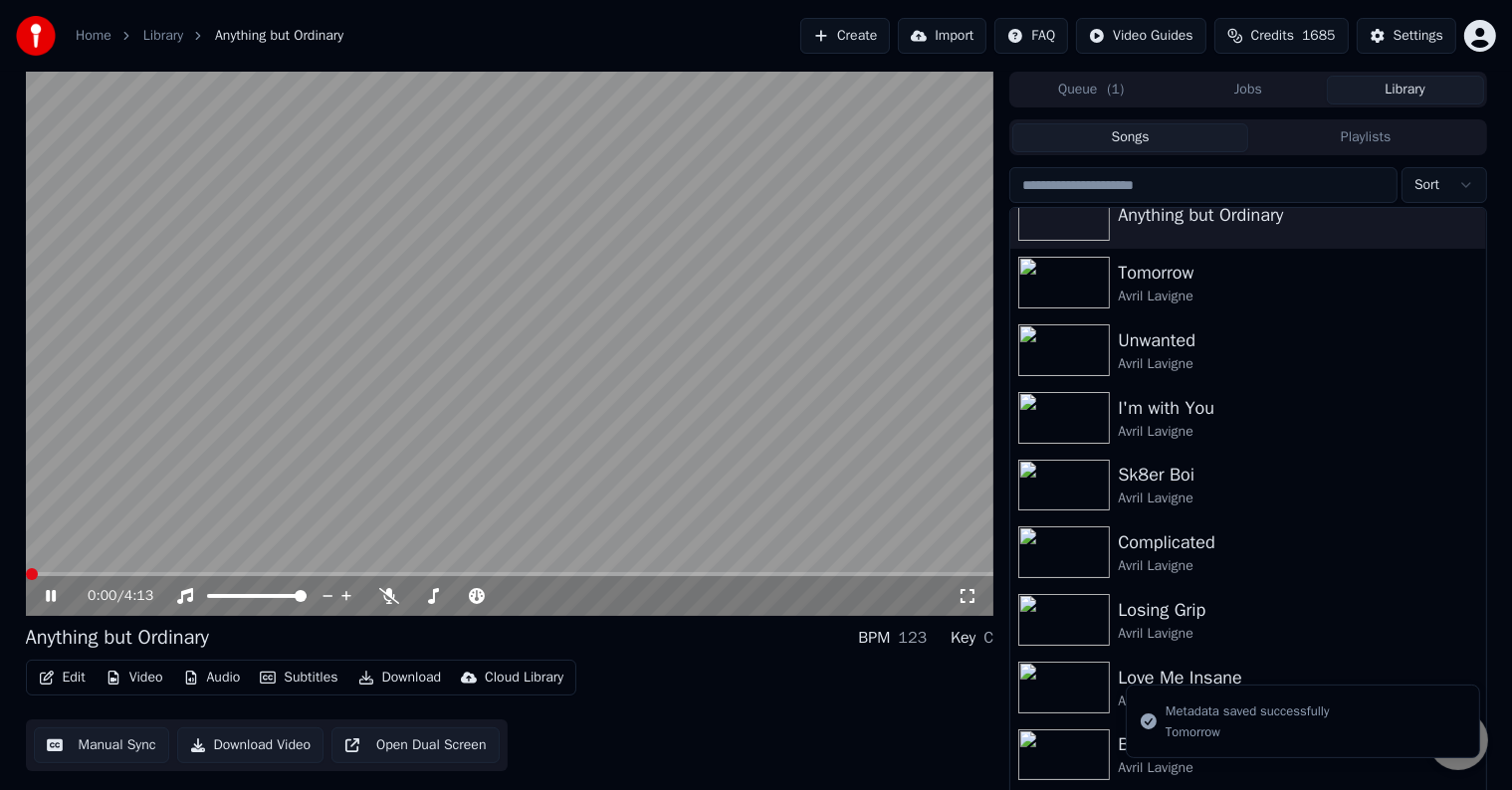 click on "Edit" at bounding box center (62, 678) 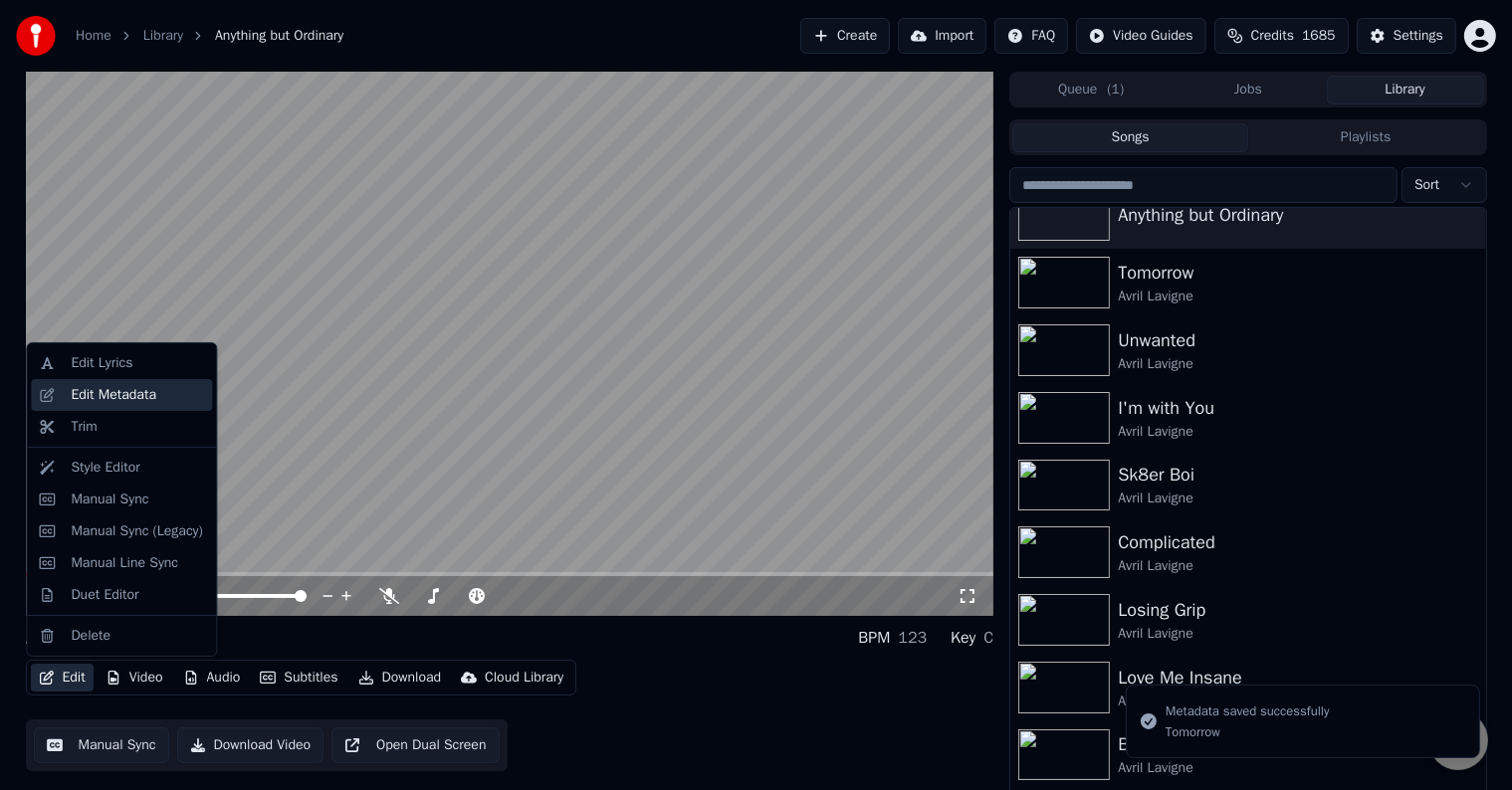 click on "Edit Metadata" at bounding box center [113, 395] 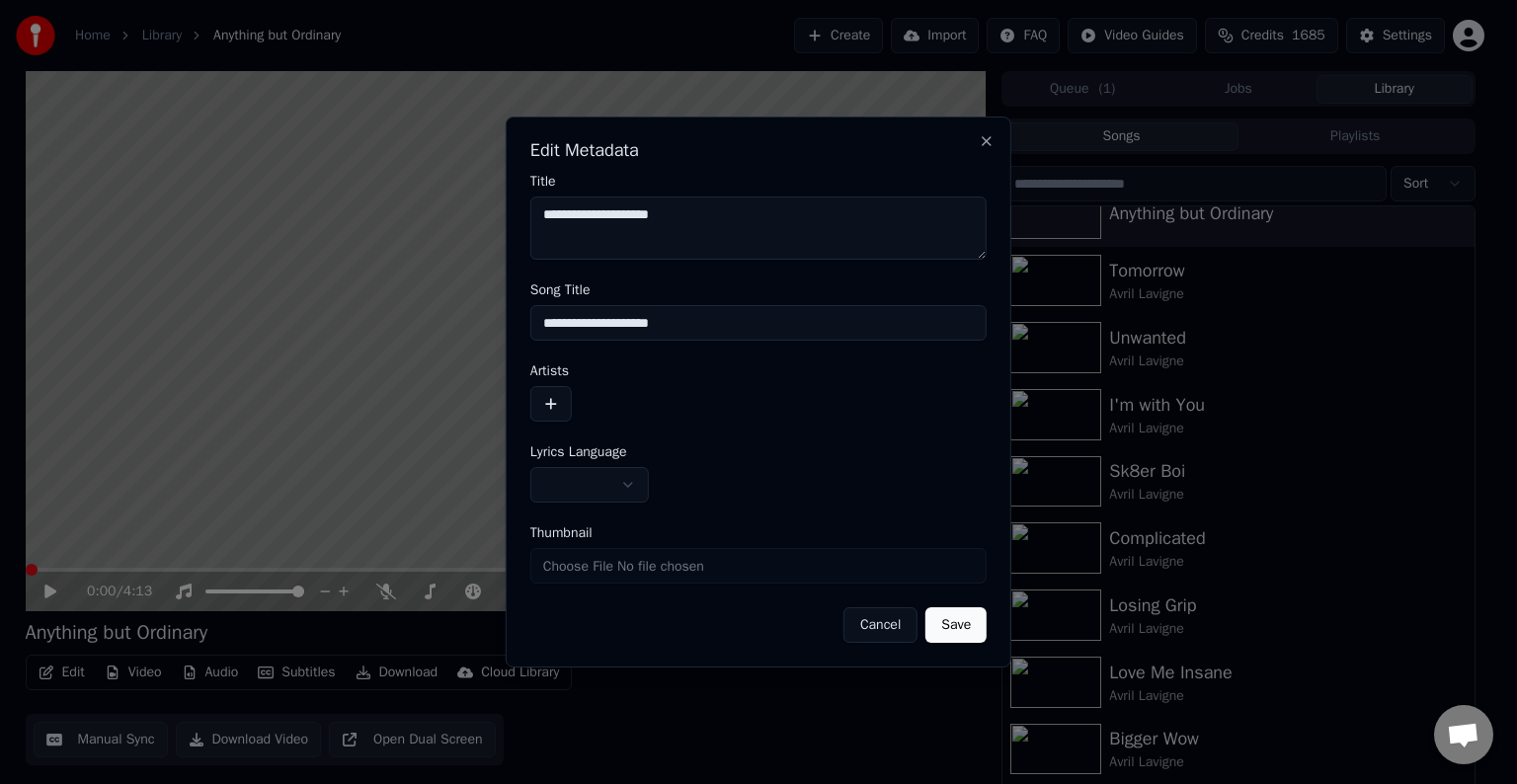 click at bounding box center [551, 404] 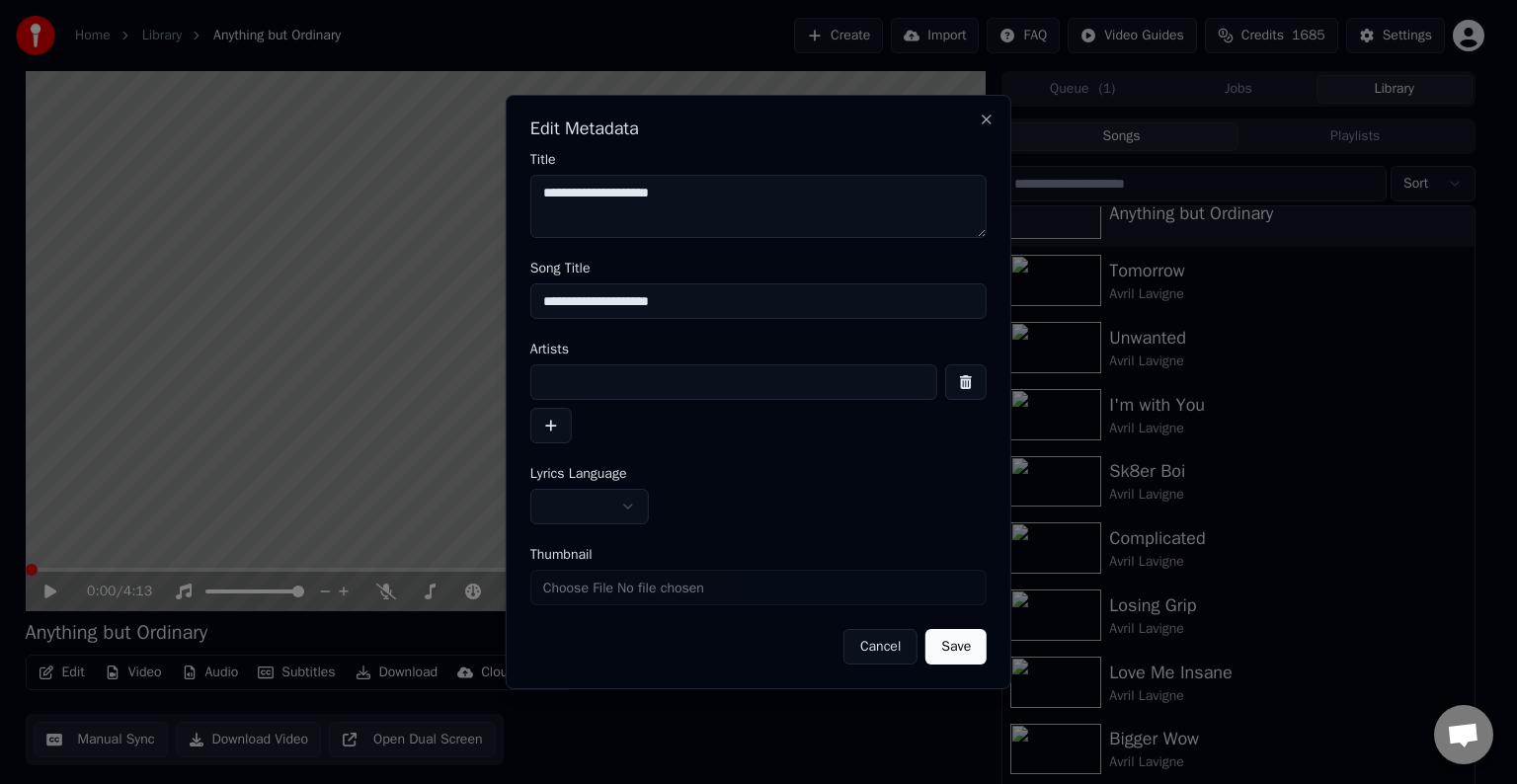 click at bounding box center (734, 382) 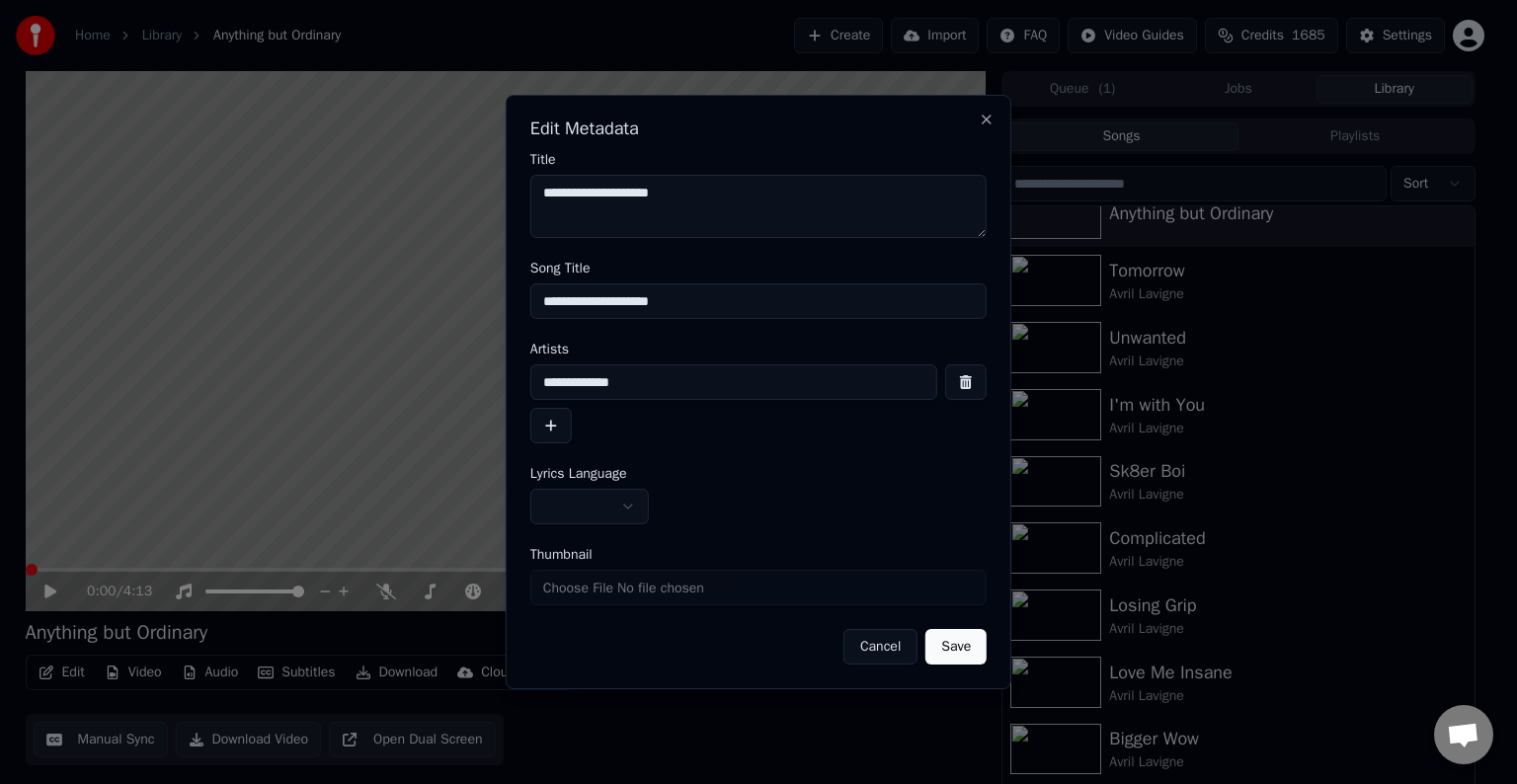 type on "**********" 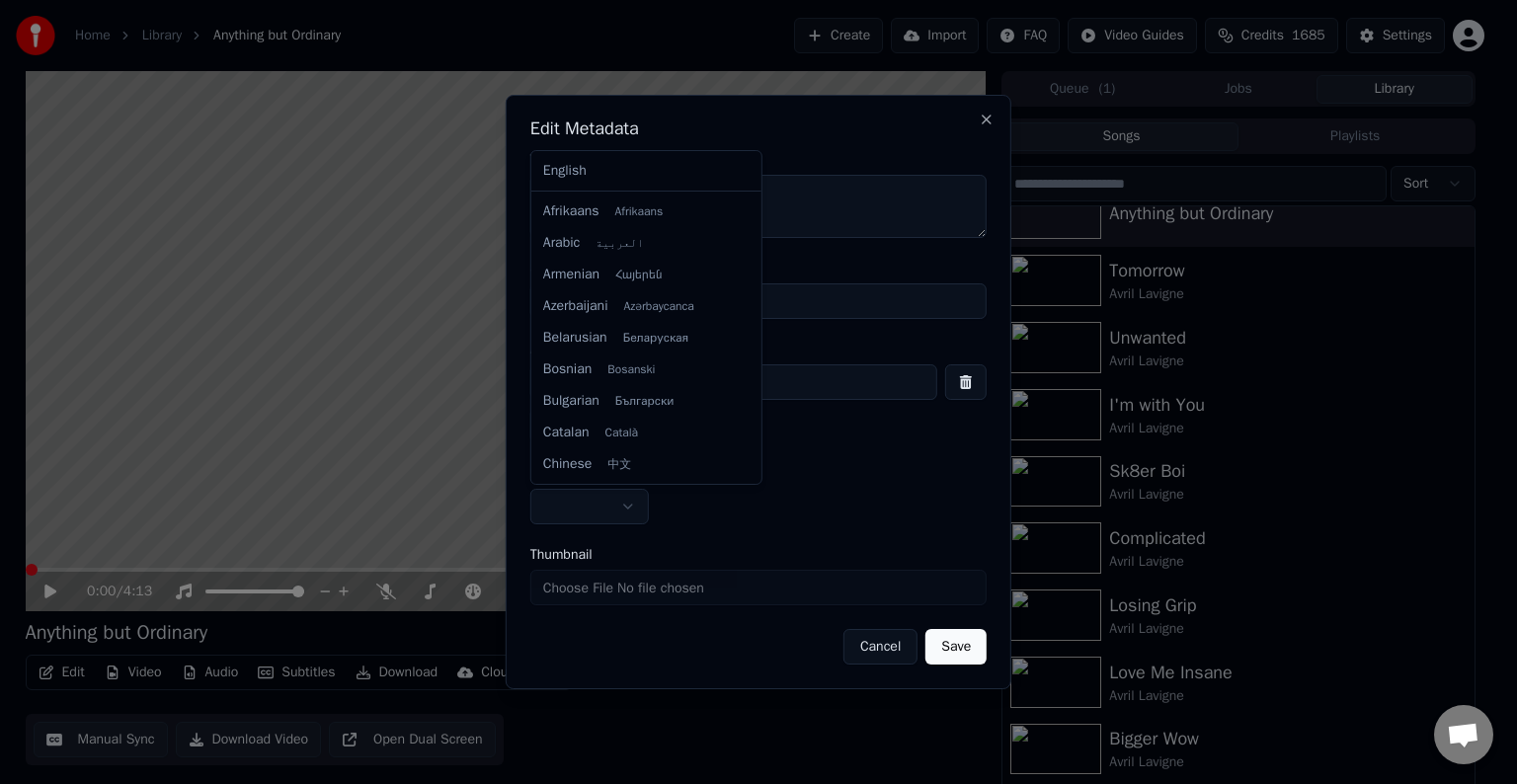 click on "Home Library Anything but Ordinary Create Import FAQ Video Guides Credits 1685 Settings 0:00  /  4:13 Anything but Ordinary BPM 123 Key C Edit Video Audio Subtitles Download Cloud Library Manual Sync Download Video Open Dual Screen Queue ( 1 ) Jobs Library Songs Playlists Sort My World Things I'll Never Say Anything but Ordinary Tomorrow Avril Lavigne Unwanted Avril Lavigne I'm with You Avril Lavigne Sk8er Boi Avril Lavigne Complicated Avril Lavigne Losing Grip Avril Lavigne Love Me Insane Avril Lavigne Bigger Wow Avril Lavigne Goddess Avril Lavigne Crush Avril Lavigne Chat Adam from Youka Desktop More channels Continue on Email Network offline. Reconnecting... No messages can be received or sent for now. Youka Desktop Hello! How can I help you?  Sunday, [DATE] [DATE] Adam There is an issue with the auto lyric sync service. In this case the credits are refunded automatically. You can sync the lyrics by using the lyrics editor [DATE] [DATE] [DATE] Adam Only the auto-sync credits are refunded. Save" at bounding box center [750, 392] 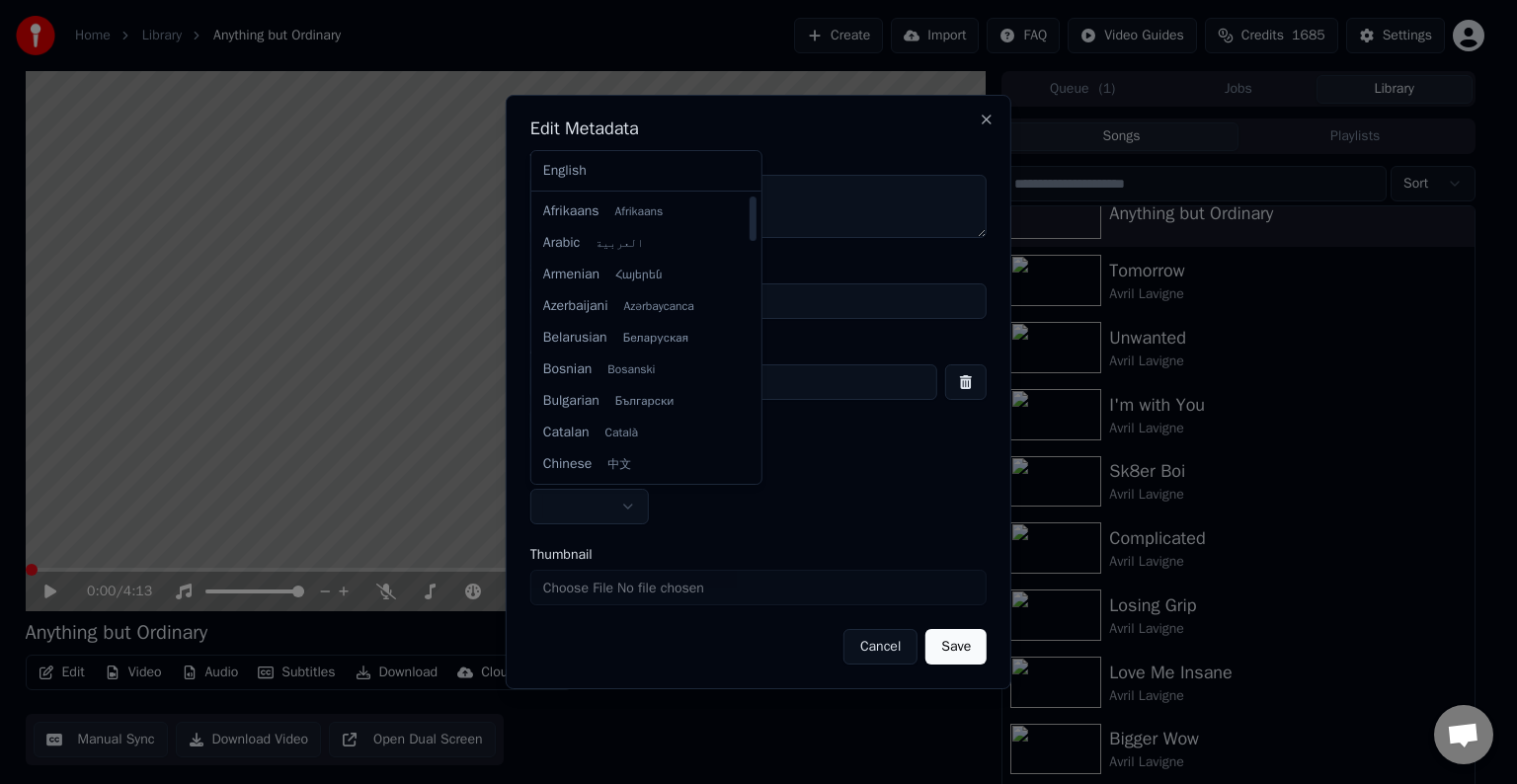 select on "**" 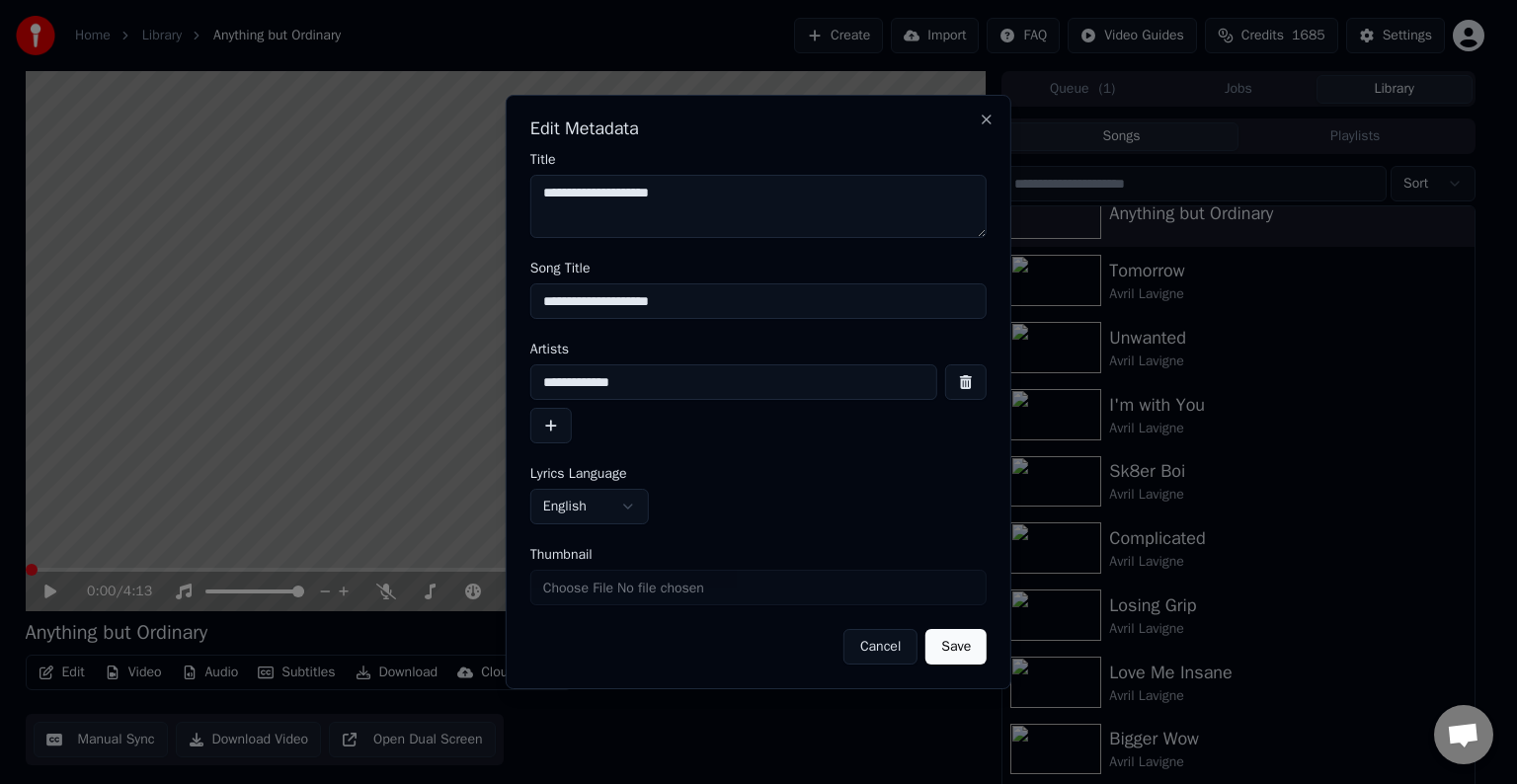 click on "Save" at bounding box center (956, 647) 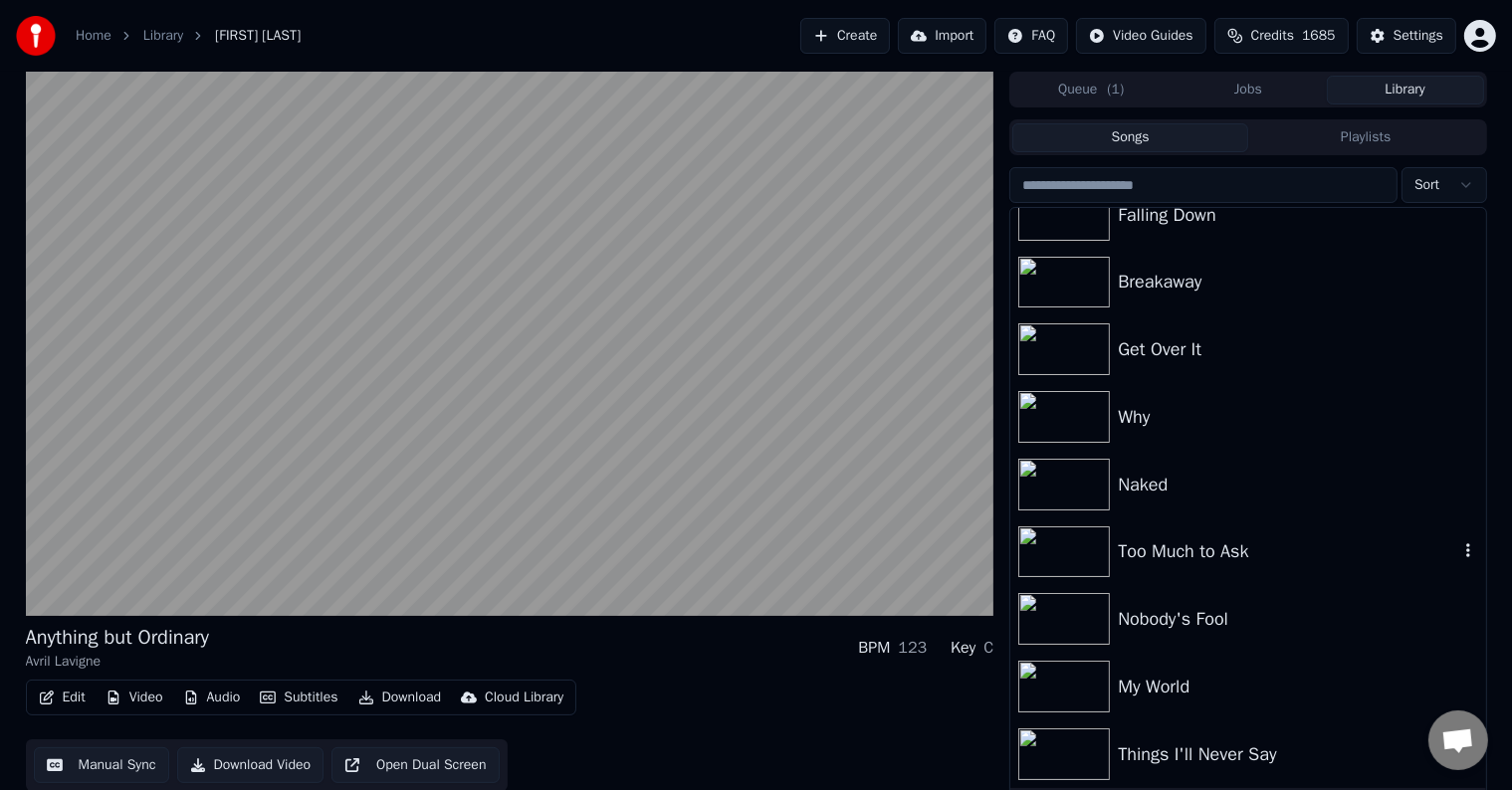 scroll, scrollTop: 1176, scrollLeft: 0, axis: vertical 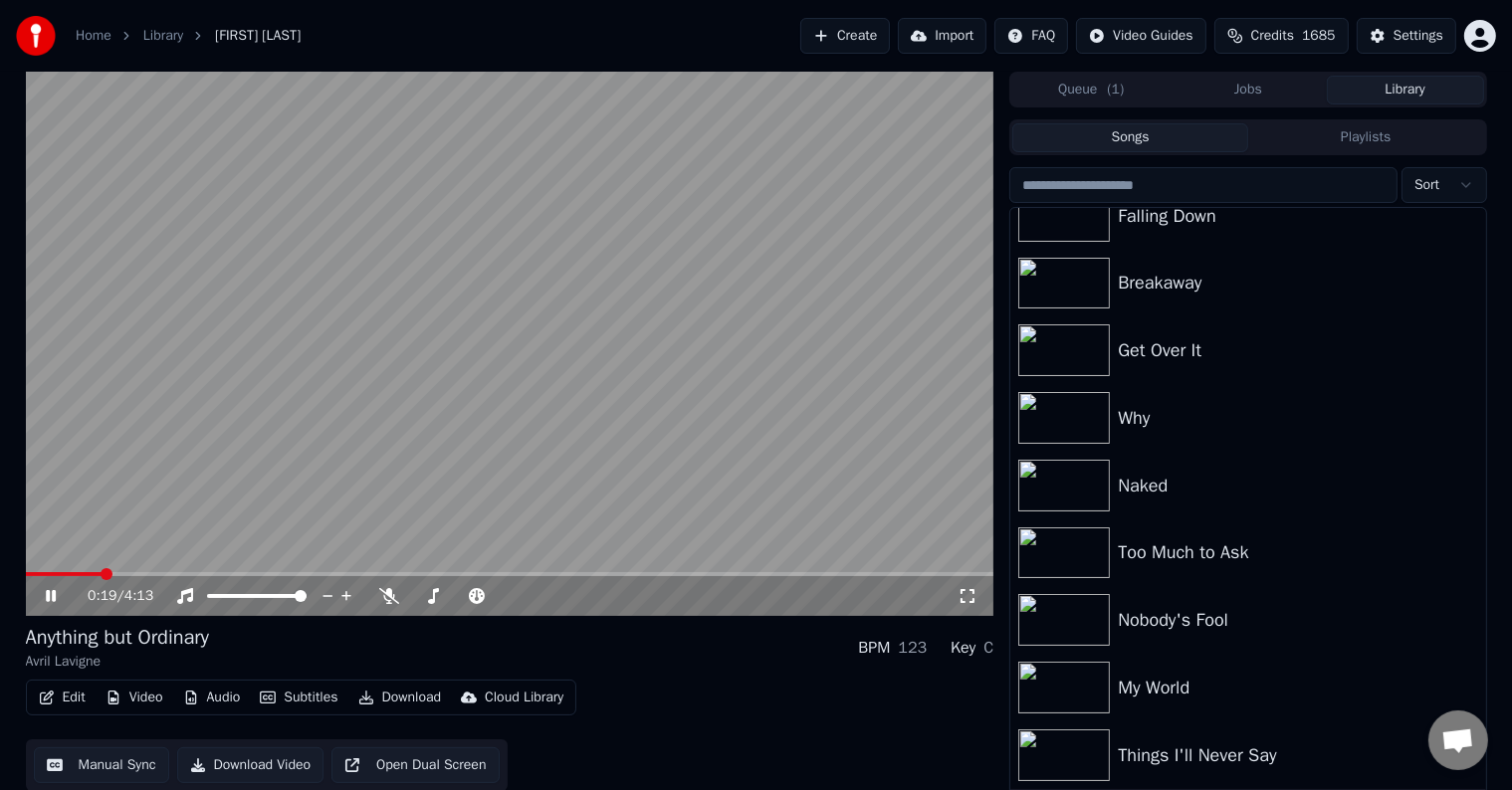 click 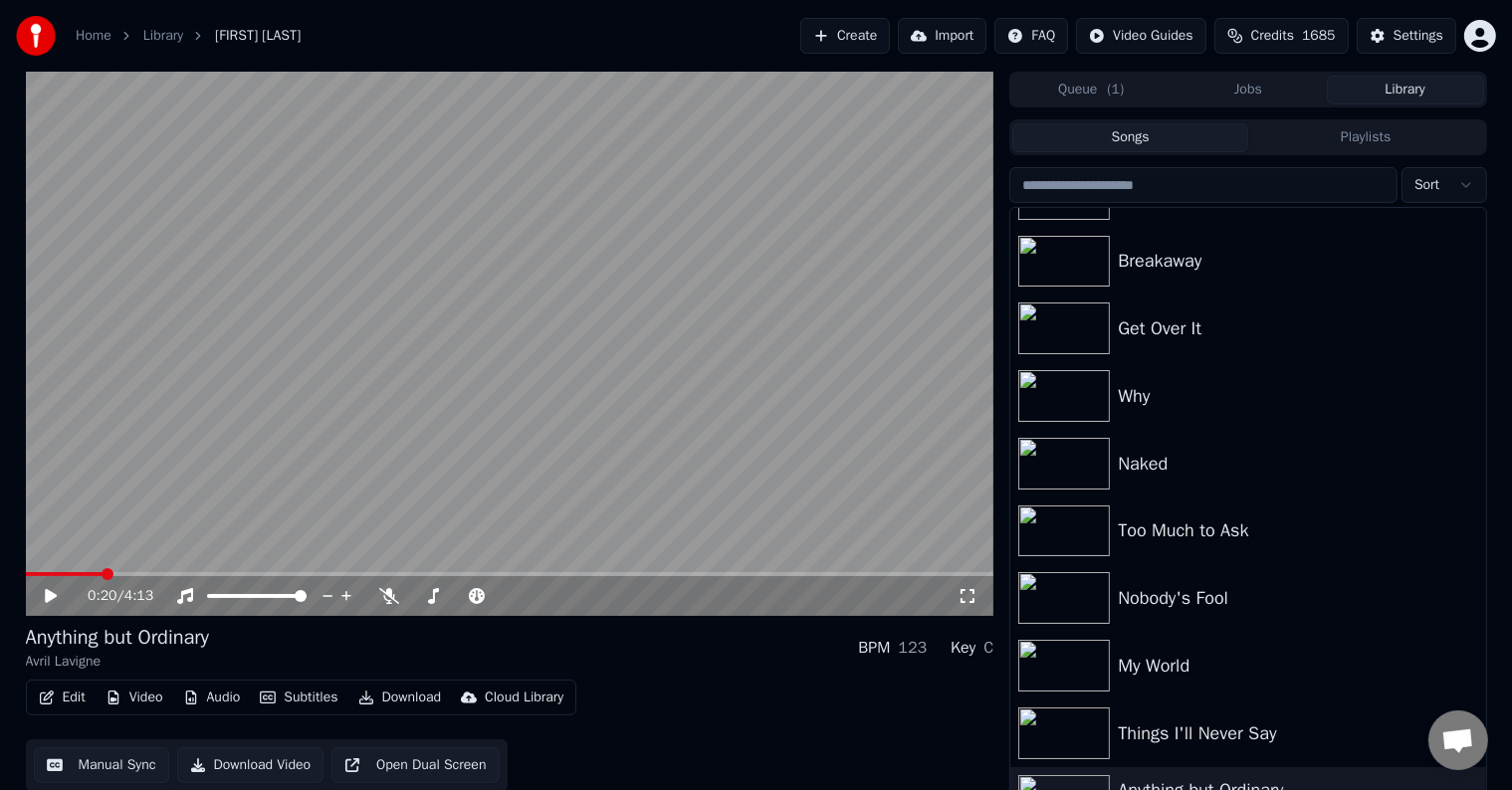 scroll, scrollTop: 1190, scrollLeft: 0, axis: vertical 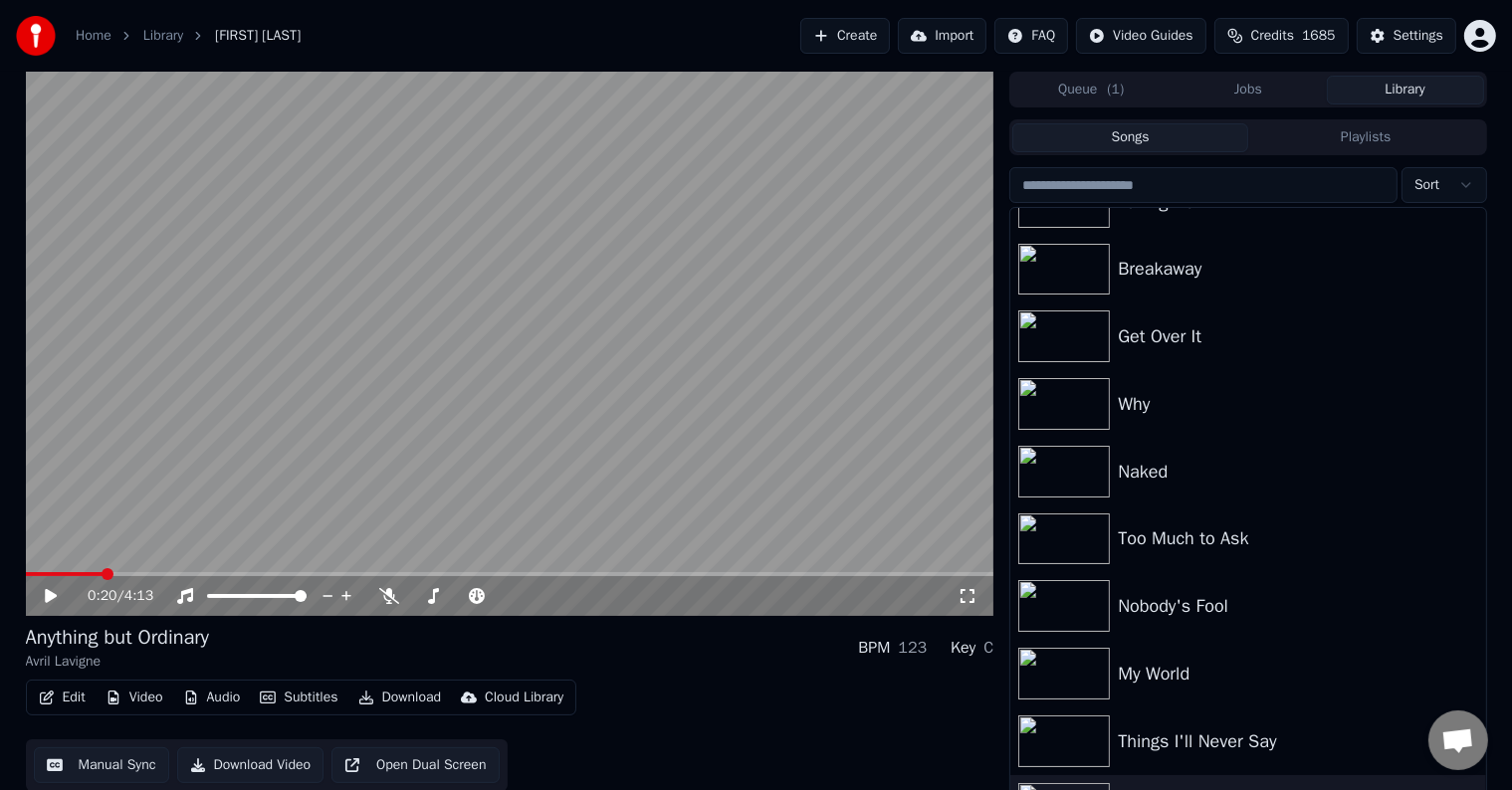 click on "Things I'll Never Say" at bounding box center [1287, 741] 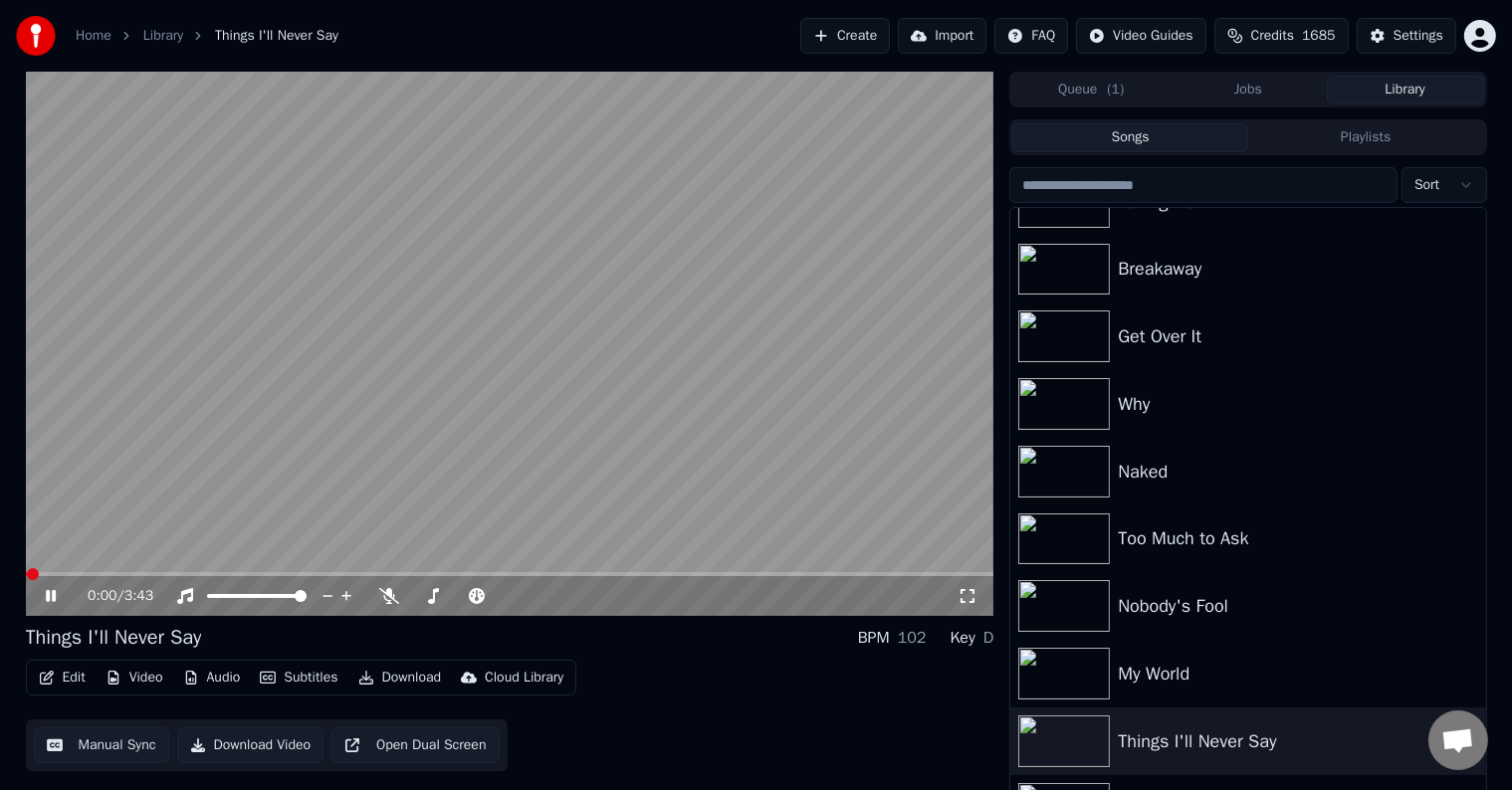 click 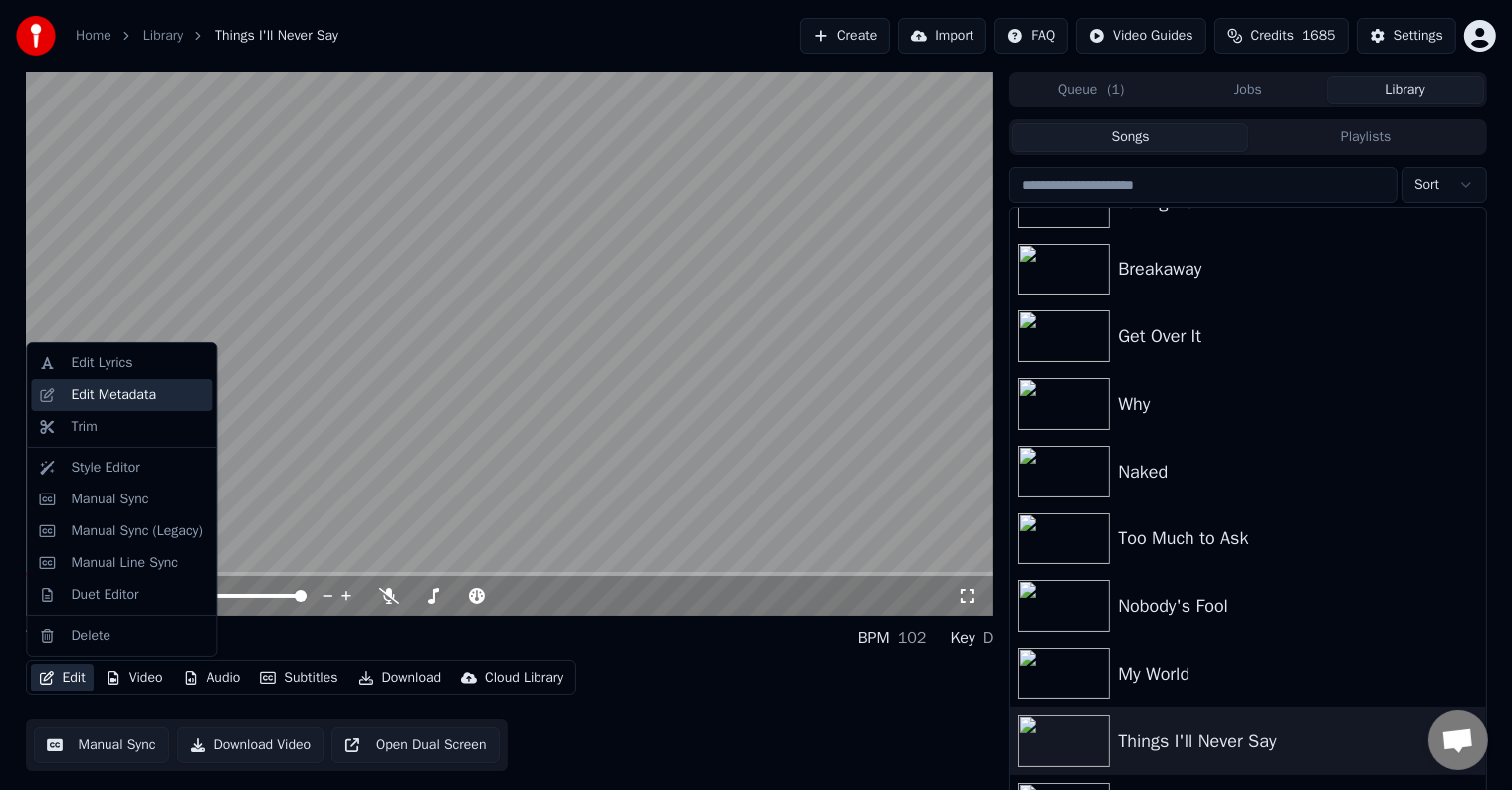 click on "Edit Metadata" at bounding box center (113, 395) 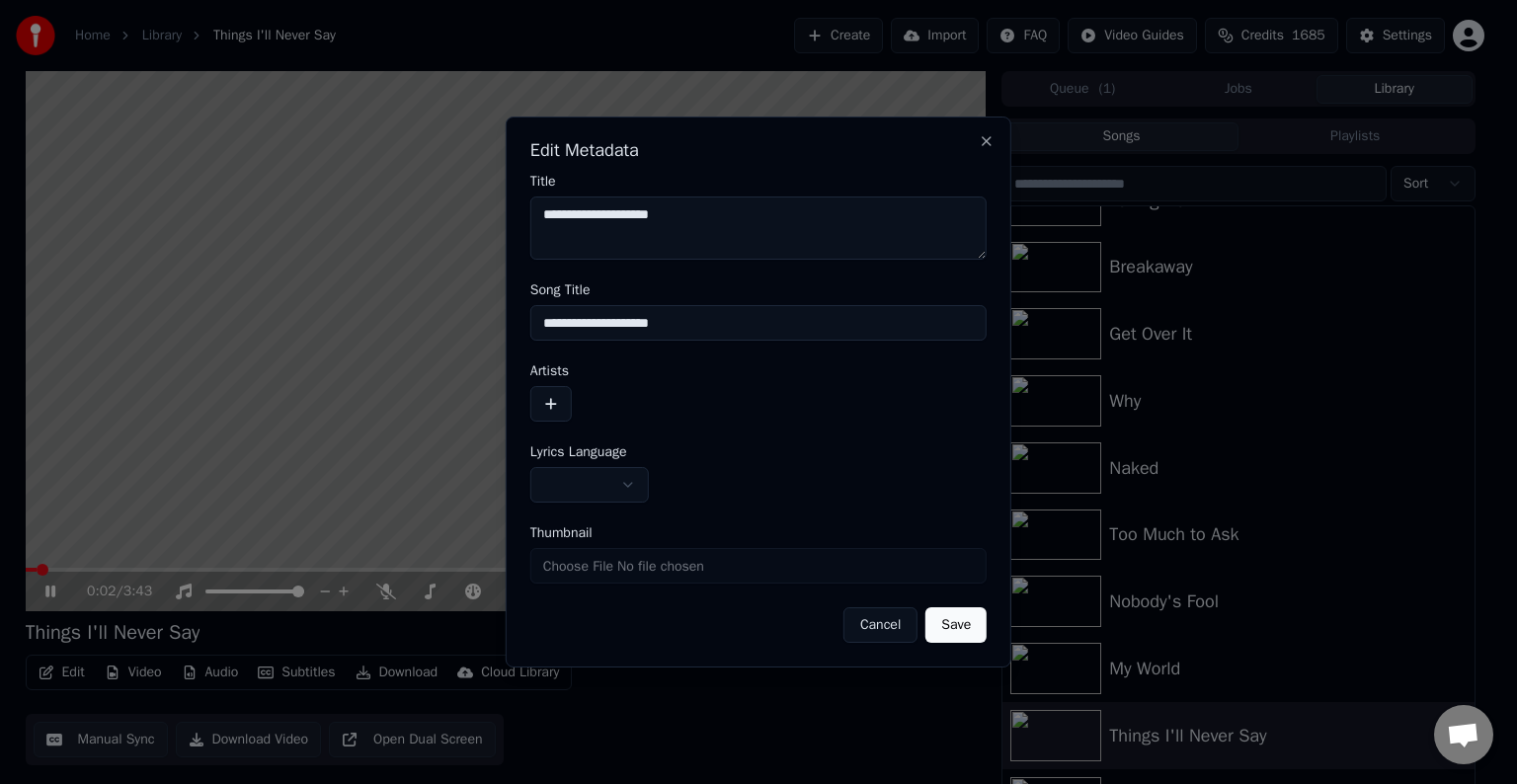 click on "**********" at bounding box center (758, 392) 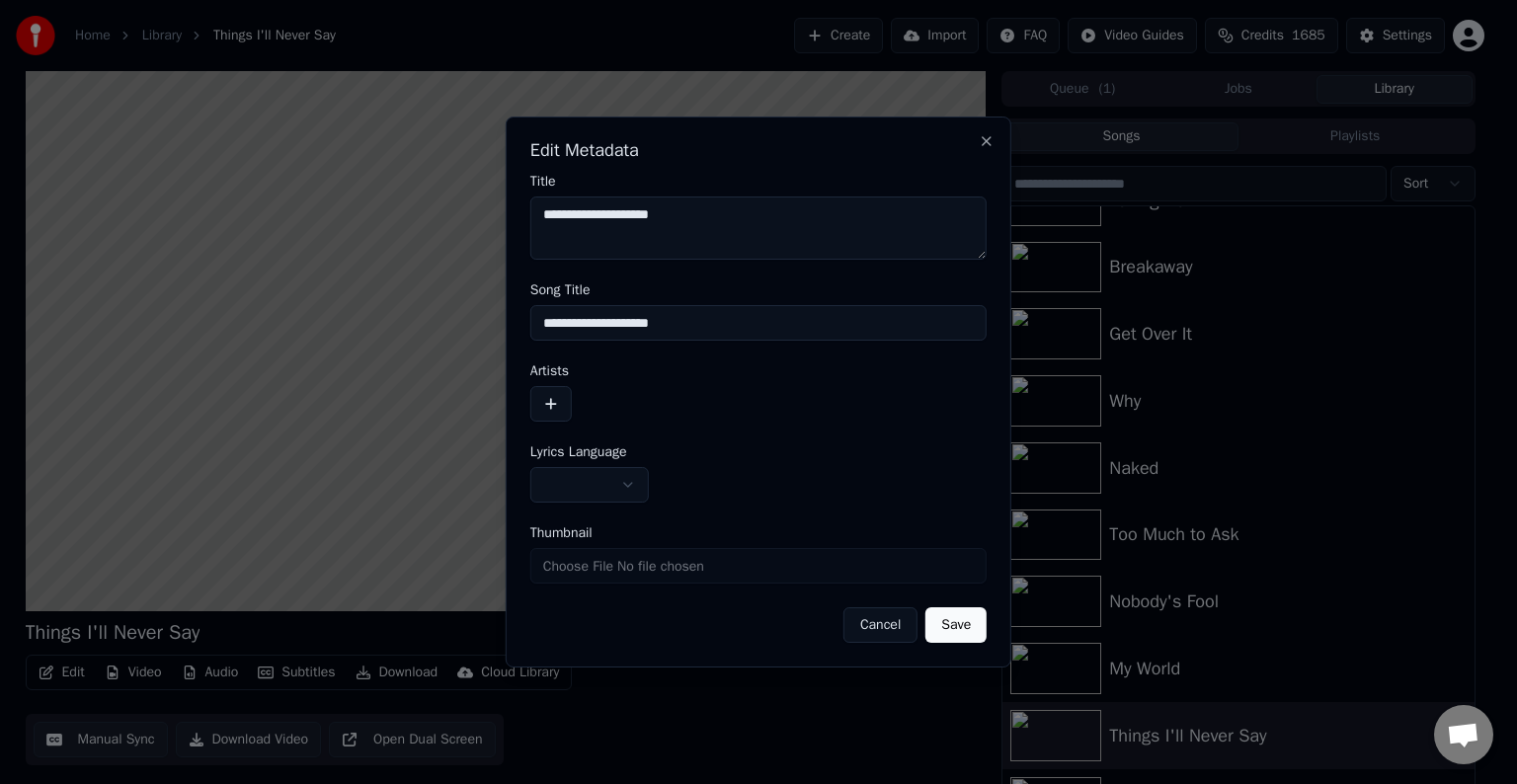 click at bounding box center (551, 404) 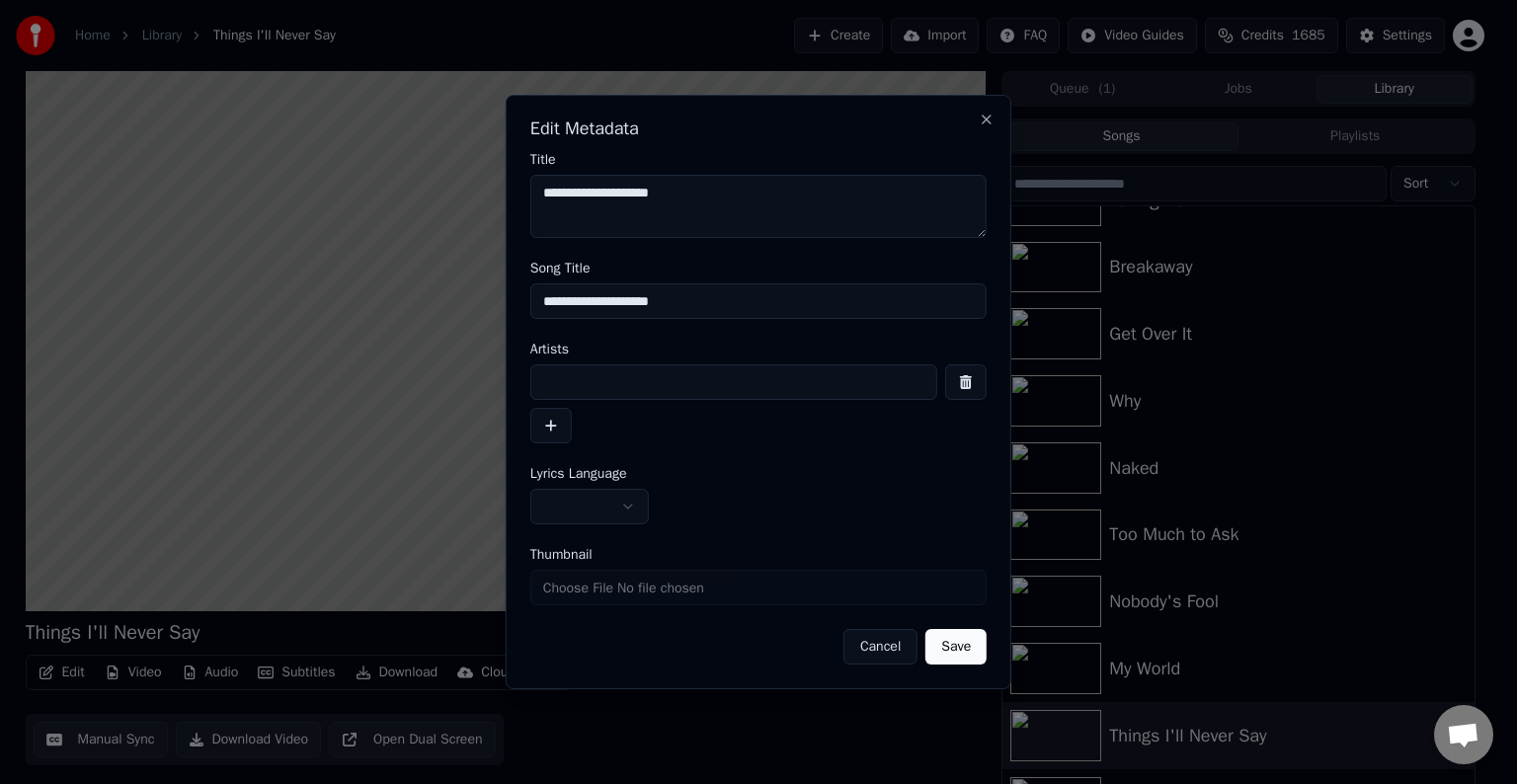 click at bounding box center (734, 382) 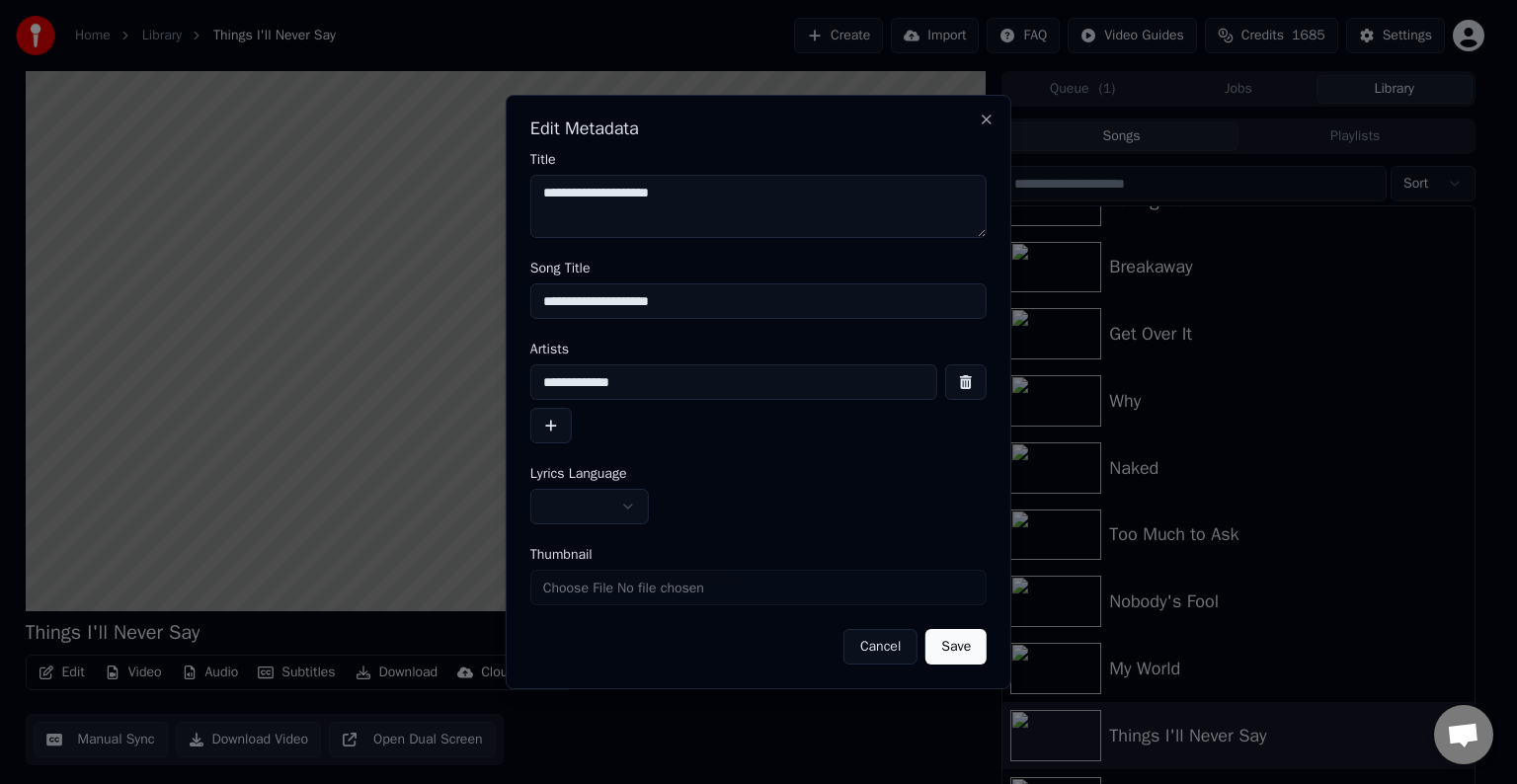type on "**********" 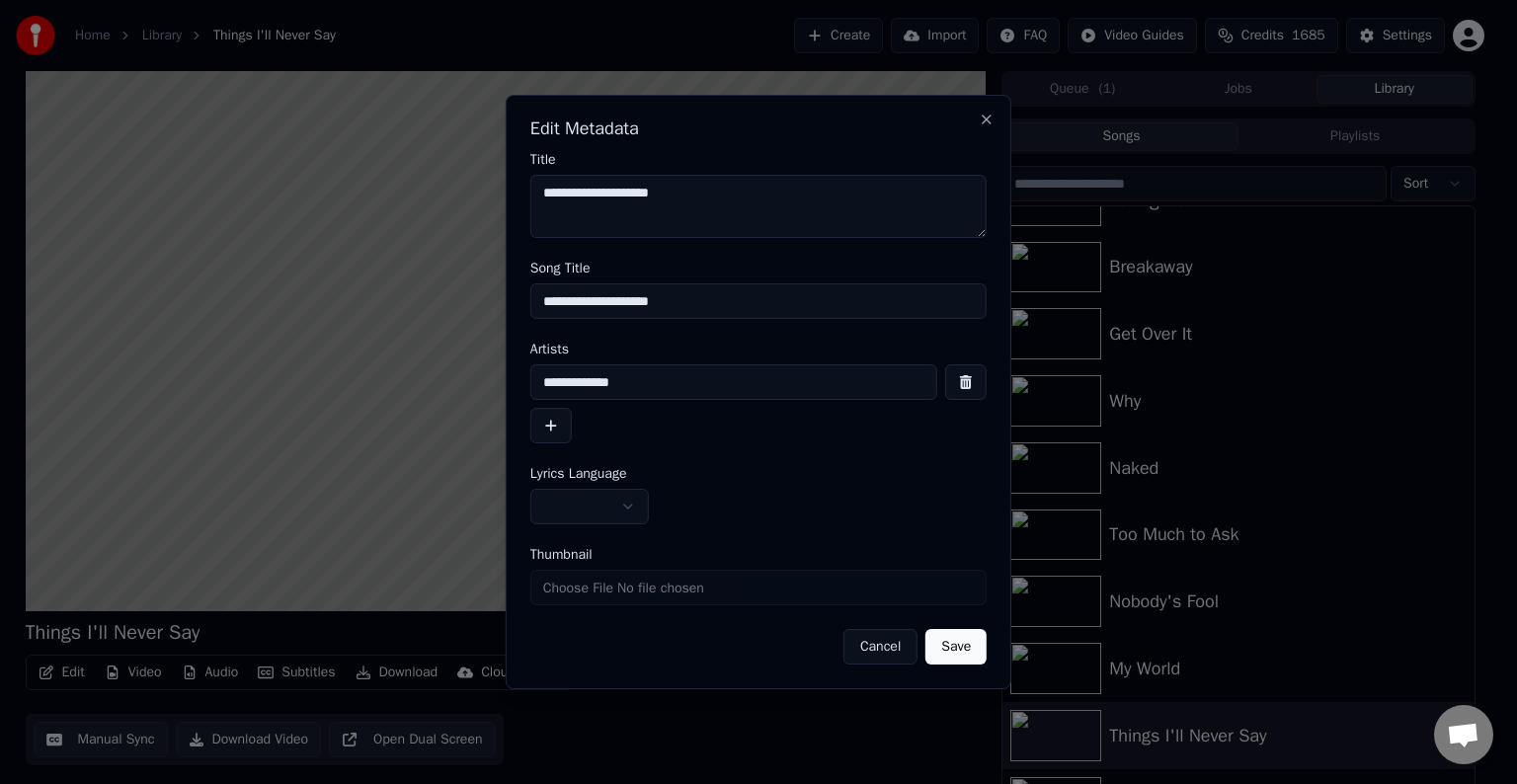 click on "Home Library Things I'll Never Say Create Import FAQ Video Guides Credits 1685 Settings Things I'll Never Say BPM 102 Key D Edit Video Audio Subtitles Download Cloud Library Manual Sync Download Video Open Dual Screen Queue ( 1 ) Jobs Library Songs Playlists Sort I Don't Give Falling Down Breakaway Get Over It Why Naked Too Much to Ask Nobody's Fool My World Things I'll Never Say Anything but Ordinary Avril Lavigne Tomorrow Avril Lavigne Unwanted Avril Lavigne Chat [NAME] from Youka Desktop More channels Continue on Email Network offline. Reconnecting... No messages can be received or sent for now. Youka Desktop Hello! How can I help you?  Sunday, [DATE] I think there is a glitch in the program; when I spend my credits to create a video, and I provide the lyrics, the resulting video does not sync the lyrics and is forcing me to spend extra credits to sync them again; it has happened to me with my last 3 videos [DATE] [DATE] [DATE] [DATE] [DATE] Only the auto-sync credits are refunded. [DATE]" at bounding box center (750, 392) 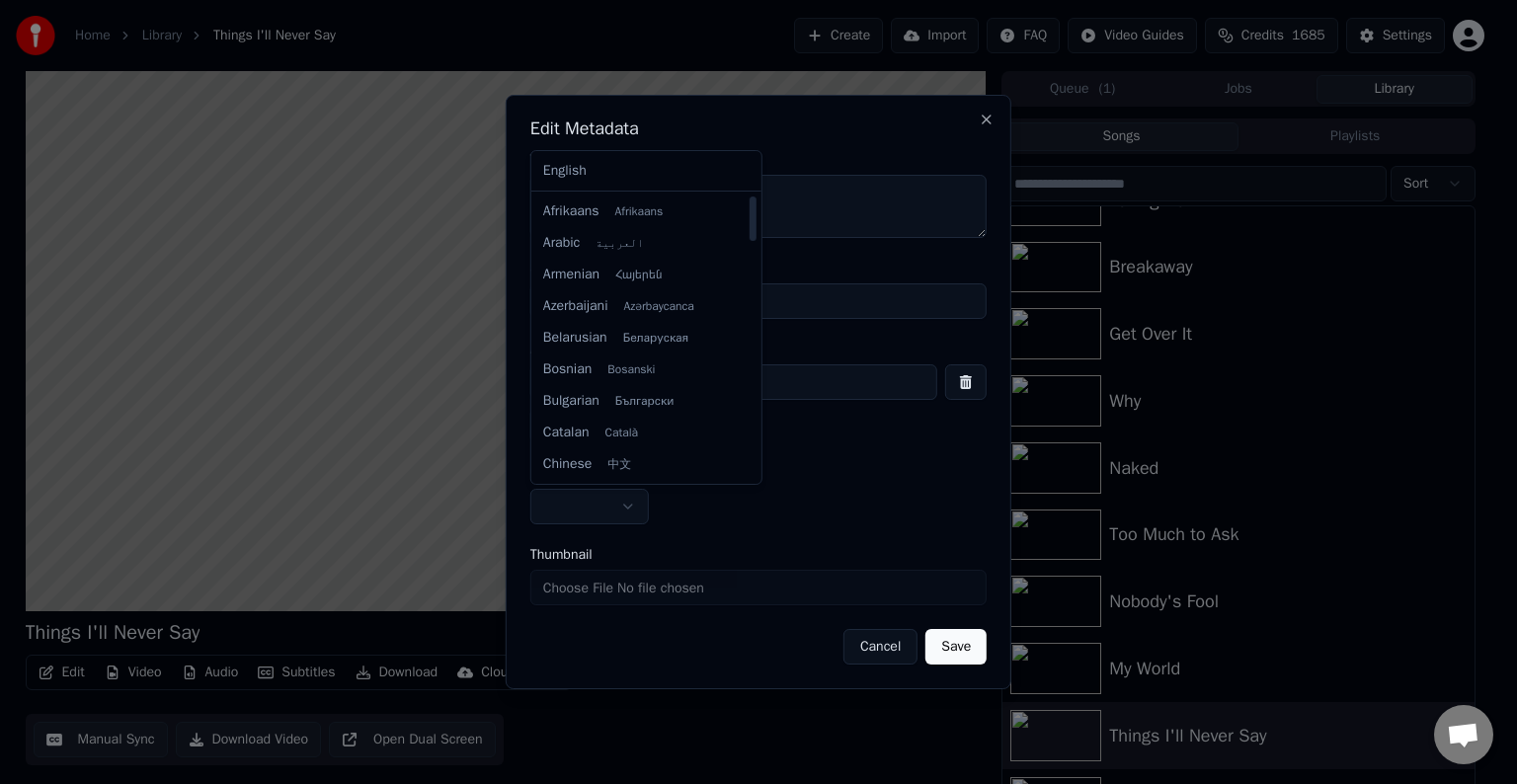 select on "**" 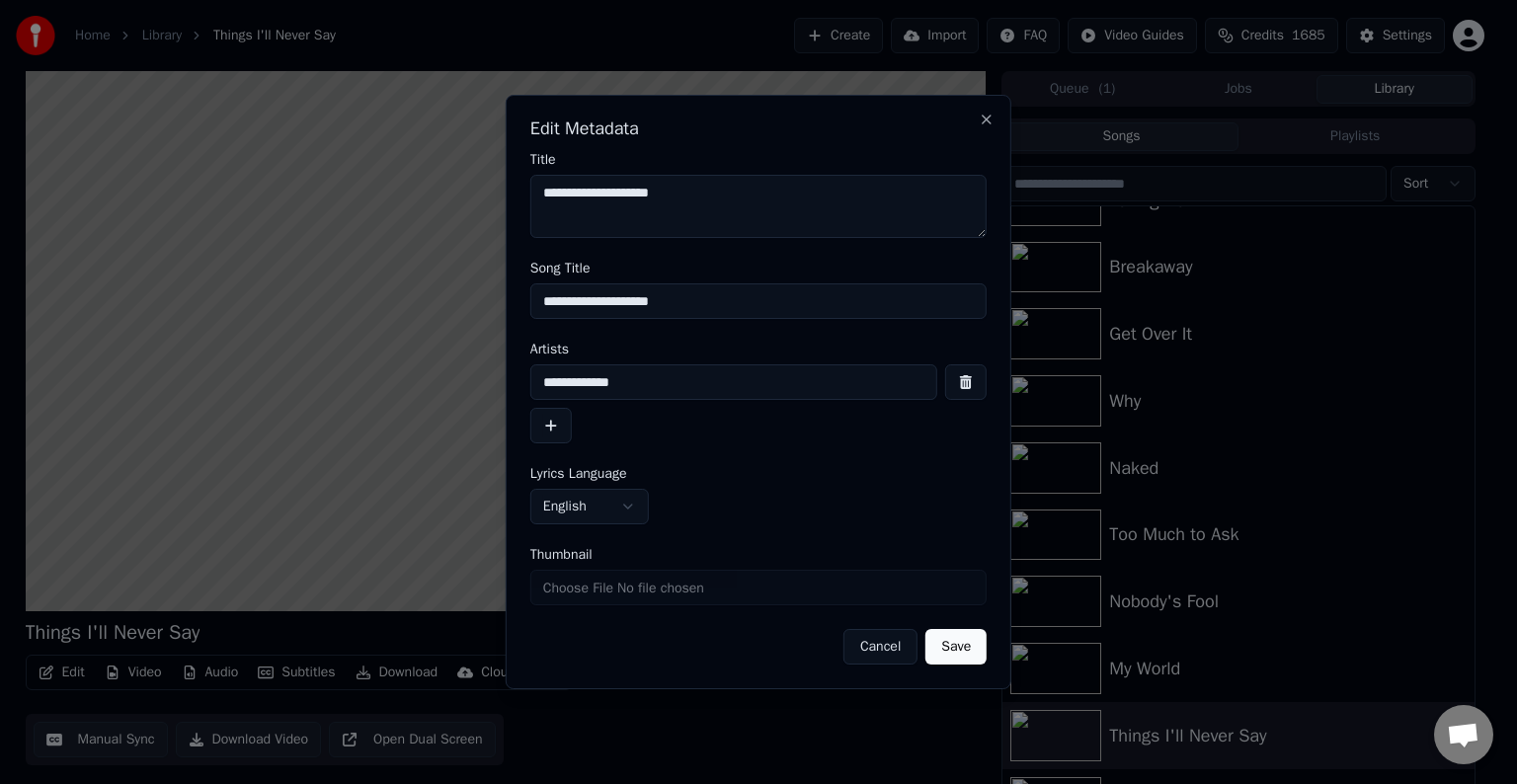 click on "Save" at bounding box center [956, 647] 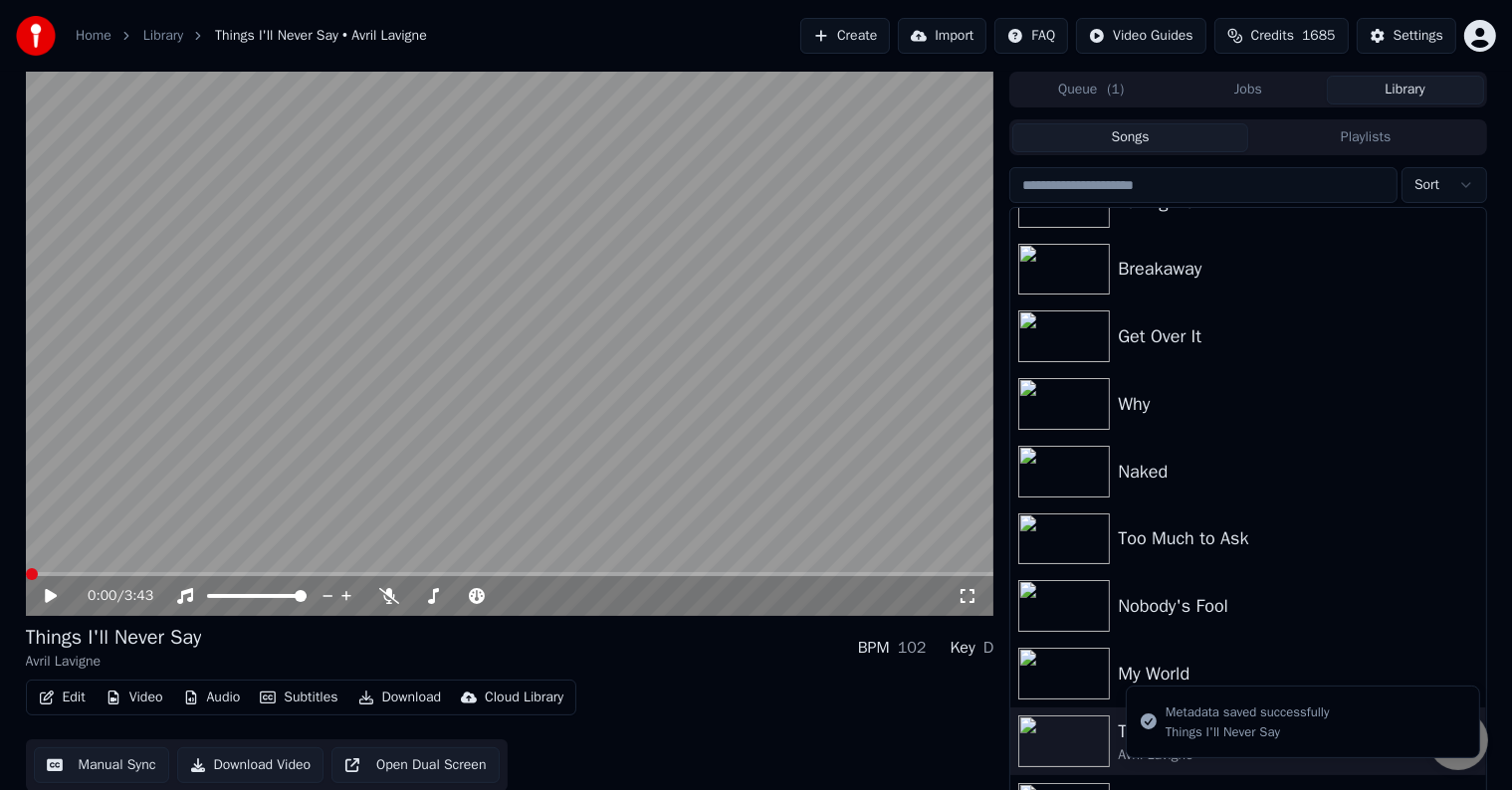 click on "Metadata saved successfully Things I'll Never Say" at bounding box center [1303, 721] 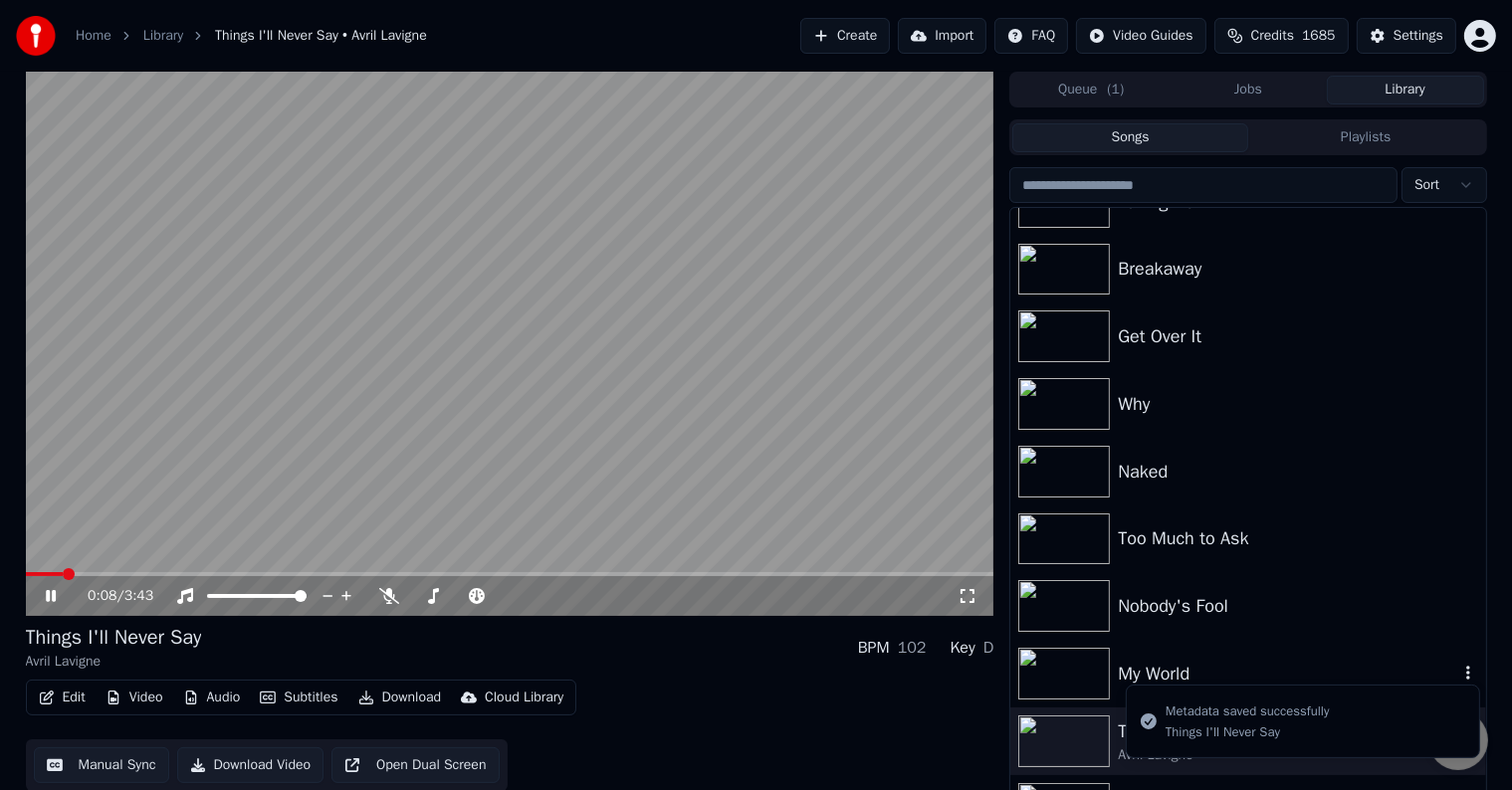 click at bounding box center (1064, 674) 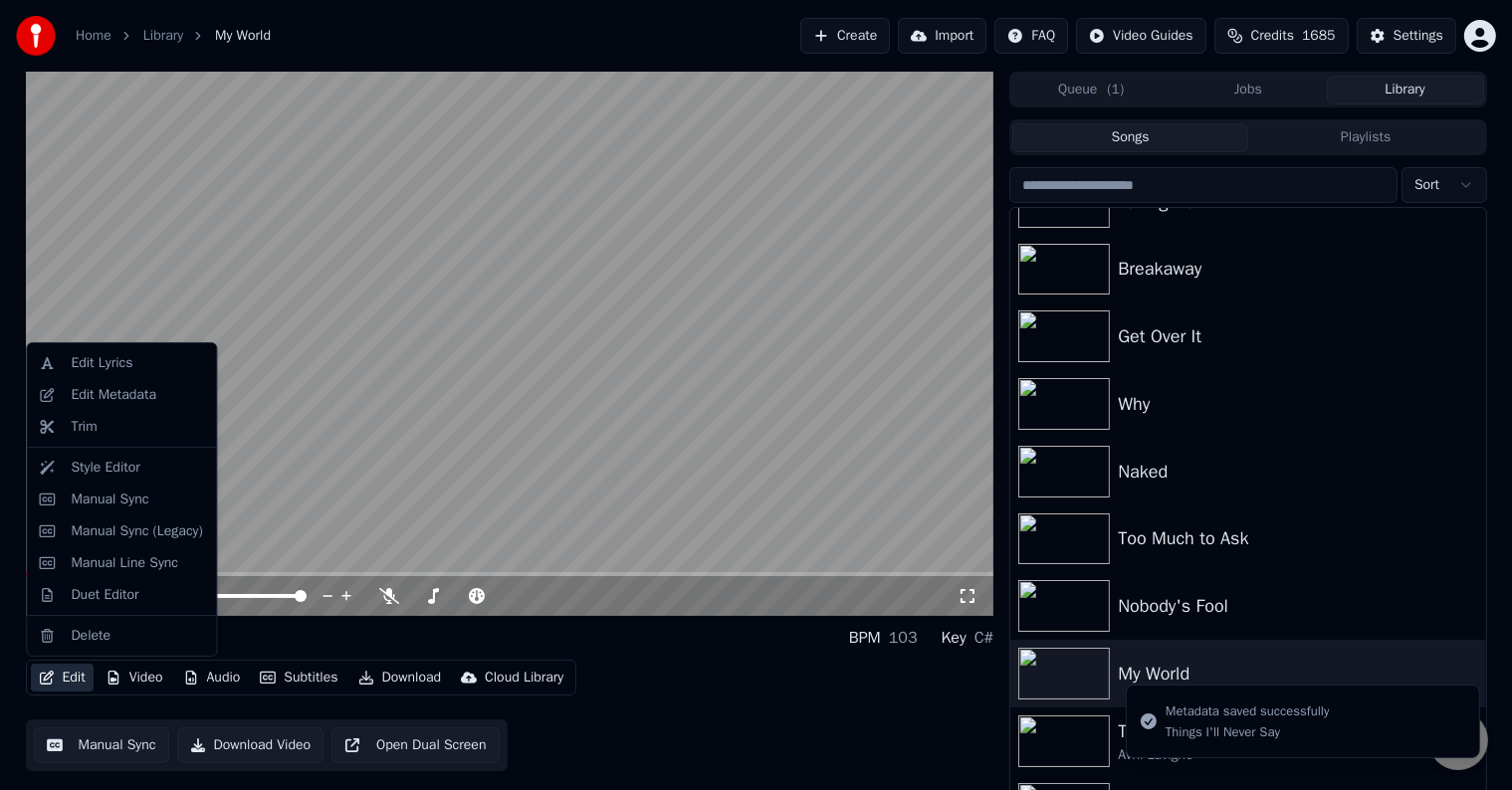 click 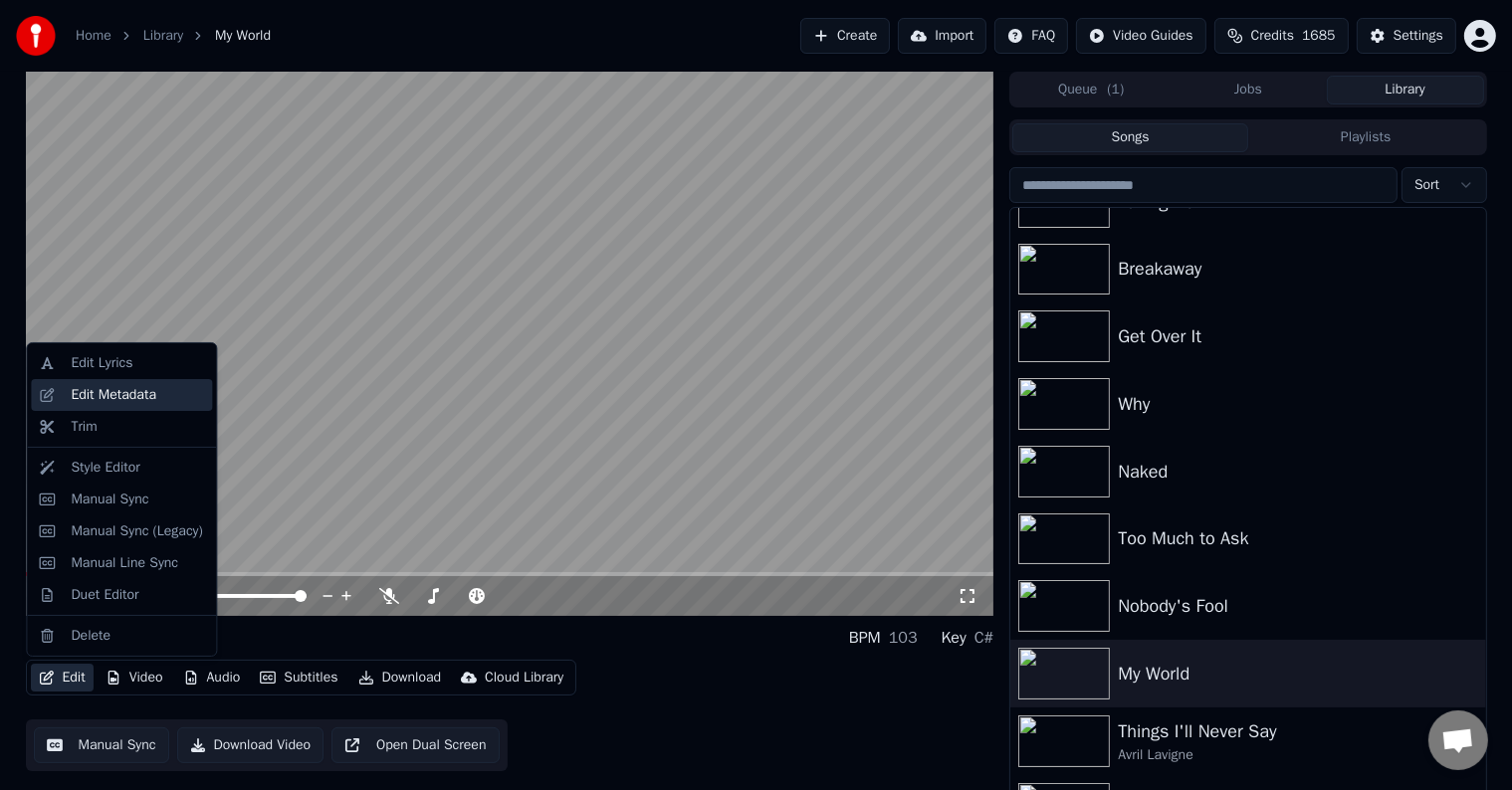 click on "Edit Metadata" at bounding box center [113, 395] 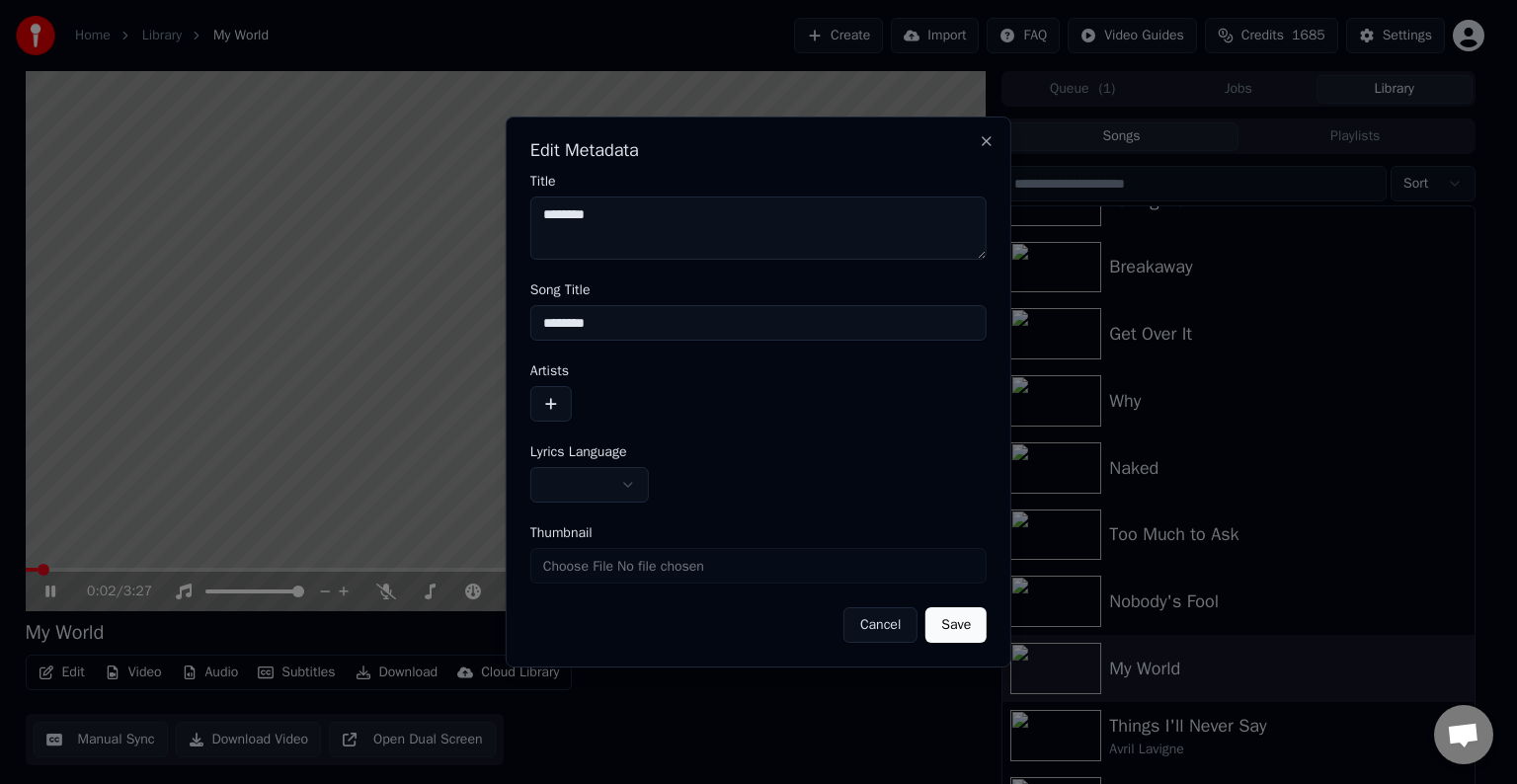 click at bounding box center (551, 404) 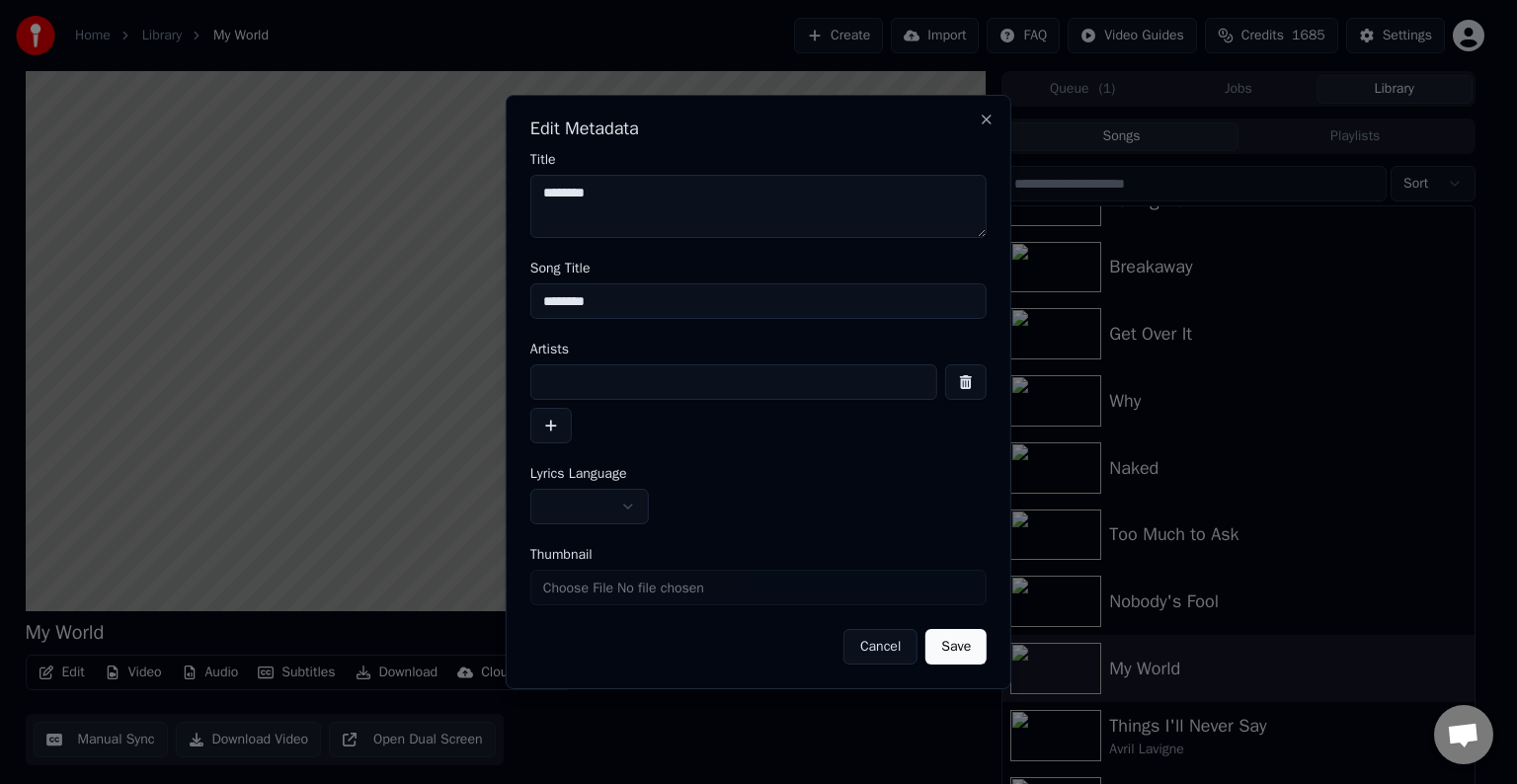 click at bounding box center (734, 382) 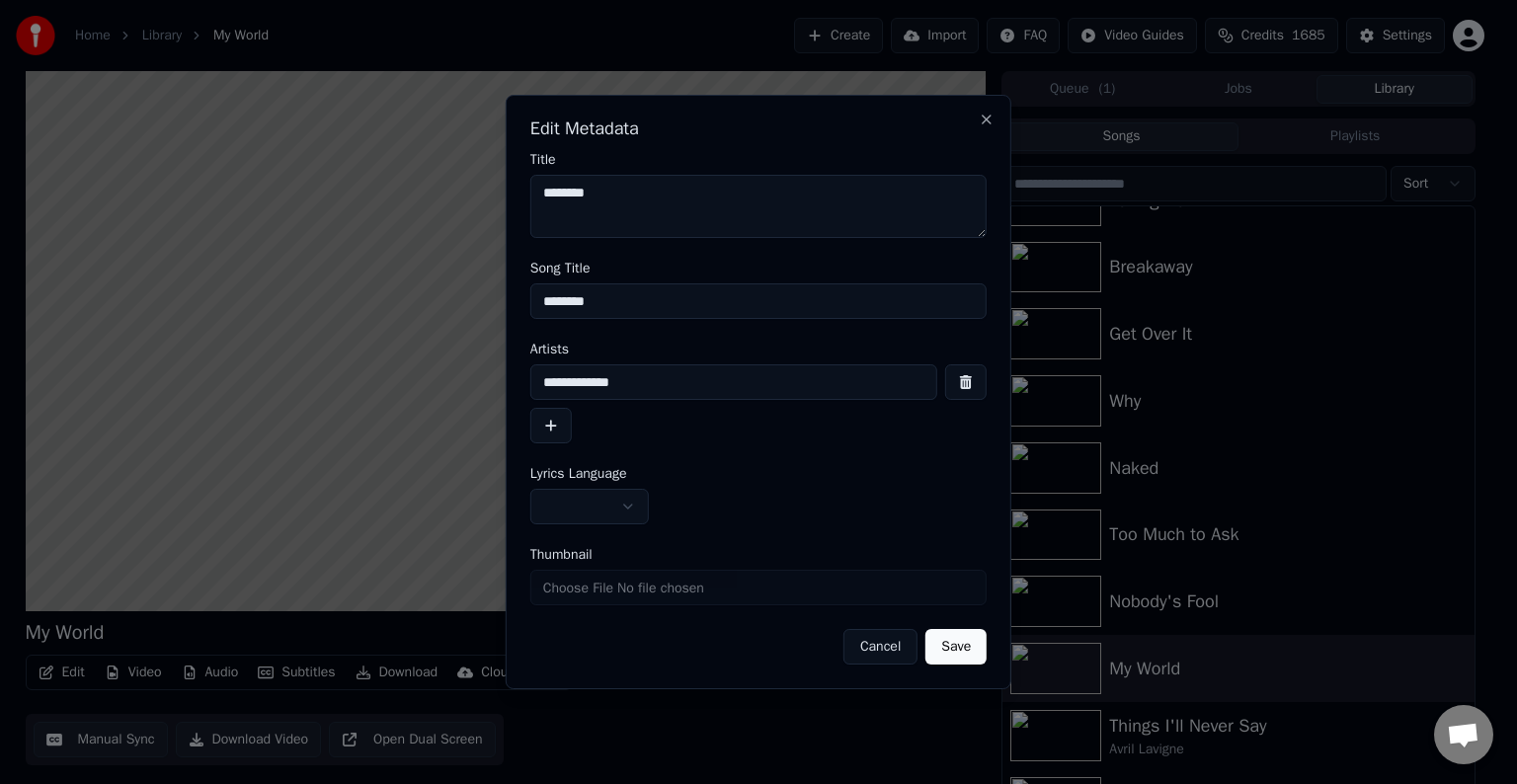 type on "**********" 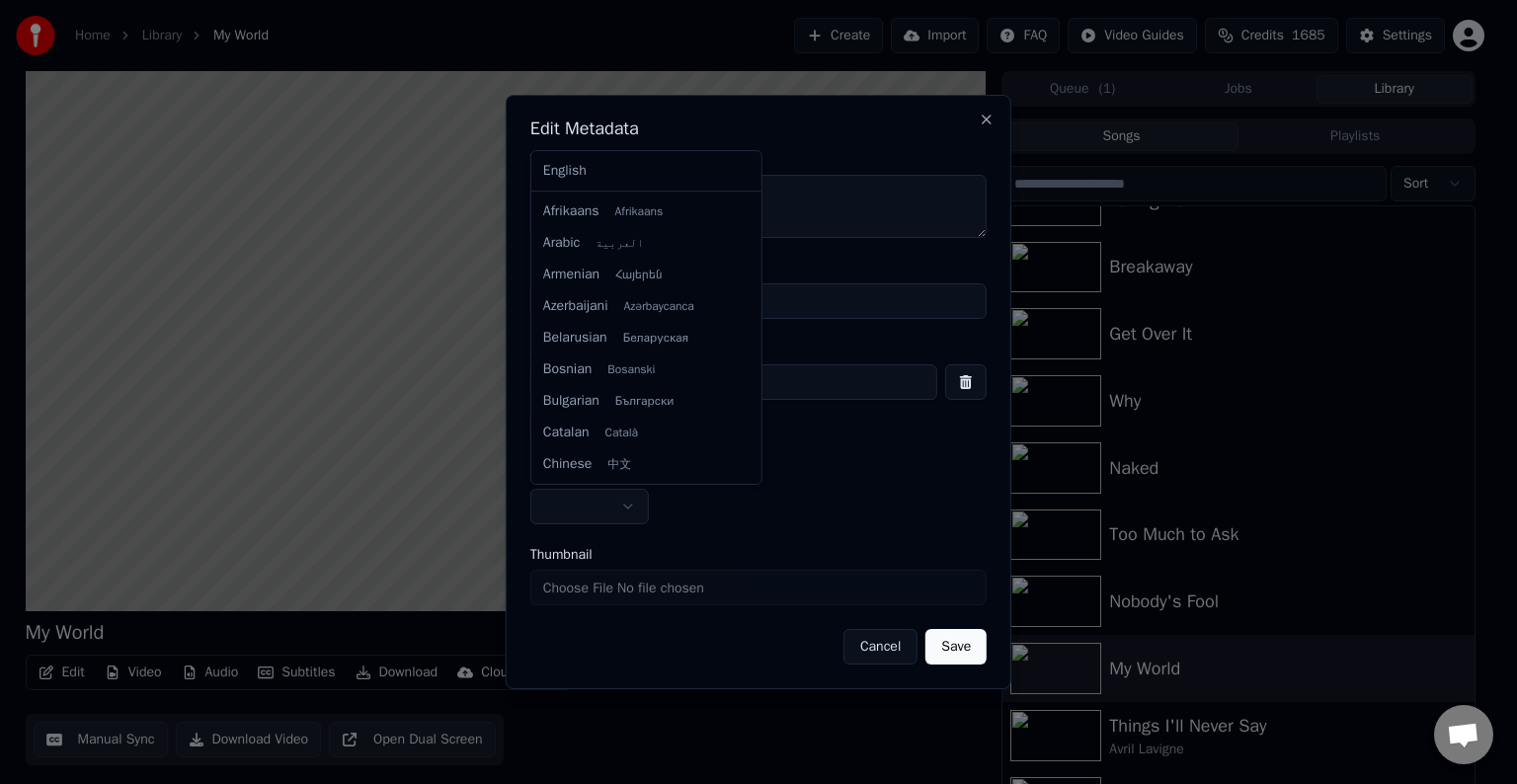 click on "Home Library My World Create Import FAQ Video Guides Credits 1685 Settings My World BPM 103 Key C# Edit Video Audio Subtitles Download Cloud Library Manual Sync Download Video Open Dual Screen Queue ( 1 ) Jobs Library Songs Playlists Sort I Don't Give Falling Down Breakaway Get Over It Why Naked Too Much to Ask Nobody's Fool My World Things I'll Never Say Avril Lavigne Anything but Ordinary Avril Lavigne Tomorrow Avril Lavigne Unwanted Avril Lavigne Chat Adam from Youka Desktop More channels Continue on Email Network offline. Reconnecting... No messages can be received or sent for now. Youka Desktop Hello! How can I help you?  Sunday, 20 July I think there is a glitch in the program; when I spend my credits to create a video, and I provide the lyrics, the resulting video does not sync the lyrics and is forcing me to spend extra credits to sync them again; it has happened to me with my last 3 videos 7/20/2025 Adam 7/20/2025 So, I make the video, and the credits to sync the lyrics the second time are refunded?" at bounding box center [750, 392] 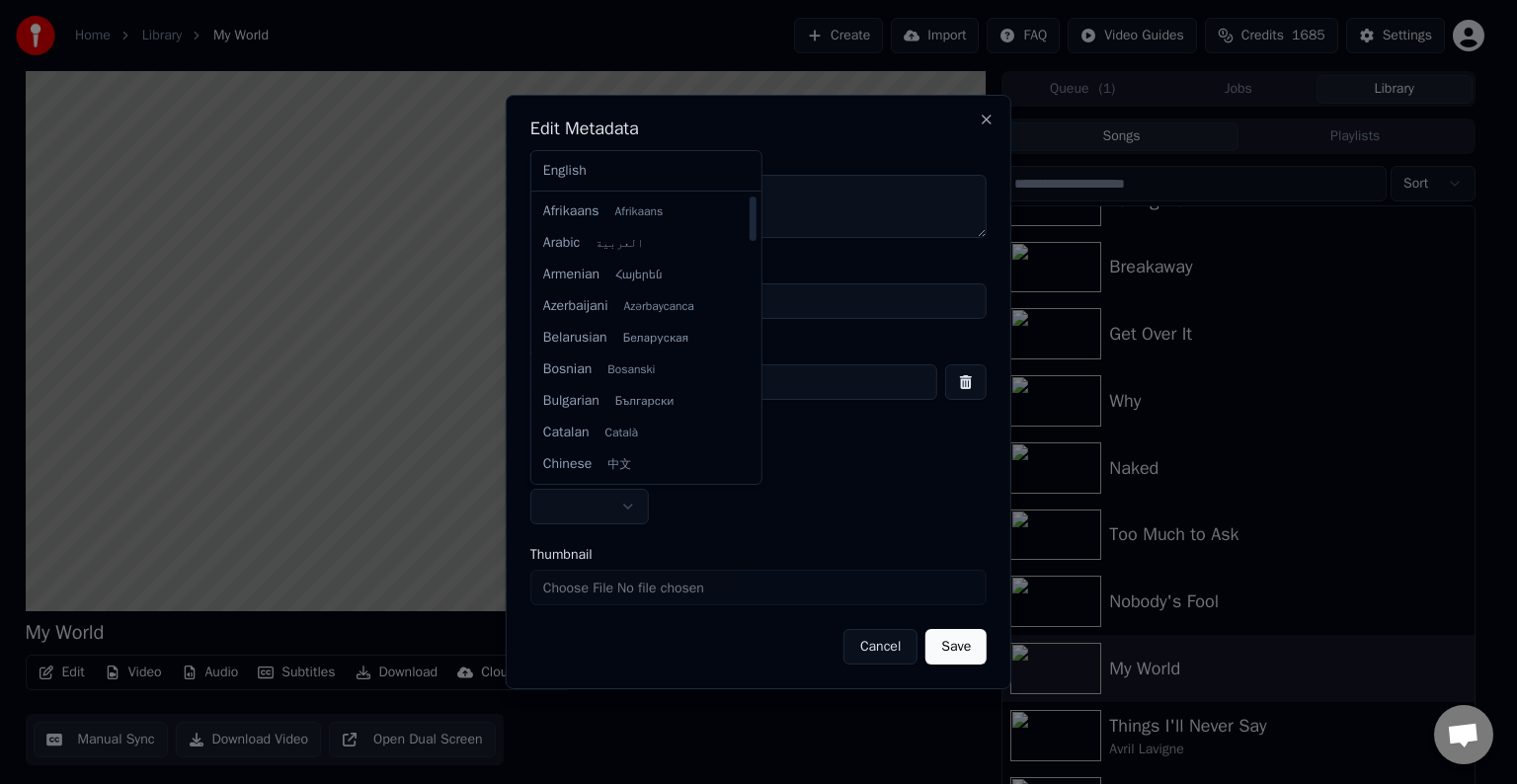 select on "**" 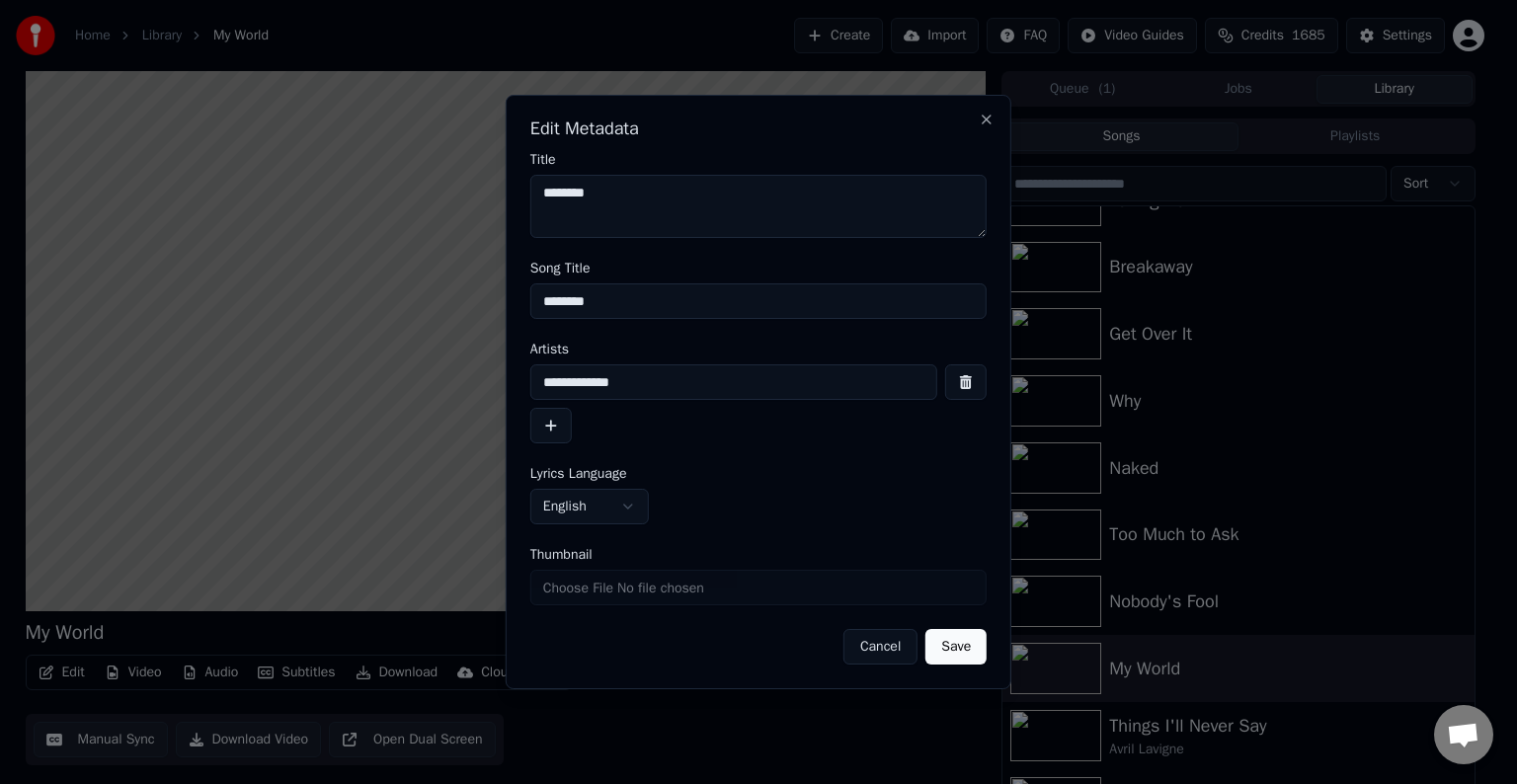 click on "Save" at bounding box center [956, 647] 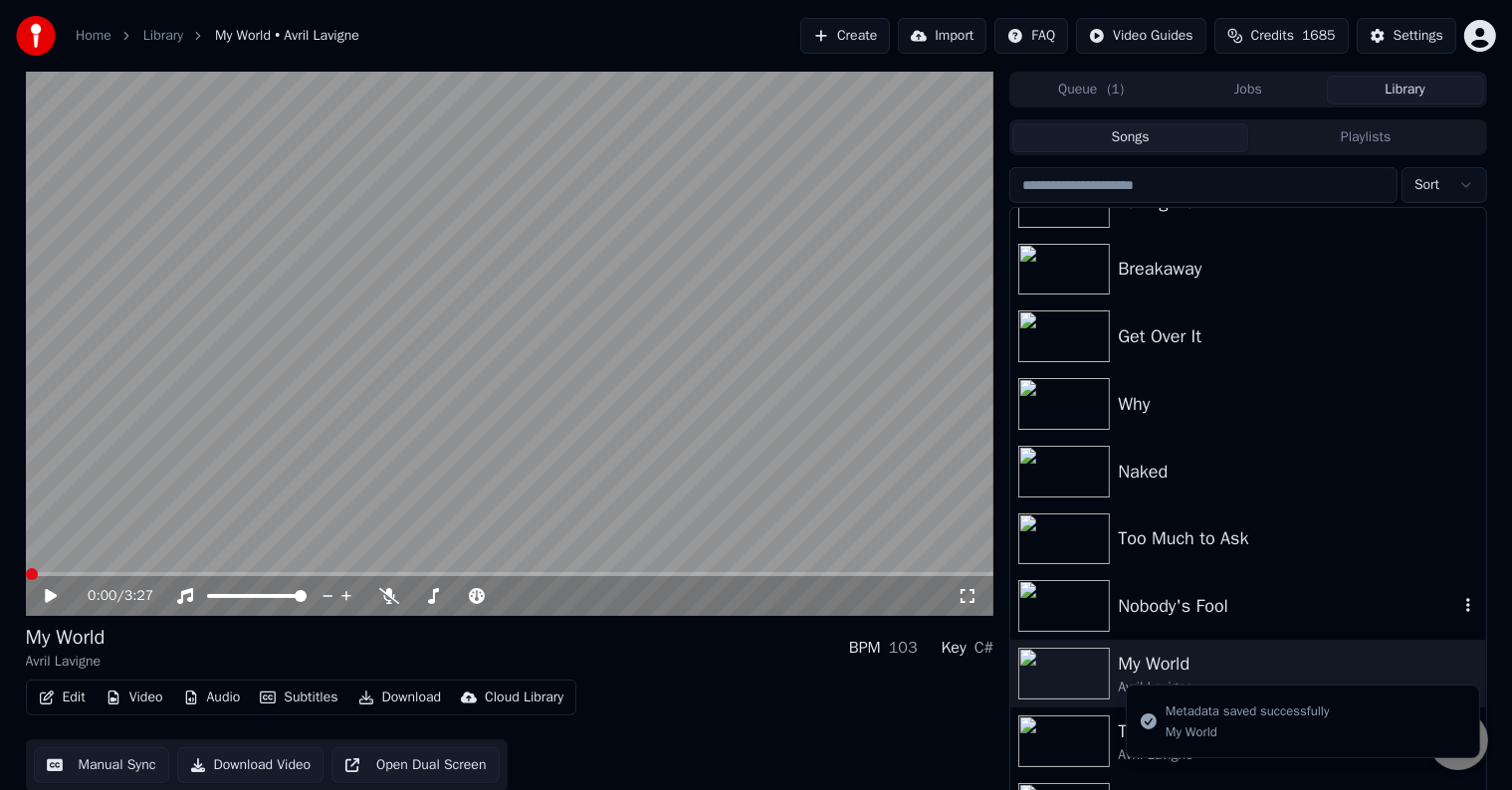 click at bounding box center [1064, 606] 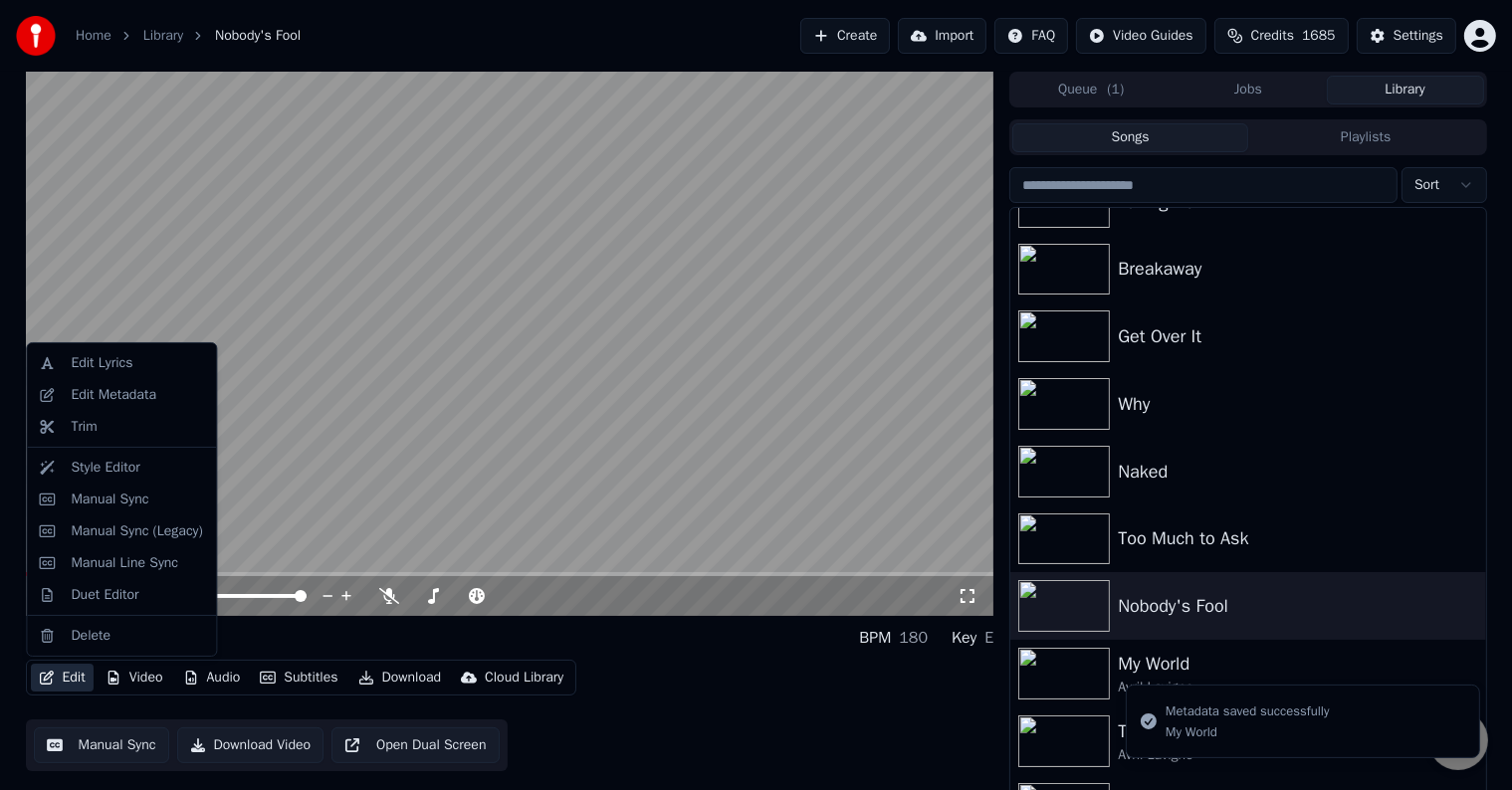 click on "Edit" at bounding box center [62, 678] 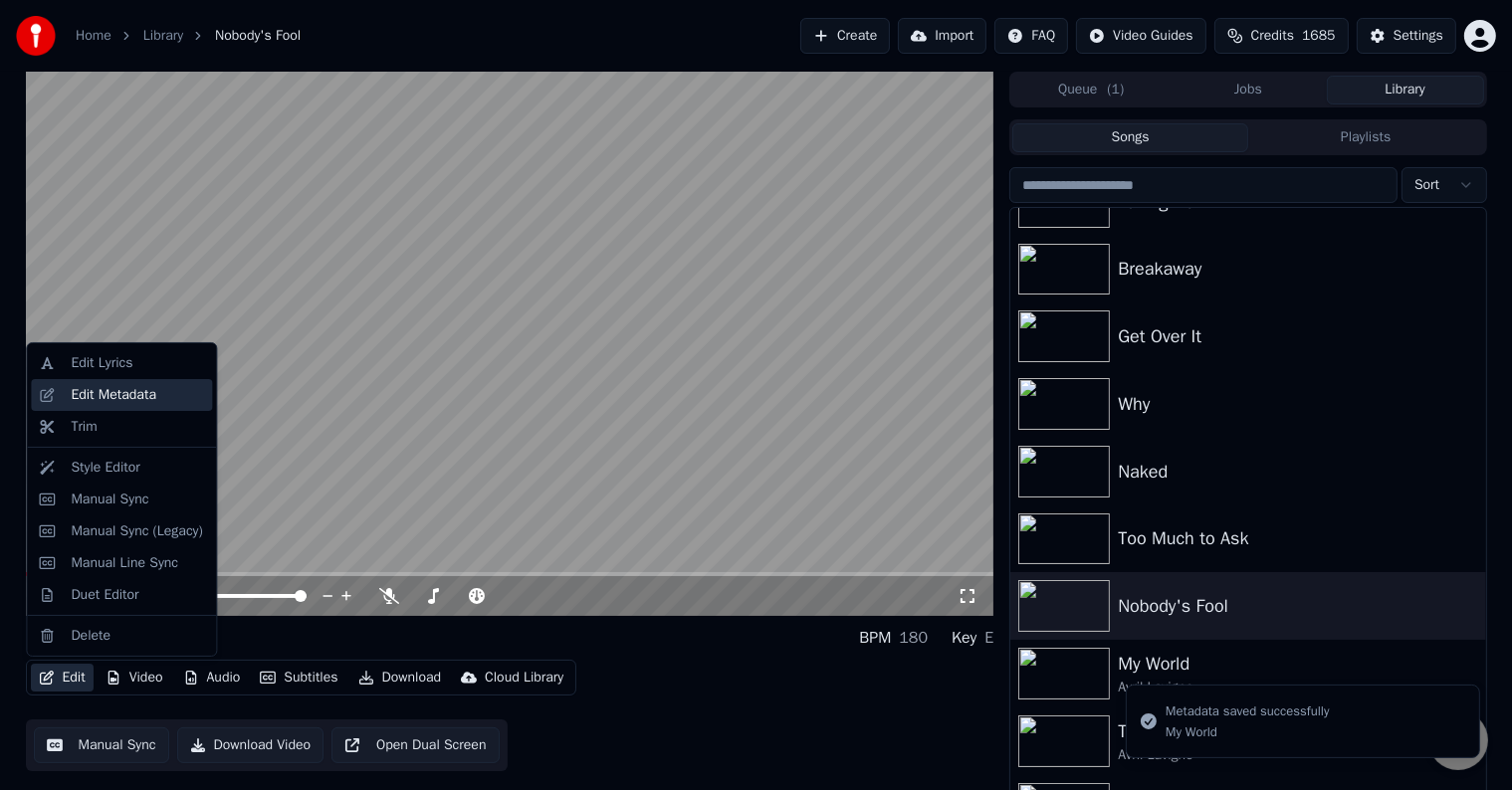click on "Edit Metadata" at bounding box center [113, 395] 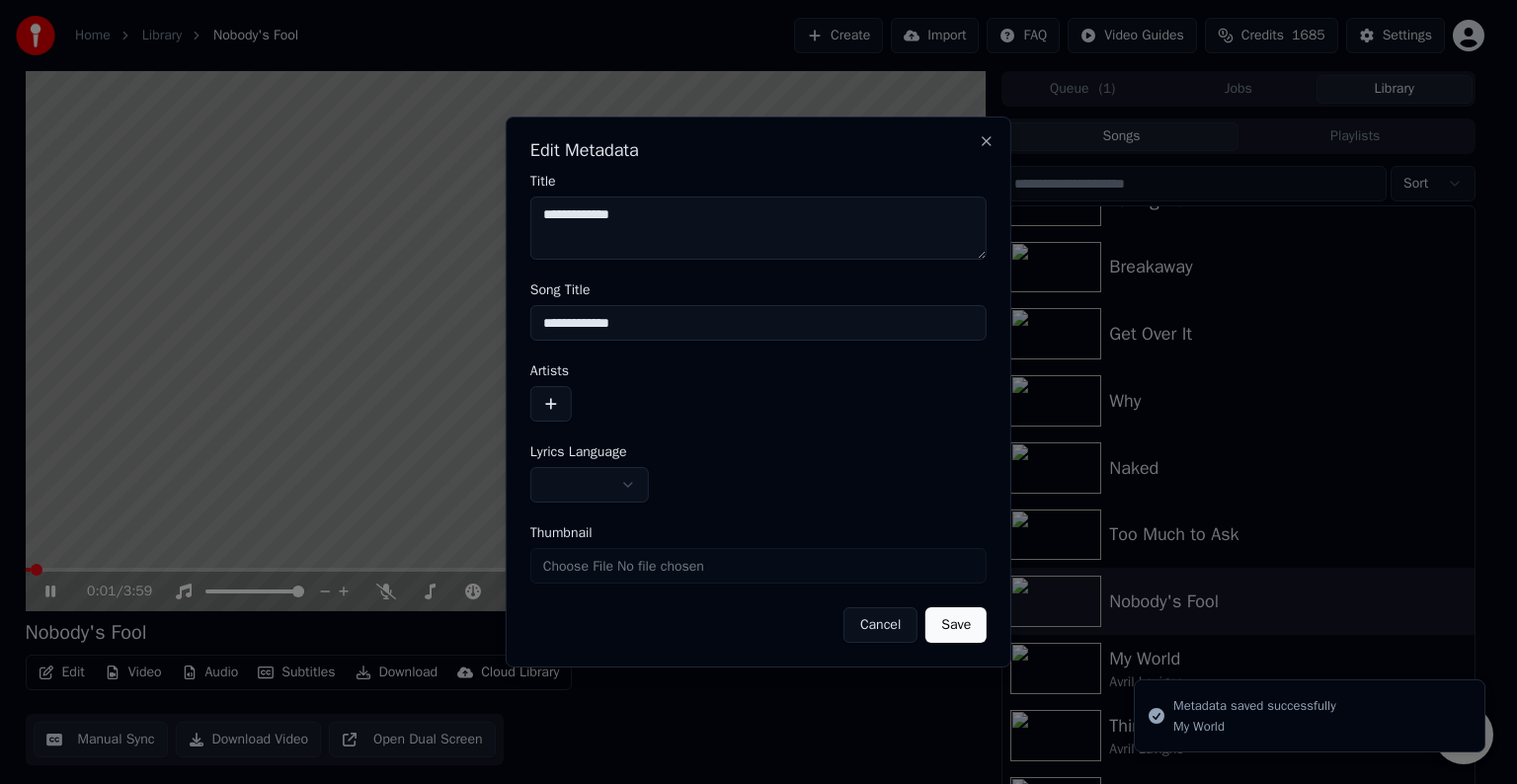 click at bounding box center (551, 404) 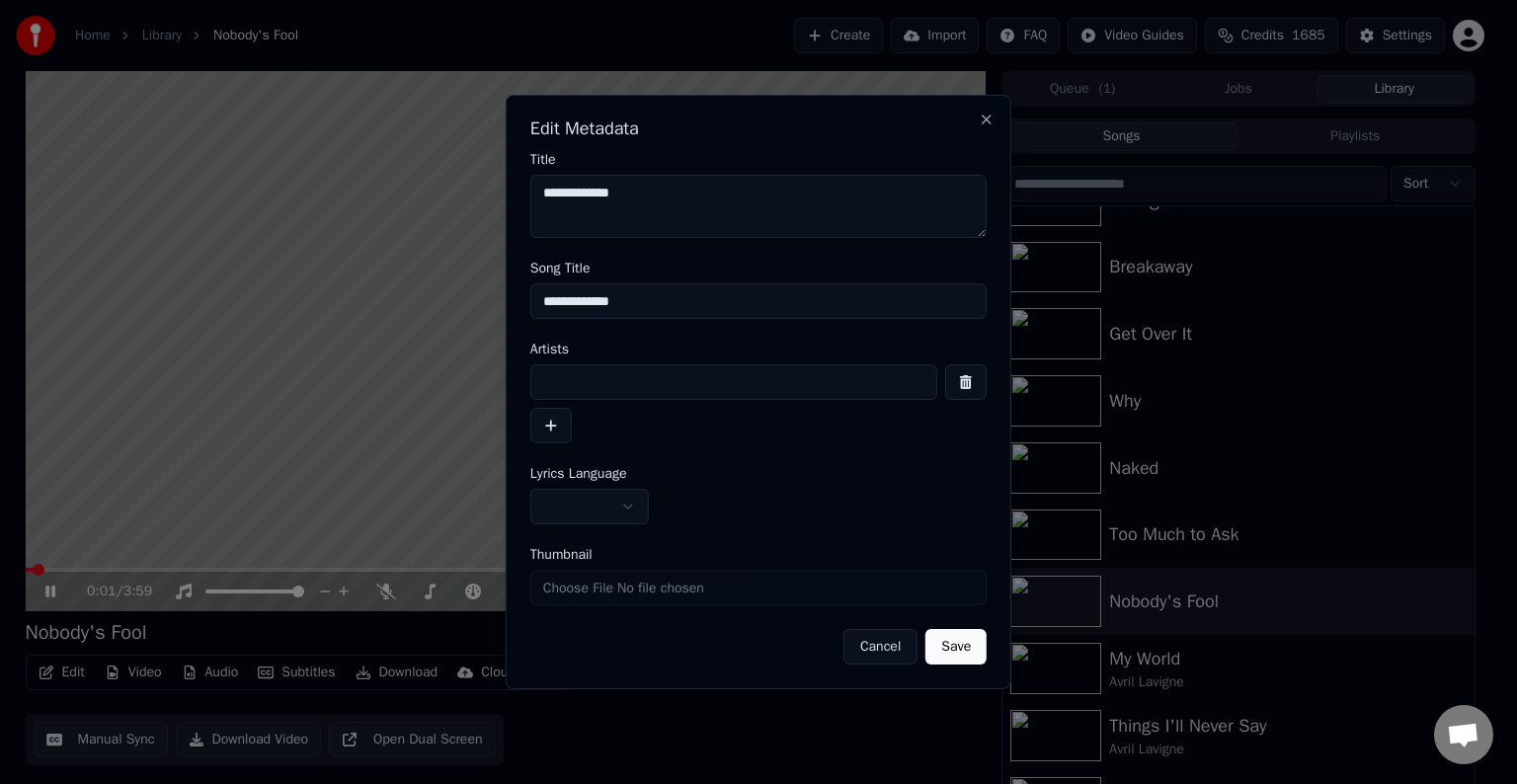 click at bounding box center [734, 382] 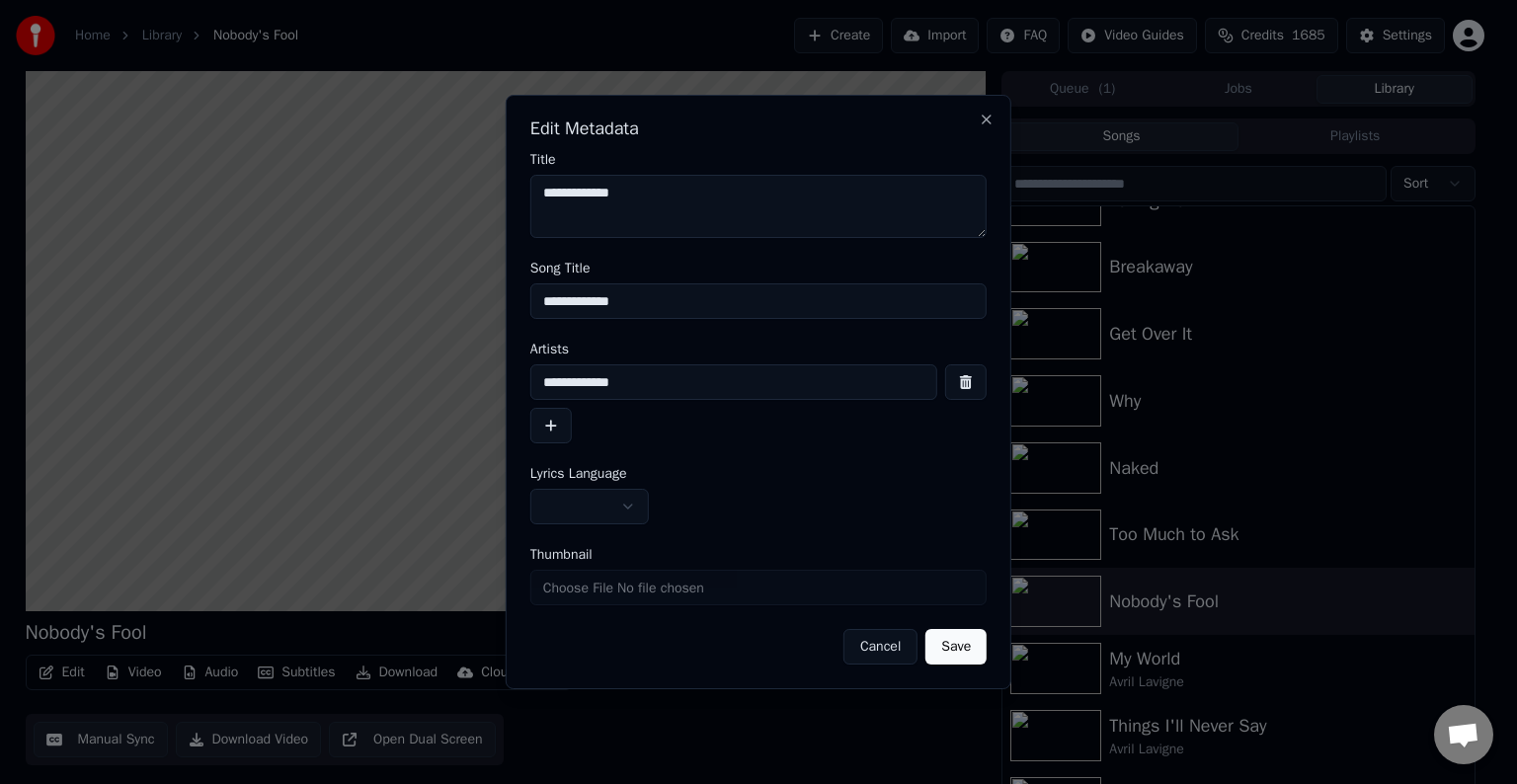 type on "**********" 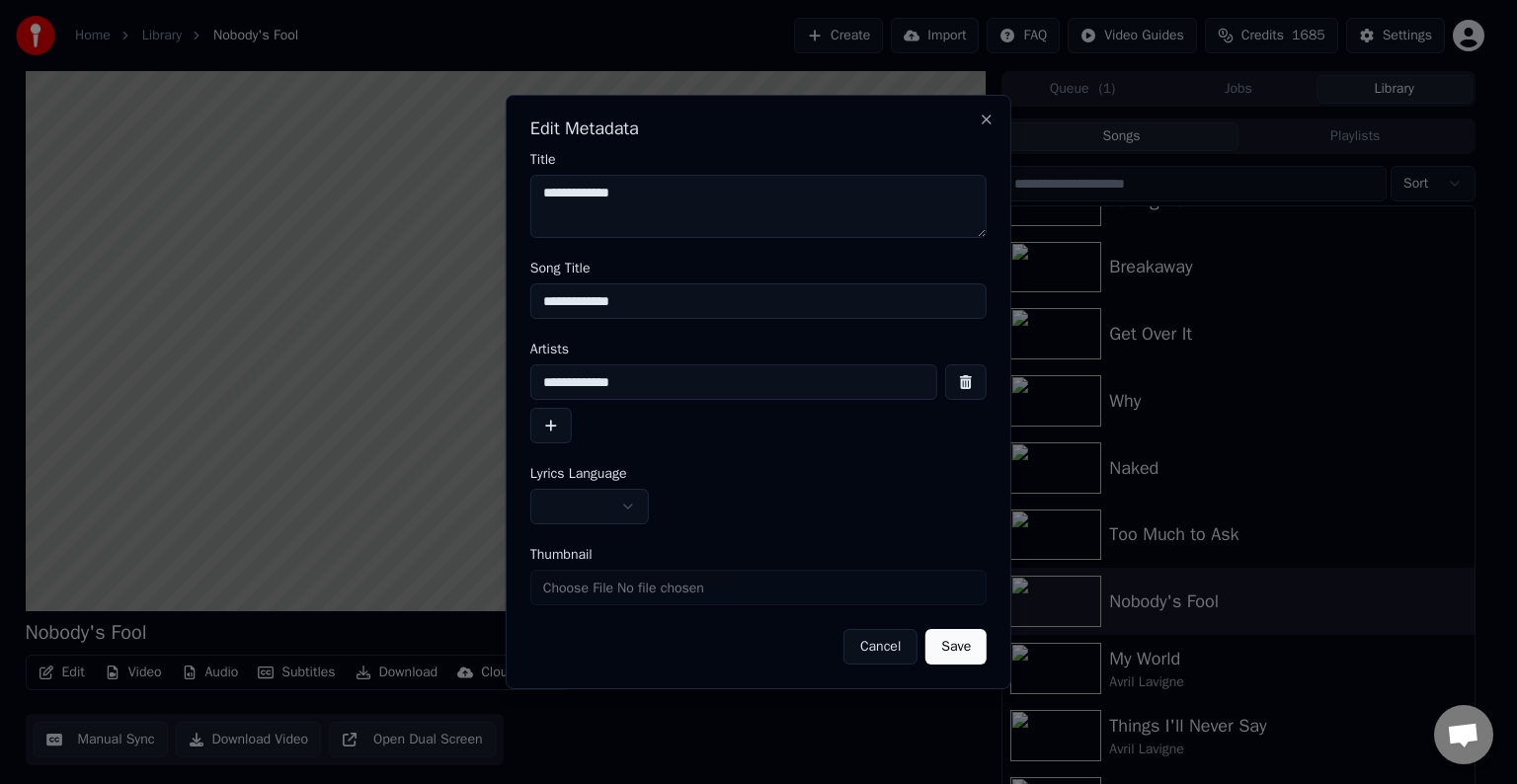 click on "Home Library Nobody's Fool Create Import FAQ Video Guides Credits 1685 Settings Nobody's Fool BPM 180 Key E Edit Video Audio Subtitles Download Cloud Library Manual Sync Download Video Open Dual Screen Queue ( 1 ) Jobs Library Songs Playlists Sort I Don't Give Falling Down Breakaway Get Over It Why Naked Too Much to Ask Nobody's Fool My World Avril Lavigne Things I'll Never Say Avril Lavigne Anything but Ordinary Avril Lavigne Tomorrow Avril Lavigne Unwanted Avril Lavigne Chat Adam from Youka Desktop More channels Continue on Email Network offline. Reconnecting... No messages can be received or sent for now. Youka Desktop Hello! How can I help you?  Sunday, [DATE] I think there is a glitch in the program; when I spend my credits to create a video, and I provide the lyrics, the resulting video does not sync the lyrics and is forcing me to spend extra credits to sync them again; it has happened to me with my last 3 videos [DATE] Adam [DATE] [DATE] Adam Send a file Insert an emoji" at bounding box center (750, 392) 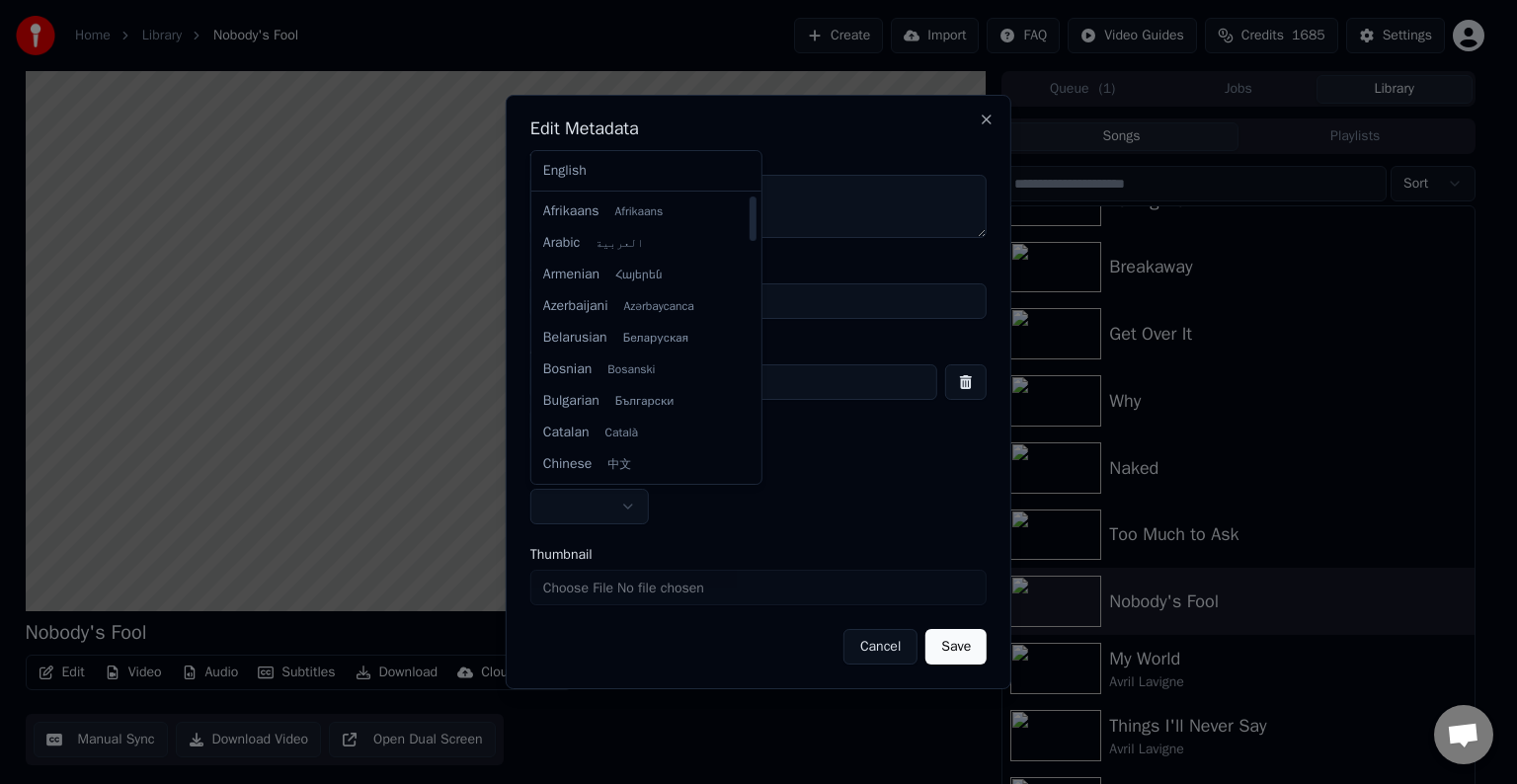 select on "**" 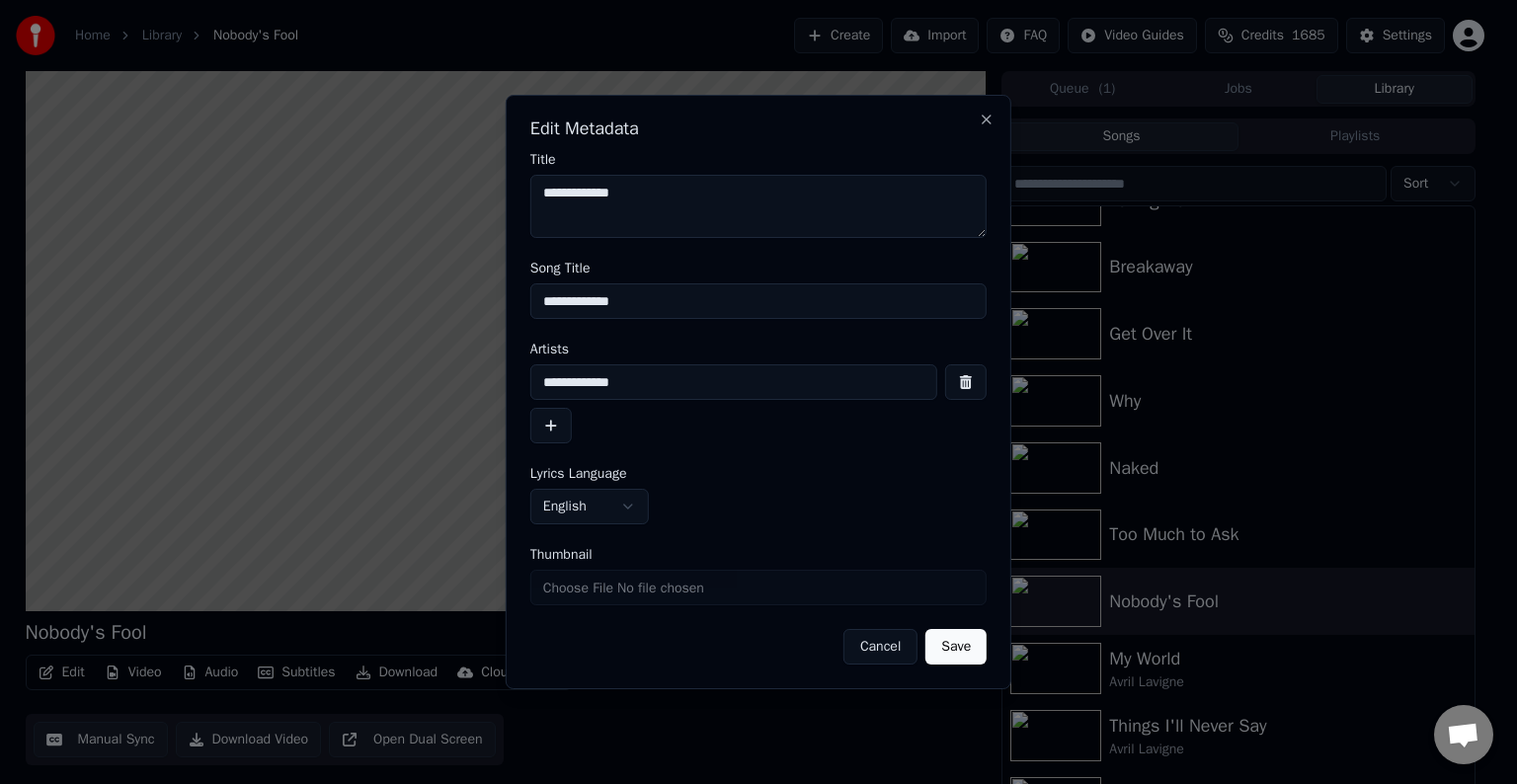 click on "Save" at bounding box center [956, 647] 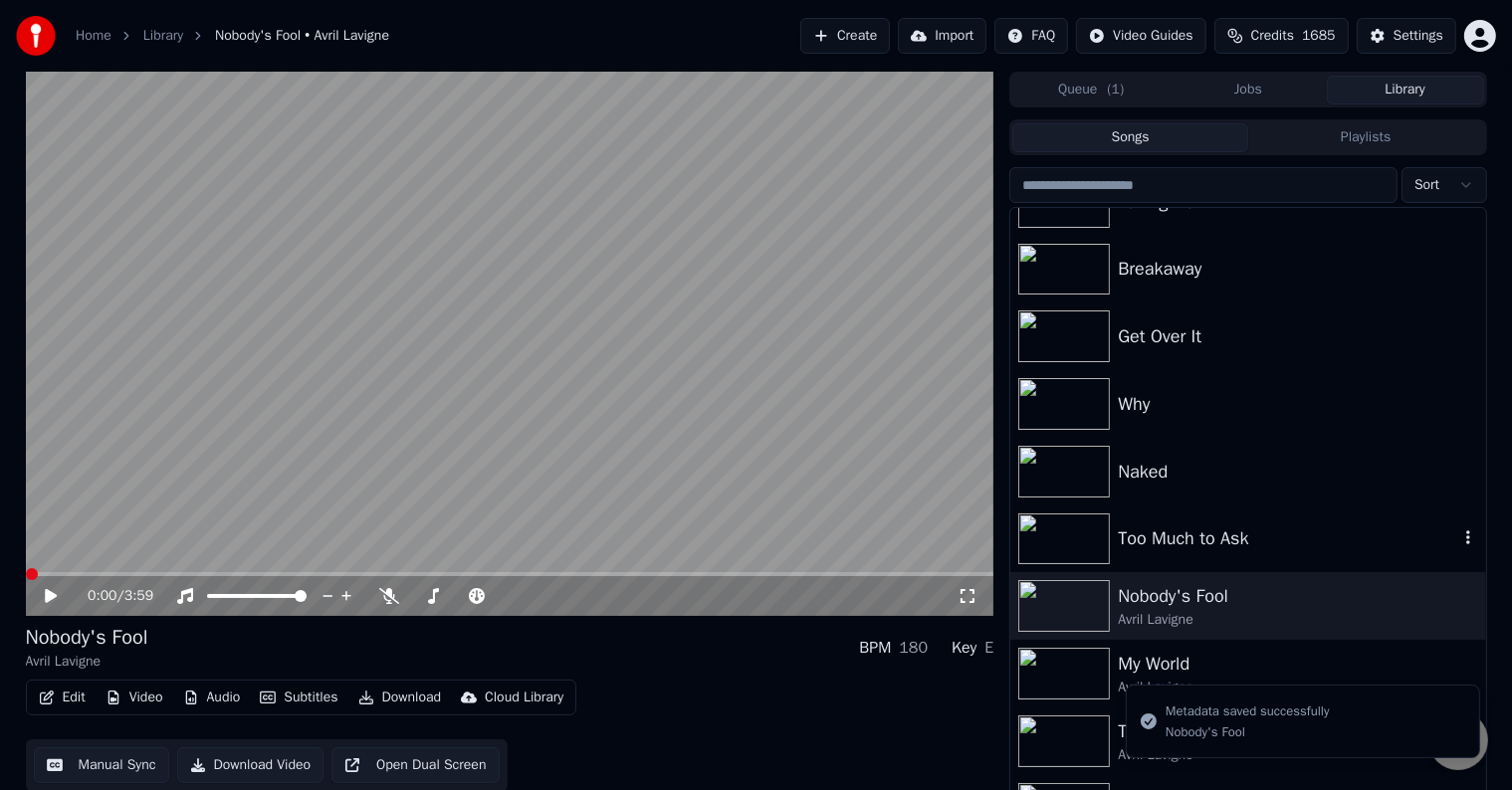 click at bounding box center [1068, 539] 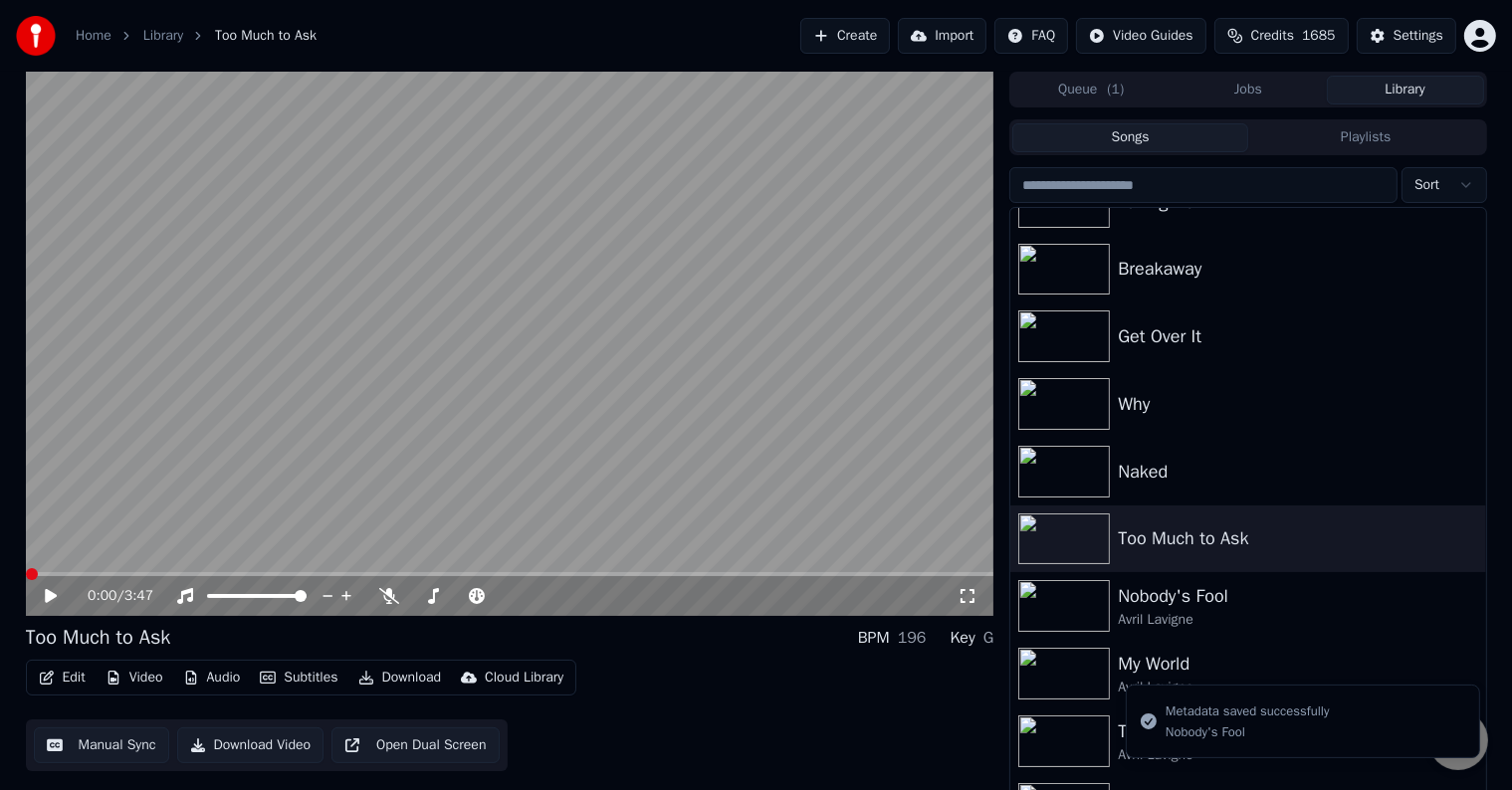 click on "Edit" at bounding box center [62, 678] 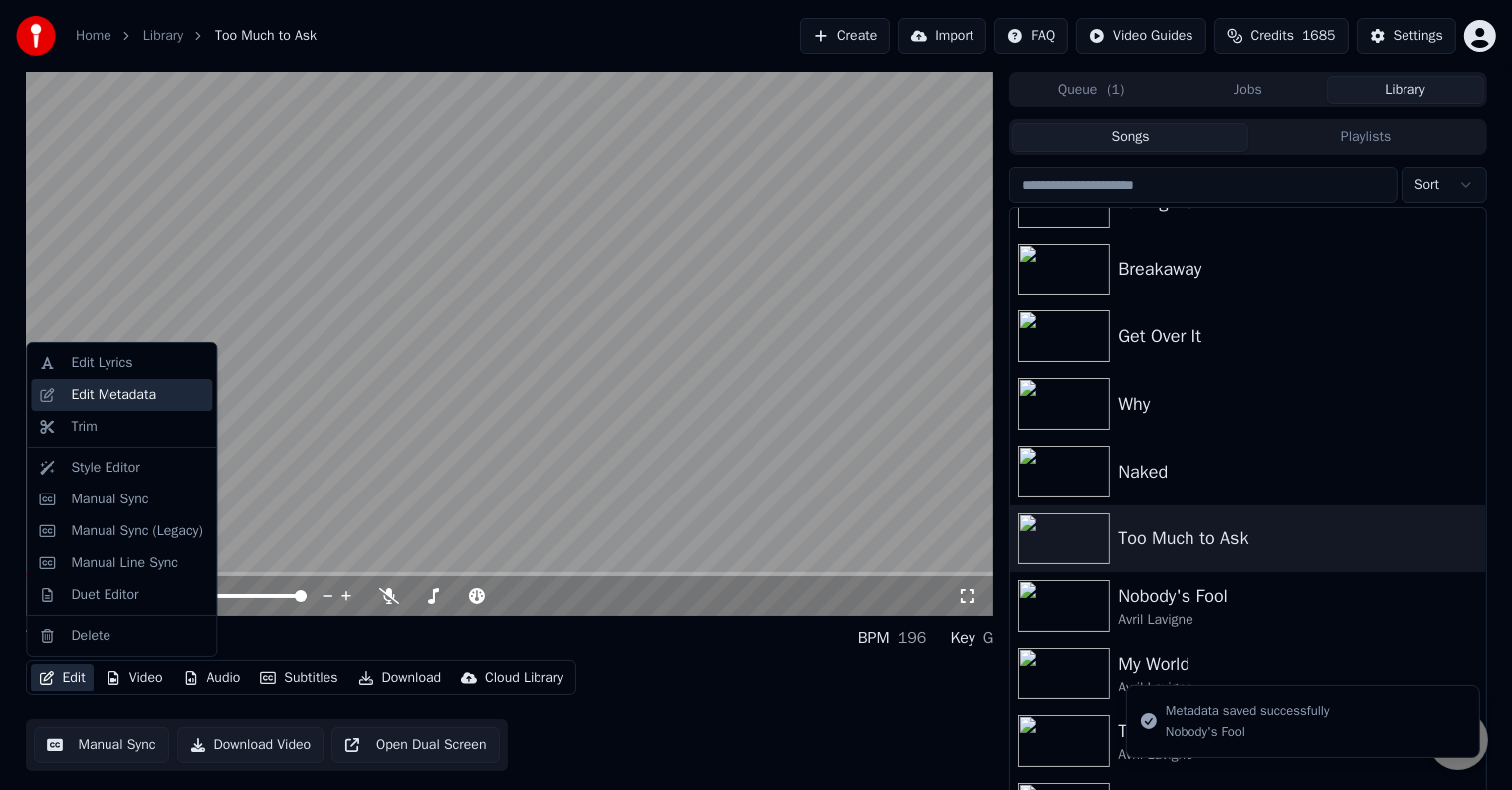 click on "Edit Metadata" at bounding box center [121, 395] 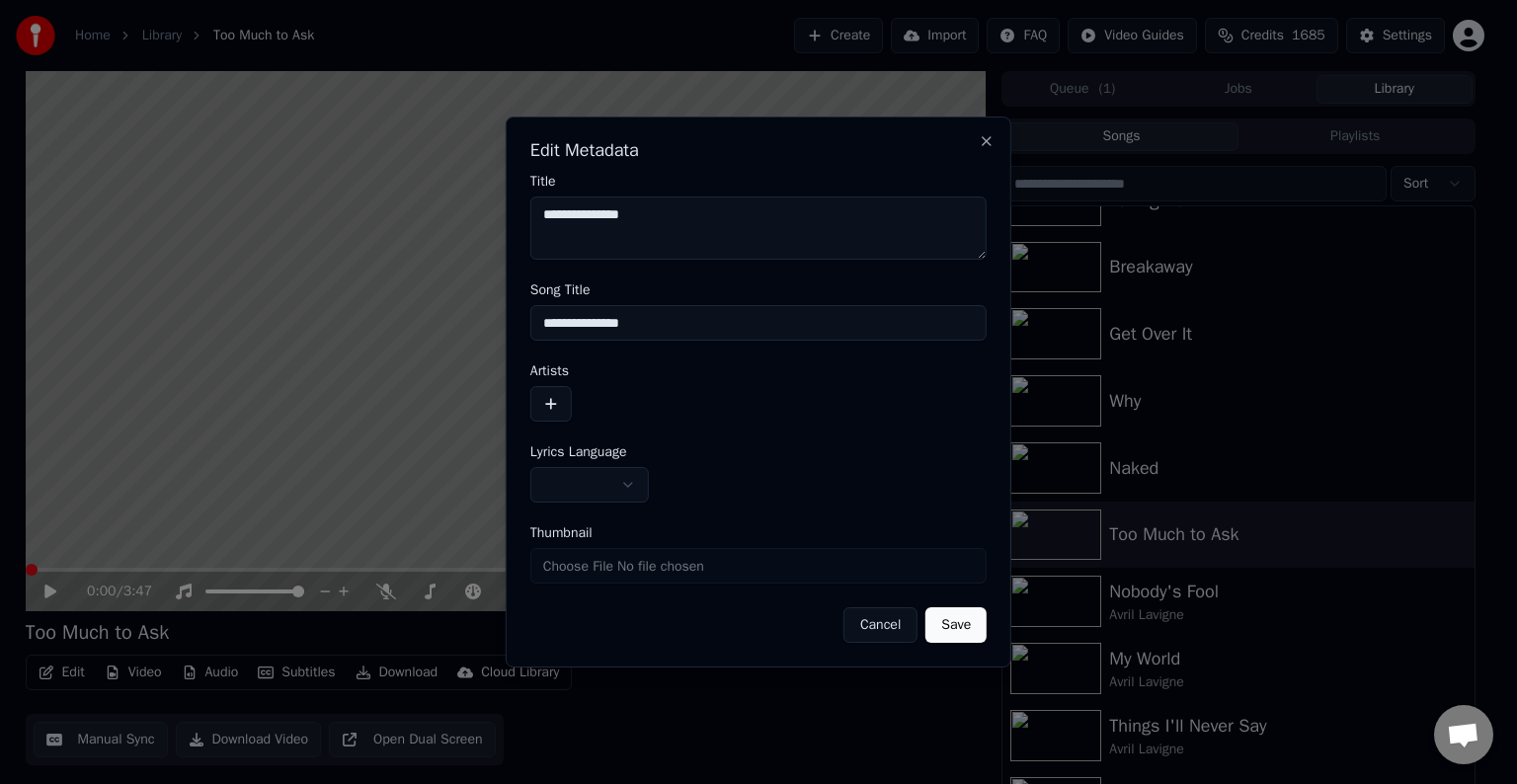 click at bounding box center (551, 404) 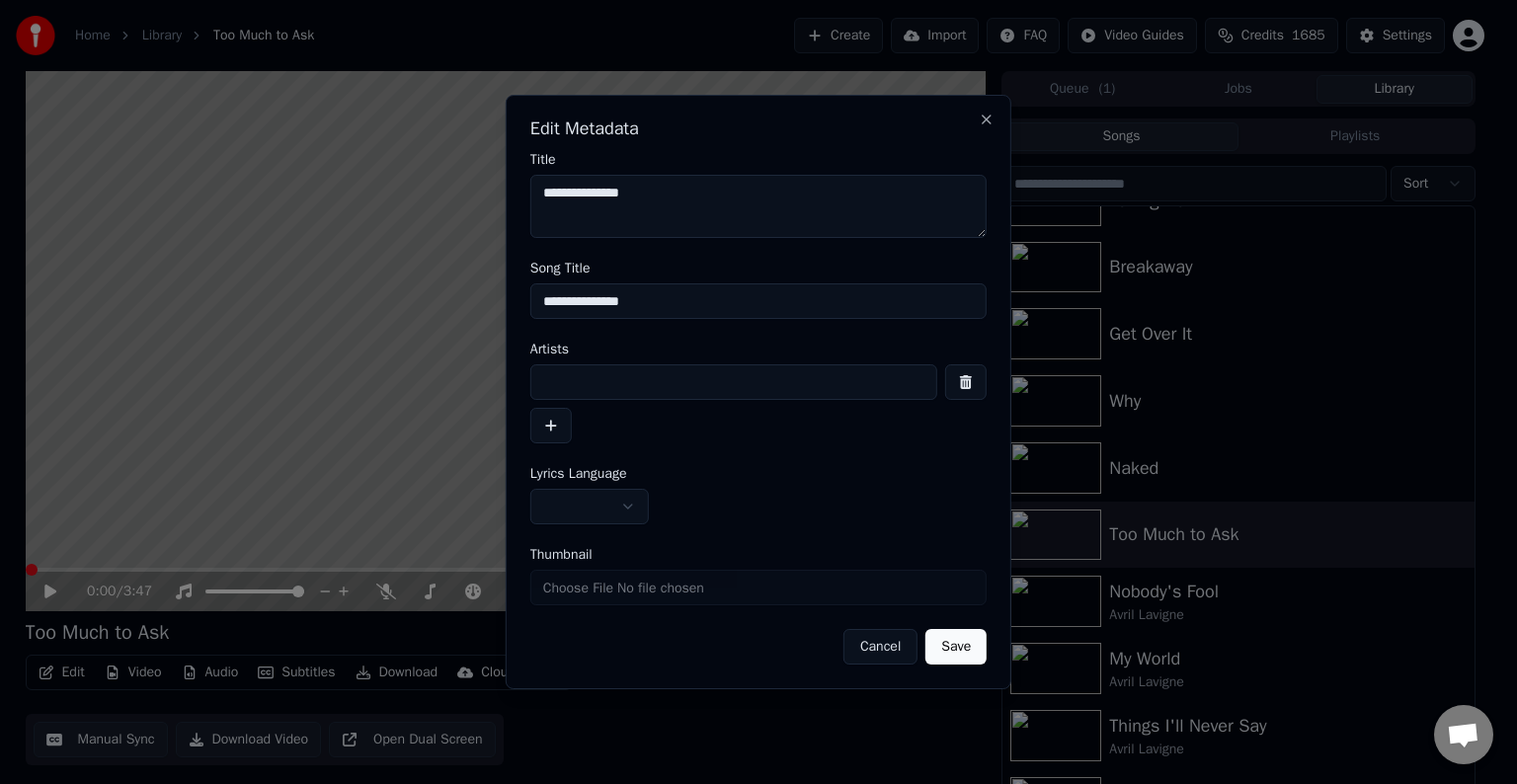 click at bounding box center [734, 382] 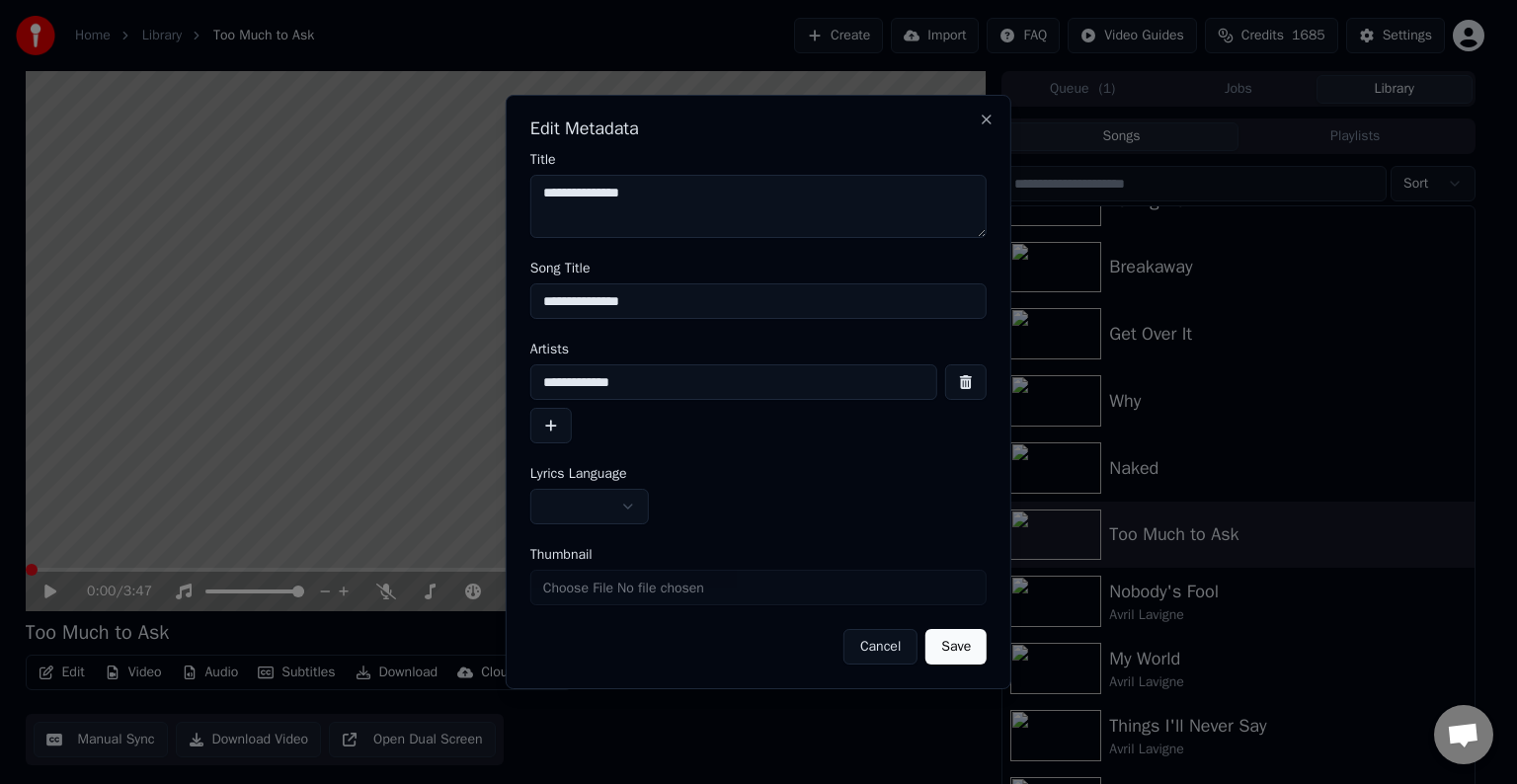 type on "**********" 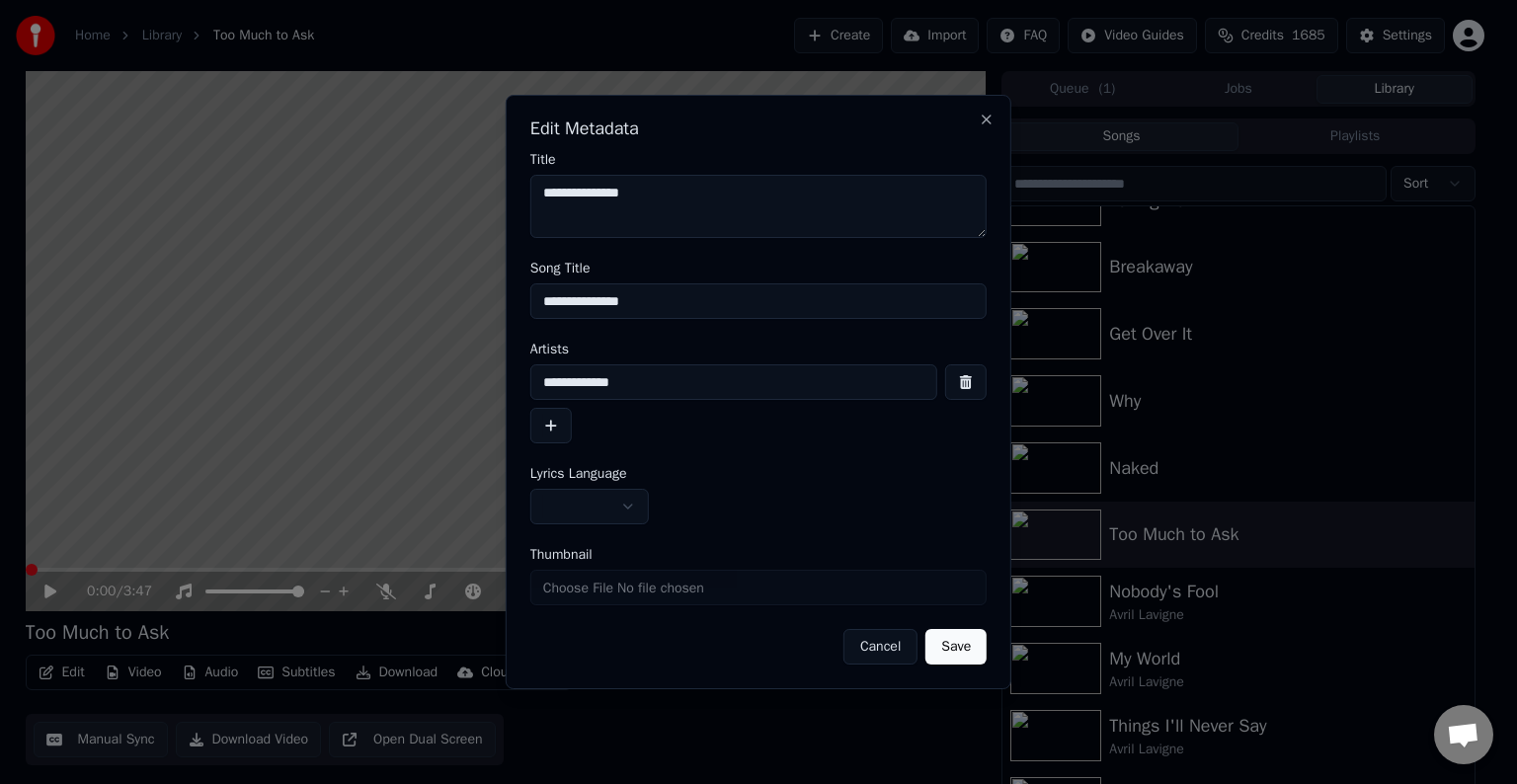 click on "Home Library Too Much to Ask Create Import FAQ Video Guides Credits 1685 Settings 0:00  /  3:47 Too Much to Ask BPM 196 Key G Edit Video Audio Subtitles Download Cloud Library Manual Sync Download Video Open Dual Screen Queue ( 1 ) Jobs Library Songs Playlists Sort I Don't Give Falling Down Breakaway Get Over It Why Naked Too Much to Ask Nobody's Fool Avril Lavigne My World Avril Lavigne Things I'll Never Say Avril Lavigne Anything but Ordinary Avril Lavigne Tomorrow Avril Lavigne Unwanted Avril Lavigne Chat Adam from Youka Desktop More channels Continue on Email Network offline. Reconnecting... No messages can be received or sent for now. Youka Desktop Hello! How can I help you?  Sunday, 20 July I think there is a glitch in the program; when I spend my credits to create a video, and I provide the lyrics, the resulting video does not sync the lyrics and is forcing me to spend extra credits to sync them again; it has happened to me with my last 3 videos 7/20/2025 Adam 7/20/2025 7/20/2025 7/20/2025 Adam Crisp" at bounding box center [750, 392] 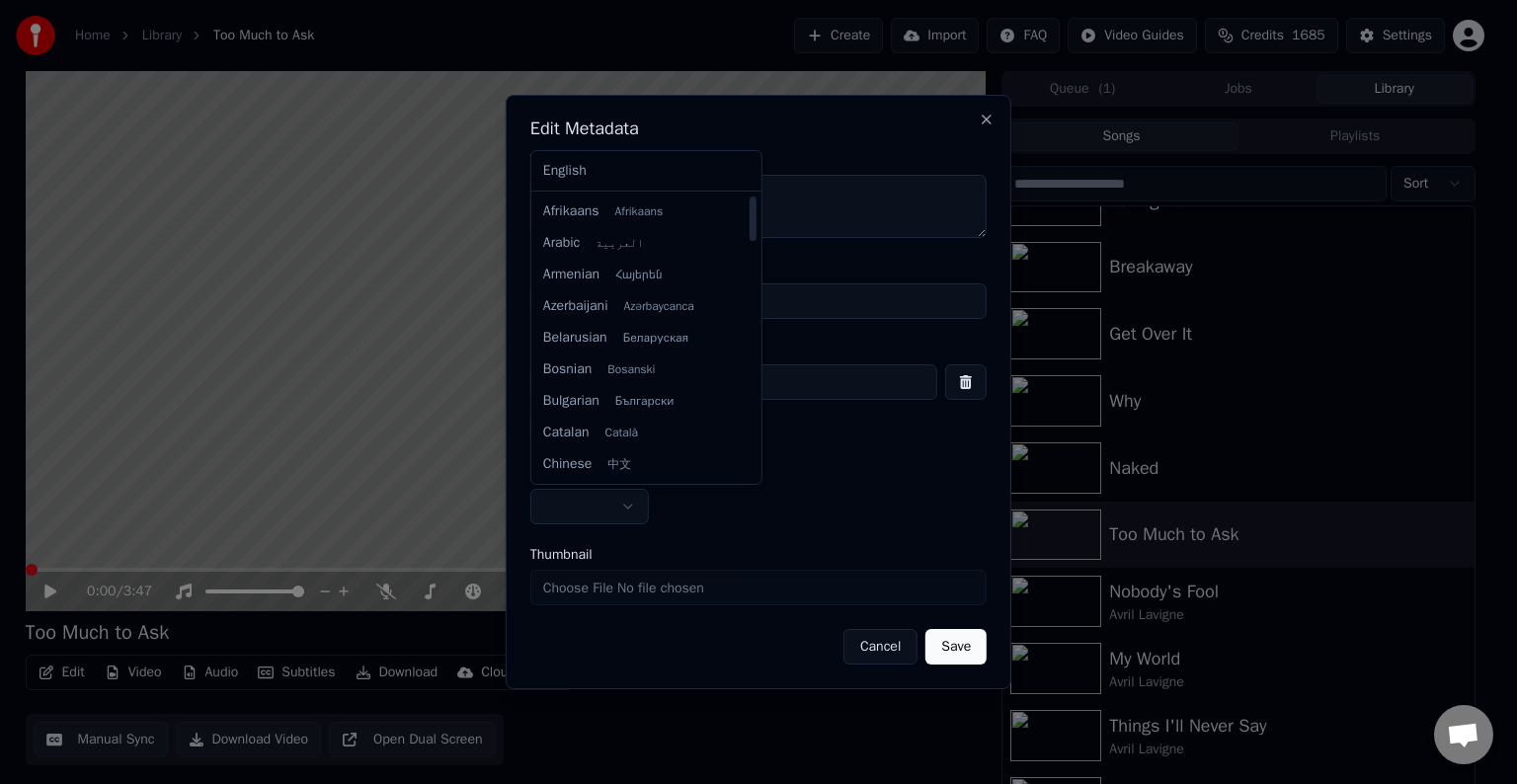 select on "**" 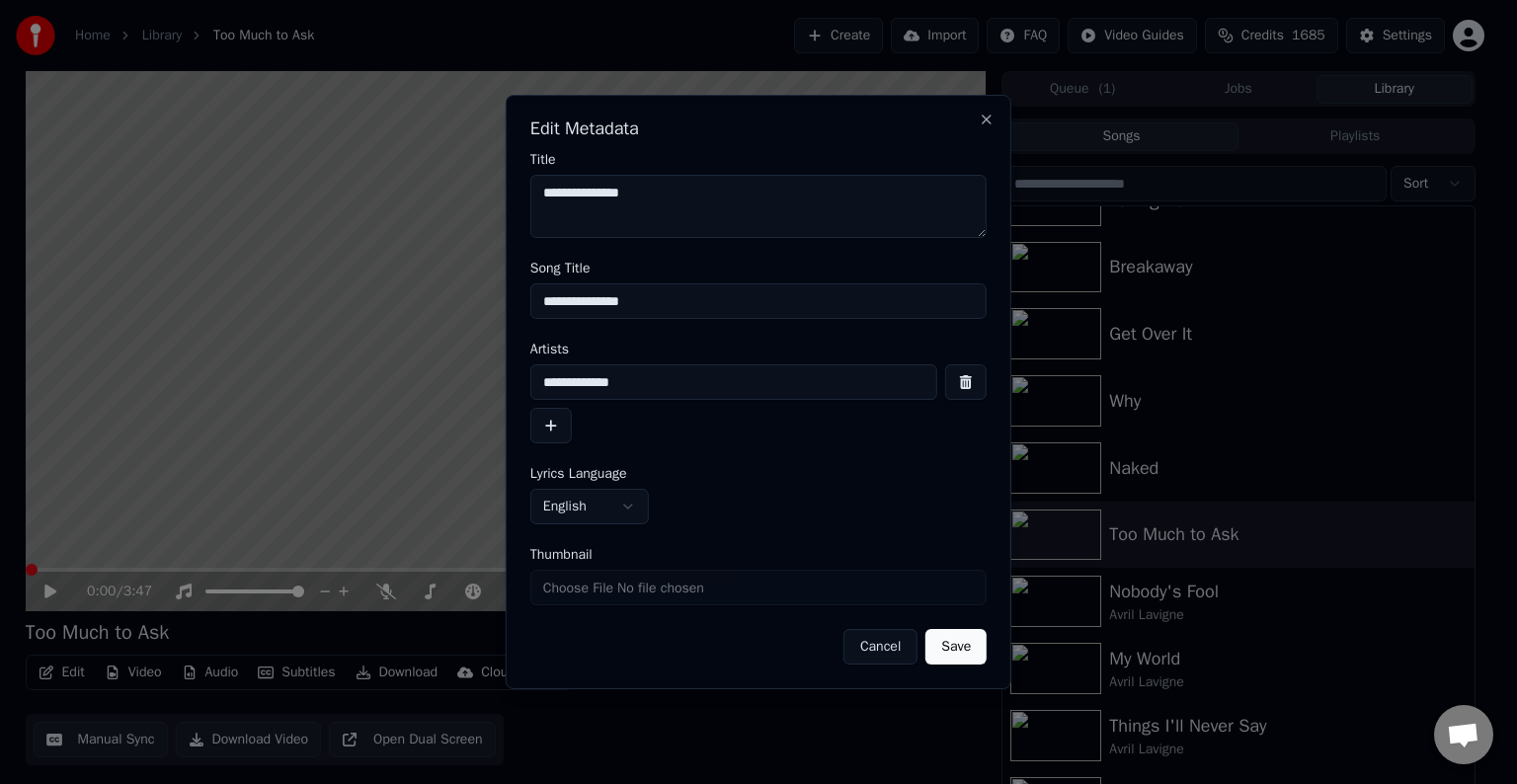click on "Save" at bounding box center [956, 647] 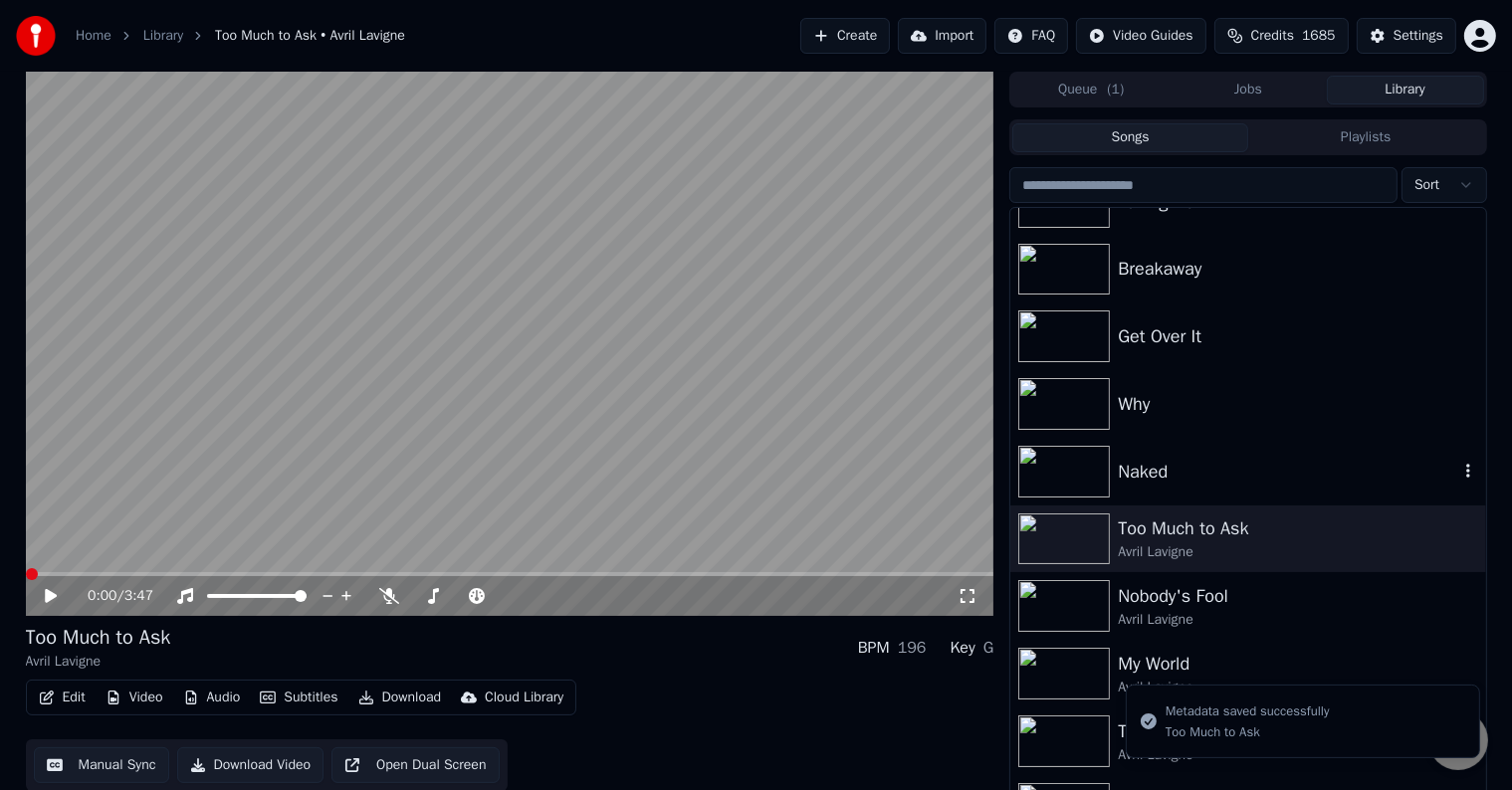 click at bounding box center [1064, 472] 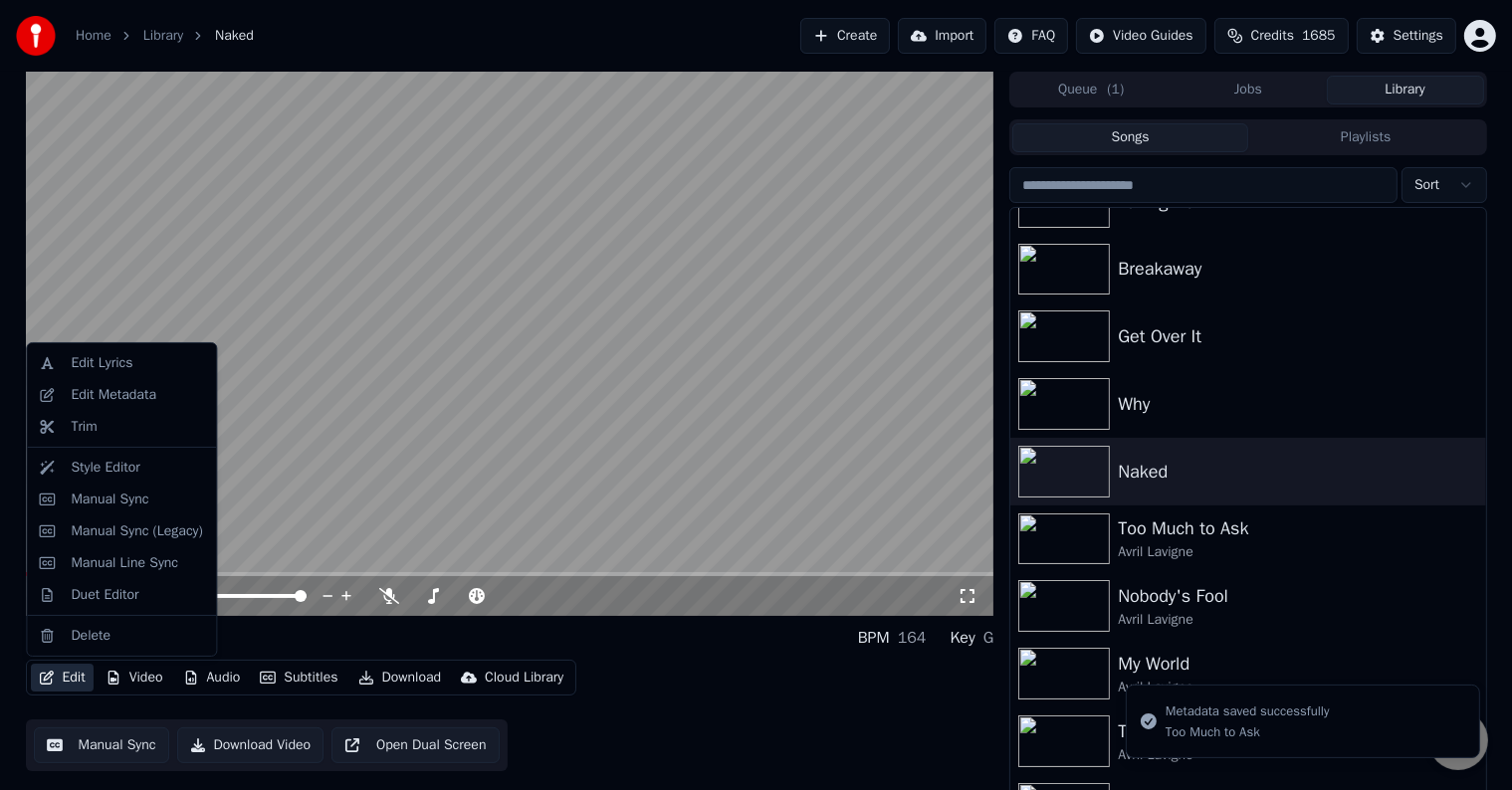 click on "Edit" at bounding box center (62, 678) 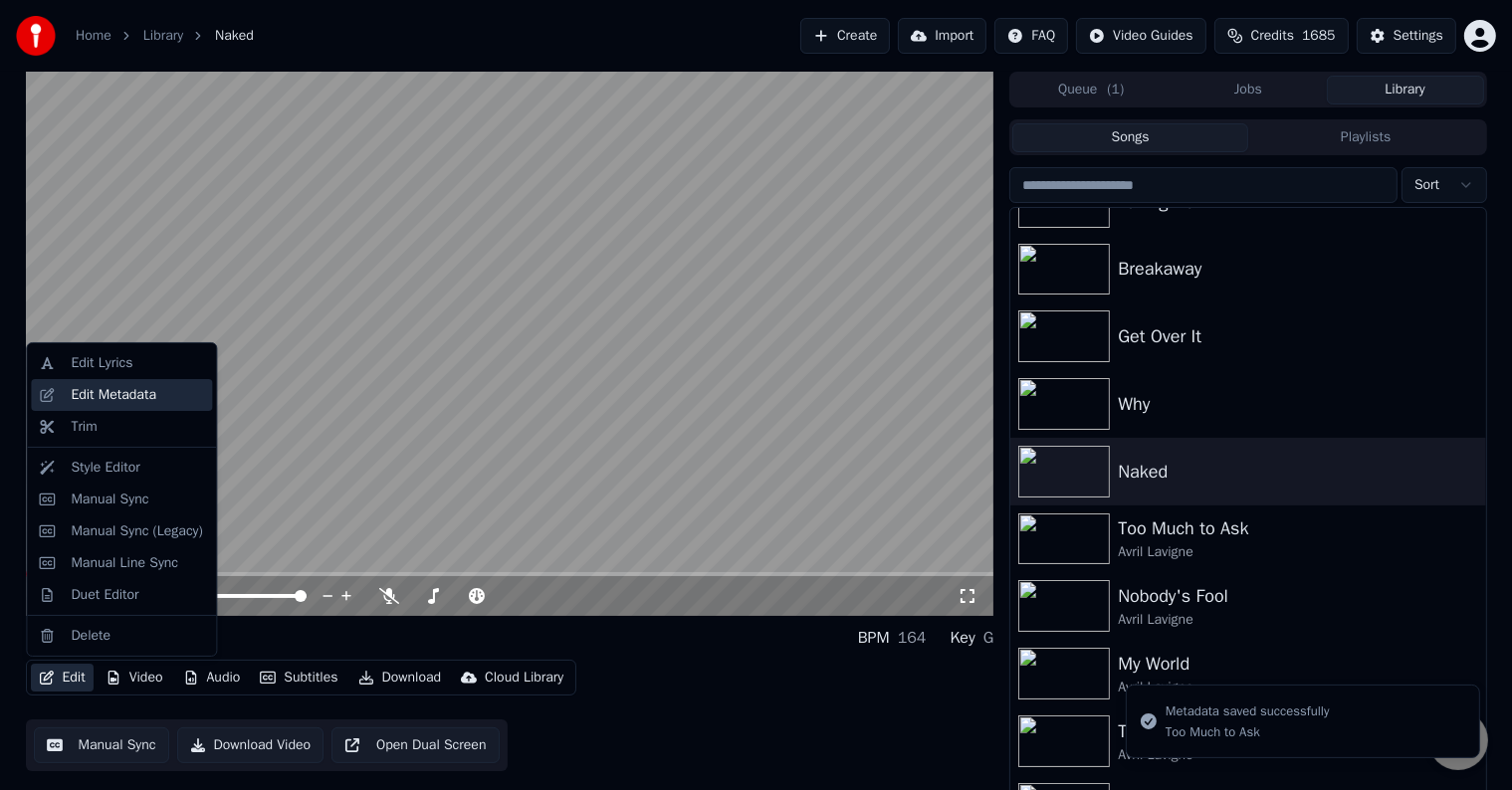click on "Edit Metadata" at bounding box center (113, 395) 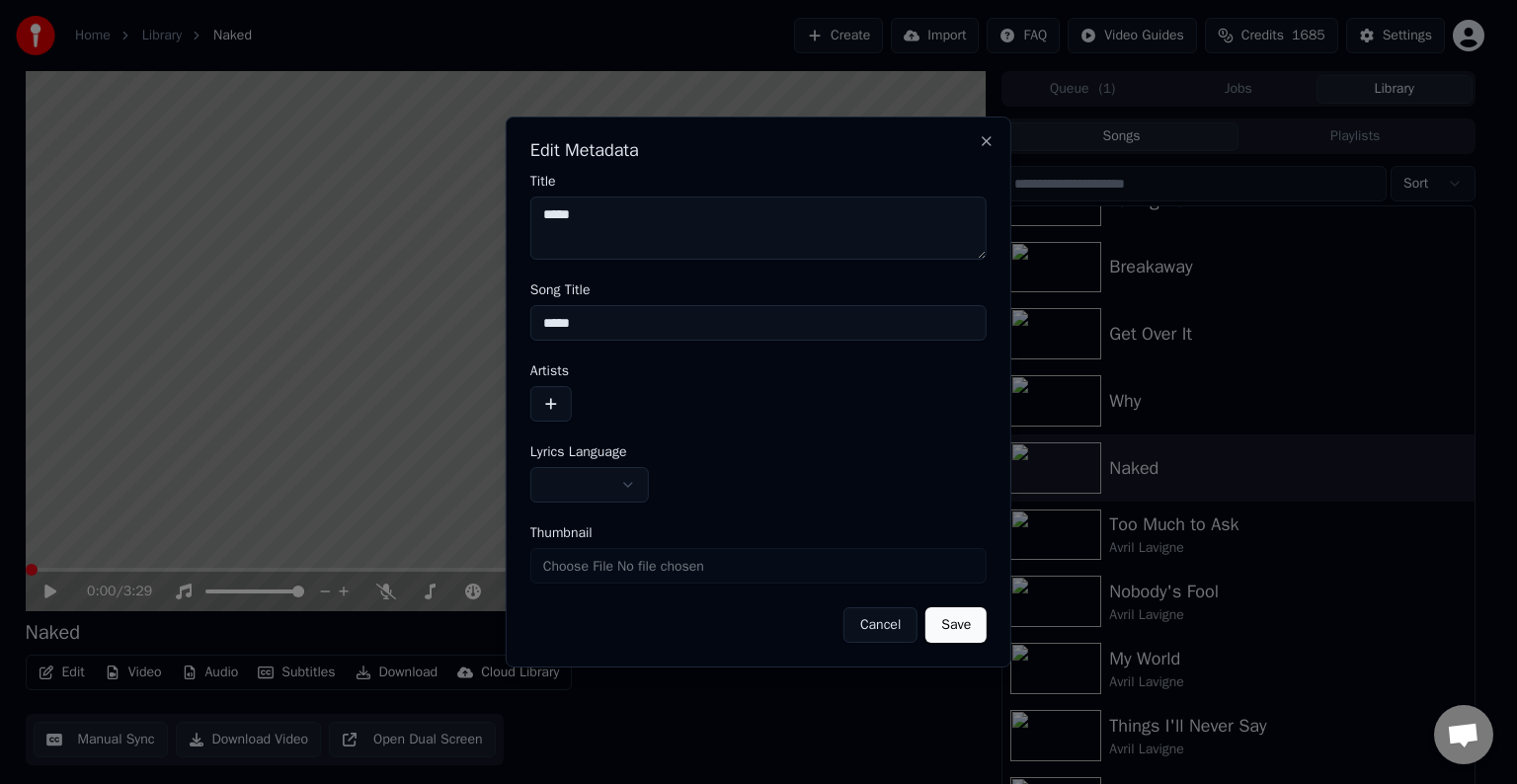 click at bounding box center (551, 404) 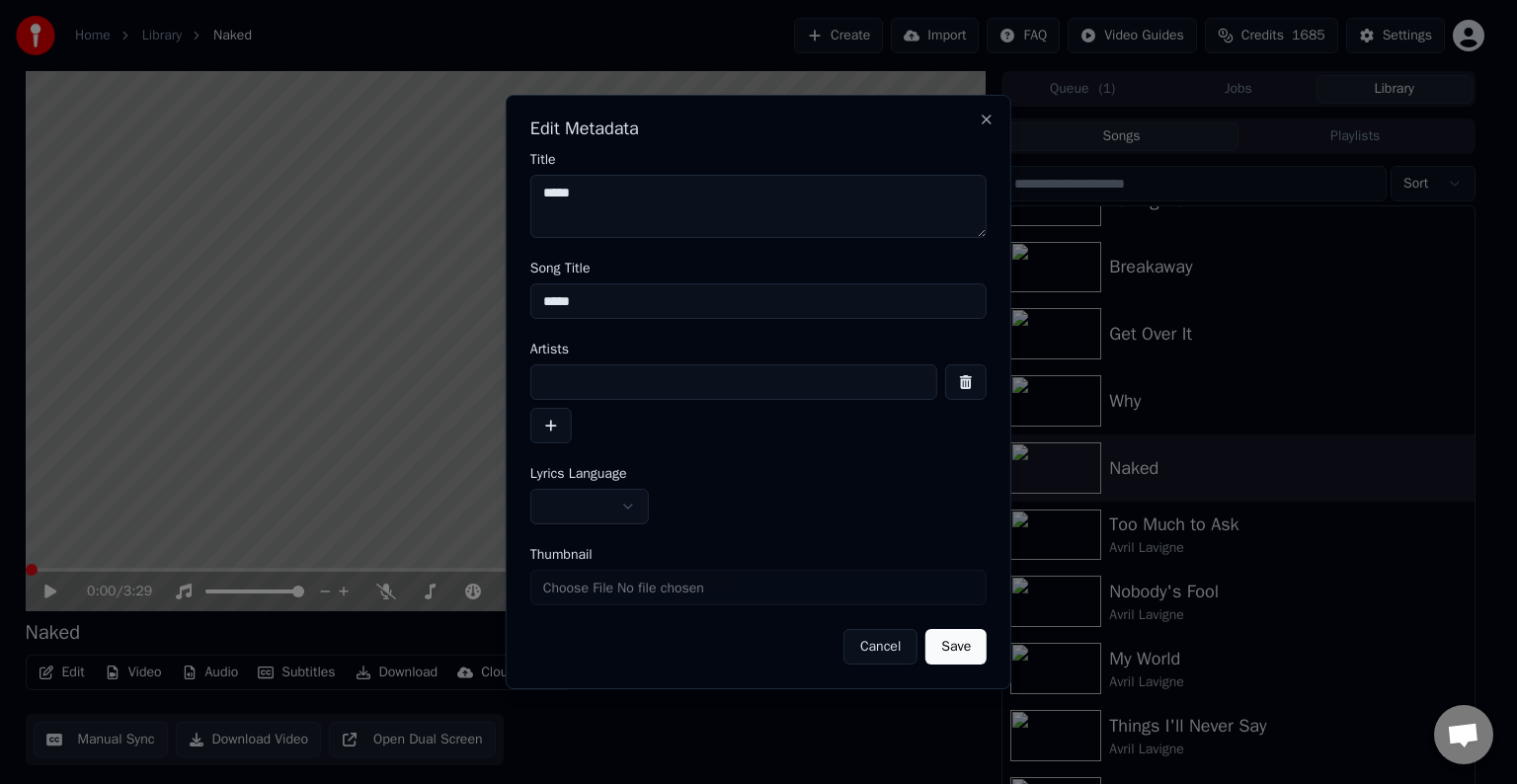 click at bounding box center (734, 382) 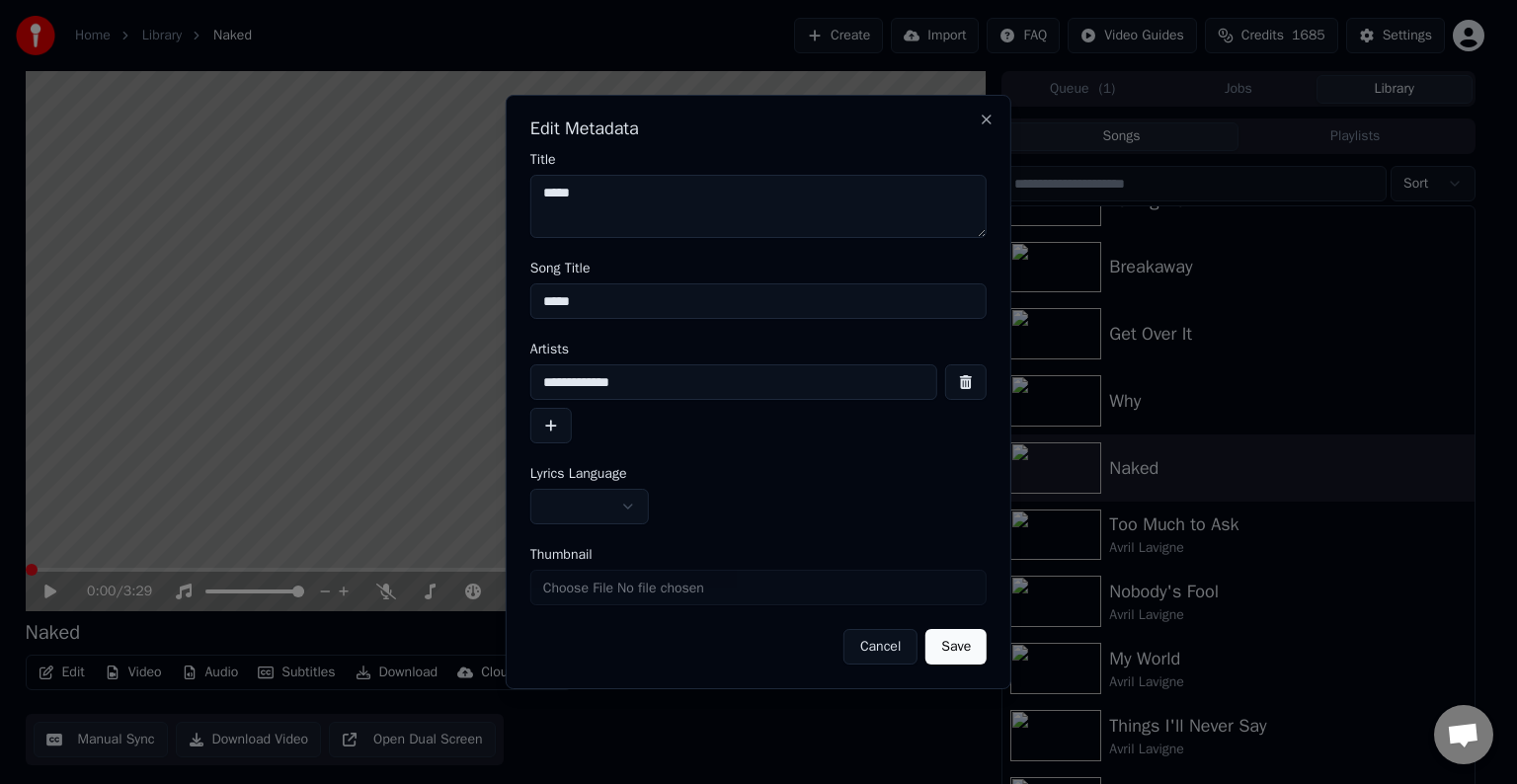 type on "**********" 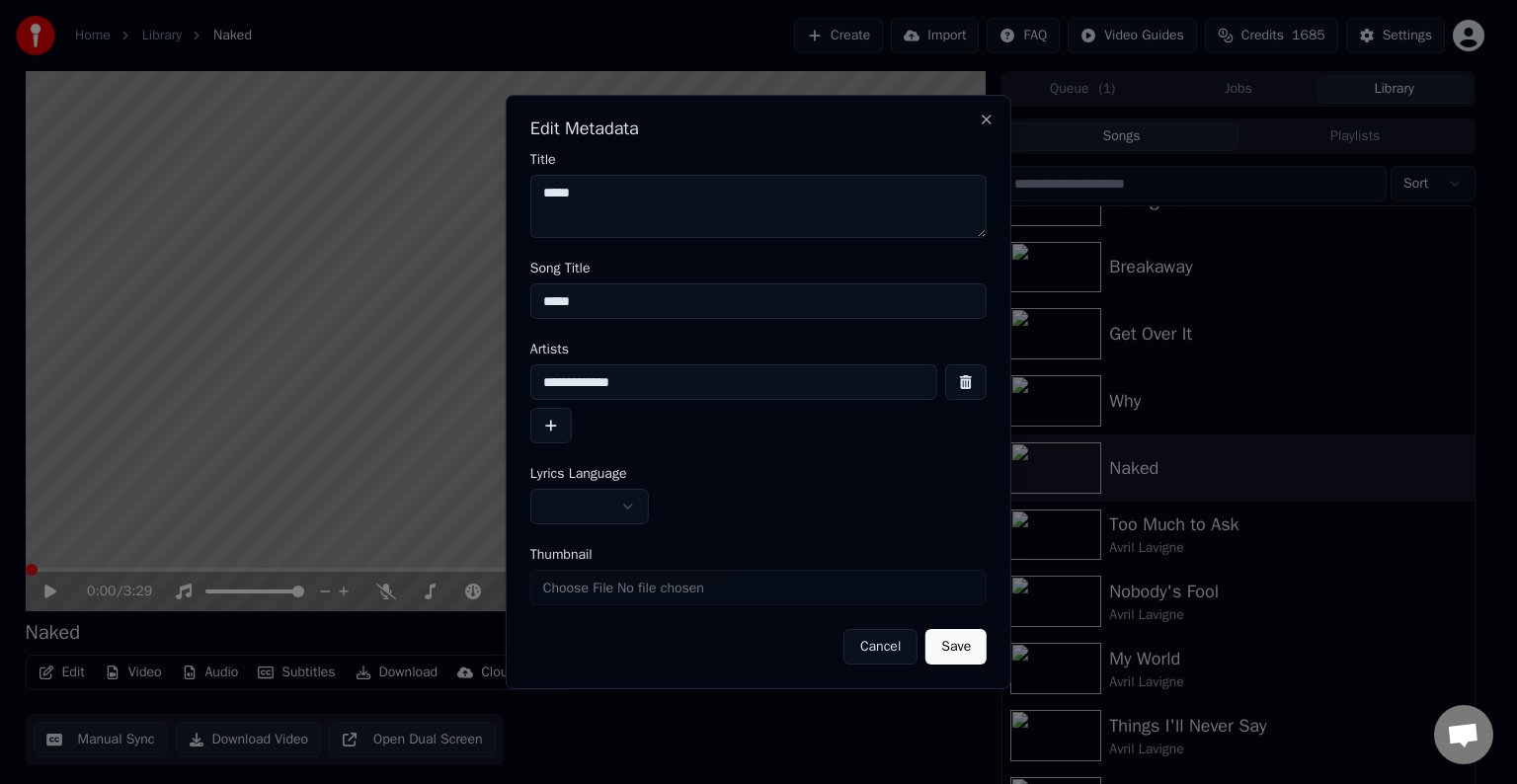 click at bounding box center (590, 507) 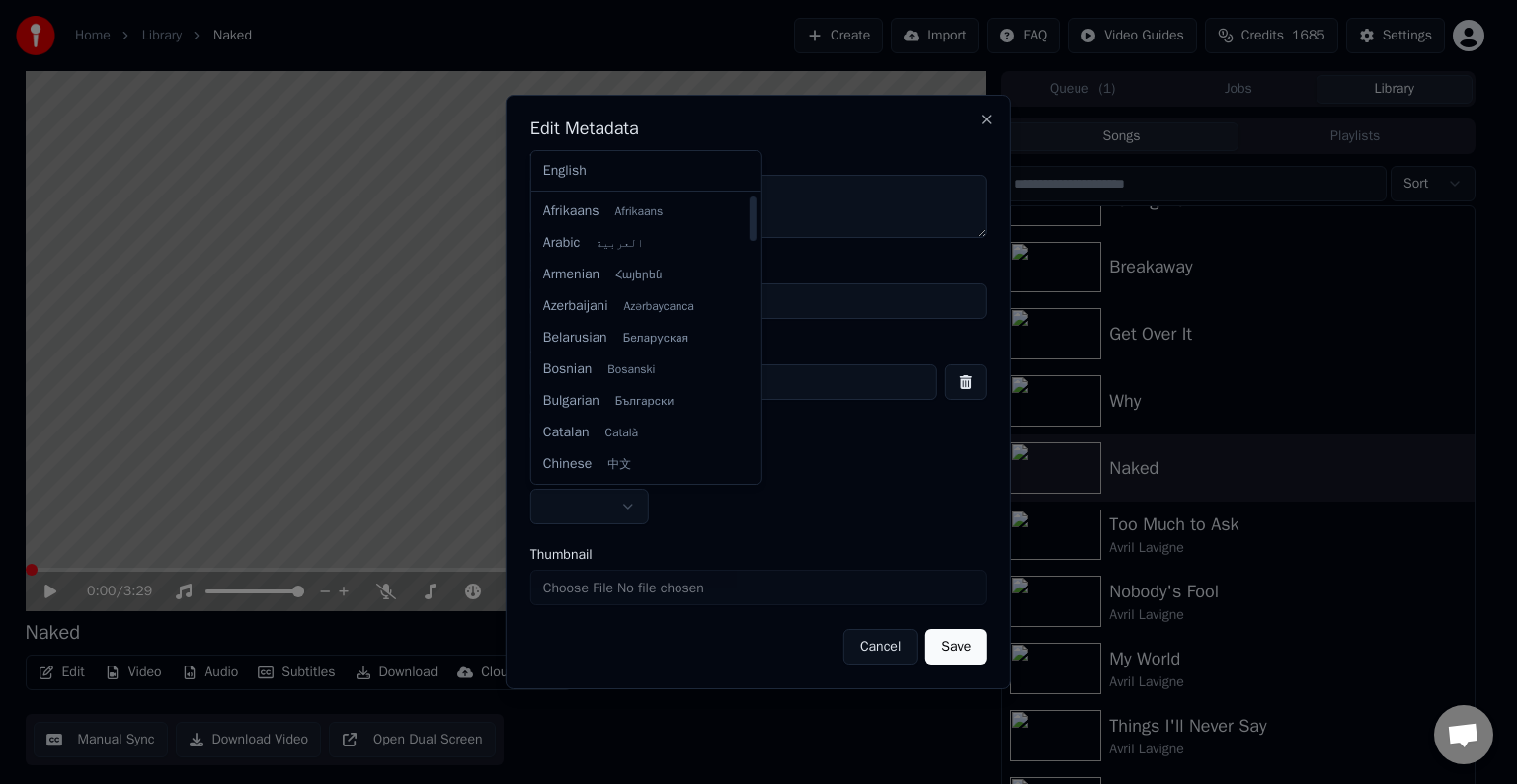 select on "**" 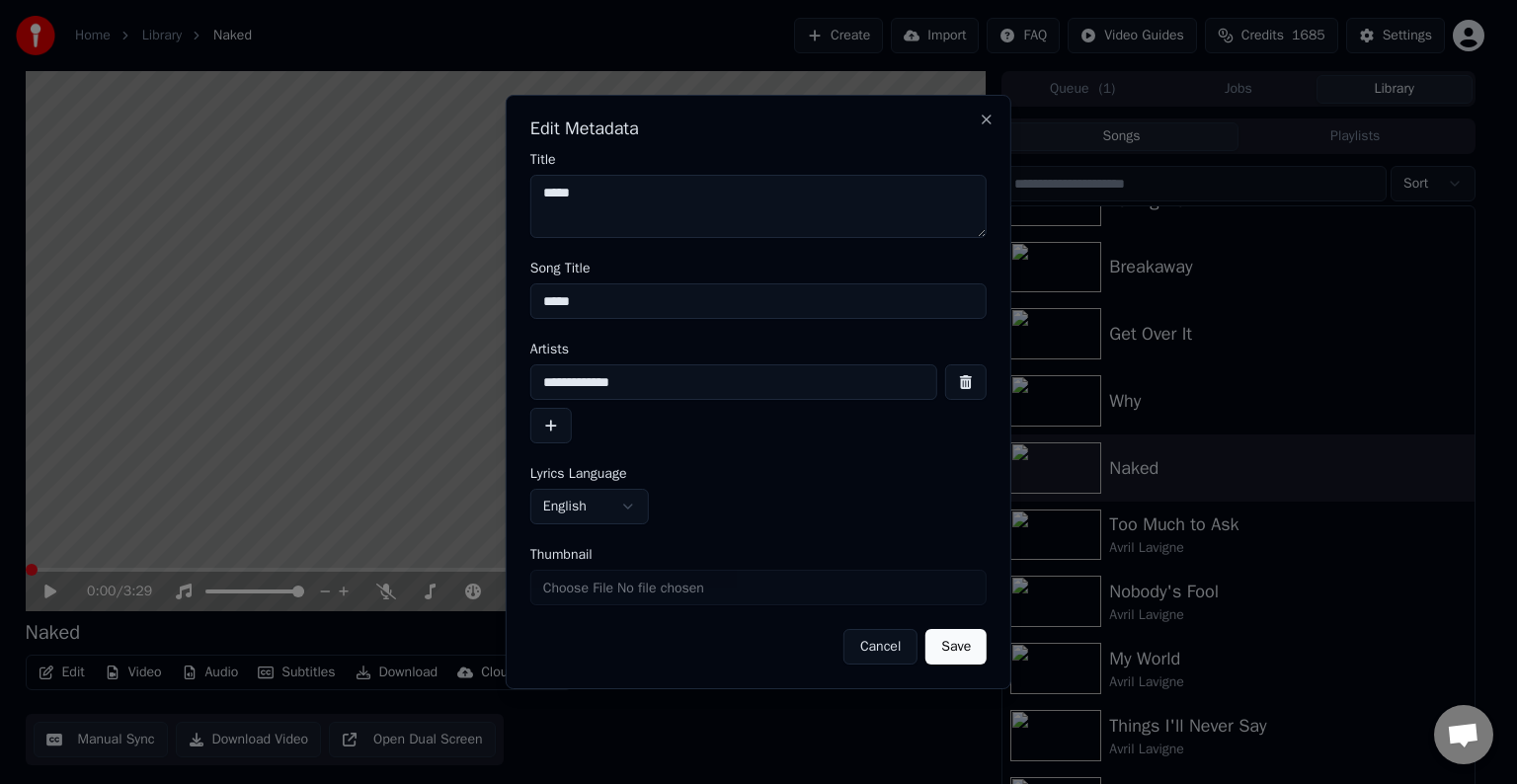 type 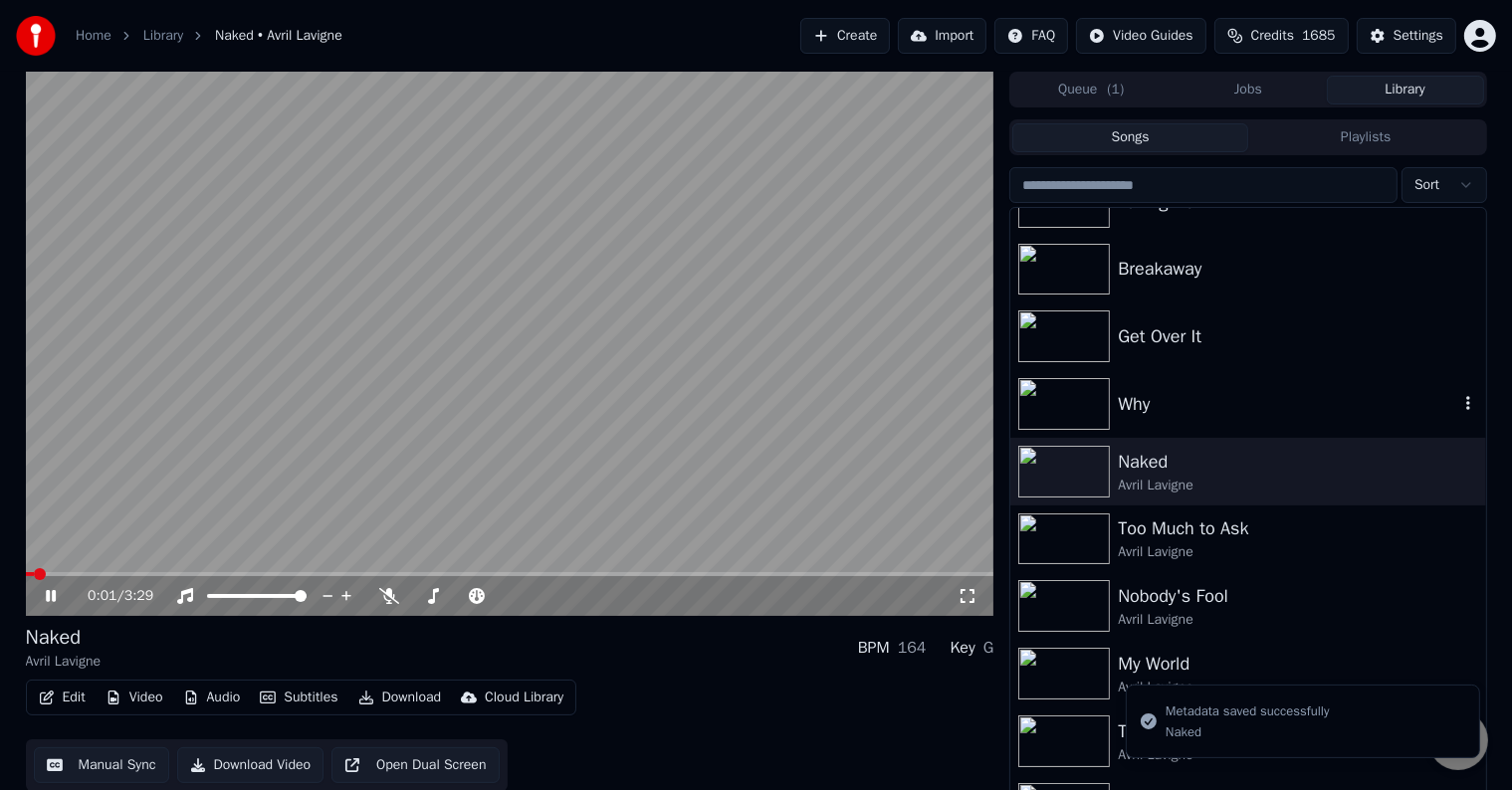 click on "Why" at bounding box center (1287, 404) 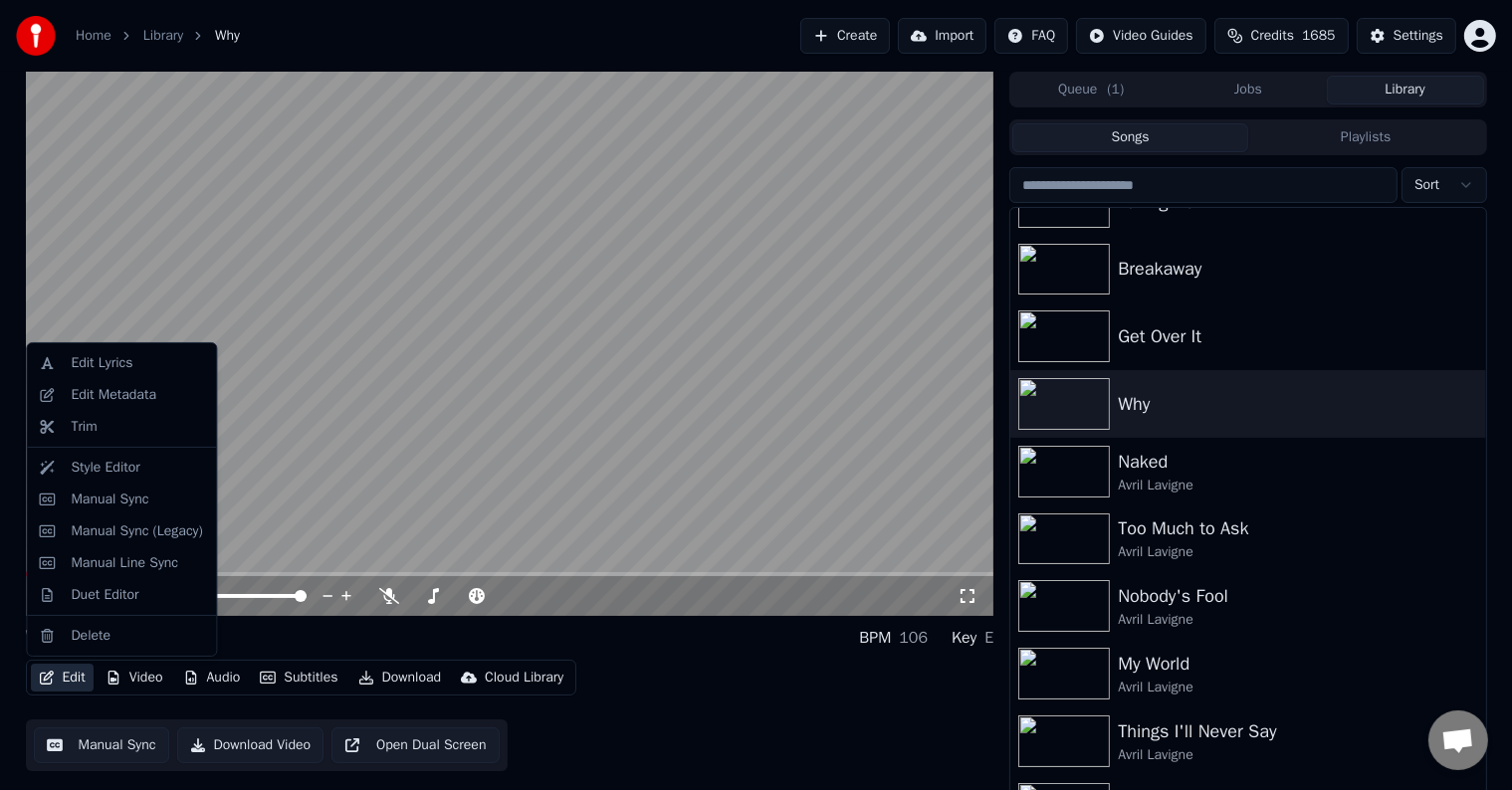 click on "Edit" at bounding box center (62, 678) 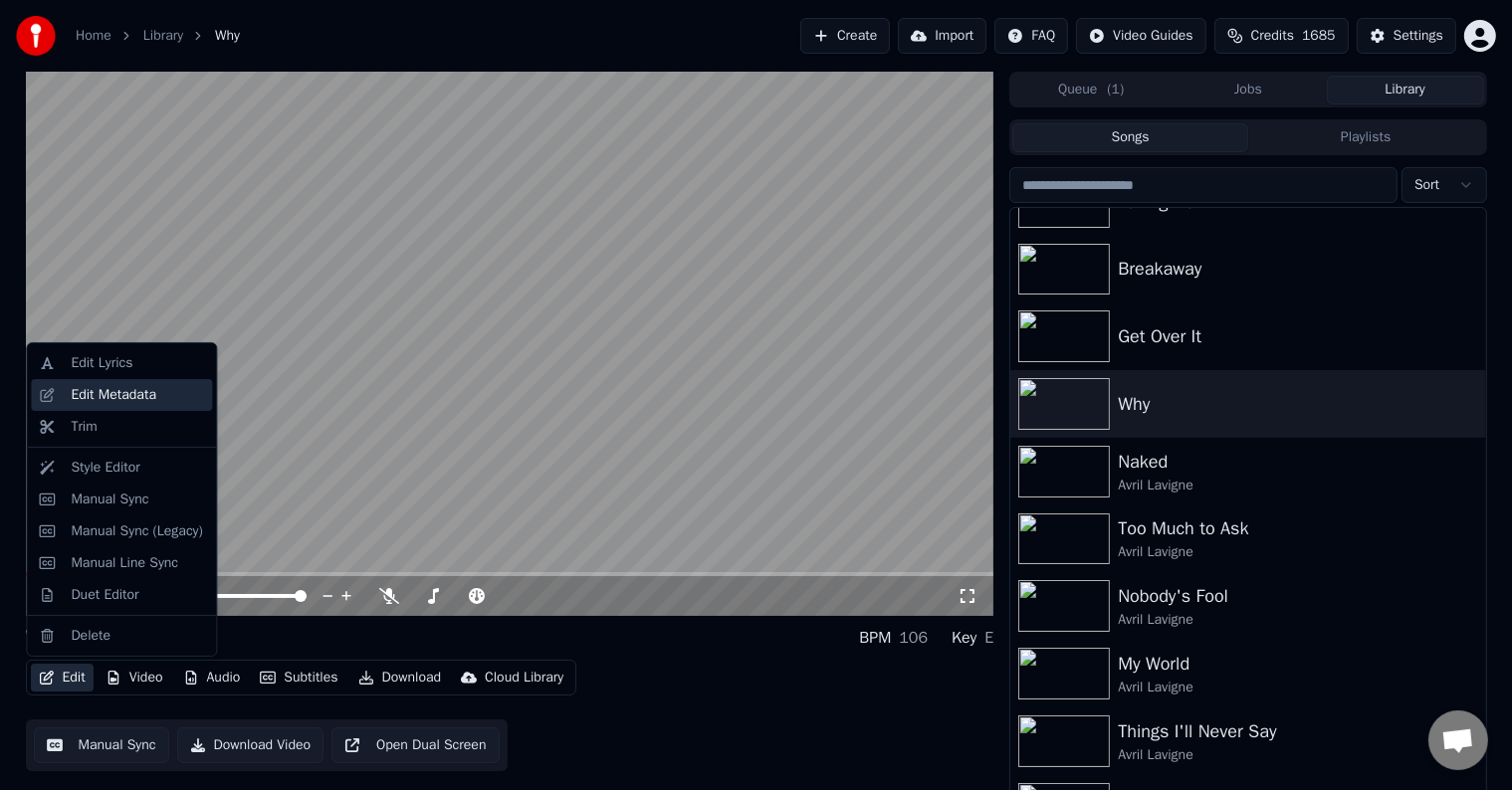 click on "Edit Metadata" at bounding box center (113, 395) 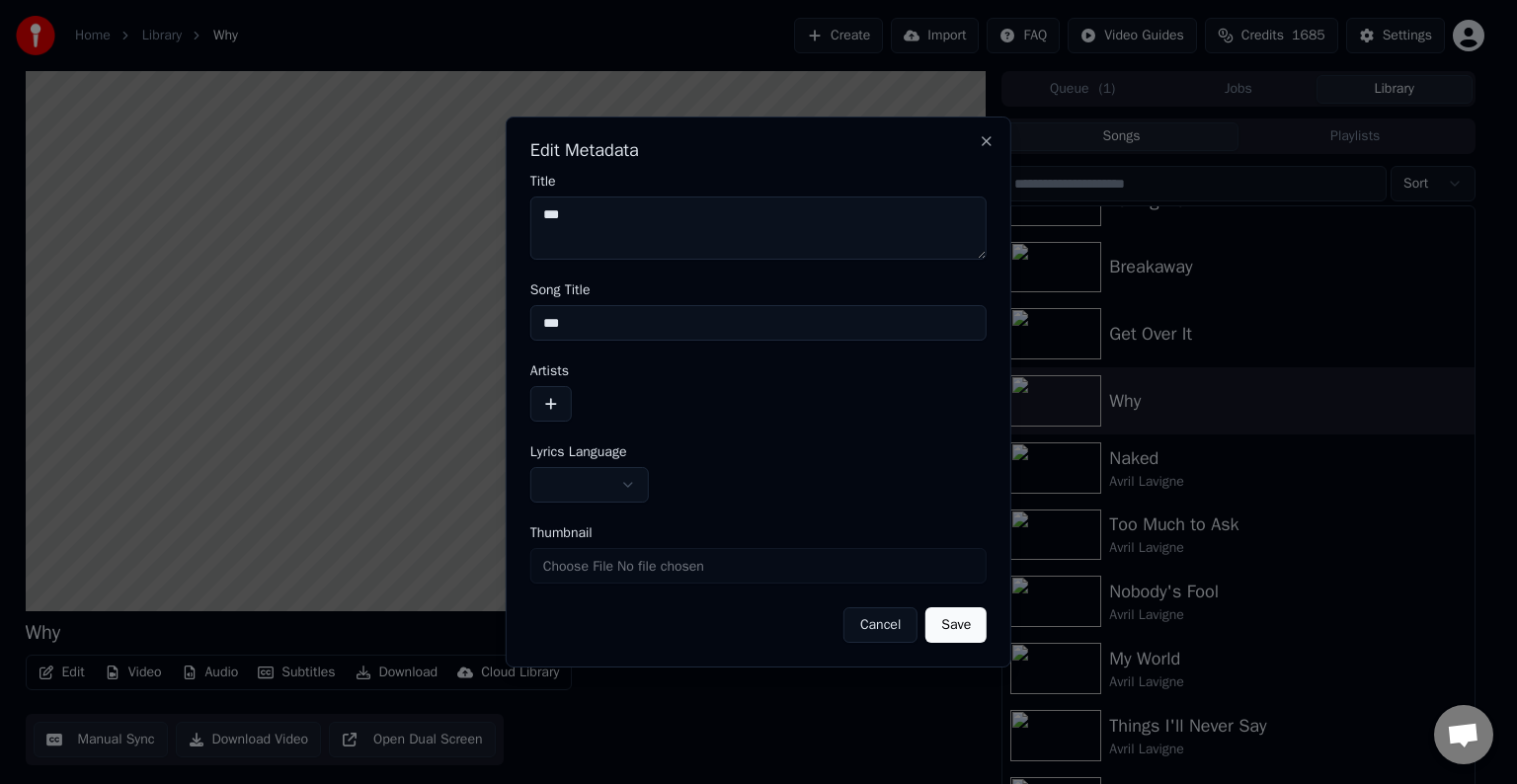 click at bounding box center [551, 404] 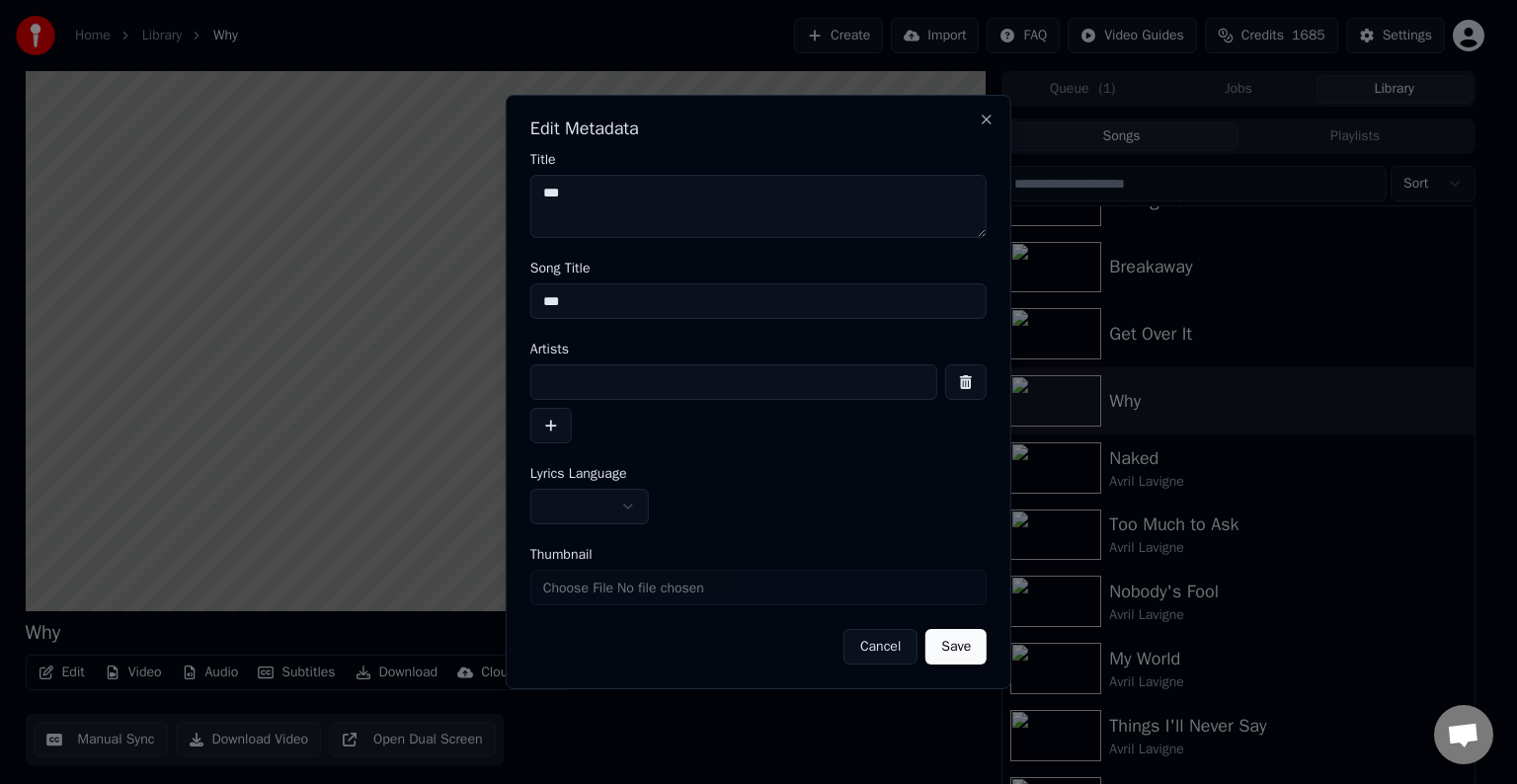 click at bounding box center [734, 382] 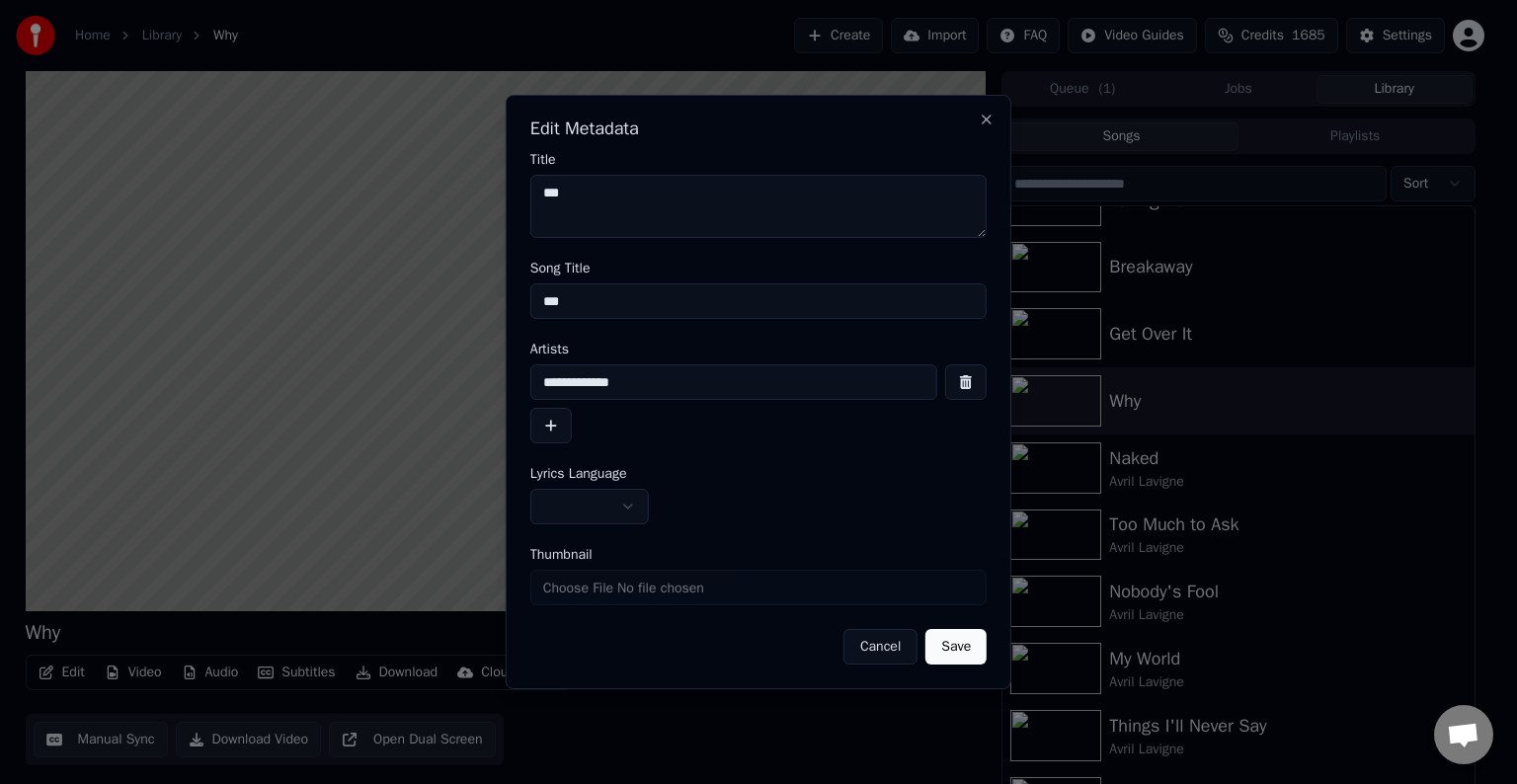 type on "**********" 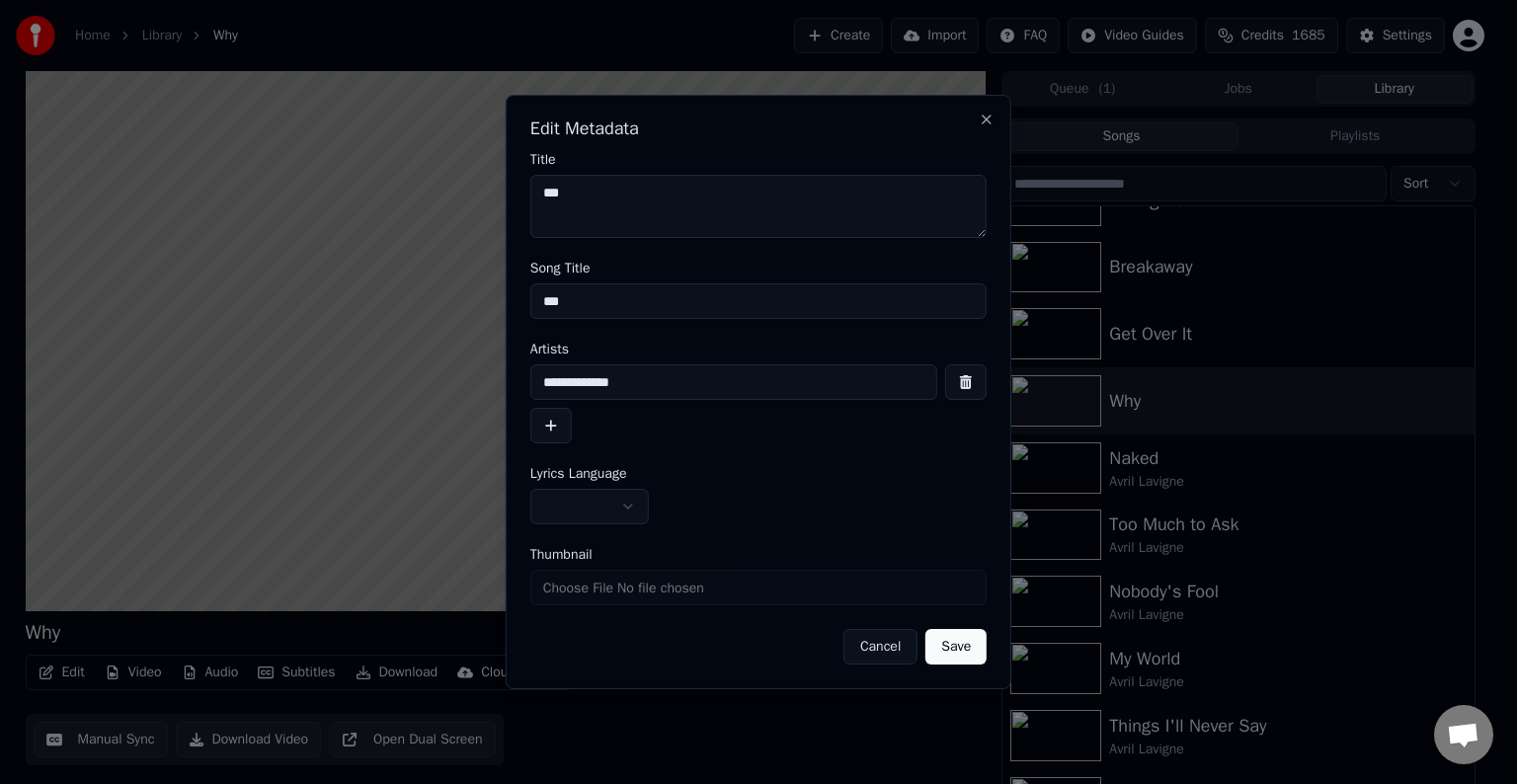 click on "Home Library Why Create Import FAQ Video Guides Credits 1685 Settings Why BPM 106 Key E Edit Video Audio Subtitles Download Cloud Library Manual Sync Download Video Open Dual Screen Queue ( 1 ) Jobs Library Songs Playlists Sort I Don't Give Falling Down Breakaway Get Over It Why Naked [ARTIST] Too Much to Ask [ARTIST] Nobody's Fool [ARTIST] My World [ARTIST] Things I'll Never Say [ARTIST] Anything but Ordinary [ARTIST] Tomorrow [ARTIST] Unwanted [ARTIST] Chat [NAME] from Youka Desktop More channels Continue on Email Network offline. Reconnecting... No messages can be received or sent for now. Youka Desktop Hello! How can I help you? Sunday, [DATE] I think there is a glitch in the program; when I spend my credits to create a video, and I provide the lyrics, the resulting video does not sync the lyrics and is forcing me to spend extra credits to sync them again; it has happened to me with my last 3 videos [DATE] [NAME] [DATE] [DATE] [DATE] [NAME] [DATE] Crisp" at bounding box center [750, 392] 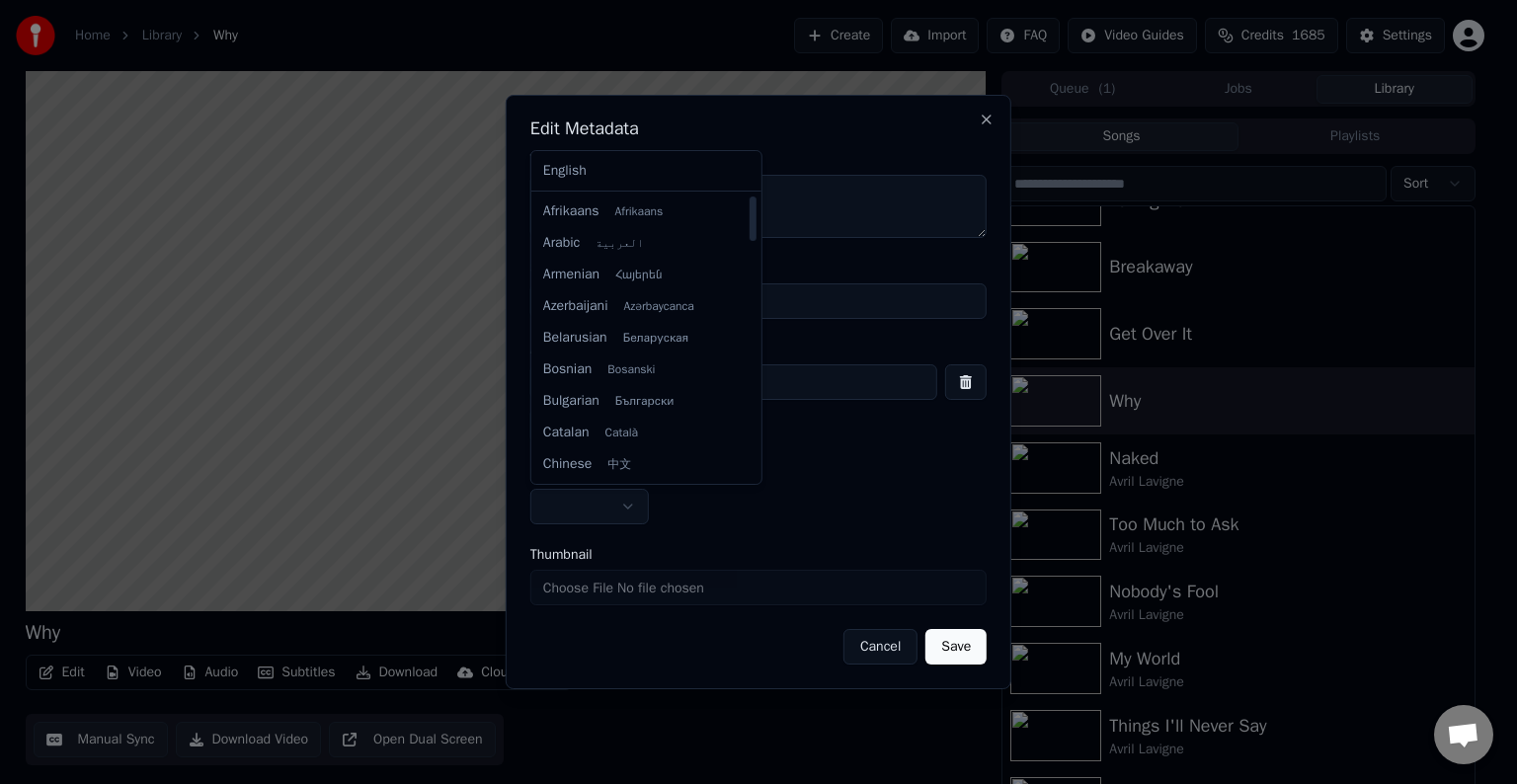 select on "**" 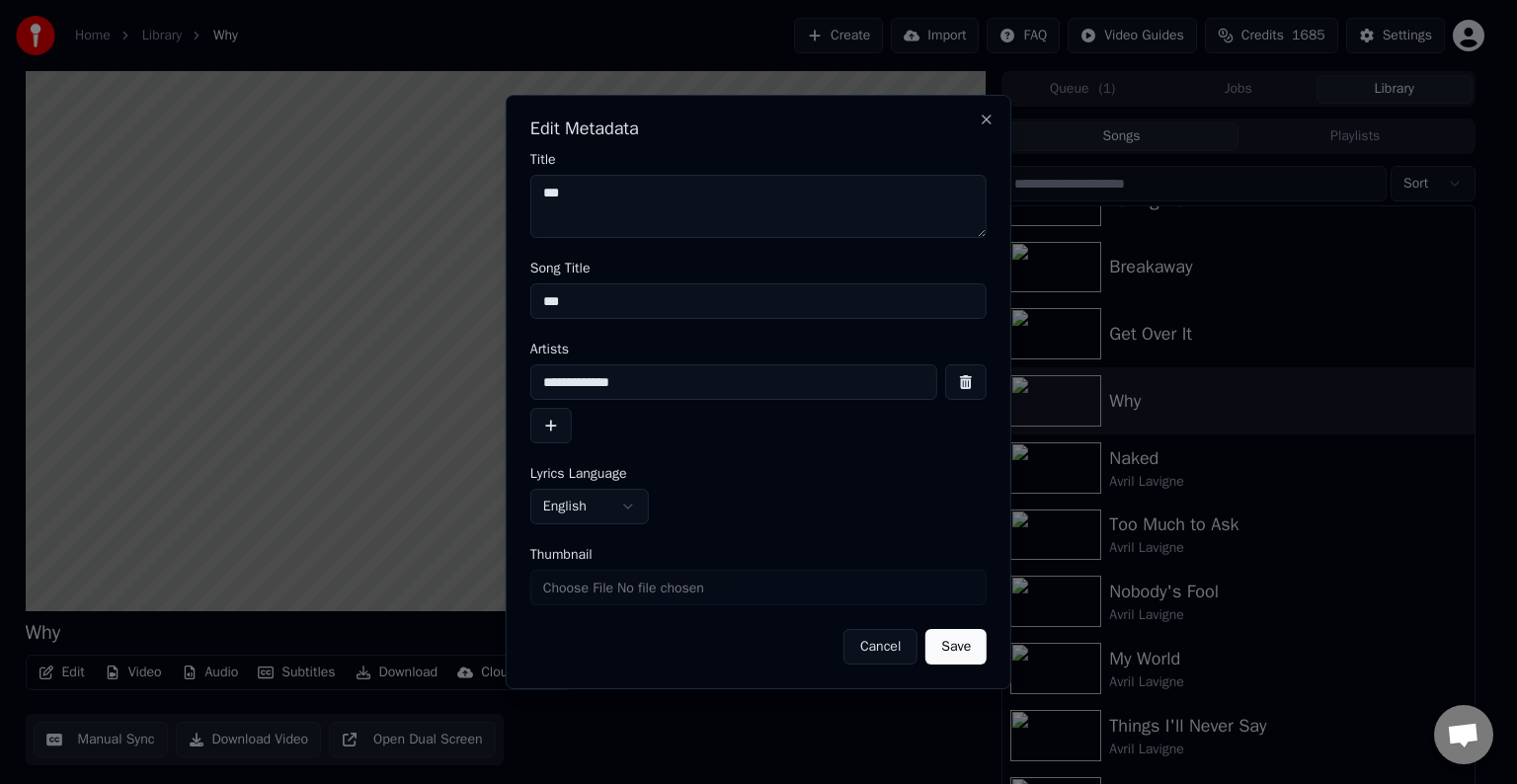 click on "Save" at bounding box center (956, 647) 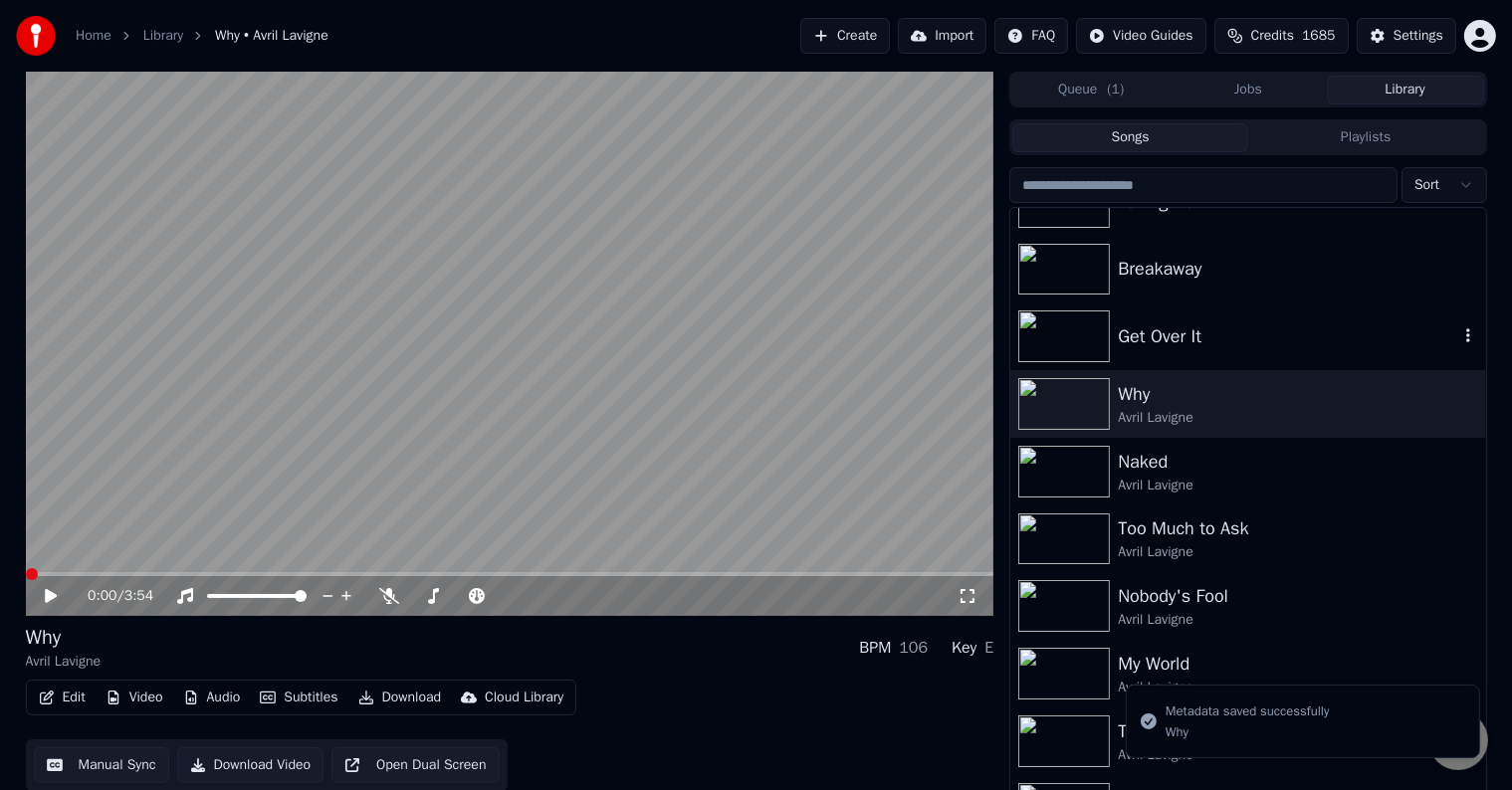click on "Get Over It" at bounding box center (1287, 336) 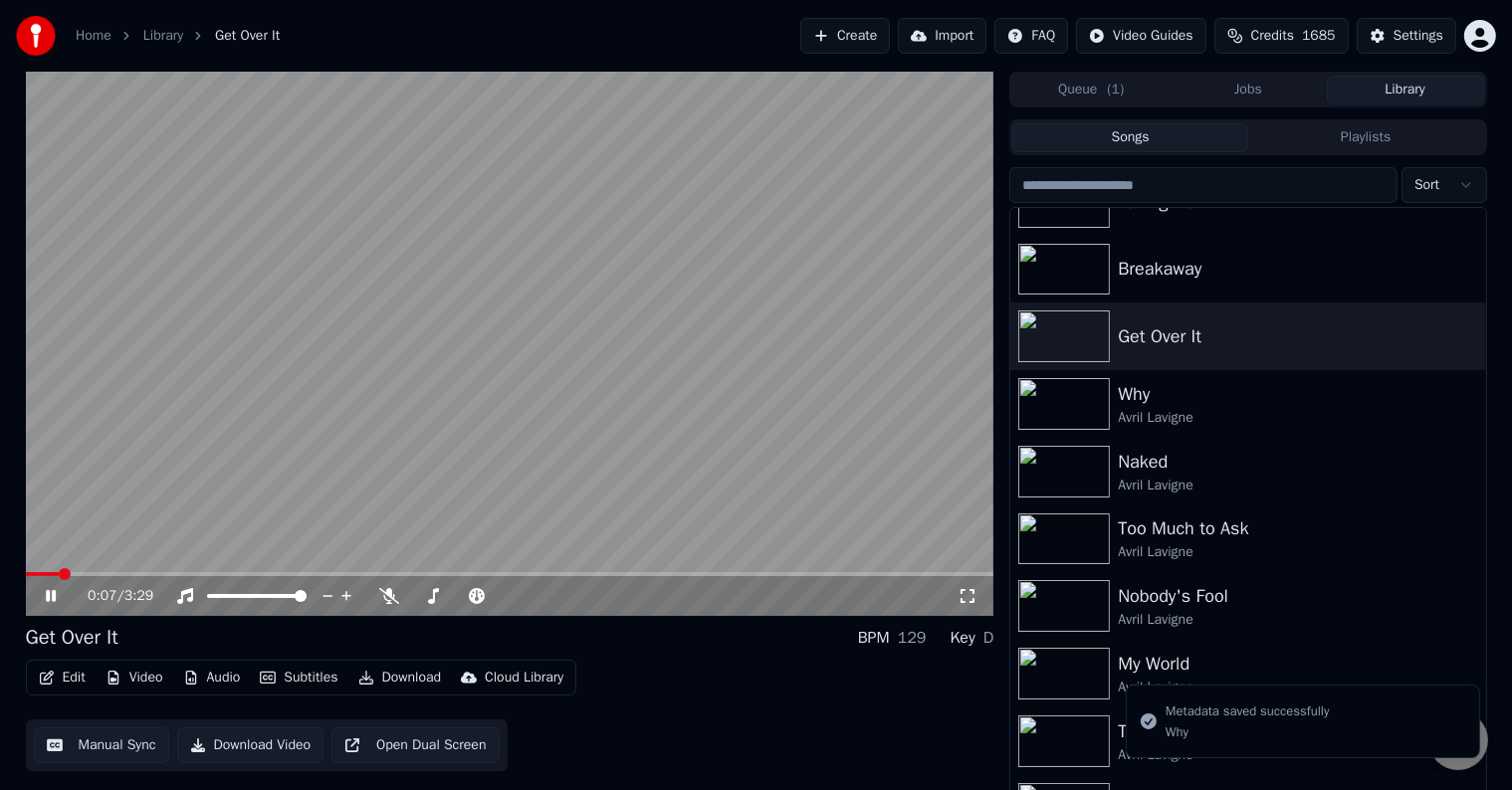 click on "Edit" at bounding box center [62, 678] 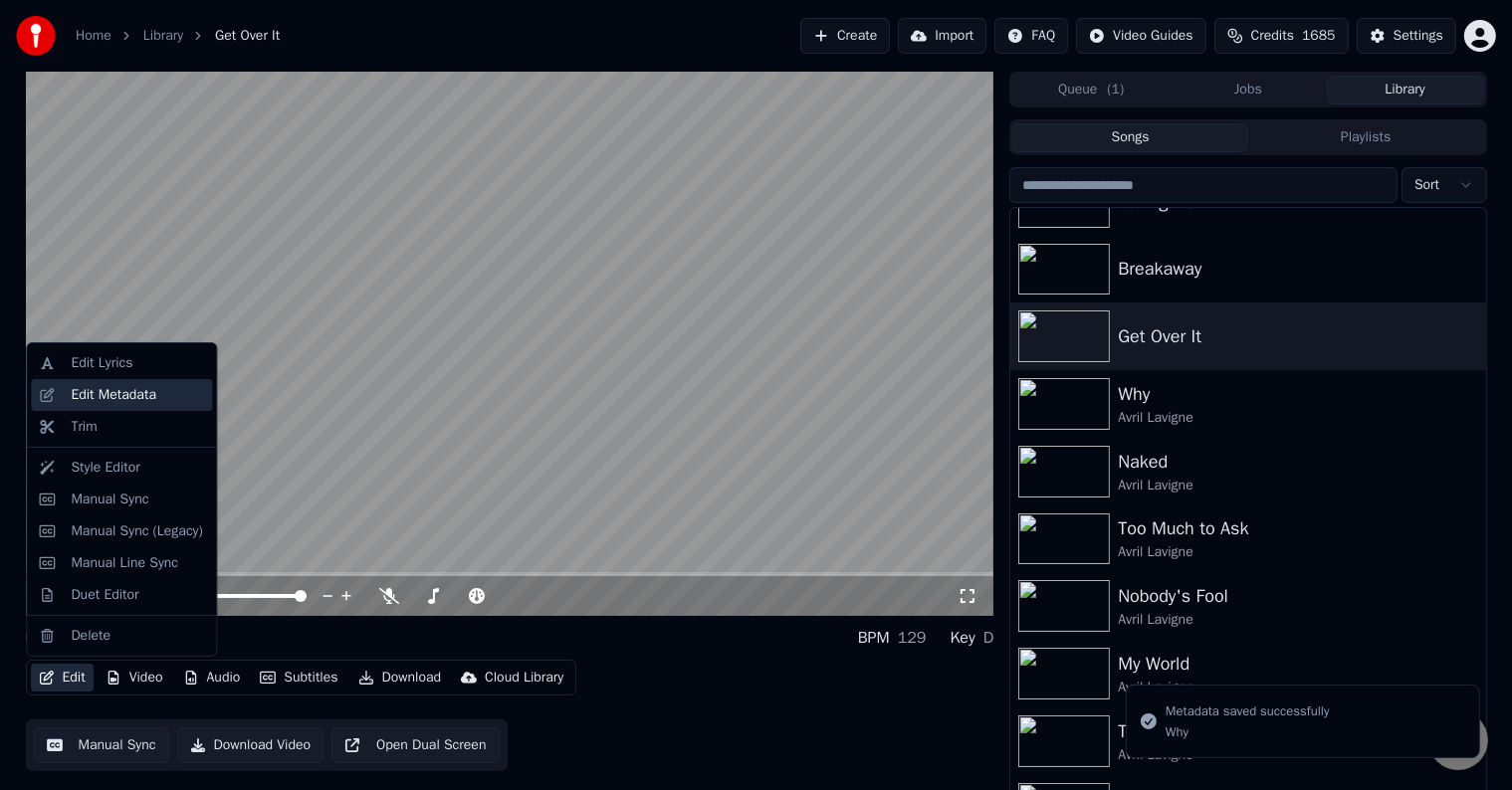 click on "Edit Metadata" at bounding box center (113, 395) 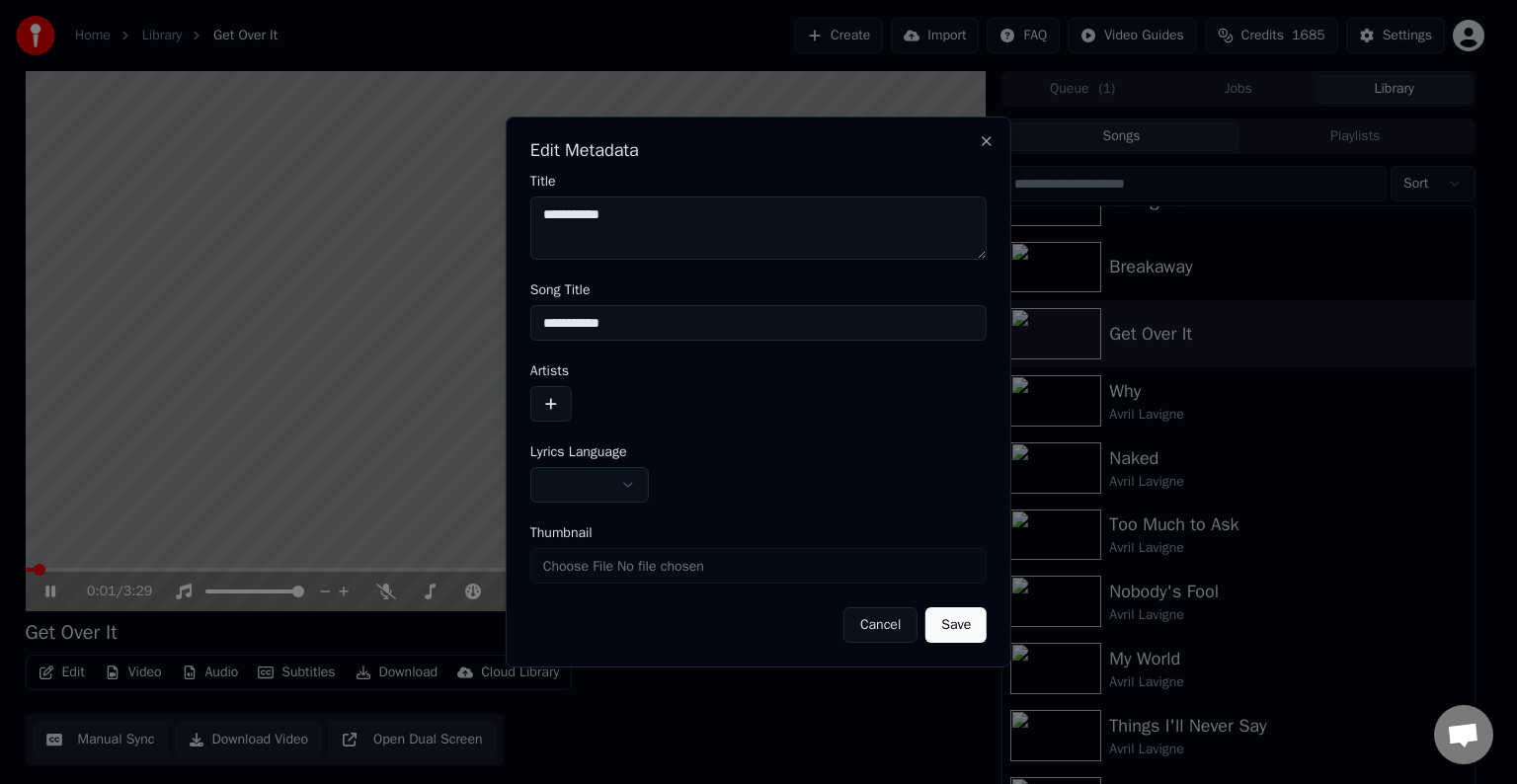 click at bounding box center [551, 404] 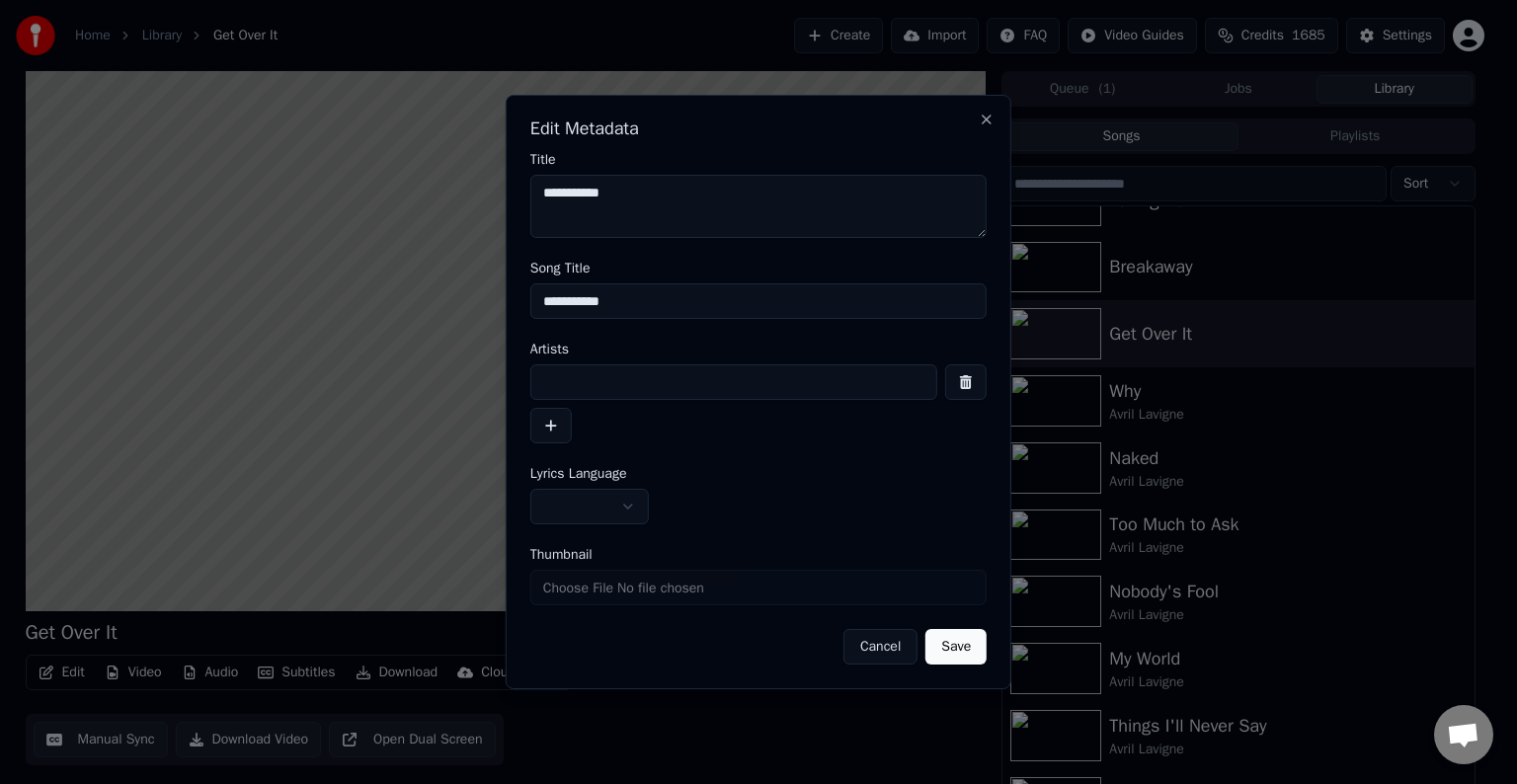 click at bounding box center [734, 382] 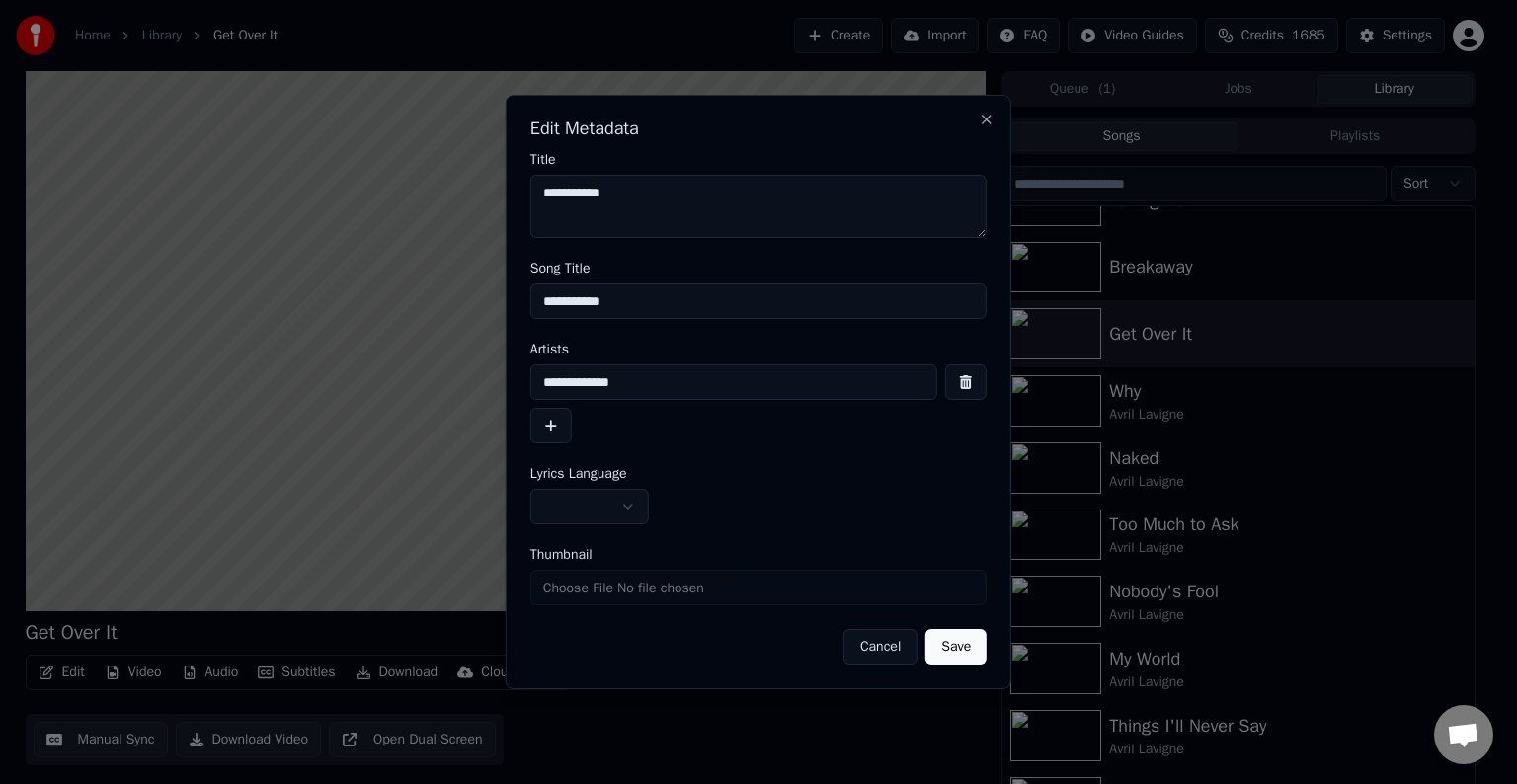 type on "**********" 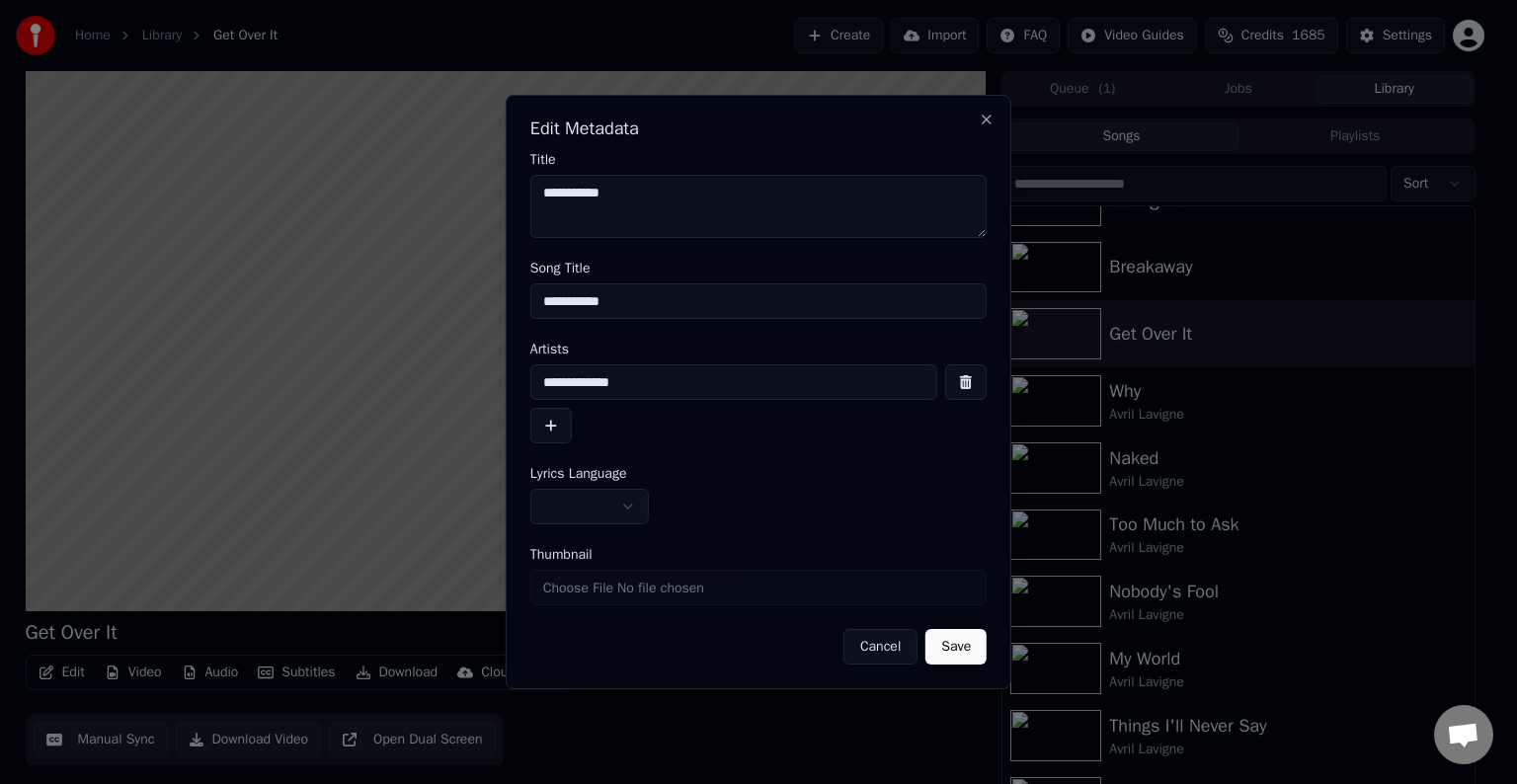 click on "Home Library Get Over It Create Import FAQ Video Guides Credits 1685 Settings Get Over It BPM 129 Key D Edit Video Audio Subtitles Download Cloud Library Manual Sync Download Video Open Dual Screen Queue ( 1 ) Jobs Library Songs Playlists Sort I Don't Give Falling Down Breakaway Get Over It Why Avril Lavigne Naked Avril Lavigne Too Much to Ask Avril Lavigne Nobody's Fool Avril Lavigne My World Avril Lavigne Things I'll Never Say Avril Lavigne Anything but Ordinary Avril Lavigne Tomorrow Avril Lavigne Unwanted Avril Lavigne Chat Adam from Youka Desktop More channels Continue on Email Network offline. Reconnecting... No messages can be received or sent for now. Youka Desktop Hello! How can I help you?  Sunday, [DATE] I think there is a glitch in the program; when I spend my credits to create a video, and I provide the lyrics, the resulting video does not sync the lyrics and is forcing me to spend extra credits to sync them again; it has happened to me with my last 3 videos [DATE] Adam [DATE] [DATE]" at bounding box center [750, 392] 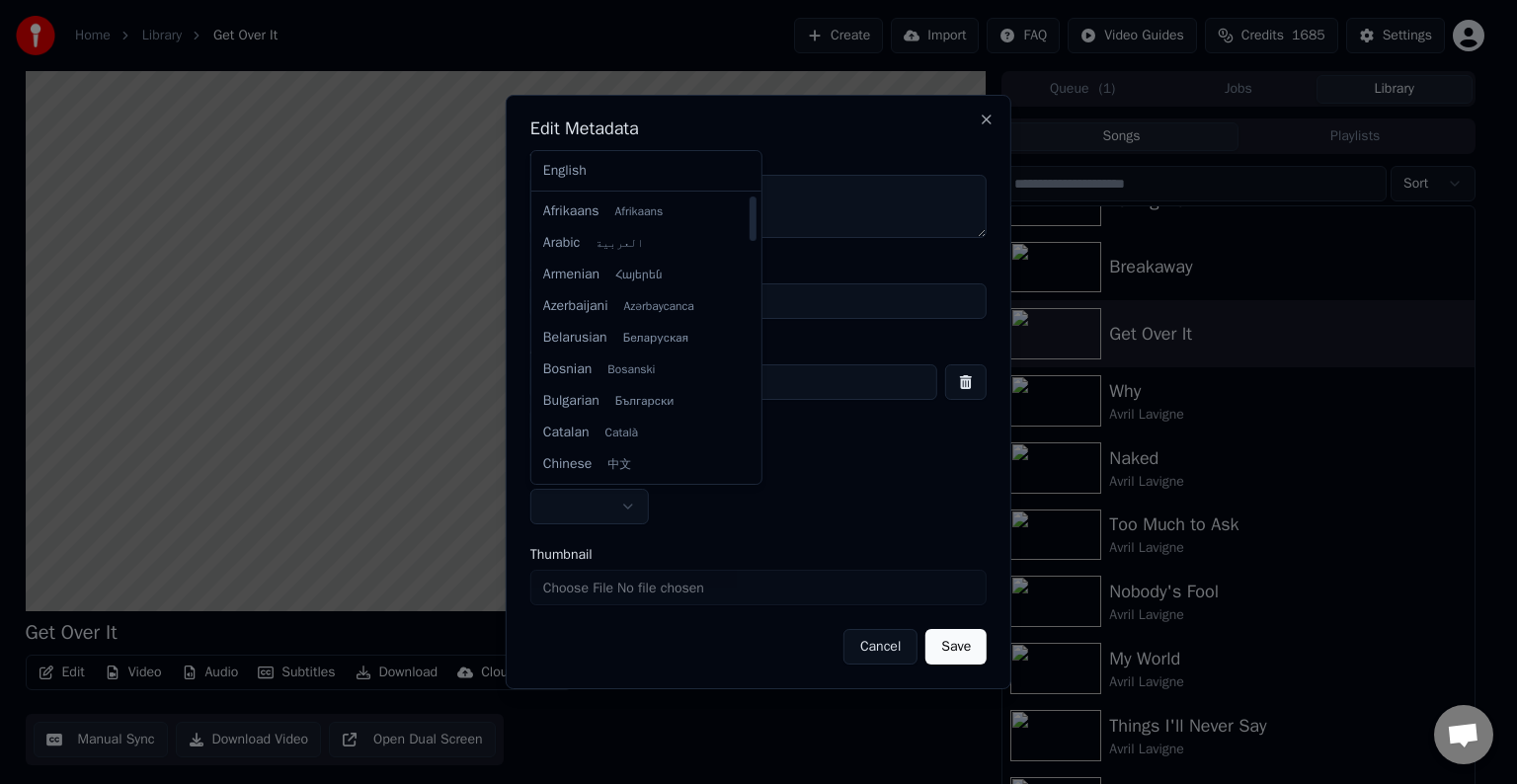select on "**" 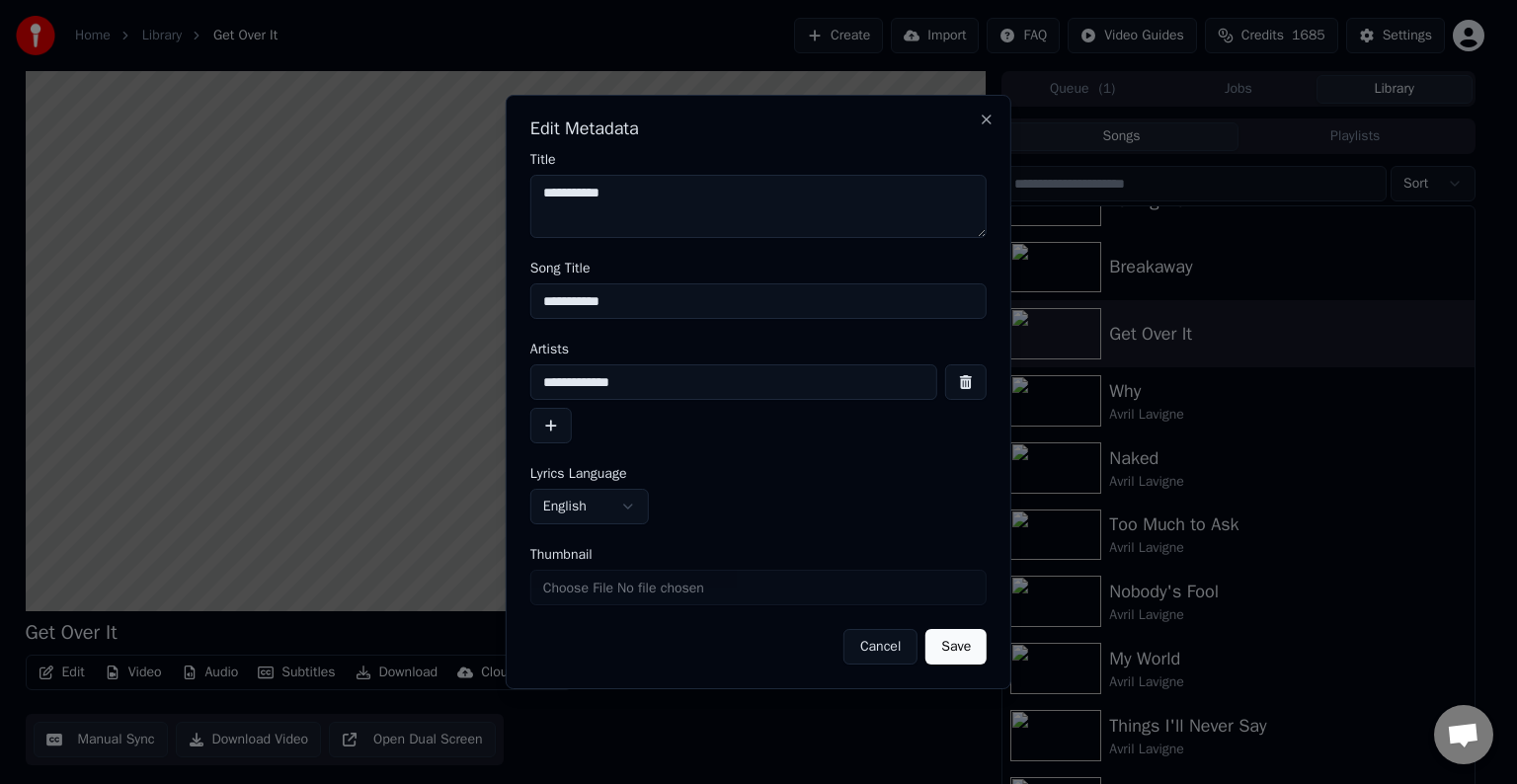 click on "Save" at bounding box center (956, 647) 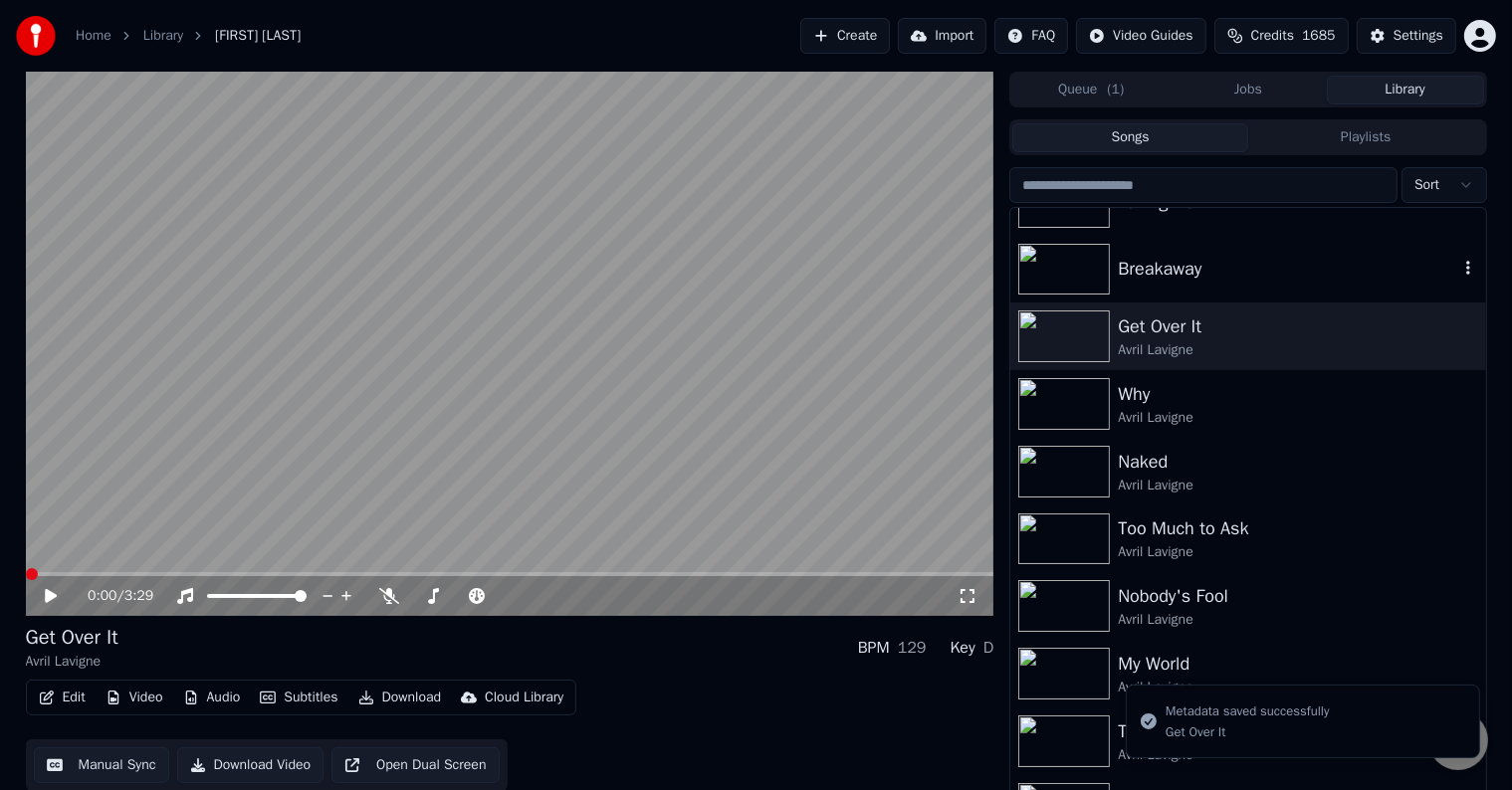click on "Breakaway" at bounding box center (1247, 270) 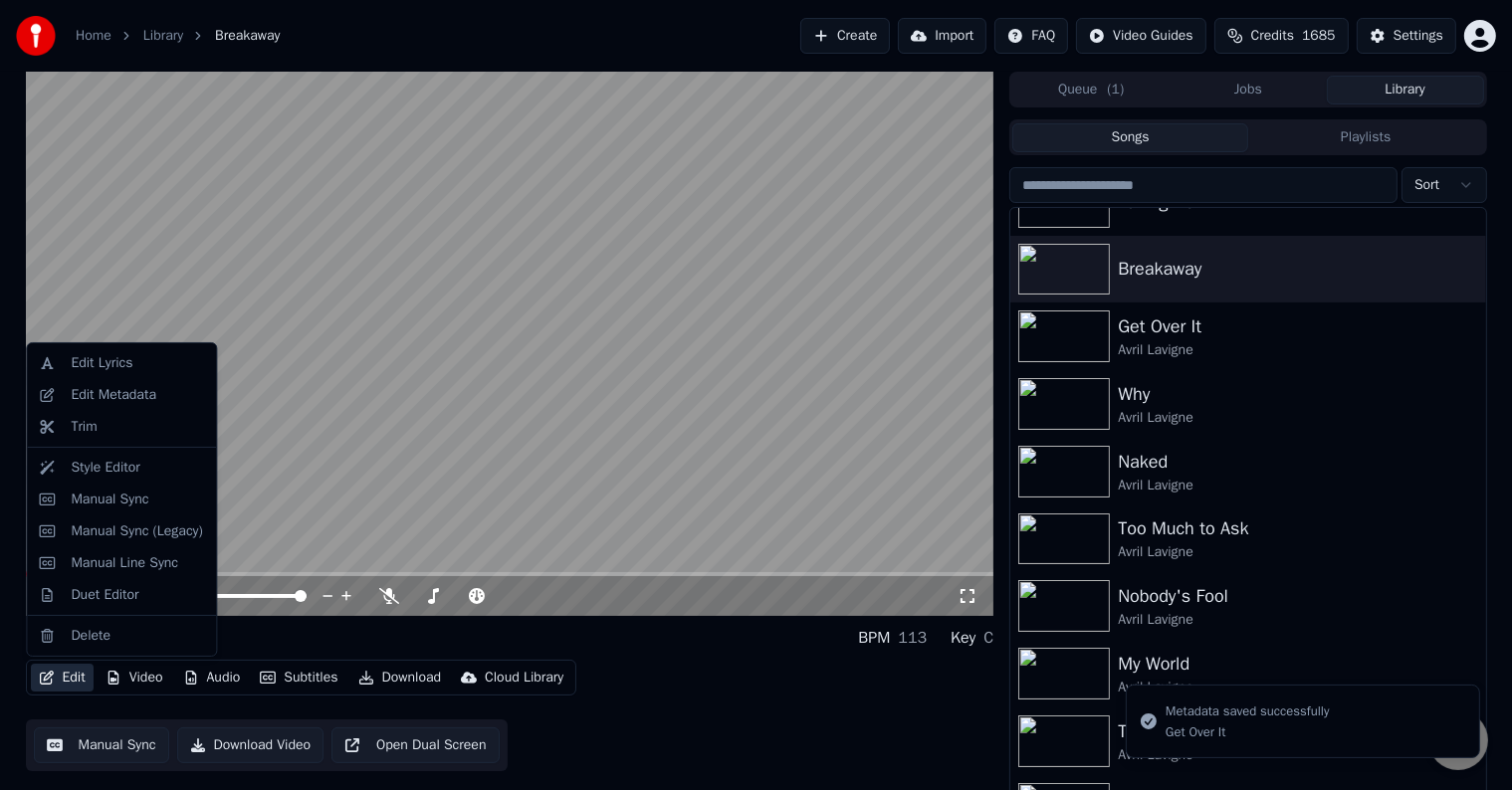 click on "Edit" at bounding box center (62, 678) 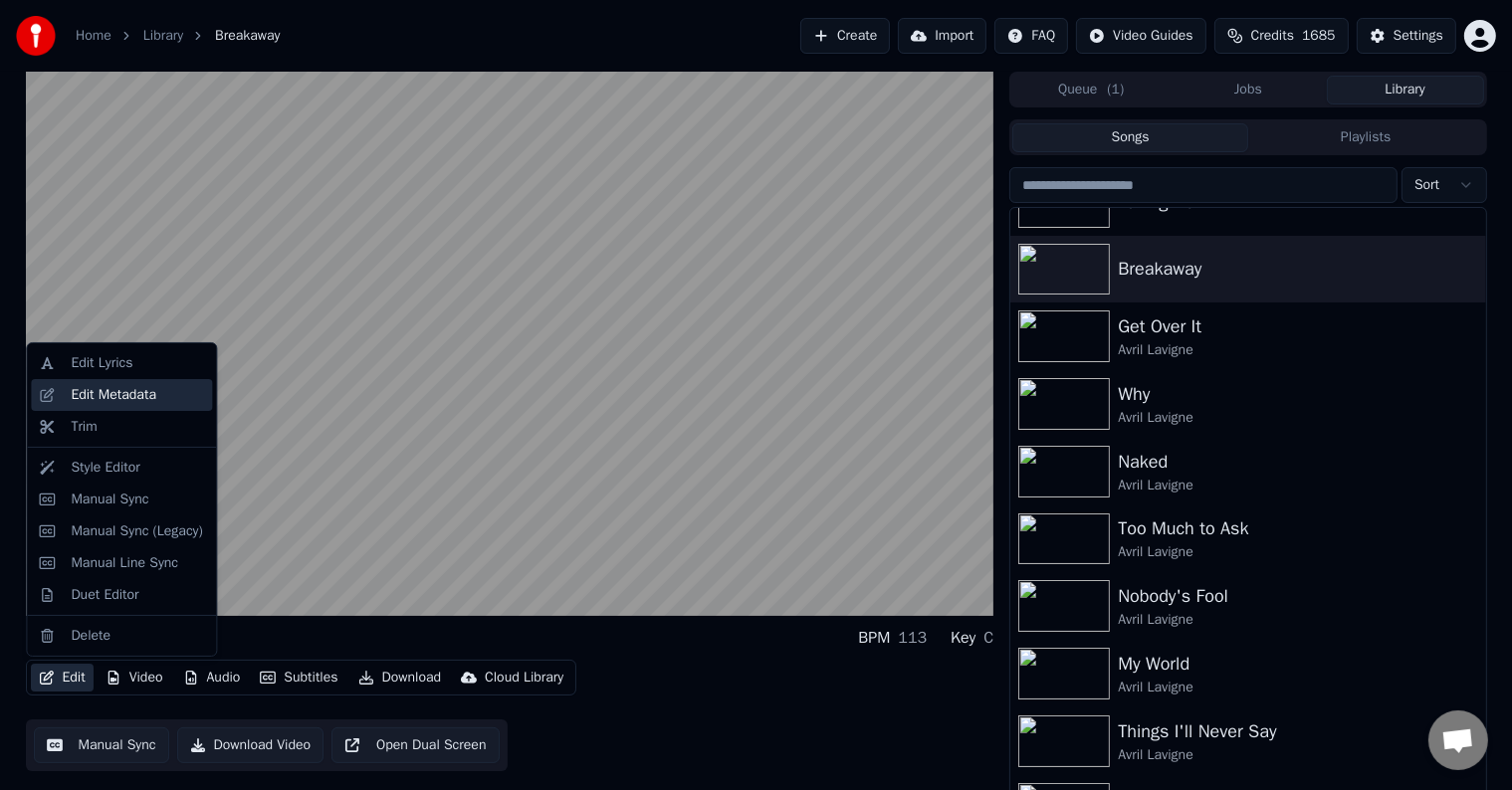 click on "Edit Metadata" at bounding box center (113, 395) 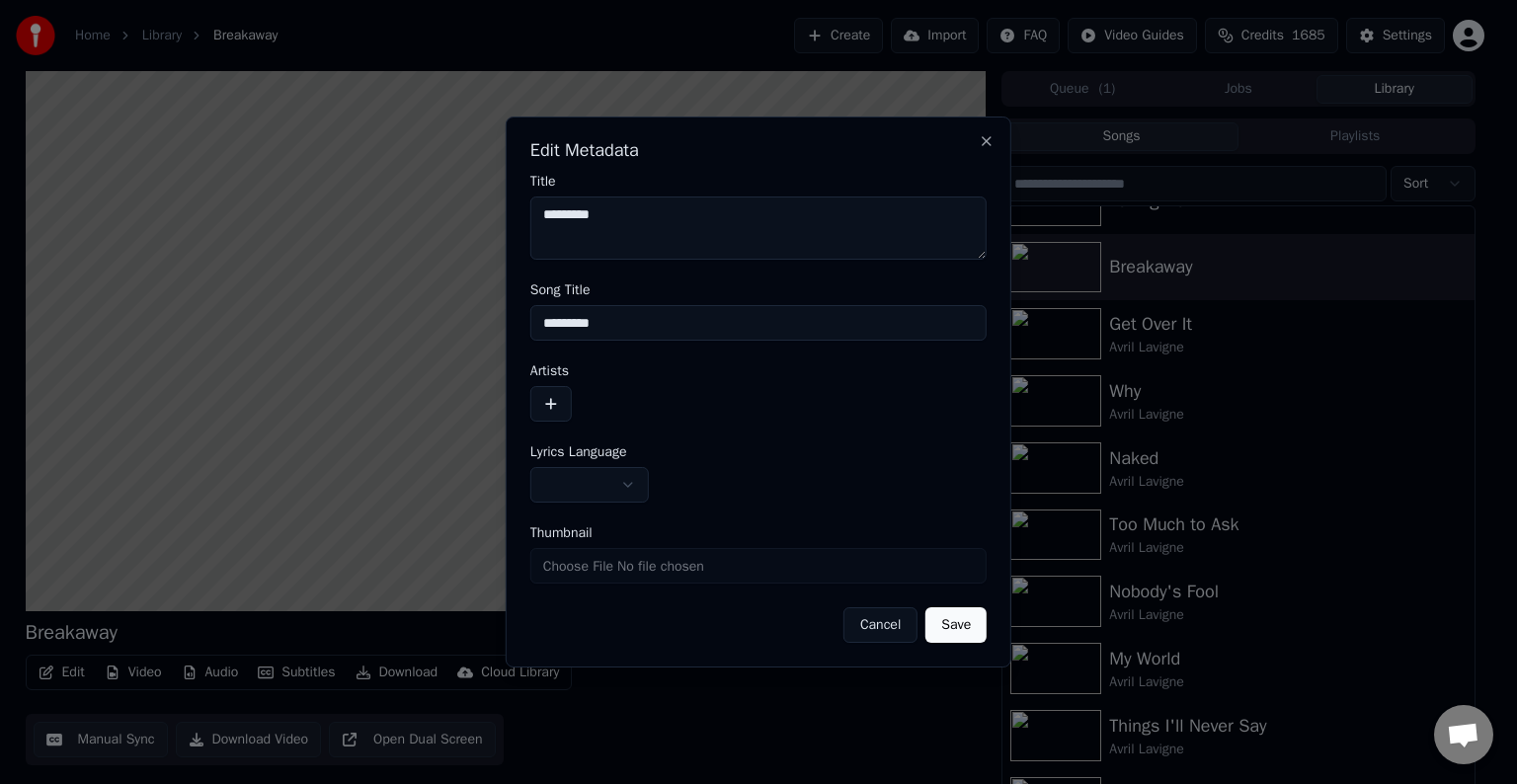 click at bounding box center (551, 404) 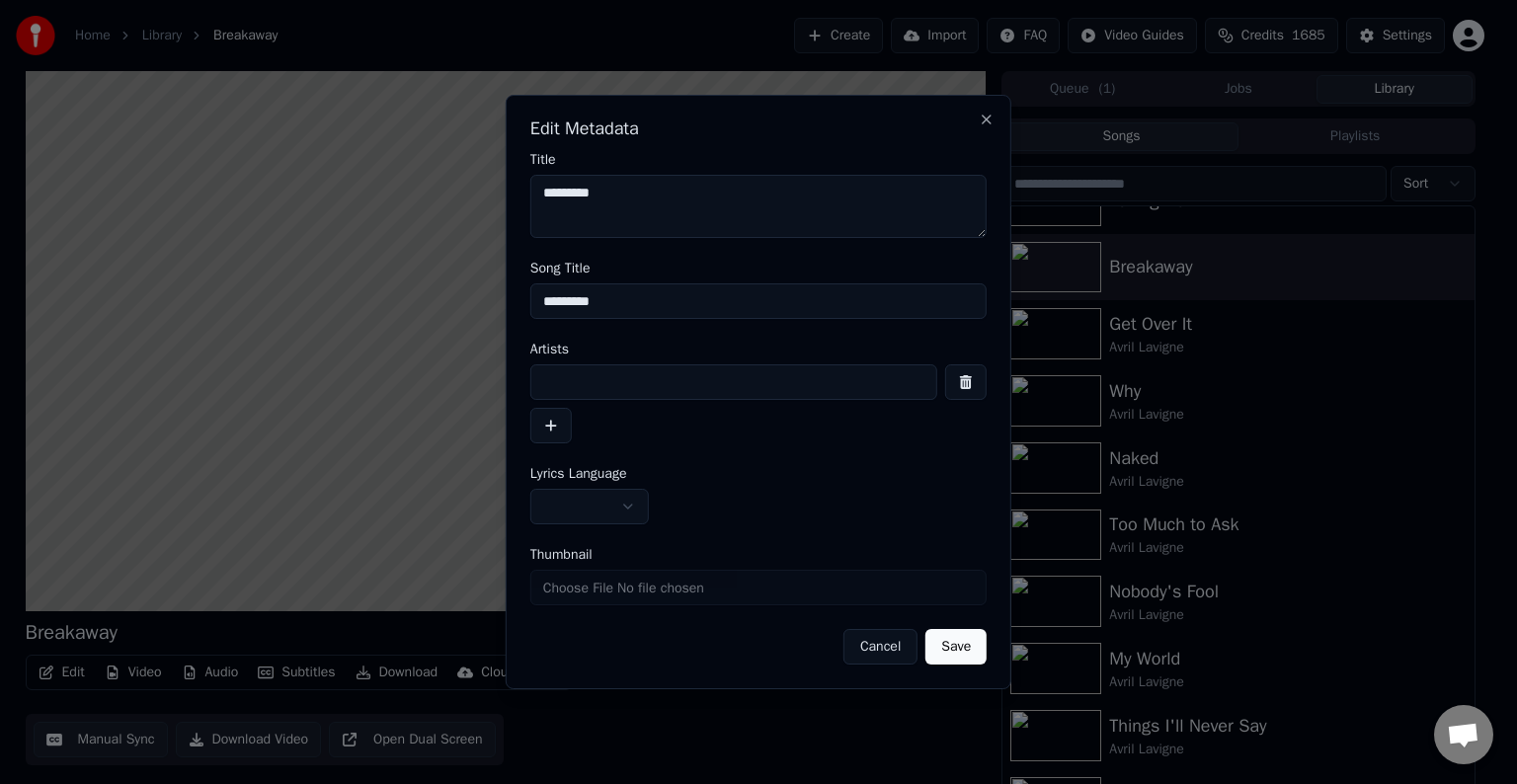 click at bounding box center [734, 382] 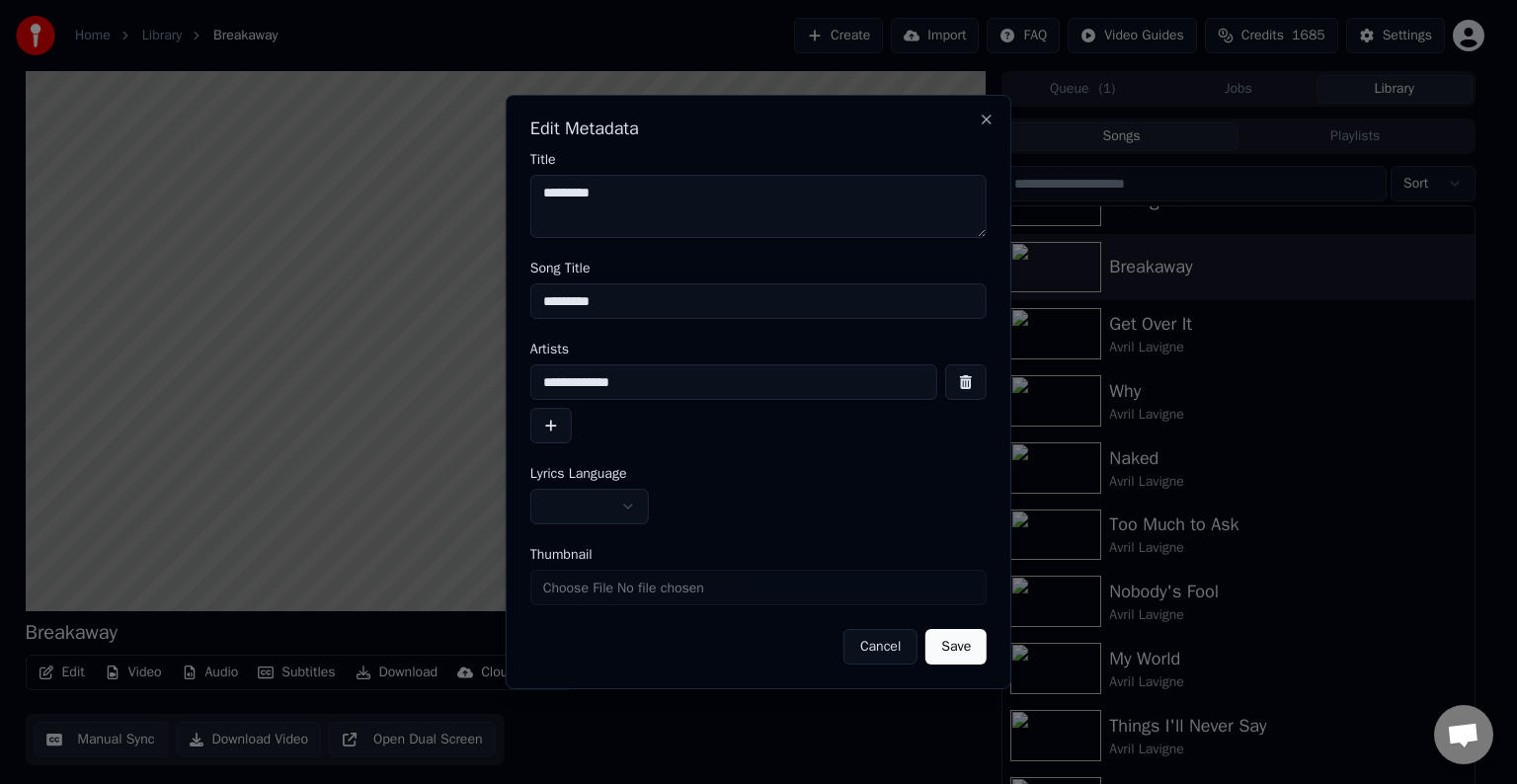 type on "**********" 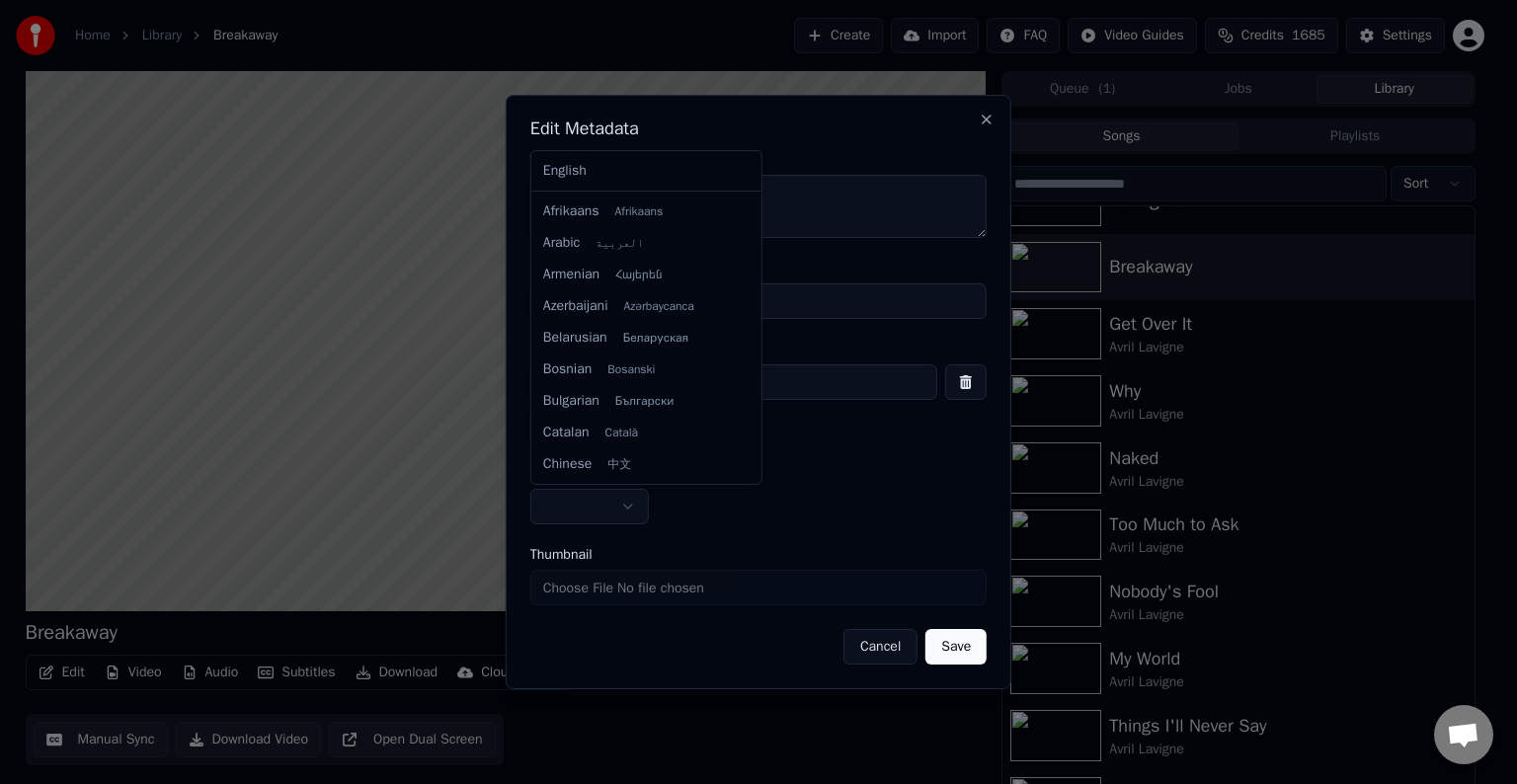 click on "Home Library Breakaway Create Import FAQ Video Guides Credits 1685 Settings Breakaway BPM 113 Key C Edit Video Audio Subtitles Download Cloud Library Manual Sync Download Video Open Dual Screen Queue ( 1 ) Jobs Library Songs Playlists Sort I Don't Give Falling Down Breakaway Get Over It Avril Lavigne Why Avril Lavigne Naked Avril Lavigne Too Much to Ask Avril Lavigne Nobody's Fool Avril Lavigne My World Avril Lavigne Things I'll Never Say Avril Lavigne Anything but Ordinary Avril Lavigne Tomorrow Avril Lavigne Unwanted Avril Lavigne Chat [NAME] from Youka Desktop More channels Continue on Email Network offline. Reconnecting... No messages can be received or sent for now. Youka Desktop Hello! How can I help you?  Sunday, [DATE] I think there is a glitch in the program; when I spend my credits to create a video, and I provide the lyrics, the resulting video does not sync the lyrics and is forcing me to spend extra credits to sync them again; it has happened to me with my last 3 videos [DATE] [NAME] [DATE]" at bounding box center (750, 392) 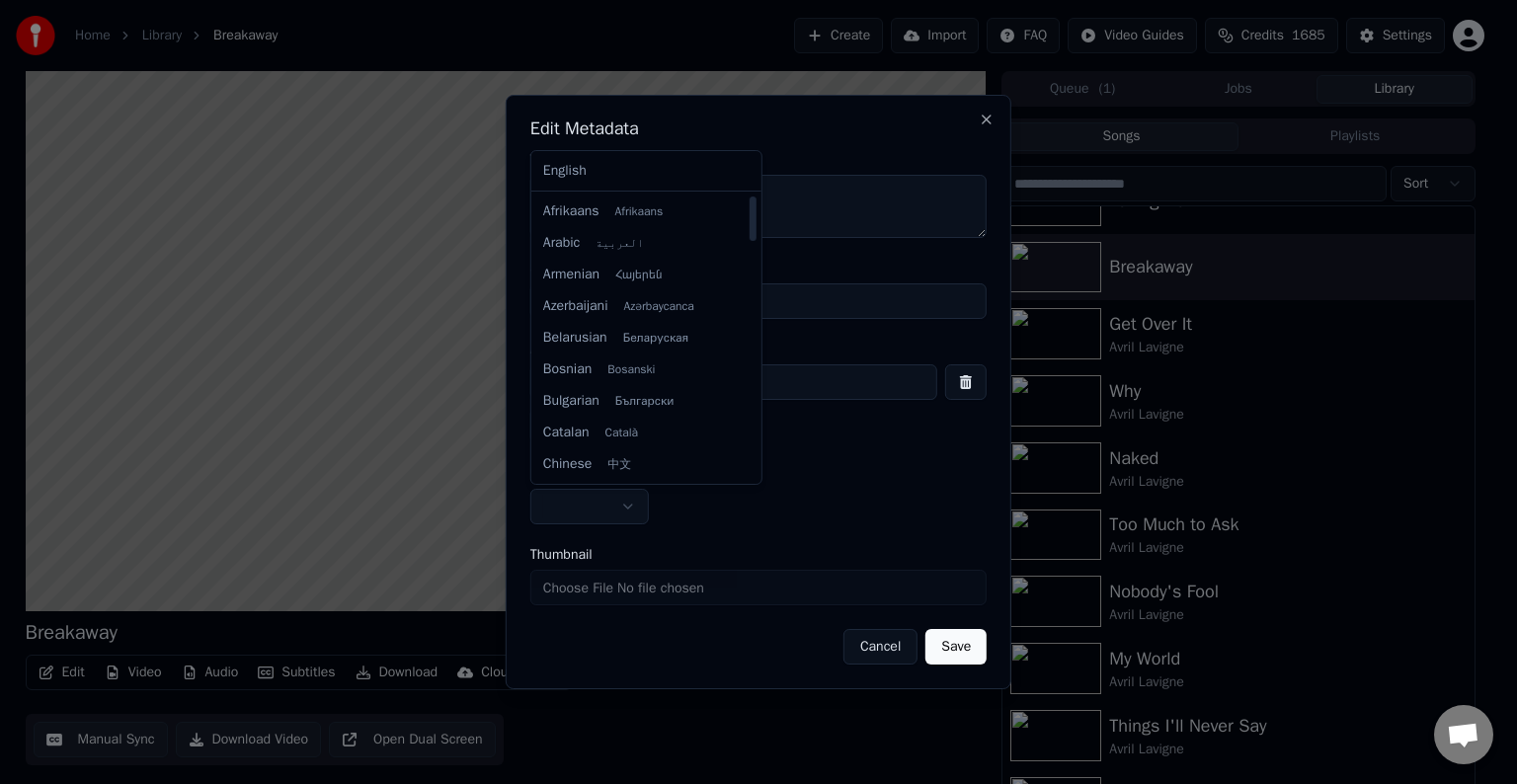 select on "**" 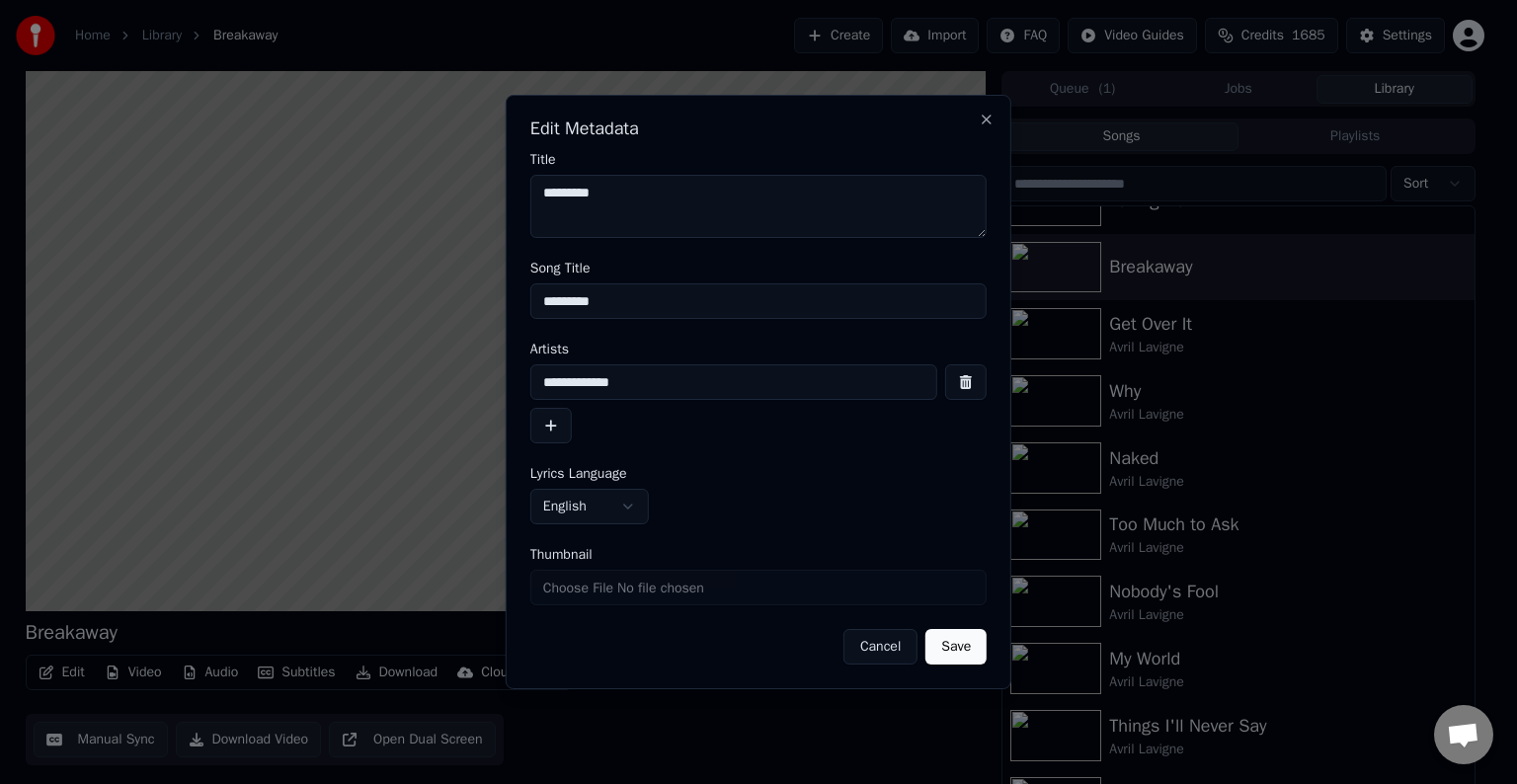 click on "Save" at bounding box center (956, 647) 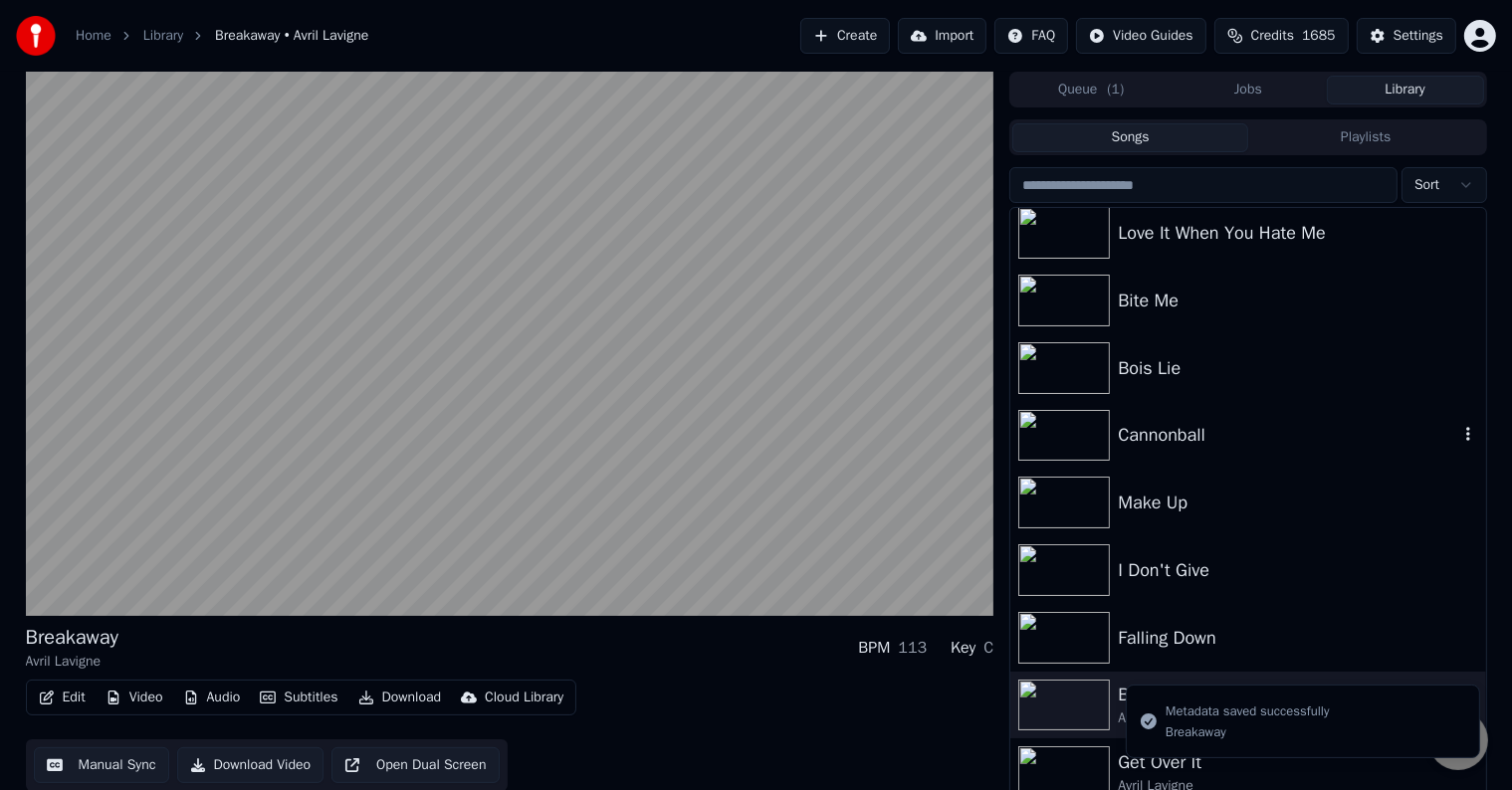 scroll, scrollTop: 744, scrollLeft: 0, axis: vertical 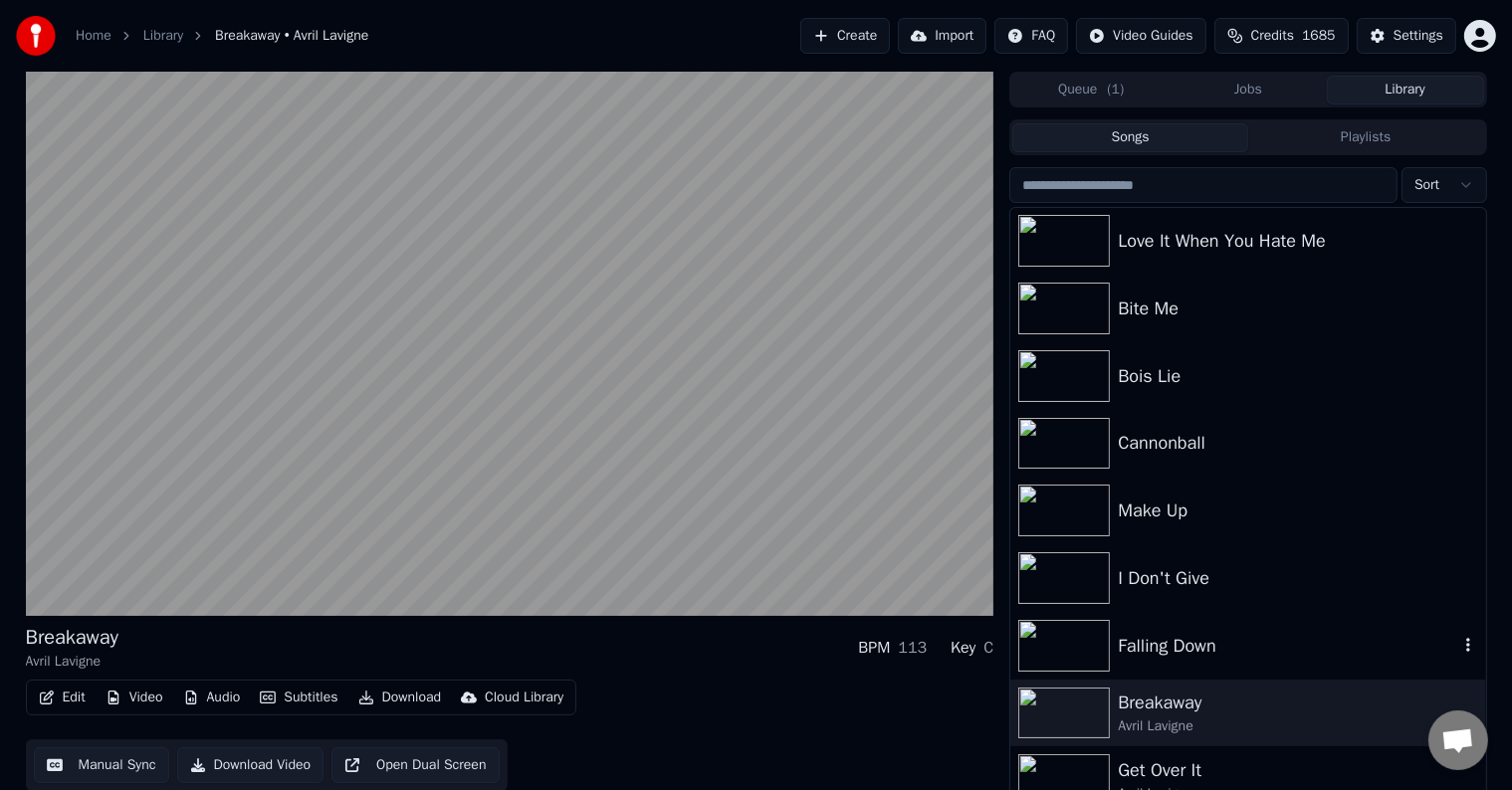 click on "Falling Down" at bounding box center (1247, 646) 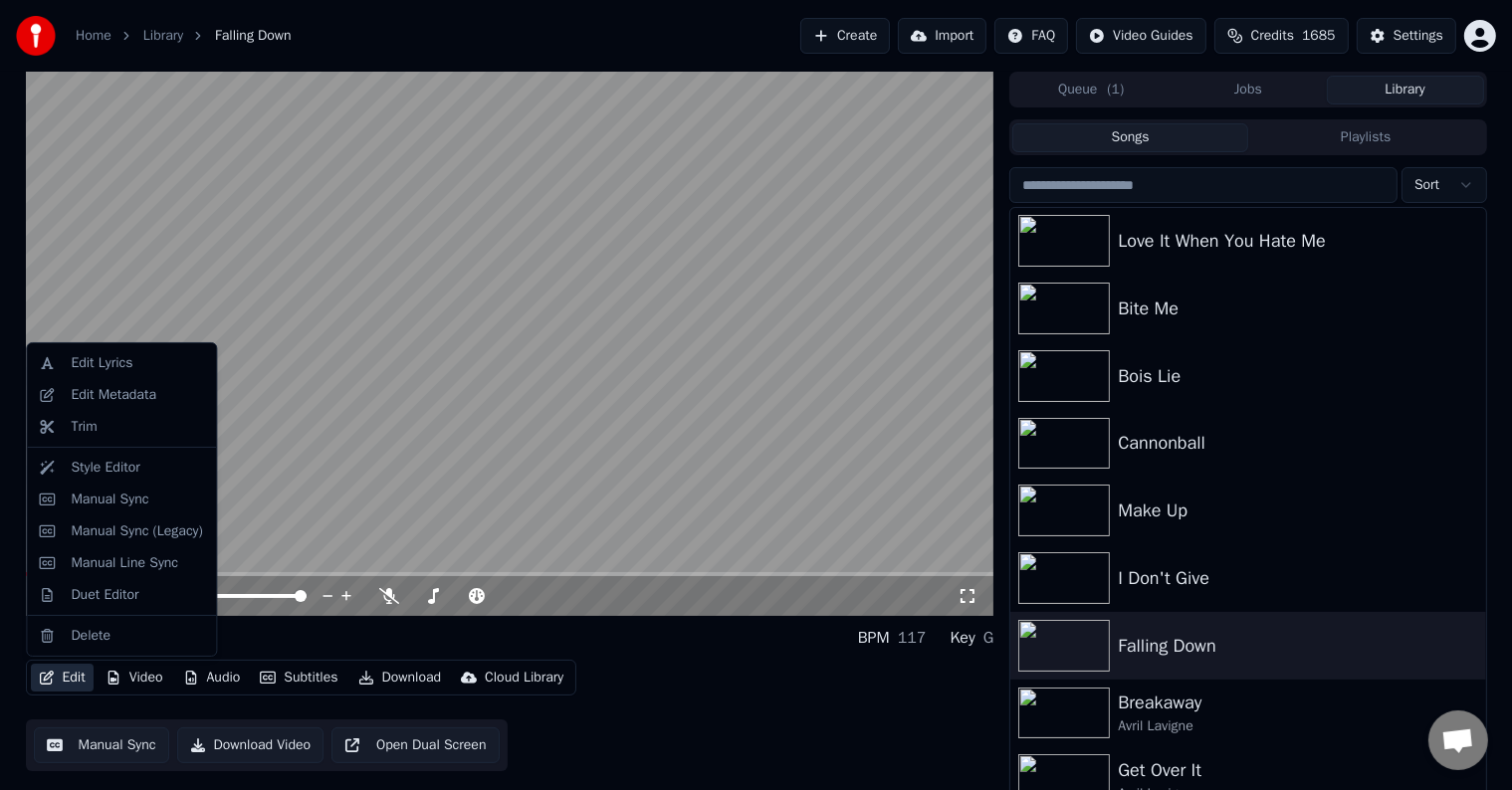 click 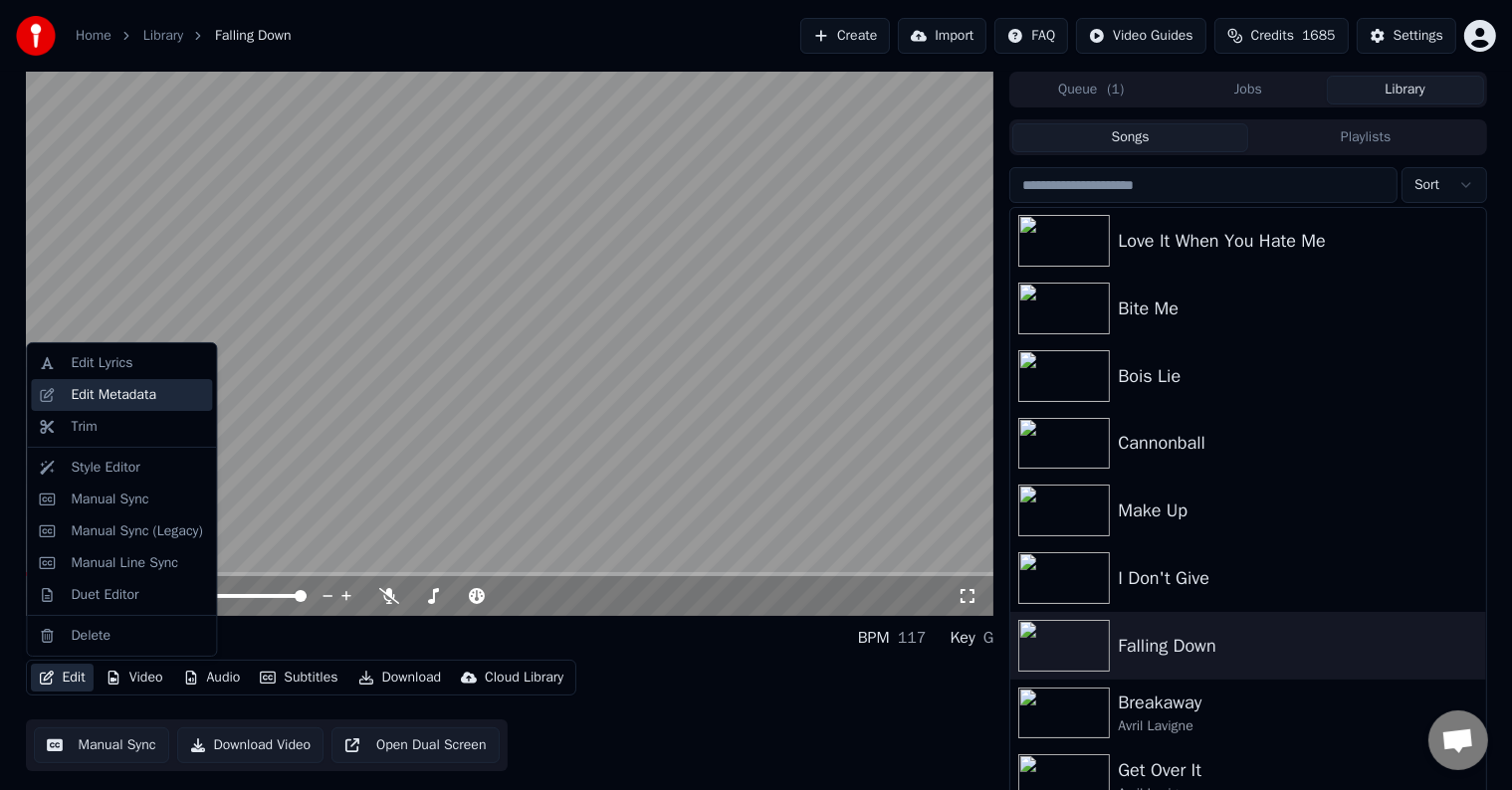 click on "Edit Metadata" at bounding box center [113, 395] 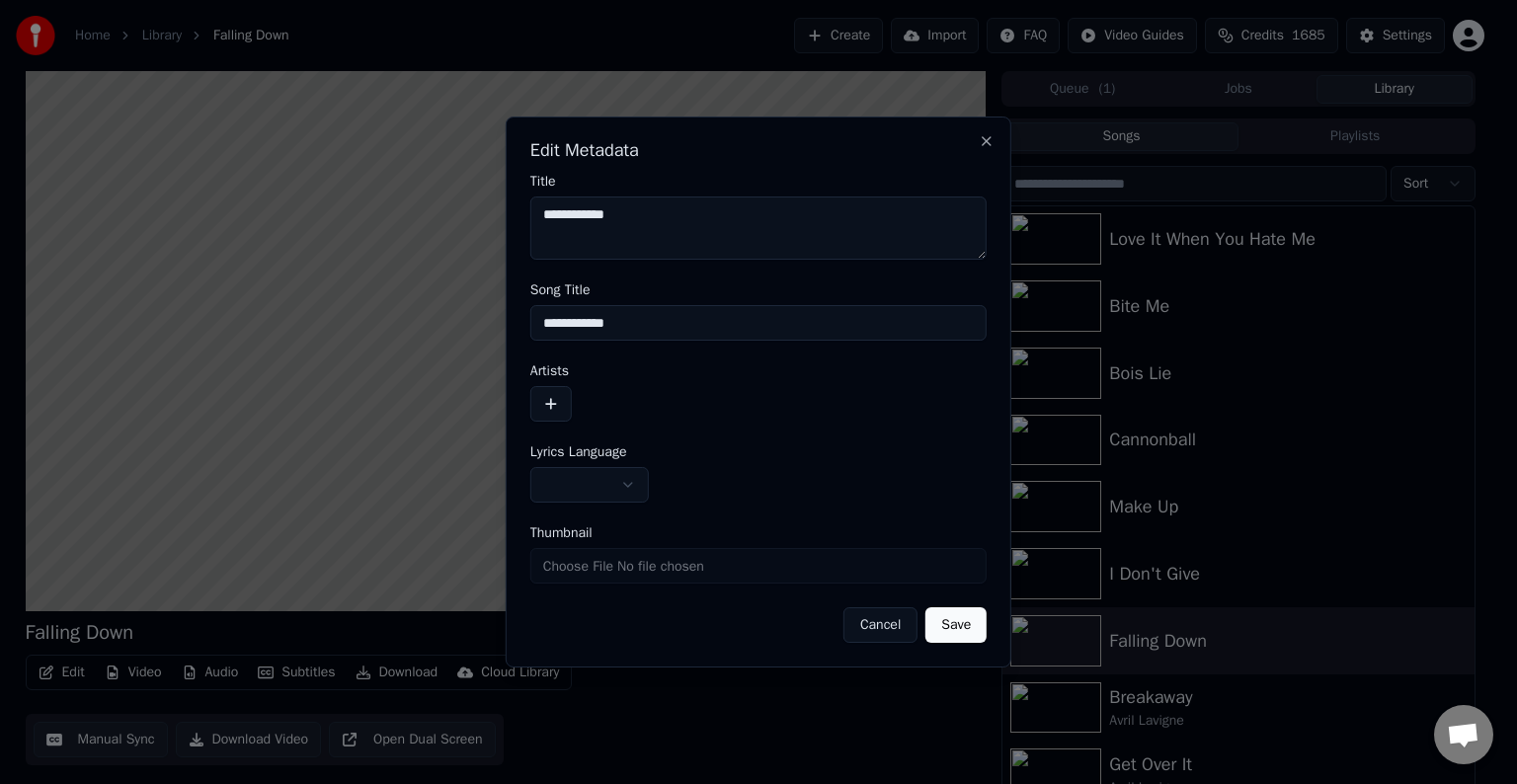 click at bounding box center (551, 404) 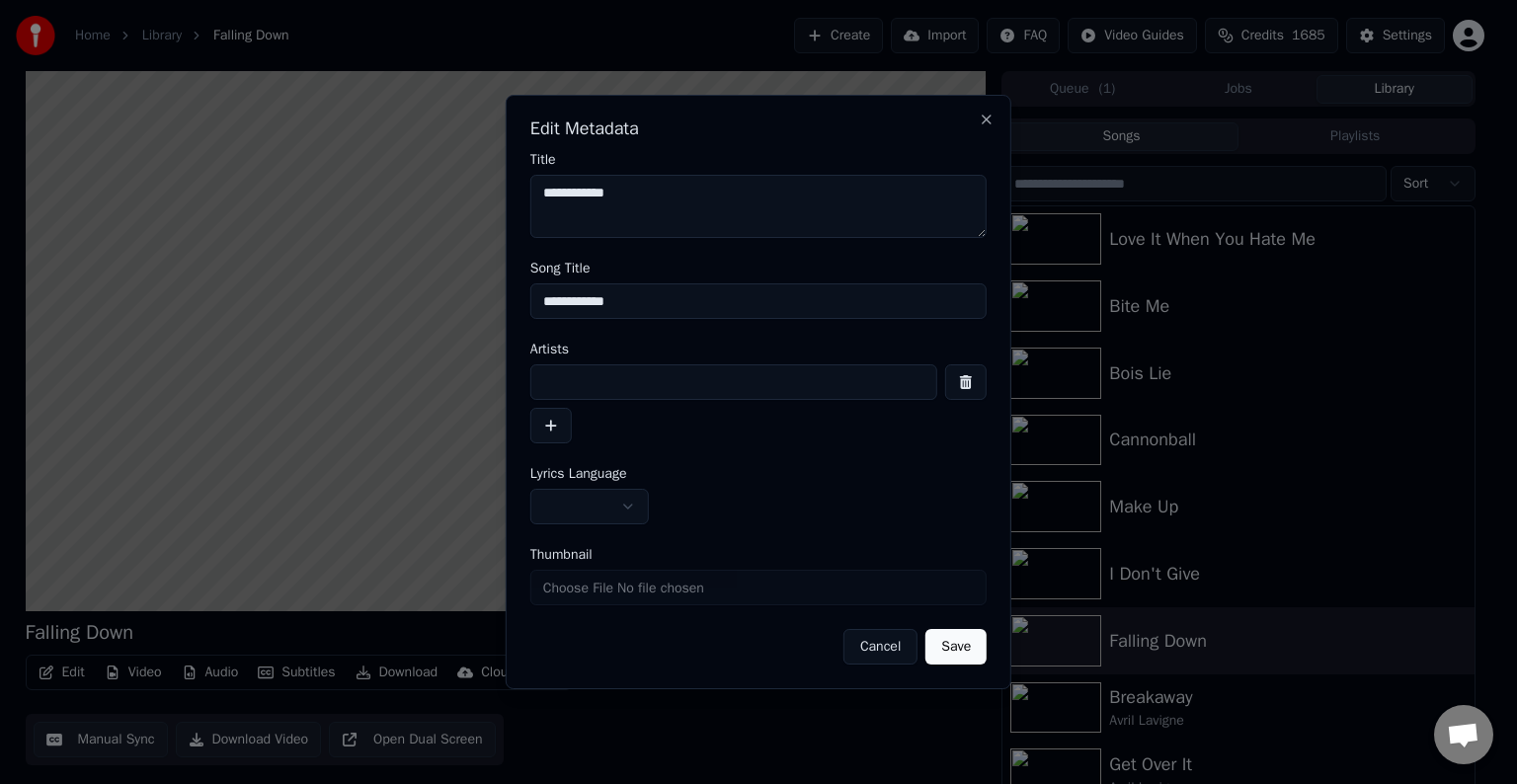 click at bounding box center [734, 382] 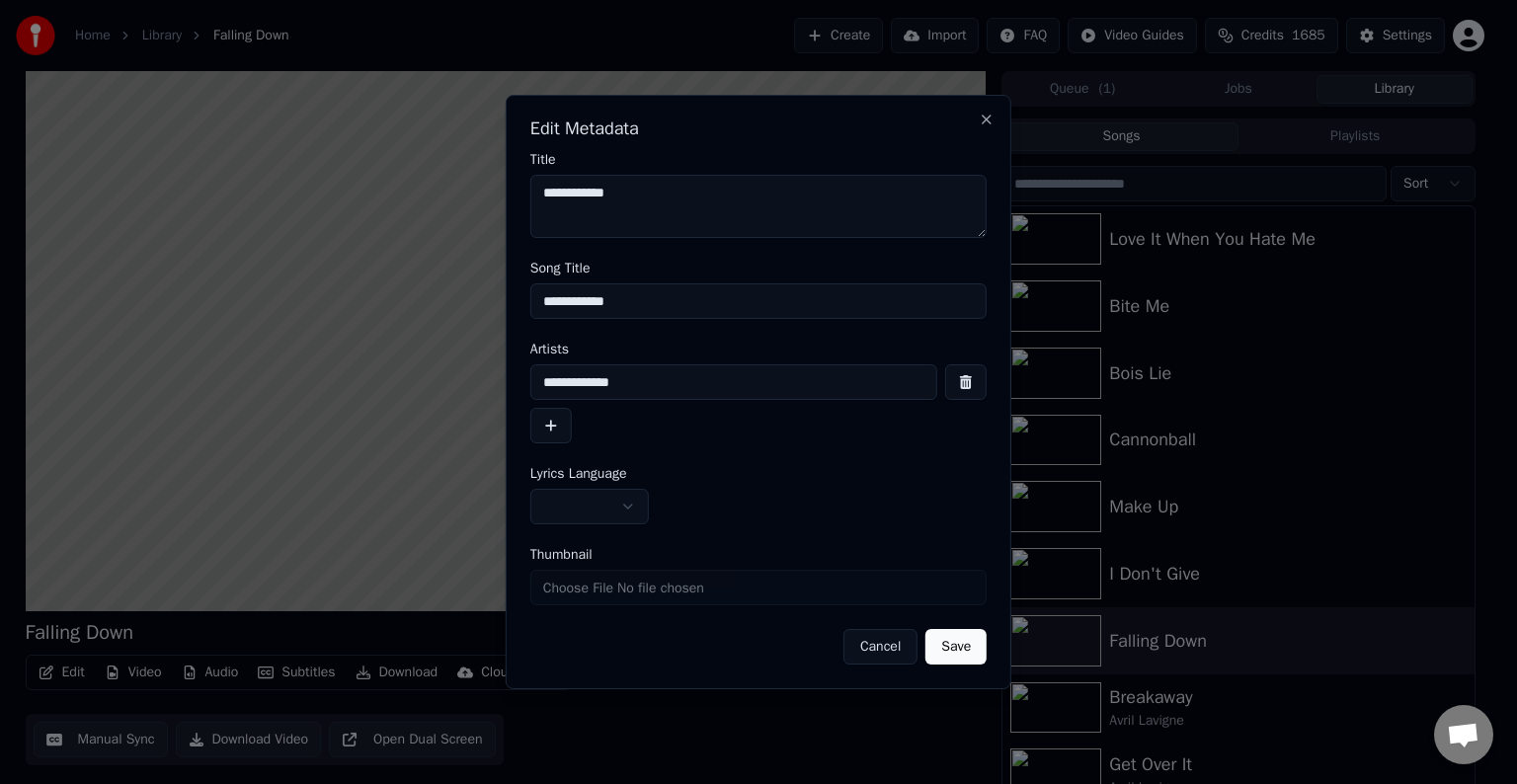 type on "**********" 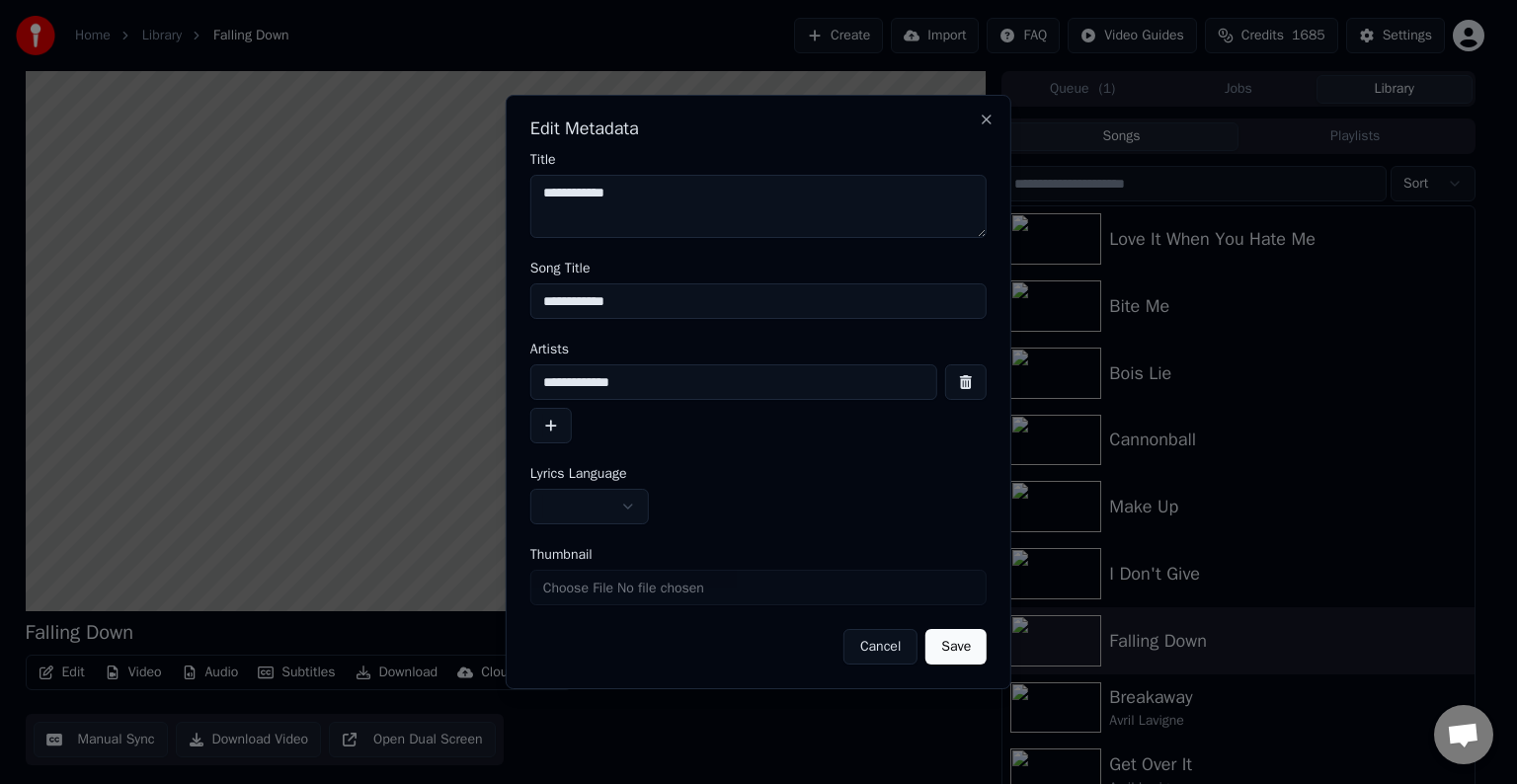 click on "Home Library Falling Down Create Import FAQ Video Guides Credits 1685 Settings Falling Down BPM 117 Key G Edit Video Audio Subtitles Download Cloud Library Manual Sync Download Video Open Dual Screen Queue ( 1 ) Jobs Library Songs Playlists Sort Kiss Me Like The World Is Ending Avalanche Love Sux Love It When You Hate Me Bite Me Bois Lie Cannonball Make Up I Don't Give Falling Down Breakaway Avril Lavigne Get Over It Avril Lavigne Why Avril Lavigne Chat [NAME] from Youka Desktop More channels Continue on Email Network offline. Reconnecting... No messages can be received or sent for now. Youka Desktop Hello! How can I help you?  Sunday, [DATE] I think there is a glitch in the program; when I spend my credits to create a video, and I provide the lyrics, the resulting video does not sync the lyrics and is forcing me to spend extra credits to sync them again; it has happened to me with my last 3 videos [DATE] [NAME] [DATE] So, I make the video, and the credits to sync the lyrics the second time are refunded?" at bounding box center [750, 392] 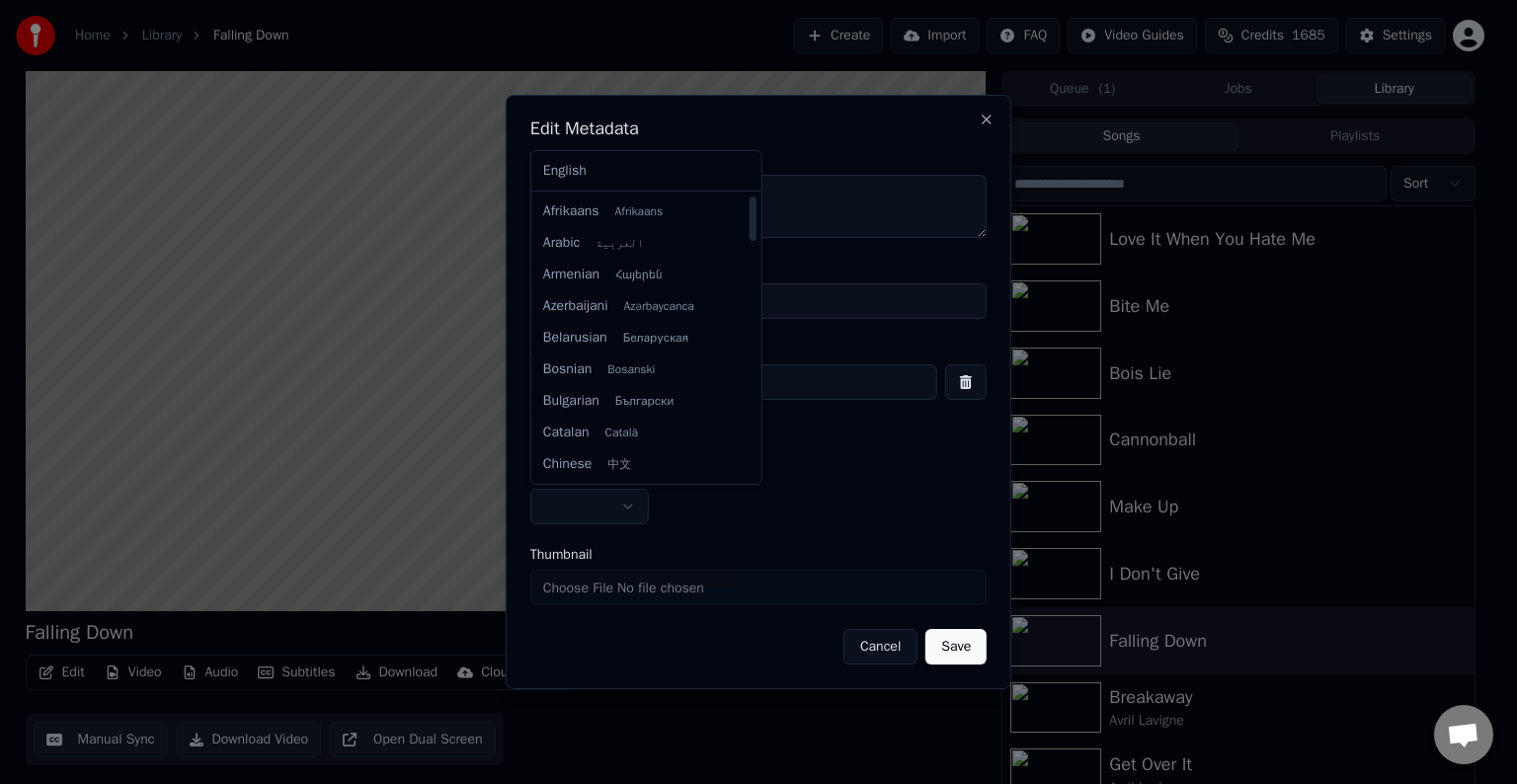 select on "**" 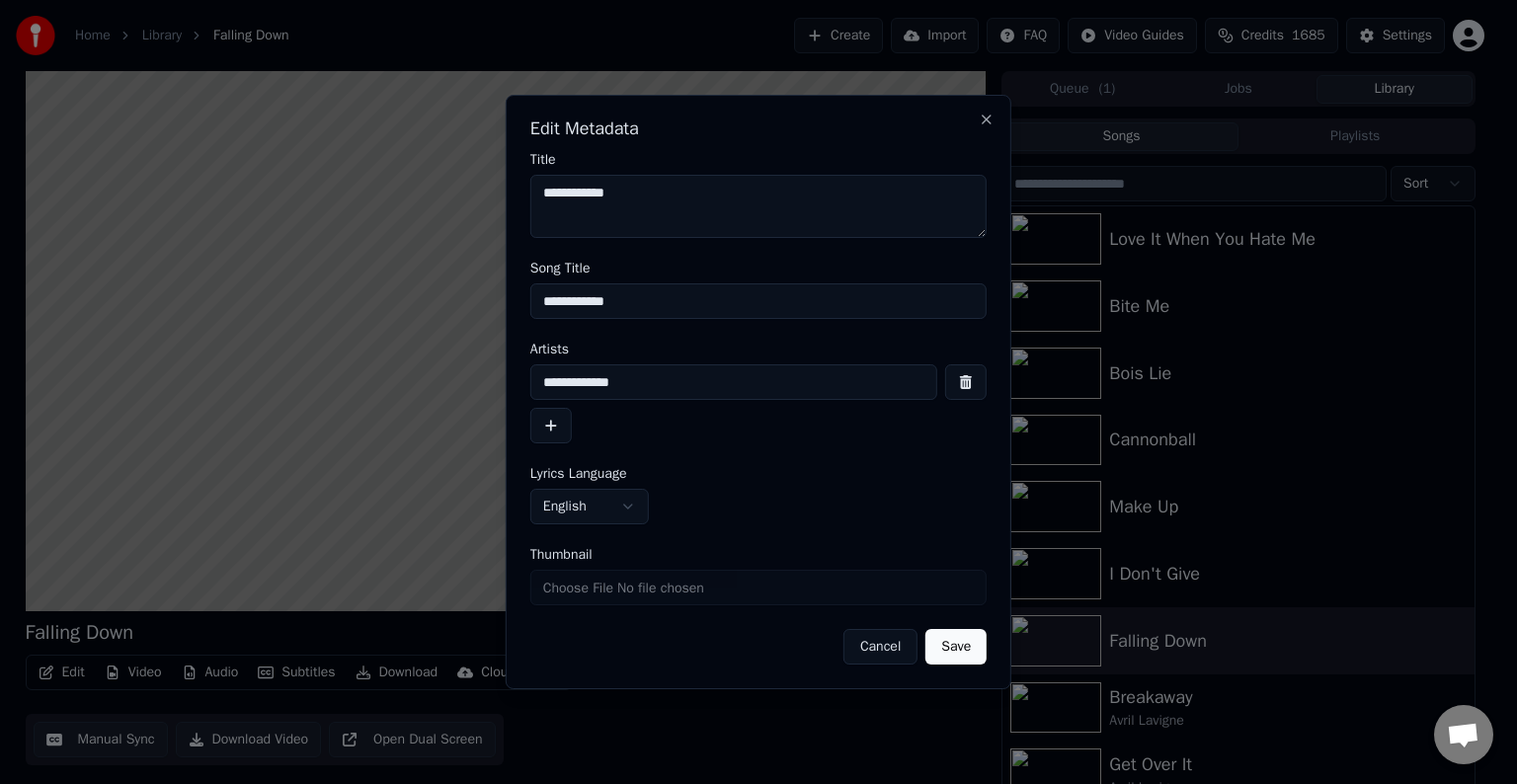 click on "Save" at bounding box center [956, 647] 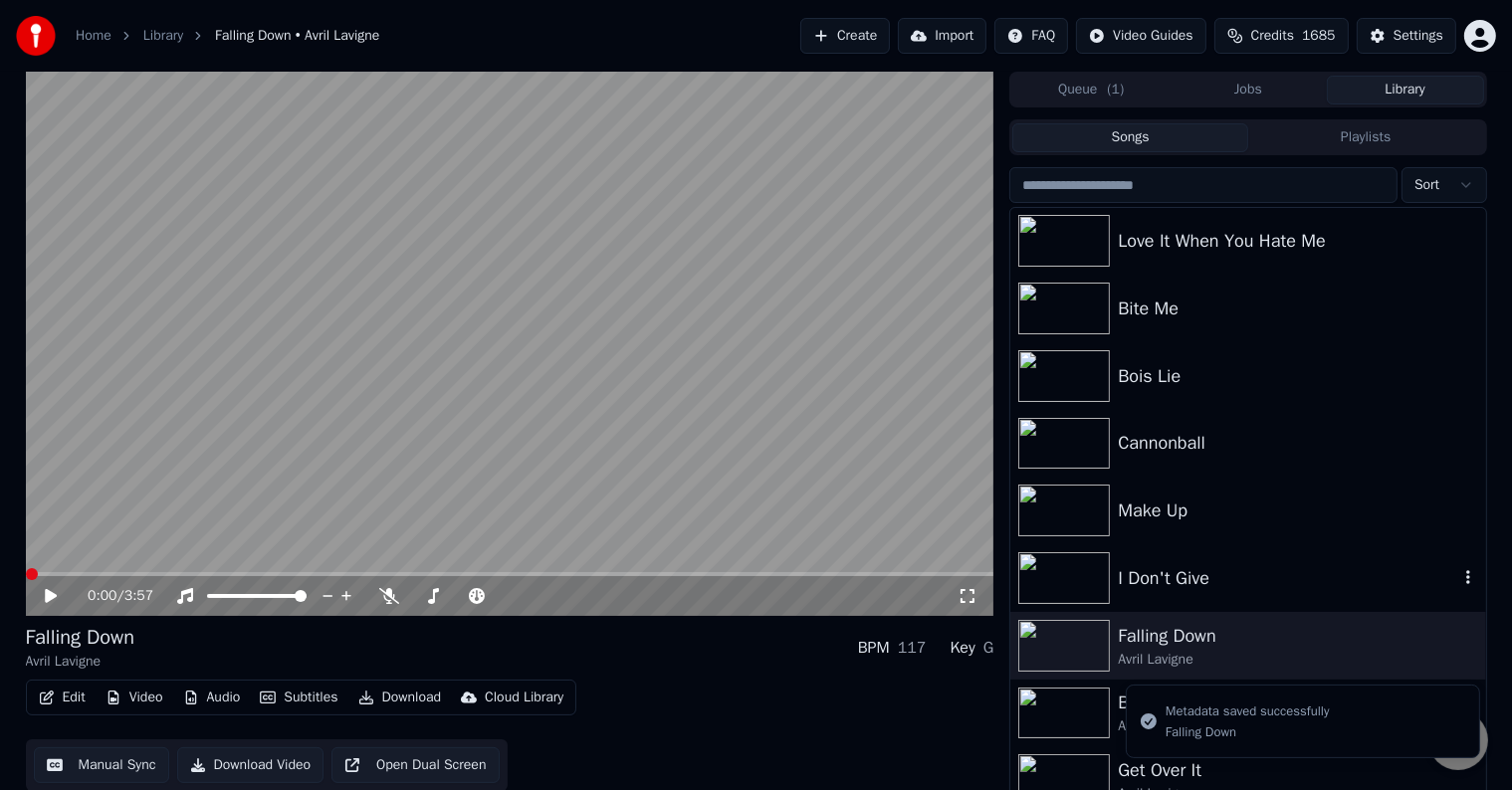 click on "I Don't Give" at bounding box center [1287, 578] 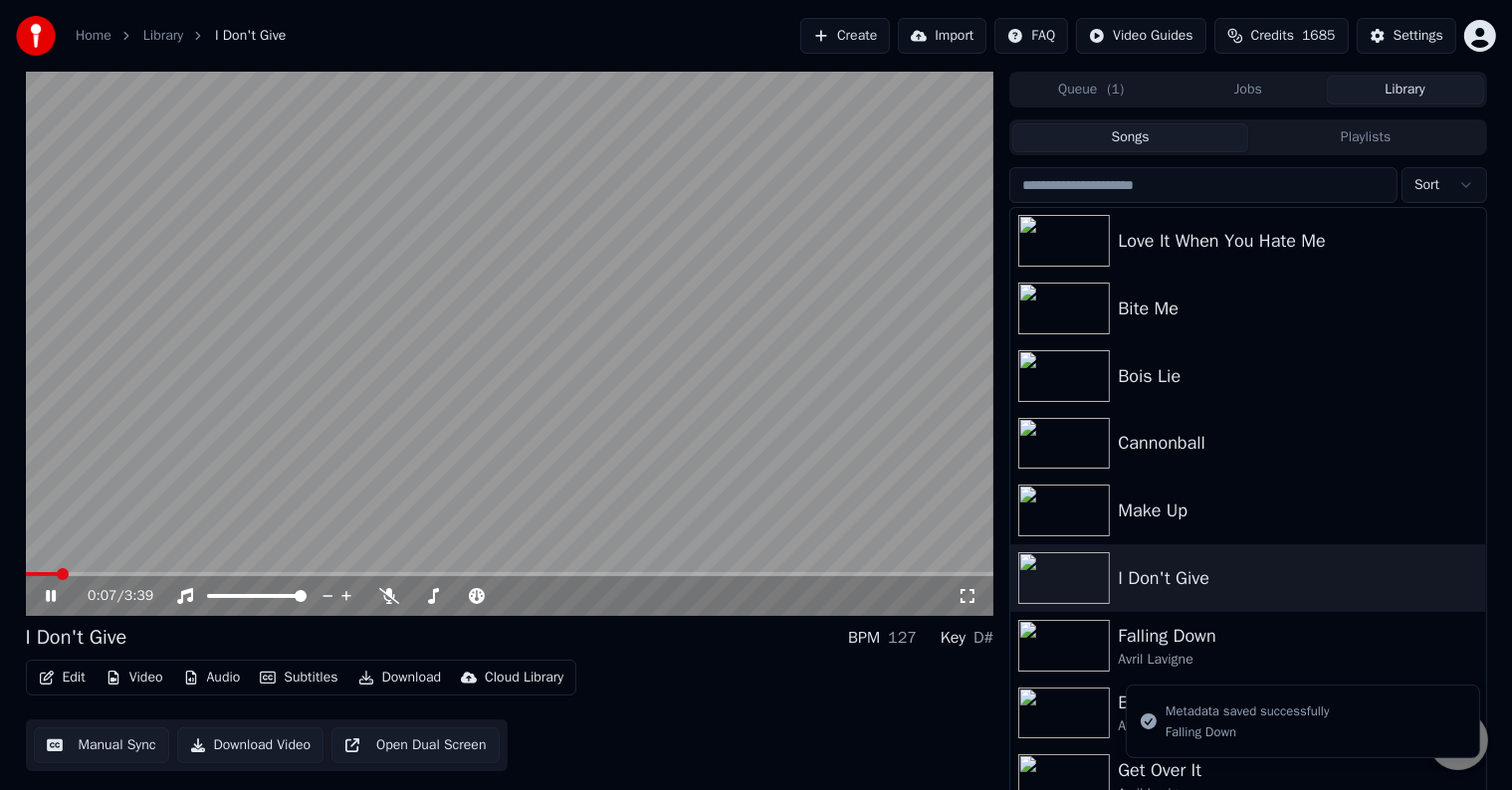 click 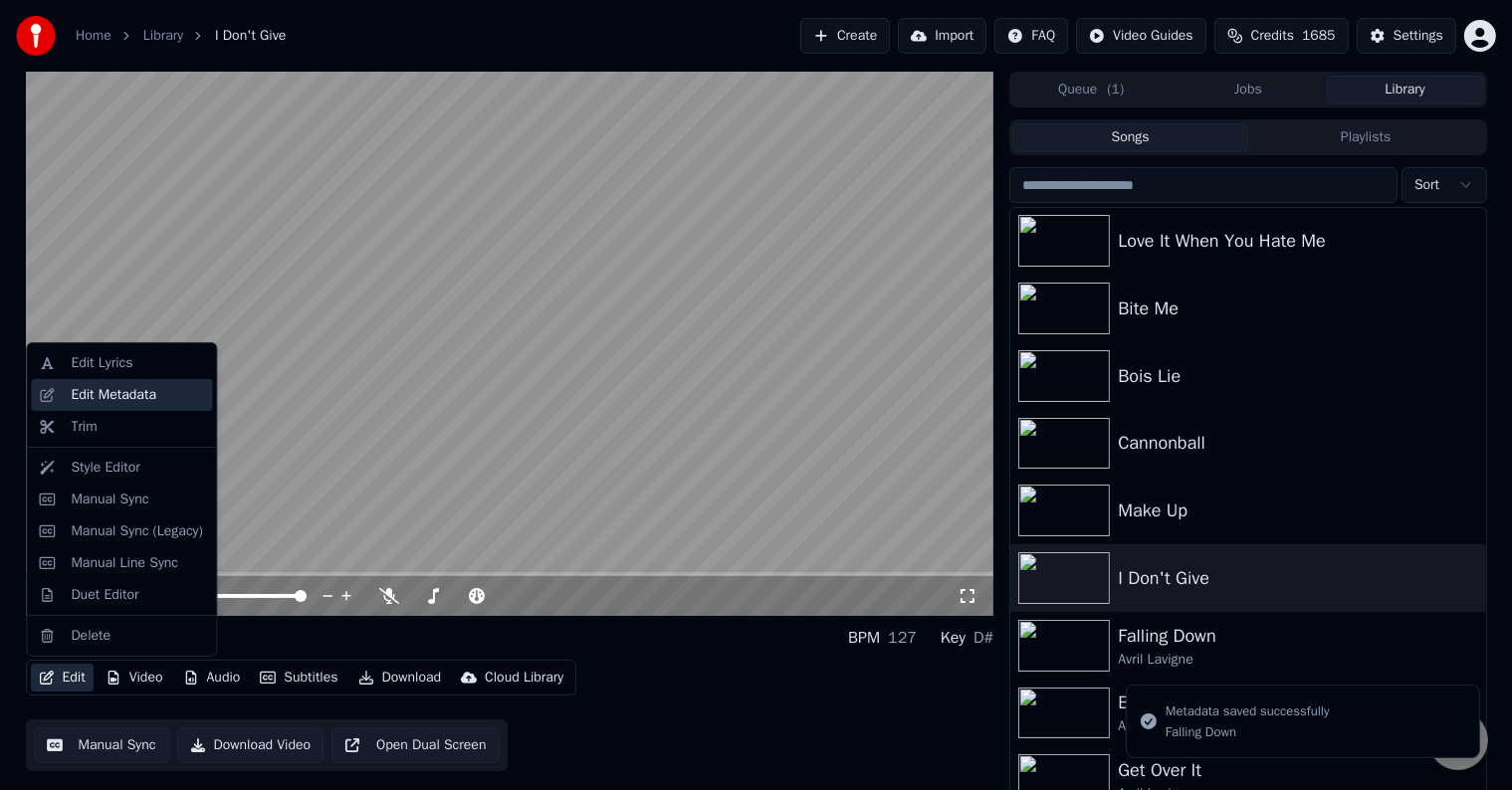 click on "Edit Metadata" at bounding box center (113, 395) 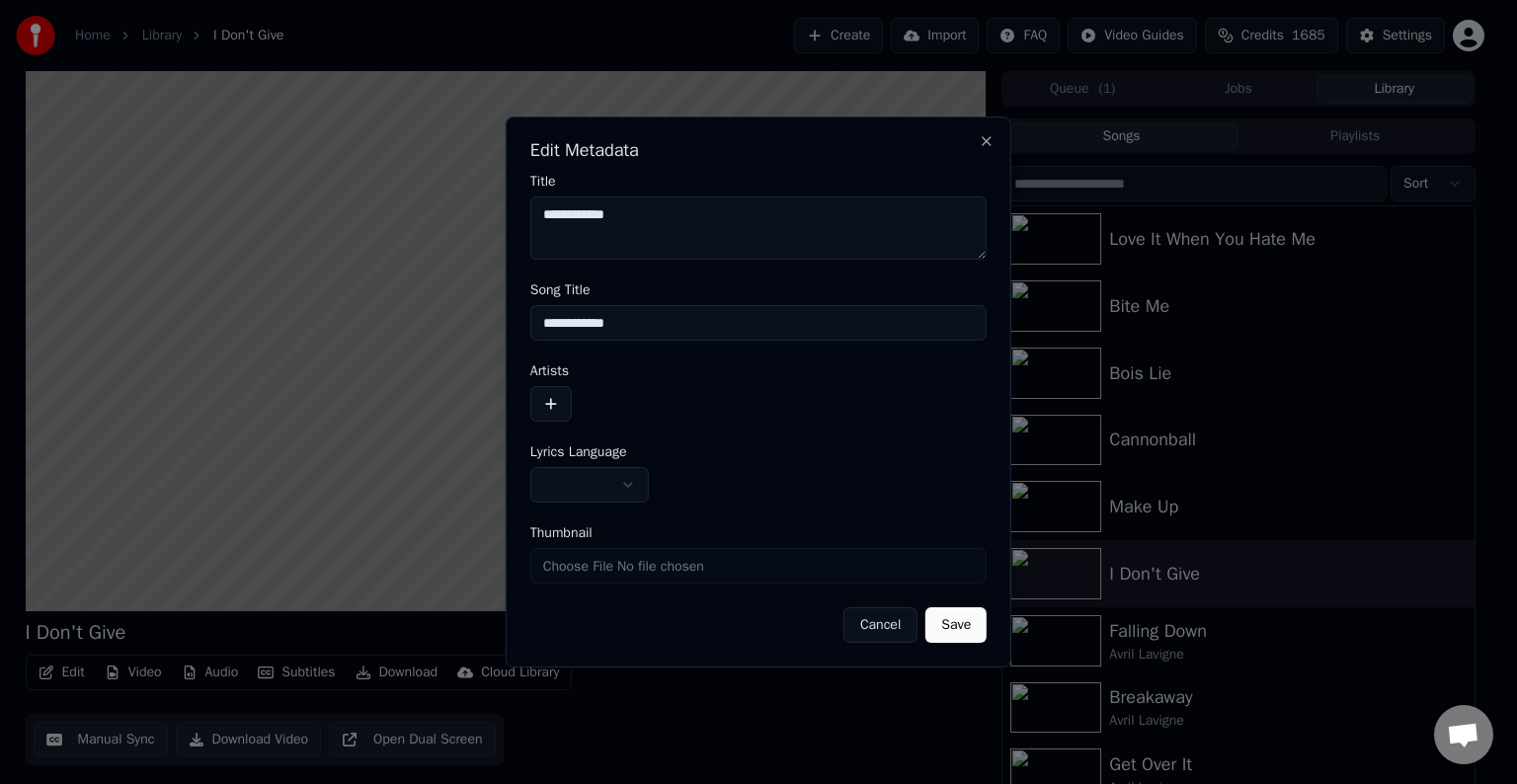 click on "Artists" at bounding box center (758, 393) 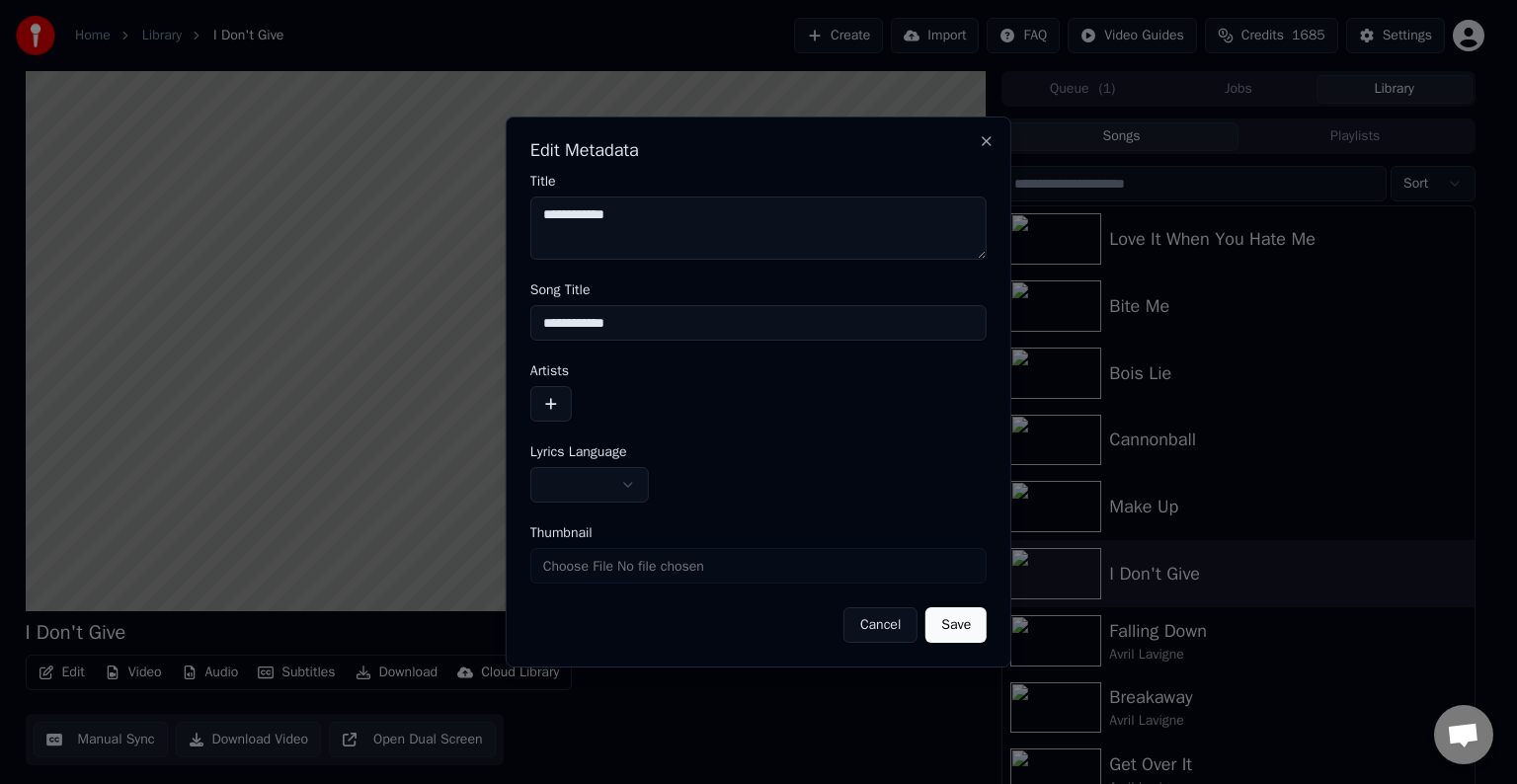 click at bounding box center (551, 404) 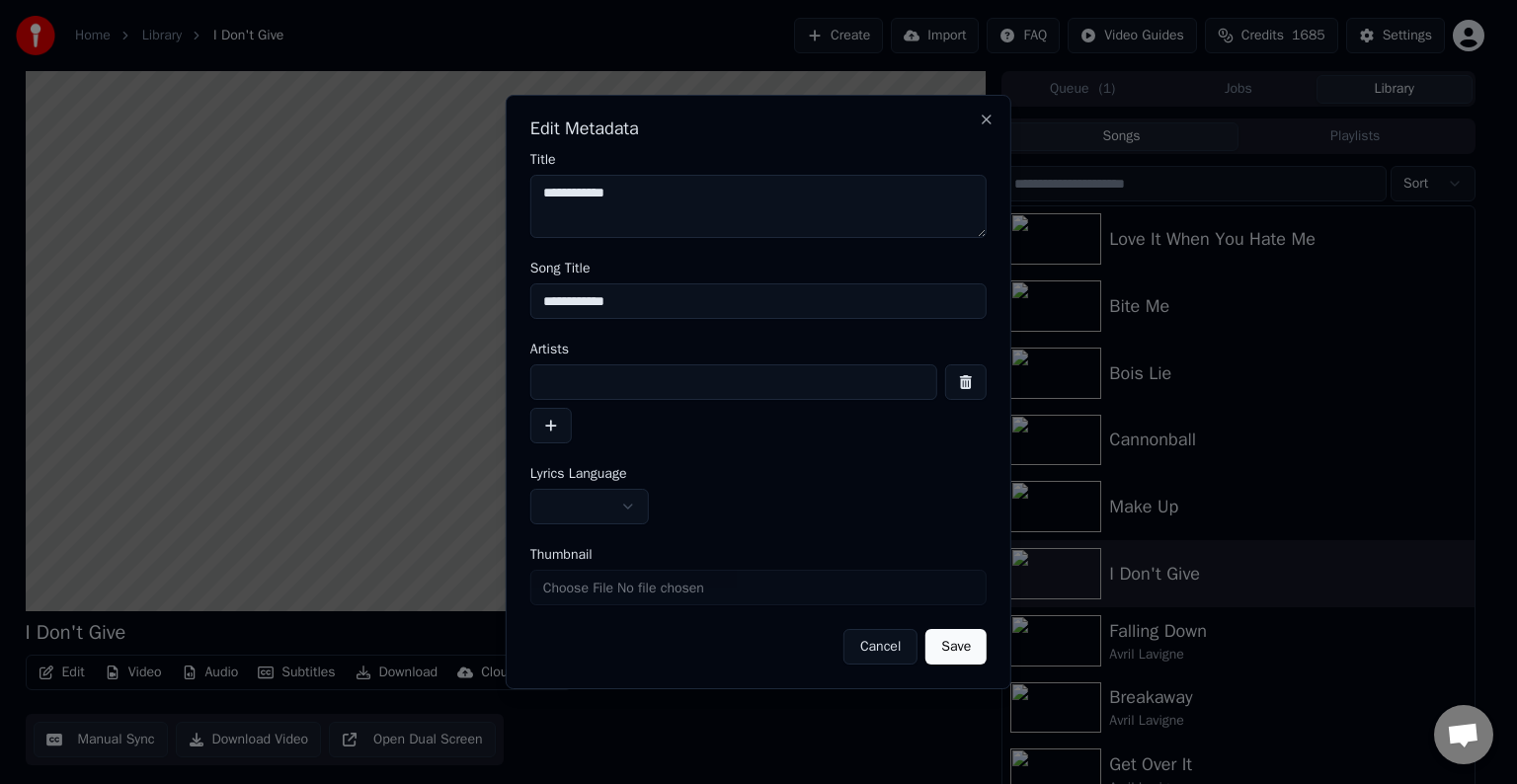 click at bounding box center [734, 382] 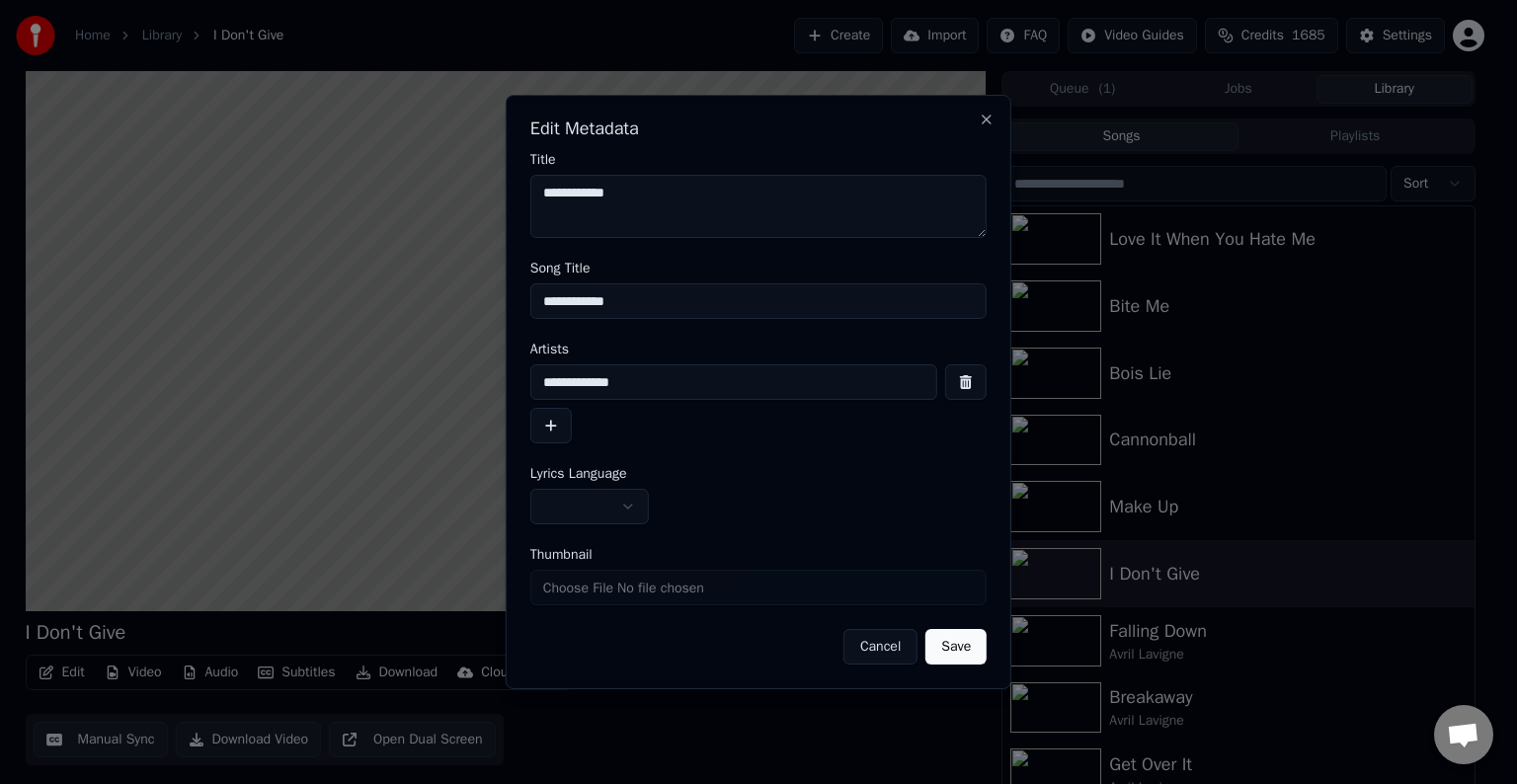 type on "**********" 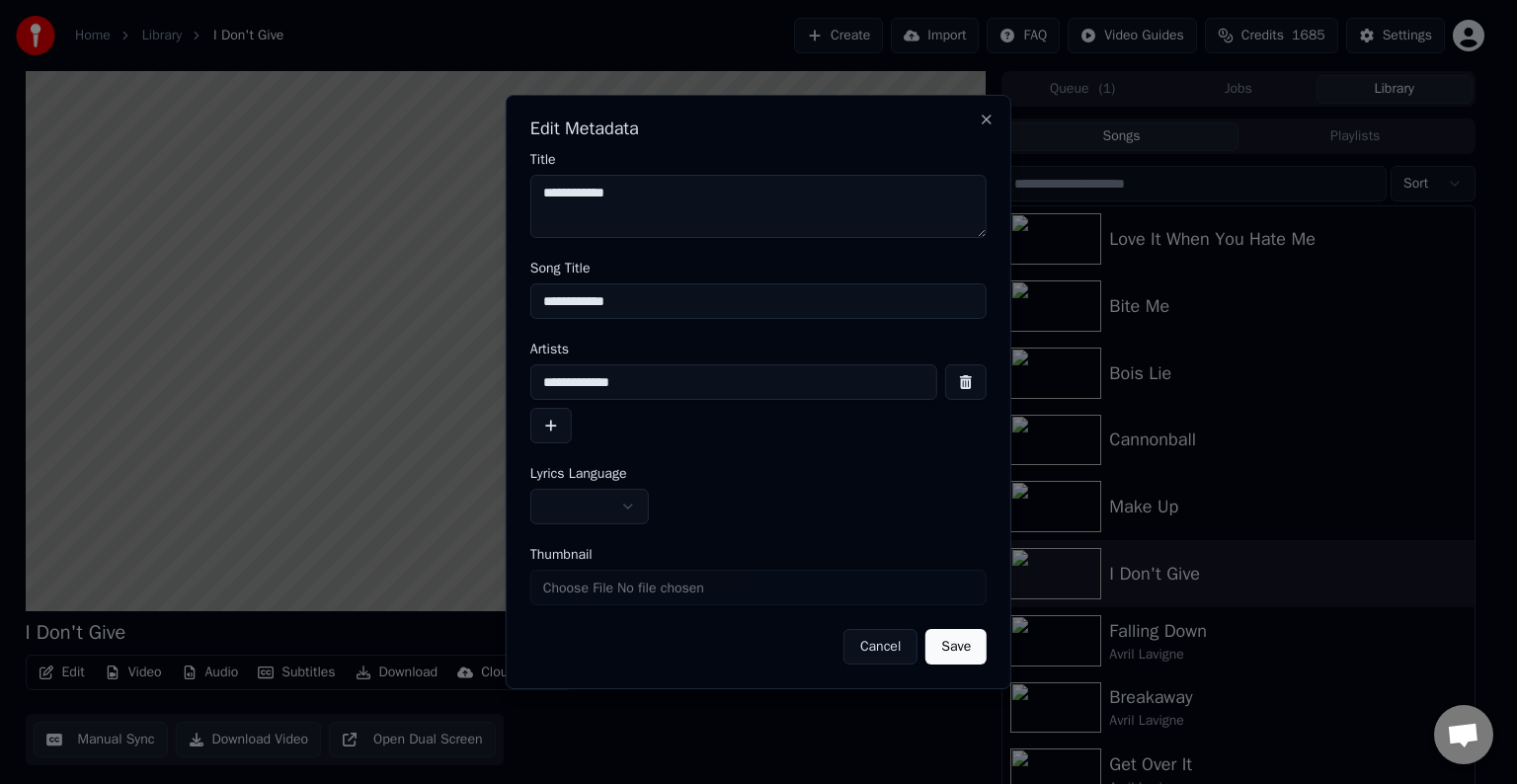 click on "Home Library I Don't Give Create Import FAQ Video Guides Credits 1685 Settings I Don't Give BPM 127 Key D# Edit Video Audio Subtitles Download Cloud Library Manual Sync Download Video Open Dual Screen Queue ( 1 ) Jobs Library Songs Playlists Sort Kiss Me Like The World Is Ending Avalanche Love Sux Love It When You Hate Me Bite Me Bois Lie Cannonball Make Up I Don't Give Falling Down Avril Lavigne Breakaway Avril Lavigne Get Over It Avril Lavigne Why Avril Lavigne Chat Adam from Youka Desktop More channels Continue on Email Network offline. Reconnecting... No messages can be received or sent for now. Youka Desktop Hello! How can I help you? Sunday, [DATE] I think there is a glitch in the program; when I spend my credits to create a video, and I provide the lyrics, the resulting video does not sync the lyrics and is forcing me to spend extra credits to sync them again; it has happened to me with my last 3 videos [DATE] Adam [DATE] [DATE] [DATE] Adam Only the auto-sync credits are refunded. Crisp" at bounding box center (750, 392) 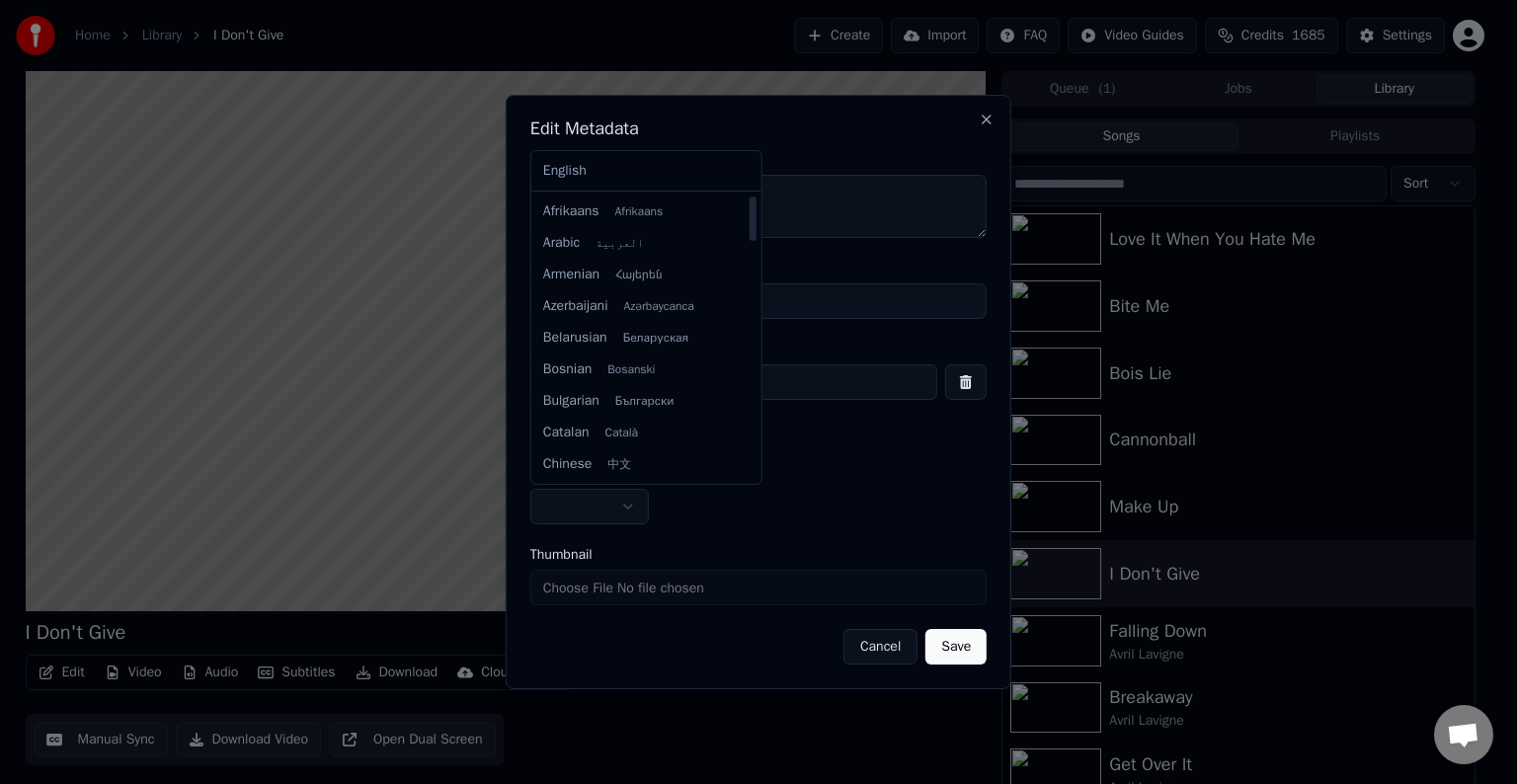 select on "**" 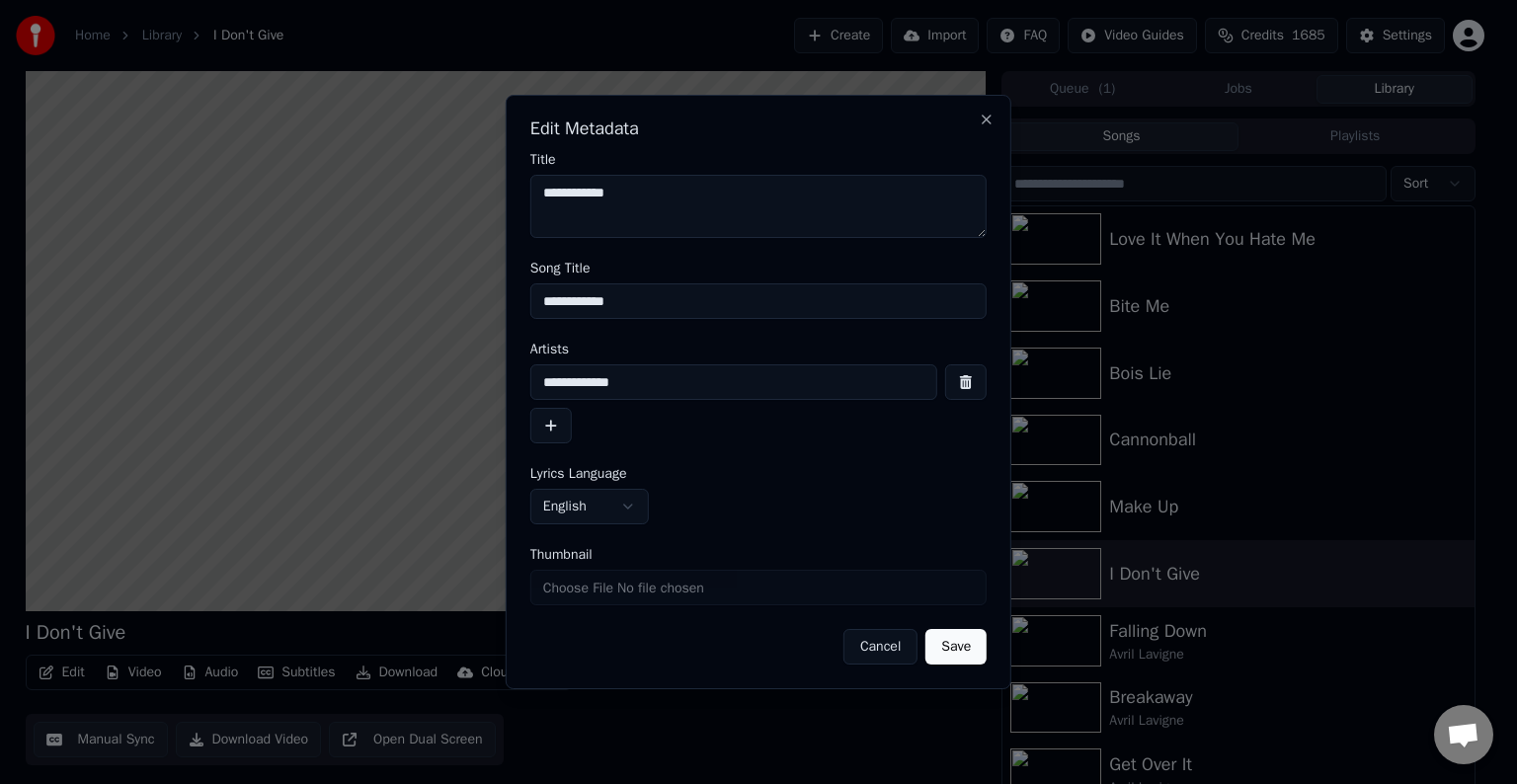 click on "Save" at bounding box center (956, 647) 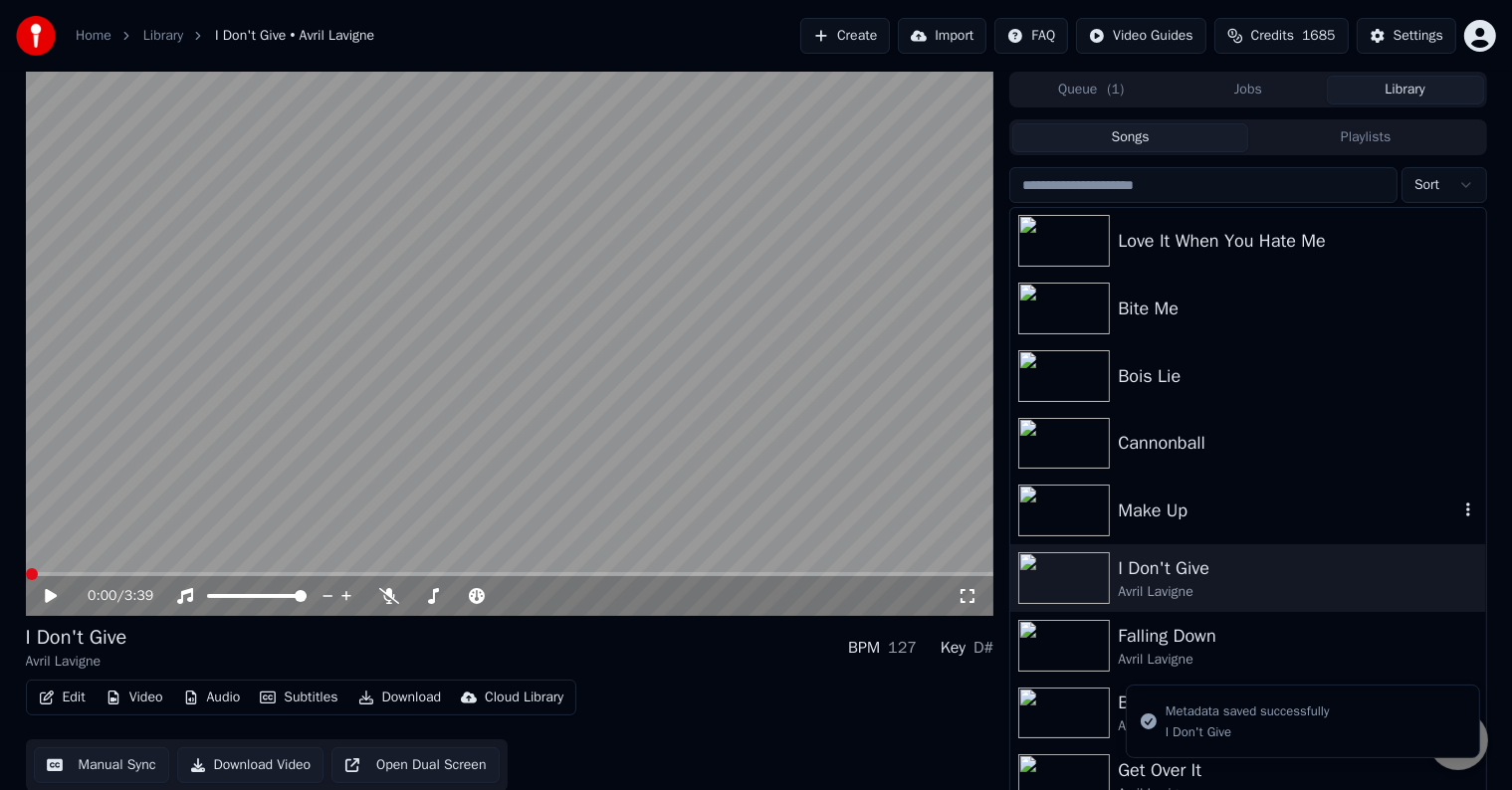 click on "Make Up" at bounding box center (1287, 510) 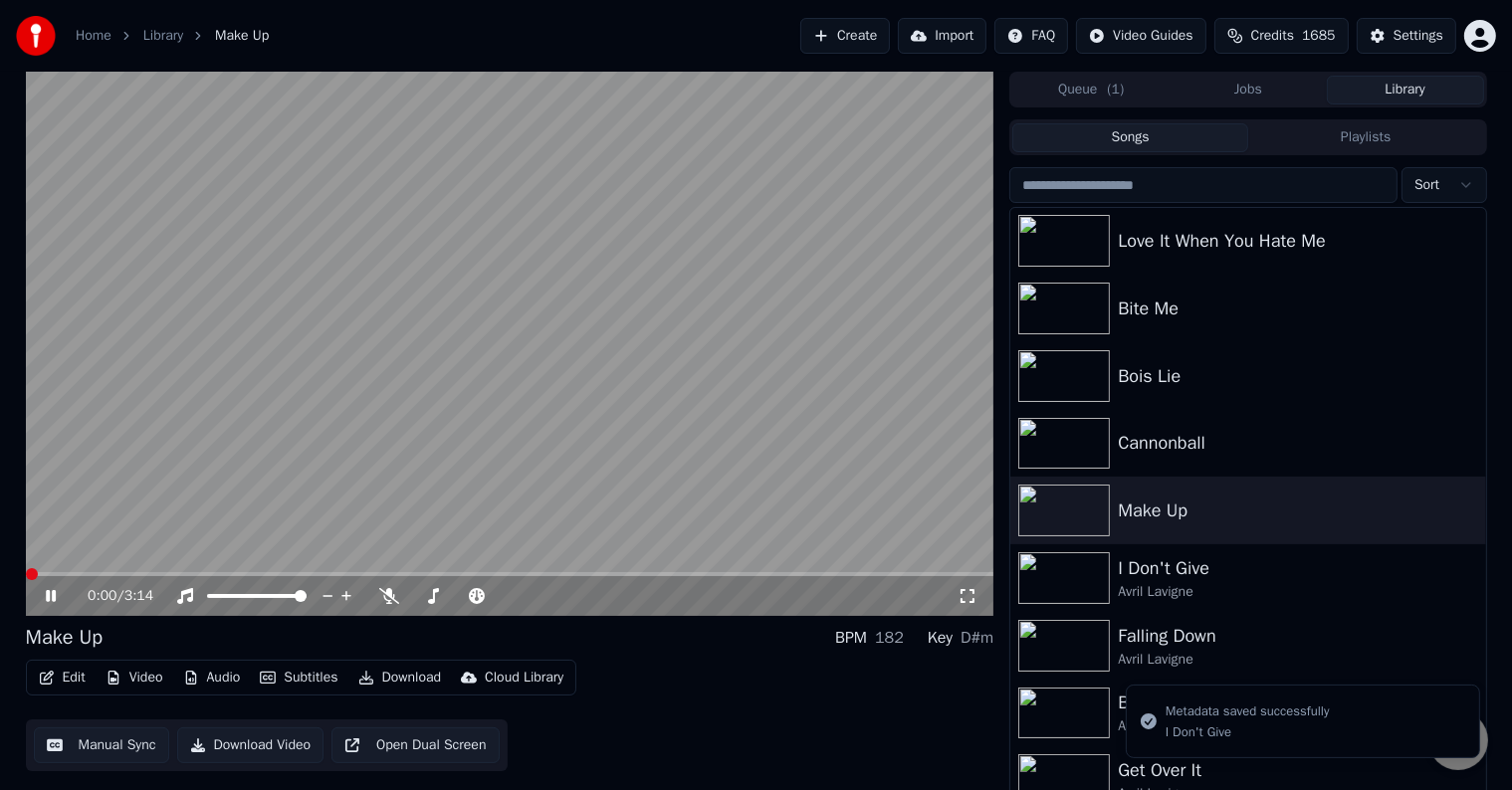 click on "Edit" at bounding box center (62, 678) 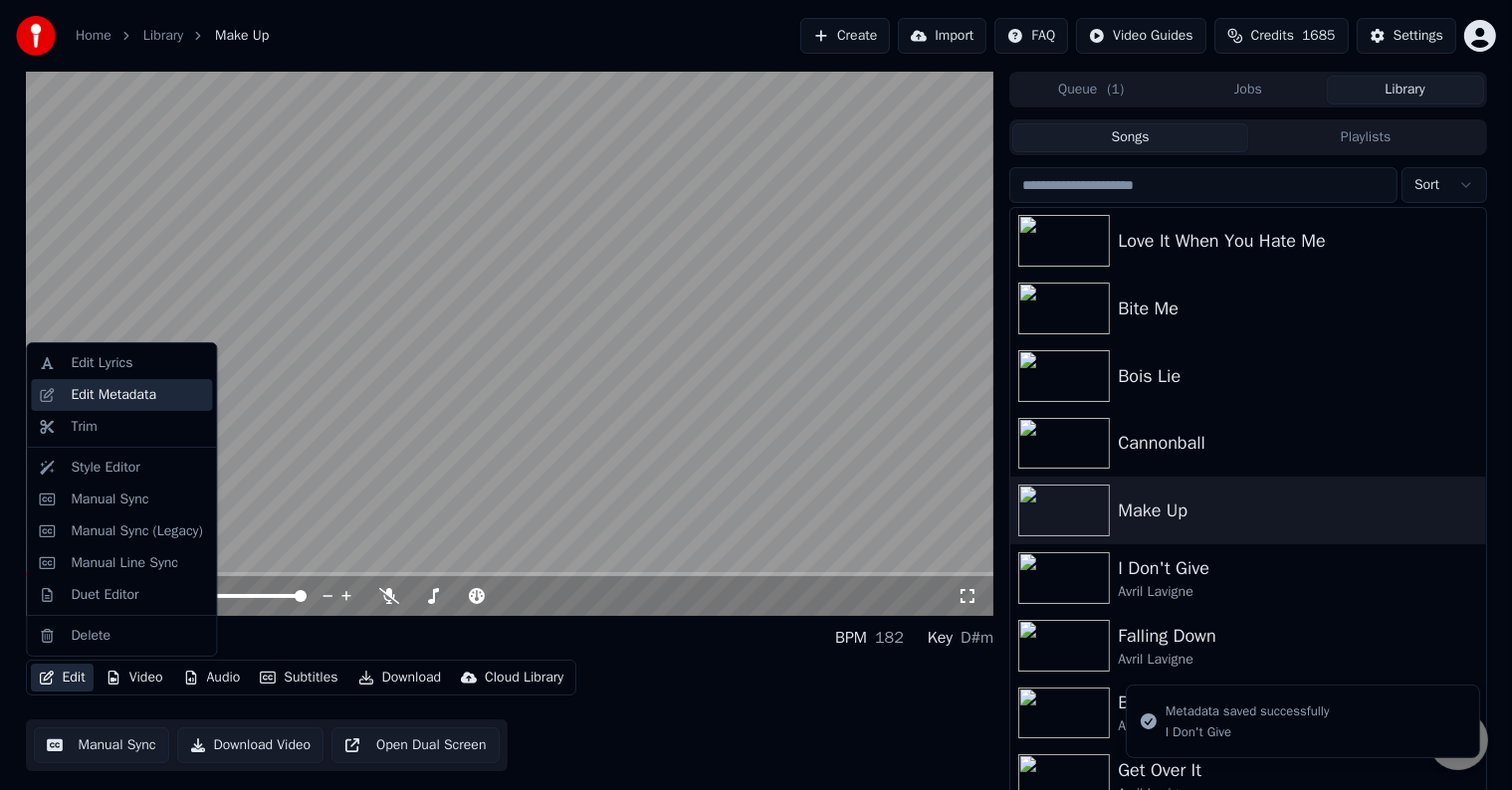 click on "Edit Metadata" at bounding box center [113, 395] 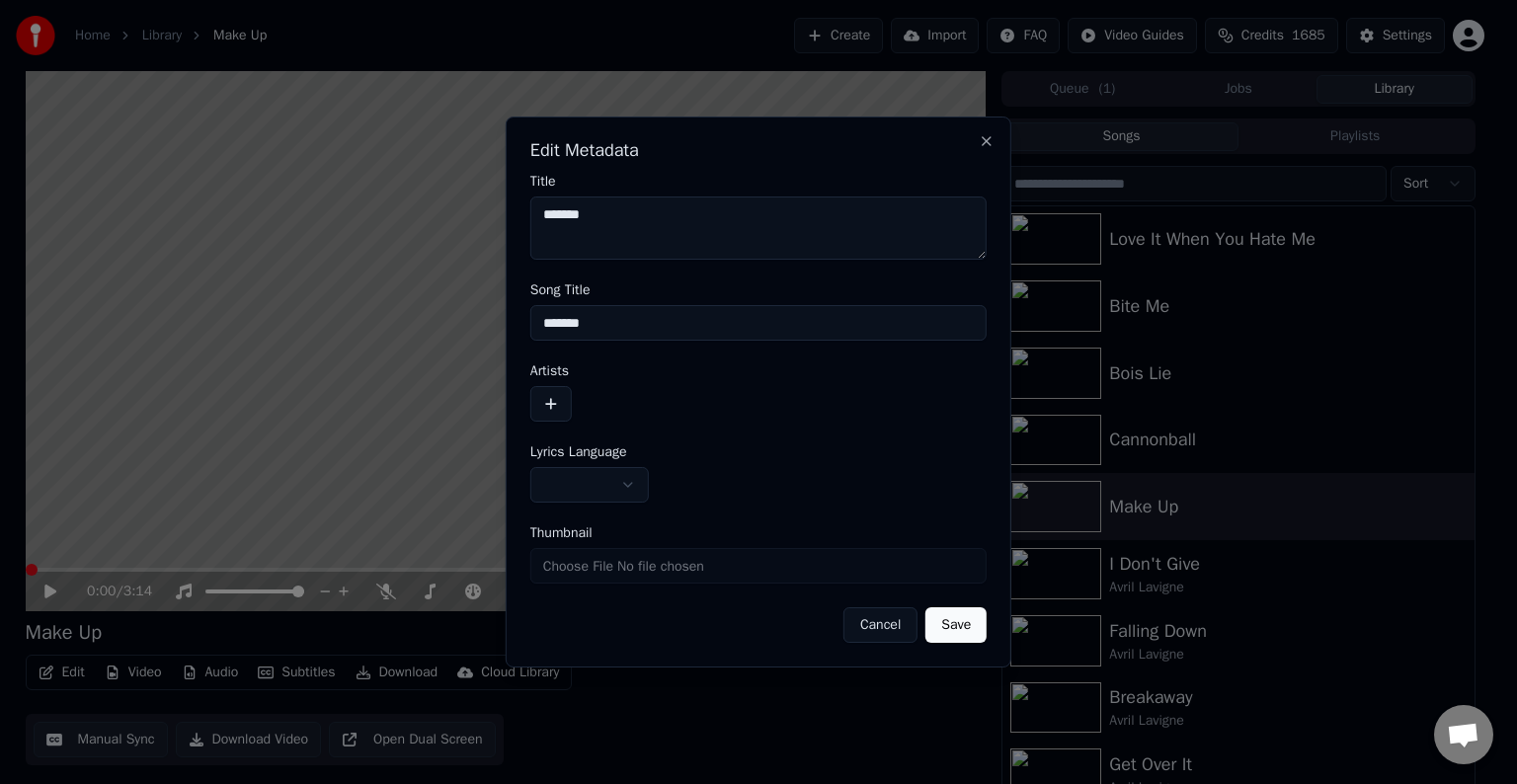 click at bounding box center [551, 404] 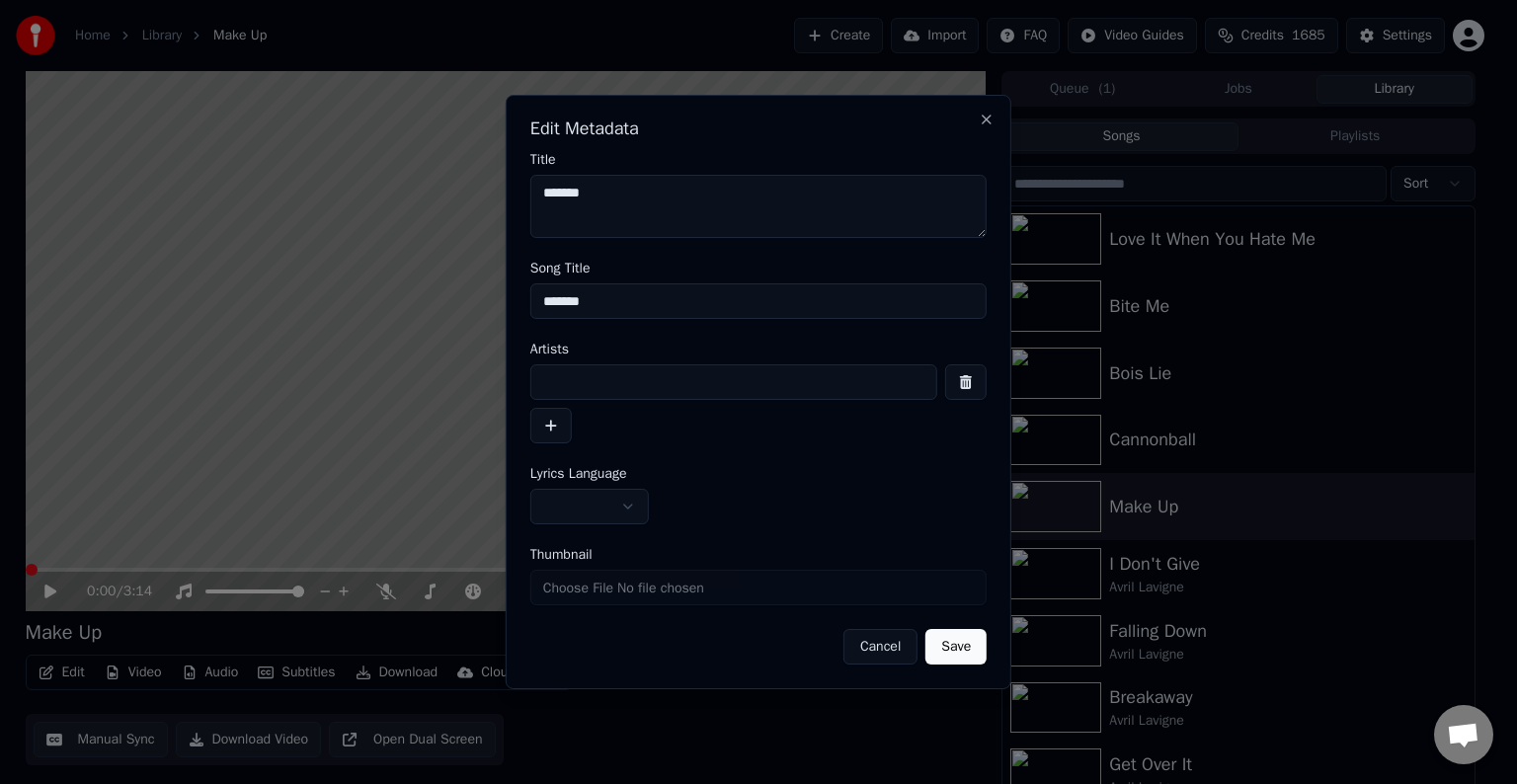 click at bounding box center (734, 382) 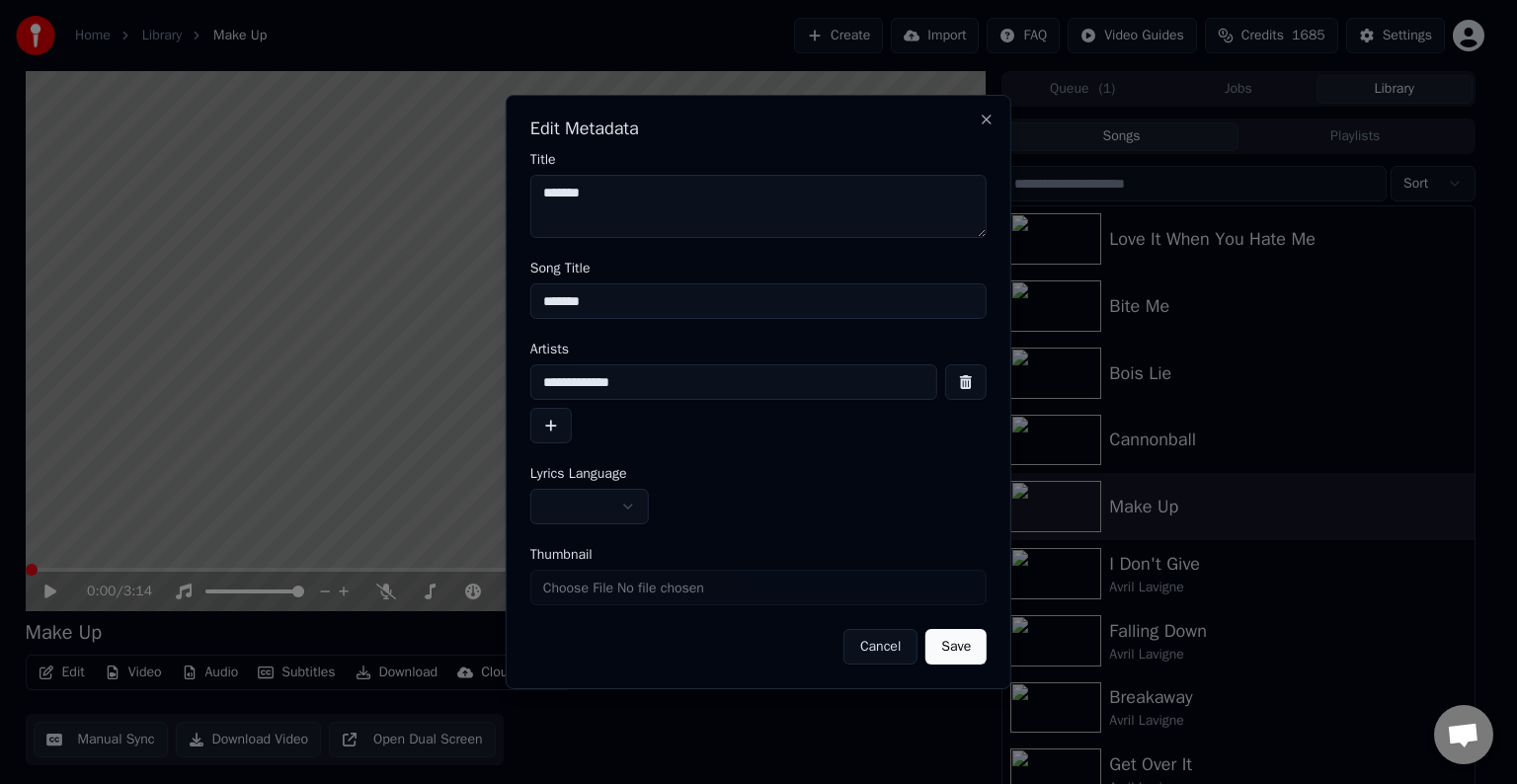 type on "**********" 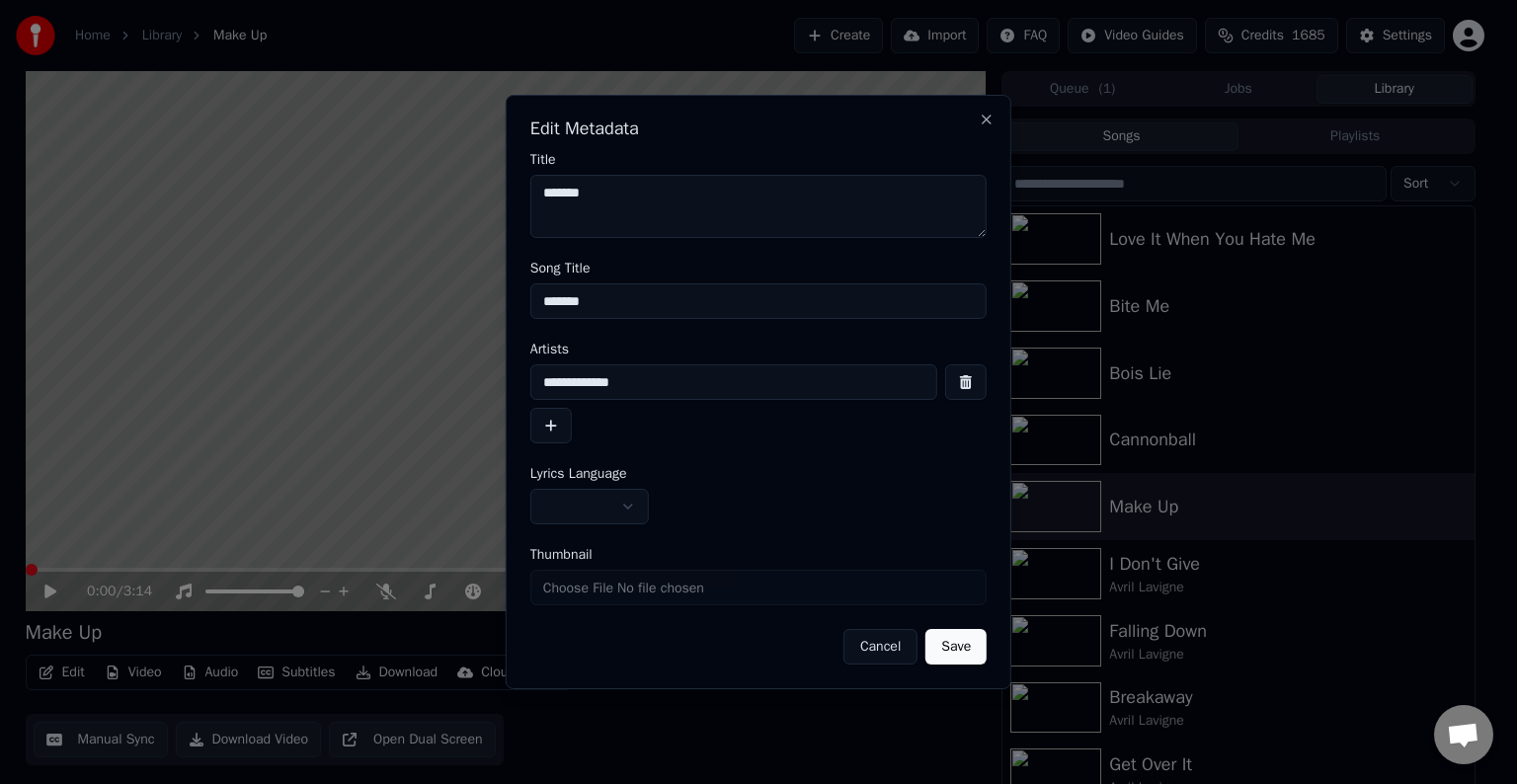 click on "Home Library Make Up Create Import FAQ Video Guides Credits 1685 Settings 0:00  /  3:14 Make Up BPM 182 Key D#m Edit Video Audio Subtitles Download Cloud Library Manual Sync Download Video Open Dual Screen Queue ( 1 ) Jobs Library Songs Playlists Sort Kiss Me Like The World Is Ending Avalanche Love Sux Love It When You Hate Me Bite Me Bois Lie Cannonball Make Up I Don't Give Avril Lavigne Falling Down Avril Lavigne Breakaway Avril Lavigne Get Over It Avril Lavigne Why Avril Lavigne Chat [NAME] from Youka Desktop More channels Continue on Email Network offline. Reconnecting... No messages can be received or sent for now. Youka Desktop Hello! How can I help you?  Sunday, [DATE] I think there is a glitch in the program; when I spend my credits to create a video, and I provide the lyrics, the resulting video does not sync the lyrics and is forcing me to spend extra credits to sync them again; it has happened to me with my last 3 videos [DATE] [DATE] [DATE] [DATE] [DATE] Send a file Crisp" at bounding box center [750, 392] 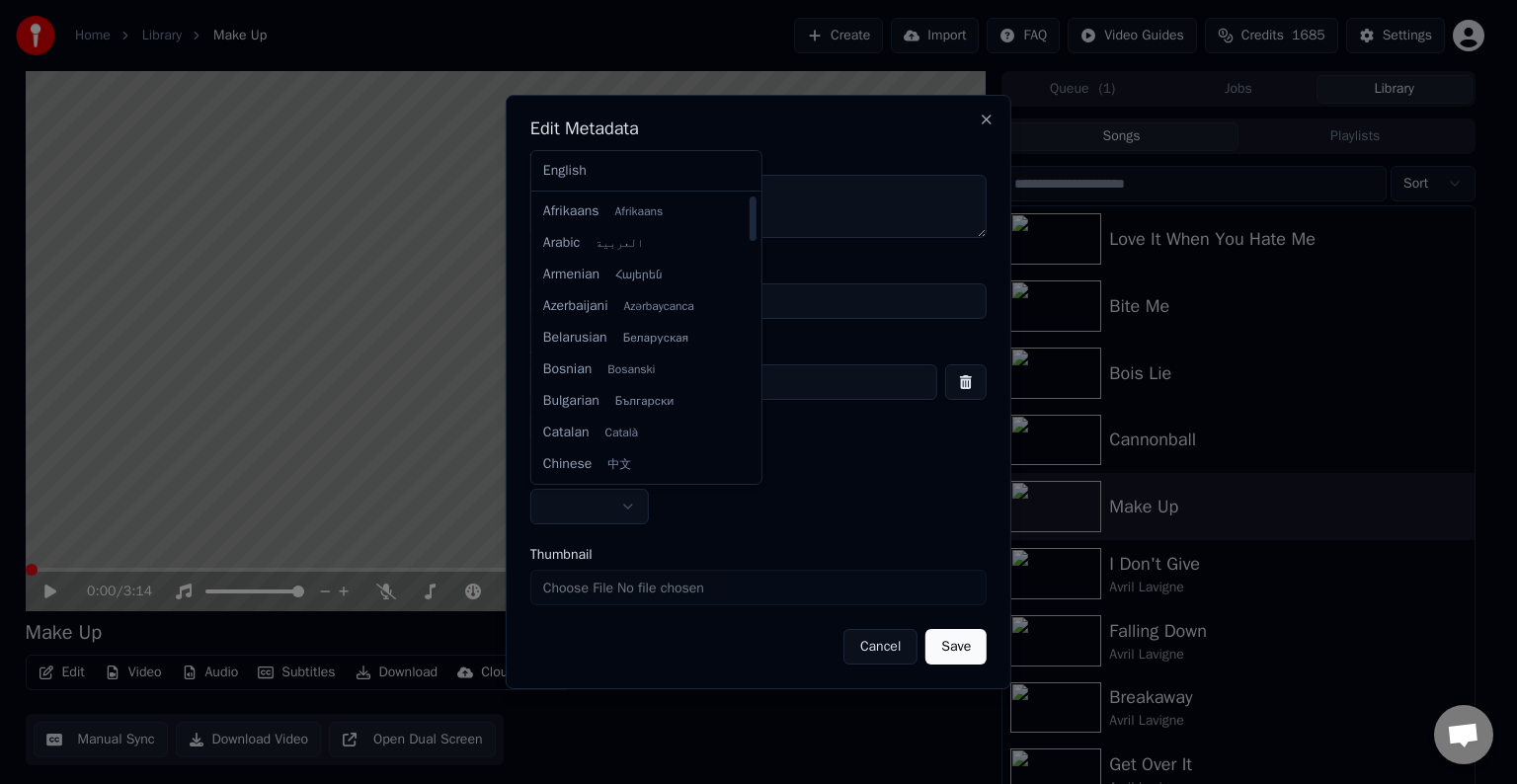 select on "**" 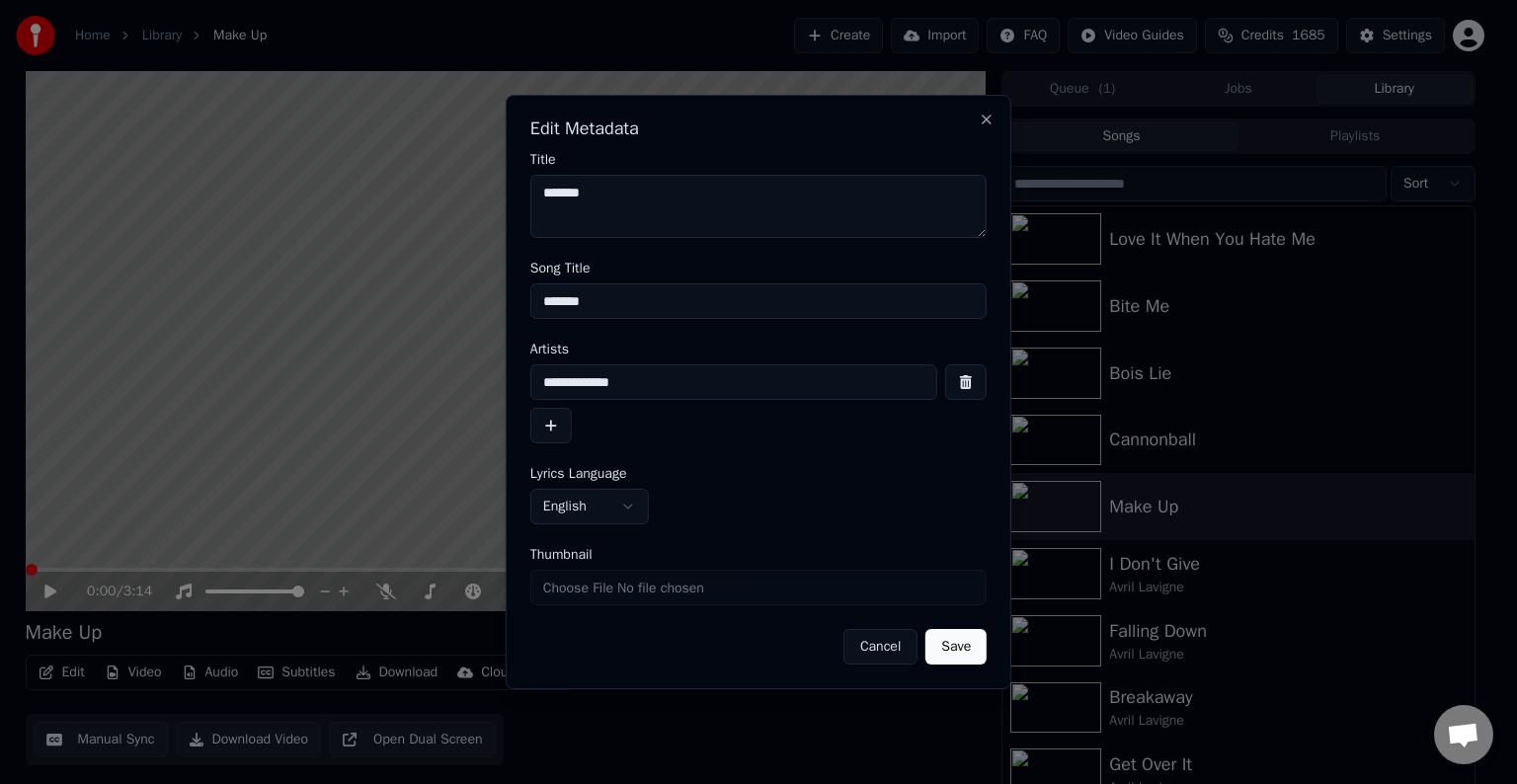 click on "Save" at bounding box center [956, 647] 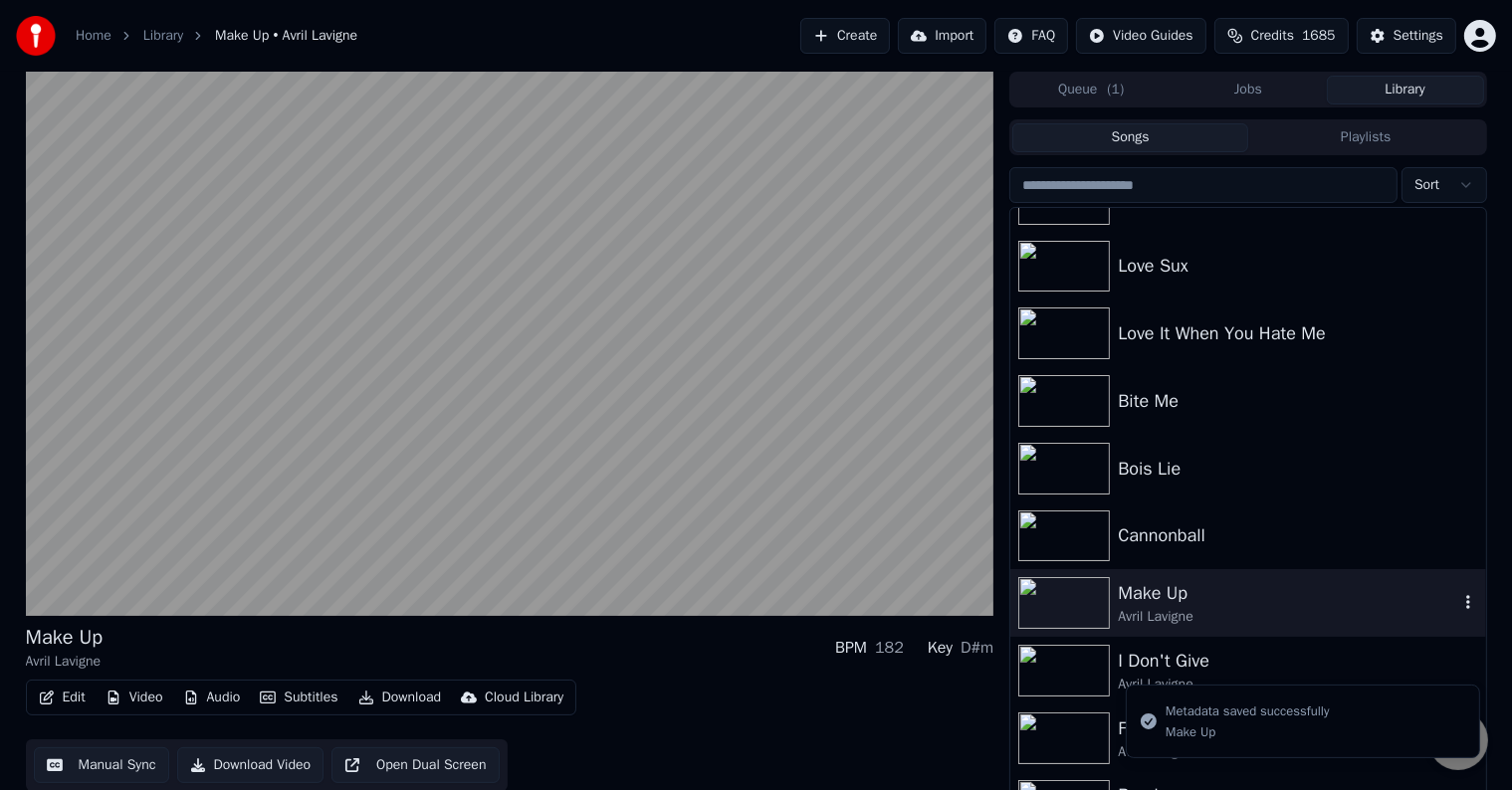 scroll, scrollTop: 645, scrollLeft: 0, axis: vertical 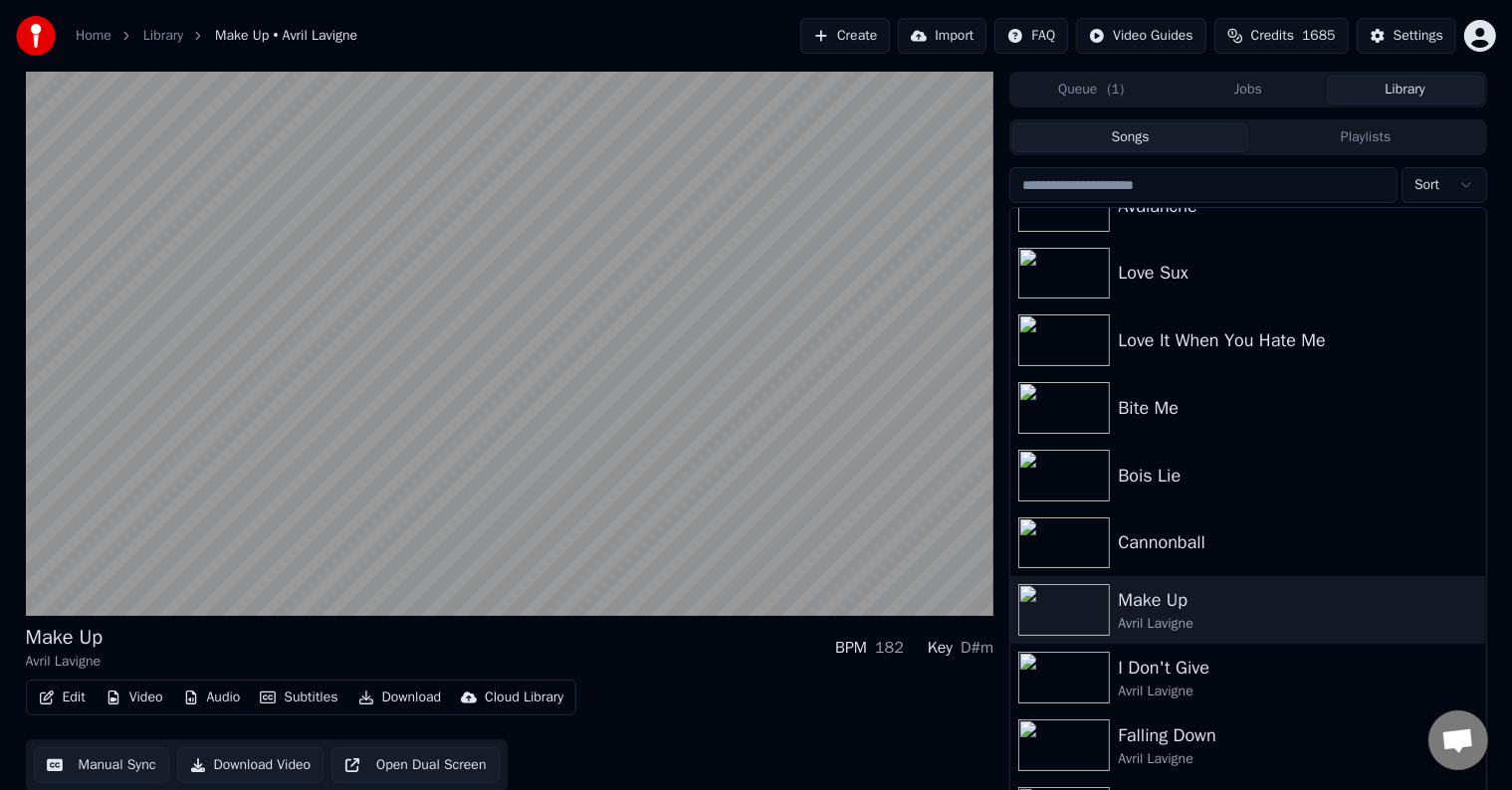 click on "Queue ( 1 )" at bounding box center [1091, 90] 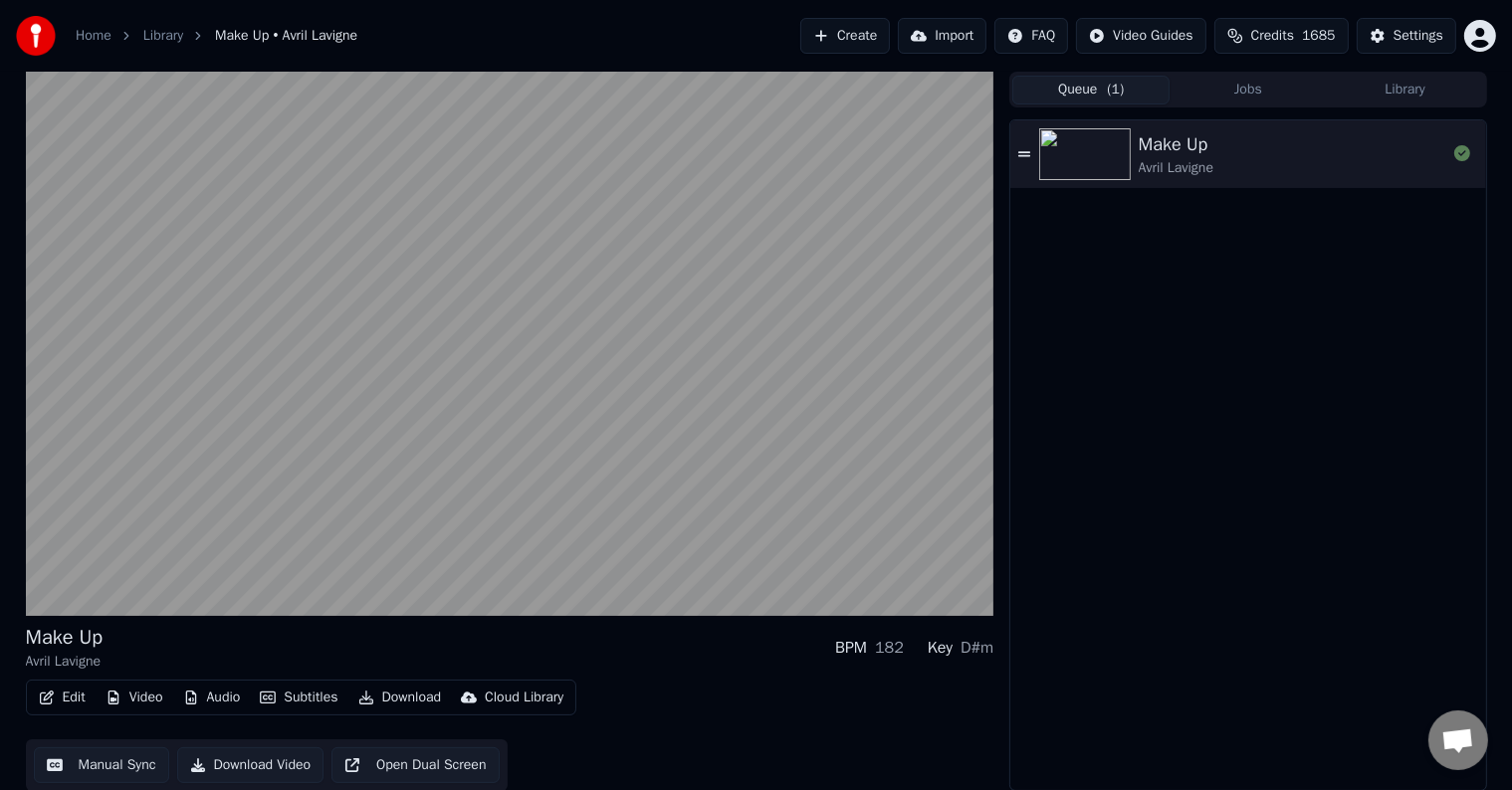 click on "Jobs" at bounding box center [1248, 90] 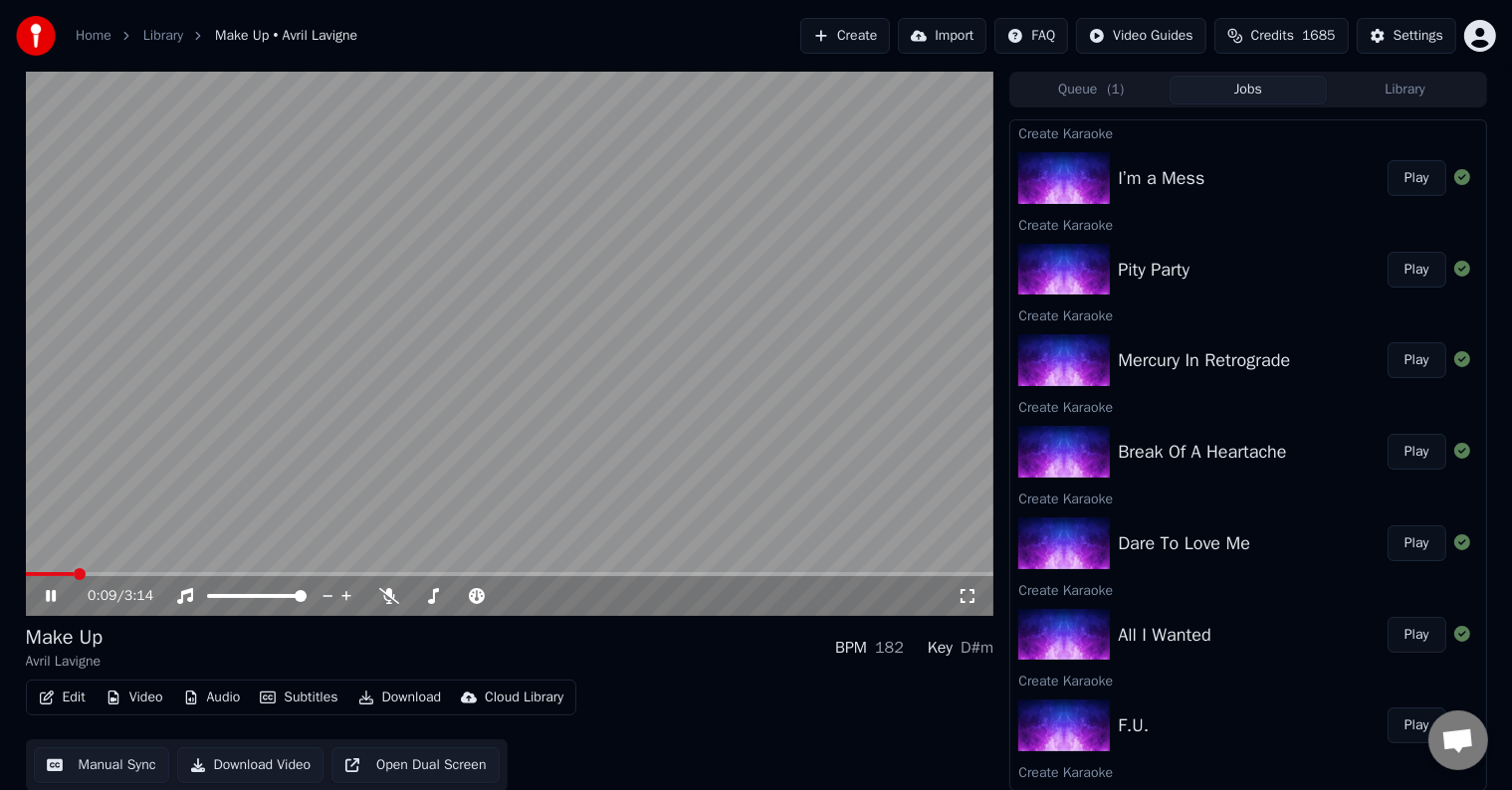 click on "0:09  /  3:14" at bounding box center [510, 596] 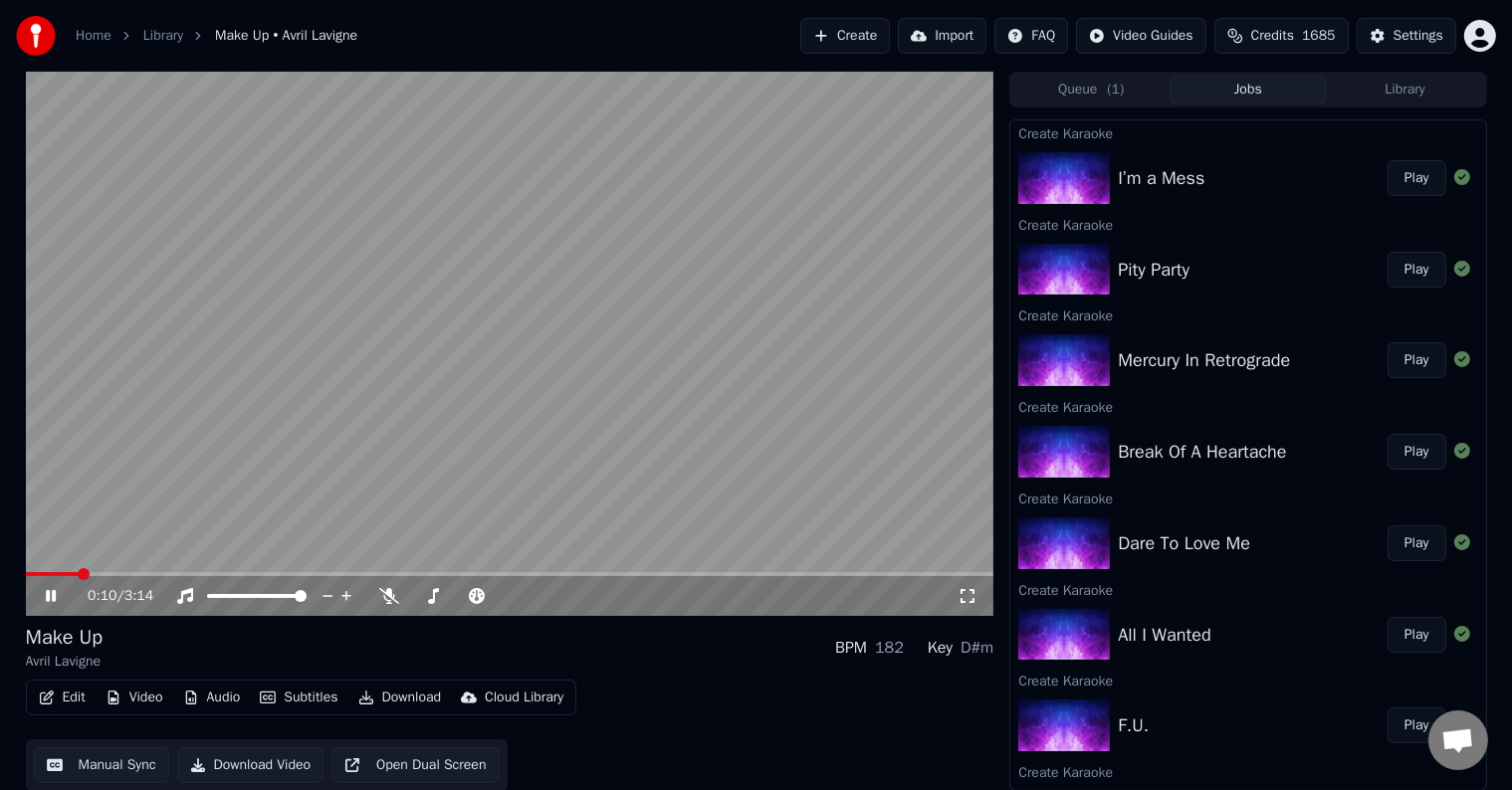 click 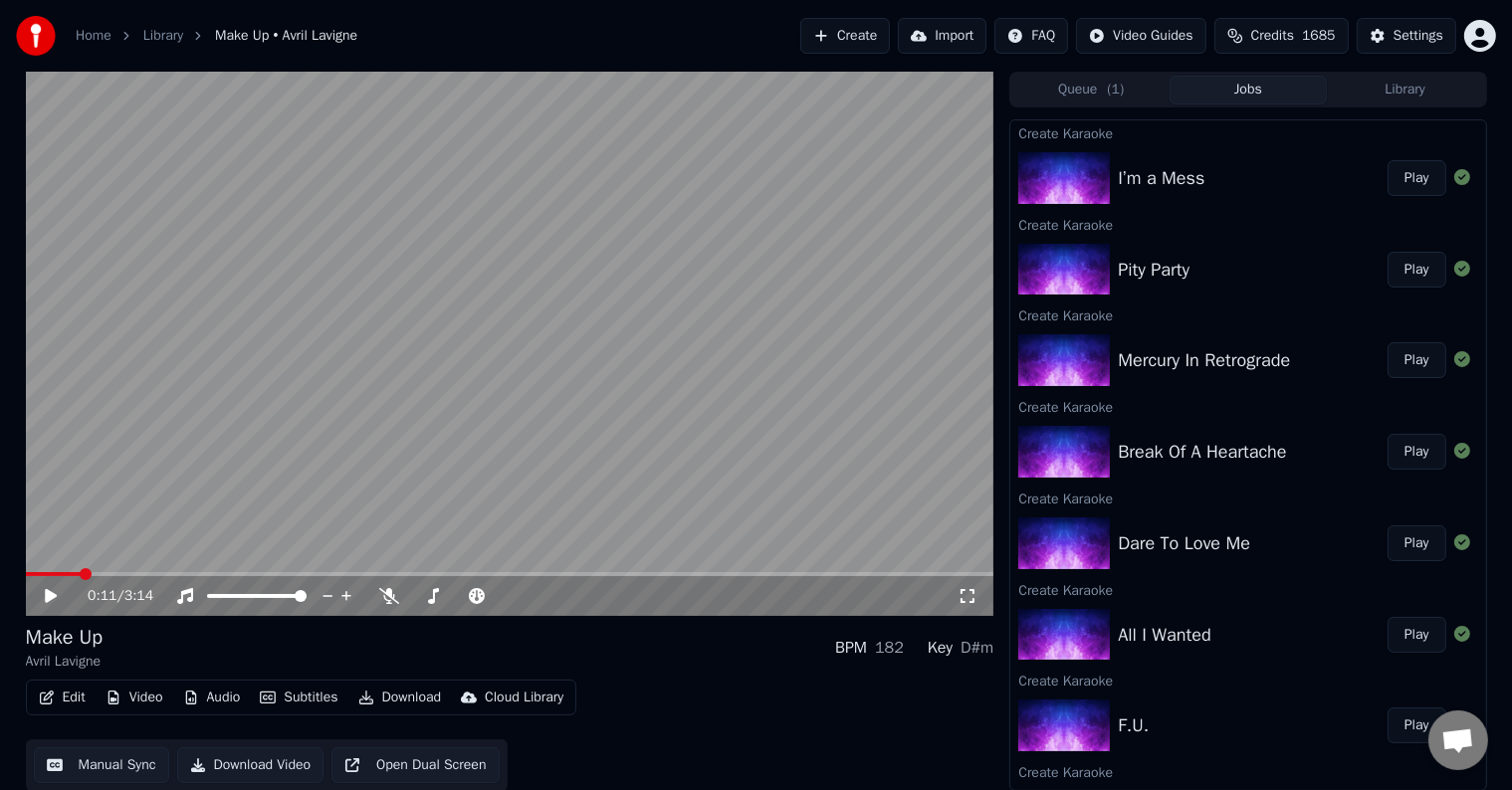 scroll, scrollTop: 699, scrollLeft: 0, axis: vertical 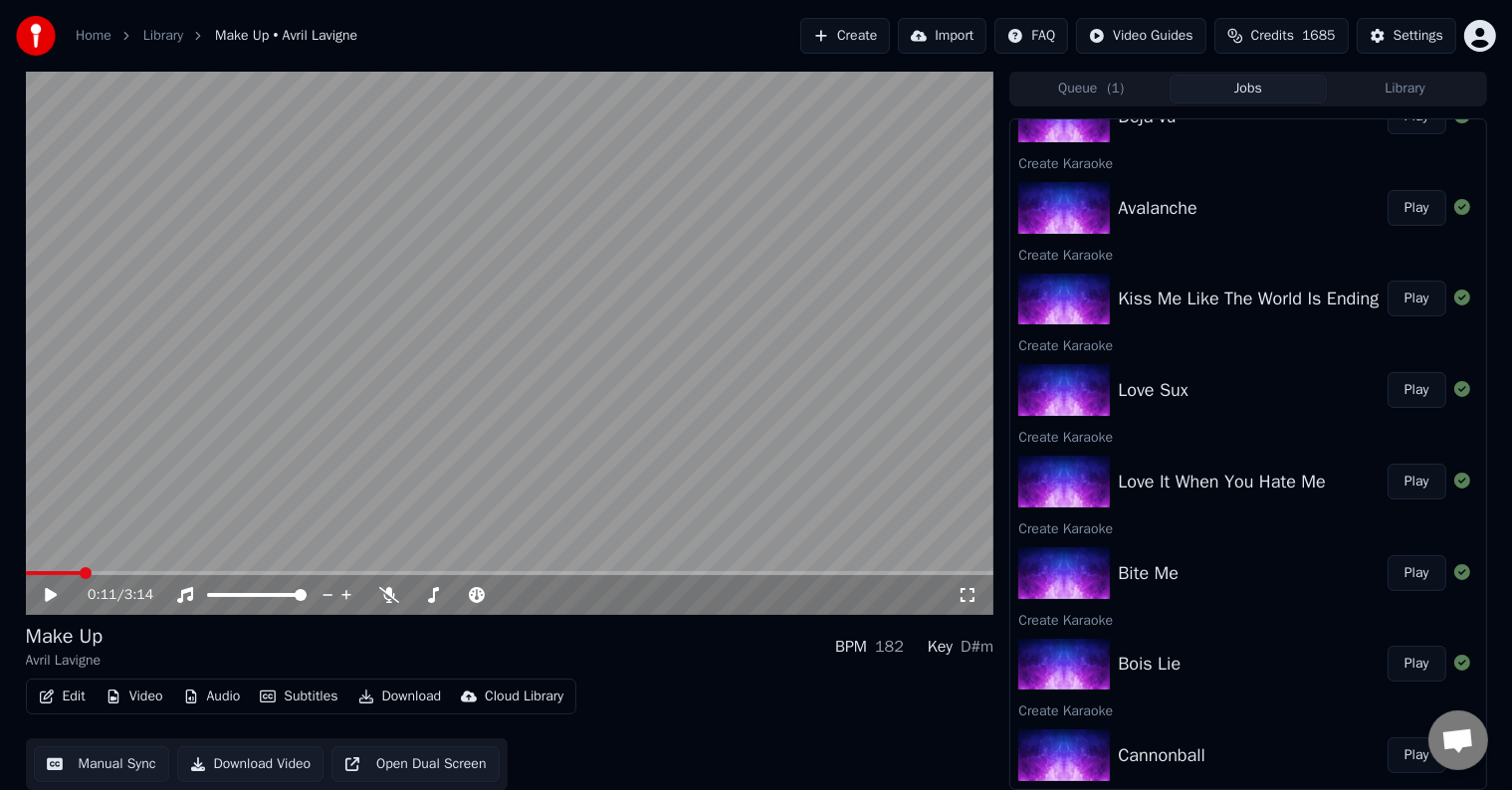 click at bounding box center [1064, 755] 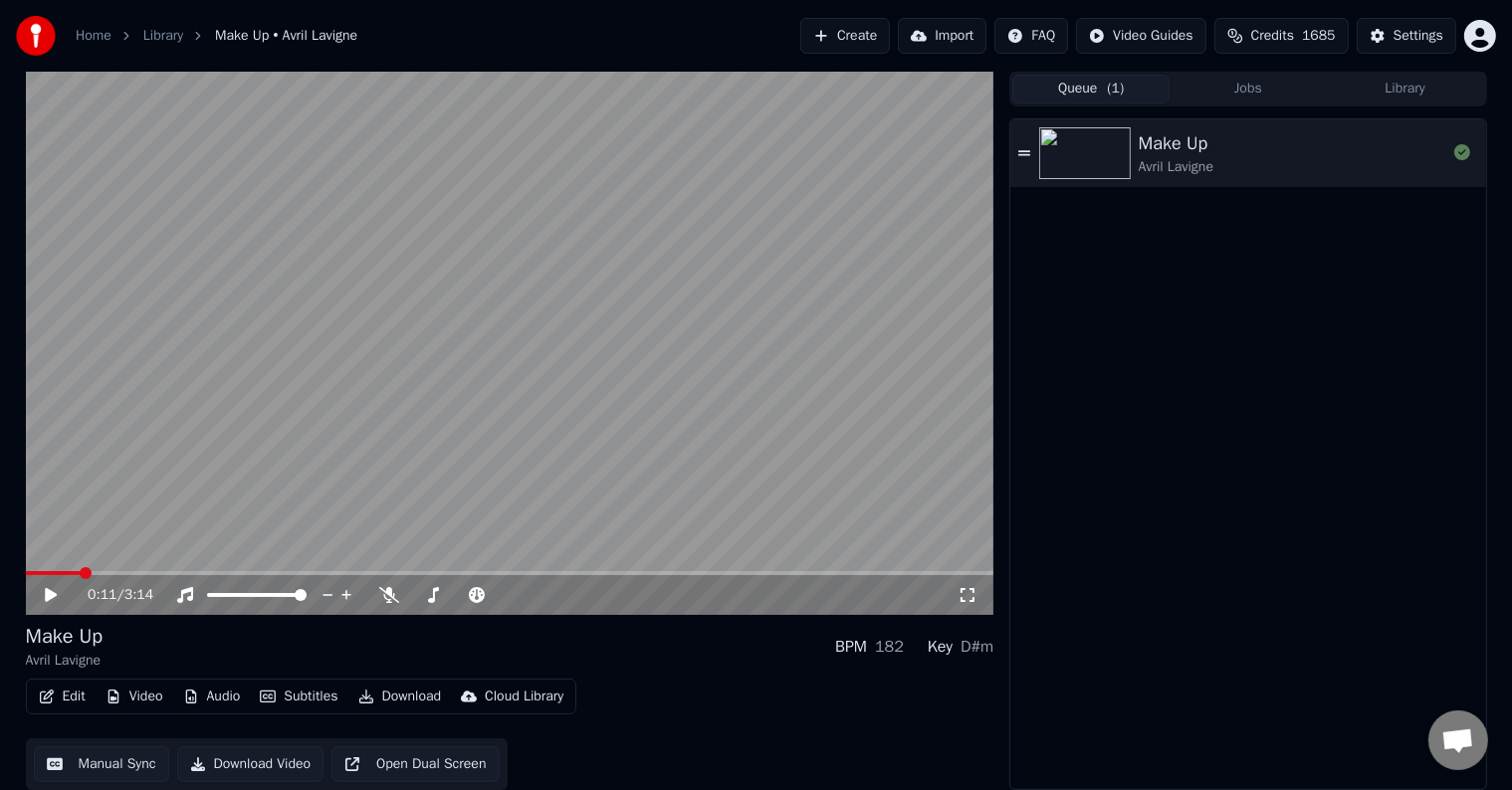 click on "Library" at bounding box center [1405, 89] 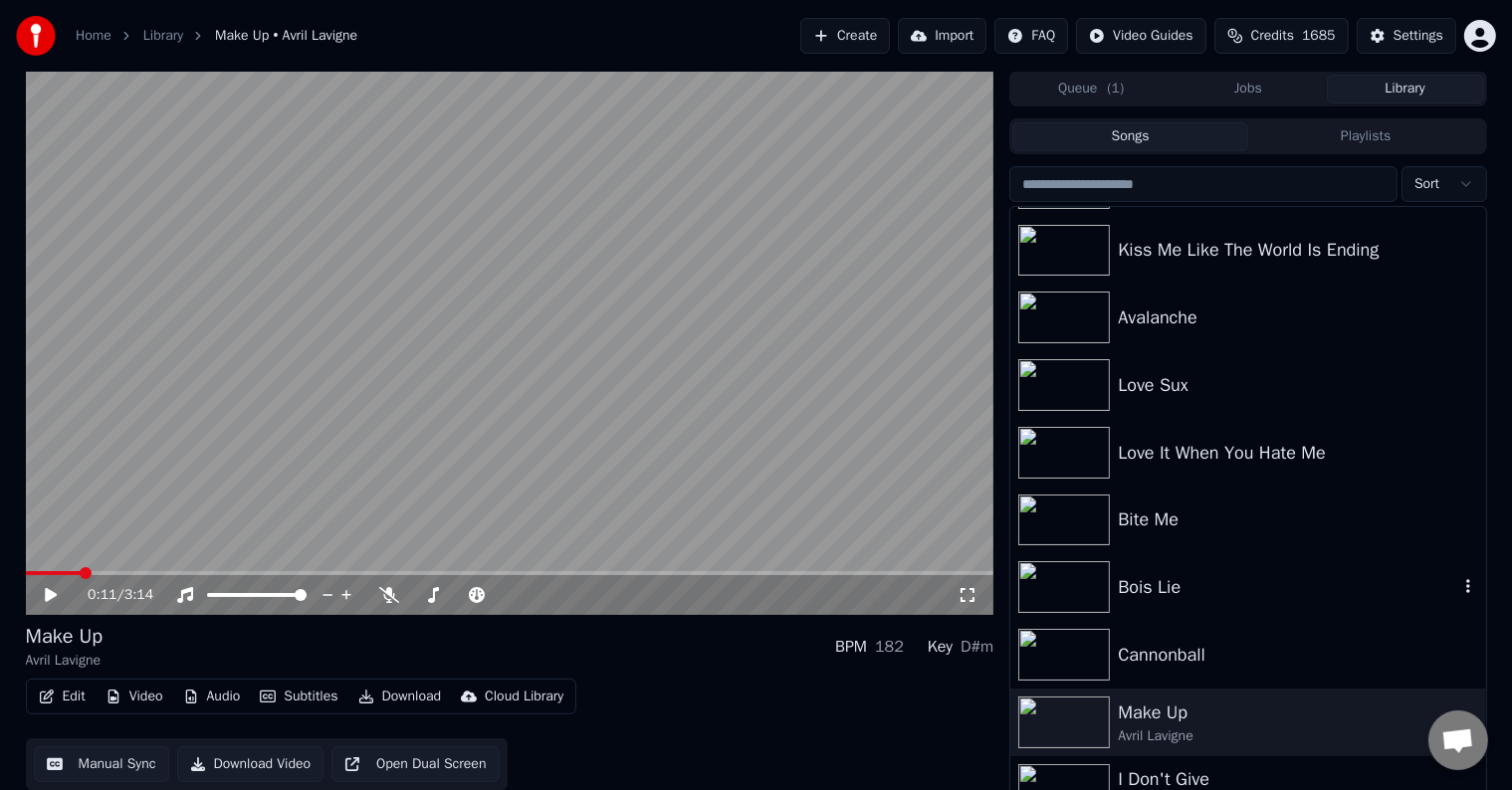 scroll, scrollTop: 529, scrollLeft: 0, axis: vertical 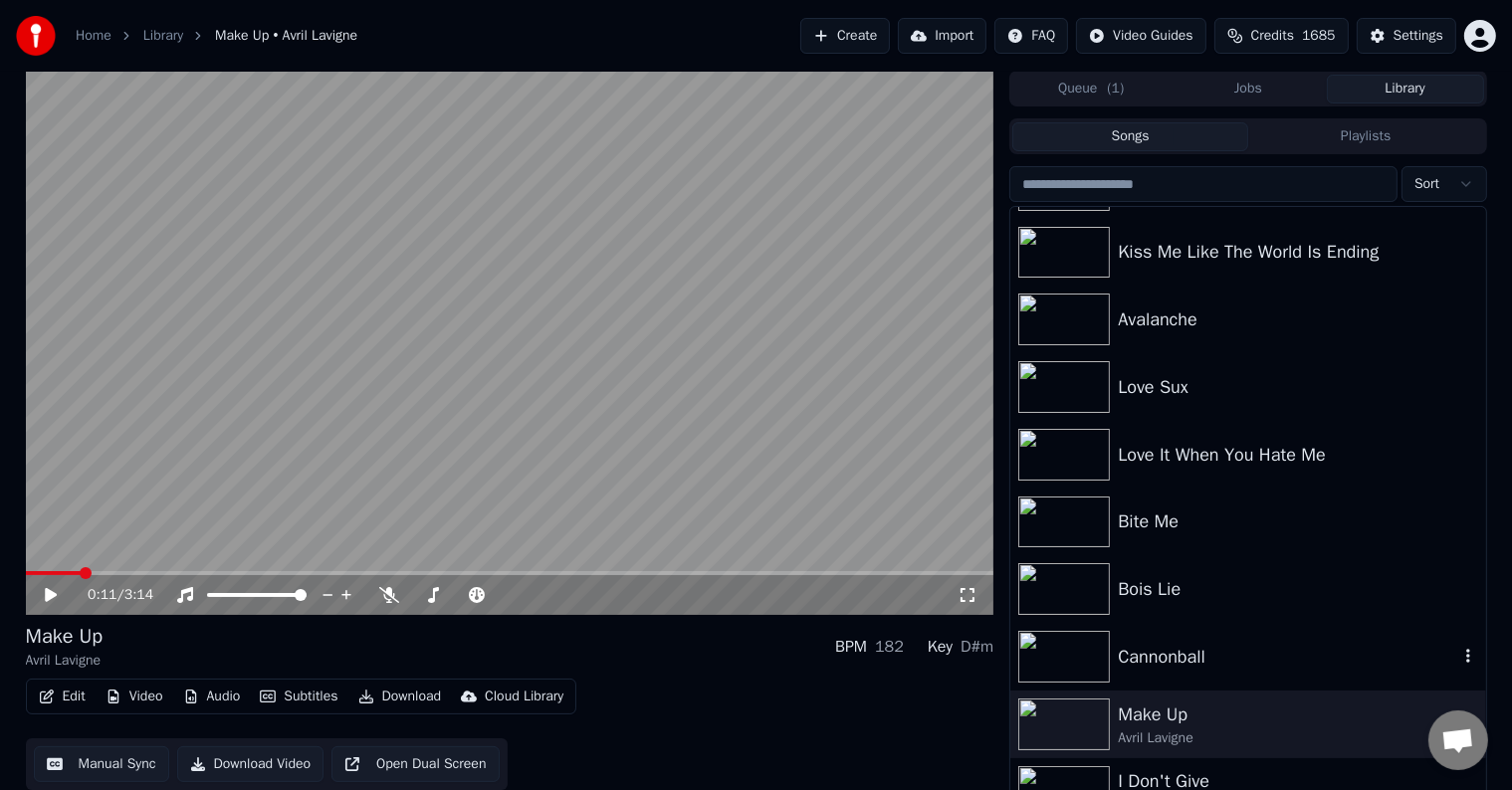 click on "Cannonball" at bounding box center (1287, 657) 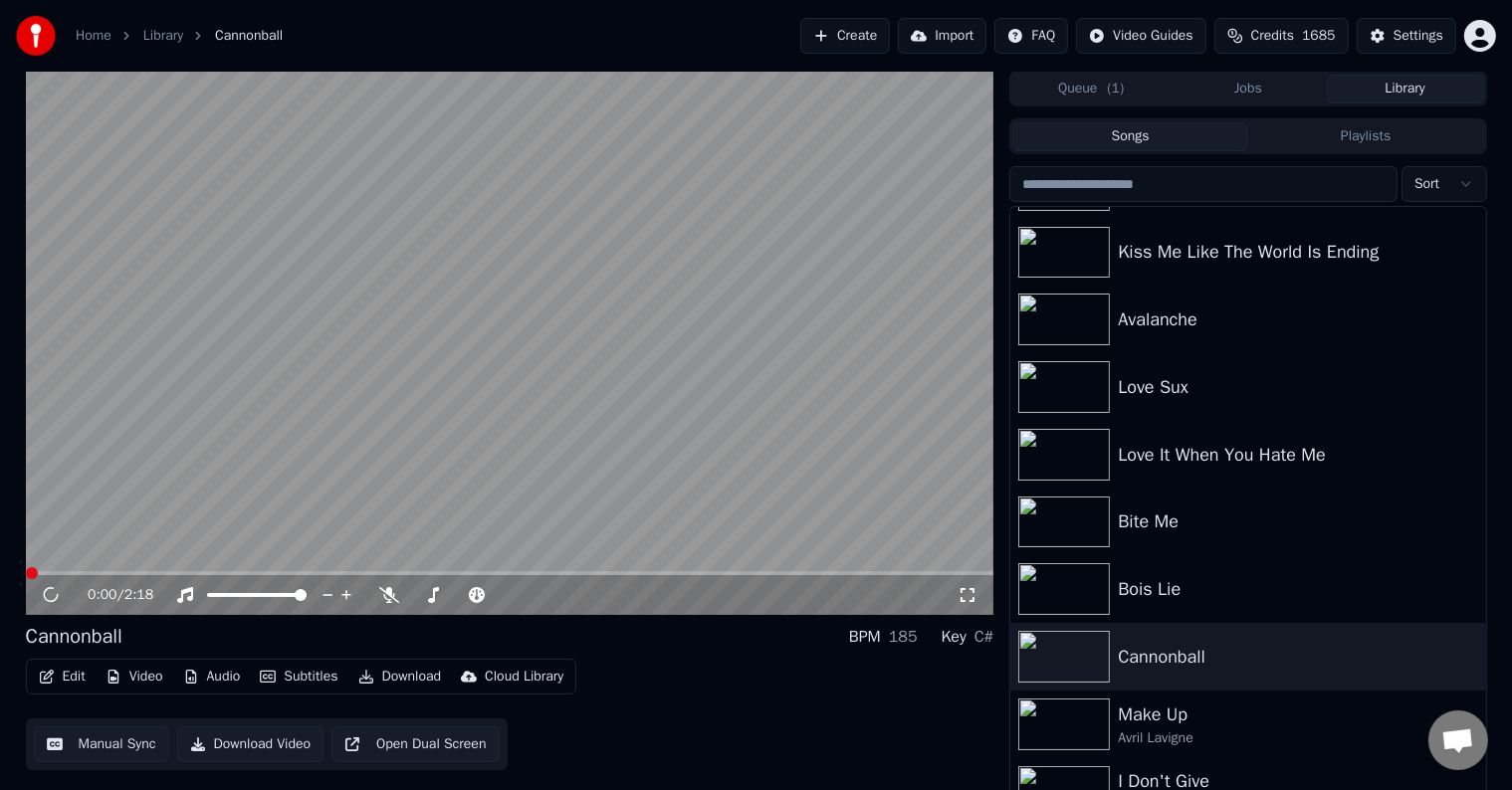 click on "Edit" at bounding box center (62, 677) 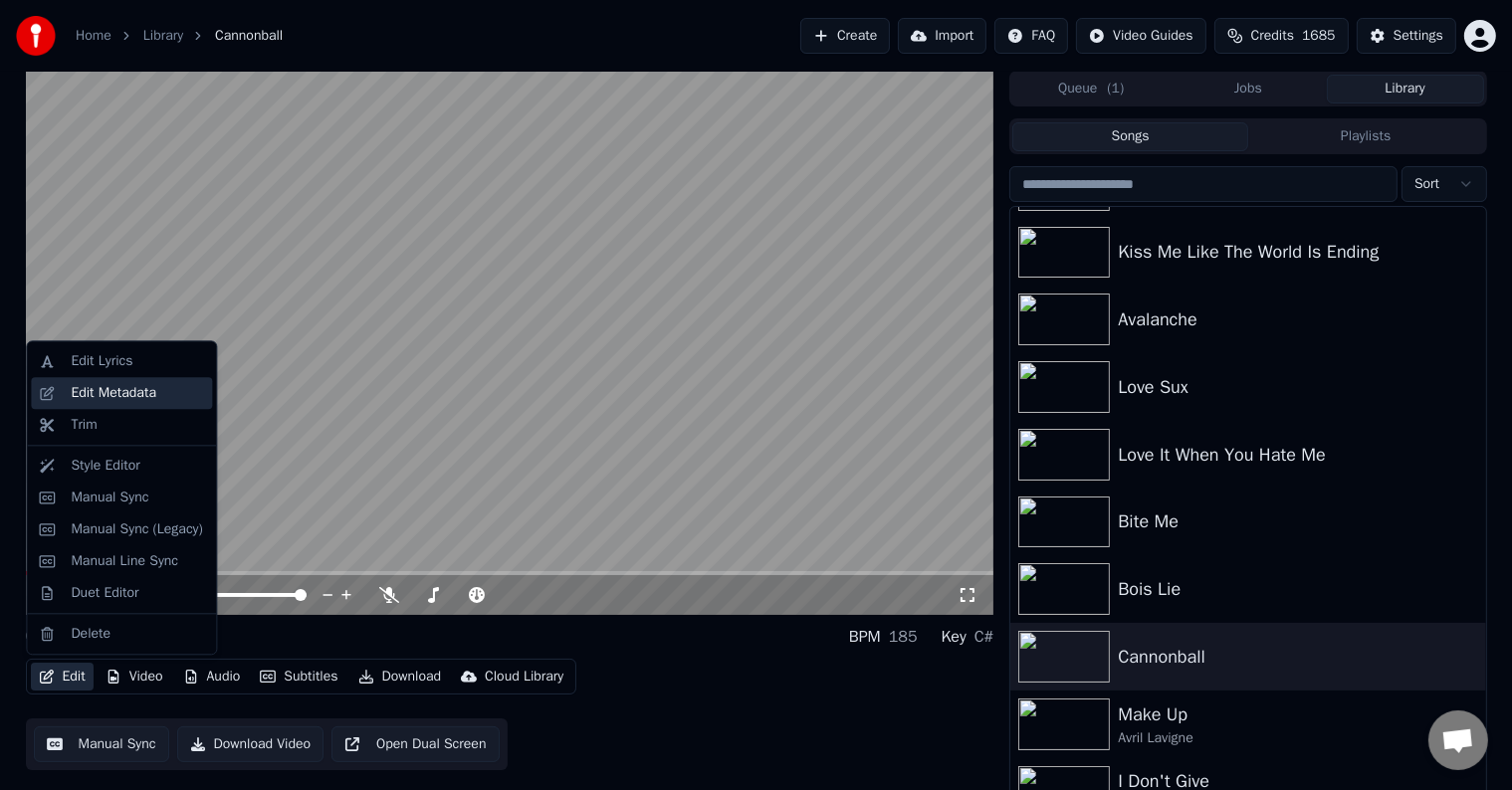 click on "Edit Metadata" at bounding box center [121, 393] 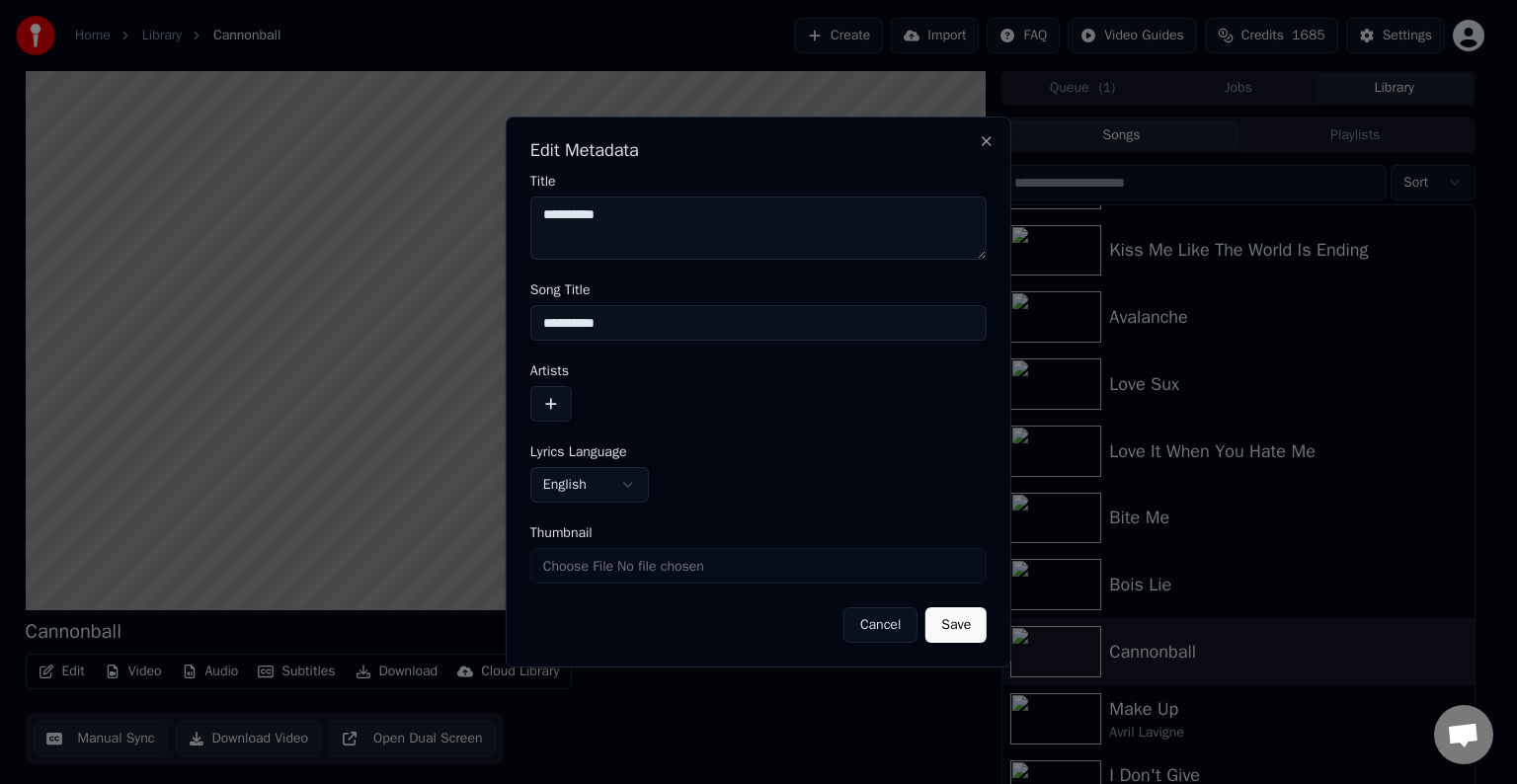 click at bounding box center [551, 404] 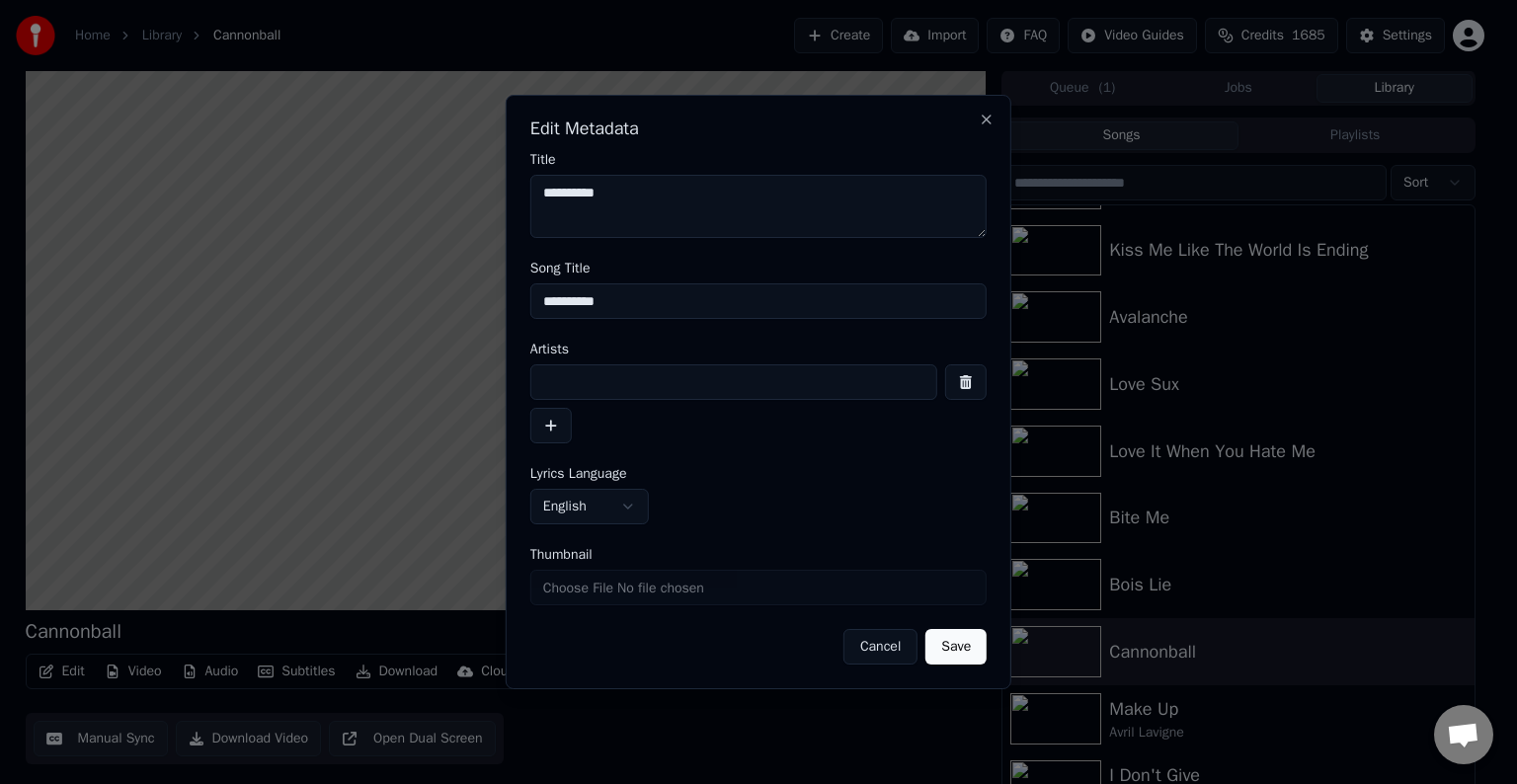 click at bounding box center [734, 382] 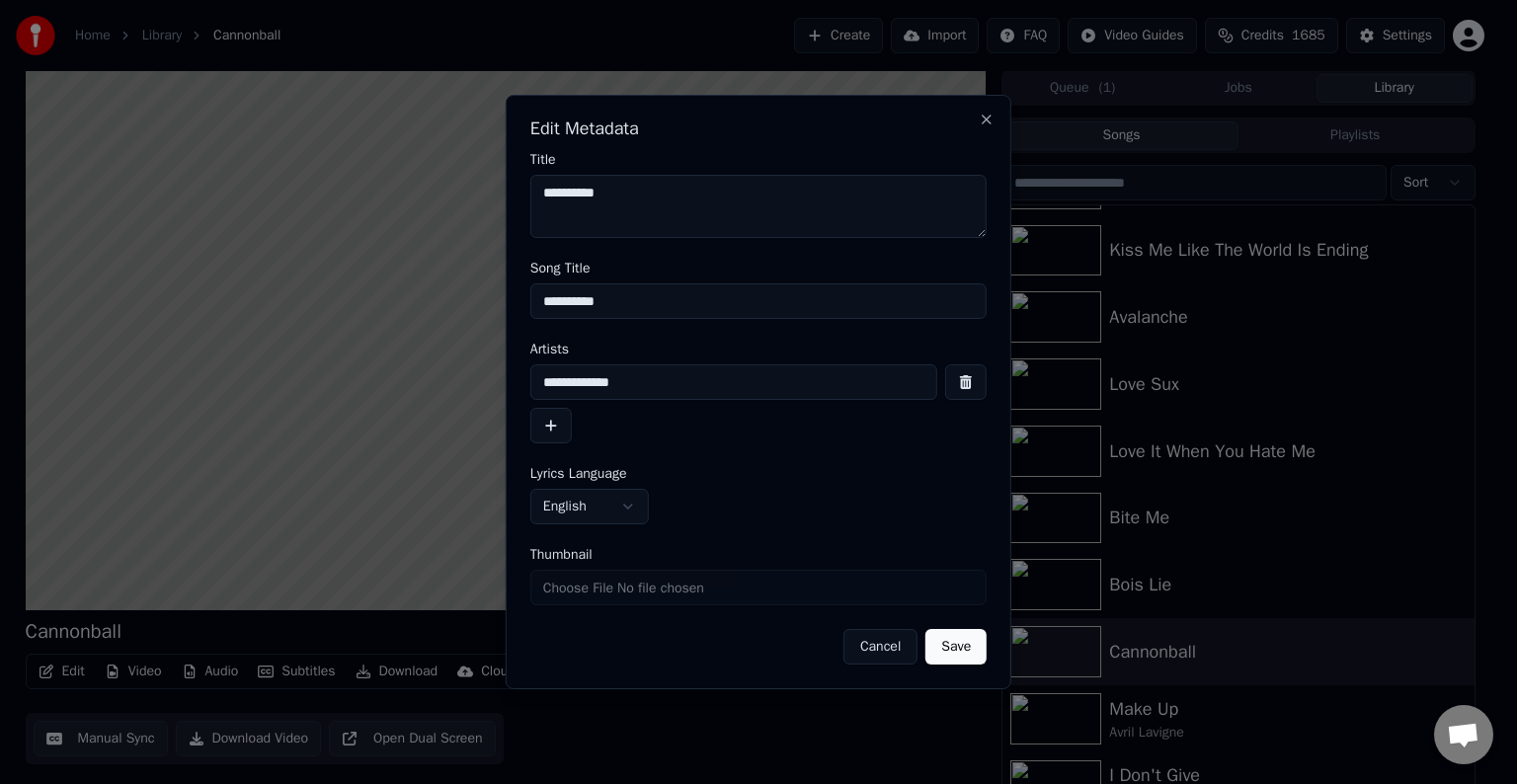 type on "**********" 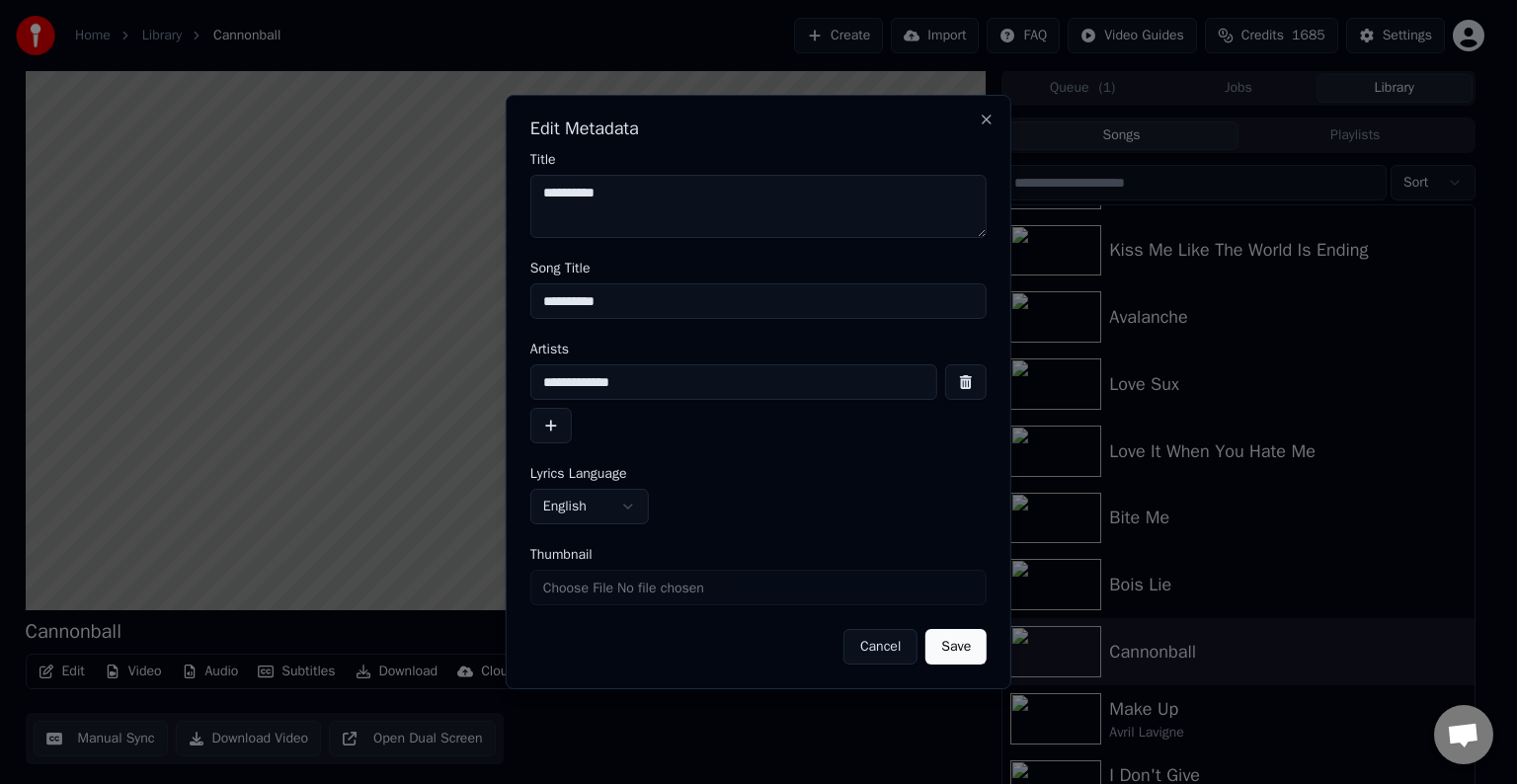 click on "Save" at bounding box center [956, 647] 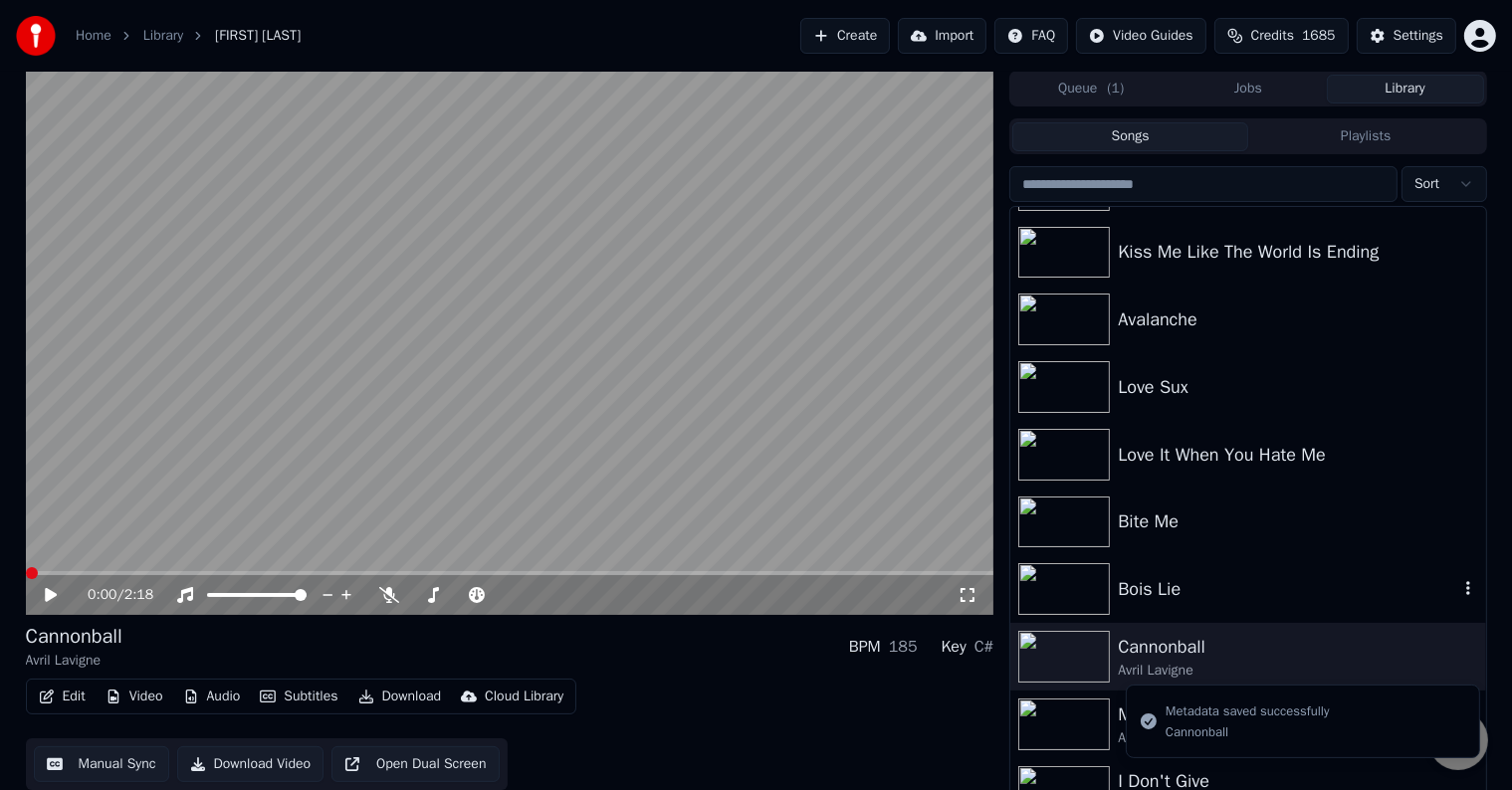 click on "Bois Lie" at bounding box center (1287, 589) 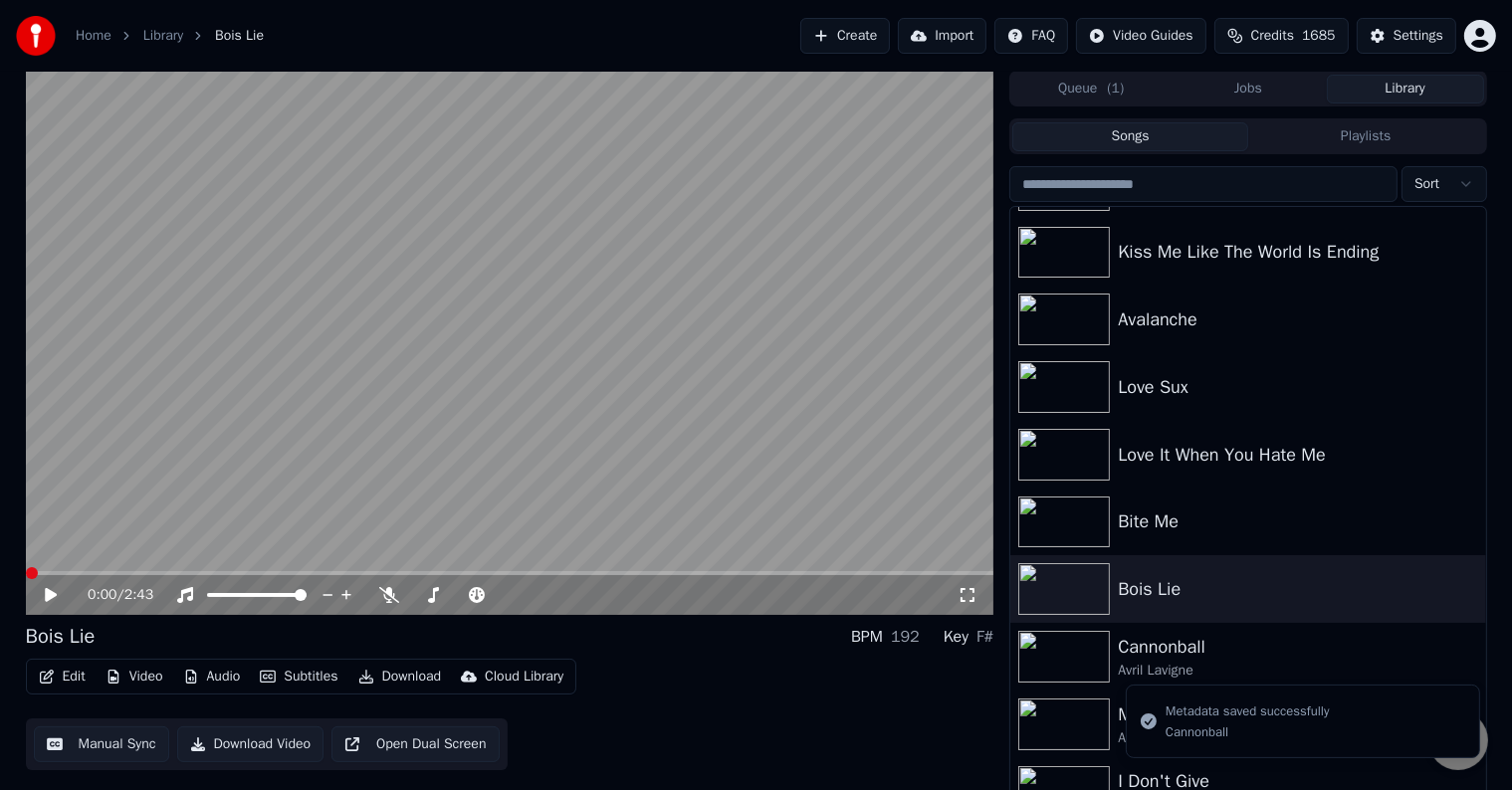 click on "Edit" at bounding box center [62, 677] 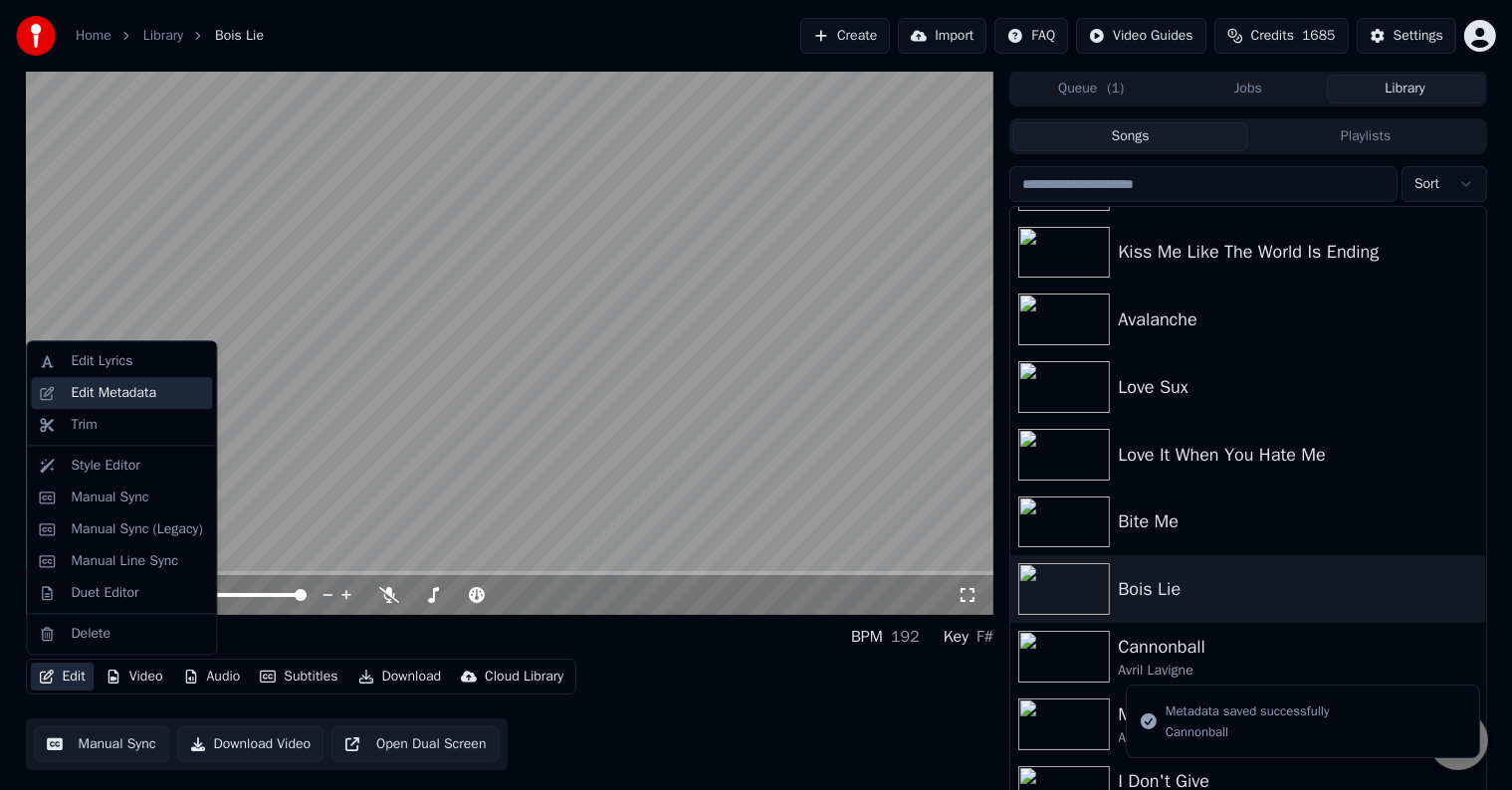 click on "Edit Metadata" at bounding box center (121, 393) 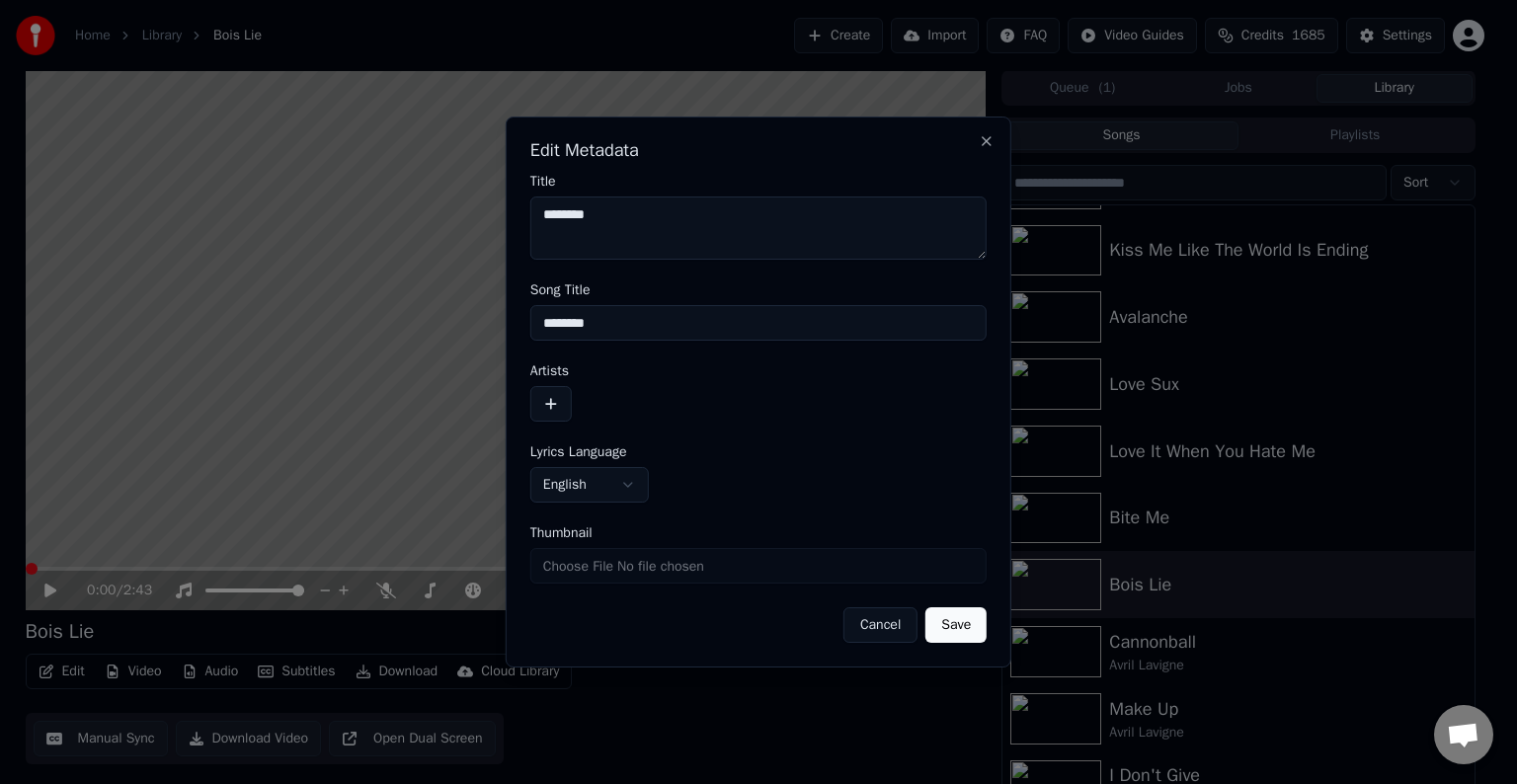 click at bounding box center (551, 404) 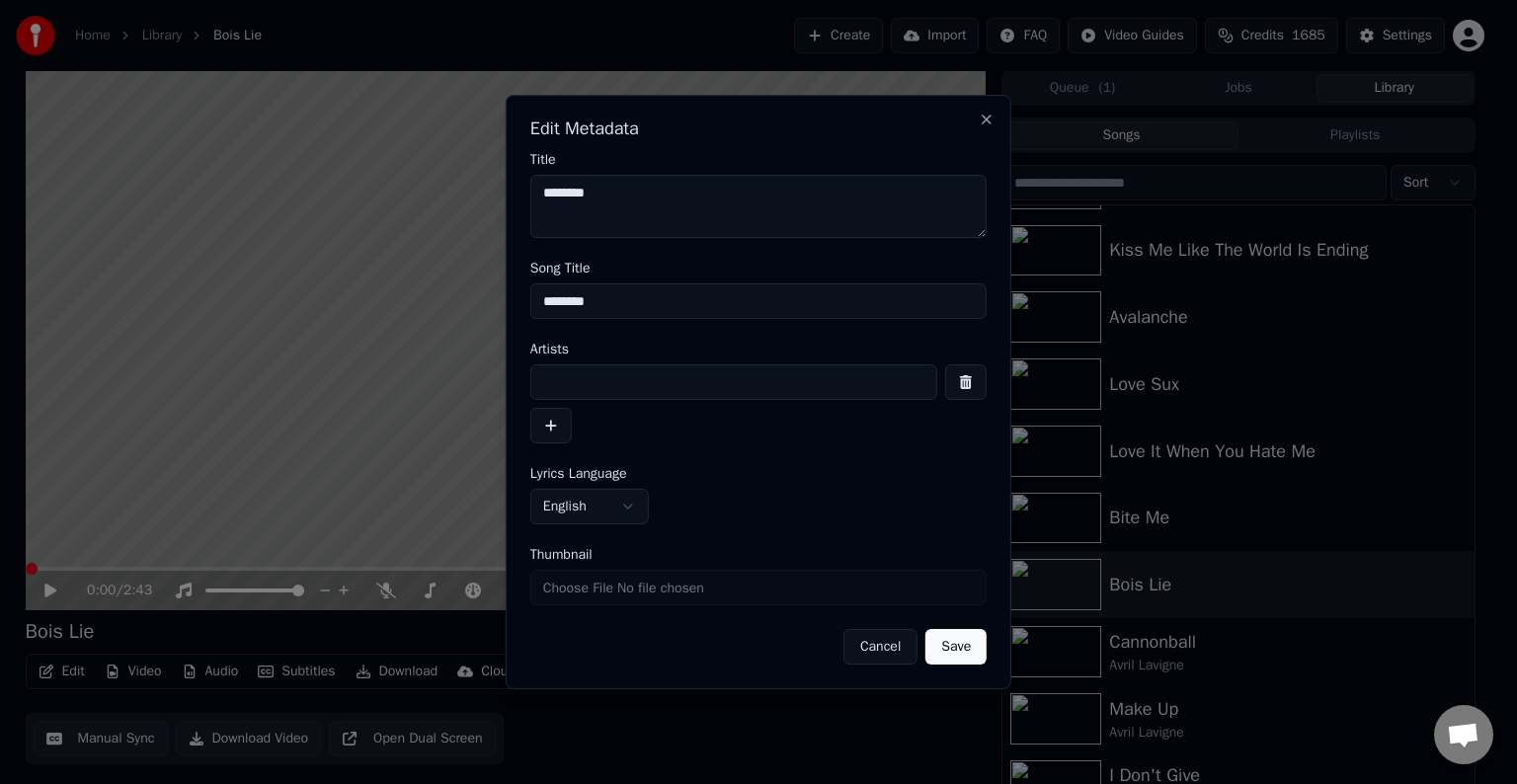 click at bounding box center (734, 382) 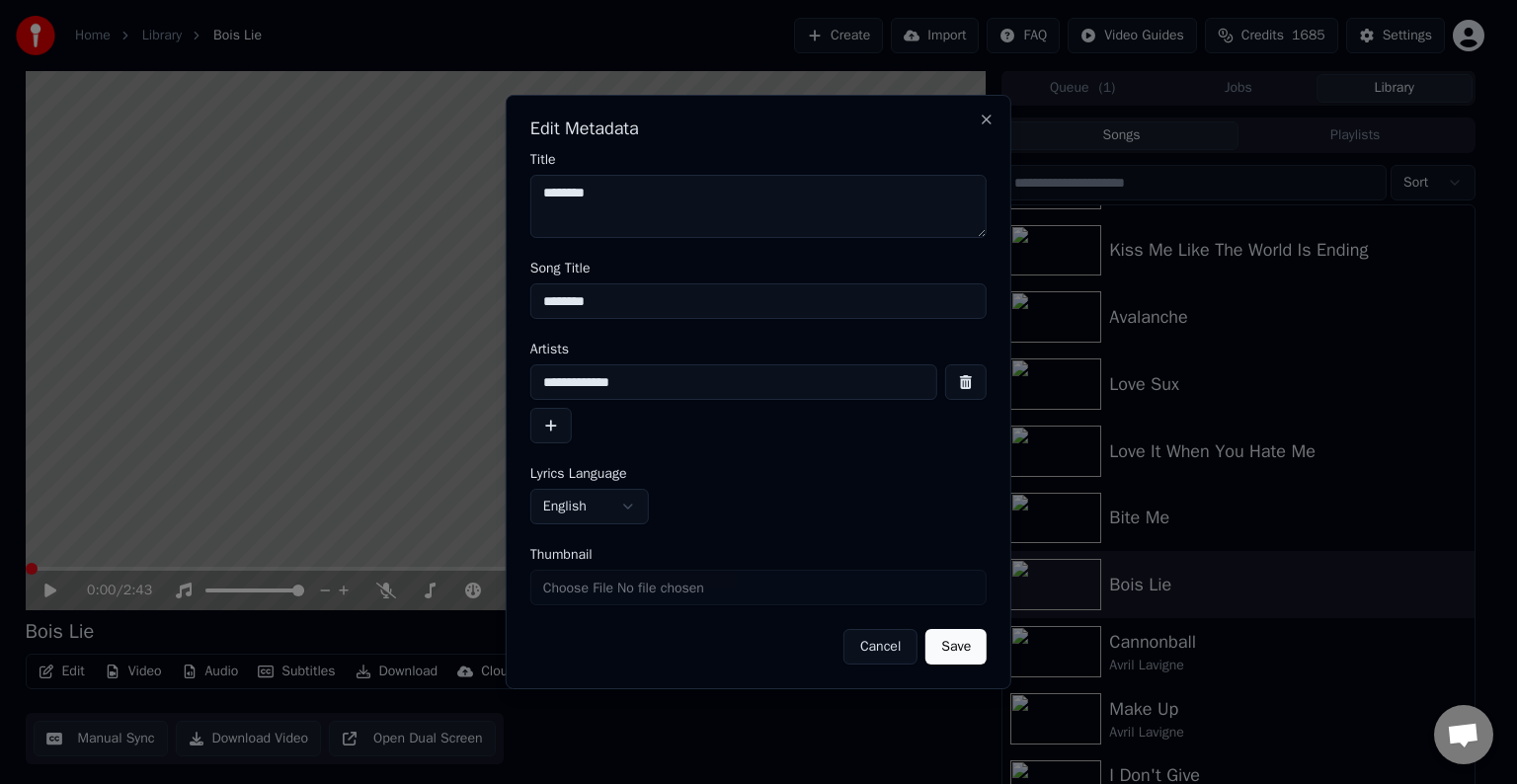 type on "**********" 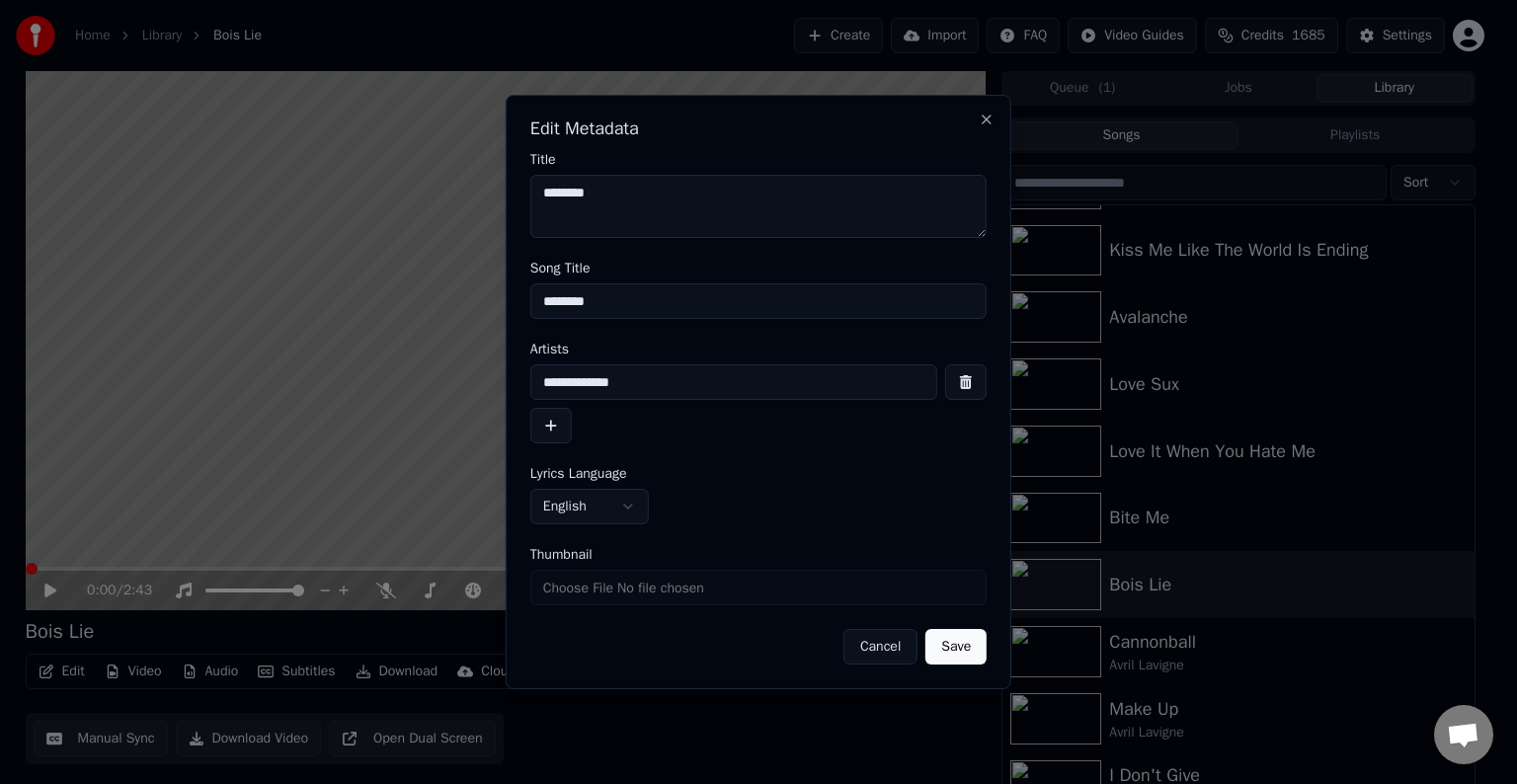 click on "Save" at bounding box center [956, 647] 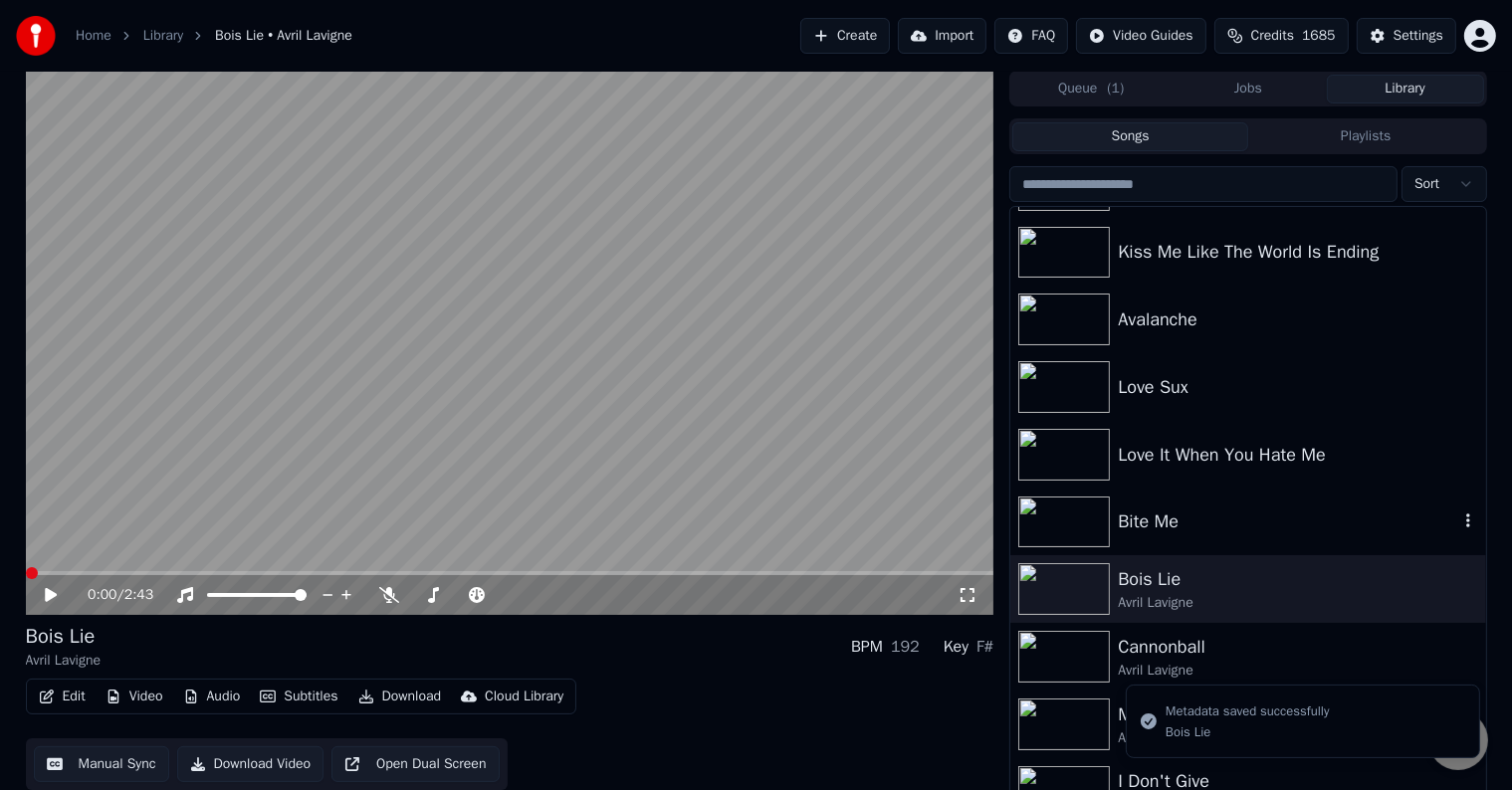 click on "Bite Me" at bounding box center [1287, 521] 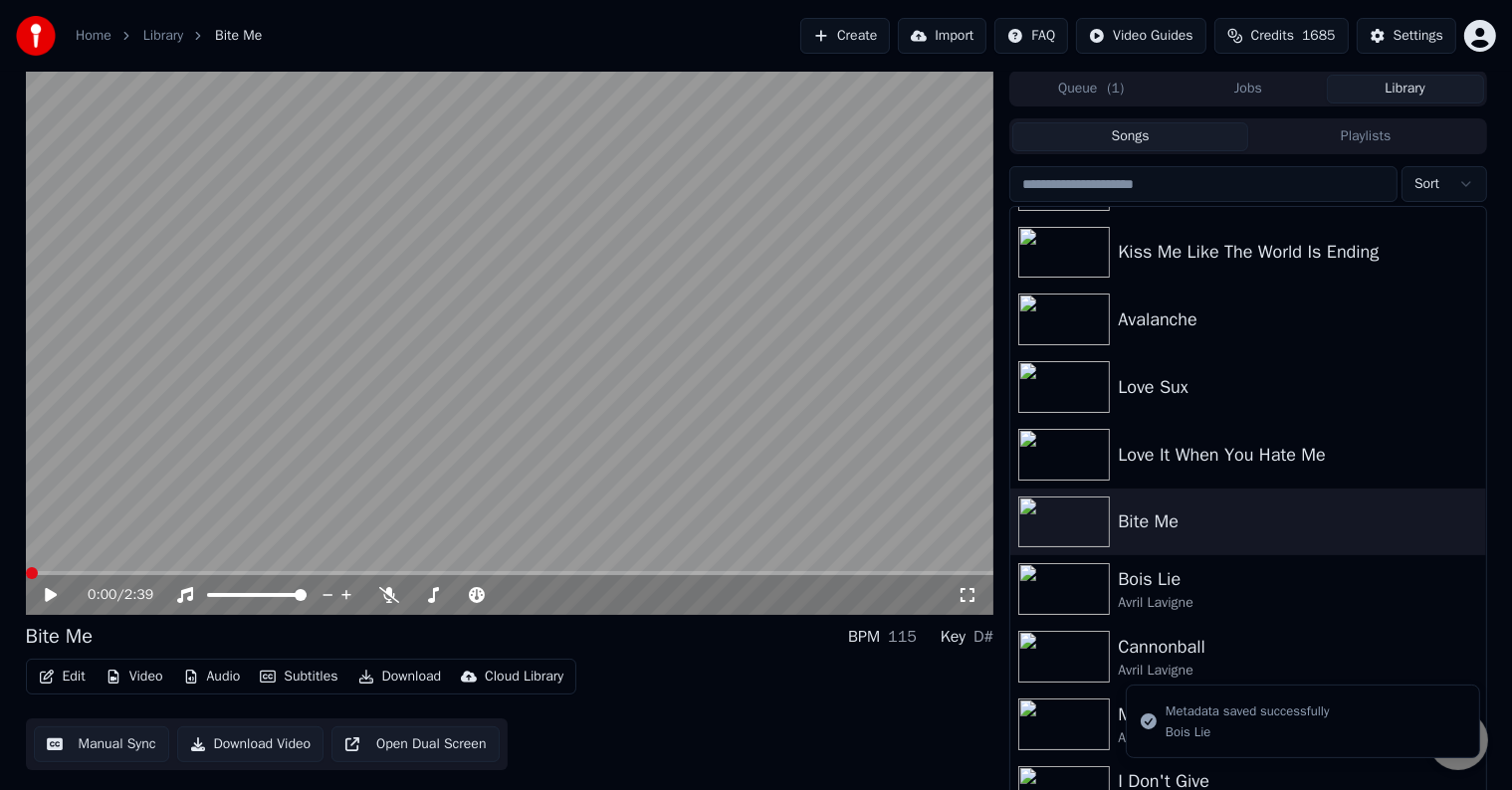 click 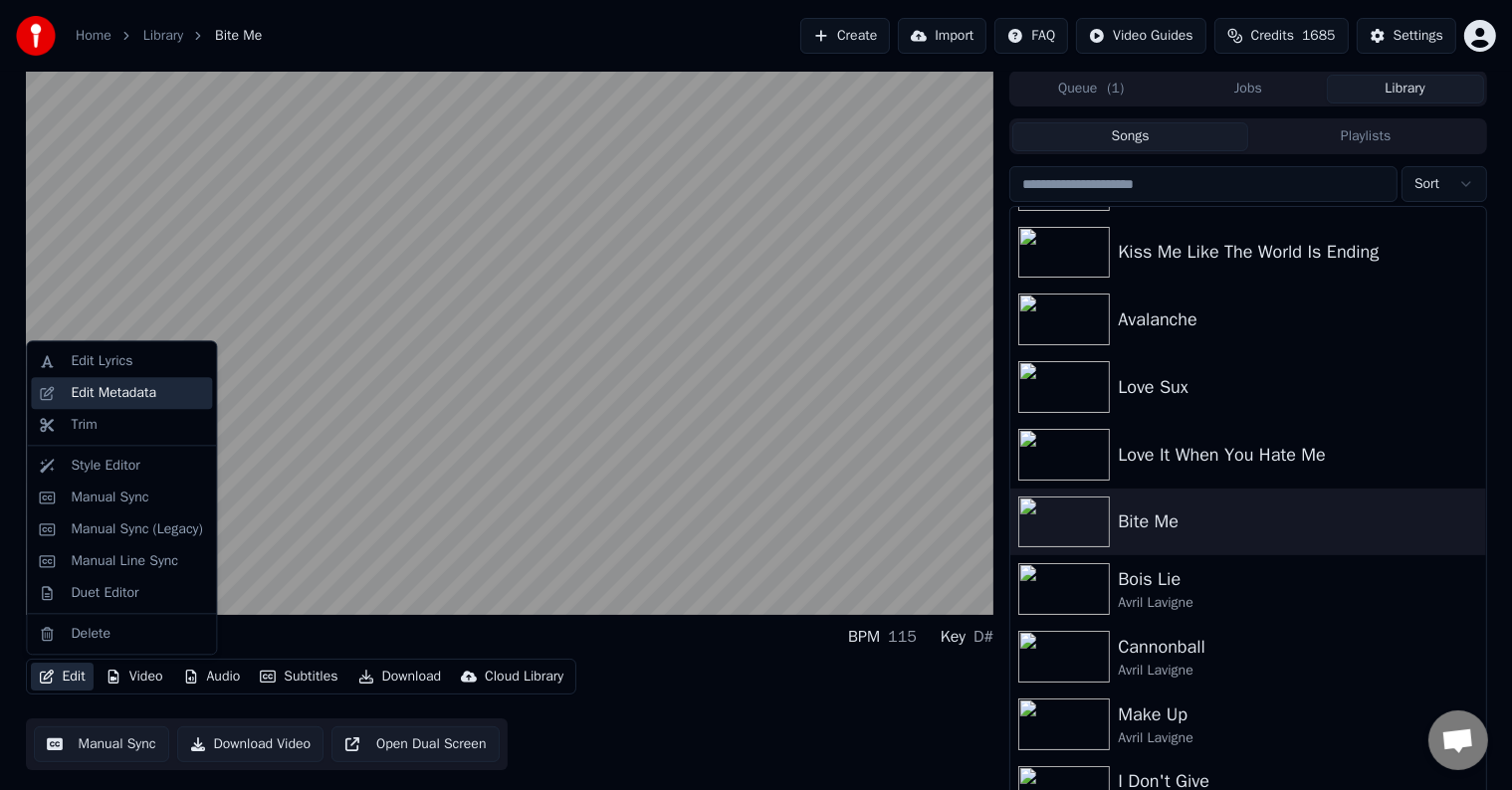 click on "Edit Metadata" at bounding box center [113, 393] 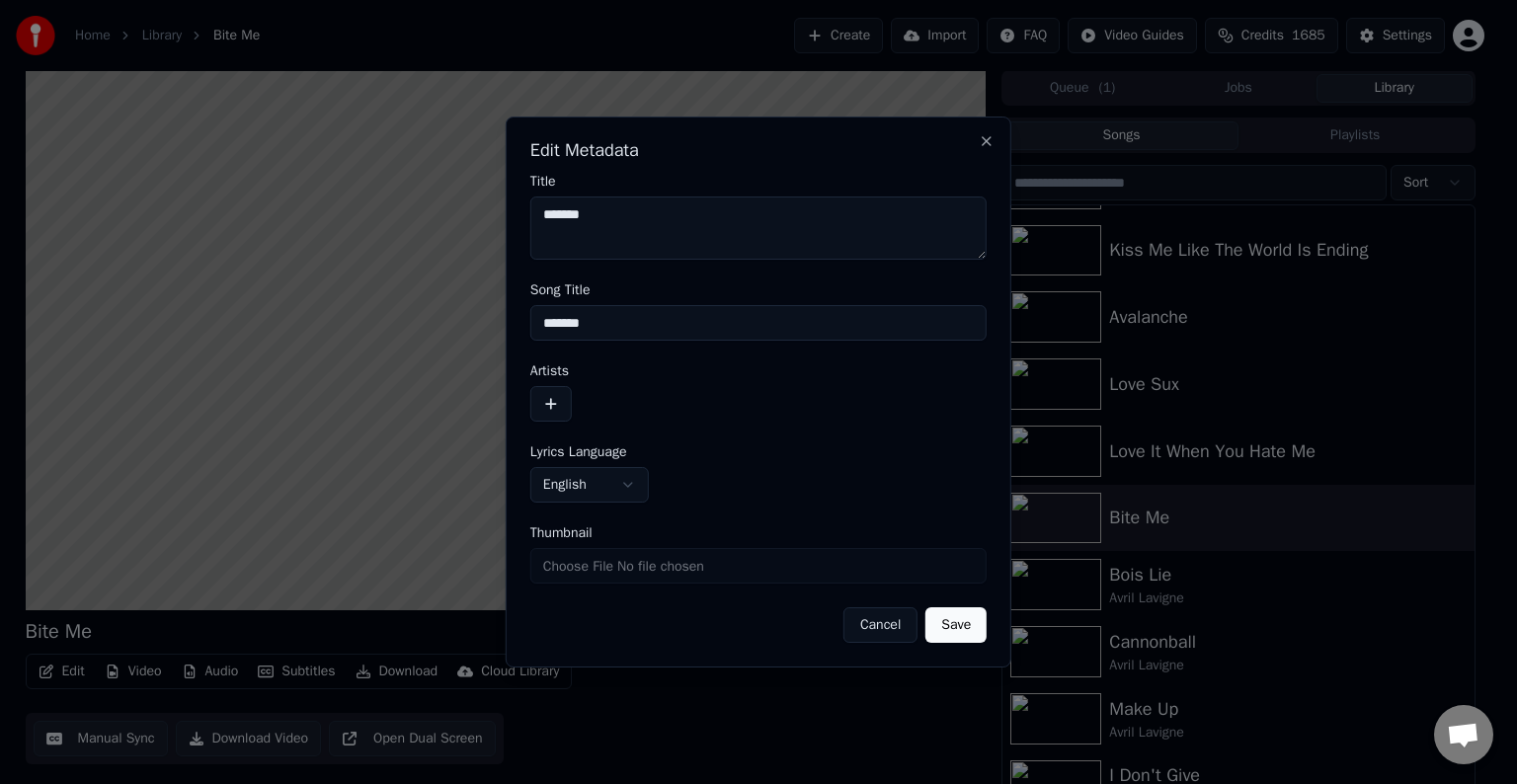 click at bounding box center (551, 404) 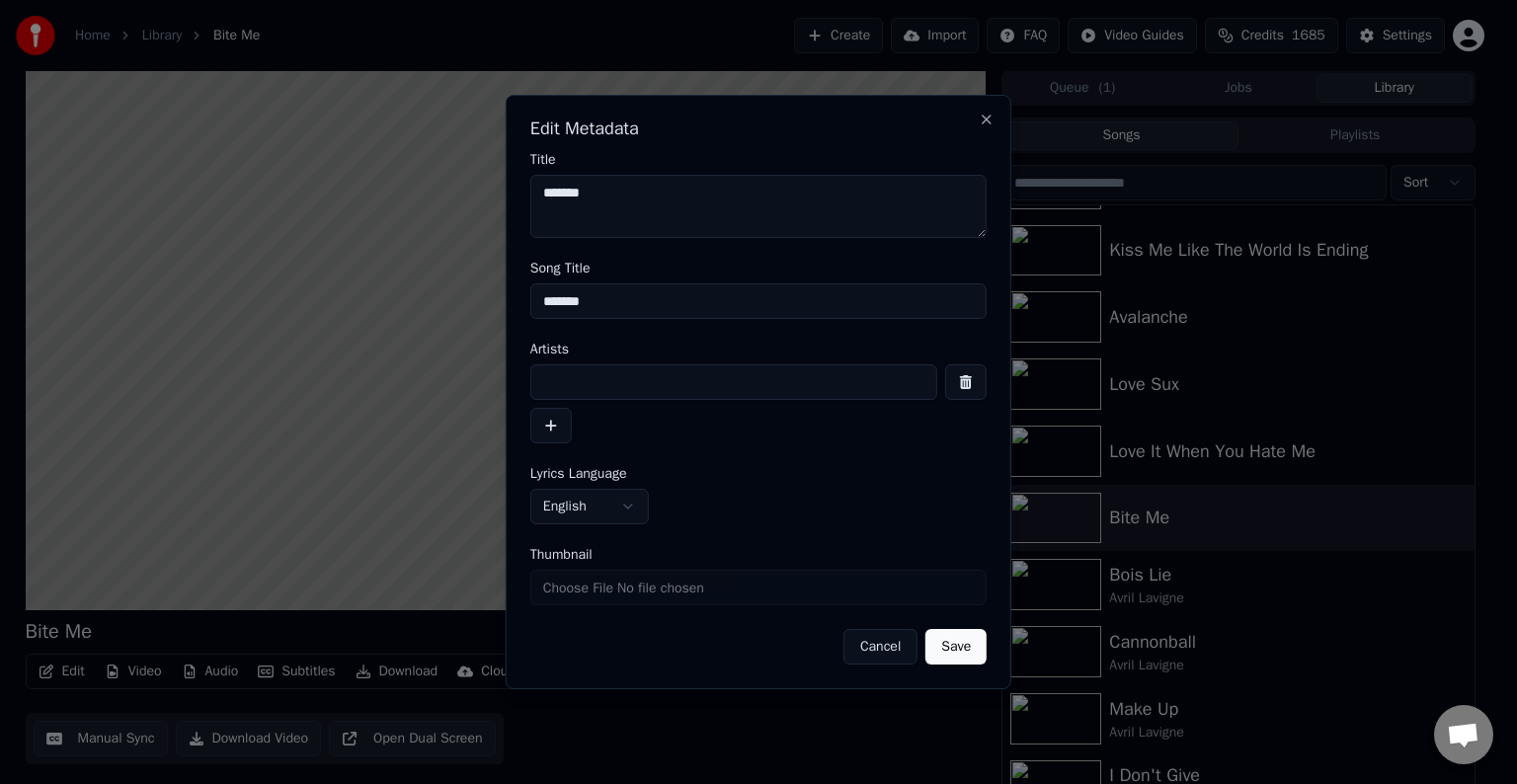 click at bounding box center (734, 382) 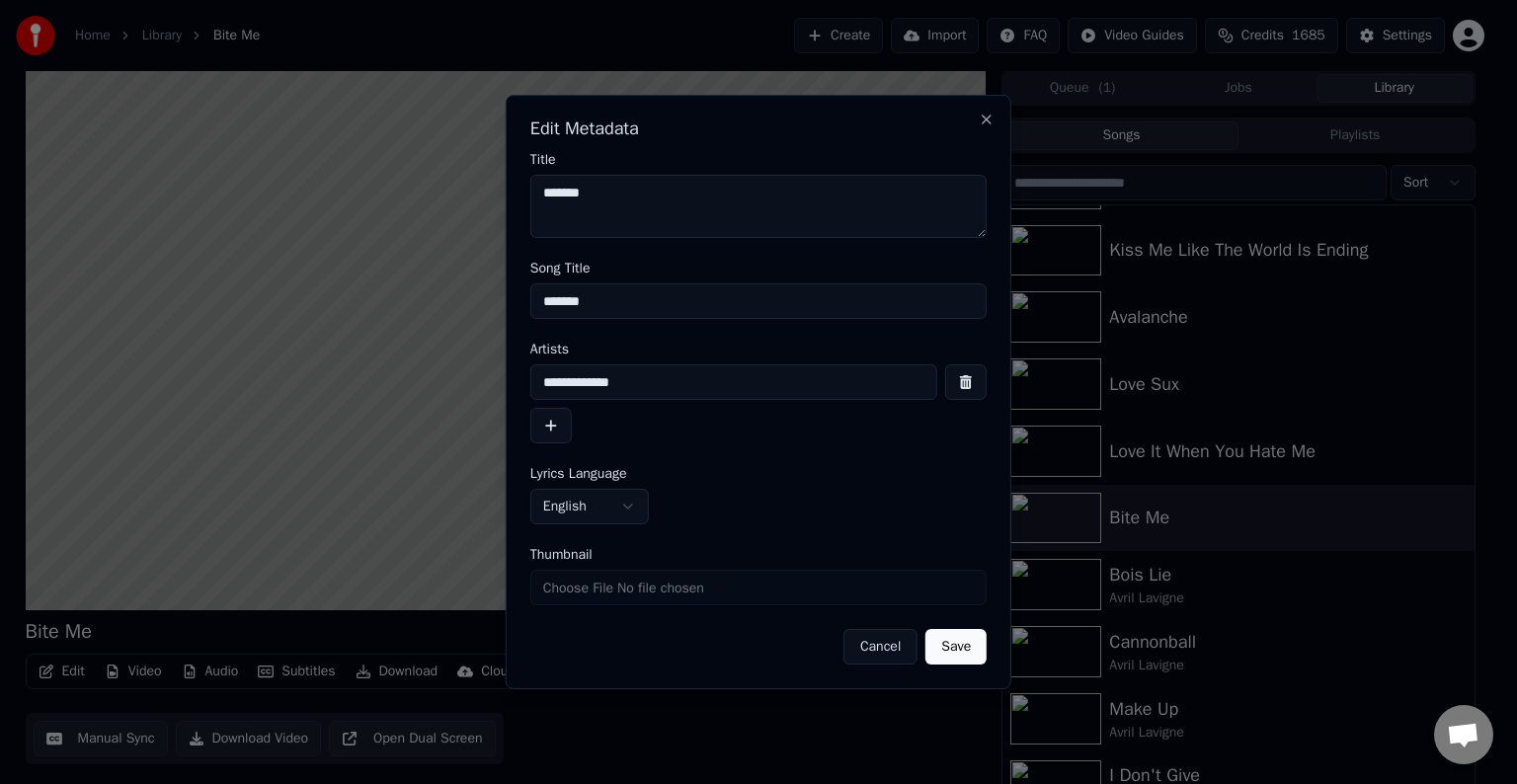 type on "**********" 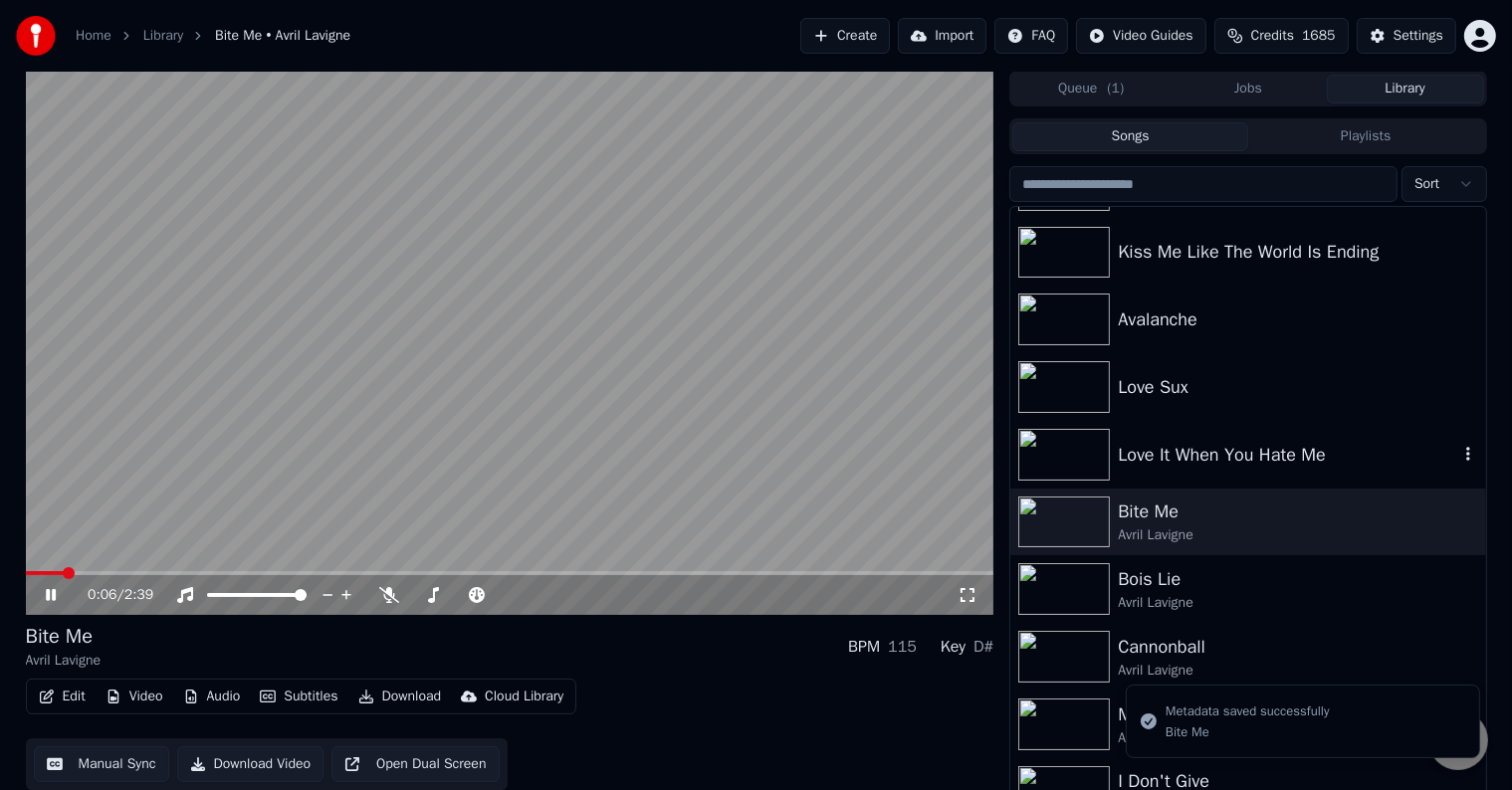 click at bounding box center [1064, 455] 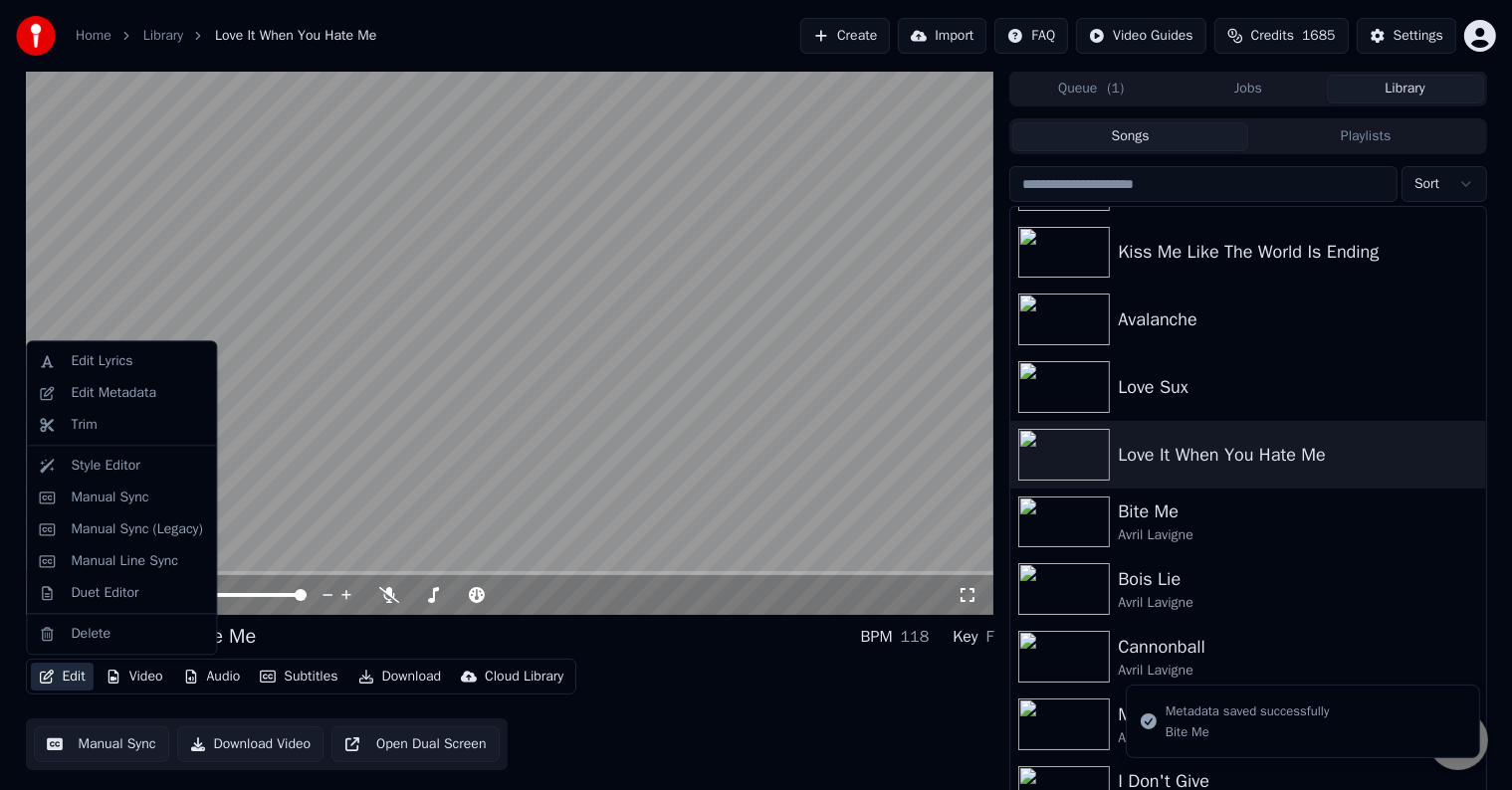 click 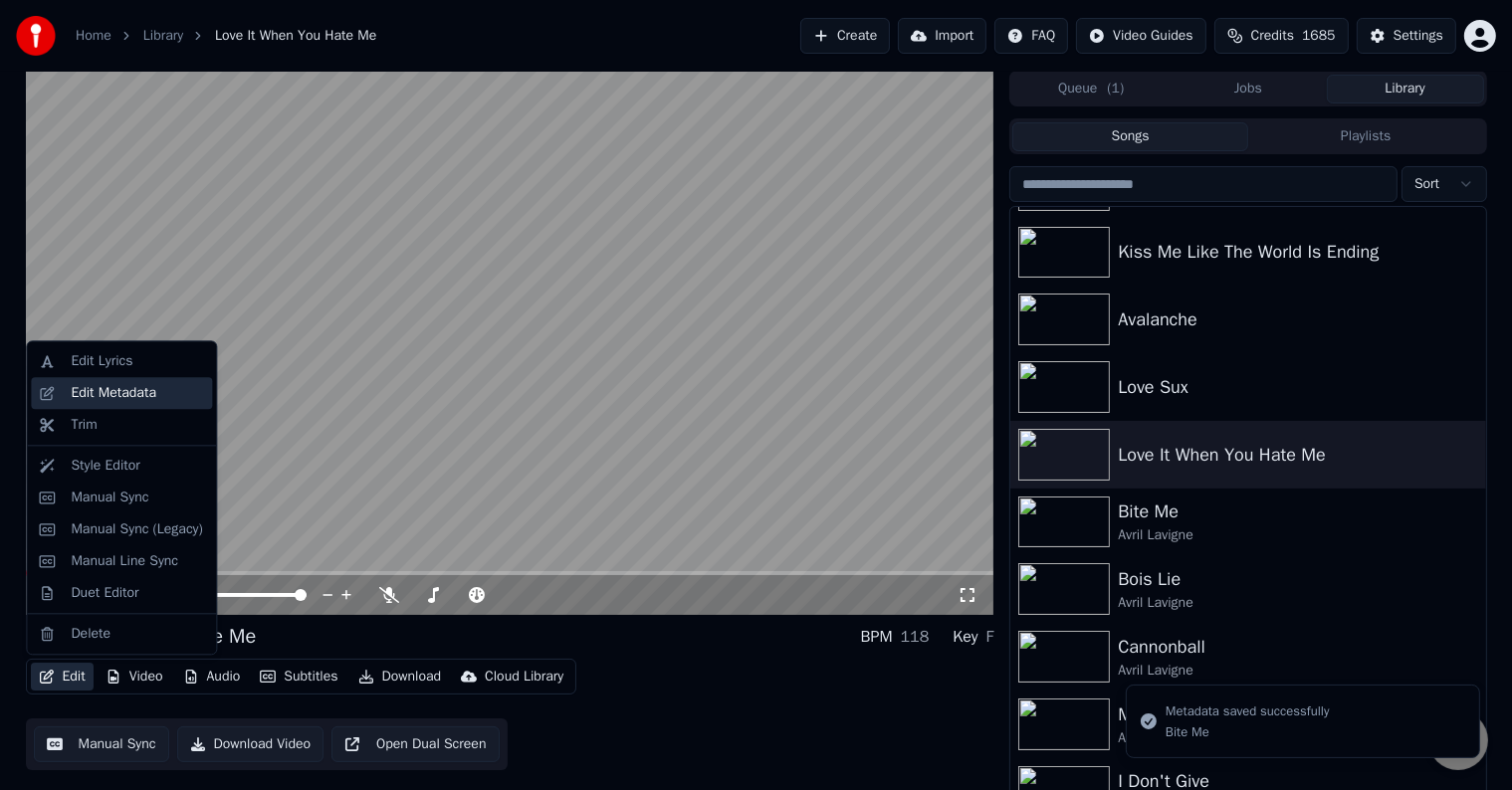 click on "Edit Metadata" at bounding box center (113, 393) 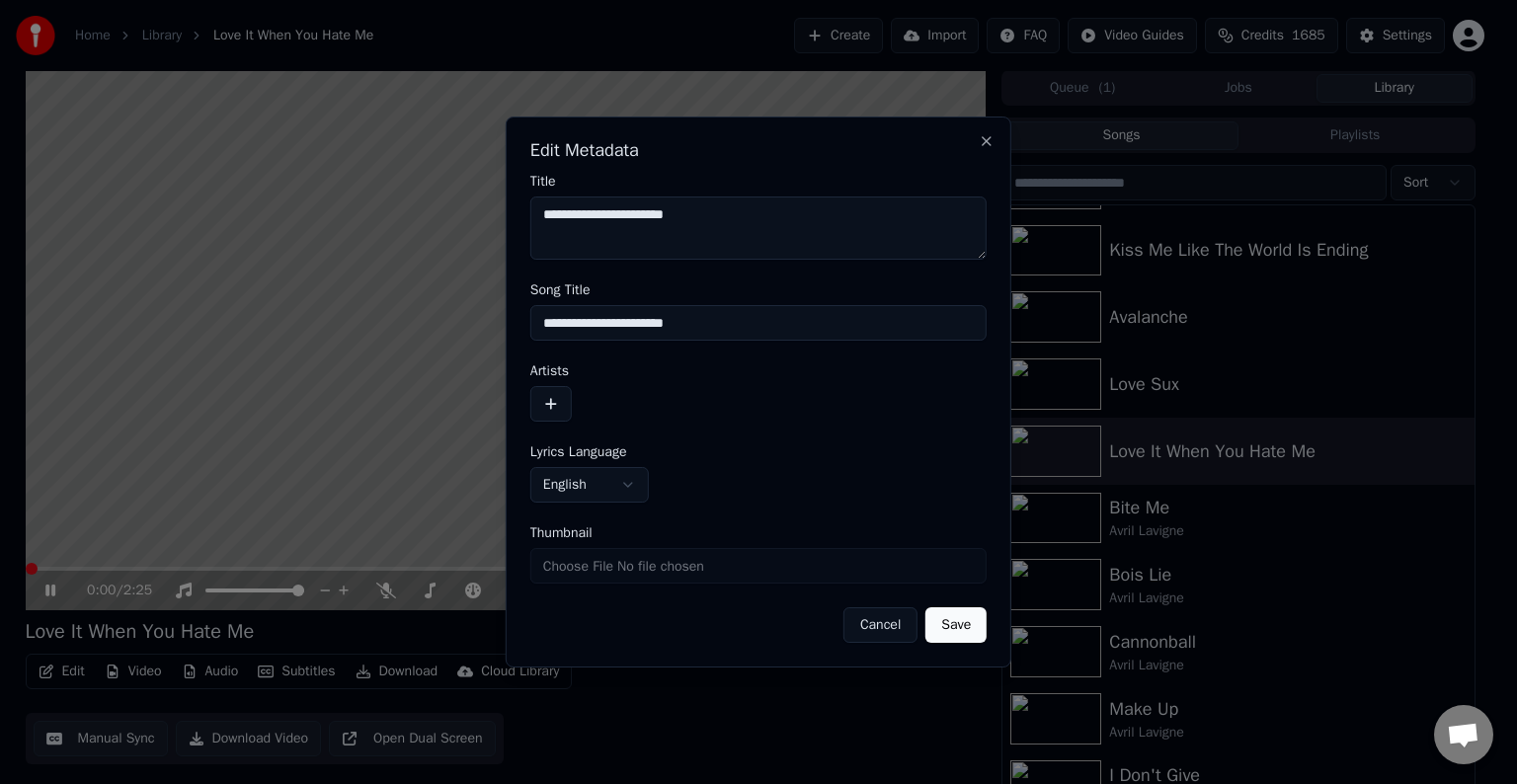 click at bounding box center (551, 404) 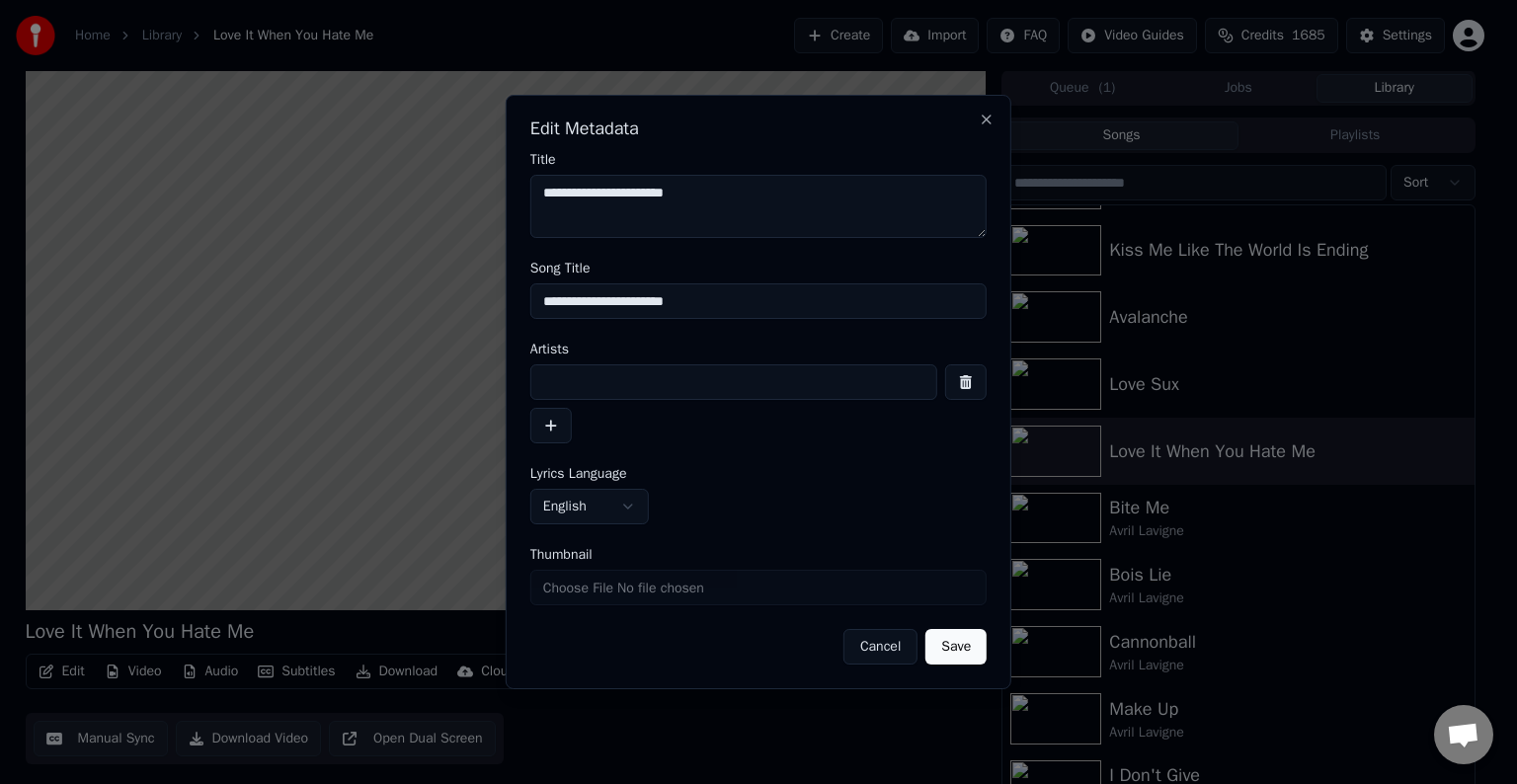 click at bounding box center [734, 382] 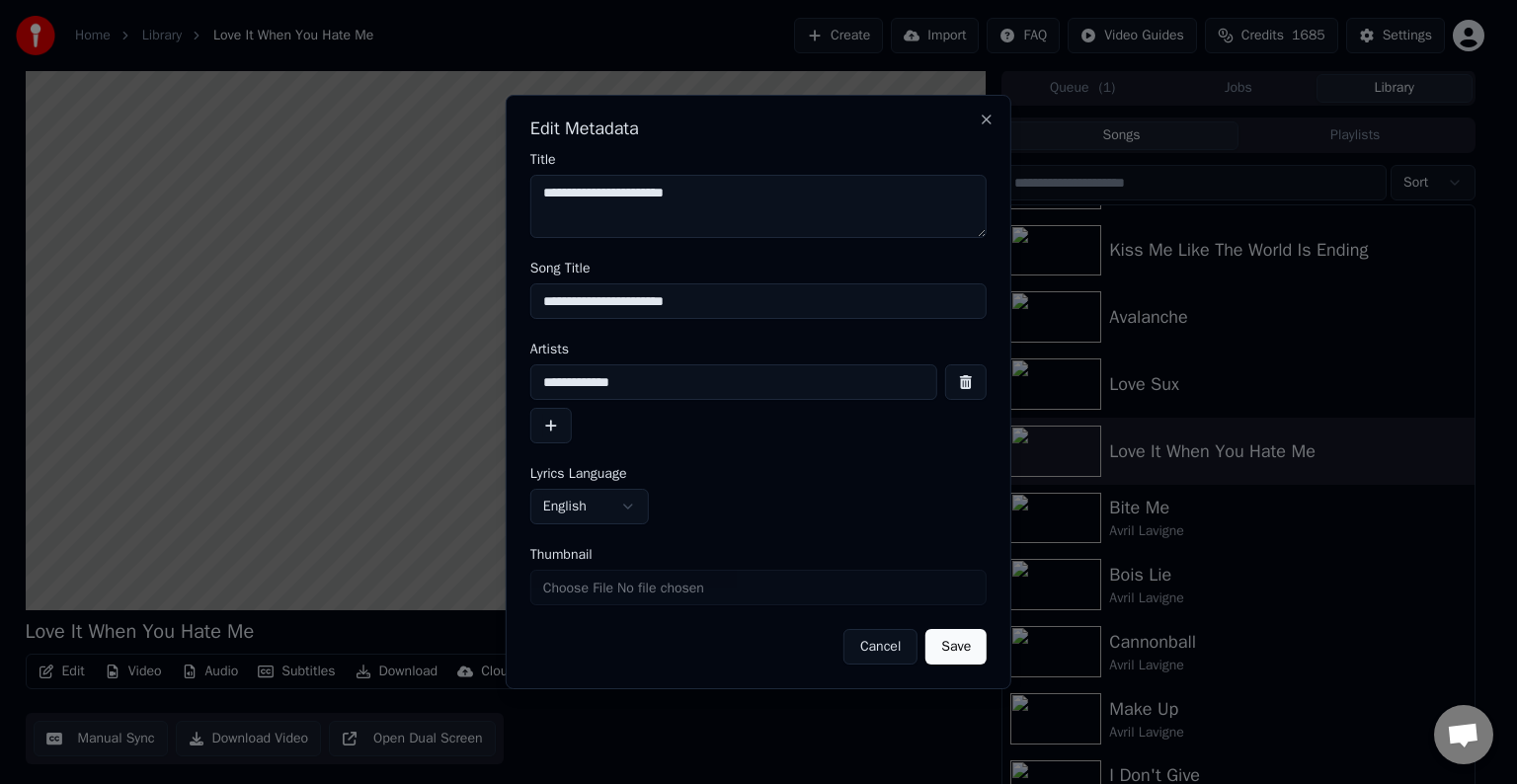 type on "**********" 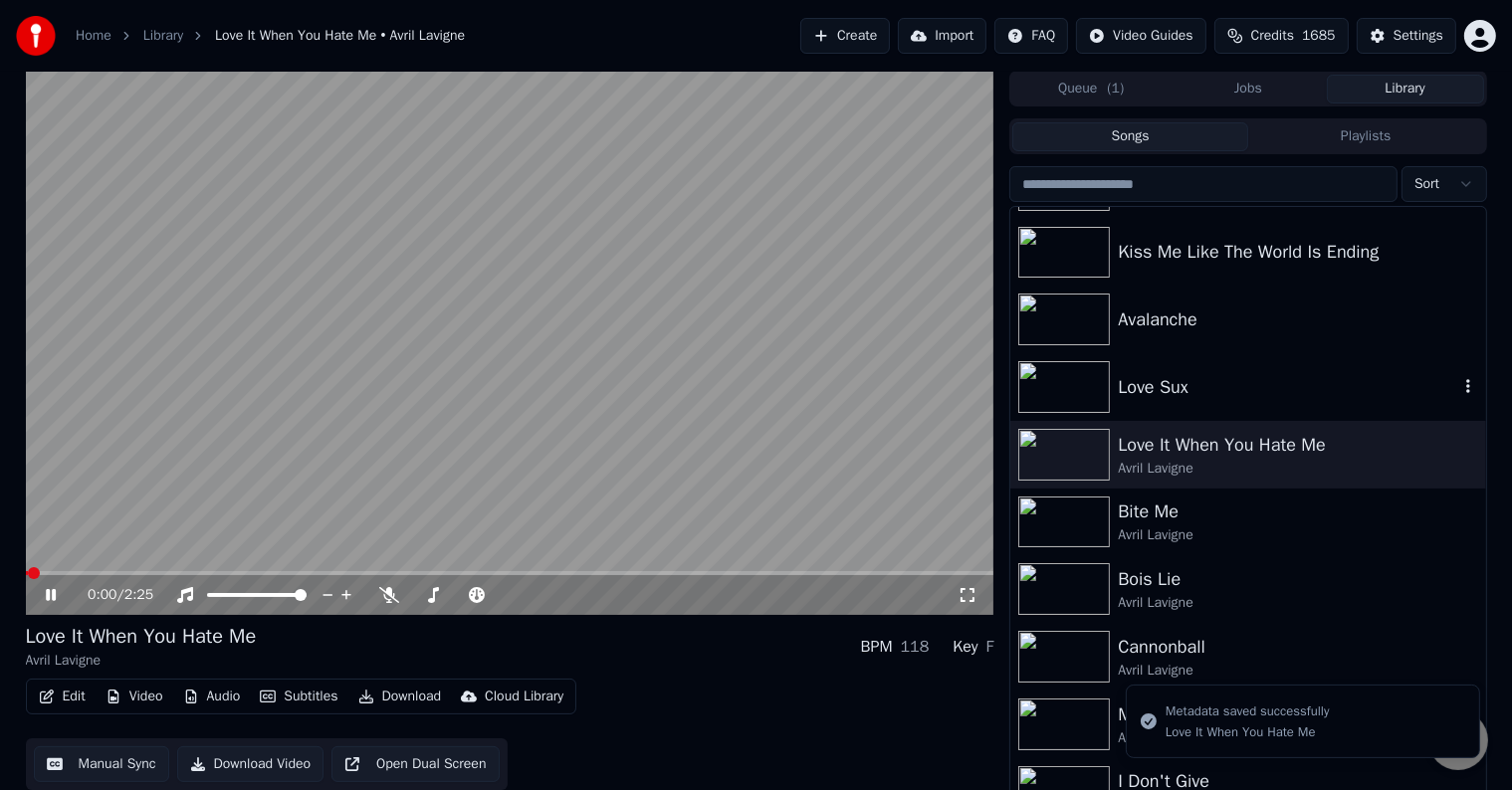 click on "Love Sux" at bounding box center (1287, 387) 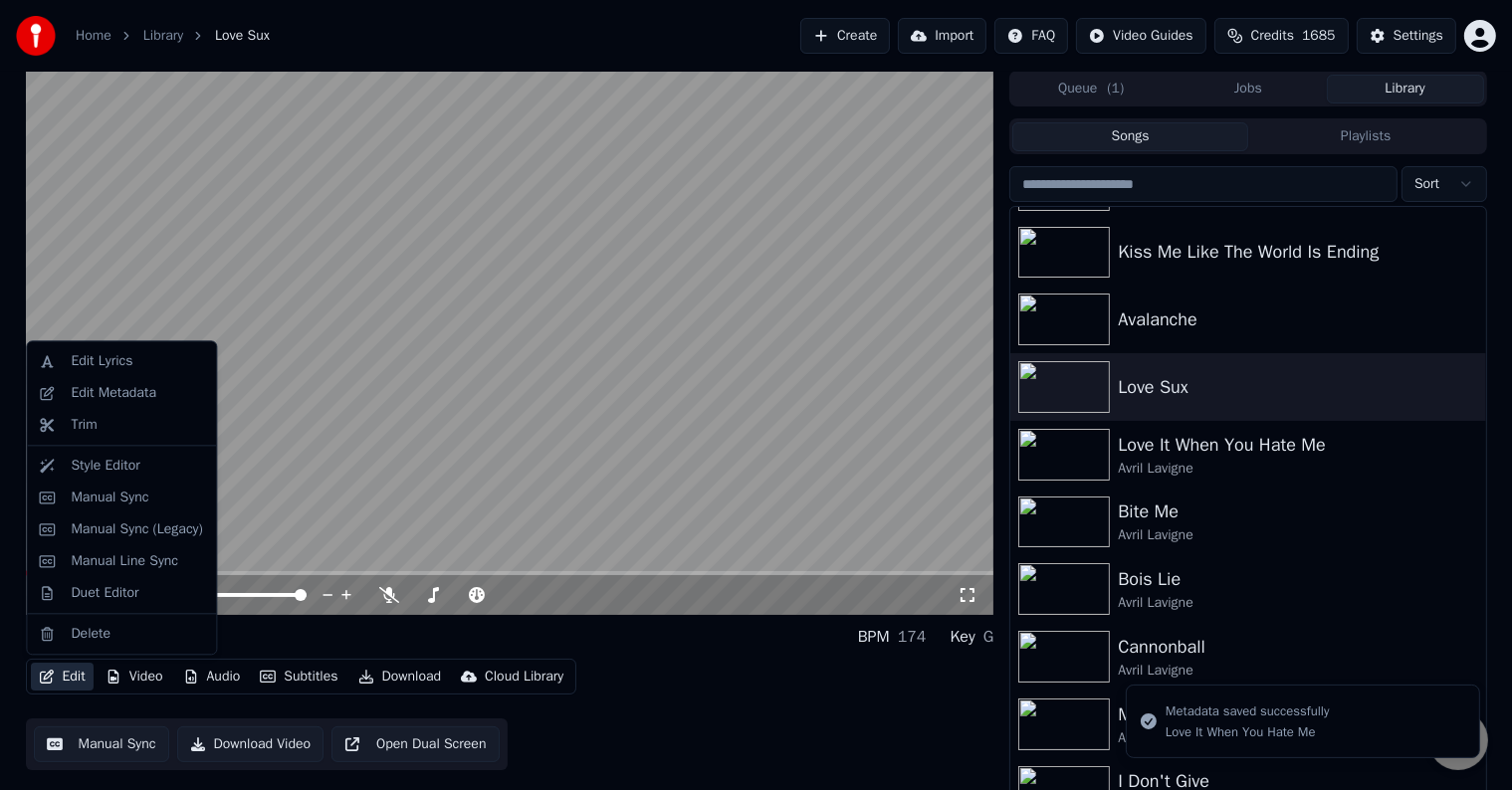 click 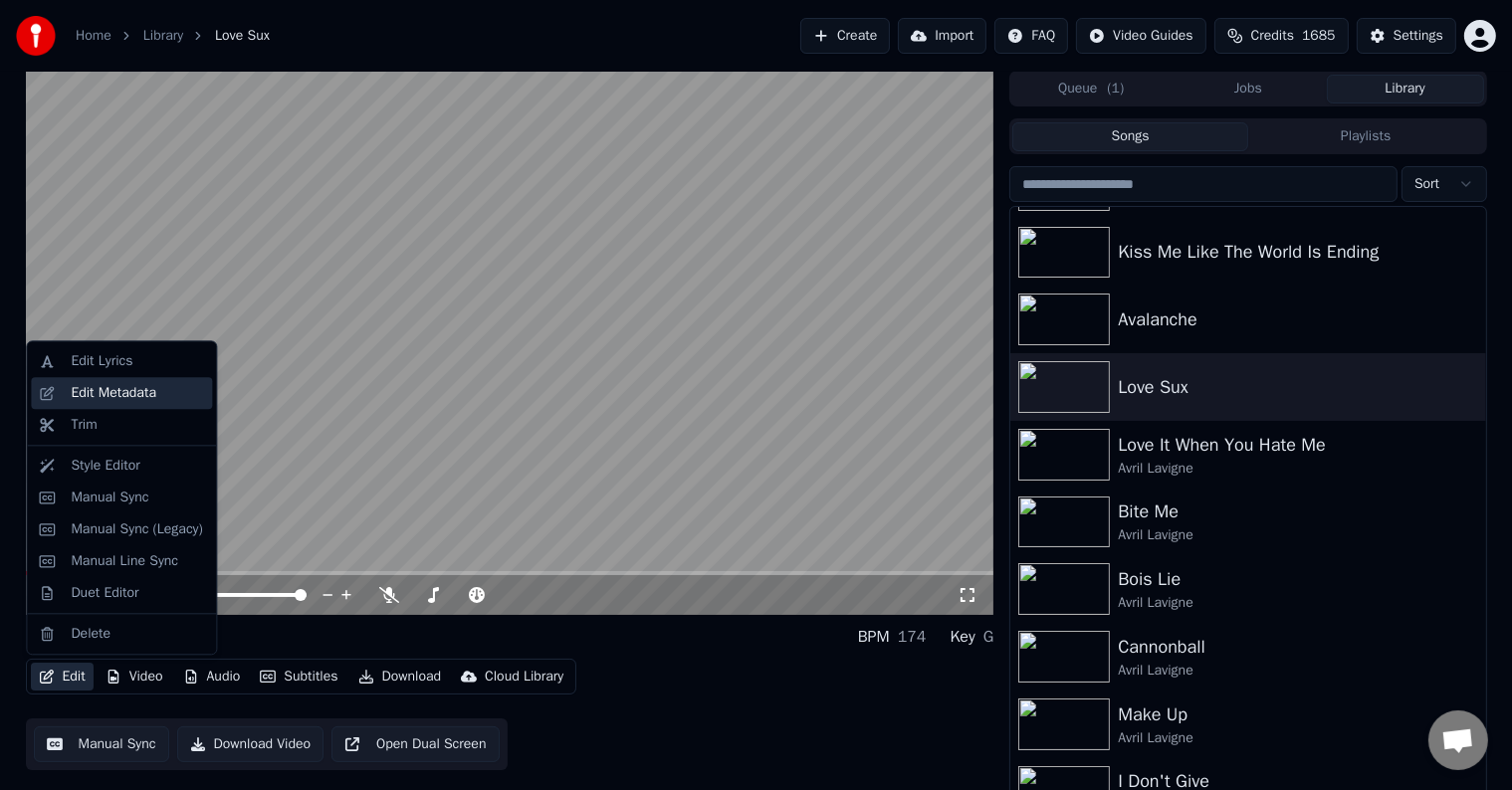 click on "Edit Metadata" at bounding box center (113, 393) 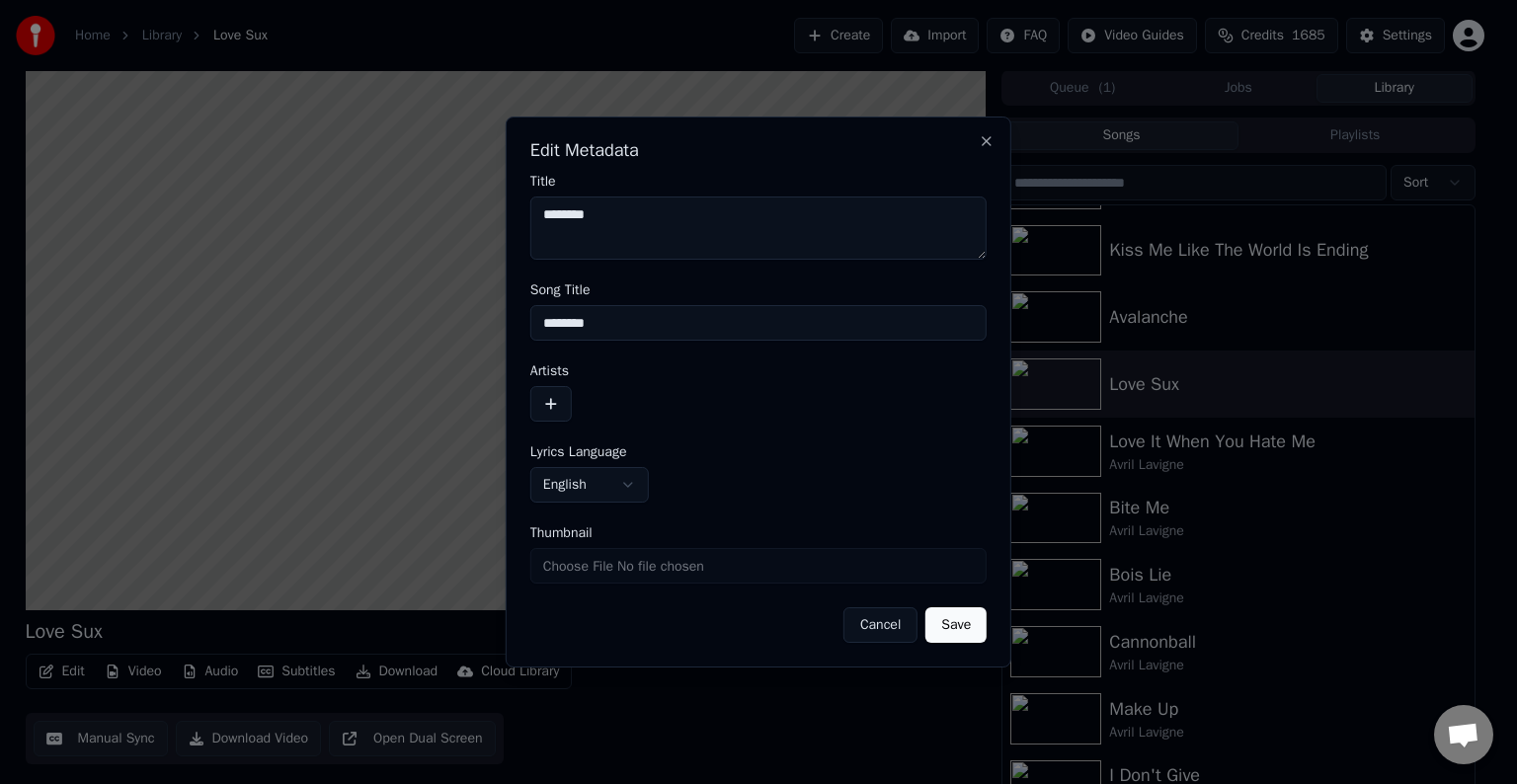 click at bounding box center [551, 404] 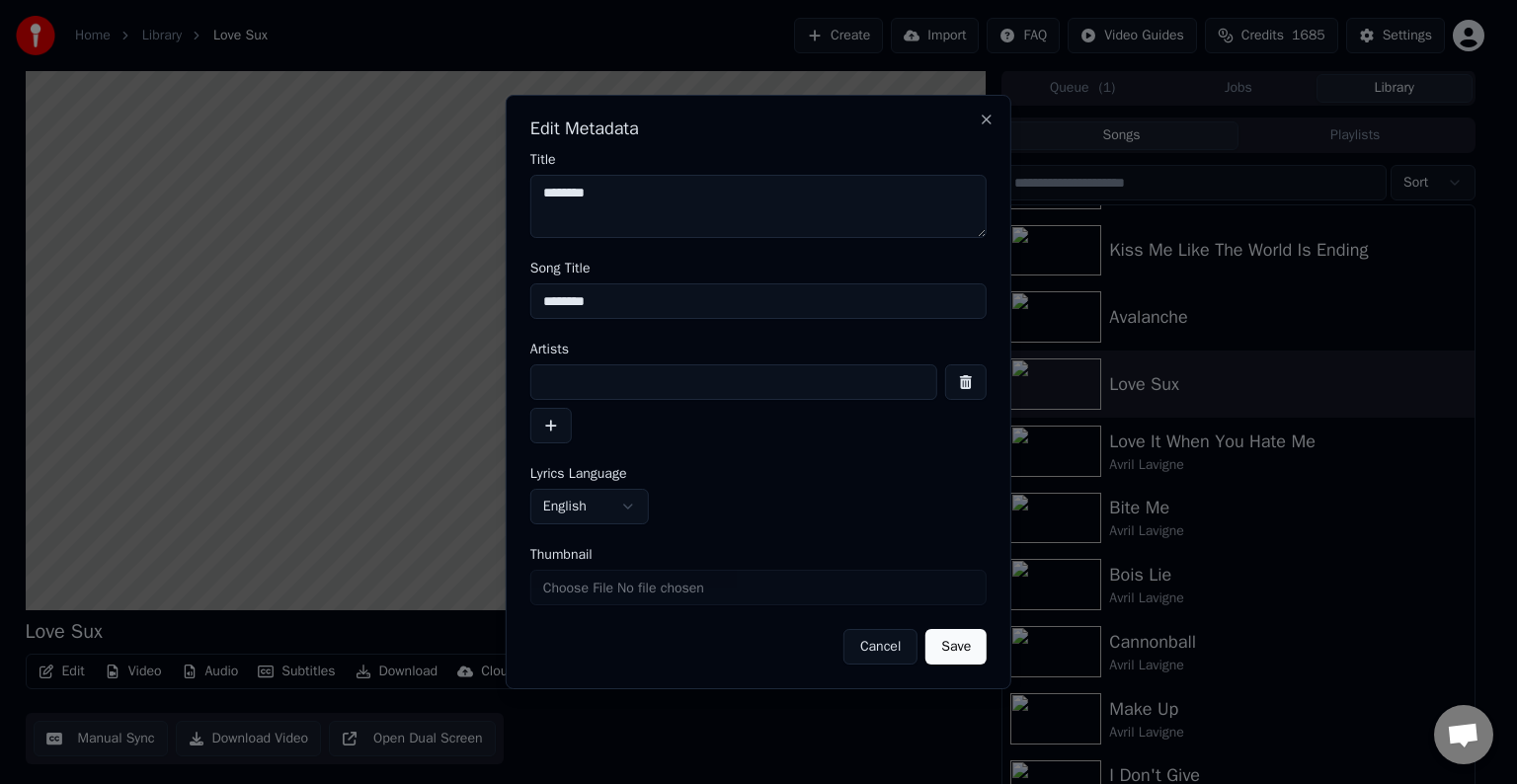 click at bounding box center (734, 382) 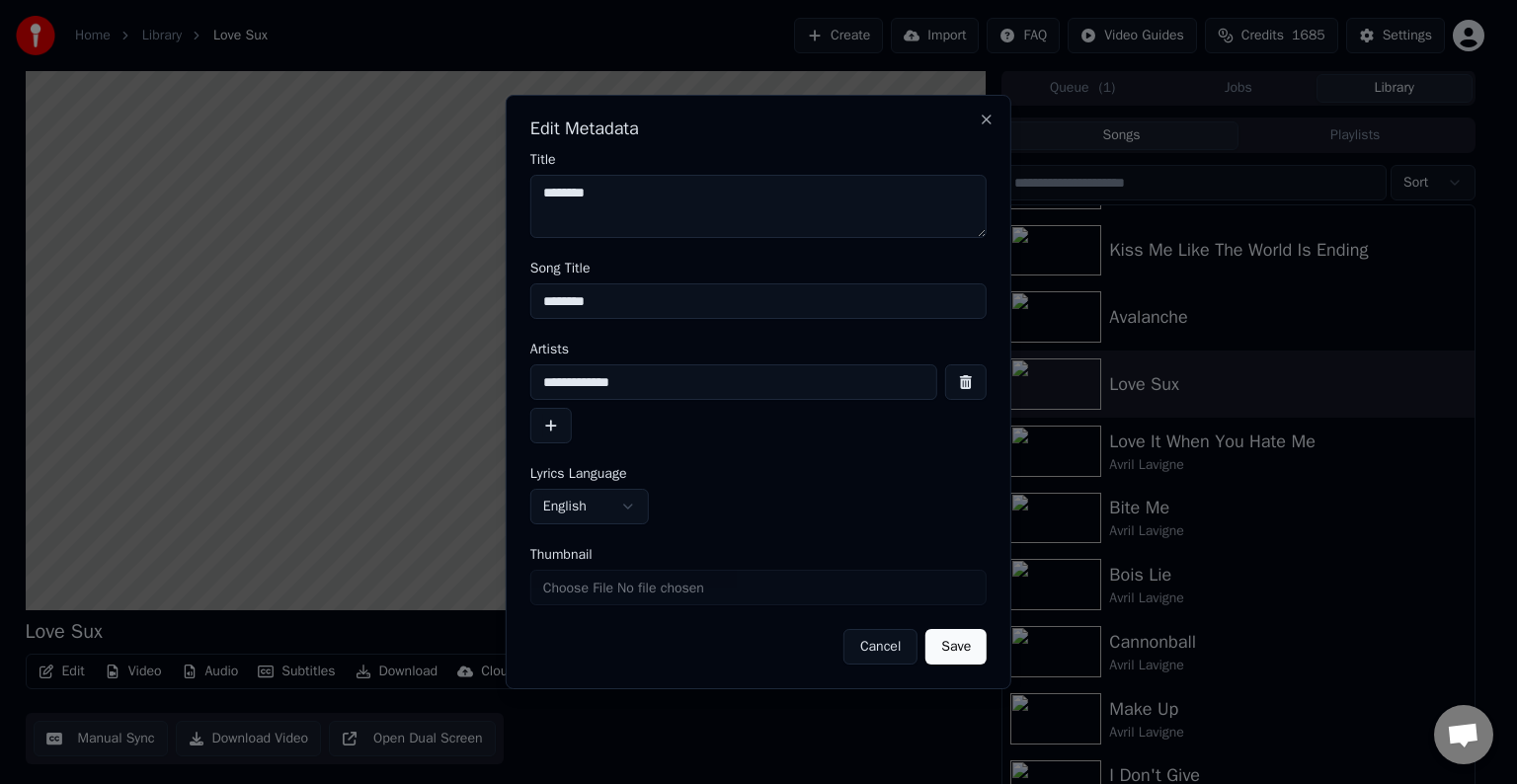 type on "**********" 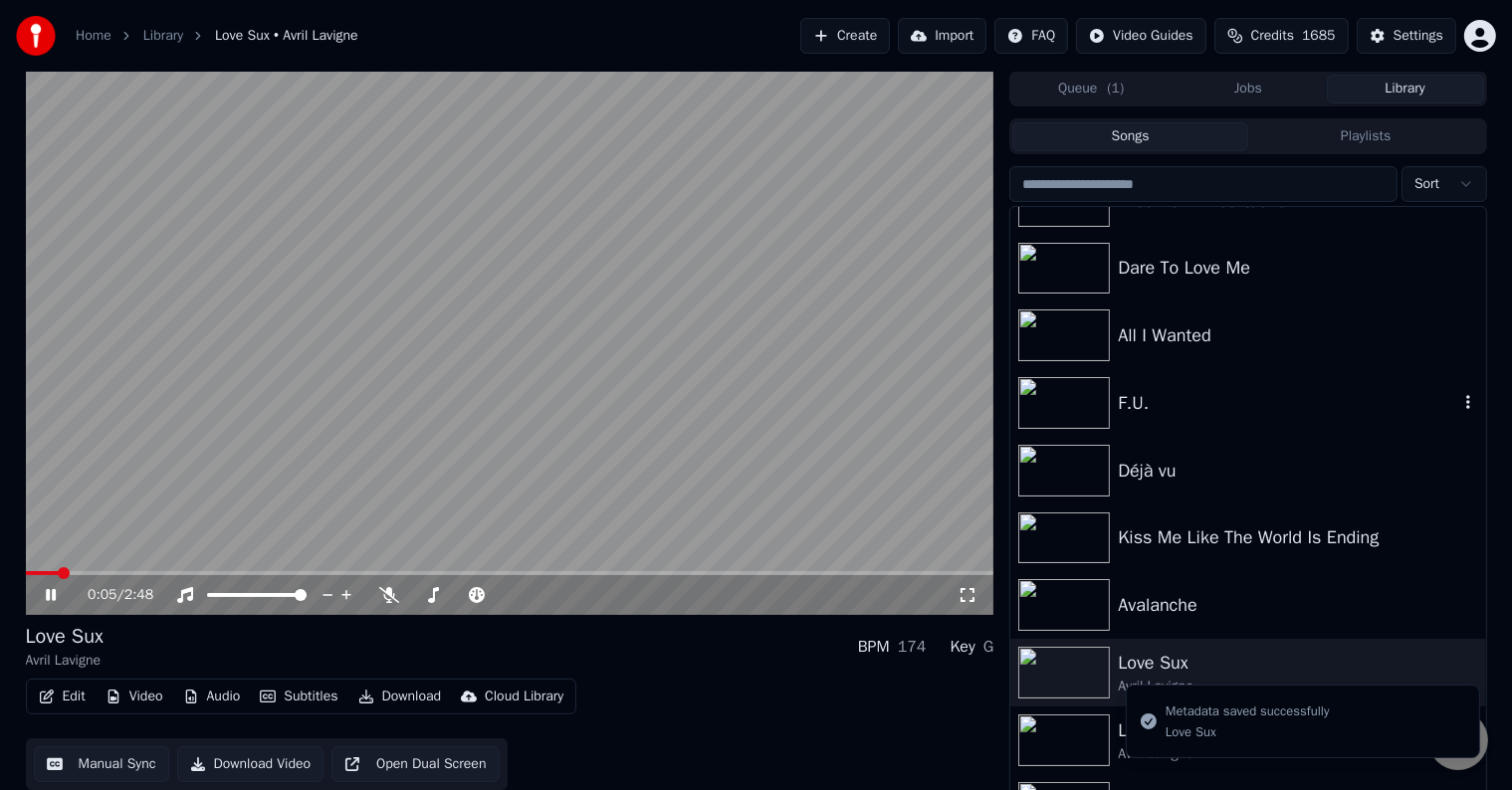 scroll, scrollTop: 247, scrollLeft: 0, axis: vertical 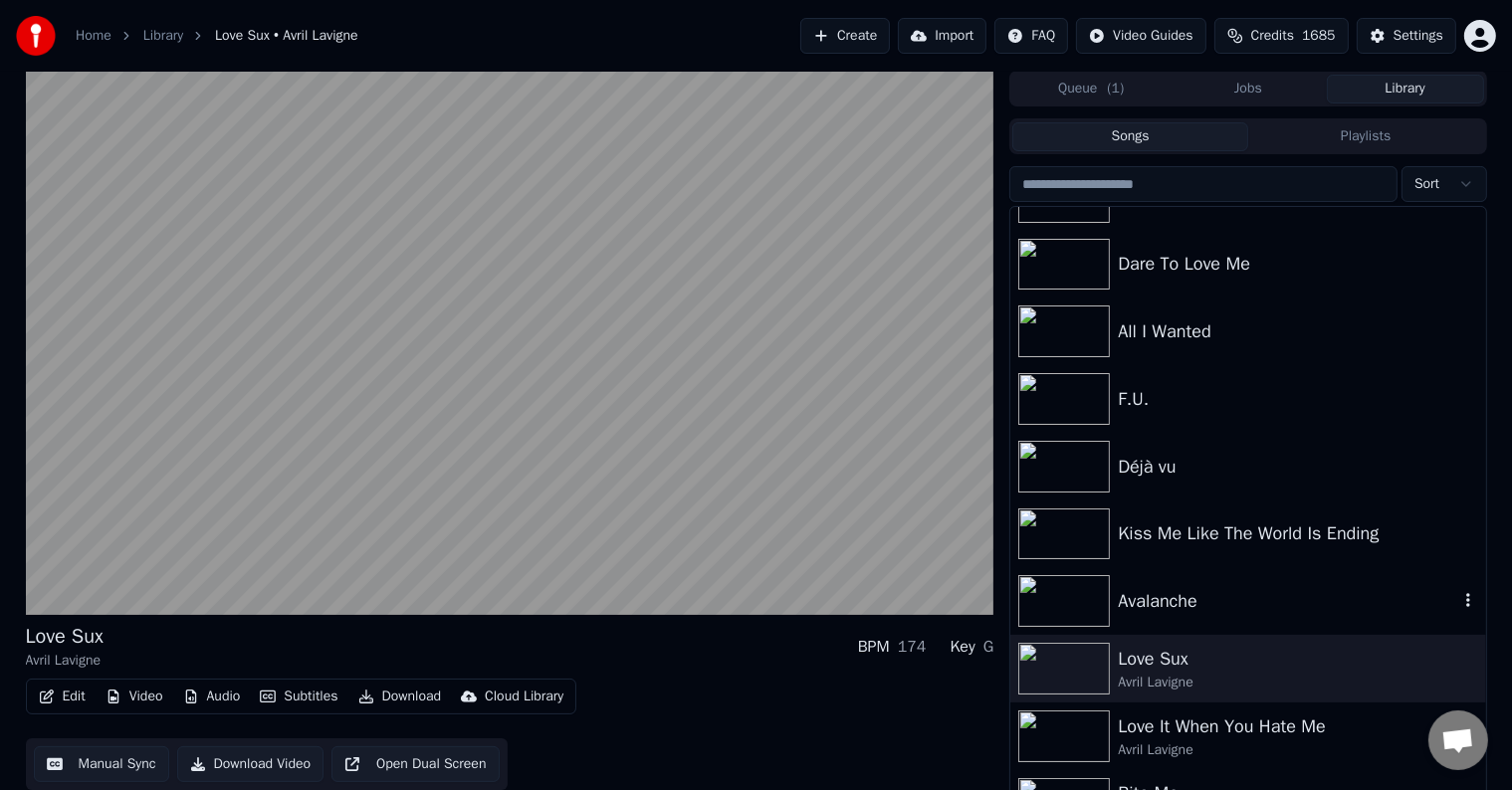 click on "Avalanche" at bounding box center (1287, 601) 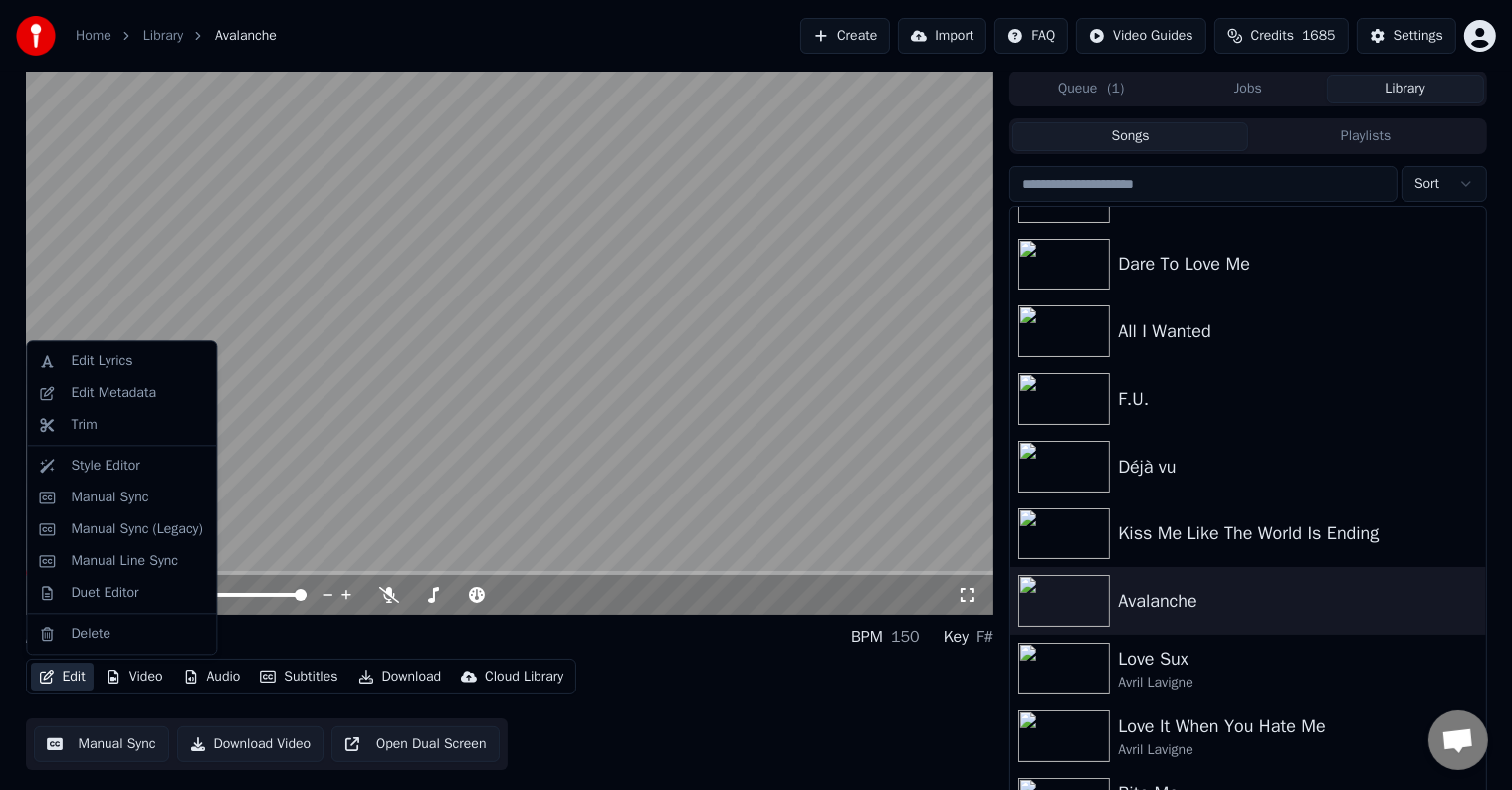 click on "Edit" at bounding box center [62, 677] 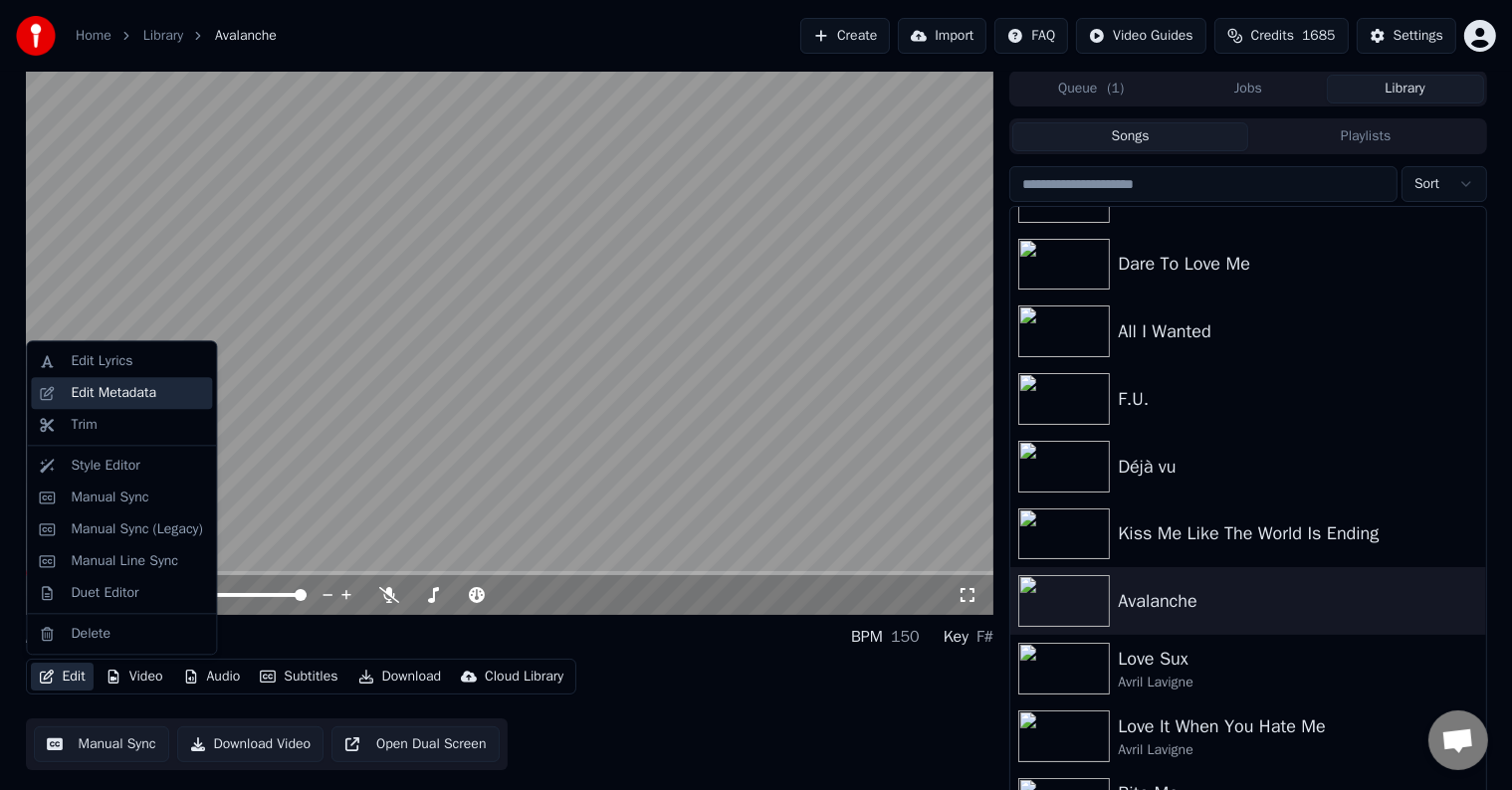 click on "Edit Metadata" at bounding box center [113, 393] 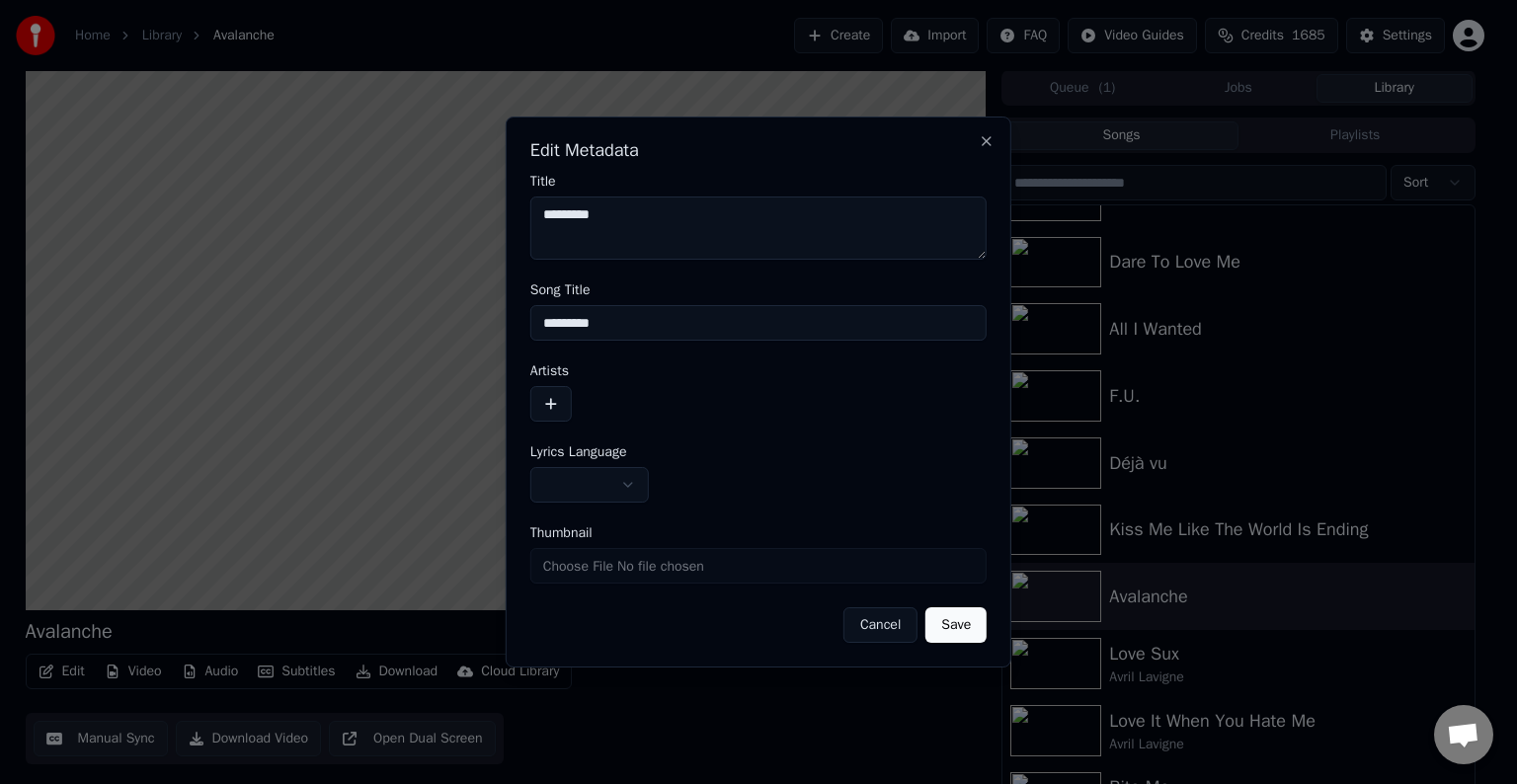 click at bounding box center [551, 404] 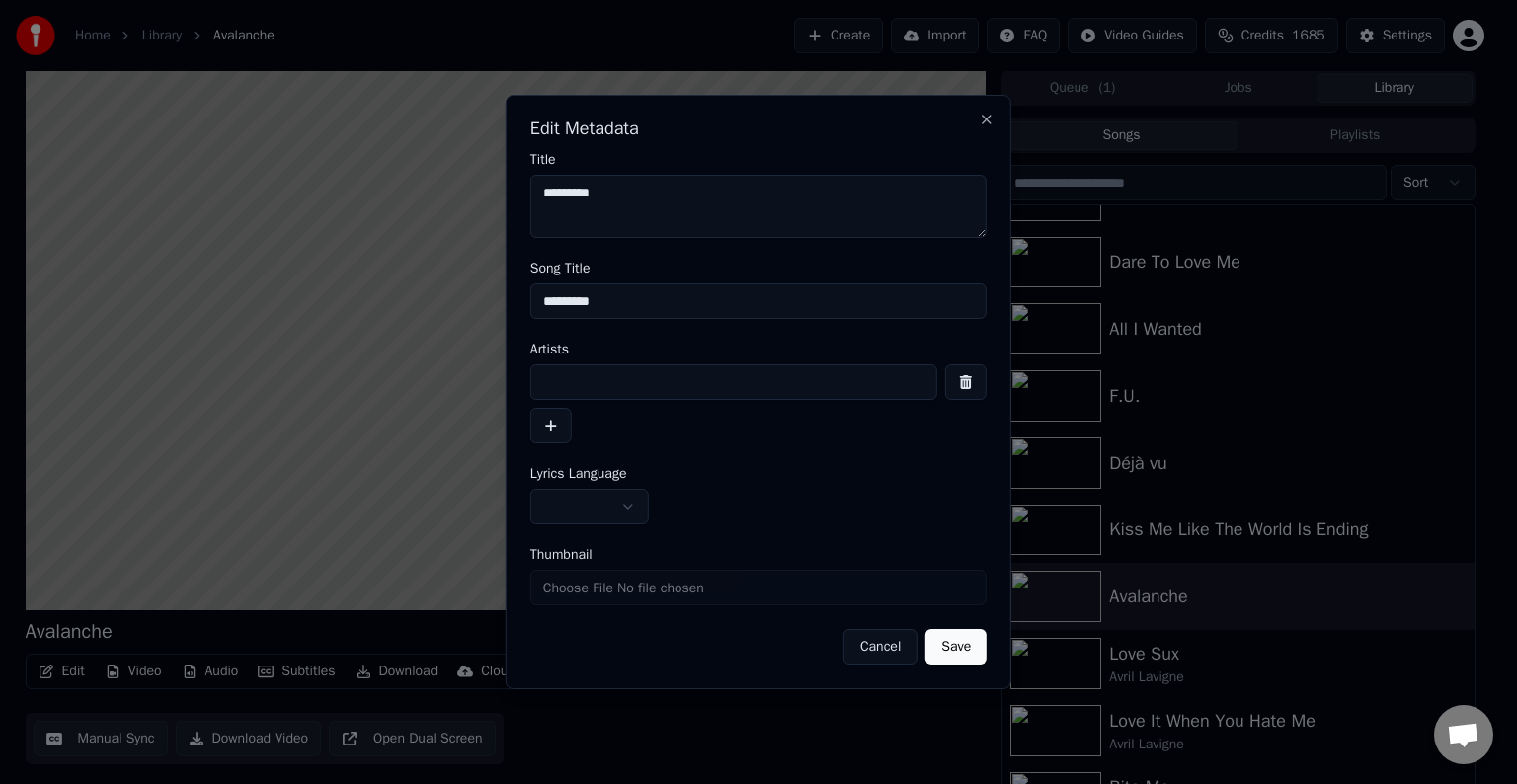 click at bounding box center [734, 382] 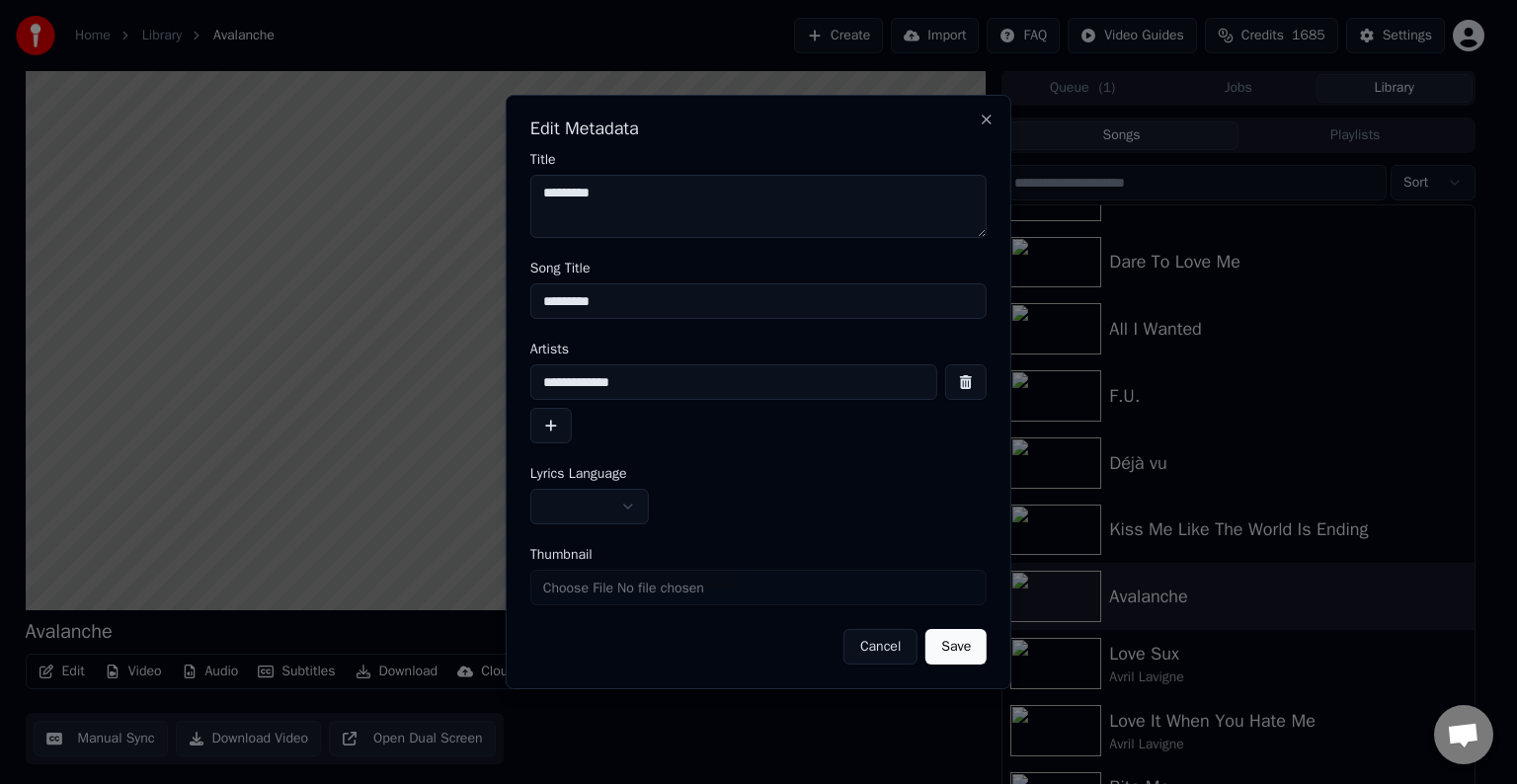 type on "**********" 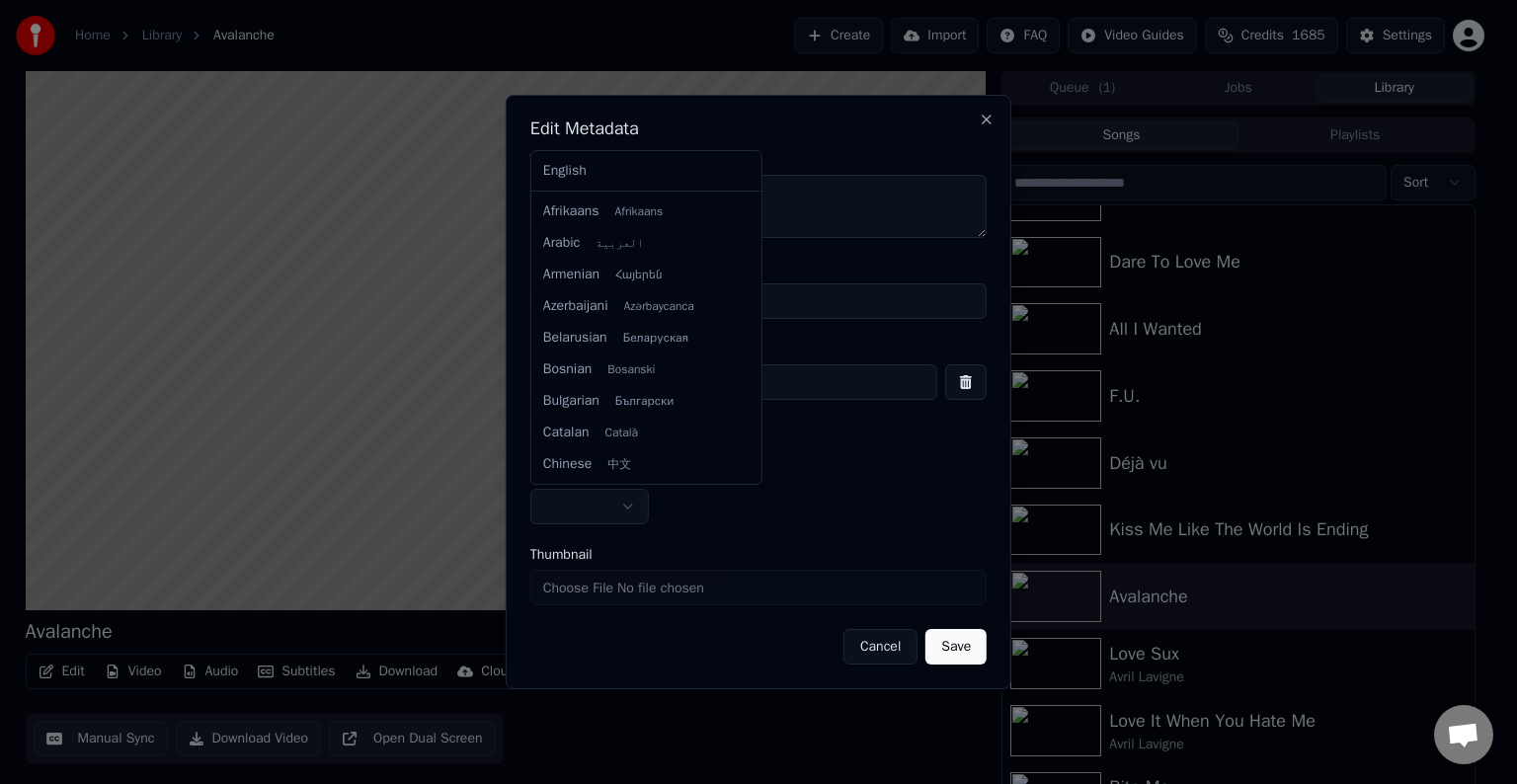 click on "Home Library Avalanche Create Import FAQ Video Guides Credits 1685 Settings Avalanche BPM 150 Key F# Edit Video Audio Subtitles Download Cloud Library Manual Sync Download Video Open Dual Screen Queue ( 1 ) Jobs Library Songs Playlists Sort Mercury In Retrograde Break Of A Heartache Dare To Love Me All I Wanted F.U. Déjà vu Kiss Me Like The World Is Ending Avalanche Love Sux Avril Lavigne Love It When You Hate Me Avril Lavigne Bite Me Avril Lavigne Bois Lie Avril Lavigne Cannonball Avril Lavigne Chat Adam from Youka Desktop More channels Continue on Email Network offline. Reconnecting... No messages can be received or sent for now. Youka Desktop Hello! How can I help you?  Sunday, [DATE] I think there is a glitch in the program; when I spend my credits to create a video, and I provide the lyrics, the resulting video does not sync the lyrics and is forcing me to spend extra credits to sync them again; it has happened to me with my last 3 videos [DATE] Adam [DATE] [DATE] [DATE] Adam [DATE]" at bounding box center [750, 391] 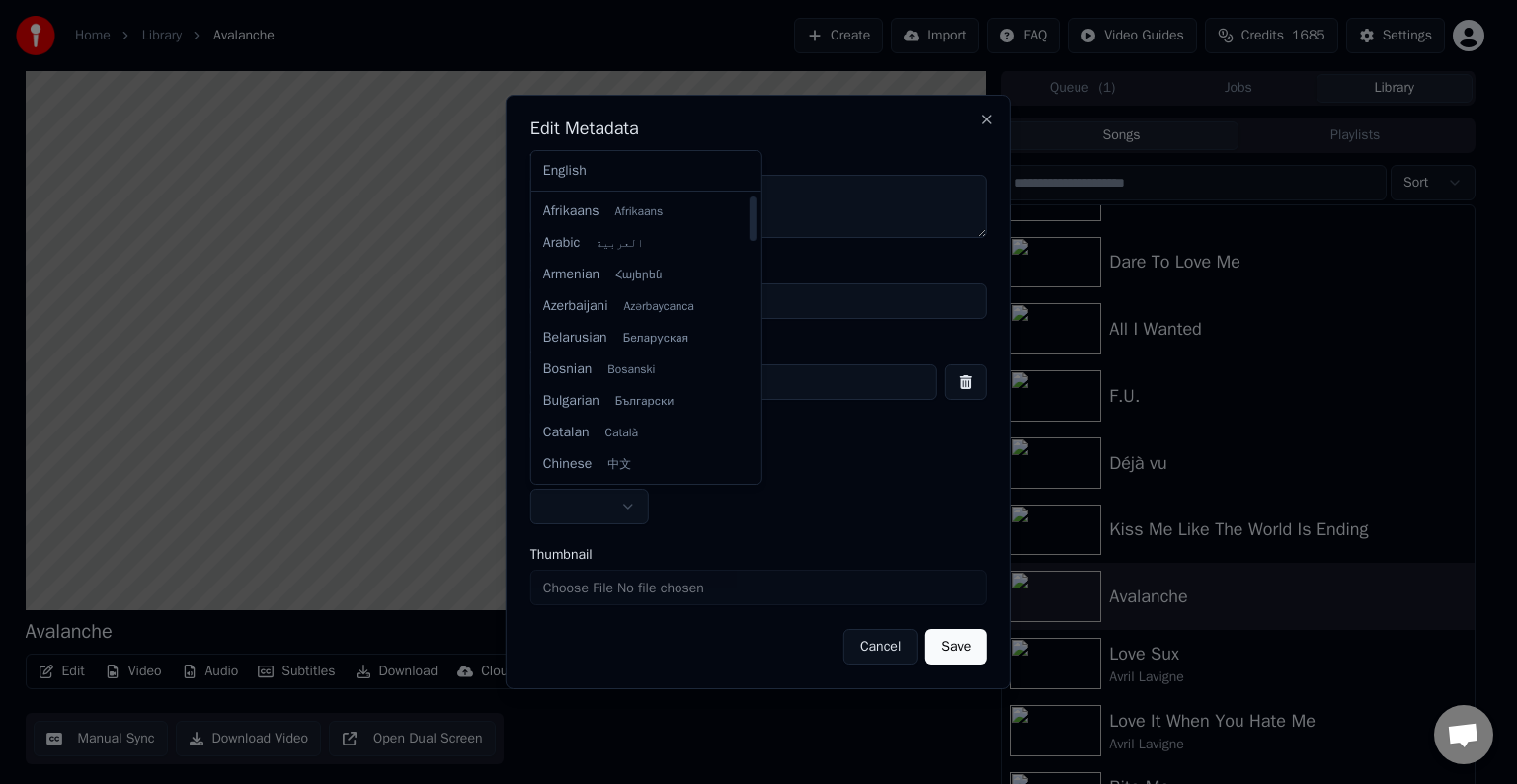 select on "**" 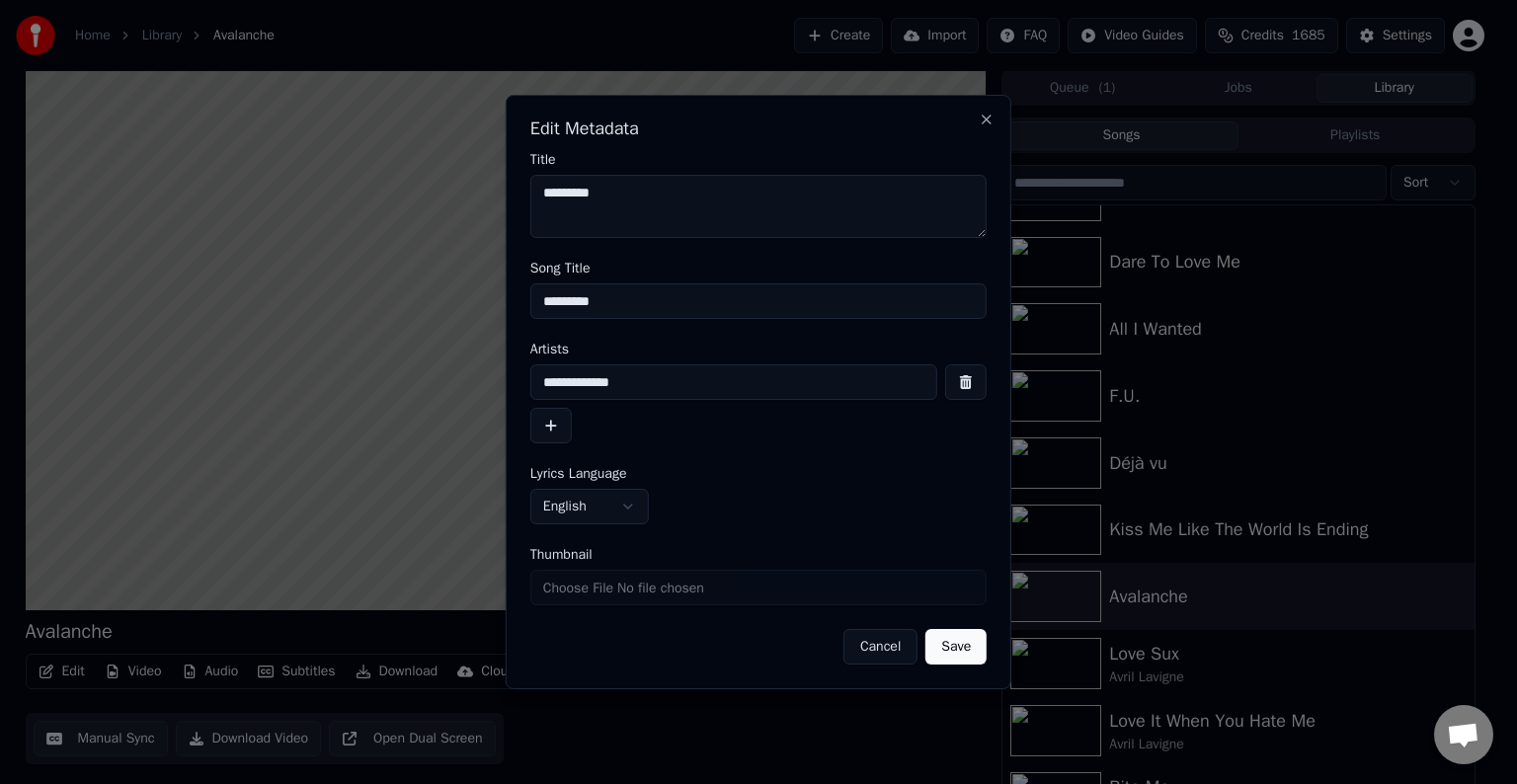 click on "Save" at bounding box center [956, 647] 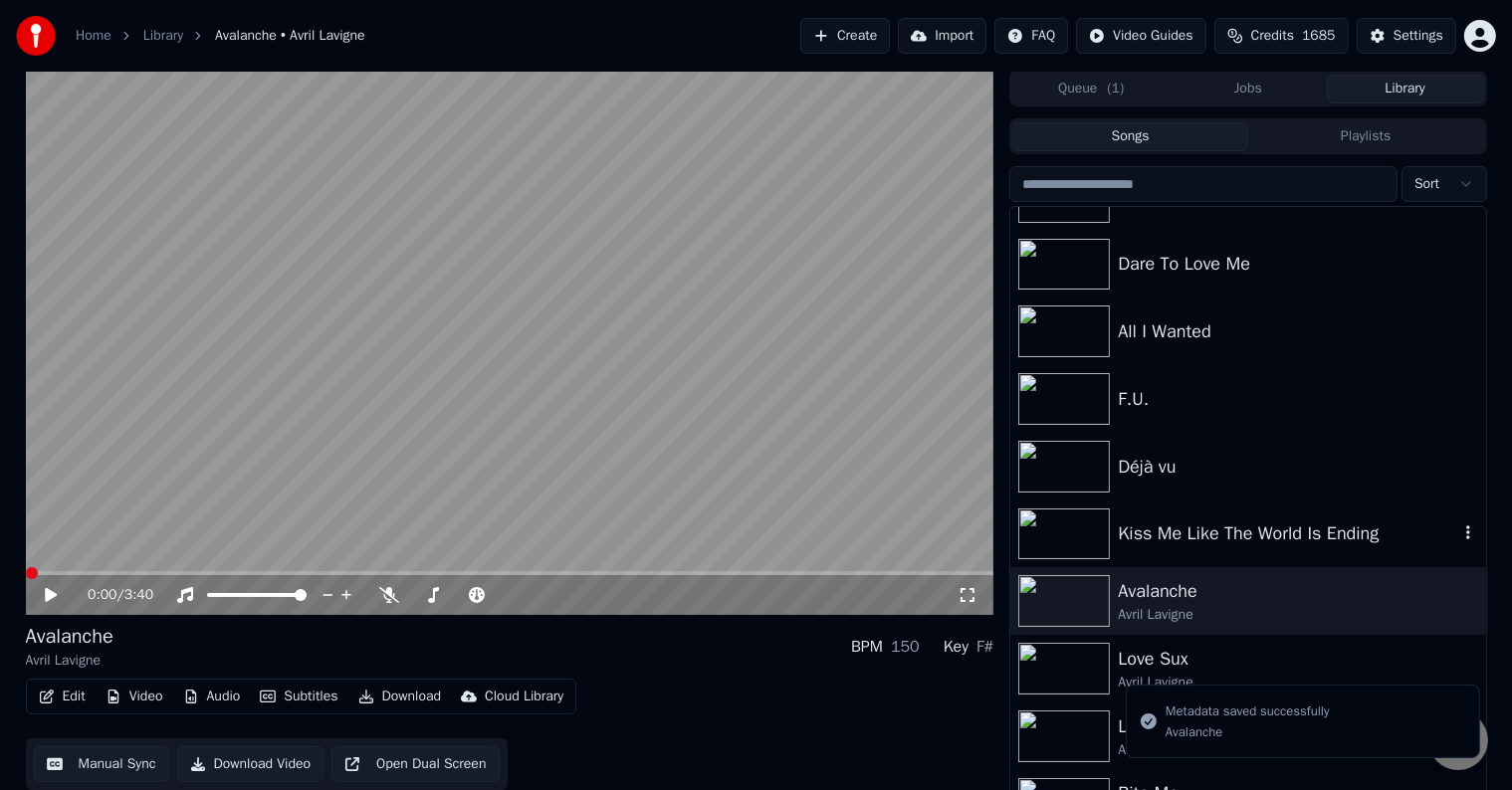 click on "Kiss Me Like The World Is Ending" at bounding box center (1287, 533) 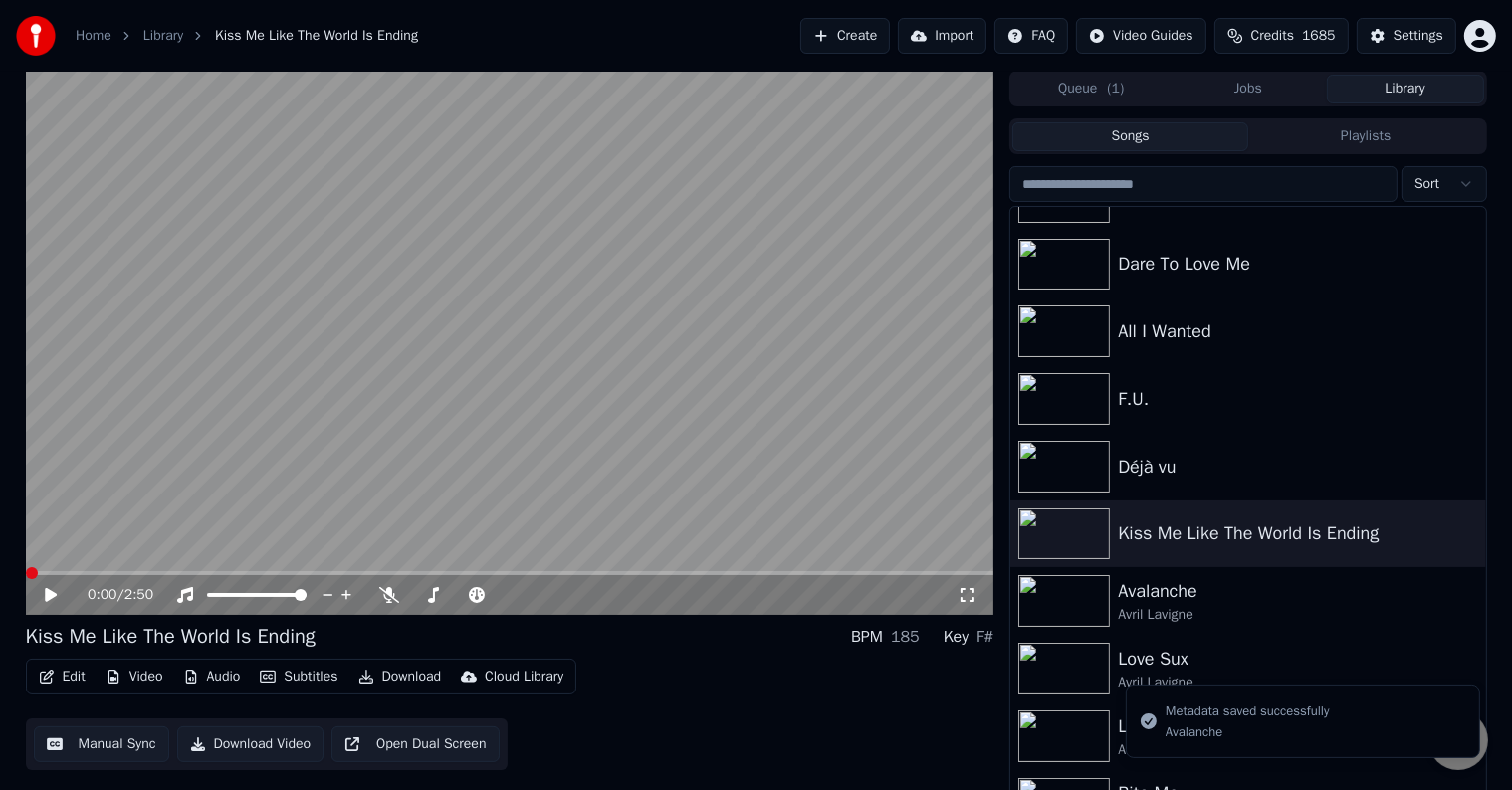 click on "Edit" at bounding box center (62, 677) 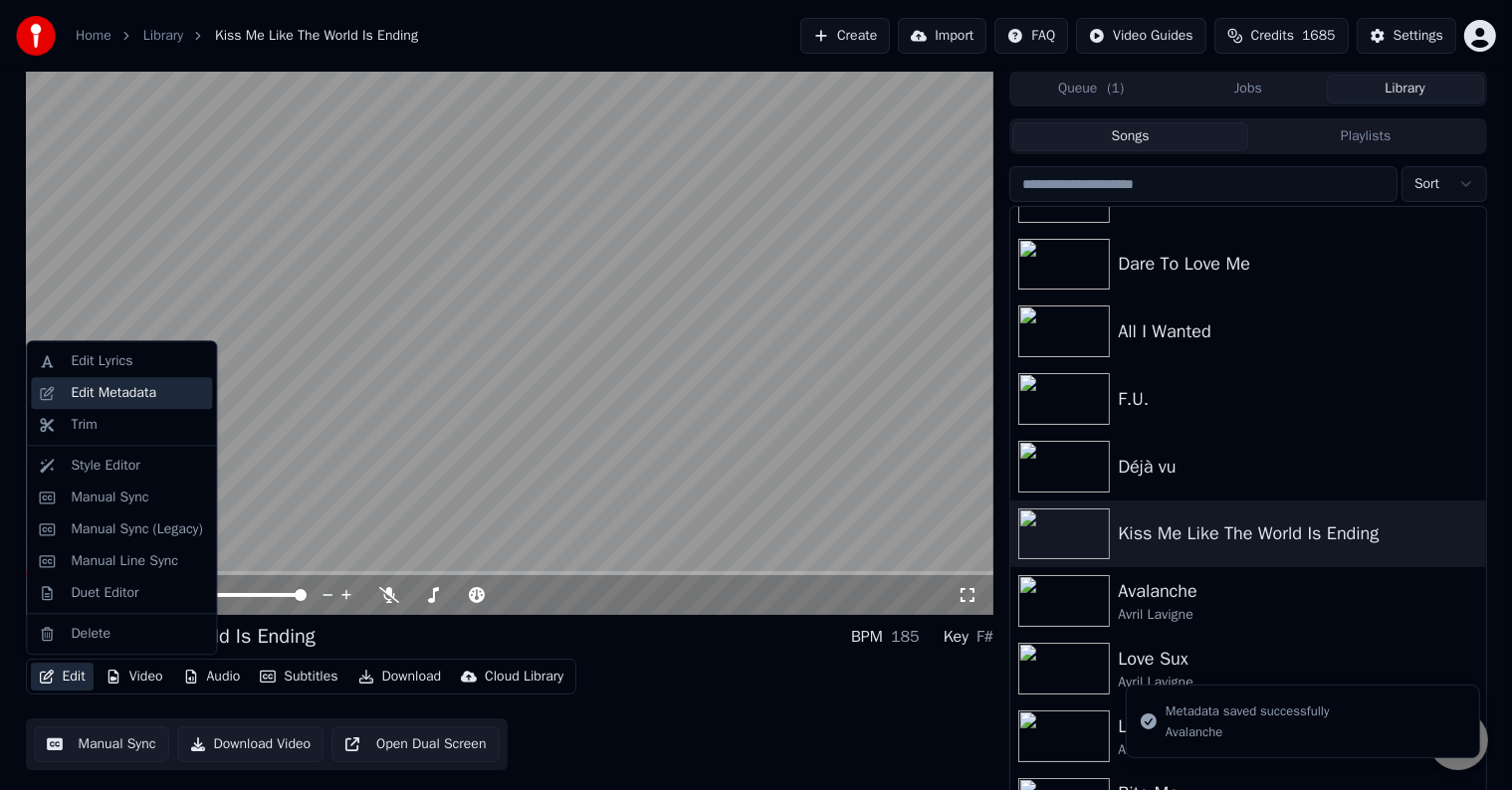 click on "Edit Metadata" at bounding box center (113, 393) 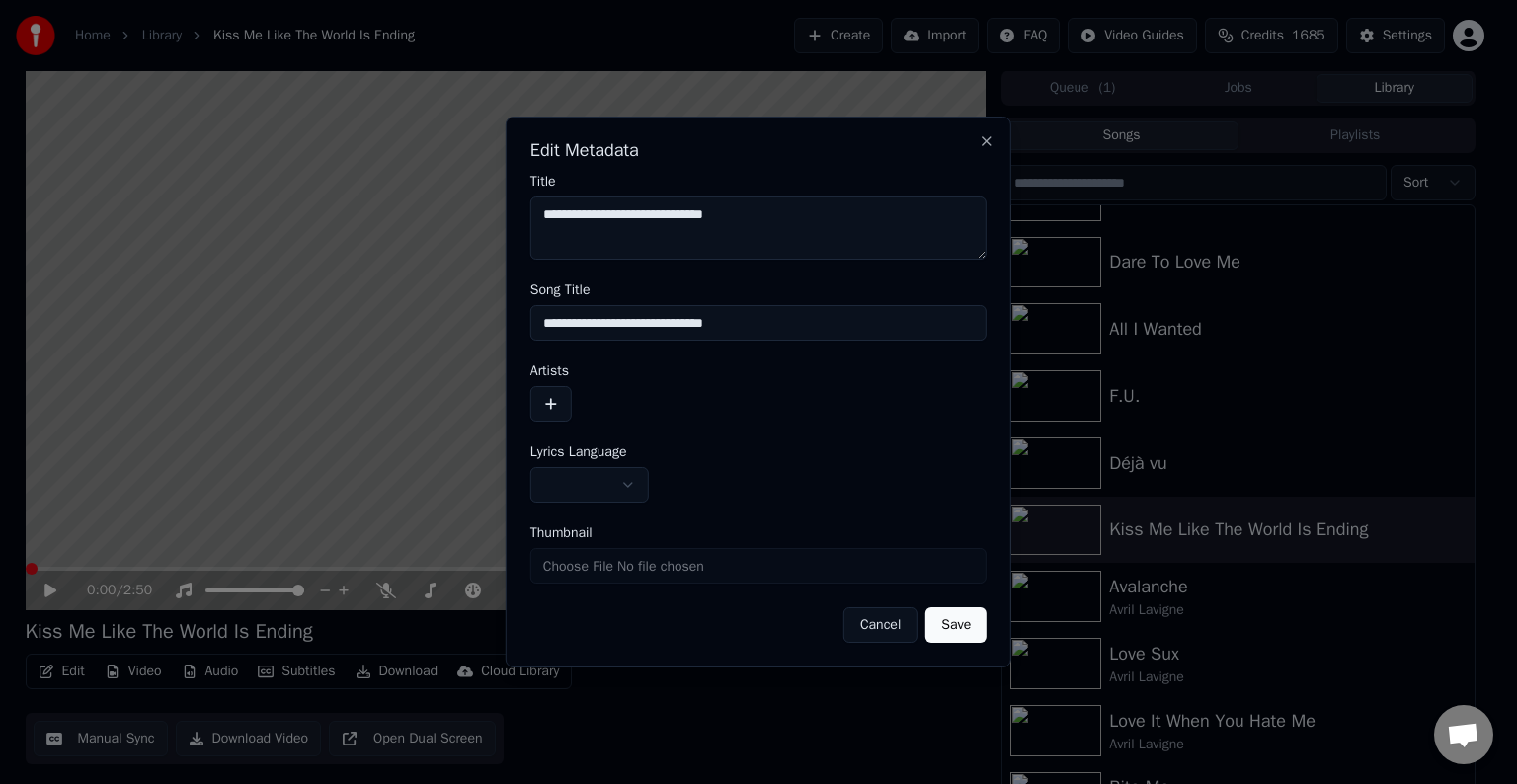 click at bounding box center (551, 404) 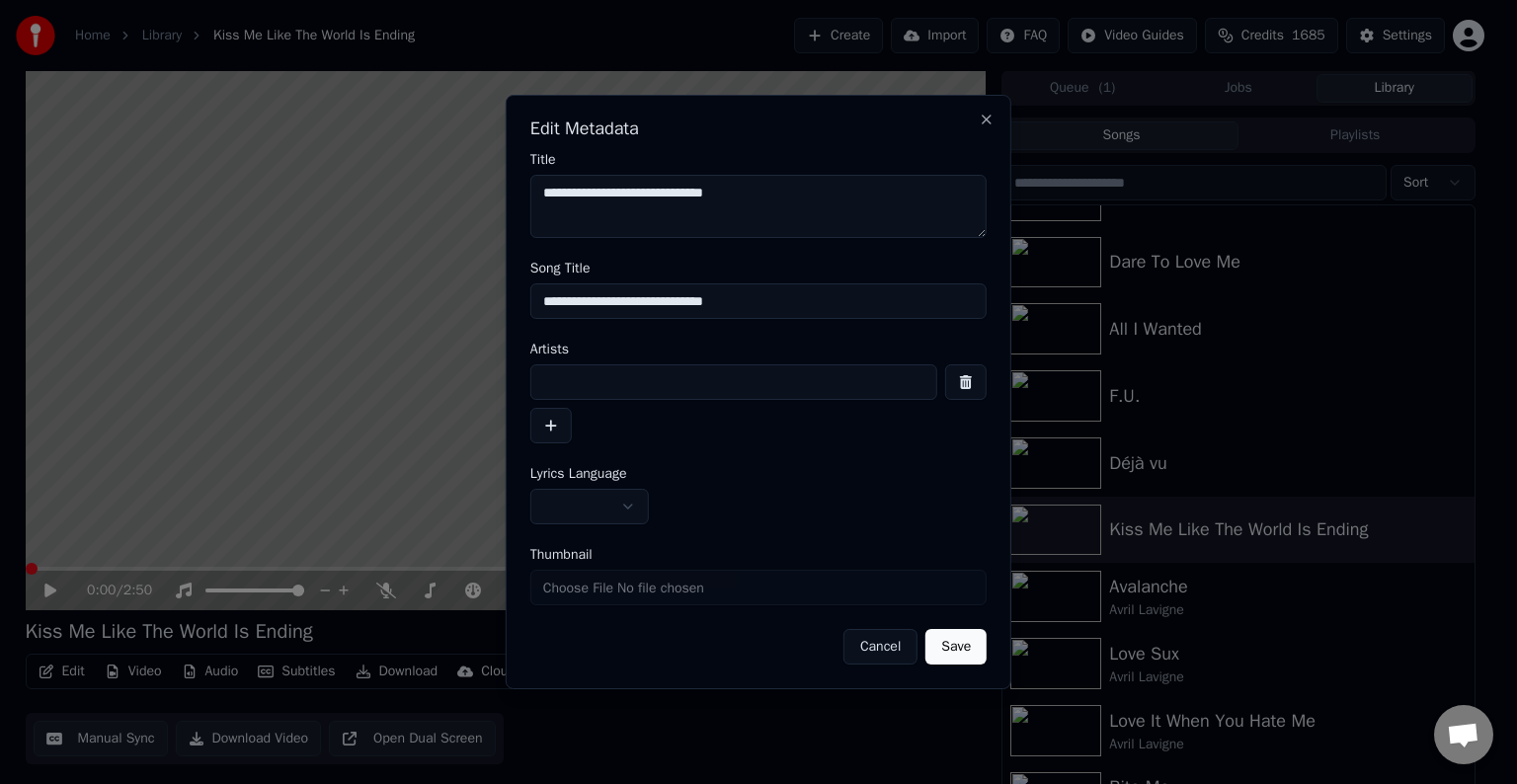 click at bounding box center (734, 382) 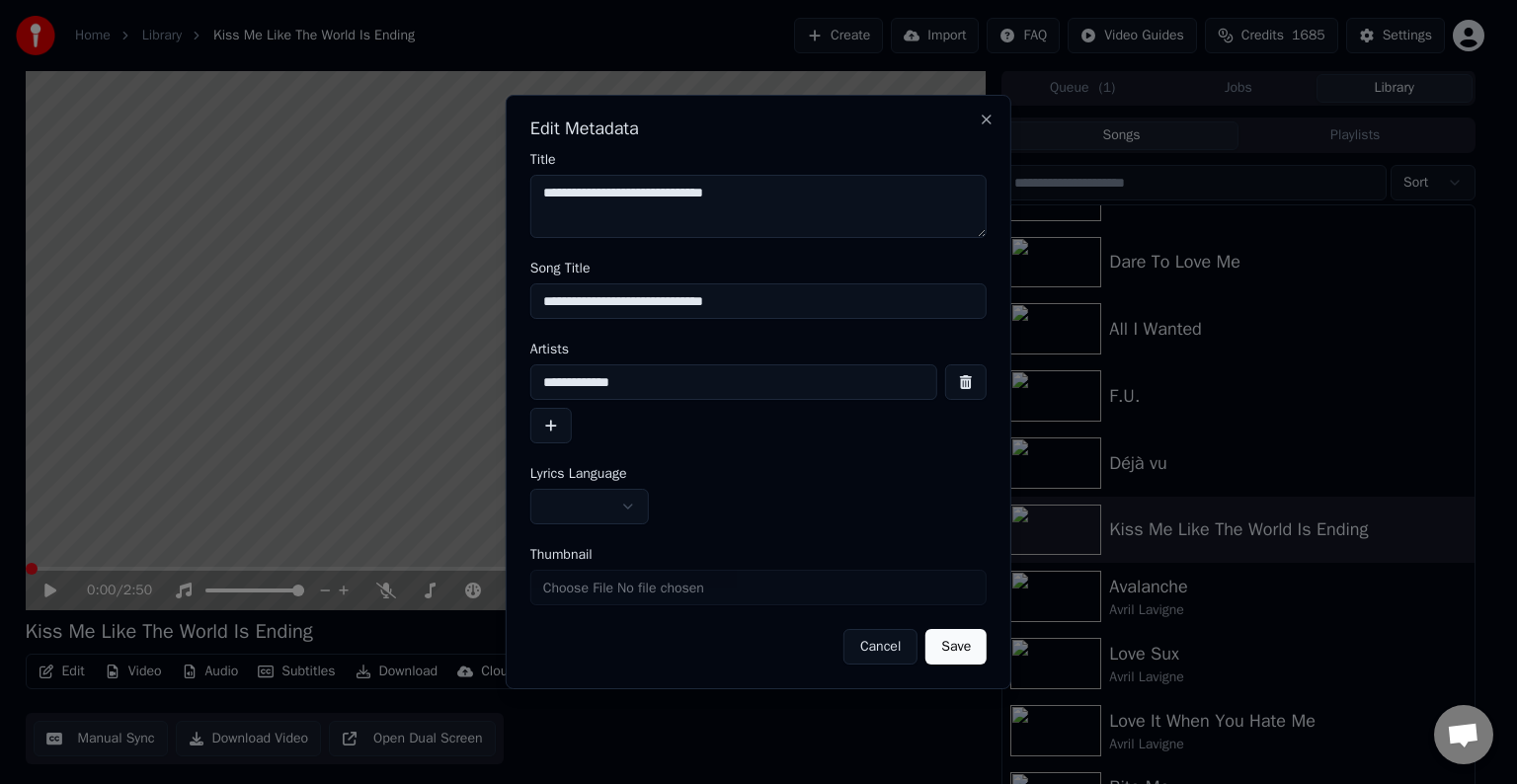 type on "**********" 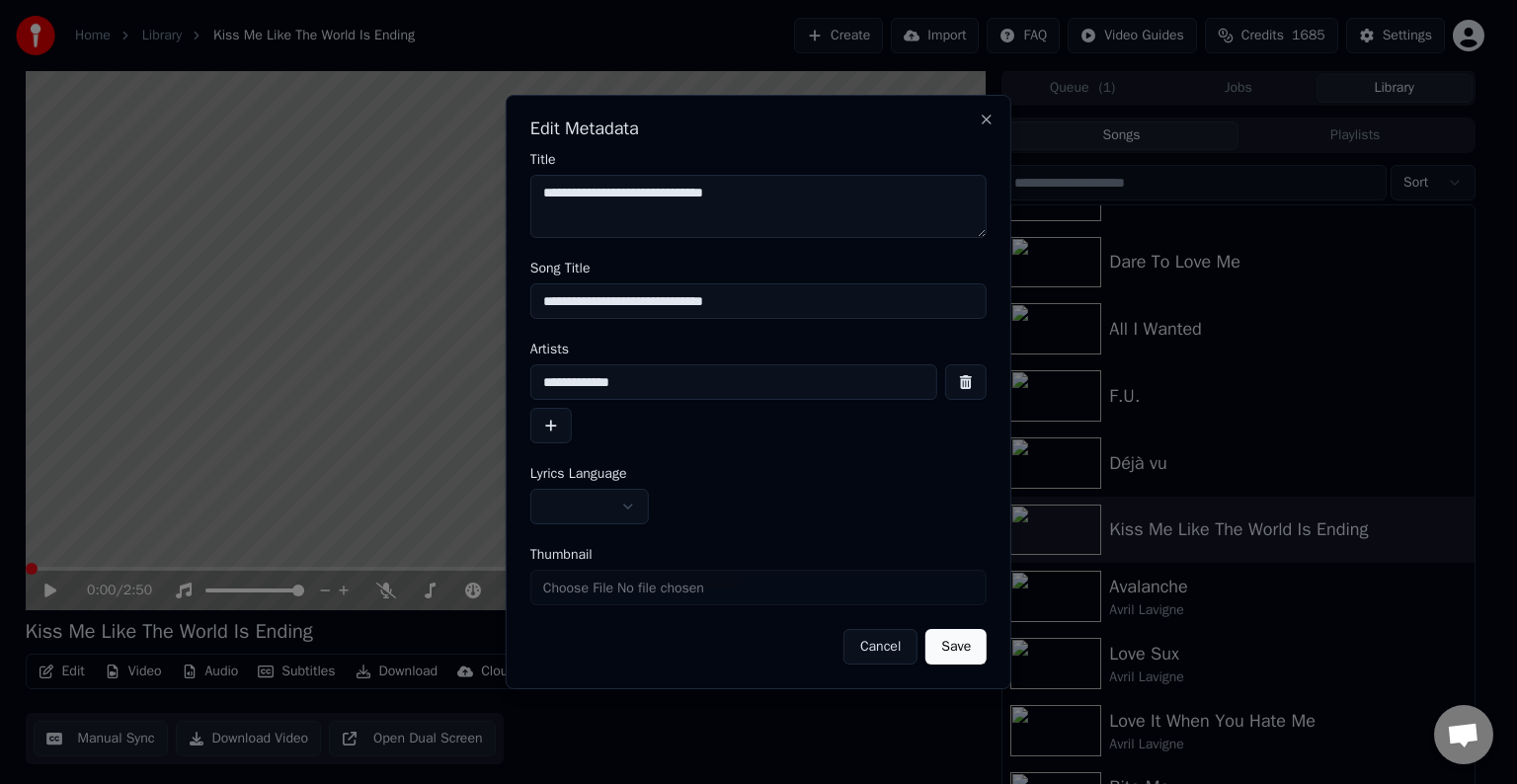 click on "Home Library Kiss Me Like The World Is Ending Create Import FAQ Video Guides Credits 1685 Settings 0:00  /  2:50 Kiss Me Like The World Is Ending BPM 185 Key F# Edit Video Audio Subtitles Download Cloud Library Manual Sync Download Video Open Dual Screen Queue ( 1 ) Jobs Library Songs Playlists Sort Mercury In Retrograde Break Of A Heartache Dare To Love Me All I Wanted F.U. Déjà vu Kiss Me Like The World Is Ending Avalanche Avril Lavigne Love Sux Avril Lavigne Love It When You Hate Me Avril Lavigne Bite Me Avril Lavigne Bois Lie Avril Lavigne Cannonball Avril Lavigne Chat Adam from Youka Desktop More channels Continue on Email Network offline. Reconnecting... No messages can be received or sent for now. Youka Desktop Hello! How can I help you?  Sunday, [DATE] [DATE] Adam There is an issue with the auto lyric sync service. In this case the credits are refunded automatically. You can sync the lyrics by using the lyrics editor [DATE] [DATE] [DATE] [DATE] Adam Only the auto-sync credits are refunded." at bounding box center [750, 391] 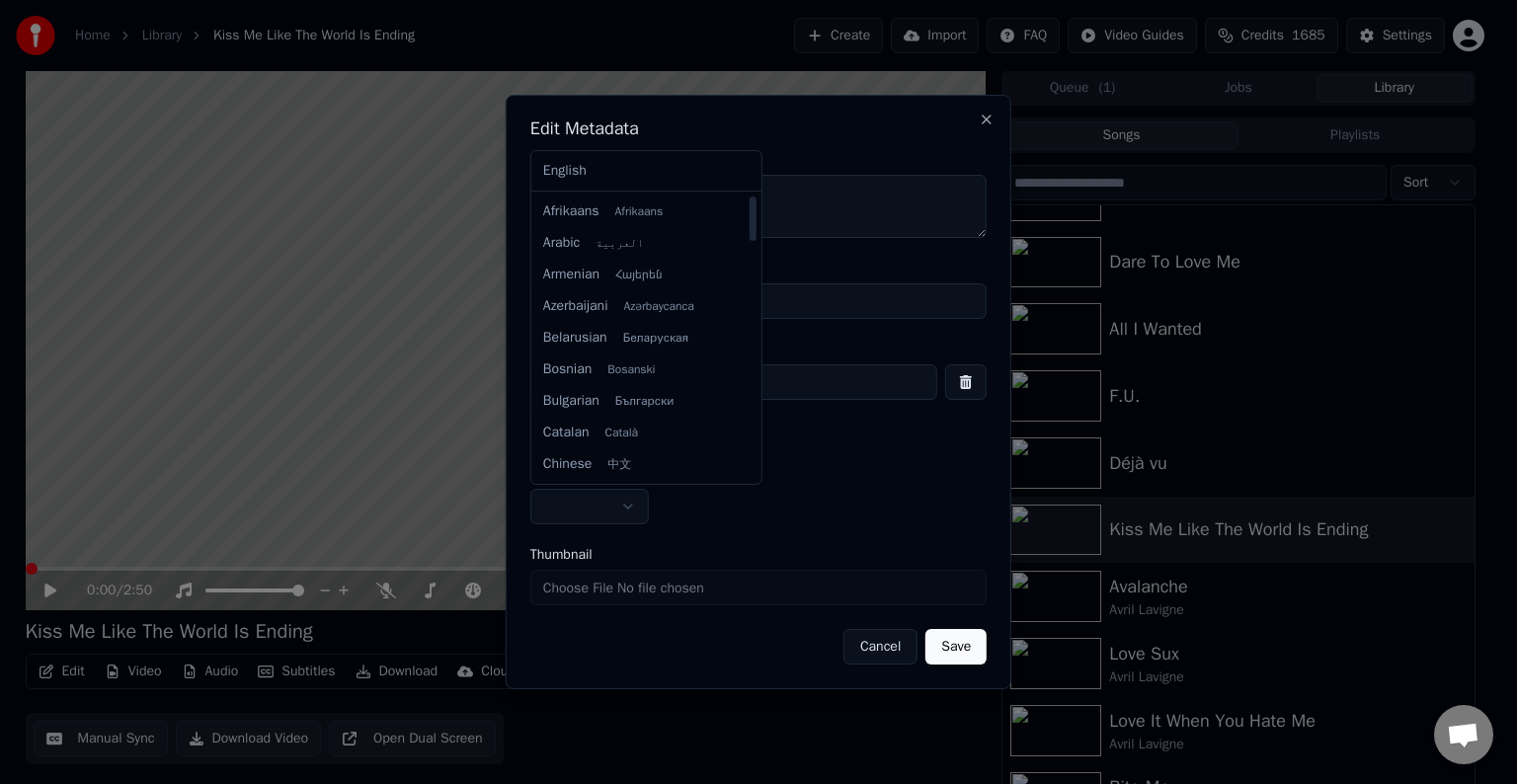 select on "**" 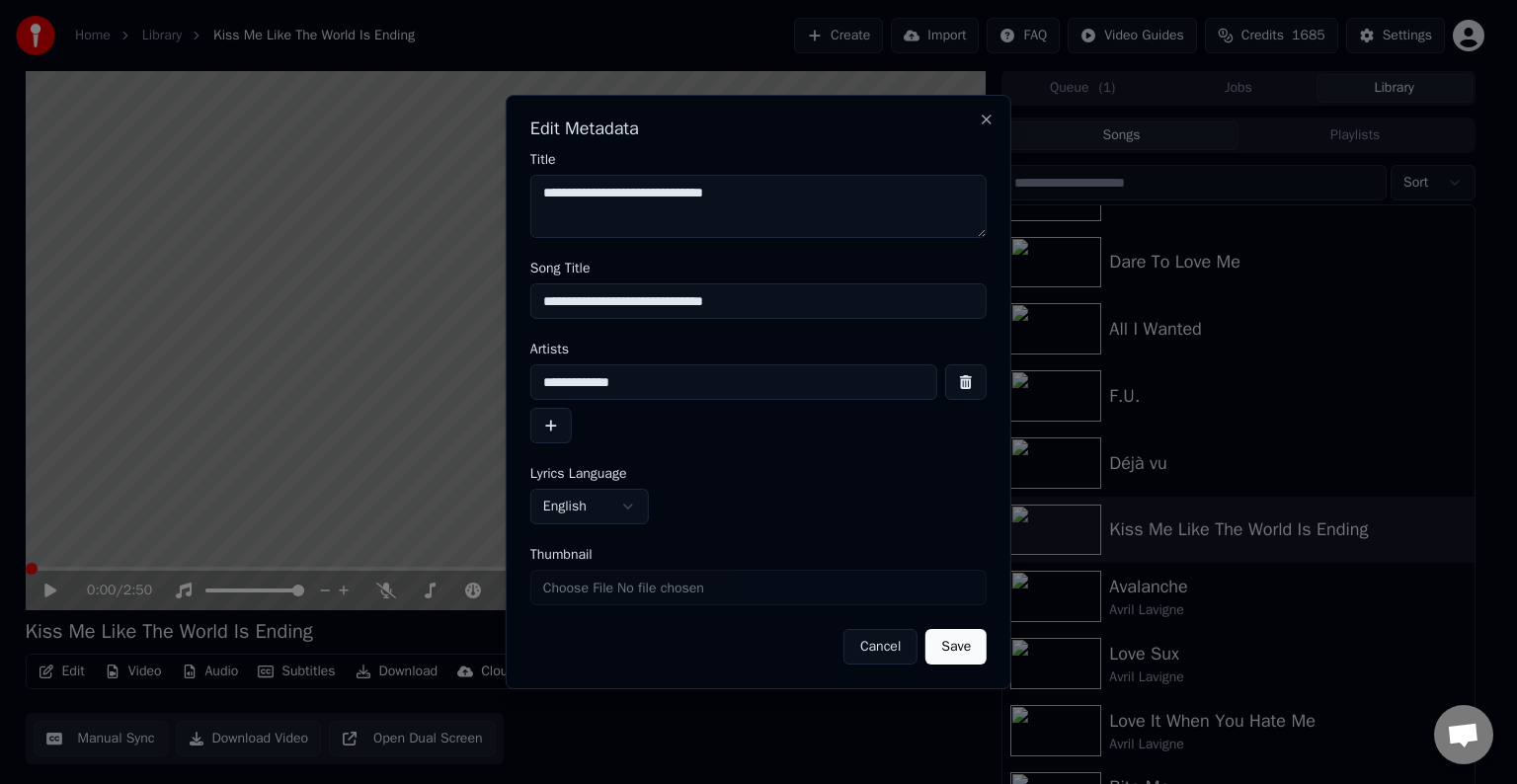 click on "Save" at bounding box center (956, 647) 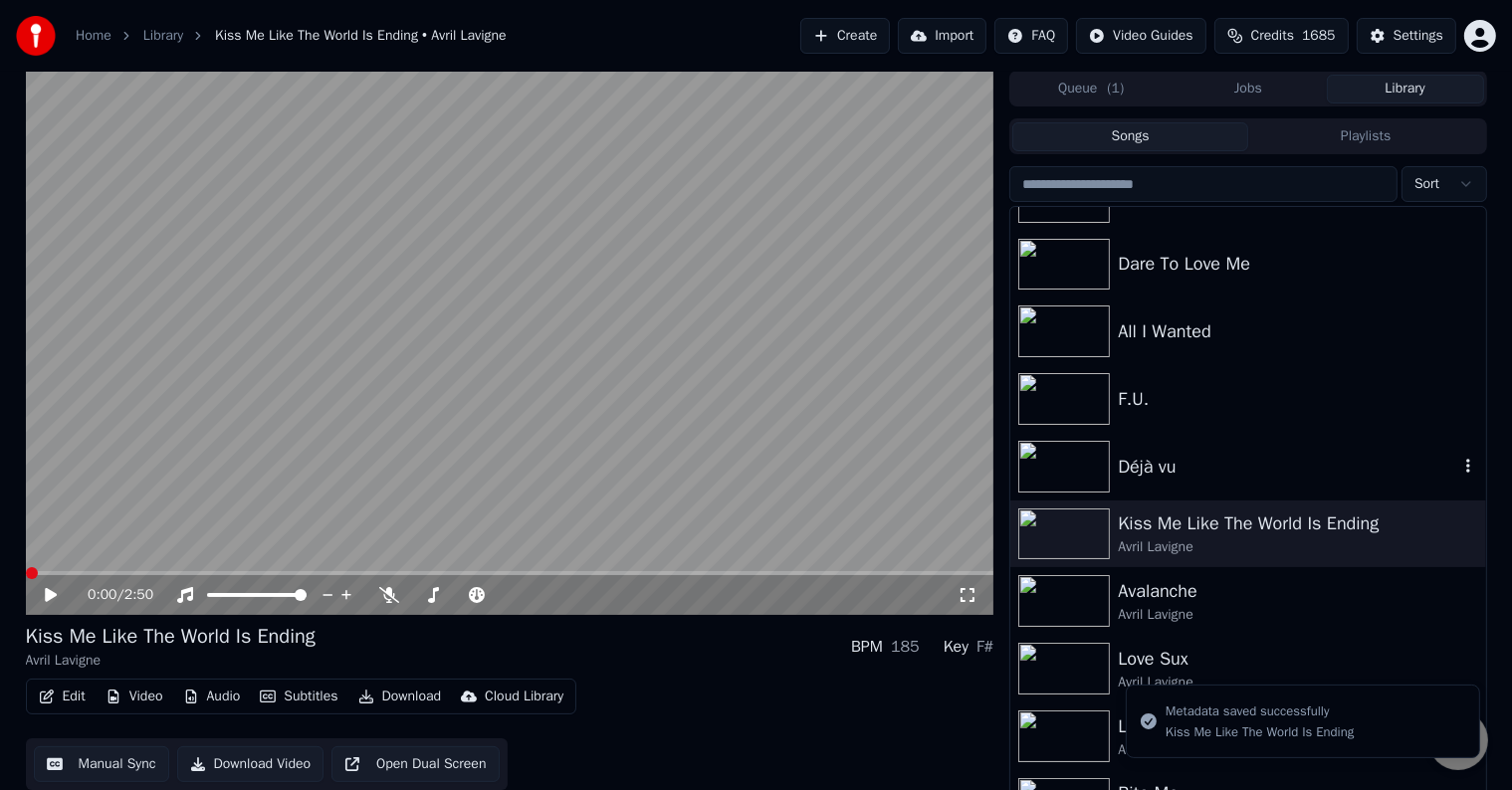 click on "Déjà vu" at bounding box center [1287, 467] 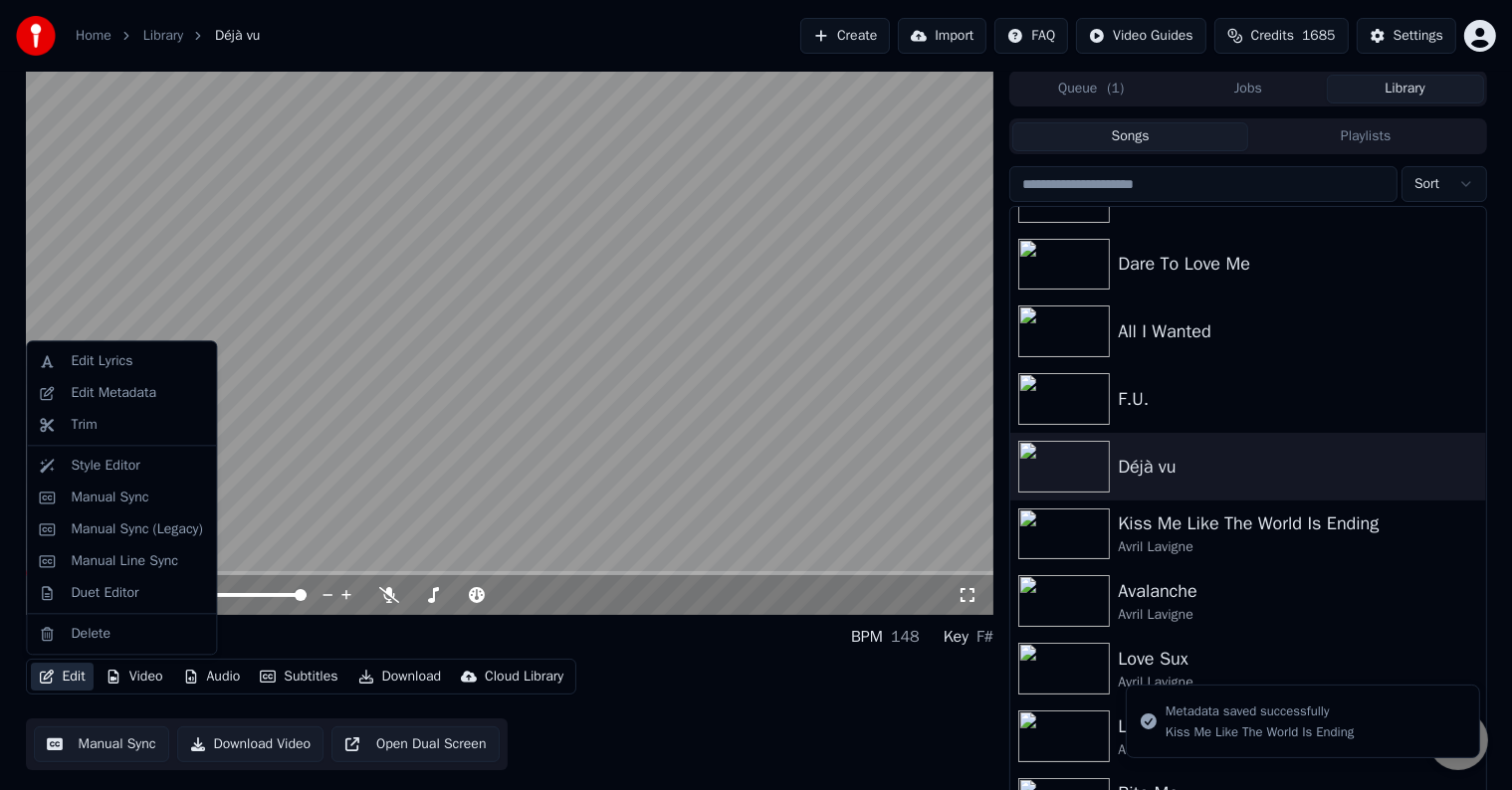 click on "Edit" at bounding box center [62, 677] 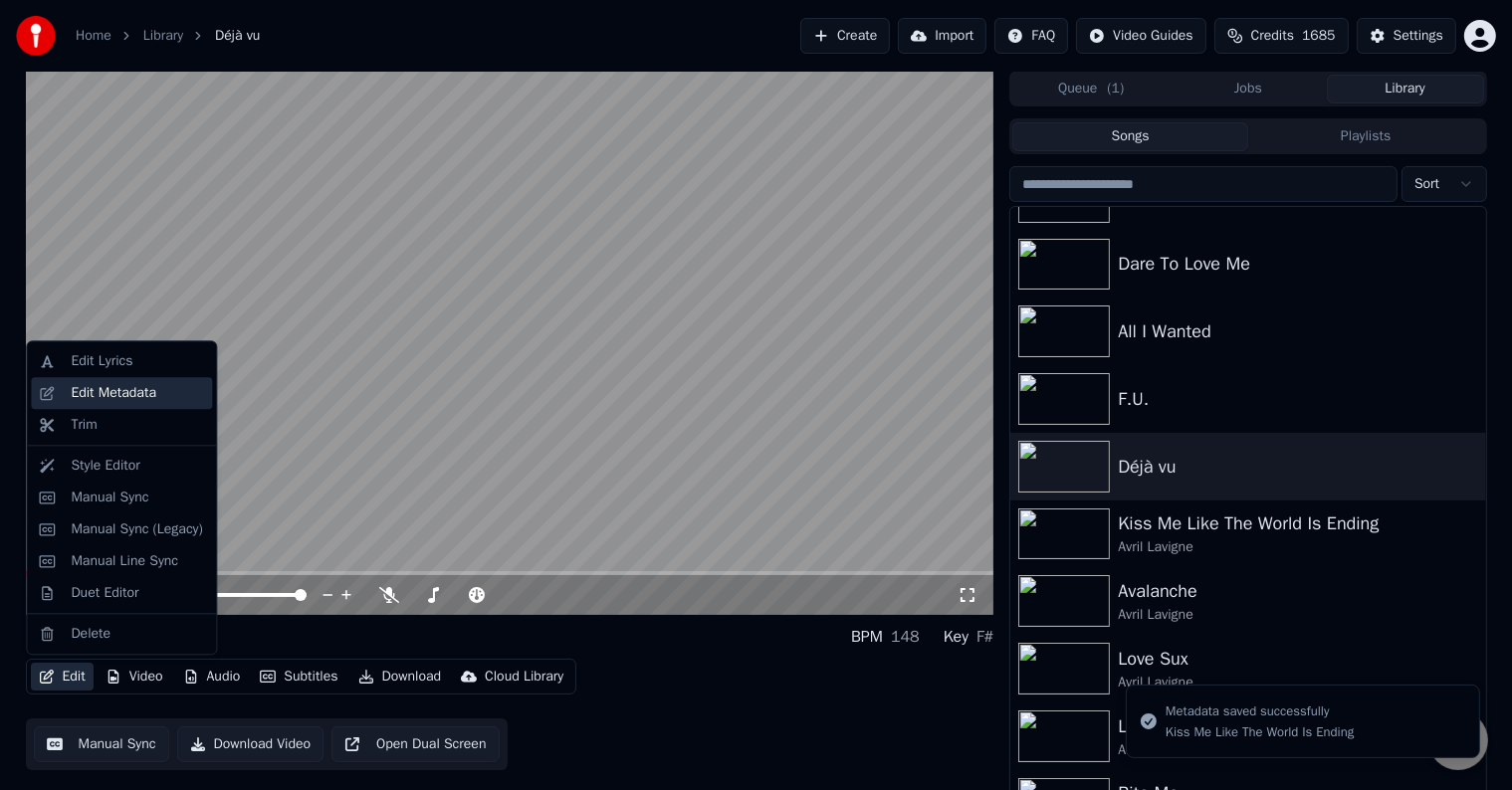 click on "Edit Metadata" at bounding box center (113, 393) 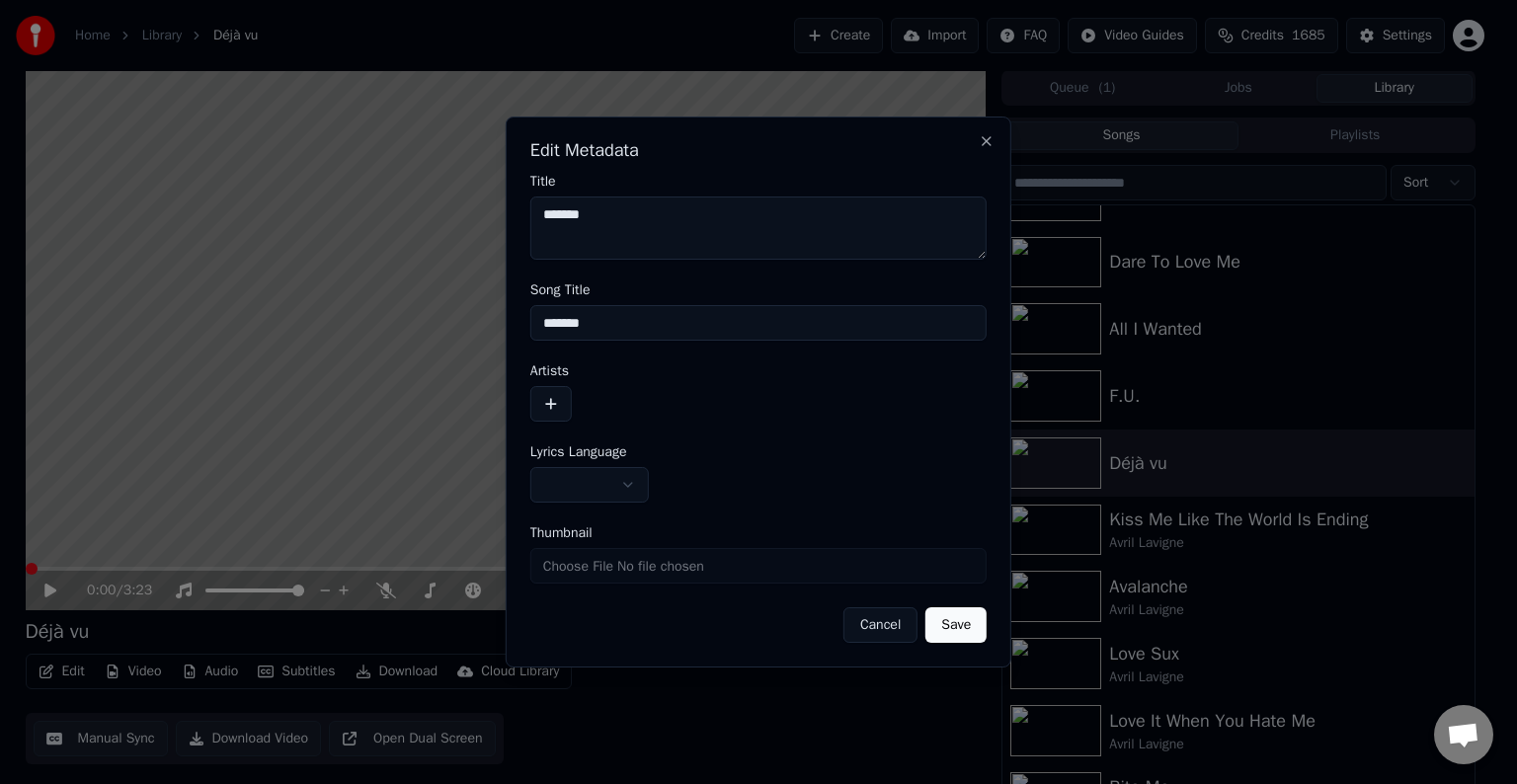 click at bounding box center [551, 404] 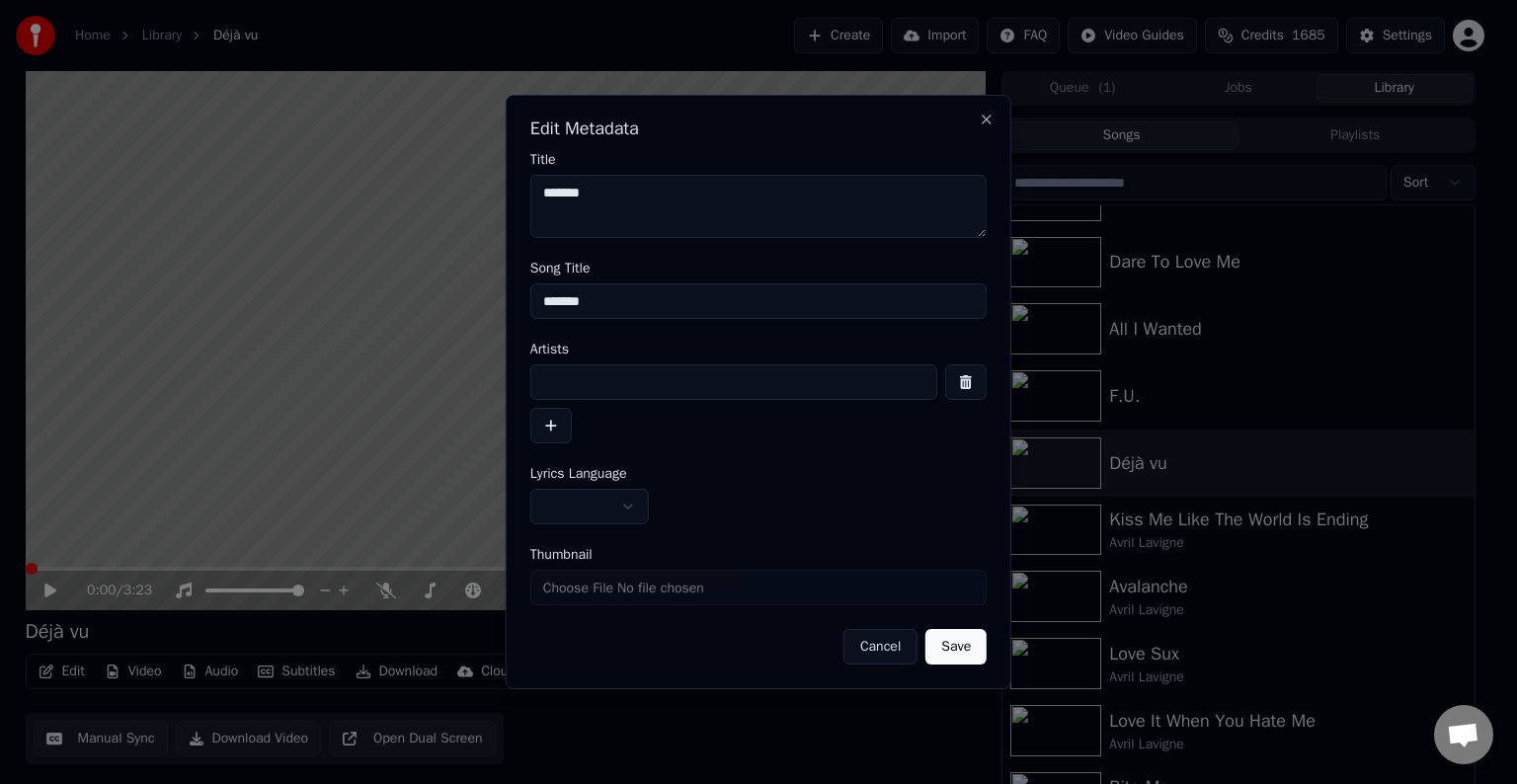 click at bounding box center [734, 382] 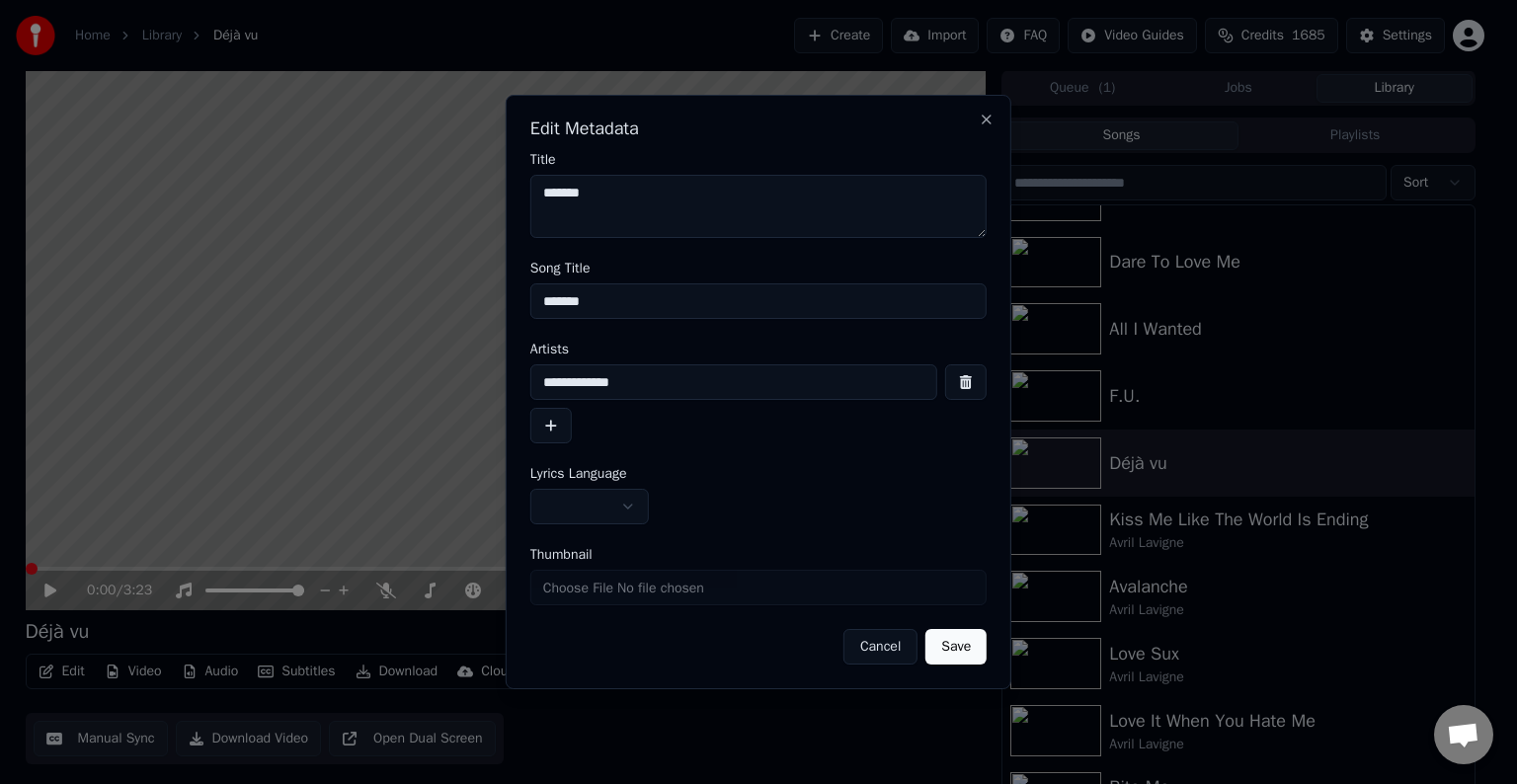 type on "**********" 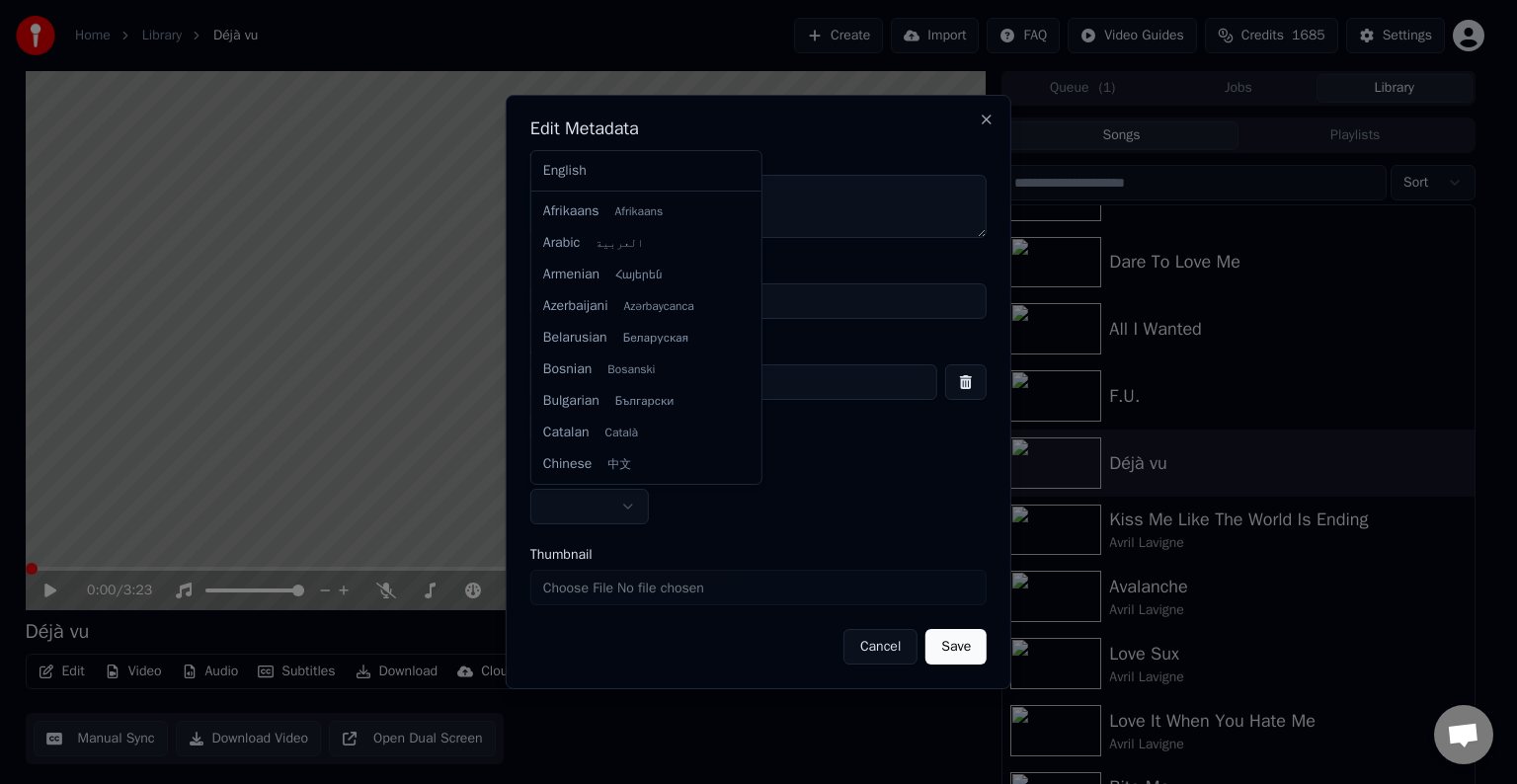 click on "Home Library Déjà vu Create Import FAQ Video Guides Credits 1685 Settings 0:00  /  3:23 Déjà vu BPM 148 Key F# Edit Video Audio Subtitles Download Cloud Library Manual Sync Download Video Open Dual Screen Queue ( 1 ) Jobs Library Songs Playlists Sort Mercury In Retrograde Break Of A Heartache Dare To Love Me All I Wanted F.U. Déjà vu Kiss Me Like The World Is Ending Avril Lavigne Avalanche Avril Lavigne Love Sux Avril Lavigne Love It When You Hate Me Avril Lavigne Bite Me Avril Lavigne Bois Lie Avril Lavigne Cannonball Avril Lavigne Chat Adam from Youka Desktop More channels Continue on Email Network offline. Reconnecting... No messages can be received or sent for now. Youka Desktop Hello! How can I help you?  Sunday, [DATE] I think there is a glitch in the program; when I spend my credits to create a video, and I provide the lyrics, the resulting video does not sync the lyrics and is forcing me to spend extra credits to sync them again; it has happened to me with my last 3 videos [DATE] Adam Adam" at bounding box center (750, 391) 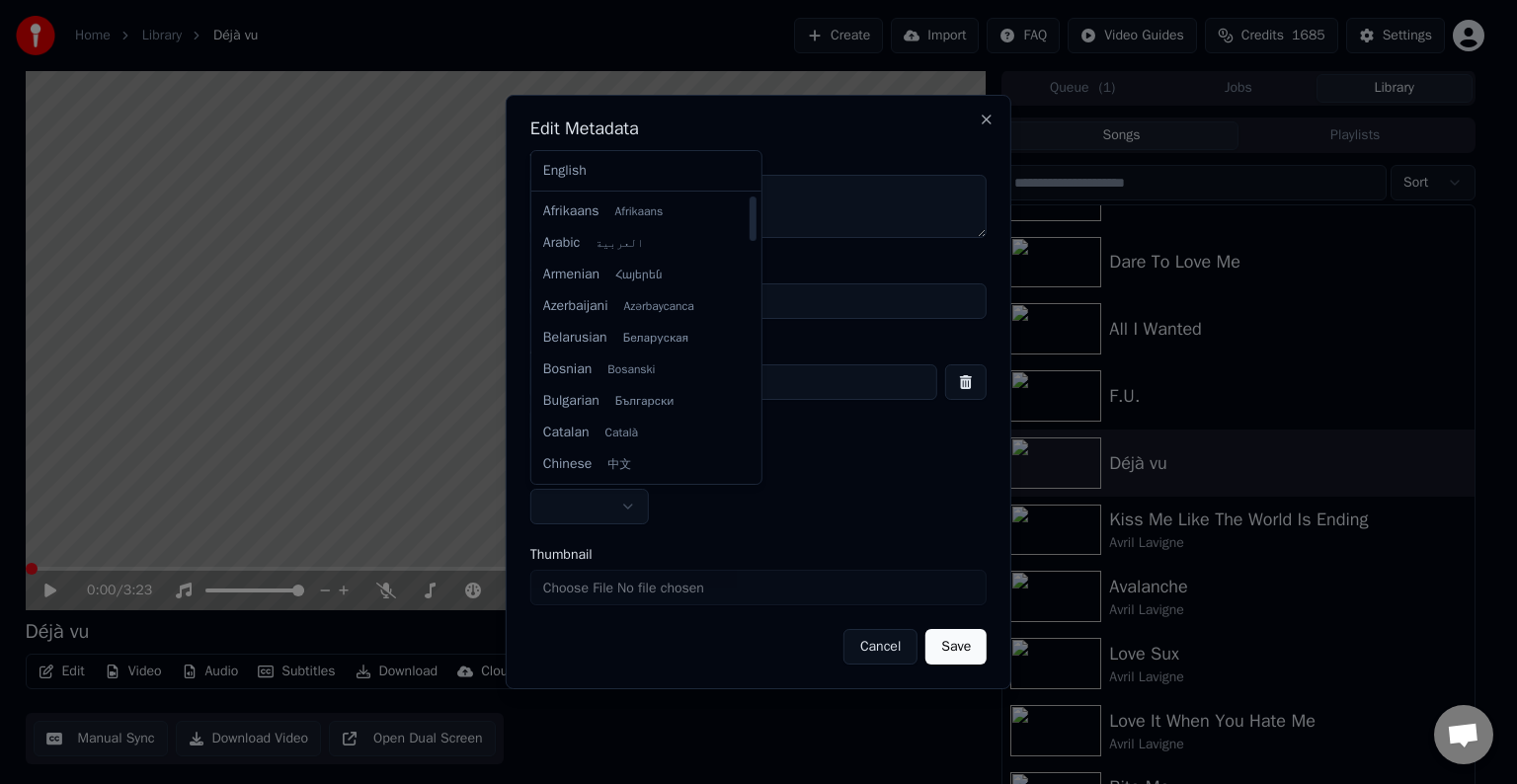 select on "**" 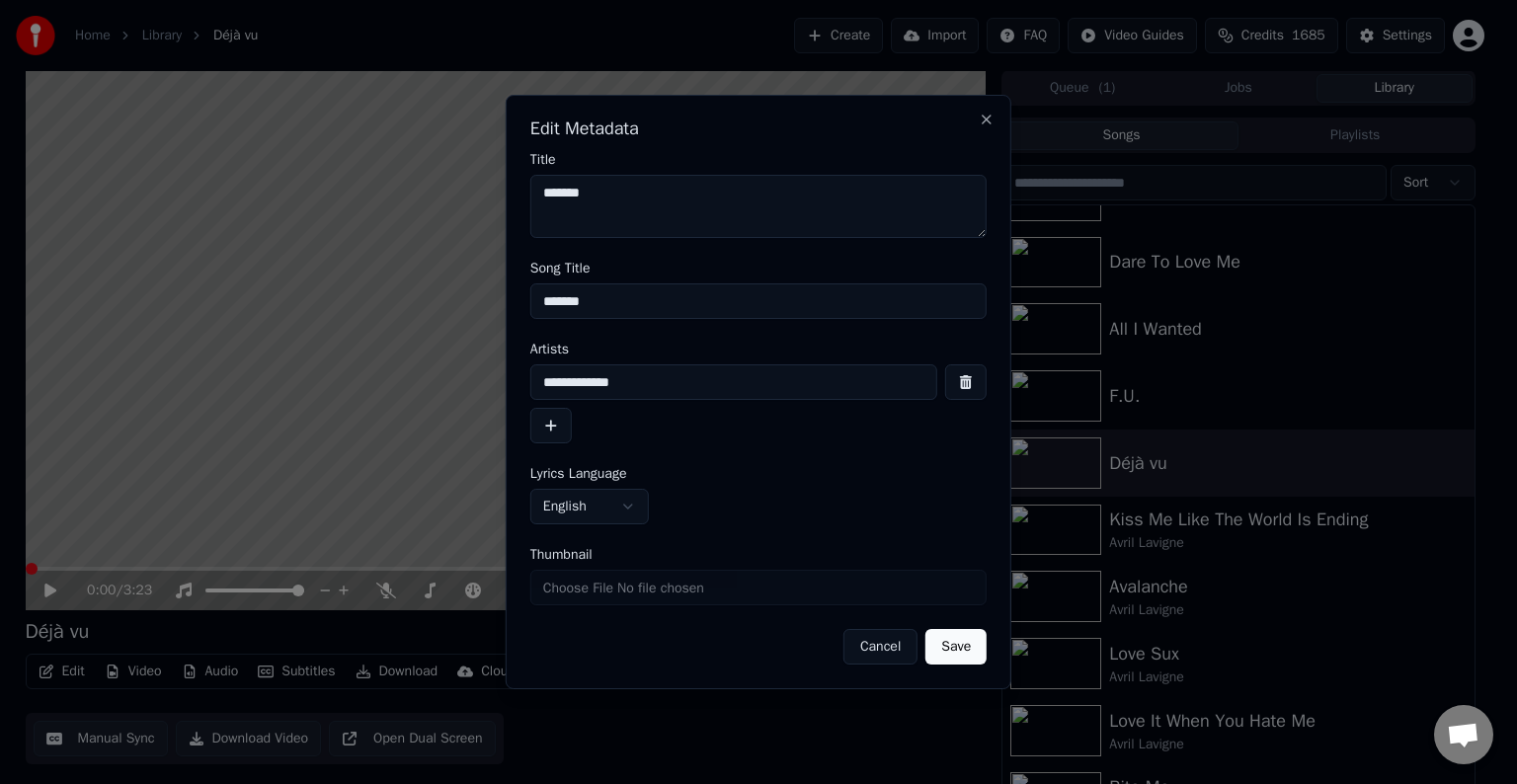 click on "Save" at bounding box center [956, 647] 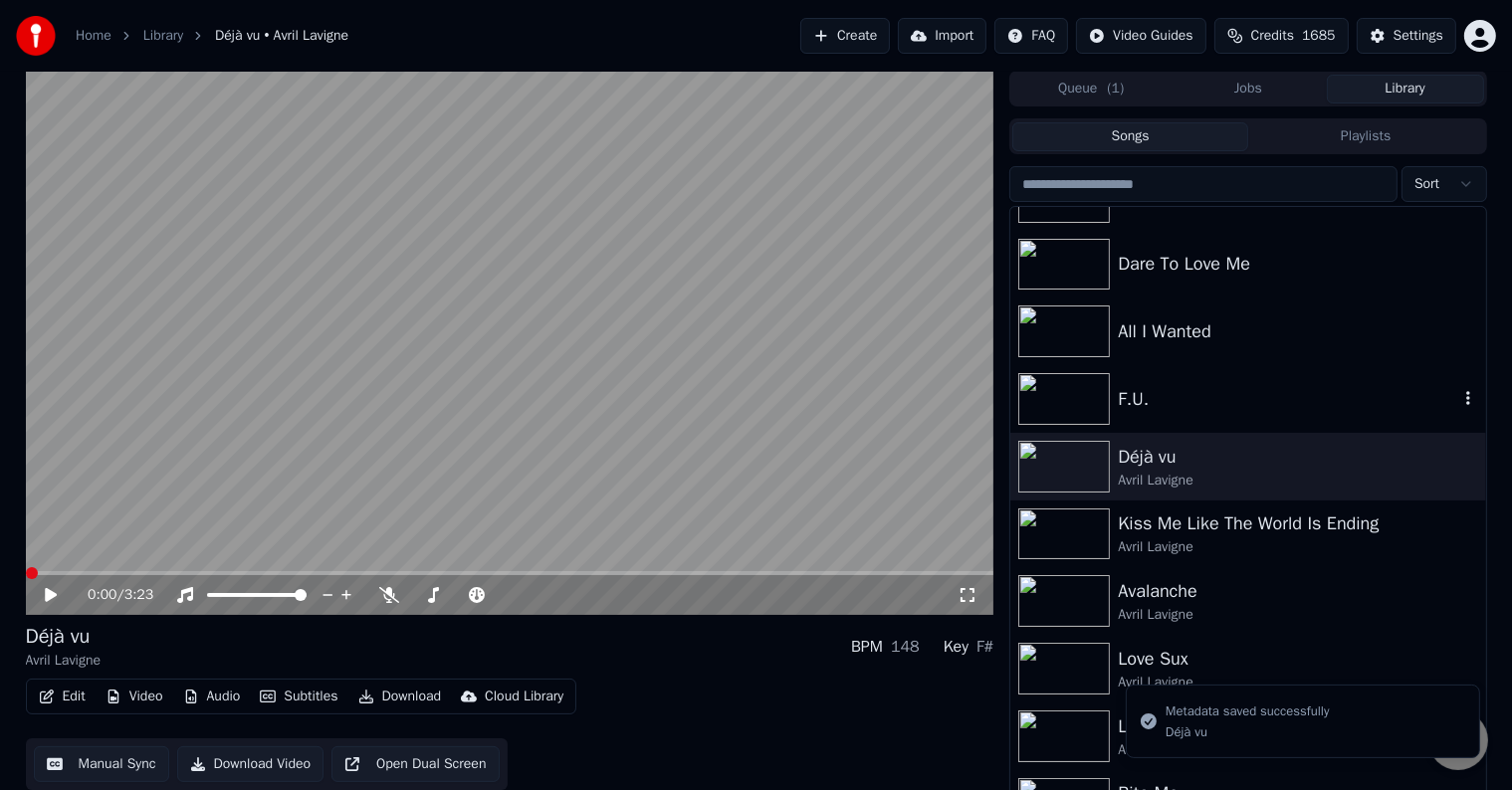 click on "F.U." at bounding box center (1287, 399) 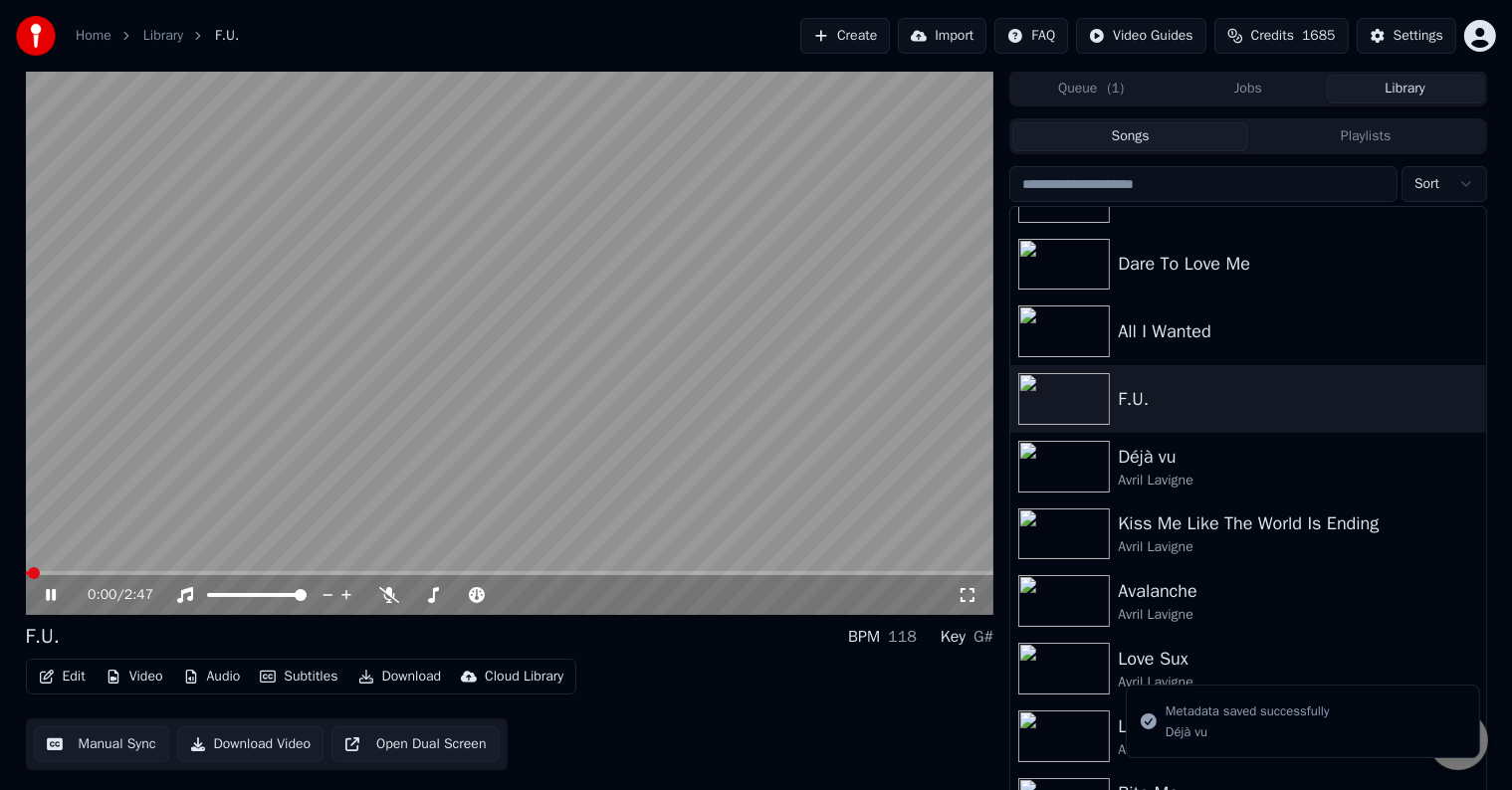 click 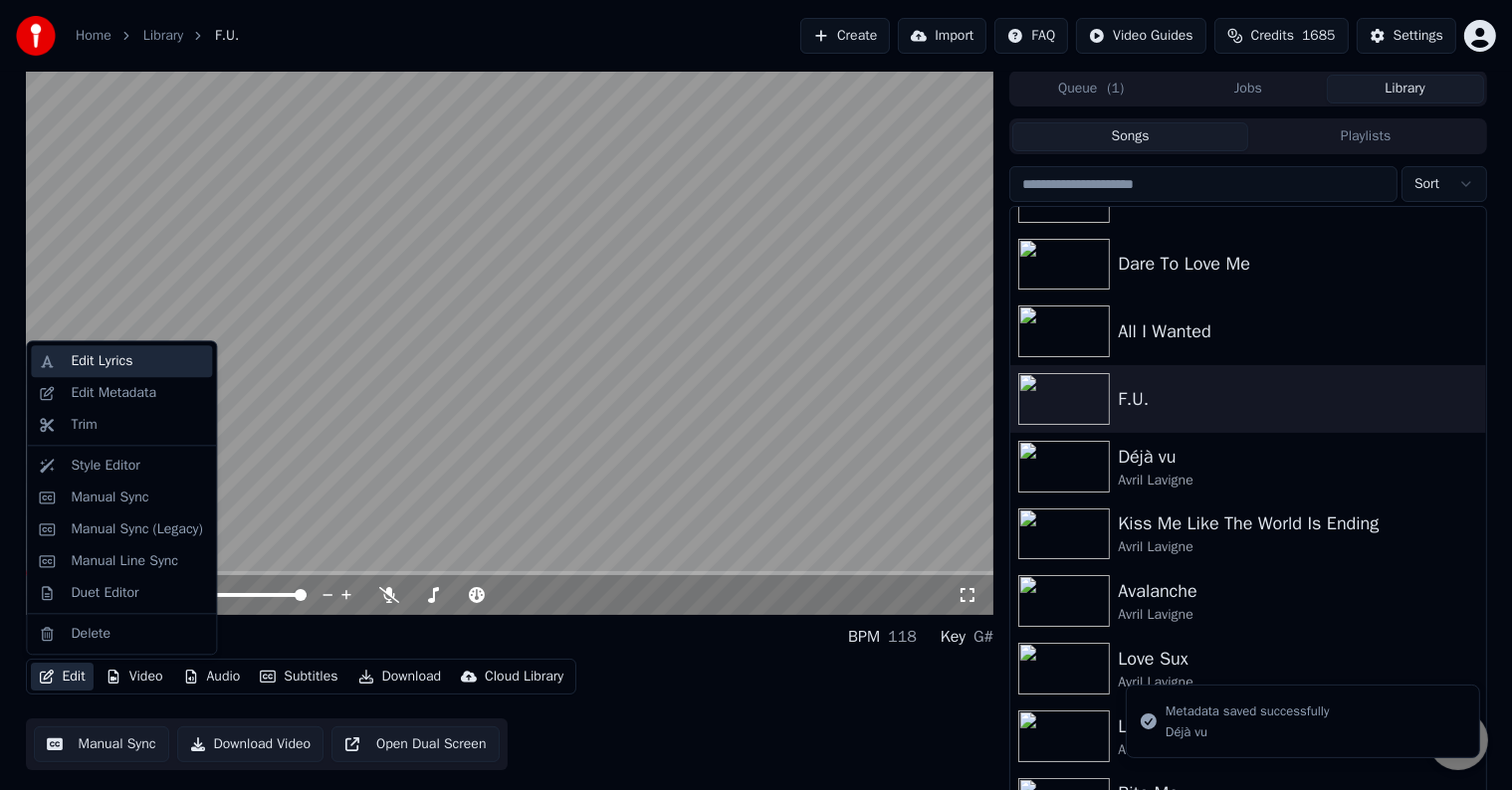 click on "Edit Lyrics" at bounding box center (121, 361) 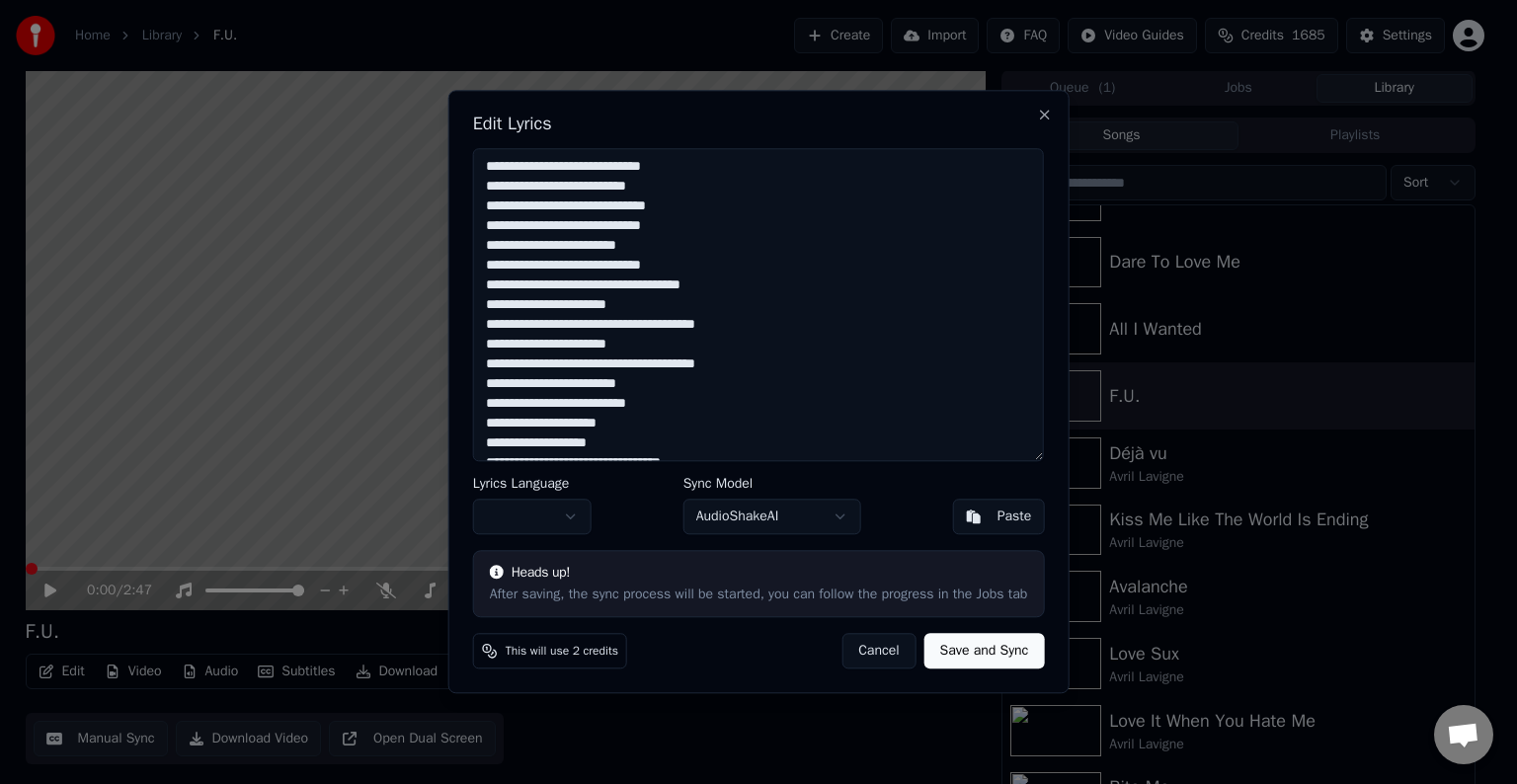 click on "Cancel" at bounding box center [878, 652] 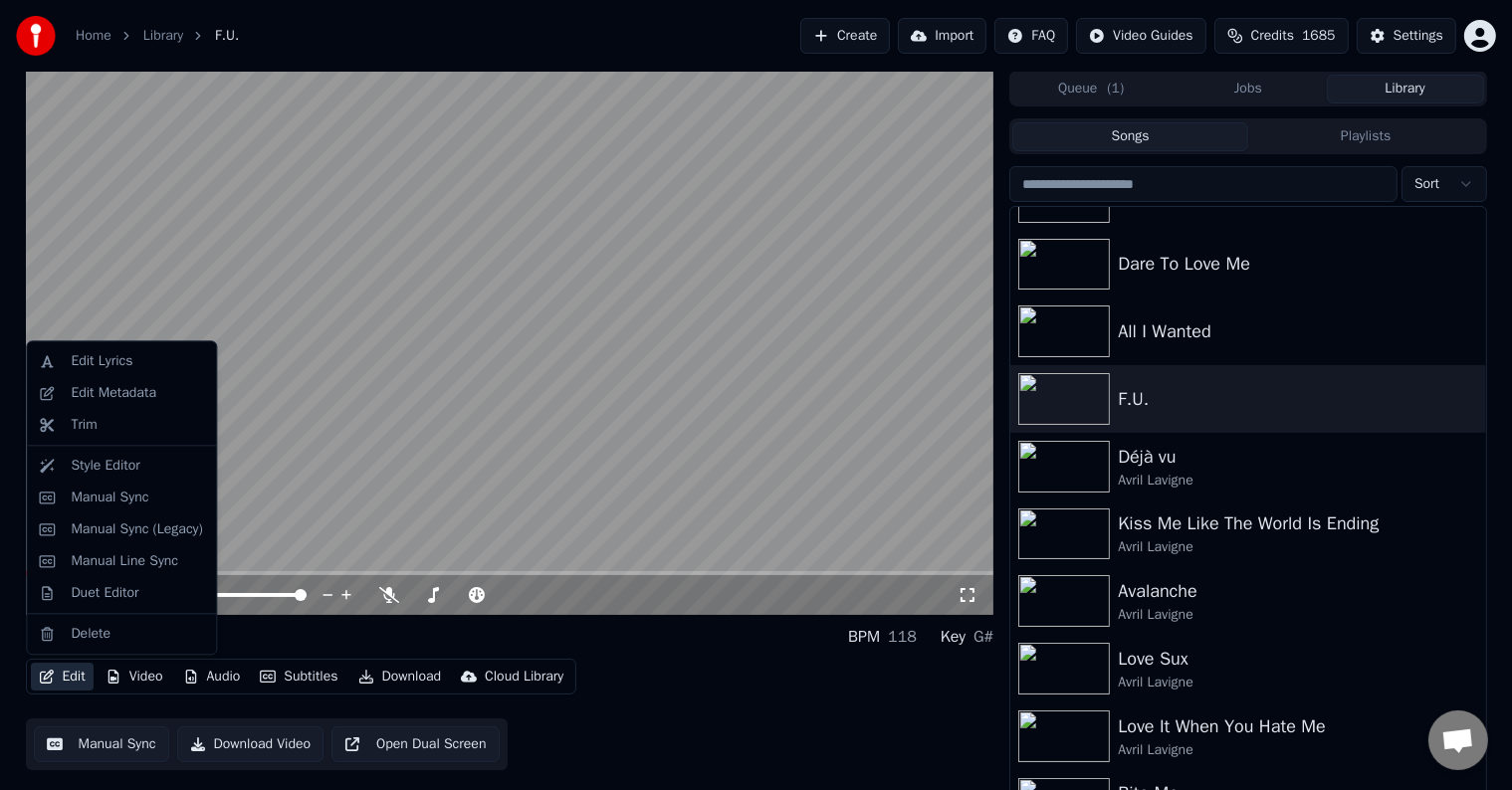 click 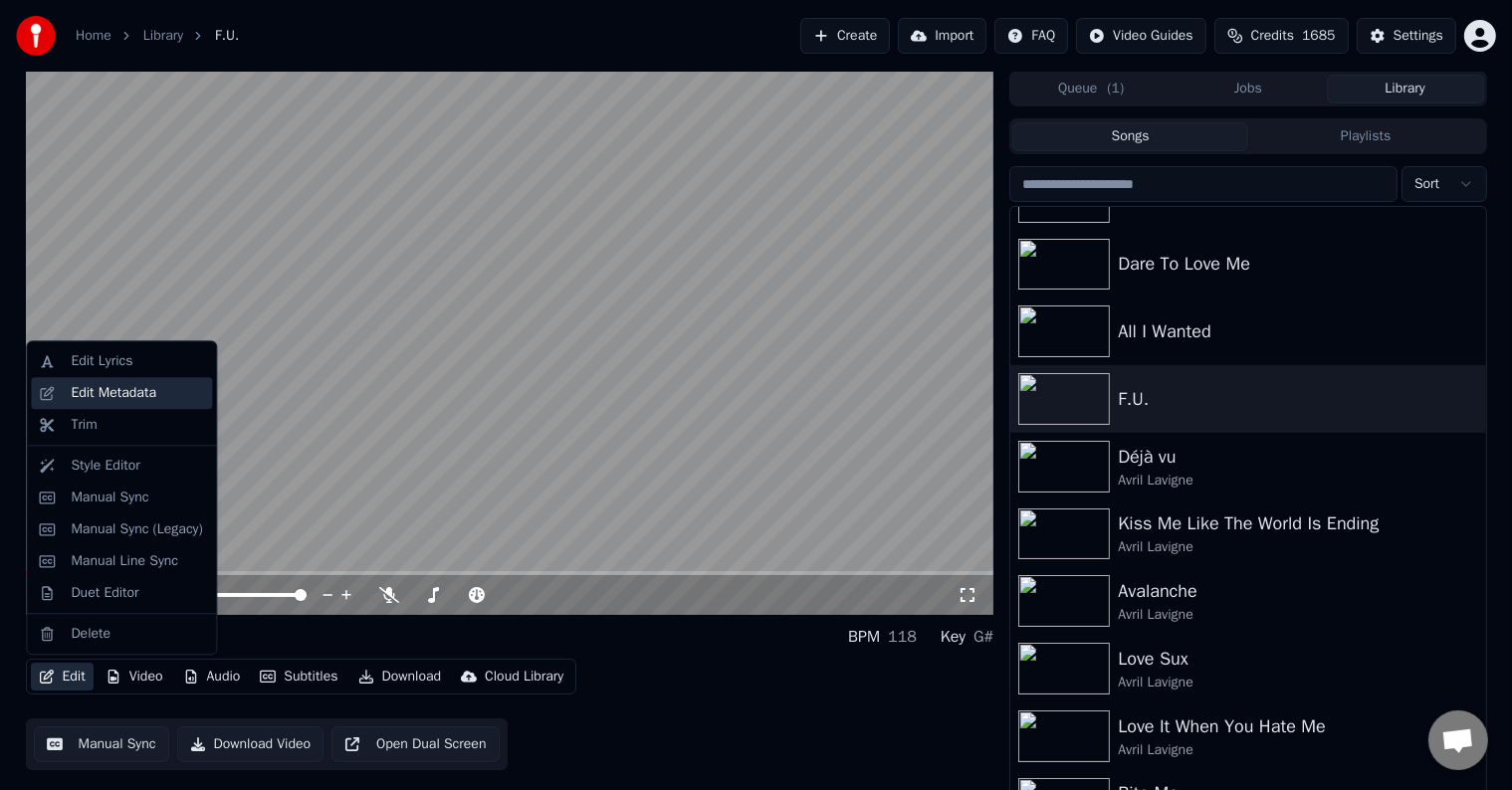 click on "Edit Metadata" at bounding box center [113, 393] 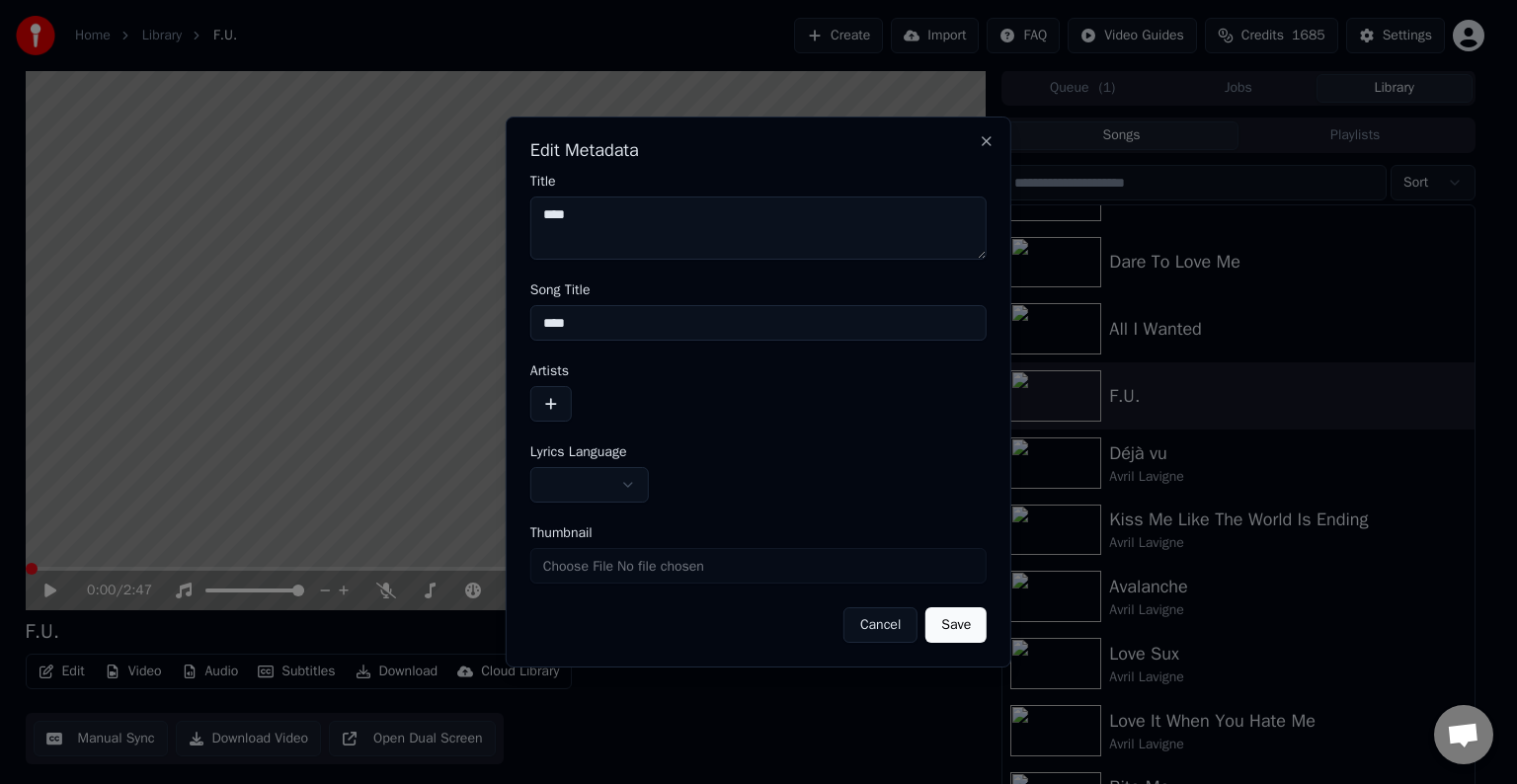 click at bounding box center [551, 404] 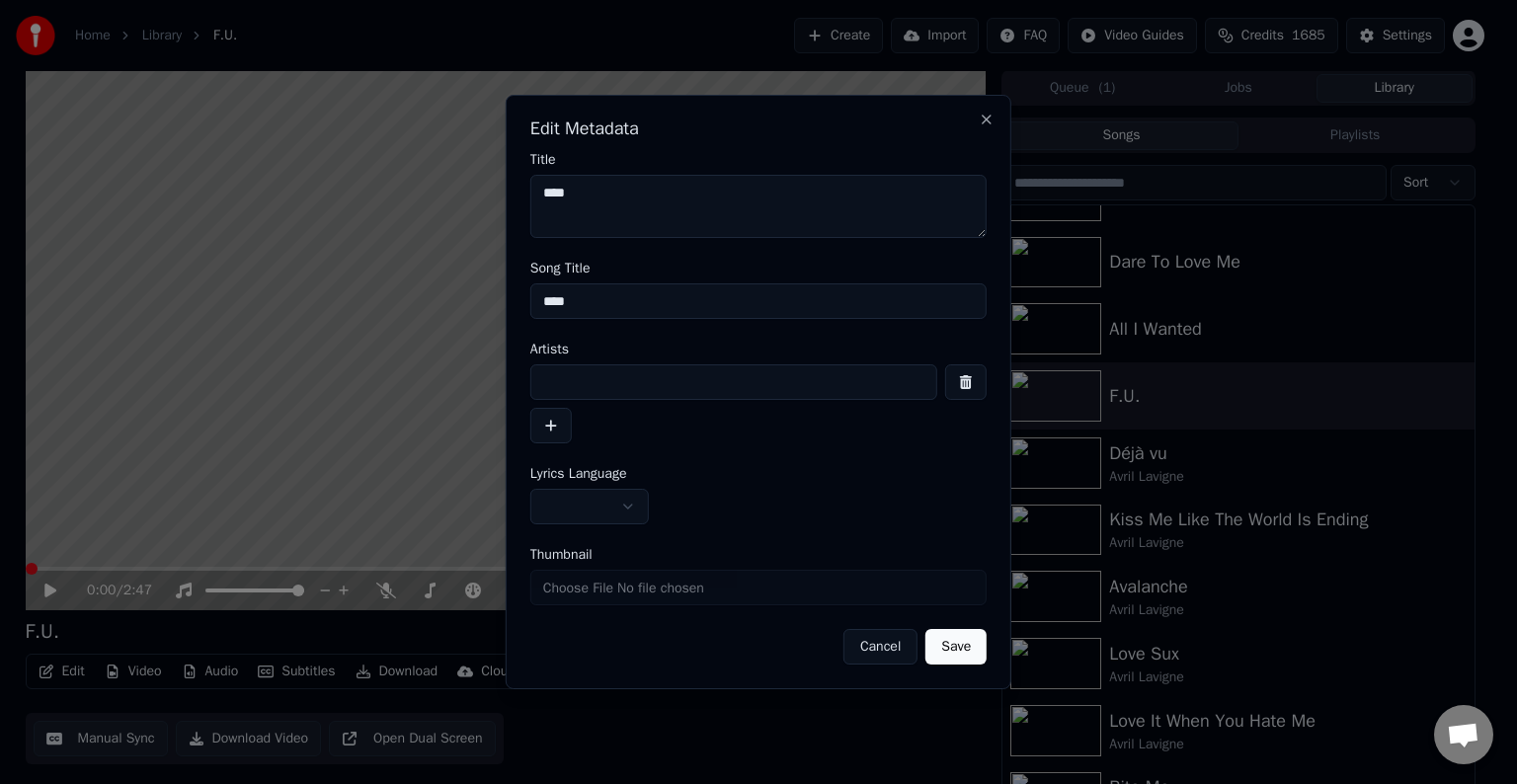 click at bounding box center [734, 382] 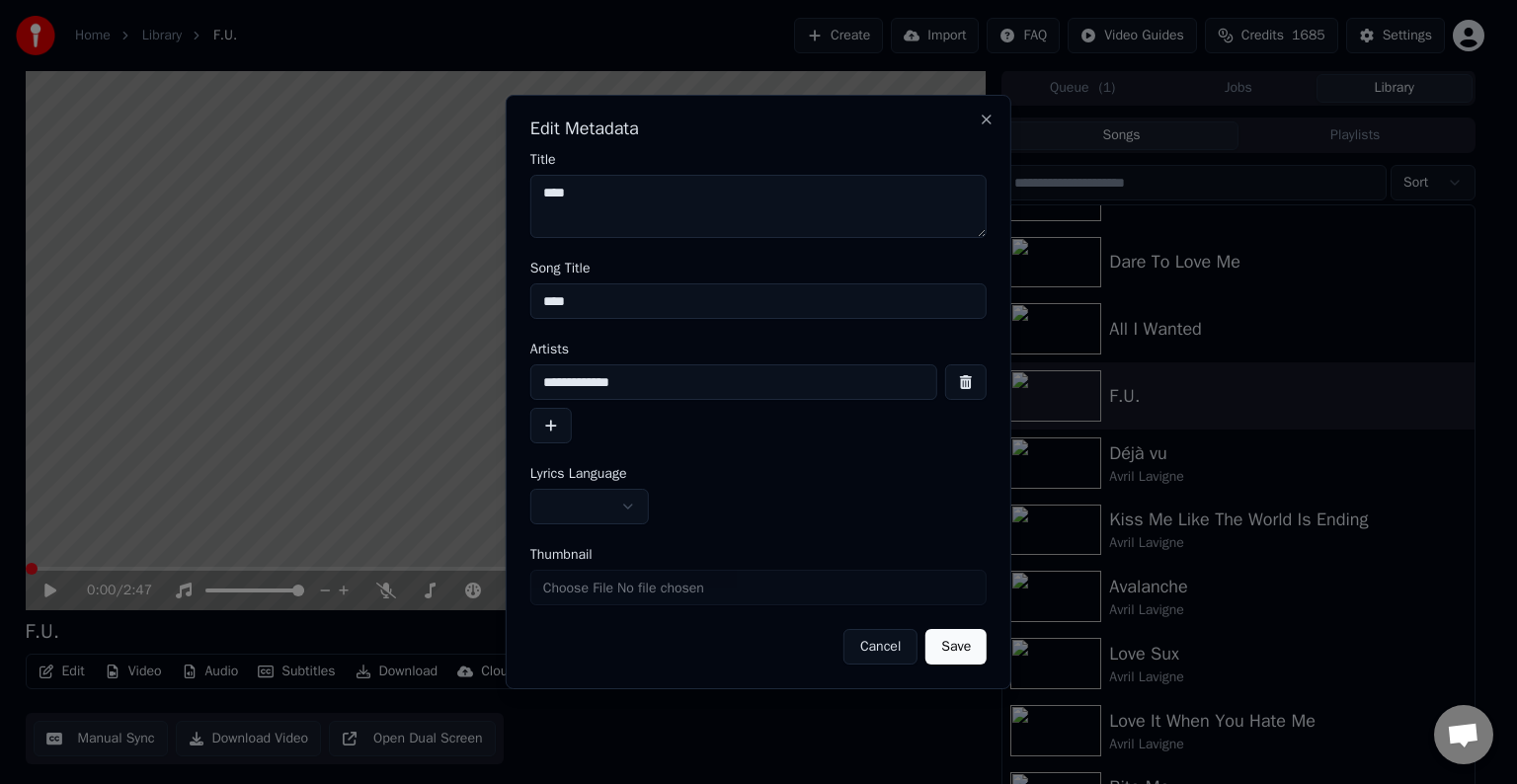 type on "**********" 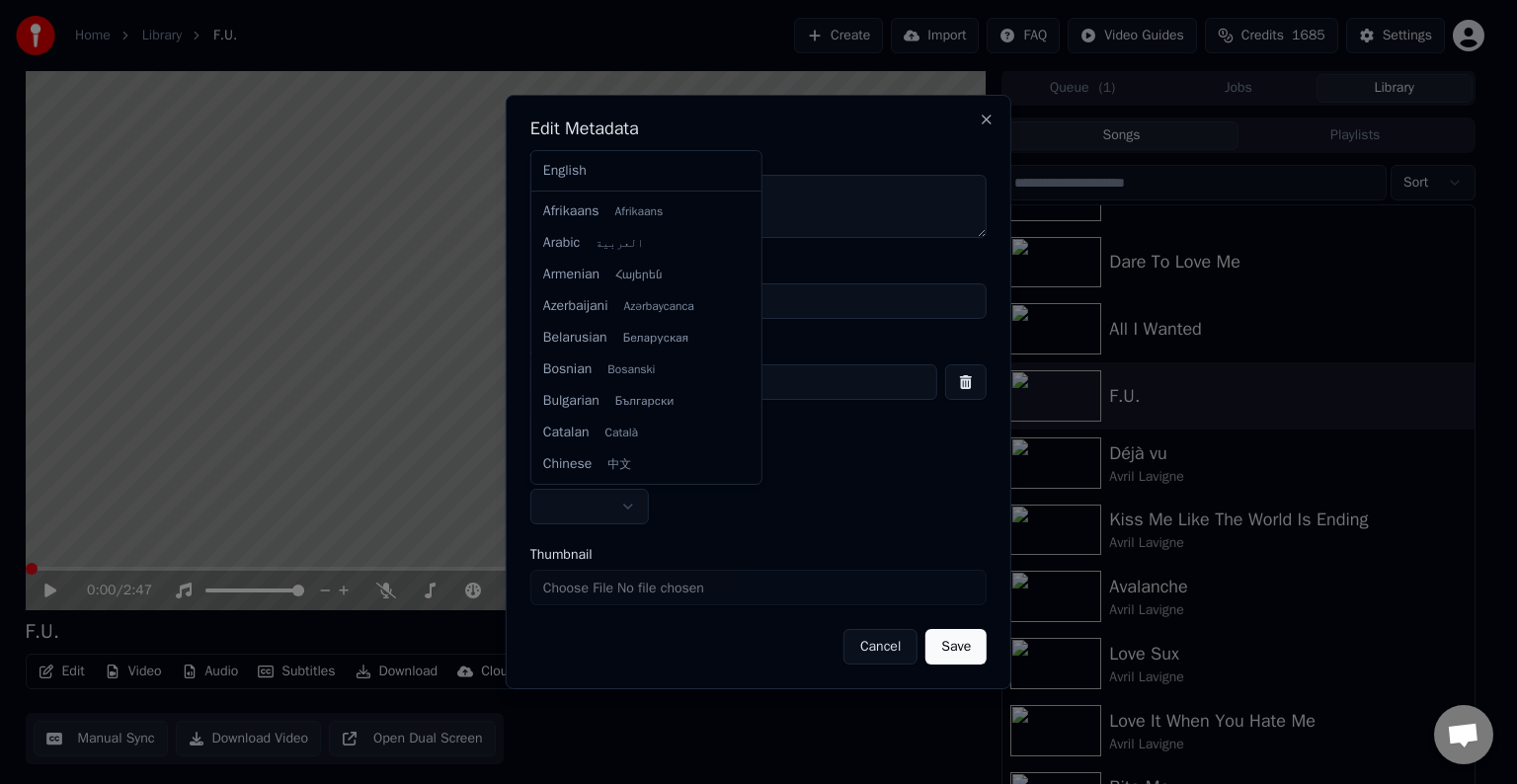click on "Home Library F.U. Create Import FAQ Video Guides Credits 1685 Settings 0:00  /  2:47 F.U. BPM 118 Key G# Edit Video Audio Subtitles Download Cloud Library Manual Sync Download Video Open Dual Screen Queue ( 1 ) Jobs Library Songs Playlists Sort Mercury In Retrograde Break Of A Heartache Dare To Love Me All I Wanted F.U. Déjà vu Avril Lavigne Kiss Me Like The World Is Ending Avril Lavigne Avalanche Avril Lavigne Love Sux Avril Lavigne Love It When You Hate Me Avril Lavigne Bite Me Avril Lavigne Bois Lie Avril Lavigne Cannonball Avril Lavigne Chat Adam from Youka Desktop More channels Continue on Email Network offline. Reconnecting... No messages can be received or sent for now. Youka Desktop Hello! How can I help you?  Sunday, [DATE] I think there is a glitch in the program; when I spend my credits to create a video, and I provide the lyrics, the resulting video does not sync the lyrics and is forcing me to spend extra credits to sync them again; it has happened to me with my last 3 videos [DATE] Adam" at bounding box center [750, 391] 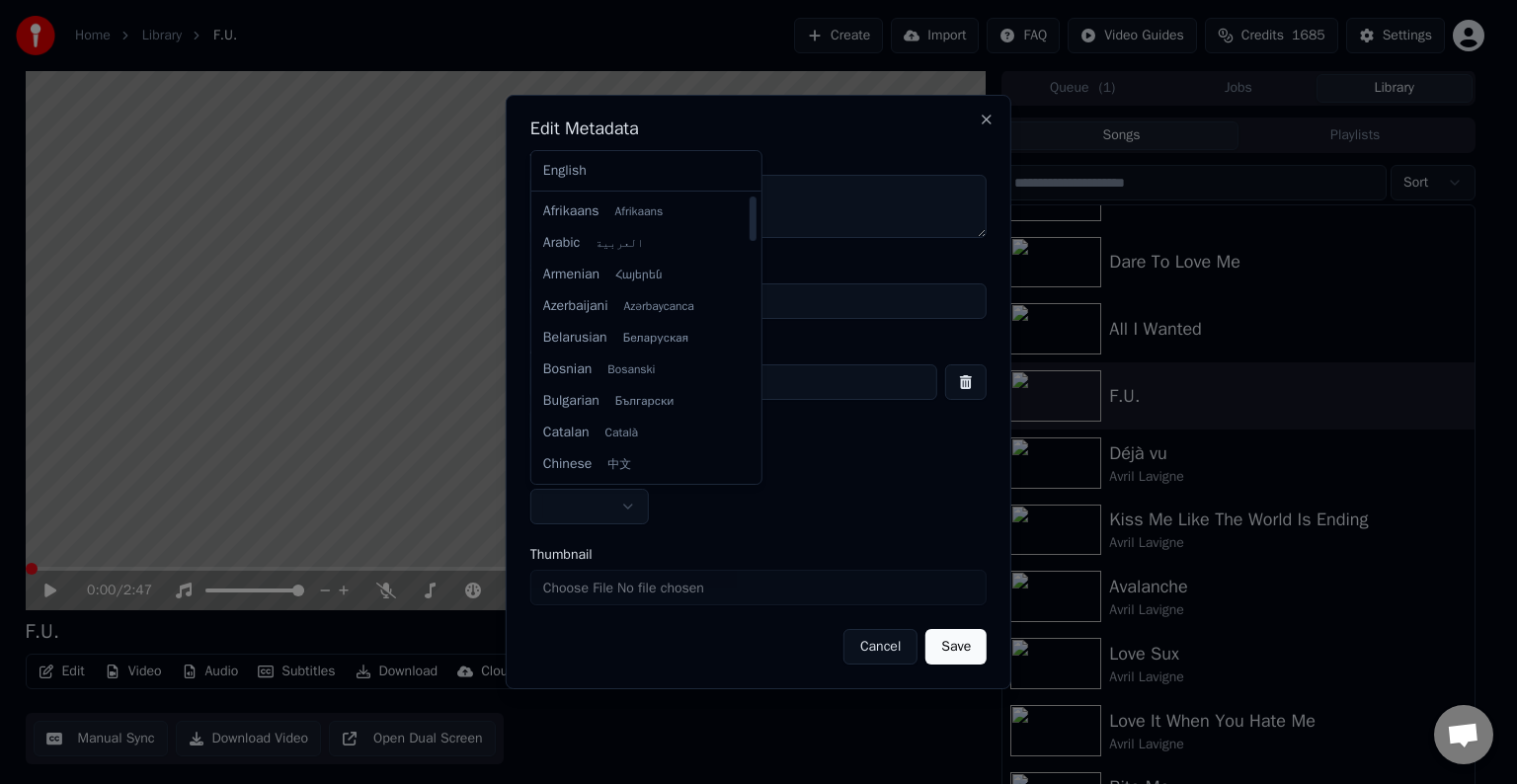 select on "**" 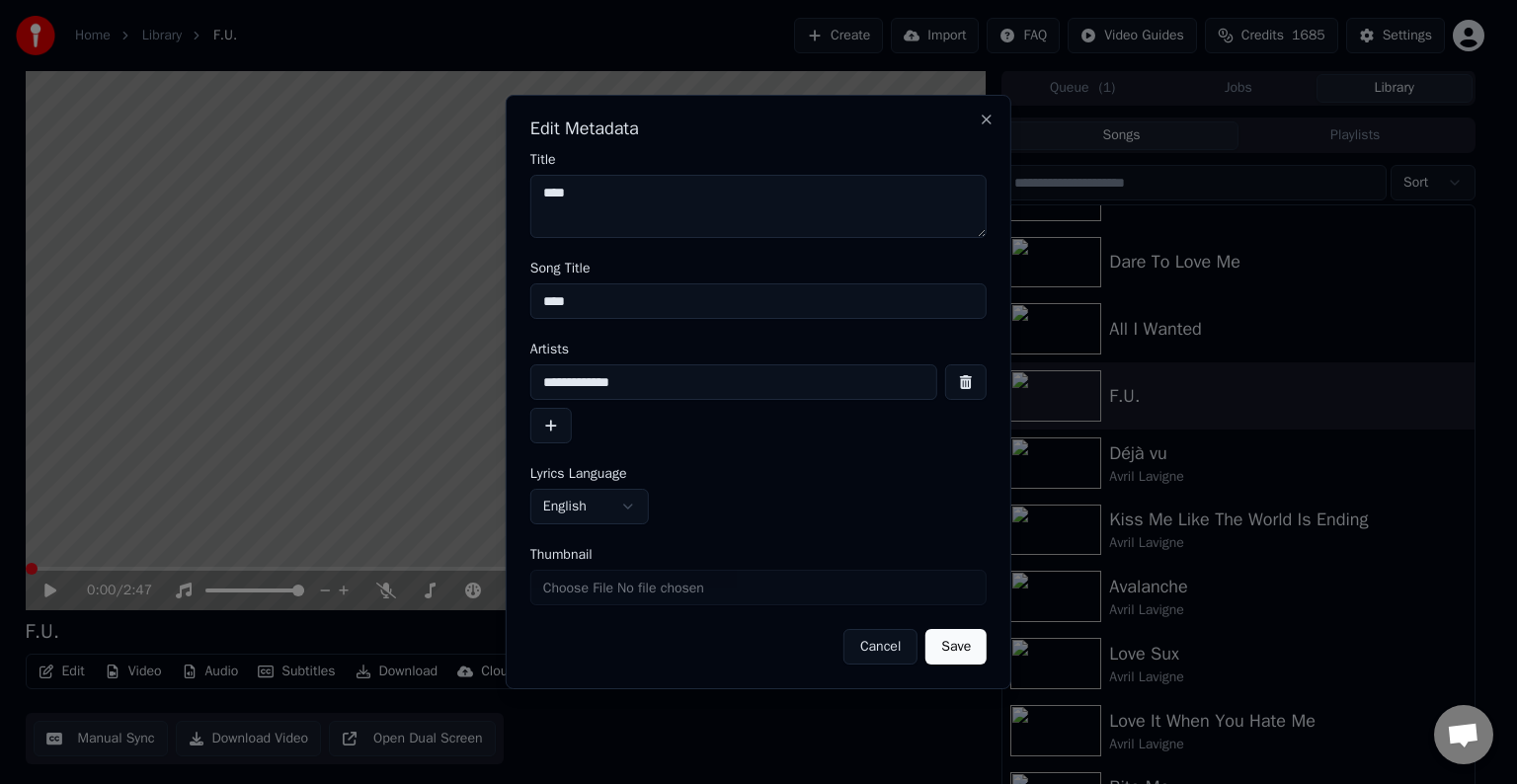 click on "Save" at bounding box center [956, 647] 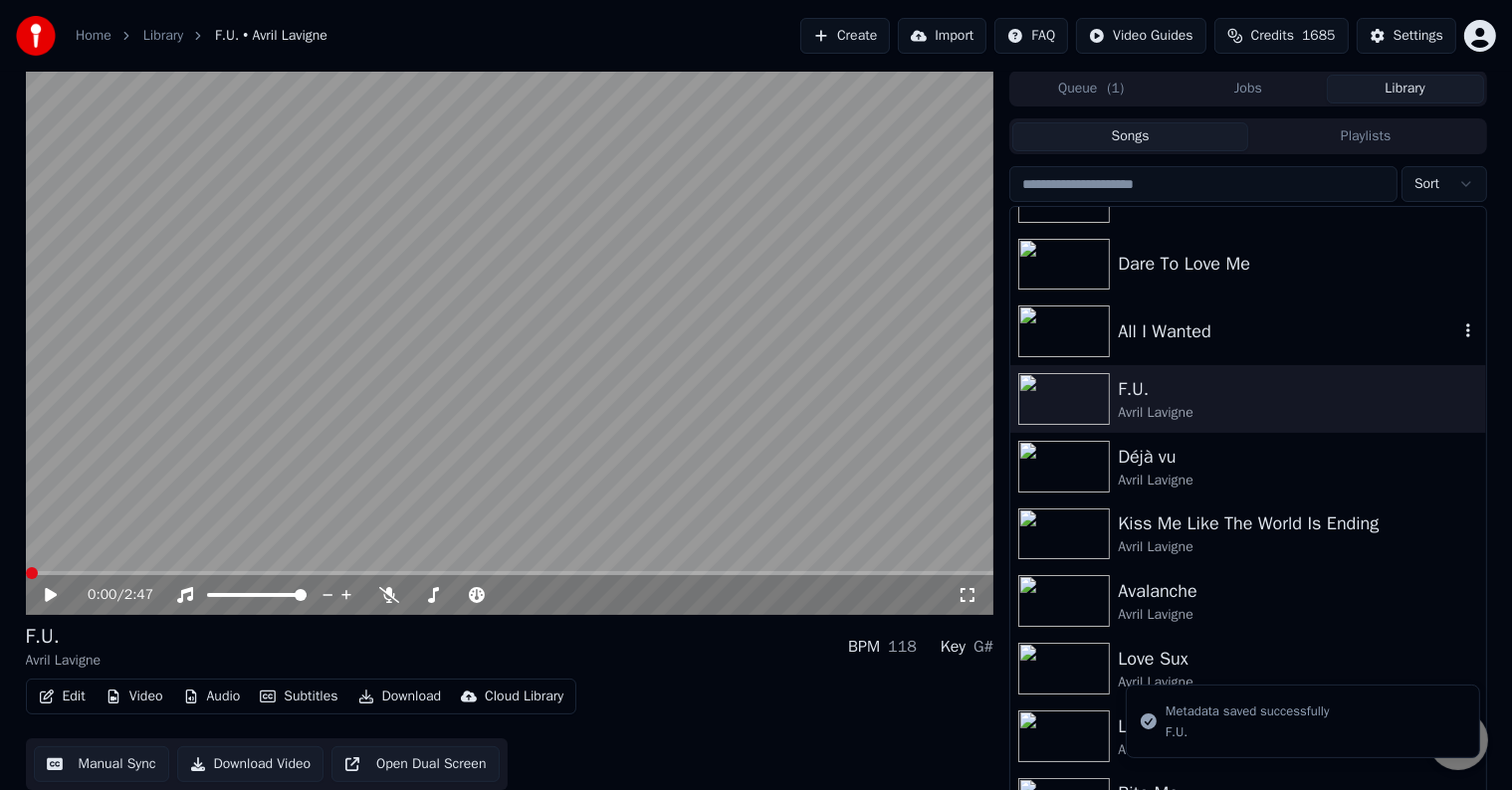 click on "All I Wanted" at bounding box center [1287, 331] 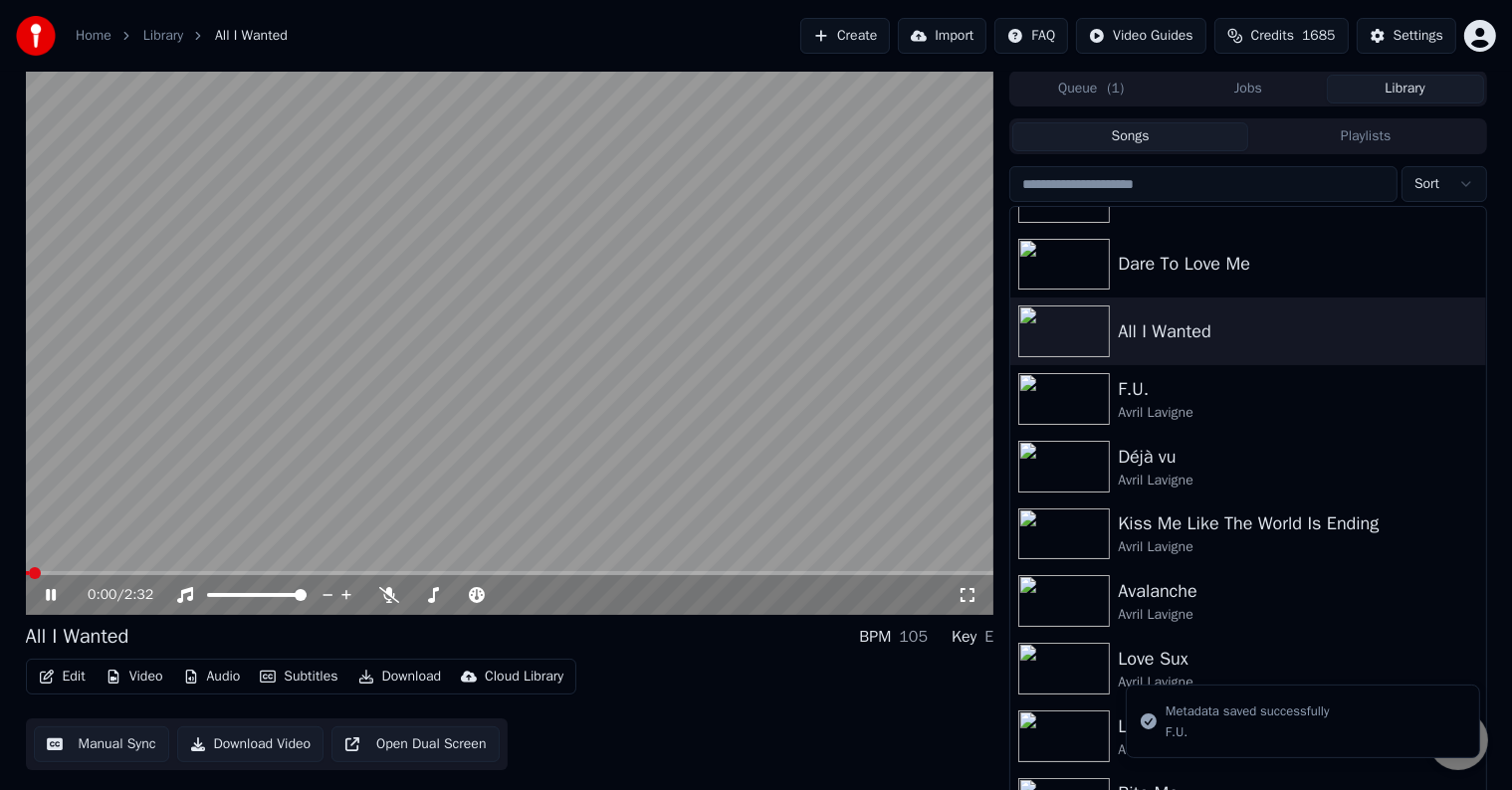 click on "Edit" at bounding box center (62, 677) 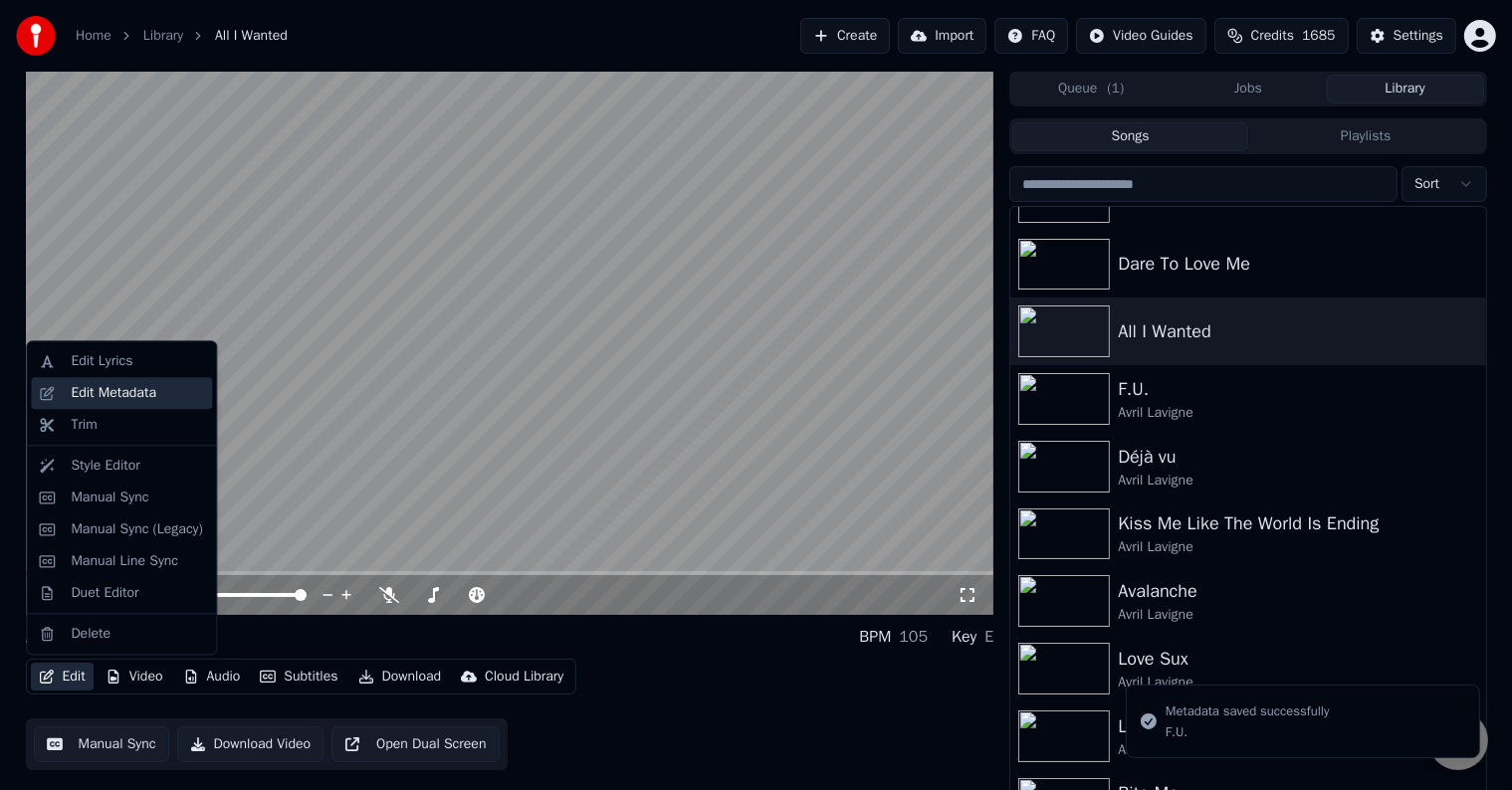 click on "Edit Metadata" at bounding box center [113, 393] 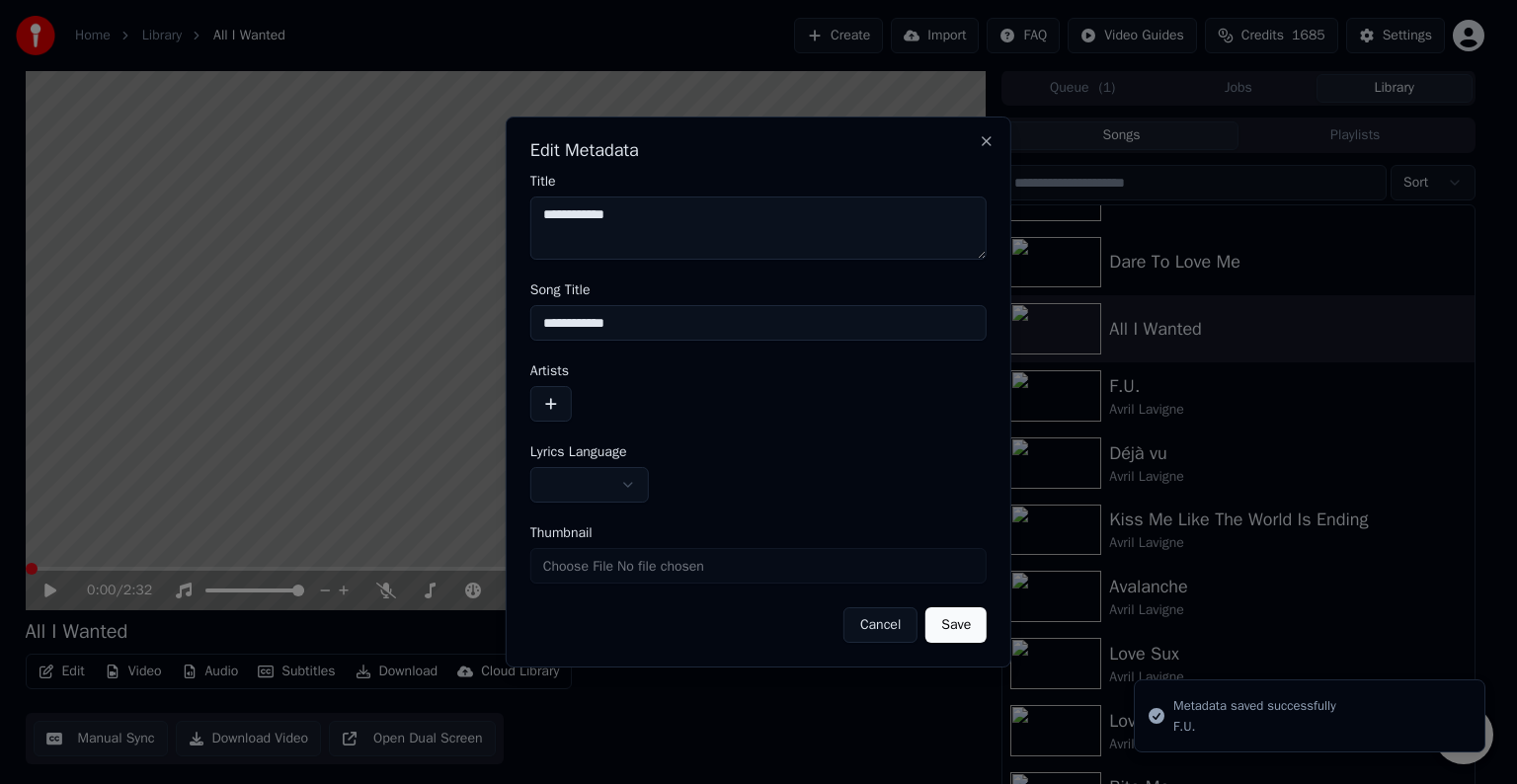 click at bounding box center [551, 404] 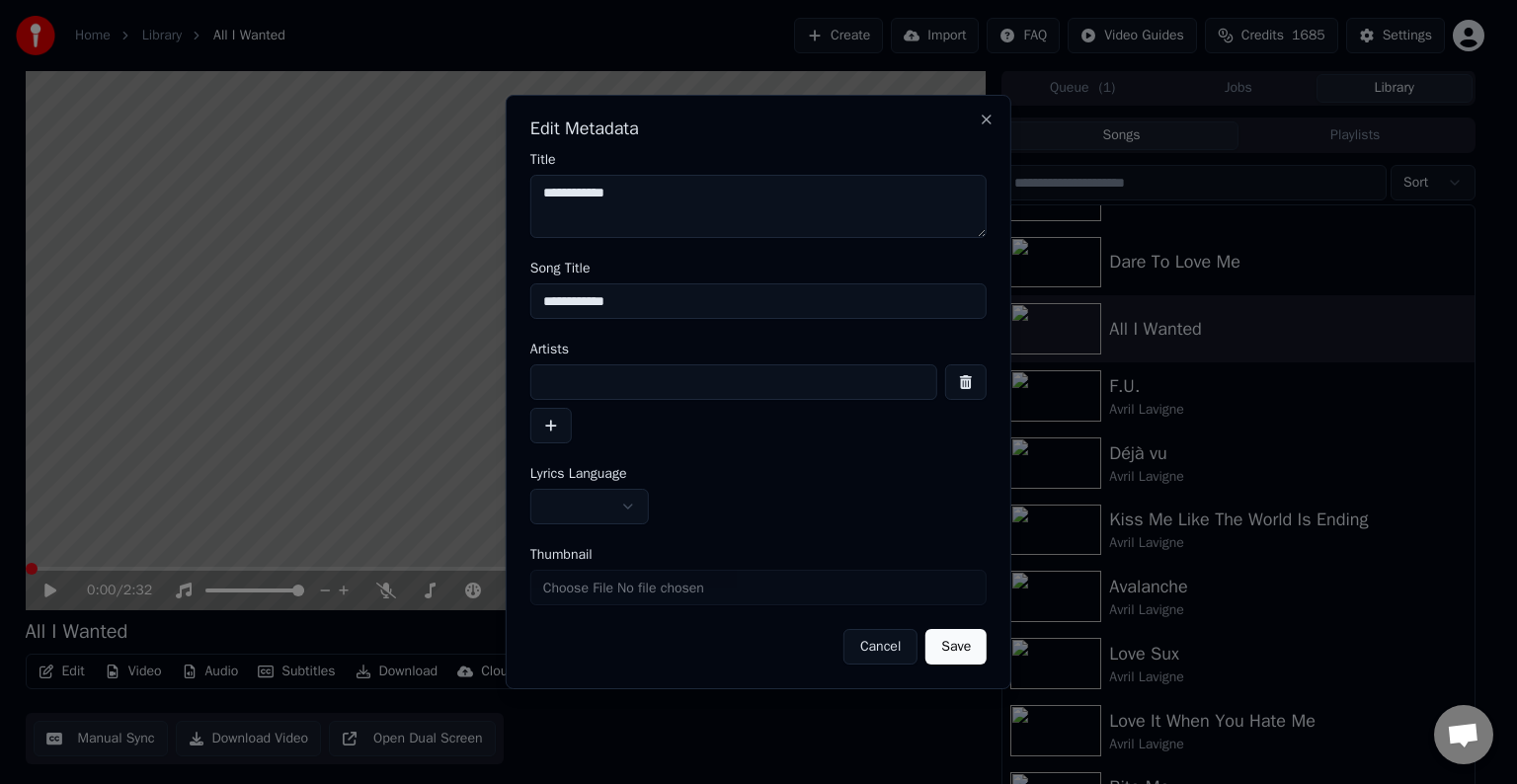click at bounding box center (734, 382) 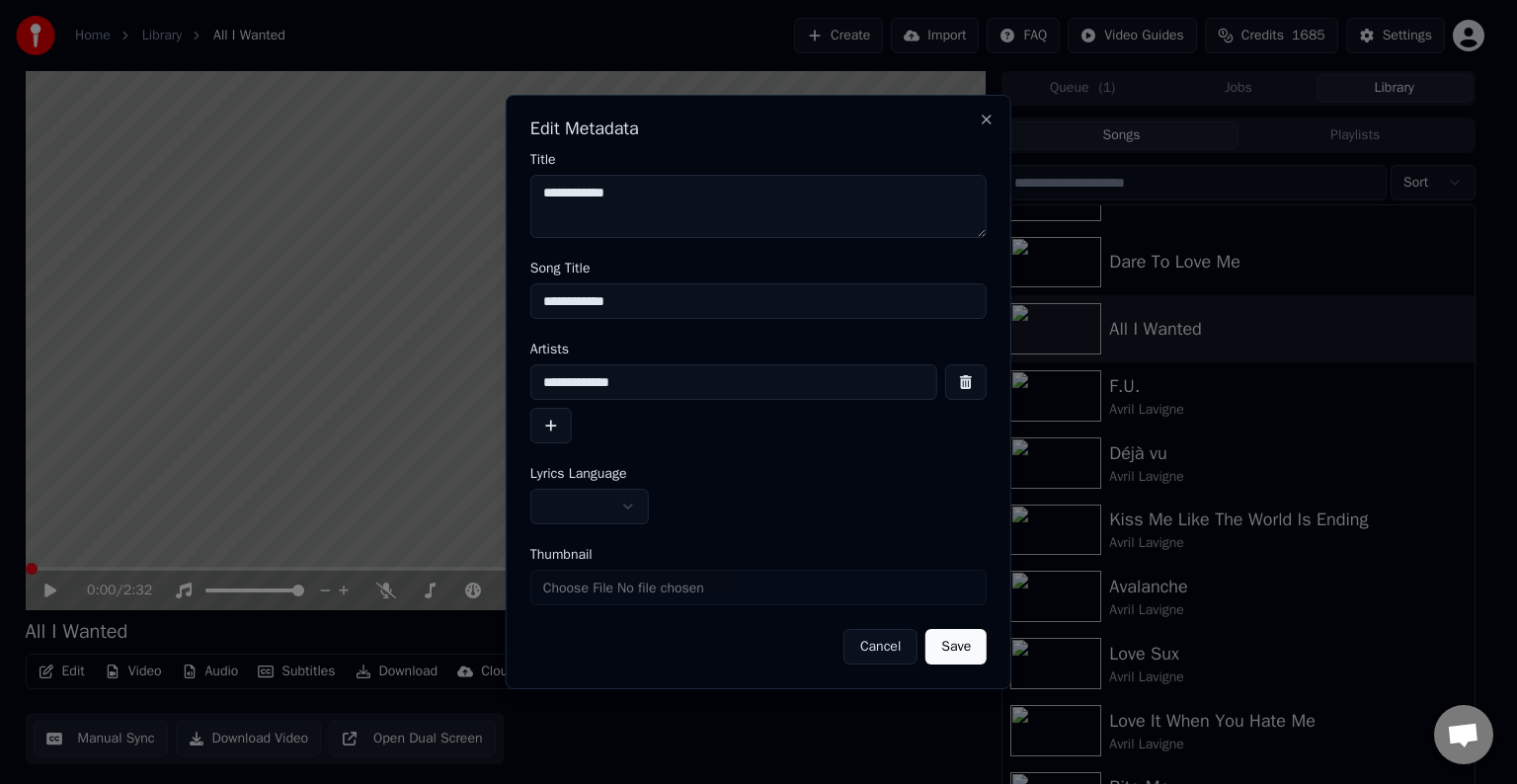 type on "**********" 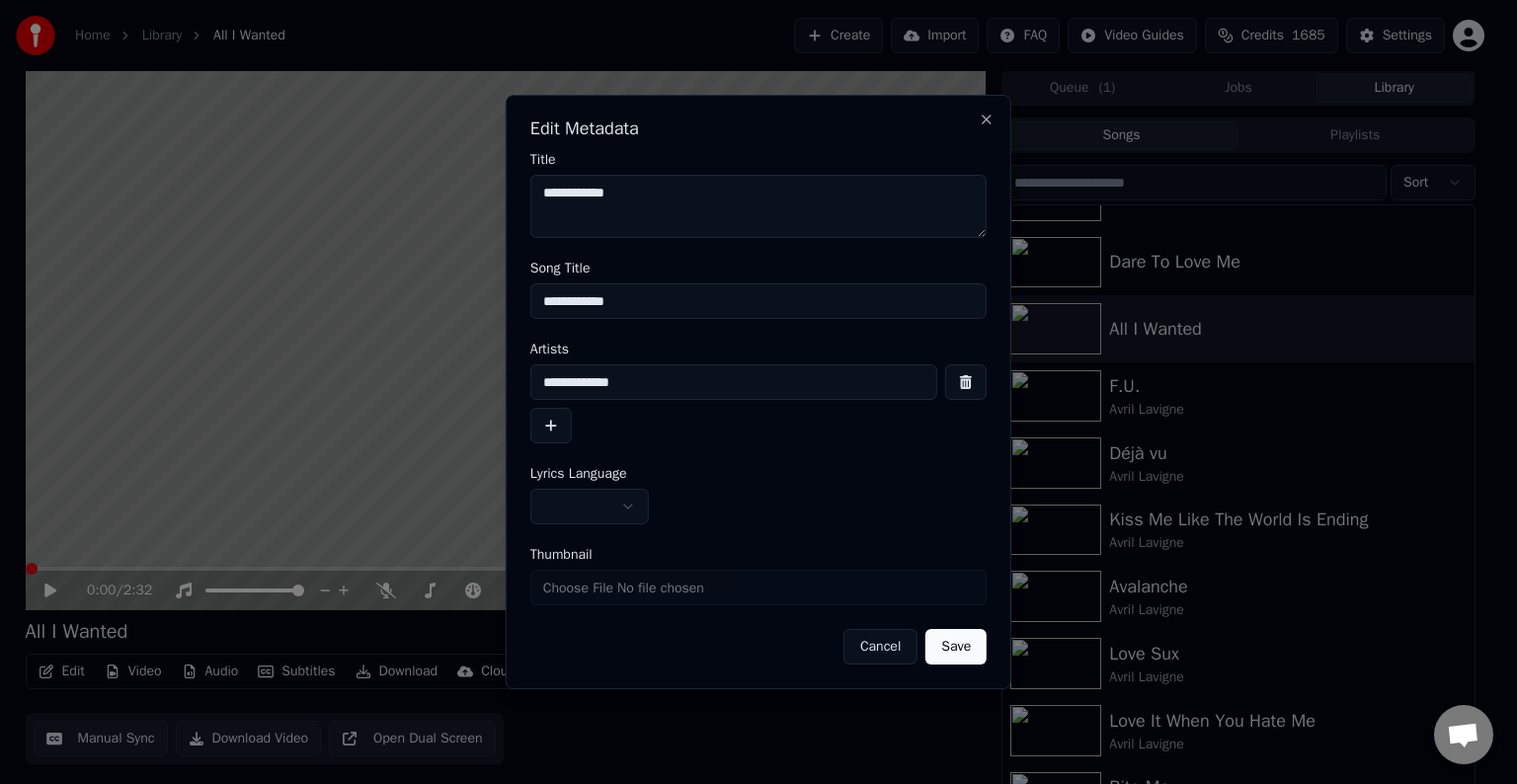 click on "Home Library All I Wanted Create Import FAQ Video Guides Credits 1685 Settings 0:00  /  2:32 All I Wanted BPM 105 Key E Edit Video Audio Subtitles Download Cloud Library Manual Sync Download Video Open Dual Screen Queue ( 1 ) Jobs Library Songs Playlists Sort Mercury In Retrograde Break Of A Heartache Dare To Love Me All I Wanted F.U. Avril Lavigne Déjà vu Avril Lavigne Kiss Me Like The World Is Ending Avril Lavigne Avalanche Avril Lavigne Love Sux Avril Lavigne Love It When You Hate Me Avril Lavigne Bite Me Avril Lavigne Bois Lie Avril Lavigne Cannonball Avril Lavigne Chat [NAME] from Youka Desktop More channels Continue on Email Network offline. Reconnecting... No messages can be received or sent for now. Youka Desktop Hello! How can I help you?  Sunday, [DATE] [DATE] [NAME] There is an issue with the auto lyric sync service. In this case the credits are refunded automatically. You can sync the lyrics by using the lyrics editor [DATE] [DATE] [DATE] [NAME] Only the auto-sync credits are refunded." at bounding box center (750, 391) 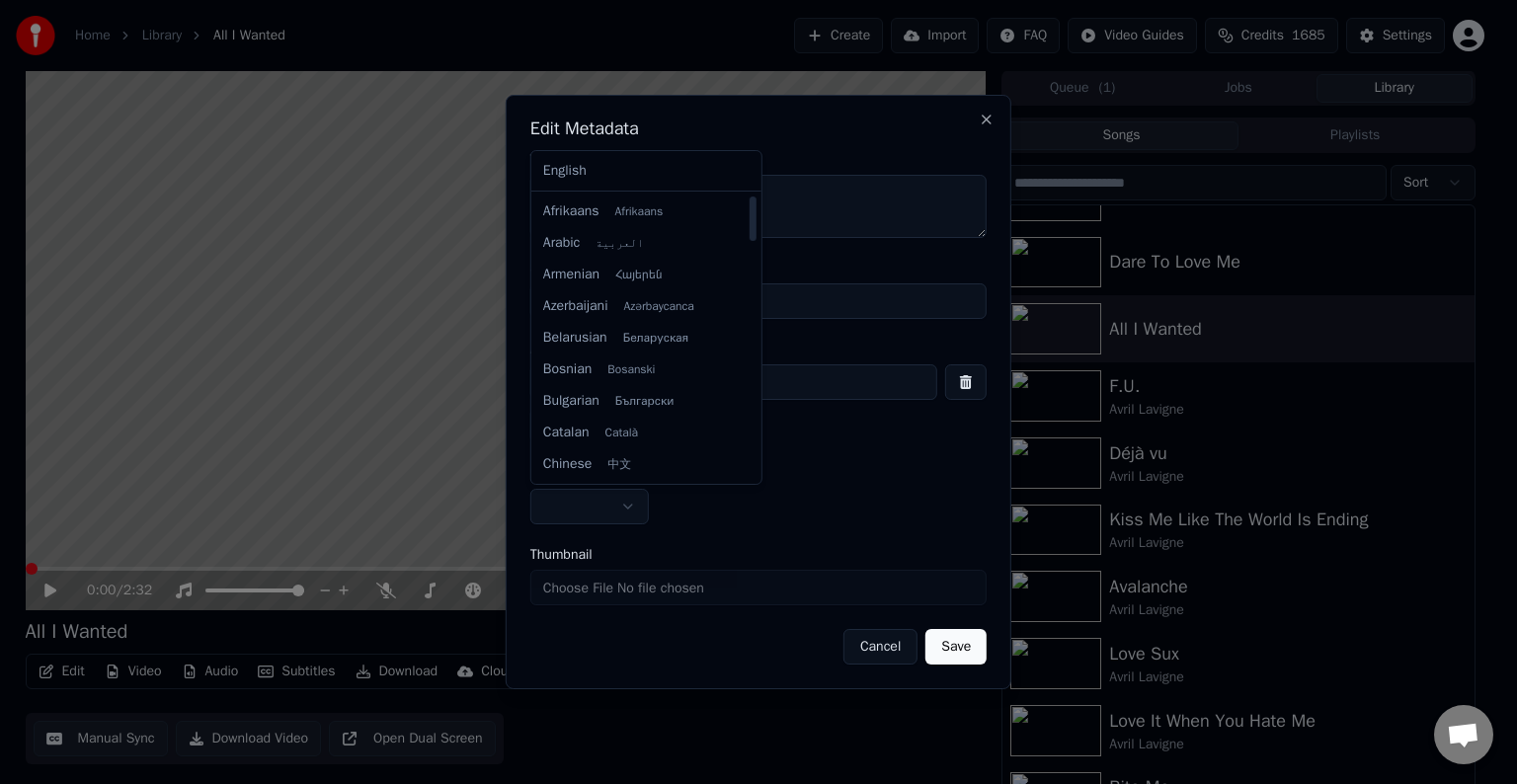 select on "**" 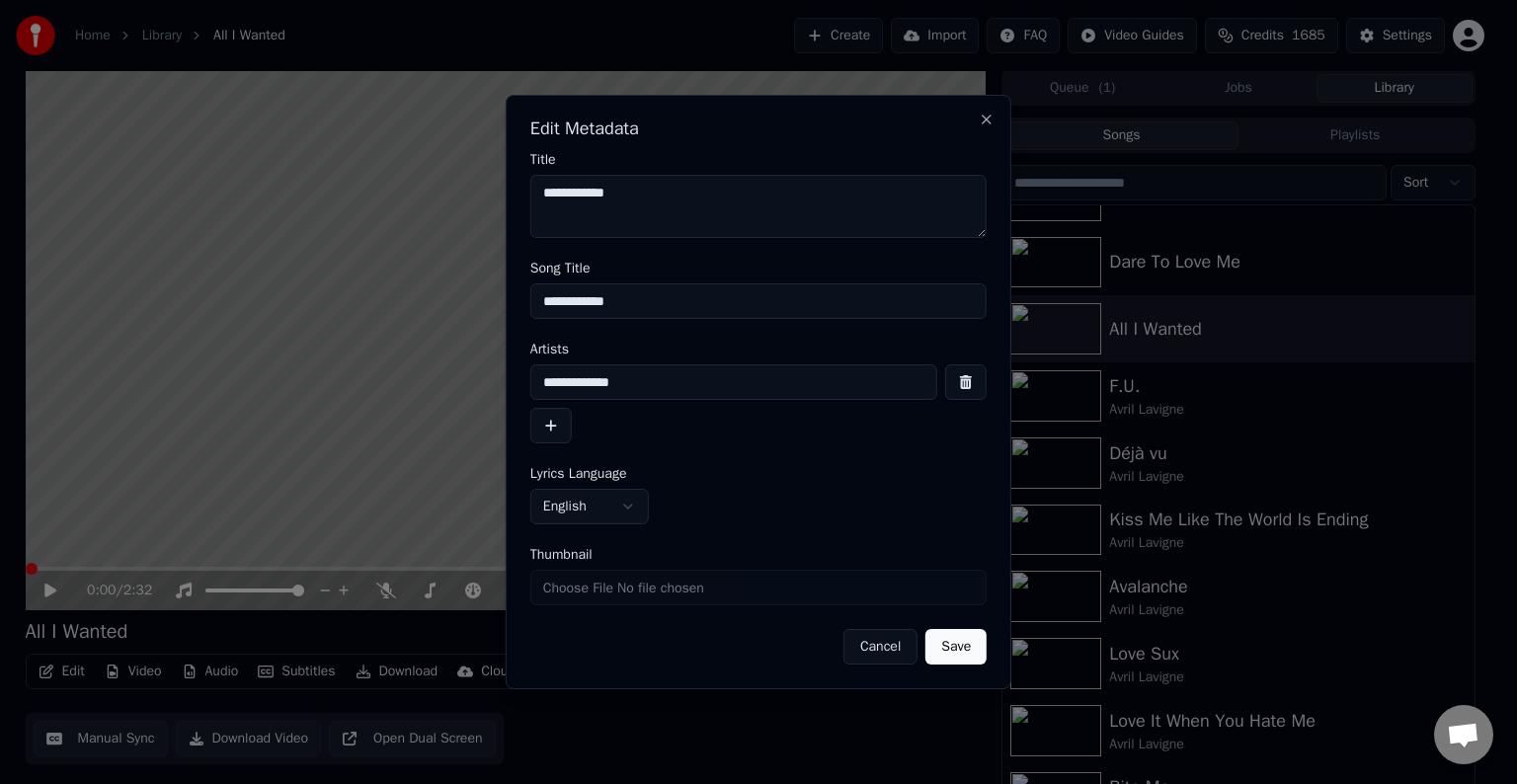 click on "Save" at bounding box center [956, 647] 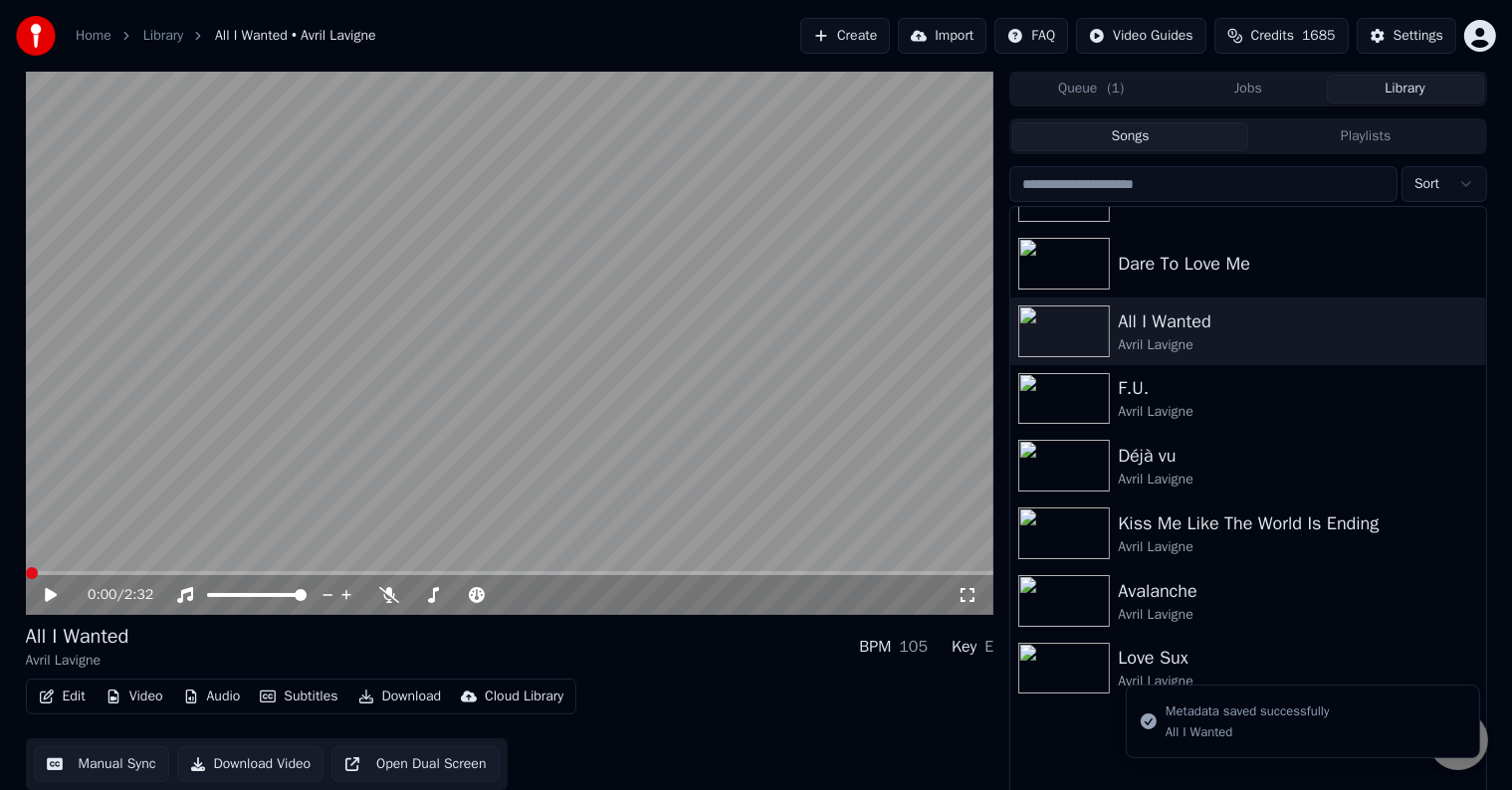 scroll, scrollTop: 0, scrollLeft: 0, axis: both 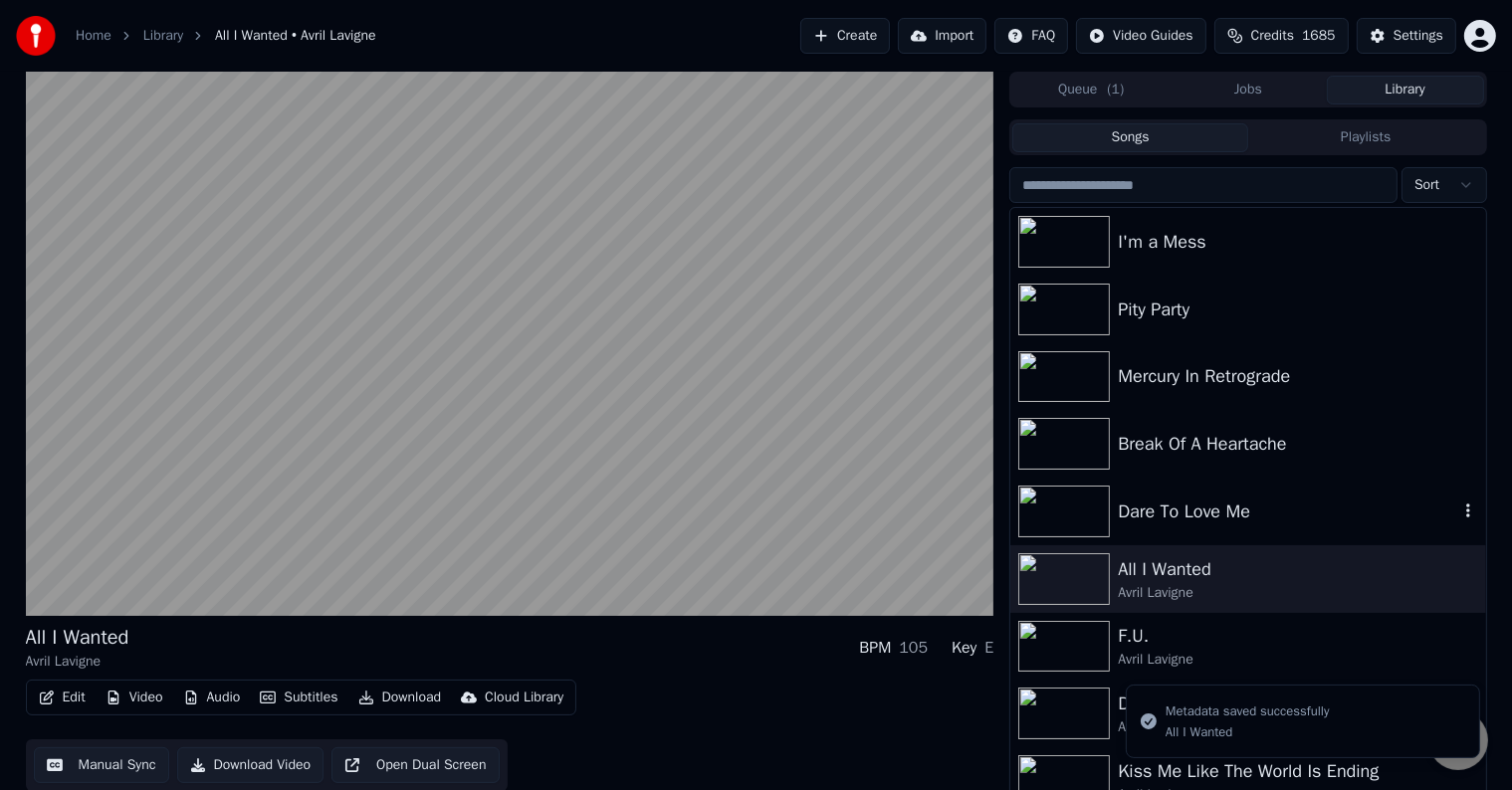 click on "Dare To Love Me" at bounding box center [1287, 511] 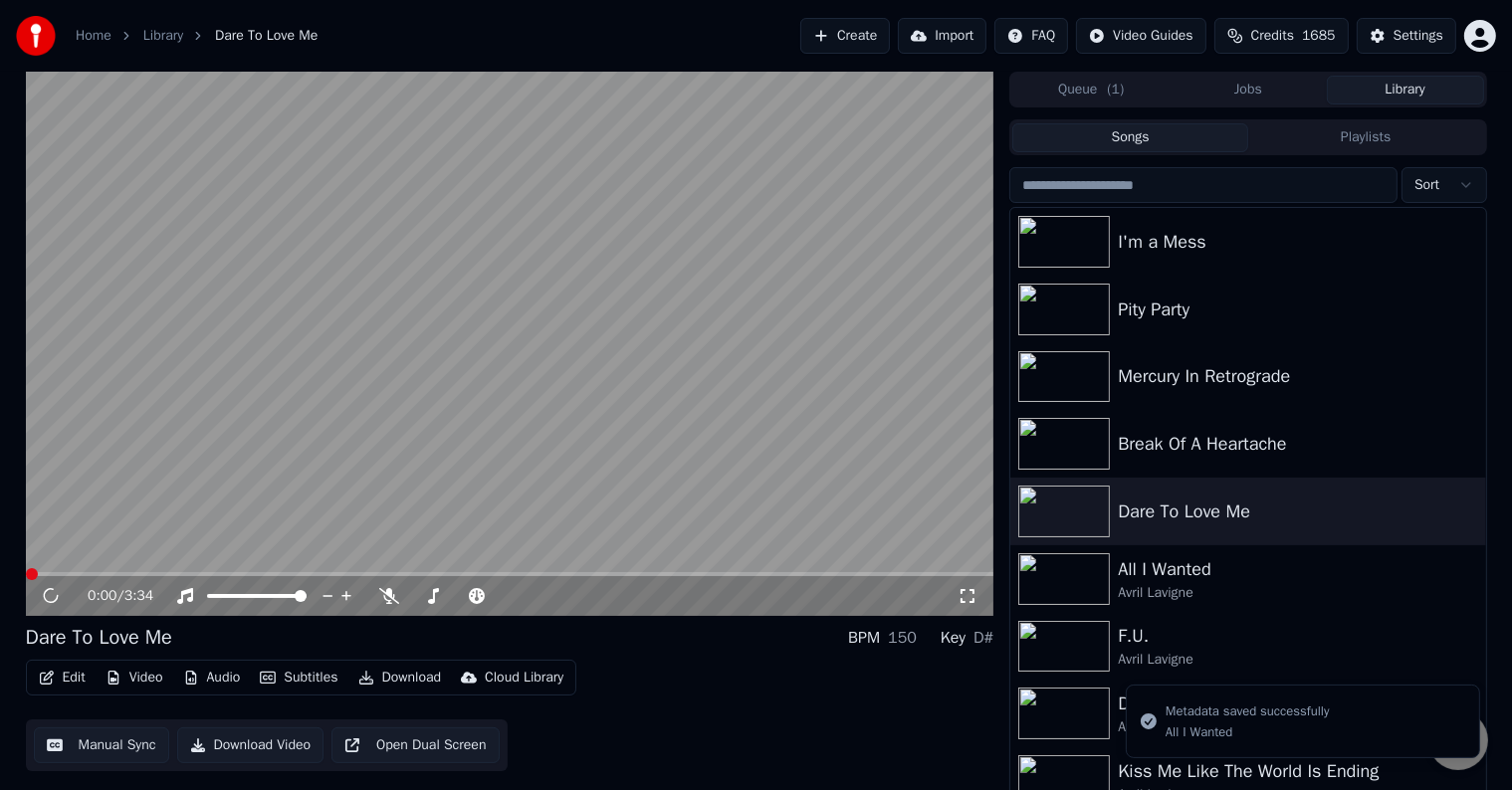 click 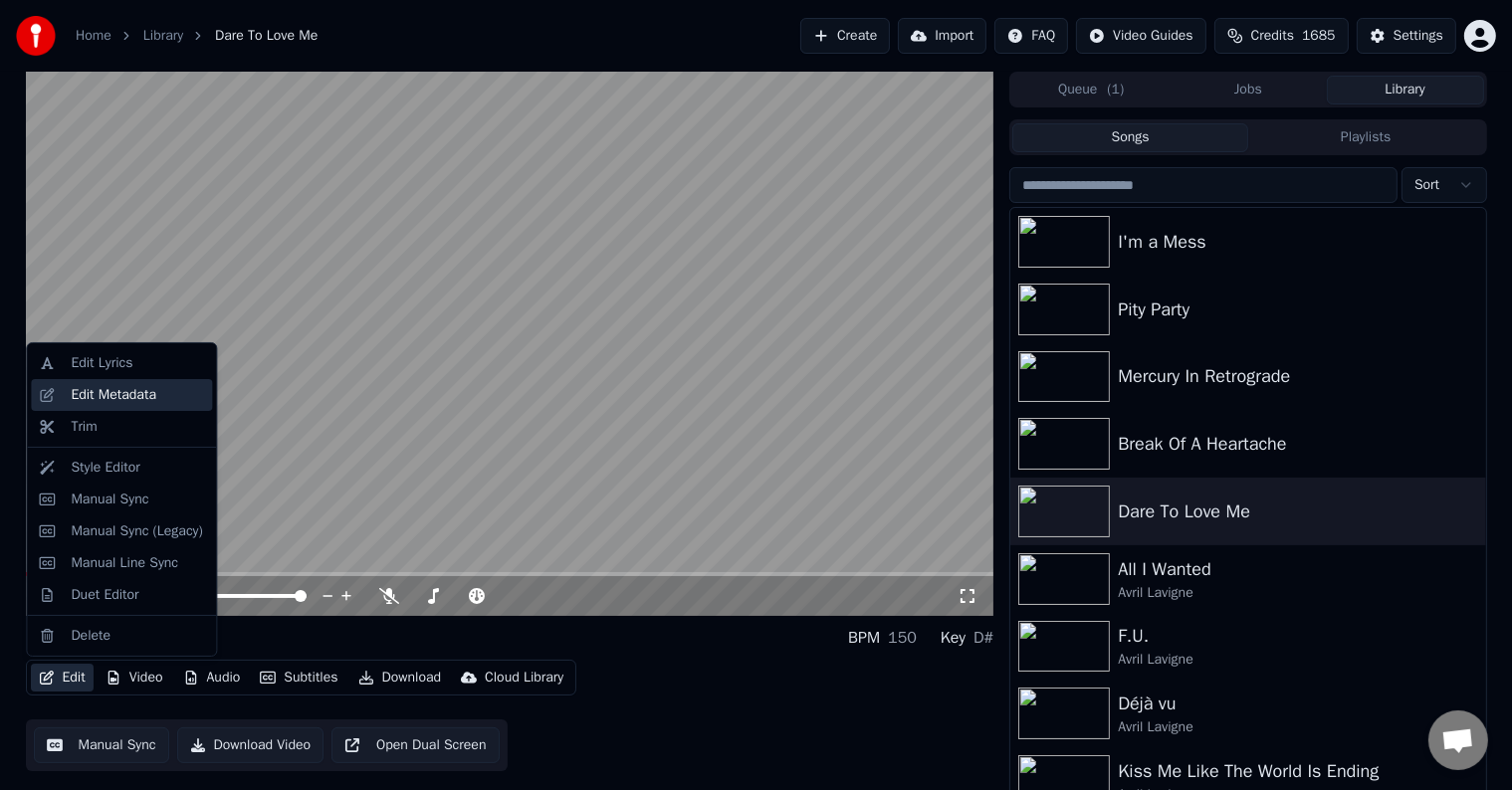 click on "Edit Metadata" at bounding box center [113, 395] 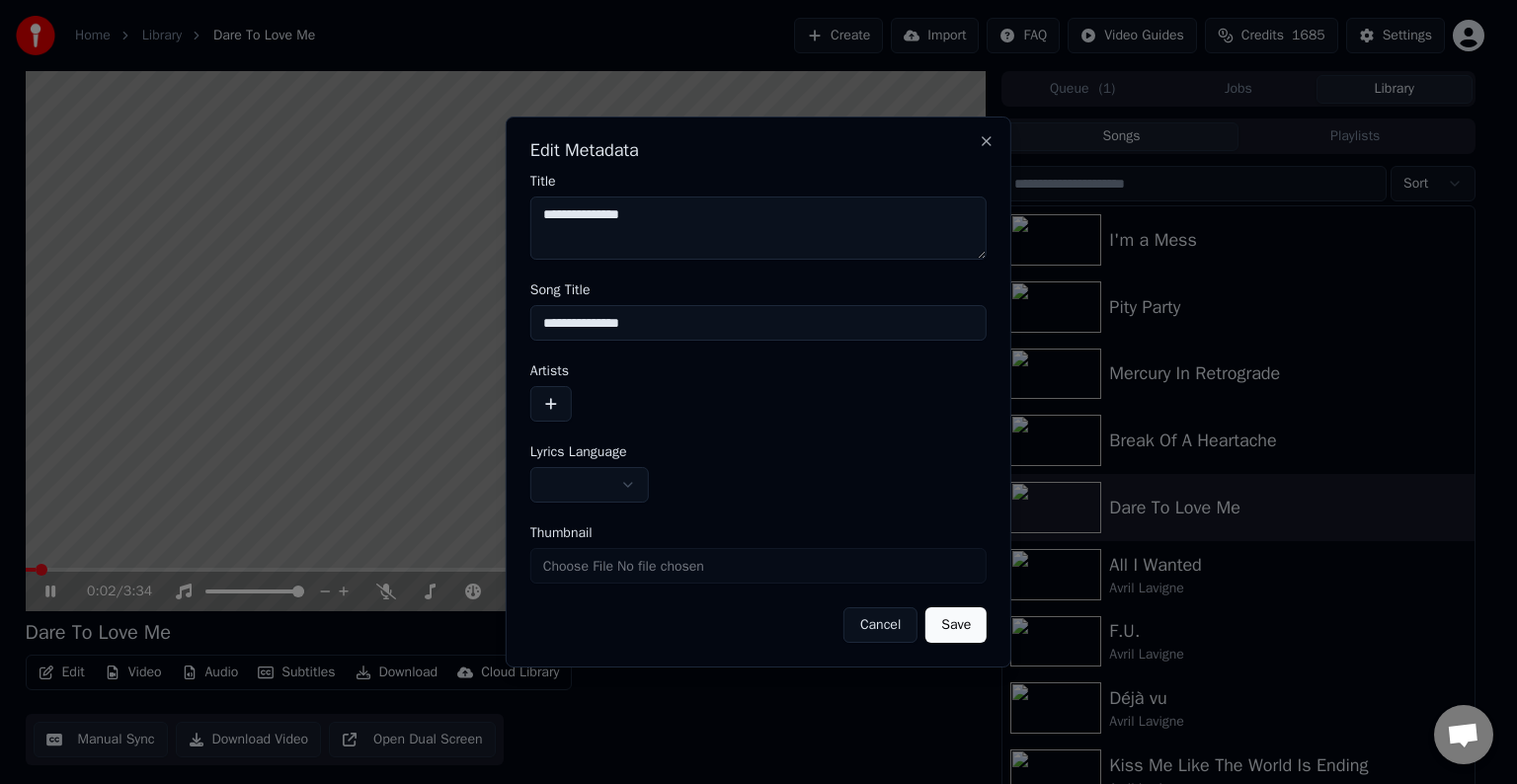 click at bounding box center (551, 404) 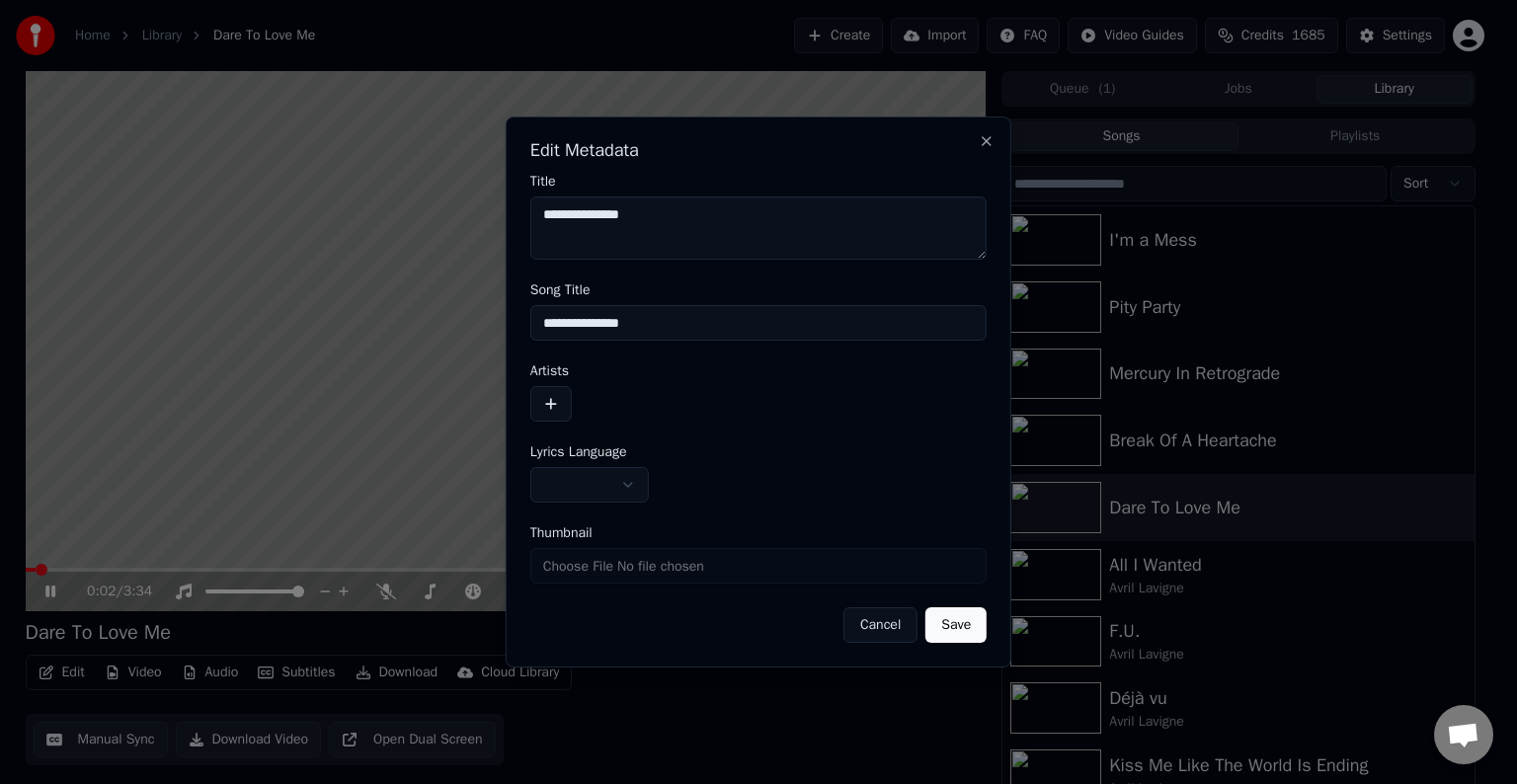 type 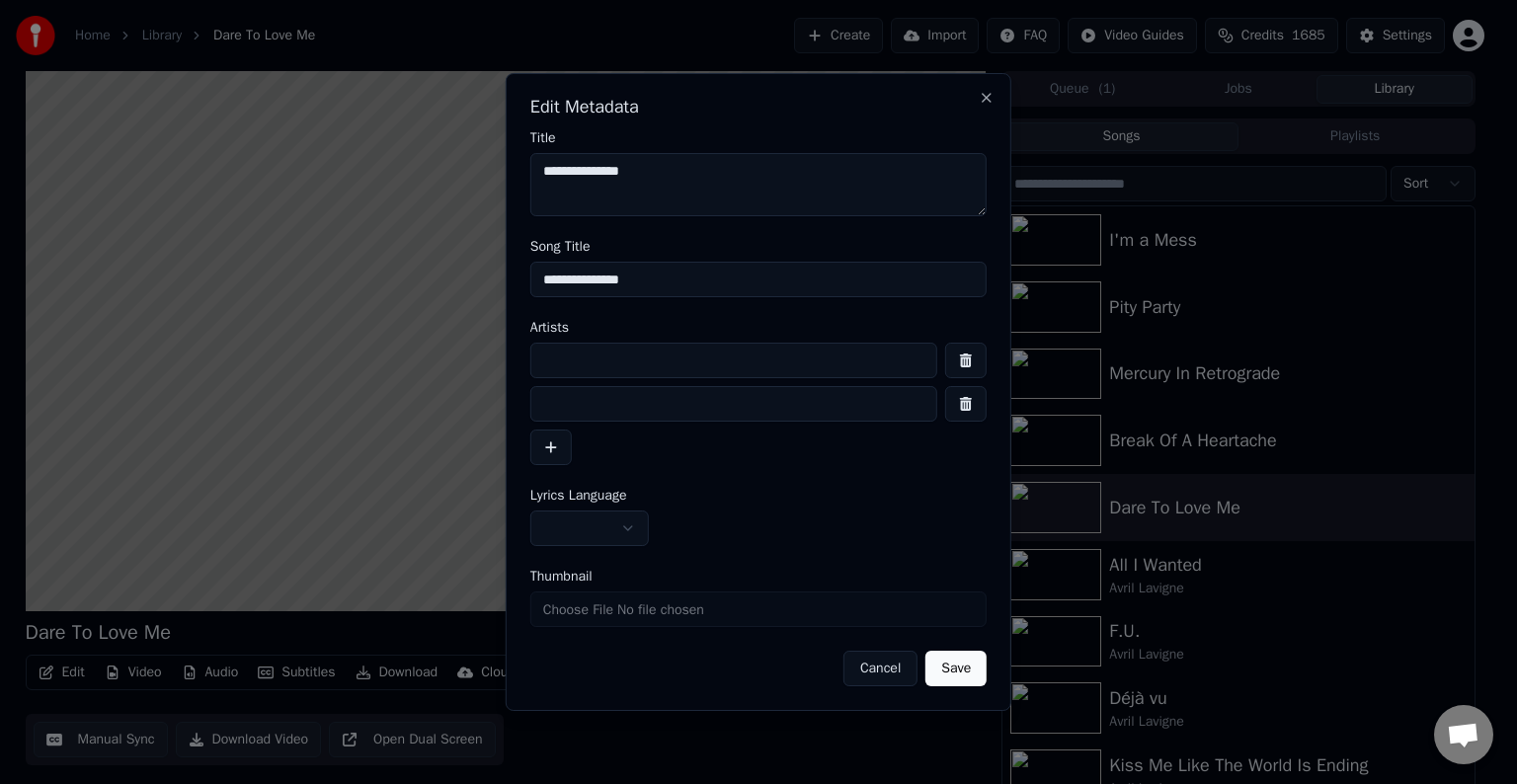 click at bounding box center [966, 404] 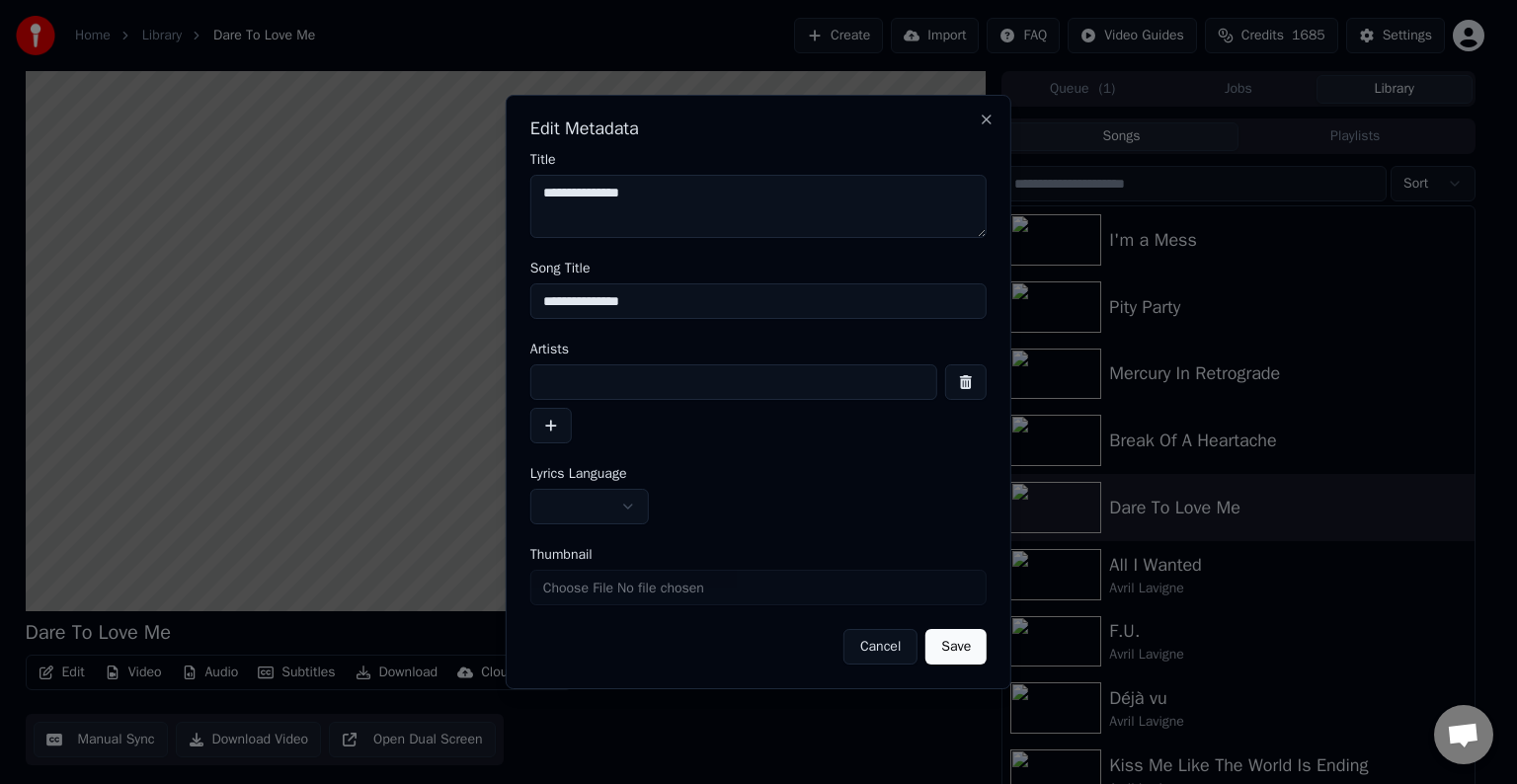 click at bounding box center [734, 382] 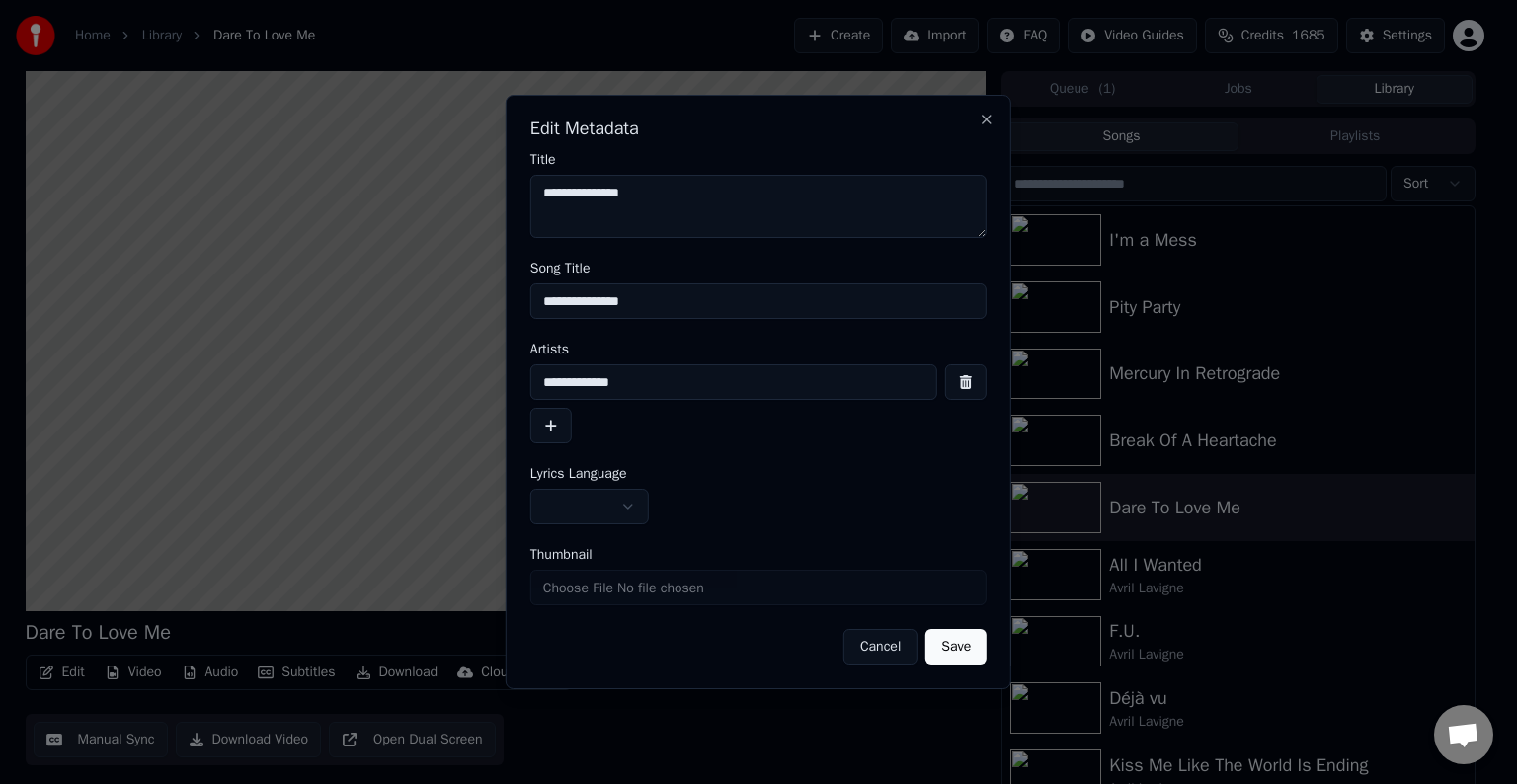 type on "**********" 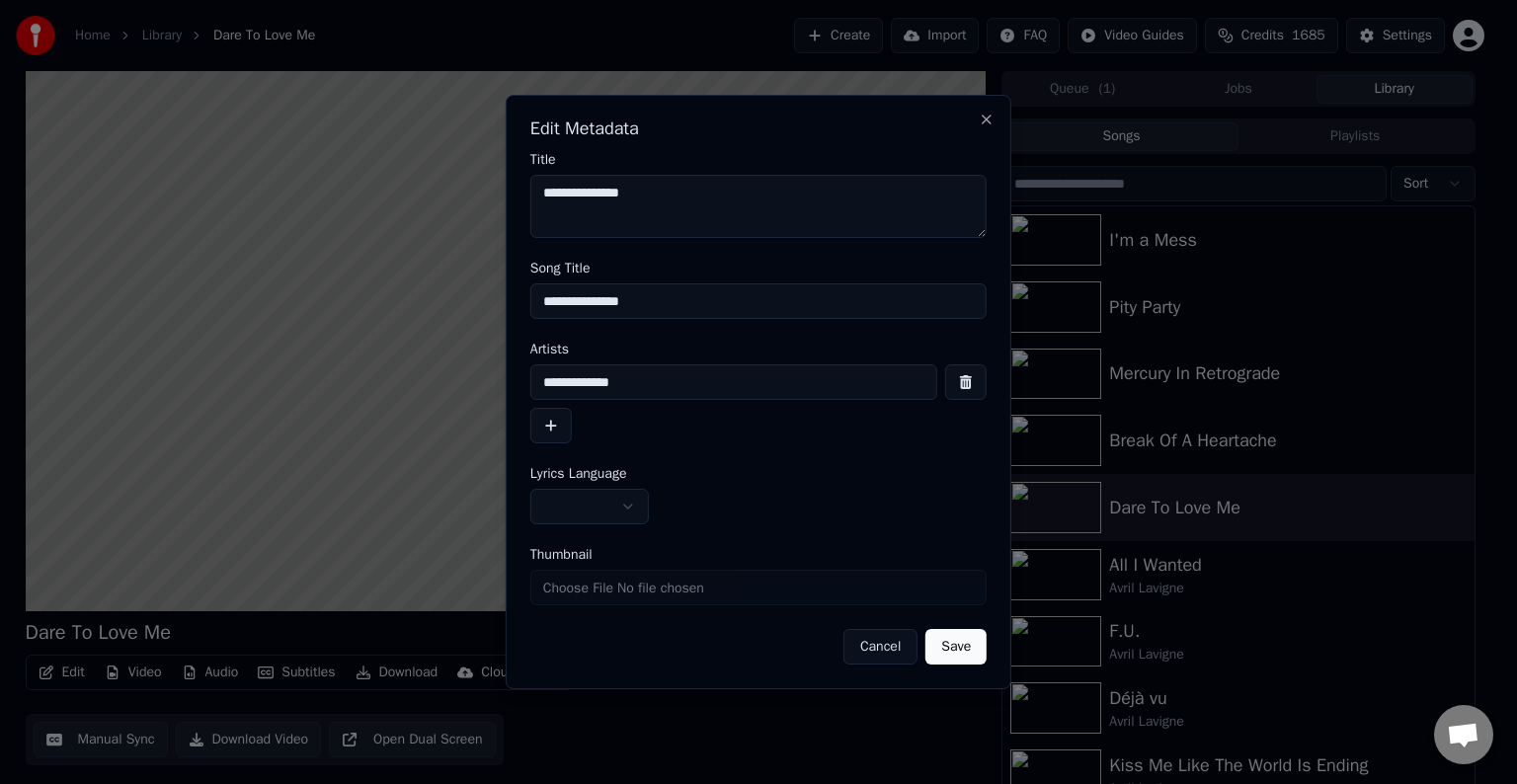 click on "Home Library Dare To Love Me Create Import FAQ Video Guides Credits 1685 Settings Dare To Love Me BPM 150 Key D# Edit Video Audio Subtitles Download Cloud Library Manual Sync Download Video Open Dual Screen Queue ( 1 ) Jobs Library Songs Playlists Sort I'm a Mess Pity Party Mercury In Retrograde Break Of A Heartache Dare To Love Me All I Wanted [ARTIST] F.U. [ARTIST] Déjà vu [ARTIST] Kiss Me Like The World Is Ending [ARTIST] Avalanche [ARTIST] Love Sux [ARTIST] Chat [NAME] from Youka Desktop More channels Continue on Email Network offline. Reconnecting... No messages can be received or sent for now. Youka Desktop Hello! How can I help you? Sunday, [DATE] I think there is a glitch in the program; when I spend my credits to create a video, and I provide the lyrics, the resulting video does not sync the lyrics and is forcing me to spend extra credits to sync them again; it has happened to me with my last 3 videos [DATE] [NAME] [DATE] [DATE] [DATE] [NAME] [DATE] Crisp" at bounding box center [750, 392] 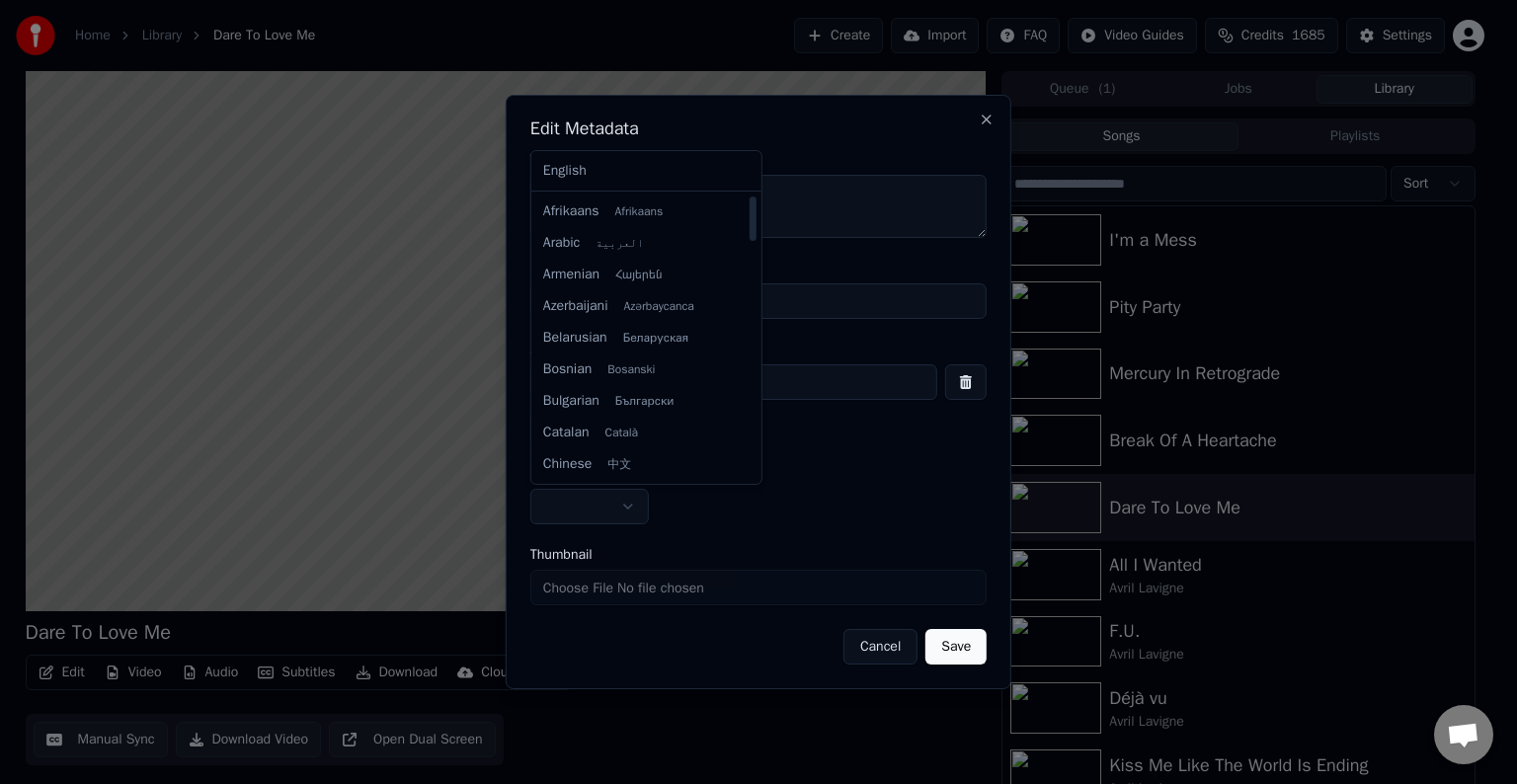 select on "**" 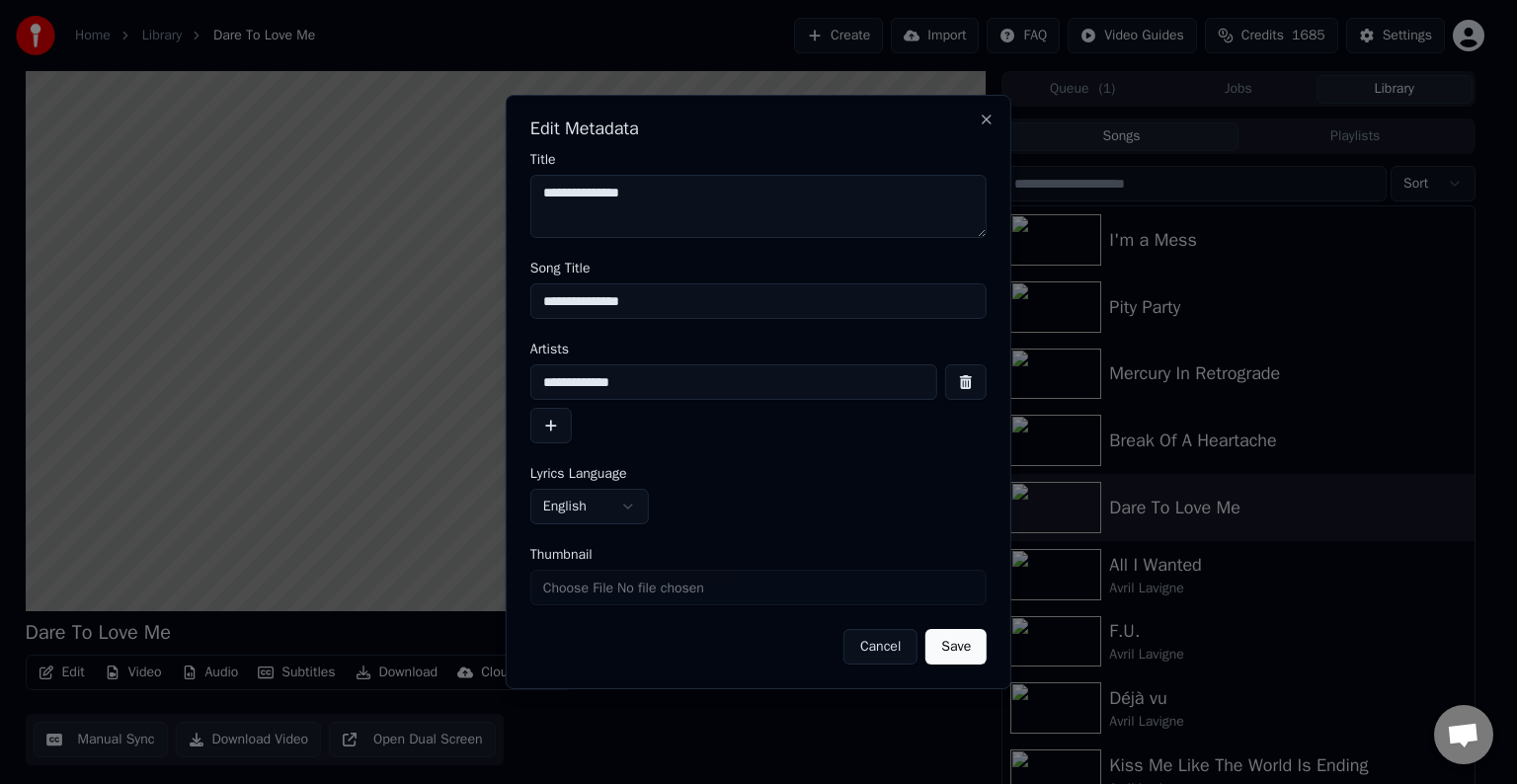 click on "Save" at bounding box center [956, 647] 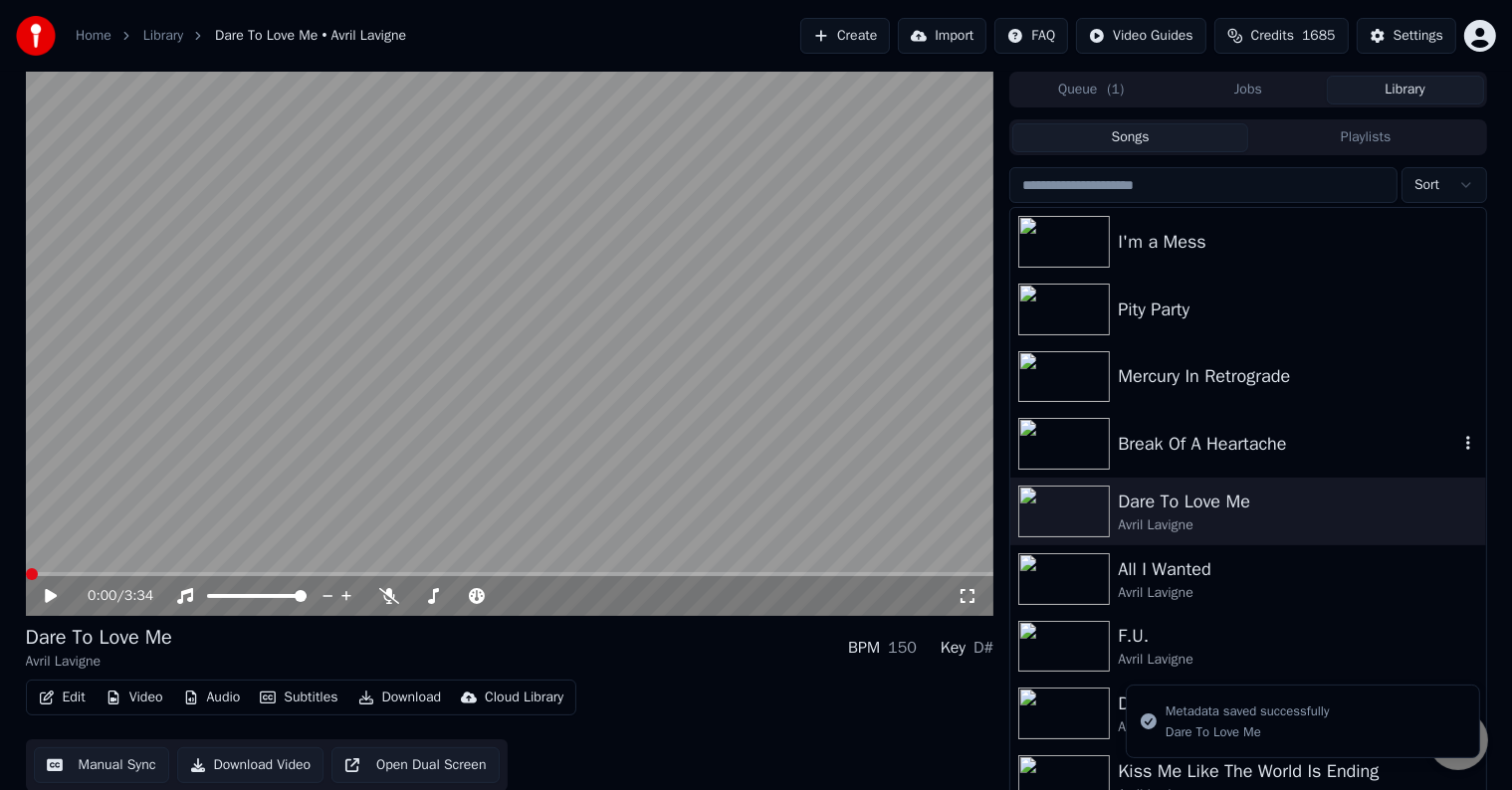 click on "Break Of A Heartache" at bounding box center [1287, 444] 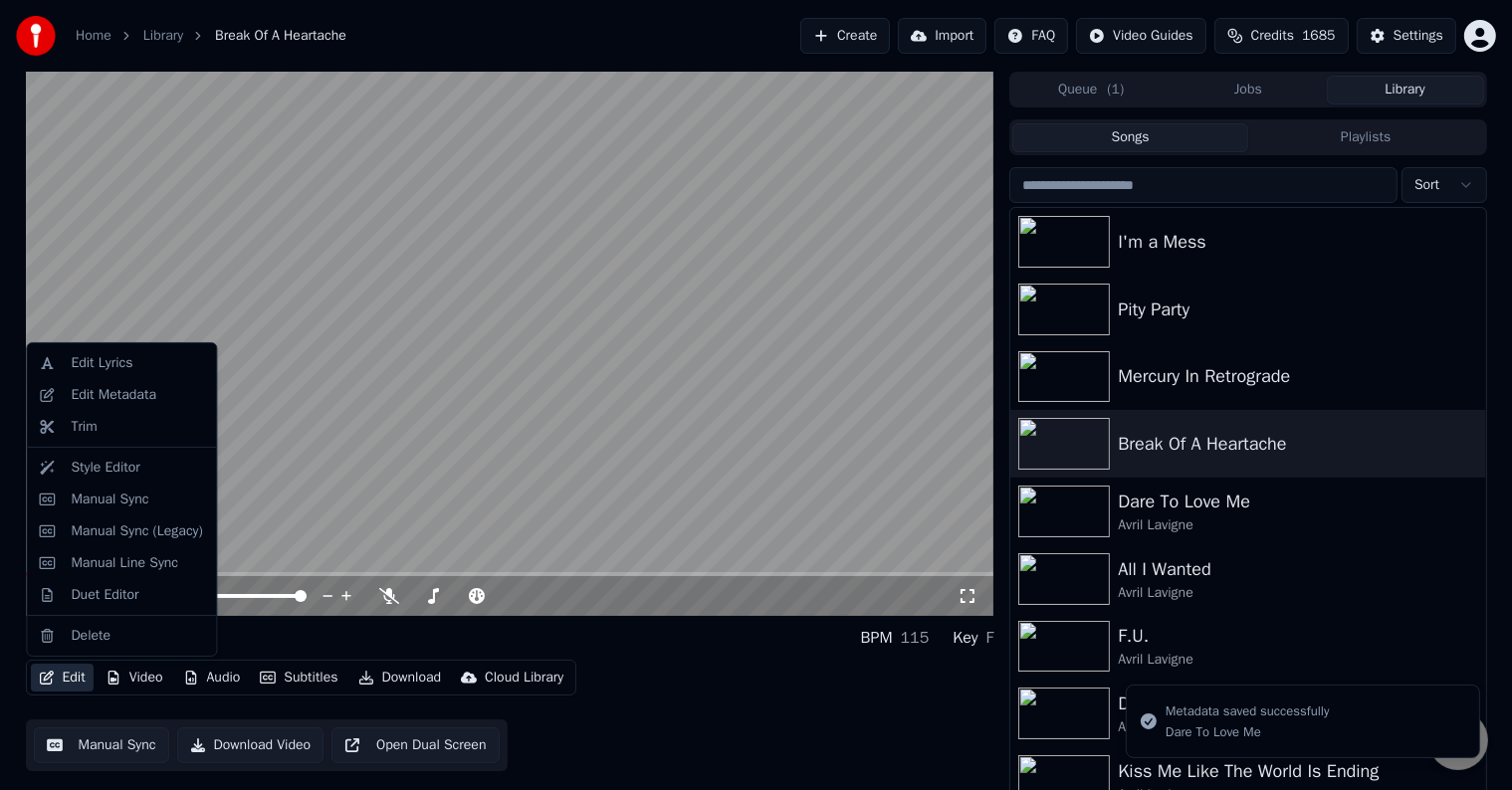 click on "Edit" at bounding box center (62, 678) 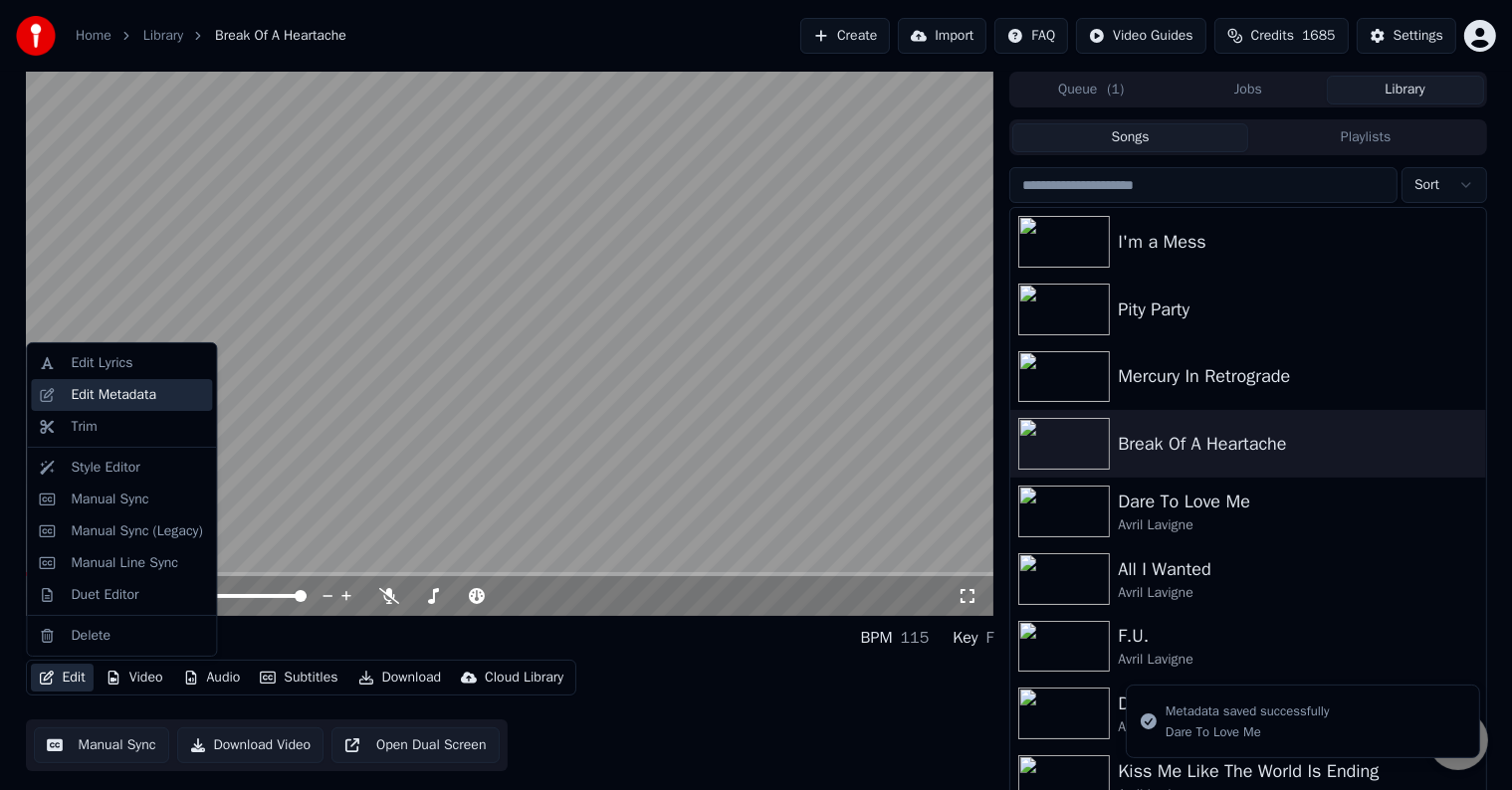click on "Edit Metadata" at bounding box center [113, 395] 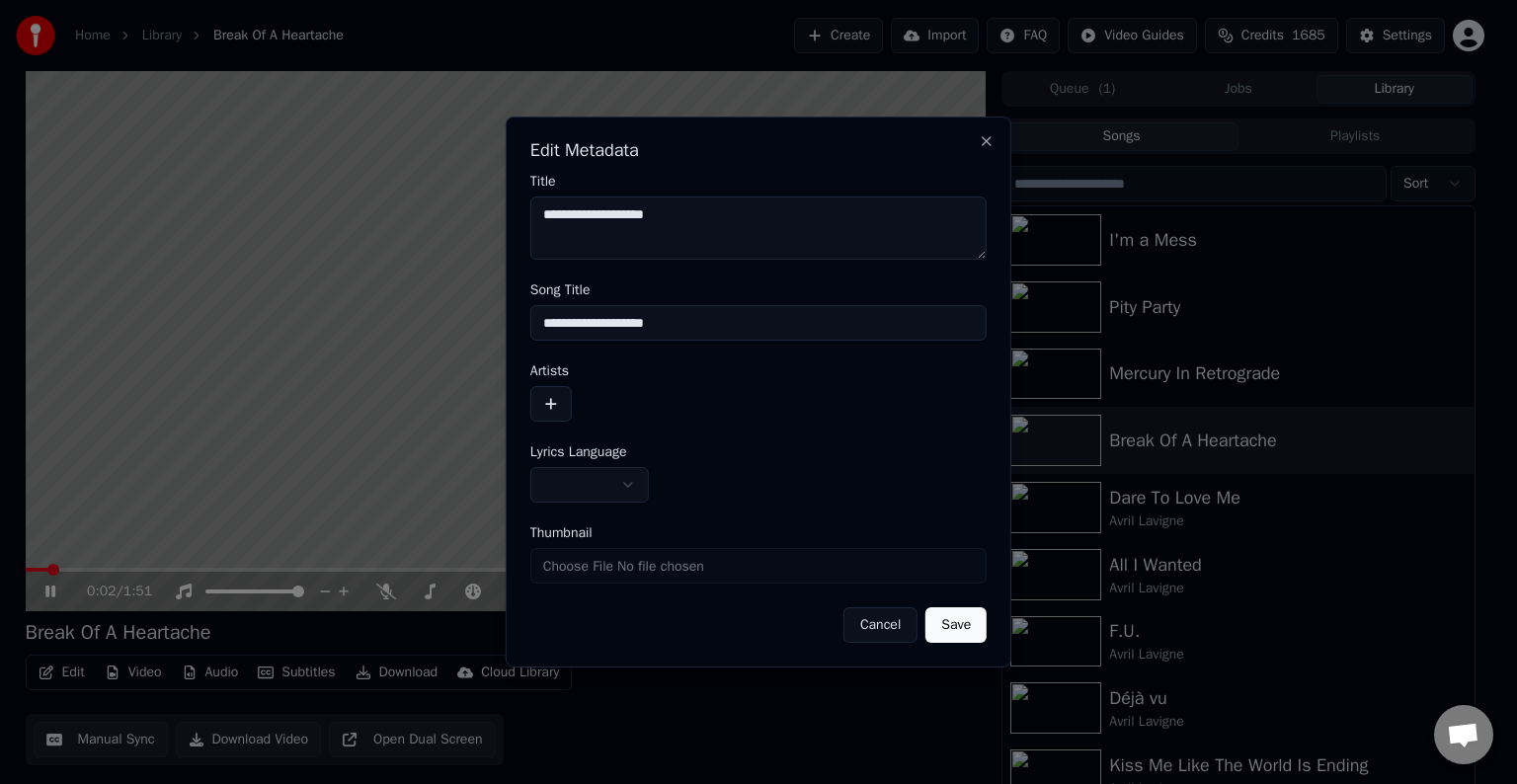 click at bounding box center (551, 404) 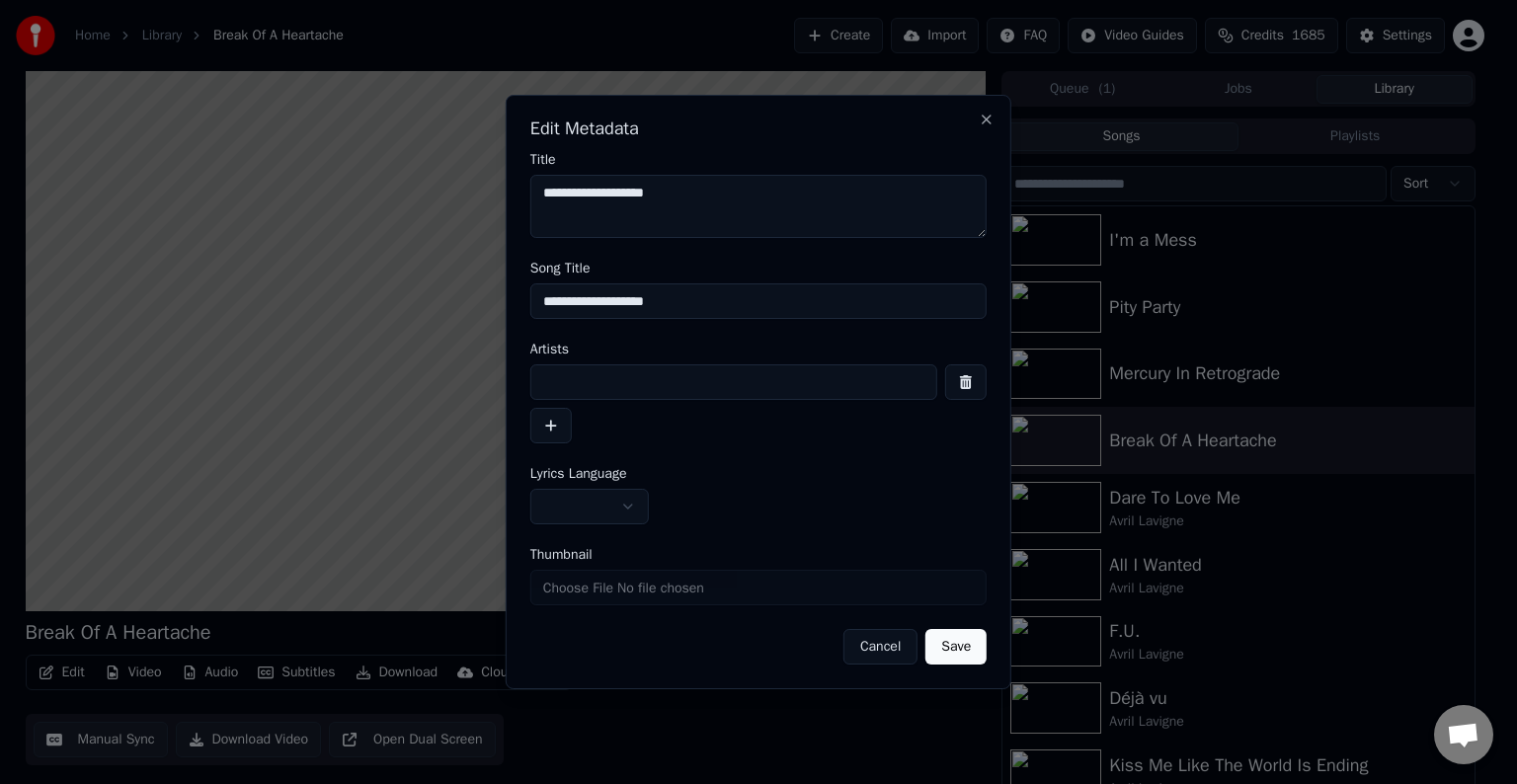 click at bounding box center (734, 382) 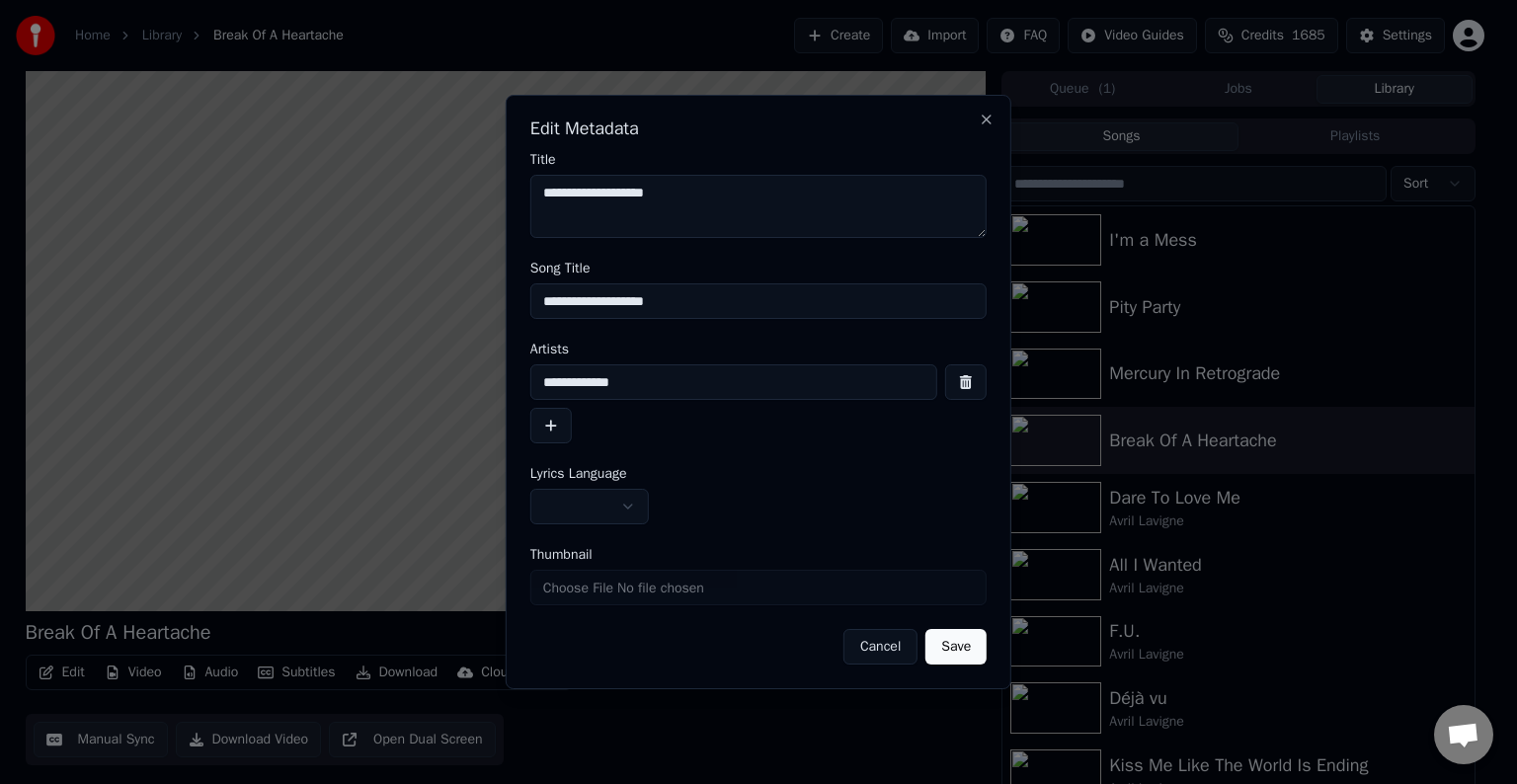 type on "**********" 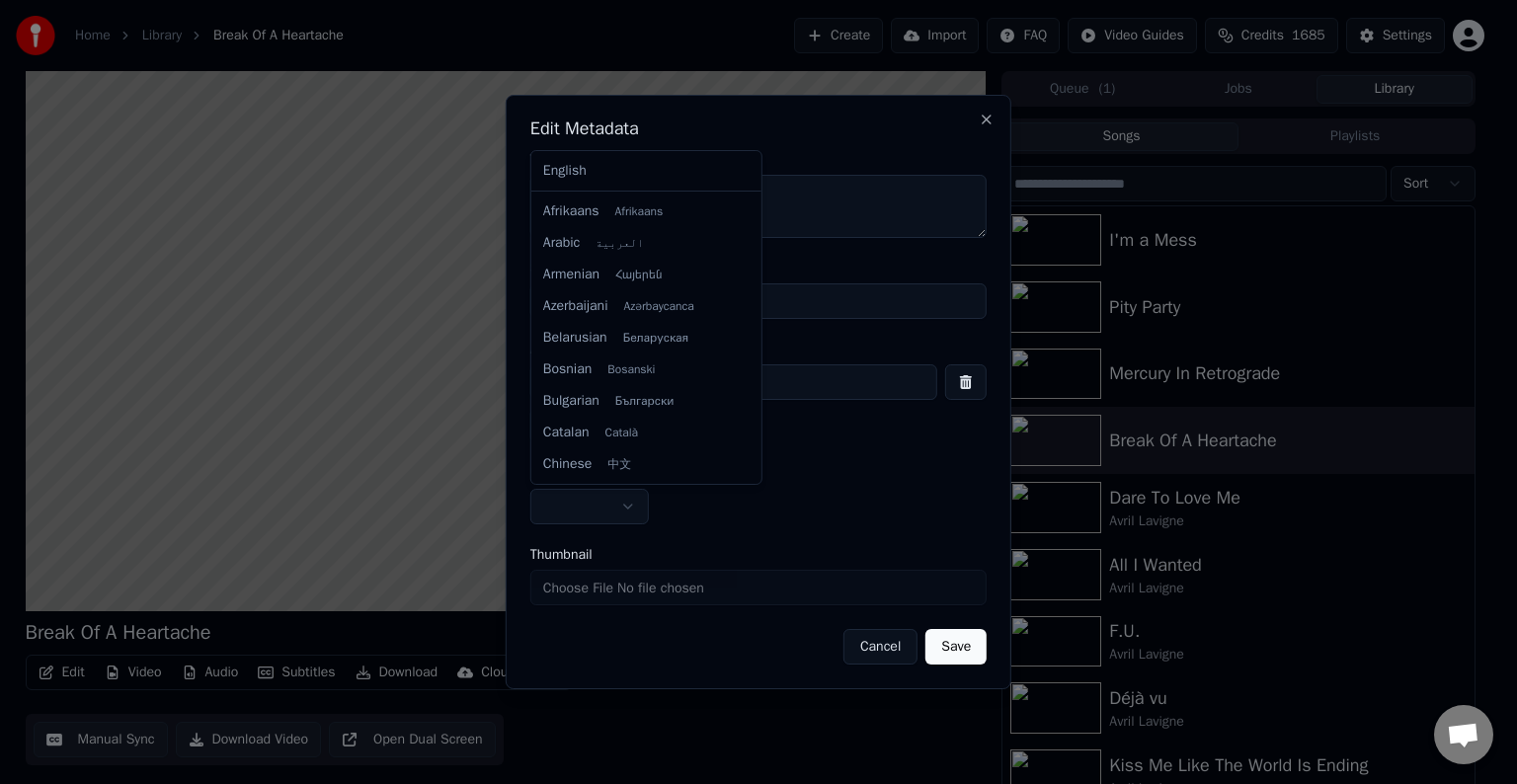 click on "Home Library Break Of A Heartache Create Import FAQ Video Guides Credits 1685 Settings Break Of A Heartache BPM 115 Key F Edit Video Audio Subtitles Download Cloud Library Manual Sync Download Video Open Dual Screen Queue ( 1 ) Jobs Library Songs Playlists Sort I'm a Mess Pity Party Mercury In Retrograde Break Of A Heartache Dare To Love Me Avril Lavigne All I Wanted Avril Lavigne F.U. Avril Lavigne Déjà vu Avril Lavigne Kiss Me Like The World Is Ending Avril Lavigne Avalanche Avril Lavigne Love Sux Avril Lavigne Chat Adam from Youka Desktop More channels Continue on Email Network offline. Reconnecting... No messages can be received or sent for now. Youka Desktop Hello! How can I help you?  Sunday, [DATE] I think there is a glitch in the program; when I spend my credits to create a video, and I provide the lyrics, the resulting video does not sync the lyrics and is forcing me to spend extra credits to sync them again; it has happened to me with my last 3 videos [DATE] Adam [DATE] [DATE] [DATE]" at bounding box center (750, 392) 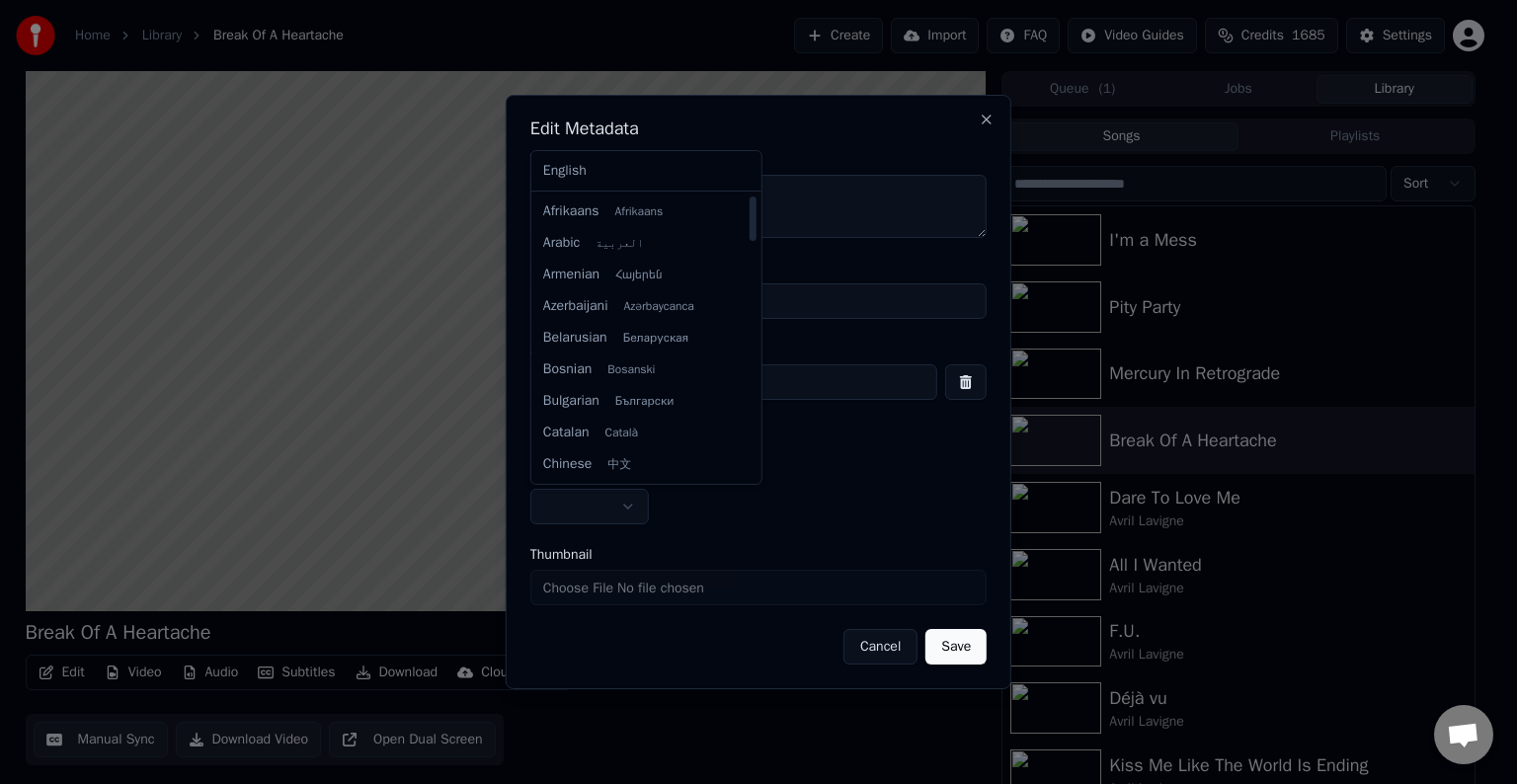 select on "**" 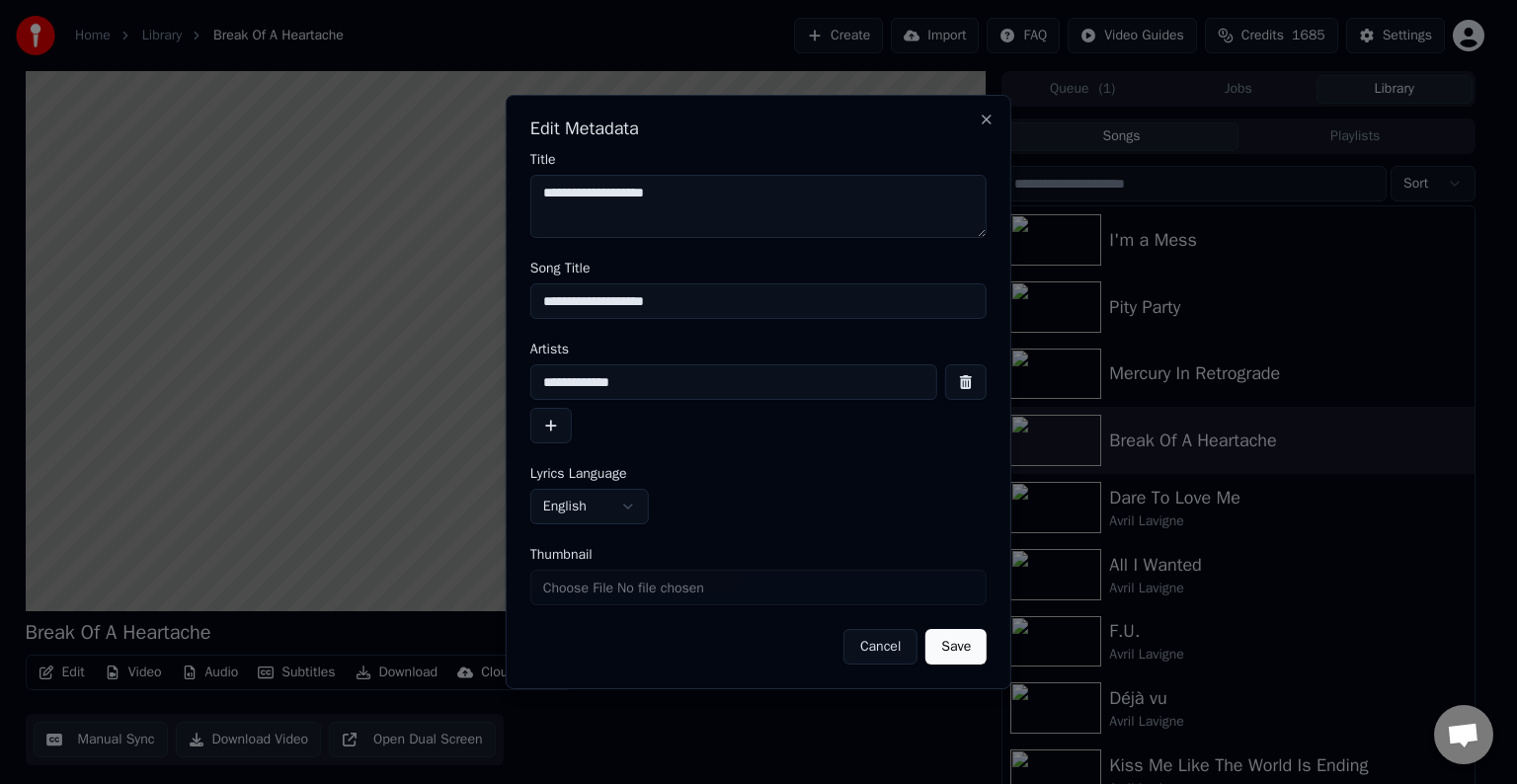 click on "Save" at bounding box center (956, 647) 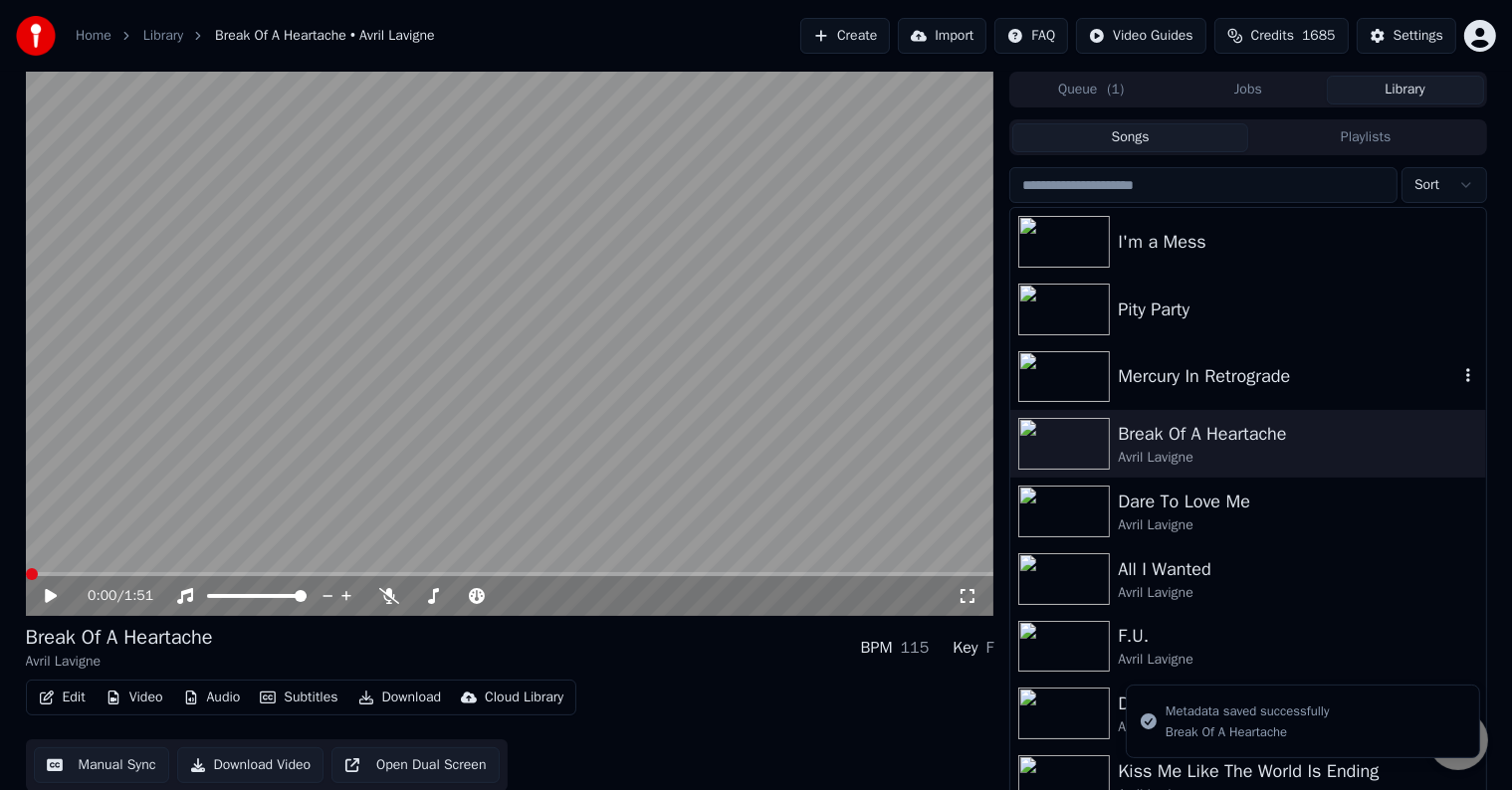 click on "Mercury In Retrograde" at bounding box center (1287, 376) 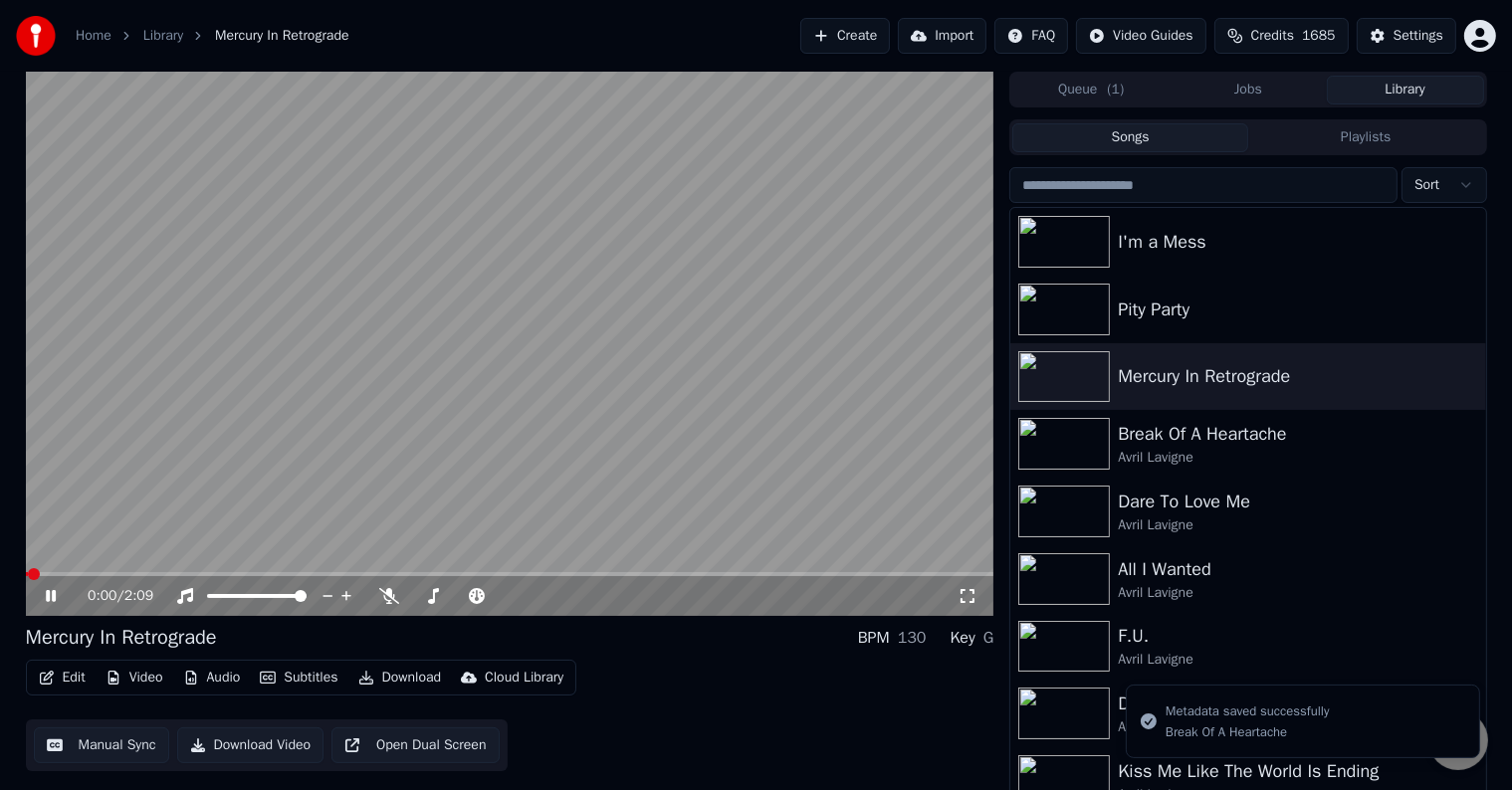 click on "Edit" at bounding box center [62, 678] 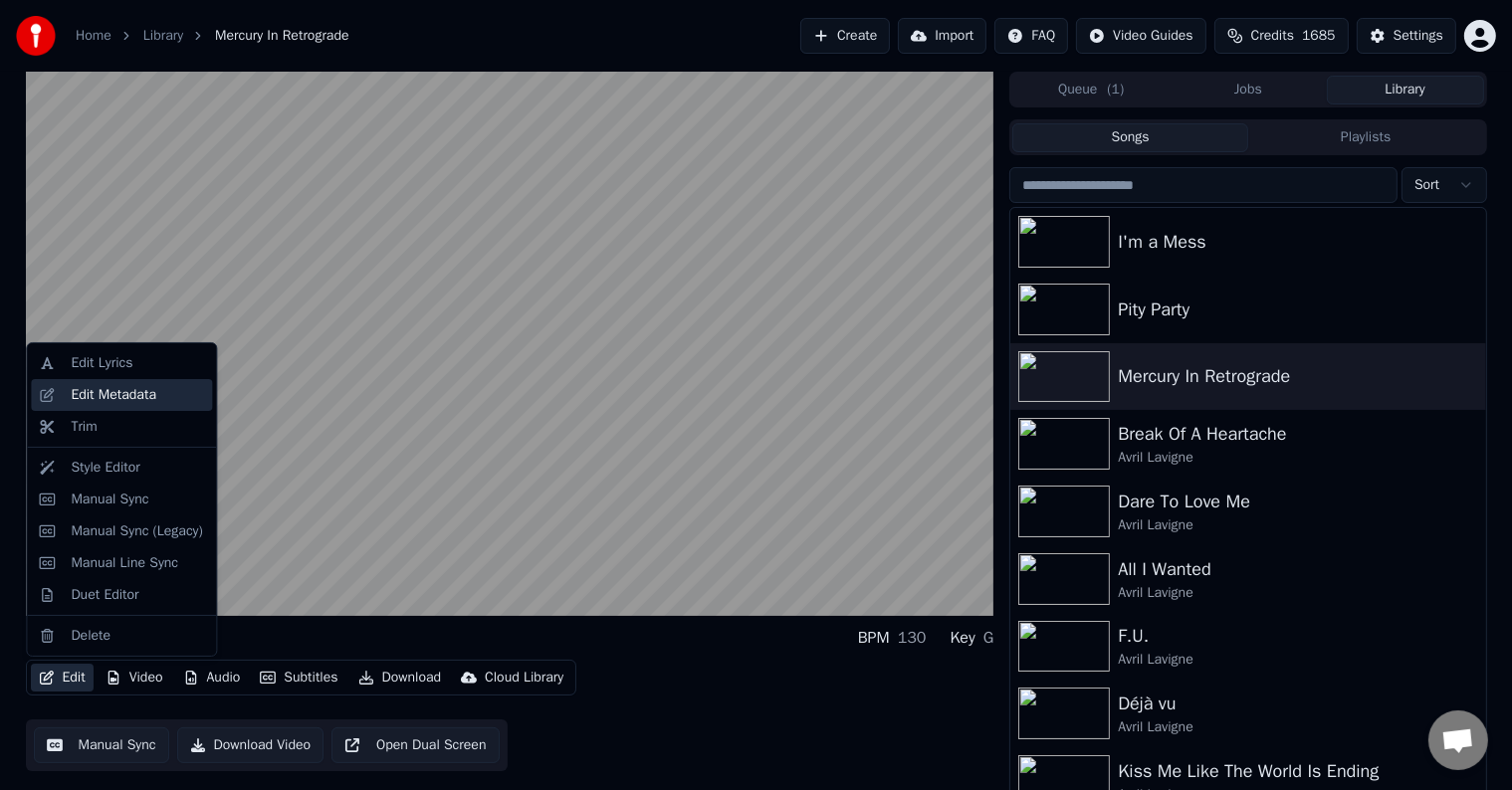 click on "Edit Metadata" at bounding box center [113, 395] 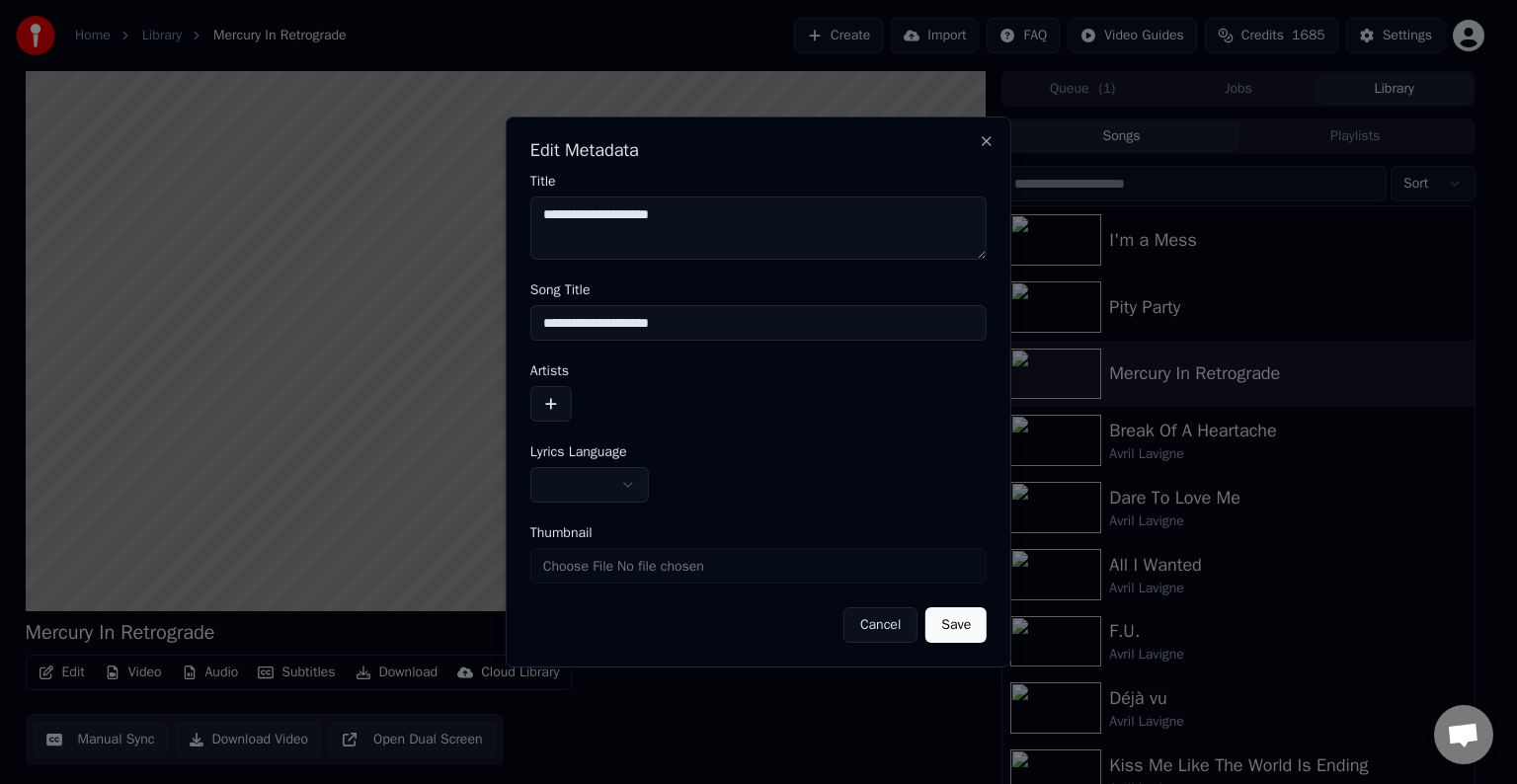 click at bounding box center [551, 404] 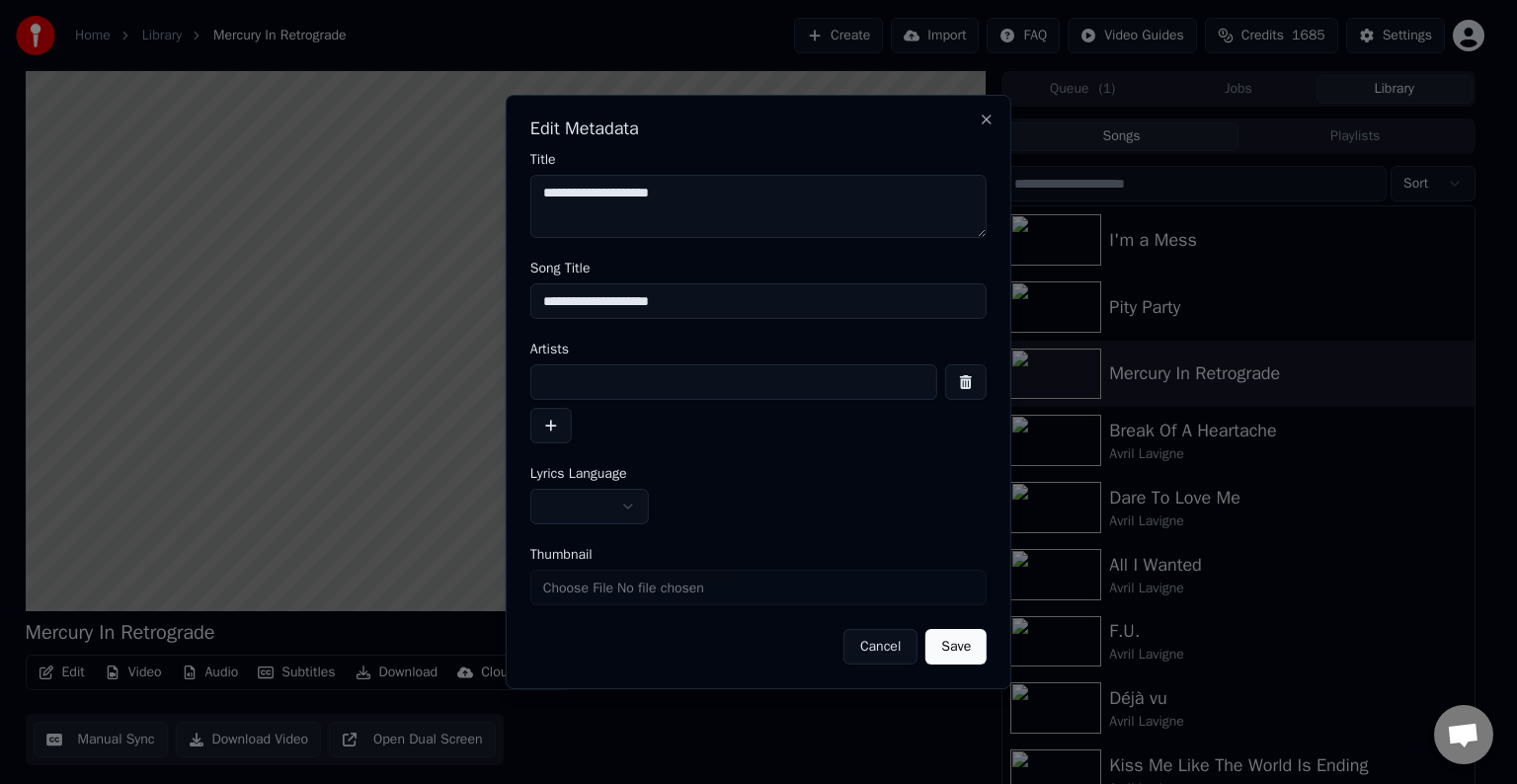 click at bounding box center (734, 382) 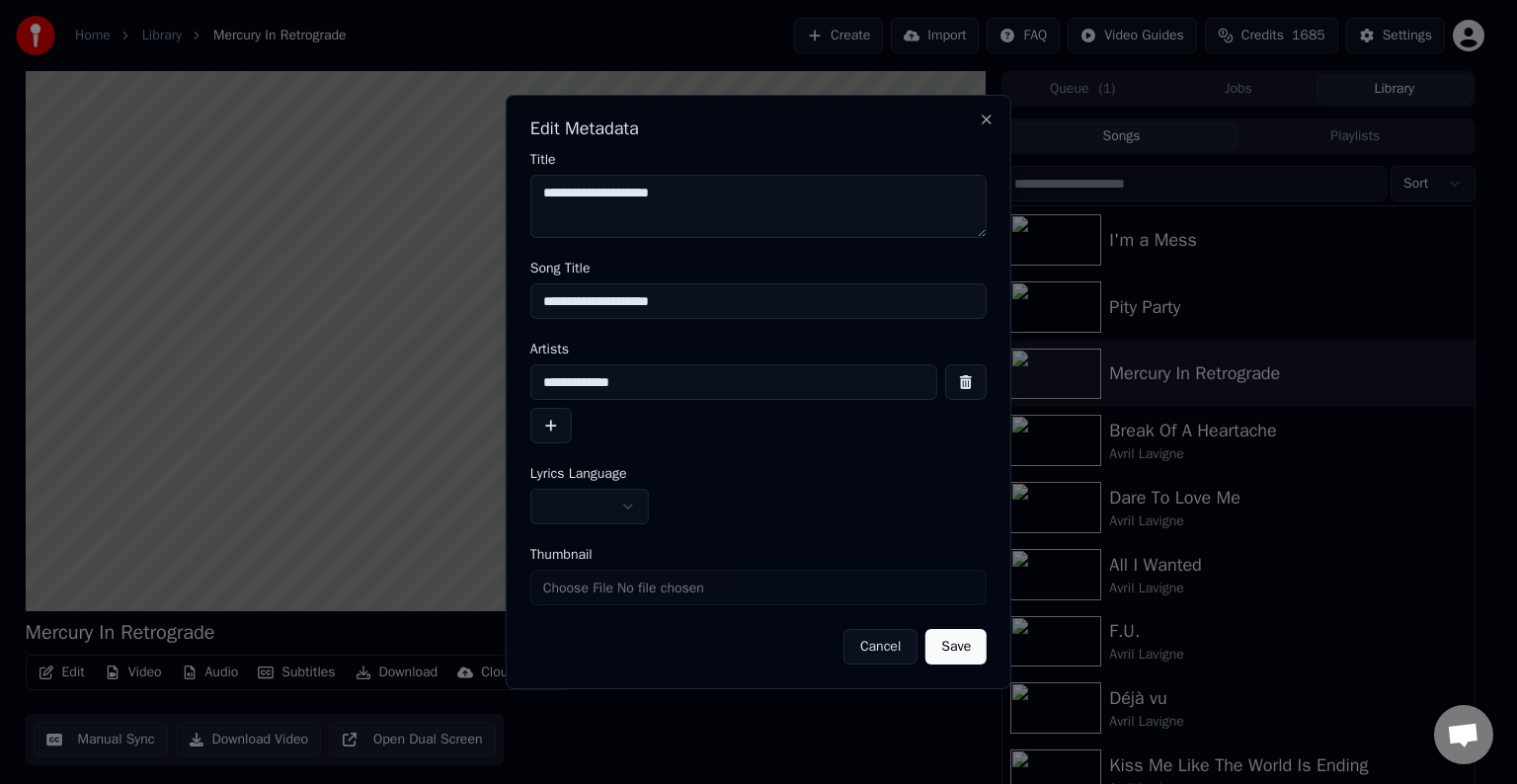 type on "**********" 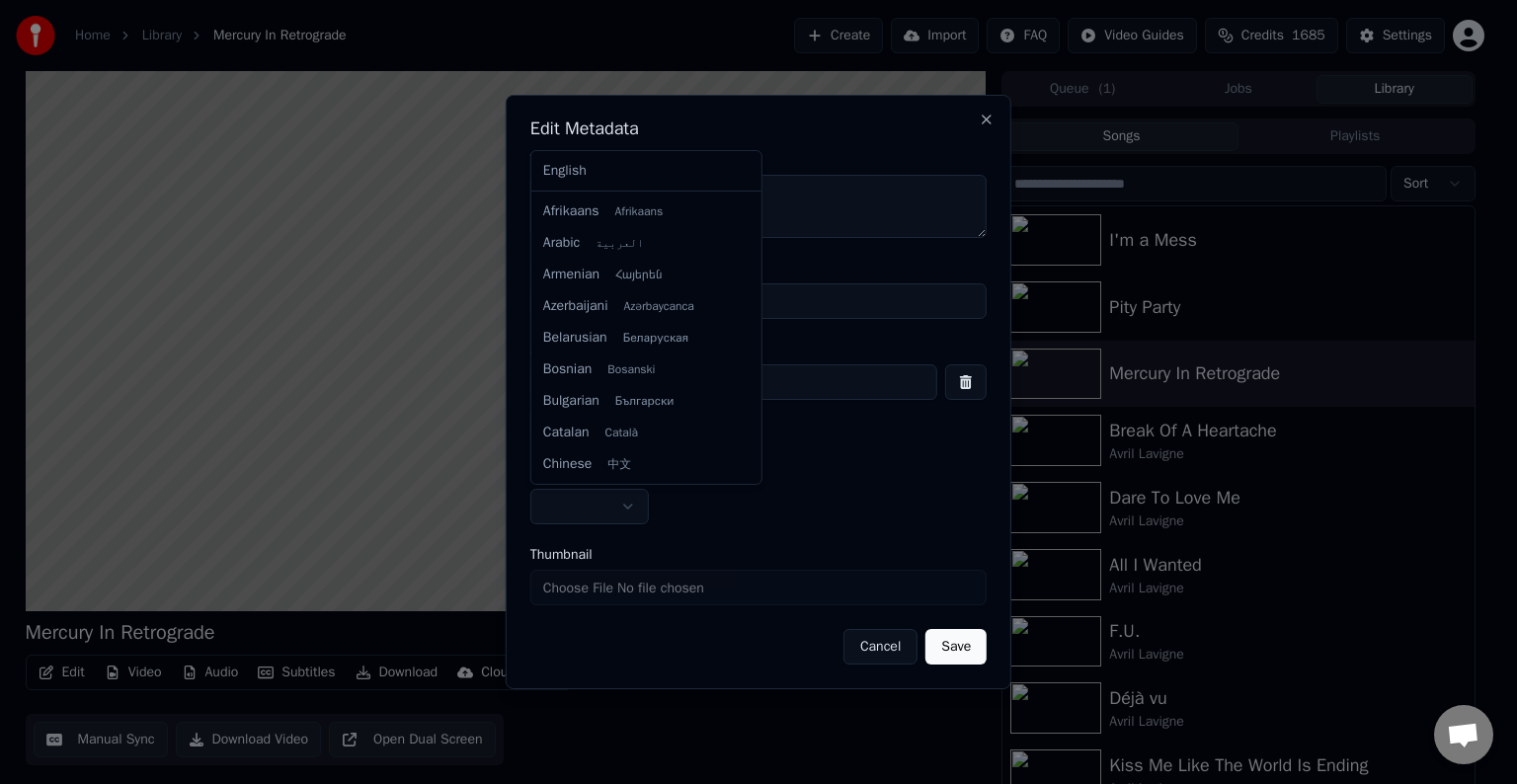 click on "Home Library Mercury In Retrograde Create Import FAQ Video Guides Credits 1685 Settings Mercury In Retrograde BPM 130 Key G Edit Video Audio Subtitles Download Cloud Library Manual Sync Download Video Open Dual Screen Queue ( 1 ) Jobs Library Songs Playlists Sort I'm a Mess Pity Party Mercury In Retrograde Break Of A Heartache Avril Lavigne Dare To Love Me Avril Lavigne All I Wanted Avril Lavigne F.U. Avril Lavigne Déjà vu Avril Lavigne Kiss Me Like The World Is Ending Avril Lavigne Avalanche Avril Lavigne Love Sux Avril Lavigne Chat Adam from Youka Desktop More channels Continue on Email Network offline. Reconnecting... No messages can be received or sent for now. Youka Desktop Hello! How can I help you?  Sunday, [DATE] I think there is a glitch in the program; when I spend my credits to create a video, and I provide the lyrics, the resulting video does not sync the lyrics and is forcing me to spend extra credits to sync them again; it has happened to me with my last 3 videos [DATE] Adam [DATE] Adam" at bounding box center (750, 392) 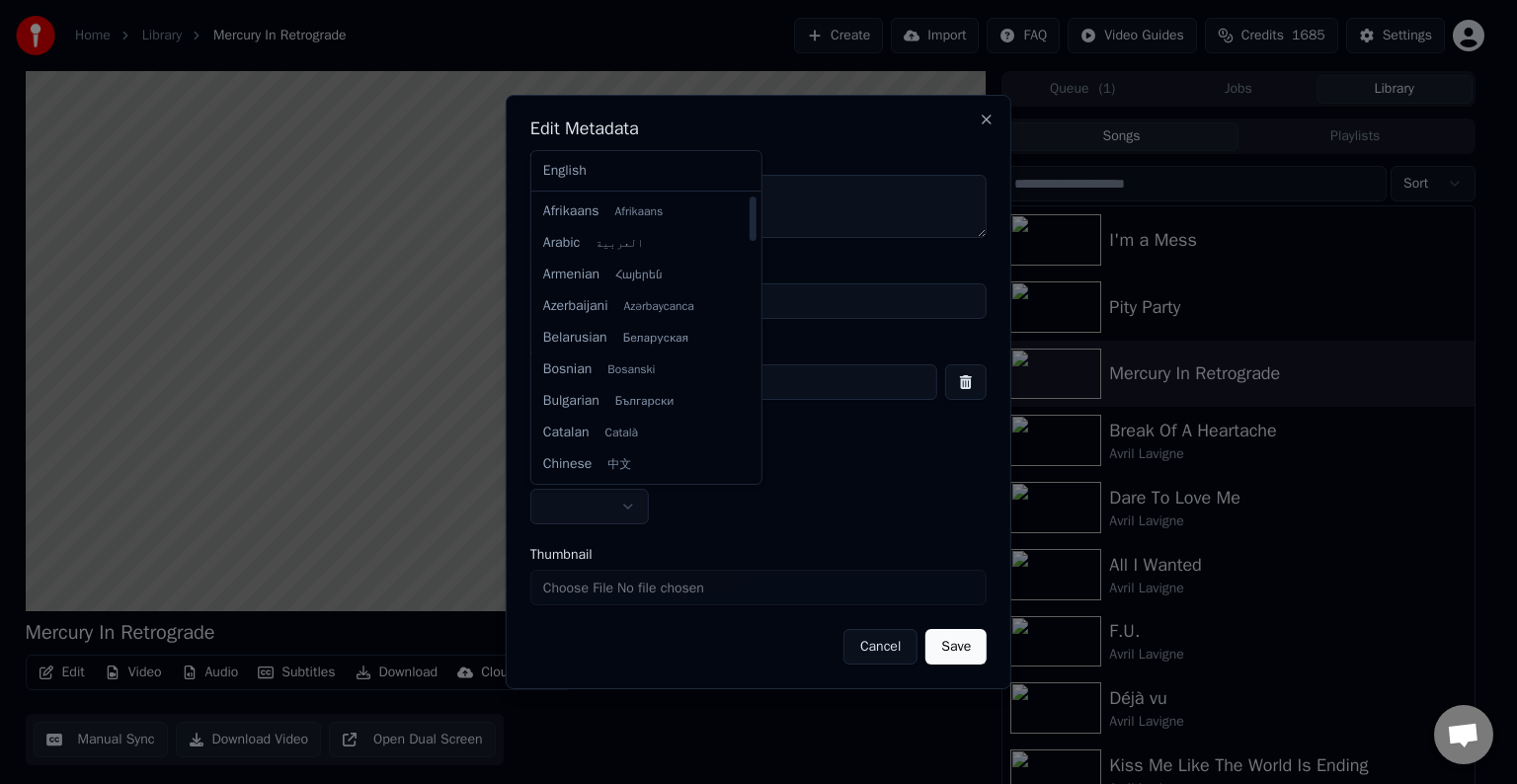 select on "**" 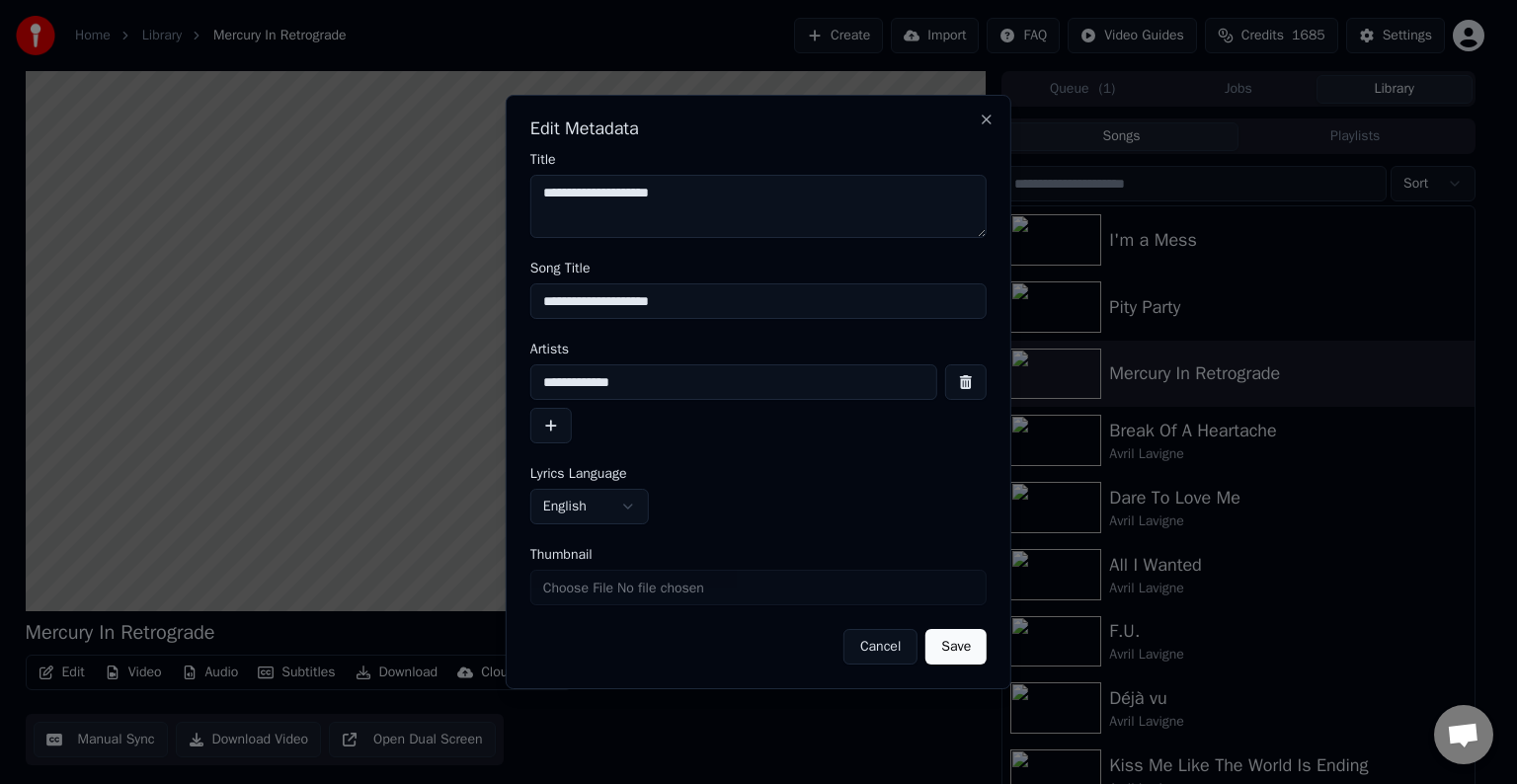 click on "Save" at bounding box center (956, 647) 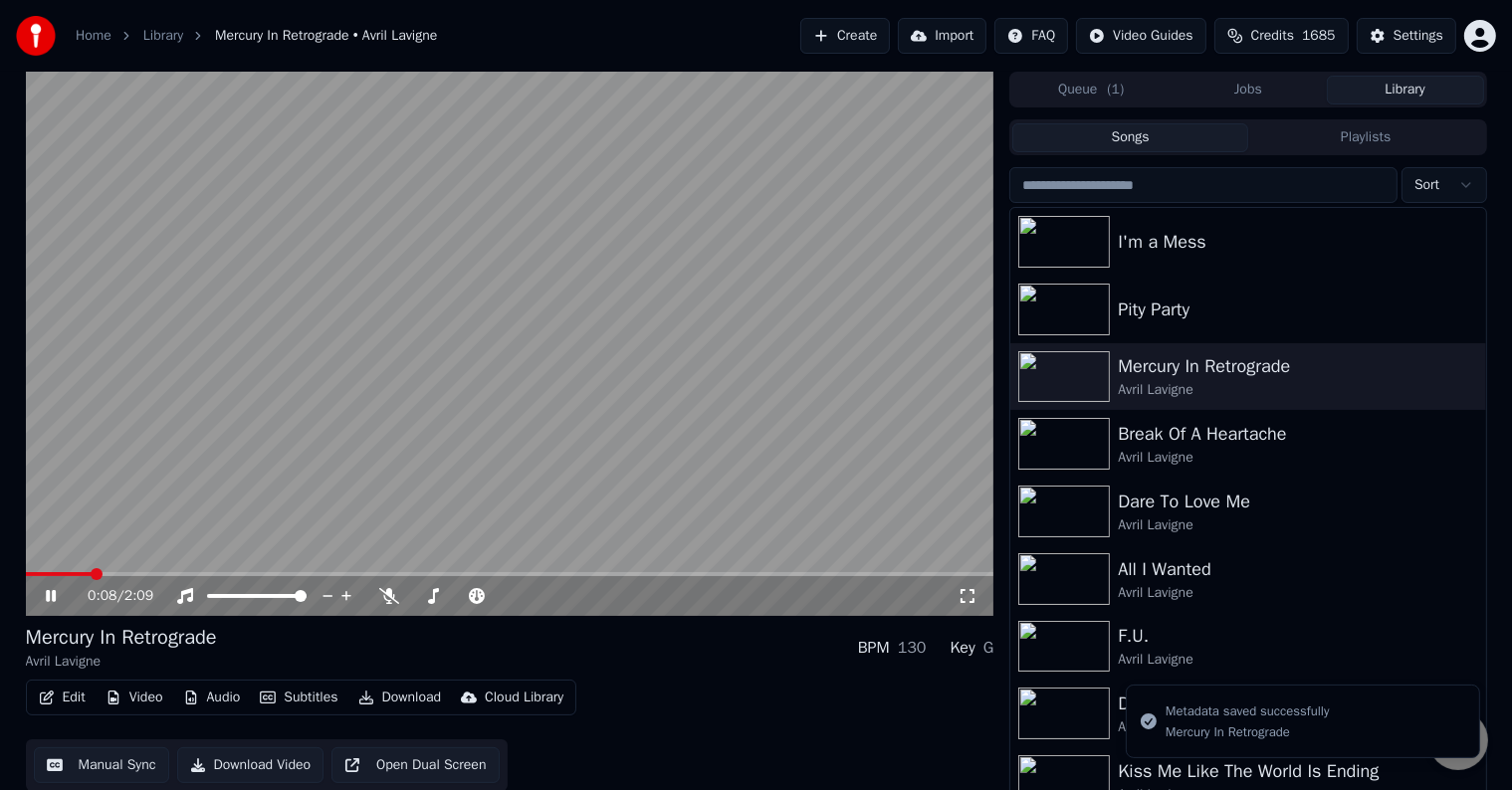 click on "Edit Video Audio Subtitles Download Cloud Library" at bounding box center (302, 697) 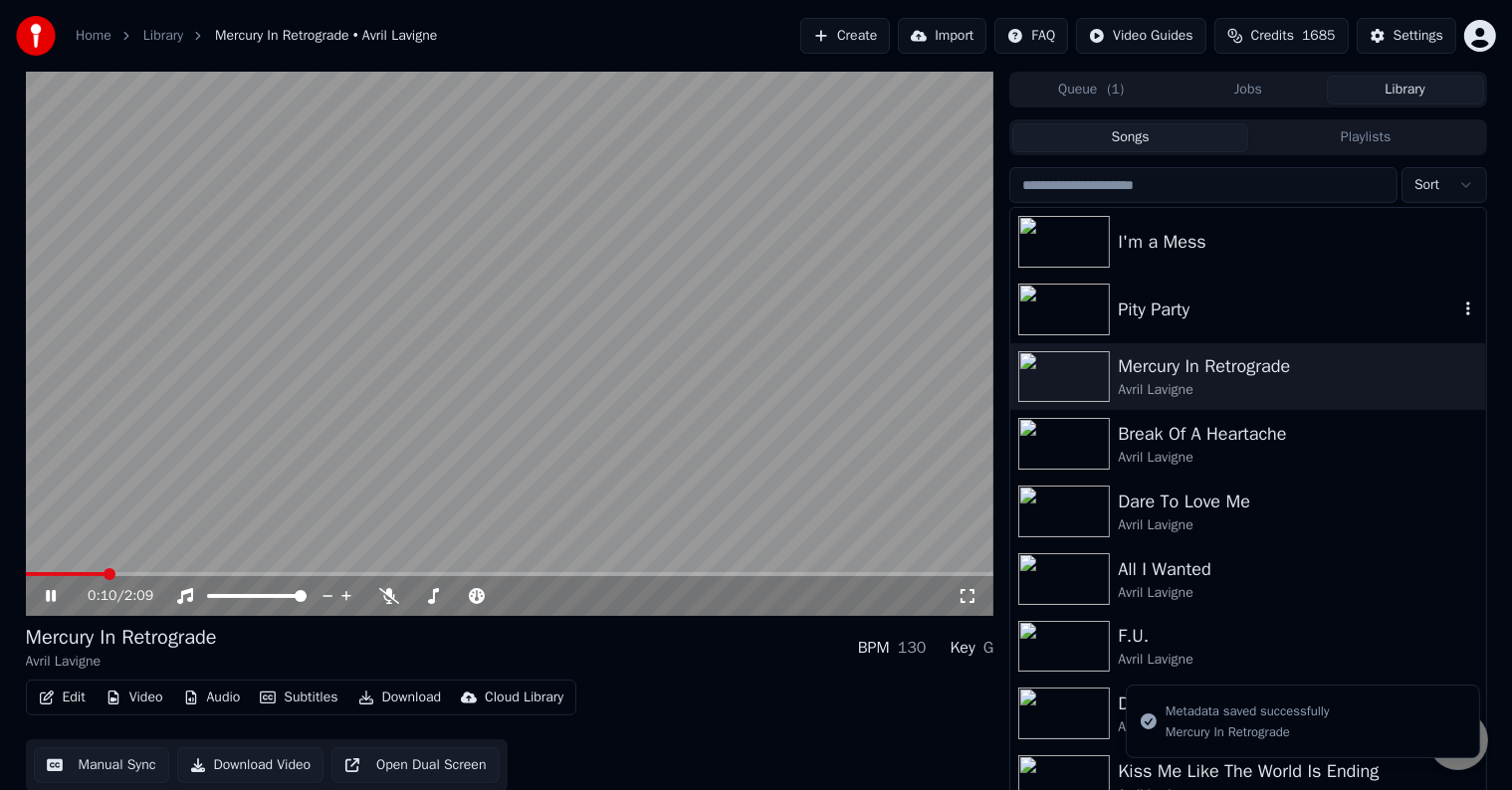 click on "Pity Party" at bounding box center [1287, 309] 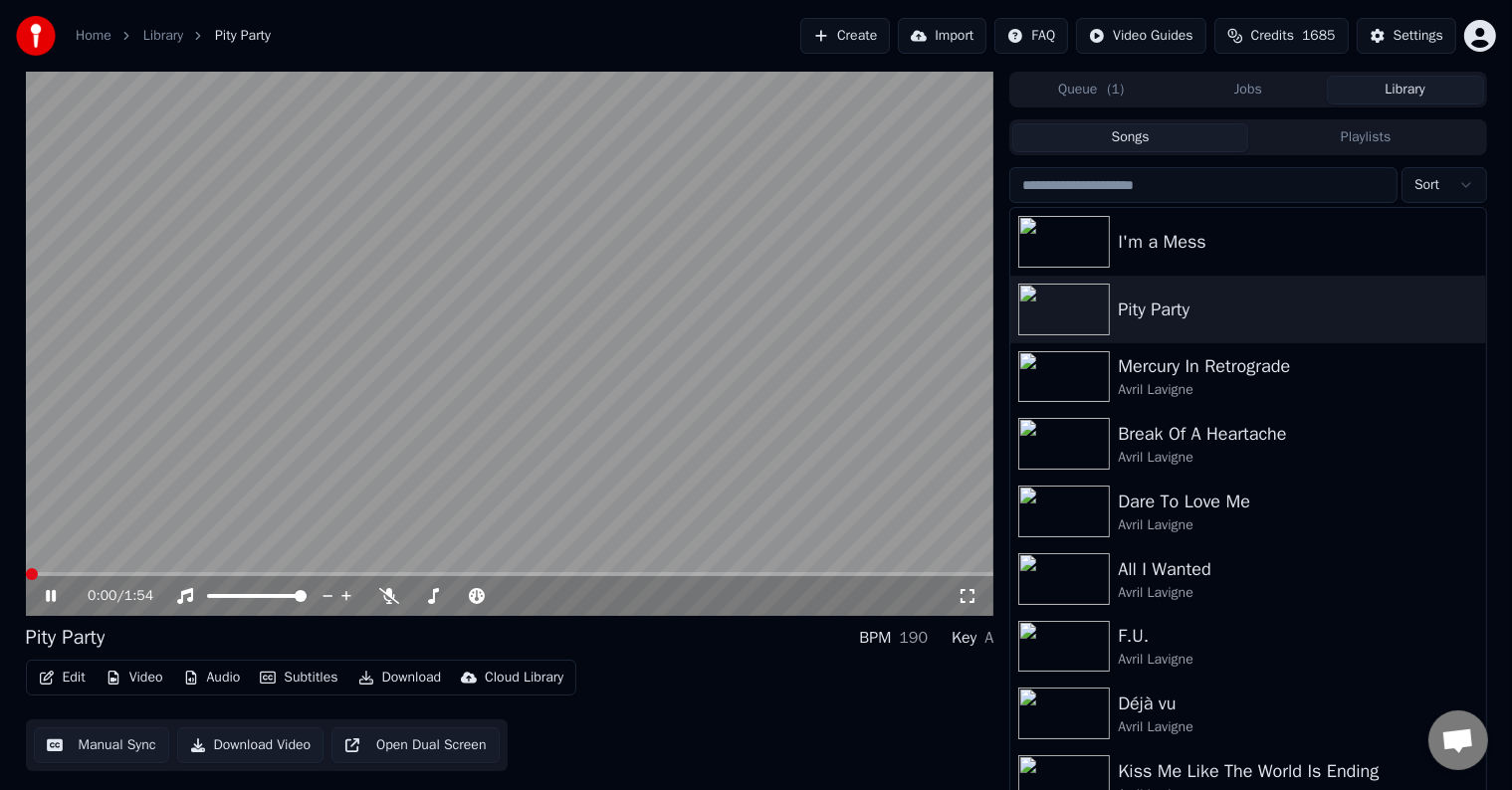 click 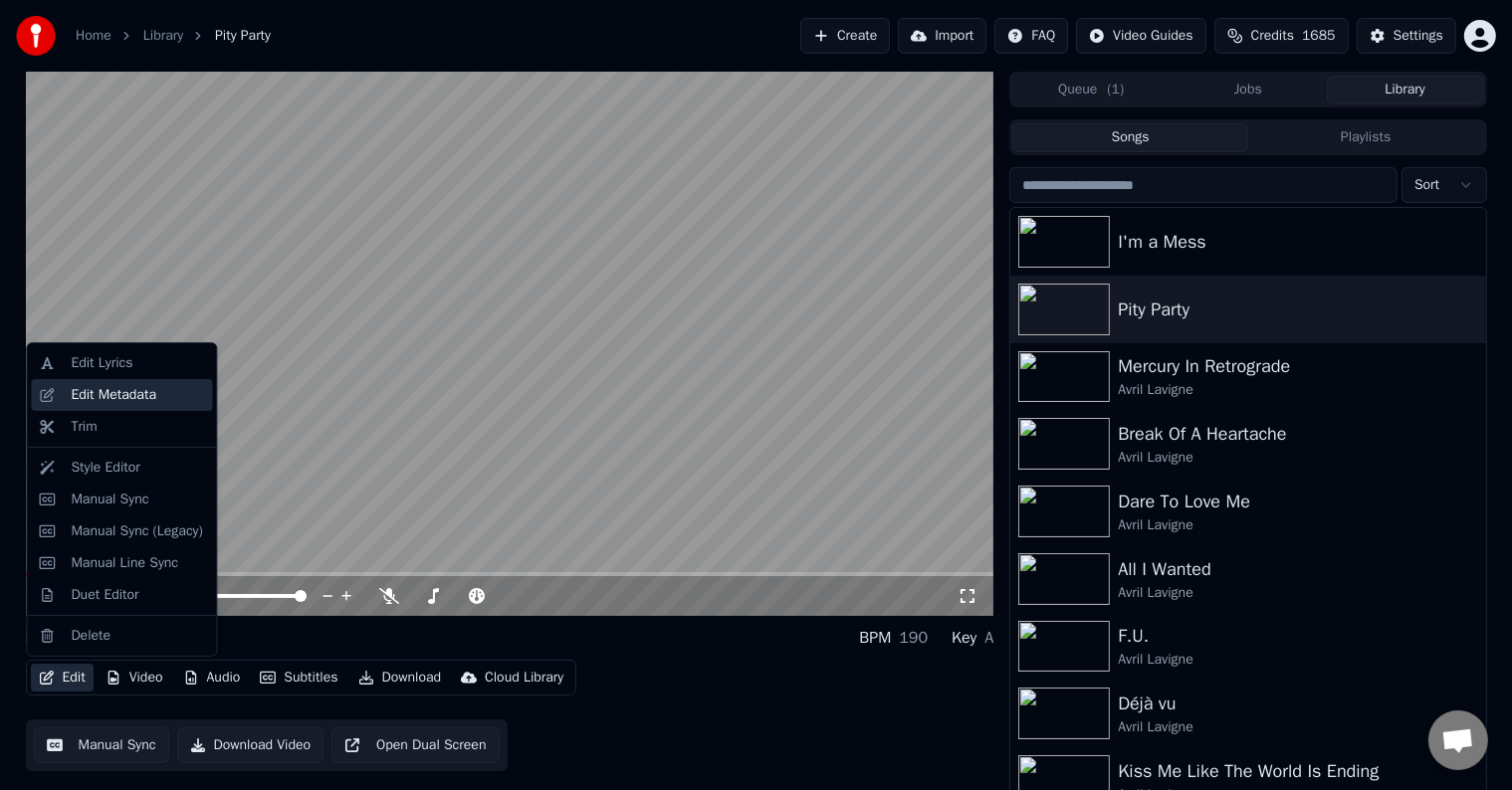 click on "Edit Metadata" at bounding box center (113, 395) 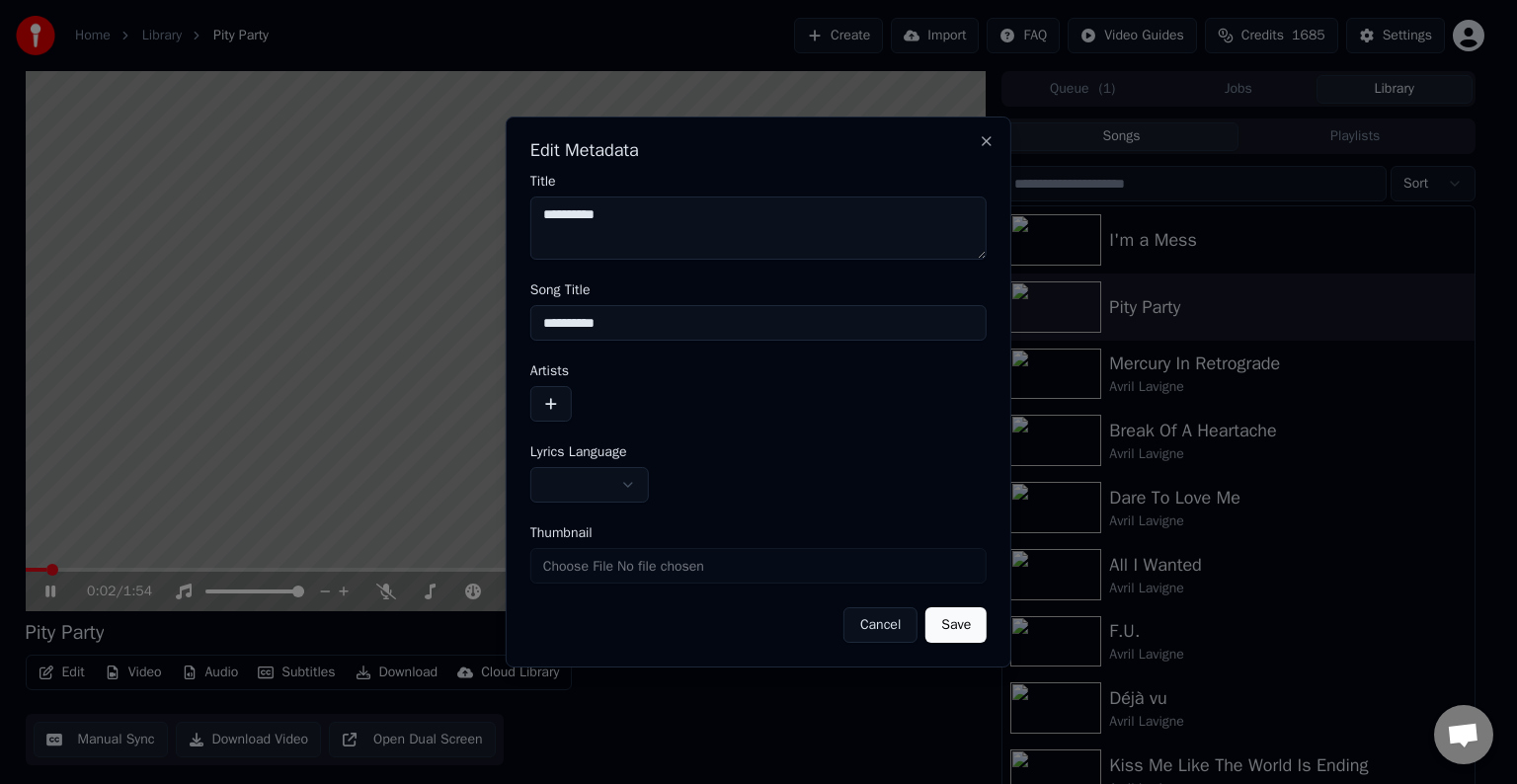 click at bounding box center (551, 404) 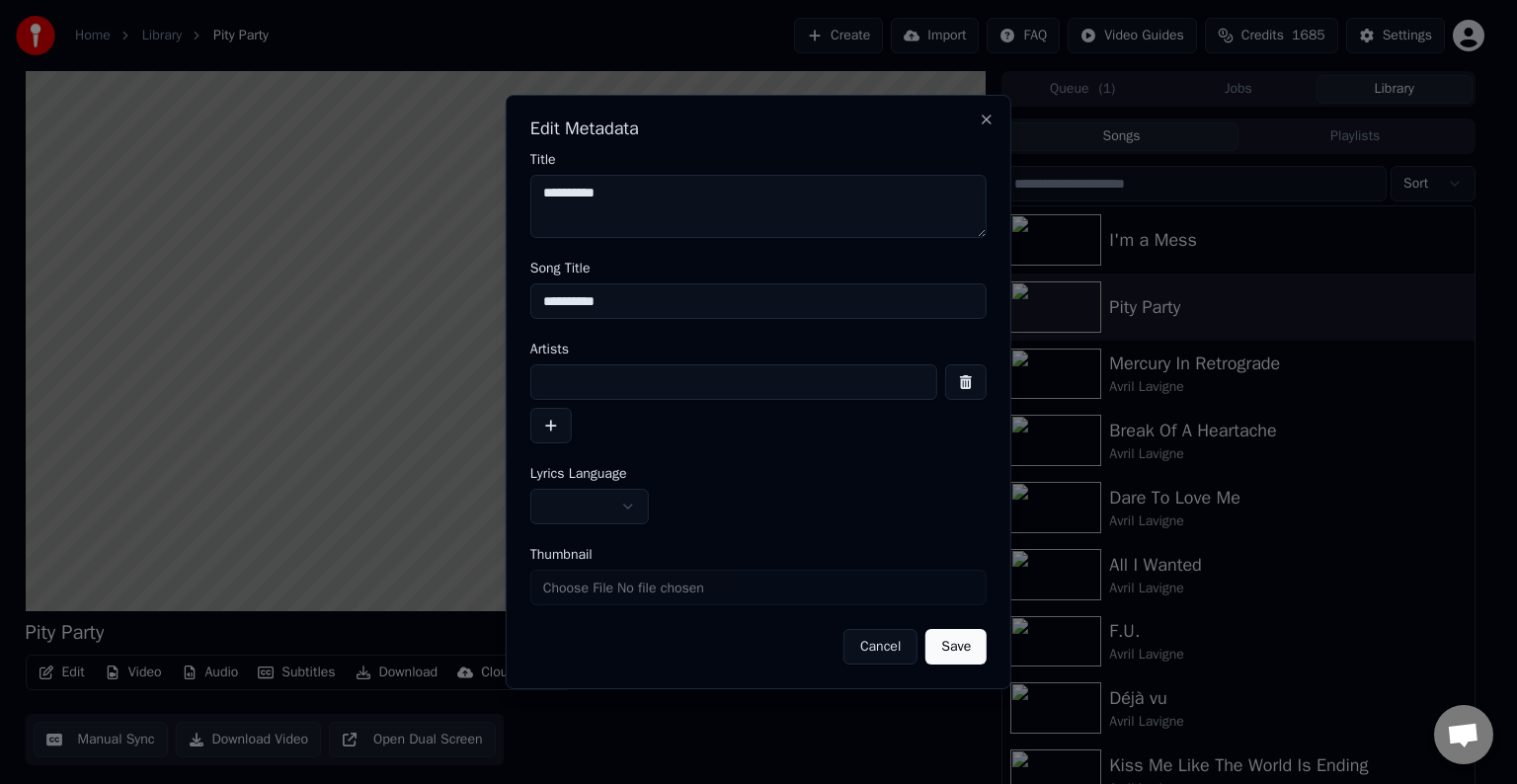 click at bounding box center [734, 382] 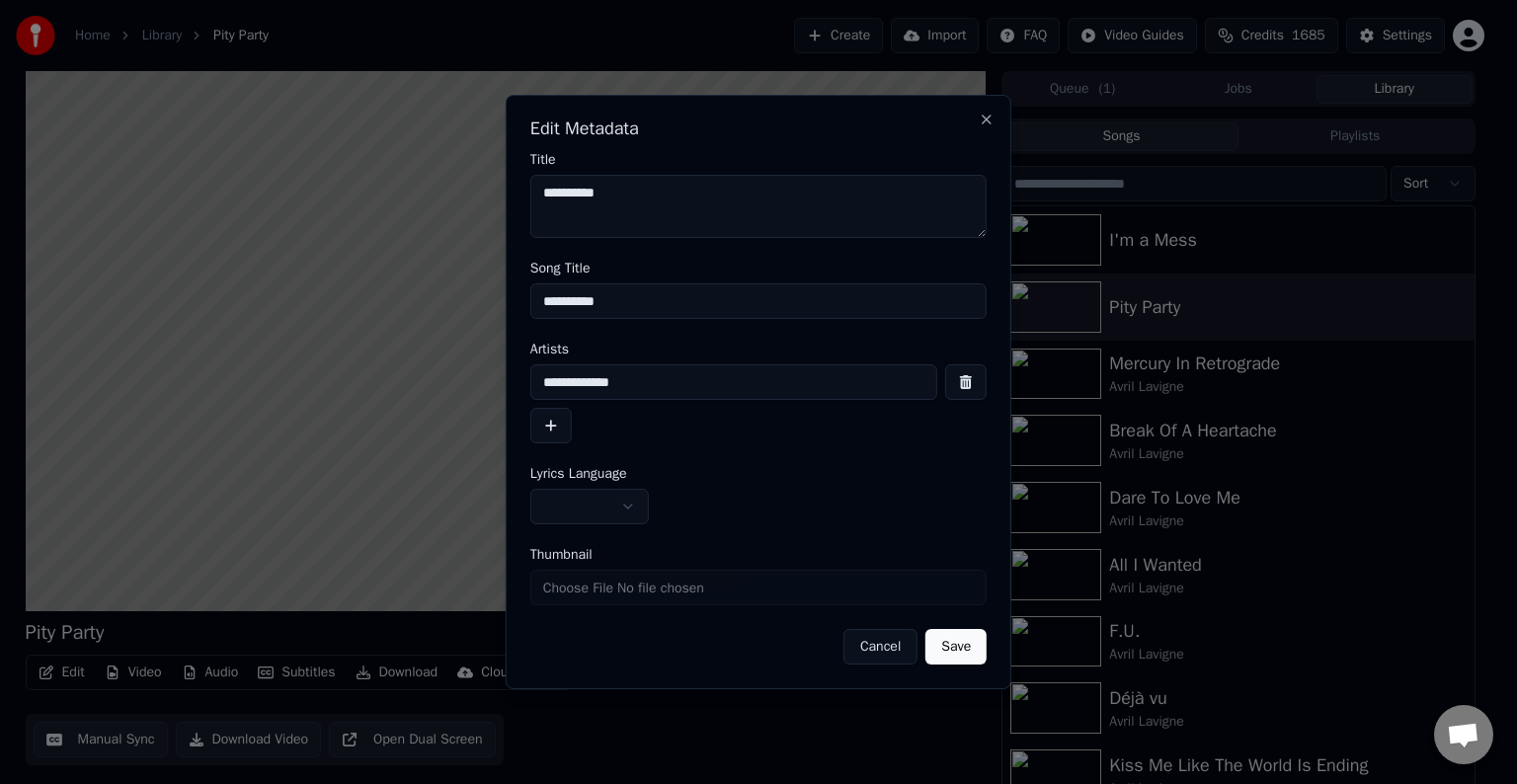type on "**********" 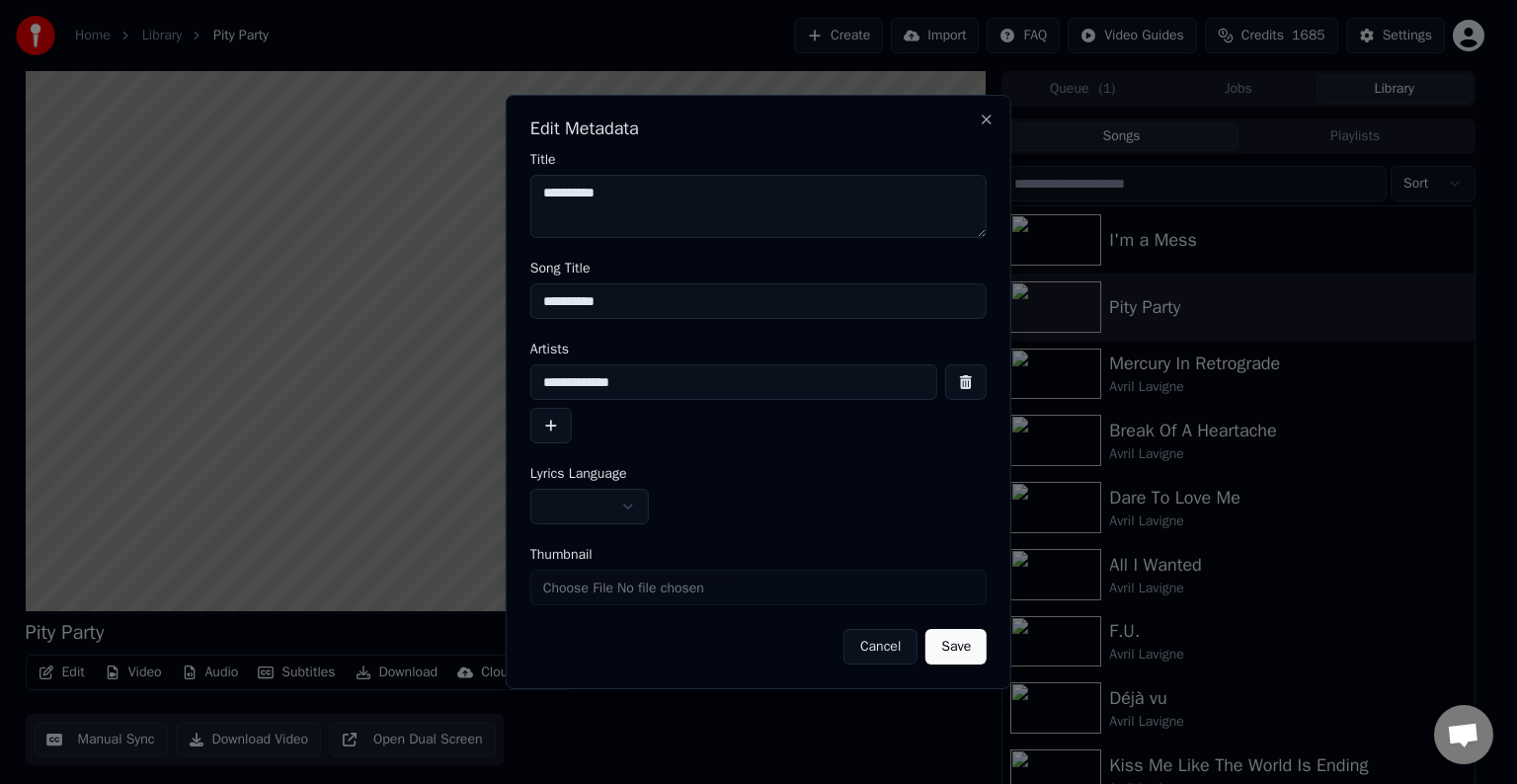 click on "Home Library Pity Party Create Import FAQ Video Guides Credits 1685 Settings Pity Party BPM 190 Key A Edit Video Audio Subtitles Download Cloud Library Manual Sync Download Video Open Dual Screen Queue ( 1 ) Jobs Library Songs Playlists Sort I'm a Mess Pity Party Mercury In Retrograde Avril Lavigne Break Of A Heartache Avril Lavigne Dare To Love Me Avril Lavigne All I Wanted Avril Lavigne F.U. Avril Lavigne Déjà vu Avril Lavigne Kiss Me Like The World Is Ending Avril Lavigne Avalanche Avril Lavigne Love Sux Avril Lavigne Chat Adam from Youka Desktop More channels Continue on Email Network offline. Reconnecting... No messages can be received or sent for now. Youka Desktop Hello! How can I help you?  Sunday, [DATE] I think there is a glitch in the program; when I spend my credits to create a video, and I provide the lyrics, the resulting video does not sync the lyrics and is forcing me to spend extra credits to sync them again; it has happened to me with my last 3 videos [DATE] Adam [DATE] [DATE]" at bounding box center (750, 392) 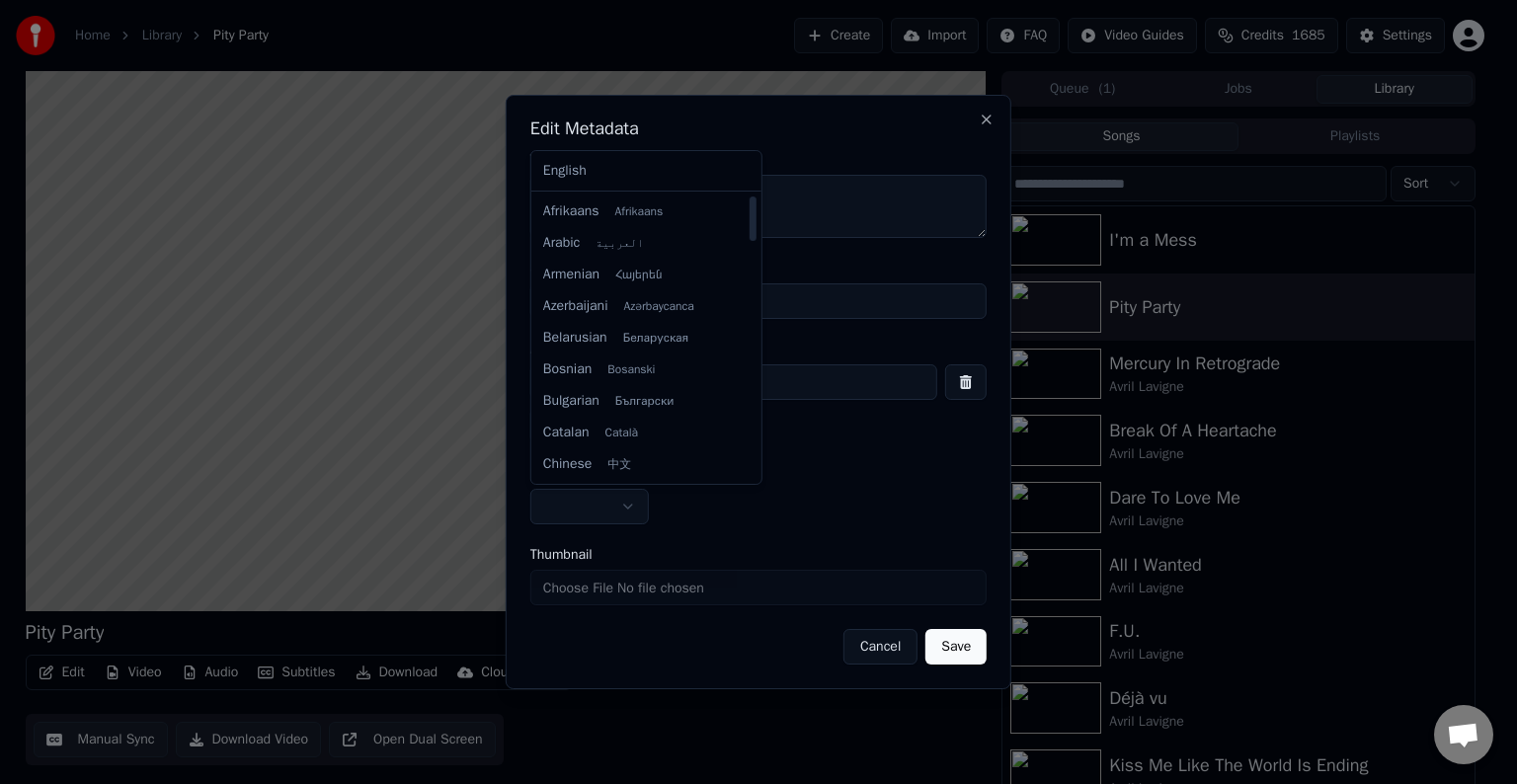 select on "**" 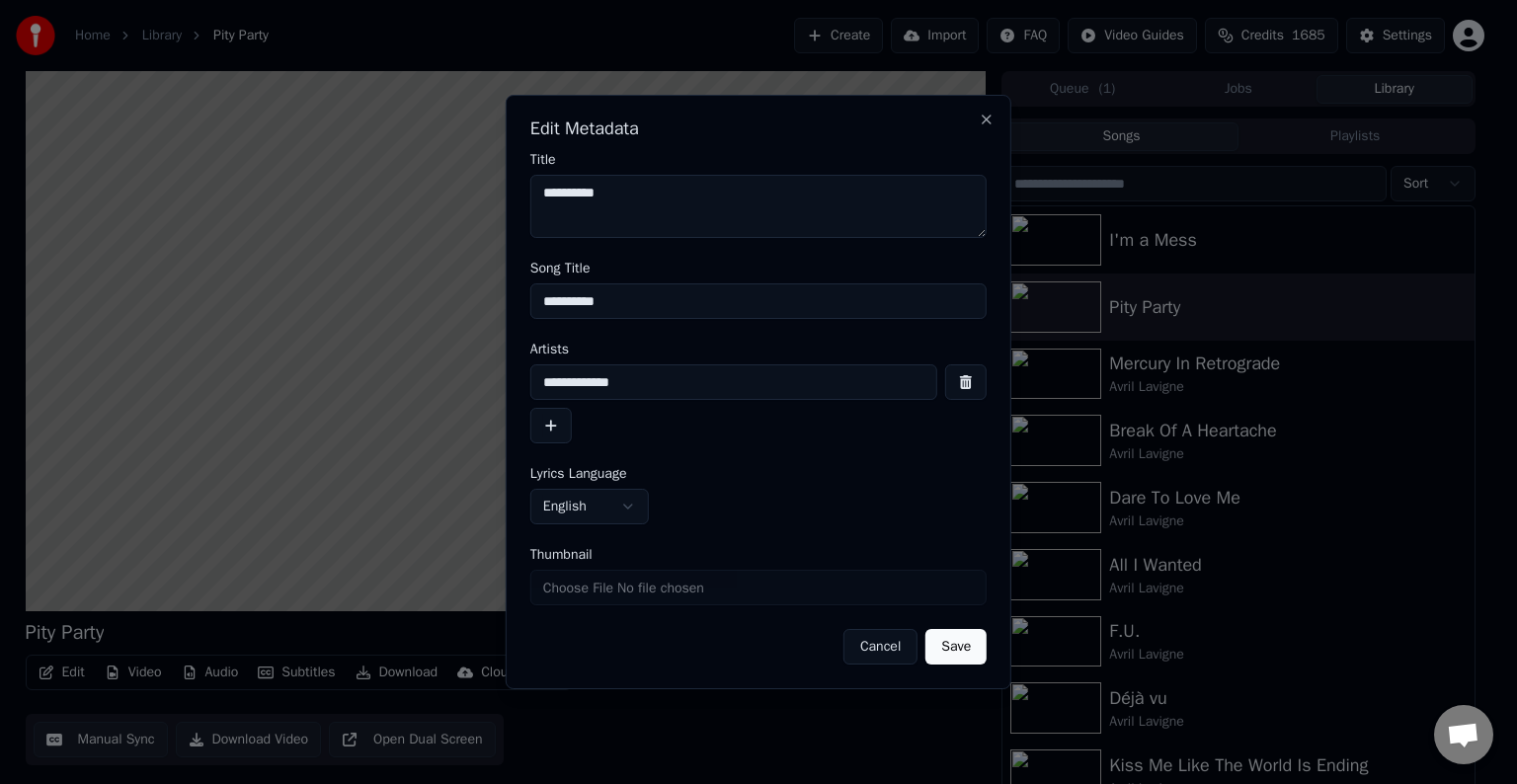 click on "Save" at bounding box center [956, 647] 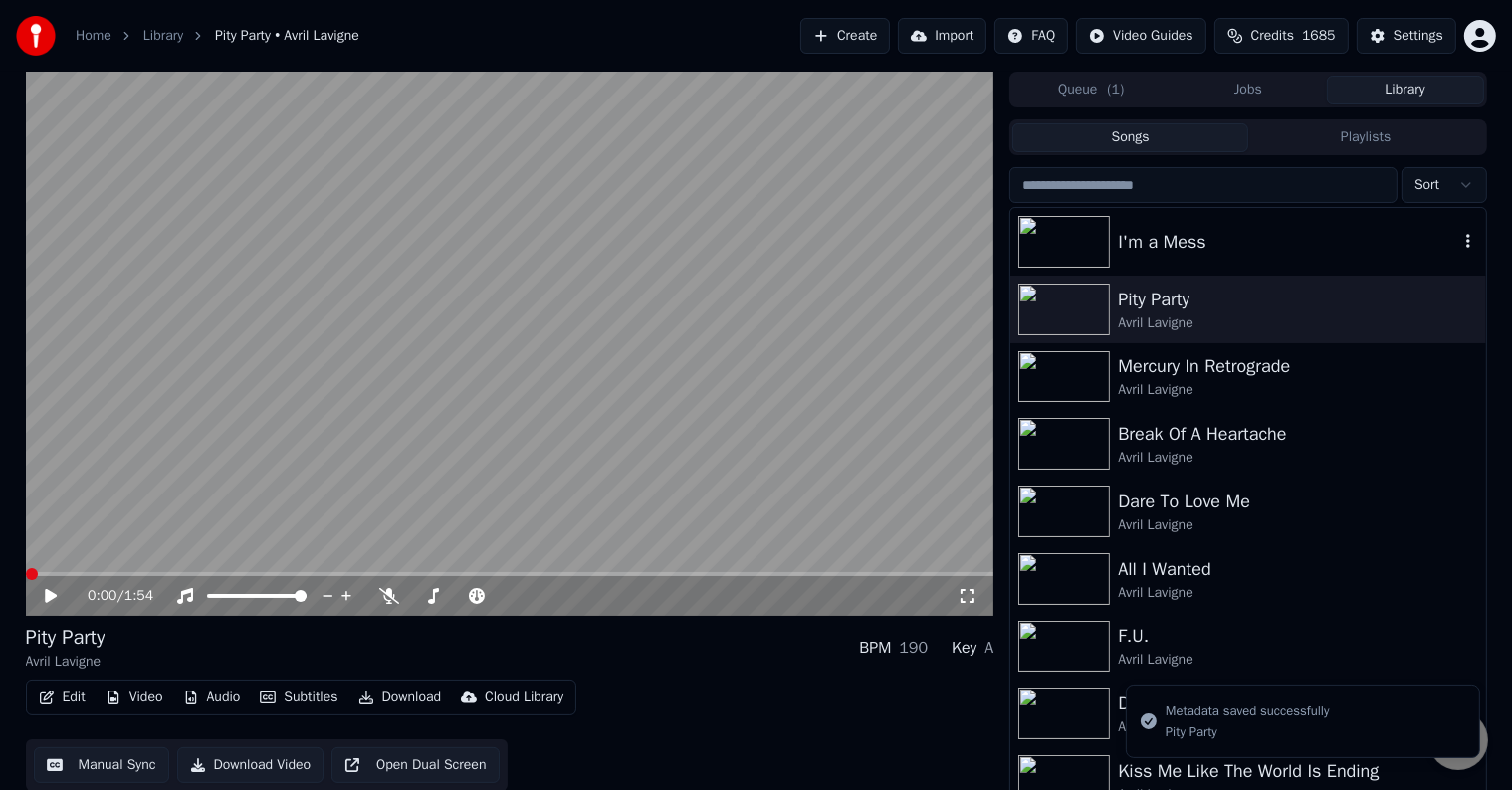 click on "I'm a Mess" at bounding box center (1287, 242) 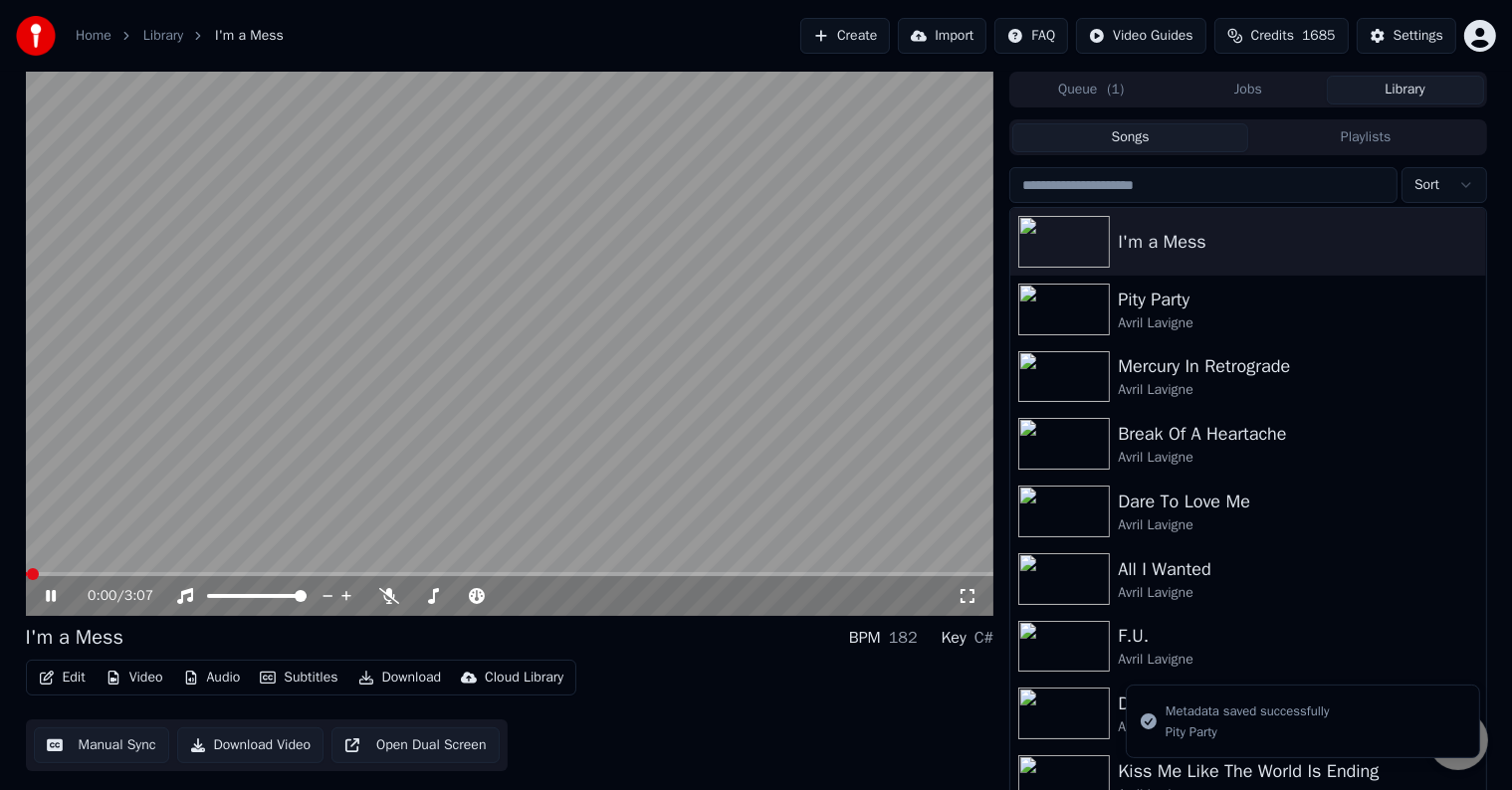 click on "Edit" at bounding box center [62, 678] 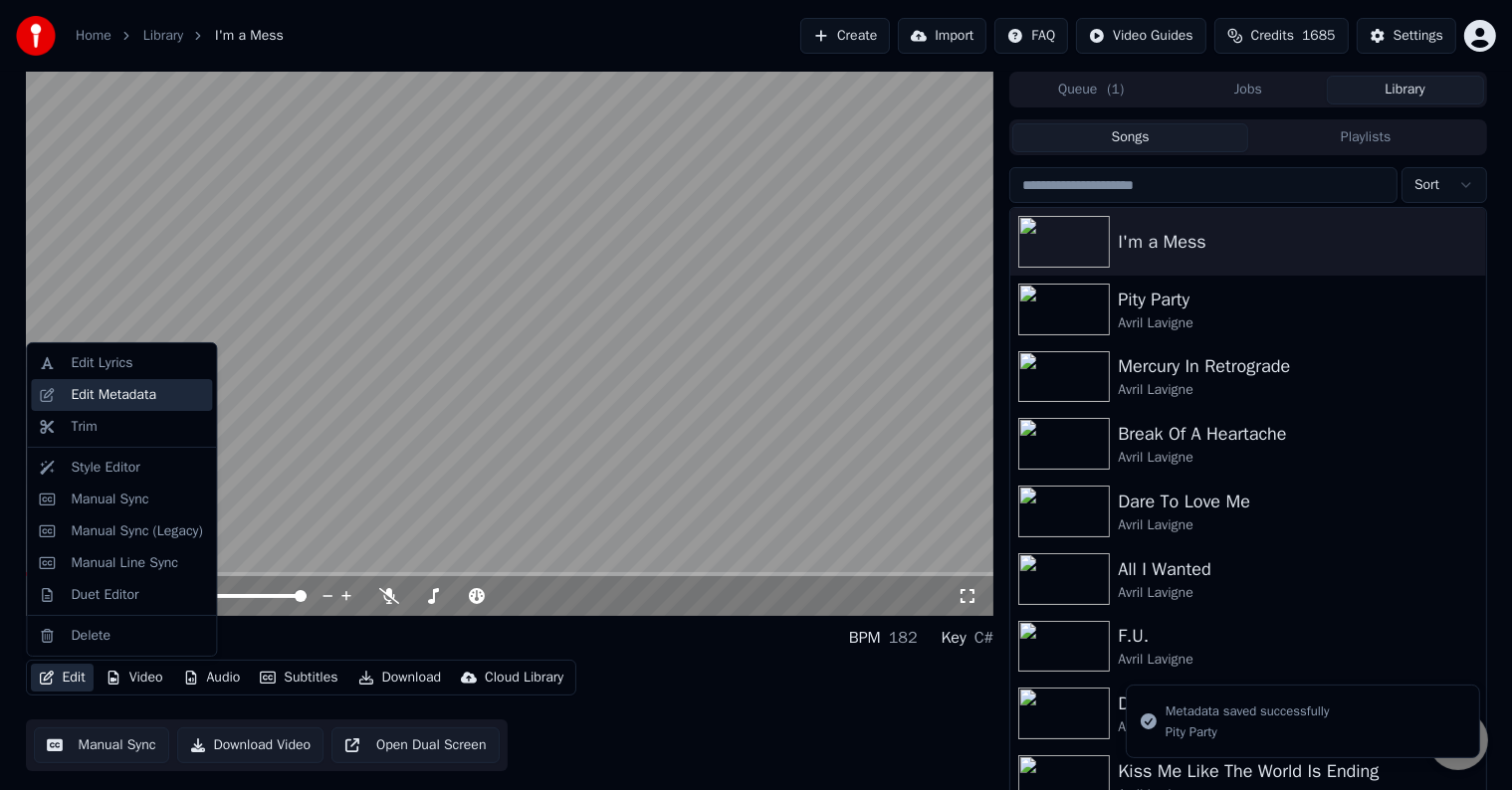 click on "Edit Metadata" at bounding box center (113, 395) 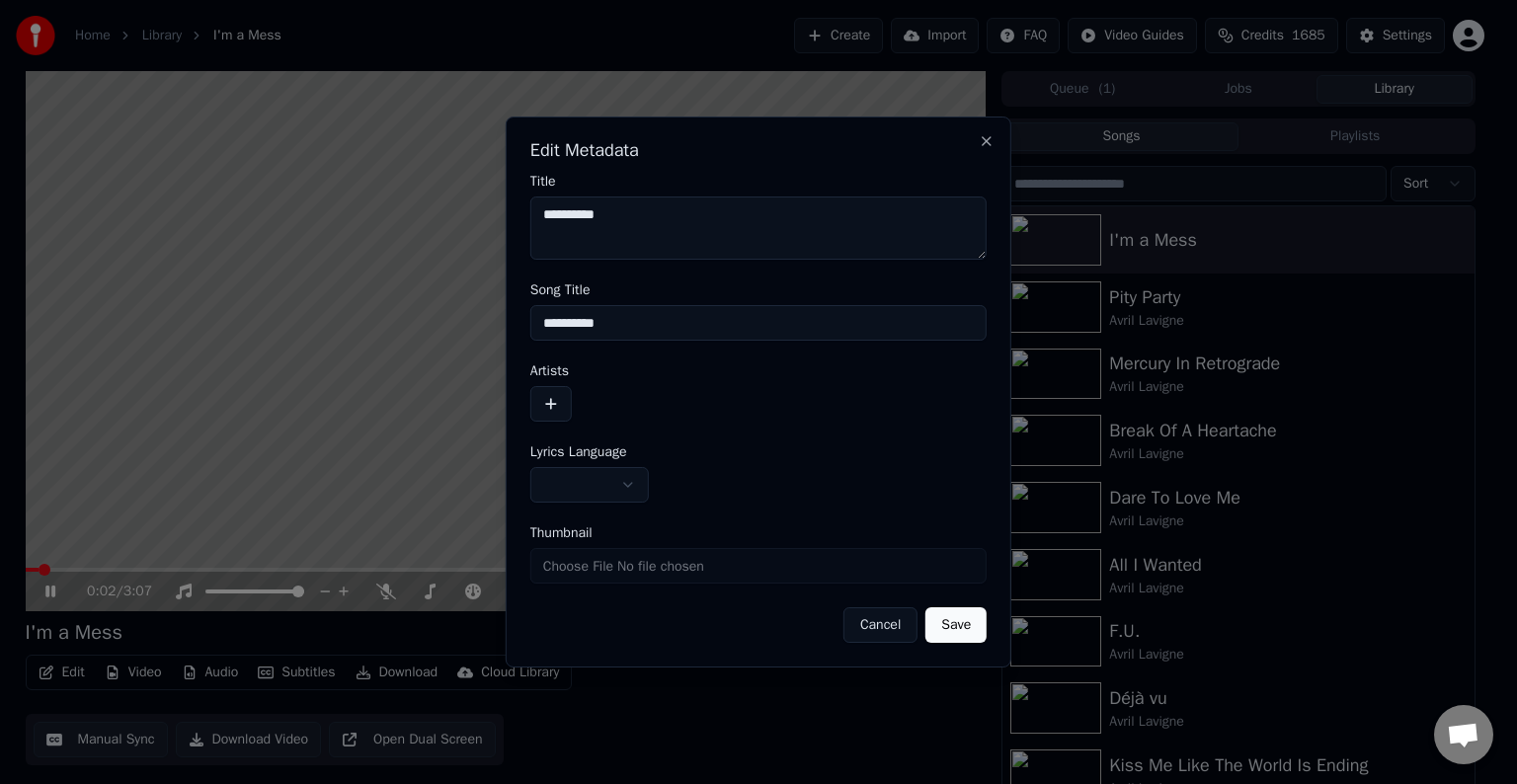 click at bounding box center (551, 404) 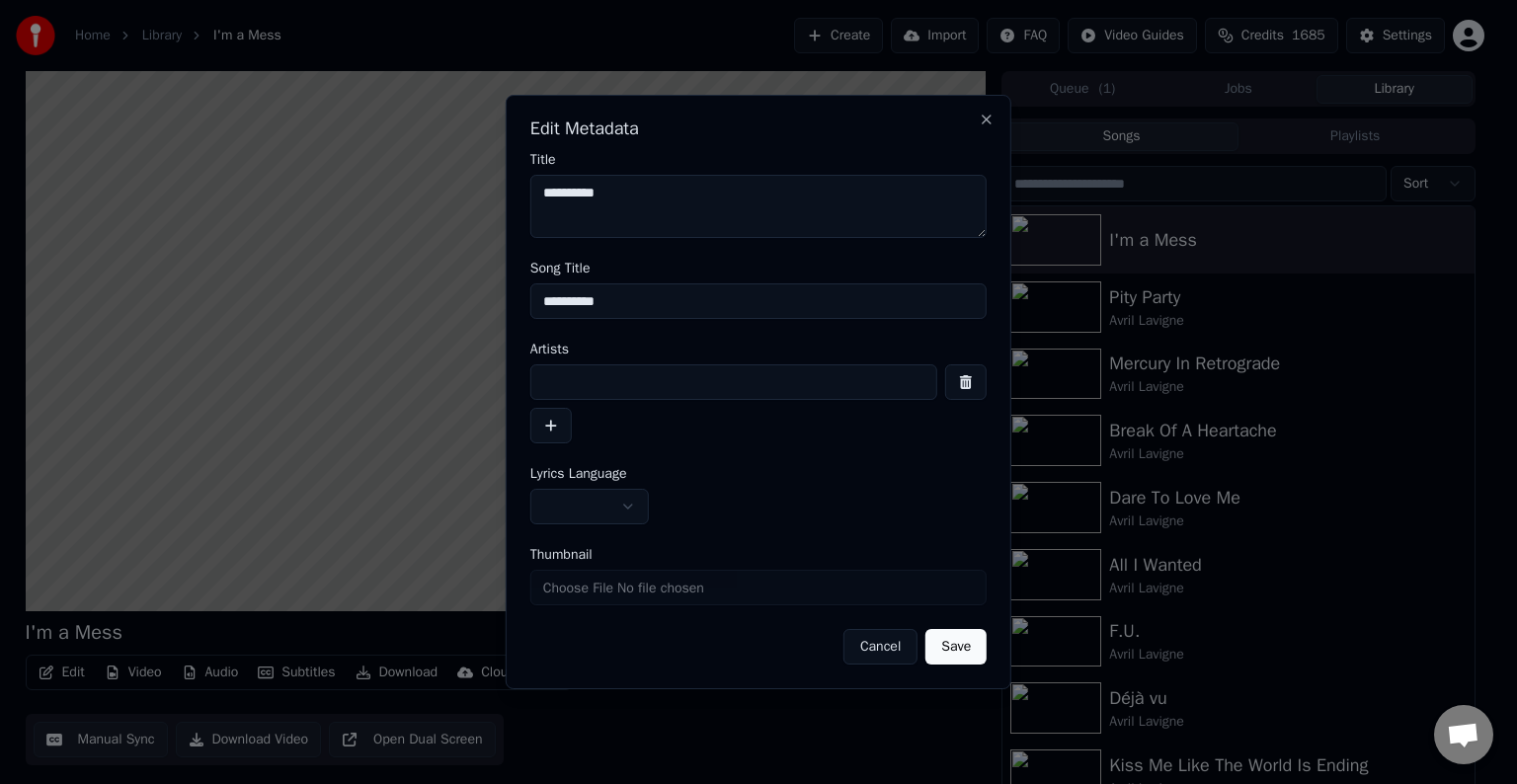 click at bounding box center [734, 382] 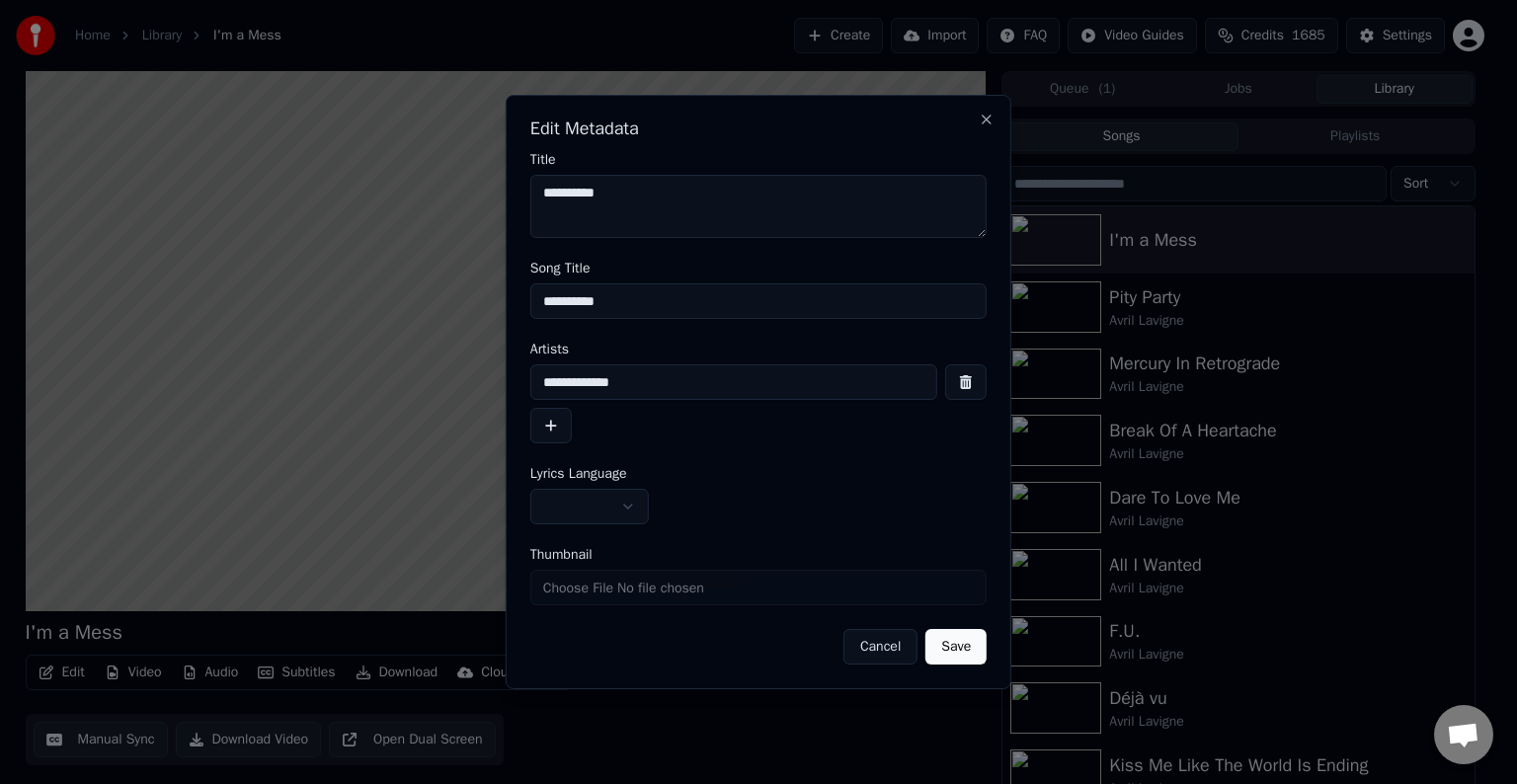 type on "**********" 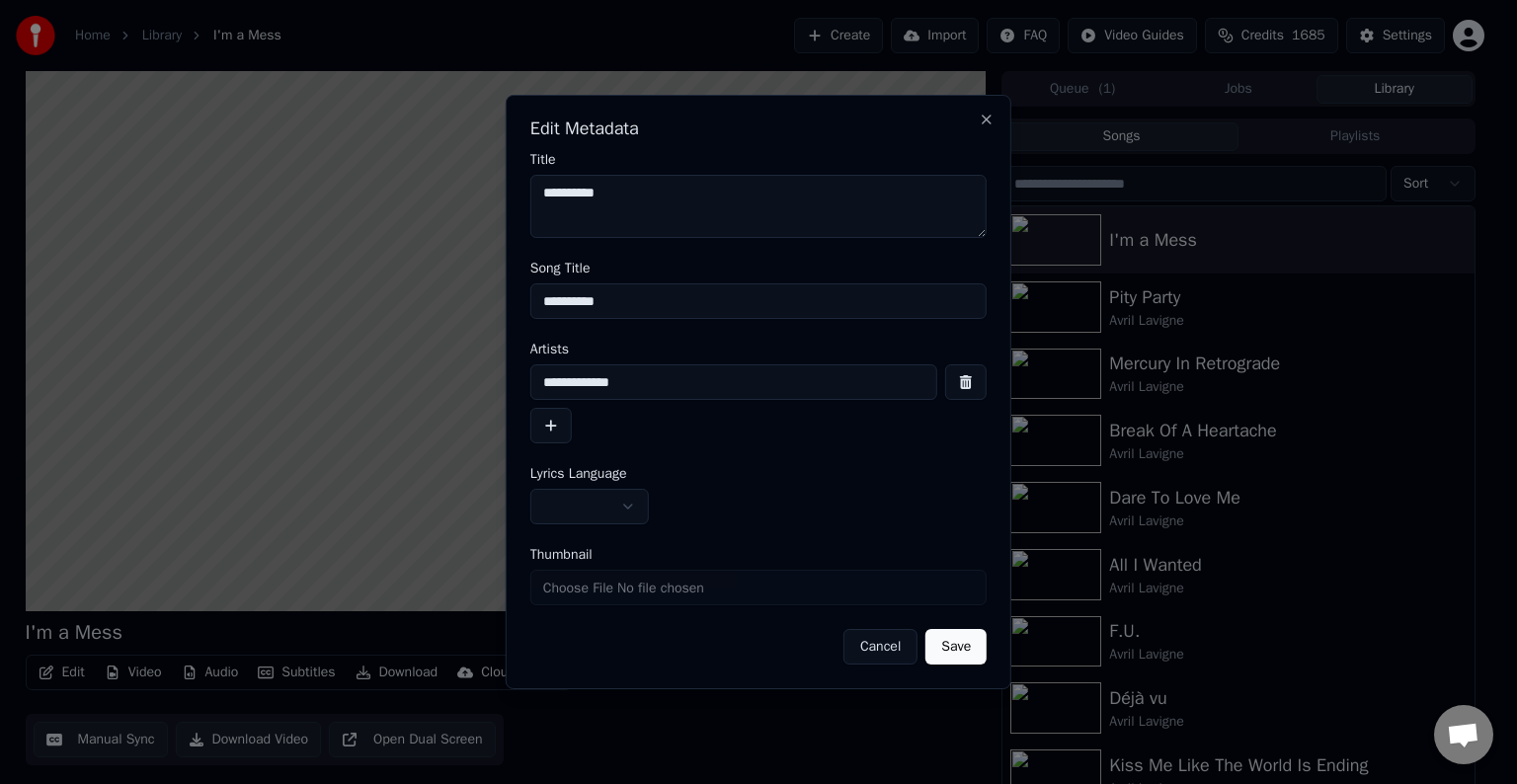 click on "**********" at bounding box center [758, 409] 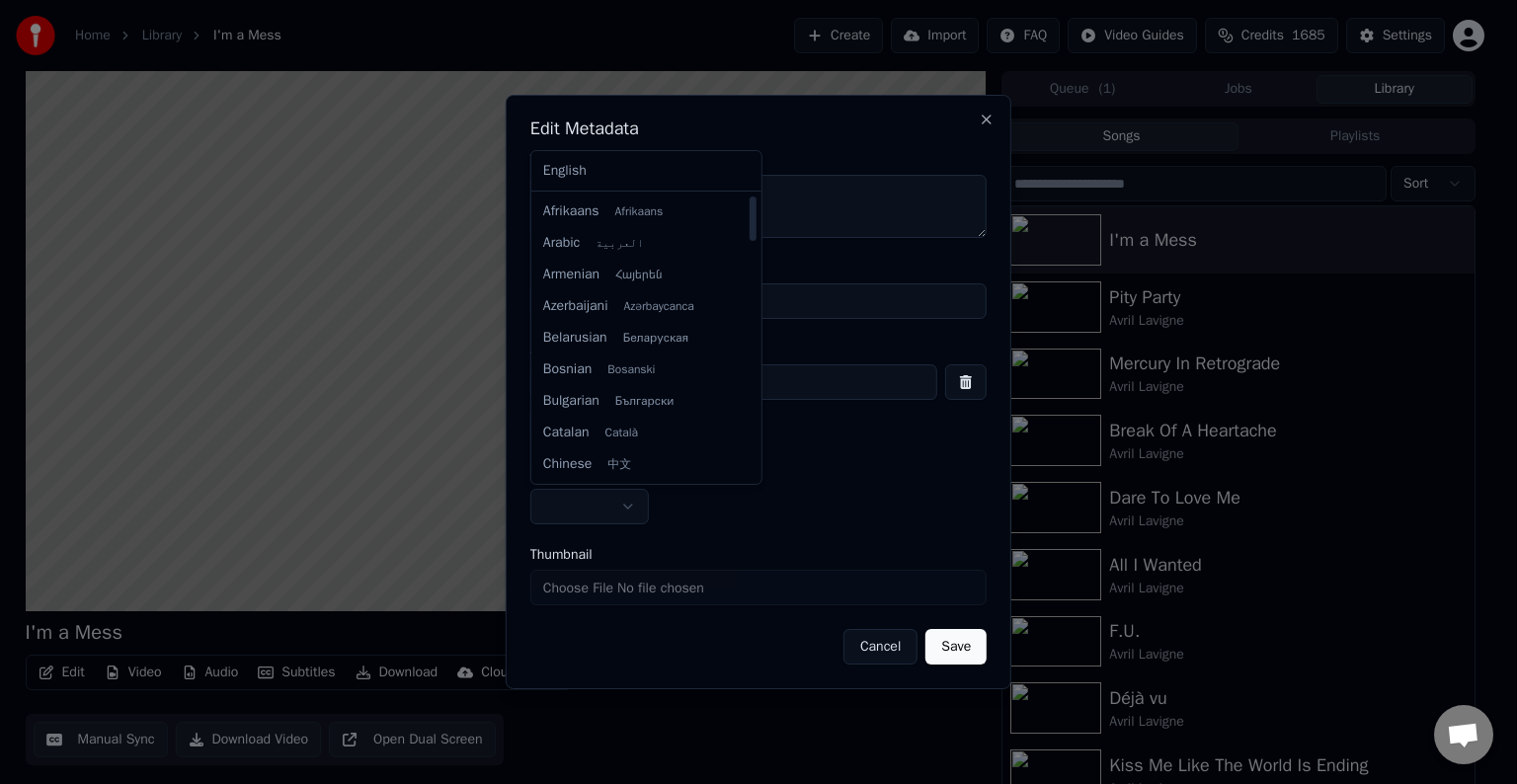 select on "**" 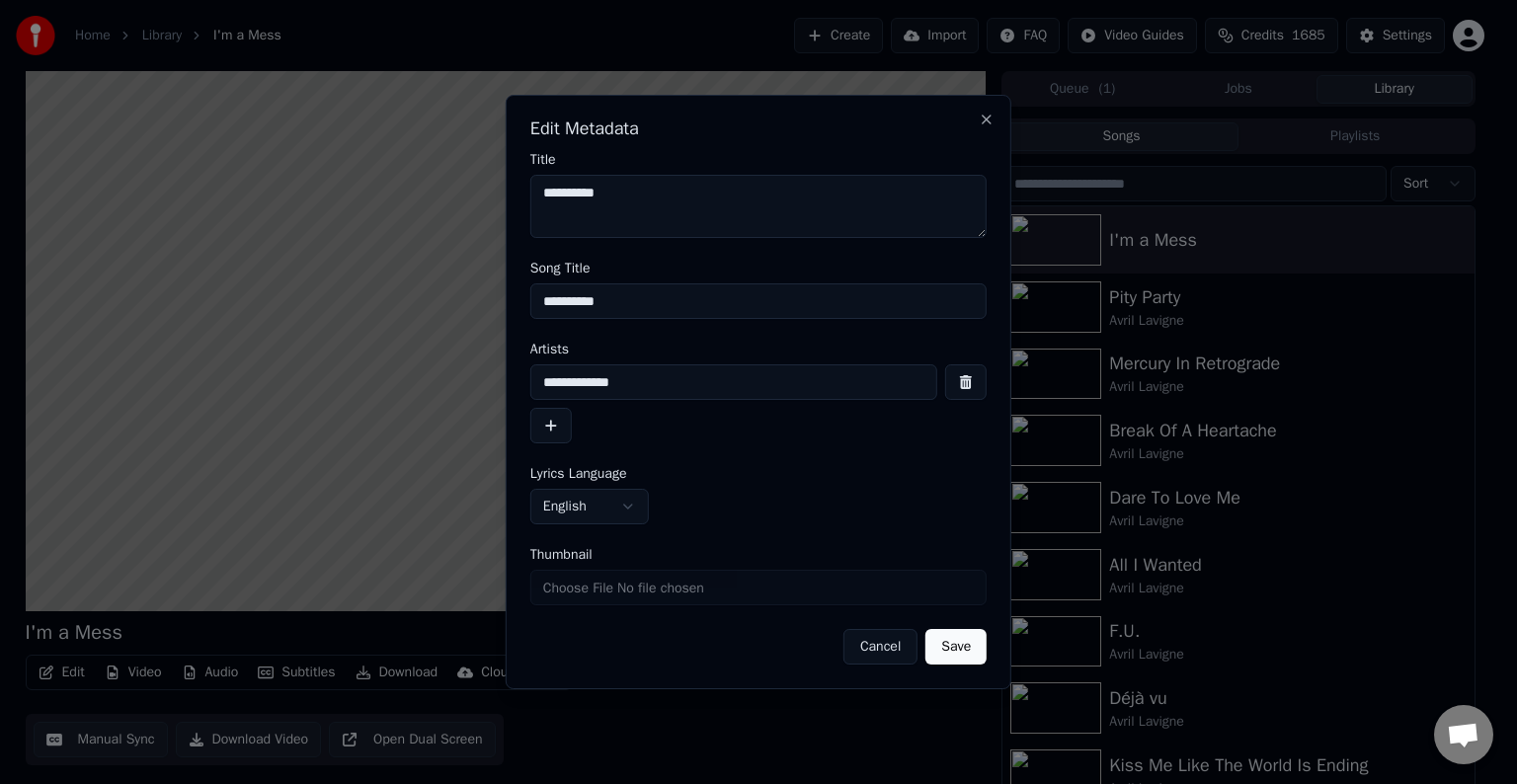 click on "Save" at bounding box center (956, 647) 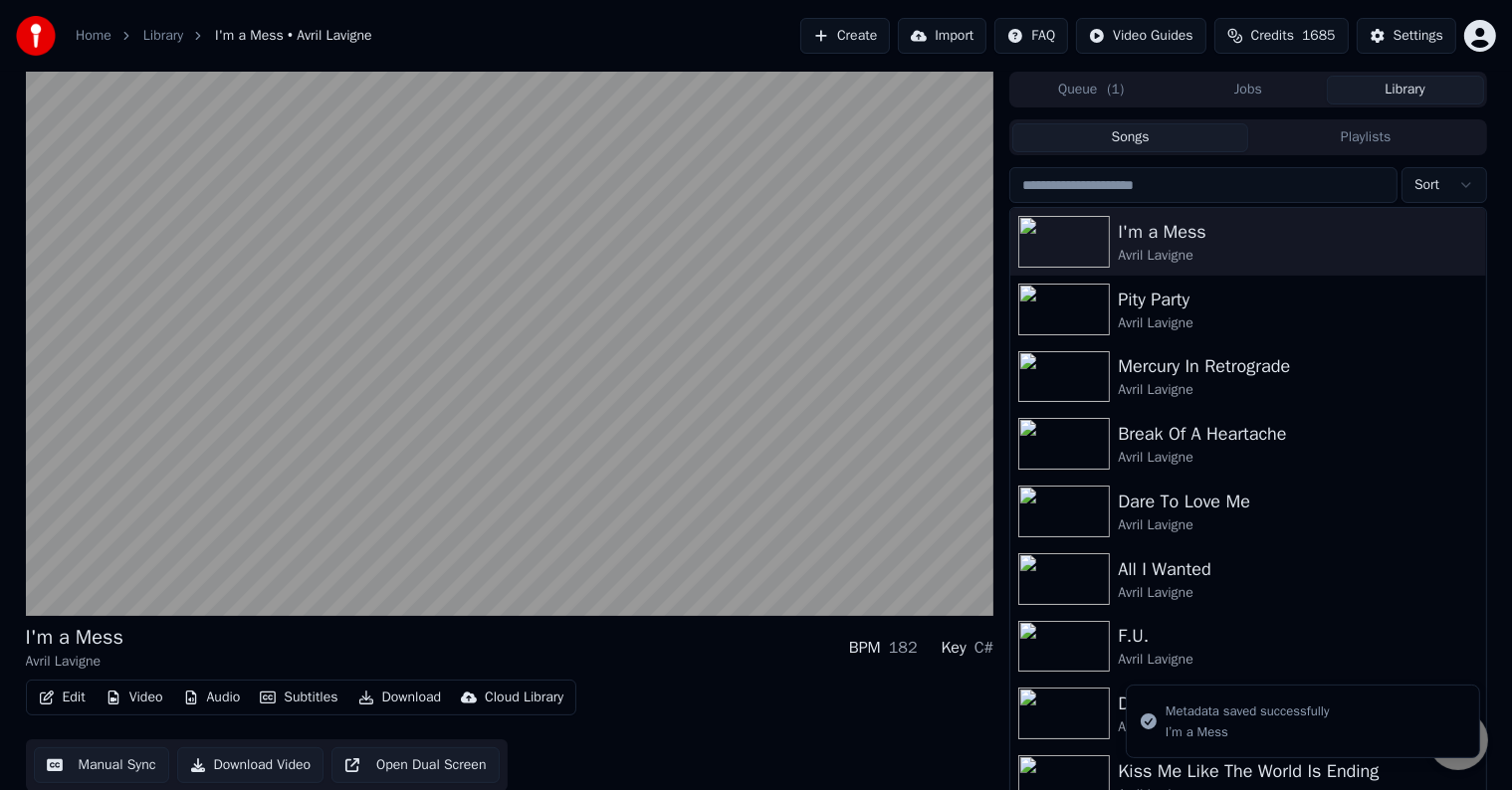 click on "Jobs" at bounding box center [1248, 90] 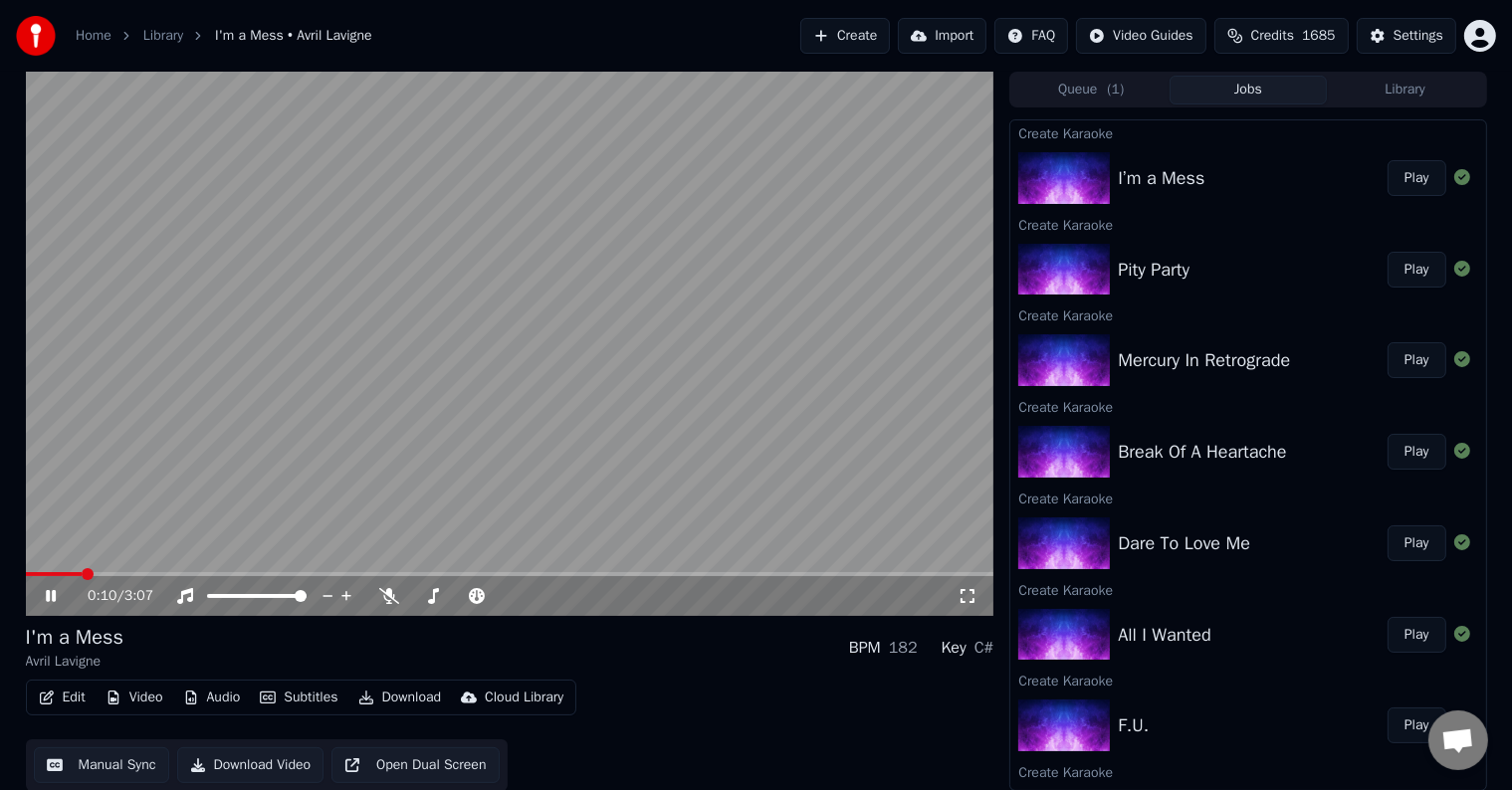 click 